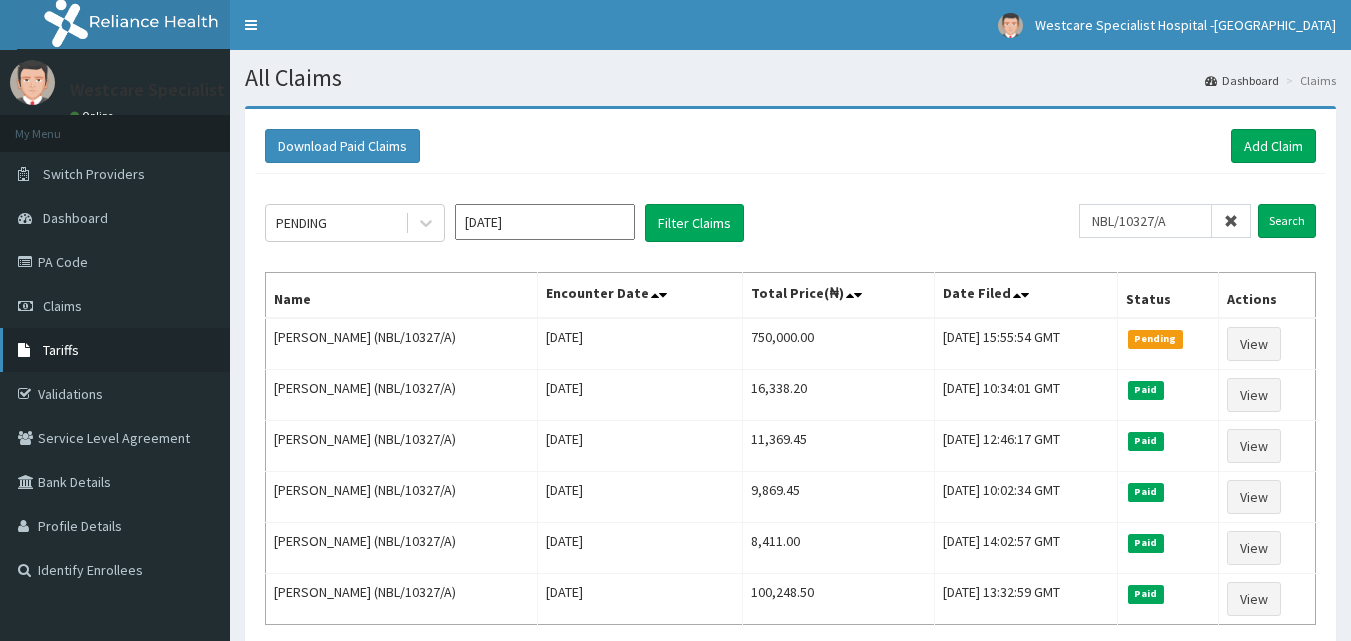 scroll, scrollTop: 0, scrollLeft: 0, axis: both 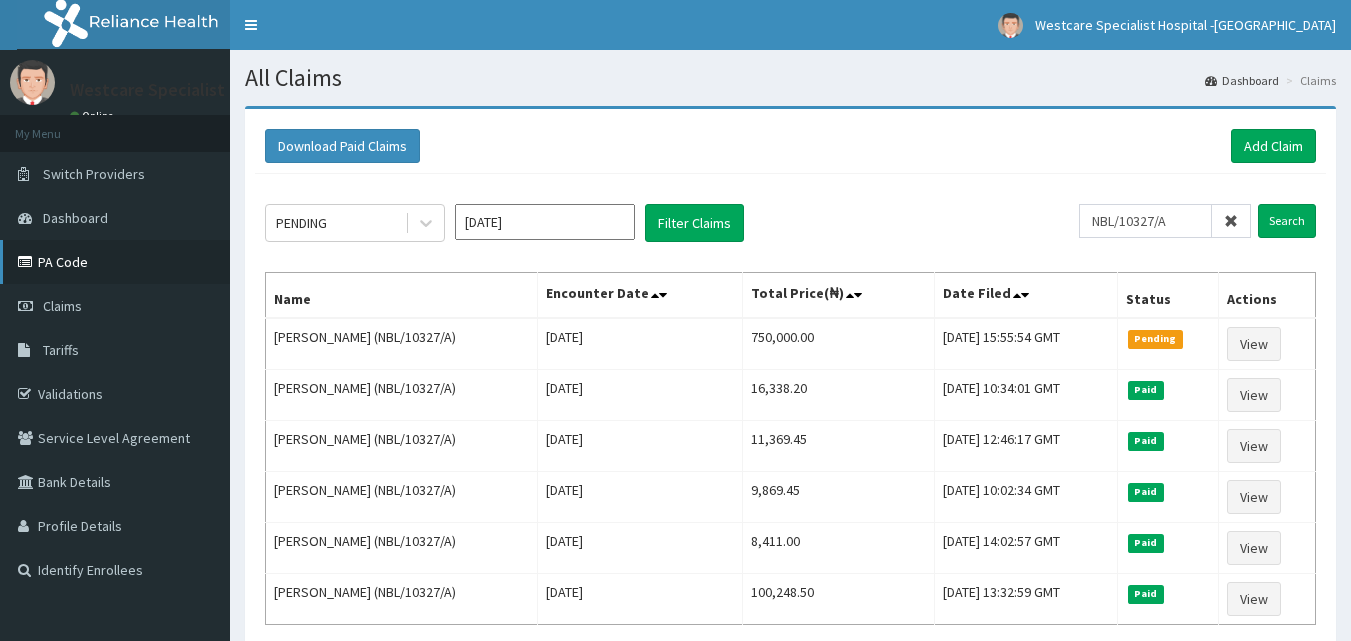 click on "PA Code" at bounding box center [115, 262] 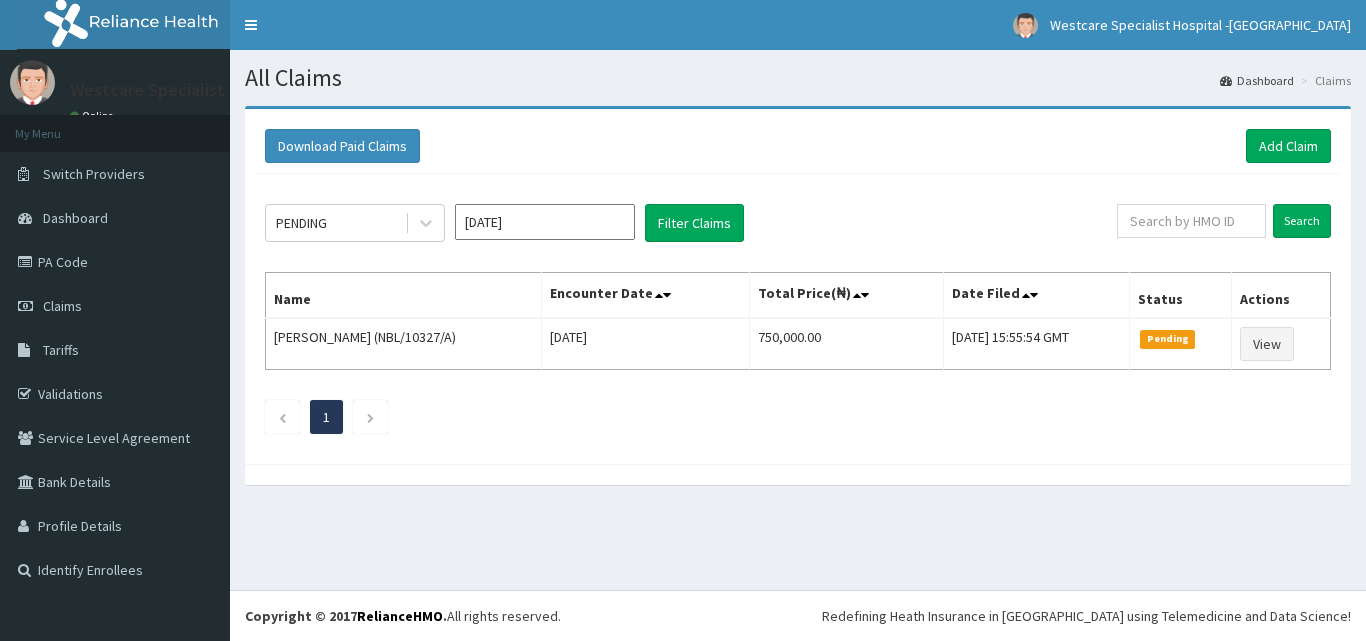 scroll, scrollTop: 0, scrollLeft: 0, axis: both 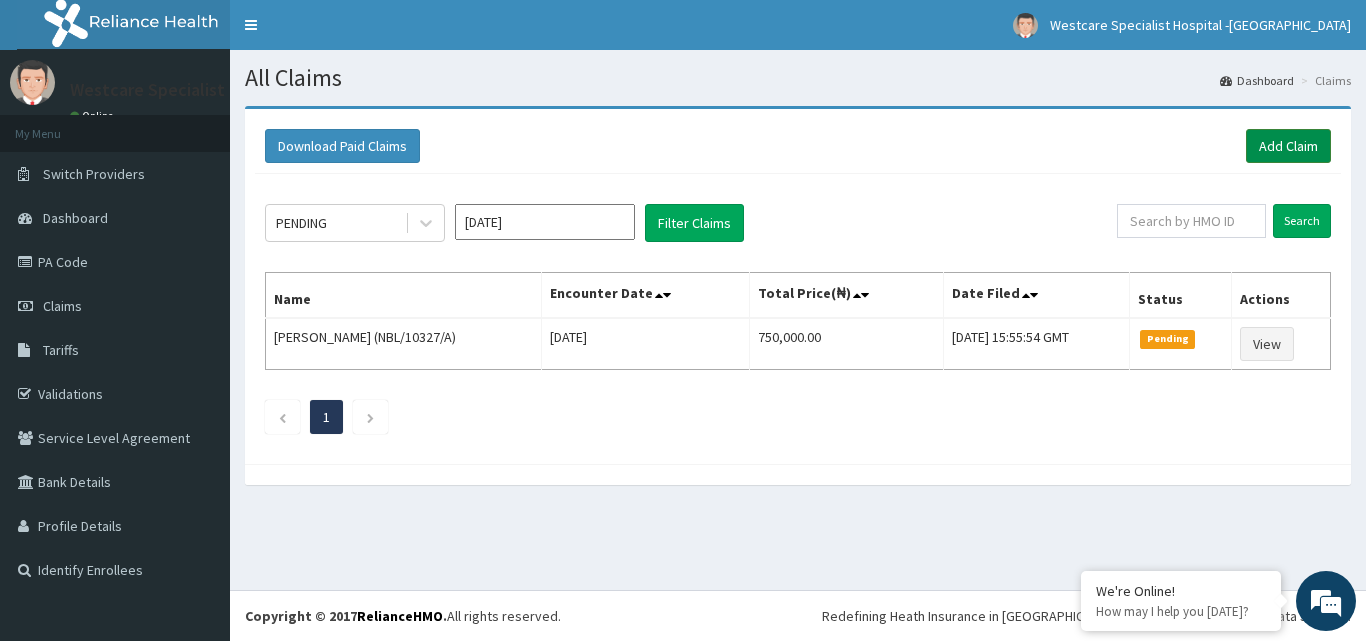 click on "Add Claim" at bounding box center [1288, 146] 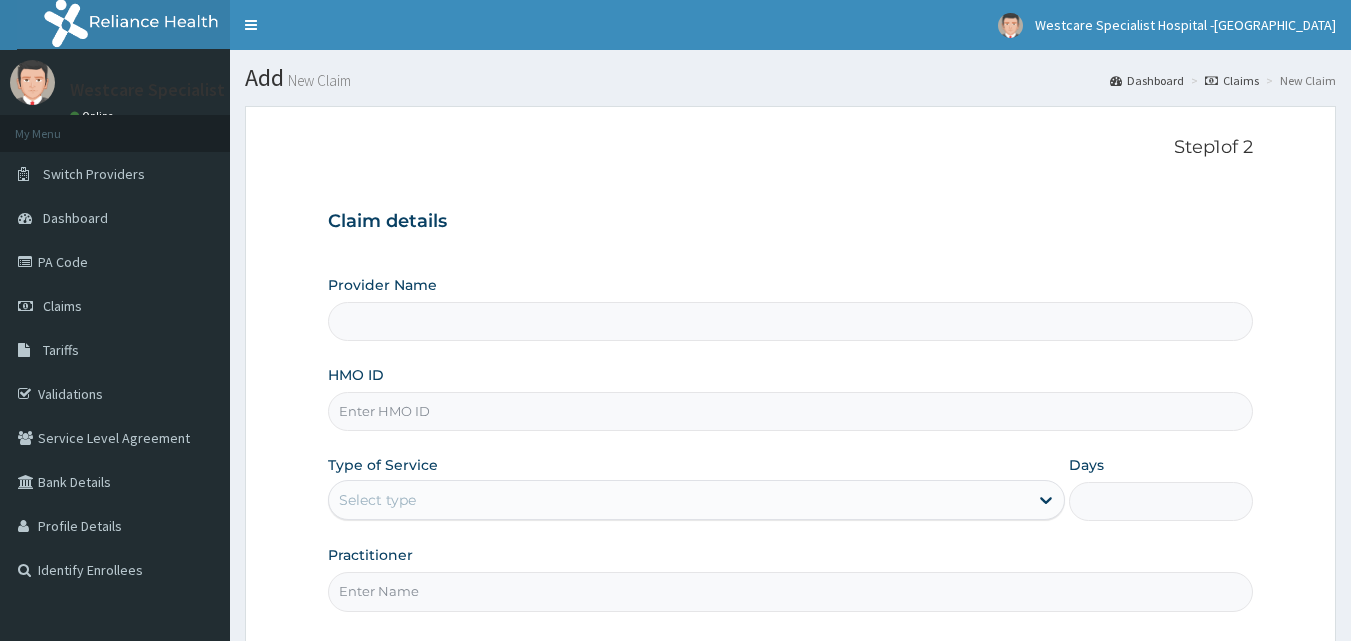 scroll, scrollTop: 0, scrollLeft: 0, axis: both 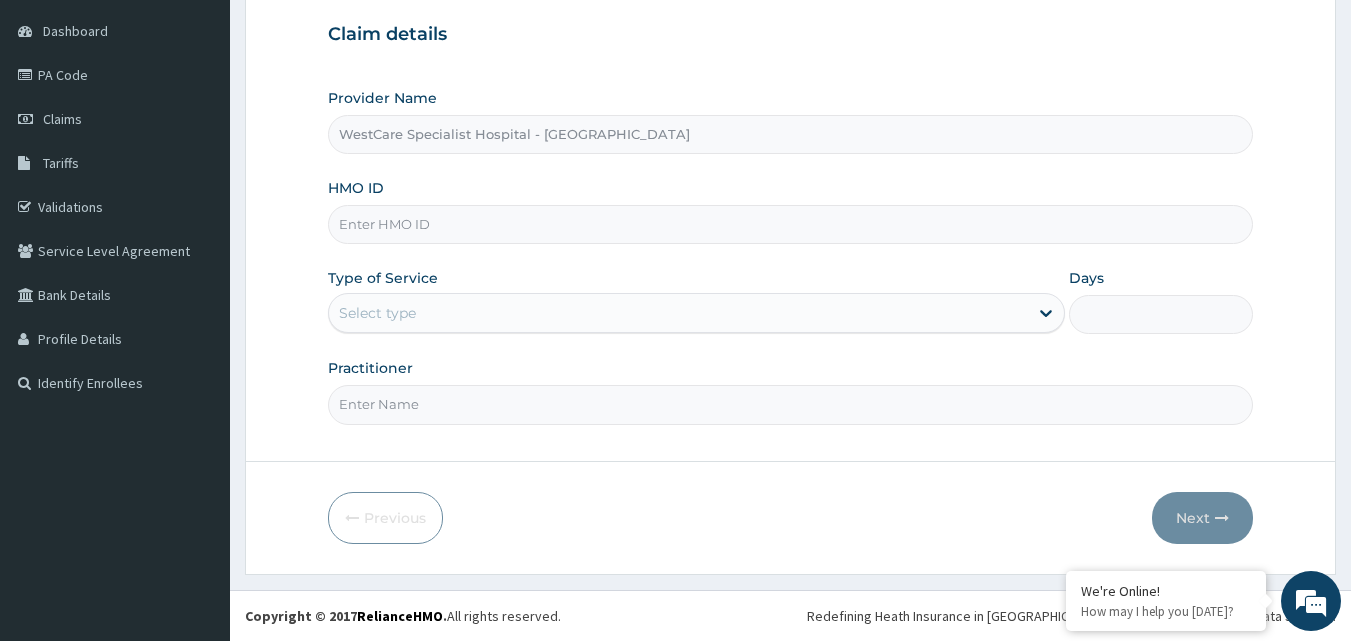 click on "HMO ID" at bounding box center (791, 224) 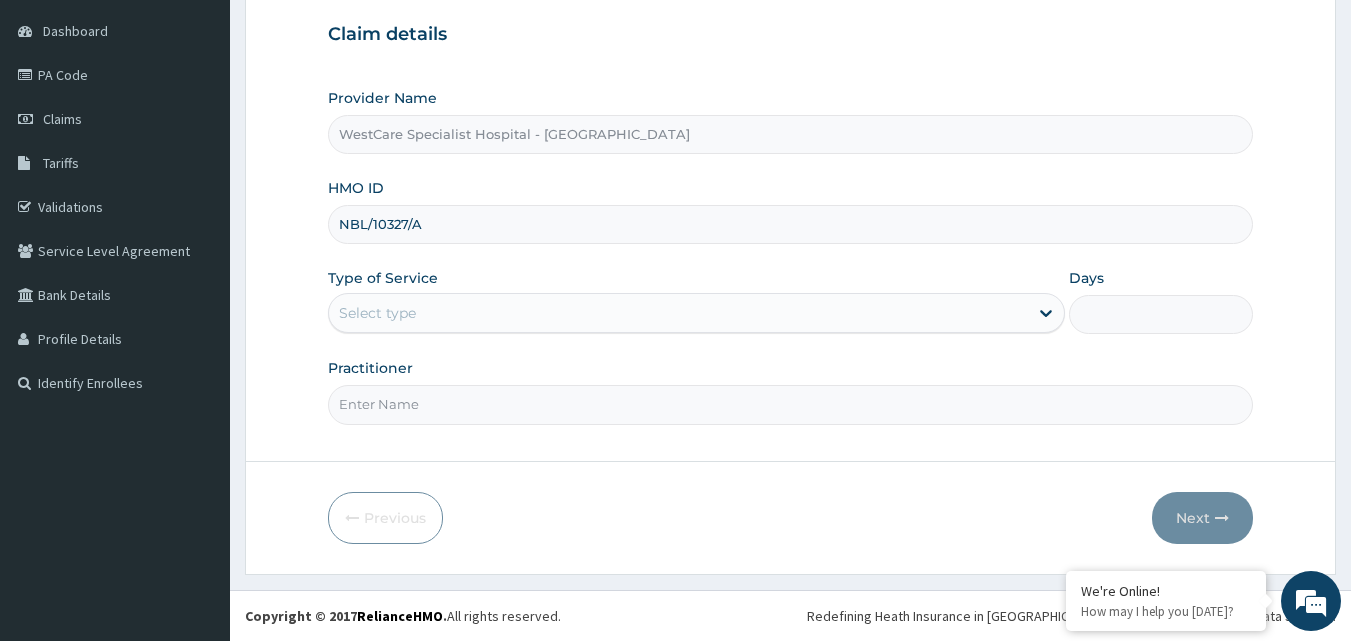 type on "NBL/10327/A" 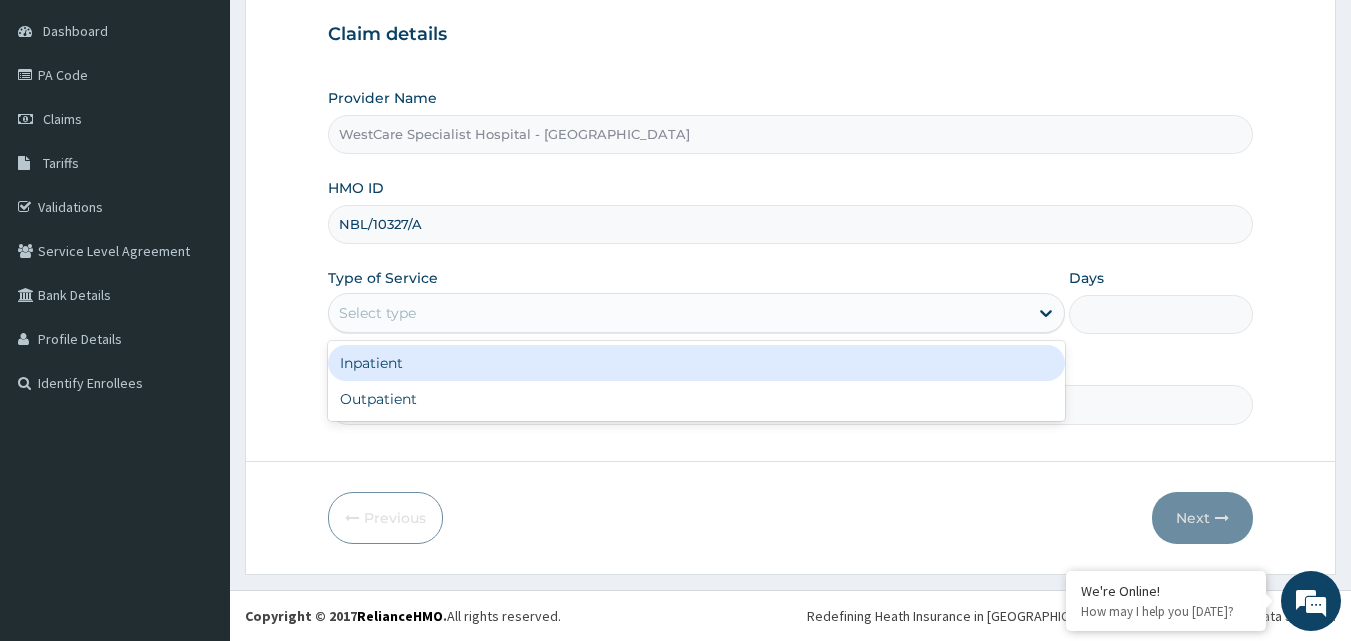 click on "Select type" at bounding box center (678, 313) 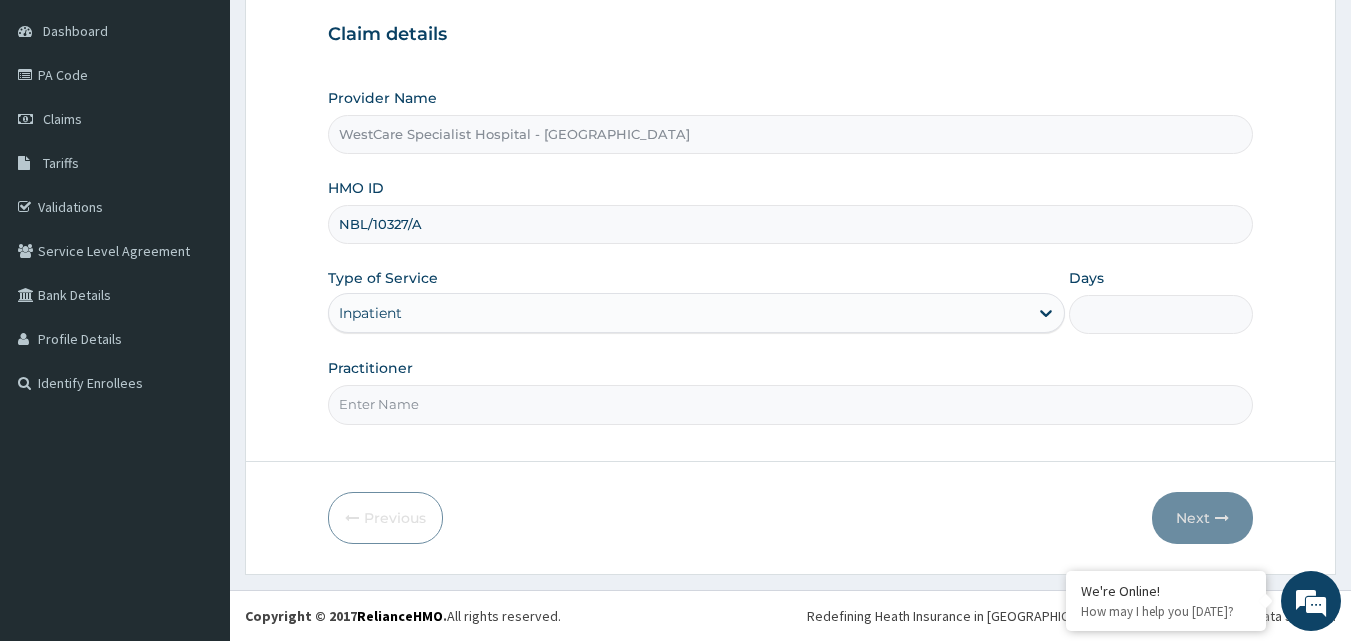 click on "Days" at bounding box center [1161, 314] 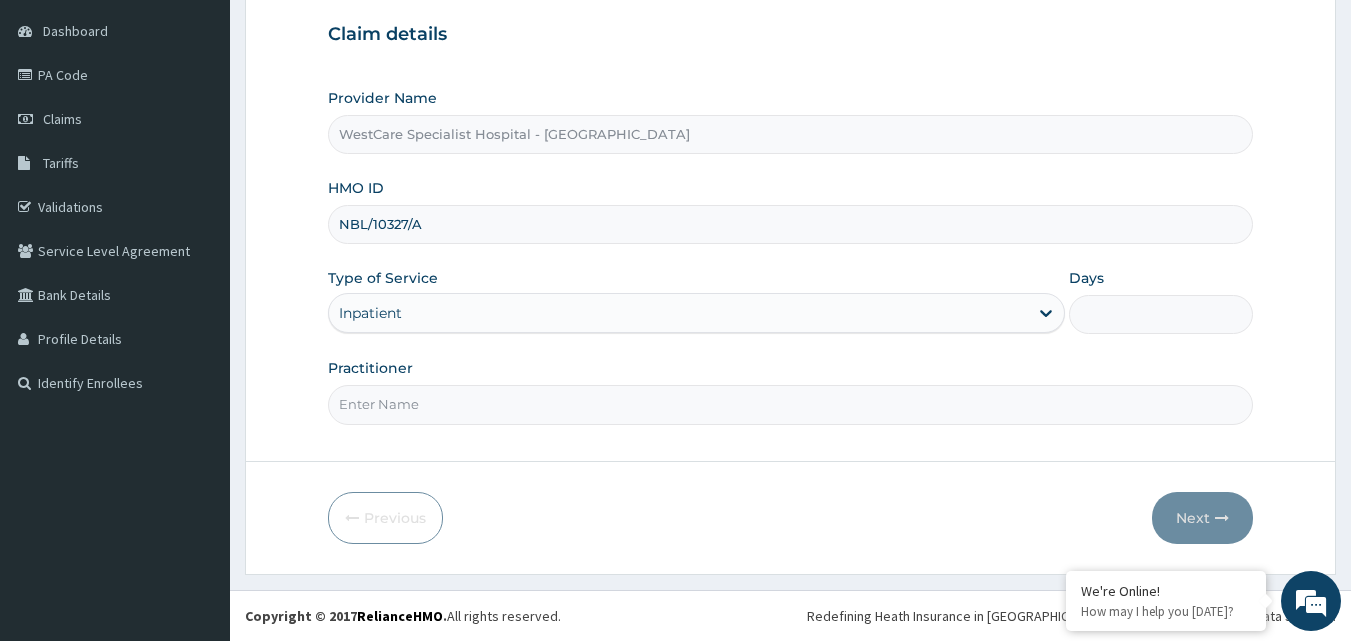 scroll, scrollTop: 0, scrollLeft: 0, axis: both 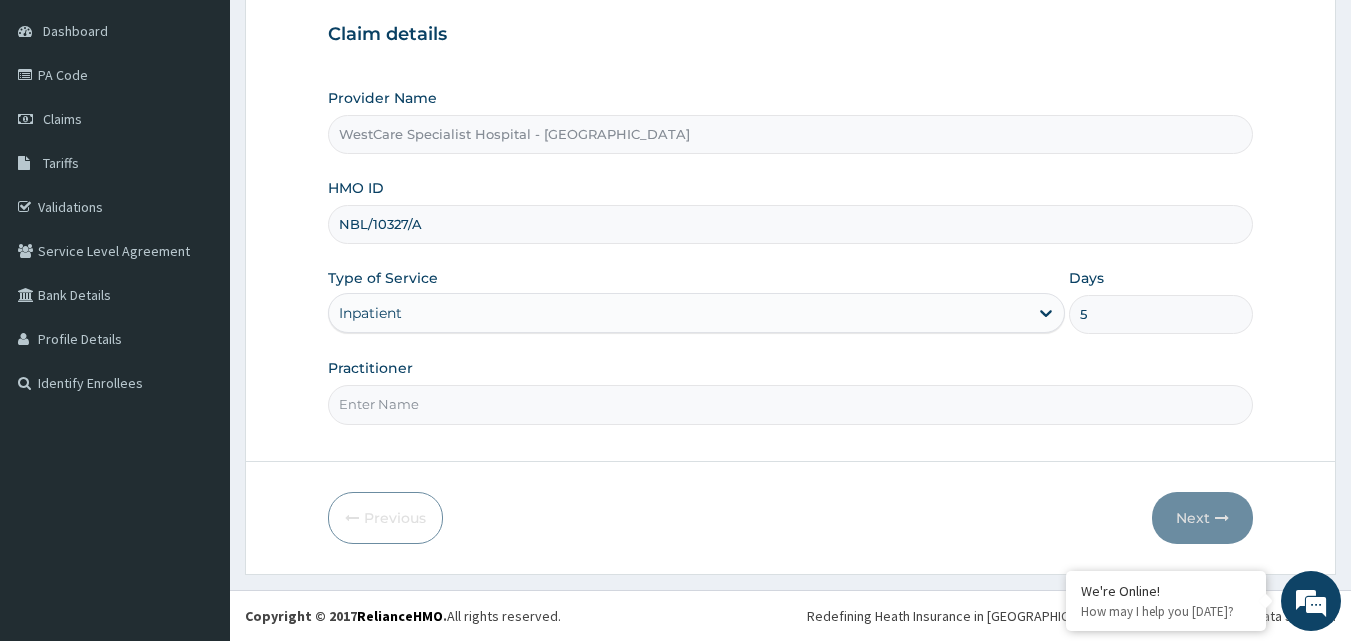 type on "5" 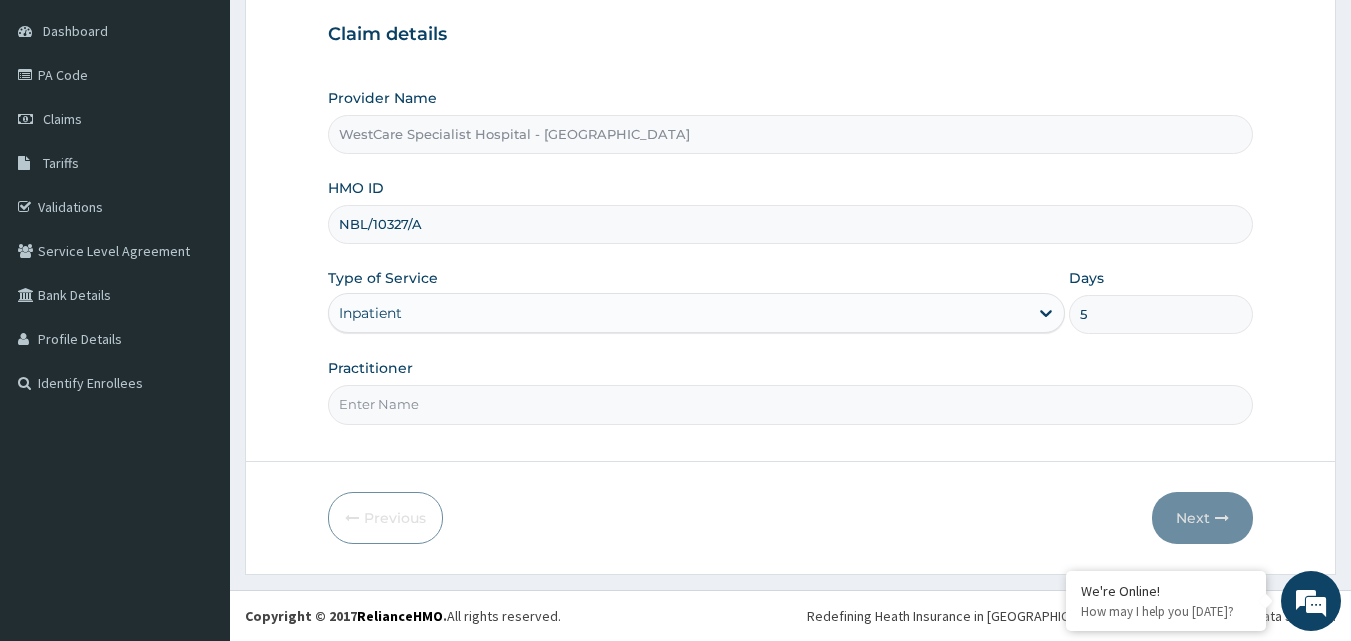 type on "OBIDEYI" 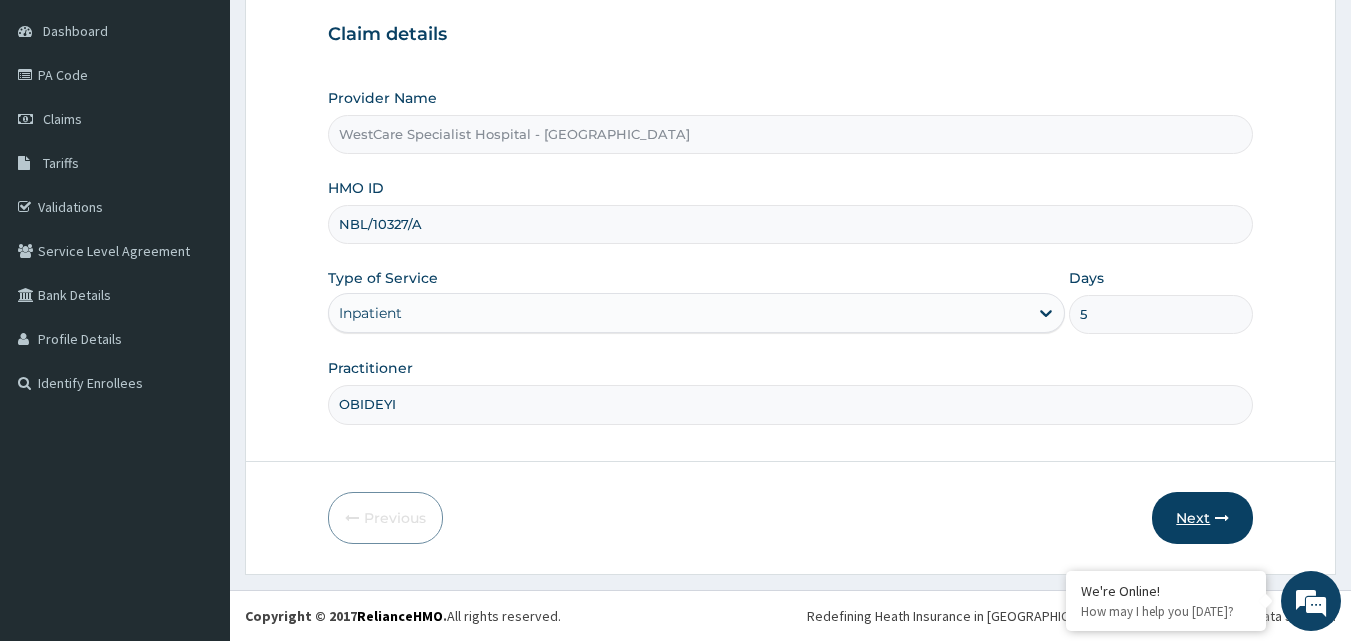 click on "Next" at bounding box center (1202, 518) 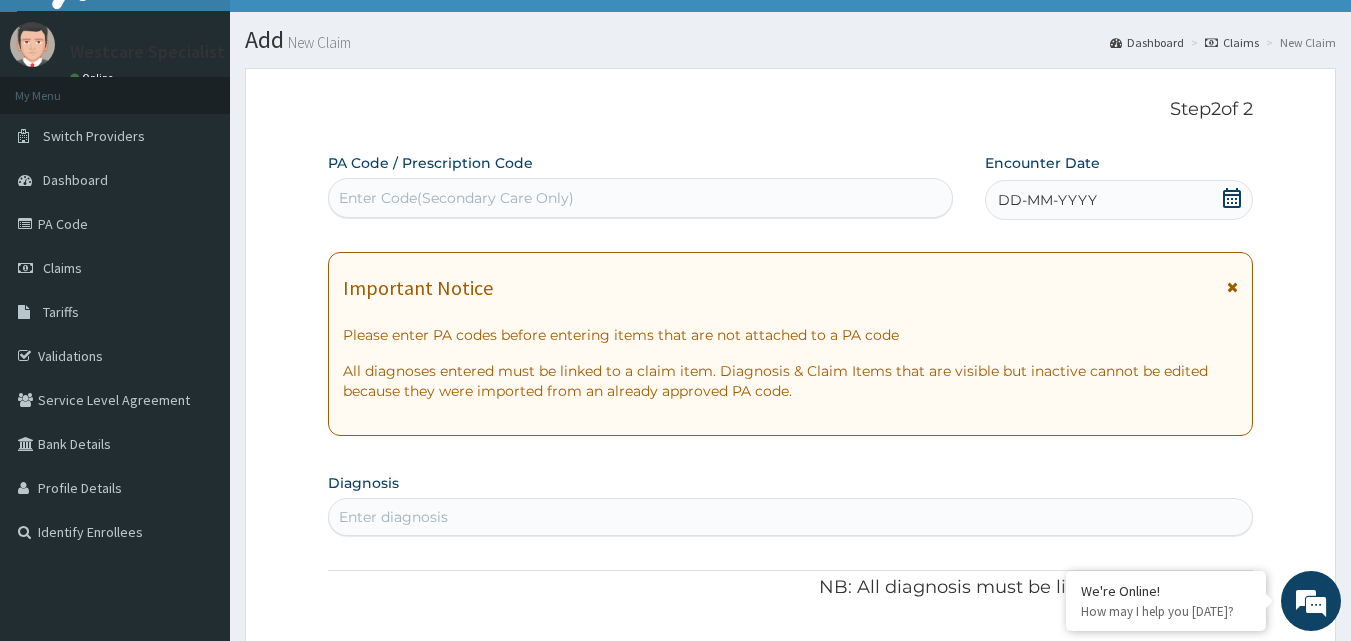 scroll, scrollTop: 0, scrollLeft: 0, axis: both 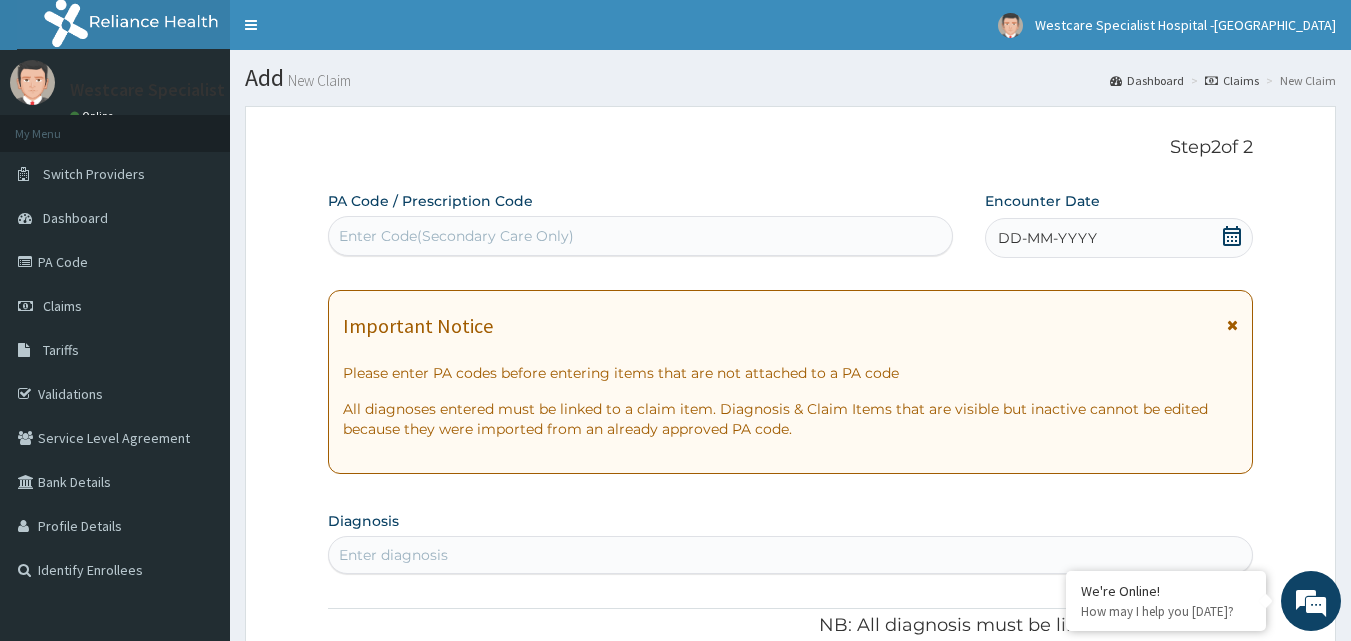 click on "Enter Code(Secondary Care Only)" at bounding box center [641, 236] 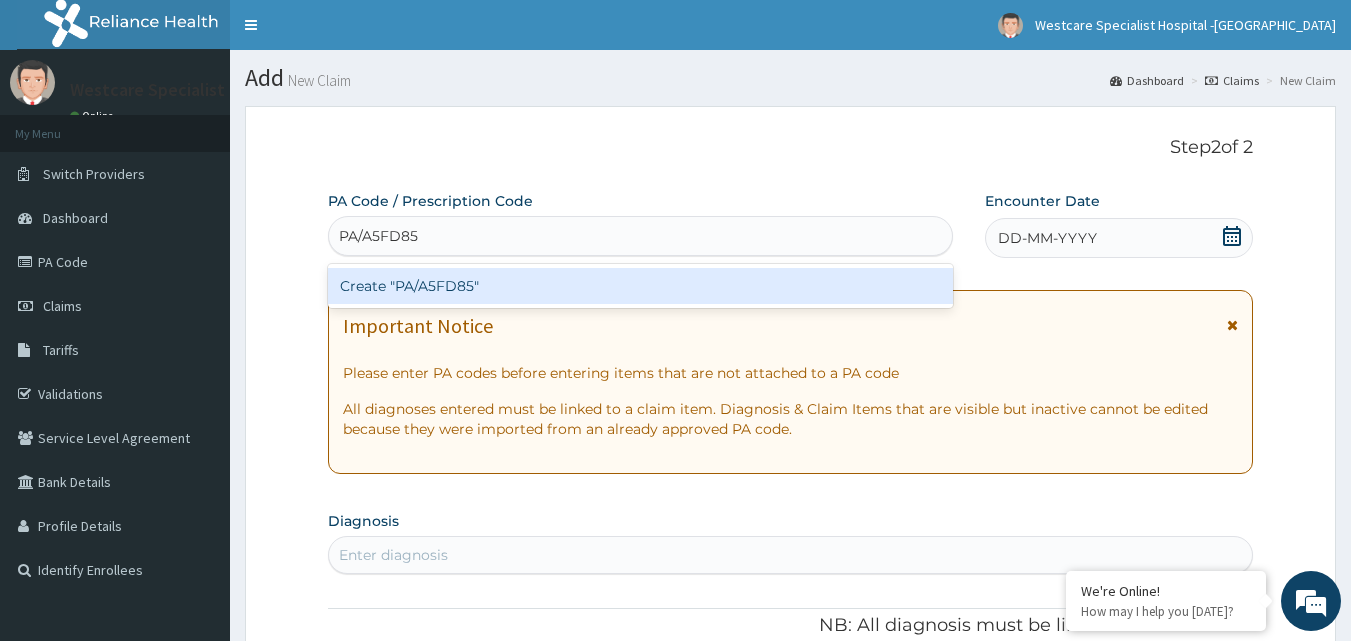 click on "Create "PA/A5FD85"" at bounding box center [641, 286] 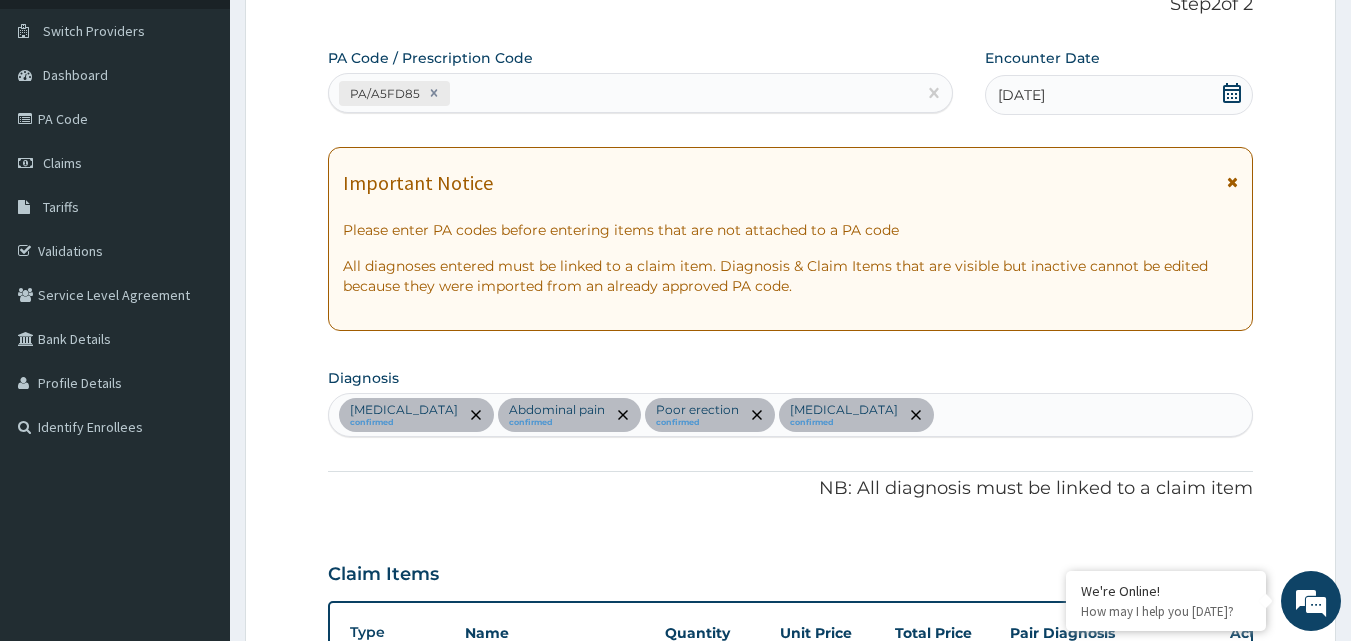 scroll, scrollTop: 10, scrollLeft: 0, axis: vertical 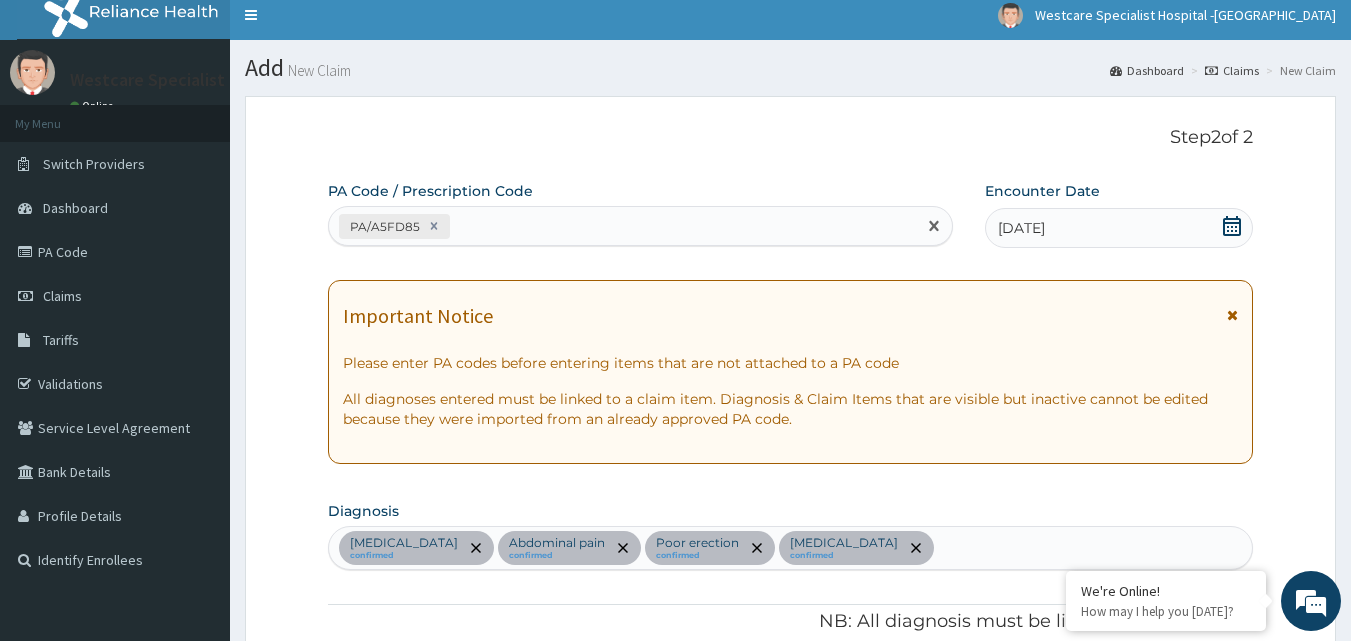 click on "PA/A5FD85" at bounding box center (623, 226) 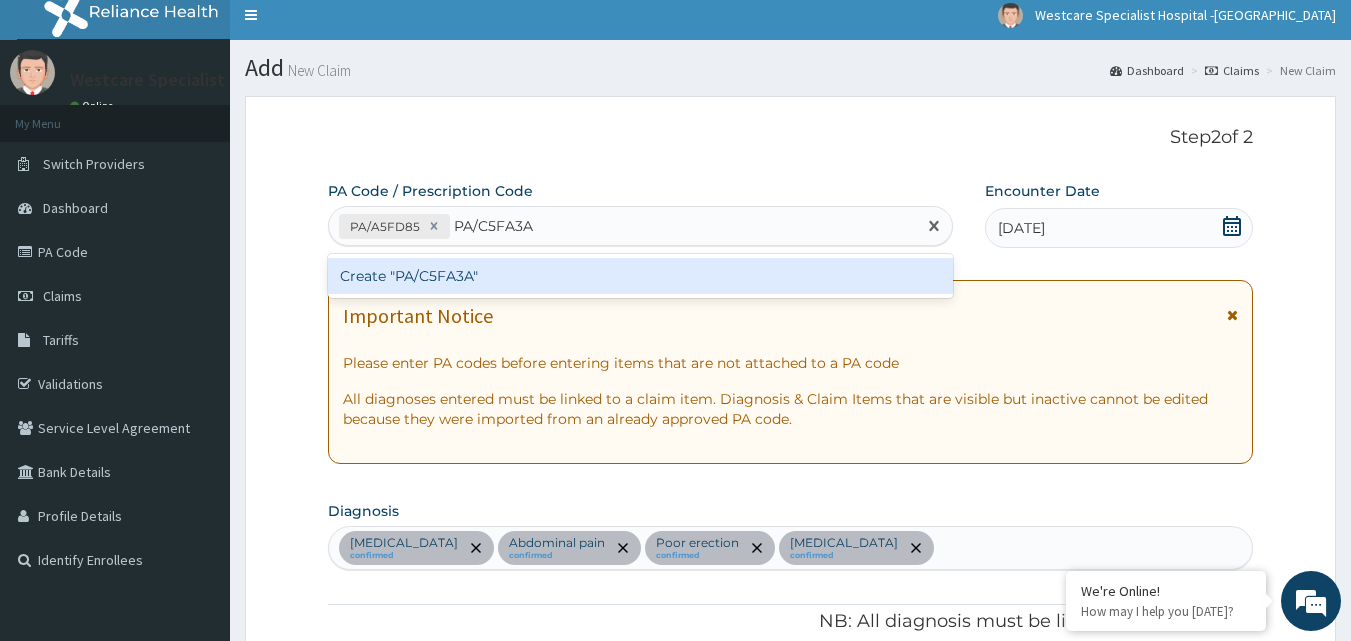 click on "Create "PA/C5FA3A"" at bounding box center [641, 276] 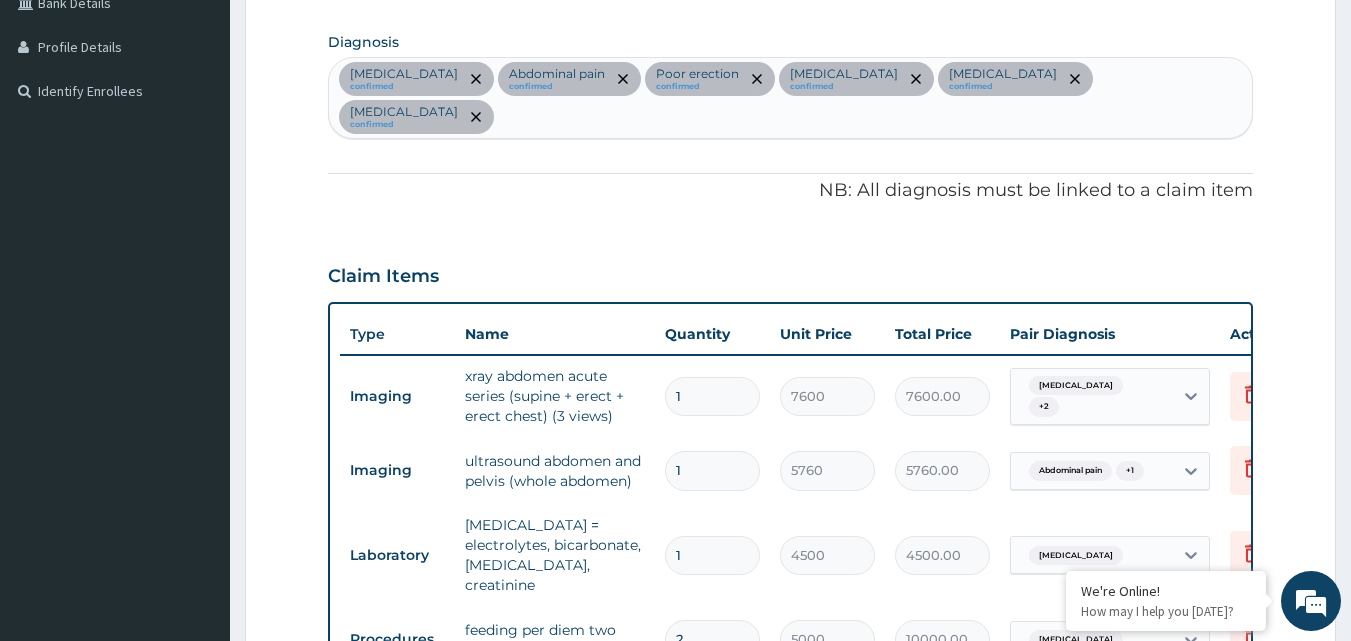 scroll, scrollTop: 285, scrollLeft: 0, axis: vertical 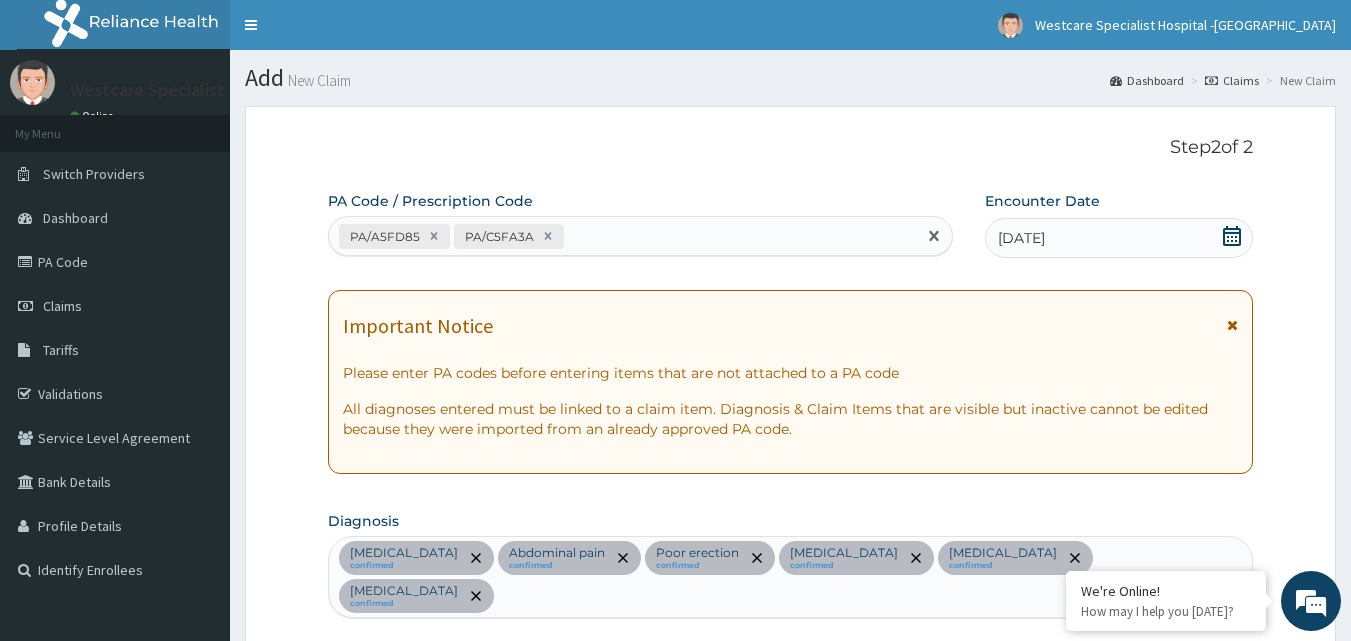 click on "PA/A5FD85 PA/C5FA3A" at bounding box center [623, 236] 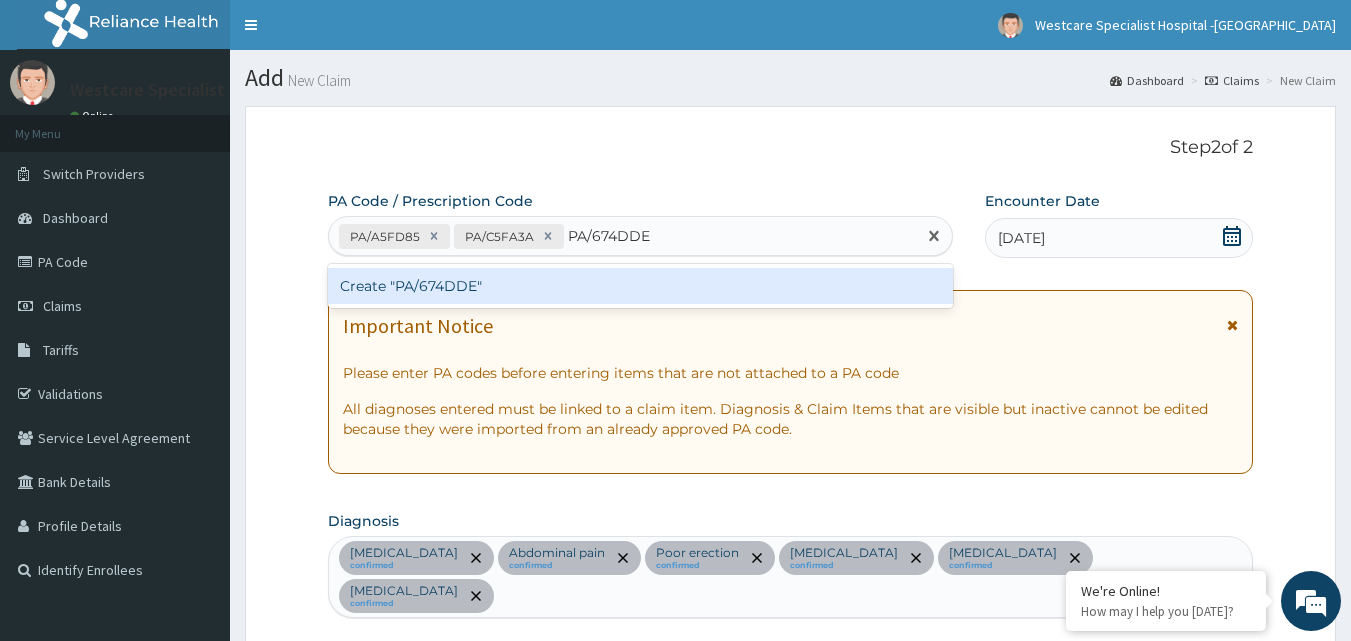 click on "Create "PA/674DDE"" at bounding box center (641, 286) 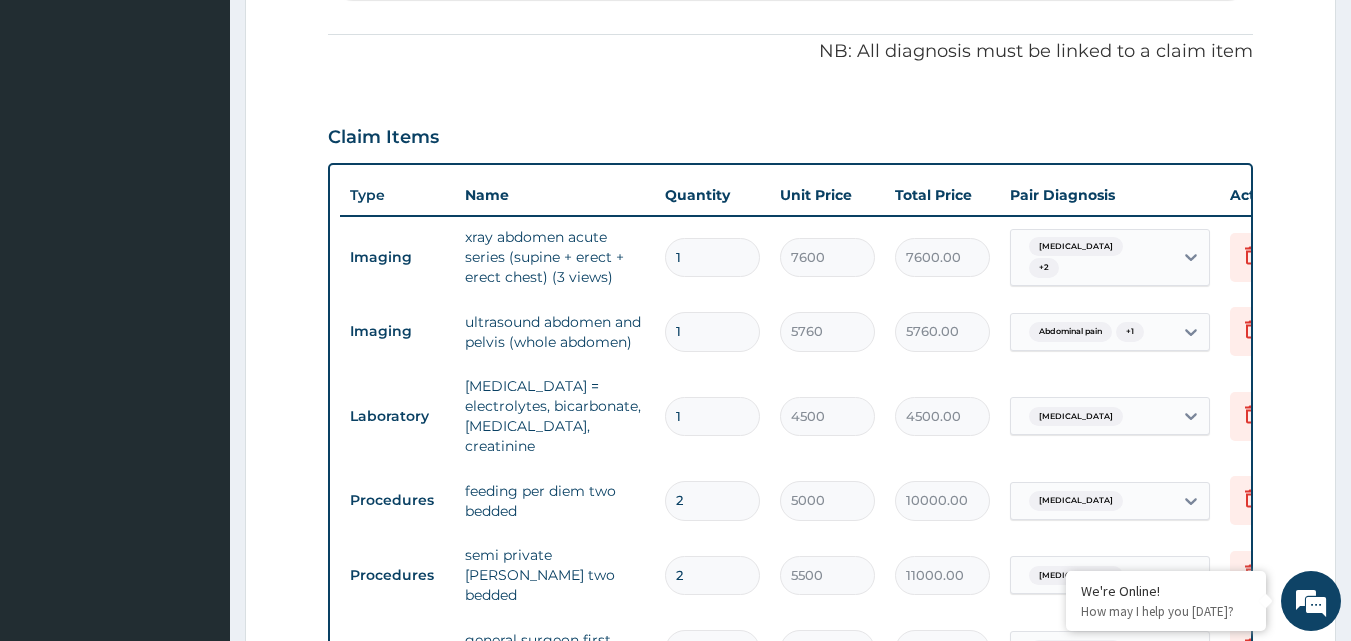 scroll, scrollTop: 800, scrollLeft: 0, axis: vertical 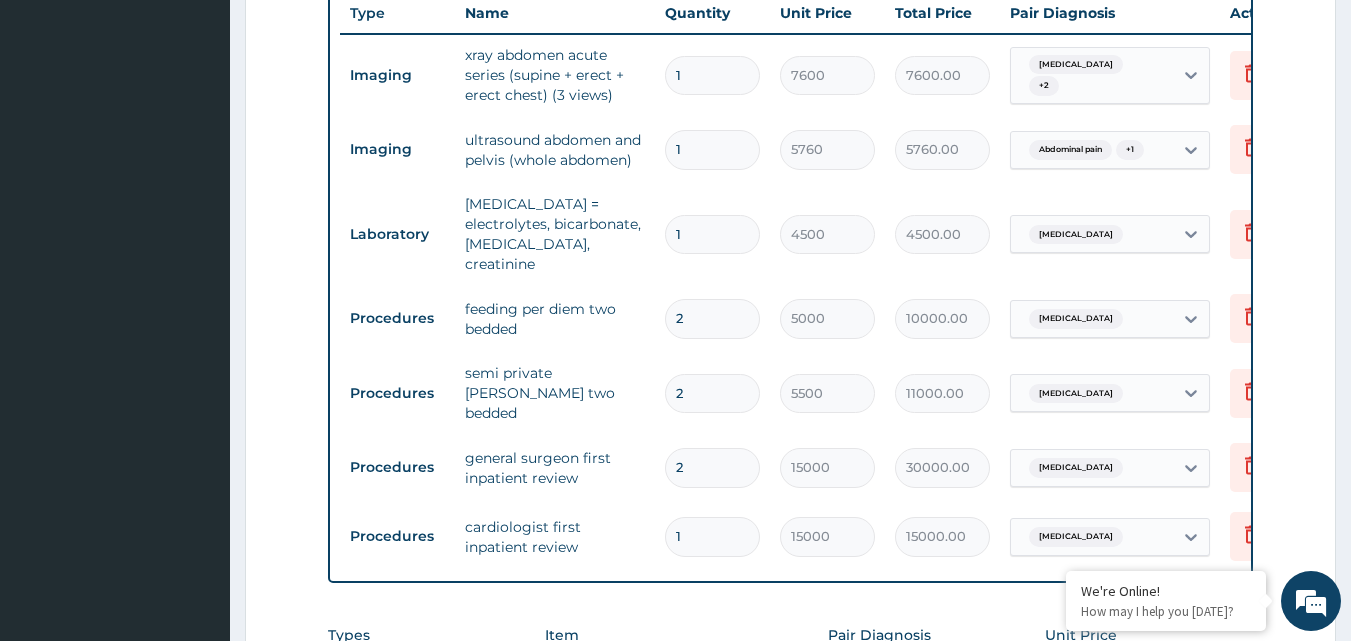 click on "2" at bounding box center (712, 467) 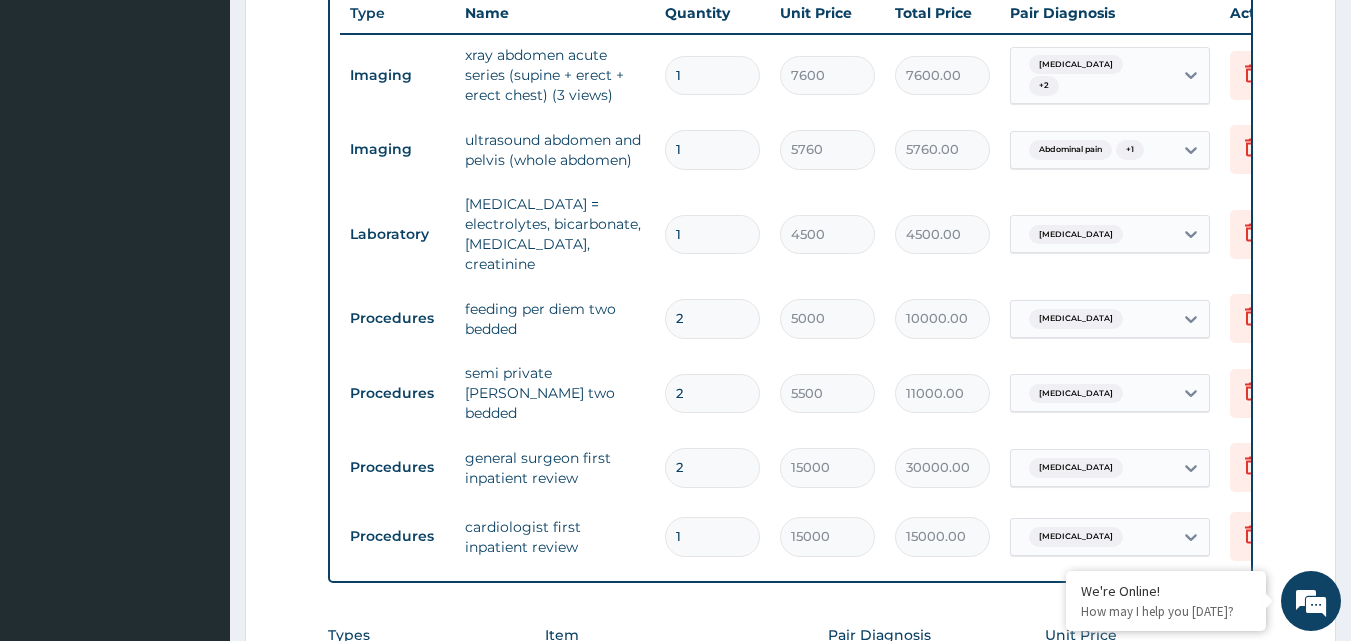 type 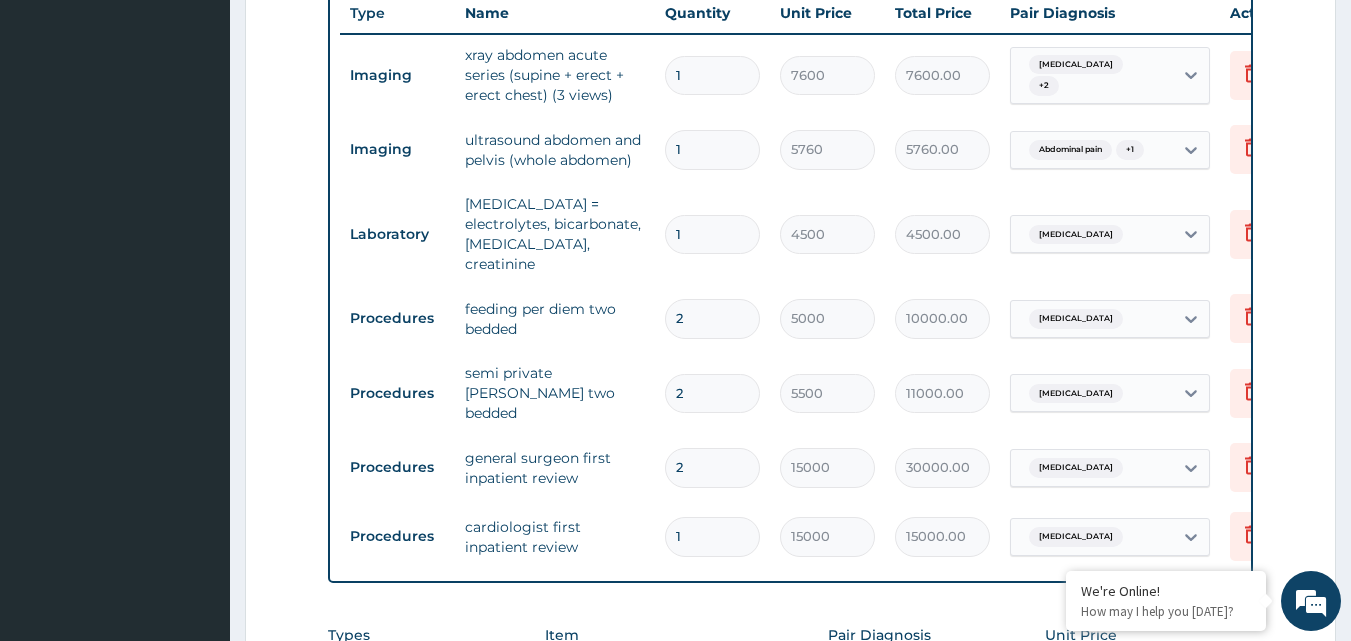 type on "0.00" 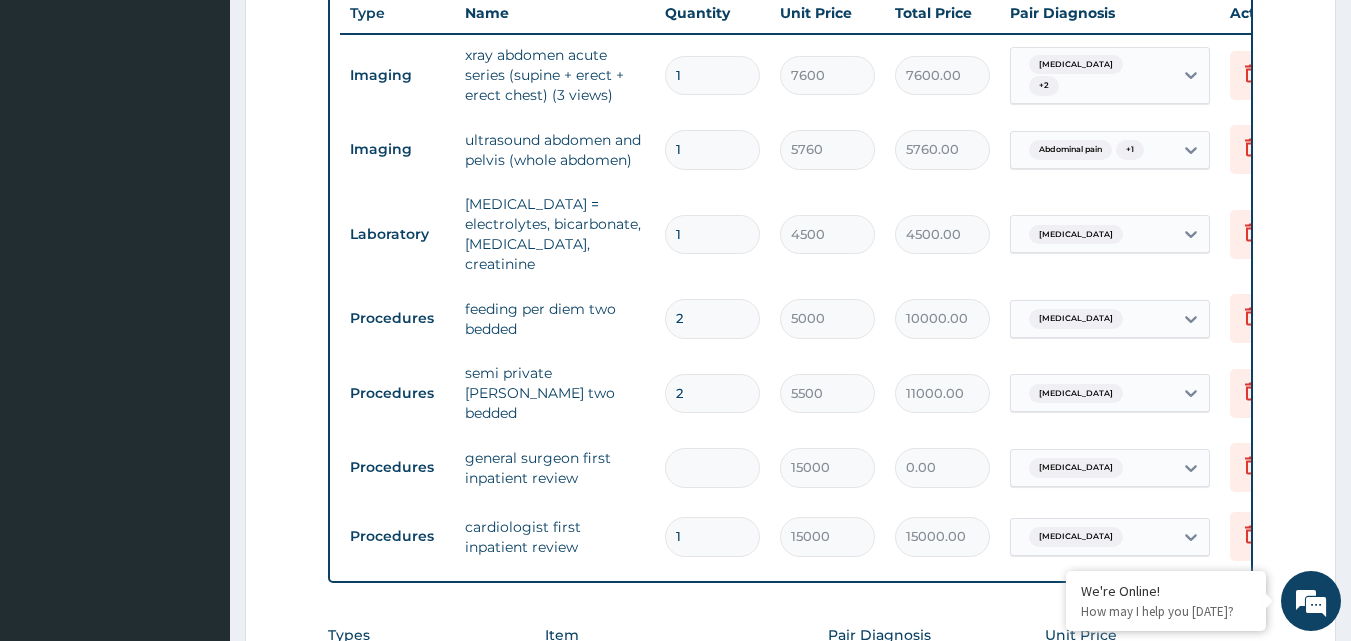 type on "1" 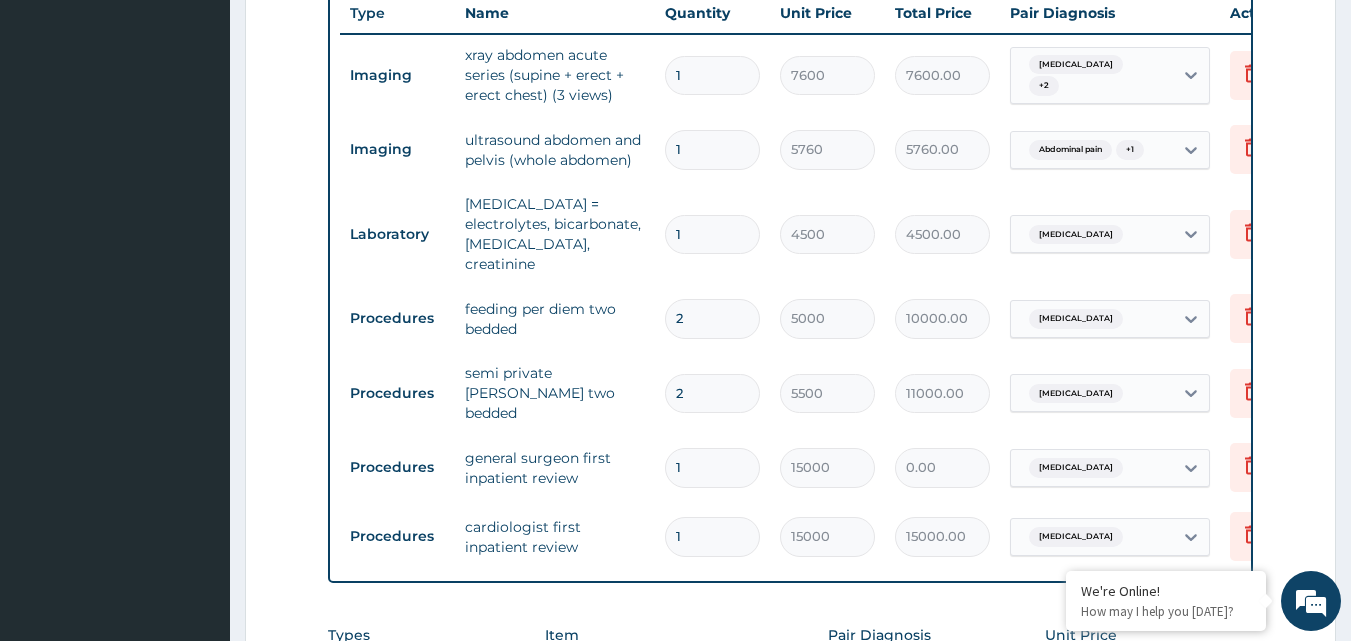 type on "15000.00" 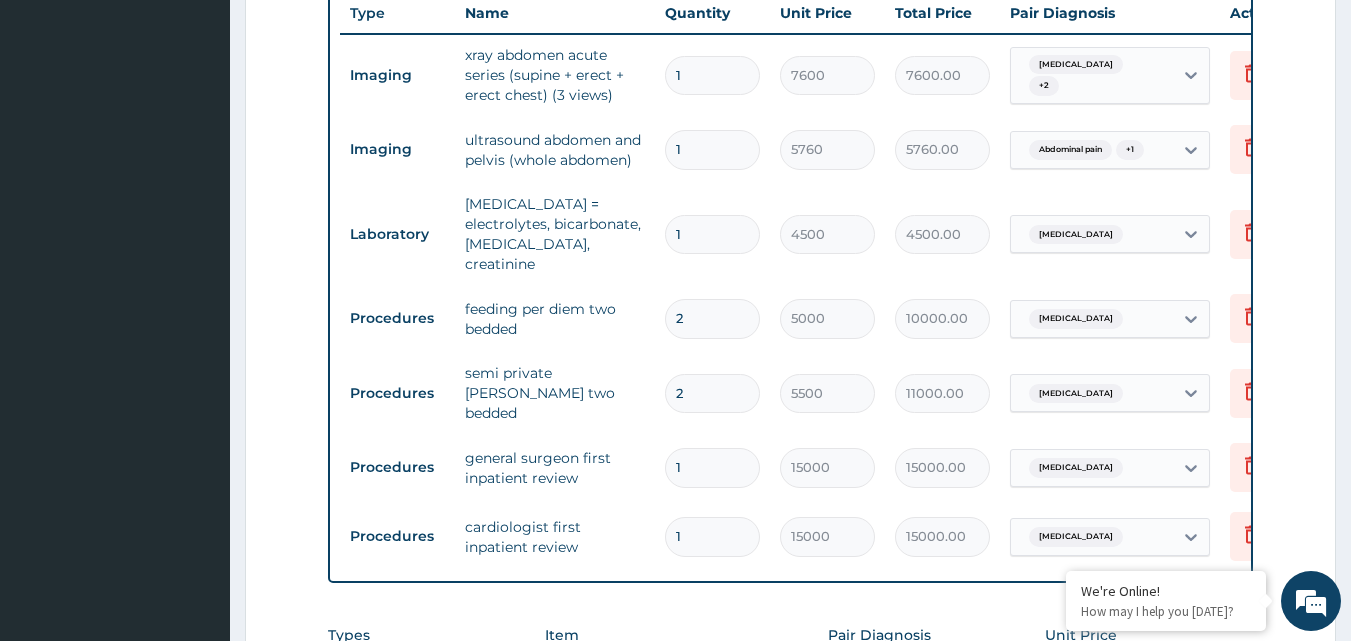 type on "1" 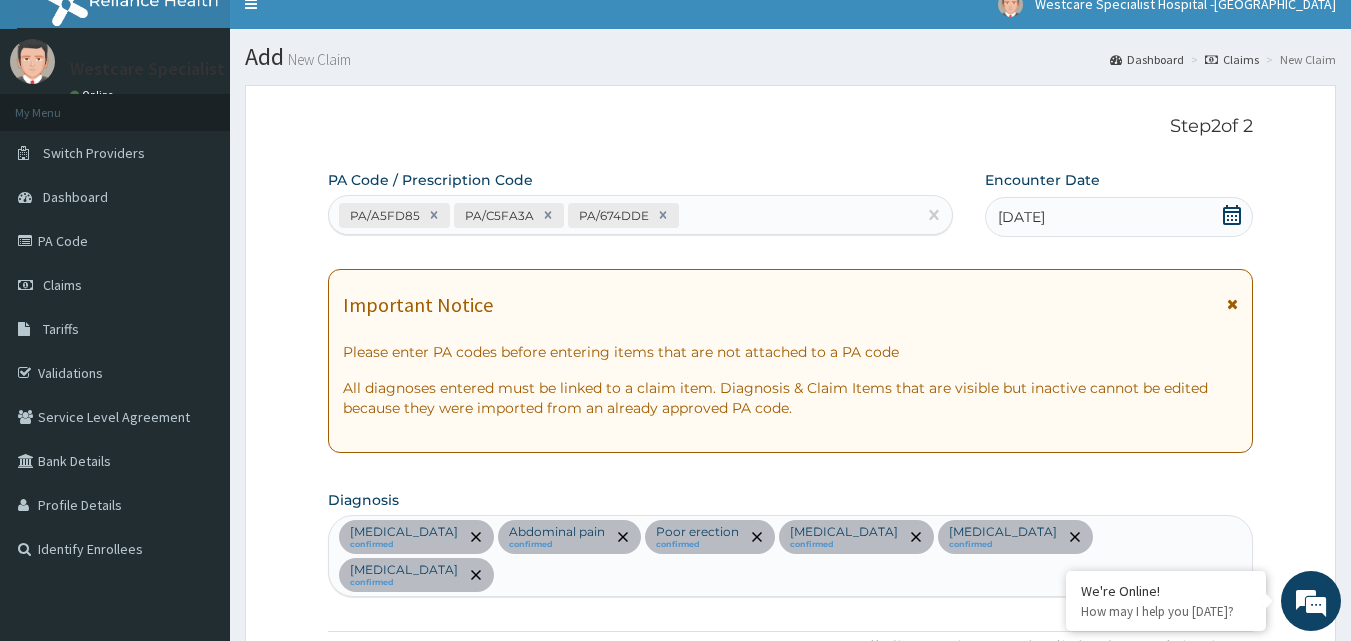 scroll, scrollTop: 0, scrollLeft: 0, axis: both 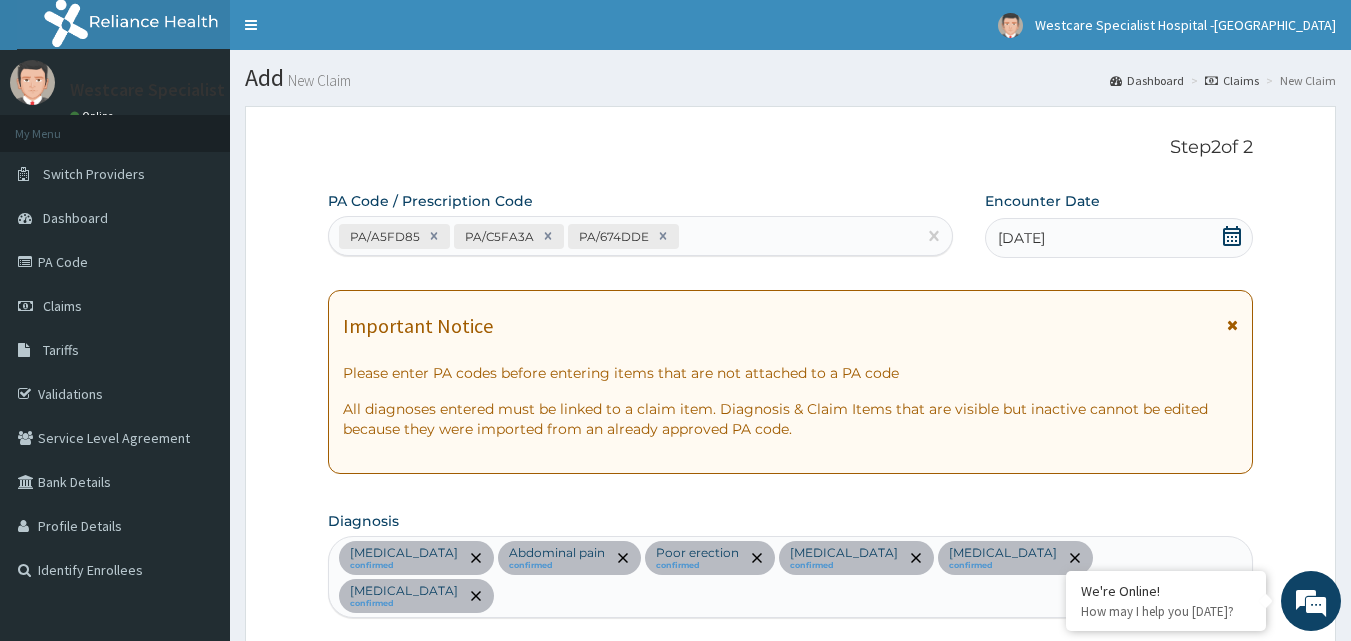 click on "PA/A5FD85 PA/C5FA3A PA/674DDE" at bounding box center [623, 236] 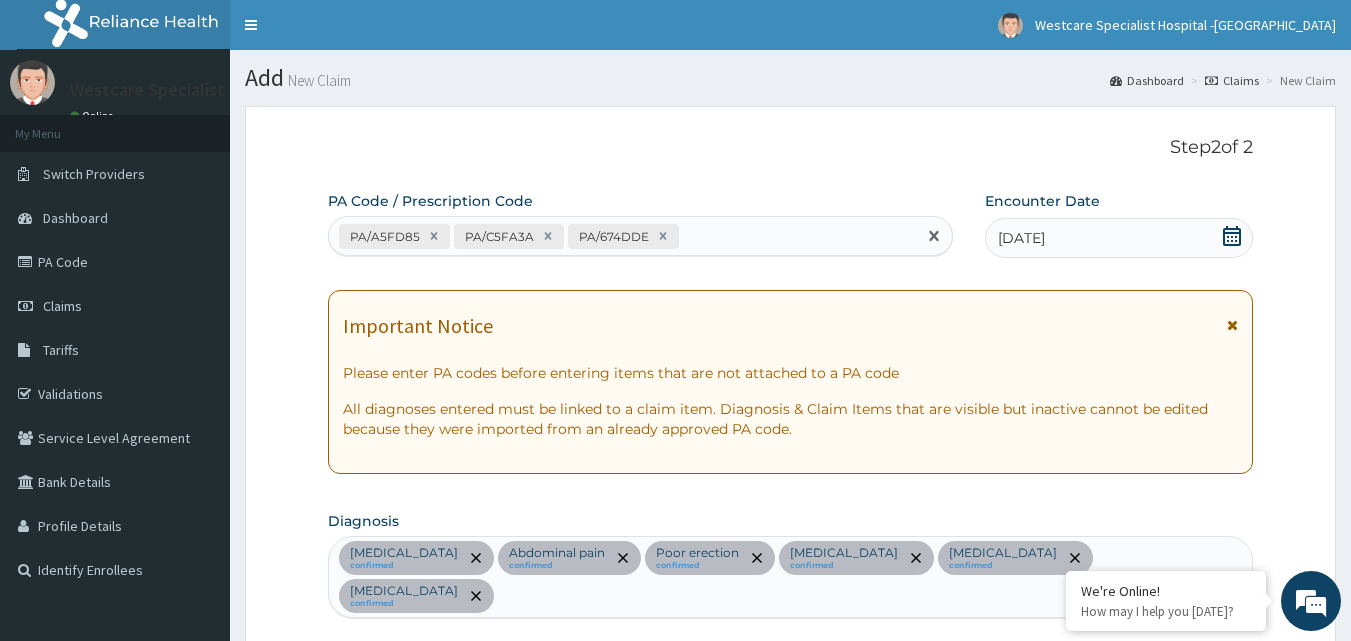 paste on "PA/6F07C9" 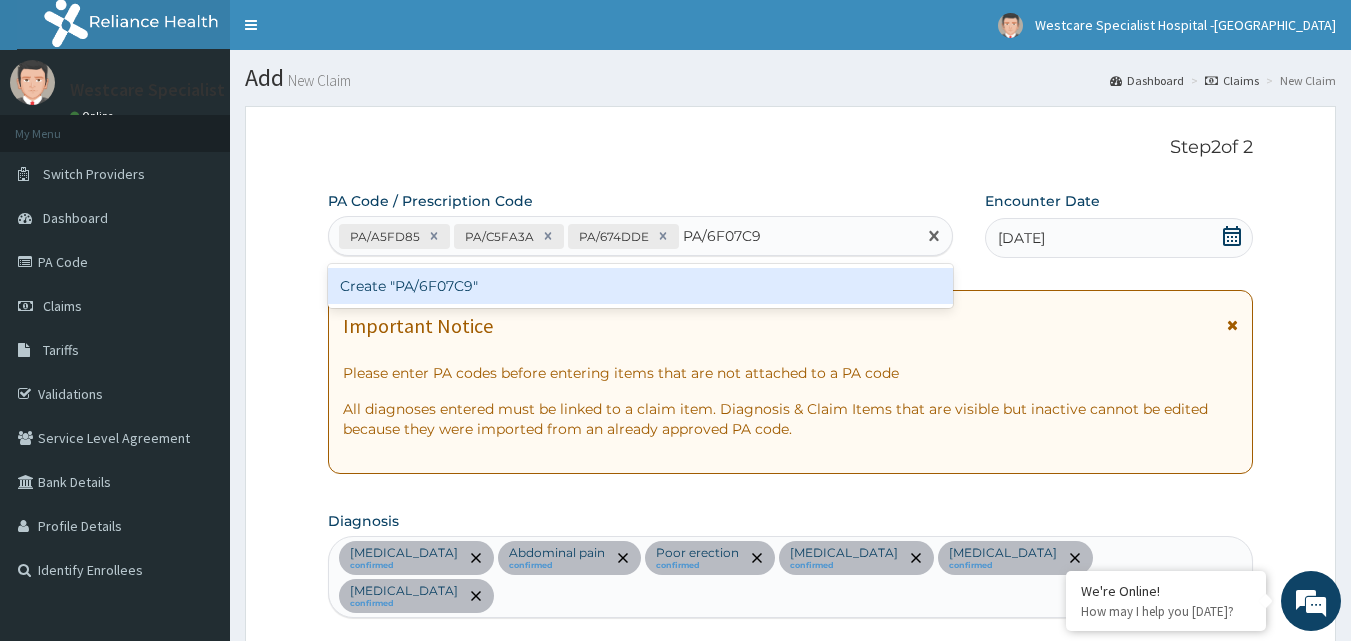 click on "Create "PA/6F07C9"" at bounding box center [641, 286] 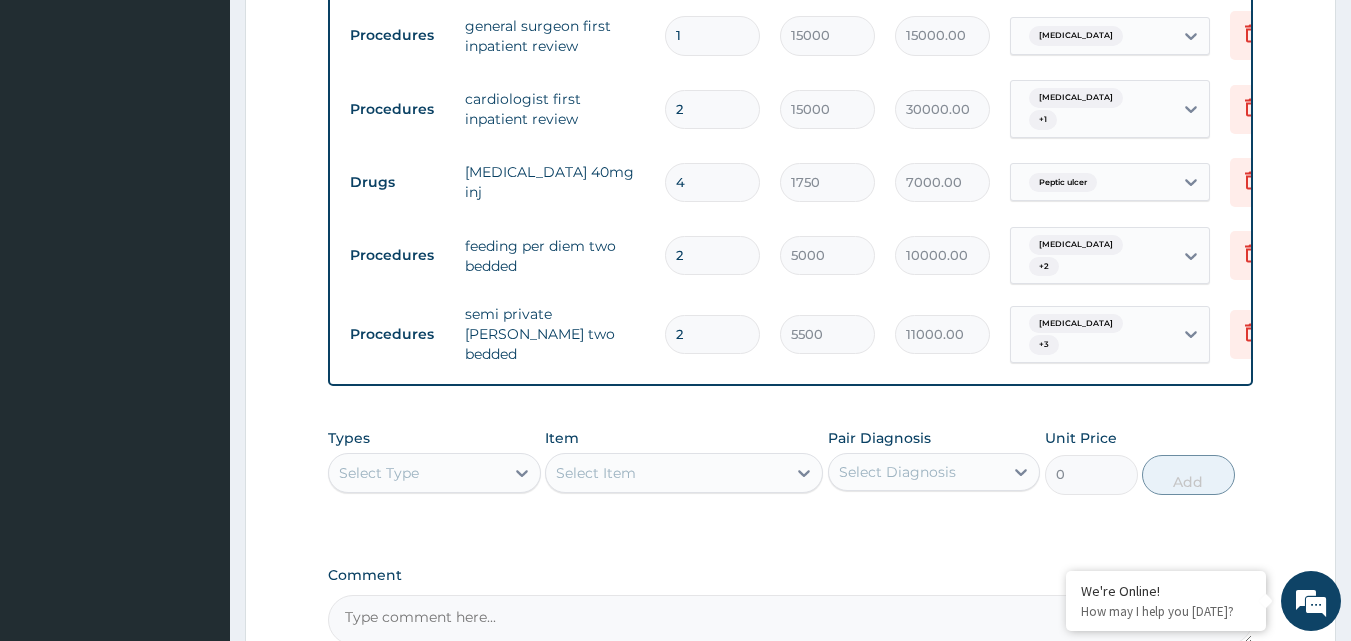 scroll, scrollTop: 1301, scrollLeft: 0, axis: vertical 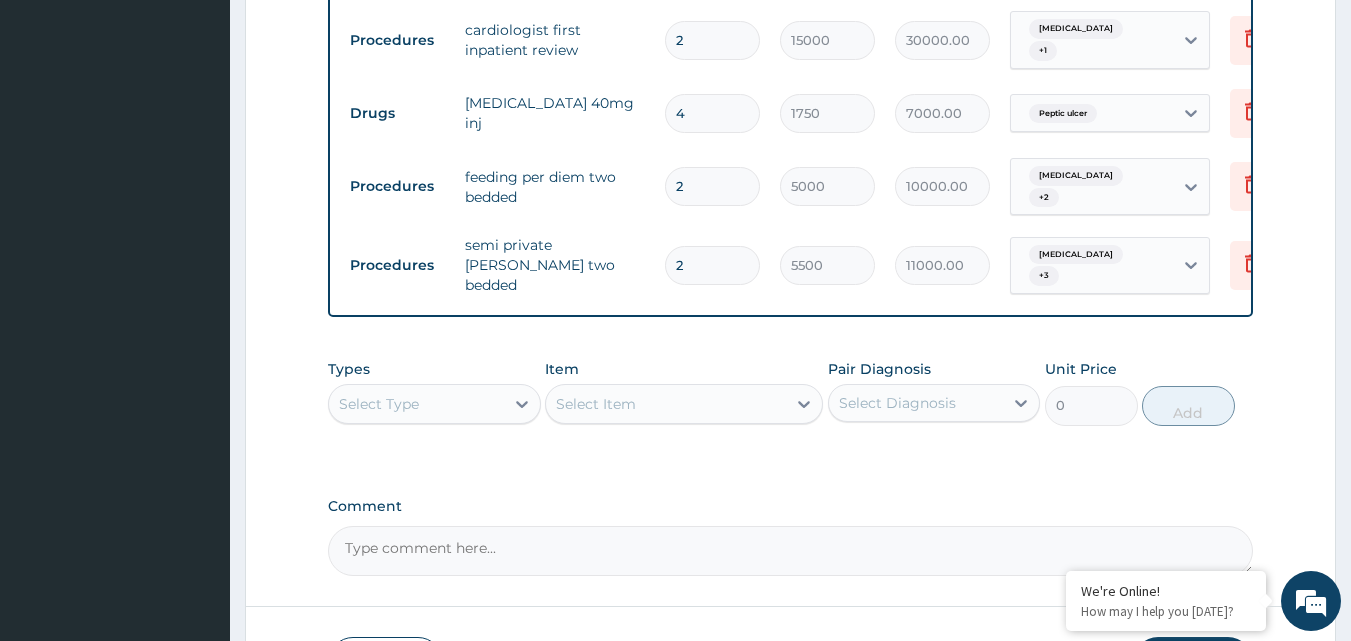 click on "2" at bounding box center [712, 265] 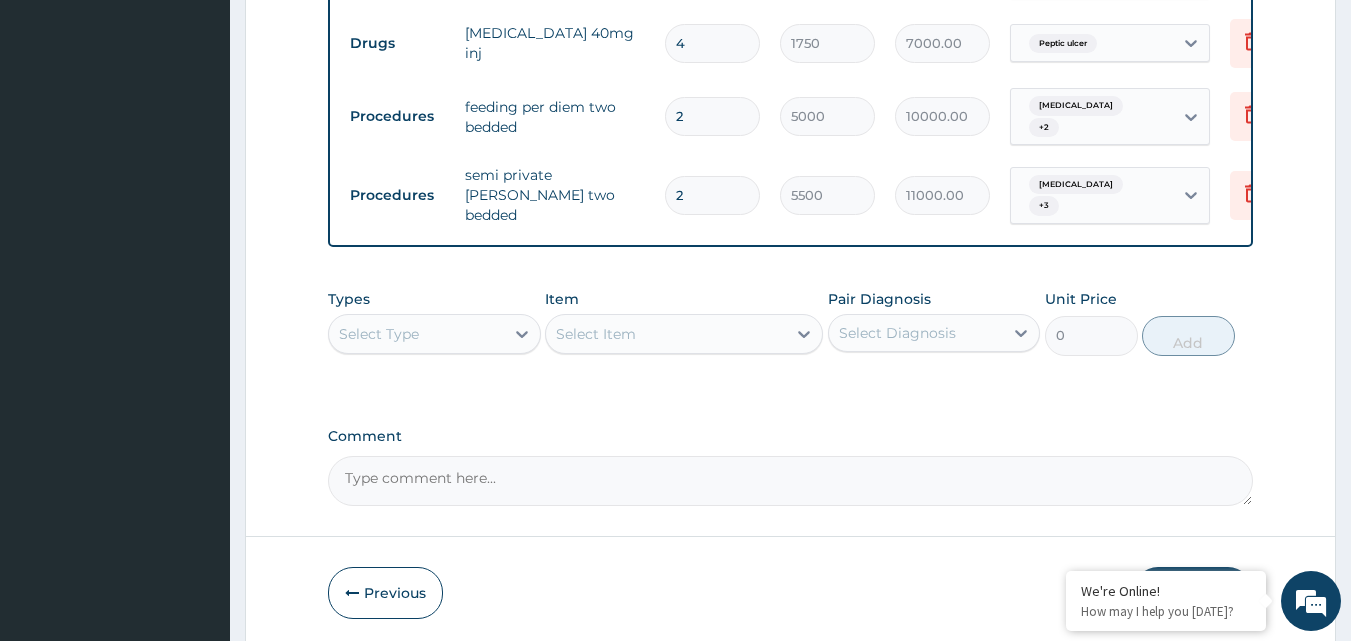 scroll, scrollTop: 1401, scrollLeft: 0, axis: vertical 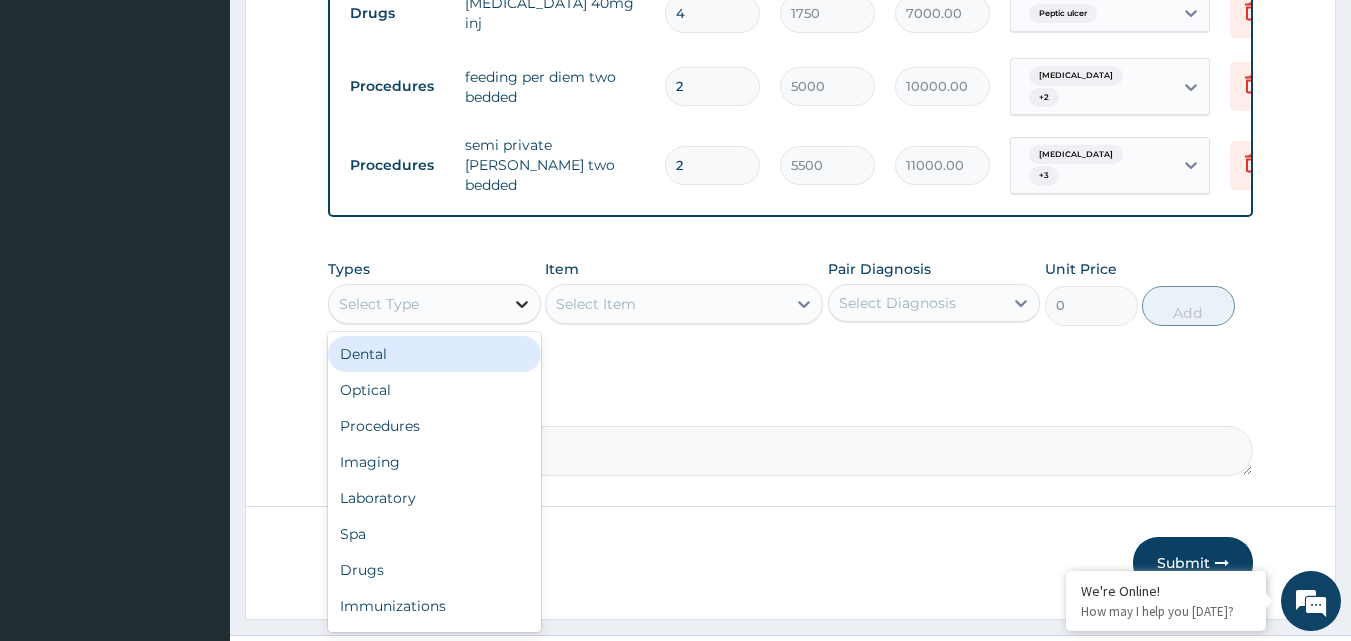 click 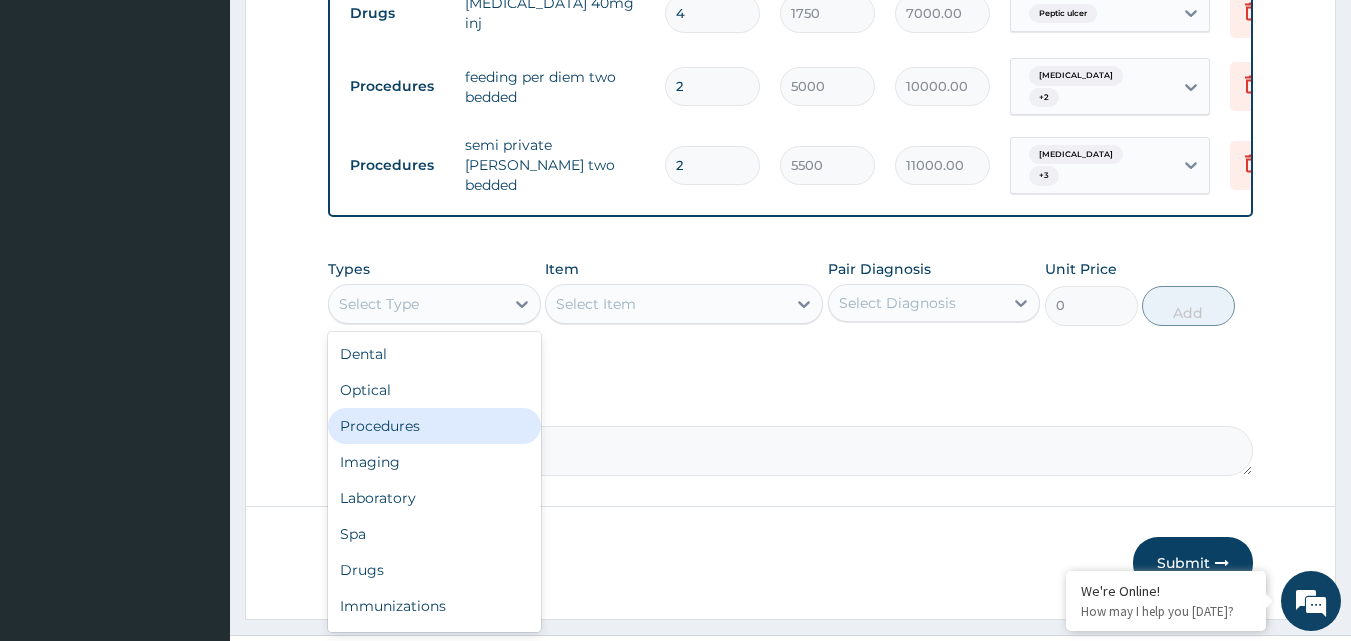 click on "Procedures" at bounding box center (434, 426) 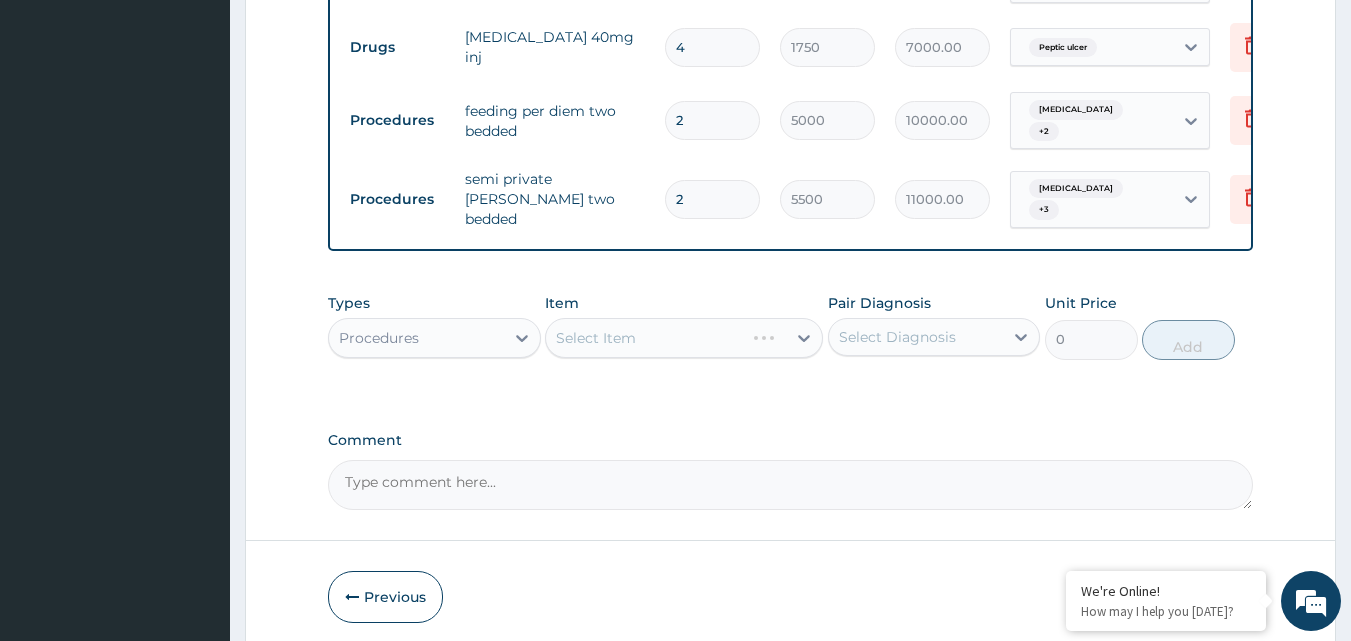 scroll, scrollTop: 1401, scrollLeft: 0, axis: vertical 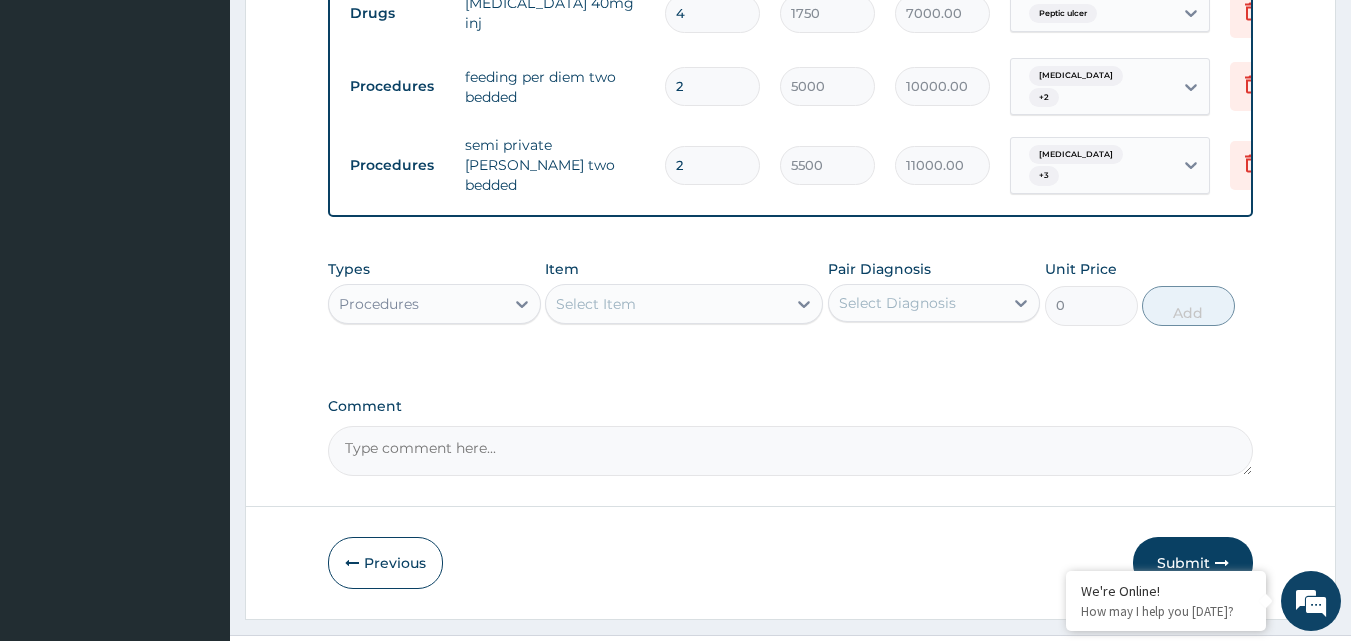 click on "Select Item" at bounding box center [666, 304] 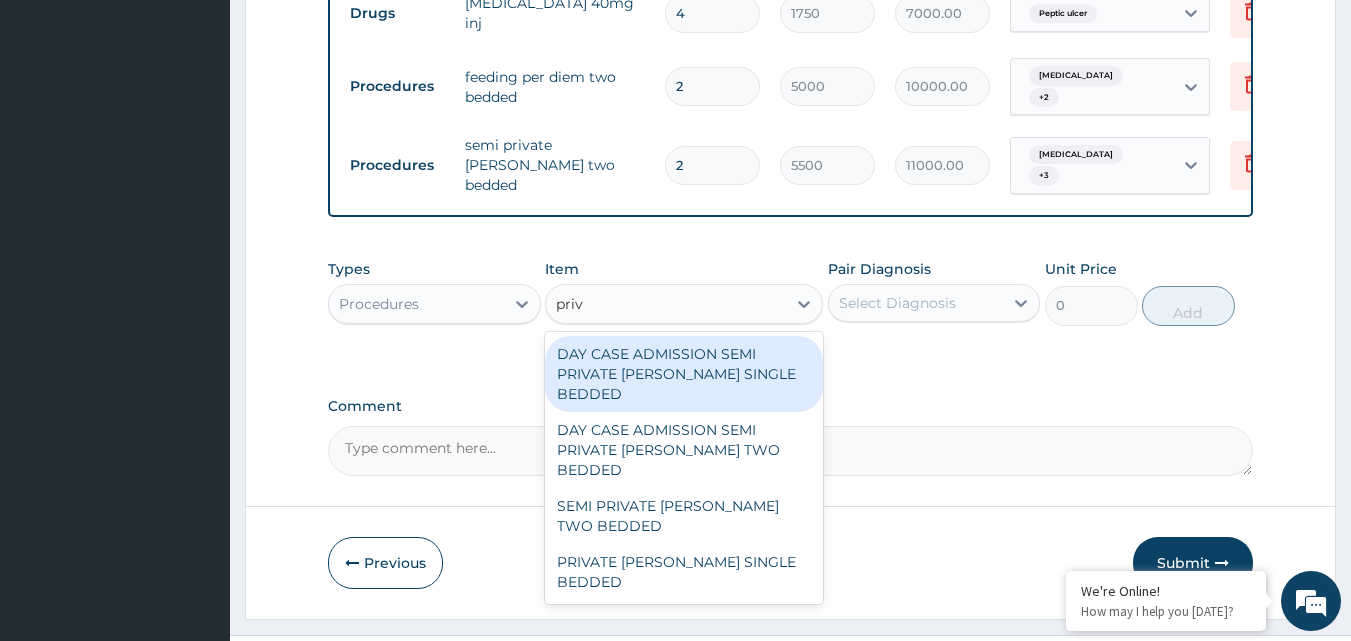 type on "priva" 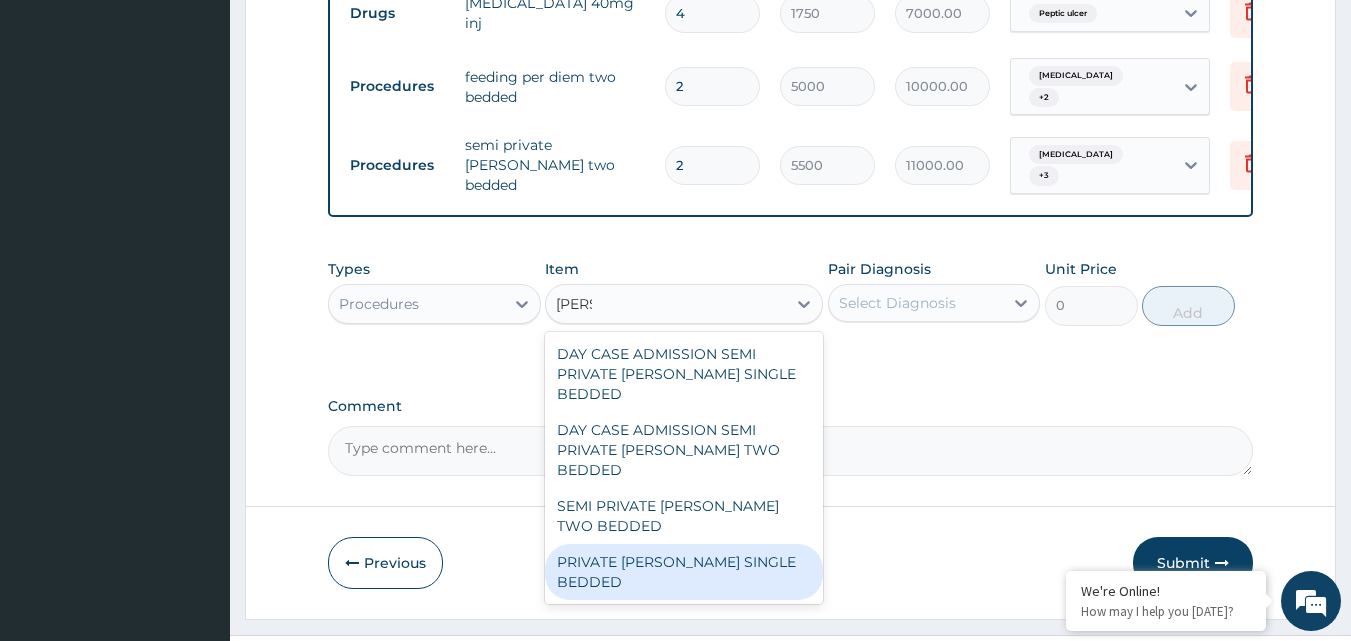 click on "PRIVATE WARD SINGLE BEDDED" at bounding box center (684, 572) 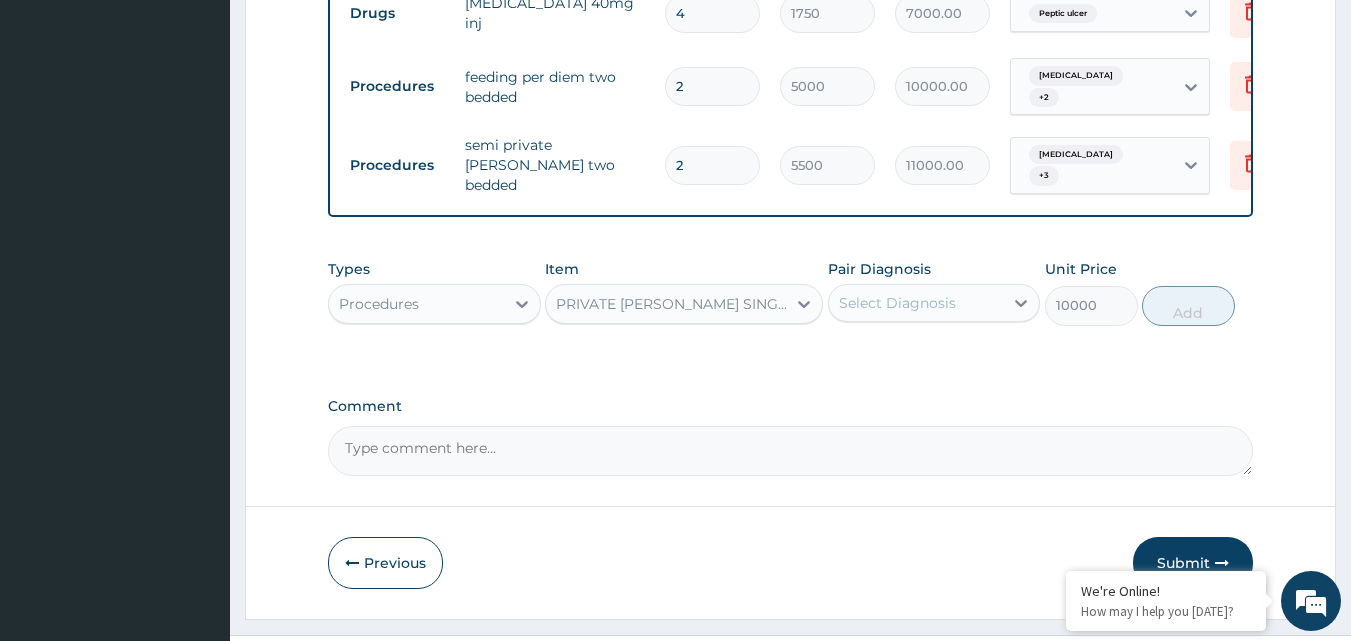 click on "Select Diagnosis" at bounding box center (897, 303) 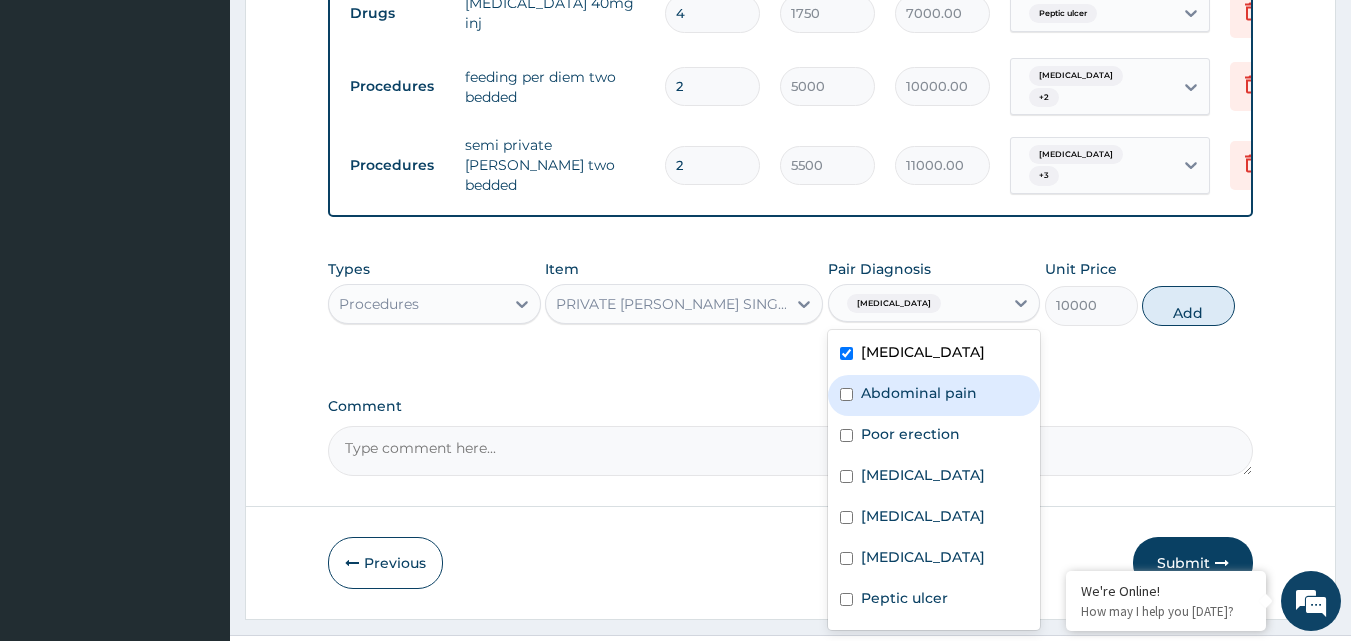 click on "Abdominal pain" at bounding box center (934, 395) 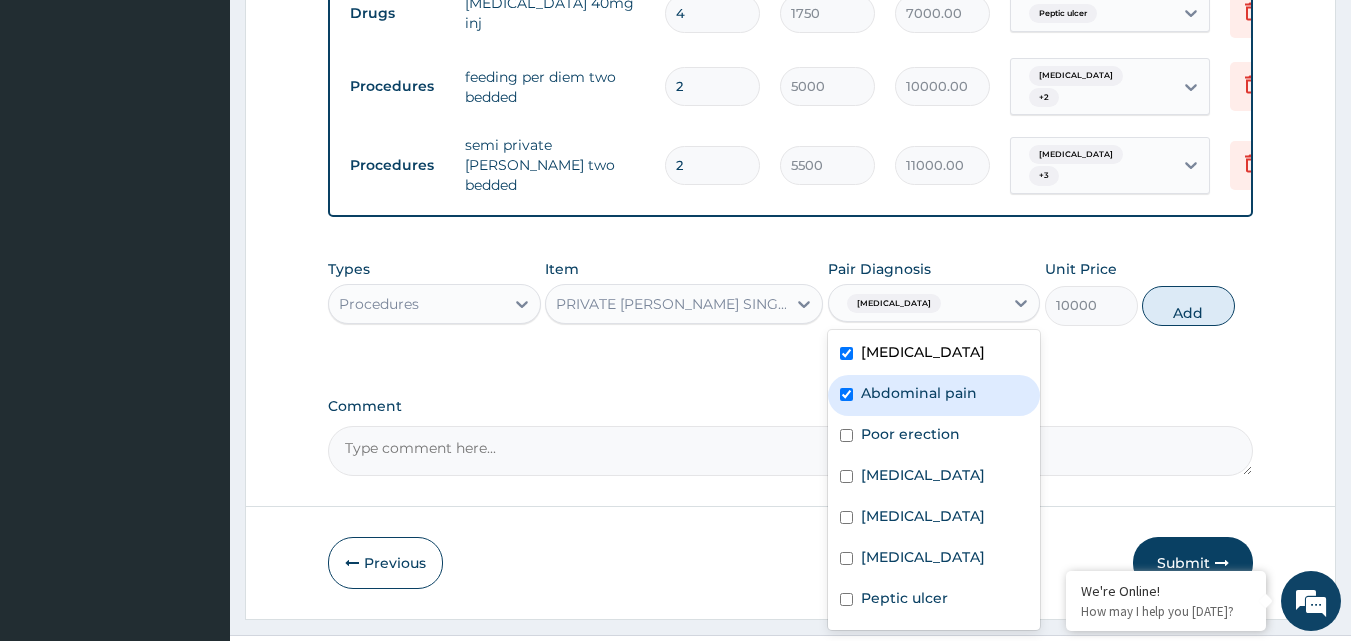 checkbox on "true" 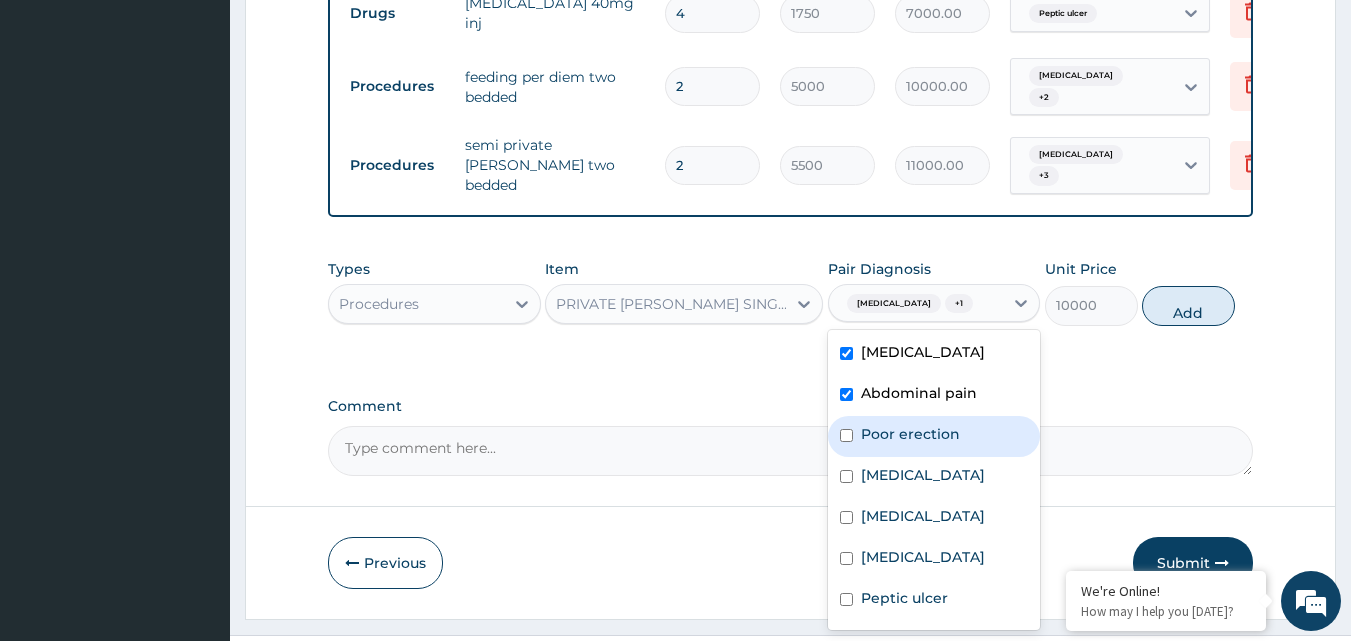 click on "Poor erection" at bounding box center [910, 434] 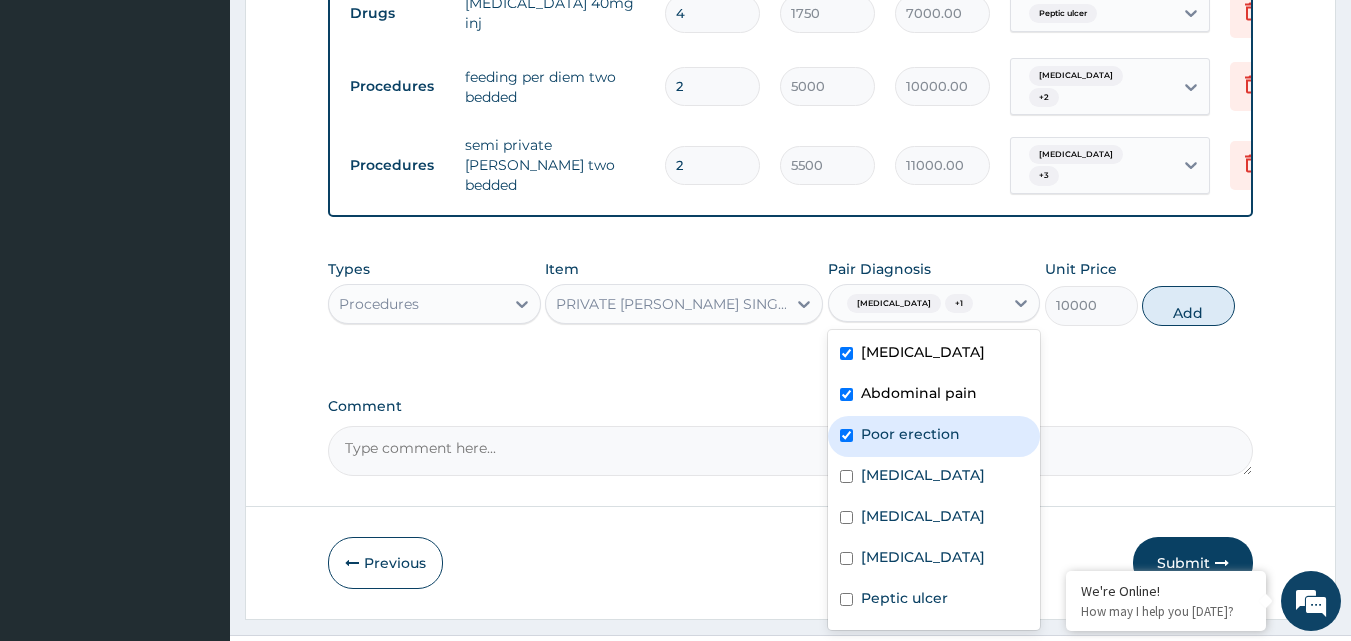 checkbox on "true" 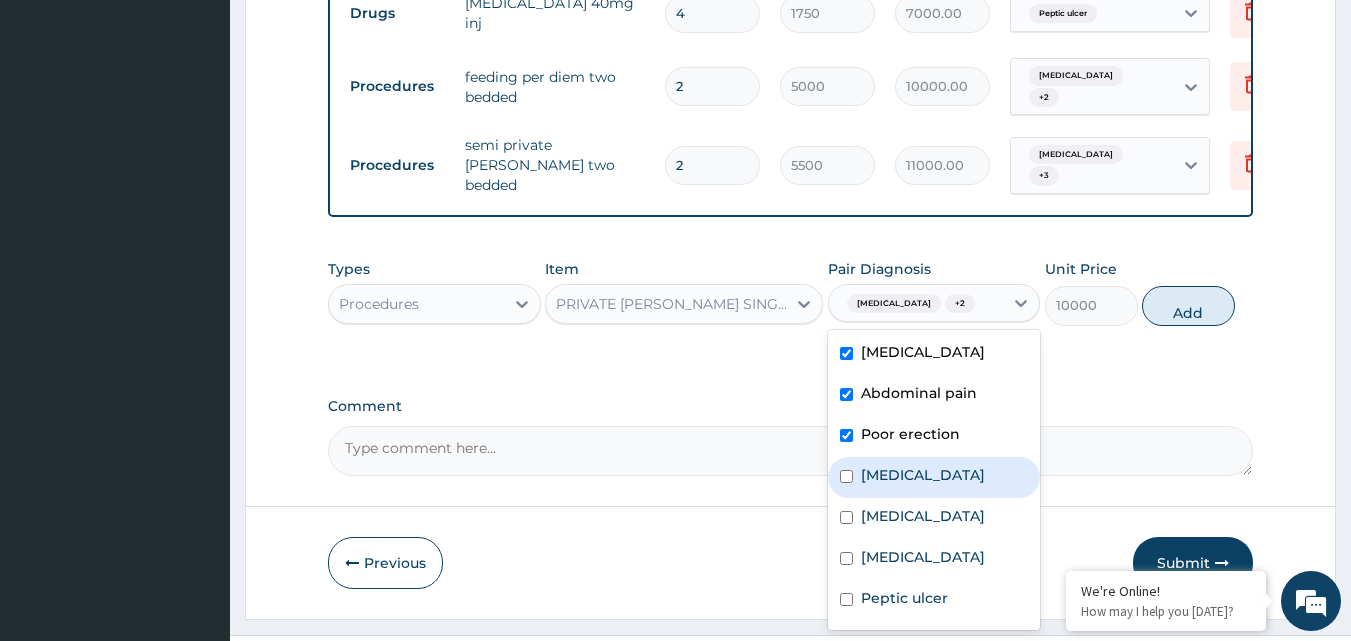 click on "Electrolyte imbalance" at bounding box center [934, 477] 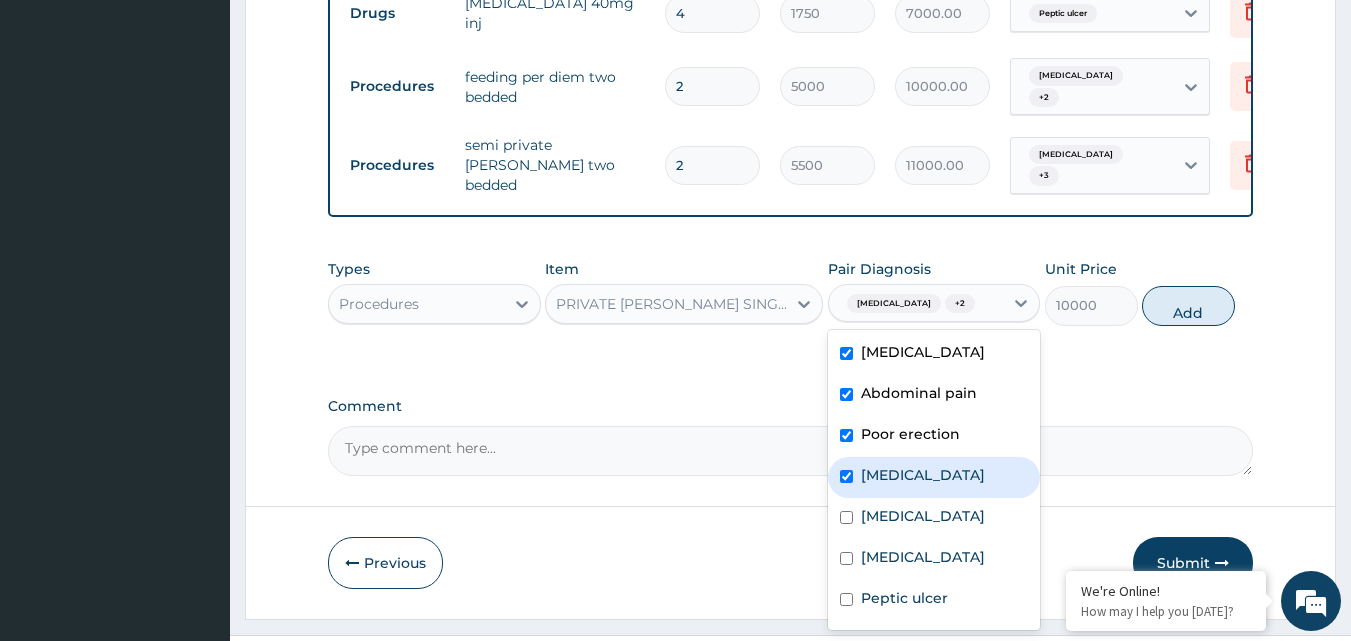 checkbox on "true" 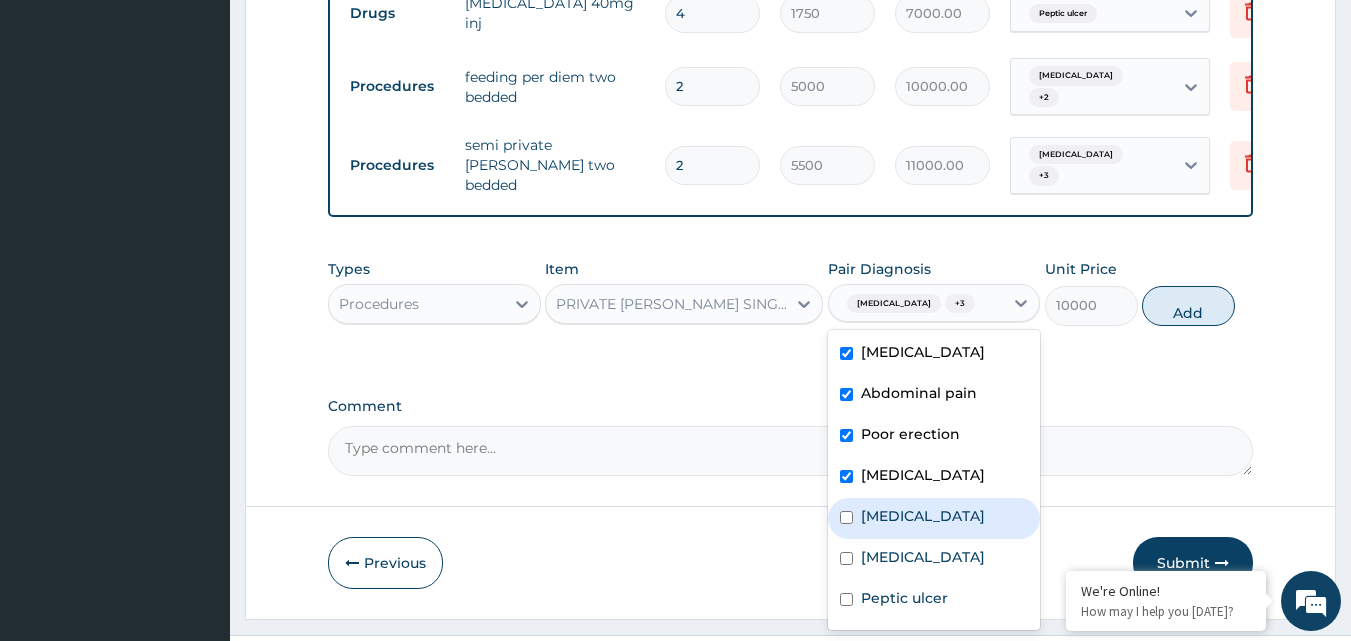click on "Intestinal obstruction" at bounding box center [923, 516] 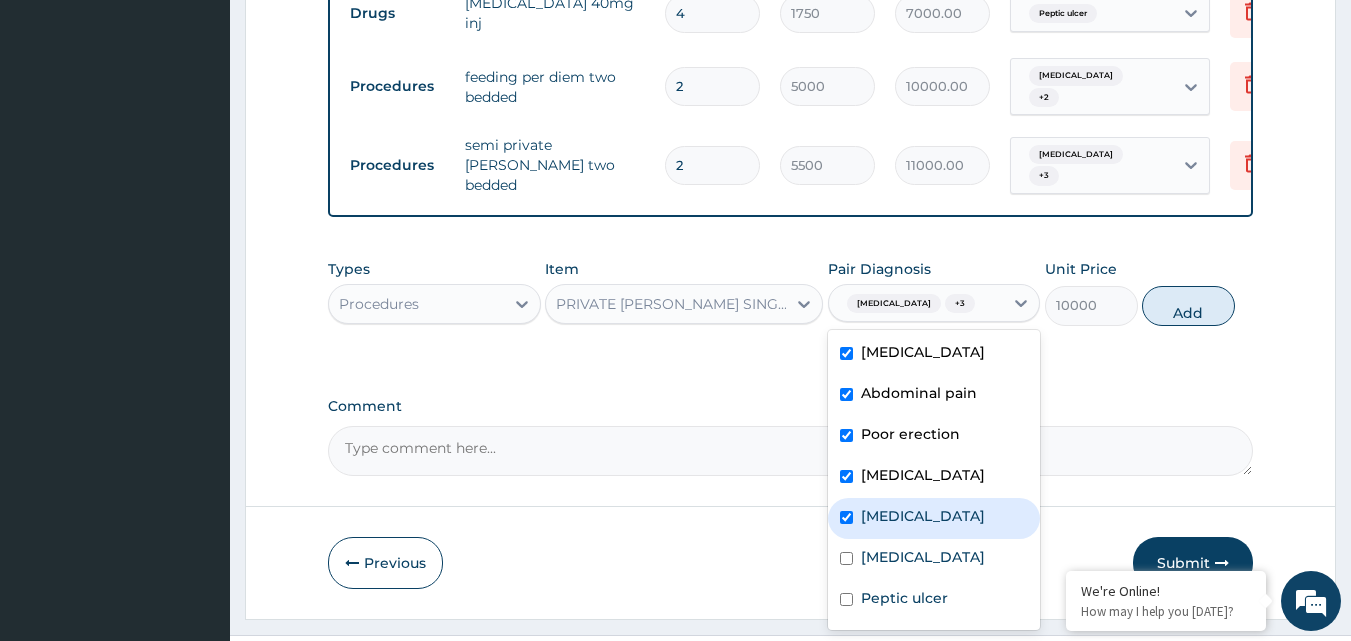 checkbox on "true" 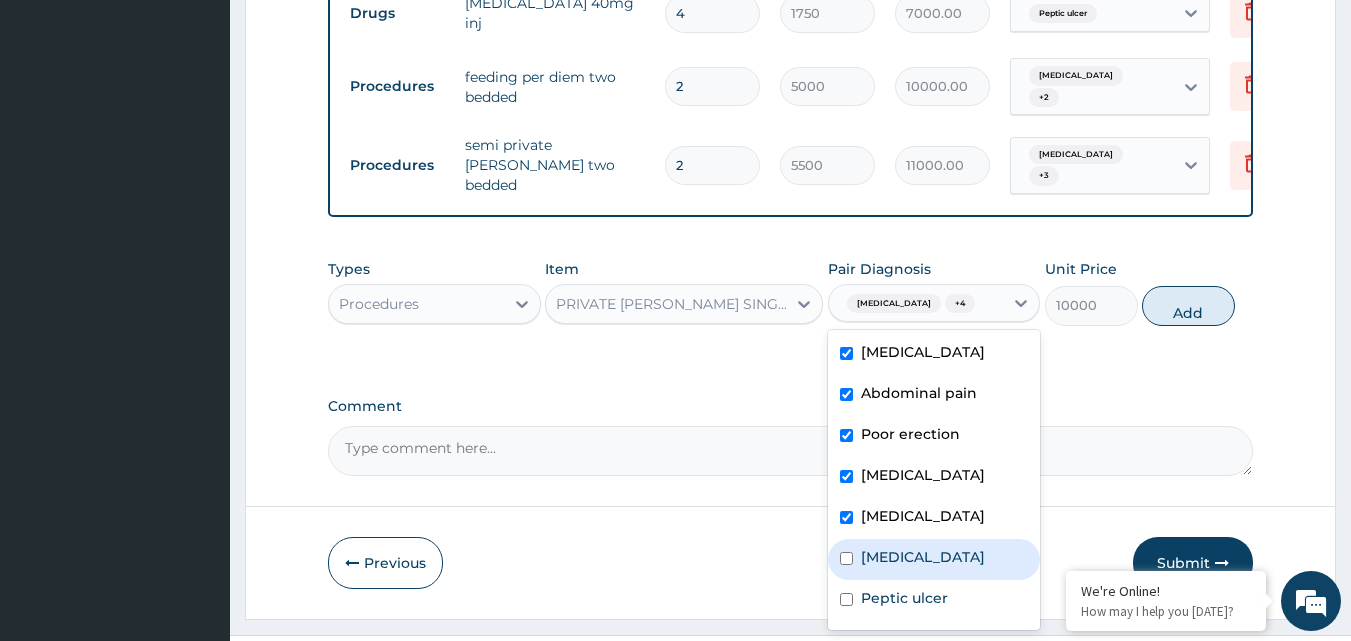 click at bounding box center (846, 558) 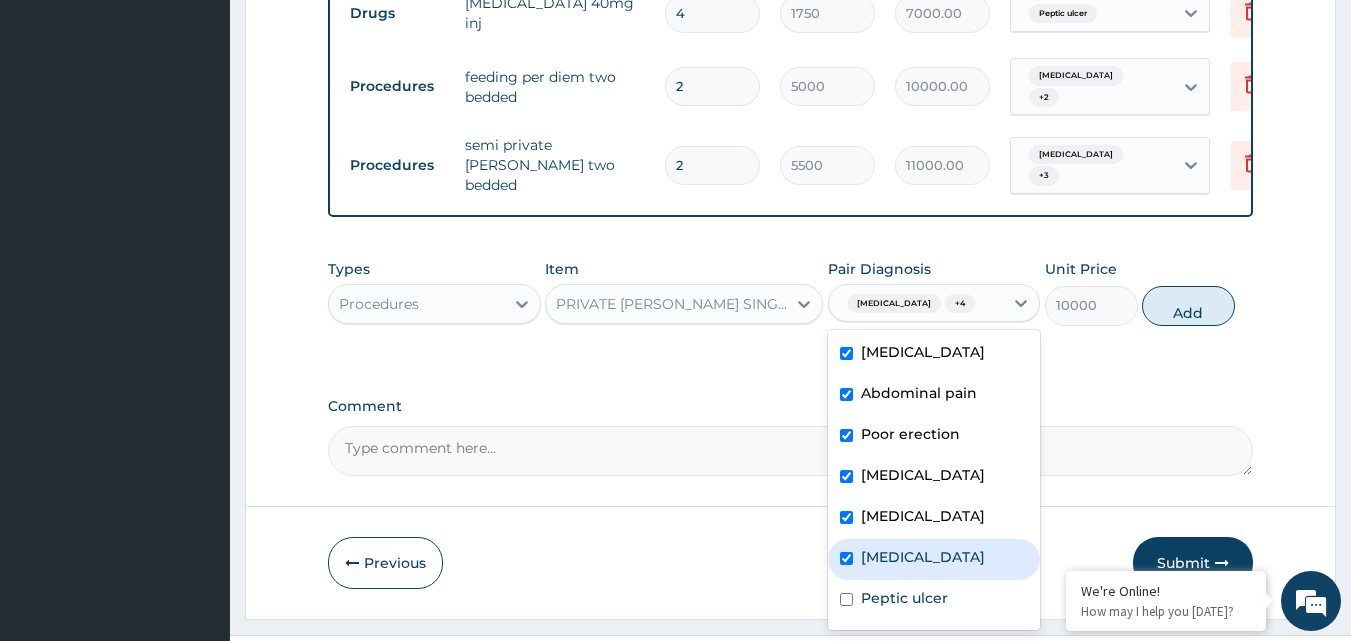 checkbox on "true" 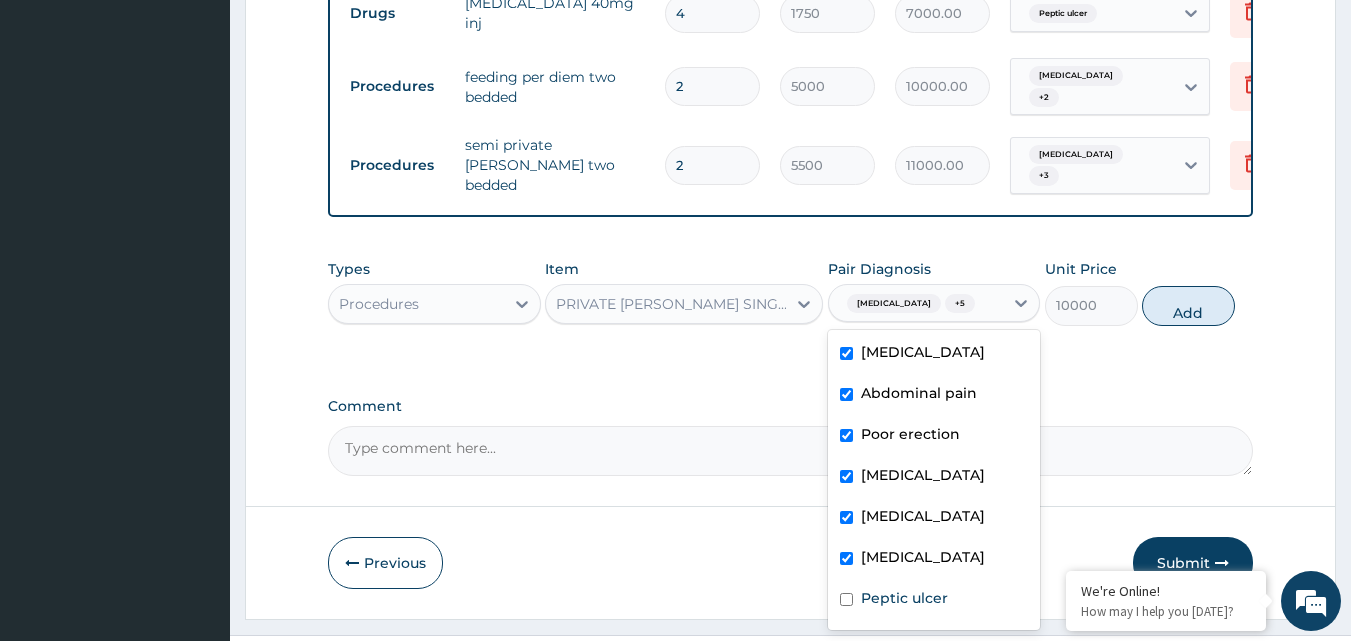 click at bounding box center [846, 435] 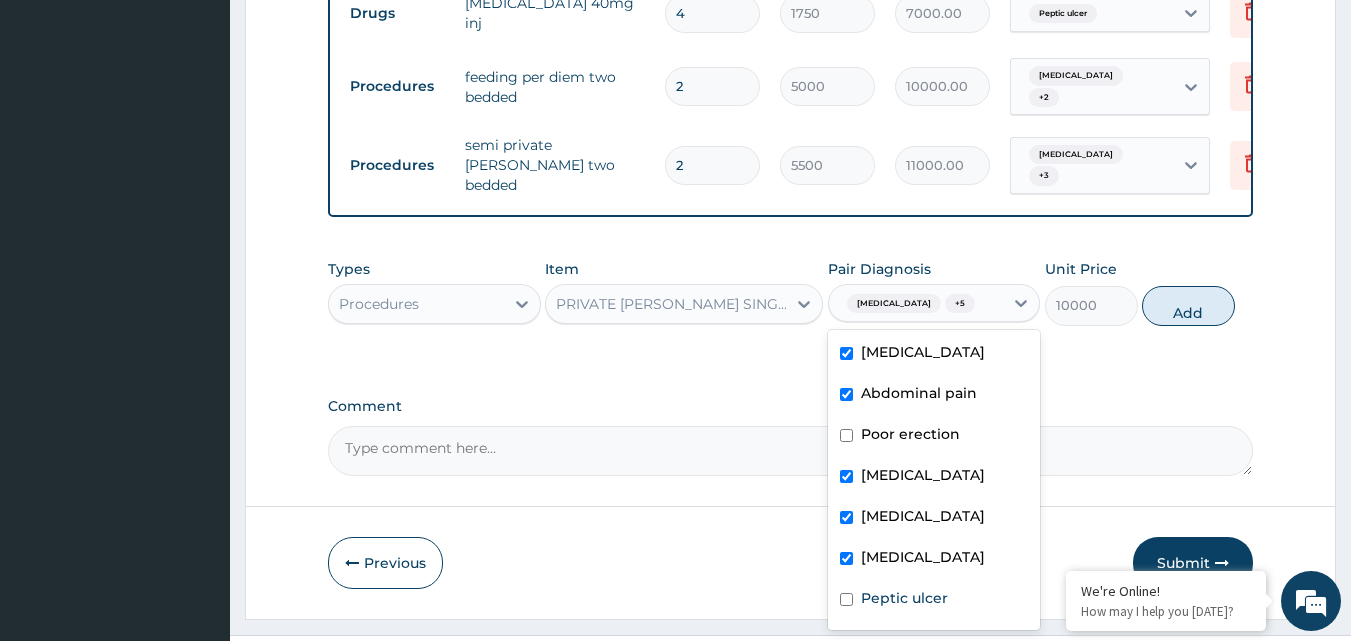 checkbox on "false" 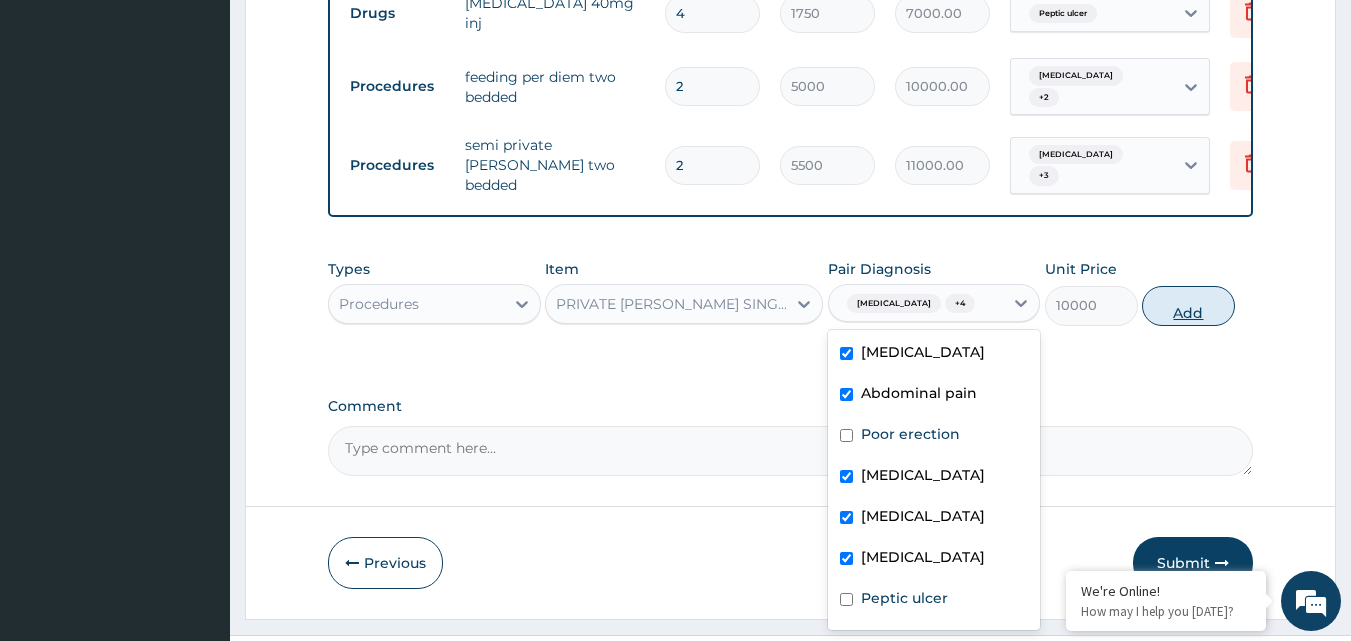 click on "Add" at bounding box center [1188, 306] 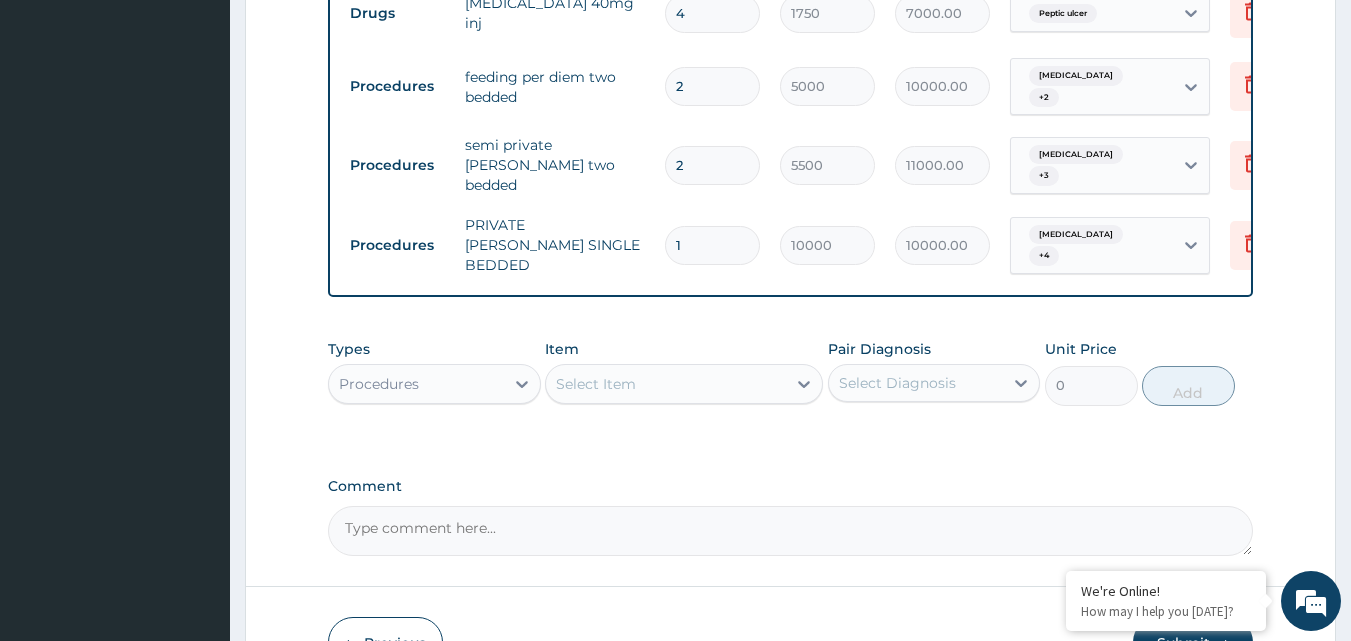 click on "1" at bounding box center (712, 245) 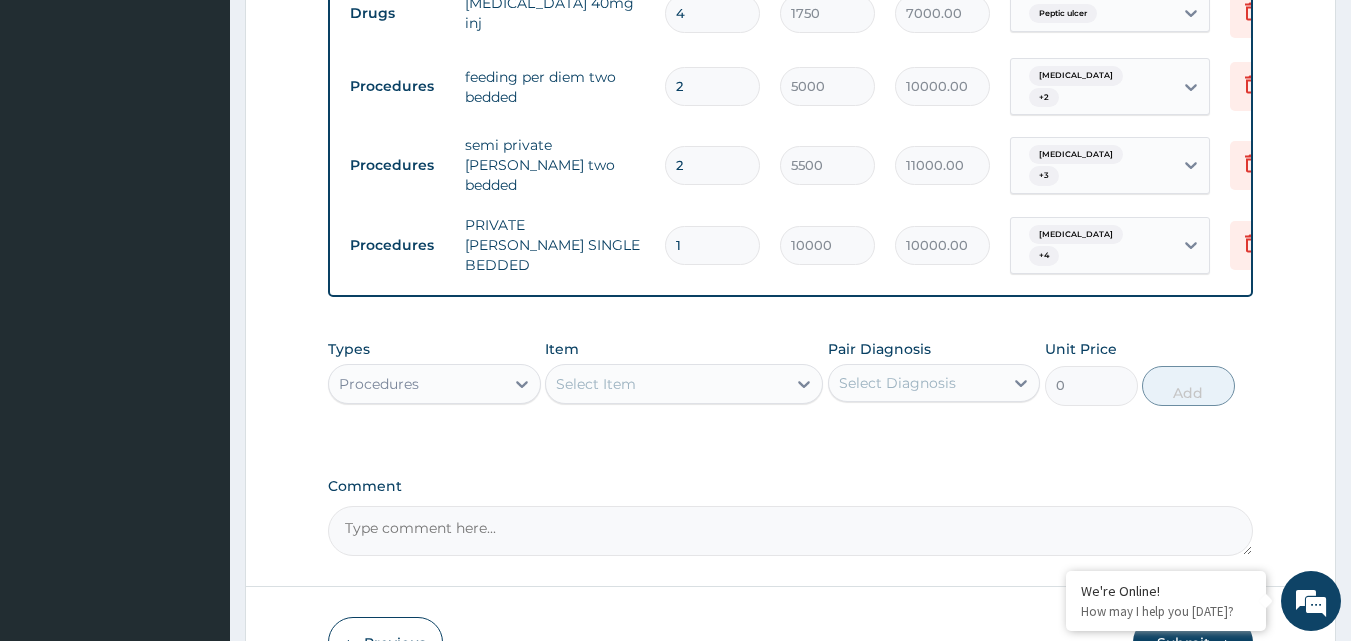 type 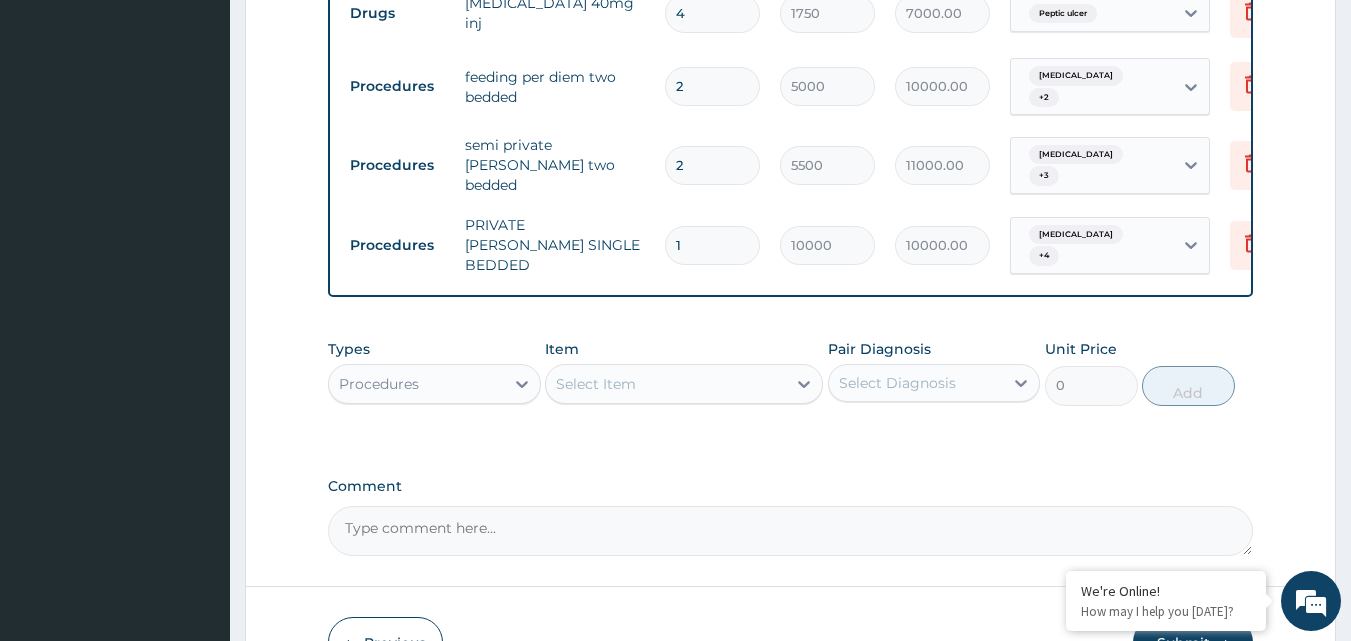 type on "0.00" 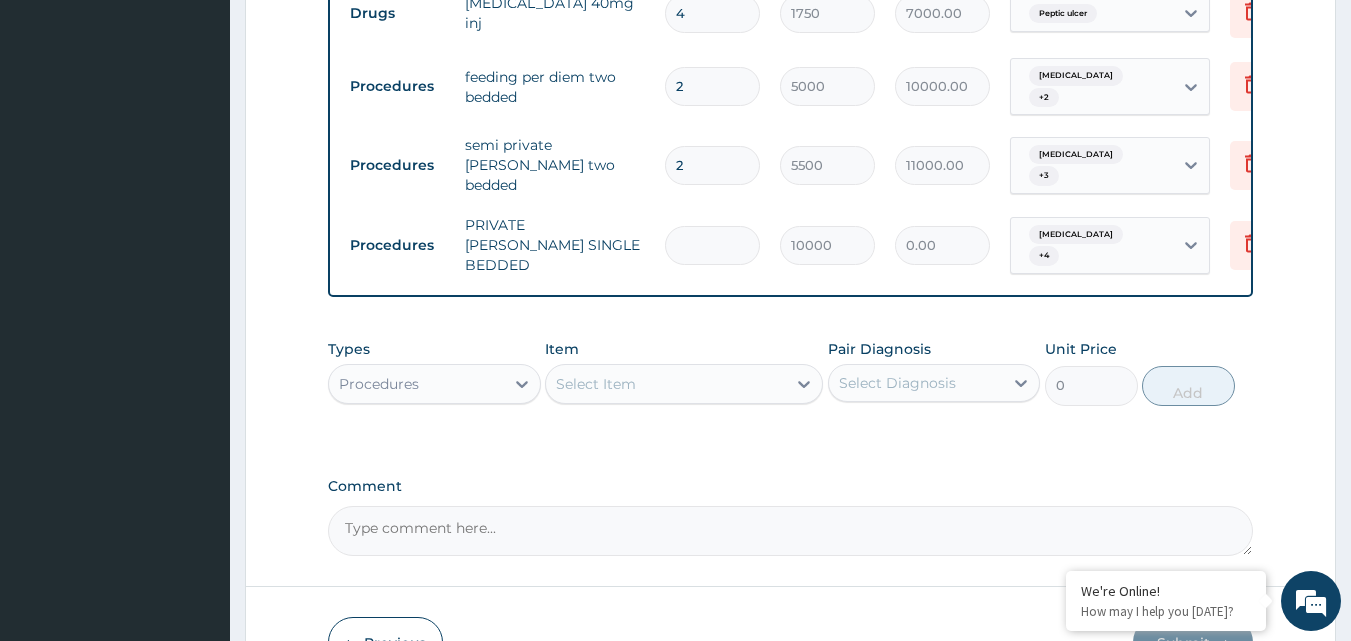 type on "4" 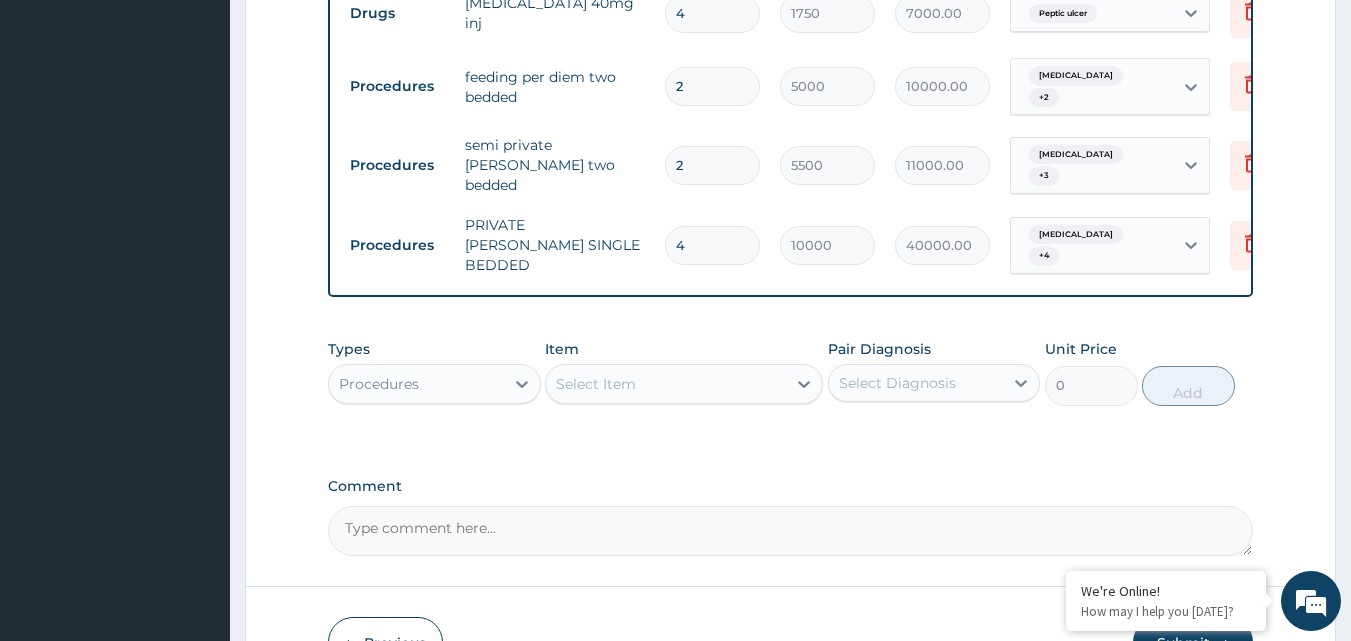 type on "4" 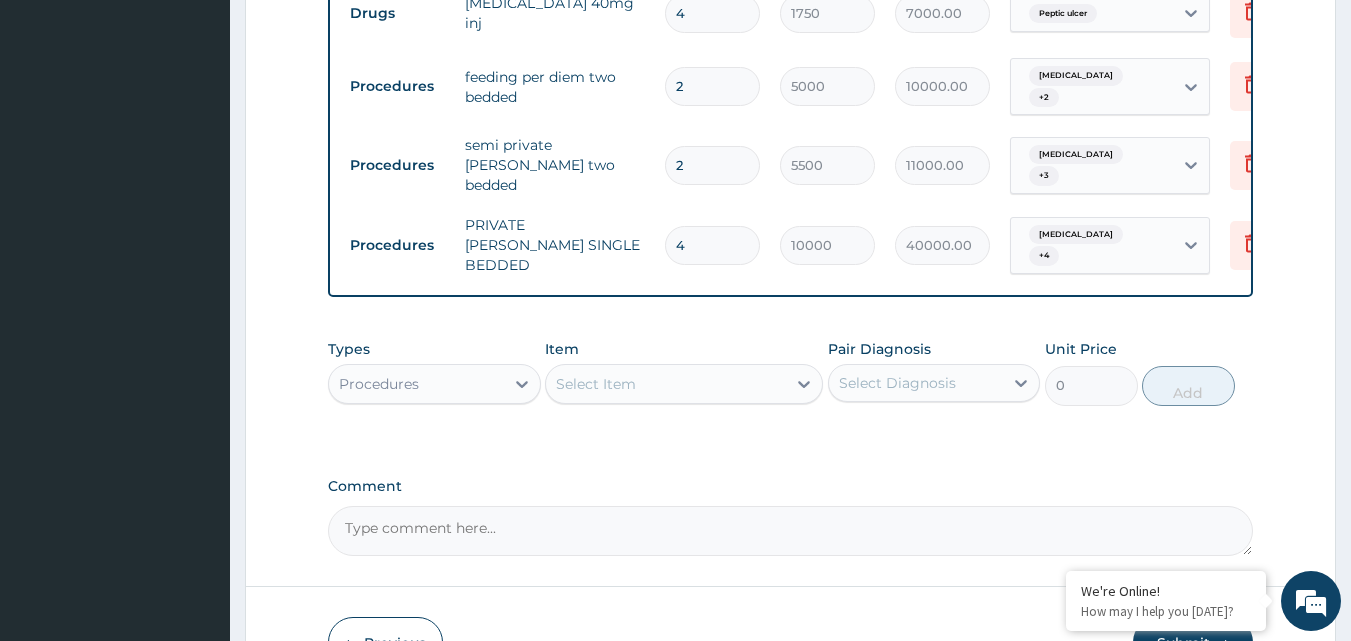 click on "Select Item" at bounding box center [666, 384] 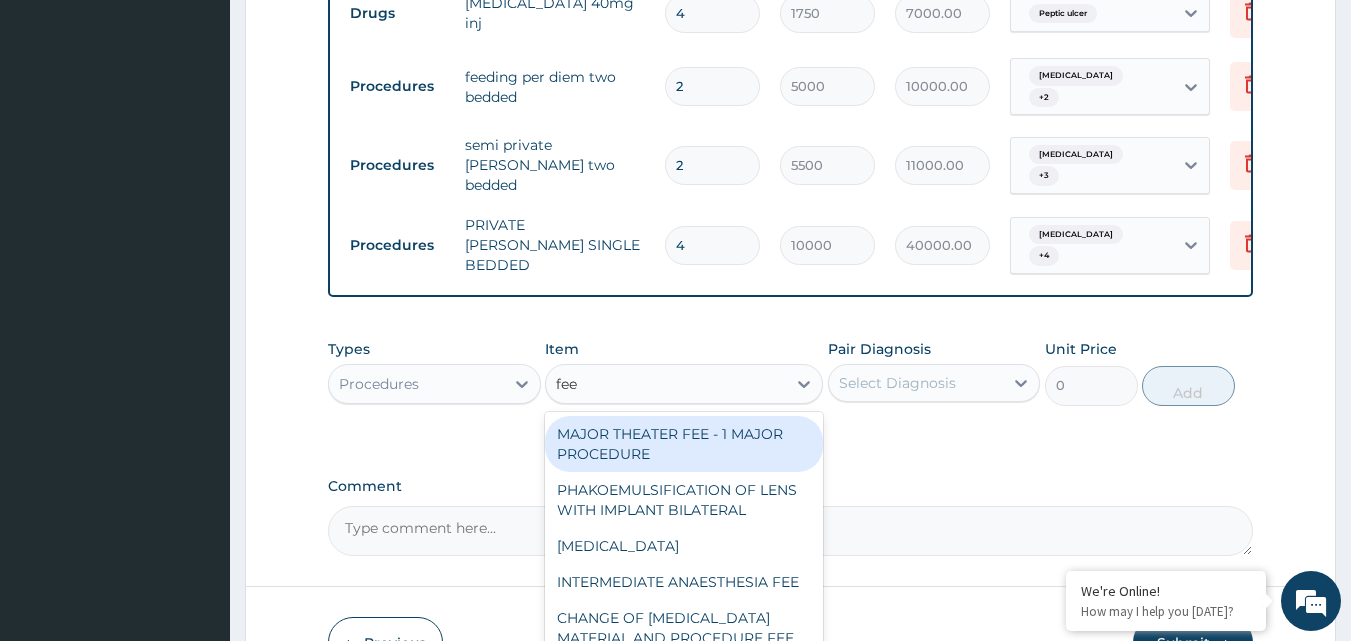 type on "feed" 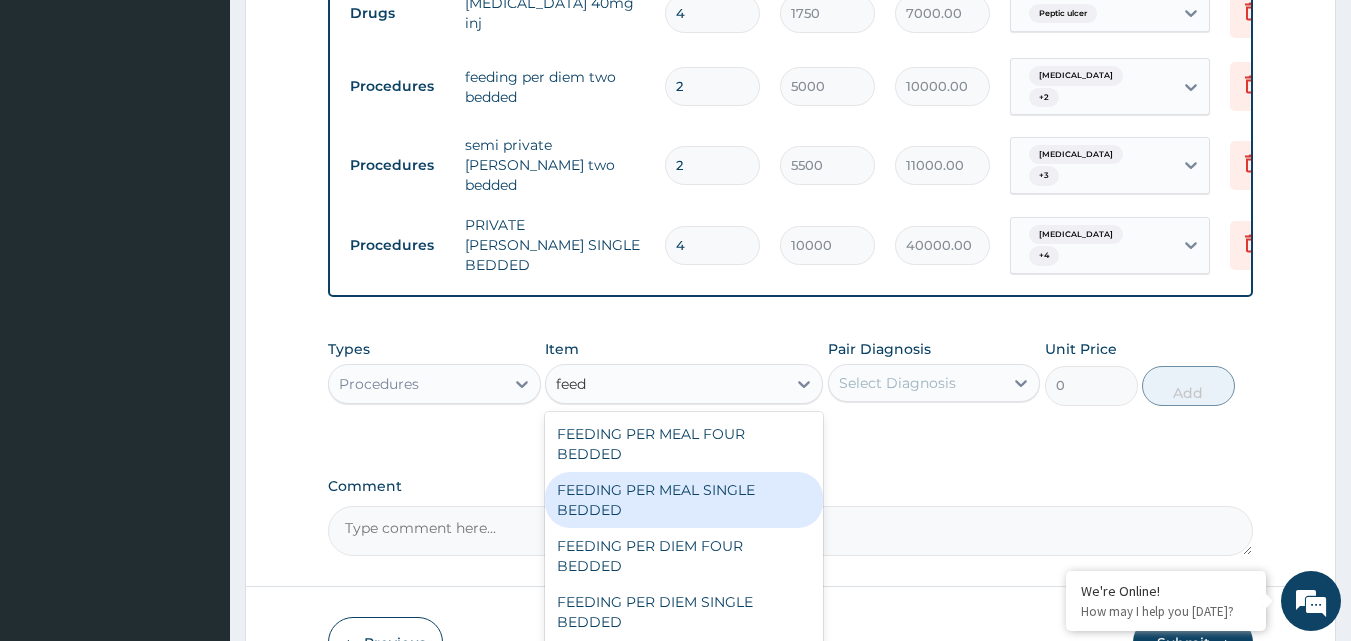 scroll, scrollTop: 100, scrollLeft: 0, axis: vertical 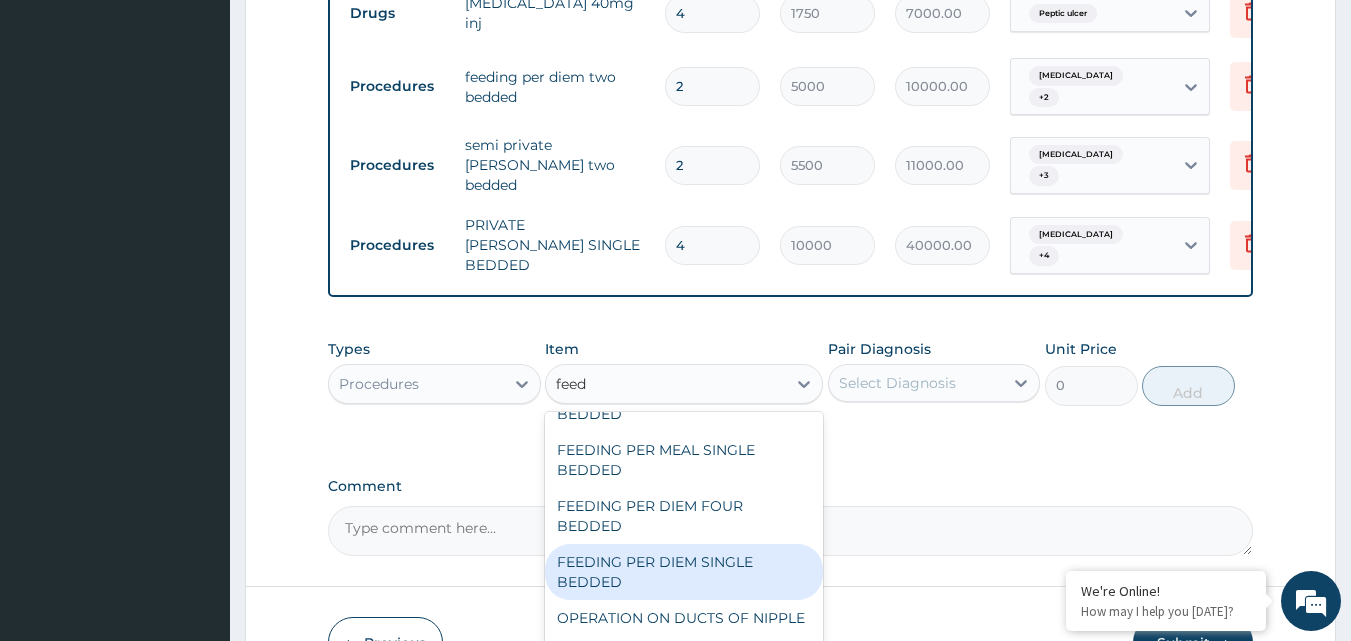 click on "FEEDING PER DIEM SINGLE BEDDED" at bounding box center [684, 572] 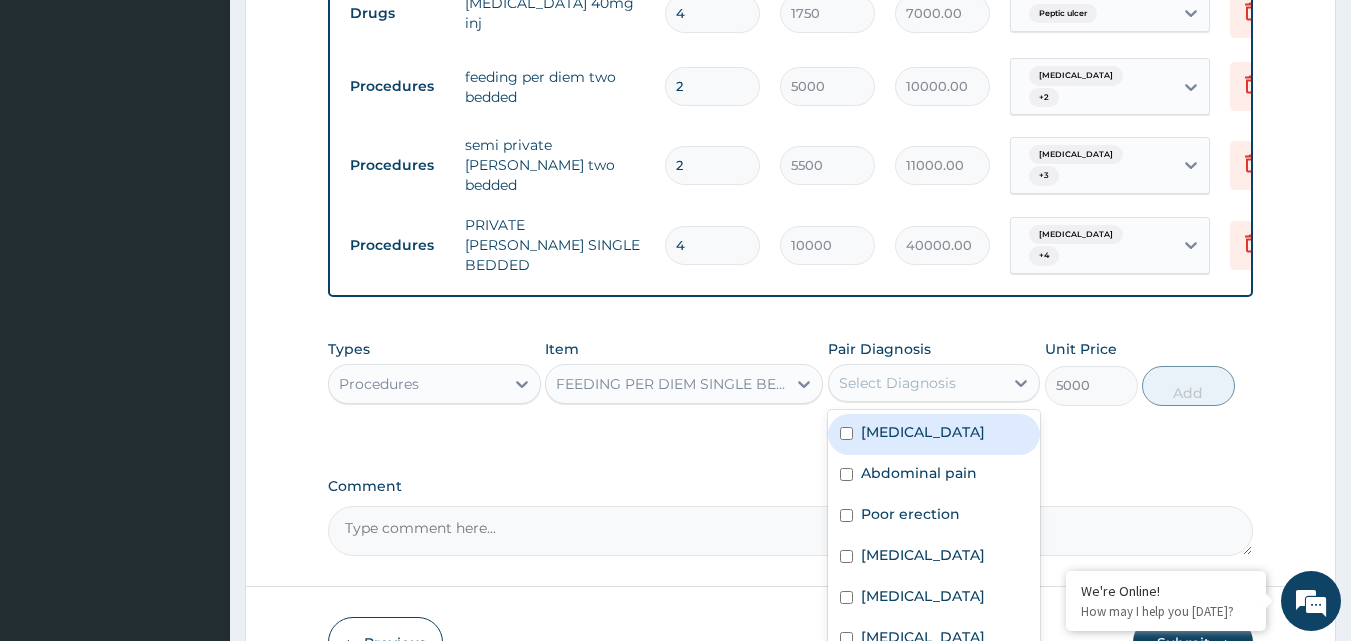 click on "Select Diagnosis" at bounding box center (897, 383) 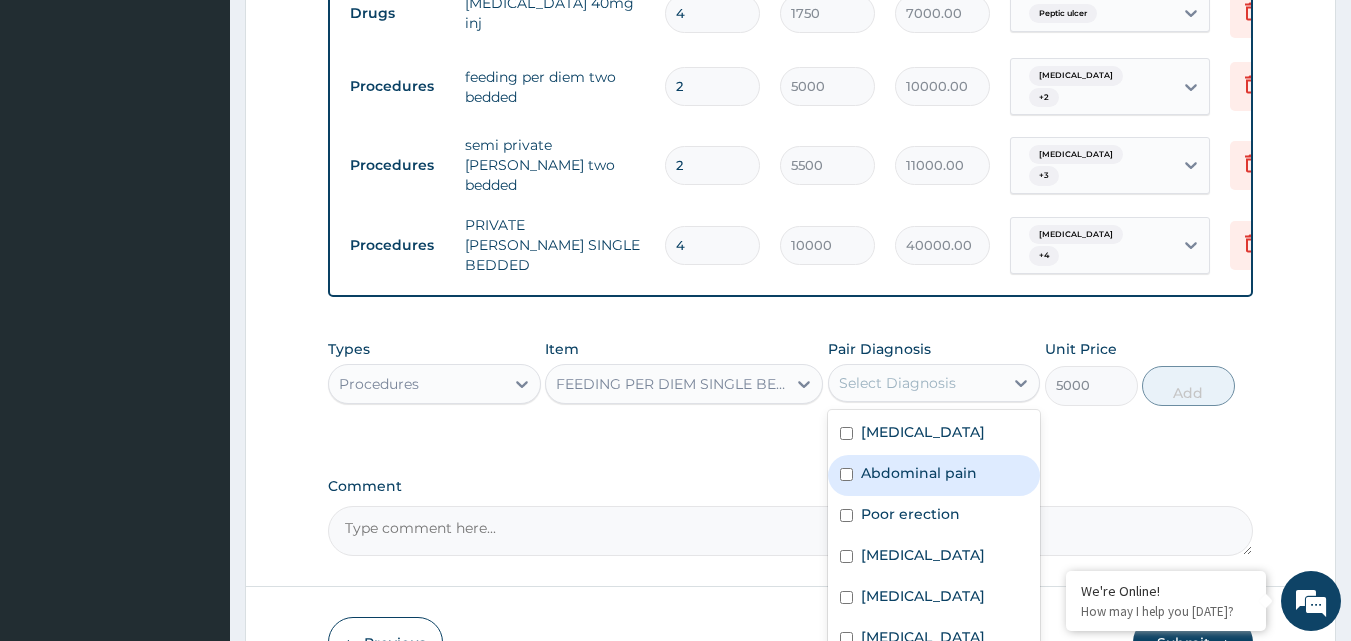 click on "Abdominal pain" at bounding box center (919, 473) 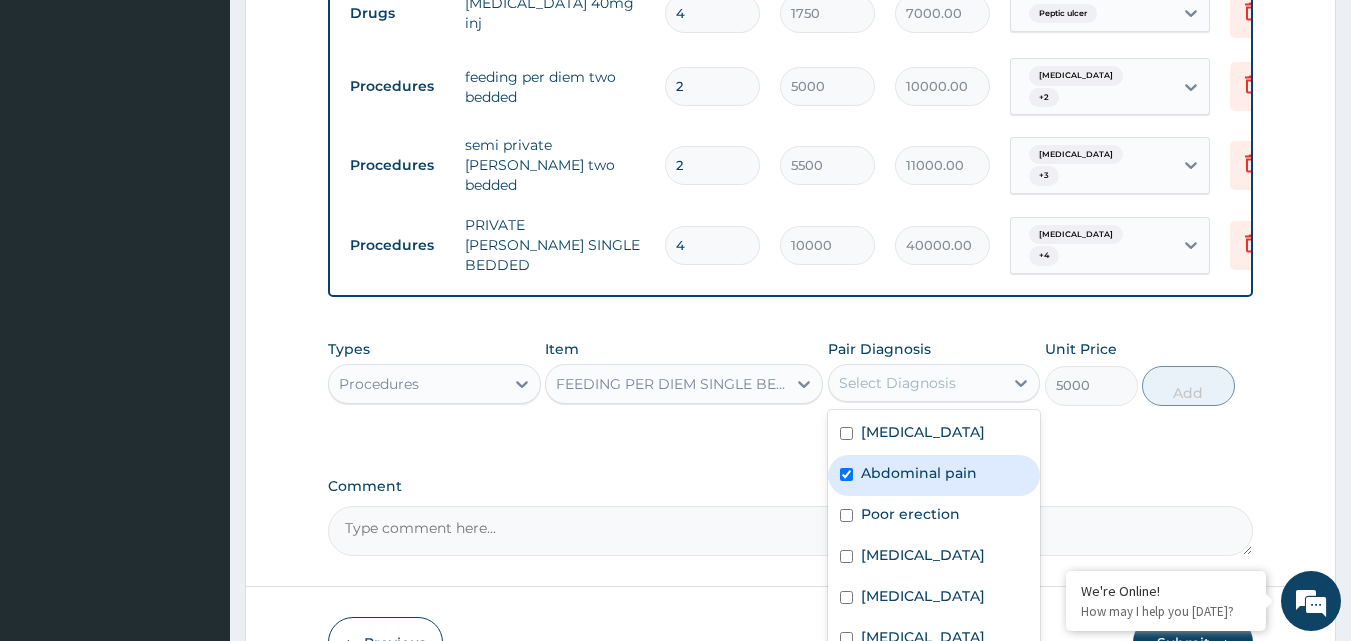 checkbox on "true" 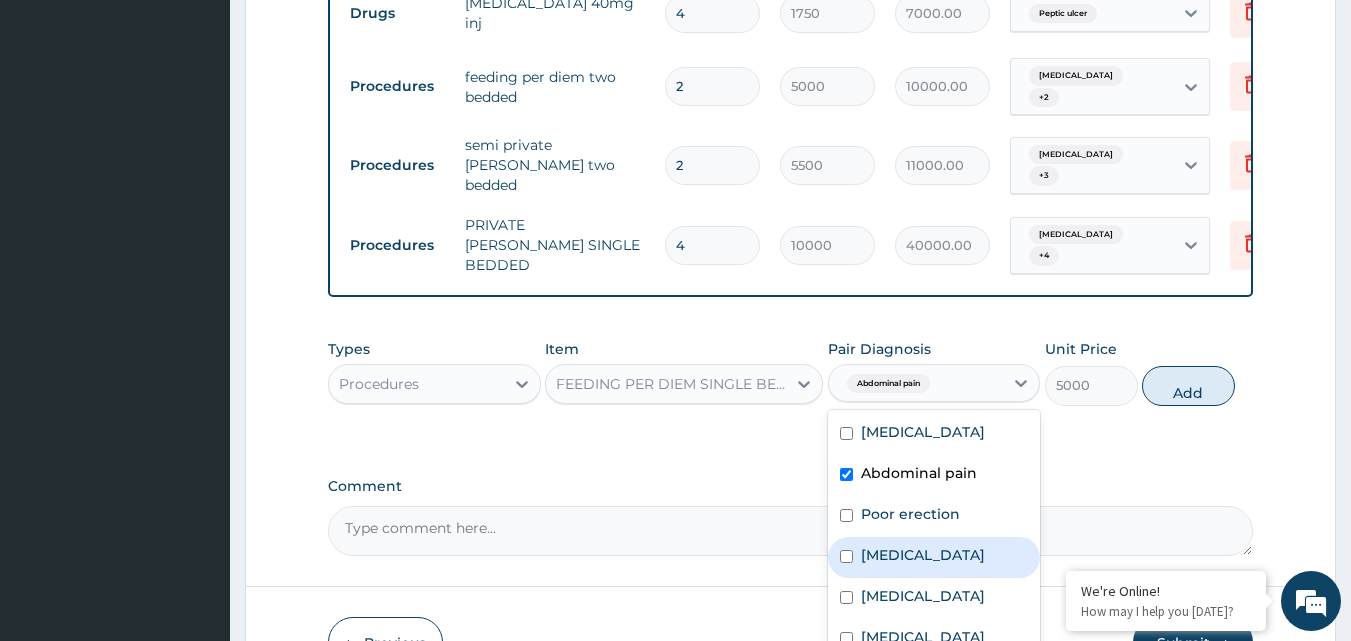 click on "Electrolyte imbalance" at bounding box center [923, 555] 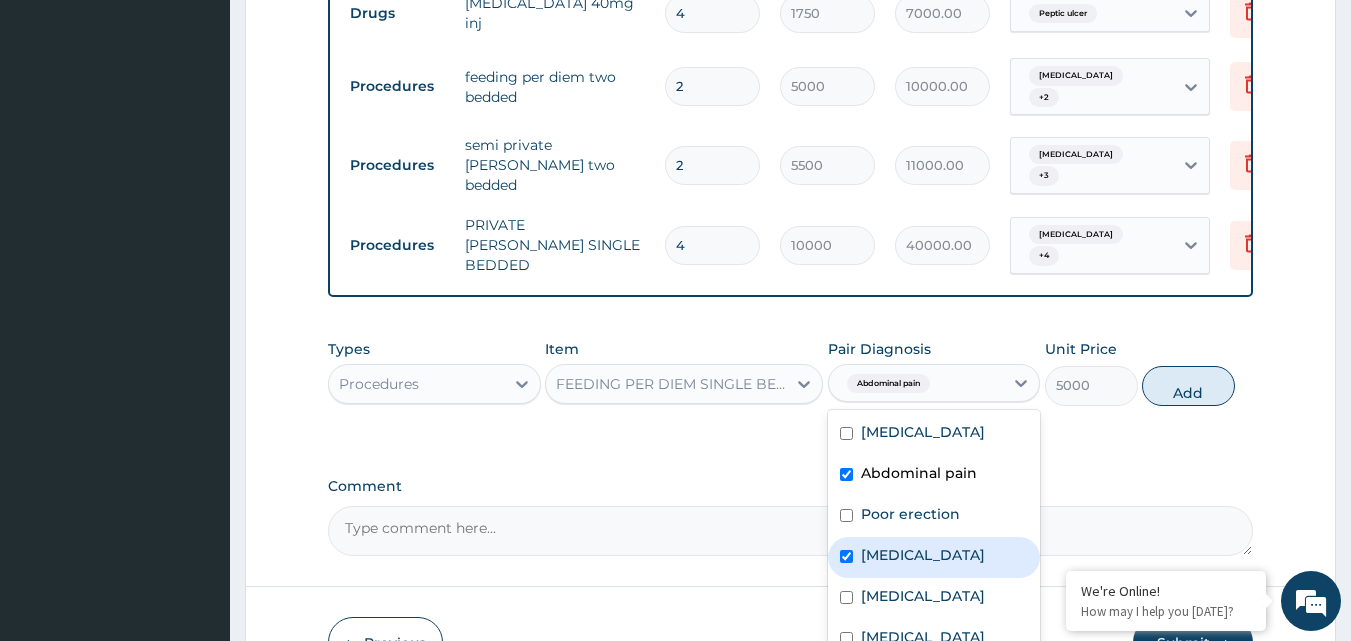 checkbox on "true" 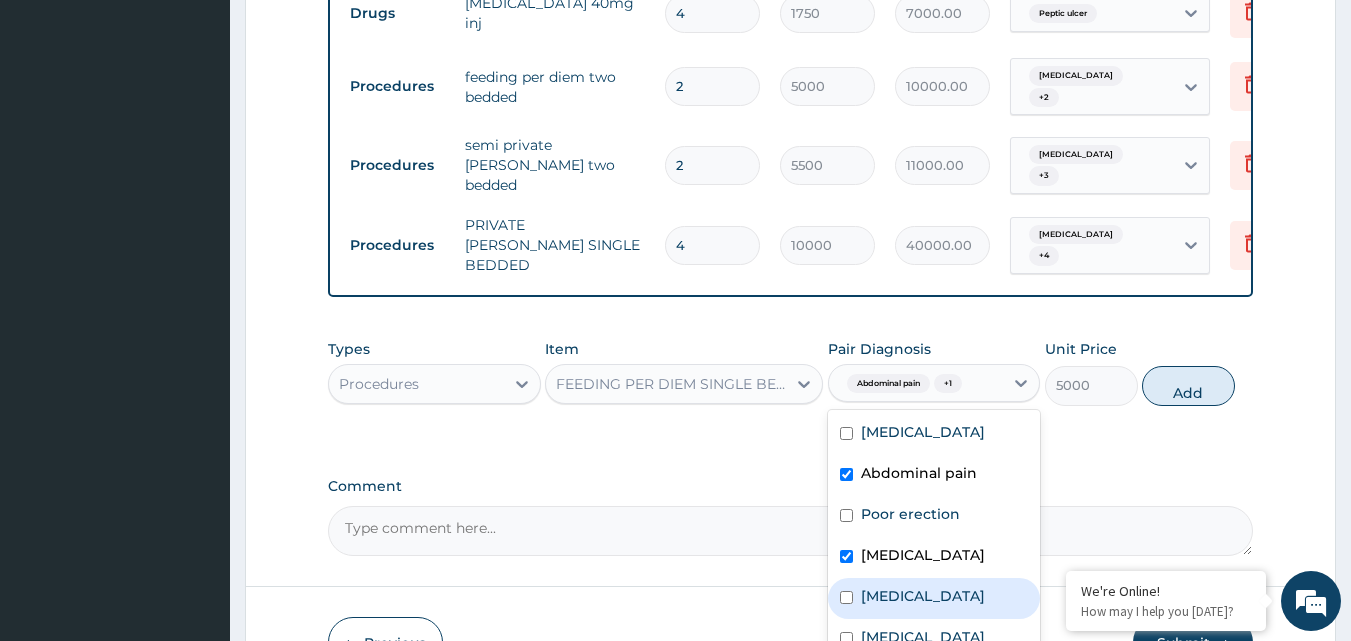 click on "Intestinal obstruction" at bounding box center (923, 596) 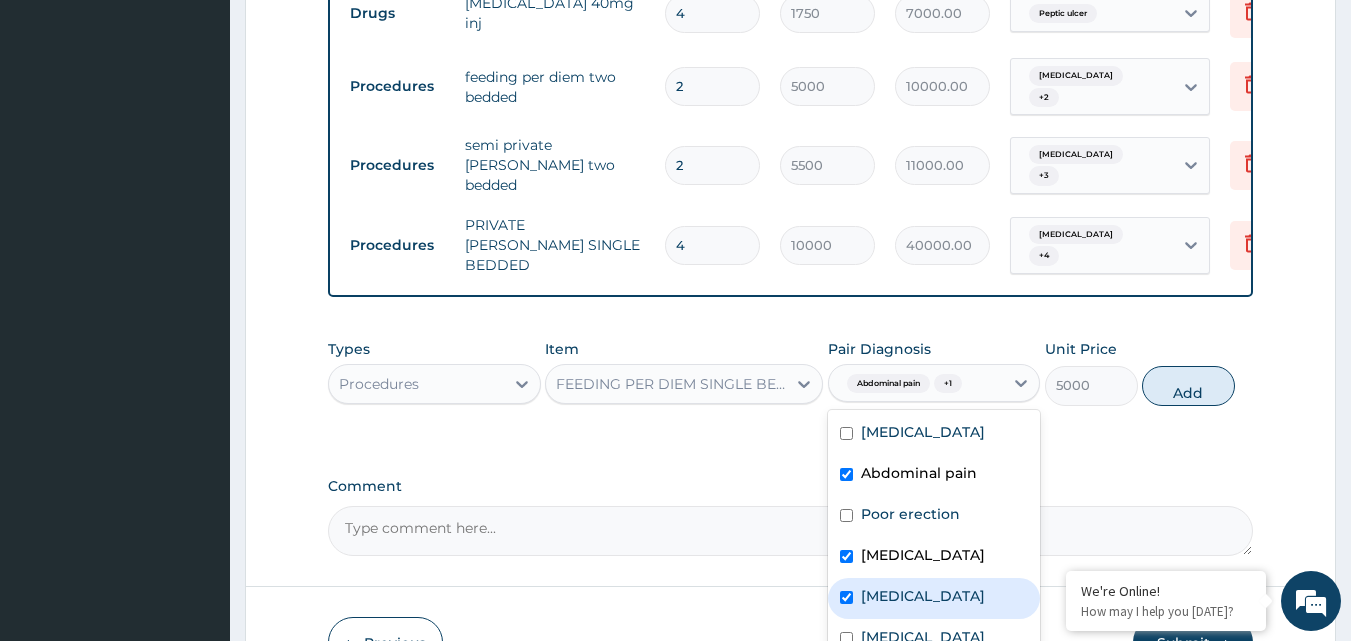 checkbox on "true" 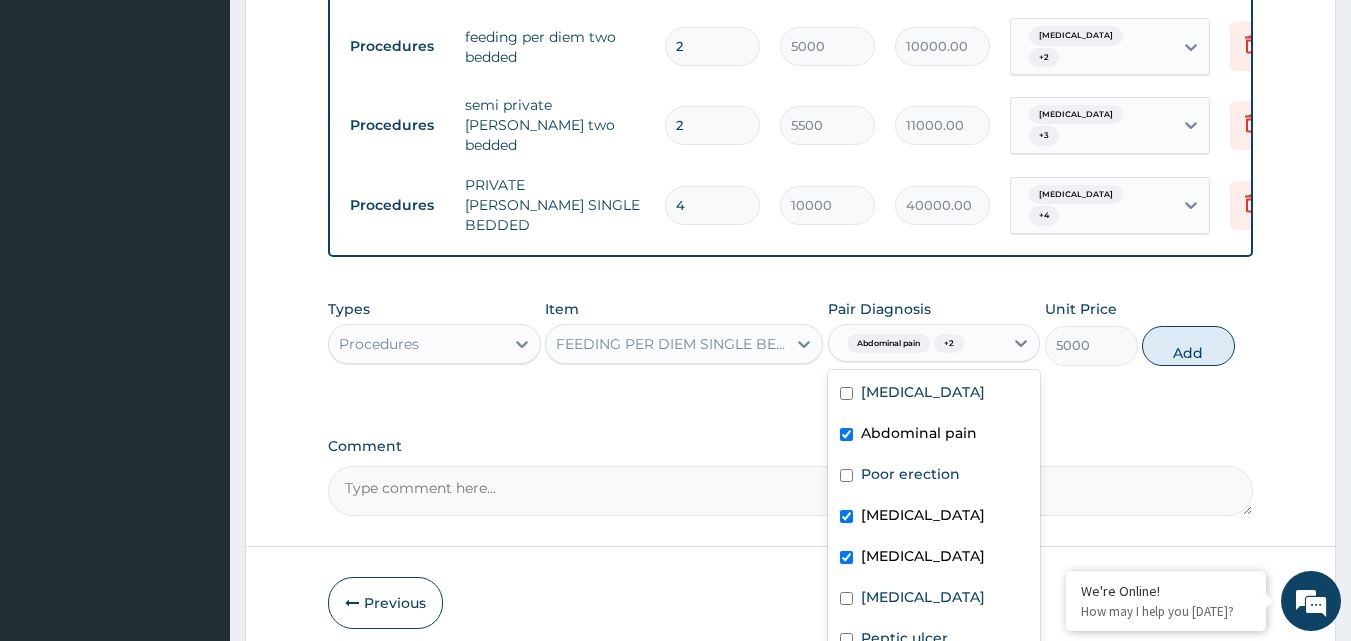 scroll, scrollTop: 1479, scrollLeft: 0, axis: vertical 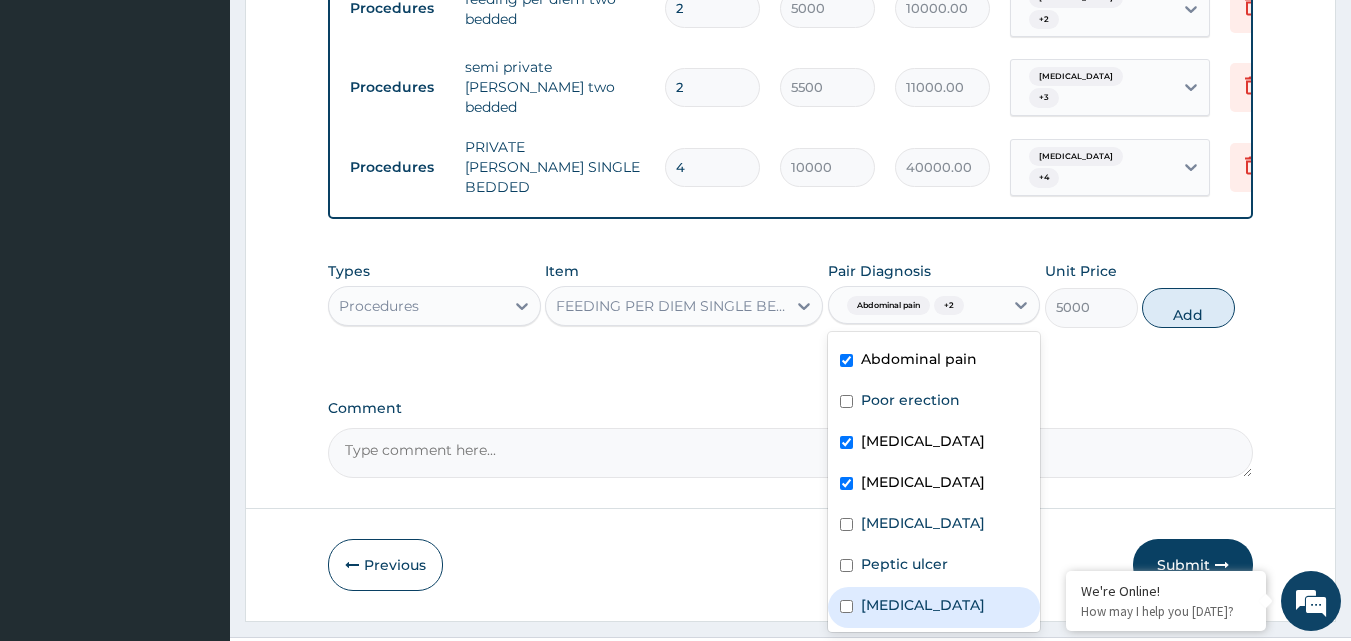 click on "Hypertensive heart disease" at bounding box center (934, 607) 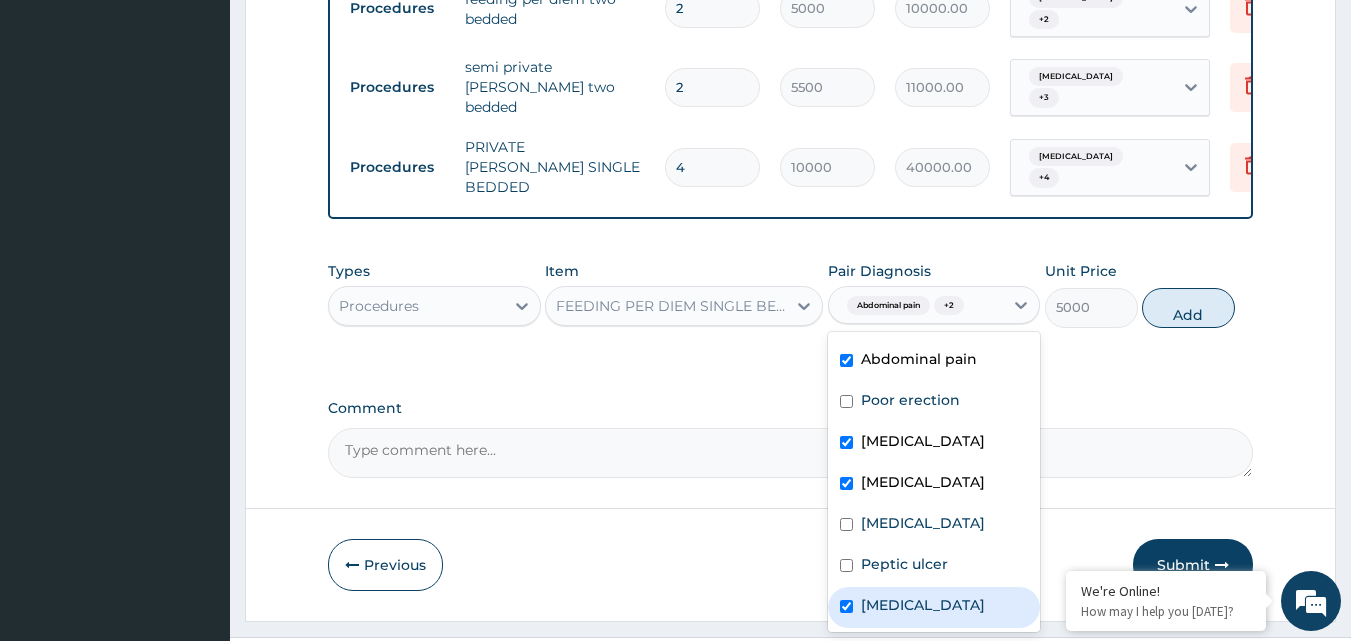 checkbox on "true" 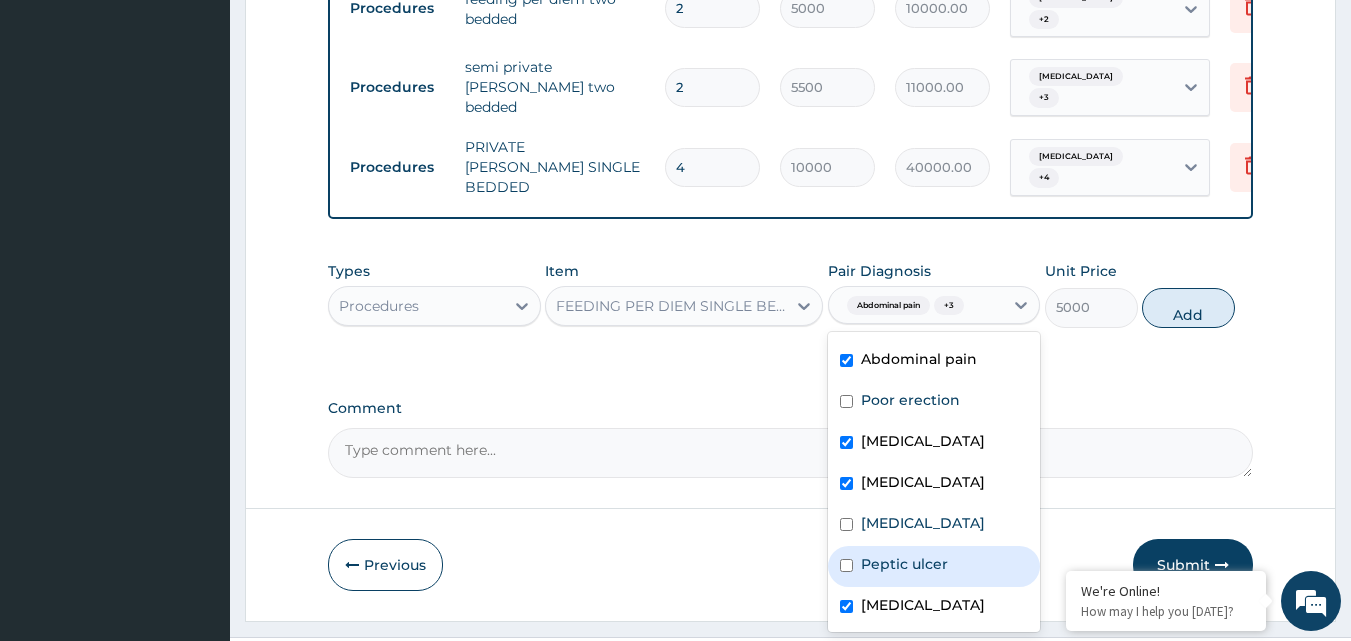 click on "Peptic ulcer" at bounding box center (934, 566) 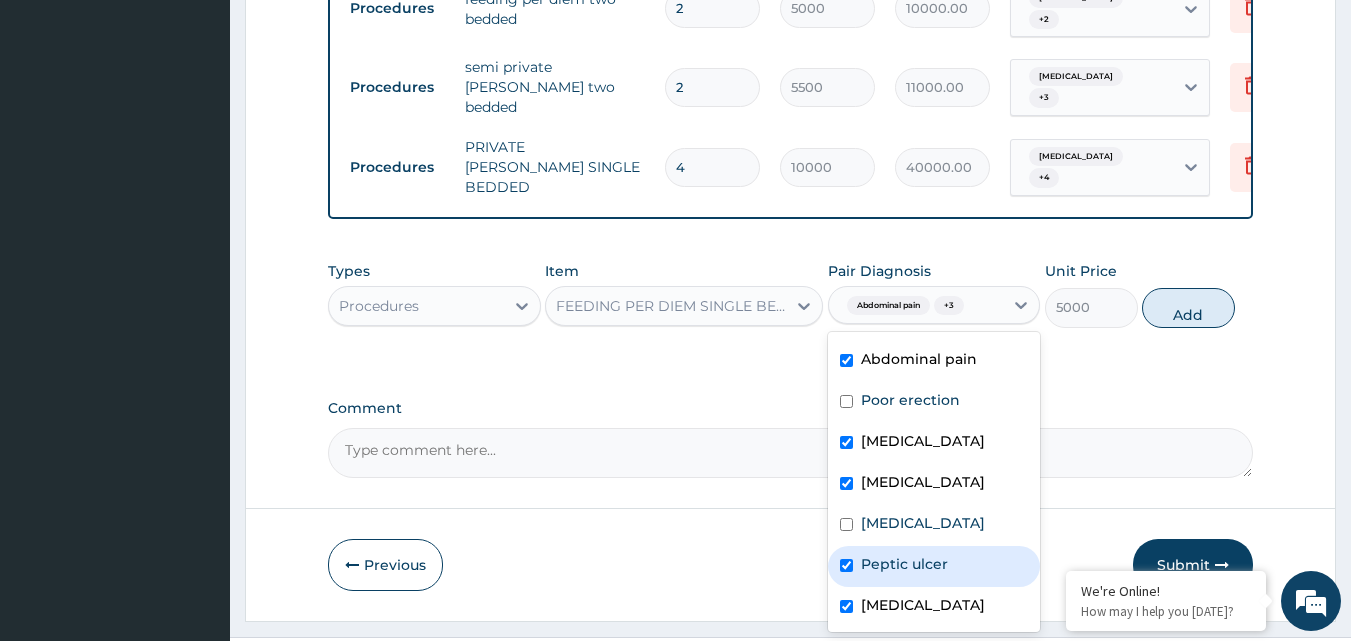 checkbox on "true" 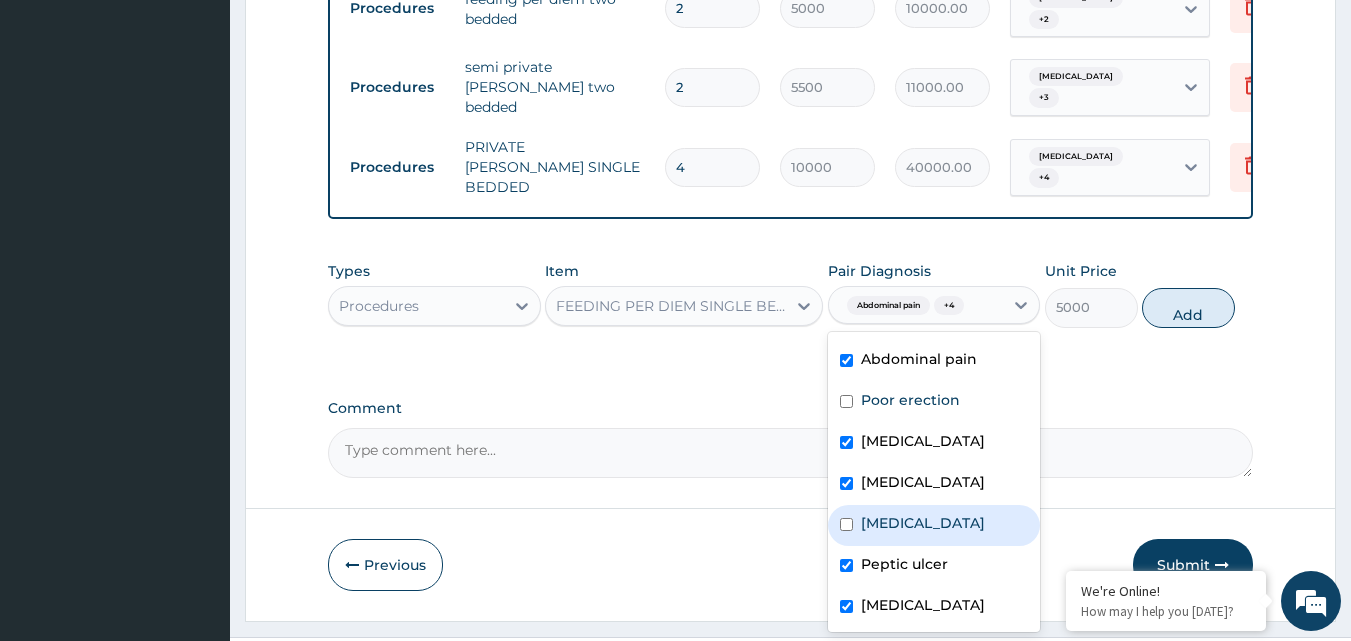 click on "Essential hypertension" at bounding box center (934, 525) 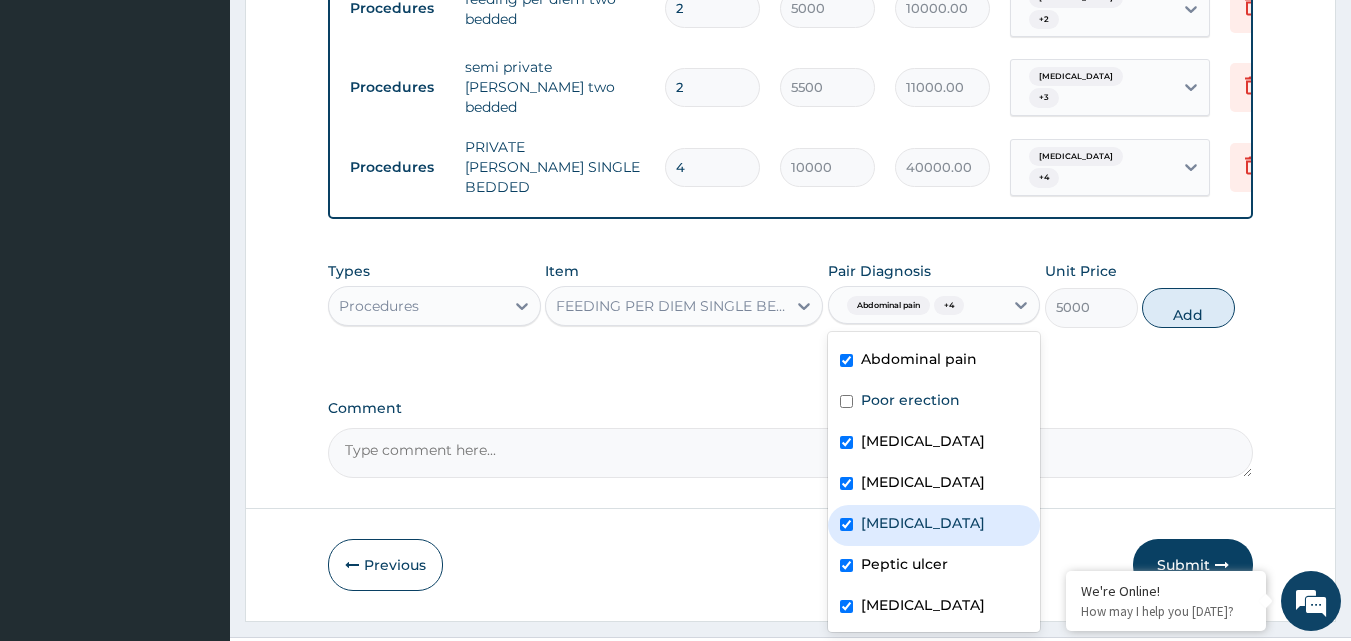 checkbox on "true" 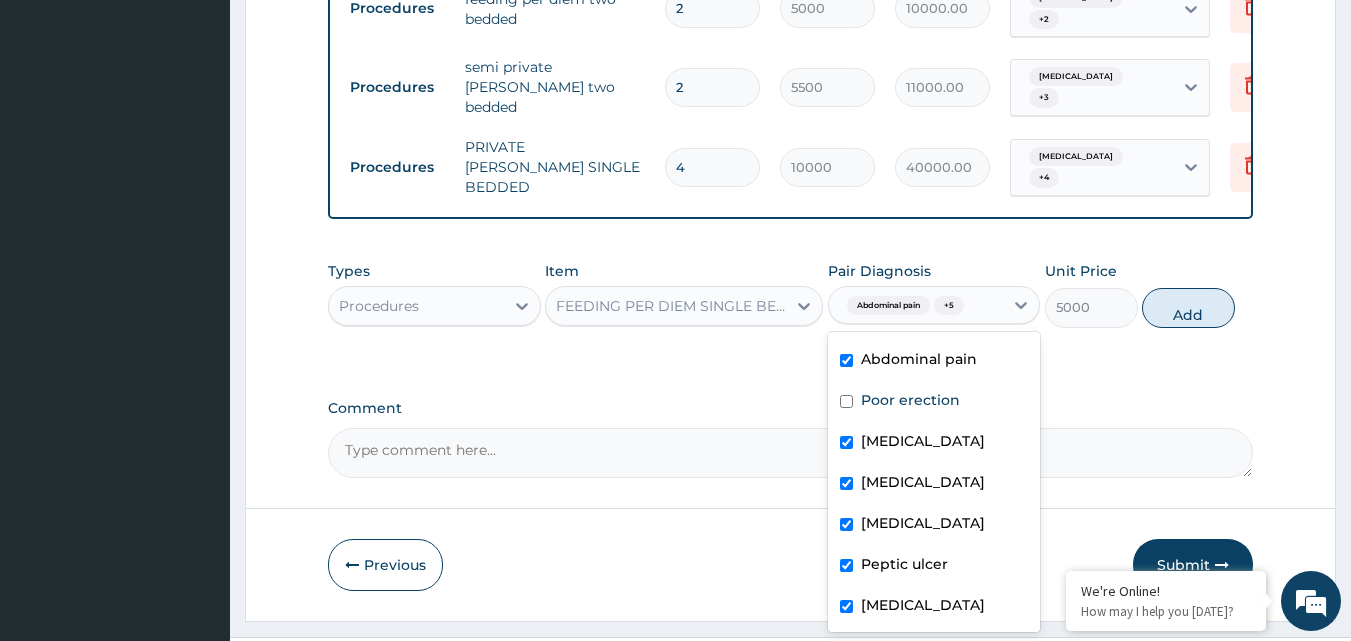scroll, scrollTop: 16, scrollLeft: 0, axis: vertical 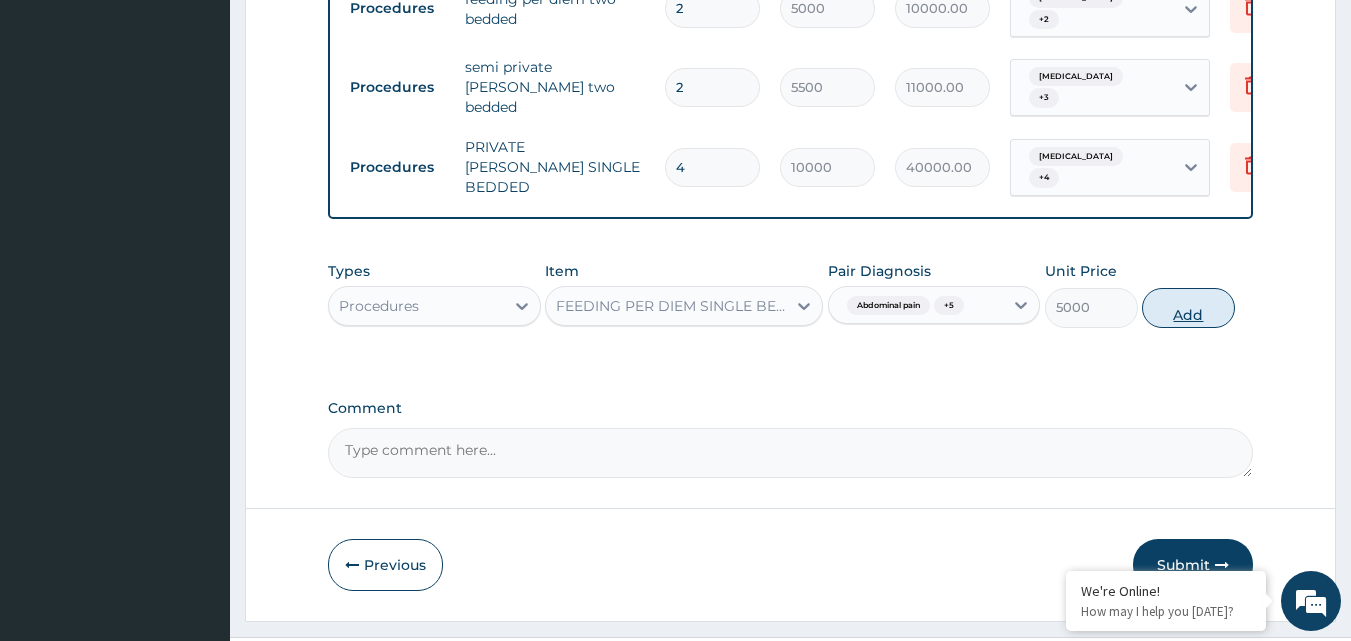 click on "Add" at bounding box center (1188, 308) 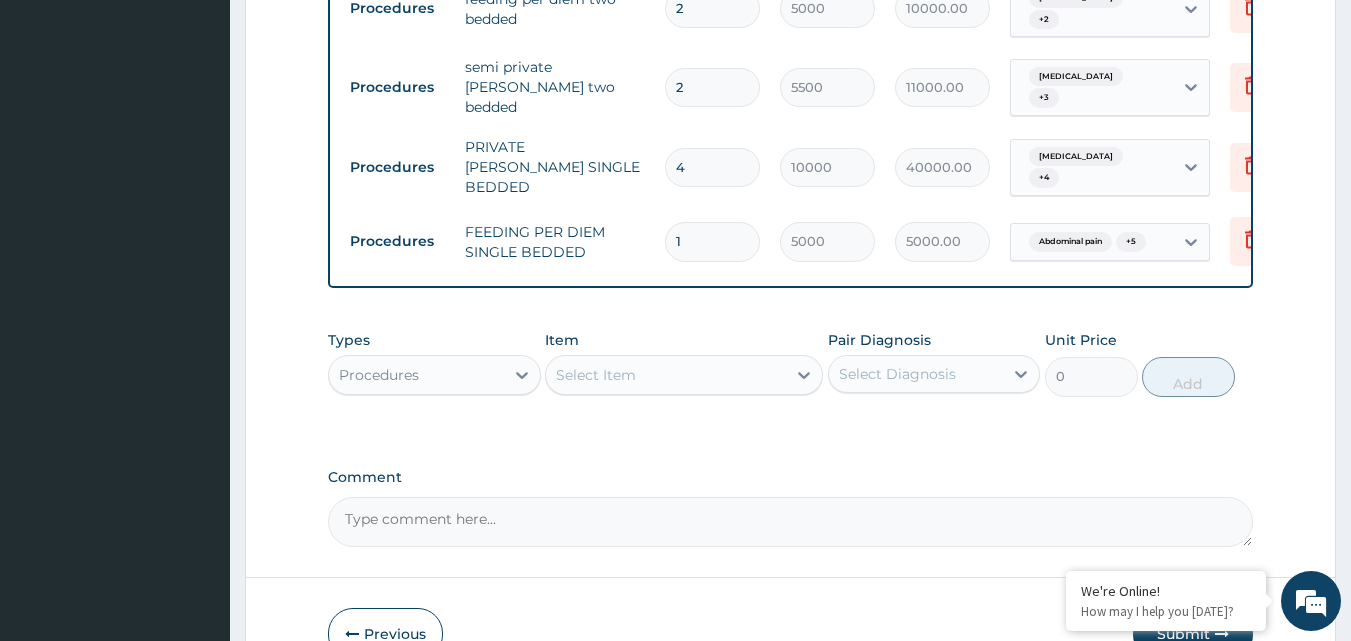 type 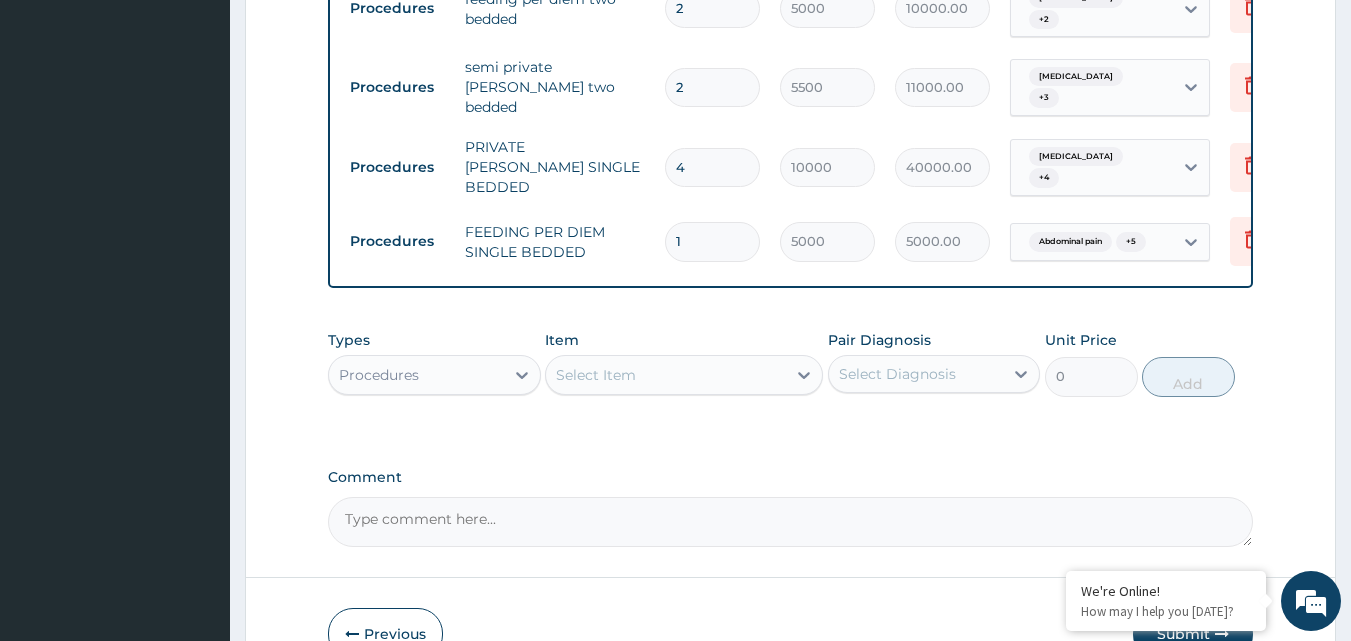 type on "0.00" 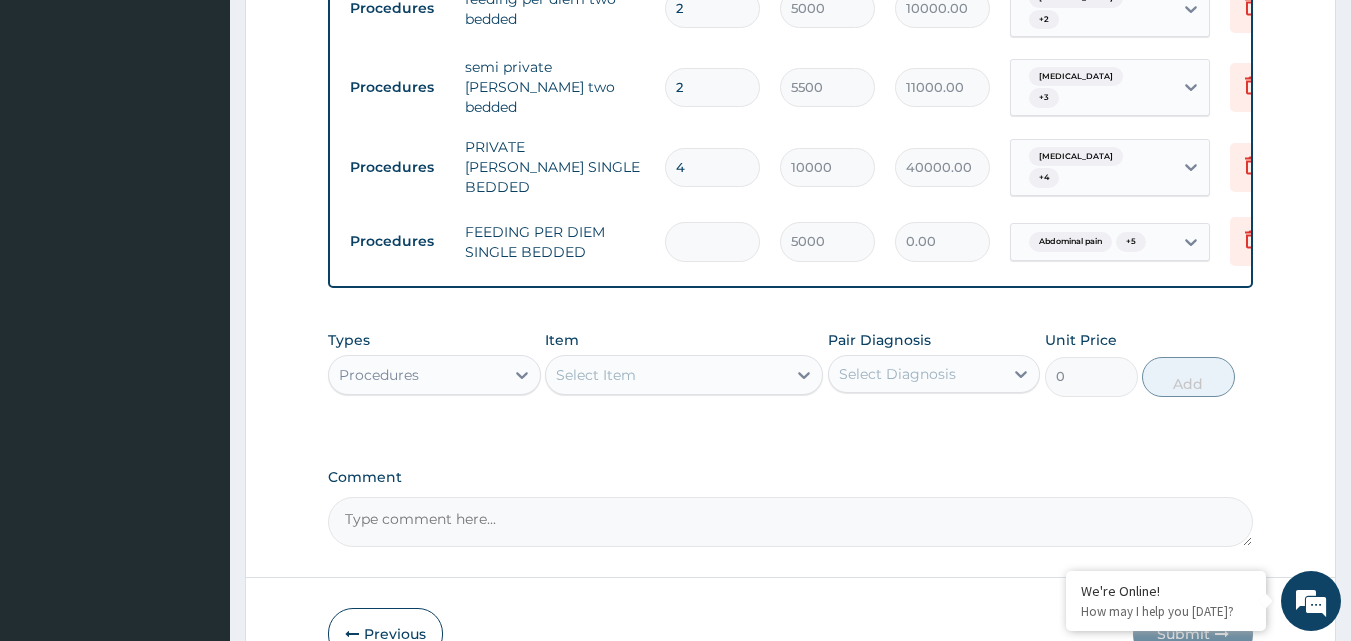 type on "4" 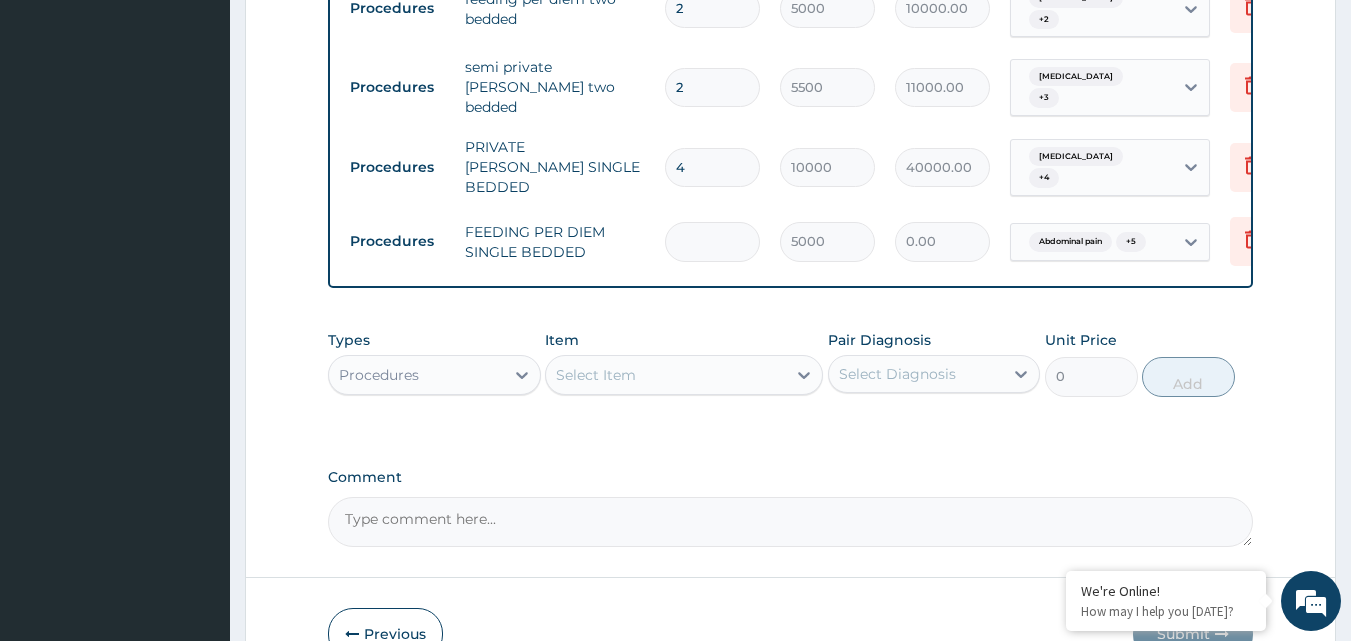 type on "20000.00" 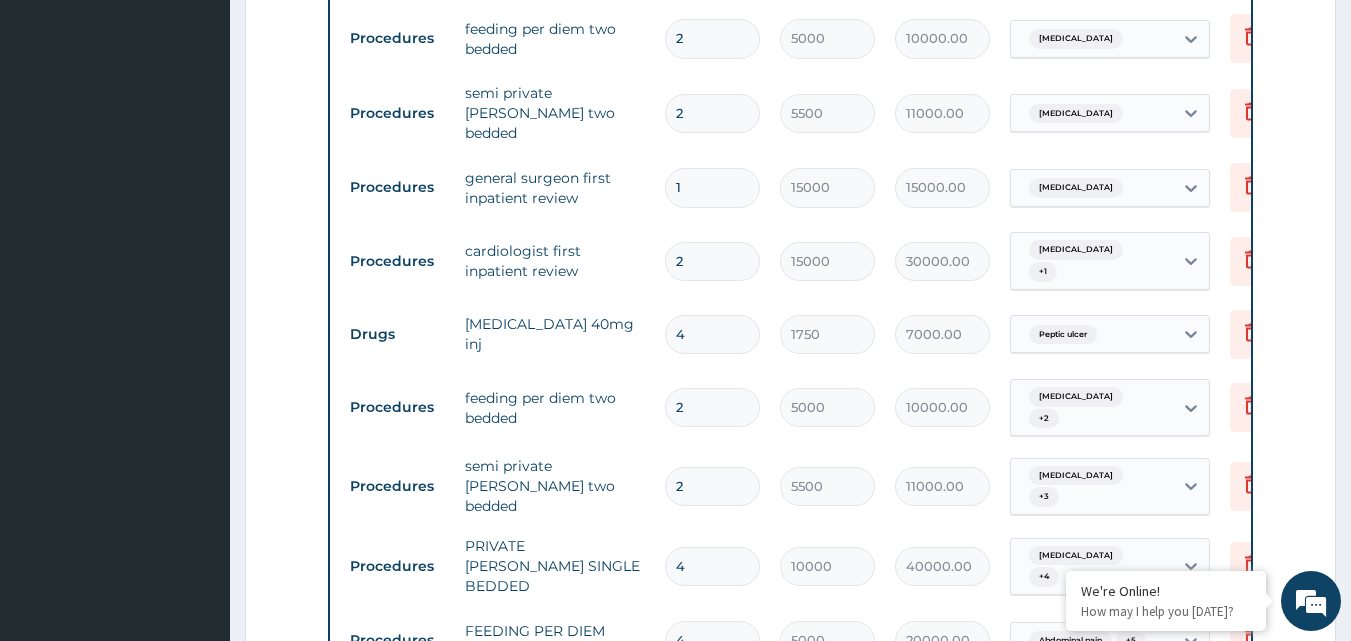 scroll, scrollTop: 1079, scrollLeft: 0, axis: vertical 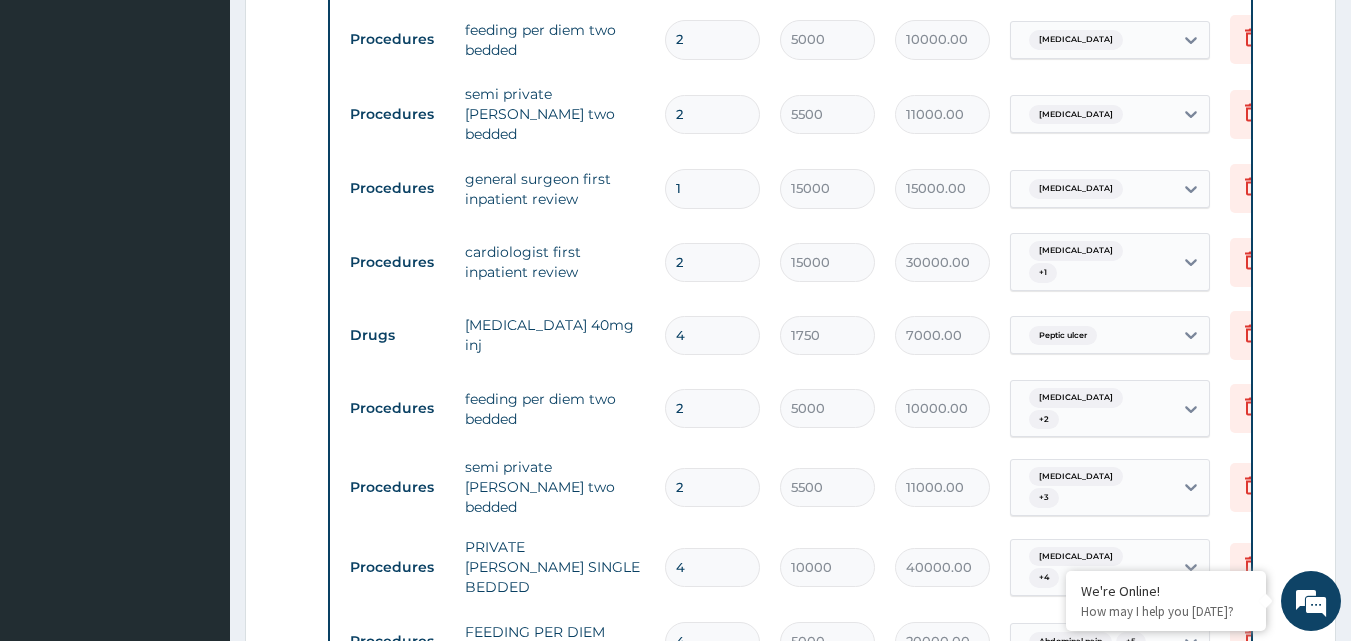 type on "4" 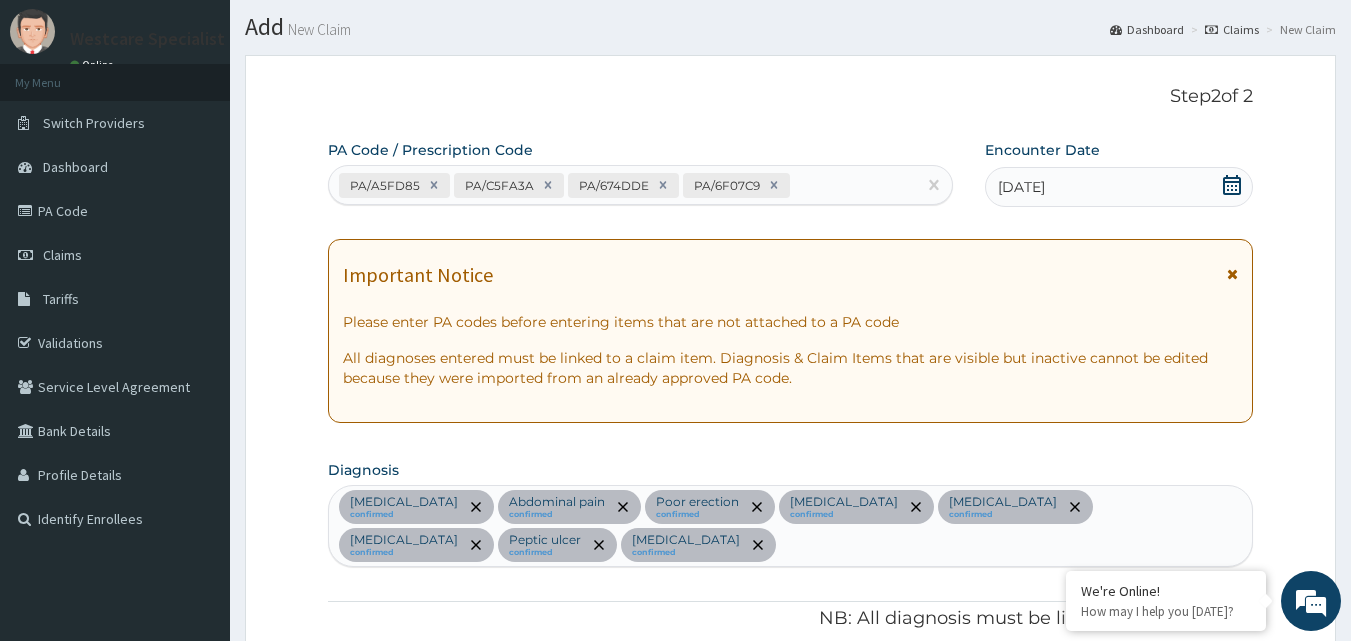 scroll, scrollTop: 100, scrollLeft: 0, axis: vertical 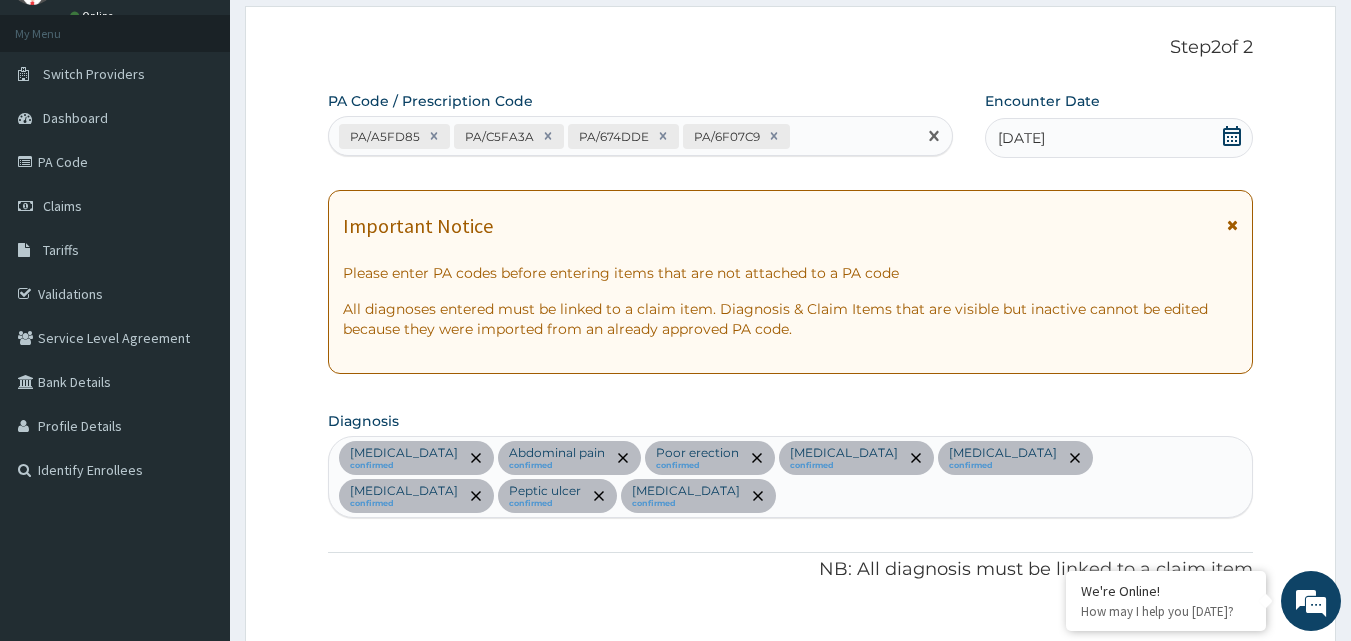 click on "PA/A5FD85 PA/C5FA3A PA/674DDE PA/6F07C9" at bounding box center [623, 136] 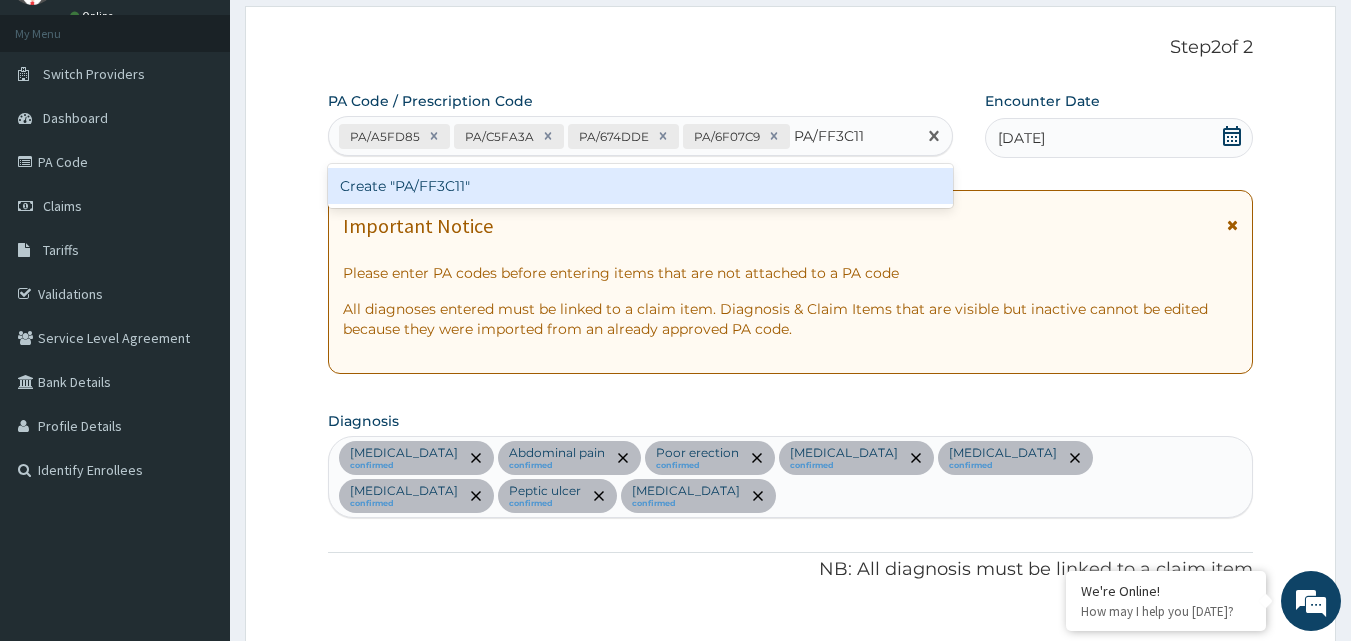 click on "Create "PA/FF3C11"" at bounding box center (641, 186) 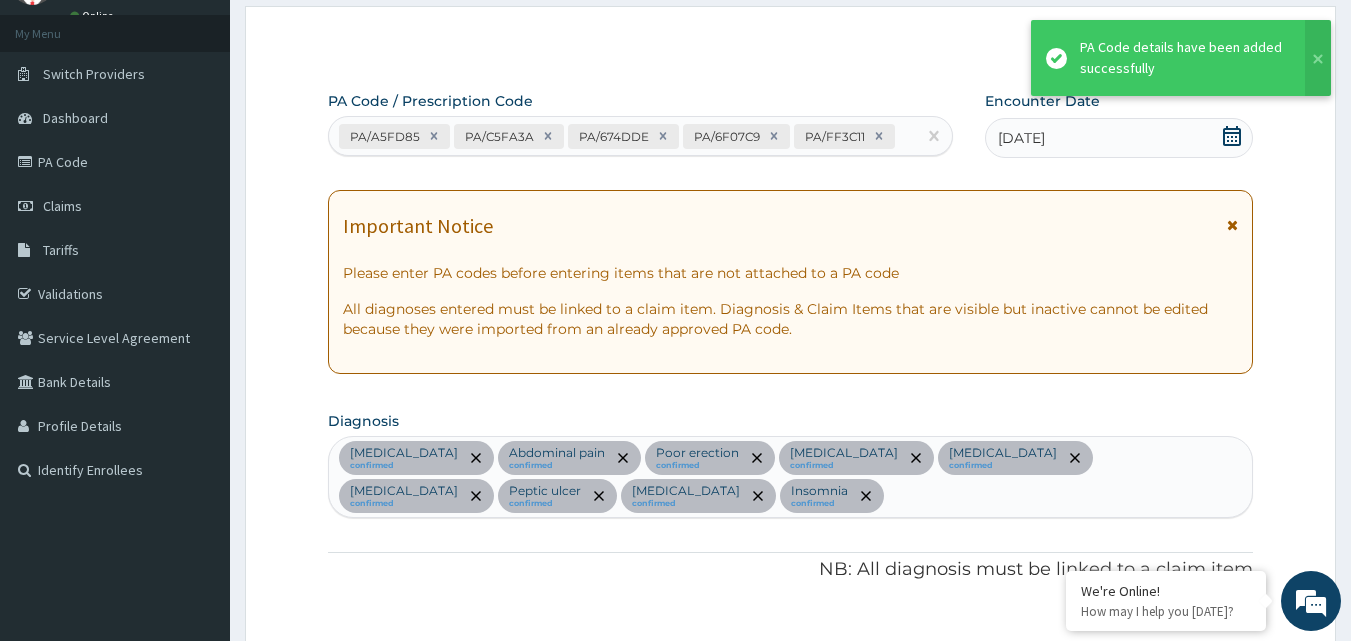 scroll, scrollTop: 1615, scrollLeft: 0, axis: vertical 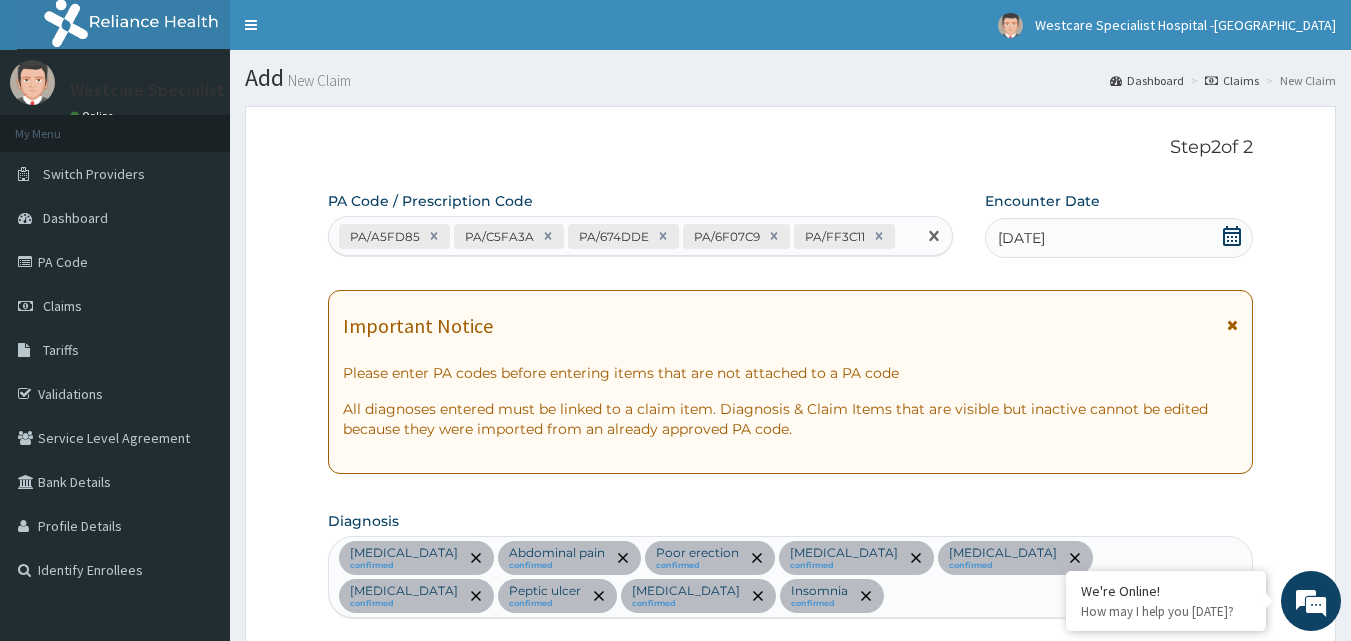 click on "PA/A5FD85 PA/C5FA3A PA/674DDE PA/6F07C9 PA/FF3C11" at bounding box center [623, 236] 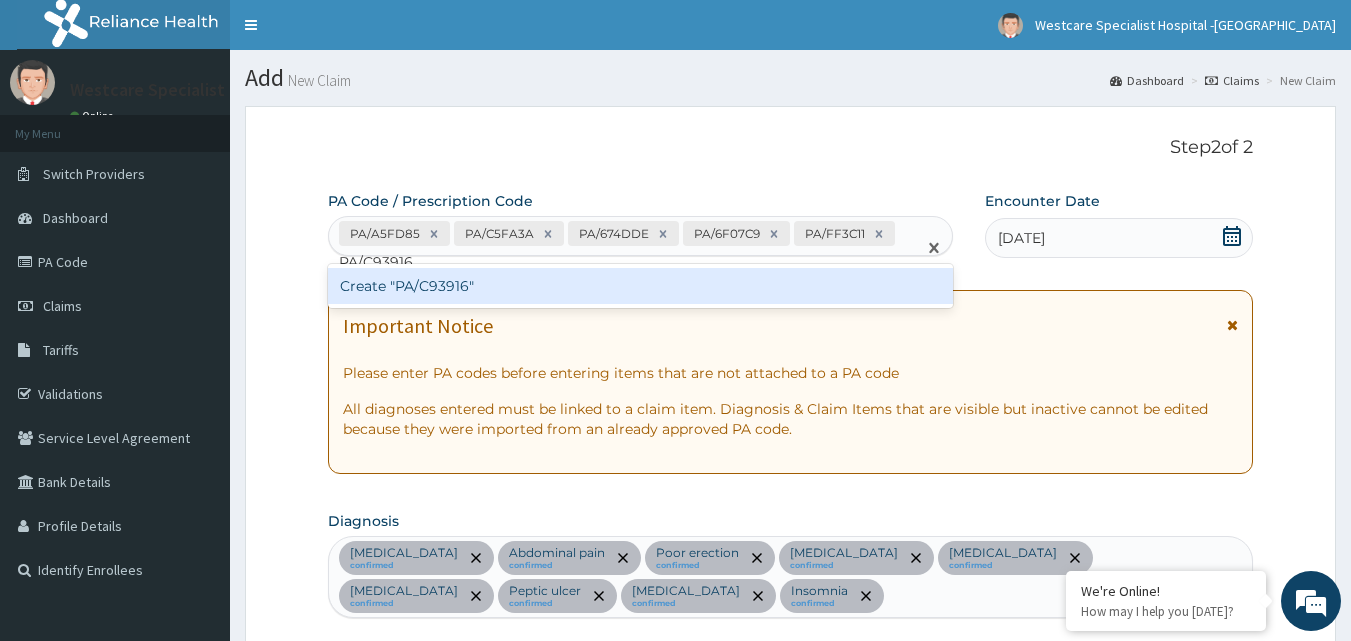 click on "Create "PA/C93916"" at bounding box center [641, 286] 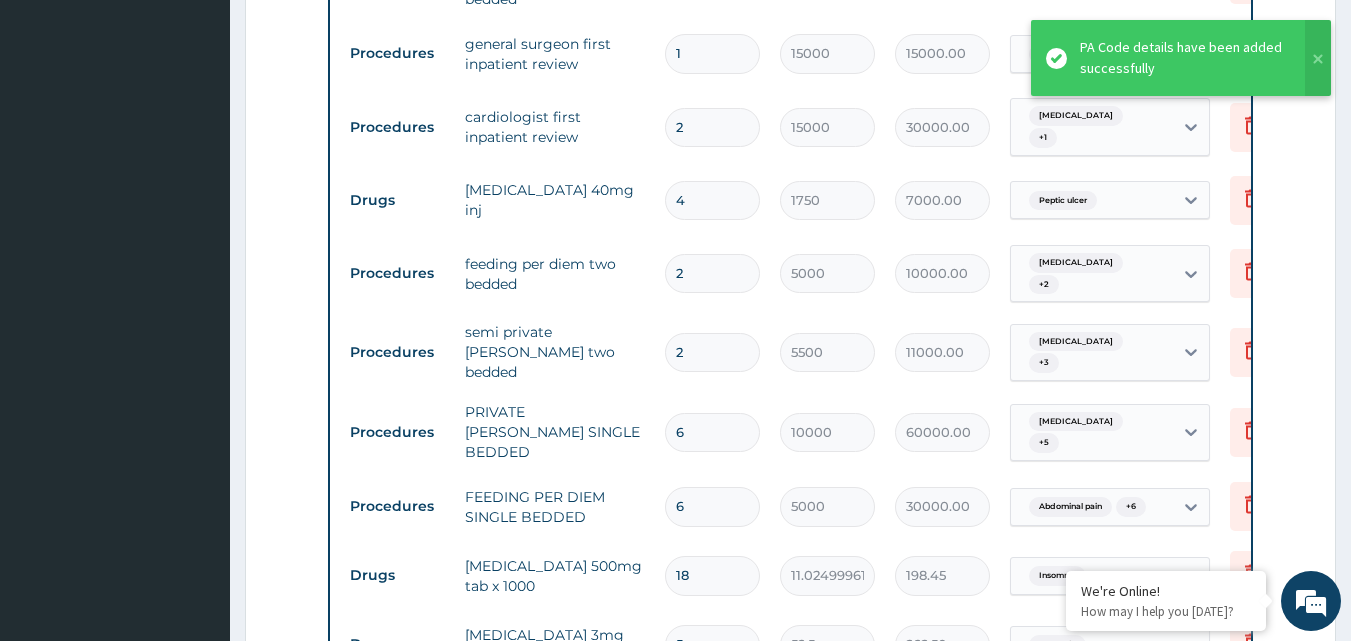 scroll, scrollTop: 1015, scrollLeft: 0, axis: vertical 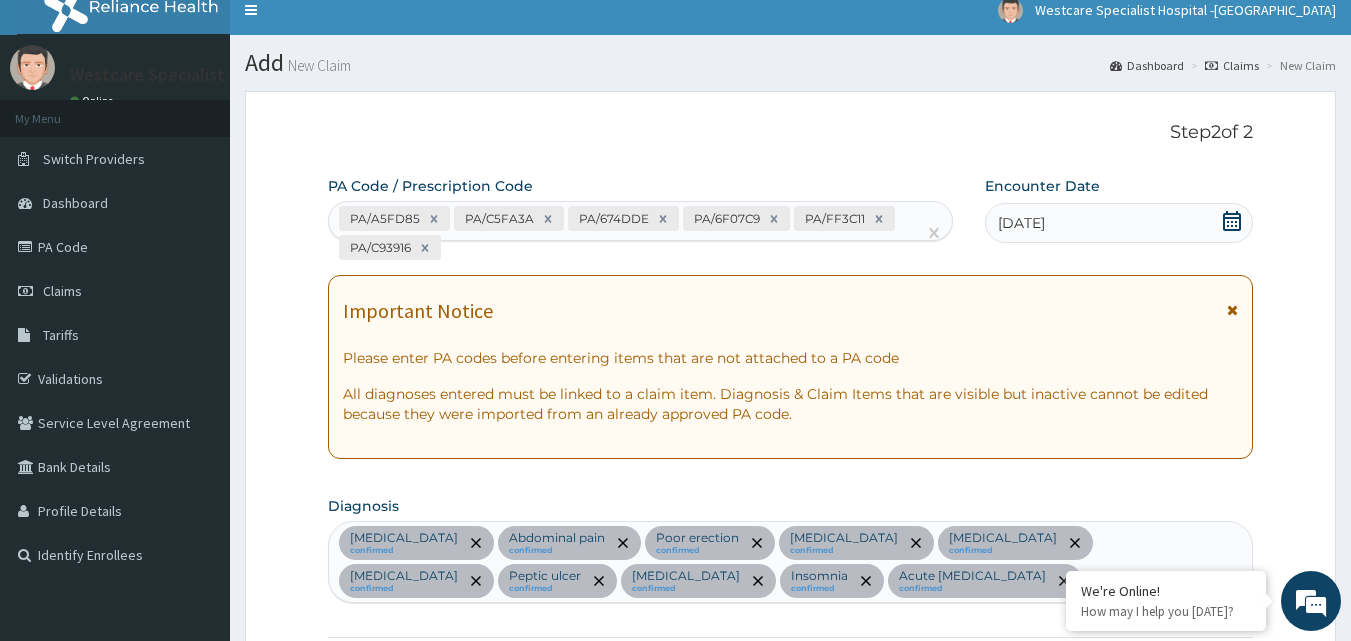 click on "PA/A5FD85 PA/C5FA3A PA/674DDE PA/6F07C9 PA/FF3C11 PA/C93916" at bounding box center [623, 233] 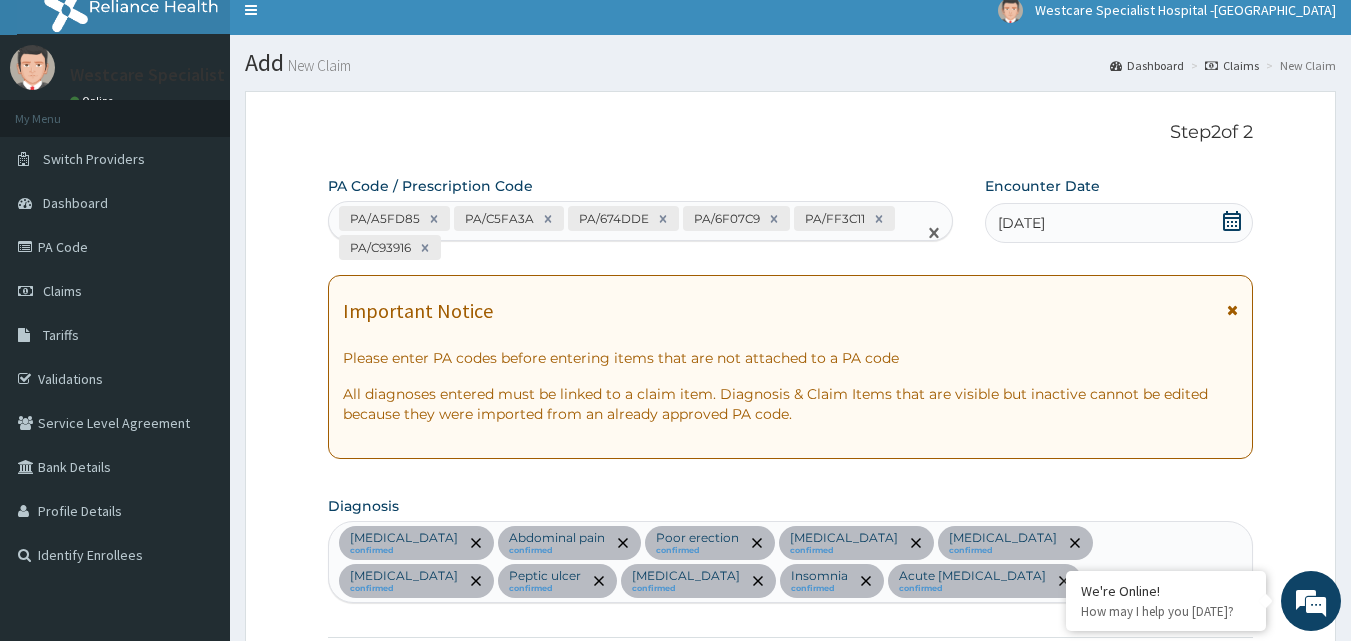 paste on "PA/5EDA9C" 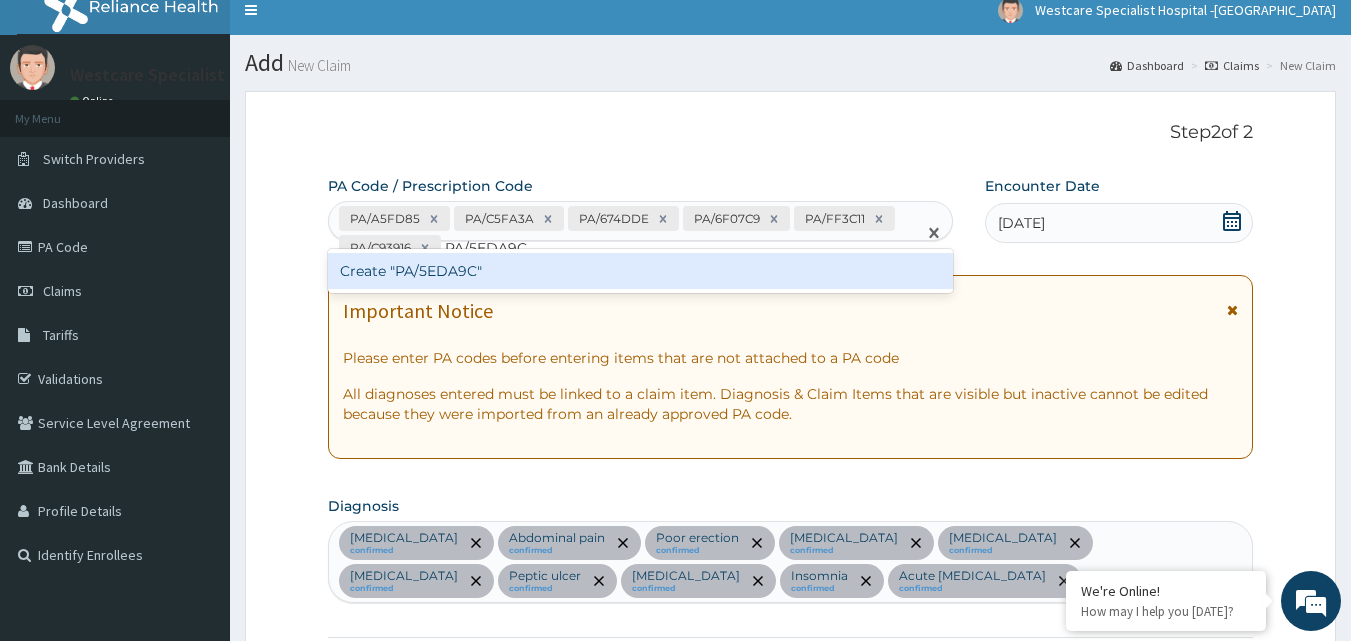 click on "Create "PA/5EDA9C"" at bounding box center (641, 271) 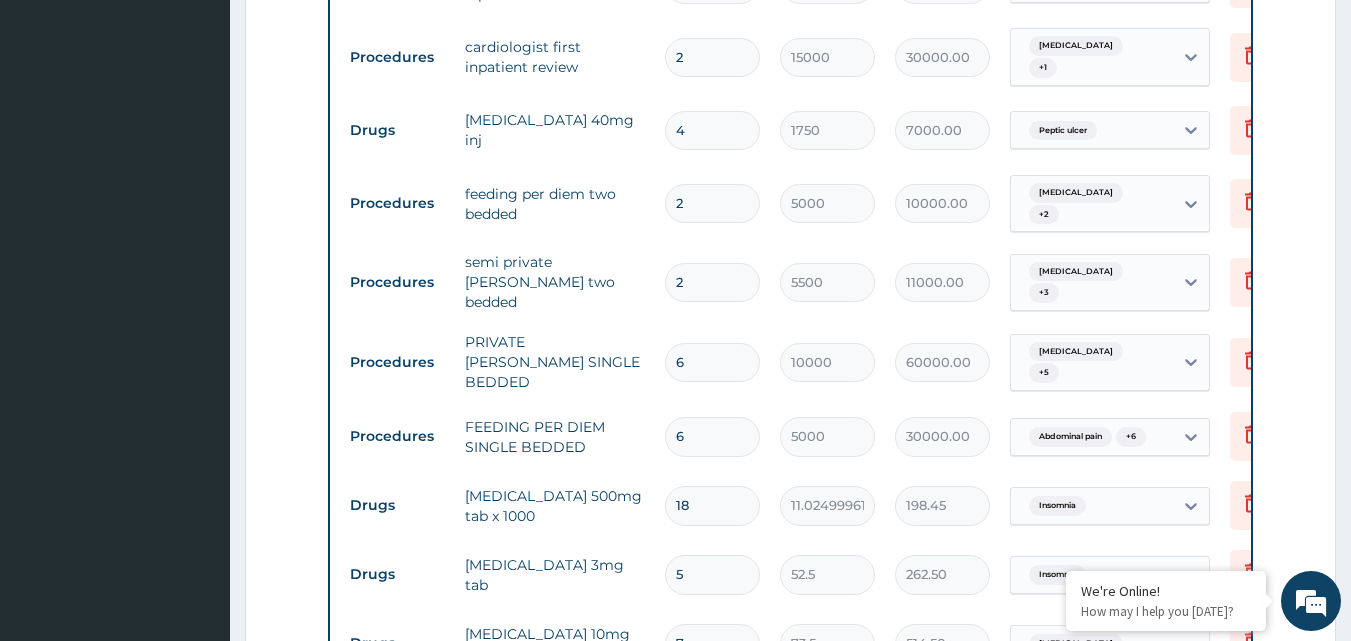 scroll, scrollTop: 1184, scrollLeft: 0, axis: vertical 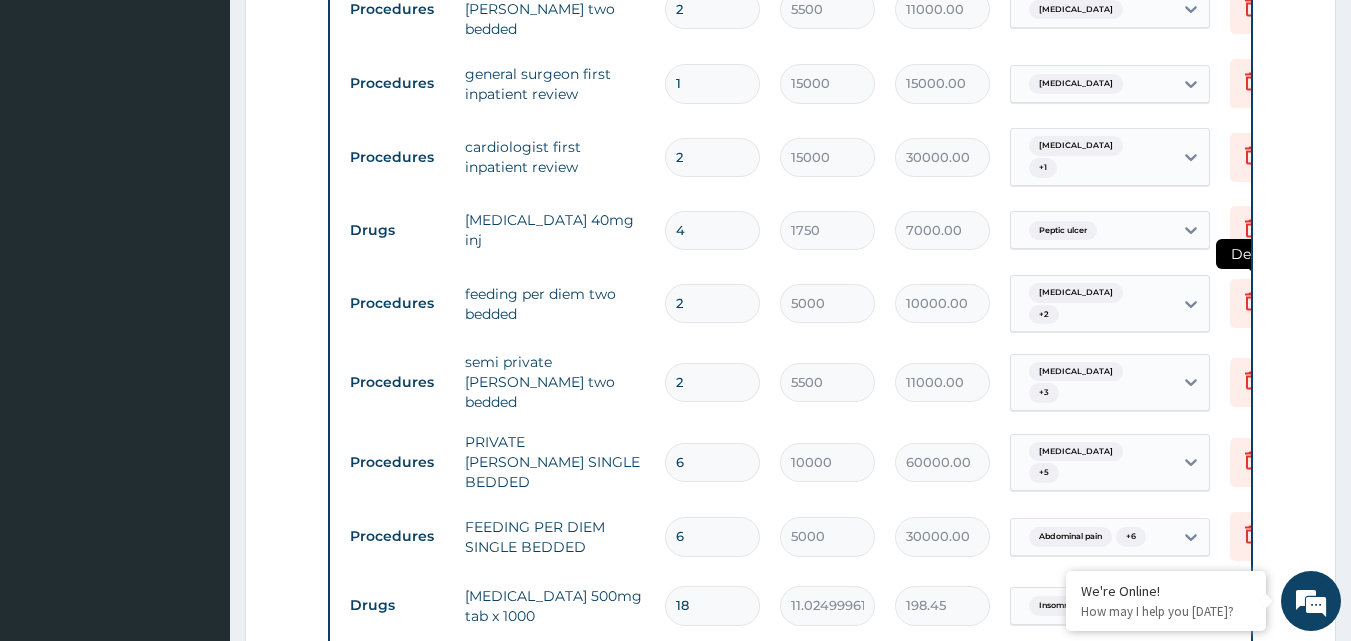 click 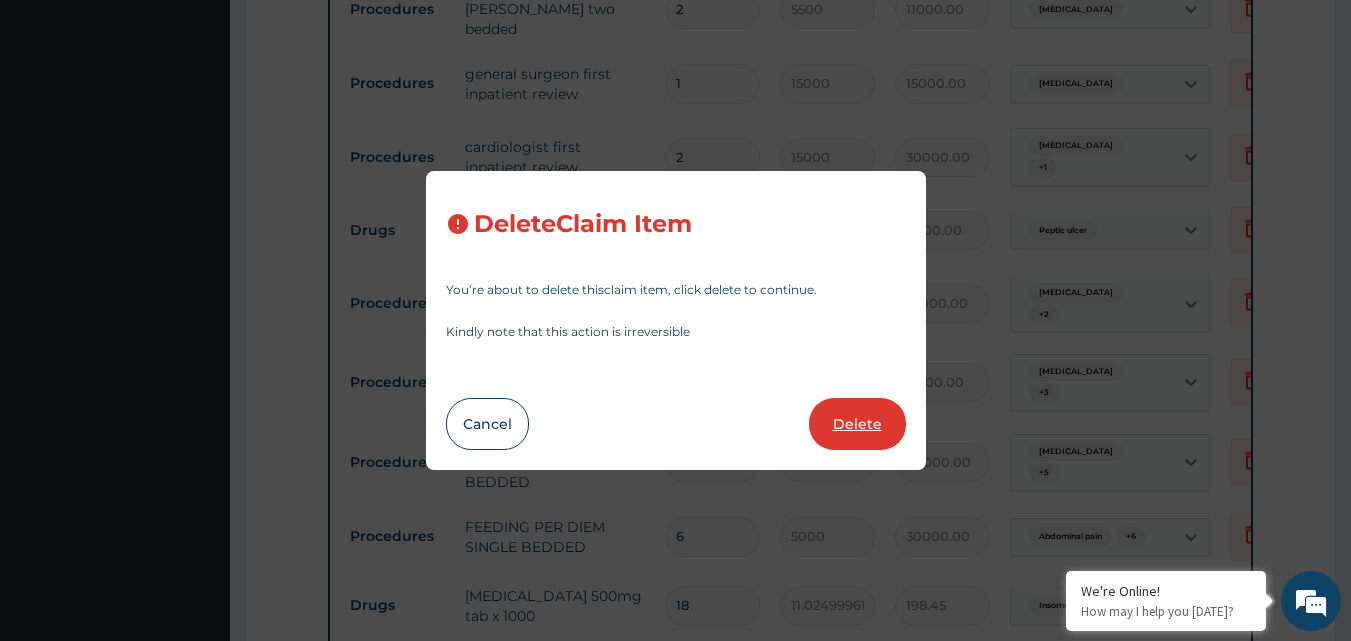 click on "Delete" at bounding box center (857, 424) 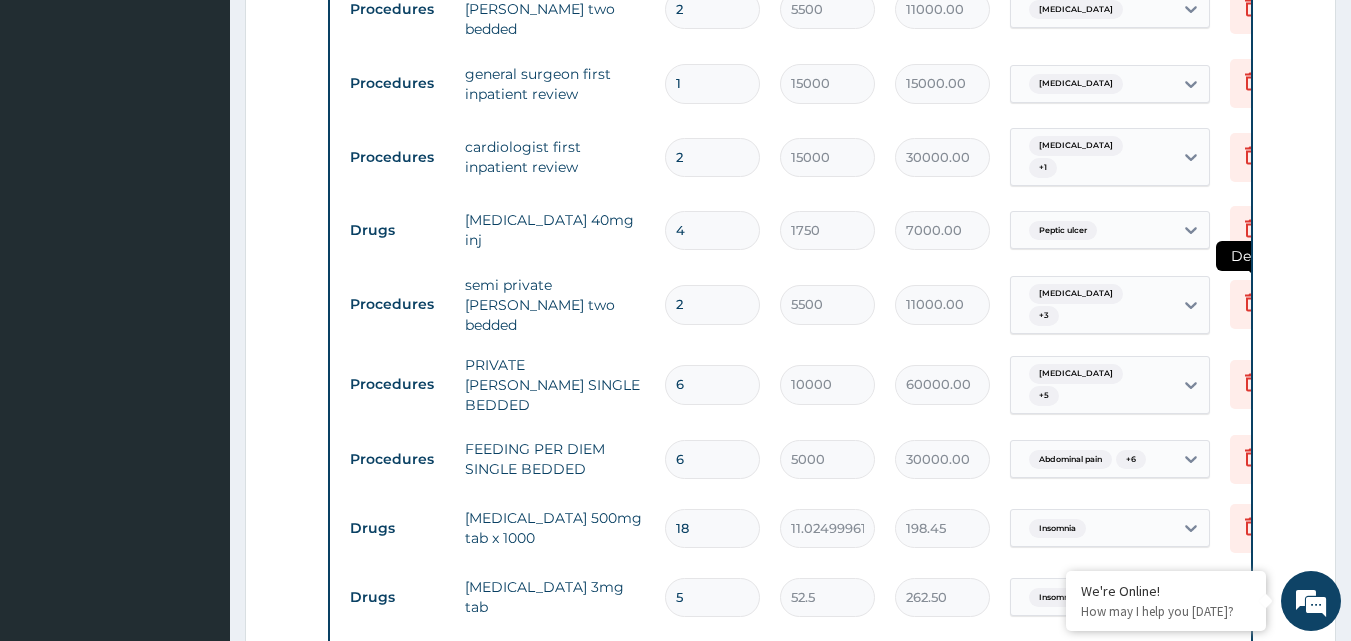 click 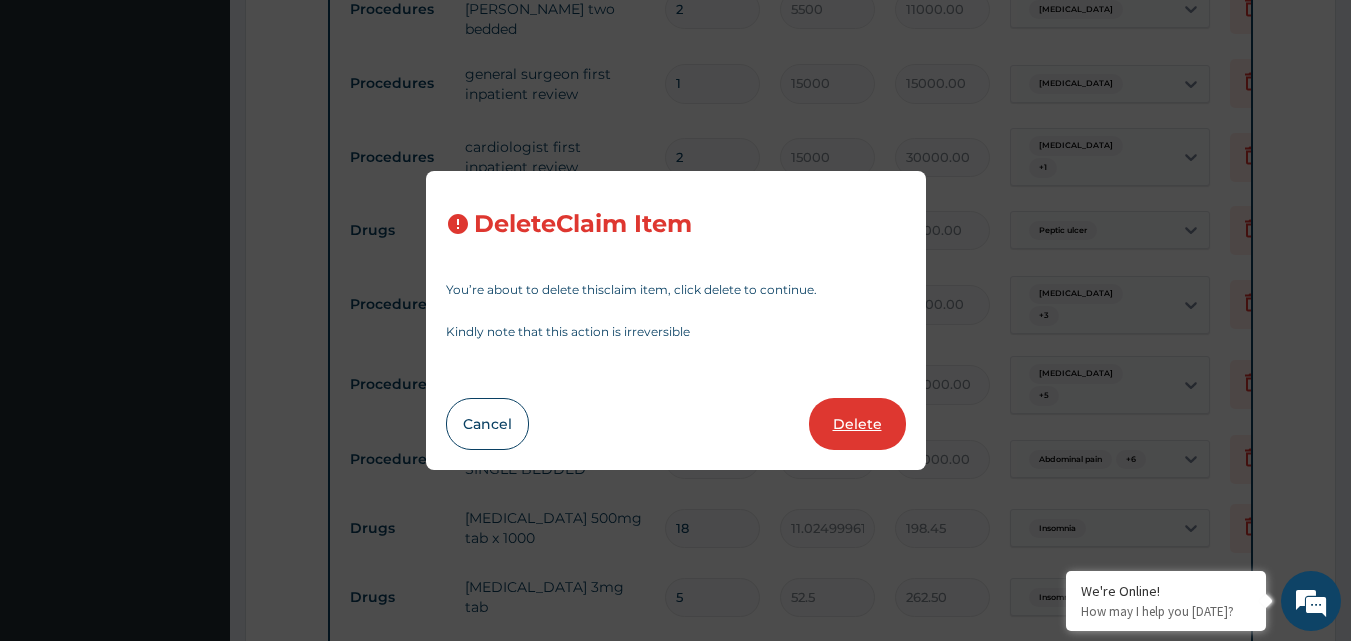 click on "Delete" at bounding box center (857, 424) 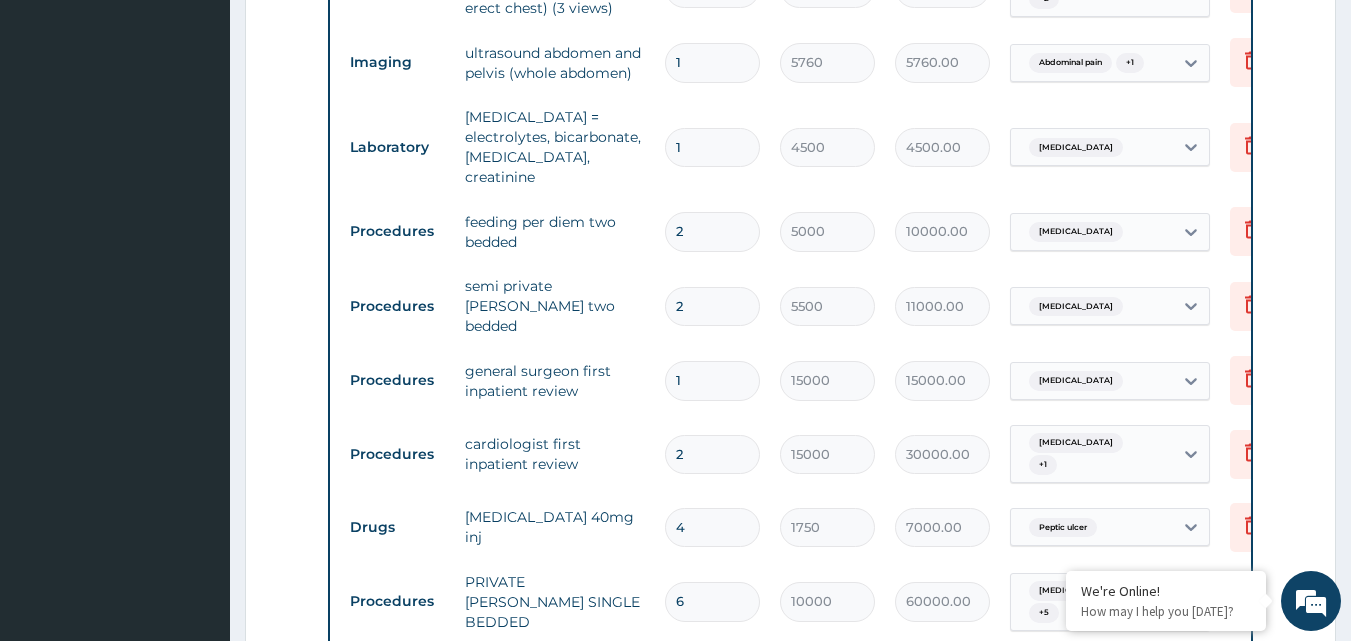 scroll, scrollTop: 884, scrollLeft: 0, axis: vertical 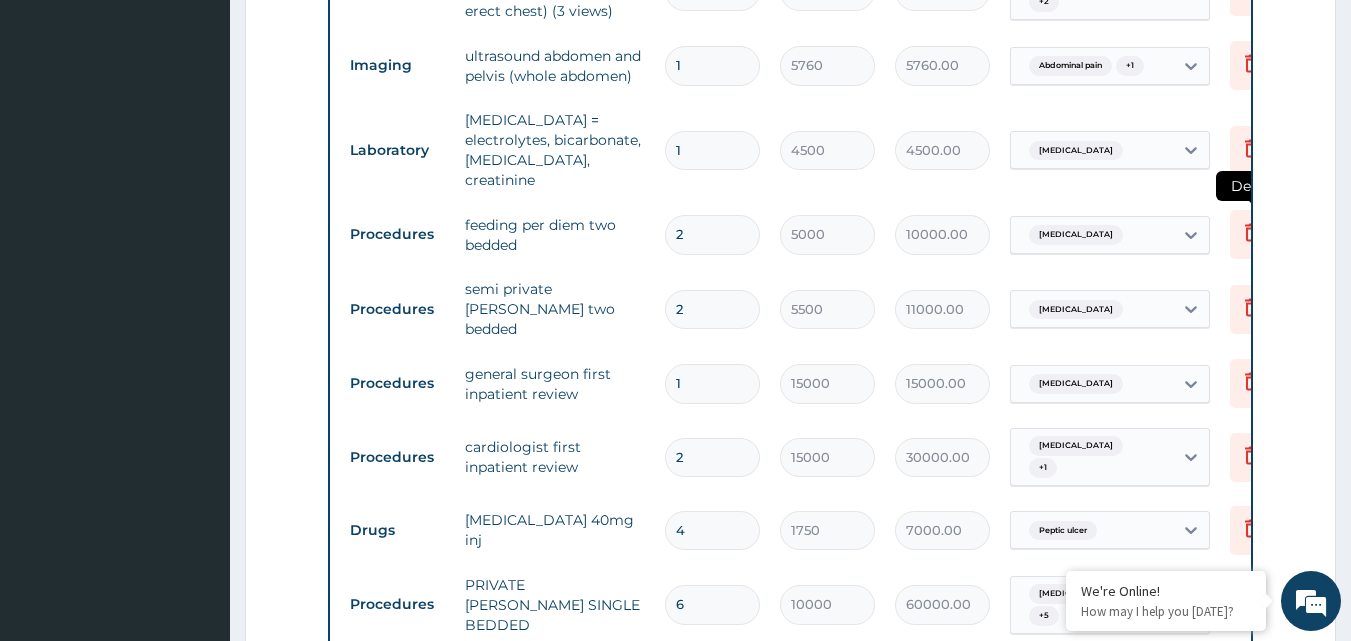 click 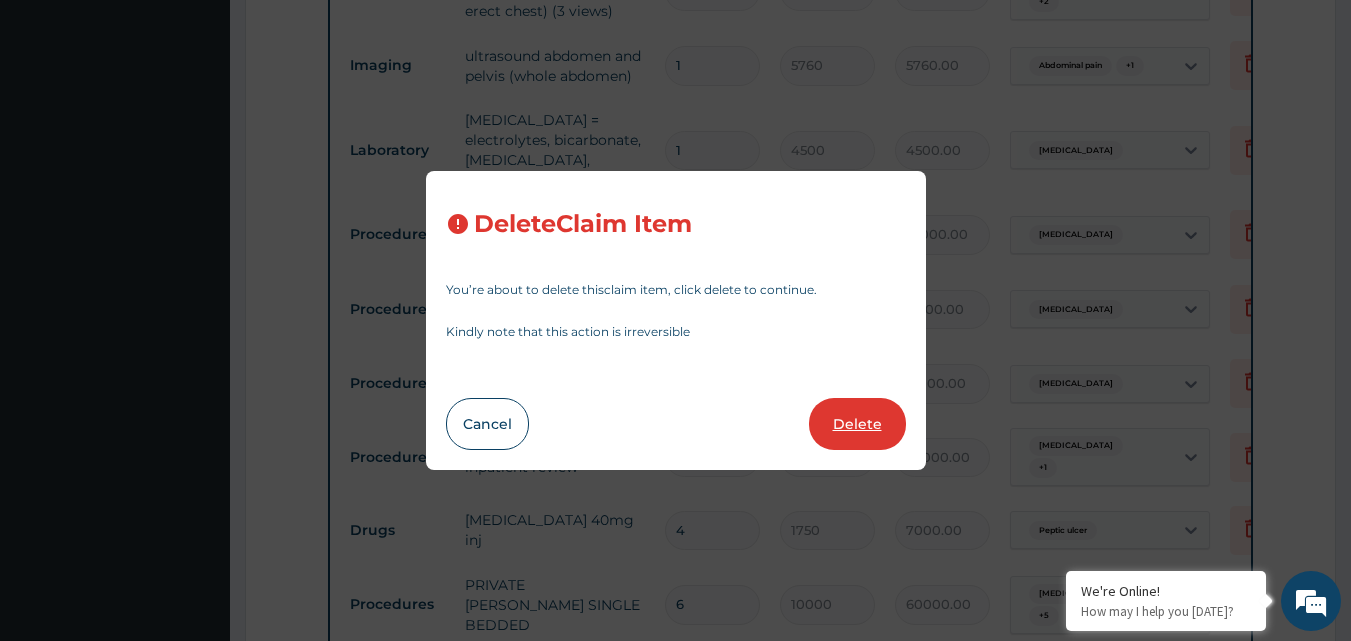 click on "Delete" at bounding box center (857, 424) 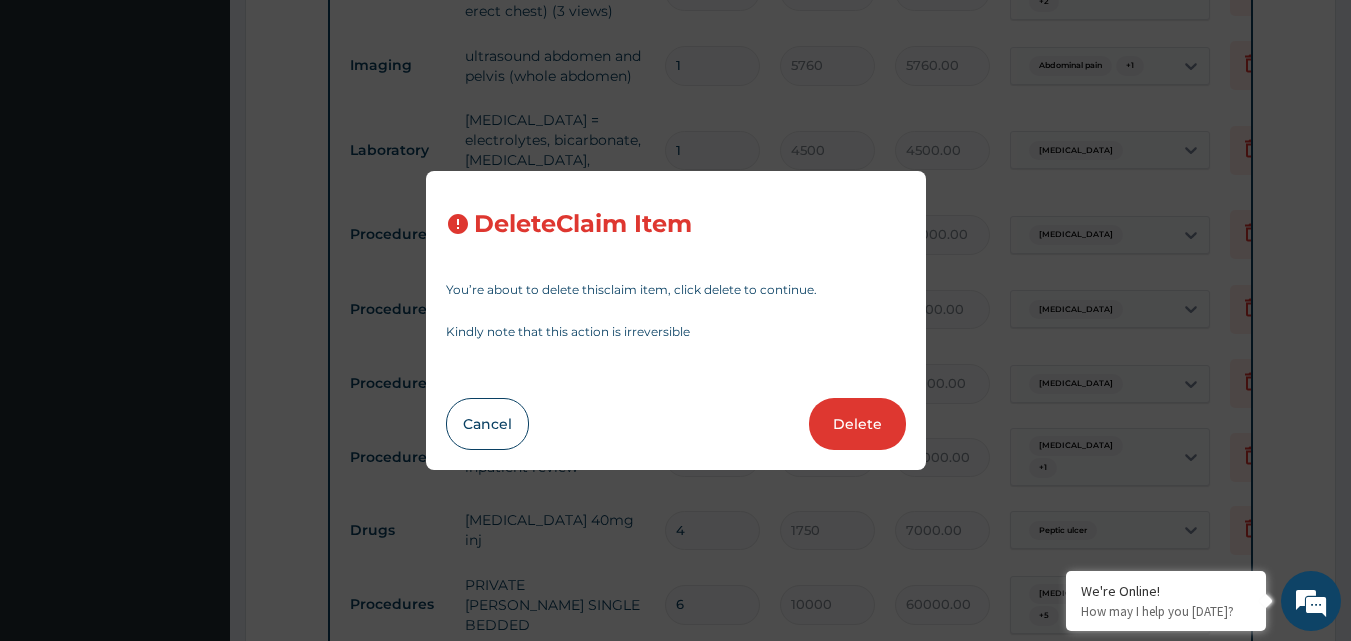 type on "5500" 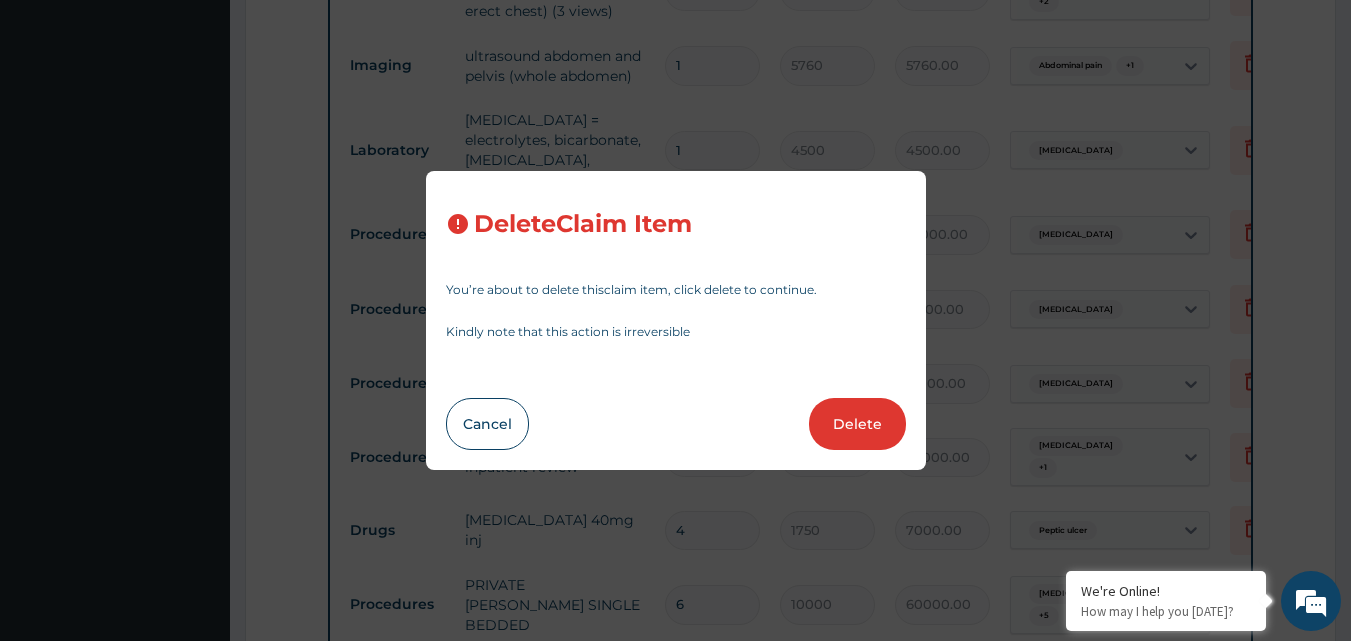 type on "11000.00" 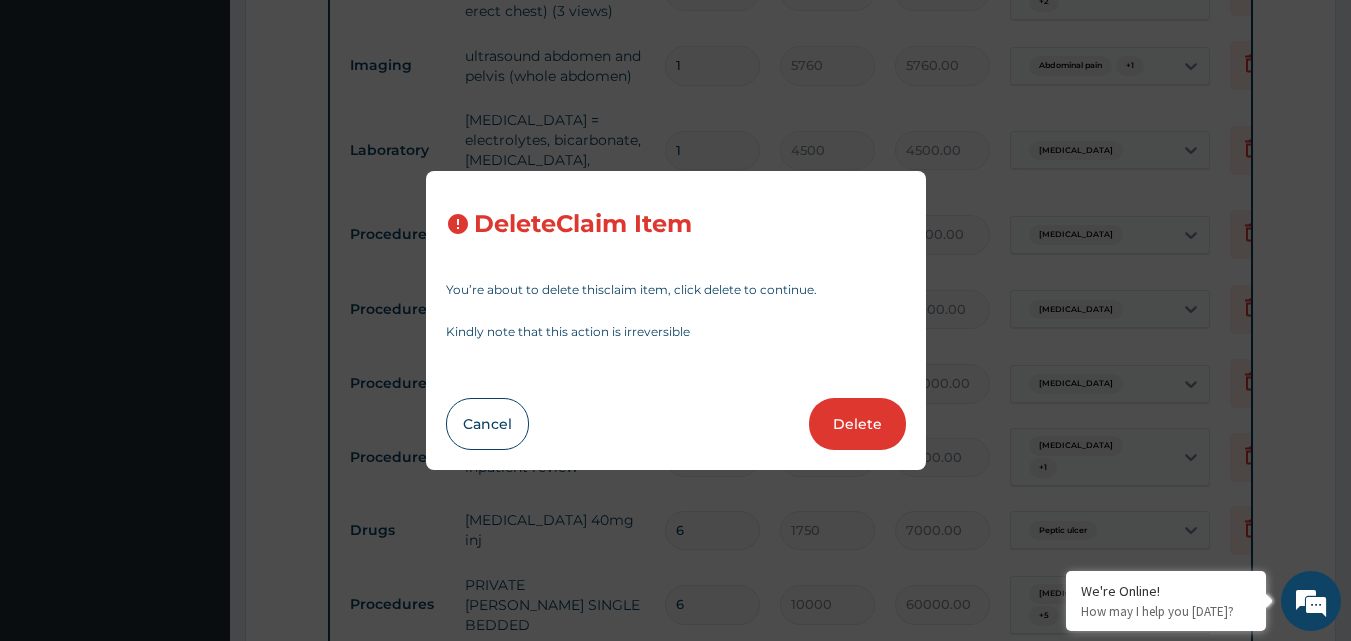 type on "10000" 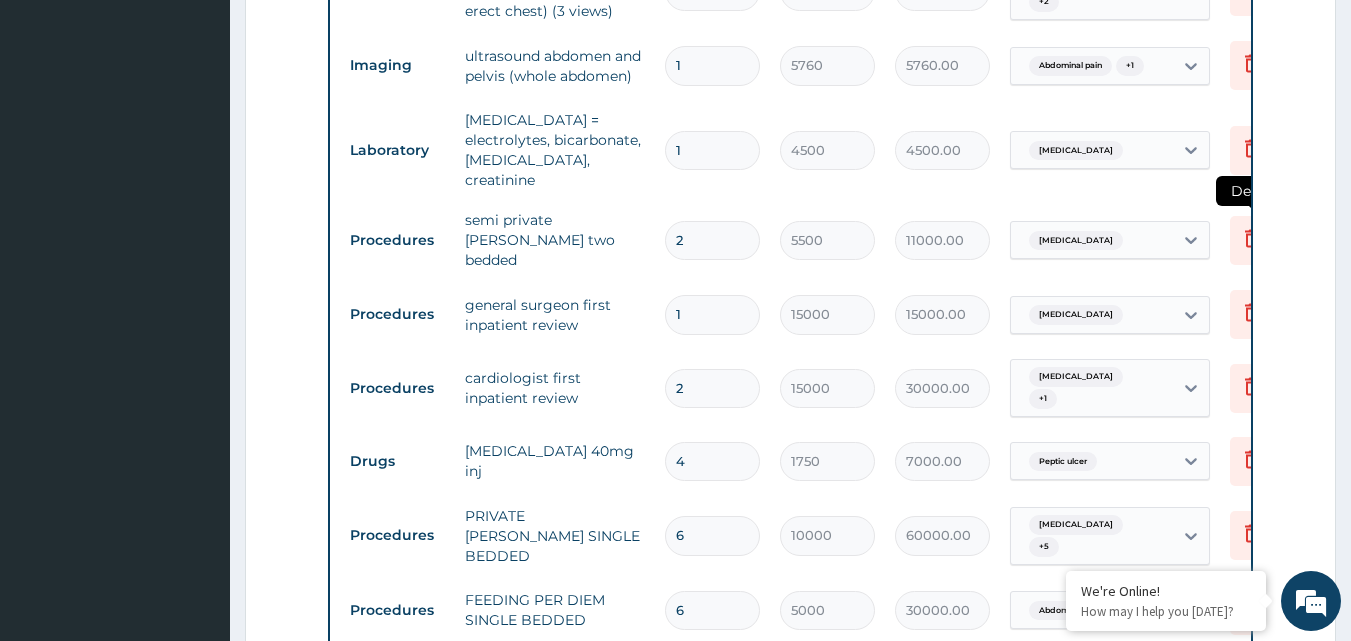 click 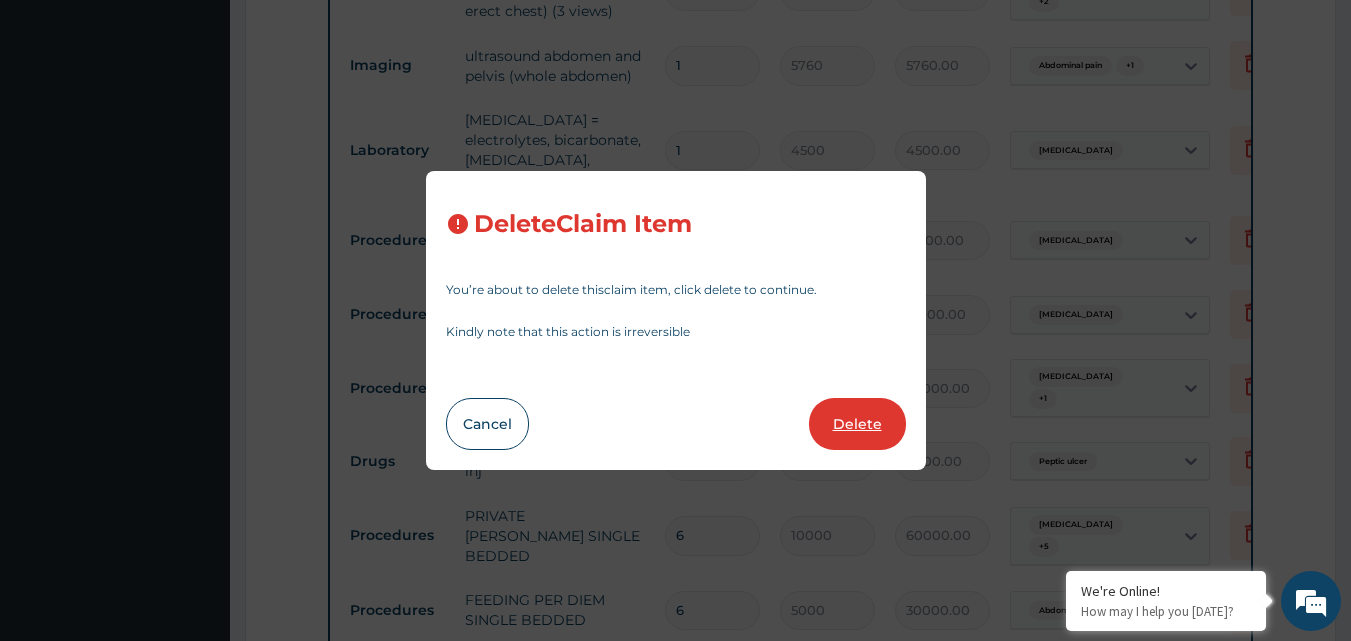click on "Delete" at bounding box center [857, 424] 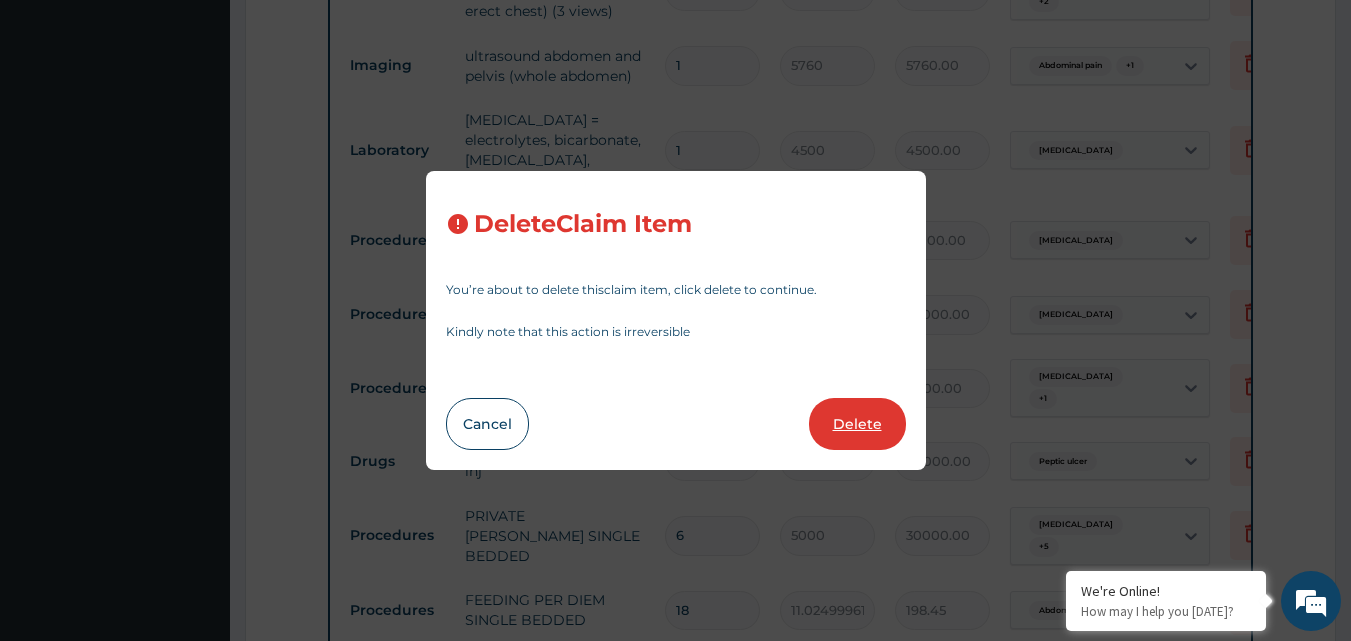 type on "7" 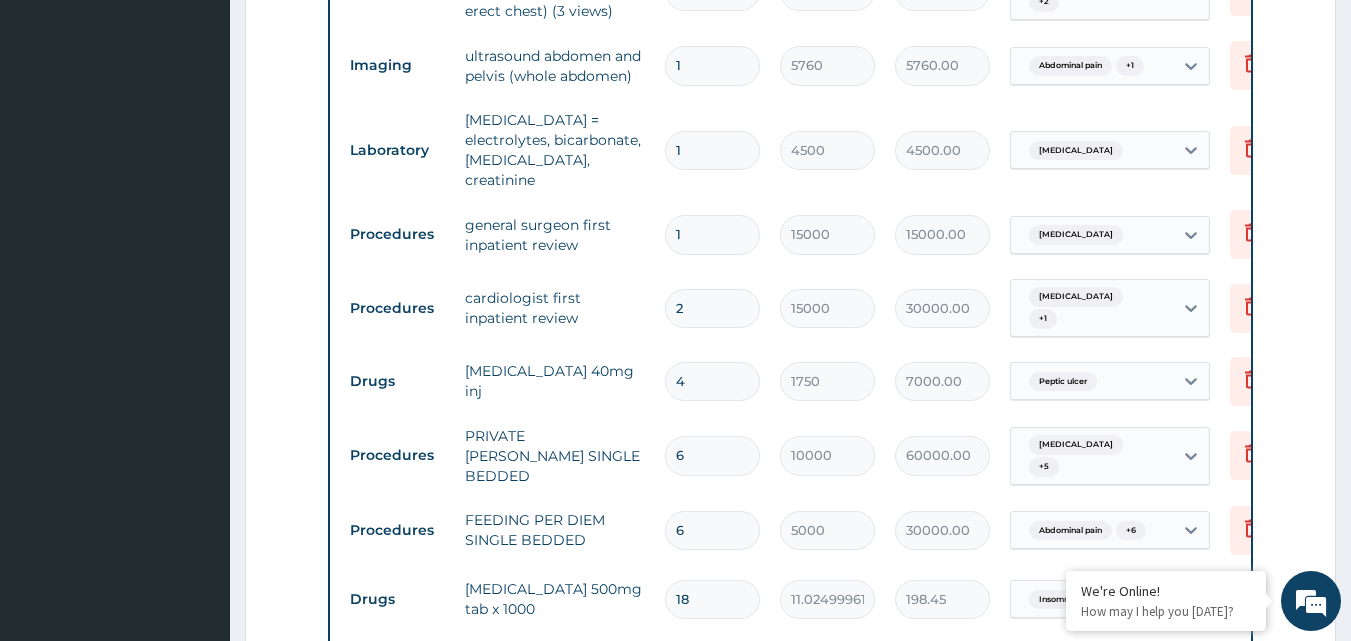 click on "2" at bounding box center [712, 308] 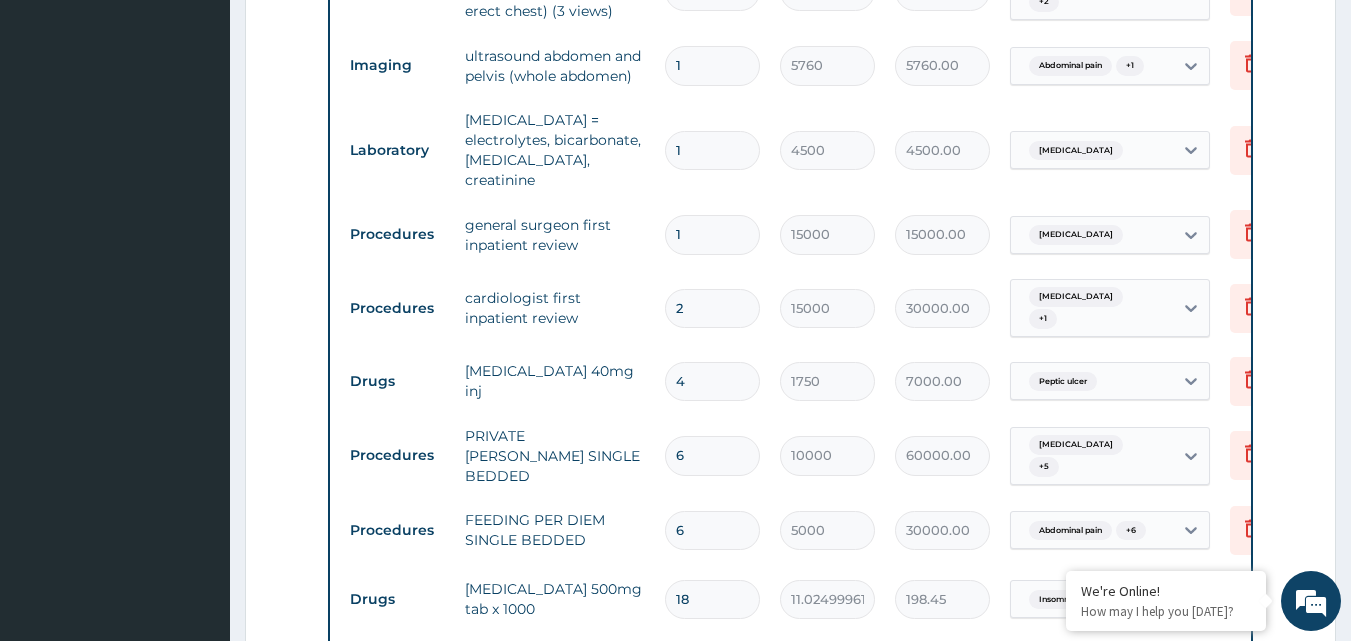 type 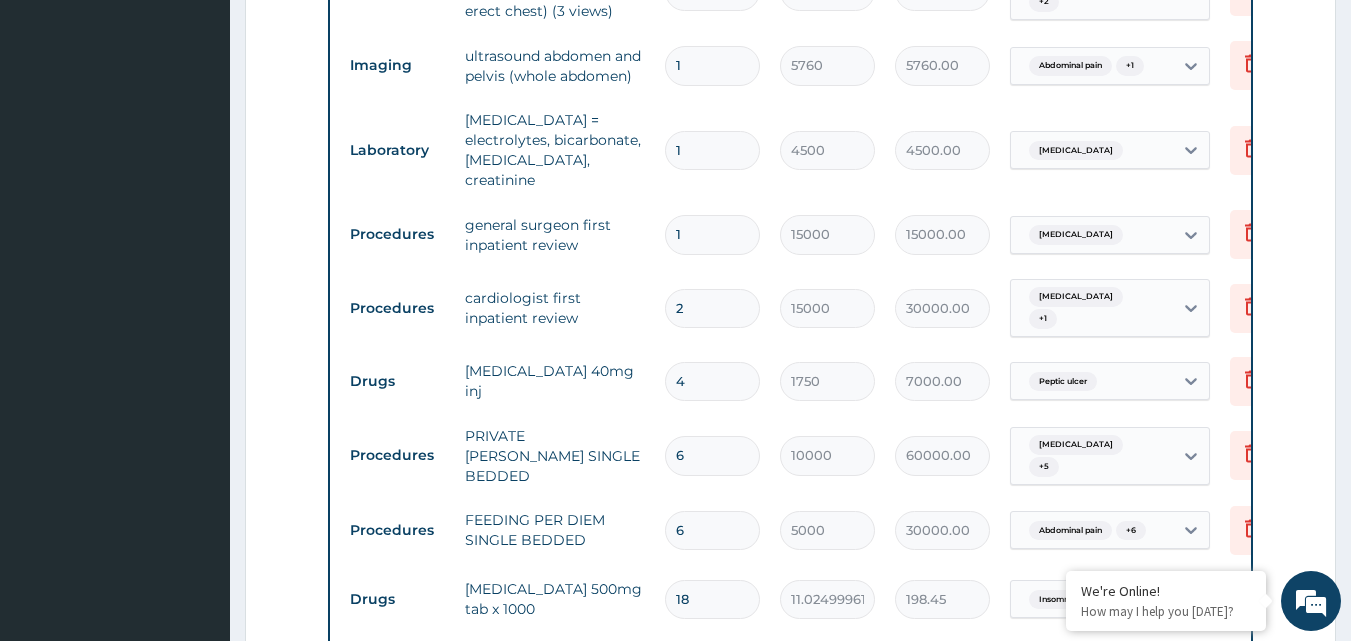type on "0.00" 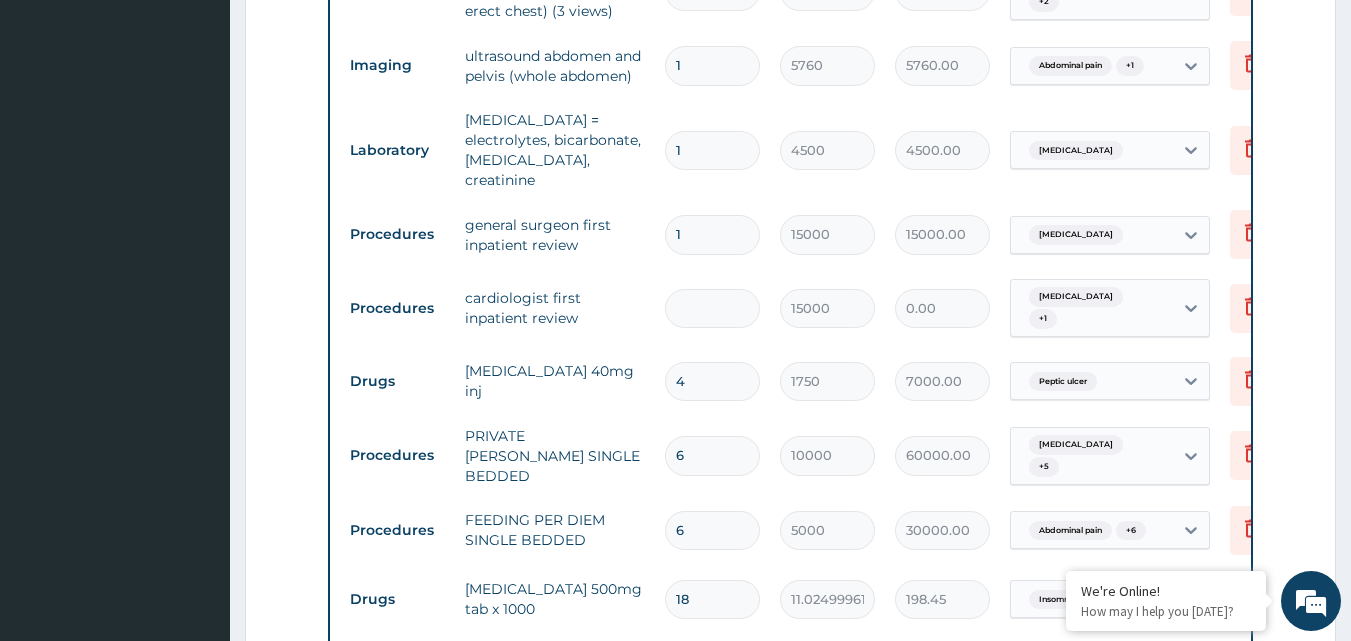 type on "1" 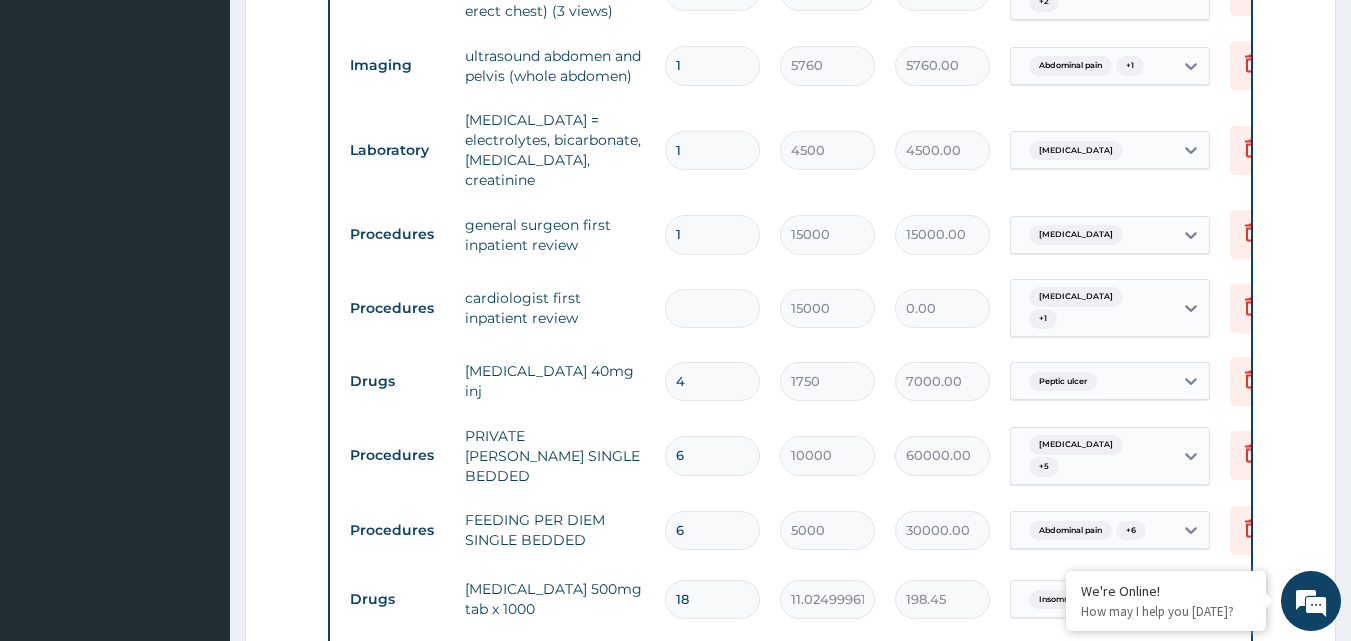 type on "15000.00" 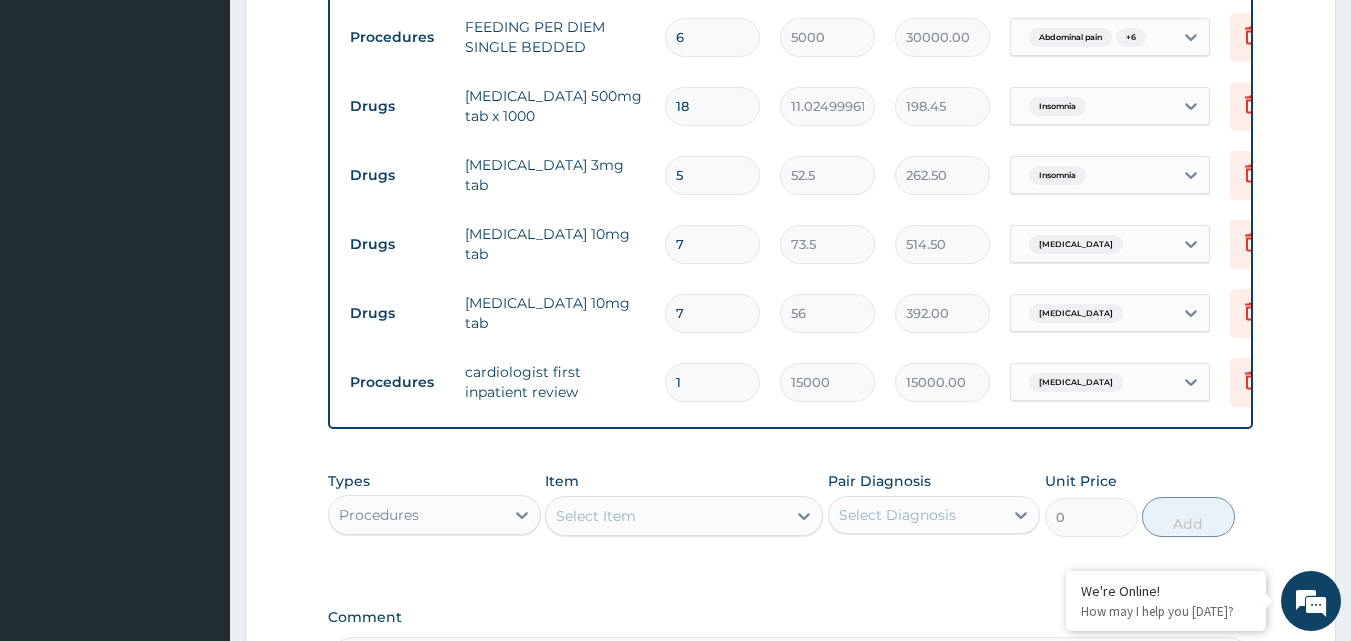 scroll, scrollTop: 1484, scrollLeft: 0, axis: vertical 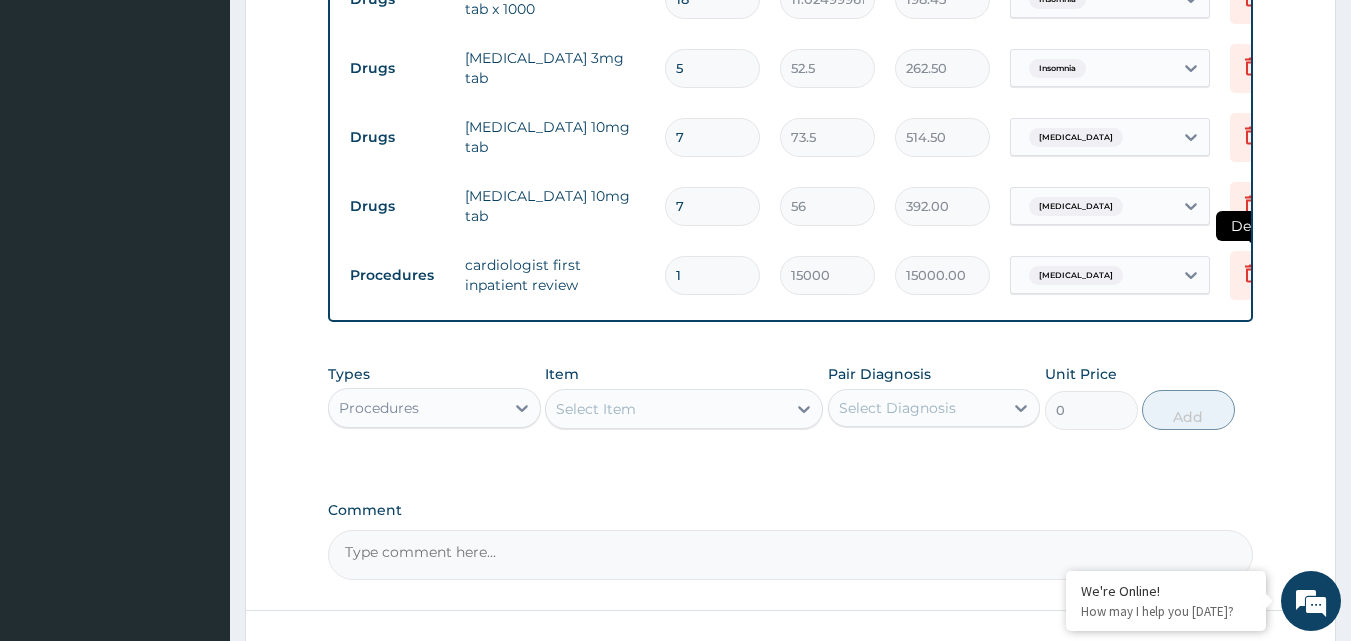type on "1" 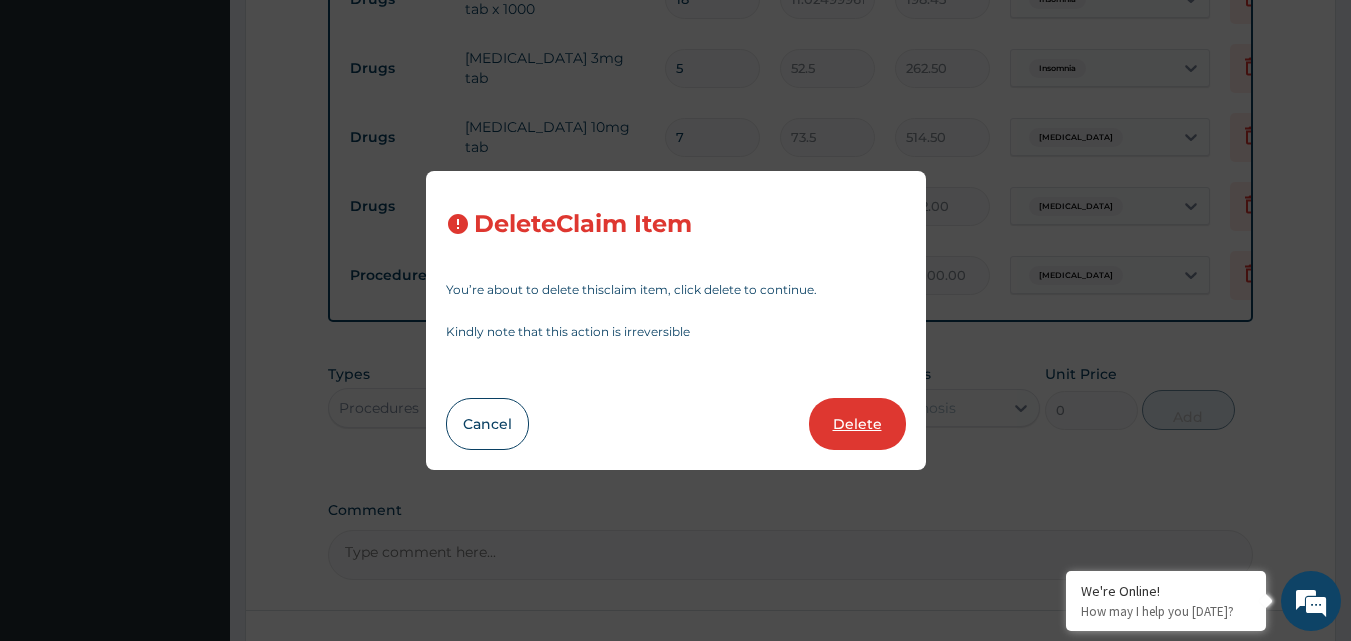 click on "Delete" at bounding box center (857, 424) 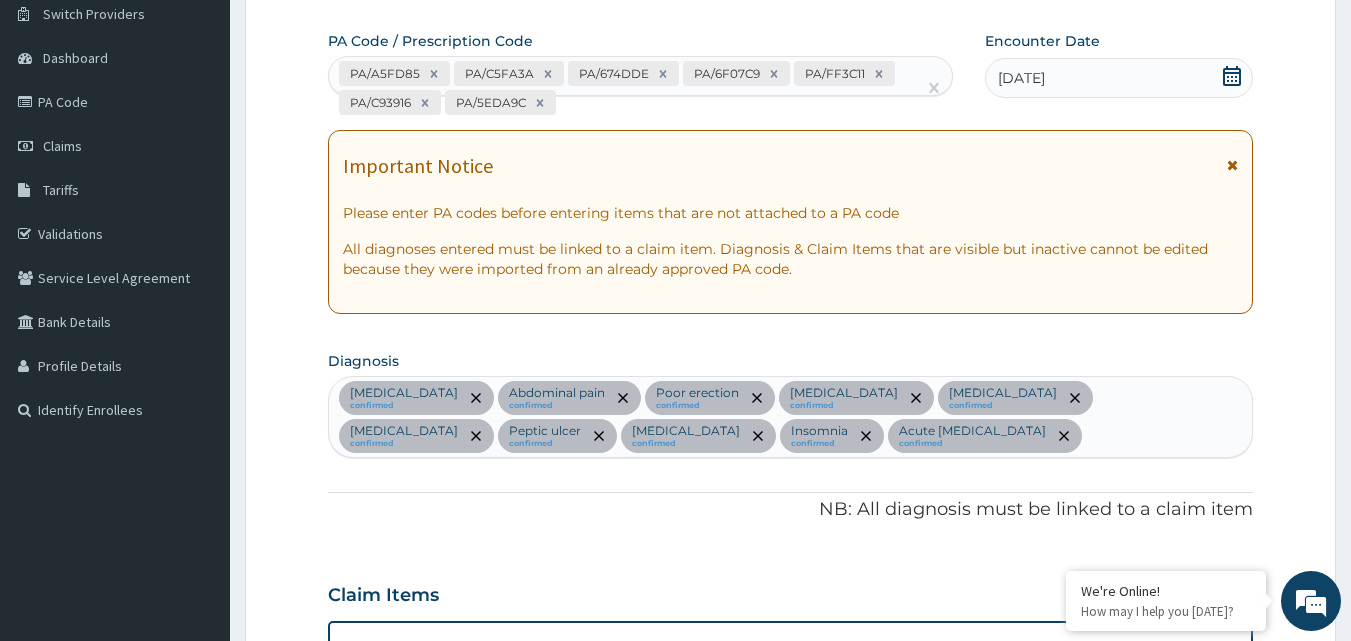 scroll, scrollTop: 84, scrollLeft: 0, axis: vertical 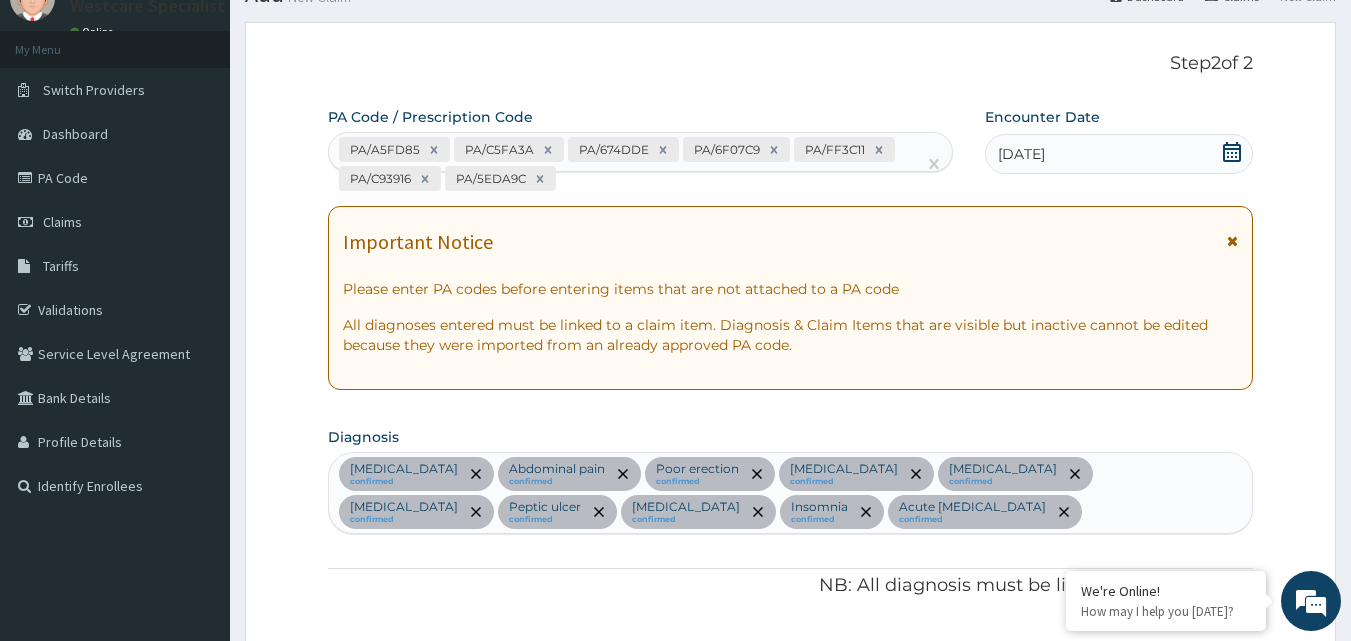 click on "PA/A5FD85 PA/C5FA3A PA/674DDE PA/6F07C9 PA/FF3C11 PA/C93916 PA/5EDA9C" at bounding box center (623, 164) 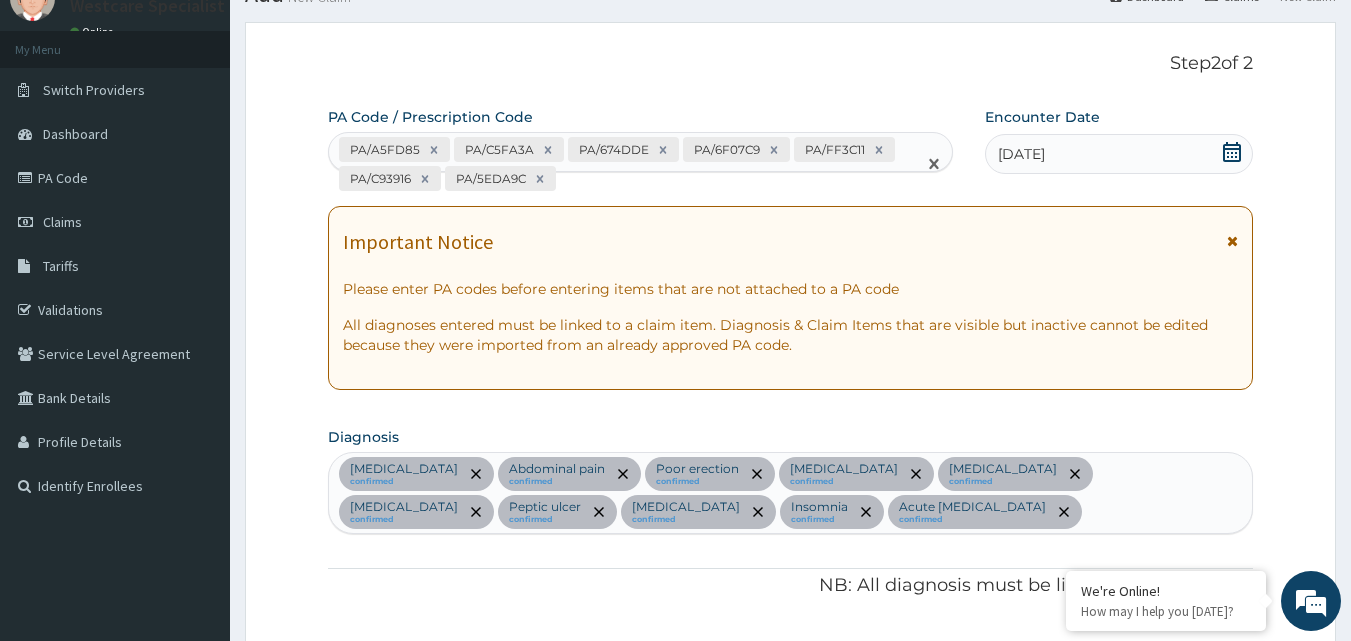 paste on "PA/226806" 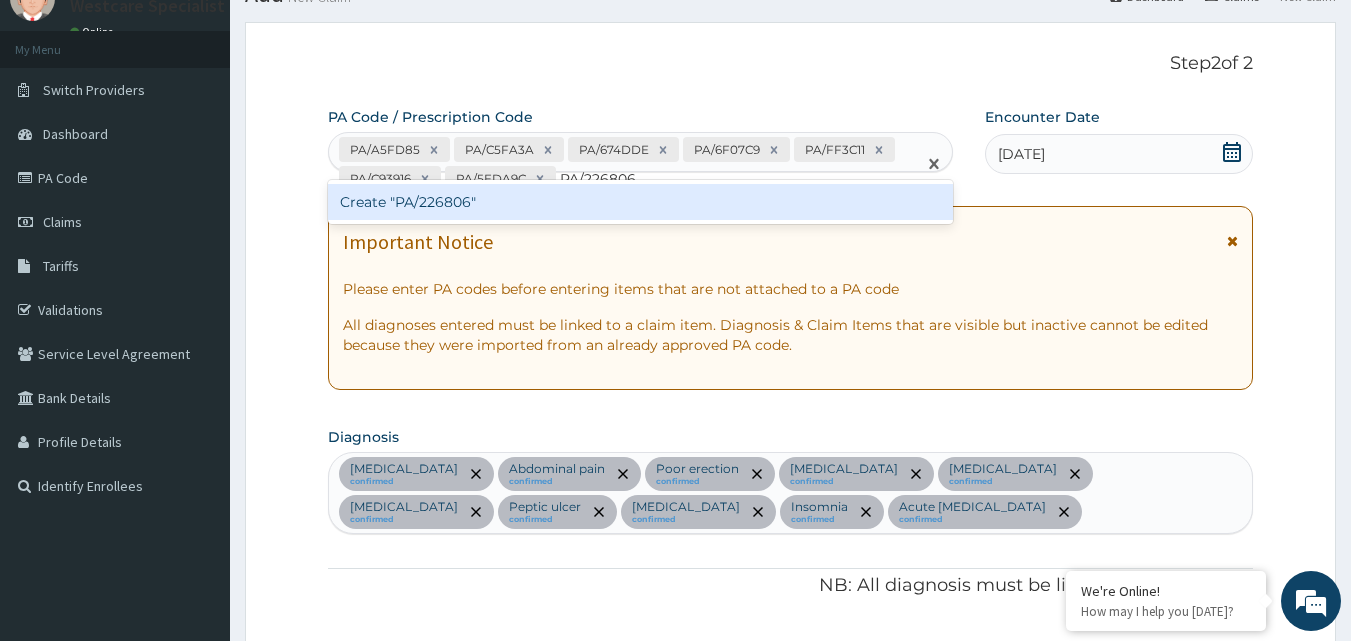 click on "Create "PA/226806"" at bounding box center (641, 202) 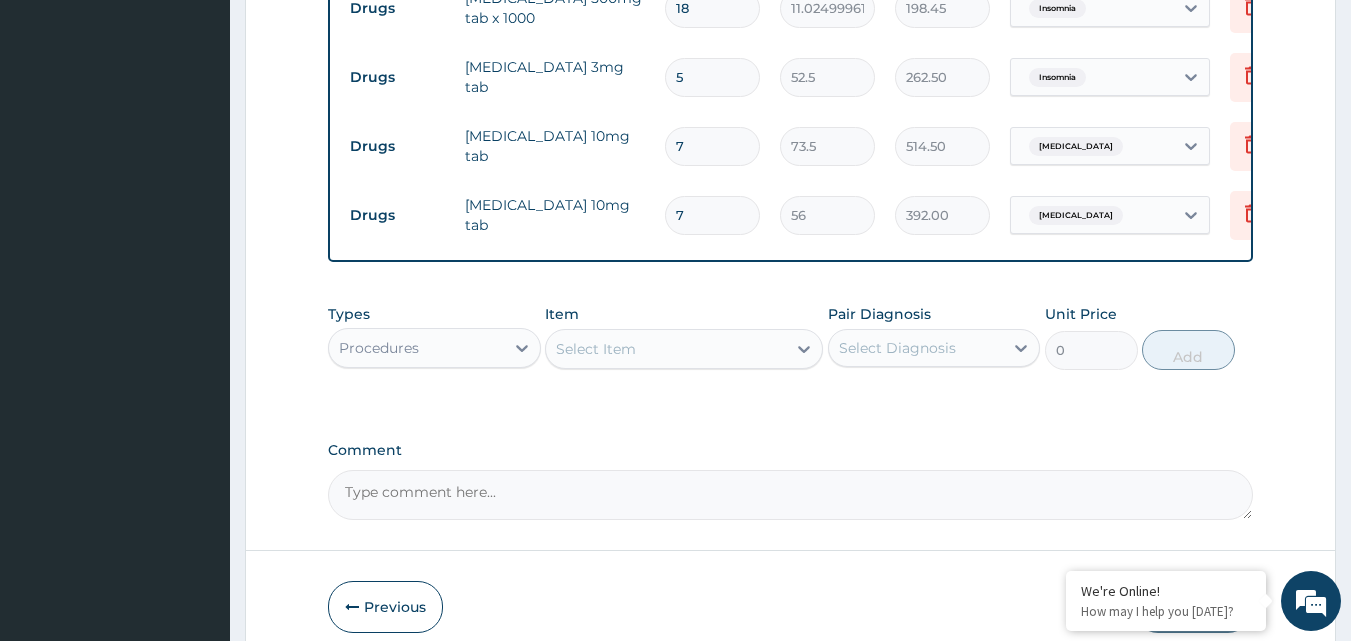 scroll, scrollTop: 1566, scrollLeft: 0, axis: vertical 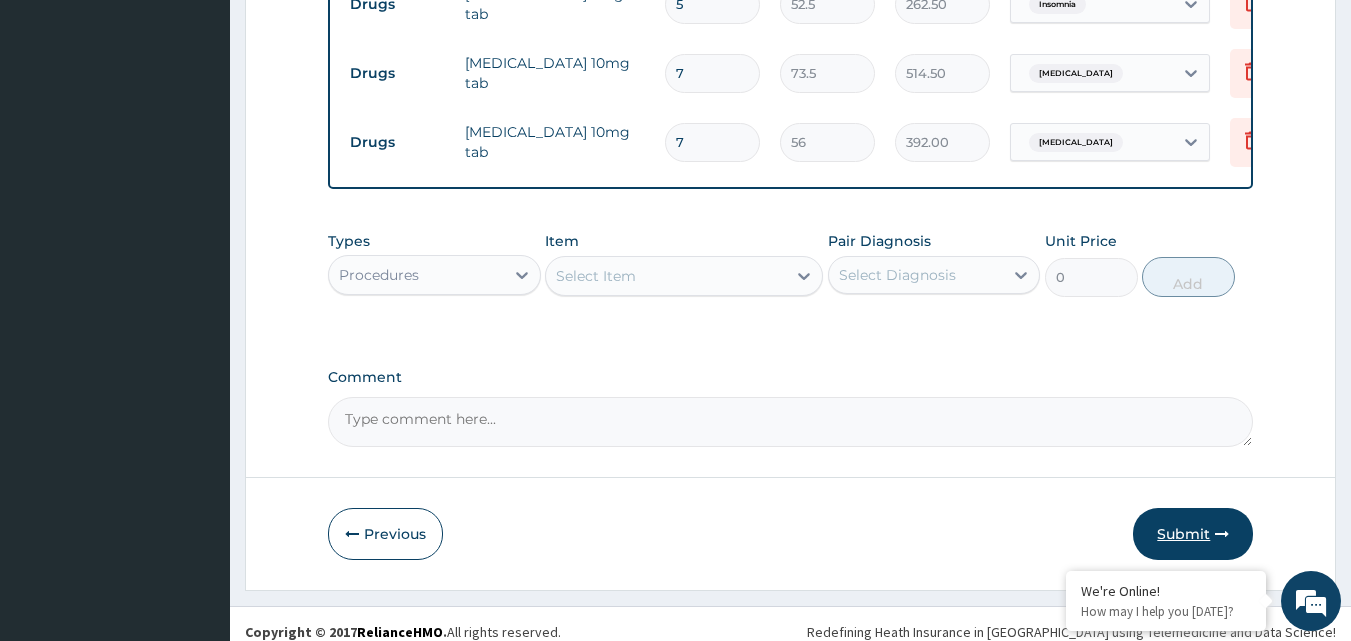 click on "Submit" at bounding box center (1193, 534) 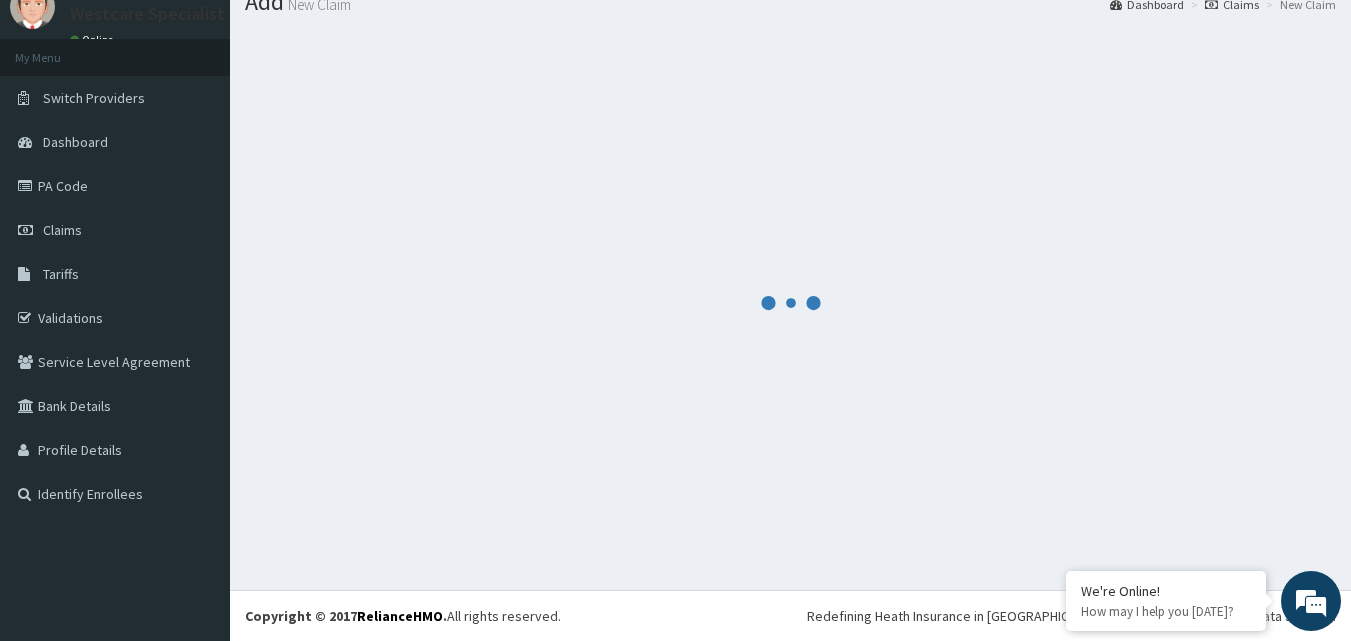 scroll, scrollTop: 76, scrollLeft: 0, axis: vertical 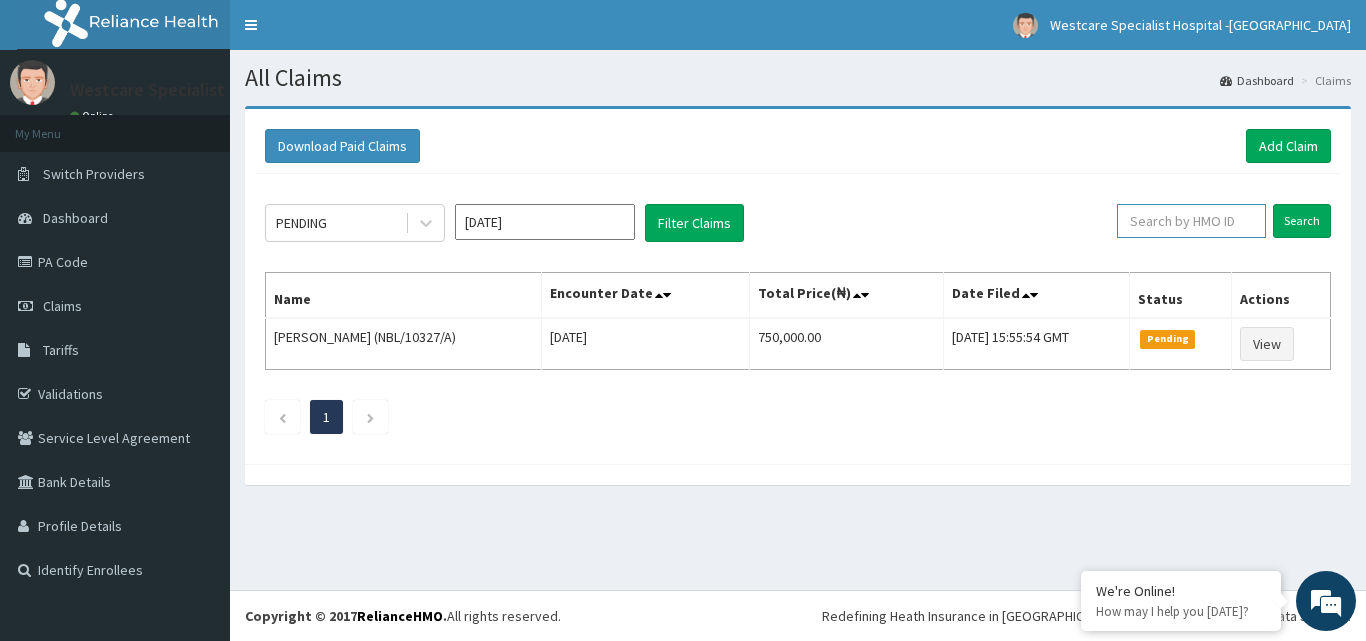 click at bounding box center (1191, 221) 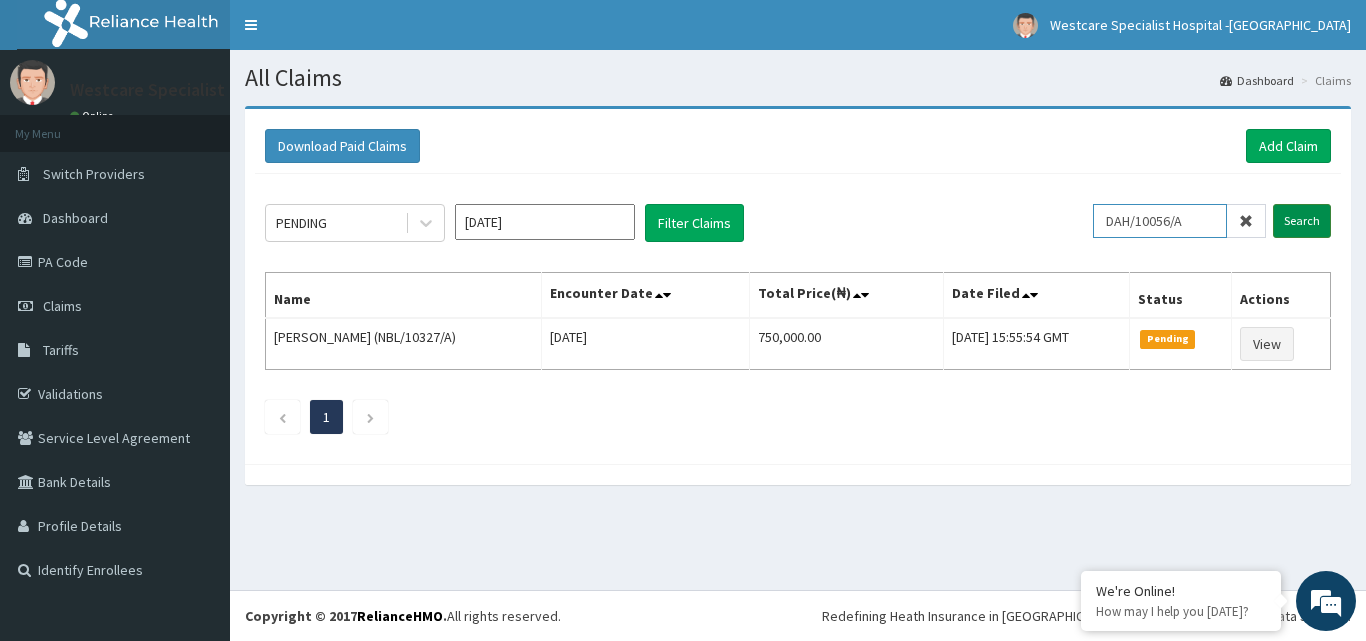 type on "DAH/10056/A" 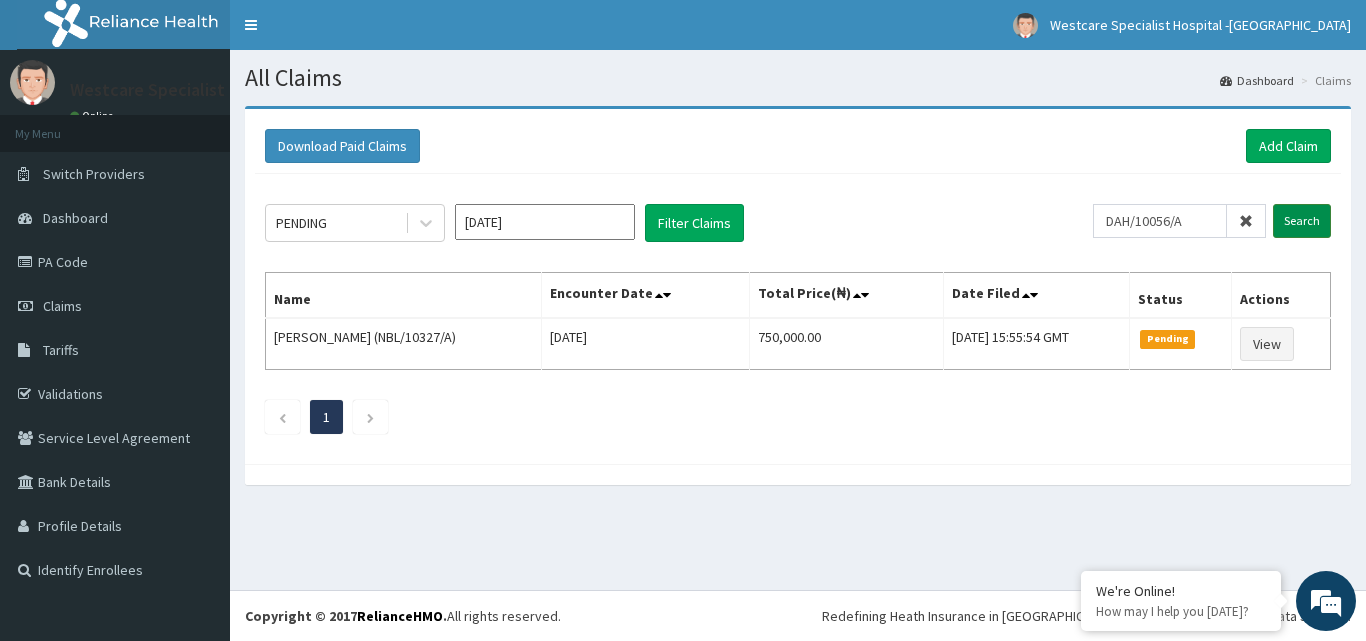 click on "Search" at bounding box center [1302, 221] 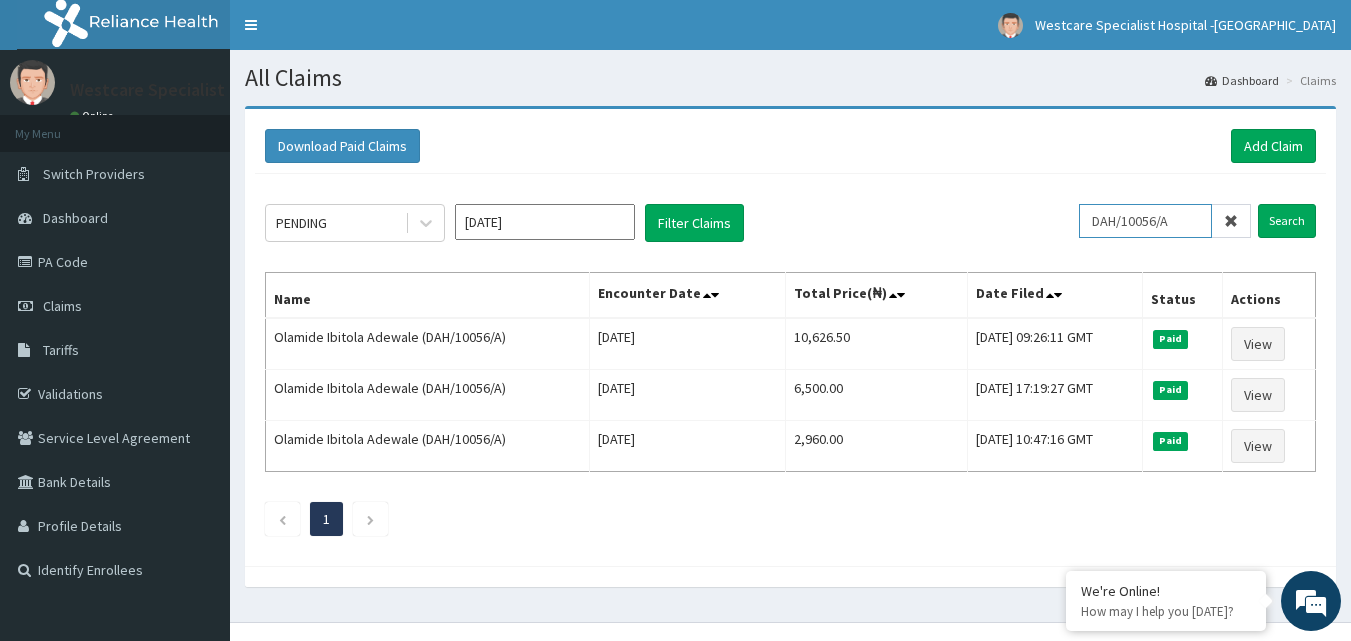 click on "DAH/10056/A" at bounding box center (1145, 221) 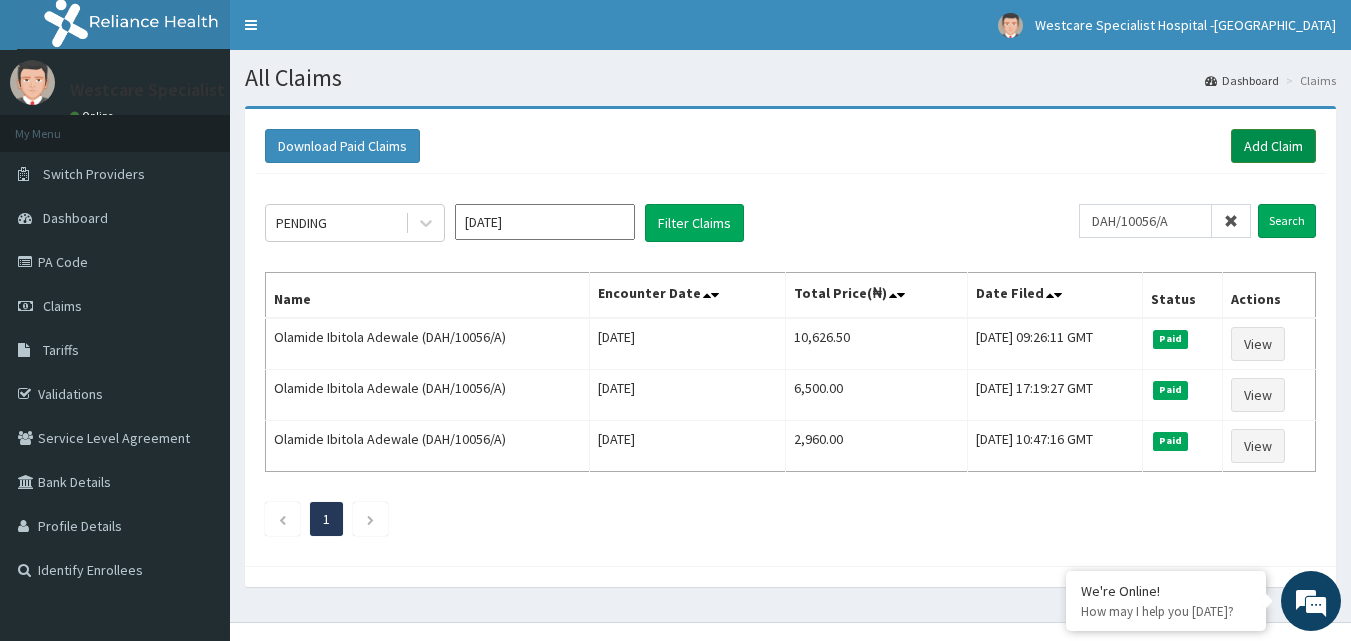 click on "Add Claim" at bounding box center [1273, 146] 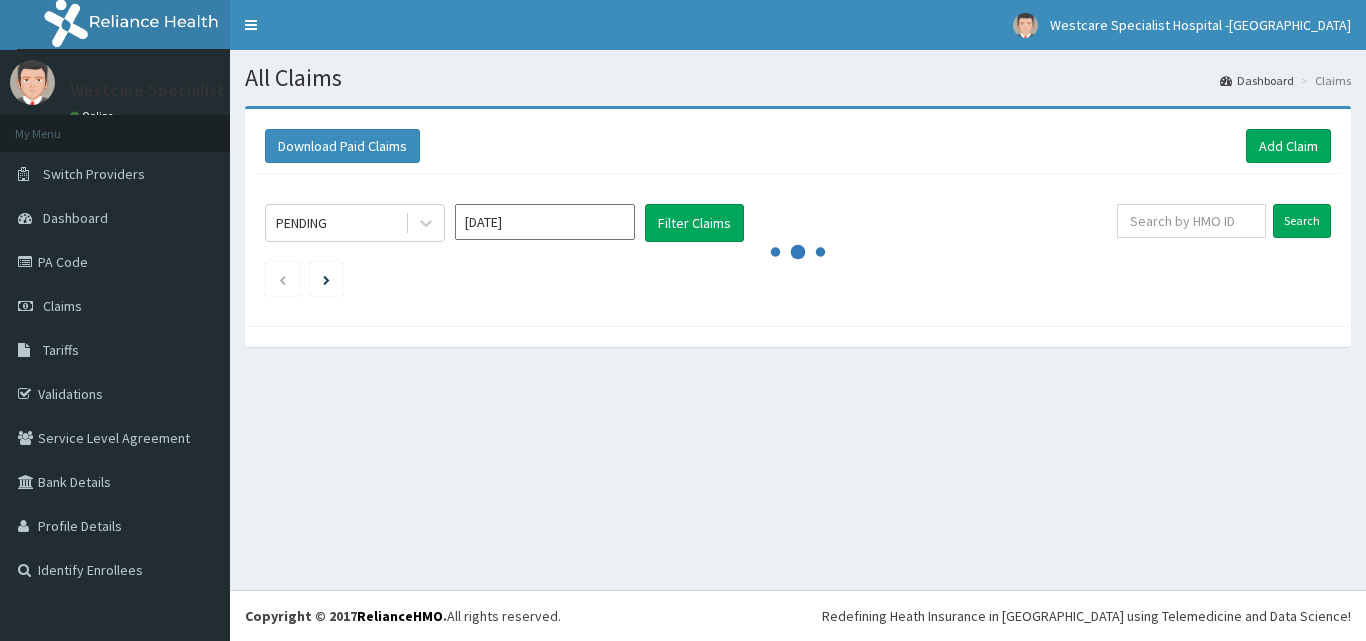 scroll, scrollTop: 0, scrollLeft: 0, axis: both 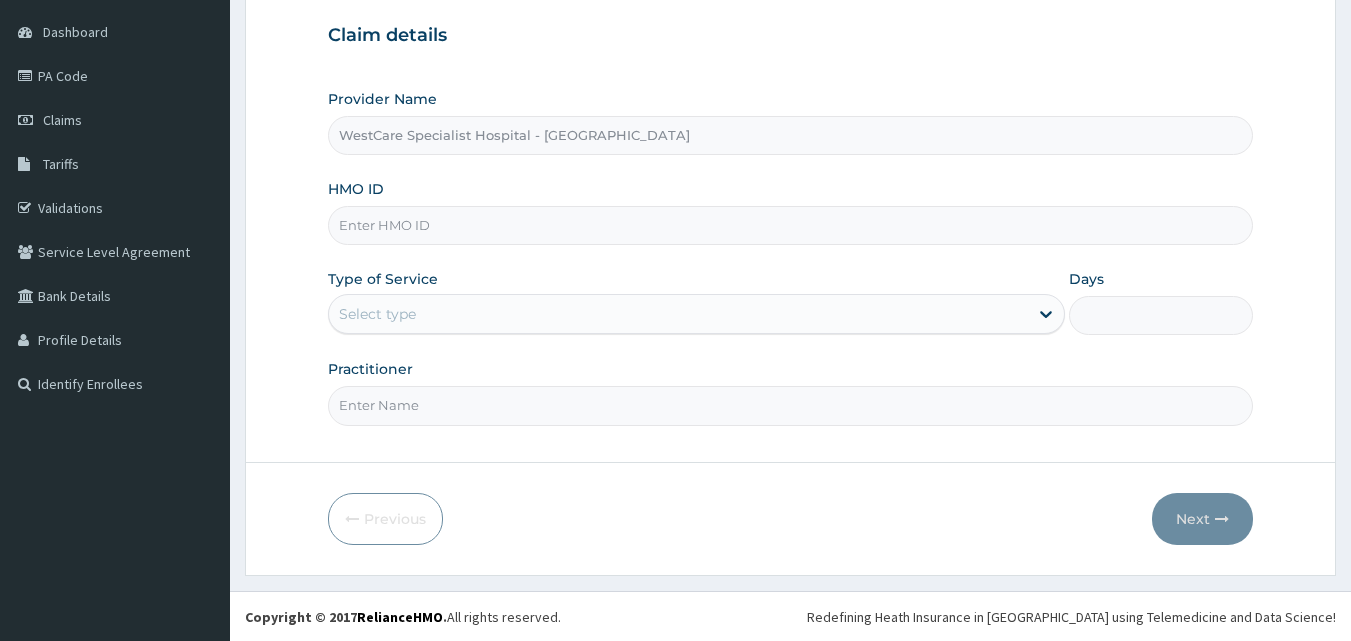 type on "WestCare Specialist Hospital - [GEOGRAPHIC_DATA]" 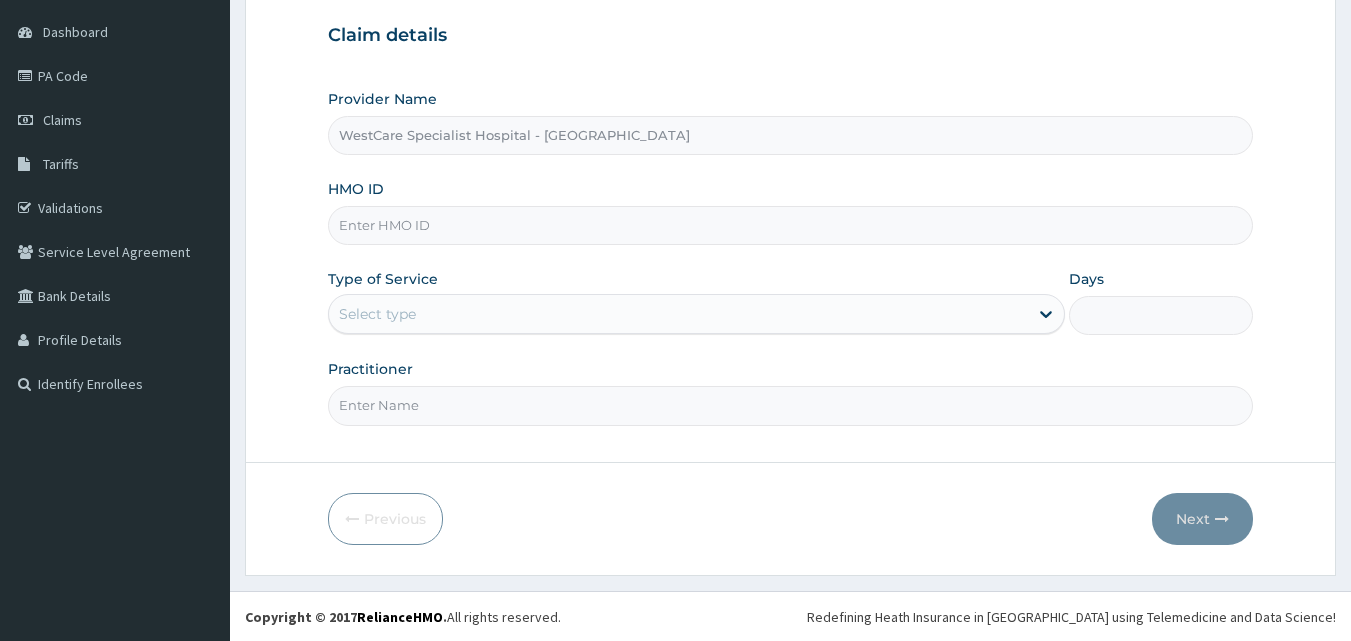 scroll, scrollTop: 0, scrollLeft: 0, axis: both 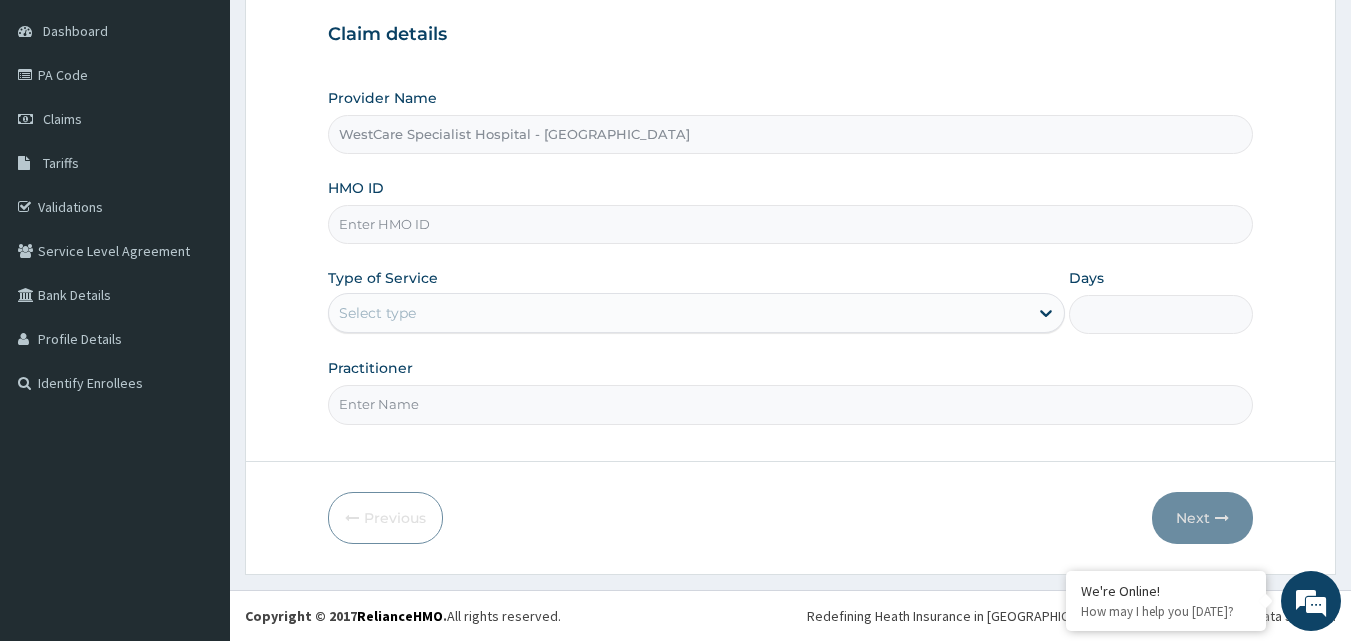 click on "HMO ID" at bounding box center [791, 224] 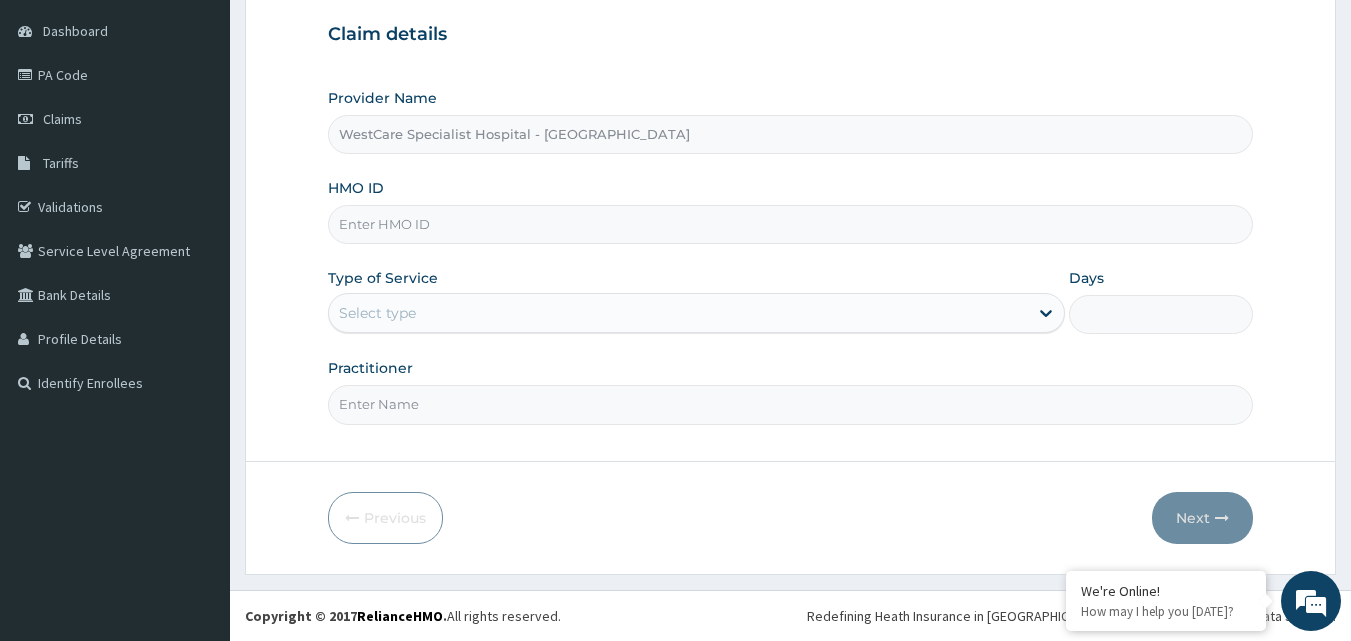 paste on "NBL/10327/A" 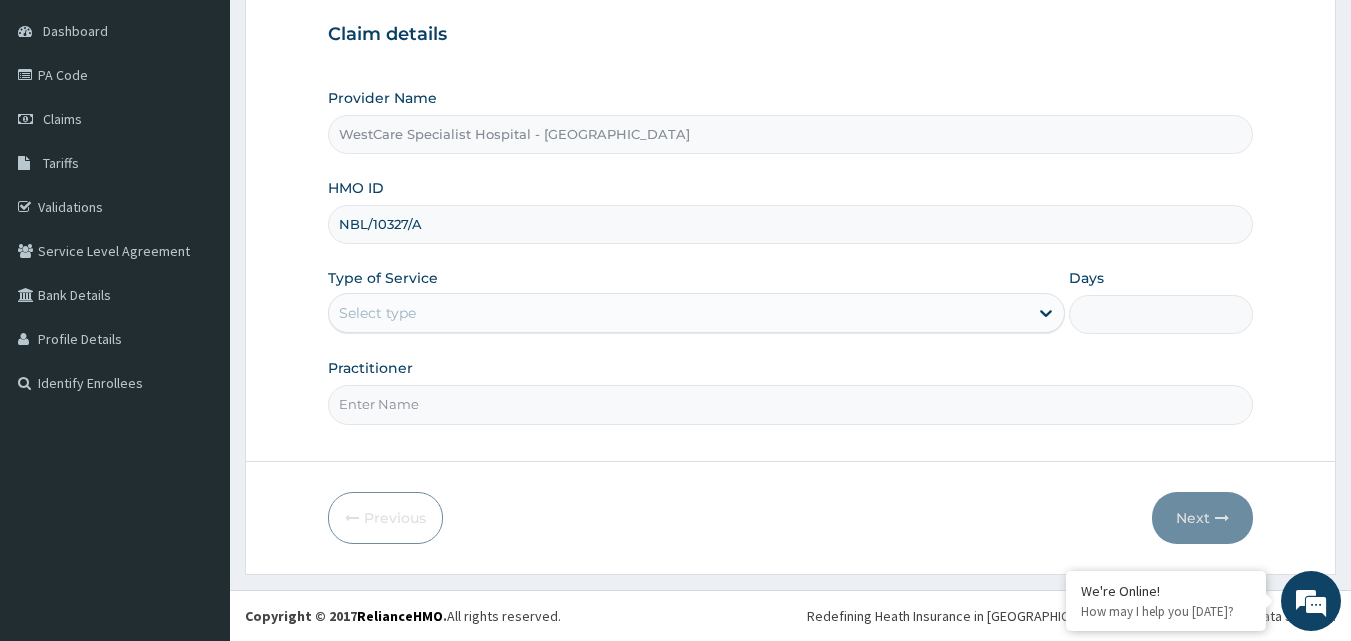 type on "NBL/10327/A" 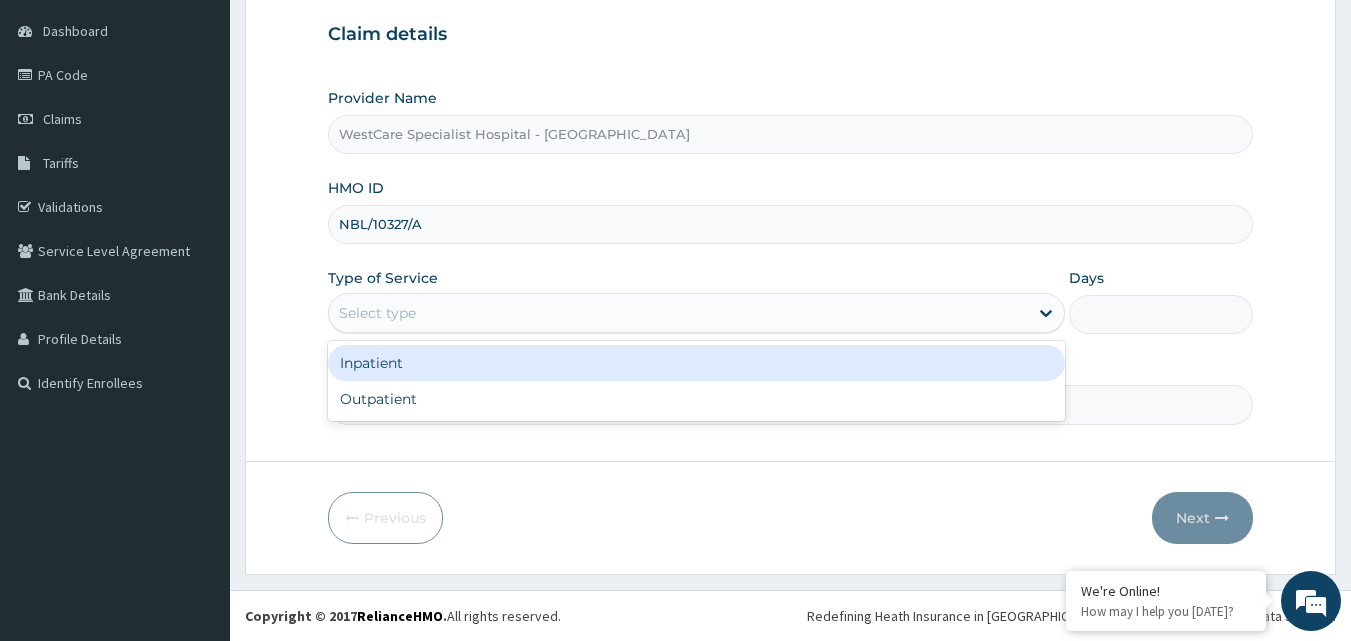 click on "Select type" at bounding box center (678, 313) 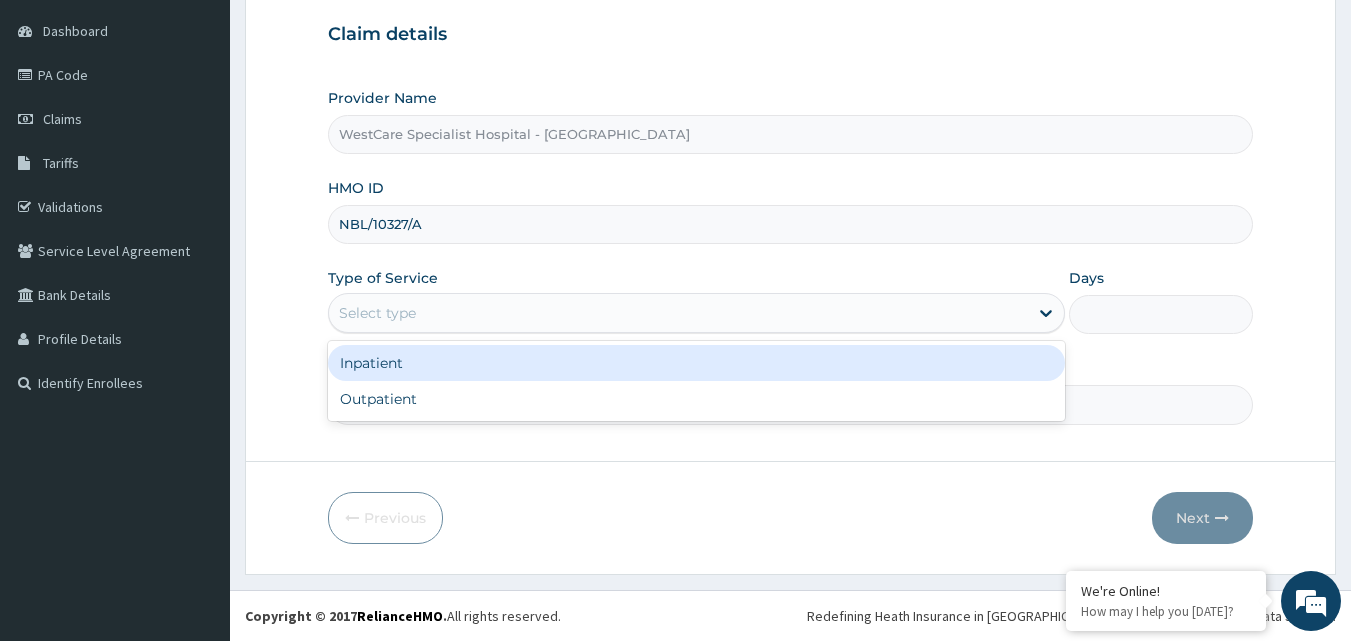 click on "Inpatient" at bounding box center [696, 363] 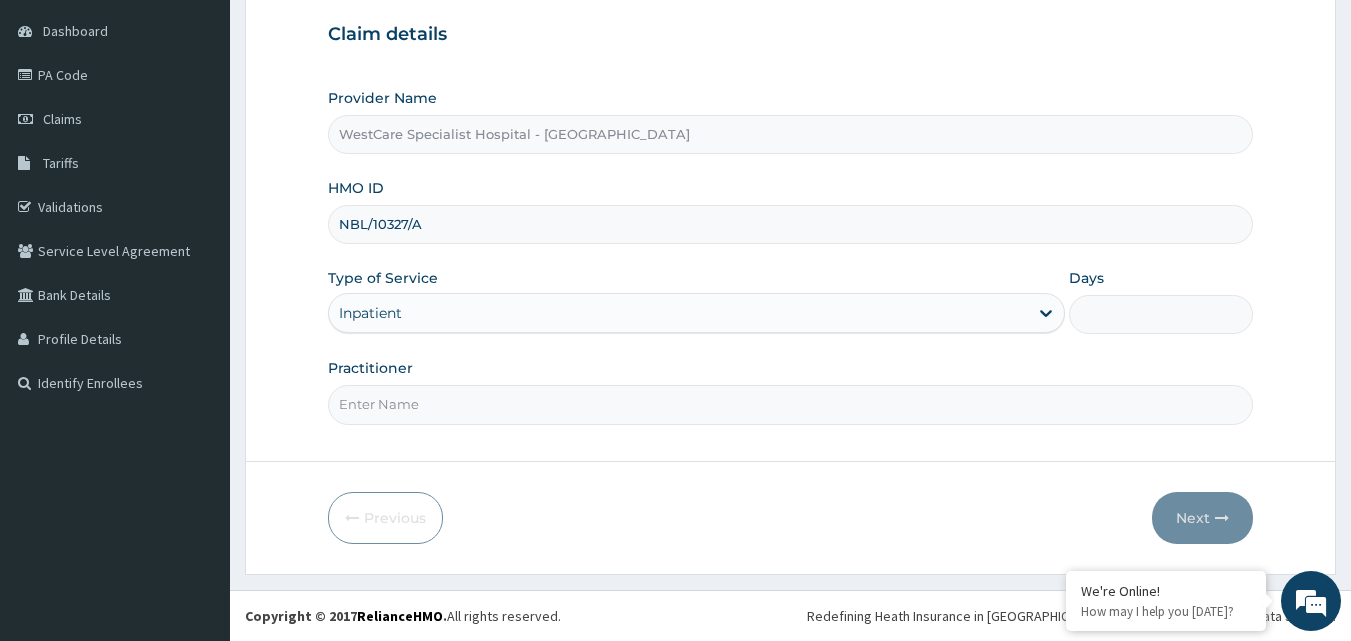 click on "Practitioner" at bounding box center (791, 404) 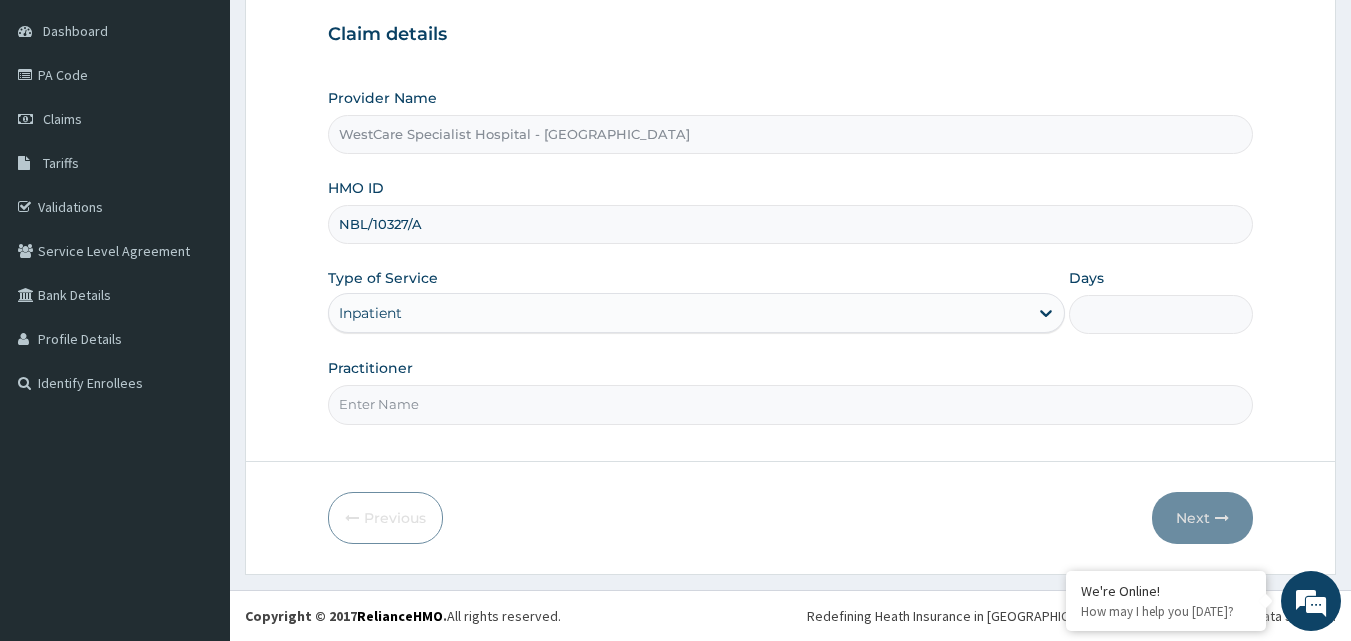type on "OBIDEYI" 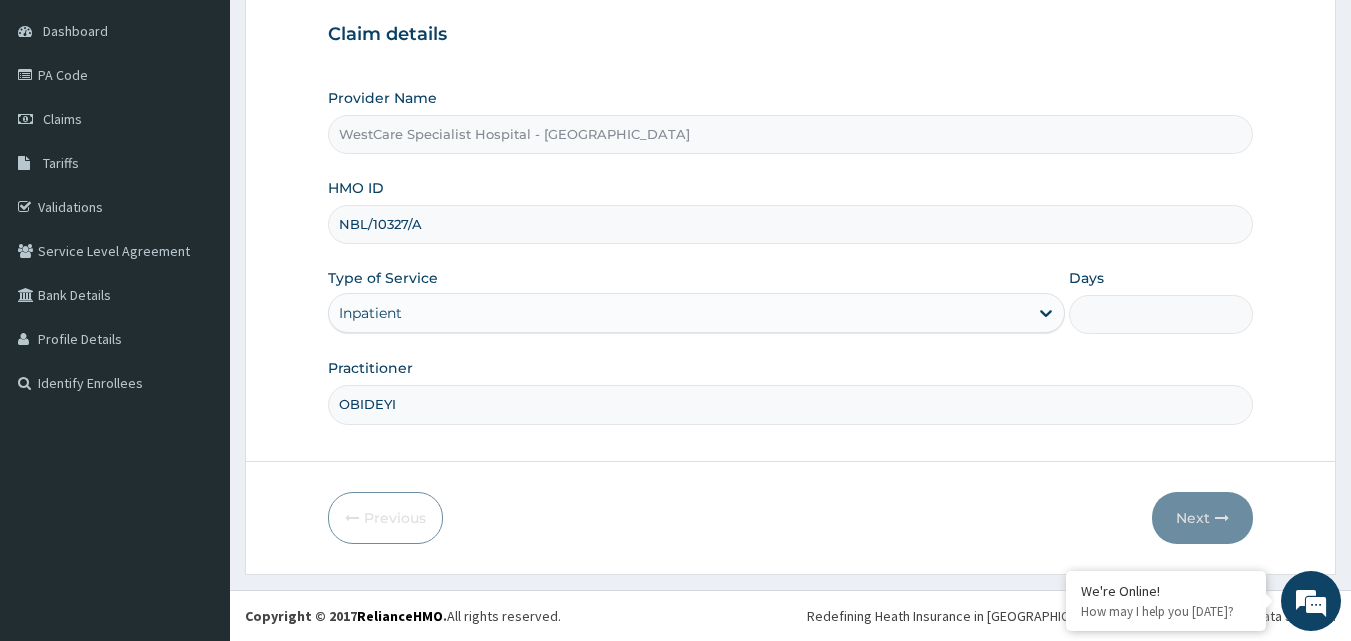 scroll, scrollTop: 0, scrollLeft: 0, axis: both 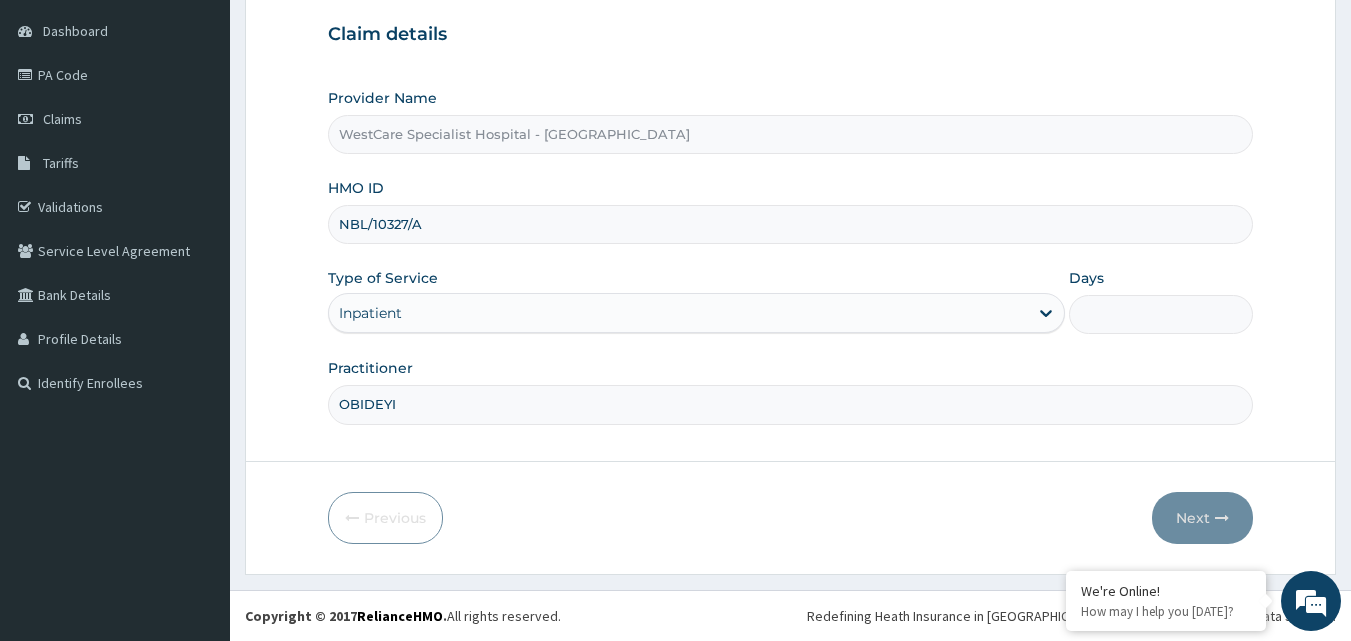 click on "Inpatient" at bounding box center (678, 313) 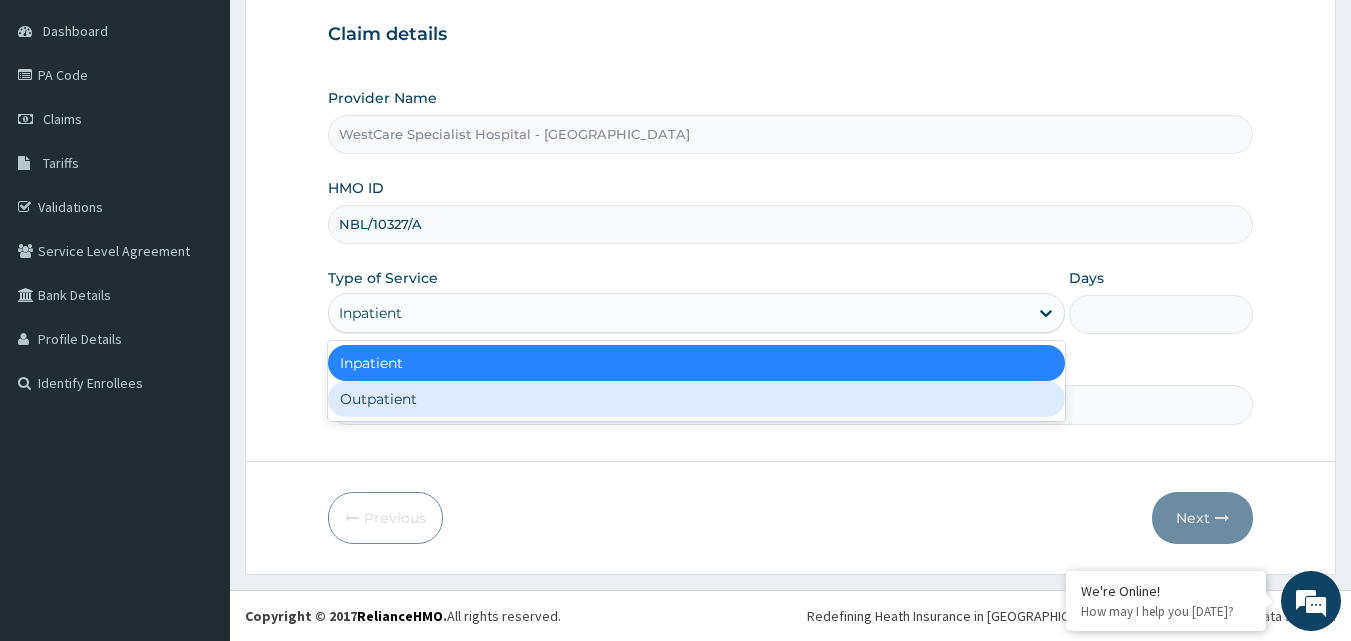 click on "Outpatient" at bounding box center (696, 399) 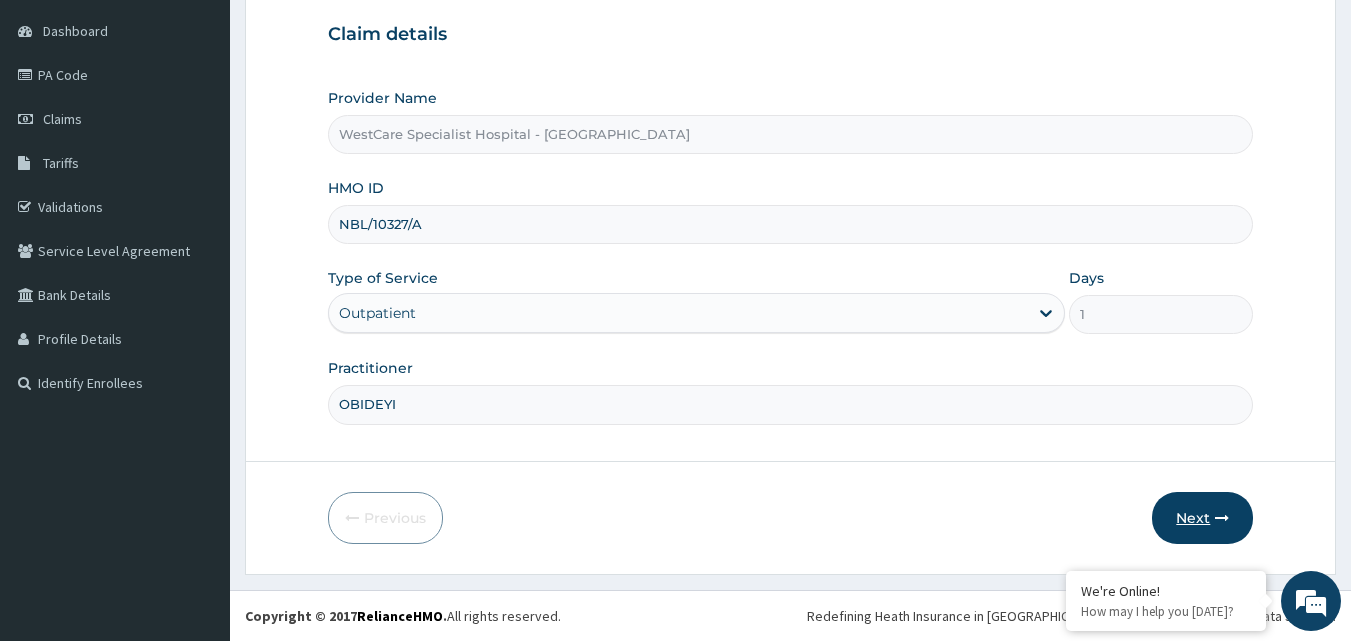 click on "Next" at bounding box center [1202, 518] 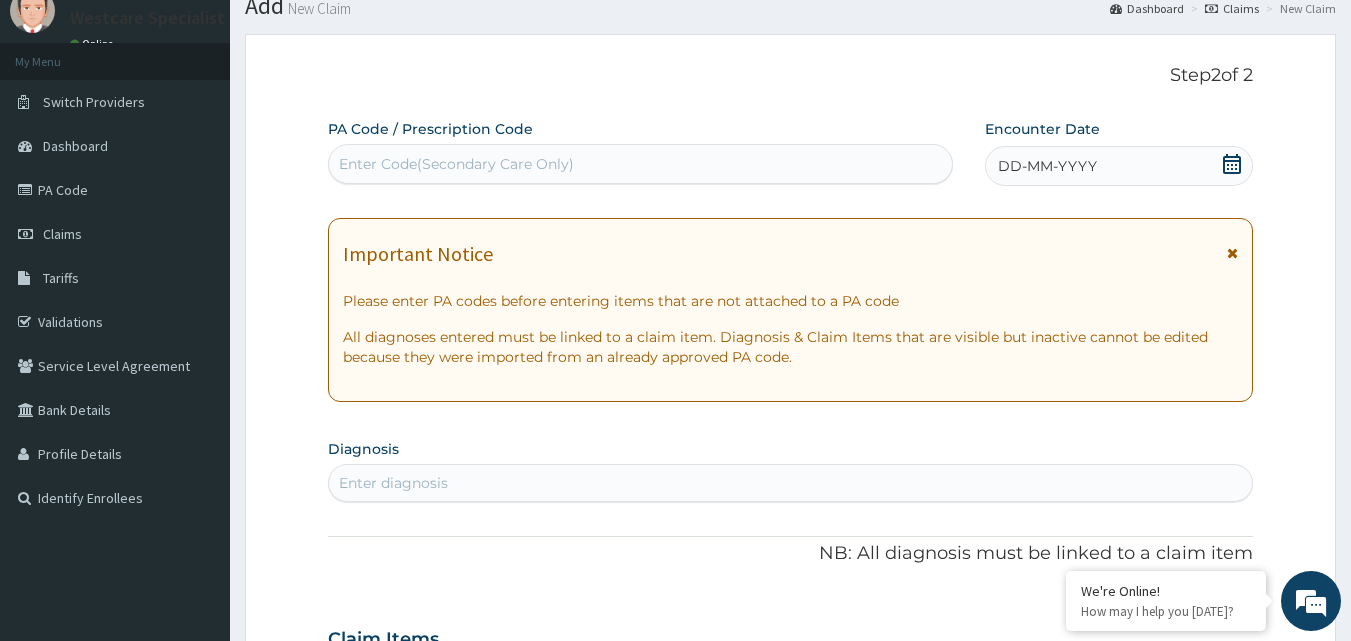 scroll, scrollTop: 0, scrollLeft: 0, axis: both 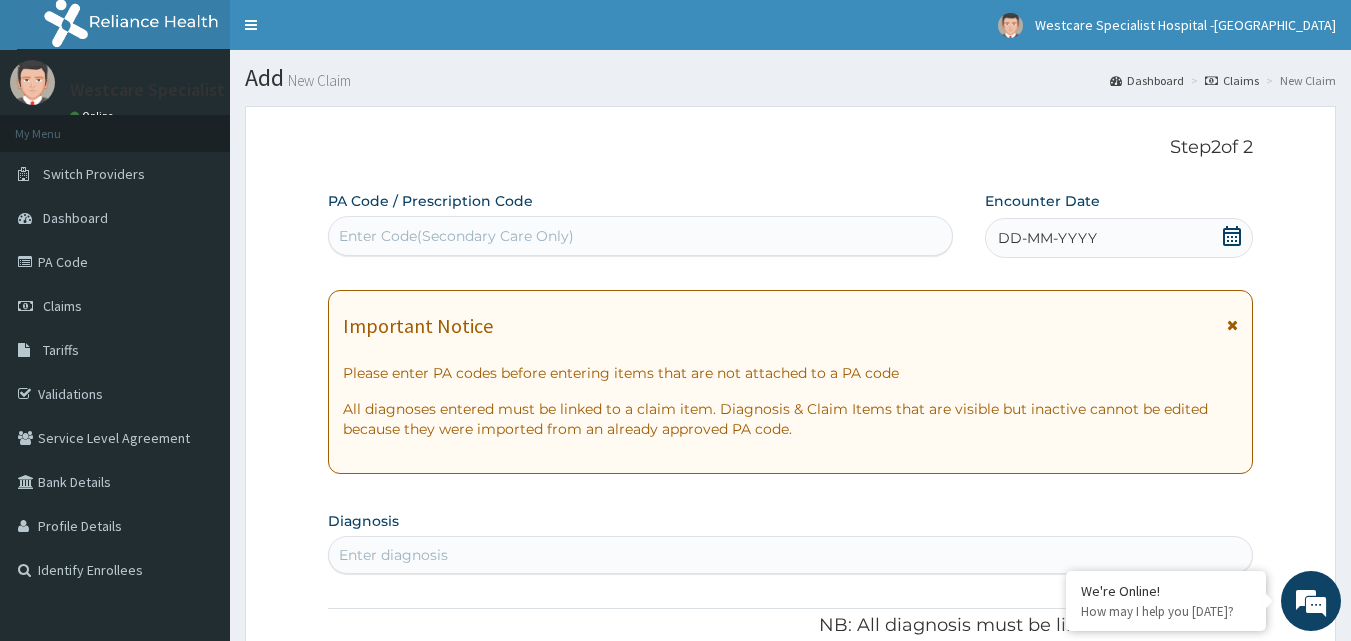 click on "Enter Code(Secondary Care Only)" at bounding box center (456, 236) 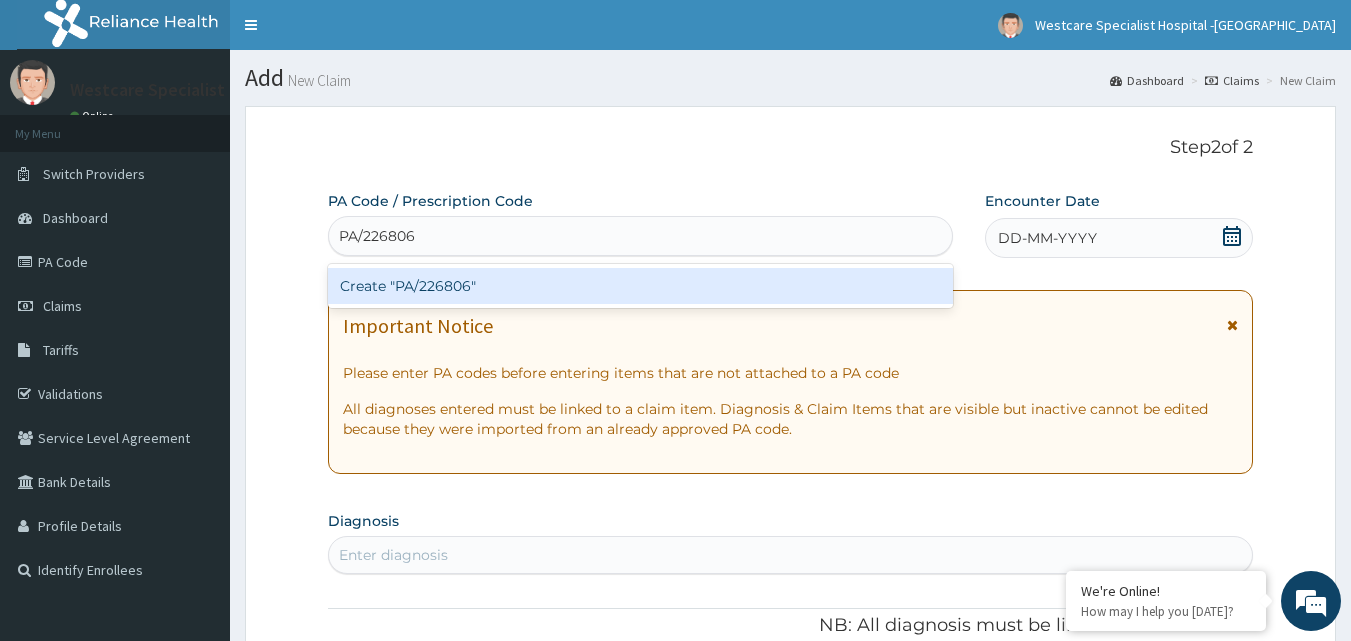 click on "Create "PA/226806"" at bounding box center [641, 286] 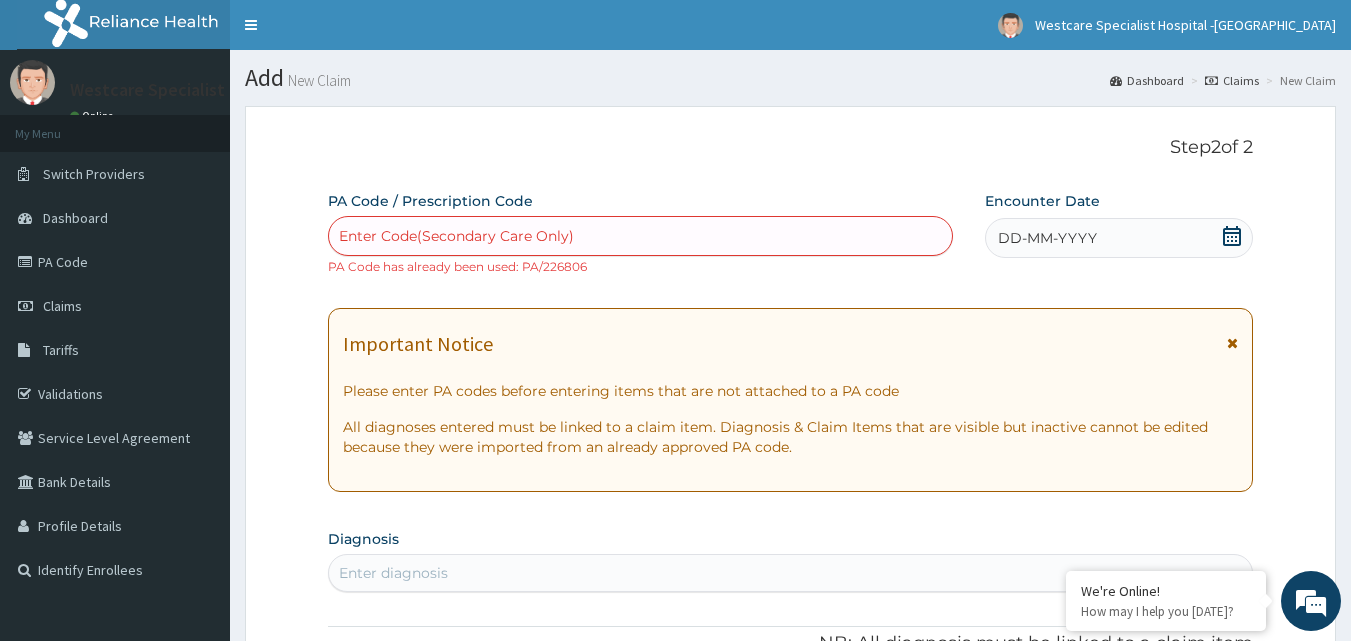 click on "Enter Code(Secondary Care Only)" at bounding box center [456, 236] 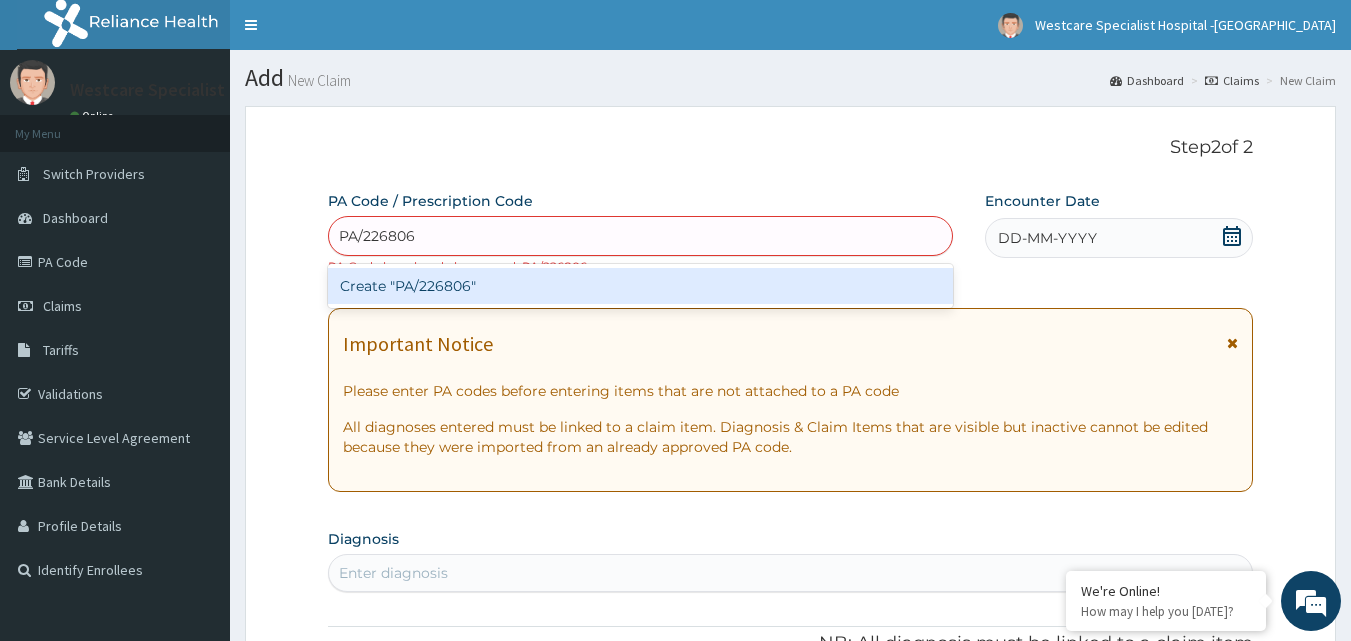 click on "Create "PA/226806"" at bounding box center (641, 286) 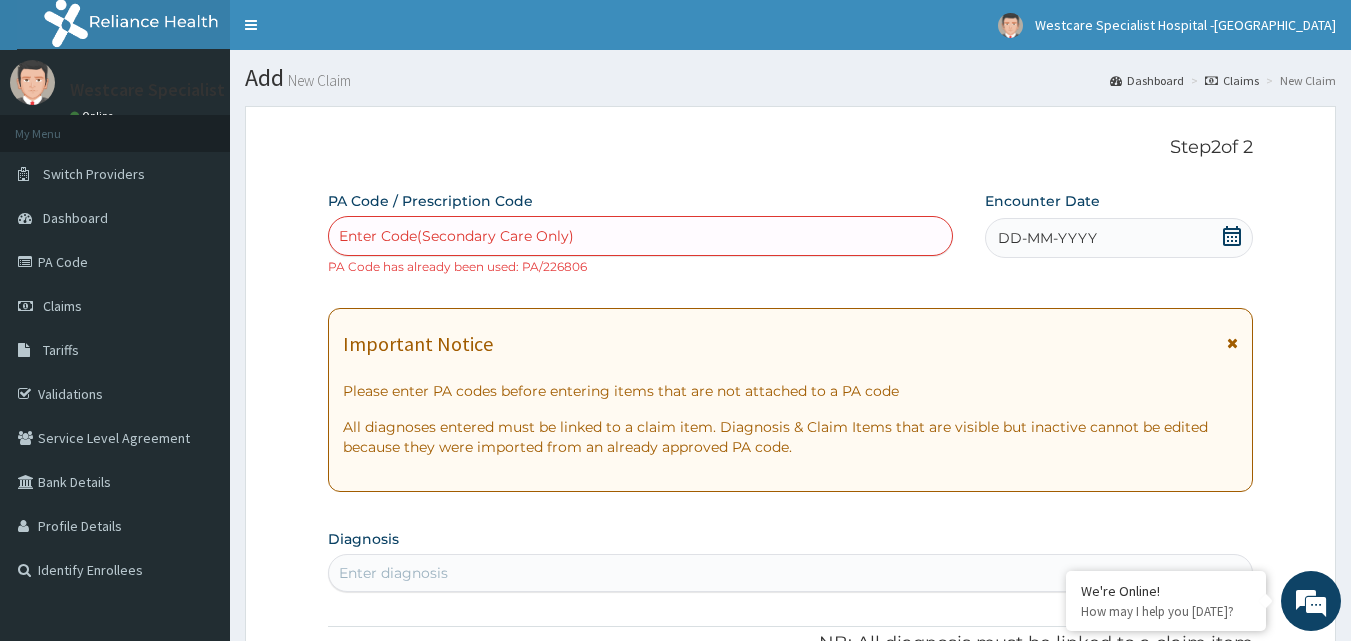 click on "Enter Code(Secondary Care Only)" at bounding box center (456, 236) 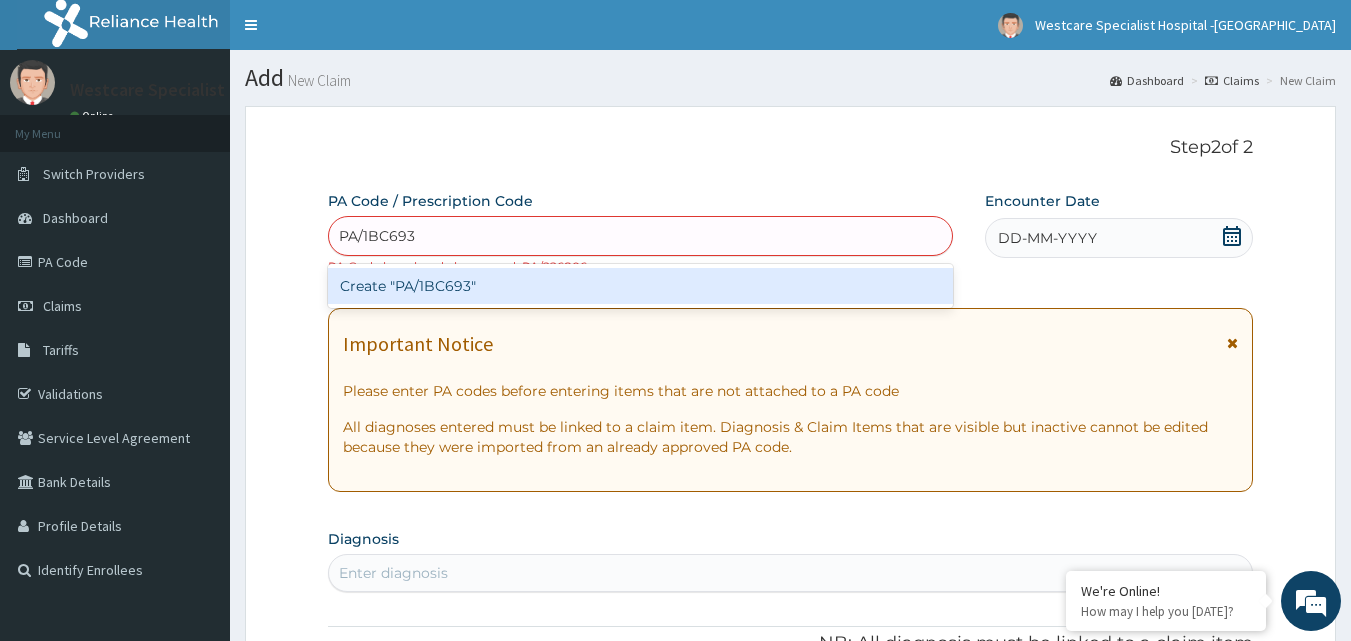 click on "Create "PA/1BC693"" at bounding box center (641, 286) 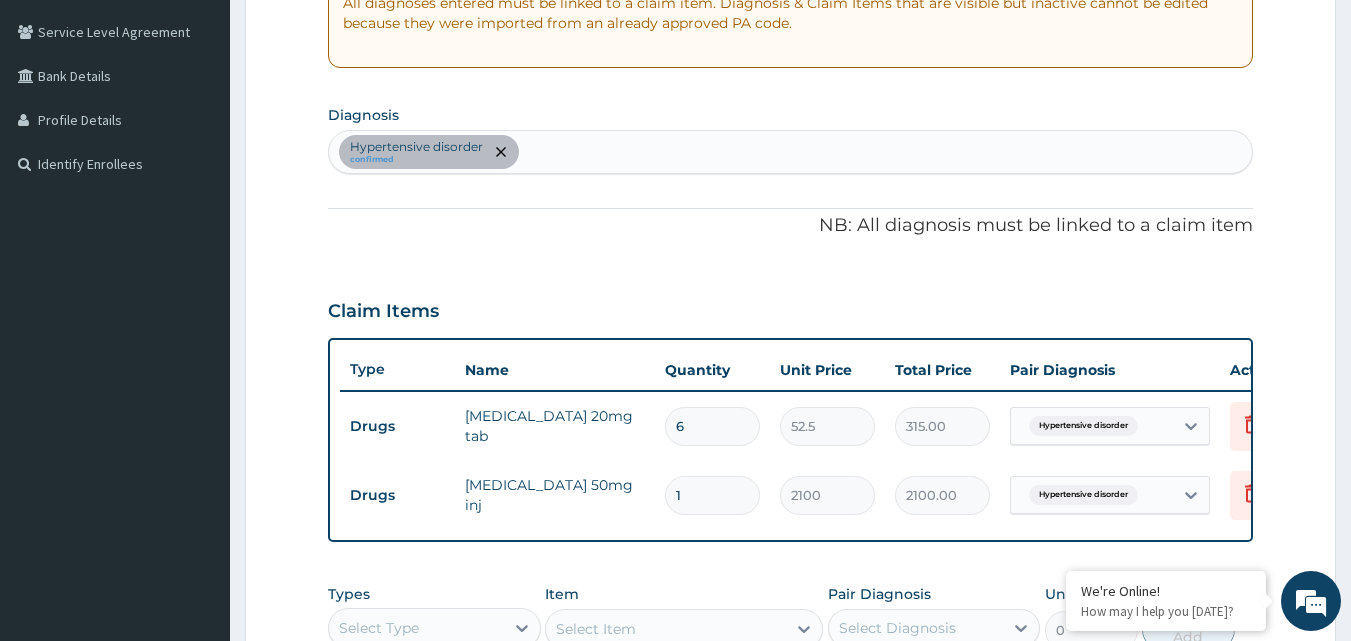 scroll, scrollTop: 181, scrollLeft: 0, axis: vertical 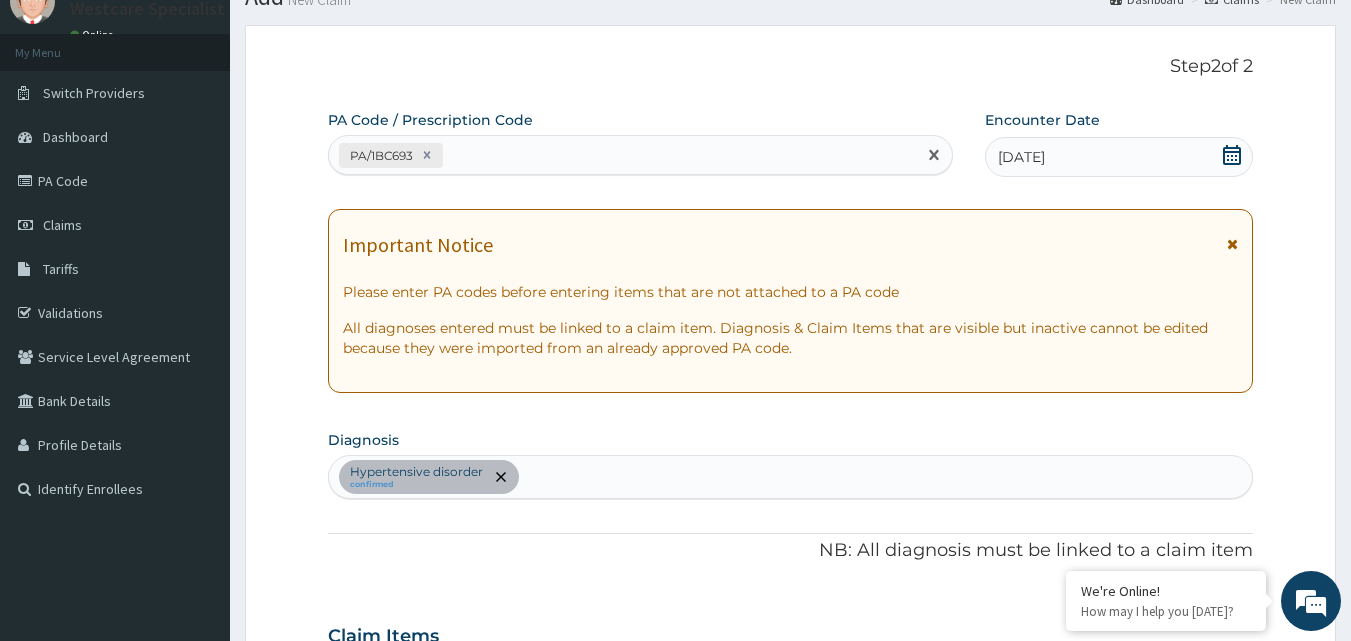 click on "PA/1BC693" at bounding box center (623, 155) 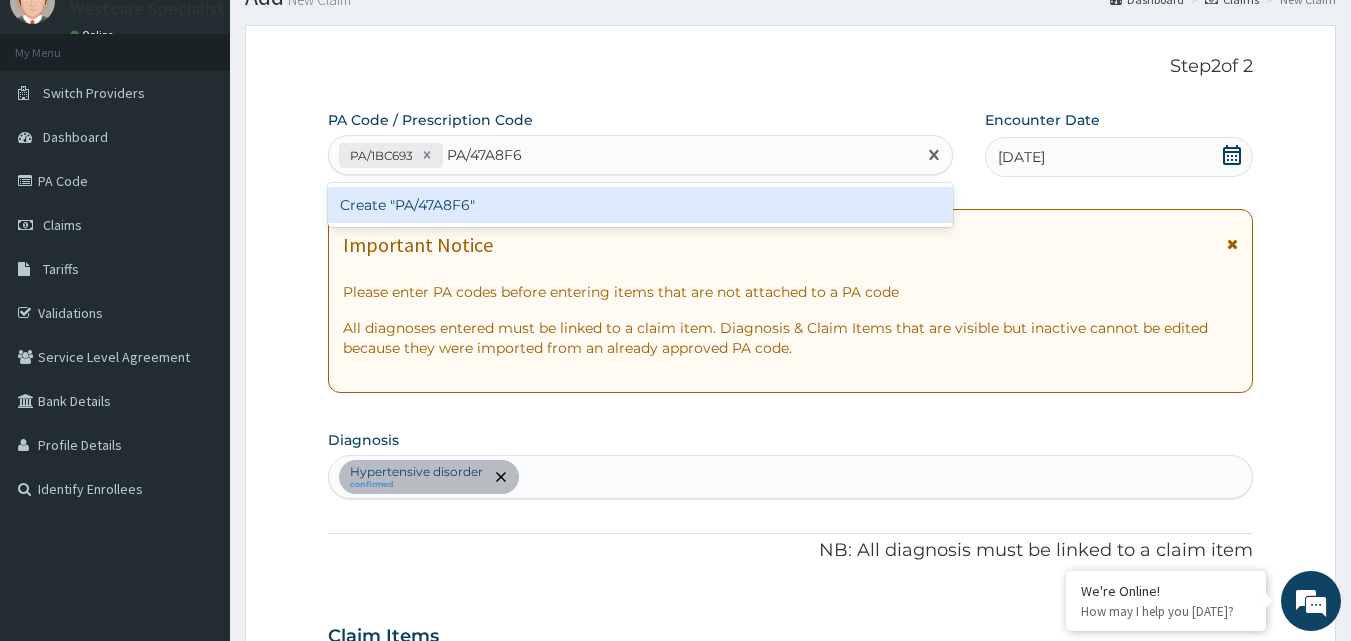 click on "Create "PA/47A8F6"" at bounding box center [641, 205] 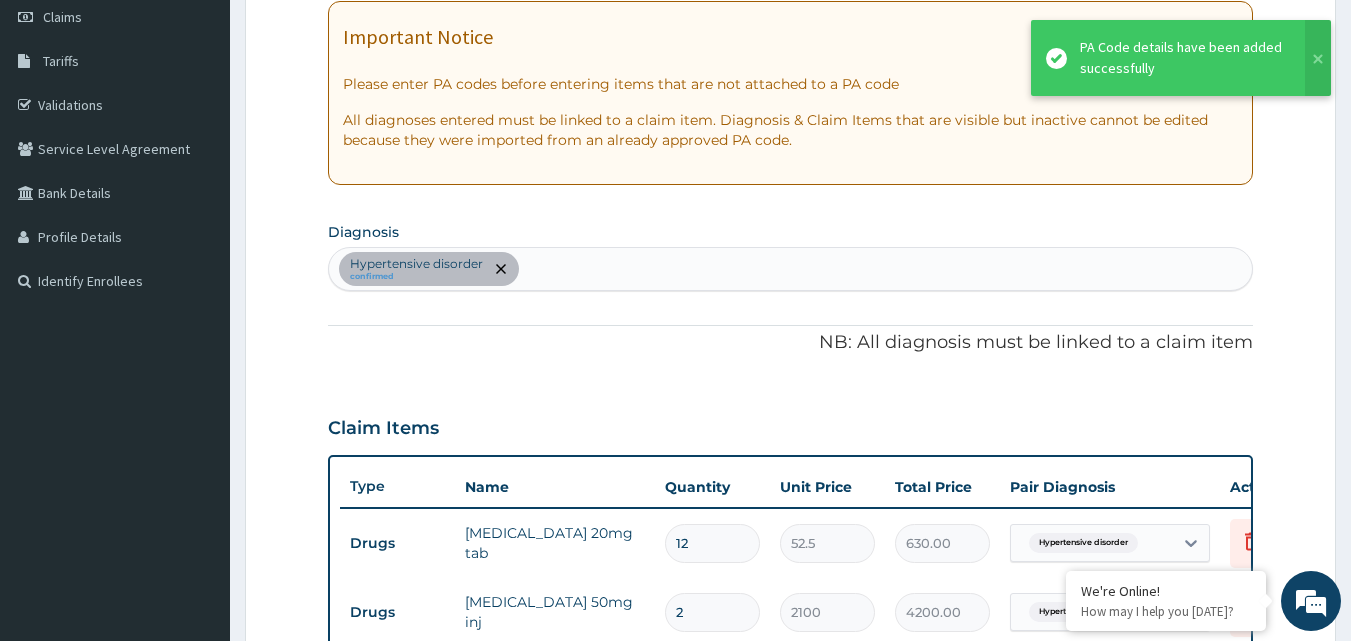 scroll, scrollTop: 281, scrollLeft: 0, axis: vertical 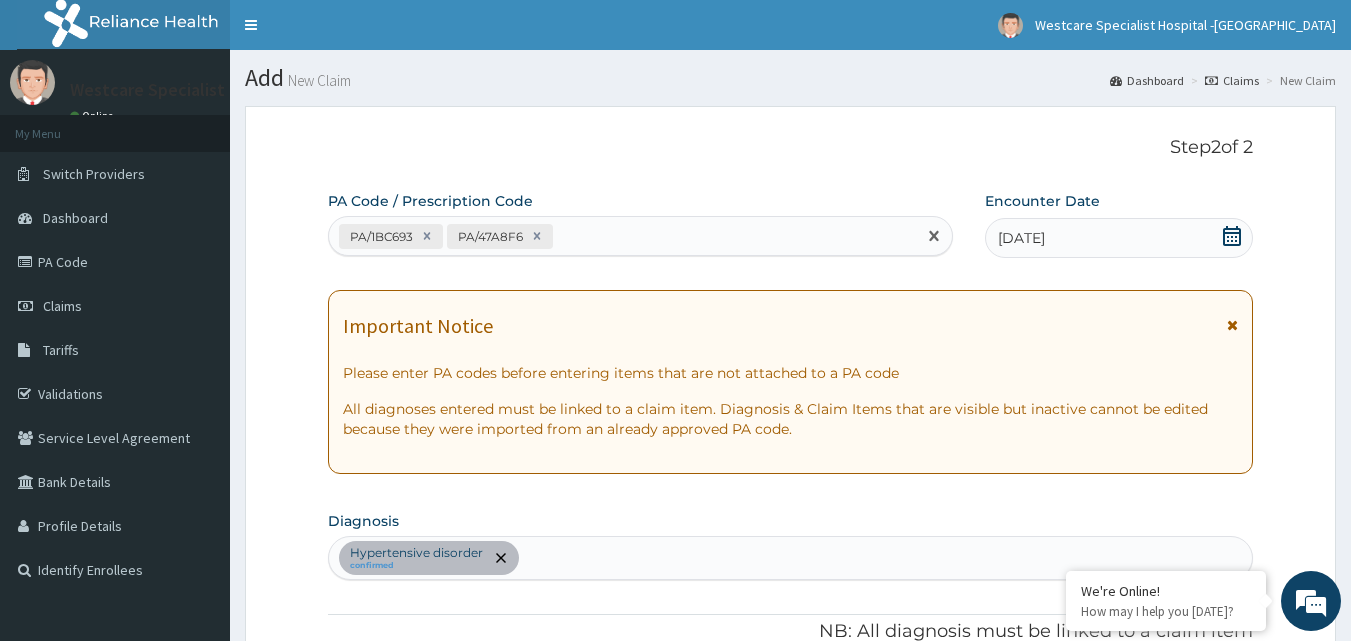 click on "PA/1BC693 PA/47A8F6" at bounding box center [623, 236] 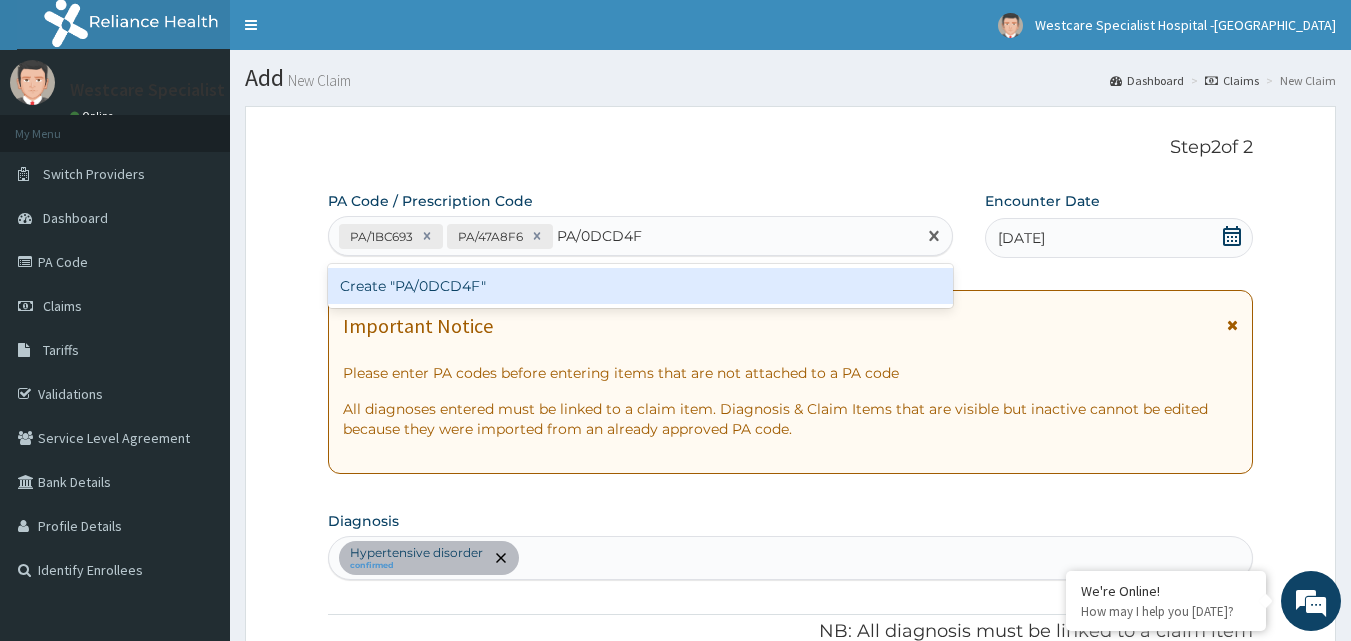 click on "Create "PA/0DCD4F"" at bounding box center (641, 286) 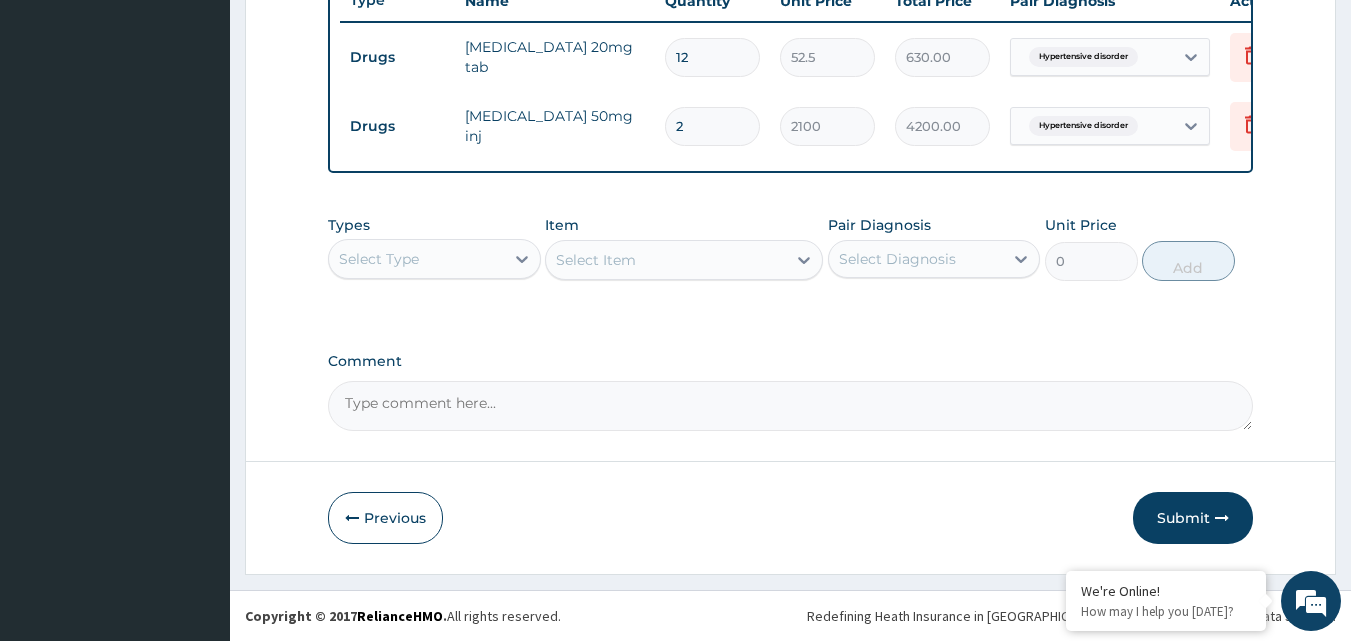 scroll, scrollTop: 808, scrollLeft: 0, axis: vertical 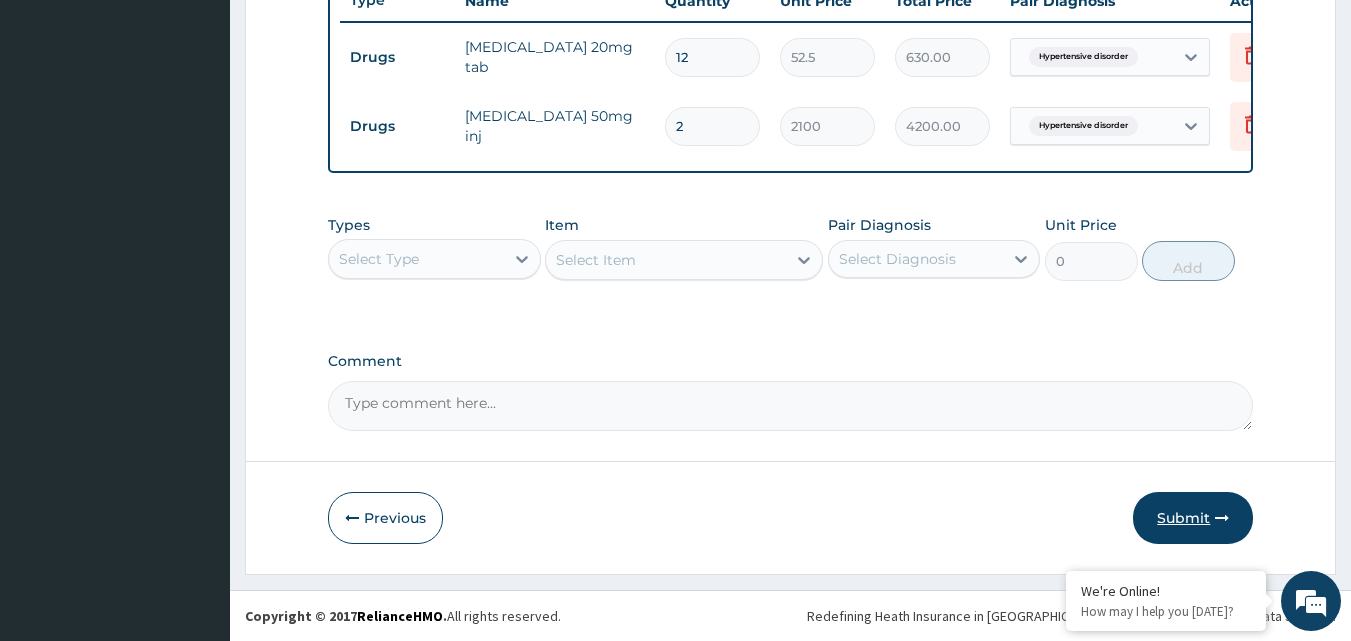 click on "Submit" at bounding box center (1193, 518) 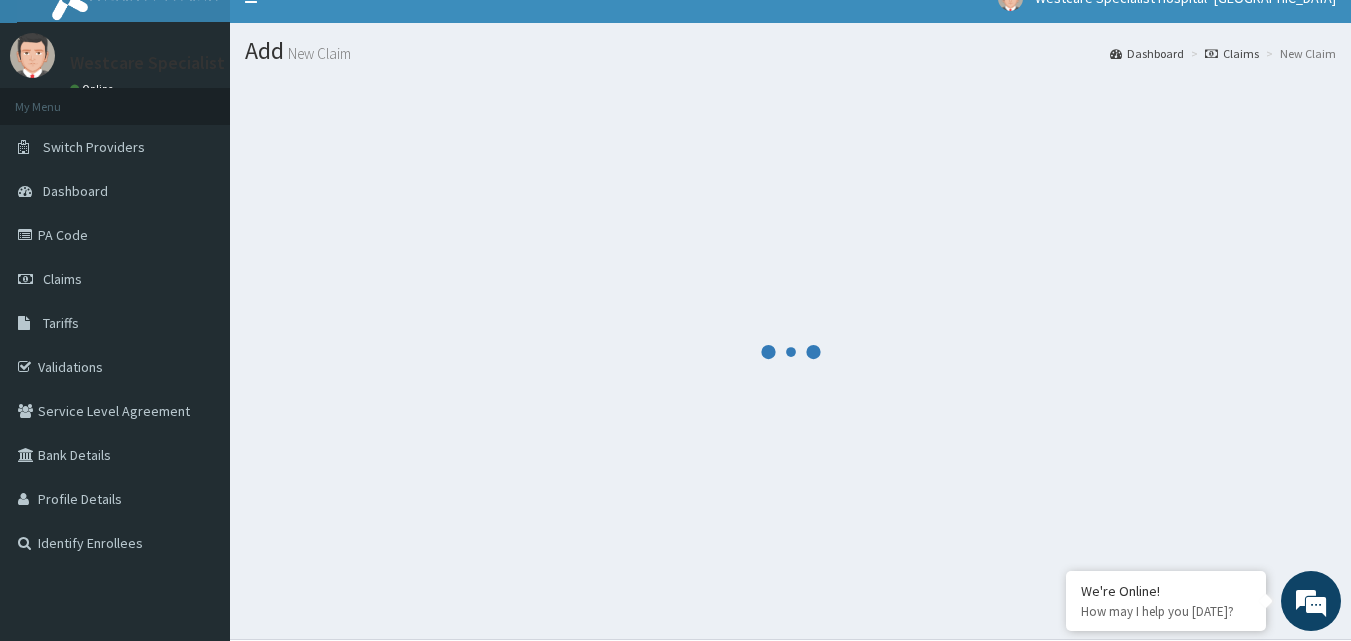 scroll, scrollTop: 0, scrollLeft: 0, axis: both 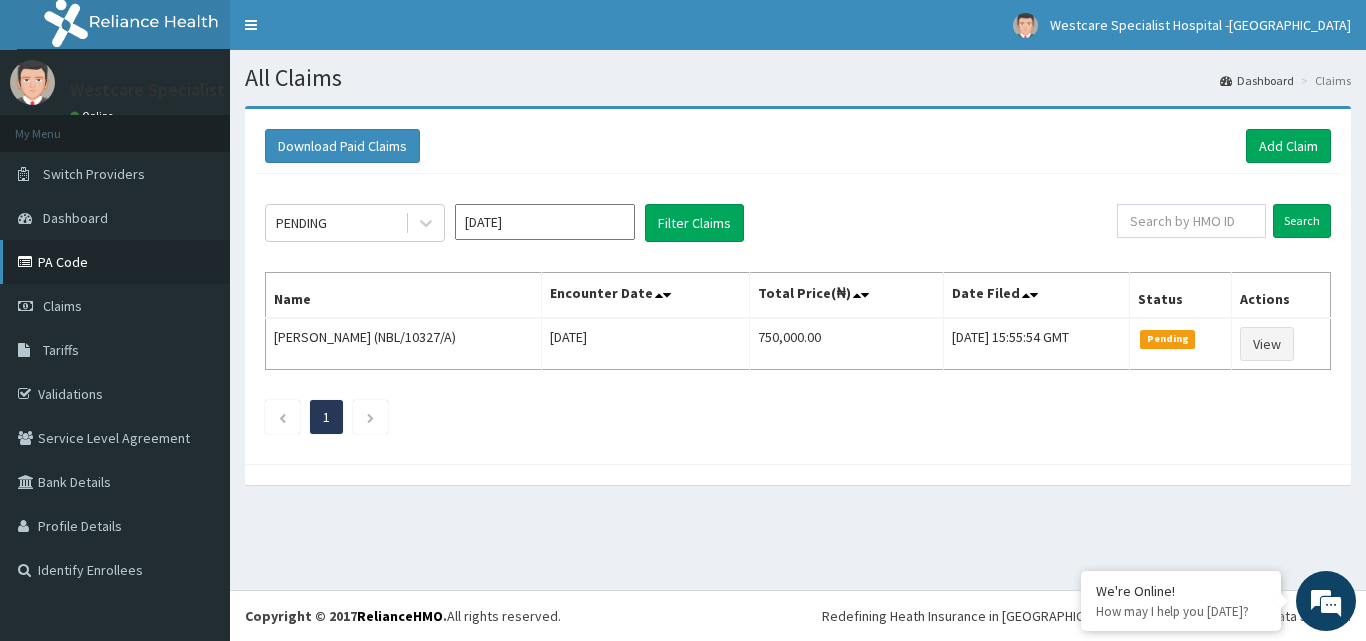 click on "PA Code" at bounding box center (115, 262) 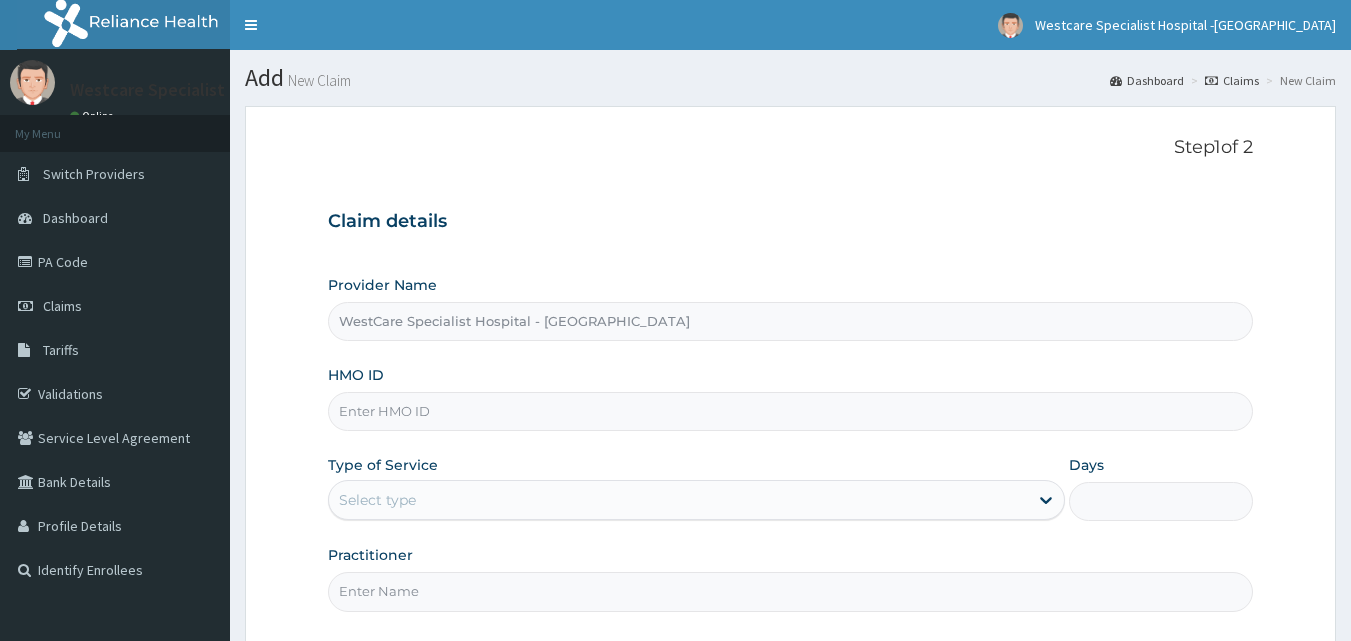scroll, scrollTop: 0, scrollLeft: 0, axis: both 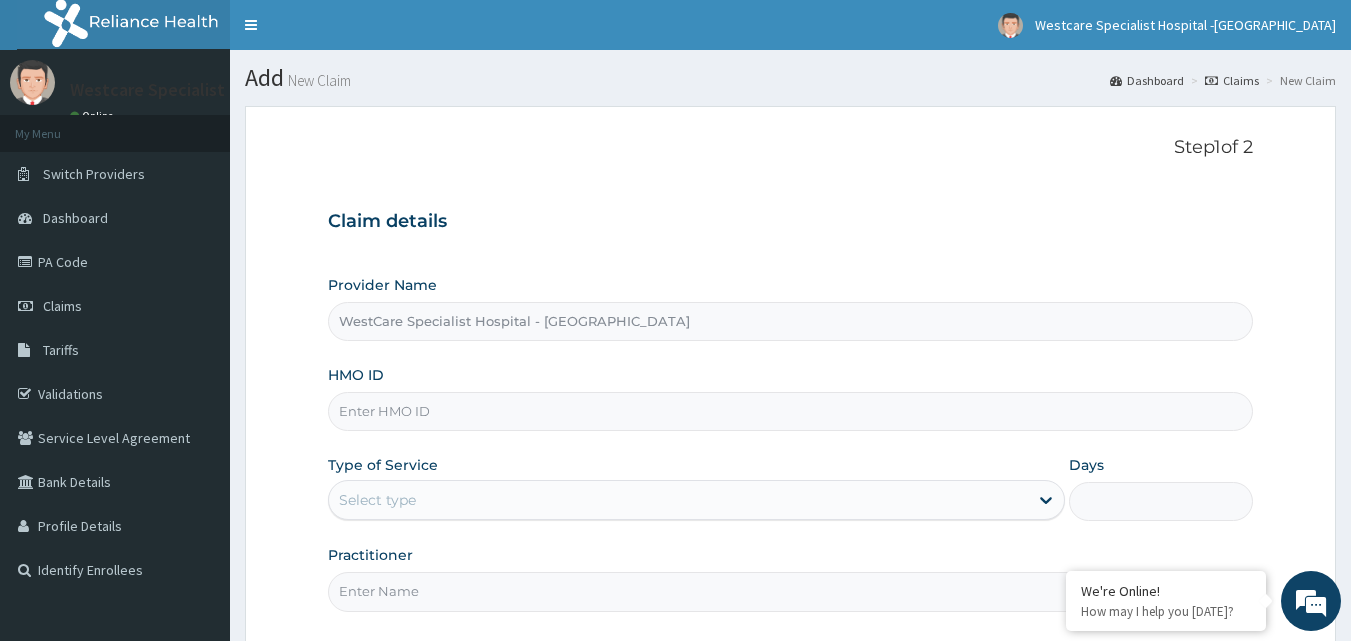 click on "HMO ID" at bounding box center (791, 411) 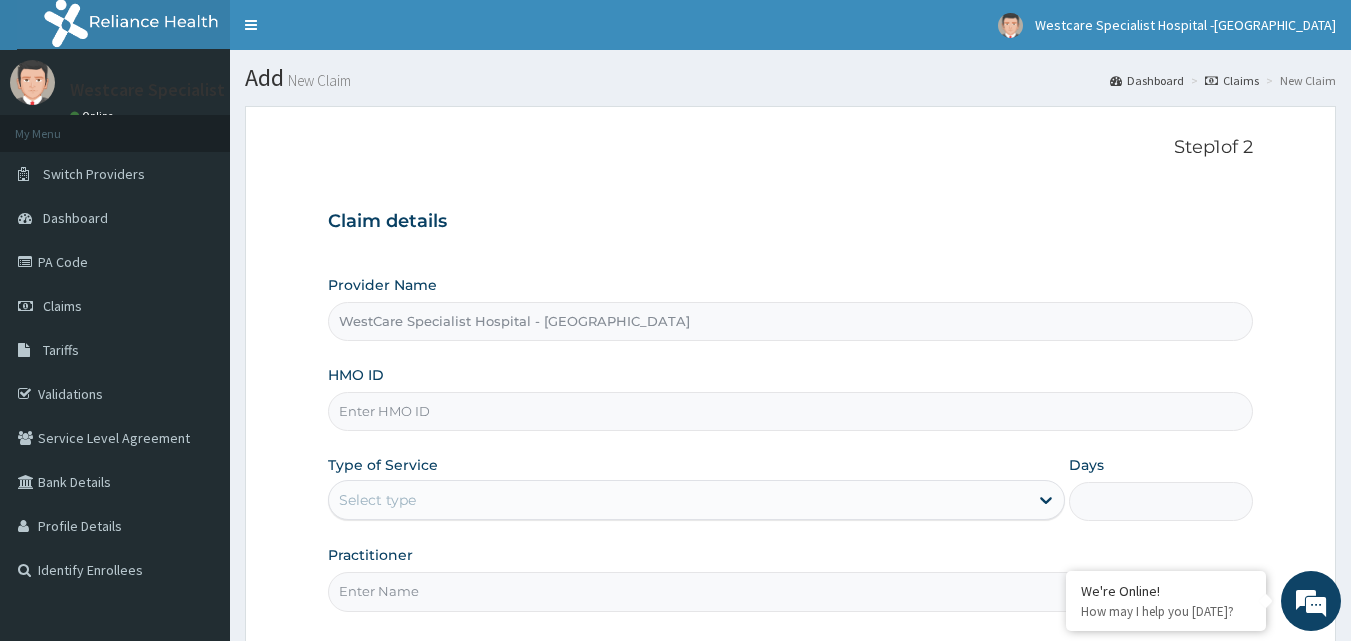 scroll, scrollTop: 0, scrollLeft: 0, axis: both 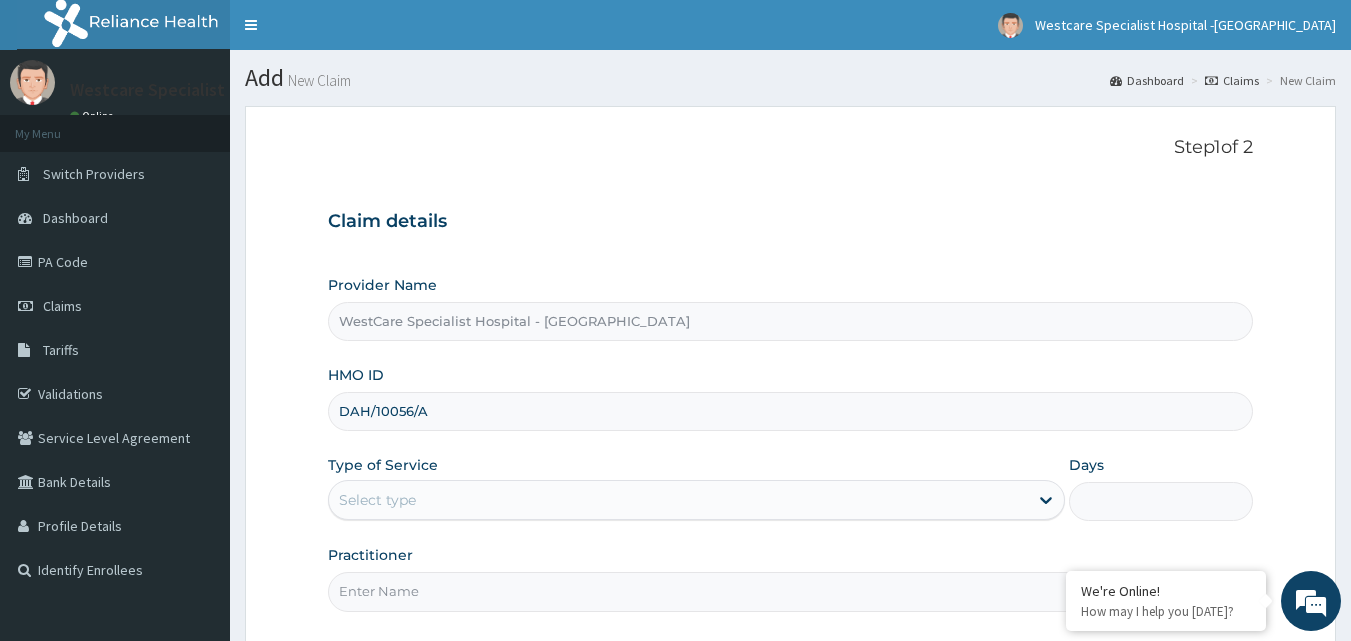 type on "DAH/10056/A" 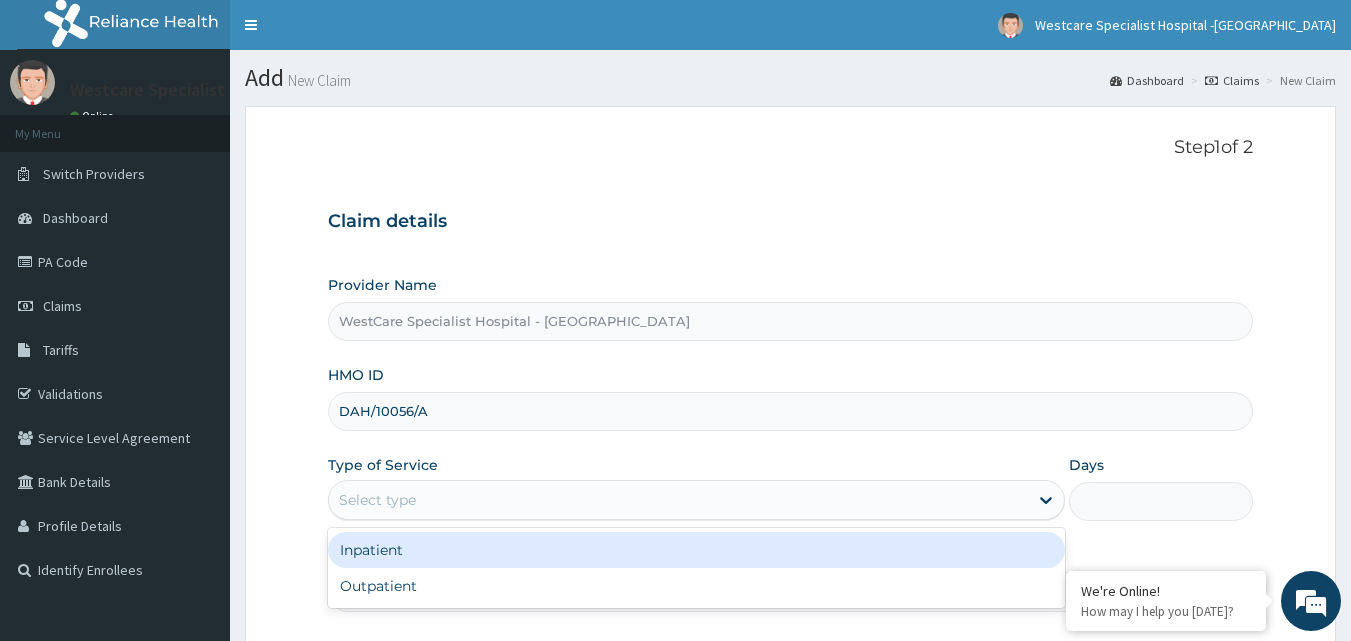 click on "Select type" at bounding box center [678, 500] 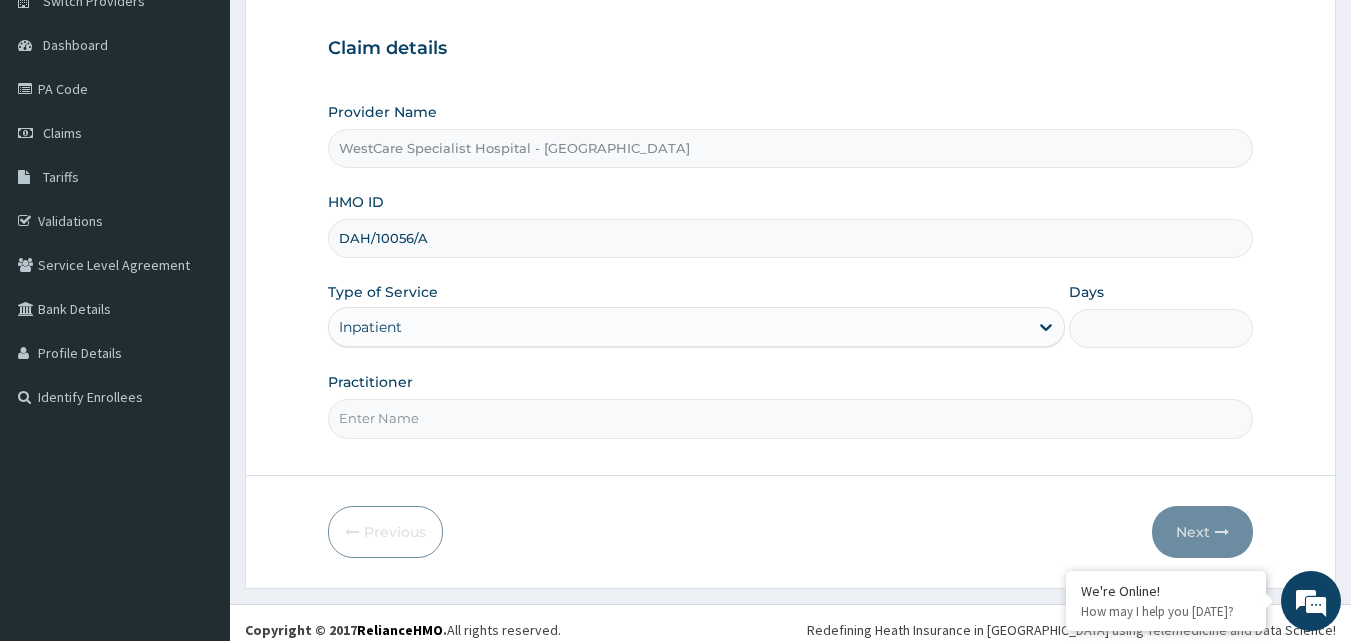 scroll, scrollTop: 187, scrollLeft: 0, axis: vertical 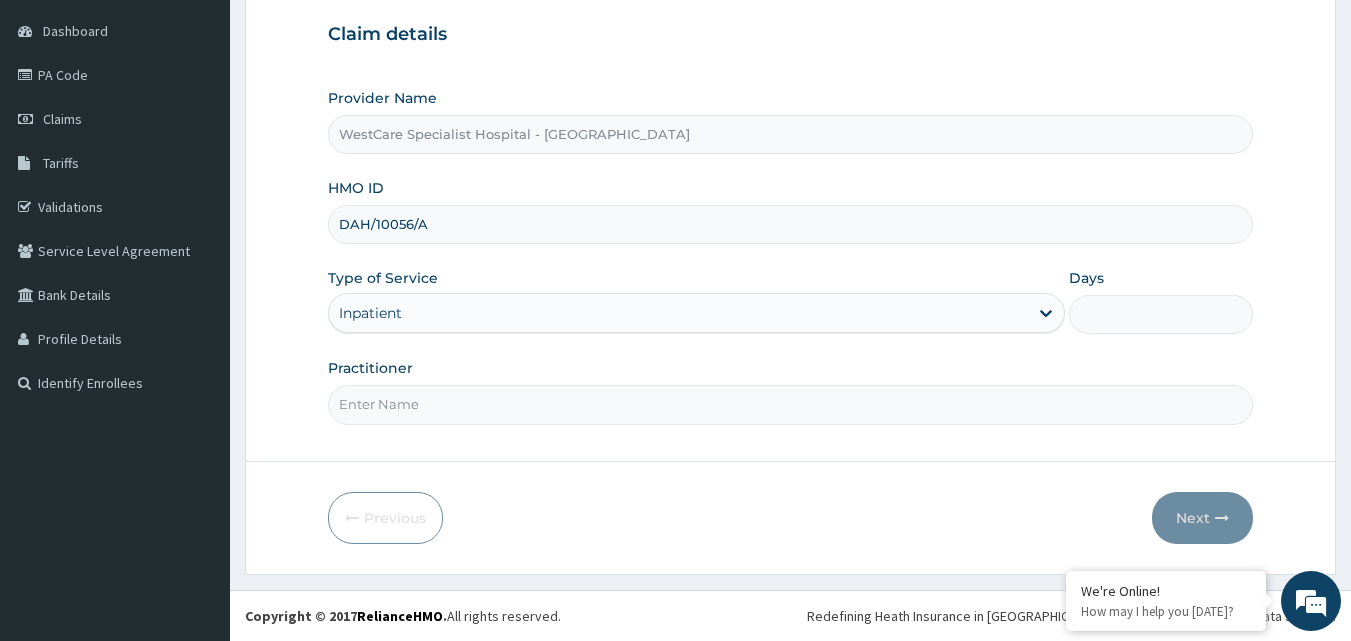 click on "Days" at bounding box center [1161, 314] 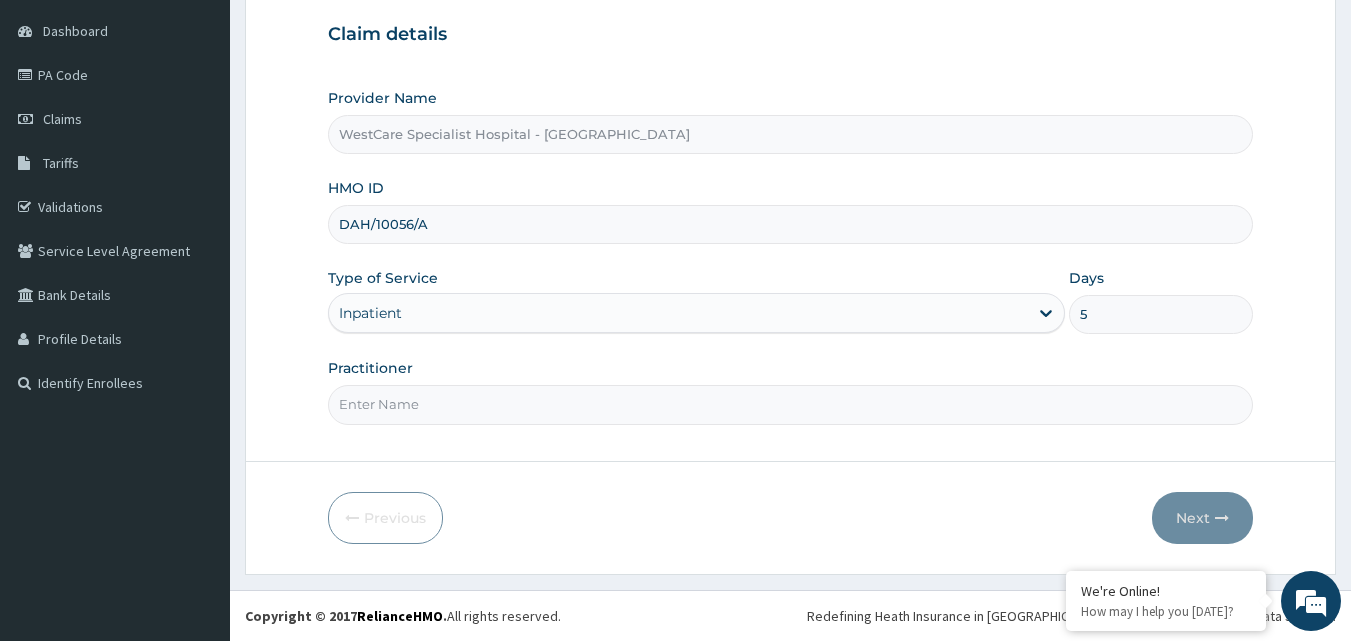 type on "5" 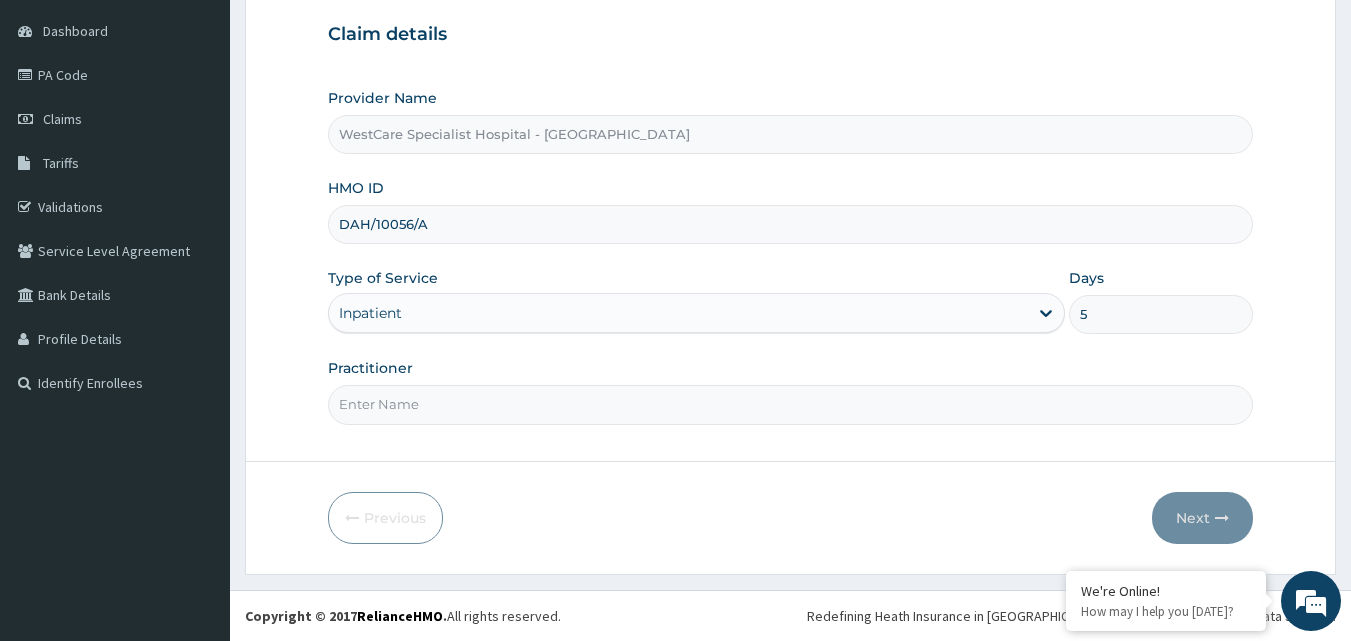 type on "OBIDEYI" 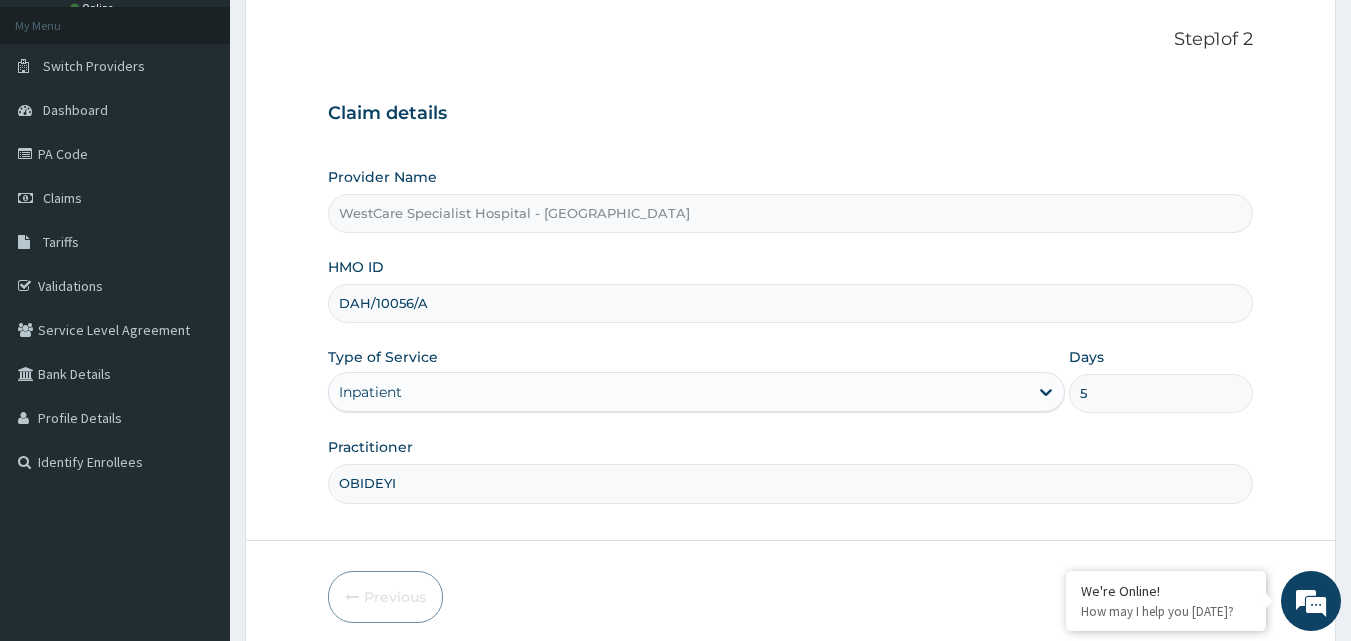 scroll, scrollTop: 0, scrollLeft: 0, axis: both 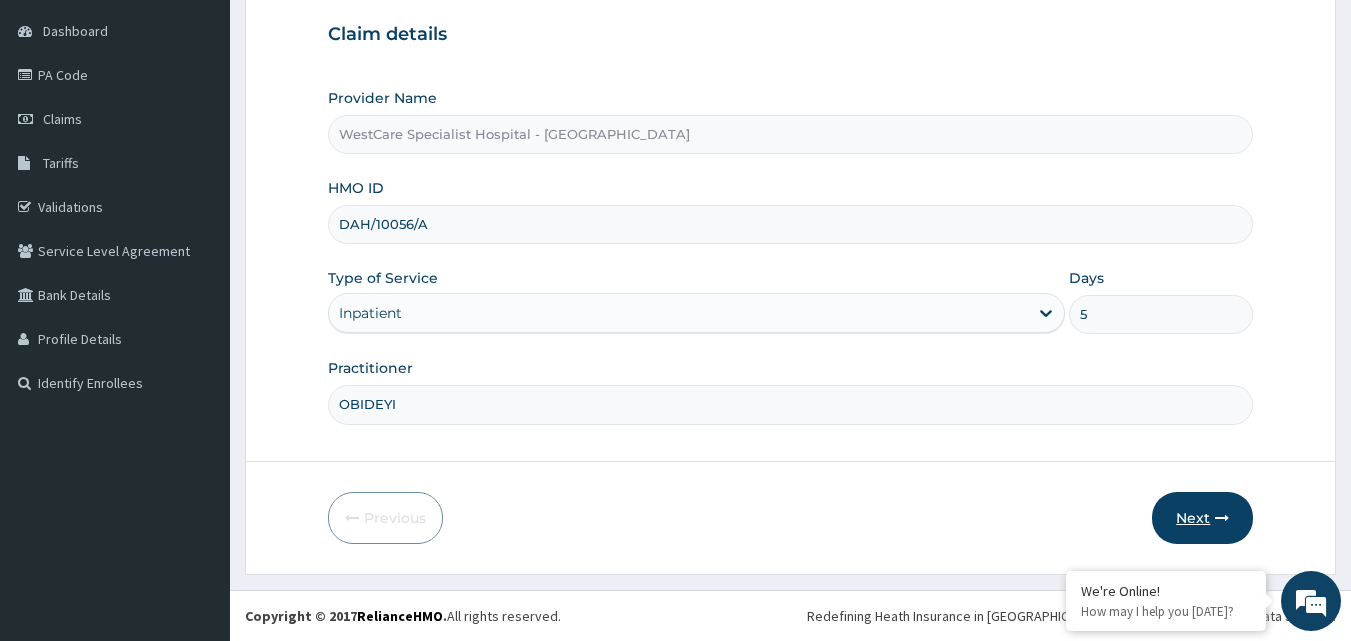 click at bounding box center [1222, 518] 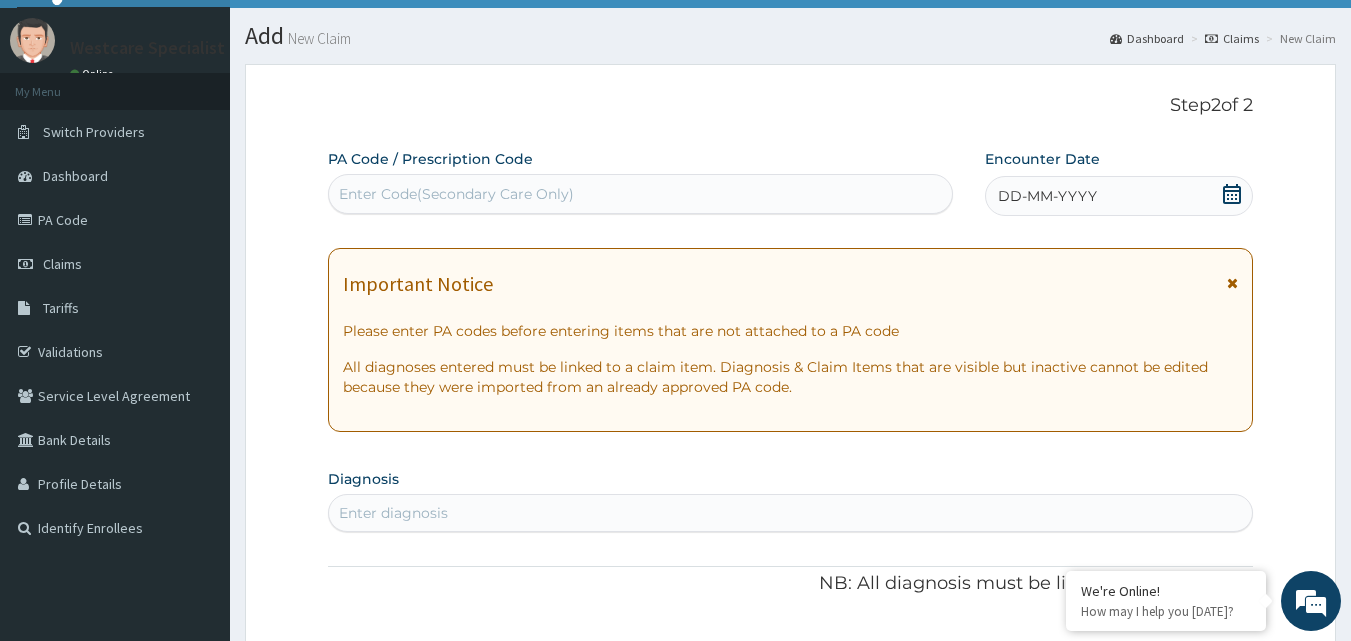 scroll, scrollTop: 0, scrollLeft: 0, axis: both 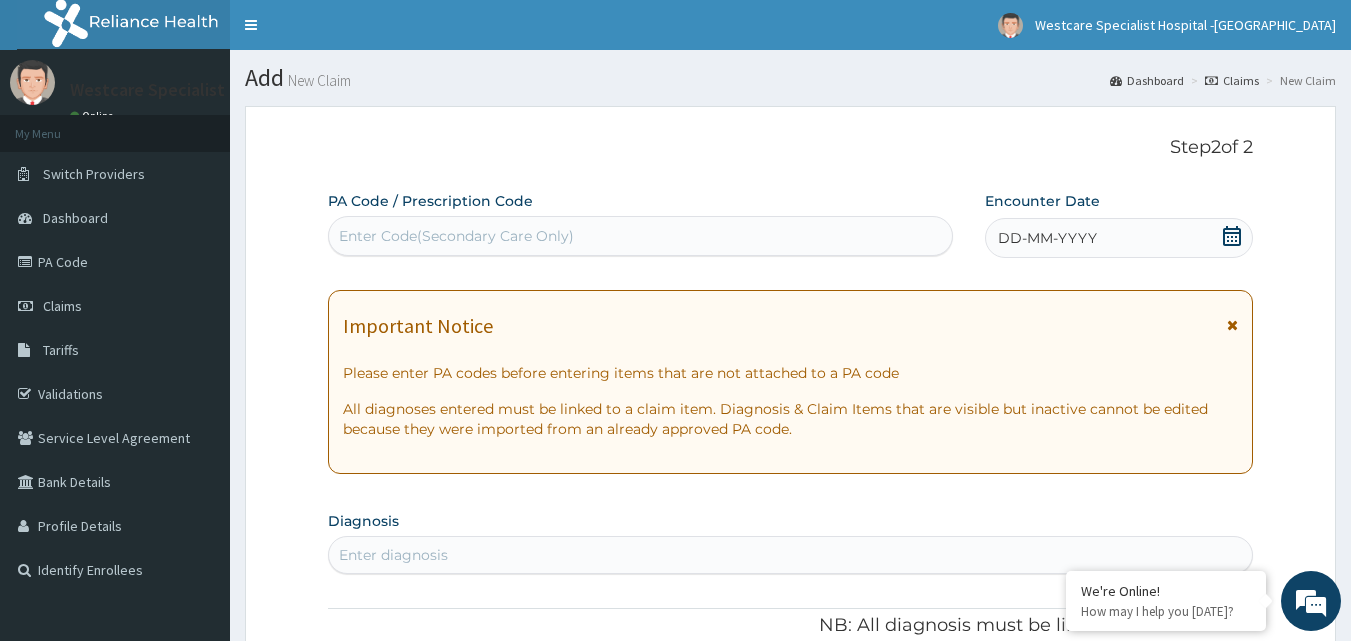 click on "Enter Code(Secondary Care Only)" at bounding box center (456, 236) 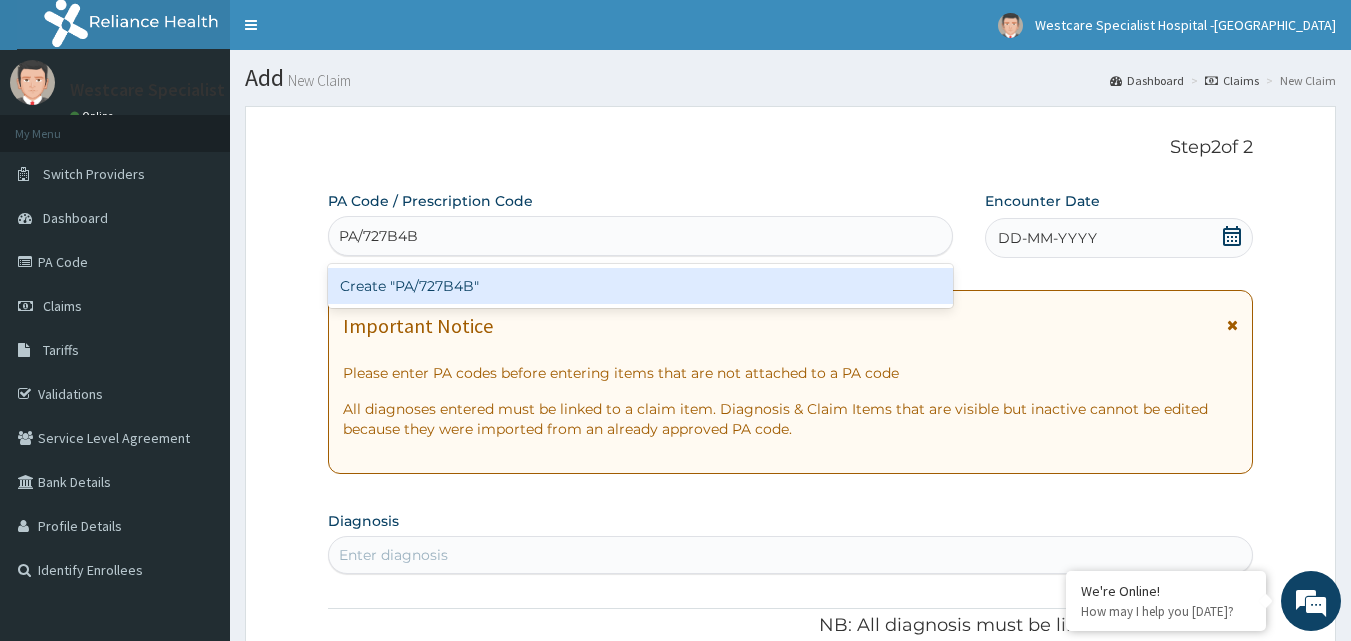 click on "Create "PA/727B4B"" at bounding box center [641, 286] 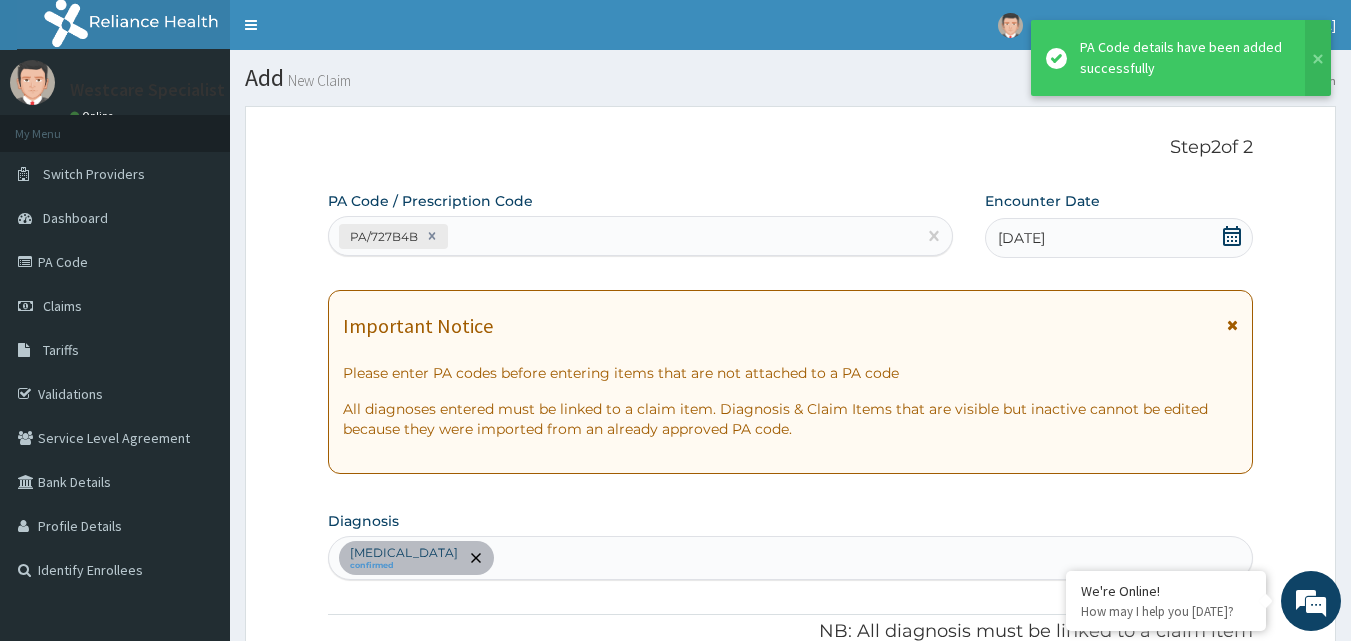 scroll, scrollTop: 512, scrollLeft: 0, axis: vertical 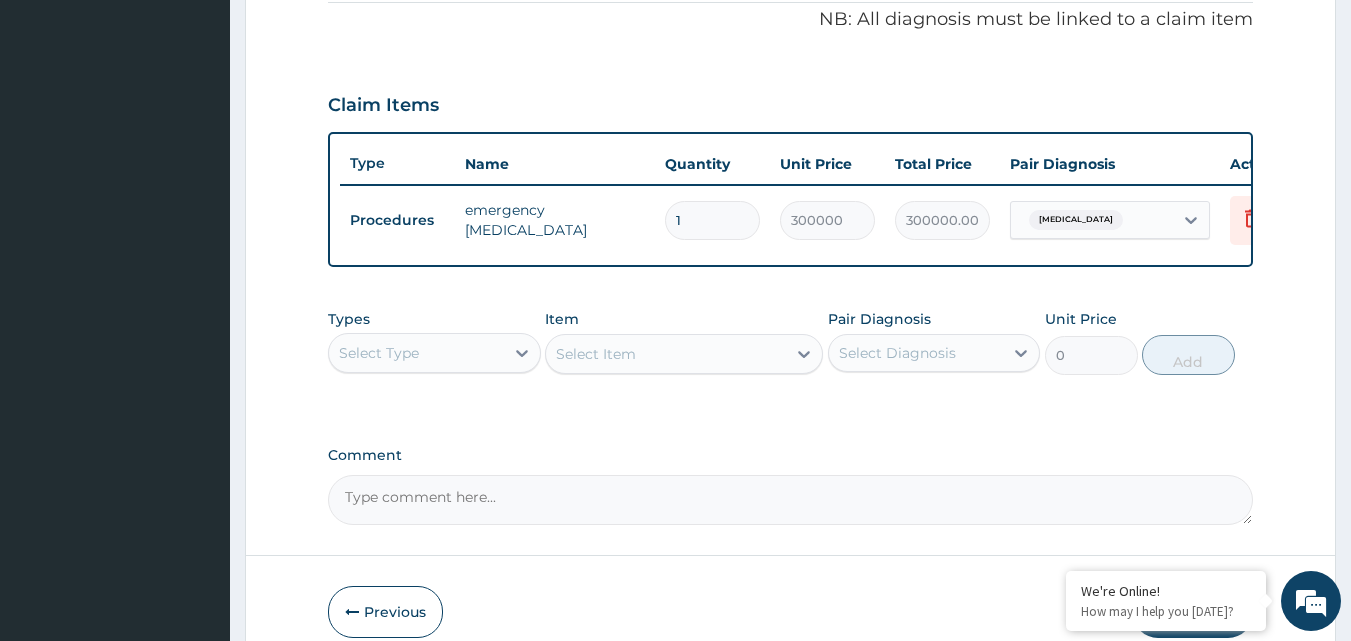 type on "0" 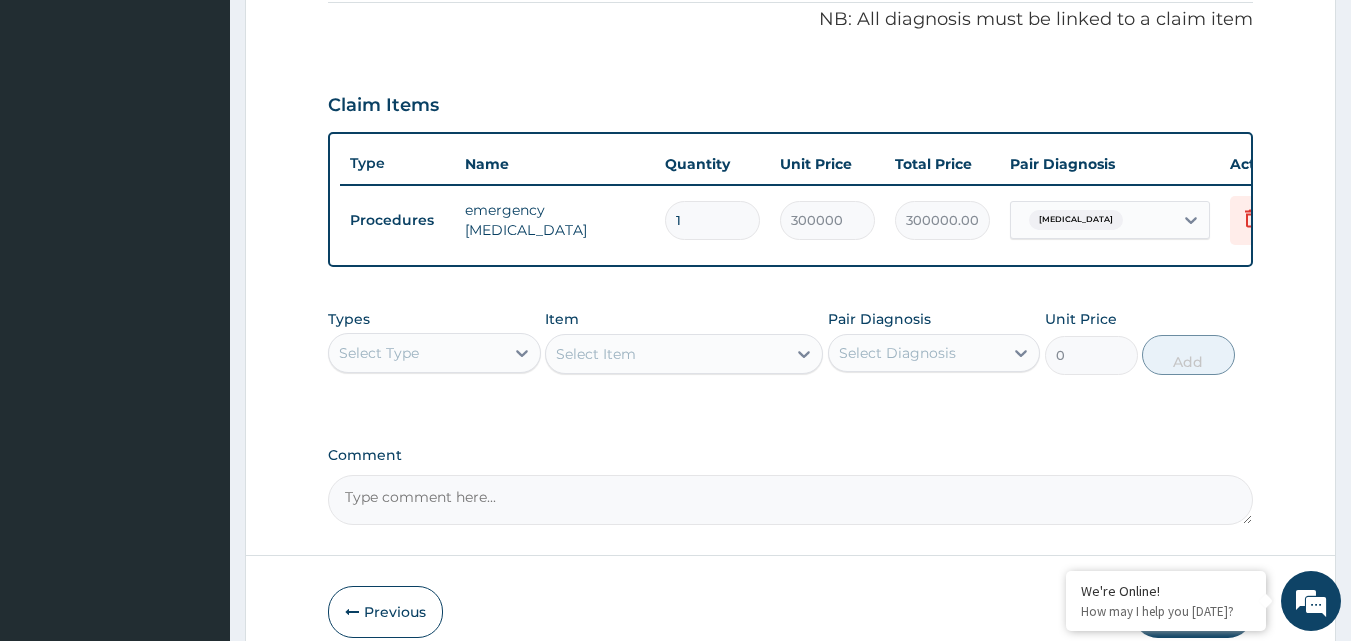 type on "0.00" 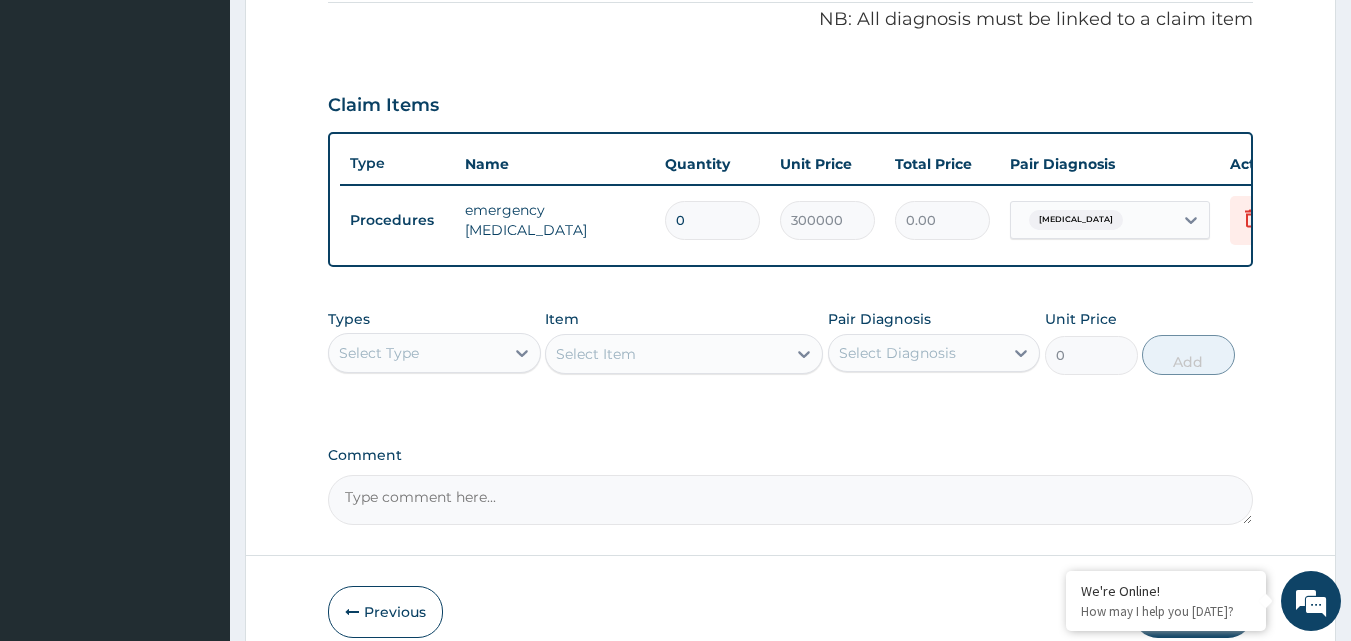 scroll, scrollTop: 721, scrollLeft: 0, axis: vertical 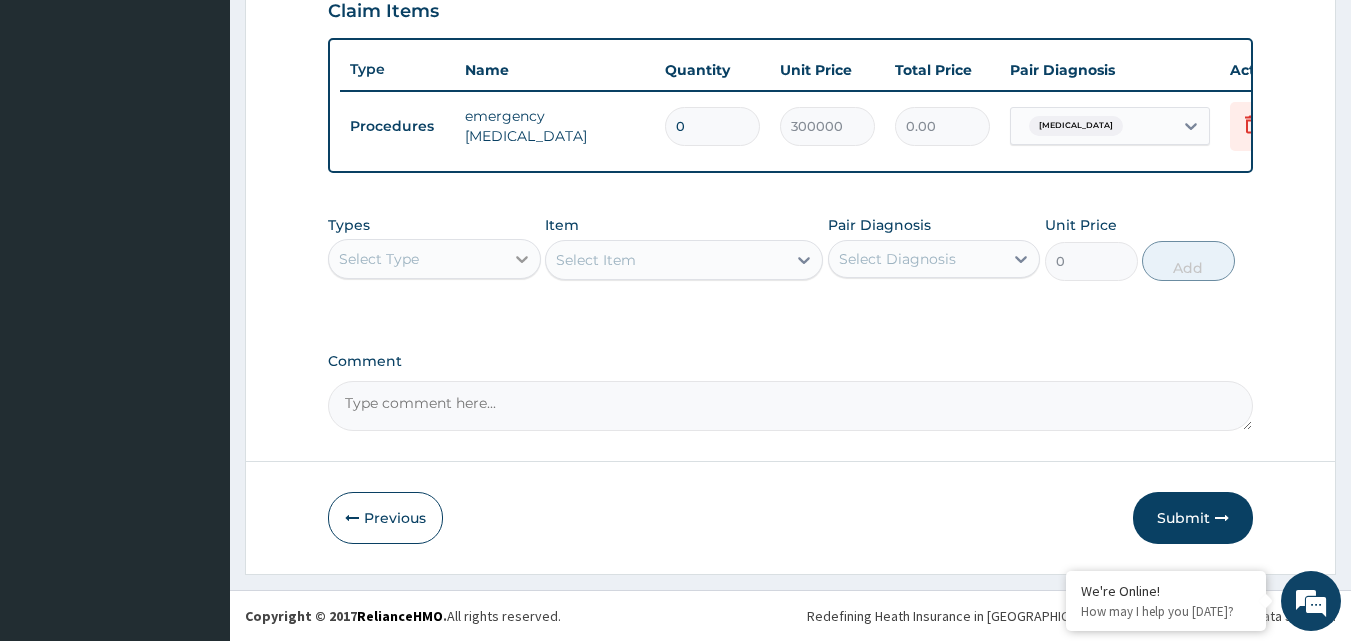 type on "0" 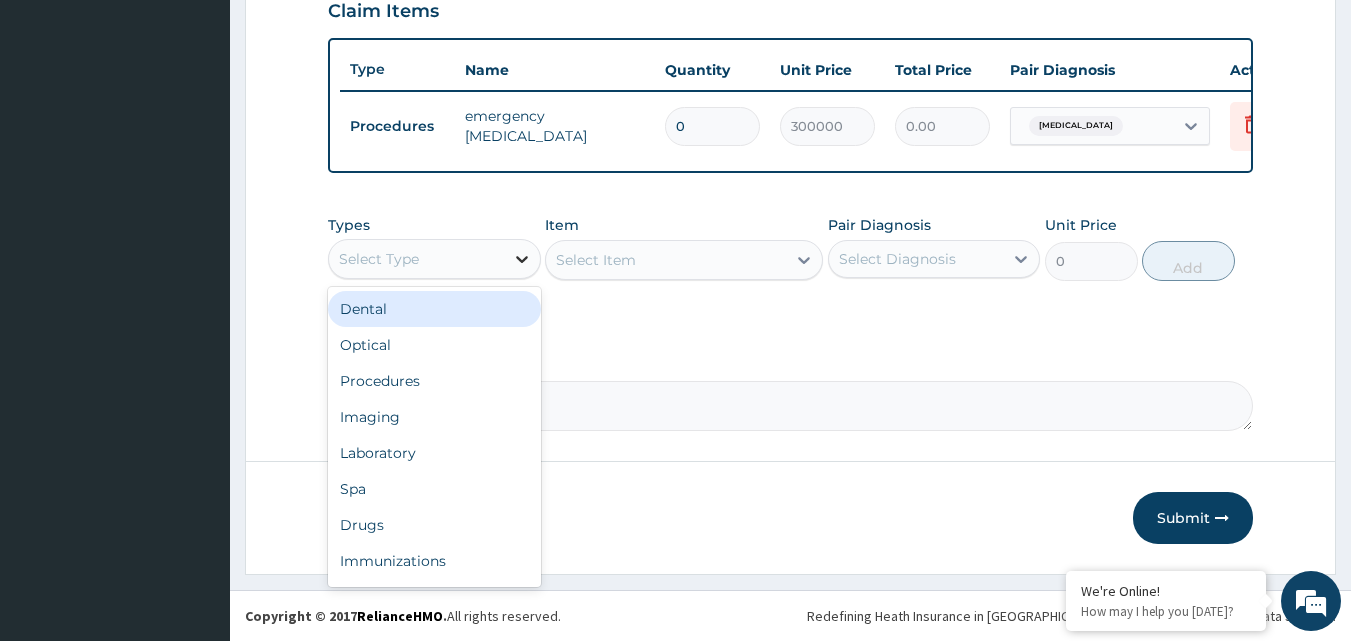 click 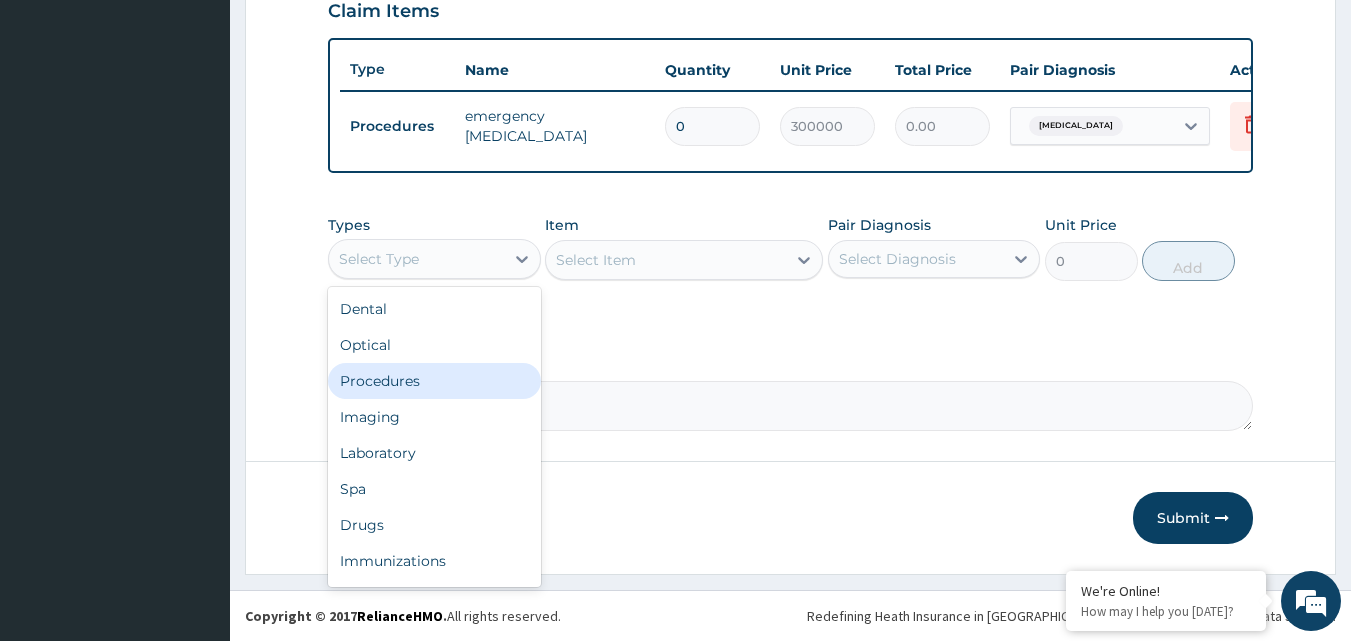 click on "Procedures" at bounding box center [434, 381] 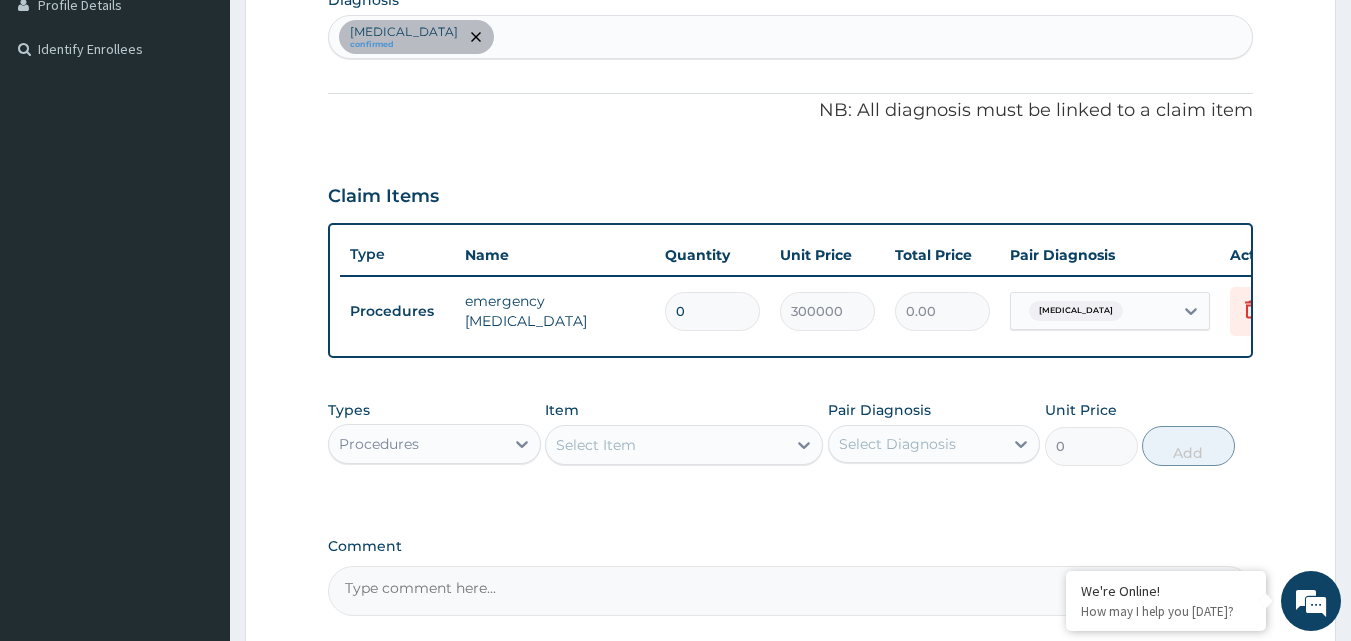 scroll, scrollTop: 721, scrollLeft: 0, axis: vertical 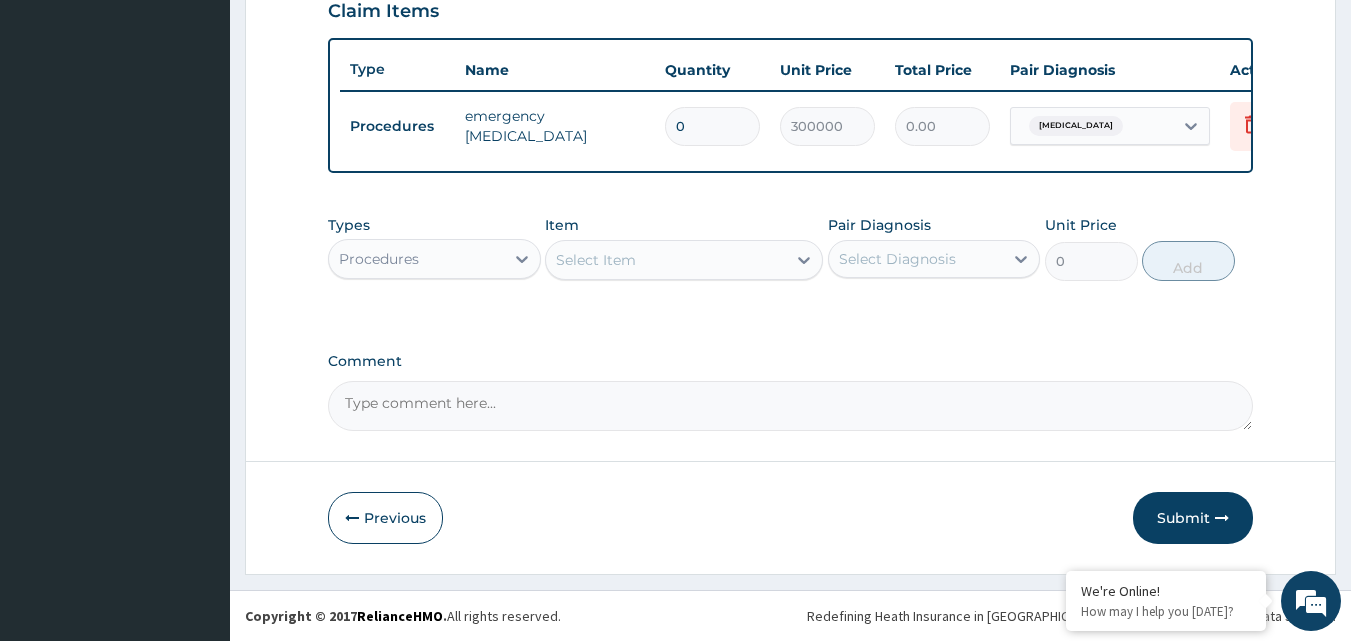 click on "Select Item" at bounding box center [666, 260] 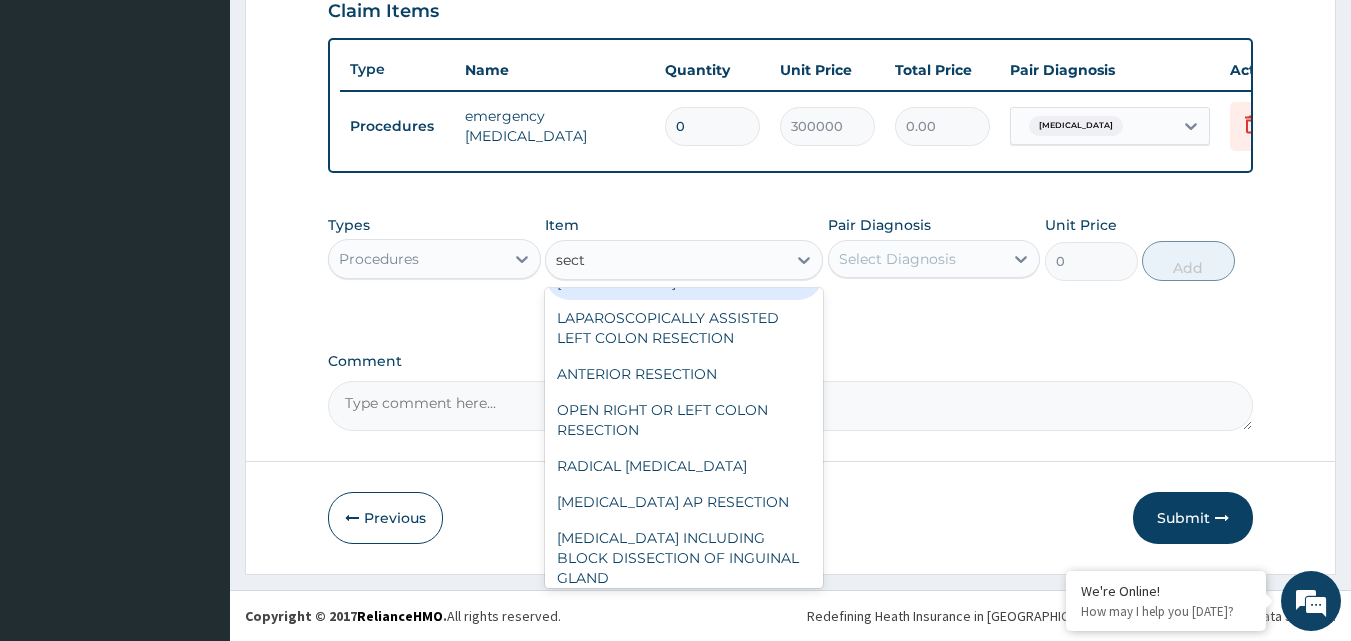 scroll, scrollTop: 1936, scrollLeft: 0, axis: vertical 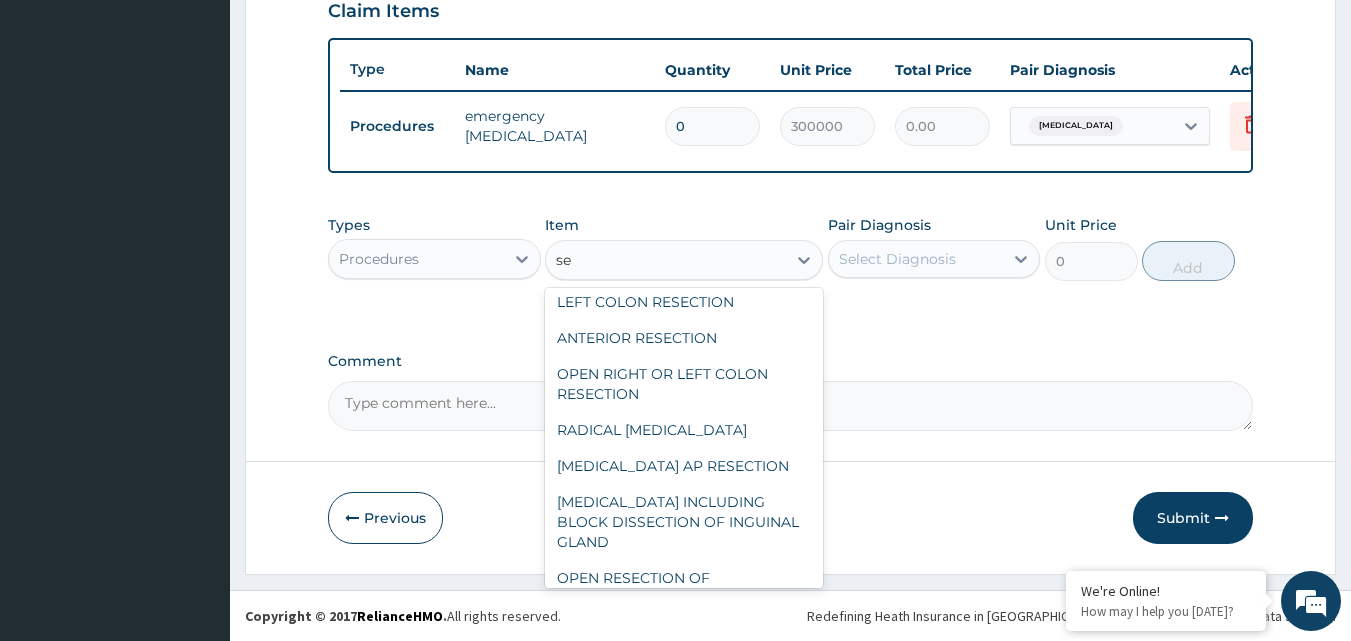 type on "s" 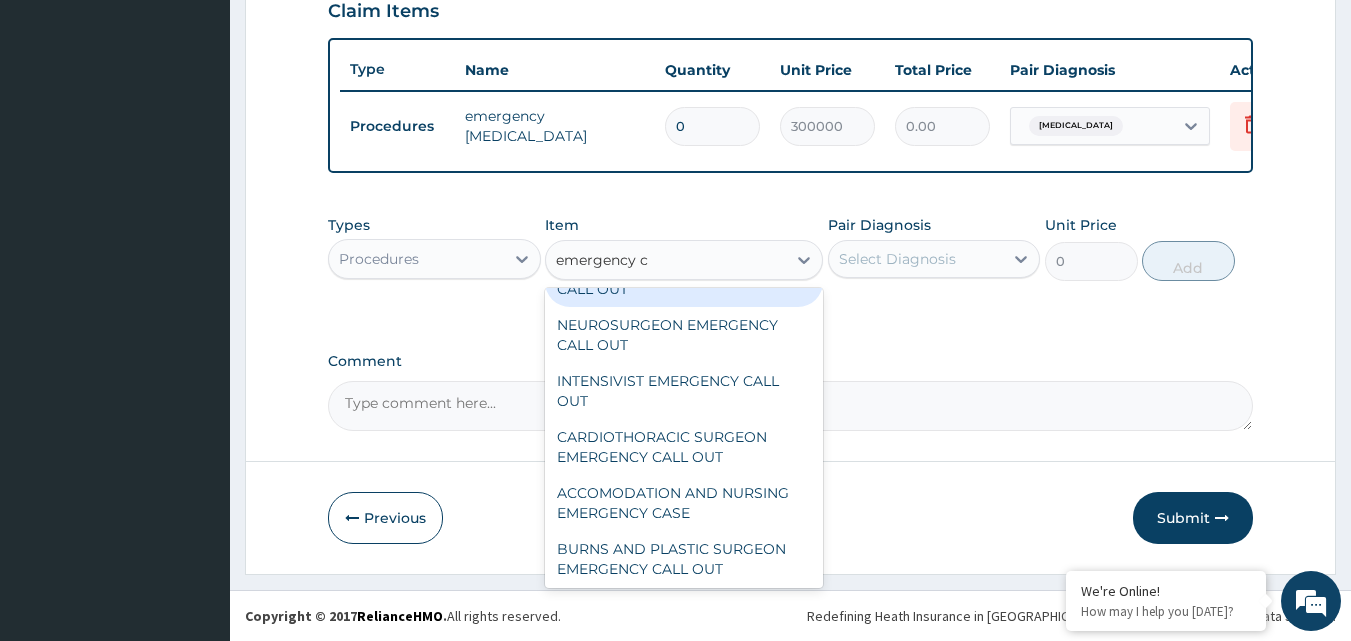 scroll, scrollTop: 0, scrollLeft: 0, axis: both 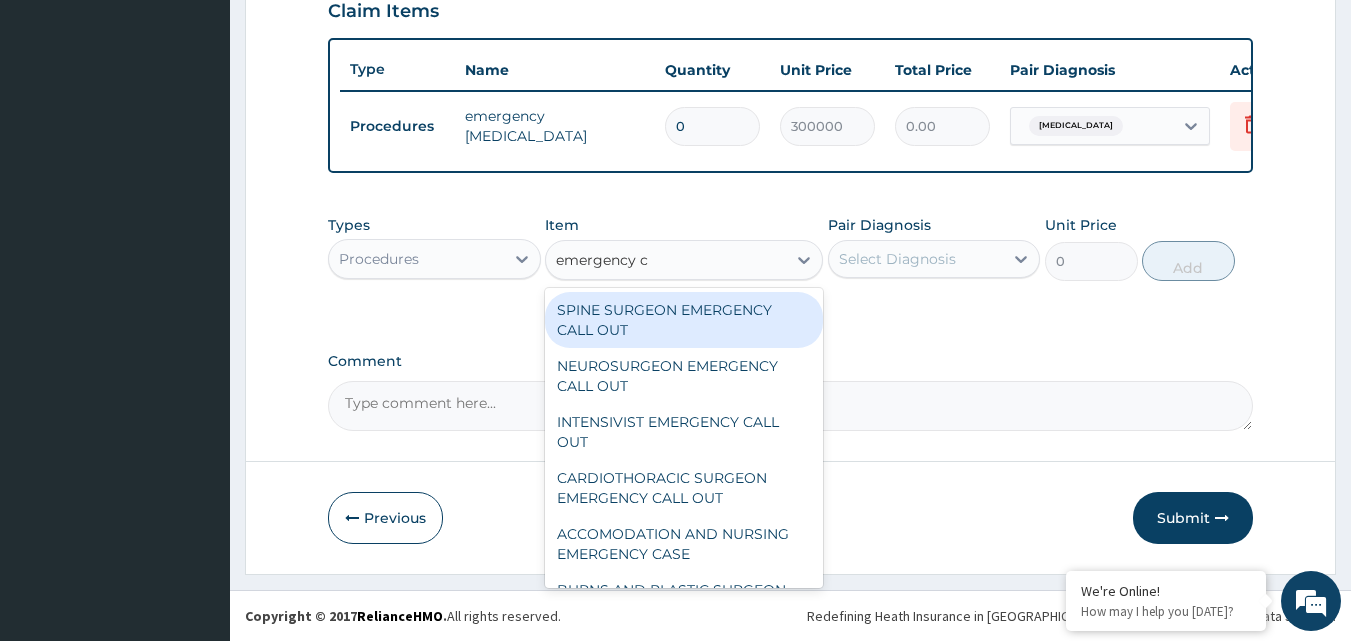 type on "emergency c" 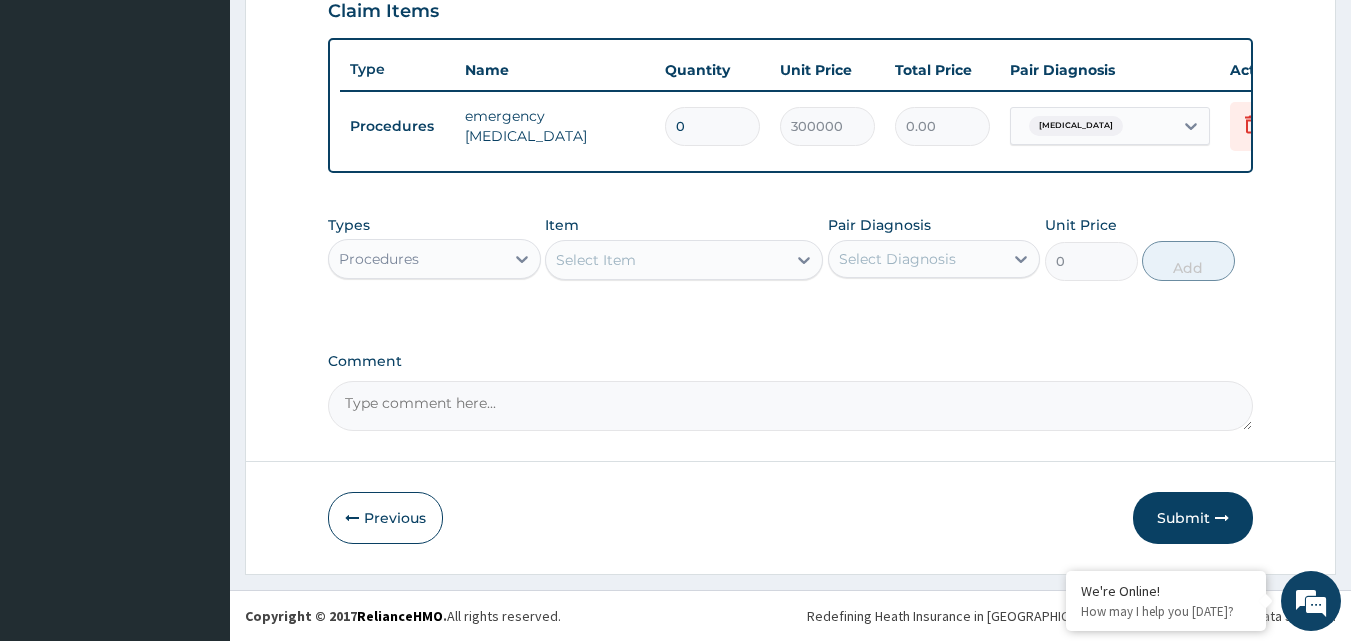 click on "Select Item" at bounding box center [666, 260] 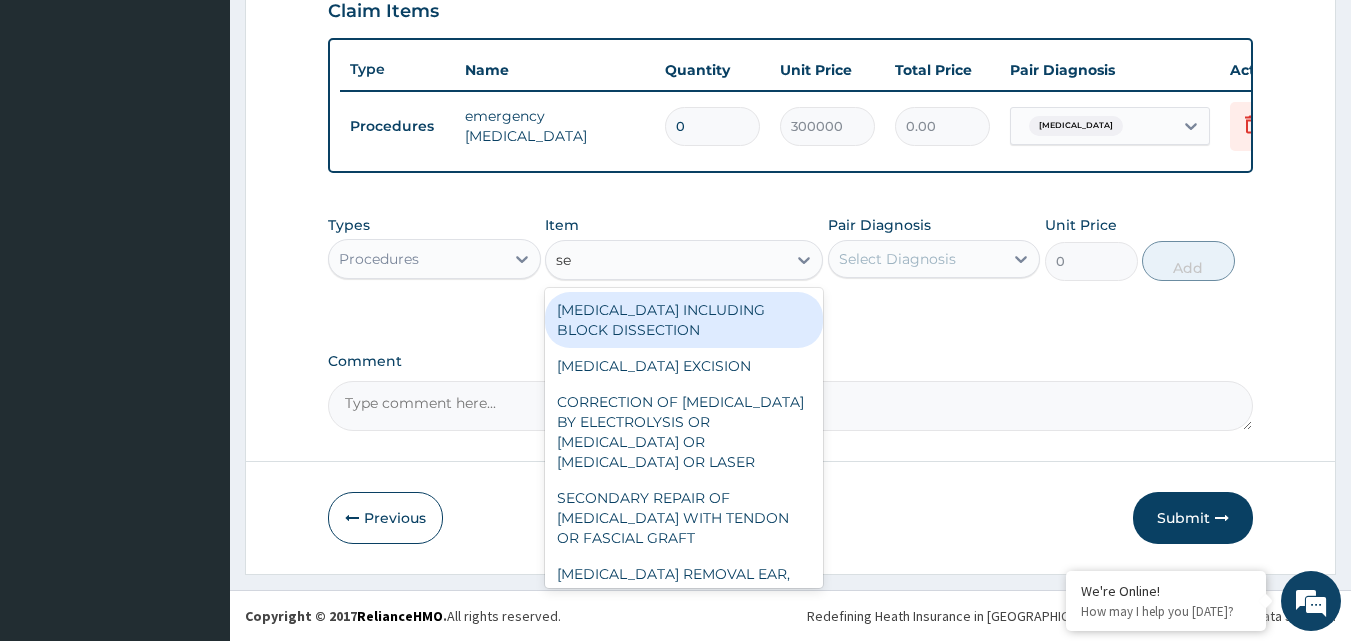 type on "s" 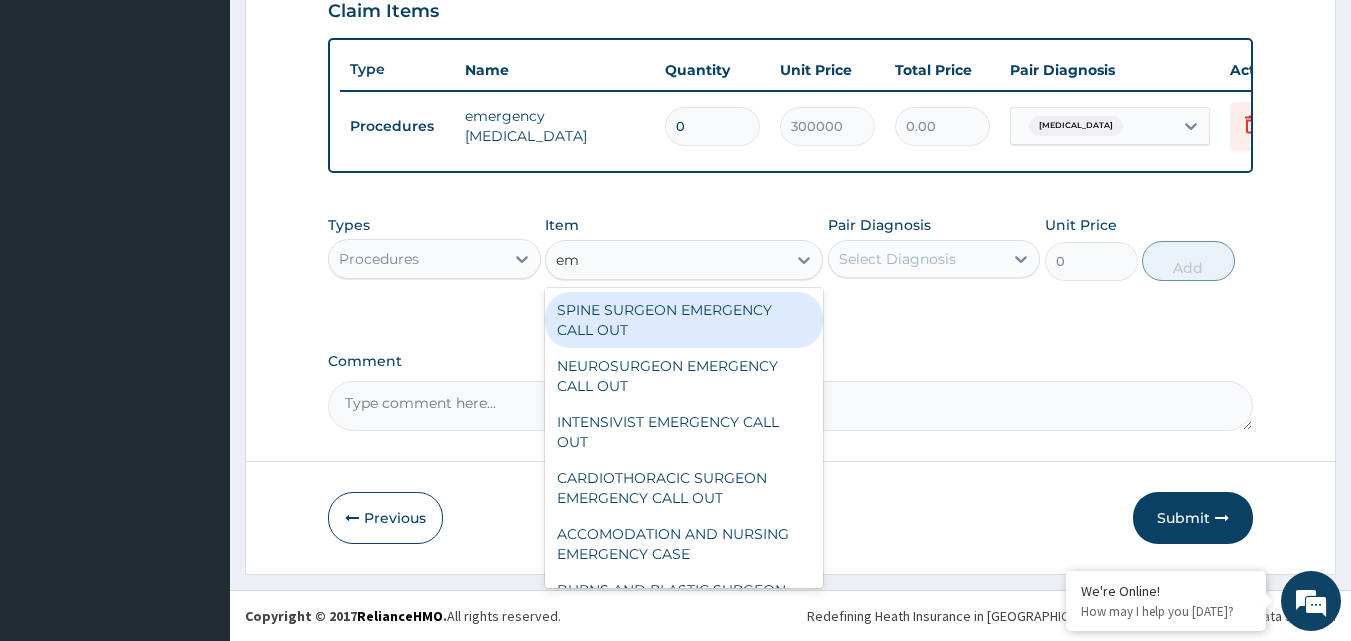 type on "e" 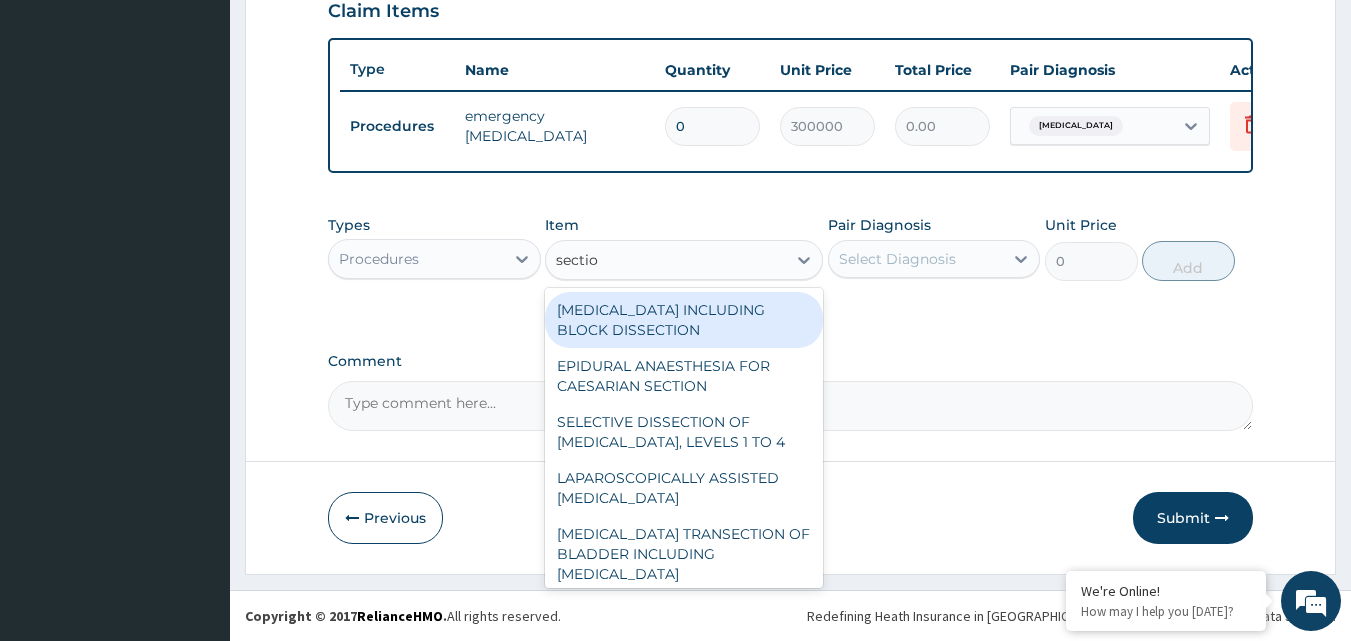 type on "section" 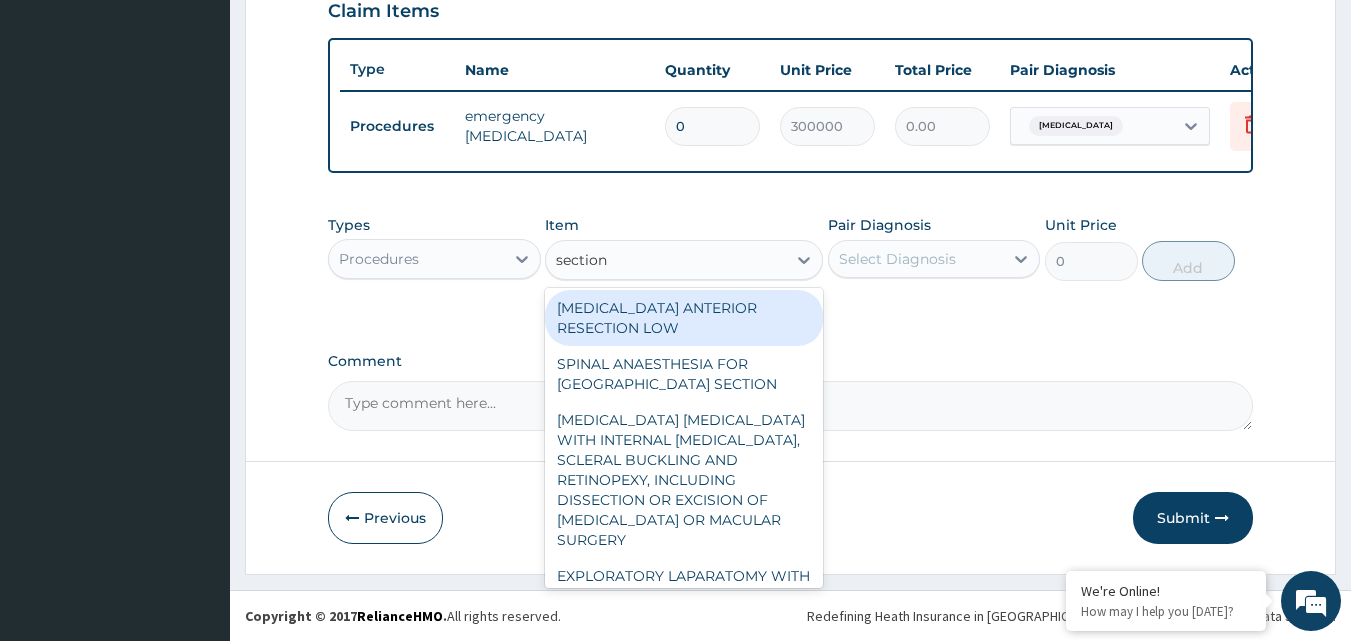 scroll, scrollTop: 1500, scrollLeft: 0, axis: vertical 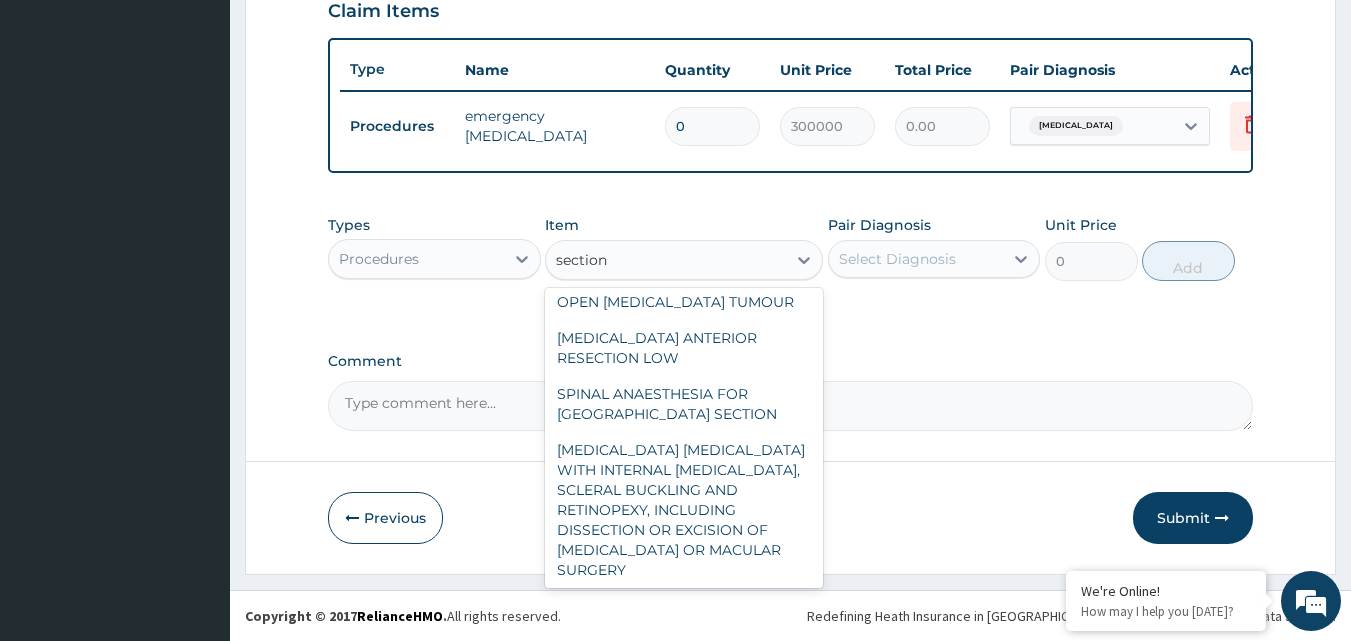 click on "EMERGENCY CAESAREAN SECTION" at bounding box center (684, 266) 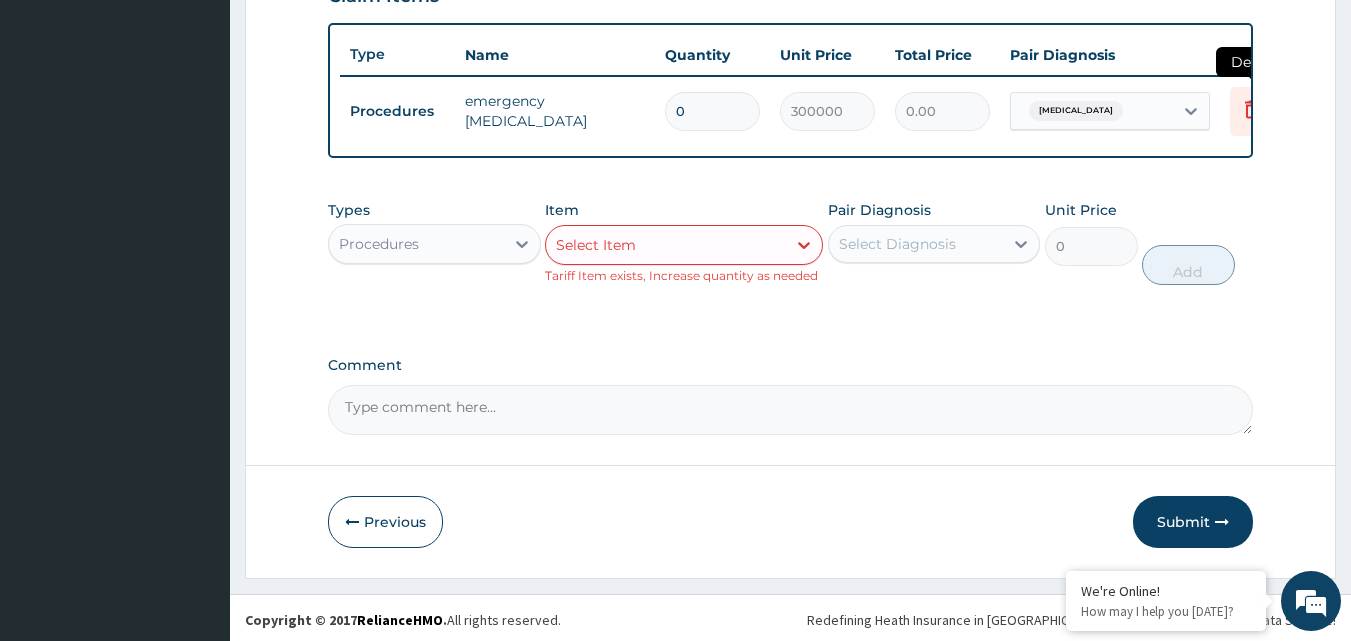 click at bounding box center (1252, 111) 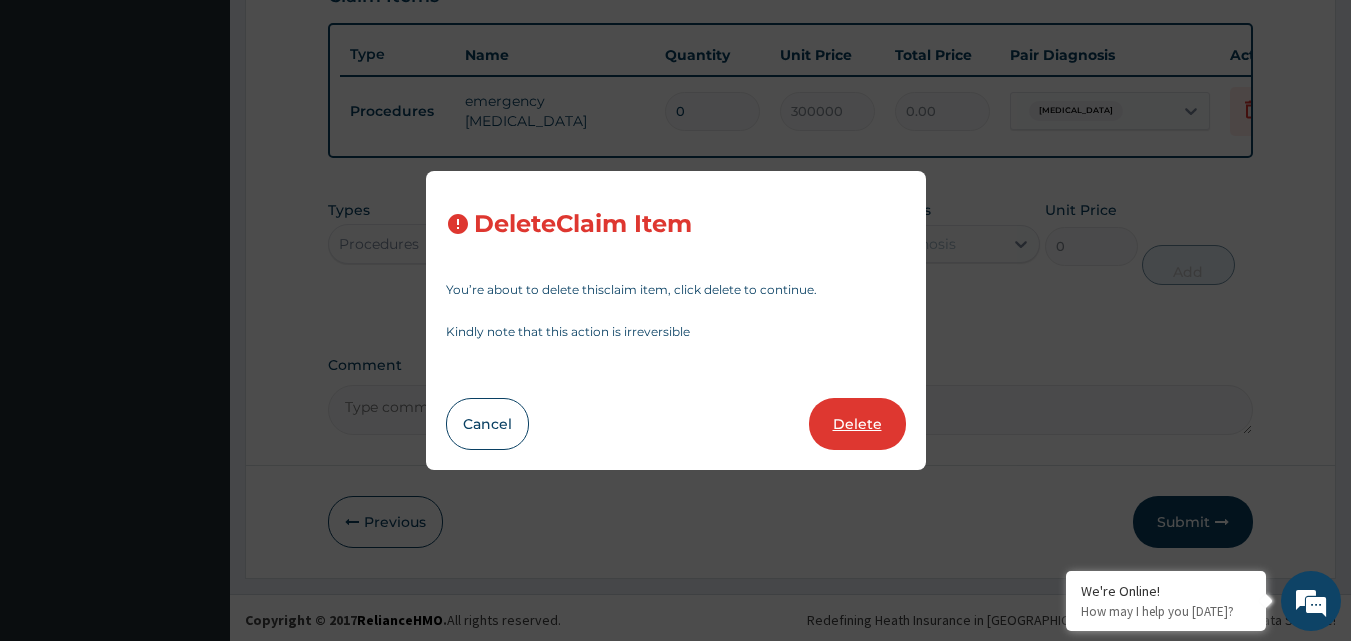 click on "Delete" at bounding box center (857, 424) 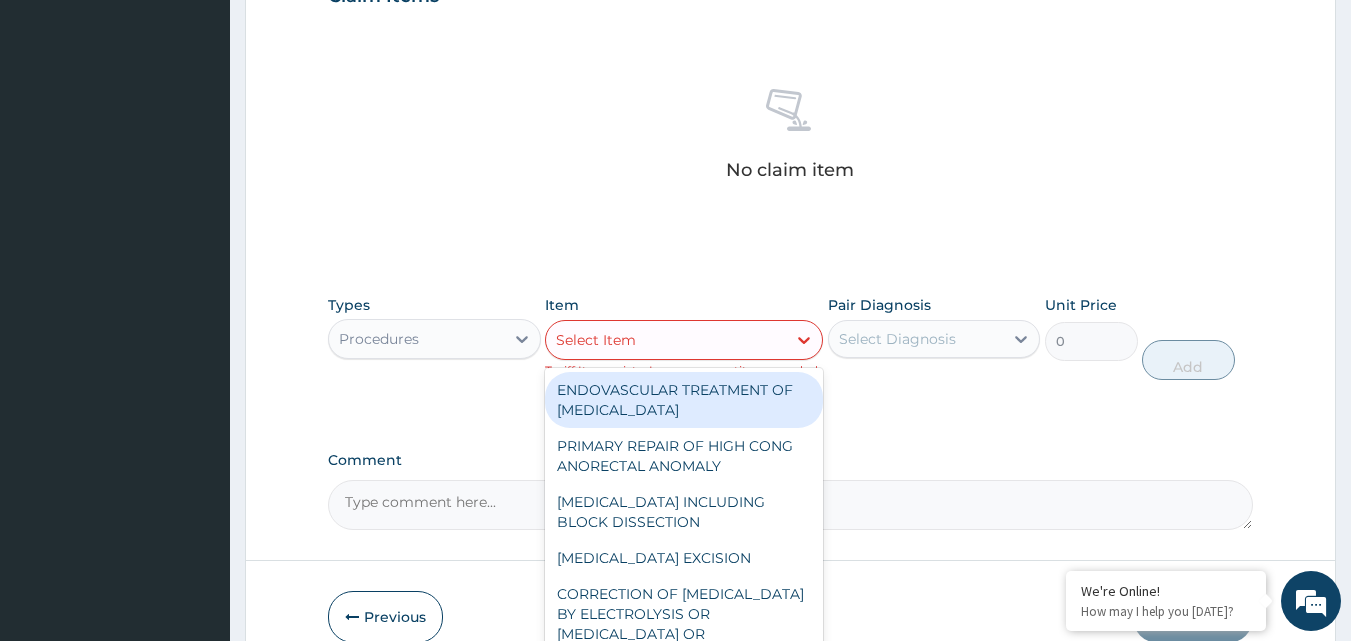 click on "Select Item" at bounding box center [666, 340] 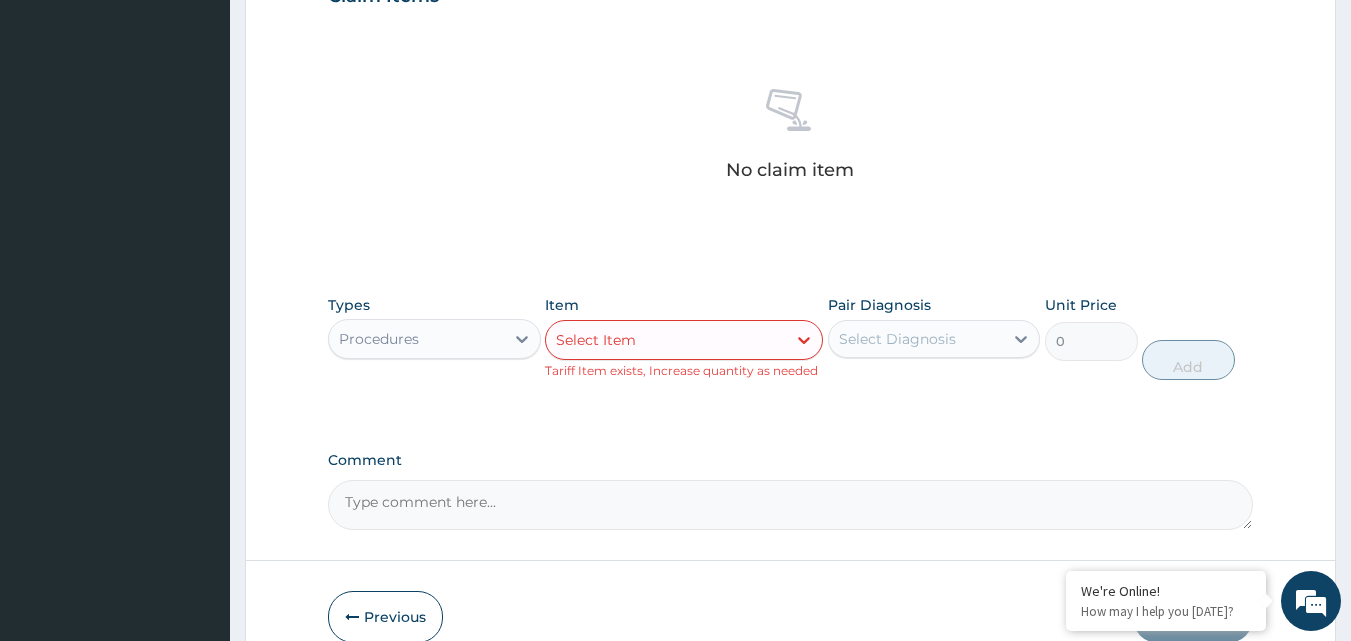 click on "Select Item" at bounding box center [666, 340] 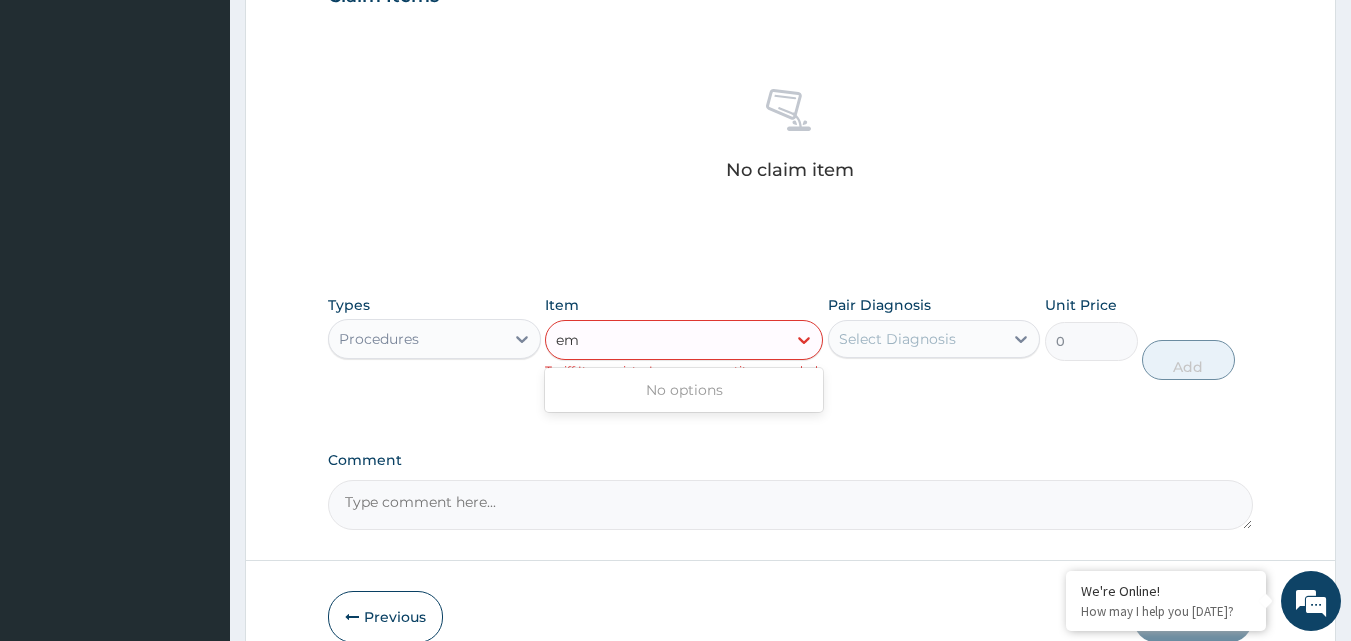 type on "e" 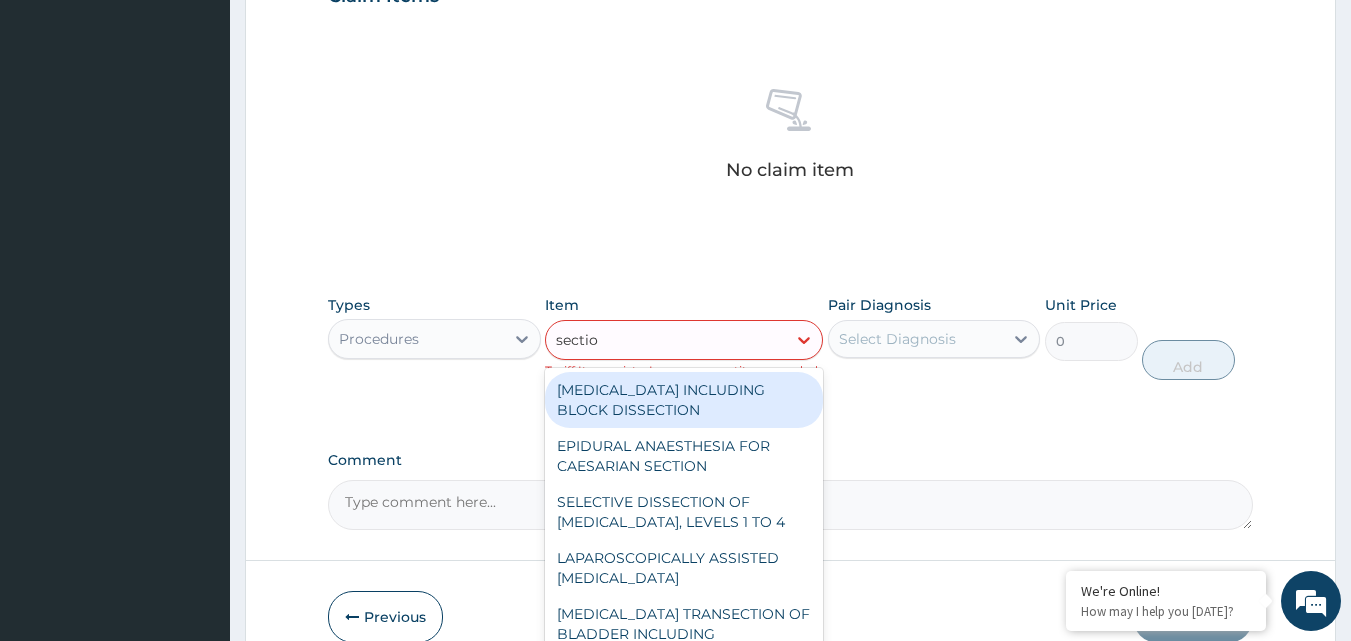 type on "section" 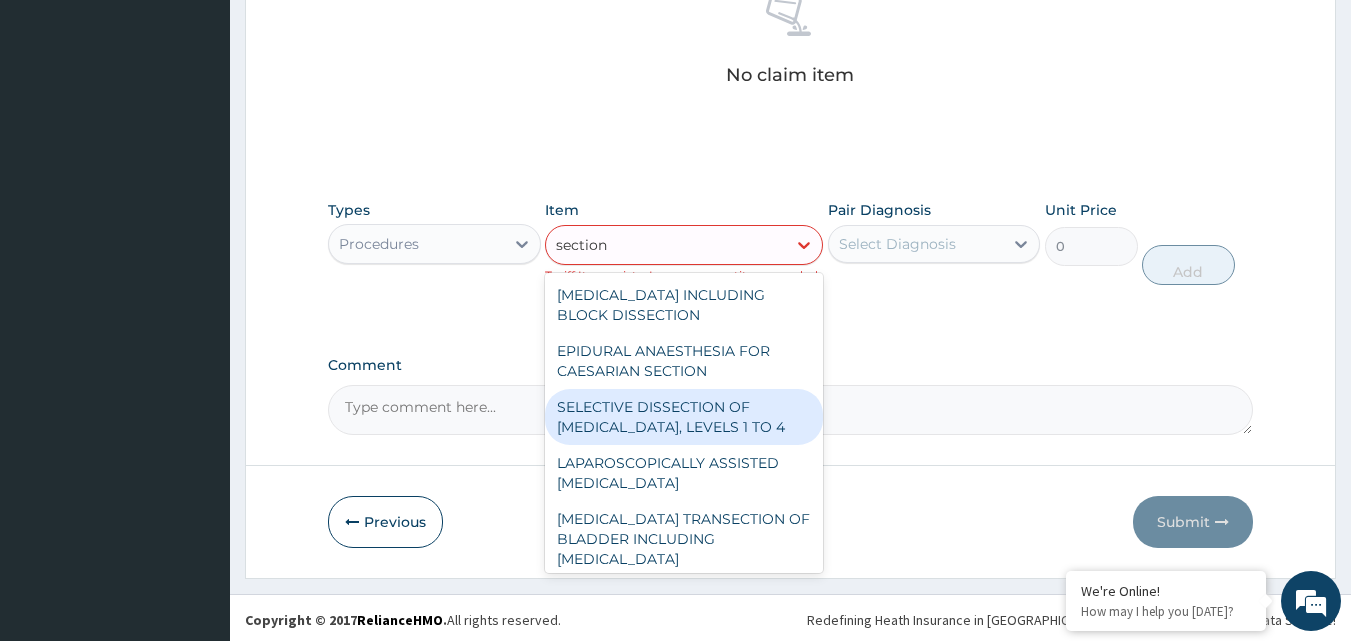 scroll, scrollTop: 820, scrollLeft: 0, axis: vertical 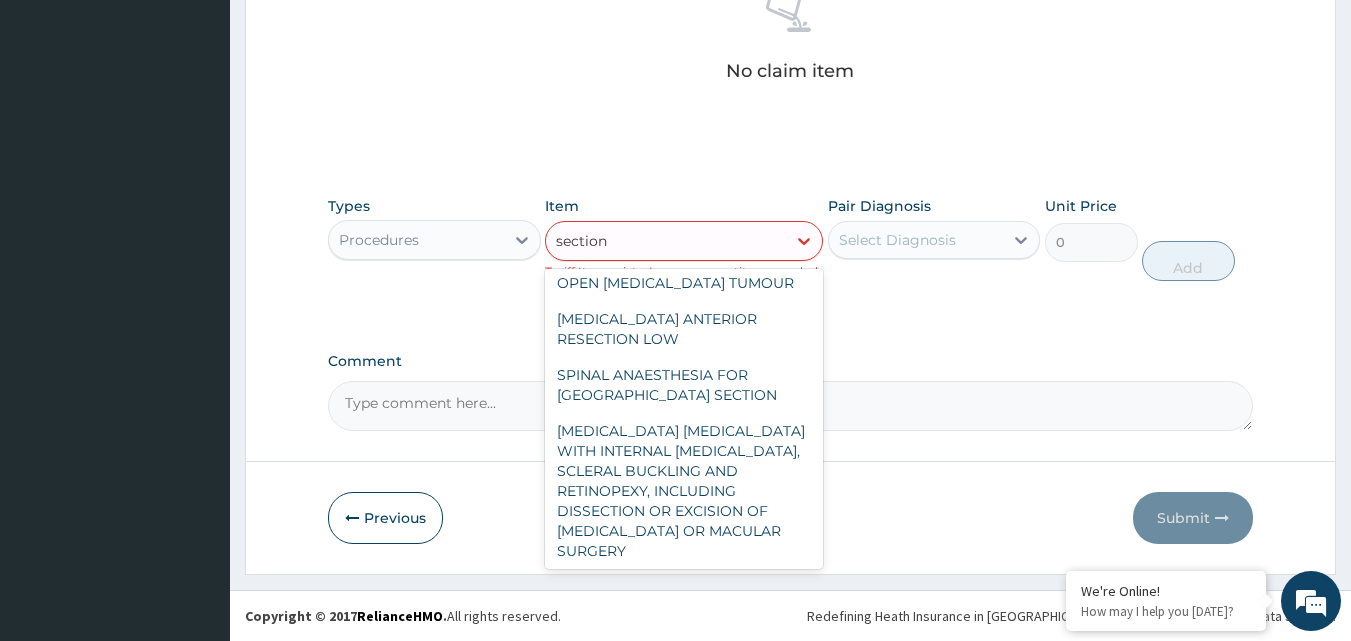click on "EMERGENCY CAESAREAN SECTION" at bounding box center (684, 247) 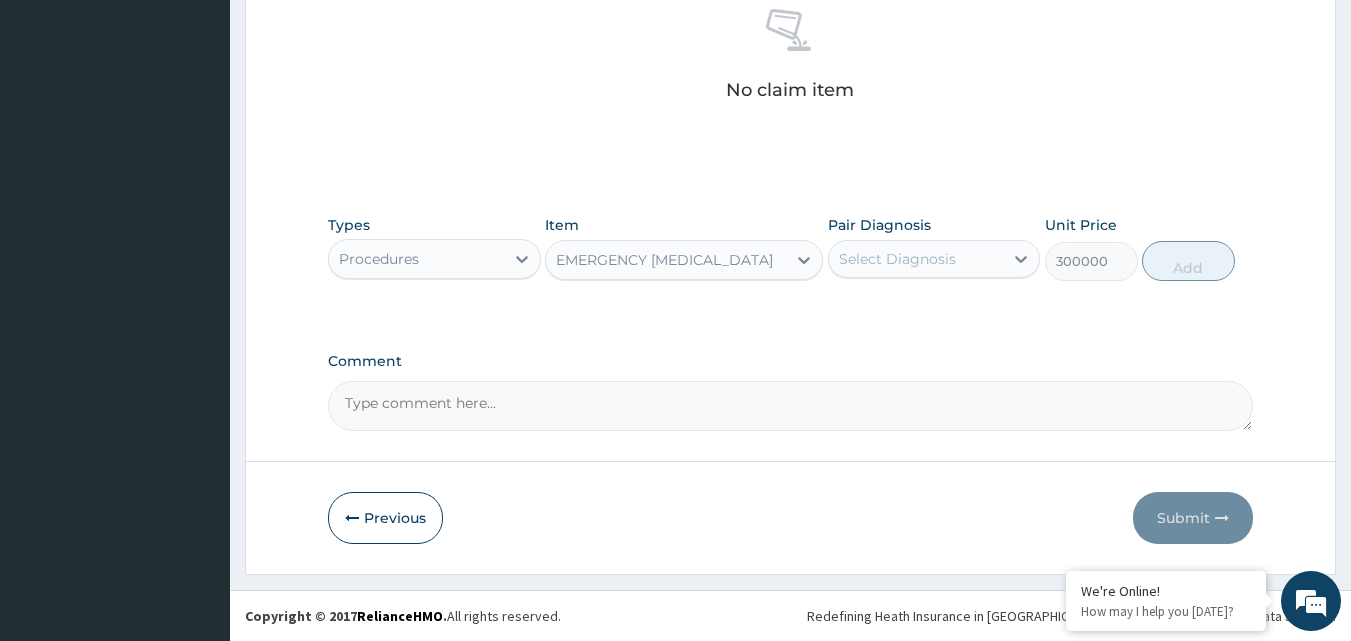 scroll, scrollTop: 801, scrollLeft: 0, axis: vertical 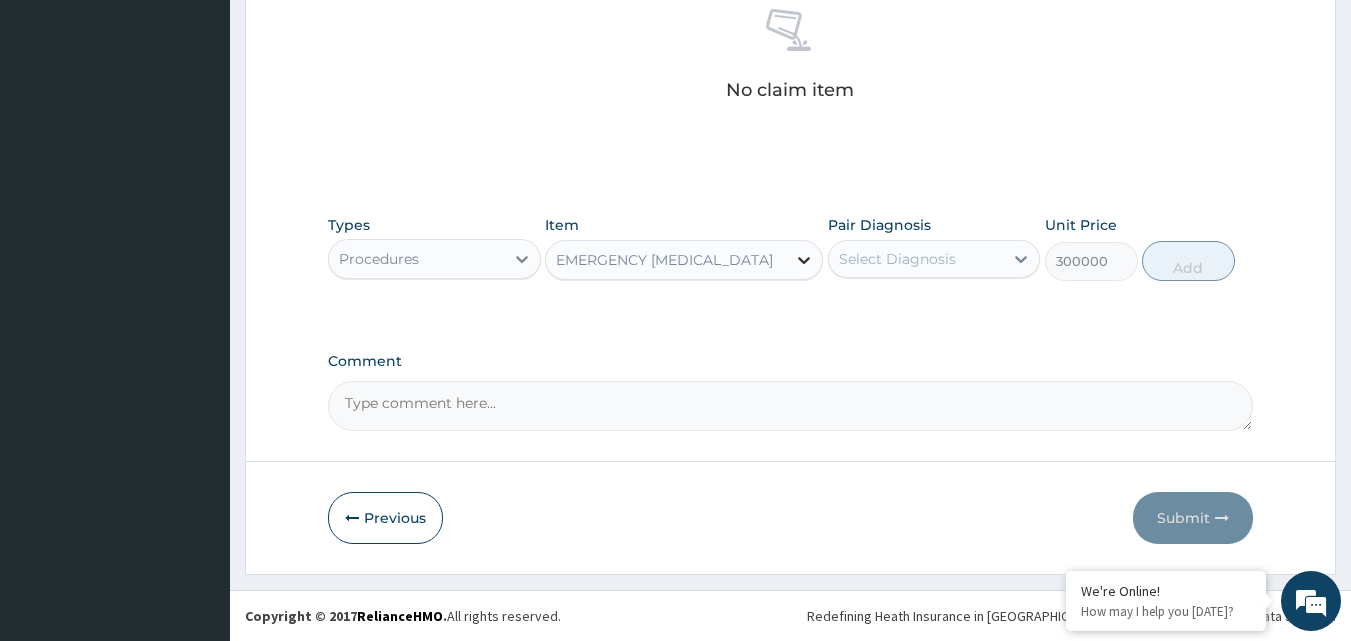 click 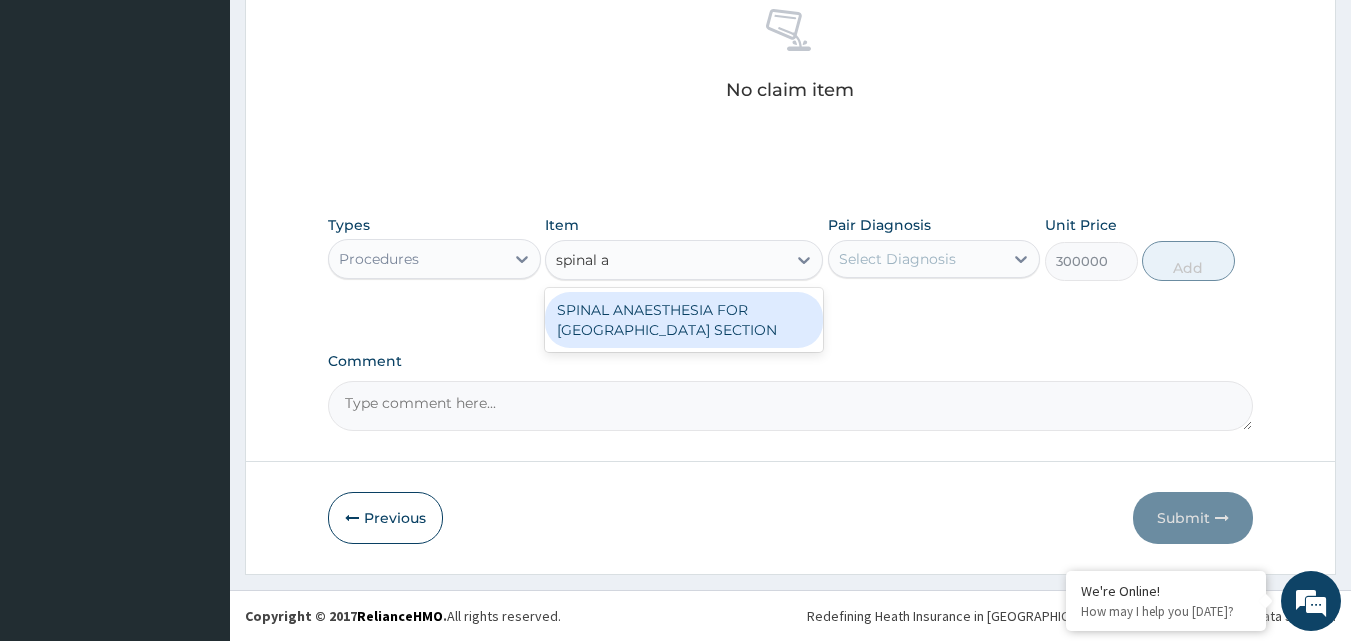 scroll, scrollTop: 0, scrollLeft: 0, axis: both 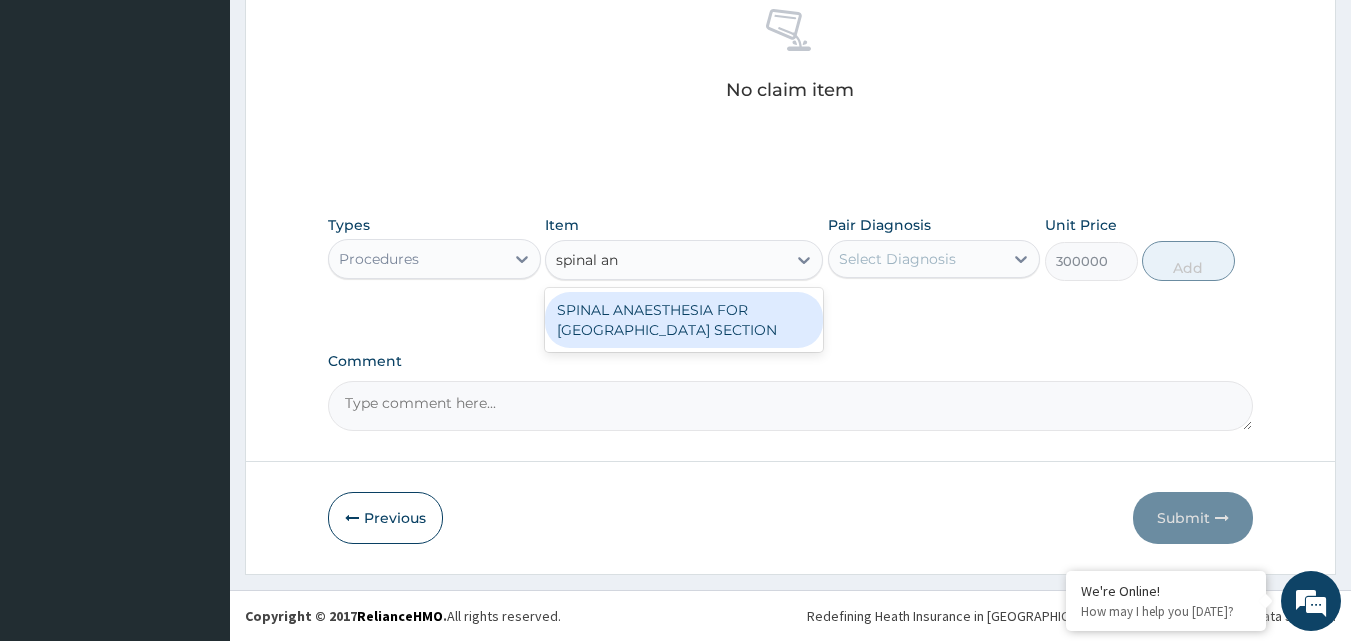 click on "SPINAL ANAESTHESIA FOR CAESARIAN SECTION" at bounding box center (684, 320) 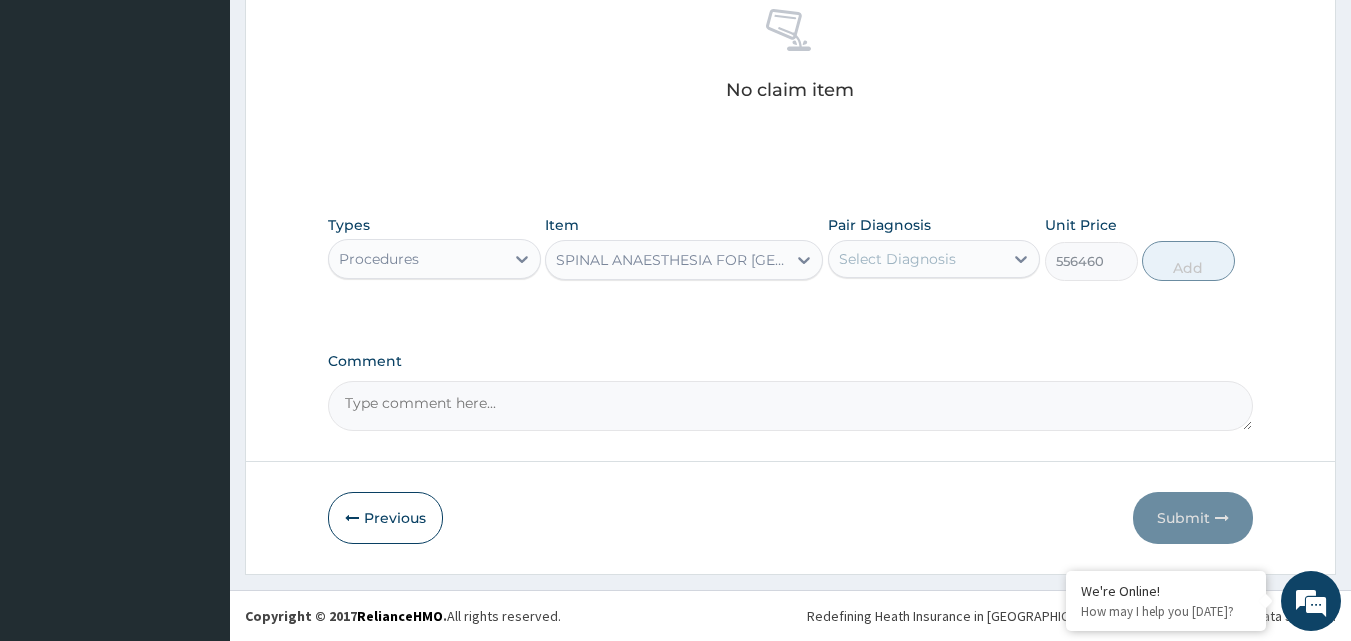 click on "SPINAL ANAESTHESIA FOR CAESARIAN SECTION" at bounding box center [672, 260] 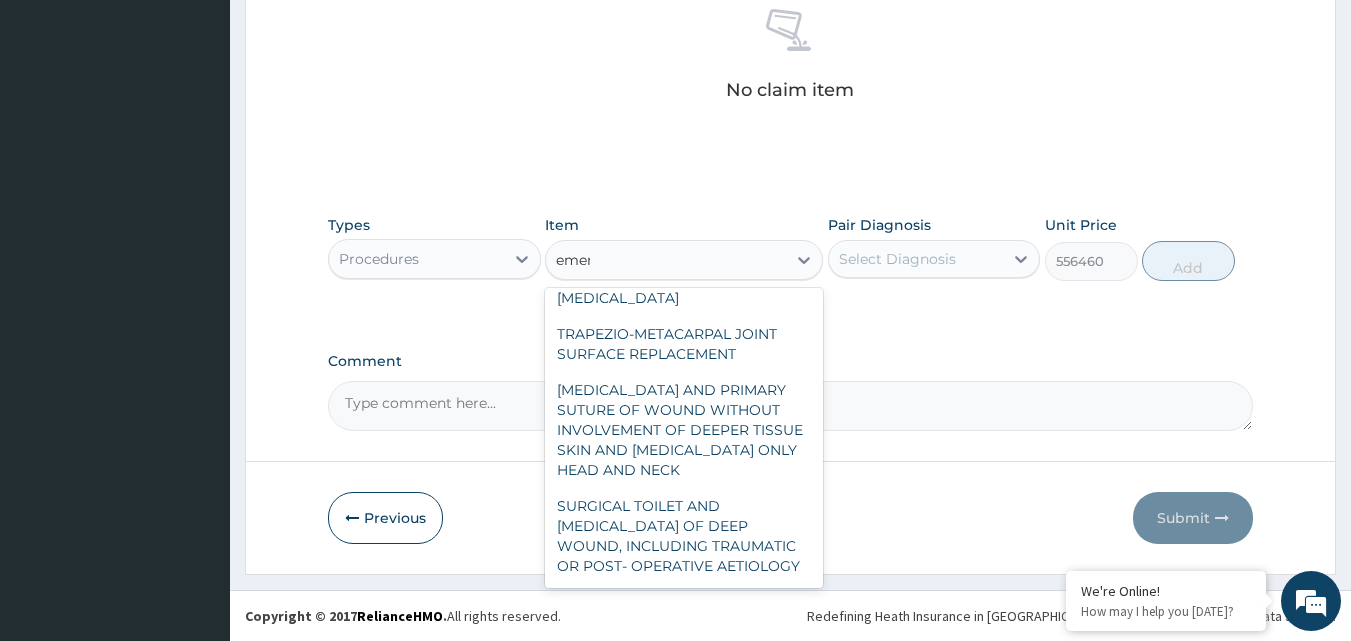 scroll, scrollTop: 192, scrollLeft: 0, axis: vertical 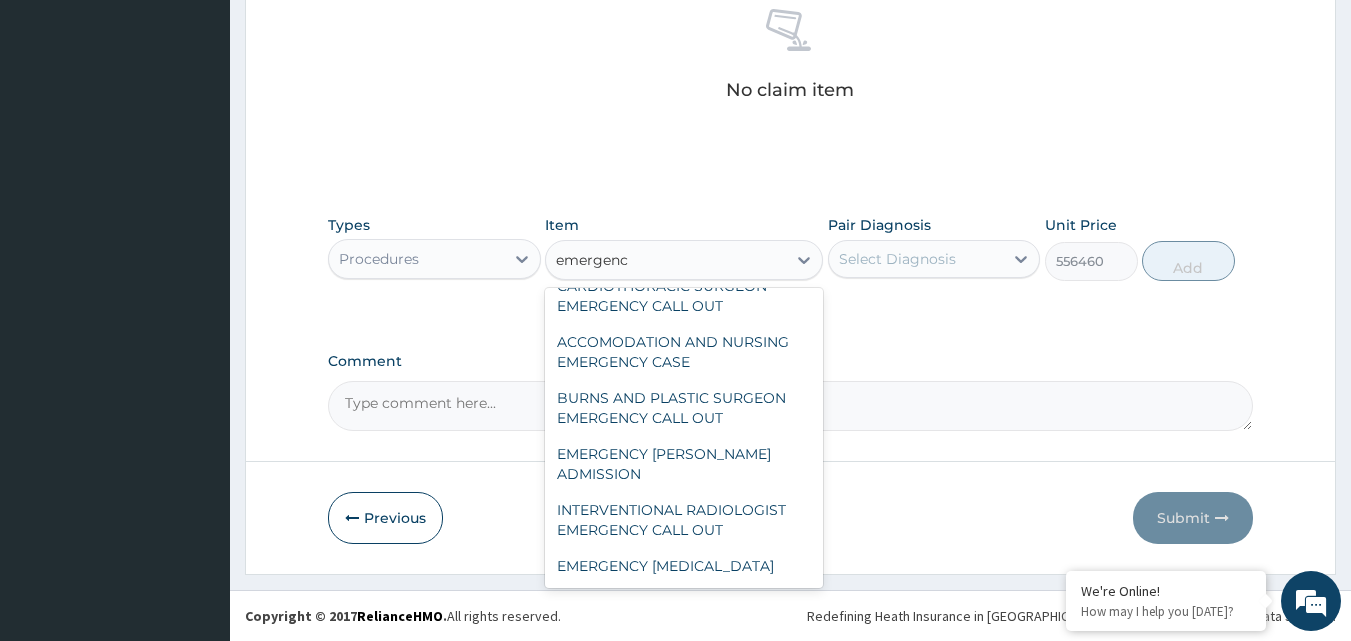 type on "emergency" 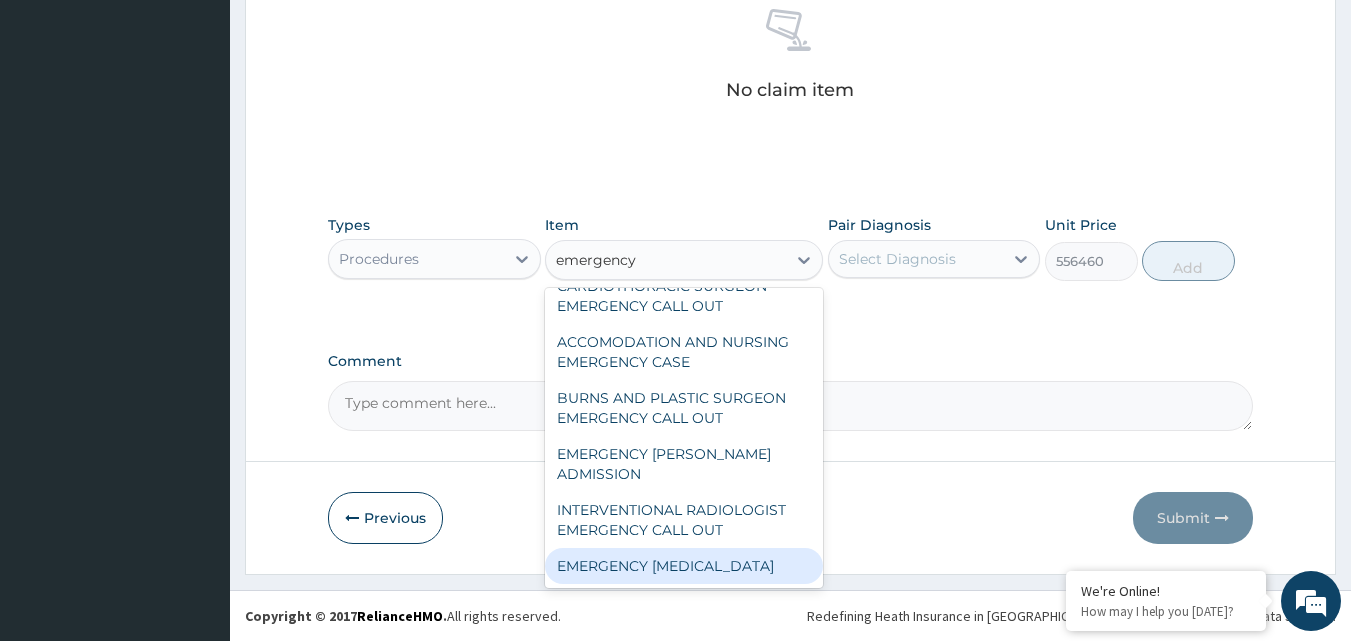 click on "EMERGENCY CAESAREAN SECTION" at bounding box center [684, 566] 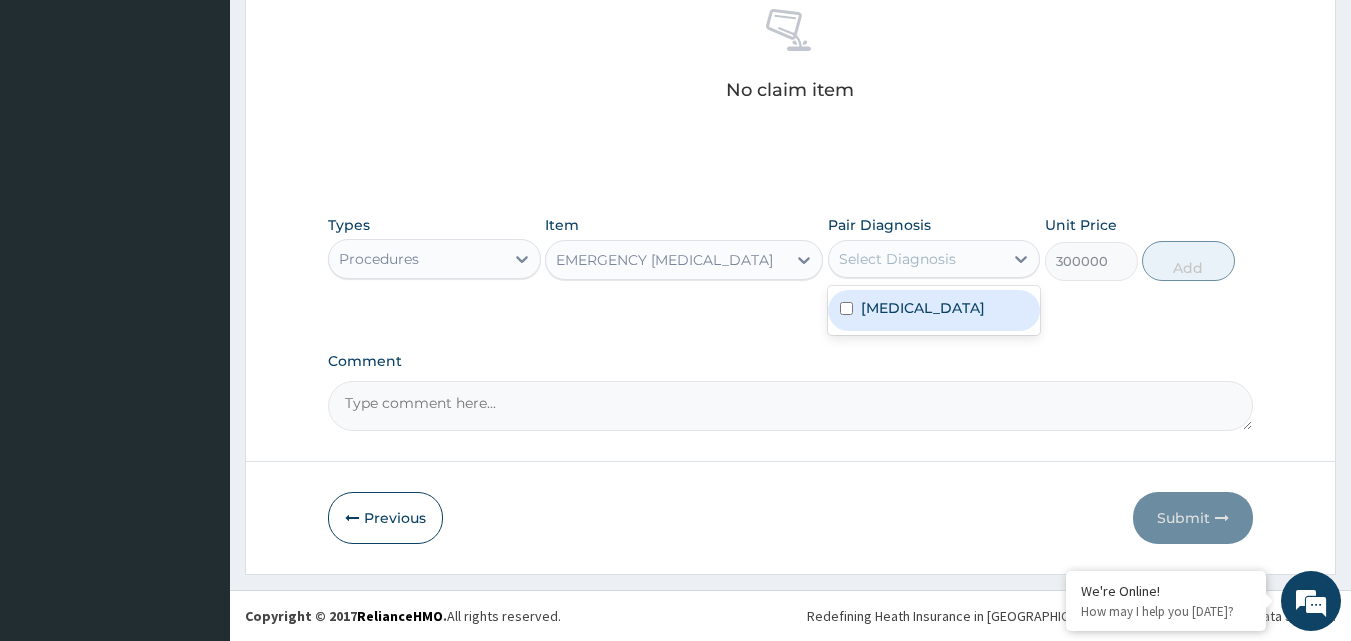 click on "Select Diagnosis" at bounding box center [916, 259] 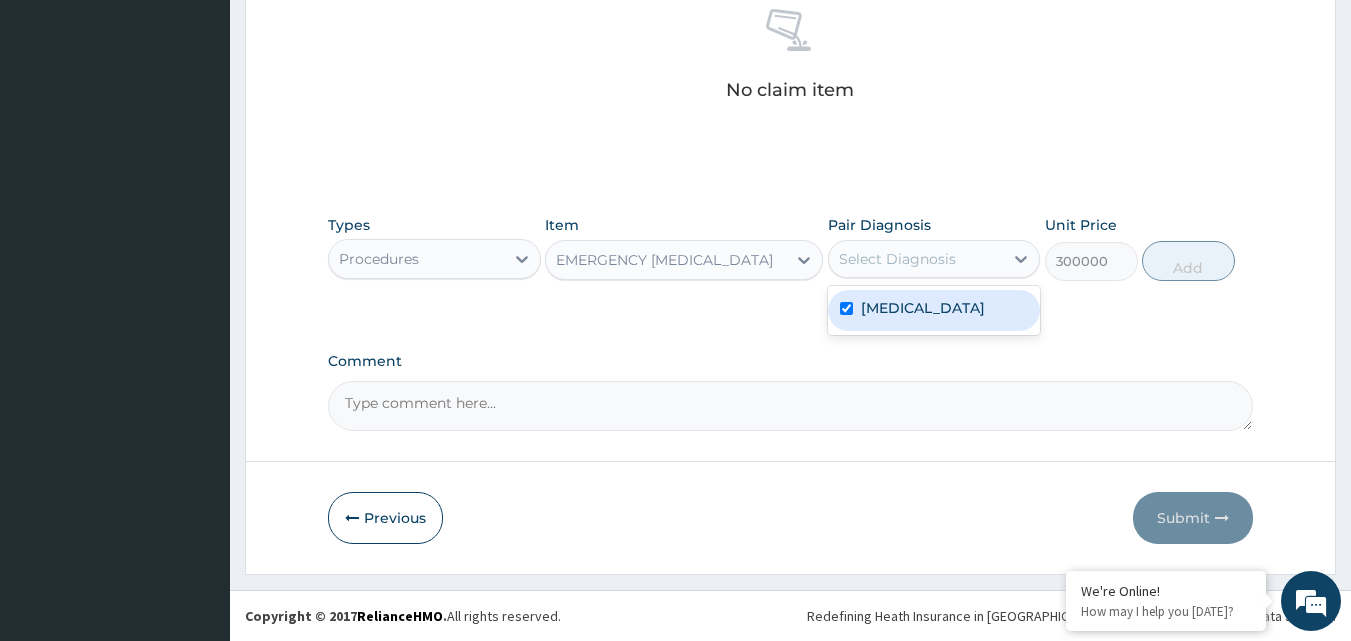 checkbox on "true" 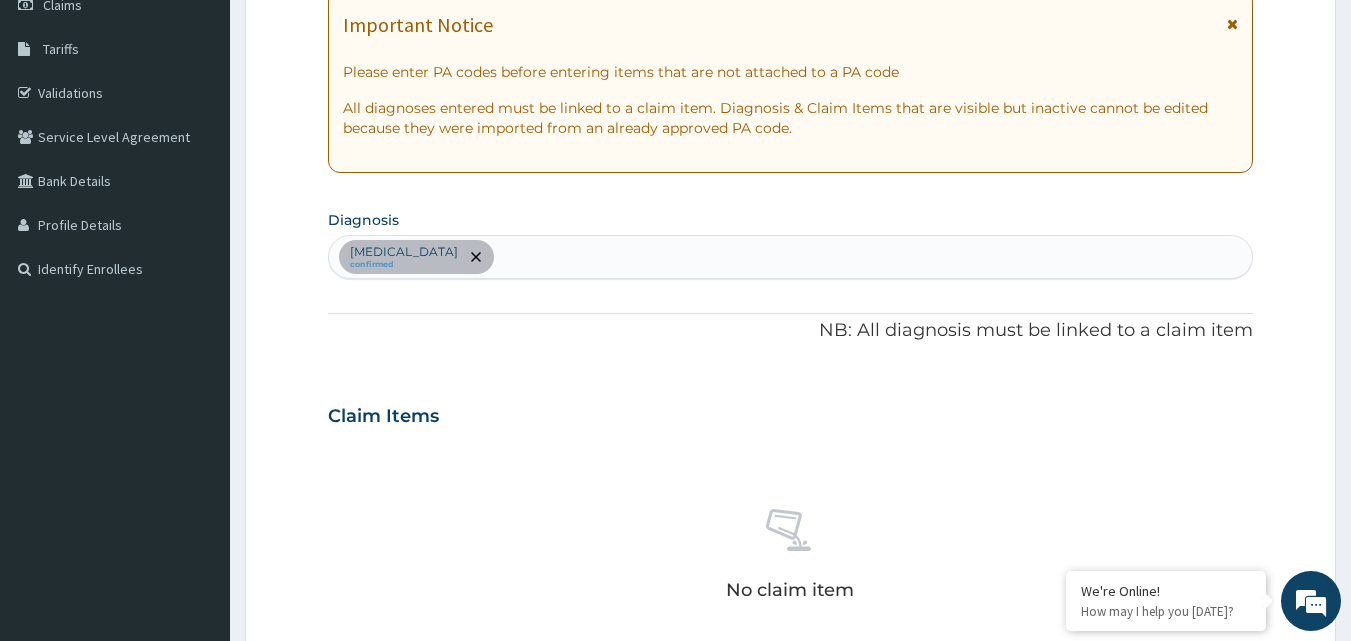scroll, scrollTop: 201, scrollLeft: 0, axis: vertical 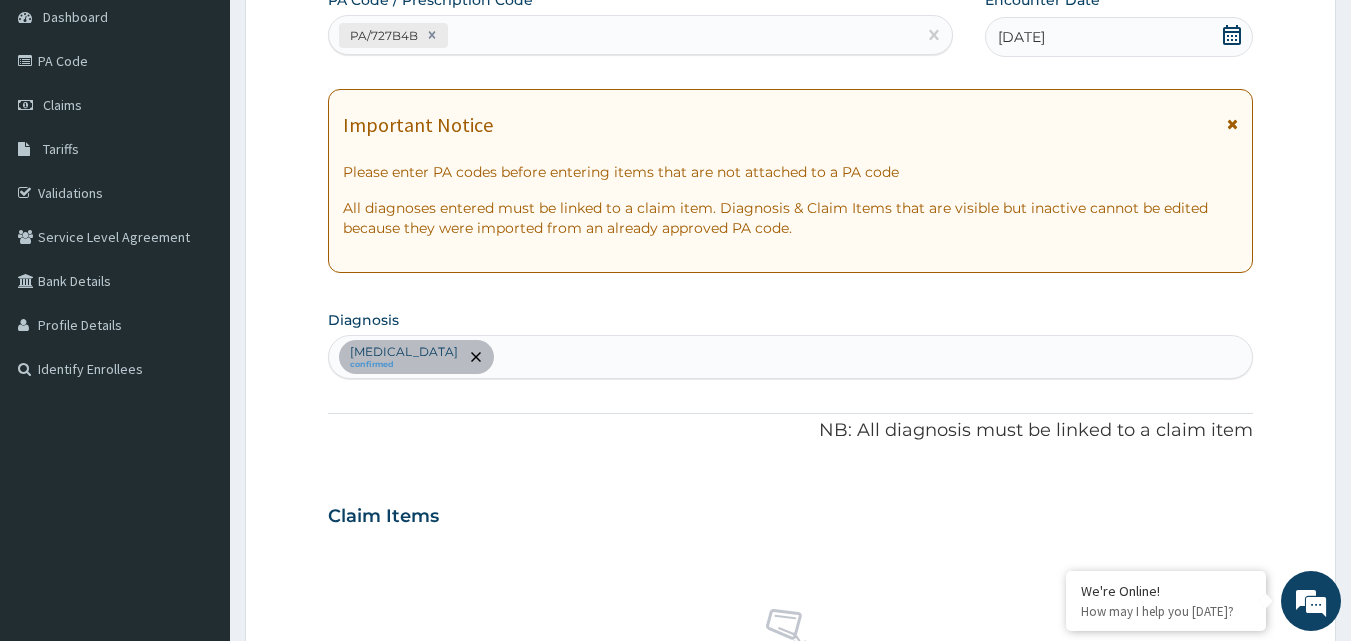 click on "Premature labor confirmed" at bounding box center (791, 357) 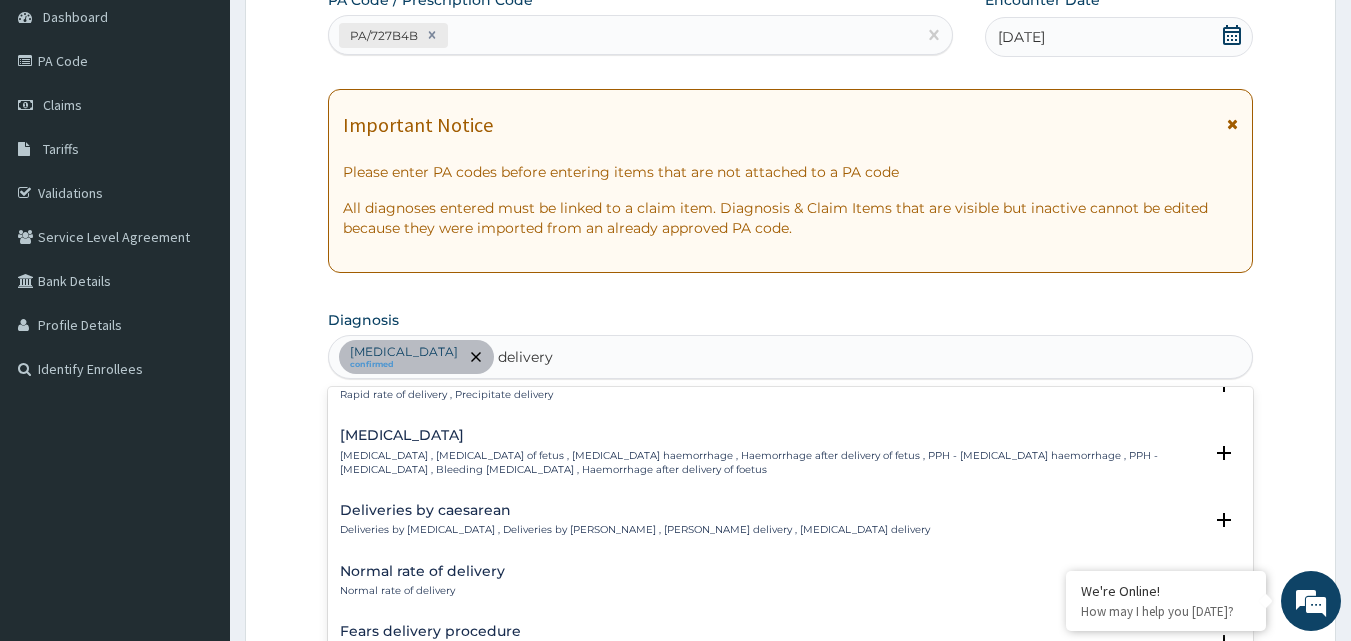 scroll, scrollTop: 700, scrollLeft: 0, axis: vertical 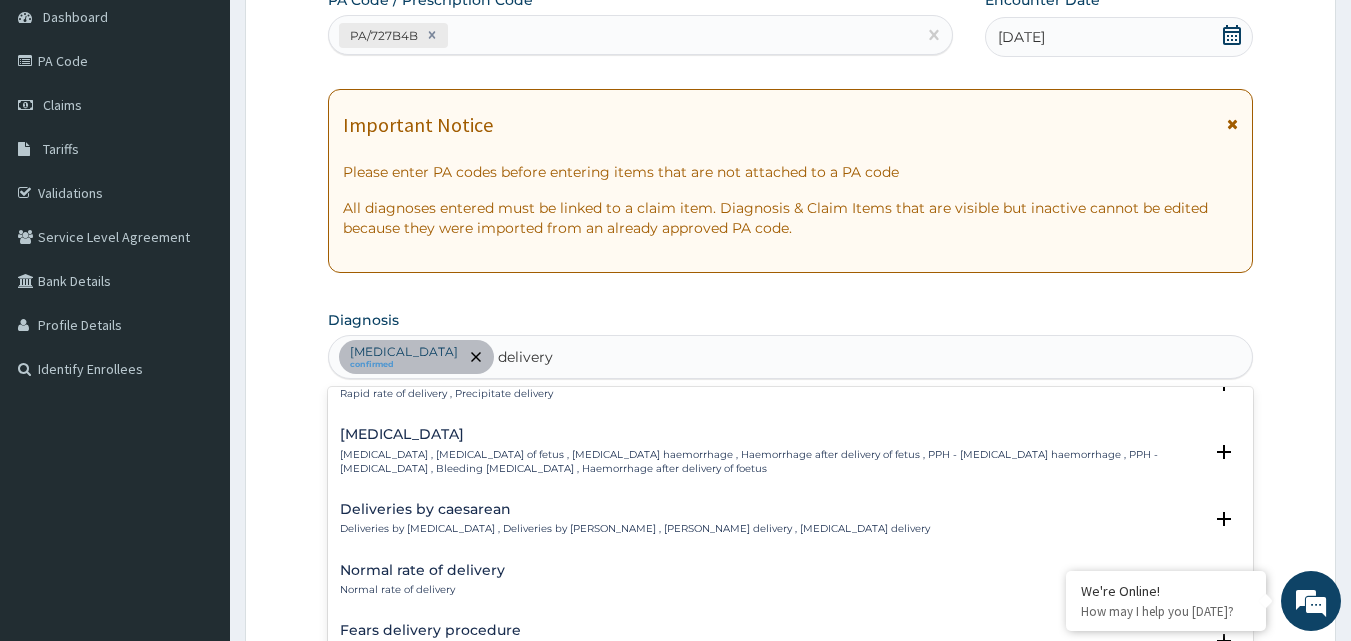 type on "delivery" 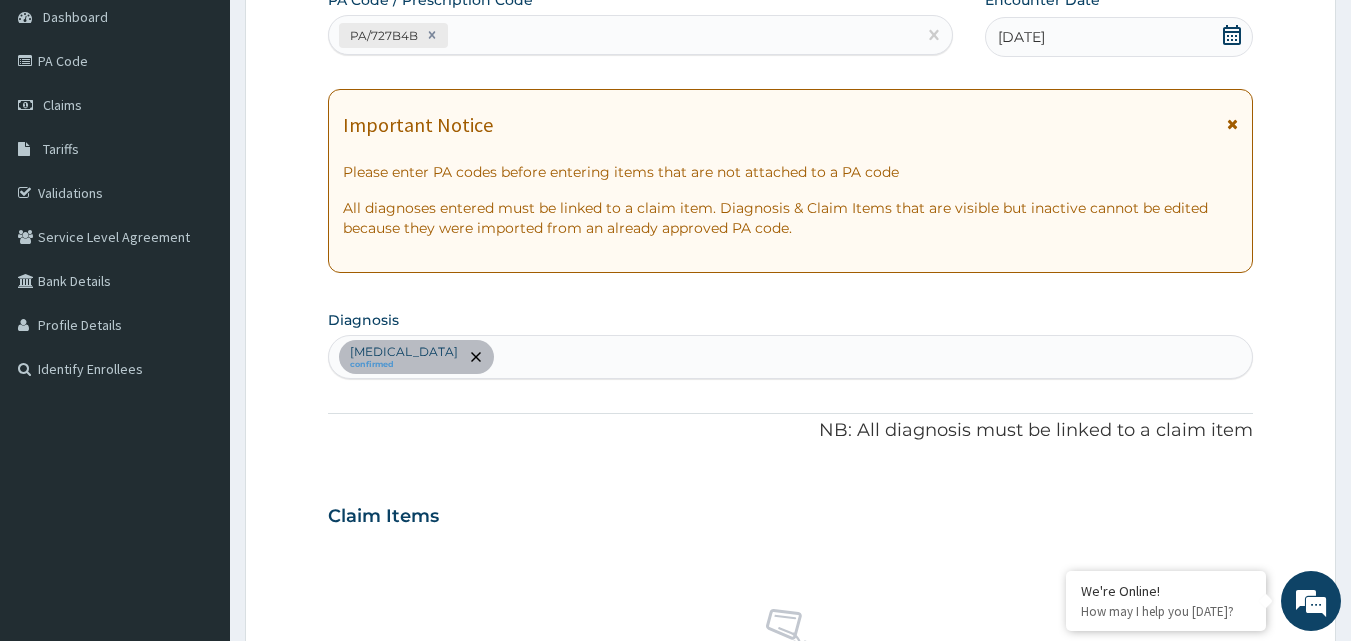 click on "Premature labor confirmed" at bounding box center [791, 357] 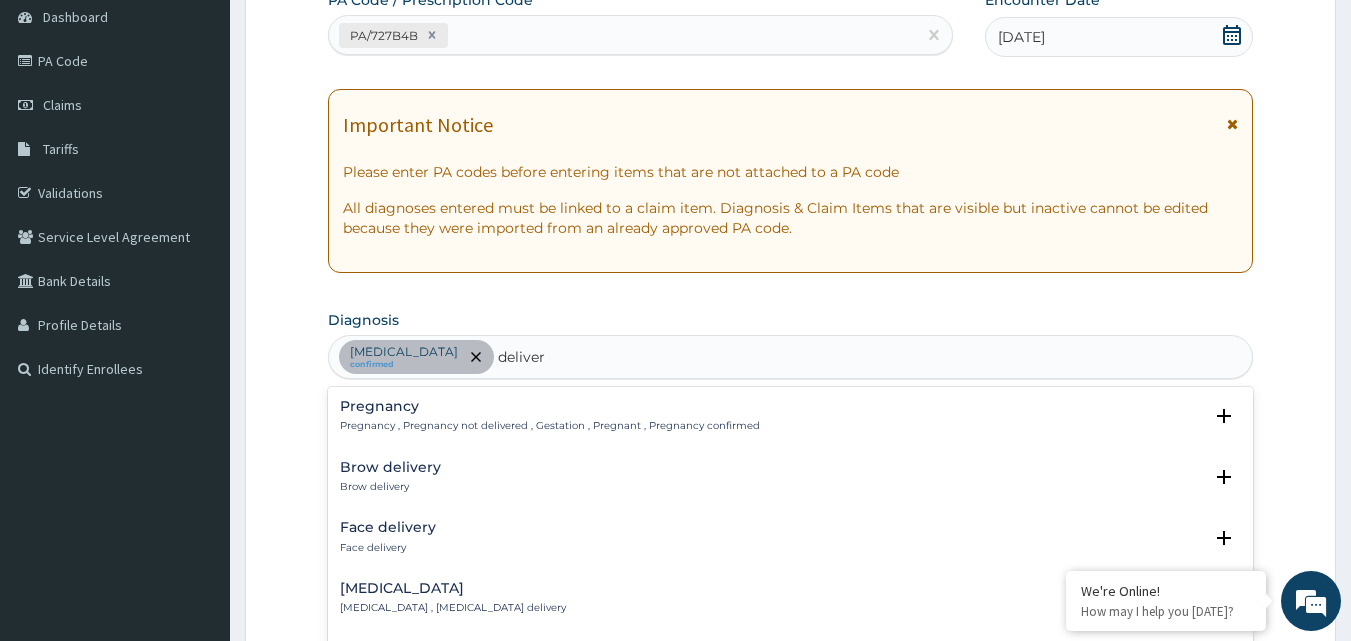 type on "delivery" 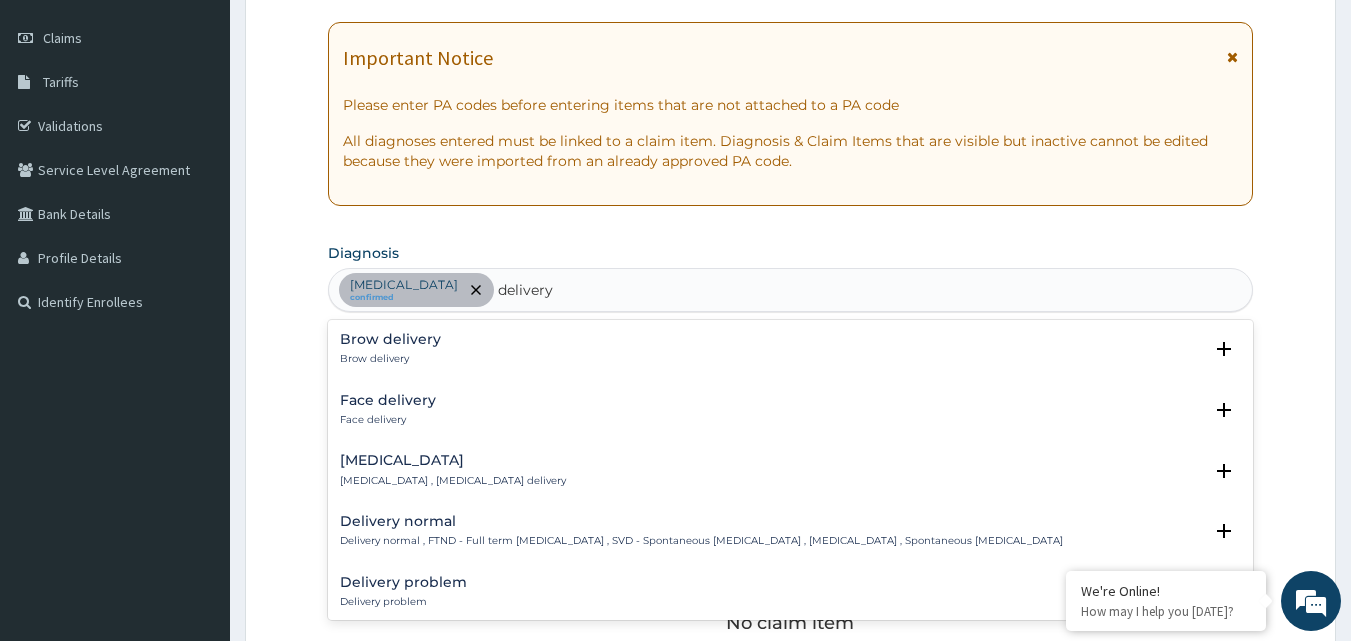 scroll, scrollTop: 301, scrollLeft: 0, axis: vertical 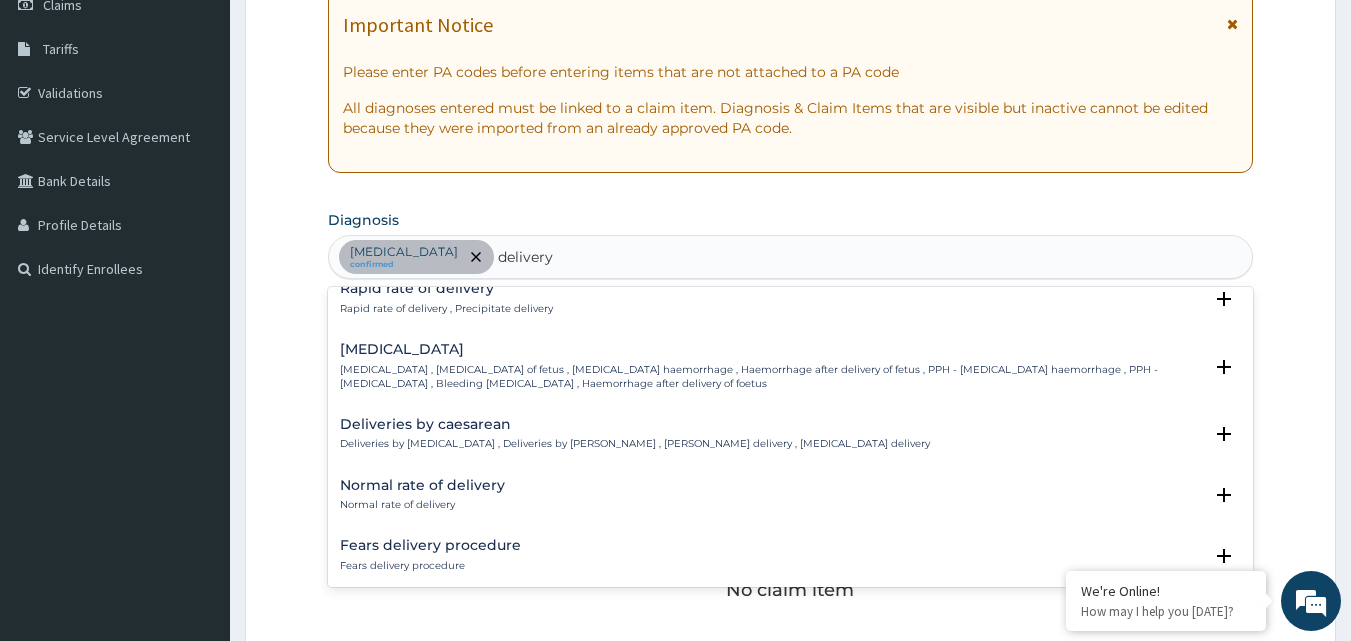 click on "Deliveries by caesarean" at bounding box center [635, 424] 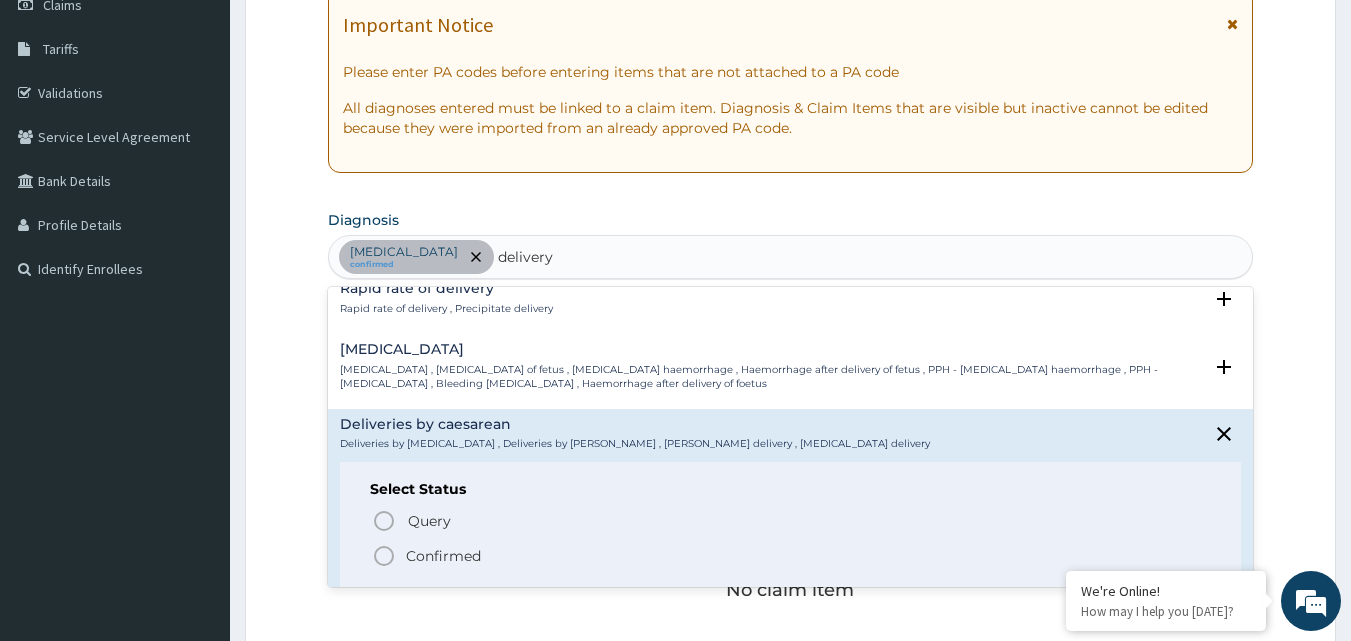 click 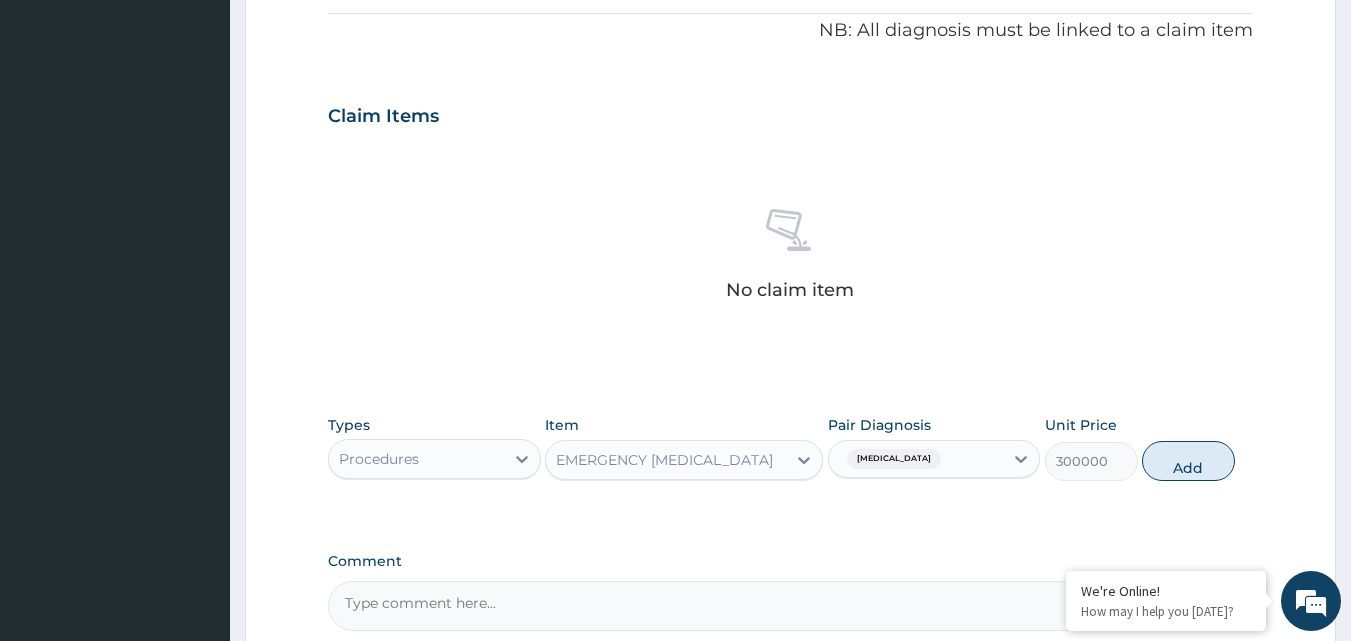 scroll, scrollTop: 801, scrollLeft: 0, axis: vertical 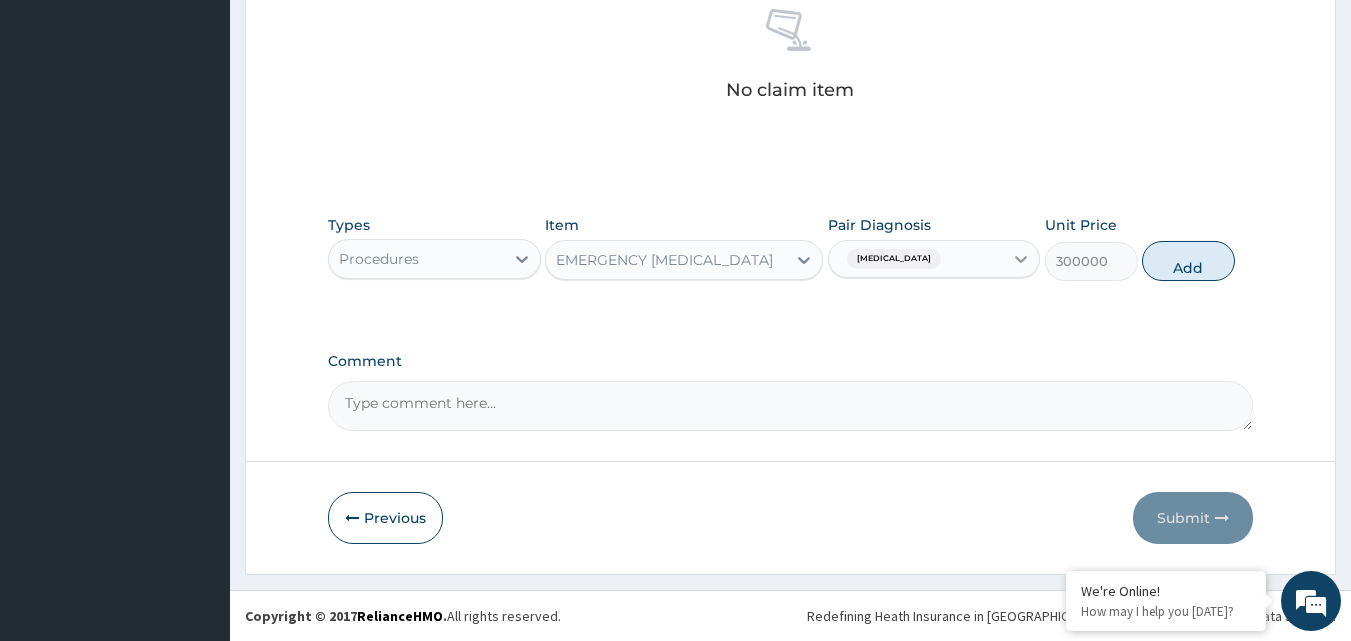 click 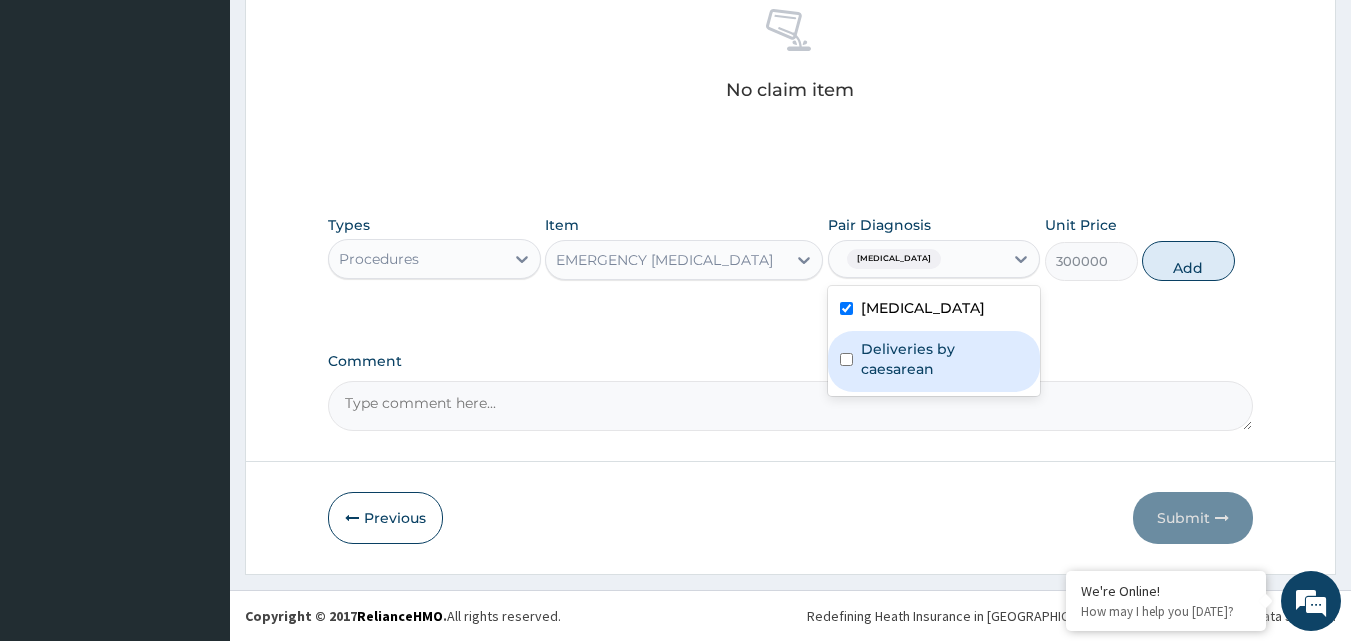 click at bounding box center [846, 359] 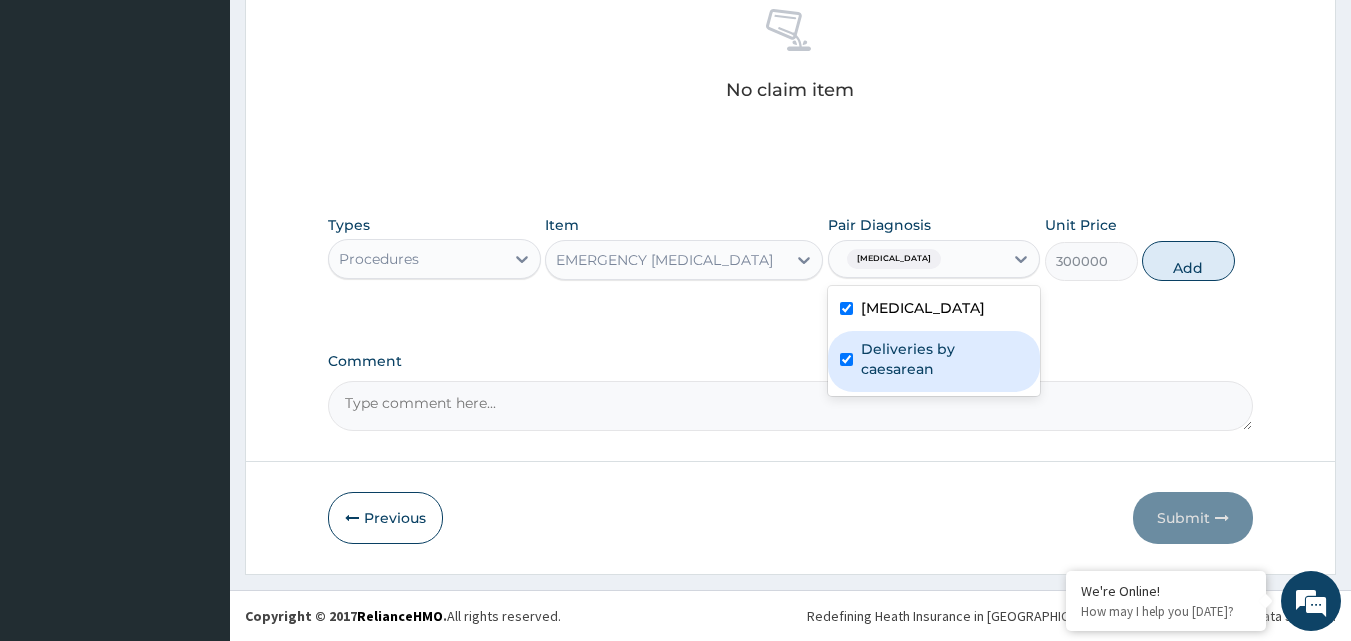 checkbox on "true" 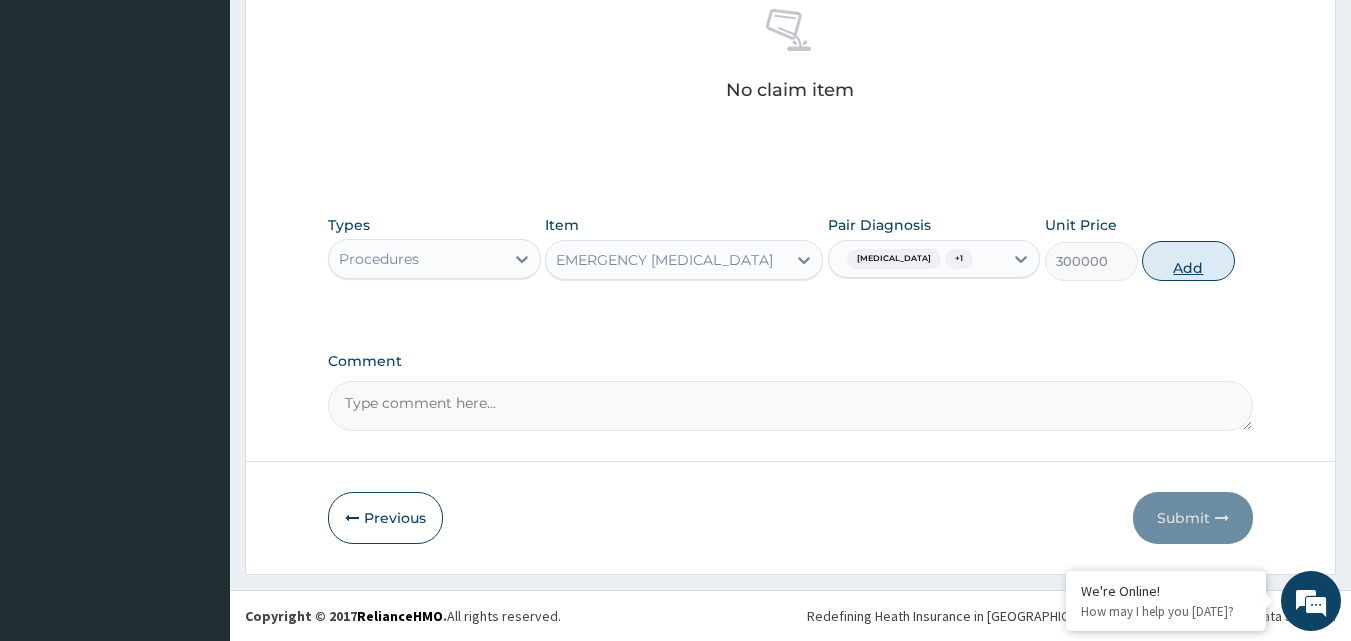 click on "Add" at bounding box center [1188, 261] 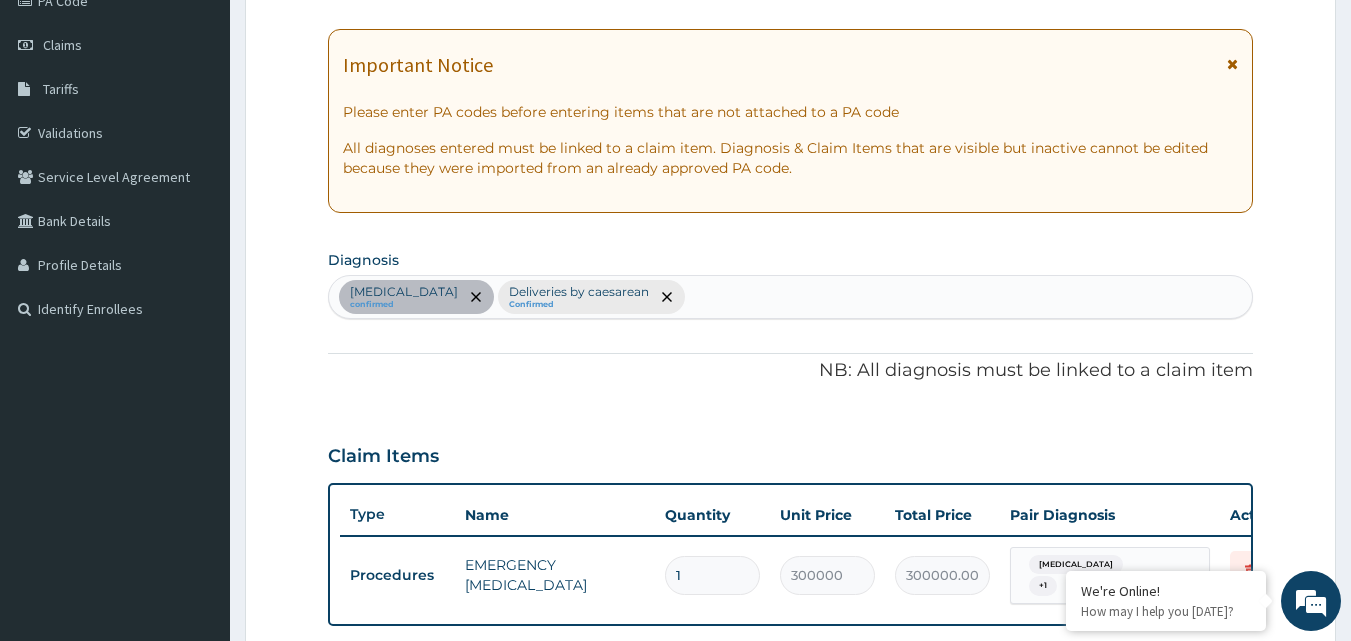 scroll, scrollTop: 221, scrollLeft: 0, axis: vertical 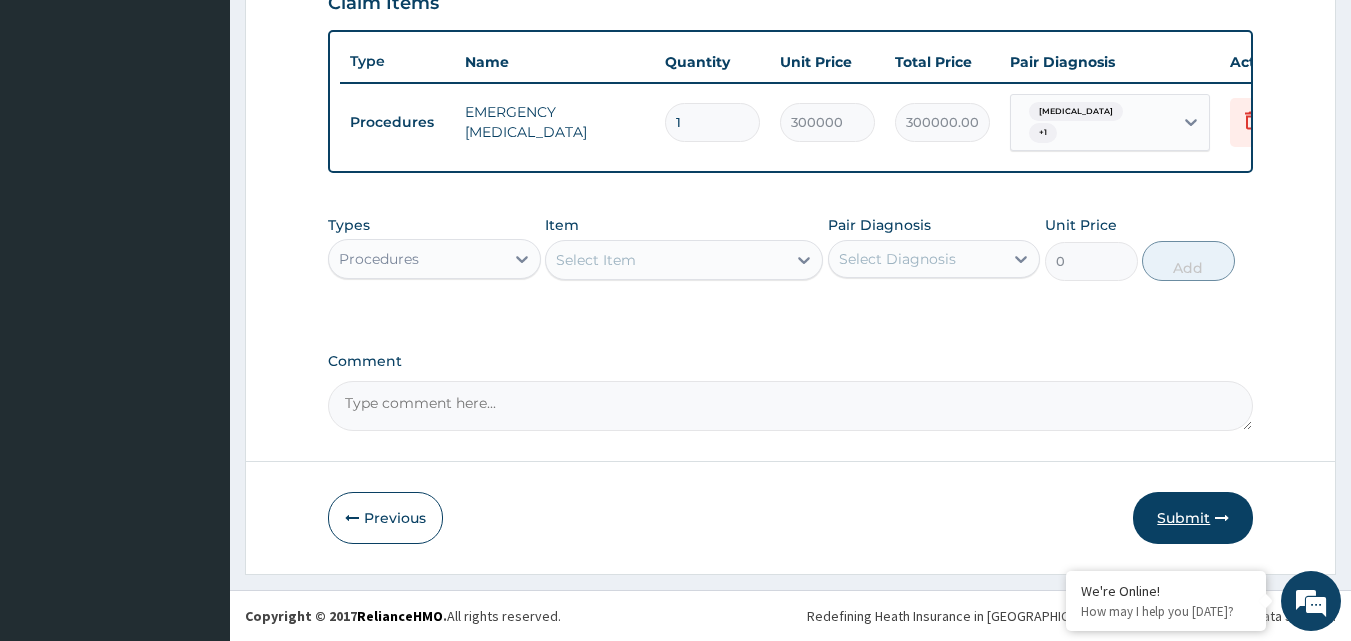 click on "Submit" at bounding box center [1193, 518] 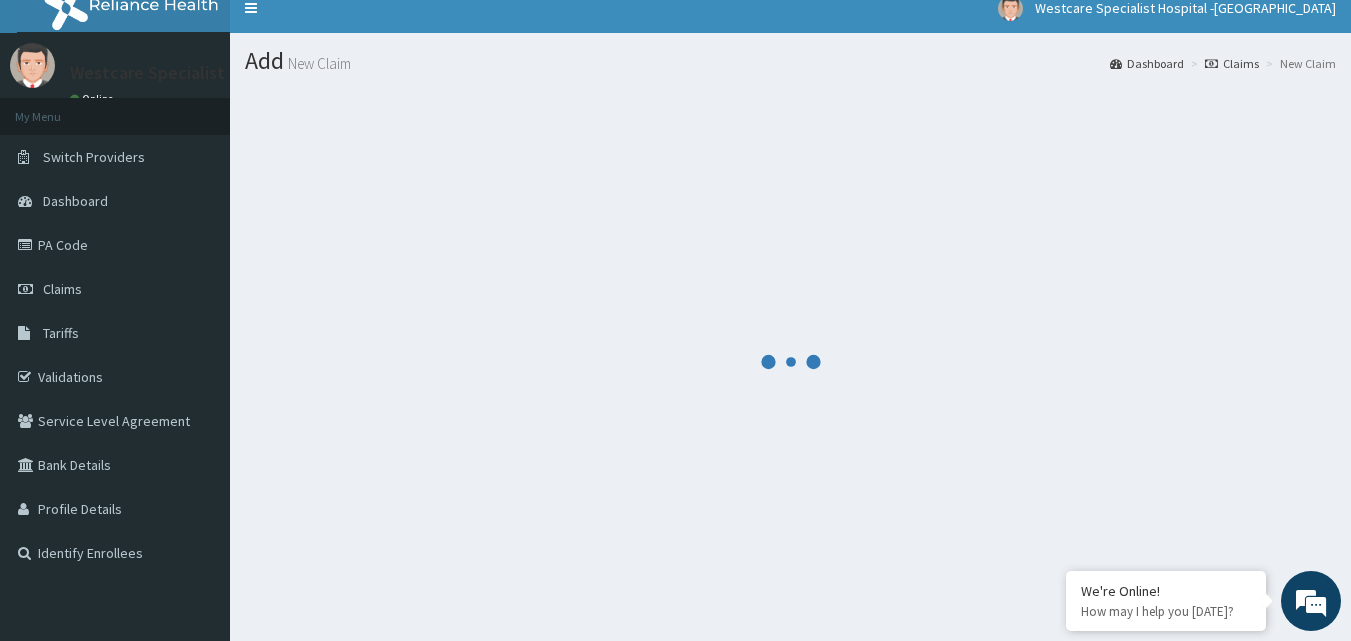 scroll, scrollTop: 0, scrollLeft: 0, axis: both 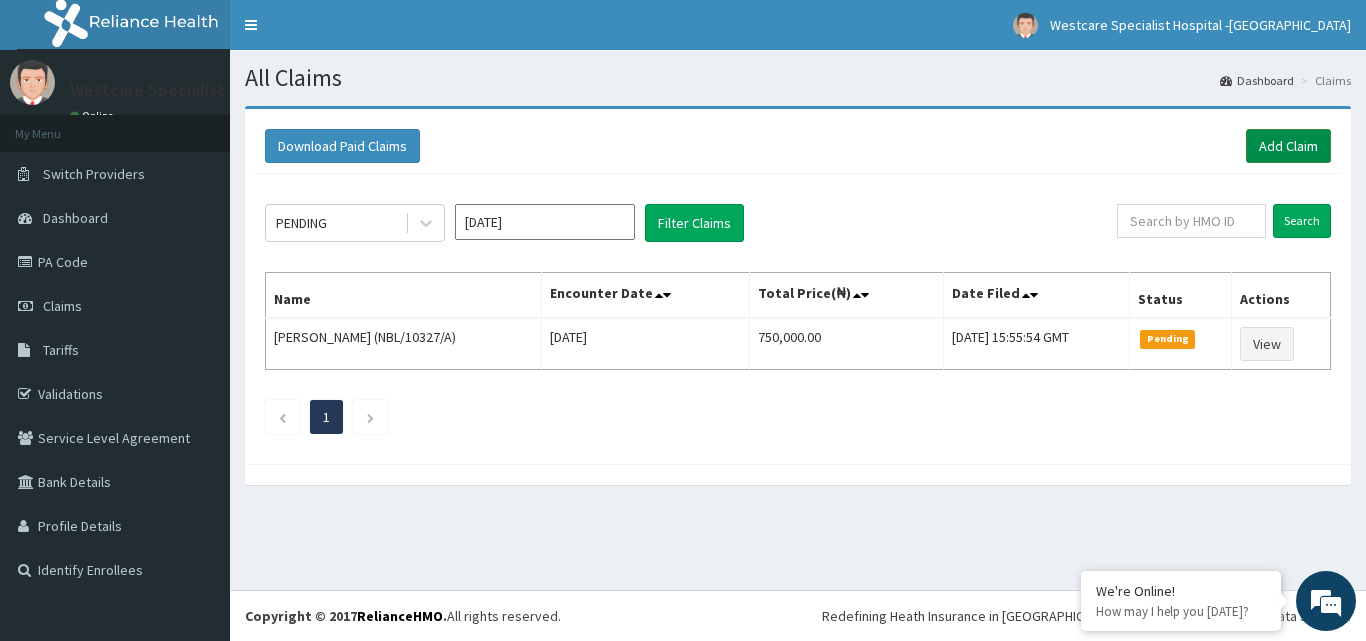 click on "Add Claim" at bounding box center (1288, 146) 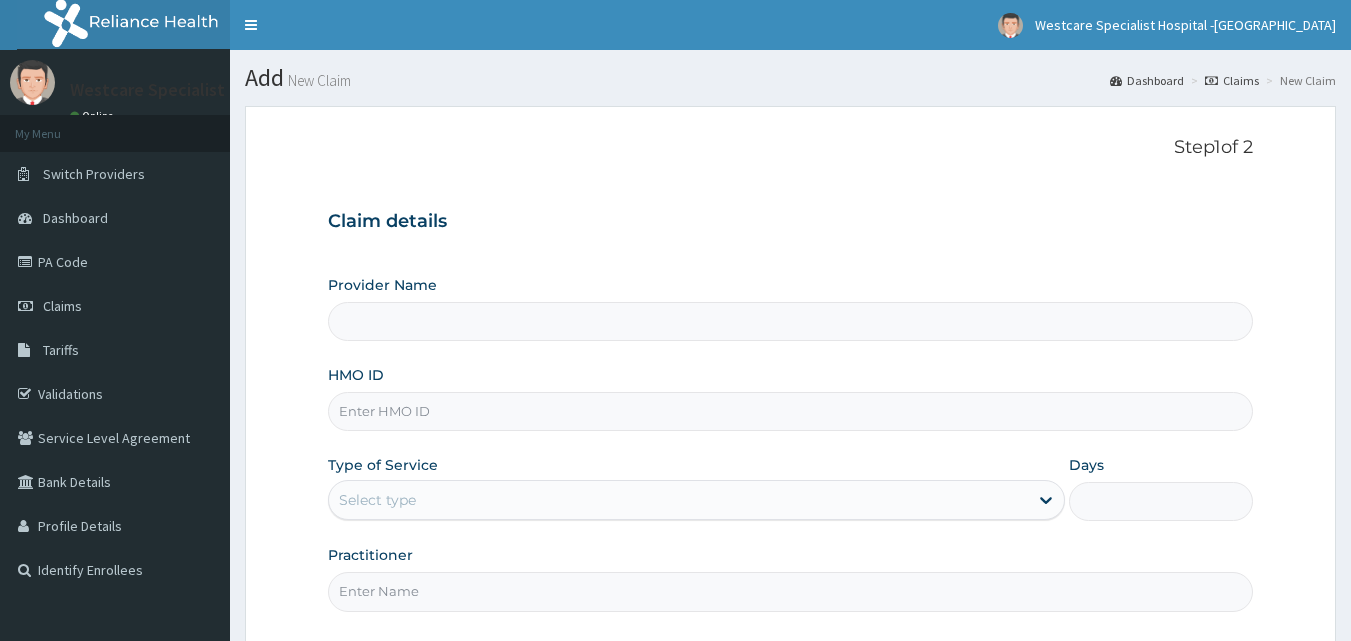 scroll, scrollTop: 0, scrollLeft: 0, axis: both 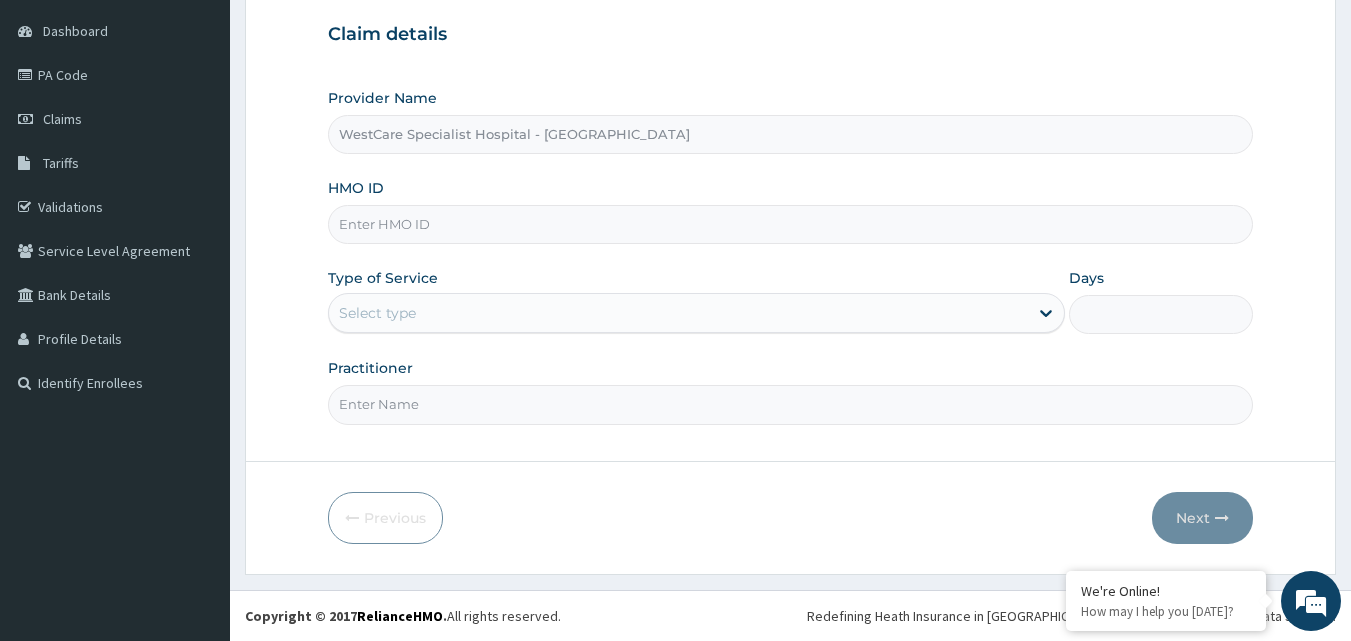 click on "HMO ID" at bounding box center (791, 224) 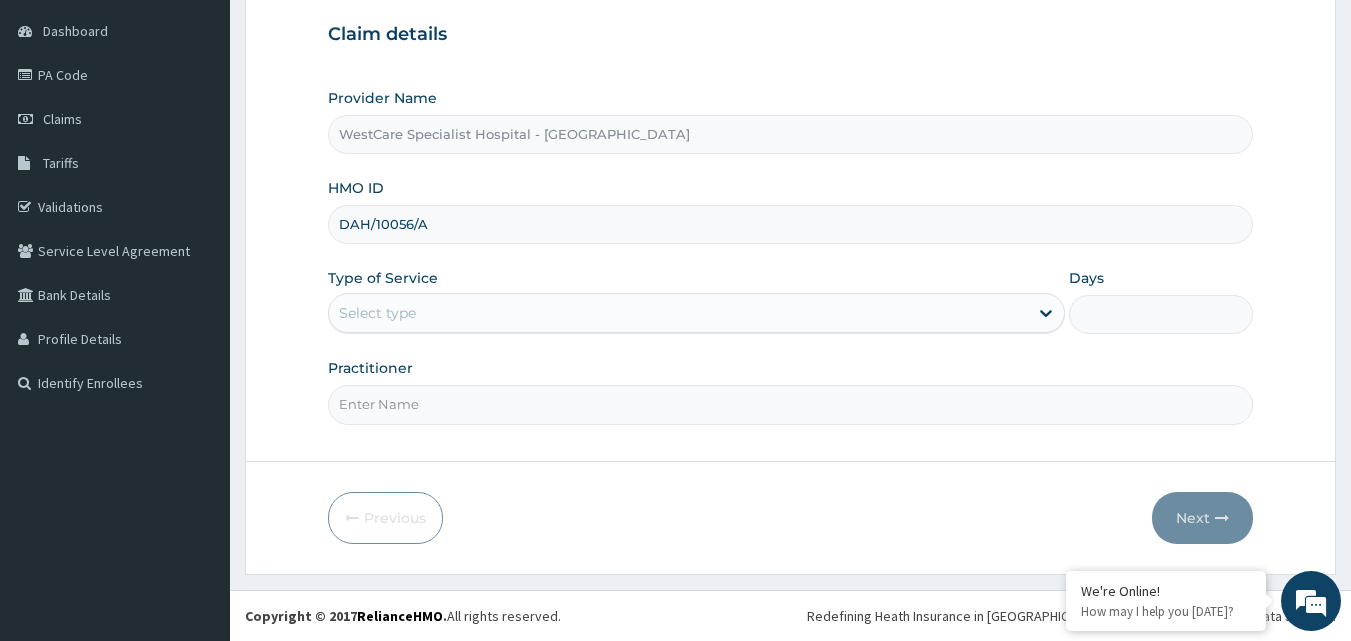 type on "DAH/10056/A" 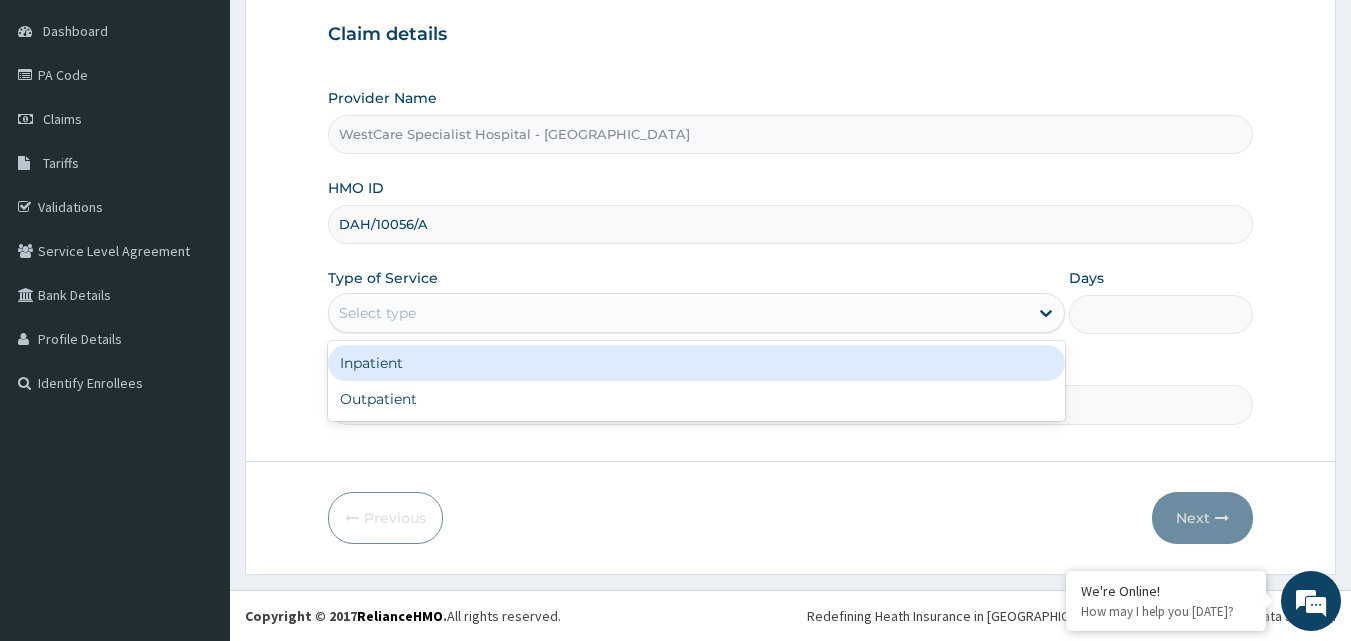 click on "Select type" at bounding box center (678, 313) 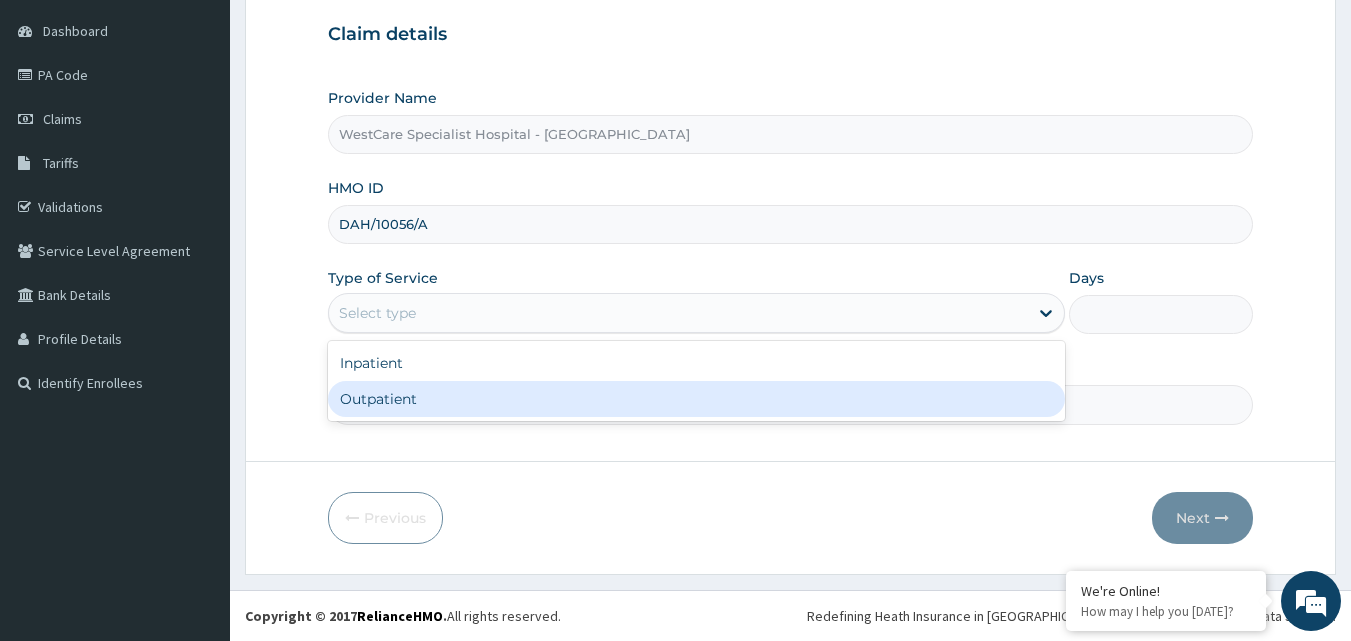 click on "Outpatient" at bounding box center (696, 399) 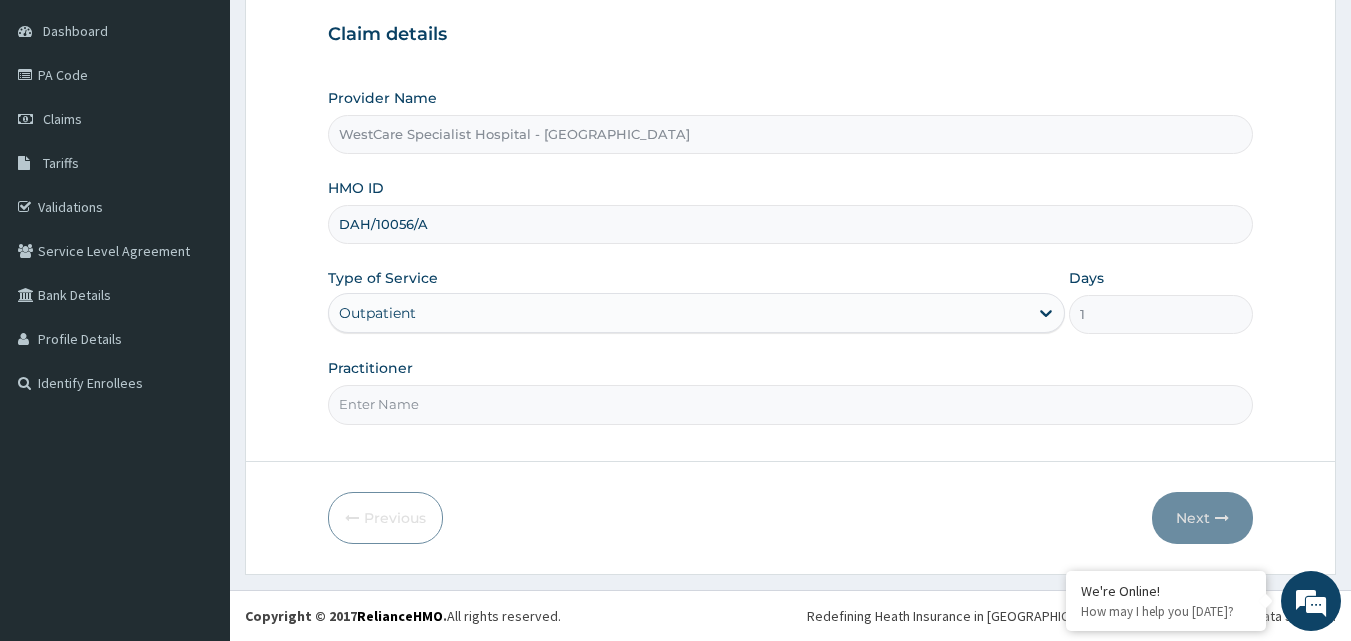 scroll, scrollTop: 0, scrollLeft: 0, axis: both 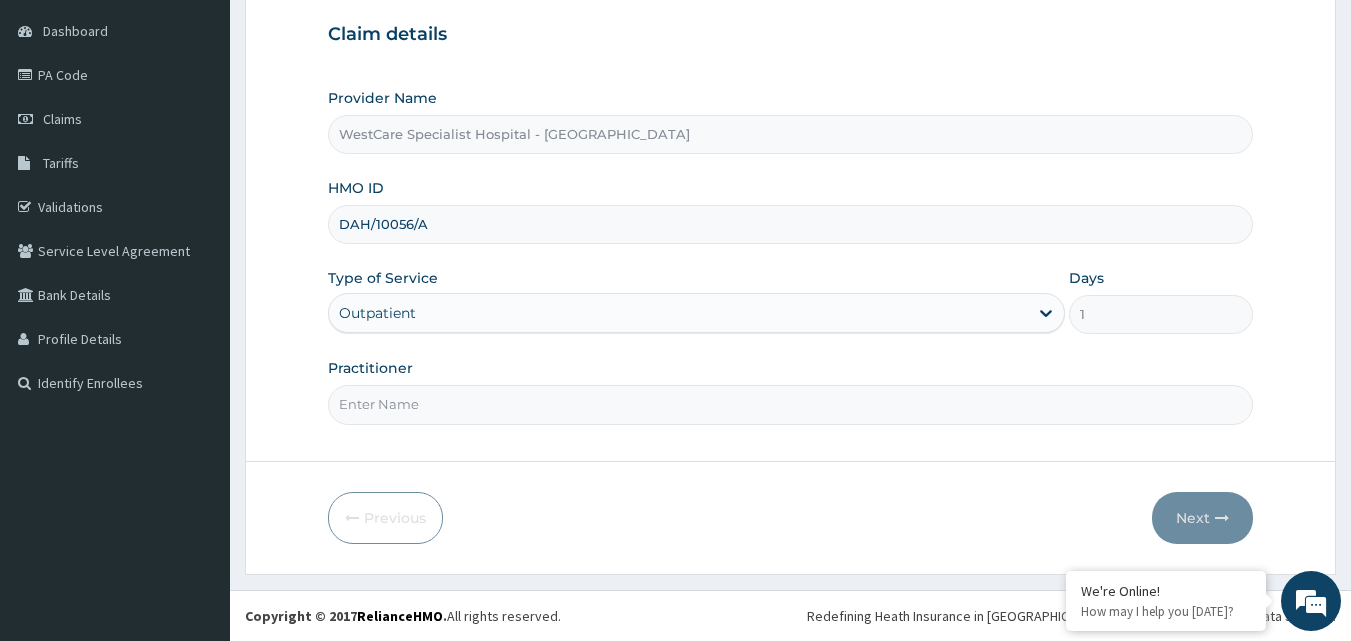 type on "OBIDEYI" 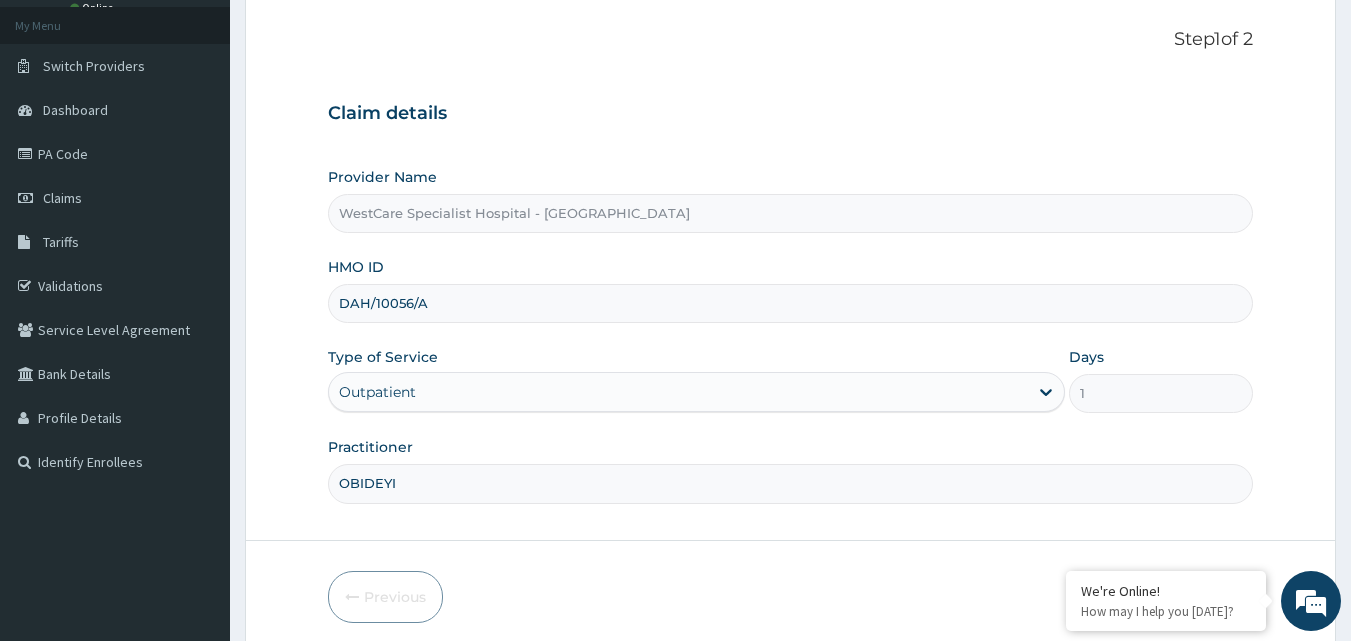scroll, scrollTop: 187, scrollLeft: 0, axis: vertical 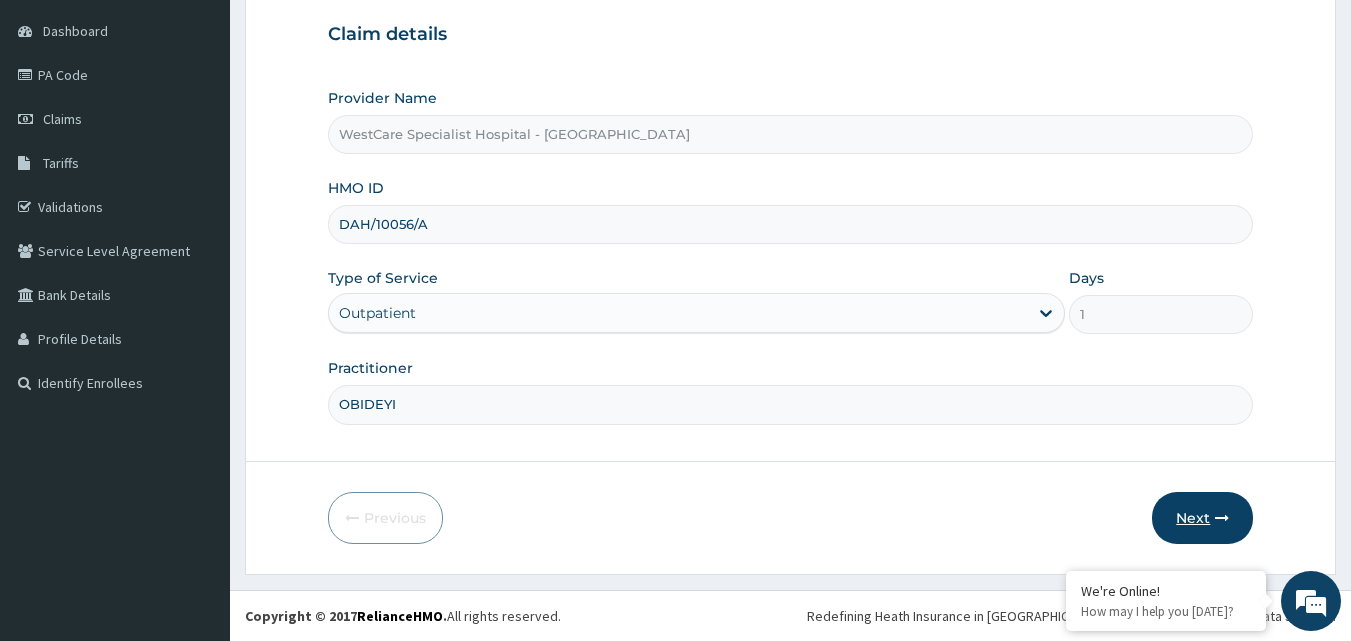 click on "Next" at bounding box center [1202, 518] 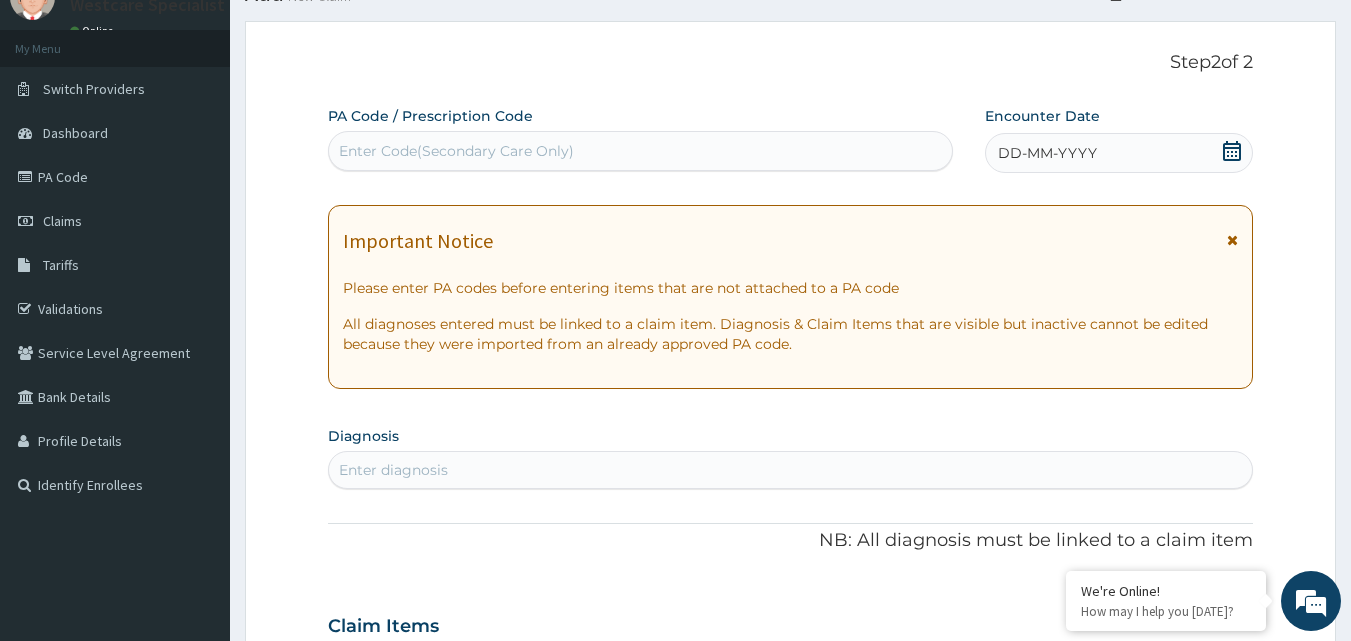 scroll, scrollTop: 0, scrollLeft: 0, axis: both 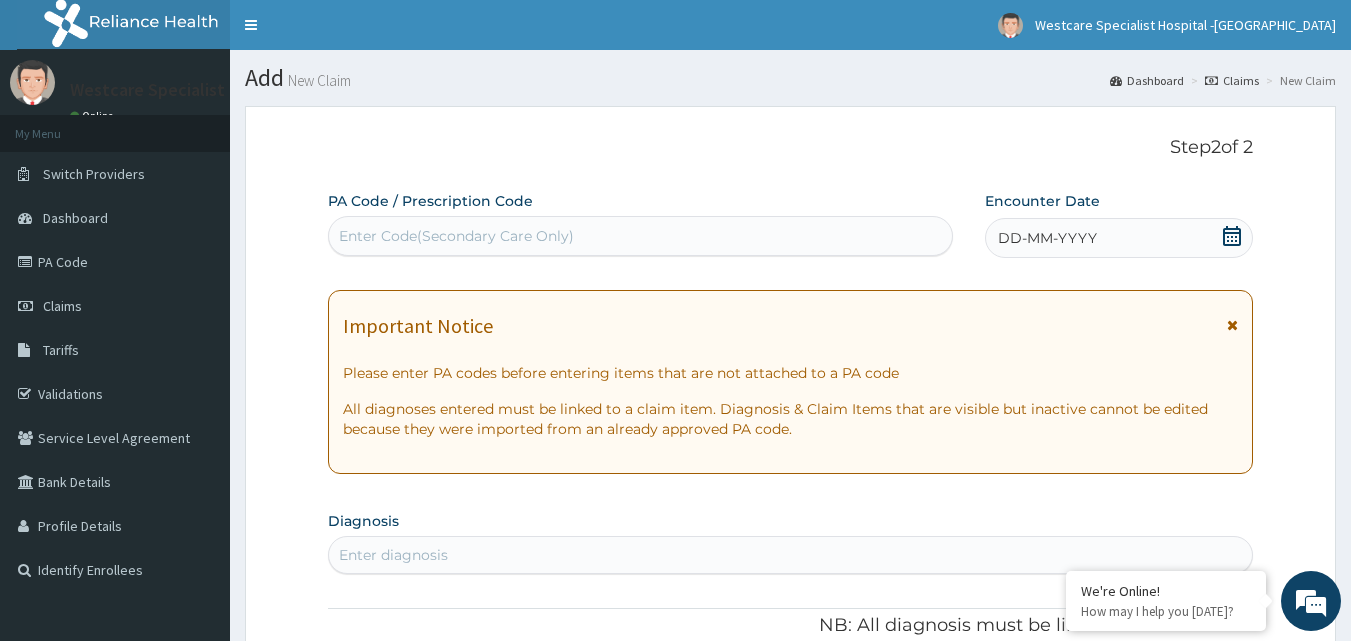 click on "Enter Code(Secondary Care Only)" at bounding box center (456, 236) 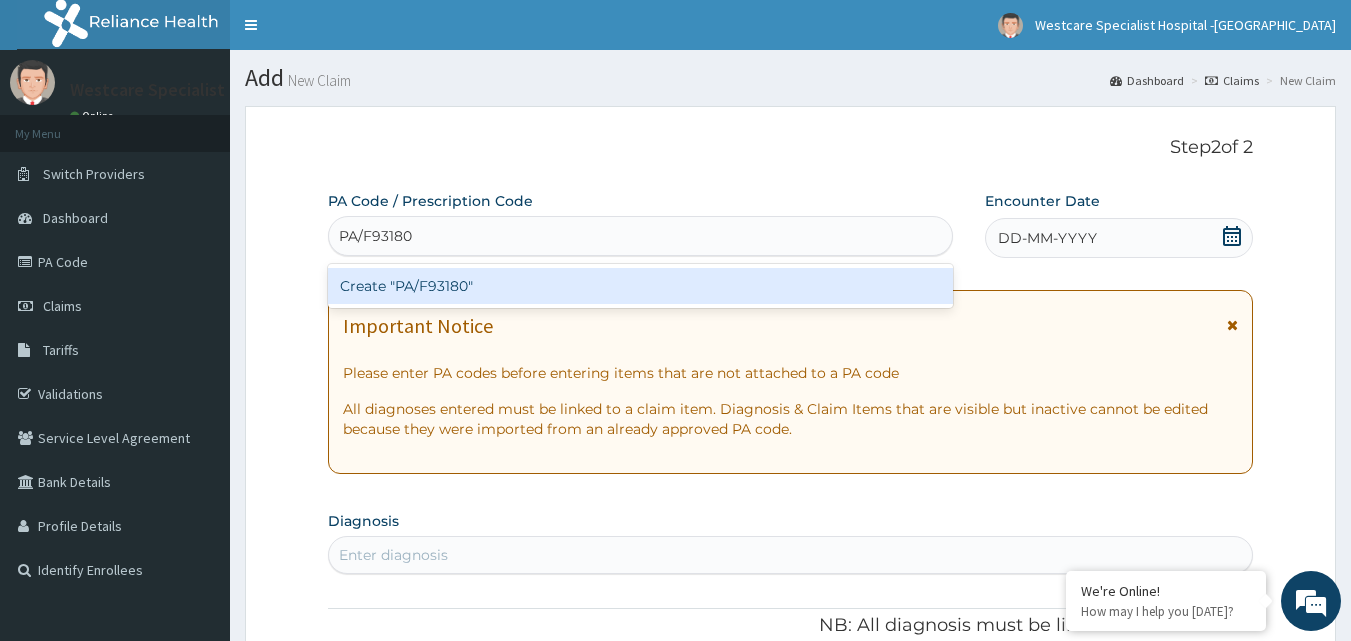 click on "Create "PA/F93180"" at bounding box center [641, 286] 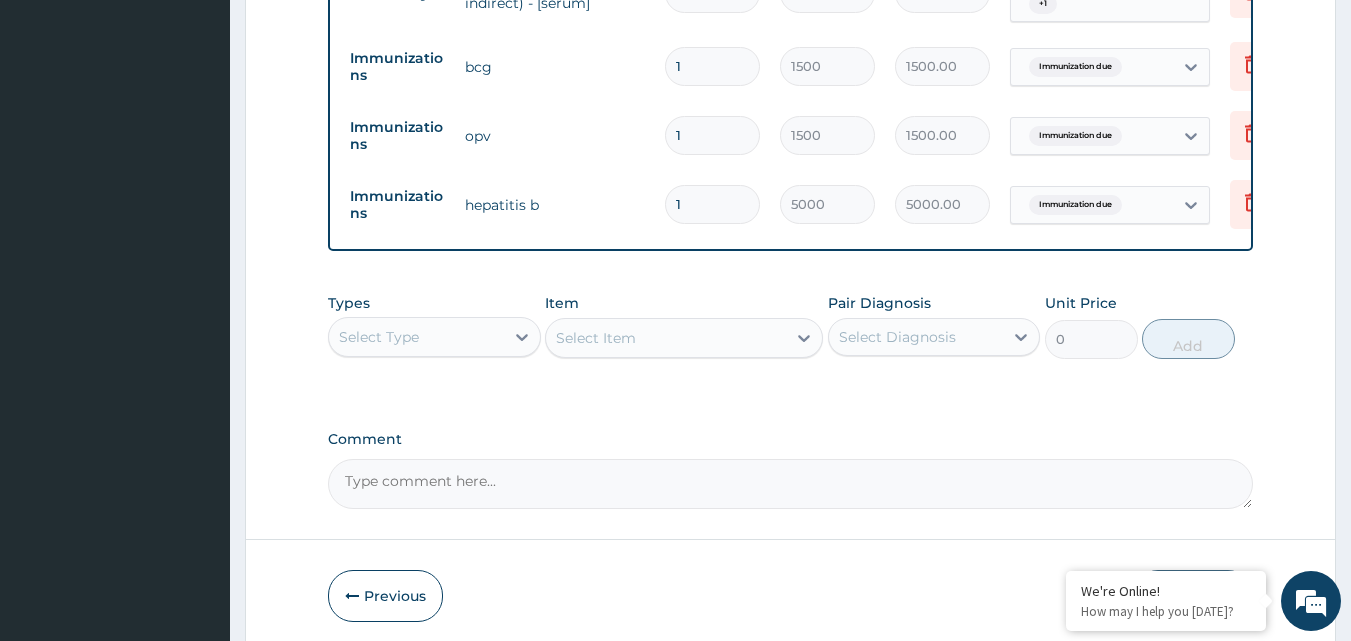 scroll, scrollTop: 936, scrollLeft: 0, axis: vertical 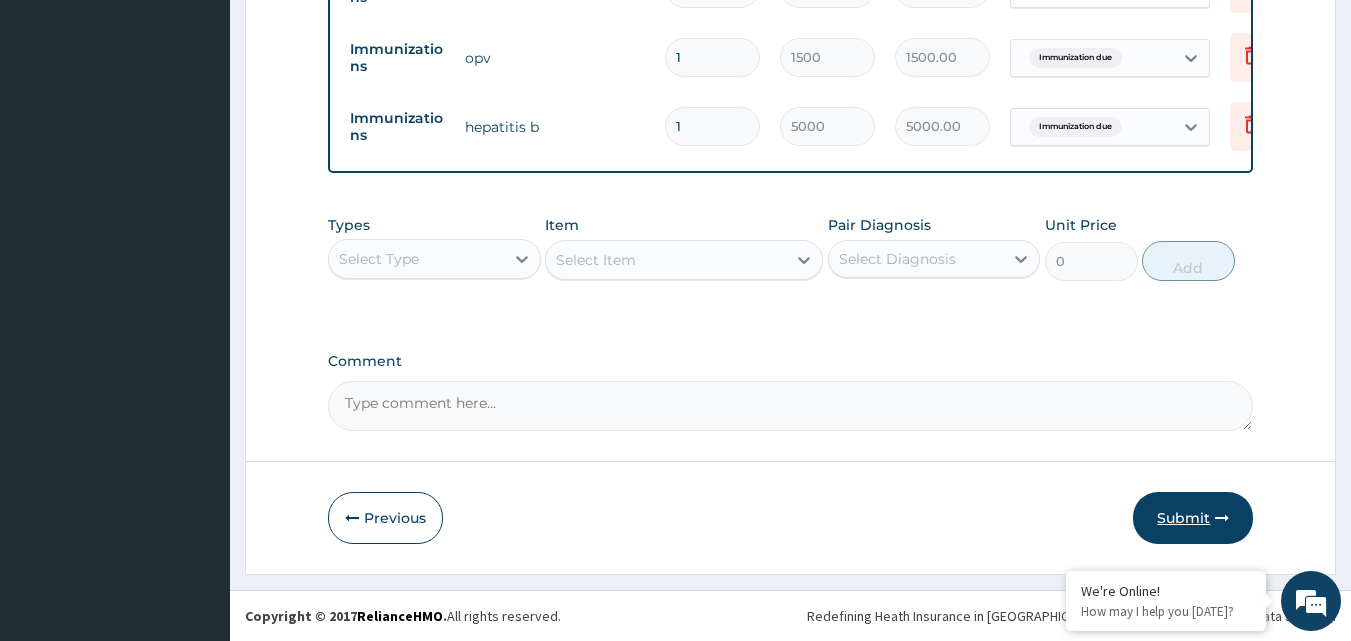 click on "Submit" at bounding box center (1193, 518) 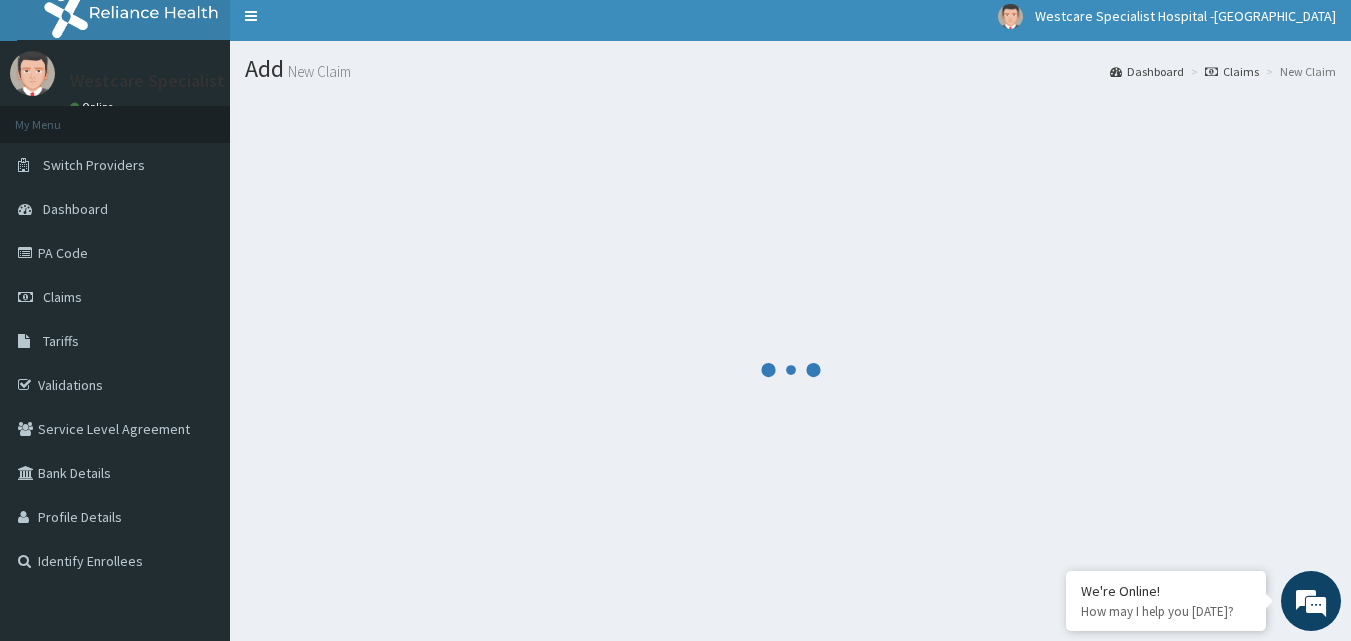 scroll, scrollTop: 0, scrollLeft: 0, axis: both 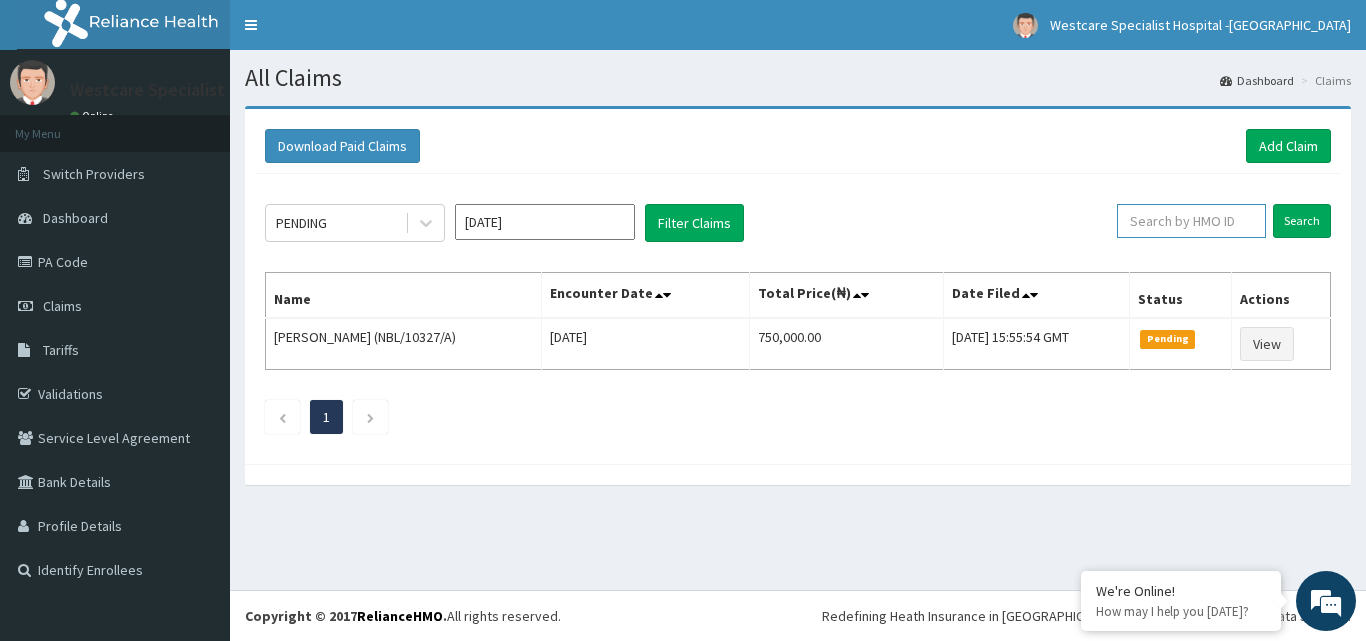 click at bounding box center (1191, 221) 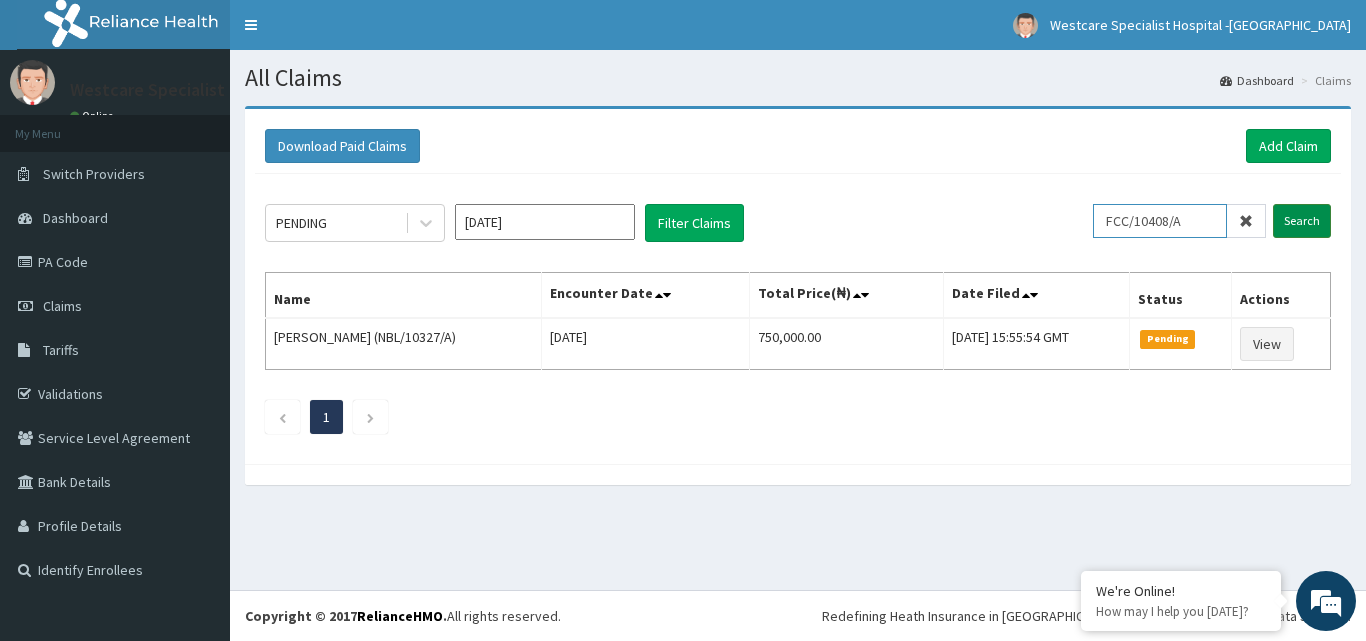 type on "FCC/10408/A" 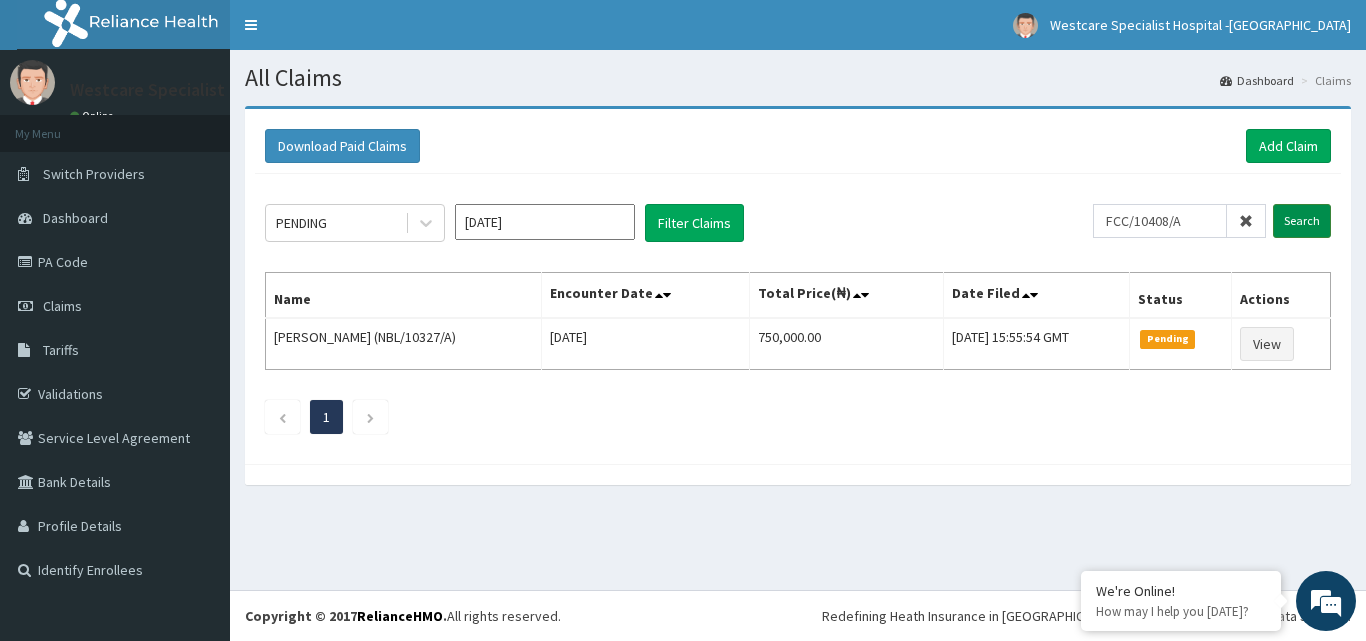 click on "Search" at bounding box center (1302, 221) 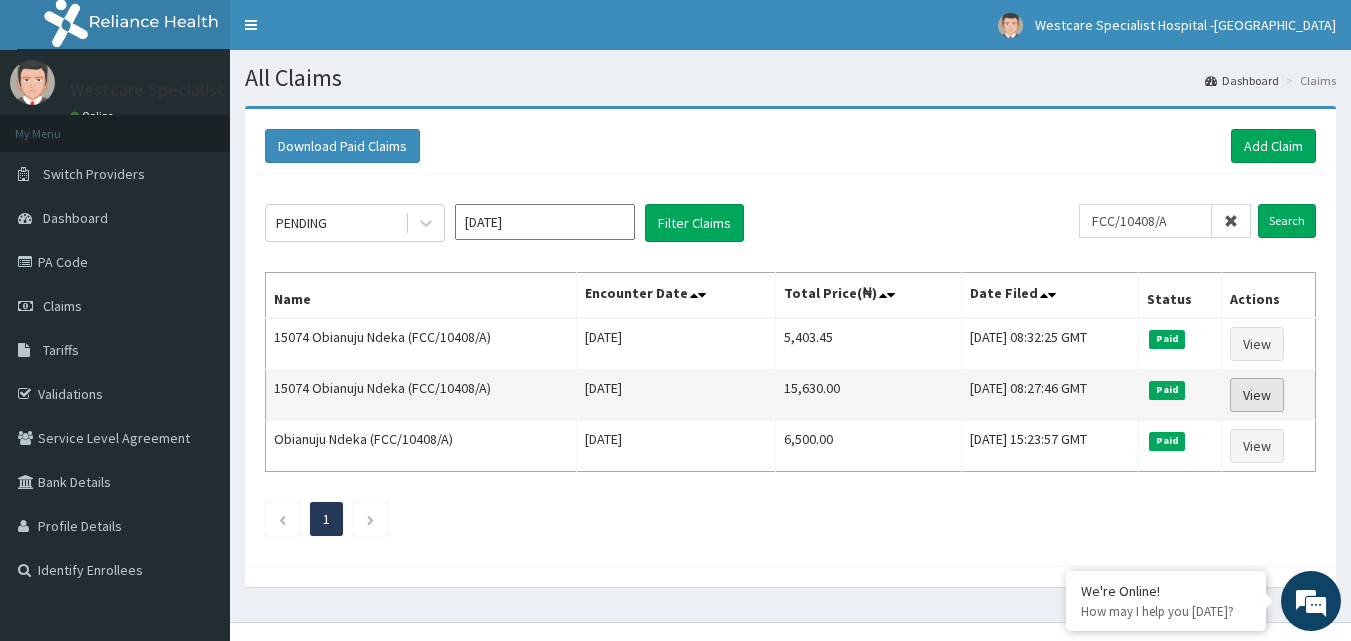 click on "View" at bounding box center (1257, 395) 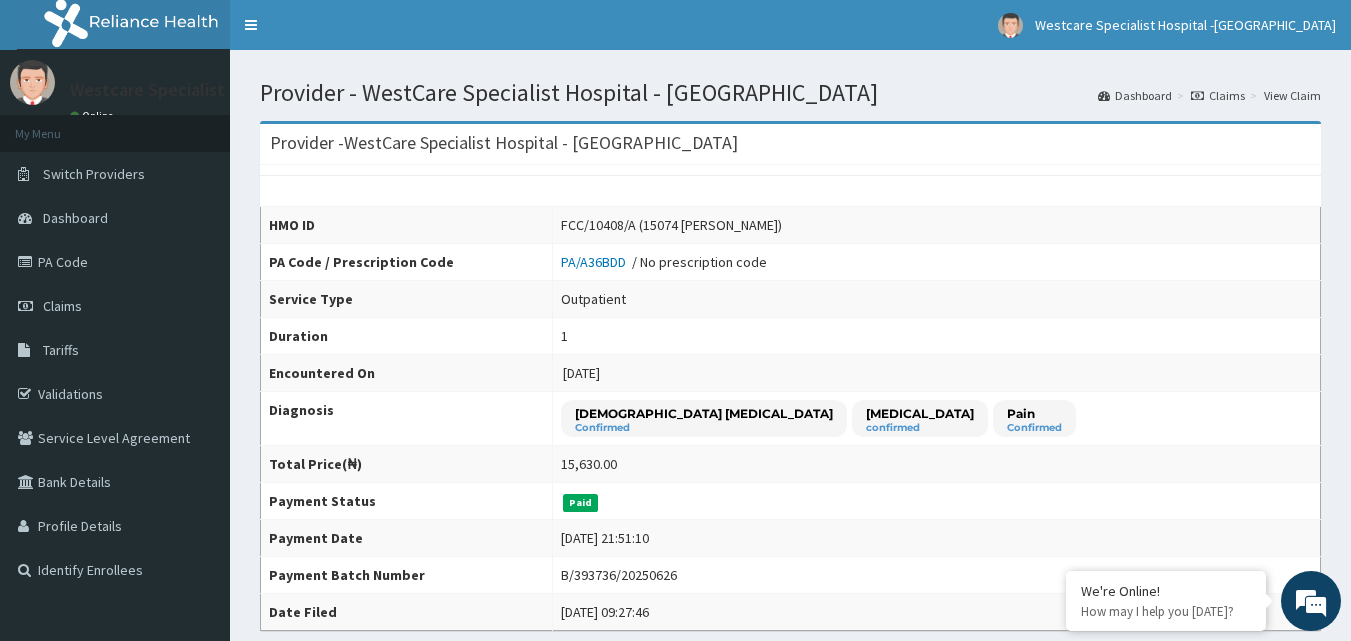 scroll, scrollTop: 0, scrollLeft: 0, axis: both 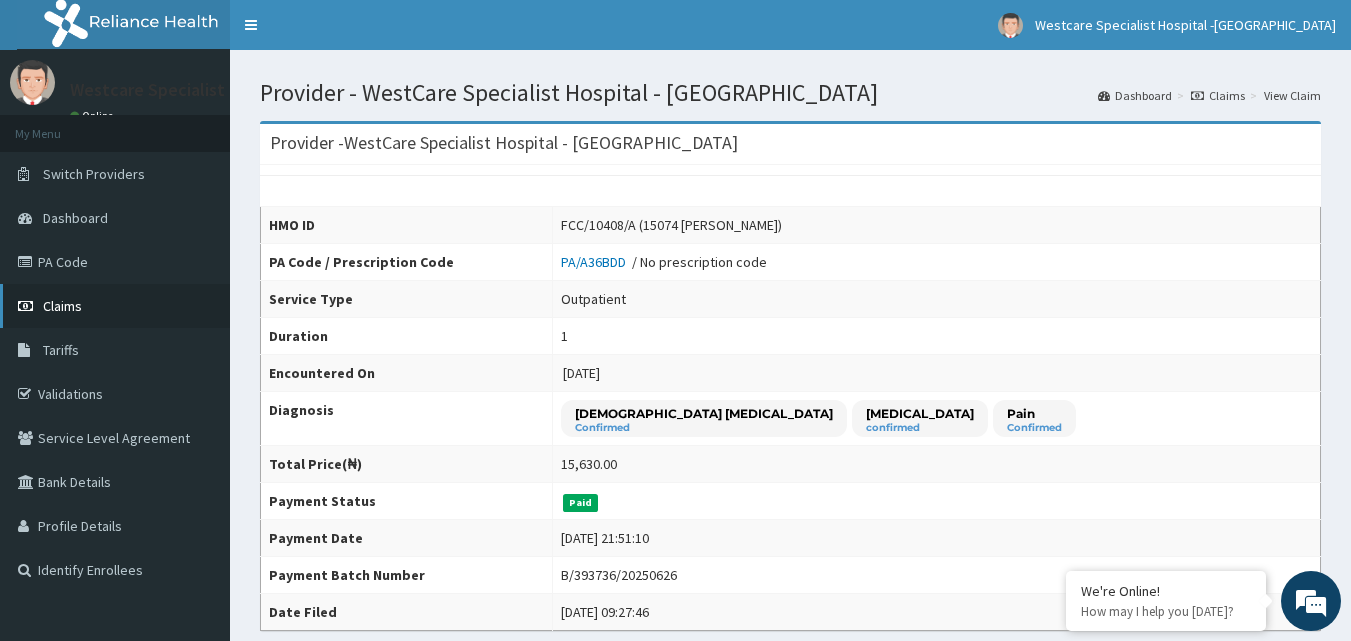 click on "Claims" at bounding box center (115, 306) 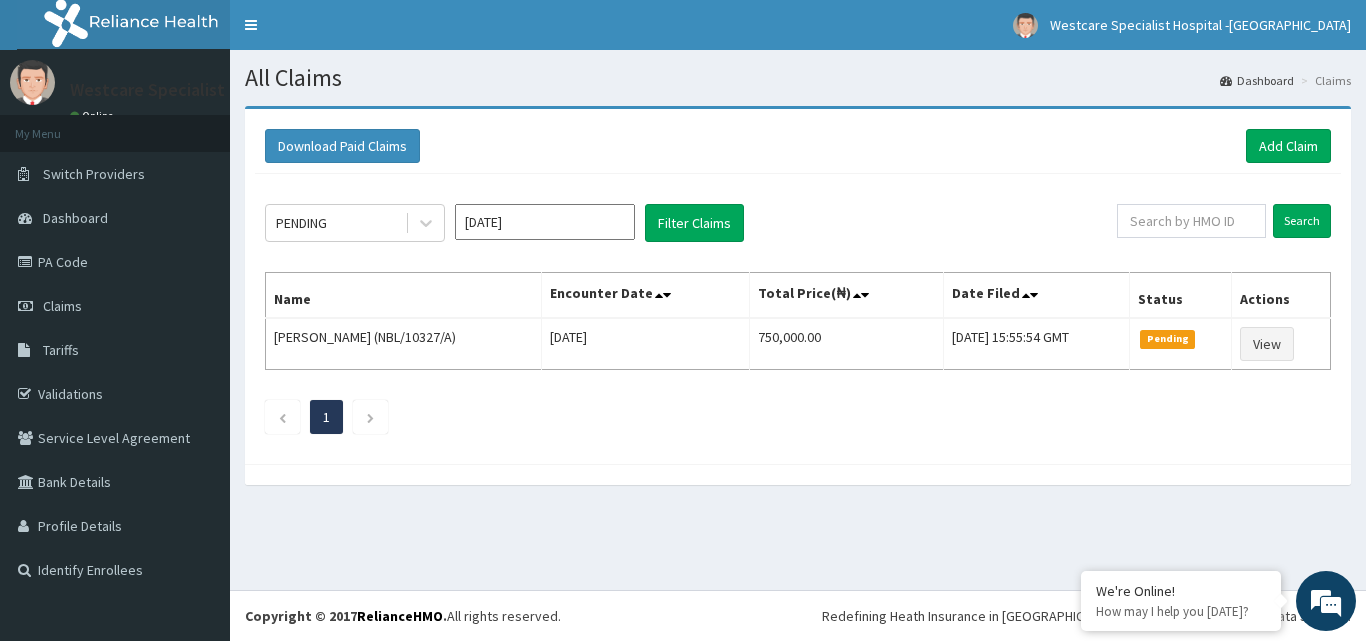 scroll, scrollTop: 0, scrollLeft: 0, axis: both 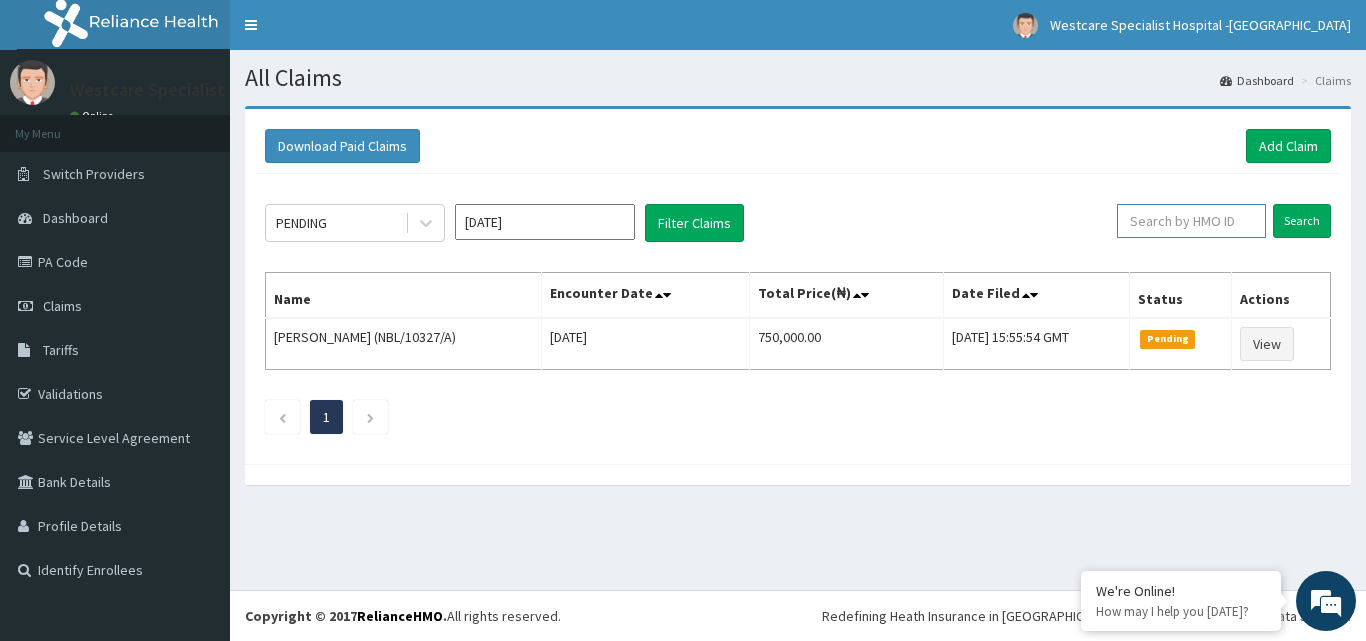 click at bounding box center (1191, 221) 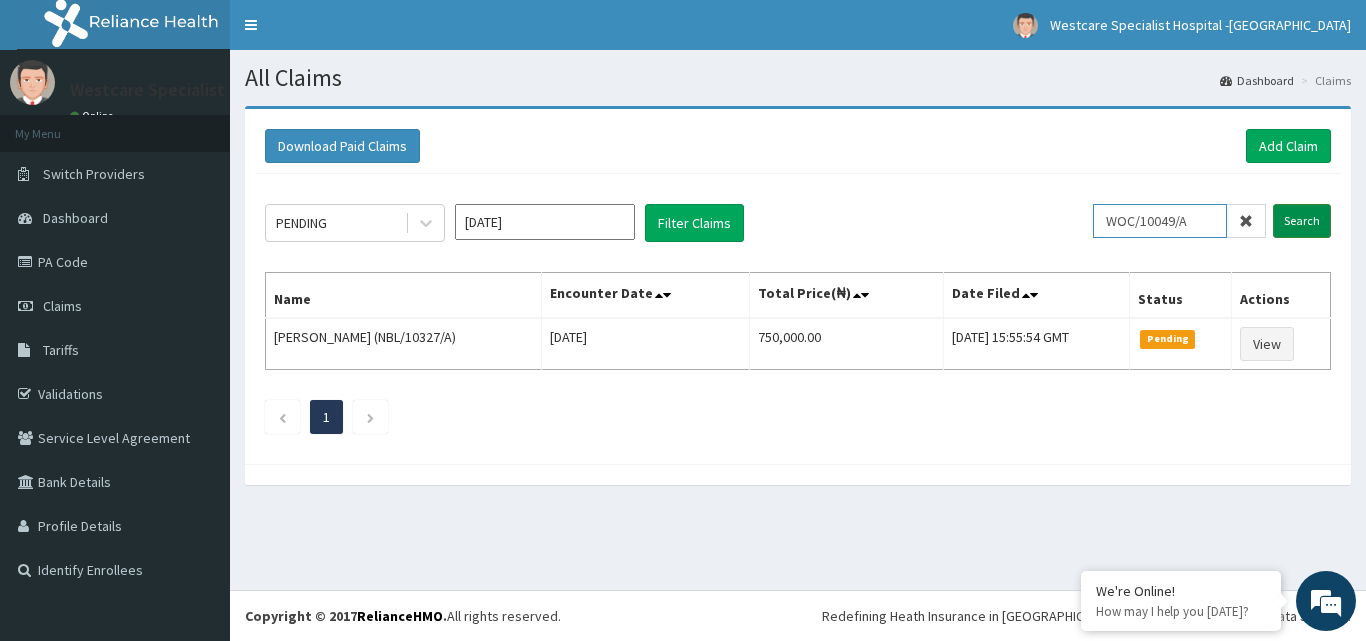 type on "WOC/10049/A" 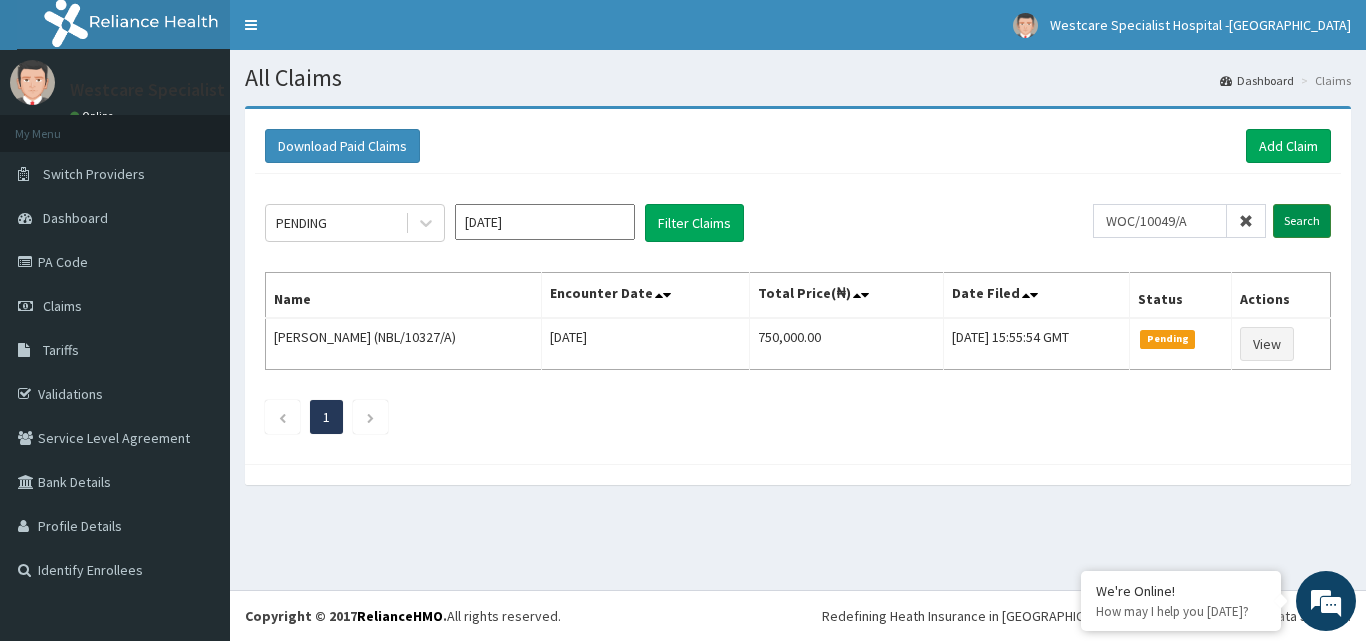 click on "Search" at bounding box center [1302, 221] 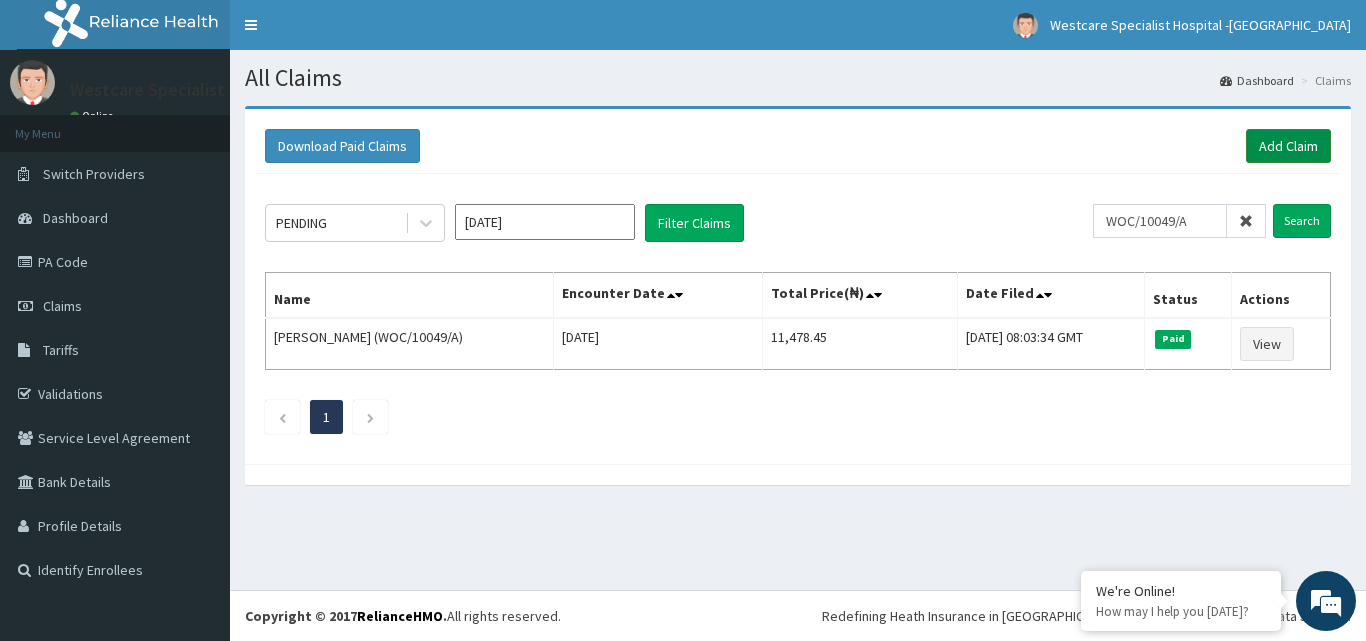 click on "Add Claim" at bounding box center (1288, 146) 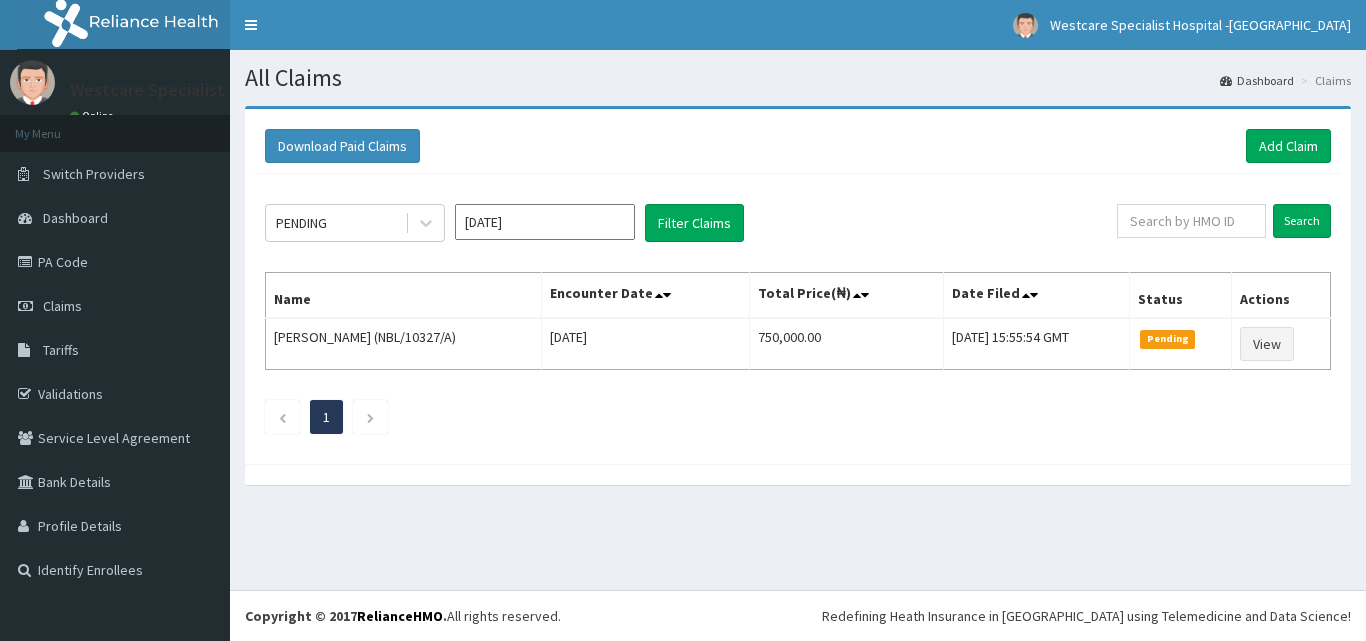 scroll, scrollTop: 0, scrollLeft: 0, axis: both 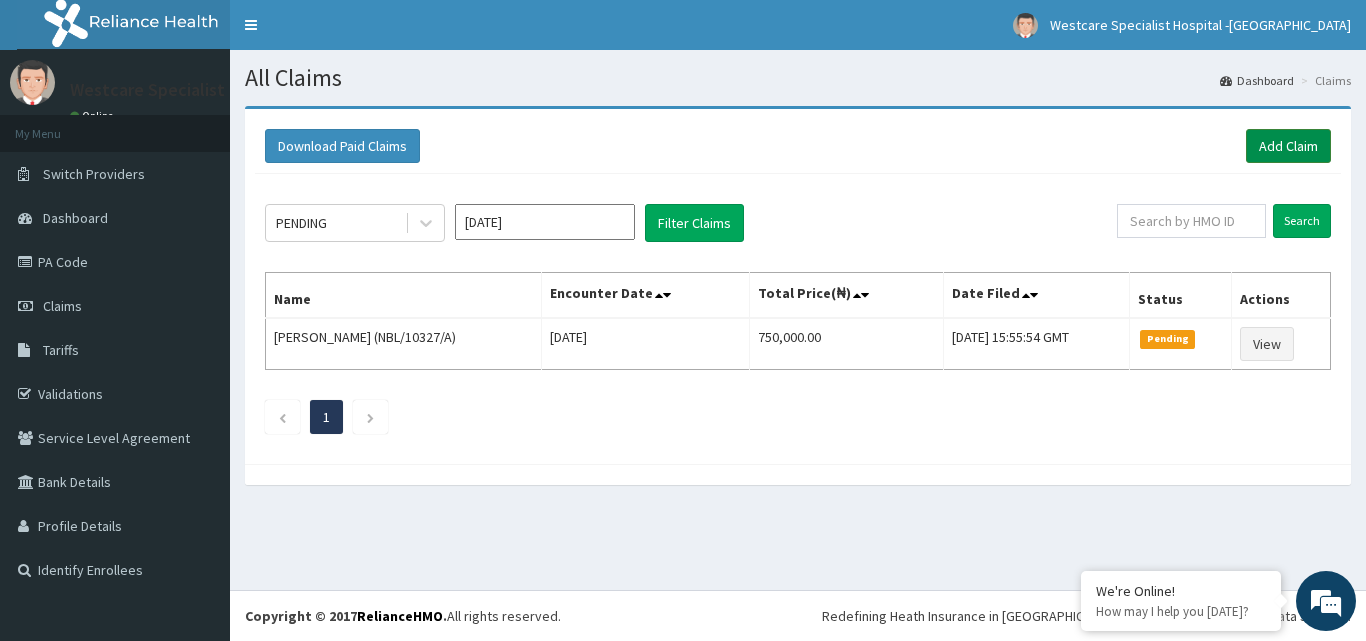 click on "Add Claim" at bounding box center (1288, 146) 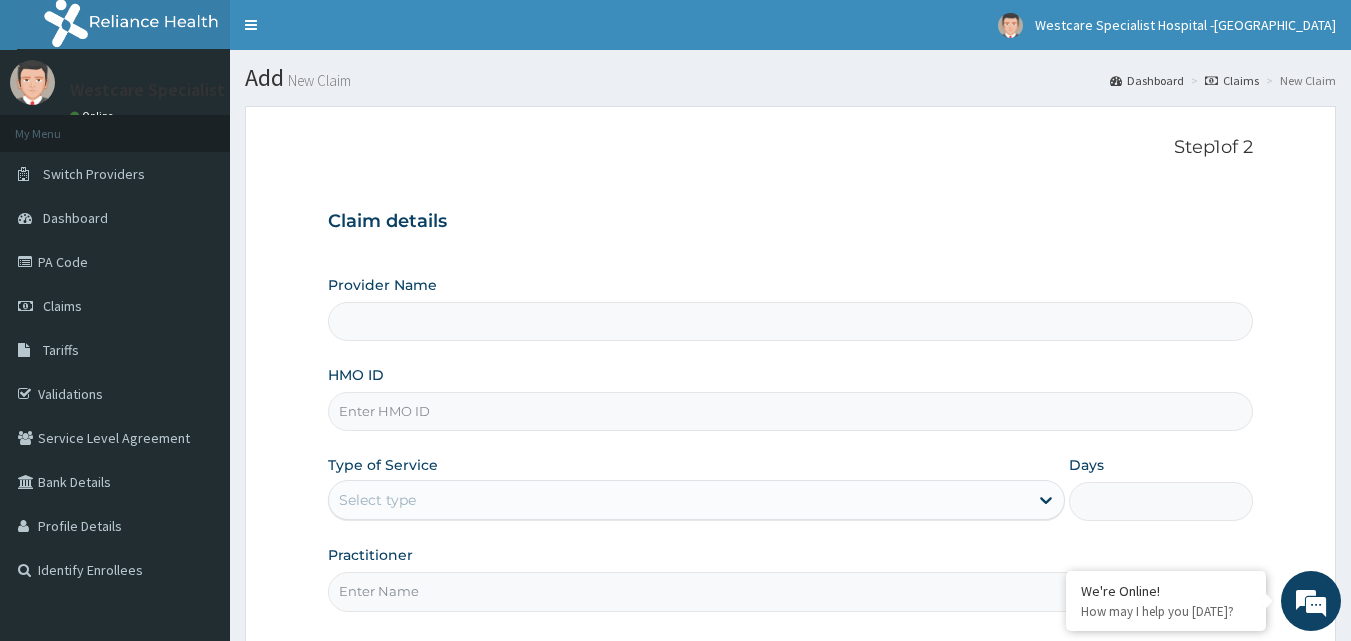 scroll, scrollTop: 0, scrollLeft: 0, axis: both 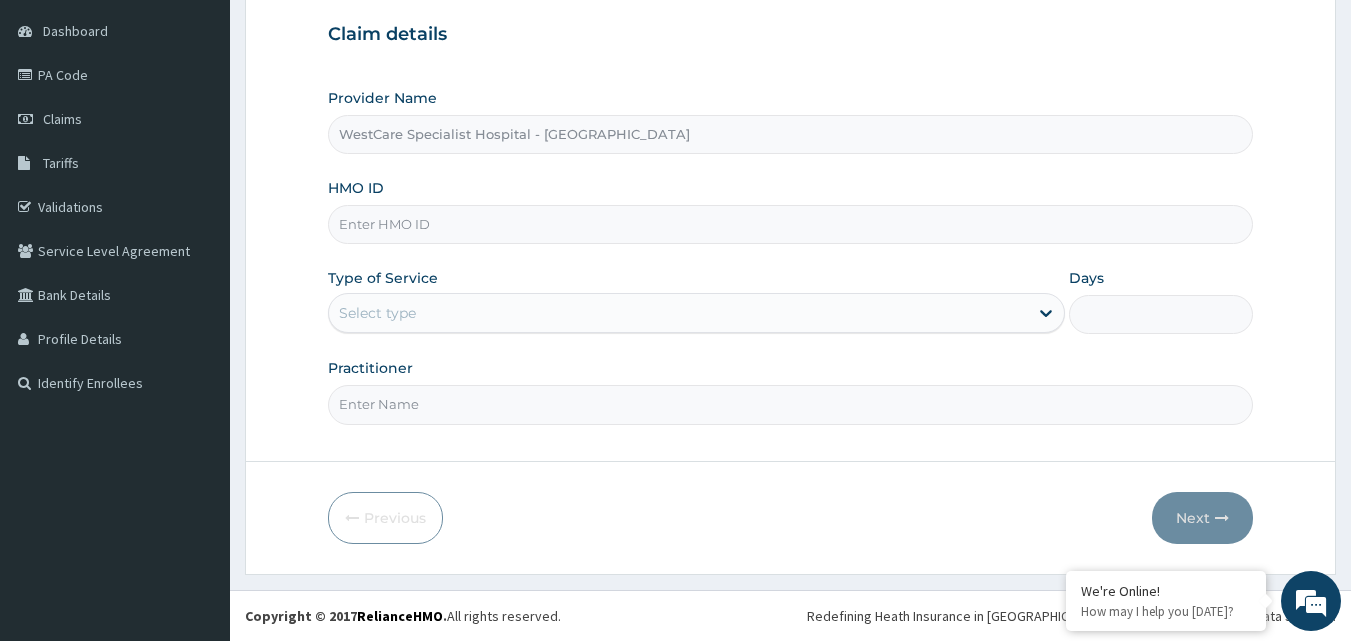 click on "HMO ID" at bounding box center (791, 224) 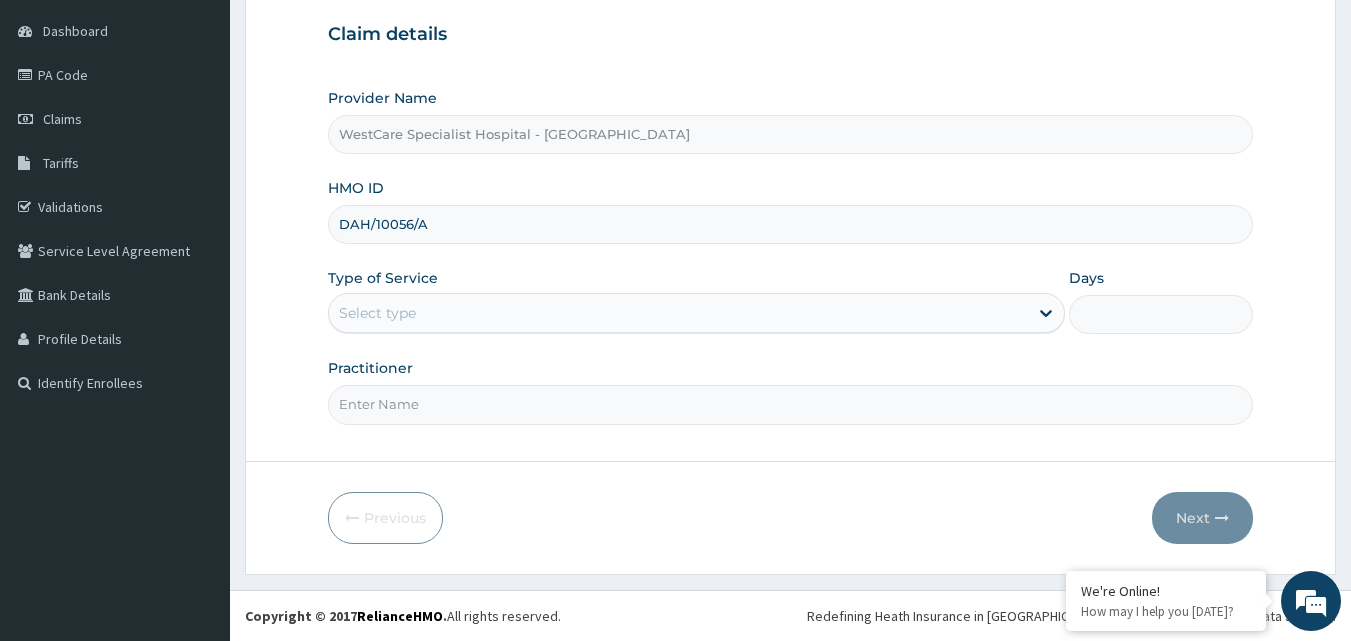 scroll, scrollTop: 0, scrollLeft: 0, axis: both 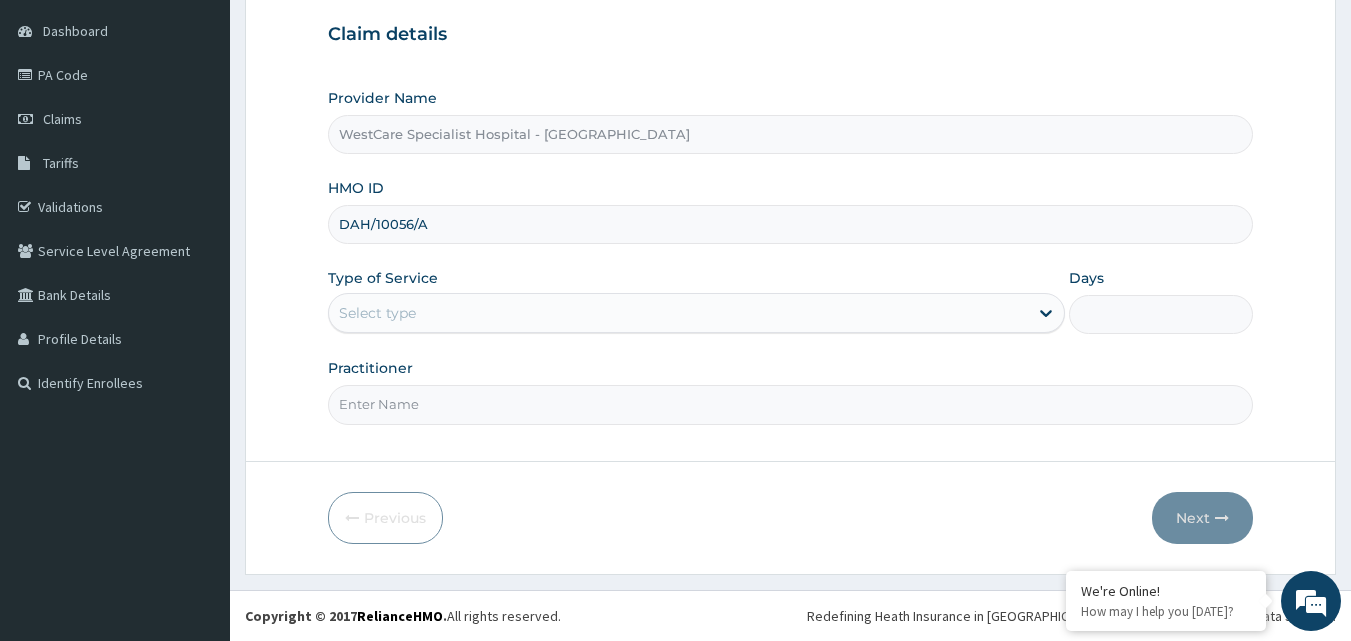 type on "DAH/10056/A" 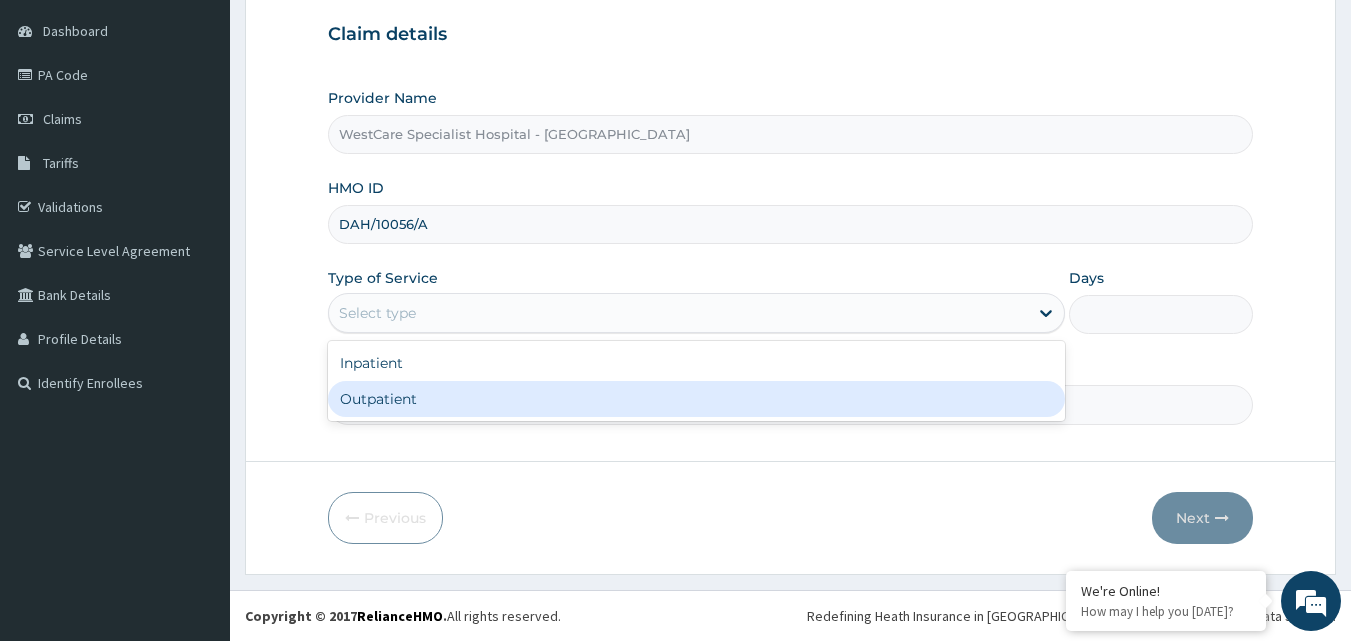 click on "Outpatient" at bounding box center (696, 399) 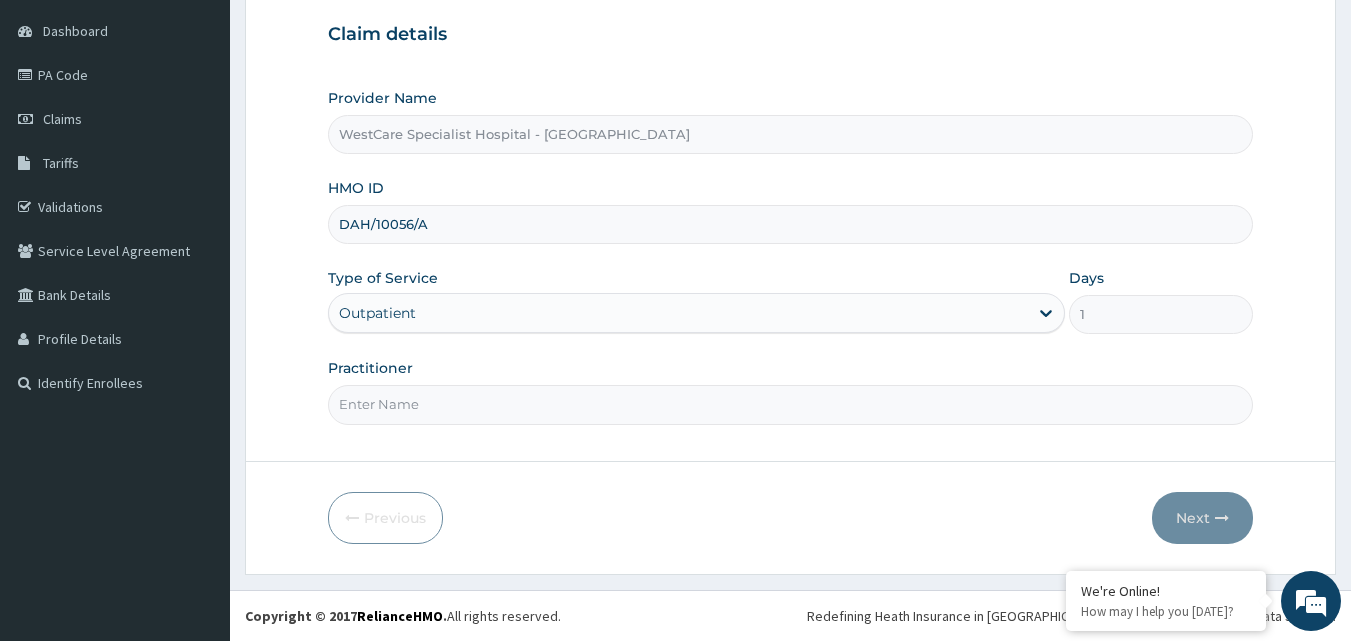 click on "Practitioner" at bounding box center [791, 404] 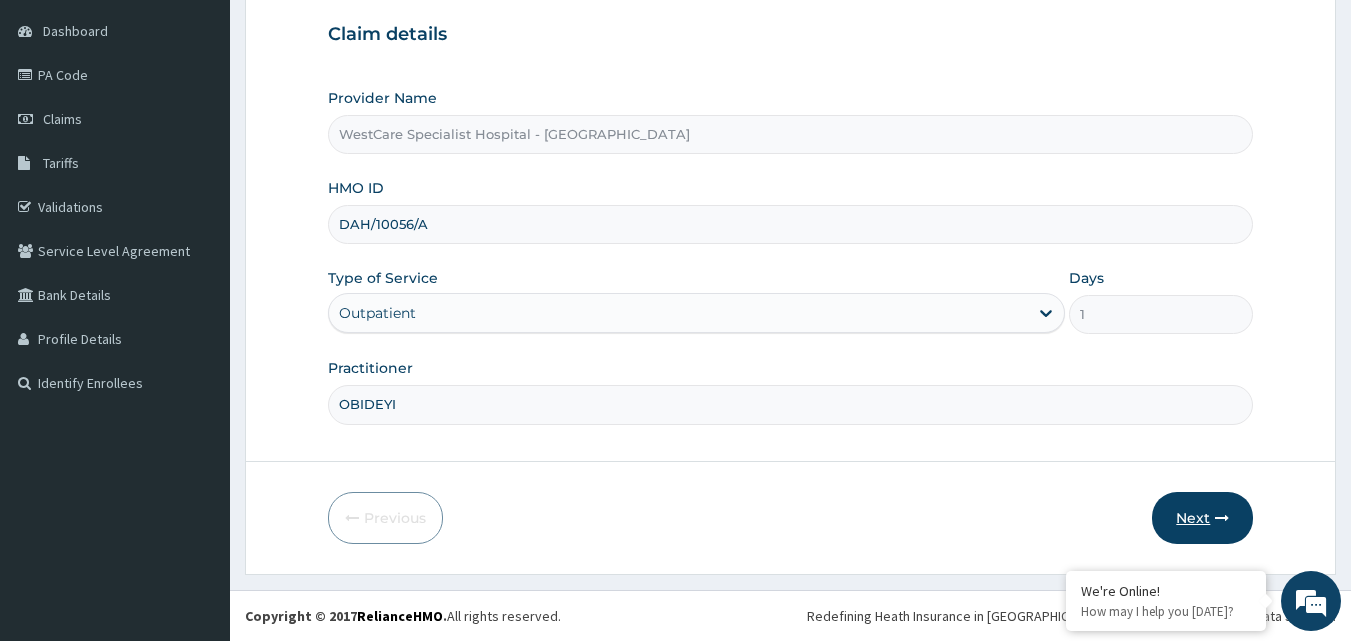 click on "Next" at bounding box center [1202, 518] 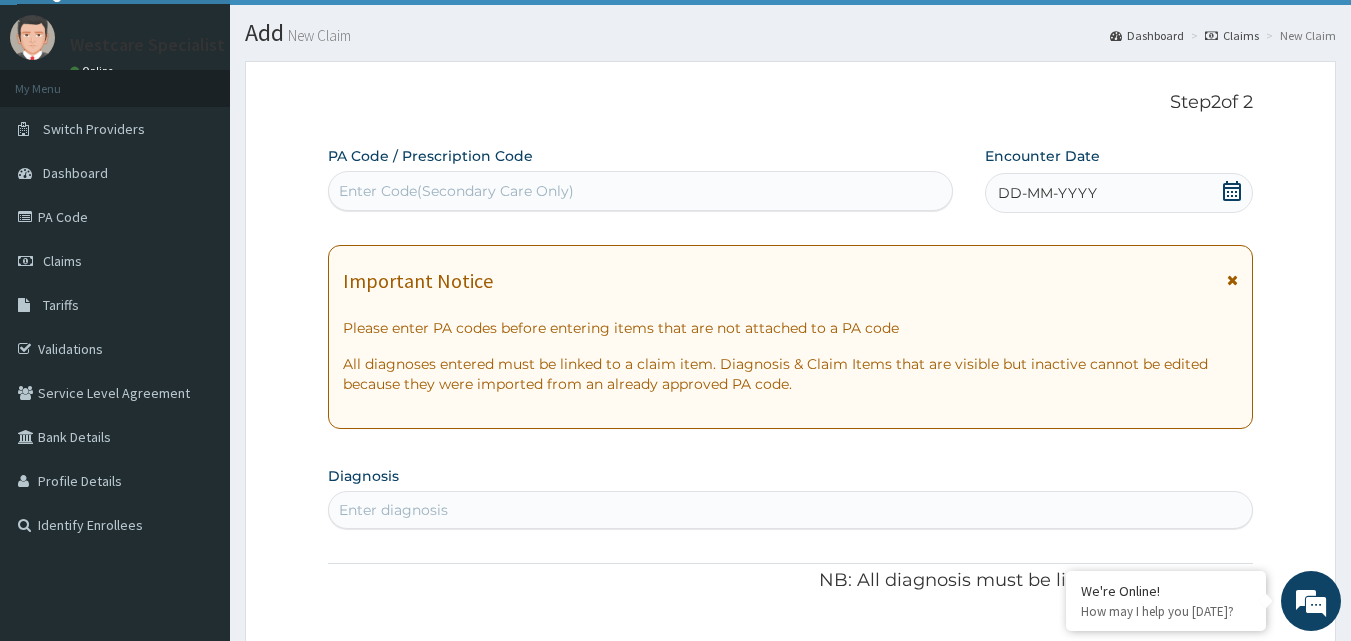 scroll, scrollTop: 0, scrollLeft: 0, axis: both 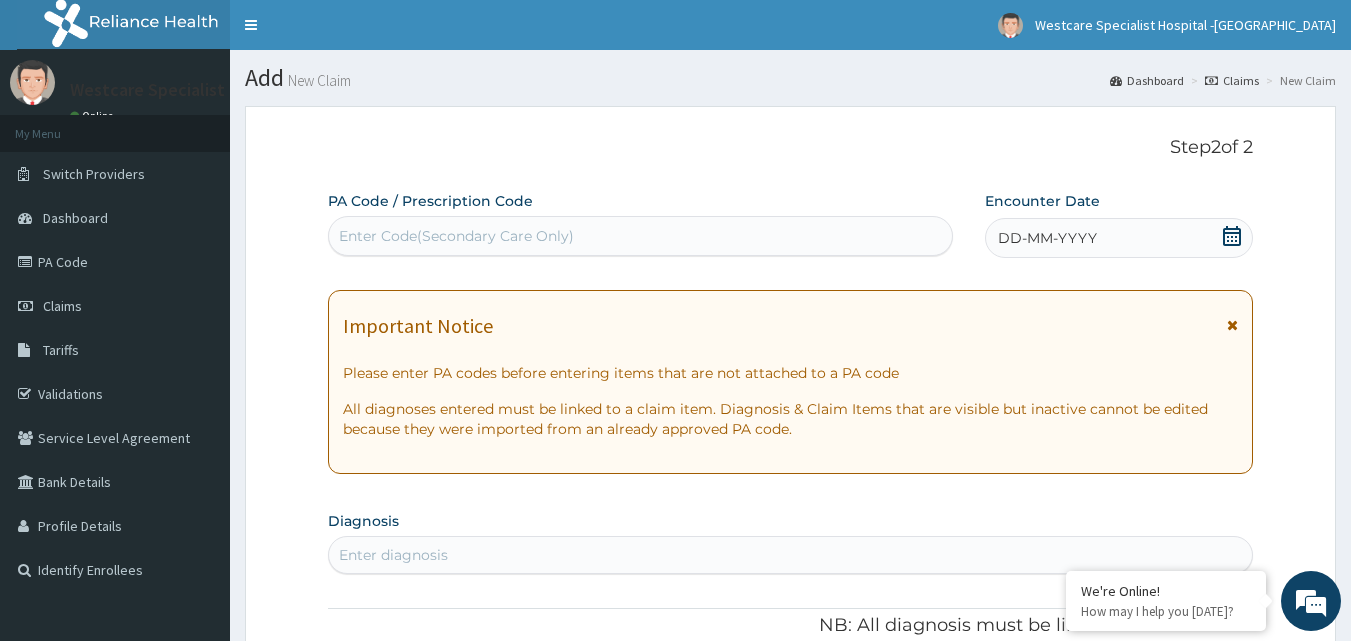 click 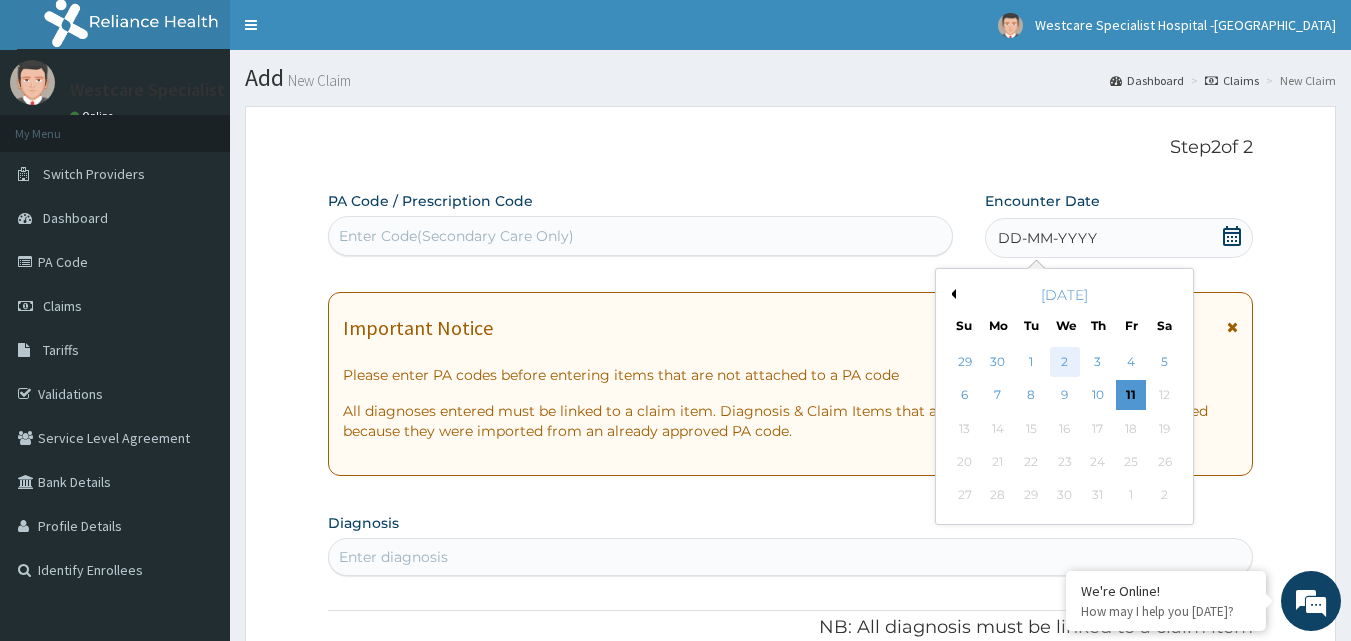click on "2" at bounding box center [1065, 362] 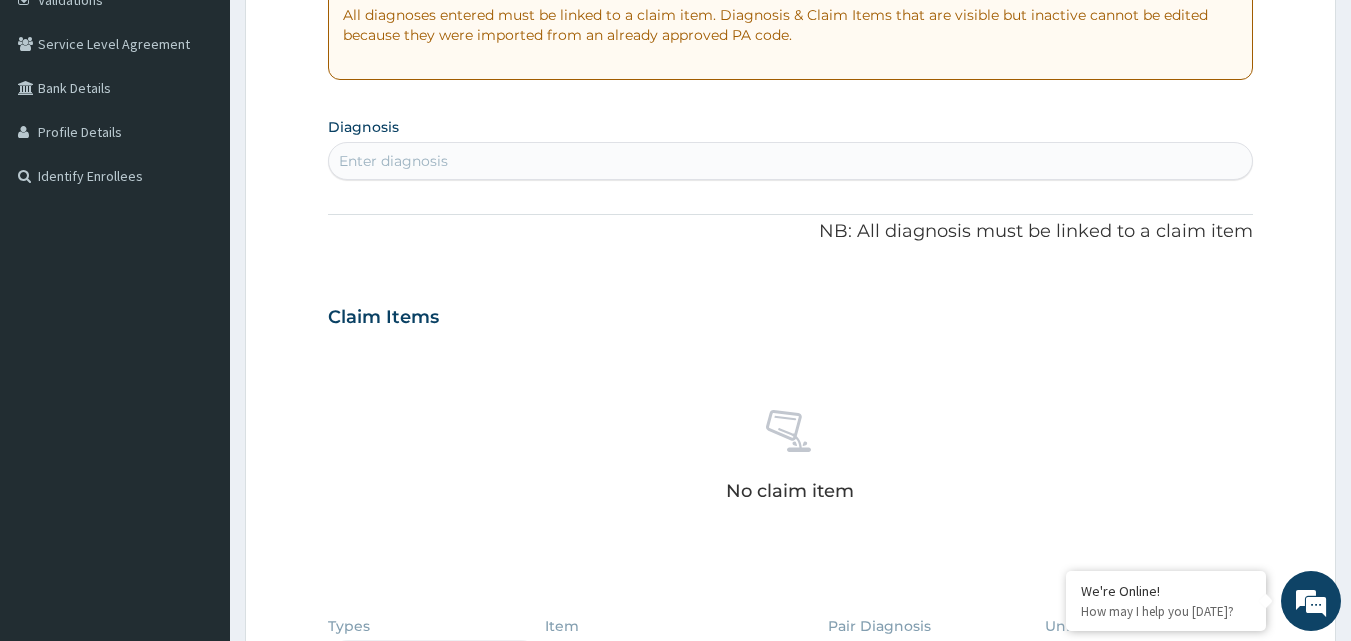 scroll, scrollTop: 400, scrollLeft: 0, axis: vertical 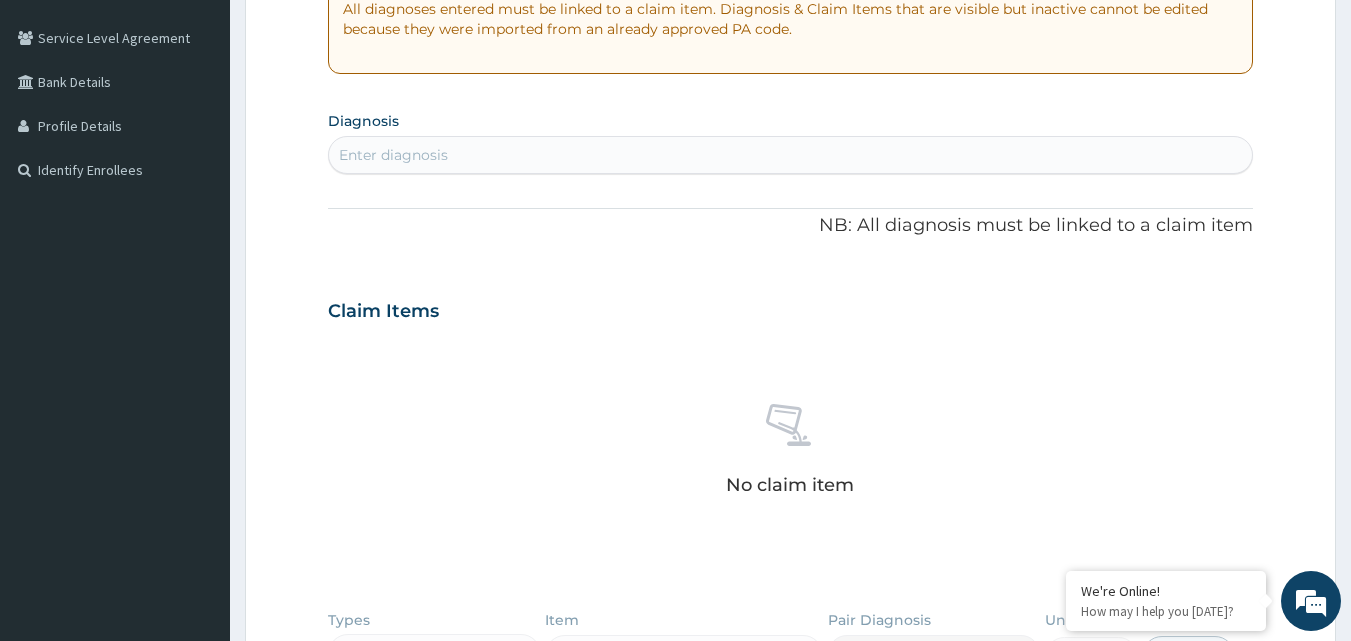 click on "Enter diagnosis" at bounding box center [791, 155] 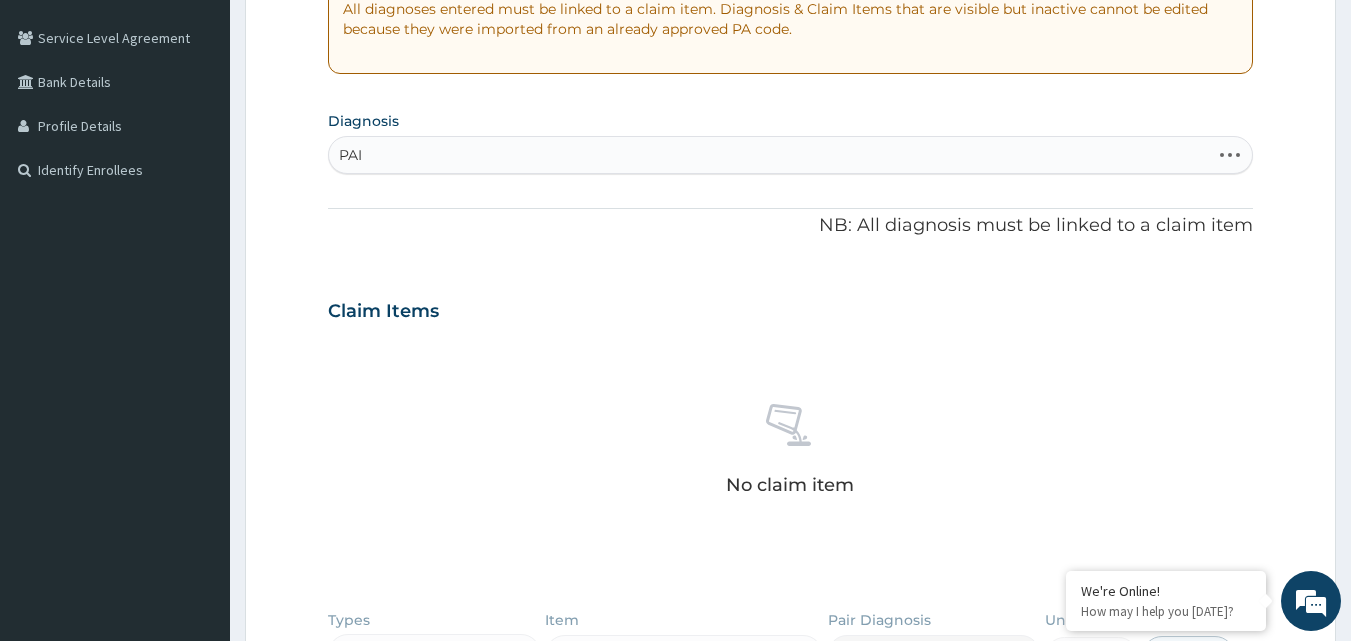 type on "PAIN" 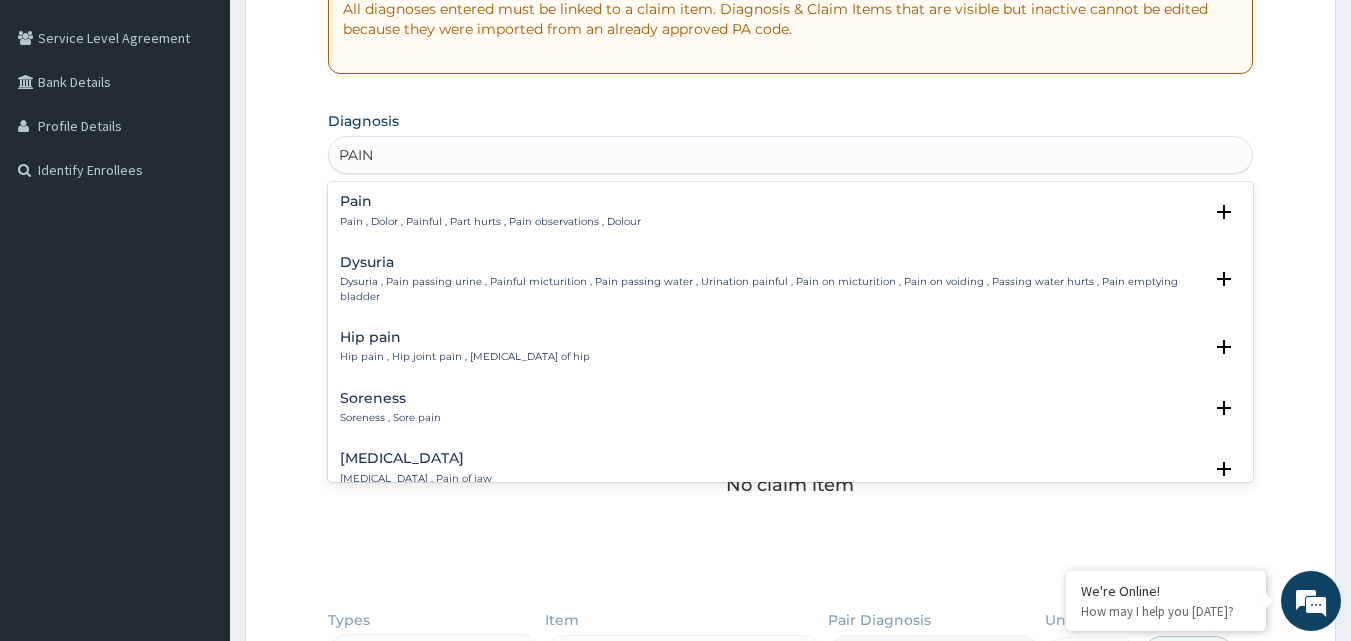 click on "Pain , Dolor , Painful , Part hurts , Pain observations , Dolour" at bounding box center [490, 222] 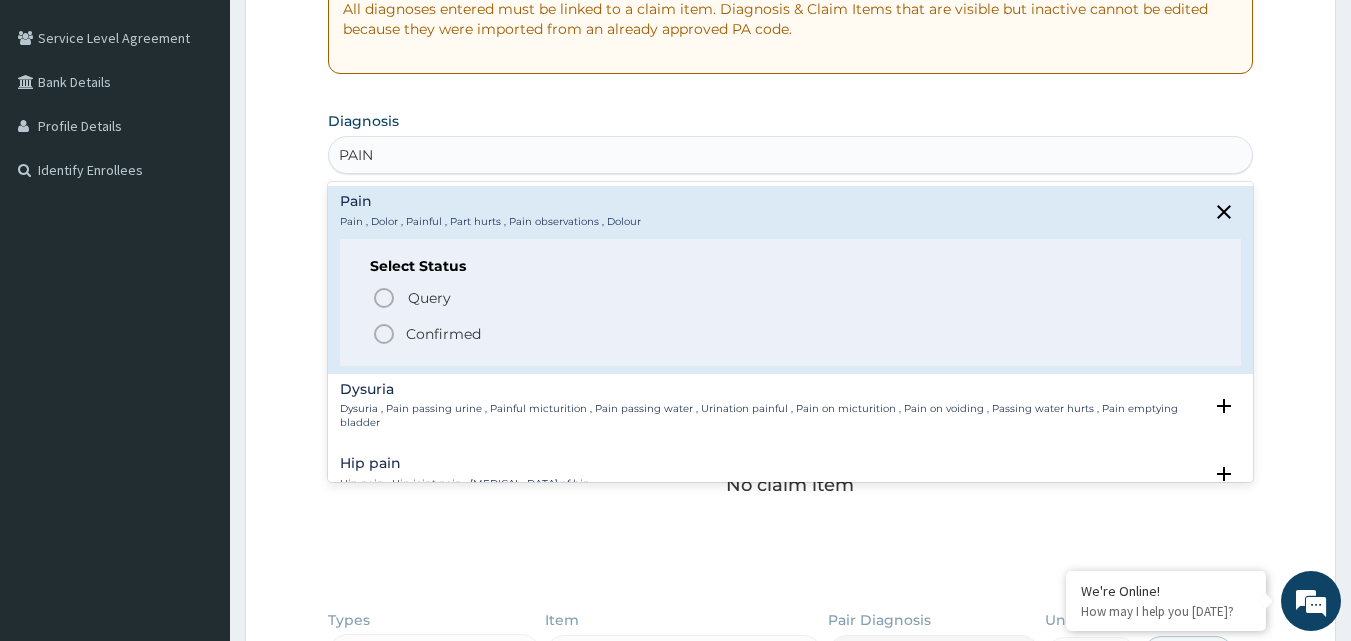 click 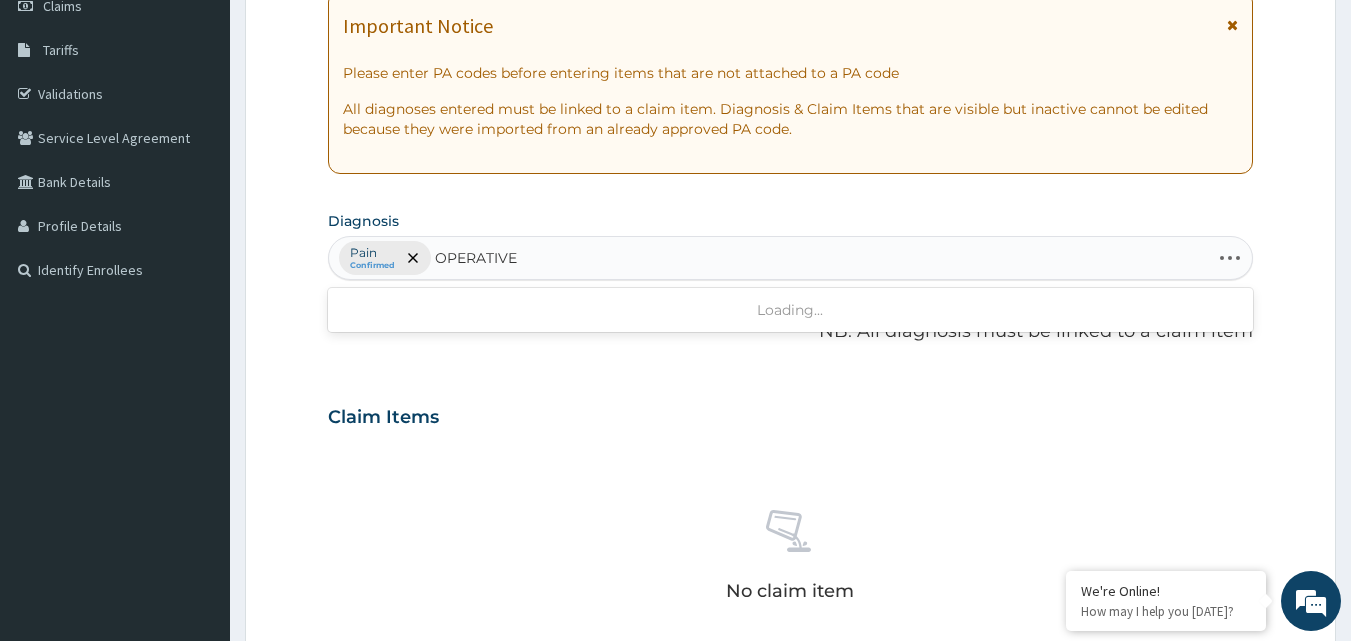 scroll, scrollTop: 400, scrollLeft: 0, axis: vertical 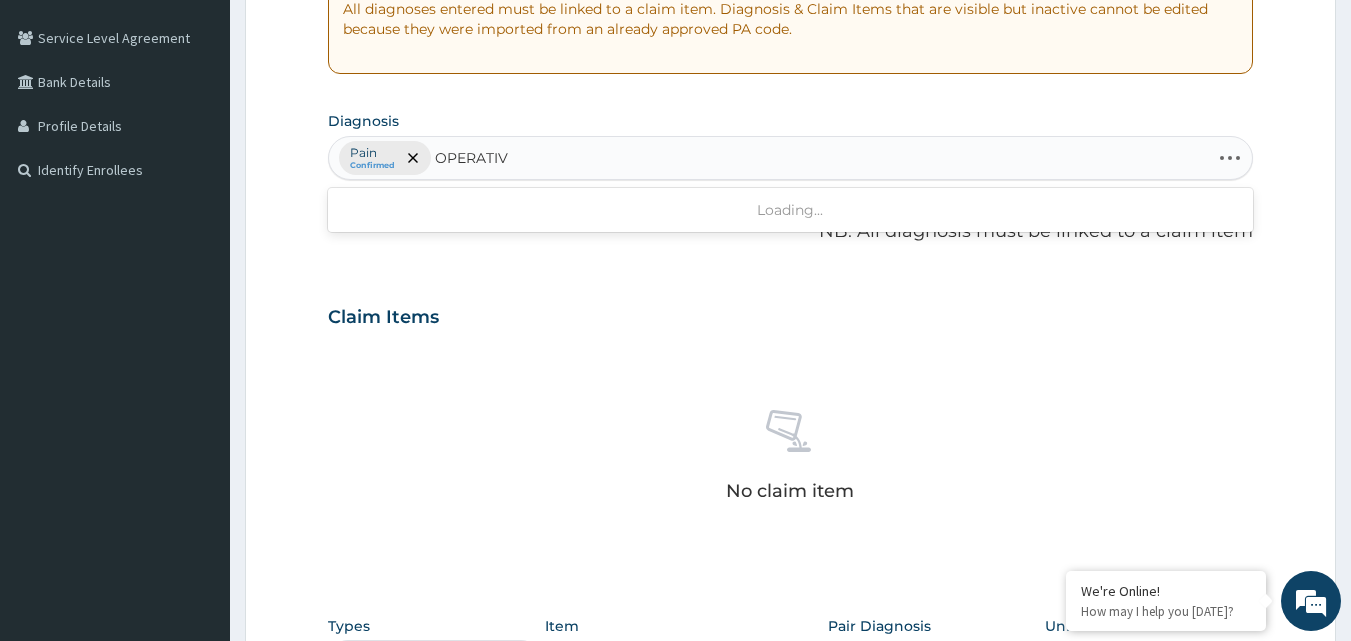type on "OPERATIVE" 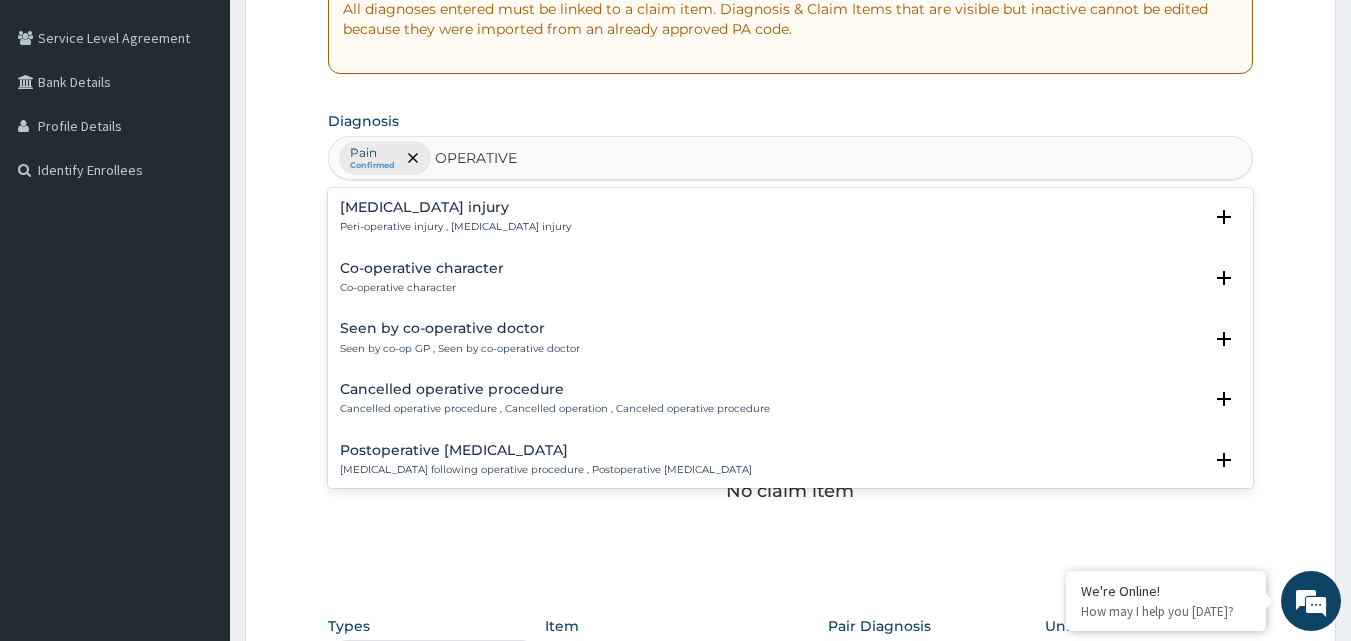 click on "Peri-operative injury , Perioperative injury" at bounding box center [455, 227] 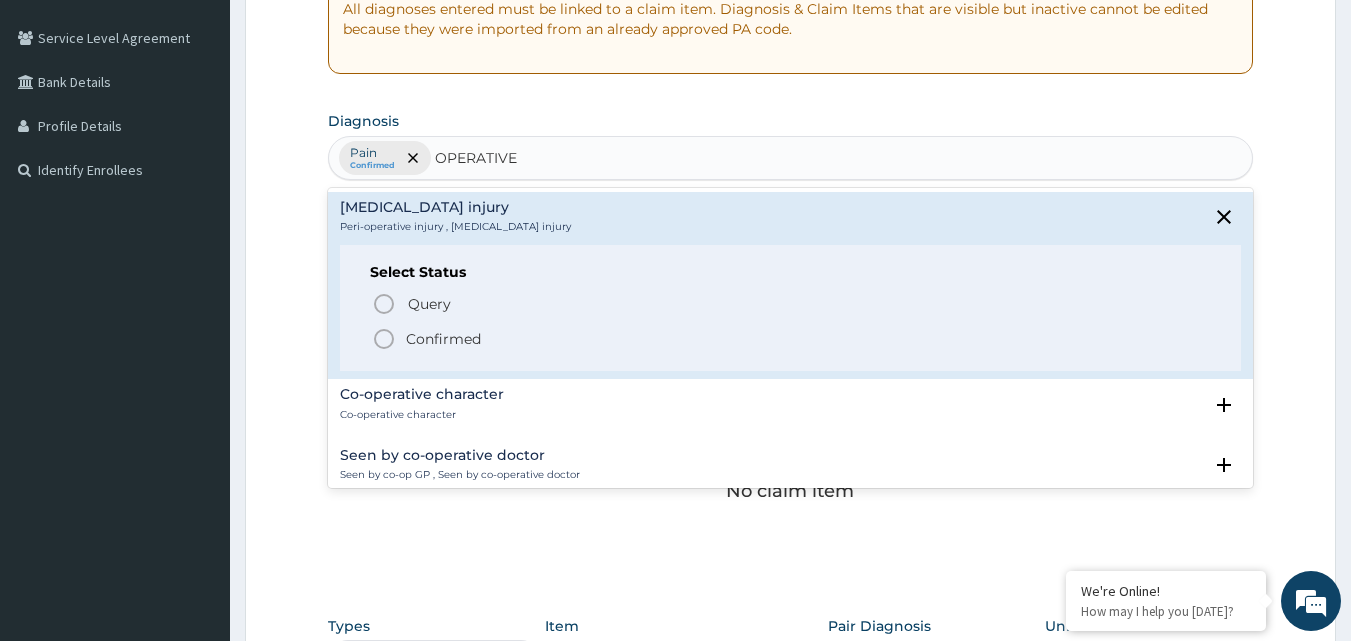 click 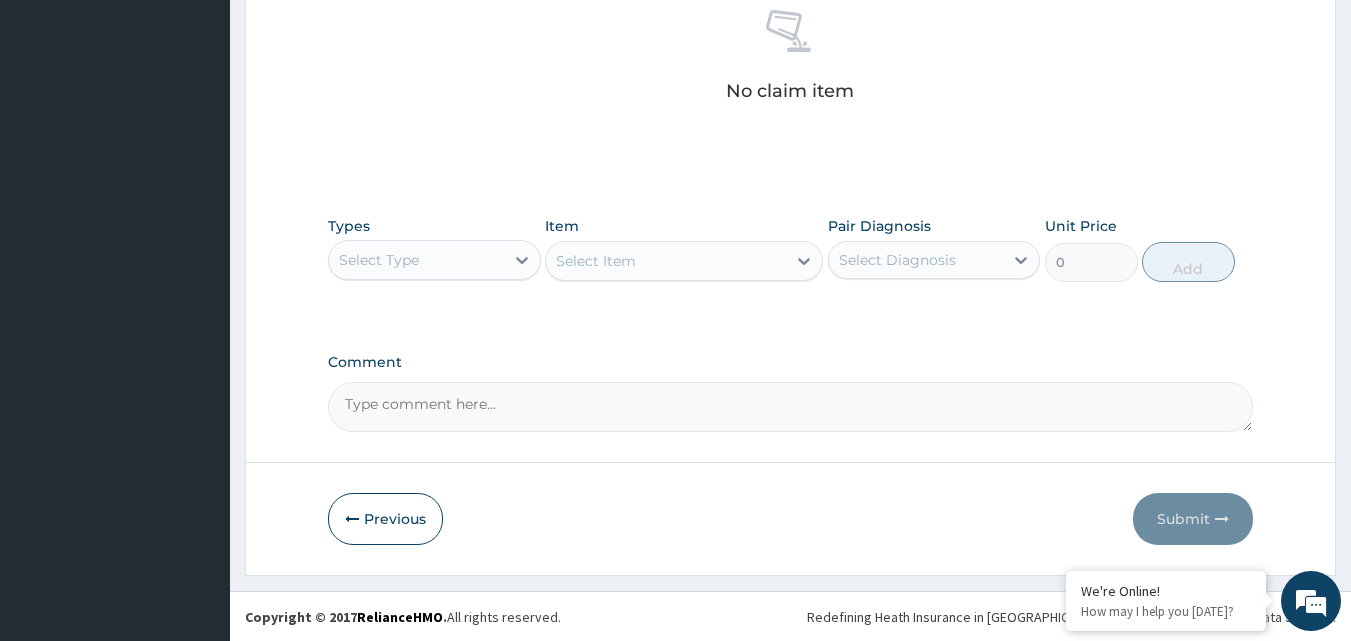 scroll, scrollTop: 801, scrollLeft: 0, axis: vertical 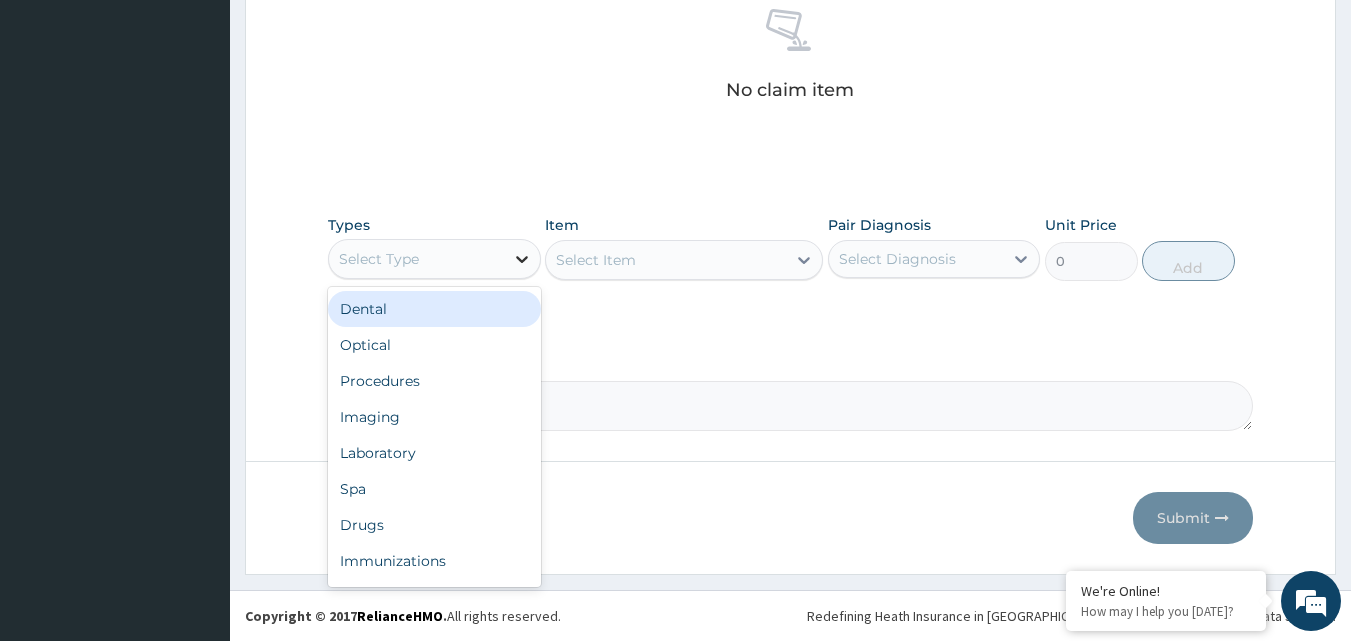 click 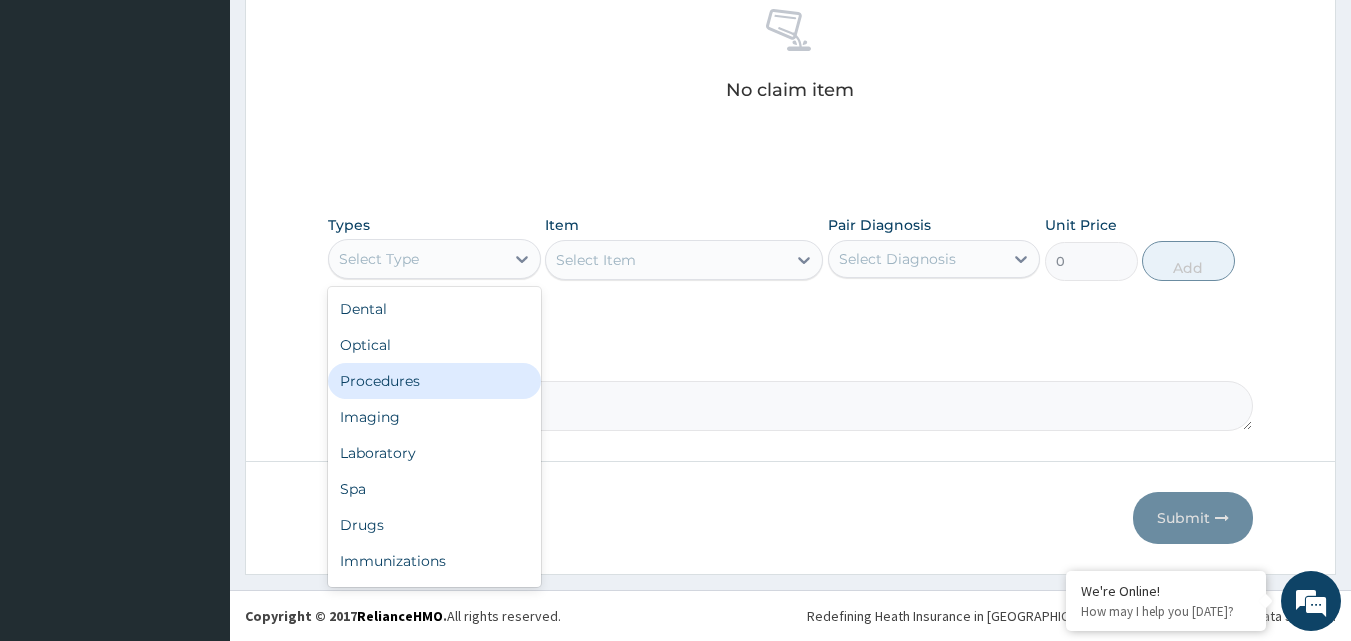click on "Procedures" at bounding box center (434, 381) 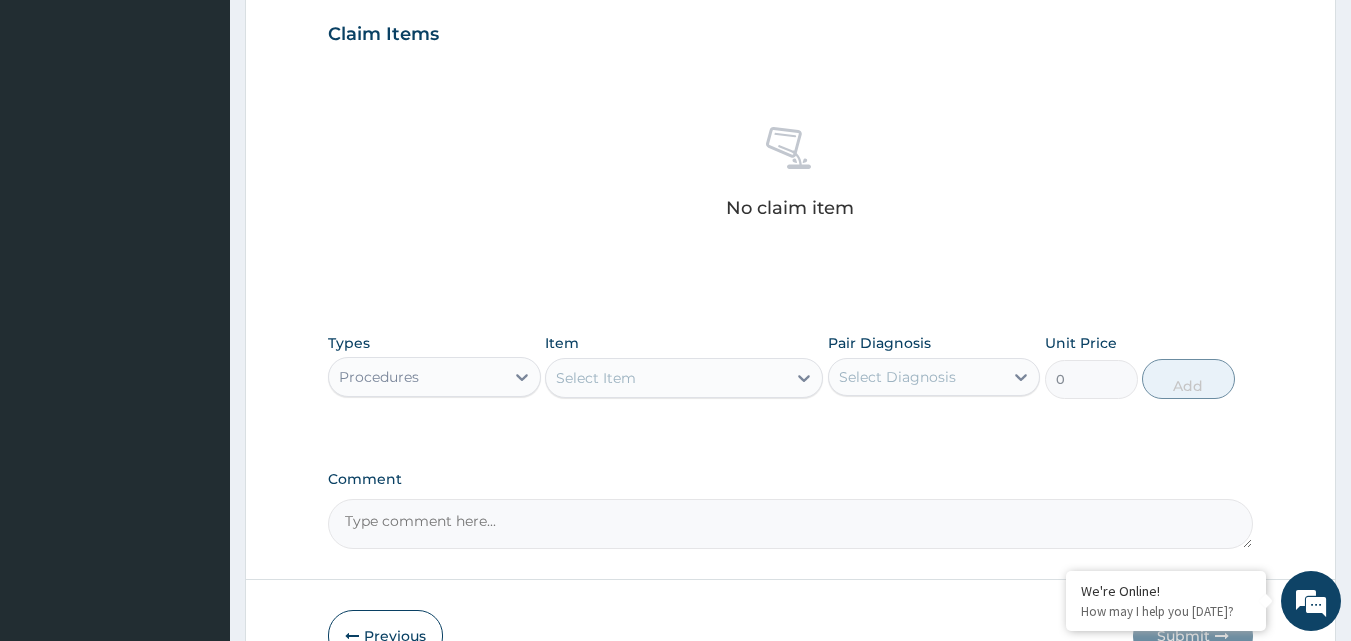 scroll, scrollTop: 801, scrollLeft: 0, axis: vertical 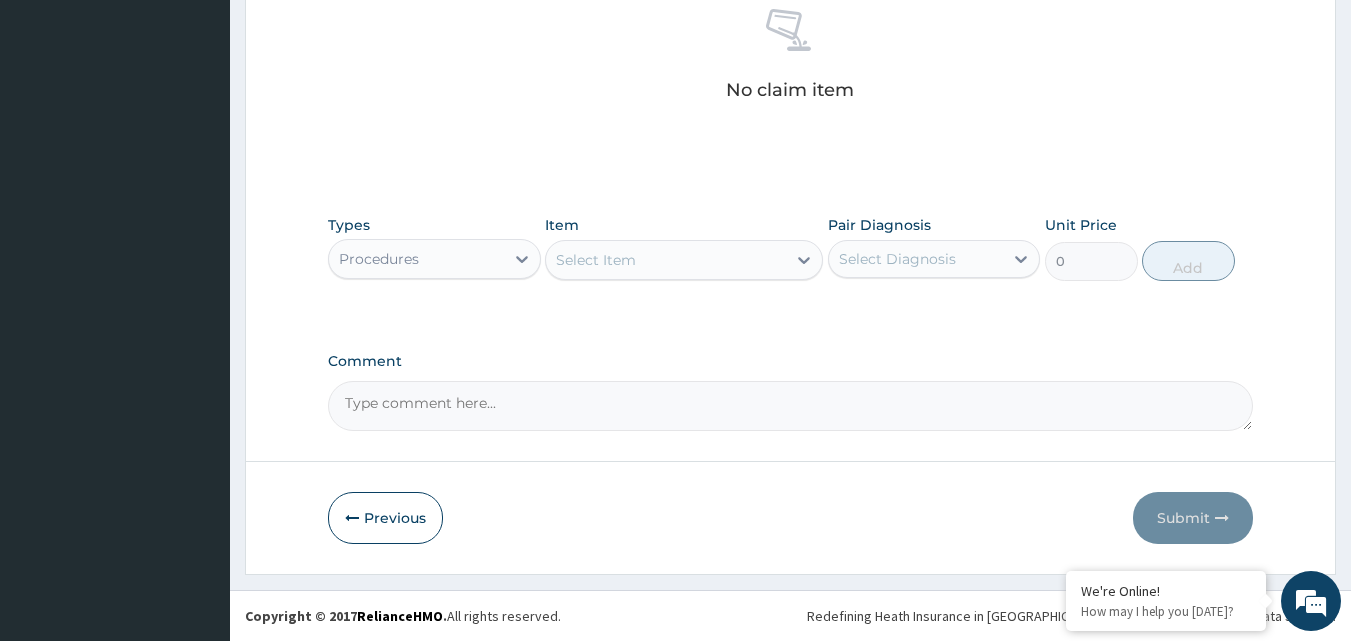 click on "Select Item" at bounding box center (666, 260) 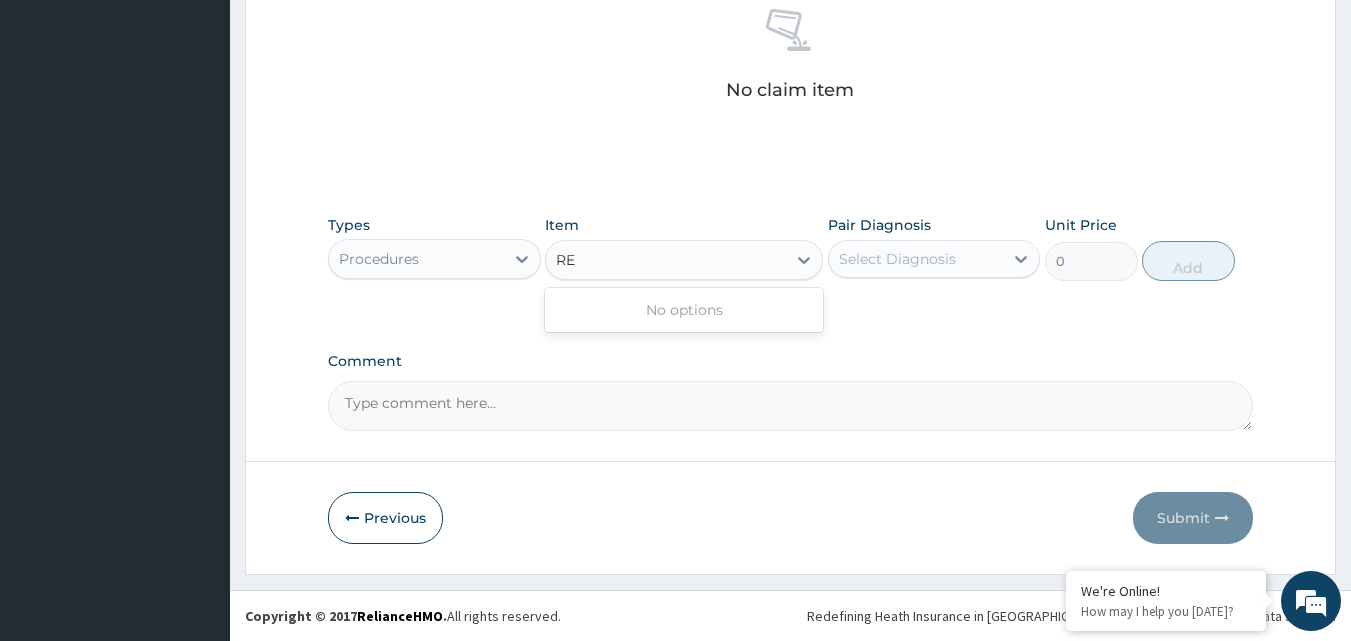 type on "R" 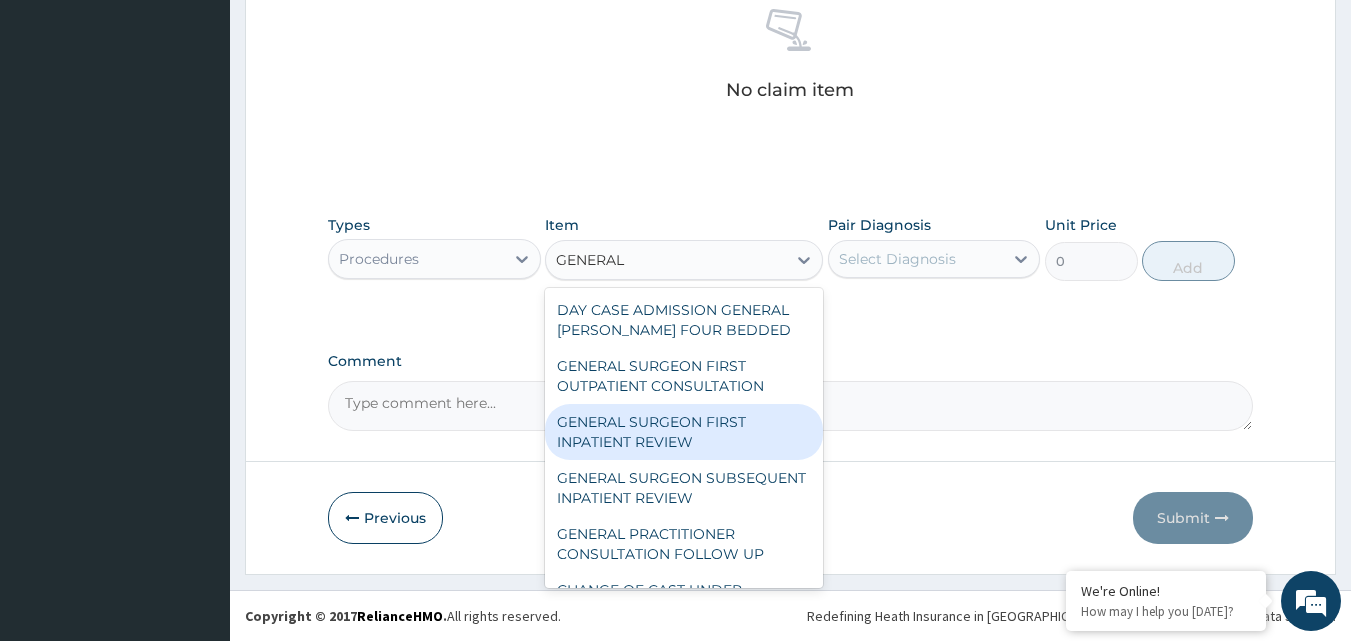 scroll, scrollTop: 200, scrollLeft: 0, axis: vertical 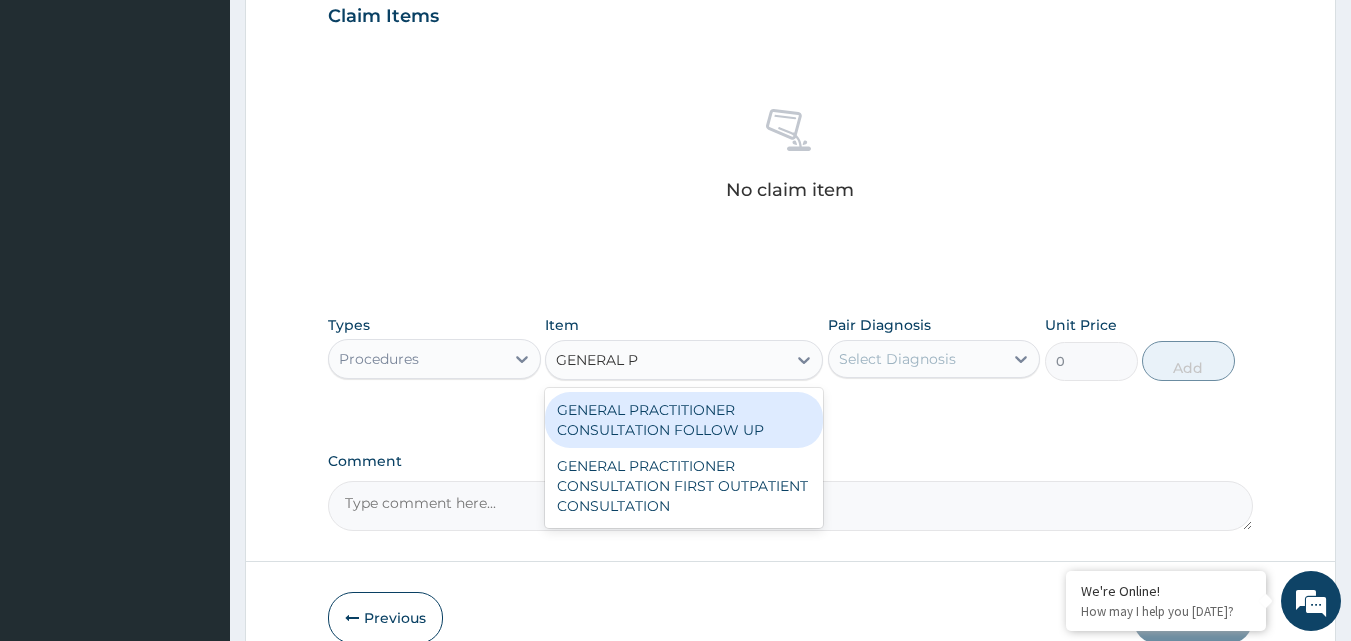 type on "GENERAL PR" 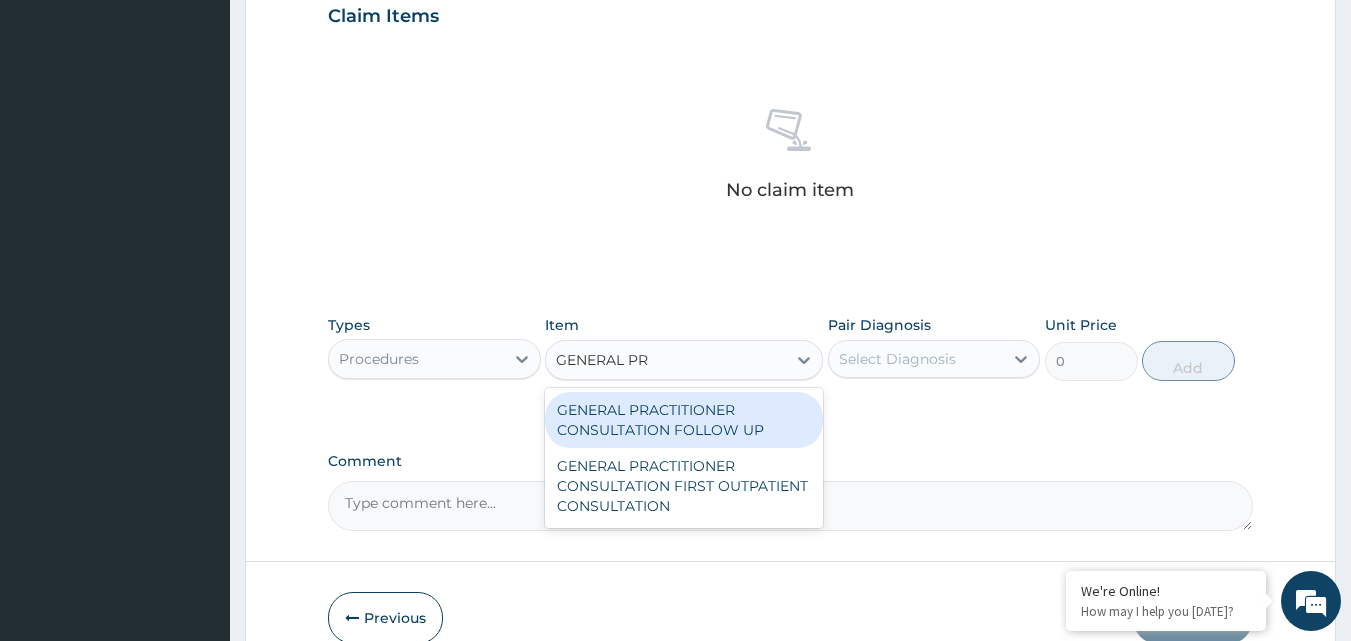 click on "GENERAL PRACTITIONER CONSULTATION FOLLOW UP" at bounding box center [684, 420] 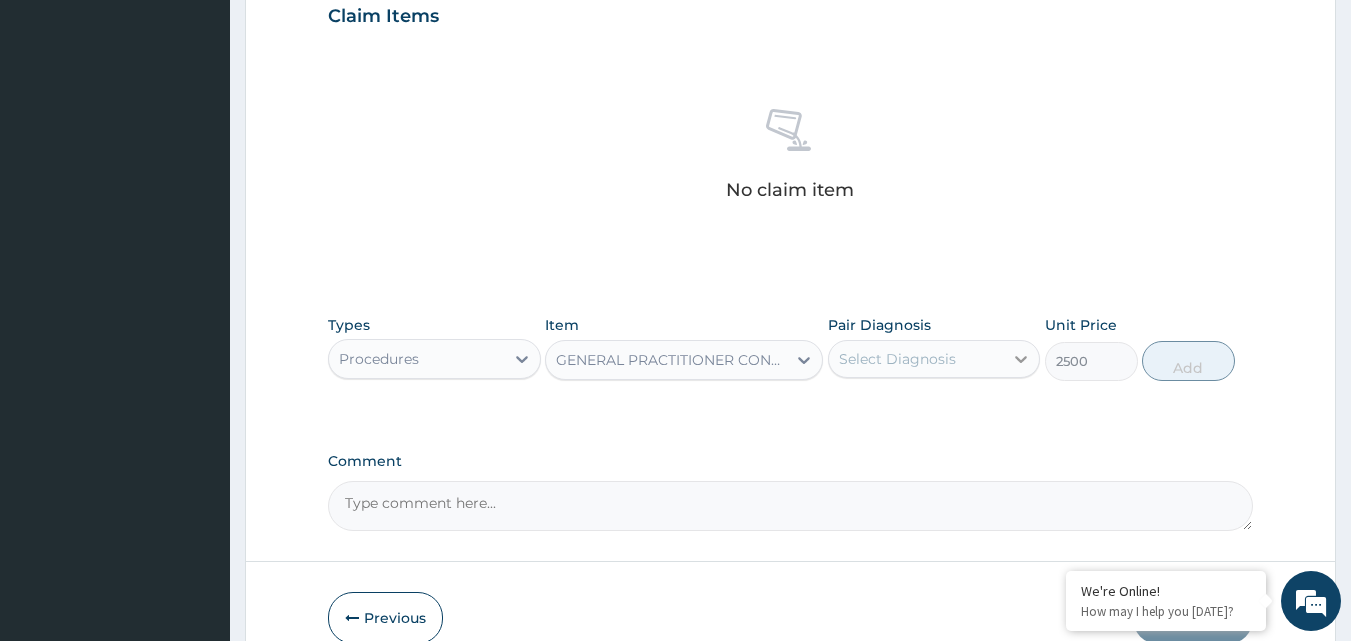 click 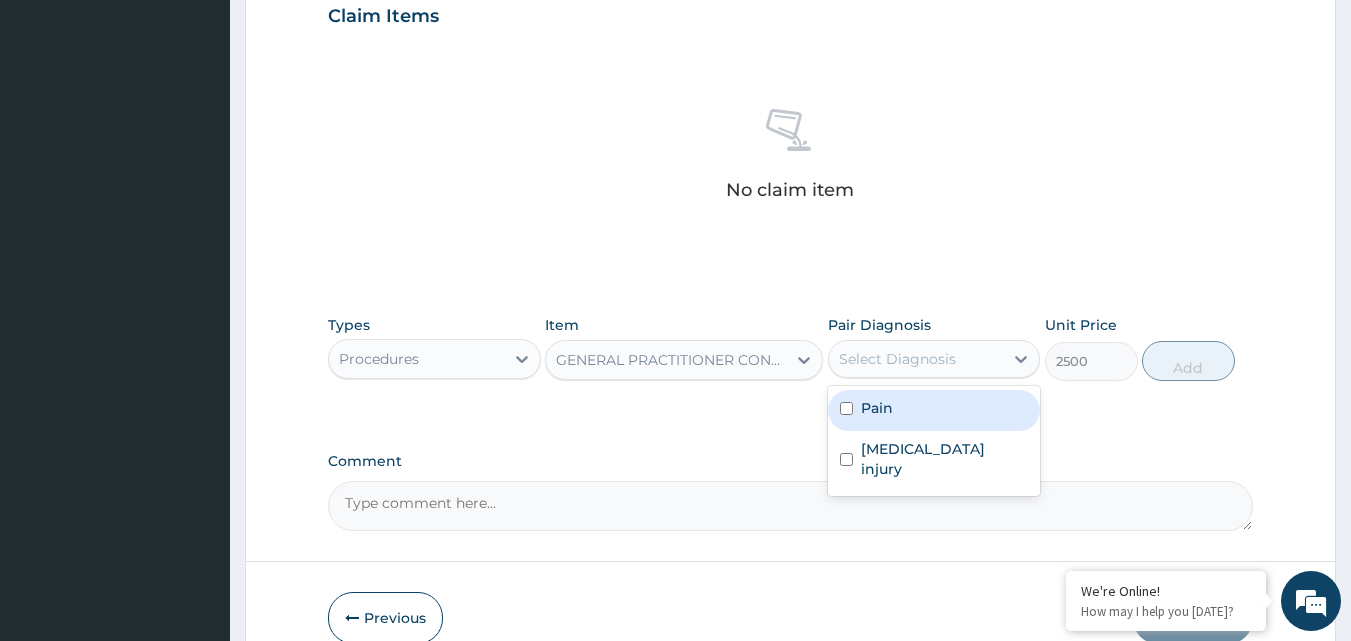 click on "Pain" at bounding box center [877, 408] 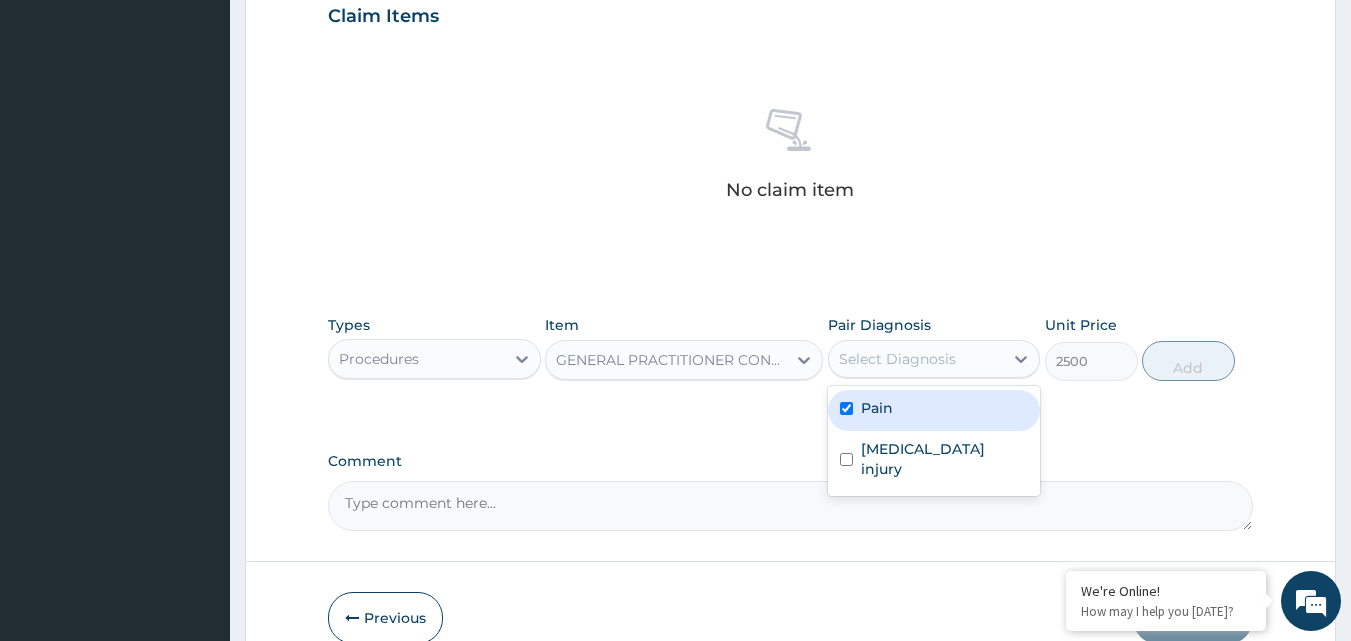 checkbox on "true" 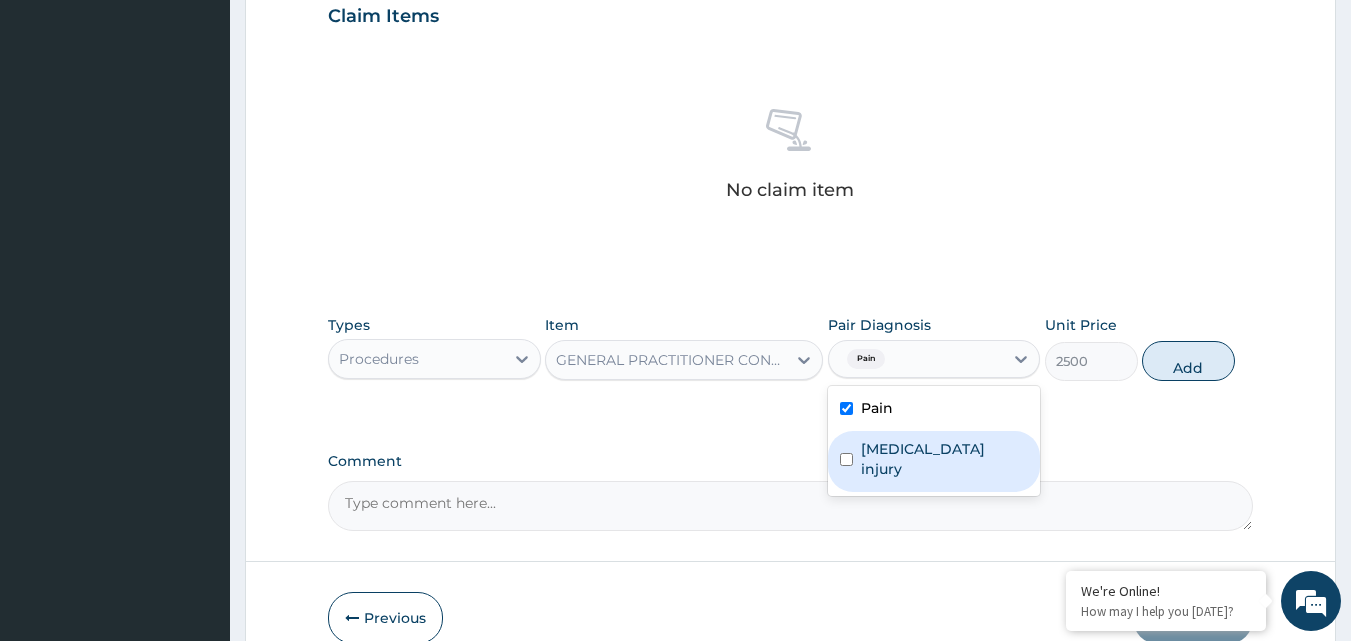 click on "Perioperative injury" at bounding box center (934, 461) 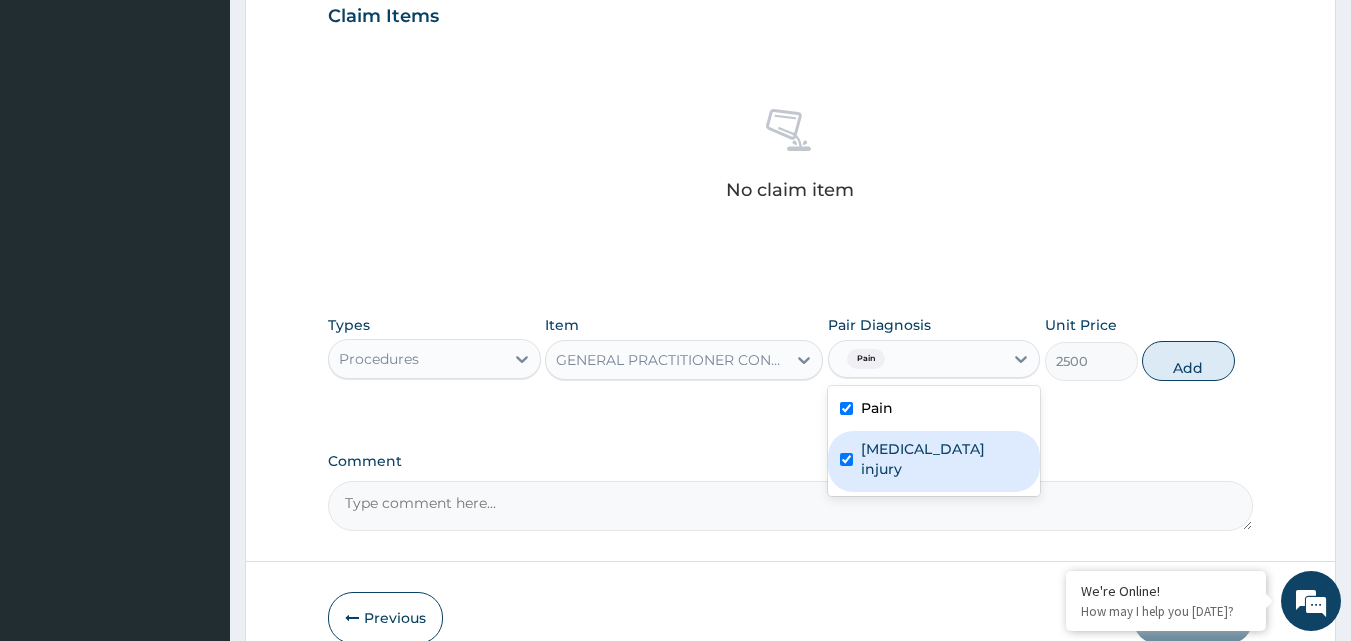 checkbox on "true" 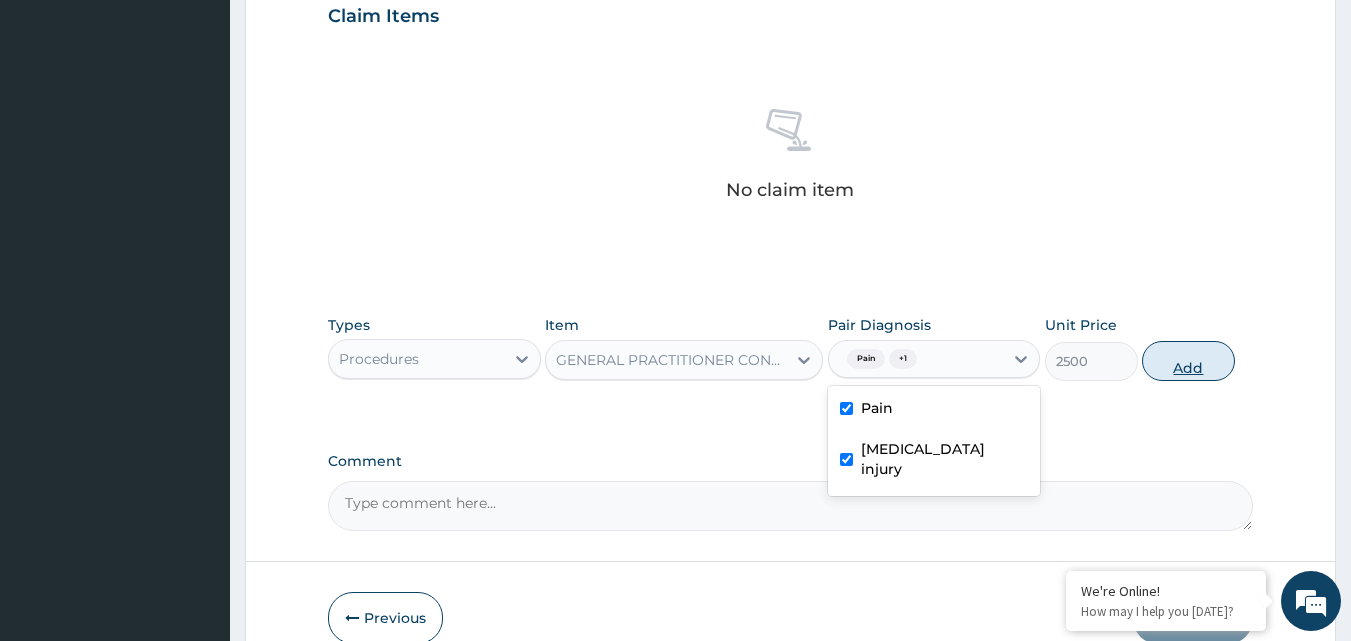click on "Add" at bounding box center (1188, 361) 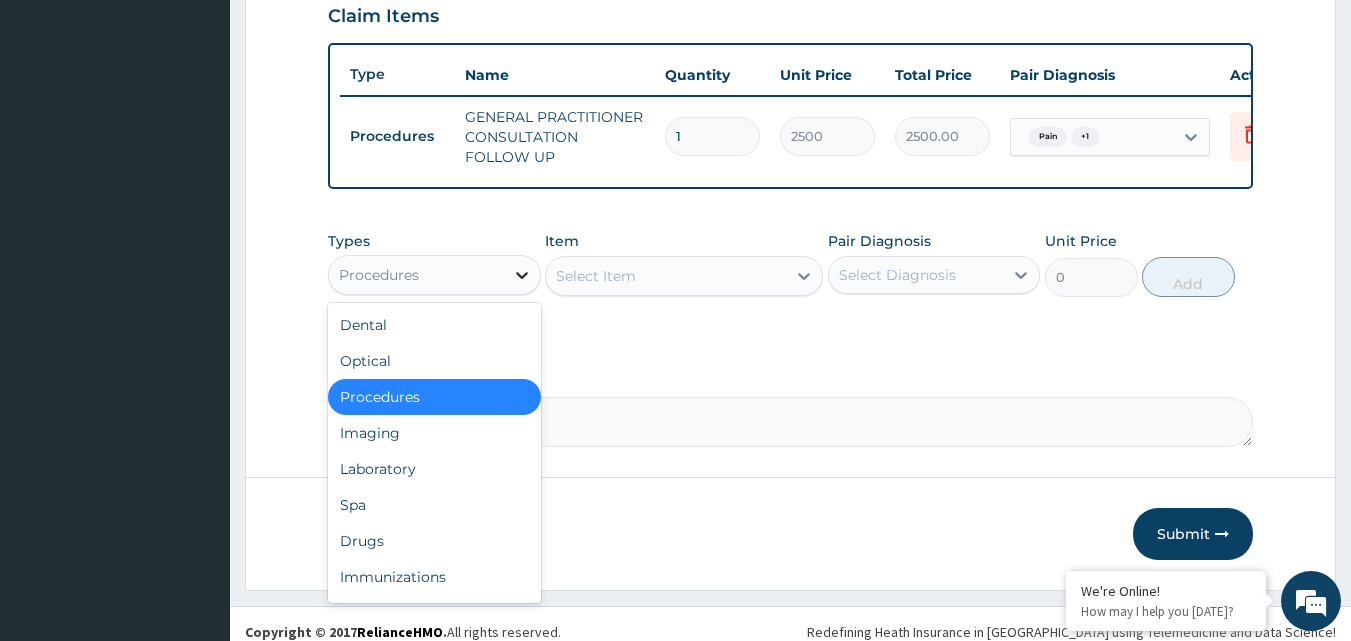 click at bounding box center (522, 275) 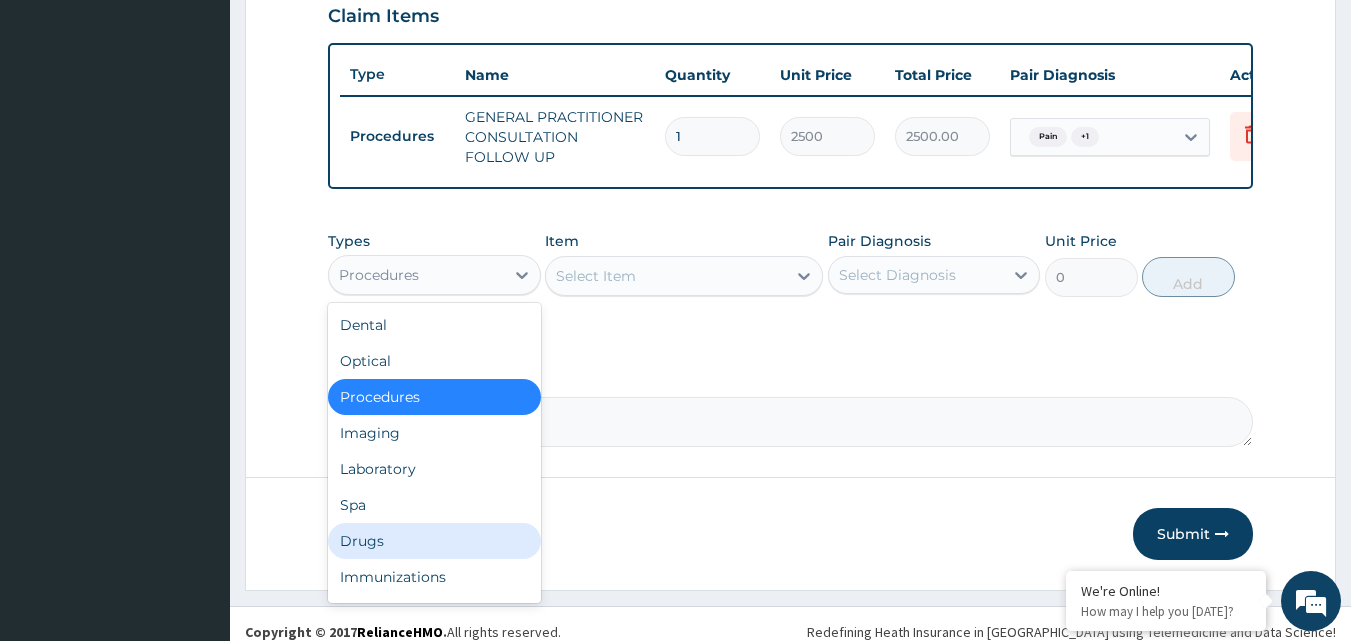 click on "Drugs" at bounding box center [434, 541] 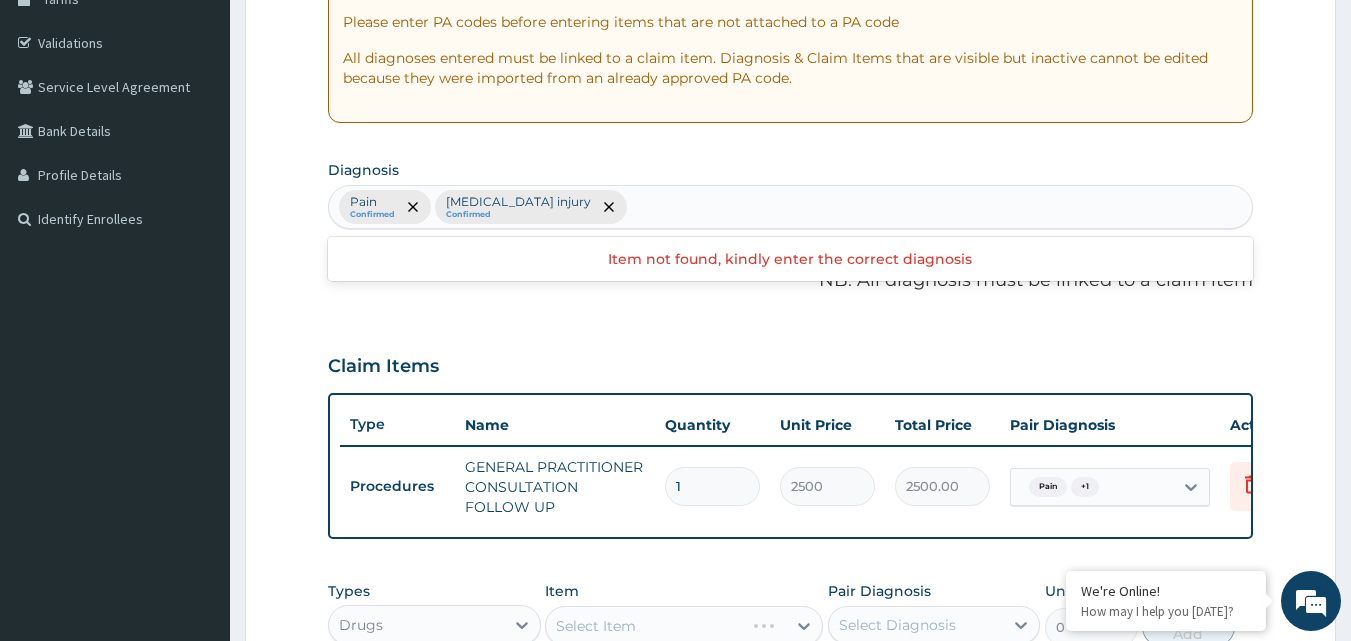 scroll, scrollTop: 301, scrollLeft: 0, axis: vertical 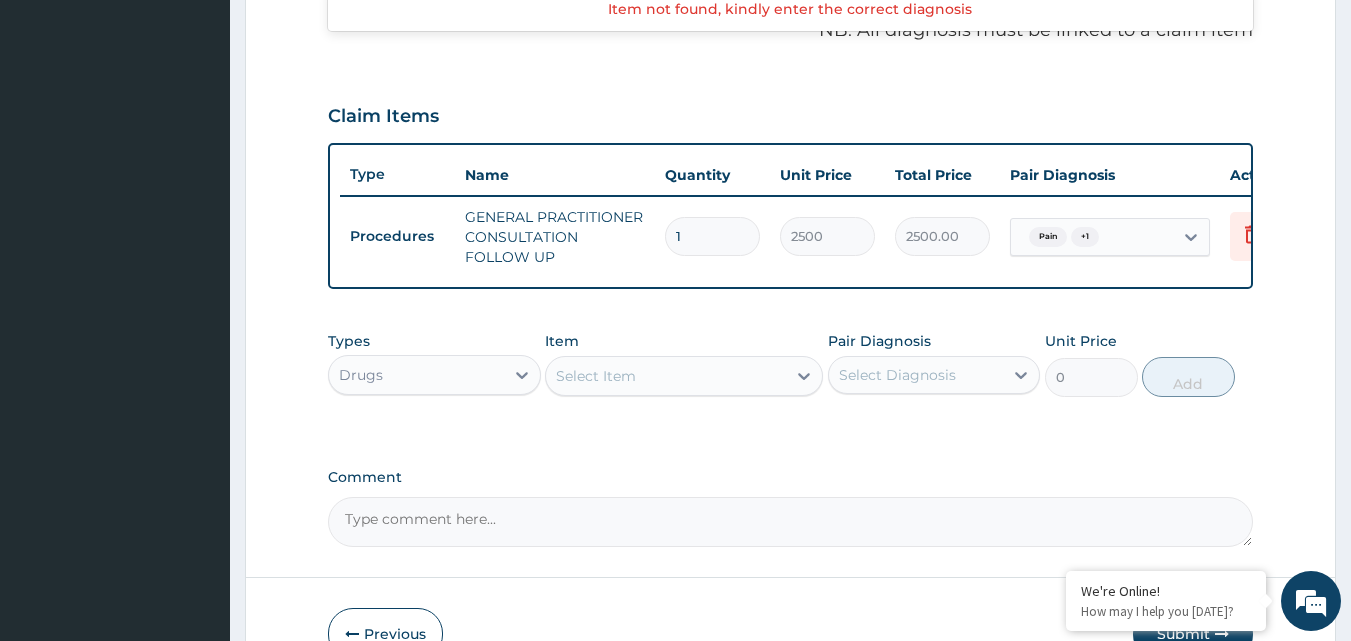 click on "Select Item" at bounding box center [596, 376] 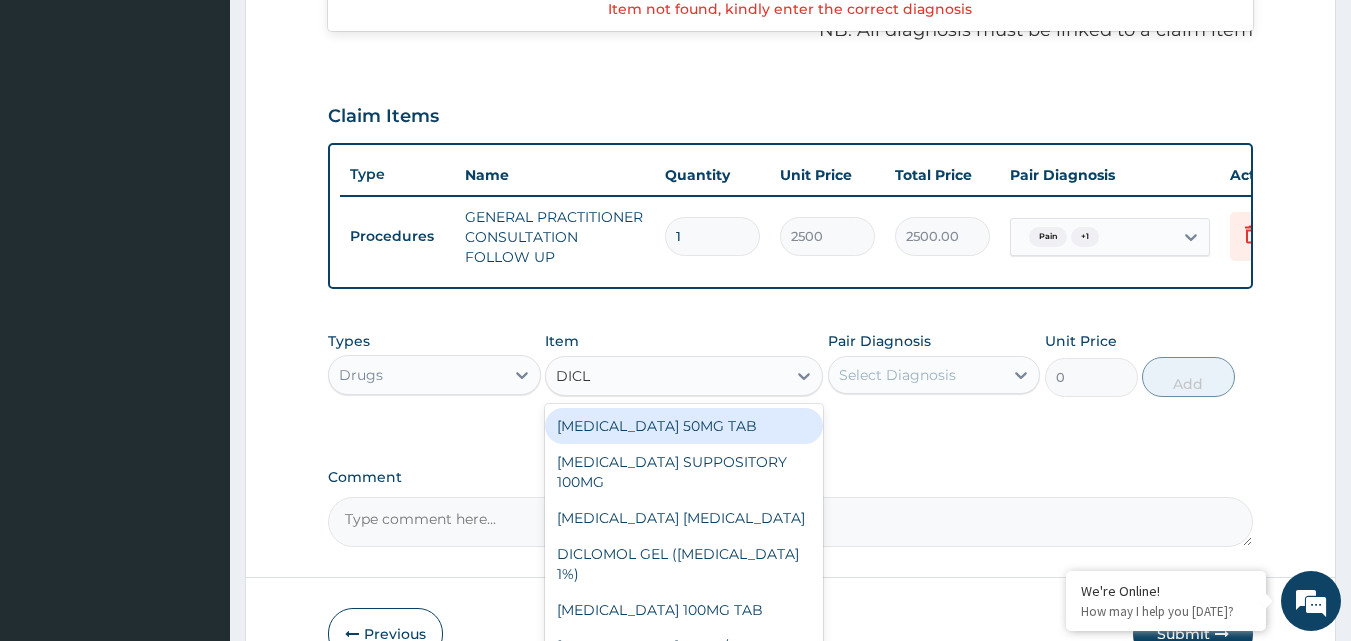 type on "DICLO" 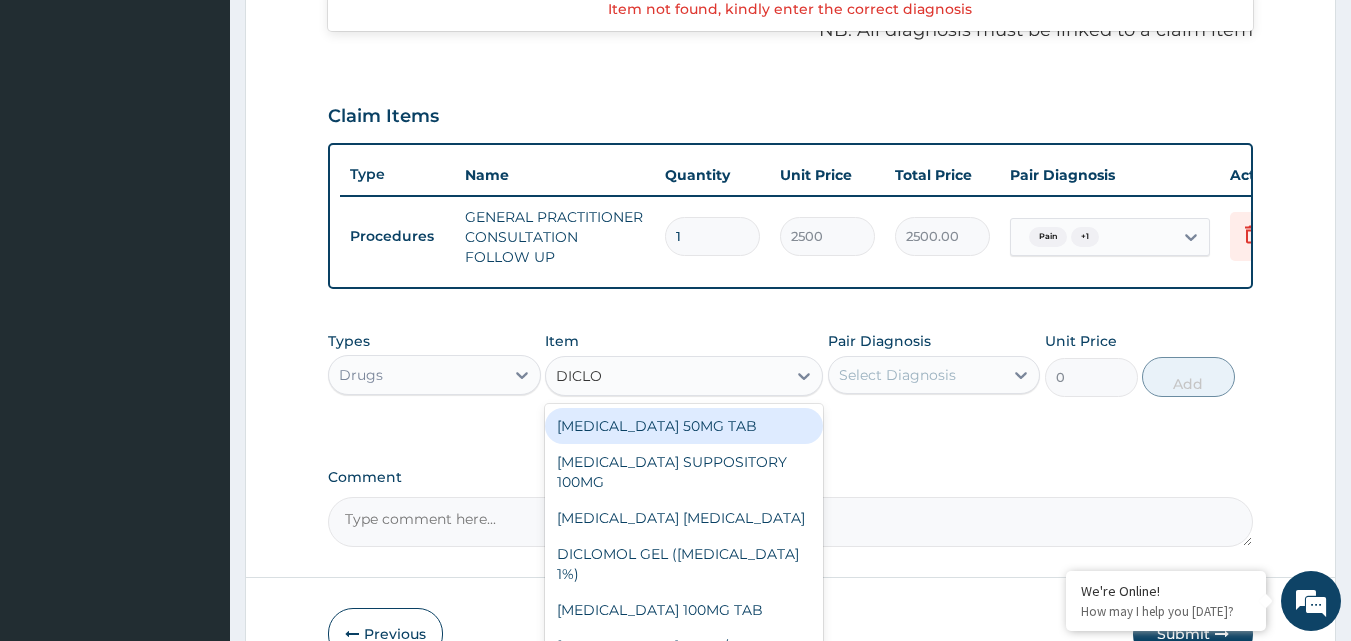 click on "[MEDICAL_DATA] 50MG TAB" at bounding box center [684, 426] 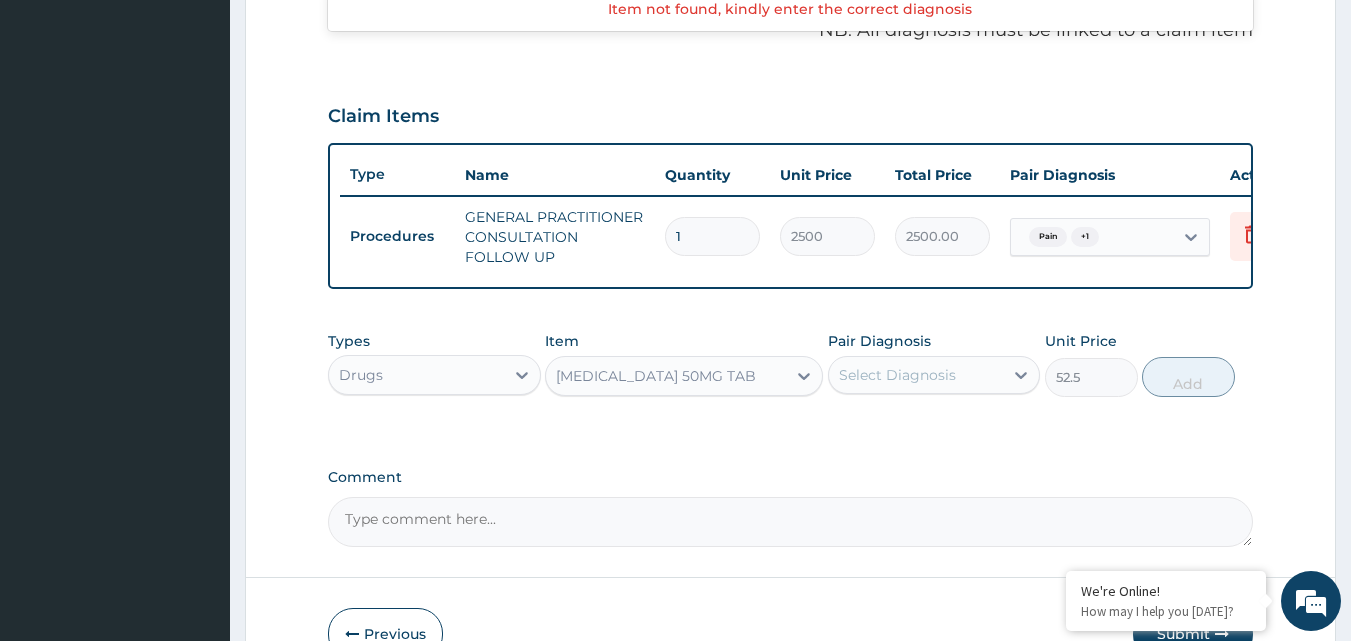 click on "Select Diagnosis" at bounding box center (897, 375) 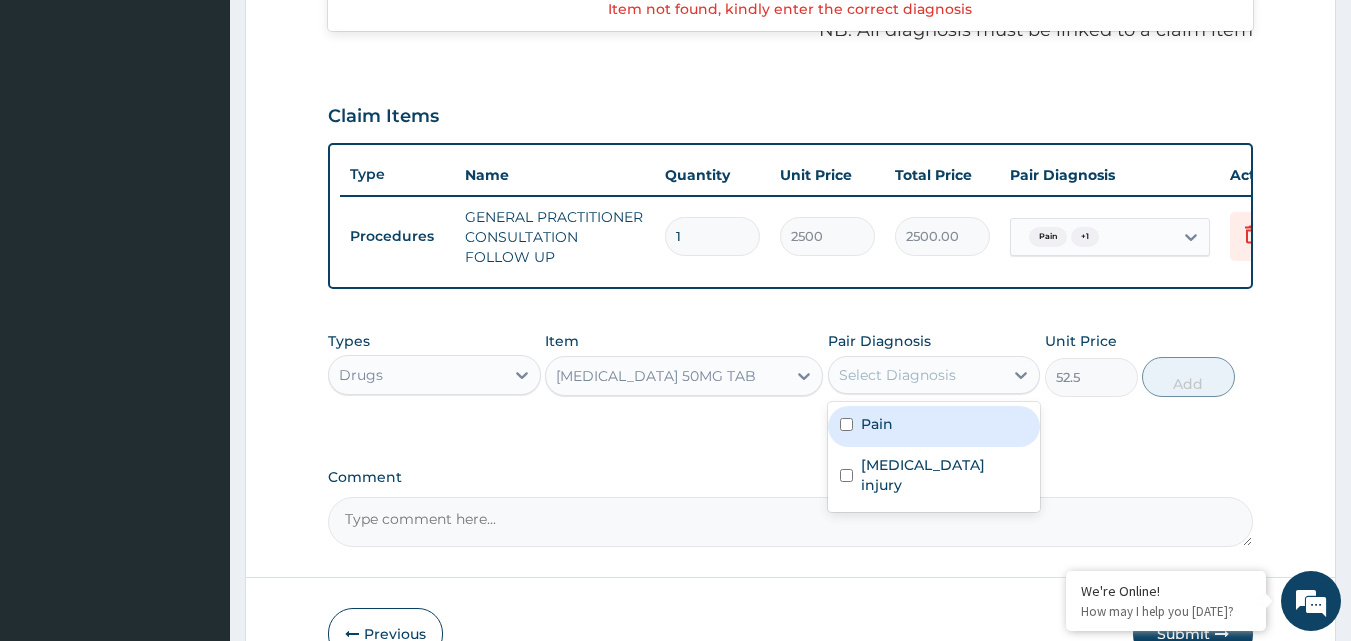click on "Pain" at bounding box center [877, 424] 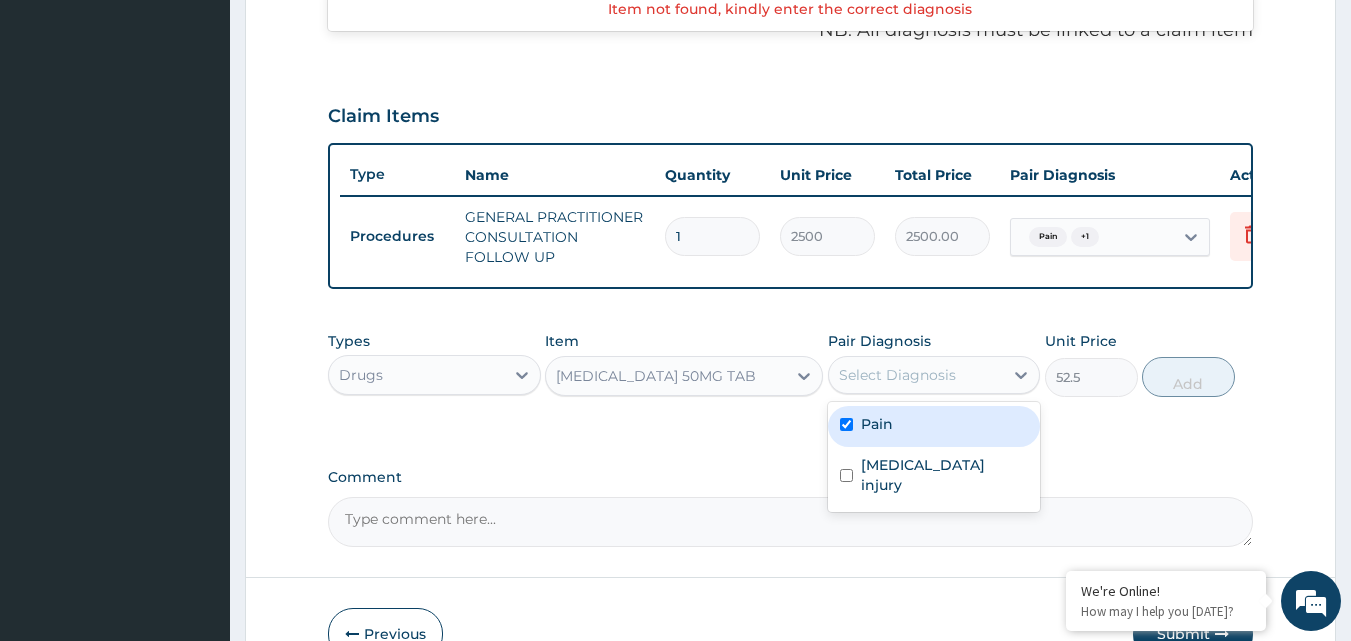 checkbox on "true" 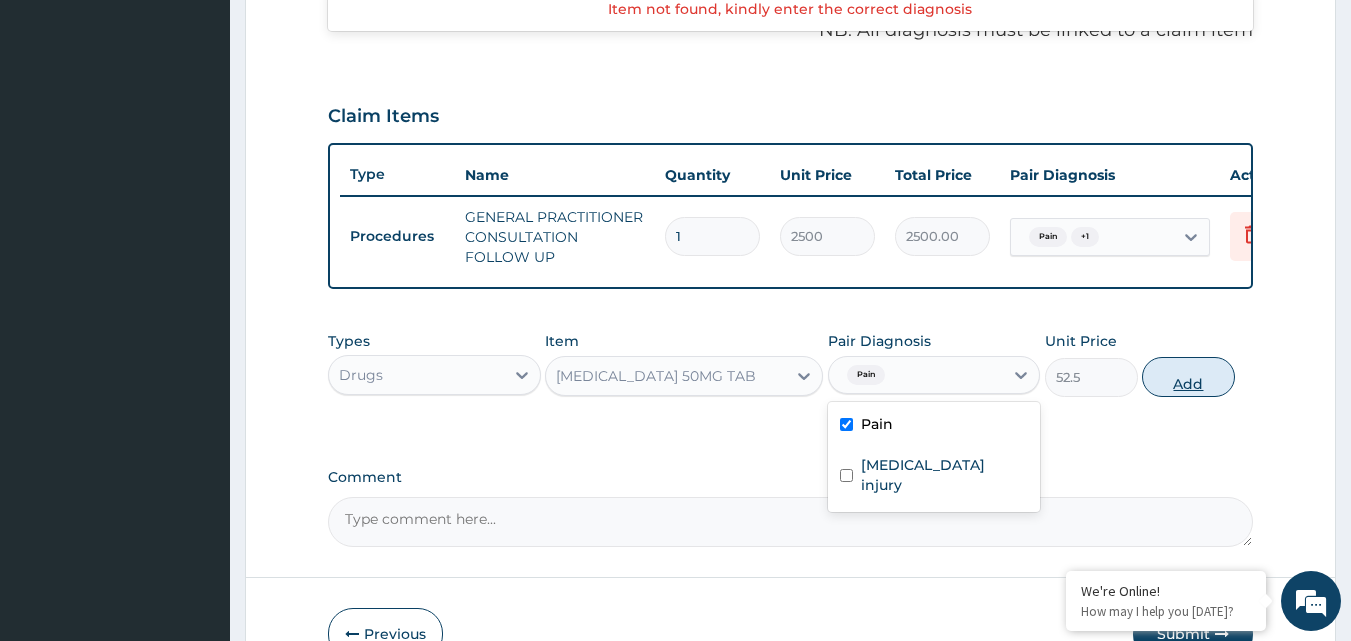 click on "Add" at bounding box center [1188, 377] 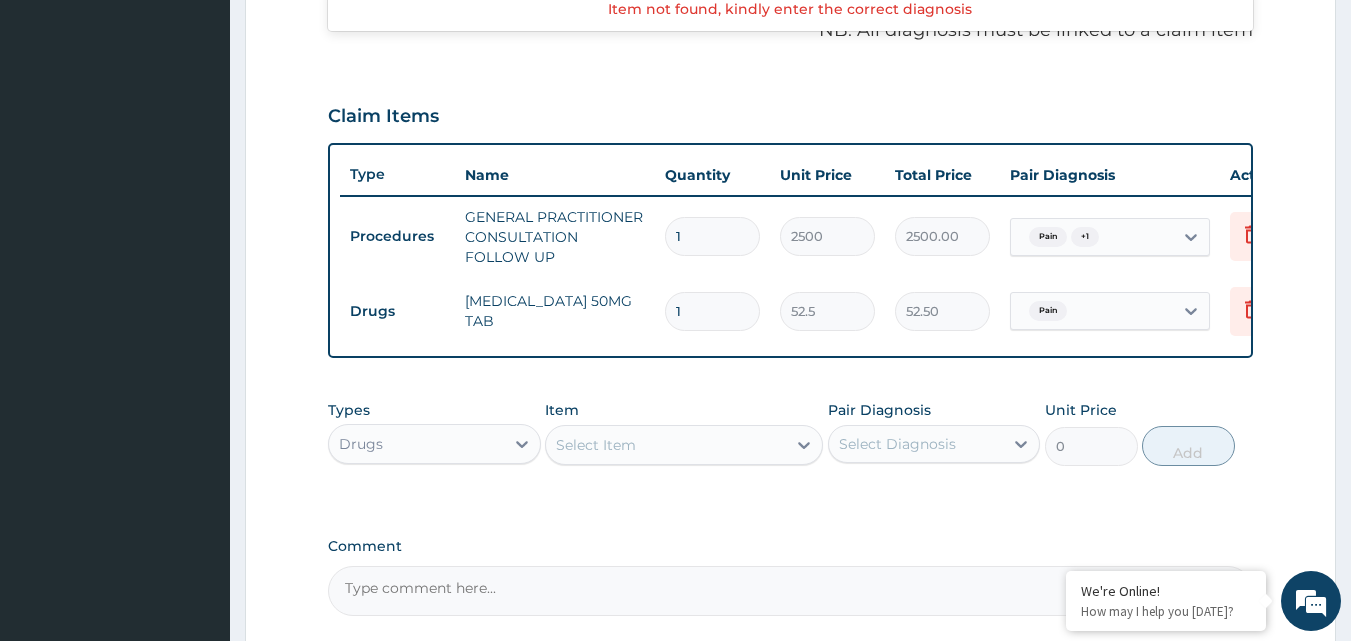 type on "14" 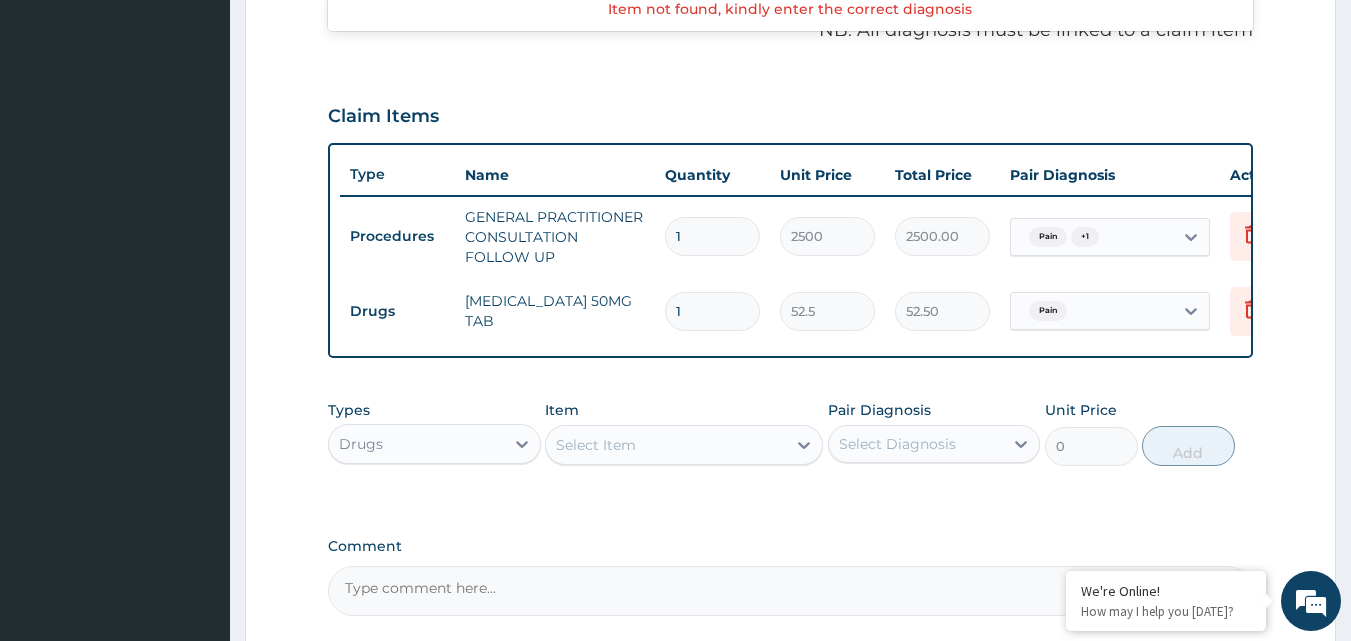 type on "735.00" 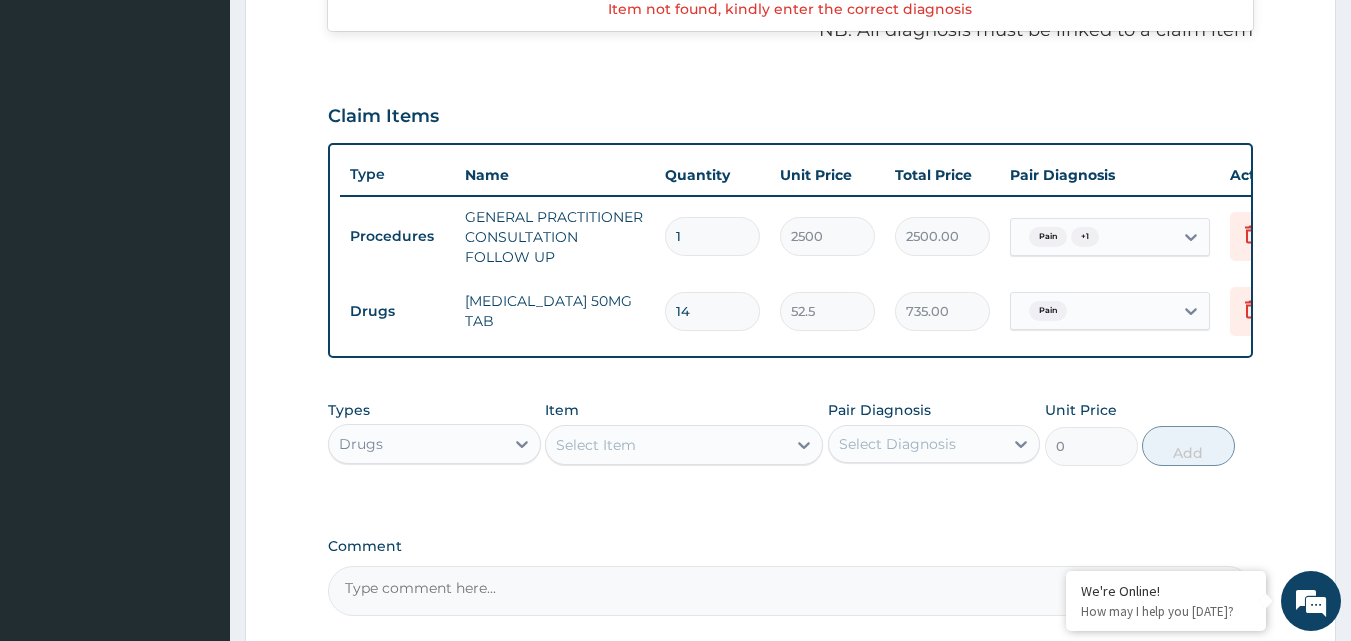 type on "14" 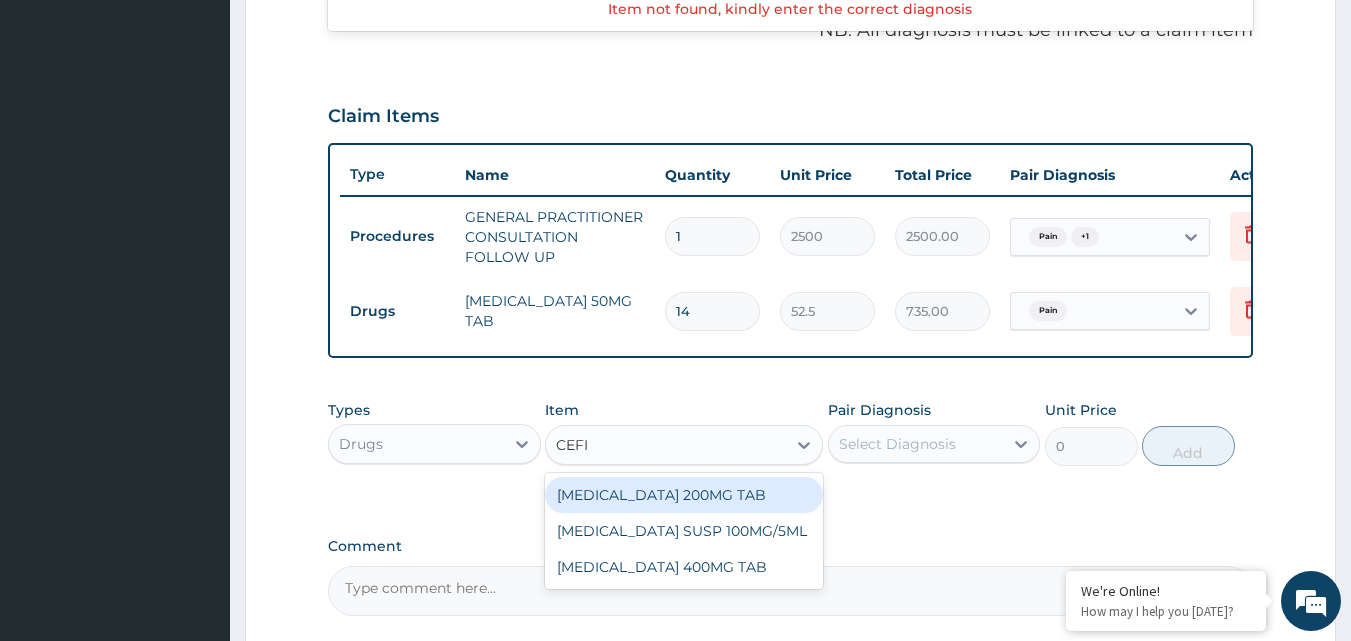 type on "CEFIX" 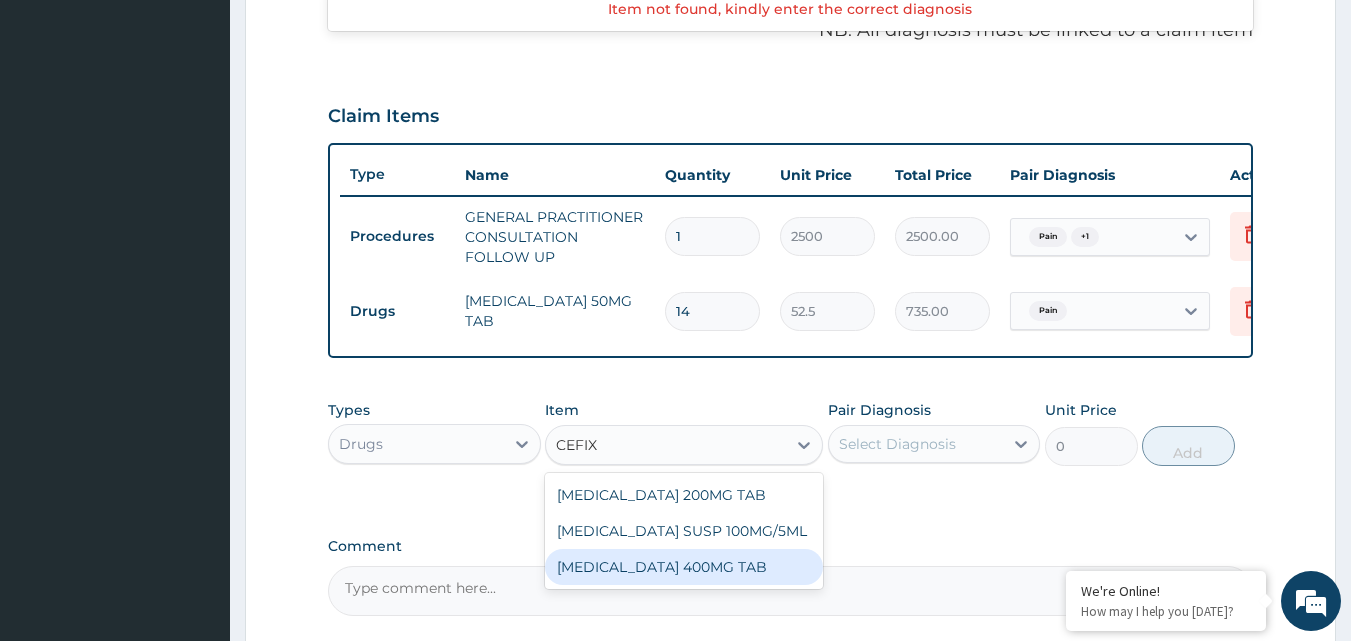 click on "[MEDICAL_DATA] 400MG TAB" at bounding box center [684, 567] 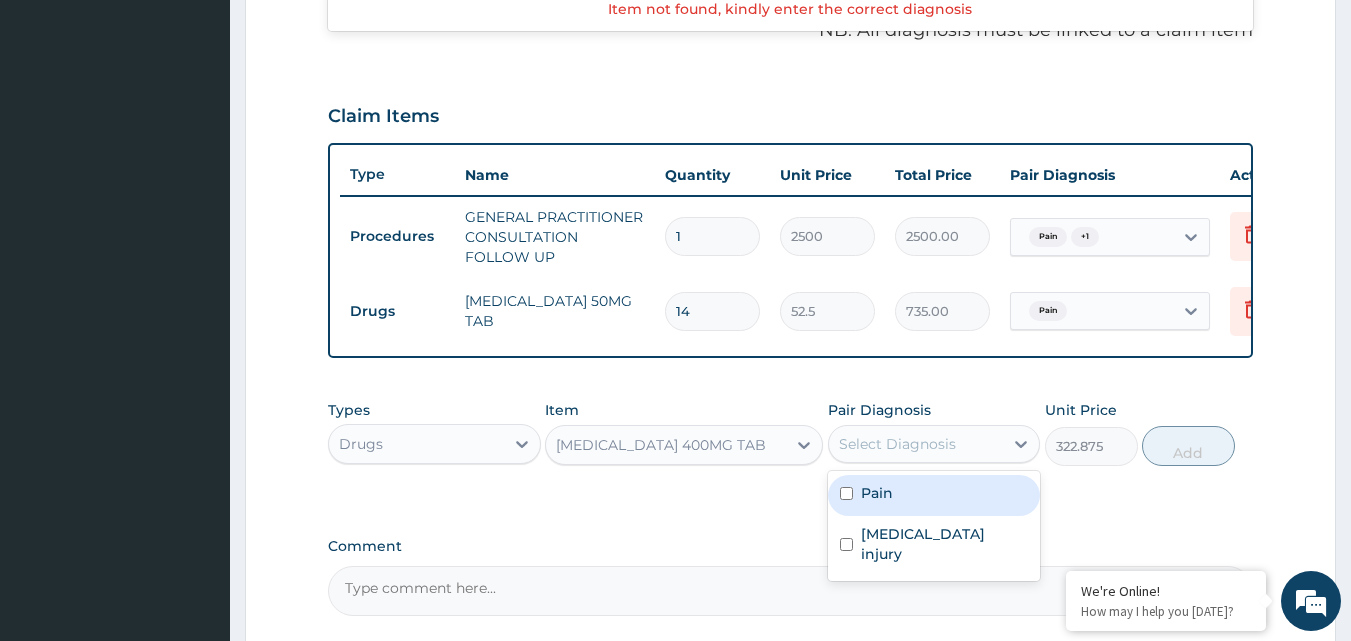 click on "Select Diagnosis" at bounding box center [897, 444] 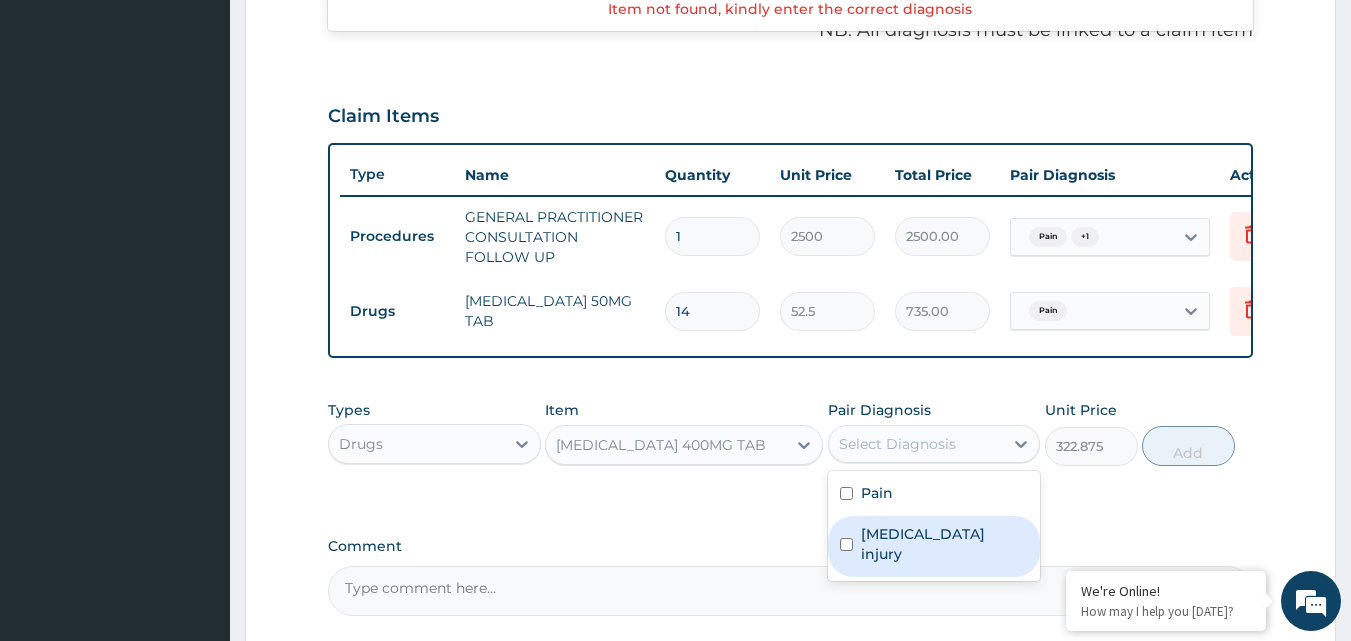 click on "Perioperative injury" at bounding box center (934, 546) 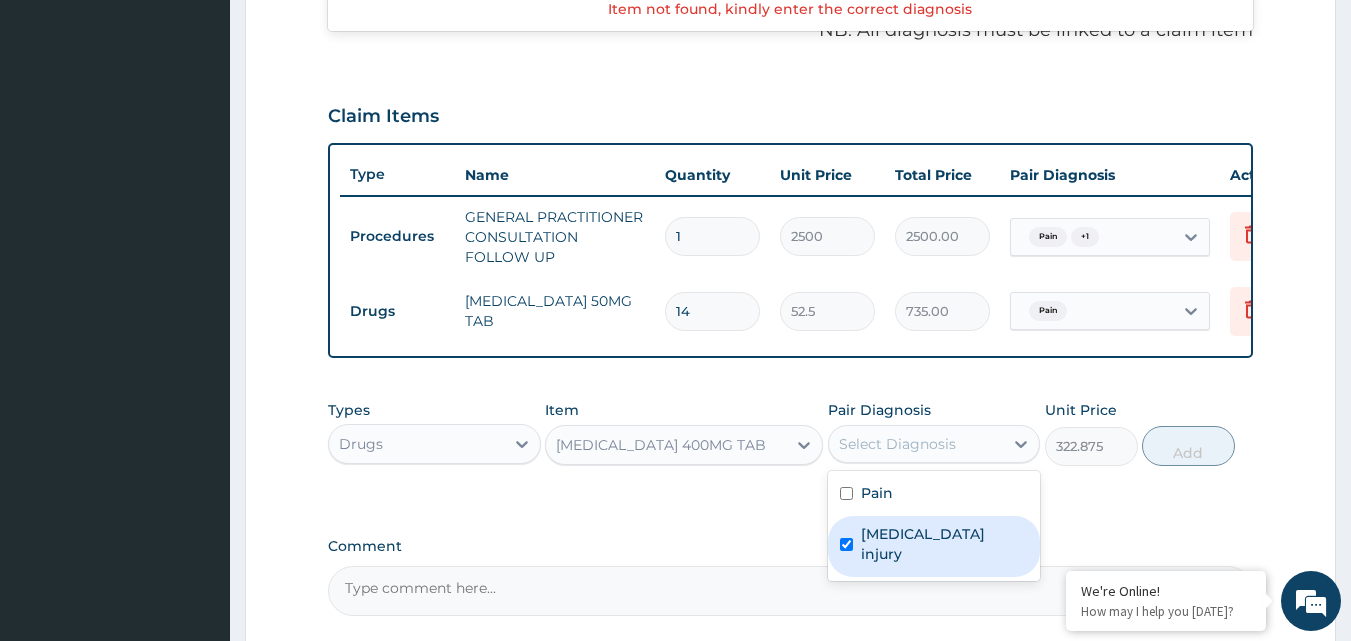 checkbox on "true" 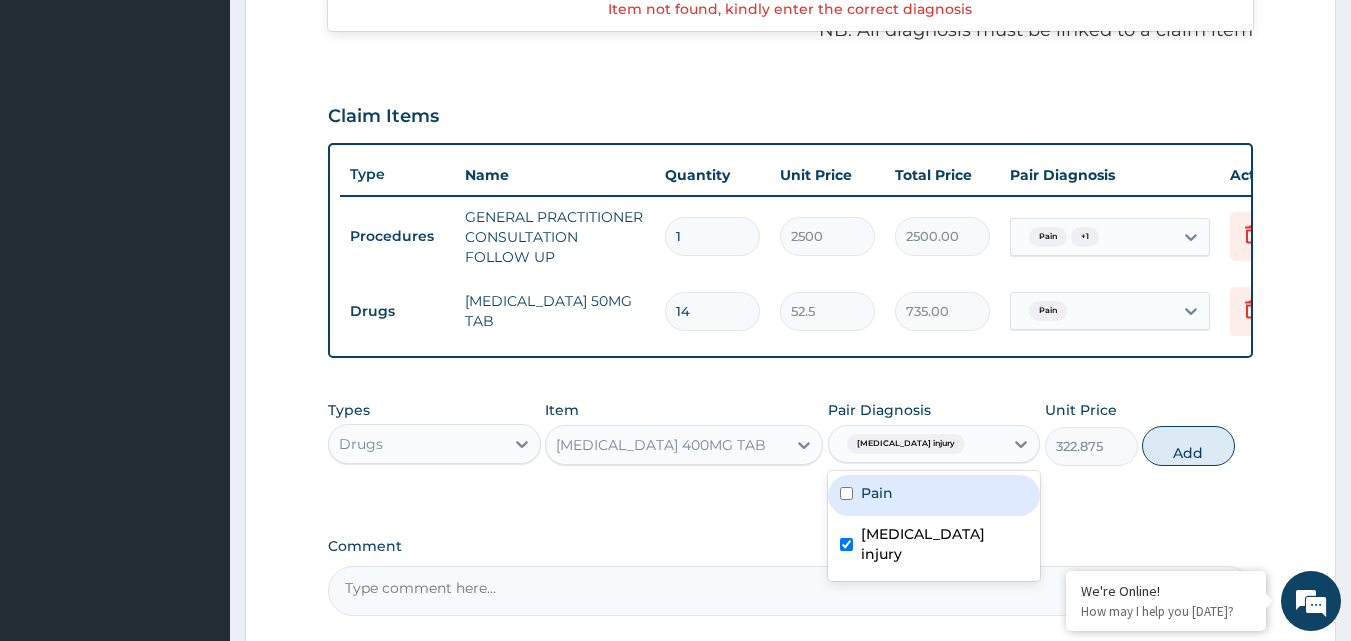 click on "Pain" at bounding box center [934, 495] 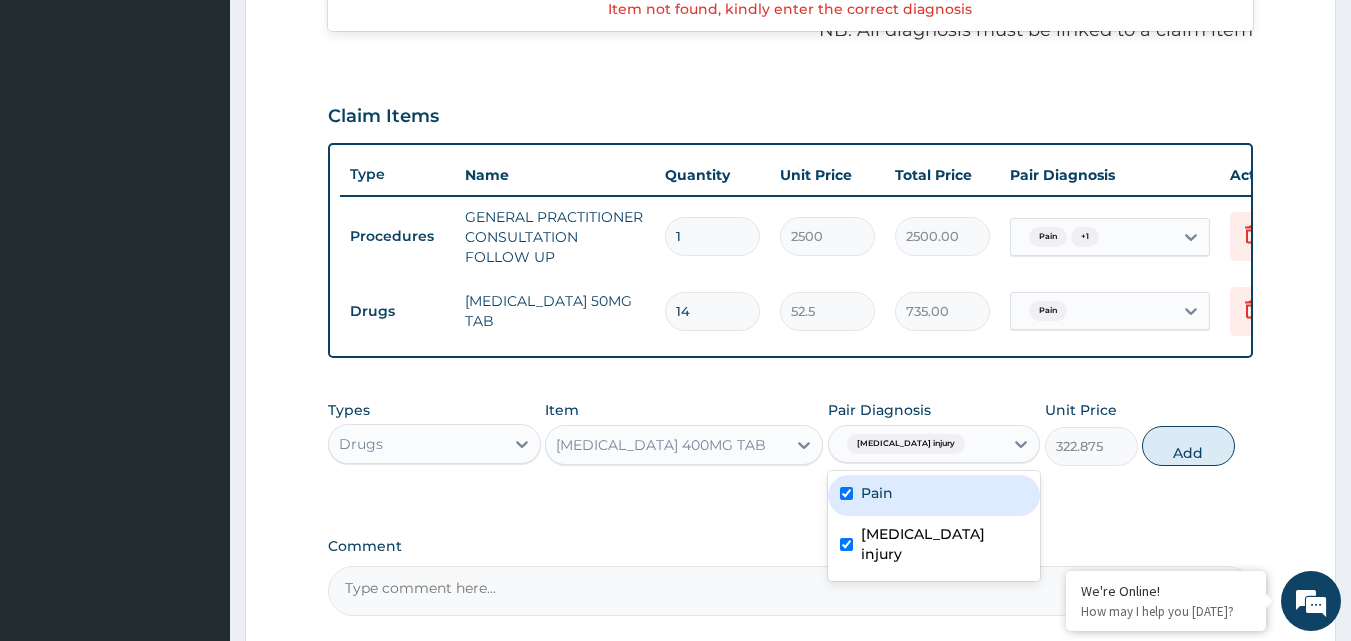 checkbox on "true" 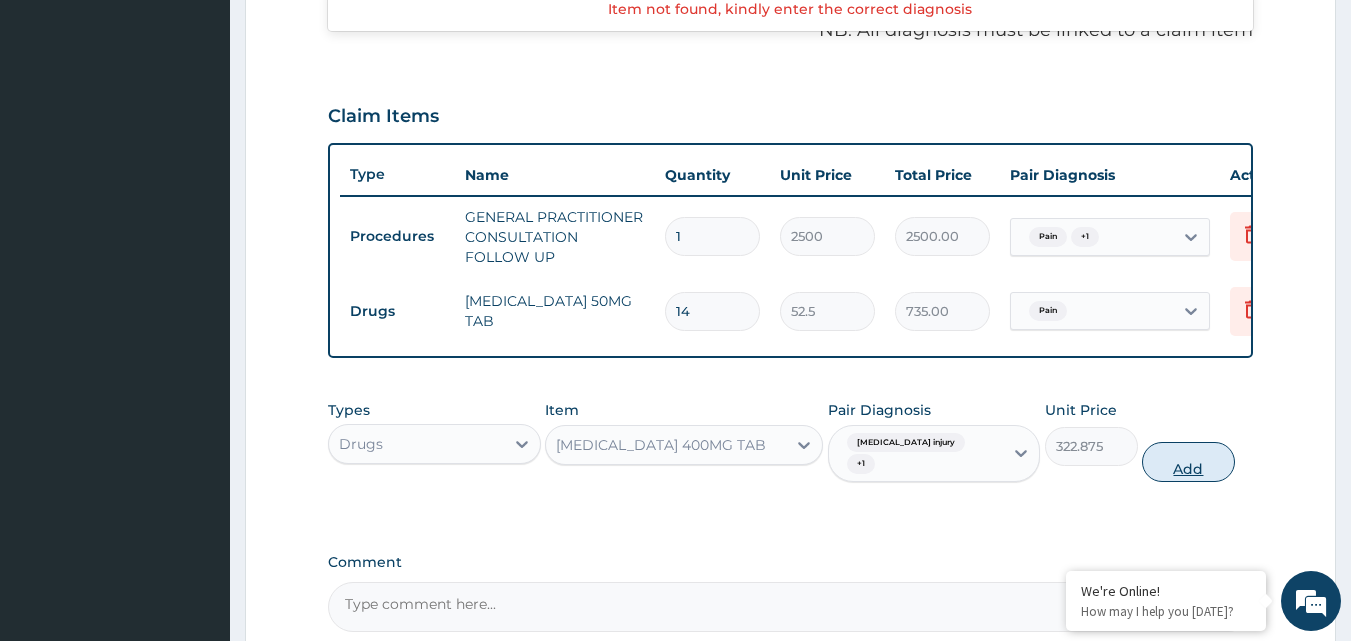 click on "Add" at bounding box center [1188, 462] 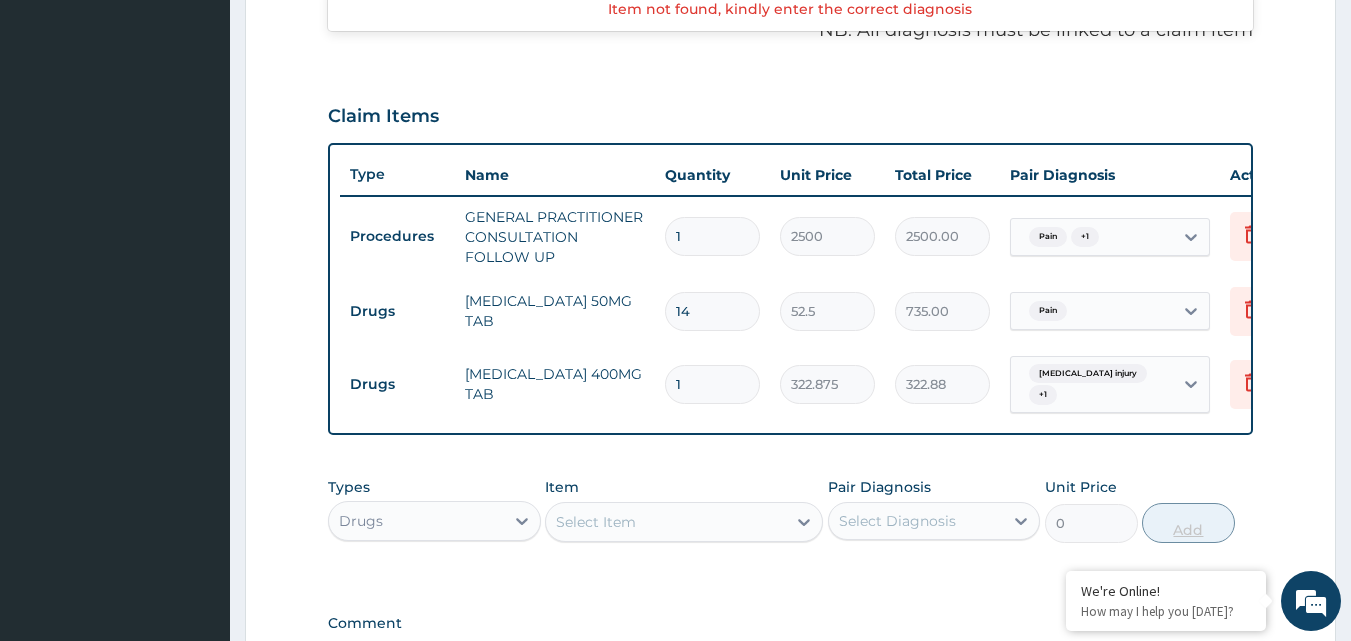 type 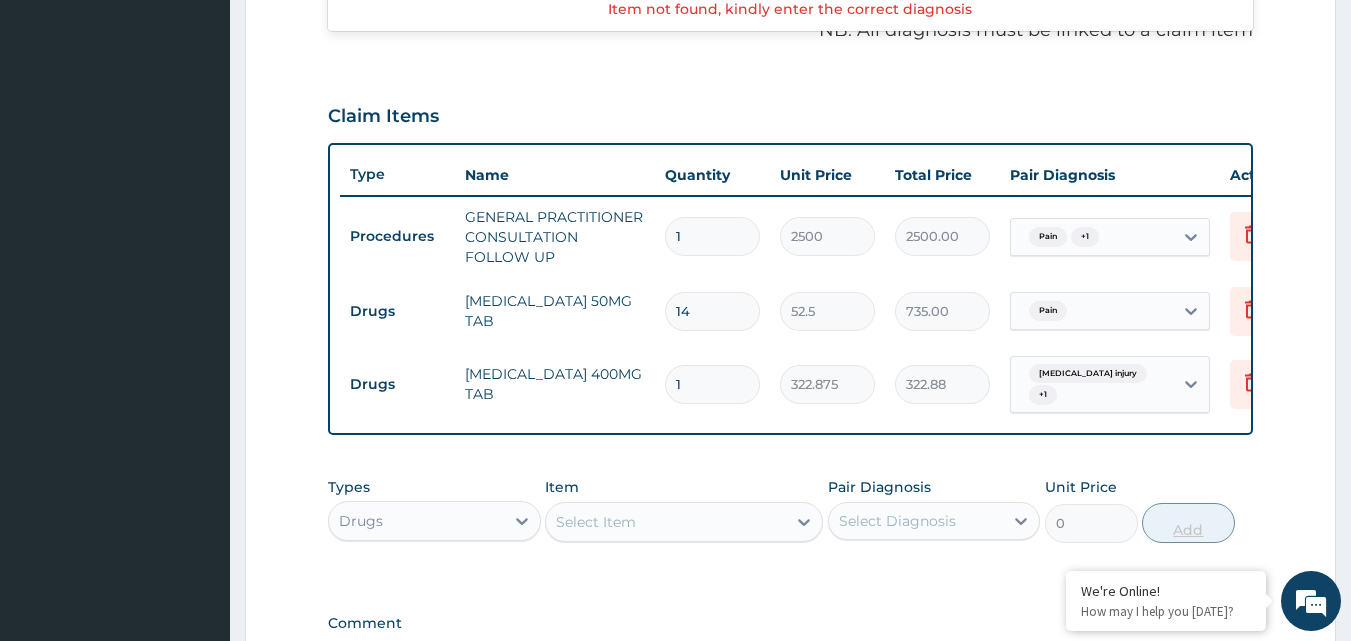 type on "0.00" 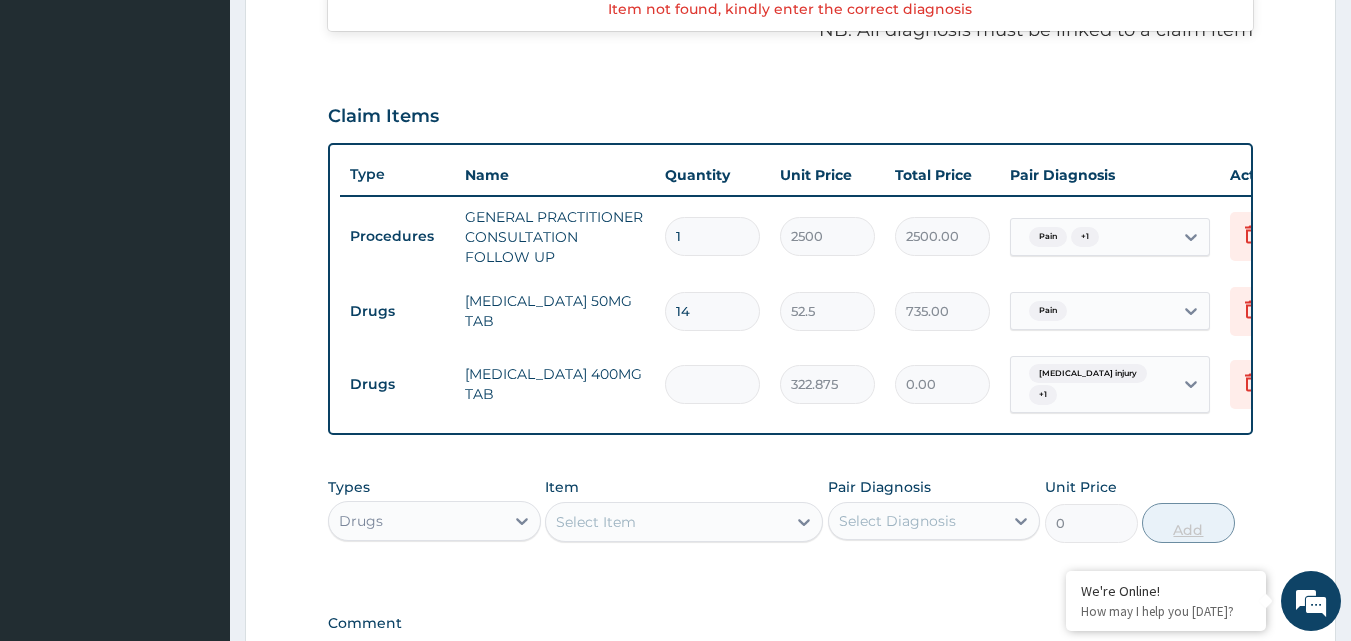 type on "7" 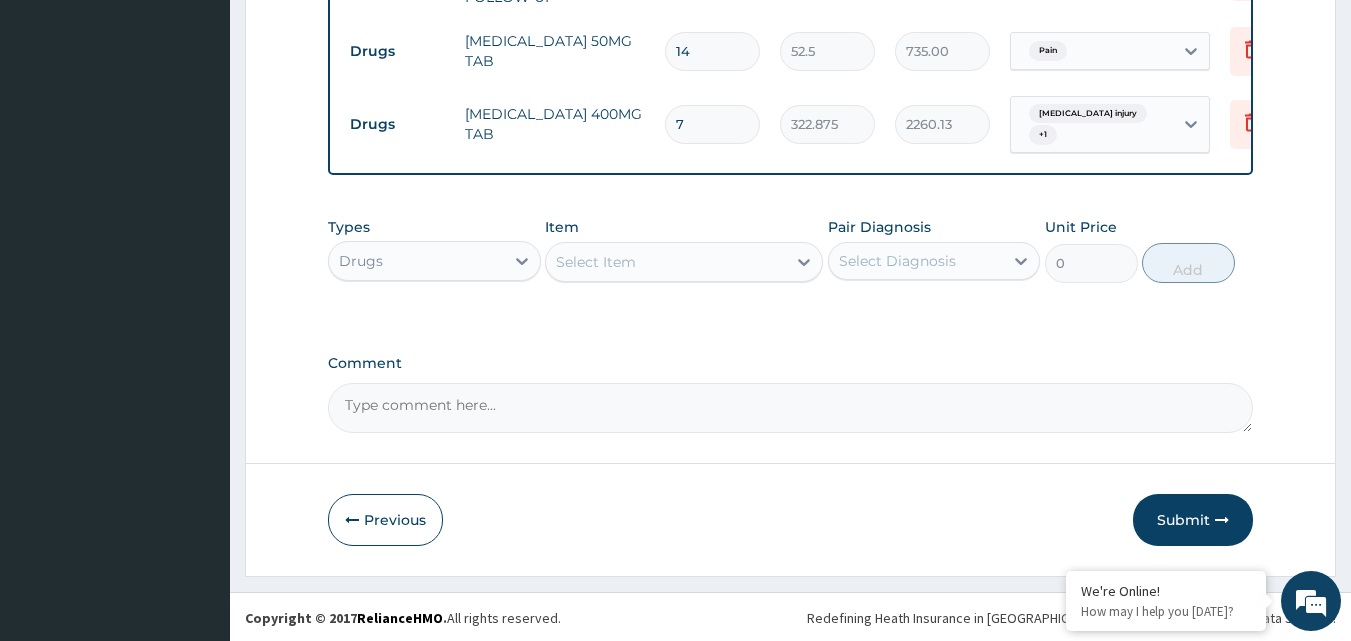 scroll, scrollTop: 878, scrollLeft: 0, axis: vertical 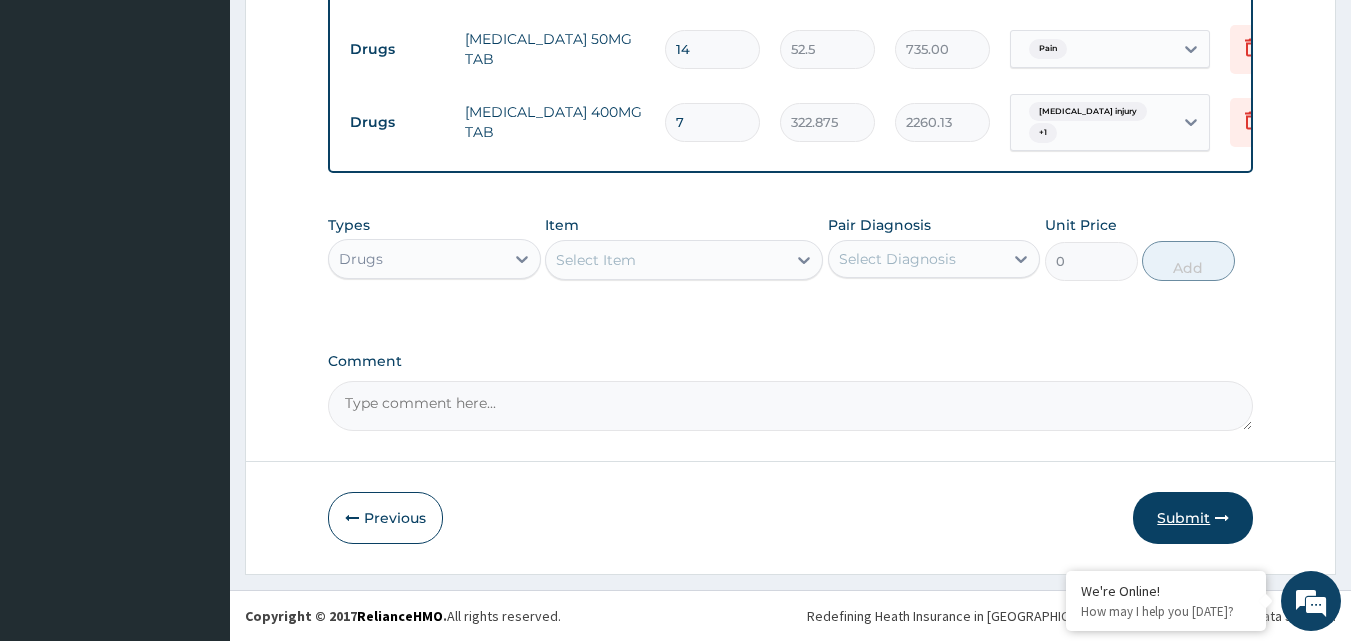 type on "7" 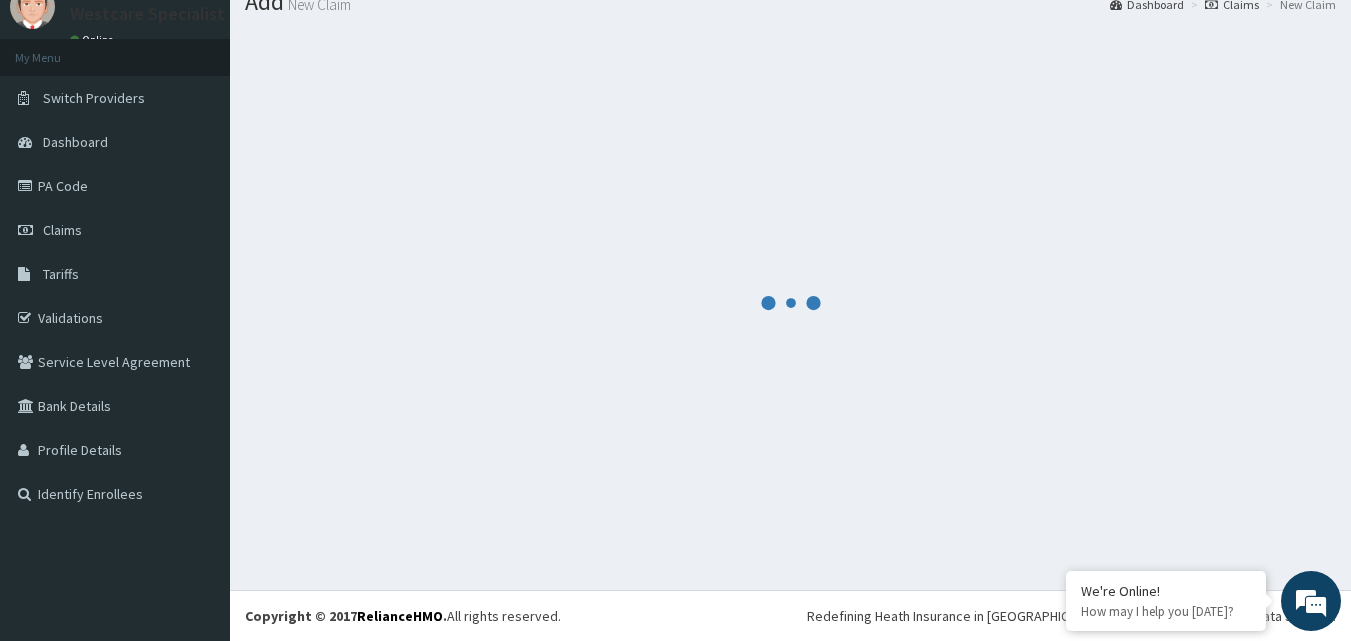 scroll, scrollTop: 76, scrollLeft: 0, axis: vertical 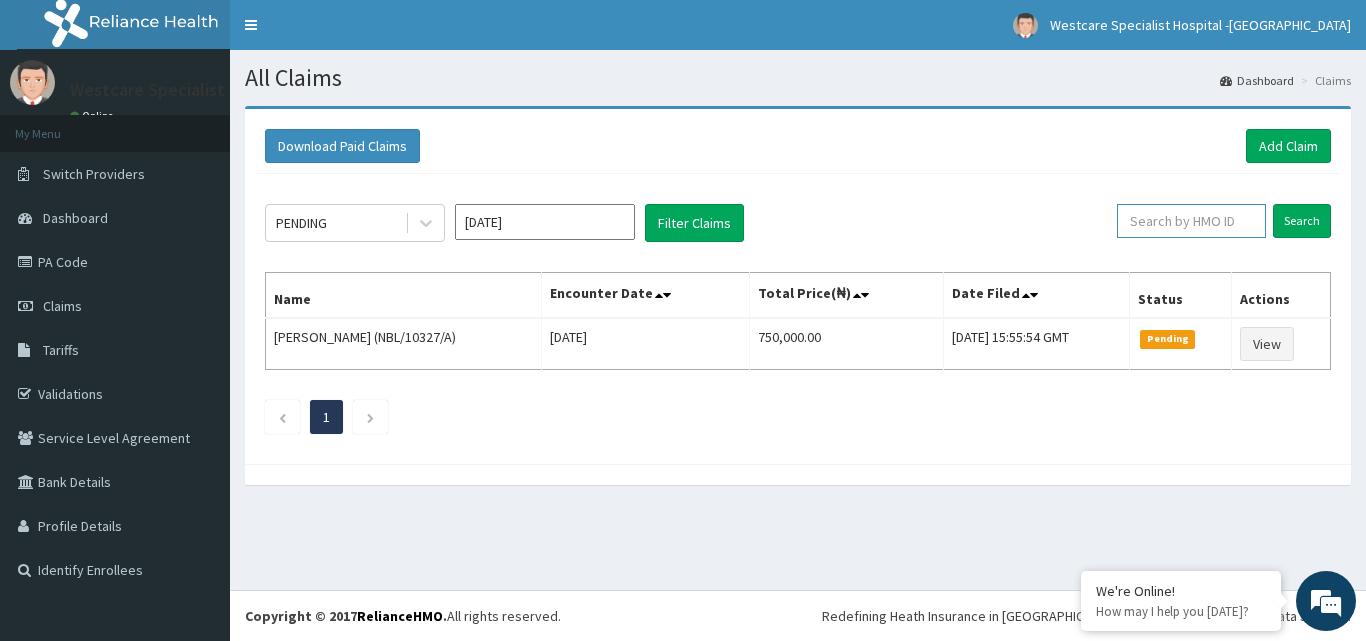 click at bounding box center [1191, 221] 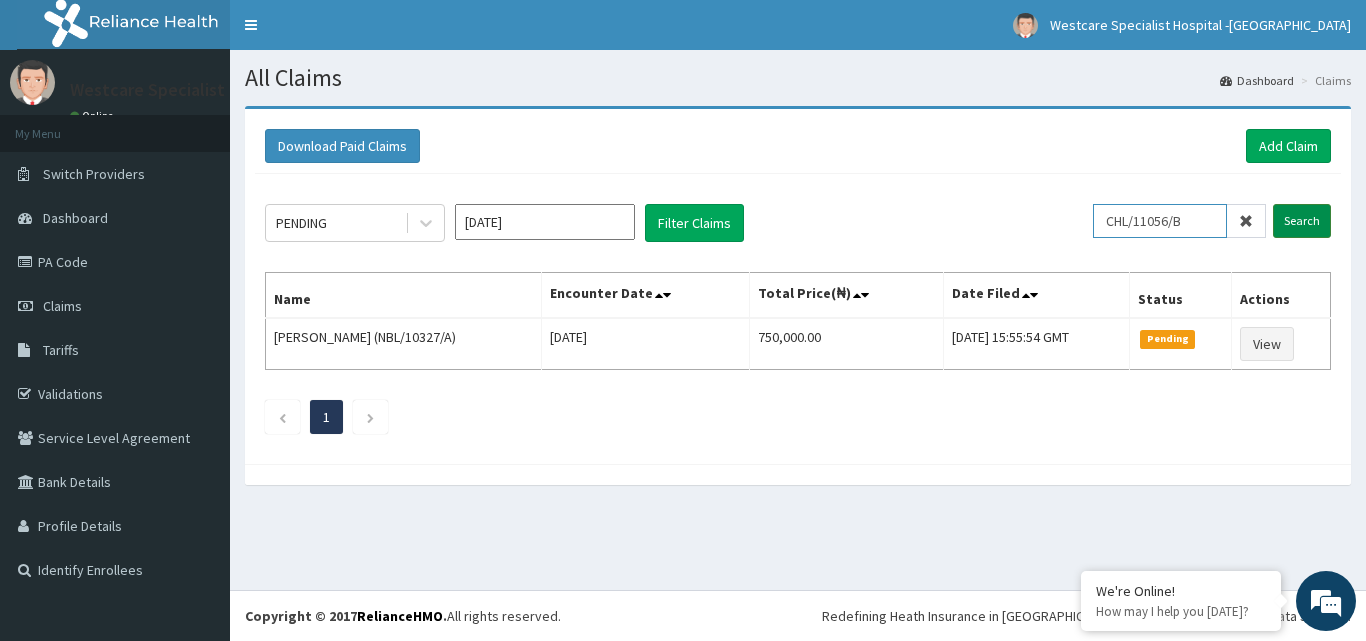 type on "CHL/11056/B" 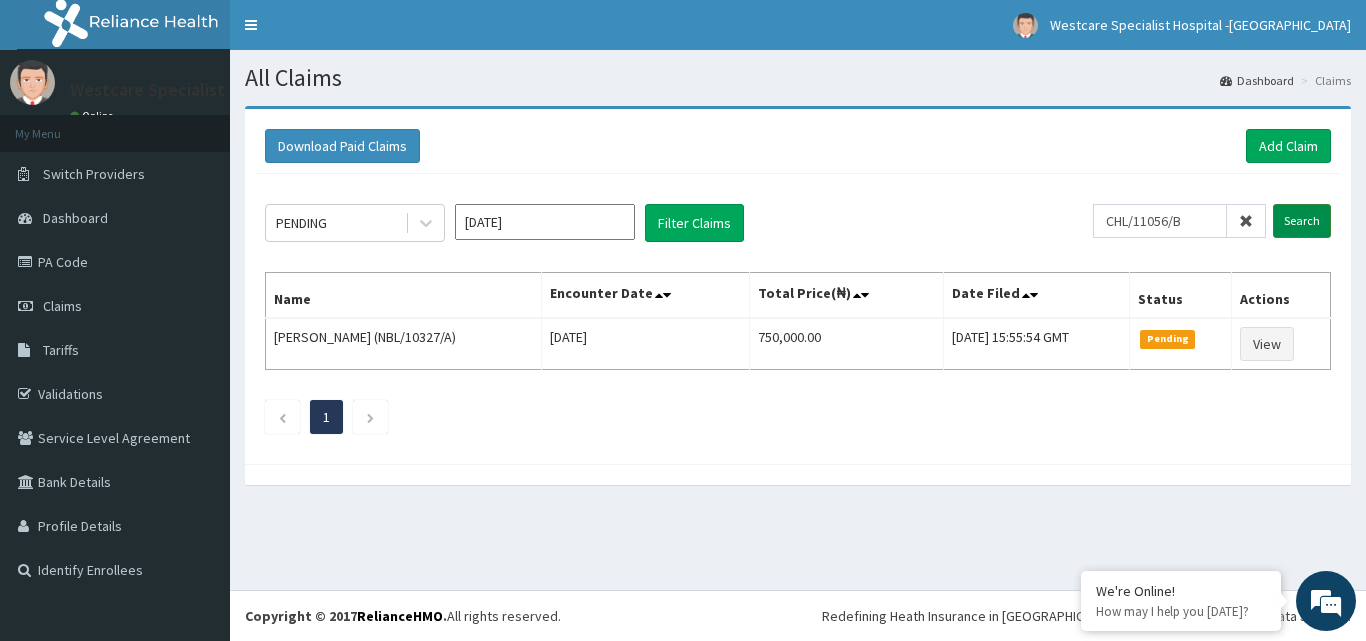 click on "Search" at bounding box center (1302, 221) 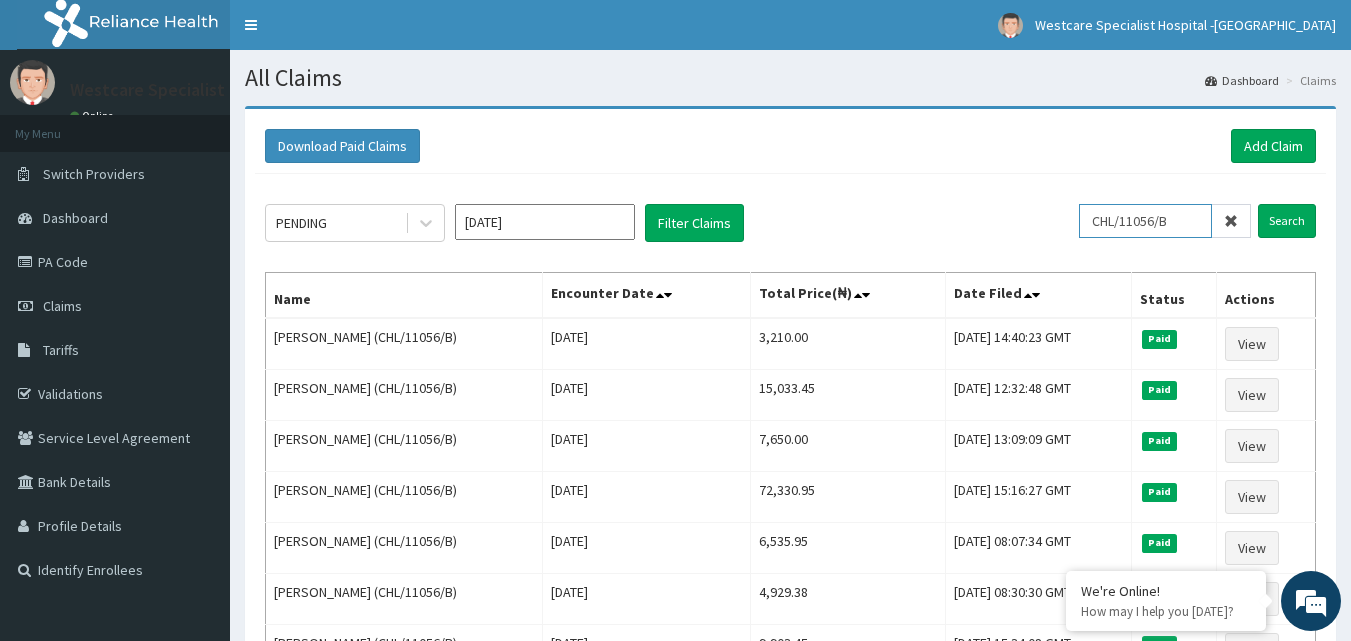 click on "CHL/11056/B" at bounding box center (1145, 221) 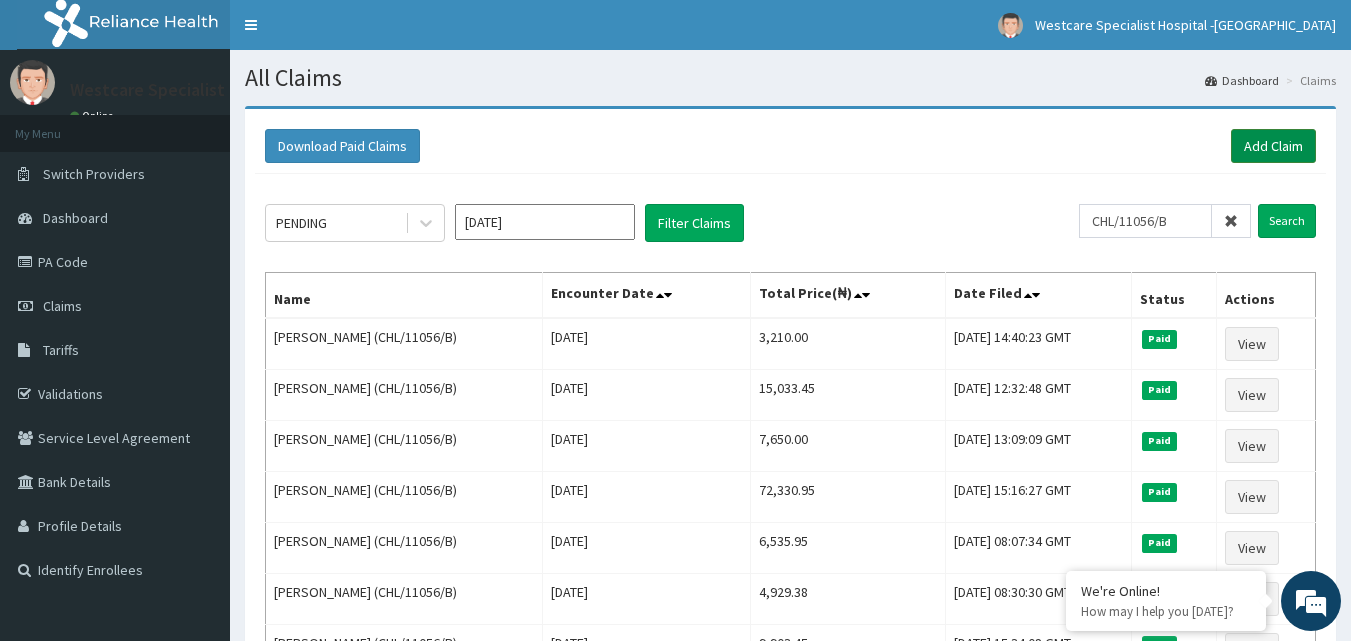 click on "Add Claim" at bounding box center (1273, 146) 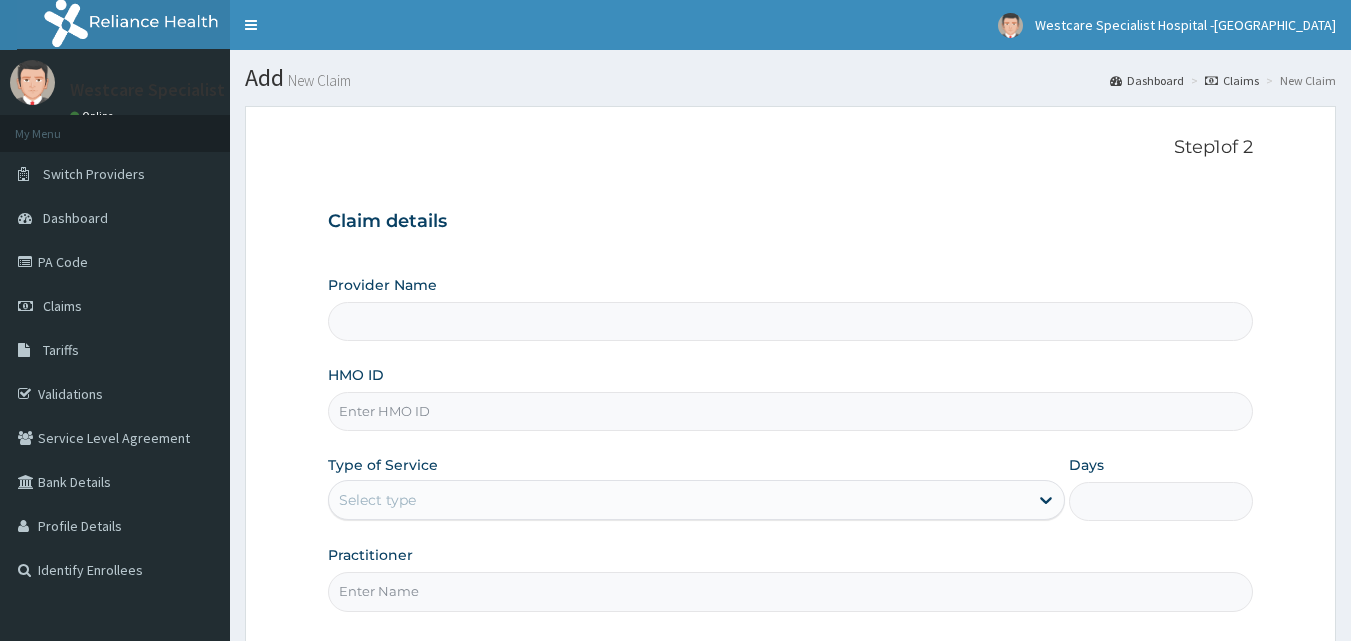 scroll, scrollTop: 0, scrollLeft: 0, axis: both 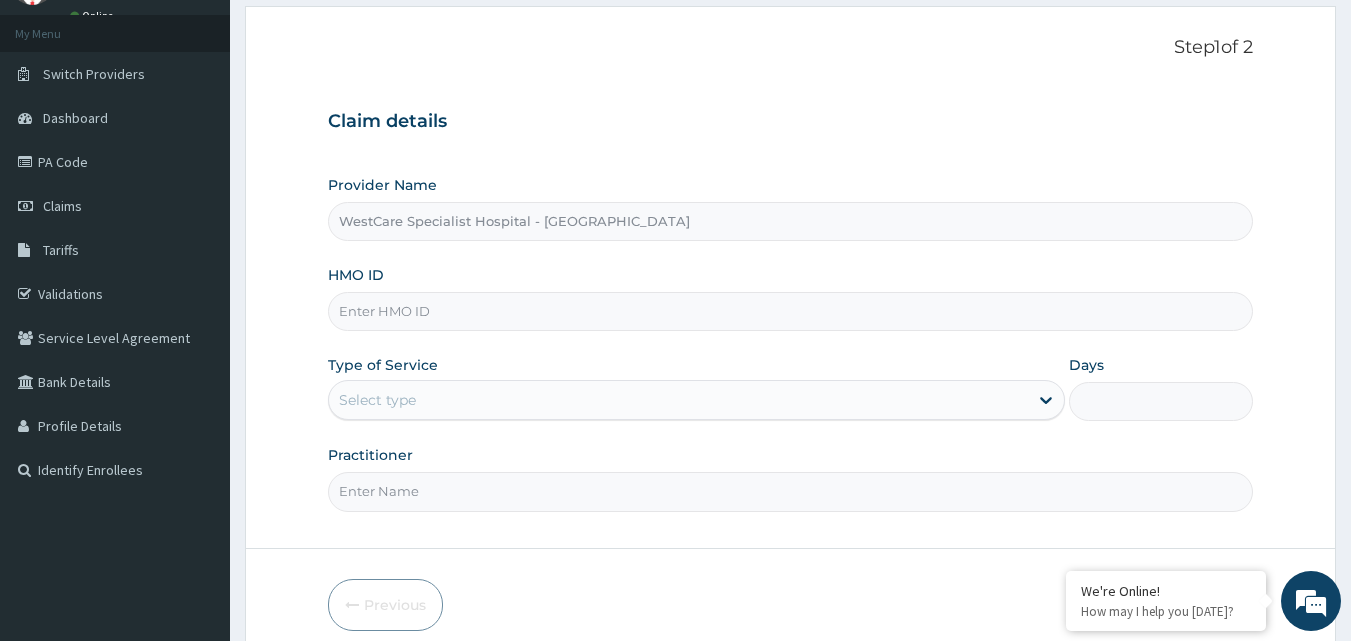 click on "HMO ID" at bounding box center [791, 311] 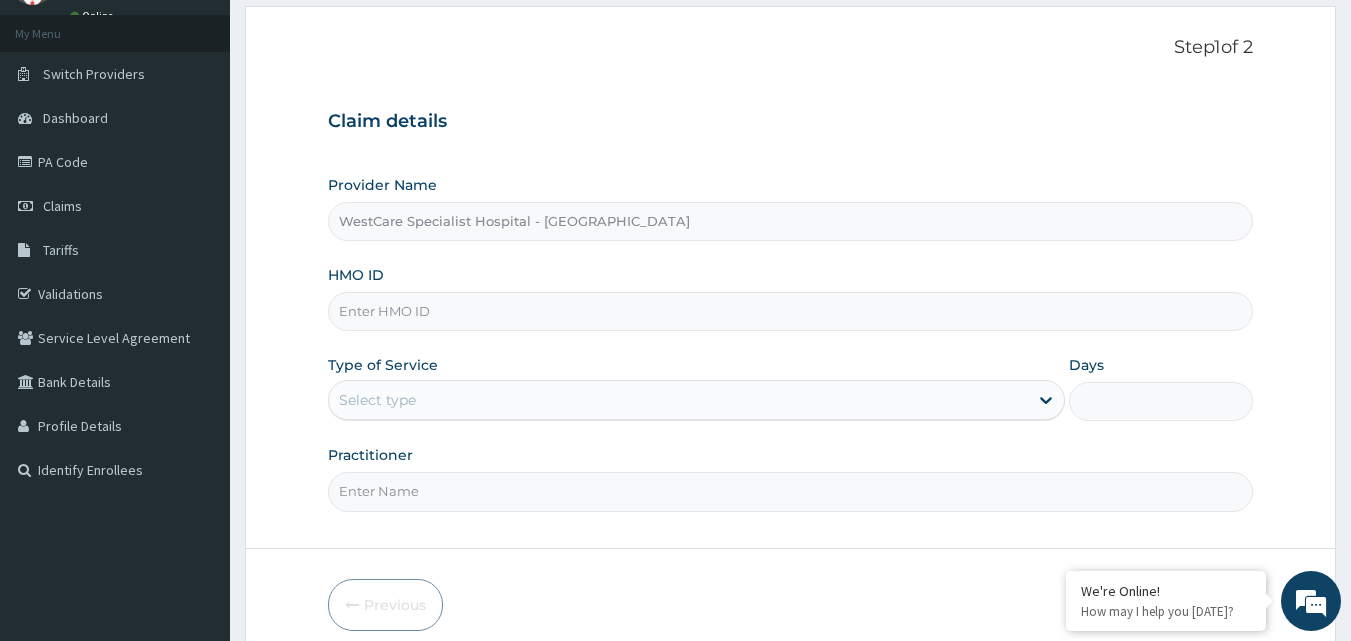 paste on "CHL/11056/B" 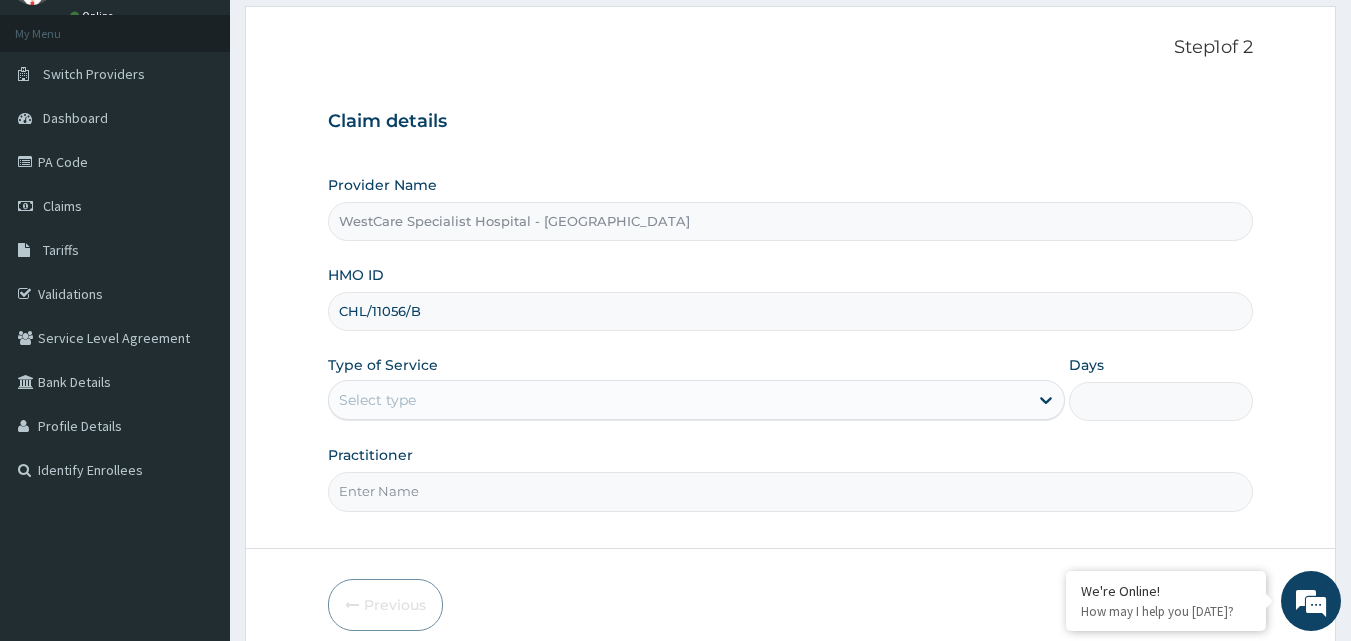 type on "CHL/11056/B" 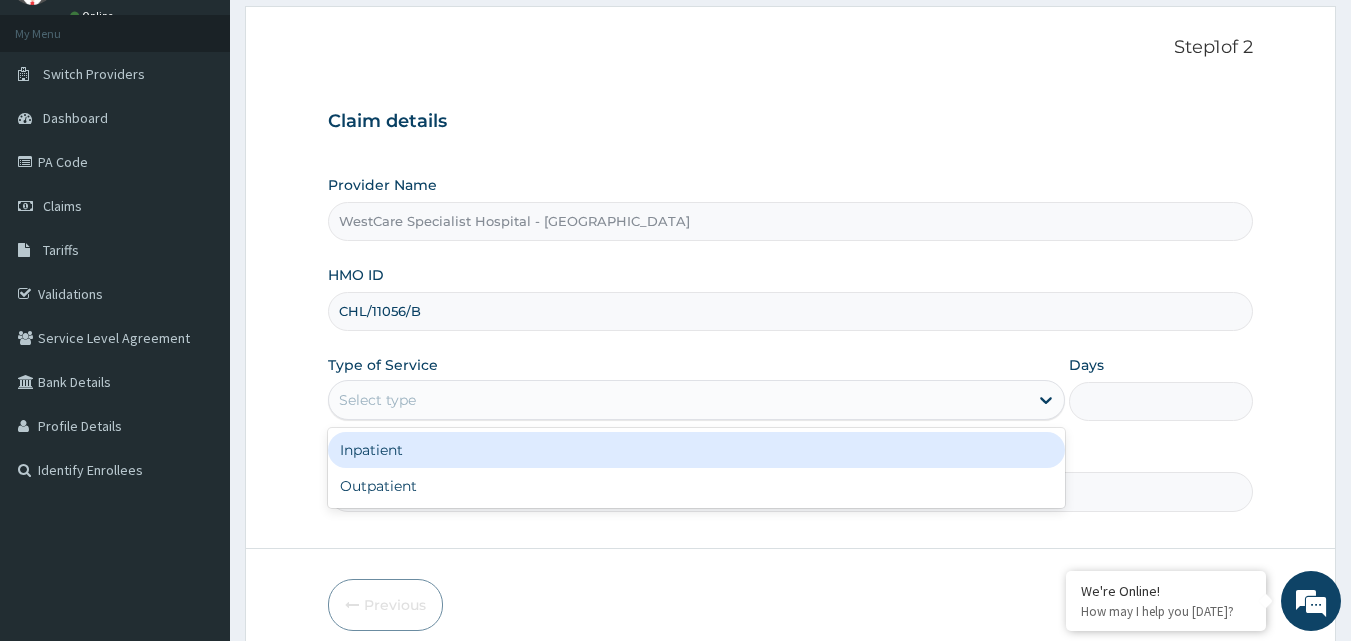 click on "Select type" at bounding box center [678, 400] 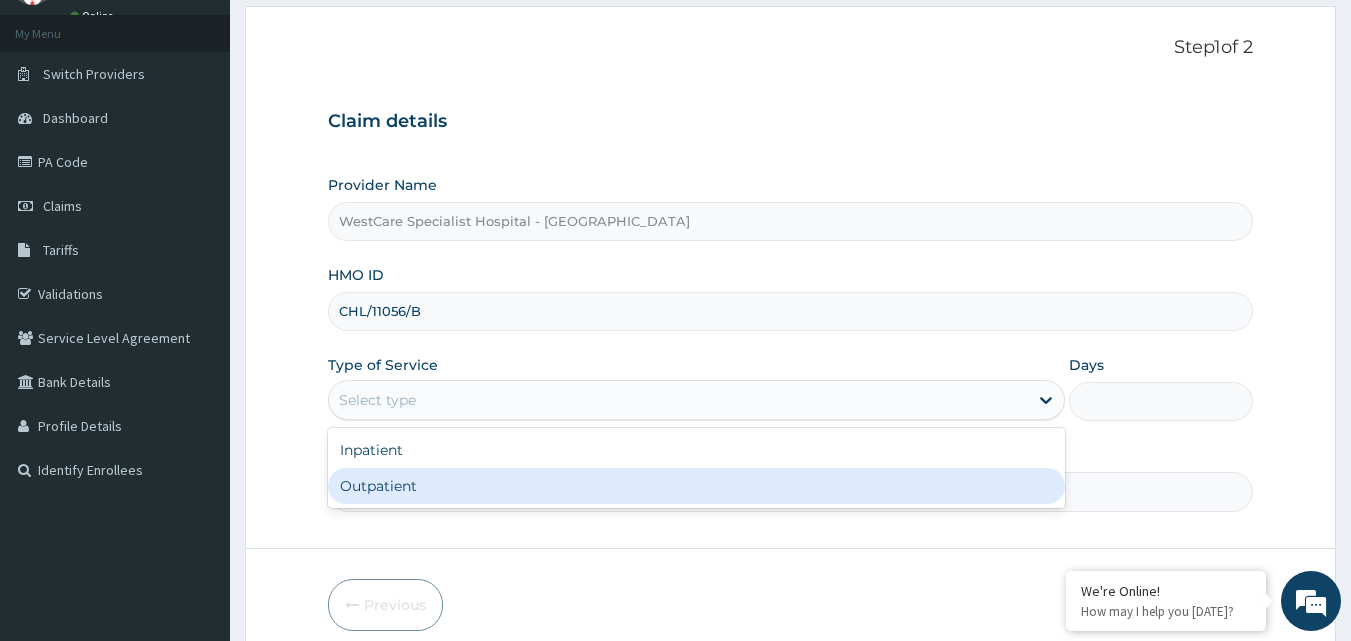 click on "Outpatient" at bounding box center (696, 486) 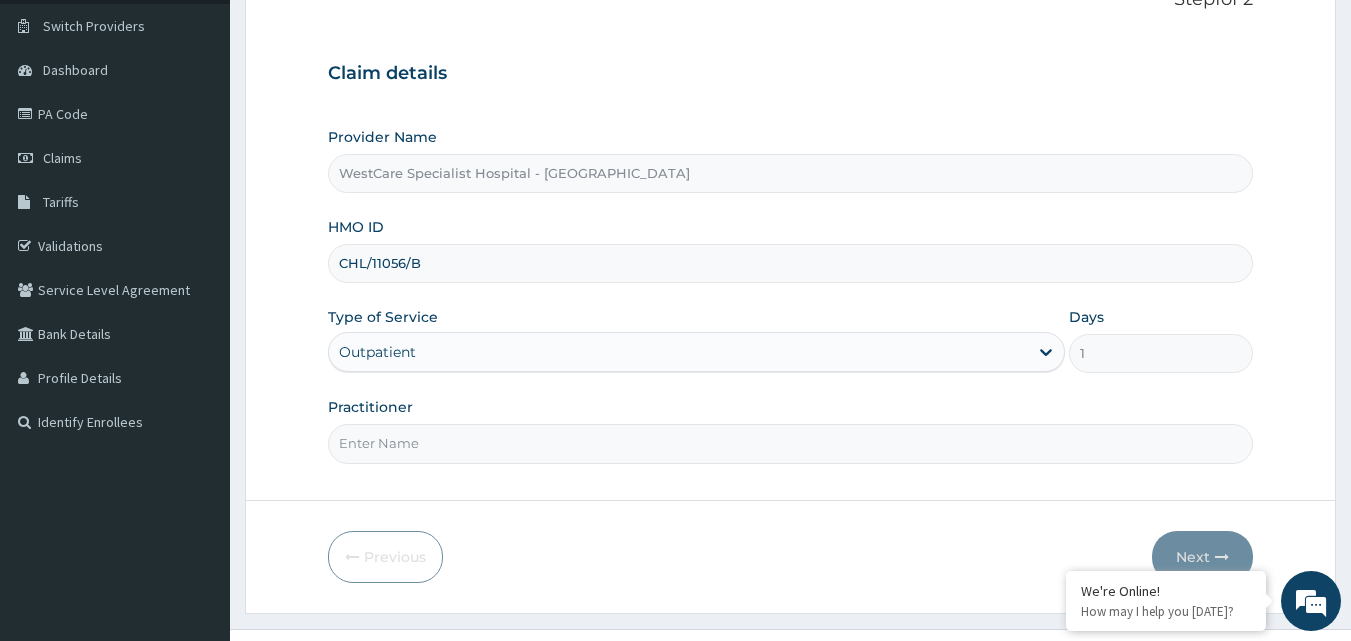 scroll, scrollTop: 187, scrollLeft: 0, axis: vertical 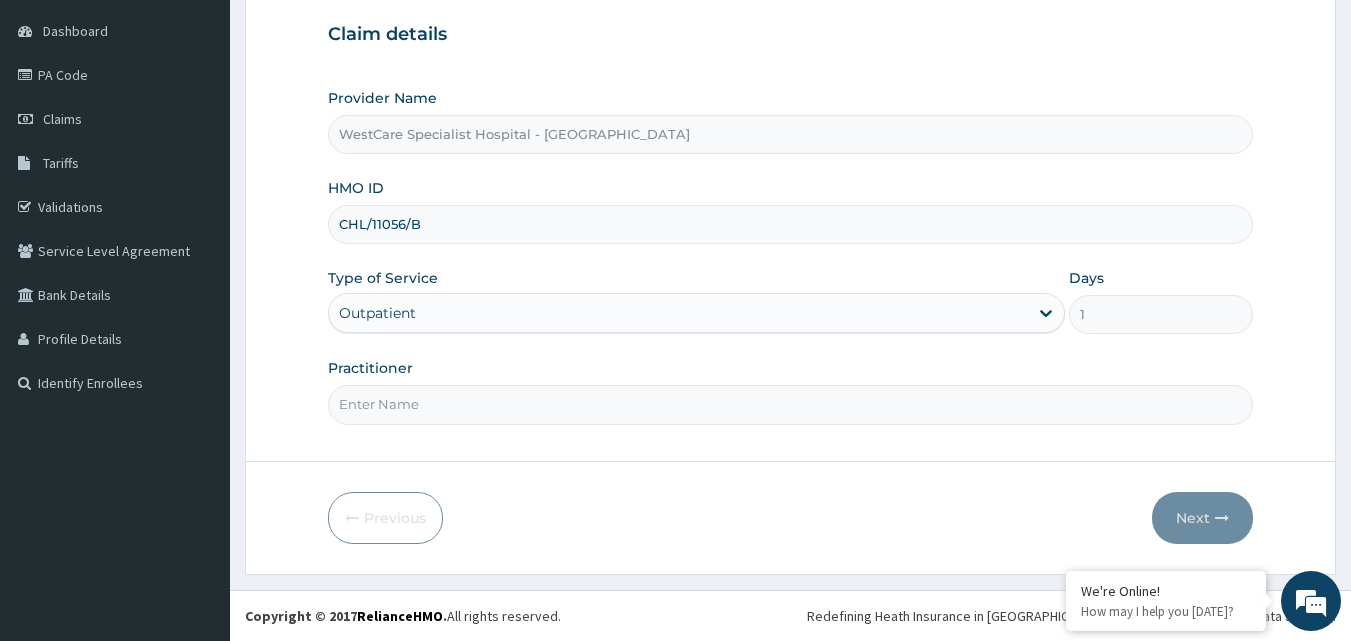 click on "Practitioner" at bounding box center [791, 404] 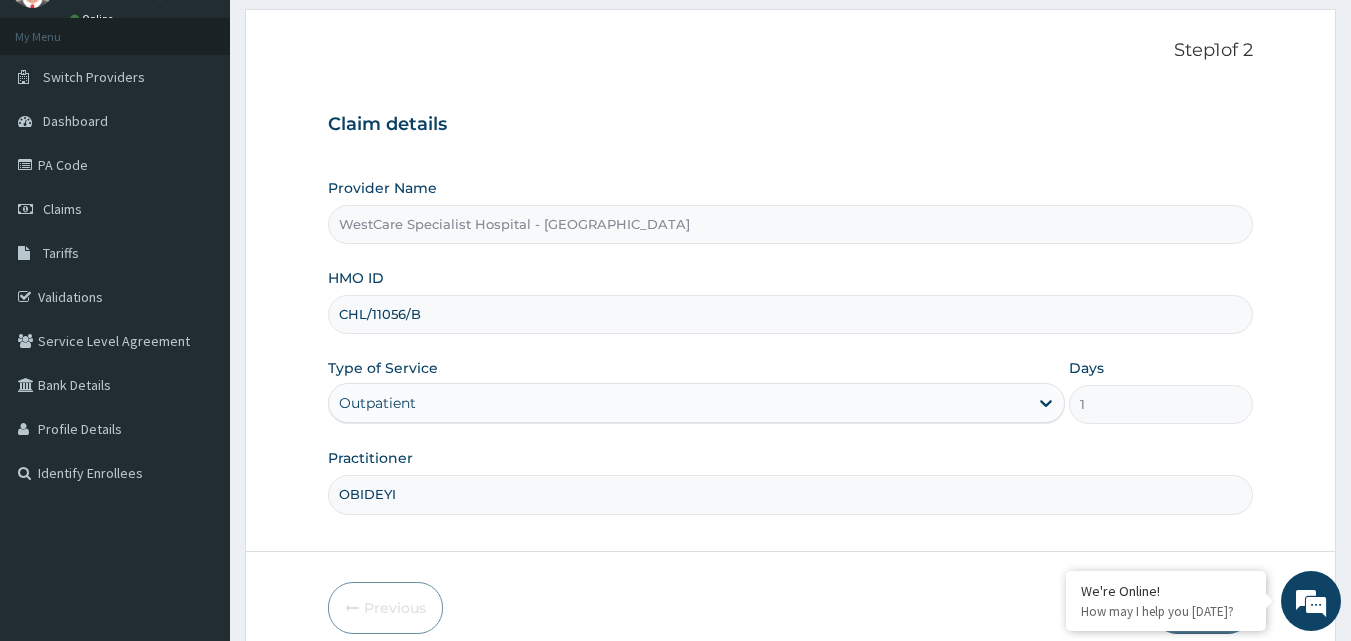 scroll, scrollTop: 187, scrollLeft: 0, axis: vertical 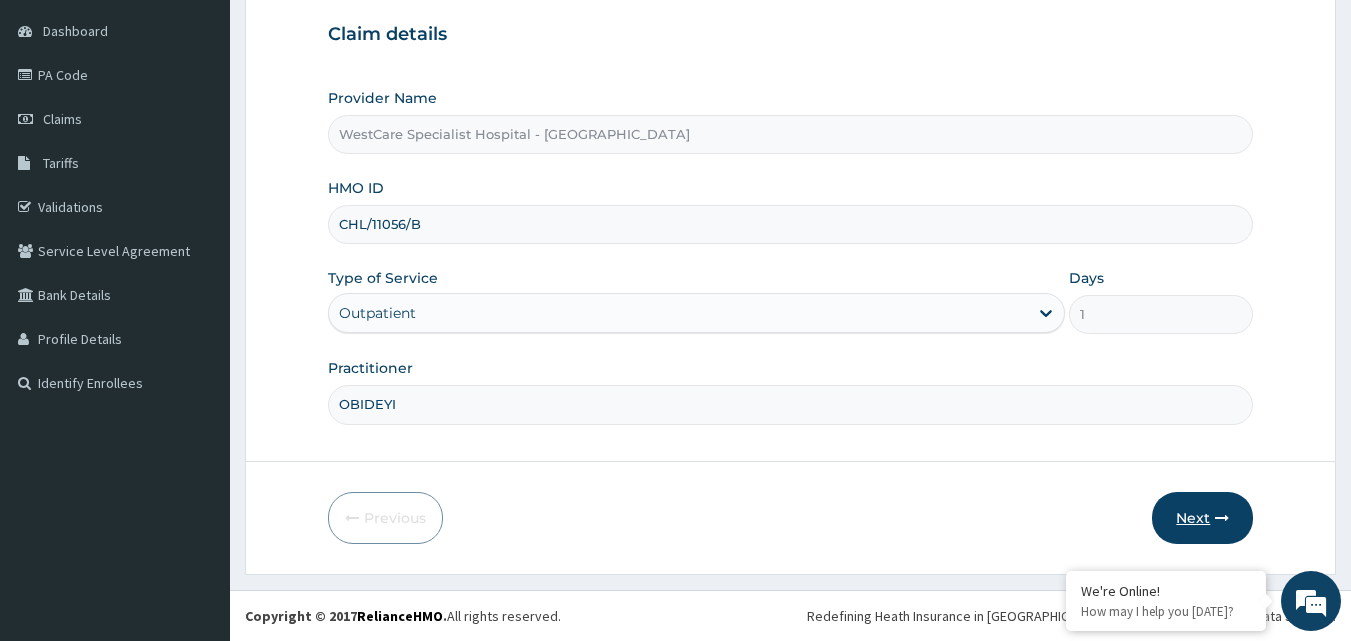 click on "Next" at bounding box center [1202, 518] 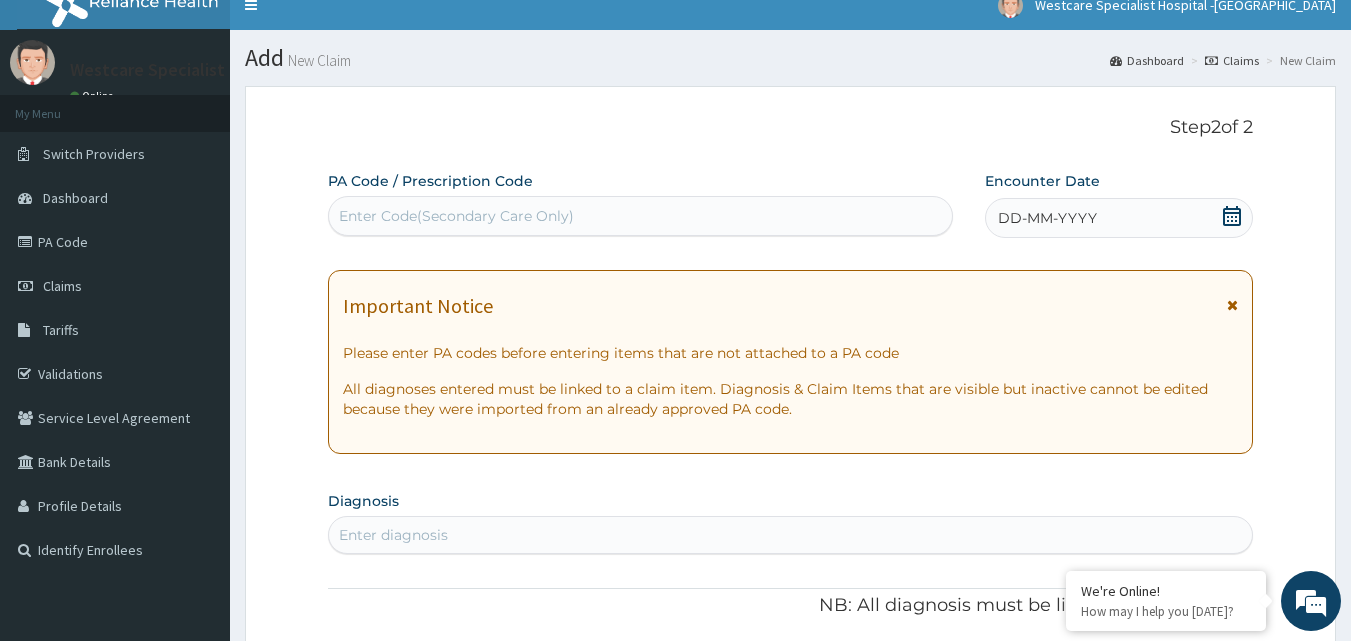 scroll, scrollTop: 0, scrollLeft: 0, axis: both 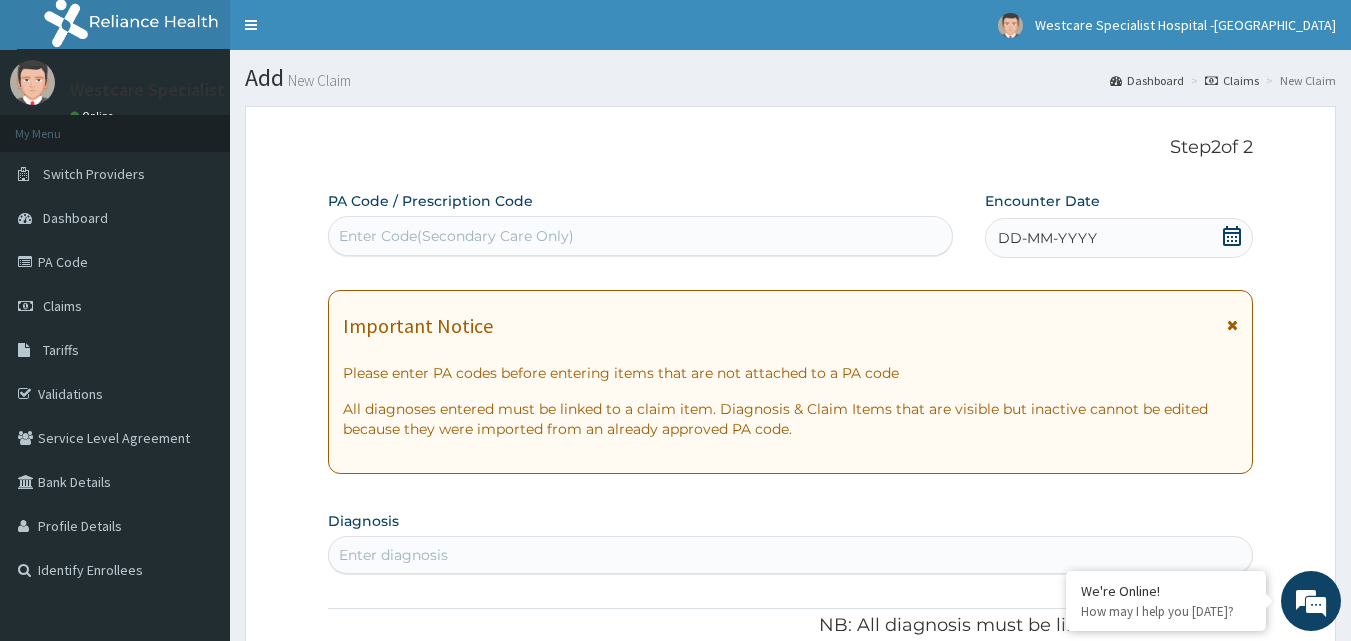 click 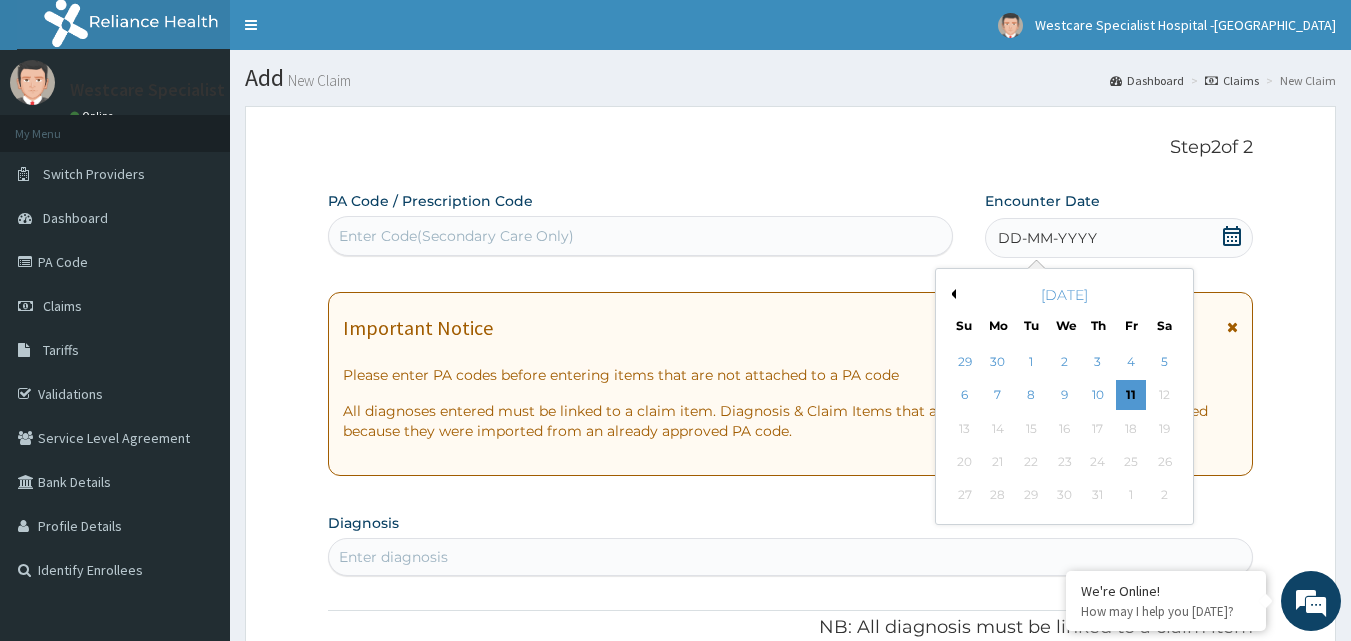 click on "DD-MM-YYYY" at bounding box center (1119, 238) 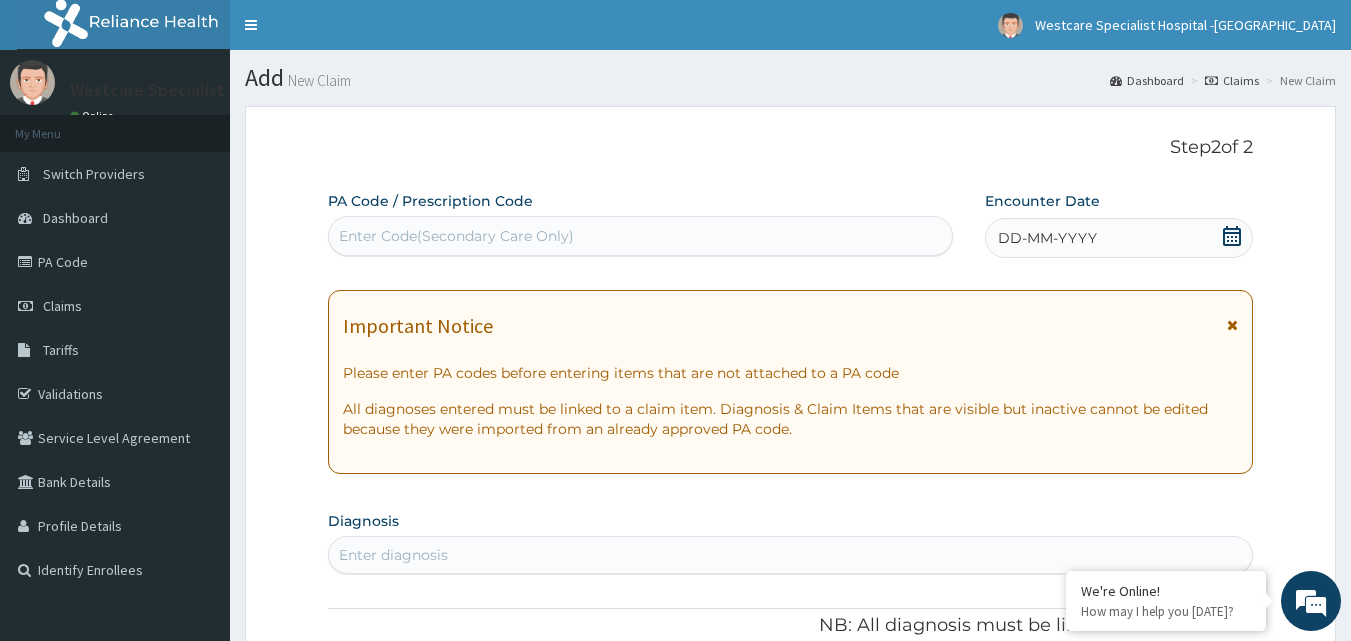 click 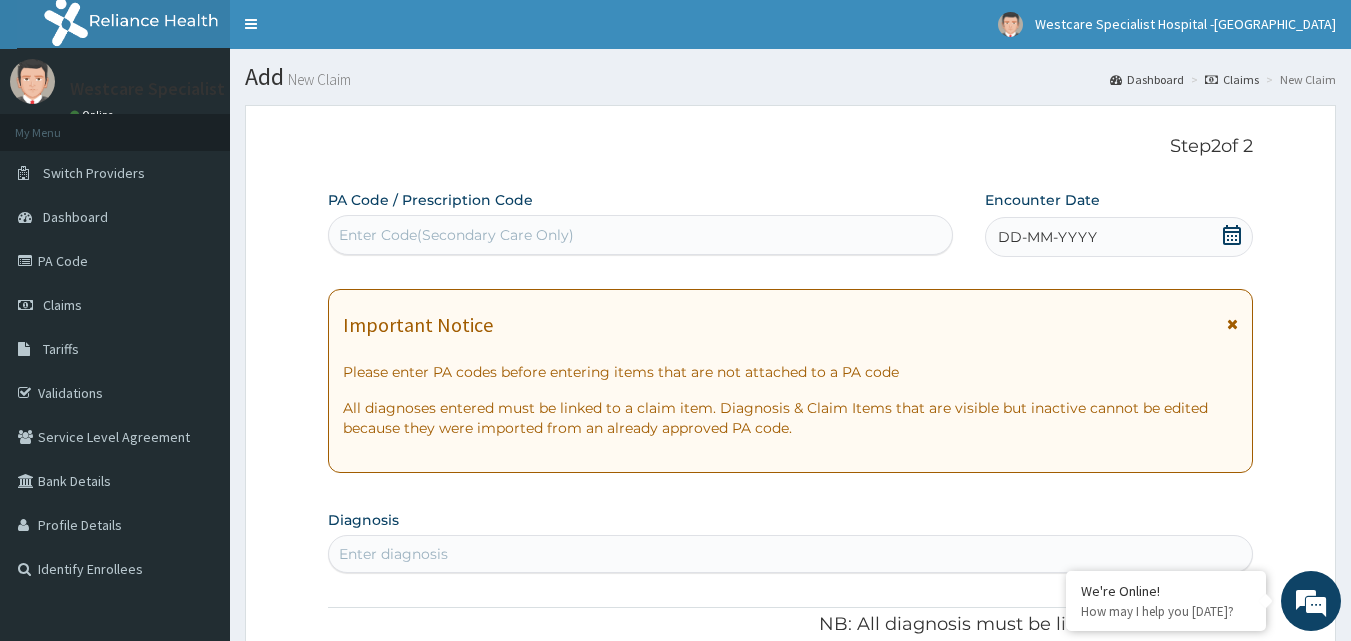 scroll, scrollTop: 0, scrollLeft: 0, axis: both 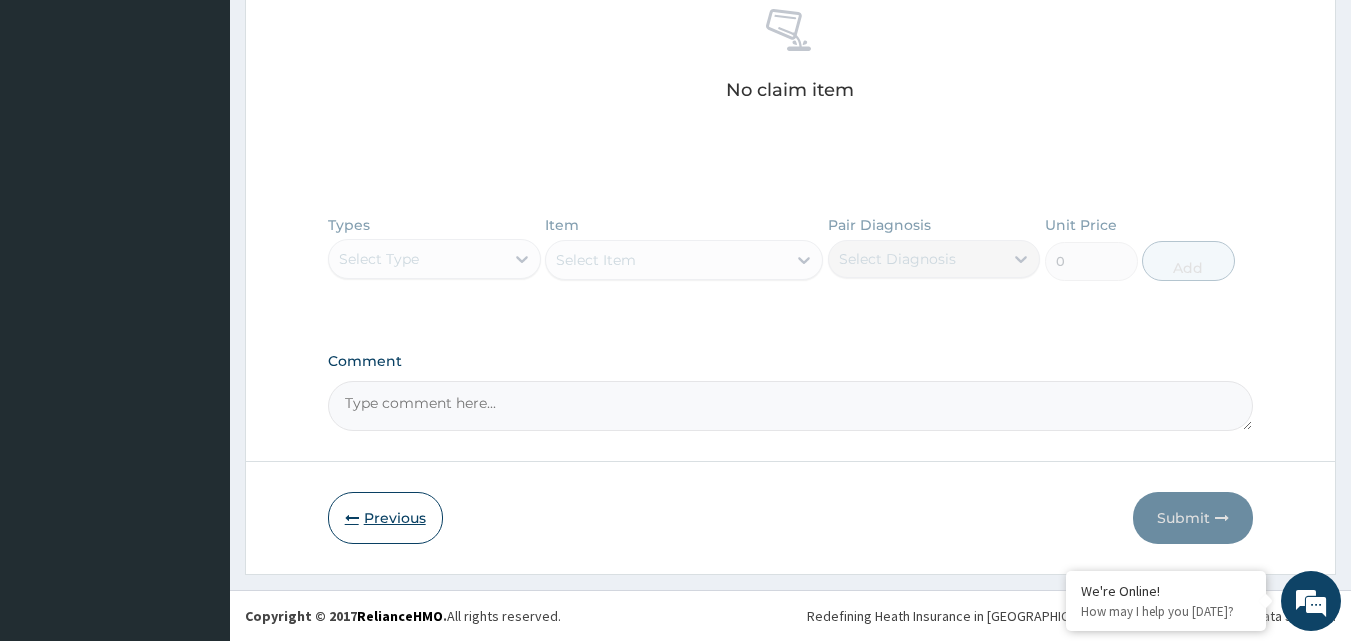 click on "Previous" at bounding box center (385, 518) 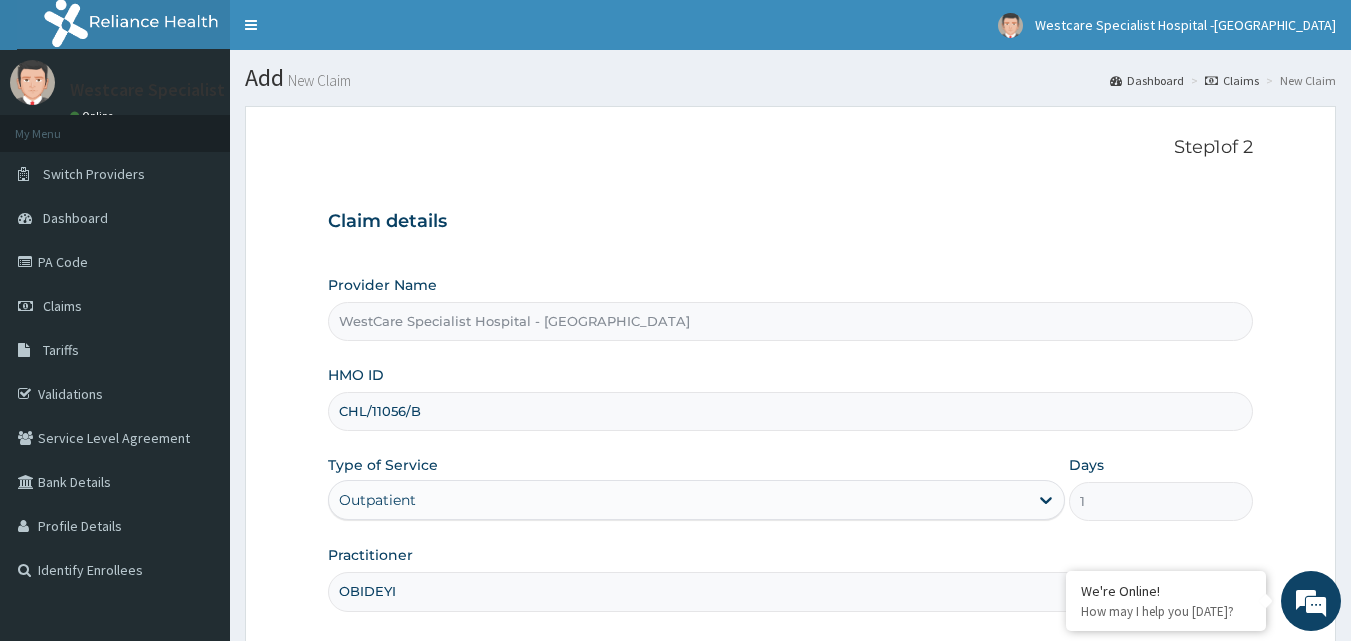 scroll, scrollTop: 187, scrollLeft: 0, axis: vertical 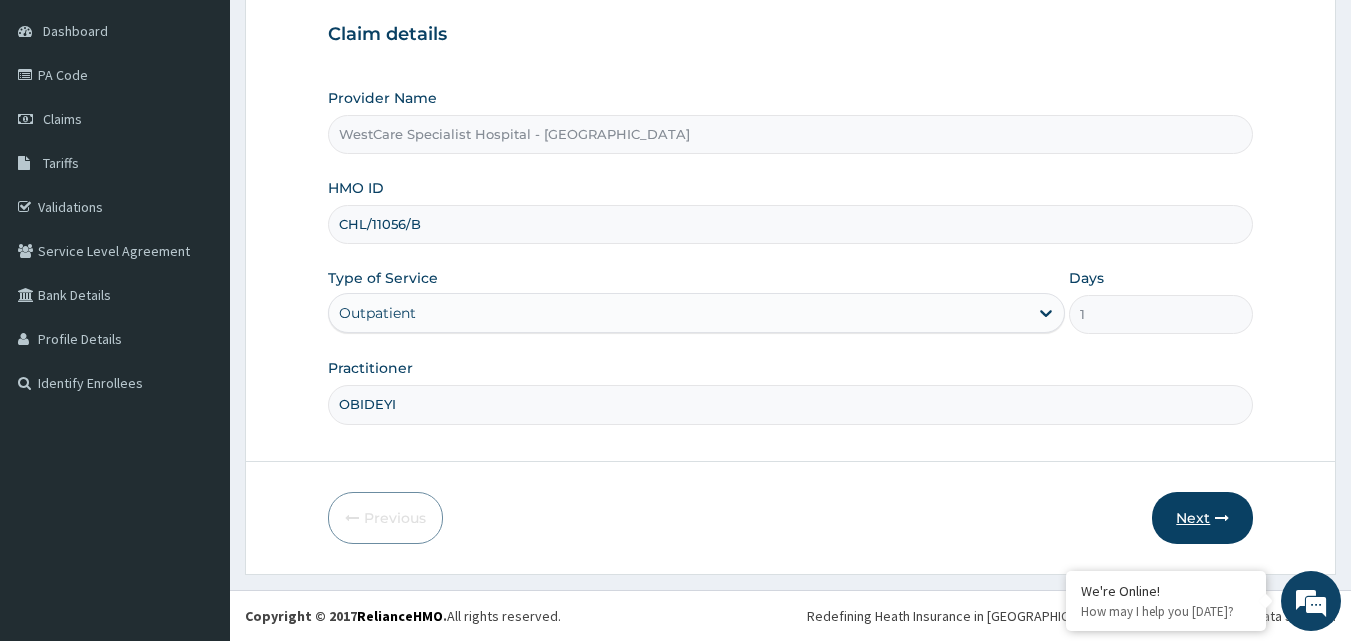 click on "Next" at bounding box center [1202, 518] 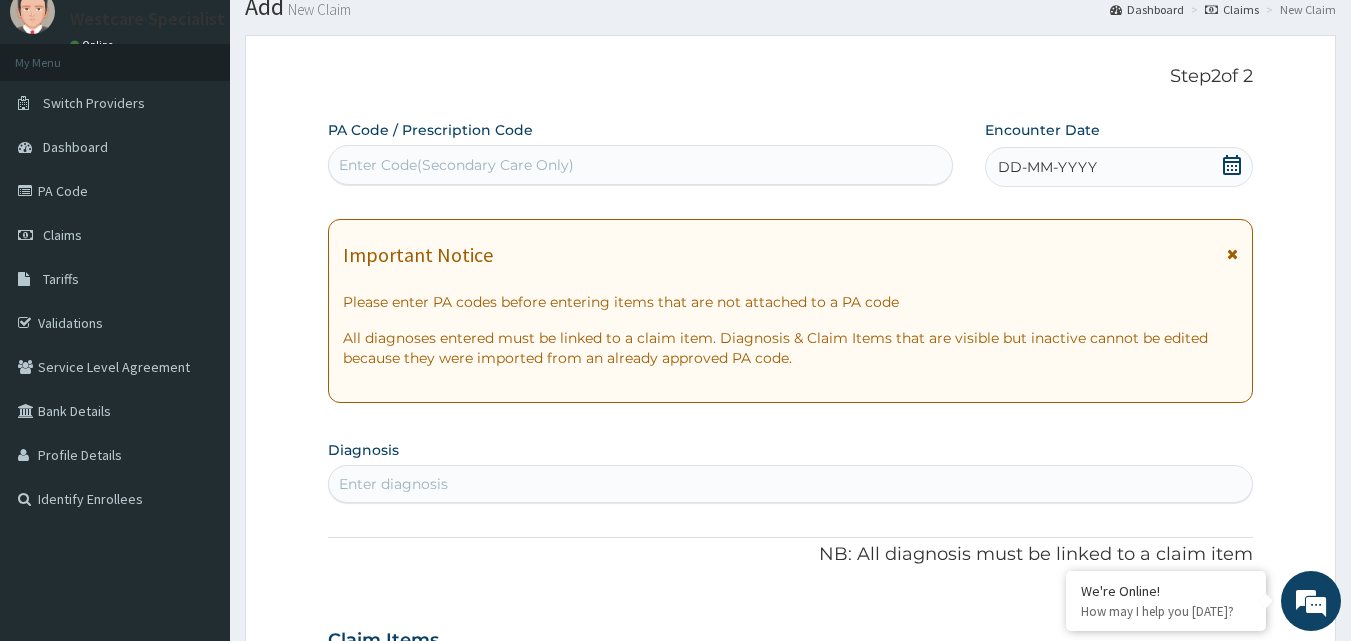 scroll, scrollTop: 0, scrollLeft: 0, axis: both 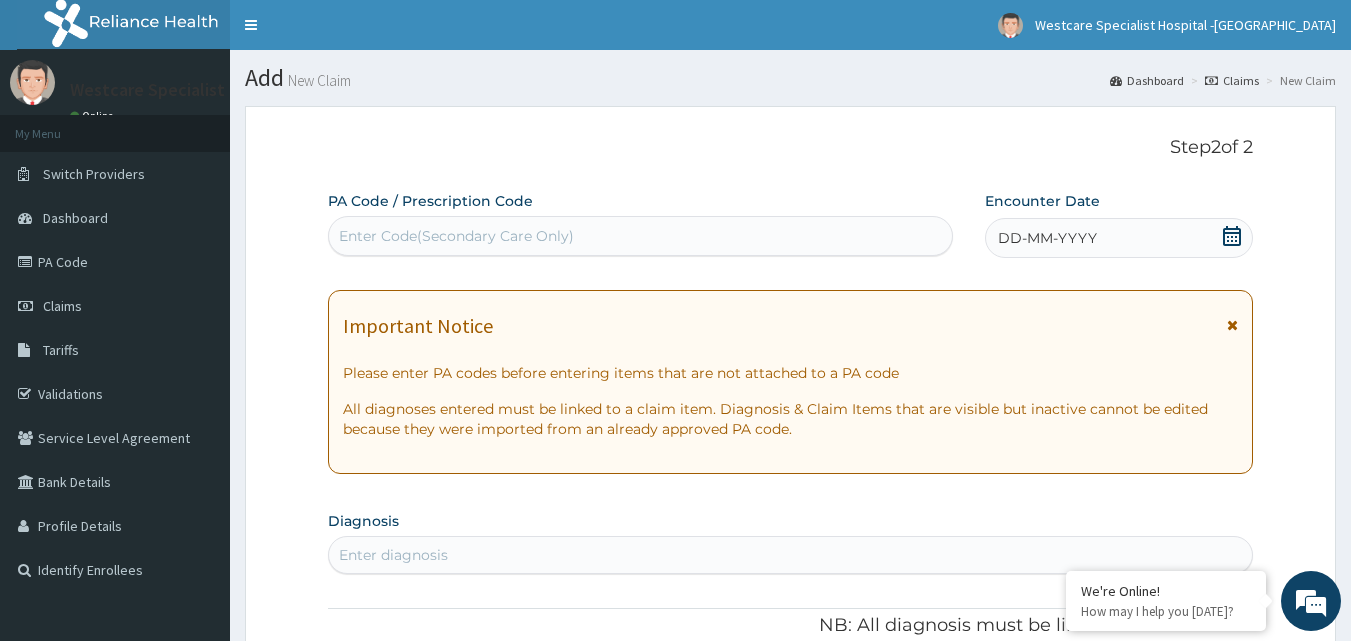 click on "Enter Code(Secondary Care Only)" at bounding box center [641, 236] 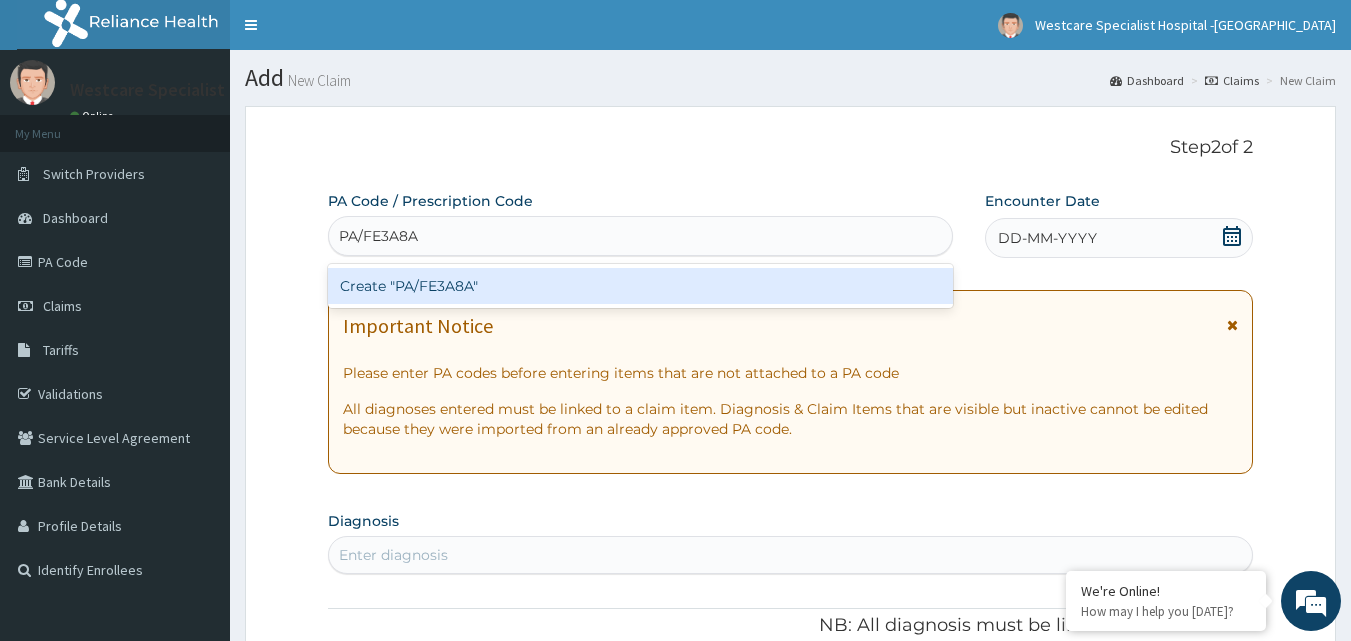 click on "Create "PA/FE3A8A"" at bounding box center [641, 286] 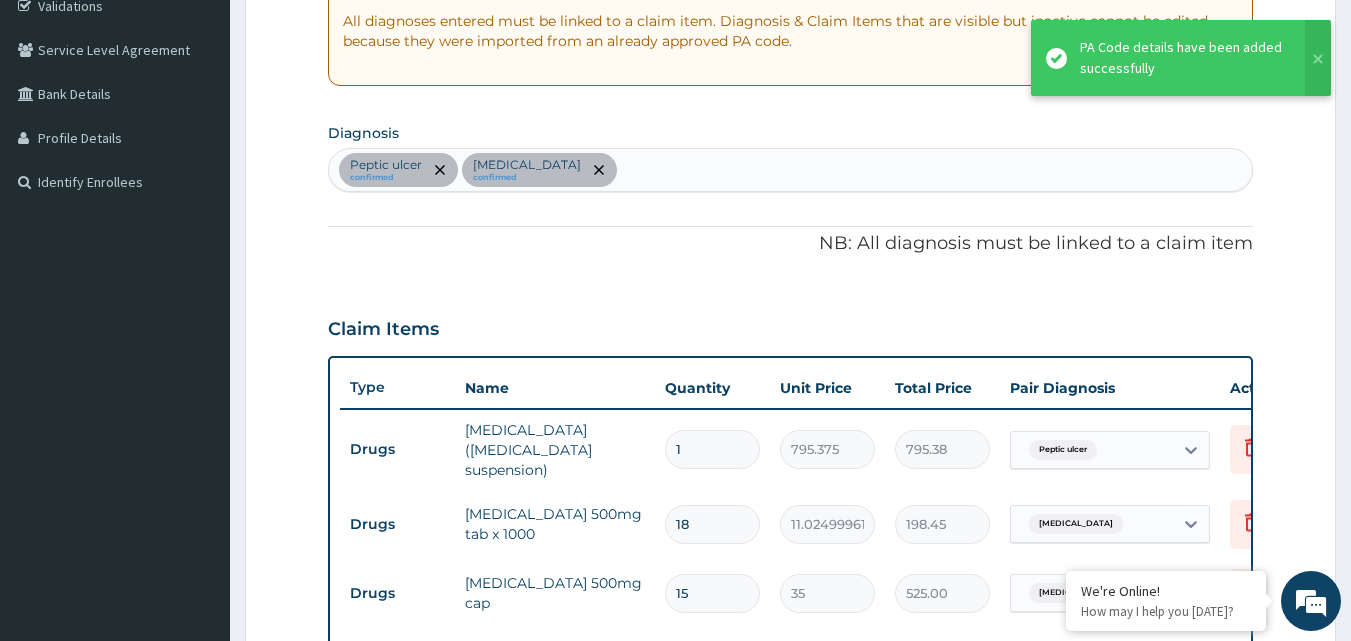 scroll, scrollTop: 588, scrollLeft: 0, axis: vertical 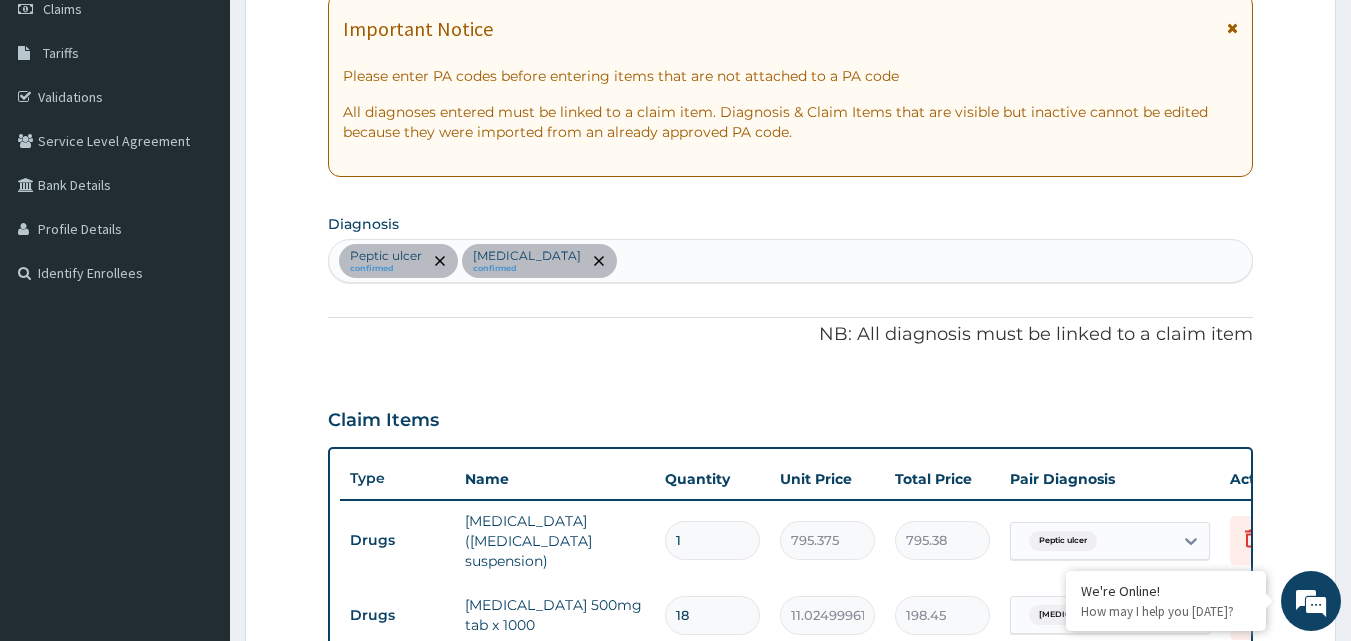 click on "Peptic ulcer confirmed Malaria confirmed" at bounding box center [791, 261] 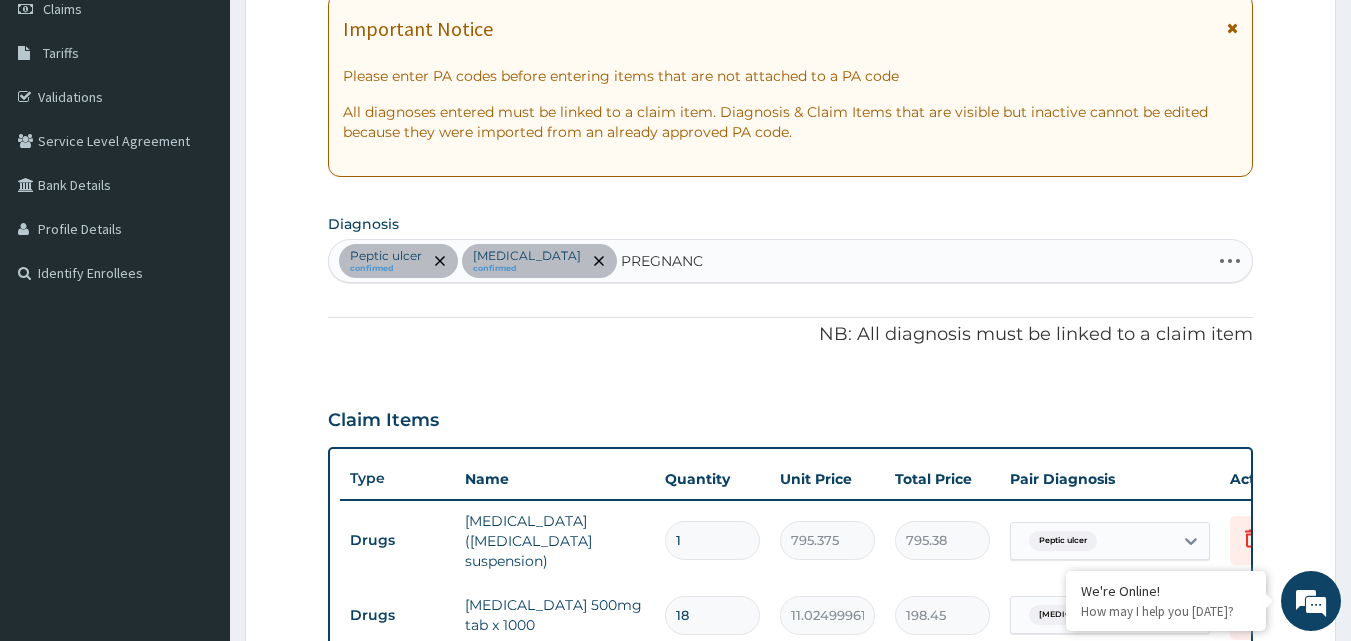 type on "PREGNANCY" 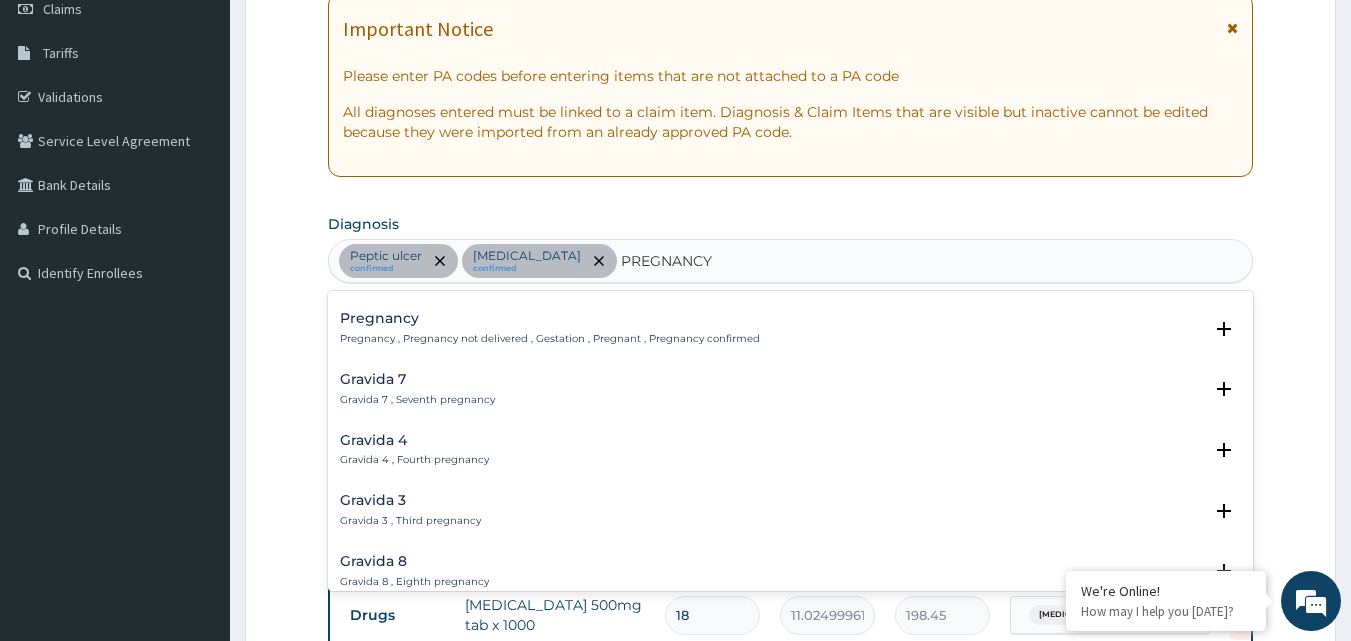 scroll, scrollTop: 200, scrollLeft: 0, axis: vertical 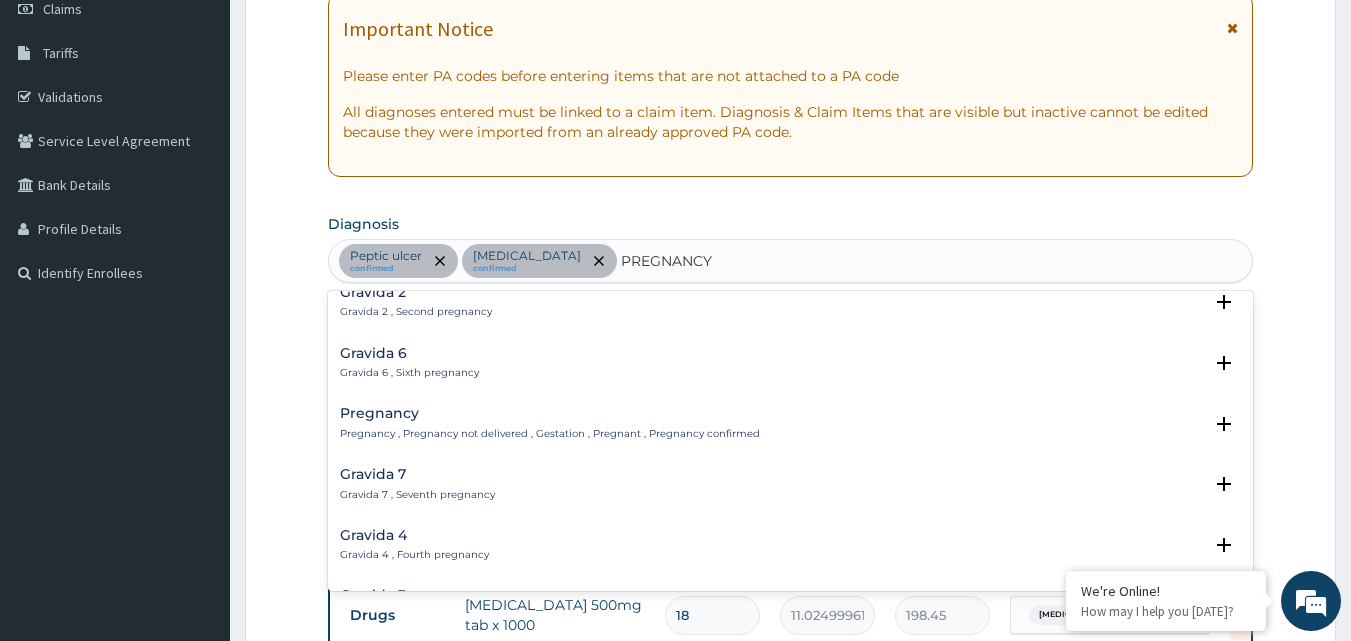 click on "Pregnancy , Pregnancy not delivered , Gestation , Pregnant , Pregnancy confirmed" at bounding box center [550, 434] 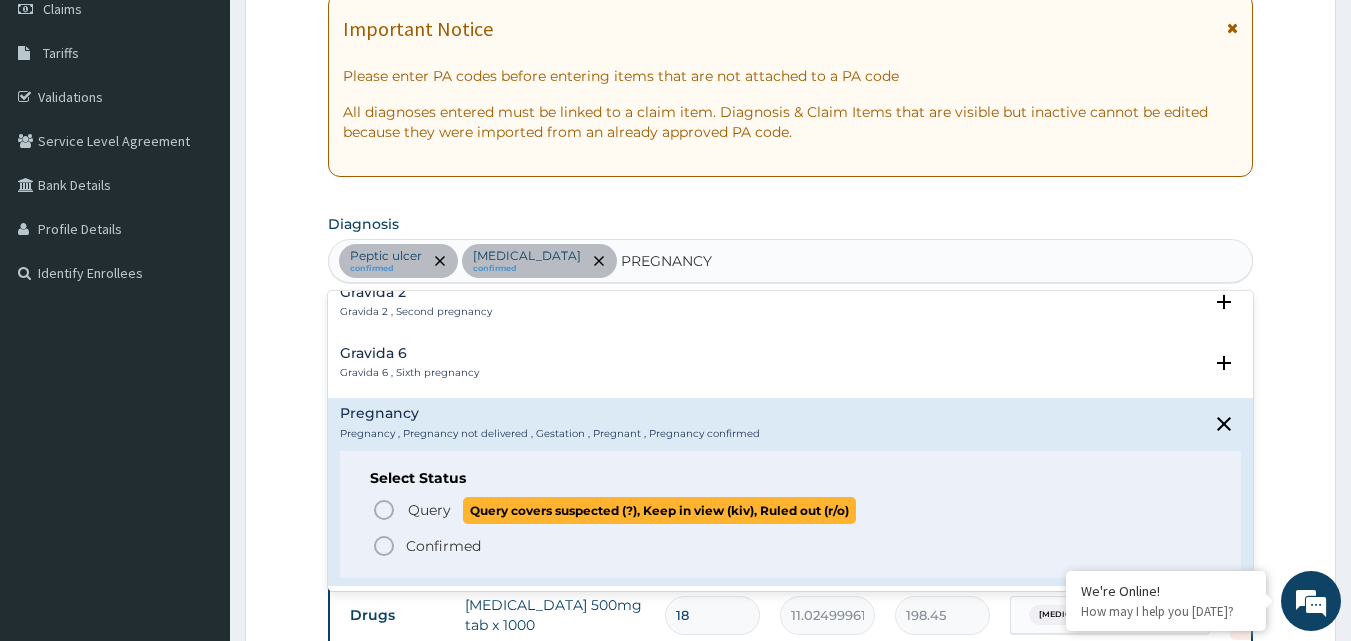 click 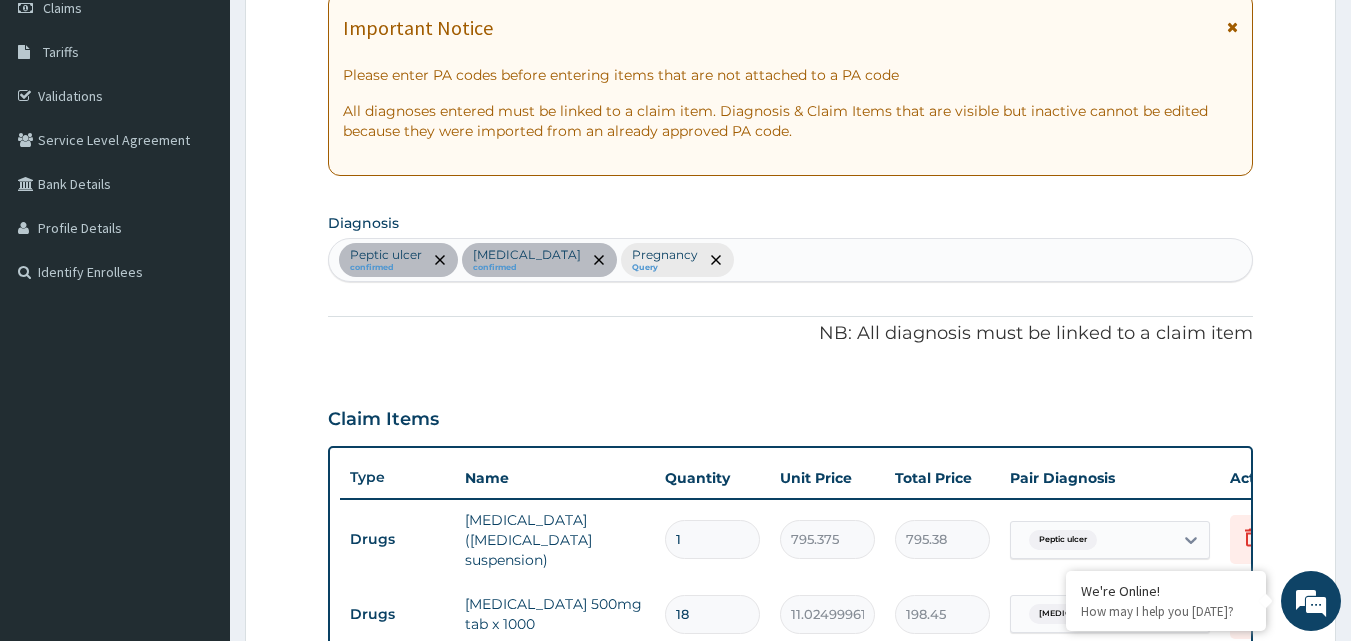 scroll, scrollTop: 297, scrollLeft: 0, axis: vertical 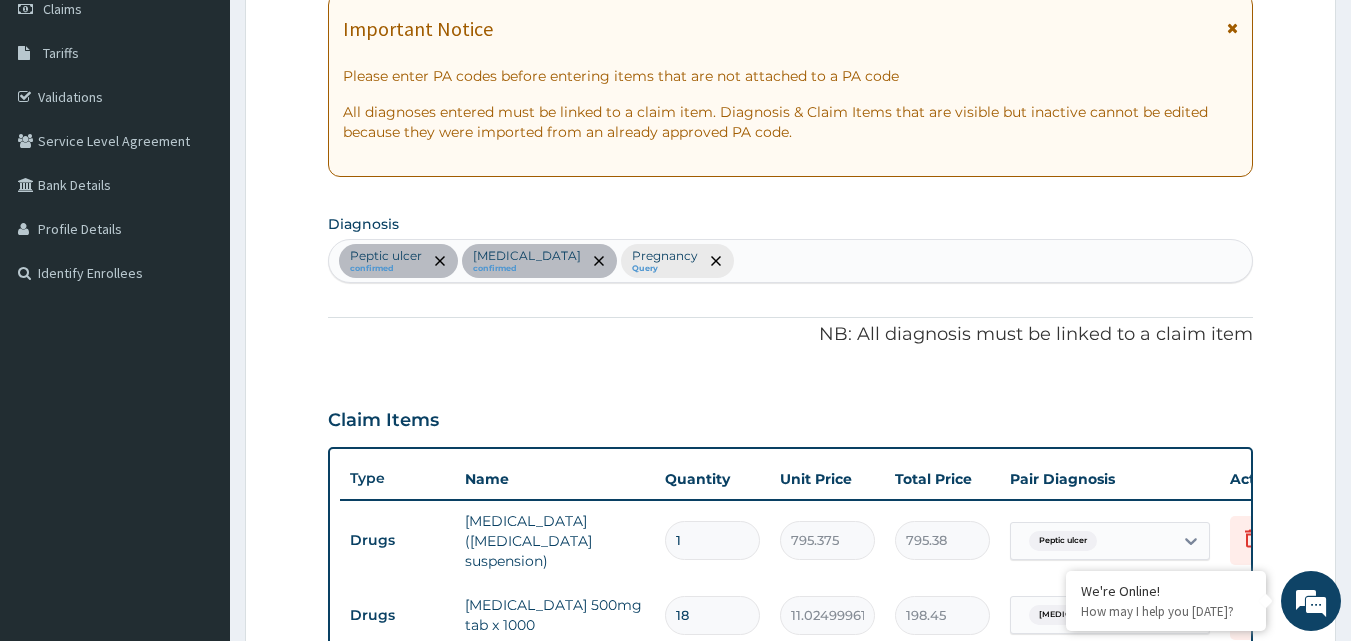 click on "Peptic ulcer confirmed Malaria confirmed Pregnancy Query" at bounding box center (791, 261) 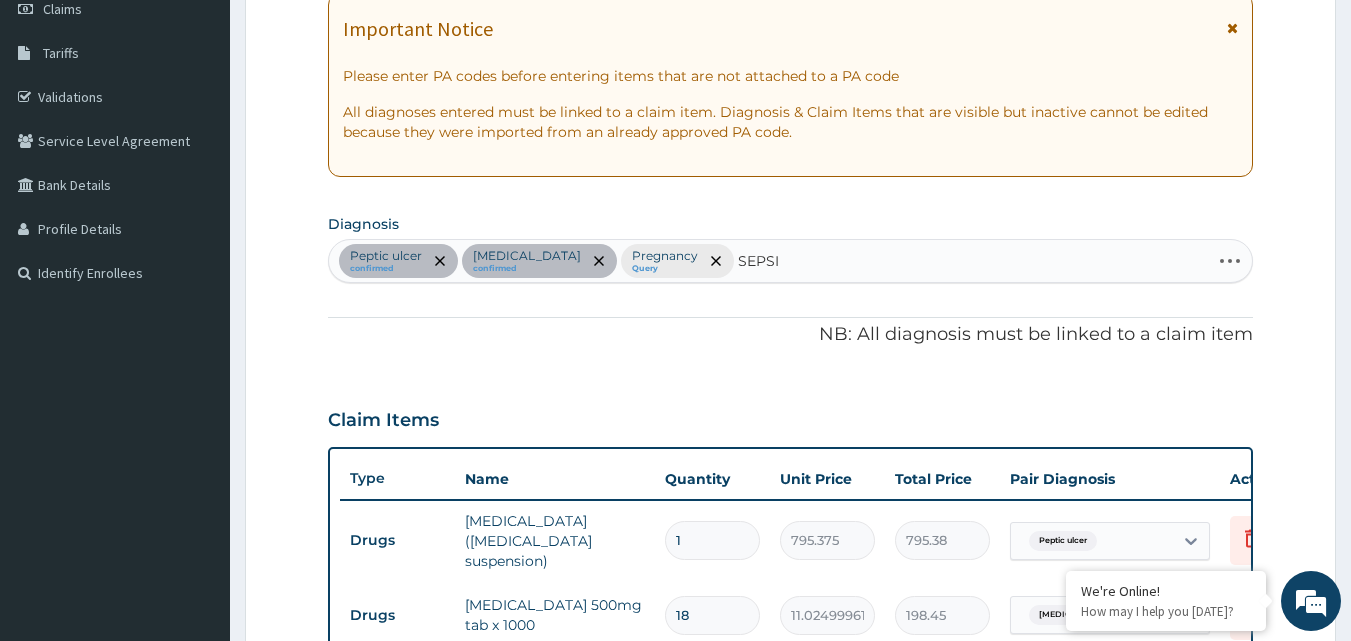 type on "SEPSIS" 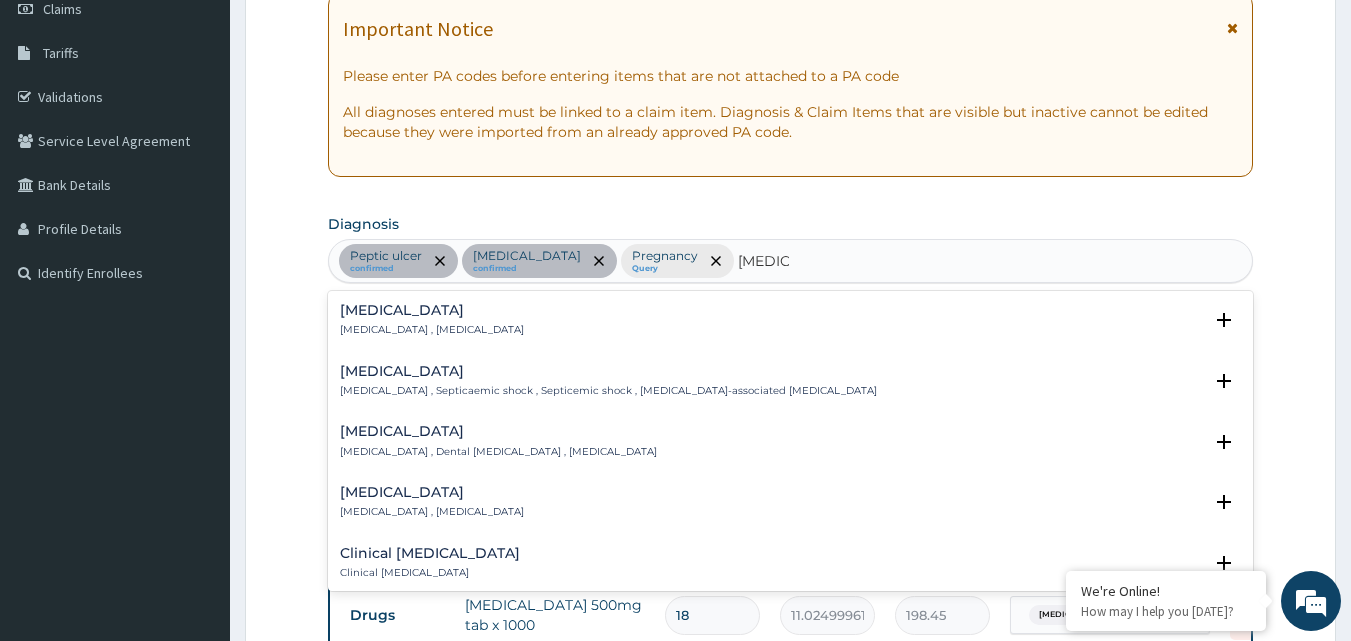 click on "Sepsis" at bounding box center [432, 310] 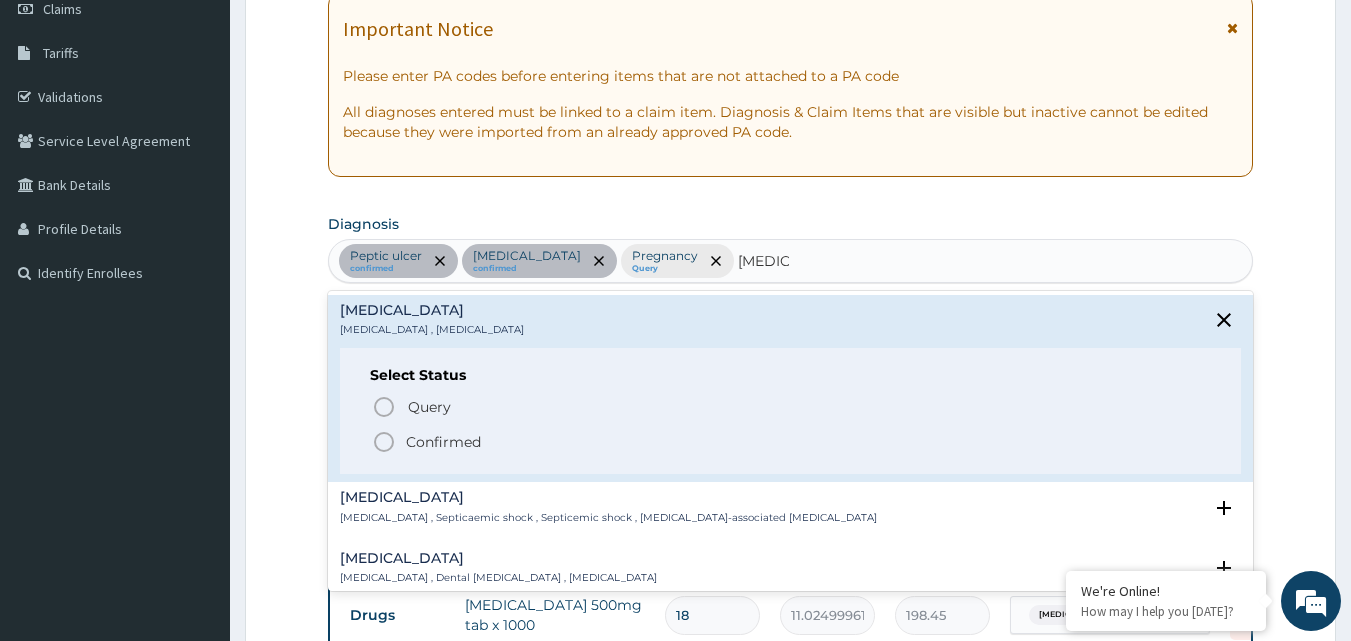 click 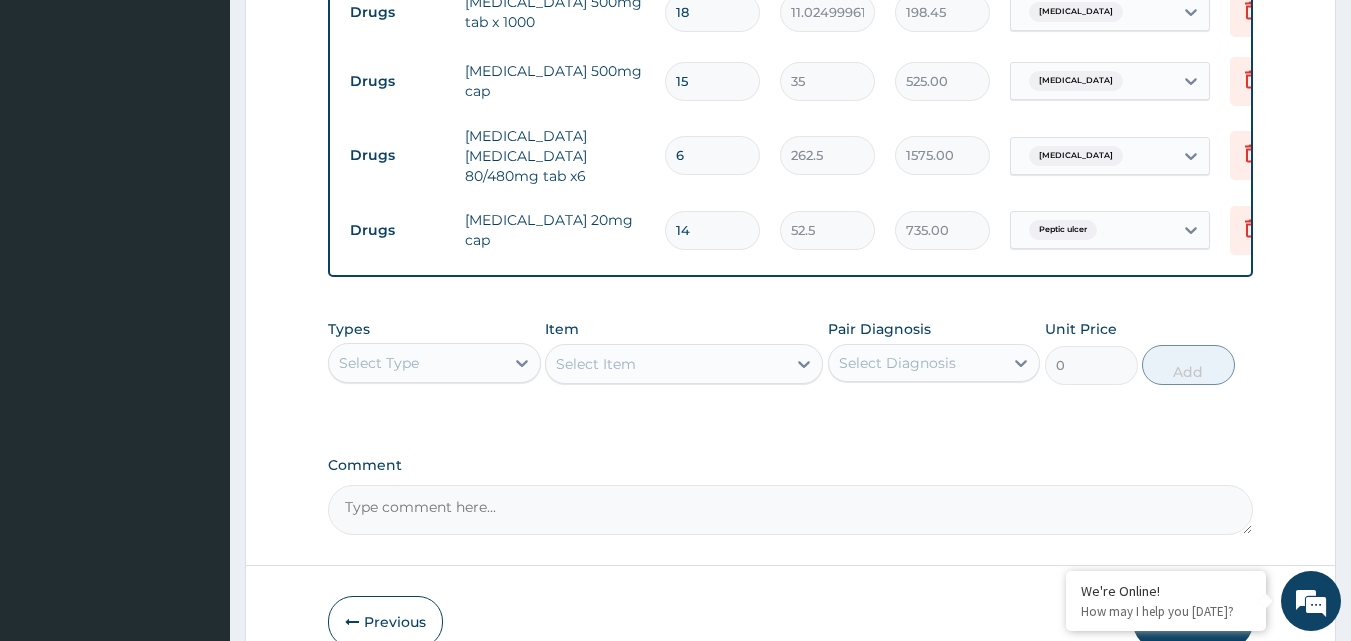 scroll, scrollTop: 997, scrollLeft: 0, axis: vertical 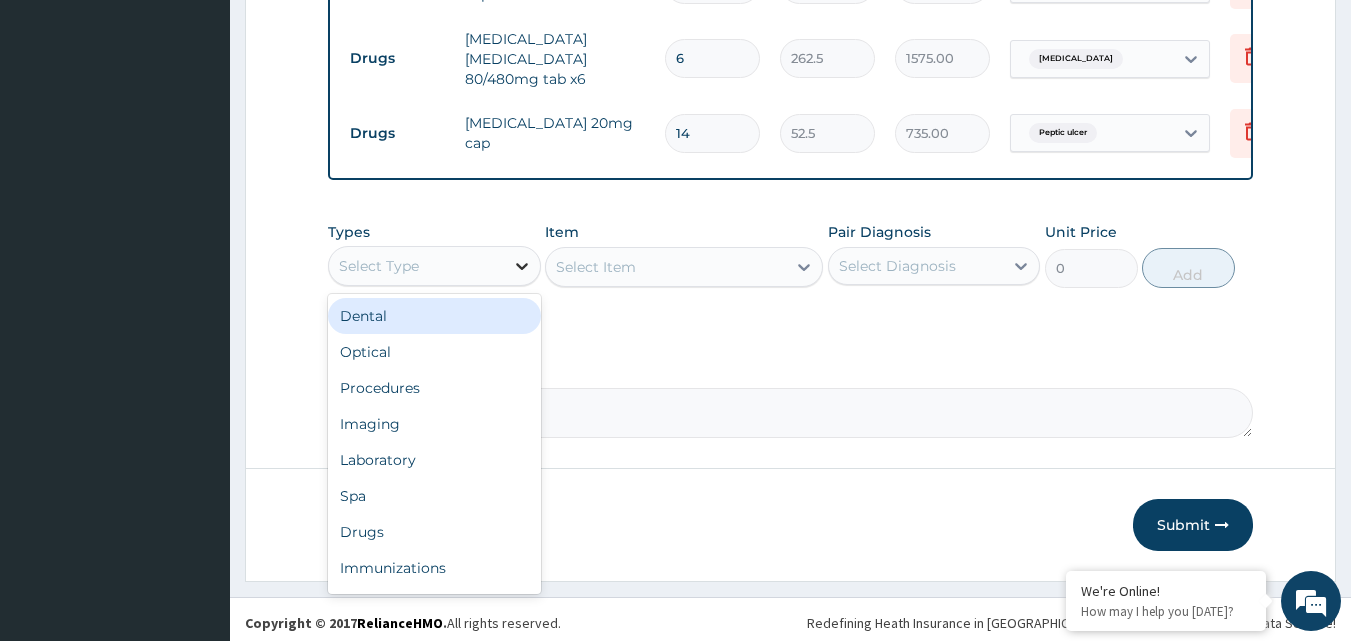 click at bounding box center (522, 266) 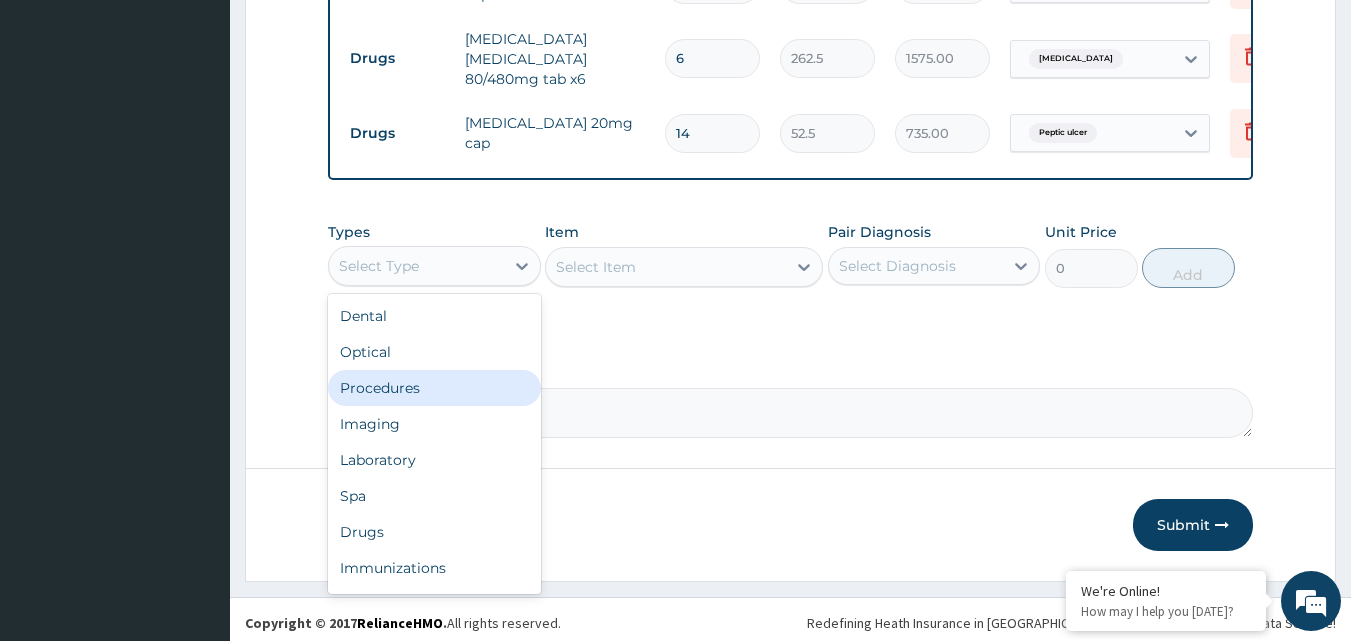 click on "Procedures" at bounding box center (434, 388) 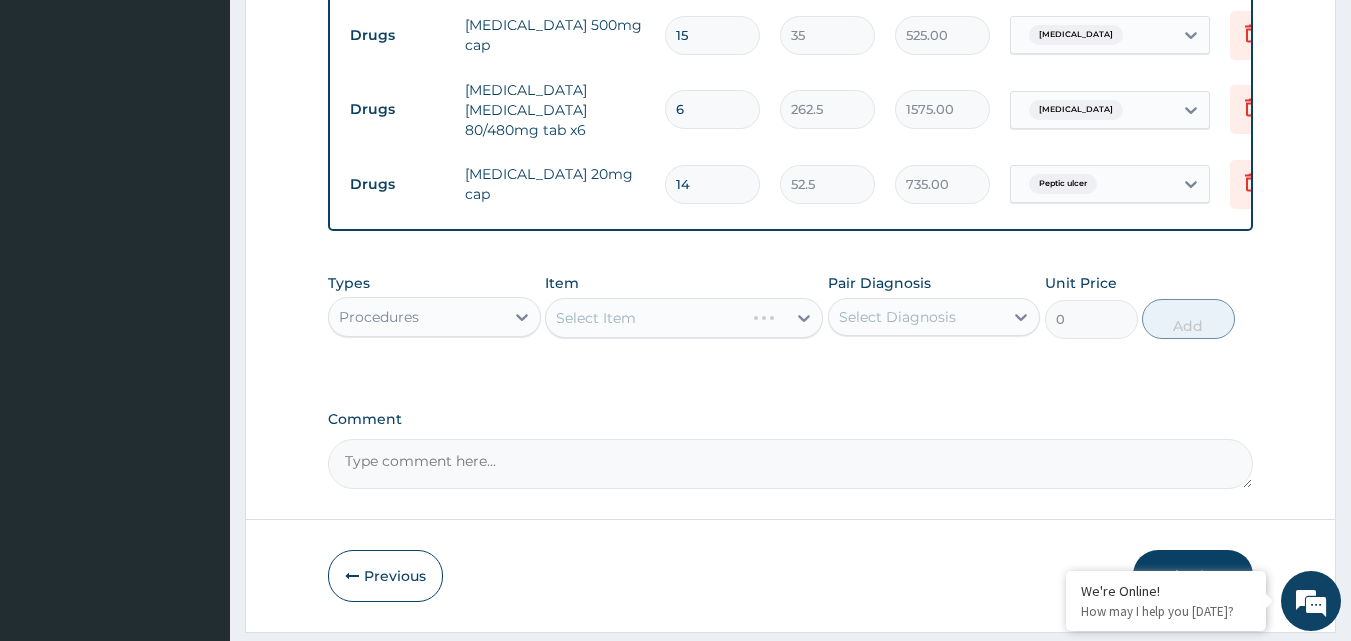 scroll, scrollTop: 897, scrollLeft: 0, axis: vertical 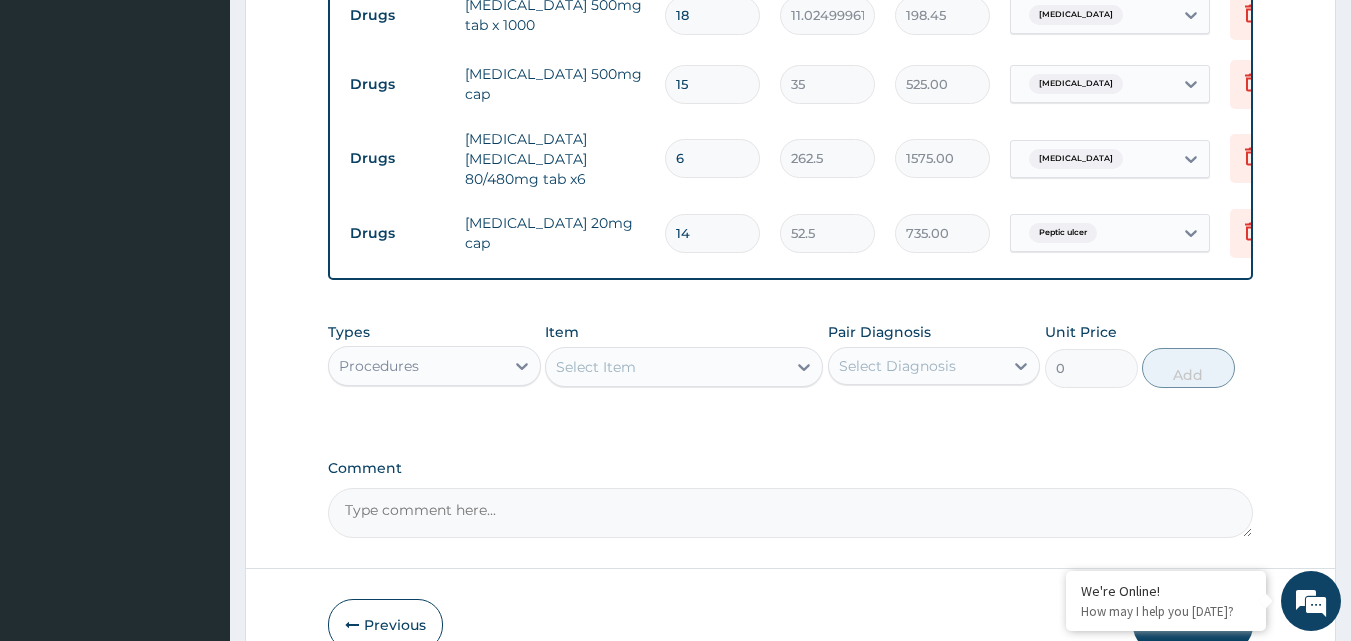 click on "Select Item" at bounding box center (666, 367) 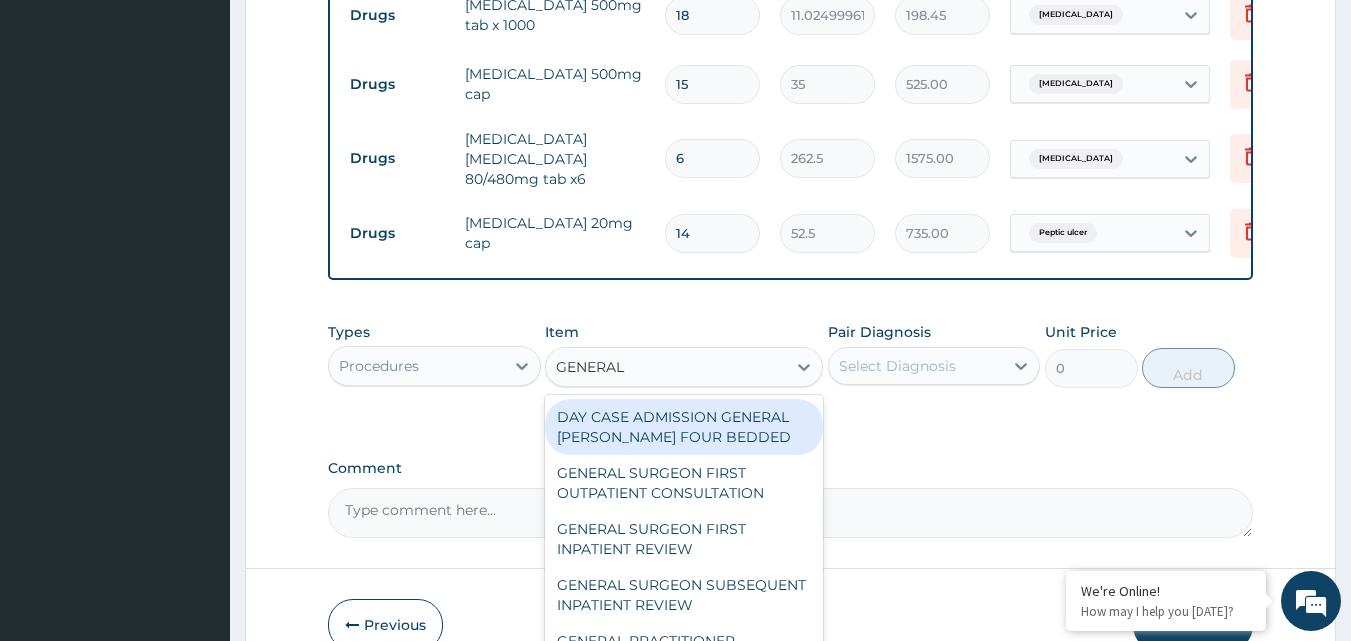 type on "GENERAL P" 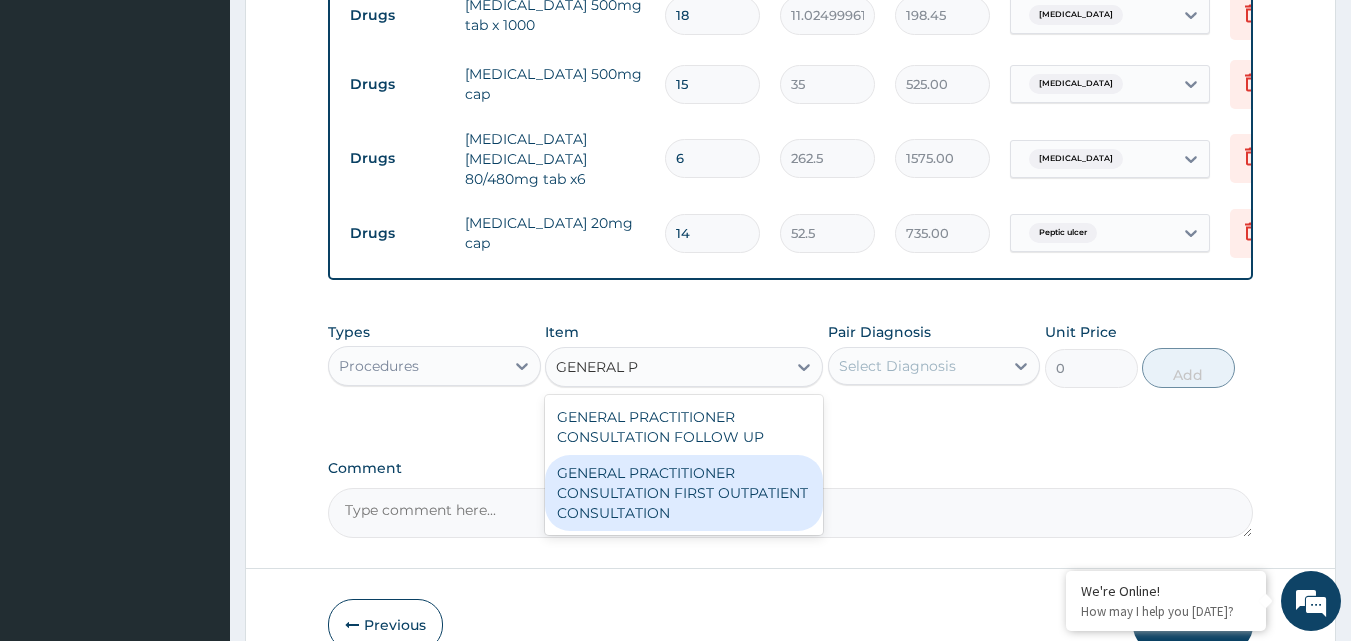 click on "GENERAL PRACTITIONER CONSULTATION FIRST OUTPATIENT CONSULTATION" at bounding box center (684, 493) 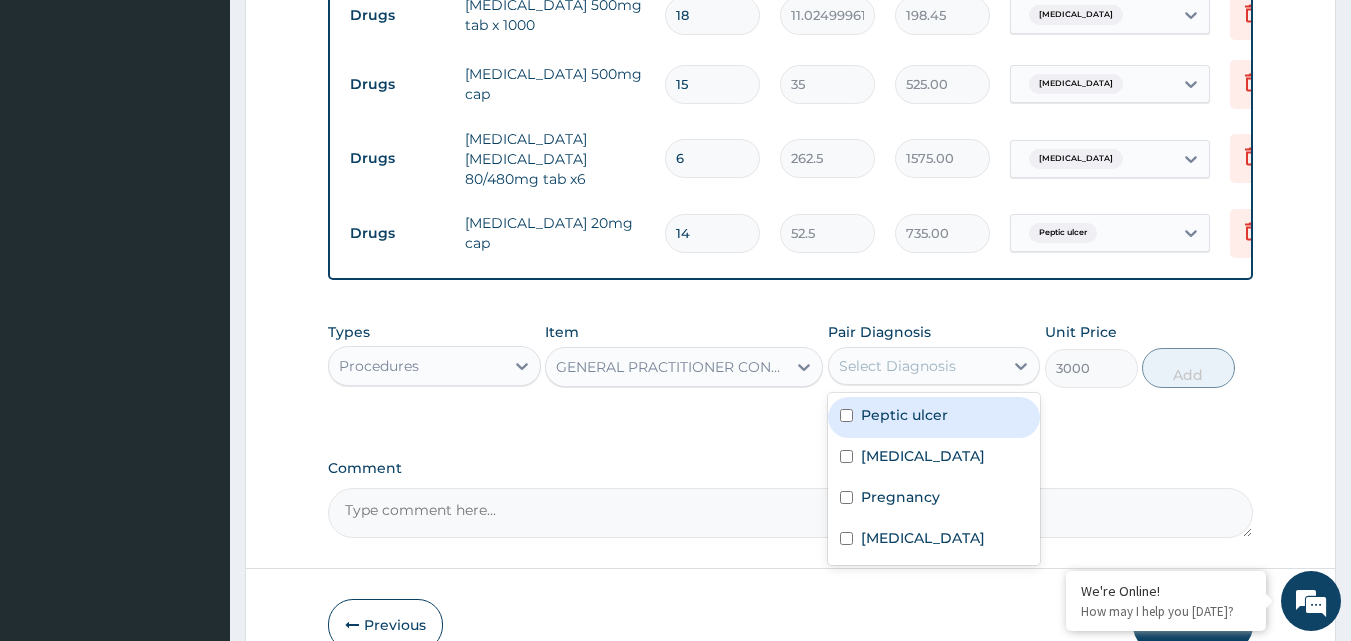 click on "Select Diagnosis" at bounding box center (897, 366) 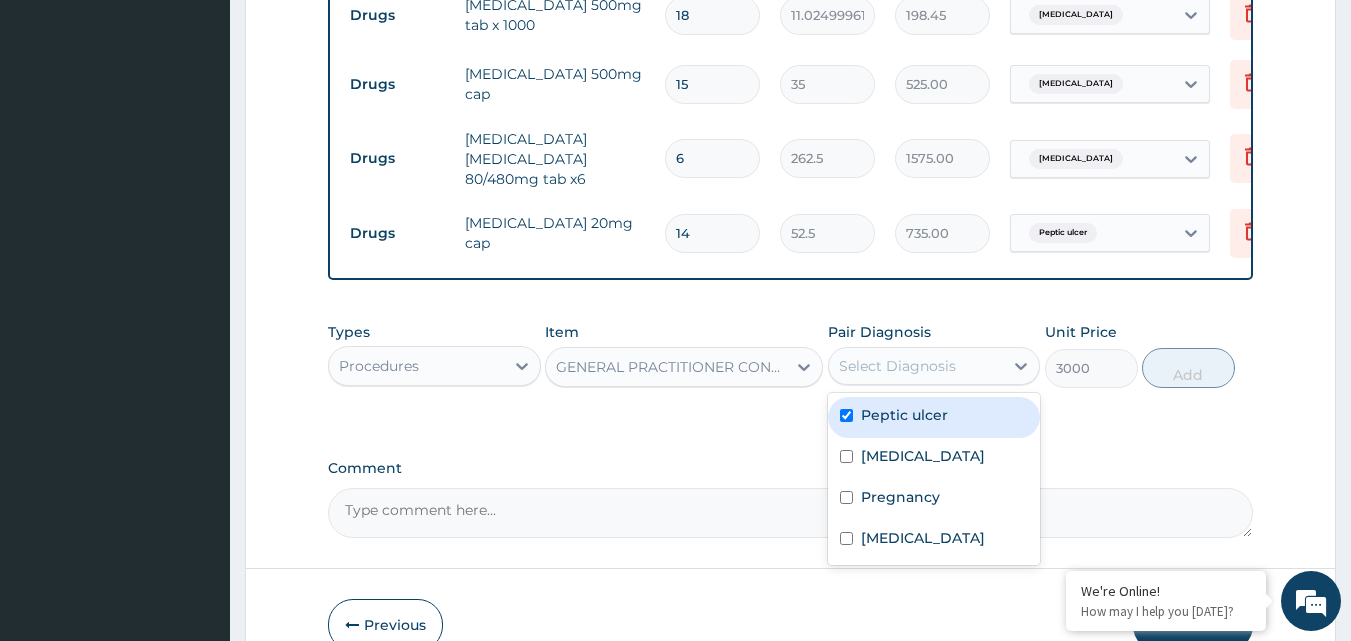 checkbox on "true" 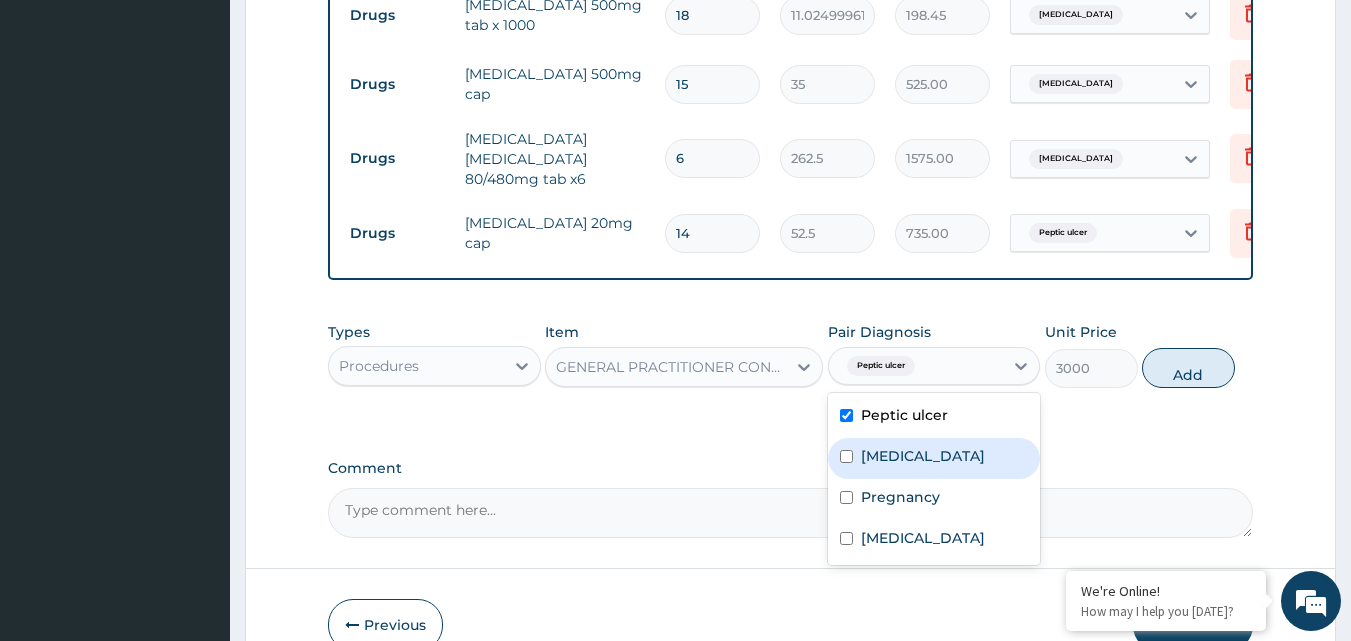 click on "Malaria" at bounding box center (934, 458) 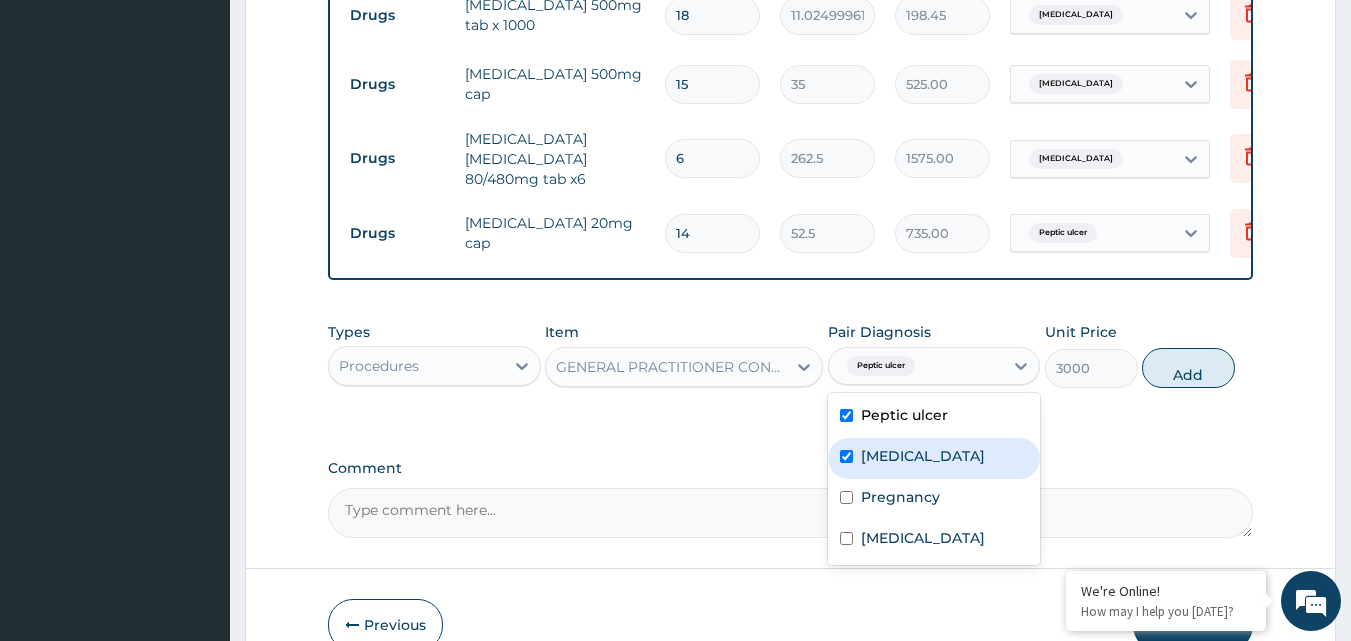 checkbox on "true" 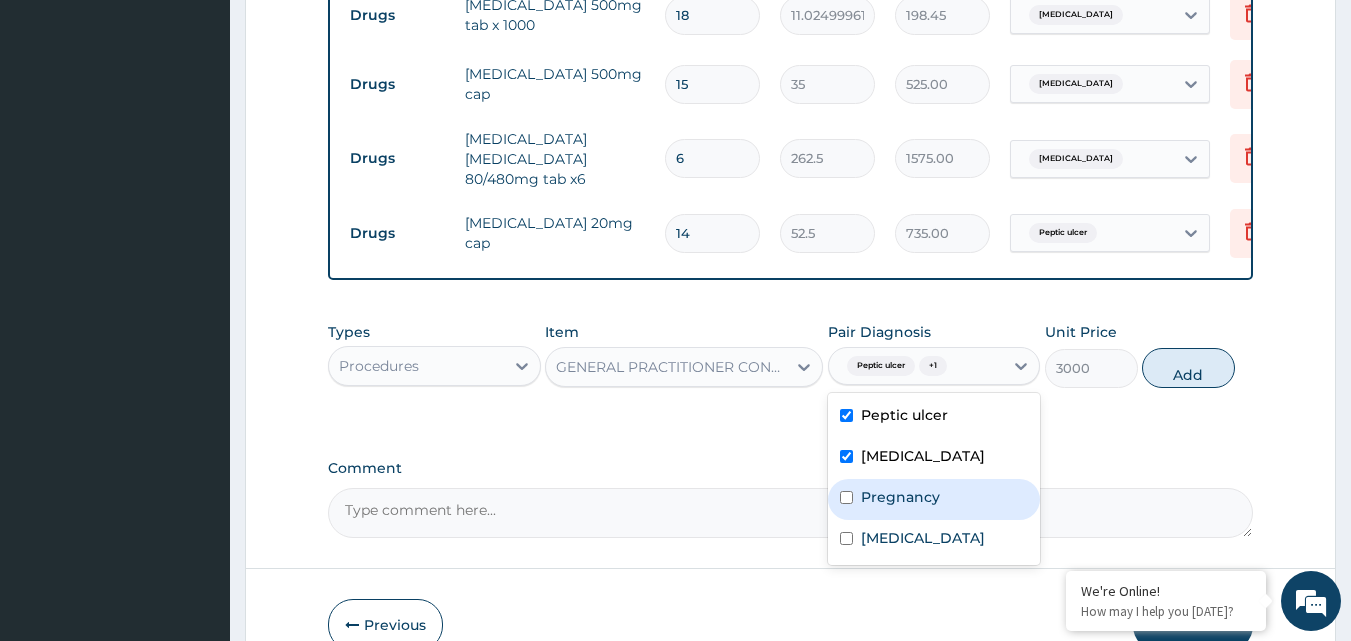 click on "Pregnancy" at bounding box center (900, 497) 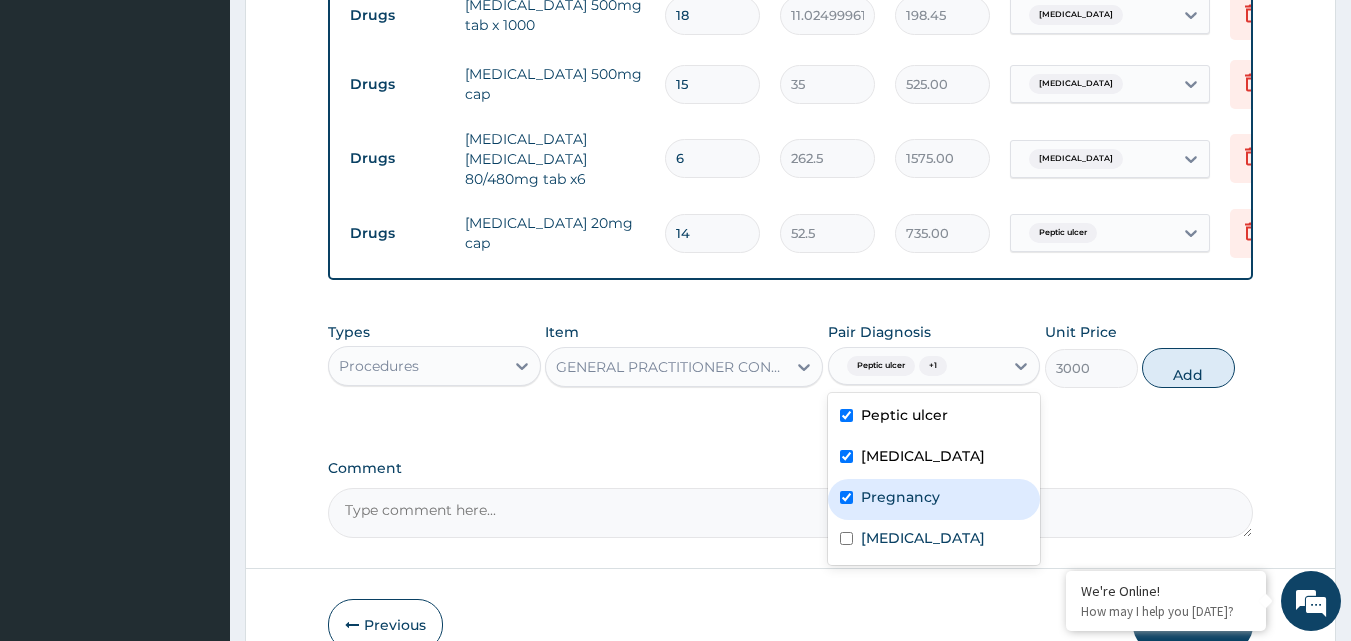 checkbox on "true" 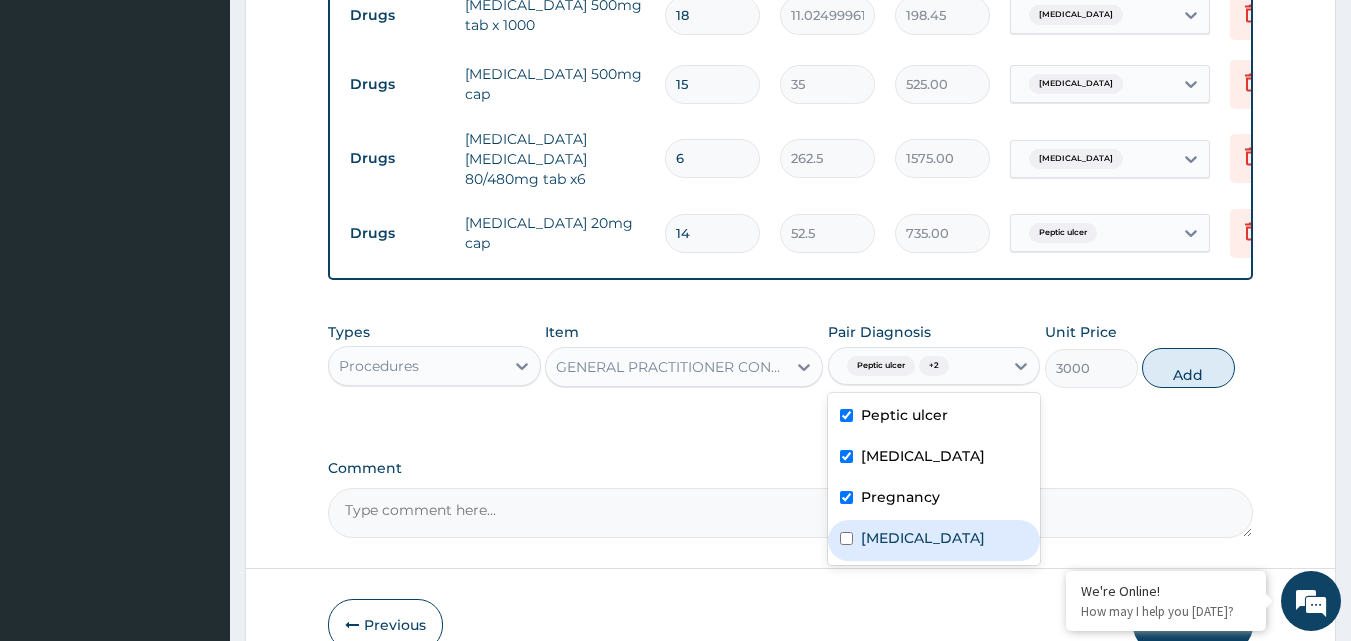 click on "[MEDICAL_DATA]" at bounding box center (934, 540) 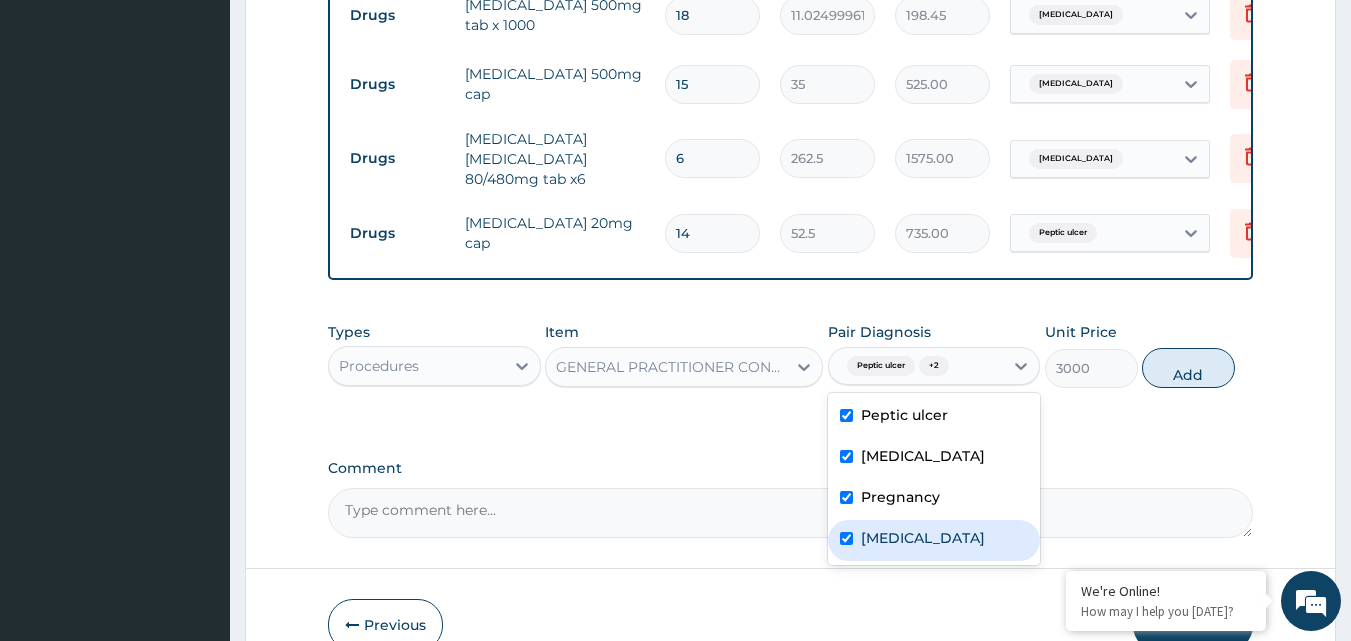 checkbox on "true" 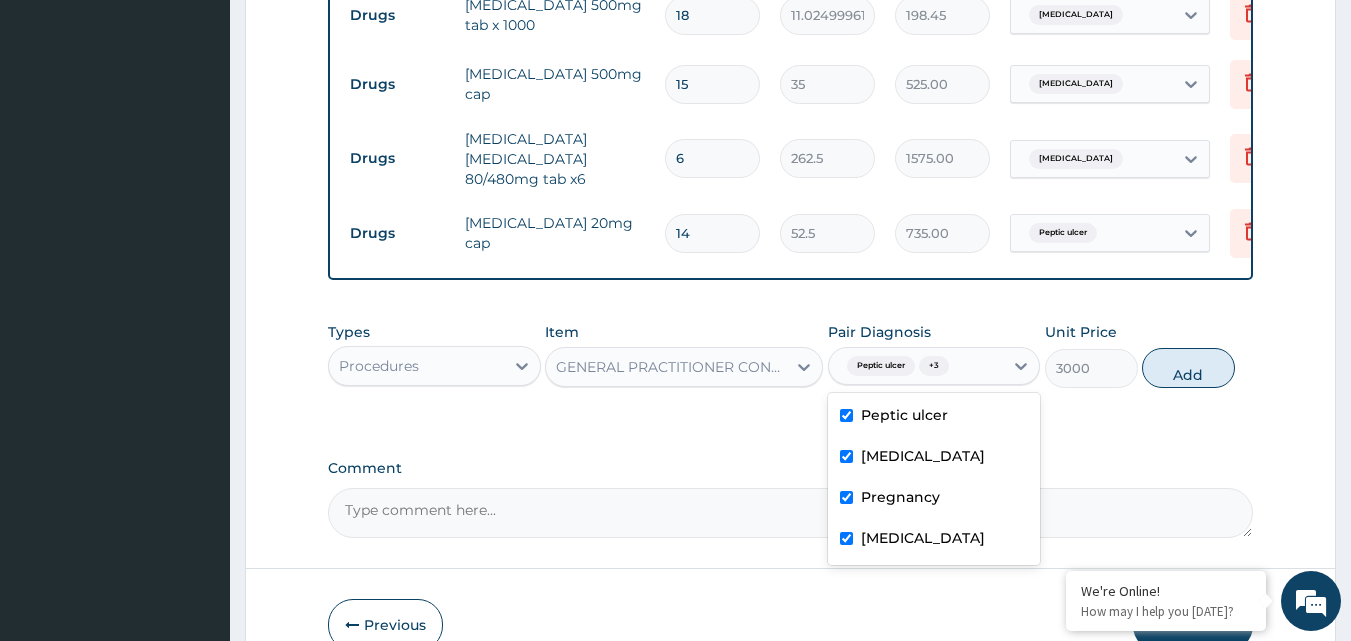 click on "Add" at bounding box center [1188, 368] 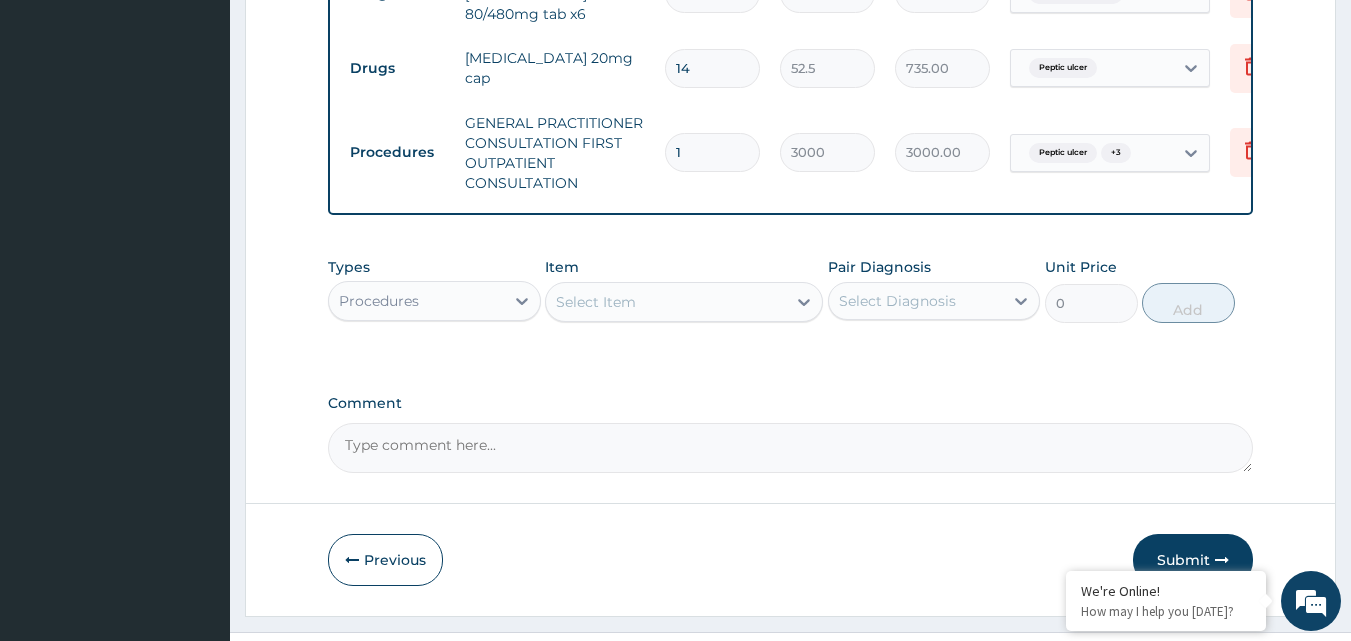 scroll, scrollTop: 1097, scrollLeft: 0, axis: vertical 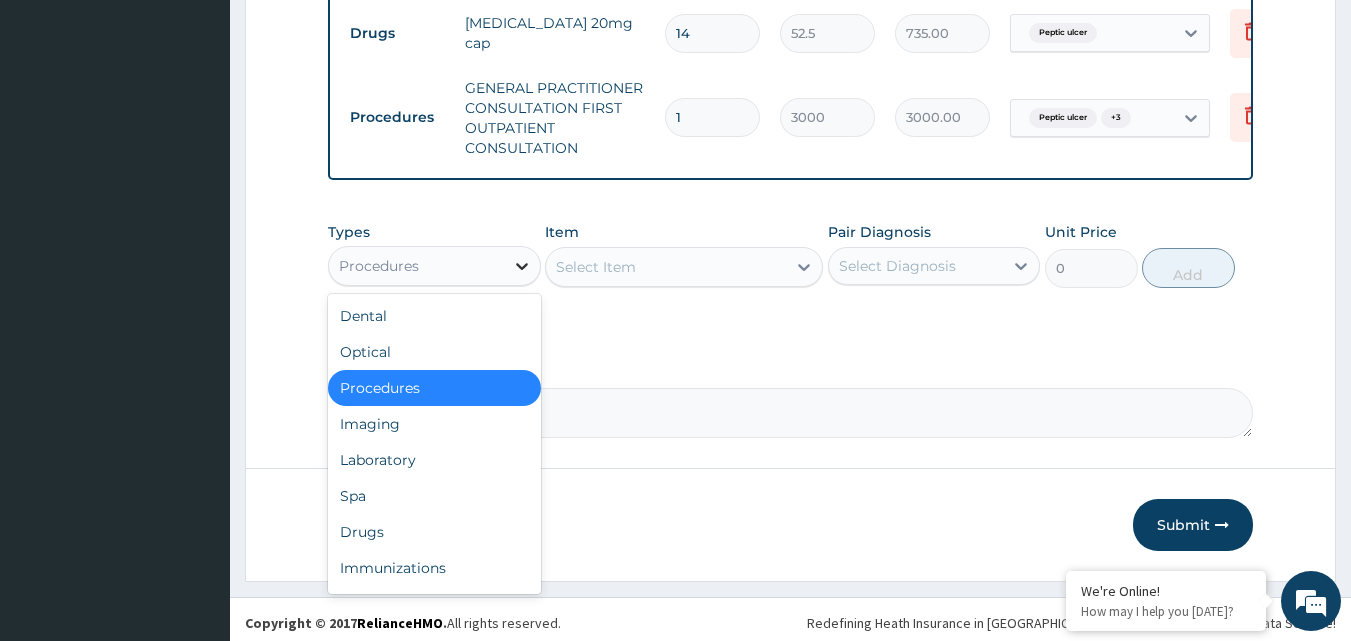 click at bounding box center [522, 266] 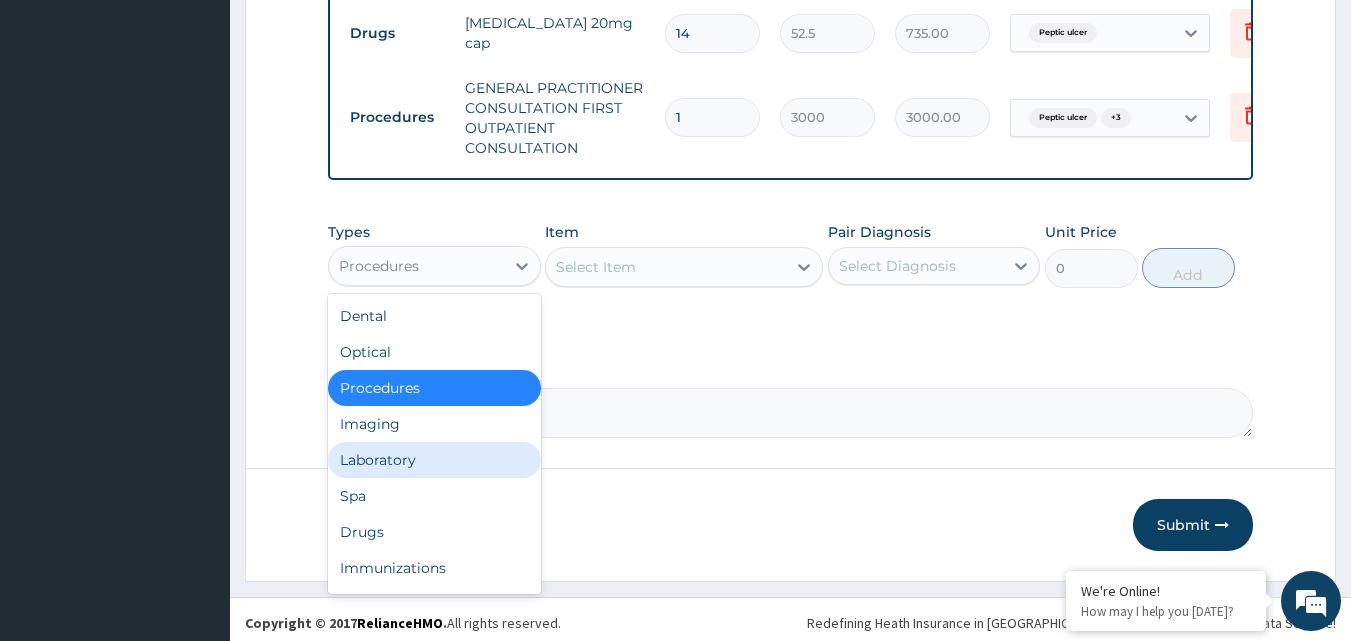click on "Laboratory" at bounding box center [434, 460] 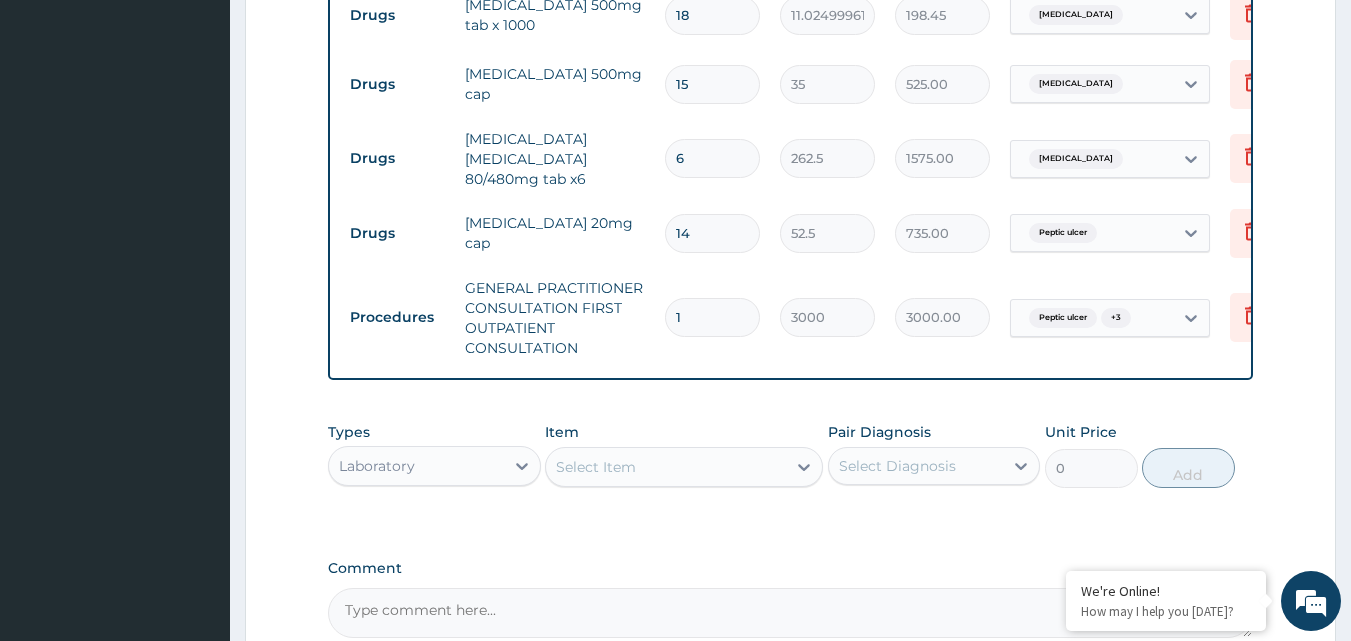 scroll, scrollTop: 1097, scrollLeft: 0, axis: vertical 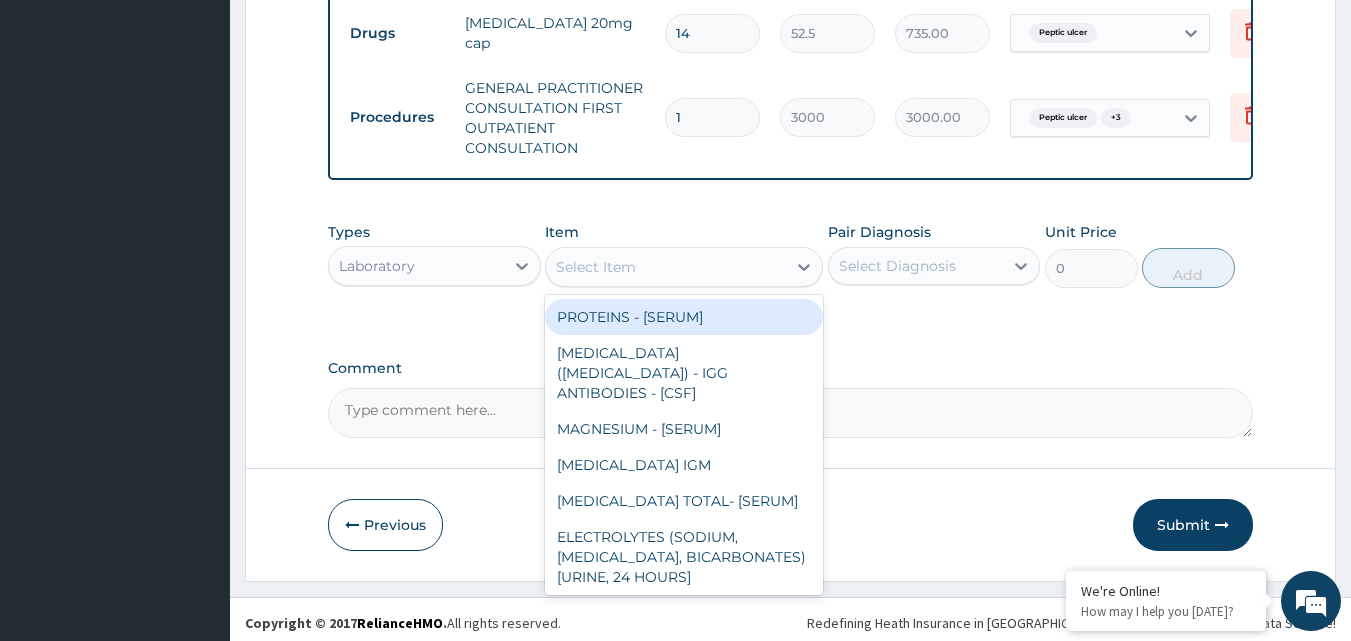 click on "Select Item" at bounding box center (666, 267) 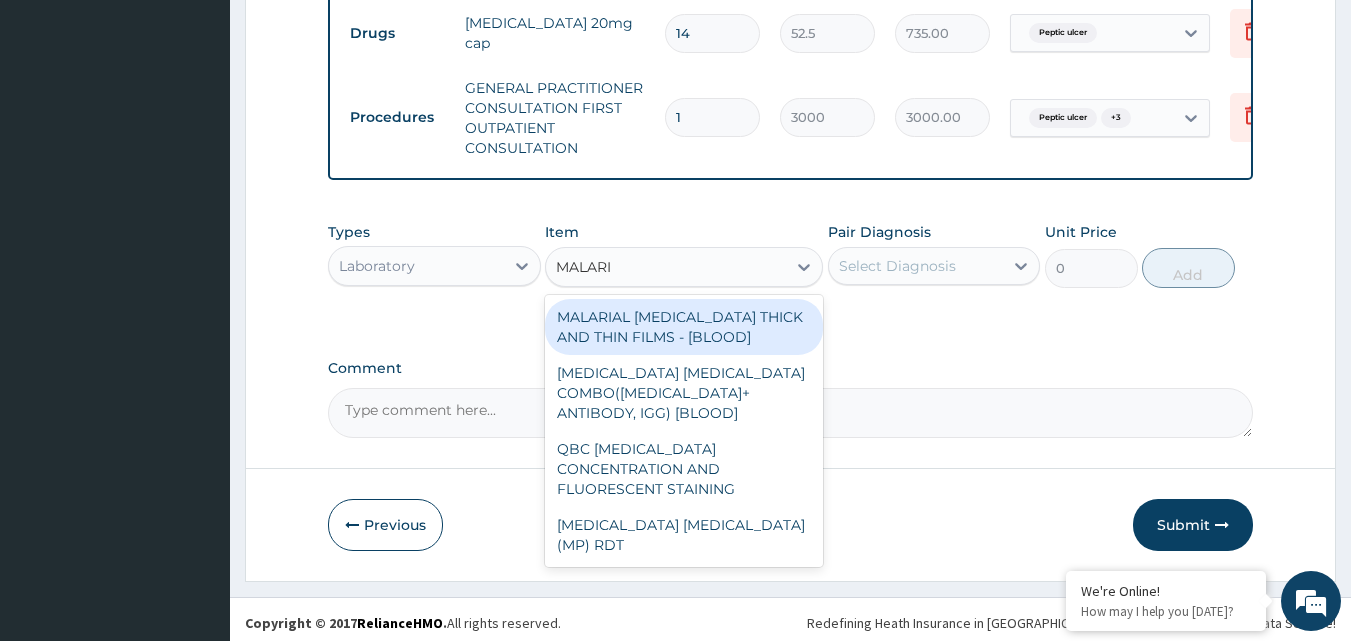 type on "MALARIA" 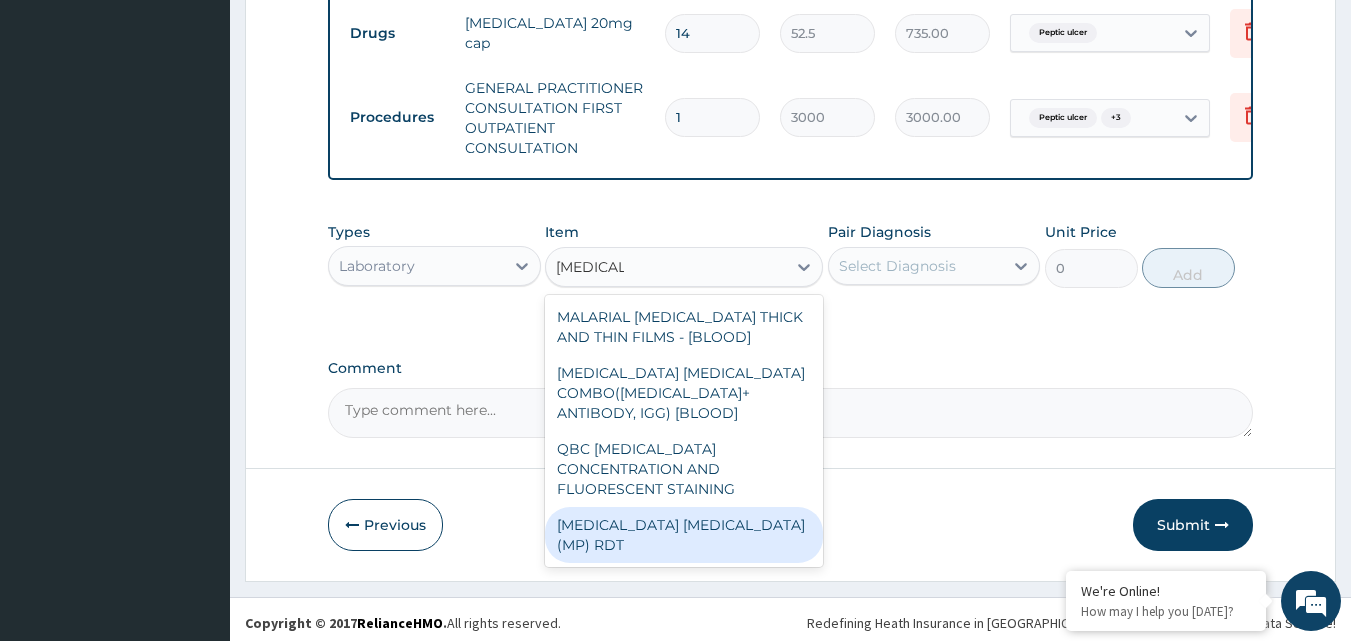 click on "MALARIA PARASITE (MP) RDT" at bounding box center [684, 535] 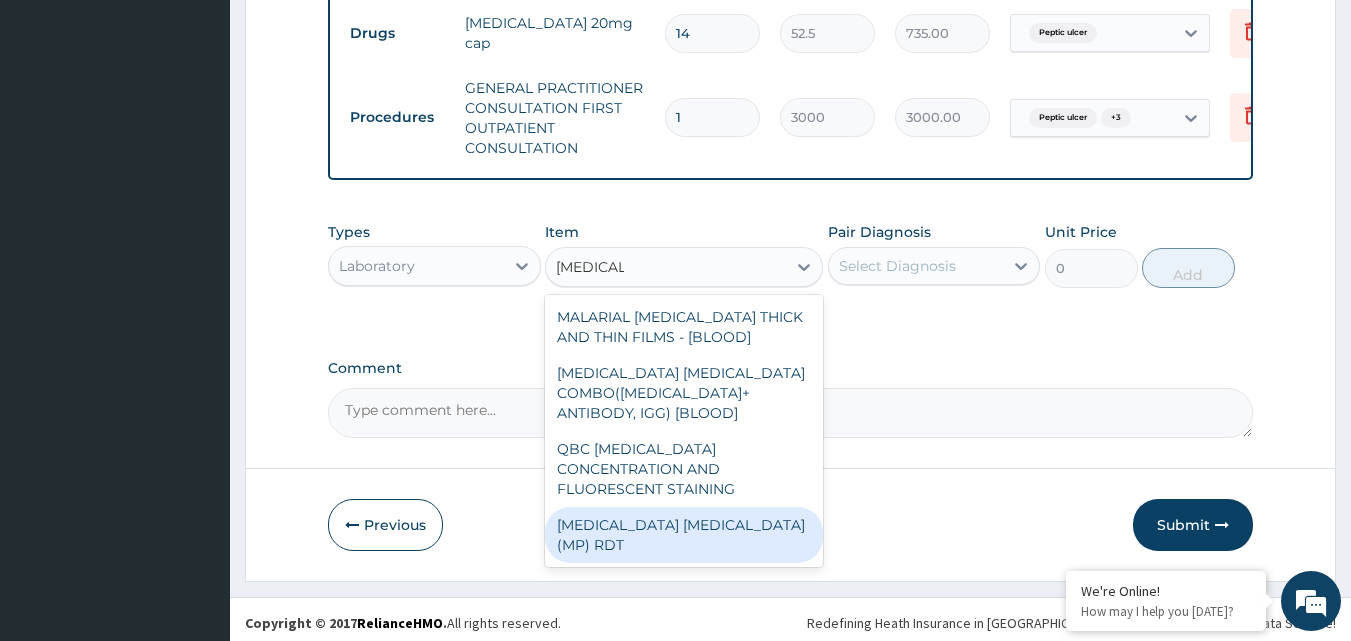 type 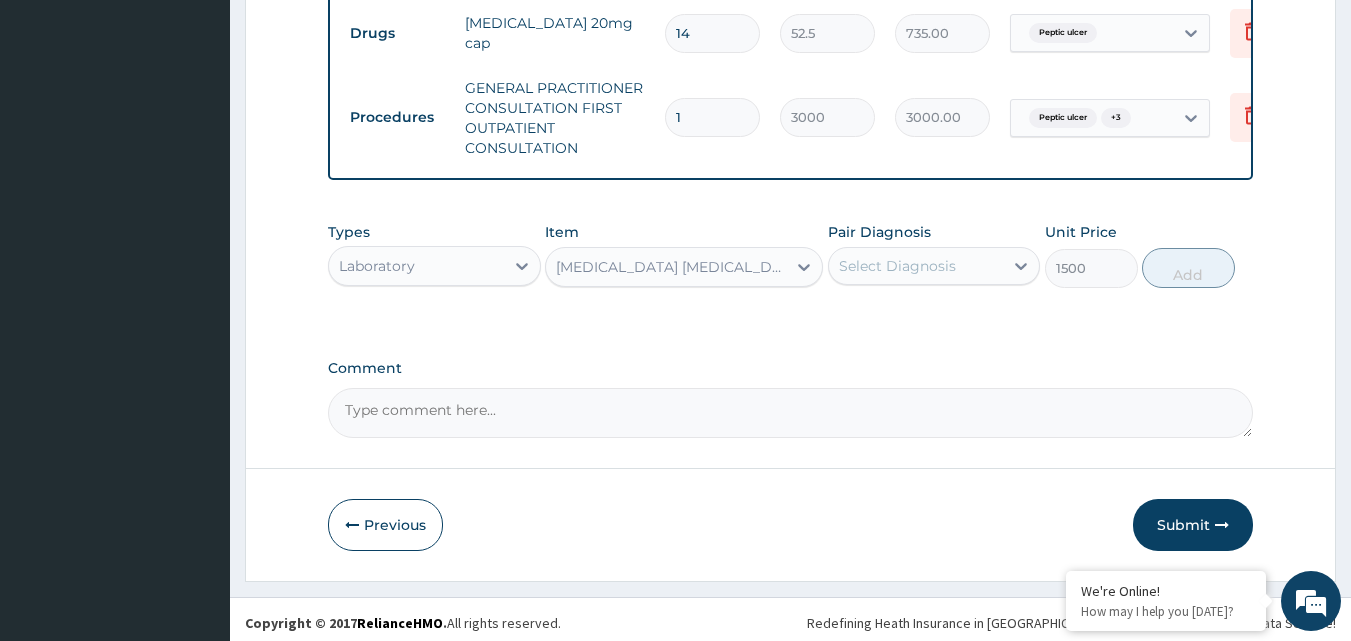click on "Select Diagnosis" at bounding box center [897, 266] 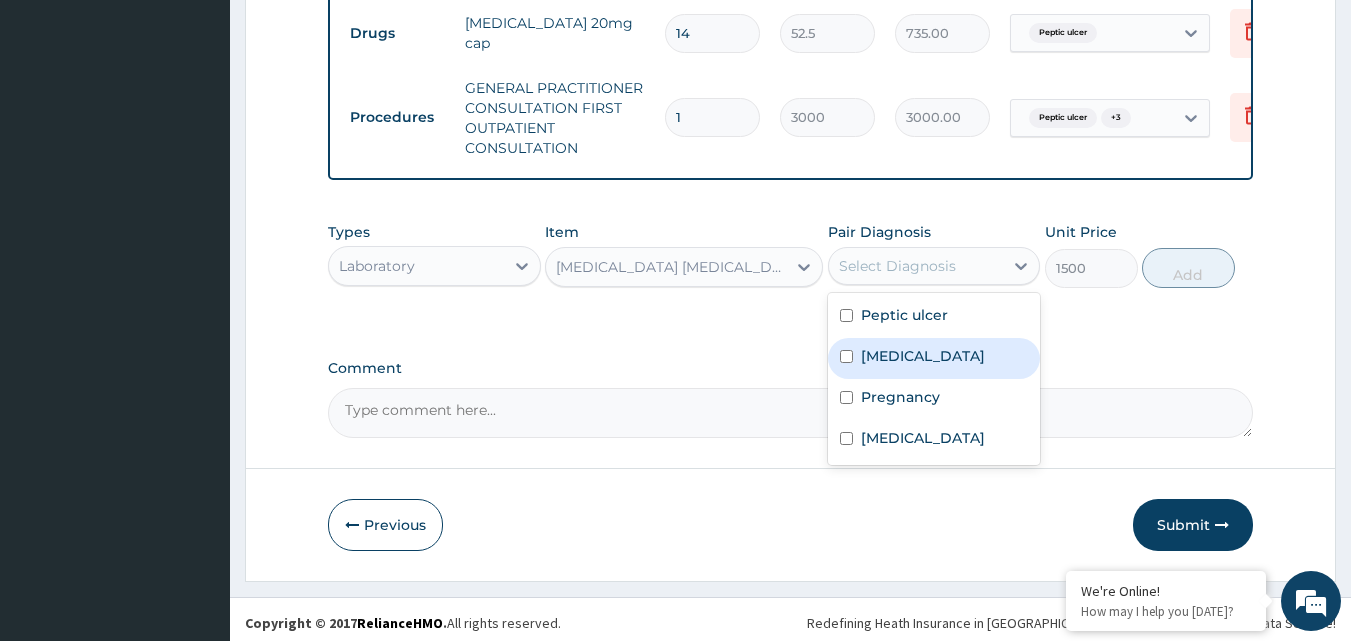 click on "Malaria" at bounding box center (934, 358) 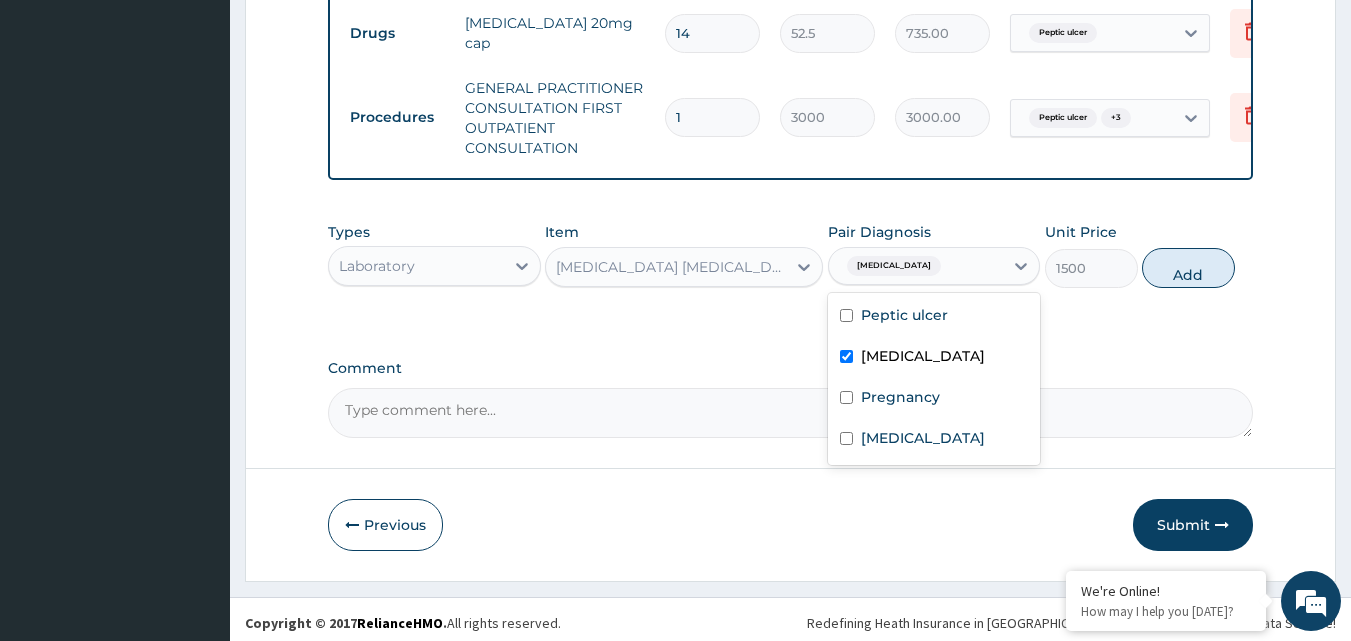 checkbox on "true" 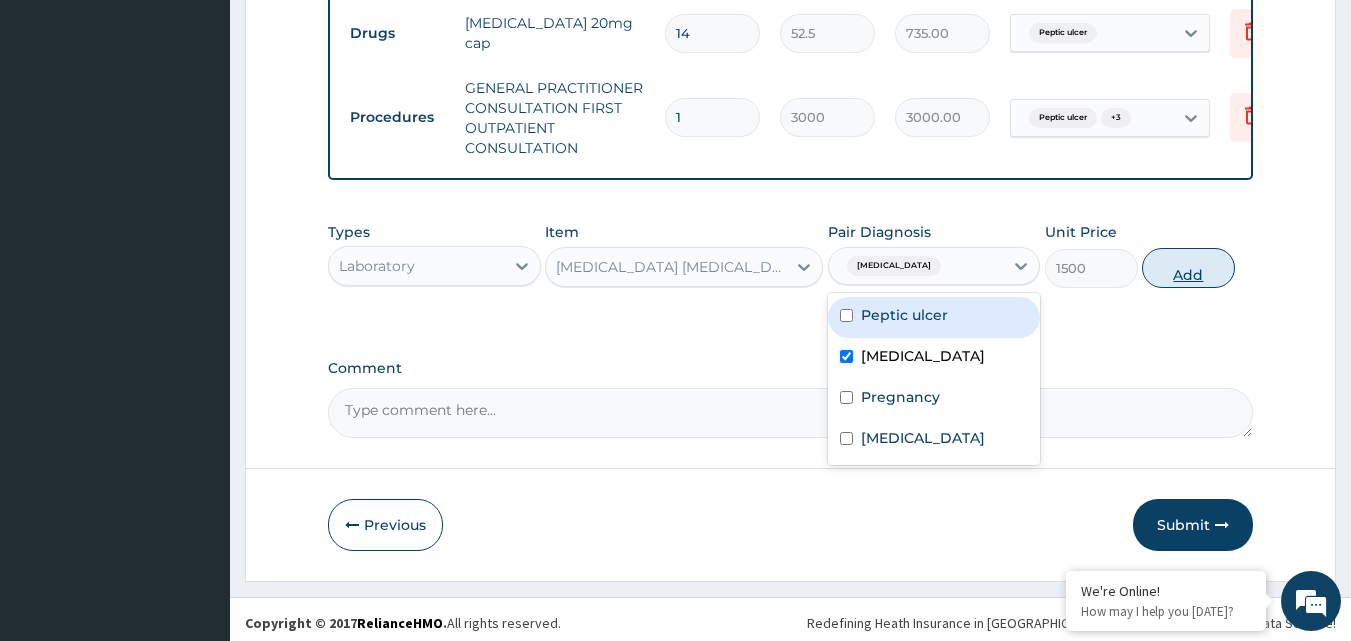 click on "Add" at bounding box center [1188, 268] 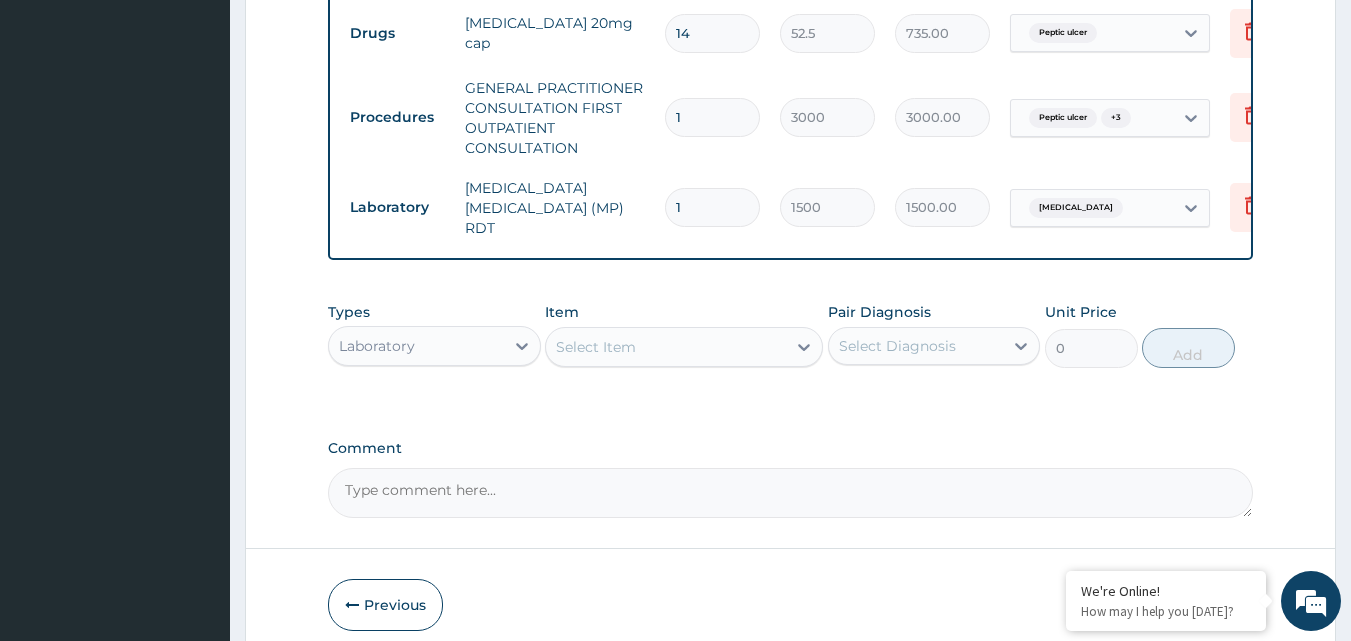 click on "Select Item" at bounding box center (596, 347) 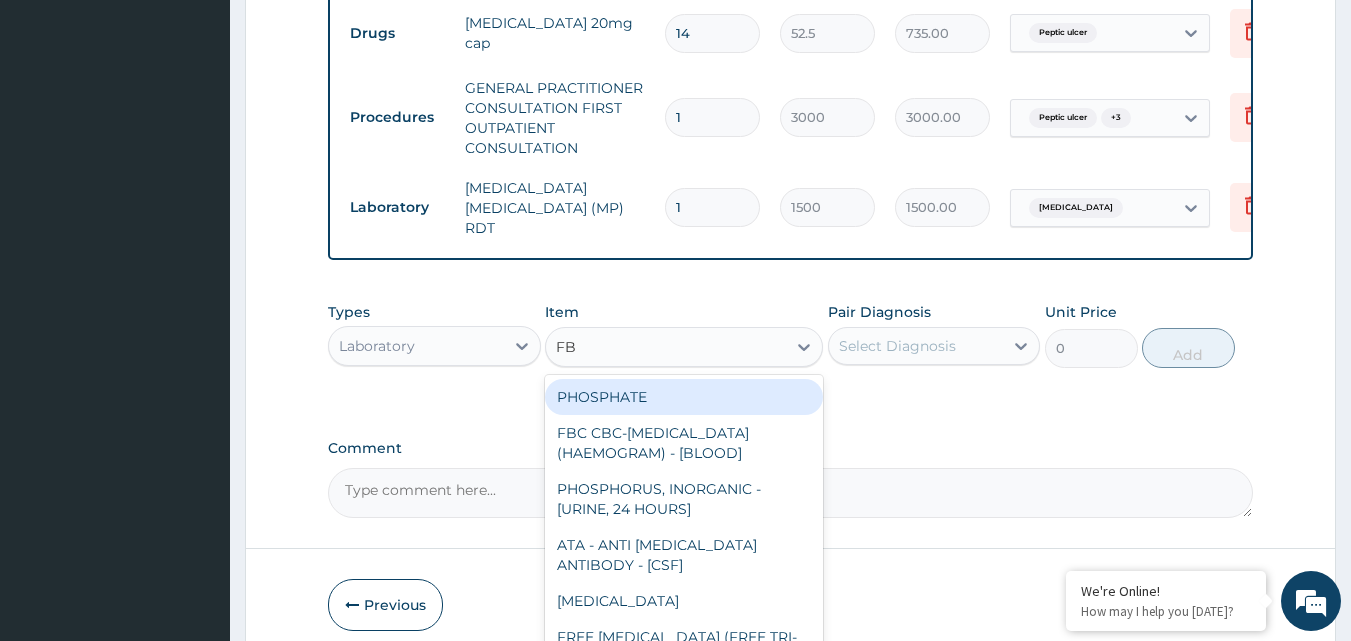 type on "FBC" 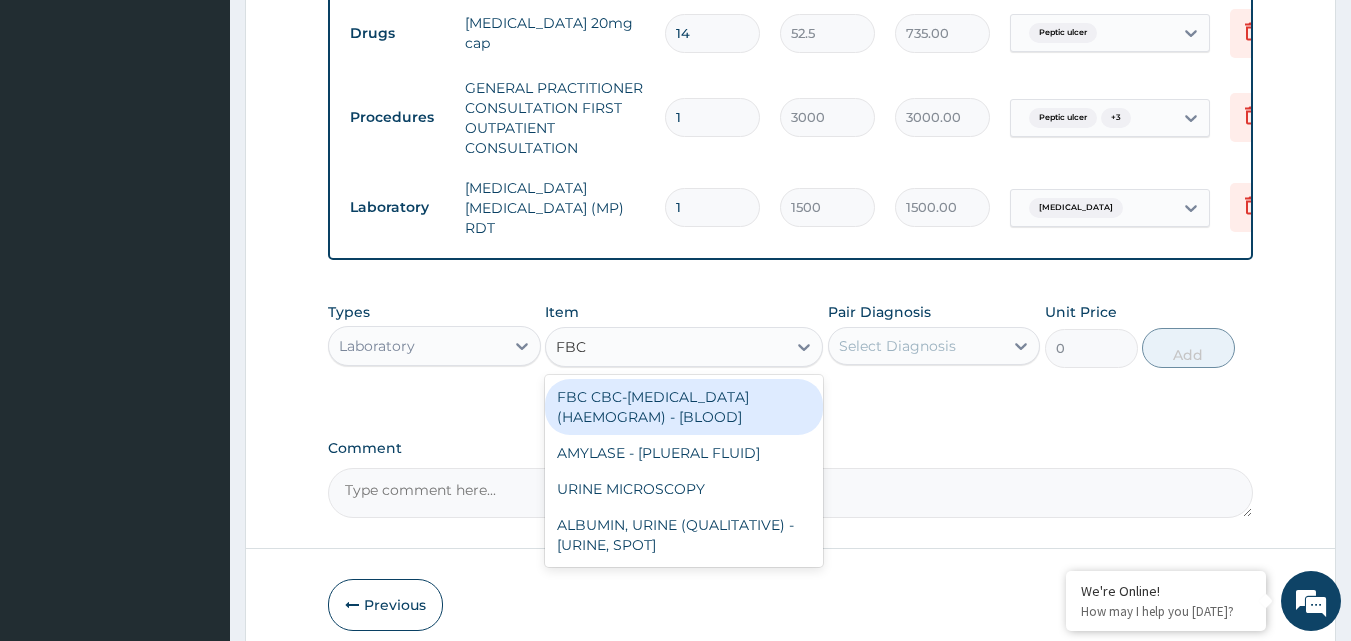 click on "FBC CBC-COMPLETE BLOOD COUNT (HAEMOGRAM) - [BLOOD]" at bounding box center (684, 407) 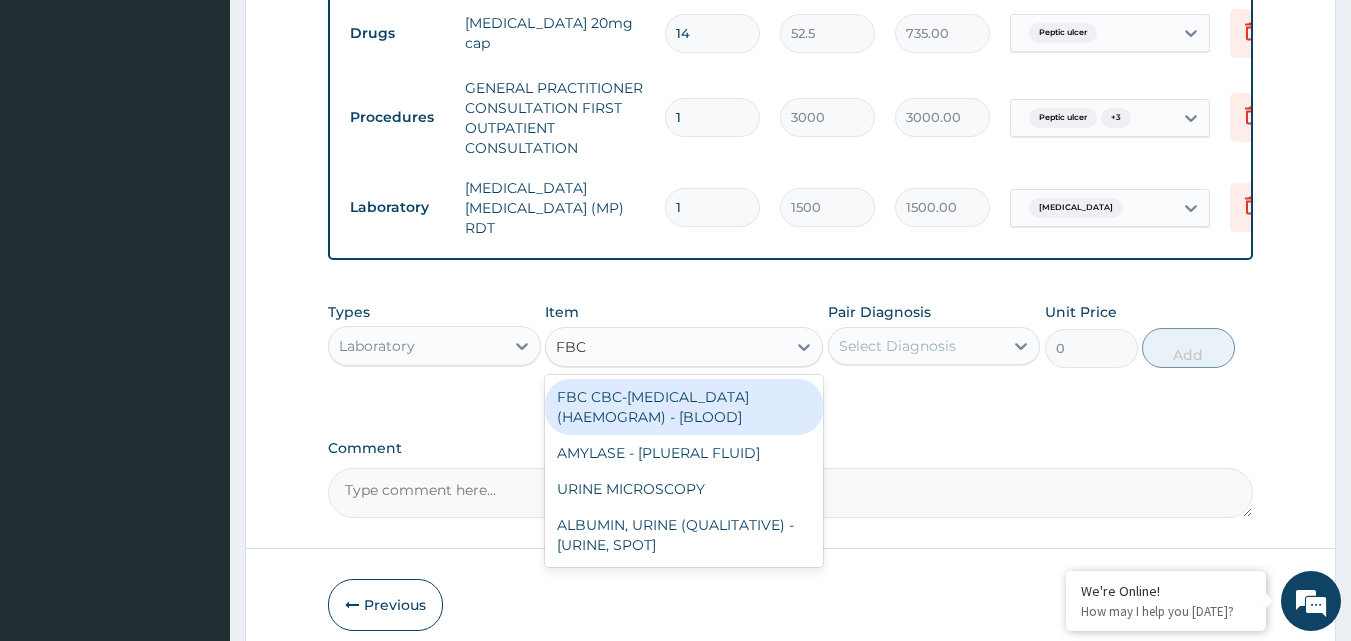 type 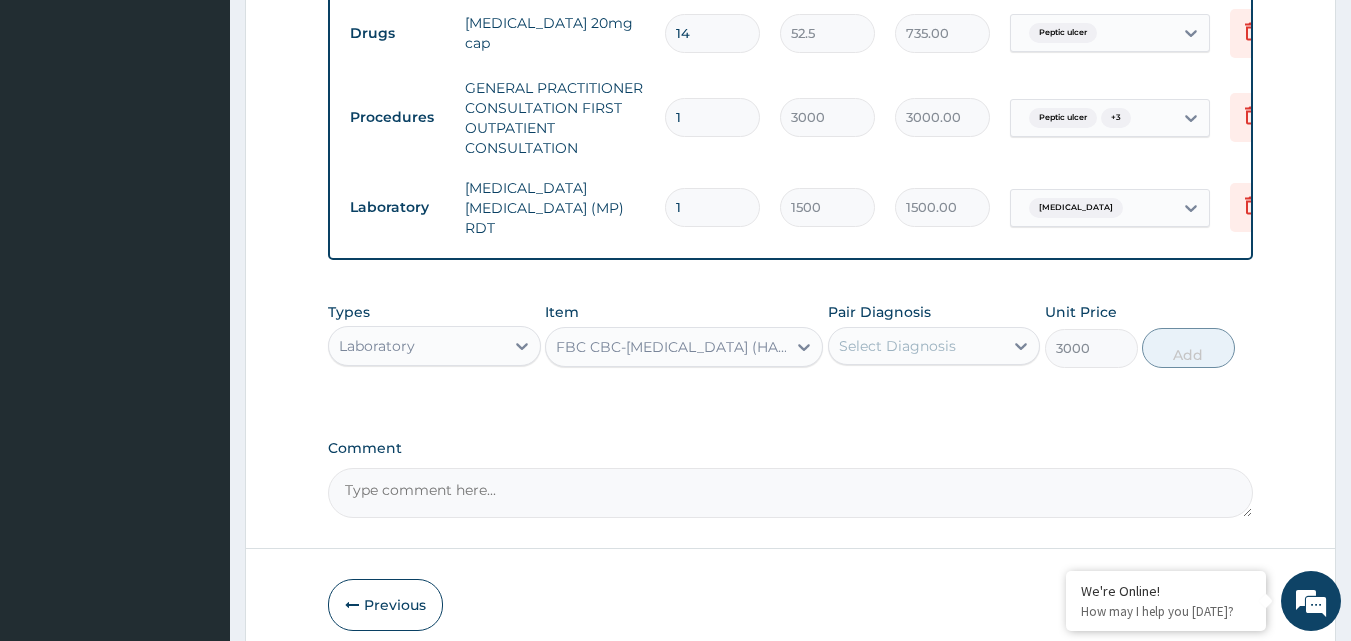 click on "Select Diagnosis" at bounding box center [916, 346] 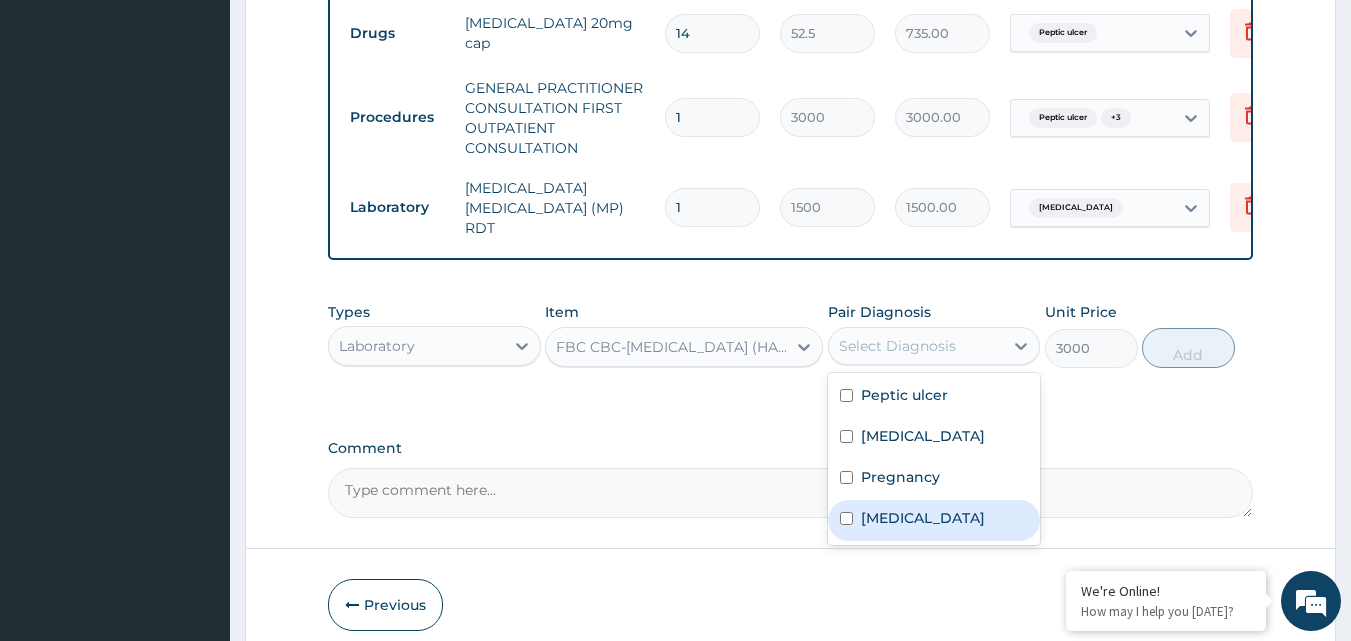 click on "Sepsis" at bounding box center [923, 518] 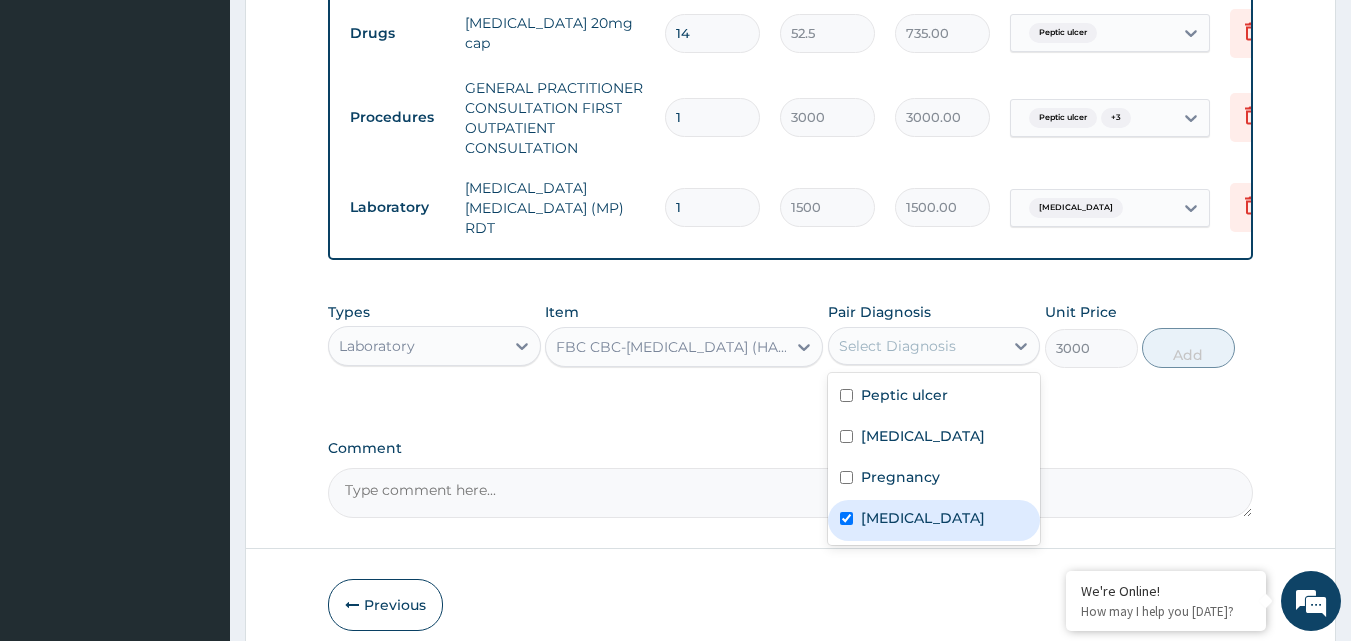 checkbox on "true" 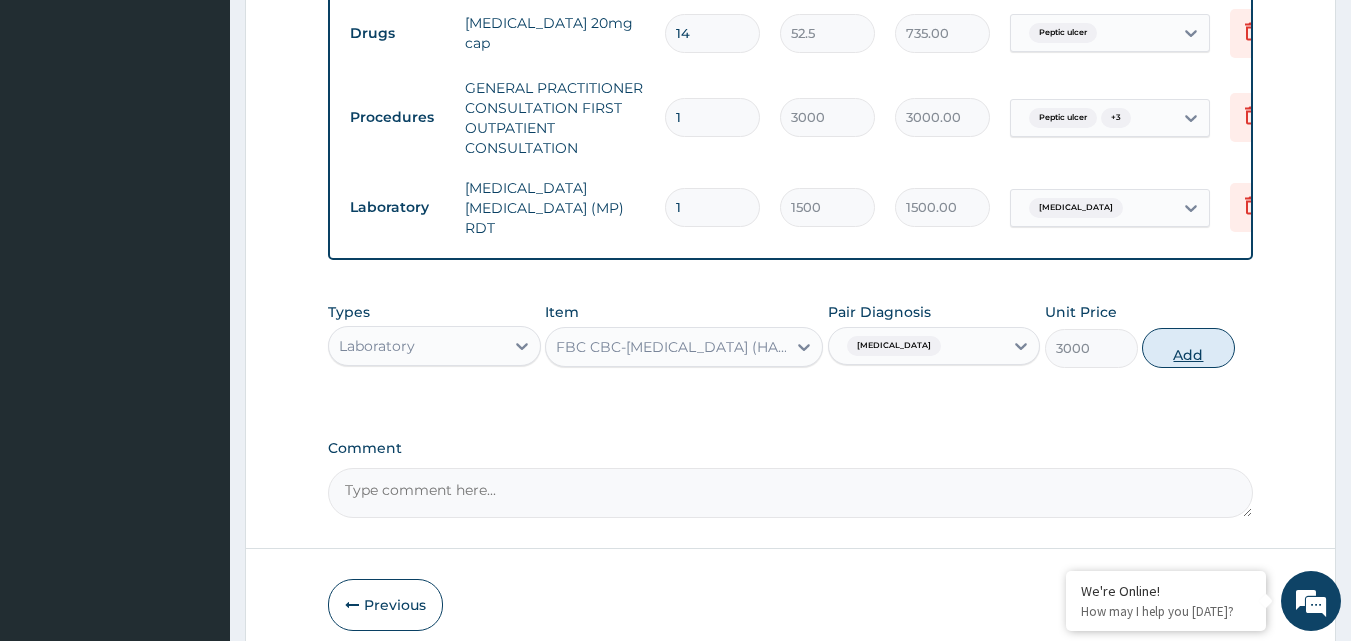 click on "Add" at bounding box center [1188, 348] 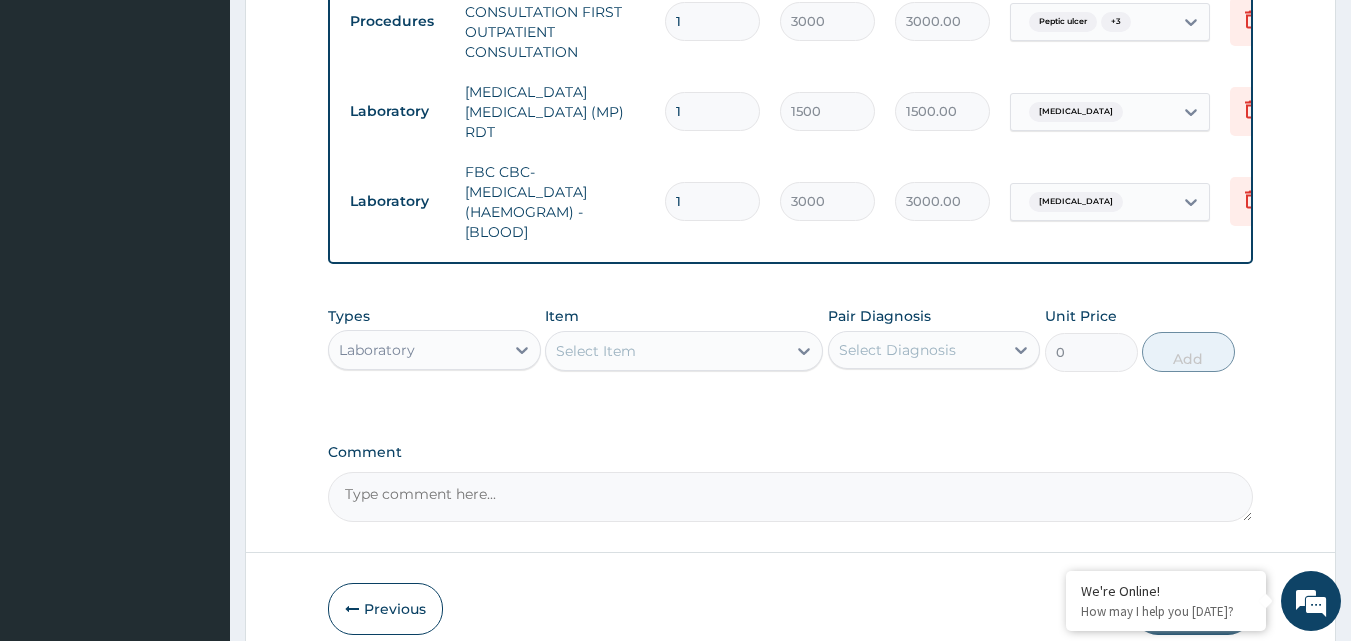 scroll, scrollTop: 1266, scrollLeft: 0, axis: vertical 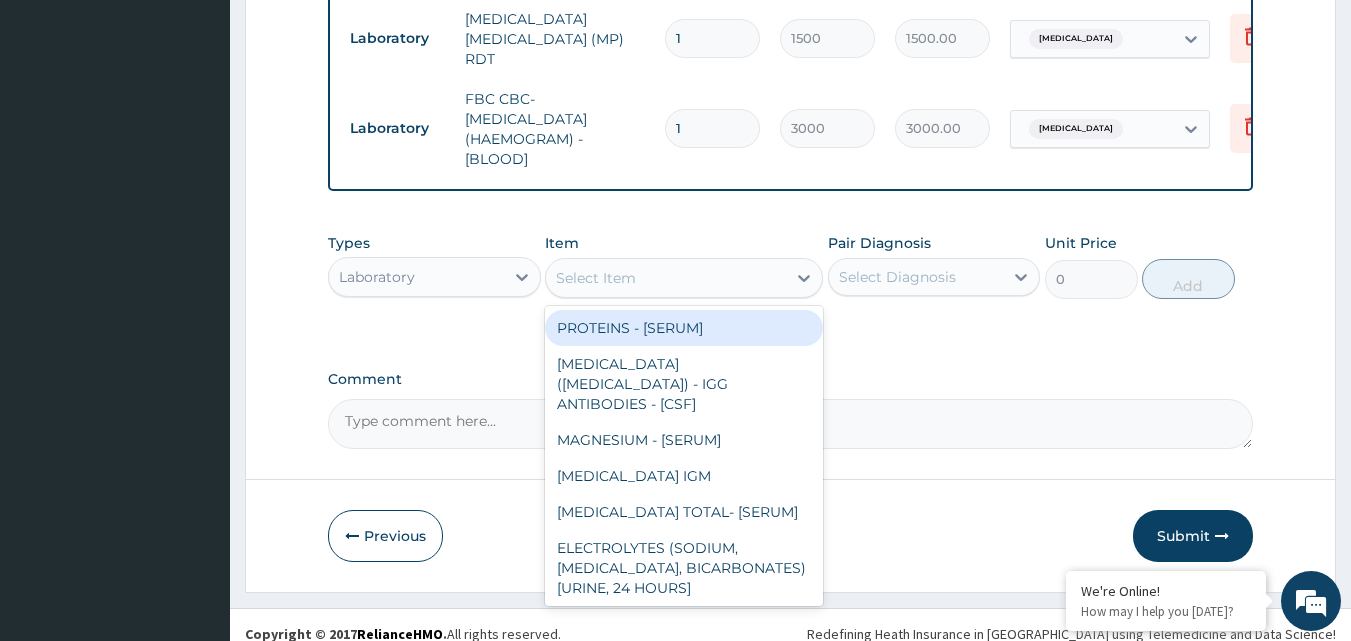 click on "Select Item" at bounding box center [596, 278] 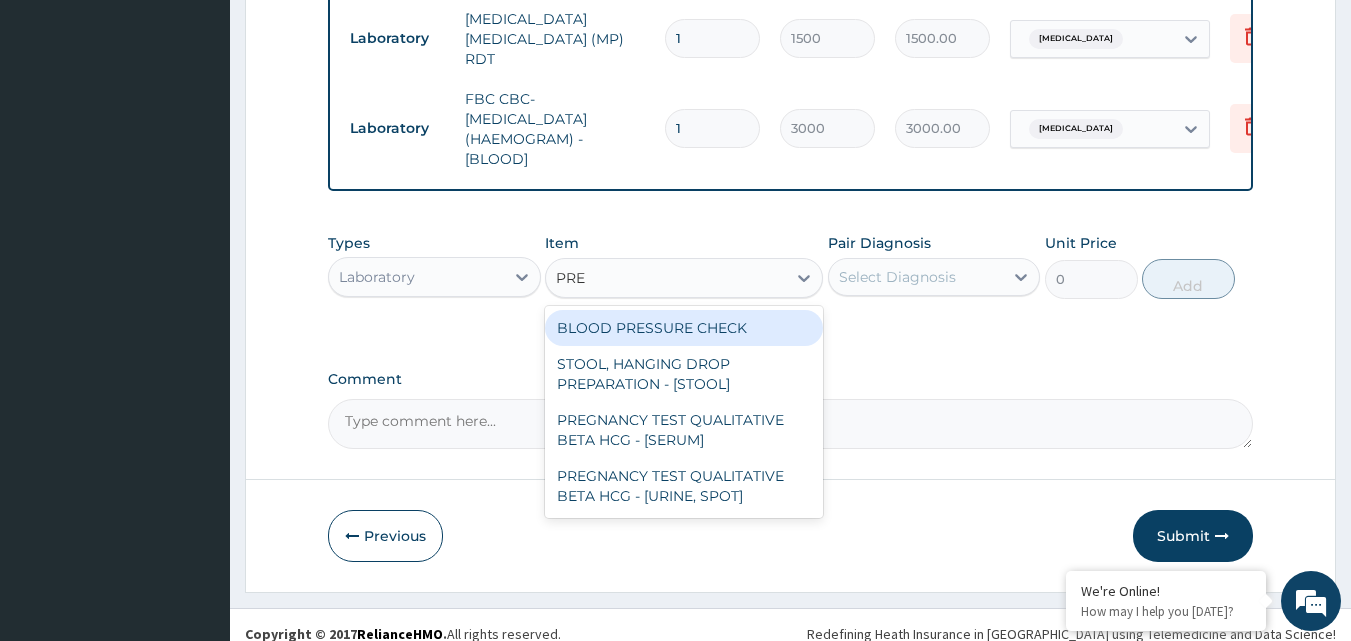 type on "PREG" 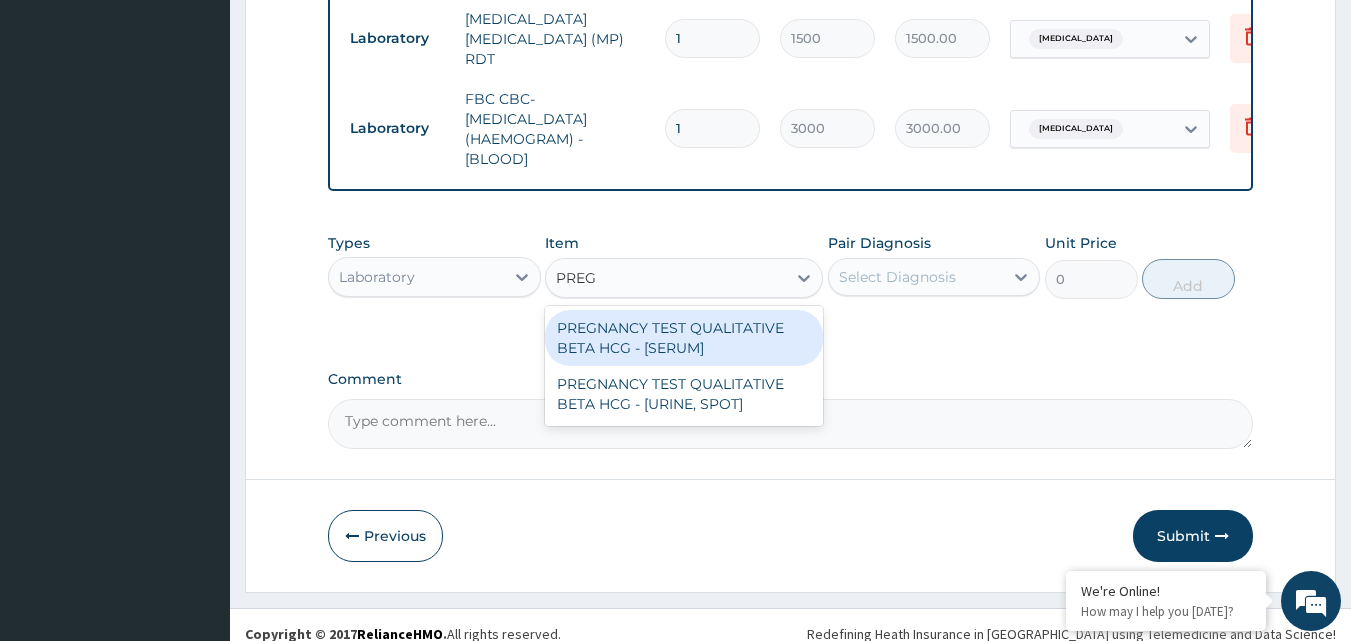click on "PREGNANCY TEST QUALITATIVE BETA HCG - [SERUM]" at bounding box center (684, 338) 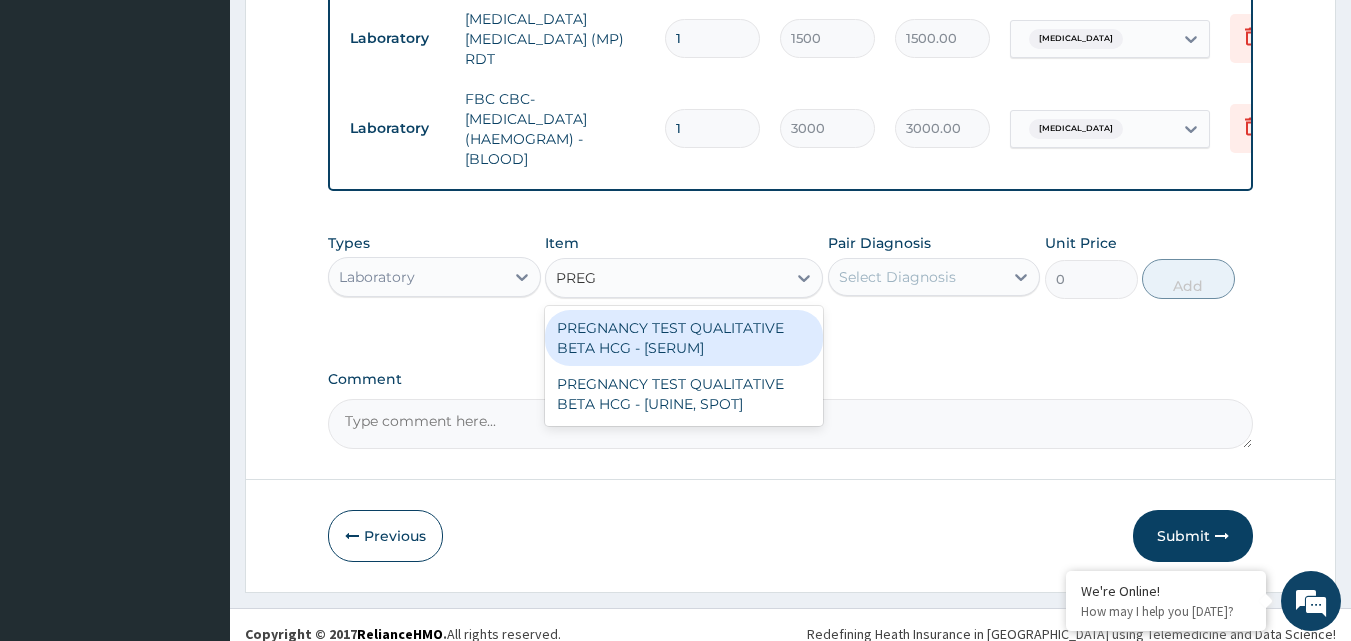 type 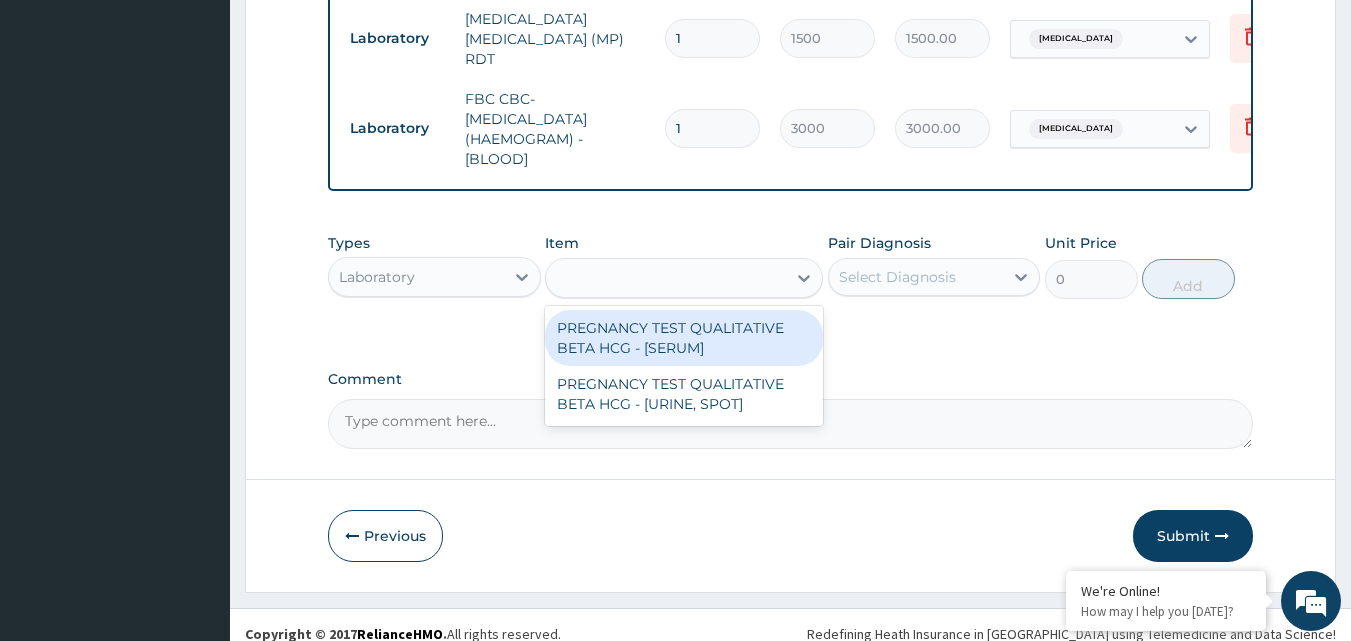 type on "1200" 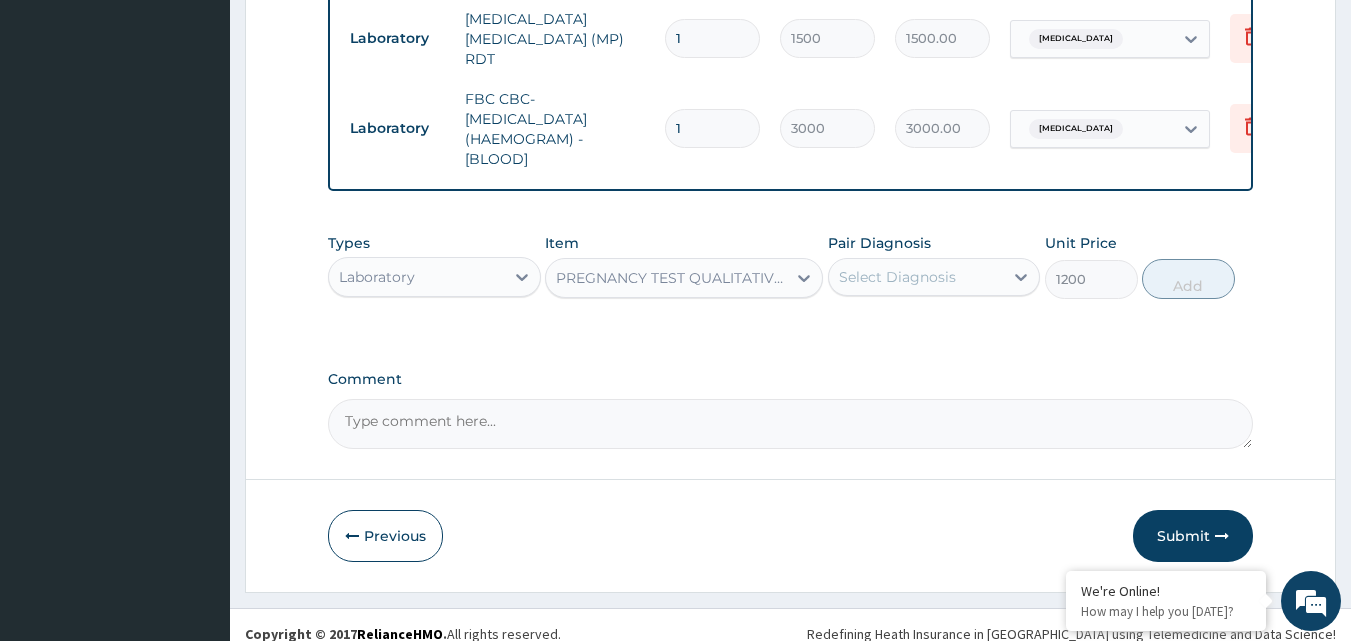 click on "Select Diagnosis" at bounding box center [897, 277] 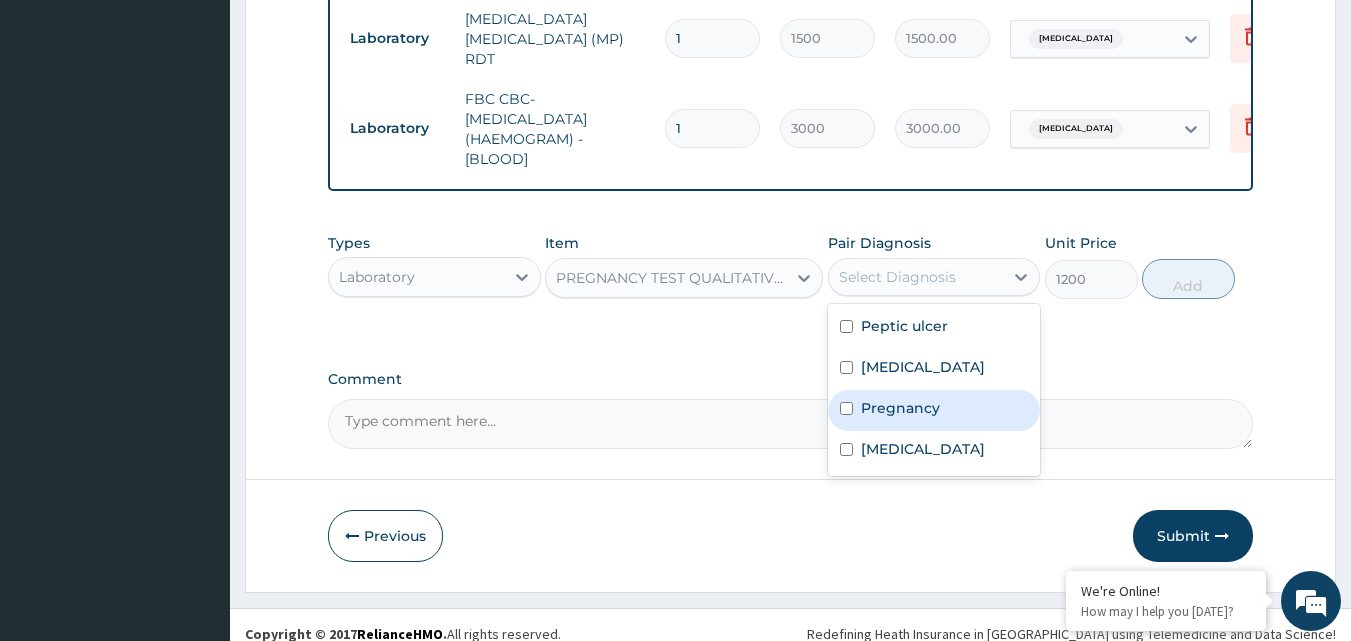 click on "Pregnancy" at bounding box center (900, 408) 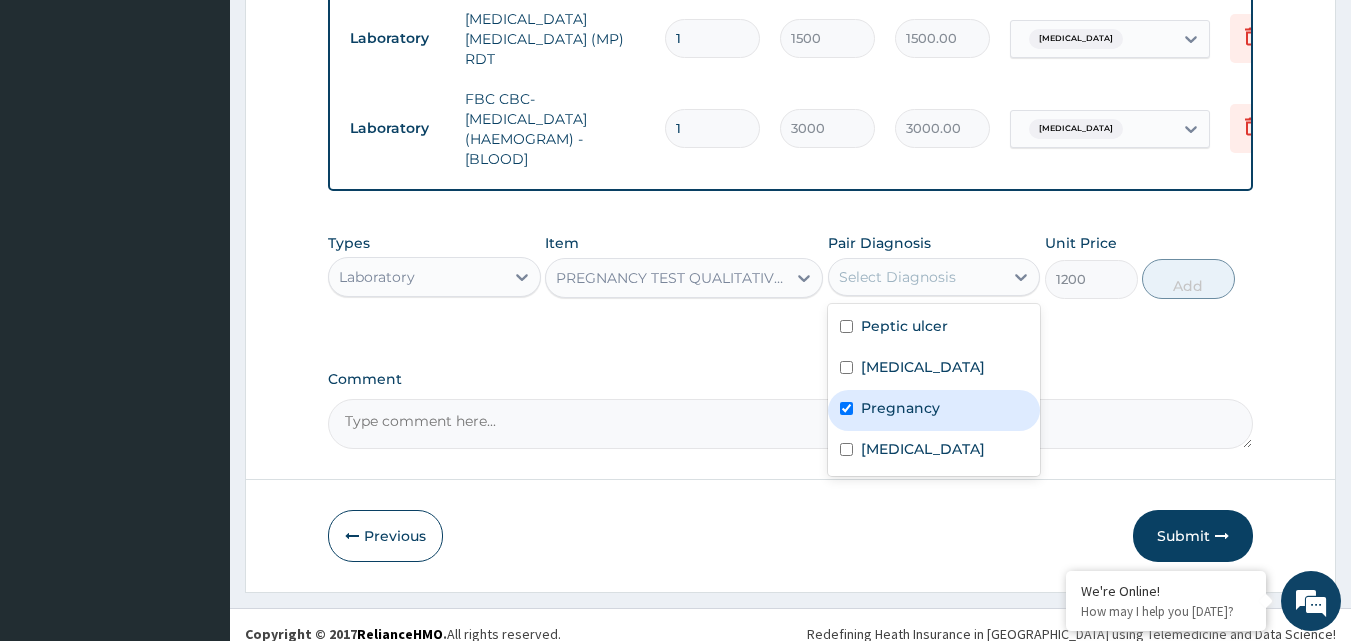 checkbox on "true" 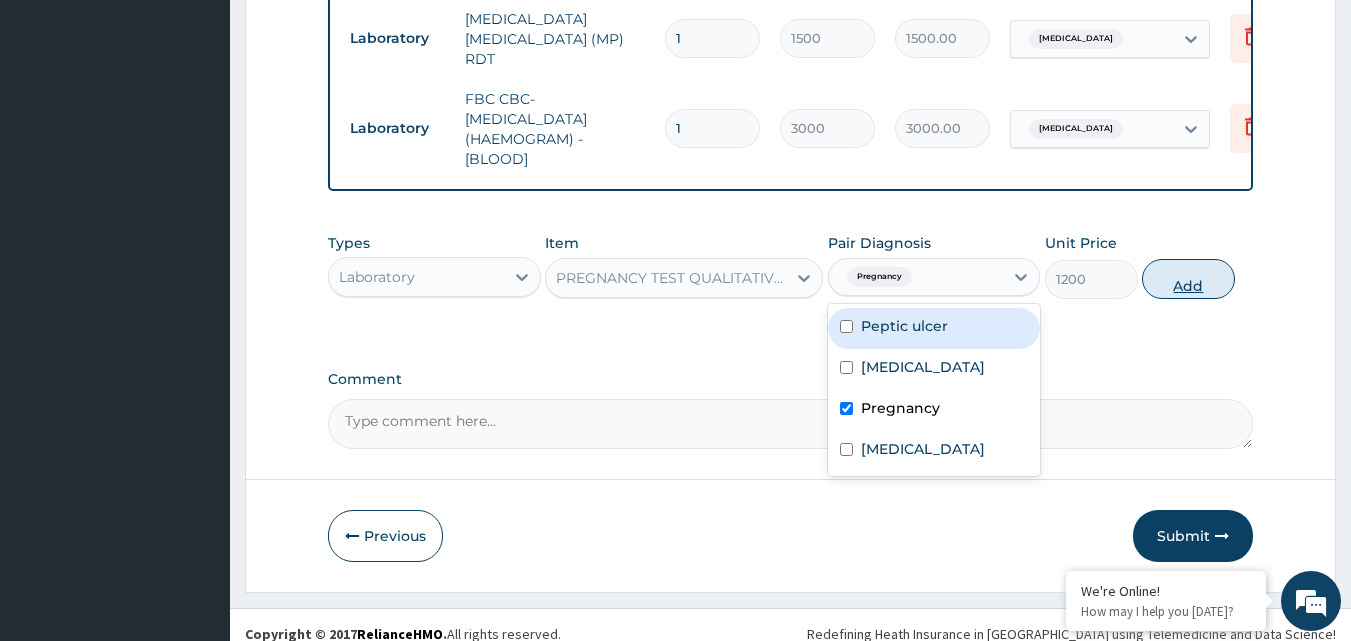 click on "Add" at bounding box center (1188, 279) 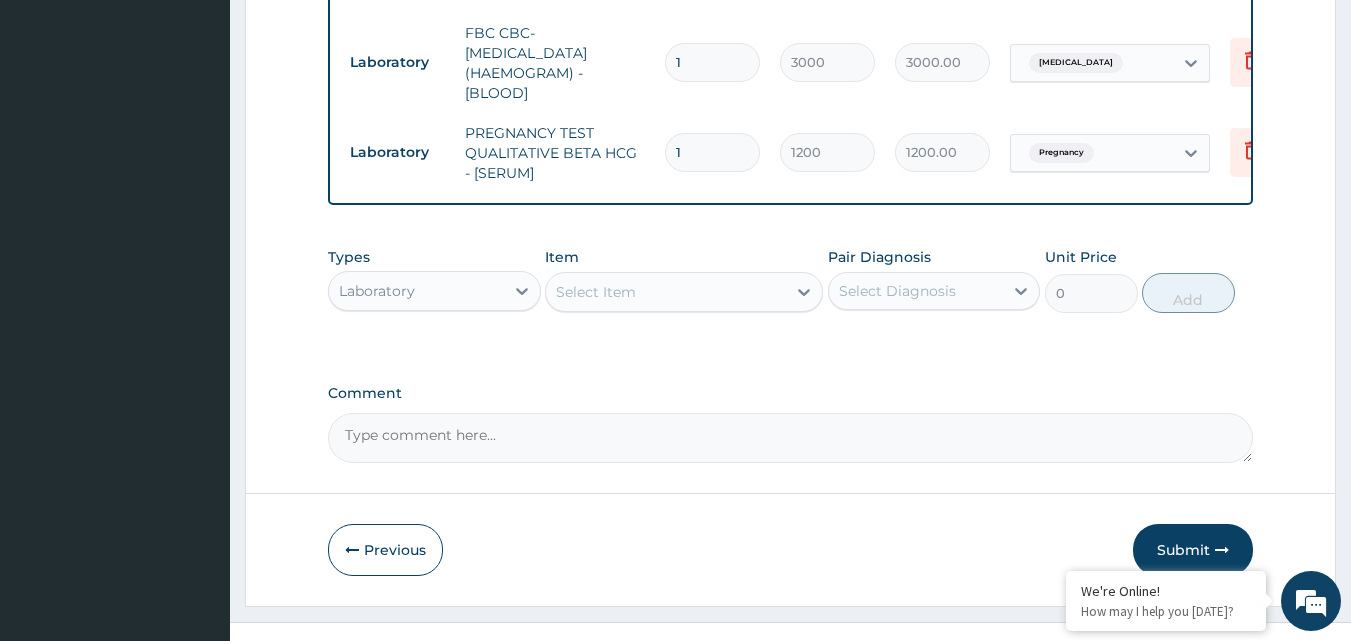 scroll, scrollTop: 1346, scrollLeft: 0, axis: vertical 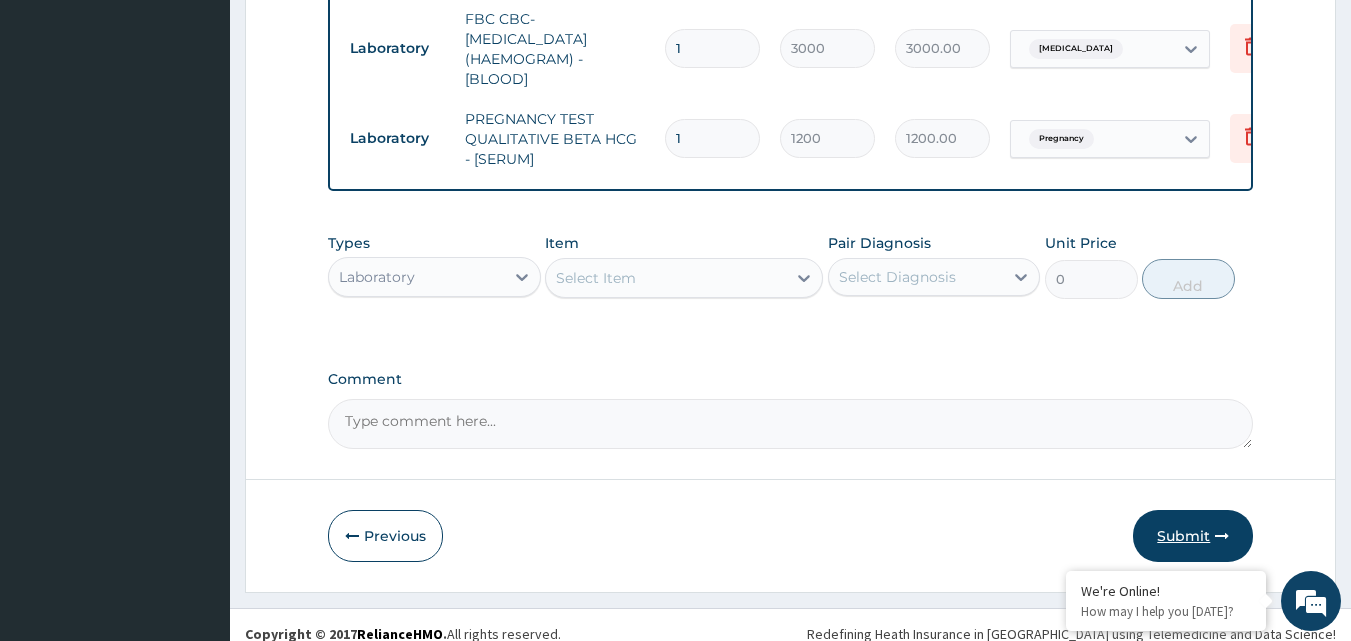 click on "Submit" at bounding box center [1193, 536] 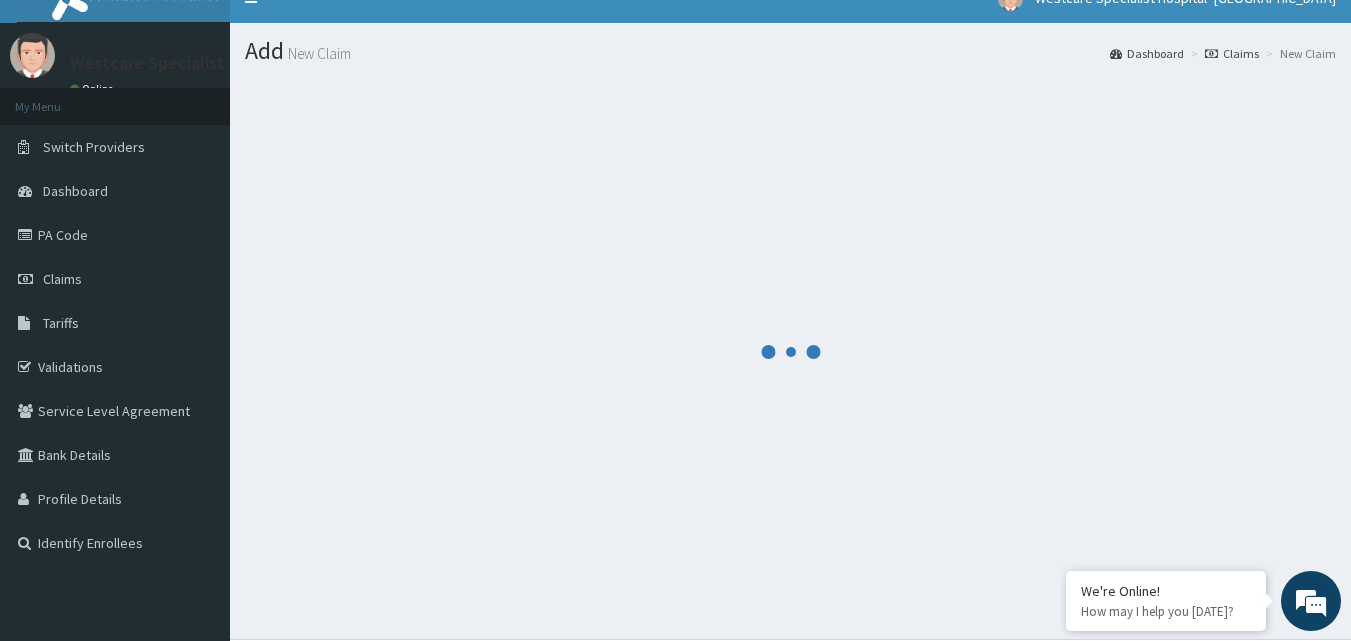 scroll, scrollTop: 0, scrollLeft: 0, axis: both 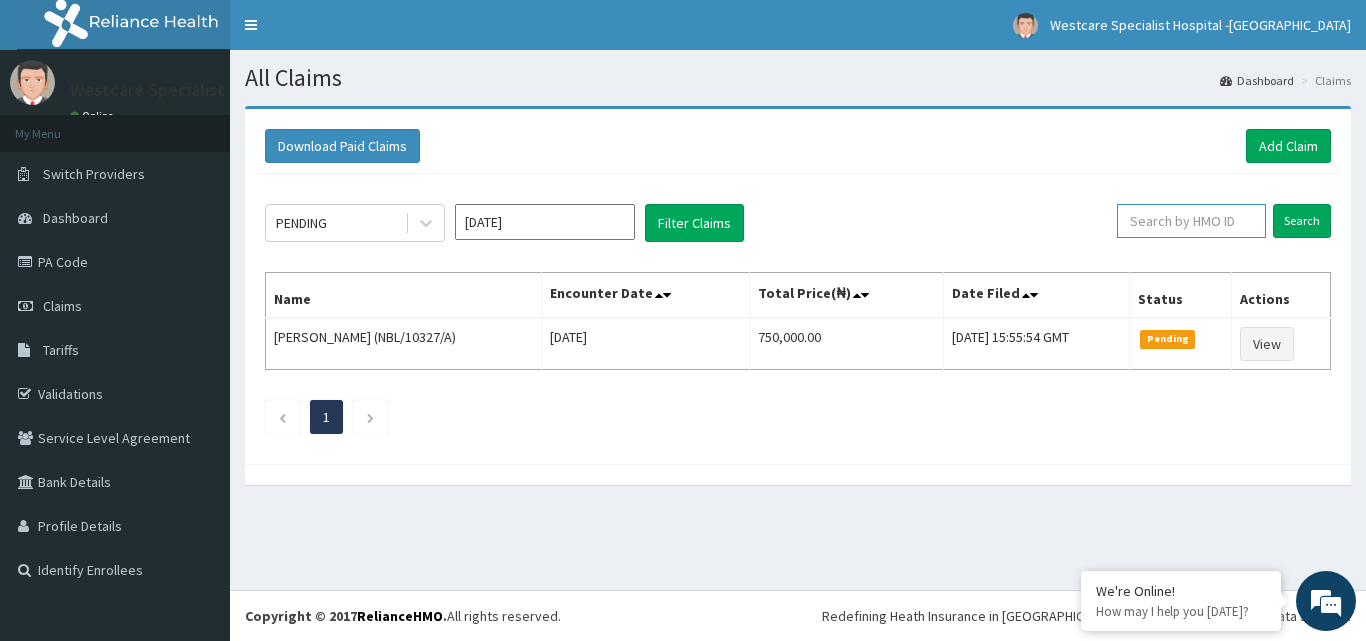 click at bounding box center [1191, 221] 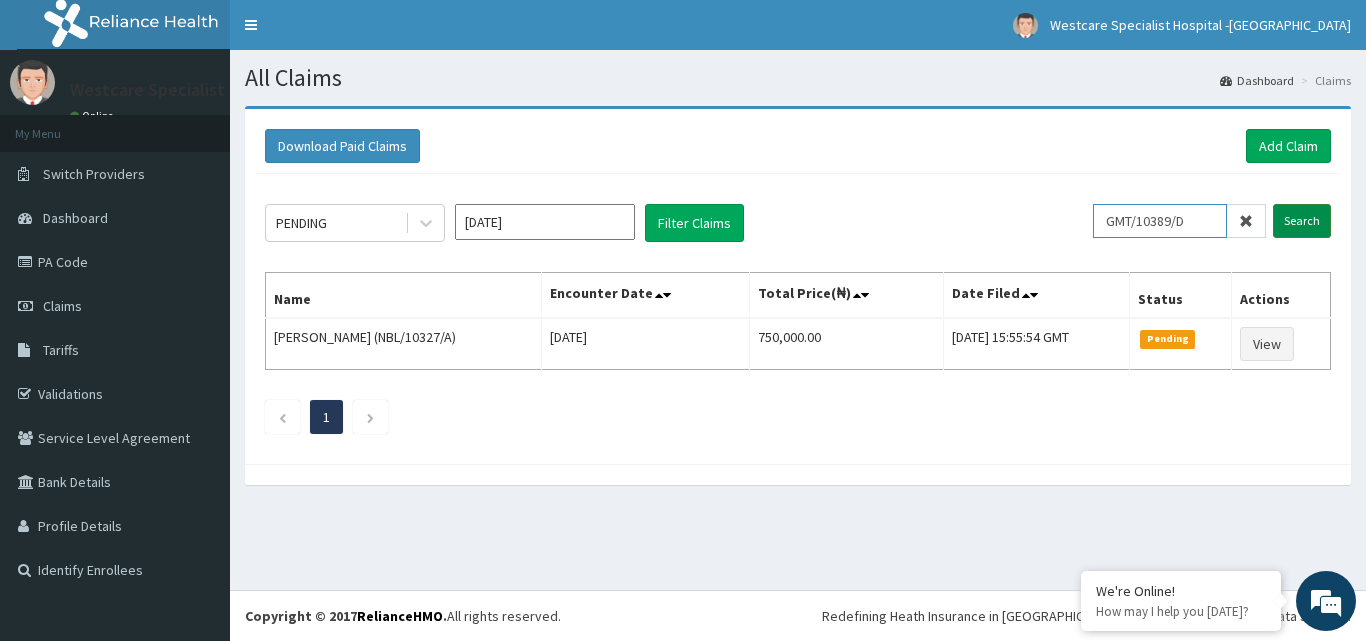 type on "GMT/10389/D" 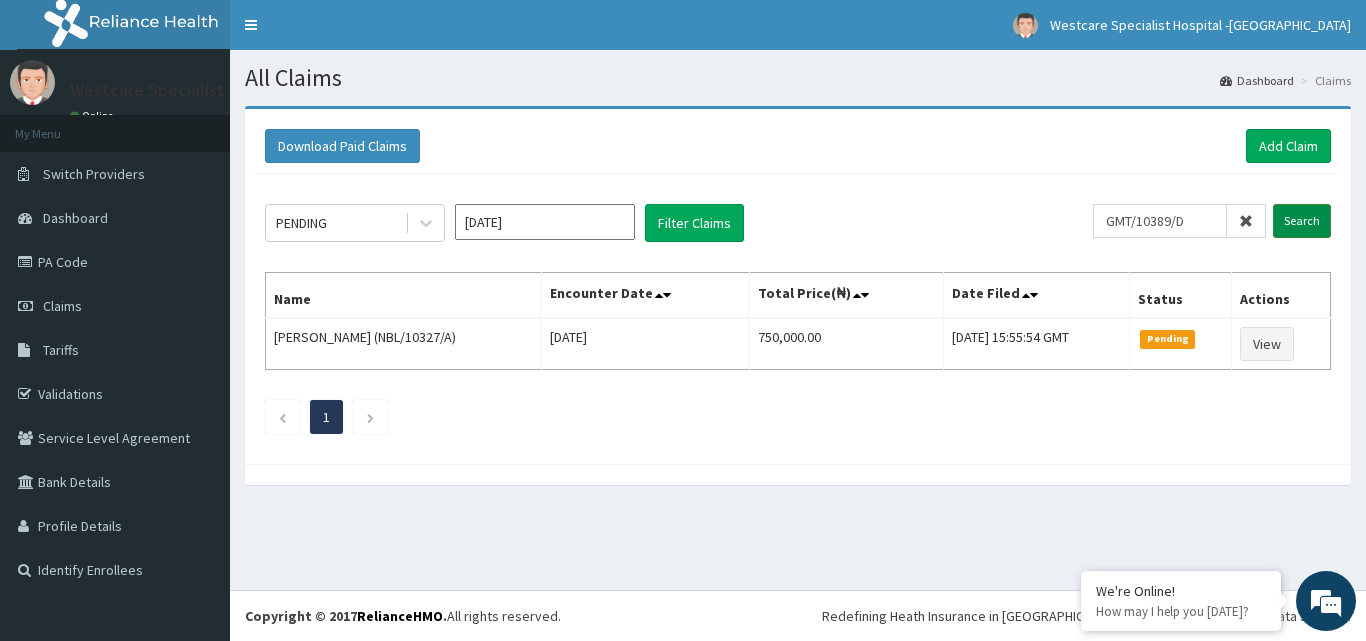 click on "Search" at bounding box center [1302, 221] 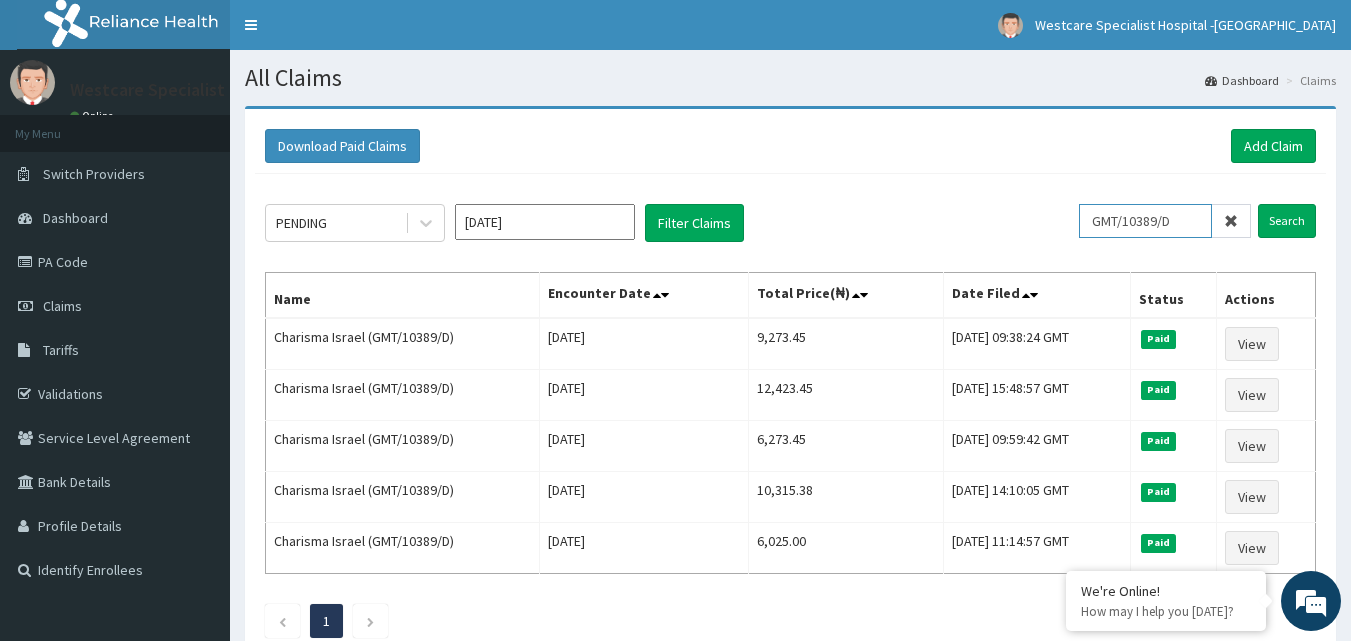 click on "GMT/10389/D" at bounding box center (1145, 221) 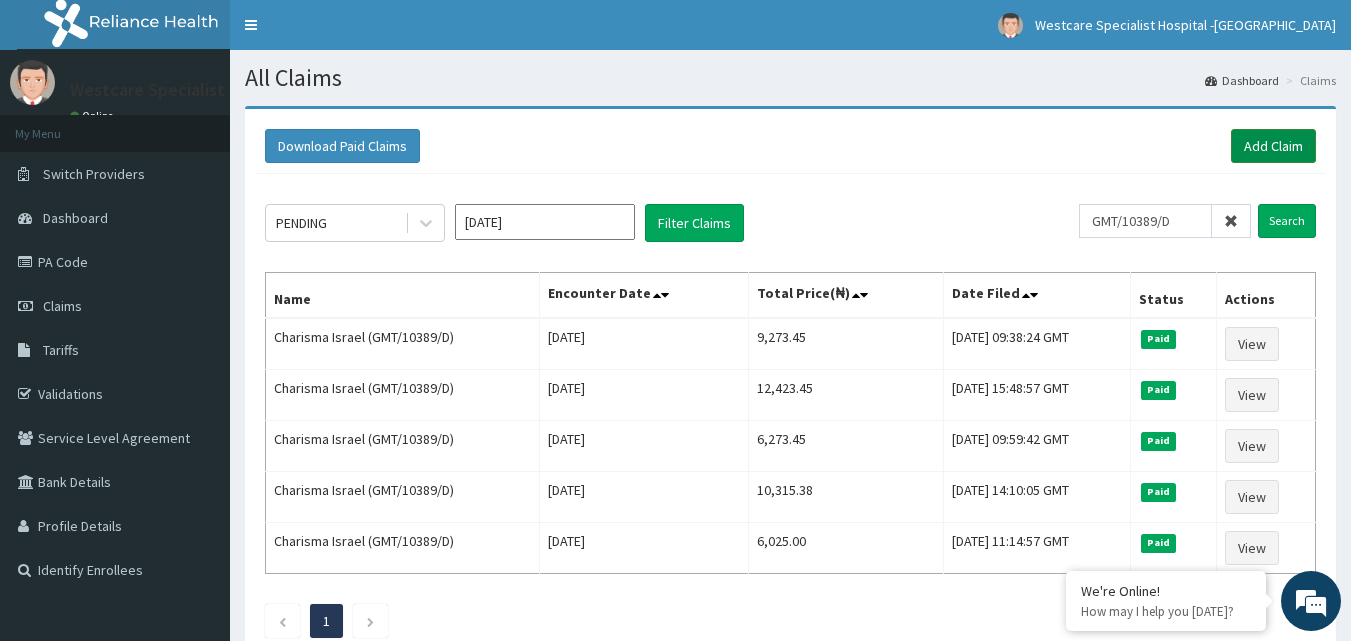 click on "Add Claim" at bounding box center (1273, 146) 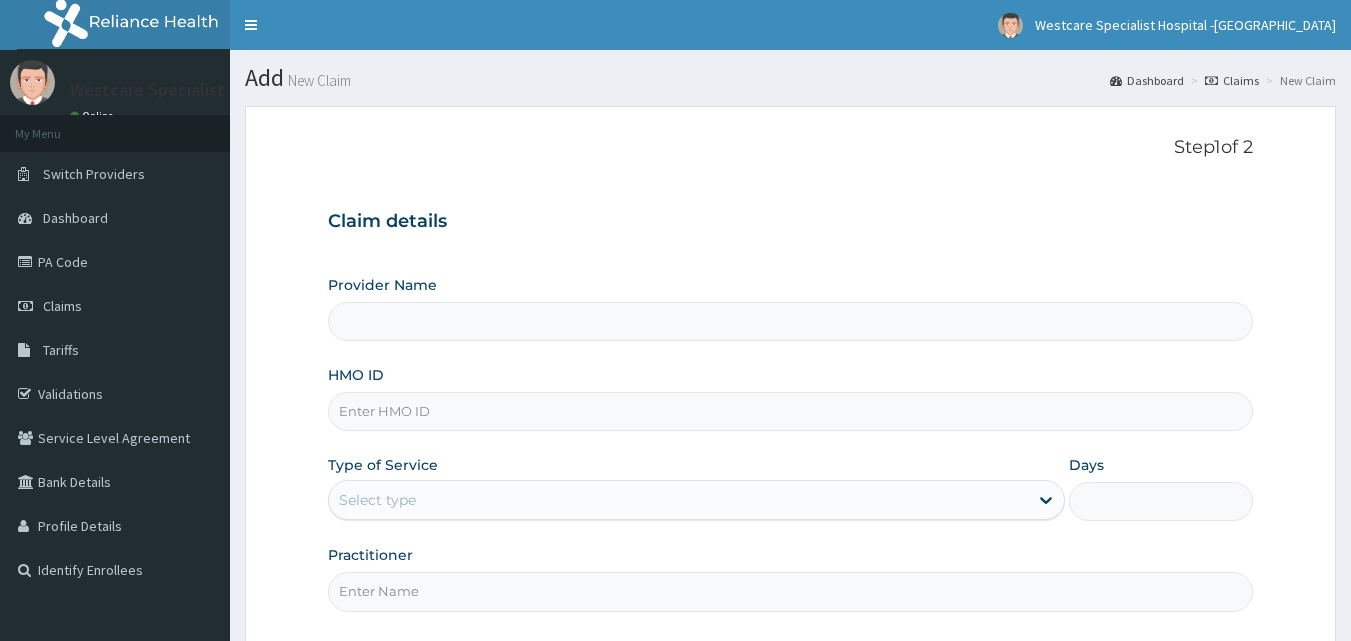 scroll, scrollTop: 187, scrollLeft: 0, axis: vertical 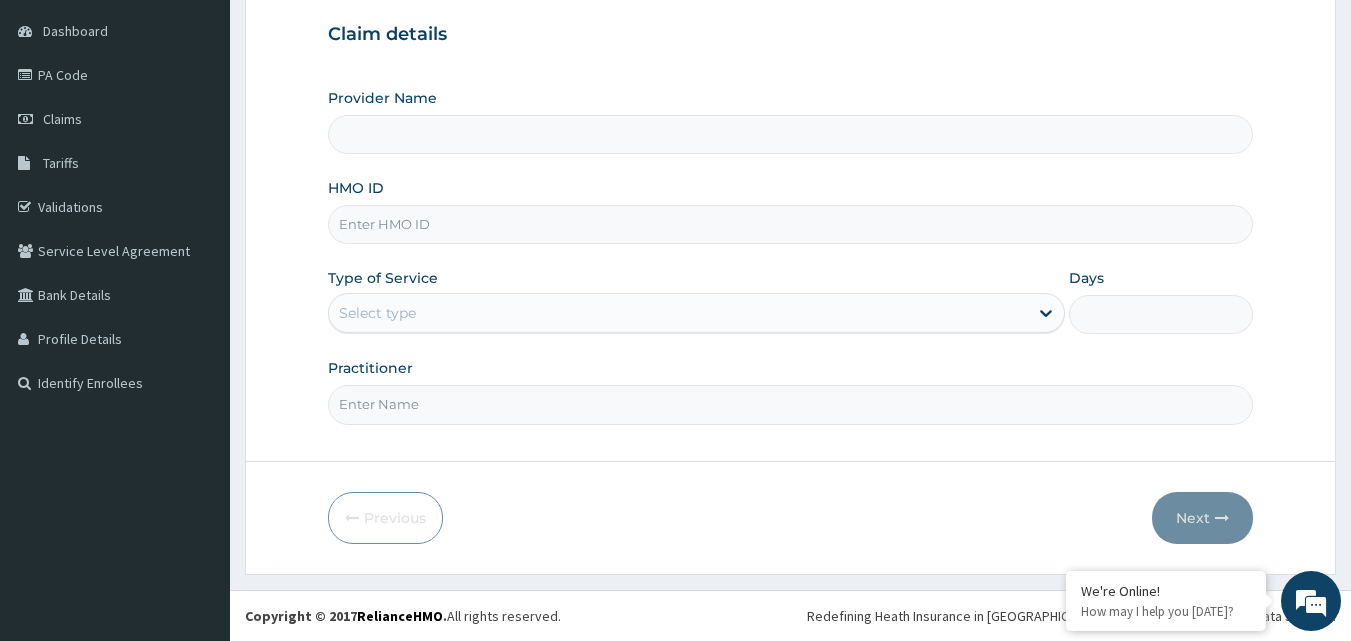type on "WestCare Specialist Hospital - [GEOGRAPHIC_DATA]" 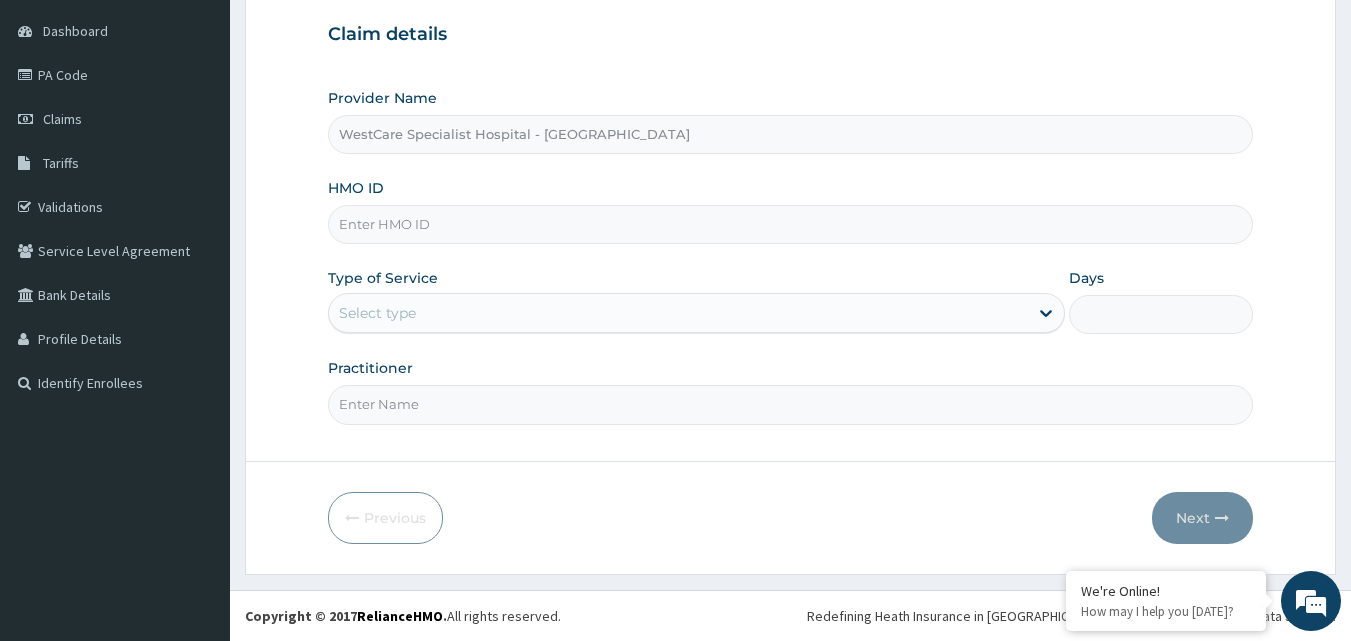 click on "HMO ID" at bounding box center (791, 224) 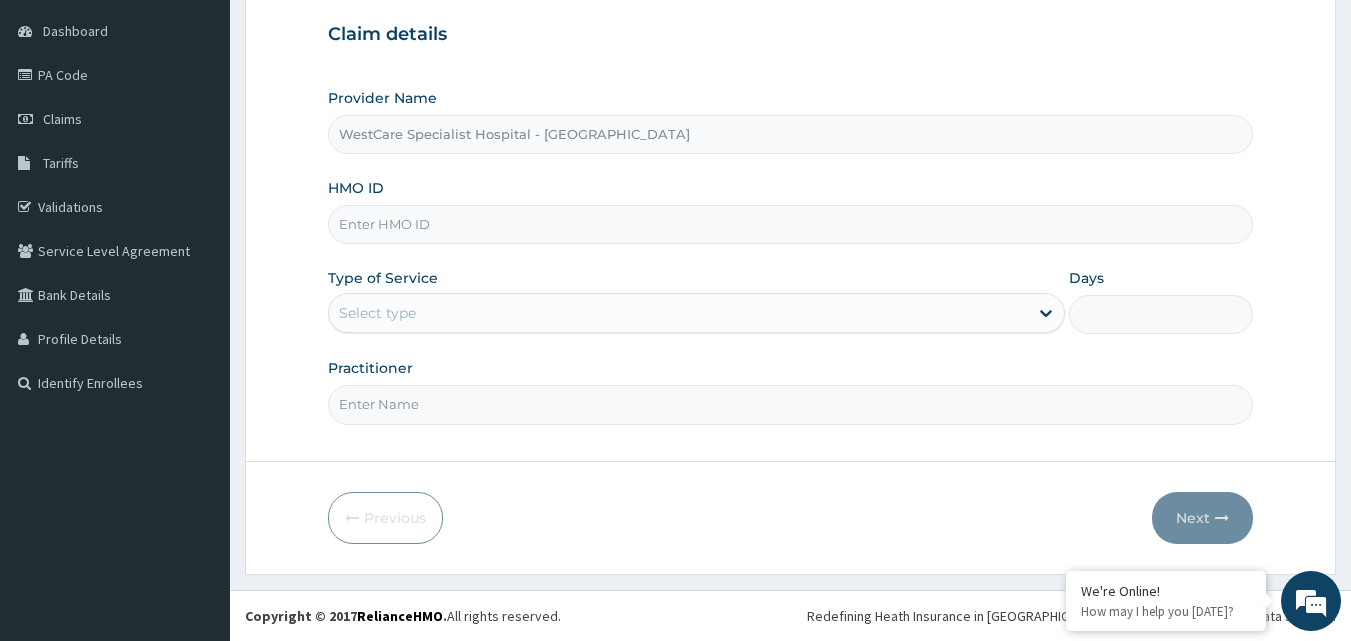 paste on "CHL/11056/B" 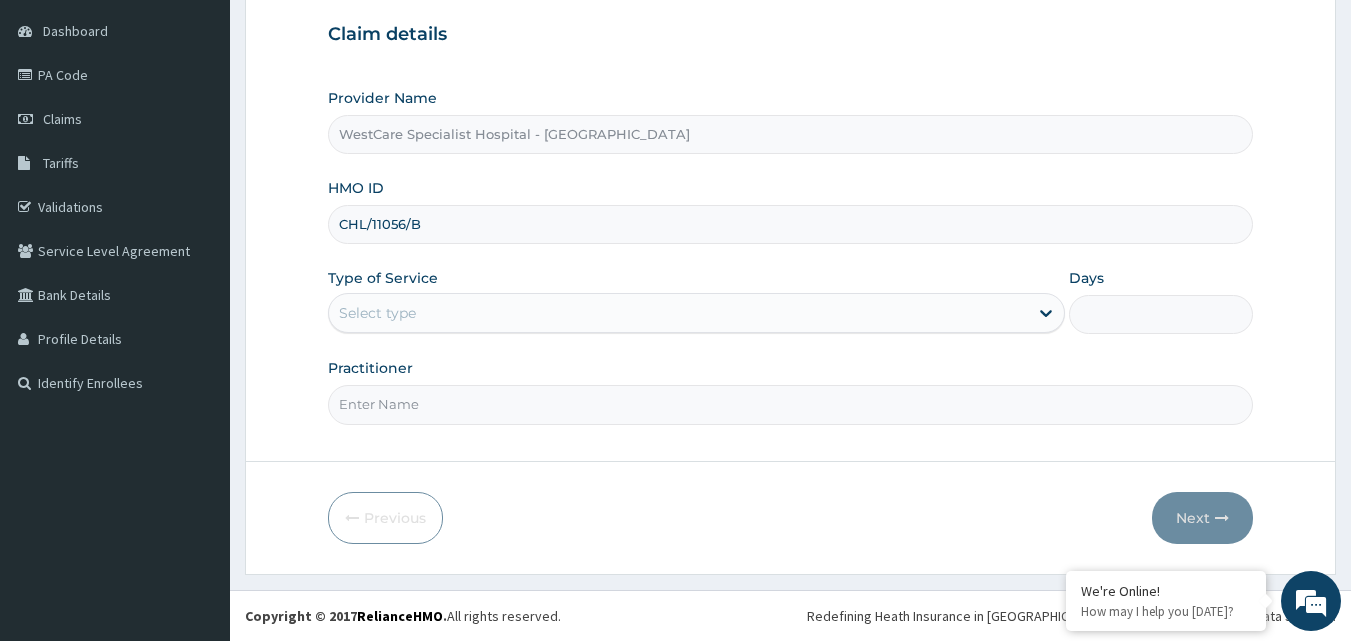 scroll, scrollTop: 0, scrollLeft: 0, axis: both 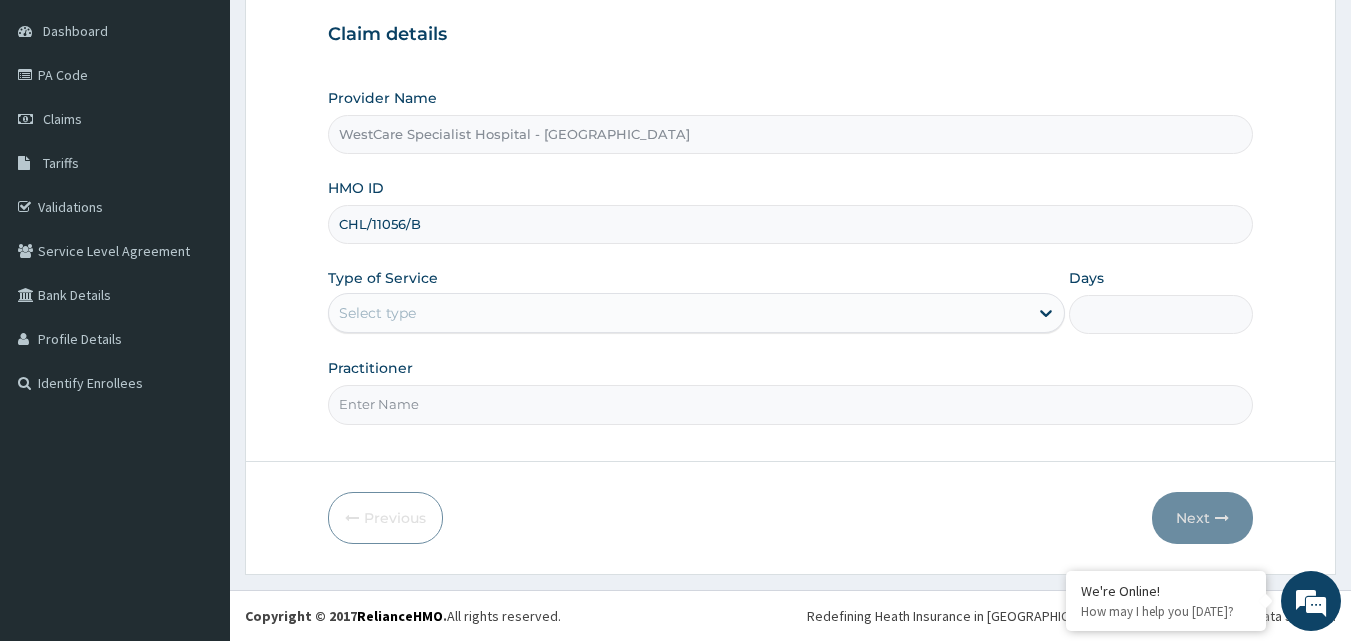 type on "CHL/11056/B" 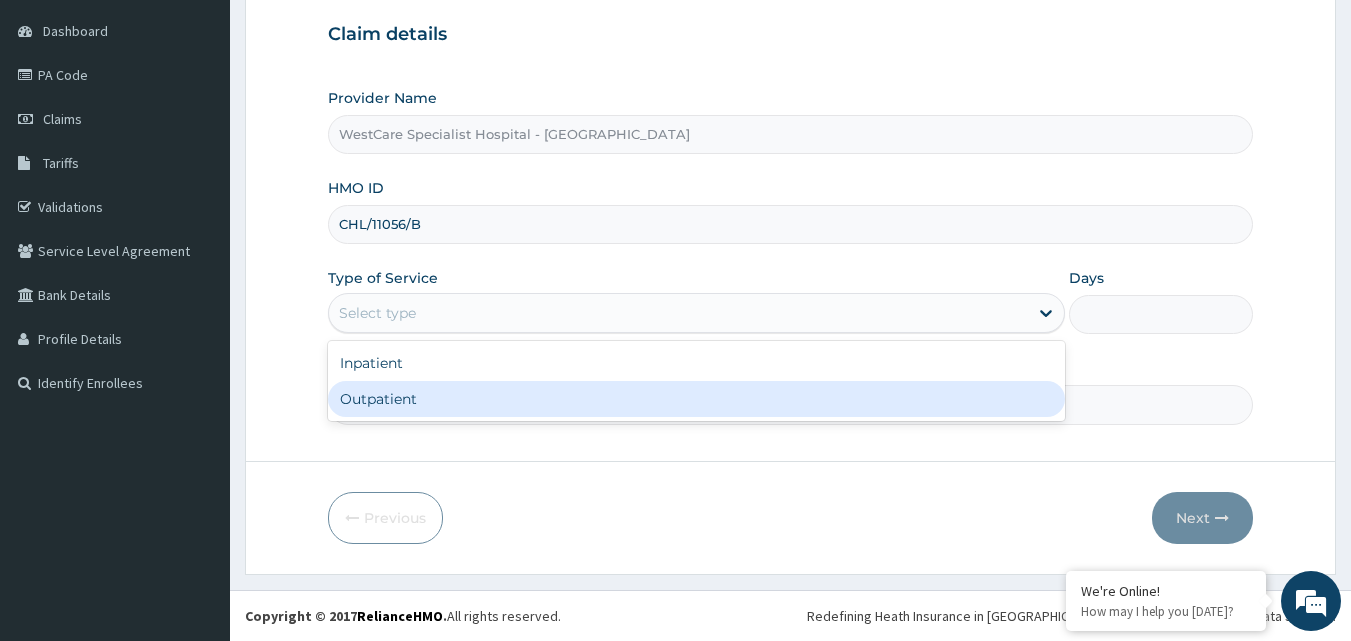click on "Outpatient" at bounding box center [696, 399] 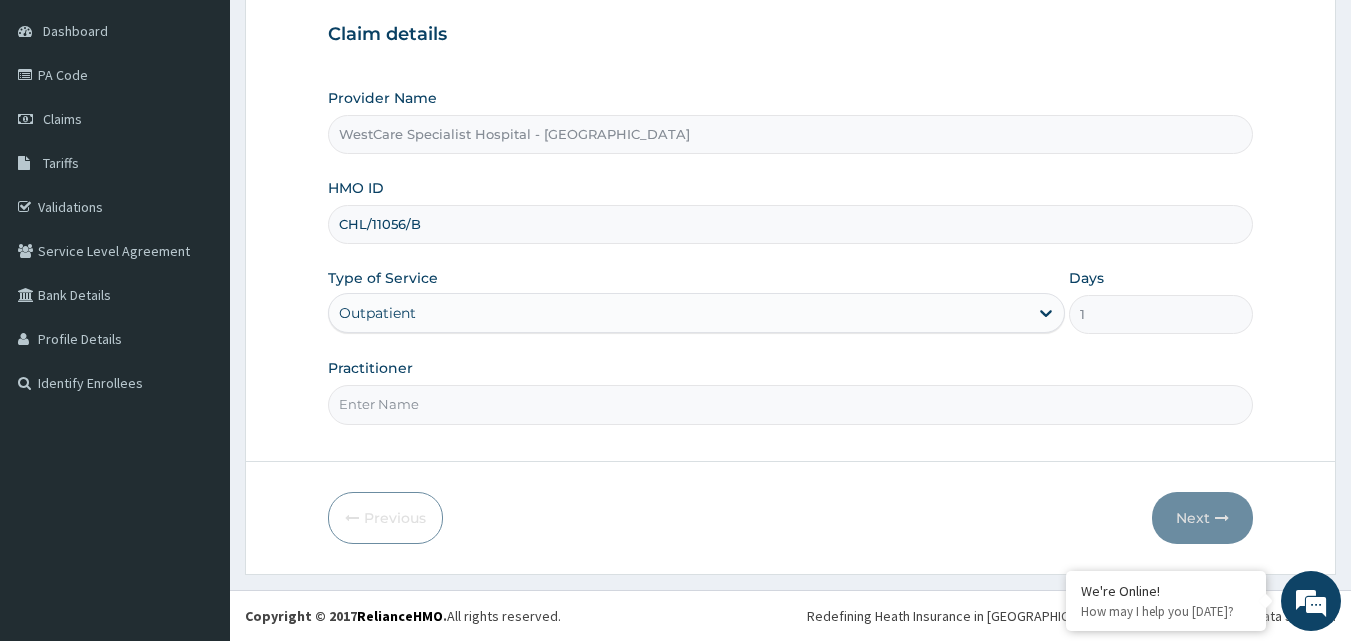 click on "Practitioner" at bounding box center (791, 404) 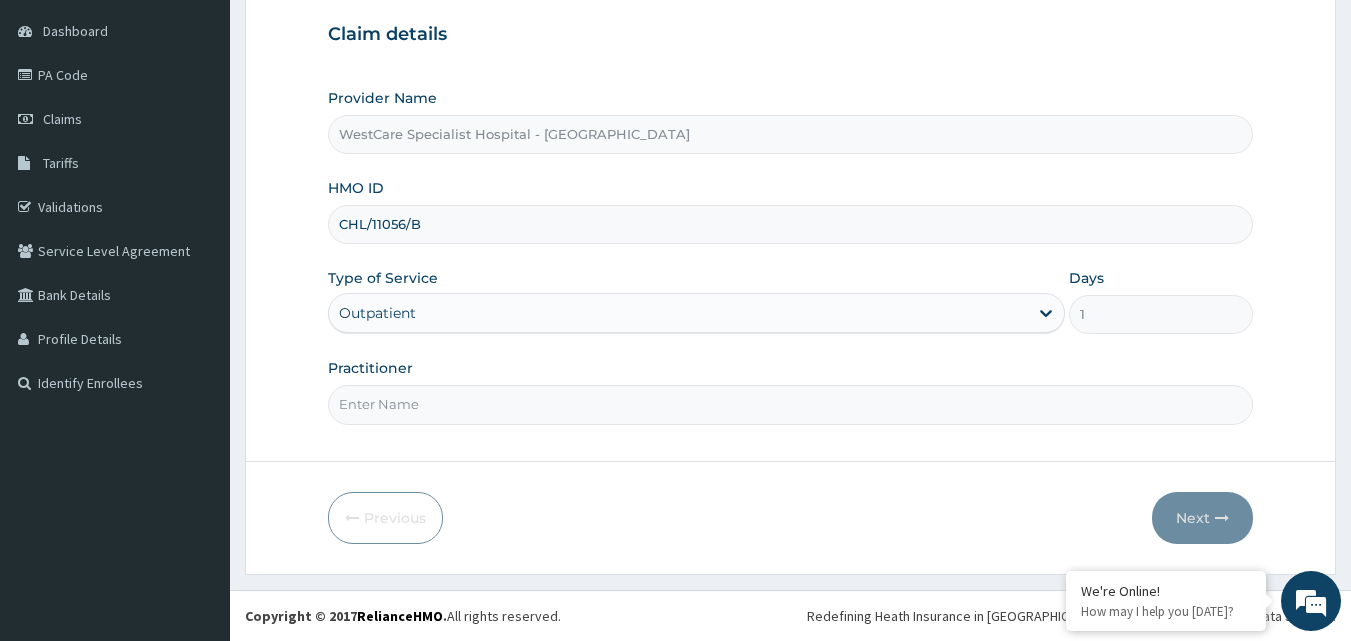 type on "OBIDEYI" 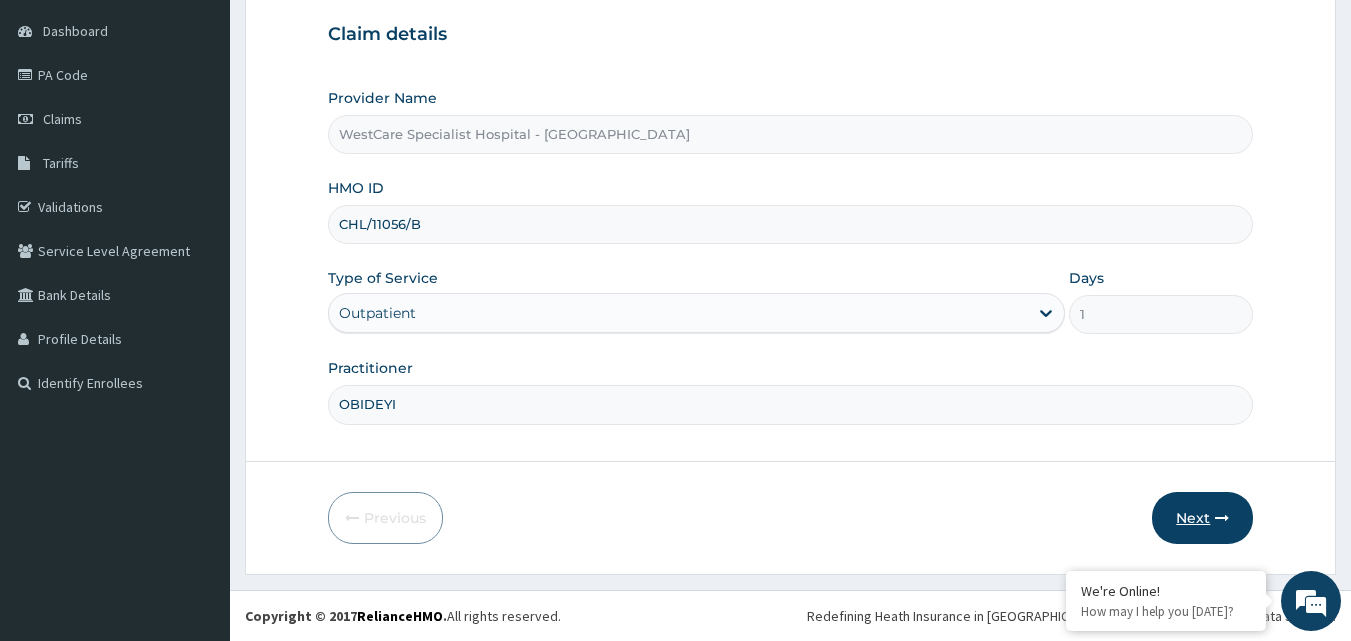 click on "Next" at bounding box center [1202, 518] 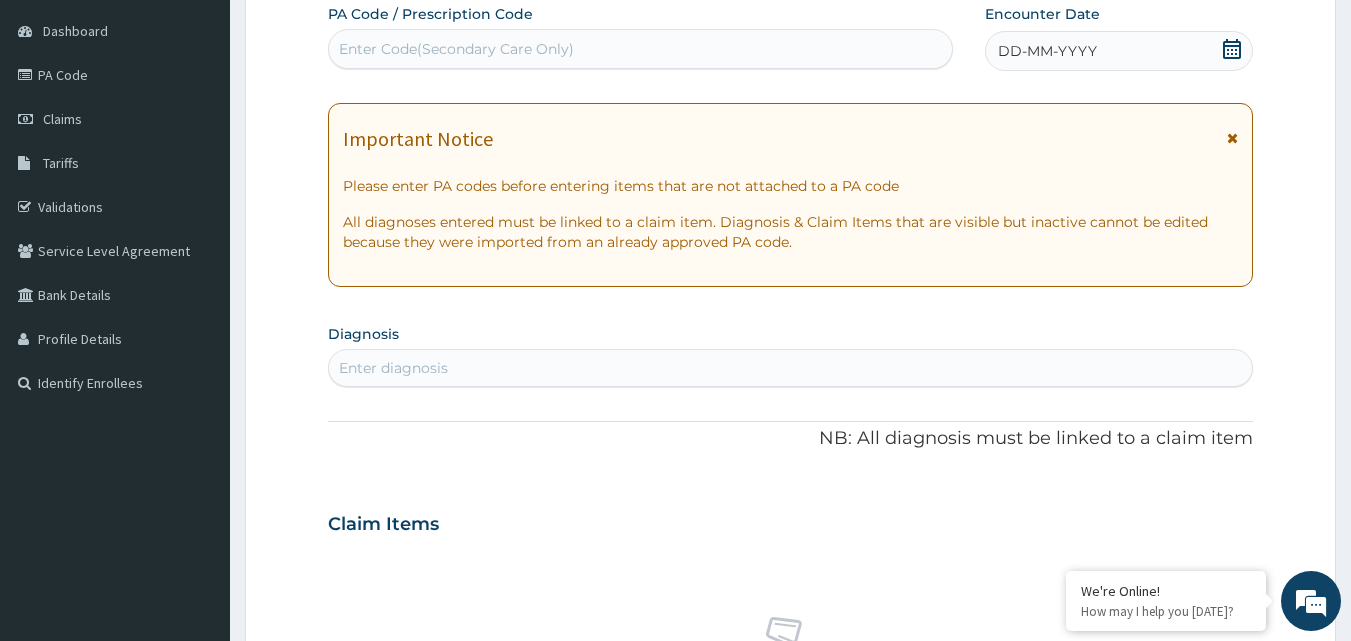 scroll, scrollTop: 0, scrollLeft: 0, axis: both 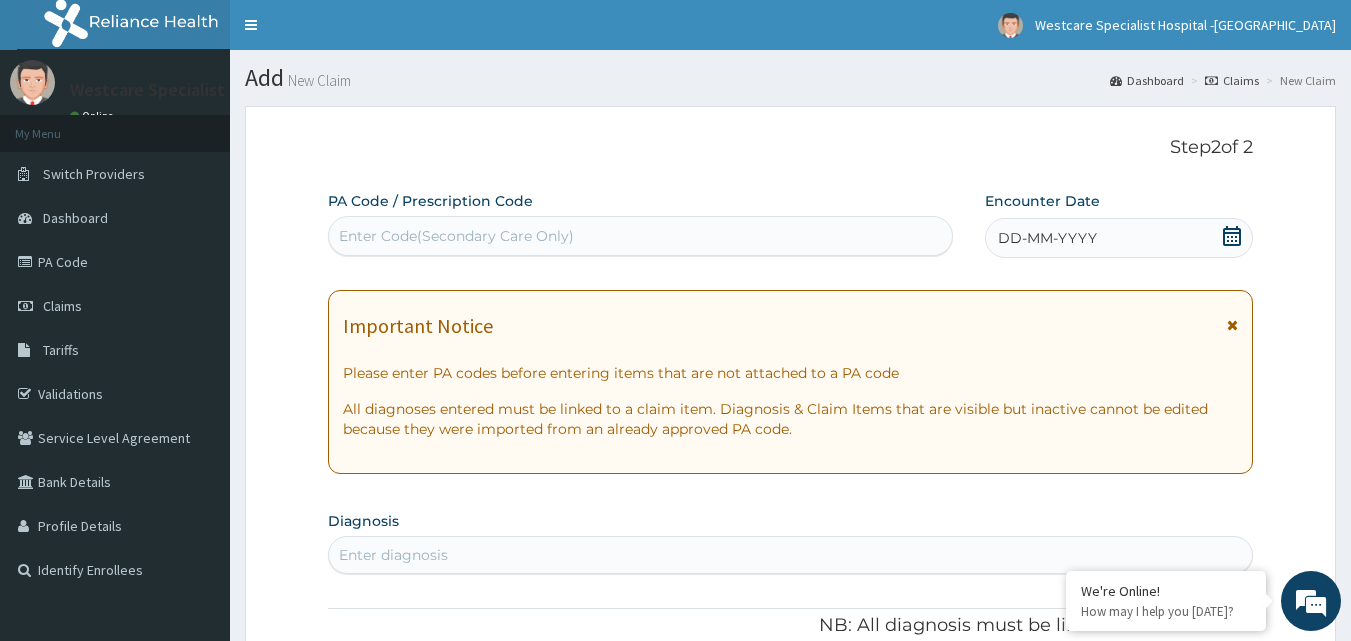 click on "Enter Code(Secondary Care Only)" at bounding box center [456, 236] 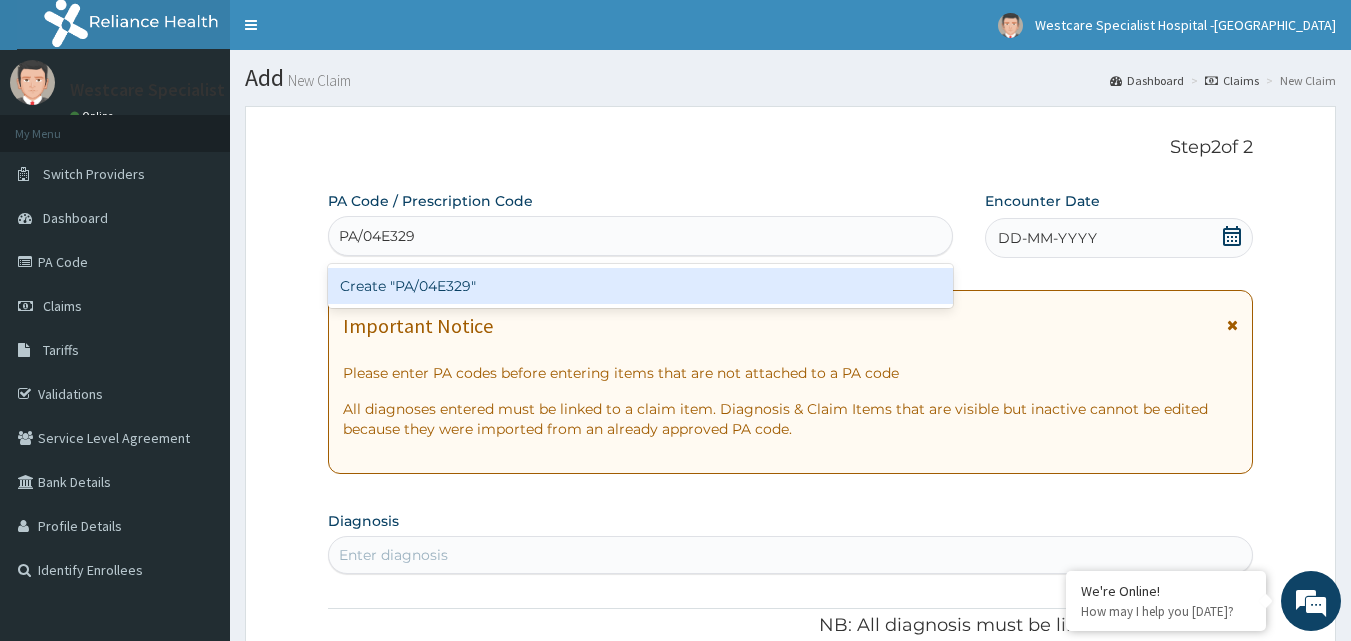 click on "Create "PA/04E329"" at bounding box center (641, 286) 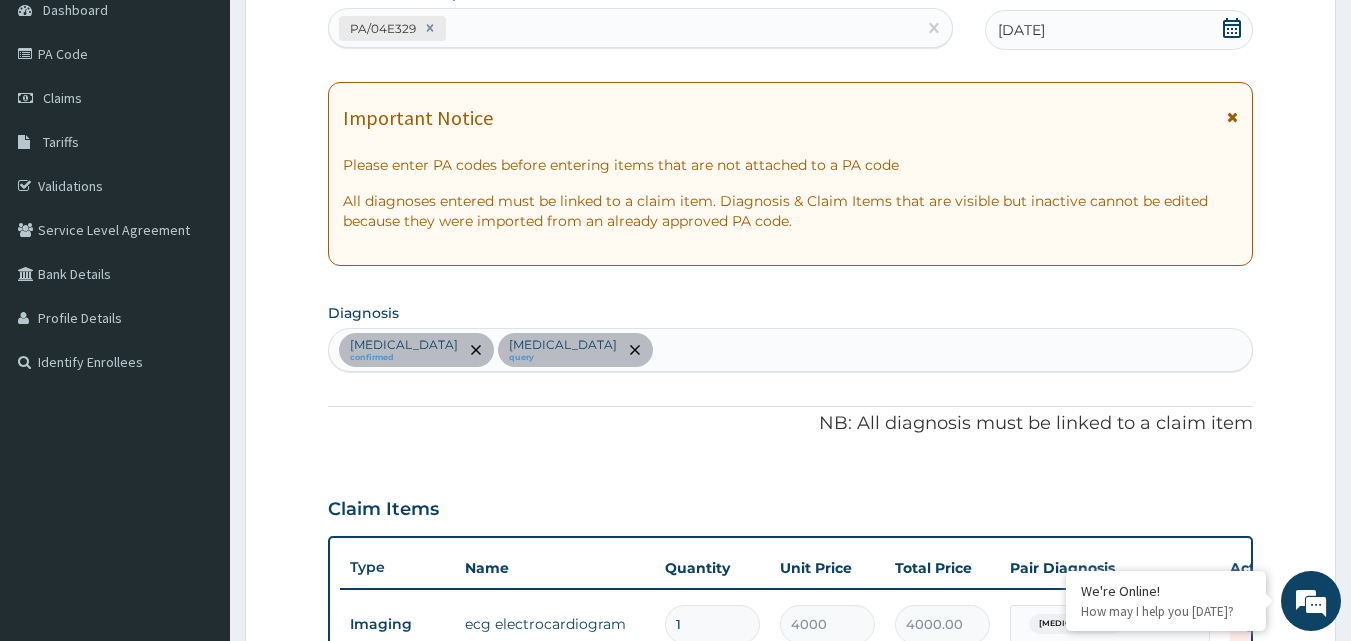 scroll, scrollTop: 181, scrollLeft: 0, axis: vertical 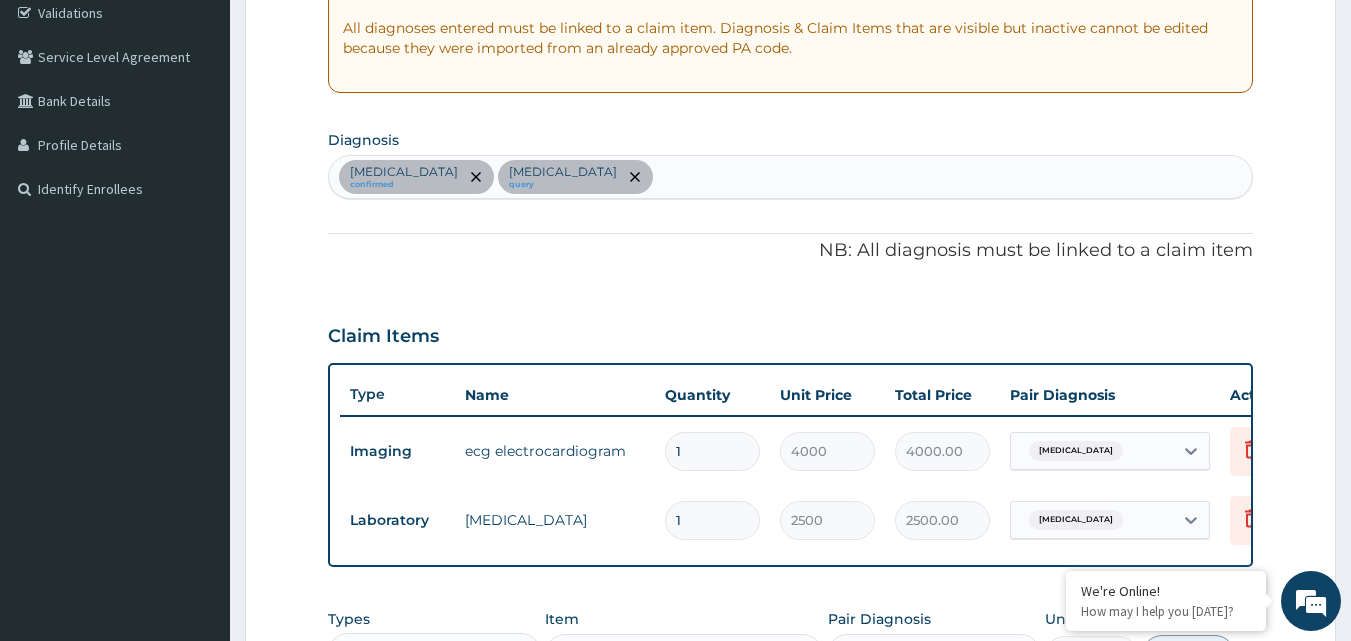click on "[MEDICAL_DATA] confirmed [MEDICAL_DATA] query" at bounding box center [791, 177] 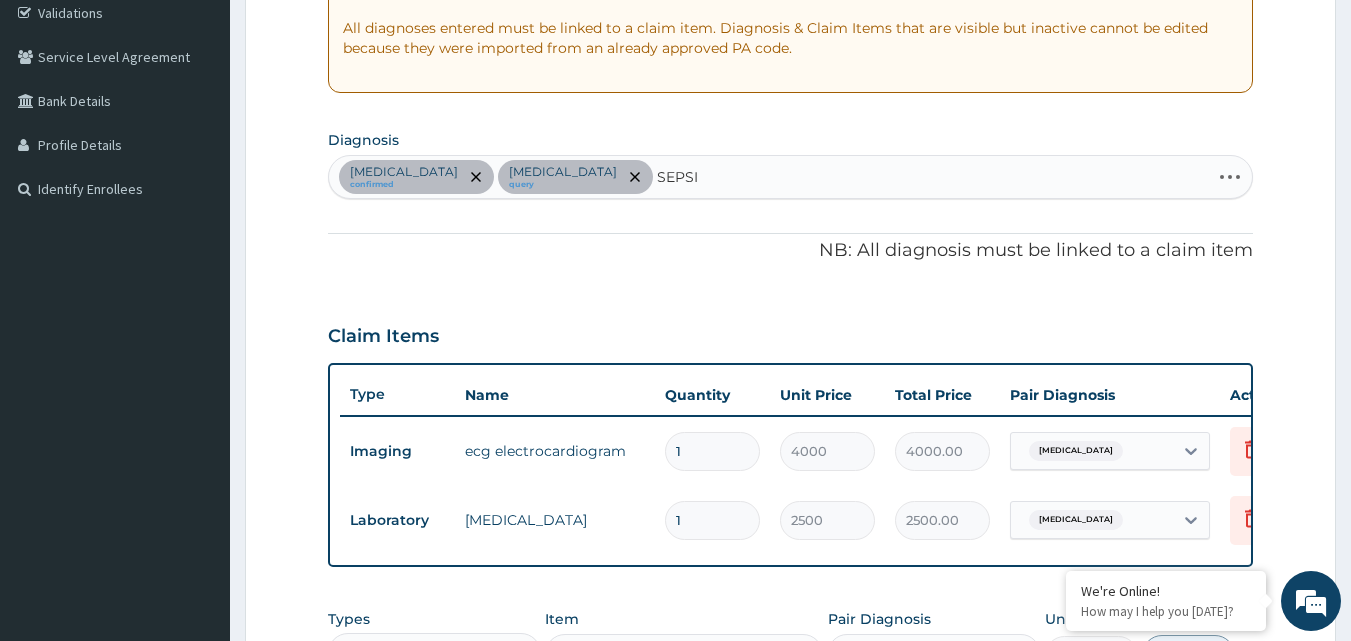 type on "[MEDICAL_DATA]" 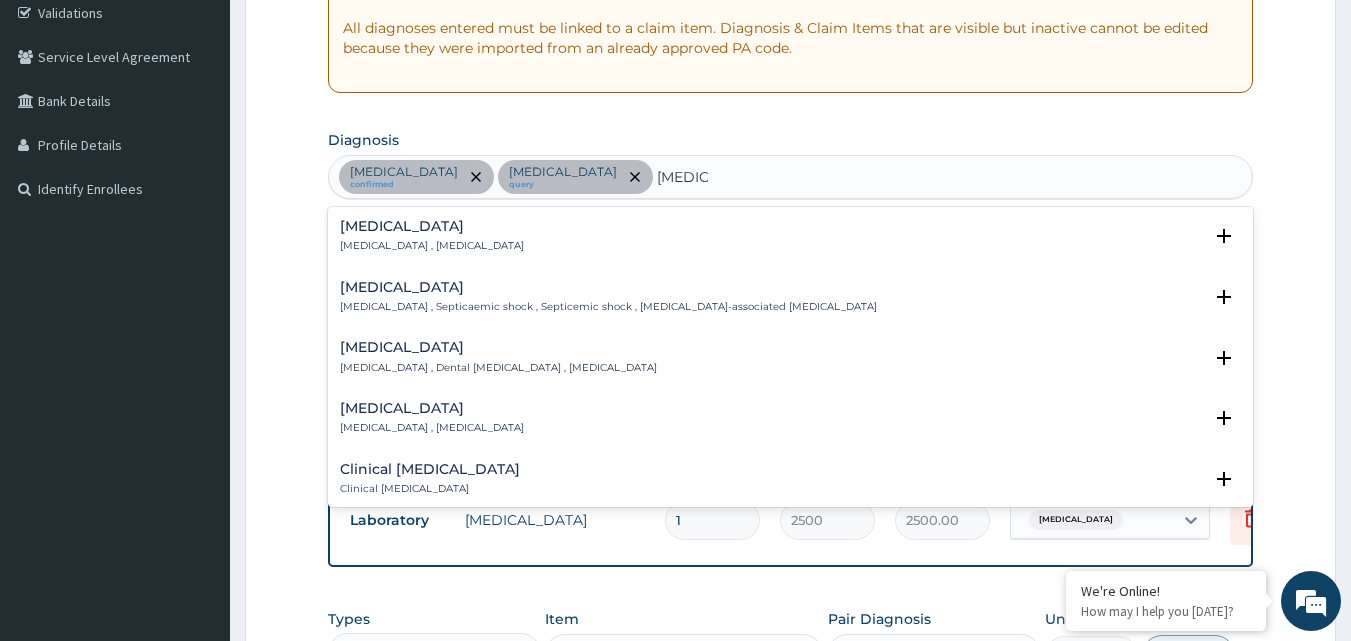 click on "Sepsis" at bounding box center [432, 226] 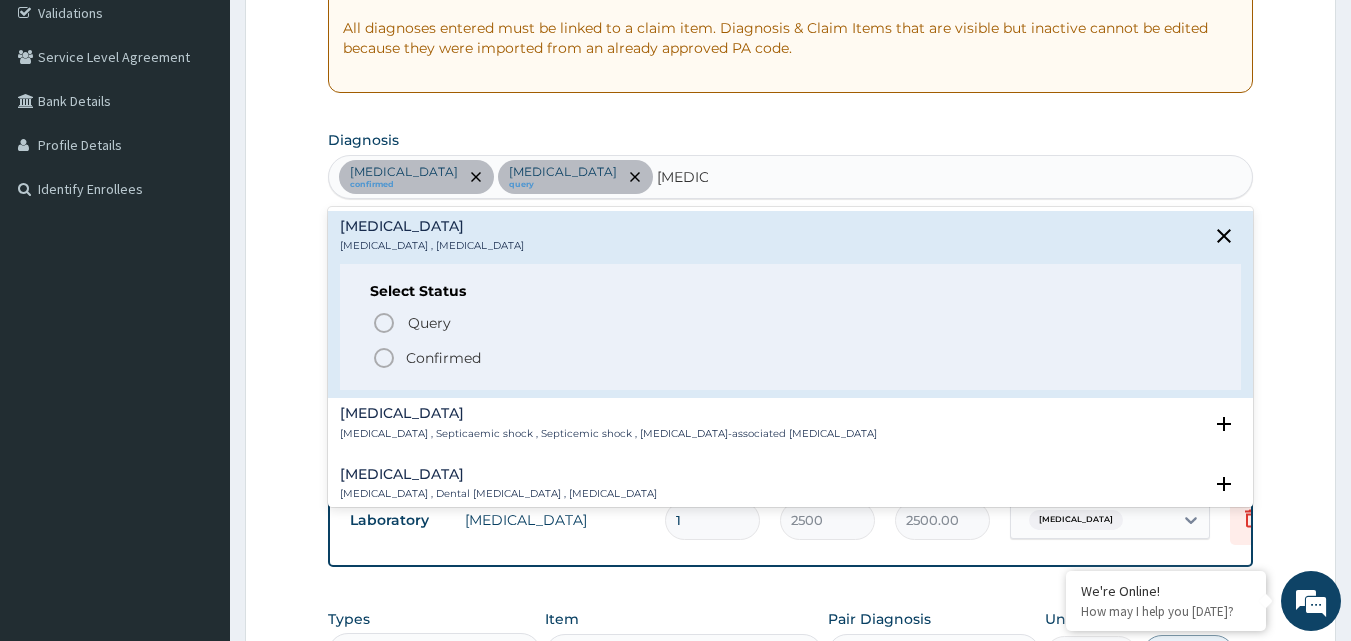 click 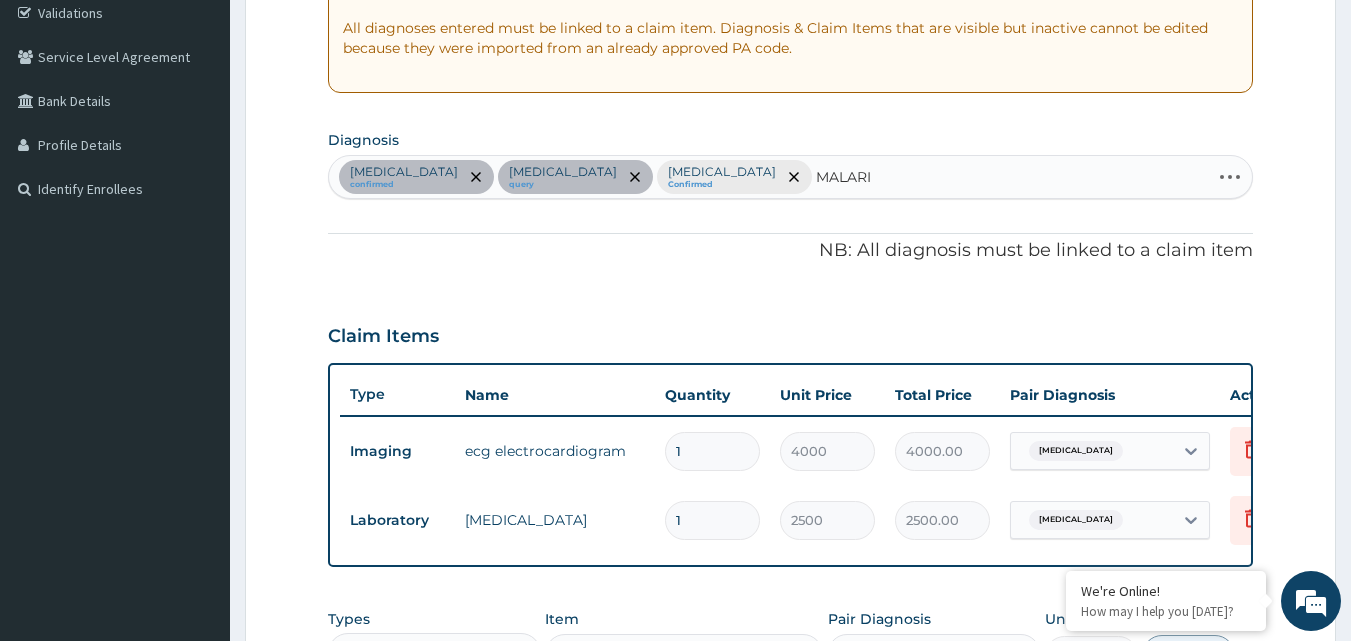 type on "MALARIA" 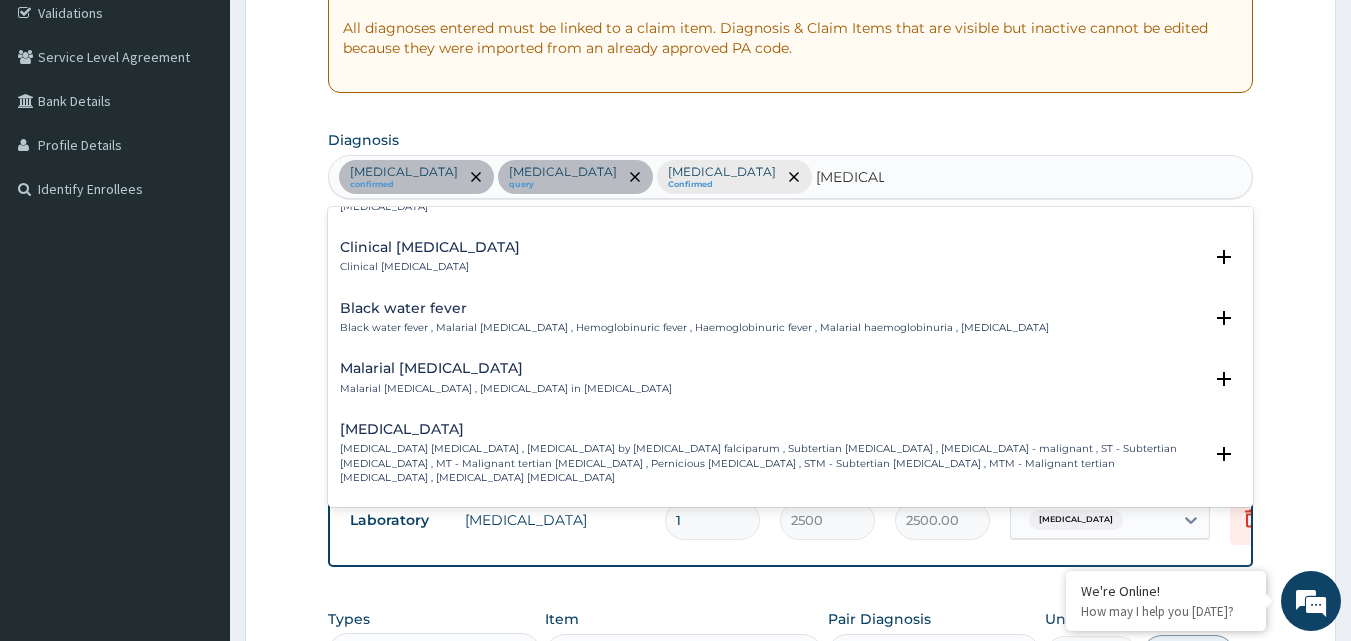 scroll, scrollTop: 900, scrollLeft: 0, axis: vertical 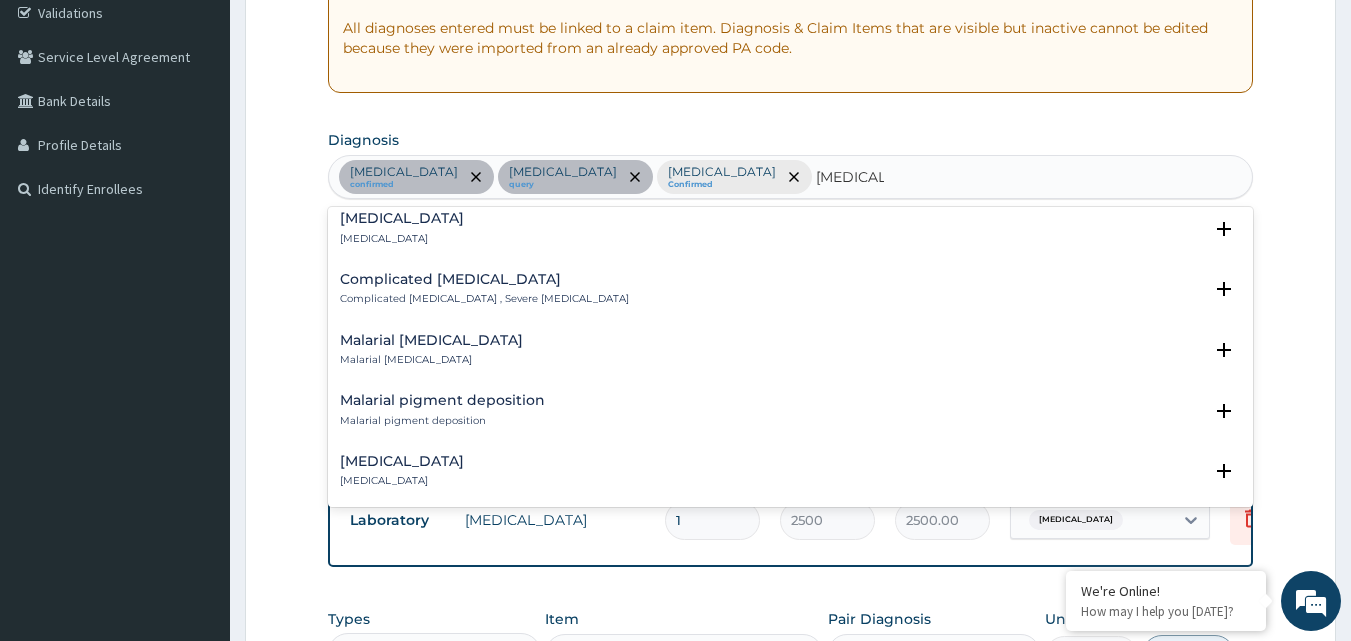 click on "Complicated malaria" at bounding box center (484, 279) 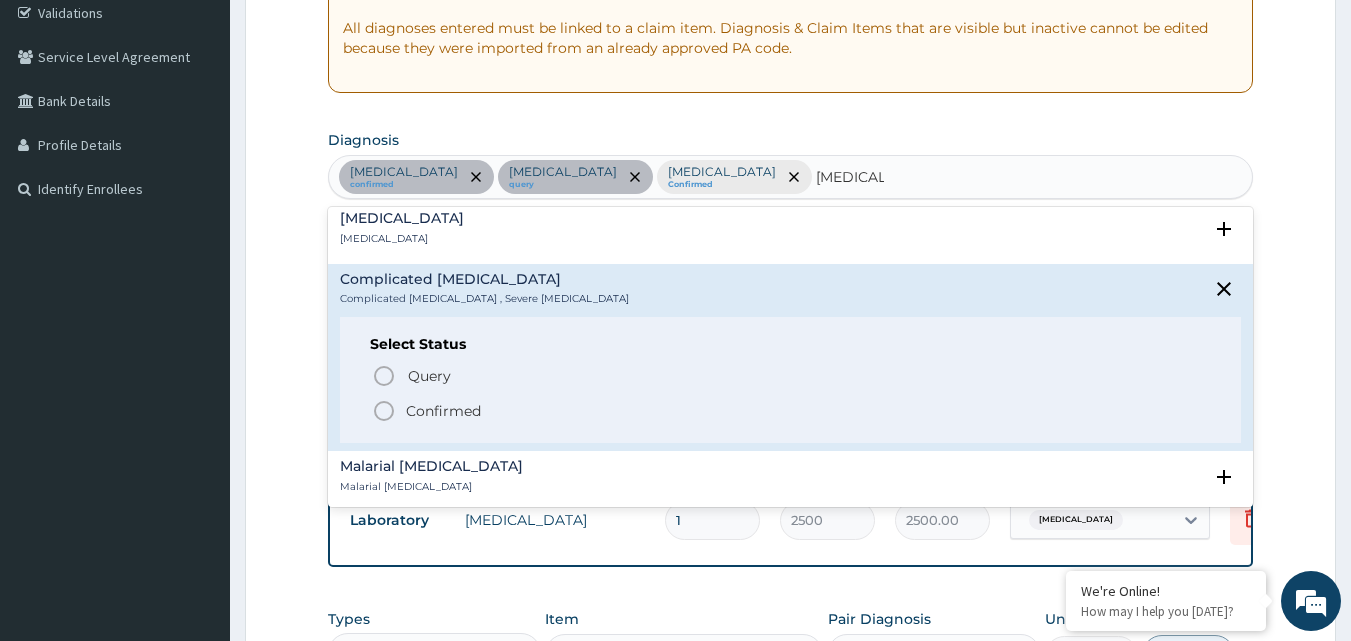 click 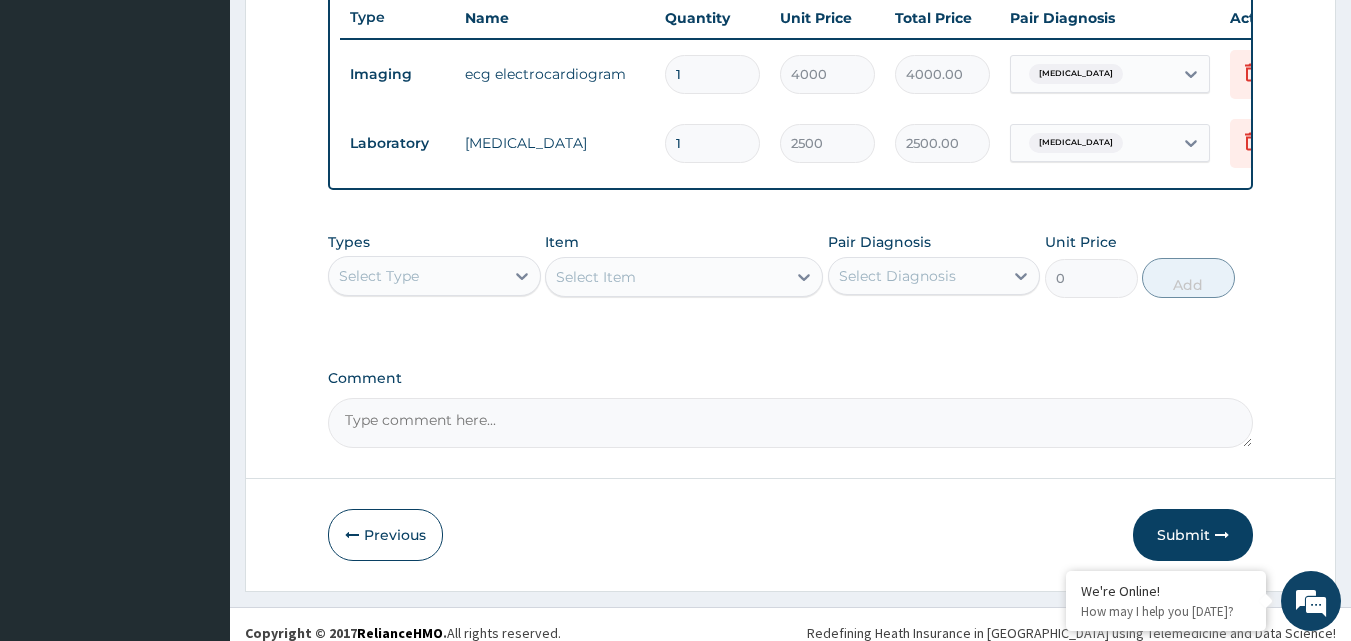 scroll, scrollTop: 781, scrollLeft: 0, axis: vertical 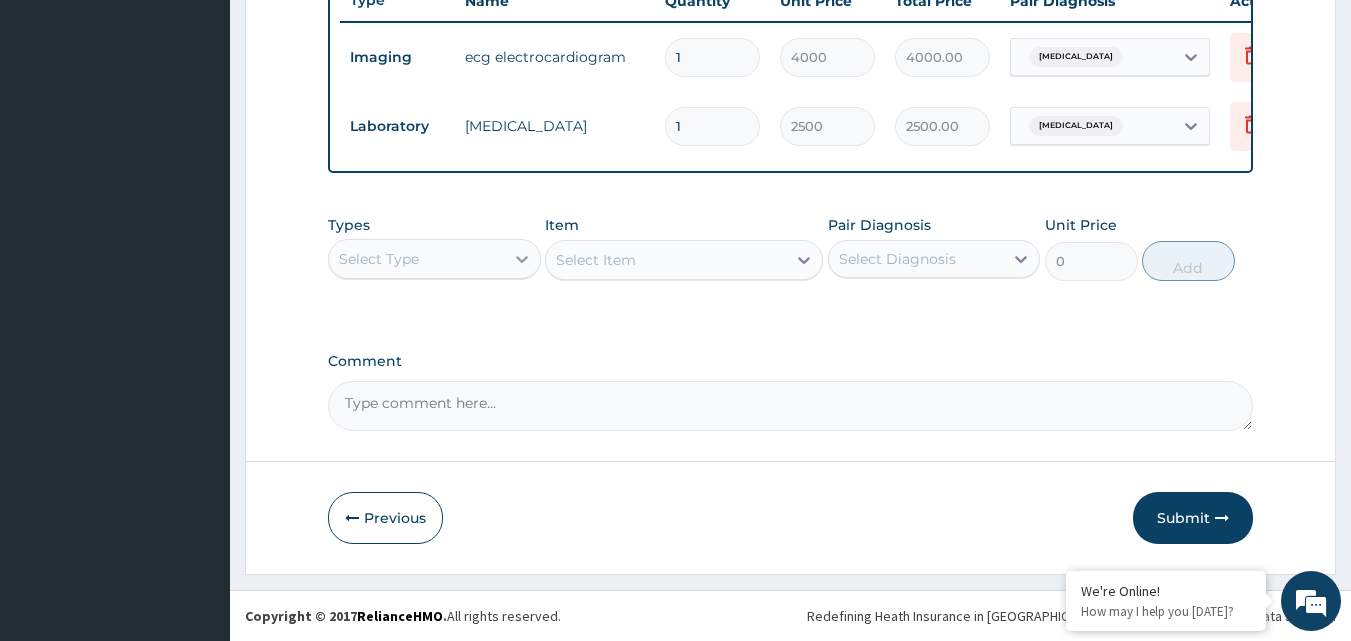 click at bounding box center (522, 259) 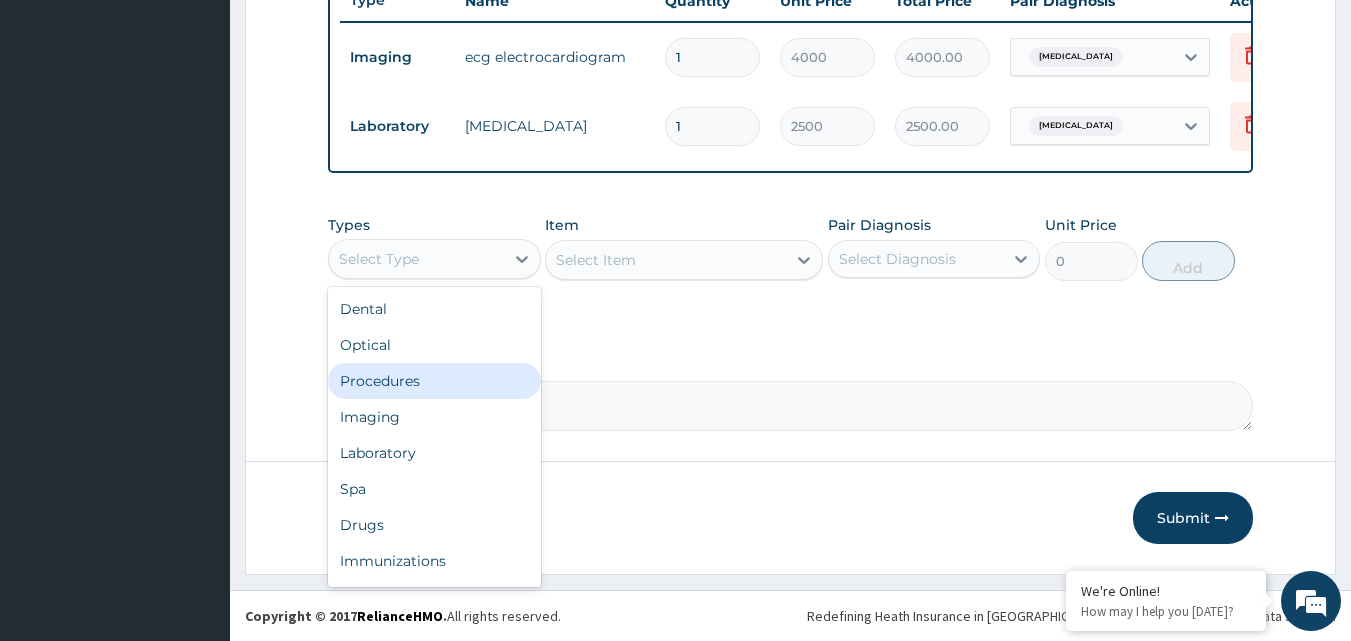 click on "Procedures" at bounding box center [434, 381] 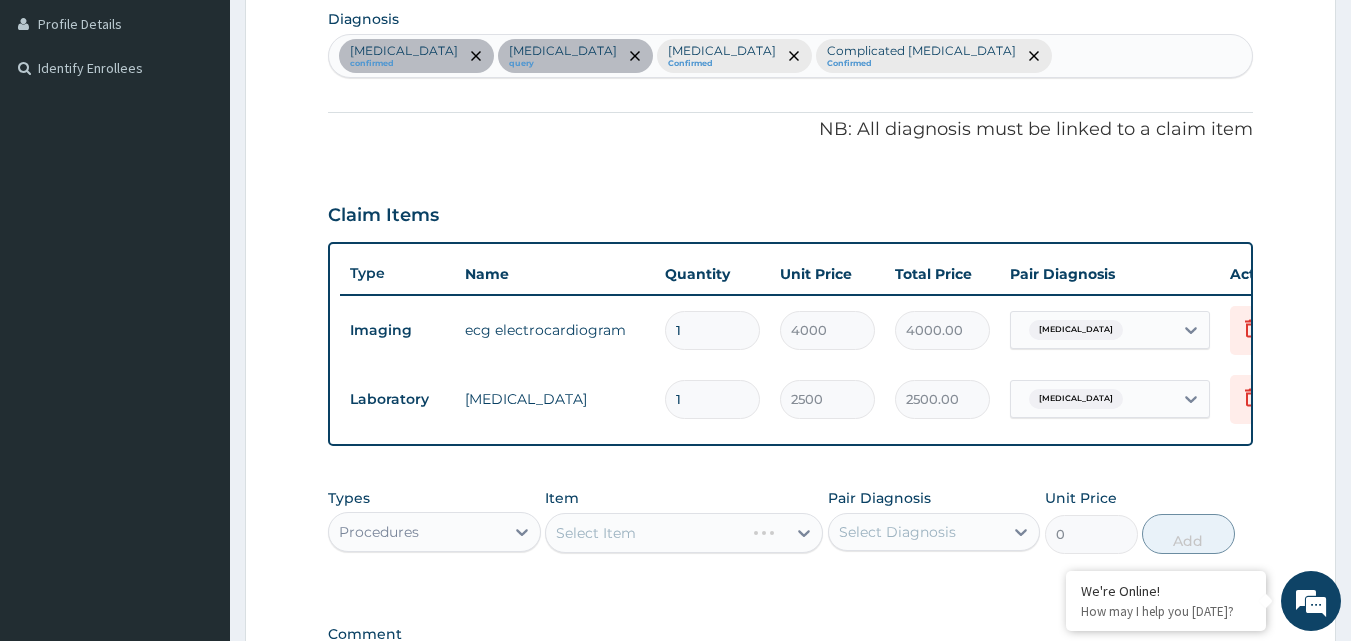 scroll, scrollTop: 781, scrollLeft: 0, axis: vertical 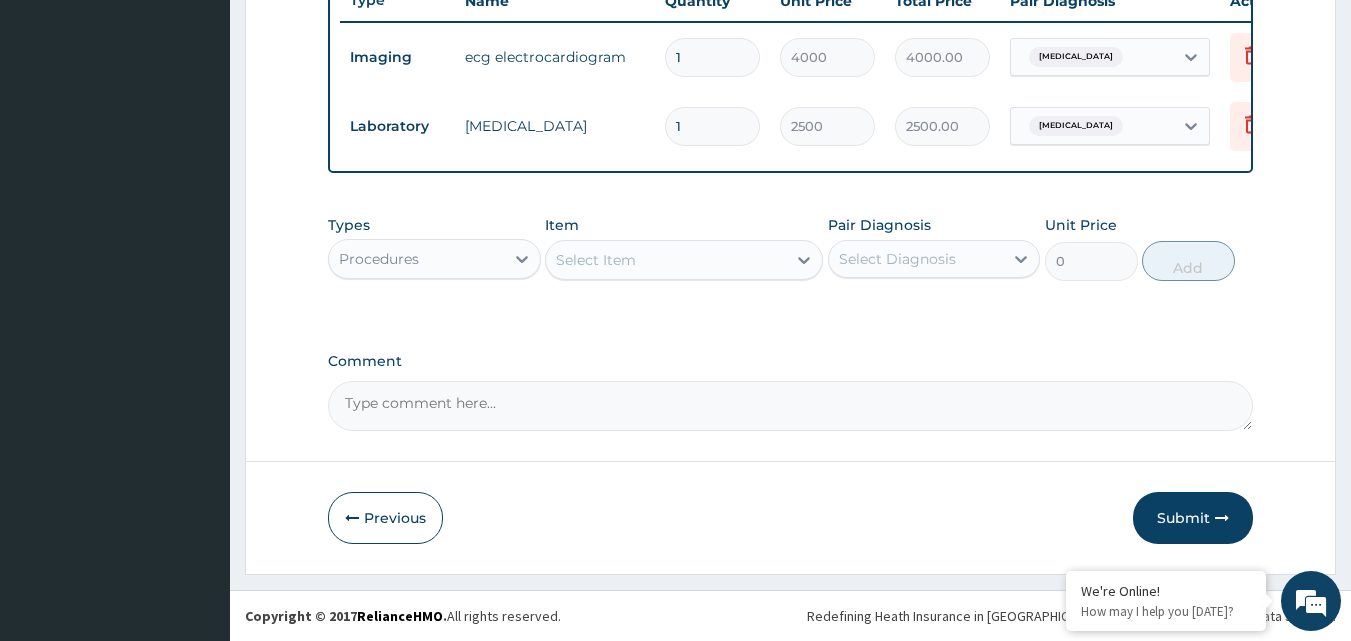 click on "Select Item" at bounding box center (666, 260) 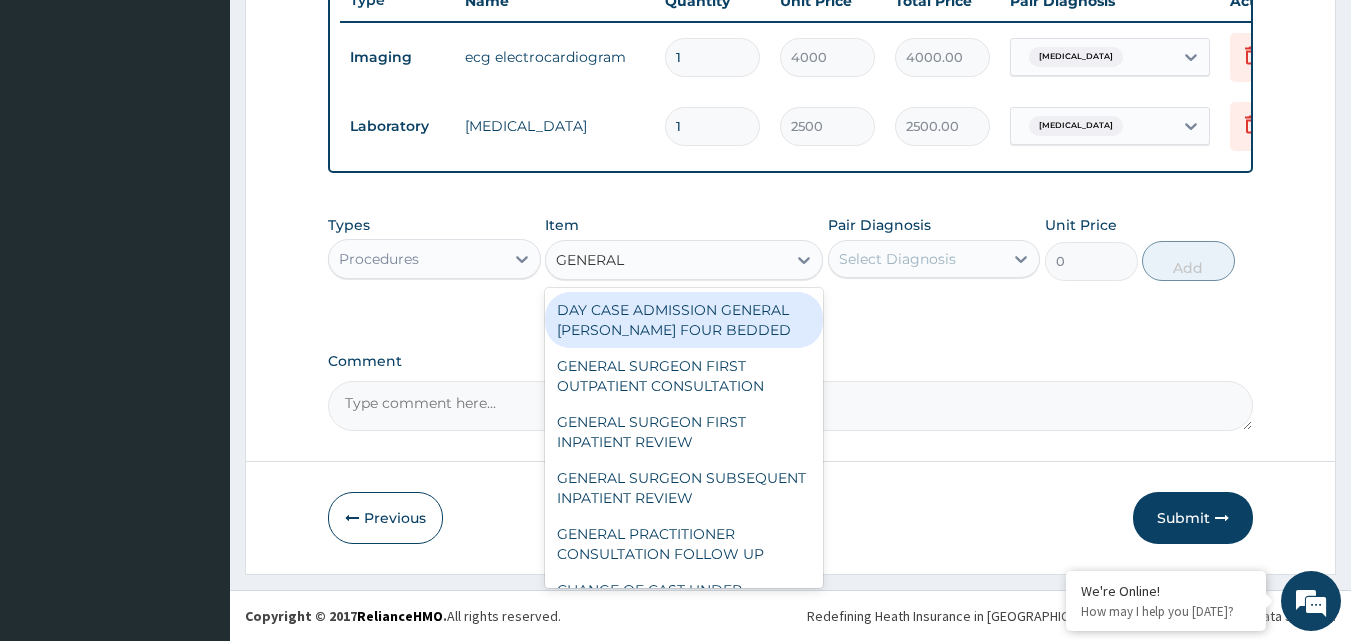 type on "GENERAL P" 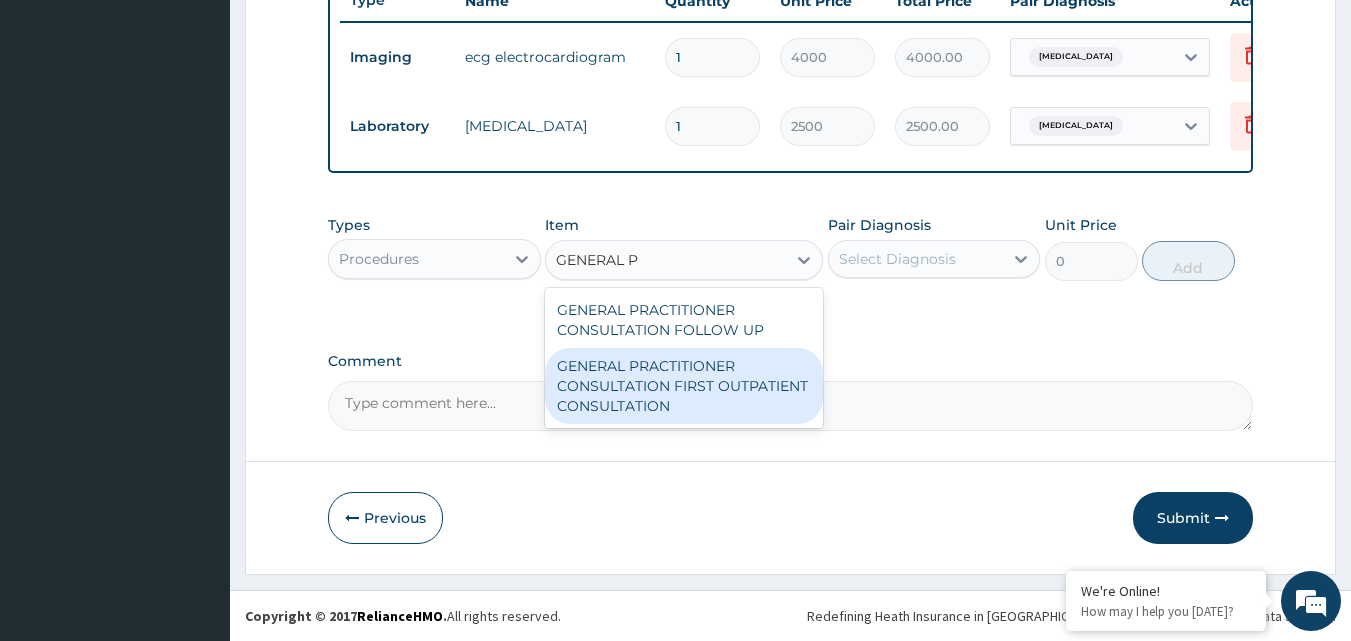 click on "GENERAL PRACTITIONER CONSULTATION FIRST OUTPATIENT CONSULTATION" at bounding box center [684, 386] 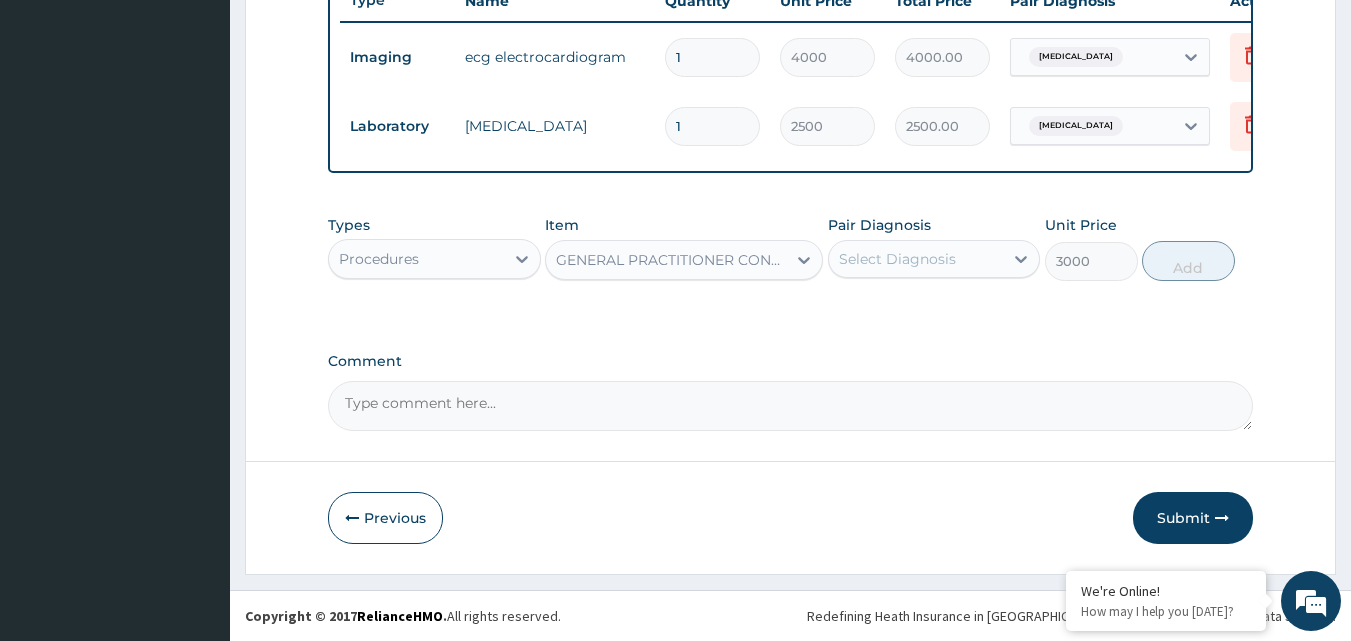 click on "Select Diagnosis" at bounding box center [897, 259] 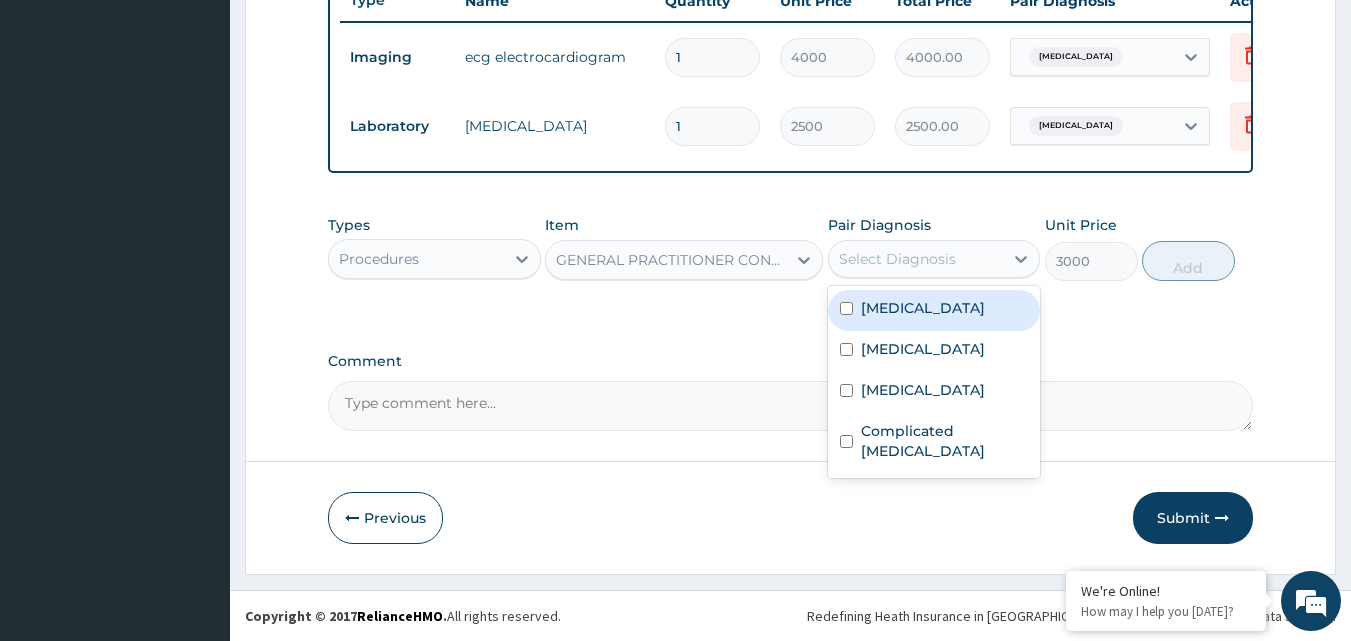 click on "Hypertensive heart disease" at bounding box center (934, 310) 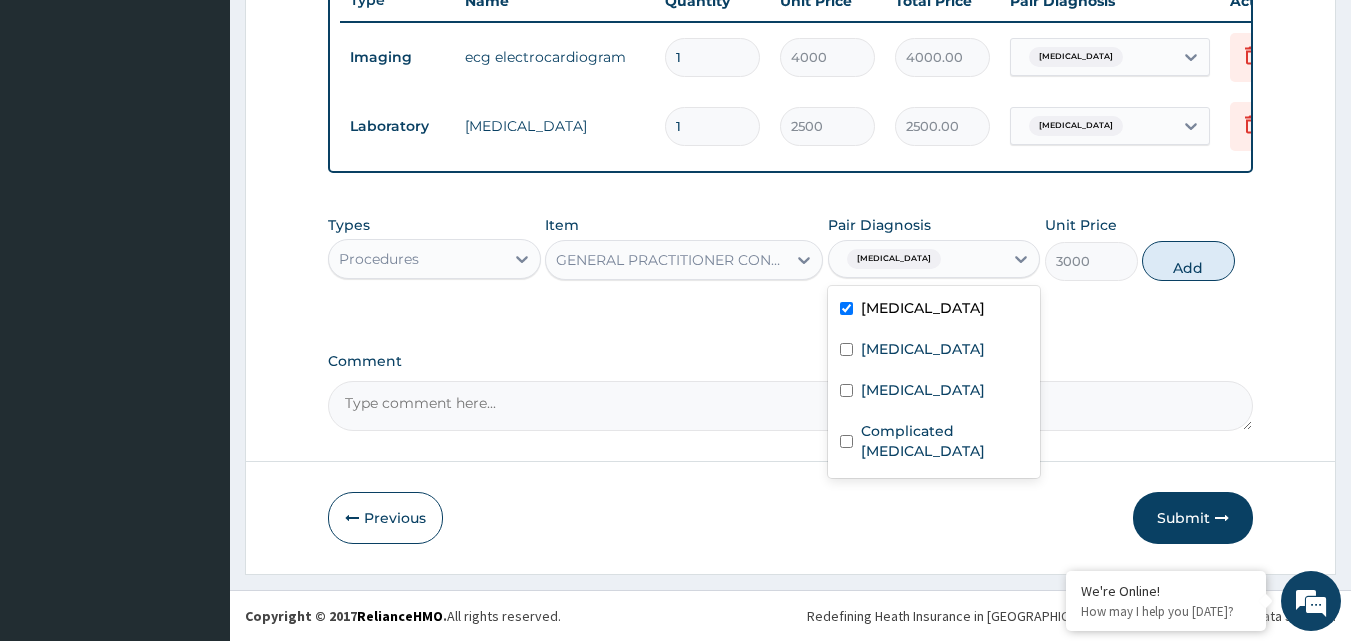 checkbox on "true" 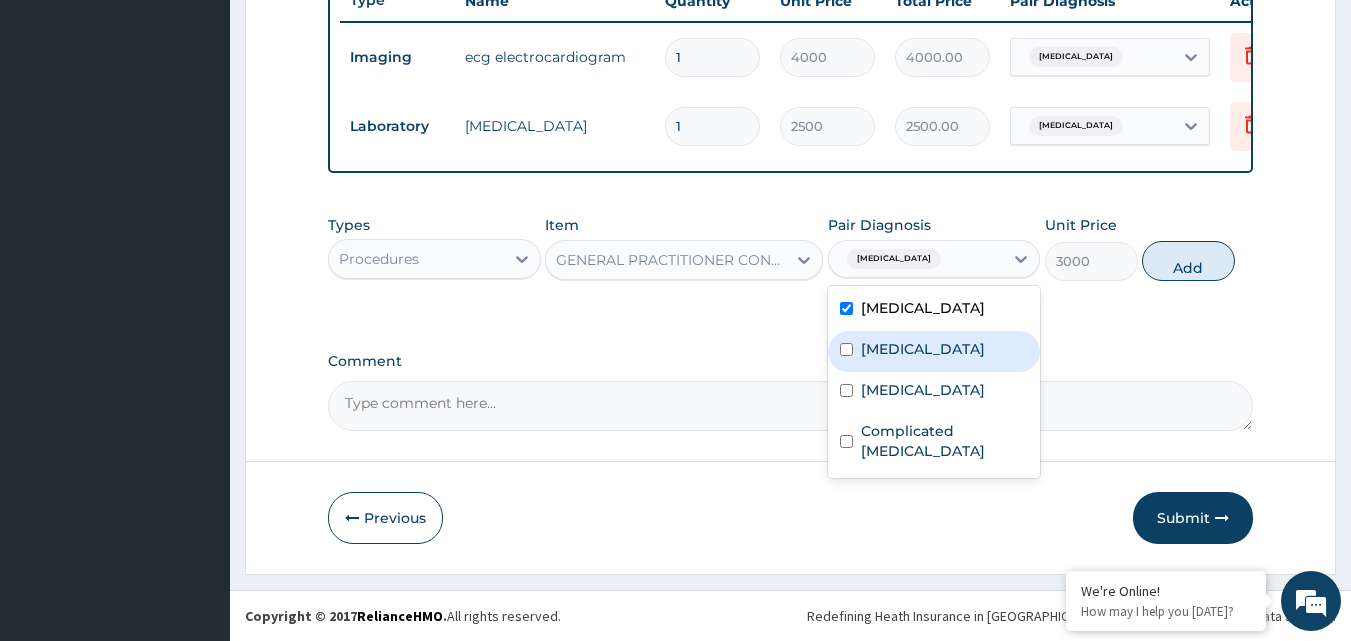 click on "Hemoglobinopathy" at bounding box center [934, 351] 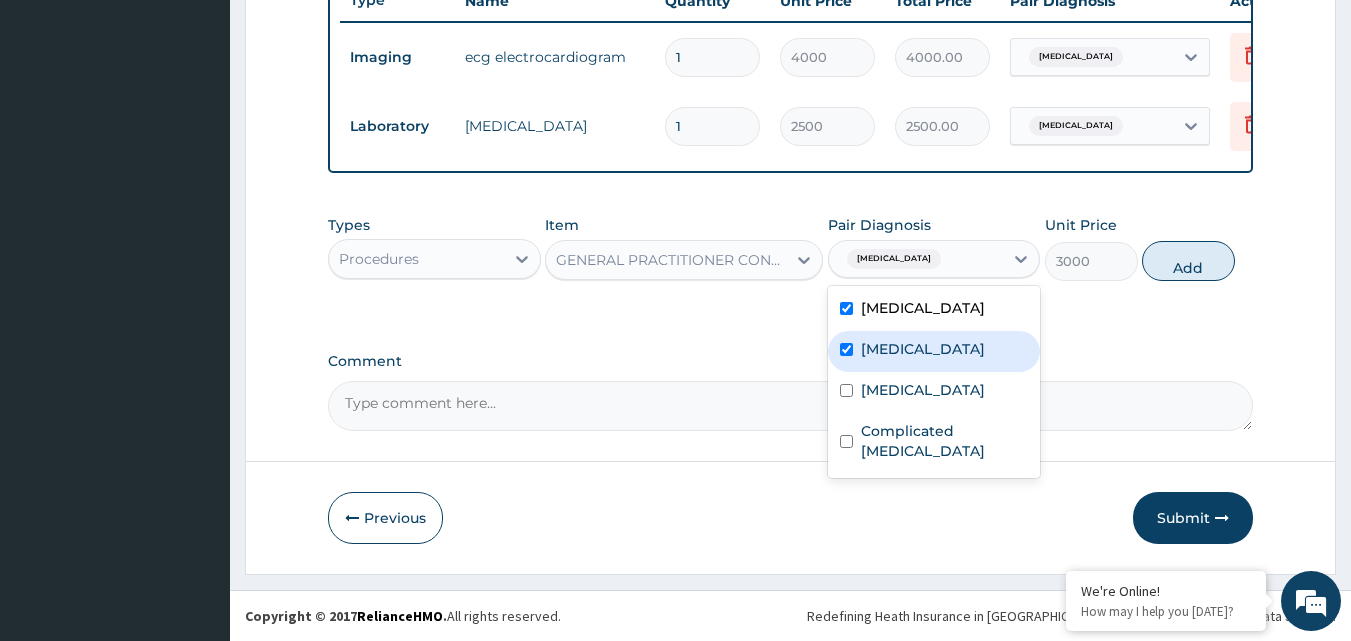 checkbox on "true" 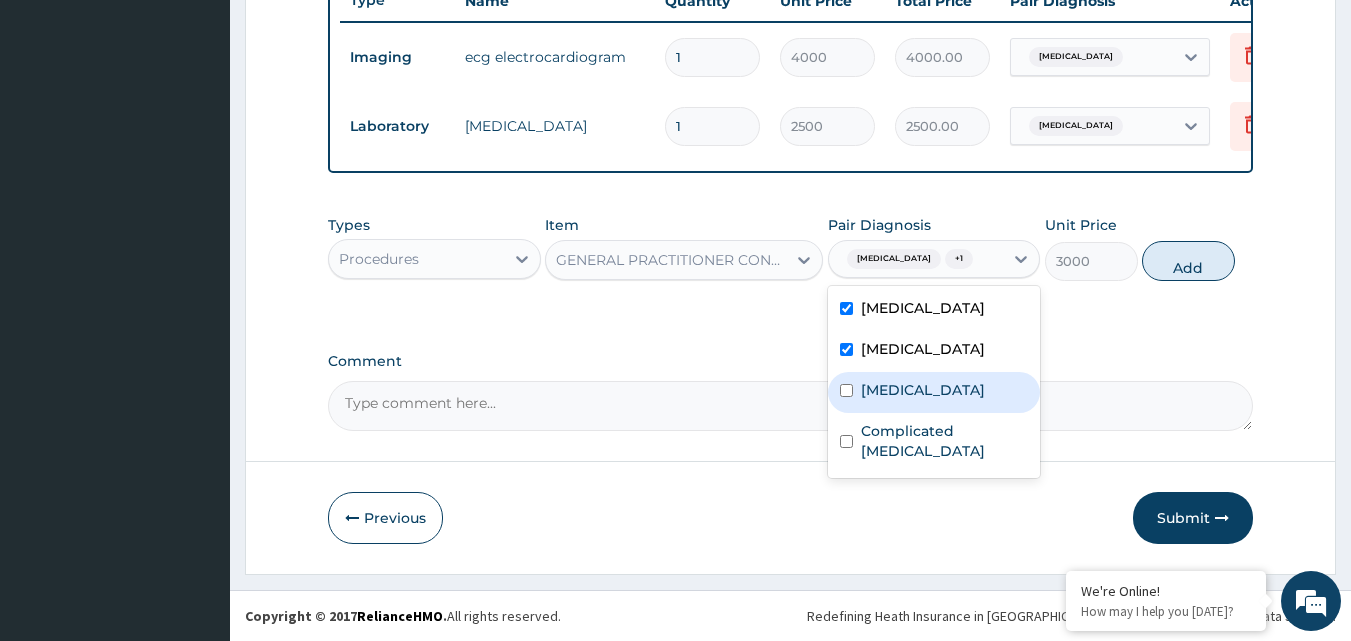 click on "Sepsis" at bounding box center (934, 392) 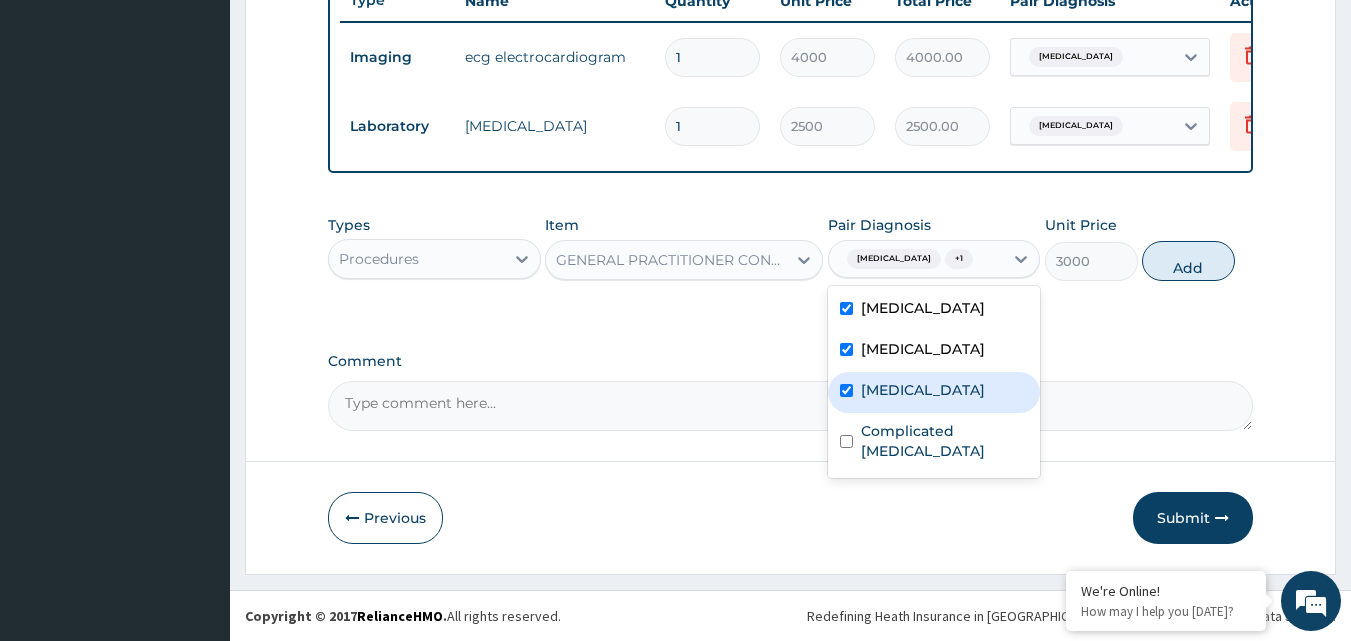 checkbox on "true" 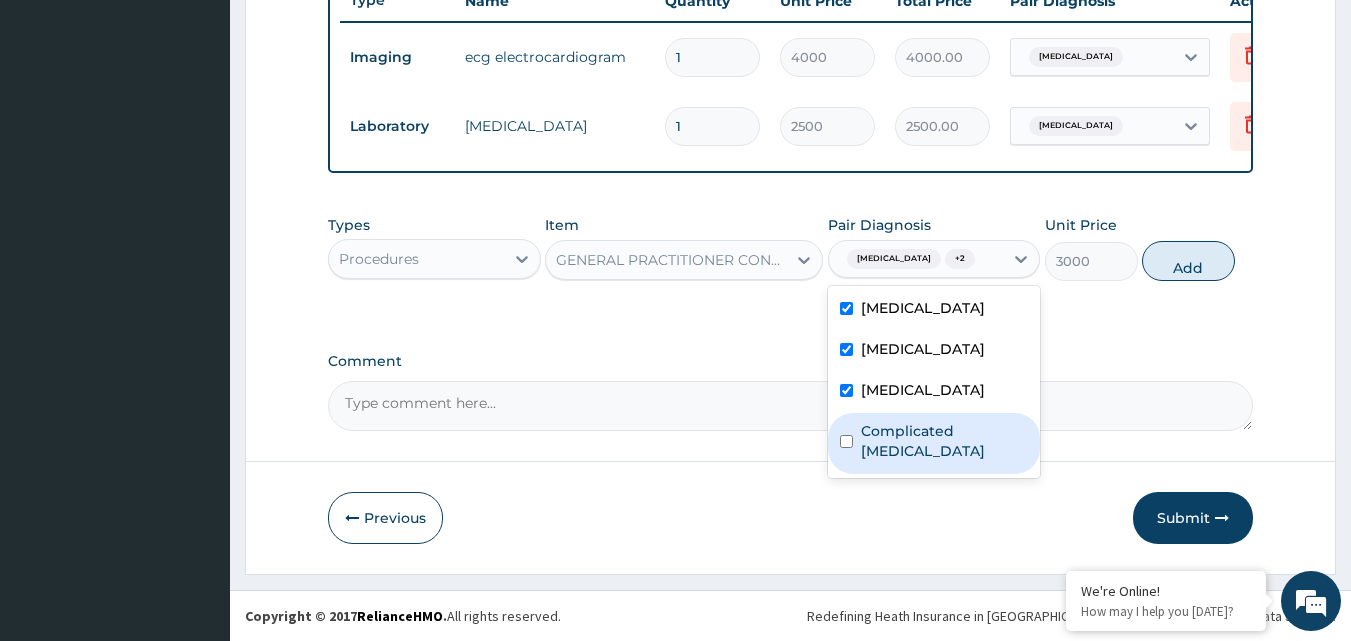 click on "Complicated malaria" at bounding box center [934, 443] 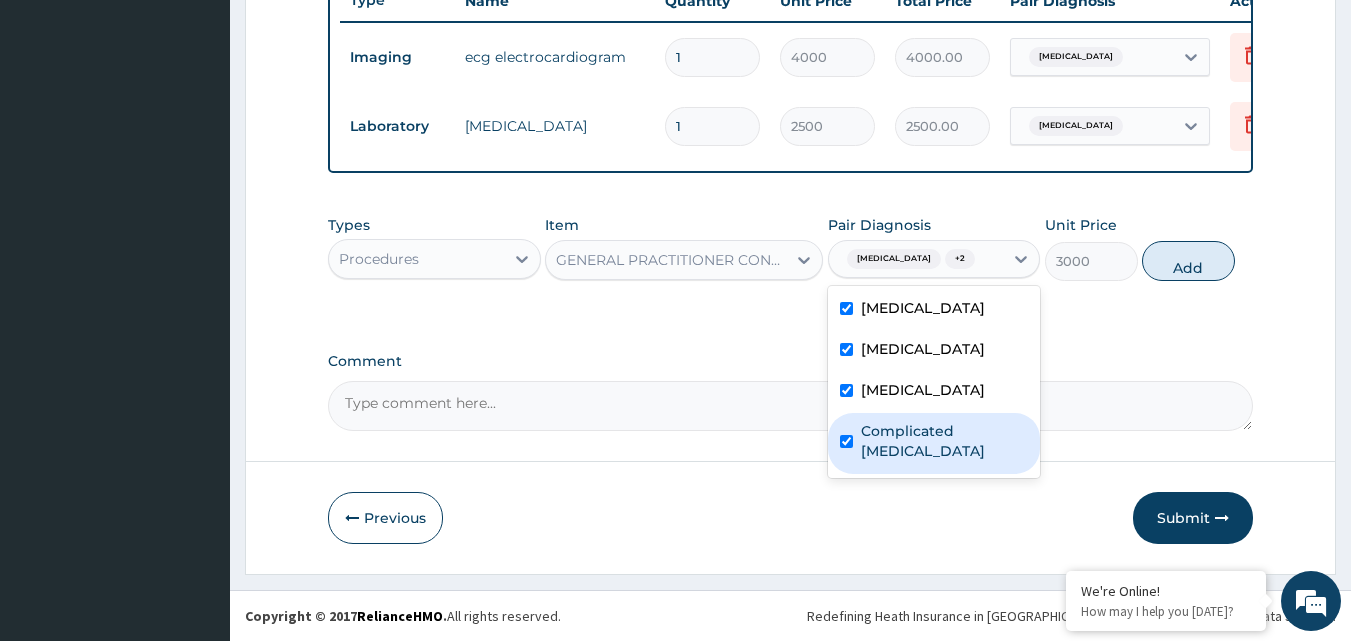 checkbox on "true" 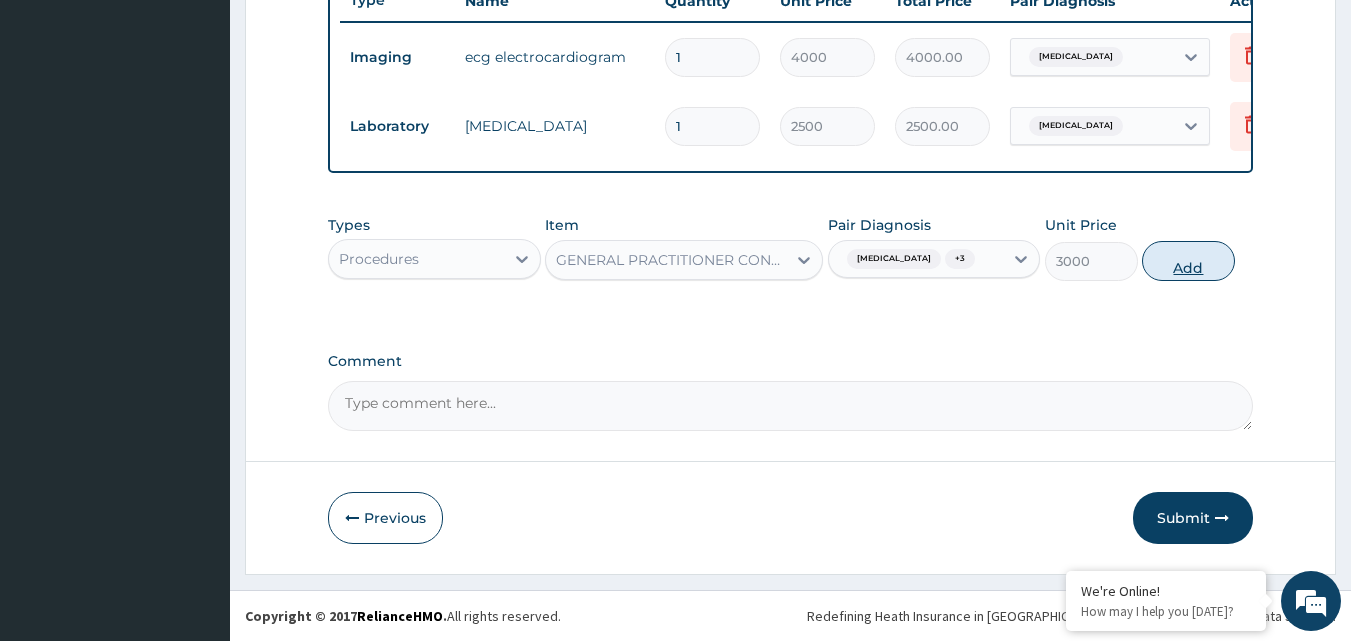 click on "Add" at bounding box center [1188, 261] 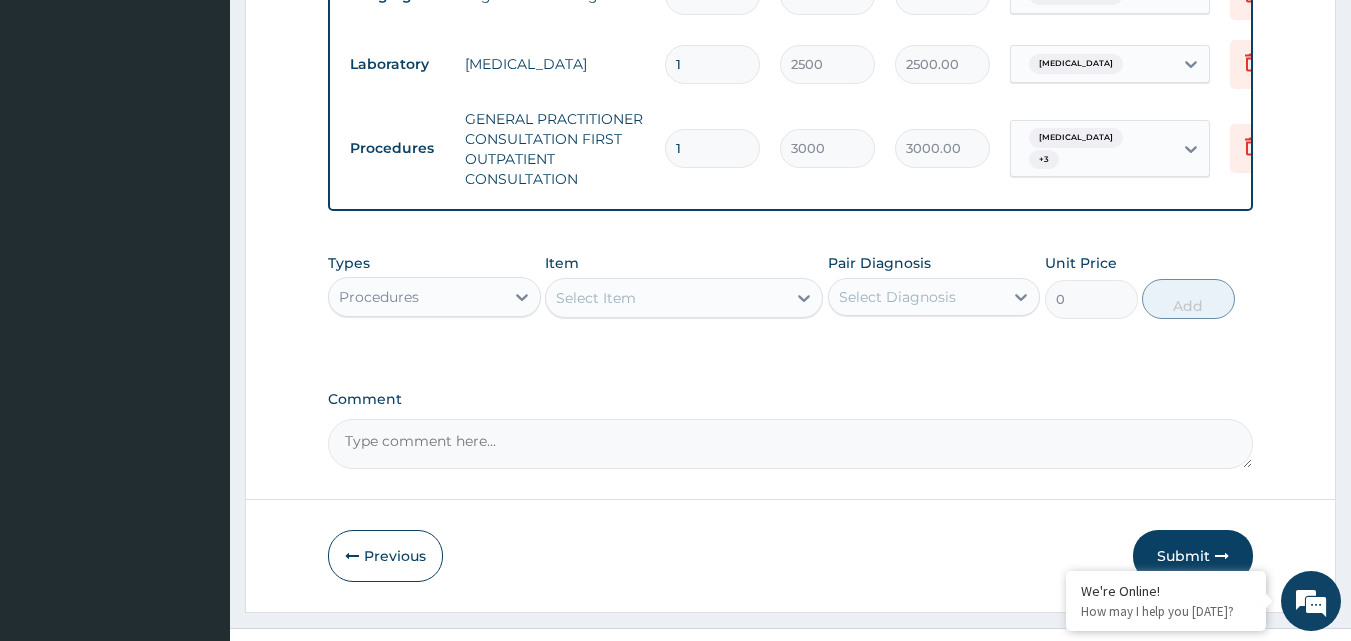 scroll, scrollTop: 890, scrollLeft: 0, axis: vertical 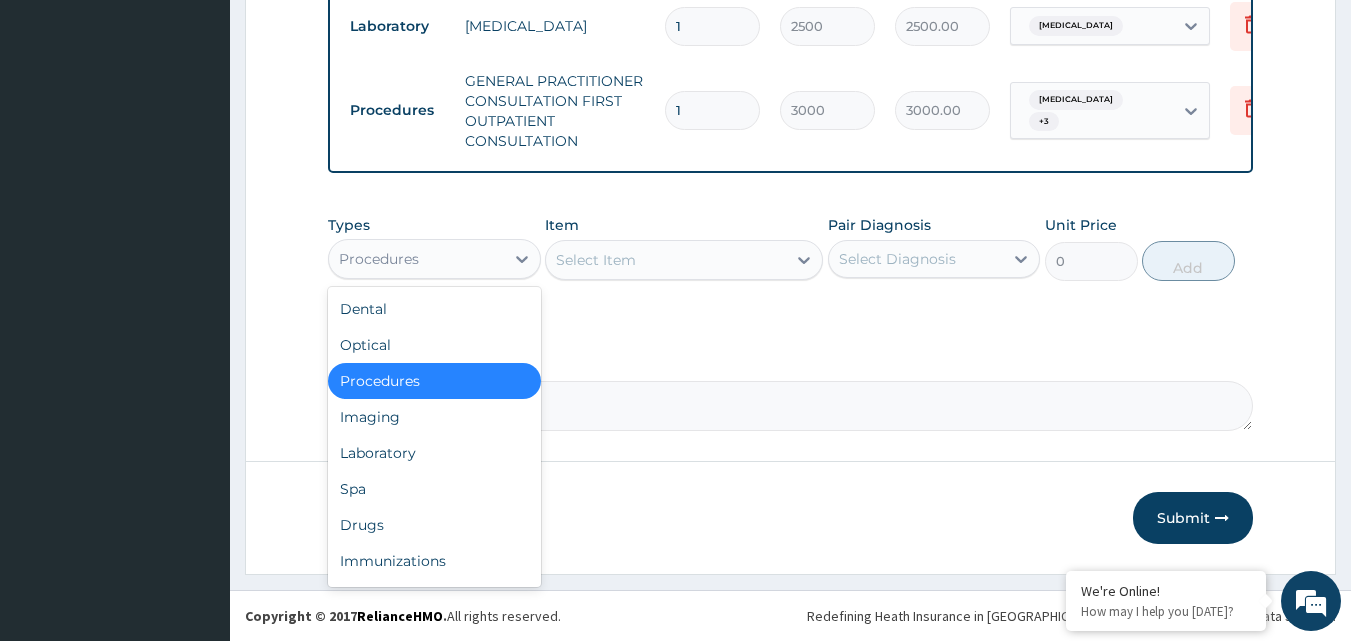 click on "Procedures" at bounding box center [416, 259] 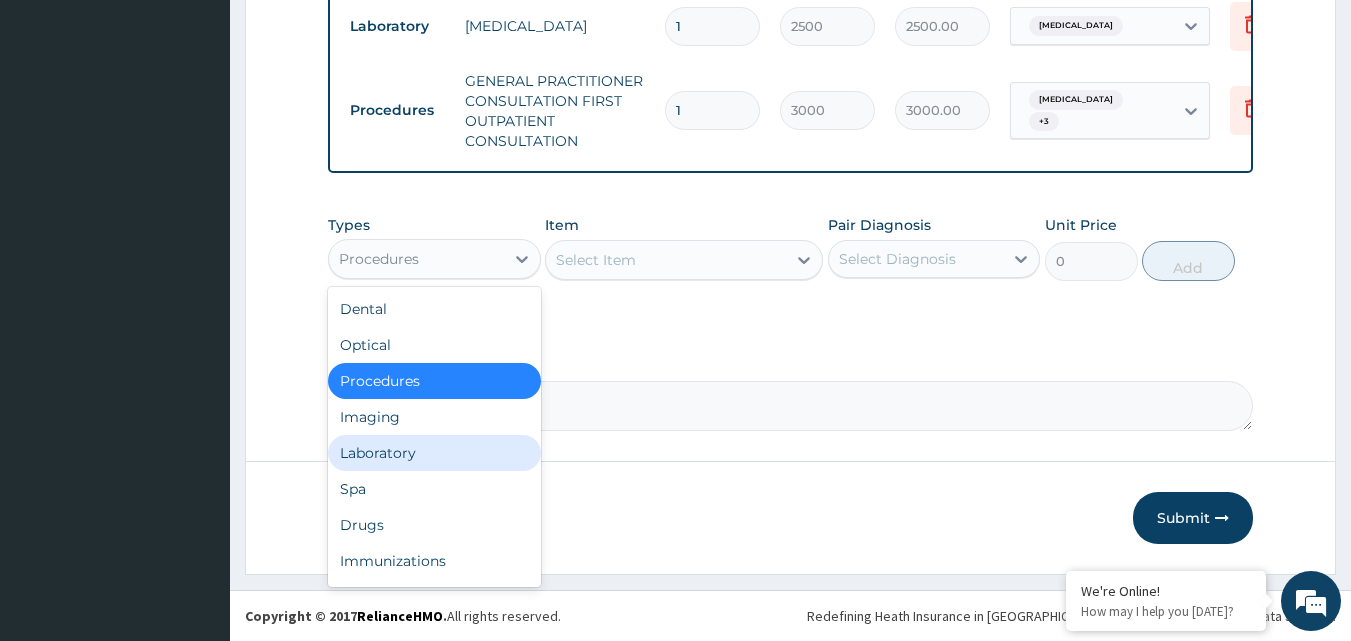 click on "Laboratory" at bounding box center (434, 453) 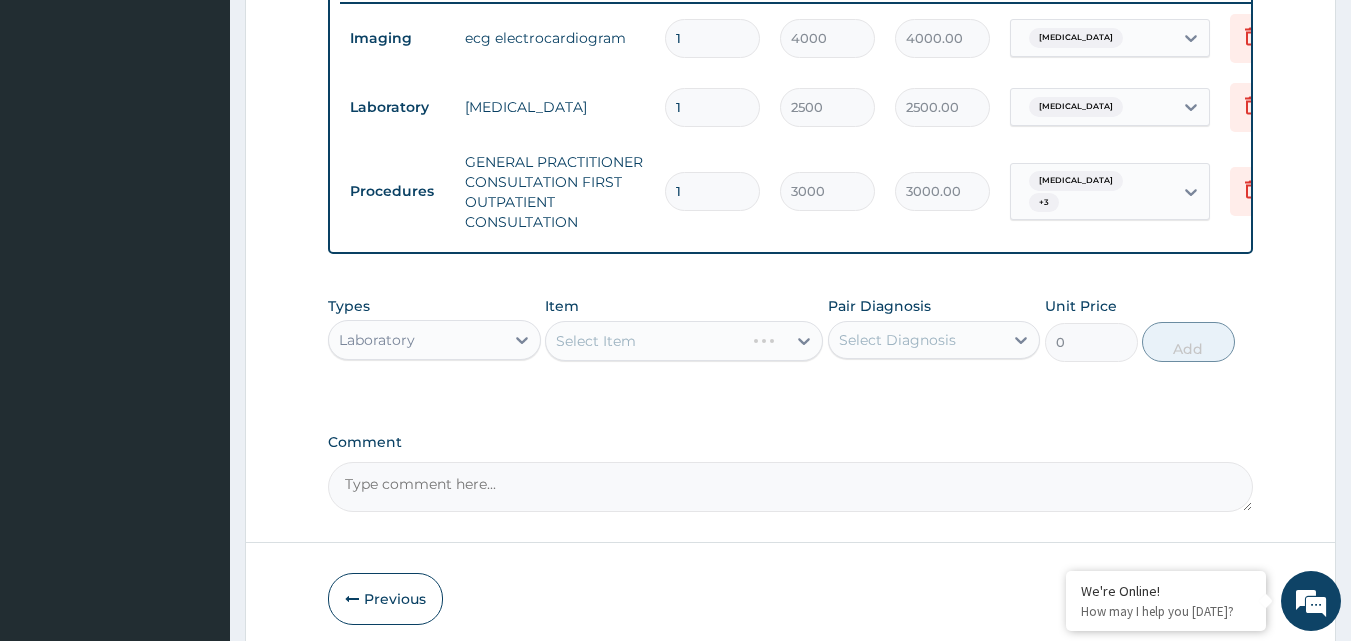 scroll, scrollTop: 890, scrollLeft: 0, axis: vertical 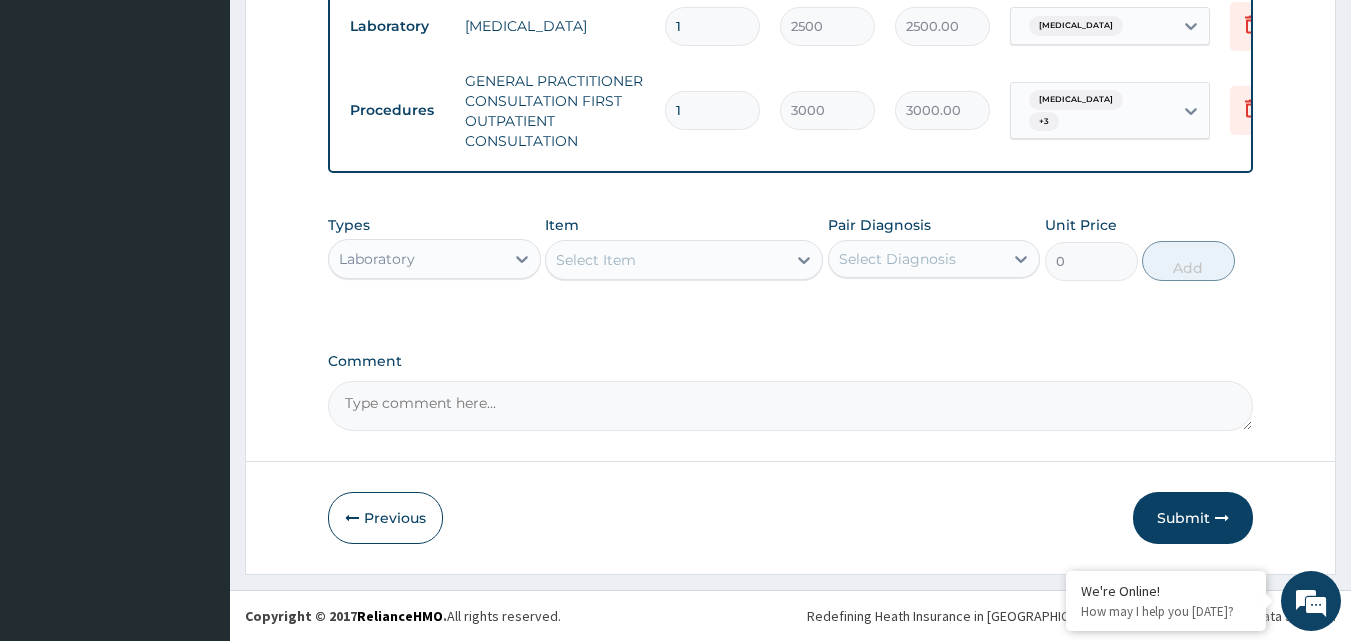 click on "Select Item" at bounding box center (684, 260) 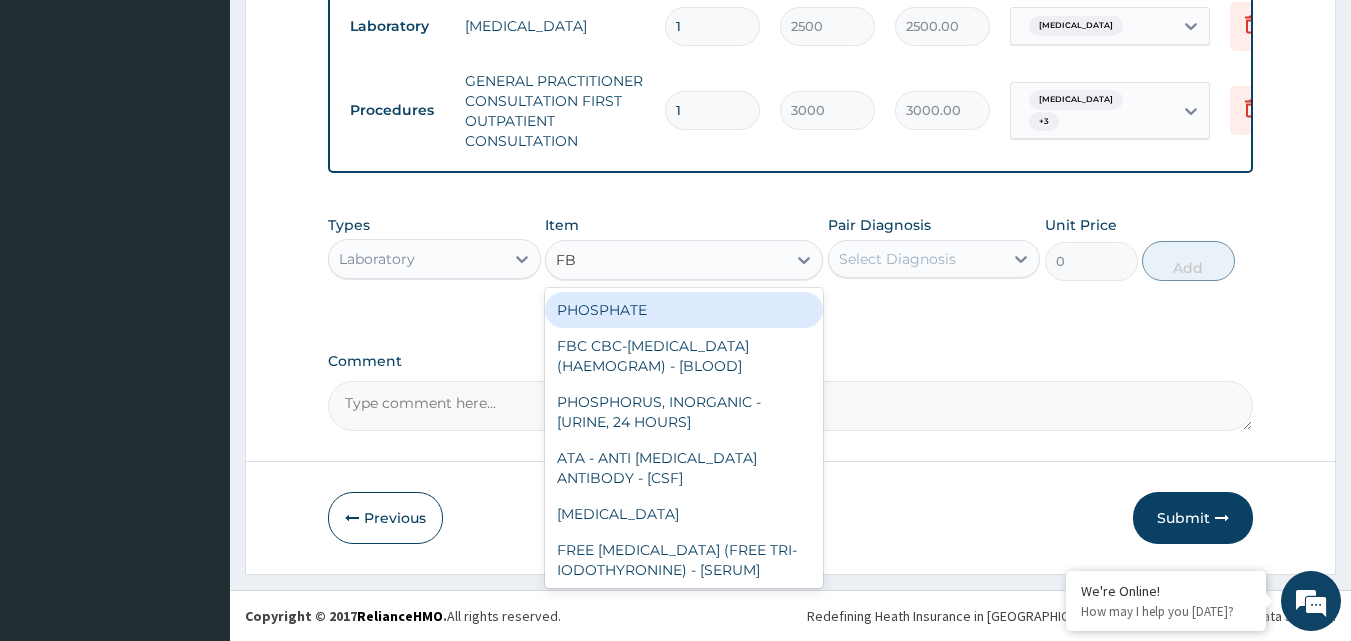 type on "FBC" 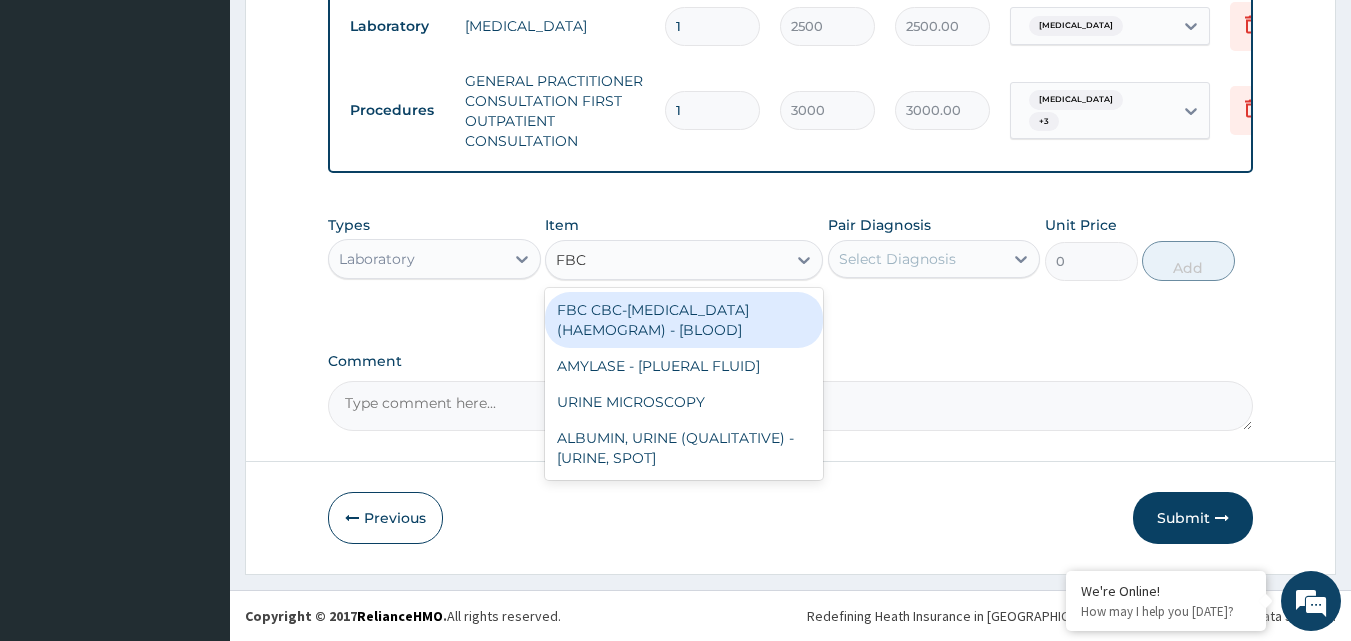 click on "FBC CBC-[MEDICAL_DATA] (HAEMOGRAM) - [BLOOD]" at bounding box center [684, 320] 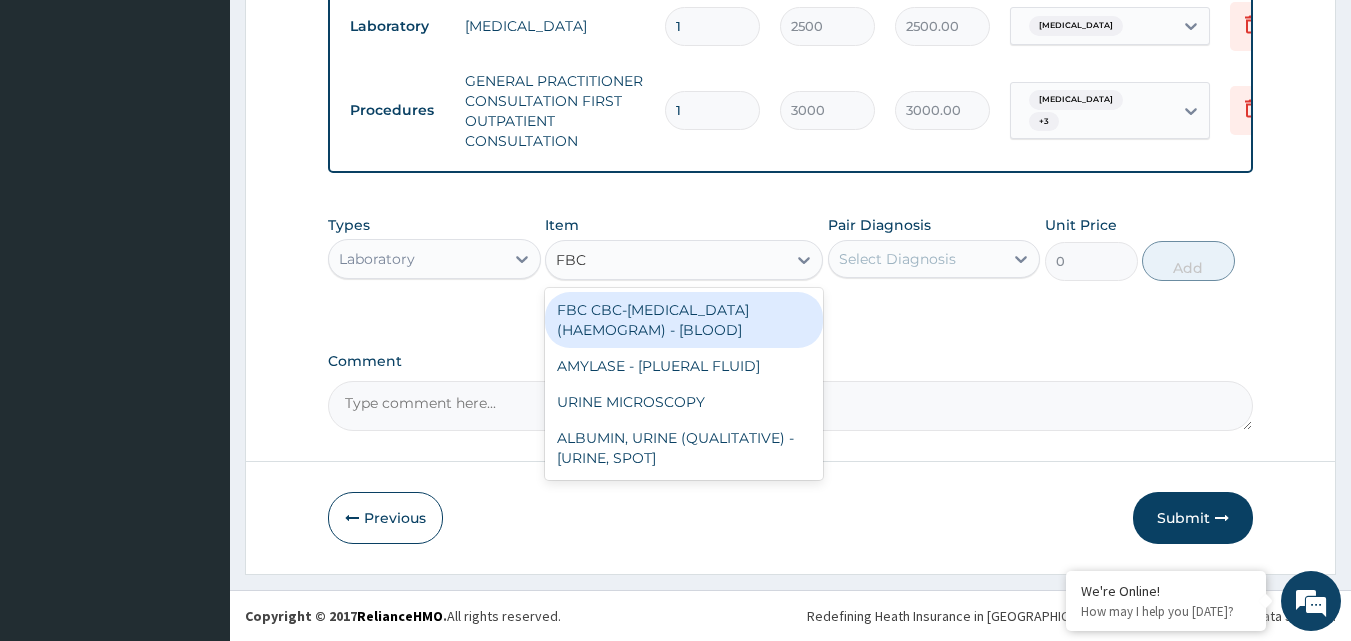 type 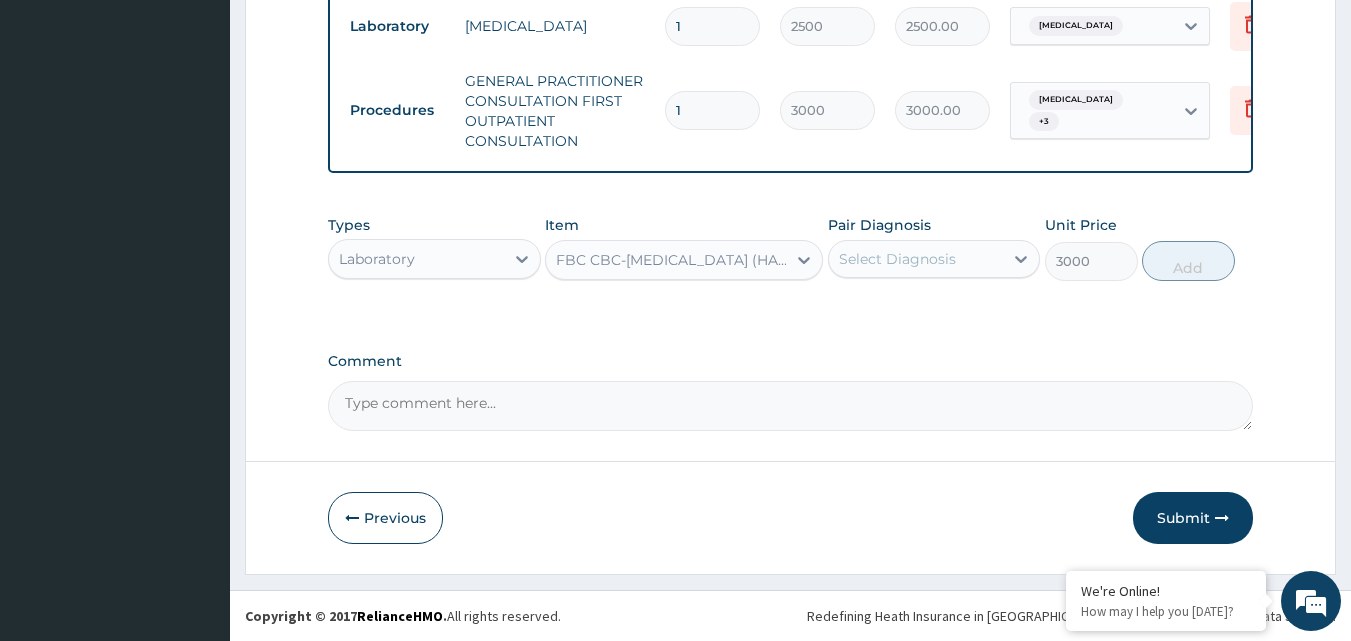 click on "Pair Diagnosis Select Diagnosis" at bounding box center (934, 248) 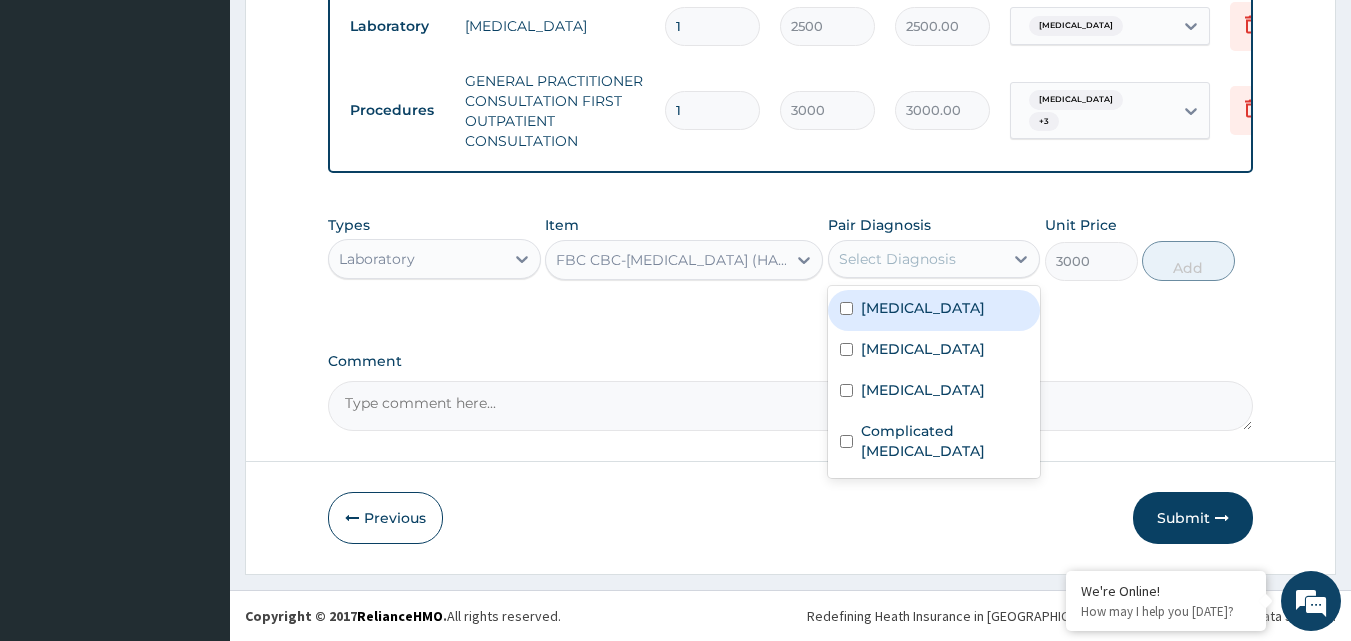 click on "Select Diagnosis" at bounding box center (916, 259) 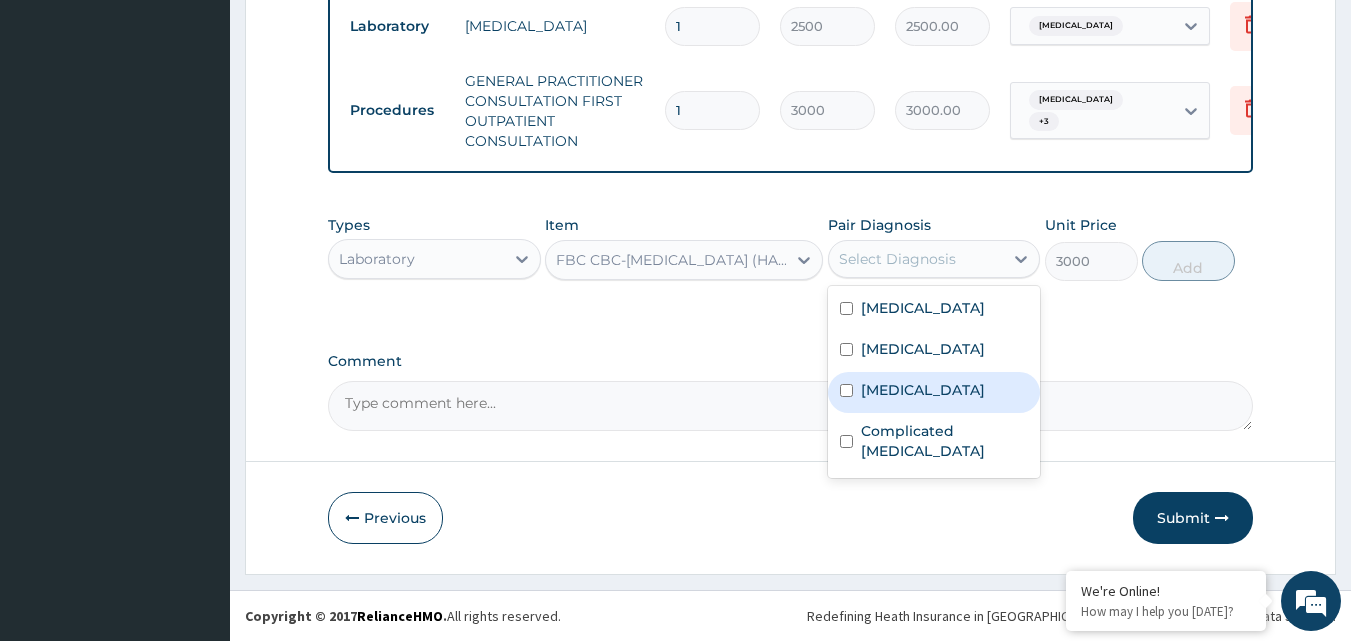 click on "Sepsis" at bounding box center [923, 390] 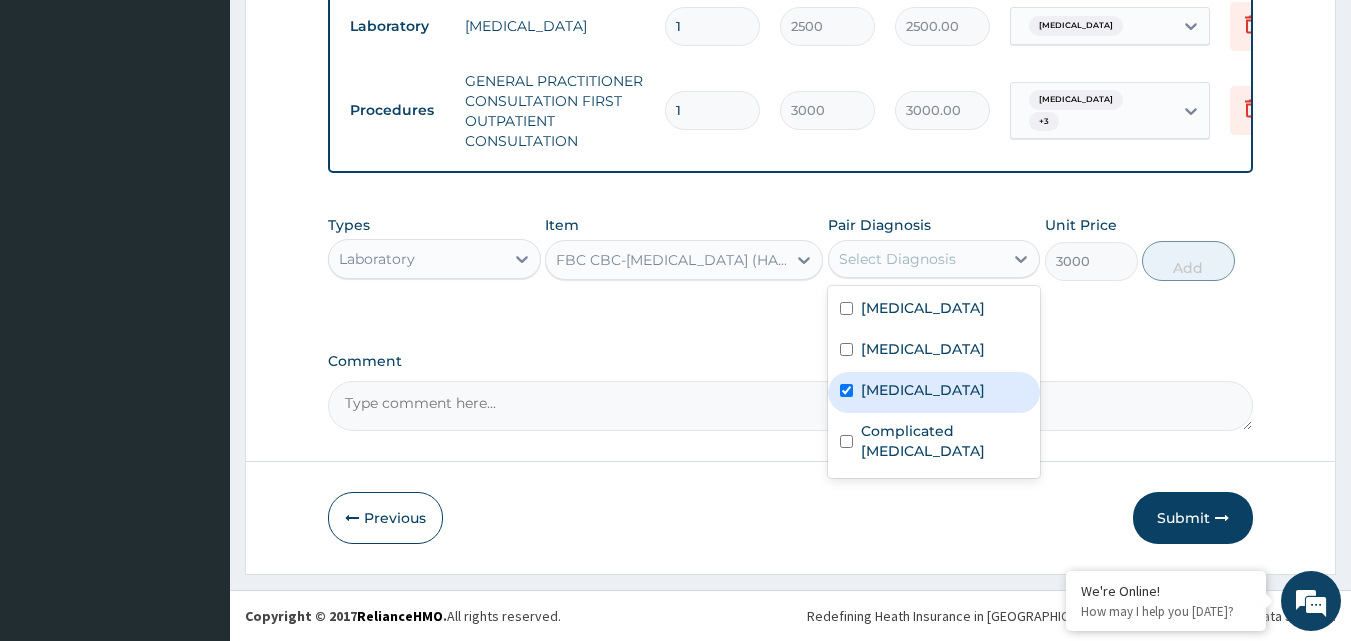 checkbox on "true" 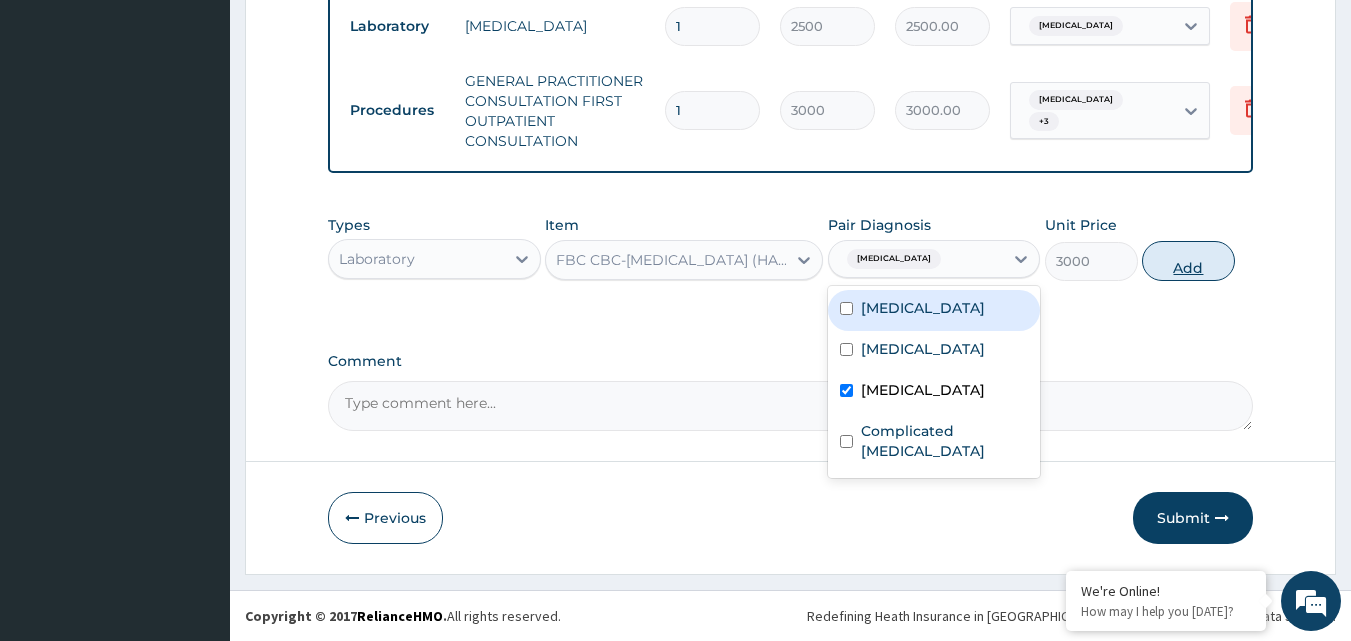 click on "Add" at bounding box center (1188, 261) 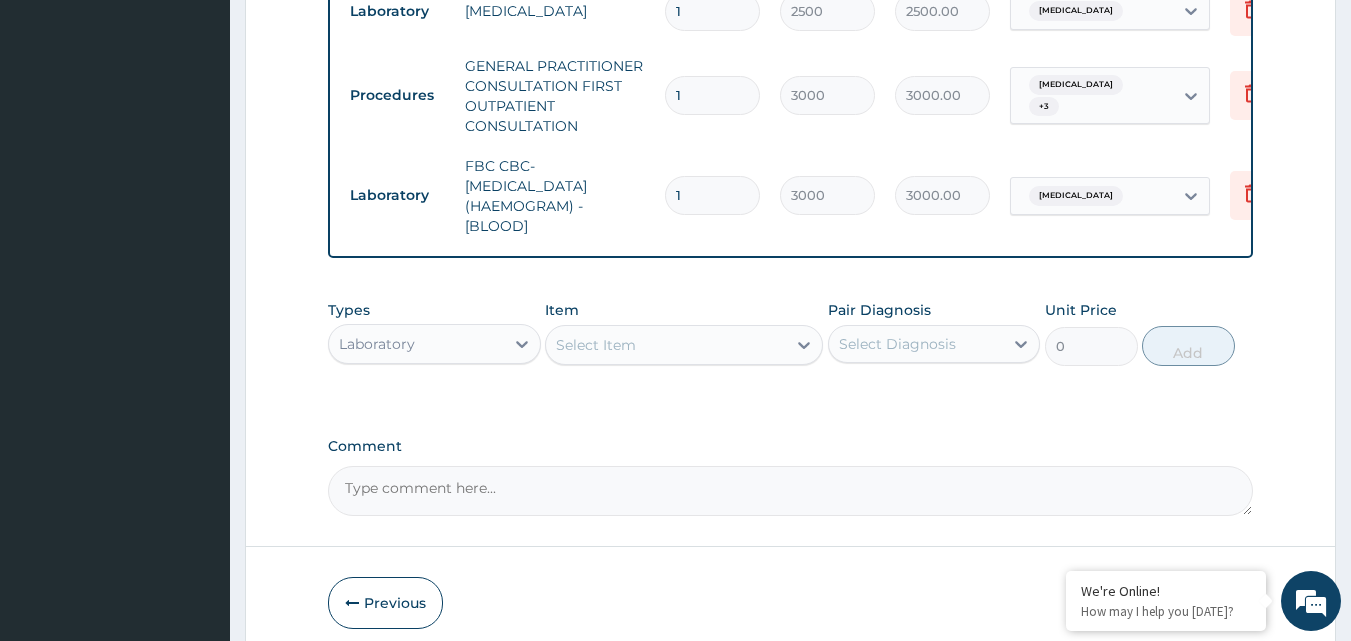 click on "Select Item" at bounding box center (666, 345) 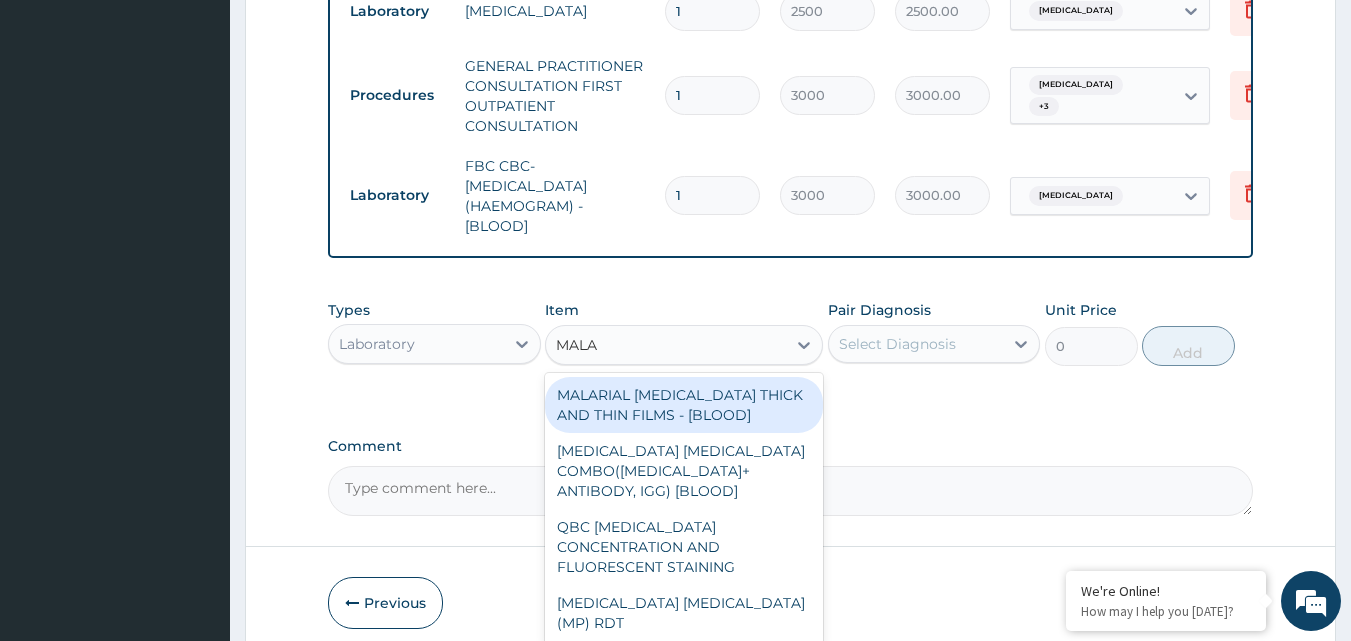 type on "MALAR" 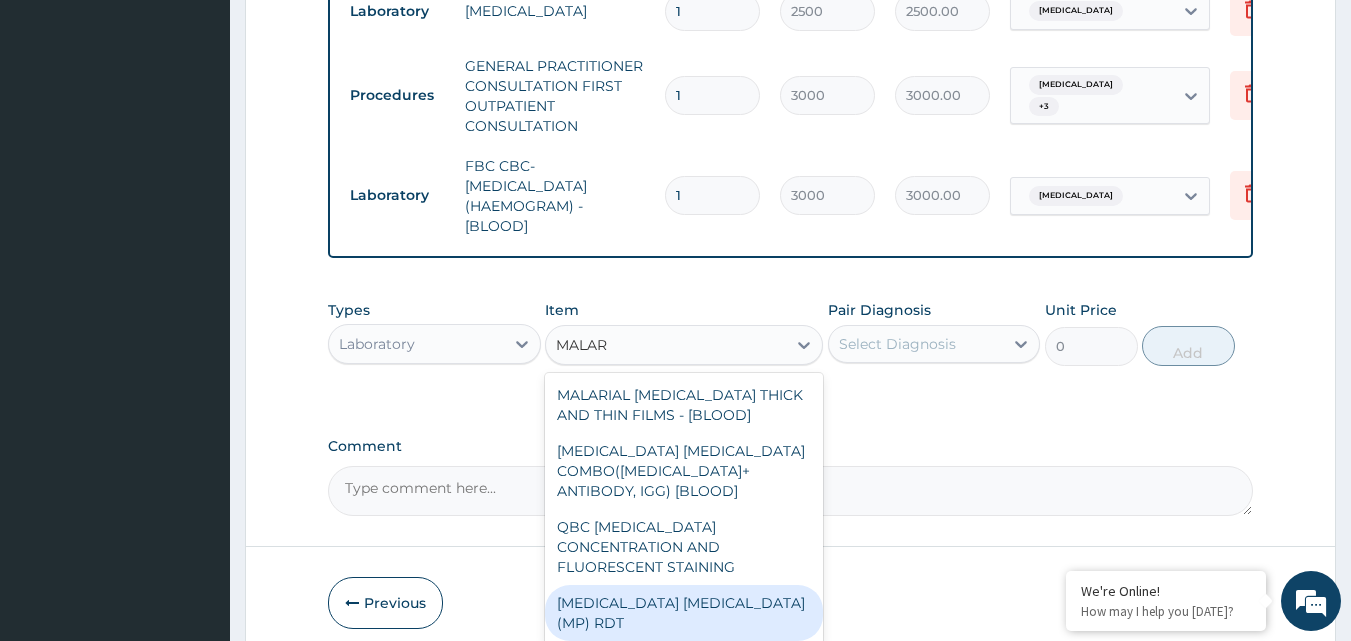 click on "MALARIA PARASITE (MP) RDT" at bounding box center (684, 613) 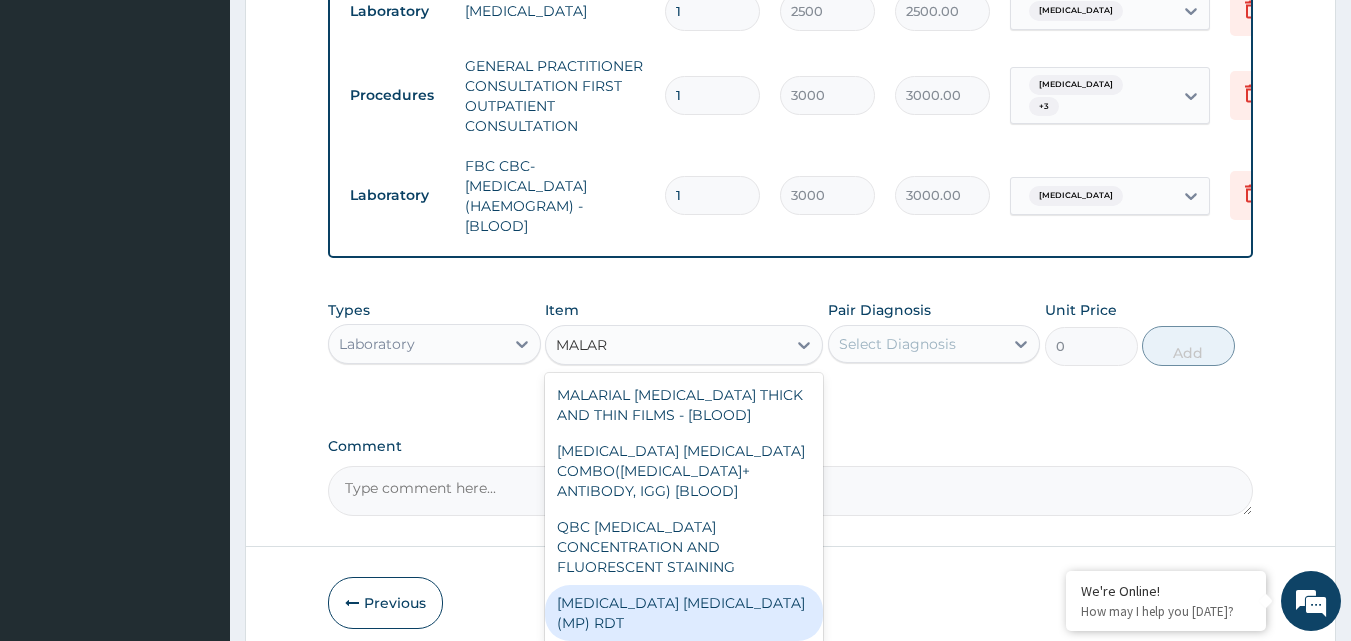 type 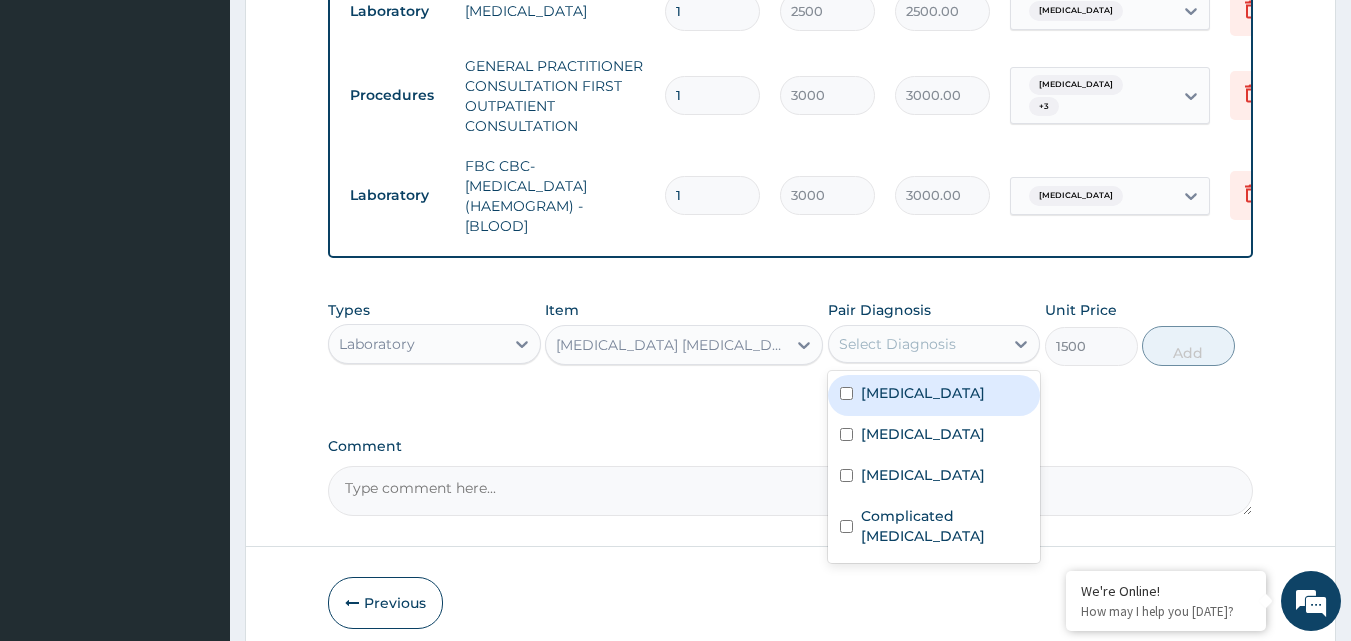 click on "Select Diagnosis" at bounding box center (897, 344) 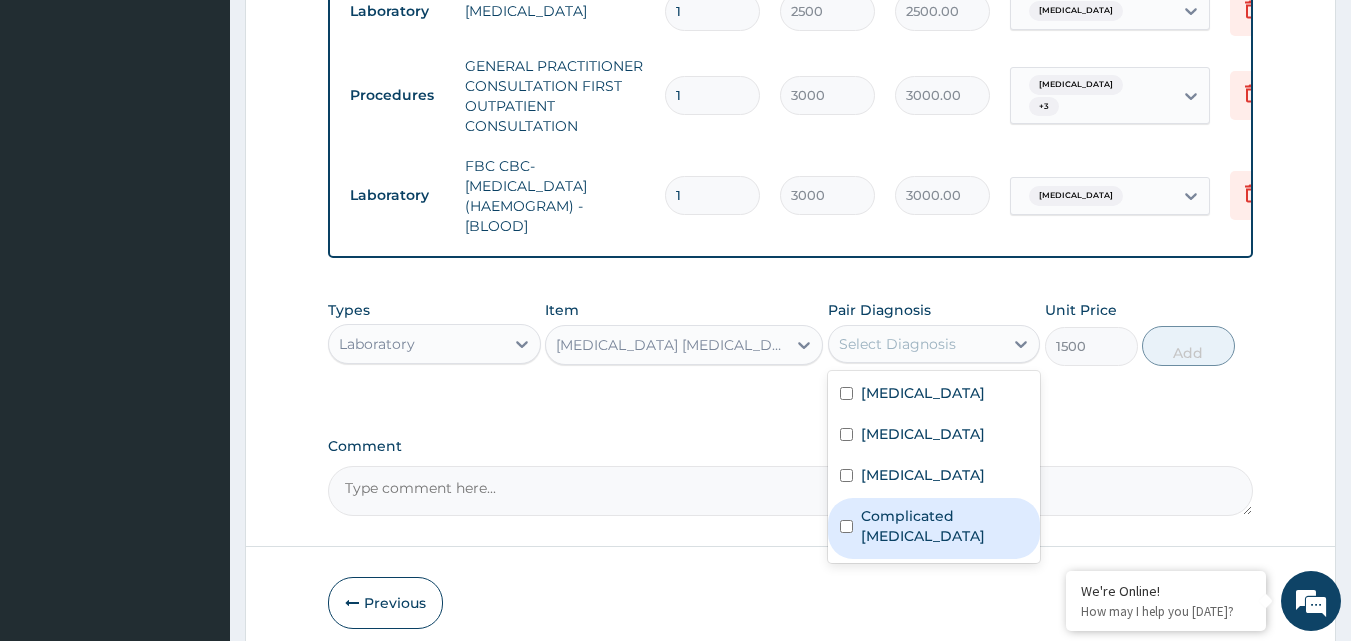 click on "Complicated malaria" at bounding box center [945, 526] 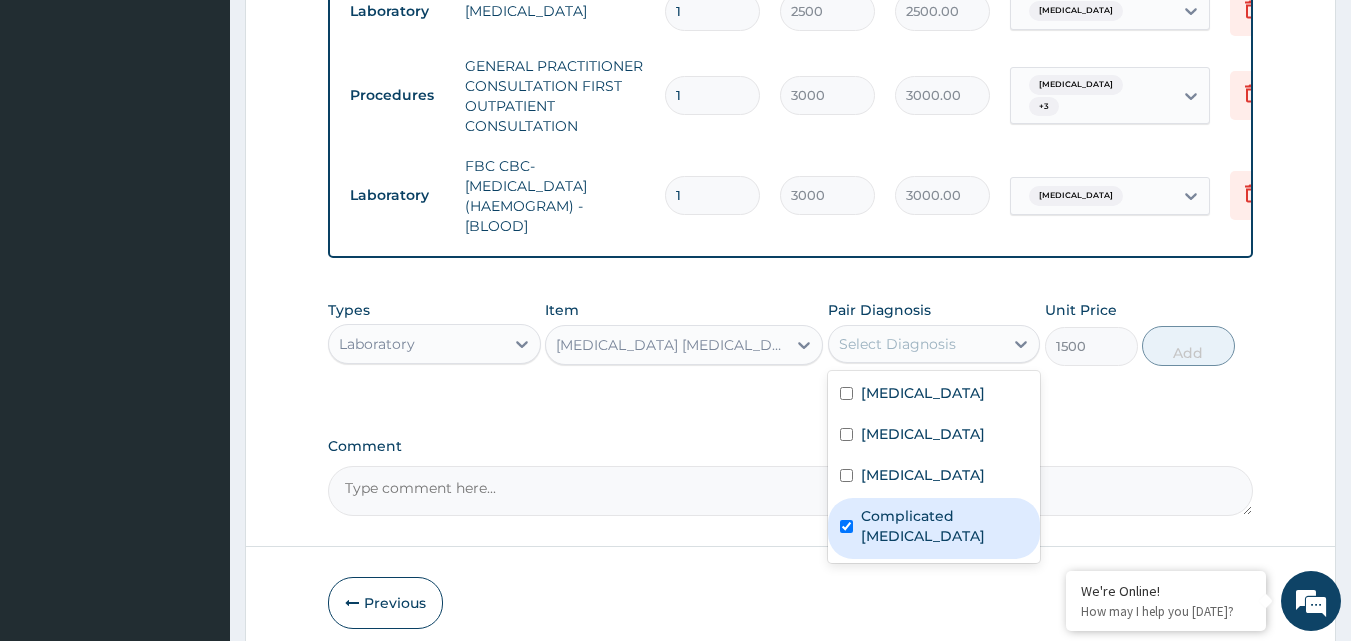 checkbox on "true" 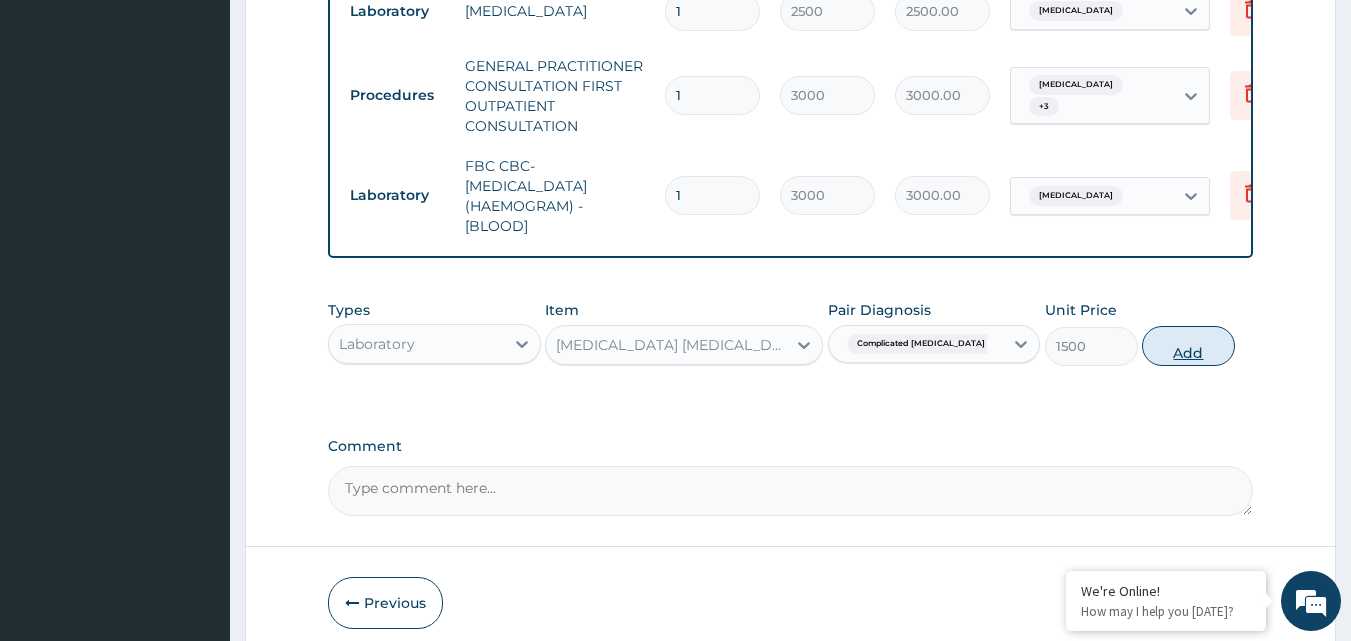 click on "Add" at bounding box center (1188, 346) 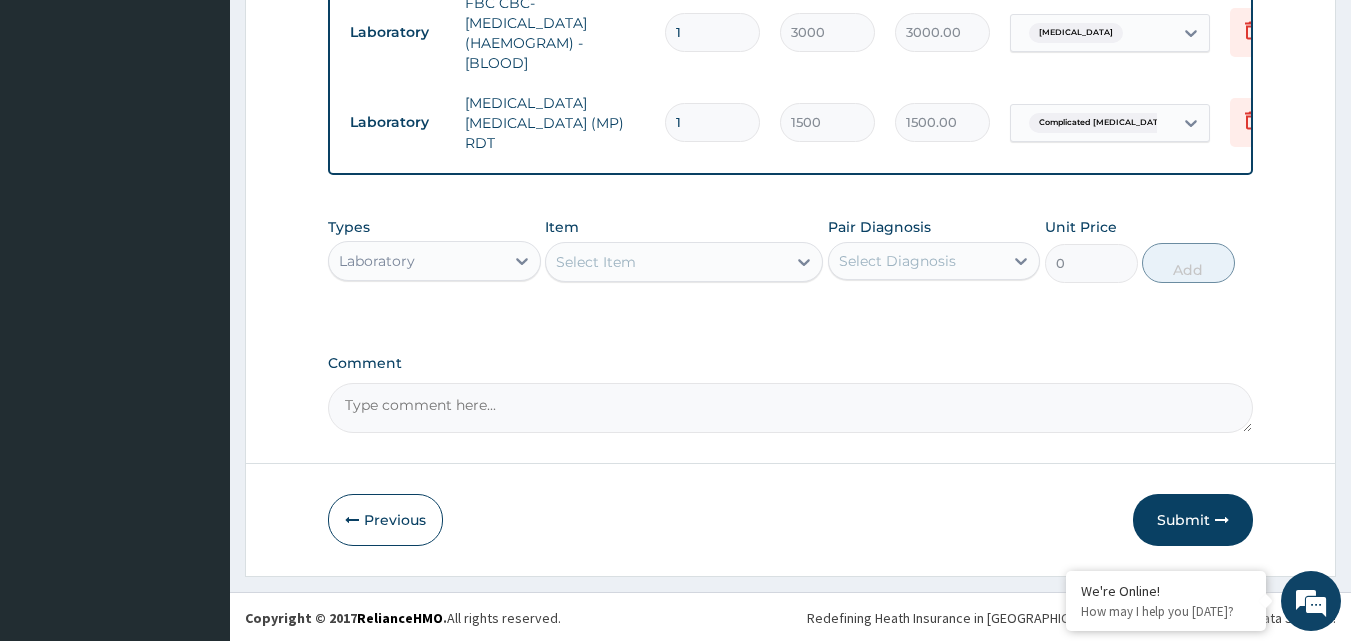 scroll, scrollTop: 1059, scrollLeft: 0, axis: vertical 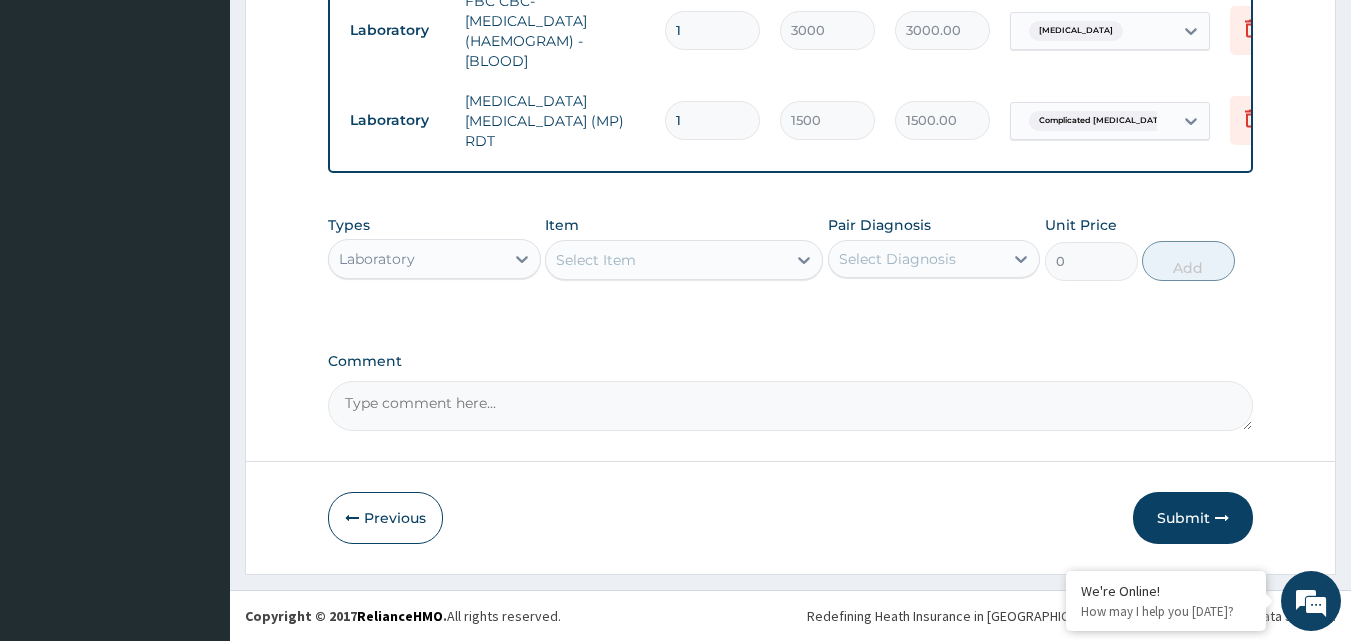 click on "Laboratory" at bounding box center (416, 259) 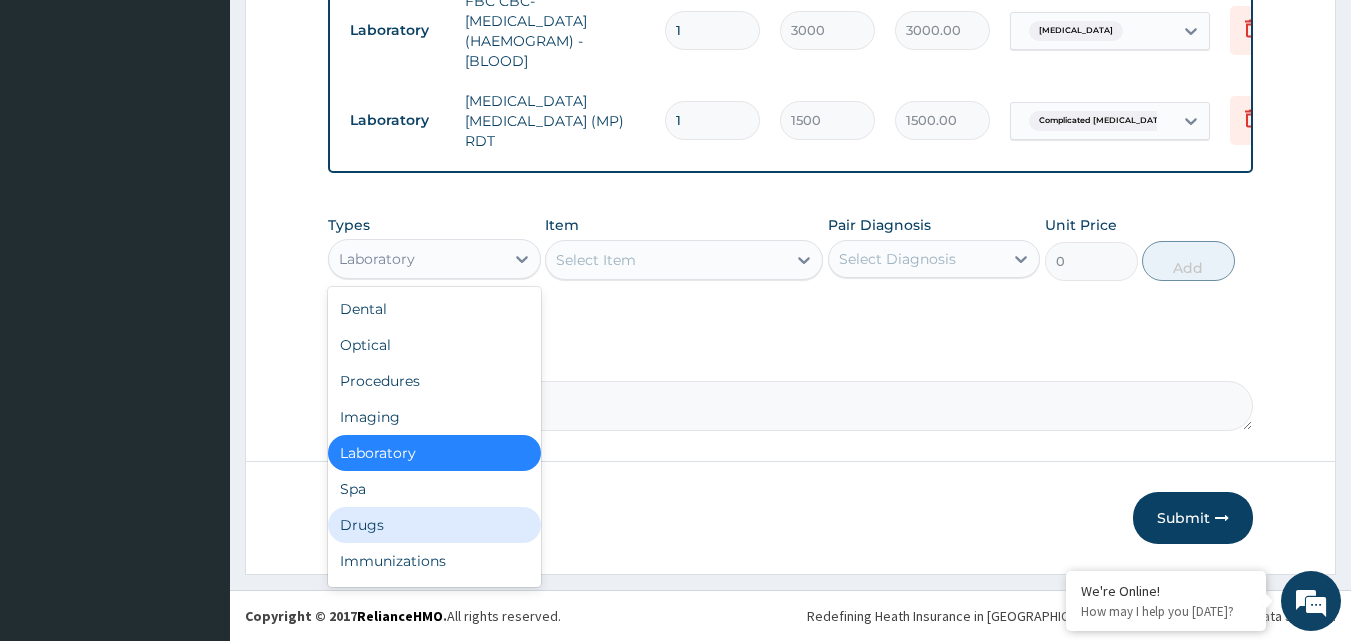 click on "Drugs" at bounding box center (434, 525) 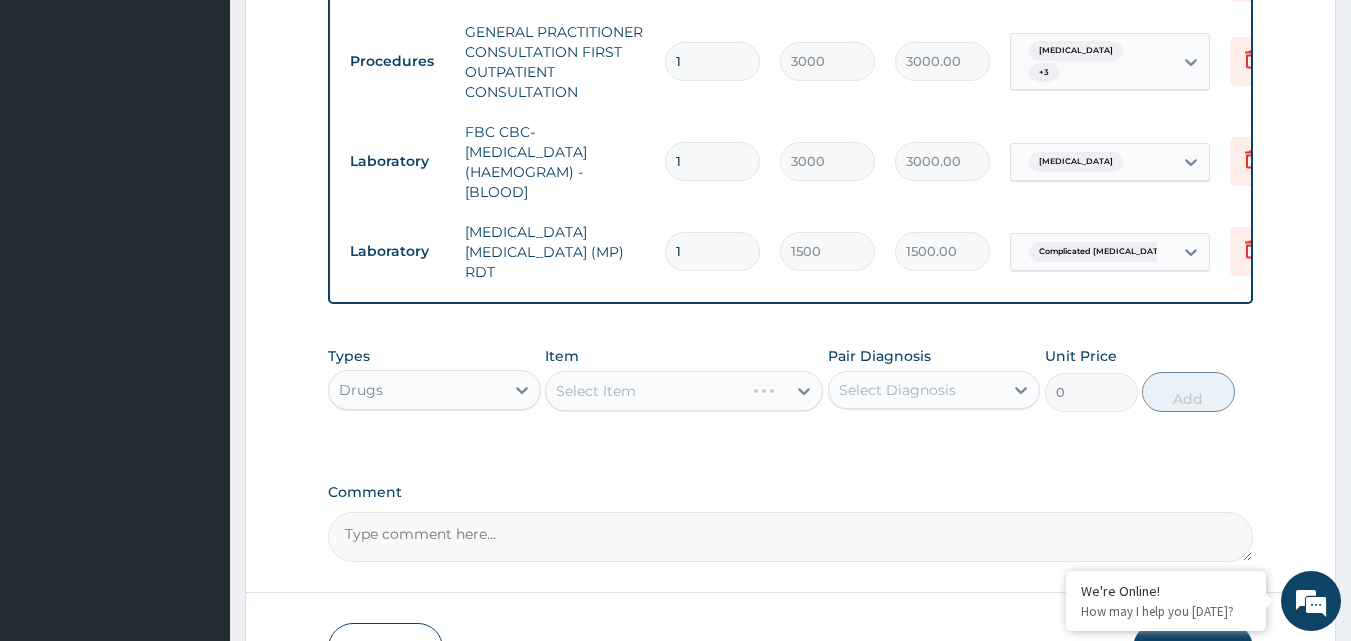 scroll, scrollTop: 959, scrollLeft: 0, axis: vertical 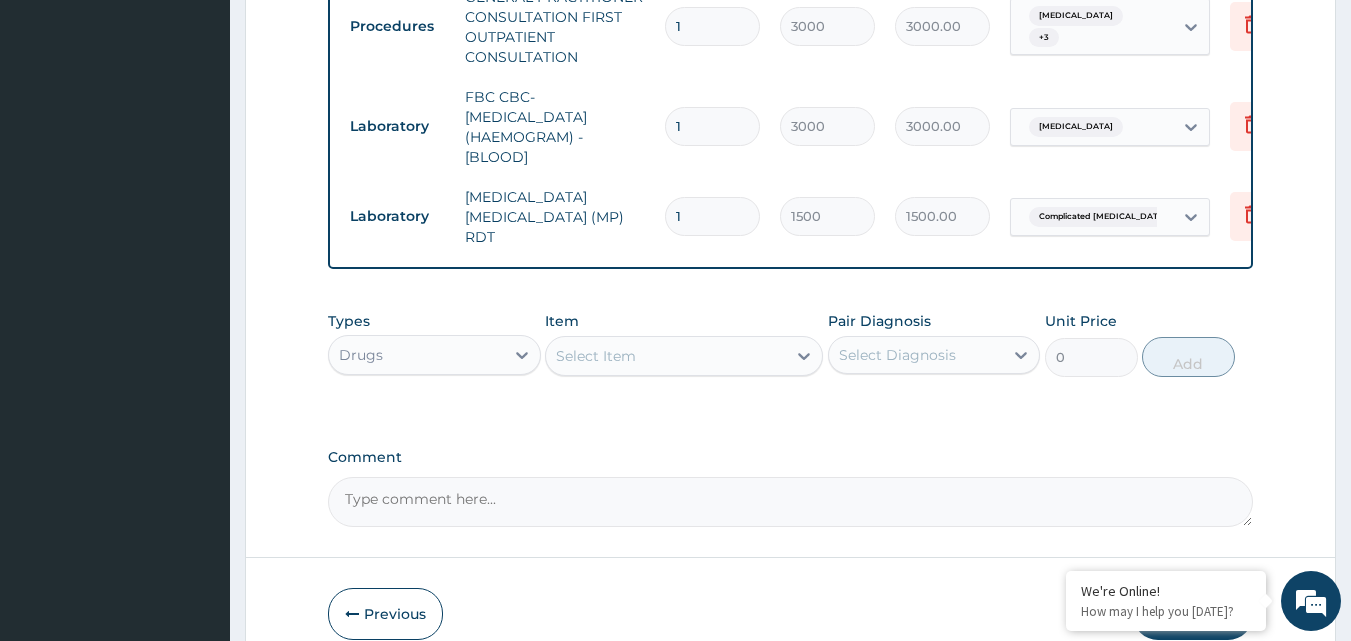 click on "Select Item" at bounding box center (666, 356) 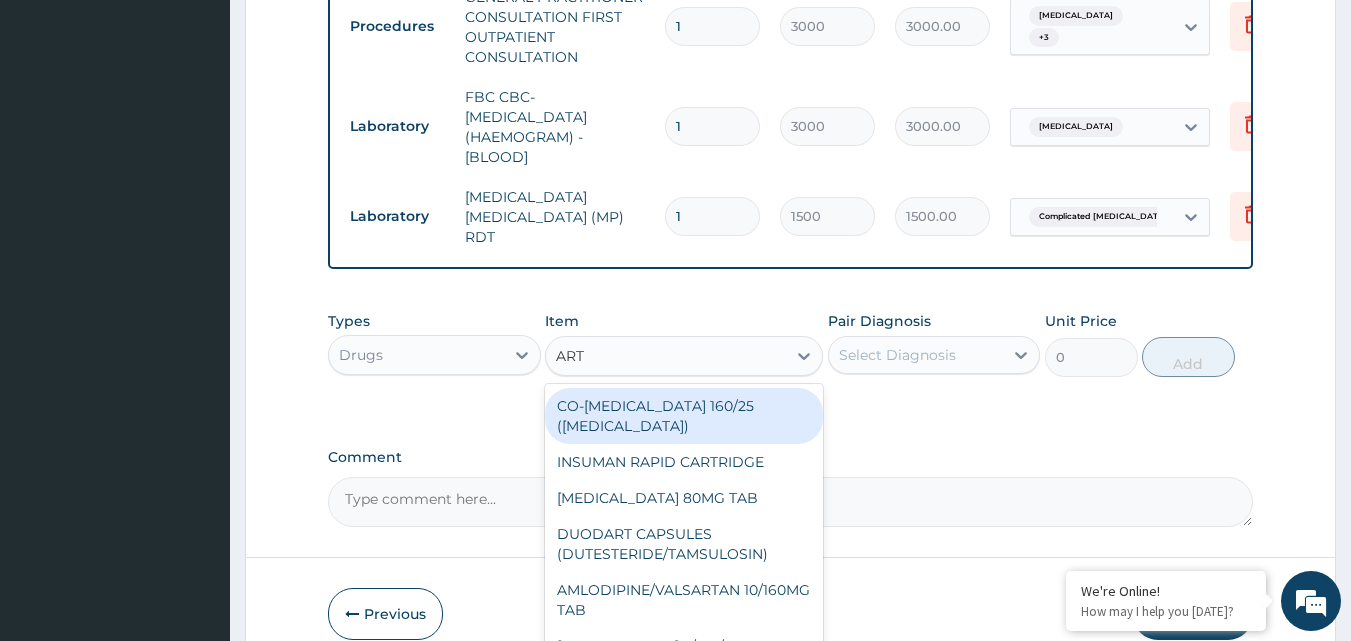 type on "ARTE" 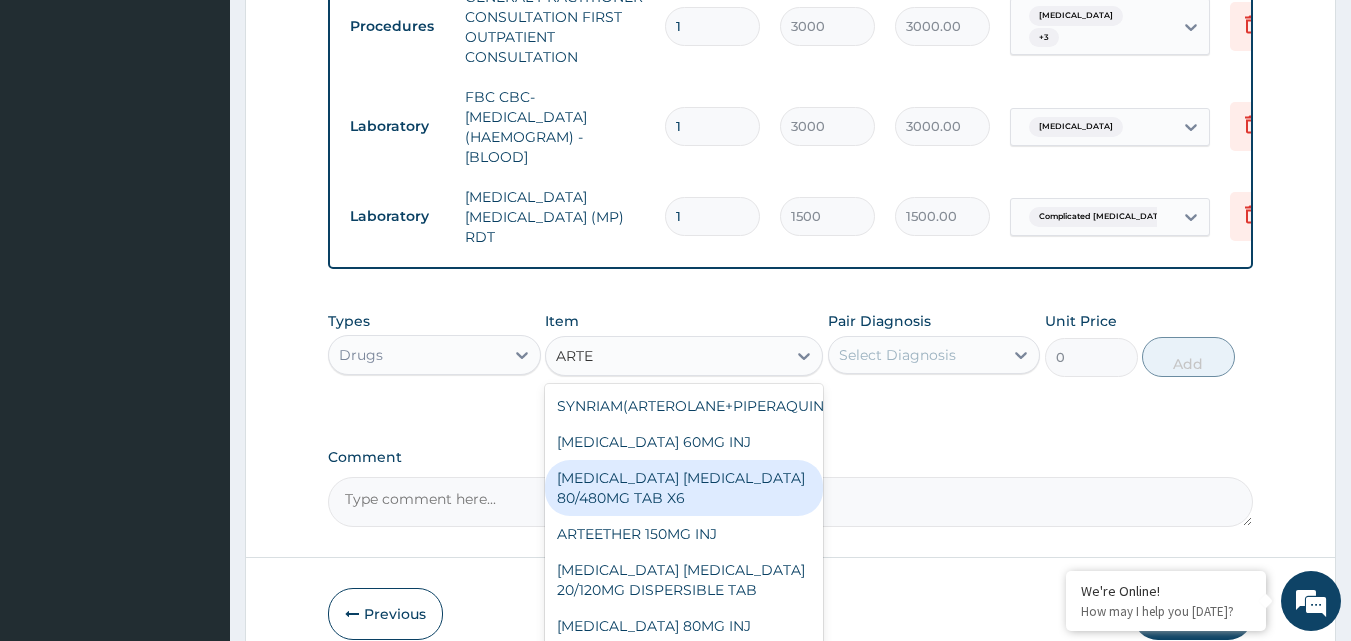 click on "ARTEMETHER LUMEFANTRINE 80/480MG TAB X6" at bounding box center [684, 488] 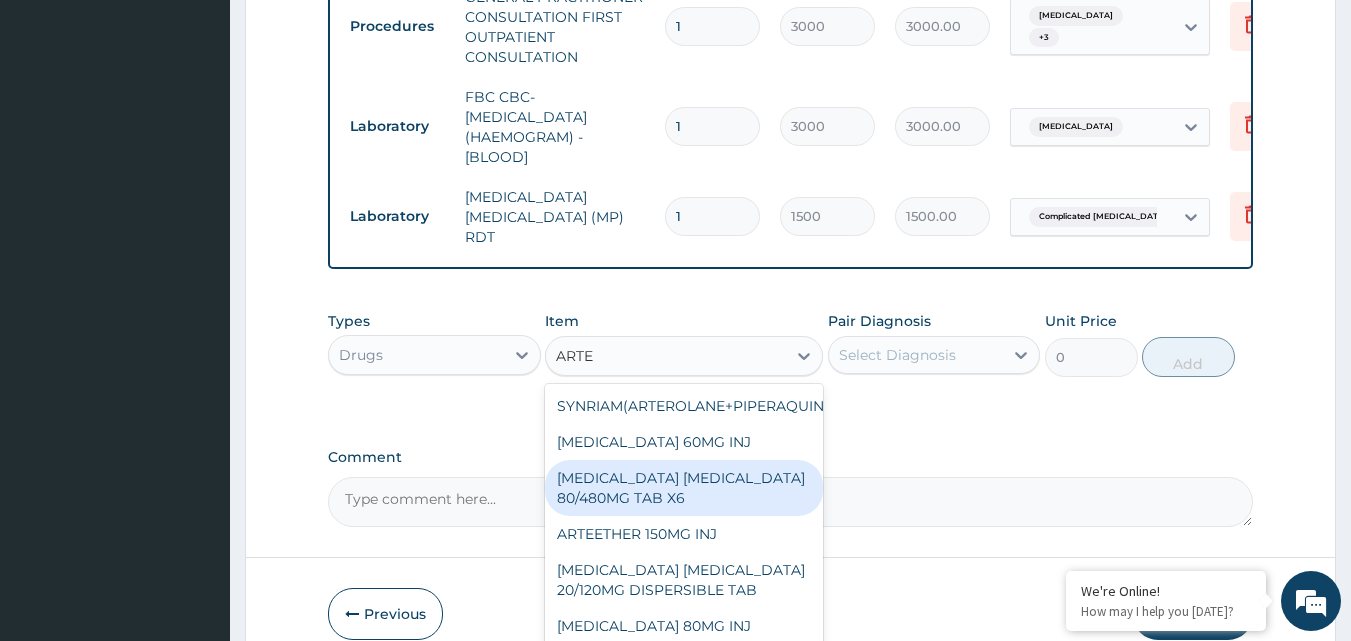 type 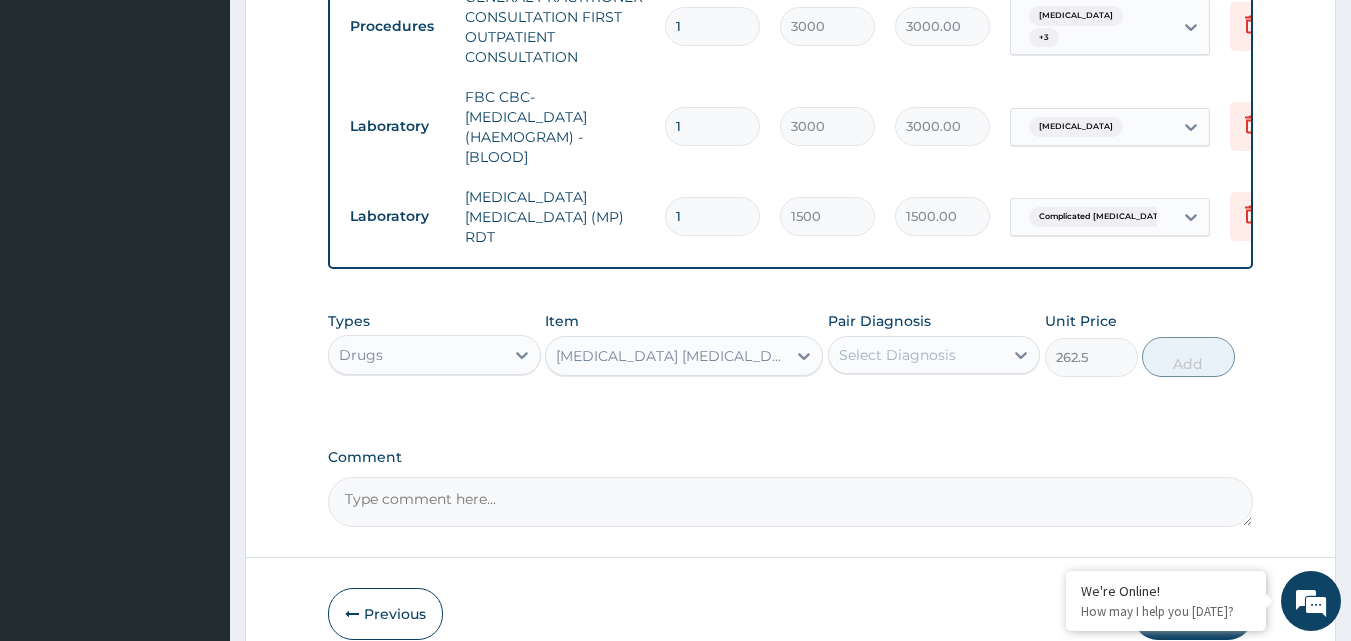 click on "Select Diagnosis" at bounding box center [897, 355] 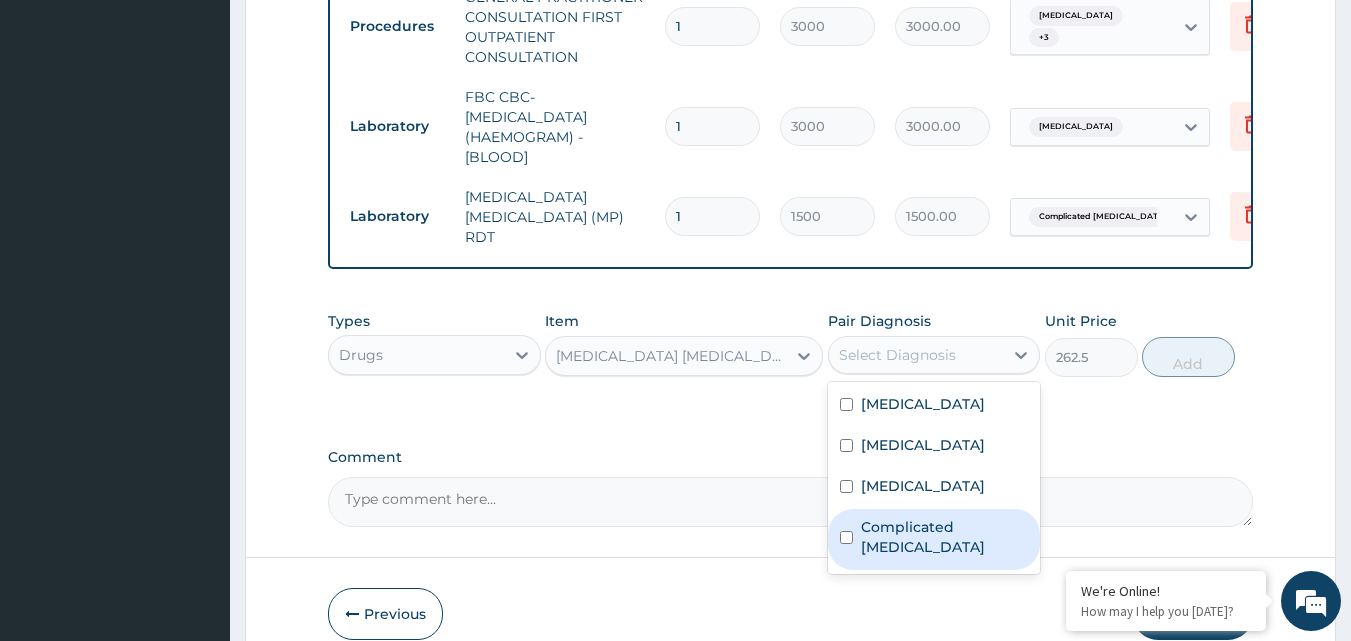 click on "Complicated malaria" at bounding box center (934, 539) 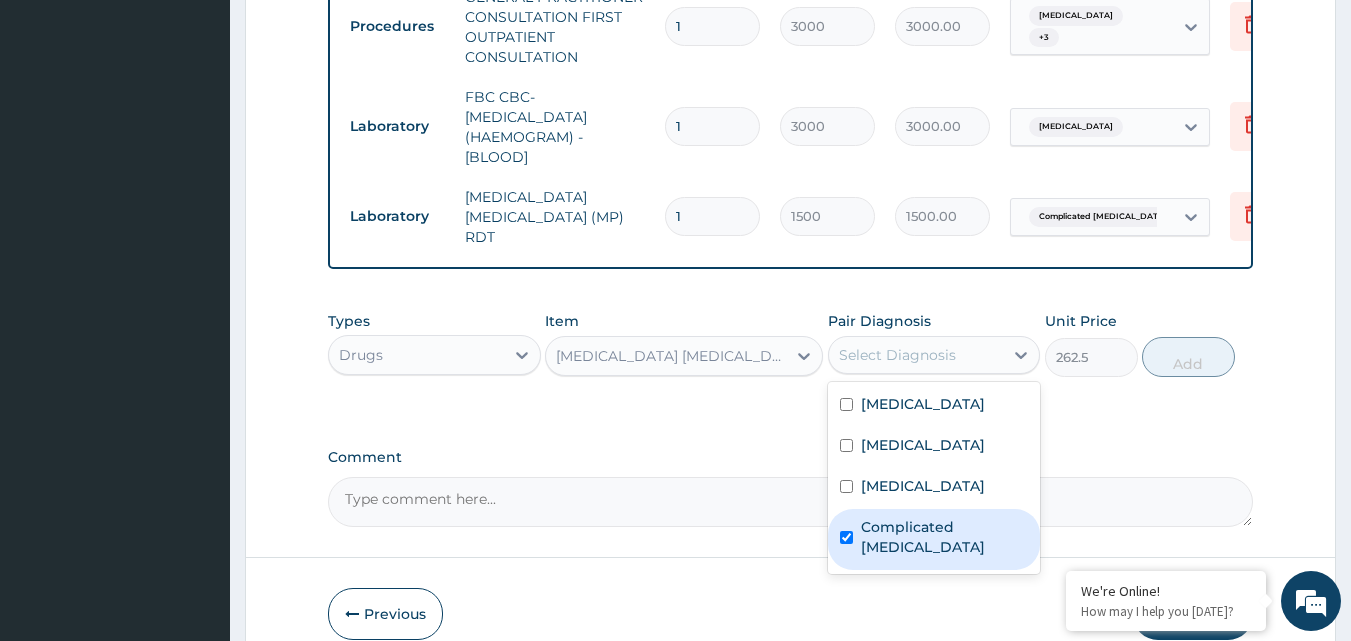 checkbox on "true" 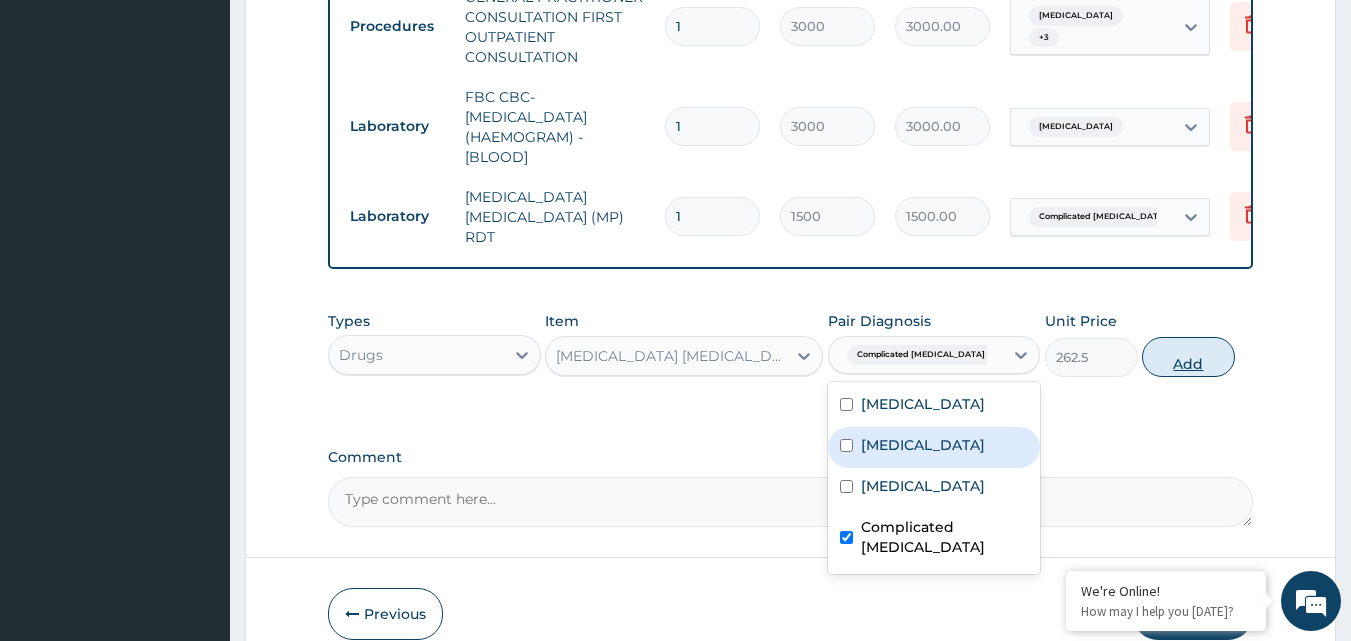 click on "Add" at bounding box center (1188, 357) 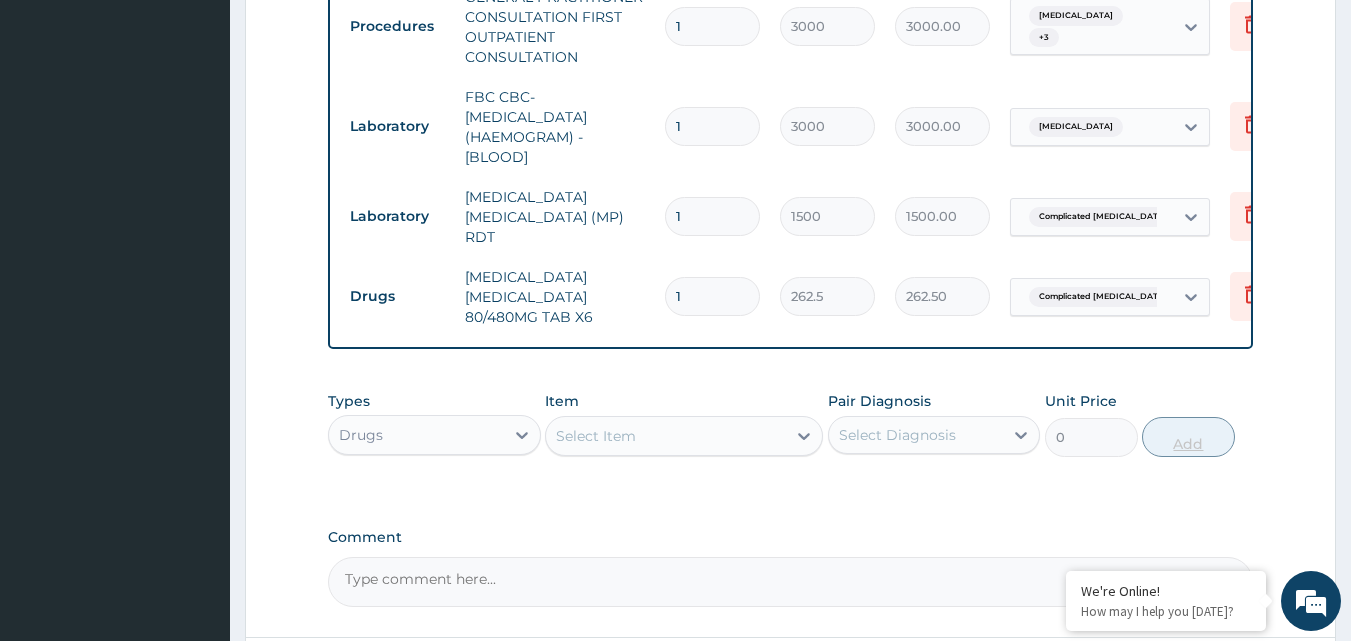 type 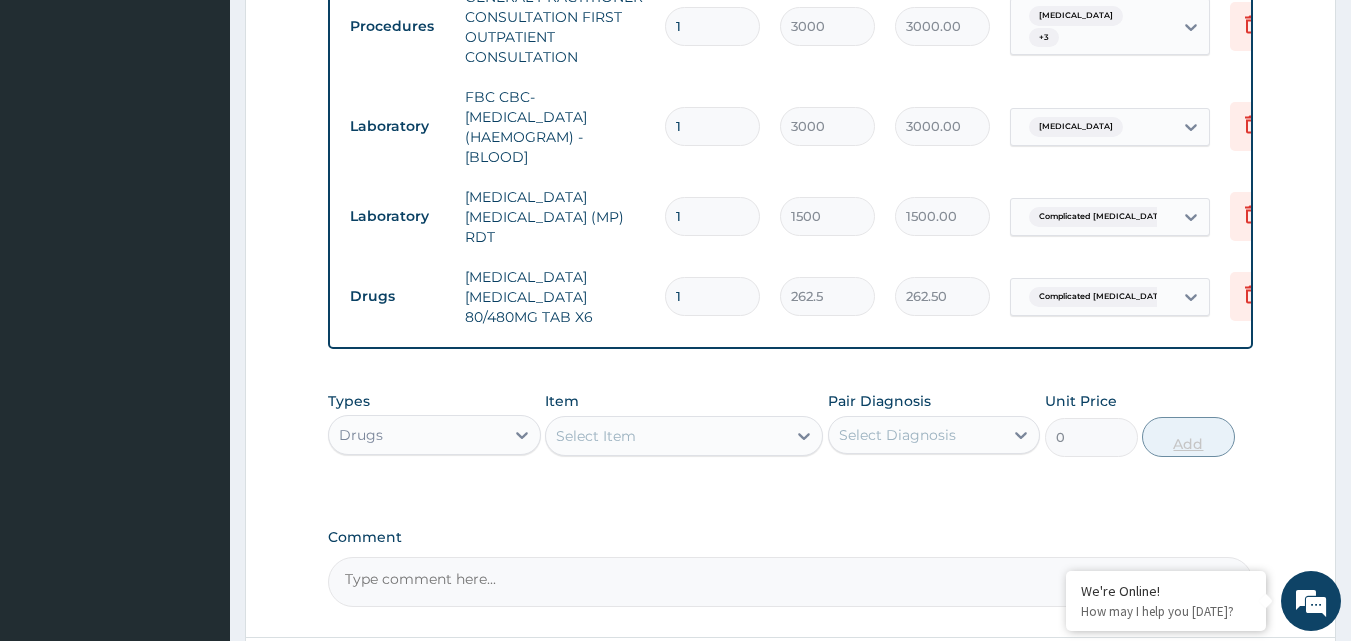 type on "0.00" 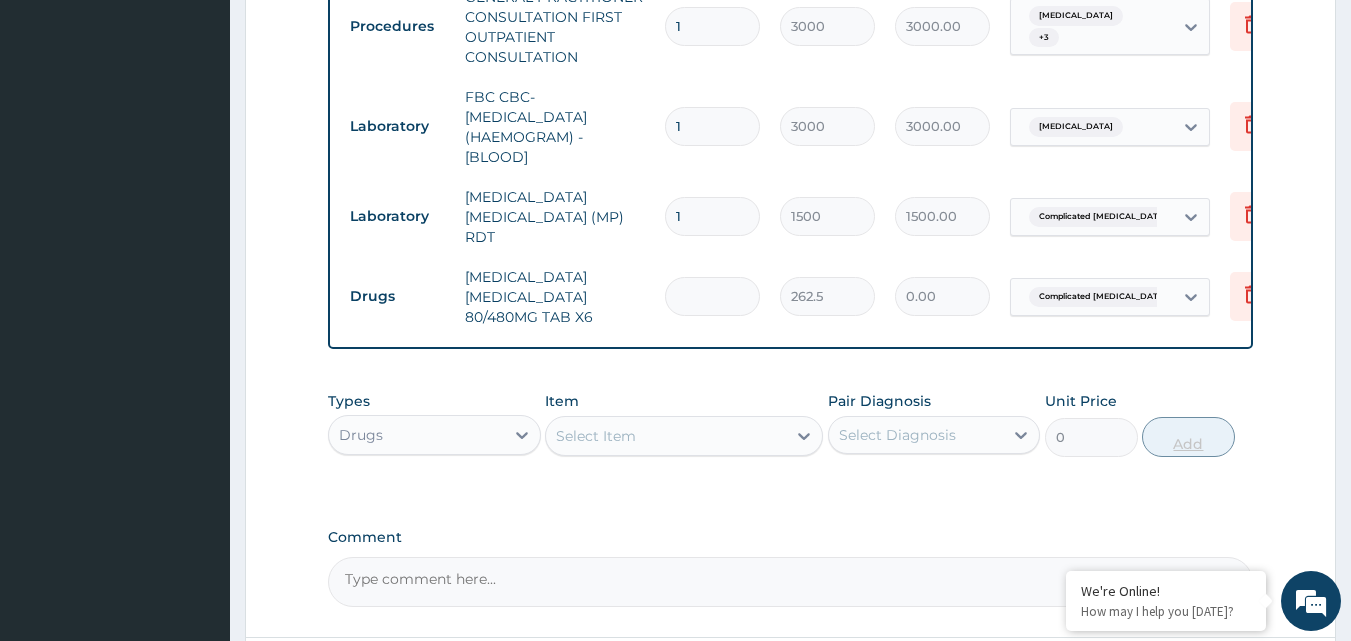 type on "6" 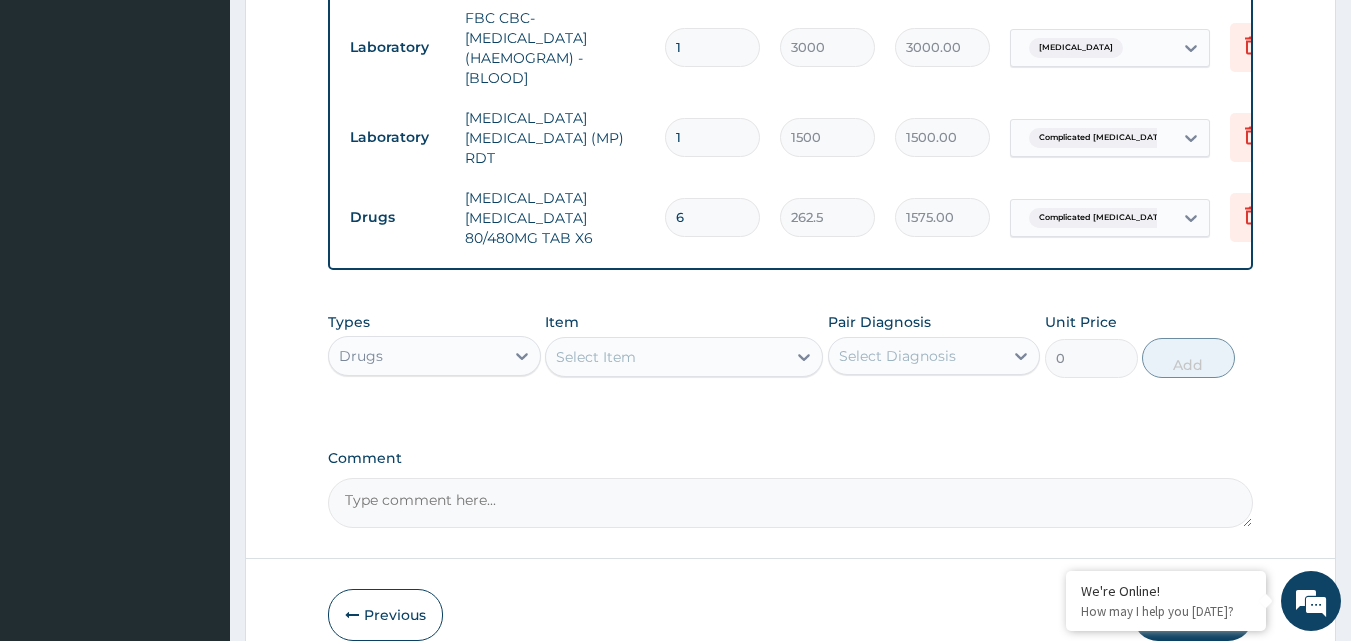 scroll, scrollTop: 1139, scrollLeft: 0, axis: vertical 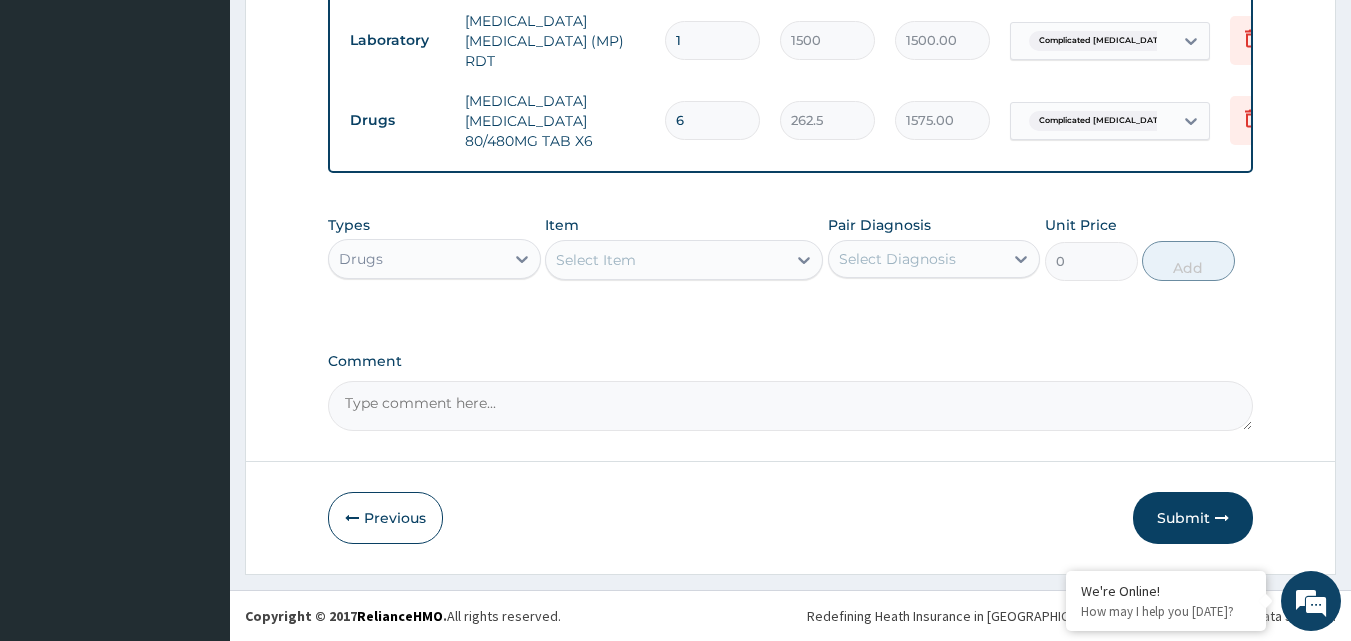 type on "6" 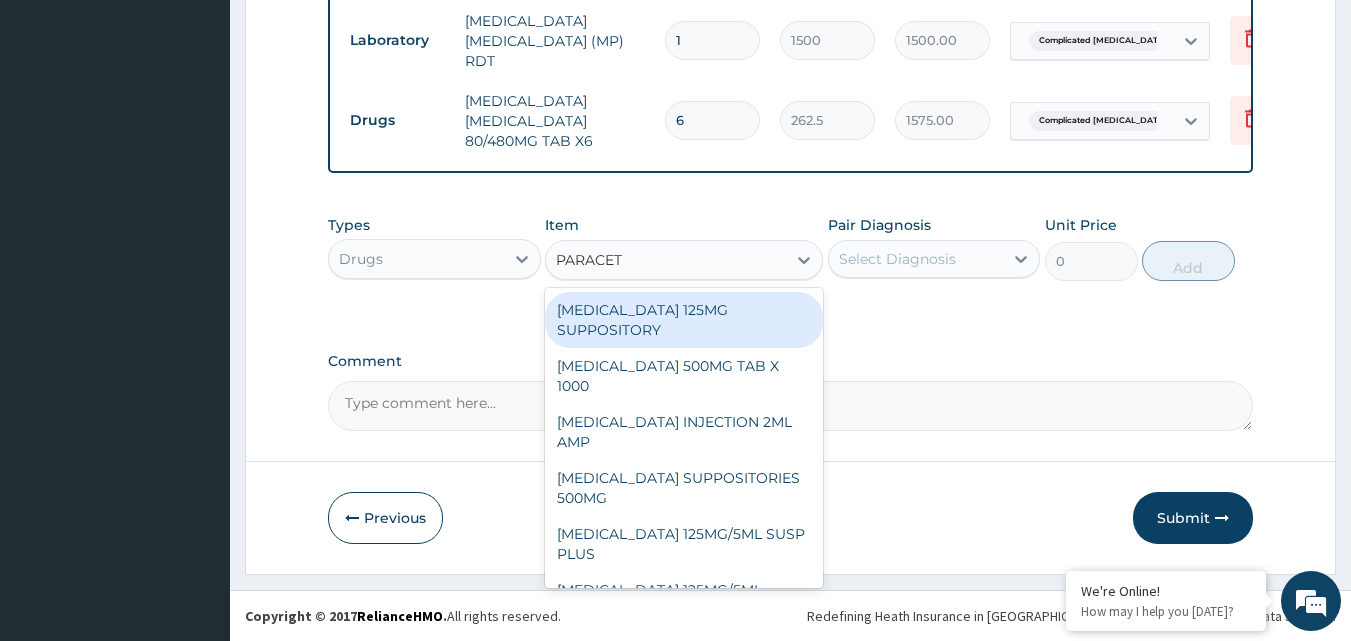 type on "PARACETA" 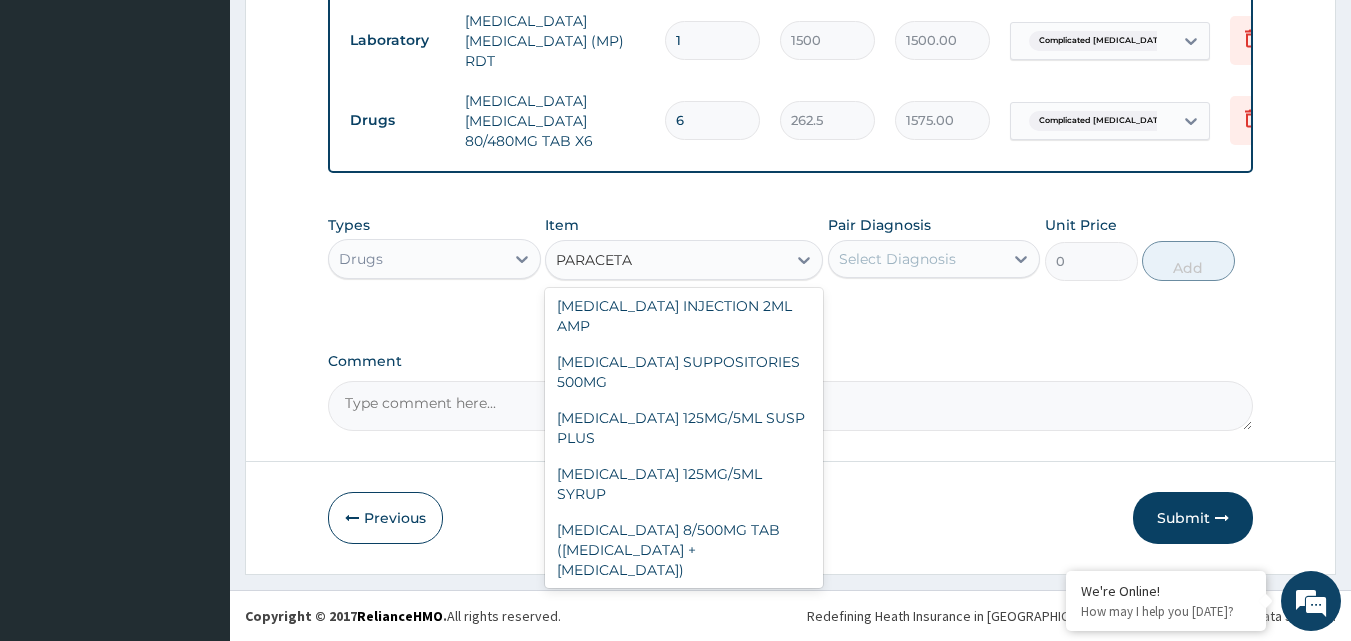 scroll, scrollTop: 48, scrollLeft: 0, axis: vertical 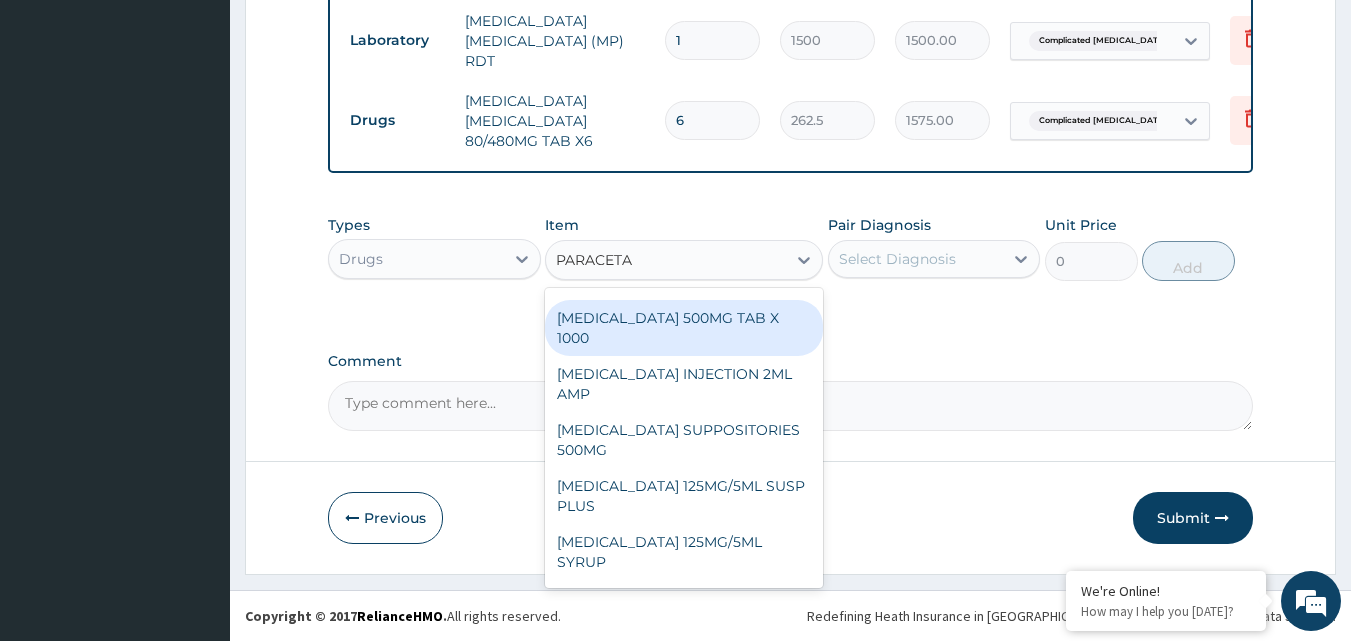 click on "PARACETAMOL 500MG TAB X 1000" at bounding box center (684, 328) 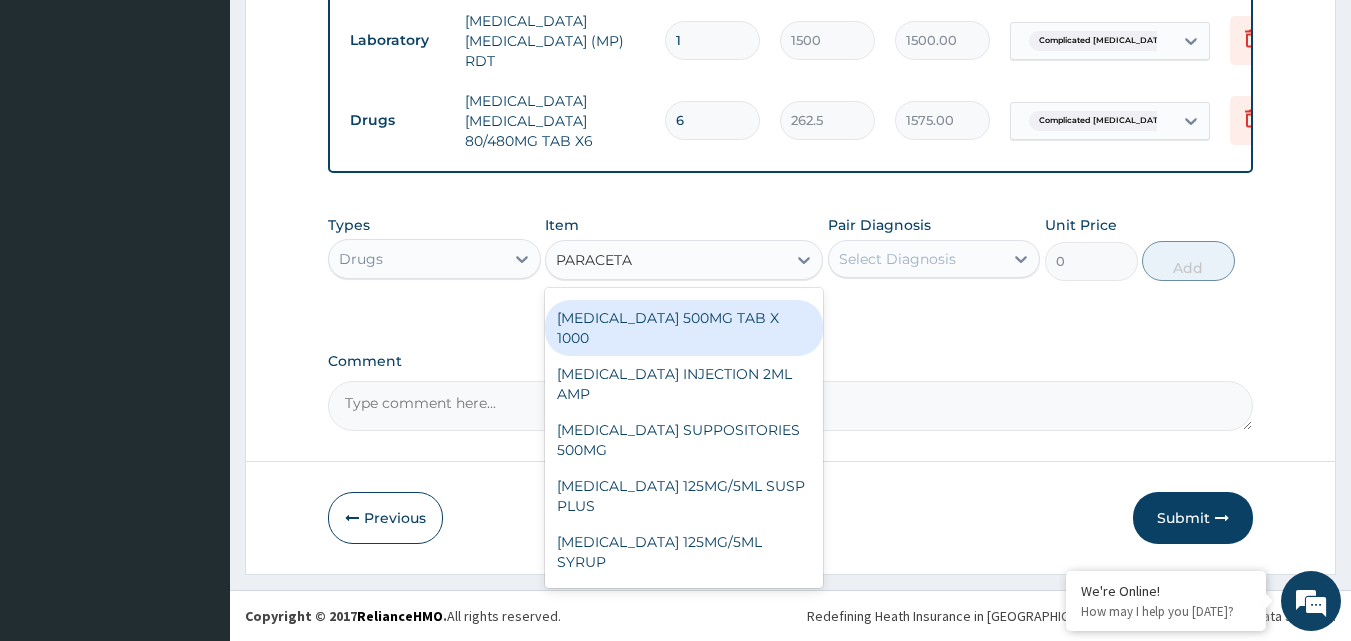 type 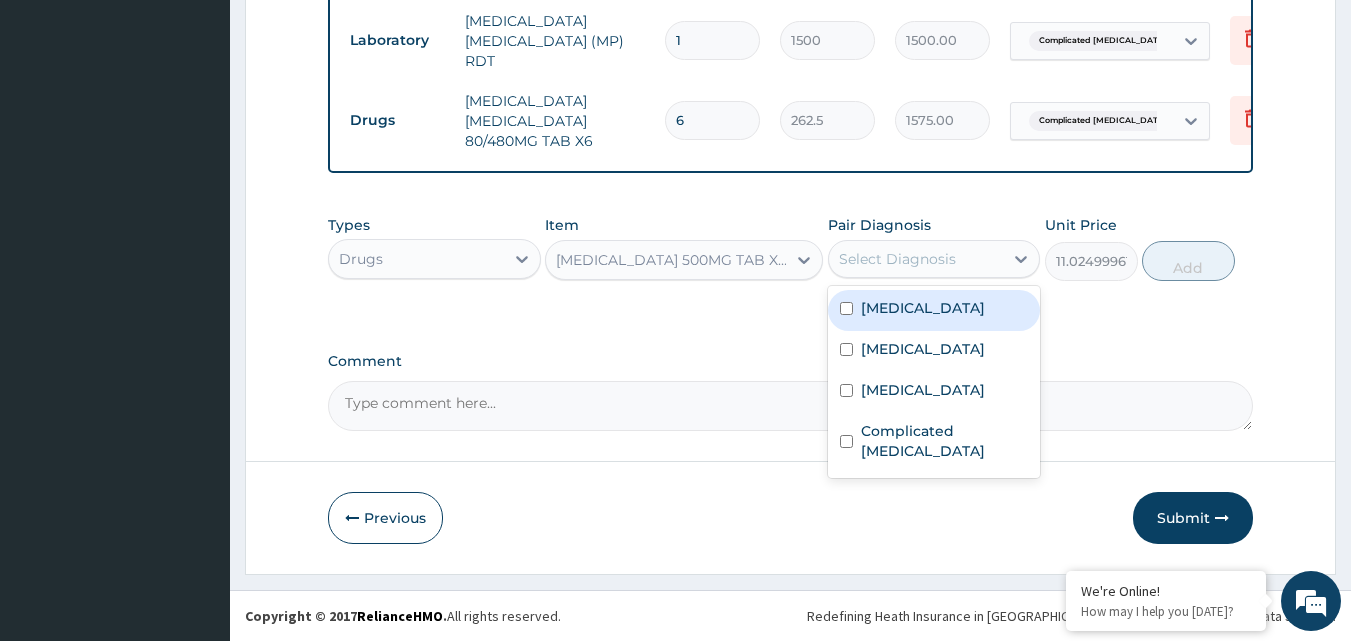 click on "Select Diagnosis" at bounding box center (897, 259) 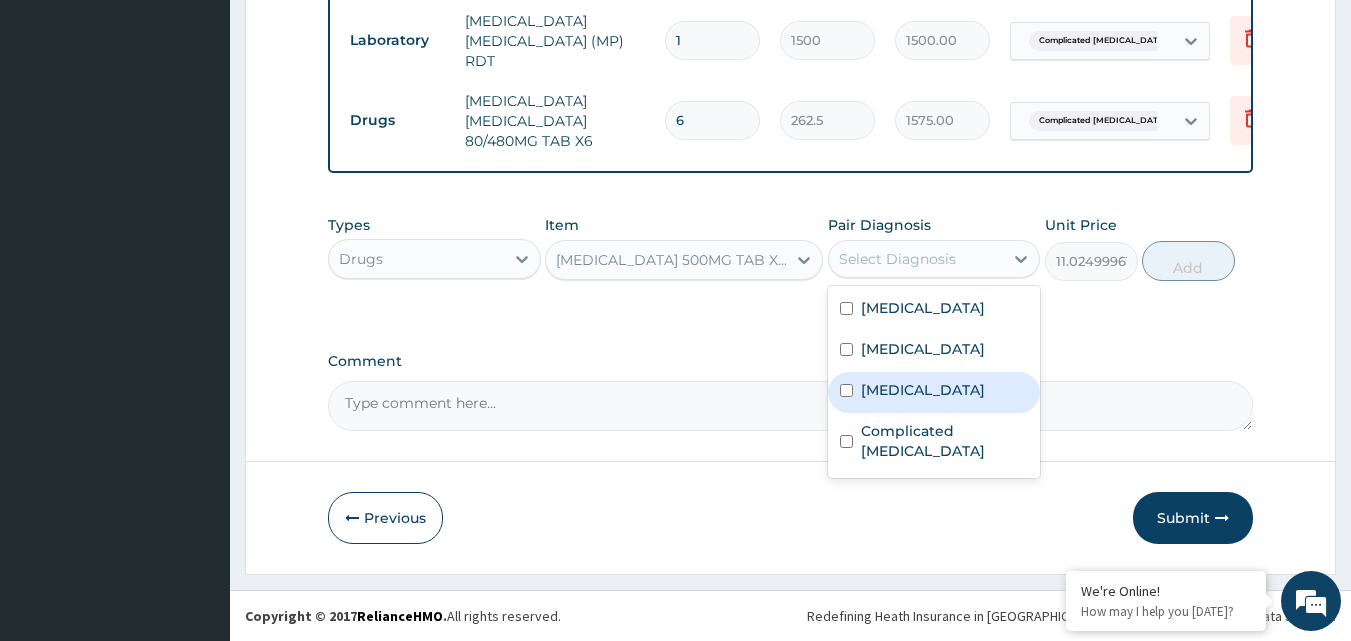 click on "Sepsis" at bounding box center [923, 390] 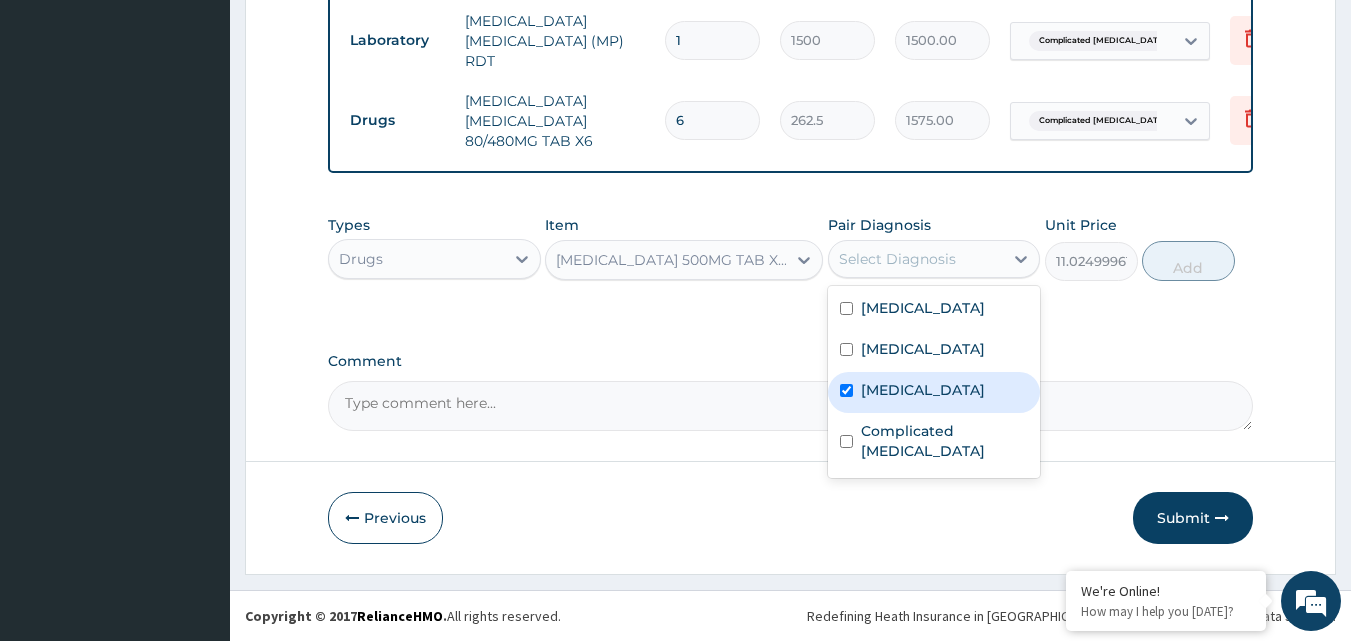 checkbox on "true" 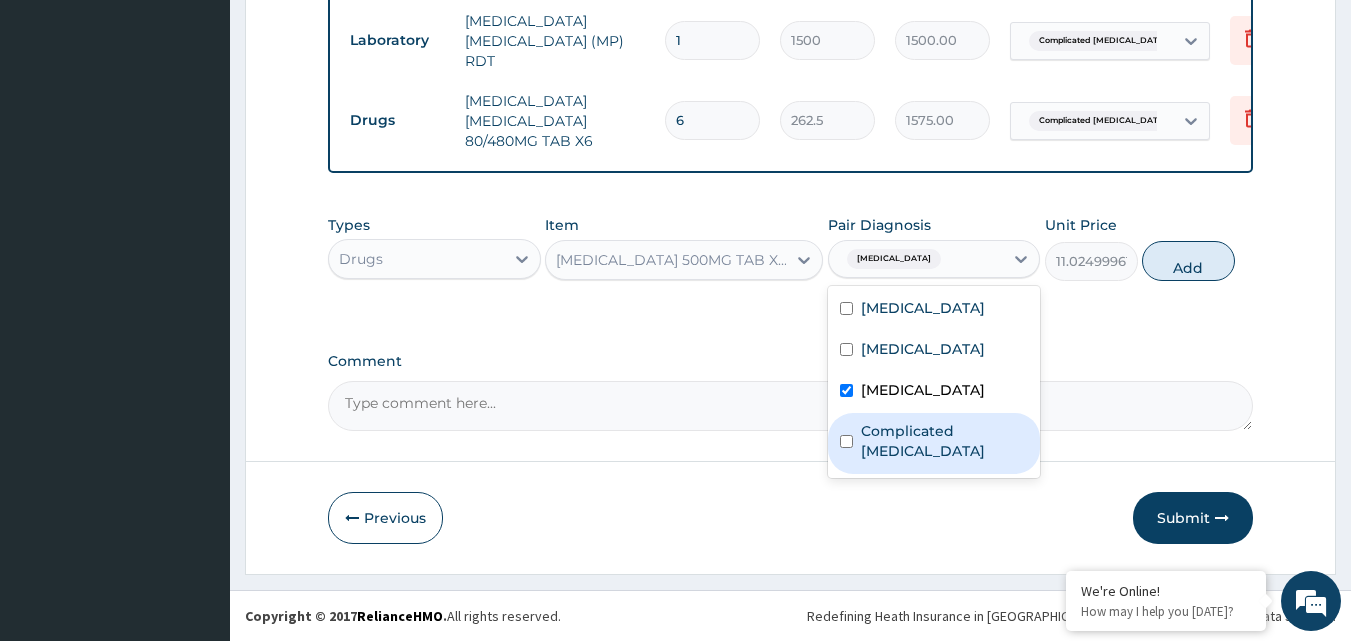 click on "Complicated malaria" at bounding box center (945, 441) 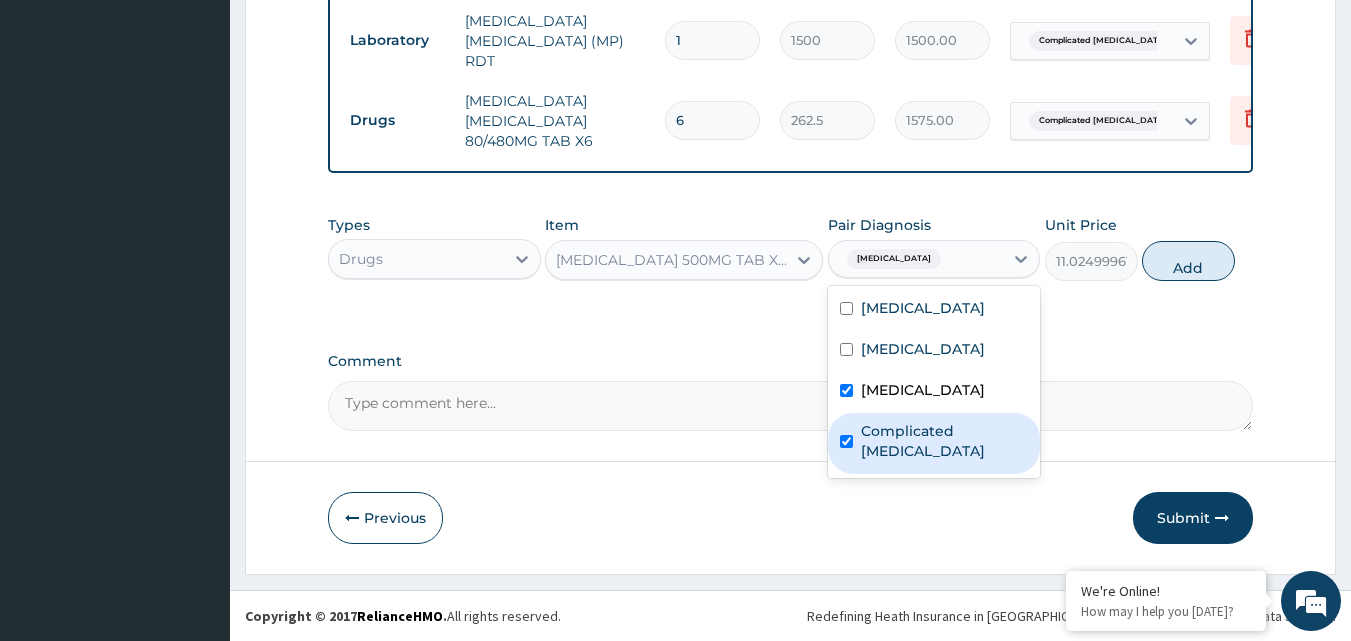 checkbox on "true" 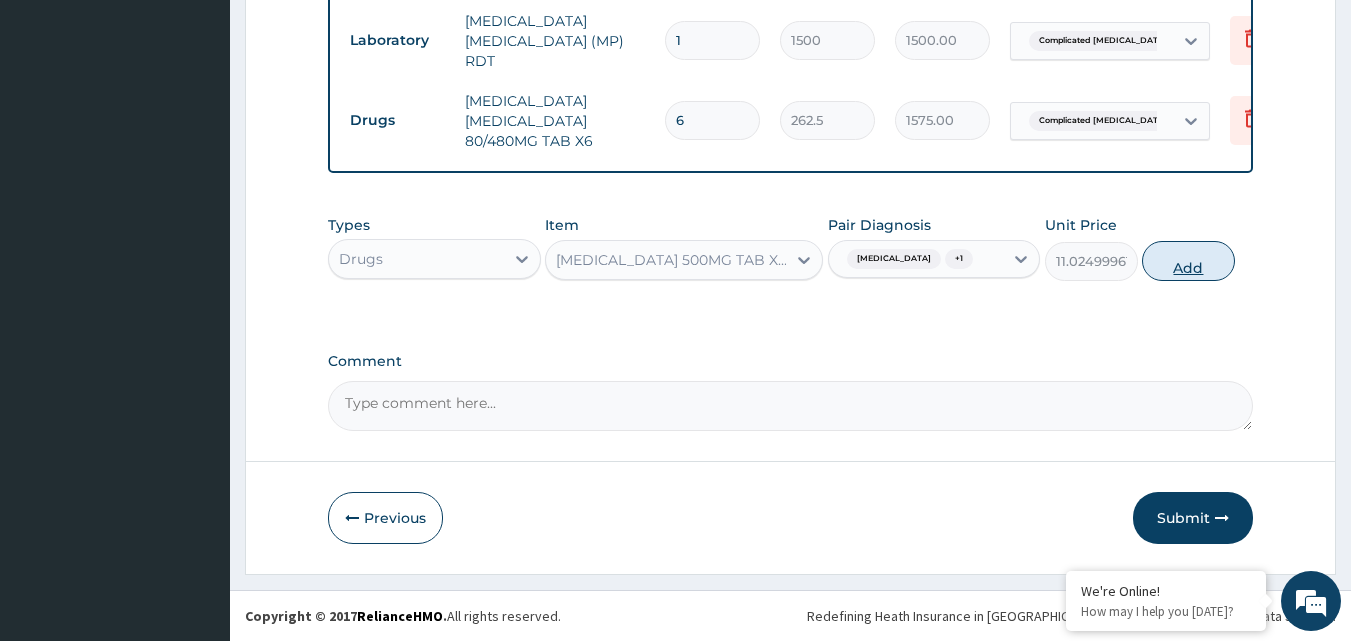 click on "Add" at bounding box center (1188, 261) 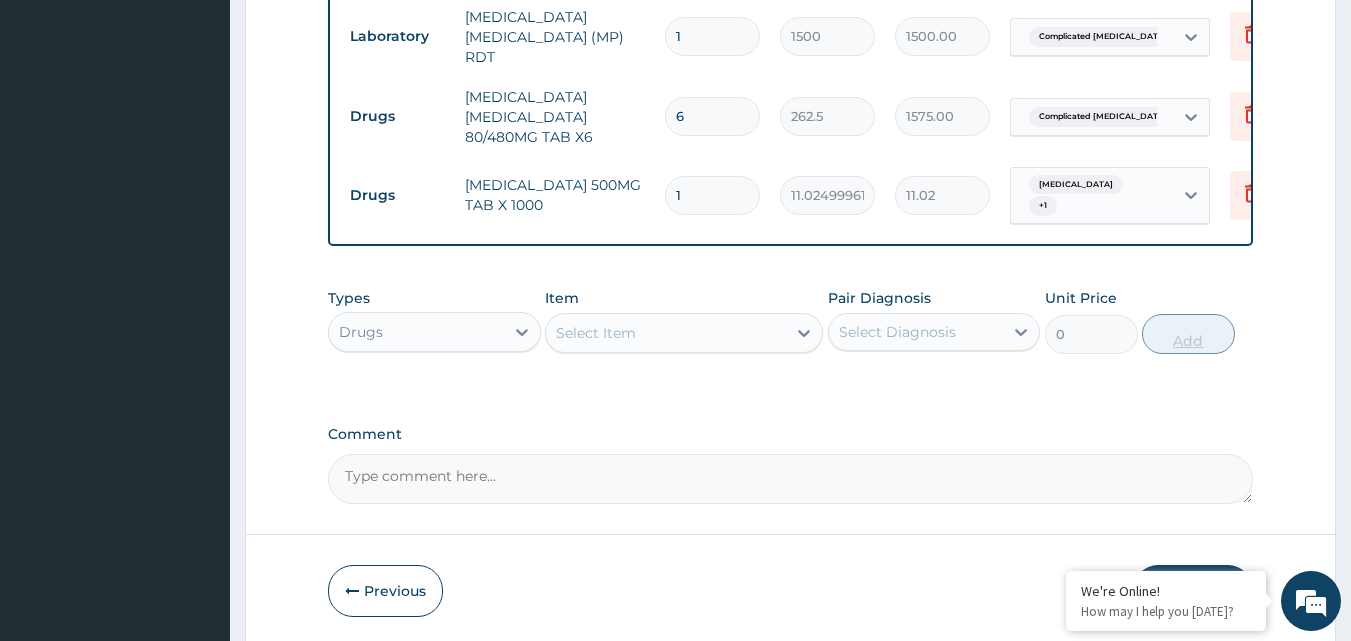 type on "18" 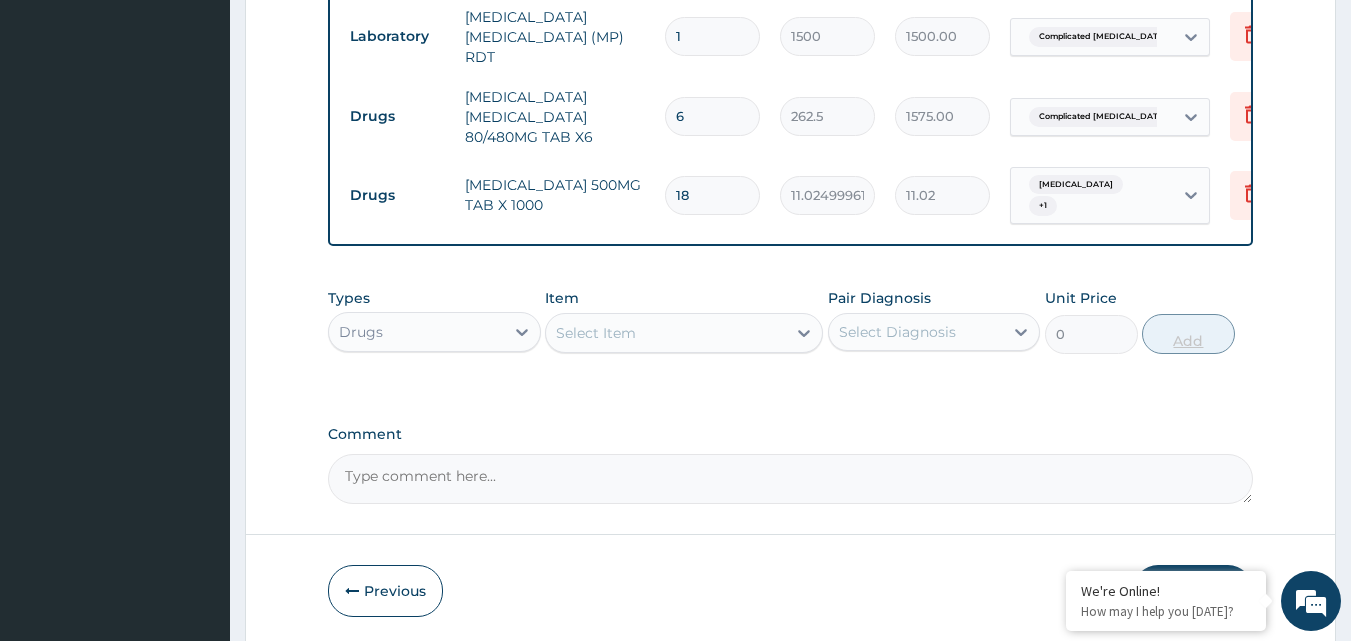 type on "198.45" 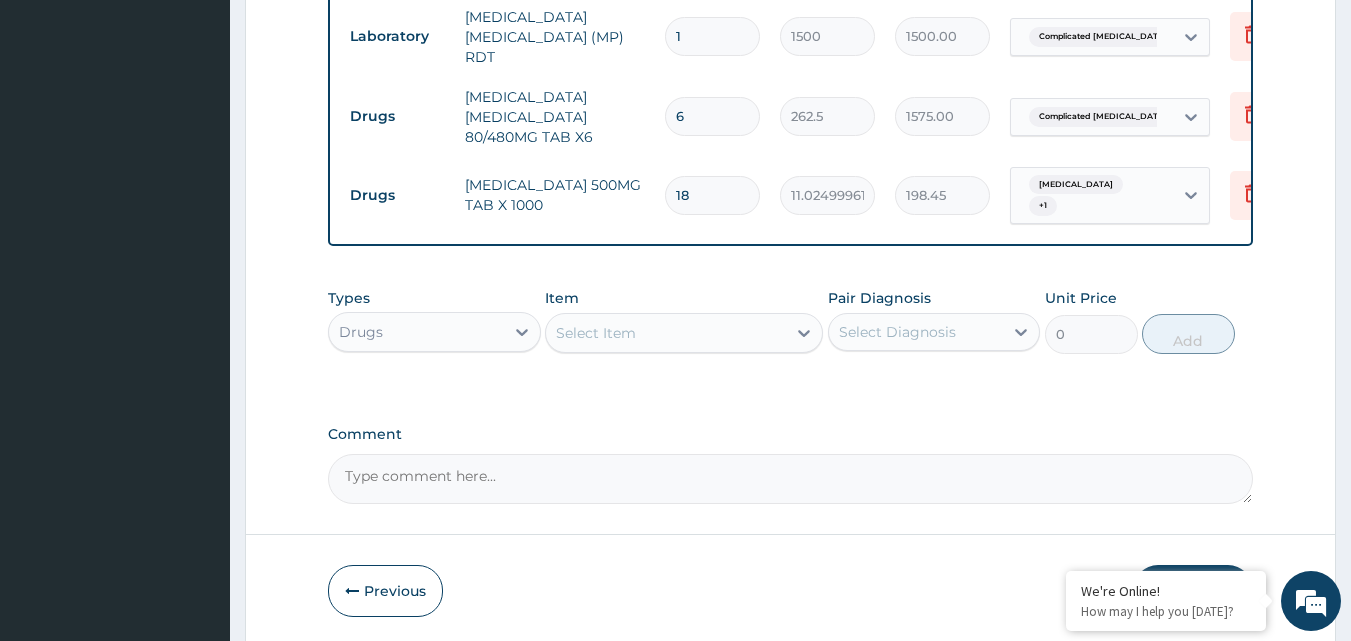 type on "18" 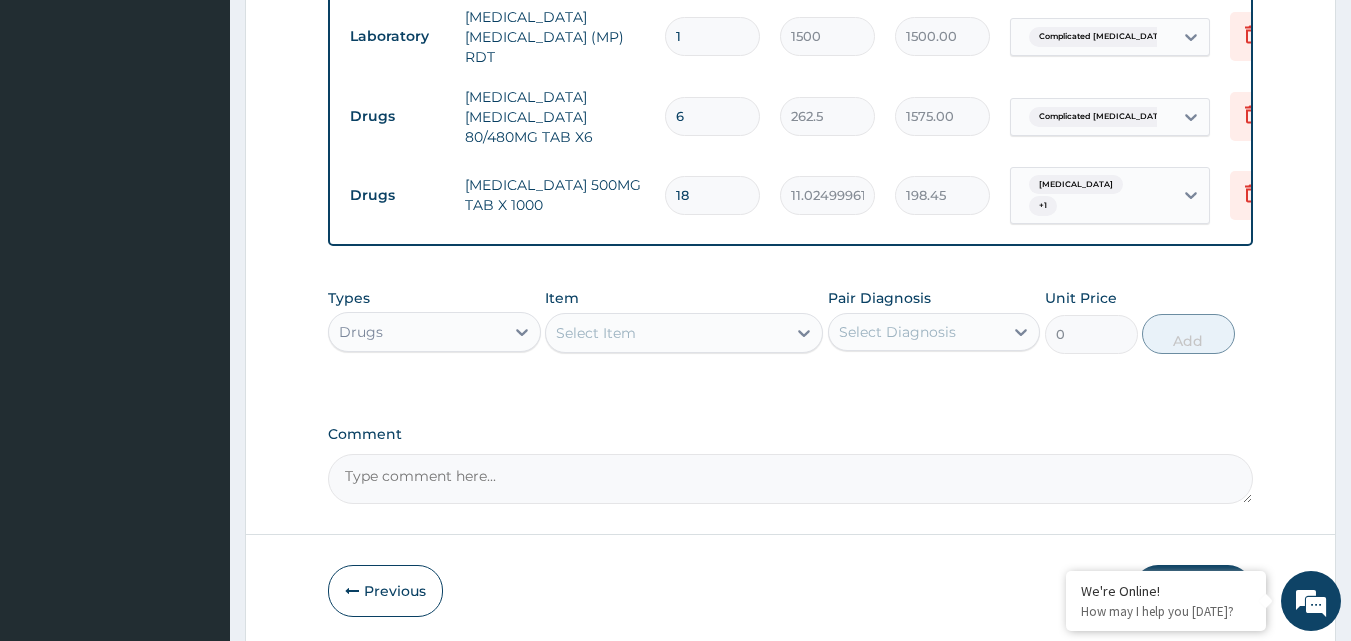 click on "Select Item" at bounding box center [666, 333] 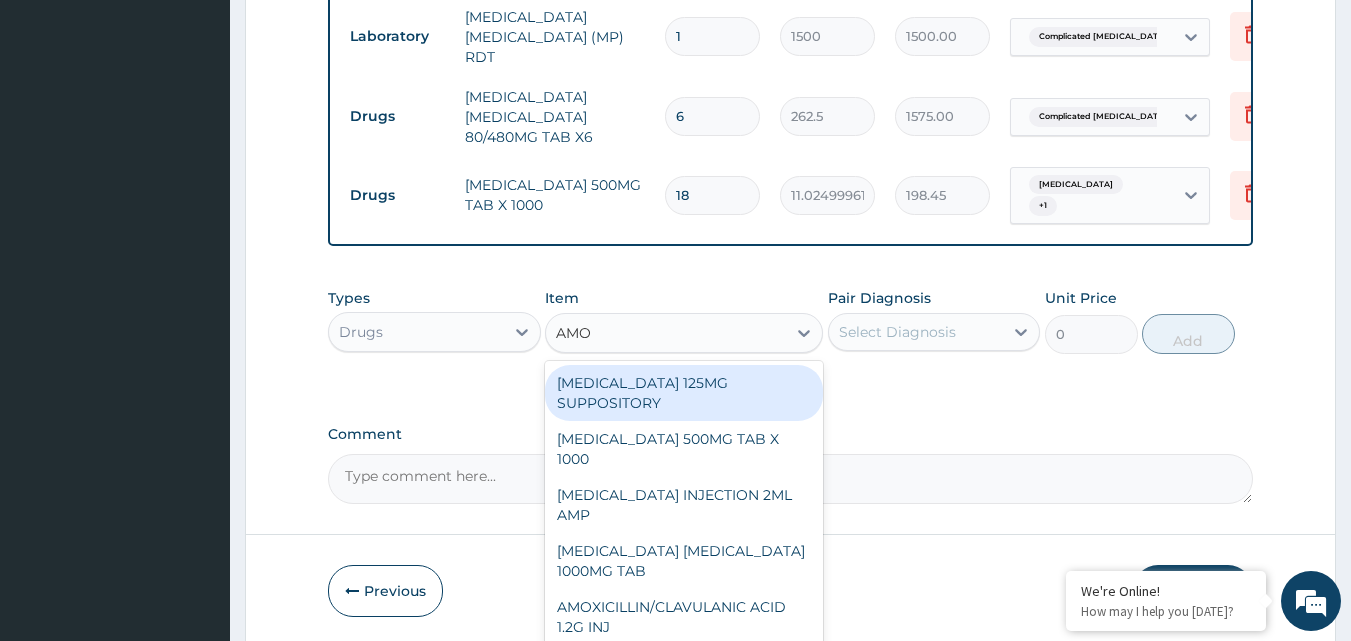 type on "AMOX" 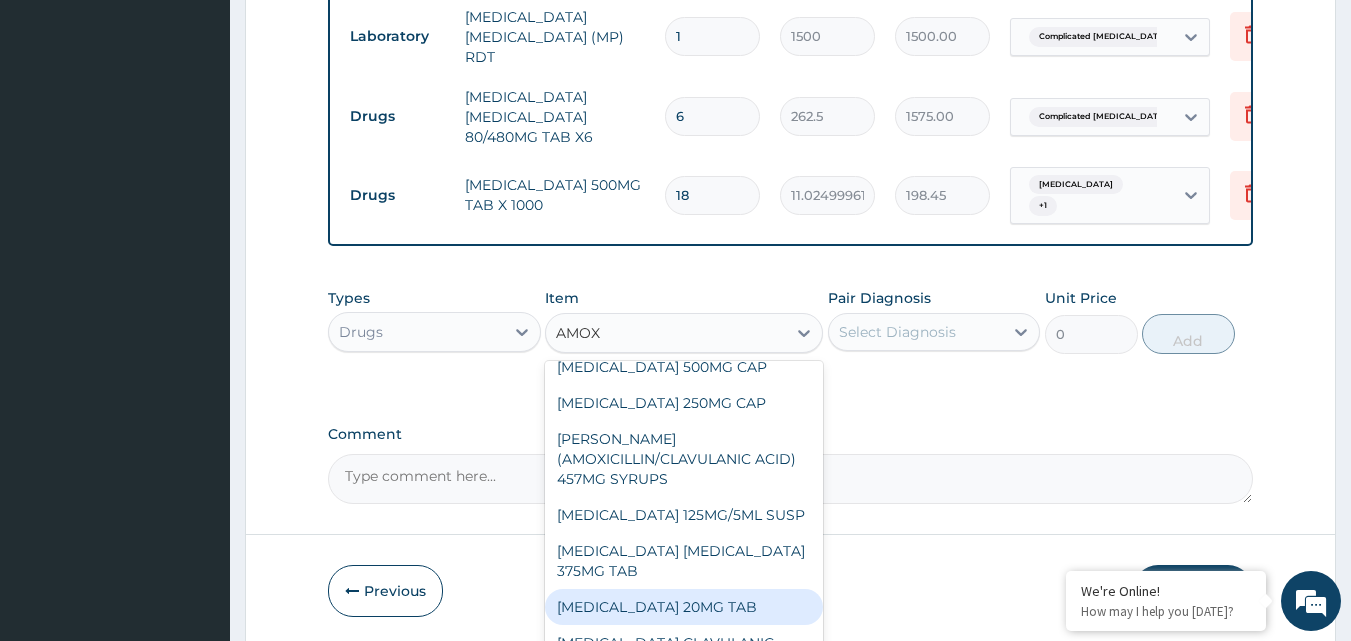 scroll, scrollTop: 312, scrollLeft: 0, axis: vertical 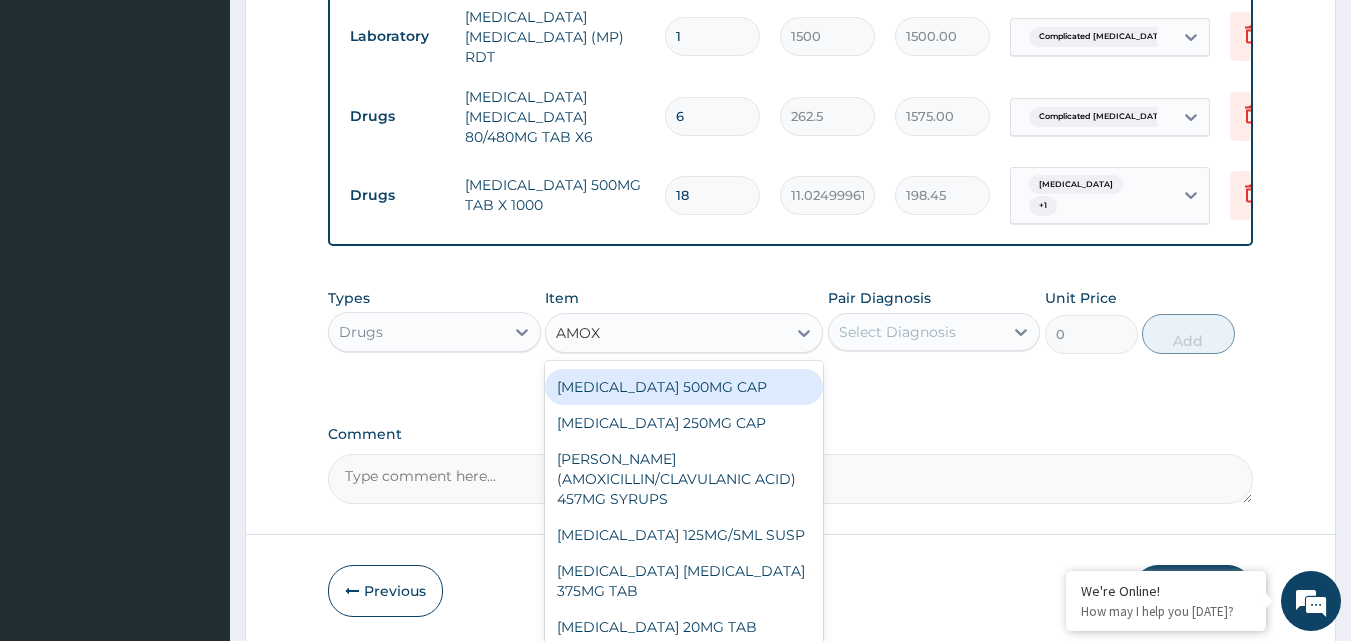 click on "AMOXICILLIN 500MG CAP" at bounding box center (684, 387) 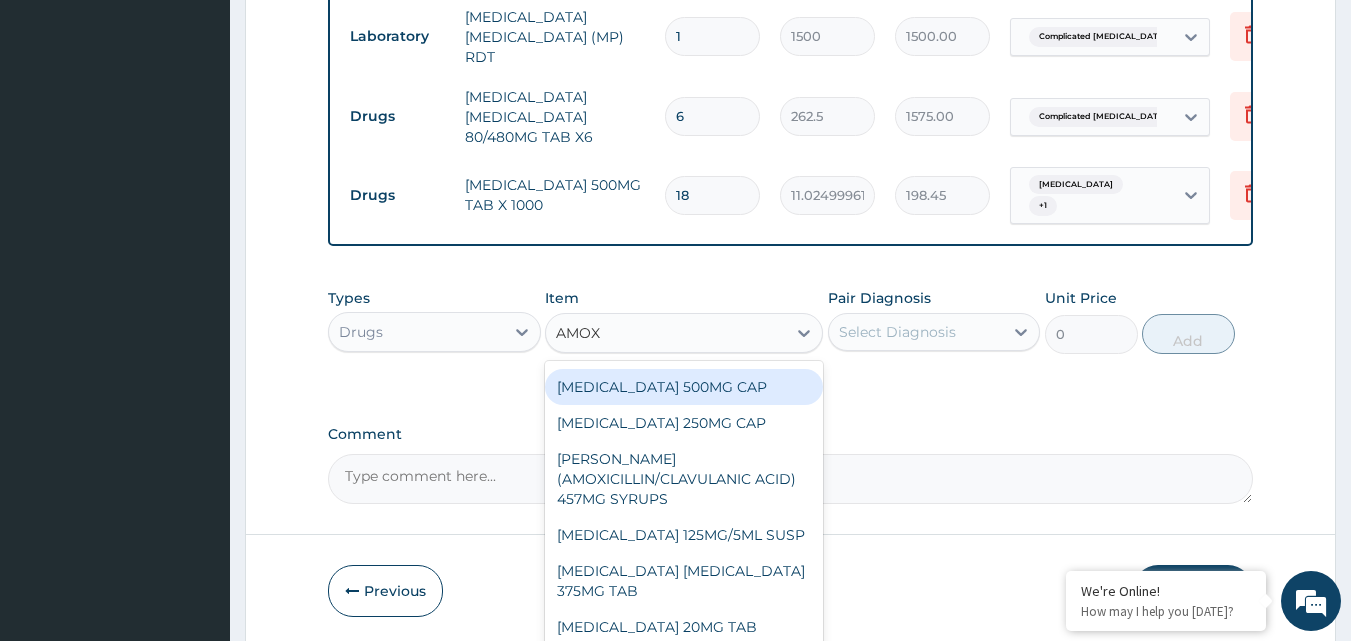 type 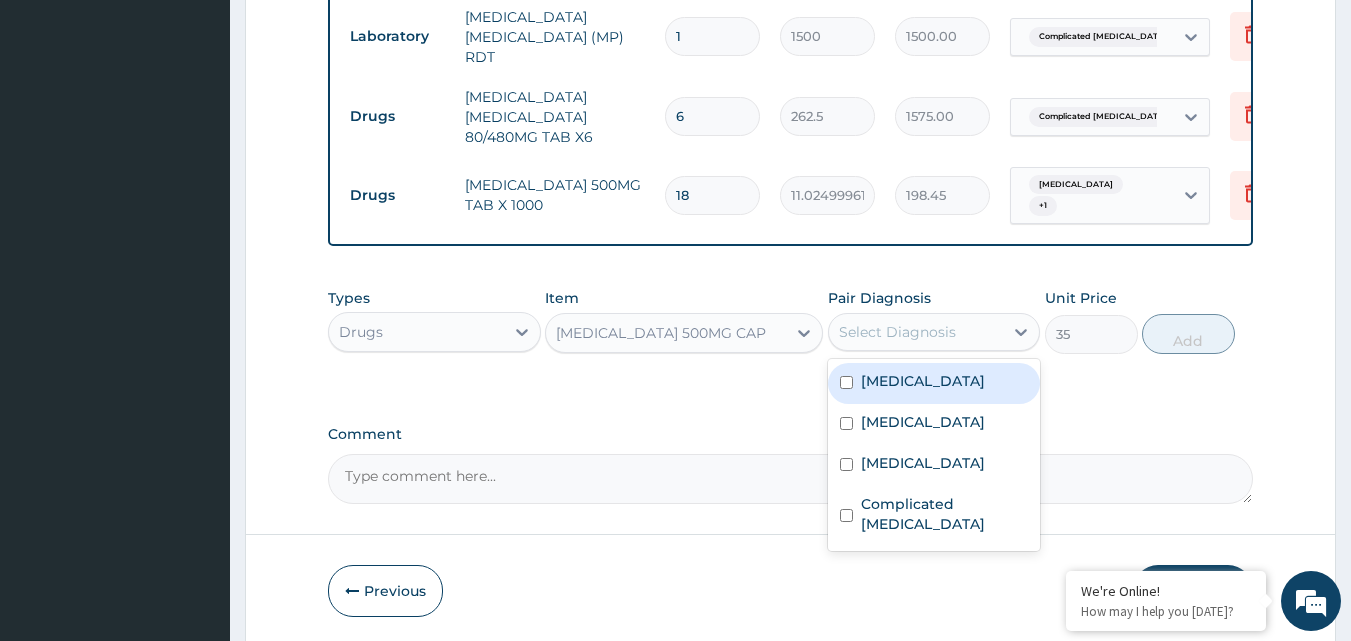 click on "Select Diagnosis" at bounding box center [897, 332] 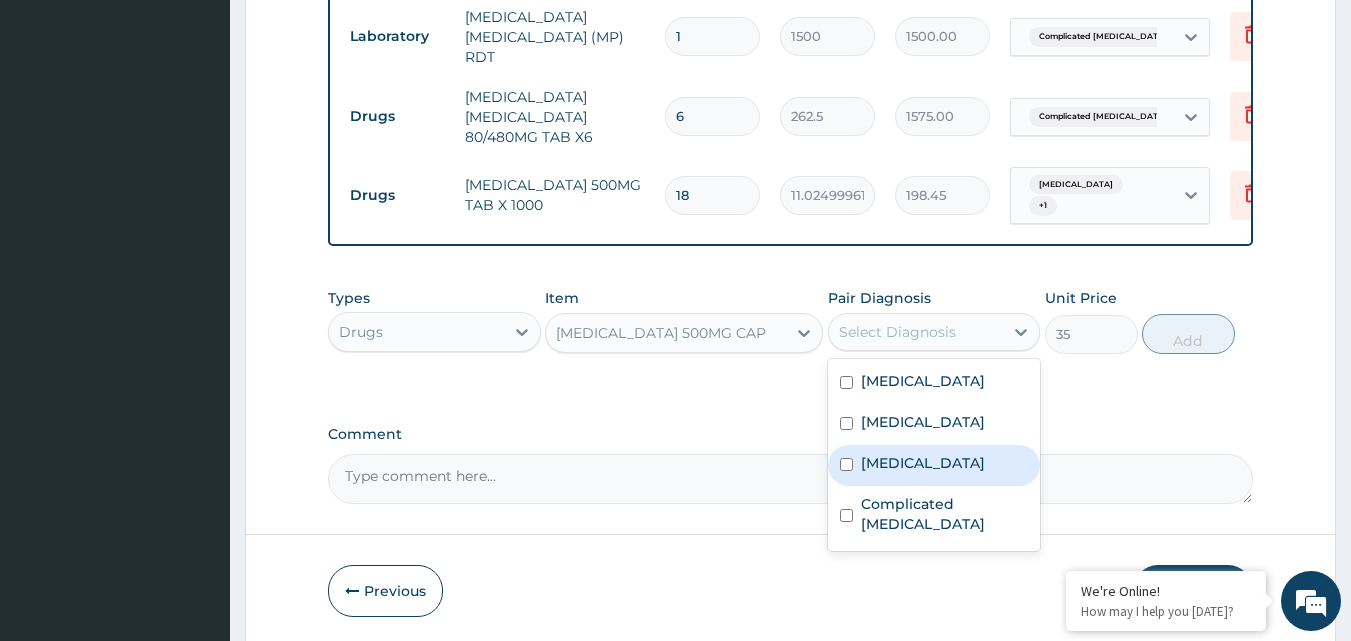 click on "Sepsis" at bounding box center [934, 465] 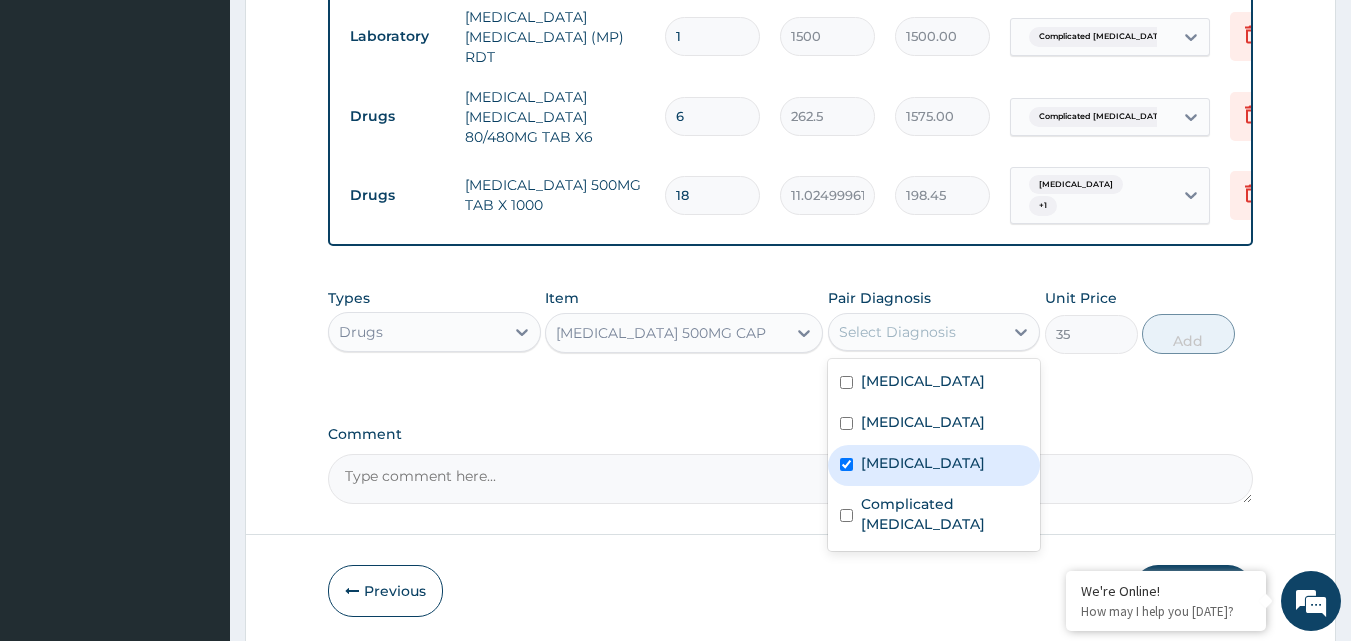 checkbox on "true" 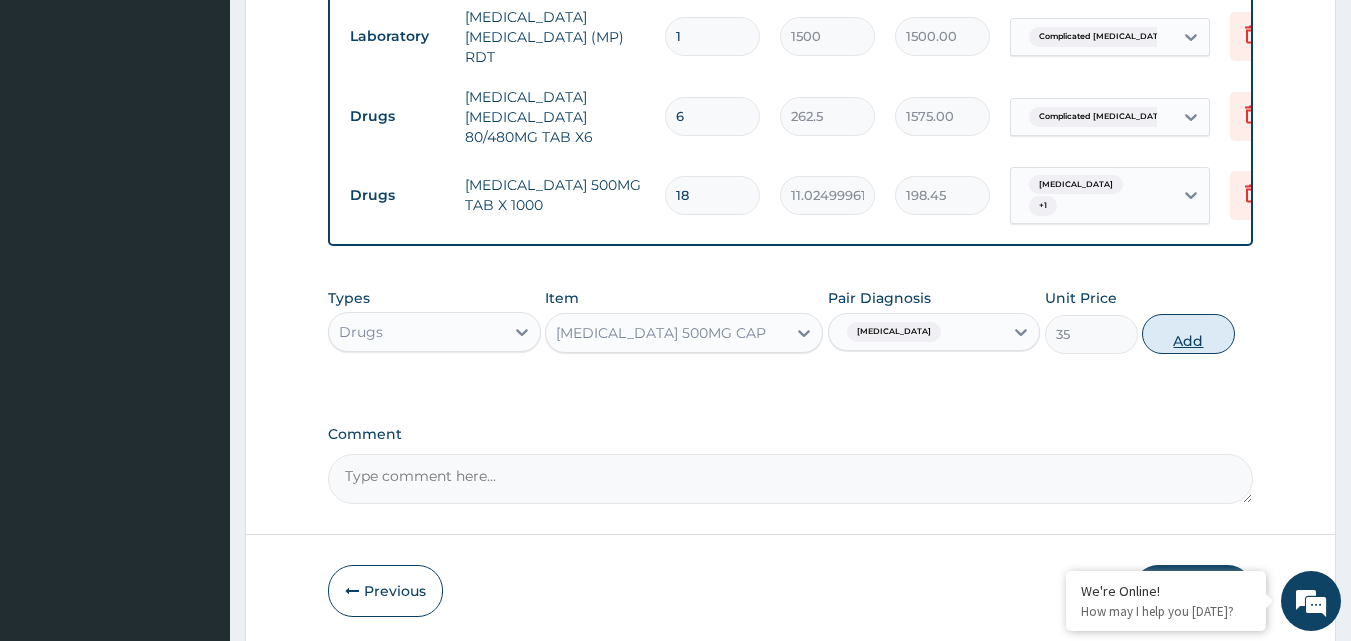 click on "Add" at bounding box center [1188, 334] 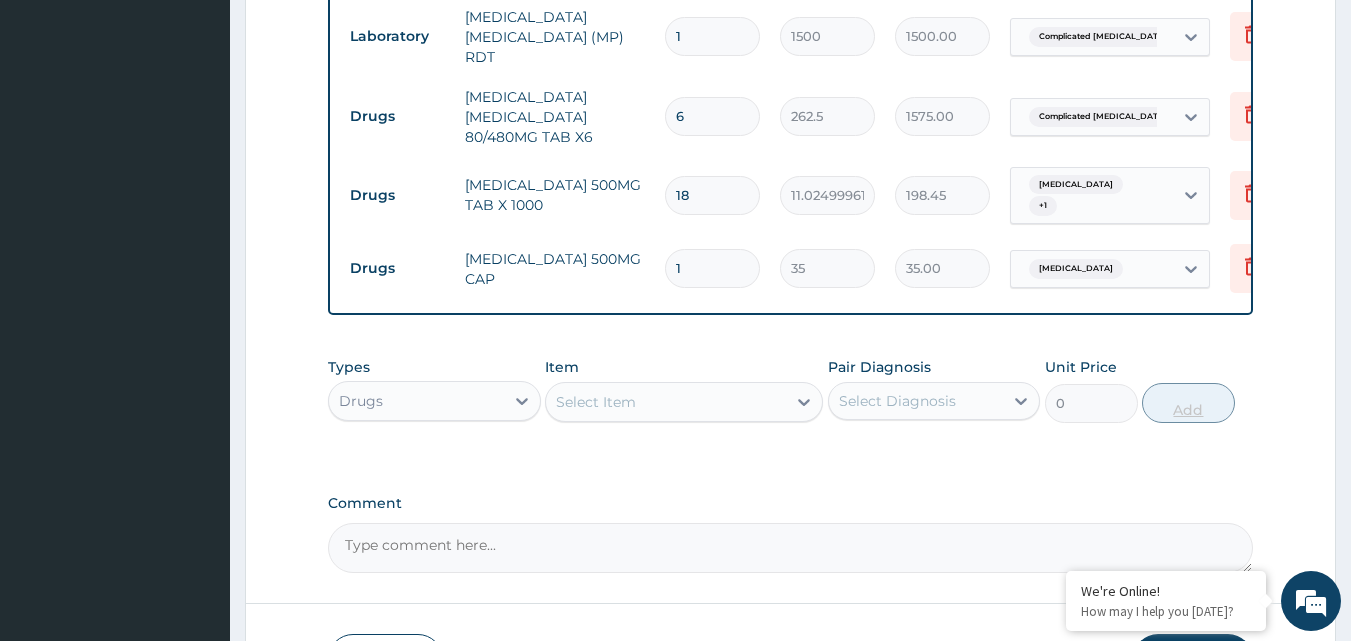 type on "15" 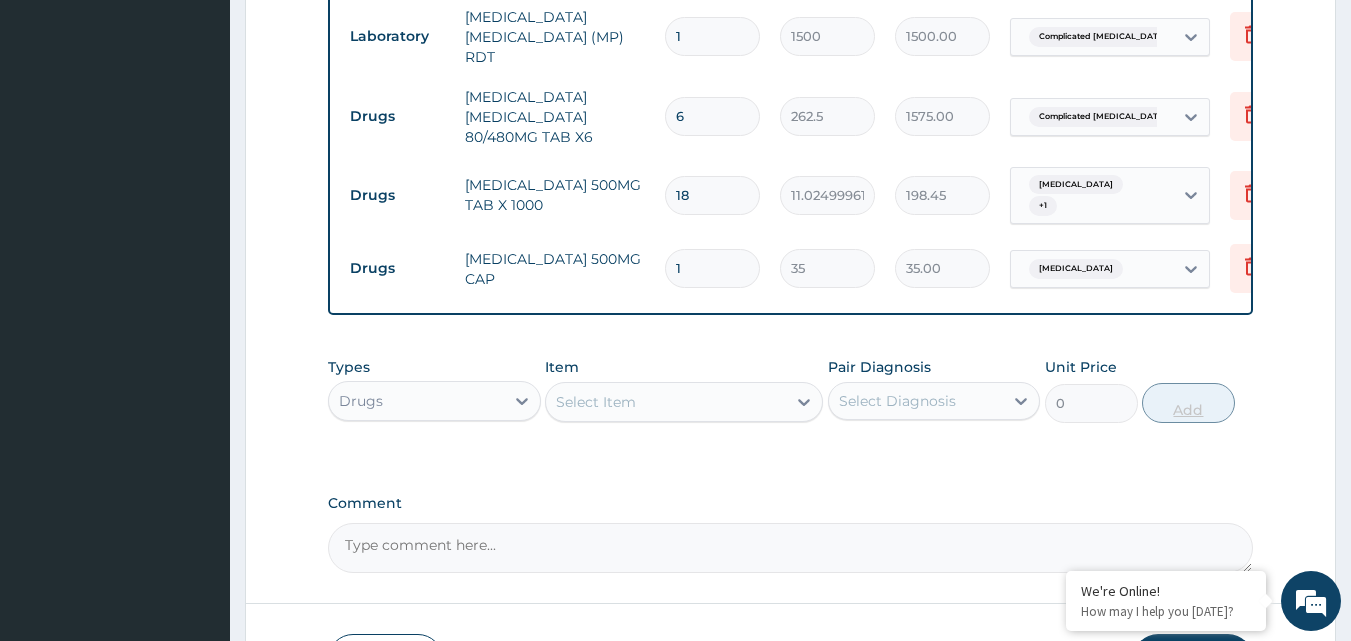type on "525.00" 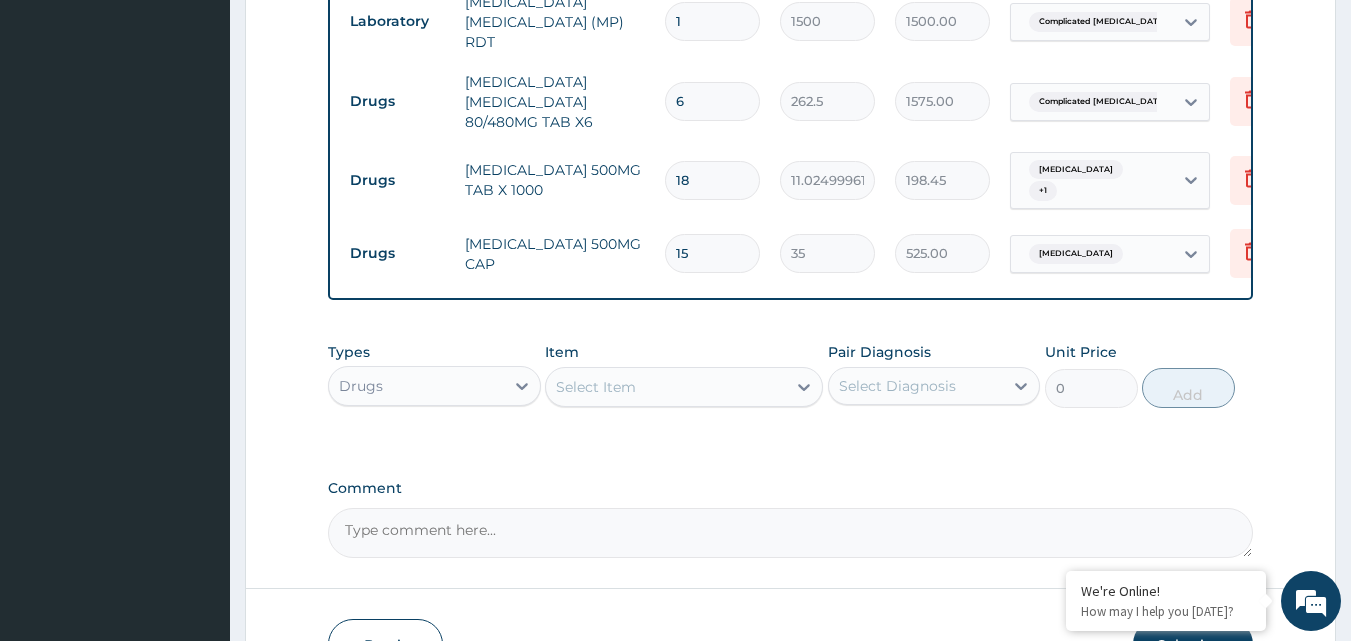 scroll, scrollTop: 1277, scrollLeft: 0, axis: vertical 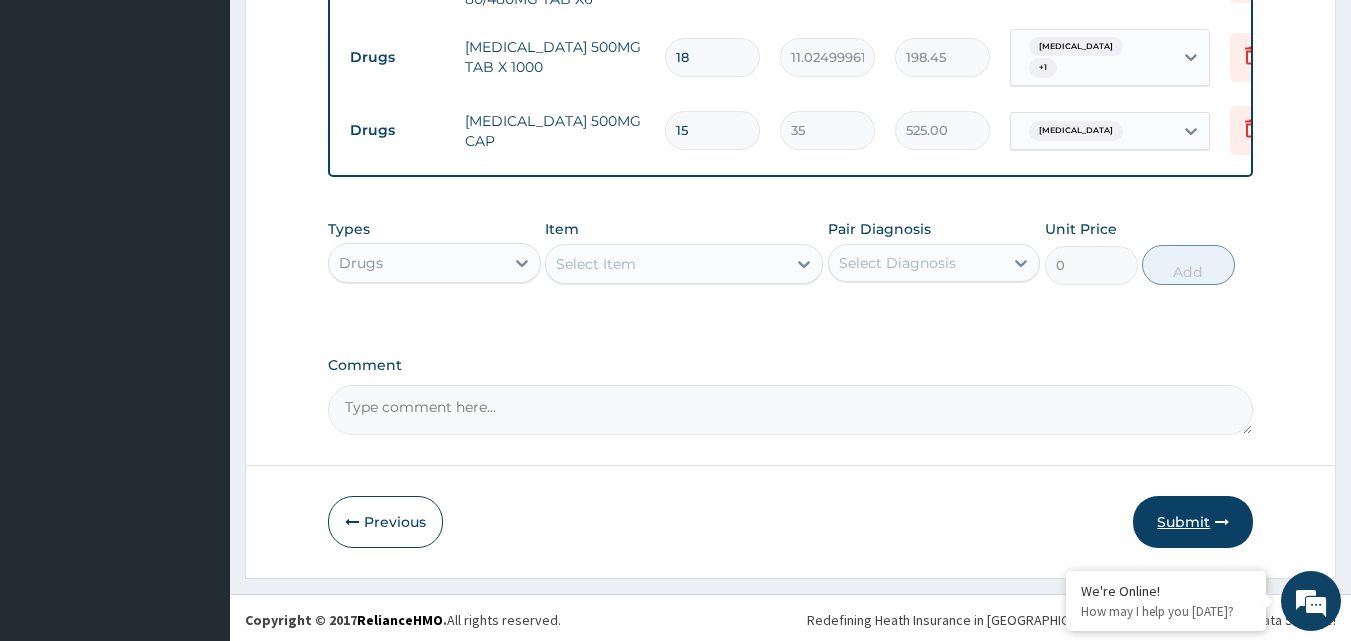 type on "15" 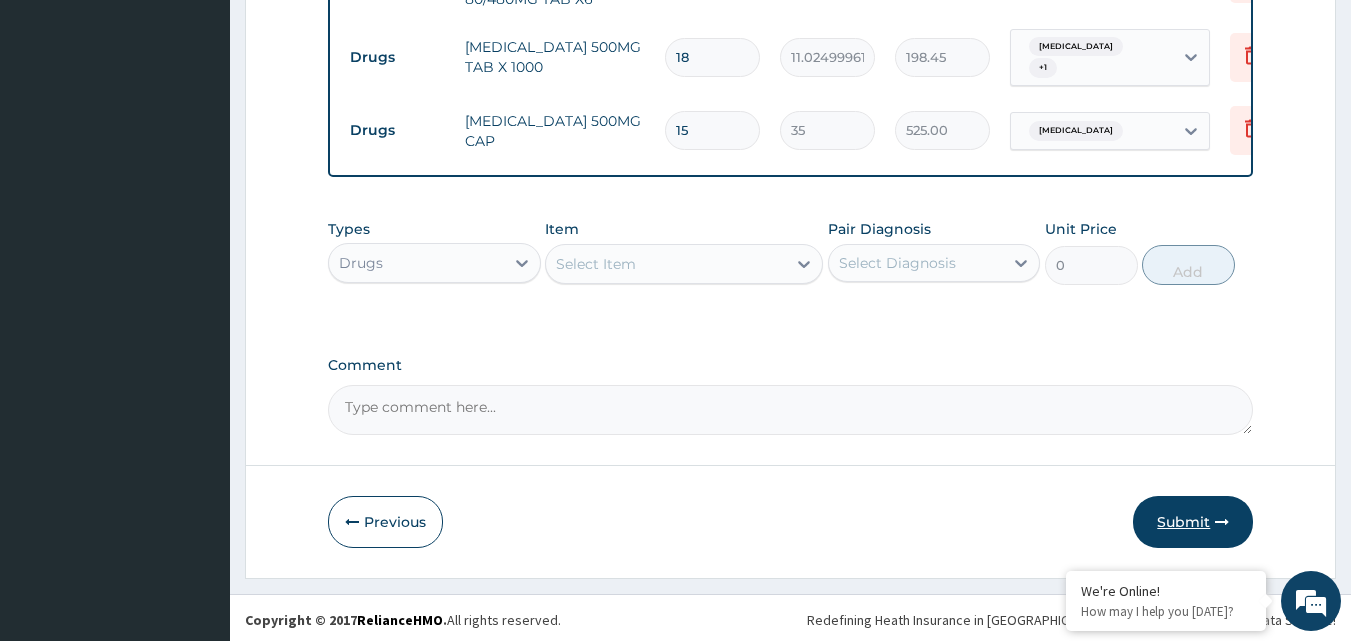 click on "Submit" at bounding box center (1193, 522) 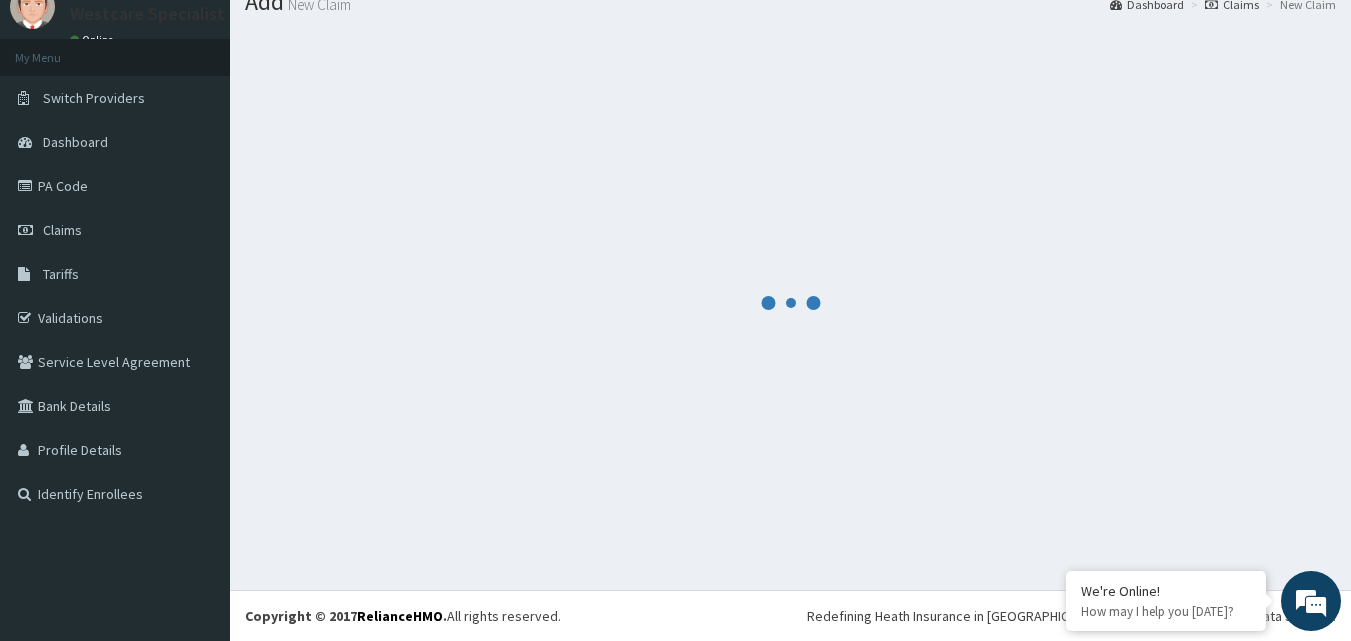 scroll, scrollTop: 76, scrollLeft: 0, axis: vertical 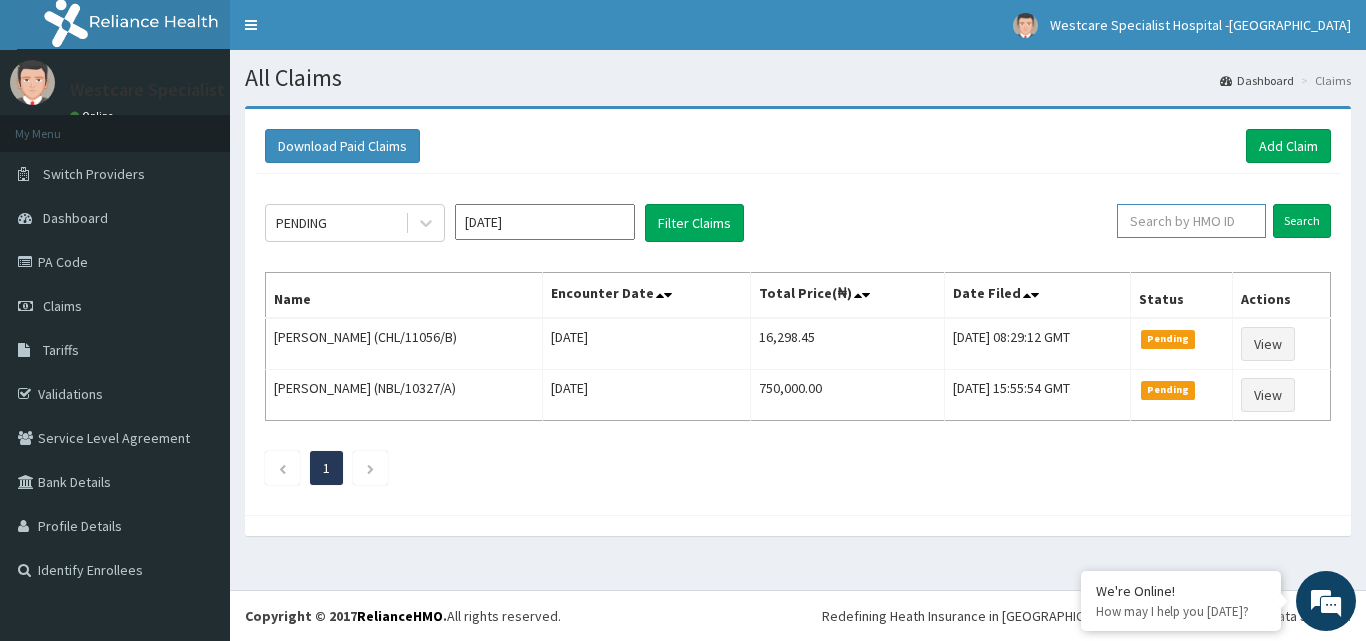 click at bounding box center [1191, 221] 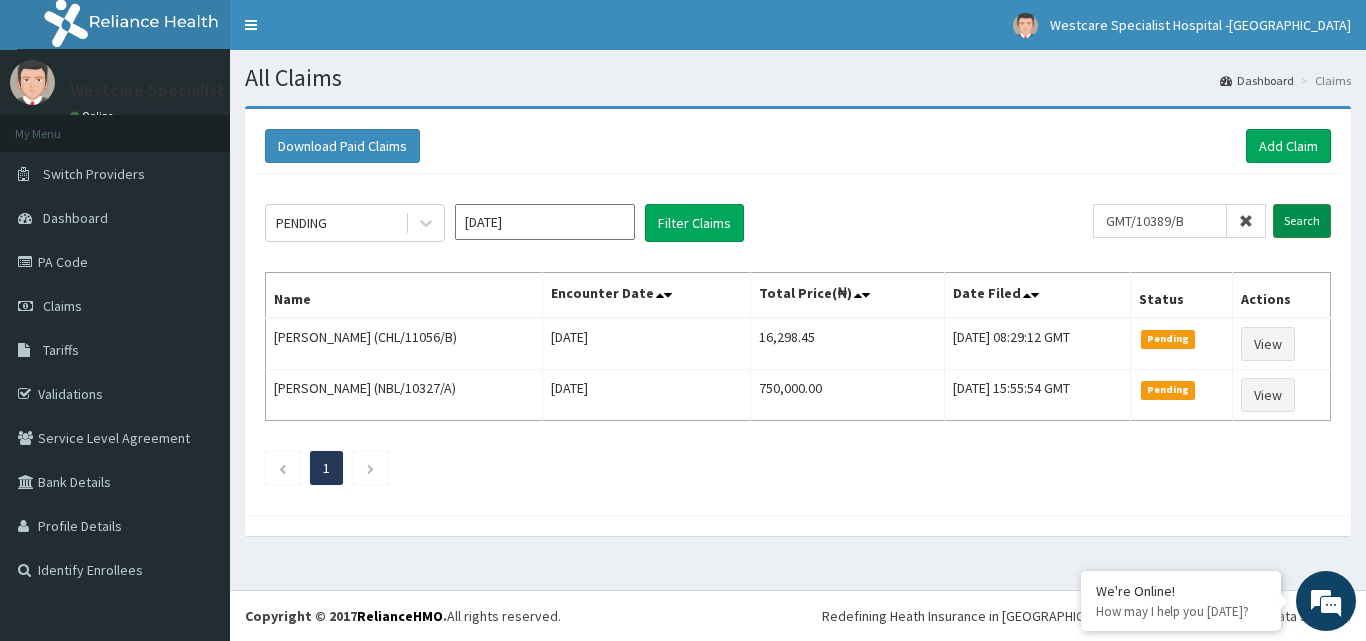 click on "Search" at bounding box center [1302, 221] 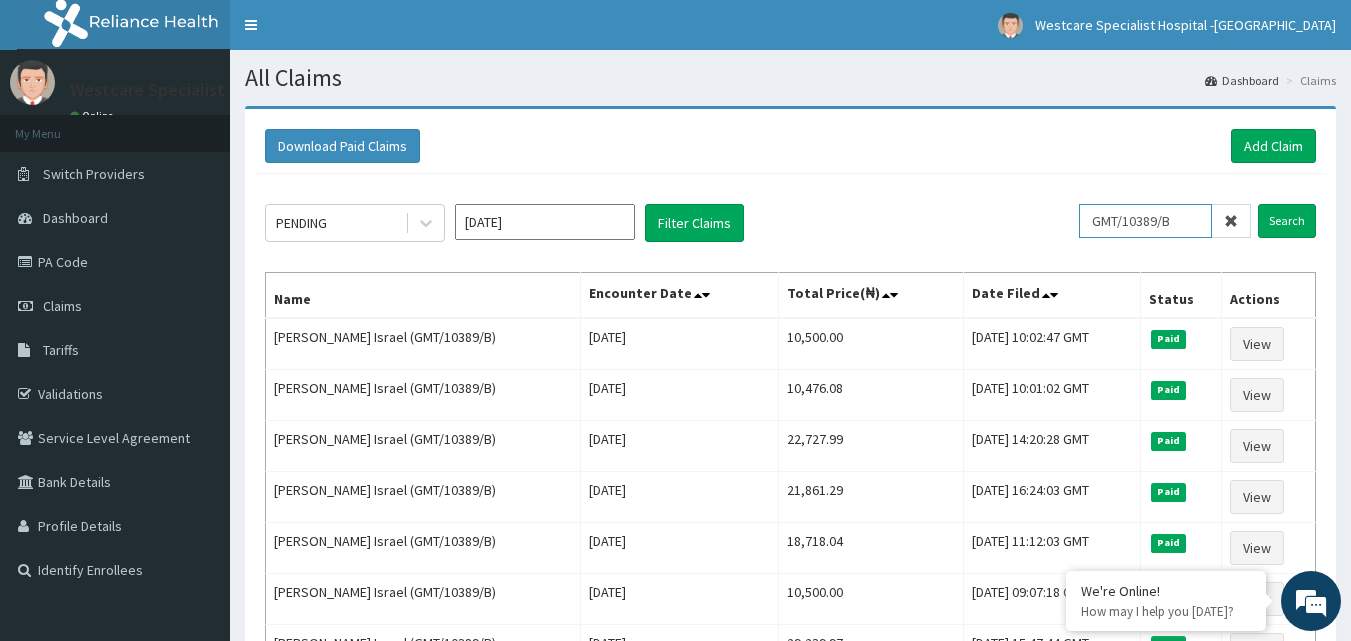 click on "GMT/10389/B" at bounding box center (1145, 221) 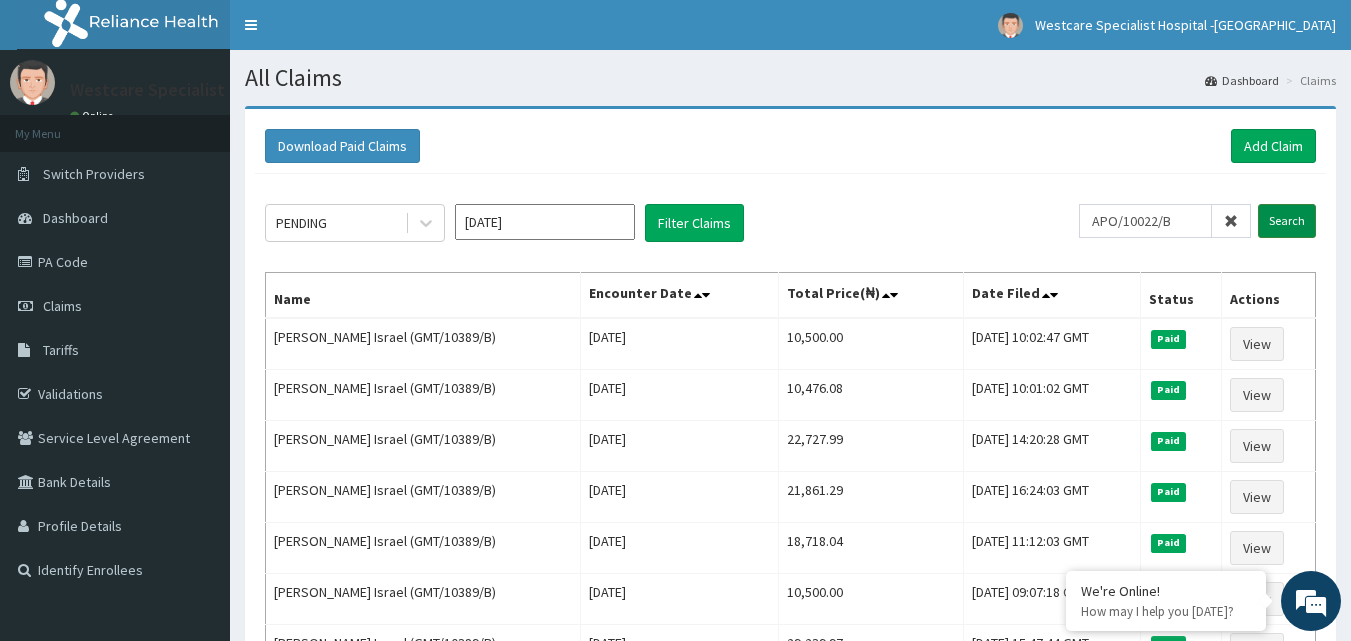 click on "Search" at bounding box center (1287, 221) 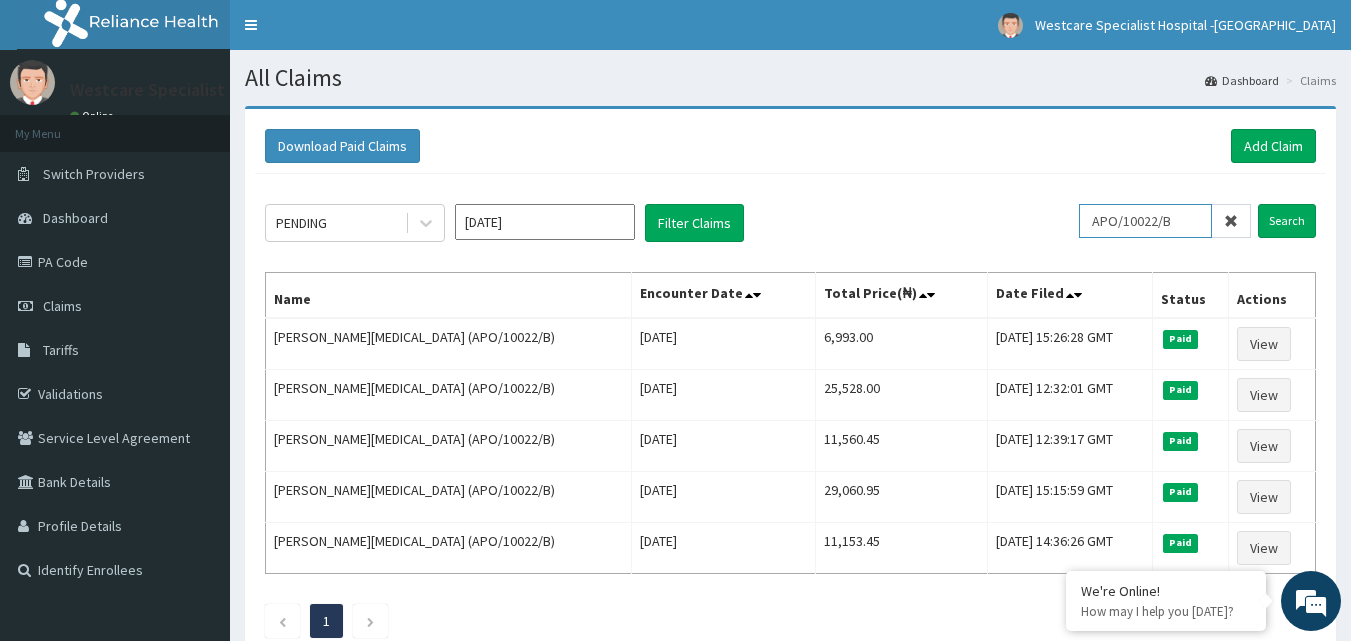 click on "APO/10022/B" at bounding box center (1145, 221) 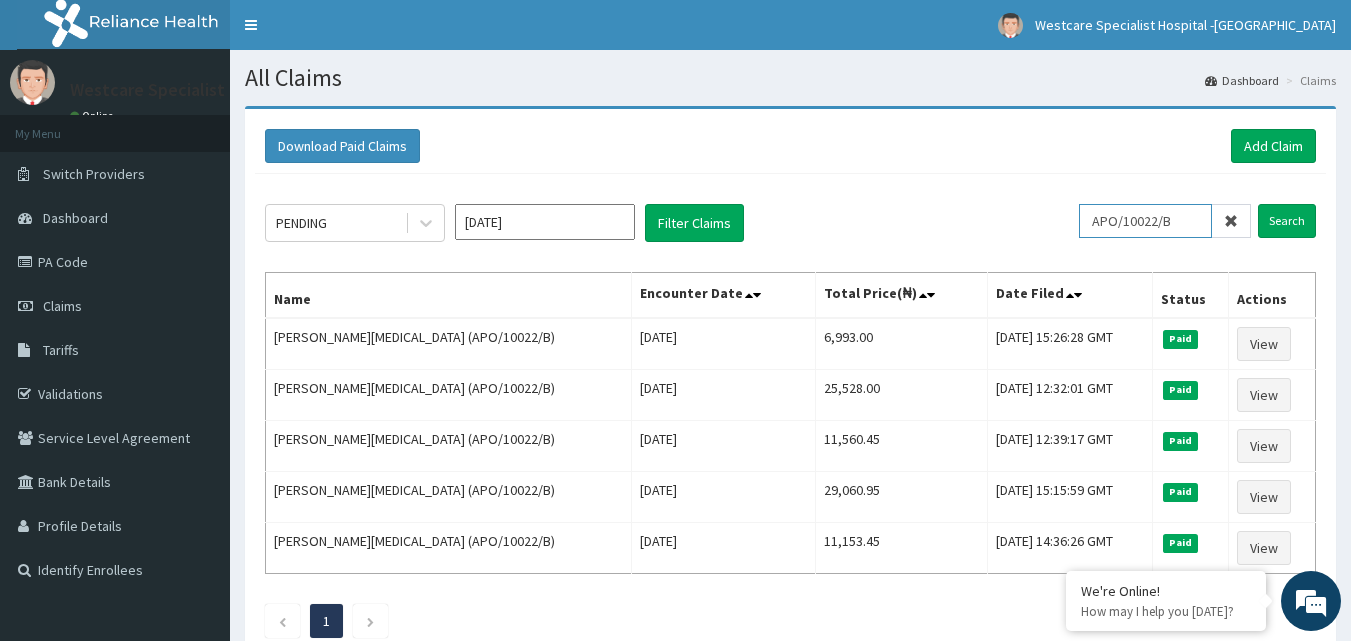 click on "APO/10022/B" at bounding box center (1145, 221) 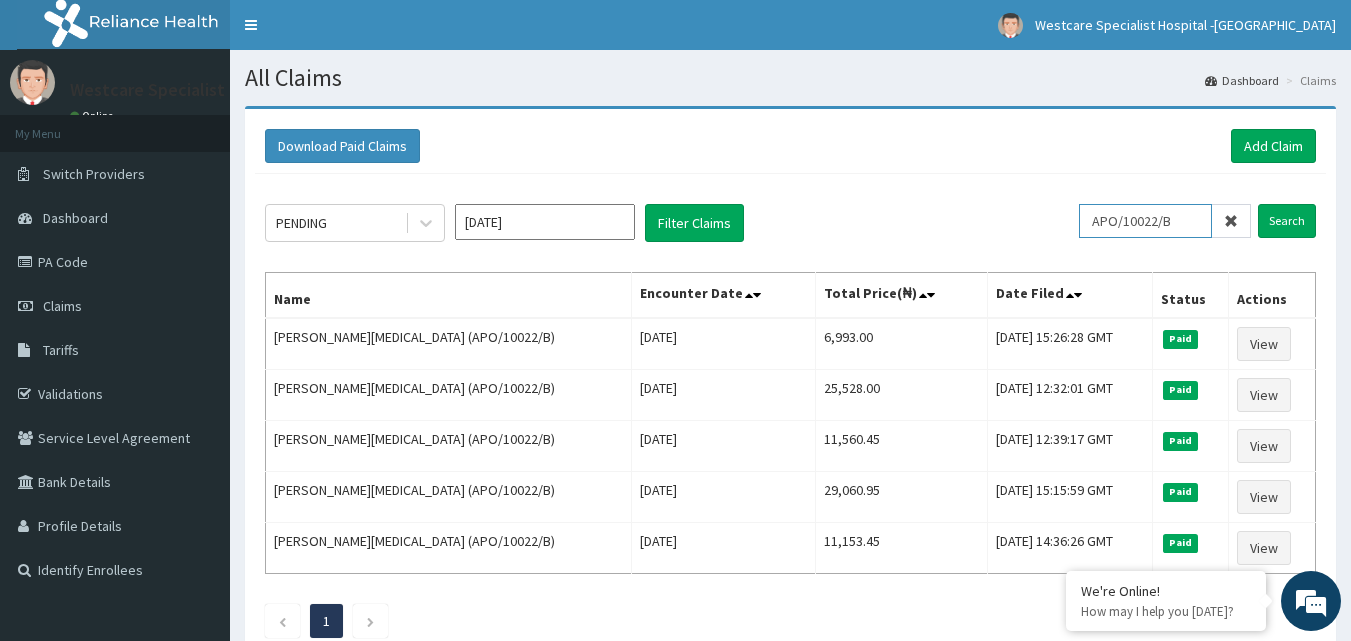 paste on "FCC/10408/A" 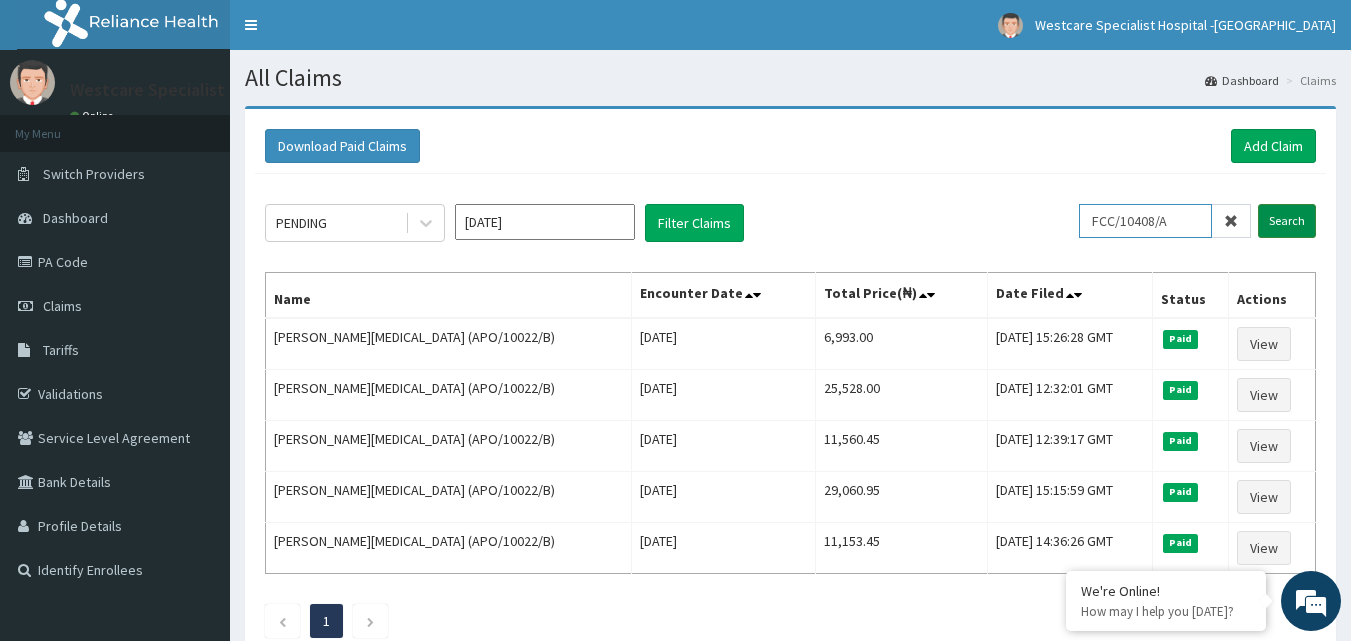 type on "FCC/10408/A" 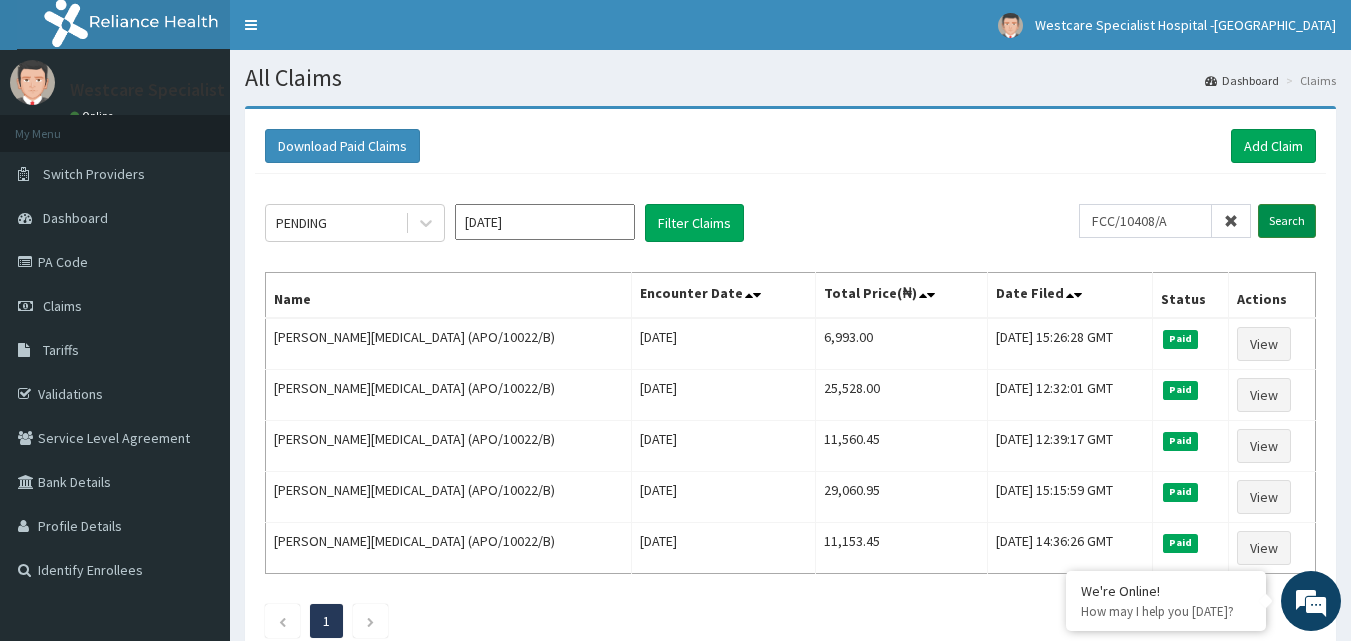 click on "Search" at bounding box center (1287, 221) 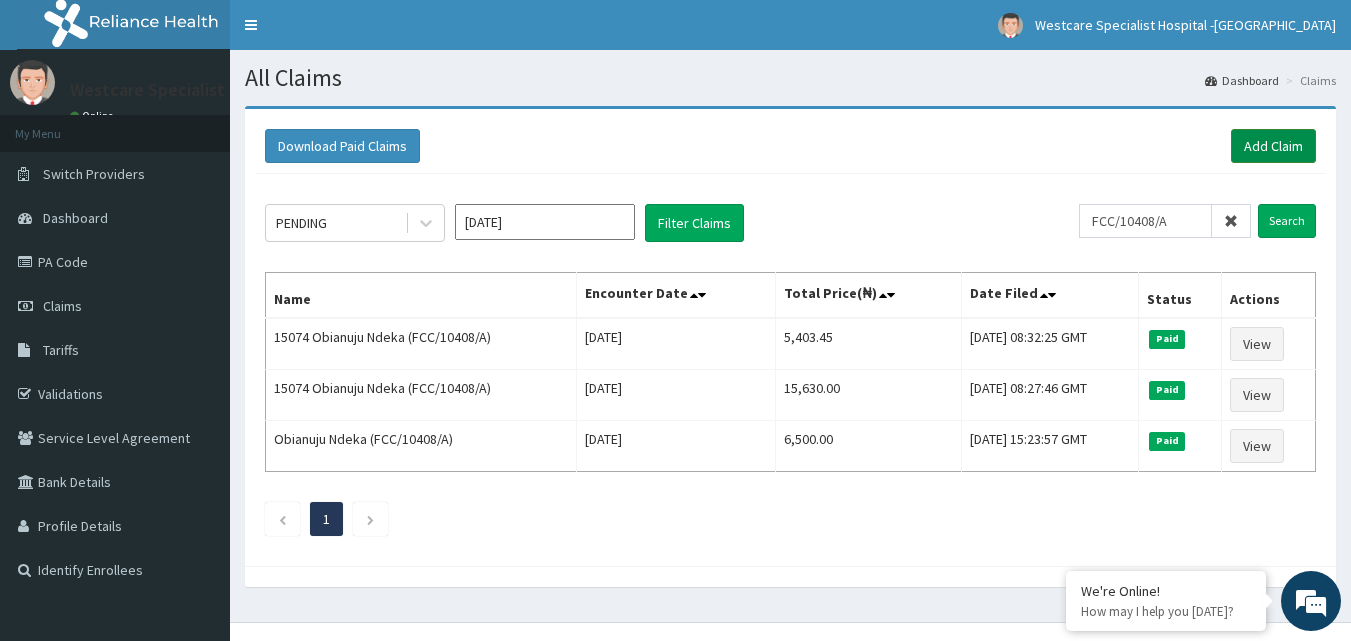 click on "Add Claim" at bounding box center [1273, 146] 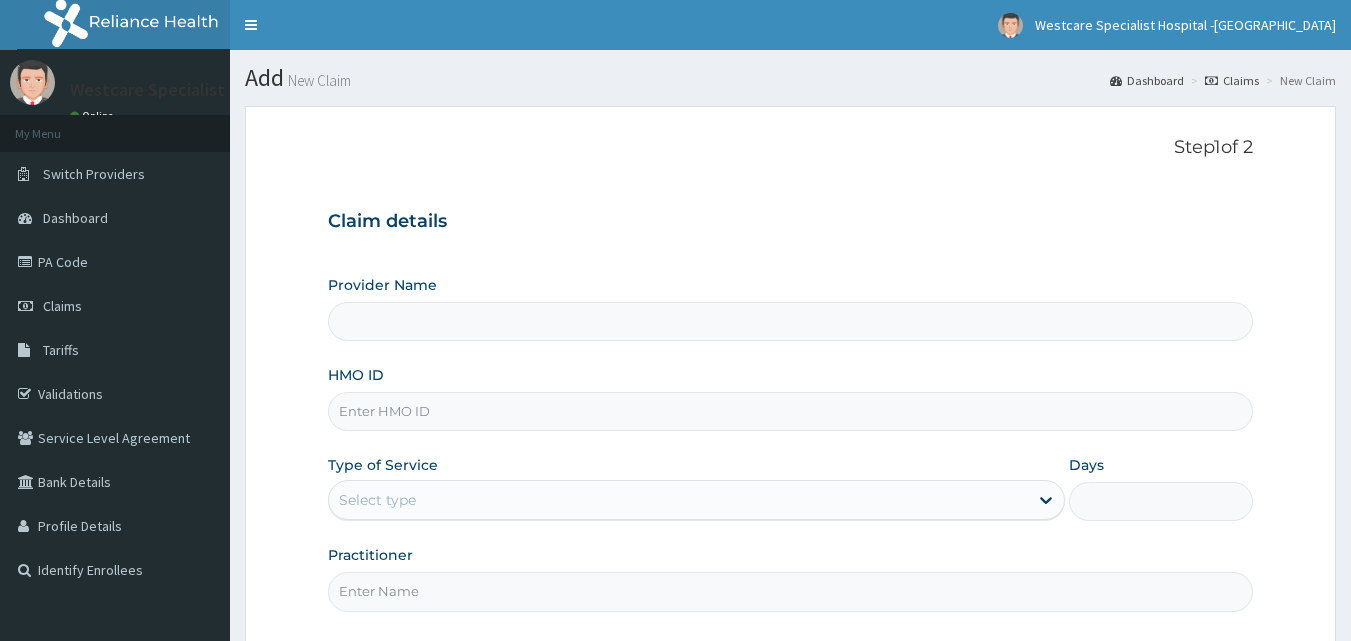 scroll, scrollTop: 0, scrollLeft: 0, axis: both 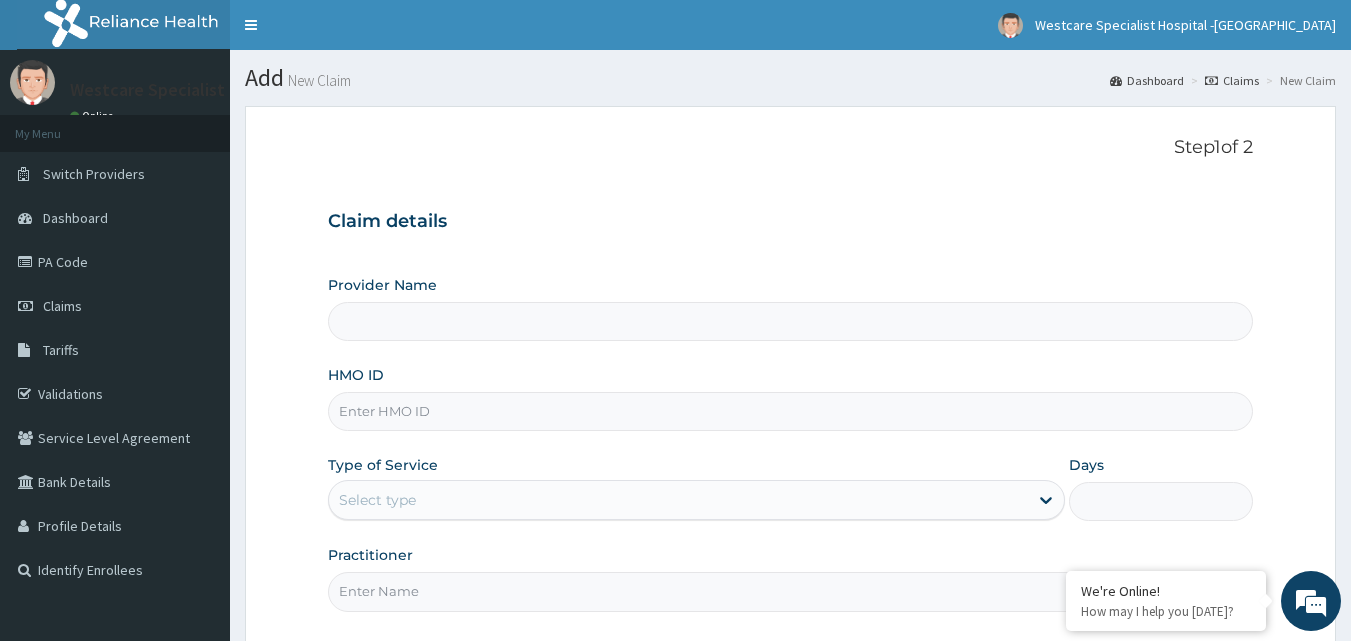 type on "WestCare Specialist Hospital - [GEOGRAPHIC_DATA]" 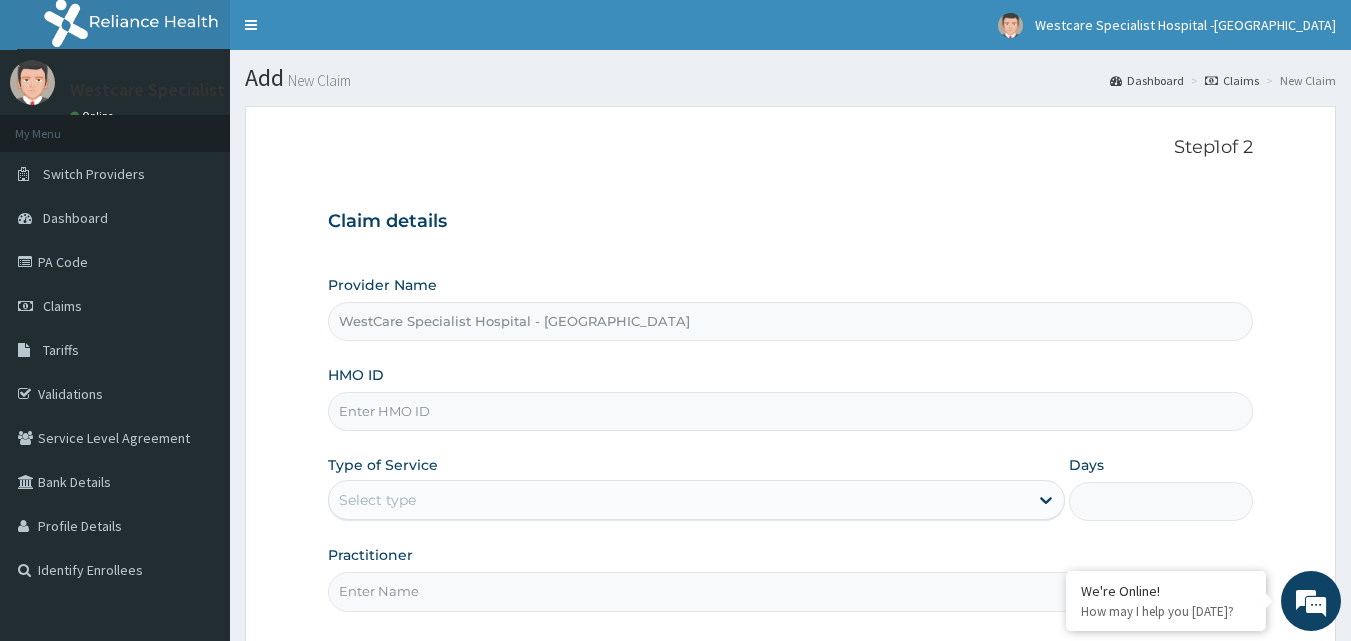click on "HMO ID" at bounding box center [791, 411] 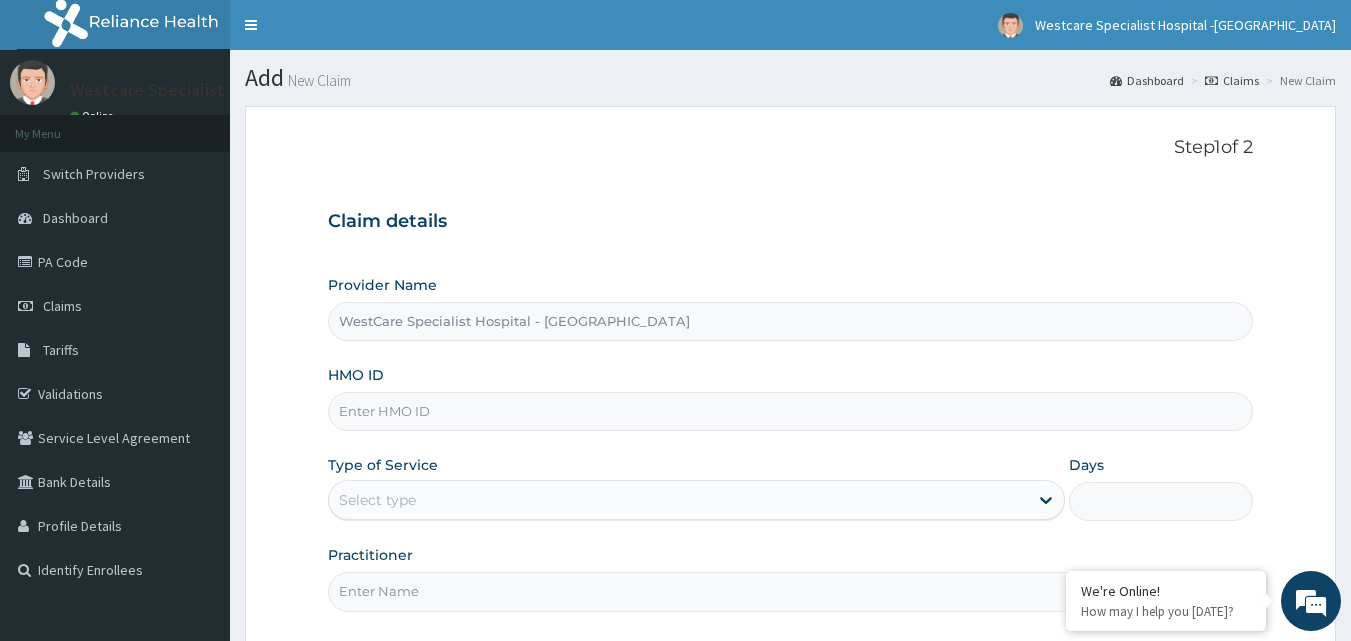 paste on "GMT/10389/D" 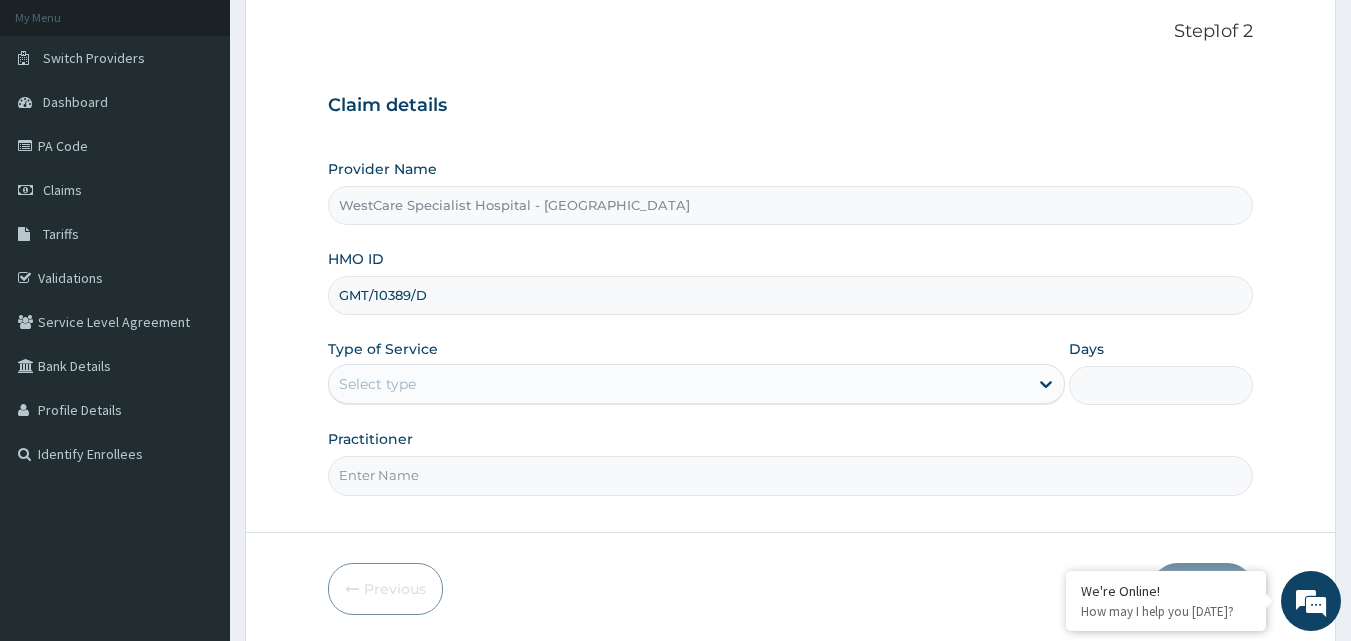 scroll, scrollTop: 187, scrollLeft: 0, axis: vertical 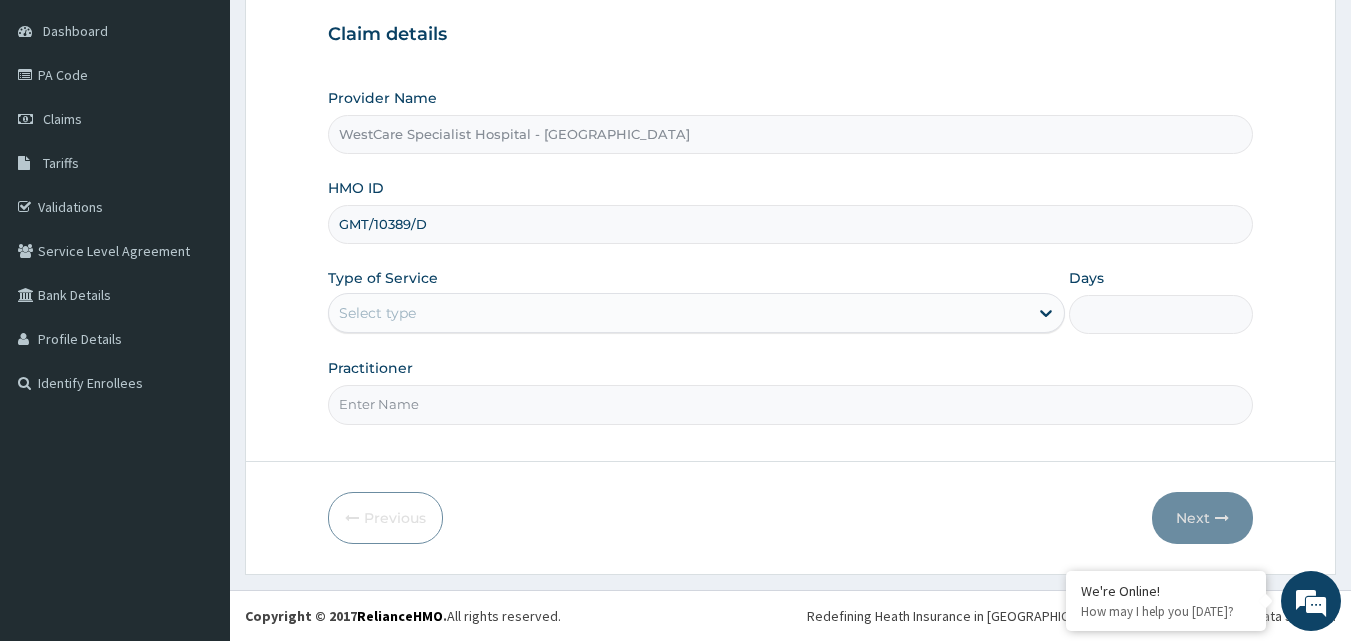 type on "GMT/10389/D" 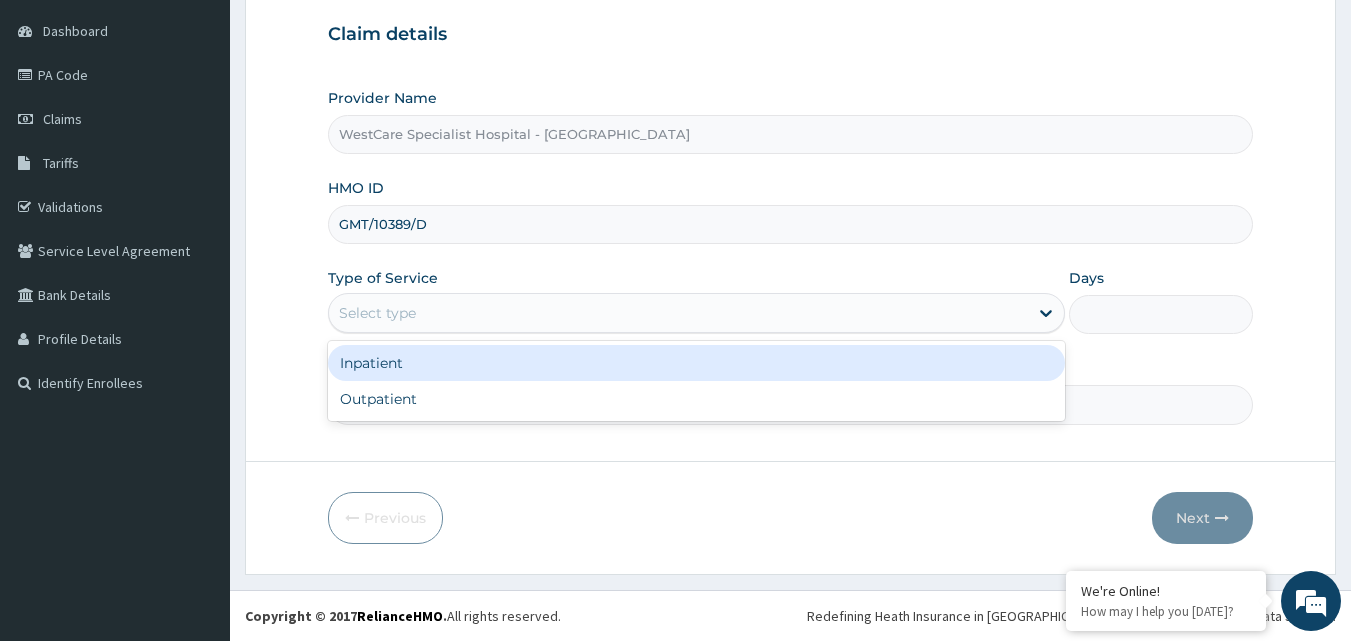 scroll, scrollTop: 0, scrollLeft: 0, axis: both 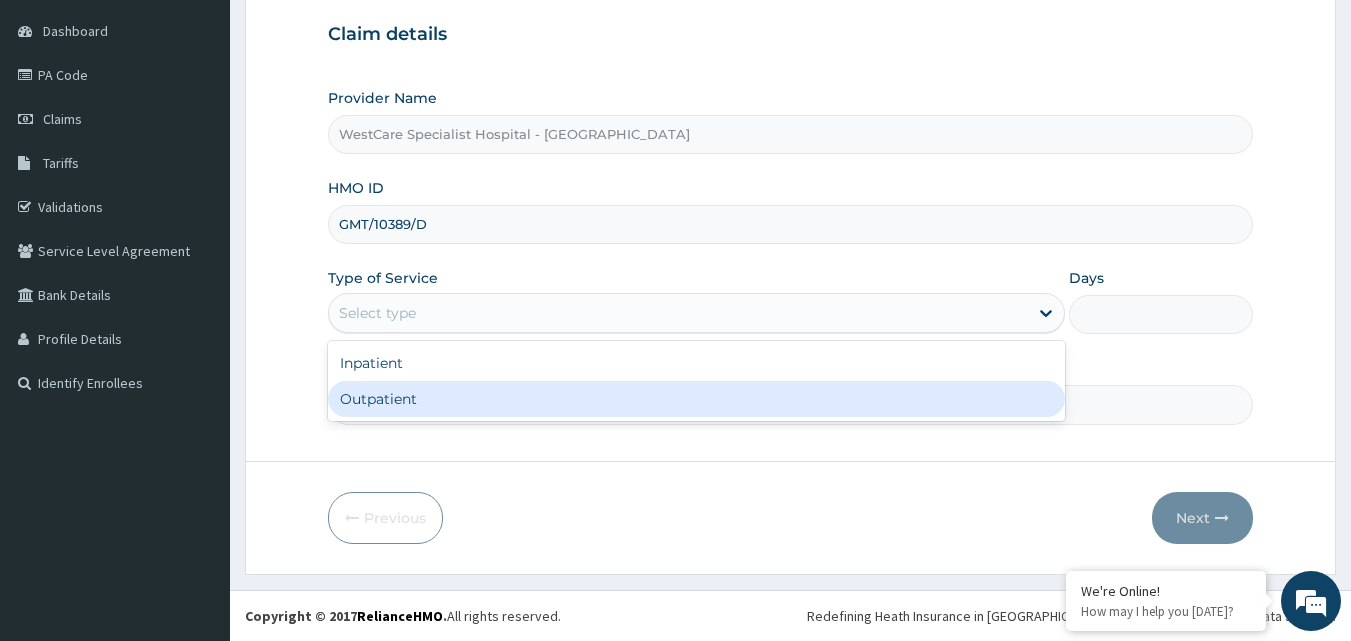 click on "Outpatient" at bounding box center [696, 399] 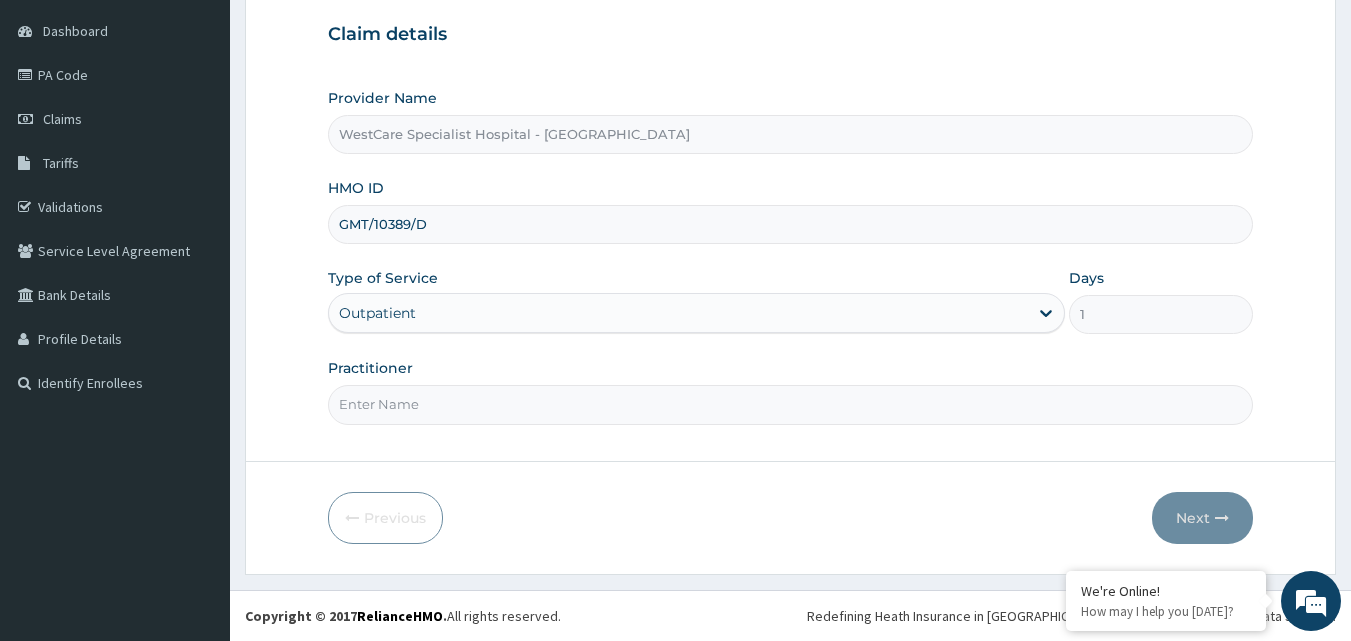 click on "Practitioner" at bounding box center [791, 404] 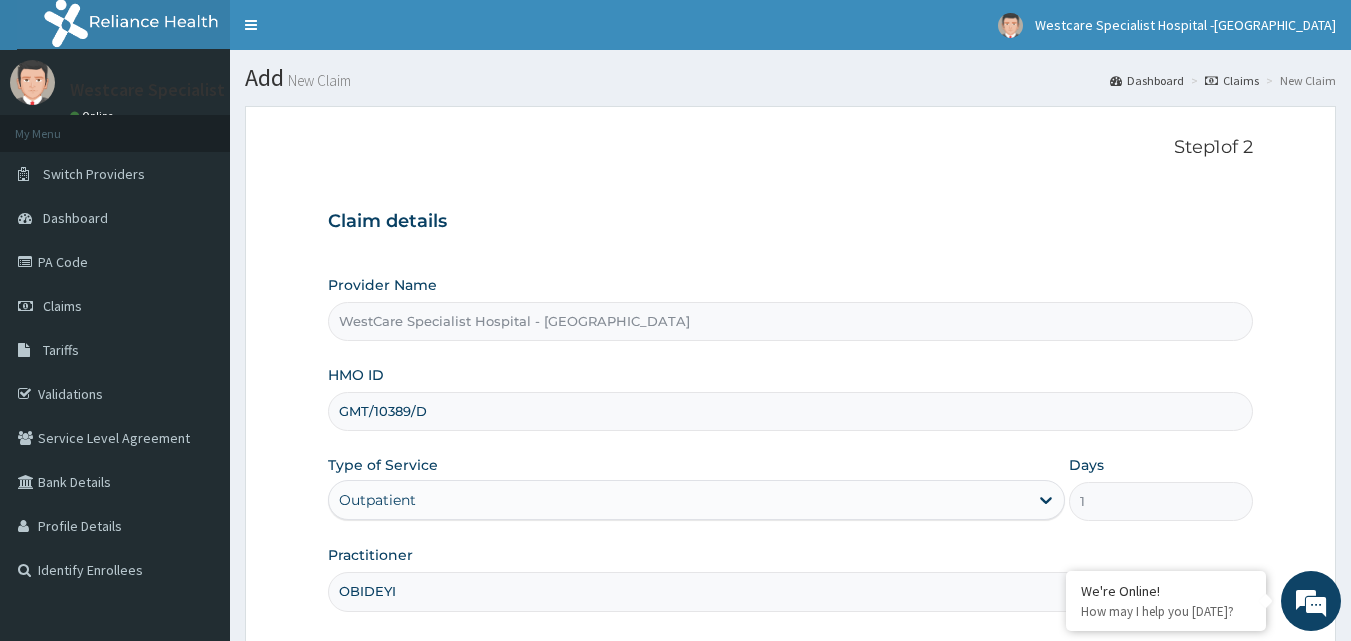 scroll, scrollTop: 187, scrollLeft: 0, axis: vertical 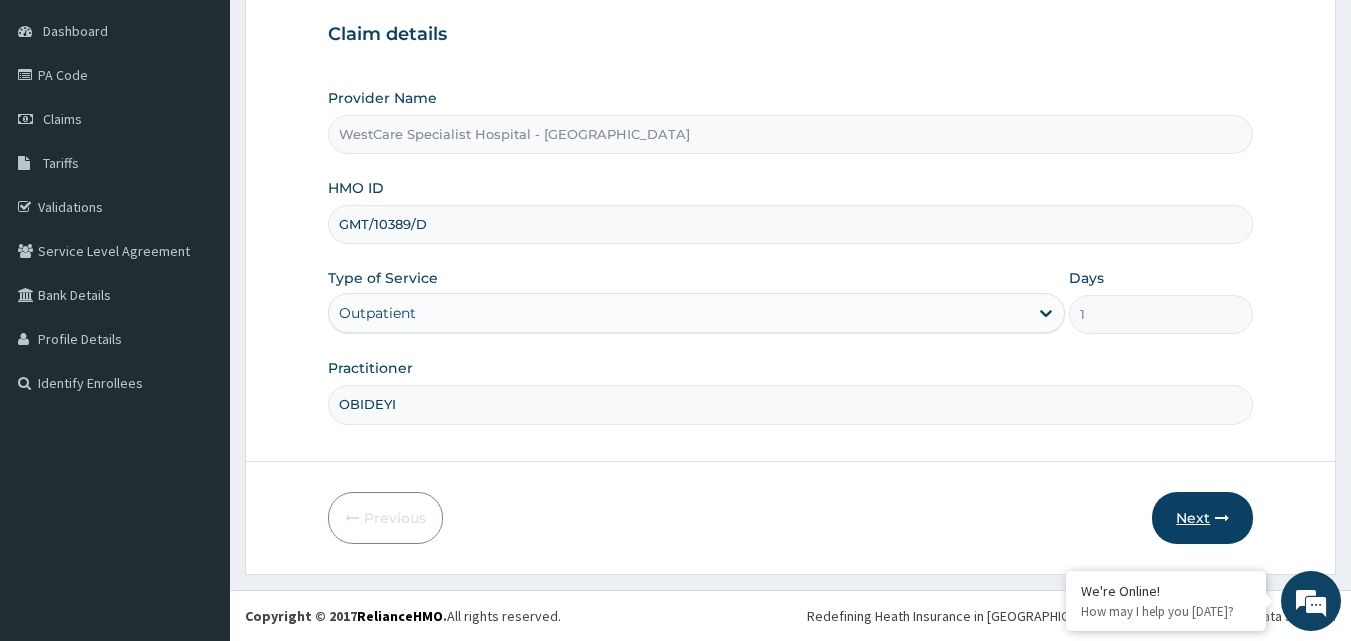 click on "Next" at bounding box center (1202, 518) 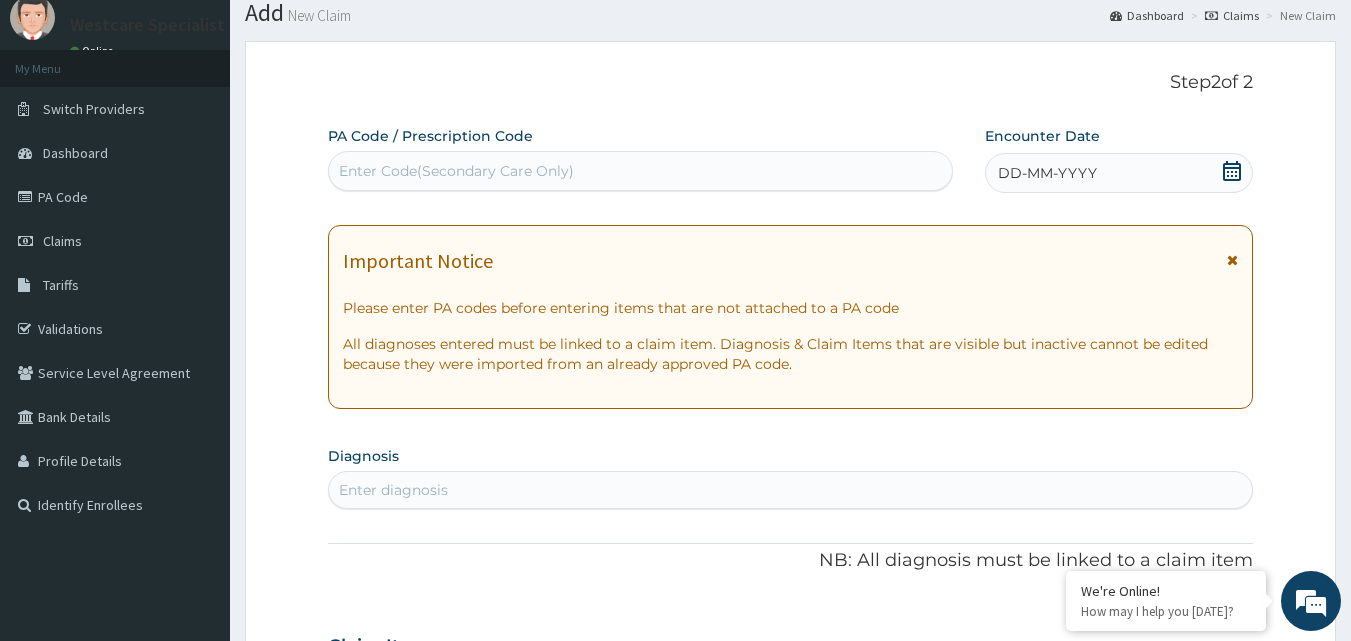 scroll, scrollTop: 0, scrollLeft: 0, axis: both 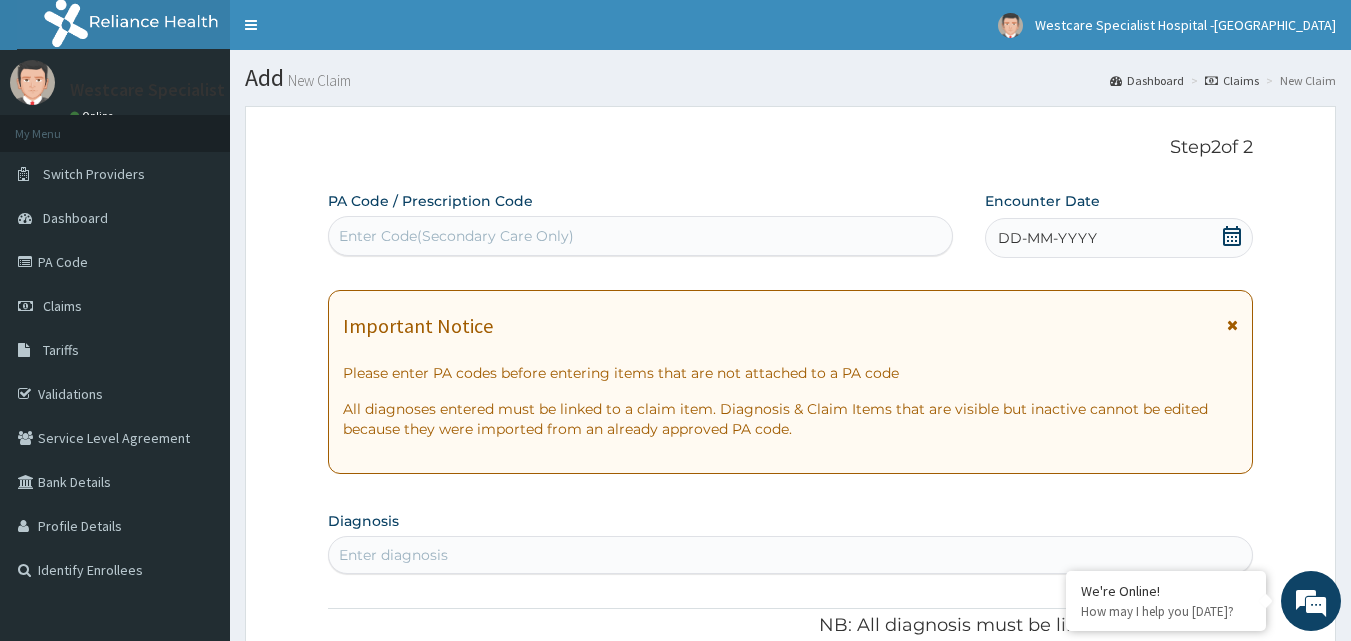 click on "Enter Code(Secondary Care Only)" at bounding box center [456, 236] 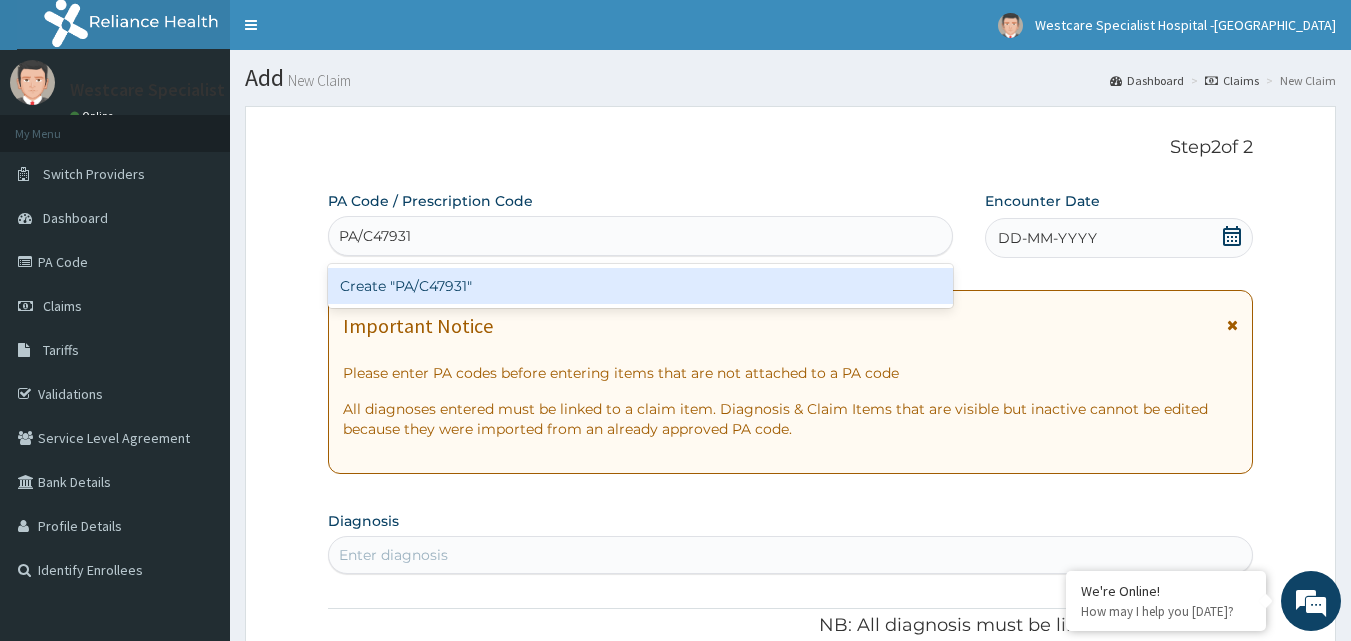 click on "Create "PA/C47931"" at bounding box center [641, 286] 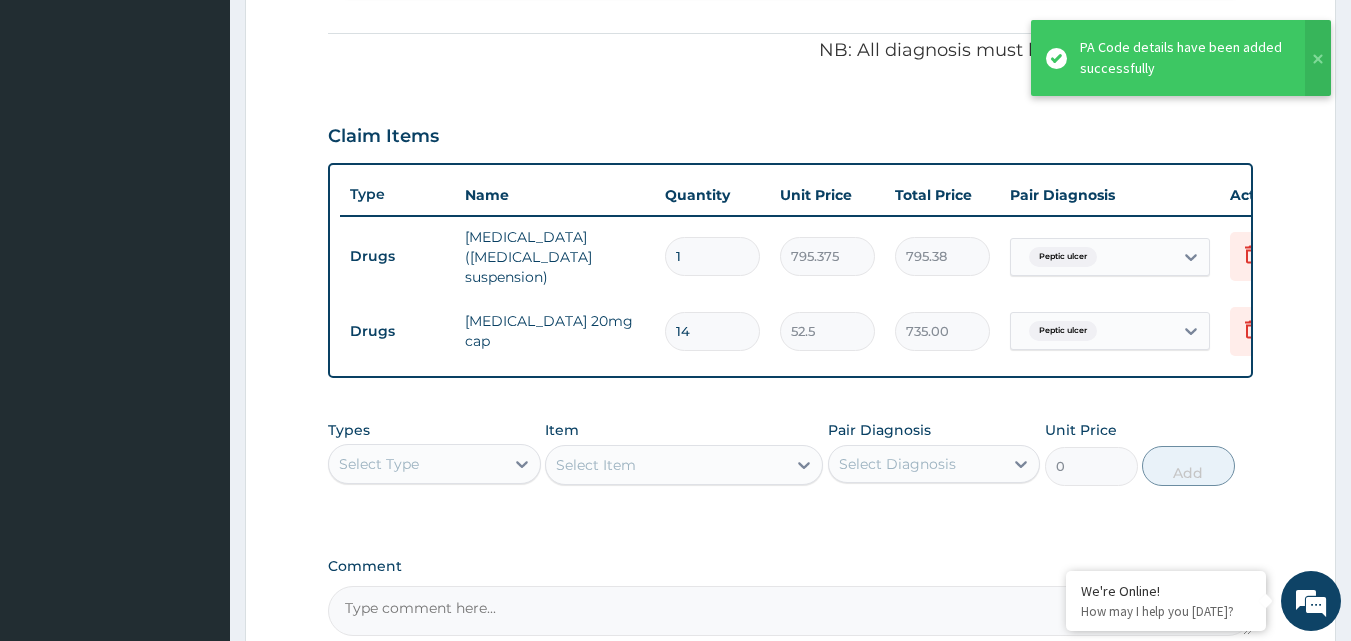 scroll, scrollTop: 381, scrollLeft: 0, axis: vertical 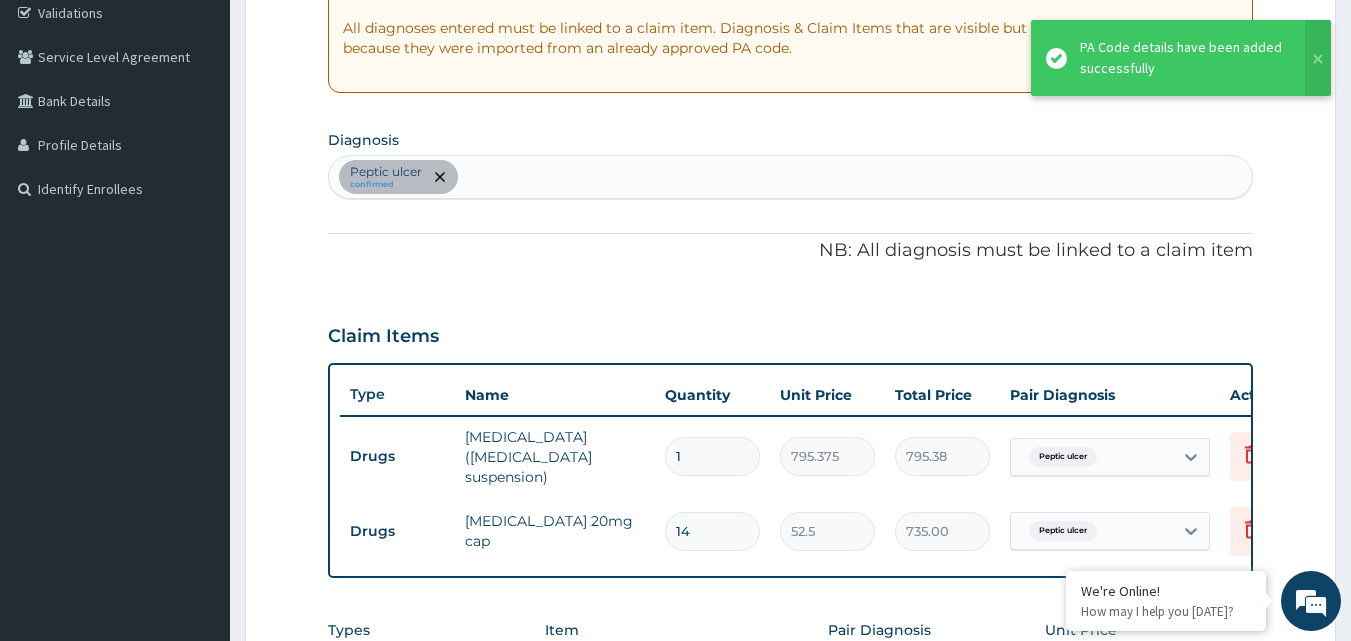 click on "Peptic ulcer confirmed" at bounding box center (791, 177) 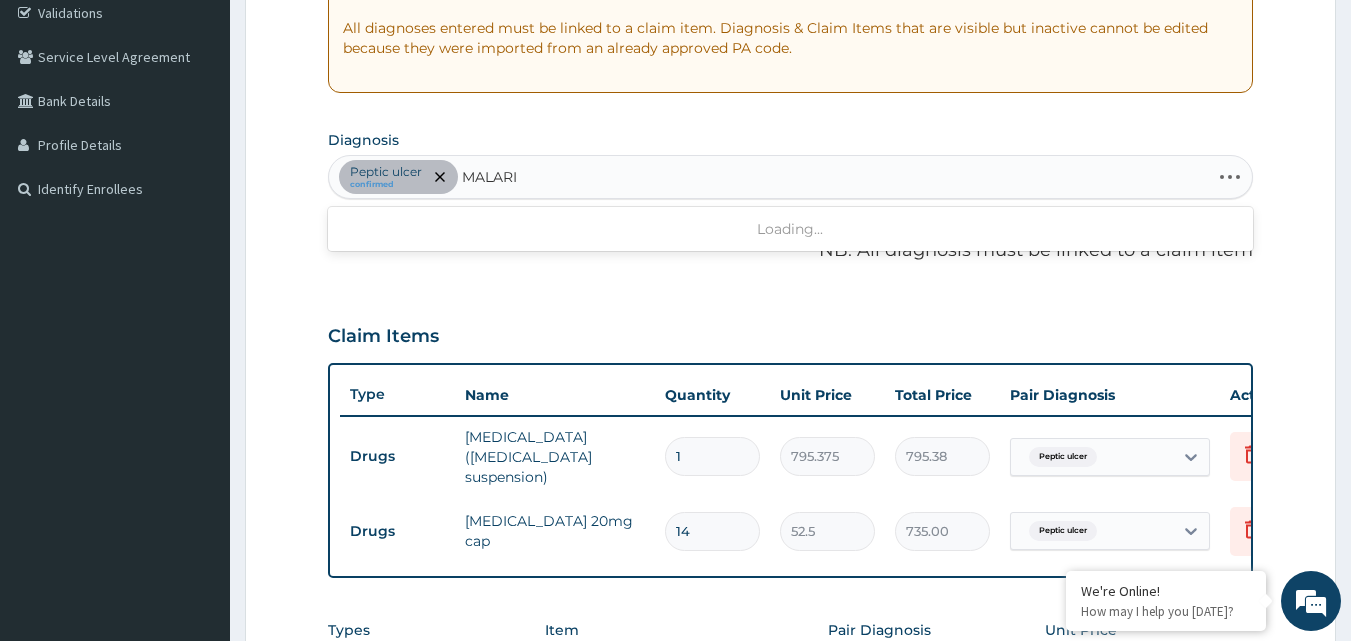 type on "MALARIA" 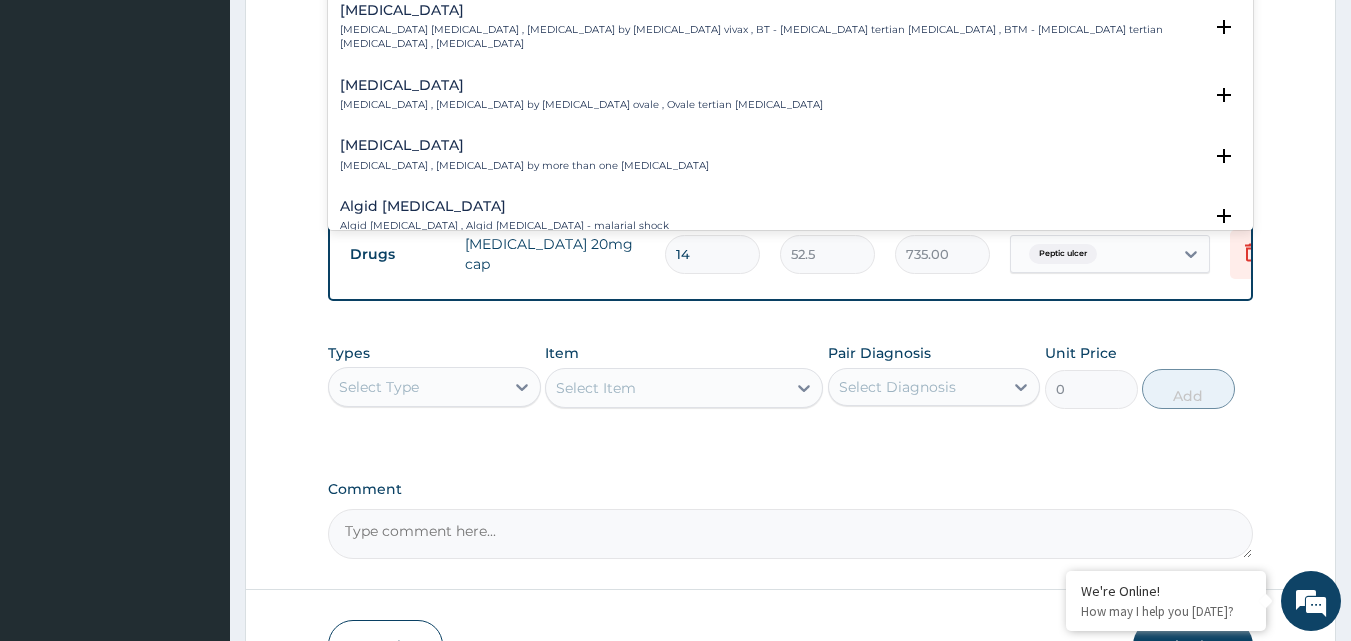 scroll, scrollTop: 681, scrollLeft: 0, axis: vertical 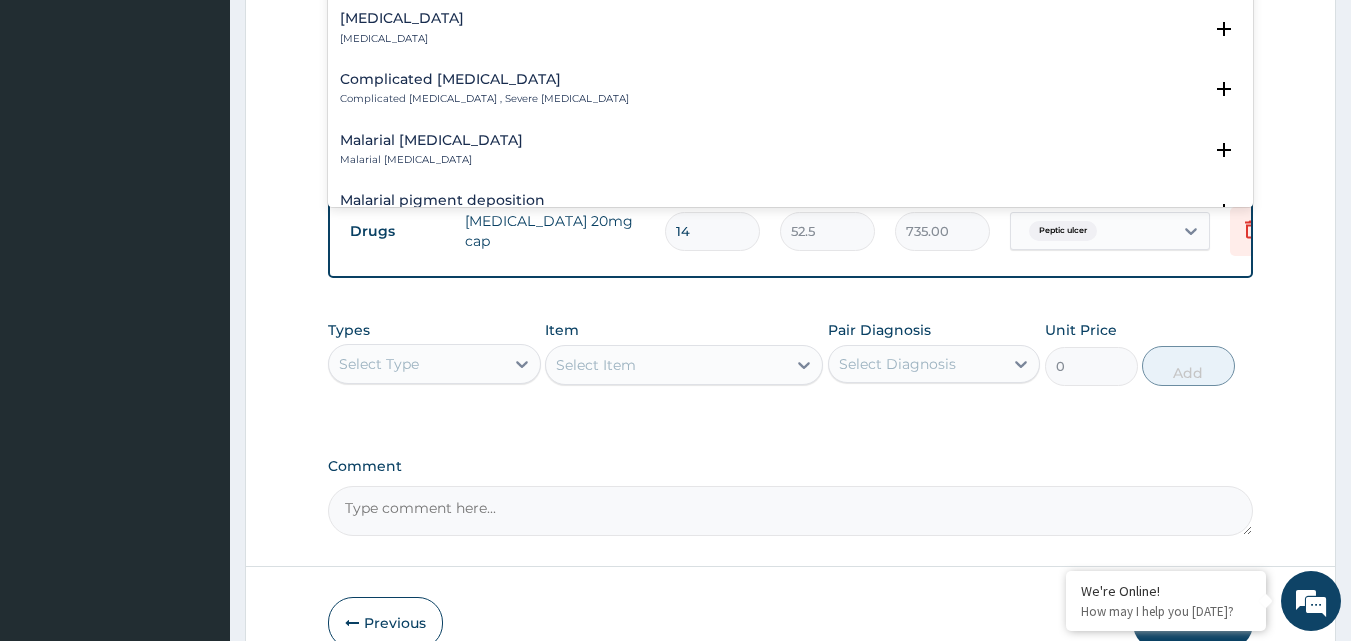 click on "Complicated malaria Complicated malaria , Severe malaria" at bounding box center (484, 89) 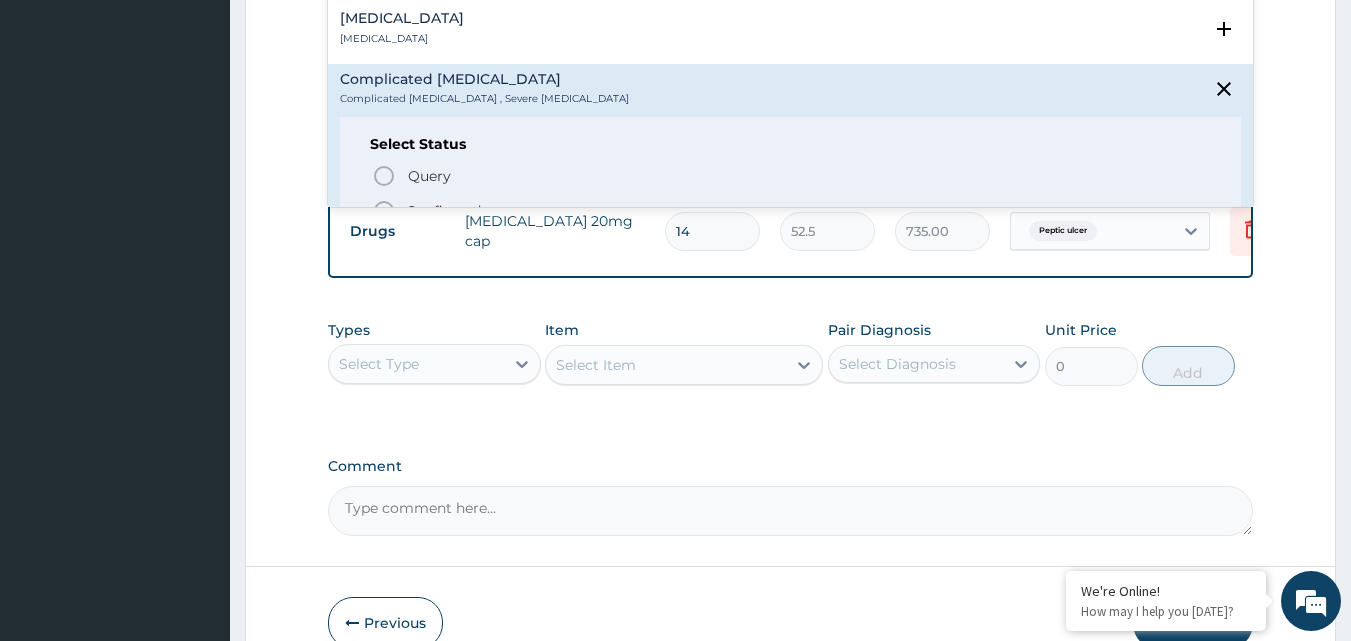 click 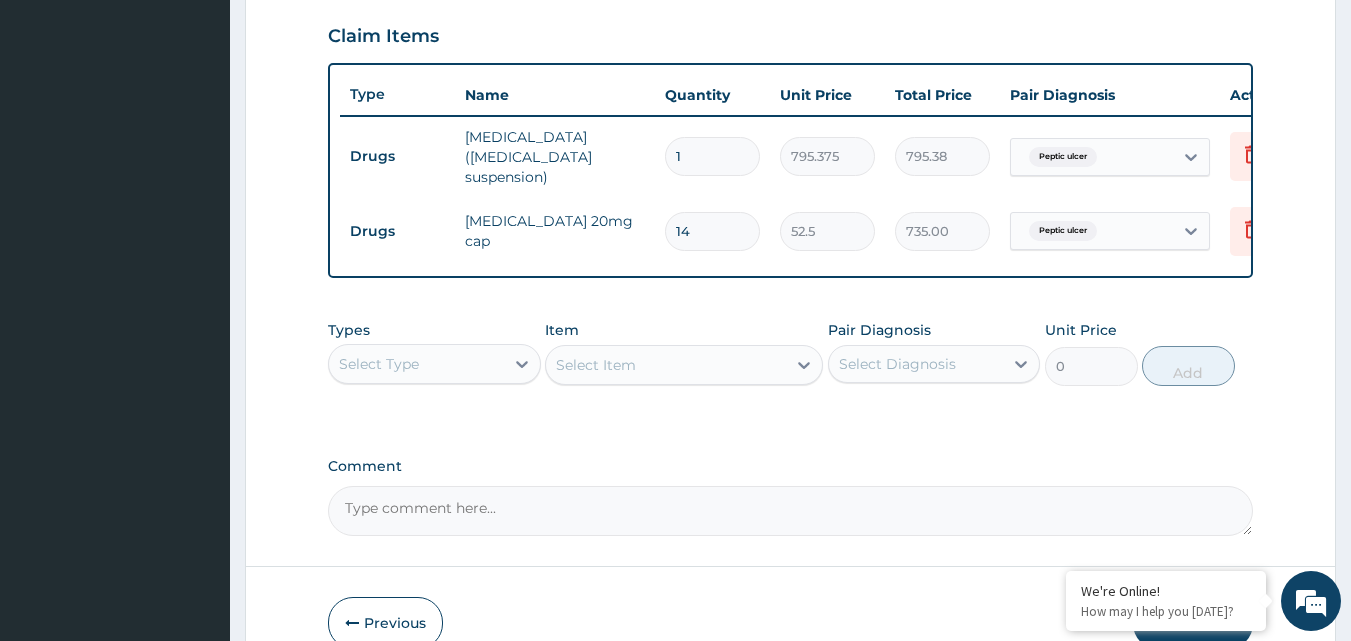 scroll, scrollTop: 381, scrollLeft: 0, axis: vertical 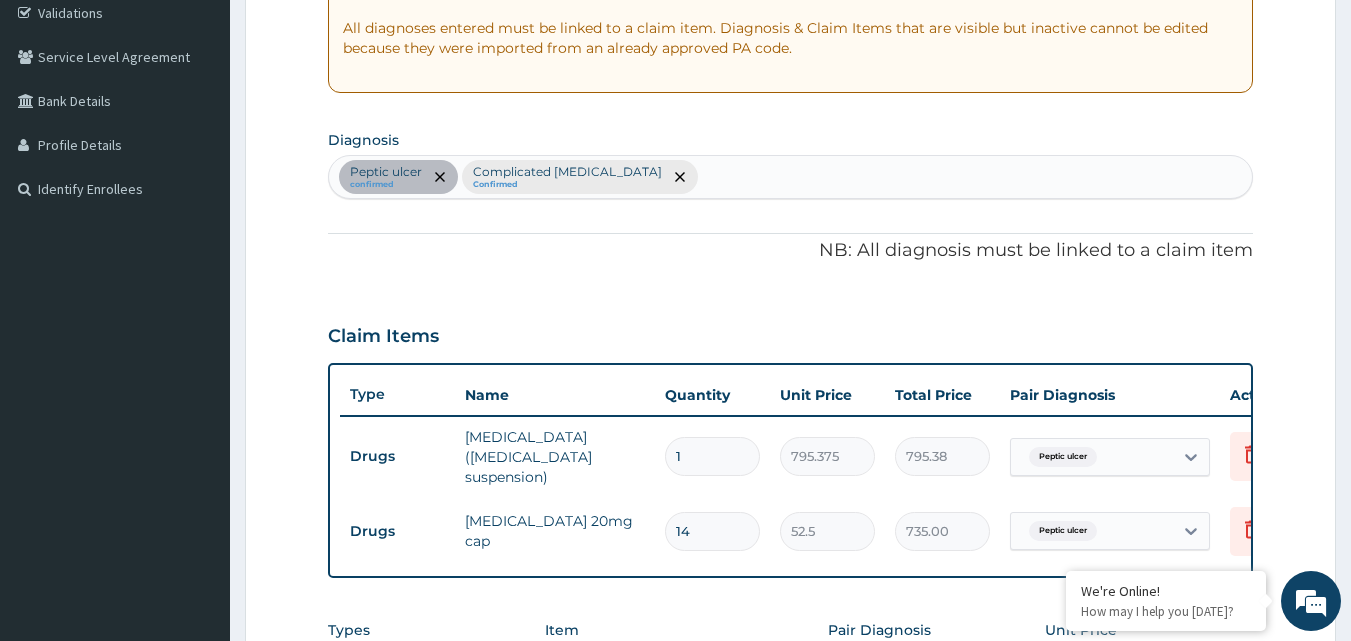 click on "Peptic ulcer confirmed Complicated malaria Confirmed" at bounding box center (791, 177) 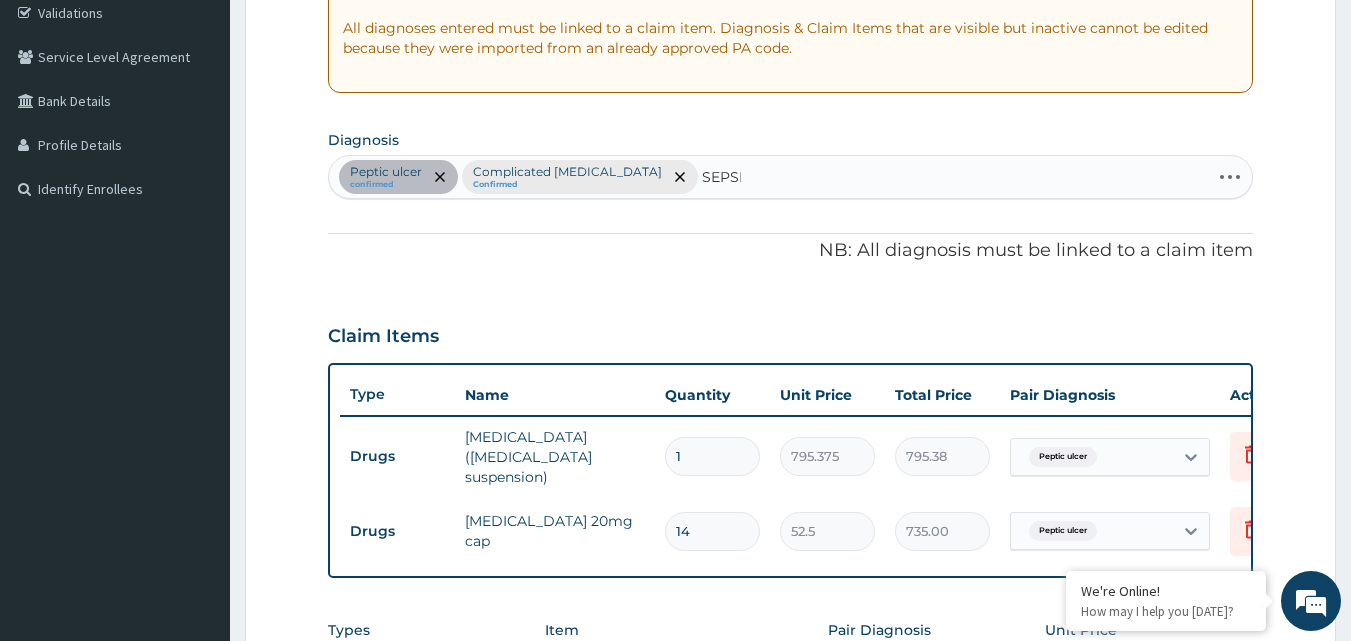 type on "SEPSIS" 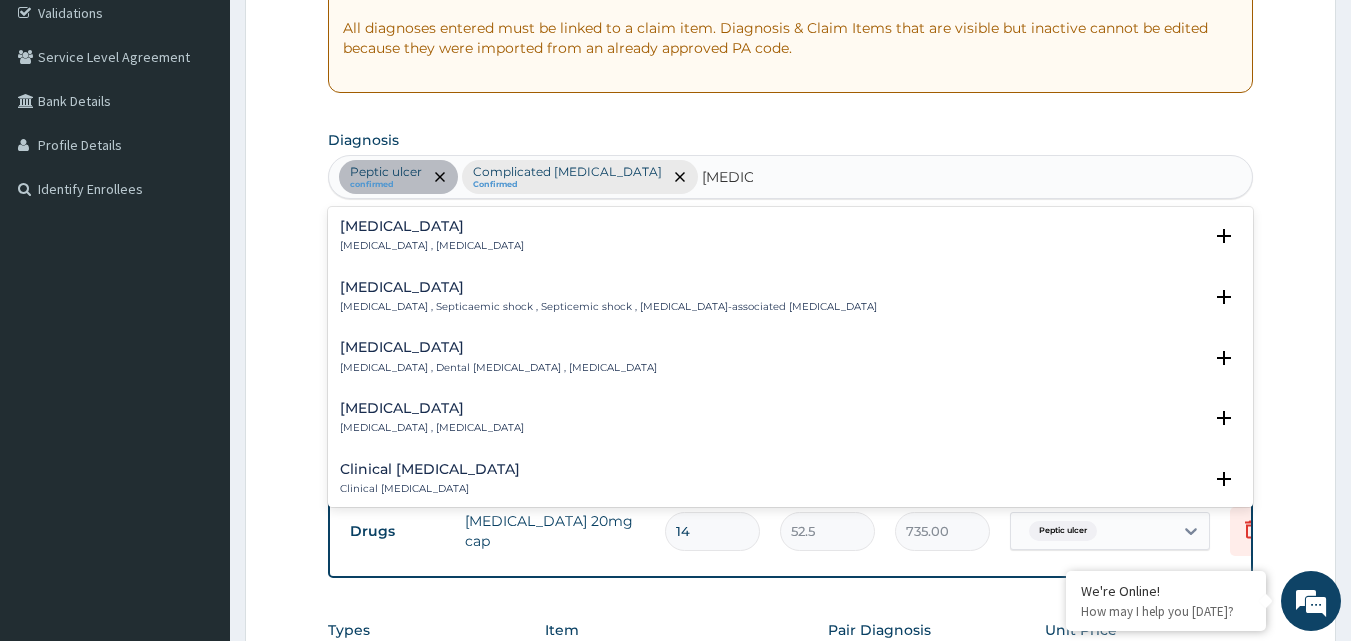 click on "Sepsis Systemic infection , Sepsis" at bounding box center [432, 236] 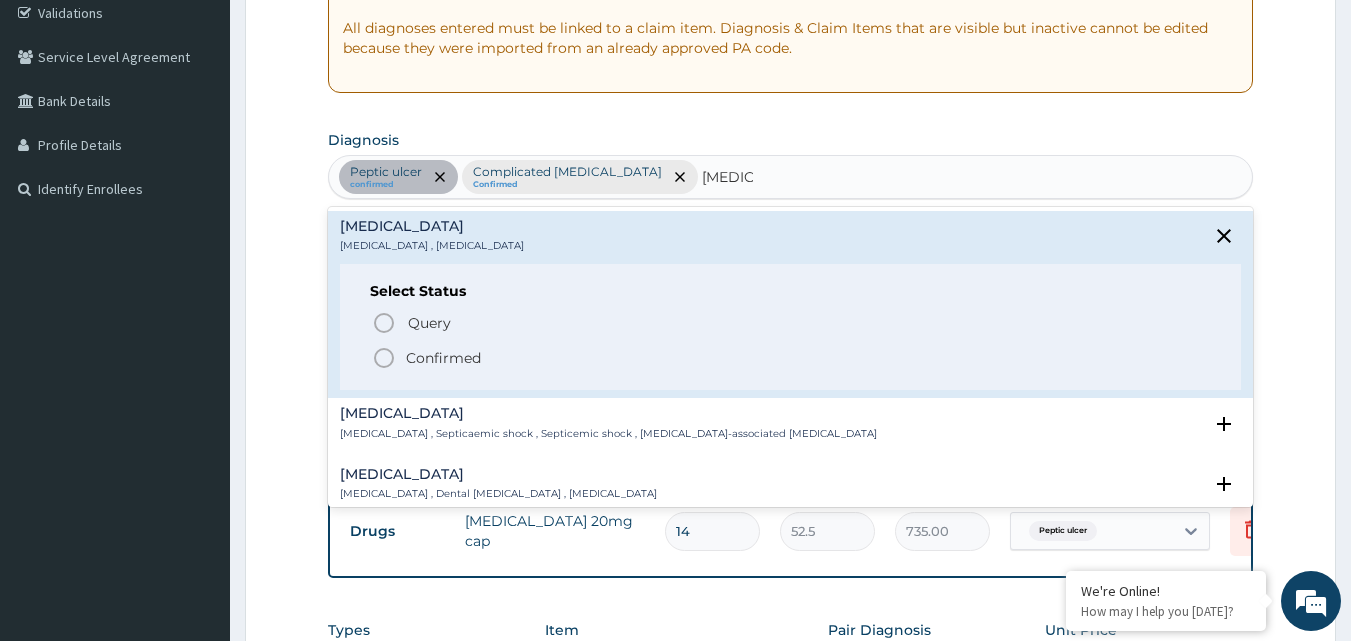click 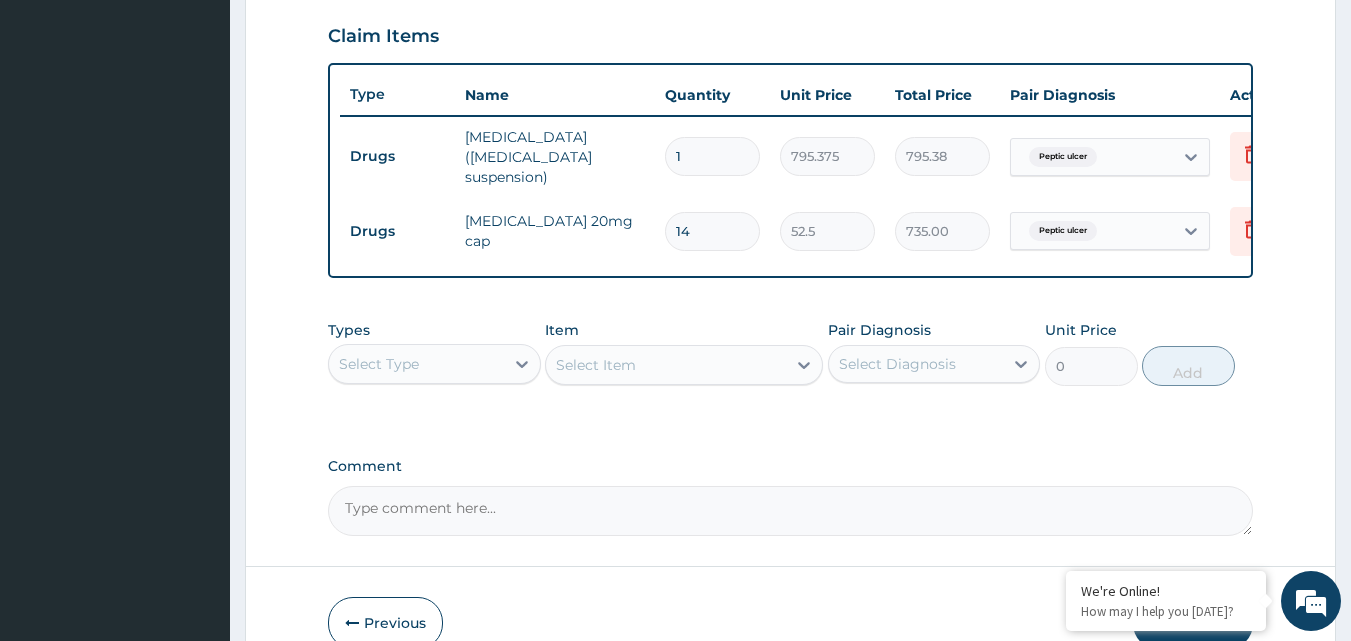scroll, scrollTop: 790, scrollLeft: 0, axis: vertical 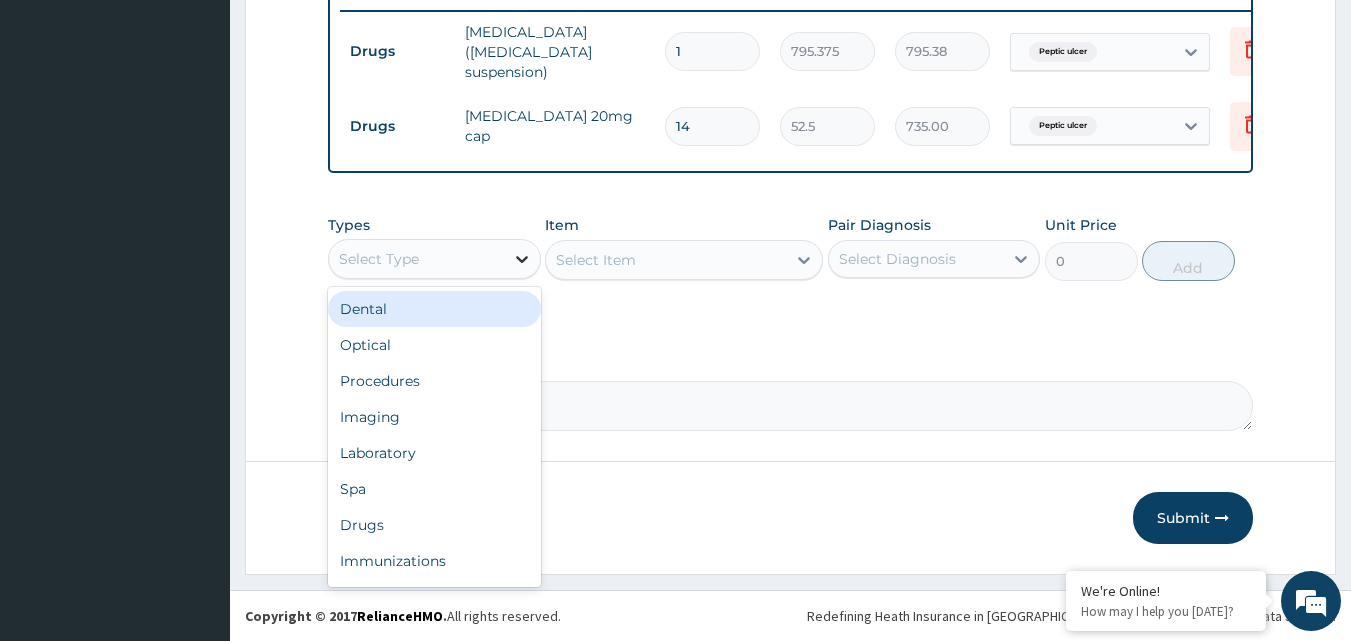 click at bounding box center [522, 259] 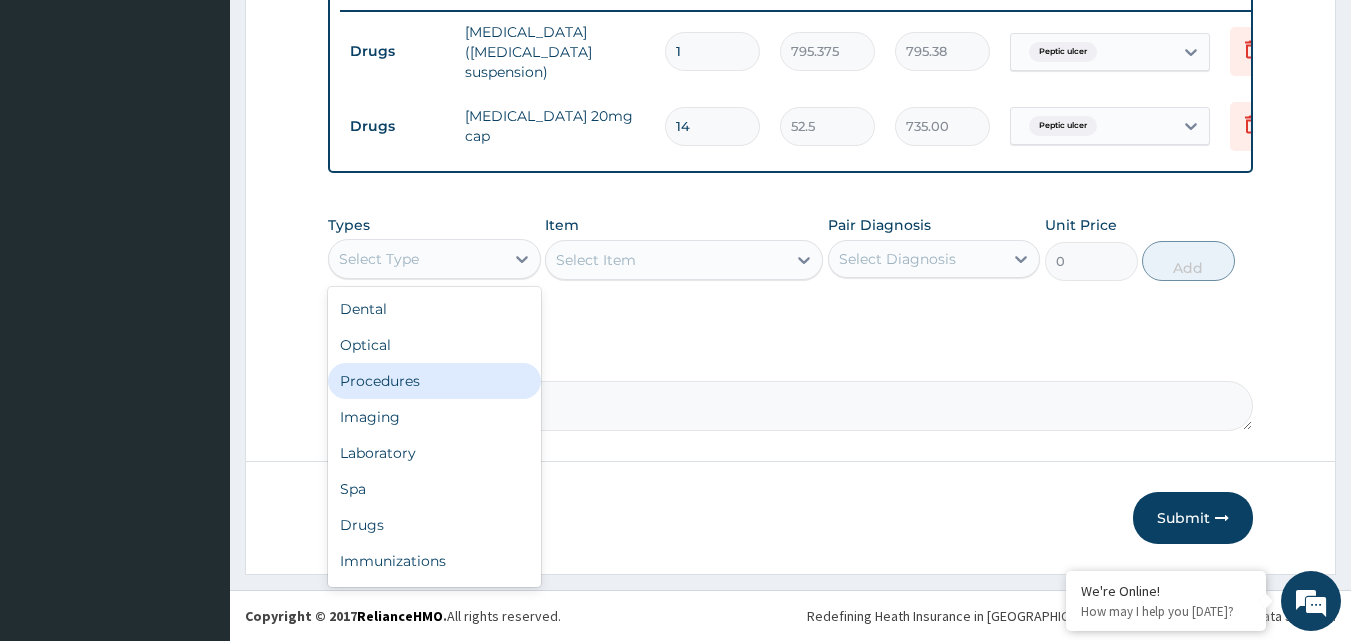 click on "Procedures" at bounding box center [434, 381] 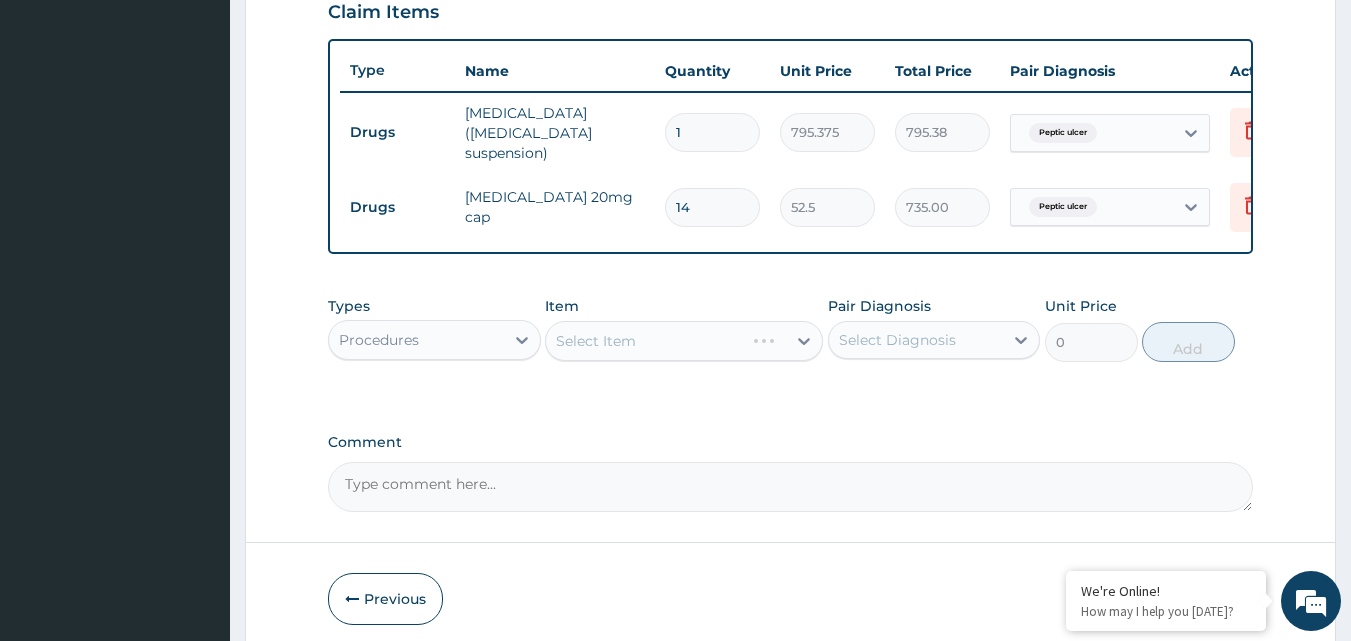 scroll, scrollTop: 790, scrollLeft: 0, axis: vertical 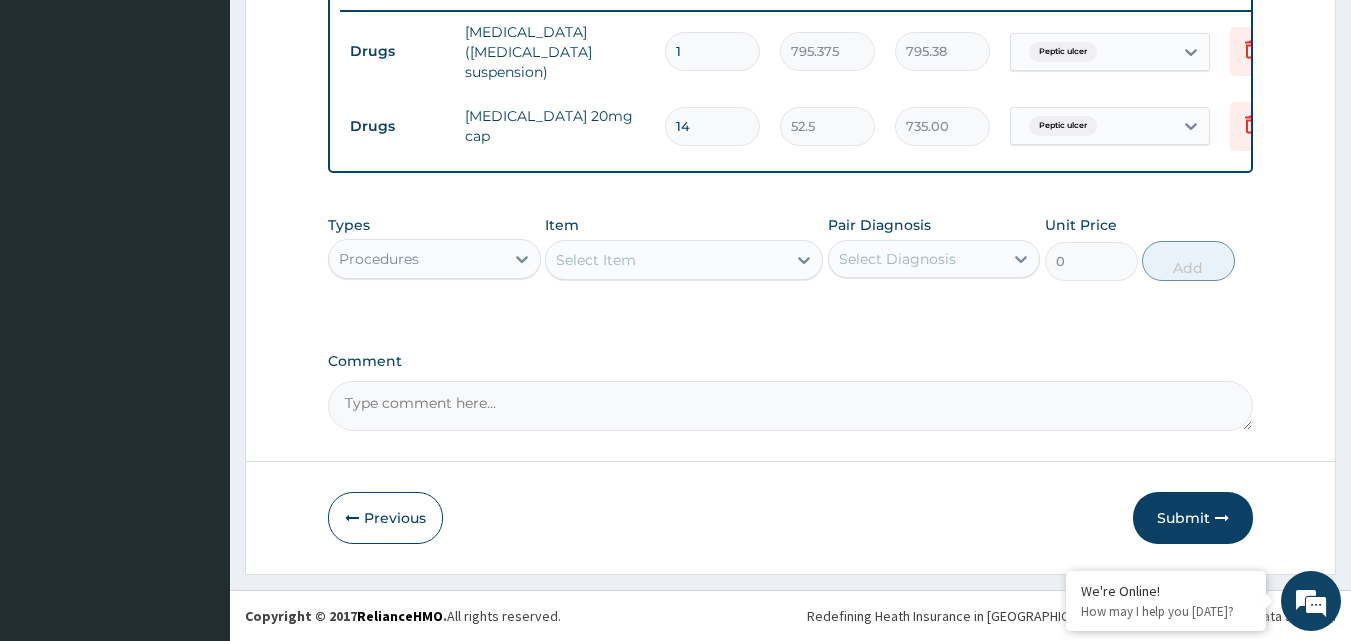 click on "Select Item" at bounding box center (666, 260) 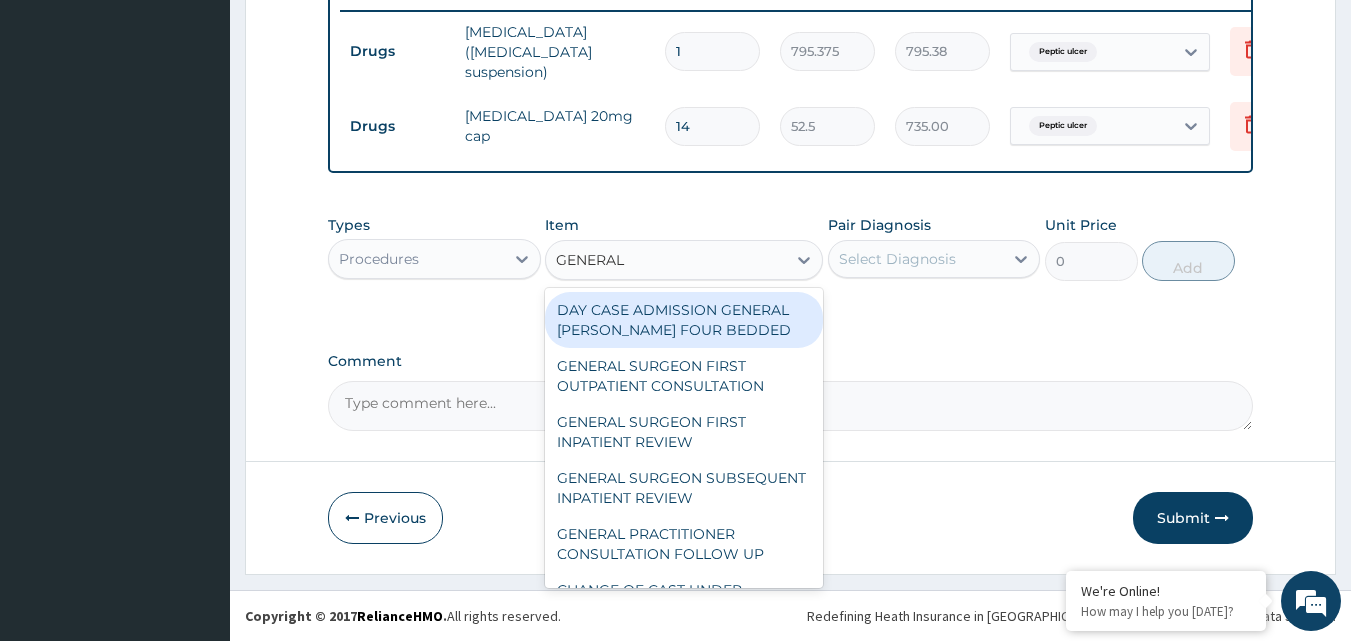 type on "GENERAL P" 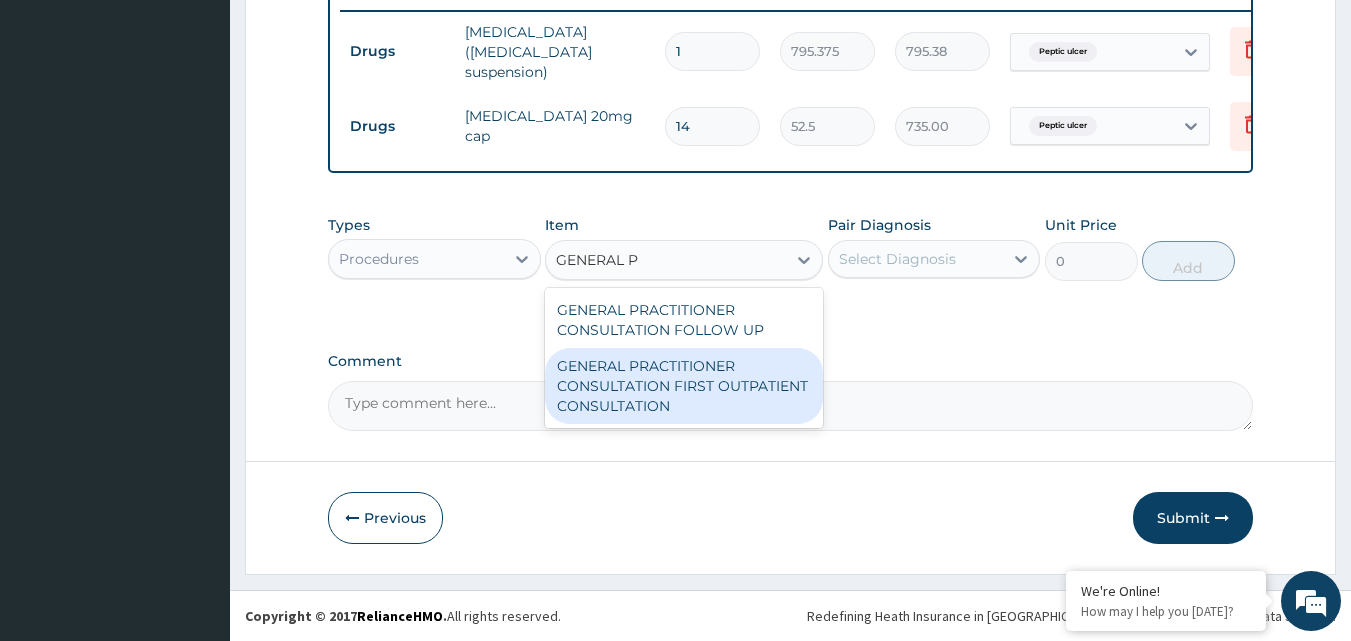 click on "GENERAL PRACTITIONER CONSULTATION FIRST OUTPATIENT CONSULTATION" at bounding box center [684, 386] 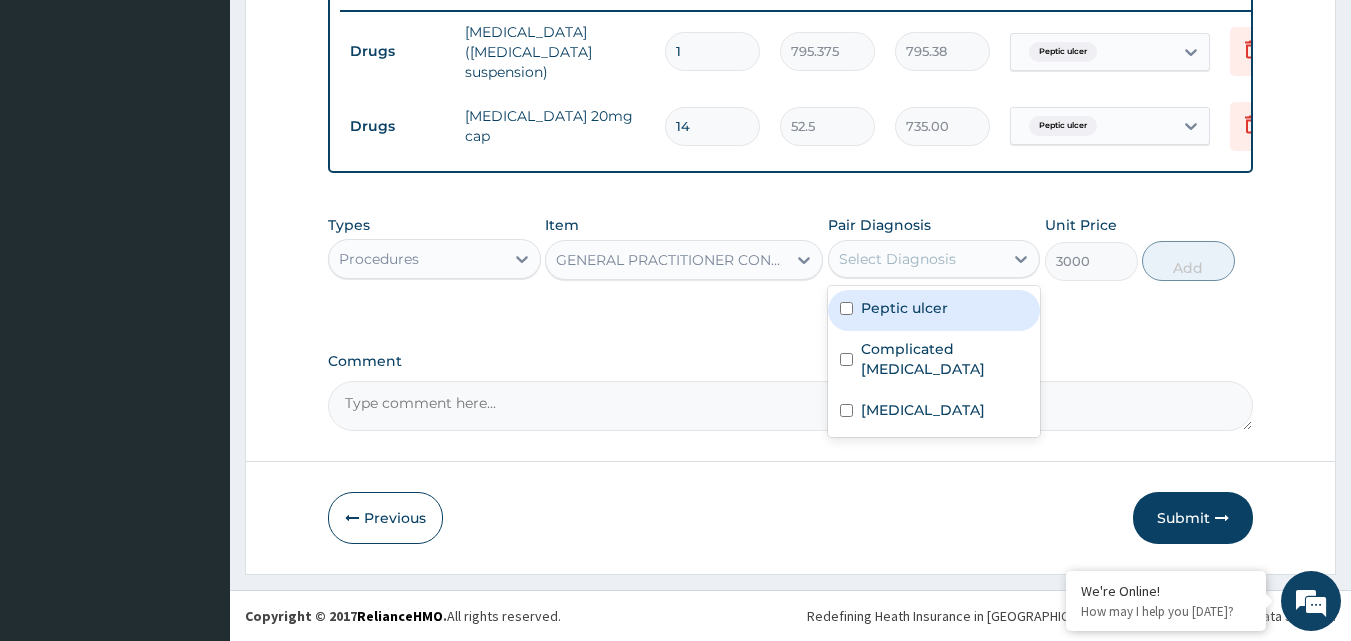 click on "Select Diagnosis" at bounding box center [916, 259] 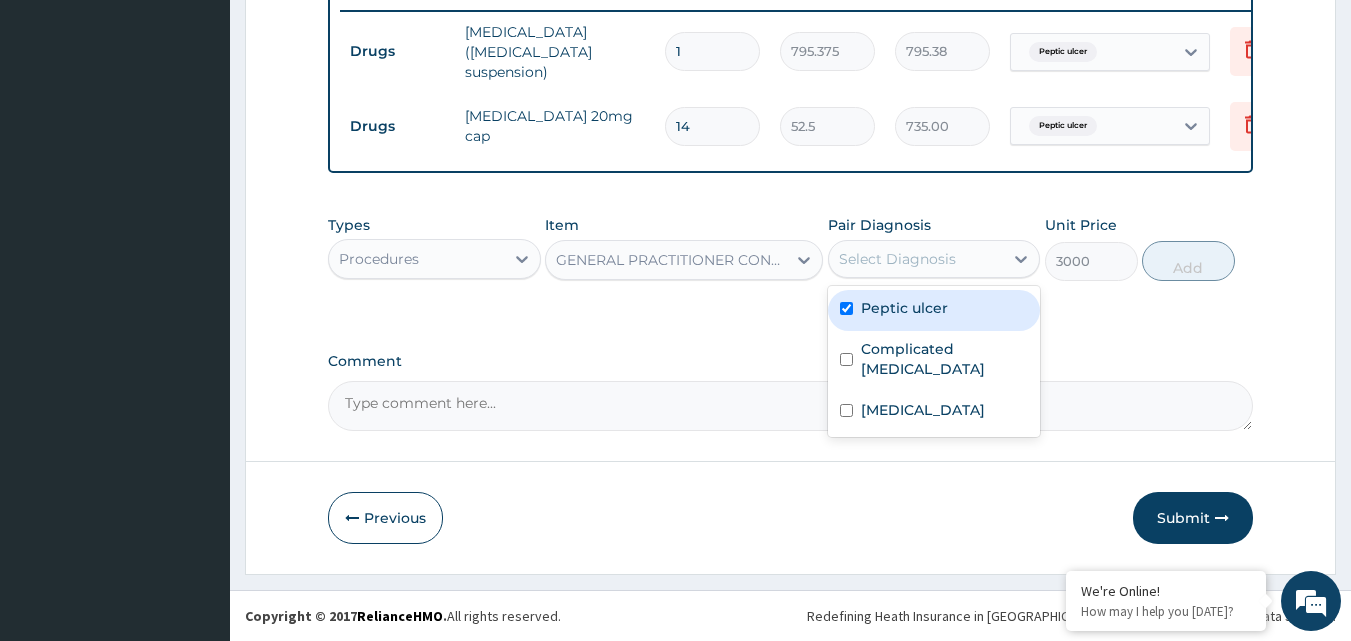 checkbox on "true" 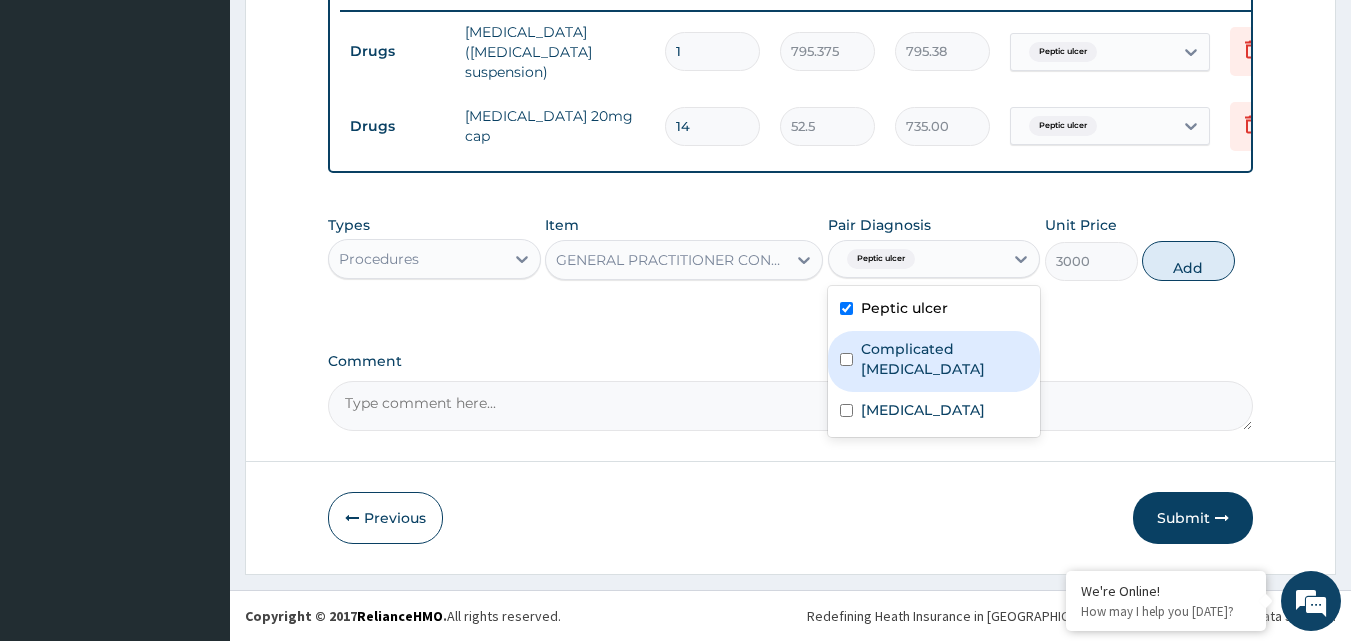 click at bounding box center (846, 359) 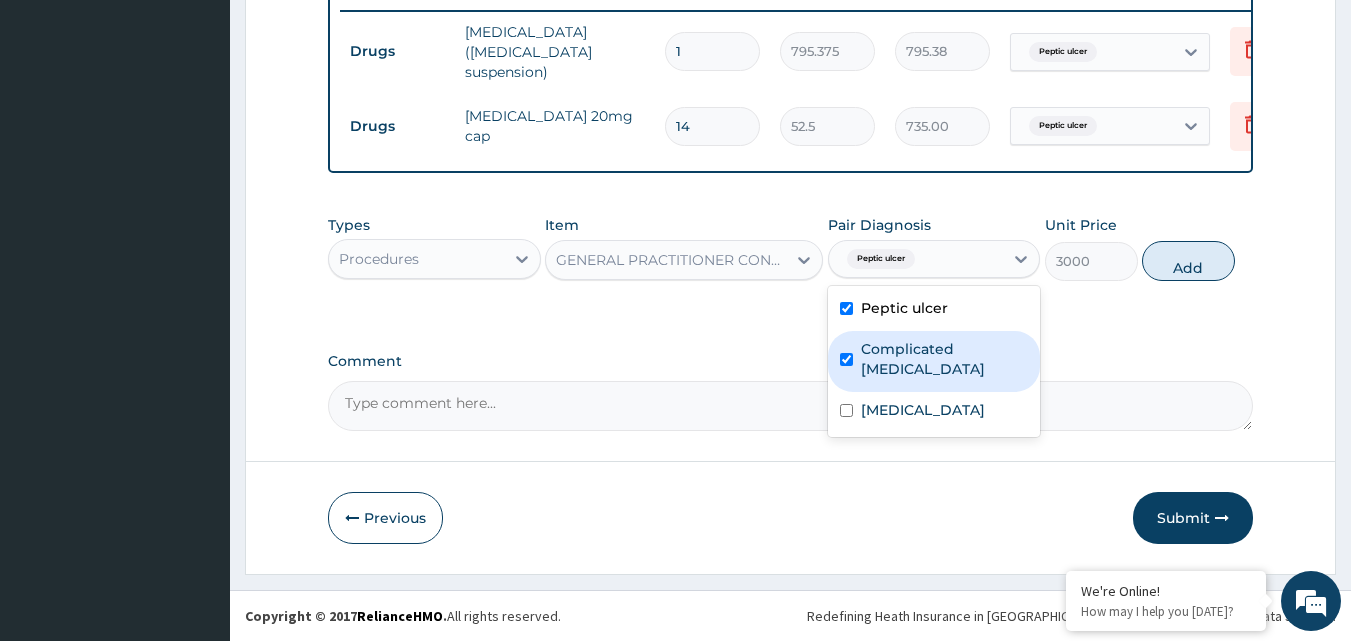 checkbox on "true" 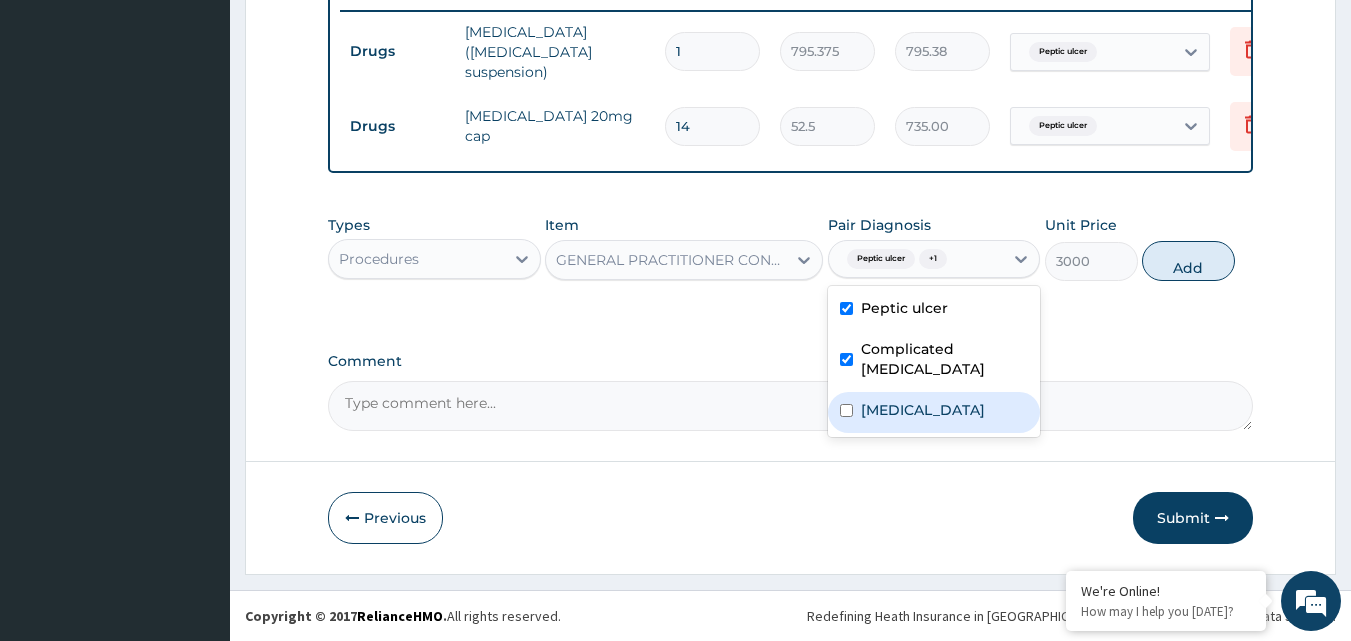 click at bounding box center (846, 410) 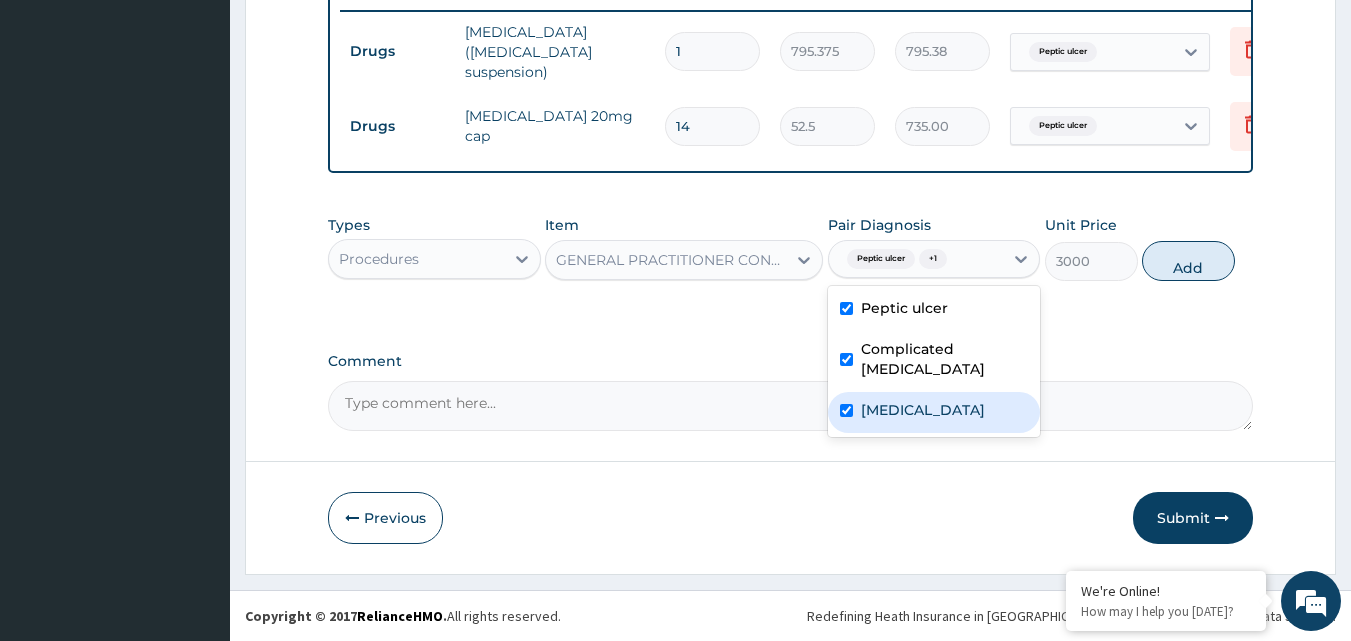 checkbox on "true" 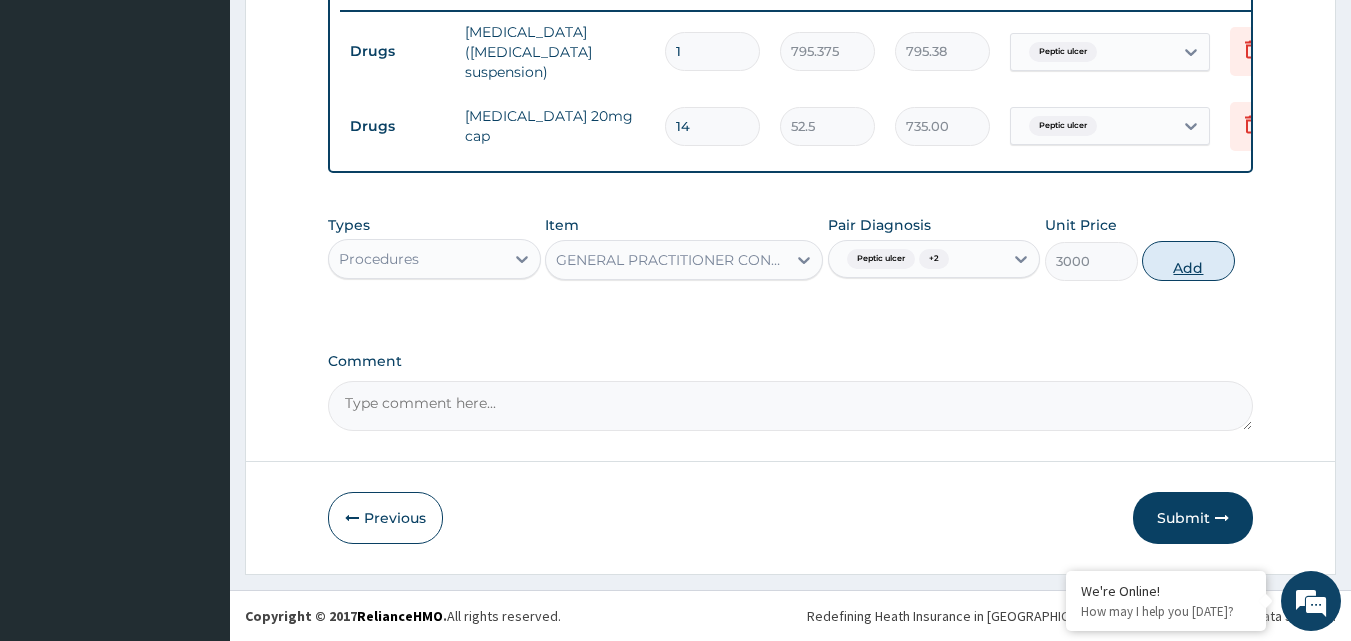 click on "Add" at bounding box center (1188, 261) 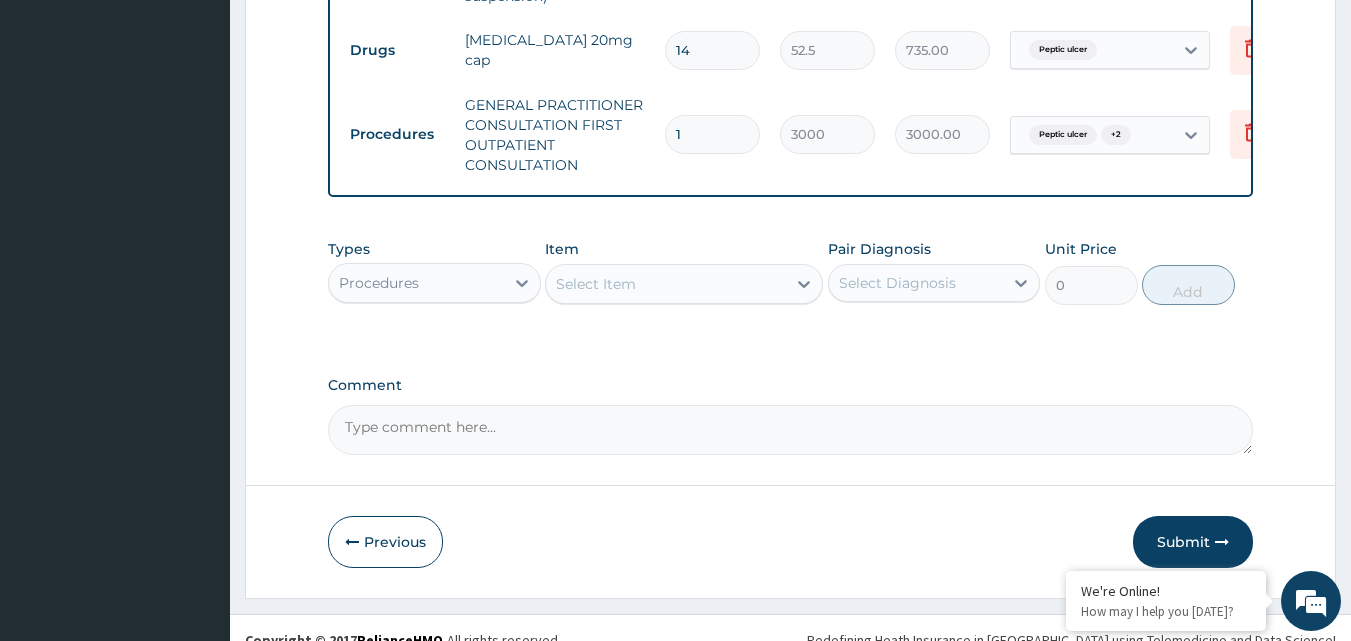 scroll, scrollTop: 890, scrollLeft: 0, axis: vertical 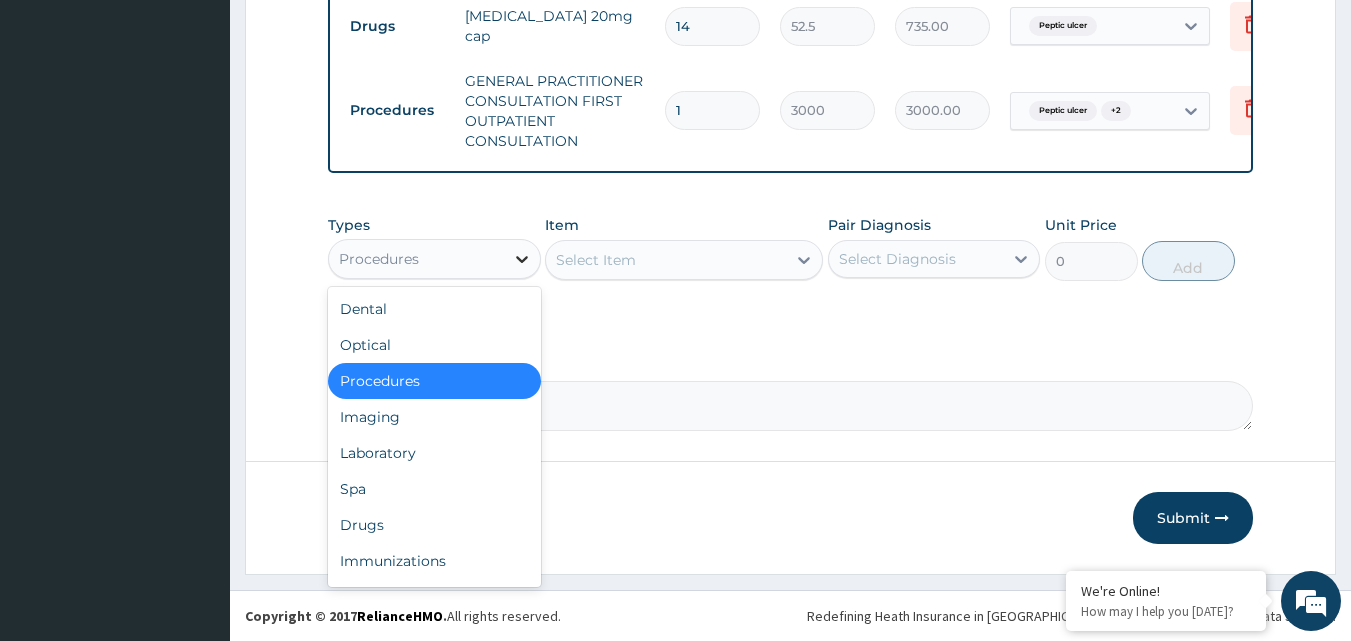 click 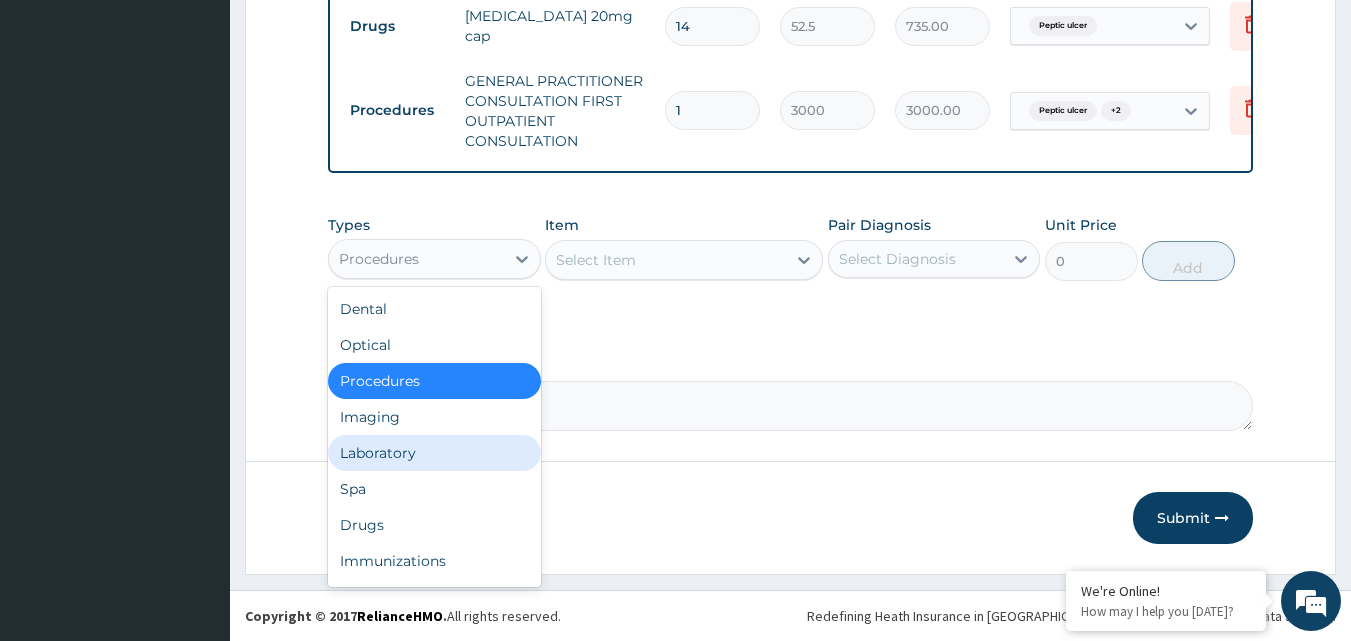 click on "Laboratory" at bounding box center [434, 453] 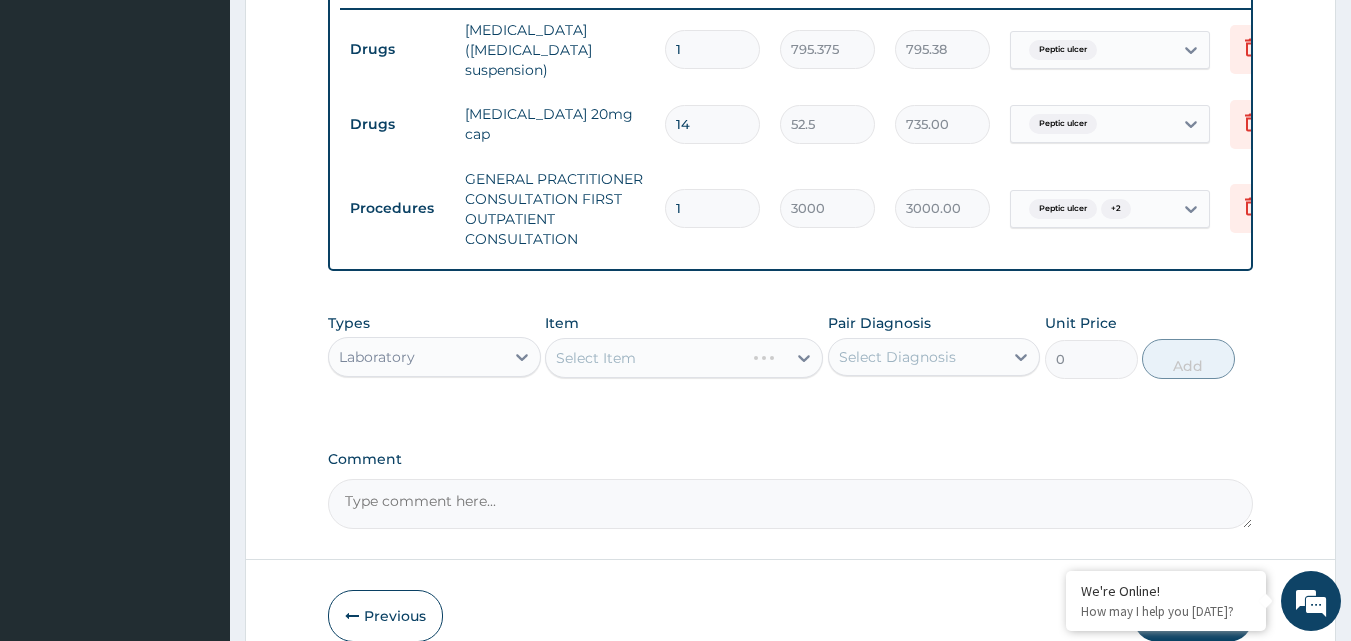 scroll, scrollTop: 890, scrollLeft: 0, axis: vertical 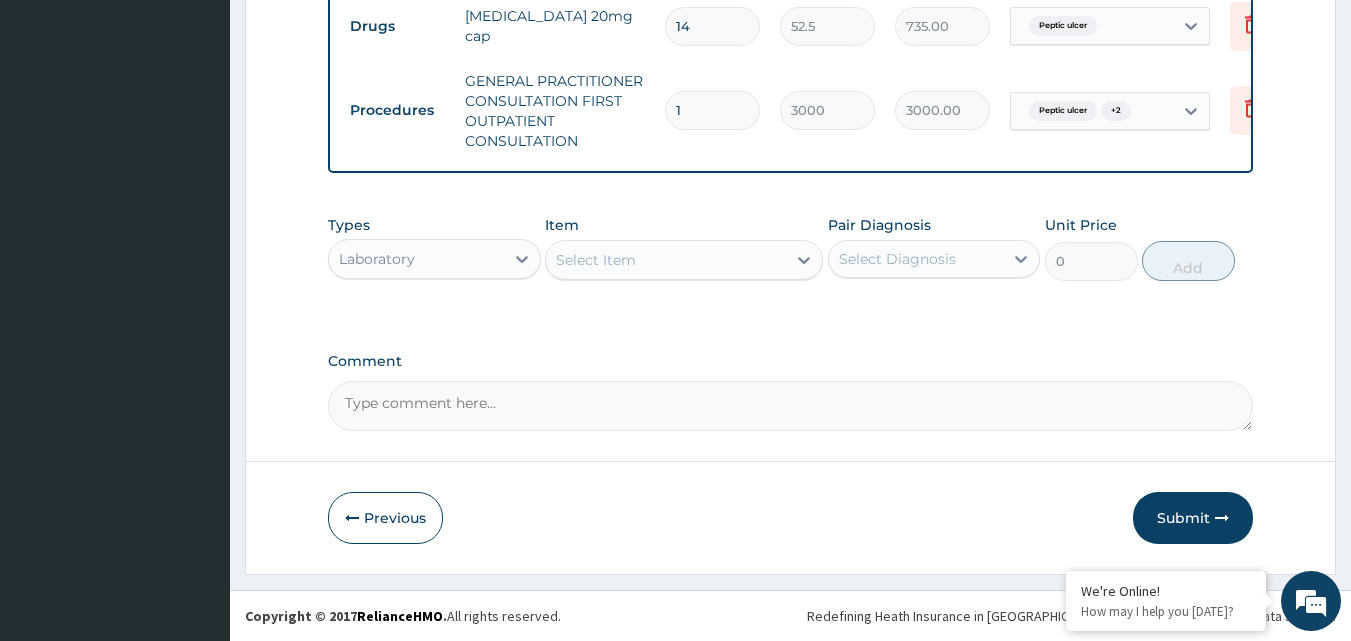 click on "Select Item" at bounding box center [666, 260] 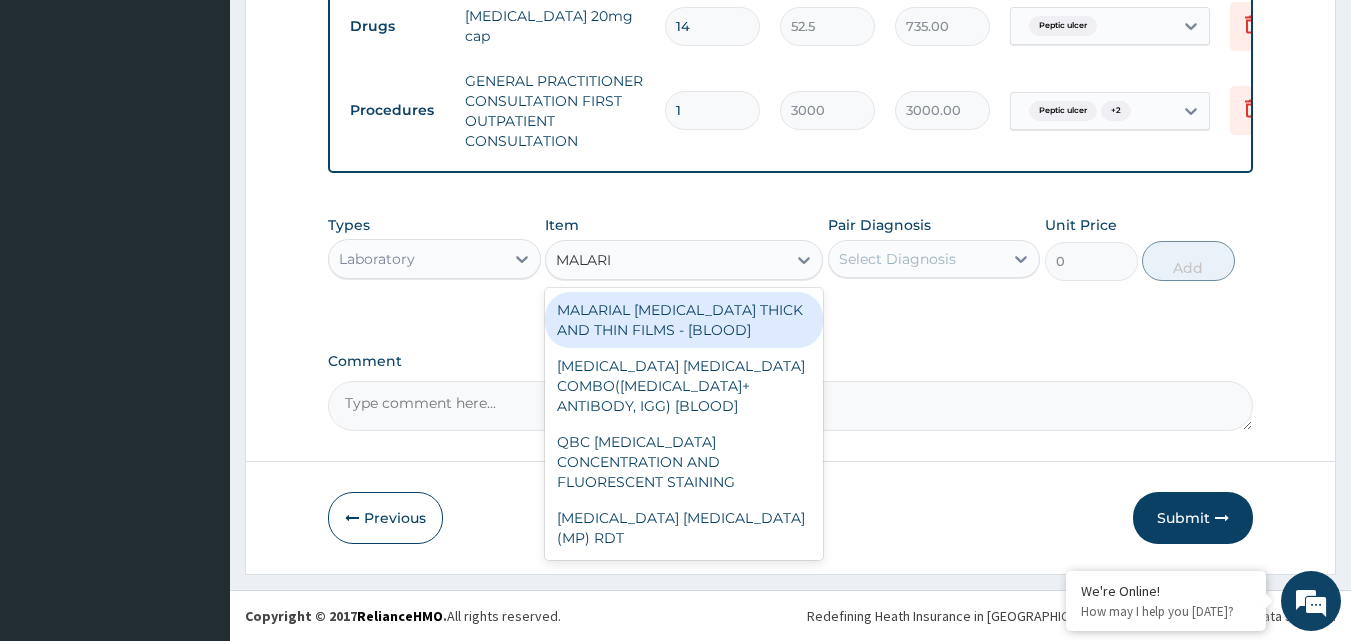 type on "MALARIA" 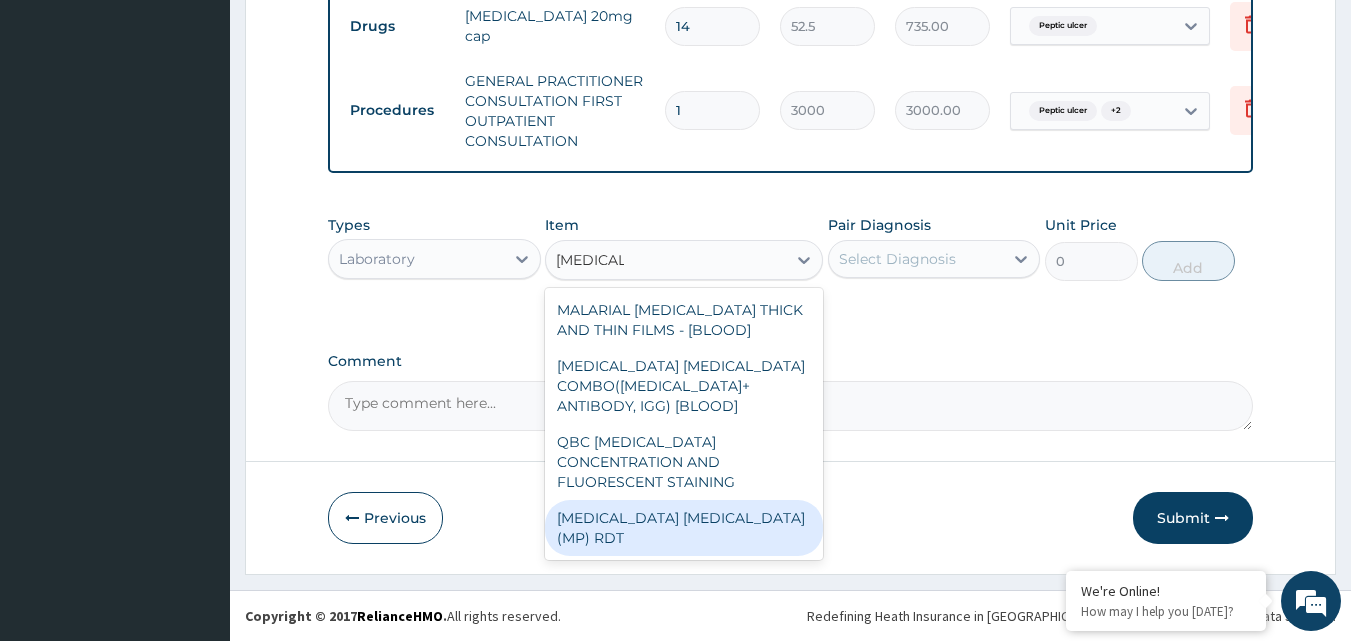 click on "MALARIA PARASITE (MP) RDT" at bounding box center (684, 528) 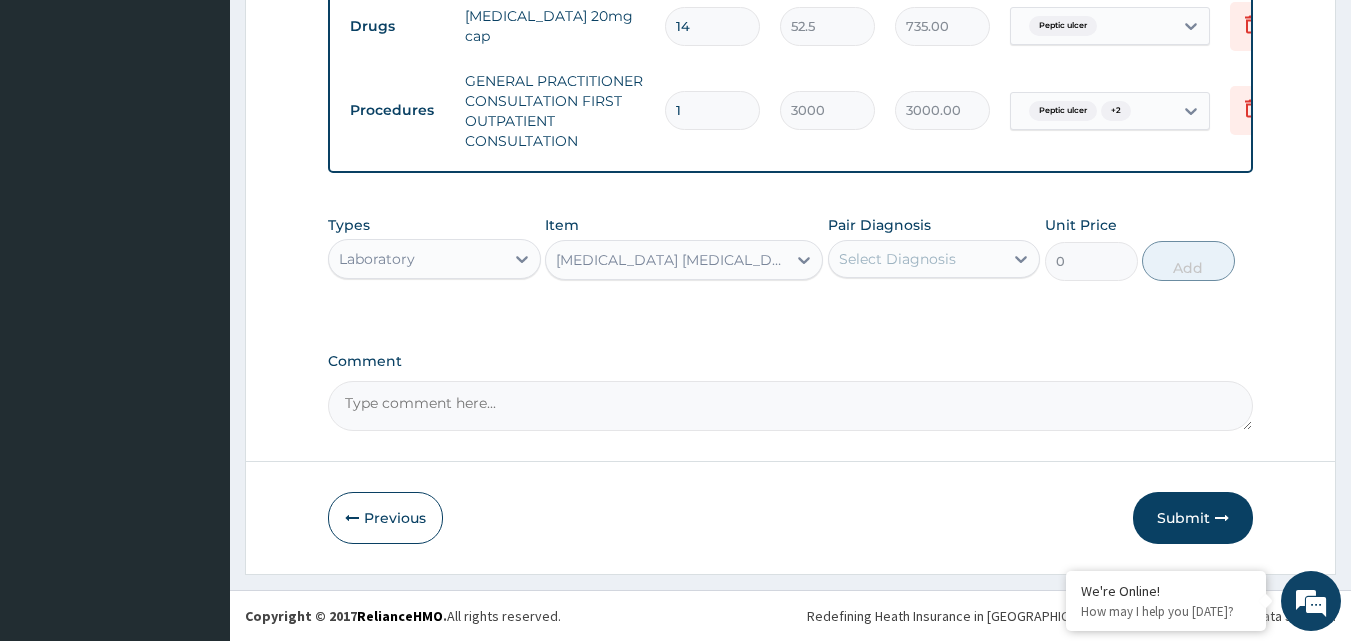 type 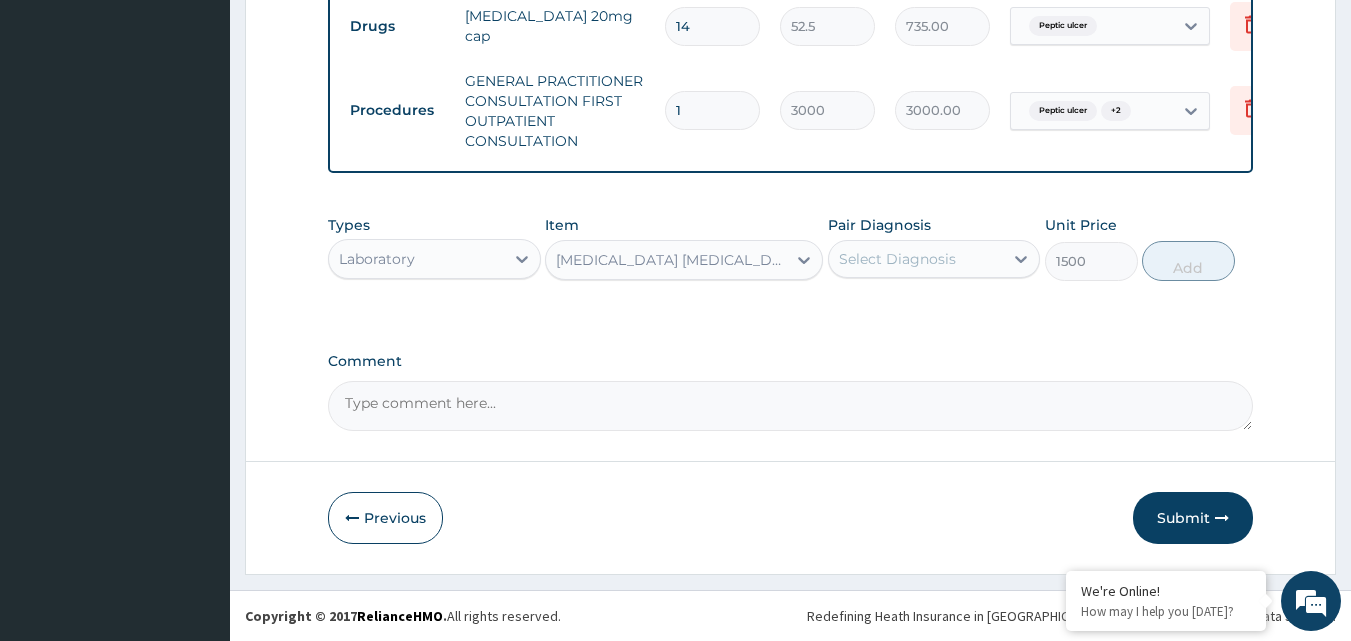 click on "Select Diagnosis" at bounding box center [897, 259] 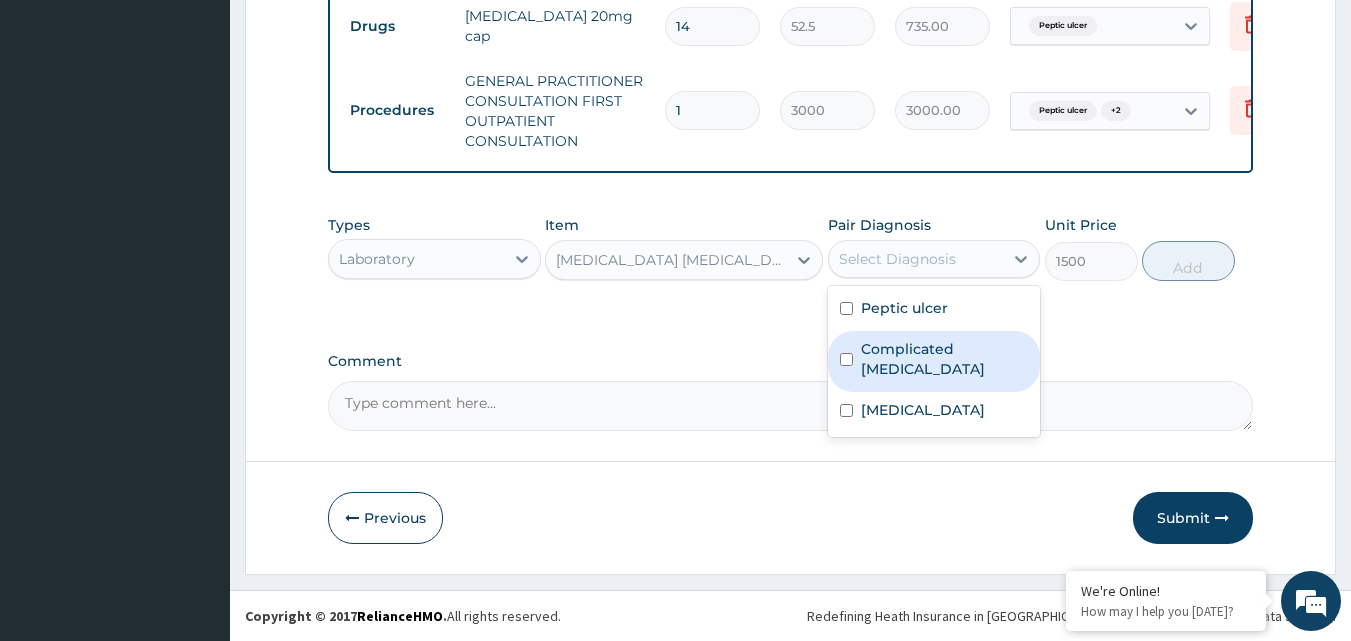 click on "Complicated malaria" at bounding box center [934, 361] 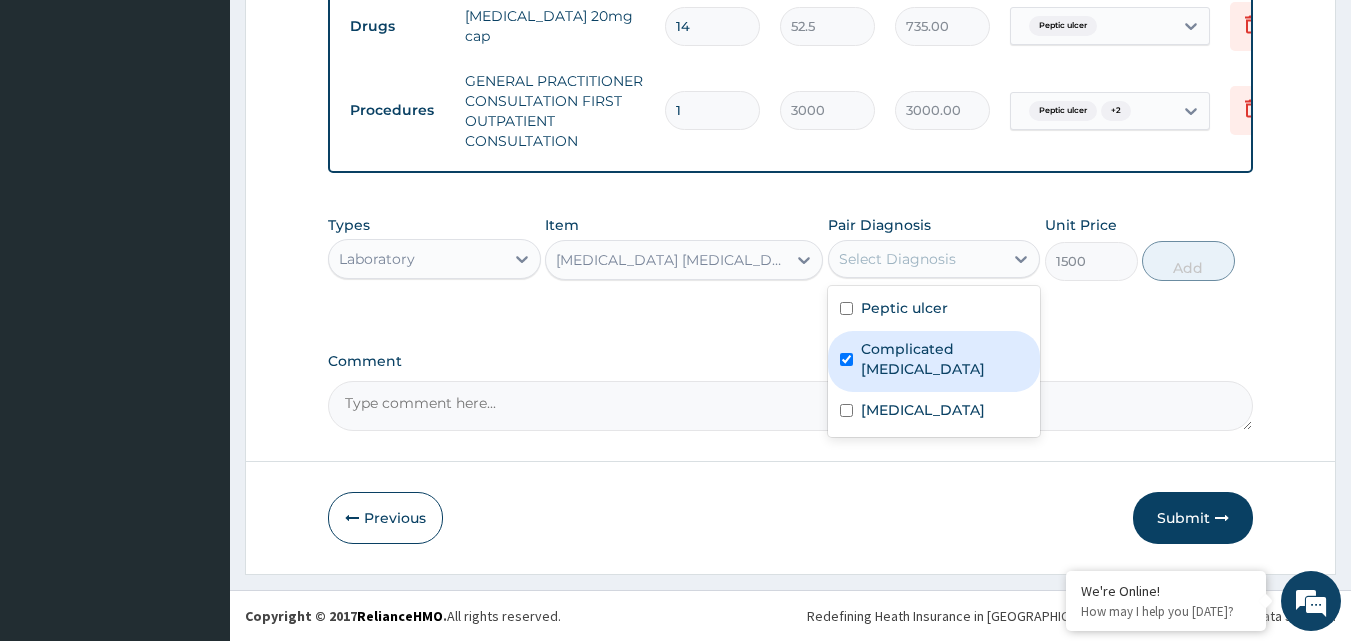 checkbox on "true" 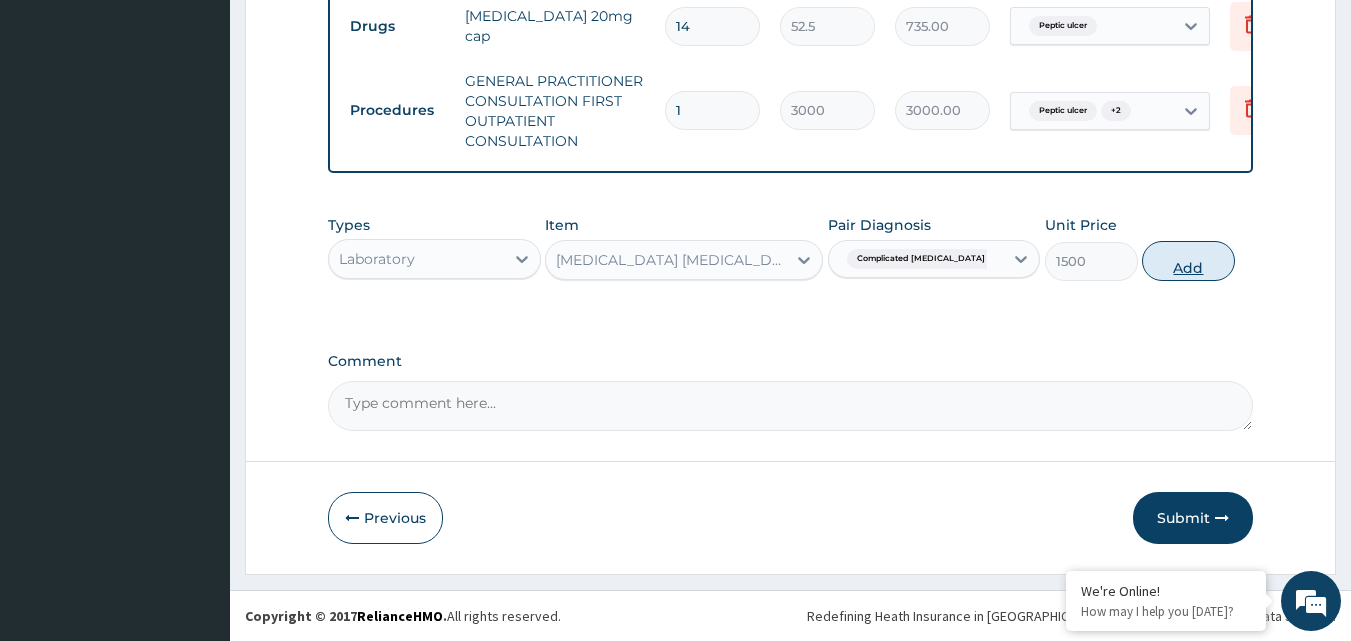 click on "Add" at bounding box center [1188, 261] 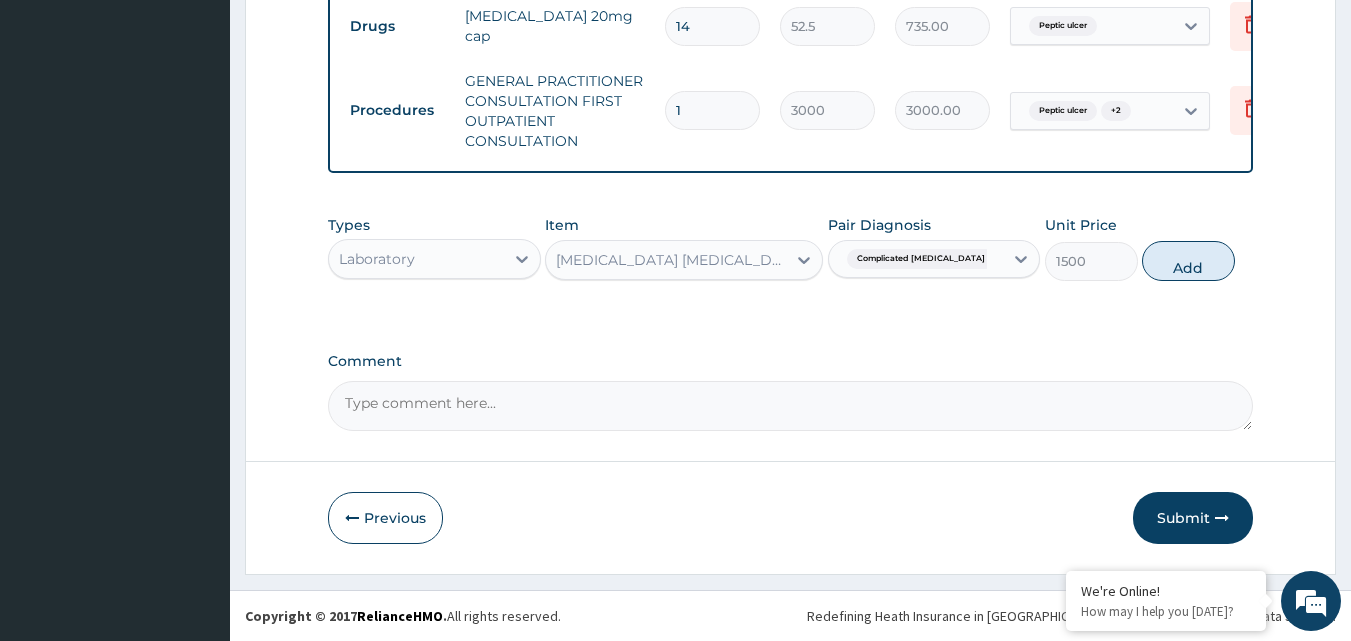 type on "0" 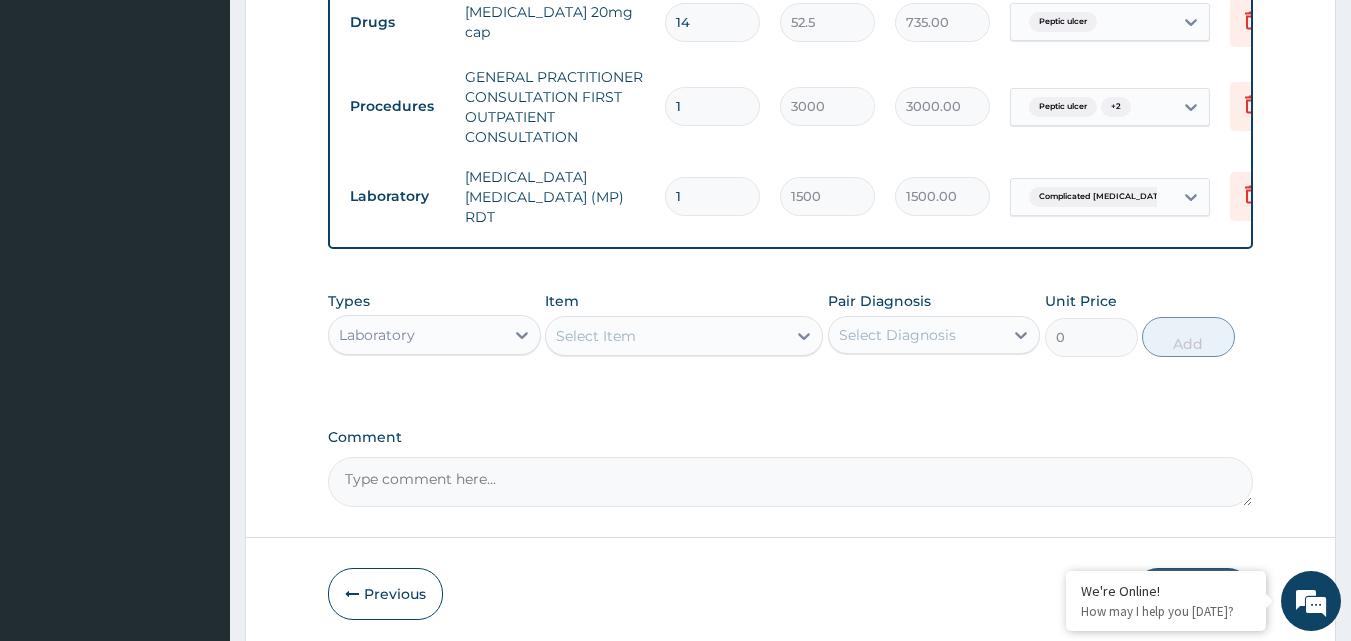 click on "Select Item" at bounding box center [596, 336] 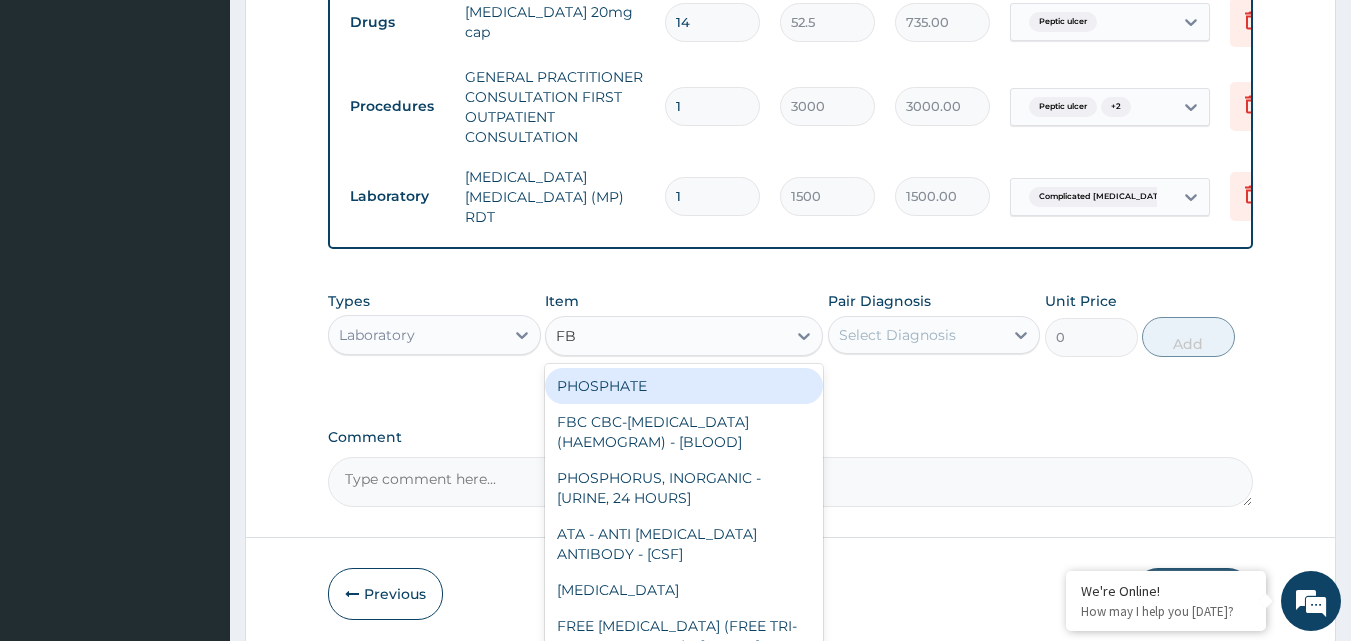 type on "FBC" 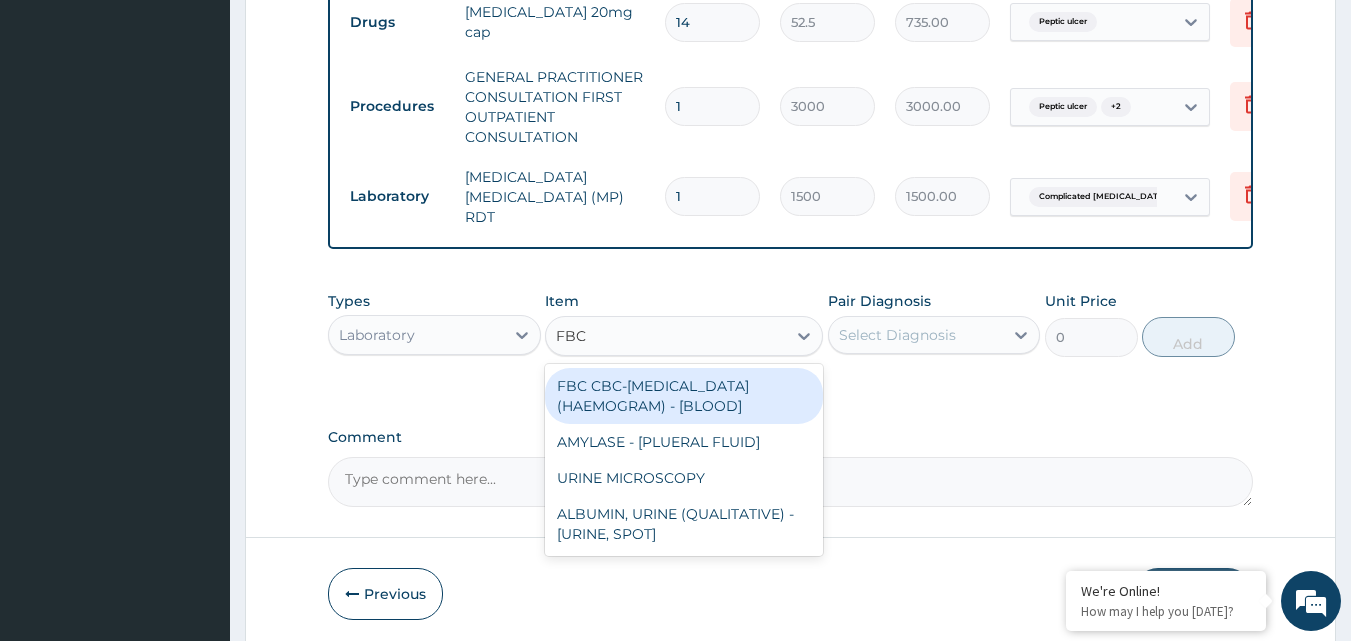 click on "FBC CBC-COMPLETE BLOOD COUNT (HAEMOGRAM) - [BLOOD]" at bounding box center (684, 396) 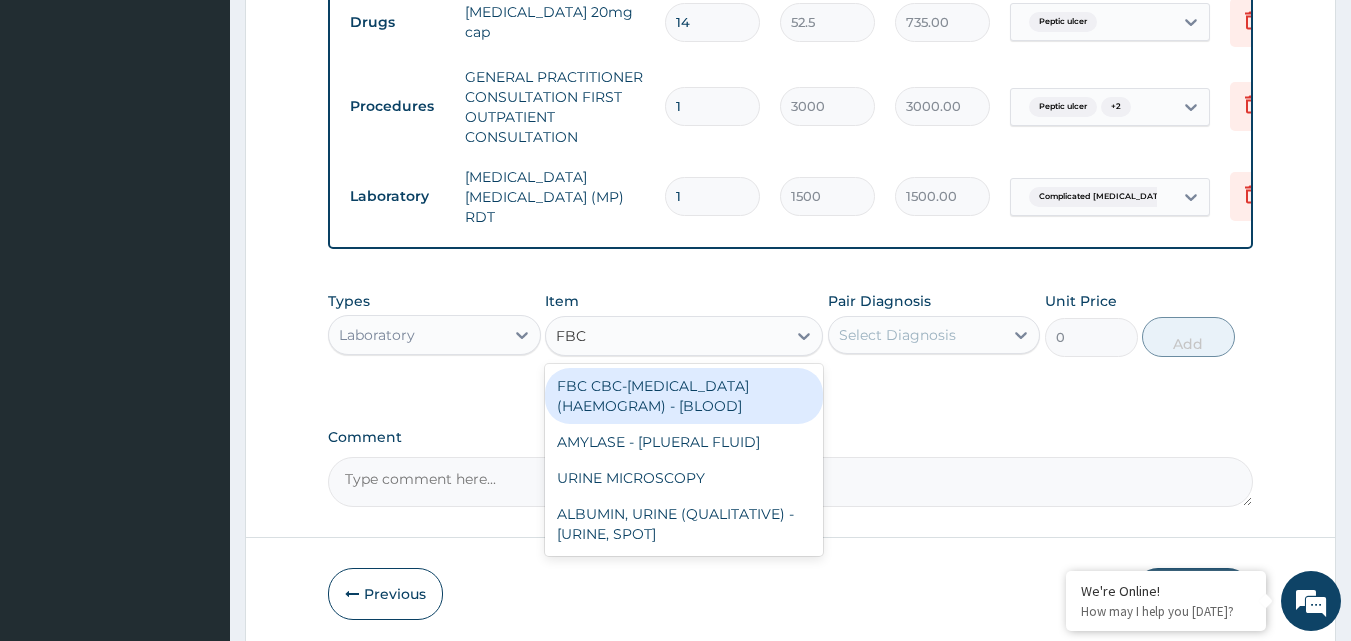 type 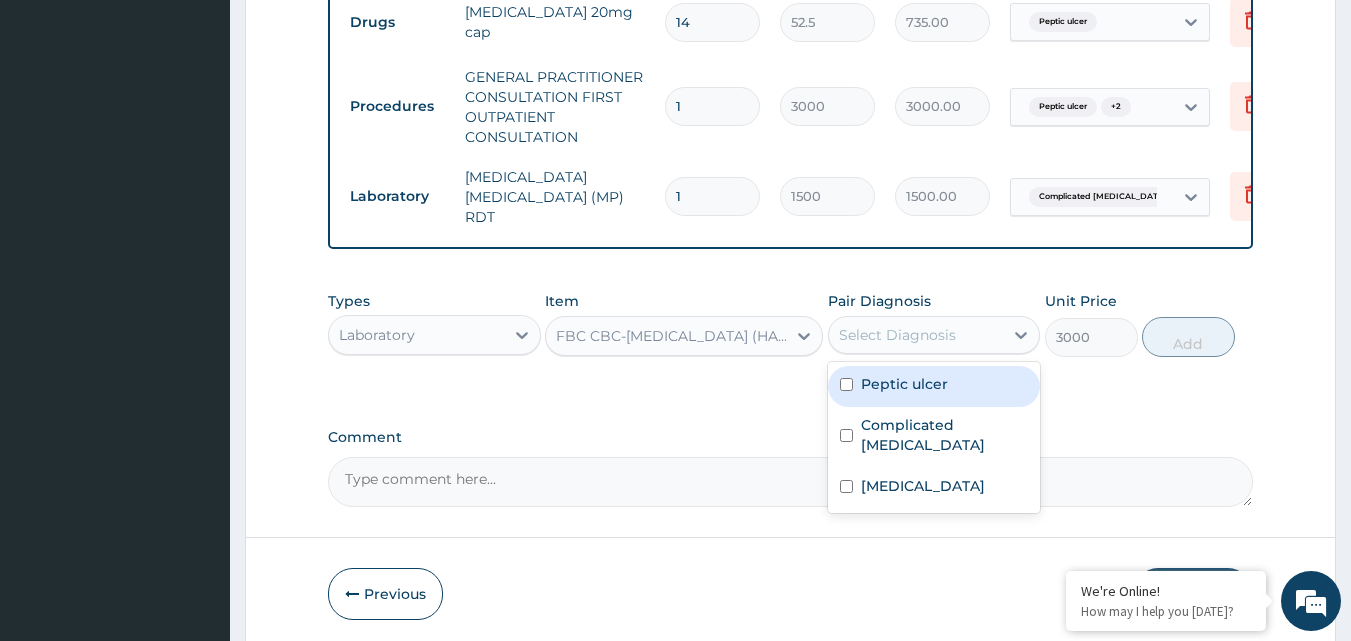 click on "Select Diagnosis" at bounding box center [897, 335] 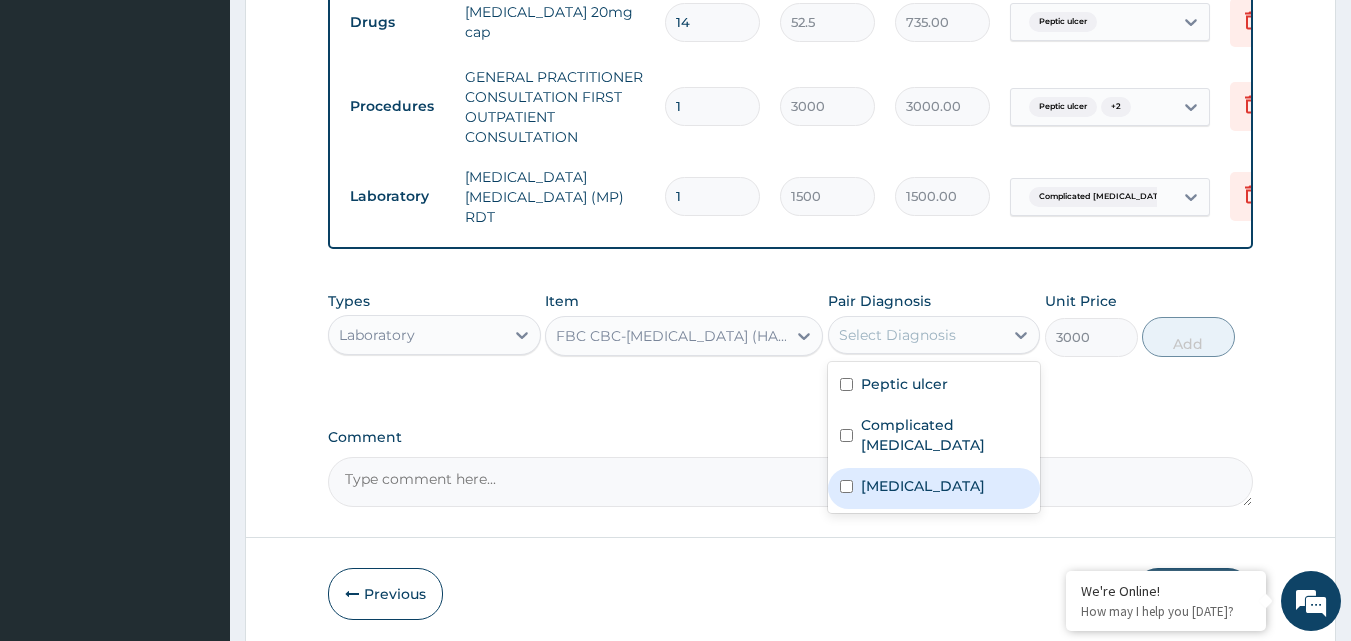 click at bounding box center [846, 486] 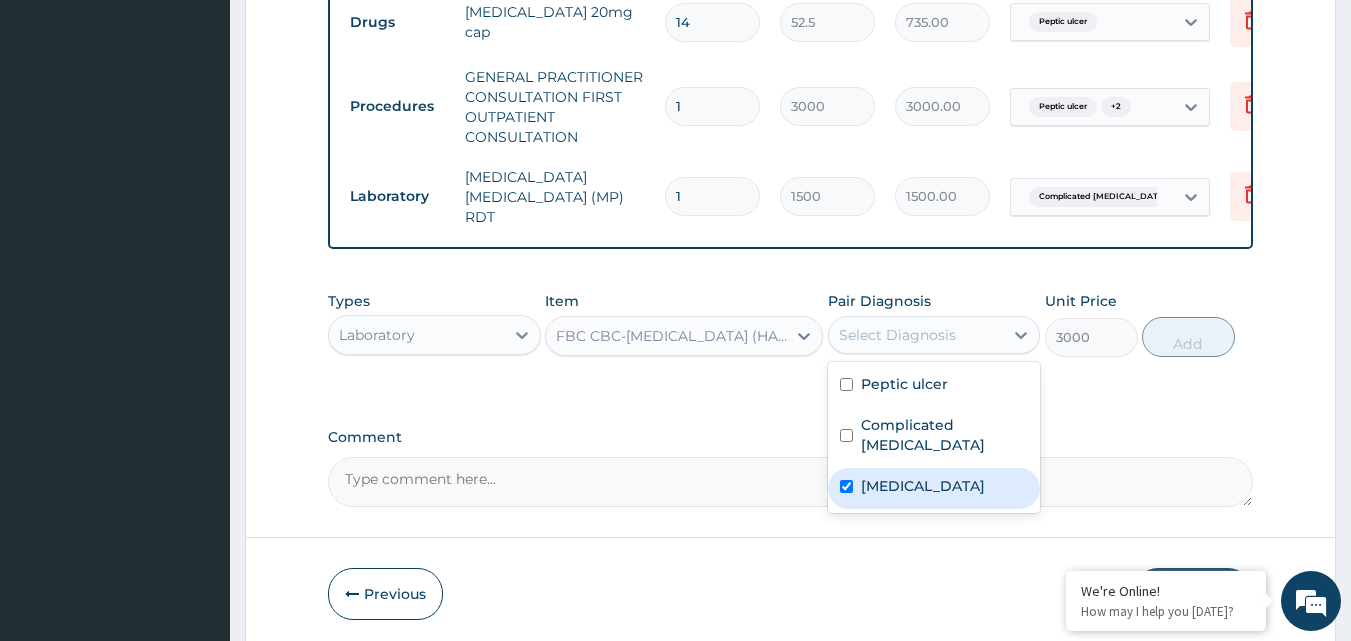 checkbox on "true" 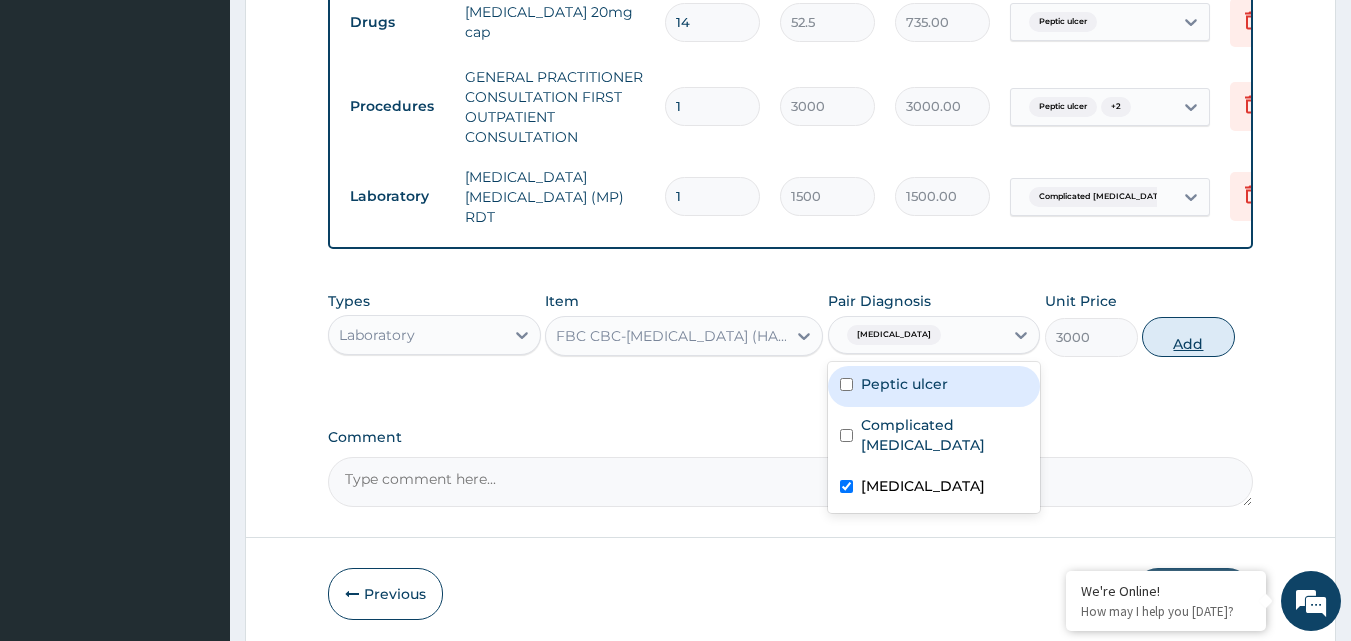 click on "Add" at bounding box center (1188, 337) 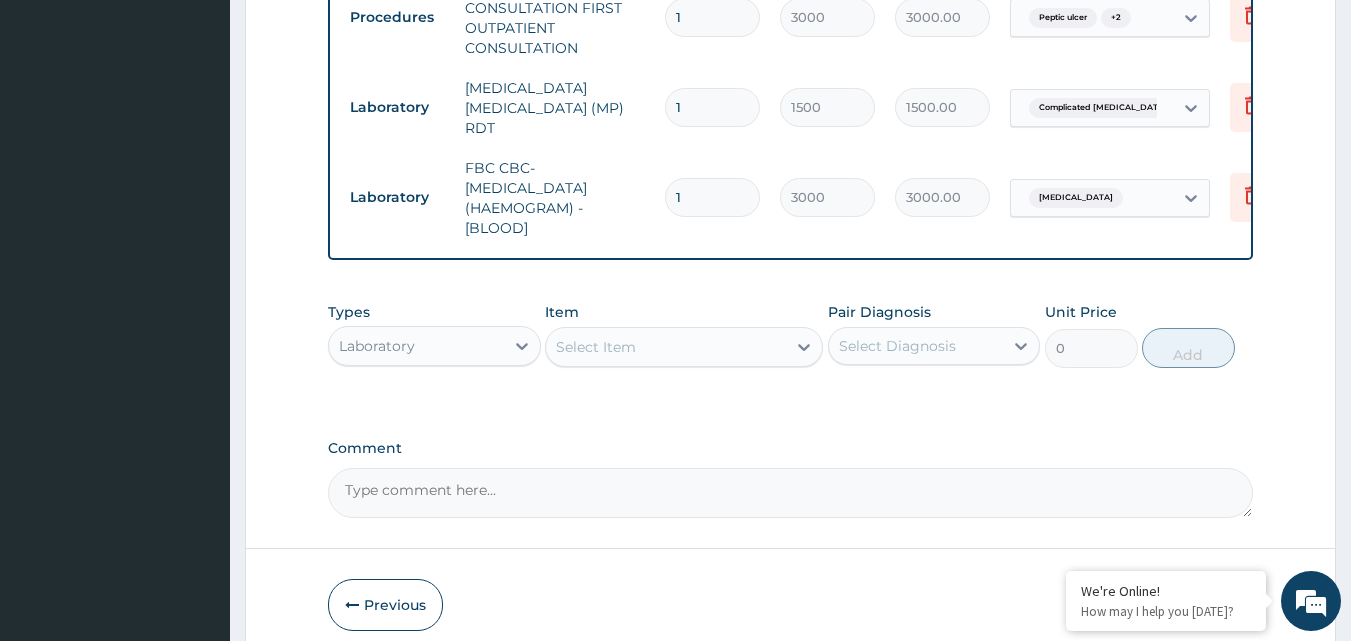 scroll, scrollTop: 1059, scrollLeft: 0, axis: vertical 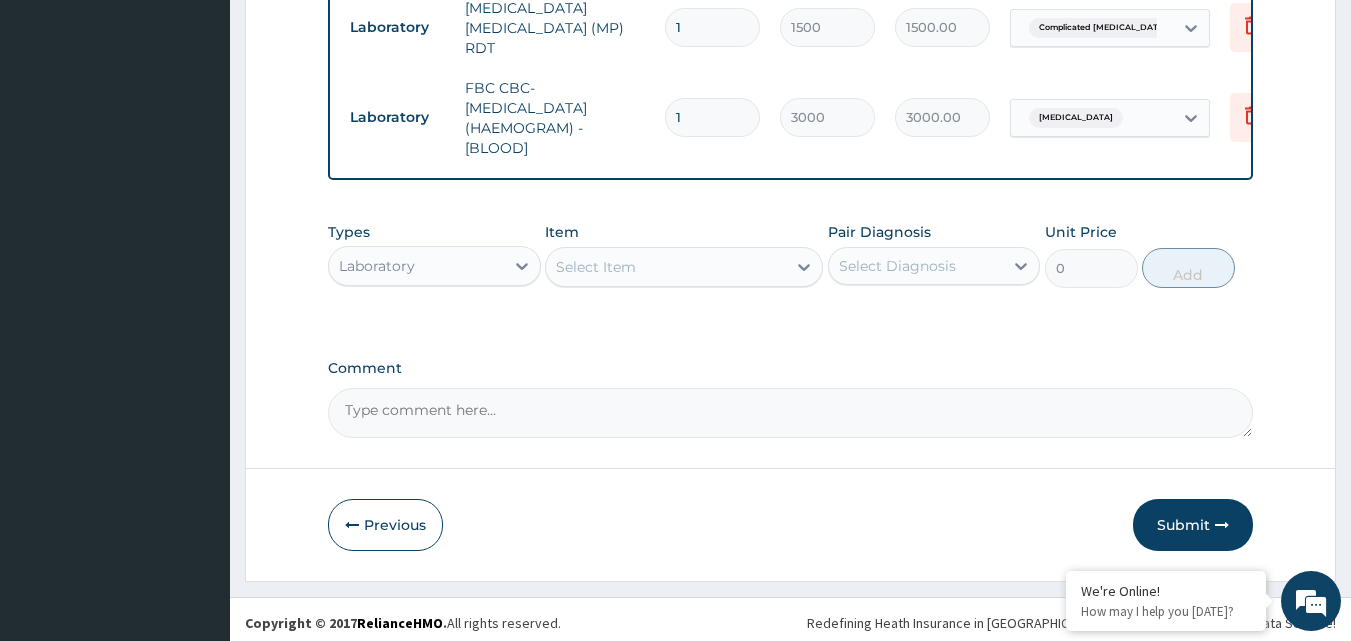 click on "Laboratory" at bounding box center [416, 266] 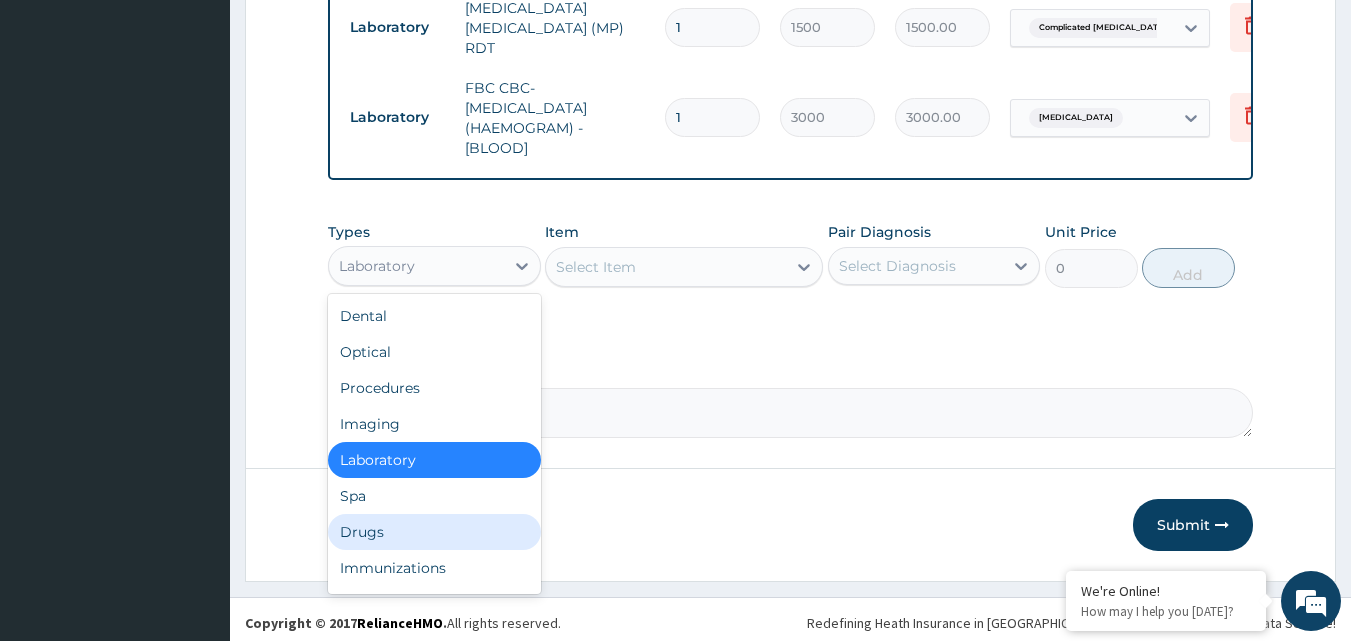 click on "Drugs" at bounding box center [434, 532] 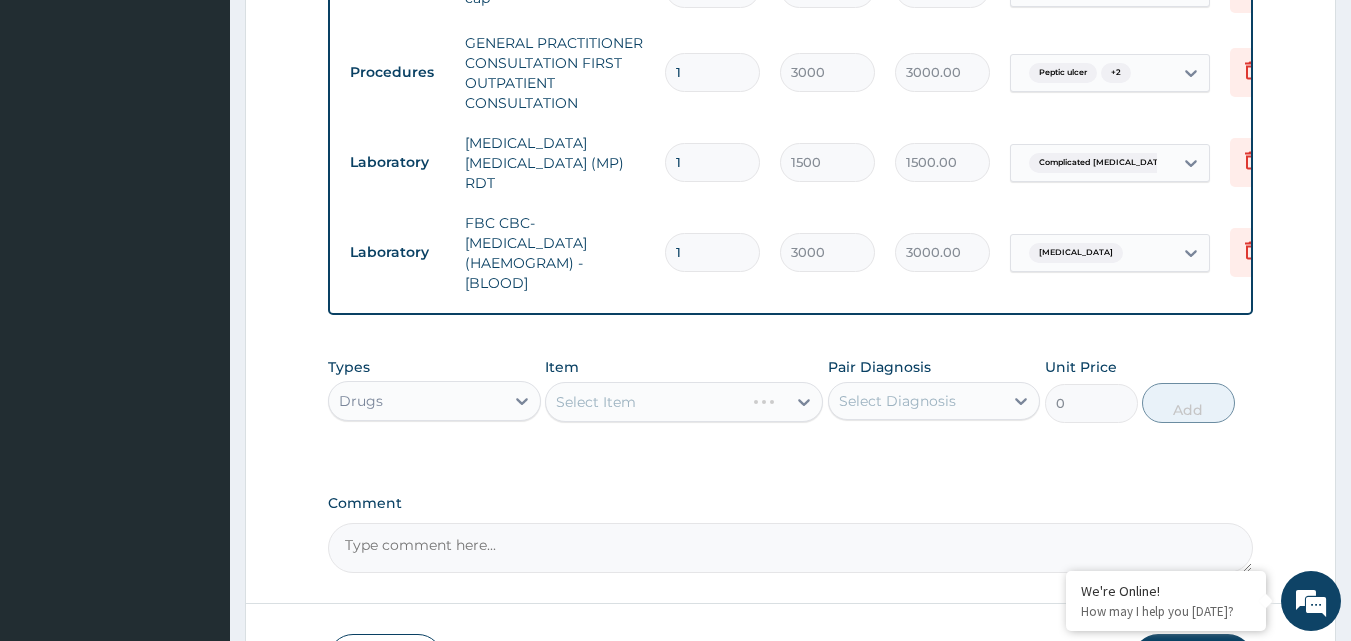 scroll, scrollTop: 959, scrollLeft: 0, axis: vertical 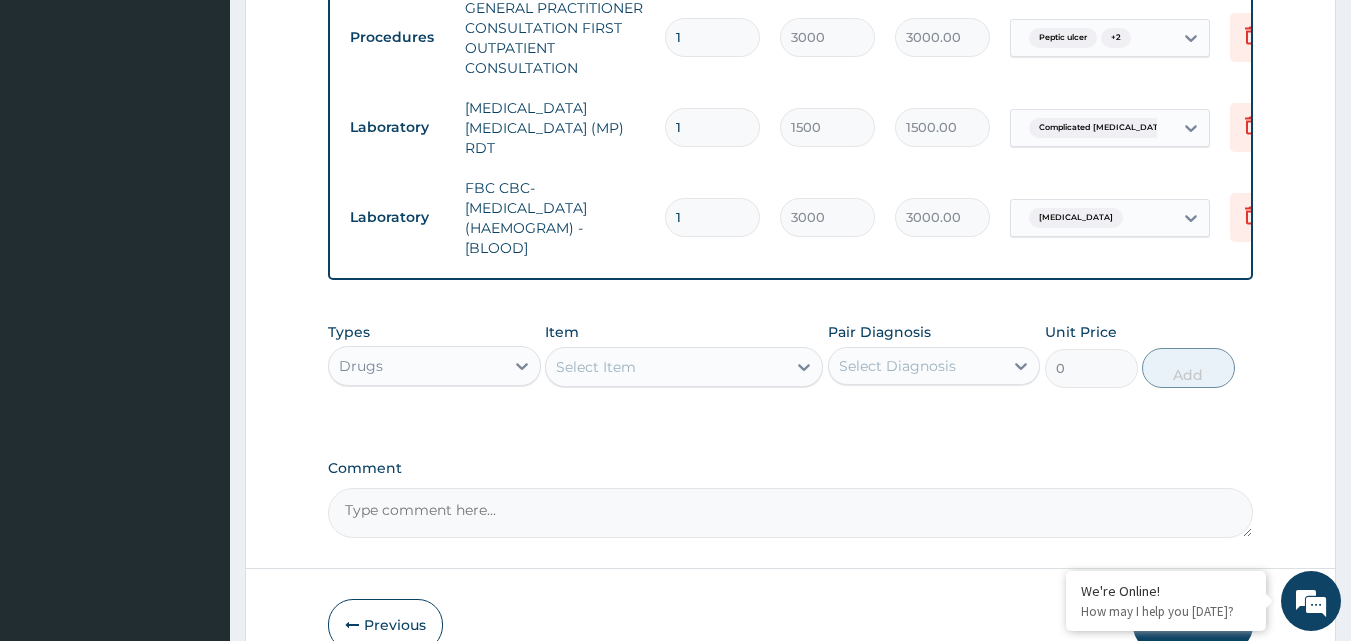 click on "Select Item" at bounding box center [666, 367] 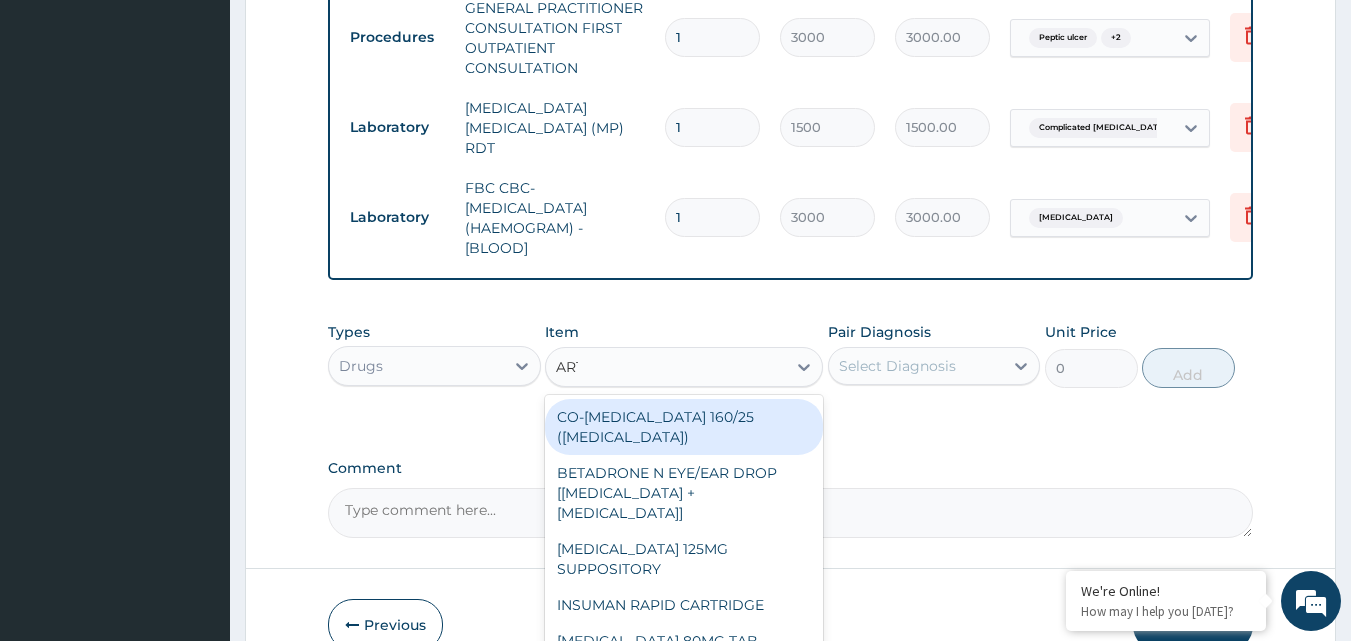 type on "ARTE" 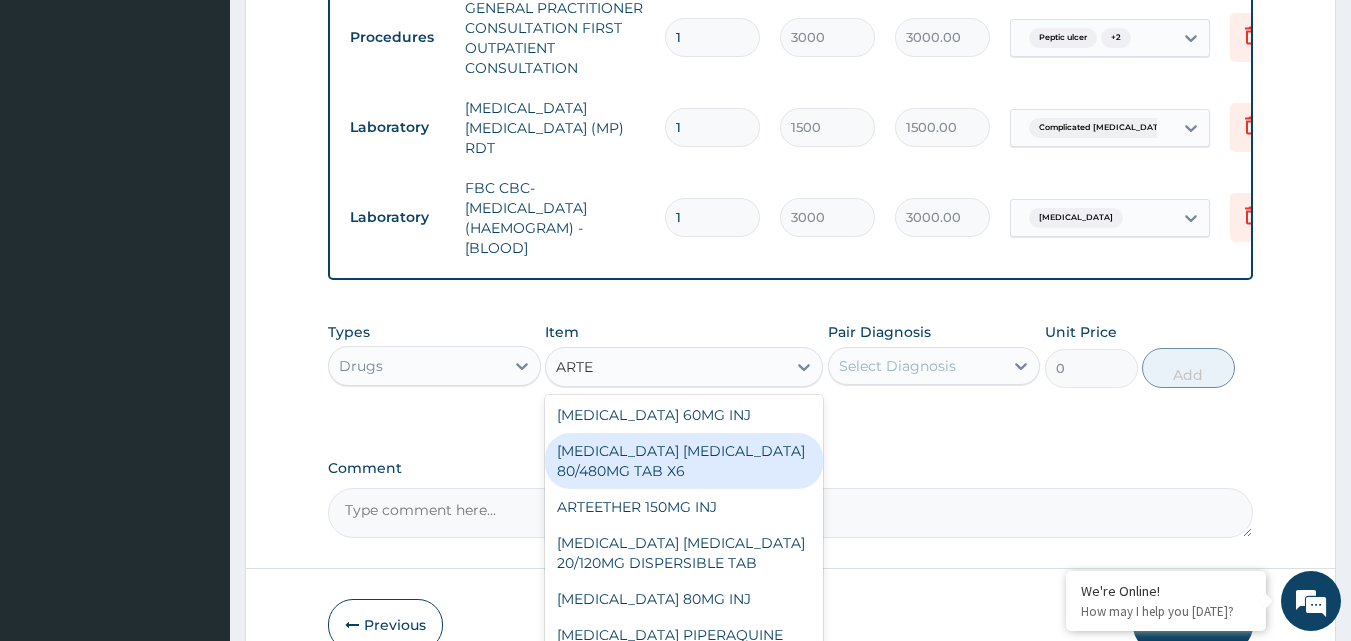 scroll, scrollTop: 163, scrollLeft: 0, axis: vertical 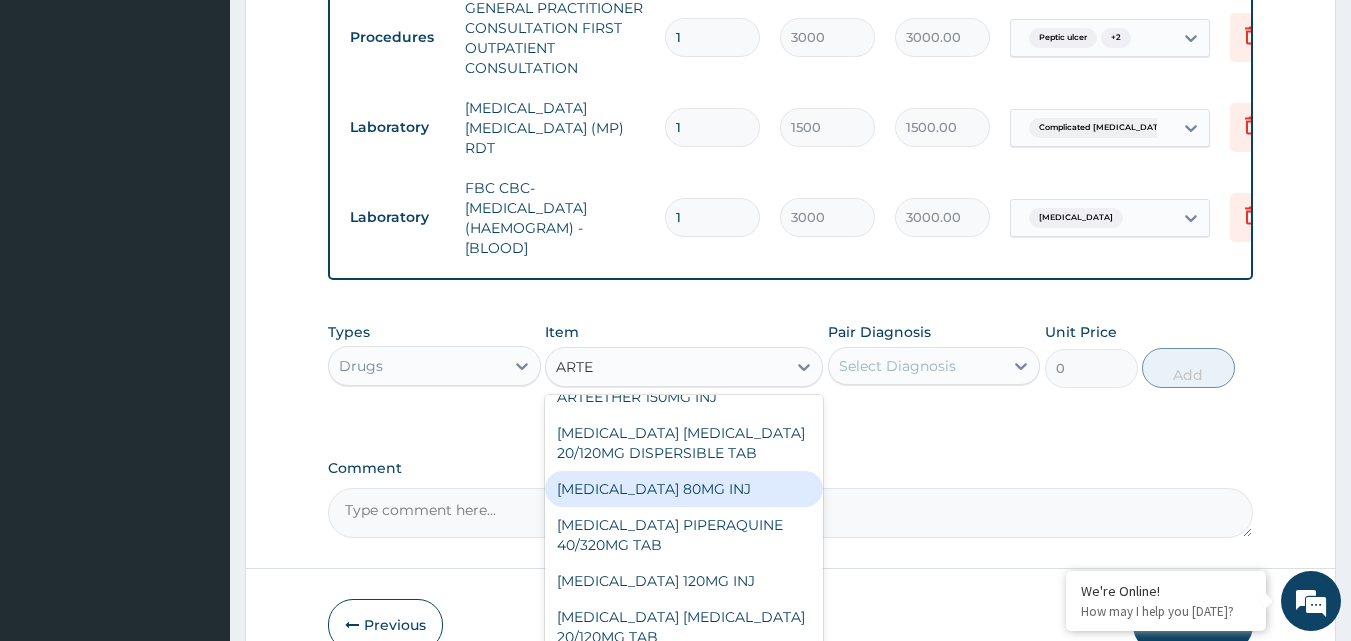 click on "[MEDICAL_DATA] 80MG INJ" at bounding box center (684, 489) 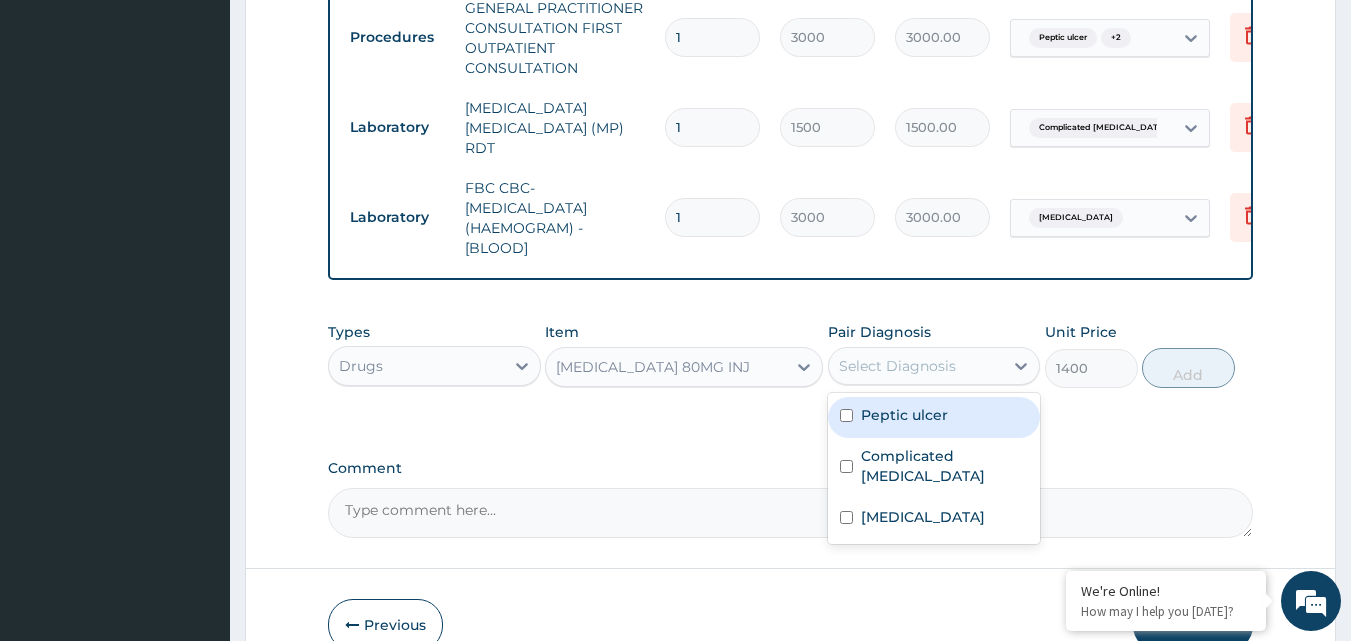 click on "Select Diagnosis" at bounding box center [897, 366] 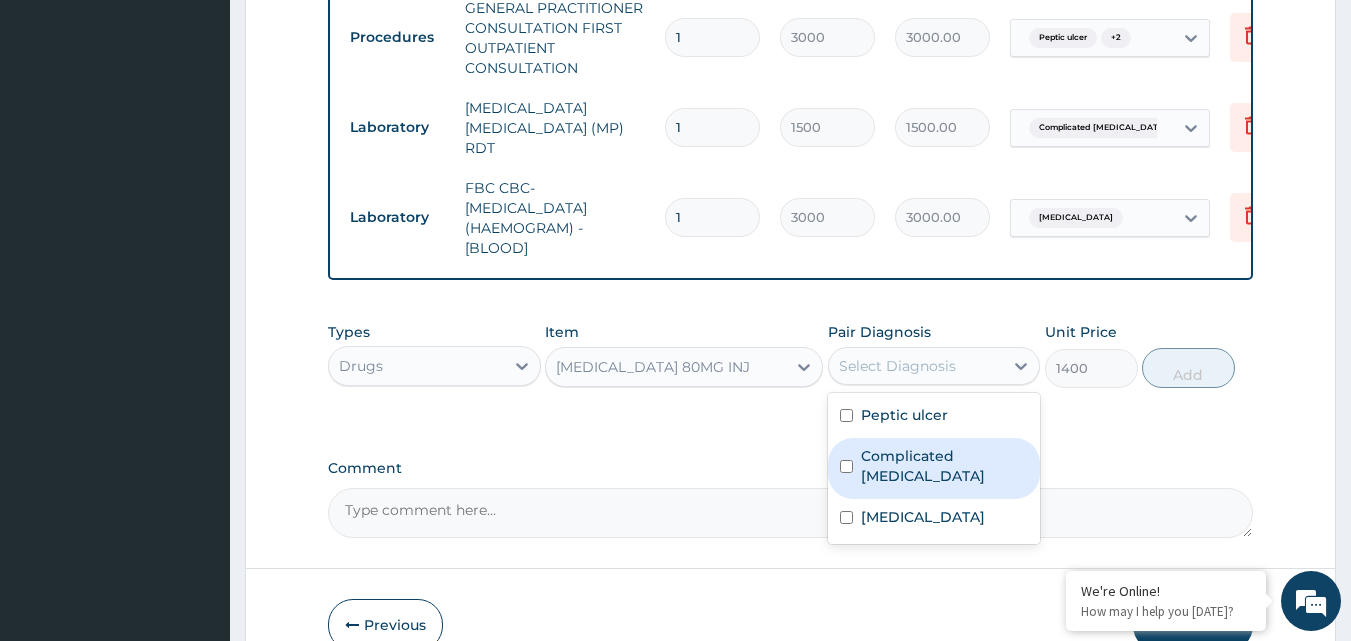 click on "Complicated [MEDICAL_DATA]" at bounding box center (934, 468) 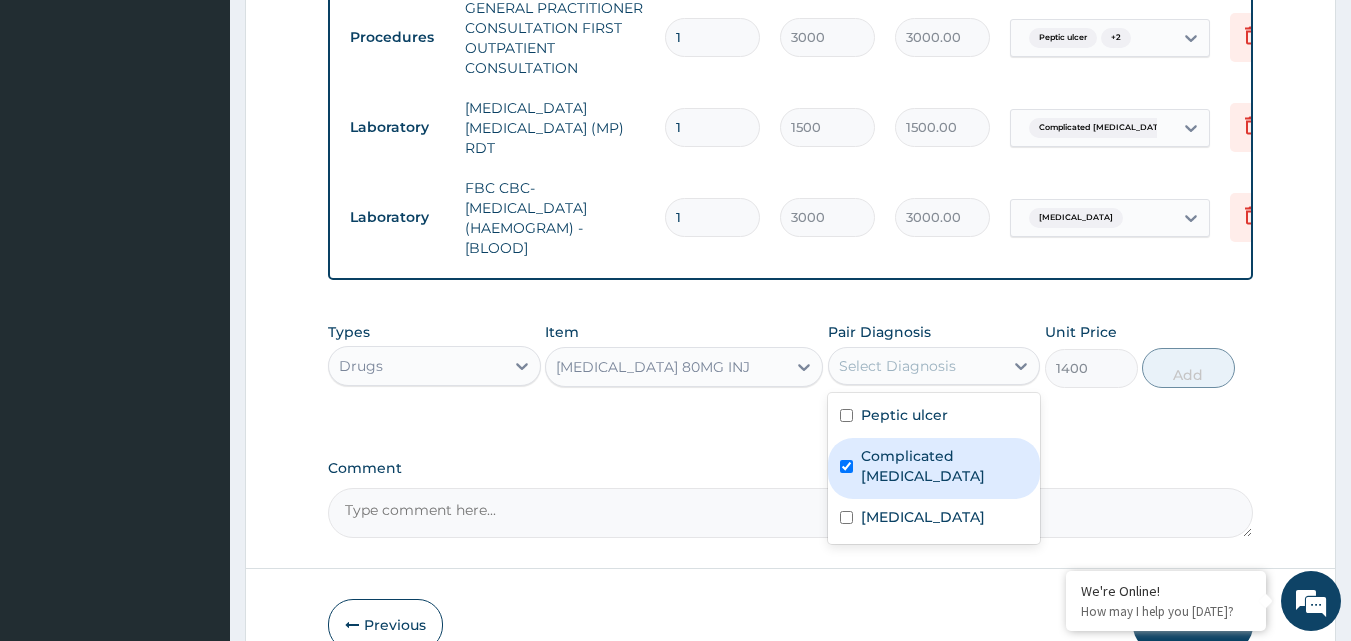 checkbox on "true" 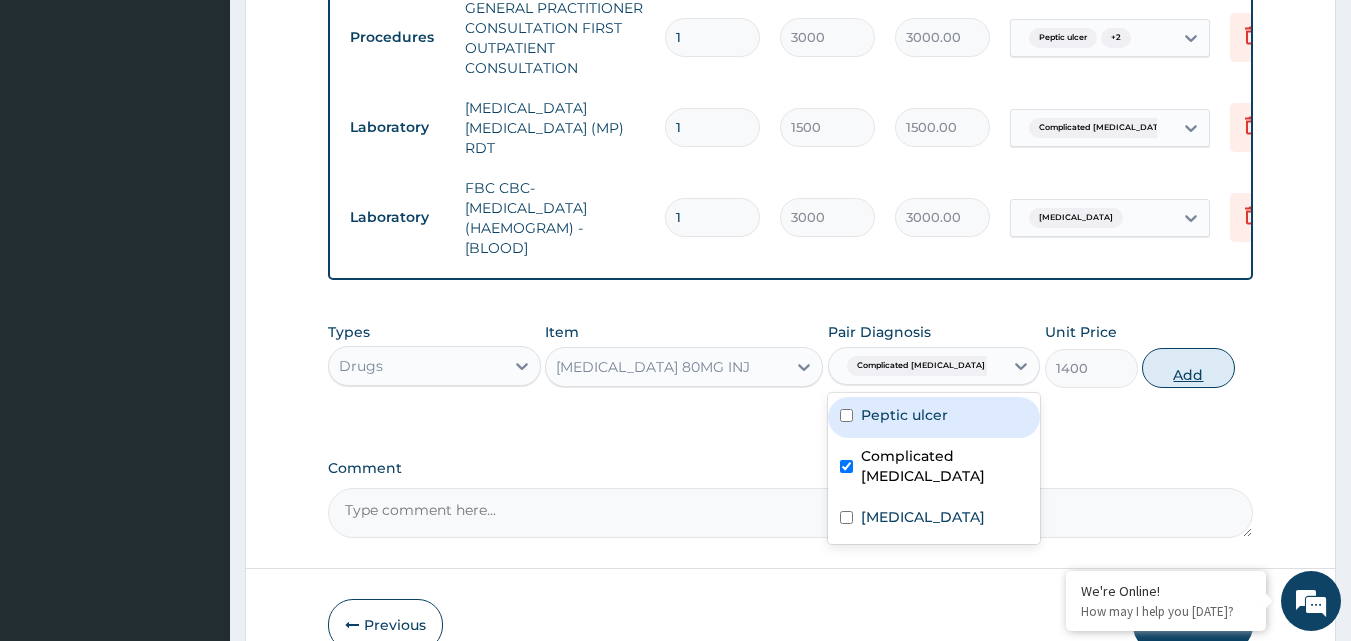 click on "Add" at bounding box center [1188, 368] 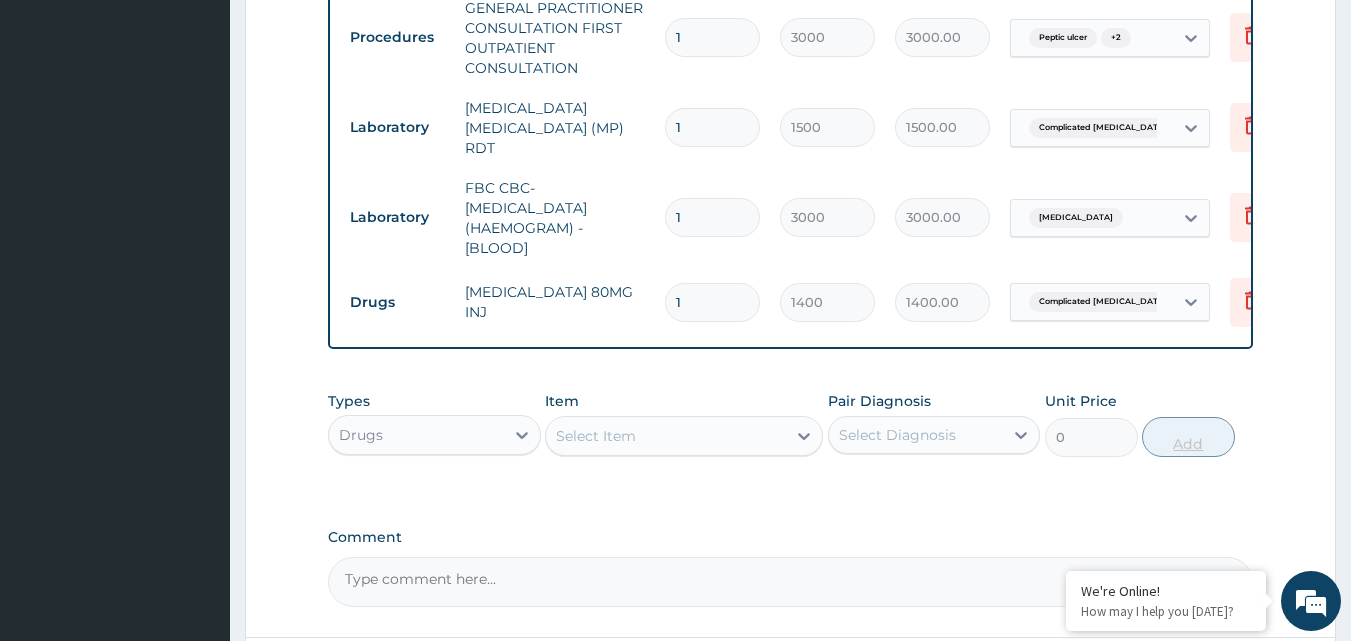 type 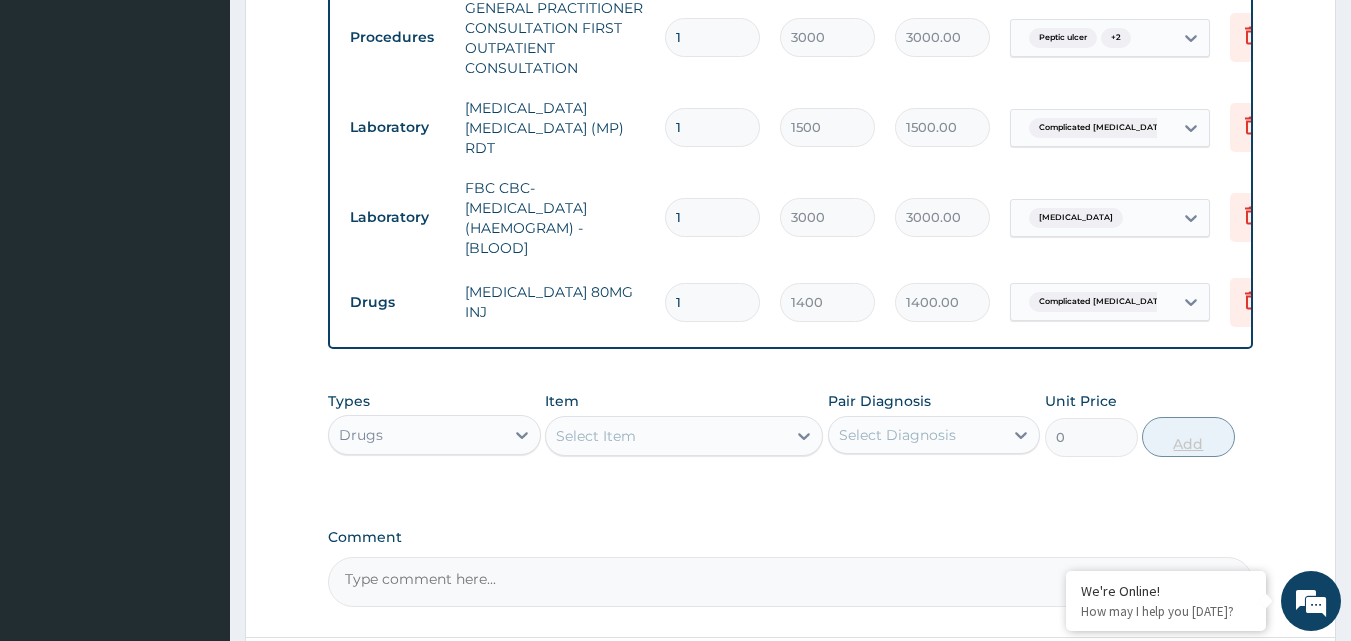 type on "0.00" 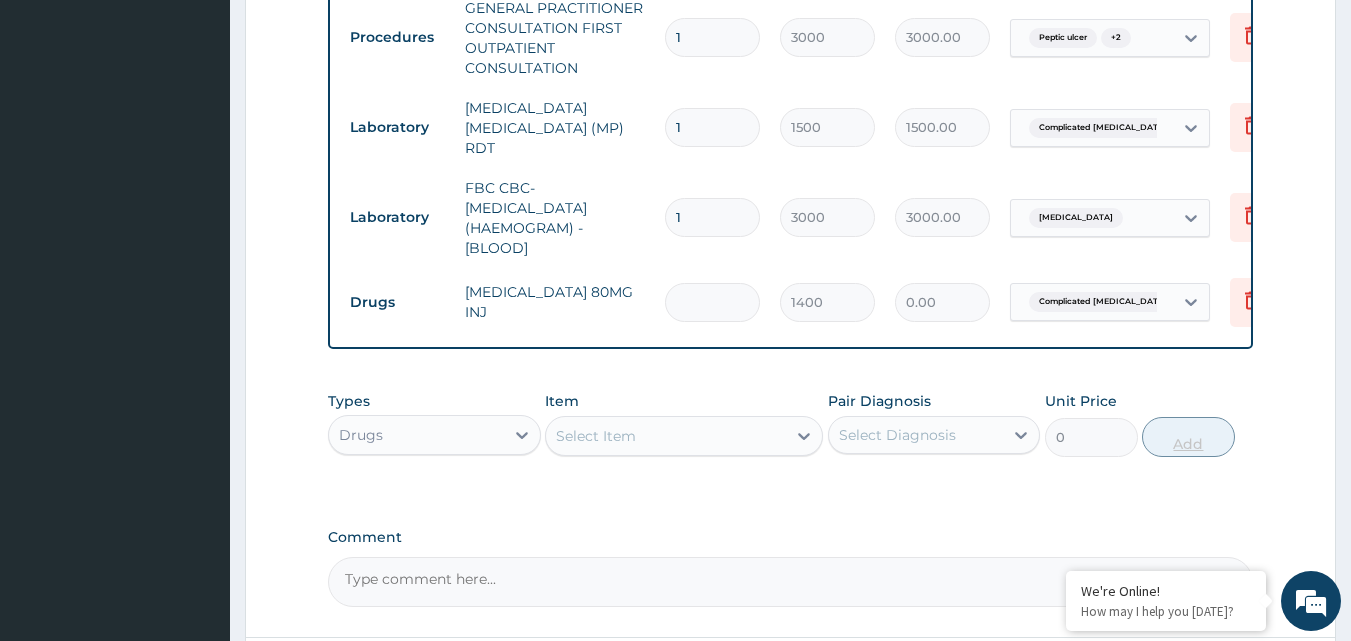 type on "6" 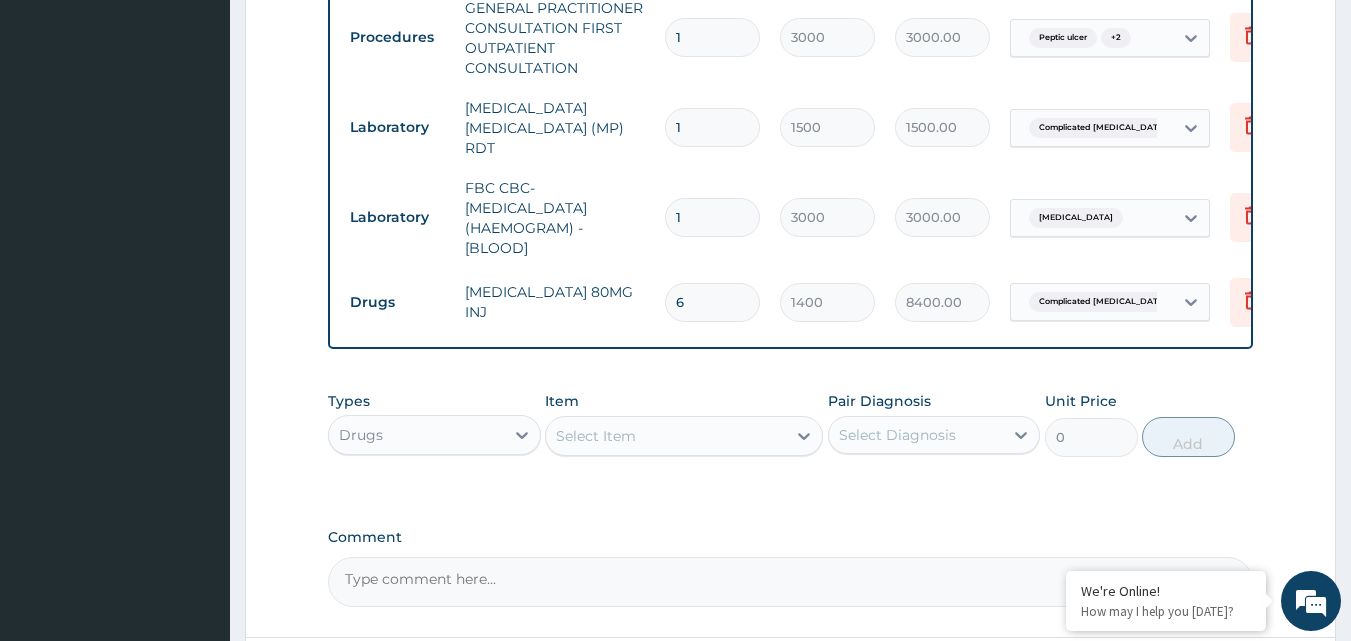 type on "6" 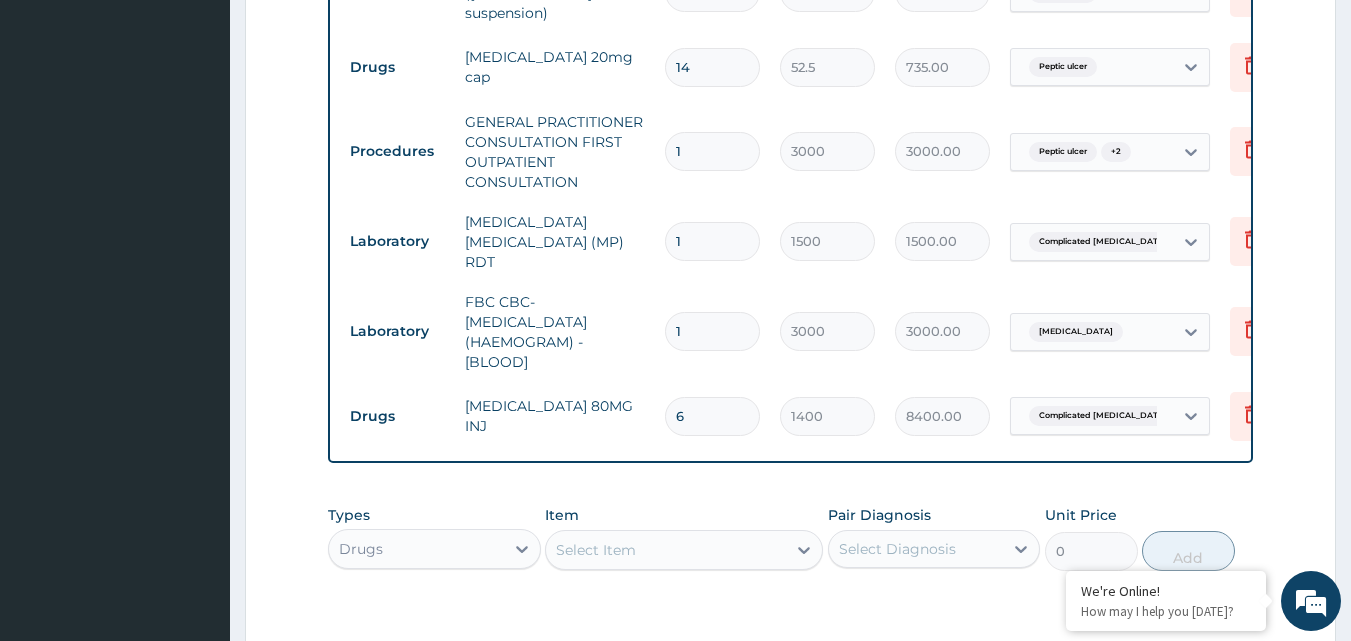scroll, scrollTop: 959, scrollLeft: 0, axis: vertical 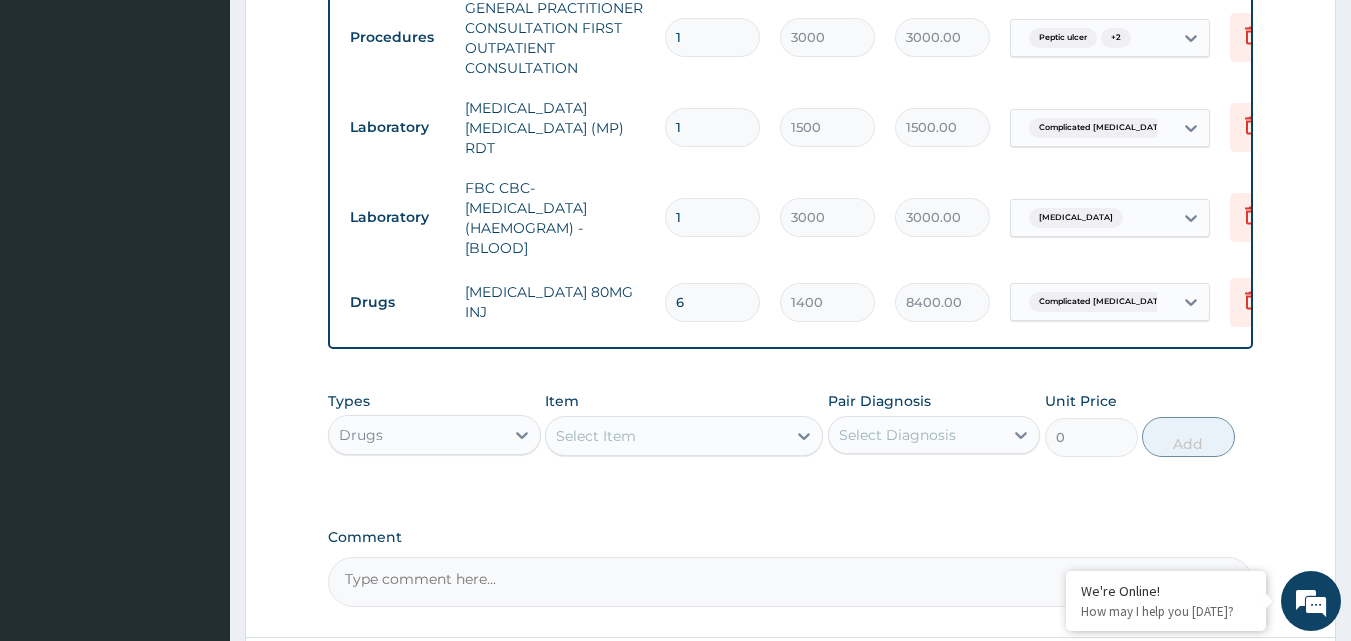 click on "Select Item" at bounding box center (666, 436) 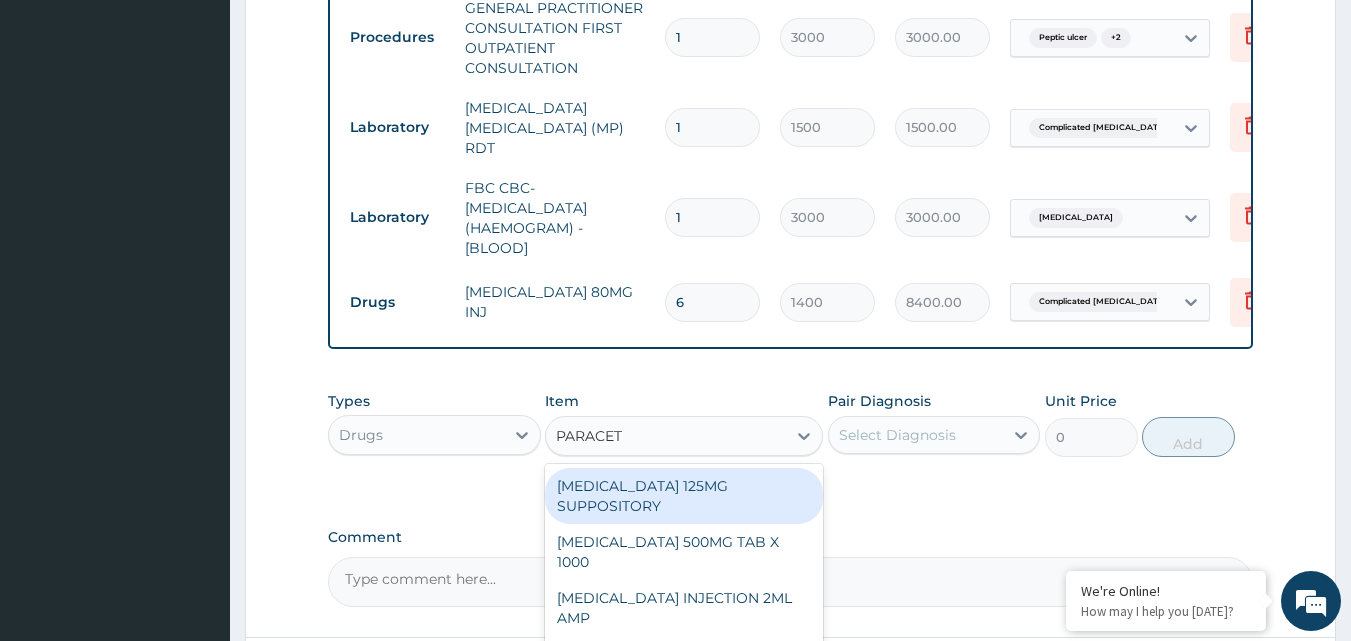 type on "PARACETA" 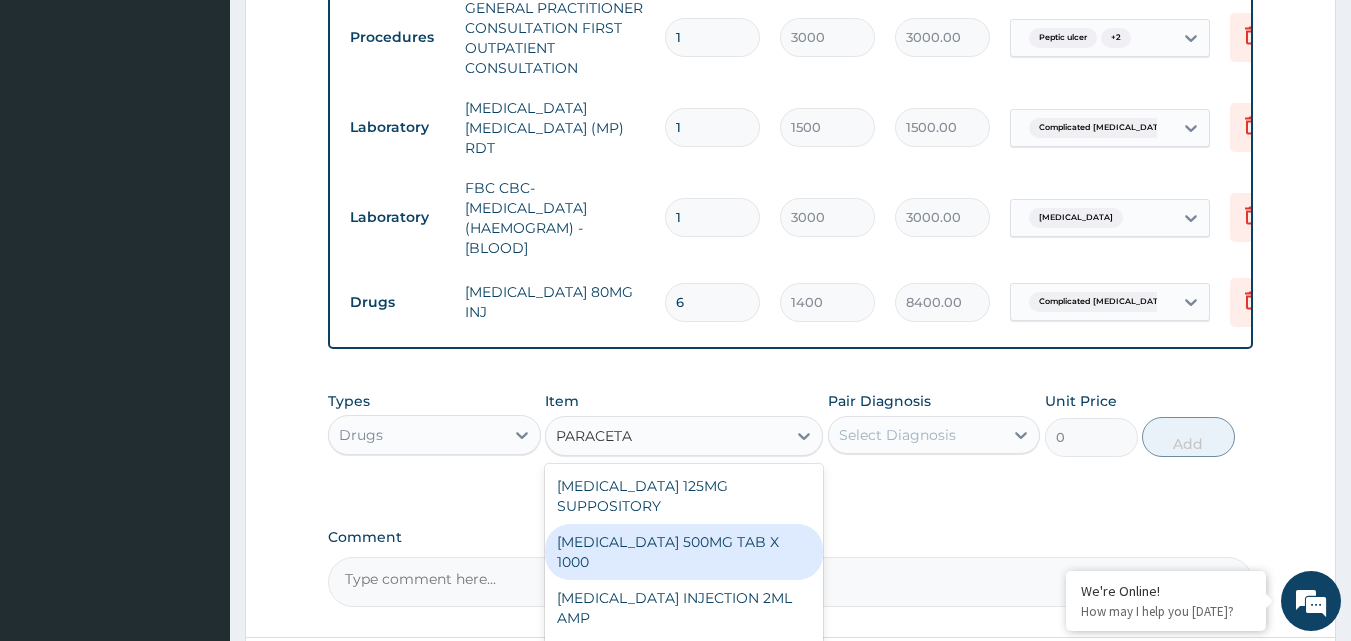 click on "[MEDICAL_DATA] 500MG TAB X 1000" at bounding box center (684, 552) 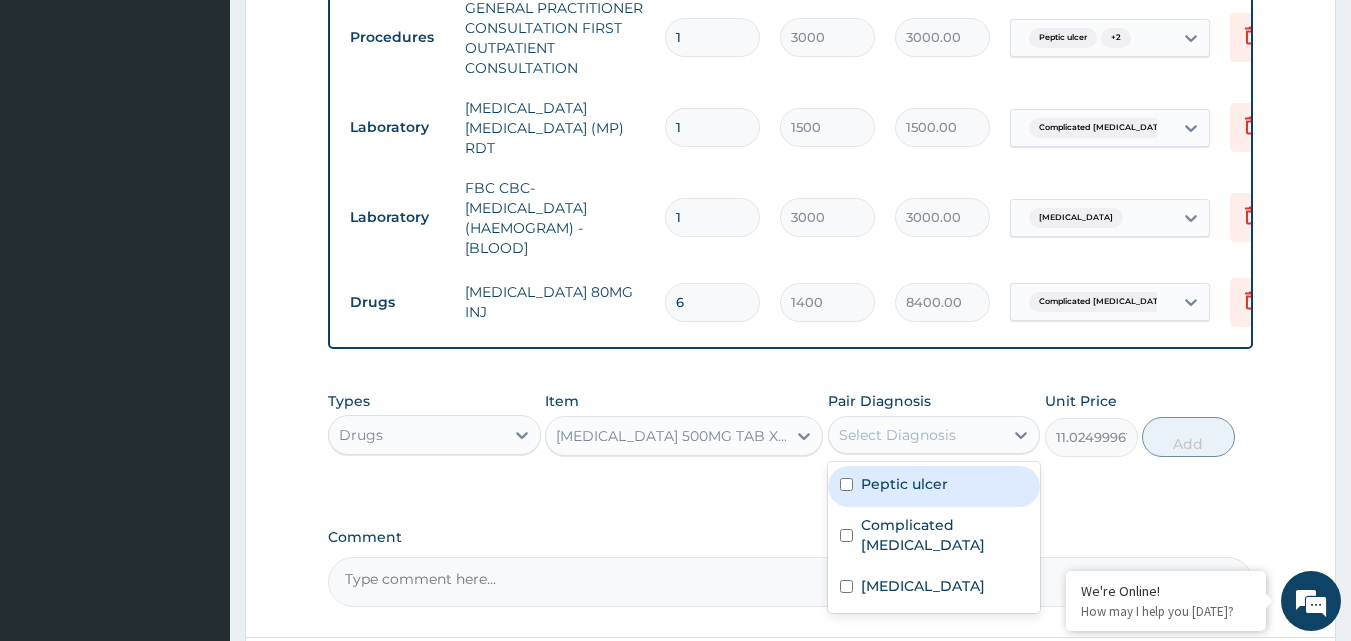click on "Select Diagnosis" at bounding box center (897, 435) 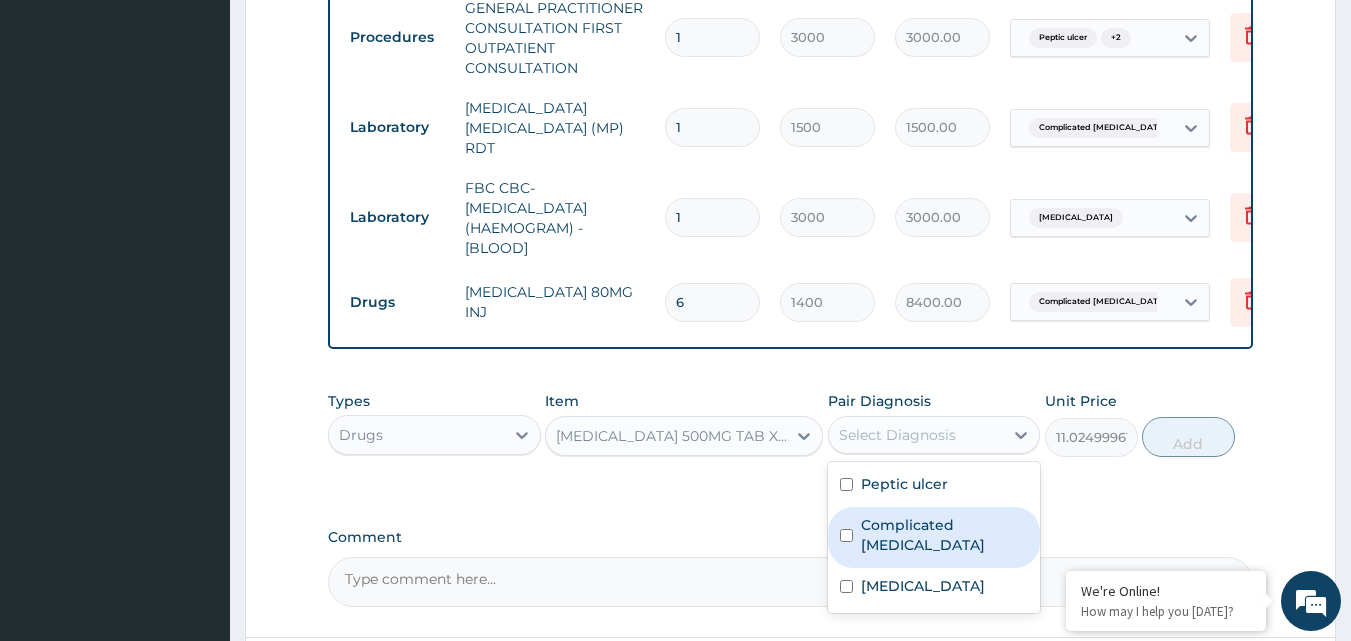 click on "Complicated malaria" at bounding box center (934, 537) 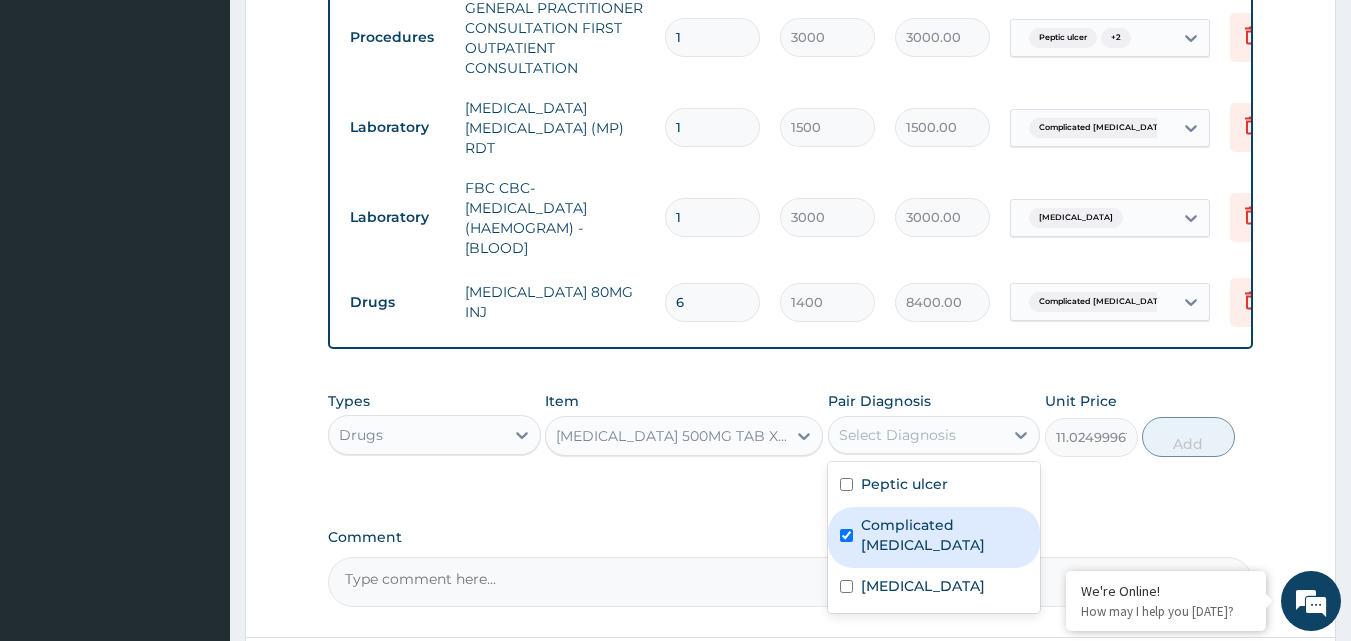 checkbox on "true" 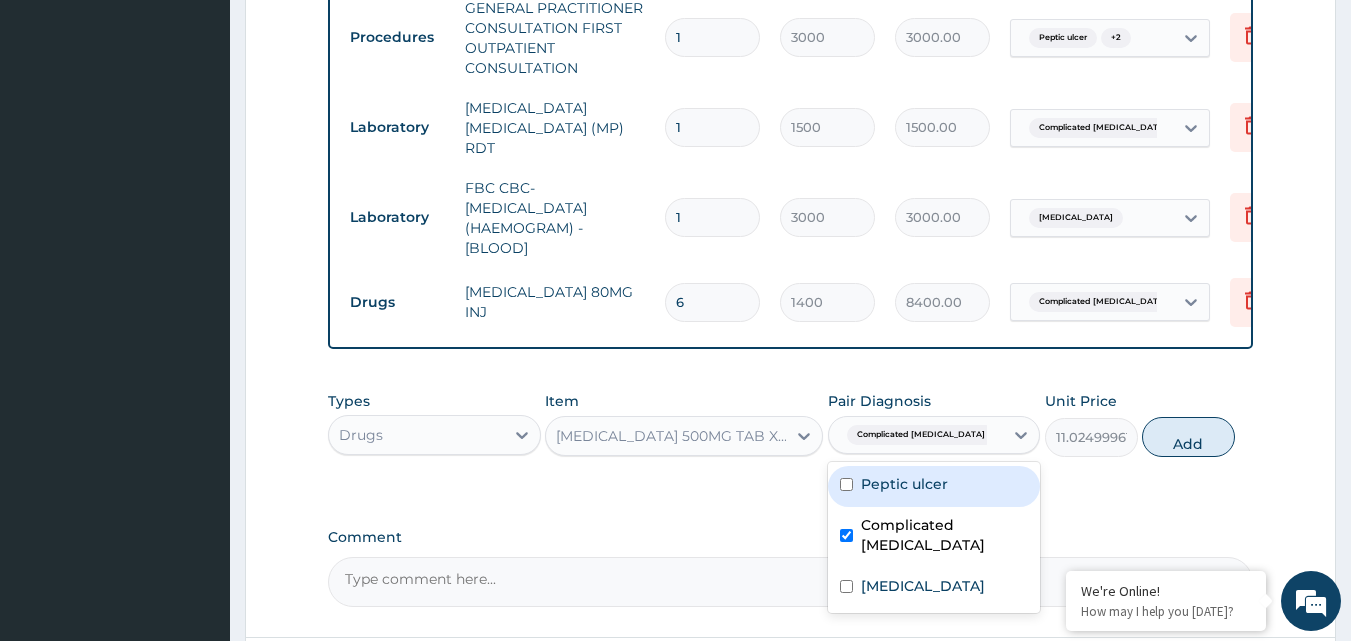 click on "Peptic ulcer" at bounding box center (934, 486) 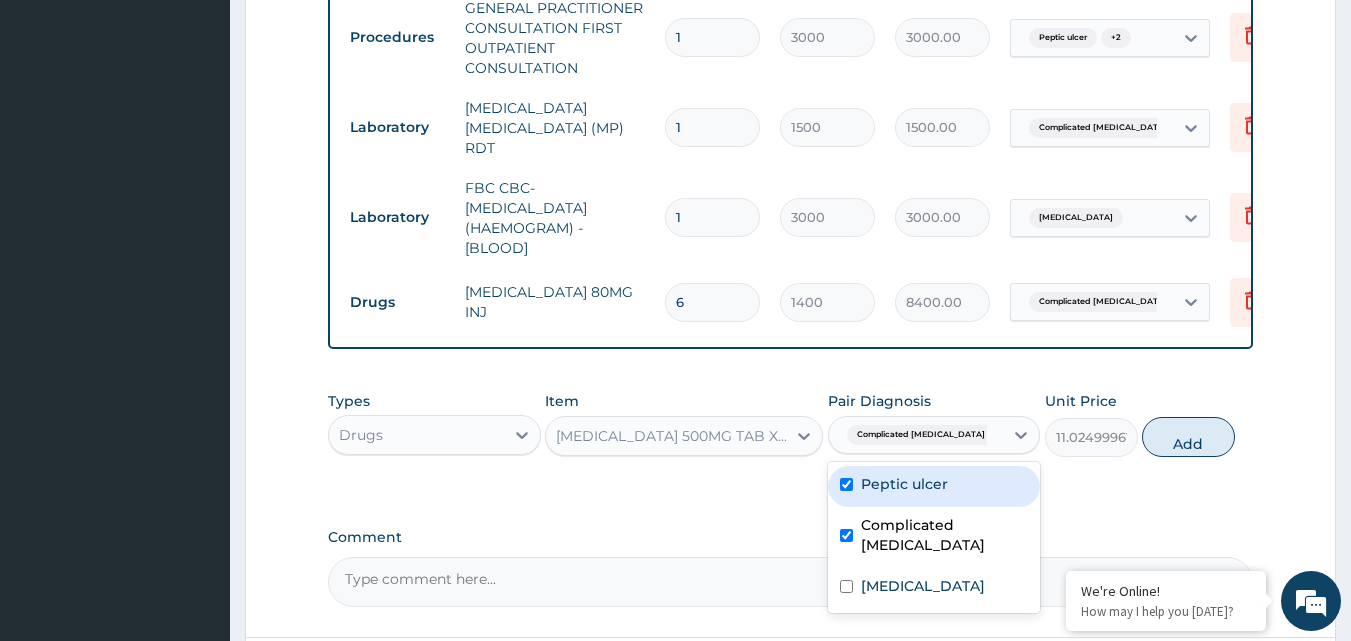 checkbox on "true" 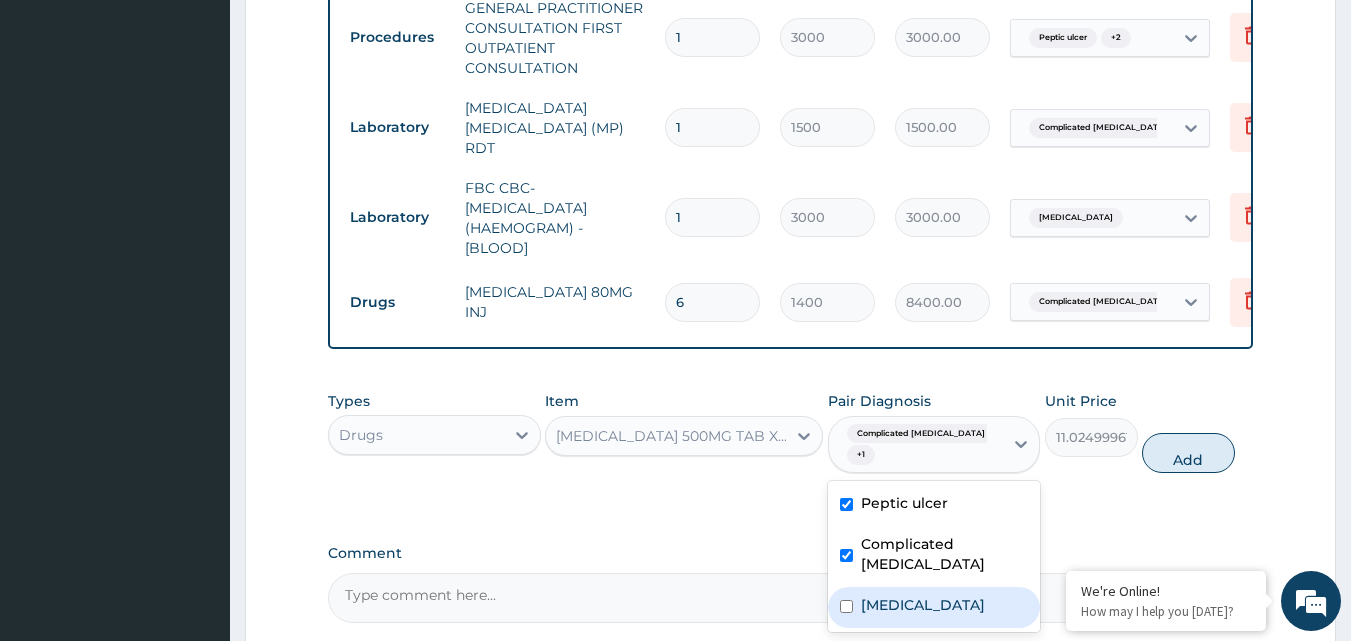 click on "Sepsis" at bounding box center [934, 607] 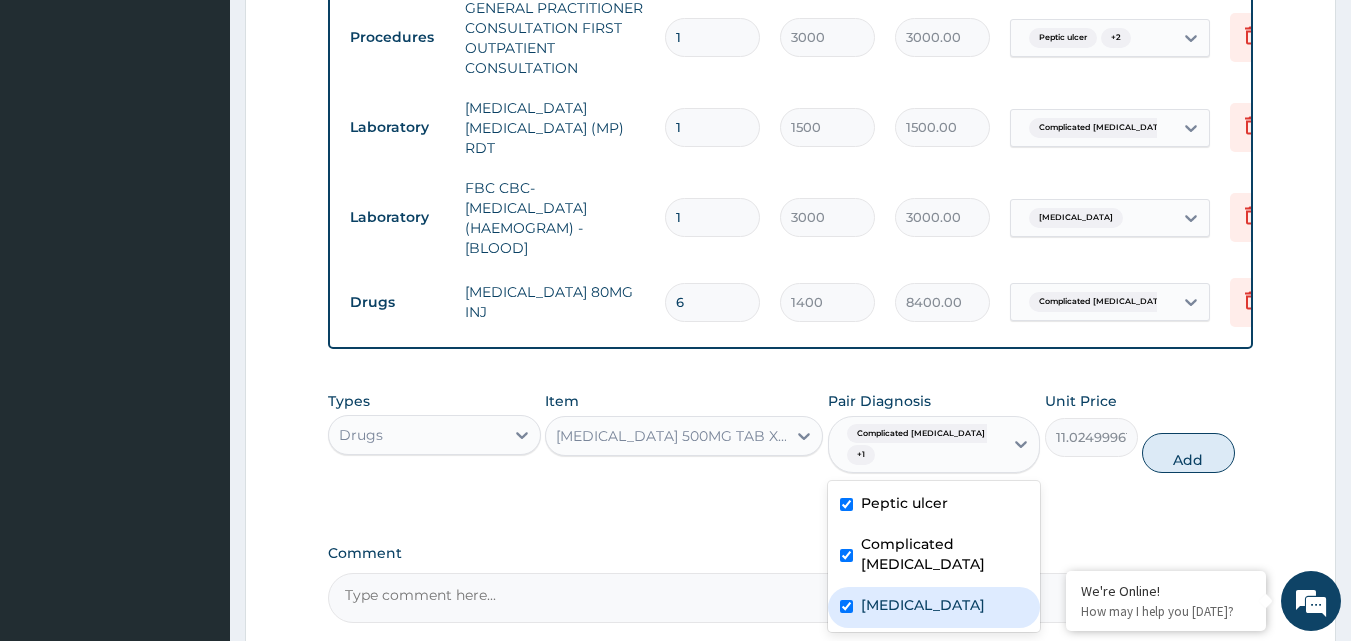 checkbox on "true" 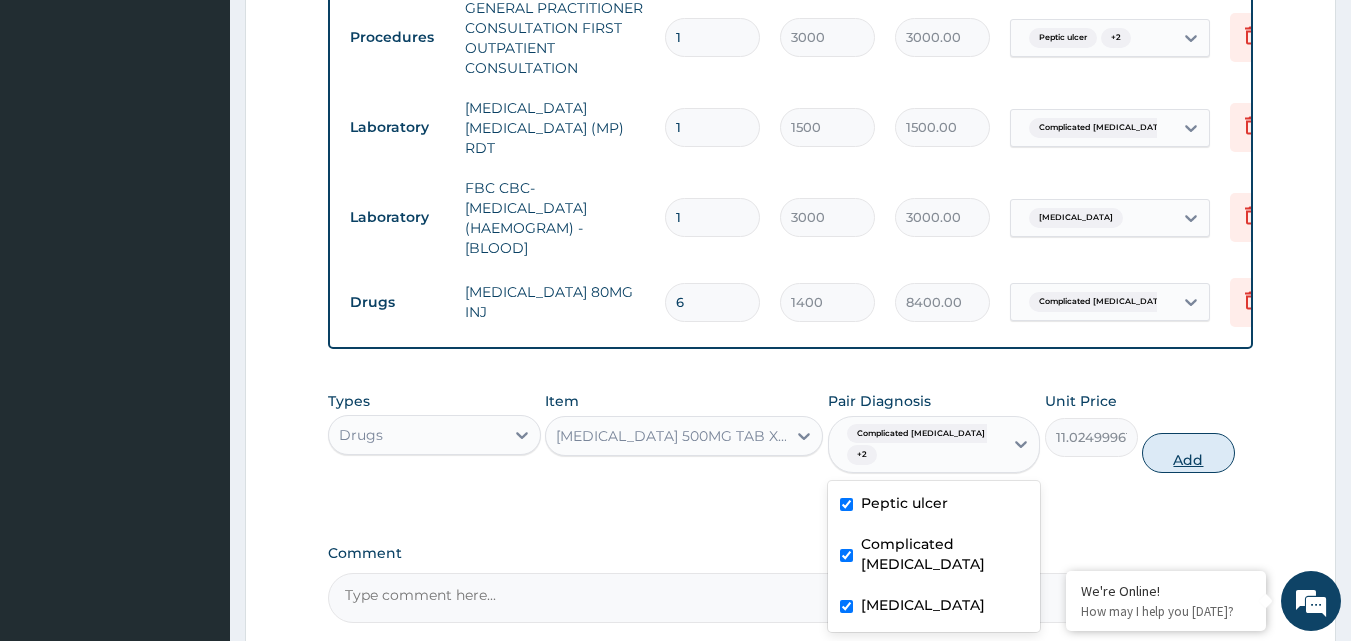 click on "Add" at bounding box center (1188, 453) 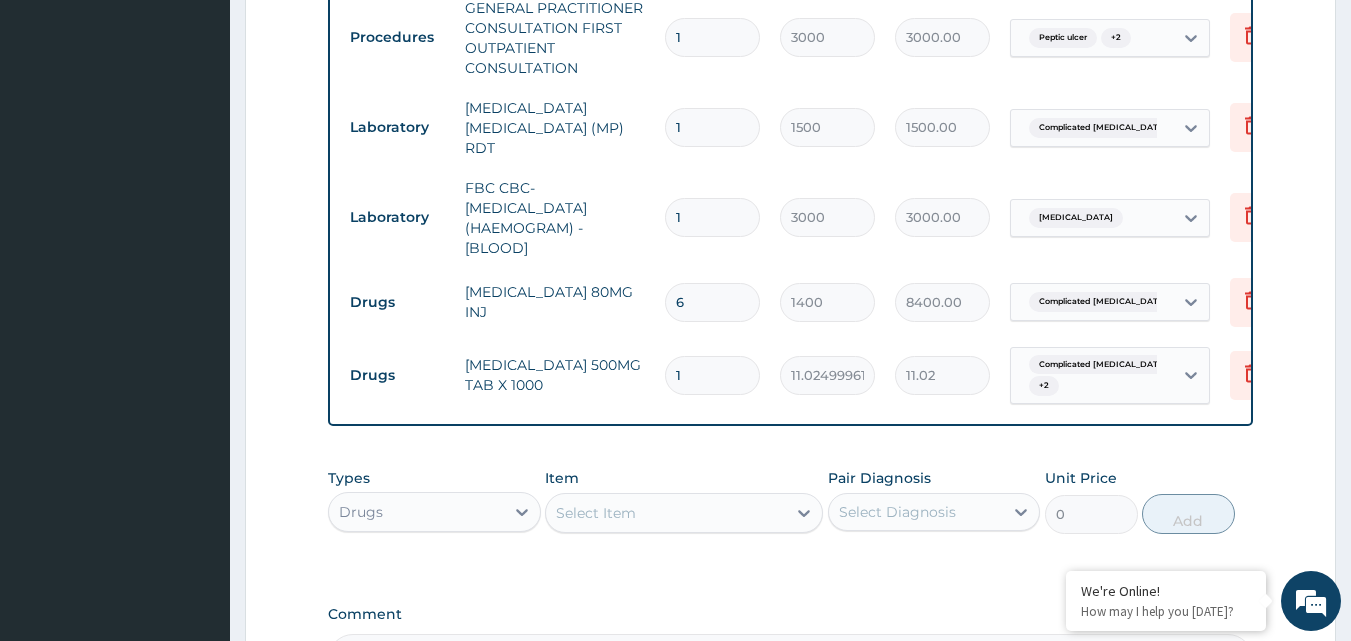 type on "18" 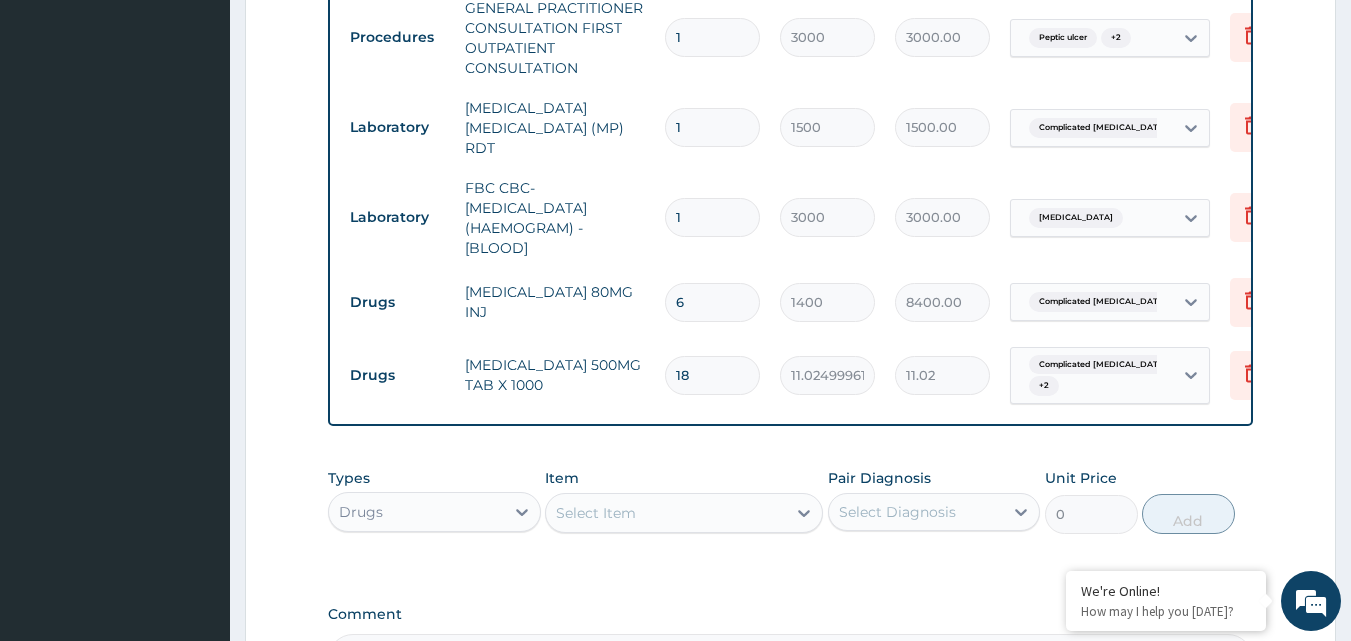 type on "198.45" 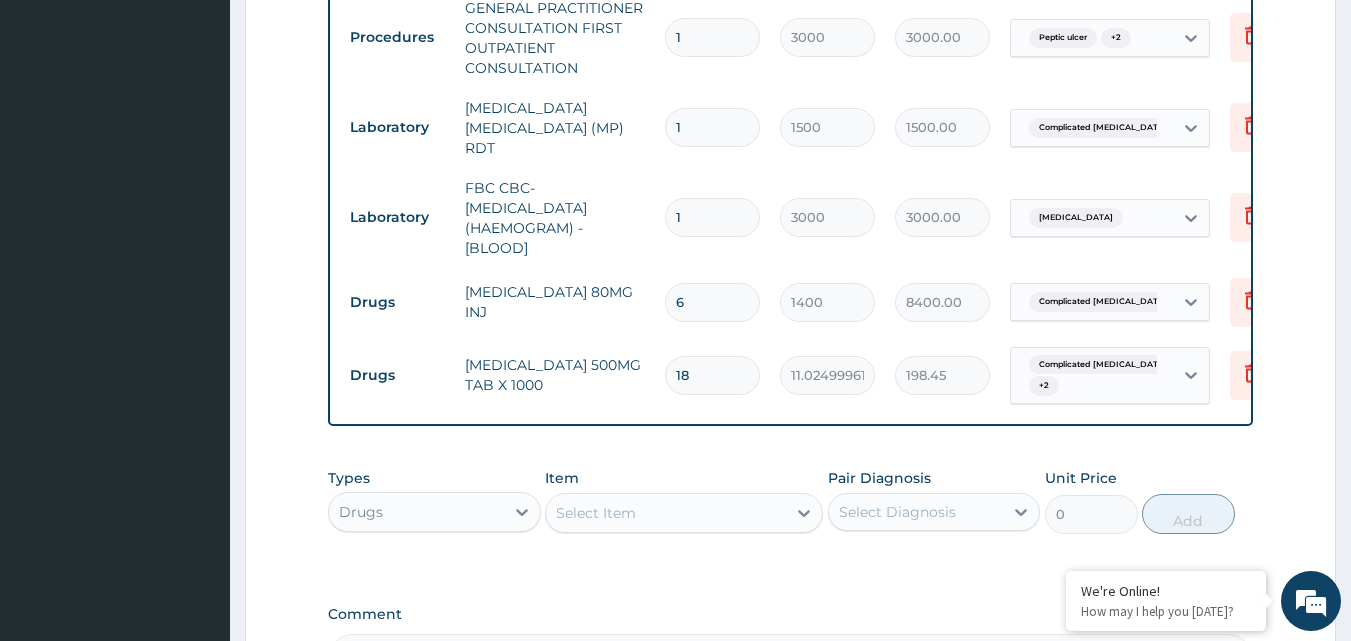 type on "18" 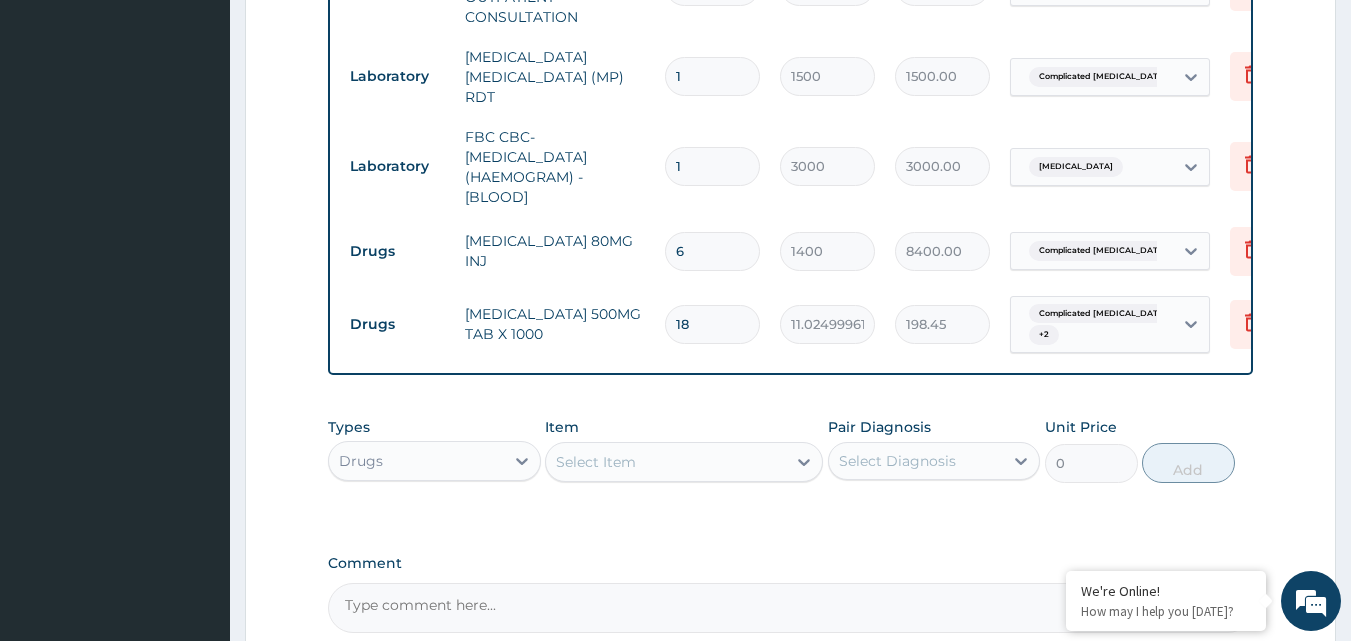 scroll, scrollTop: 1205, scrollLeft: 0, axis: vertical 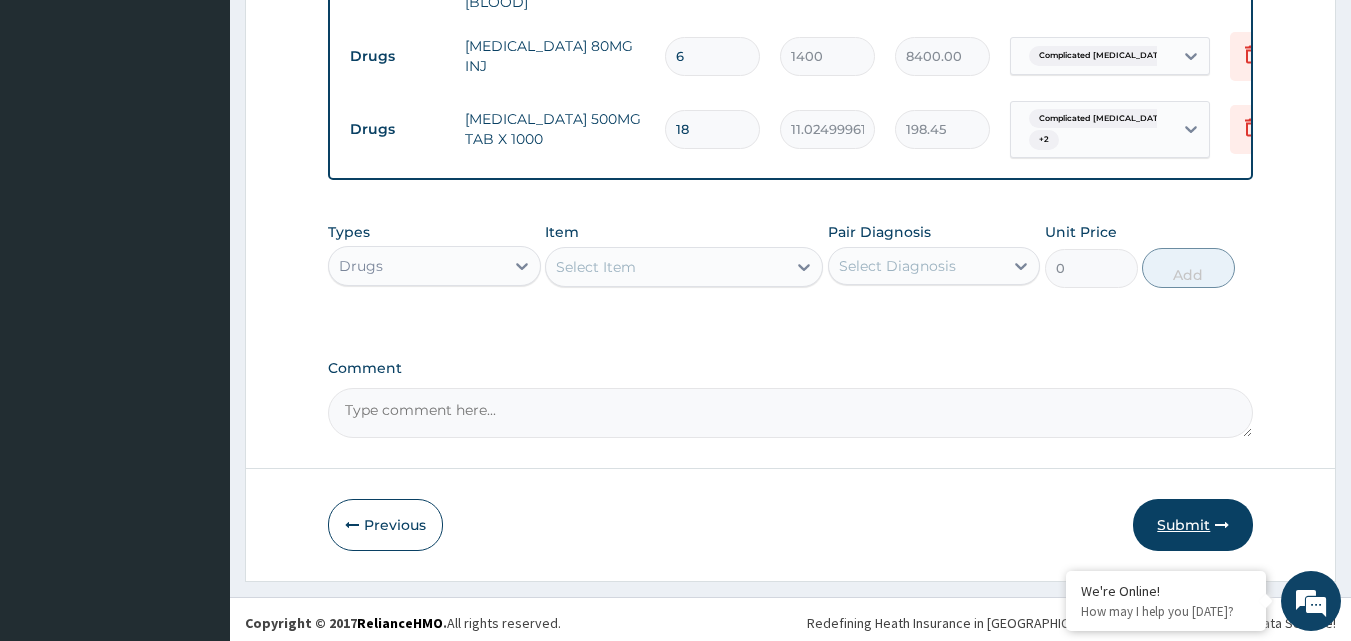 click on "Submit" at bounding box center [1193, 525] 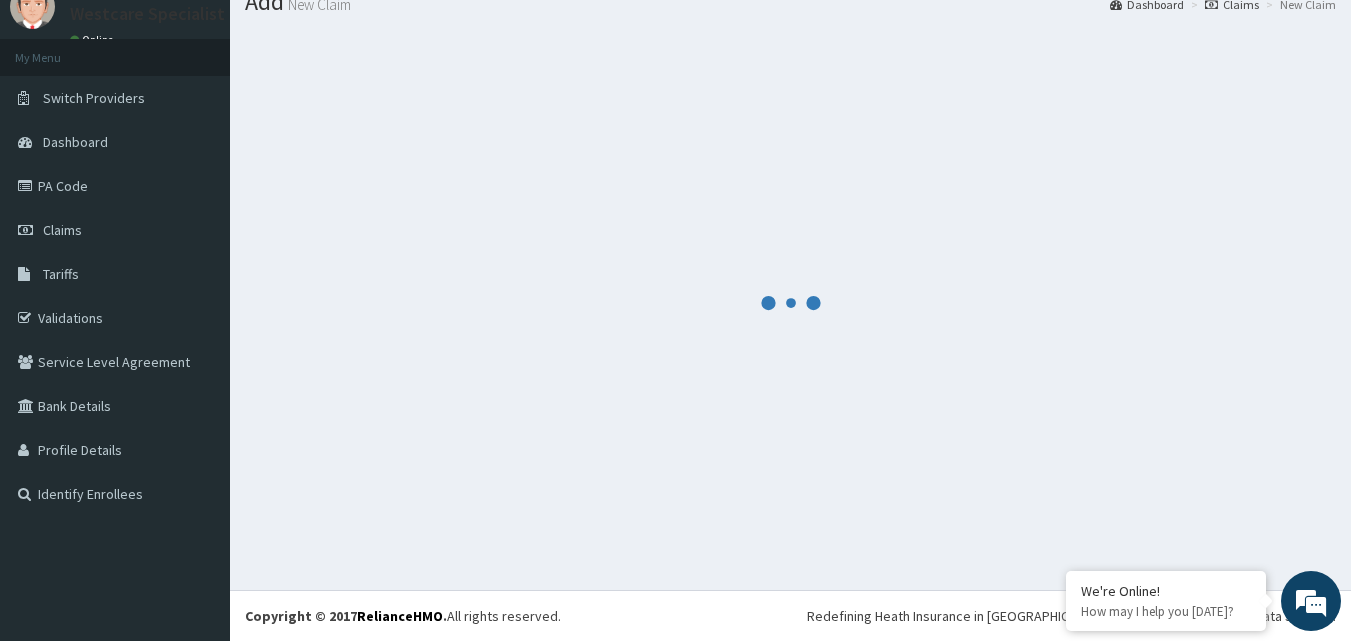 scroll, scrollTop: 76, scrollLeft: 0, axis: vertical 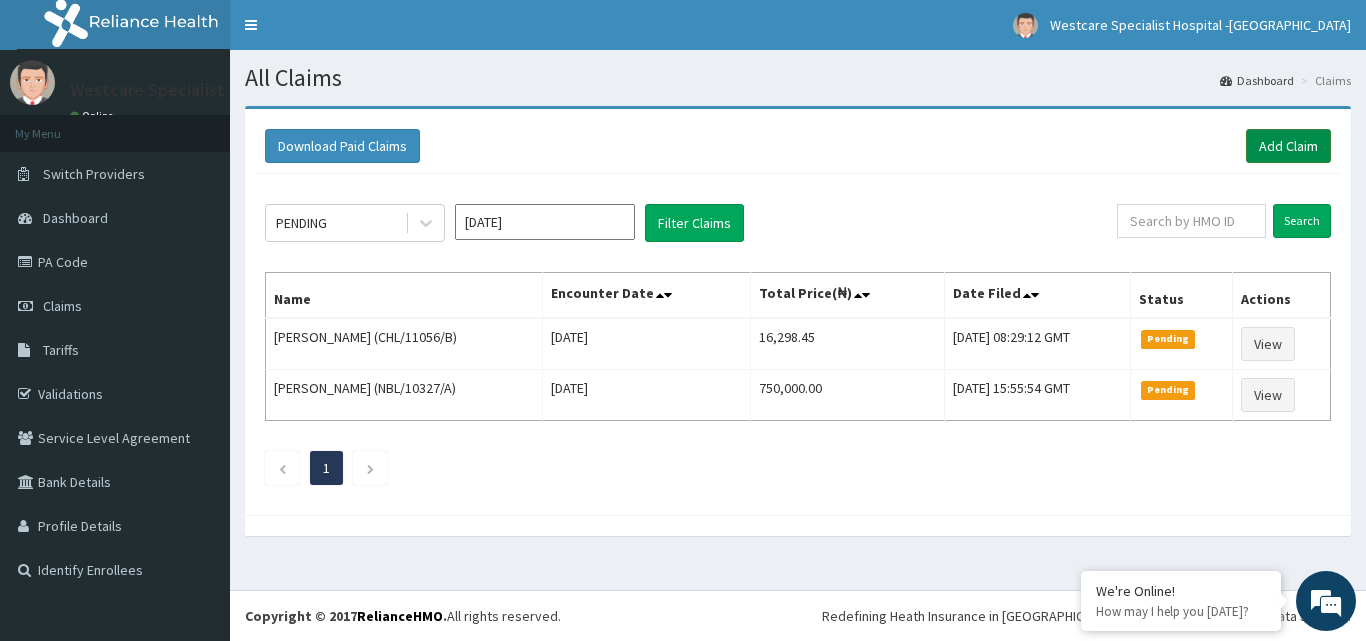 click on "Add Claim" at bounding box center [1288, 146] 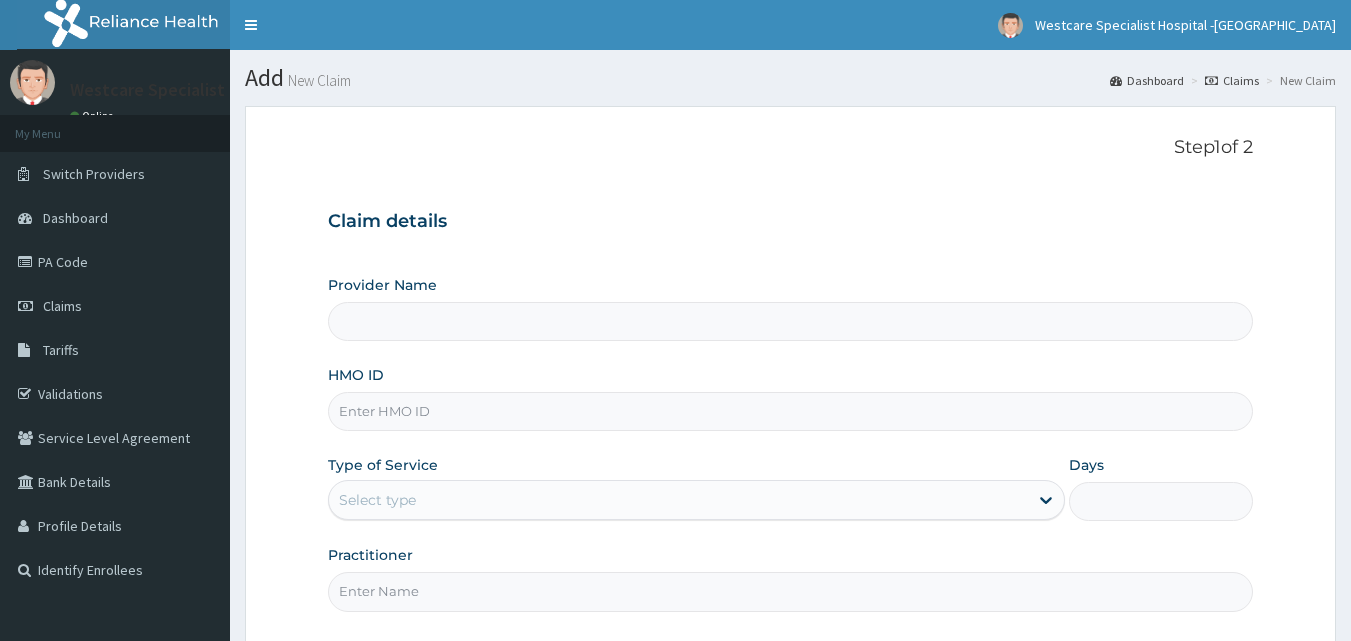 scroll, scrollTop: 187, scrollLeft: 0, axis: vertical 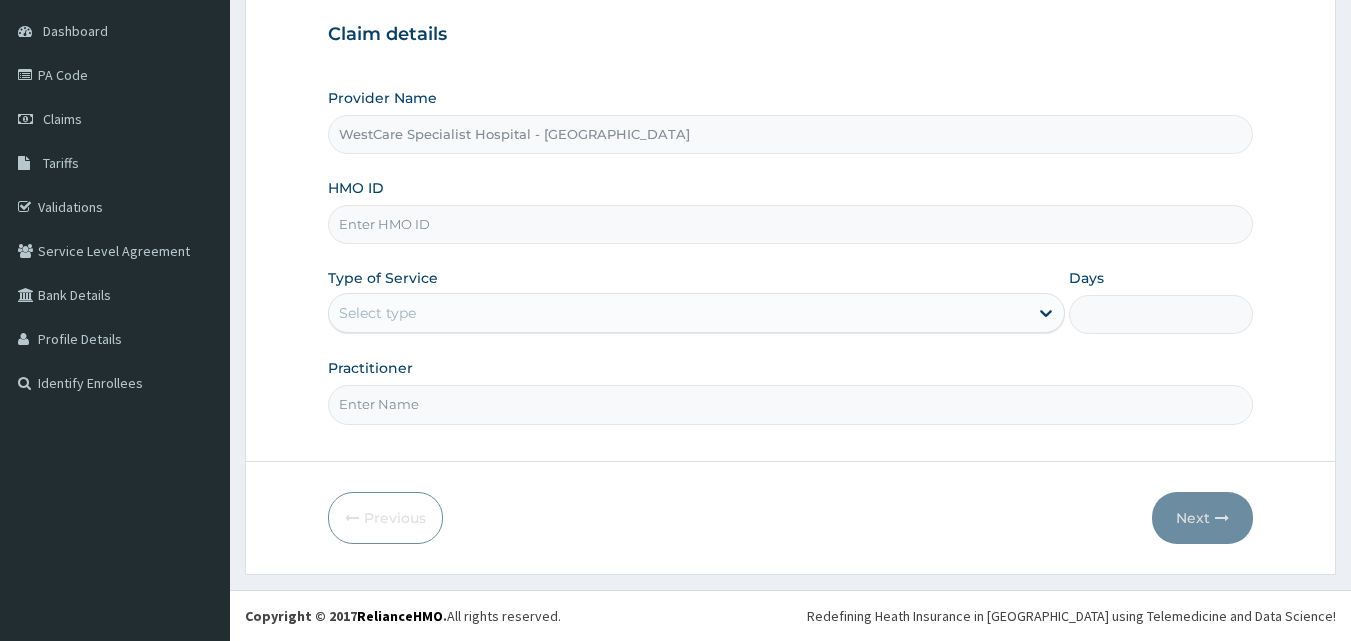 click on "HMO ID" at bounding box center (791, 224) 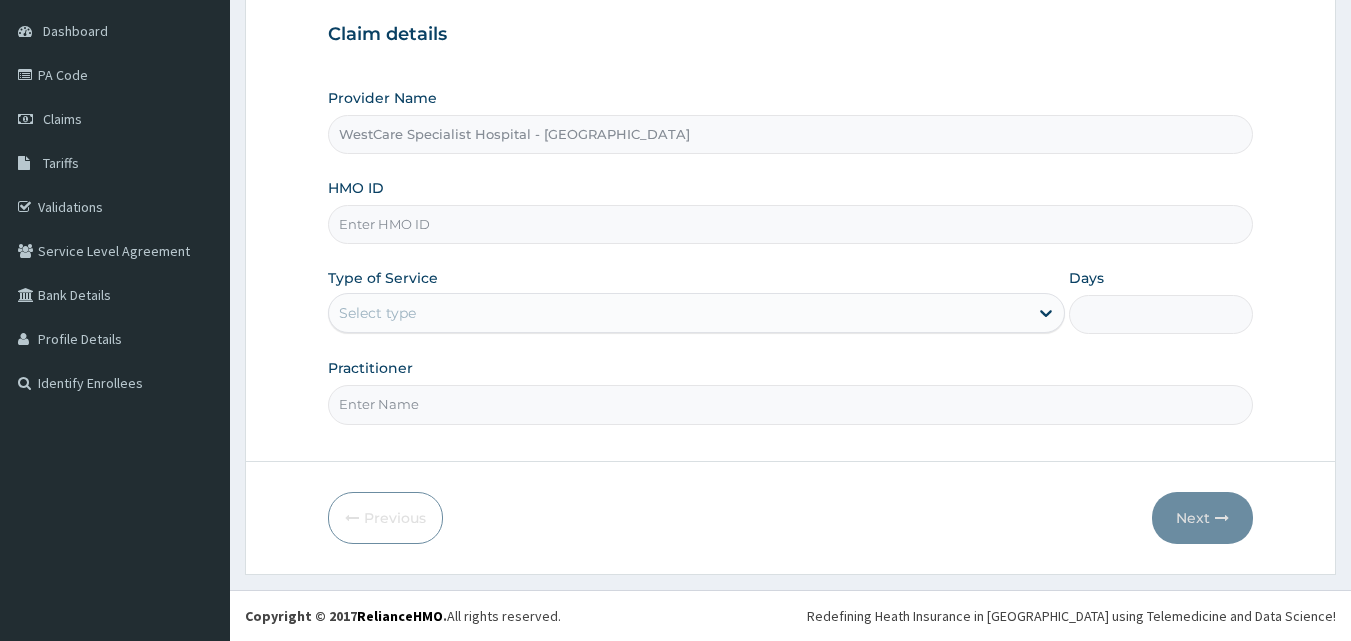 paste on "APO/10022/B" 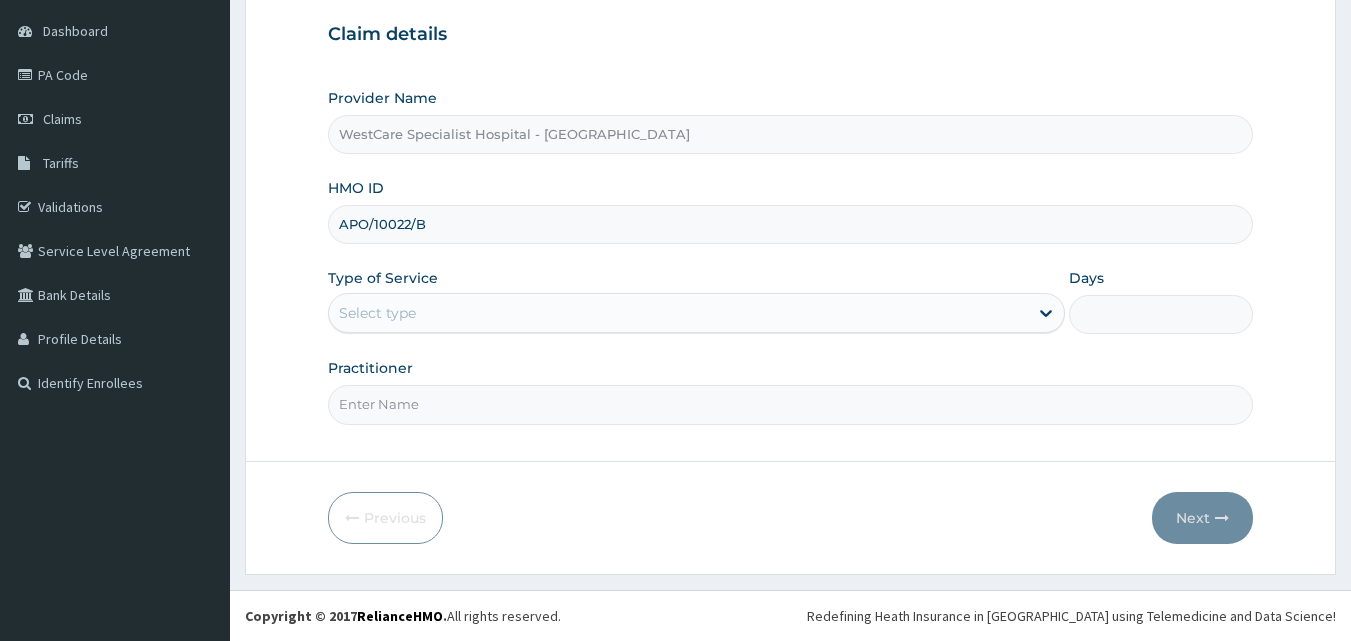 type on "APO/10022/B" 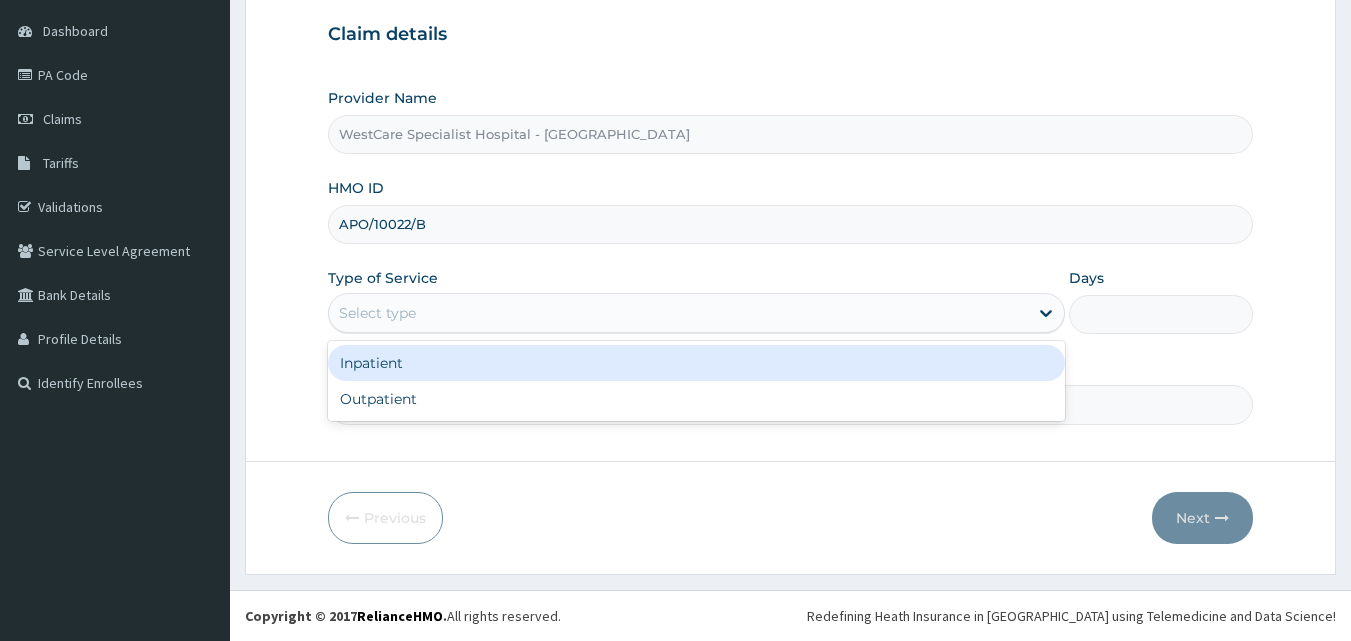 click on "Select type" at bounding box center (678, 313) 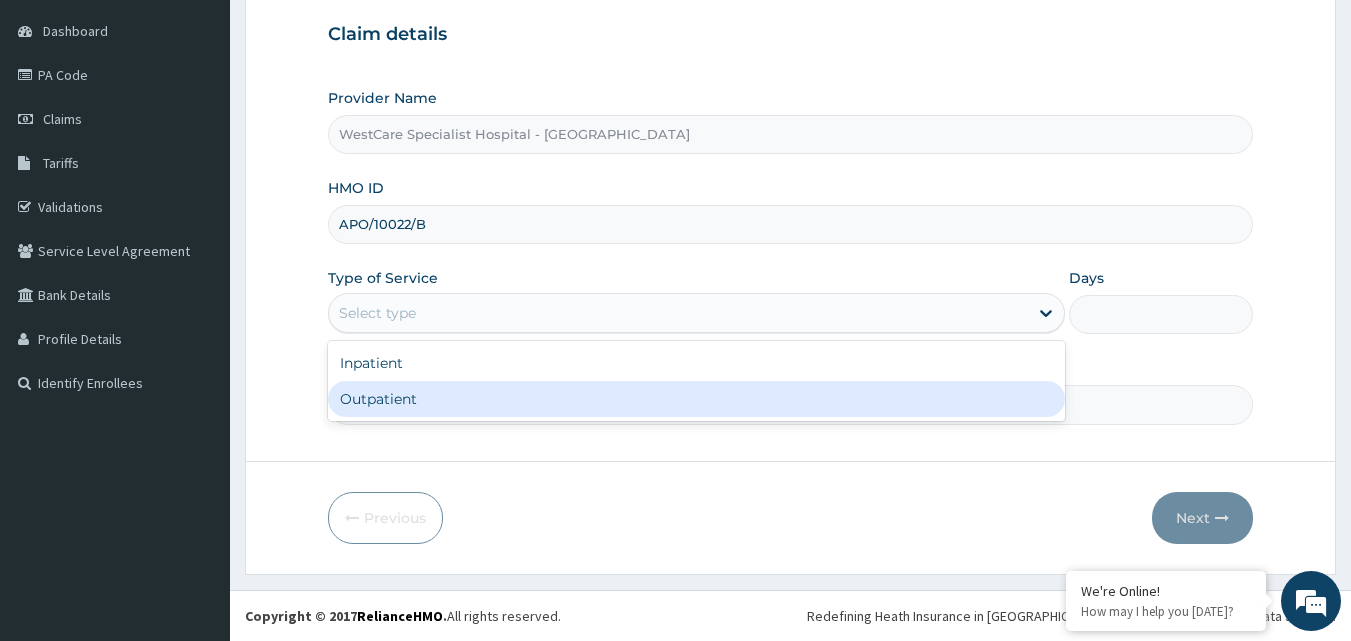 click on "Outpatient" at bounding box center (696, 399) 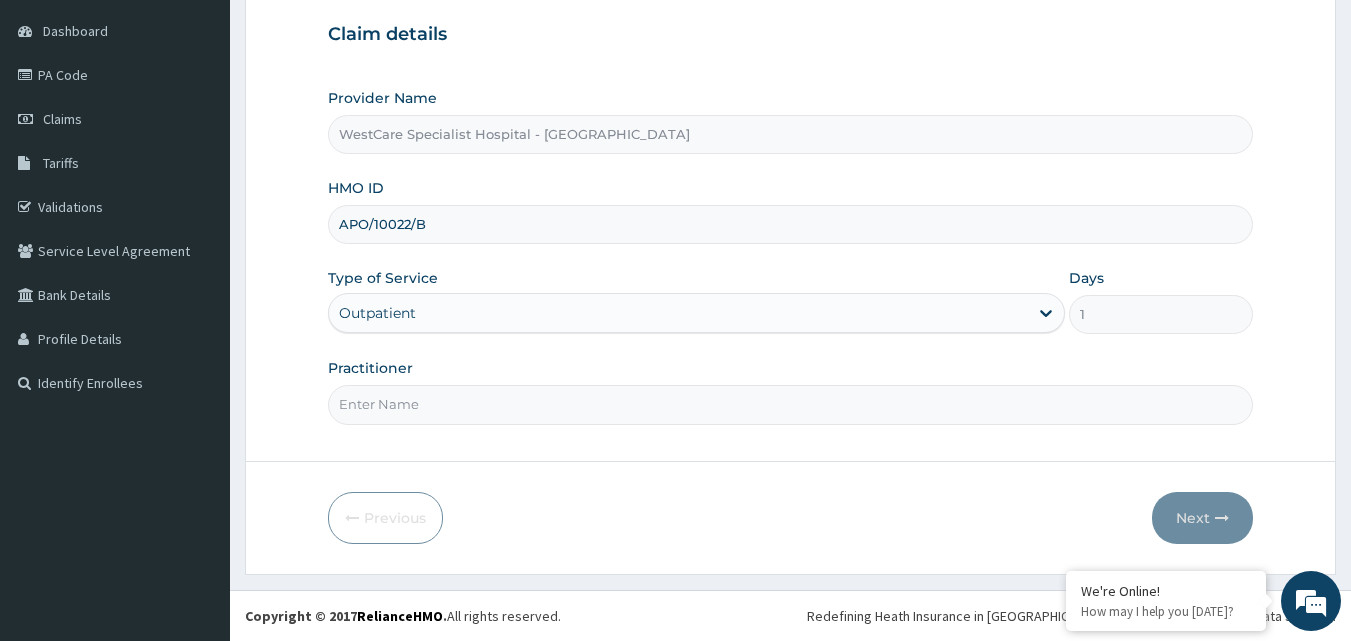 click on "Practitioner" at bounding box center [791, 404] 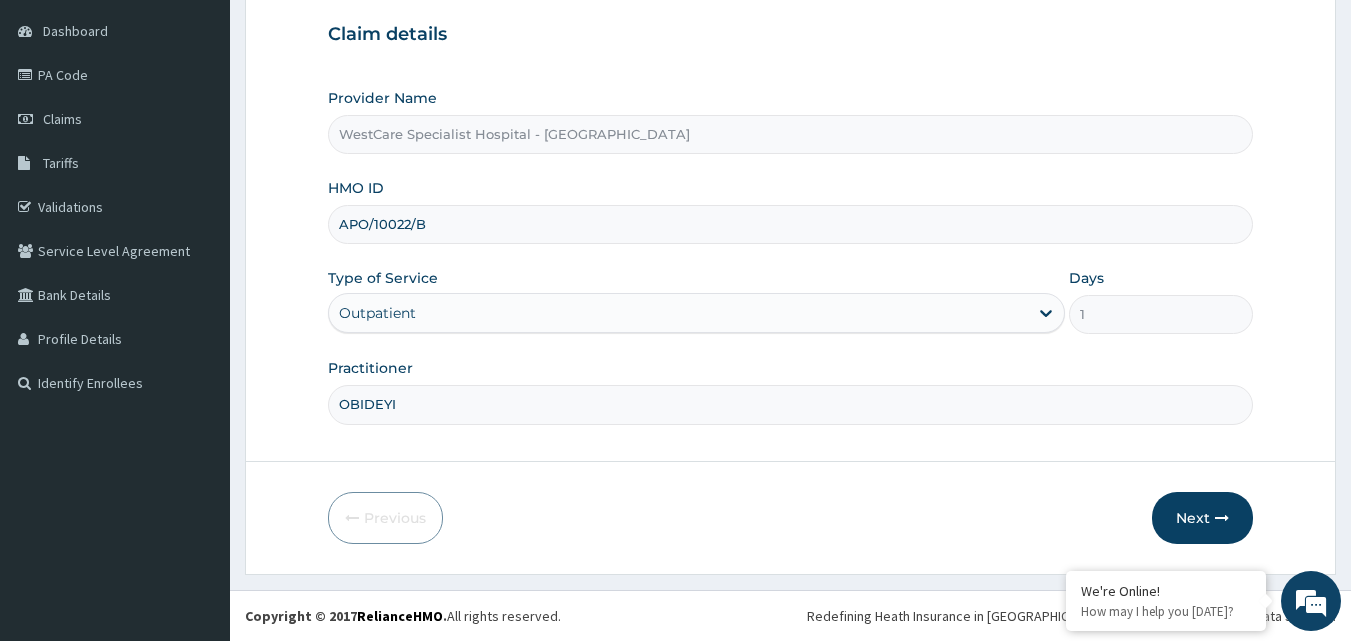 scroll, scrollTop: 0, scrollLeft: 0, axis: both 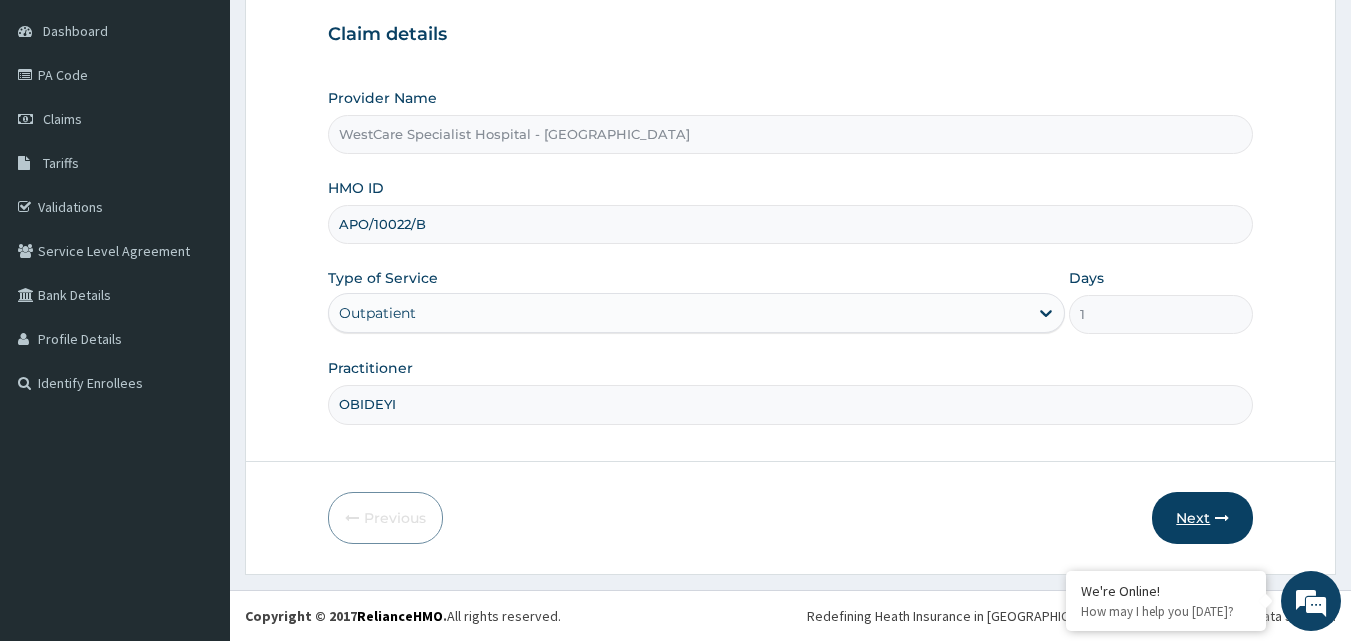 click on "Next" at bounding box center [1202, 518] 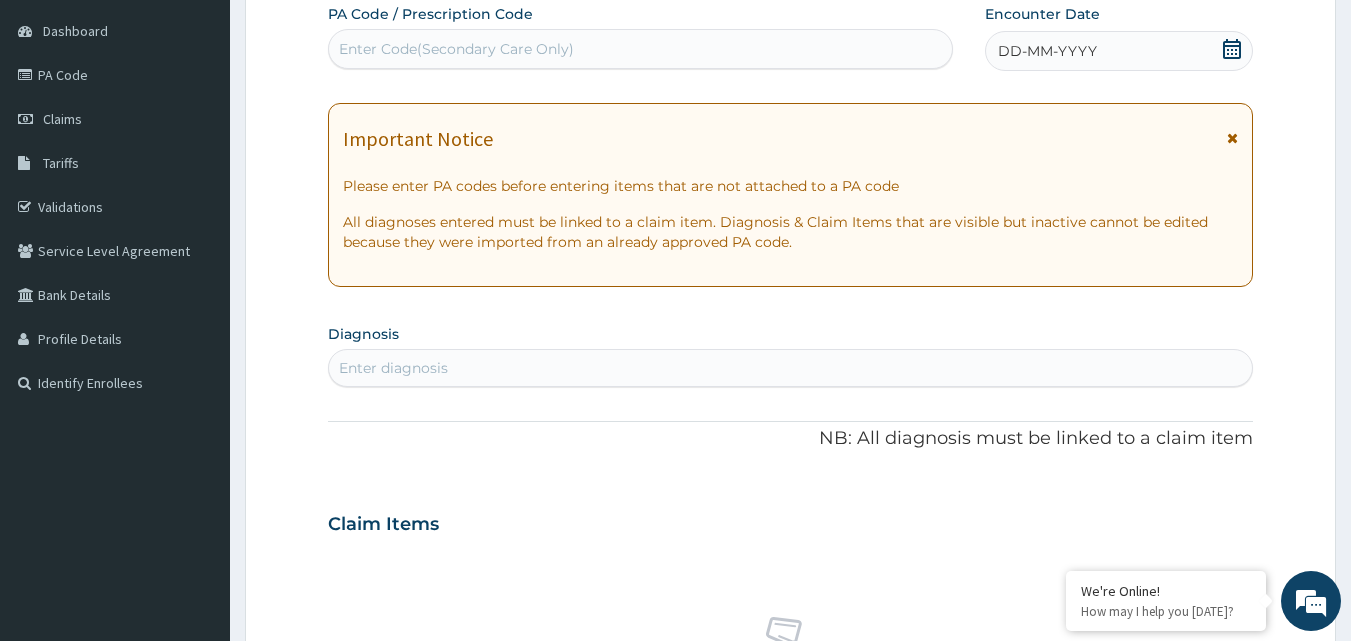 click on "Enter Code(Secondary Care Only)" at bounding box center (641, 49) 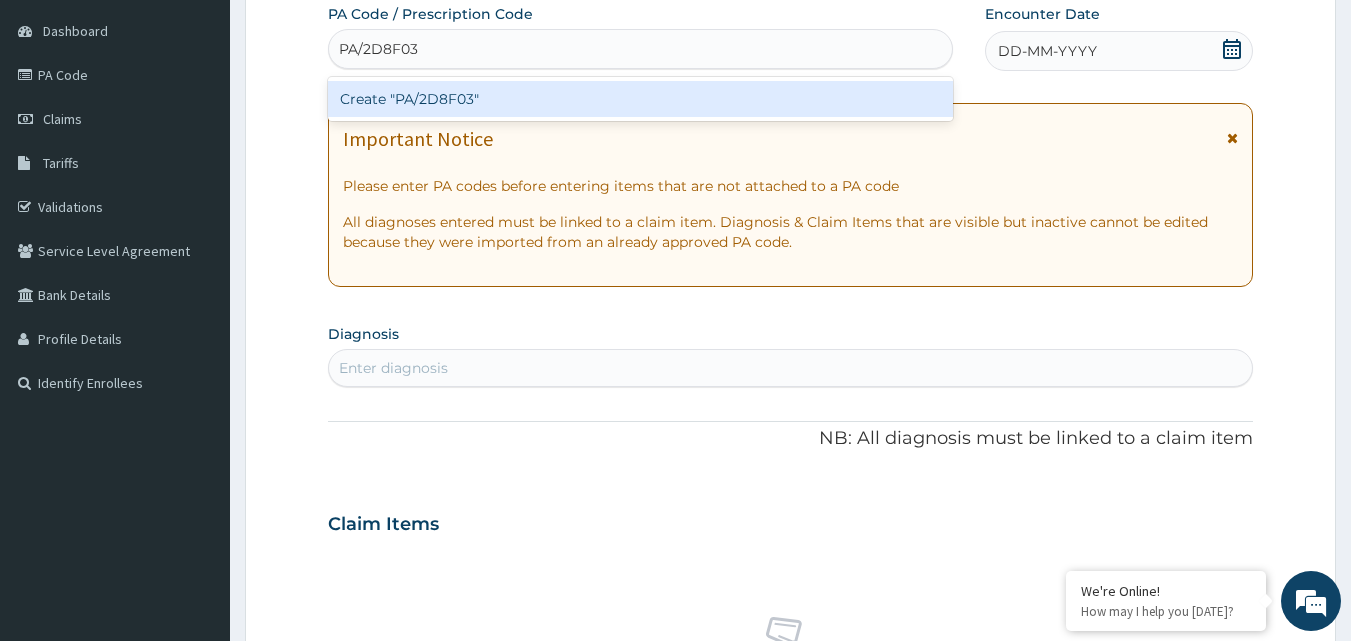 click on "Create "PA/2D8F03"" at bounding box center [641, 99] 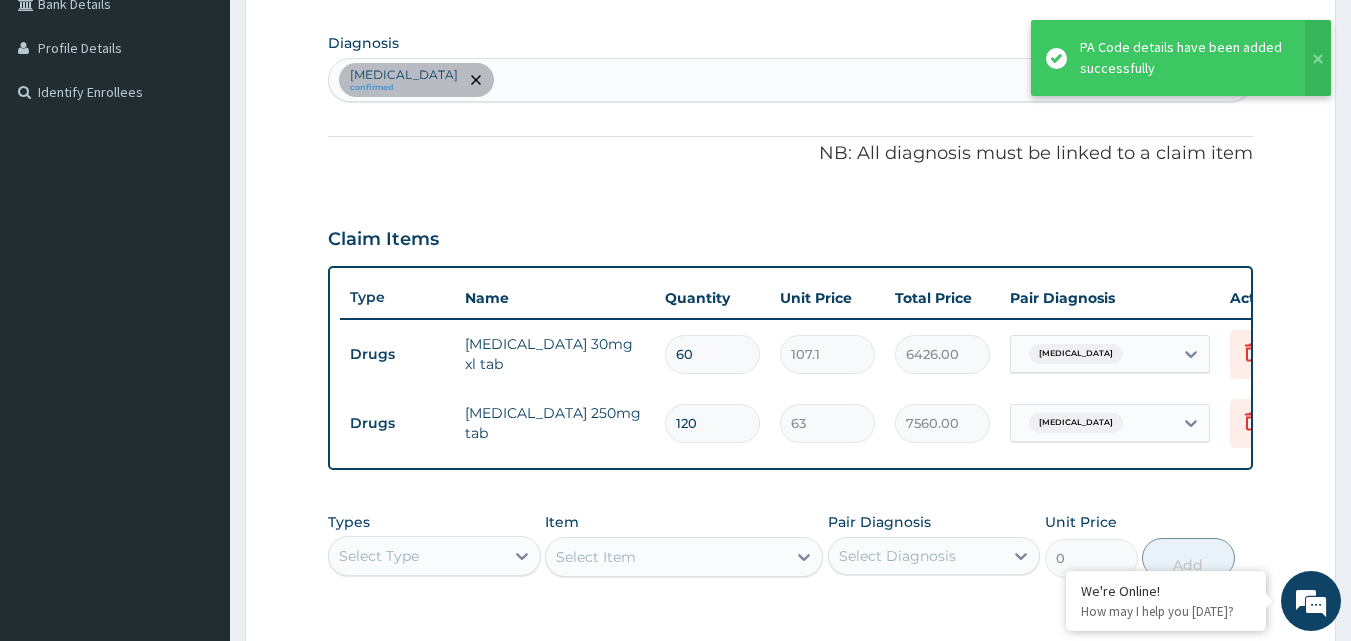 scroll, scrollTop: 381, scrollLeft: 0, axis: vertical 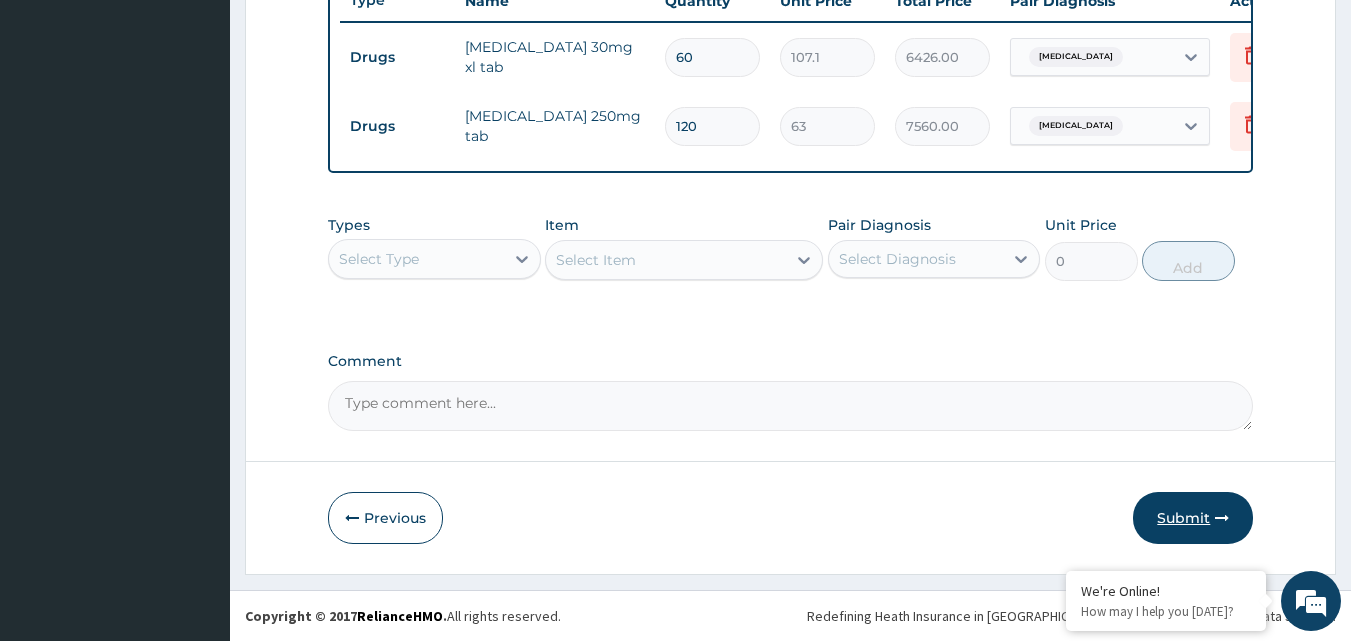 click on "Submit" at bounding box center [1193, 518] 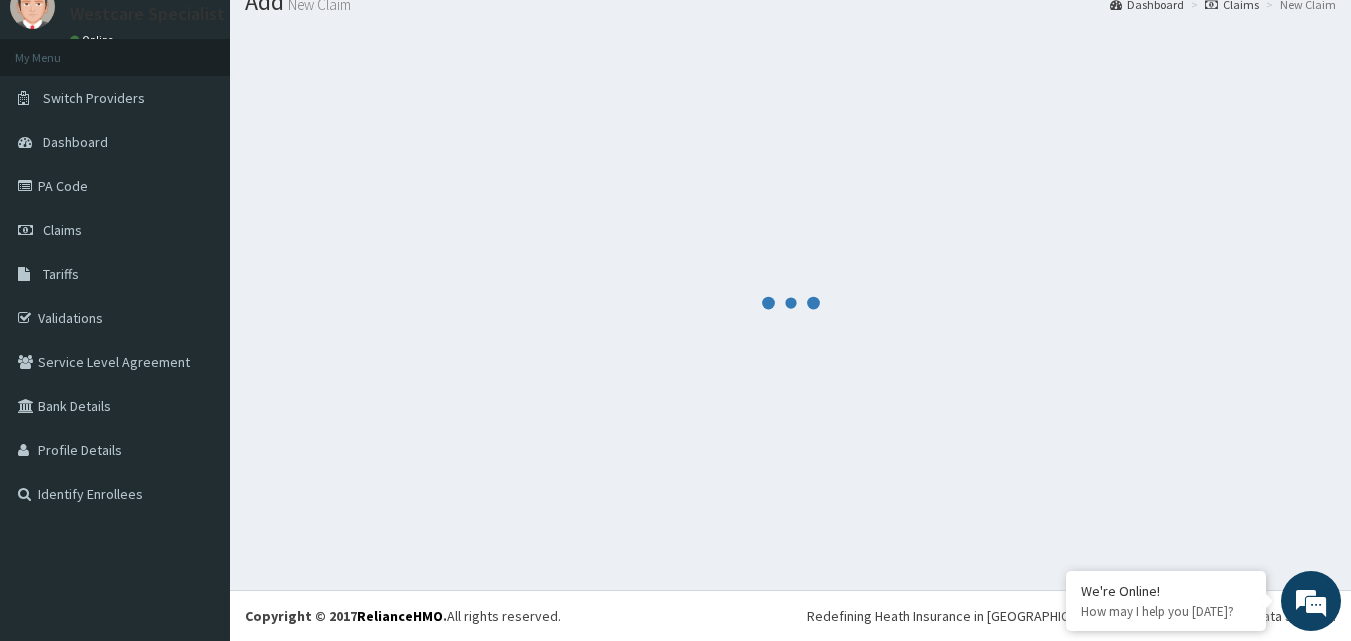 scroll, scrollTop: 76, scrollLeft: 0, axis: vertical 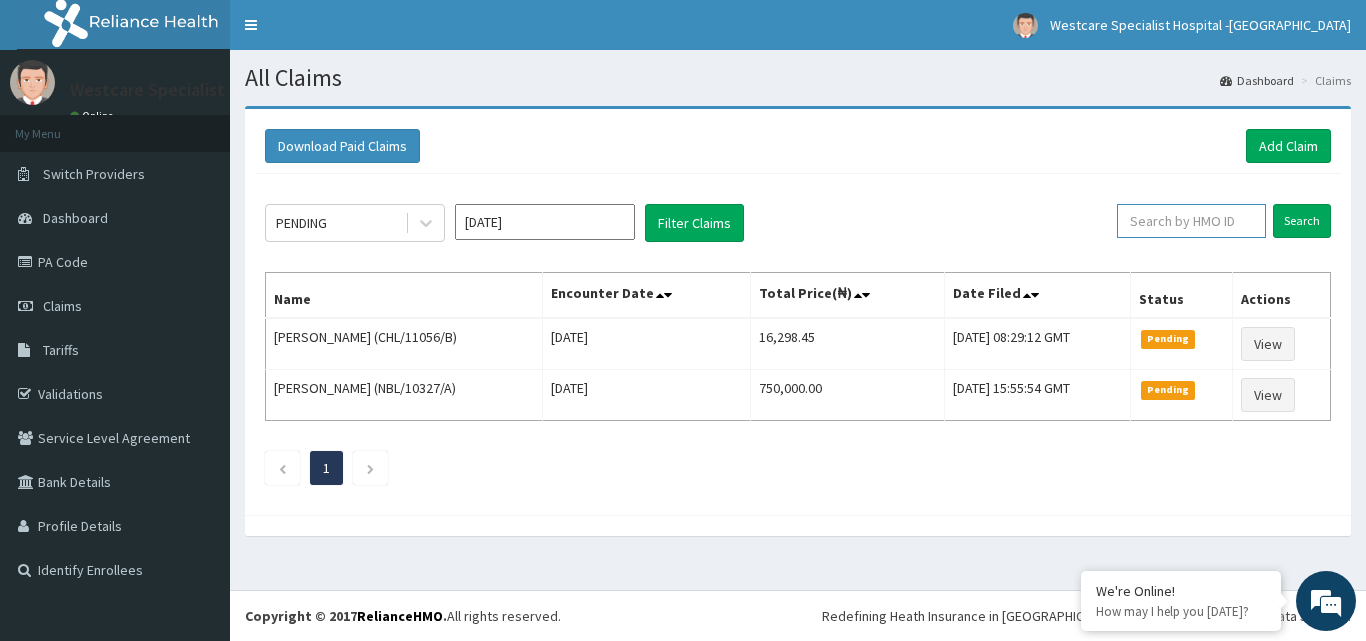 click at bounding box center [1191, 221] 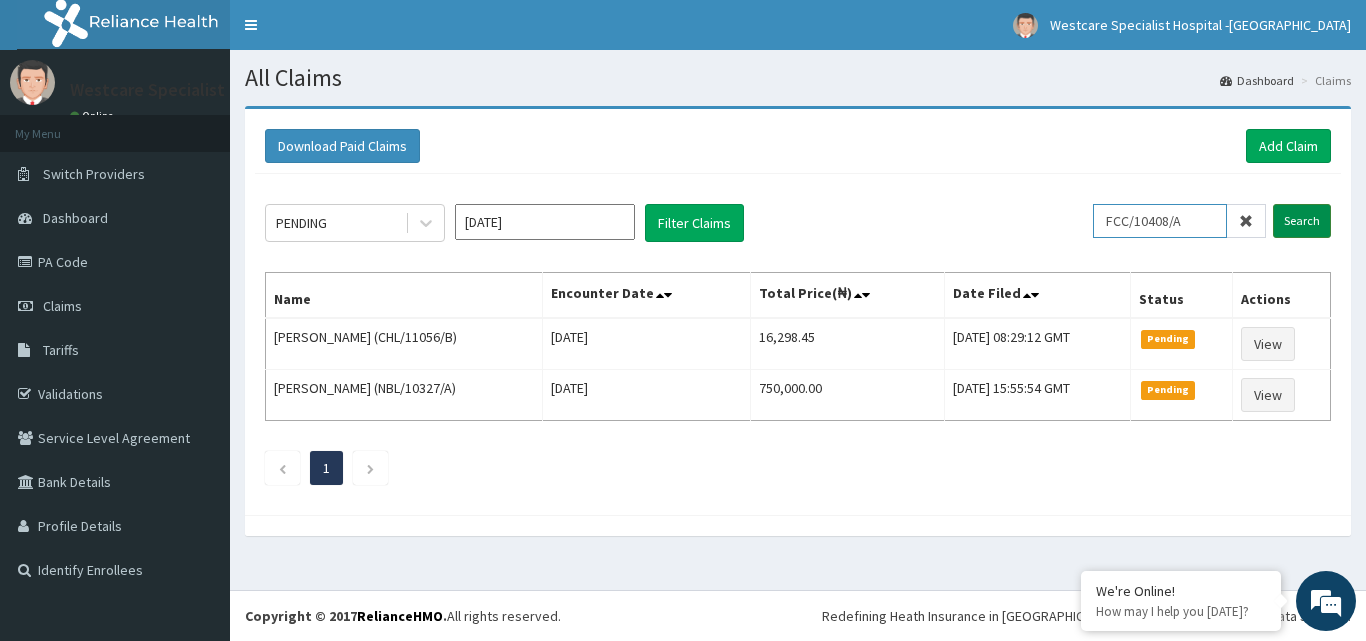 type on "FCC/10408/A" 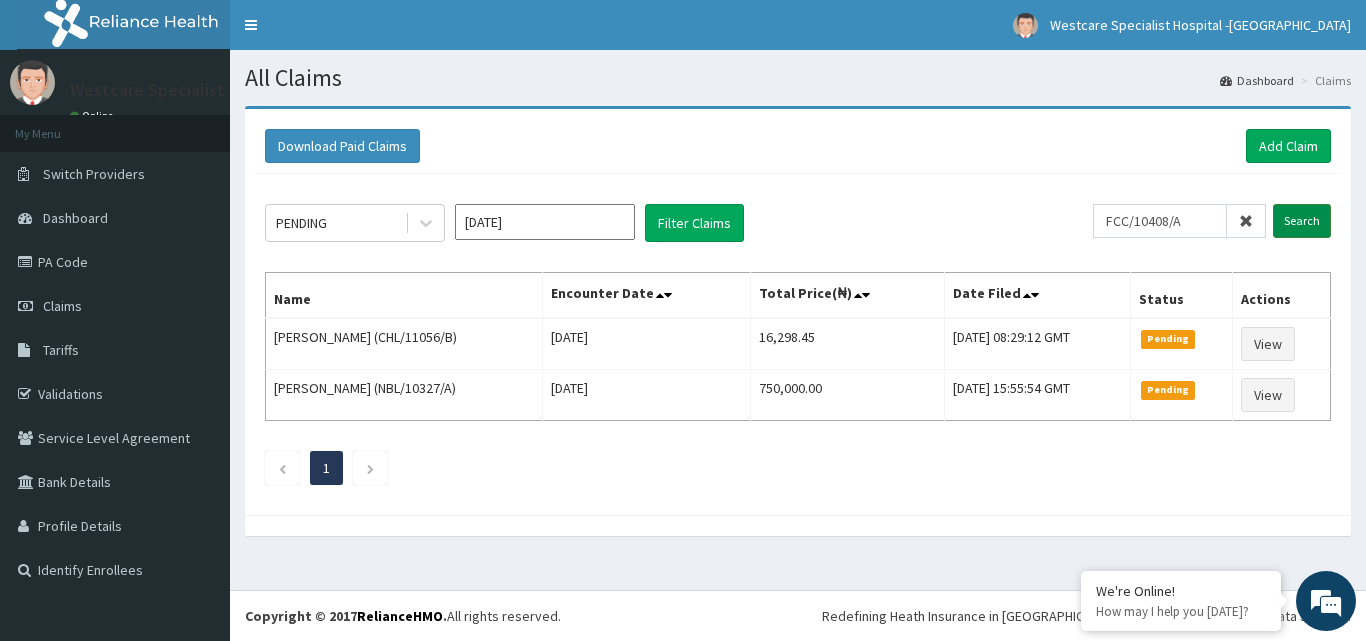 click on "Search" at bounding box center (1302, 221) 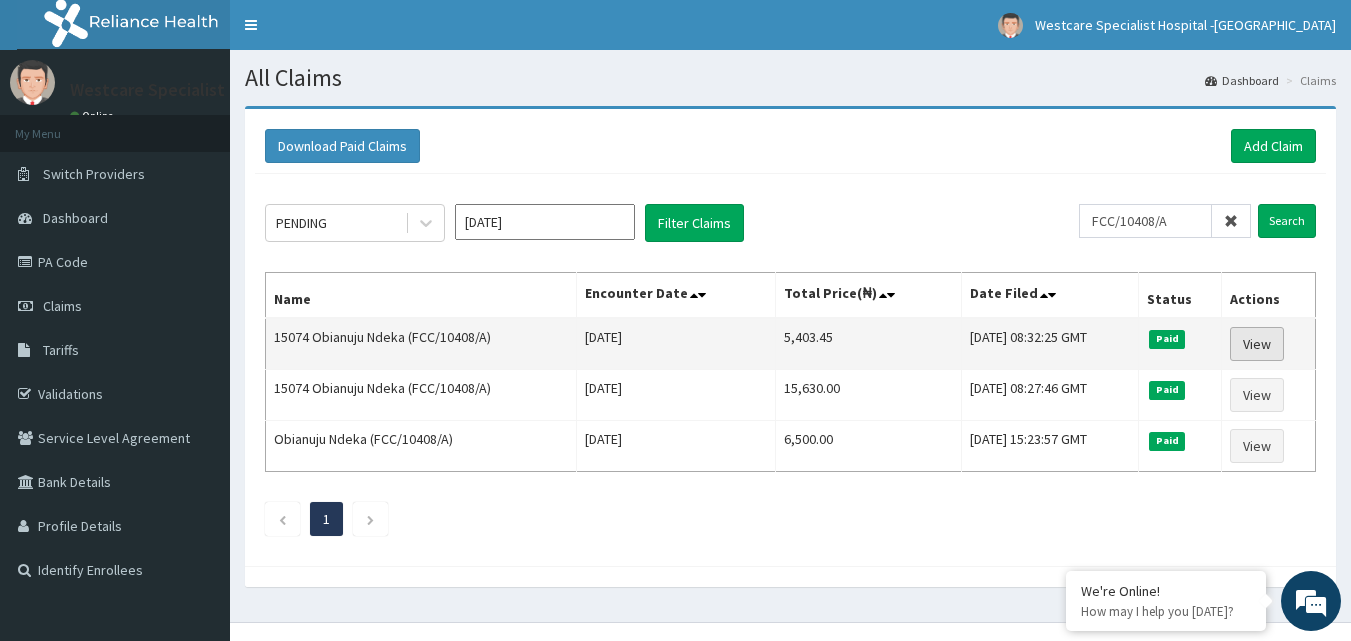 click on "View" at bounding box center (1257, 344) 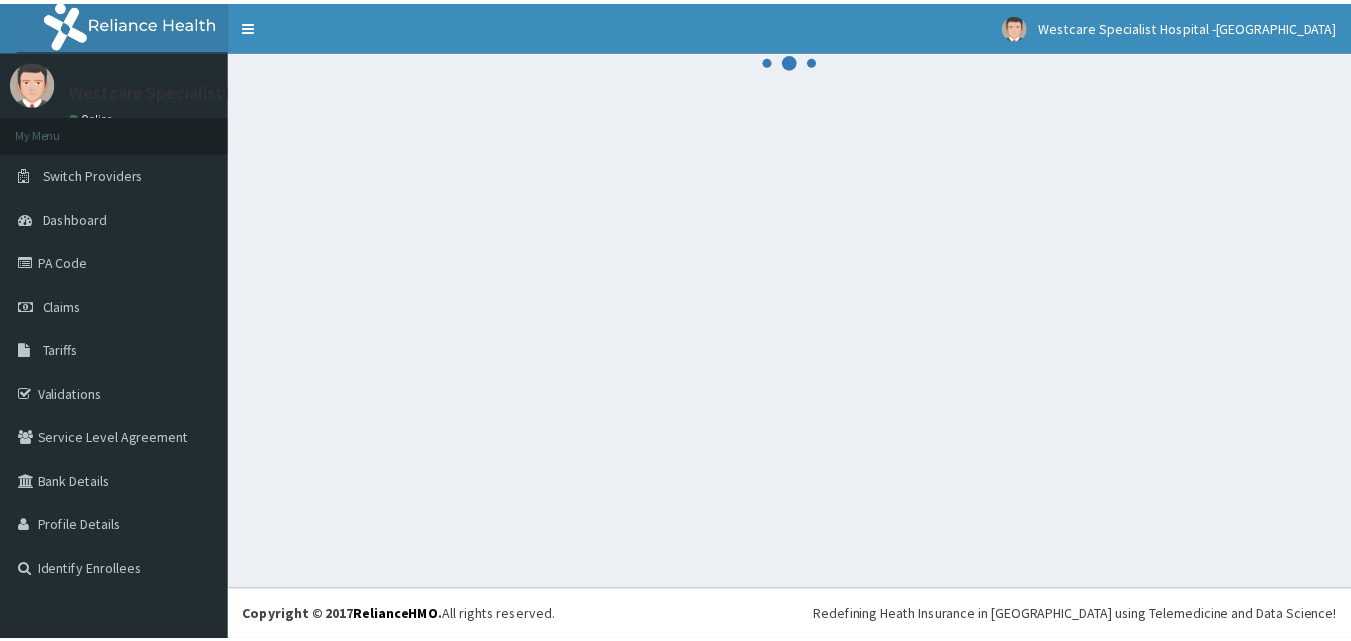 scroll, scrollTop: 0, scrollLeft: 0, axis: both 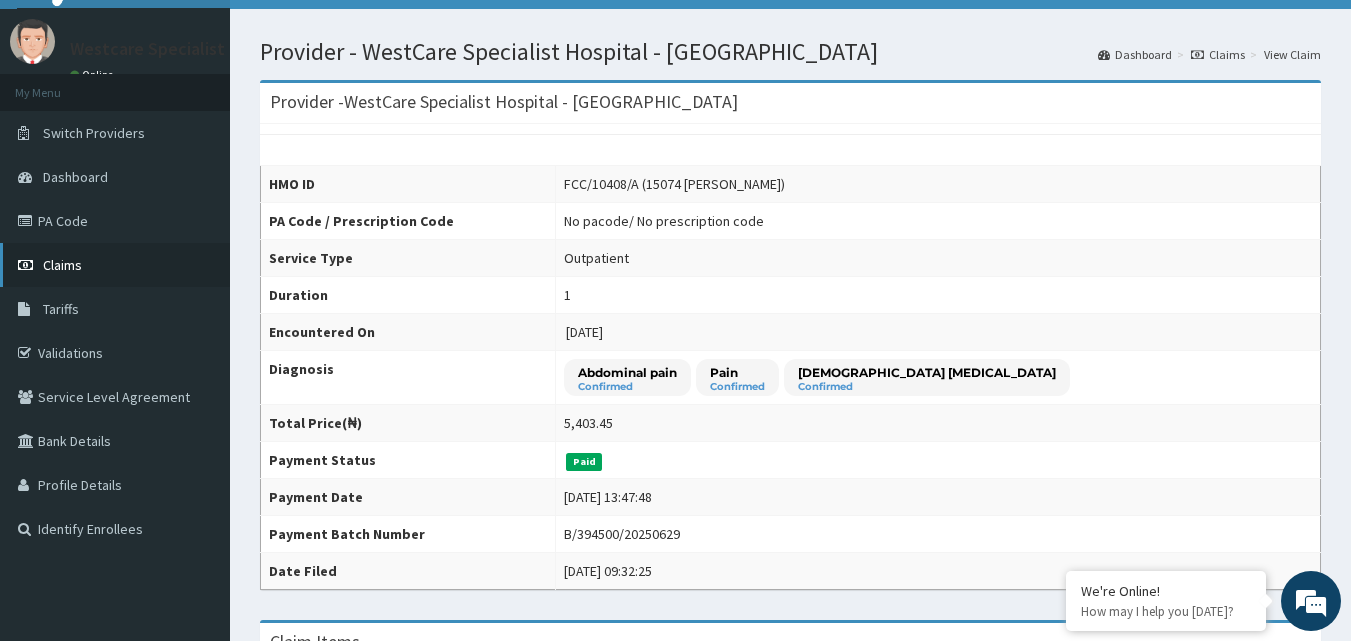 click on "Claims" at bounding box center [62, 265] 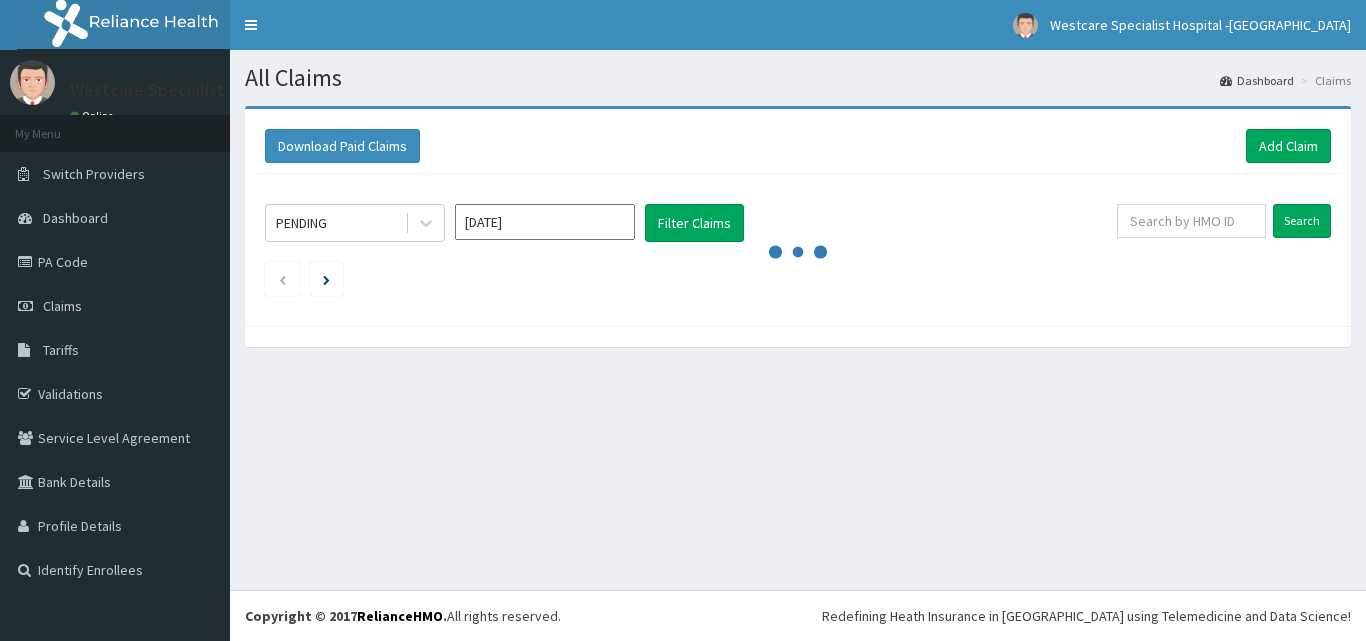 scroll, scrollTop: 0, scrollLeft: 0, axis: both 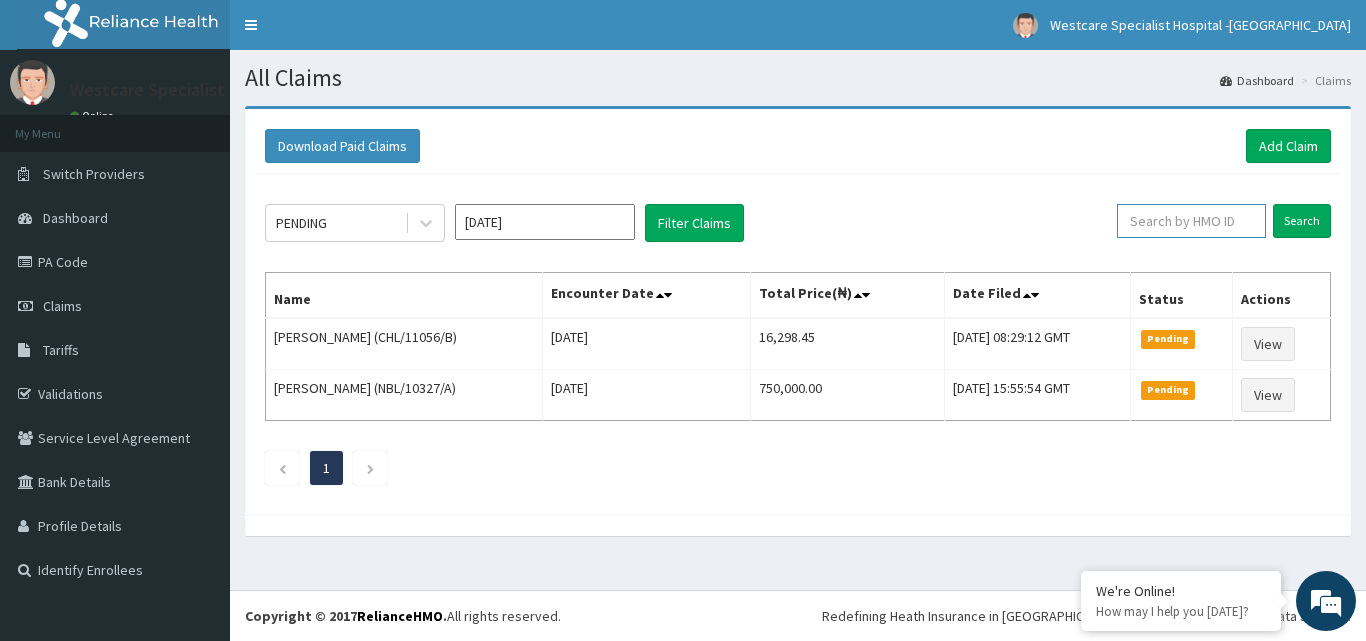 click at bounding box center [1191, 221] 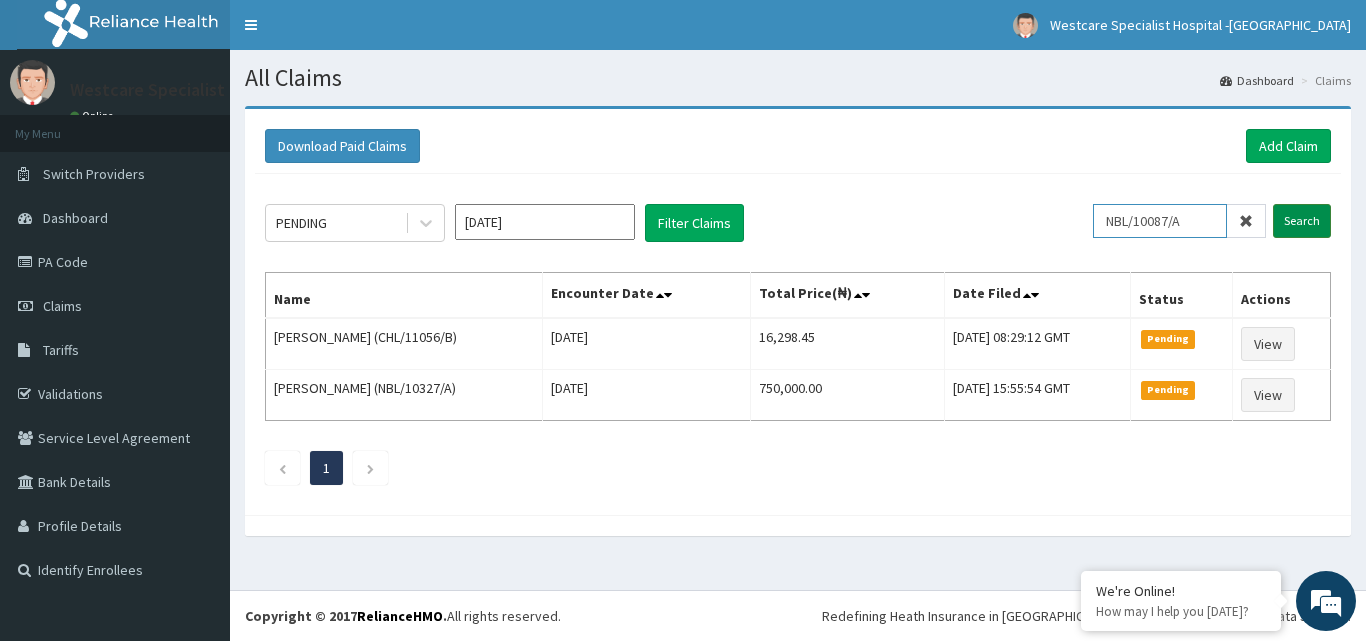 type on "NBL/10087/A" 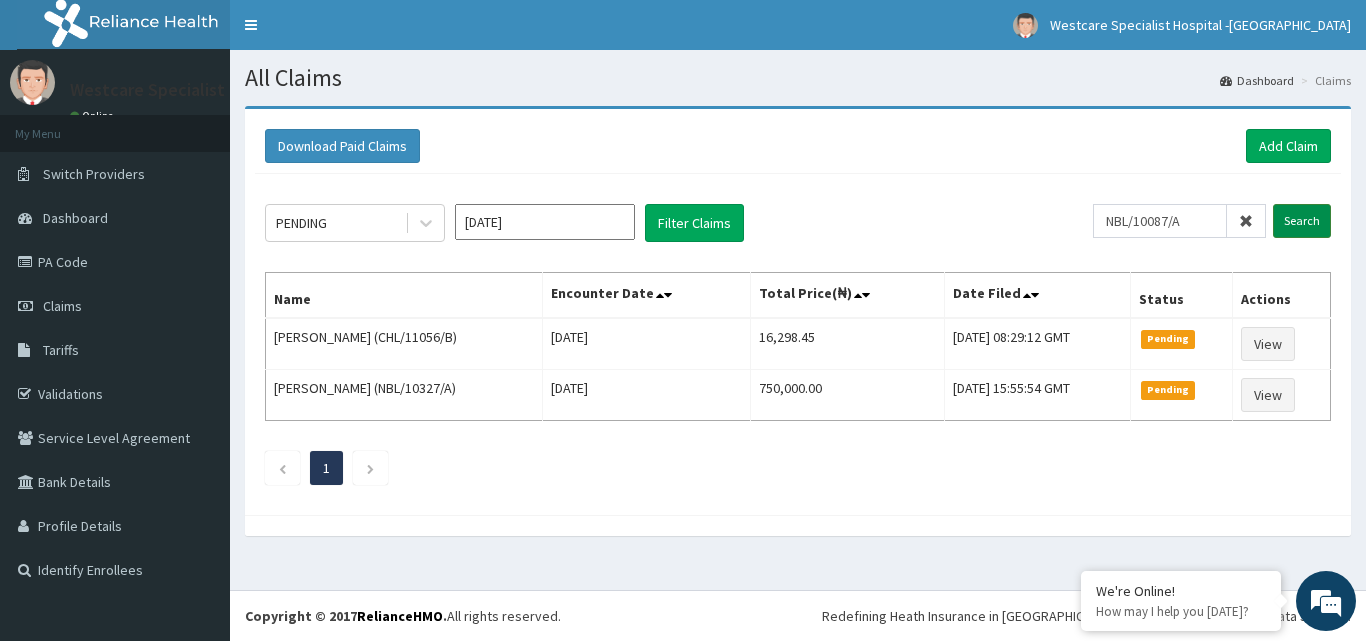 click on "Search" at bounding box center (1302, 221) 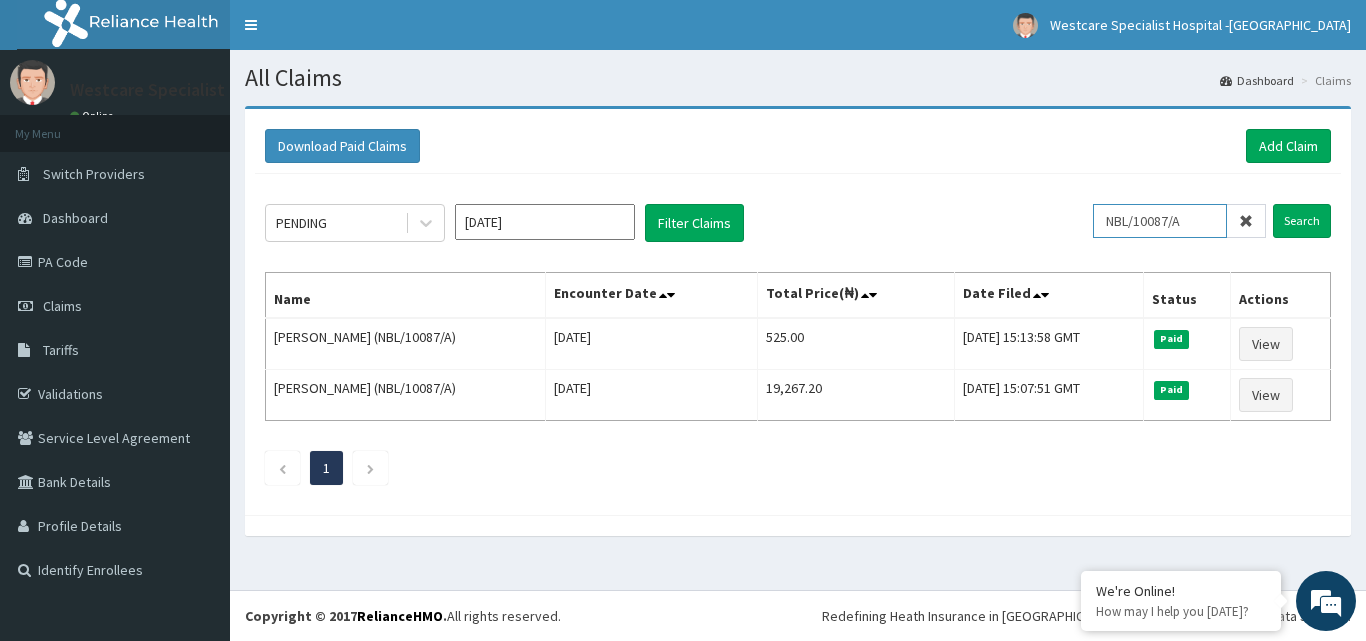 click on "NBL/10087/A" at bounding box center [1160, 221] 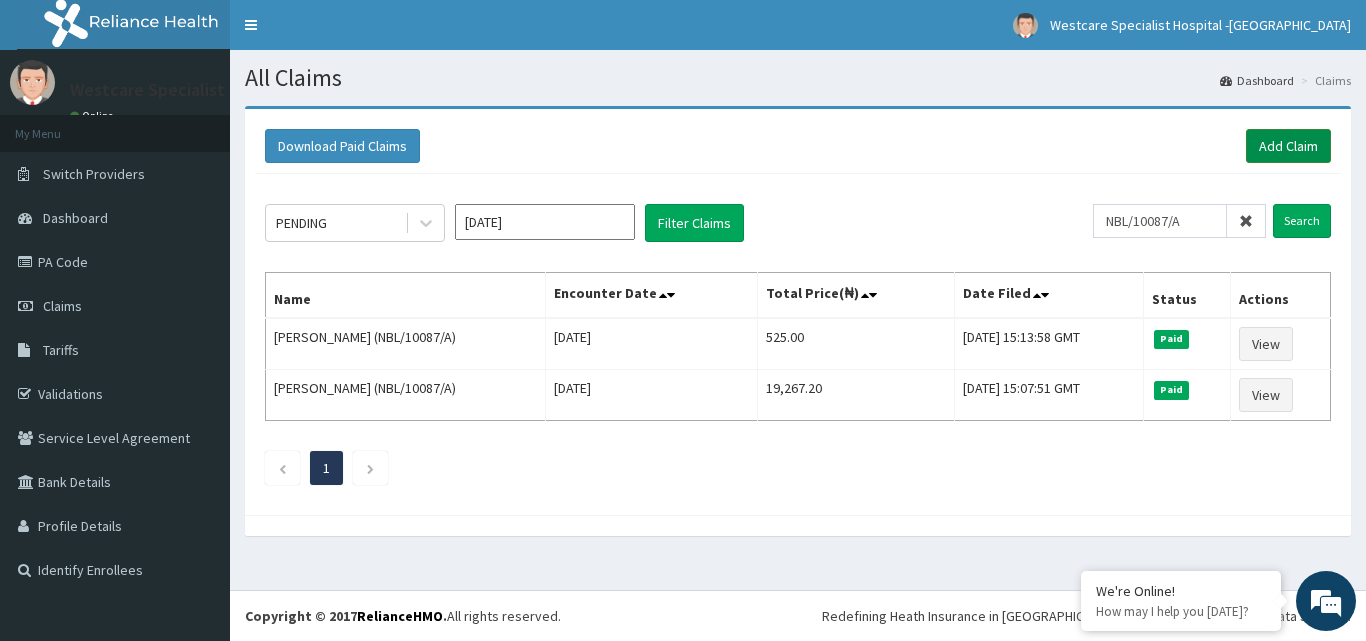 click on "Add Claim" at bounding box center (1288, 146) 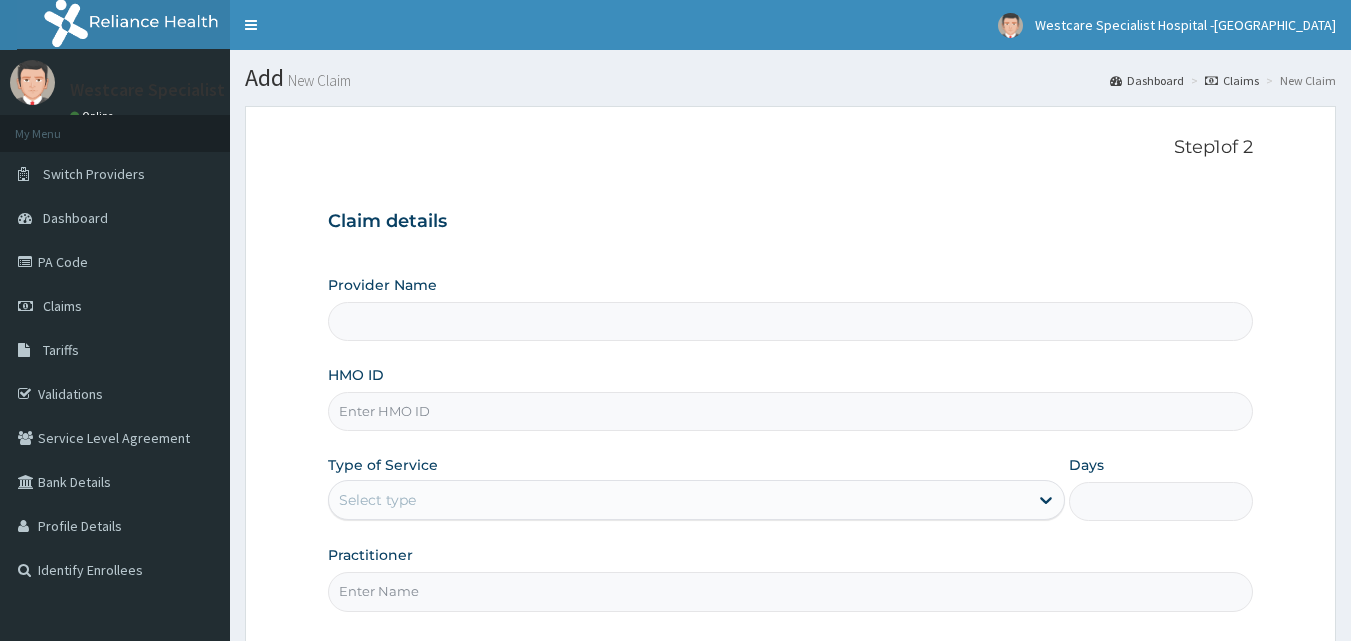 type on "WestCare Specialist Hospital - [GEOGRAPHIC_DATA]" 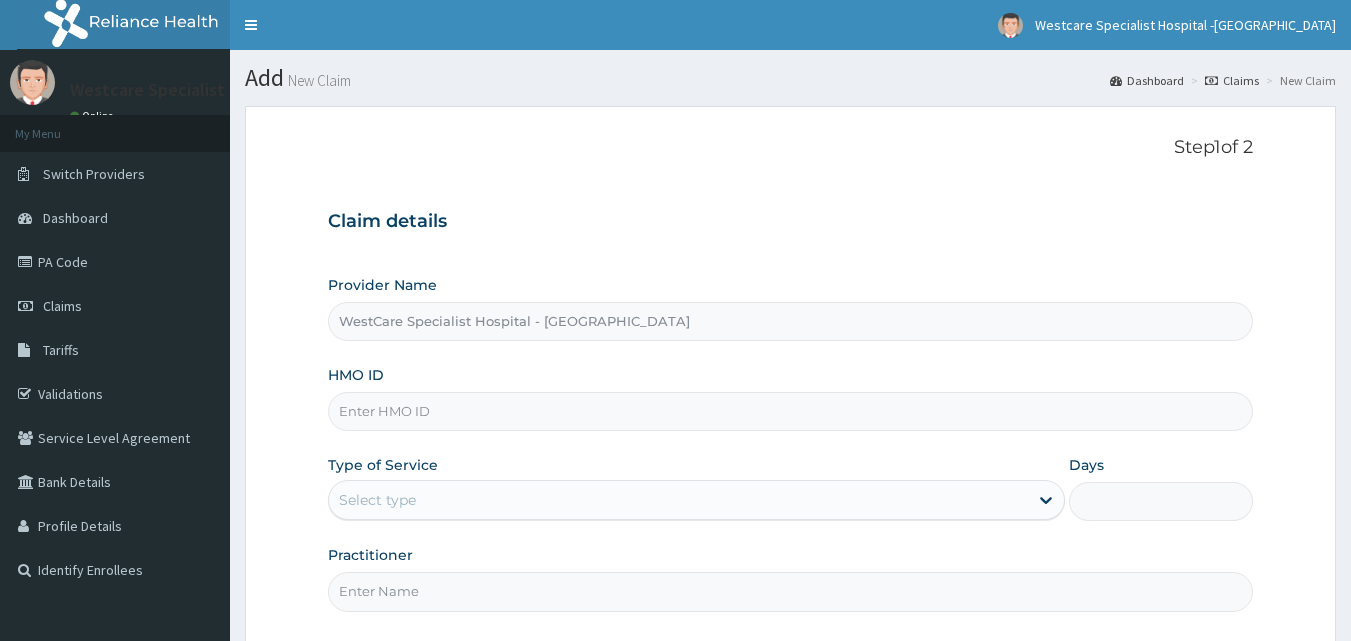 scroll, scrollTop: 0, scrollLeft: 0, axis: both 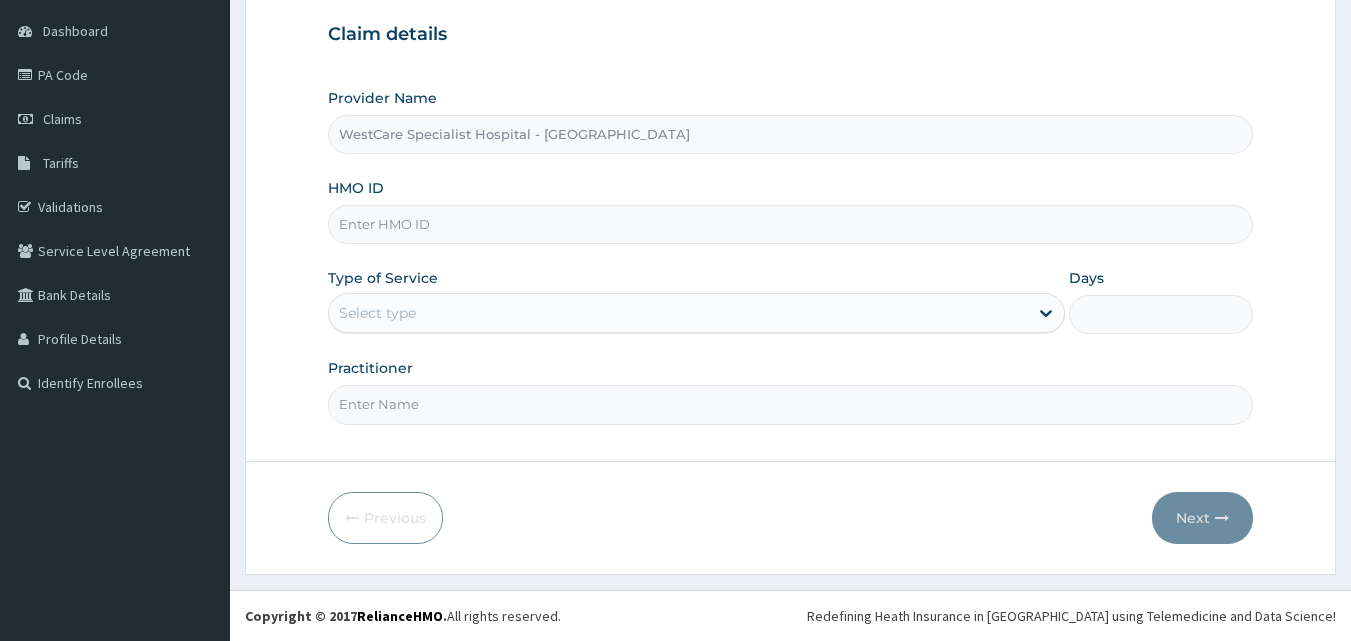 click on "HMO ID" at bounding box center [791, 224] 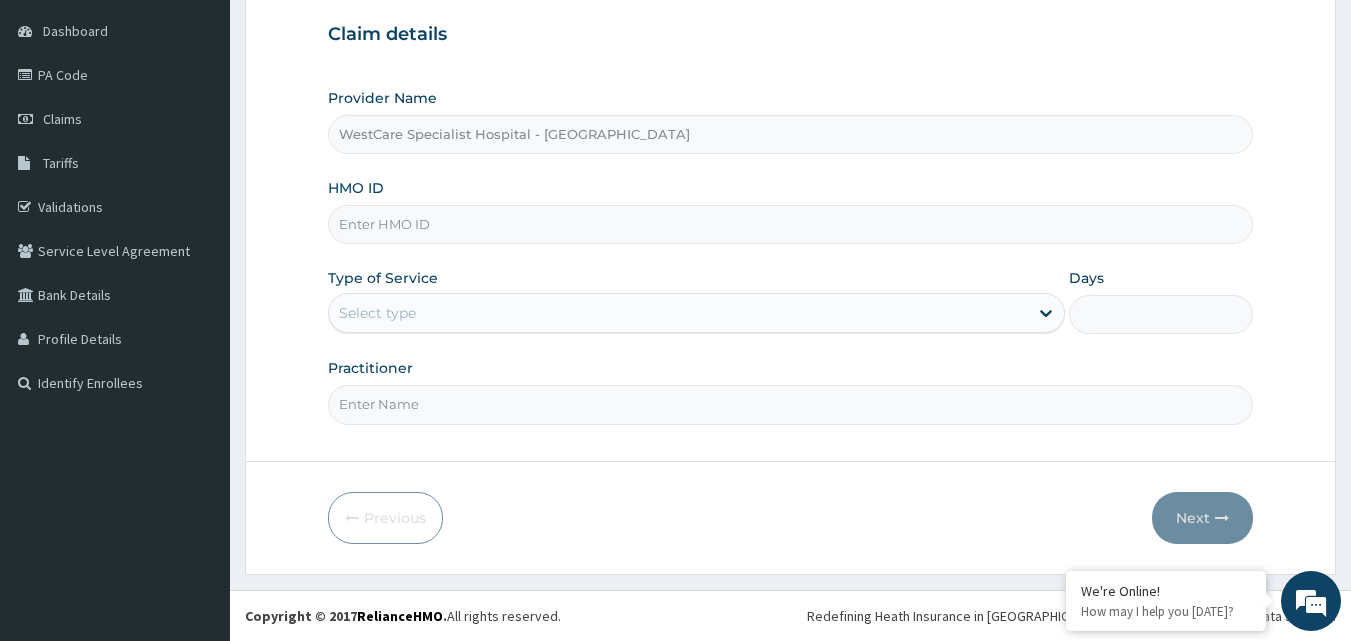 paste on "NBL/10087/A" 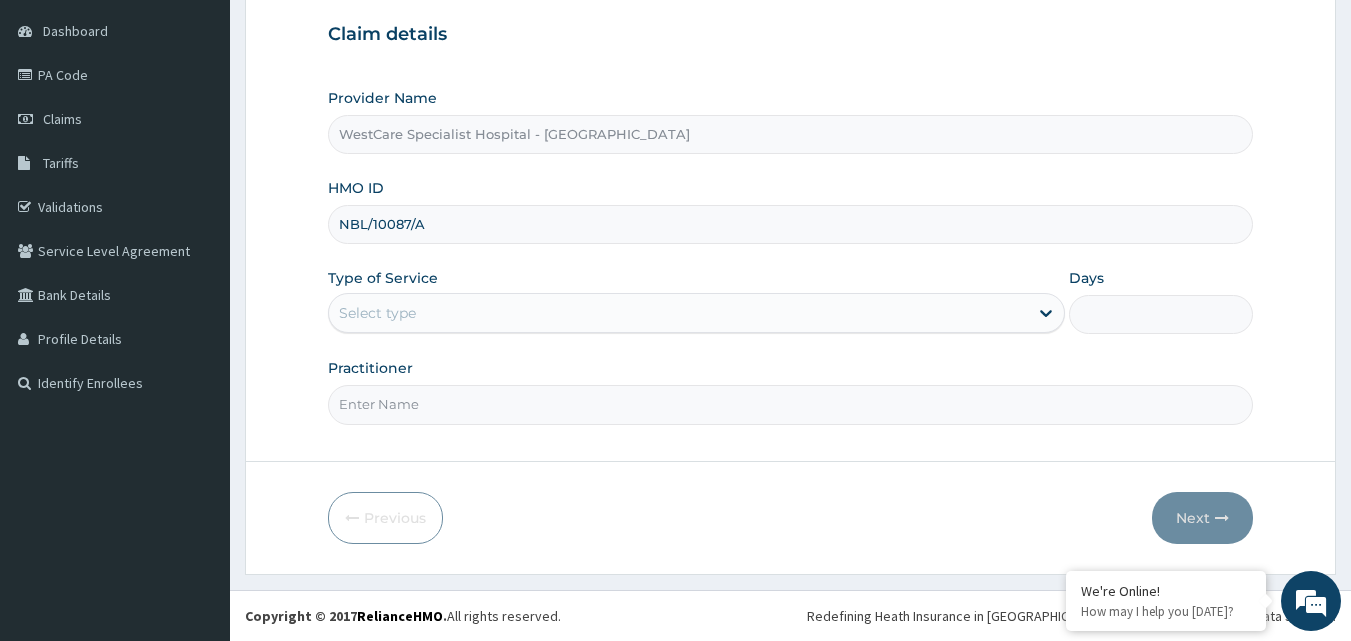 type on "NBL/10087/A" 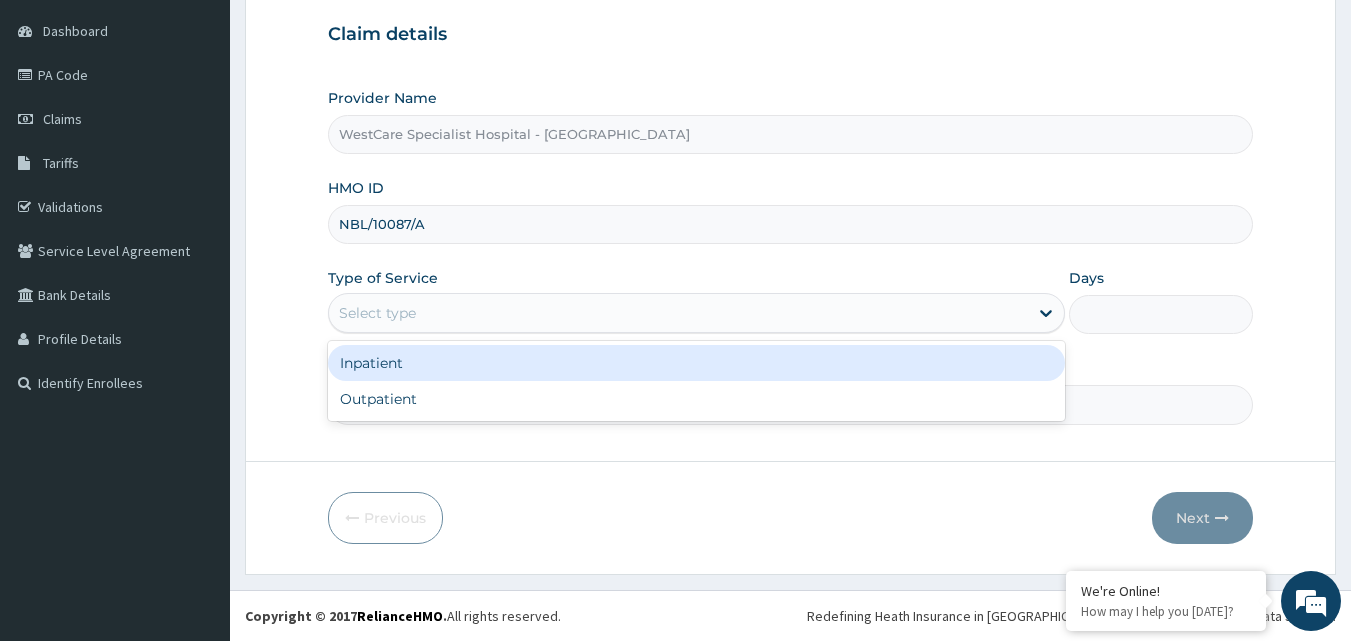 click on "Select type" at bounding box center [678, 313] 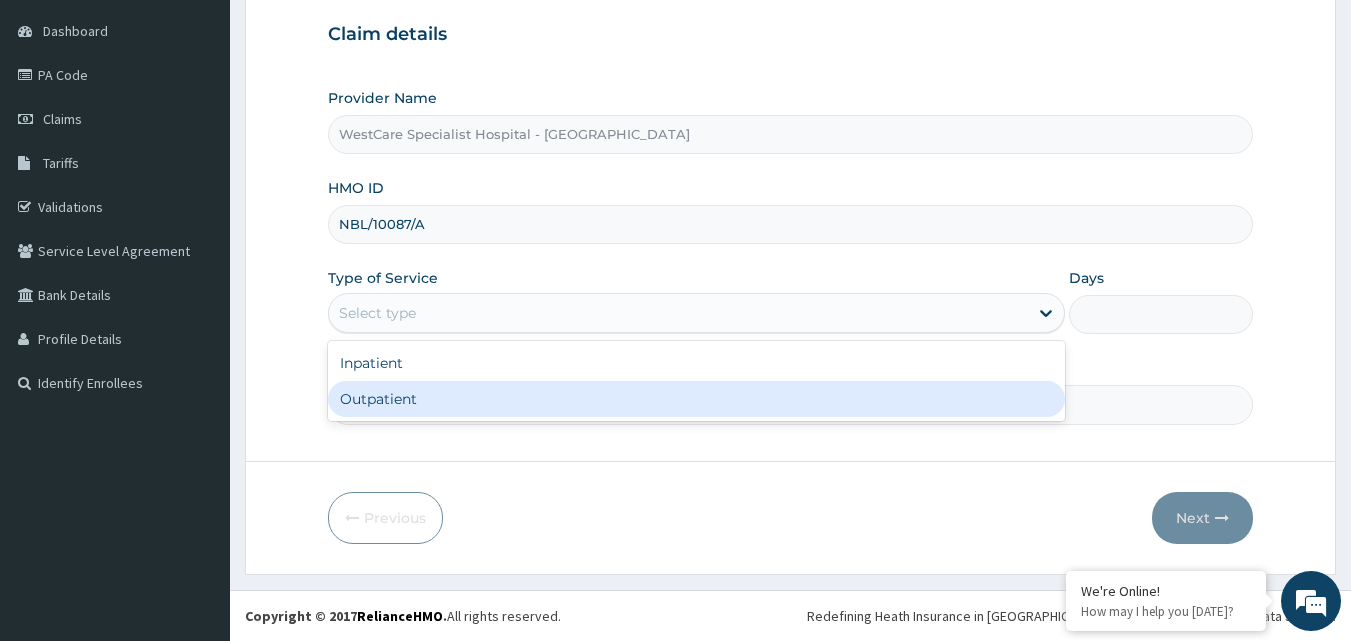 click on "Outpatient" at bounding box center (696, 399) 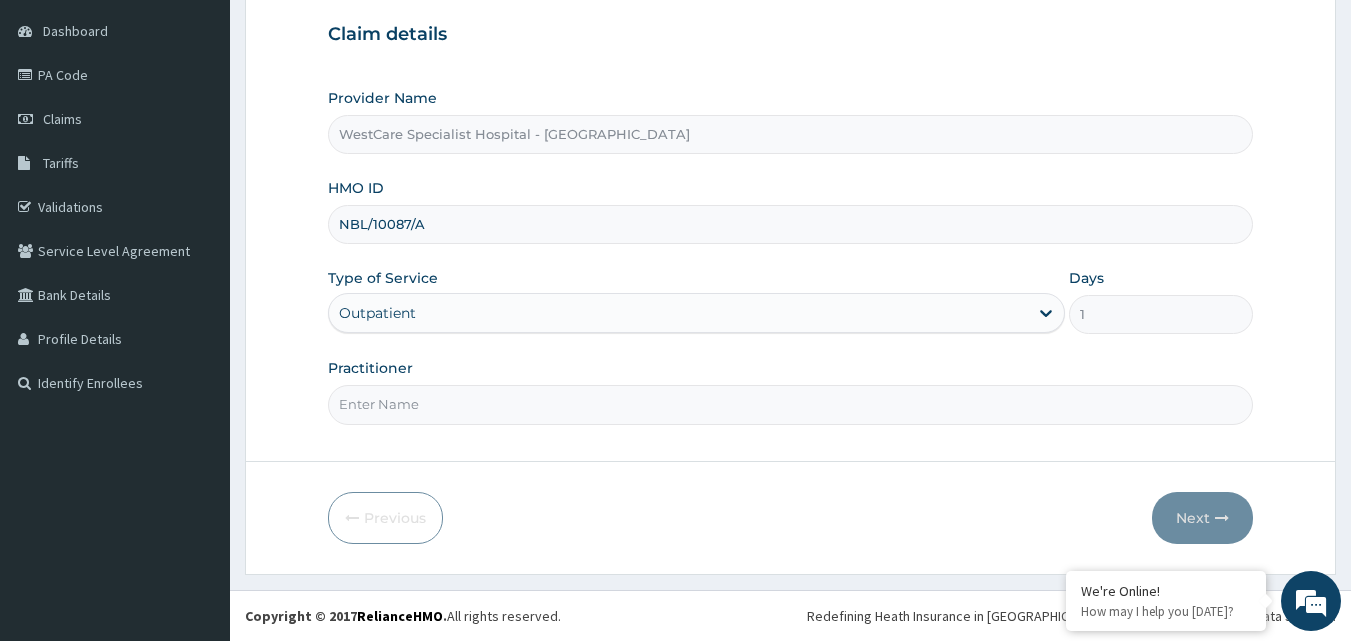 click on "Practitioner" at bounding box center [791, 404] 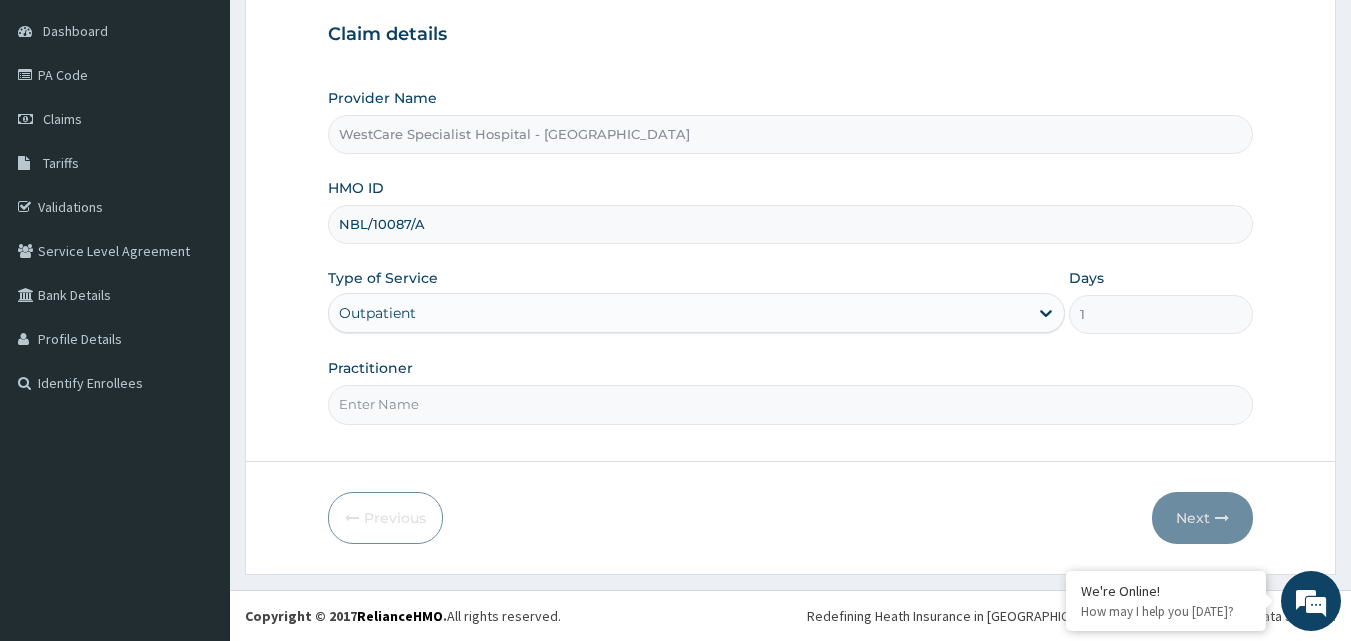 type on "OBIDEYI" 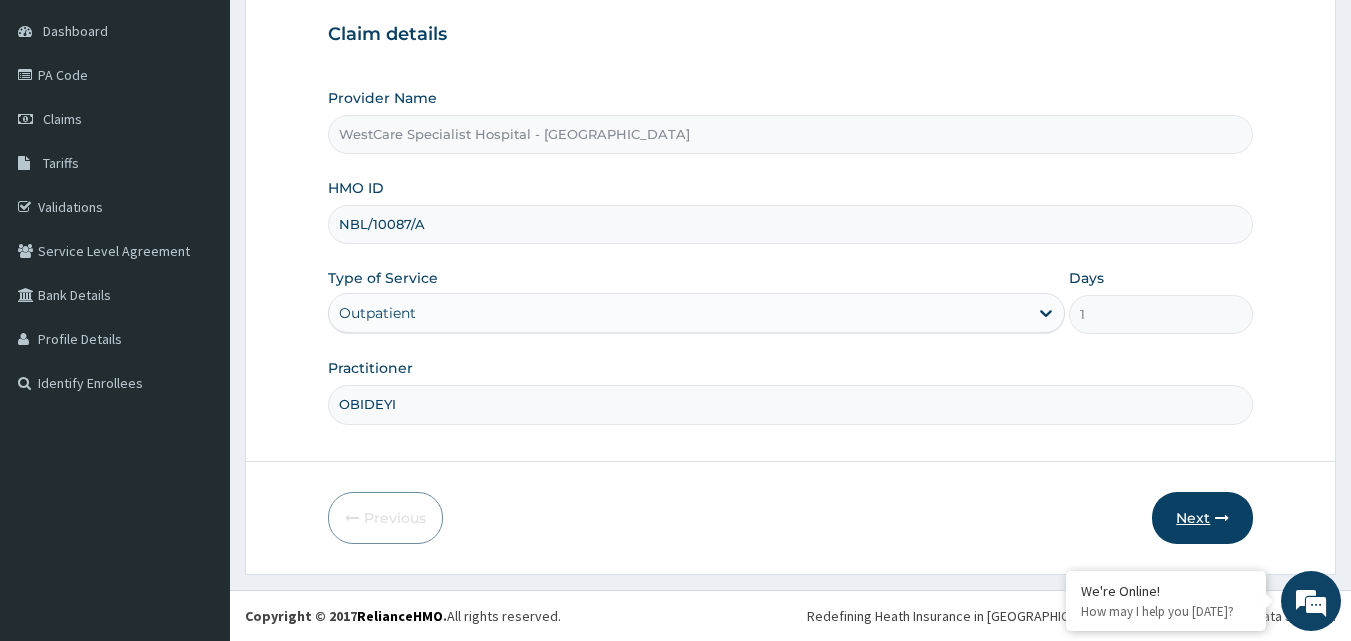 click on "Next" at bounding box center [1202, 518] 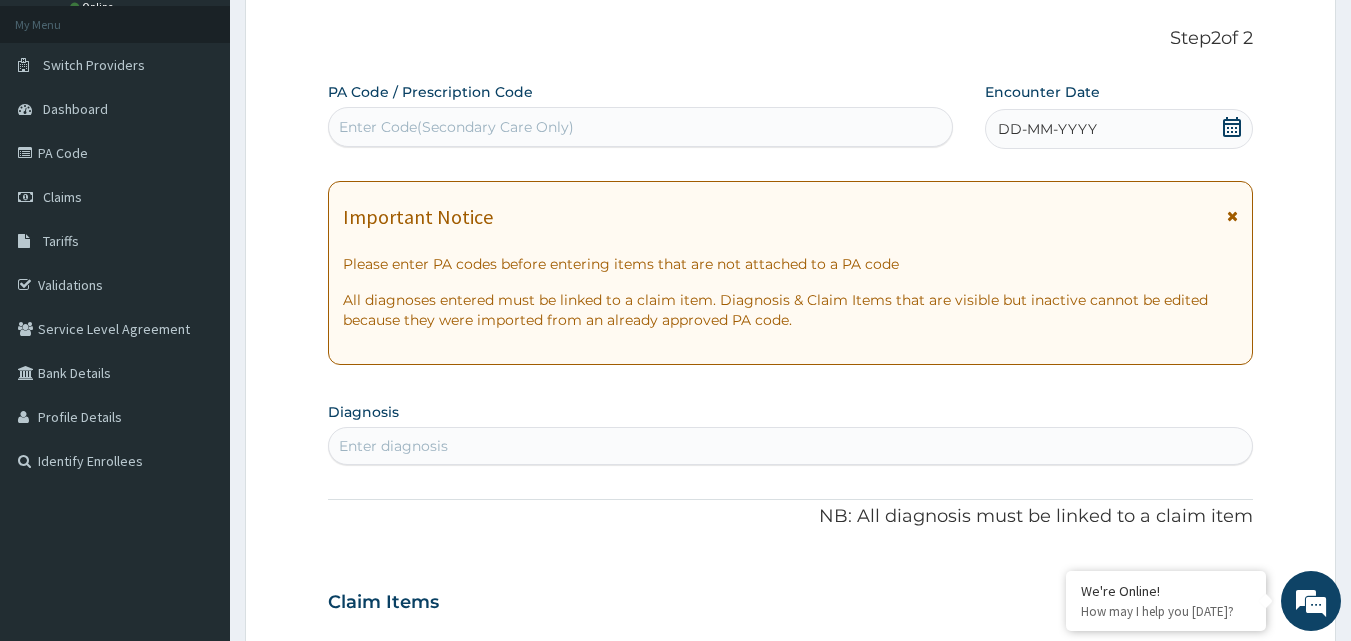 scroll, scrollTop: 87, scrollLeft: 0, axis: vertical 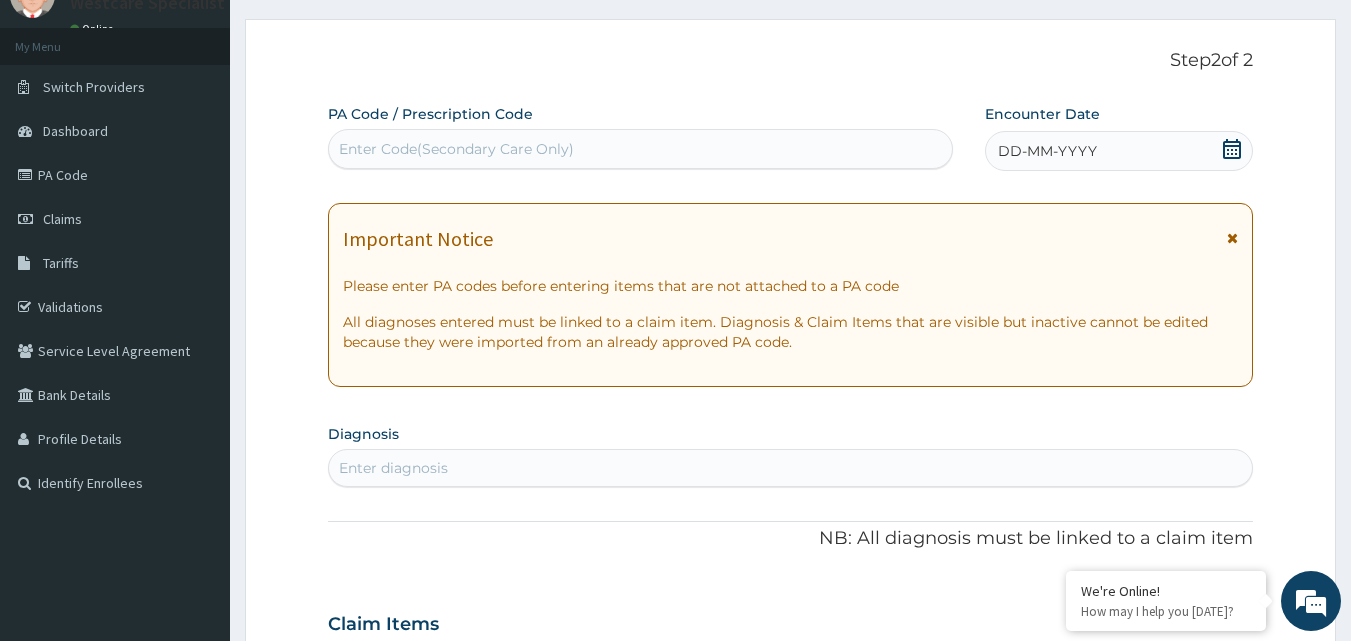 click on "Enter Code(Secondary Care Only)" at bounding box center [456, 149] 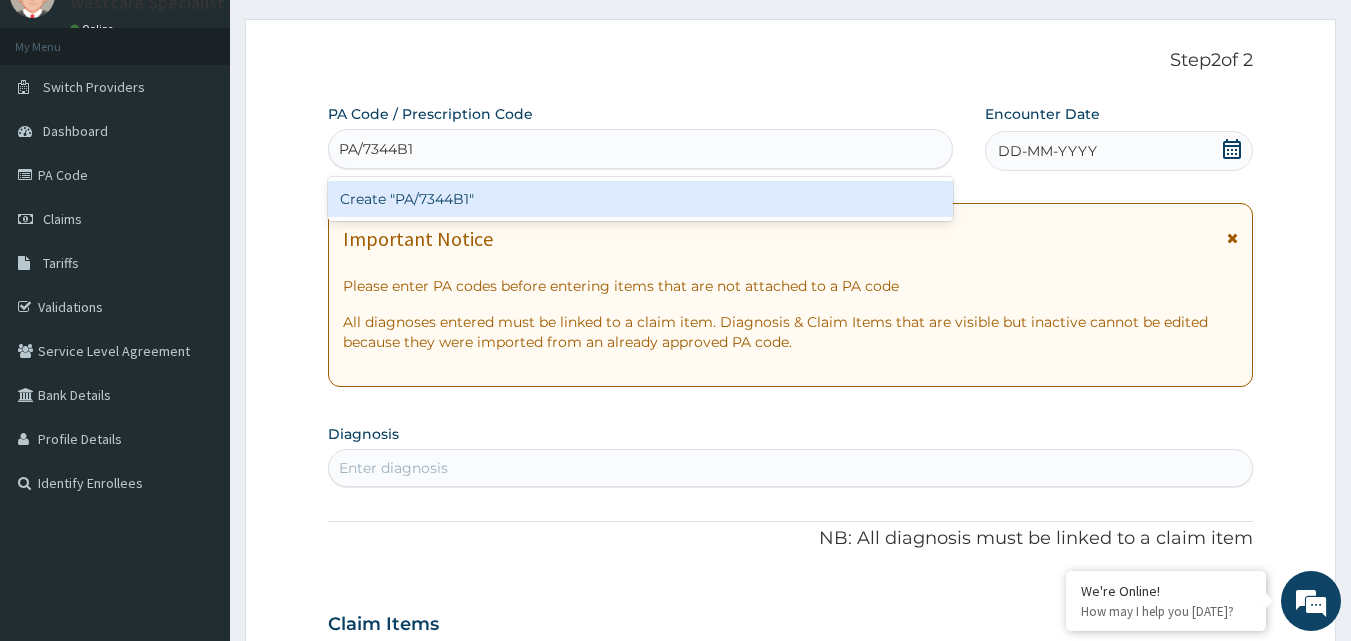 click on "Create "PA/7344B1"" at bounding box center [641, 199] 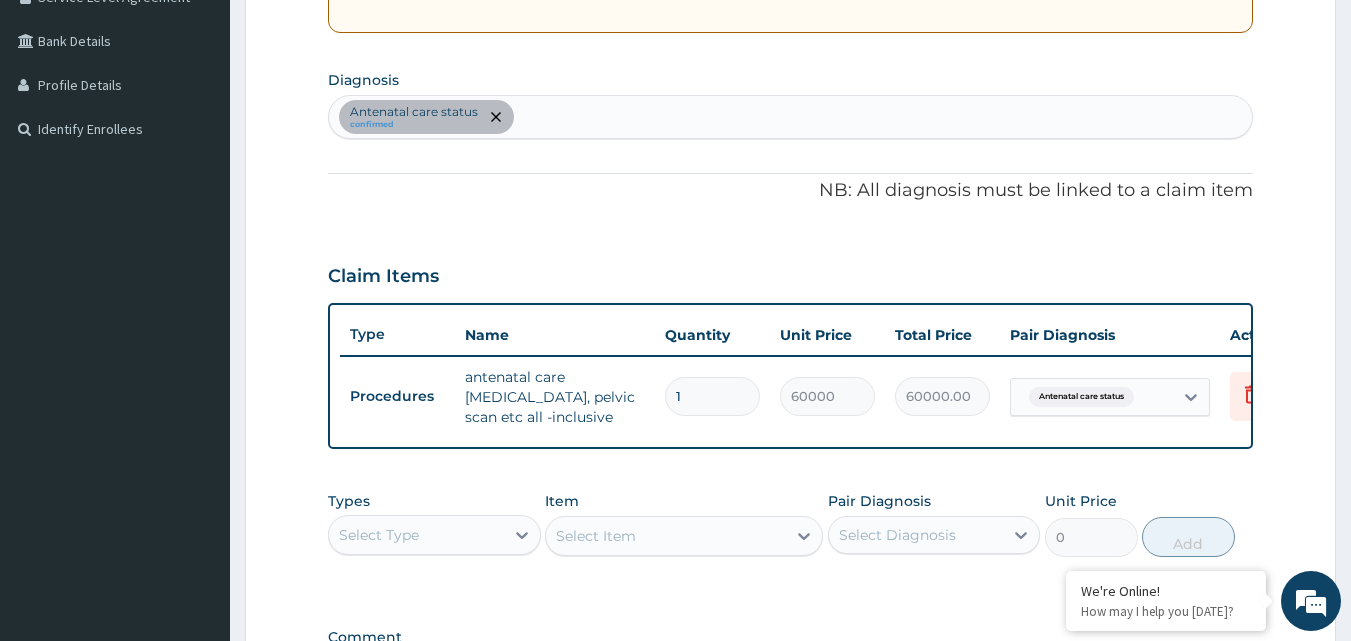 scroll, scrollTop: 317, scrollLeft: 0, axis: vertical 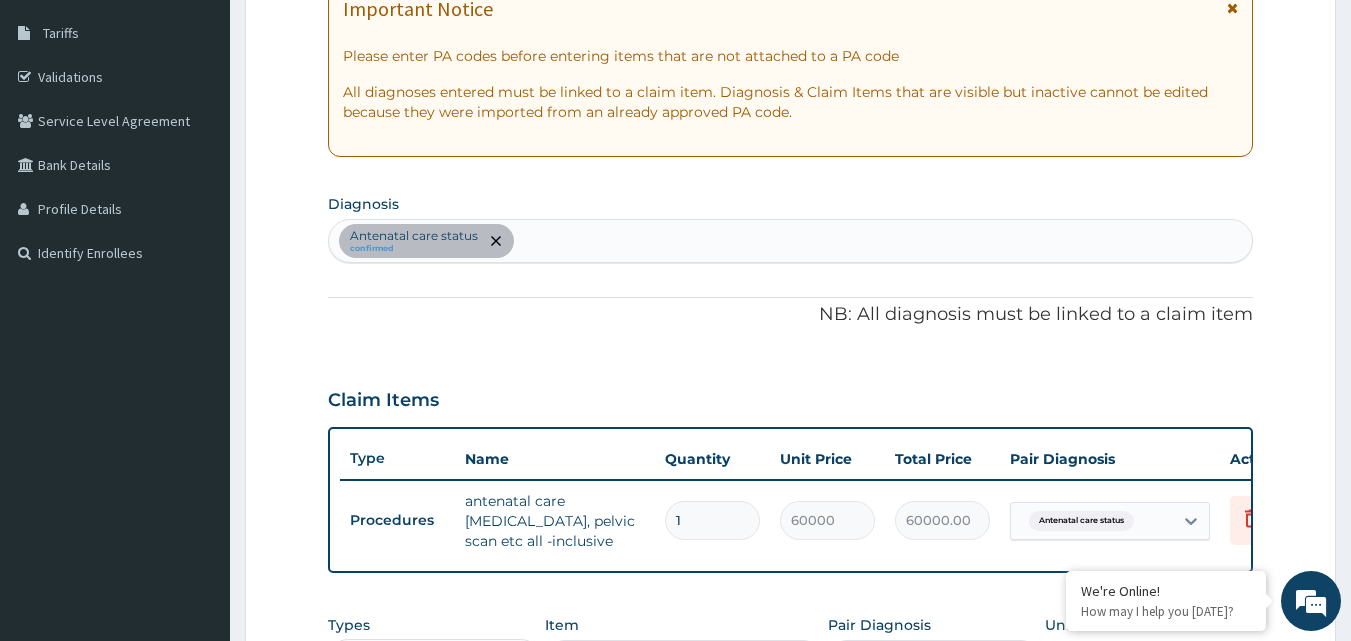 click on "Antenatal care status confirmed" at bounding box center [791, 241] 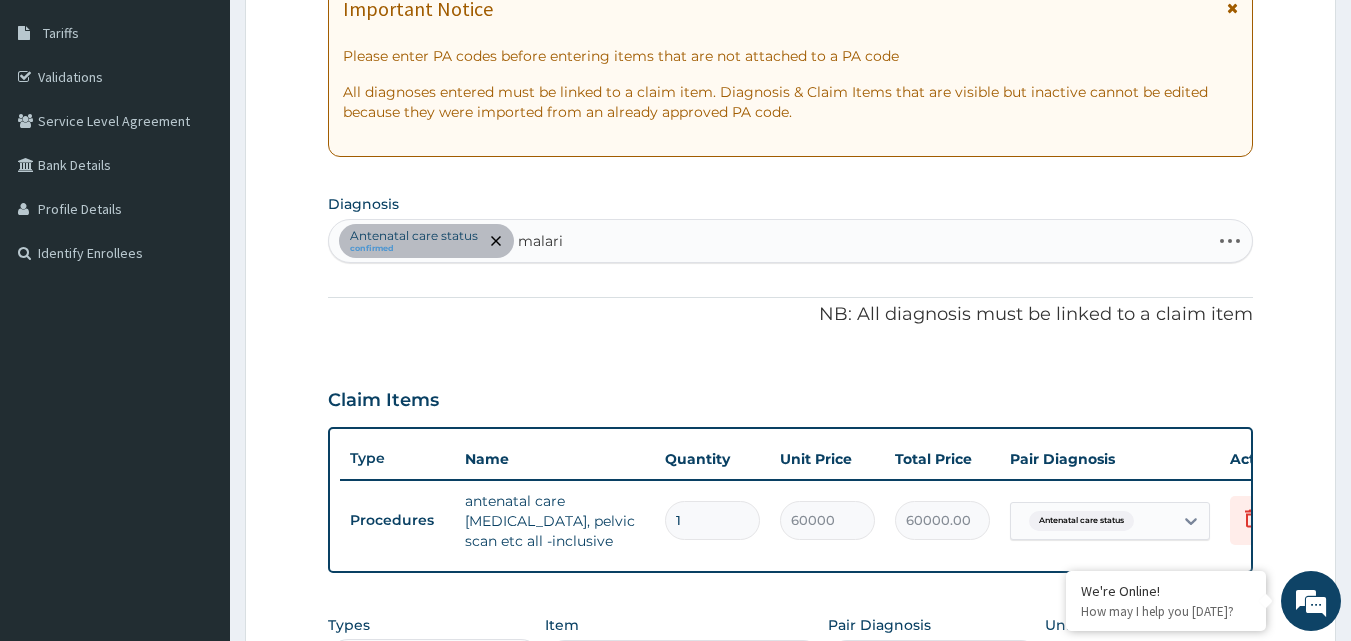 type on "malaria" 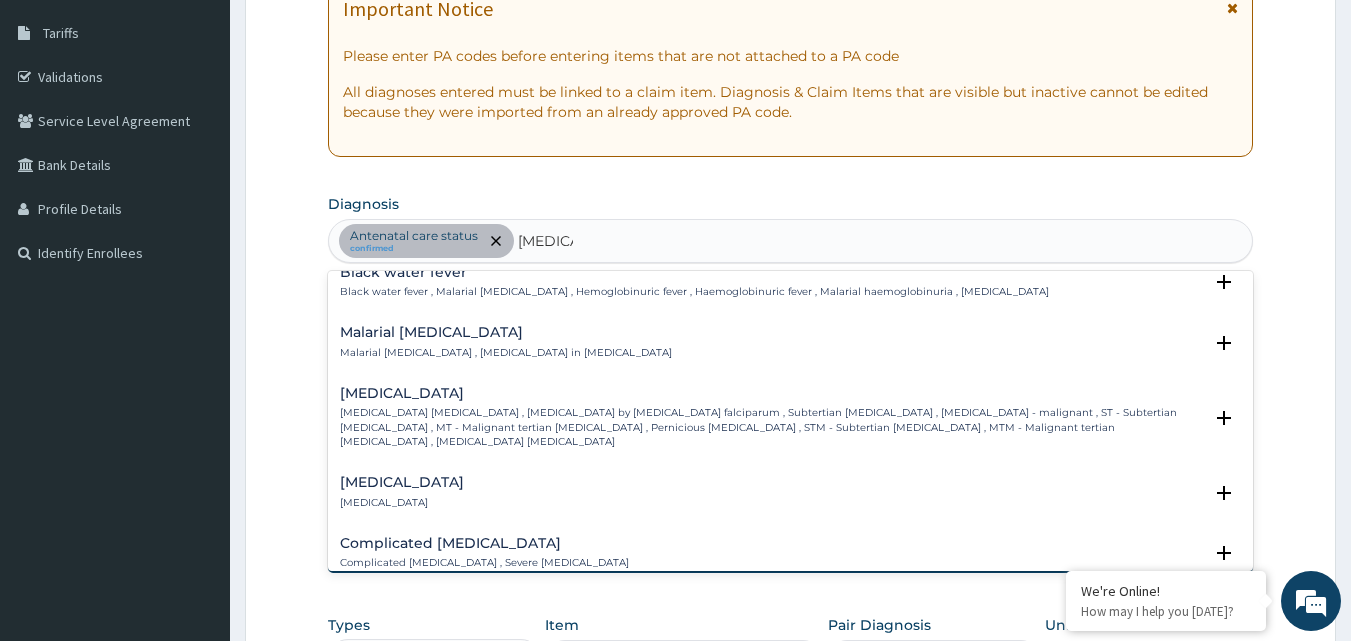 scroll, scrollTop: 900, scrollLeft: 0, axis: vertical 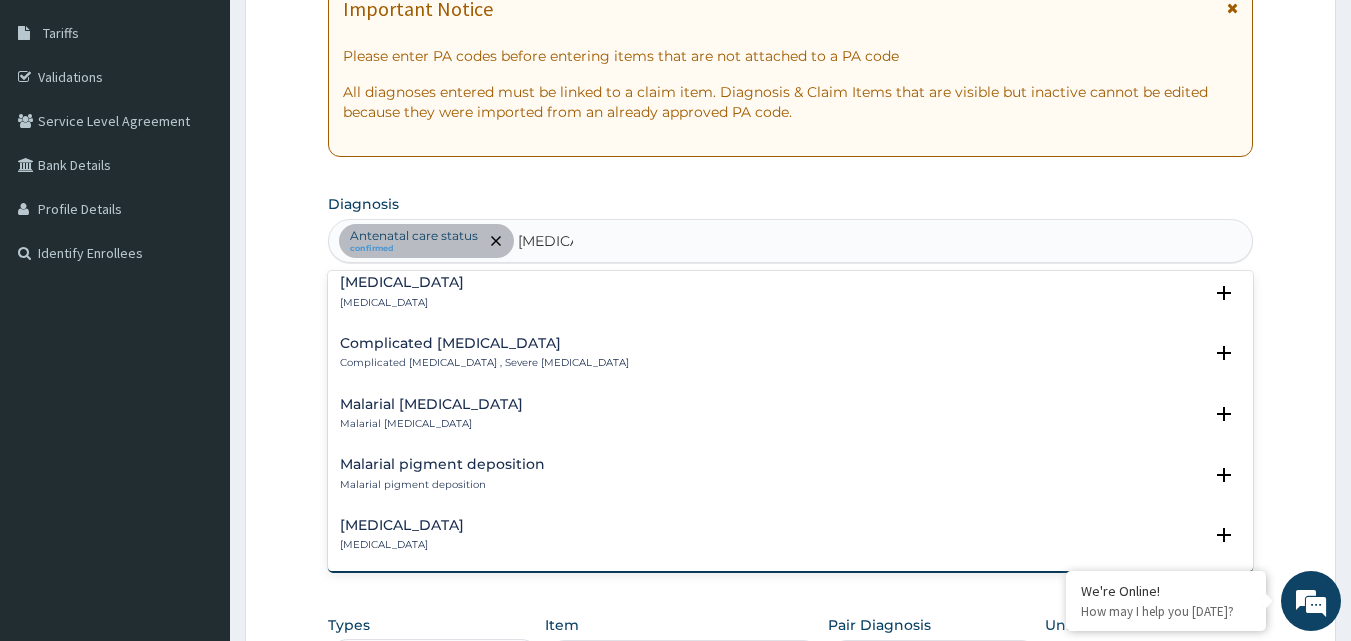 click on "Complicated malaria , Severe malaria" at bounding box center (484, 363) 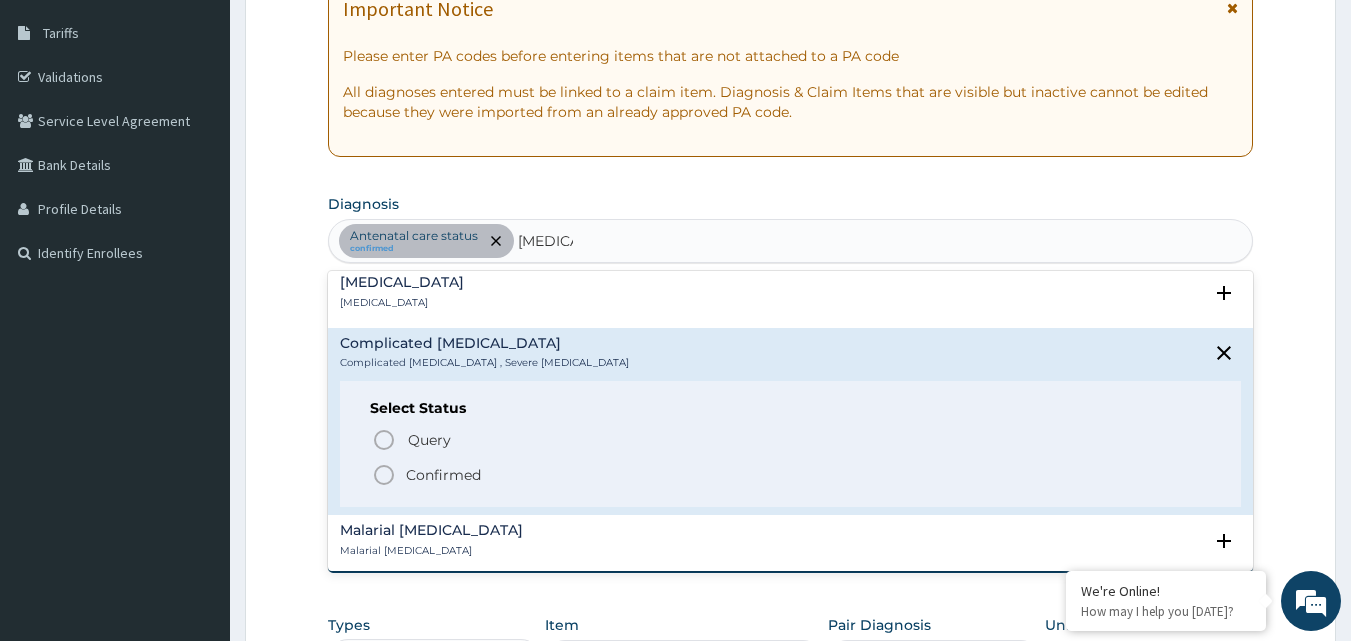 click 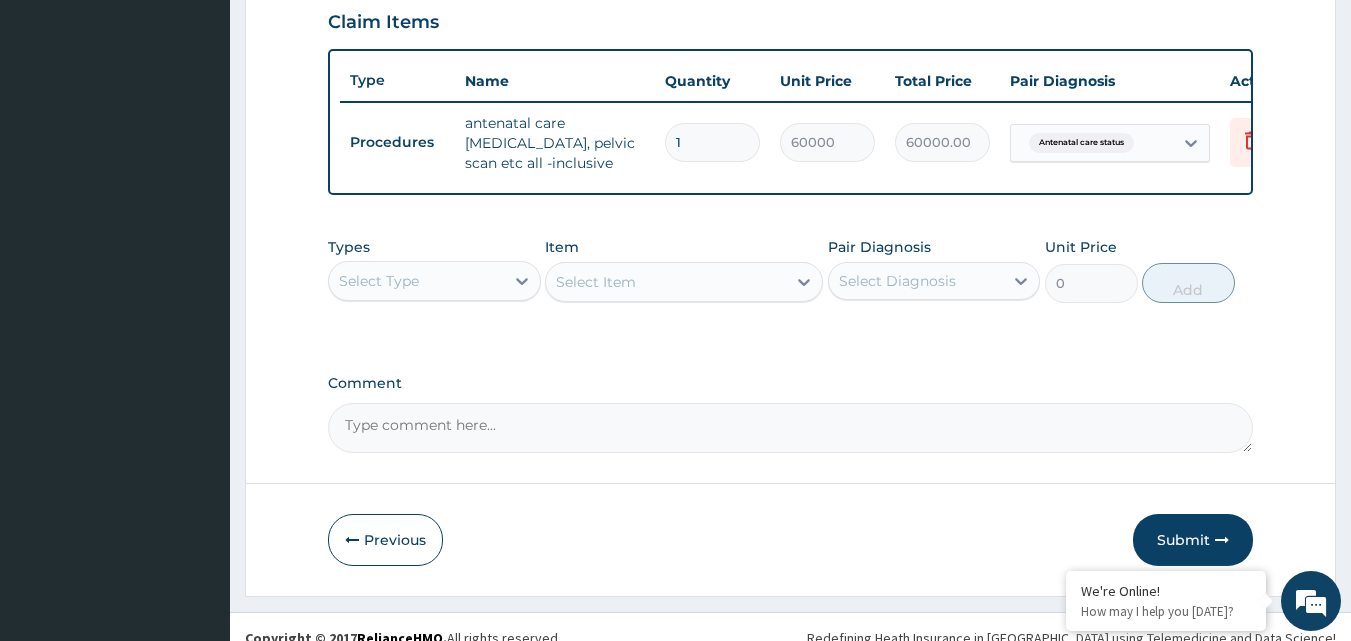 scroll, scrollTop: 717, scrollLeft: 0, axis: vertical 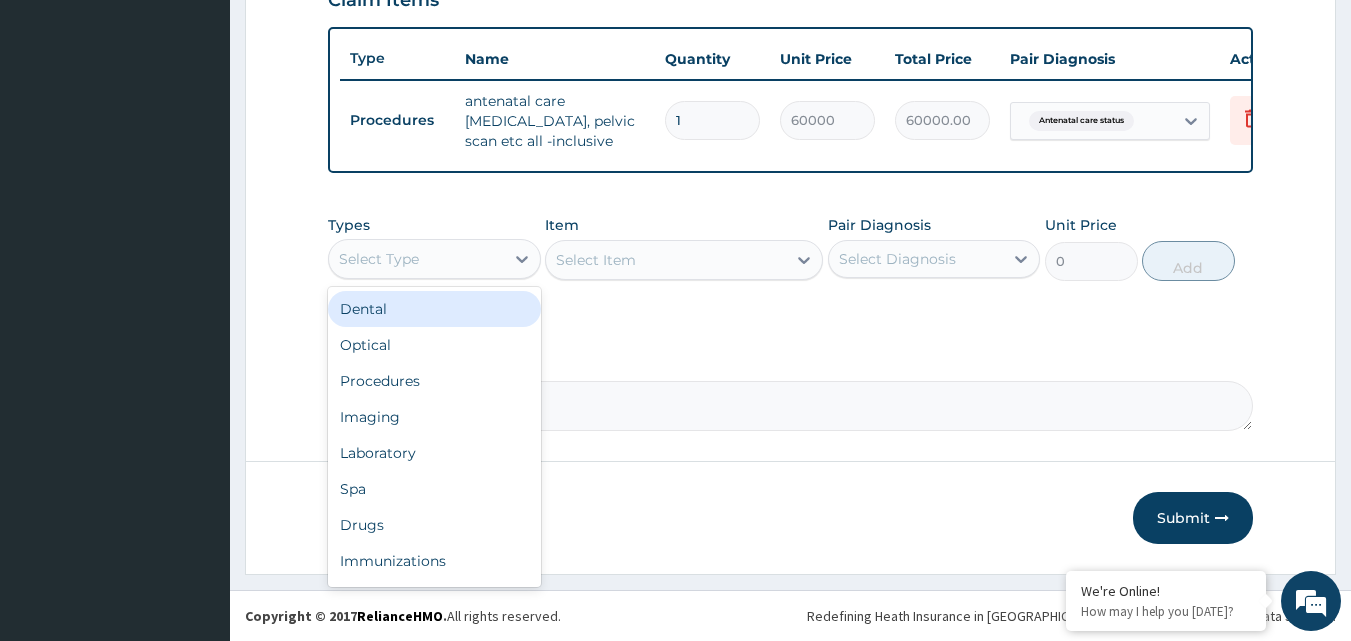 click on "Select Type" at bounding box center [416, 259] 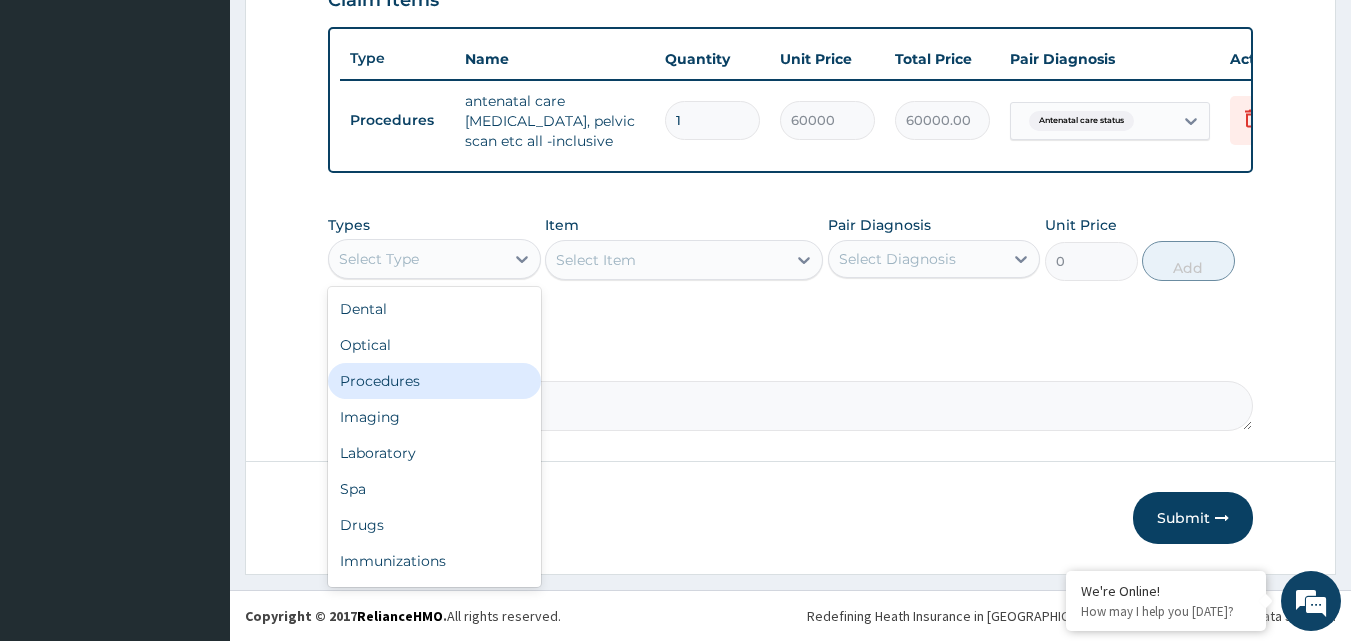 click on "Procedures" at bounding box center [434, 381] 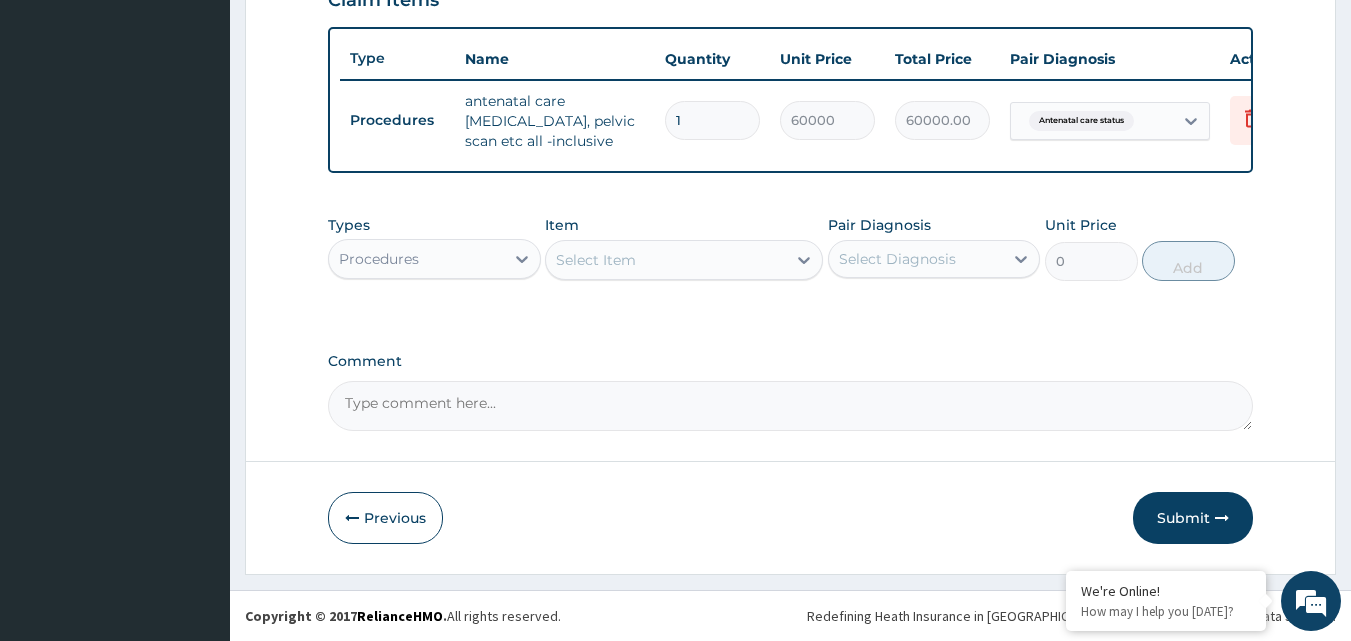 scroll, scrollTop: 632, scrollLeft: 0, axis: vertical 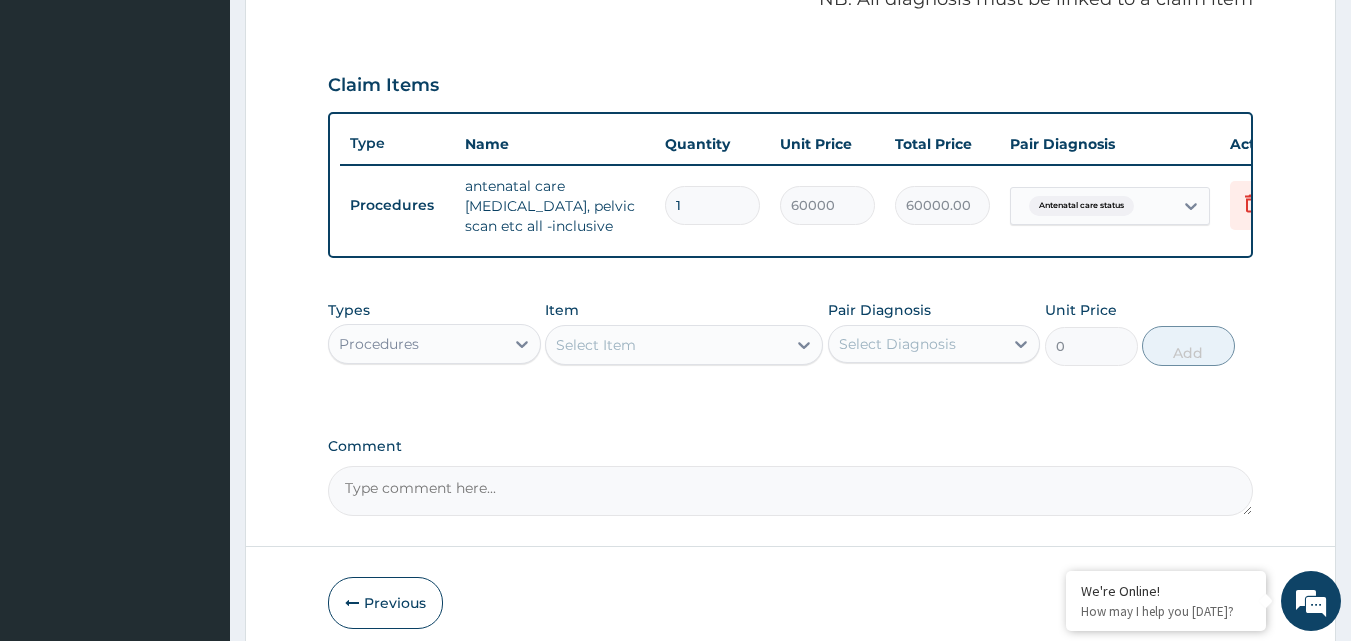 click on "Select Item" at bounding box center (666, 345) 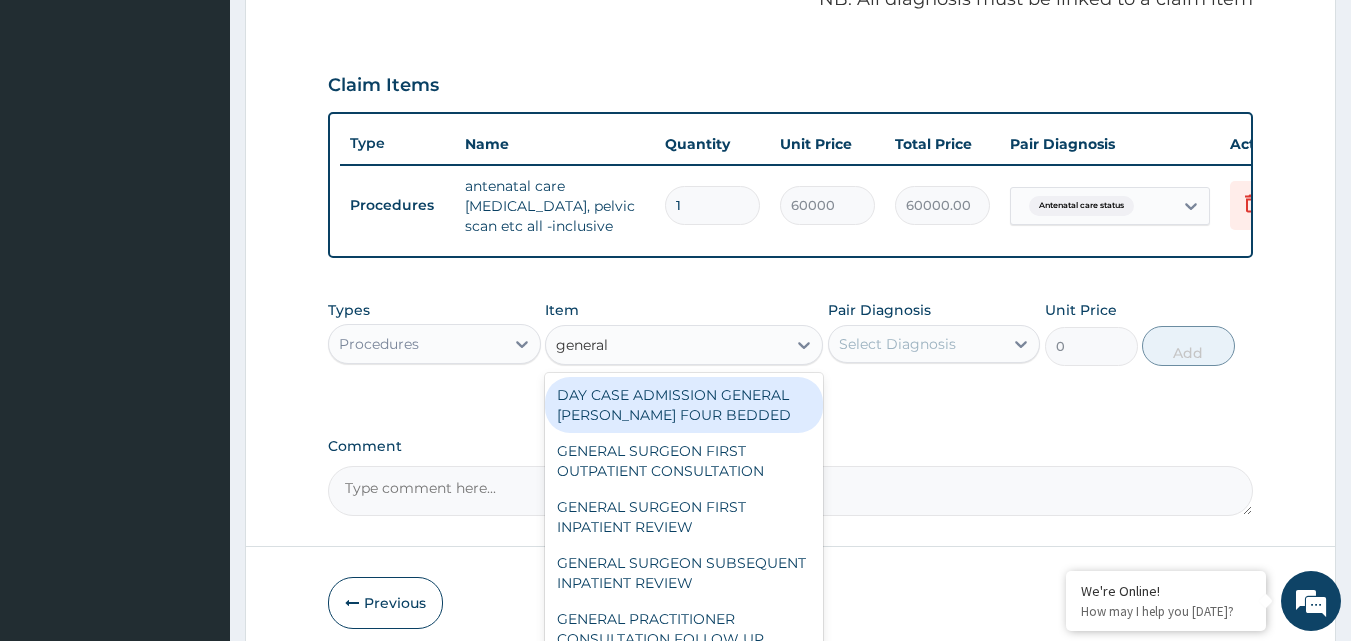 type on "general p" 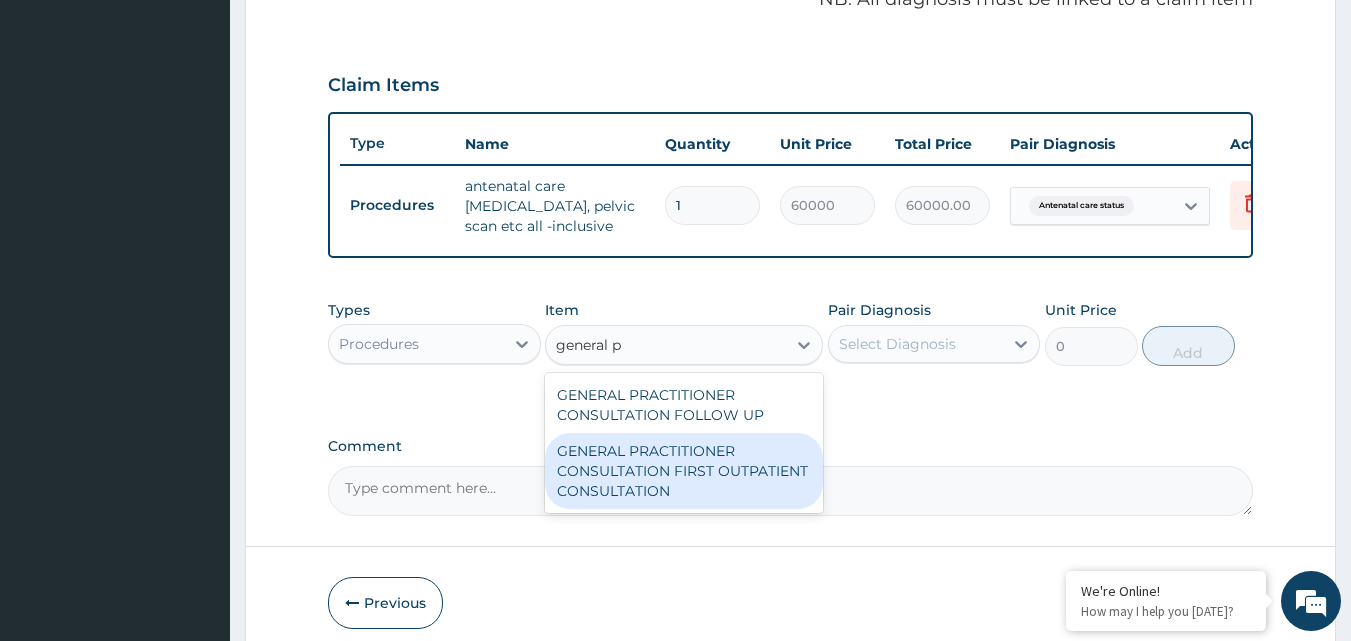 click on "GENERAL PRACTITIONER CONSULTATION FIRST OUTPATIENT CONSULTATION" at bounding box center (684, 471) 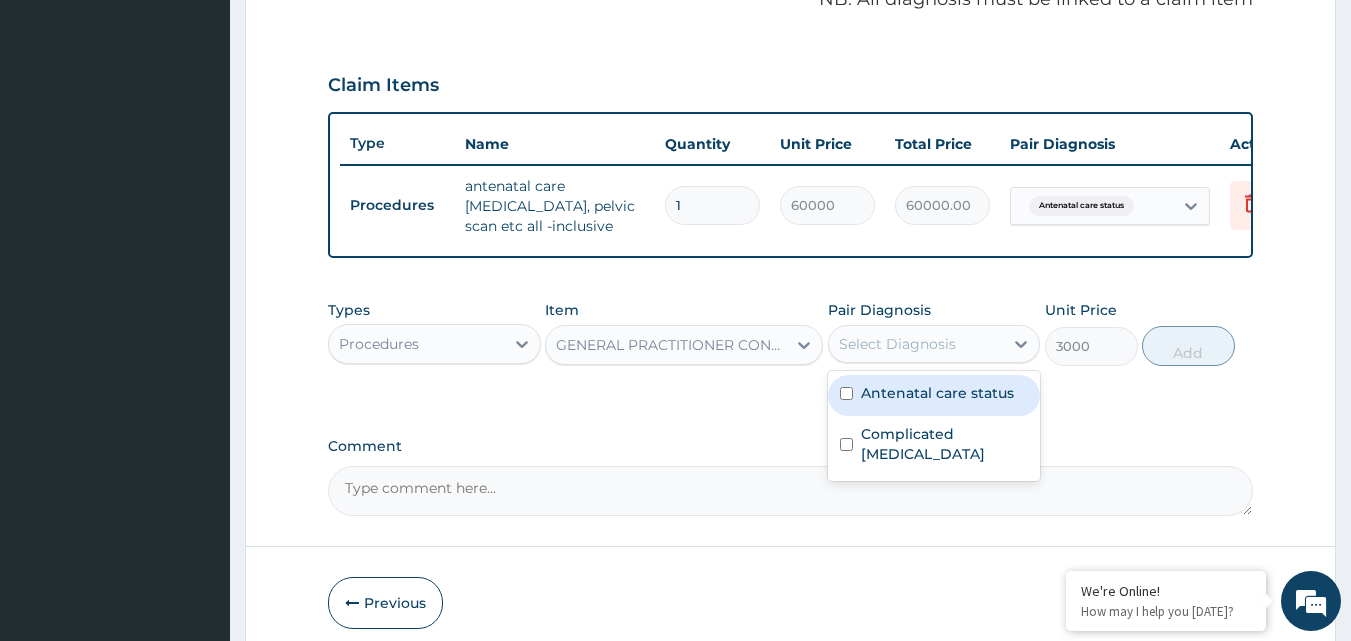 click on "Select Diagnosis" at bounding box center (916, 344) 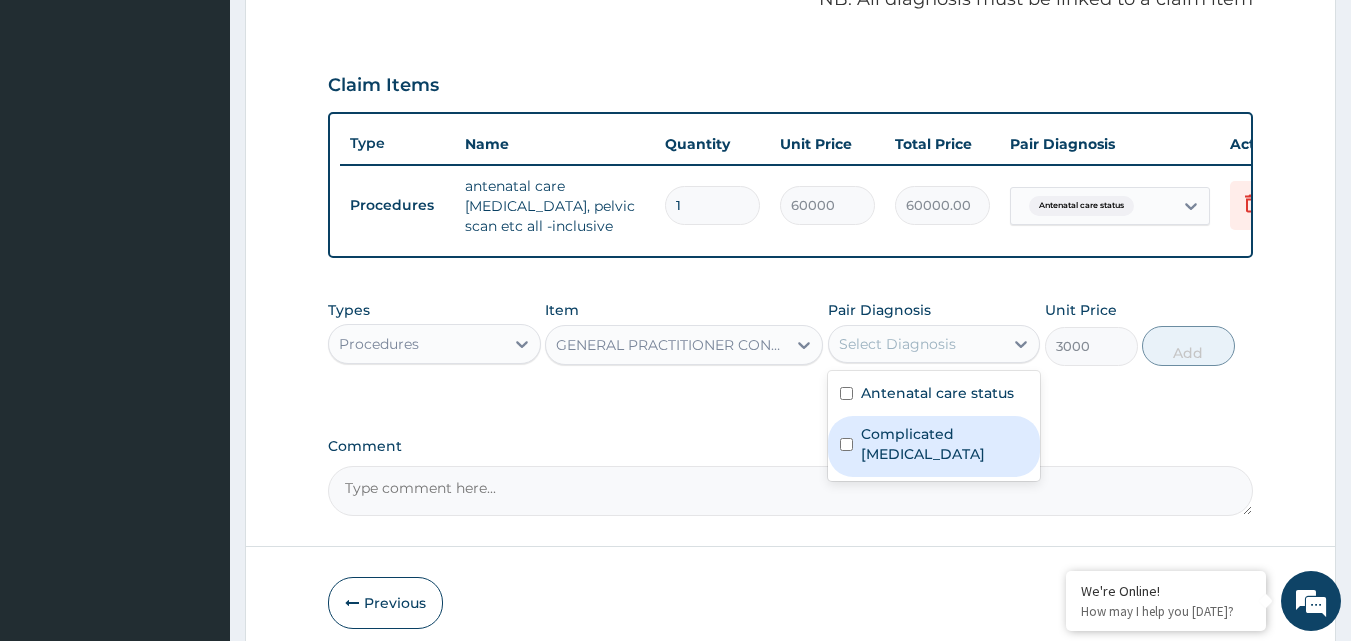 click on "Complicated malaria" at bounding box center [934, 446] 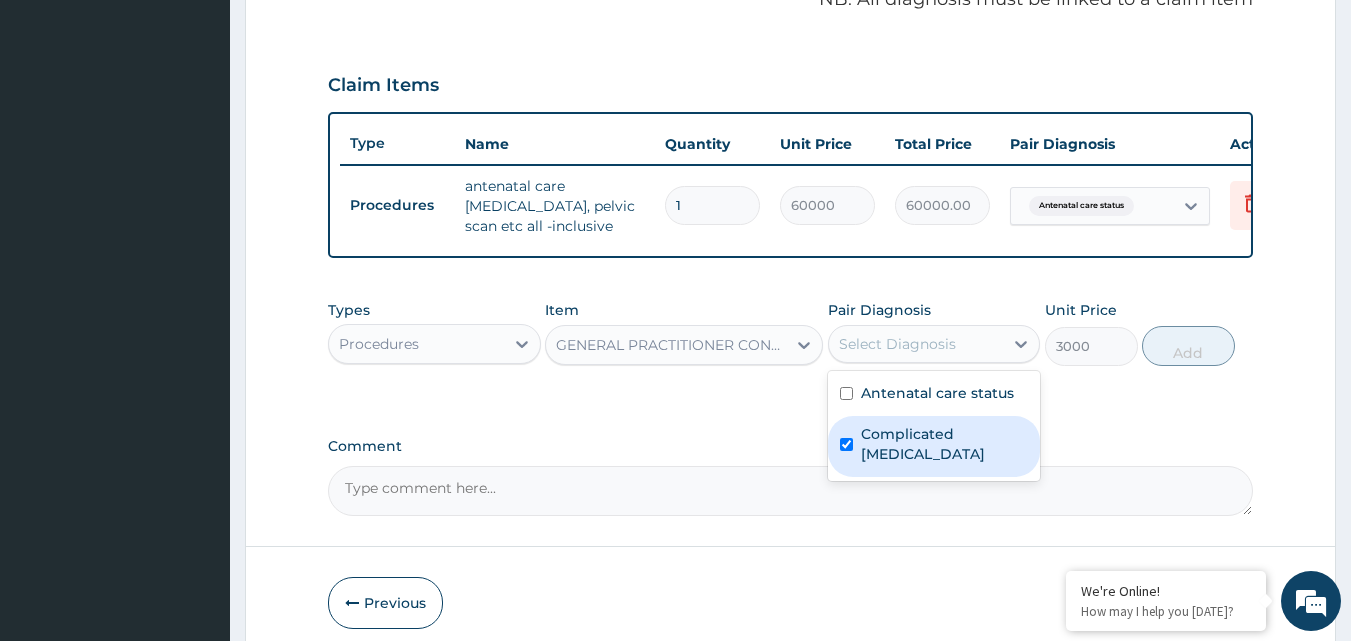 checkbox on "true" 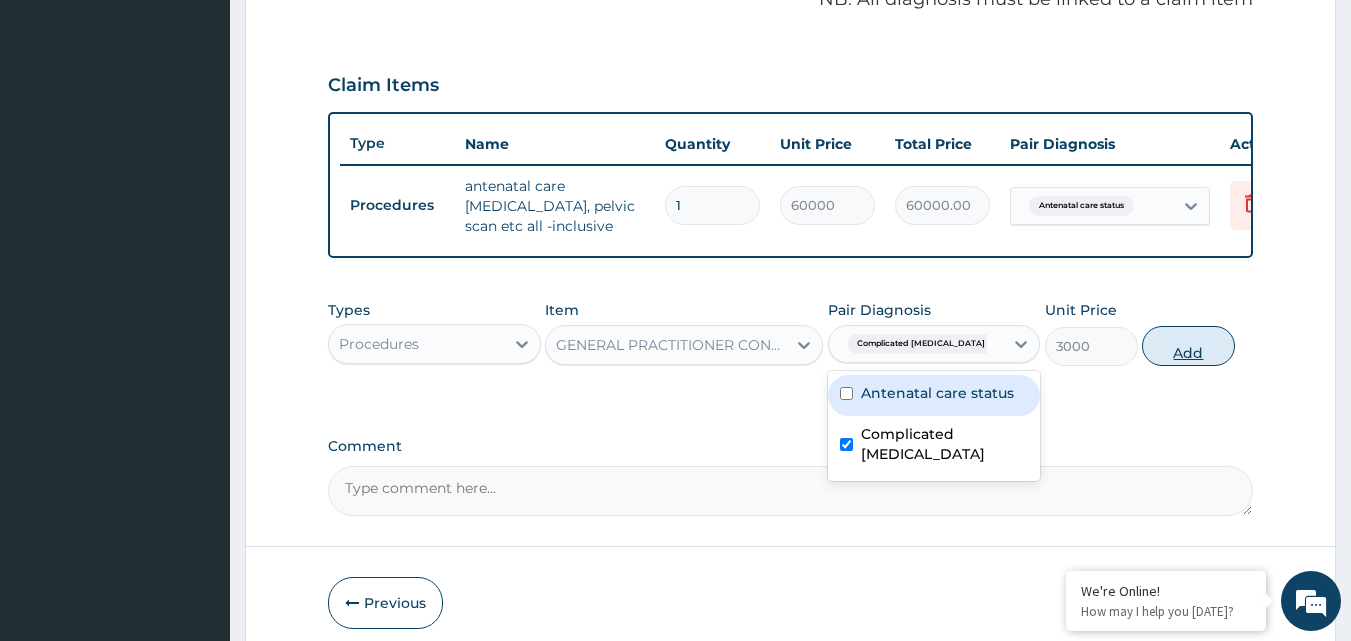 click on "Add" at bounding box center (1188, 346) 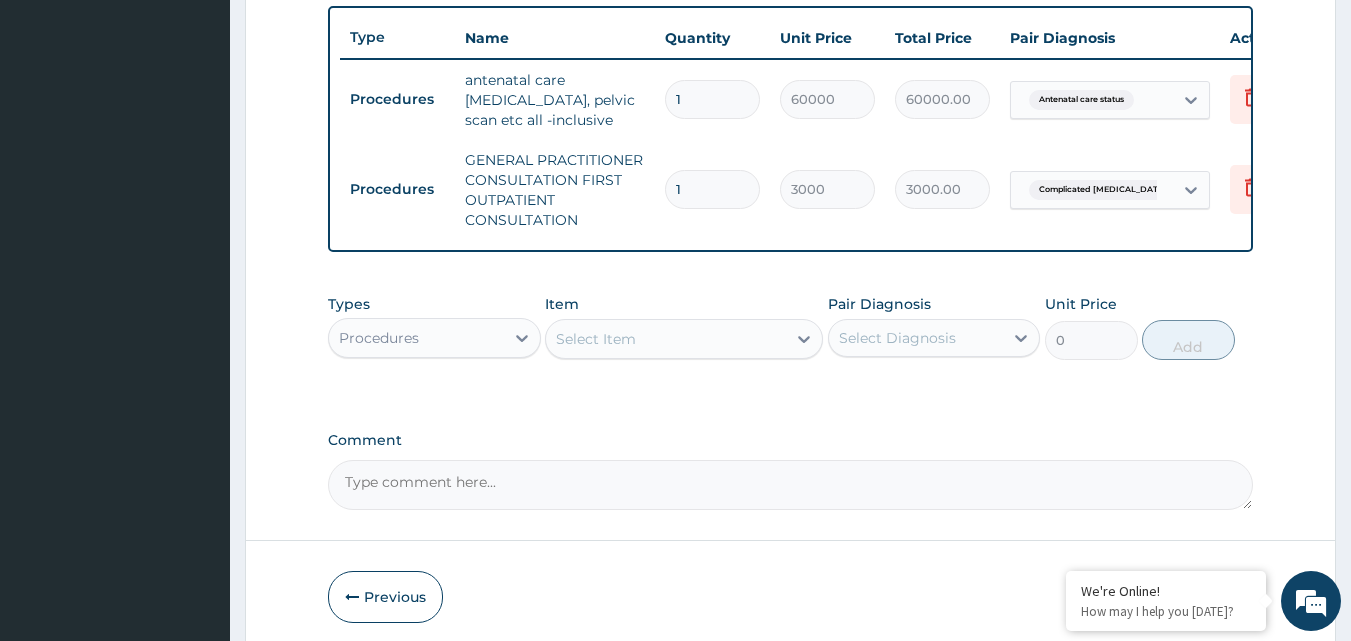 scroll, scrollTop: 832, scrollLeft: 0, axis: vertical 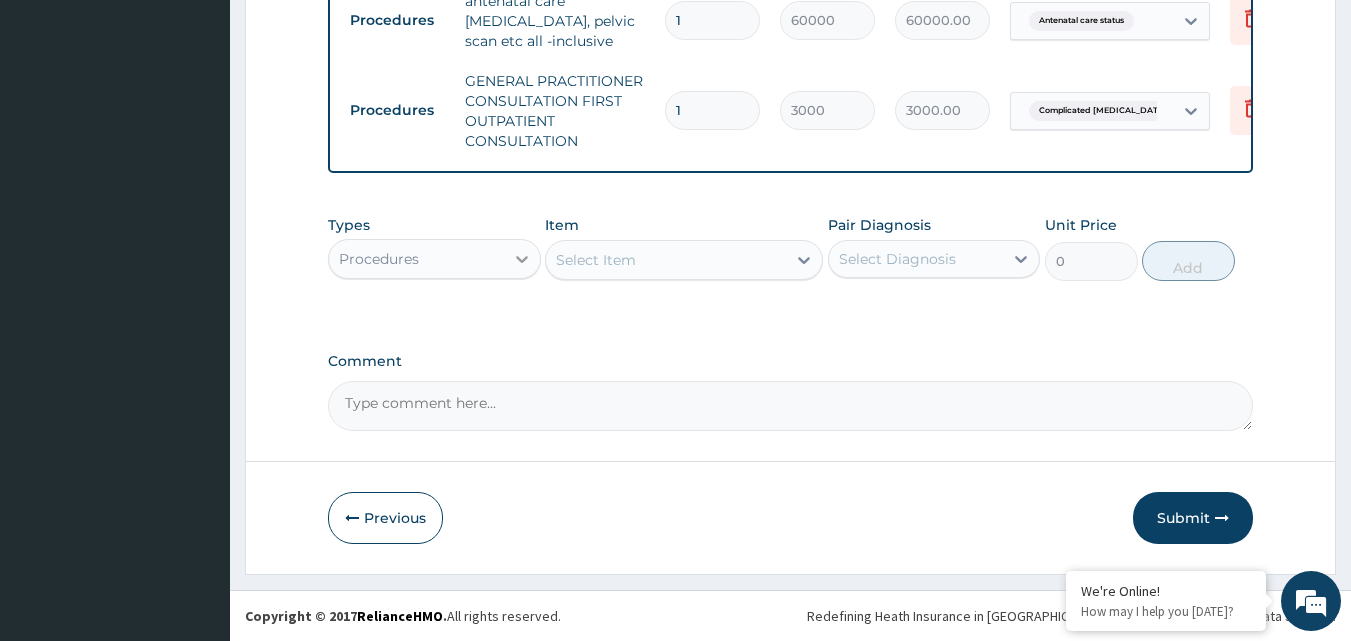 click at bounding box center [522, 259] 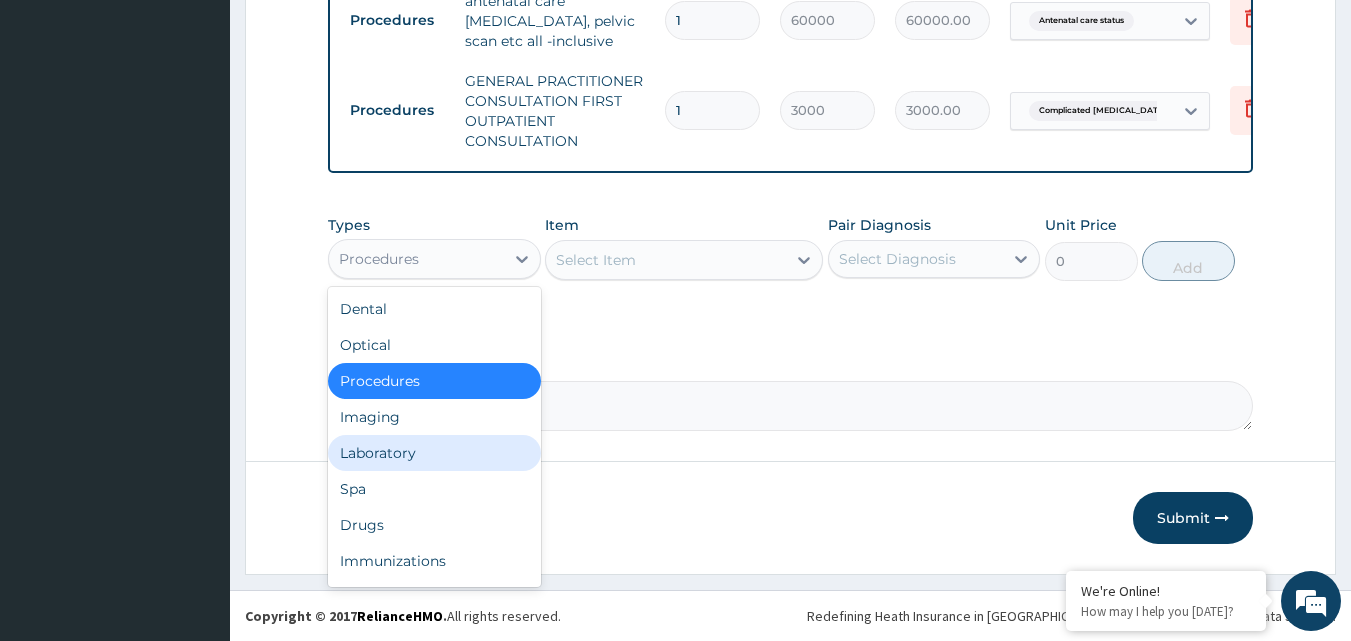 click on "Laboratory" at bounding box center [434, 453] 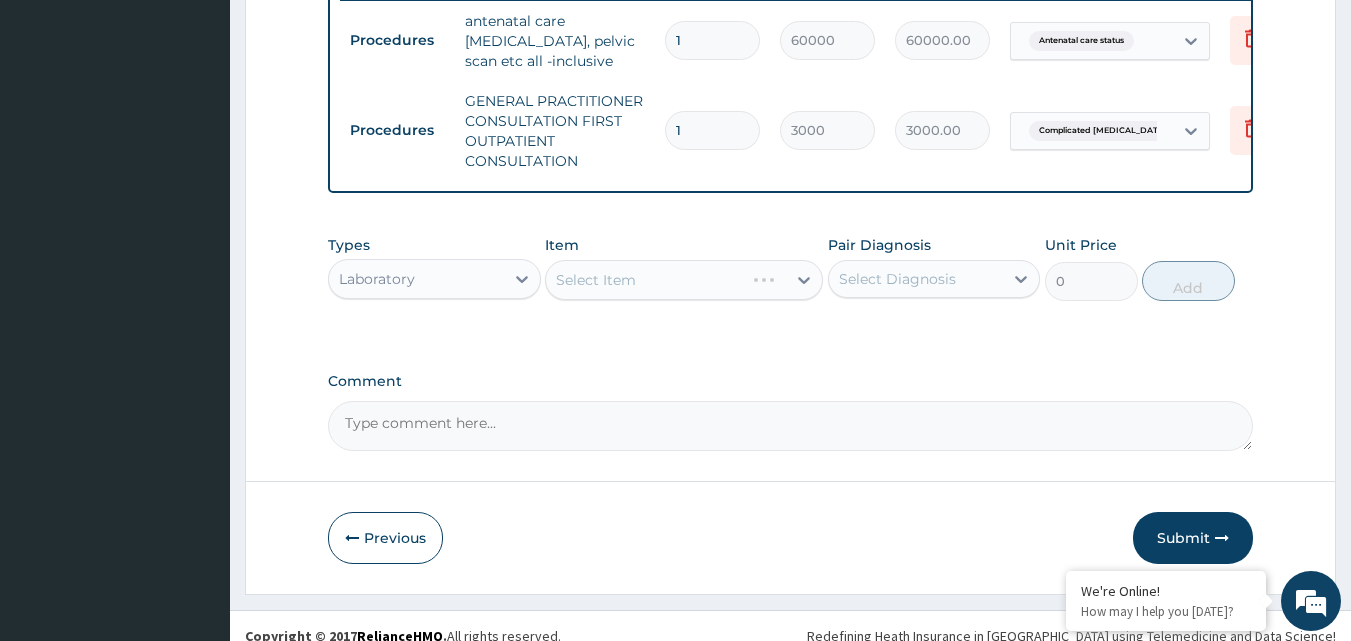 scroll, scrollTop: 832, scrollLeft: 0, axis: vertical 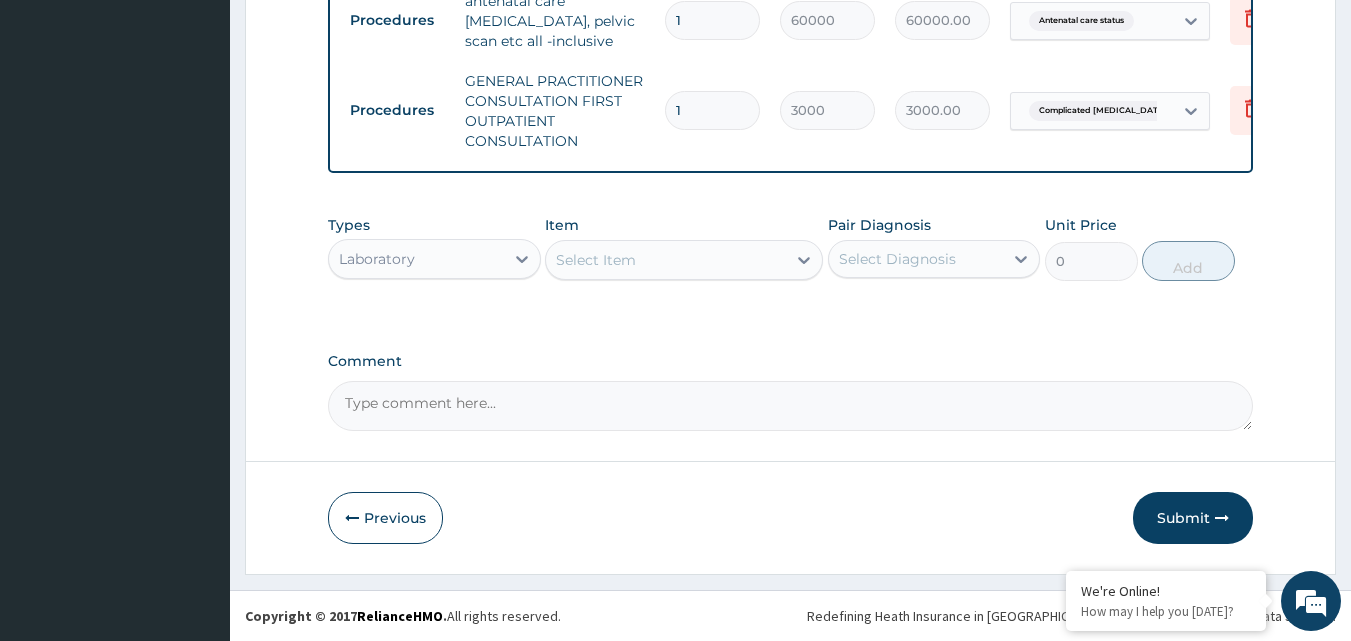 click on "Select Item" at bounding box center (666, 260) 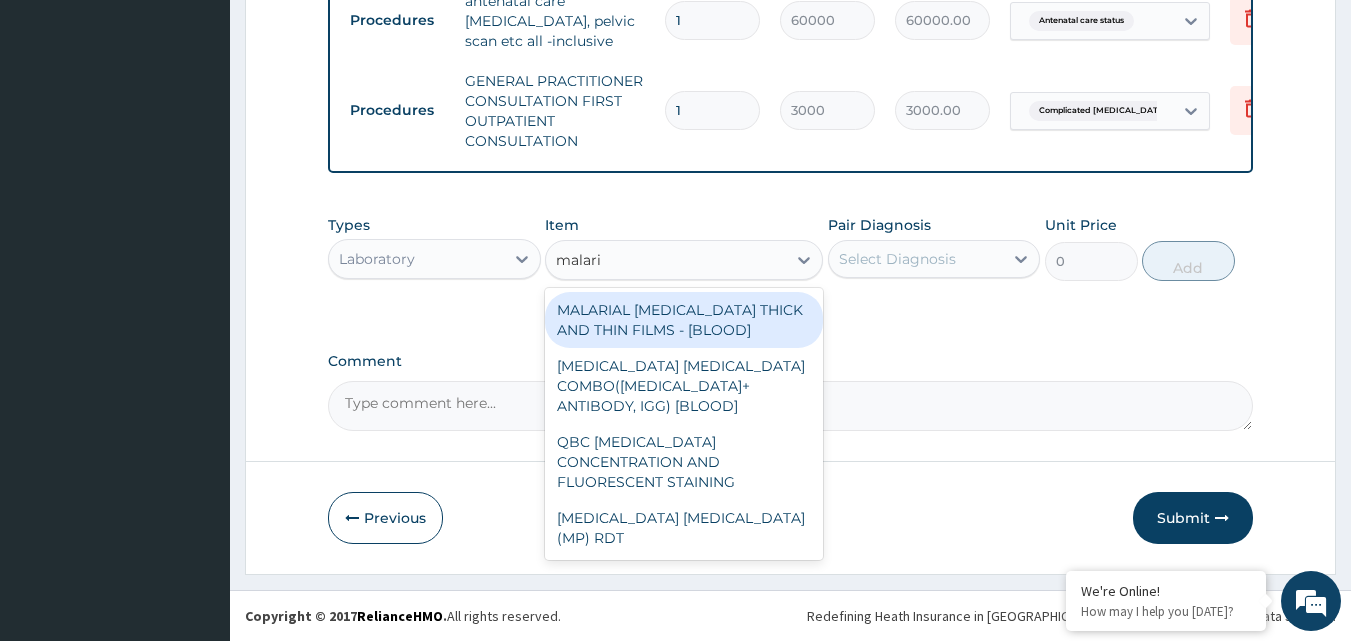 type on "malaria" 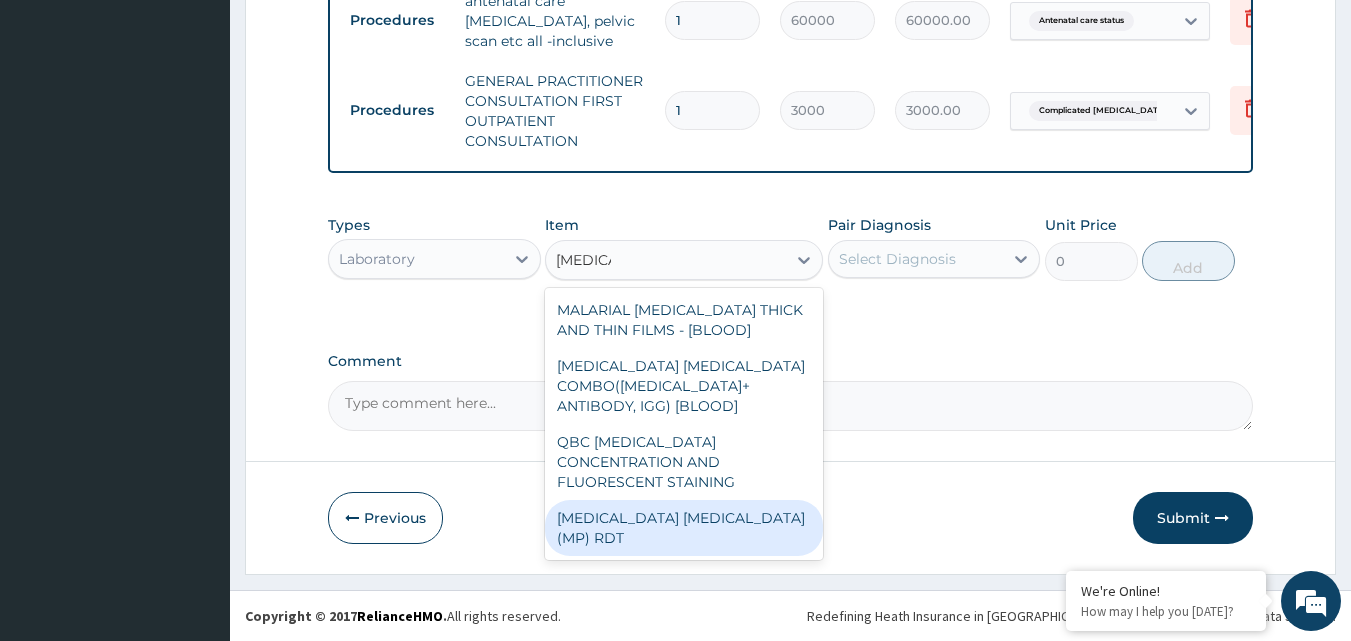 click on "[MEDICAL_DATA] [MEDICAL_DATA] (MP) RDT" at bounding box center (684, 528) 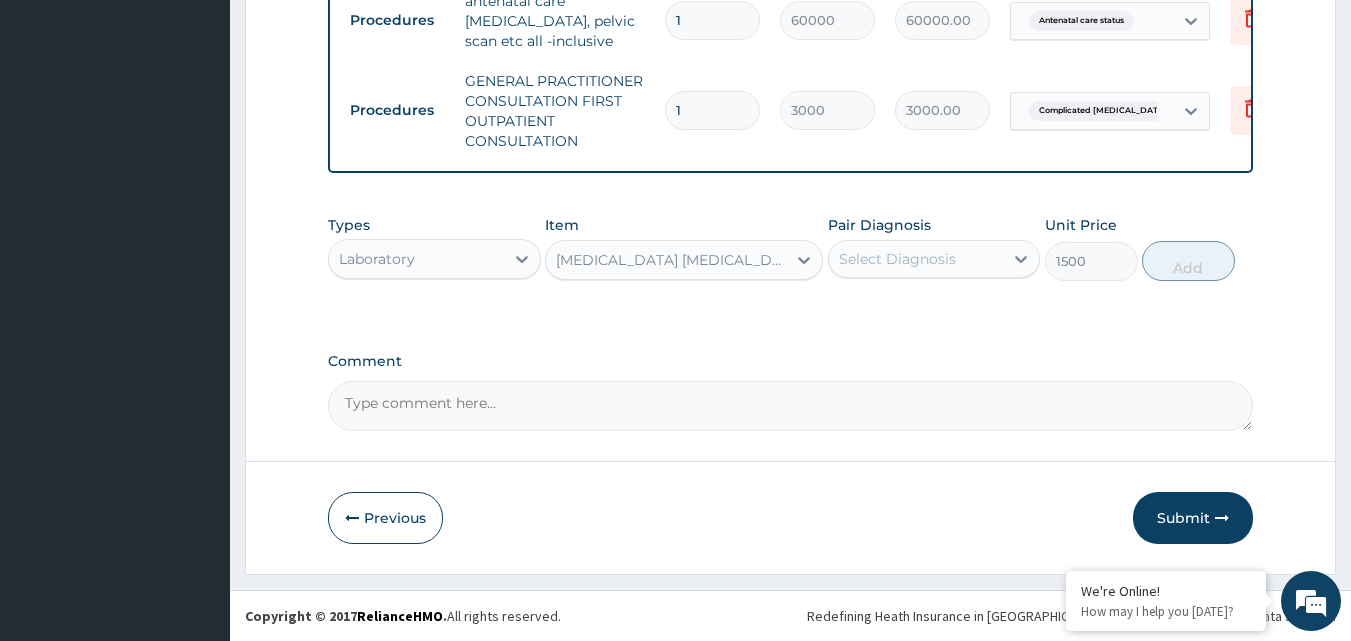 click on "Select Diagnosis" at bounding box center [897, 259] 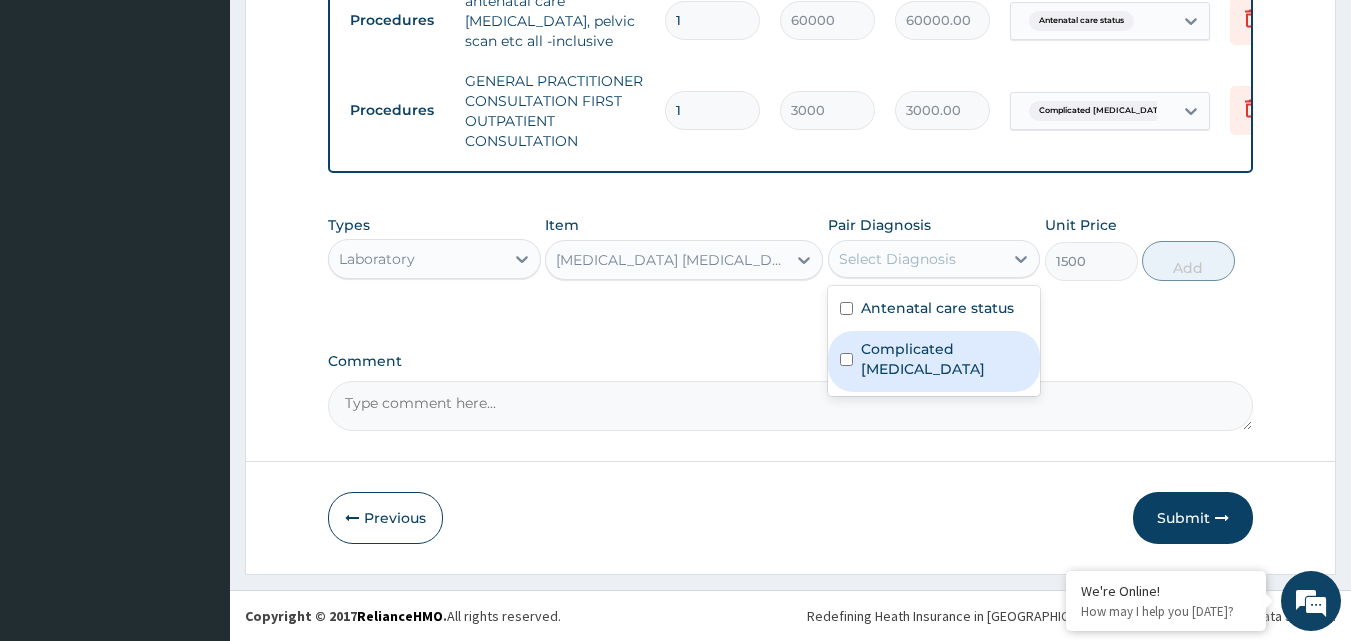 click on "Complicated malaria" at bounding box center (945, 359) 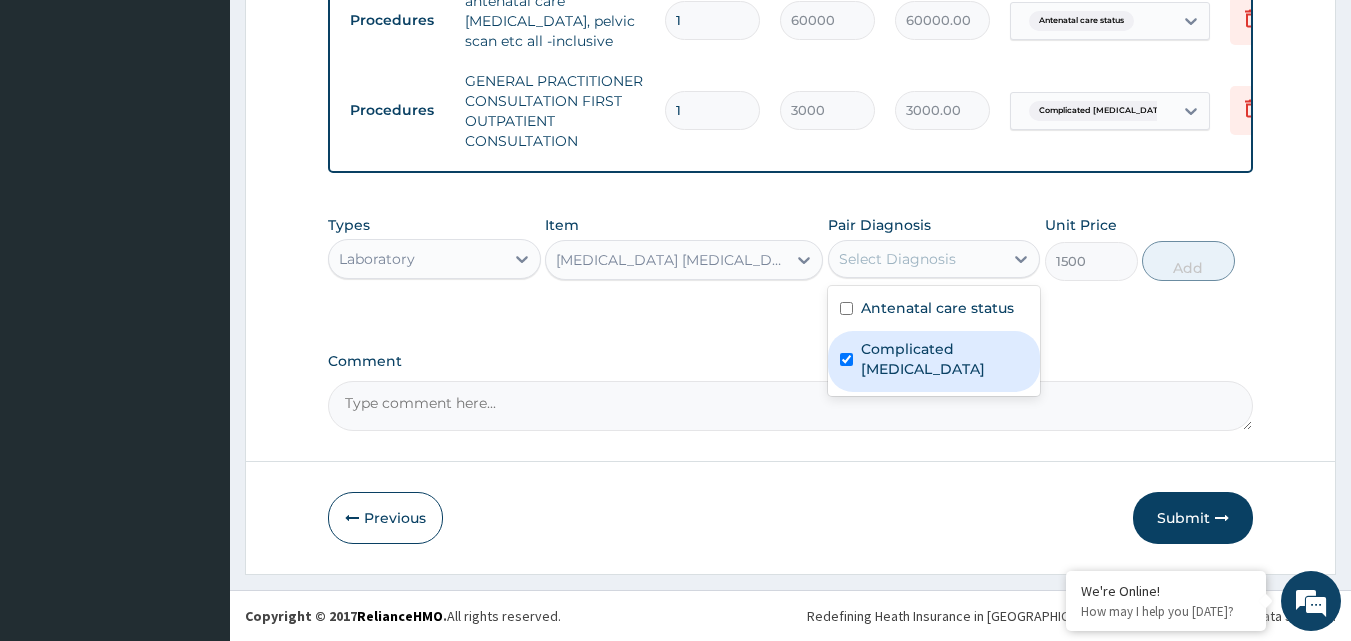 checkbox on "true" 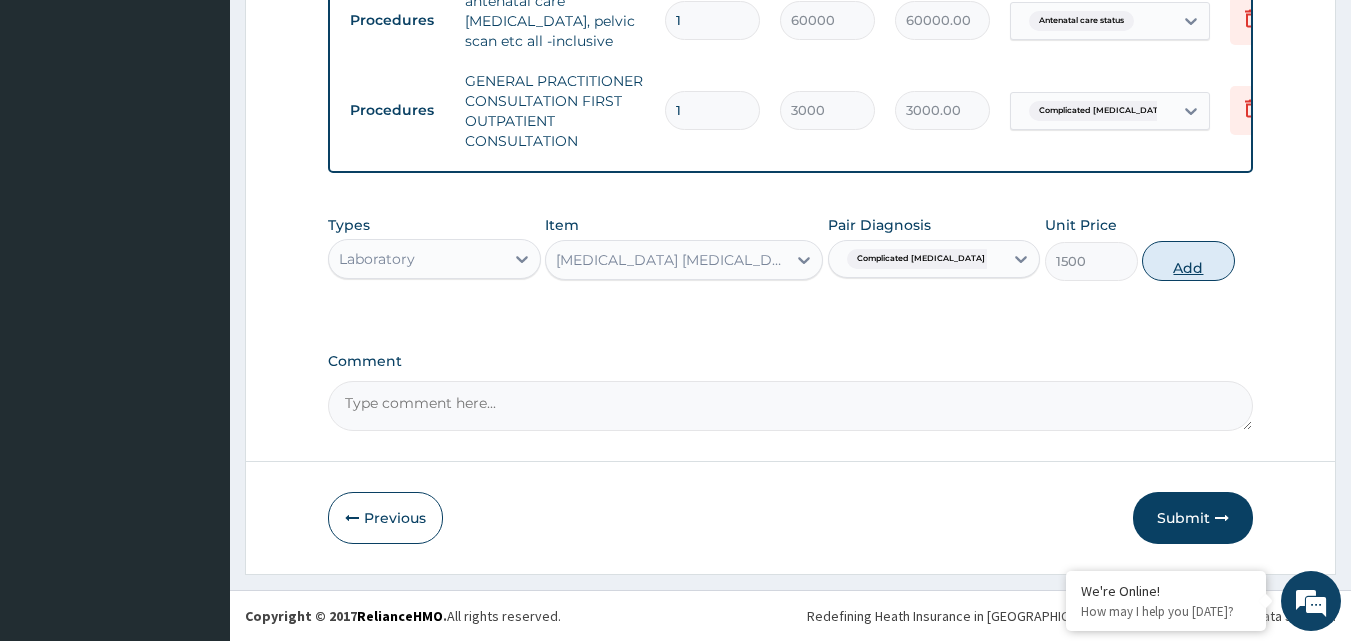 click on "Add" at bounding box center [1188, 261] 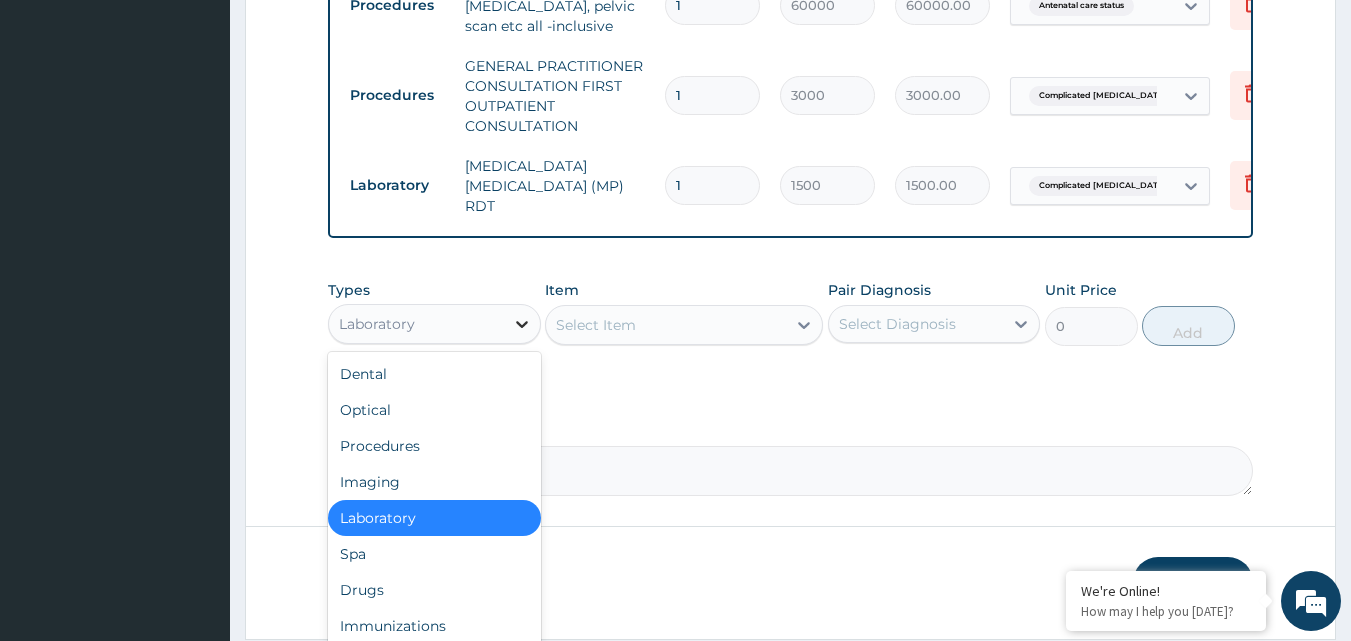 click 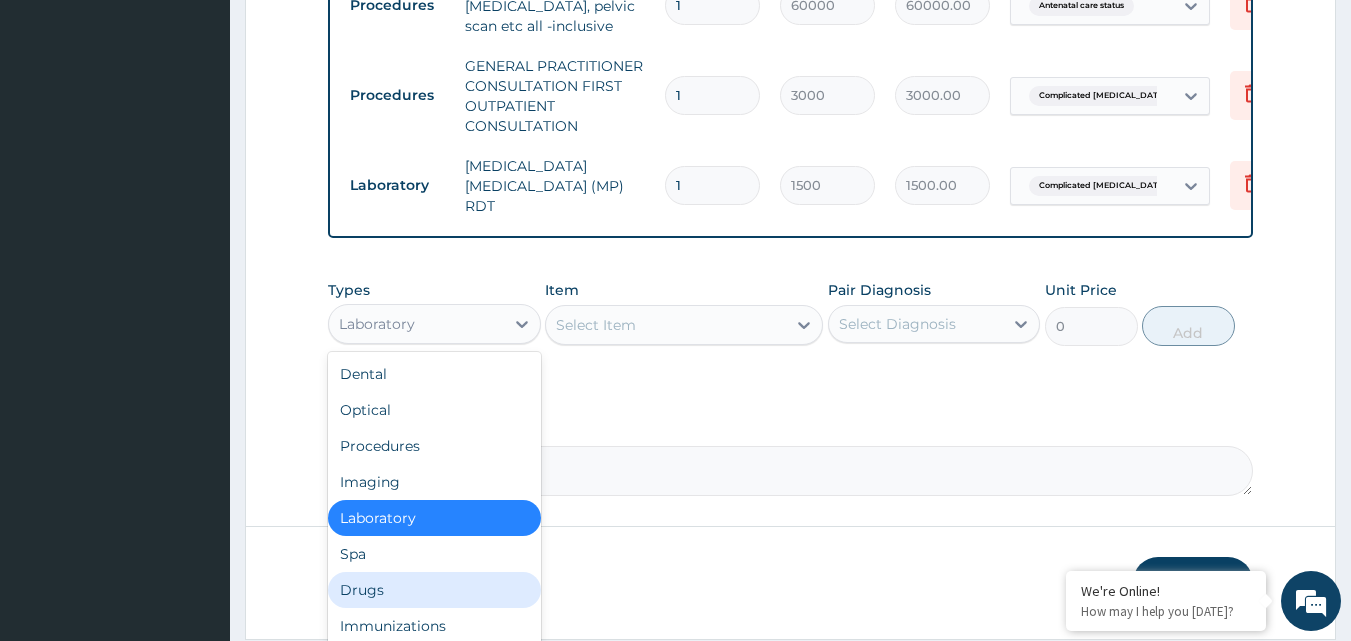 click on "Drugs" at bounding box center [434, 590] 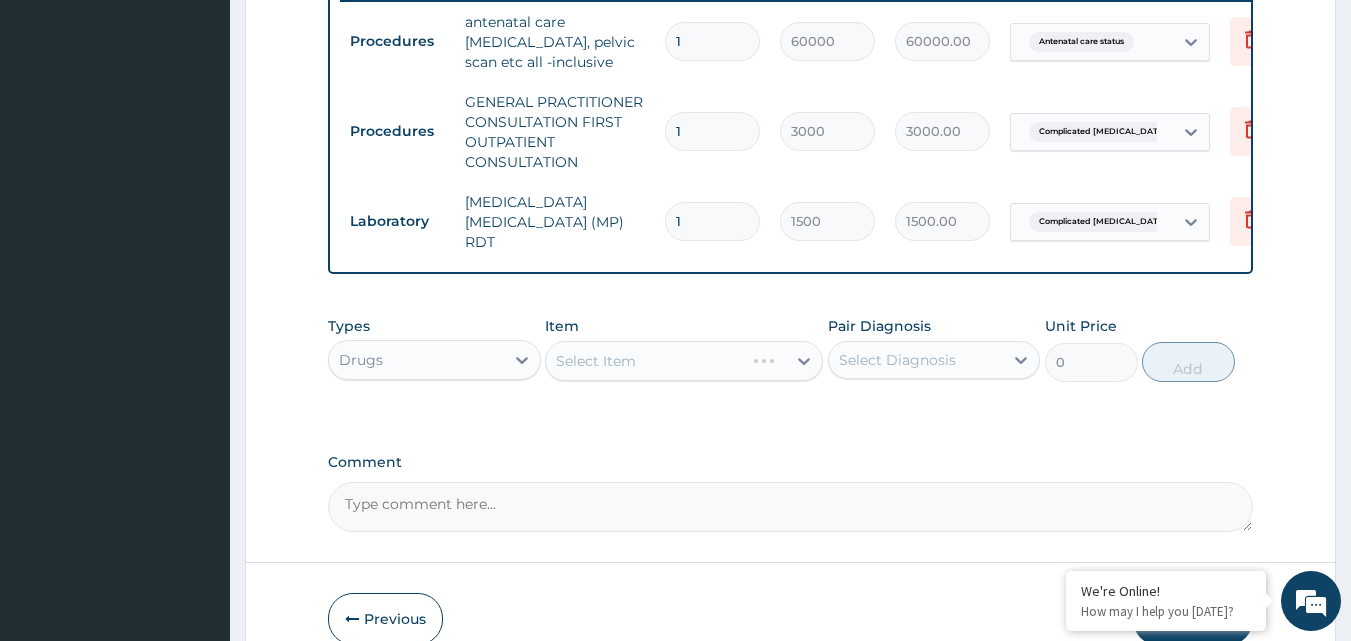scroll, scrollTop: 801, scrollLeft: 0, axis: vertical 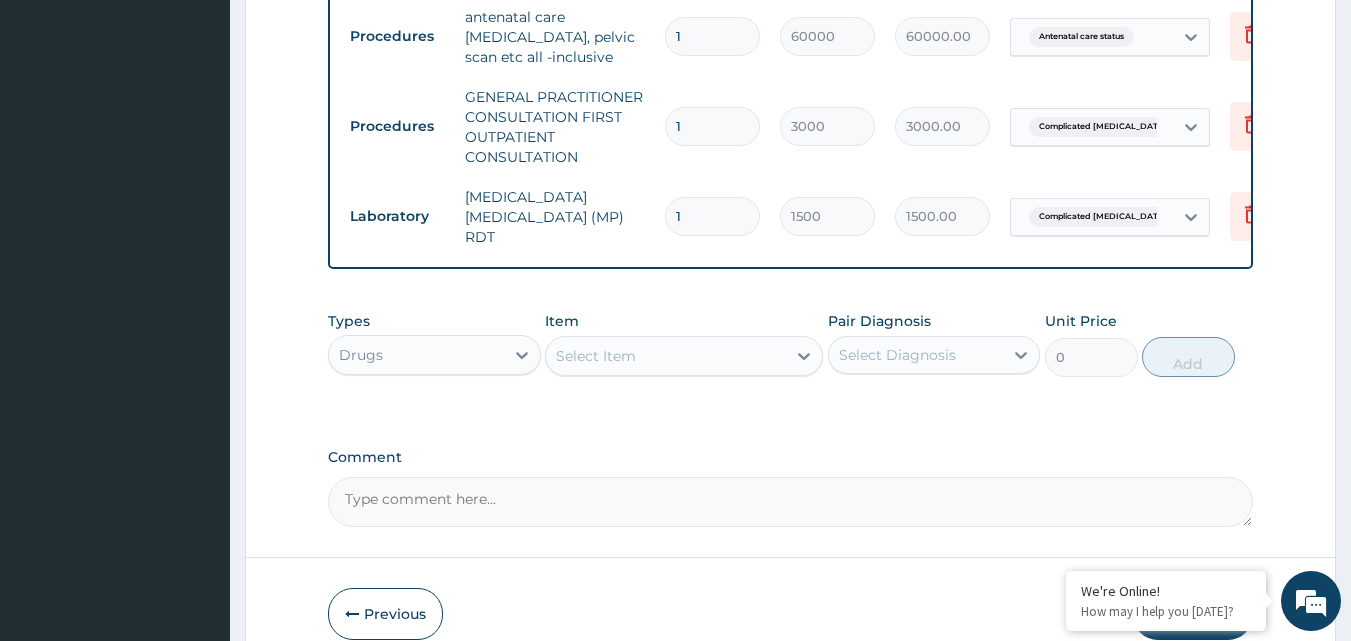 click on "Select Item" at bounding box center [666, 356] 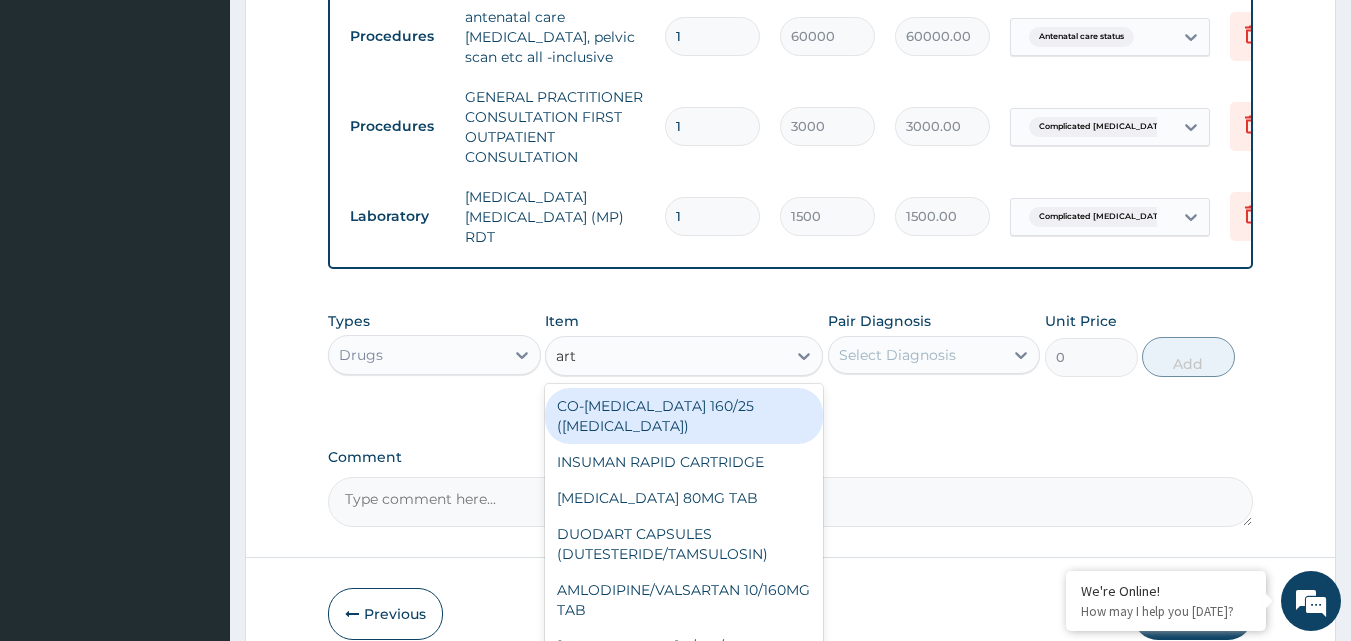 type on "arte" 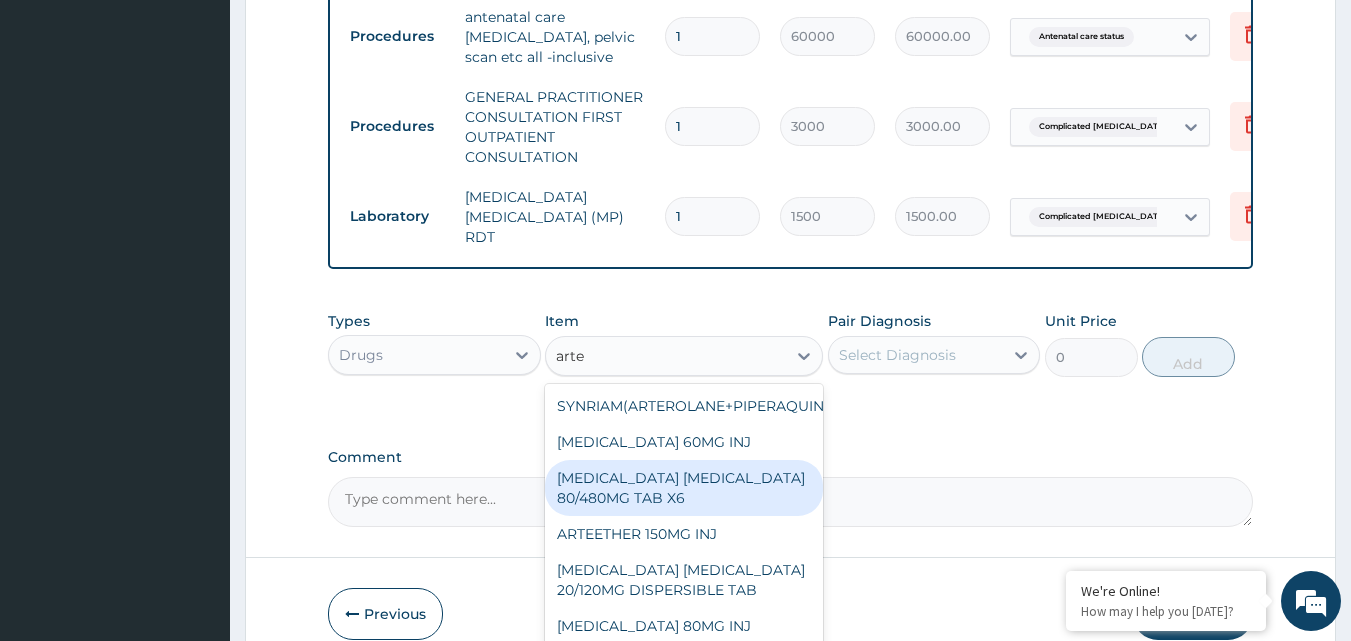 click on "ARTEMETHER LUMEFANTRINE 80/480MG TAB X6" at bounding box center (684, 488) 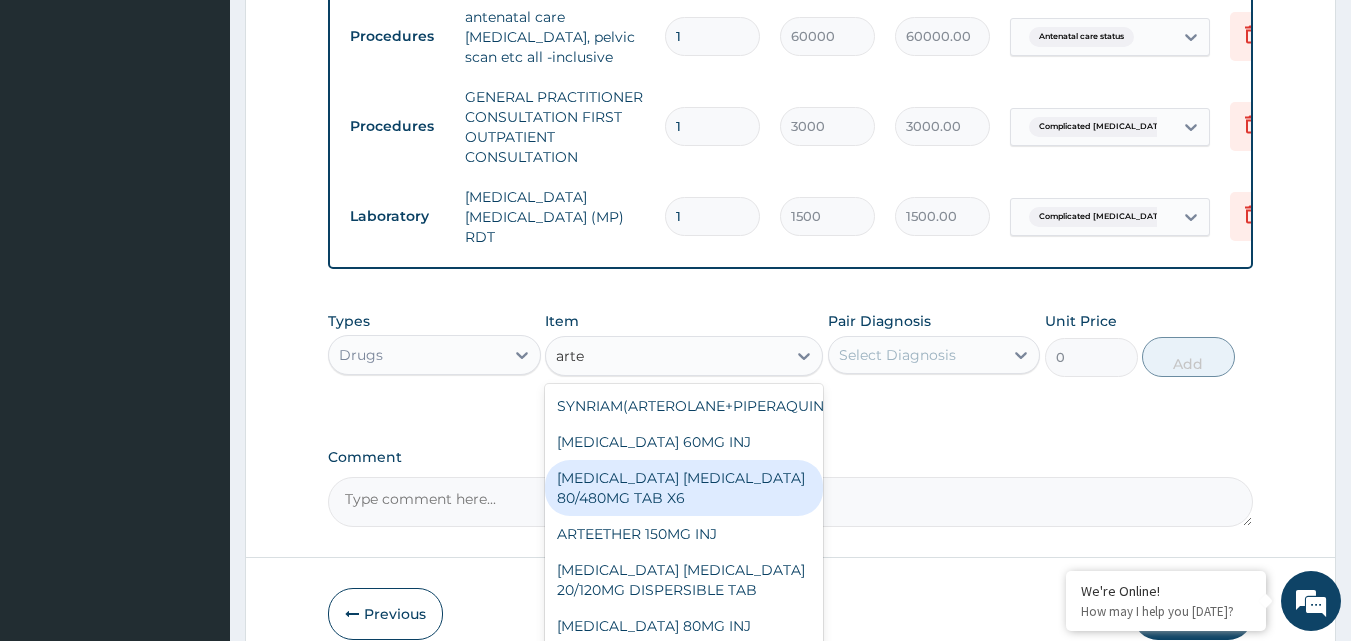 type 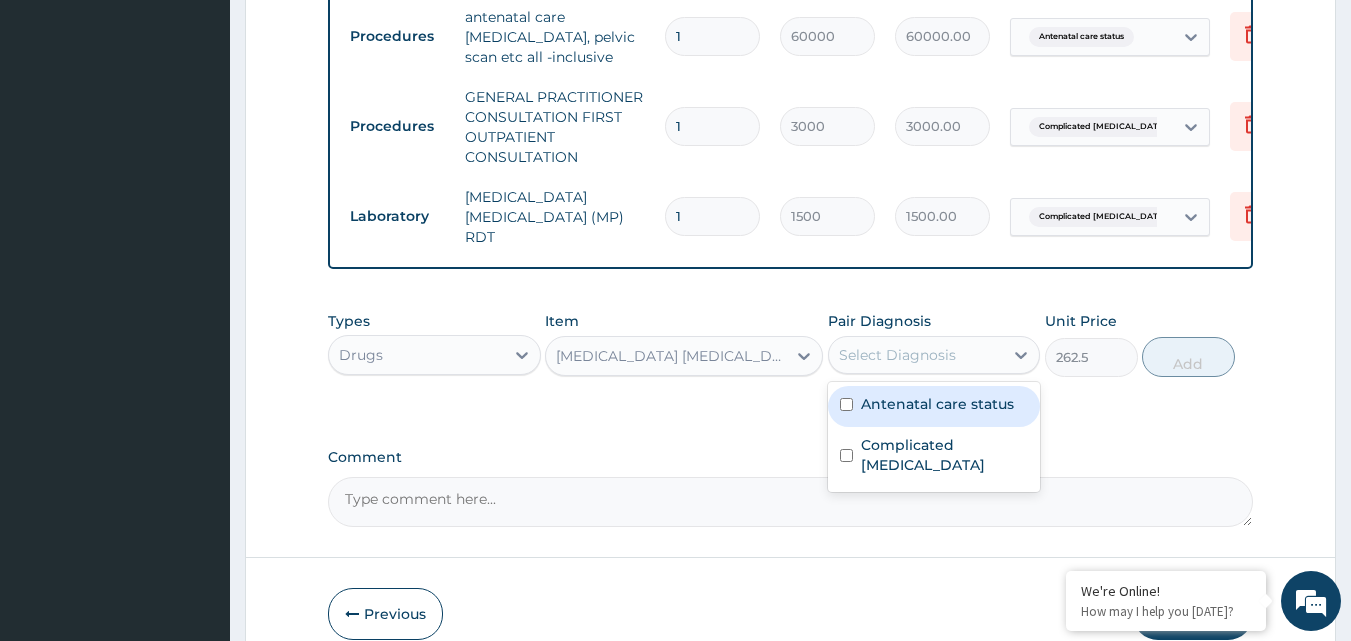 click on "Select Diagnosis" at bounding box center (897, 355) 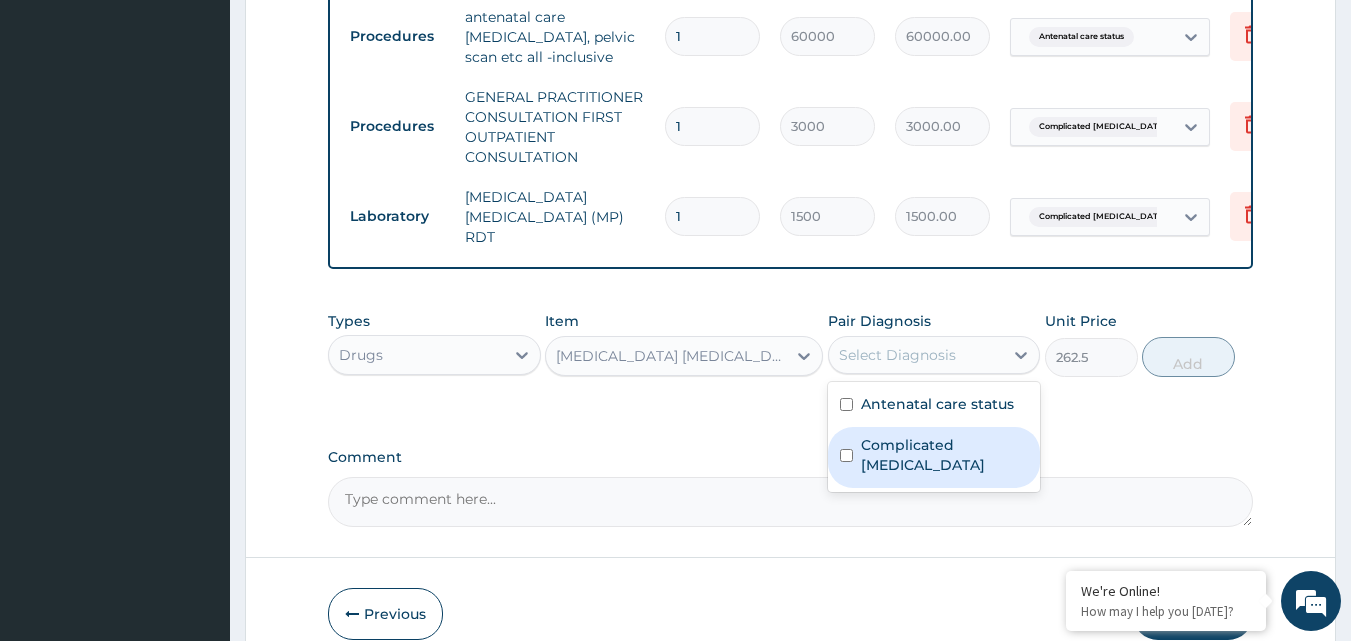 click on "Complicated malaria" at bounding box center [934, 457] 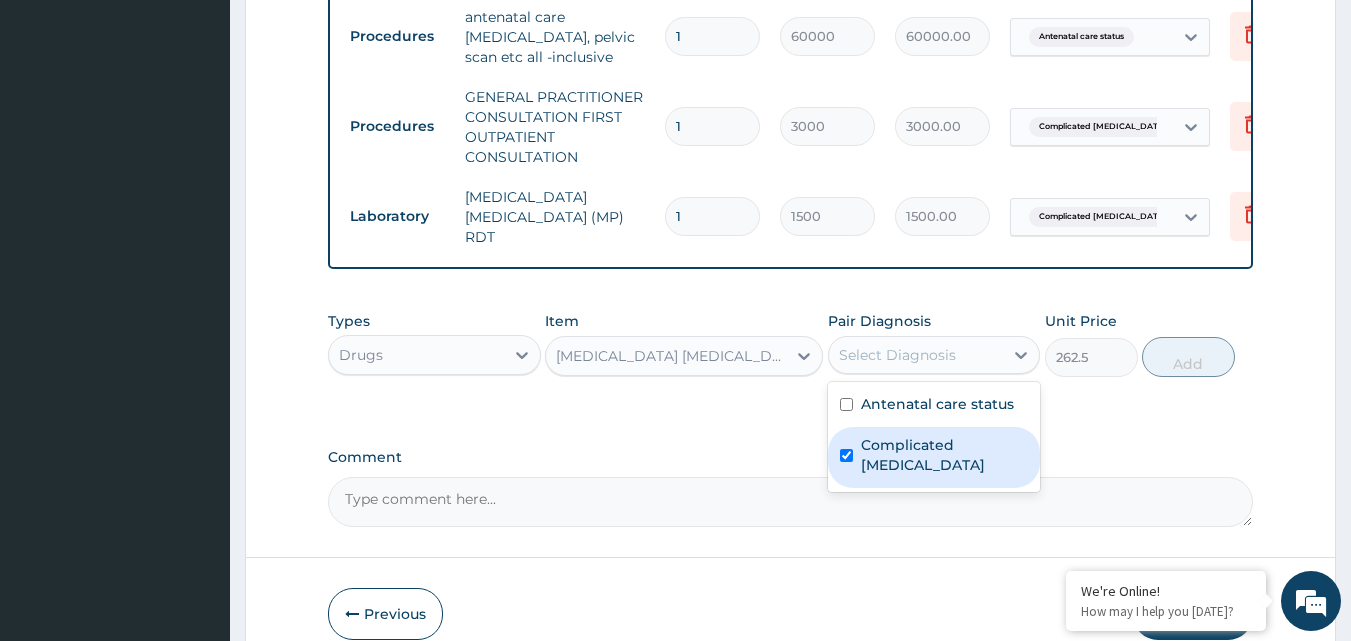 checkbox on "true" 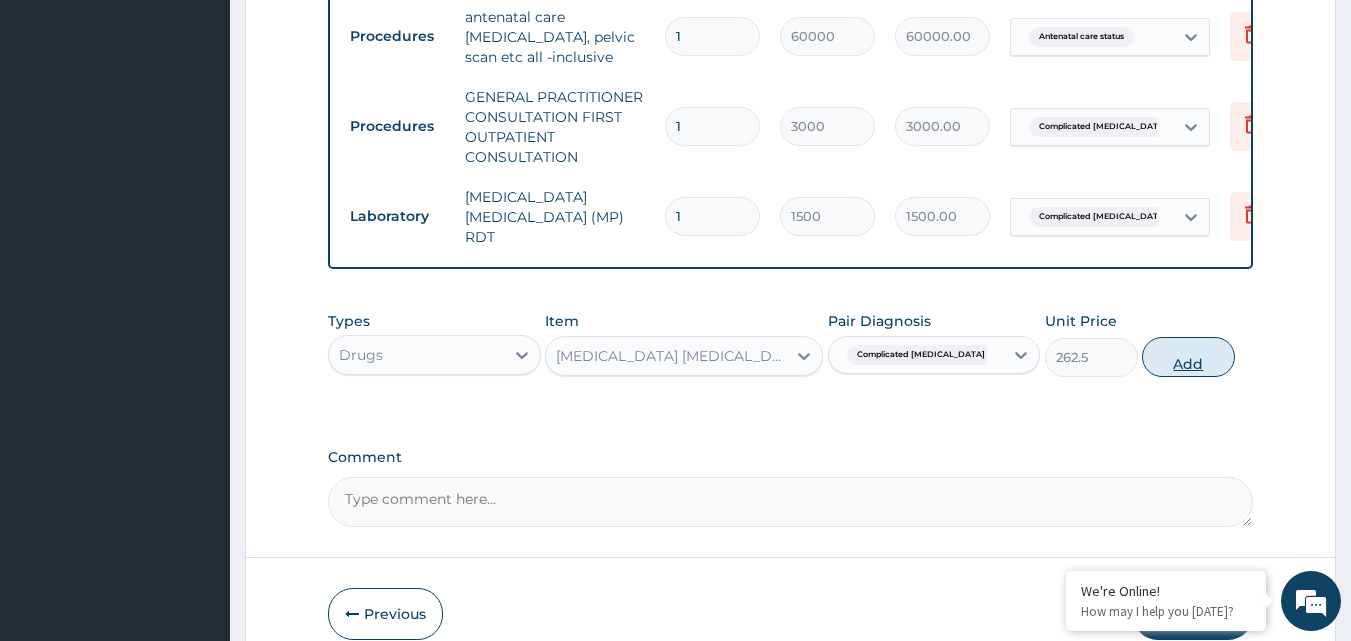 click on "Add" at bounding box center [1188, 357] 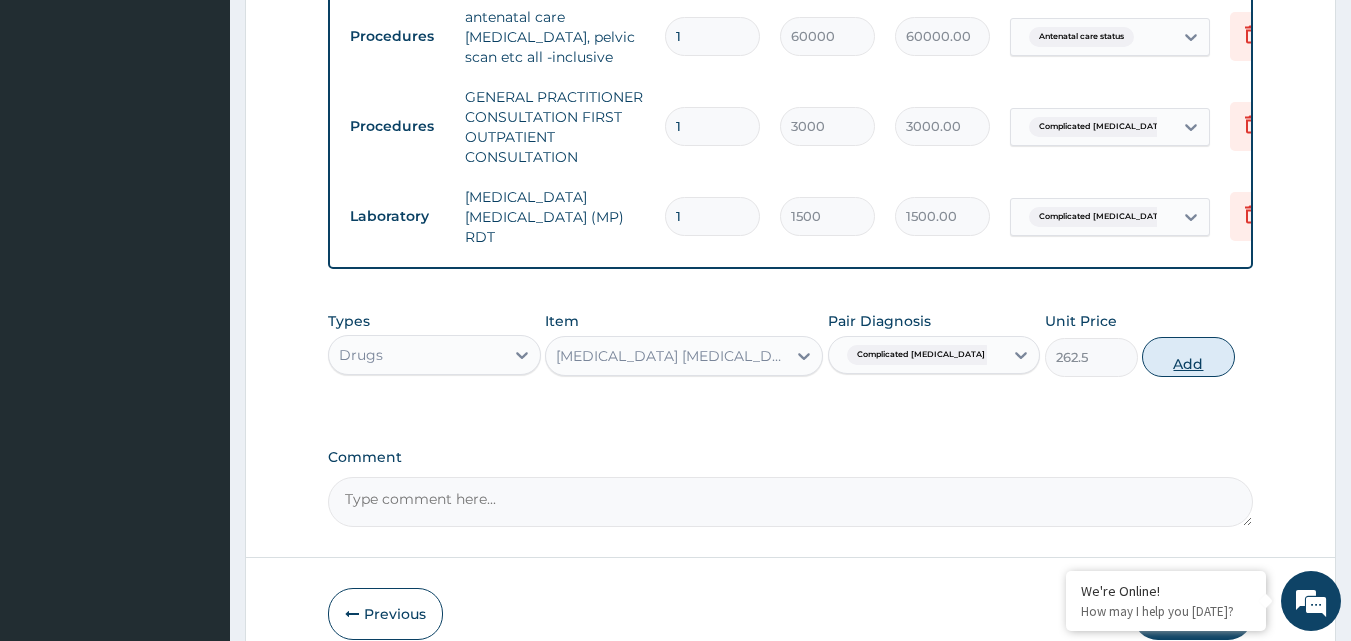 type on "0" 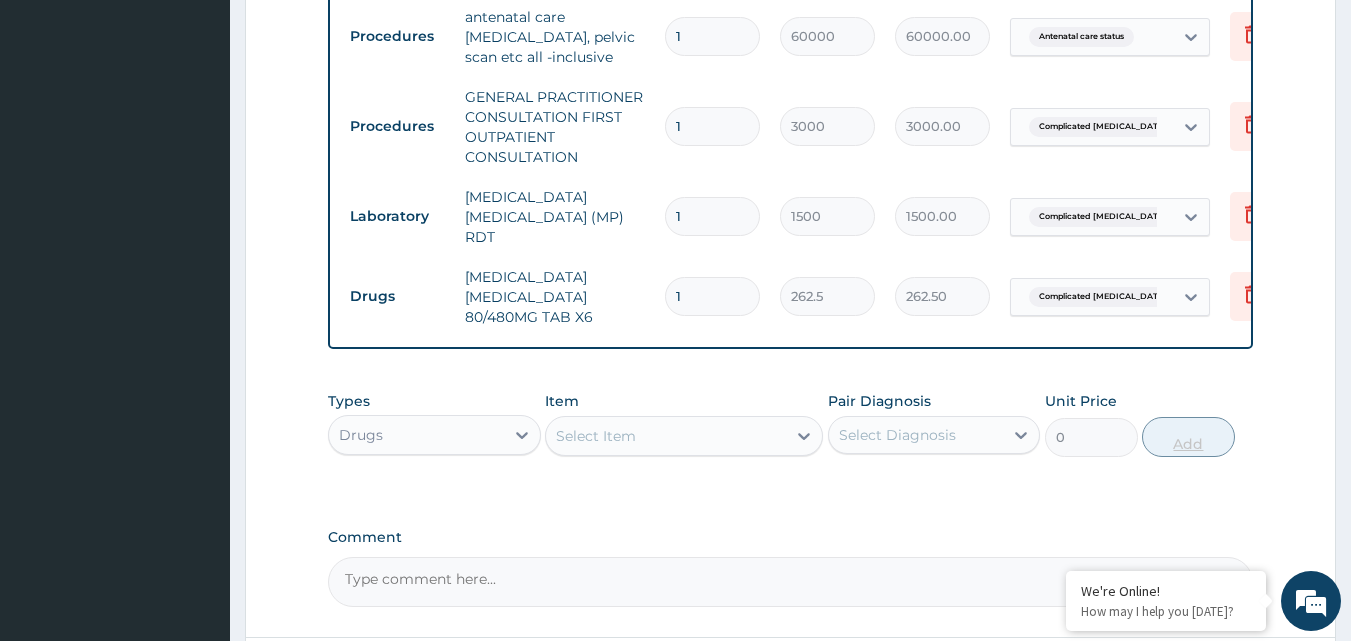 type 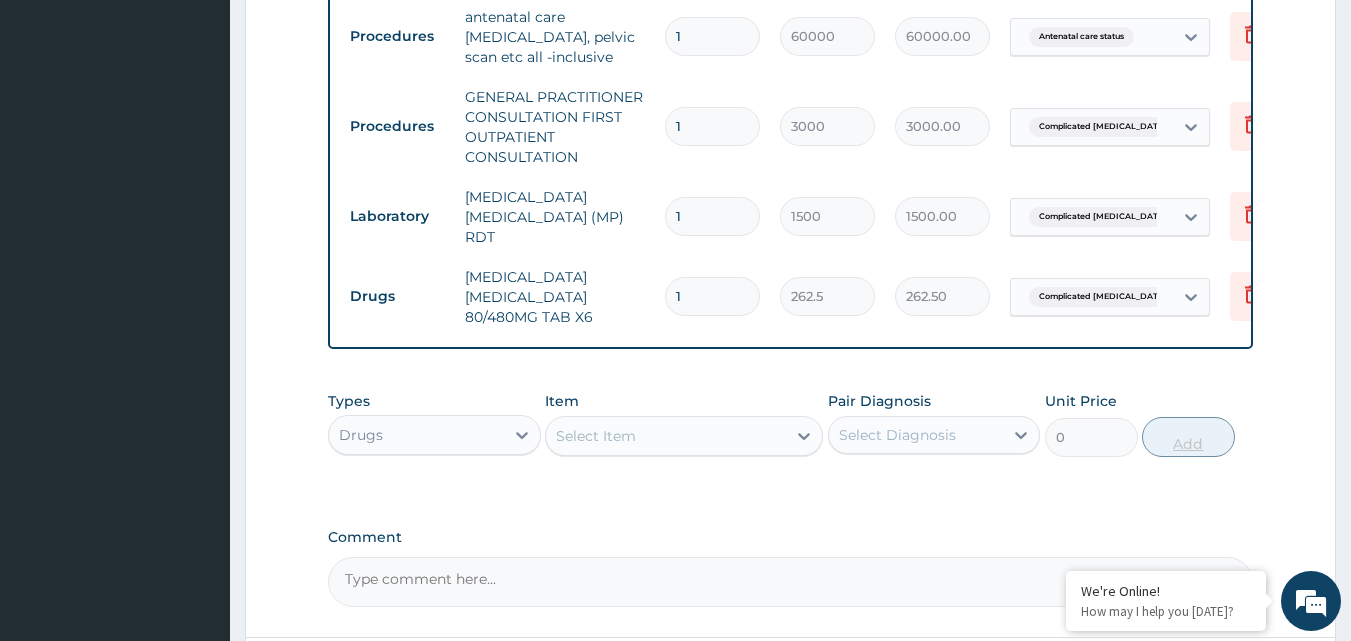type on "0.00" 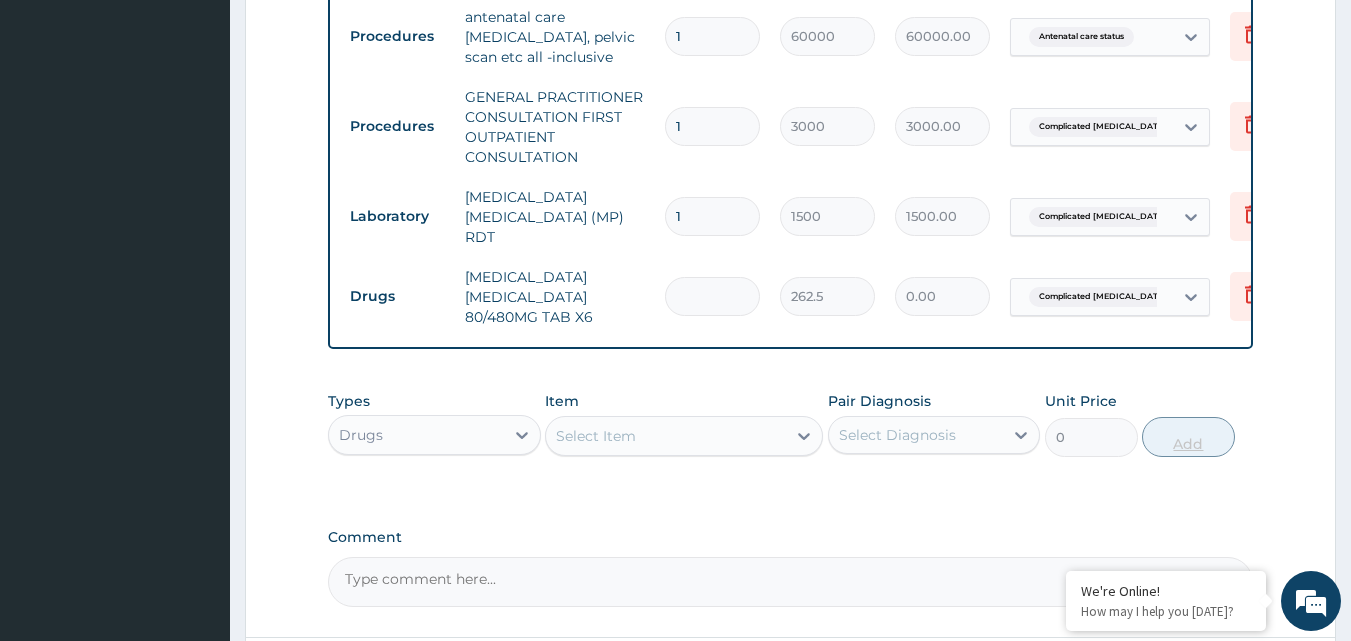 type on "6" 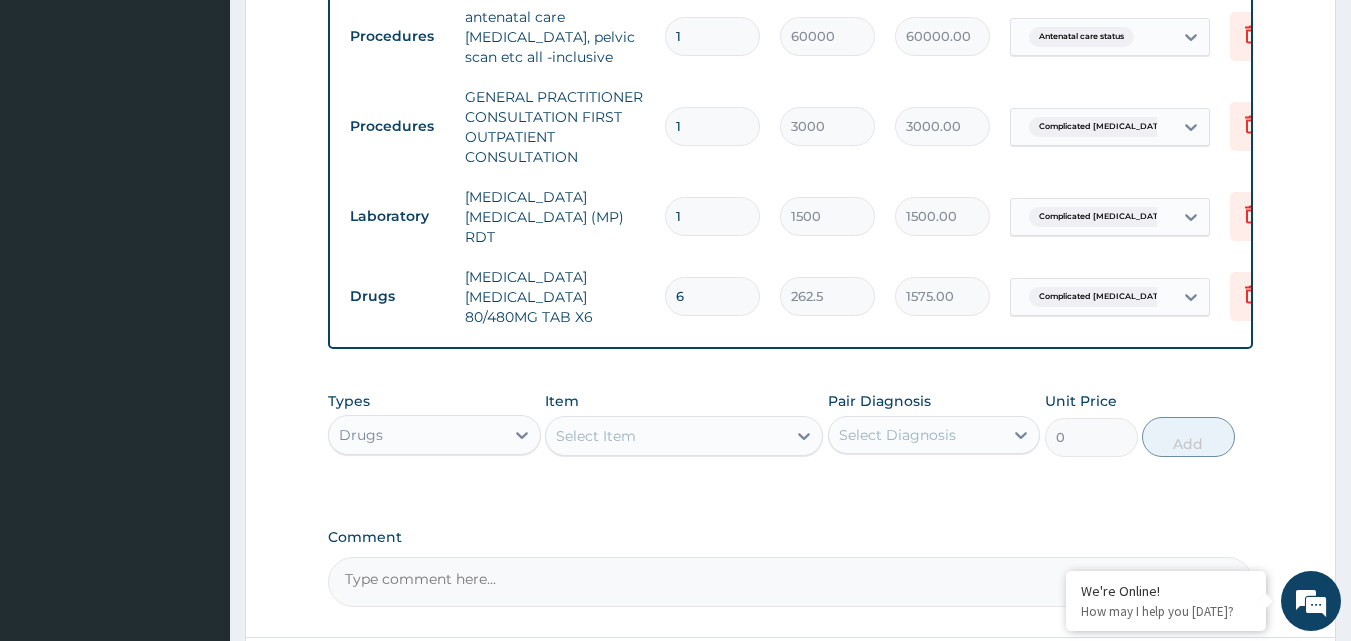 type on "6" 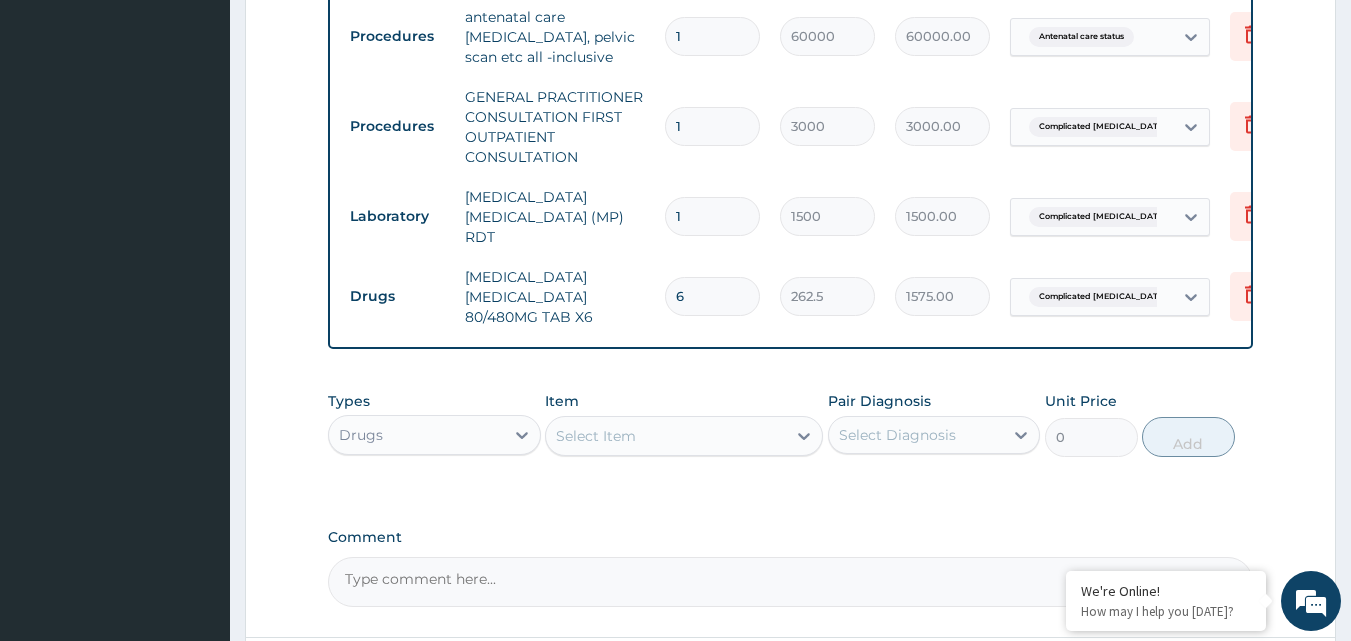 click on "Select Item" at bounding box center [666, 436] 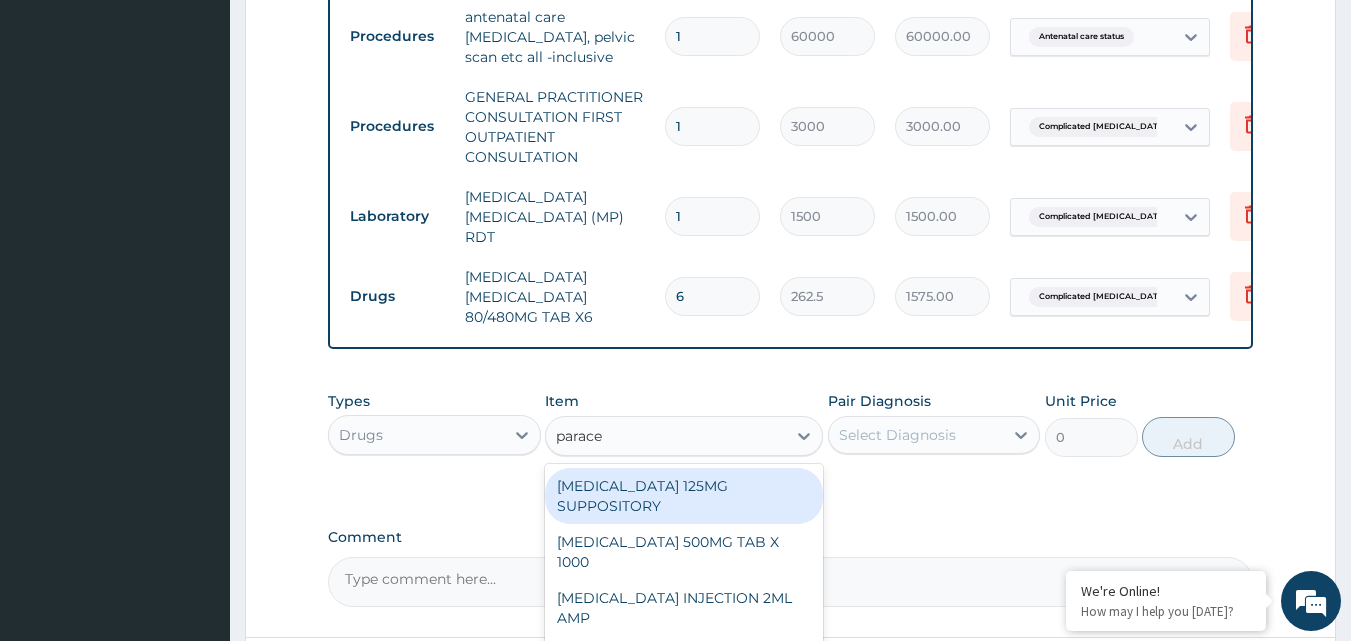 type on "paracet" 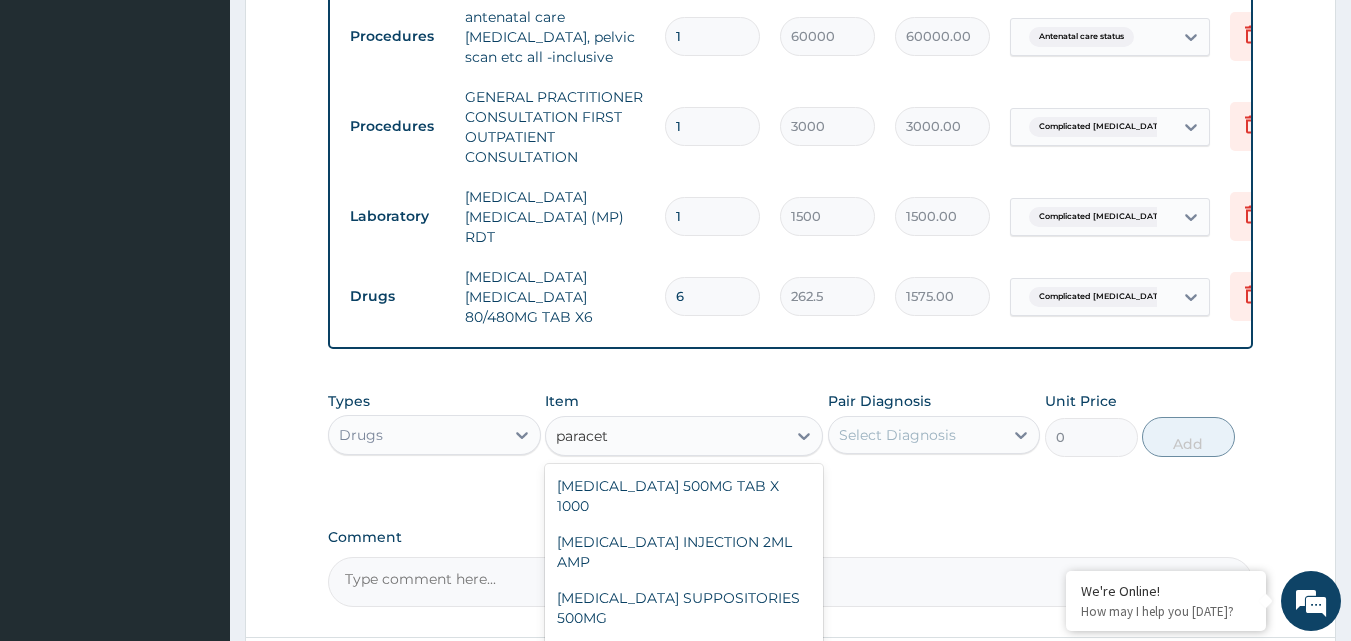 scroll, scrollTop: 48, scrollLeft: 0, axis: vertical 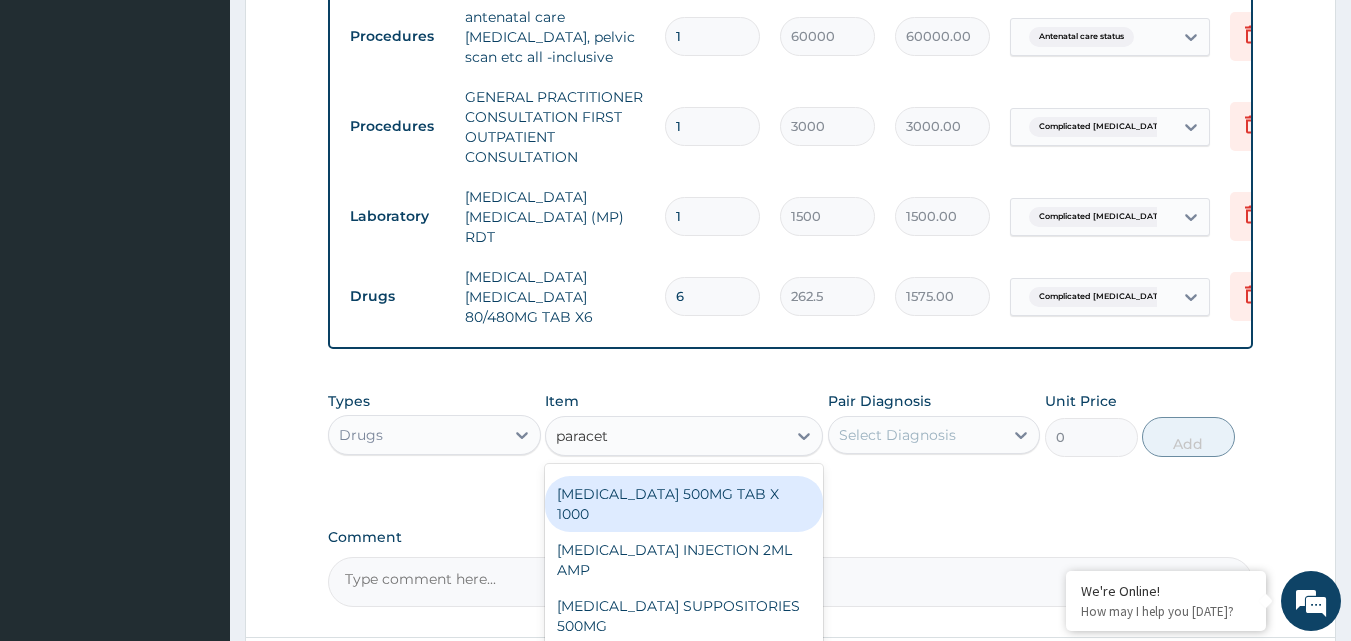 click on "PARACETAMOL 500MG TAB X 1000" at bounding box center [684, 504] 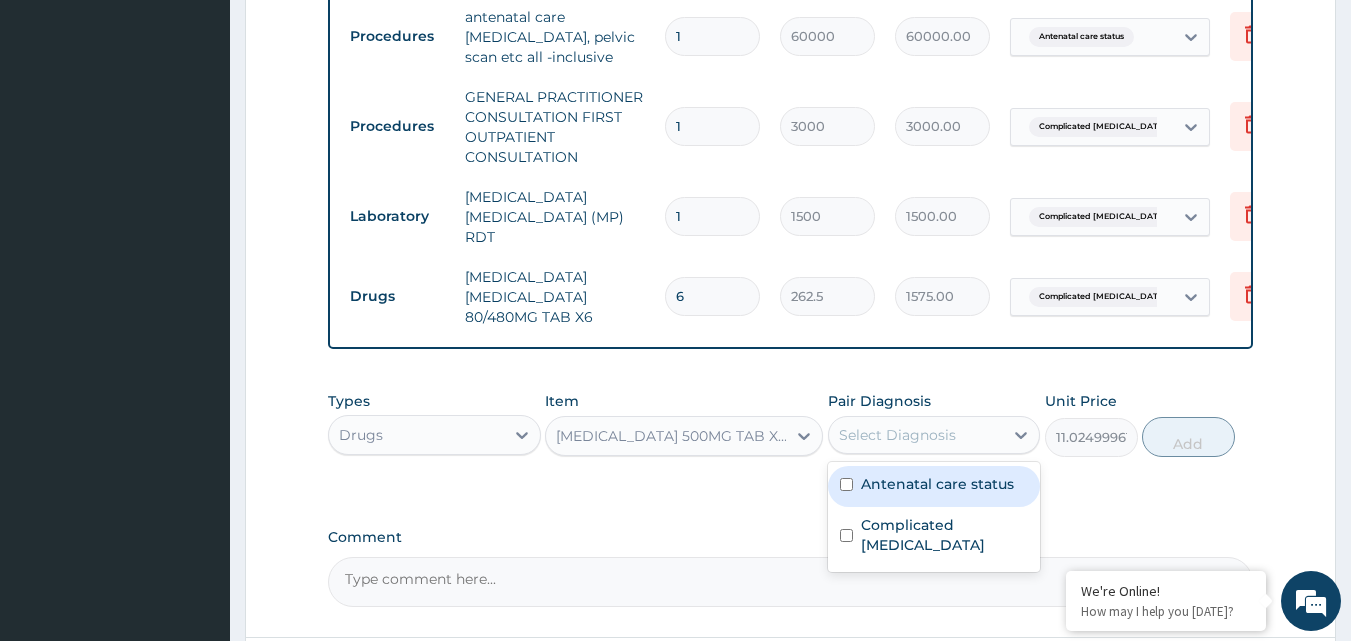 click on "Select Diagnosis" at bounding box center [897, 435] 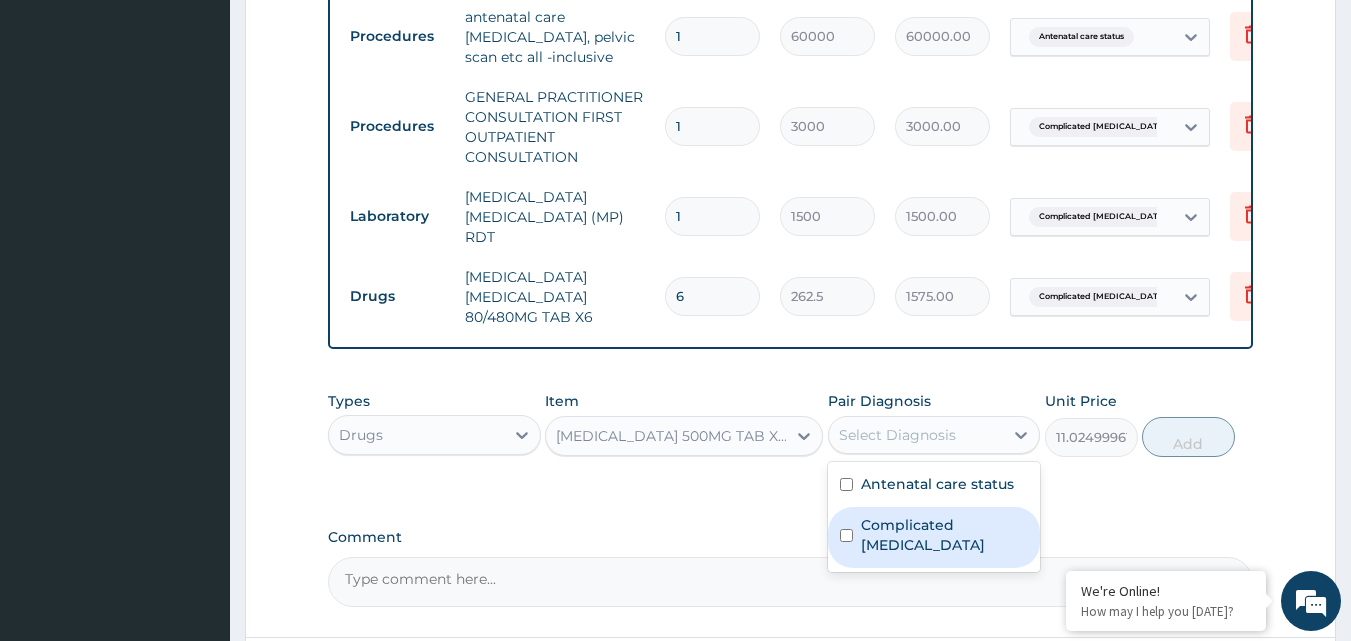 click on "Complicated malaria" at bounding box center (934, 537) 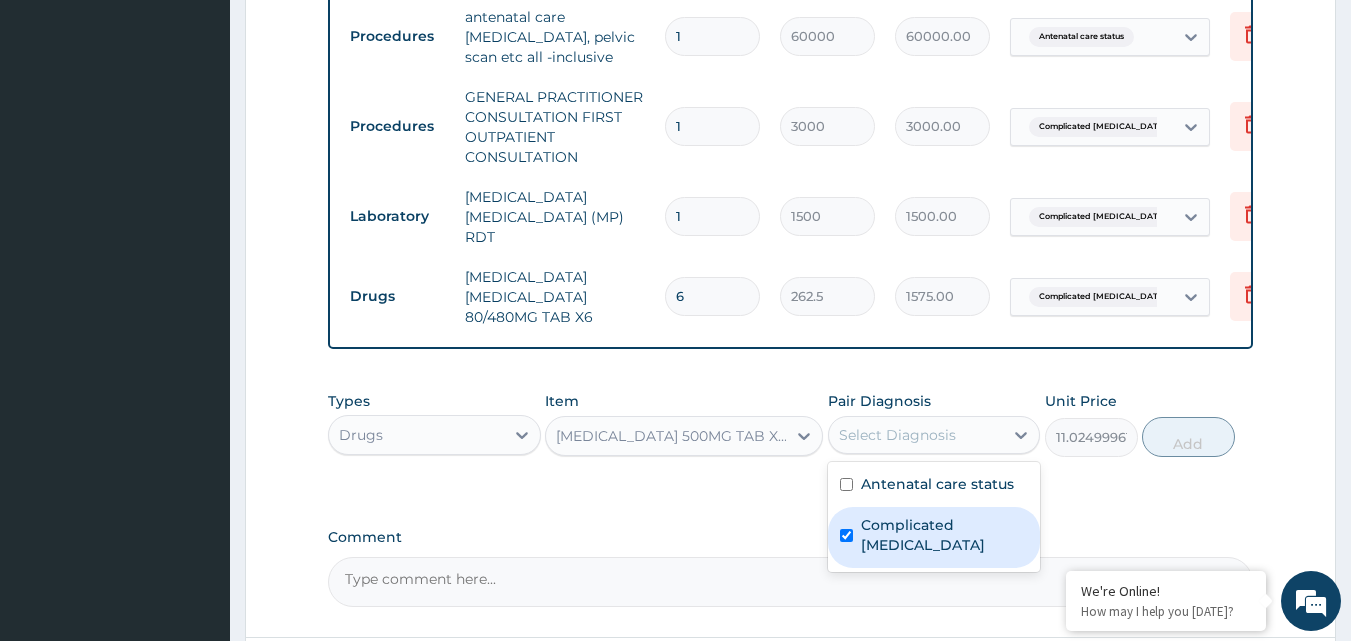 checkbox on "true" 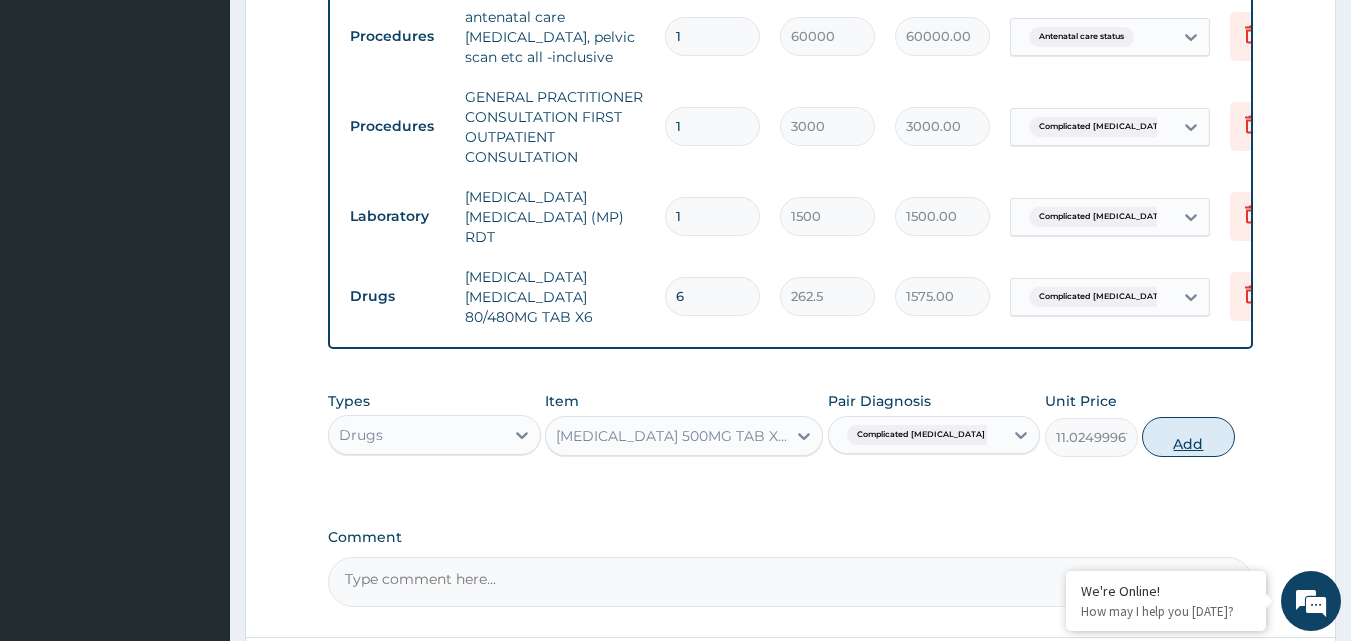 click on "Add" at bounding box center (1188, 437) 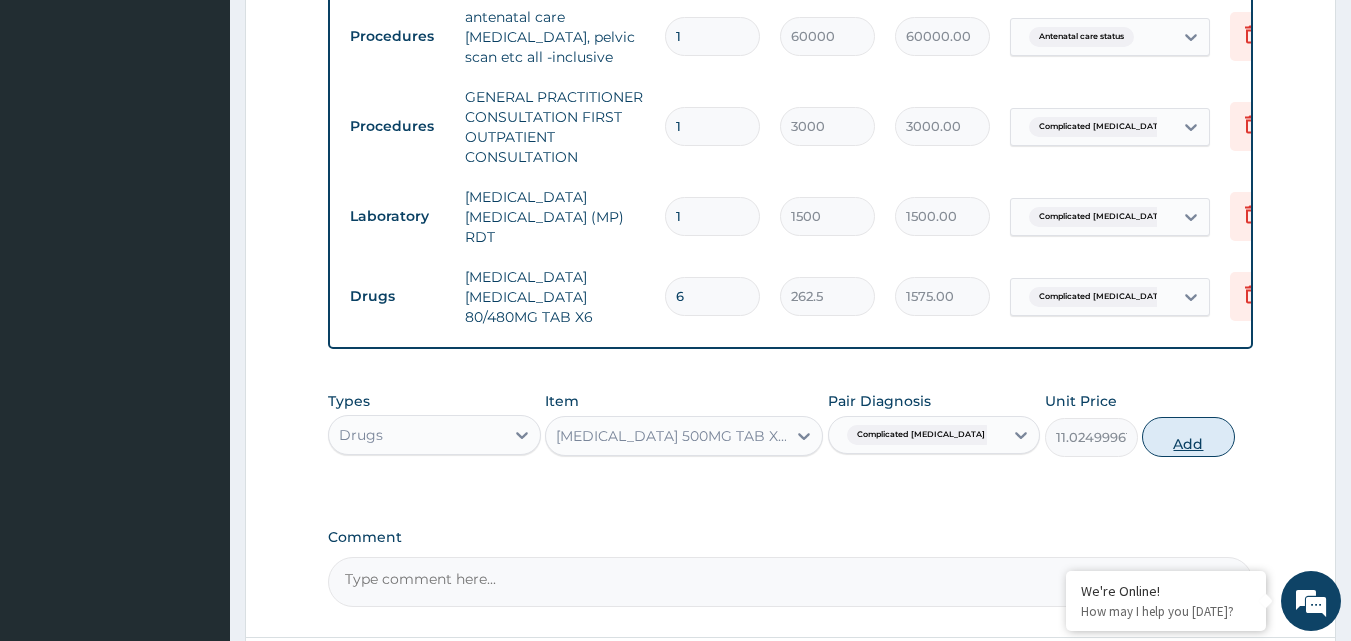 type on "0" 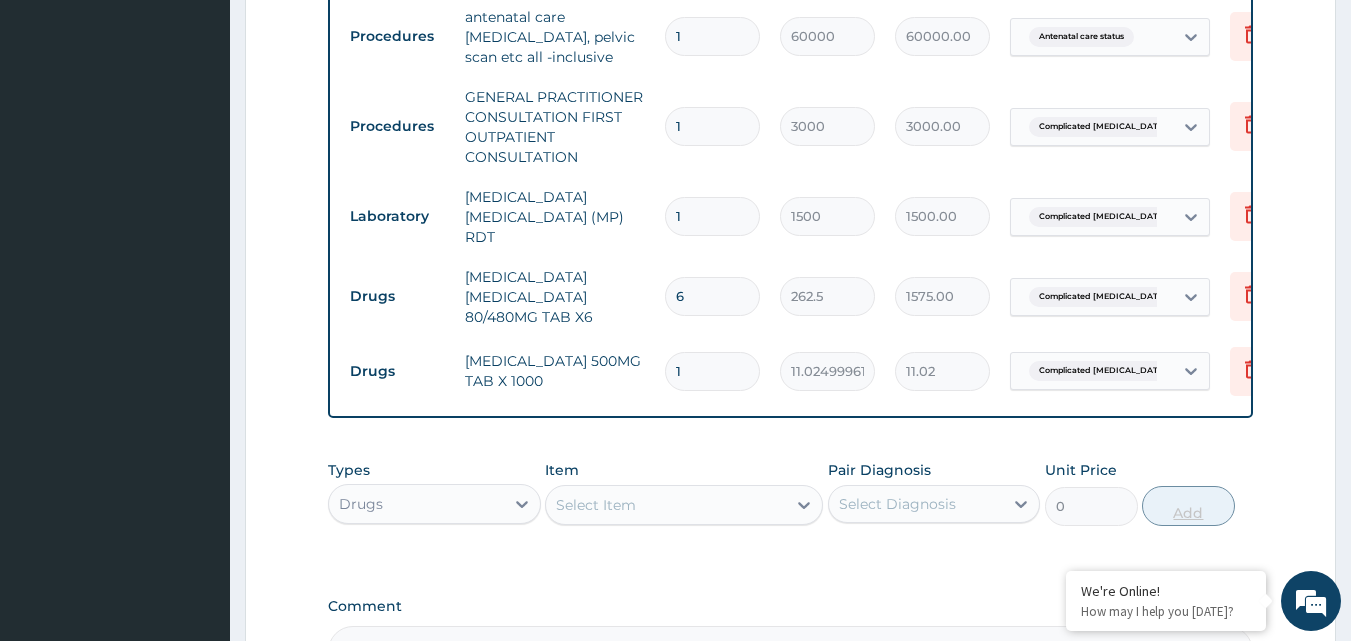 type on "18" 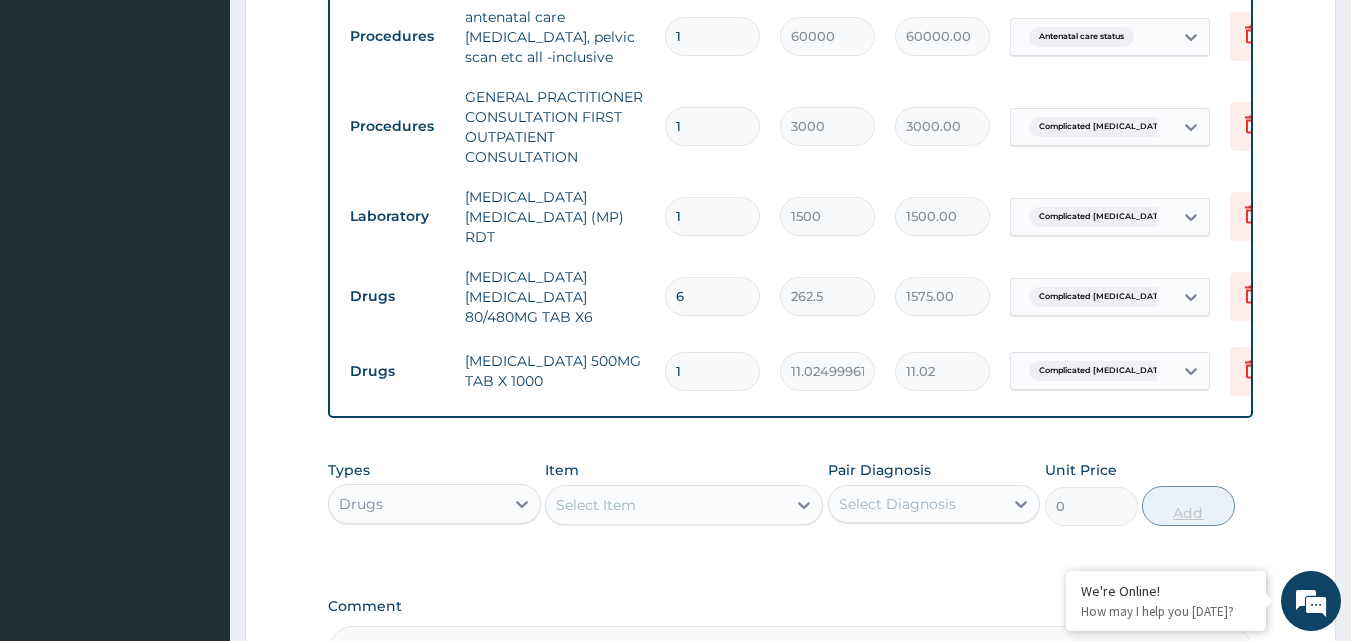 type on "198.45" 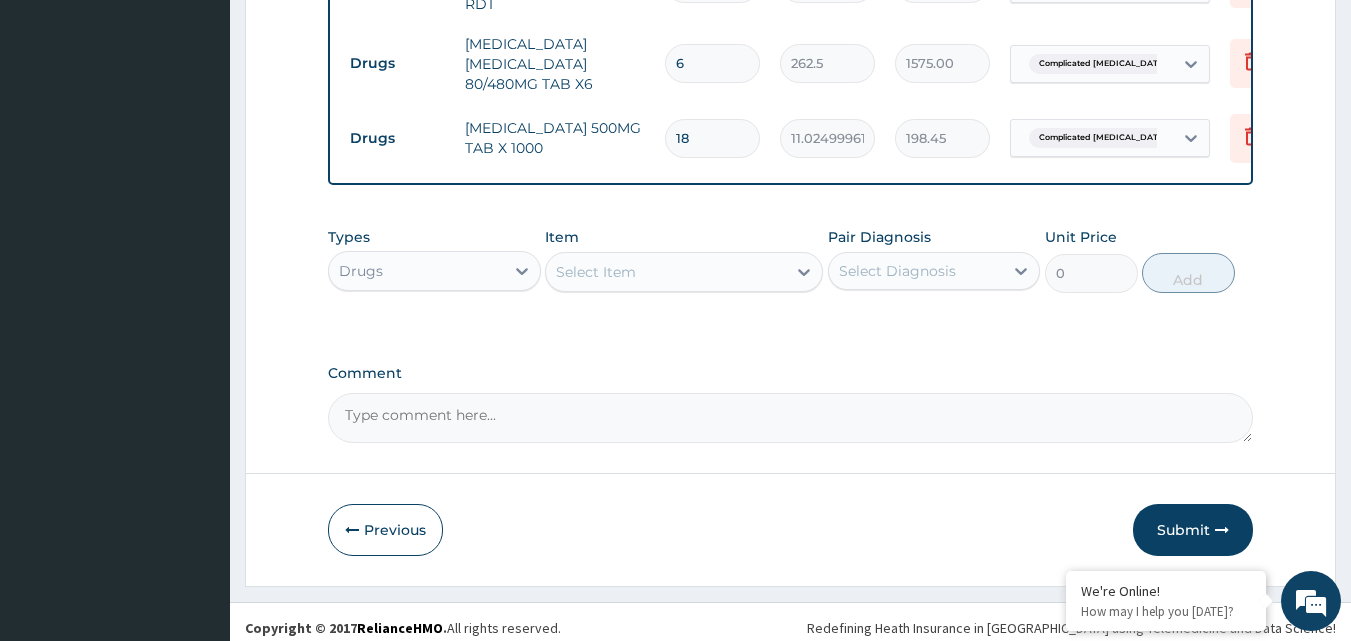 scroll, scrollTop: 1050, scrollLeft: 0, axis: vertical 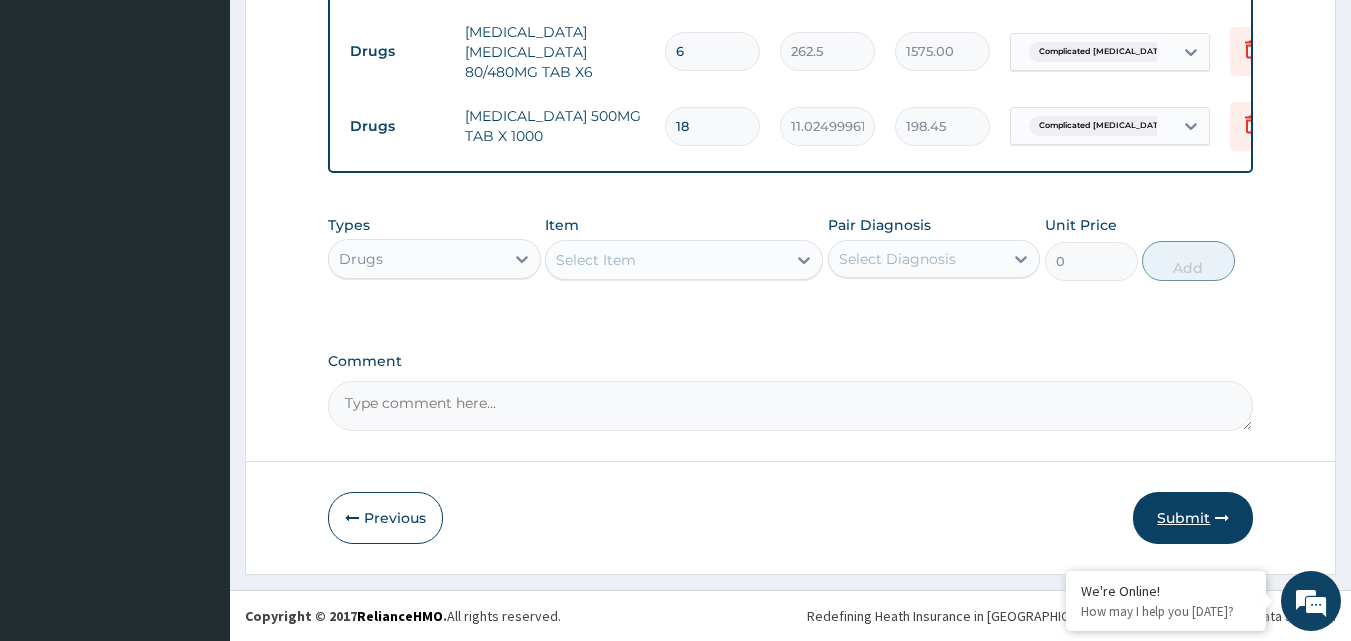 type on "18" 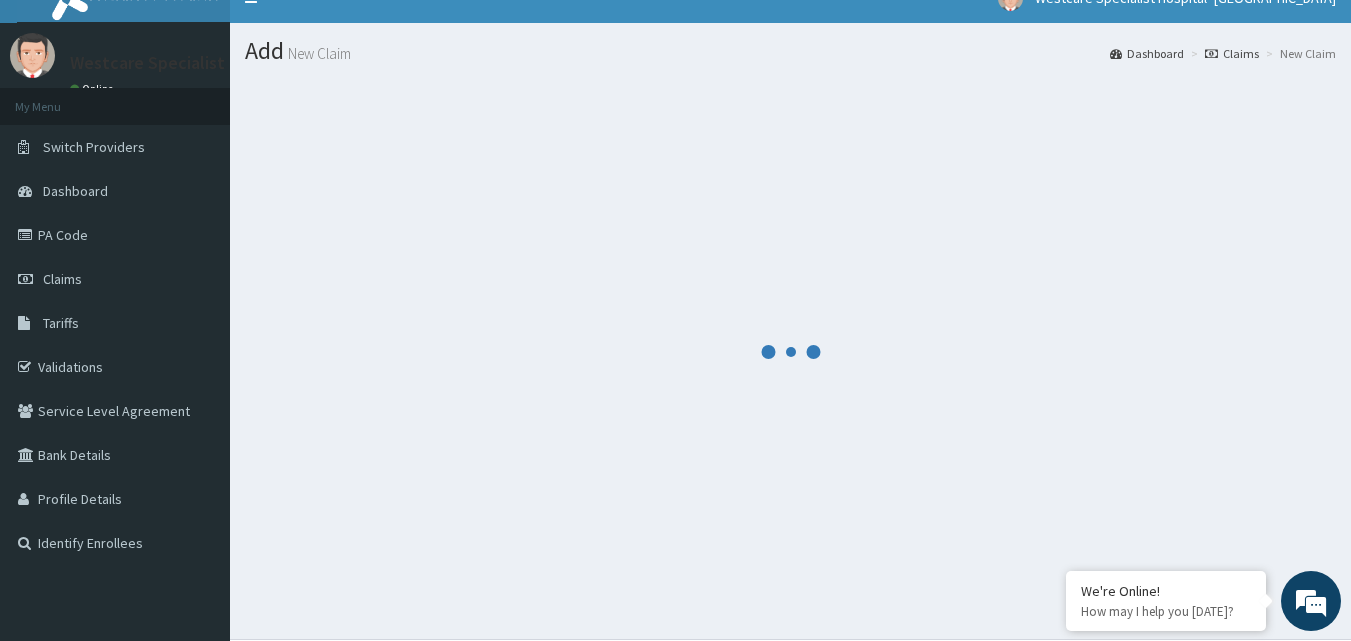 scroll, scrollTop: 0, scrollLeft: 0, axis: both 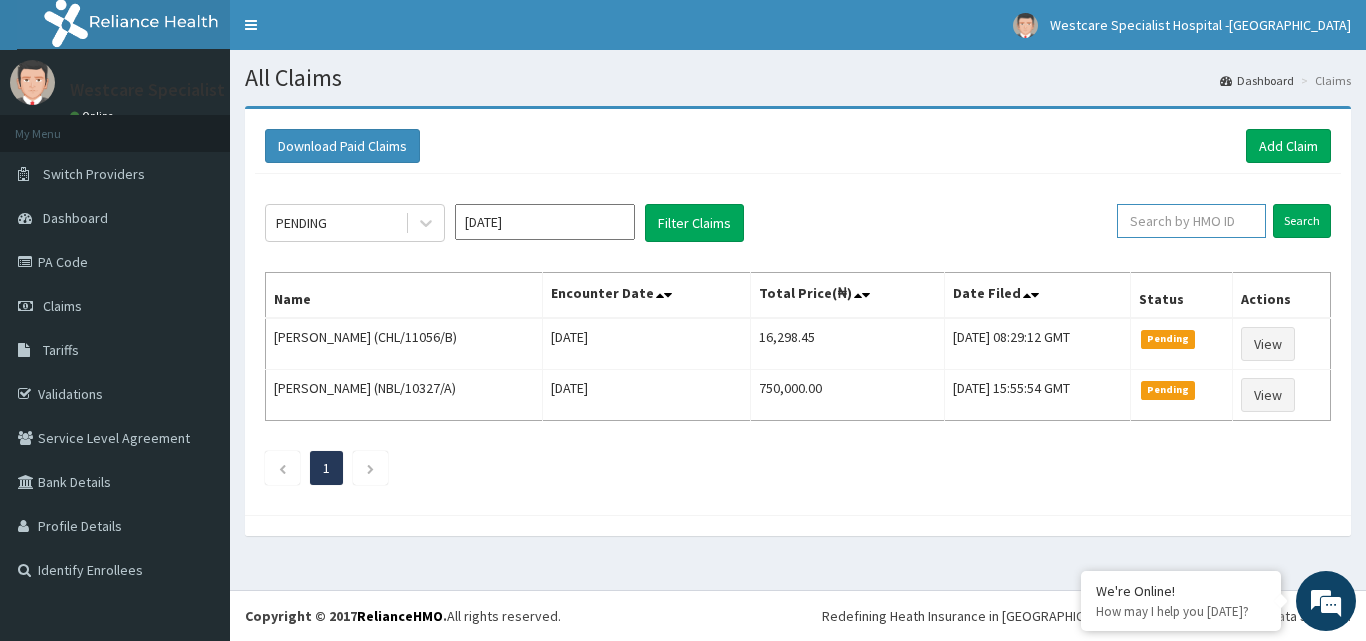 click at bounding box center [1191, 221] 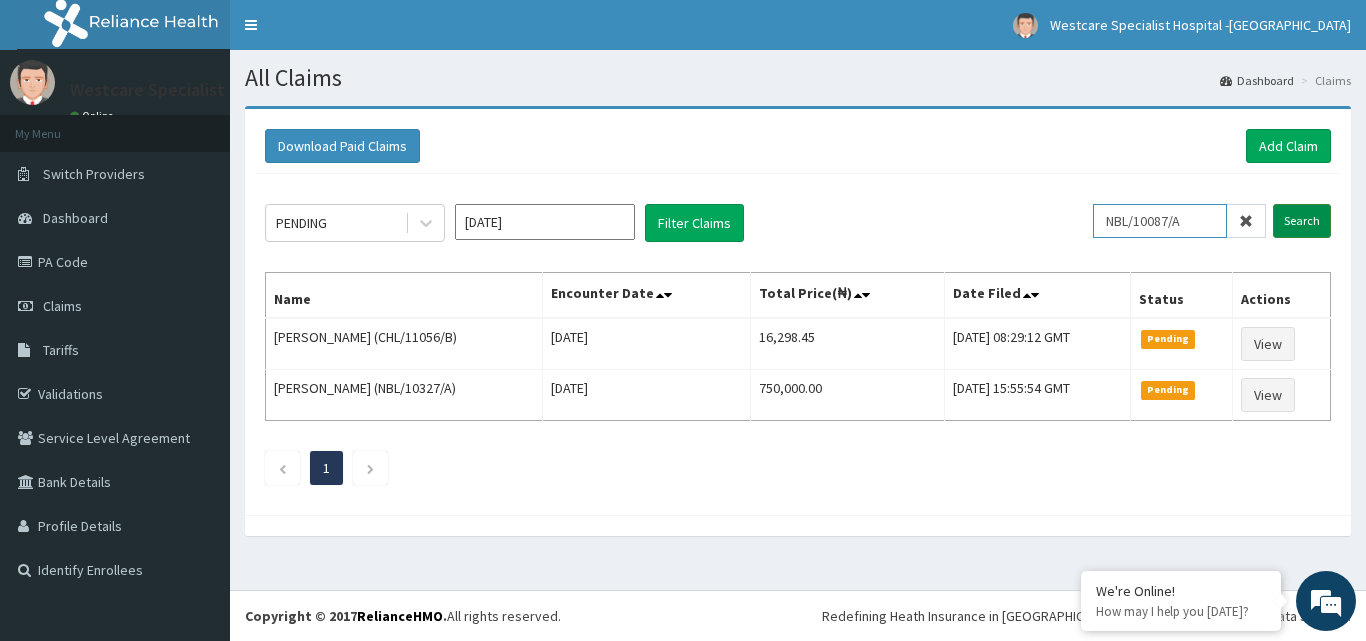 type on "NBL/10087/A" 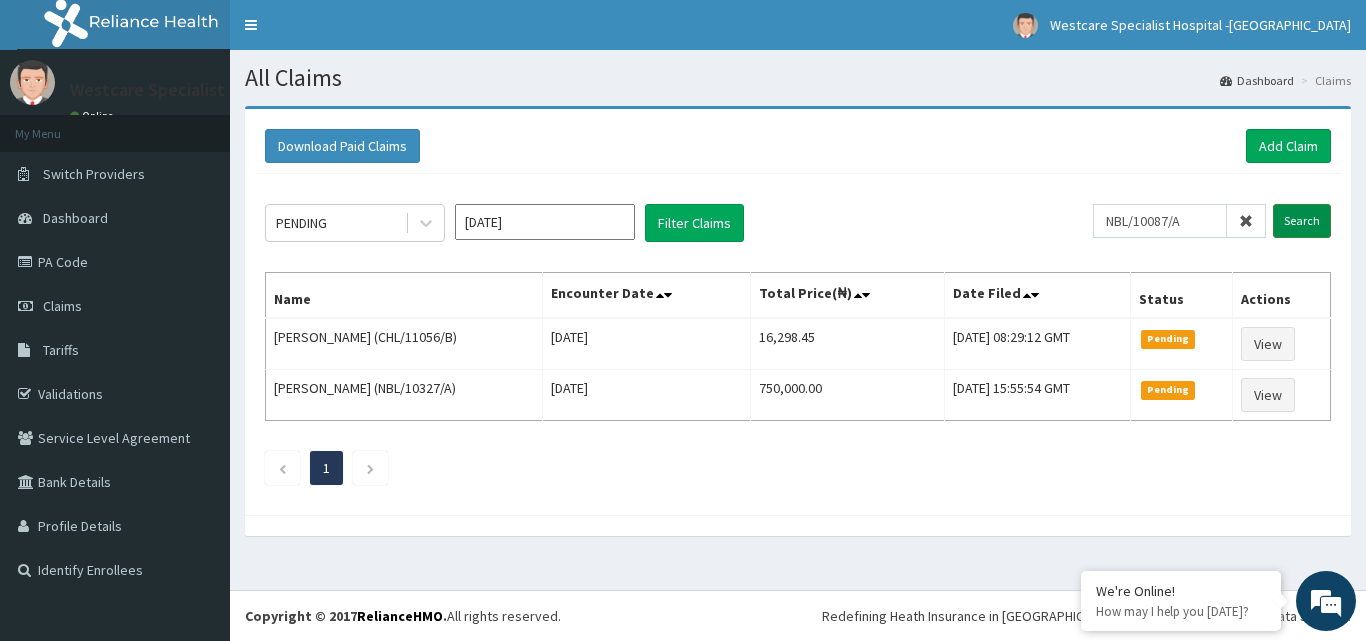 click on "Search" at bounding box center [1302, 221] 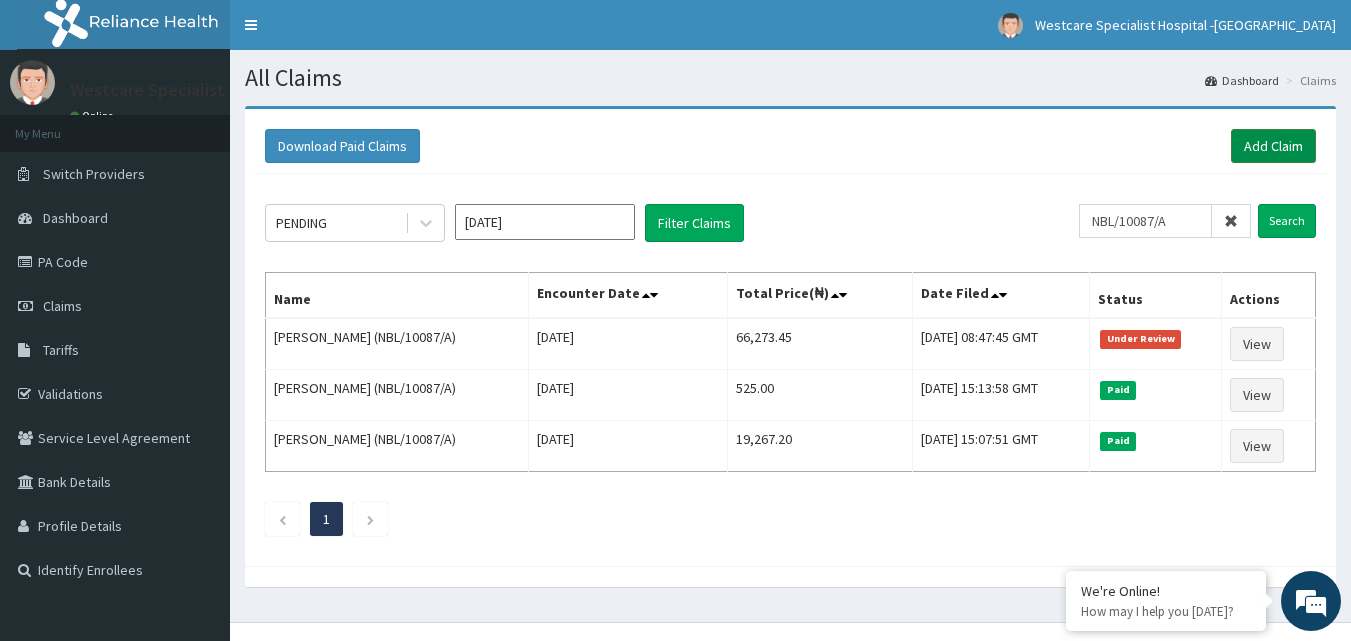 click on "Add Claim" at bounding box center [1273, 146] 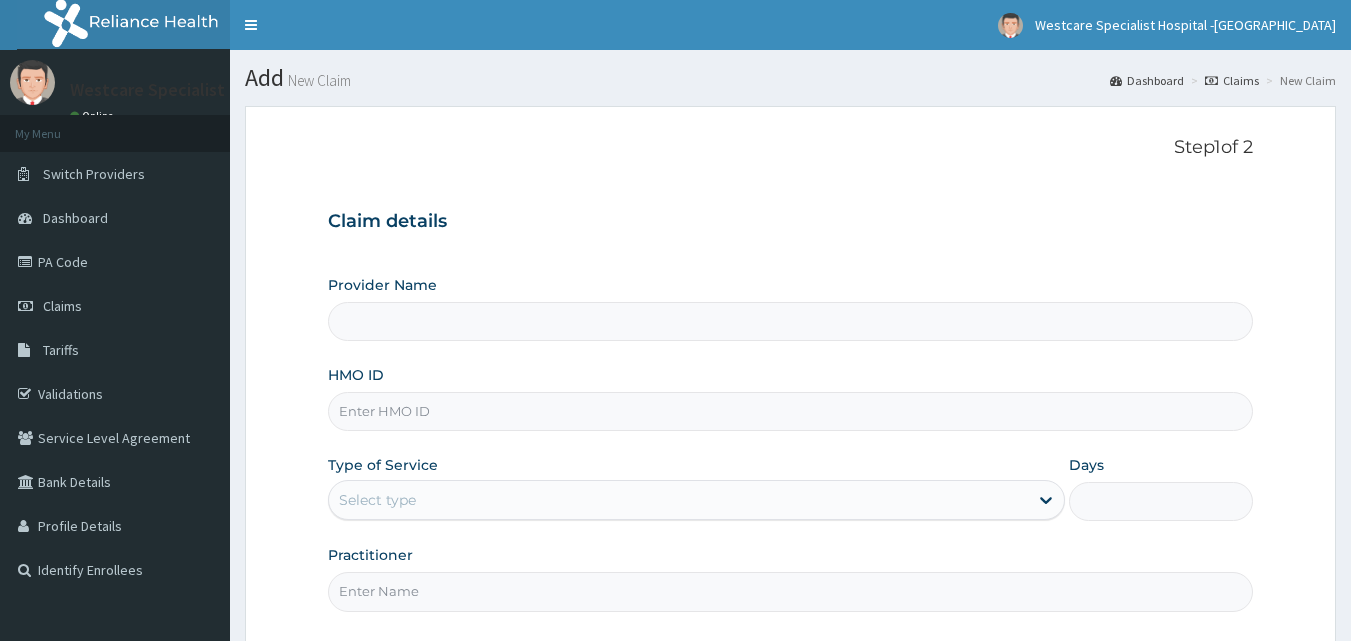 scroll, scrollTop: 0, scrollLeft: 0, axis: both 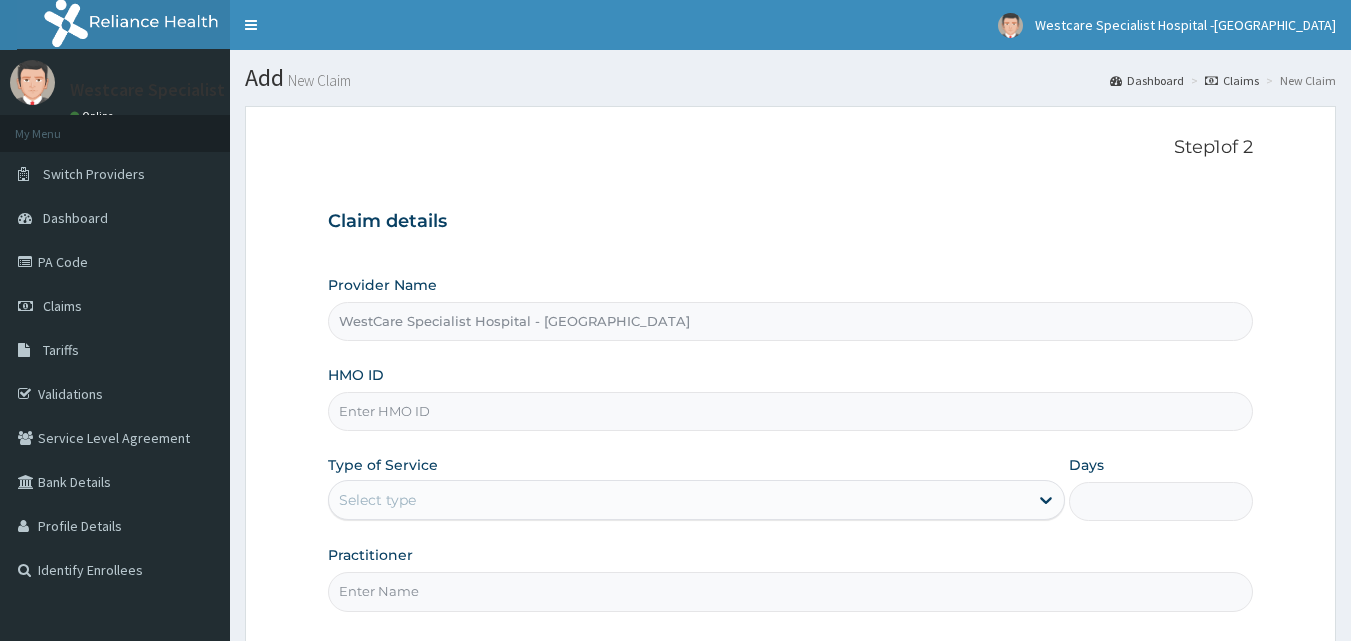 click on "HMO ID" at bounding box center (791, 411) 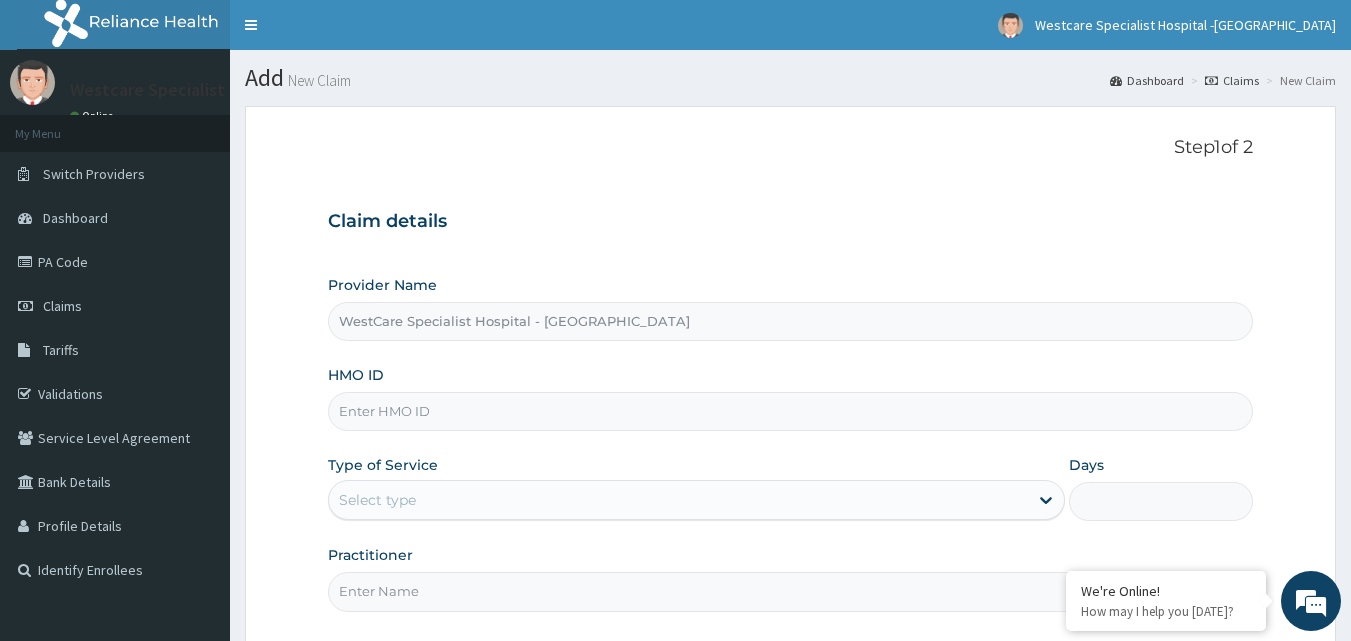 paste on "NBL/10087/A" 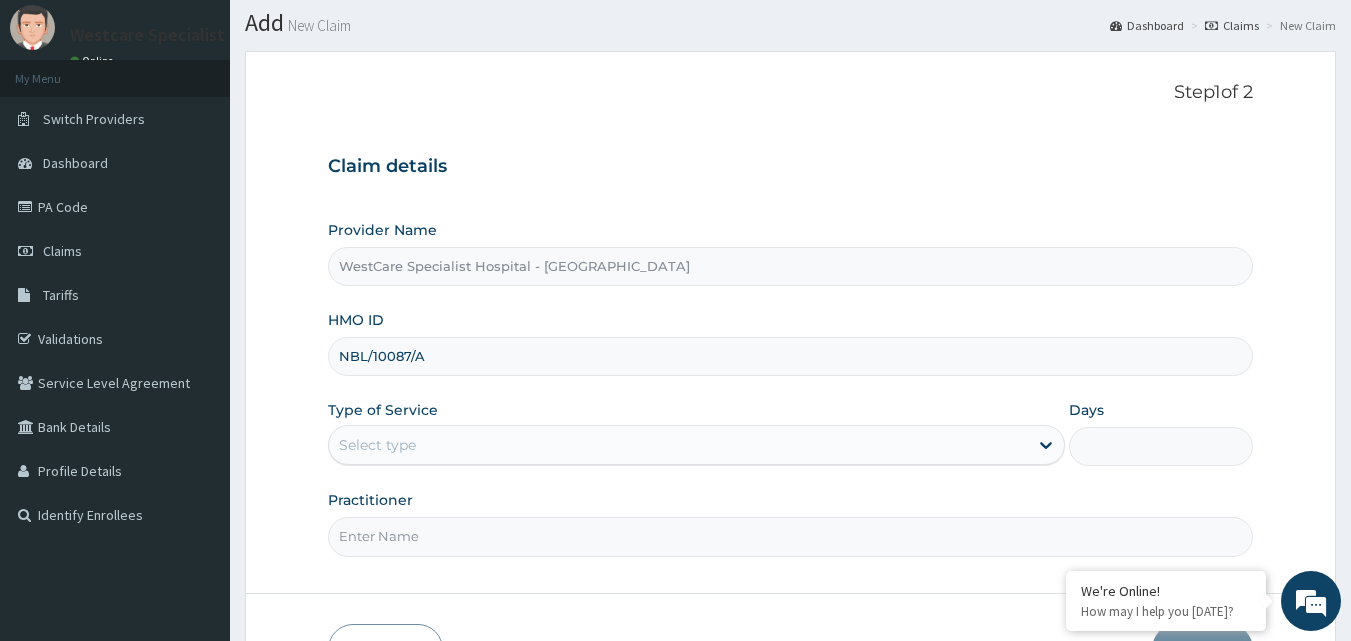 scroll, scrollTop: 100, scrollLeft: 0, axis: vertical 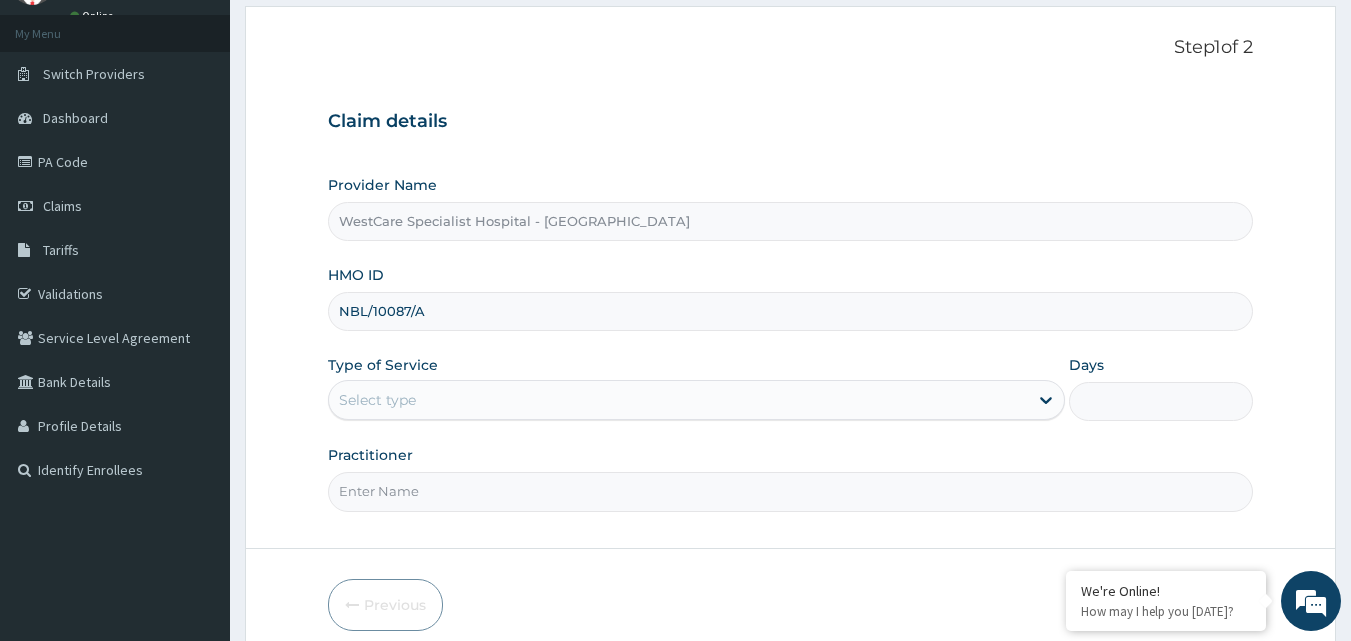 type on "NBL/10087/A" 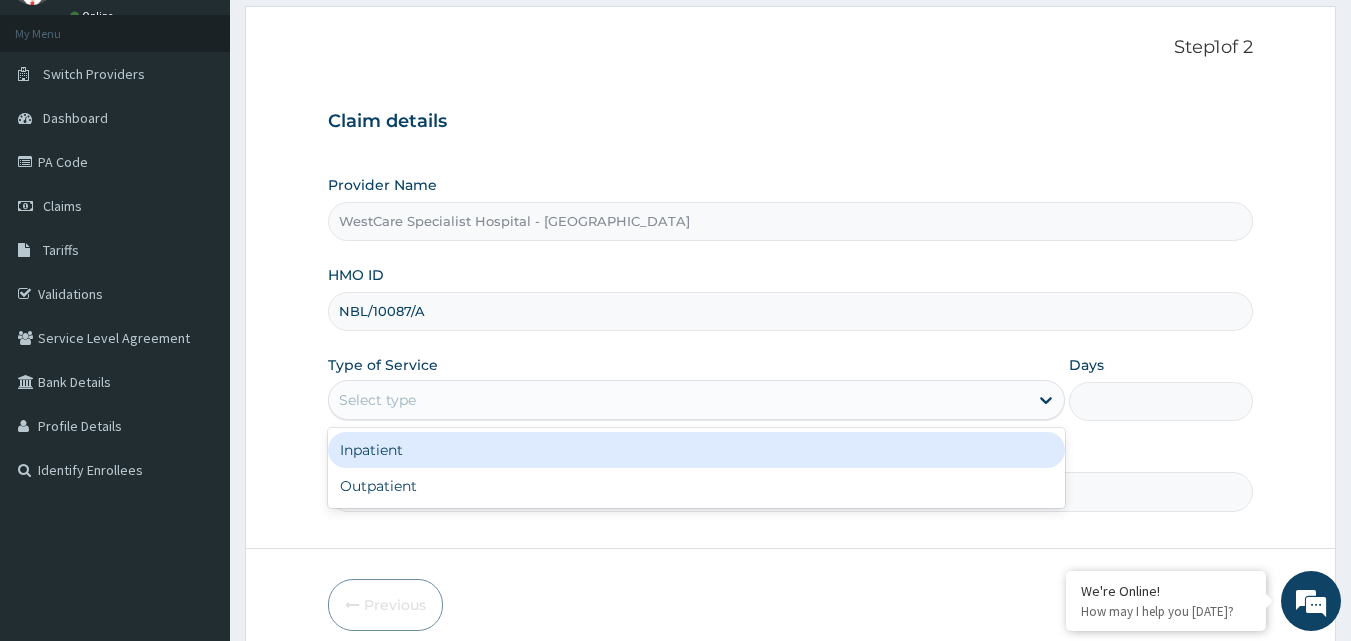 click on "Select type" at bounding box center (678, 400) 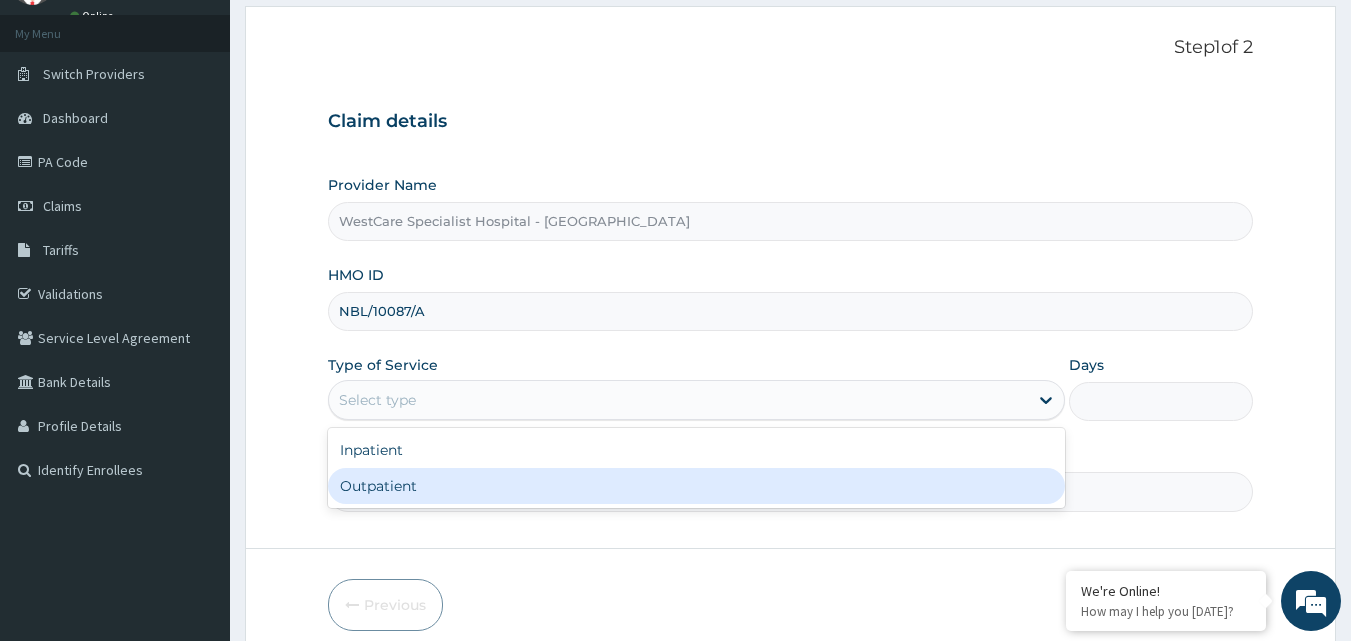 click on "Outpatient" at bounding box center (696, 486) 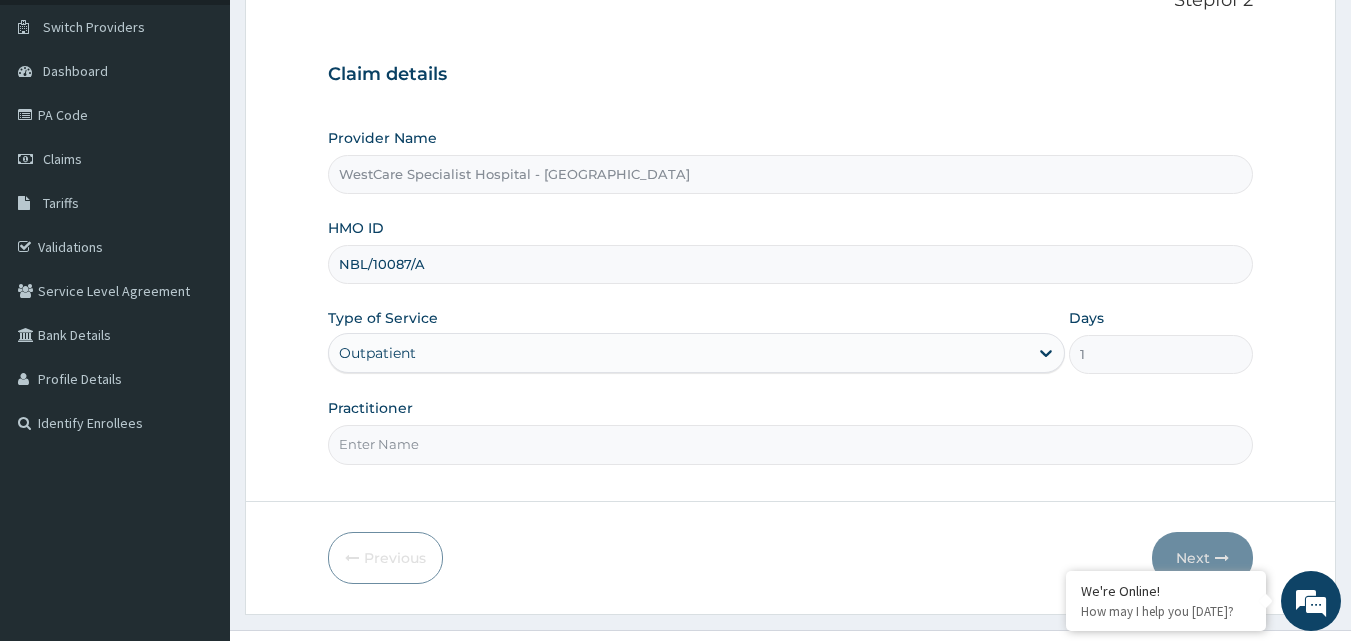 scroll, scrollTop: 187, scrollLeft: 0, axis: vertical 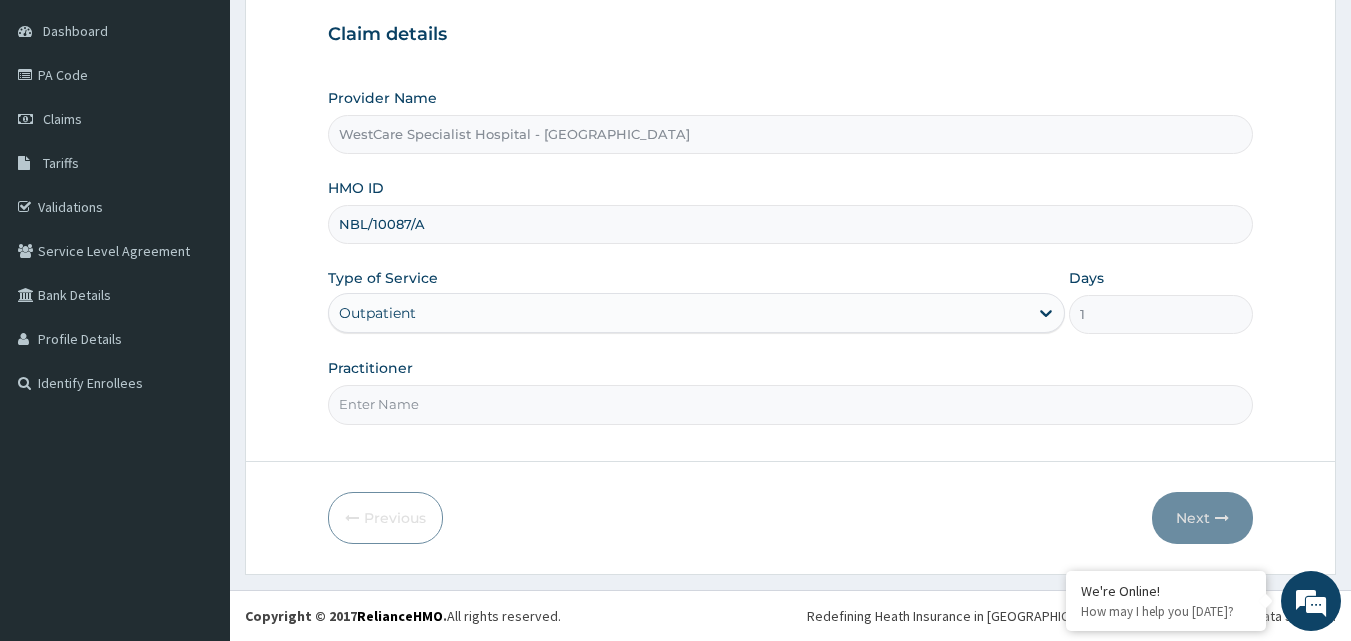 drag, startPoint x: 663, startPoint y: 399, endPoint x: 651, endPoint y: 412, distance: 17.691807 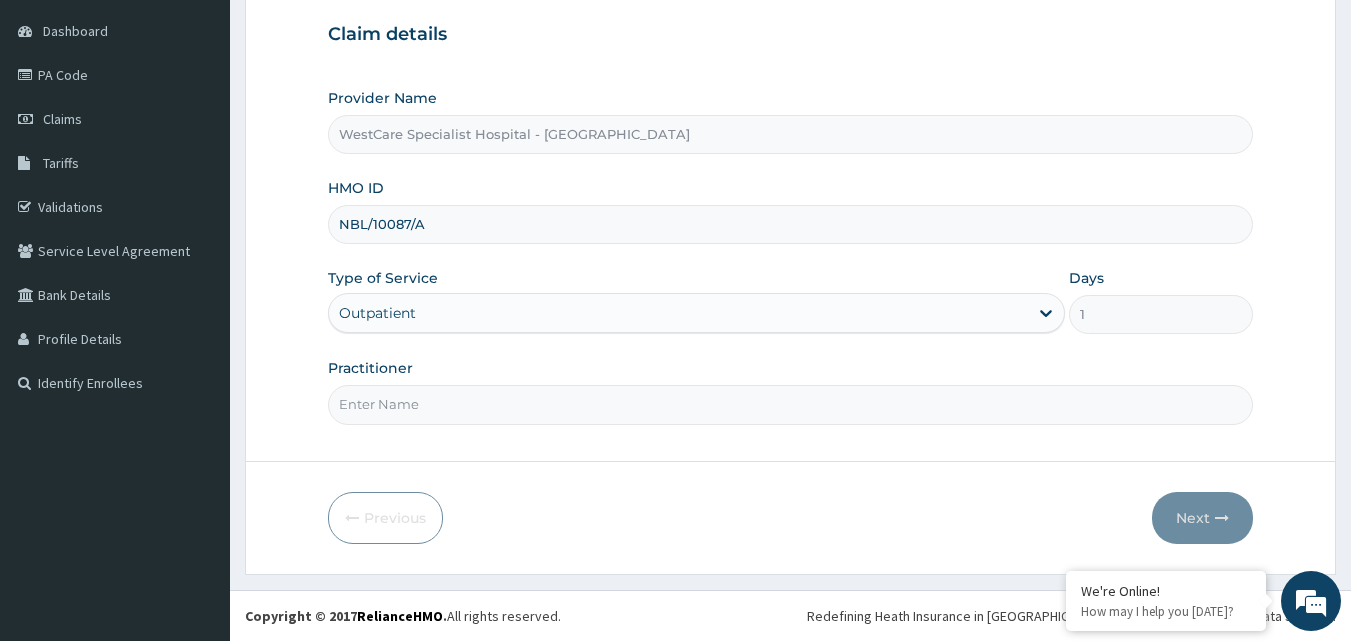 type on "OBIDEYI" 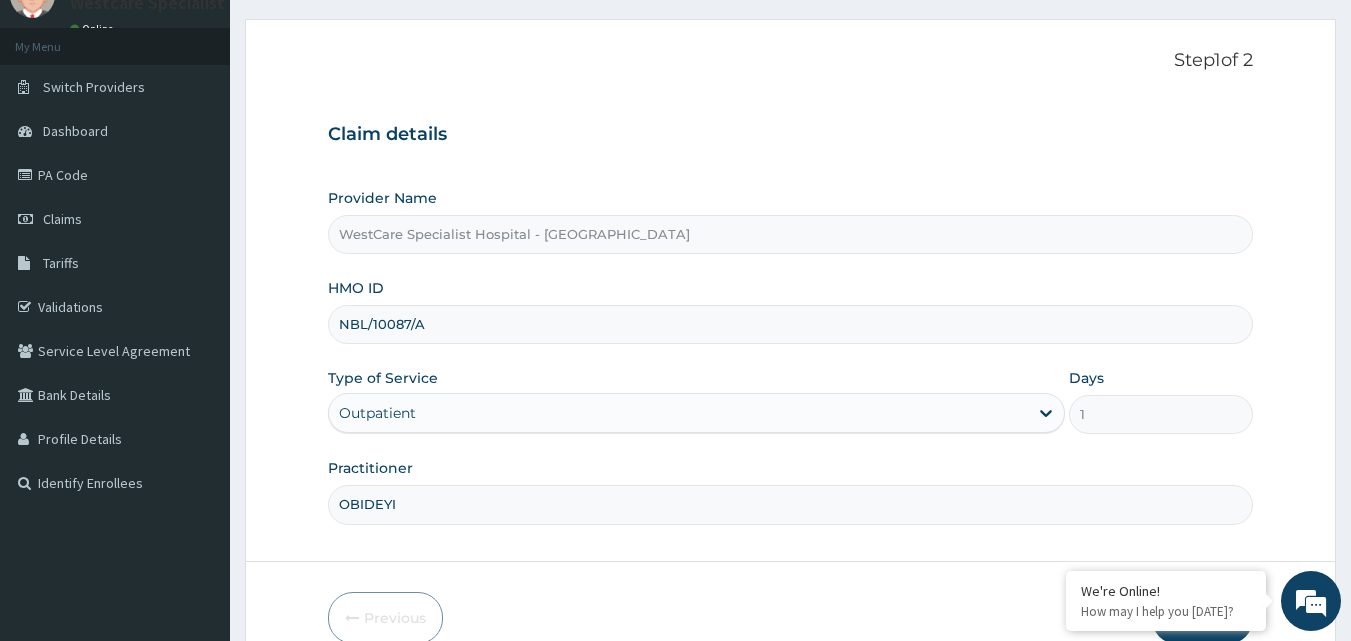scroll, scrollTop: 187, scrollLeft: 0, axis: vertical 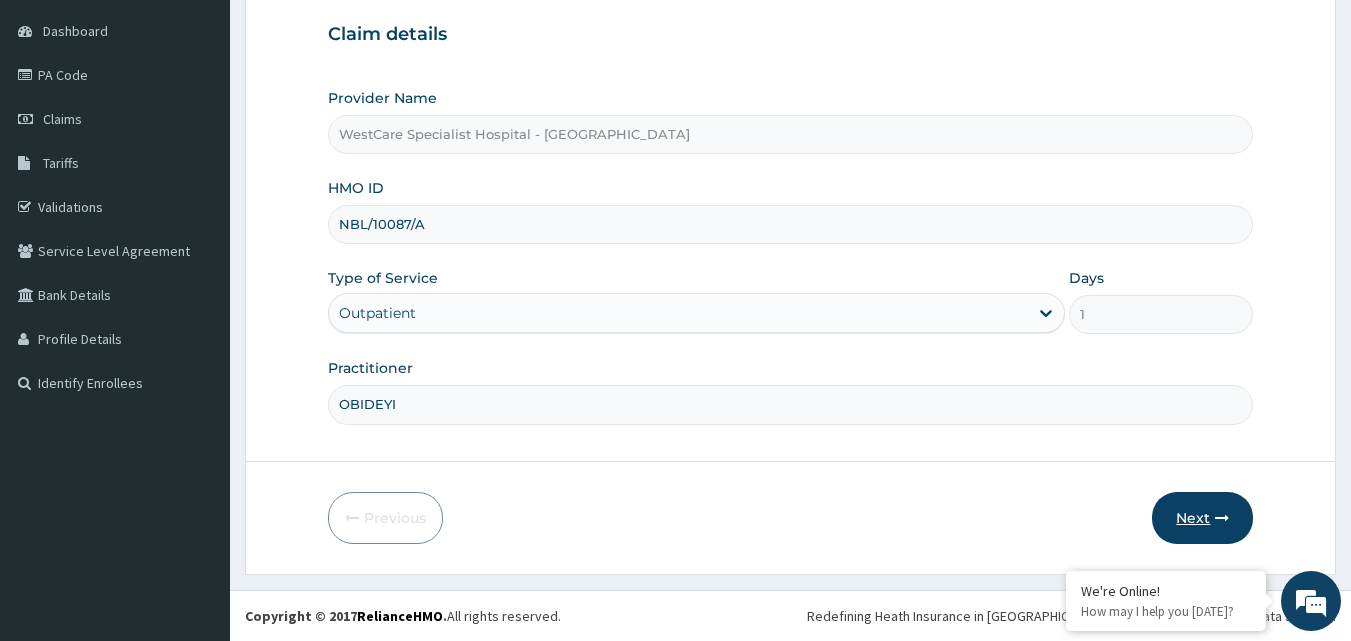 click on "Next" at bounding box center (1202, 518) 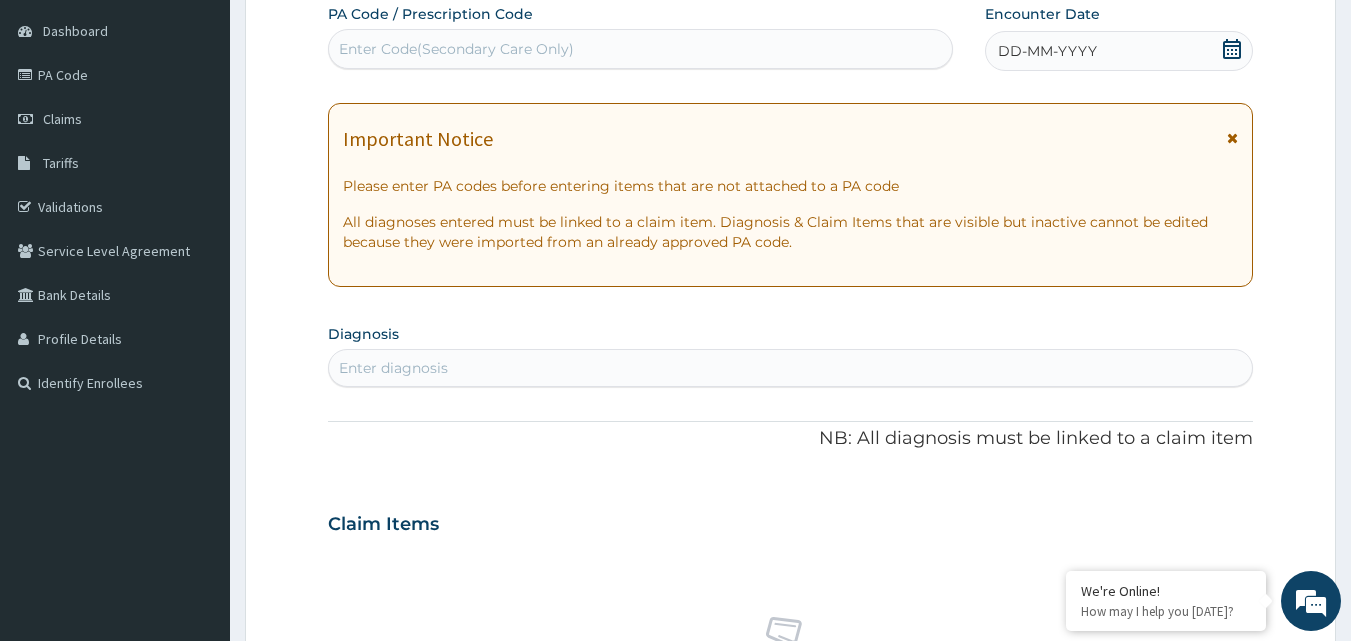 scroll, scrollTop: 0, scrollLeft: 0, axis: both 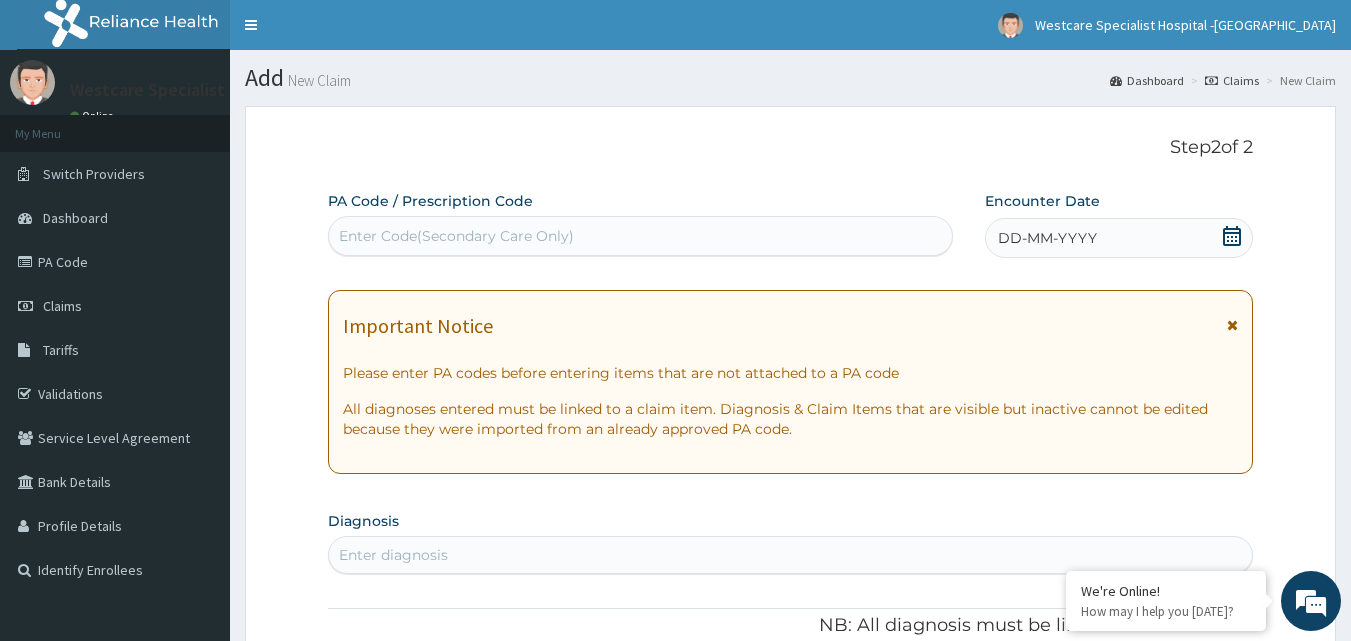 click 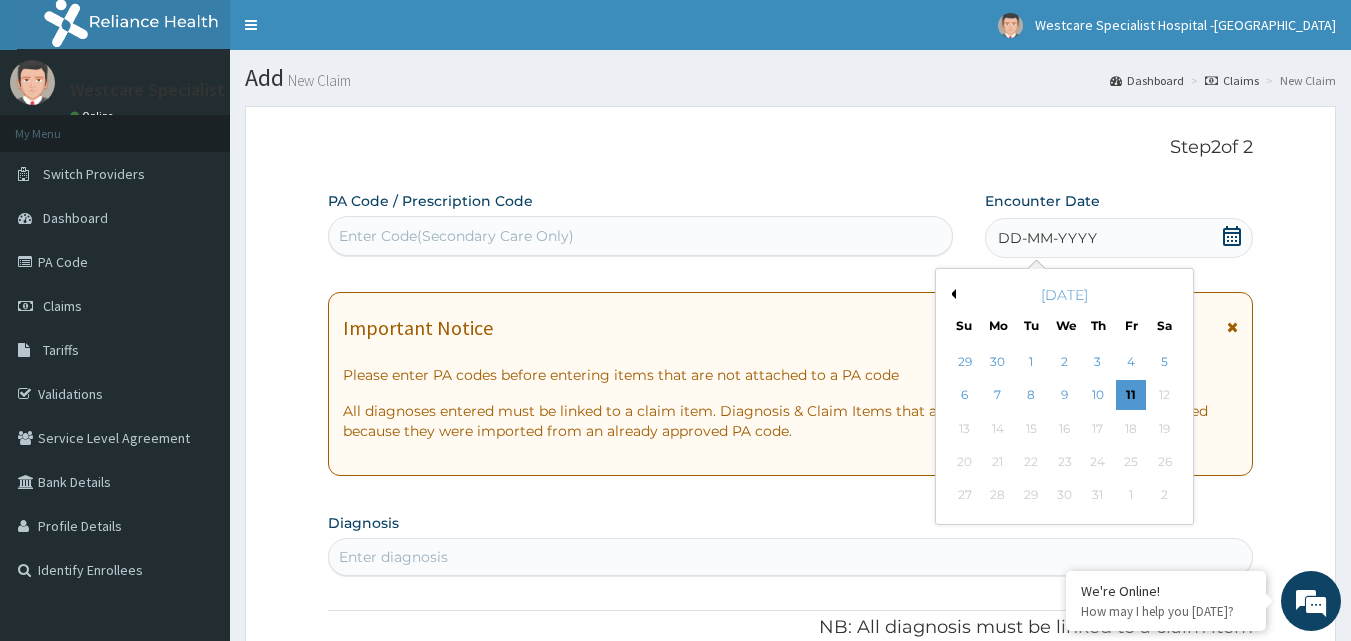 click on "Previous Month" at bounding box center [951, 294] 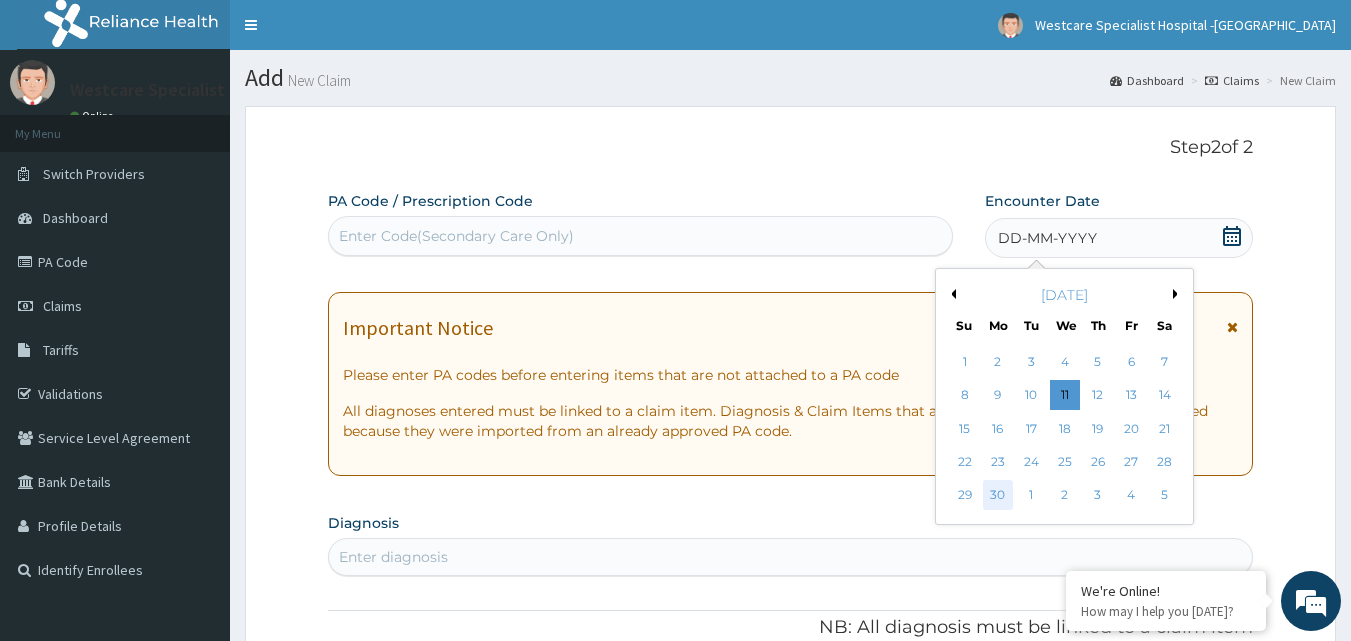 click on "30" at bounding box center (998, 496) 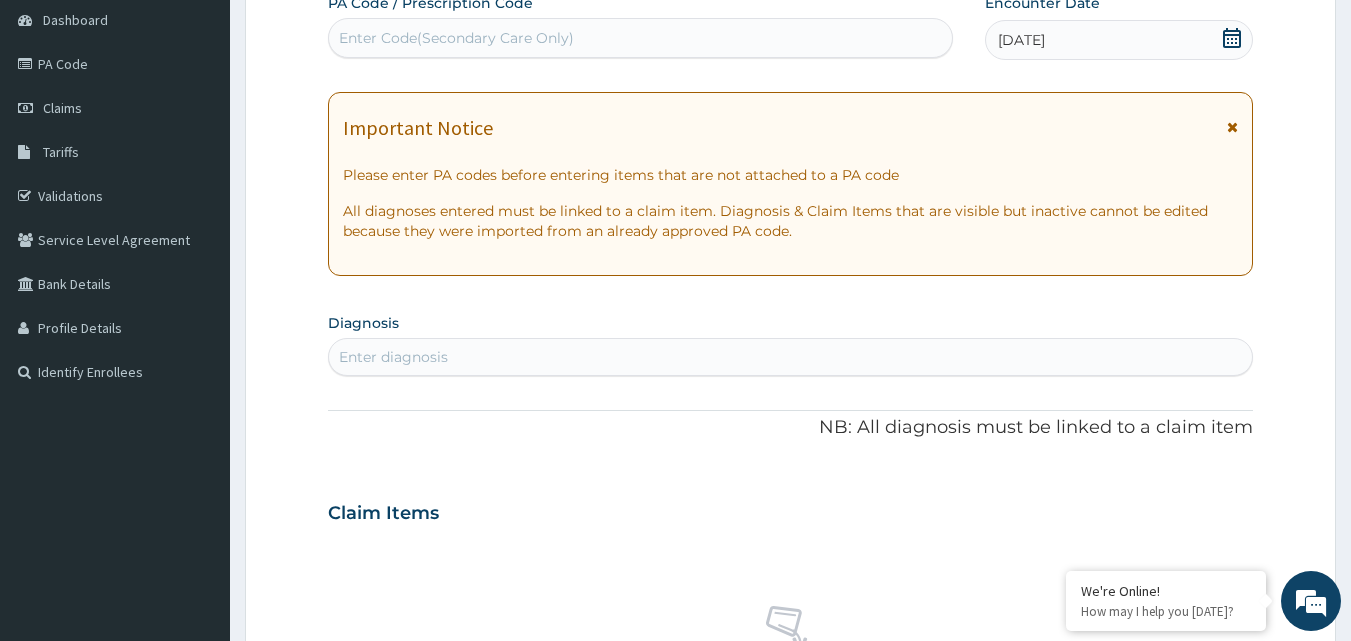 scroll, scrollTop: 200, scrollLeft: 0, axis: vertical 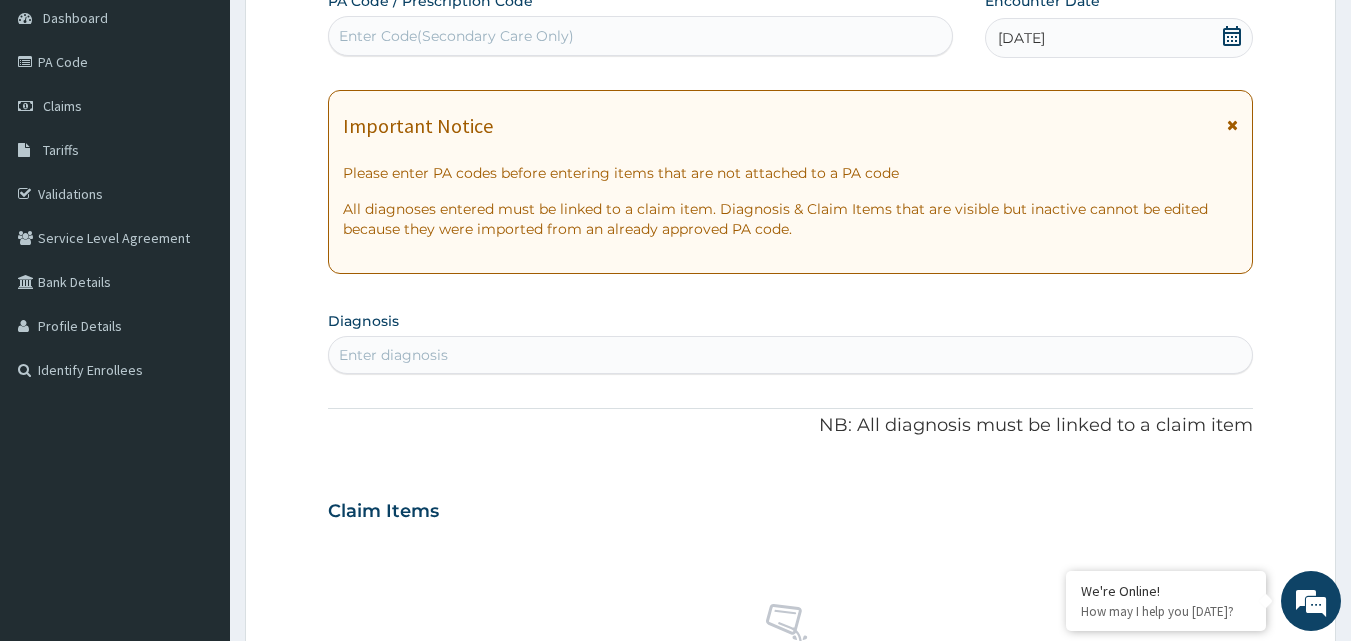 click on "Enter diagnosis" at bounding box center [791, 355] 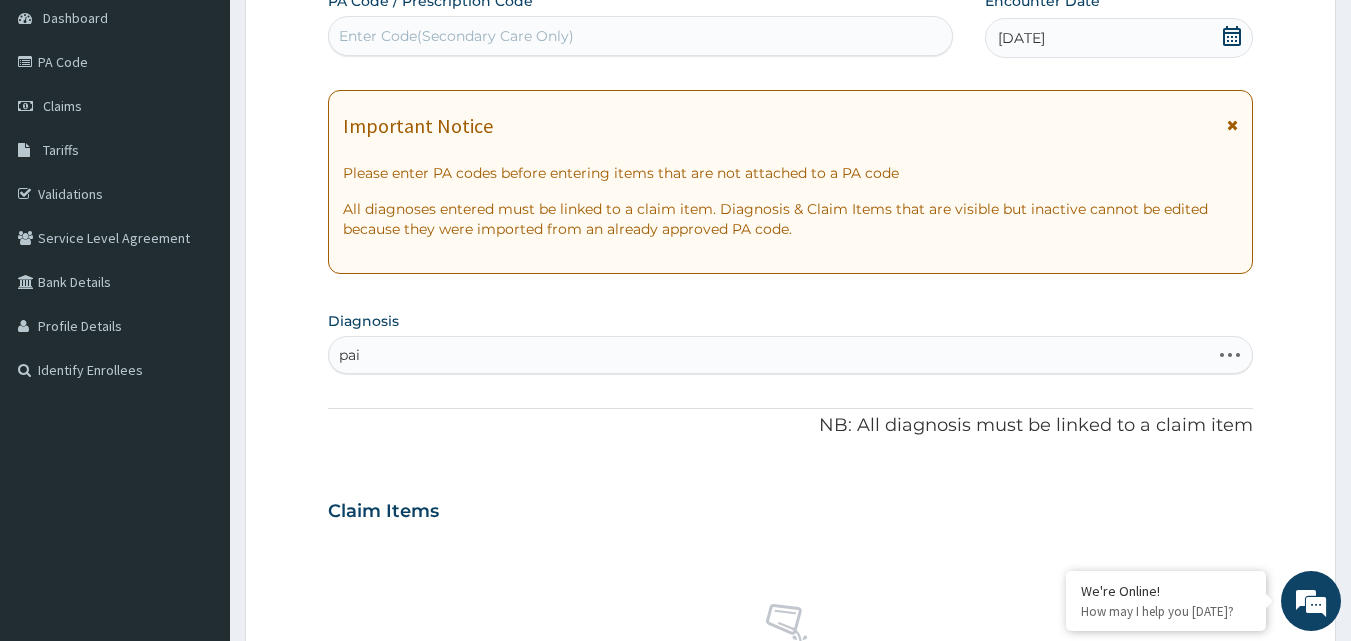 type on "pain" 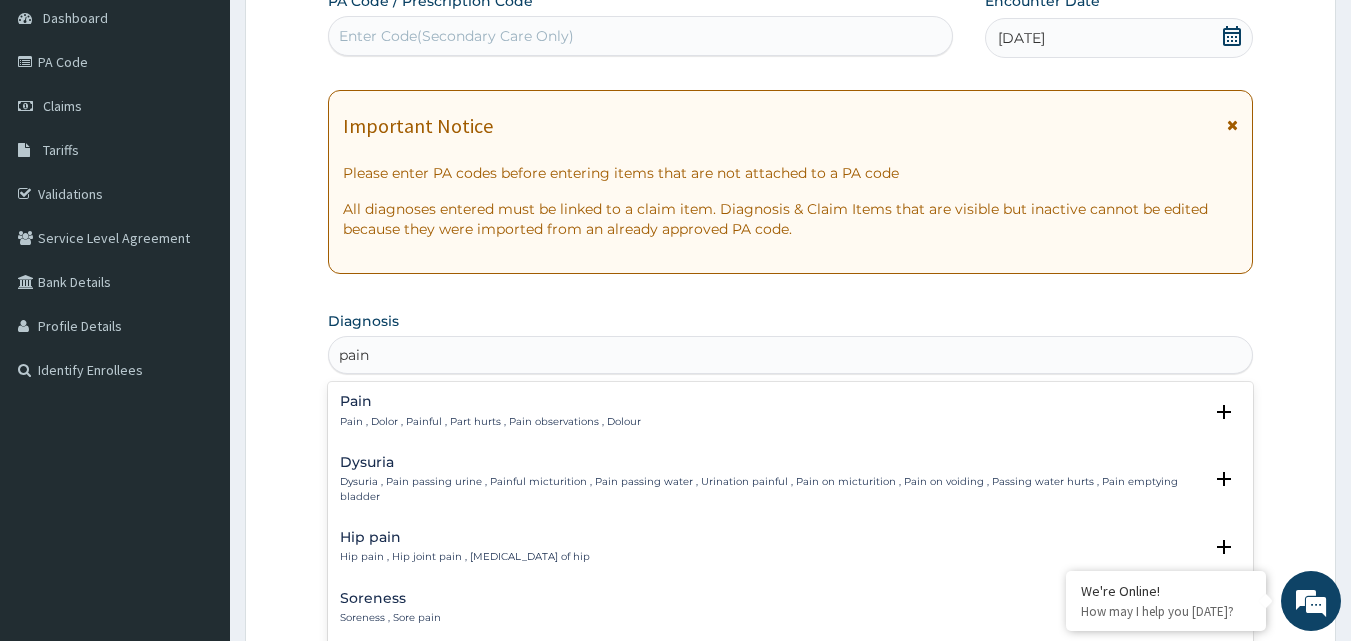 click on "Pain" at bounding box center (490, 401) 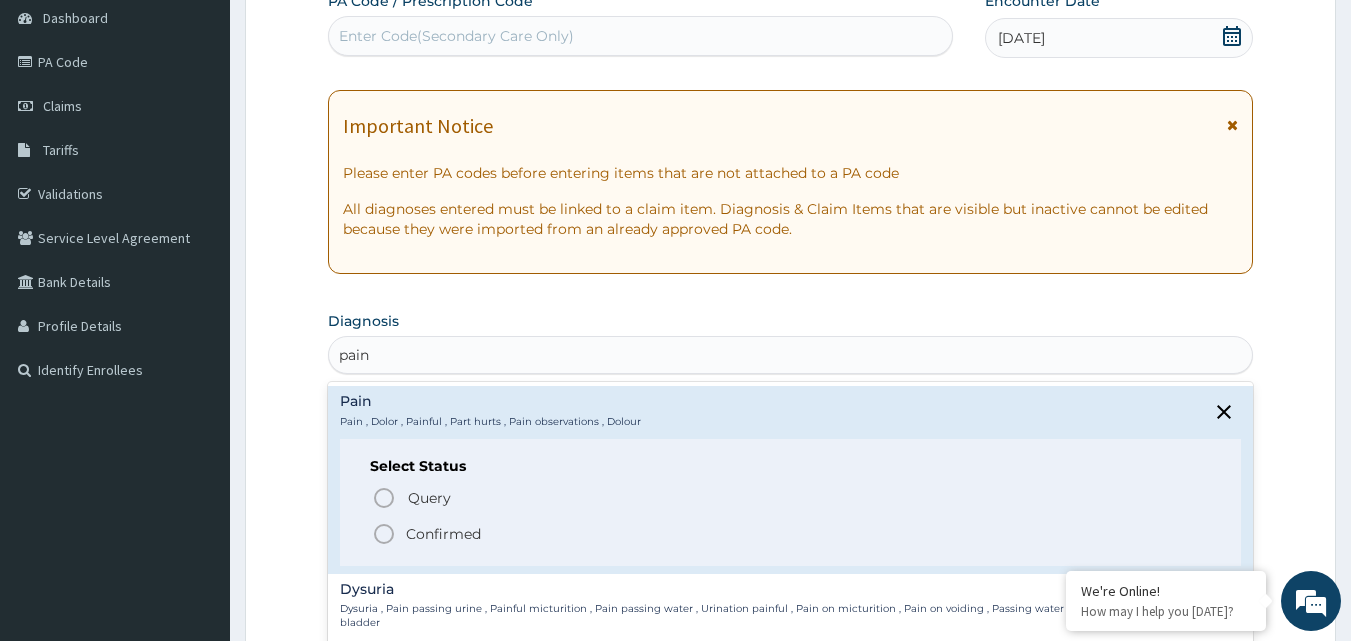 click 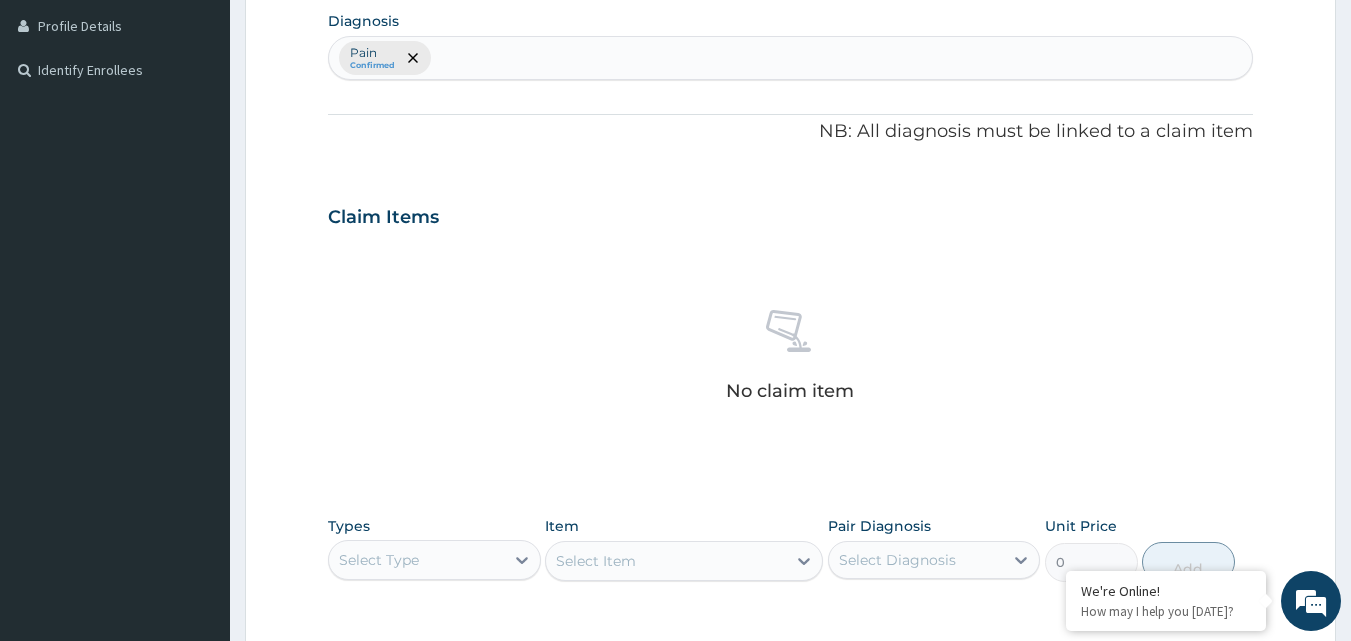 scroll, scrollTop: 801, scrollLeft: 0, axis: vertical 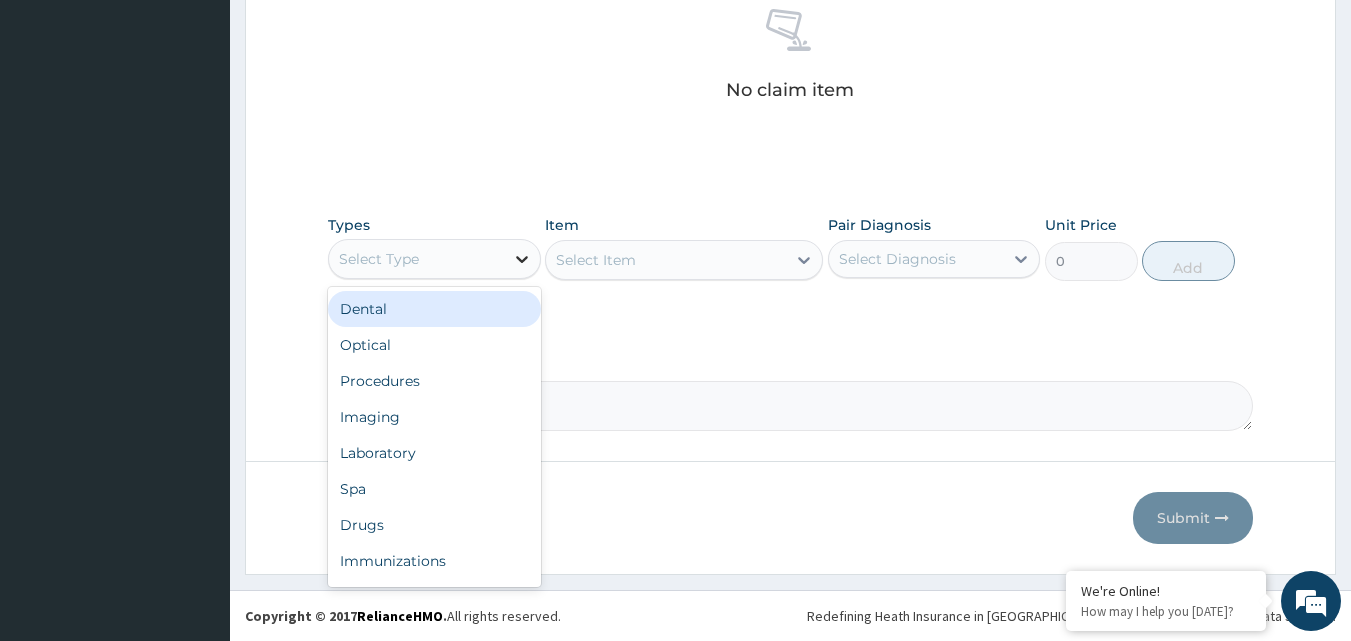 click 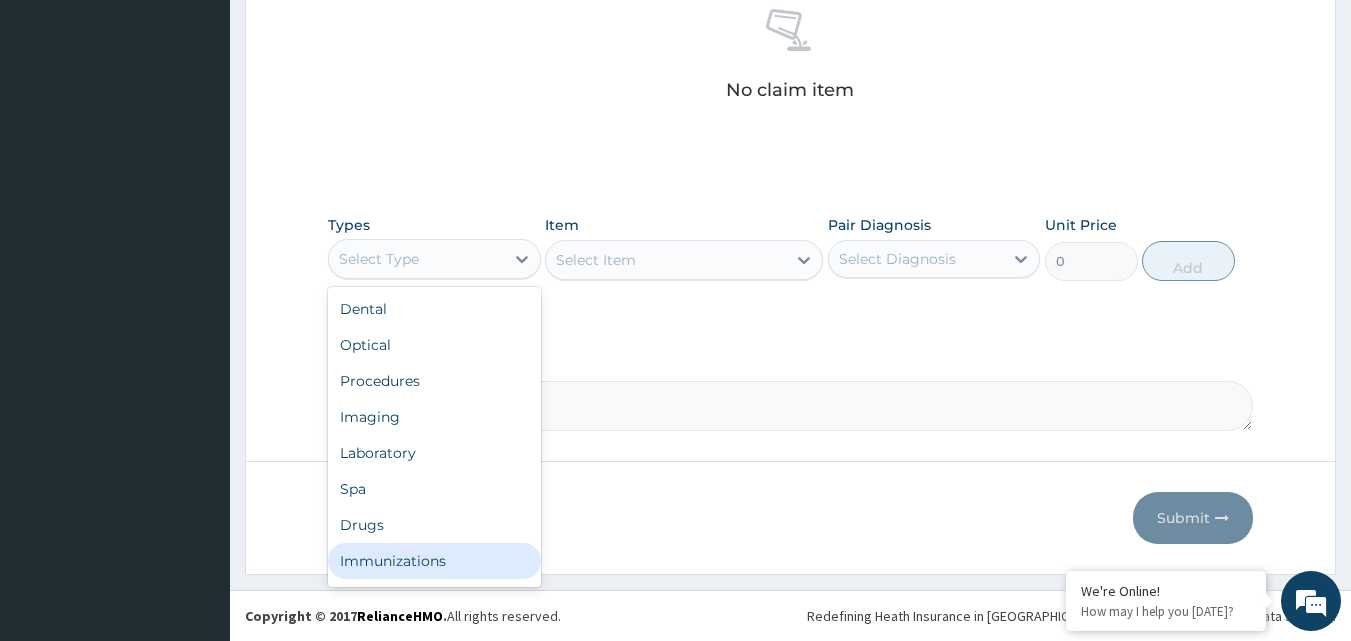 scroll, scrollTop: 68, scrollLeft: 0, axis: vertical 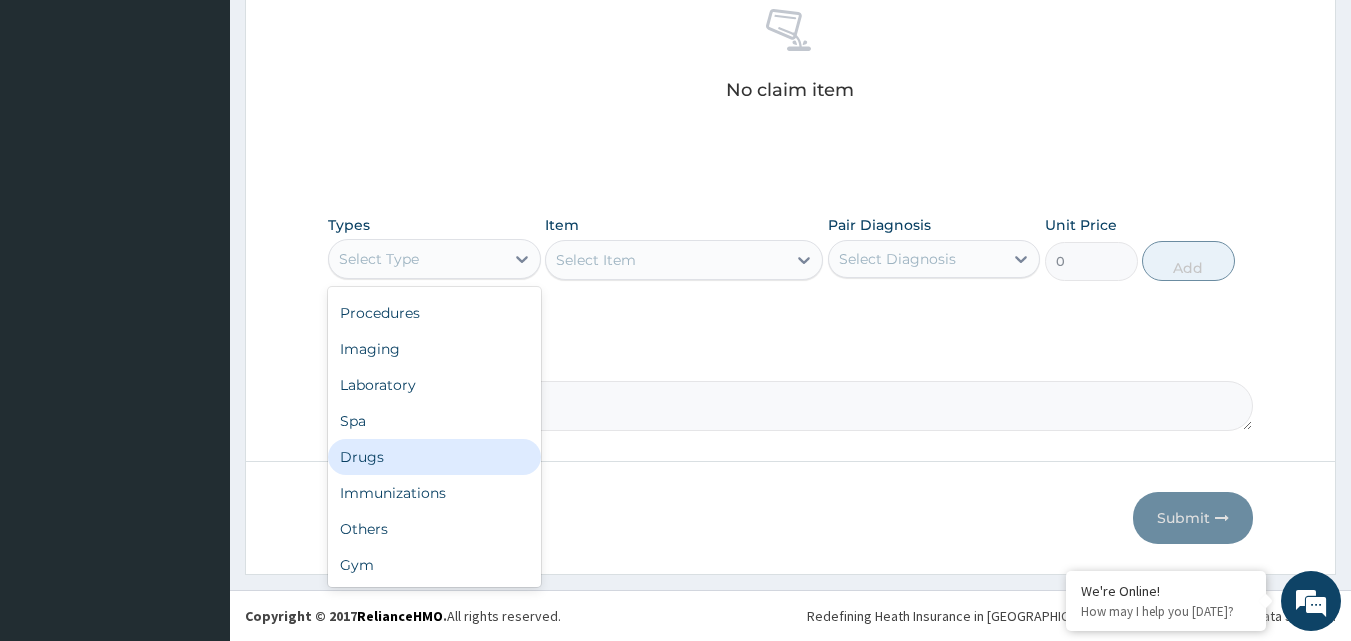 click on "Drugs" at bounding box center (434, 457) 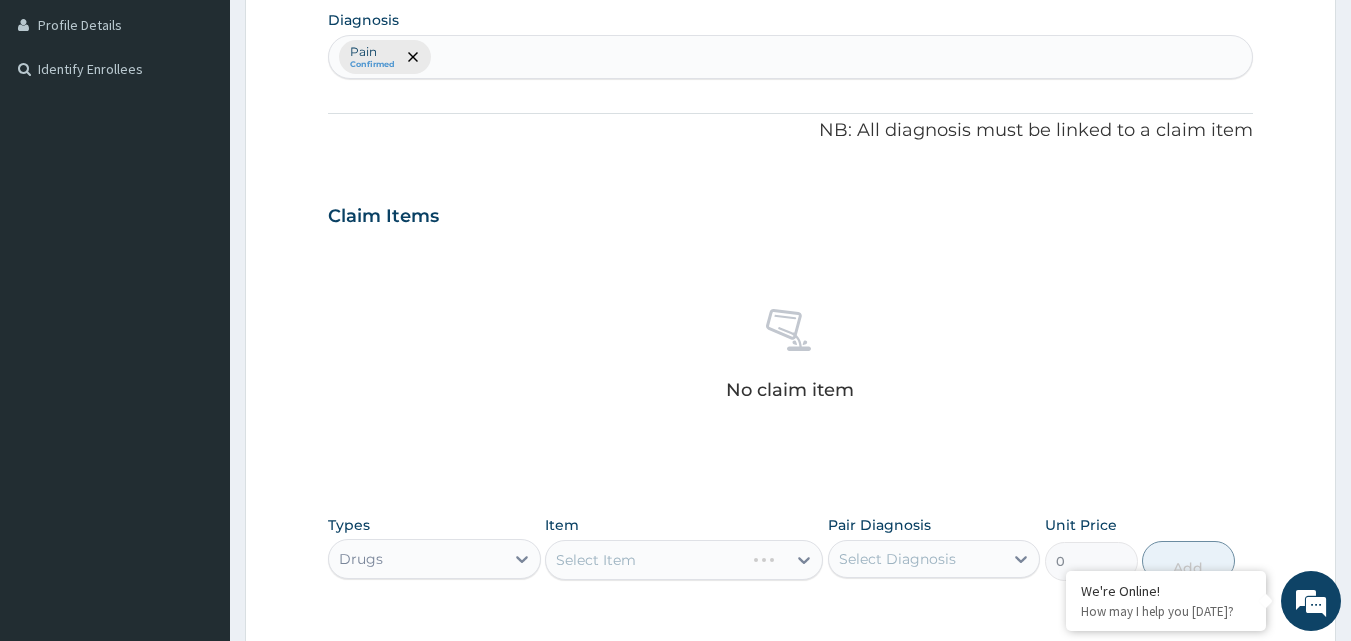 scroll, scrollTop: 801, scrollLeft: 0, axis: vertical 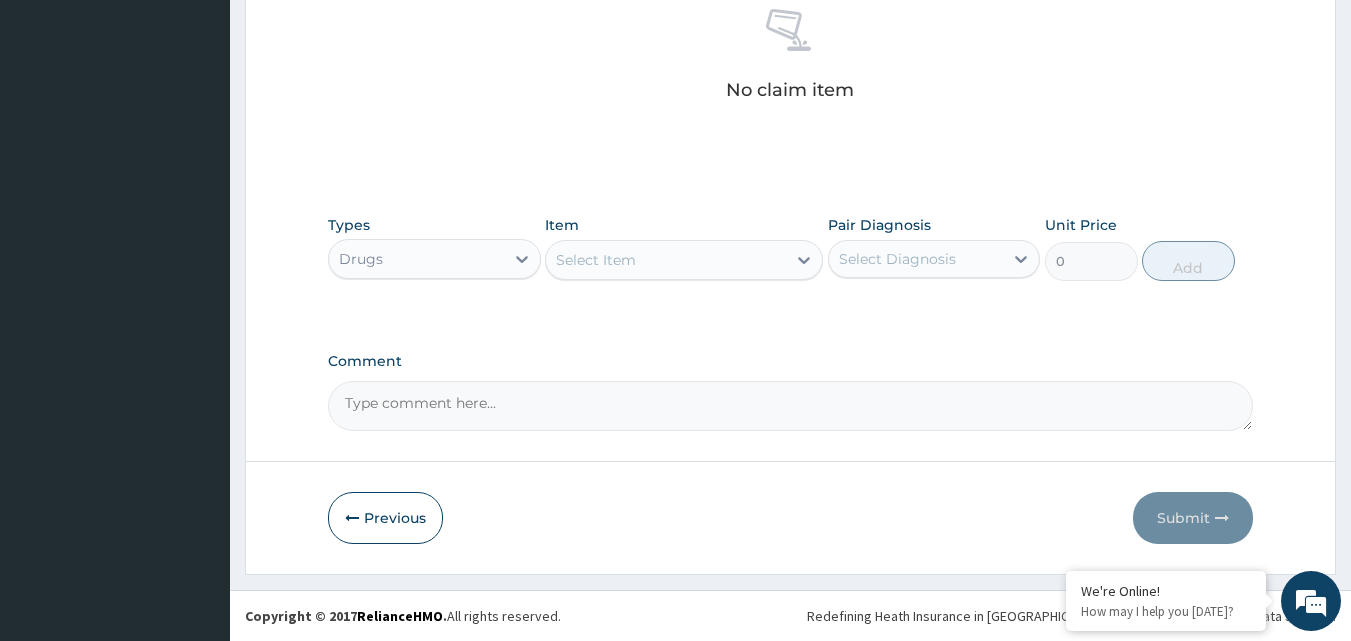 click on "Select Item" at bounding box center (666, 260) 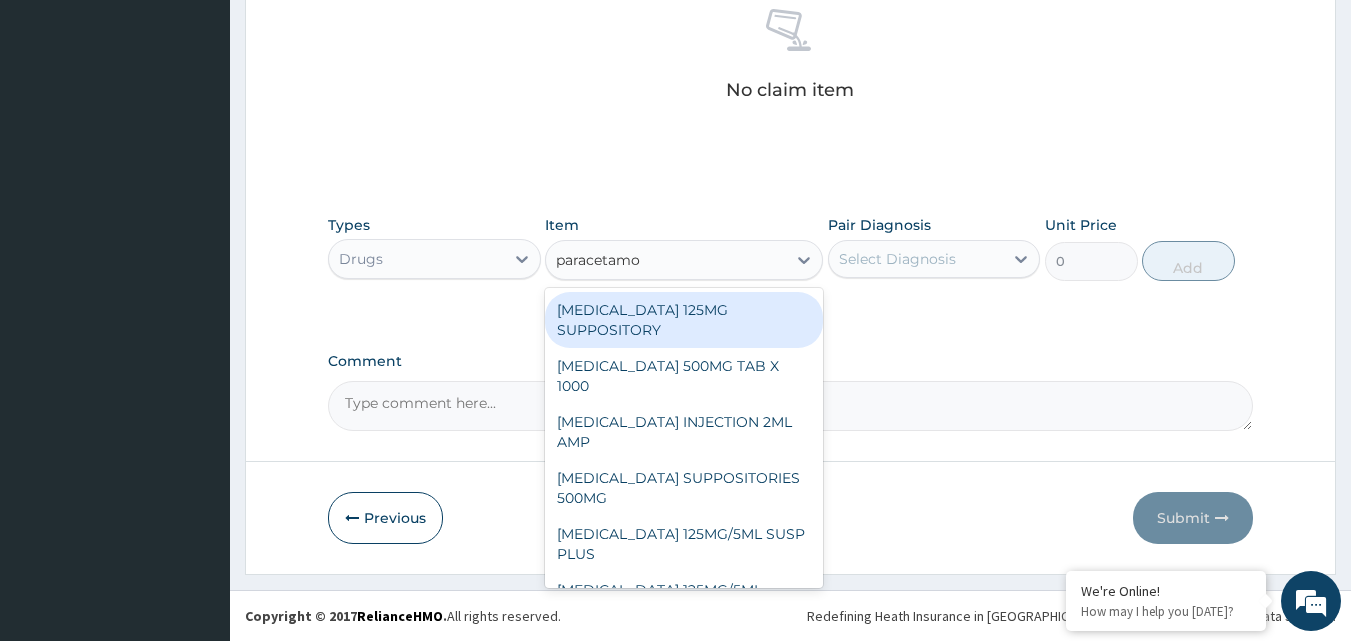 type on "paracetamol" 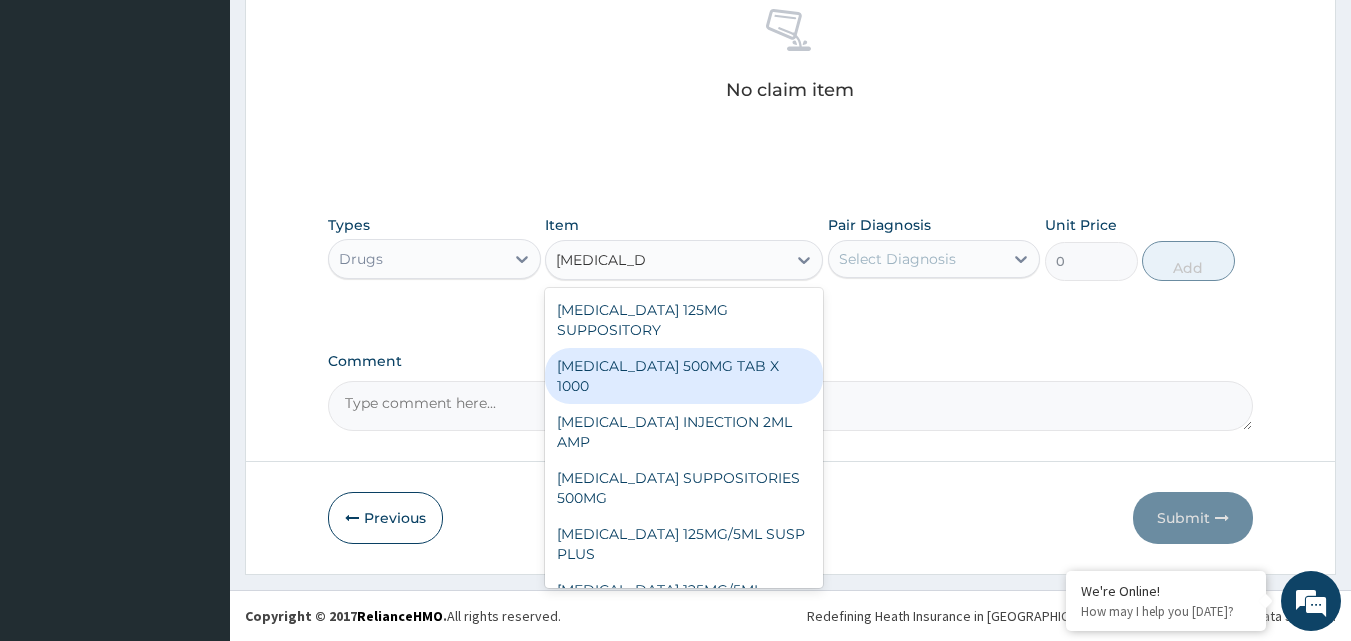 click on "PARACETAMOL 500MG TAB X 1000" at bounding box center [684, 376] 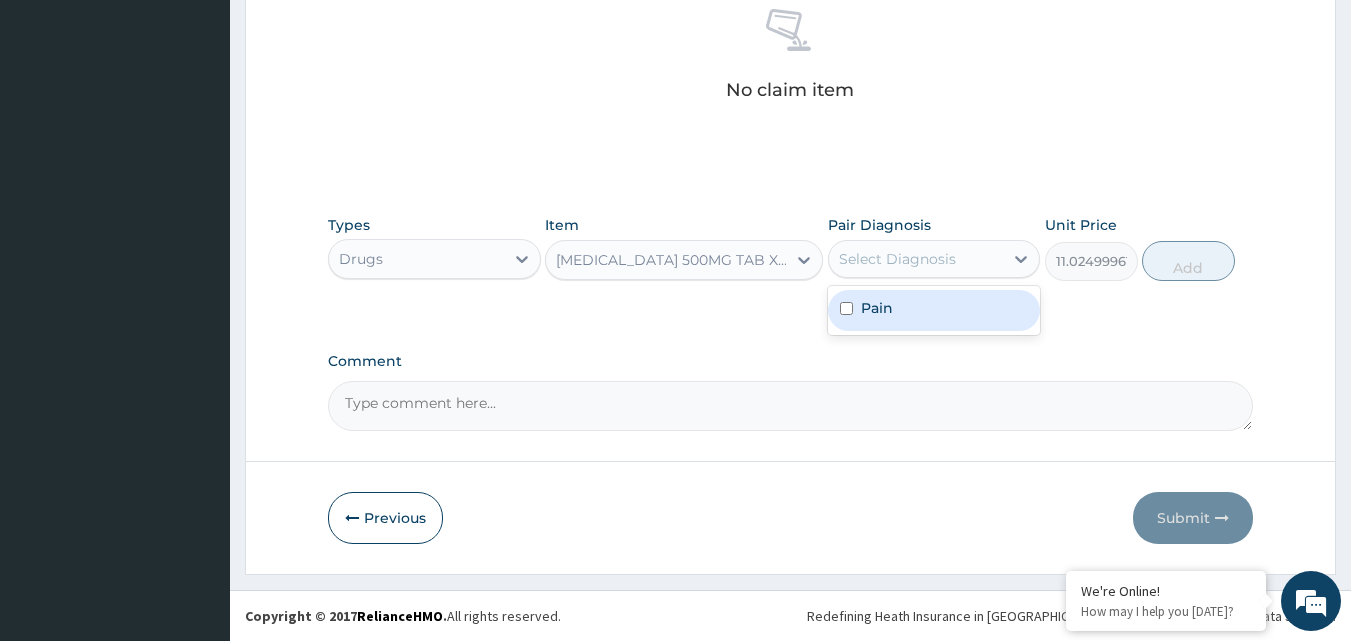 click on "Select Diagnosis" at bounding box center [916, 259] 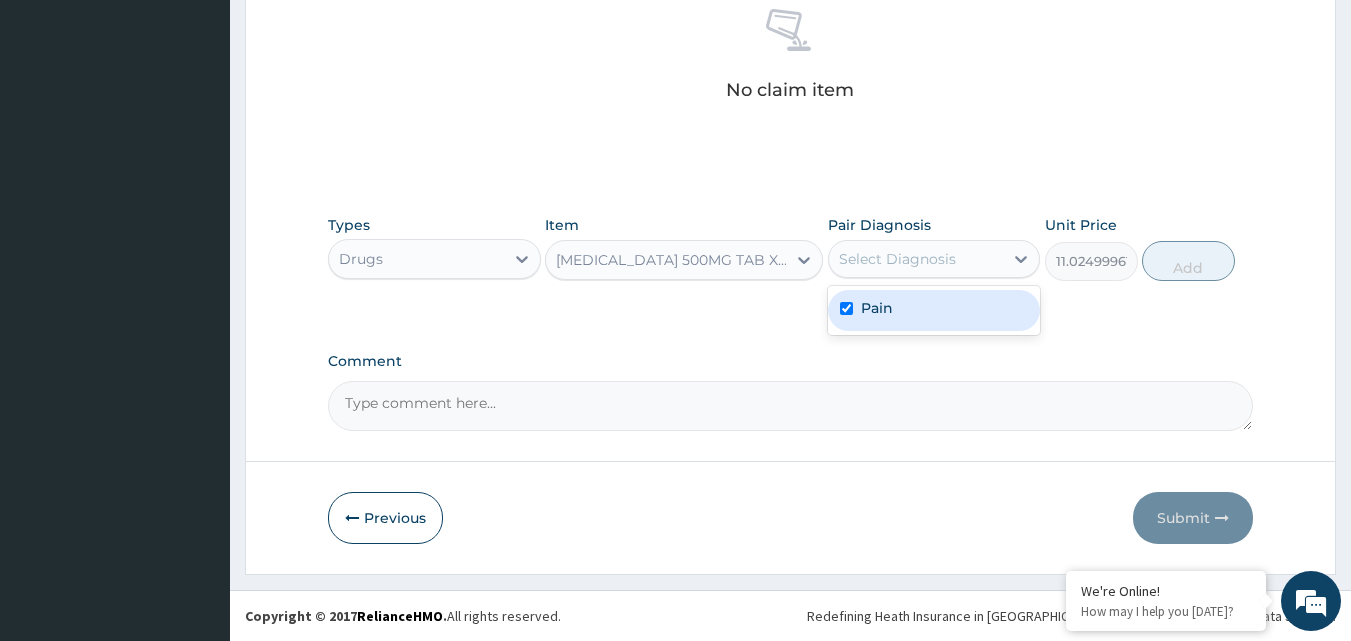 checkbox on "true" 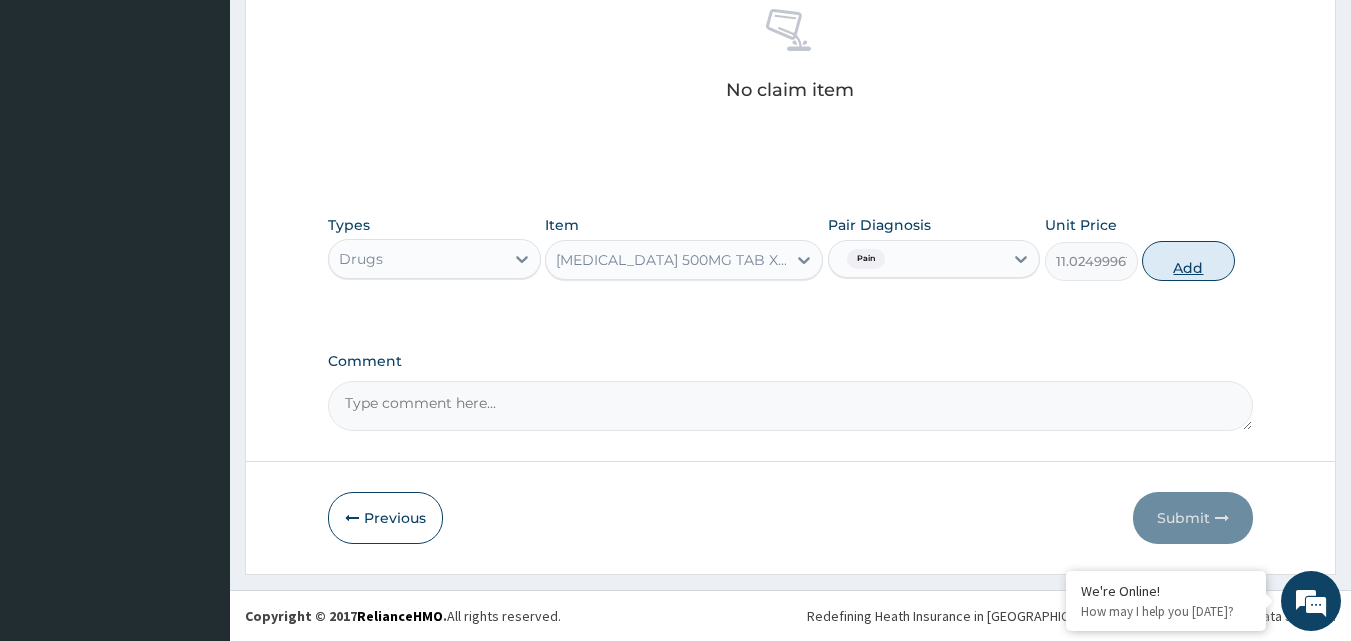 click on "Add" at bounding box center (1188, 261) 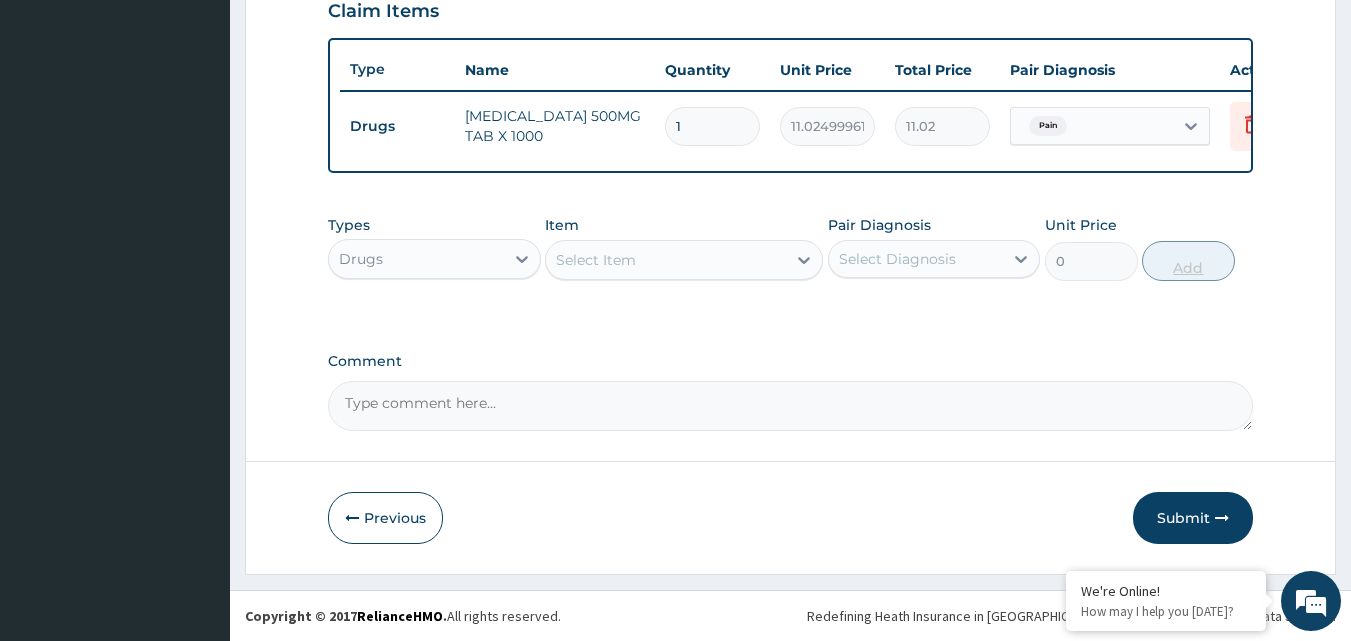 scroll, scrollTop: 721, scrollLeft: 0, axis: vertical 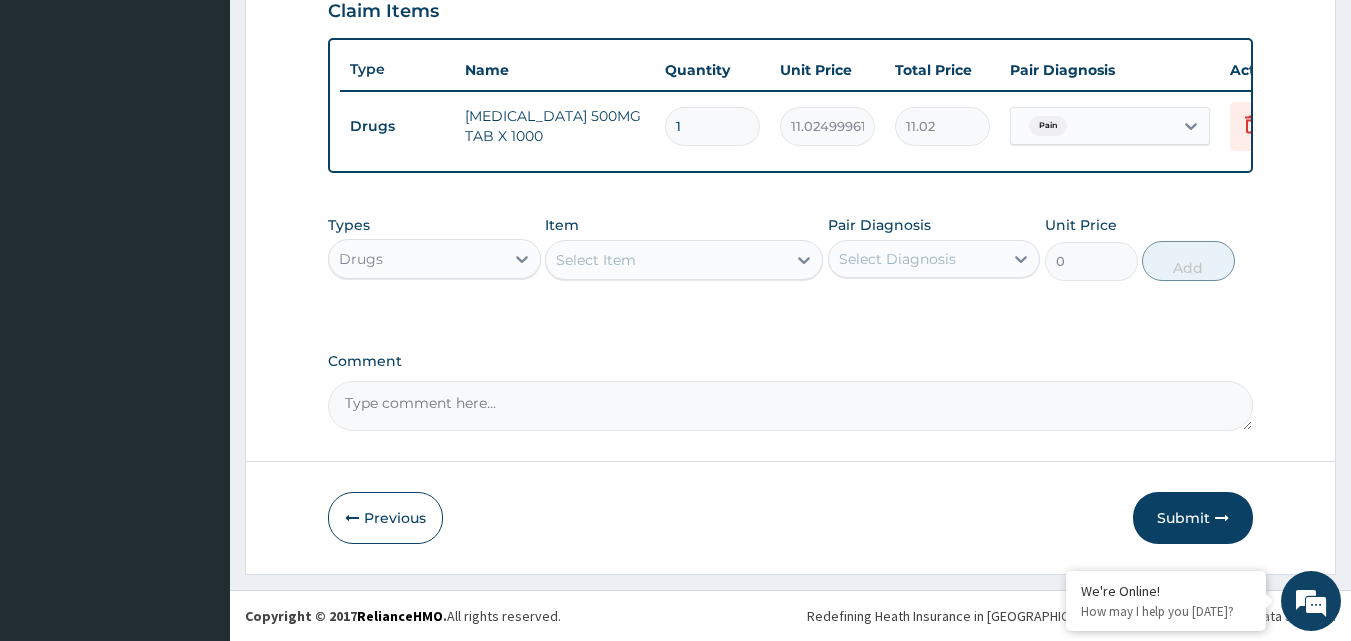 click on "1" at bounding box center [712, 126] 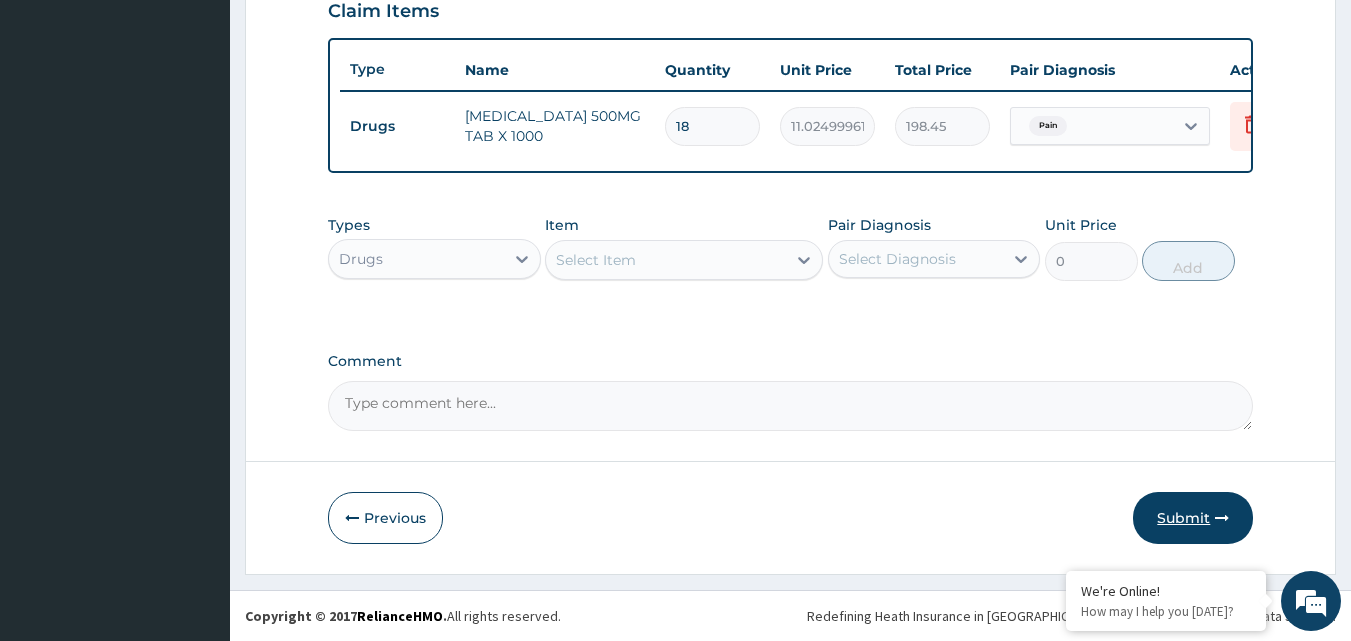 type on "18" 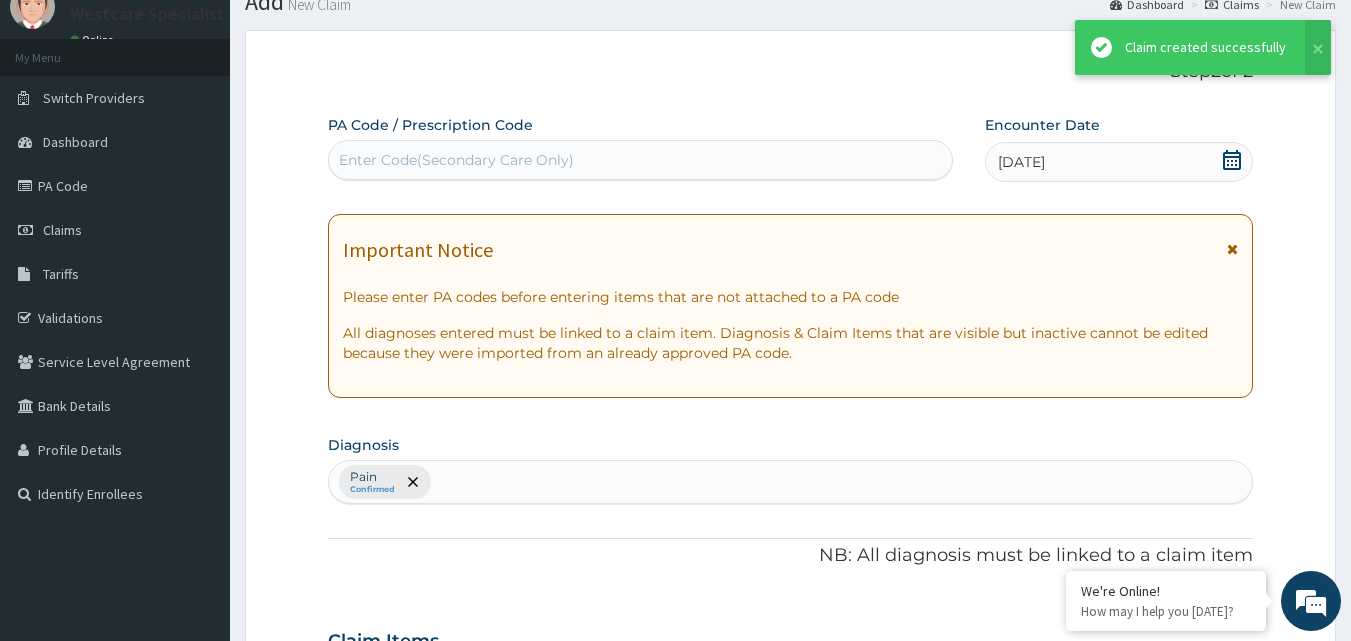 scroll, scrollTop: 721, scrollLeft: 0, axis: vertical 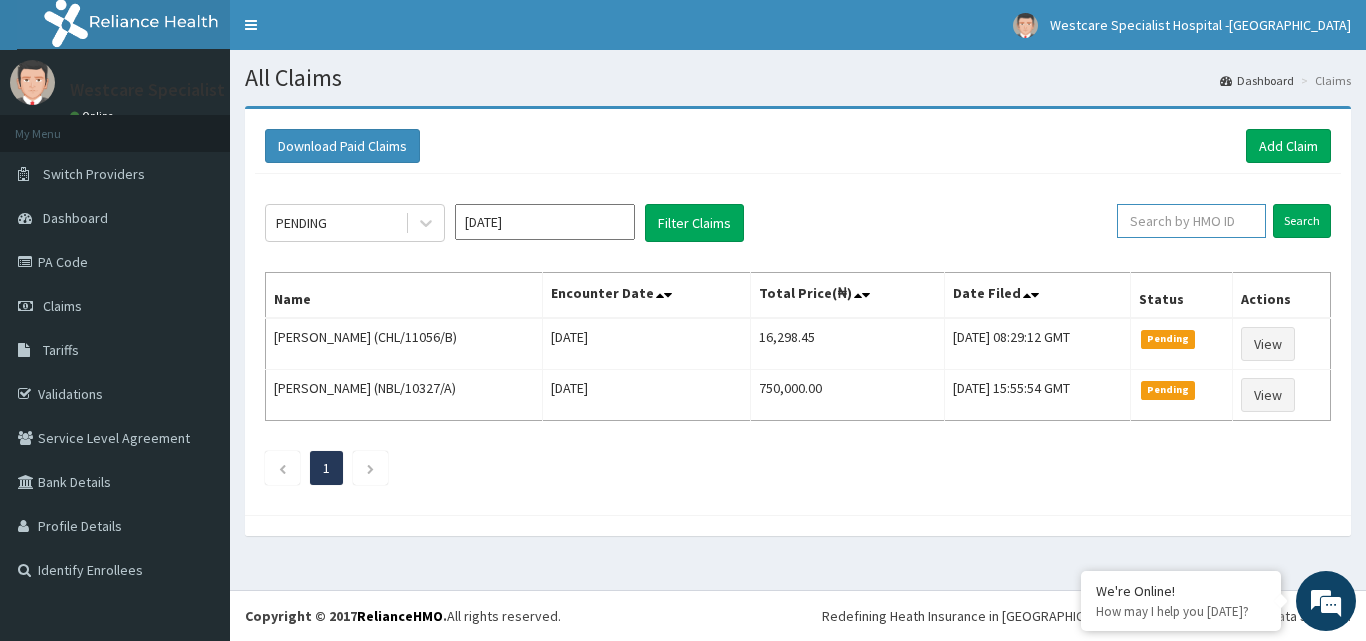 click at bounding box center [1191, 221] 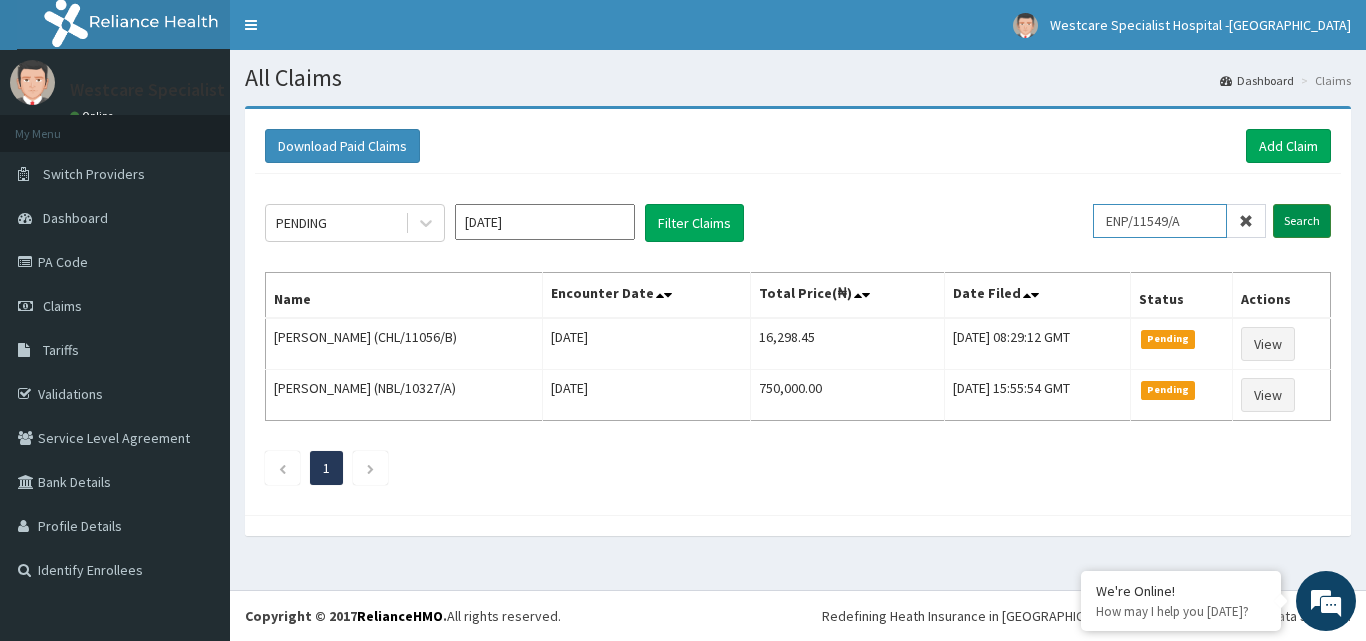 type on "ENP/11549/A" 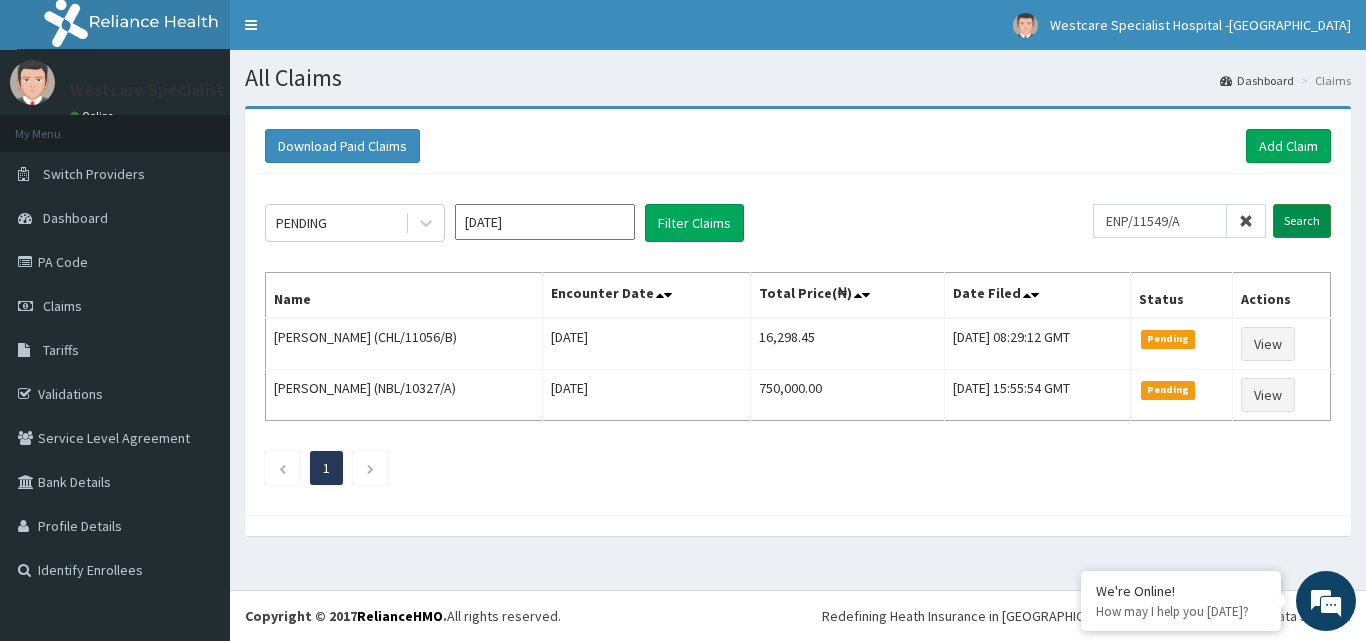 click on "Search" at bounding box center (1302, 221) 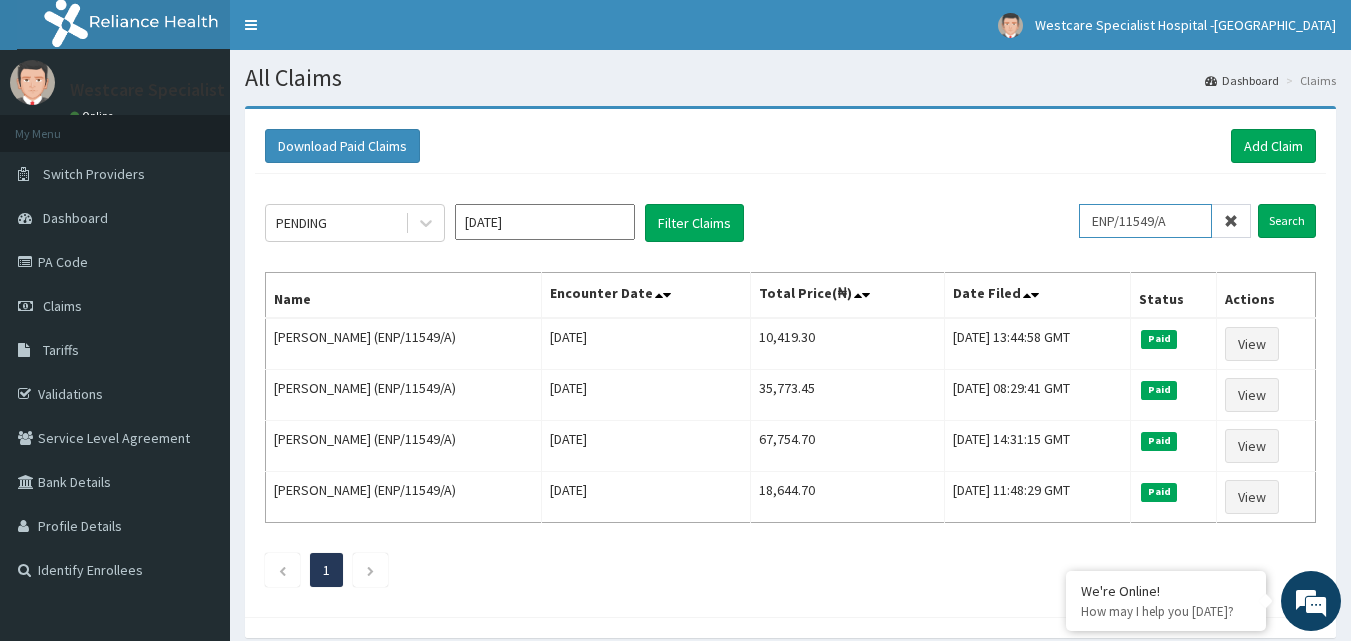 click on "ENP/11549/A" at bounding box center [1145, 221] 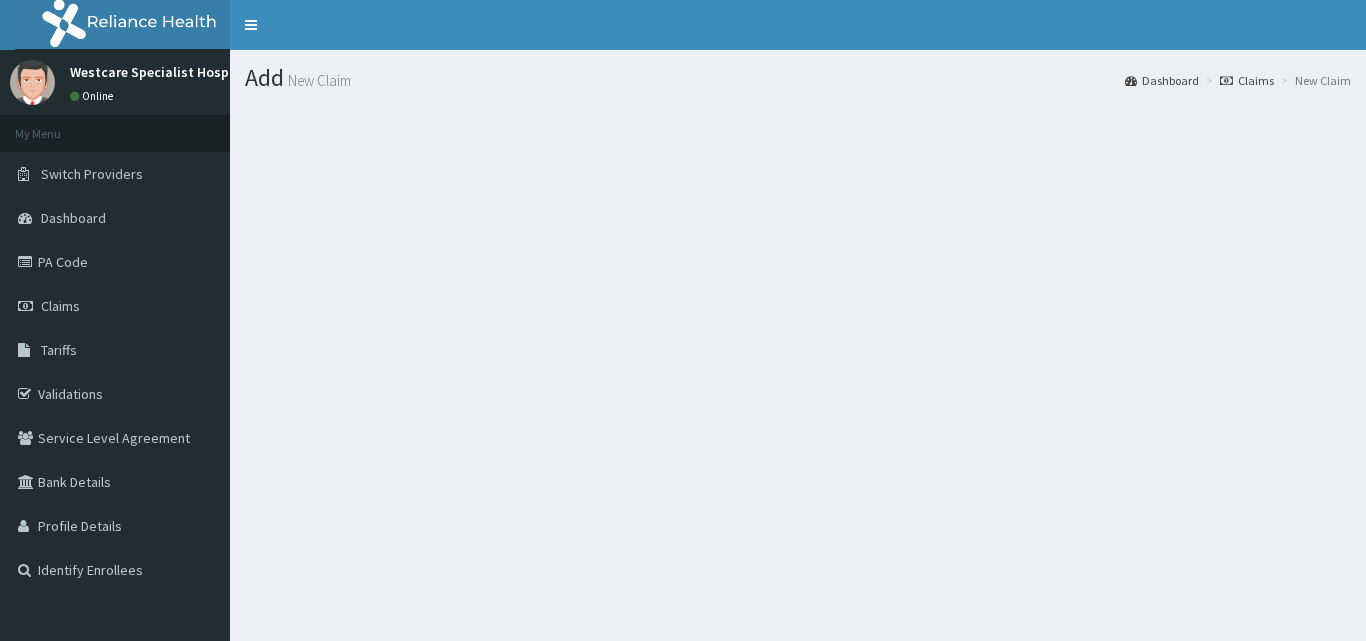 scroll, scrollTop: 0, scrollLeft: 0, axis: both 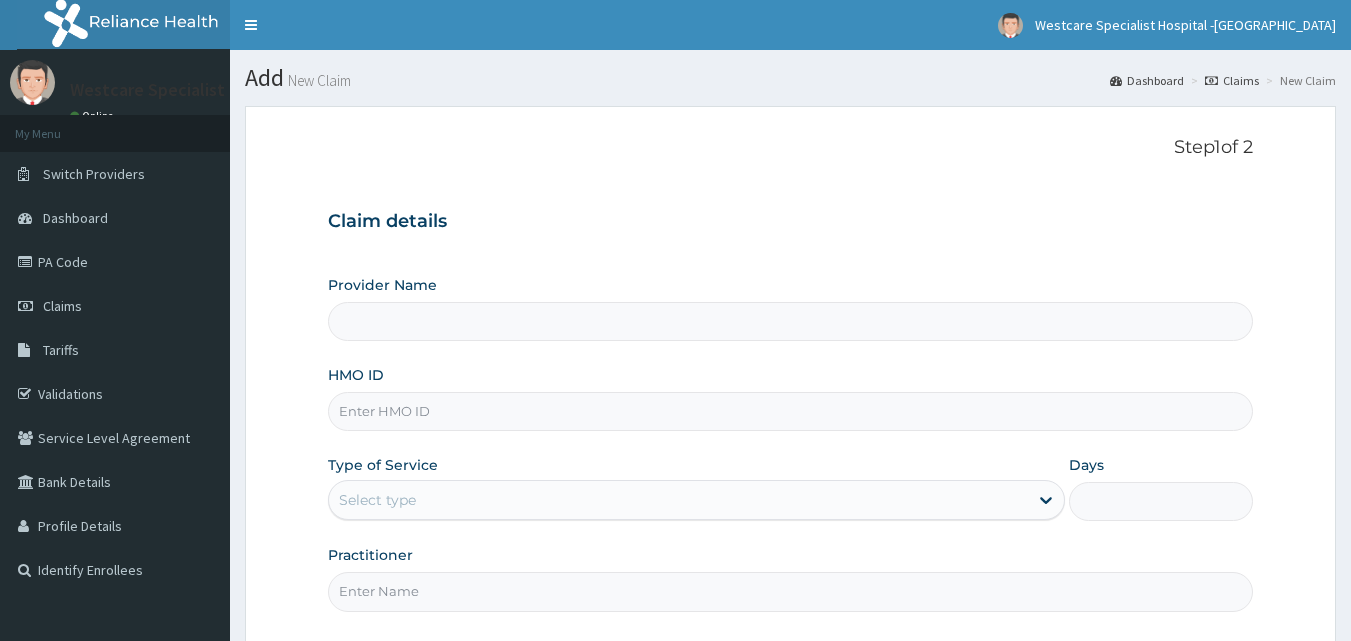 type on "WestCare Specialist Hospital - [GEOGRAPHIC_DATA]" 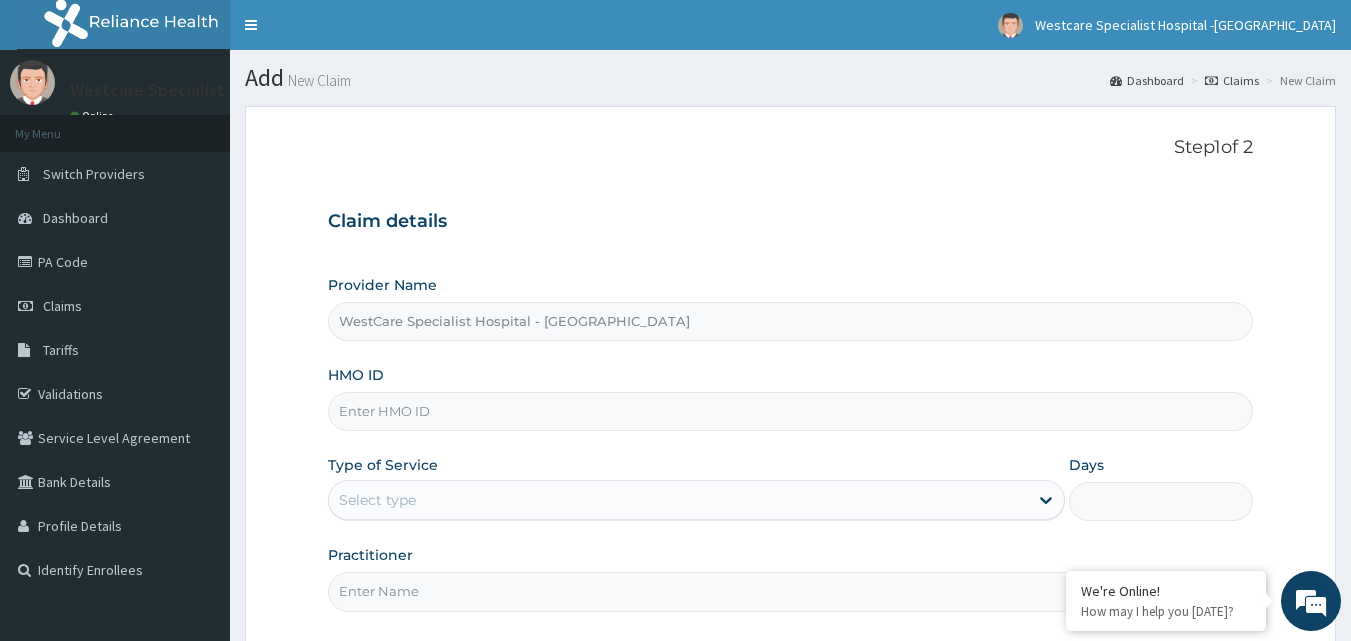 scroll, scrollTop: 0, scrollLeft: 0, axis: both 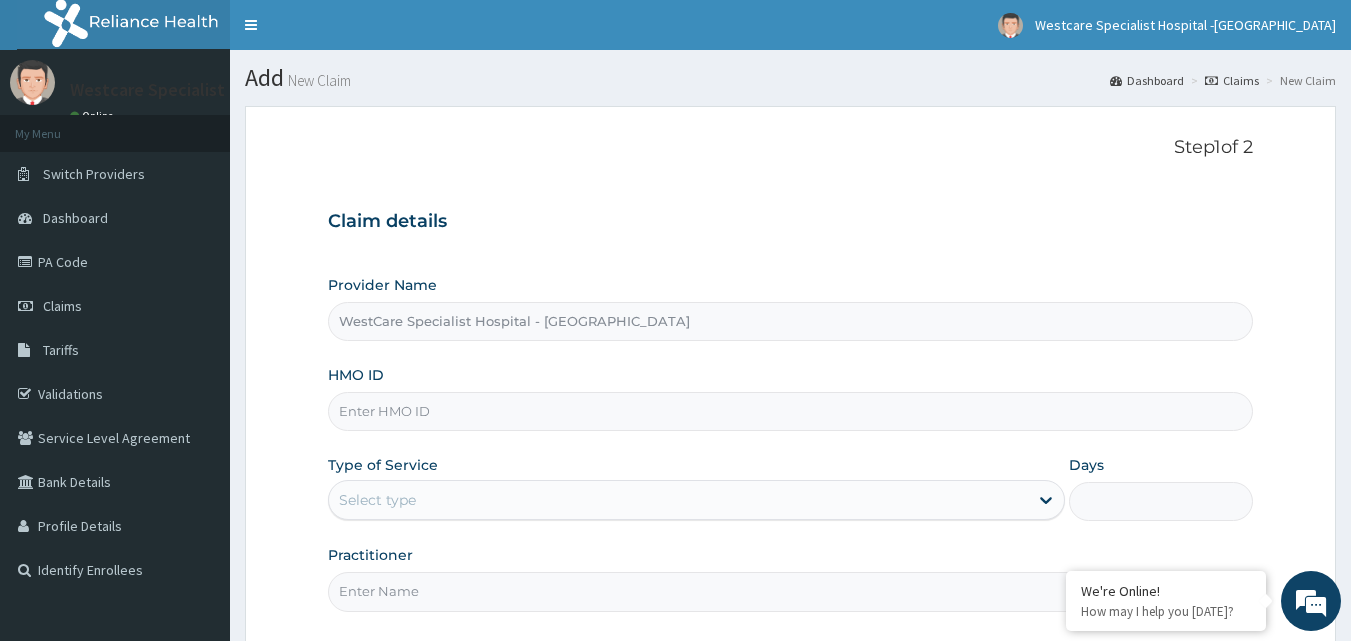 paste on "ENP/11549/A" 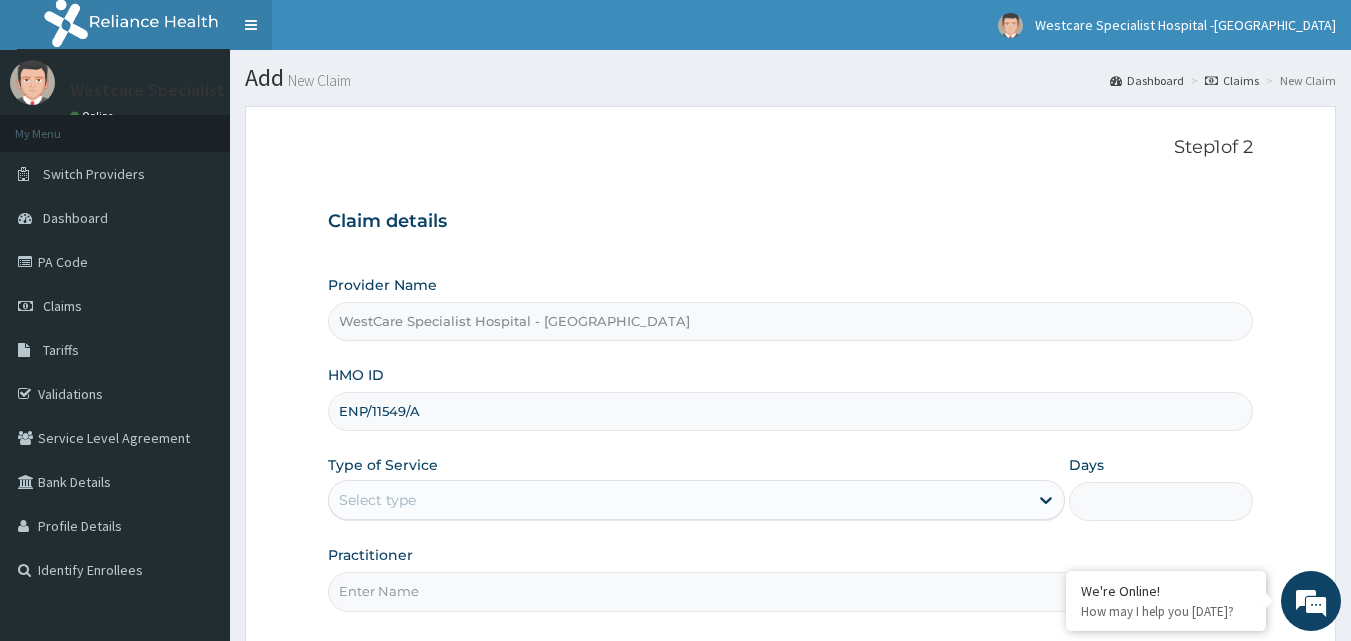 type on "ENP/11549/A" 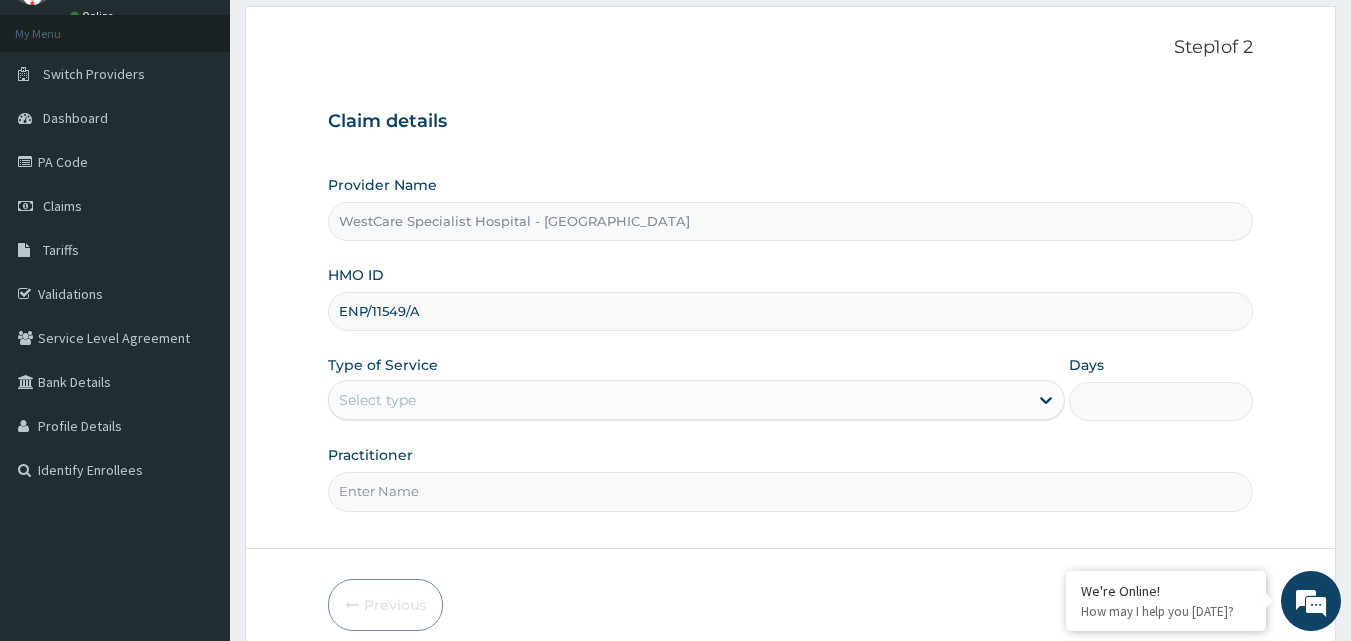 scroll, scrollTop: 187, scrollLeft: 0, axis: vertical 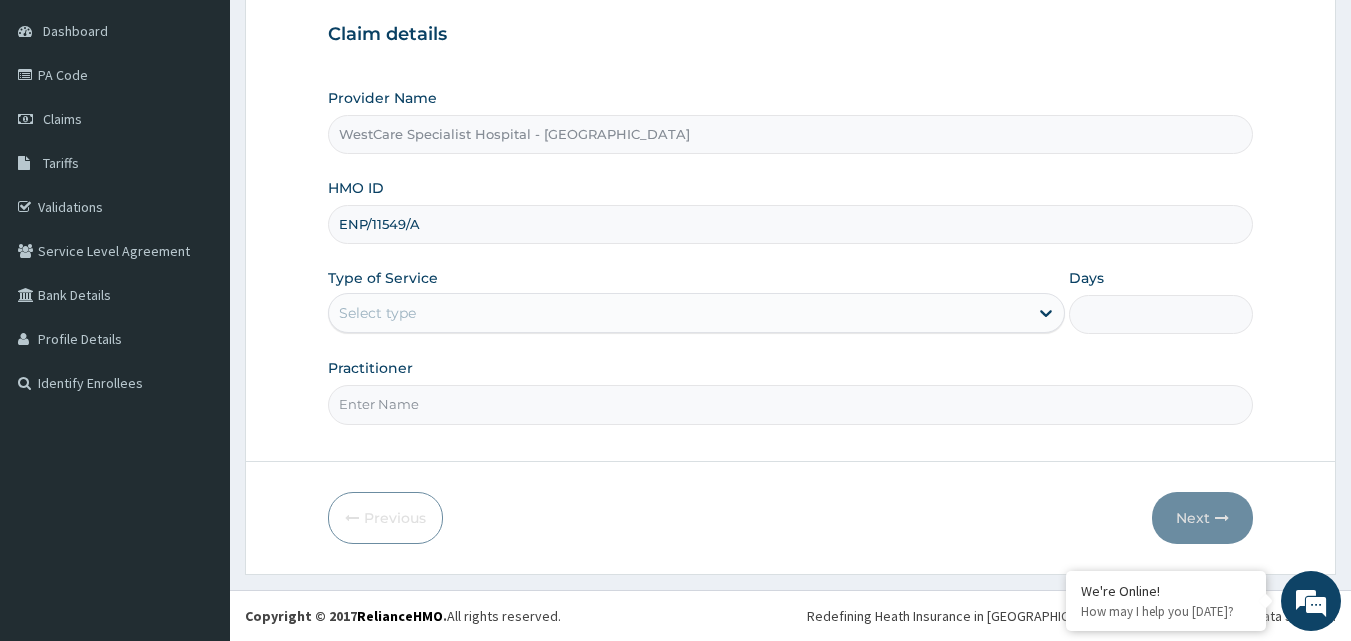 click on "Select type" at bounding box center [678, 313] 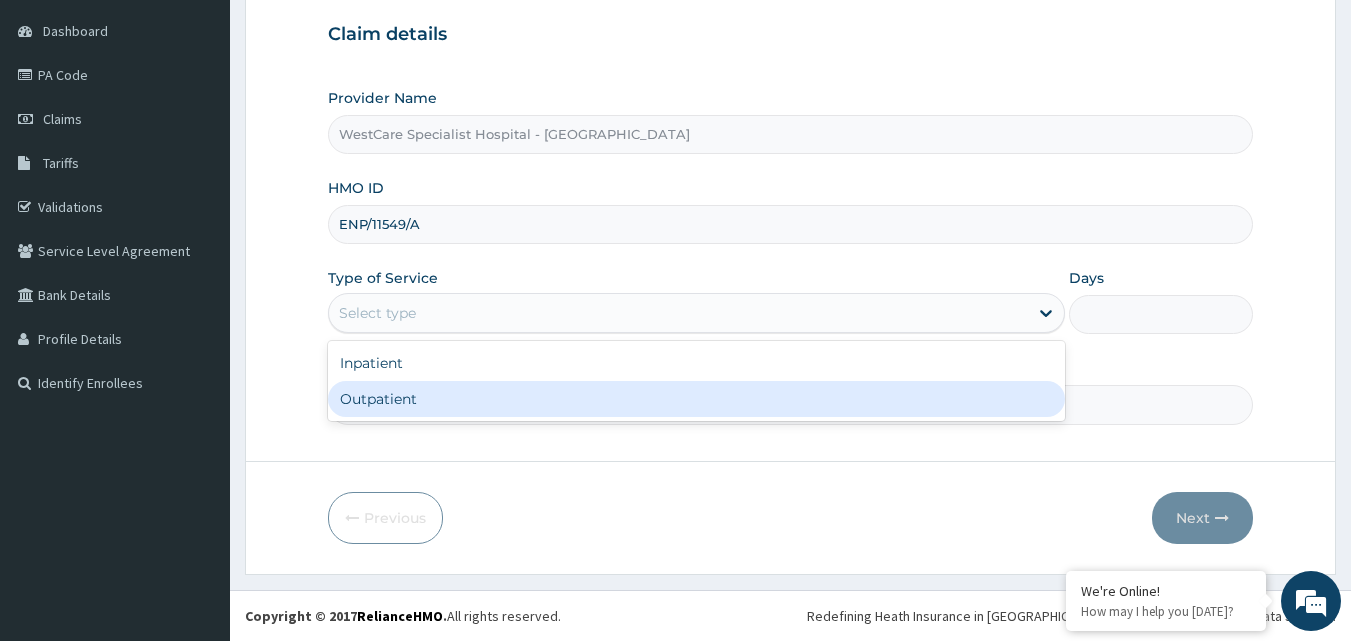 click on "Outpatient" at bounding box center (696, 399) 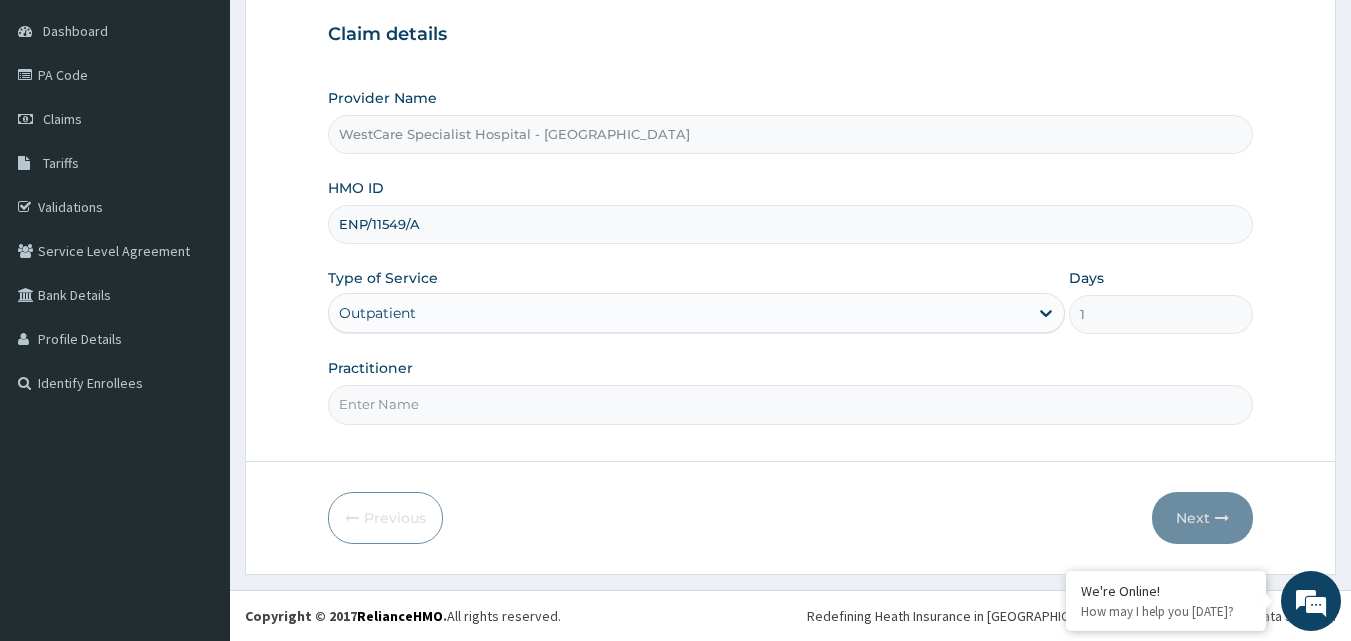 click on "Practitioner" at bounding box center [791, 404] 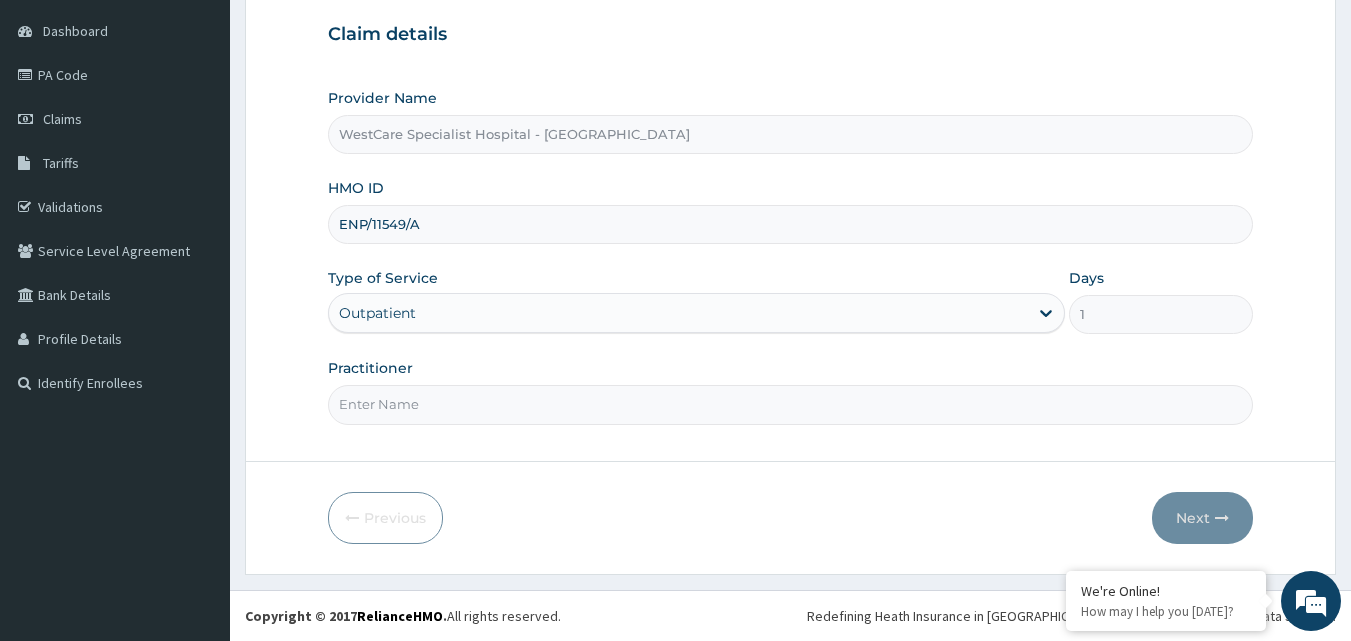 type on "v" 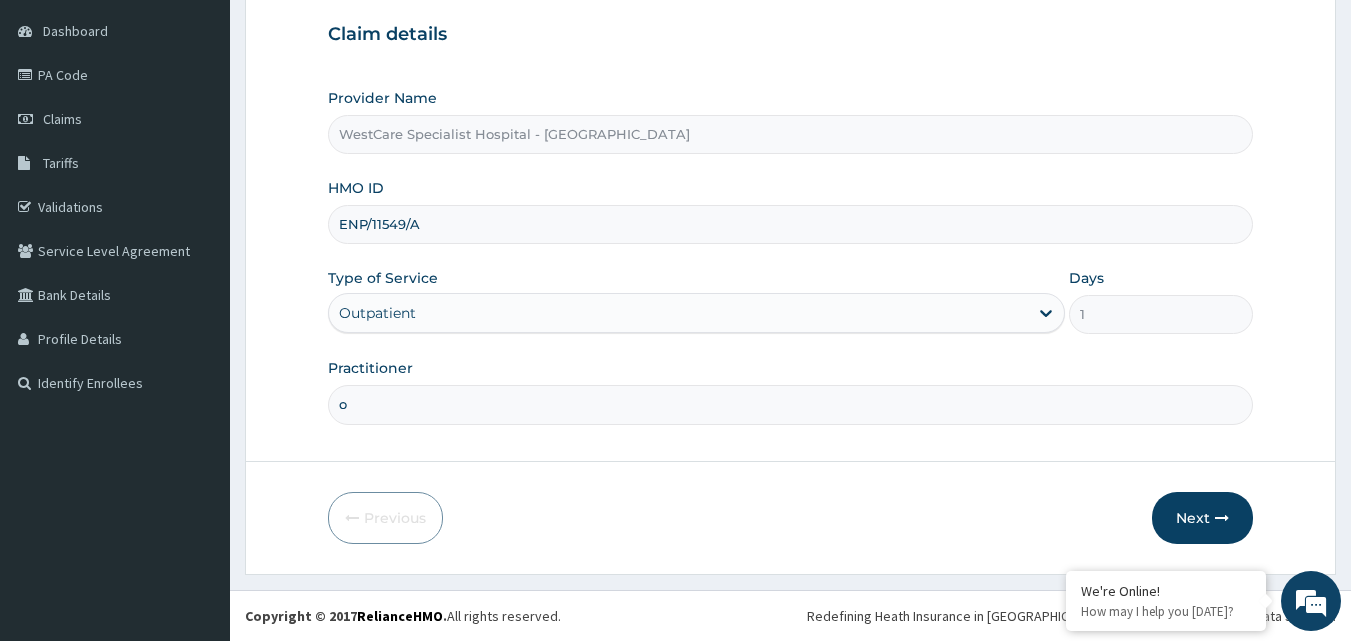 type on "OBIDEYI" 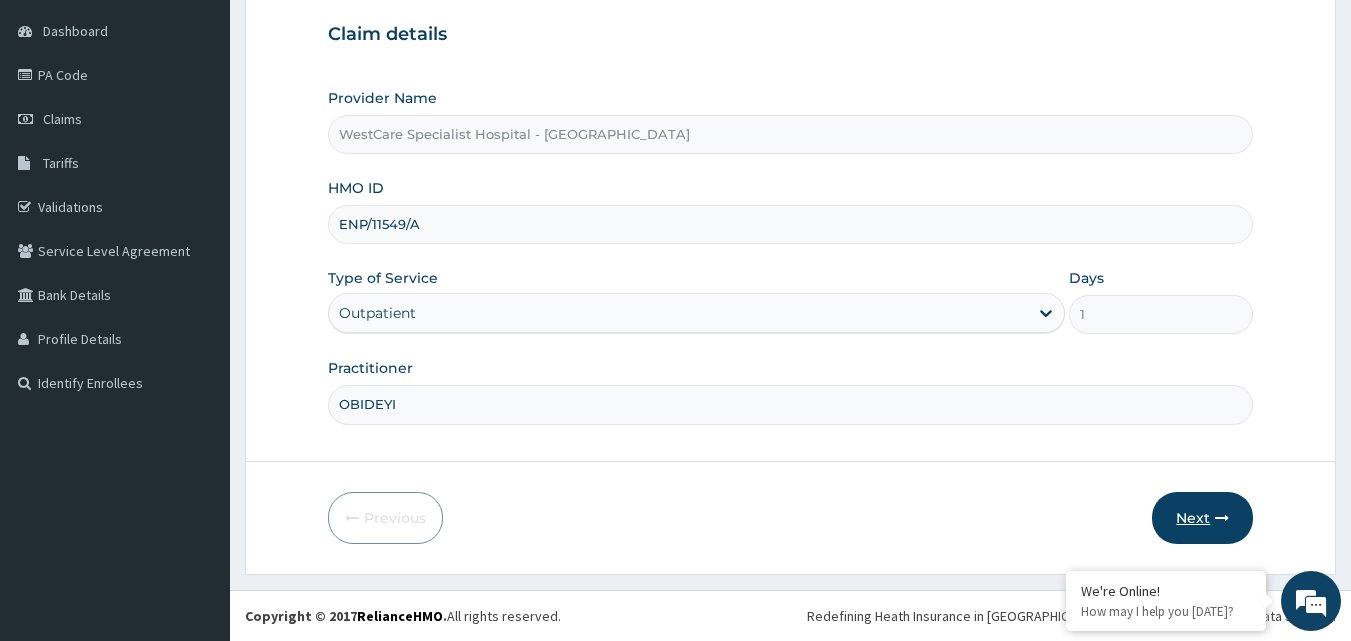 click on "Next" at bounding box center (1202, 518) 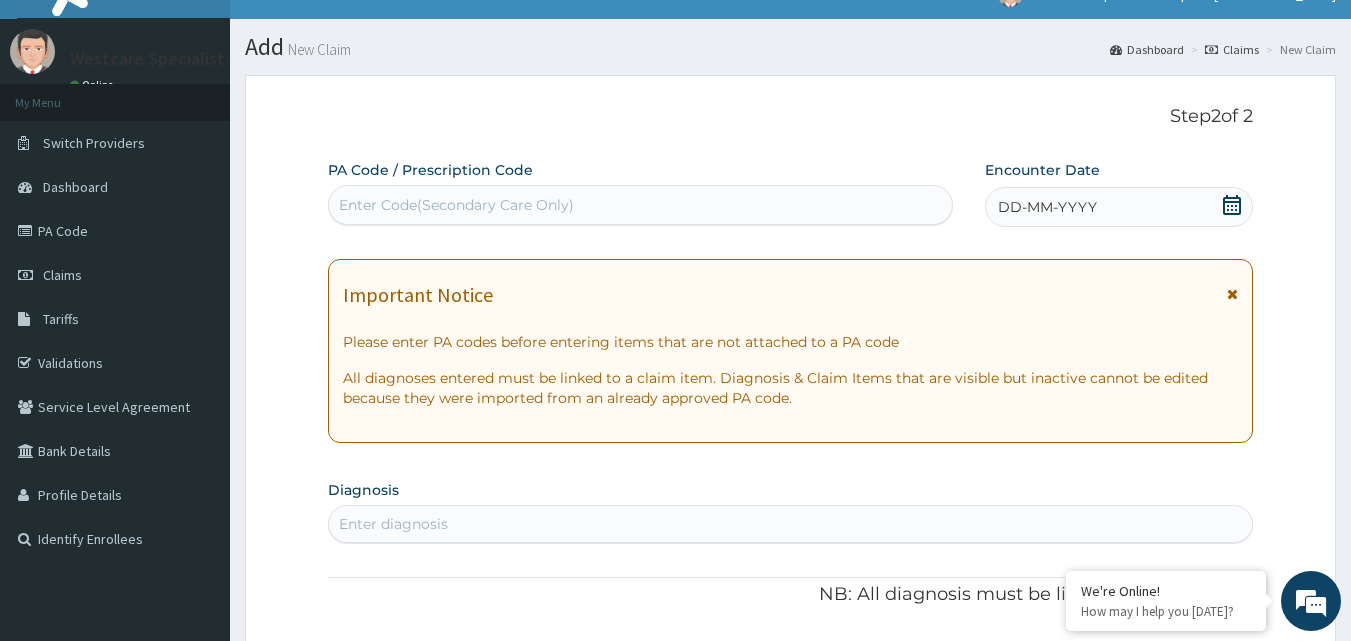 scroll, scrollTop: 0, scrollLeft: 0, axis: both 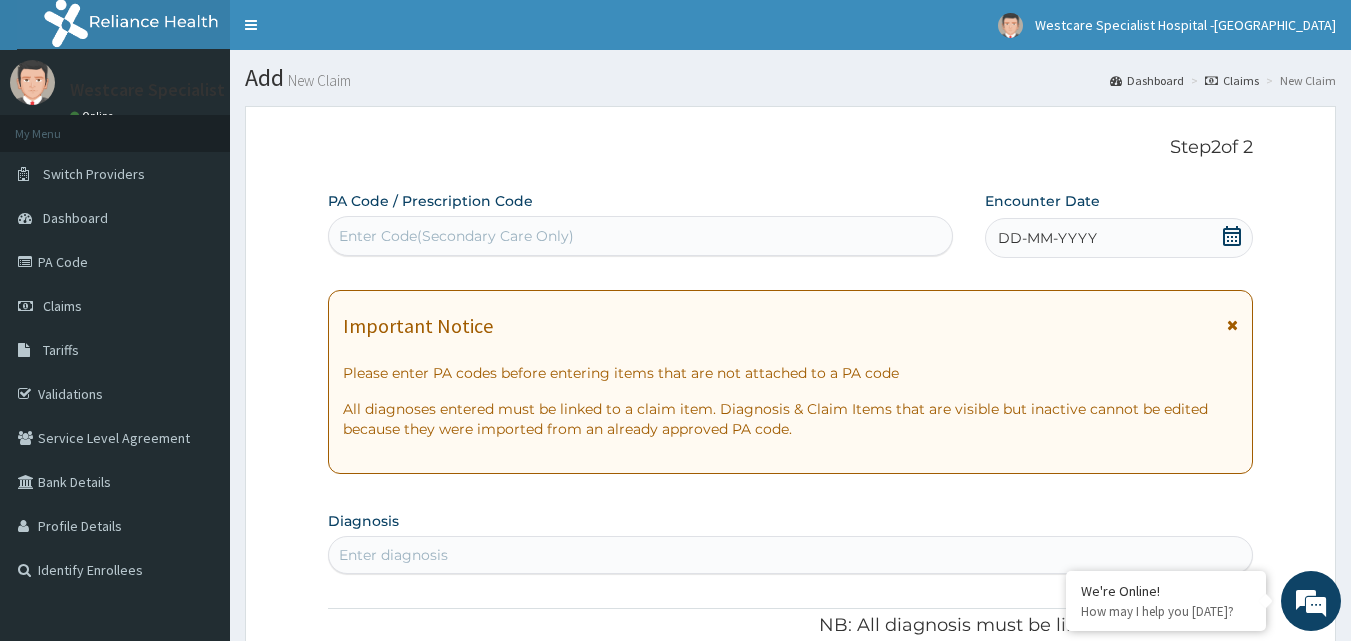 click on "Enter Code(Secondary Care Only)" at bounding box center [641, 236] 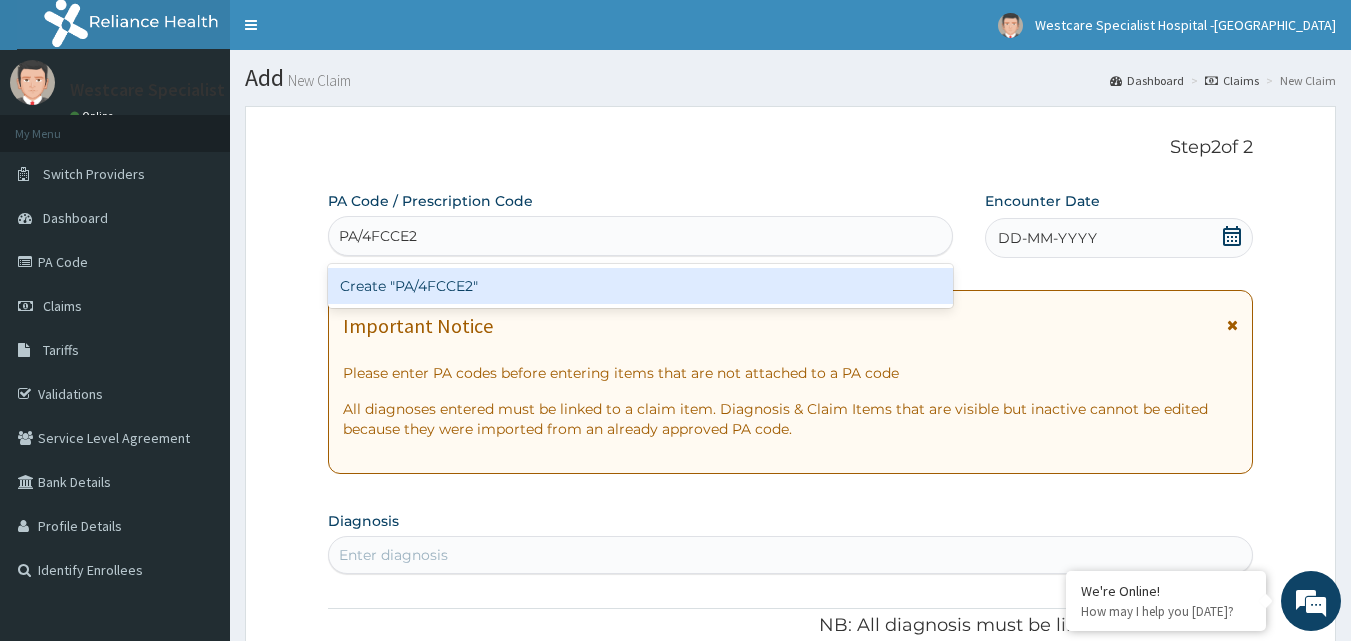 click on "Create "PA/4FCCE2"" at bounding box center [641, 286] 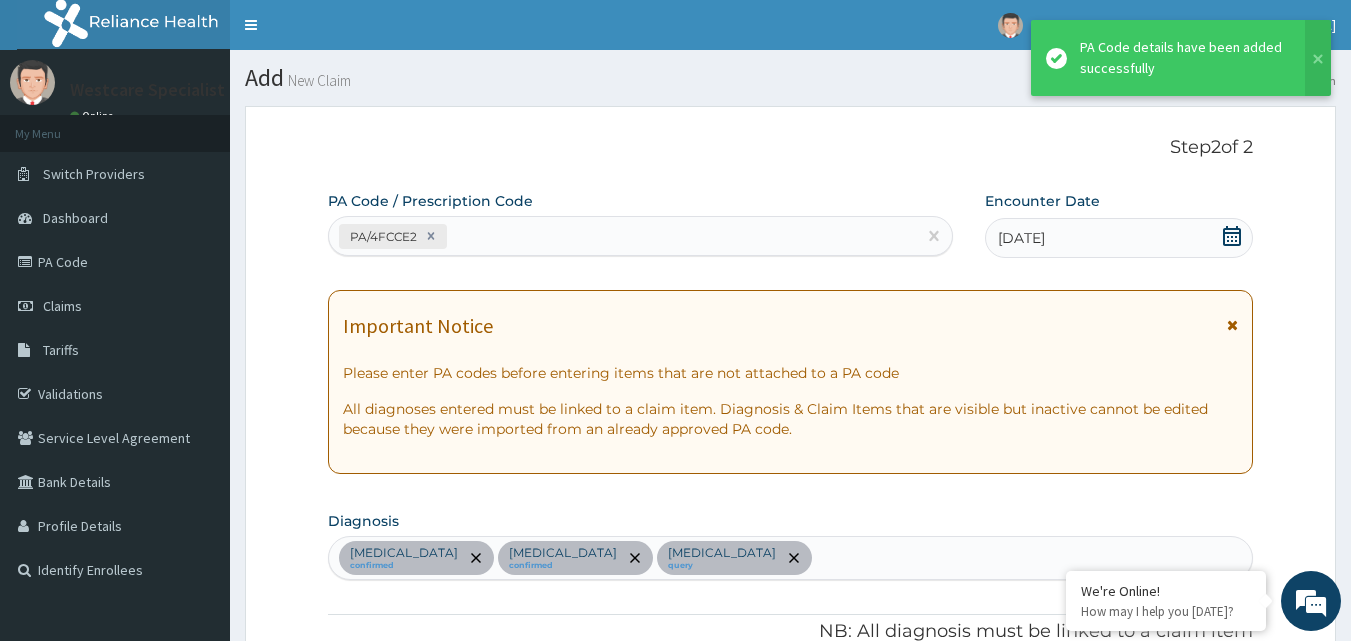scroll, scrollTop: 788, scrollLeft: 0, axis: vertical 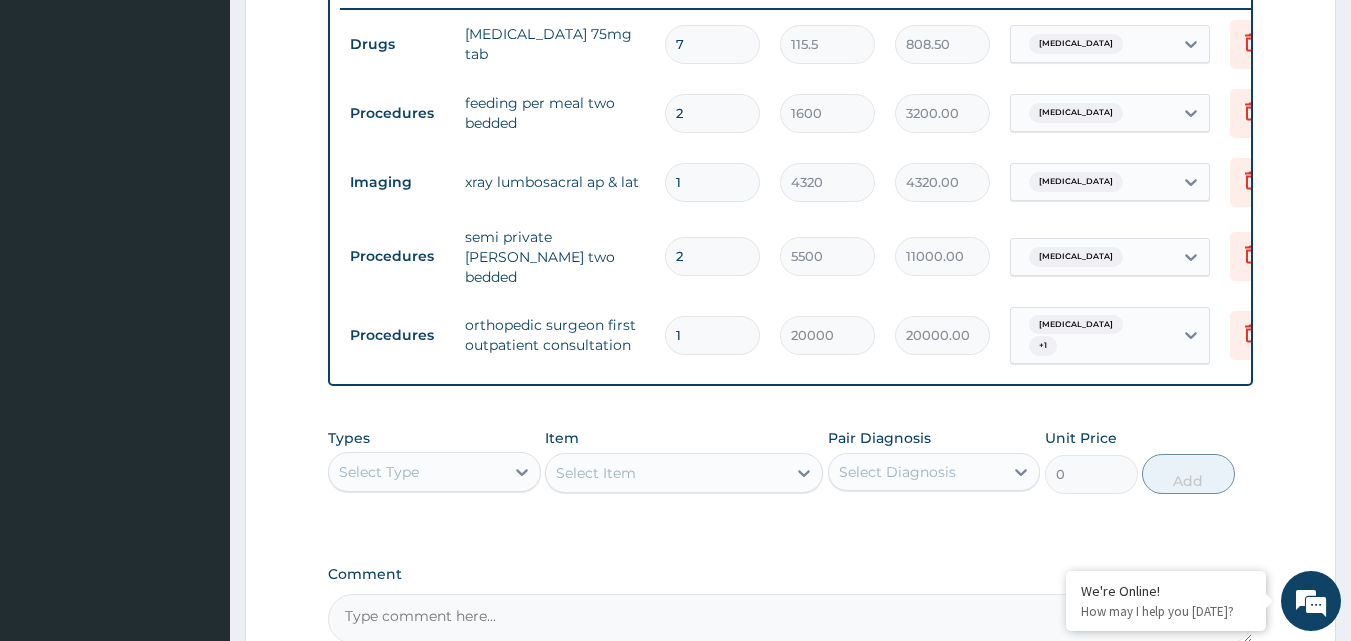 click on "Procedures" at bounding box center [397, 256] 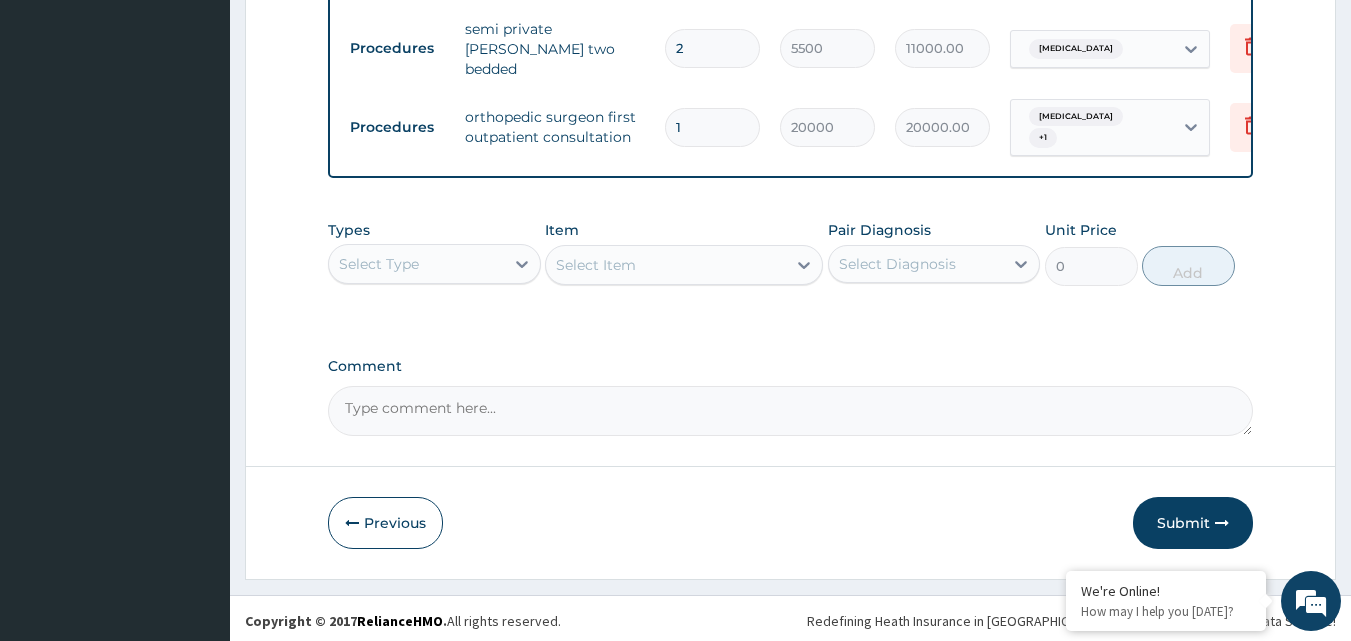 scroll, scrollTop: 997, scrollLeft: 0, axis: vertical 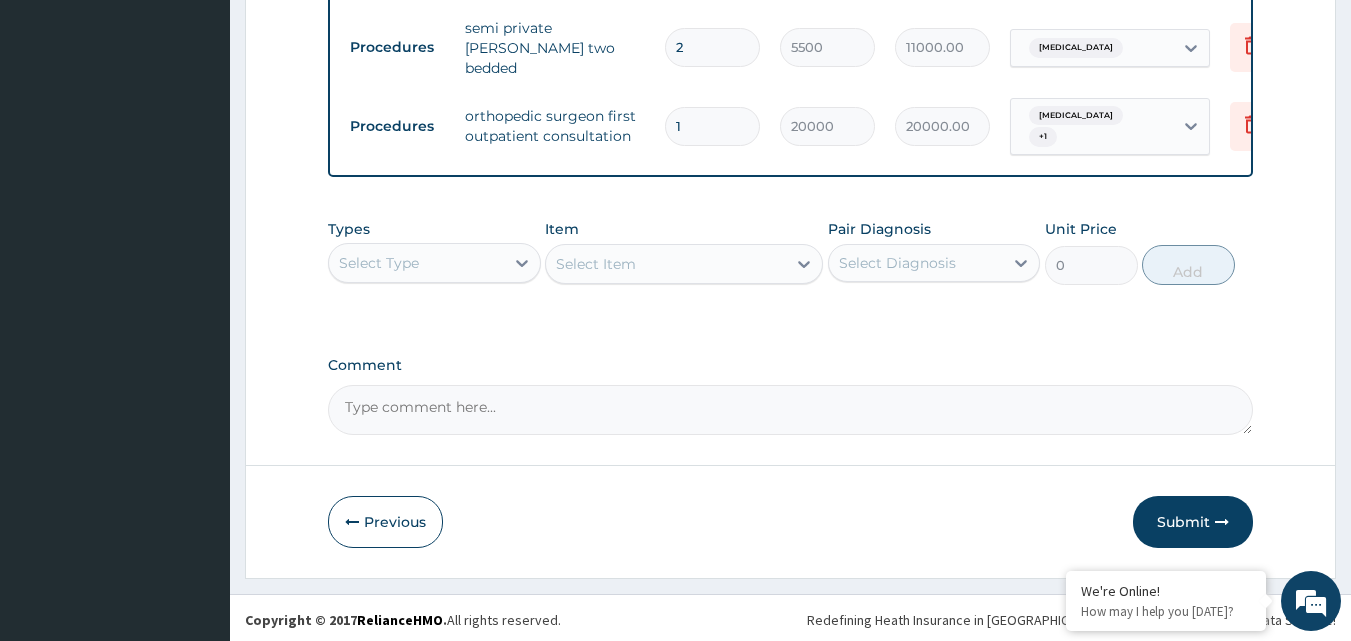 click on "Select Type" at bounding box center (434, 263) 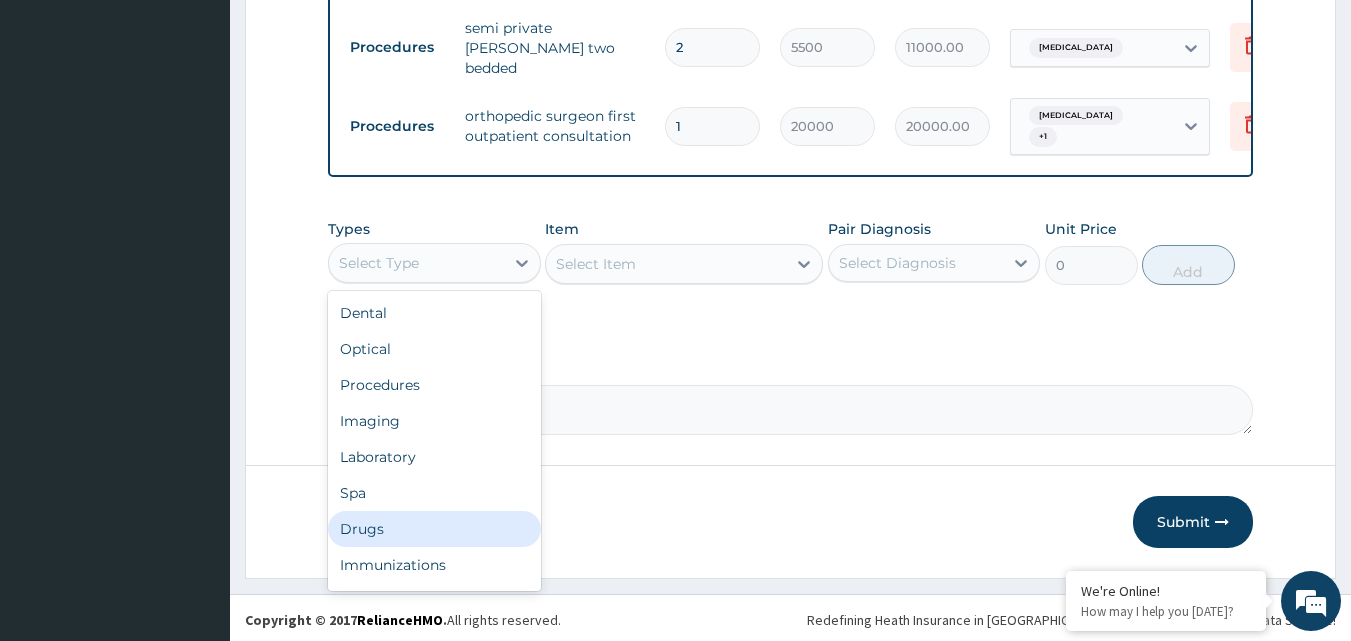 click on "Drugs" at bounding box center (434, 529) 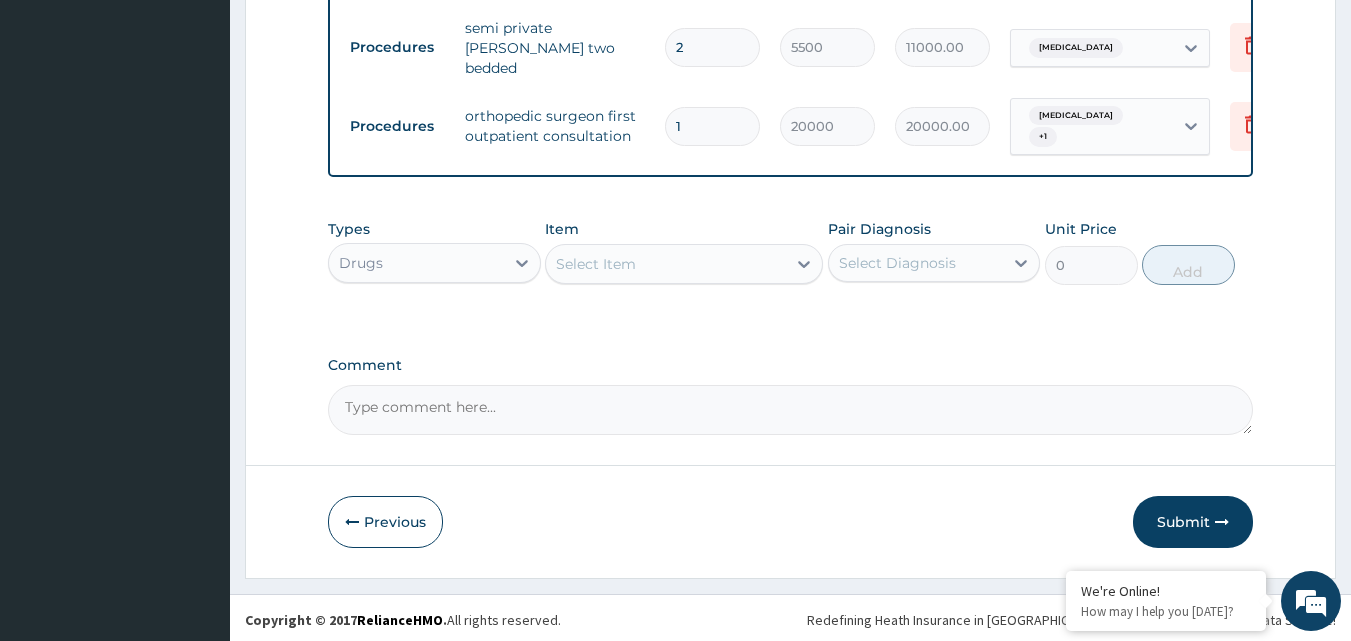 click on "Select Item" at bounding box center [666, 264] 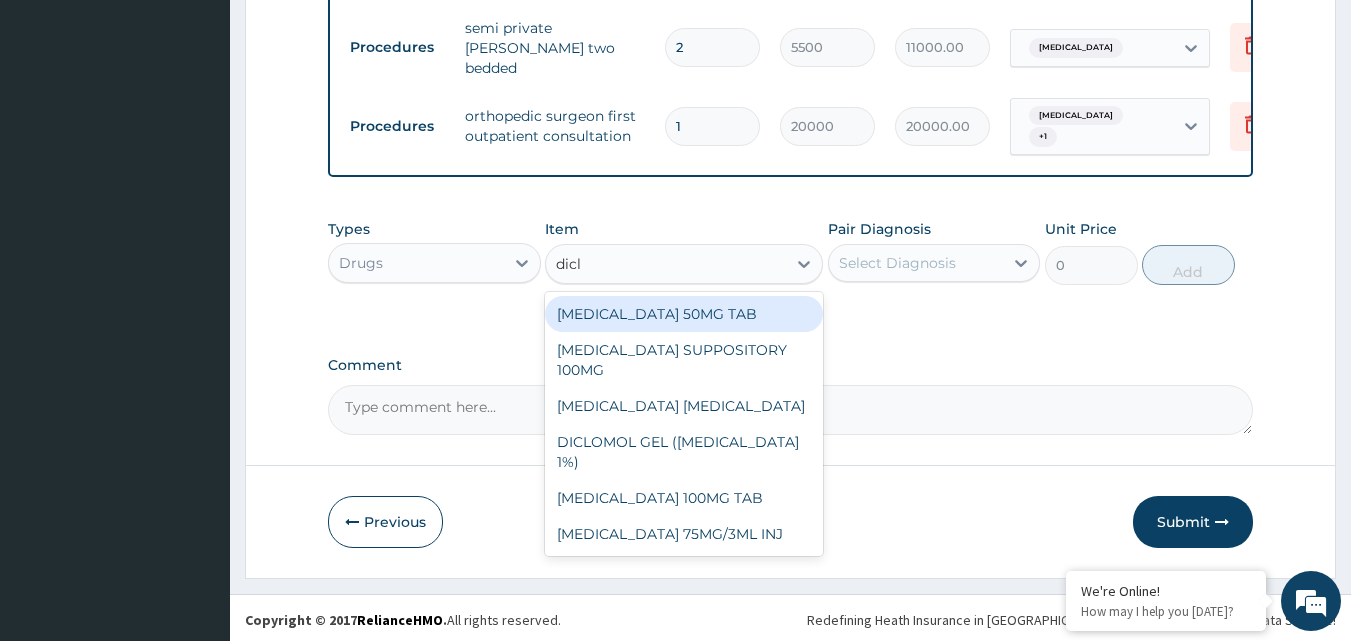 type on "diclo" 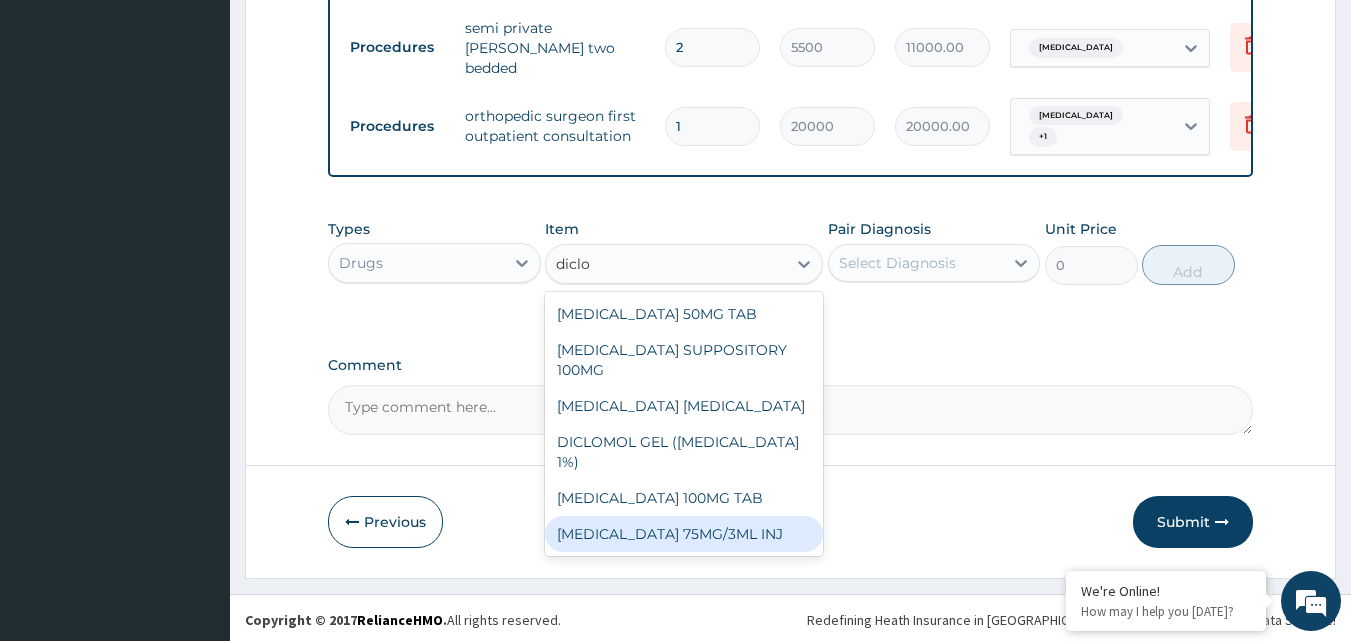 click on "DICLOFENAC 75MG/3ML INJ" at bounding box center [684, 534] 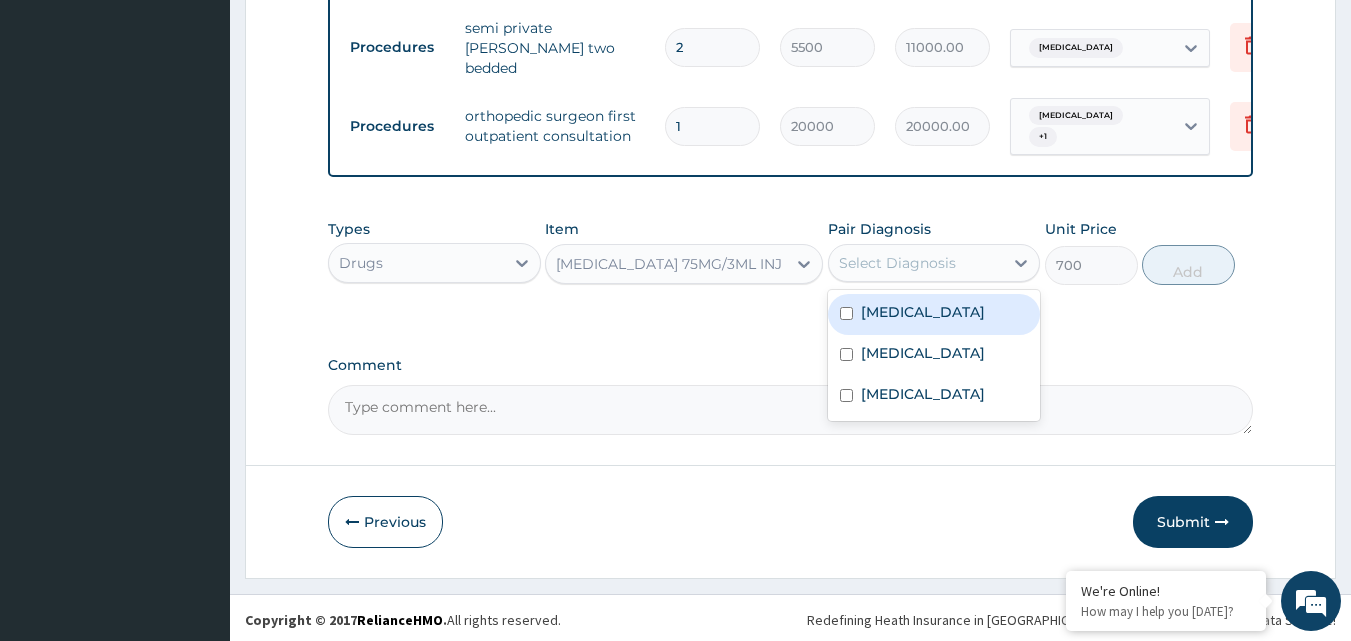 click on "Select Diagnosis" at bounding box center [916, 263] 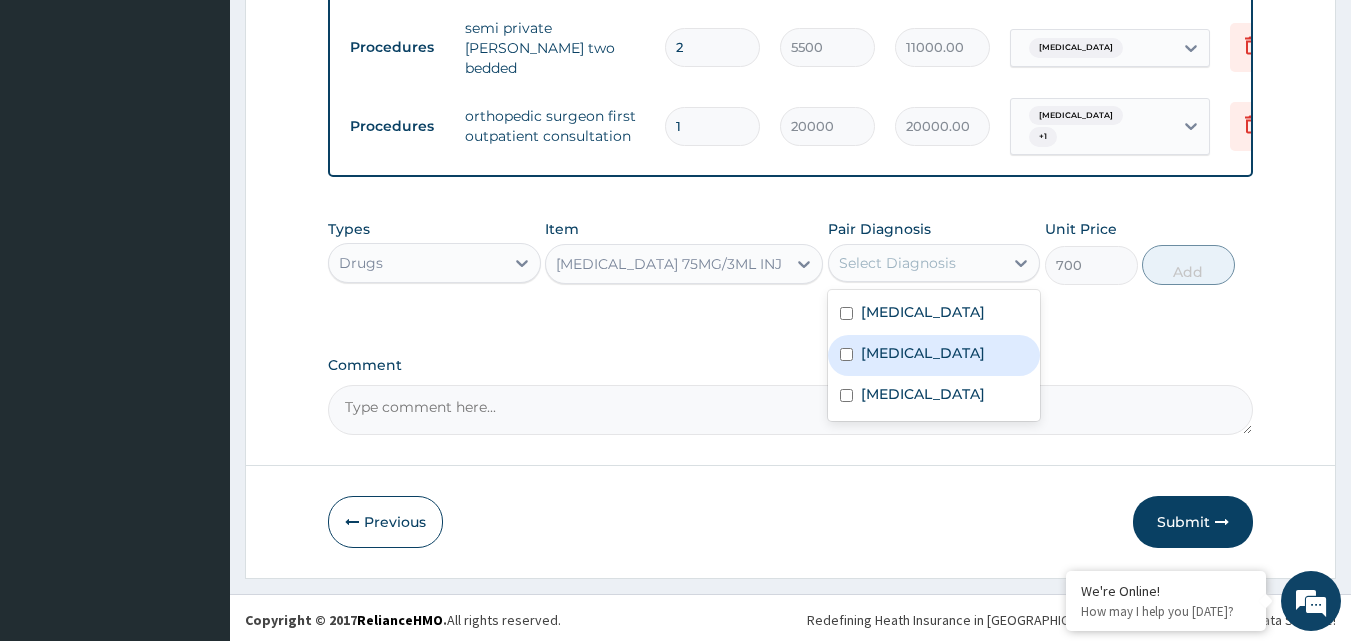 click on "Acute pyelonephritis" at bounding box center [923, 353] 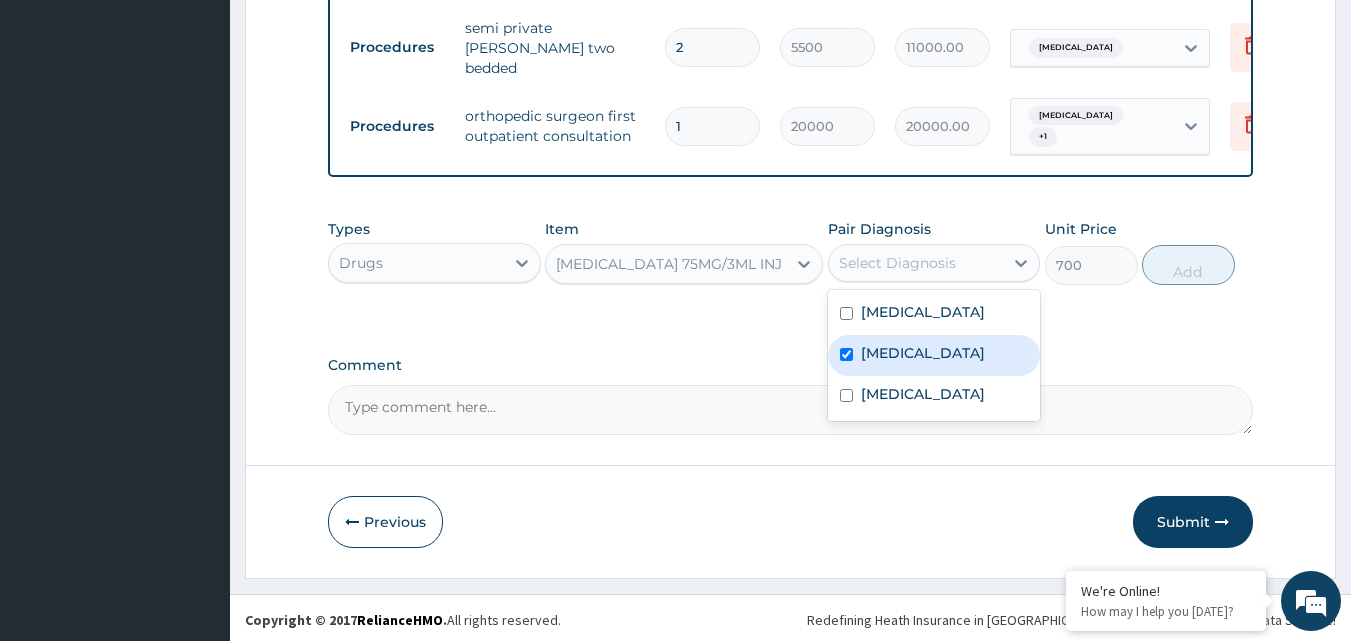 checkbox on "true" 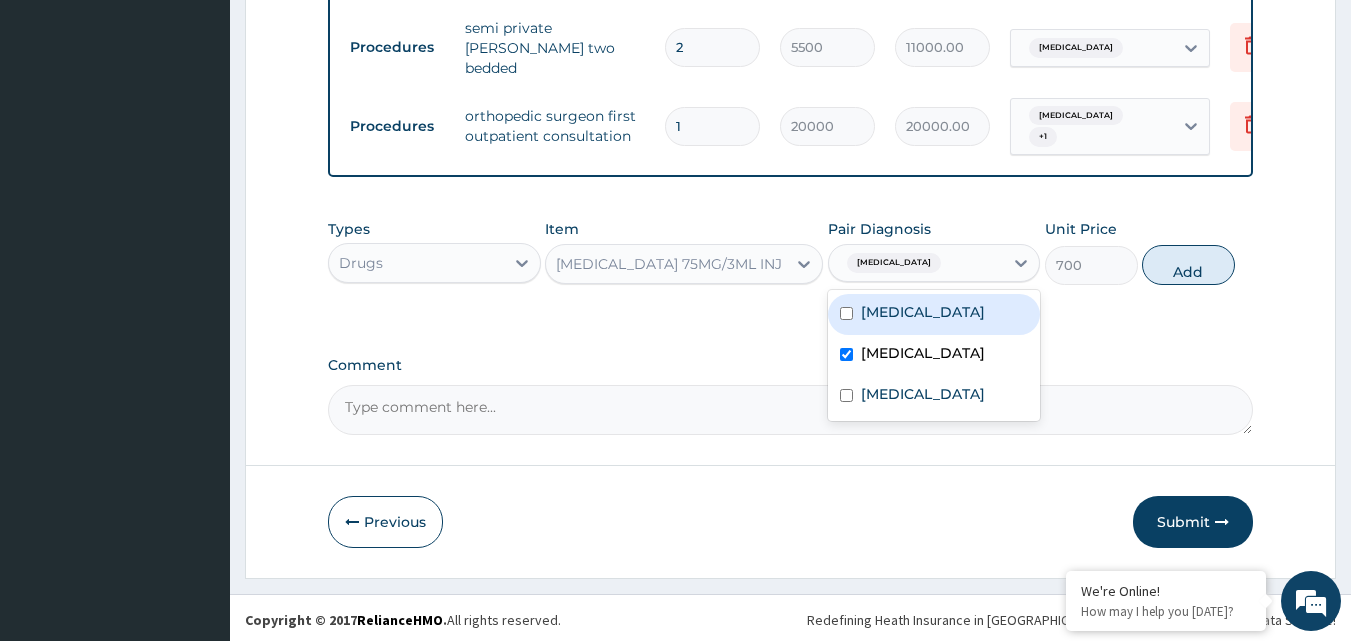 click at bounding box center [846, 313] 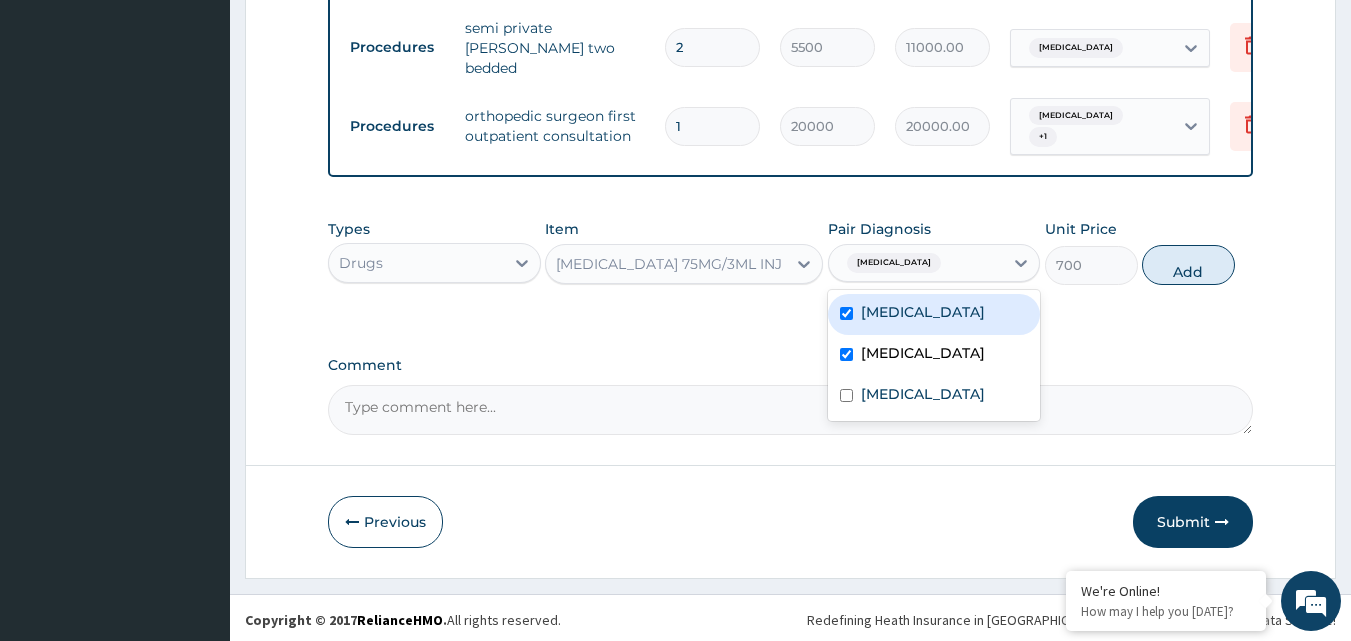 checkbox on "true" 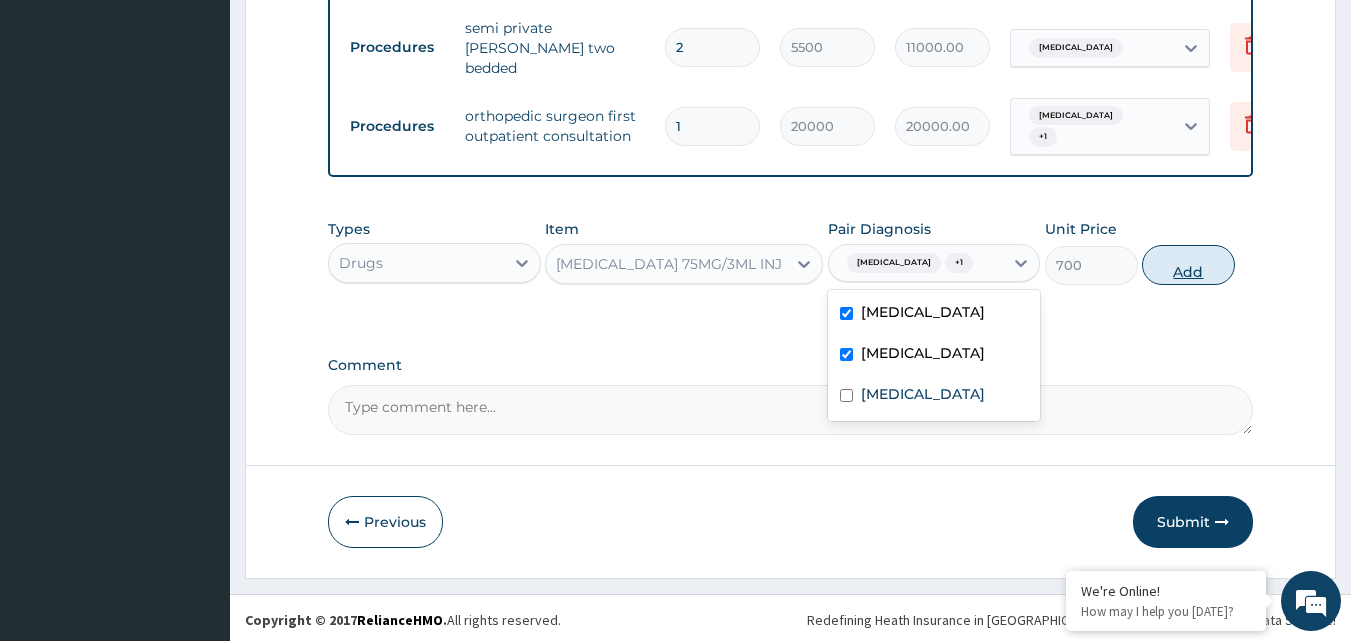 click on "Add" at bounding box center (1188, 265) 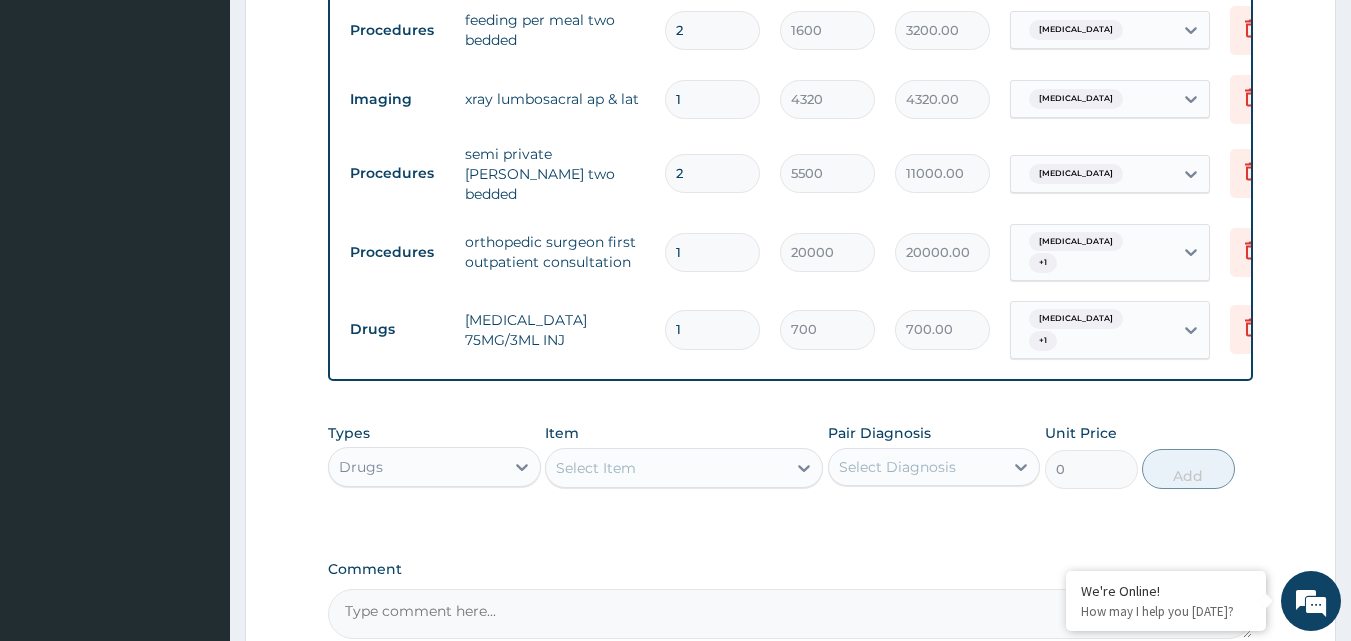 scroll, scrollTop: 697, scrollLeft: 0, axis: vertical 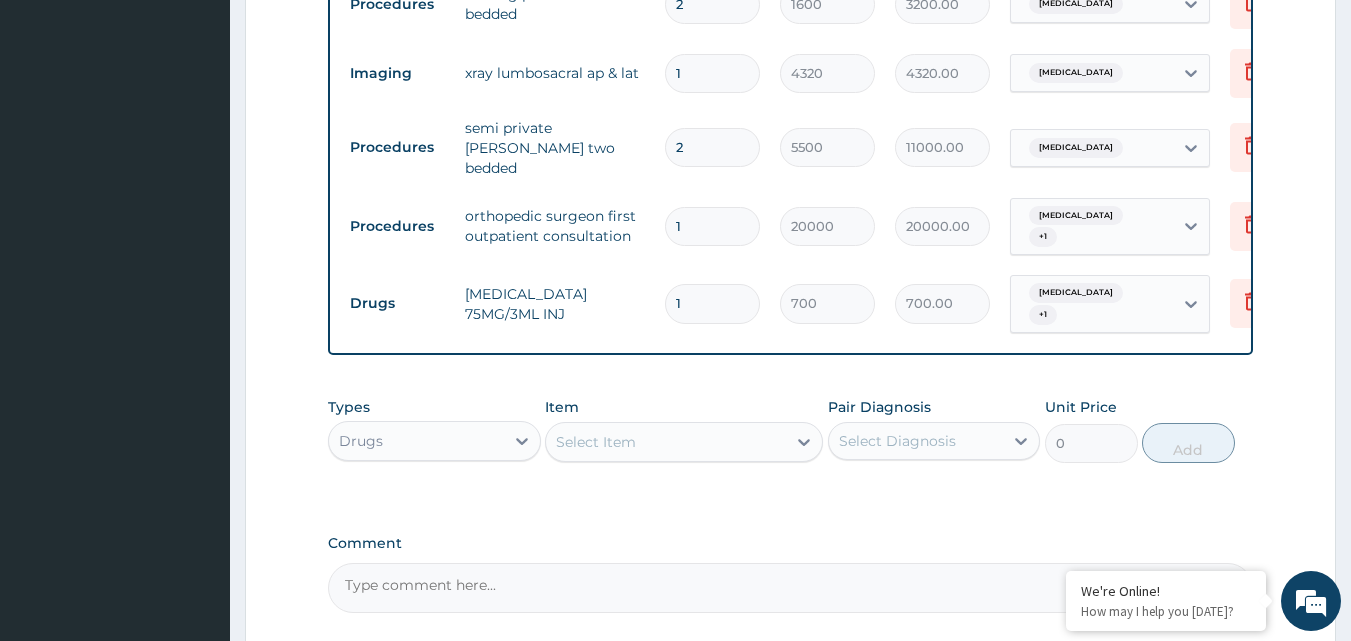 click on "Select Item" at bounding box center [666, 442] 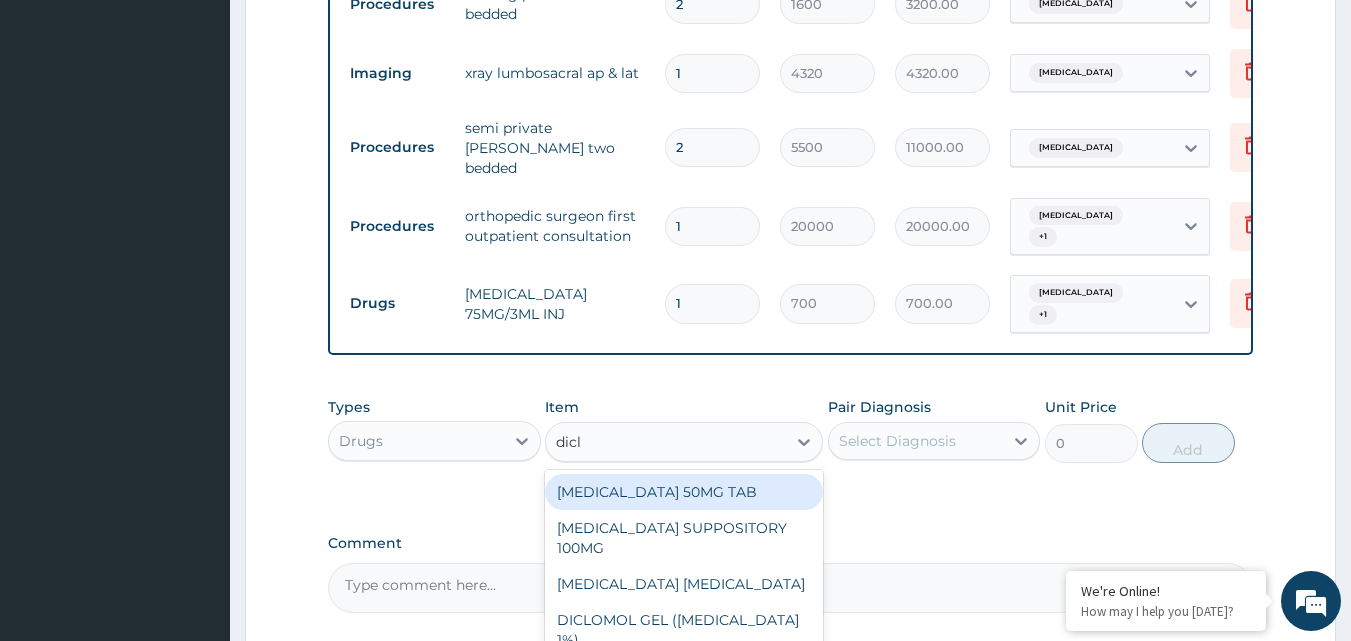 type on "diclo" 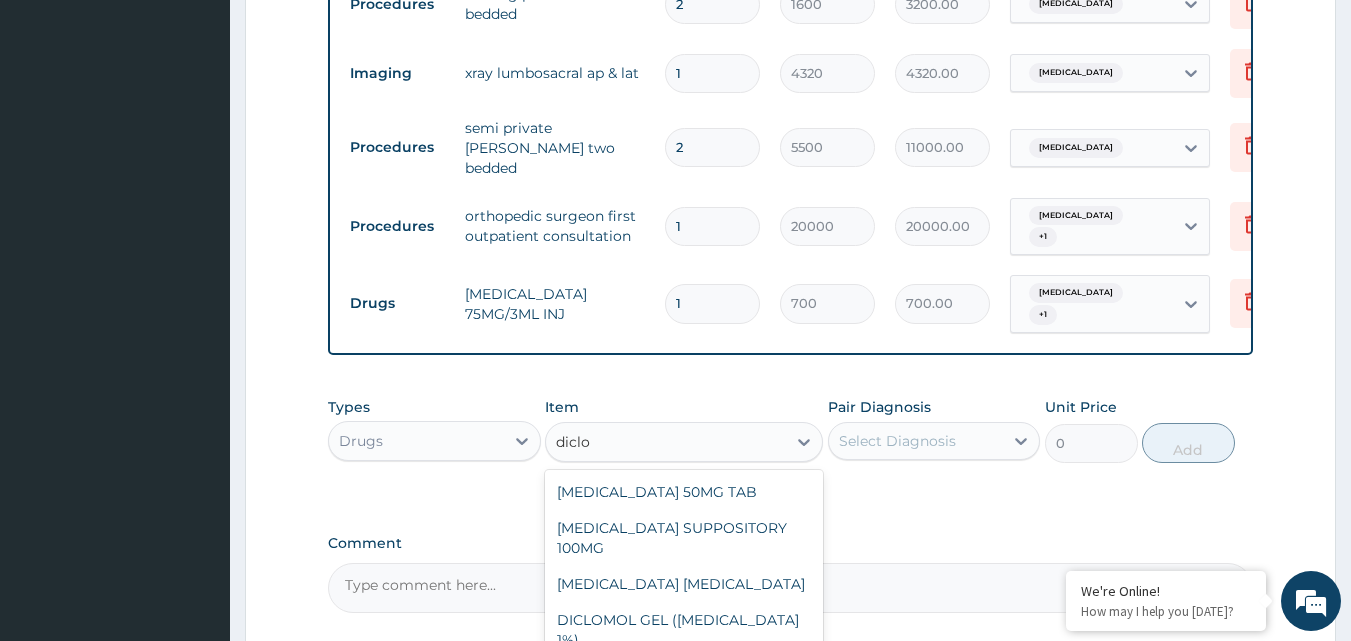 click on "DICLOFENAC 100MG TAB" at bounding box center [684, 676] 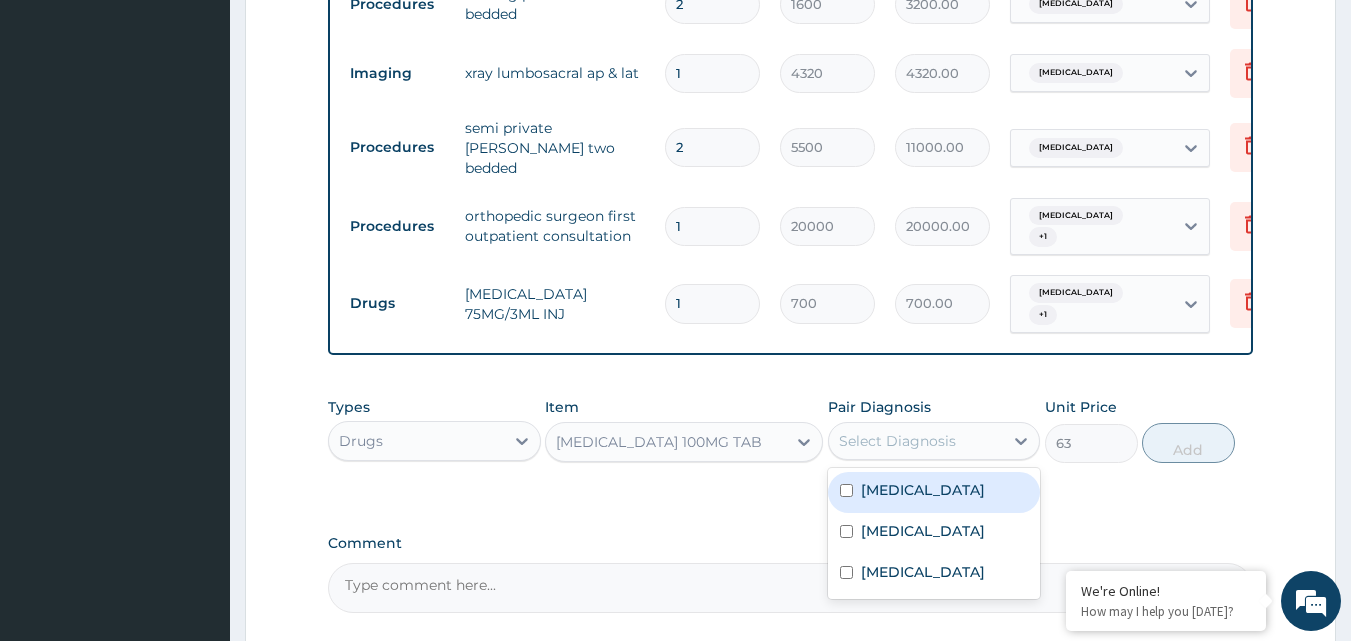 click on "Select Diagnosis" at bounding box center [897, 441] 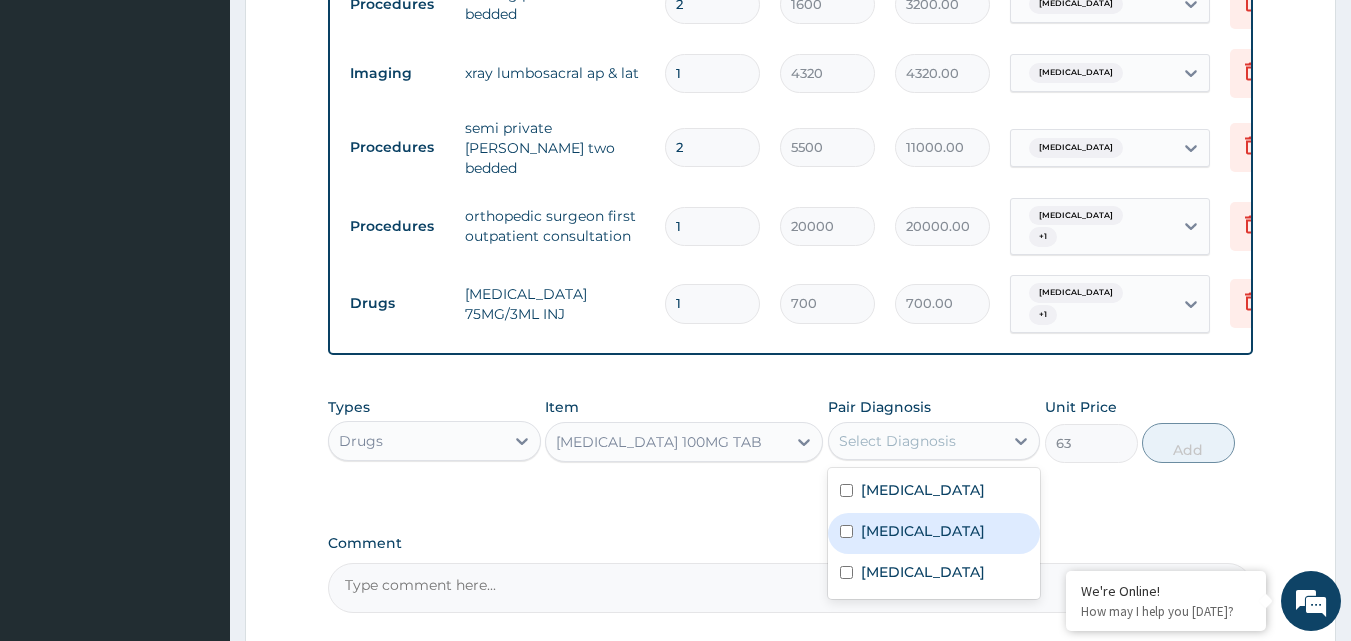 click on "Acute pyelonephritis" at bounding box center [934, 533] 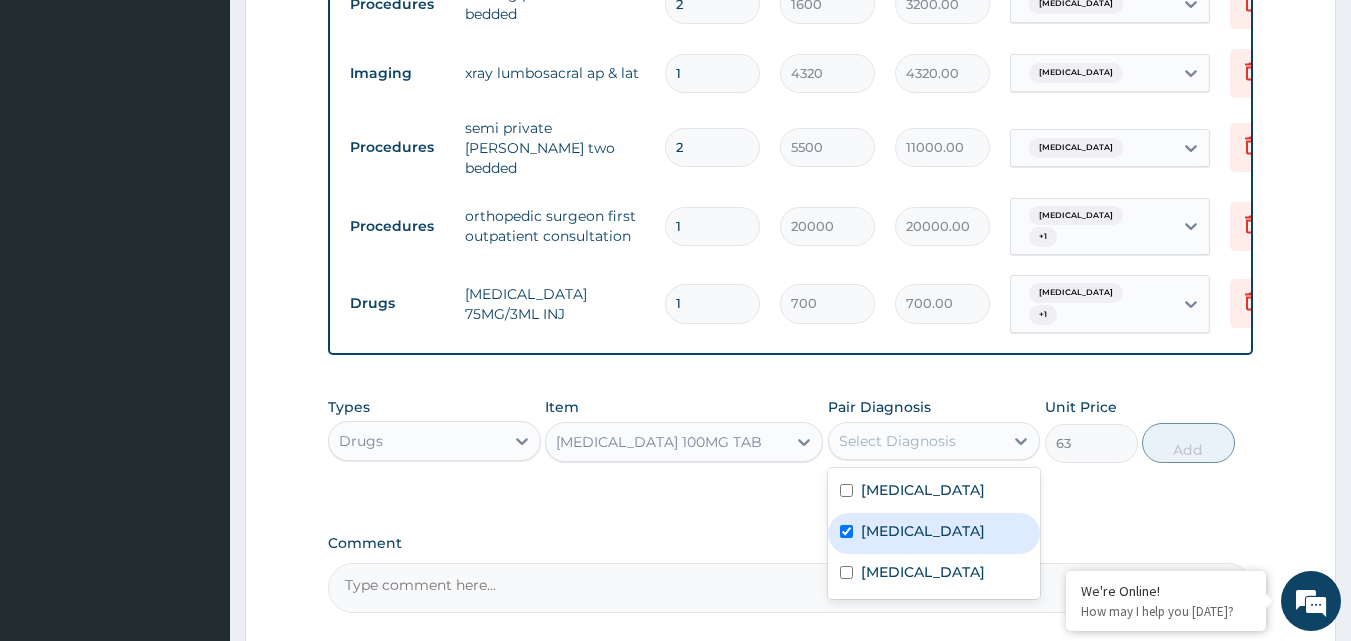 checkbox on "true" 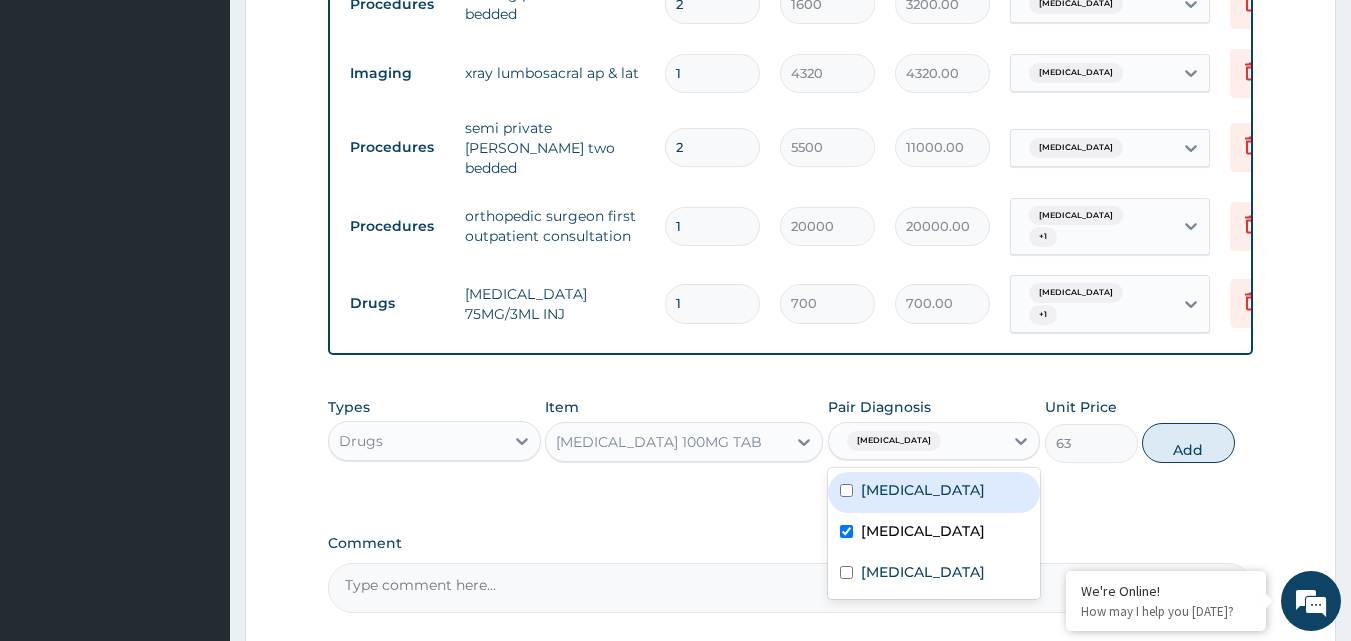 click on "Spondylolisthesis" at bounding box center [934, 492] 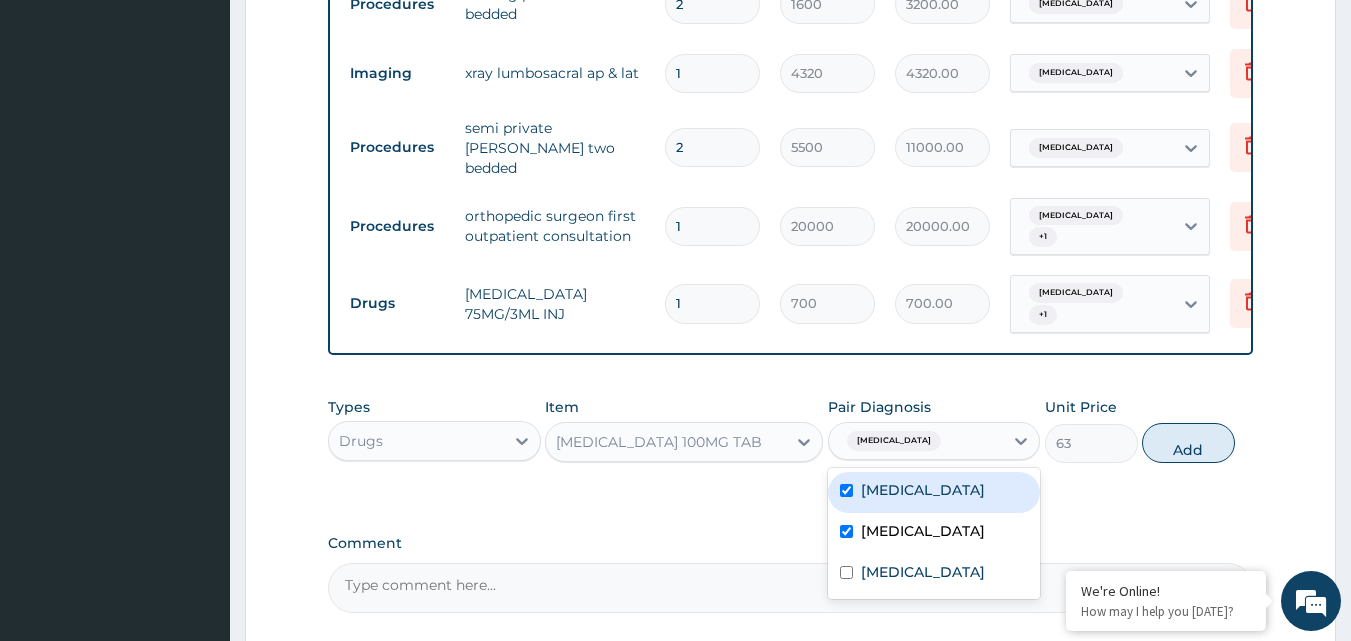 checkbox on "true" 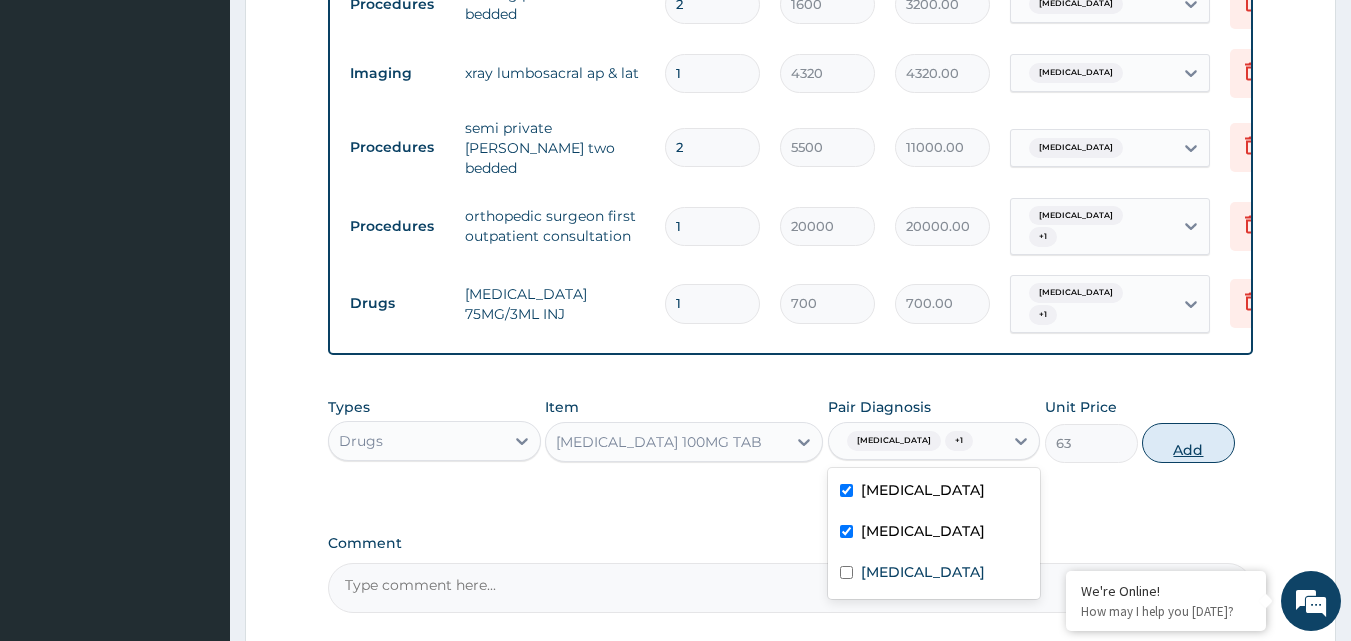 click on "Add" at bounding box center (1188, 443) 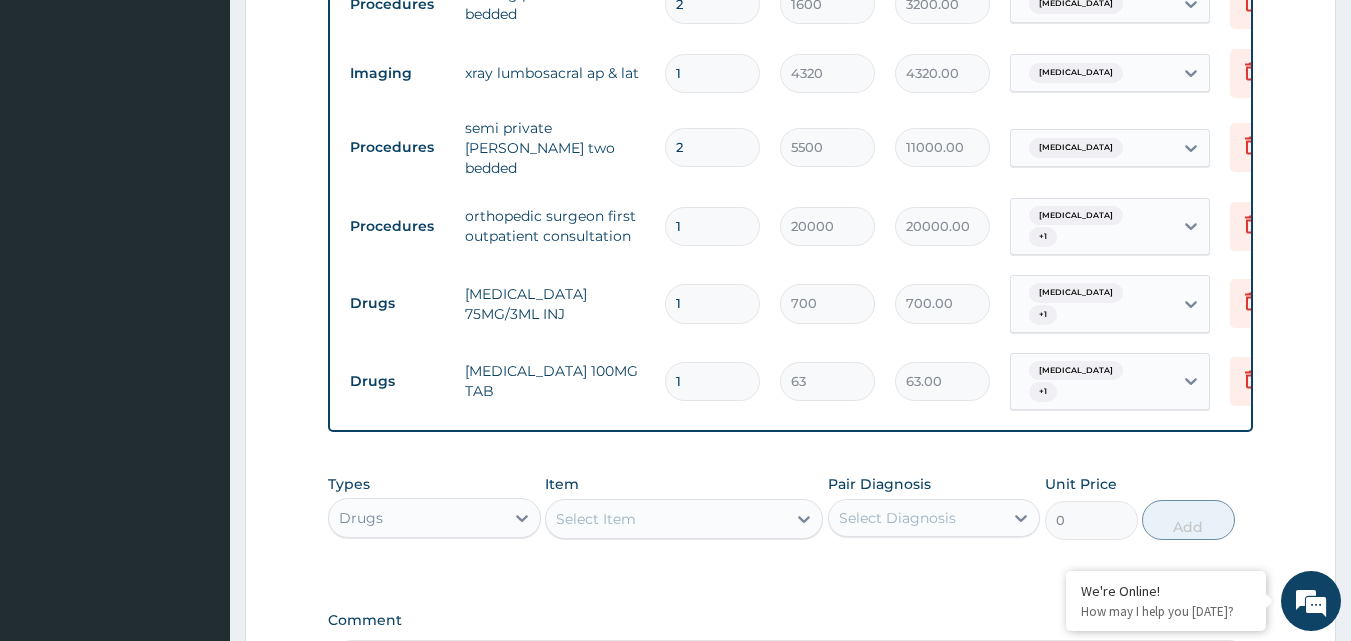 type on "12" 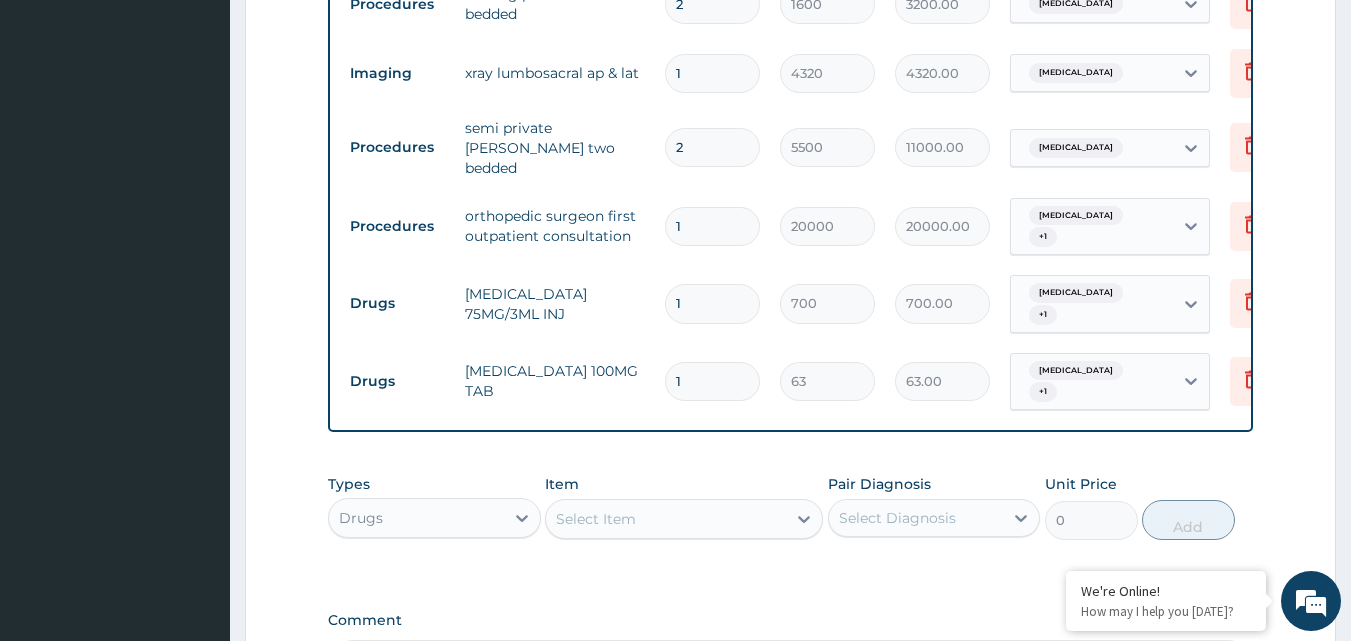 type on "756.00" 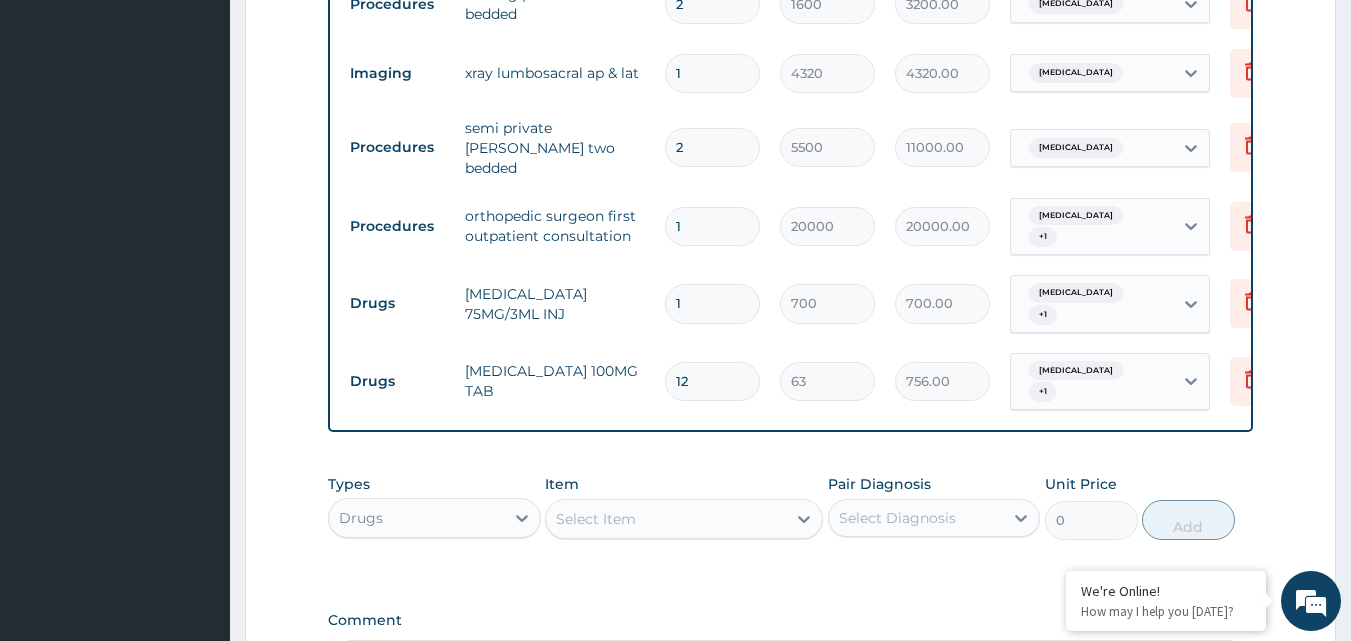 type on "12" 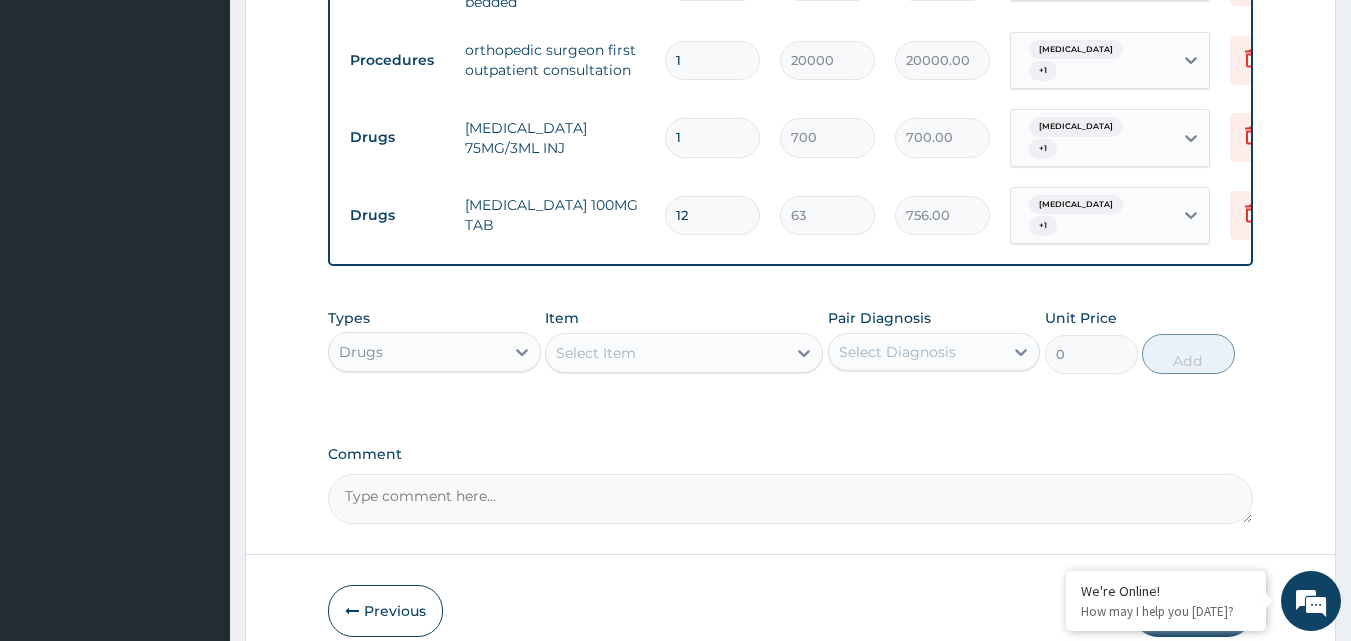 scroll, scrollTop: 1097, scrollLeft: 0, axis: vertical 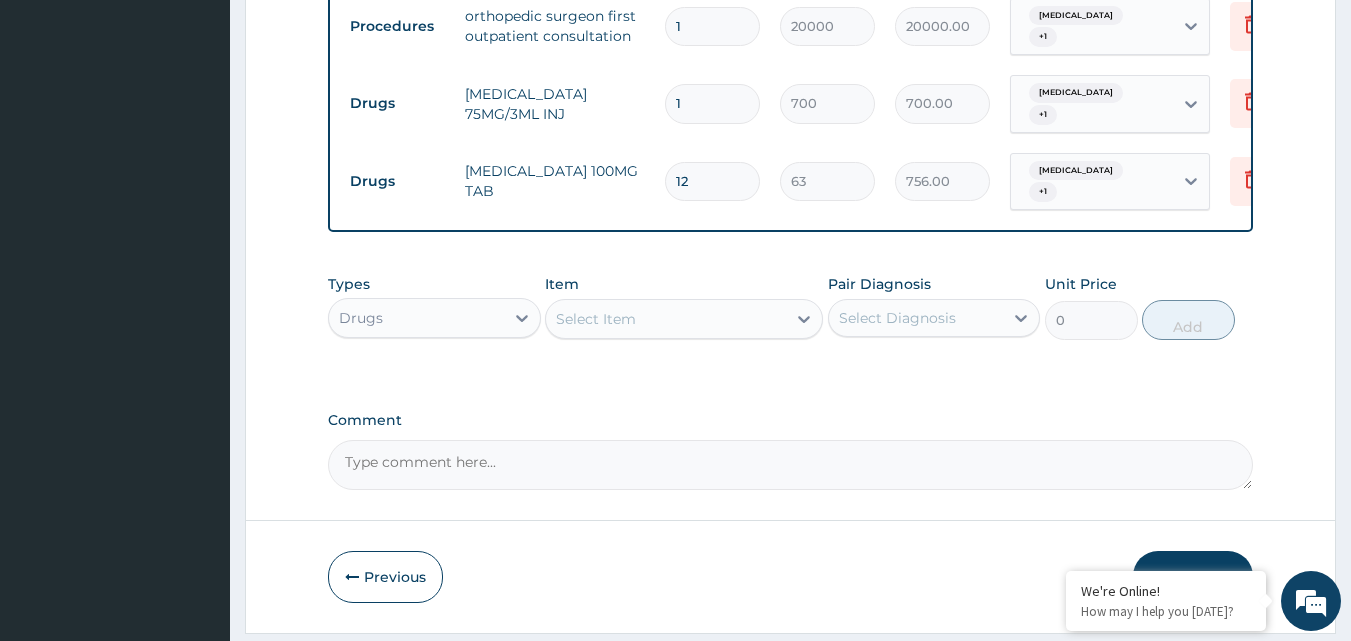 click on "Select Item" at bounding box center (666, 319) 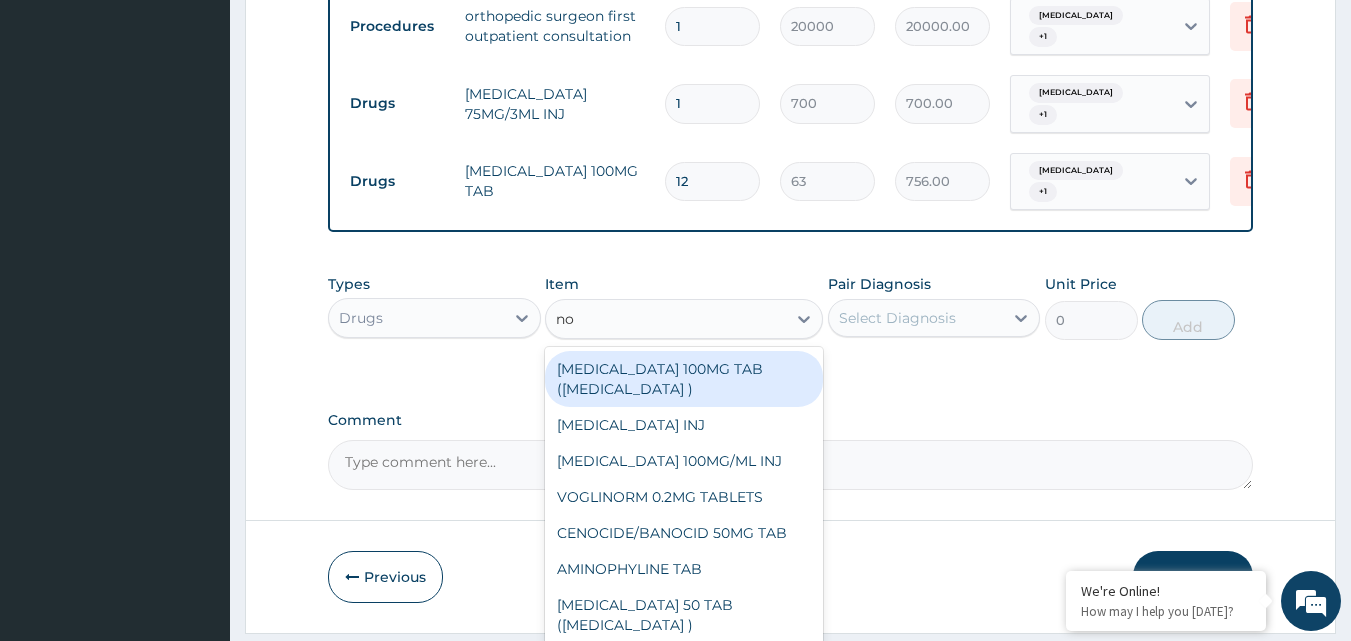 type on "n" 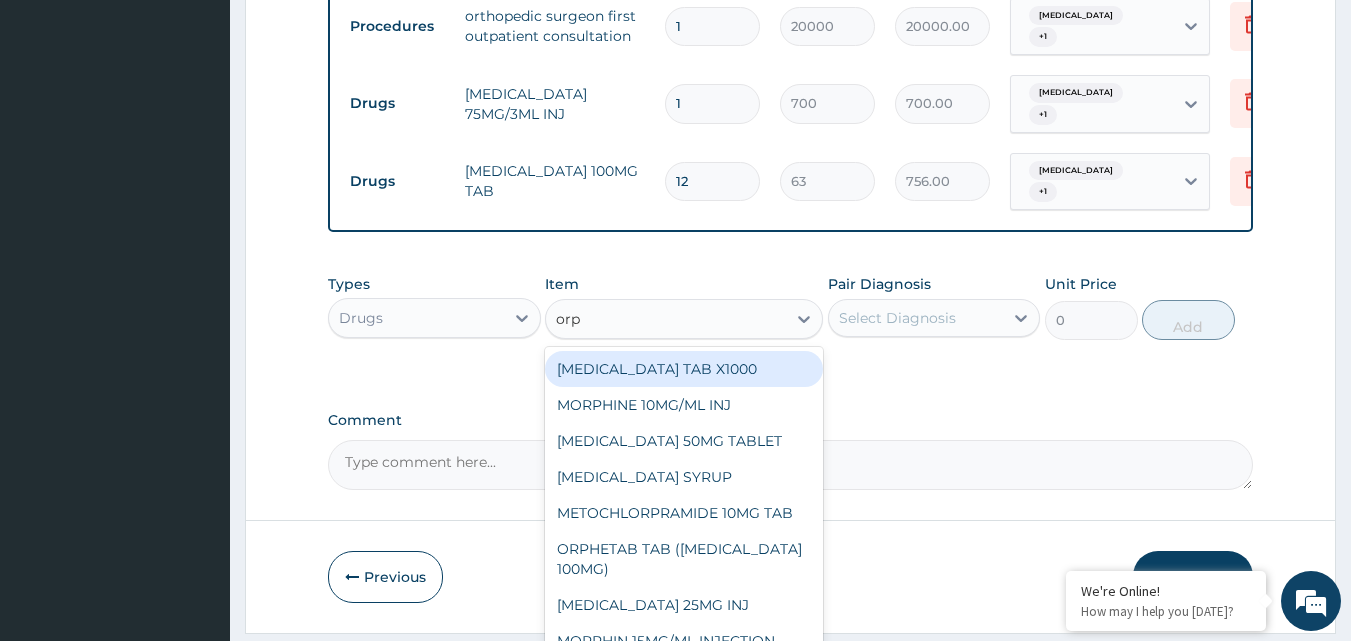type on "orph" 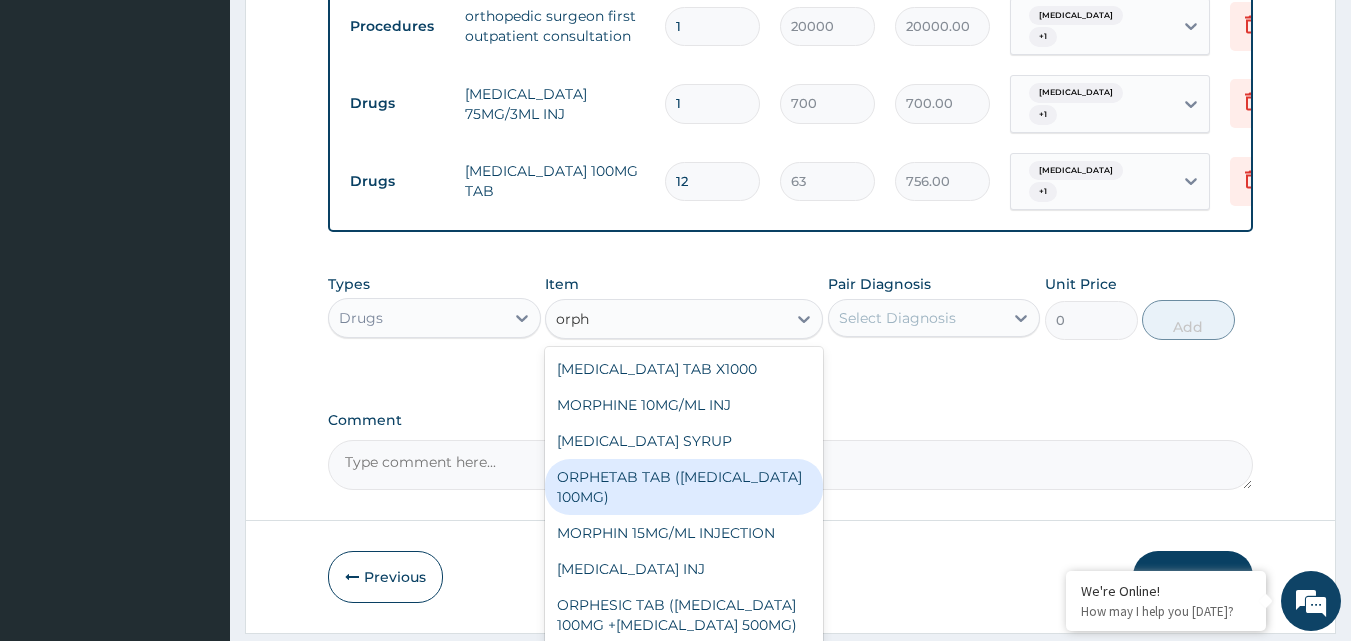 scroll, scrollTop: 20, scrollLeft: 0, axis: vertical 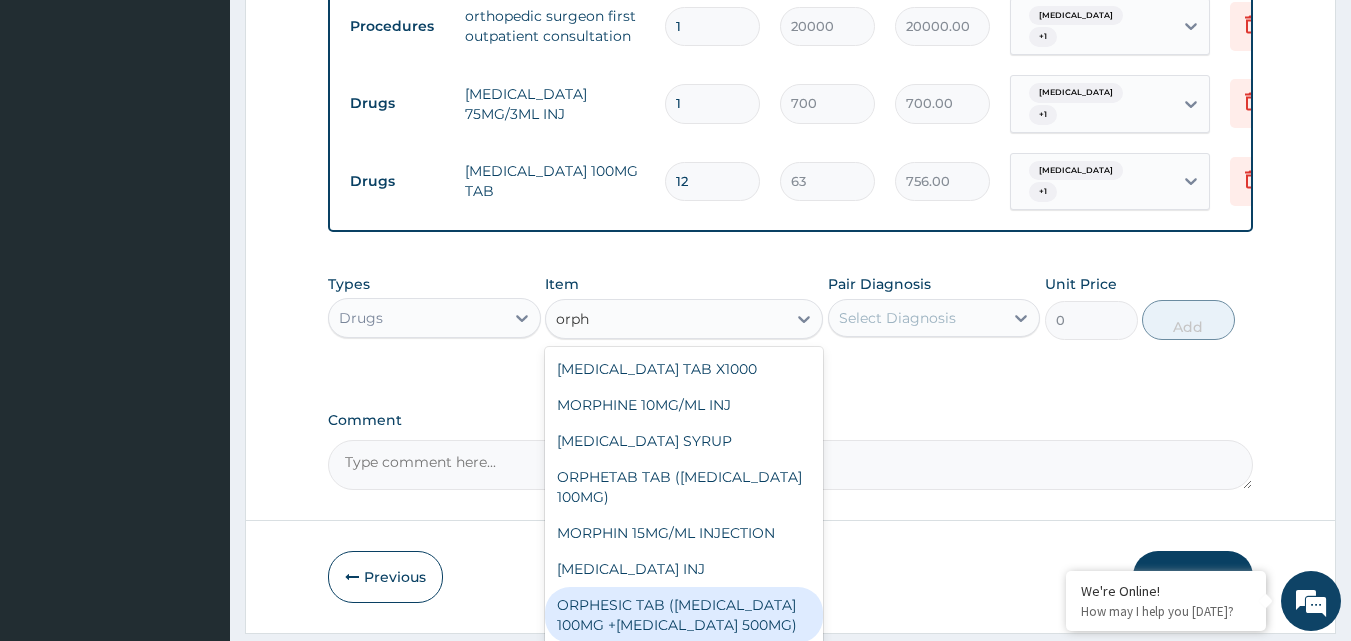 click on "ORPHESIC TAB ([MEDICAL_DATA] 100MG +[MEDICAL_DATA] 500MG)" at bounding box center (684, 615) 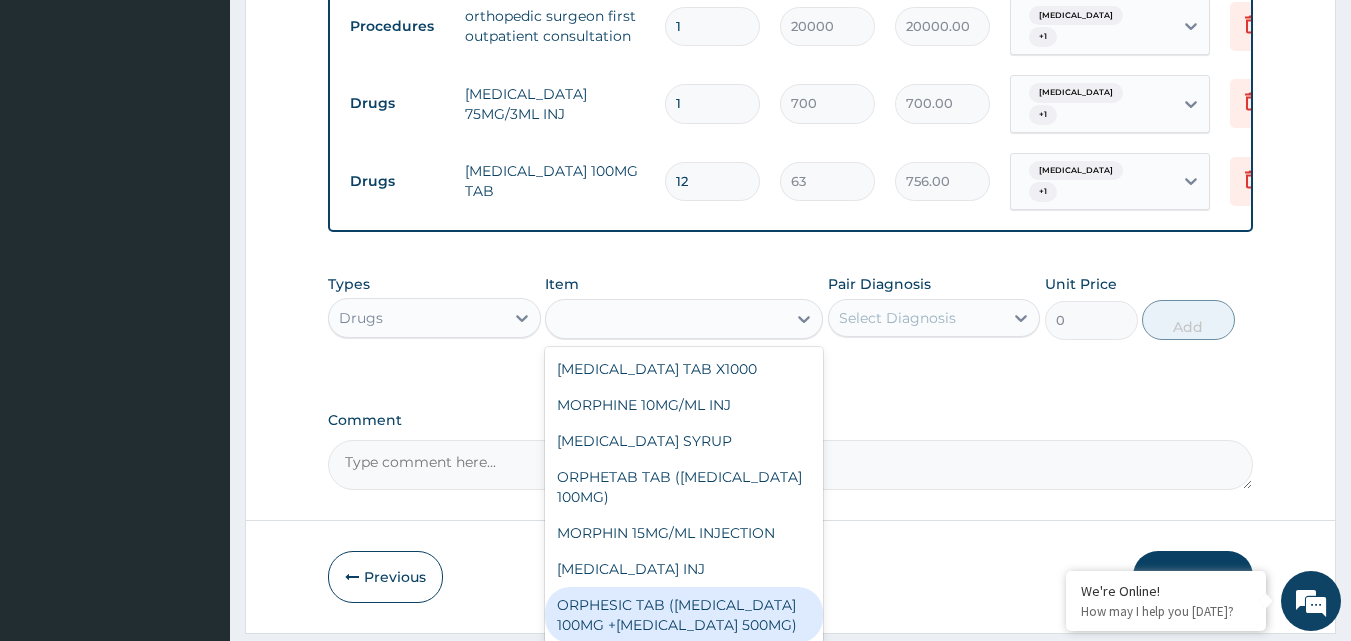 type on "37.79999923706055" 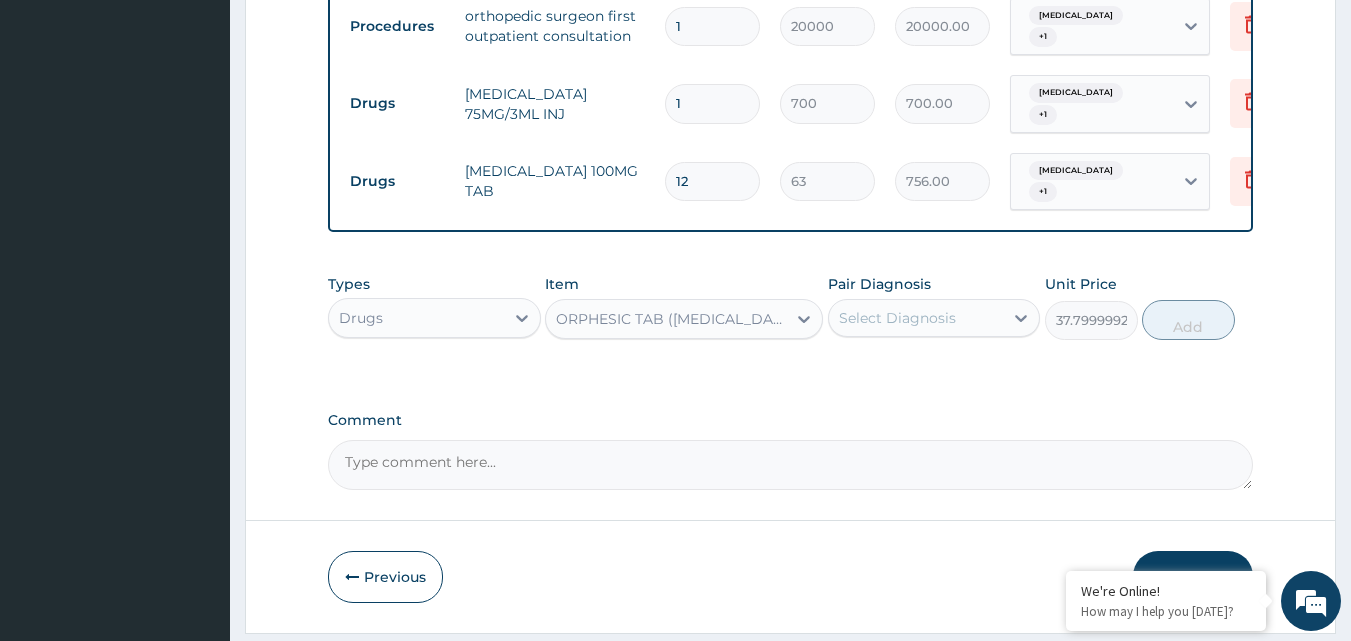 click on "ORPHESIC TAB ([MEDICAL_DATA] 100MG +[MEDICAL_DATA] 500MG)" at bounding box center (672, 319) 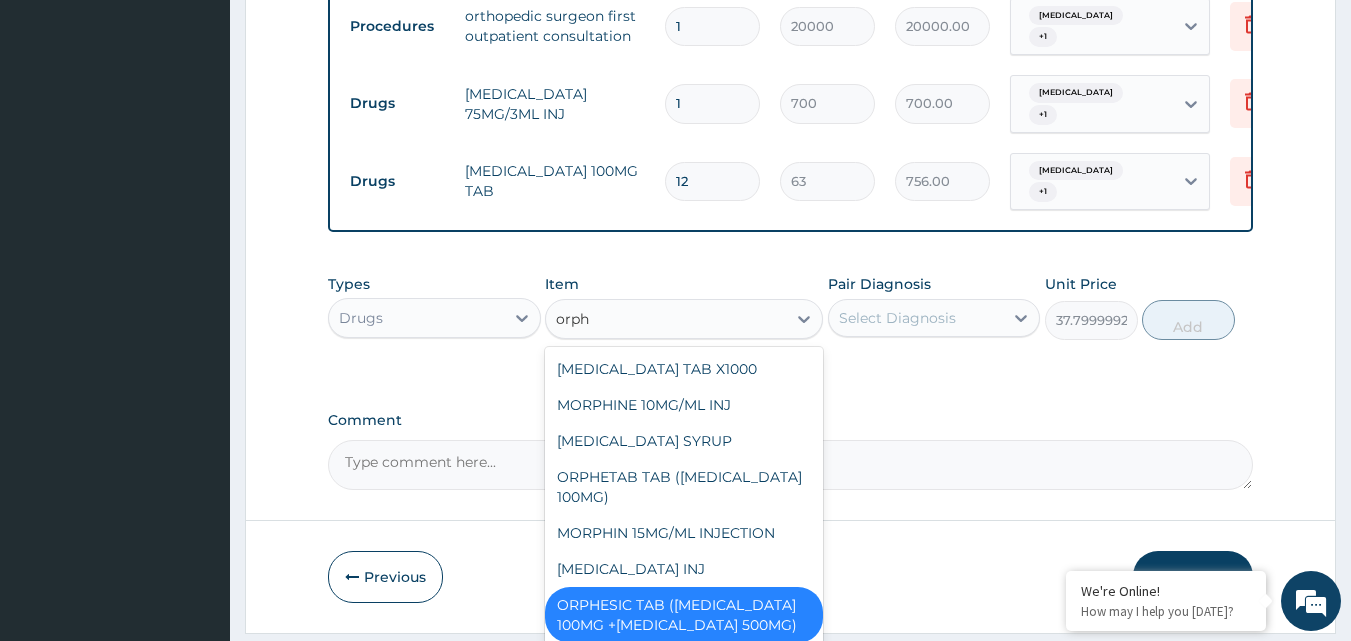 scroll, scrollTop: 20, scrollLeft: 0, axis: vertical 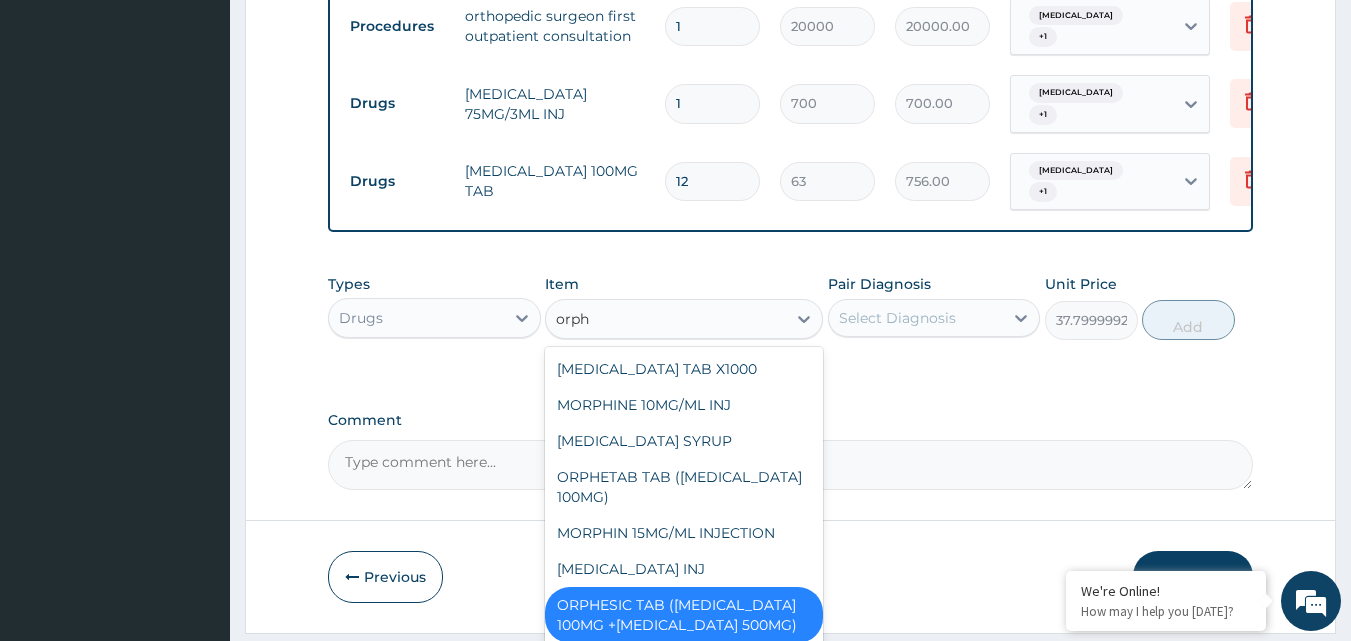 type on "orphe" 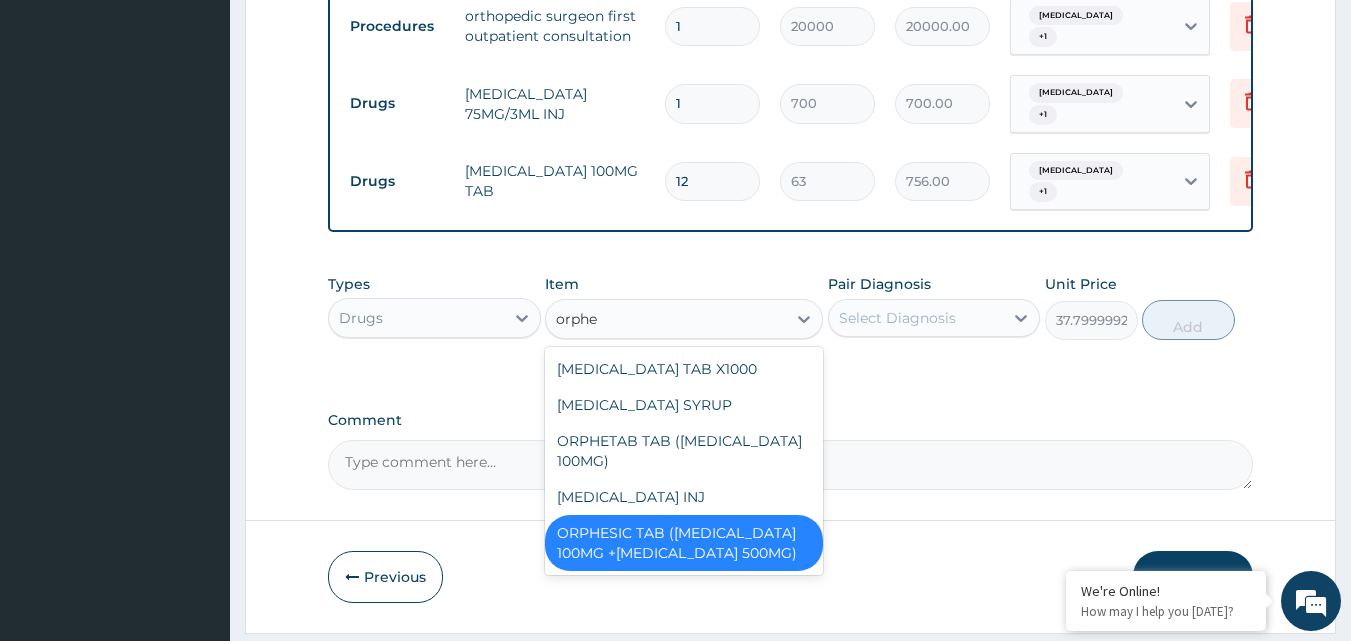 scroll, scrollTop: 0, scrollLeft: 0, axis: both 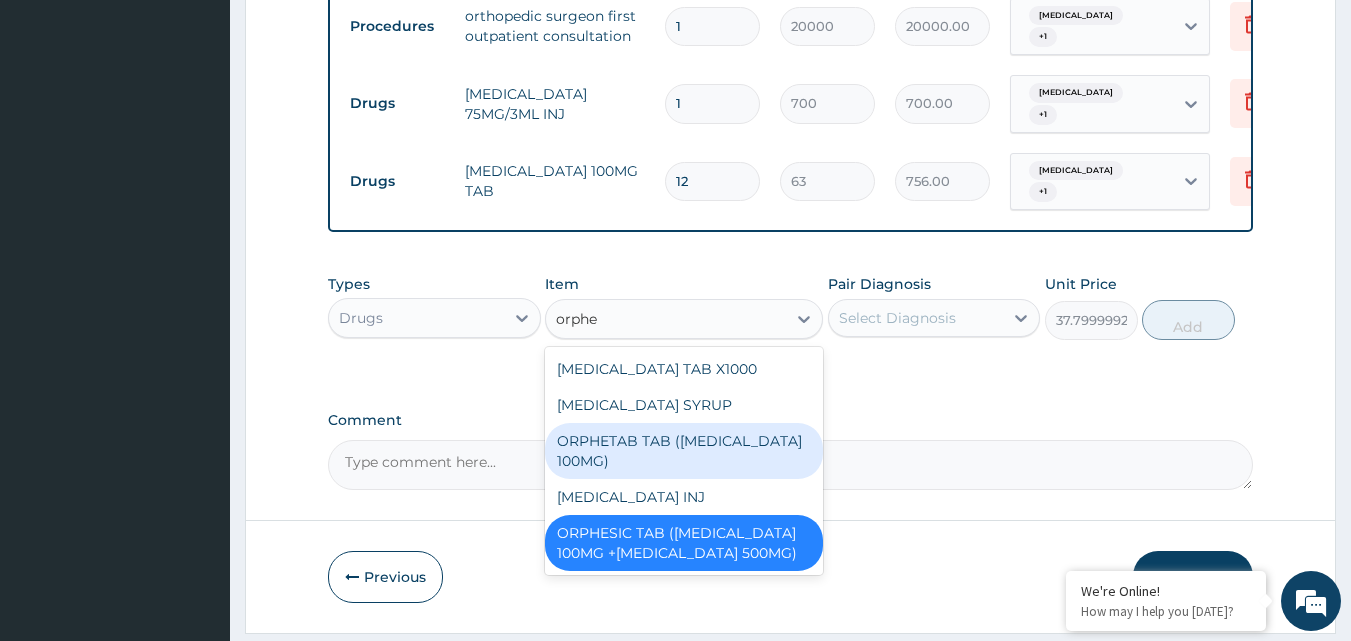 click on "ORPHETAB TAB ([MEDICAL_DATA] 100MG)" at bounding box center (684, 451) 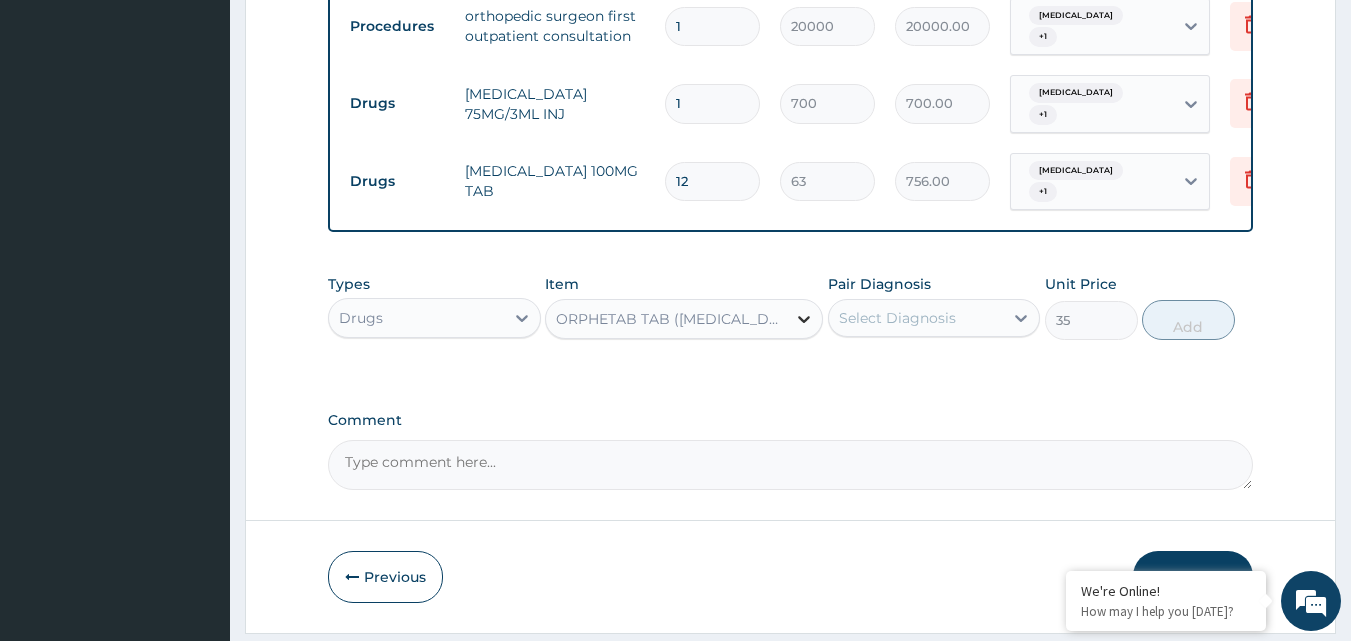 click 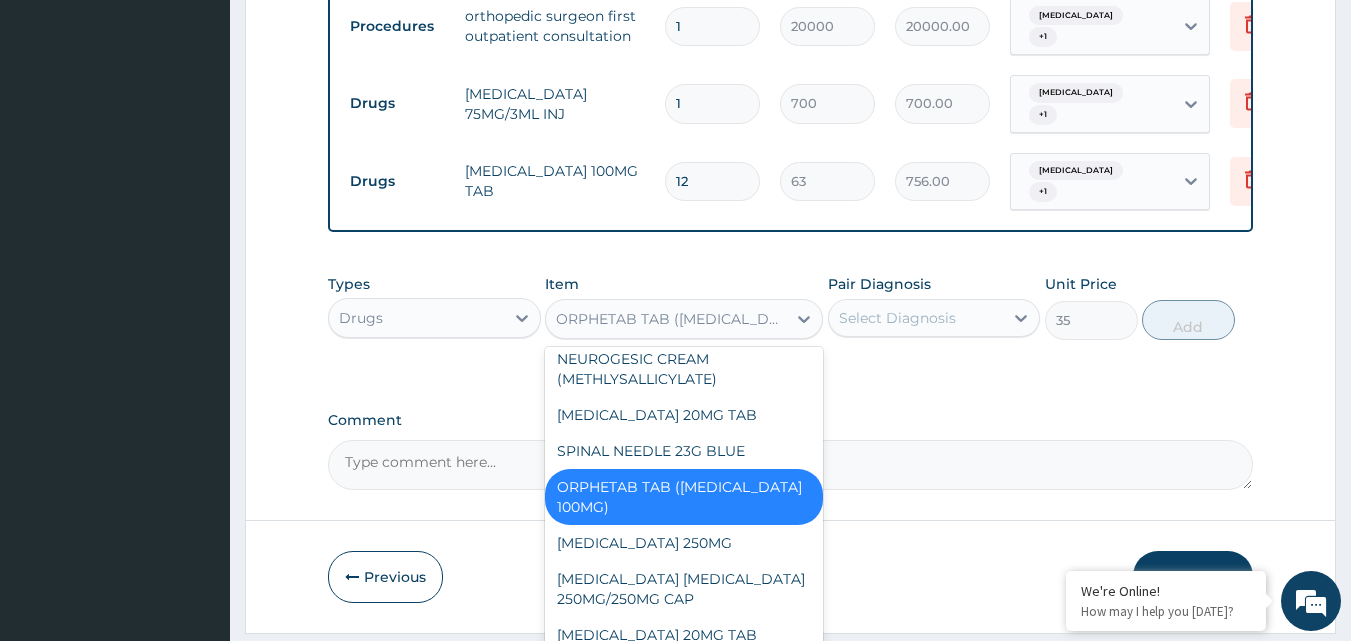 scroll, scrollTop: 20525, scrollLeft: 0, axis: vertical 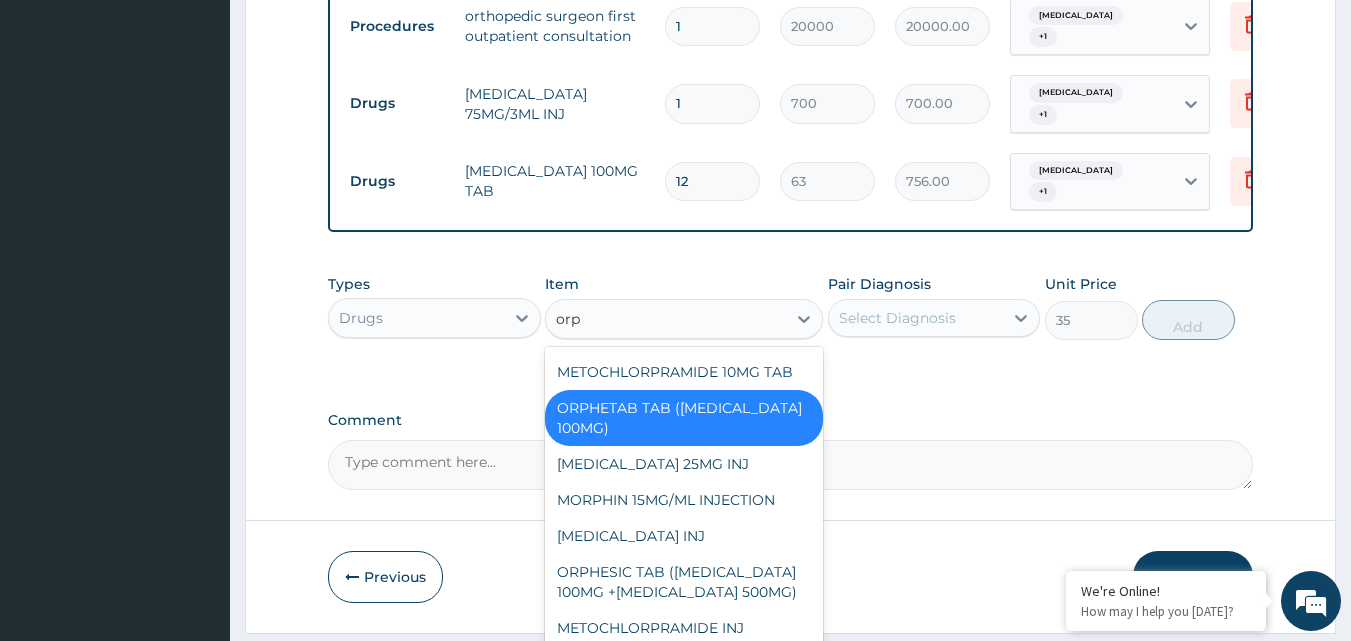 type on "orph" 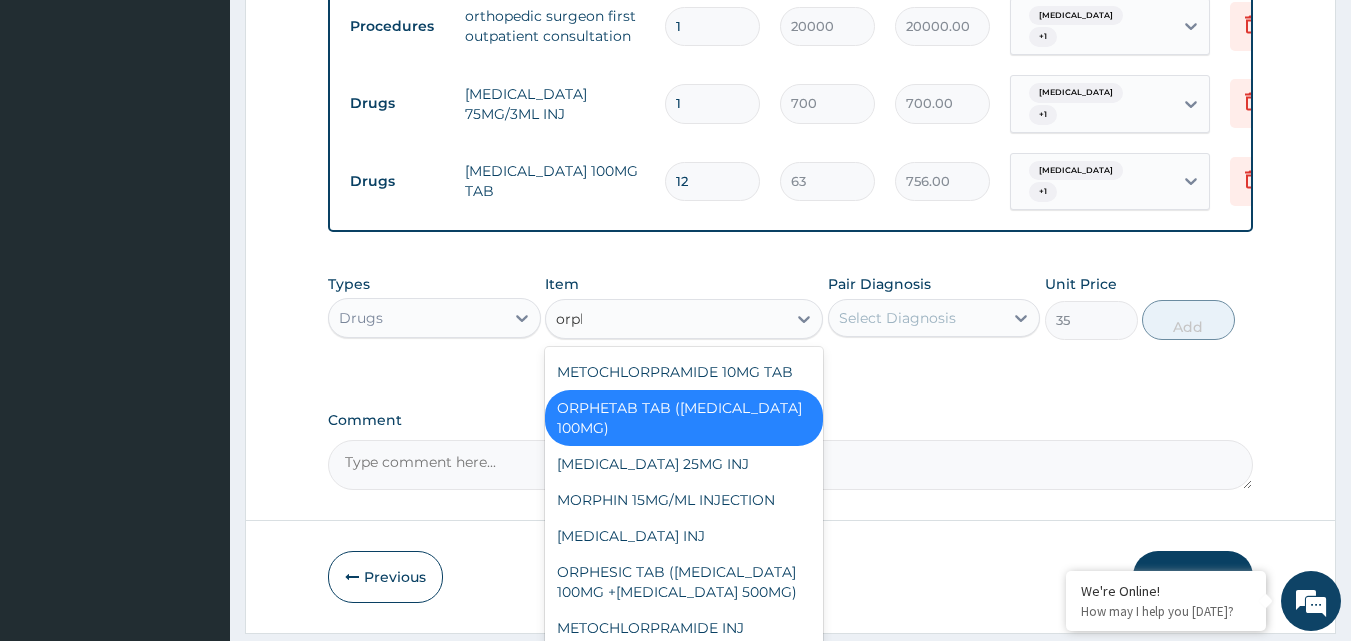 scroll, scrollTop: 20, scrollLeft: 0, axis: vertical 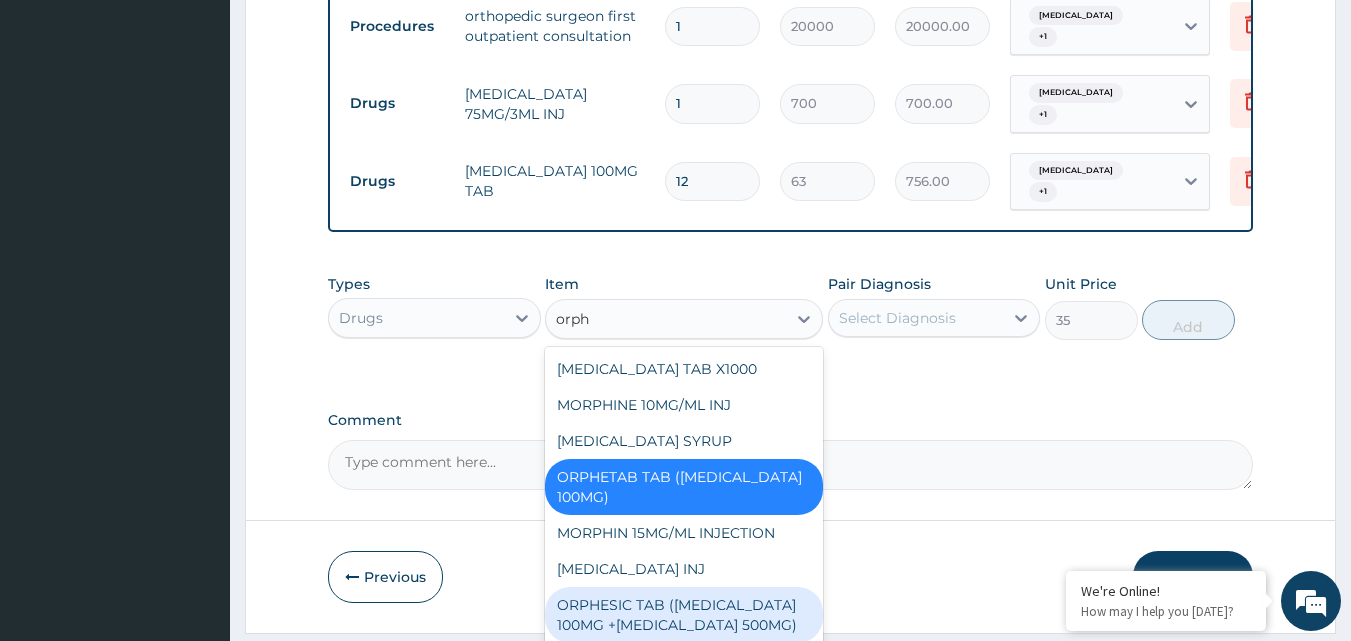 click on "ORPHESIC TAB ([MEDICAL_DATA] 100MG +[MEDICAL_DATA] 500MG)" at bounding box center (684, 615) 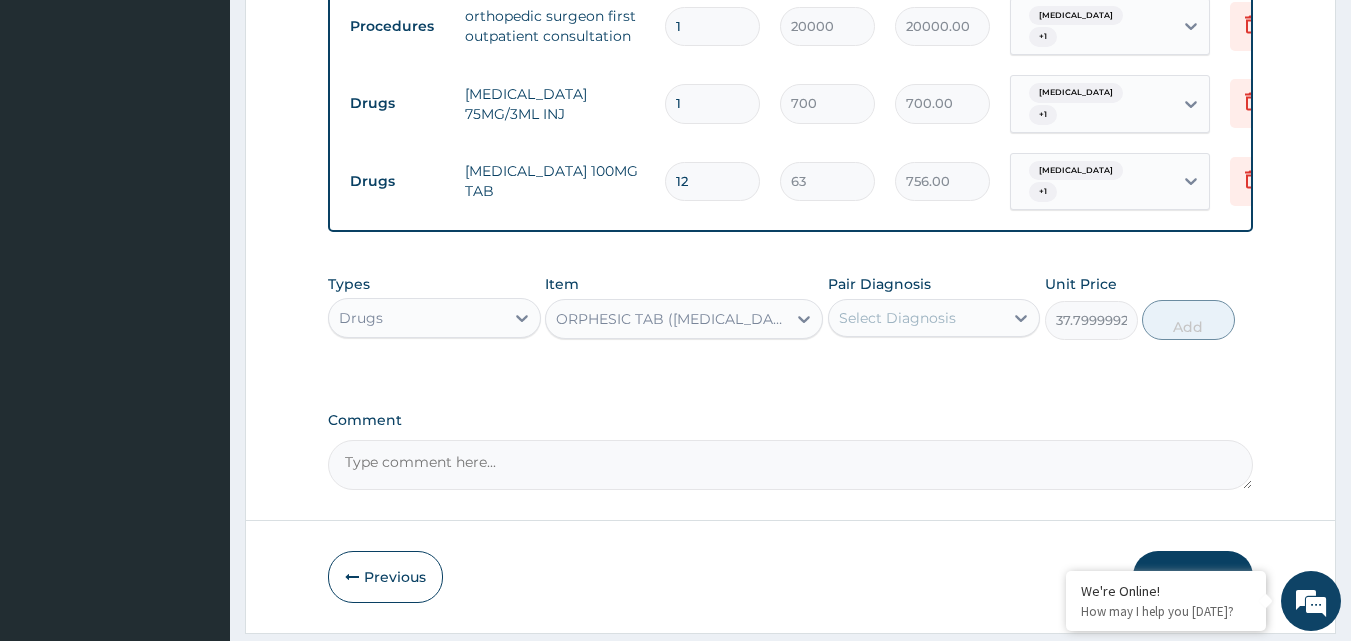 click on "Select Diagnosis" at bounding box center [897, 318] 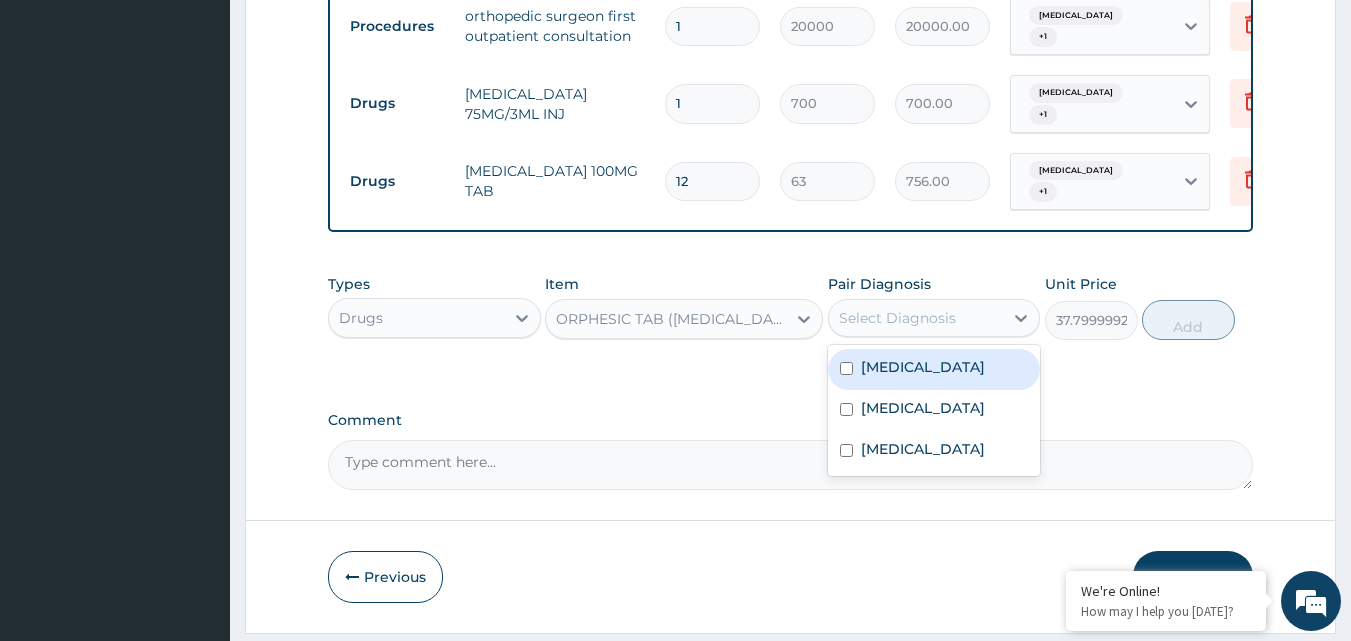 click on "Spondylolisthesis" at bounding box center (934, 369) 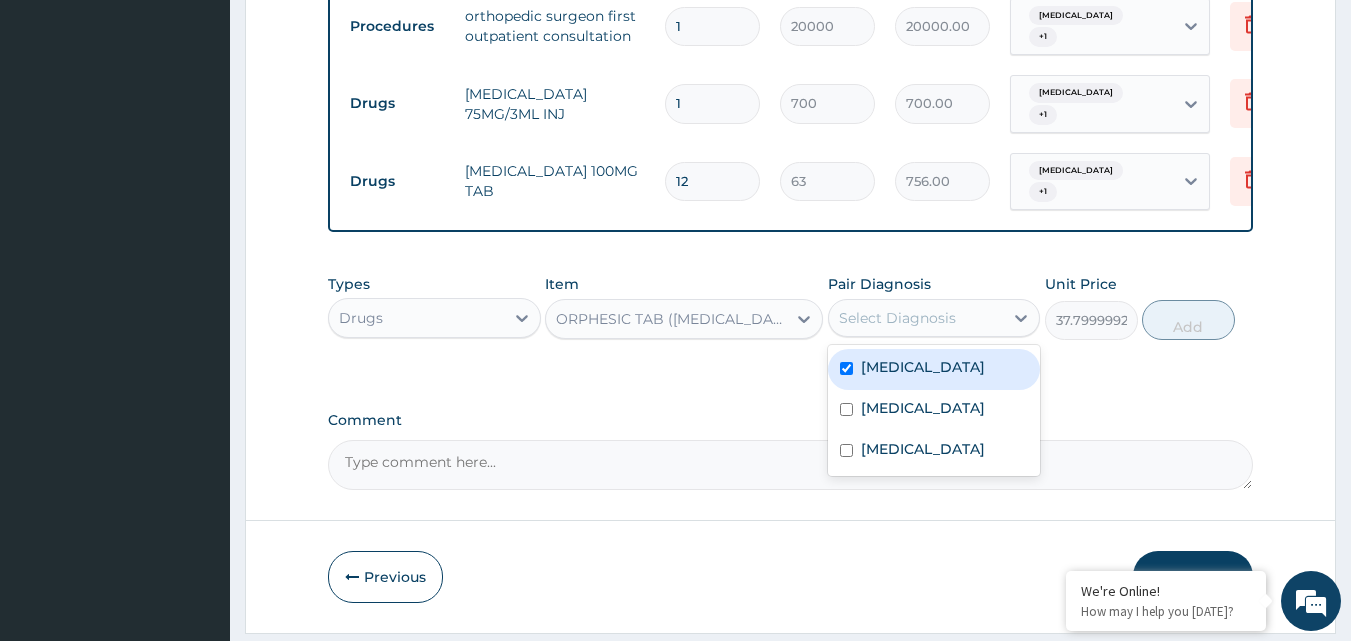 checkbox on "true" 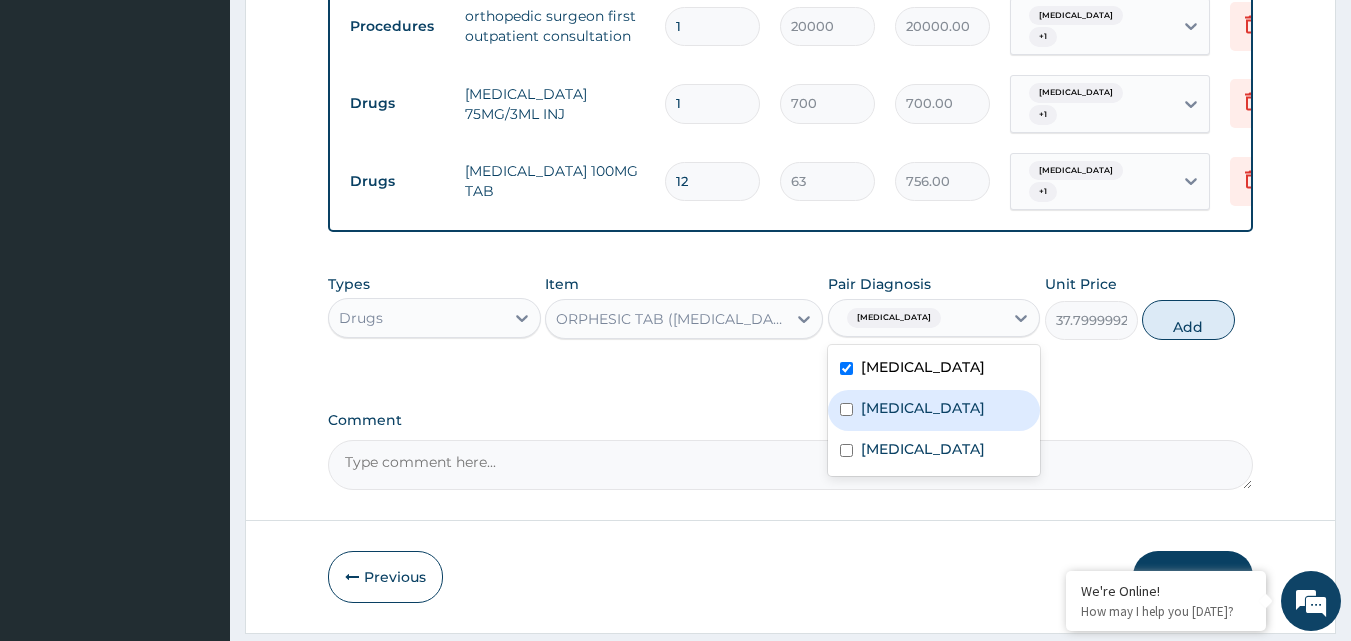 click on "Acute pyelonephritis" at bounding box center (934, 410) 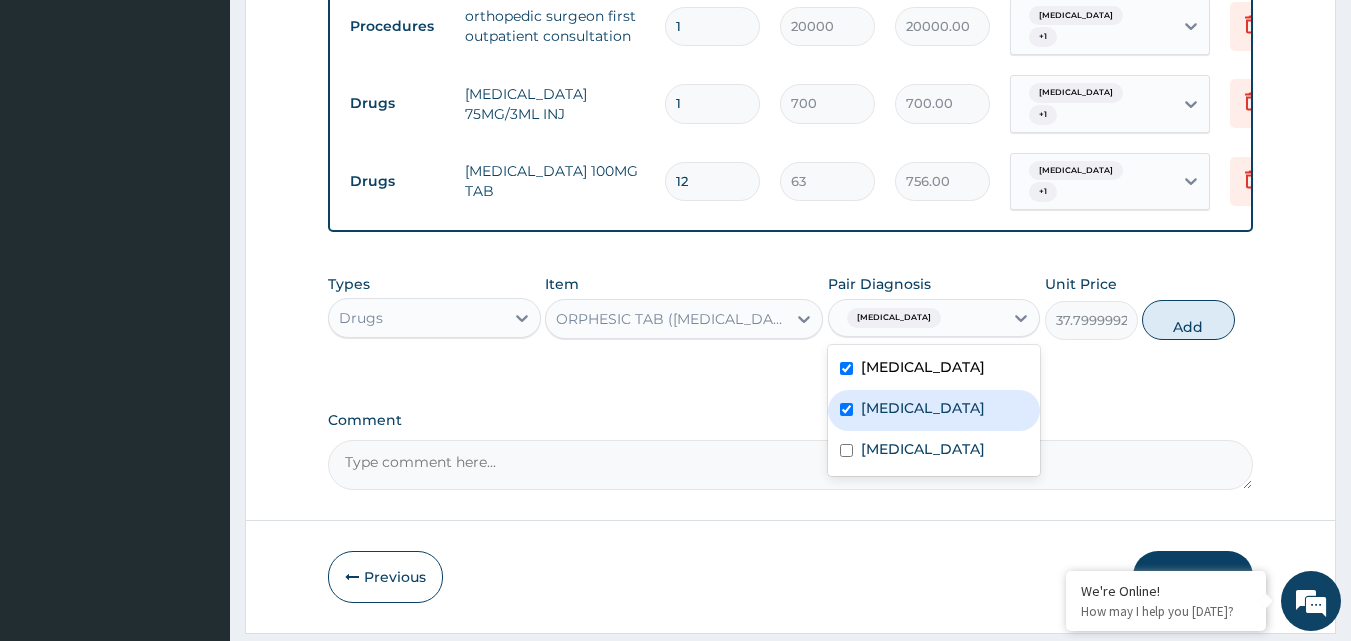 checkbox on "true" 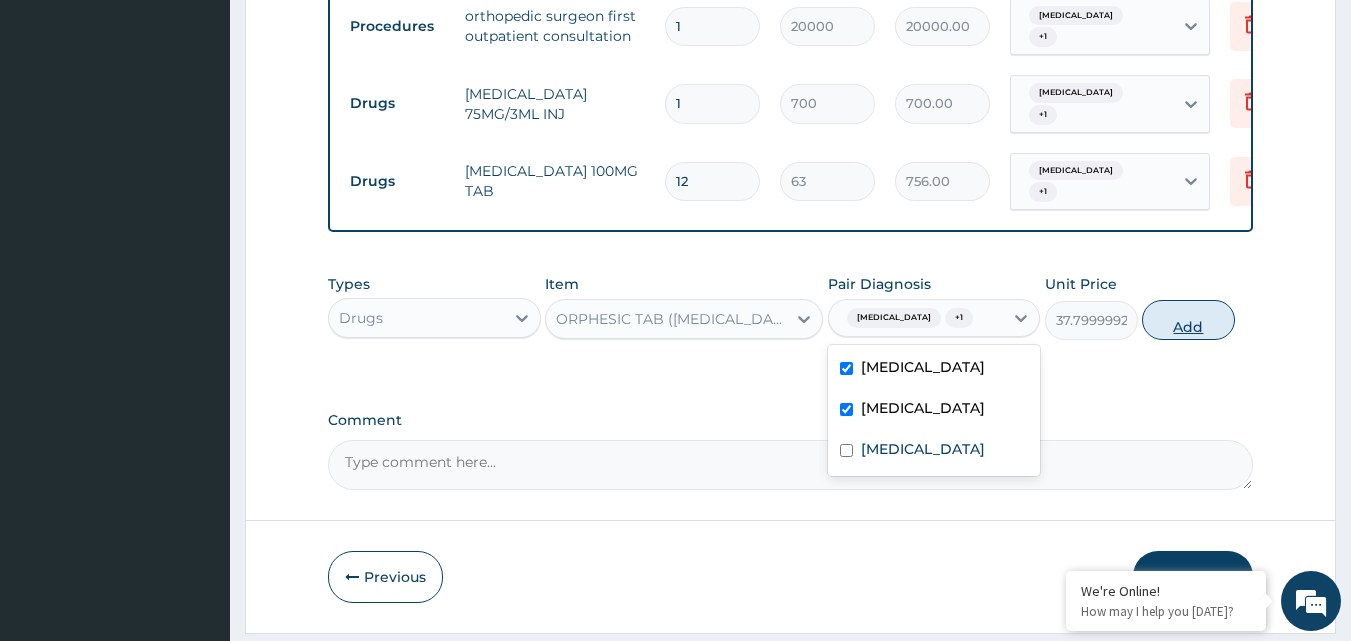 click on "Add" at bounding box center (1188, 320) 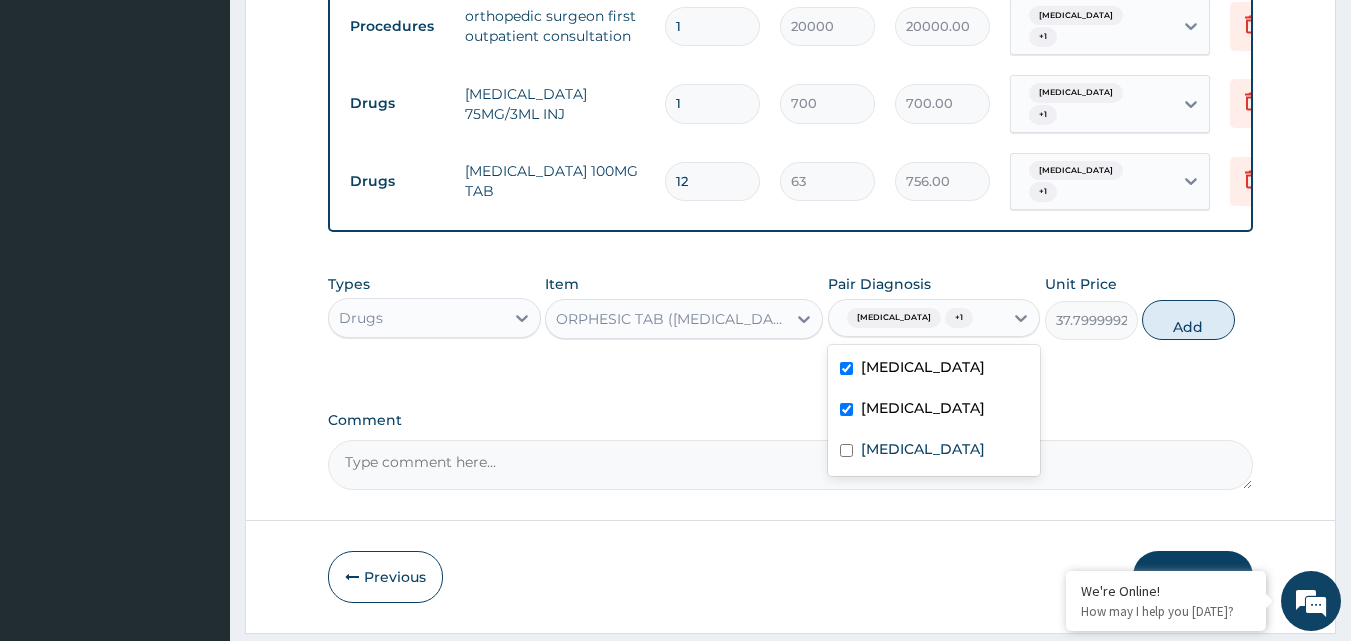type on "0" 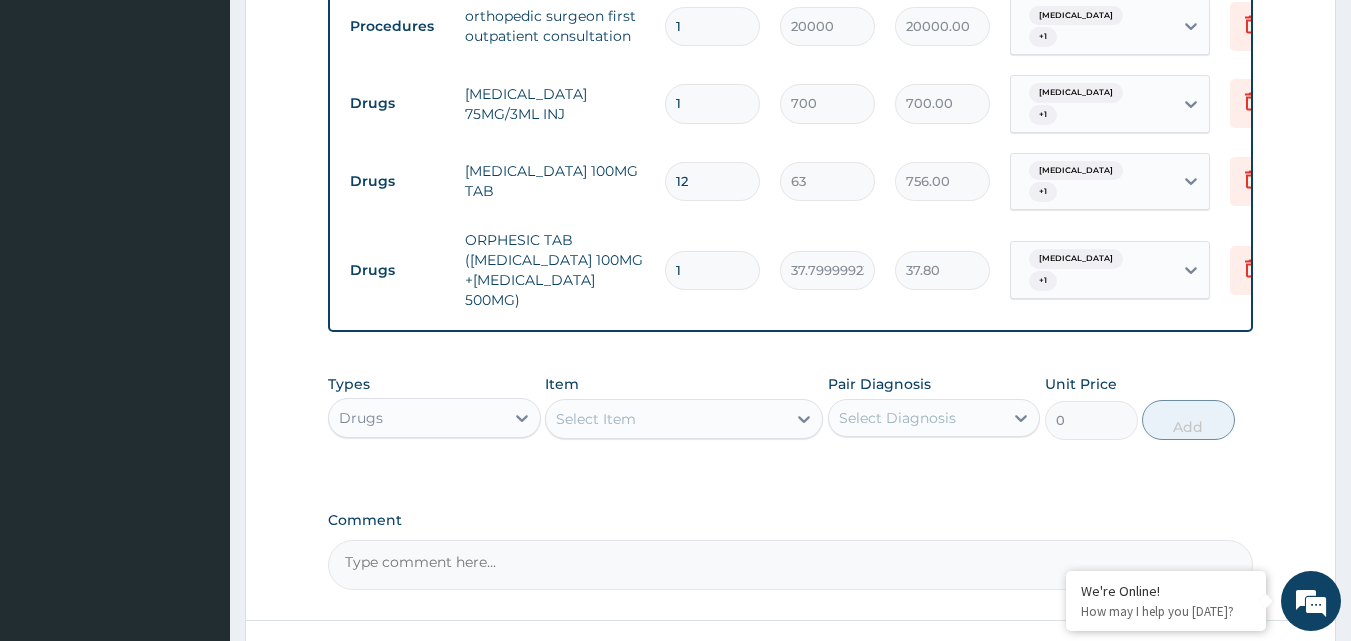 type on "10" 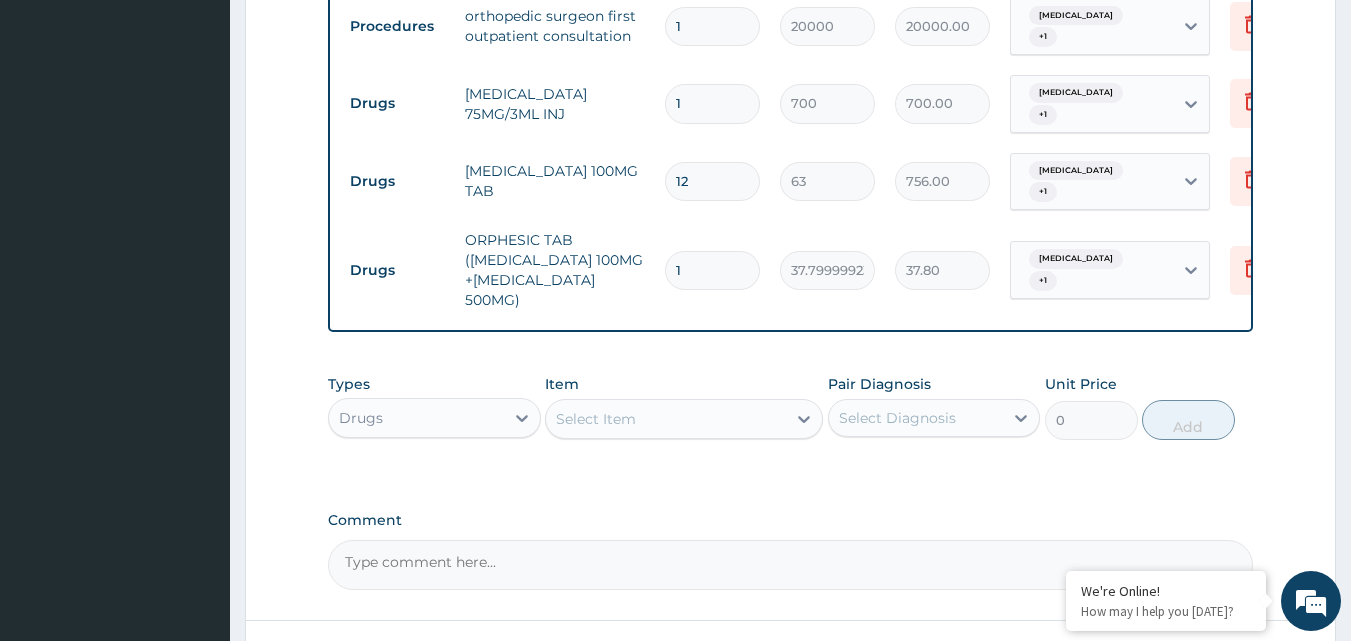 type on "378.00" 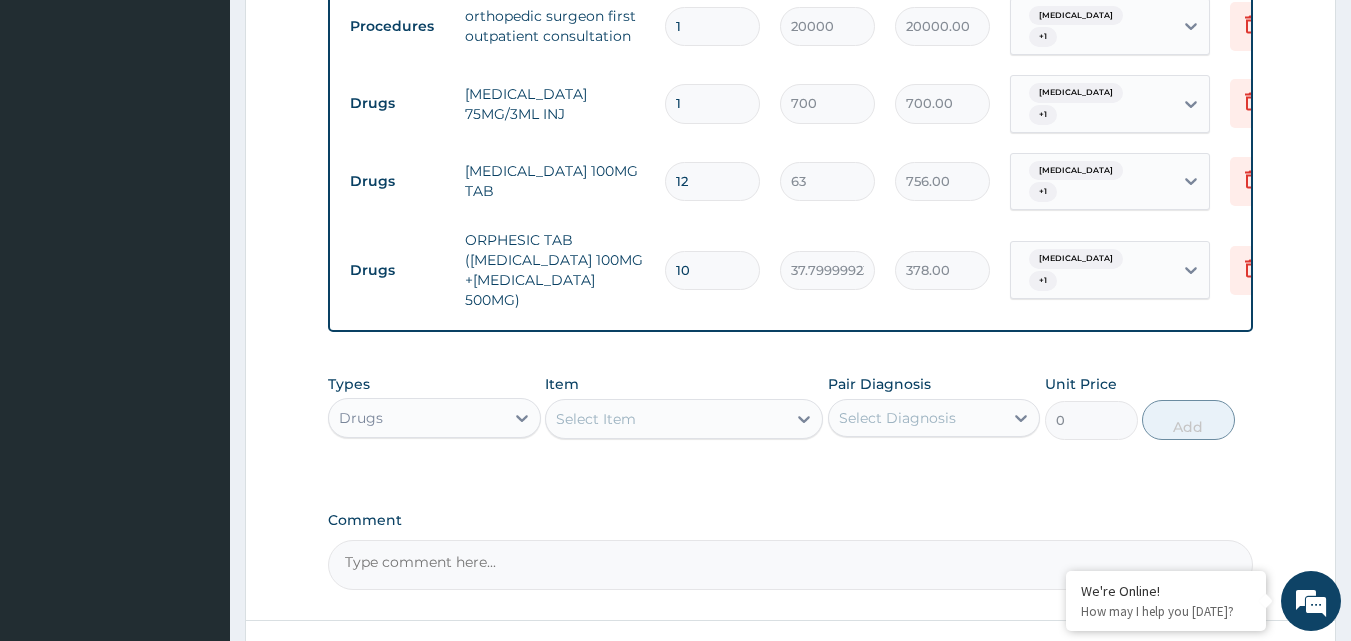 type on "10" 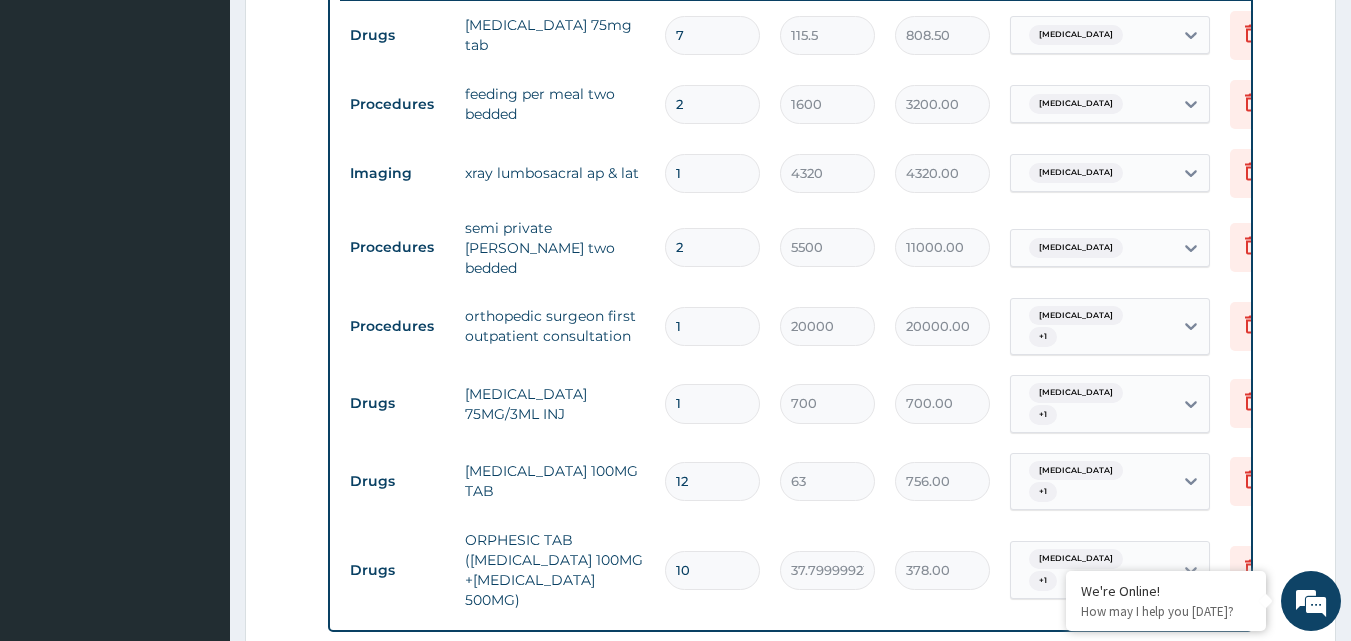 scroll, scrollTop: 1197, scrollLeft: 0, axis: vertical 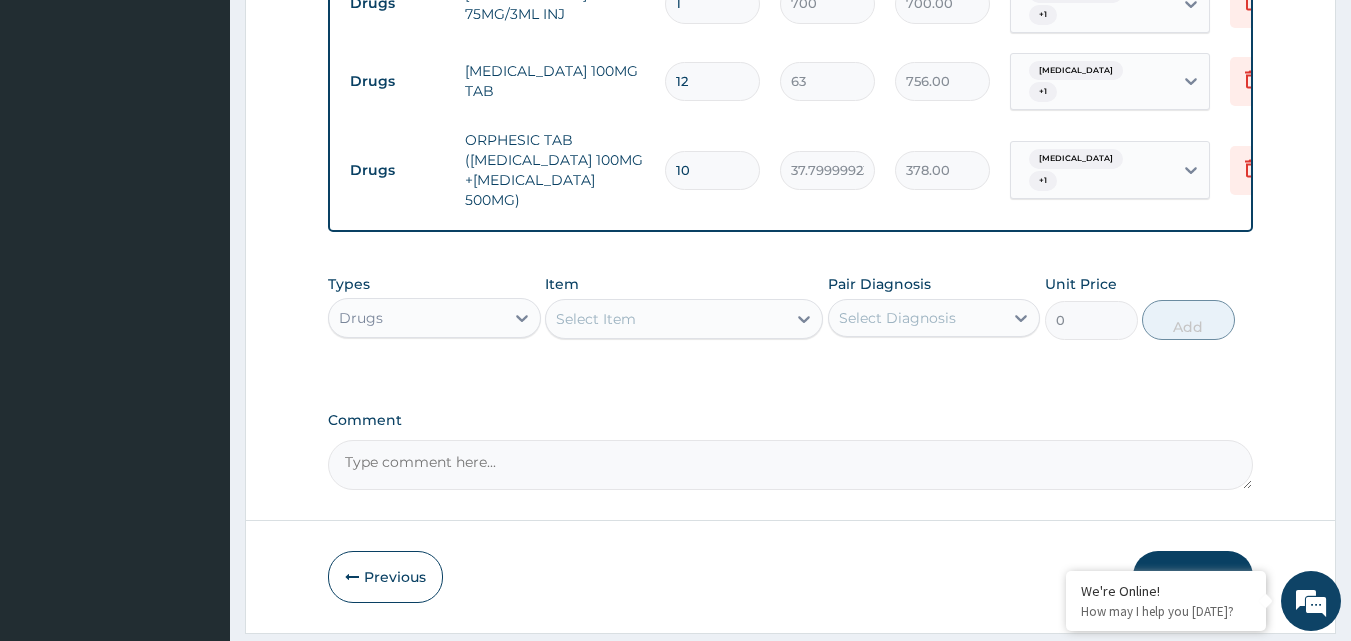 click on "Select Item" at bounding box center (596, 319) 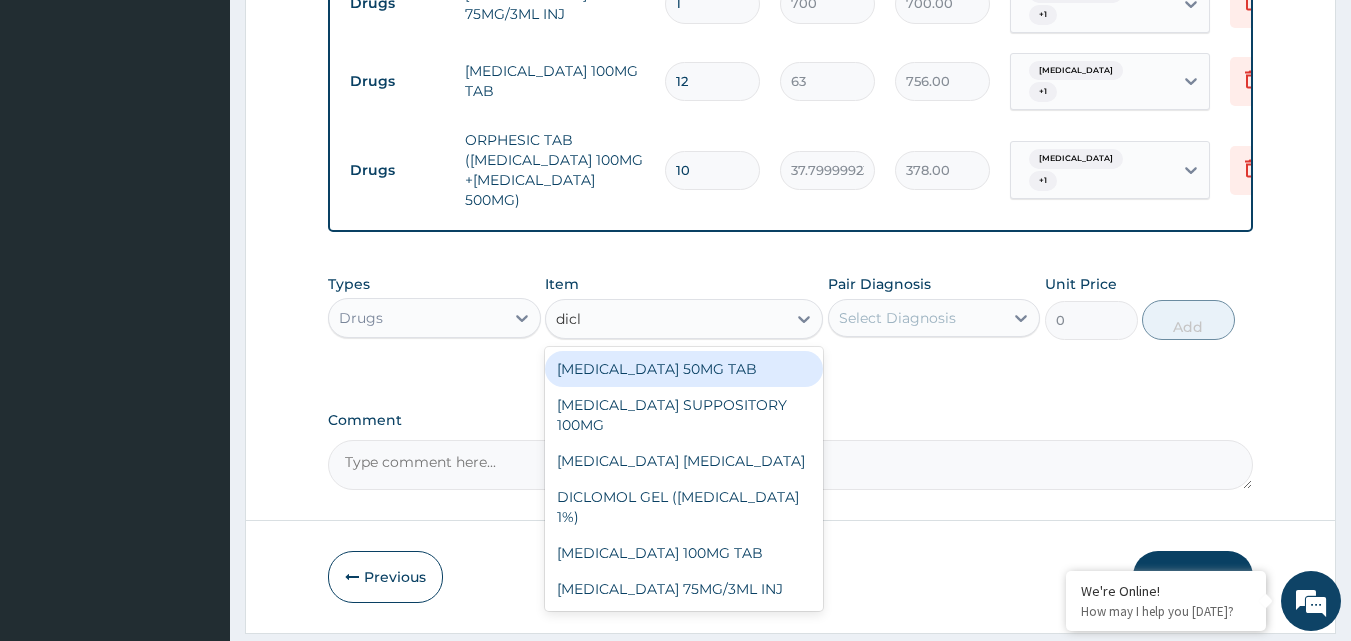 type on "diclo" 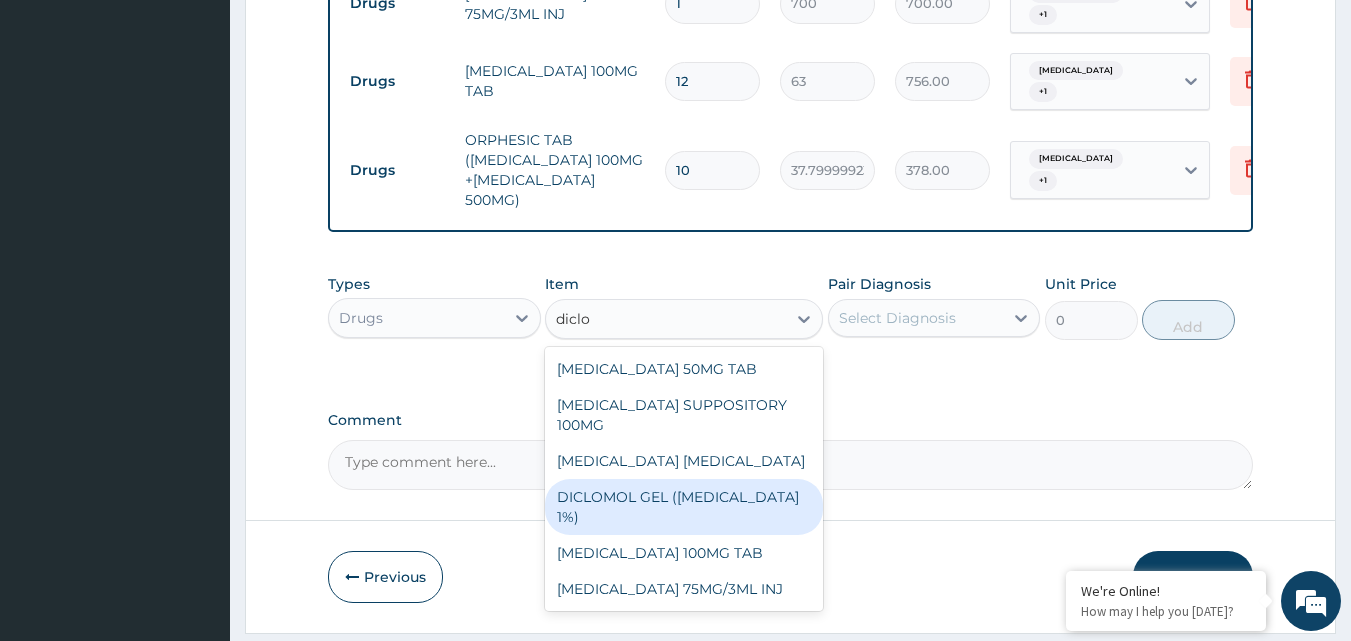 click on "DICLOMOL GEL ([MEDICAL_DATA] 1%)" at bounding box center (684, 507) 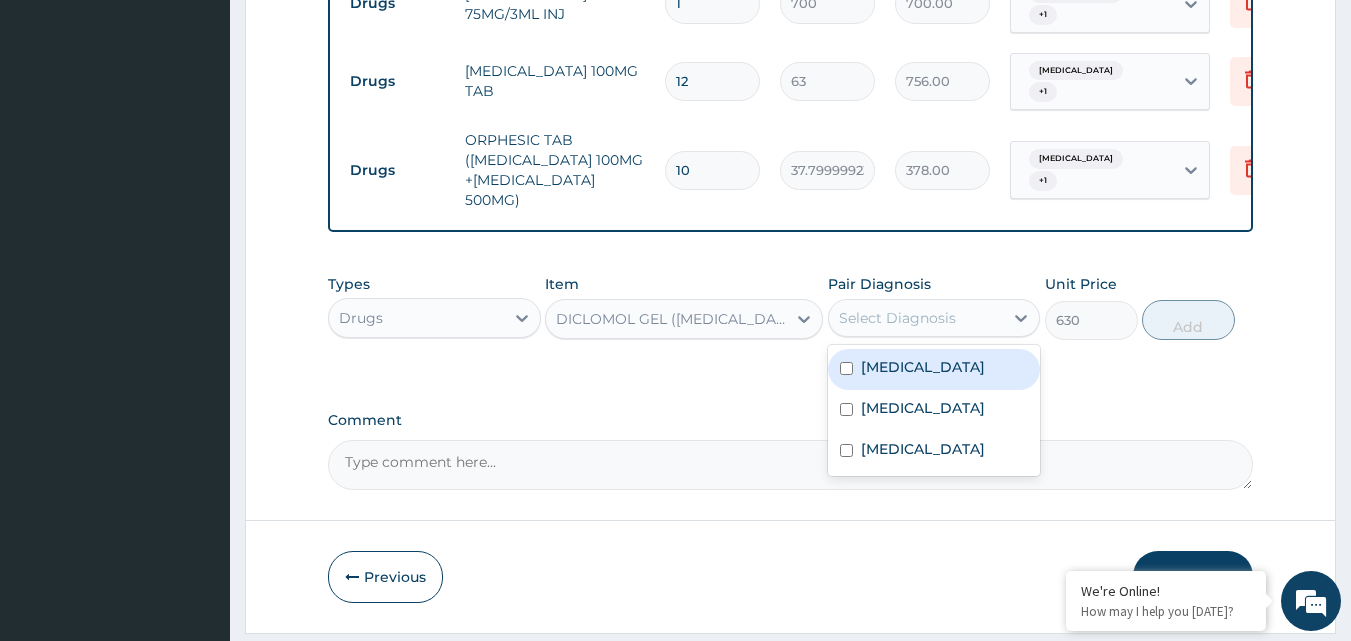 click on "Select Diagnosis" at bounding box center [916, 318] 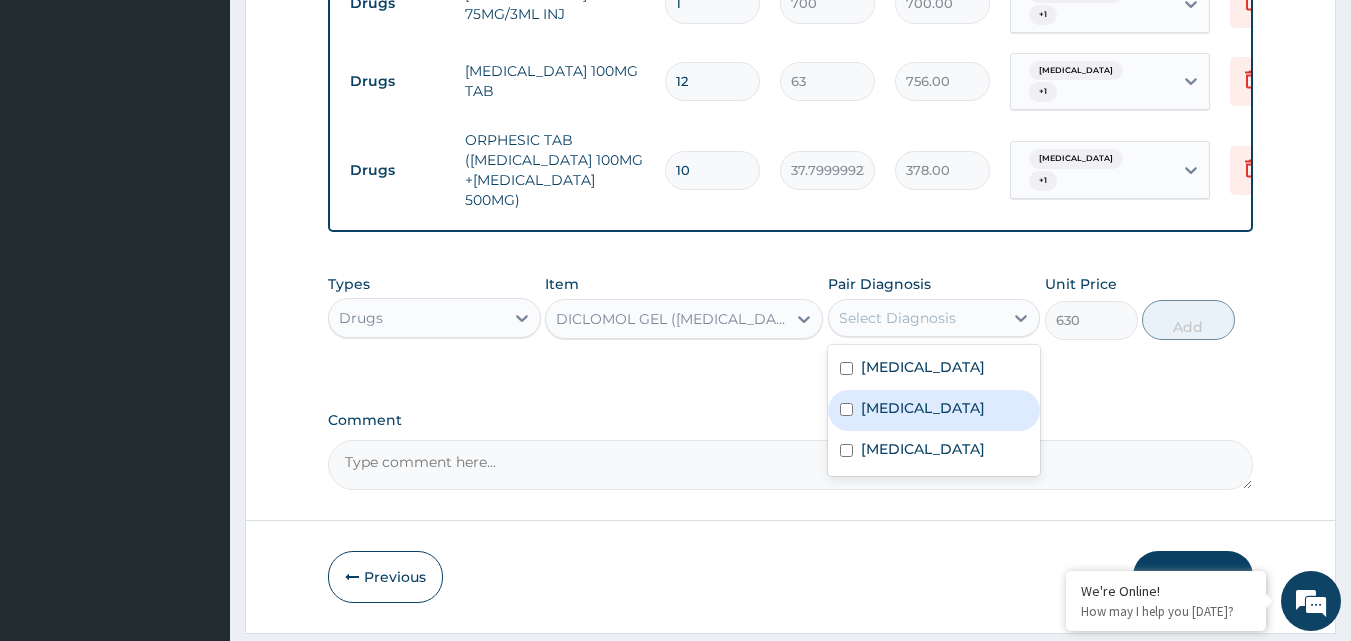 click at bounding box center (846, 409) 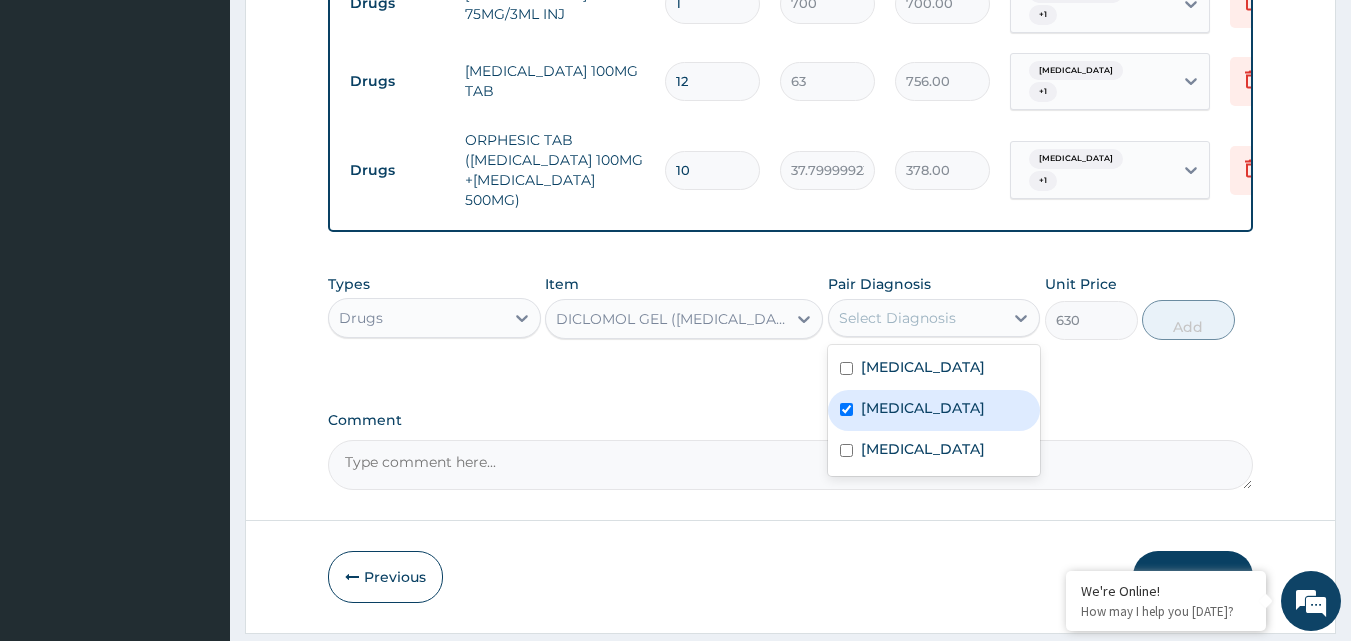 checkbox on "true" 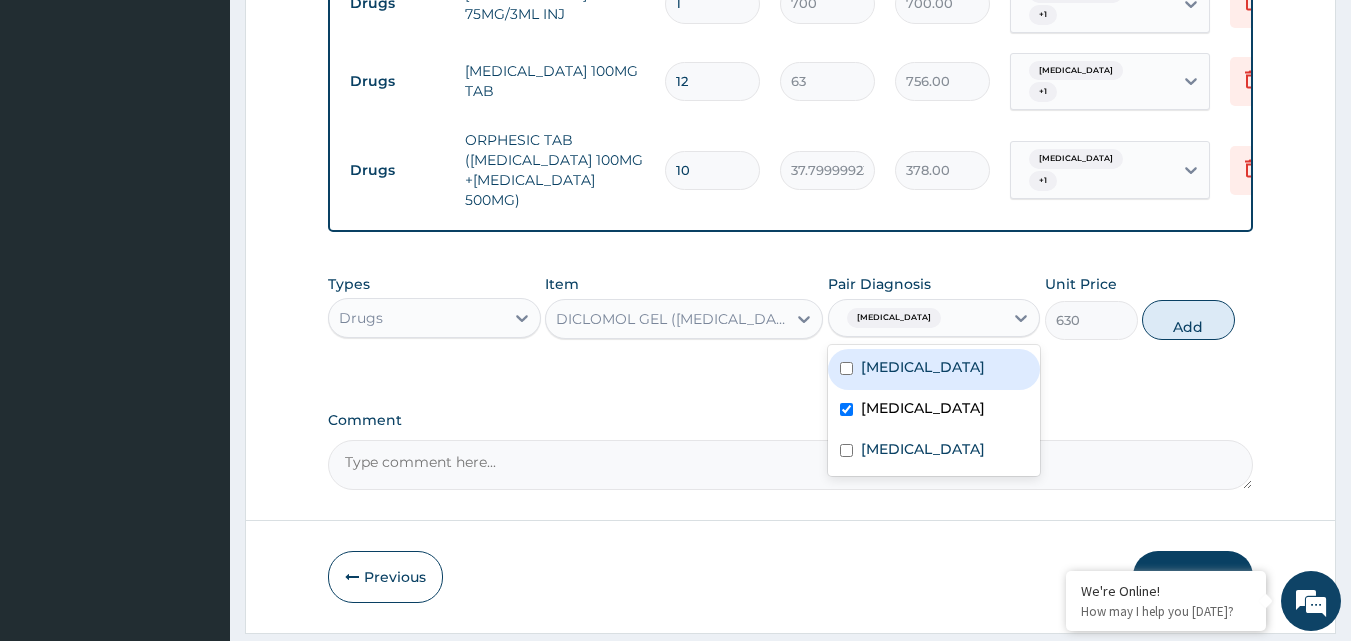click on "Spondylolisthesis" at bounding box center [934, 369] 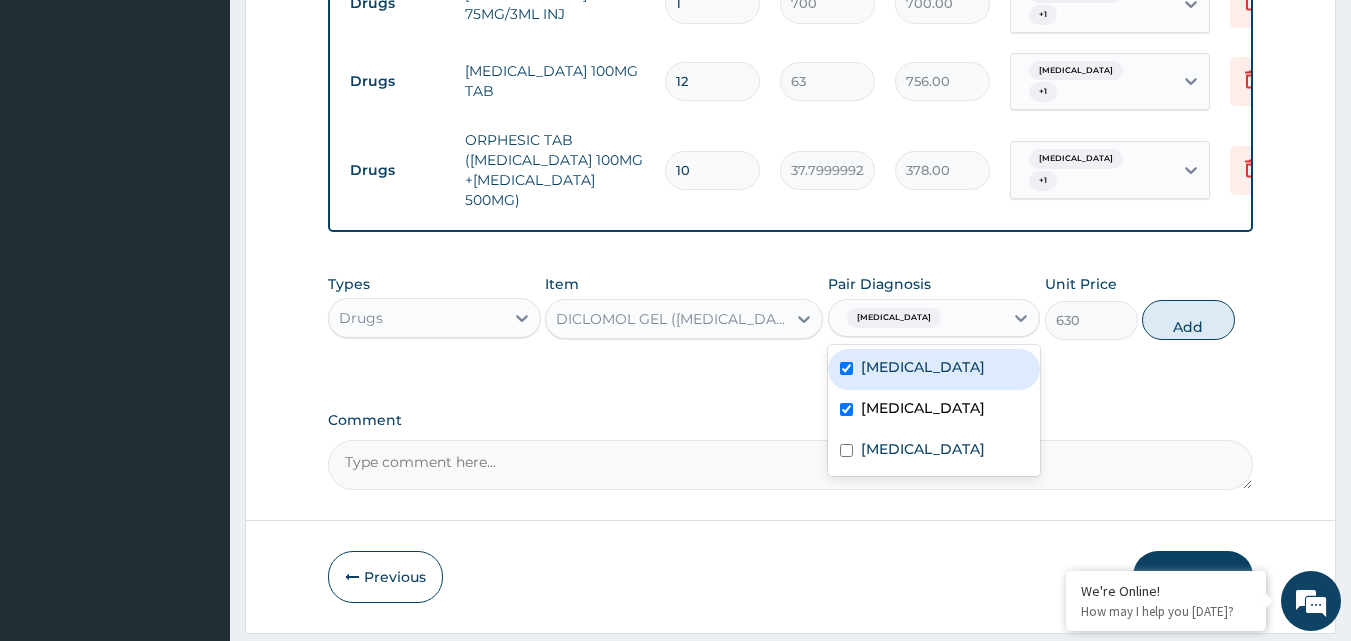 checkbox on "true" 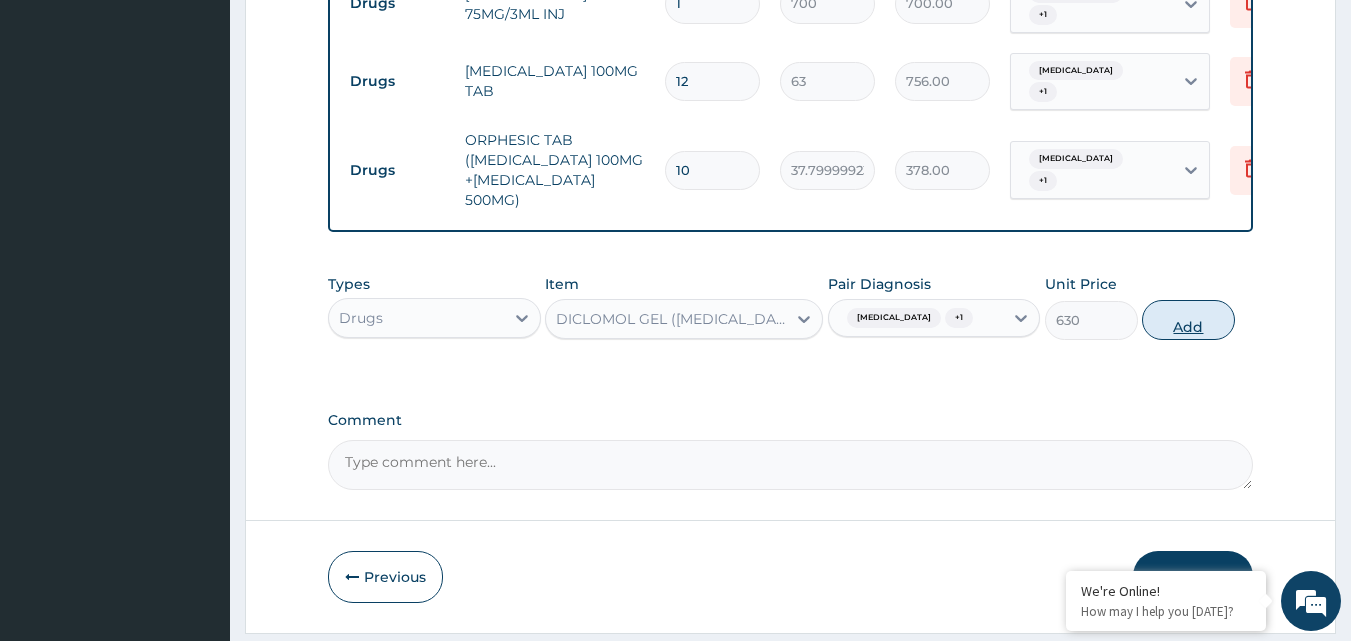 click on "Add" at bounding box center [1188, 320] 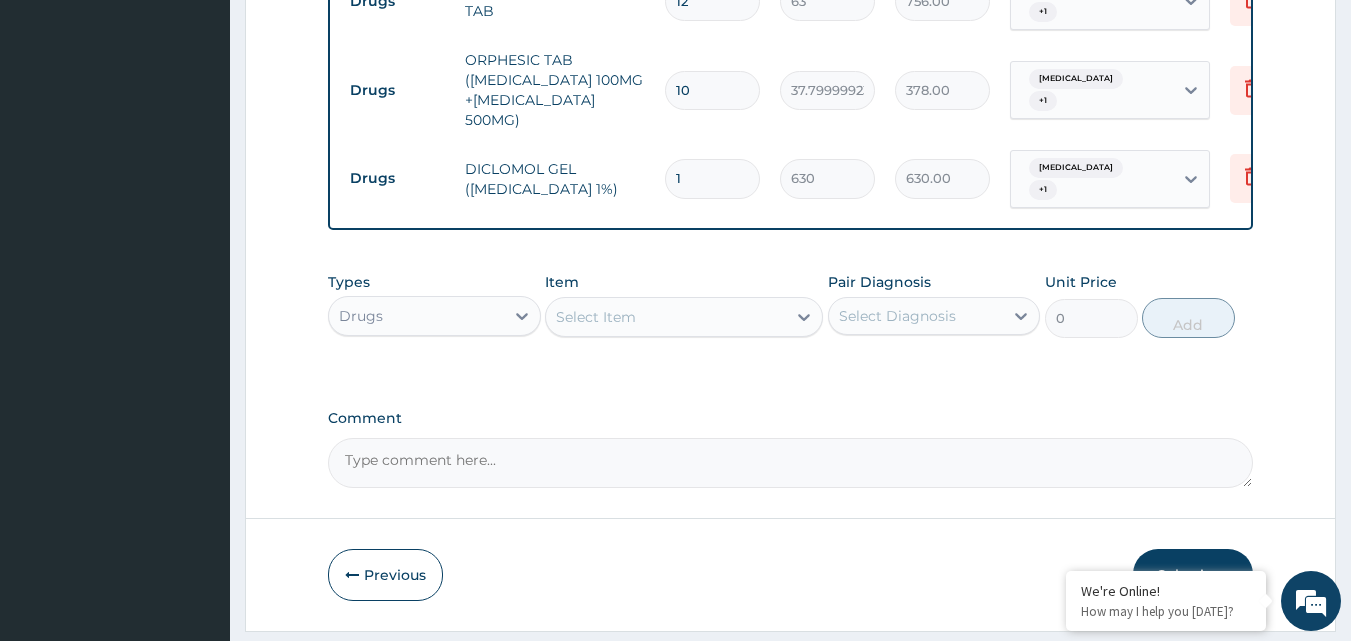 scroll, scrollTop: 1309, scrollLeft: 0, axis: vertical 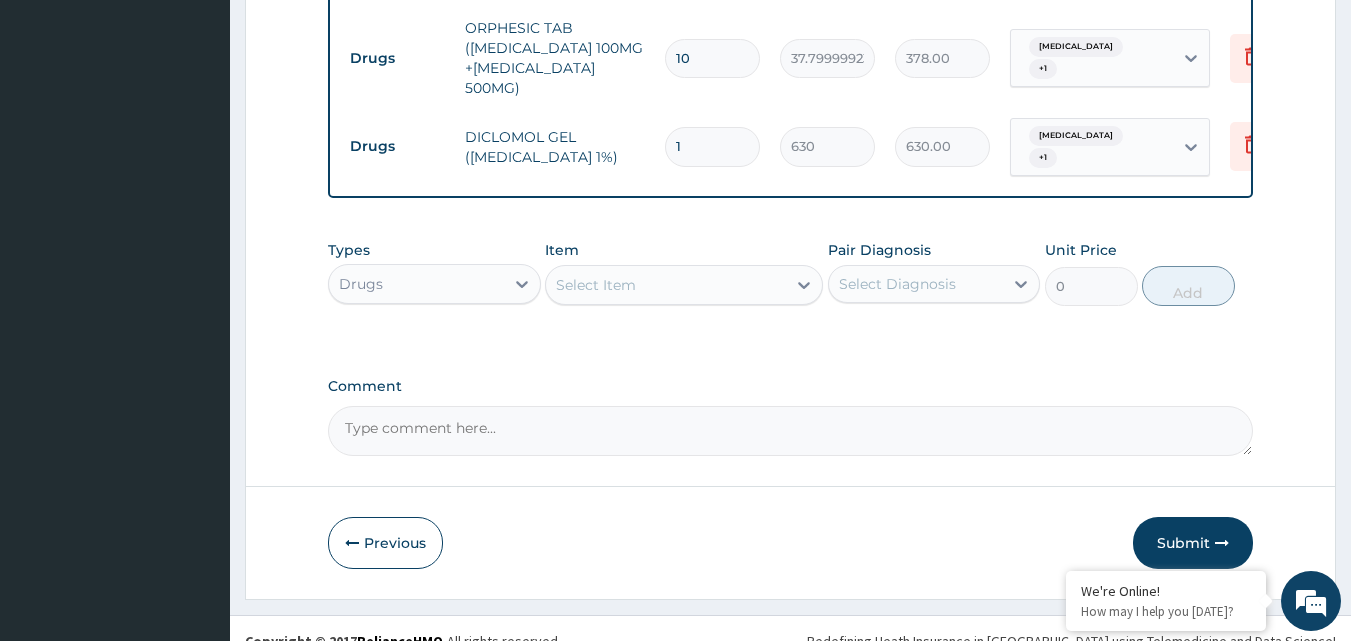 click on "Select Item" at bounding box center [666, 285] 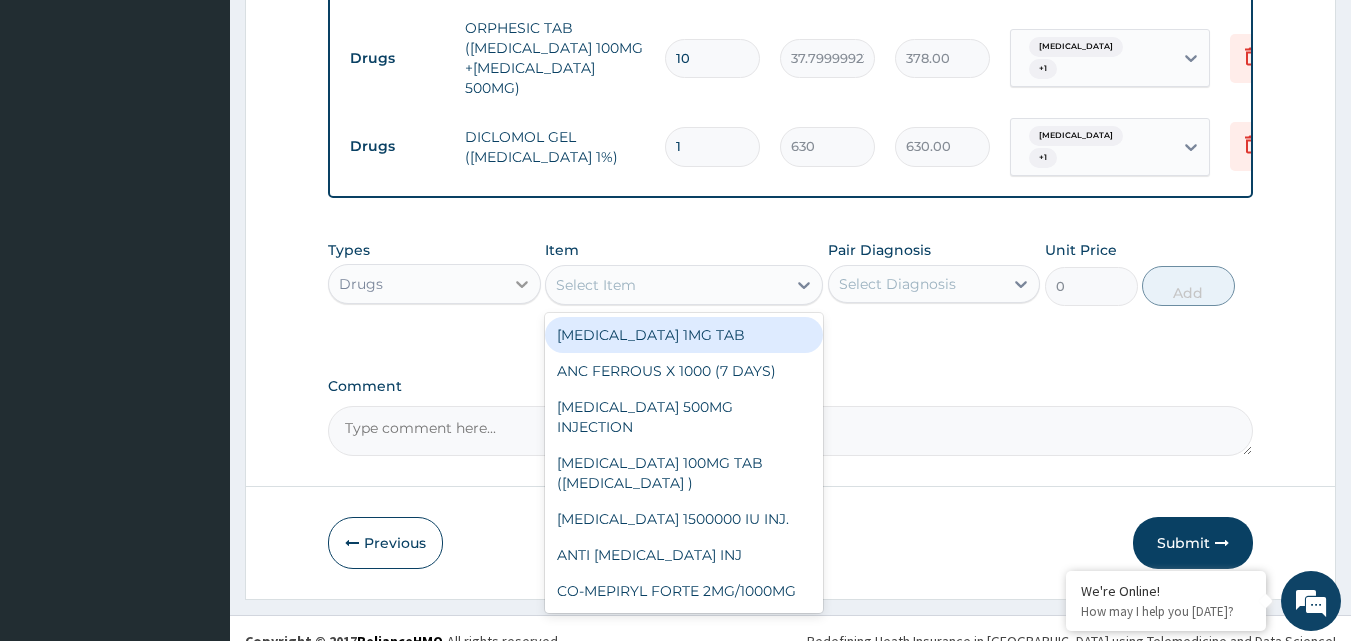 click 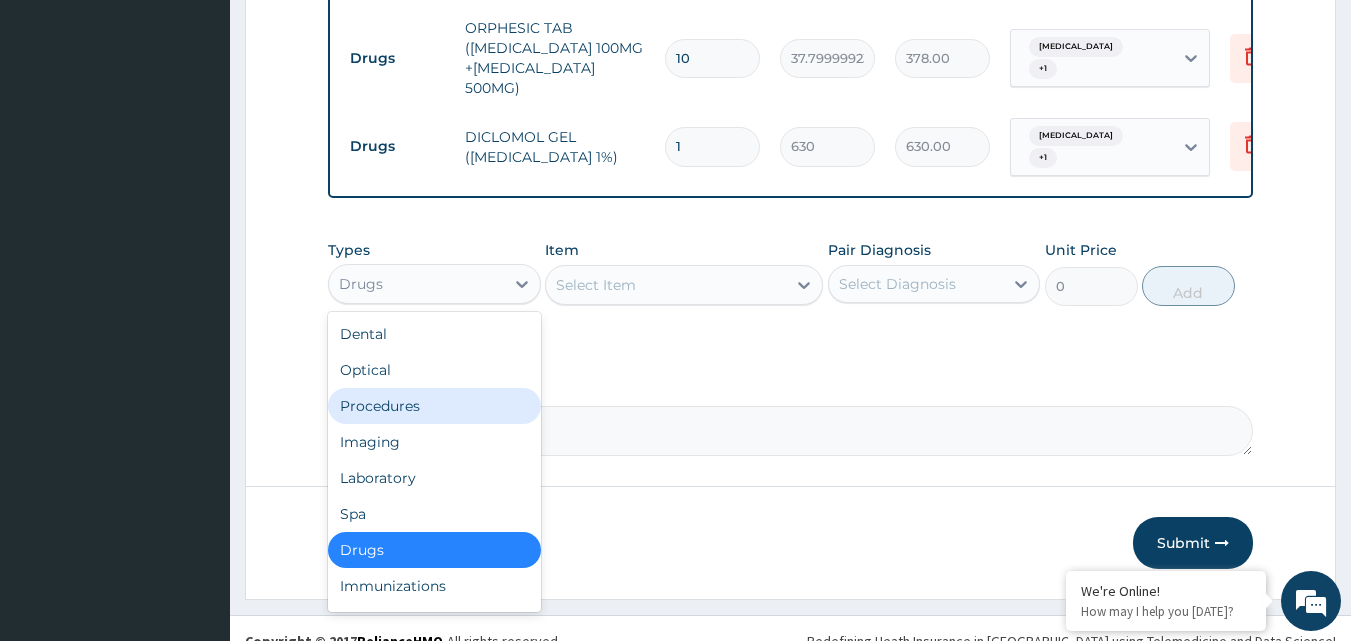 click on "Procedures" at bounding box center (434, 406) 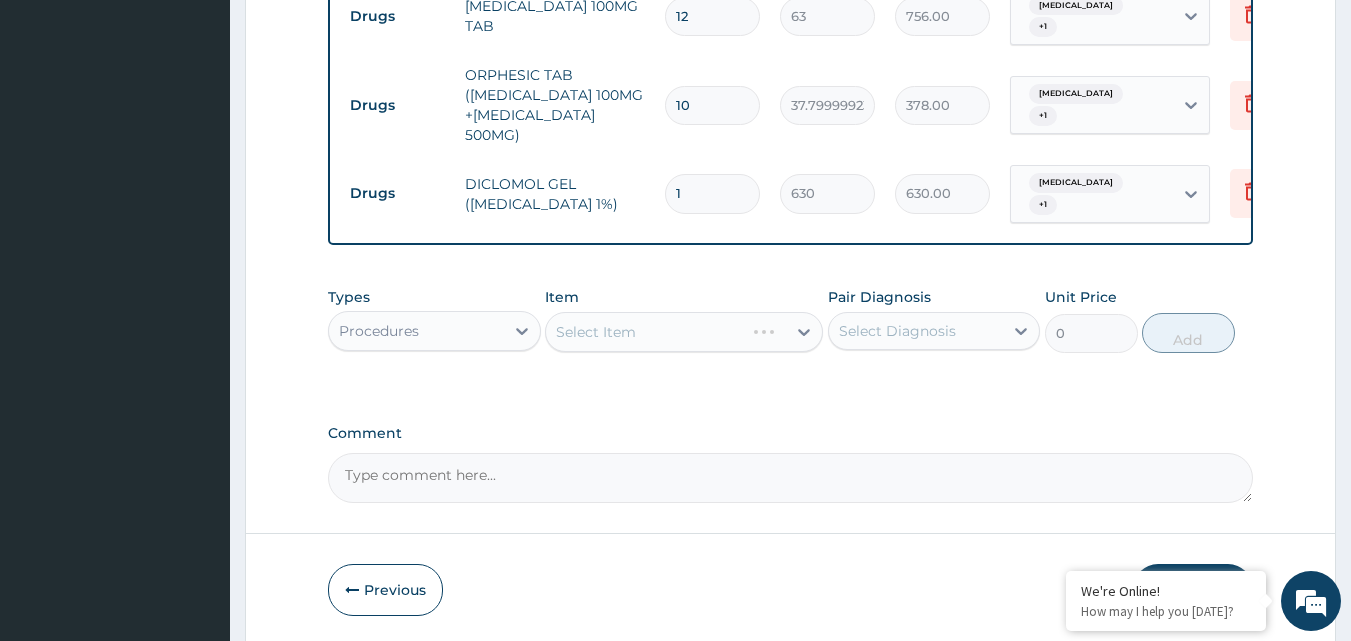 scroll, scrollTop: 1309, scrollLeft: 0, axis: vertical 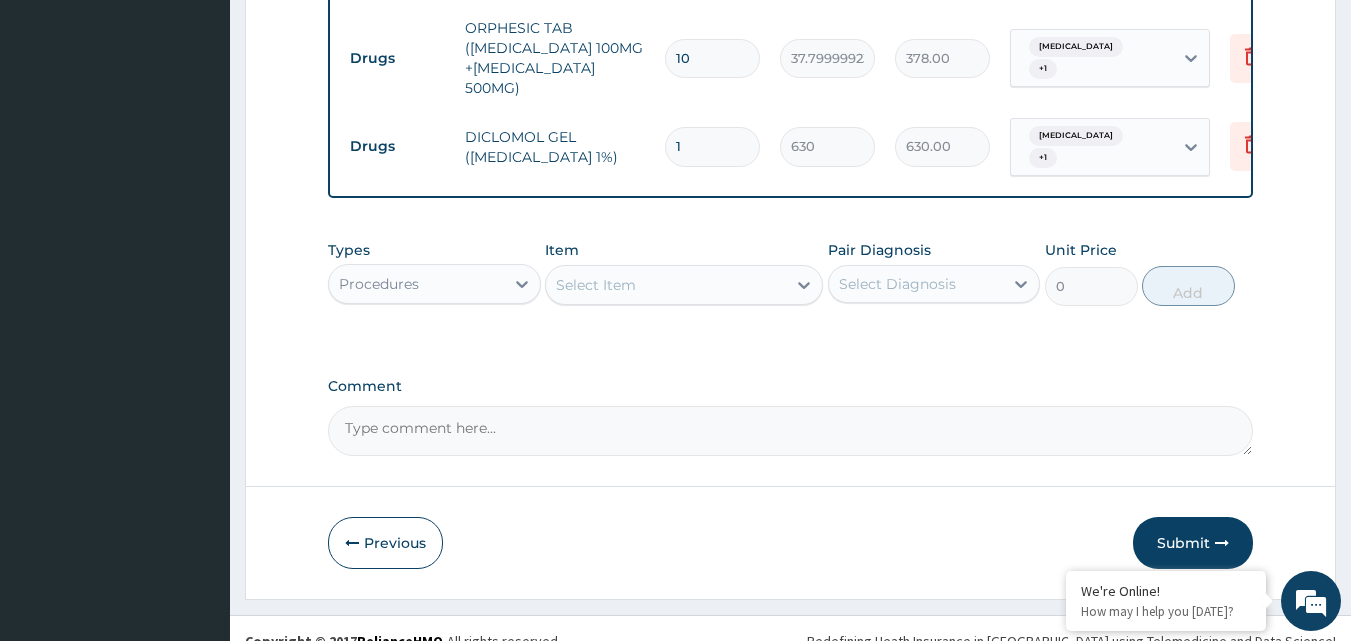 click on "Select Item" at bounding box center [666, 285] 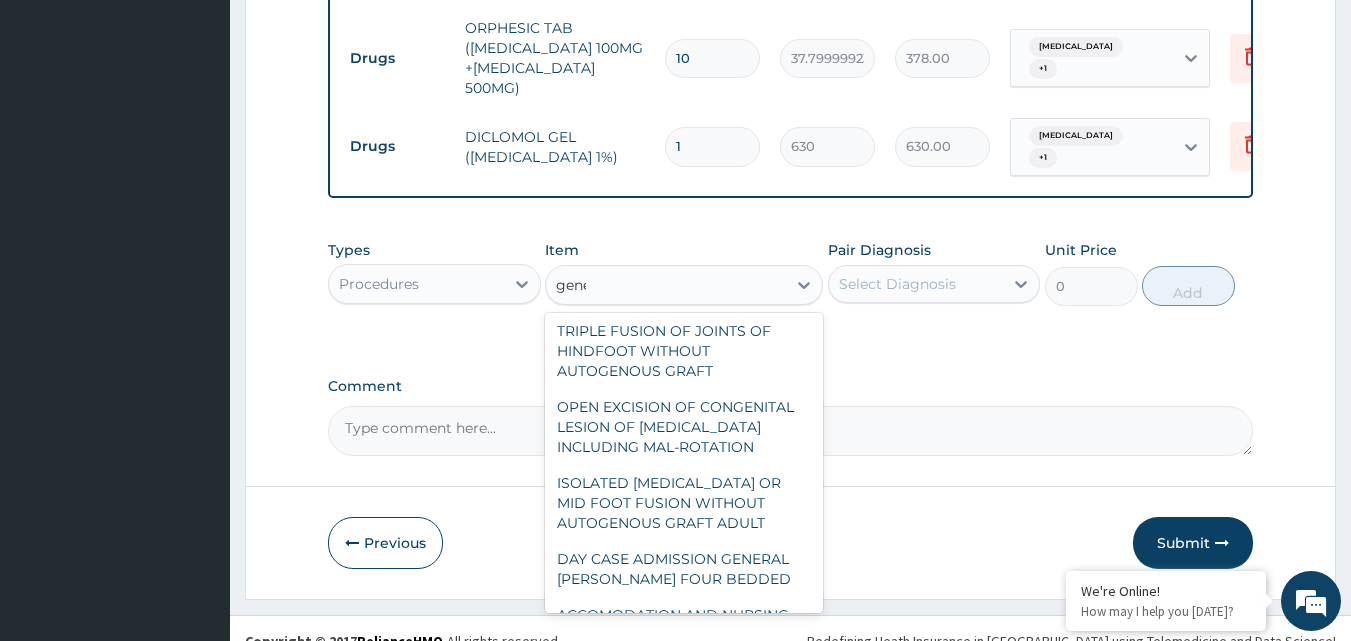 scroll, scrollTop: 0, scrollLeft: 0, axis: both 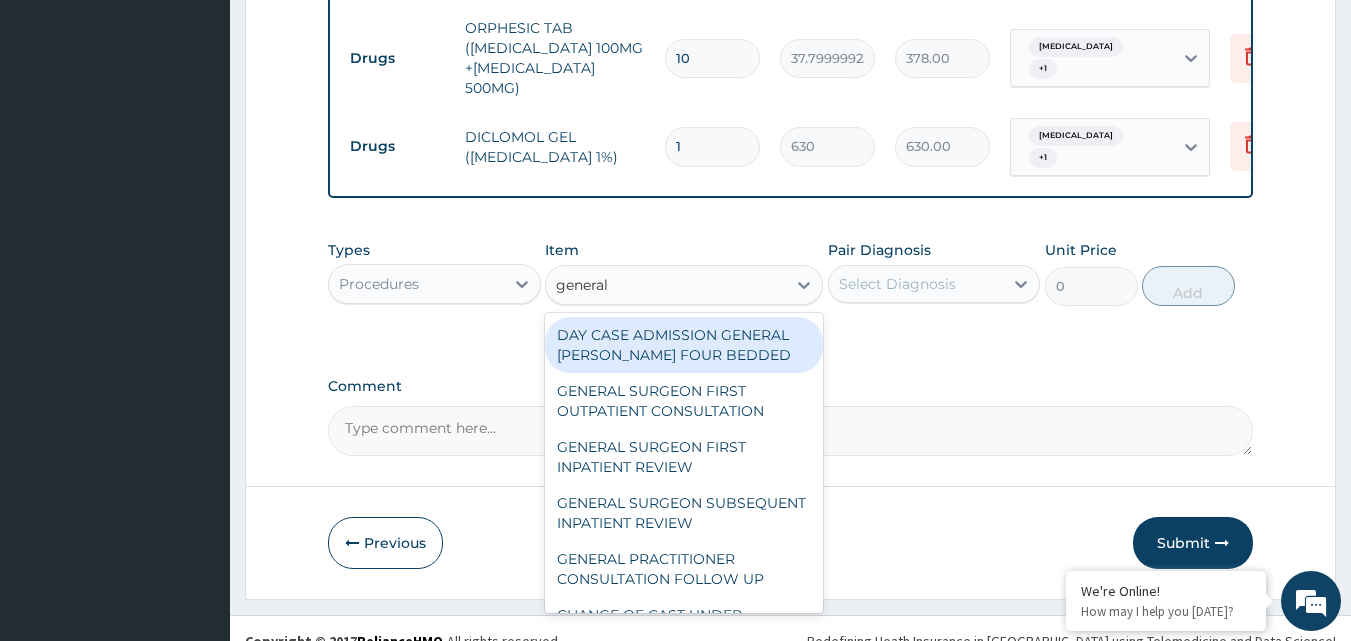 type on "general p" 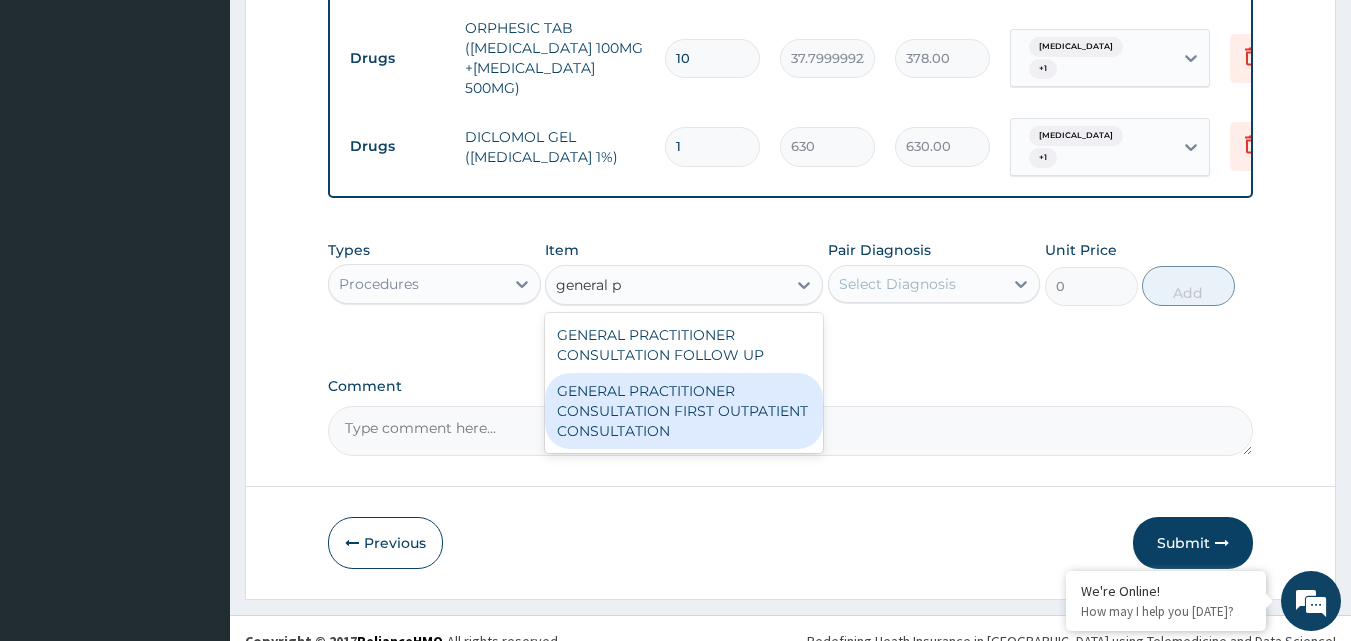click on "GENERAL PRACTITIONER CONSULTATION FIRST OUTPATIENT CONSULTATION" at bounding box center [684, 411] 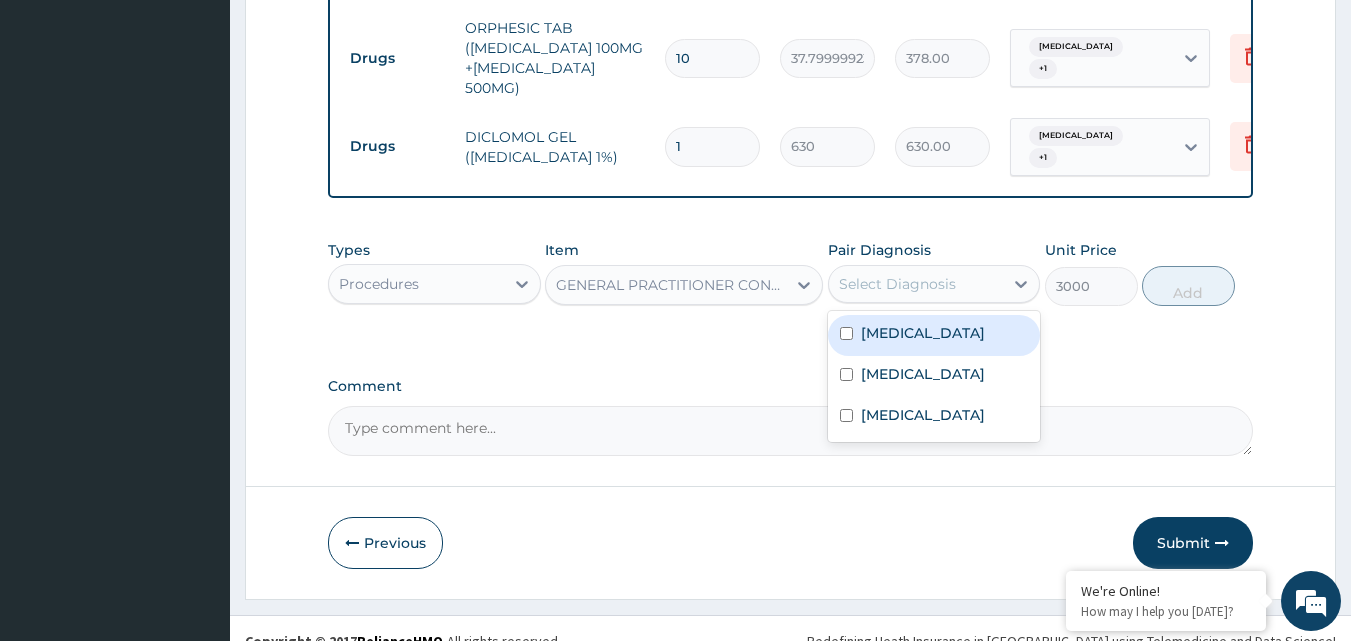 click on "Select Diagnosis" at bounding box center (897, 284) 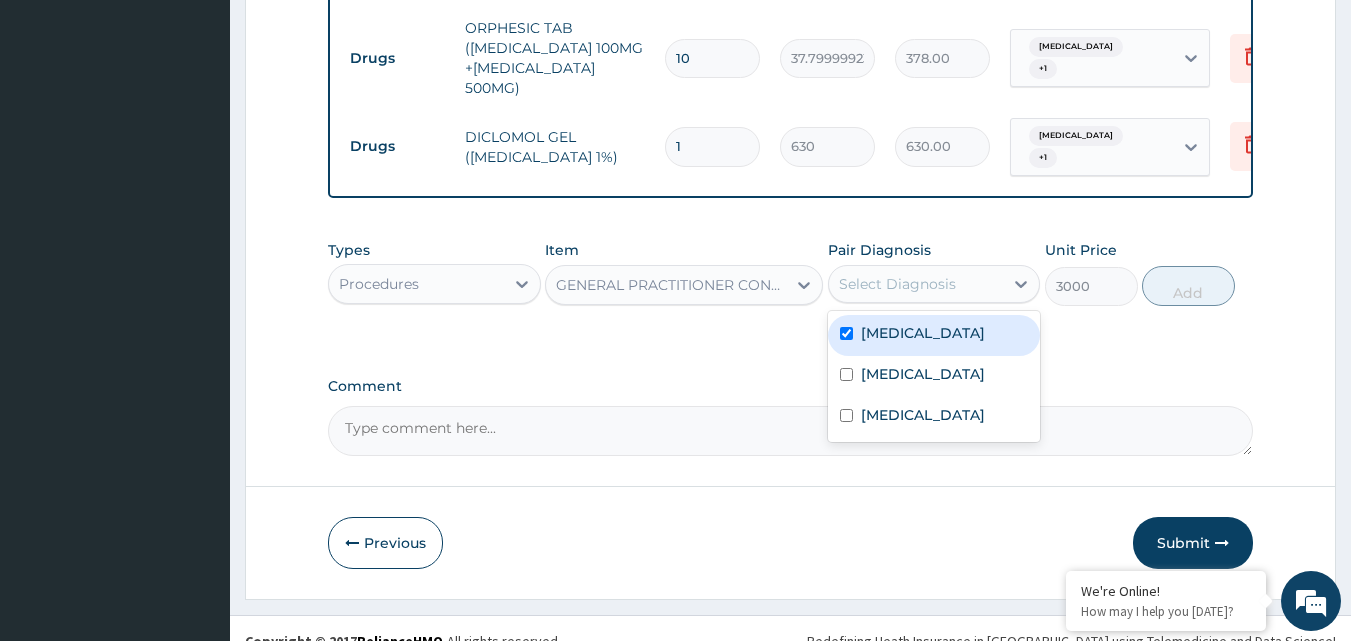 checkbox on "true" 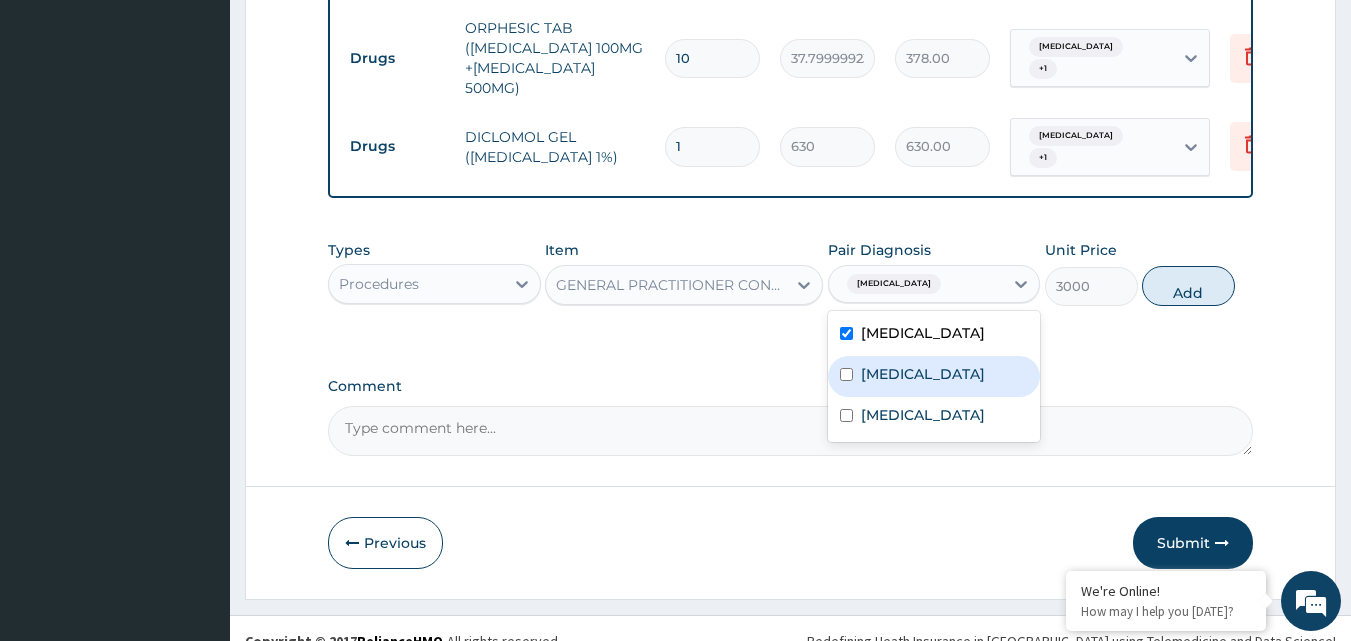 click on "Acute pyelonephritis" at bounding box center (923, 374) 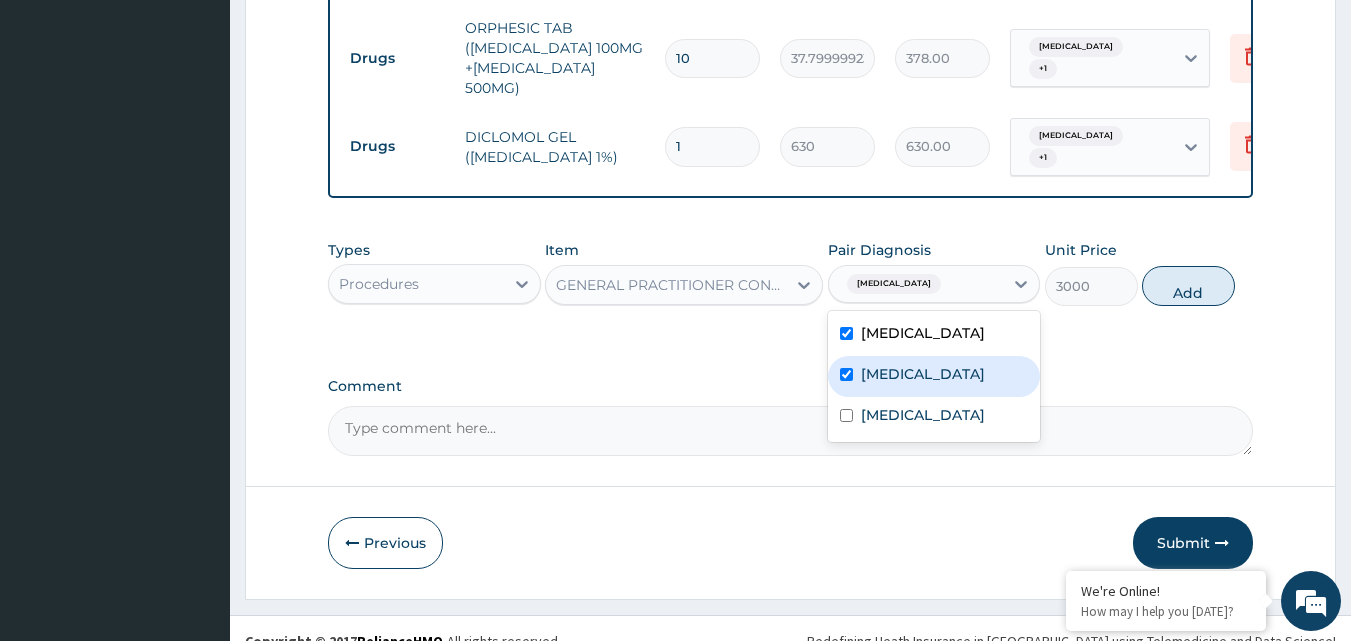checkbox on "true" 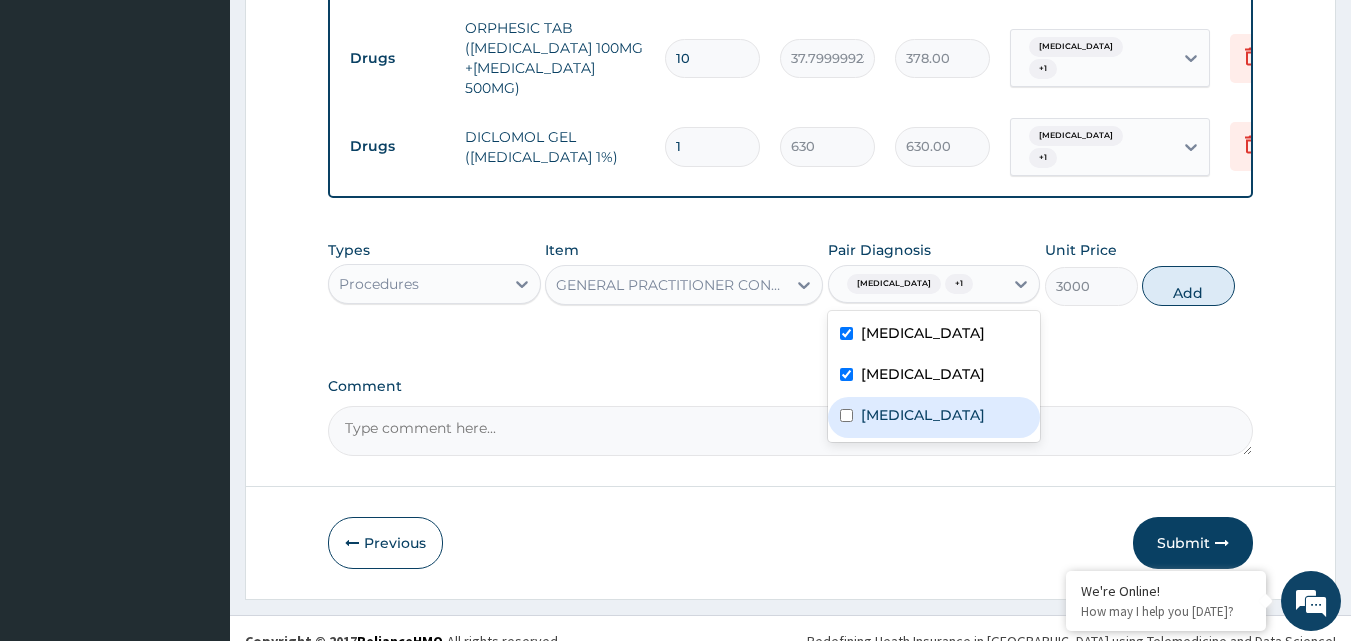 click on "Prolapse of urethra" at bounding box center [934, 417] 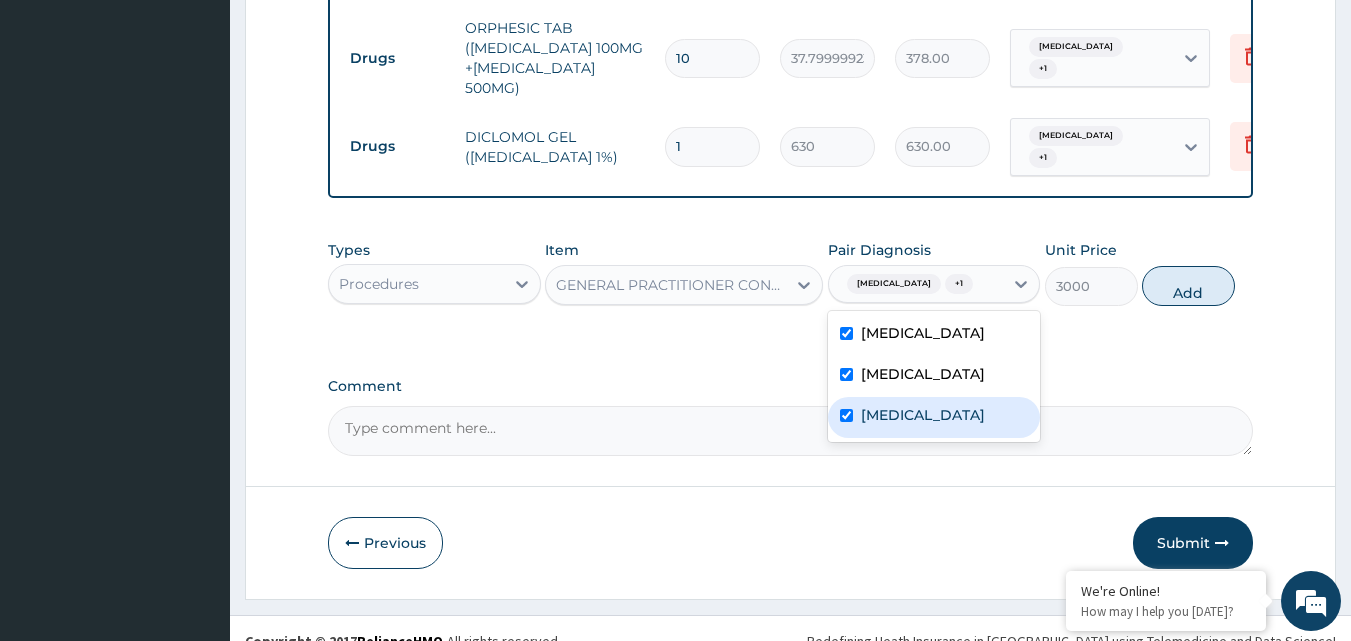 checkbox on "true" 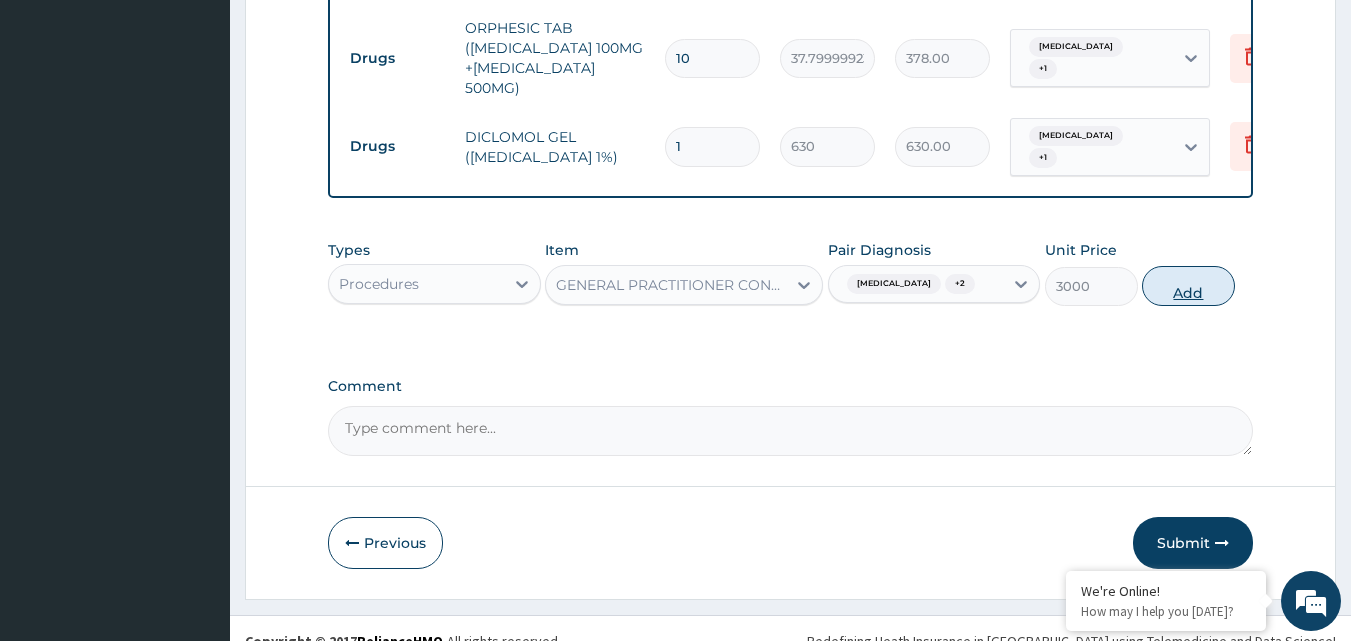 click on "Add" at bounding box center (1188, 286) 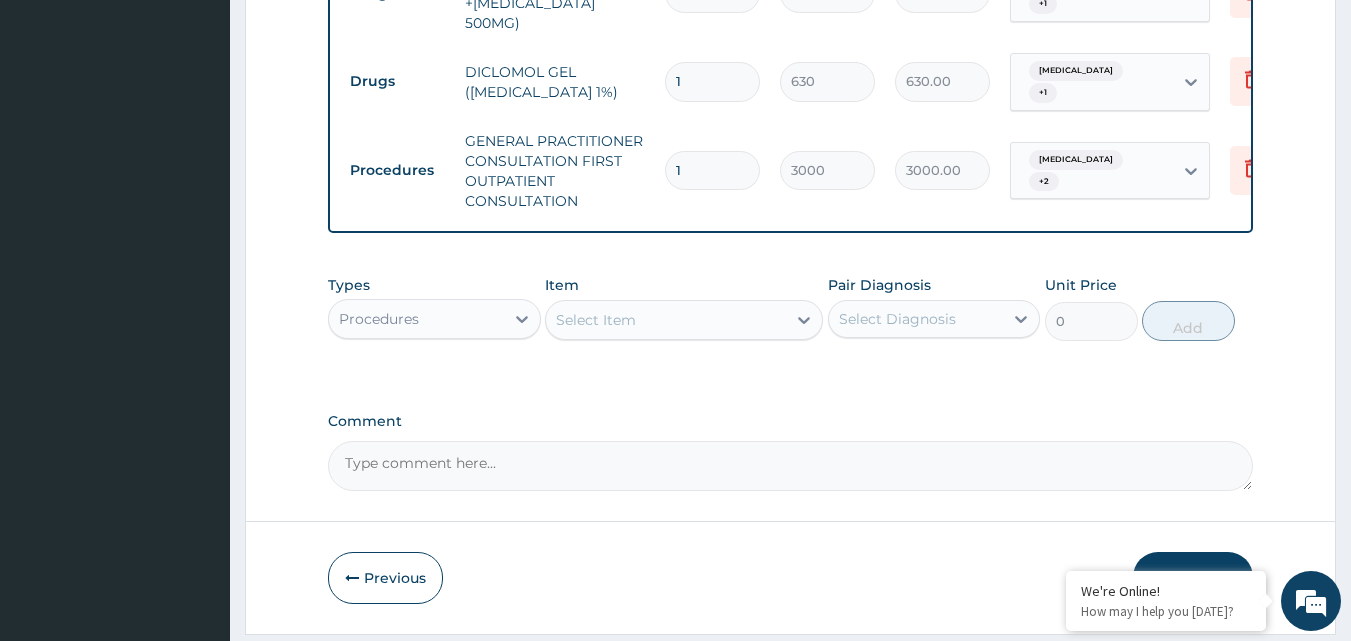scroll, scrollTop: 1409, scrollLeft: 0, axis: vertical 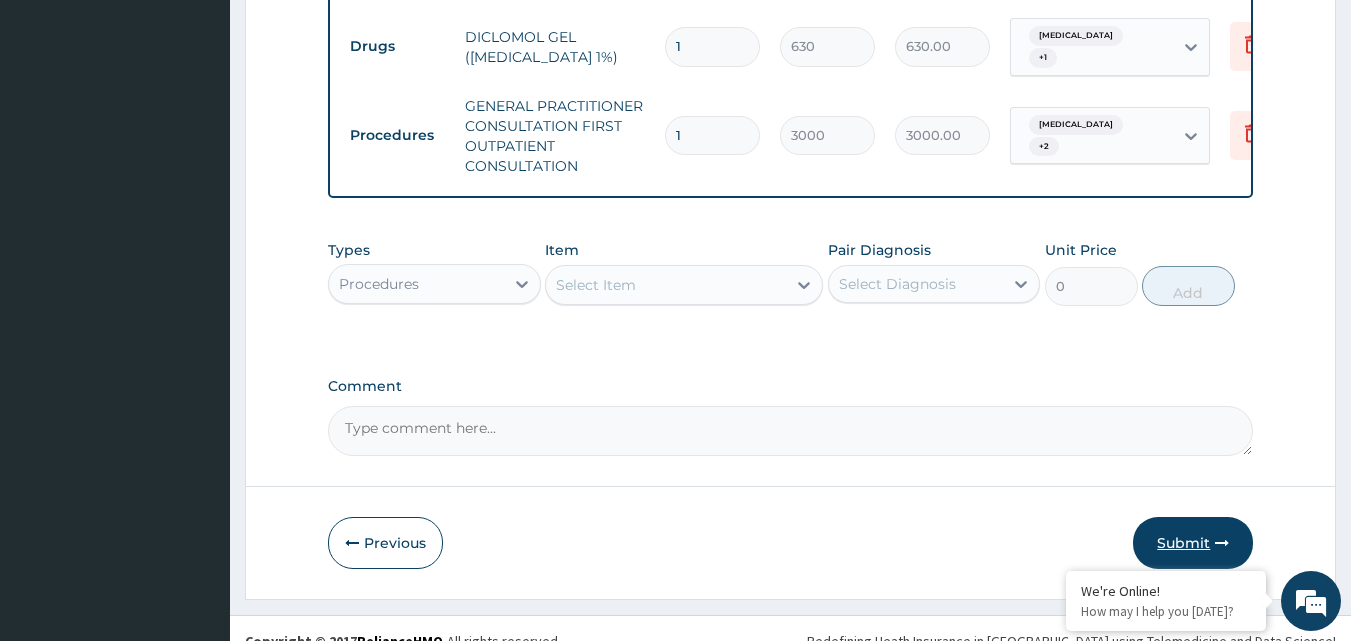 click on "Submit" at bounding box center (1193, 543) 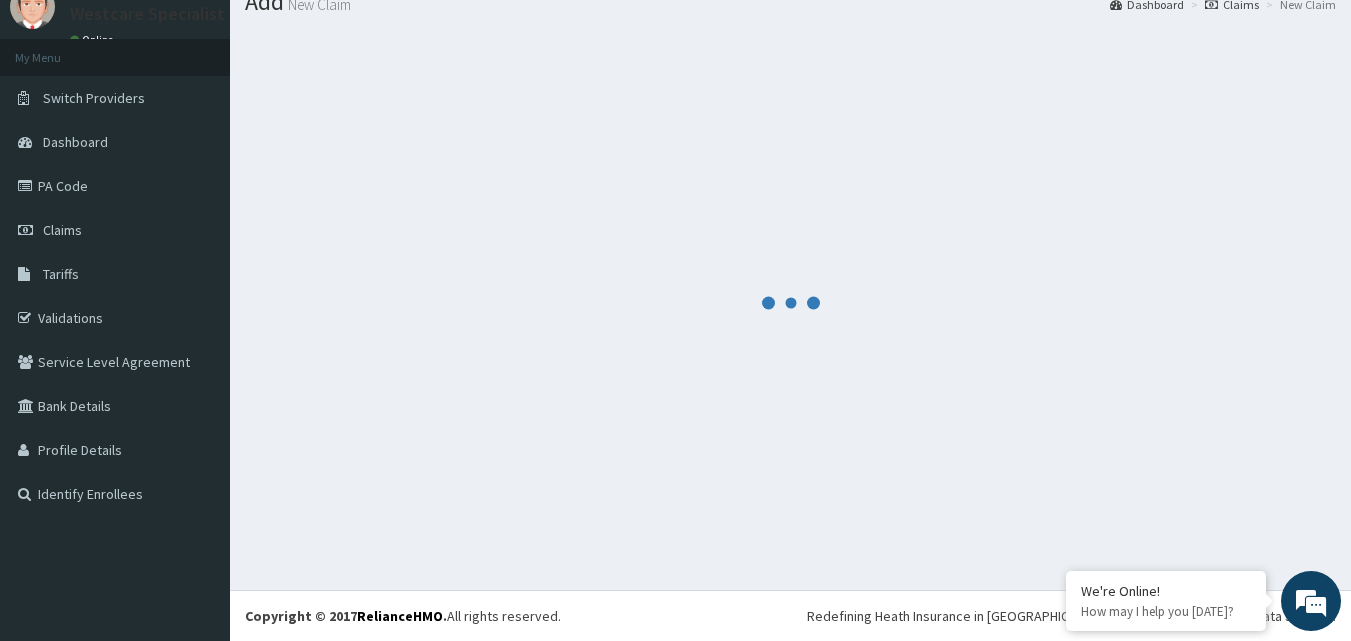 scroll, scrollTop: 1409, scrollLeft: 0, axis: vertical 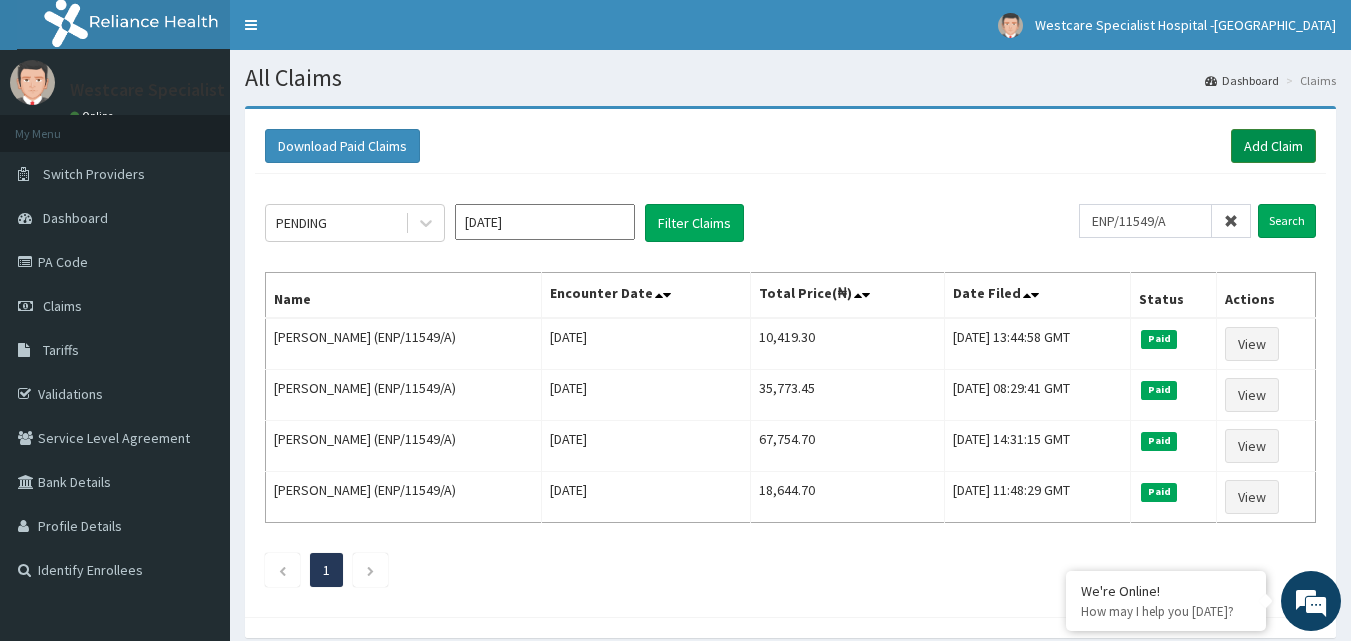click on "Add Claim" at bounding box center (1273, 146) 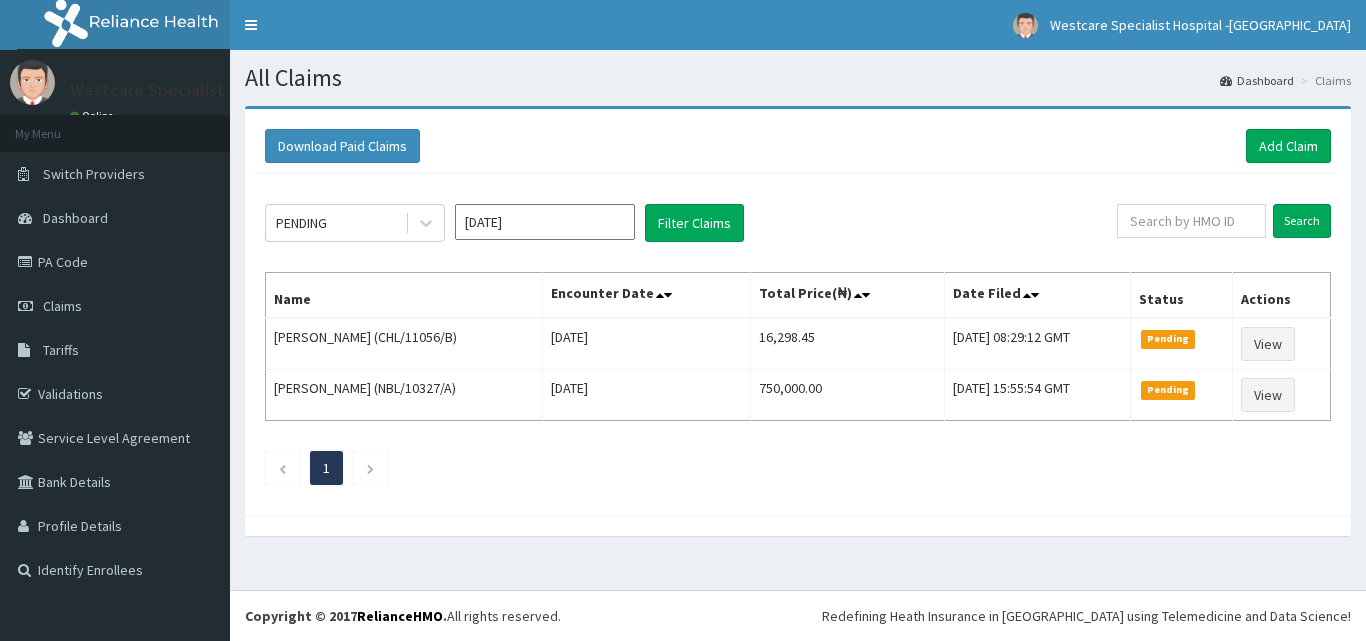 scroll, scrollTop: 0, scrollLeft: 0, axis: both 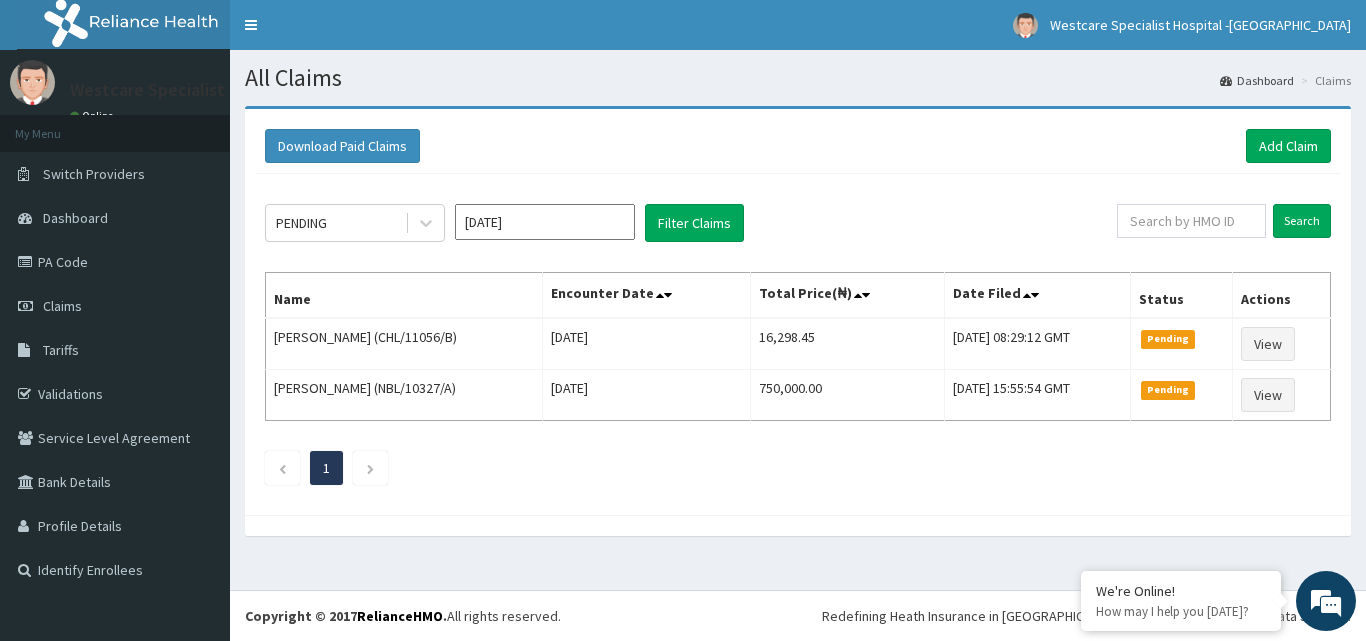 click on "PENDING [DATE] Filter Claims Search Name Encounter Date Total Price(₦) Date Filed Status Actions [PERSON_NAME] (CHL/11056/B) [DATE] 16,298.45 [DATE] 08:29:12 GMT Pending View [PERSON_NAME] (NBL/10327/A) [DATE] 750,000.00 [DATE] 15:55:54 GMT Pending View 1" 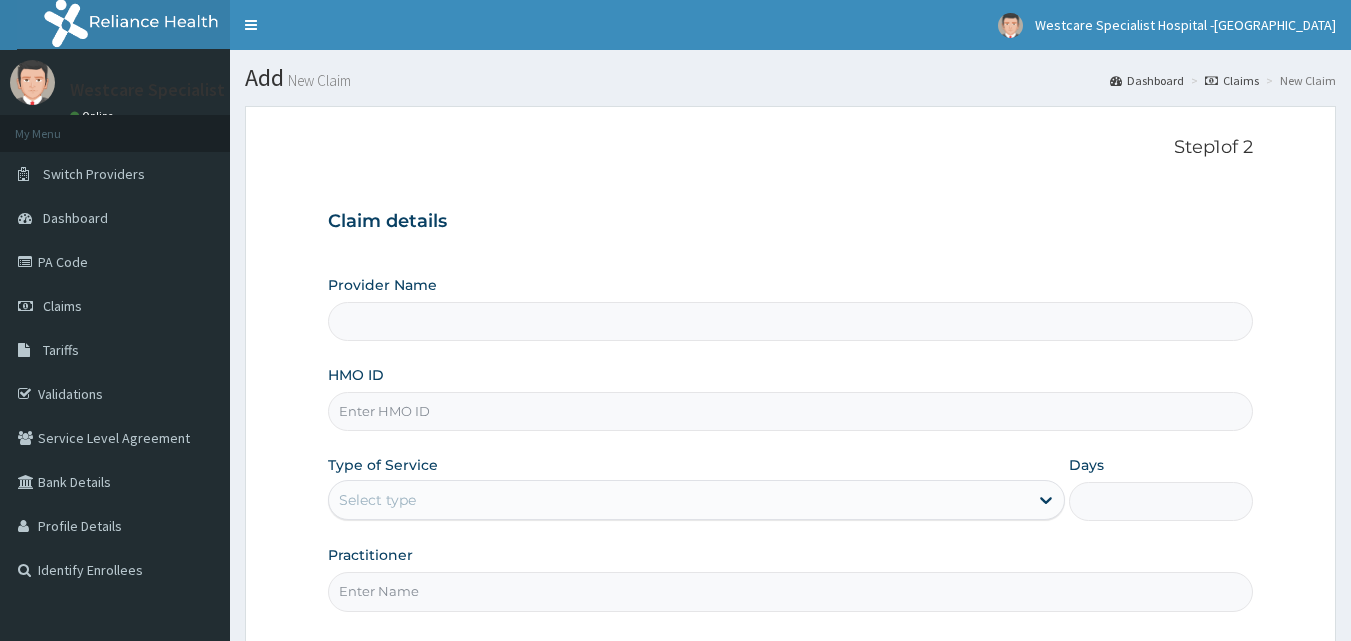 scroll, scrollTop: 0, scrollLeft: 0, axis: both 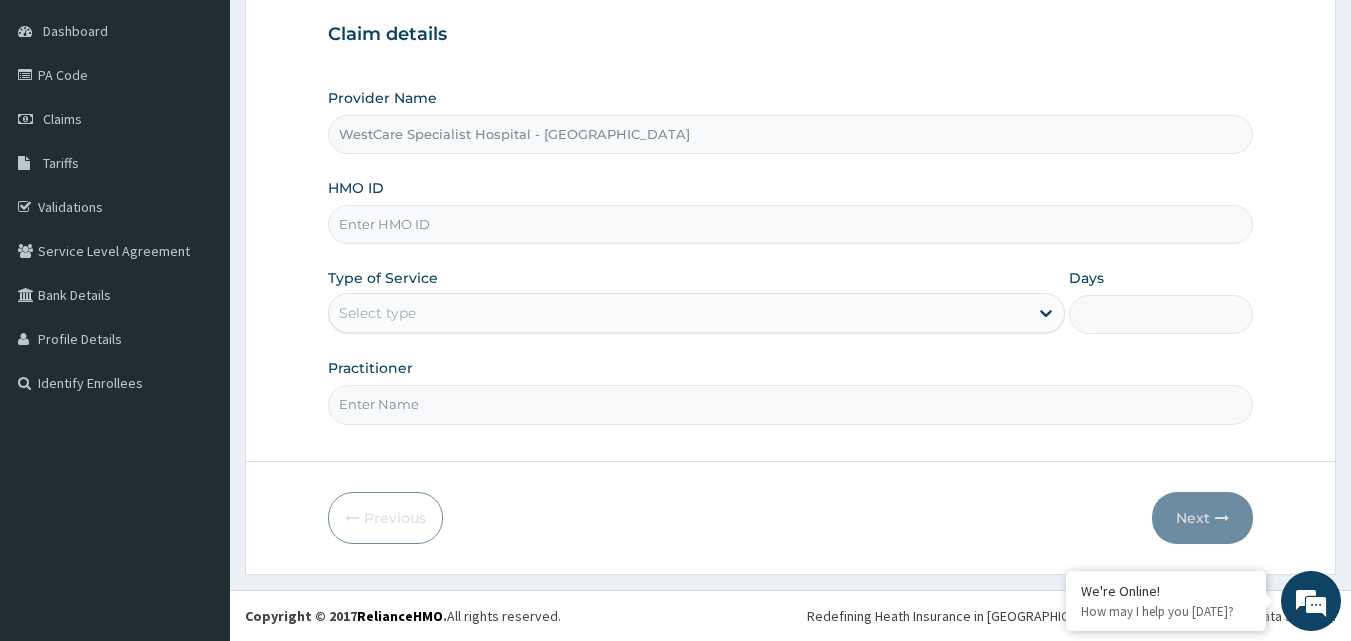 click on "HMO ID" at bounding box center [791, 224] 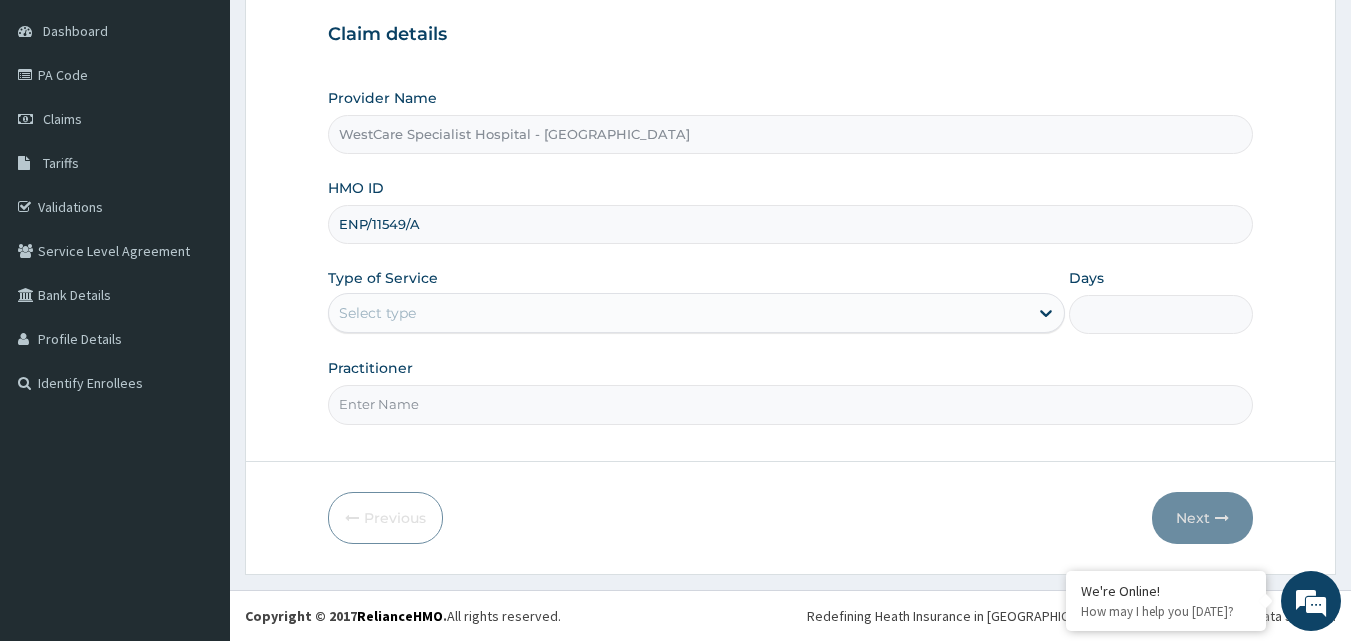 type on "ENP/11549/A" 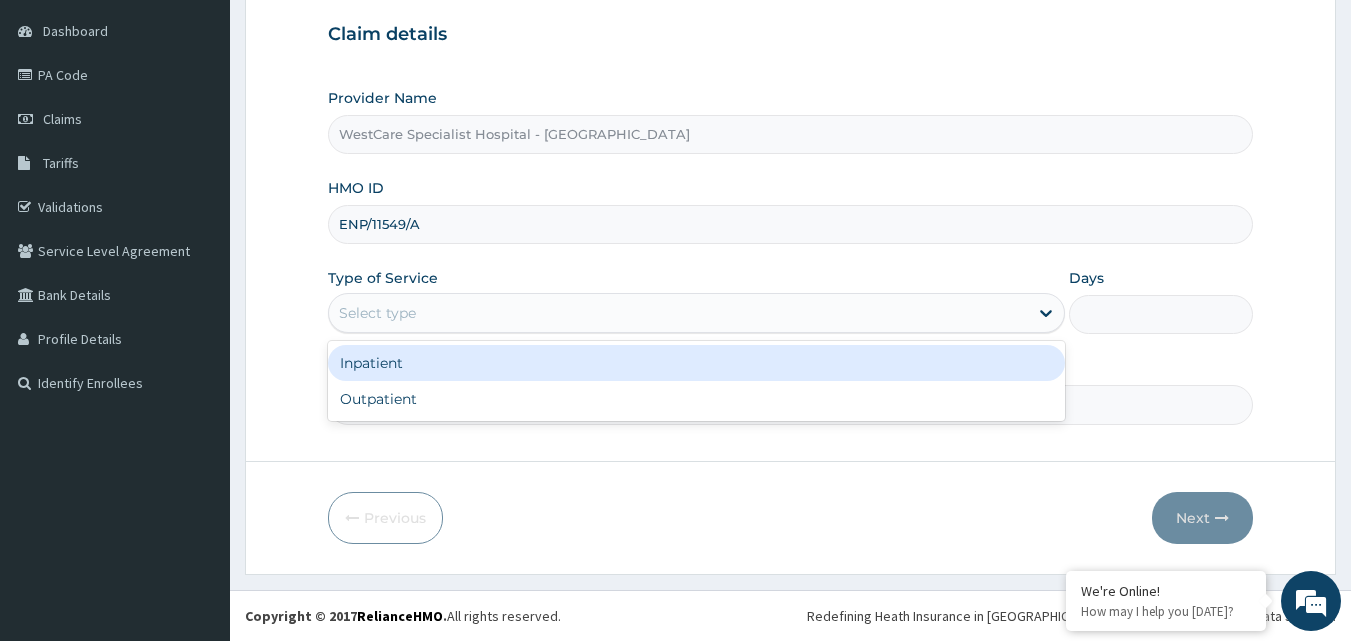 click on "Select type" at bounding box center (678, 313) 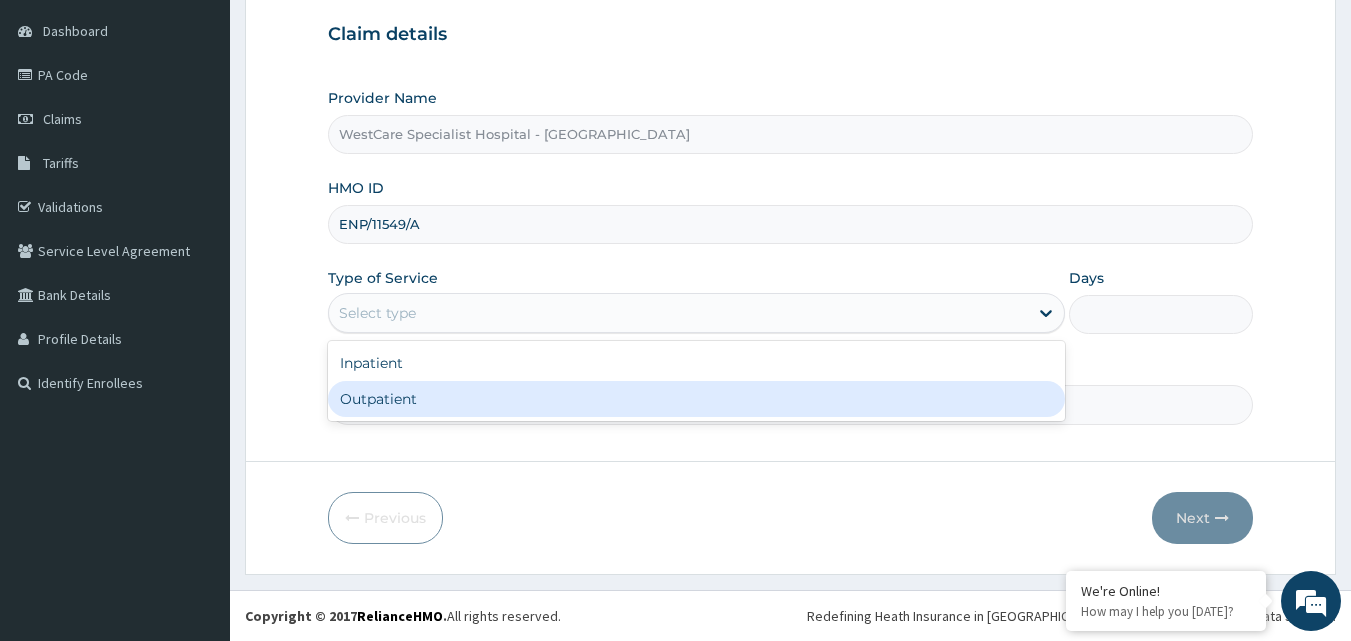 click on "Outpatient" at bounding box center (696, 399) 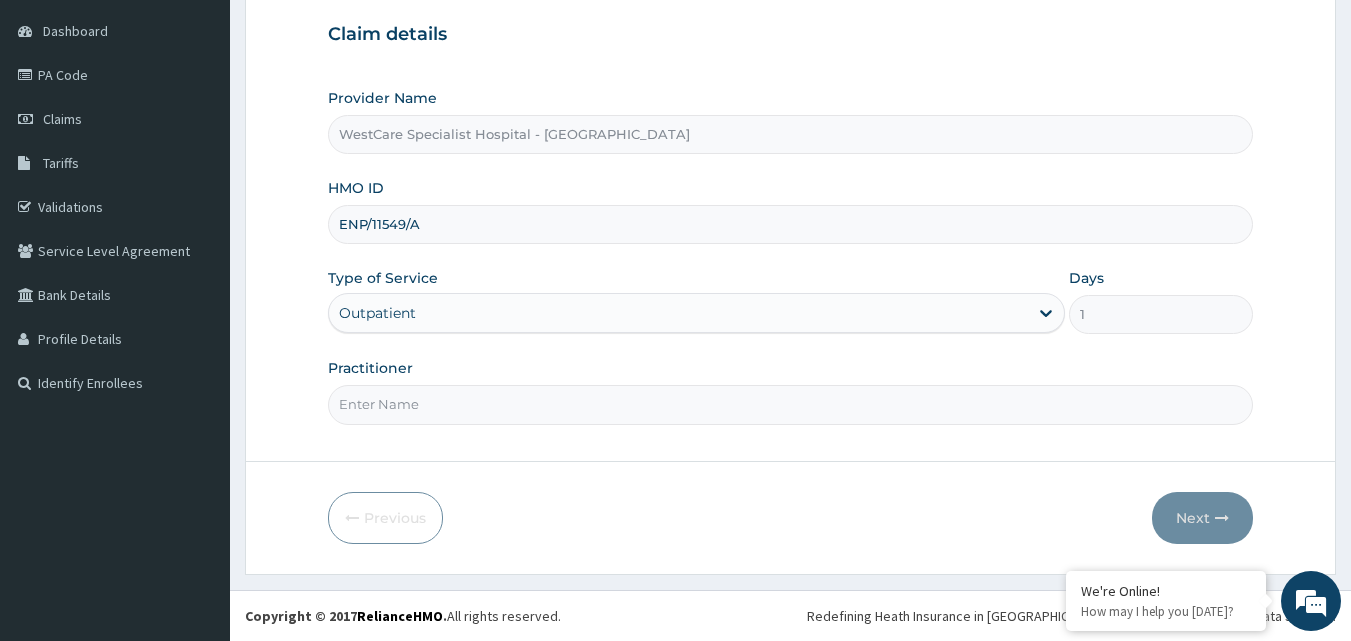click on "Practitioner" at bounding box center (791, 404) 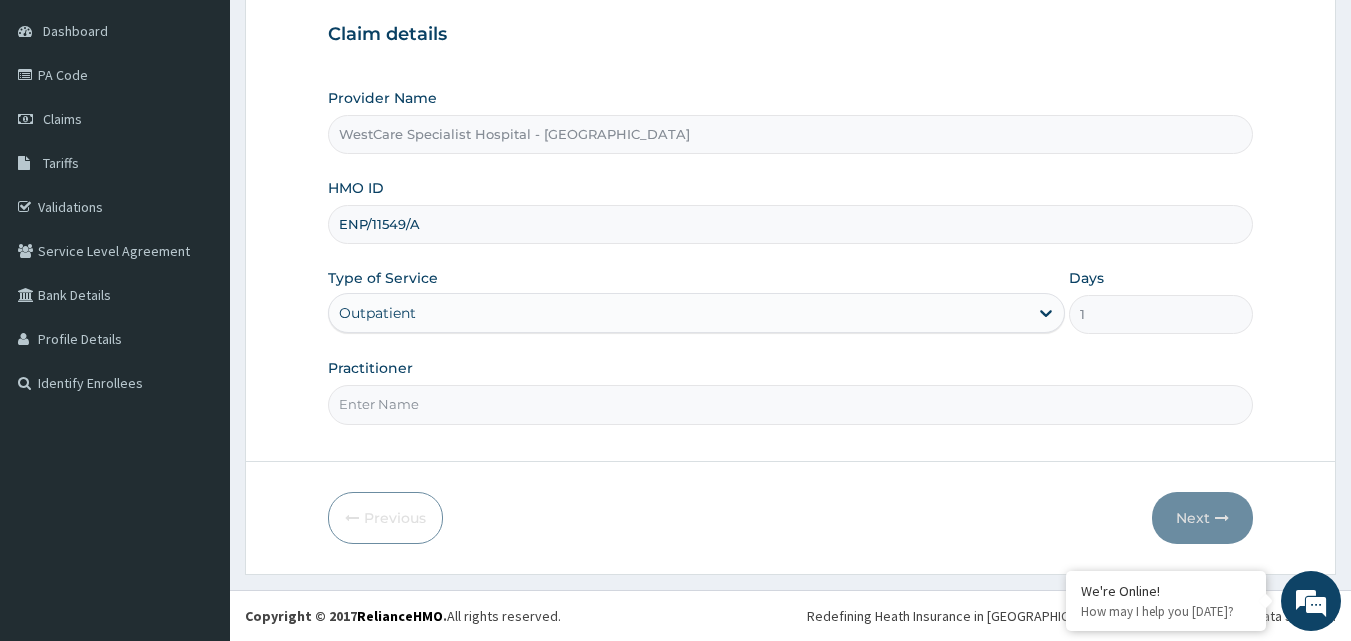 type on "OBIDEYI" 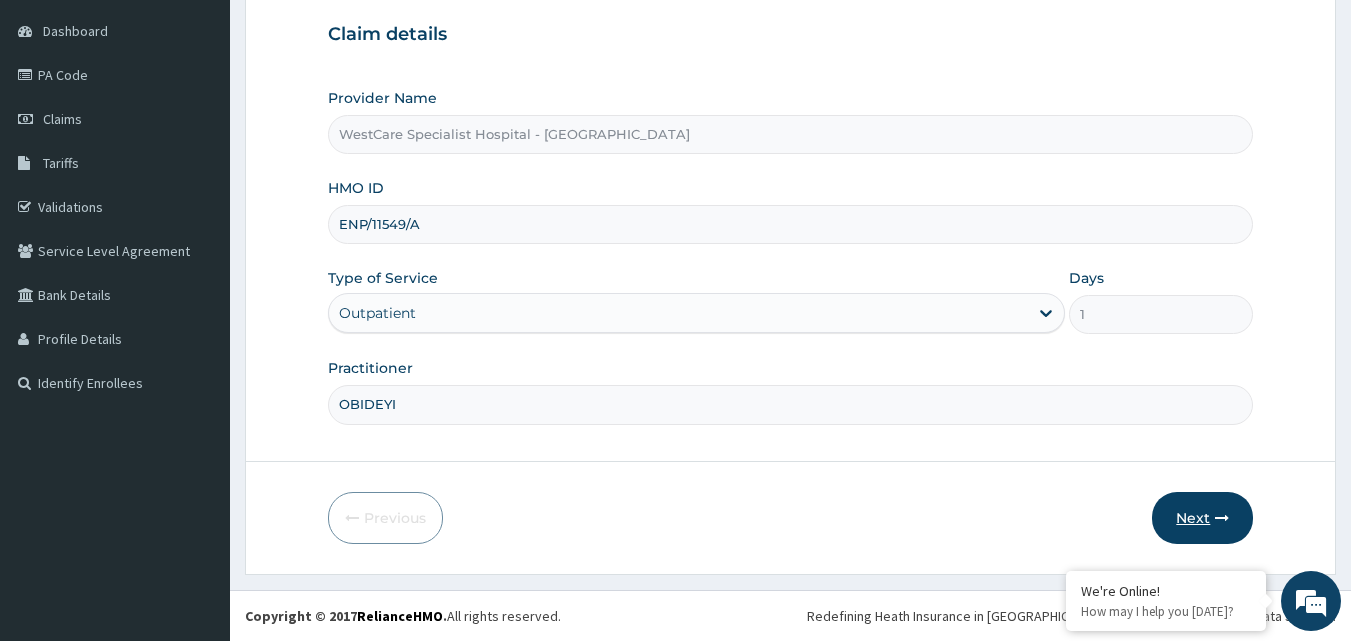 click at bounding box center (1222, 518) 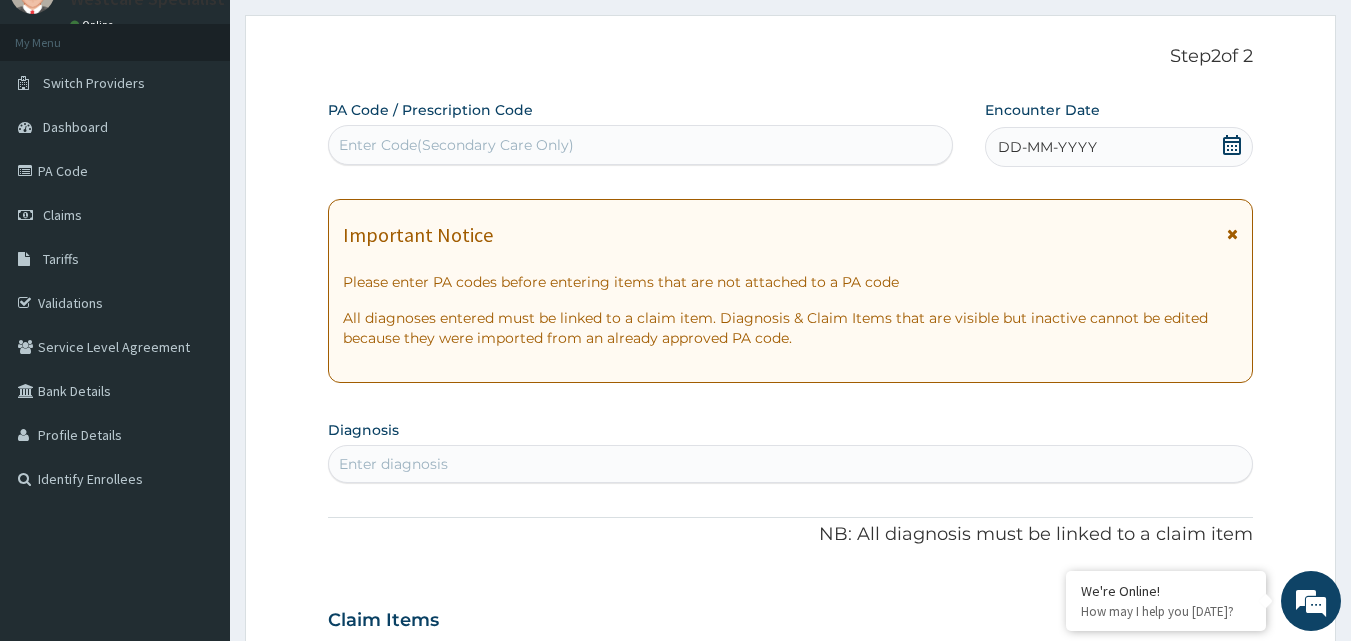scroll, scrollTop: 0, scrollLeft: 0, axis: both 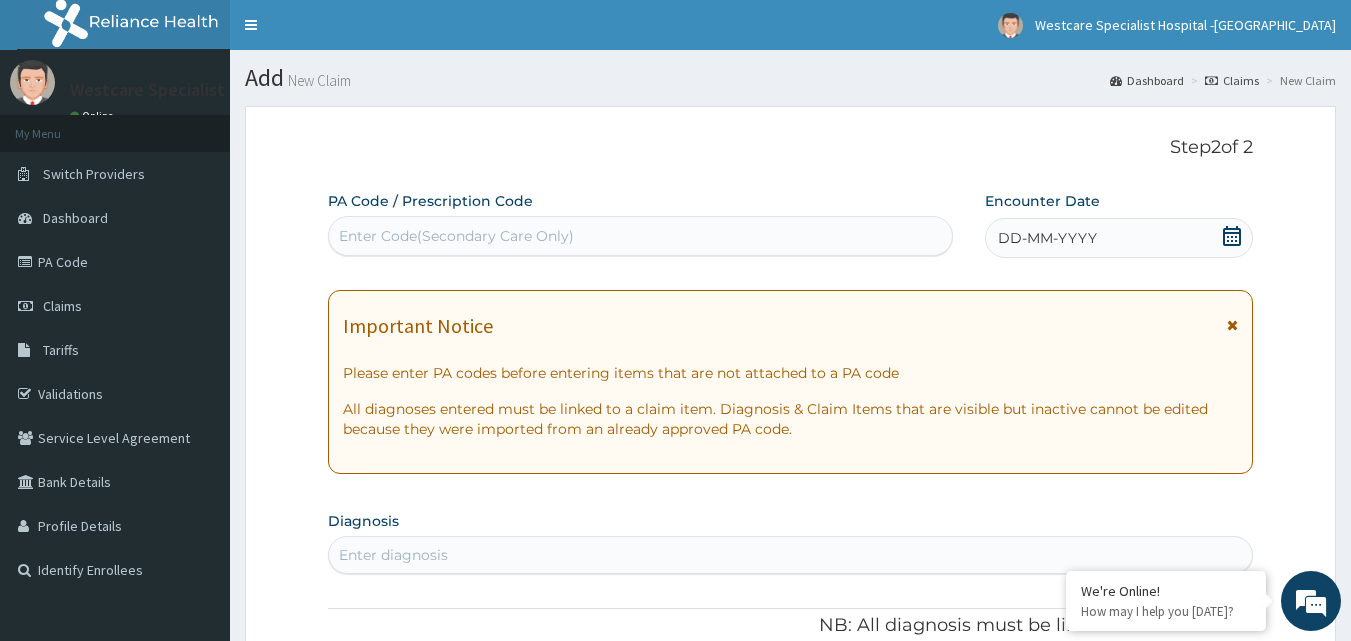 click on "Enter Code(Secondary Care Only)" at bounding box center [456, 236] 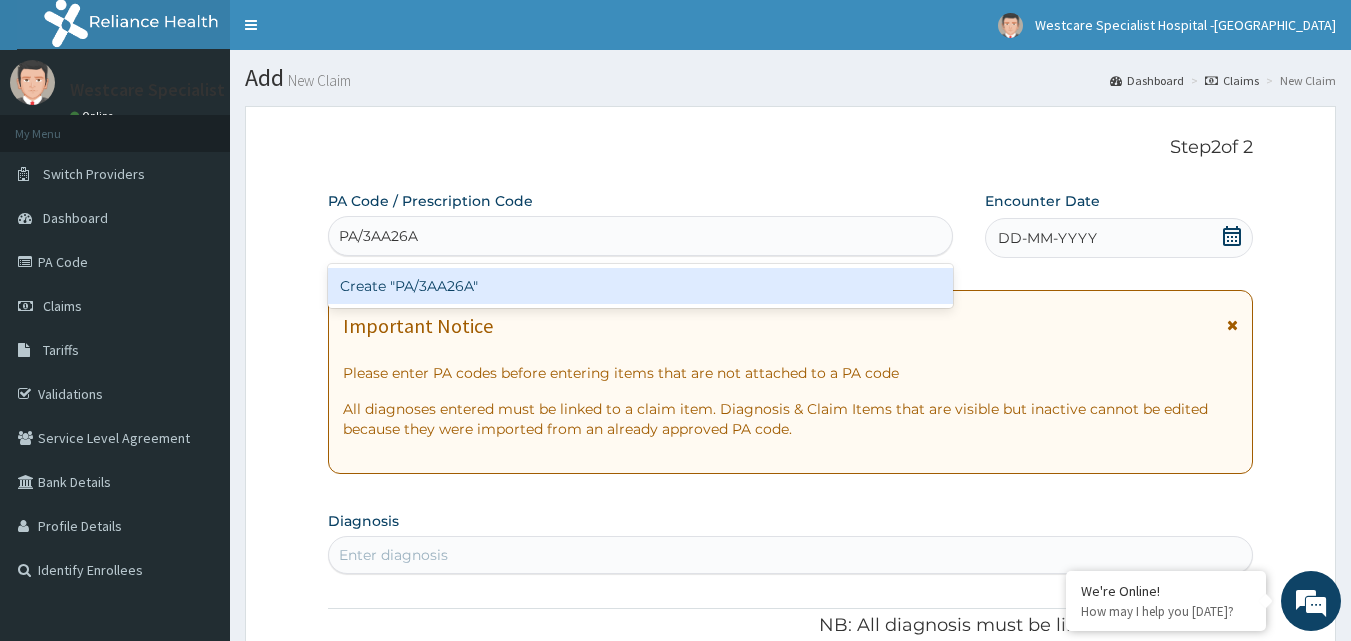 click on "Create "PA/3AA26A"" at bounding box center [641, 286] 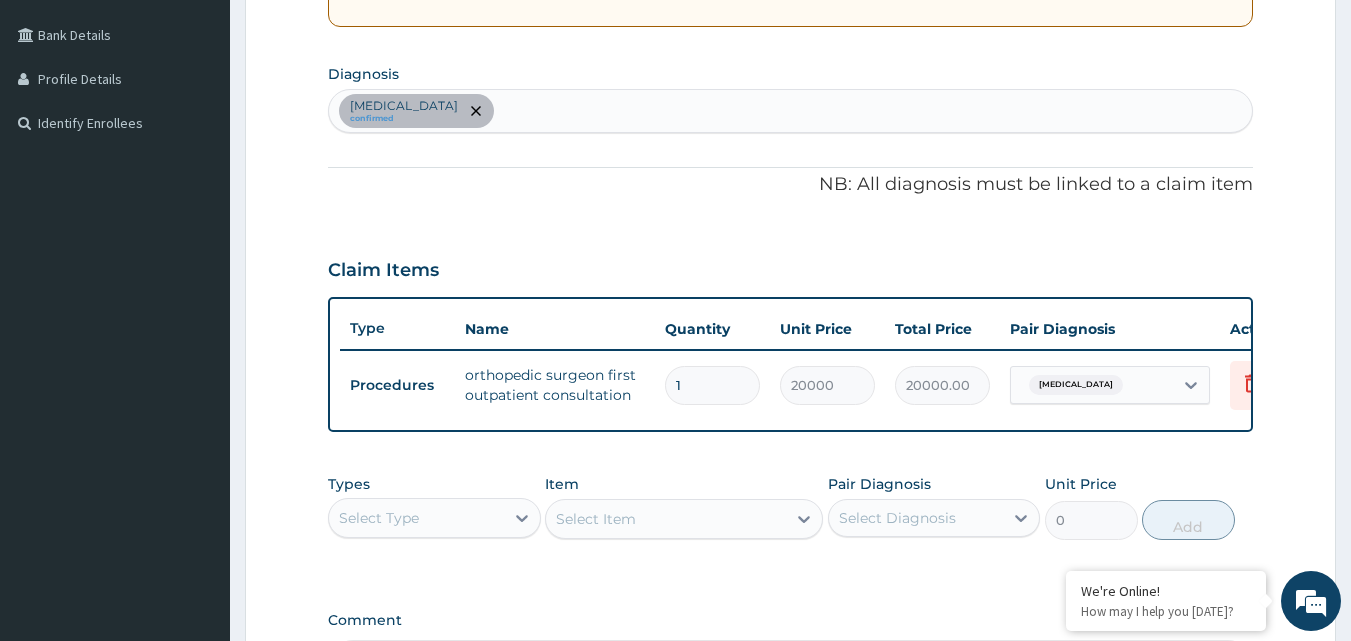 scroll, scrollTop: 412, scrollLeft: 0, axis: vertical 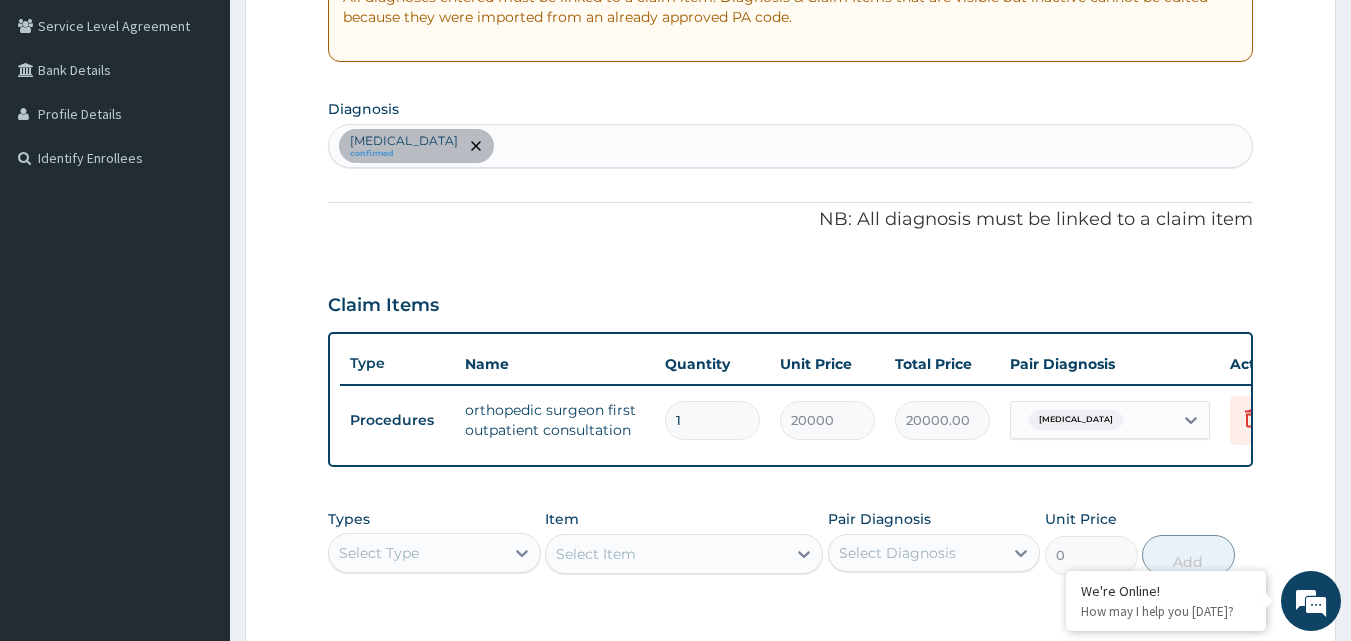 click on "Lumbar spondylosis confirmed" at bounding box center (791, 146) 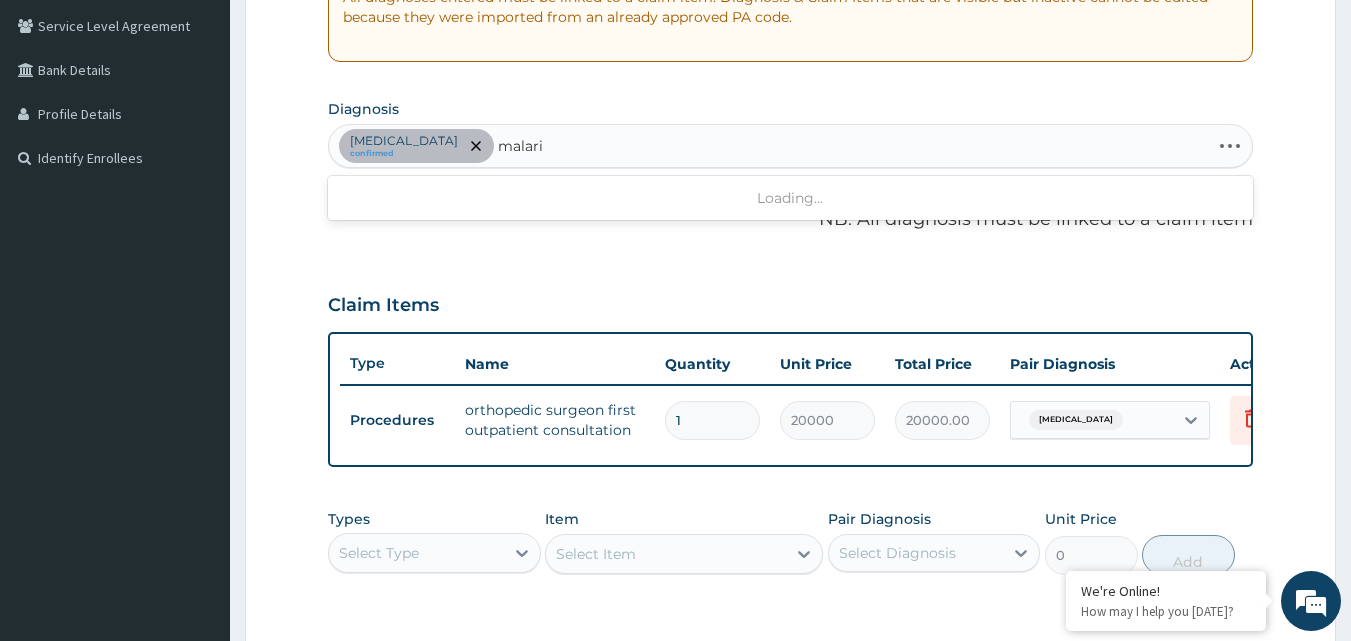type on "malaria" 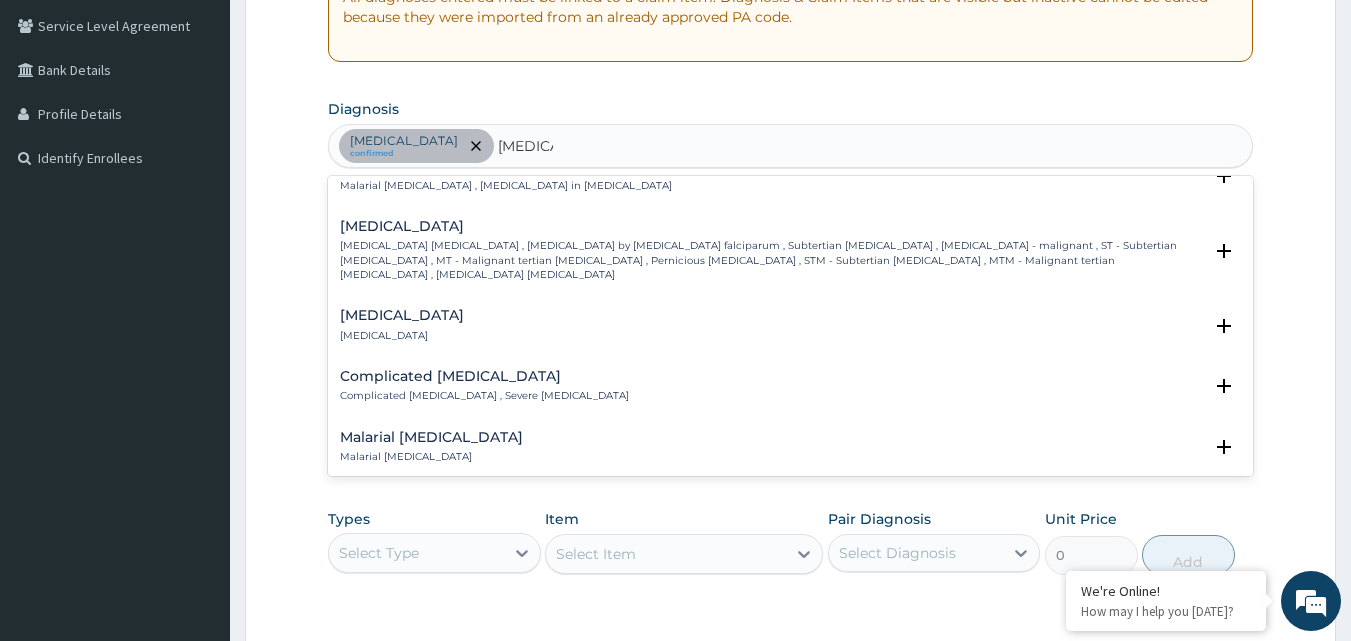 scroll, scrollTop: 800, scrollLeft: 0, axis: vertical 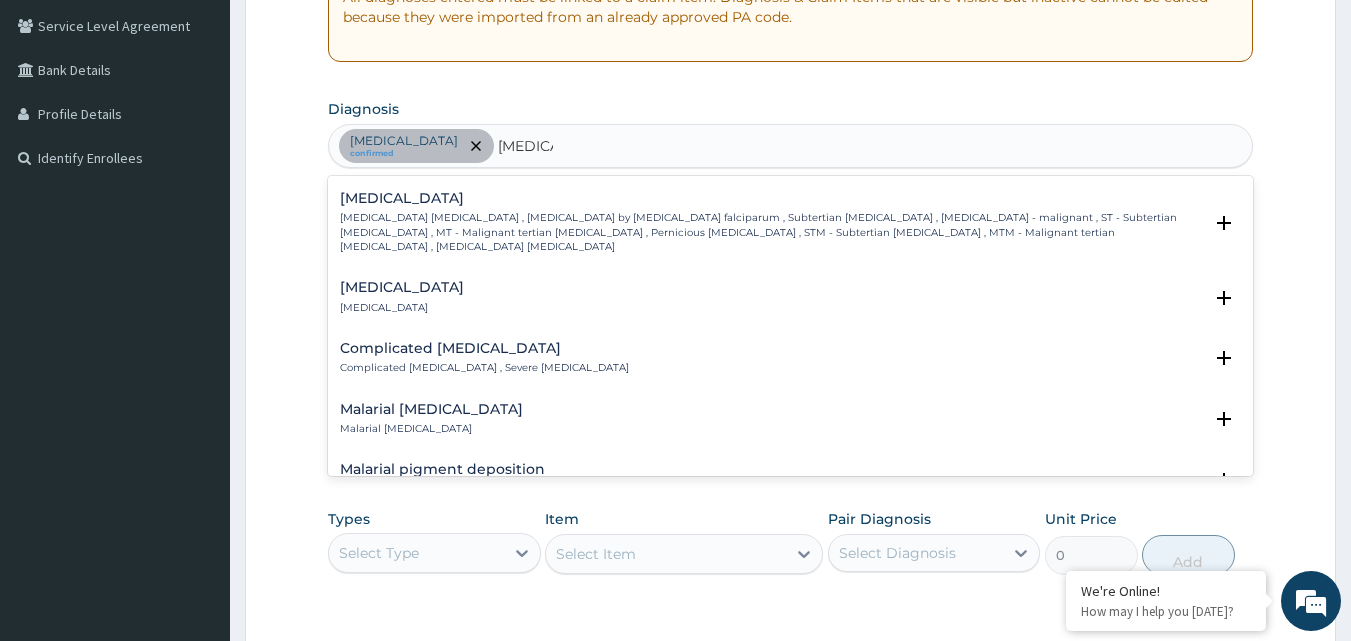 click on "Complicated malaria" at bounding box center [484, 348] 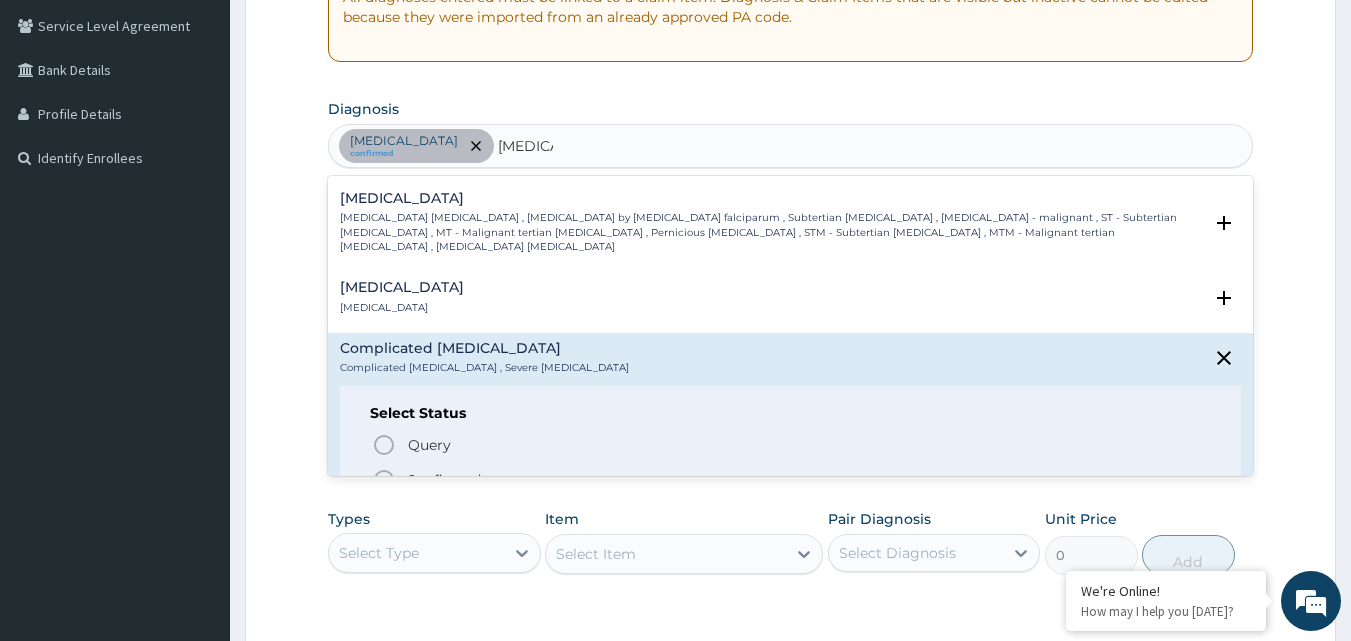 click 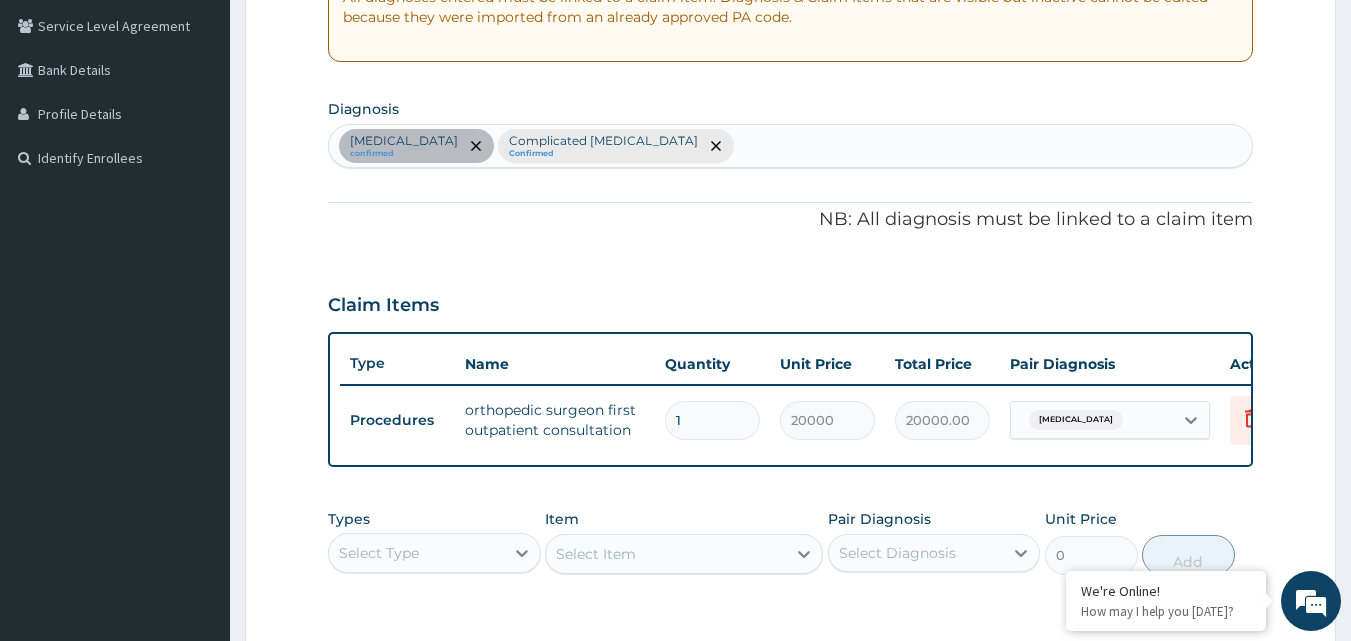 scroll, scrollTop: 612, scrollLeft: 0, axis: vertical 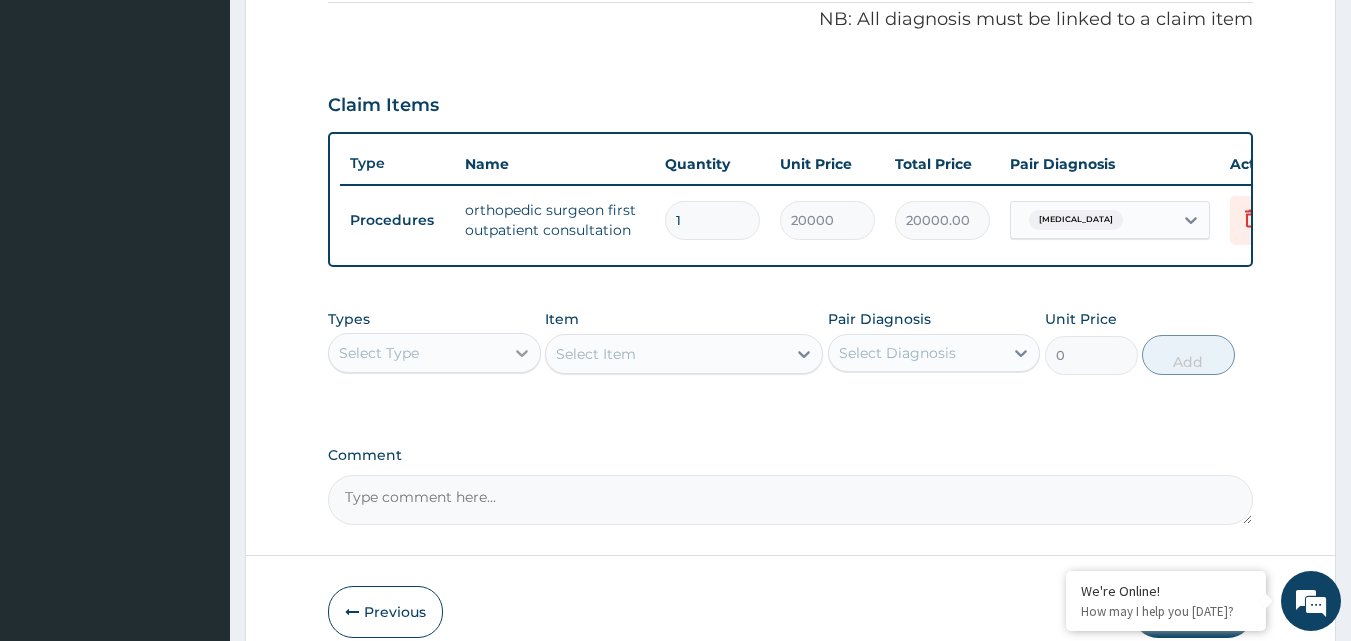 click 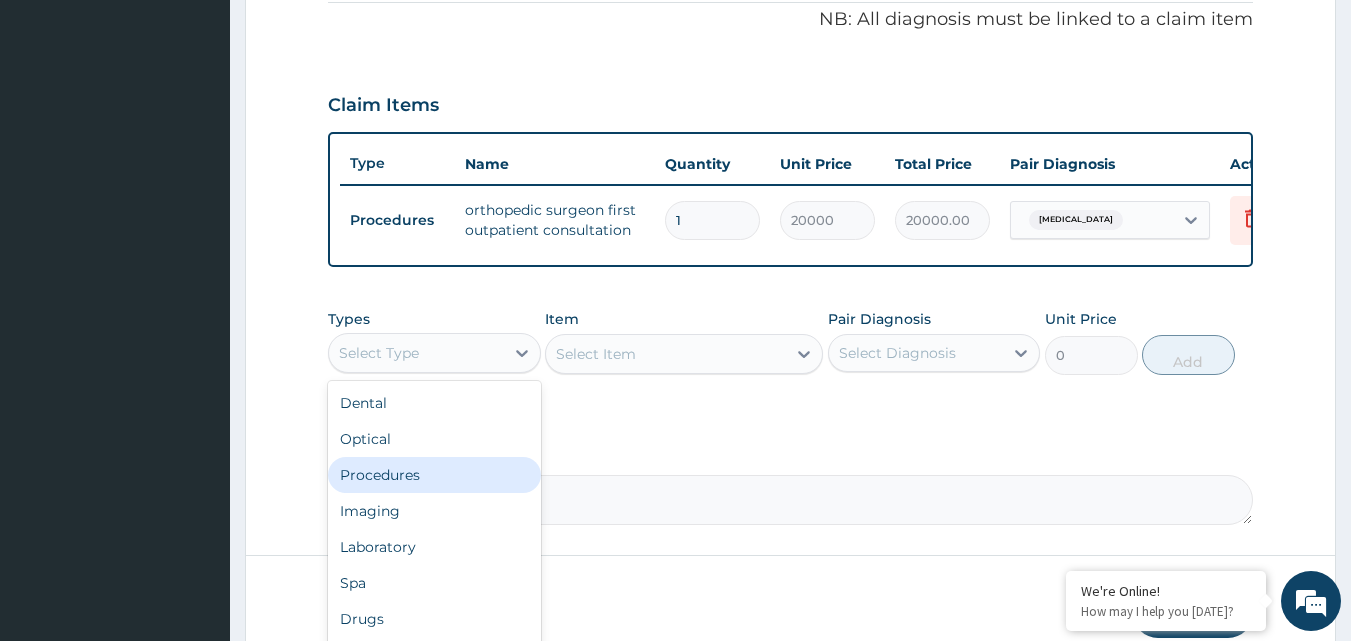 click on "Procedures" at bounding box center (434, 475) 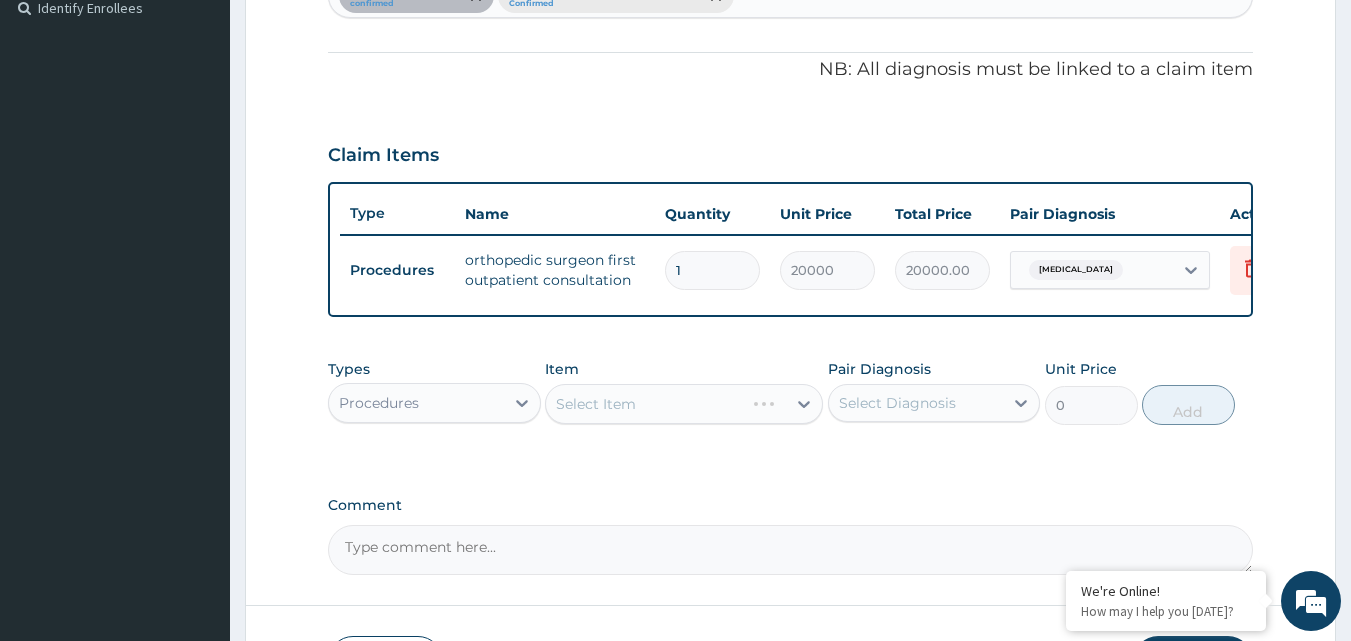 scroll, scrollTop: 721, scrollLeft: 0, axis: vertical 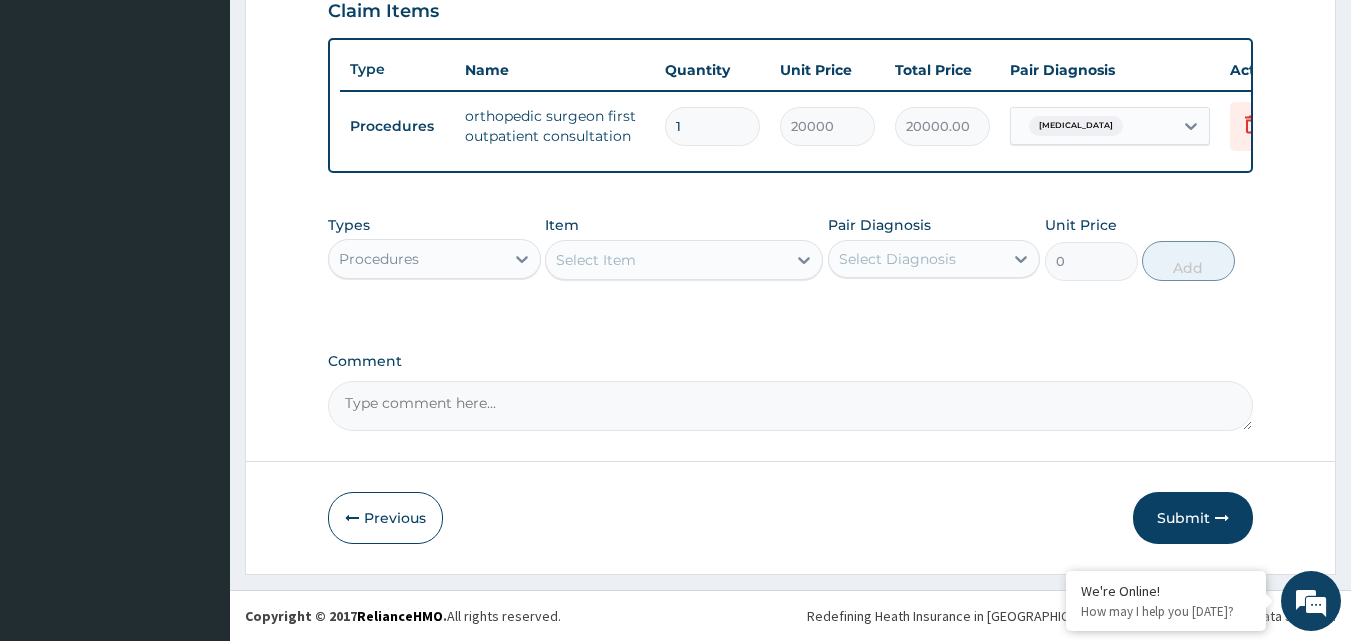 click on "Select Item" at bounding box center (596, 260) 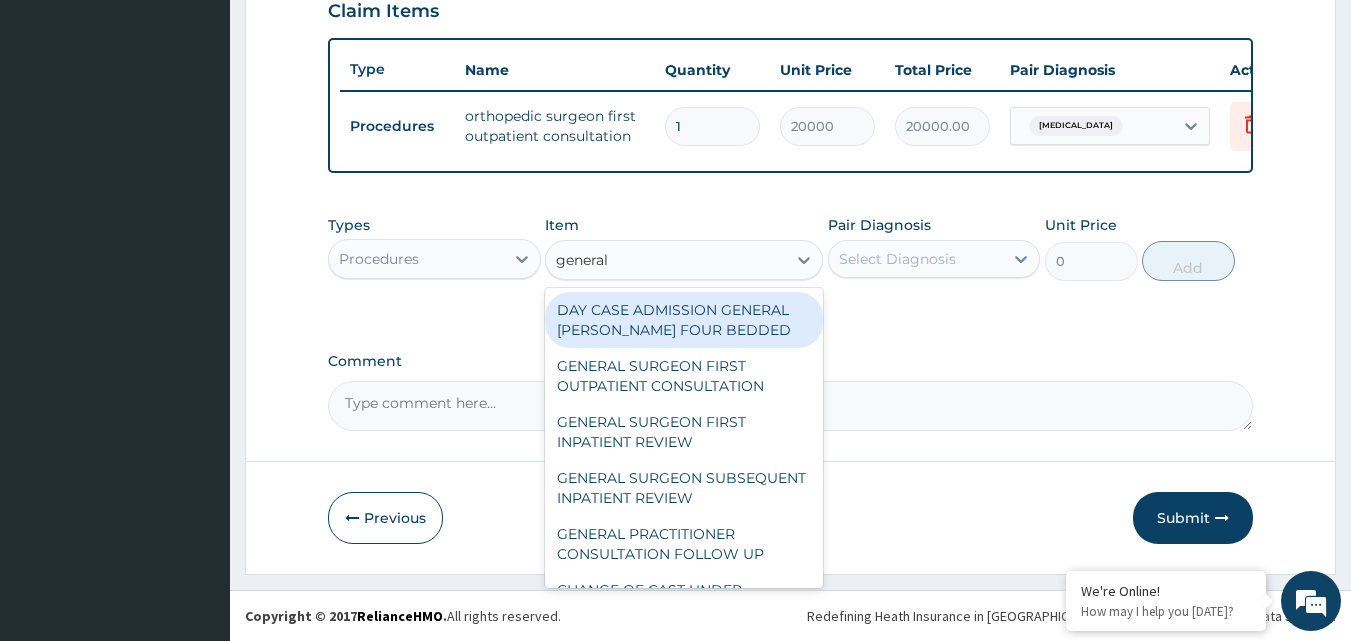 type on "general p" 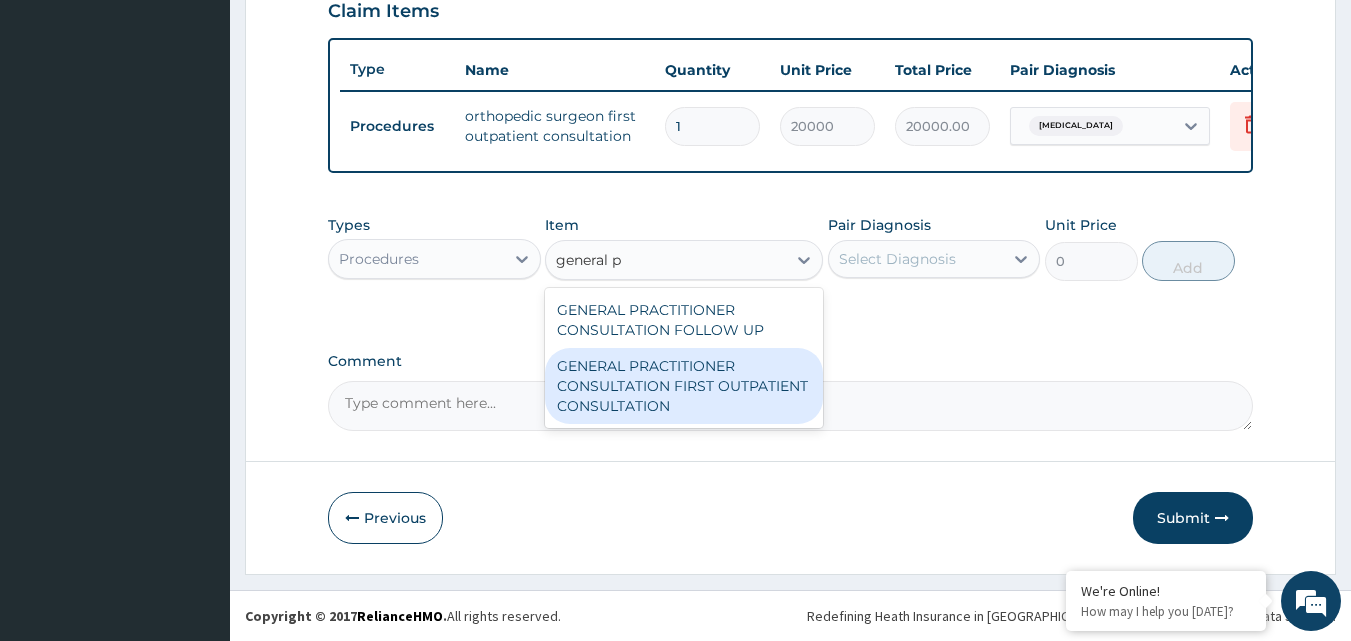 click on "GENERAL PRACTITIONER CONSULTATION FIRST OUTPATIENT CONSULTATION" at bounding box center [684, 386] 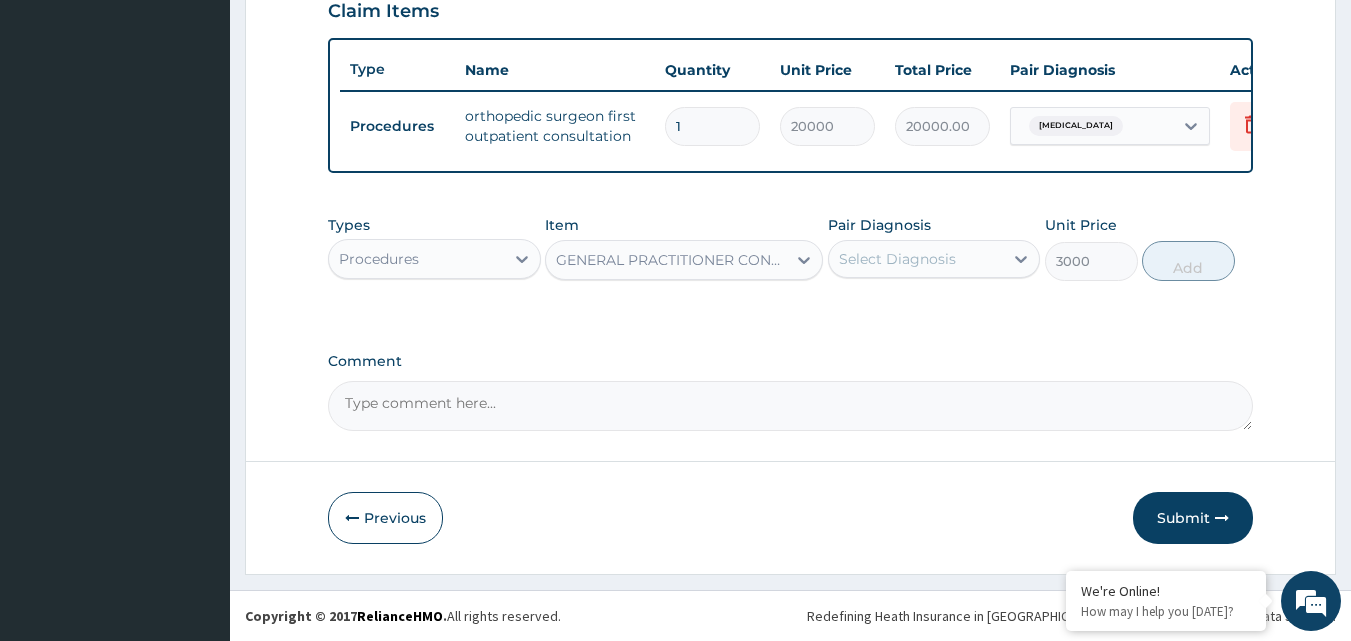 click on "Select Diagnosis" at bounding box center [916, 259] 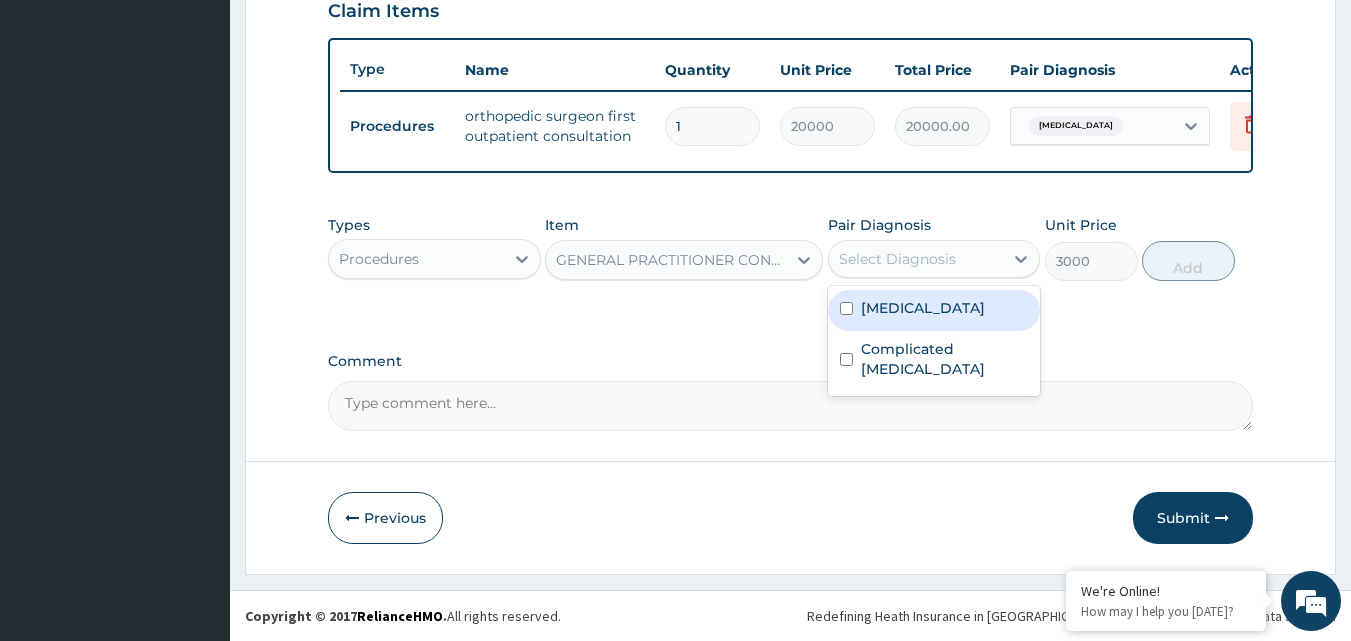 click on "Lumbar spondylosis" at bounding box center [934, 310] 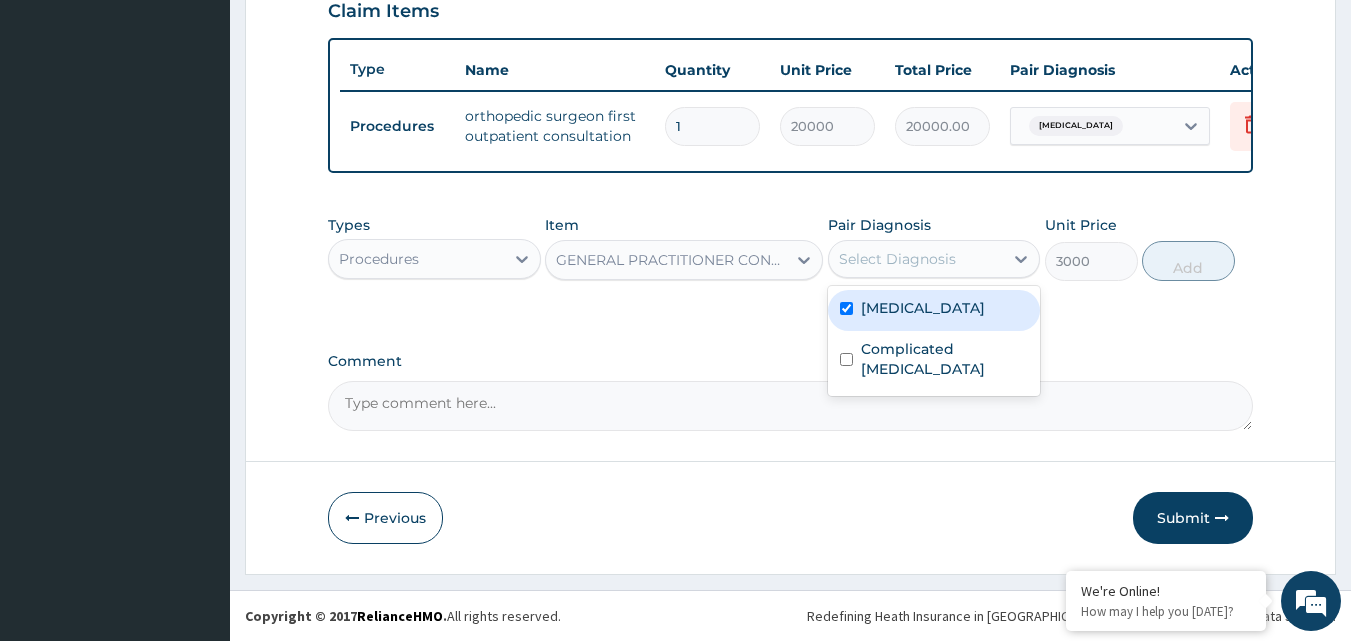 checkbox on "true" 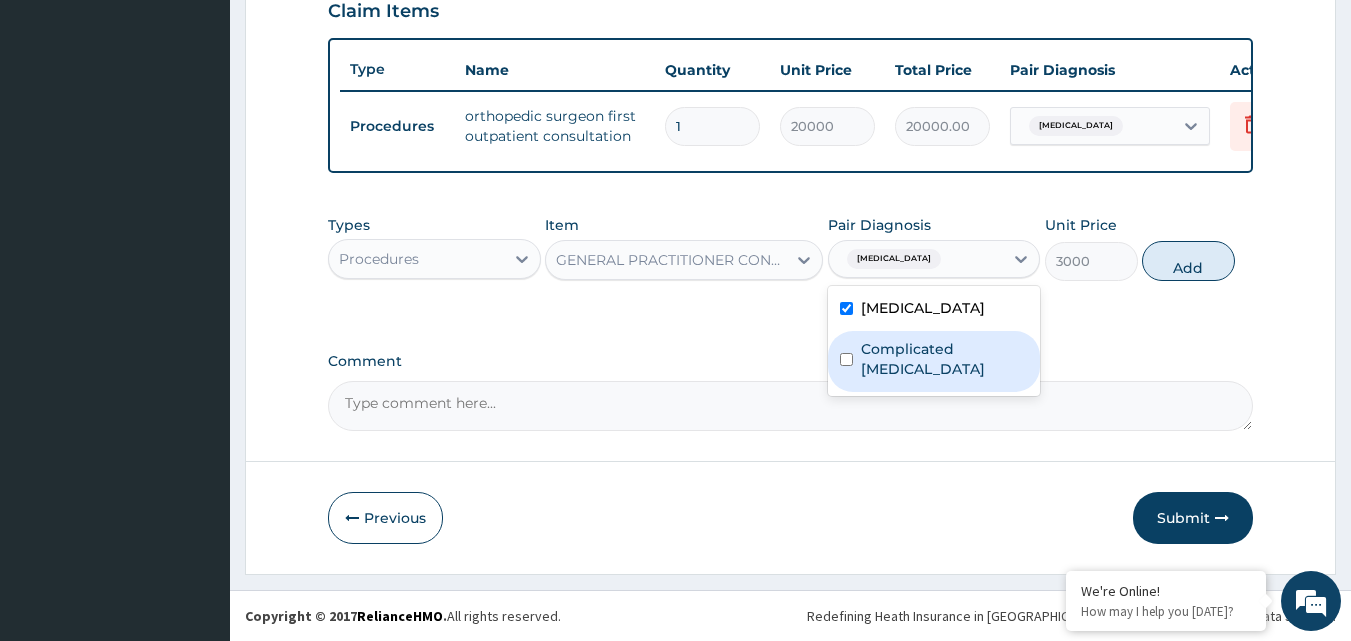 click on "Complicated malaria" at bounding box center (934, 361) 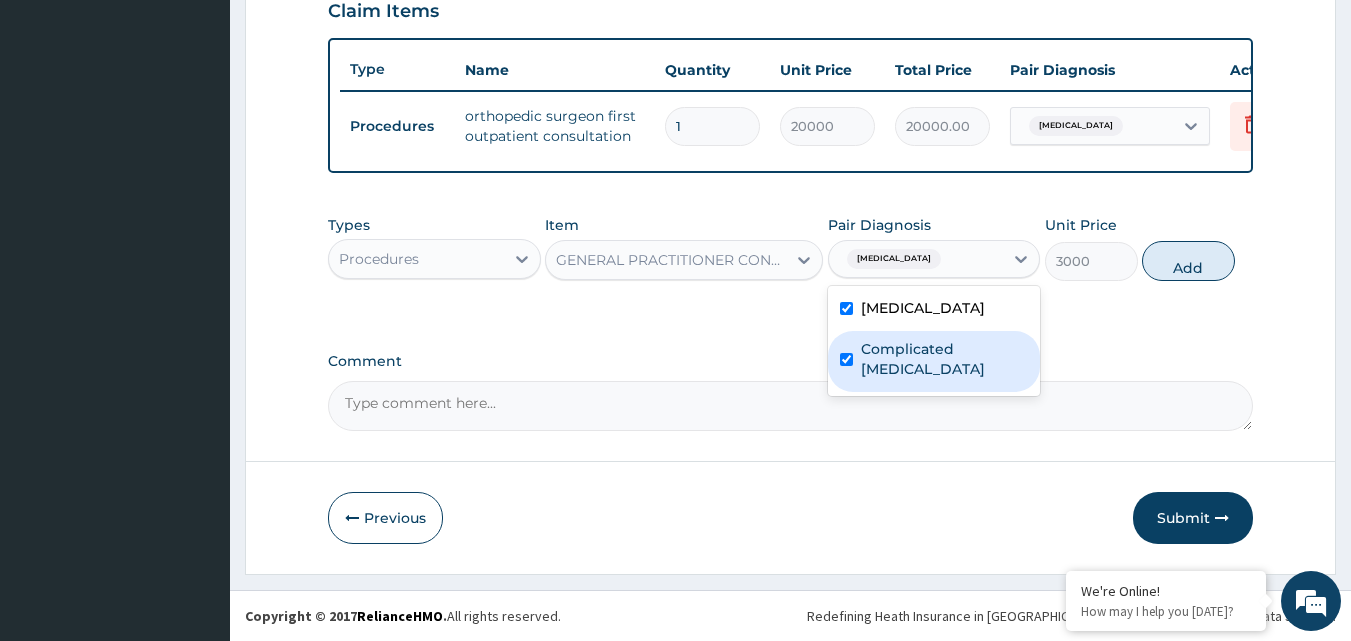 checkbox on "true" 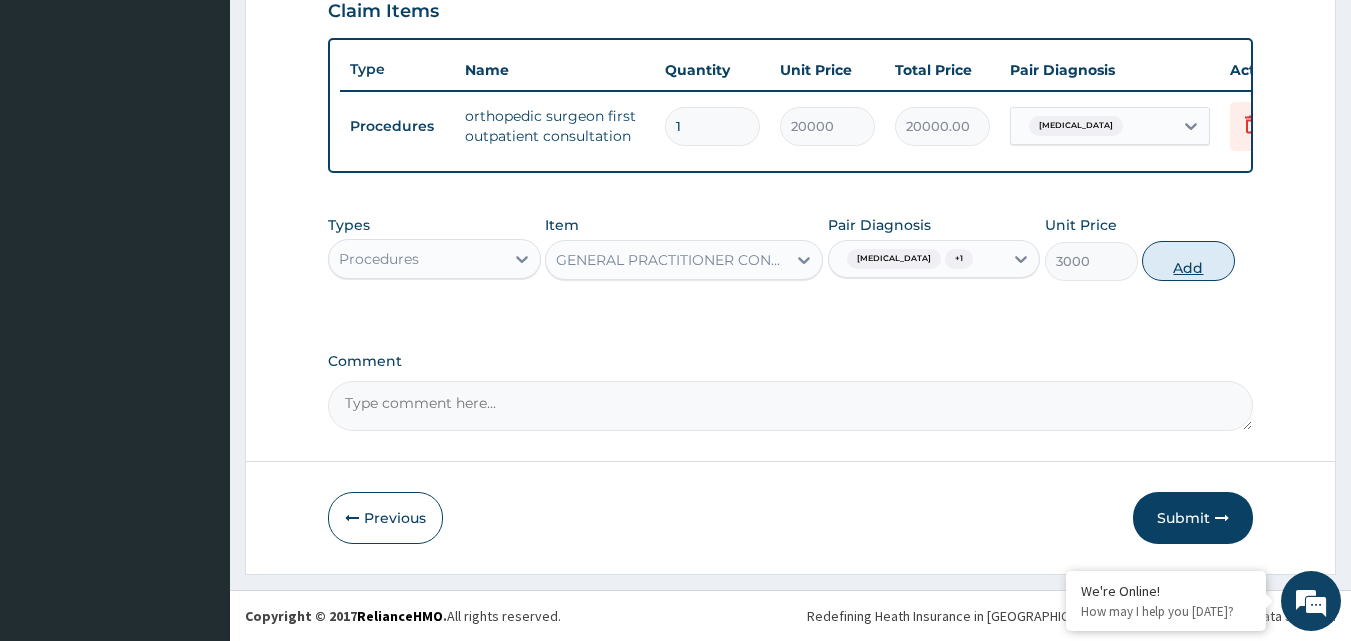 click on "Add" at bounding box center (1188, 261) 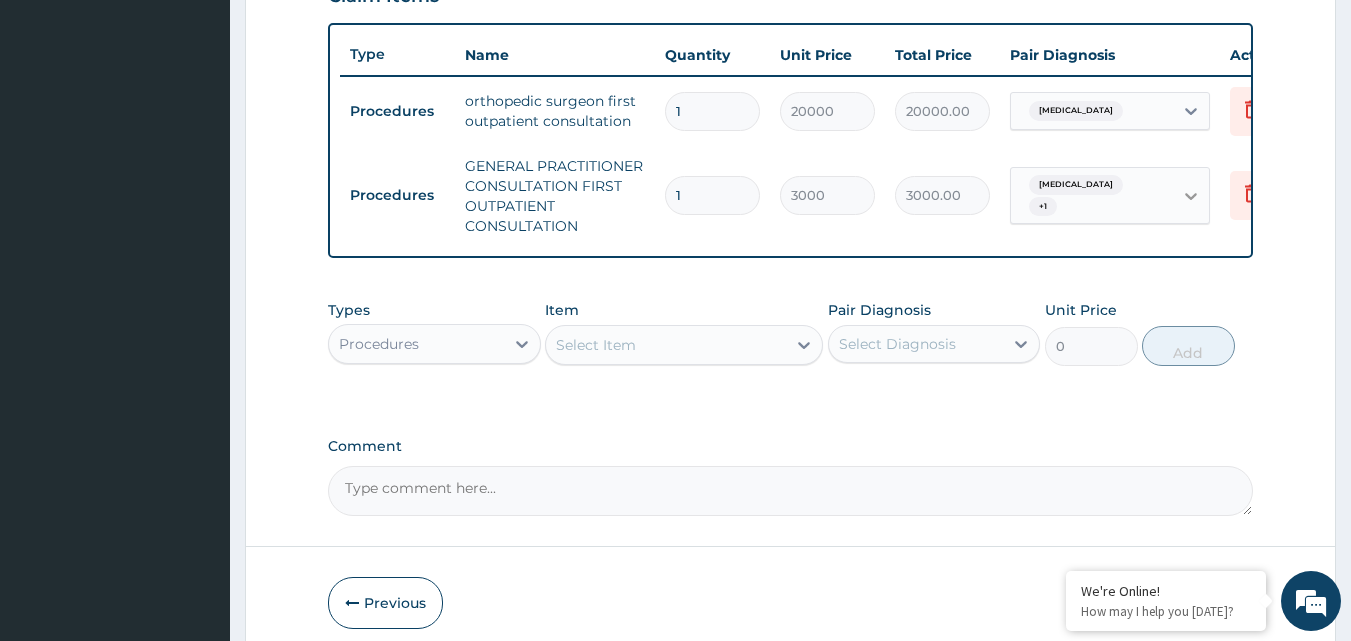 click at bounding box center (1191, 196) 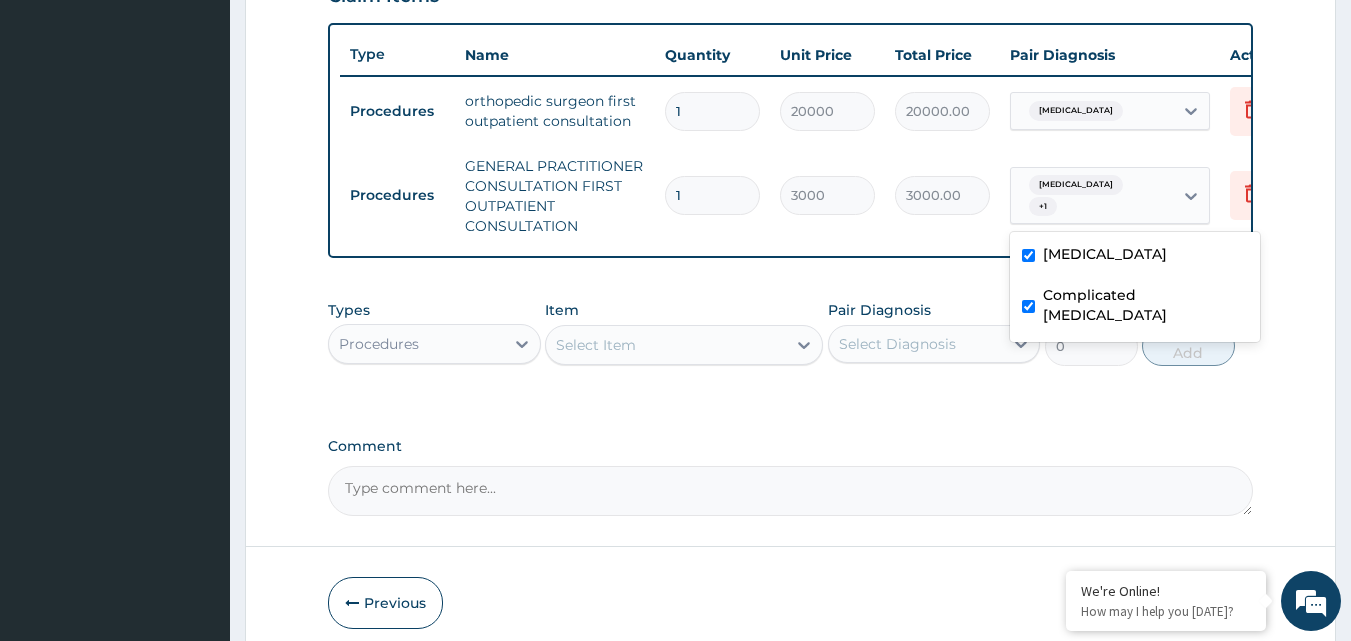 click at bounding box center [1028, 255] 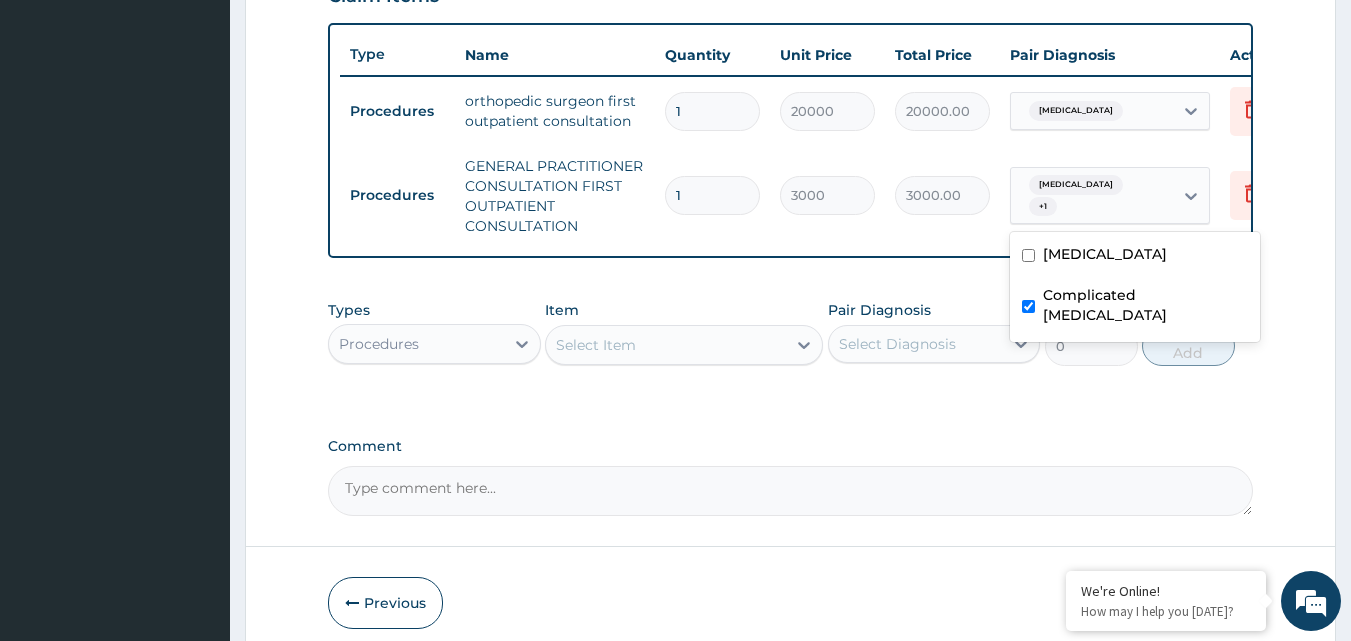 checkbox on "false" 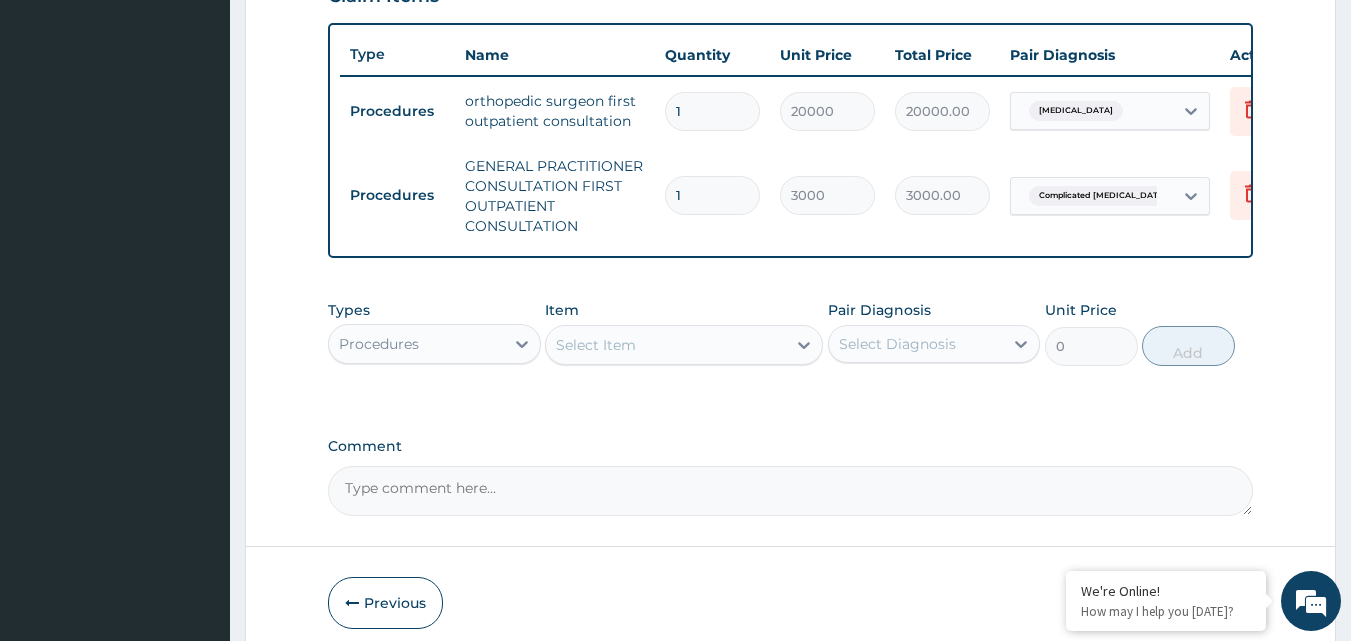 click on "PA Code / Prescription Code PA/3AA26A Encounter Date 02-07-2025 Important Notice Please enter PA codes before entering items that are not attached to a PA code   All diagnoses entered must be linked to a claim item. Diagnosis & Claim Items that are visible but inactive cannot be edited because they were imported from an already approved PA code. Diagnosis Lumbar spondylosis confirmed Complicated malaria Confirmed NB: All diagnosis must be linked to a claim item Claim Items Type Name Quantity Unit Price Total Price Pair Diagnosis Actions Procedures orthopedic surgeon first outpatient consultation 1 20000 20000.00 Lumbar spondylosis Delete Procedures GENERAL PRACTITIONER CONSULTATION FIRST OUTPATIENT CONSULTATION 1 3000 3000.00 Complicated malaria Delete Types Procedures Item Select Item Pair Diagnosis Select Diagnosis Unit Price 0 Add Comment" at bounding box center [791, -7] 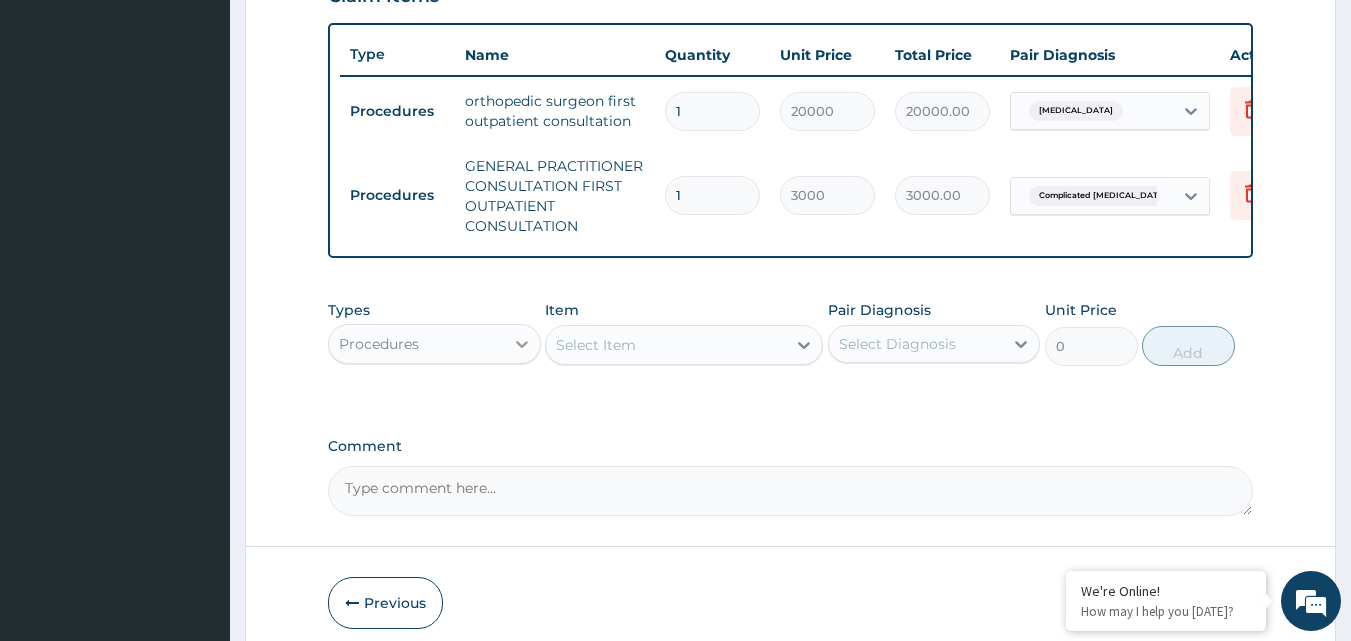click at bounding box center [522, 344] 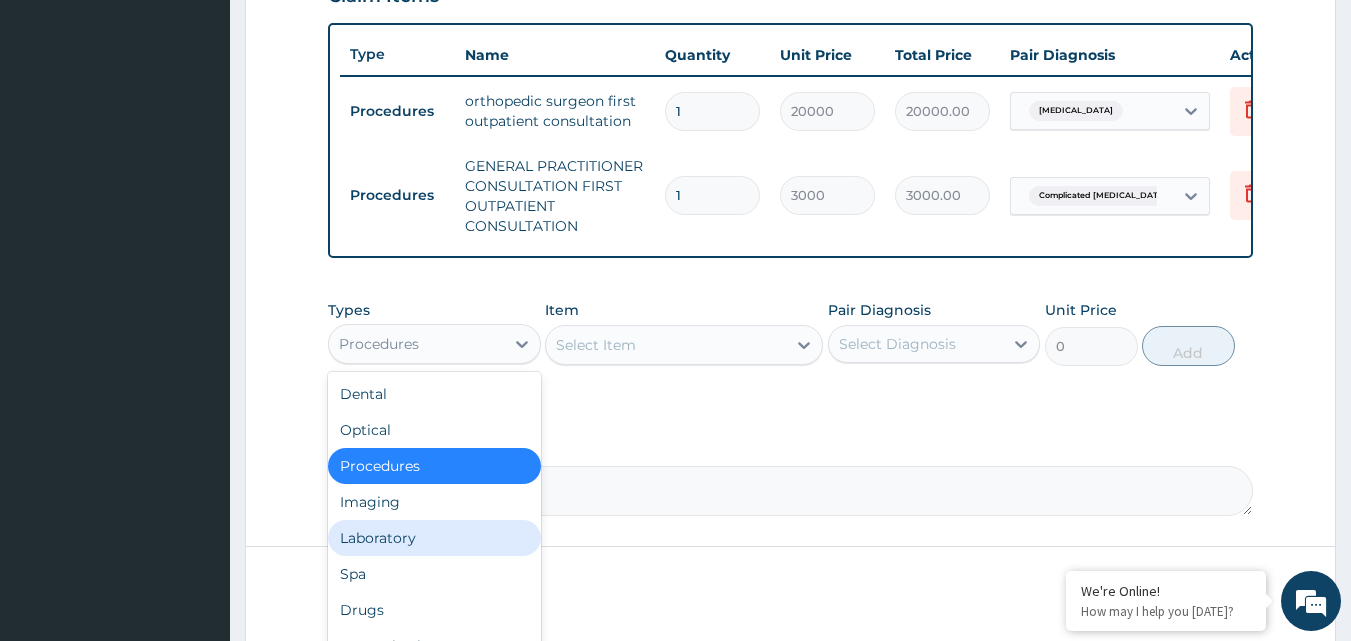 click on "Laboratory" at bounding box center [434, 538] 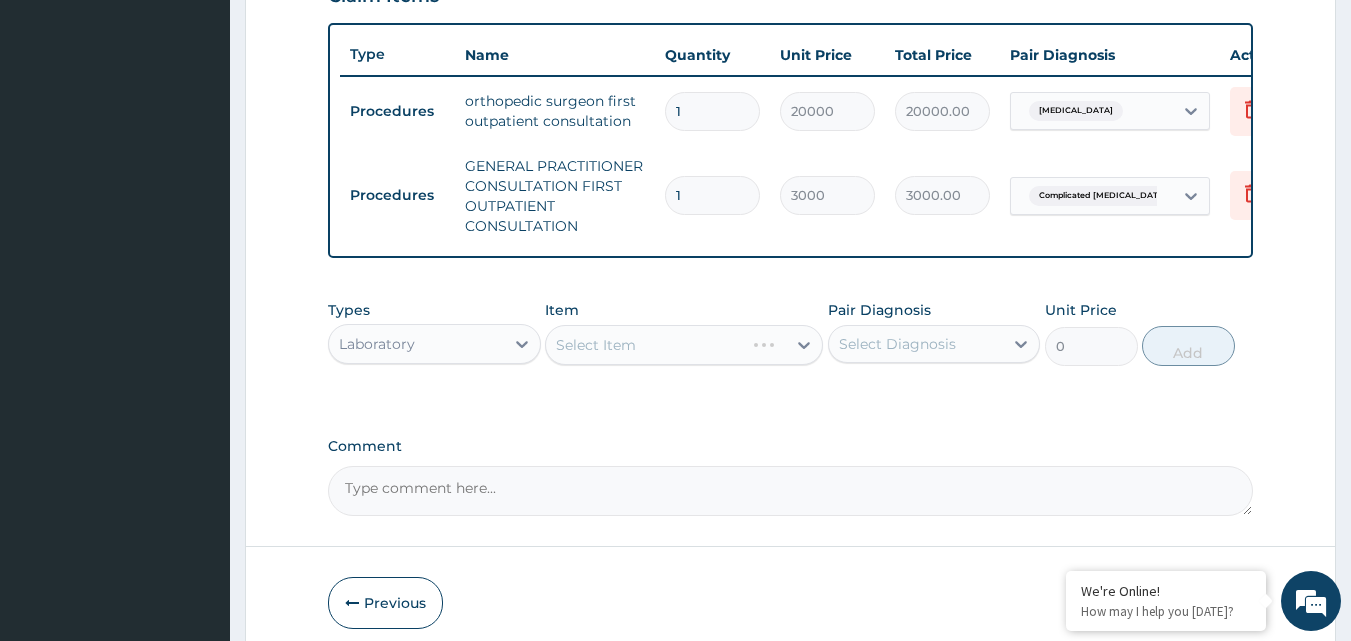 scroll, scrollTop: 821, scrollLeft: 0, axis: vertical 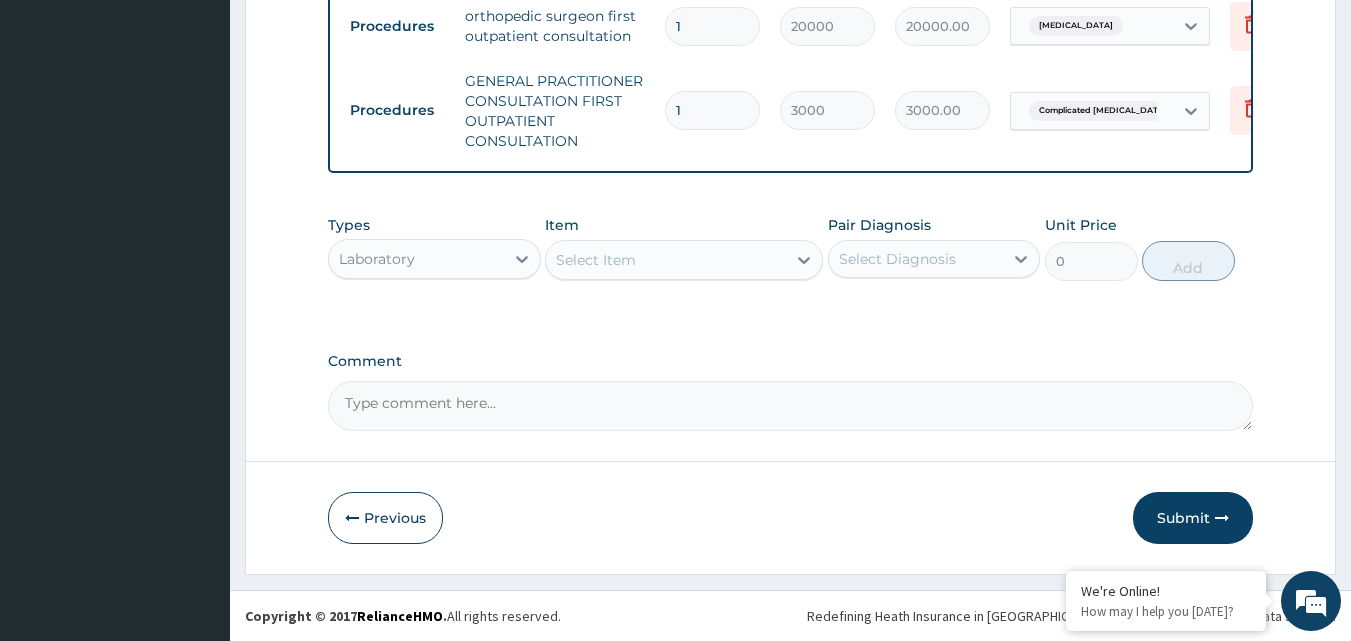 click on "Select Item" at bounding box center [666, 260] 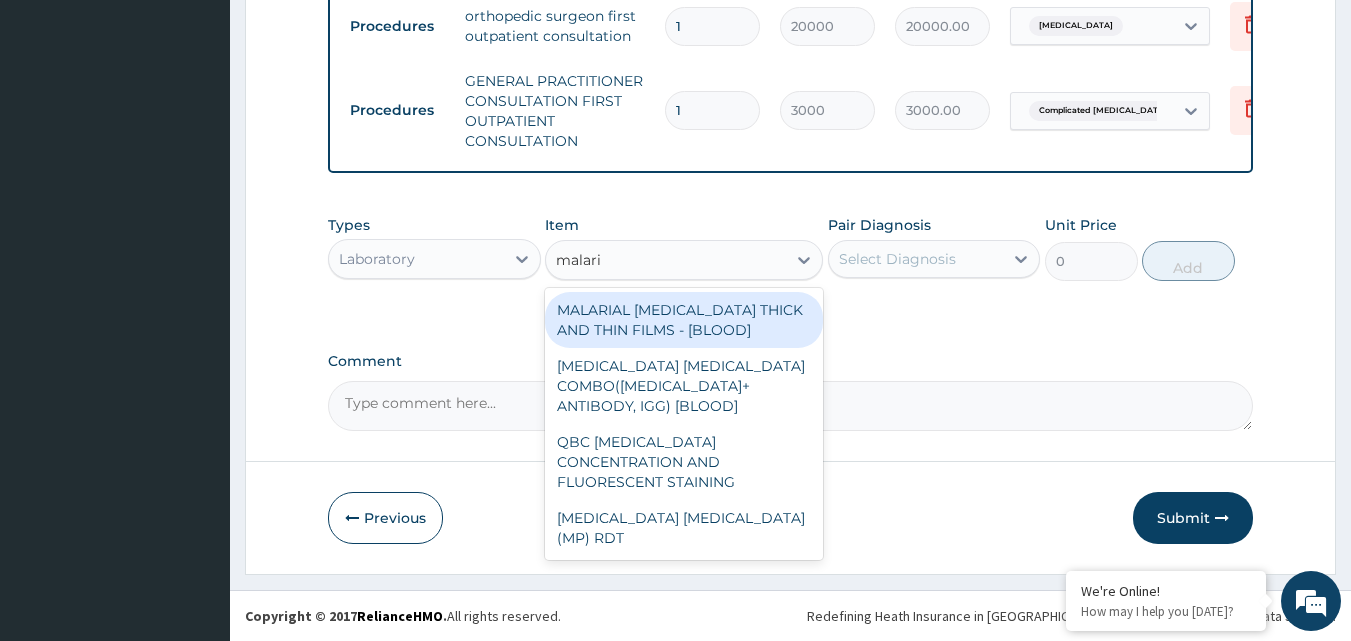 type on "malaria" 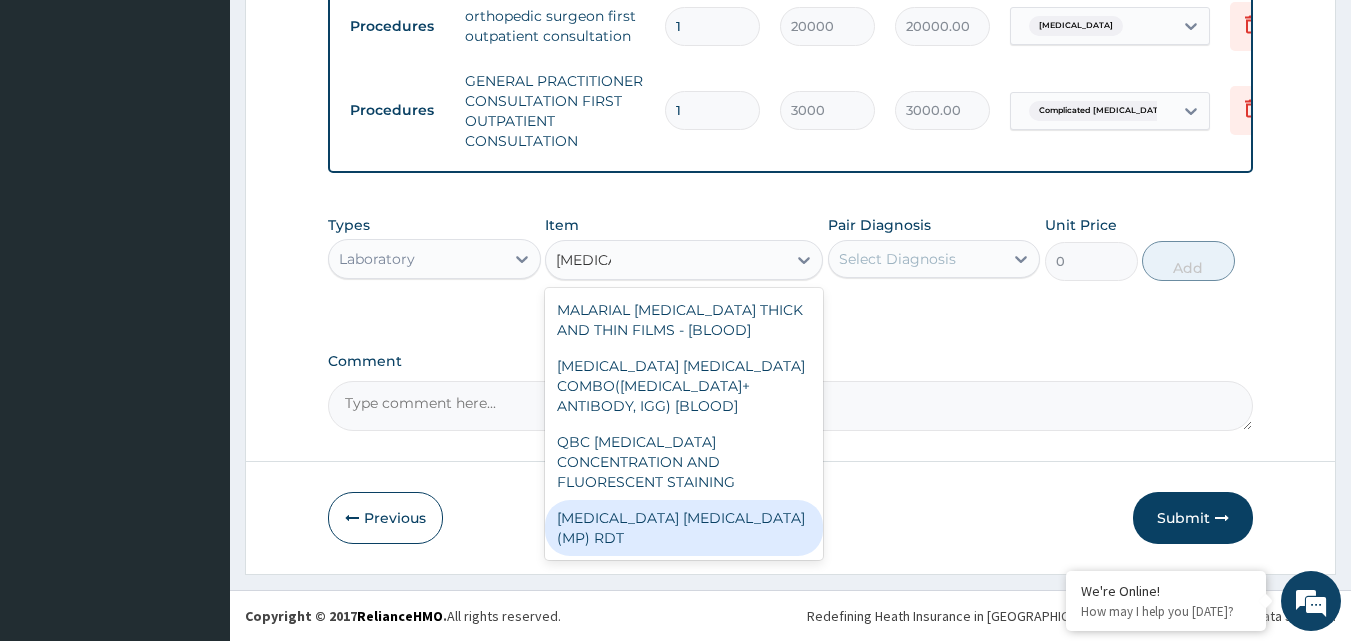 click on "MALARIA PARASITE (MP) RDT" at bounding box center [684, 528] 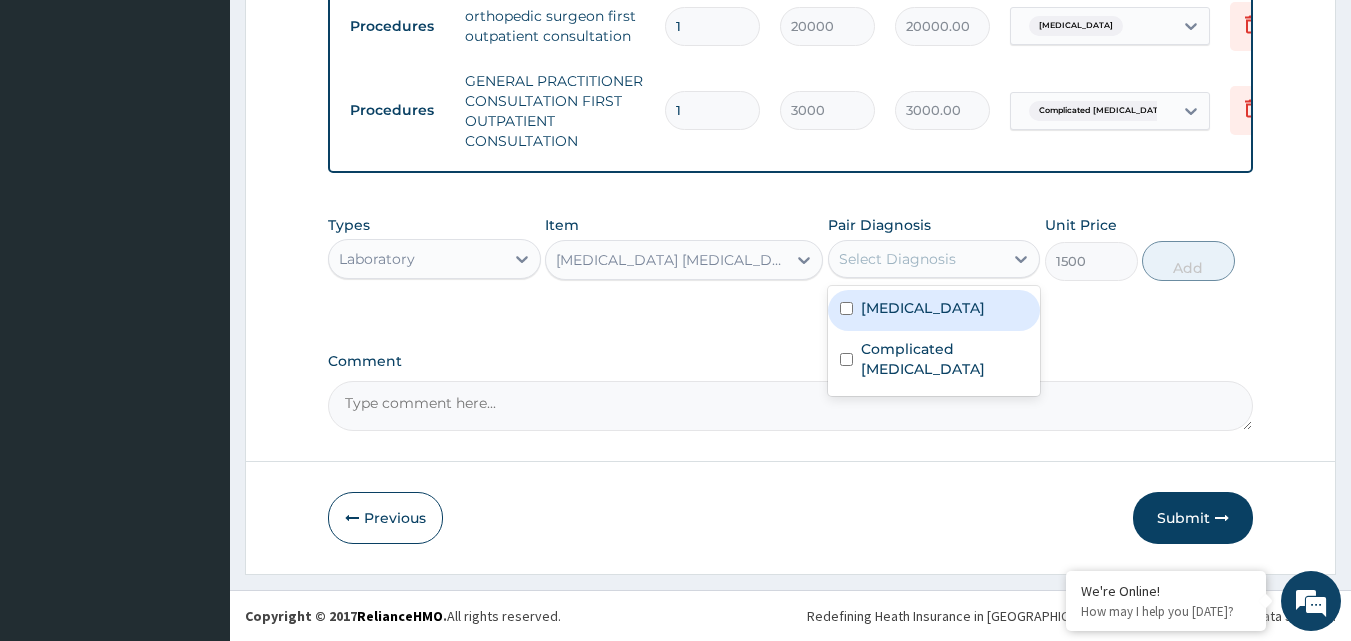 click on "Select Diagnosis" at bounding box center (897, 259) 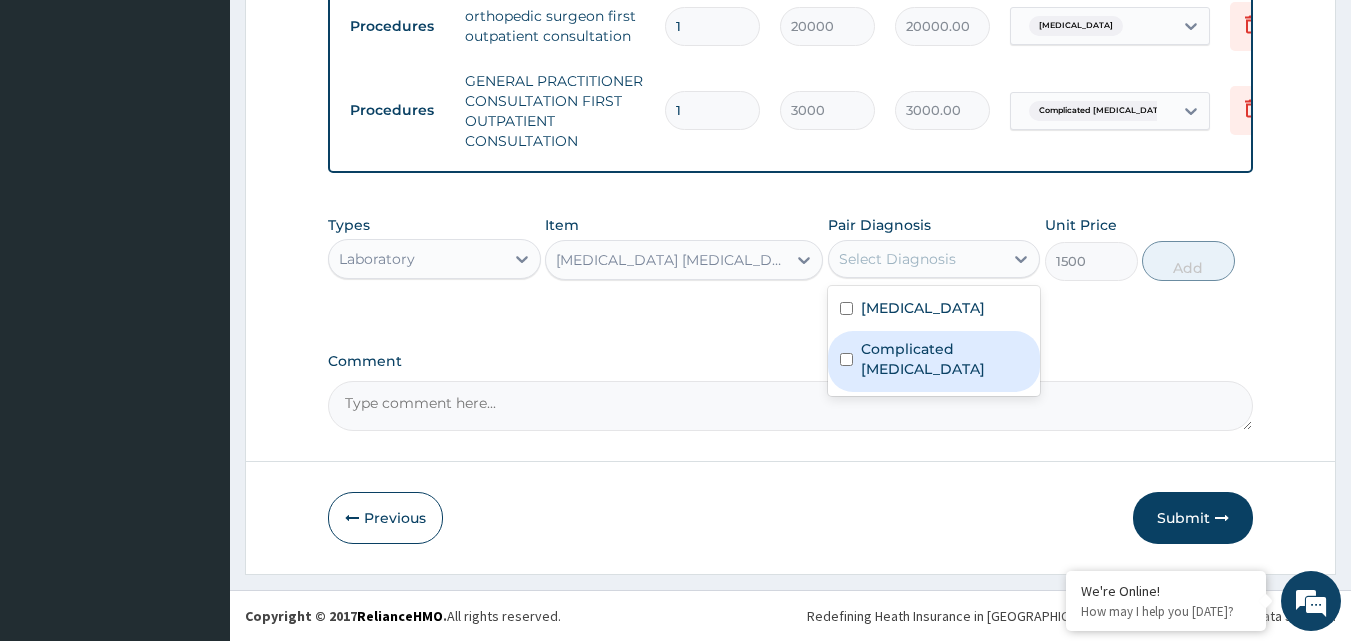 click on "Complicated malaria" at bounding box center [934, 361] 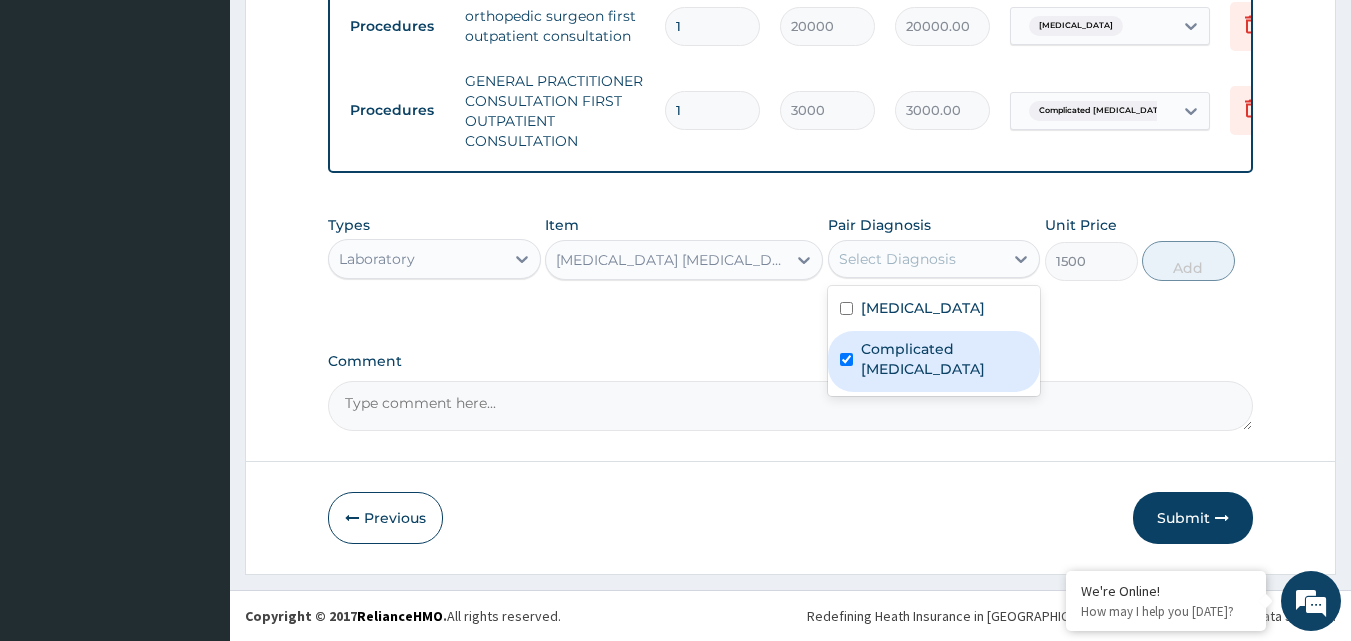 checkbox on "true" 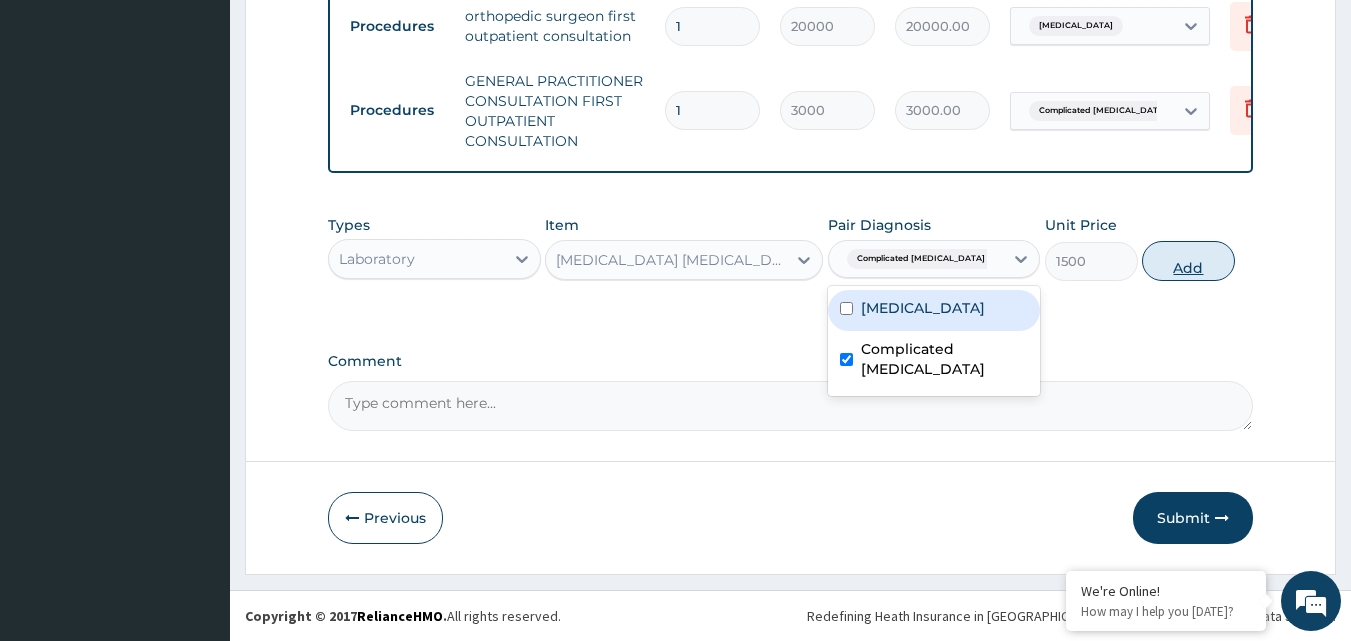click on "Add" at bounding box center (1188, 261) 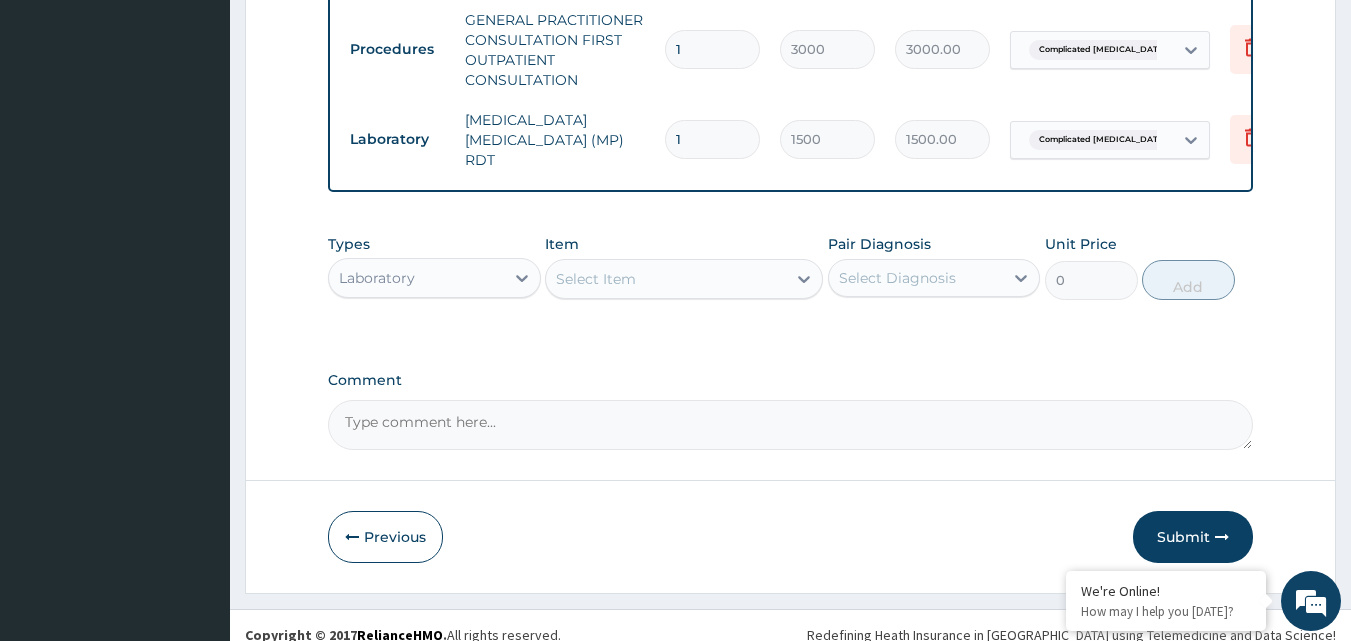 scroll, scrollTop: 890, scrollLeft: 0, axis: vertical 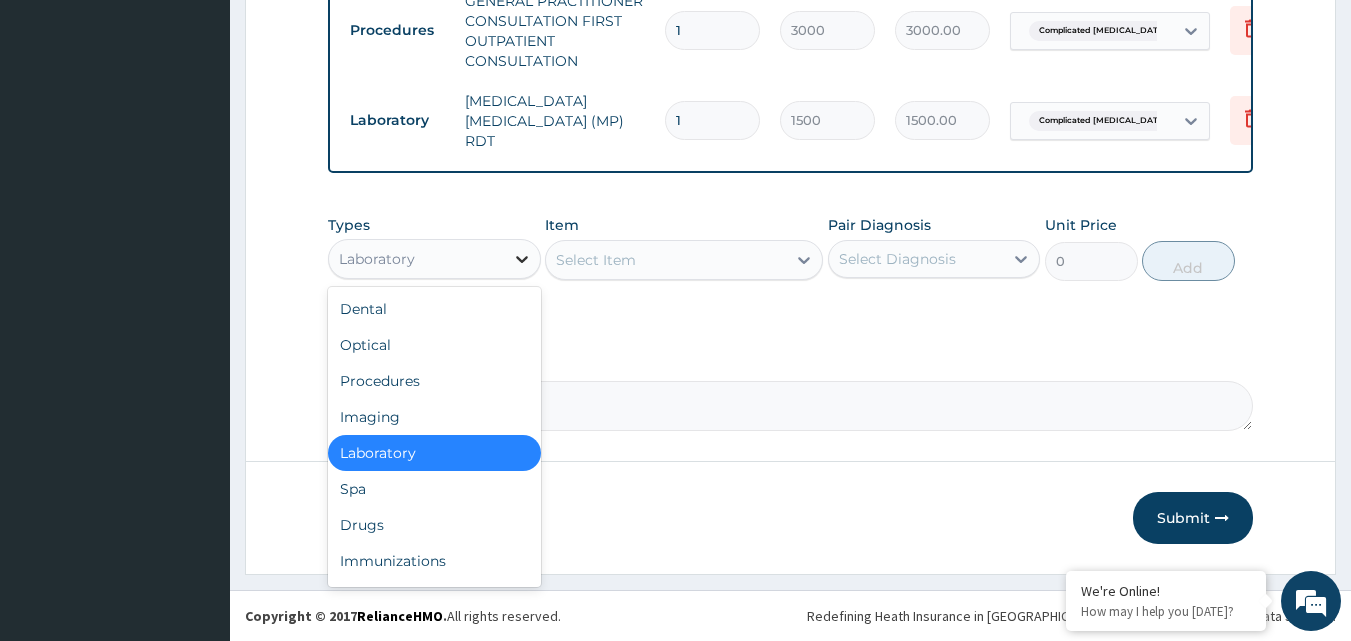 click at bounding box center (522, 259) 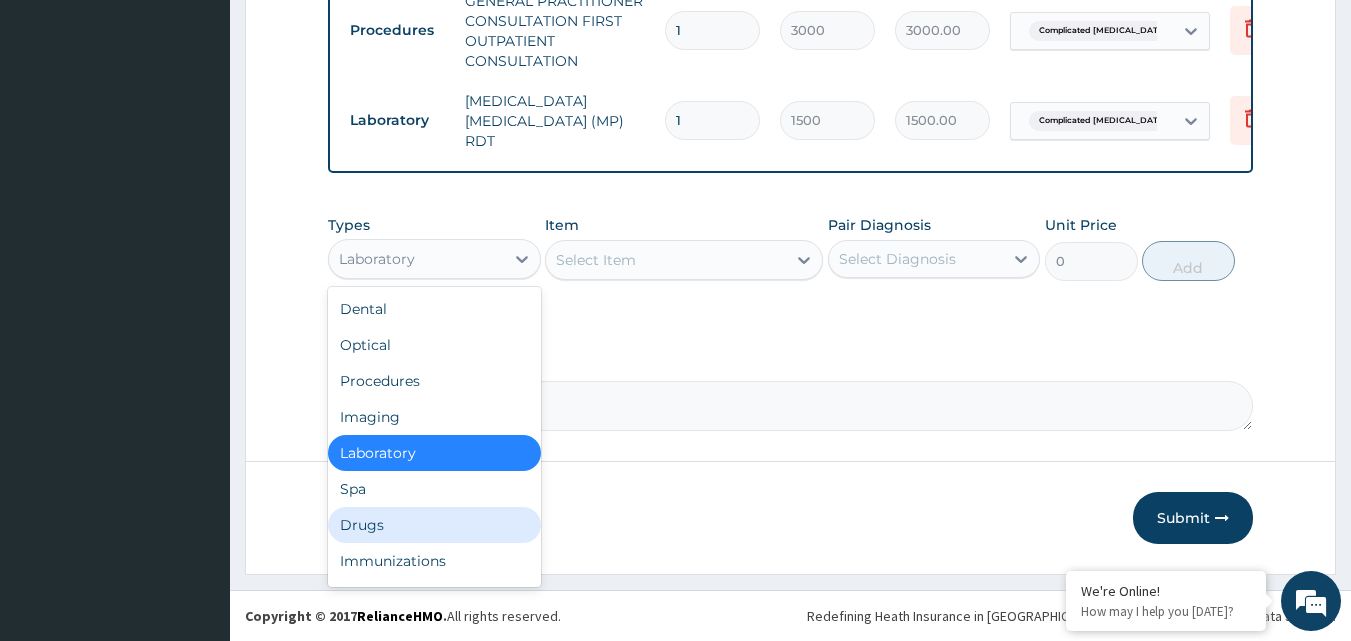 click on "Drugs" at bounding box center [434, 525] 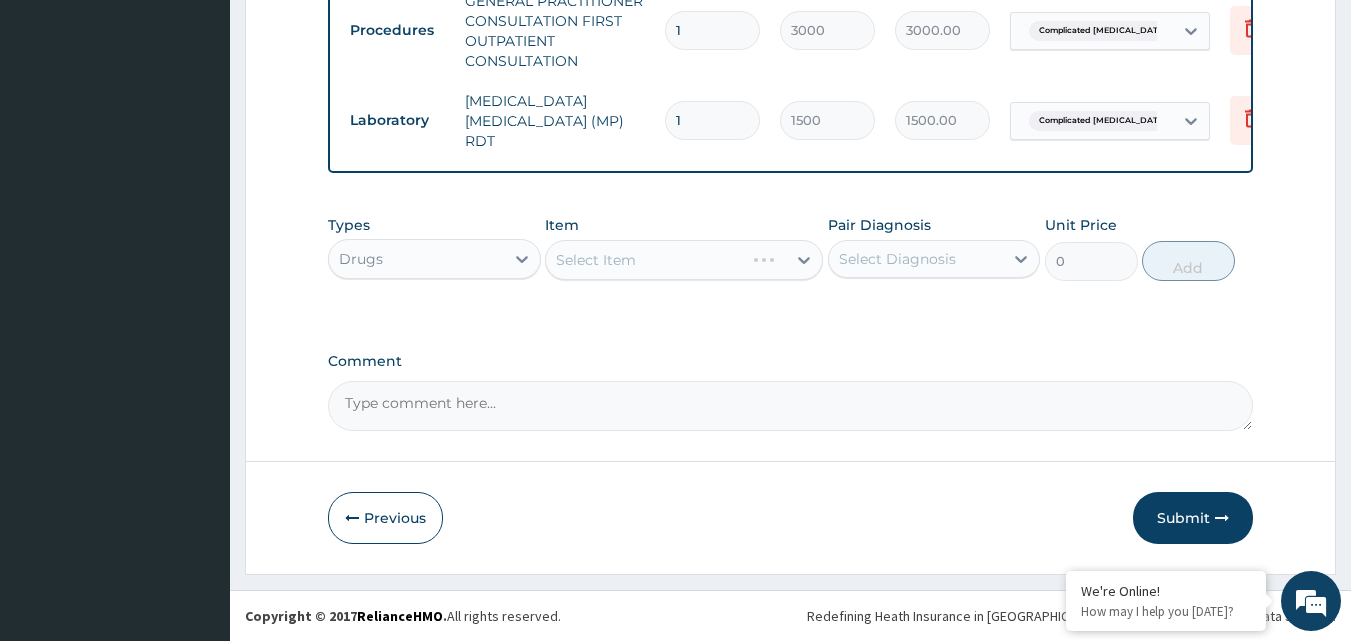 scroll, scrollTop: 790, scrollLeft: 0, axis: vertical 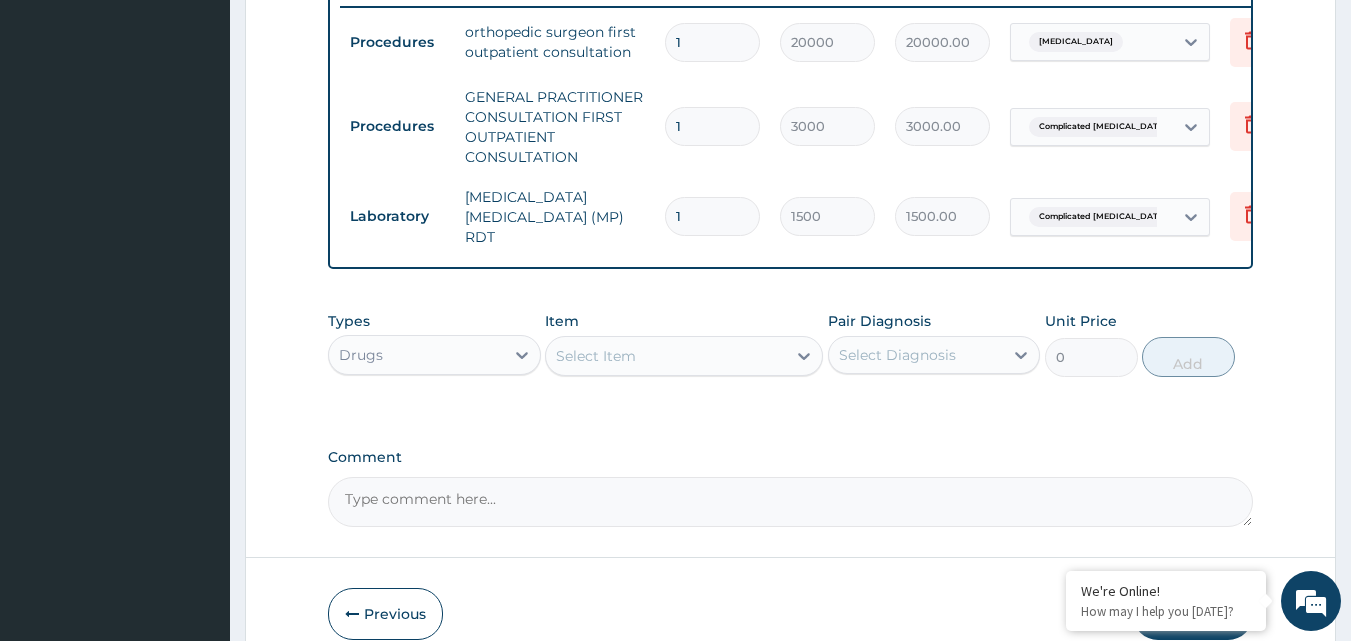 click on "Select Item" at bounding box center [666, 356] 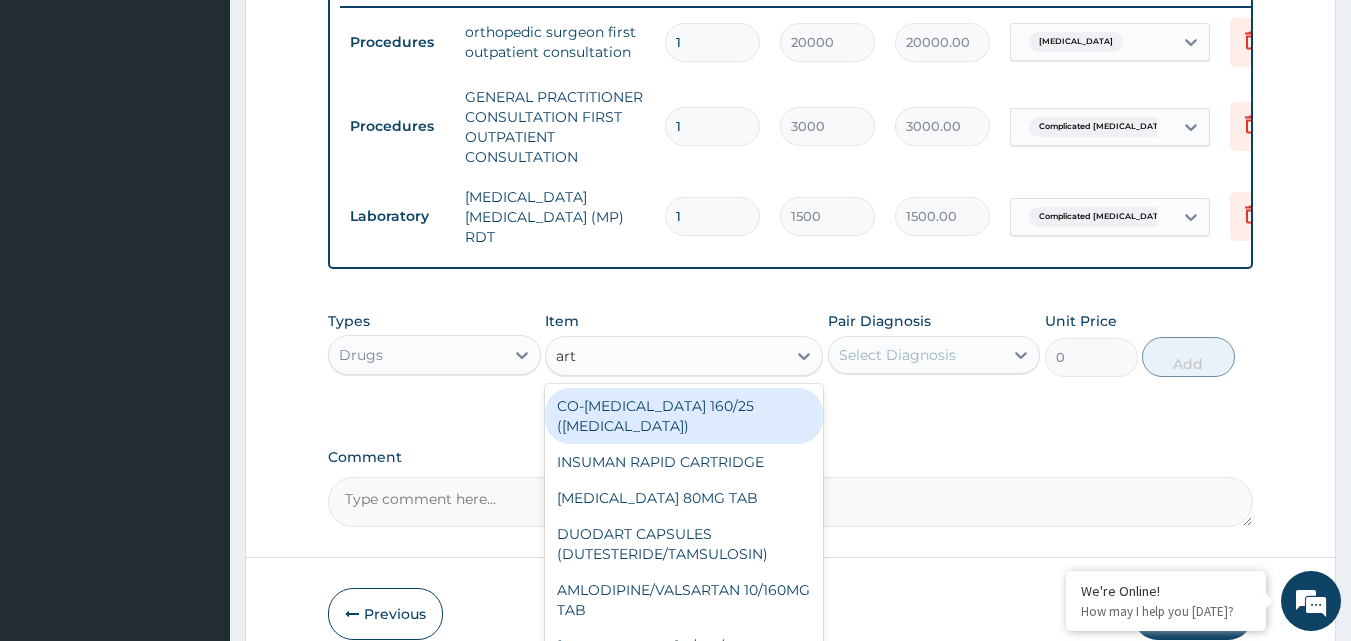 type on "arte" 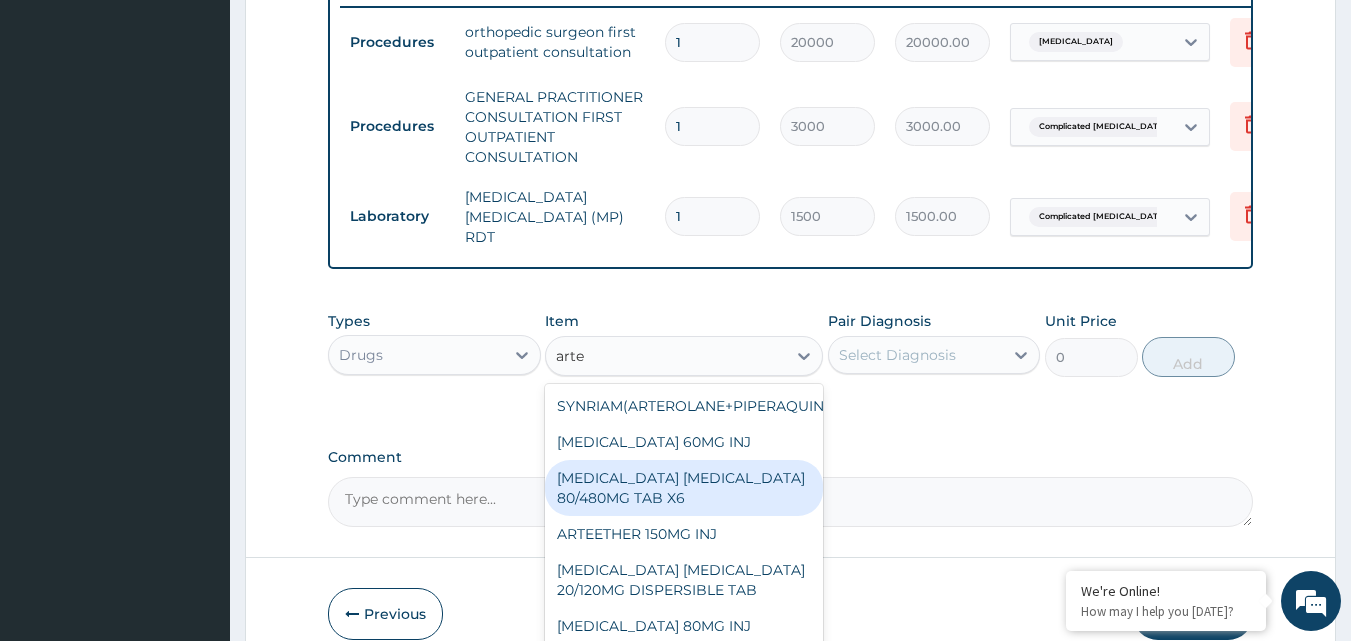 click on "ARTEMETHER LUMEFANTRINE 80/480MG TAB X6" at bounding box center (684, 488) 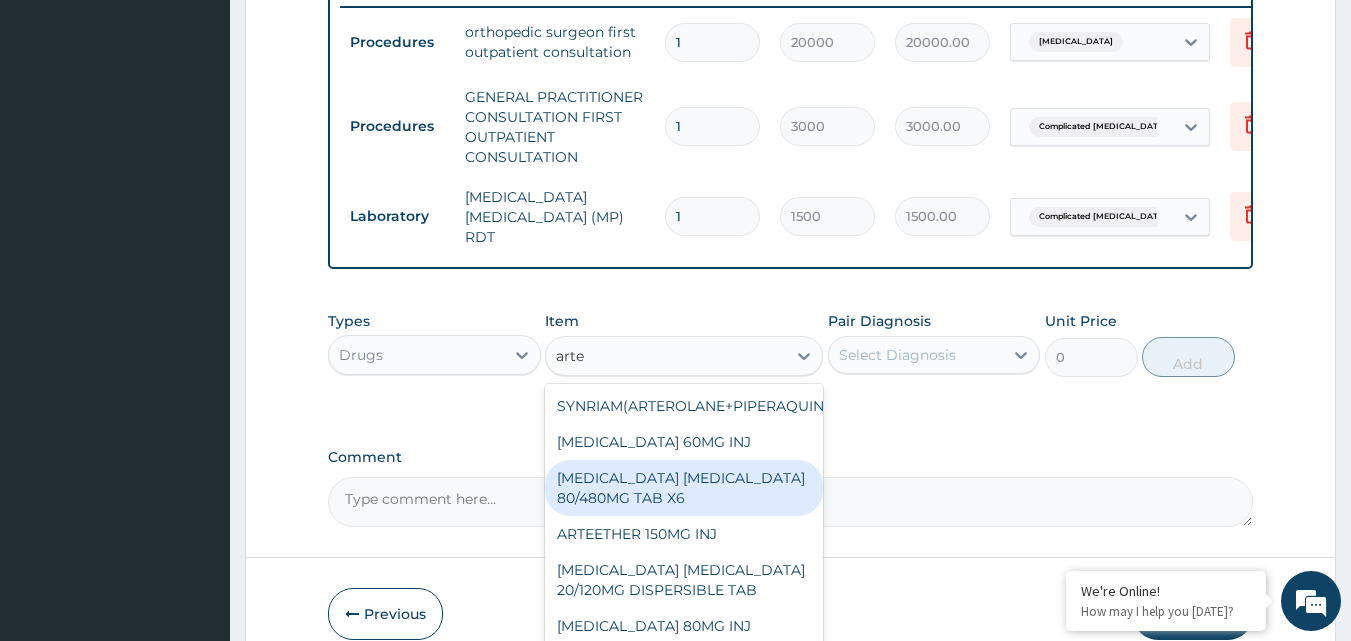 type 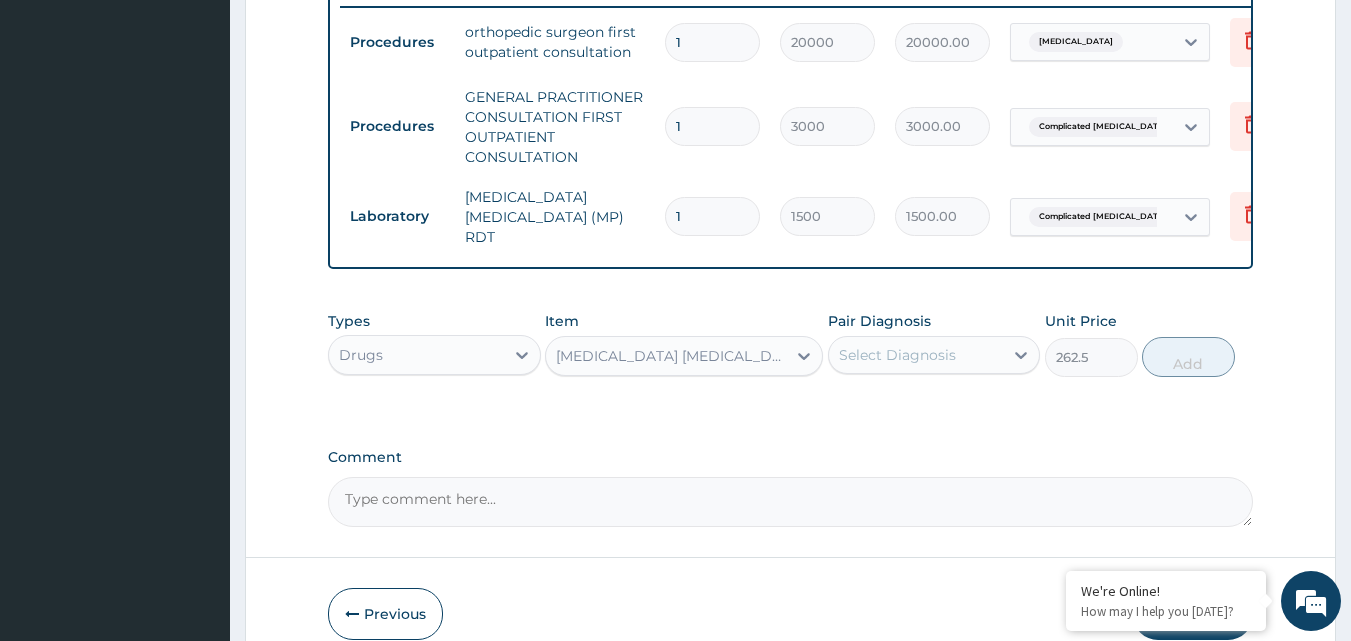 click on "Select Diagnosis" at bounding box center [916, 355] 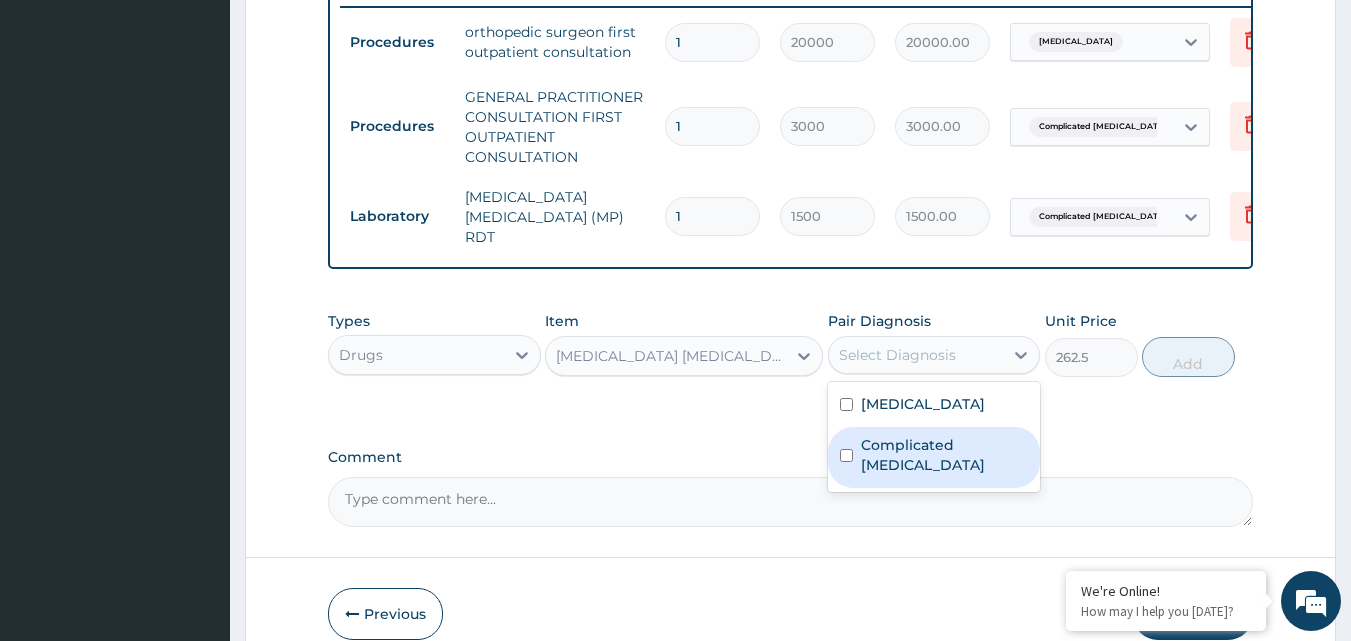 click on "Complicated malaria" at bounding box center (945, 455) 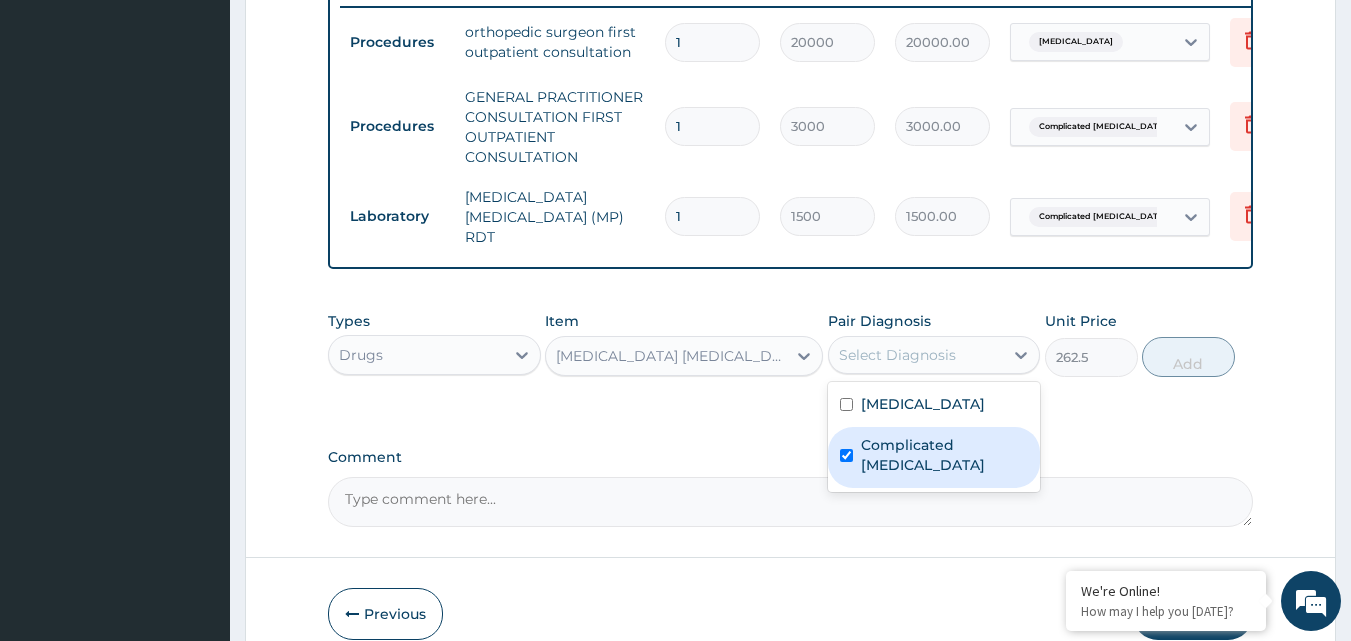 checkbox on "true" 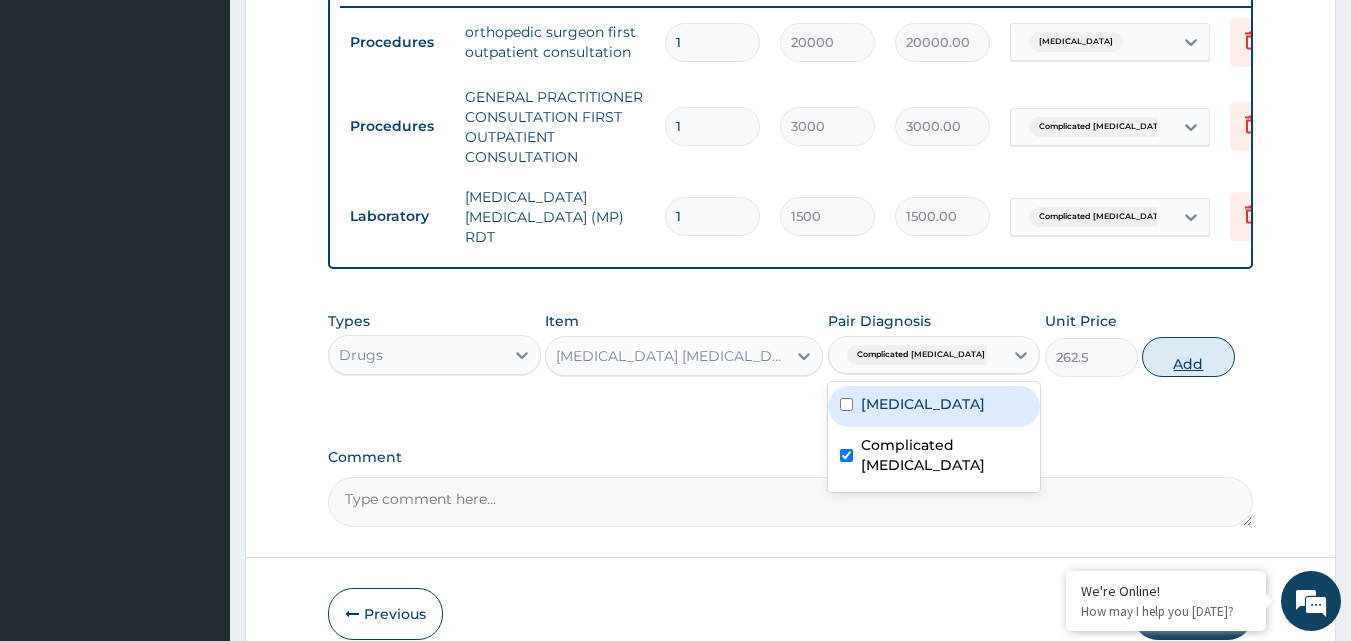 click on "Add" at bounding box center (1188, 357) 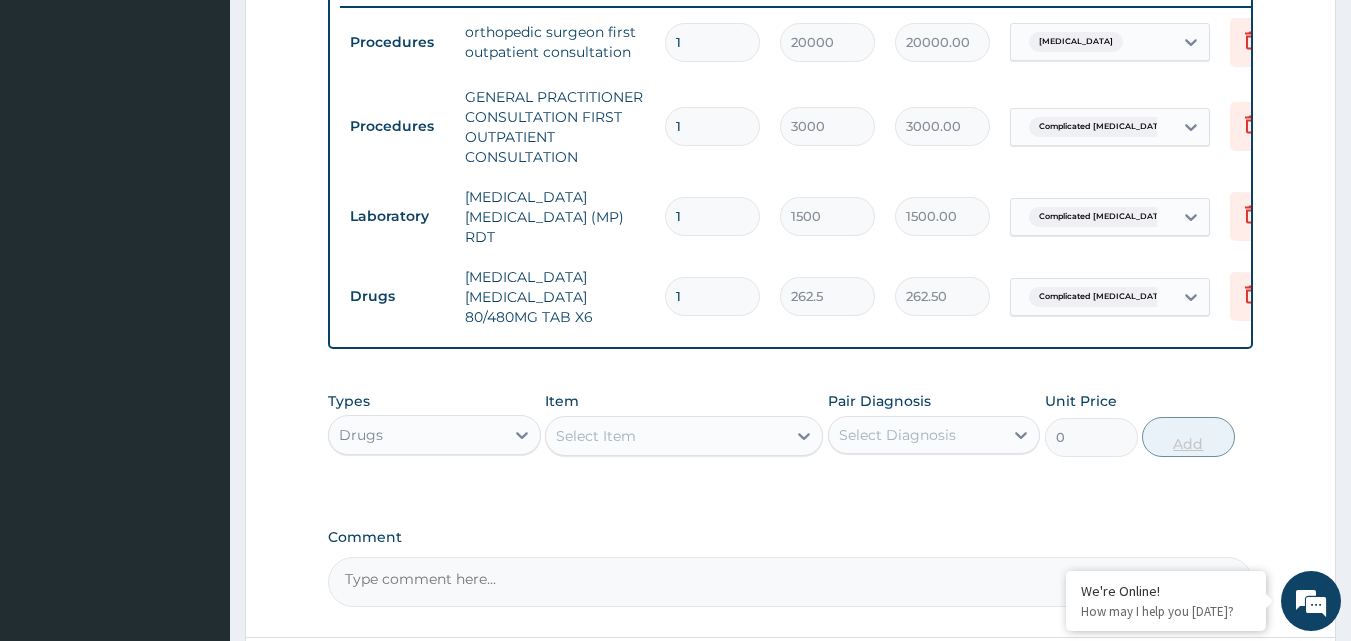type 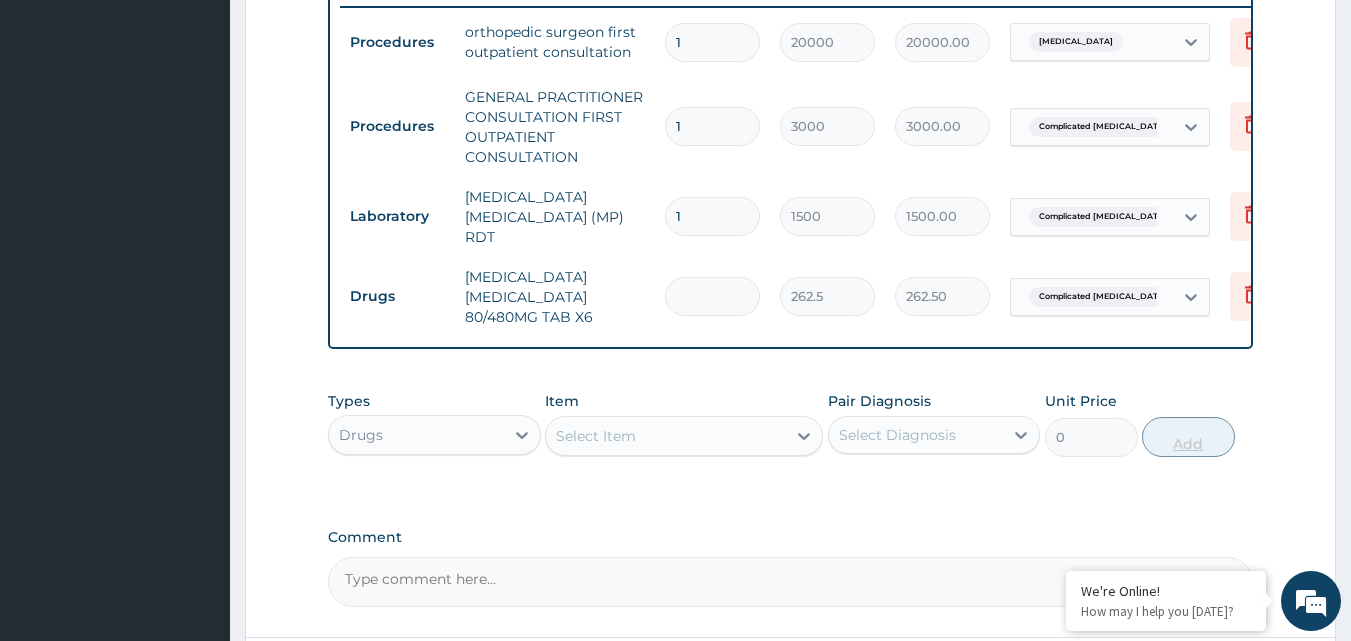 type on "0.00" 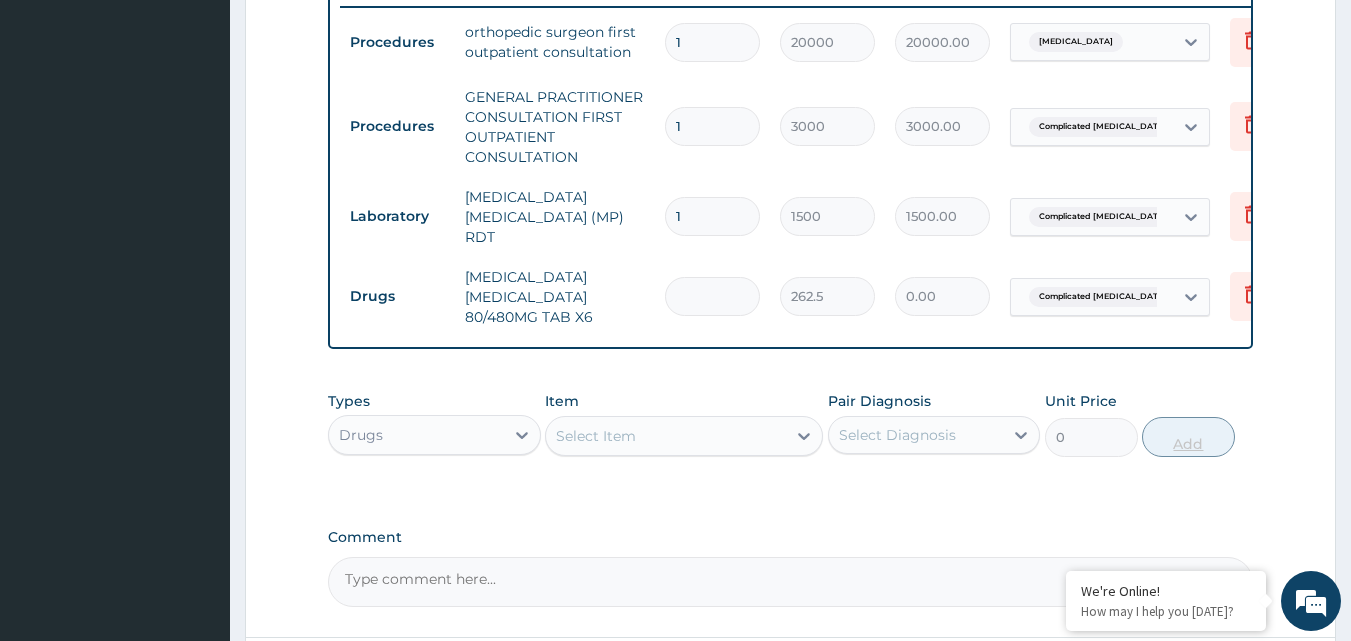 type on "6" 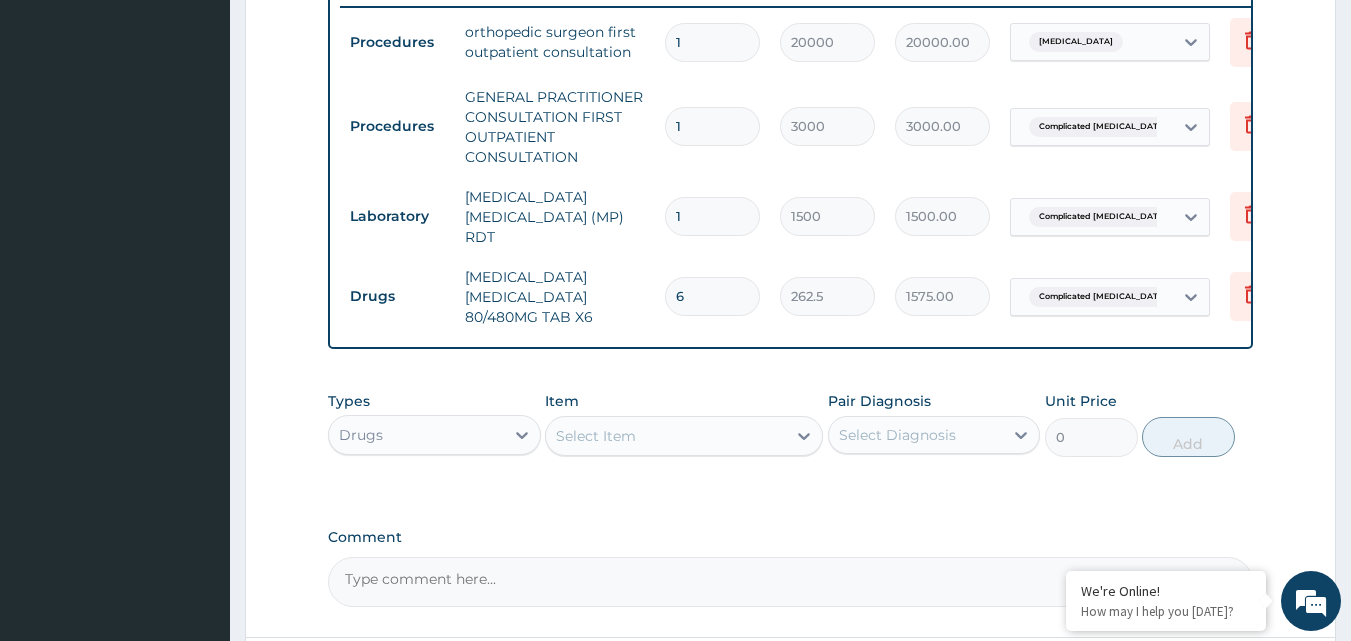 type on "6" 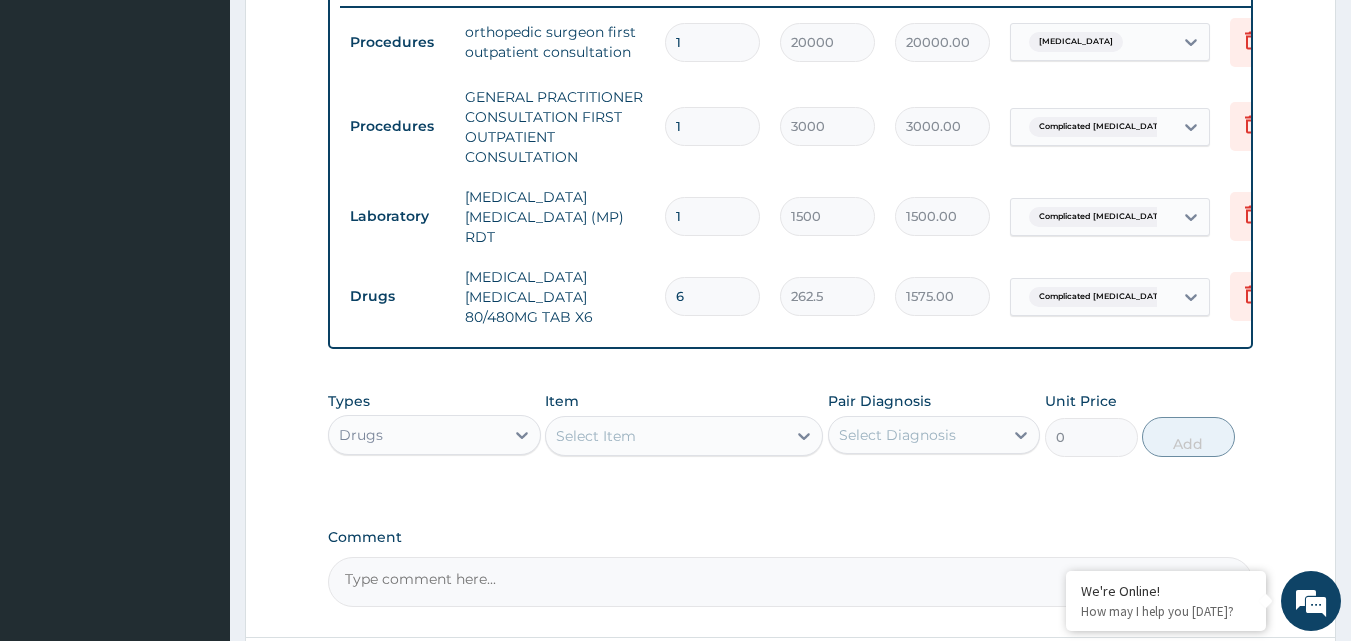 click on "Select Item" at bounding box center [666, 436] 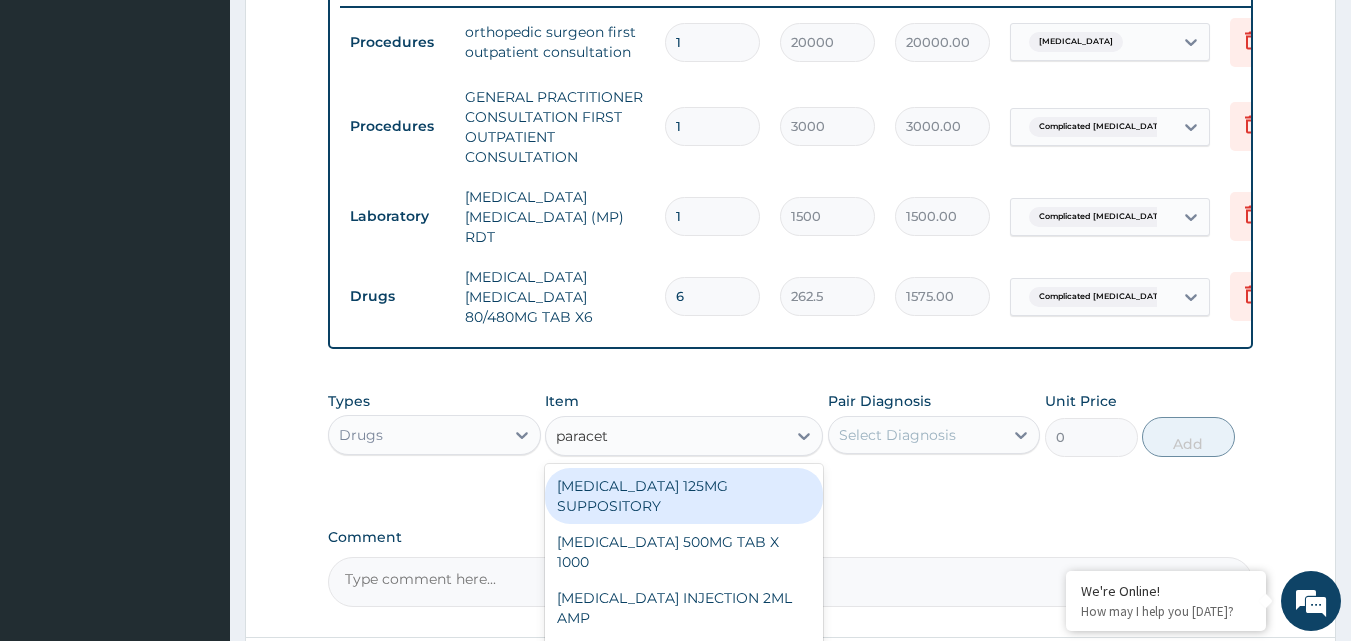 type on "paraceta" 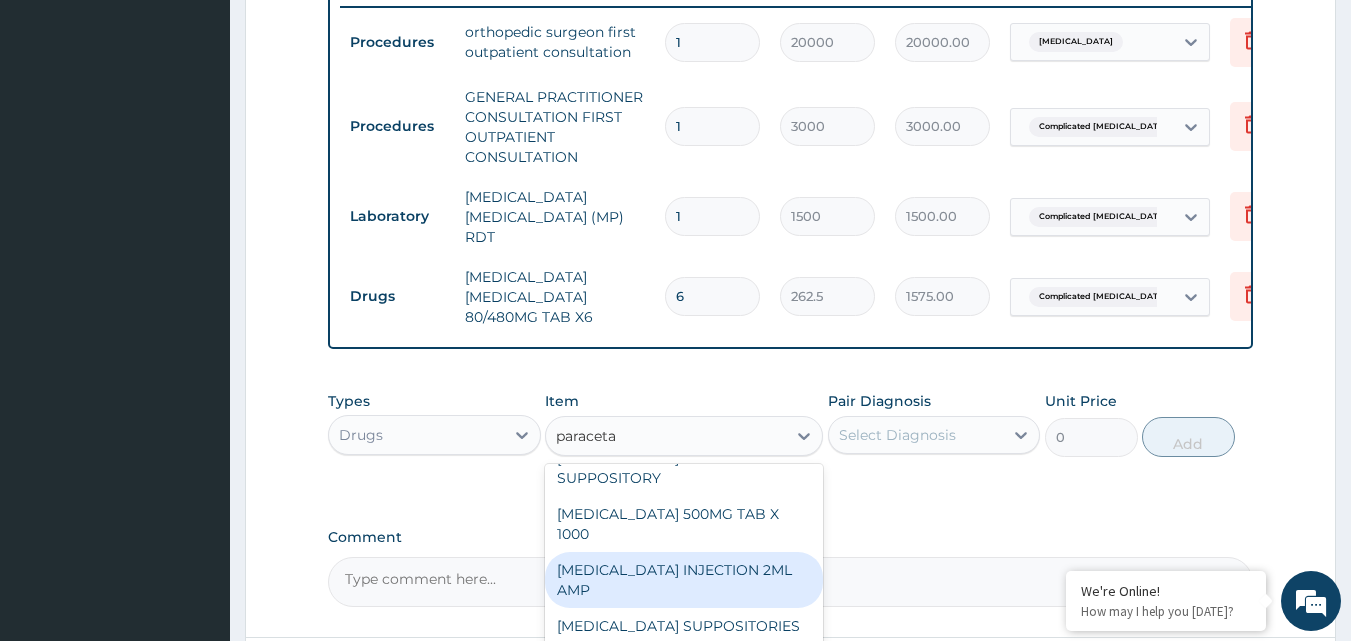 scroll, scrollTop: 0, scrollLeft: 0, axis: both 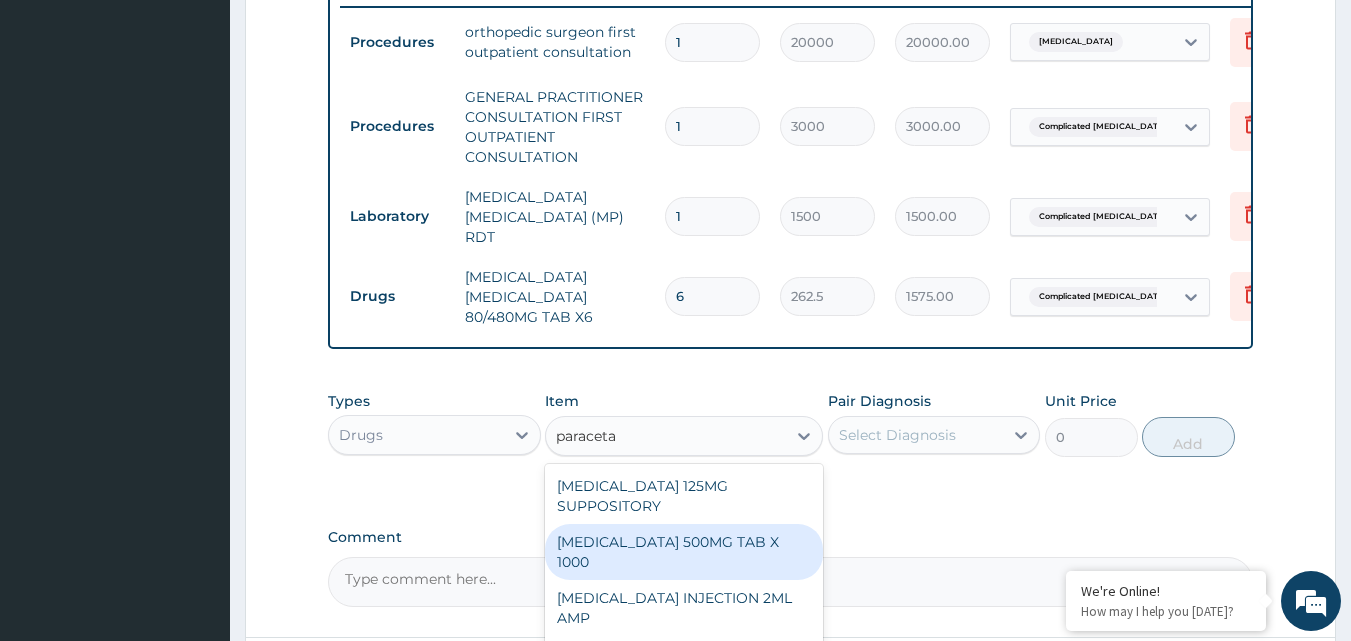 click on "PARACETAMOL 500MG TAB X 1000" at bounding box center (684, 552) 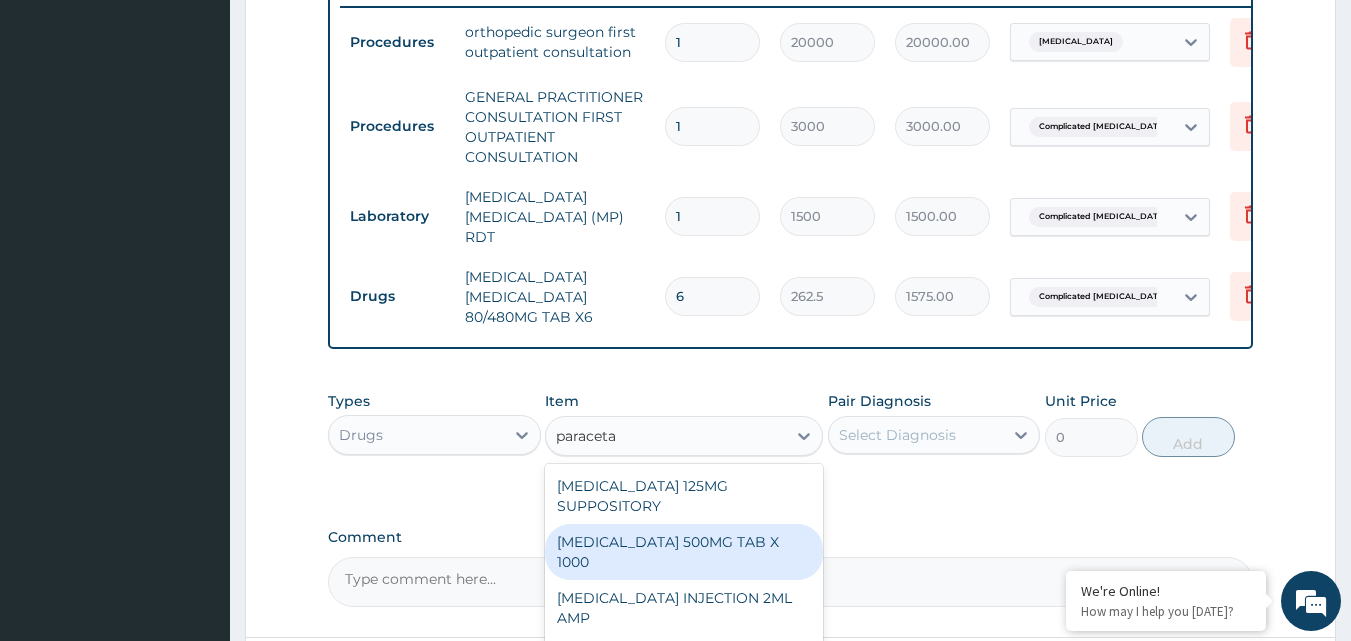 type 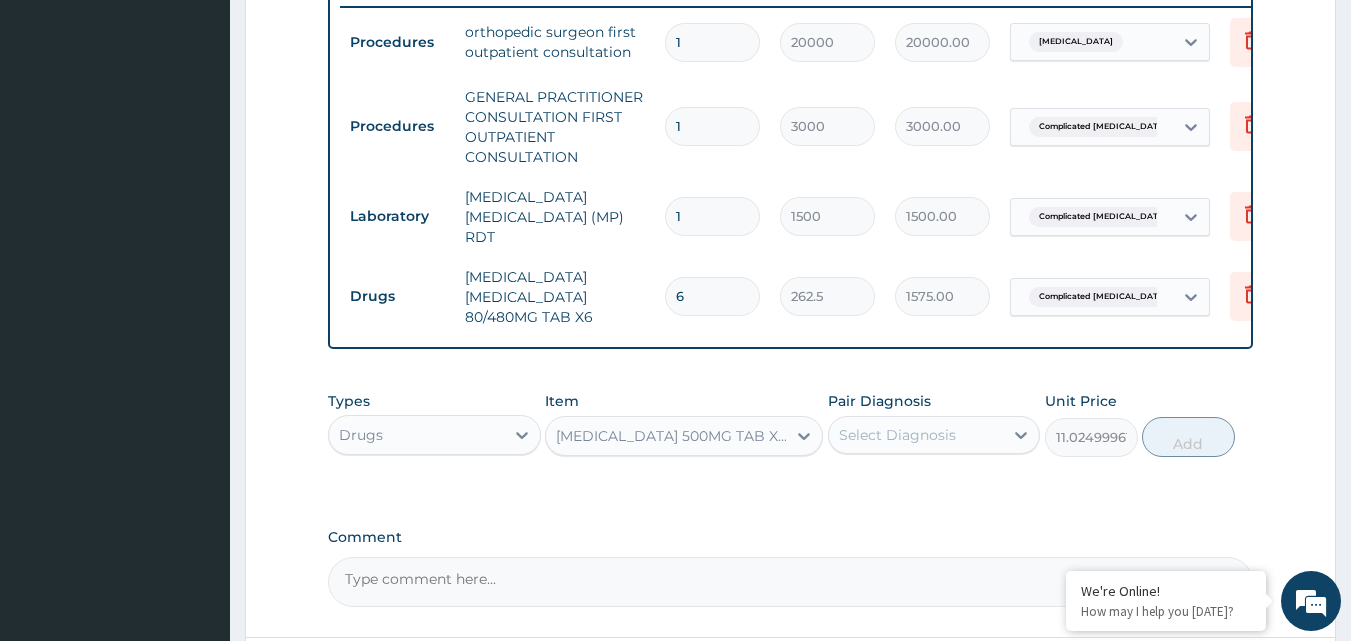 click on "Select Diagnosis" at bounding box center [916, 435] 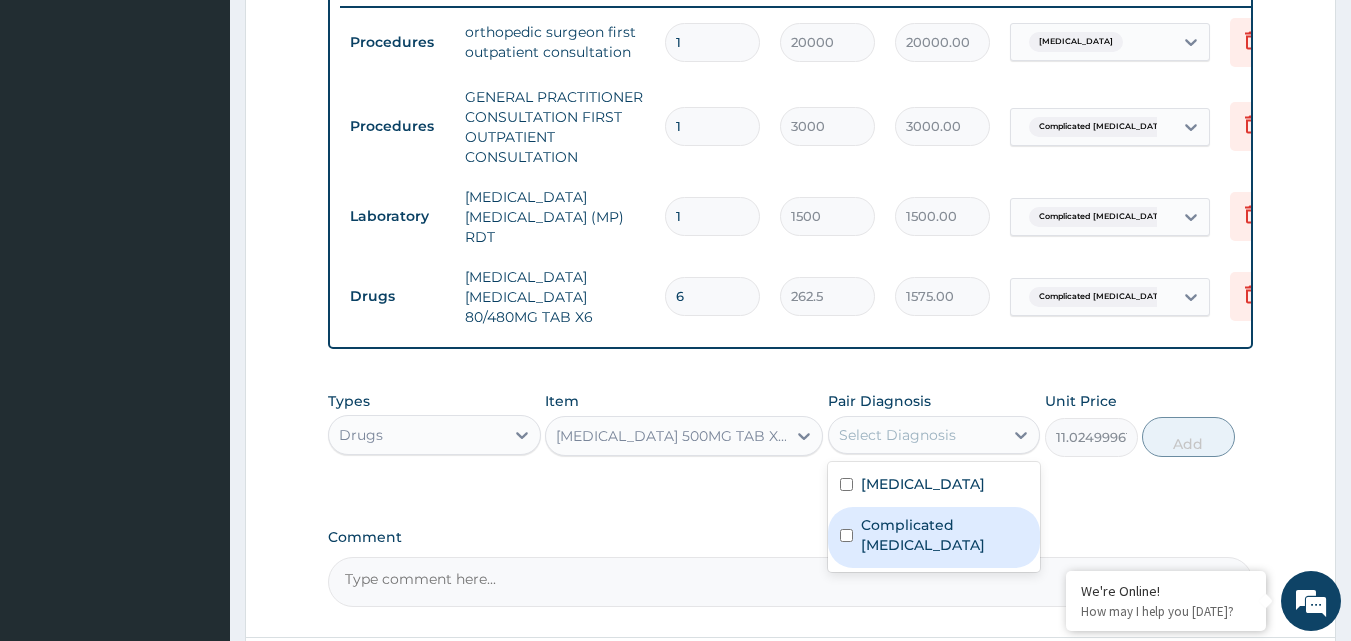 click at bounding box center [846, 535] 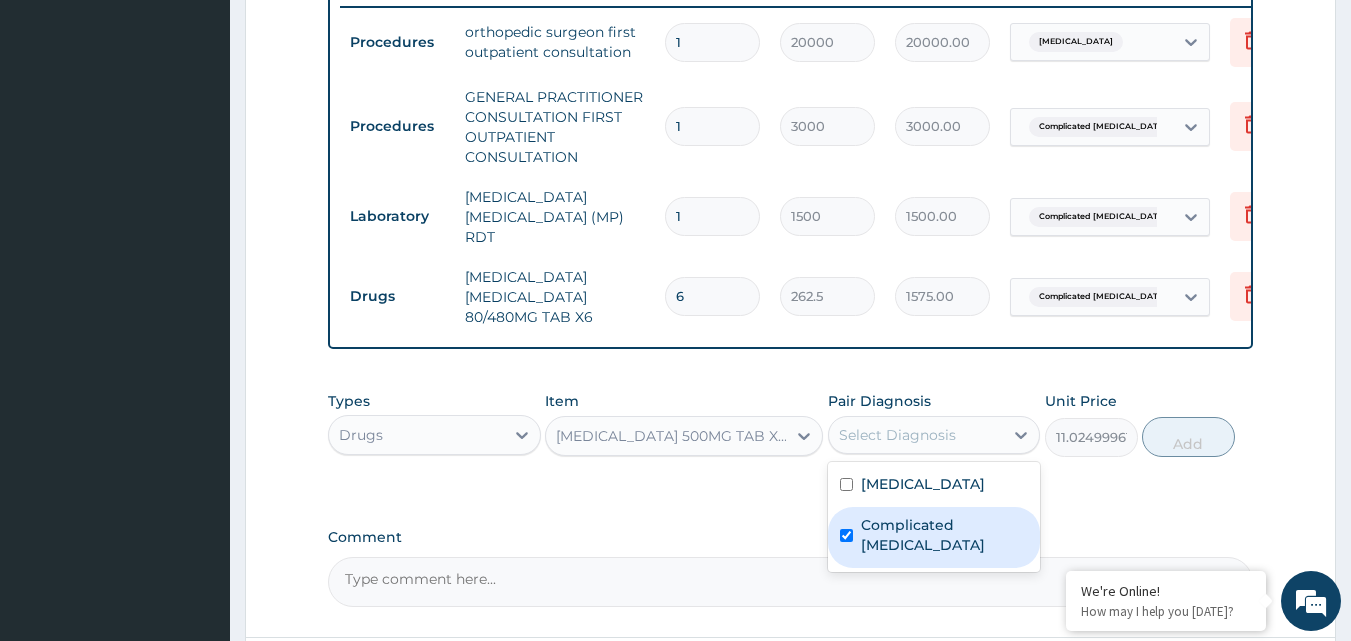 checkbox on "true" 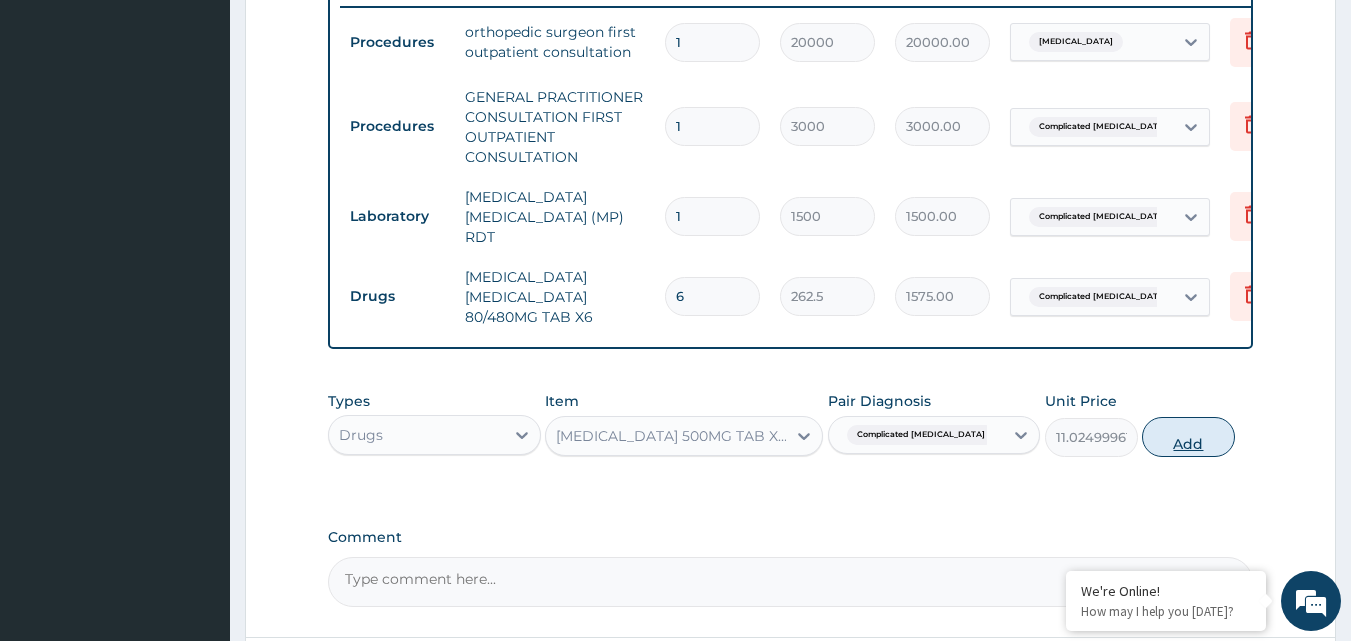 click on "Add" at bounding box center [1188, 437] 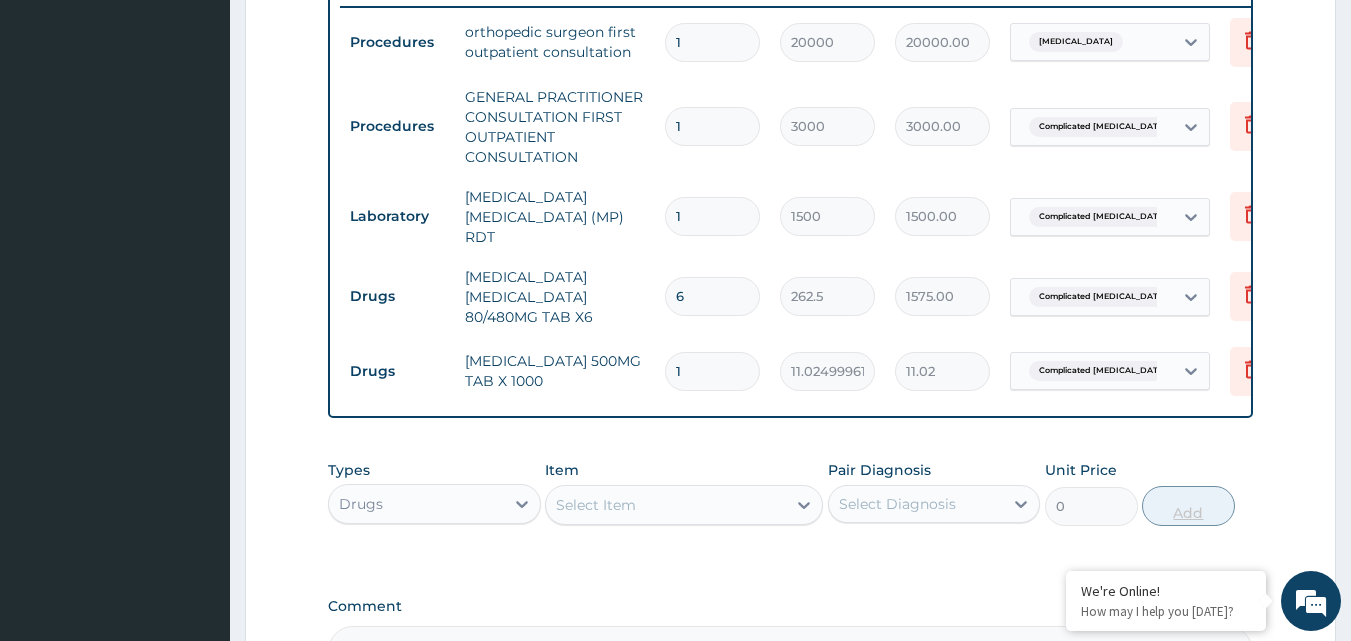 type on "18" 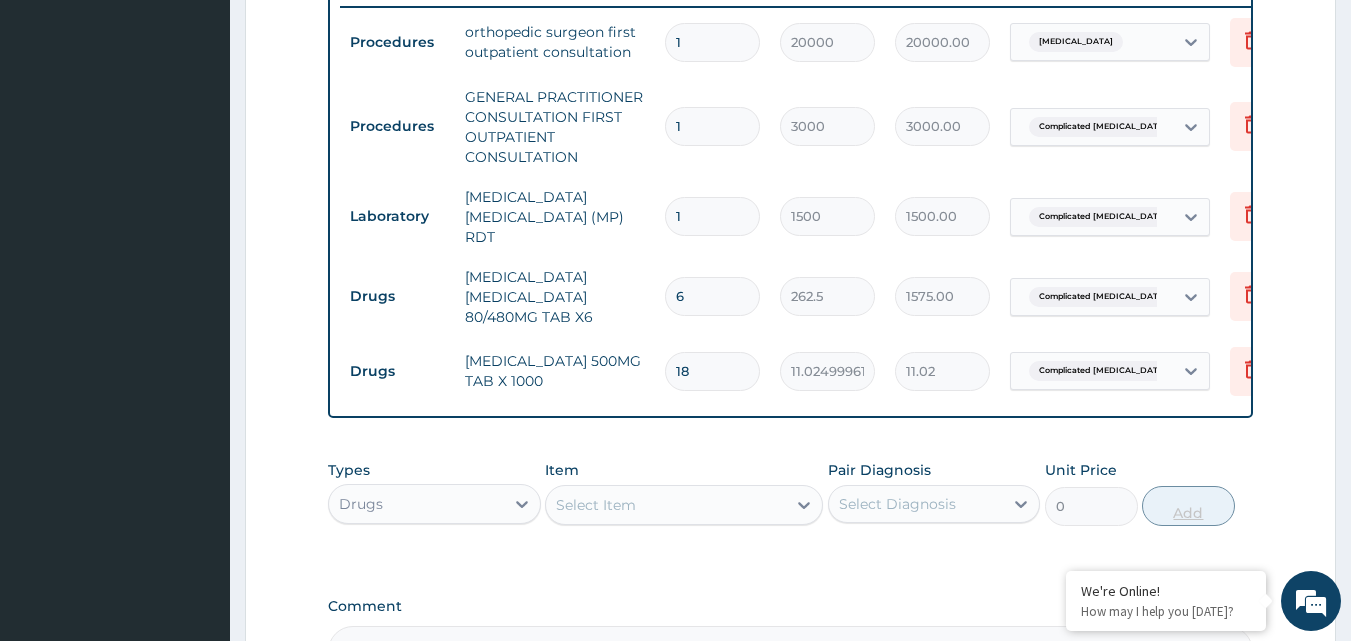 type on "198.45" 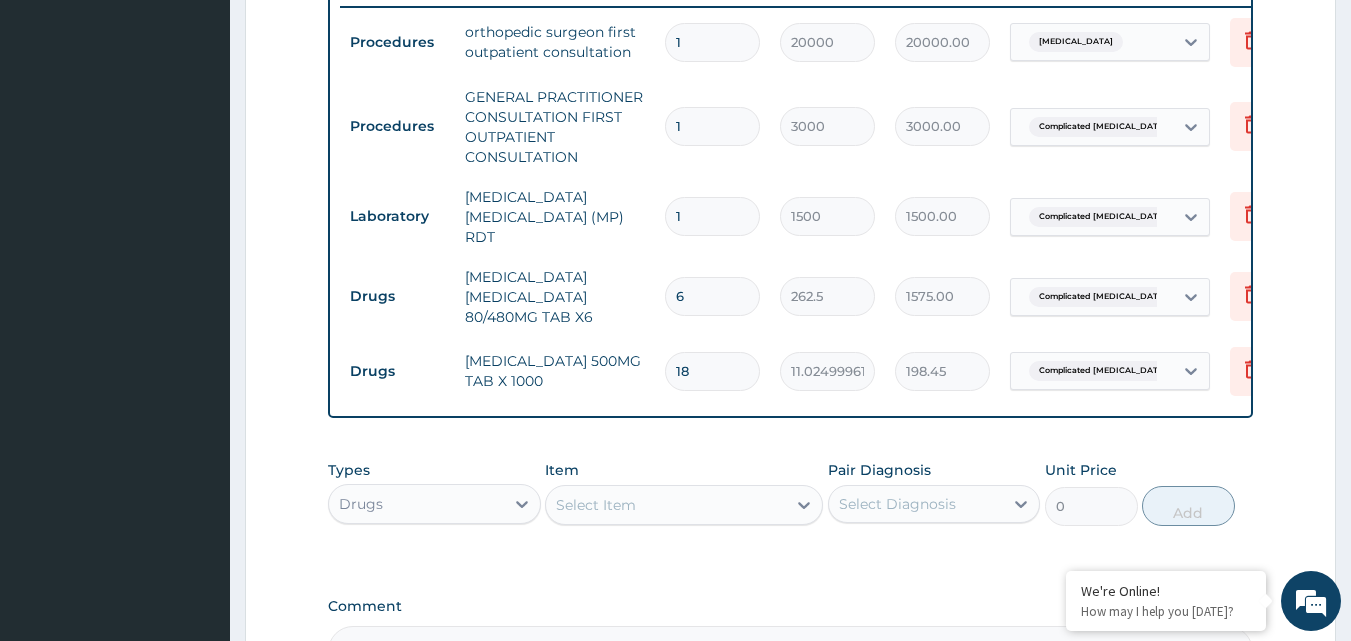 type on "18" 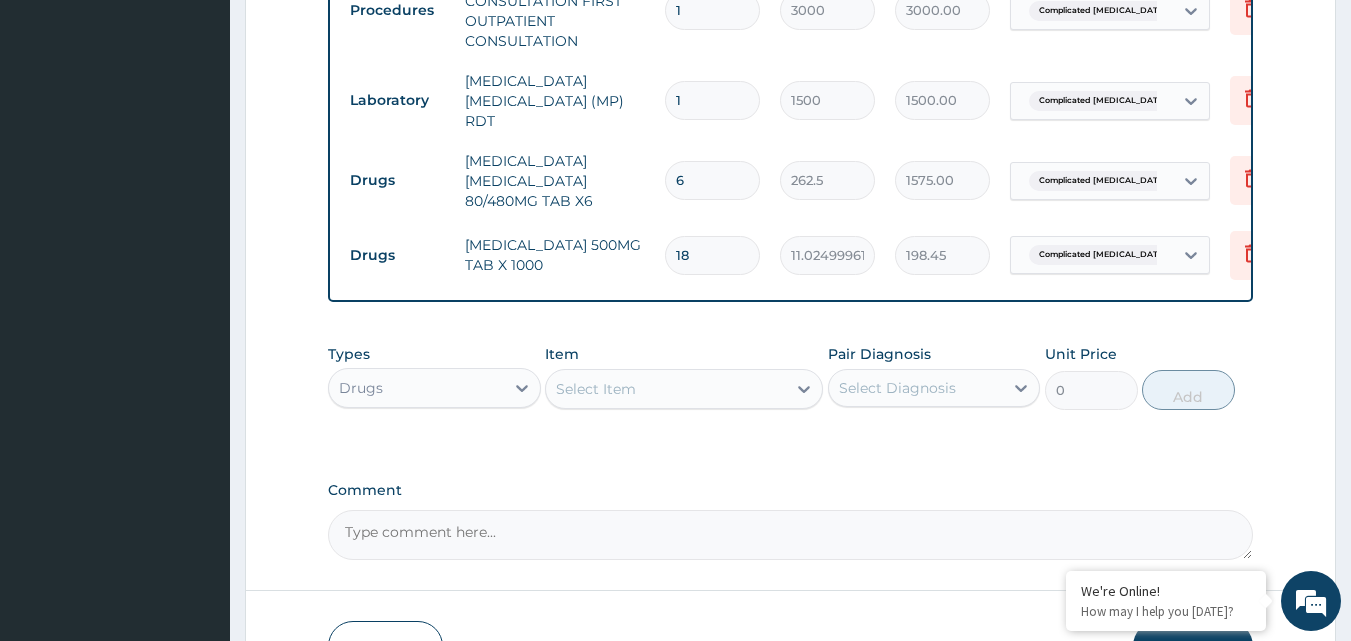 scroll, scrollTop: 1039, scrollLeft: 0, axis: vertical 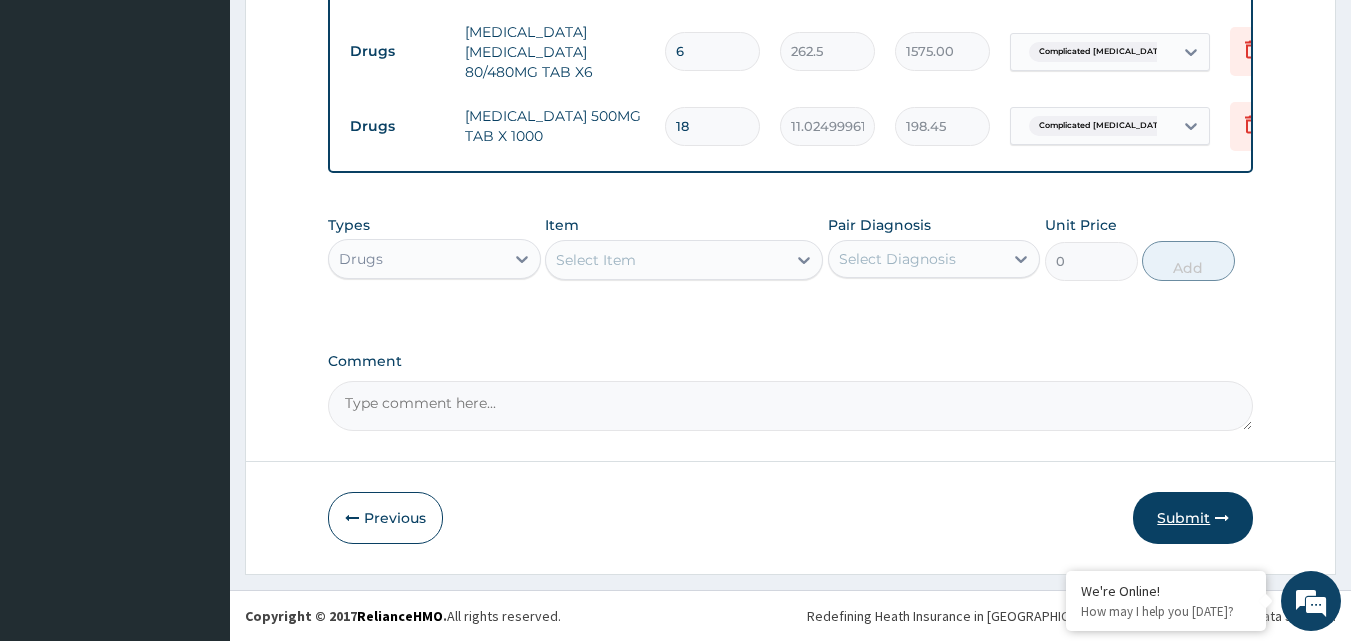 click on "Submit" at bounding box center [1193, 518] 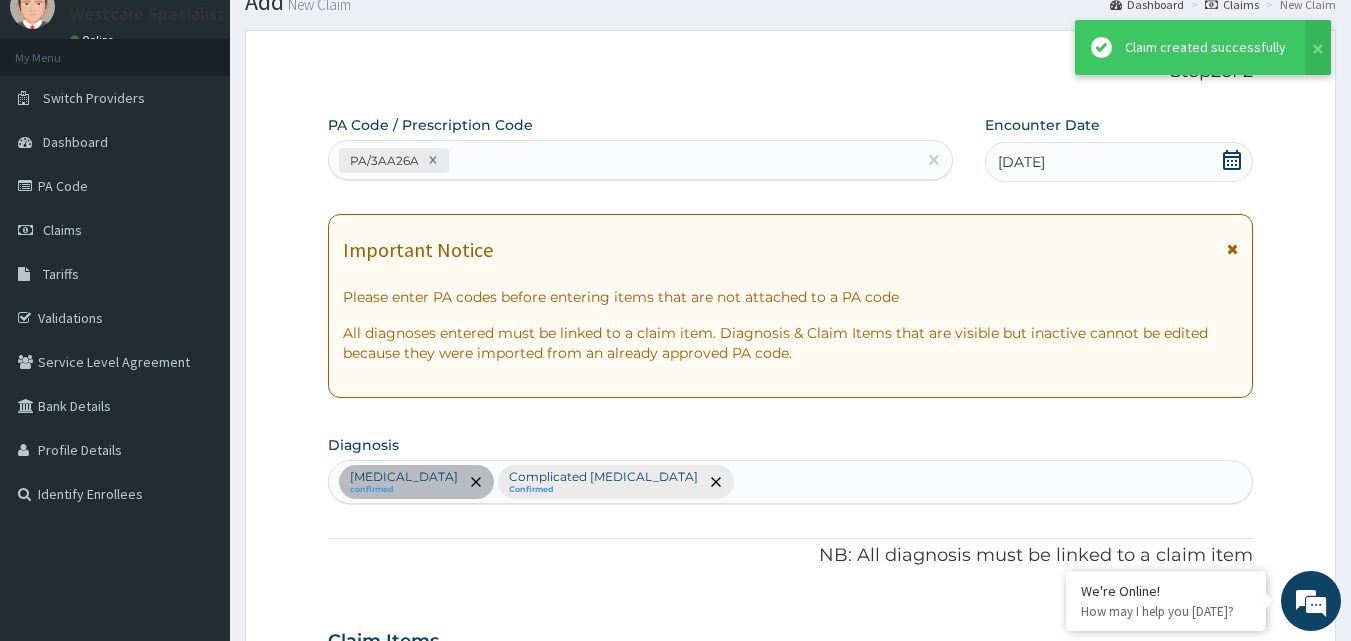 scroll, scrollTop: 1039, scrollLeft: 0, axis: vertical 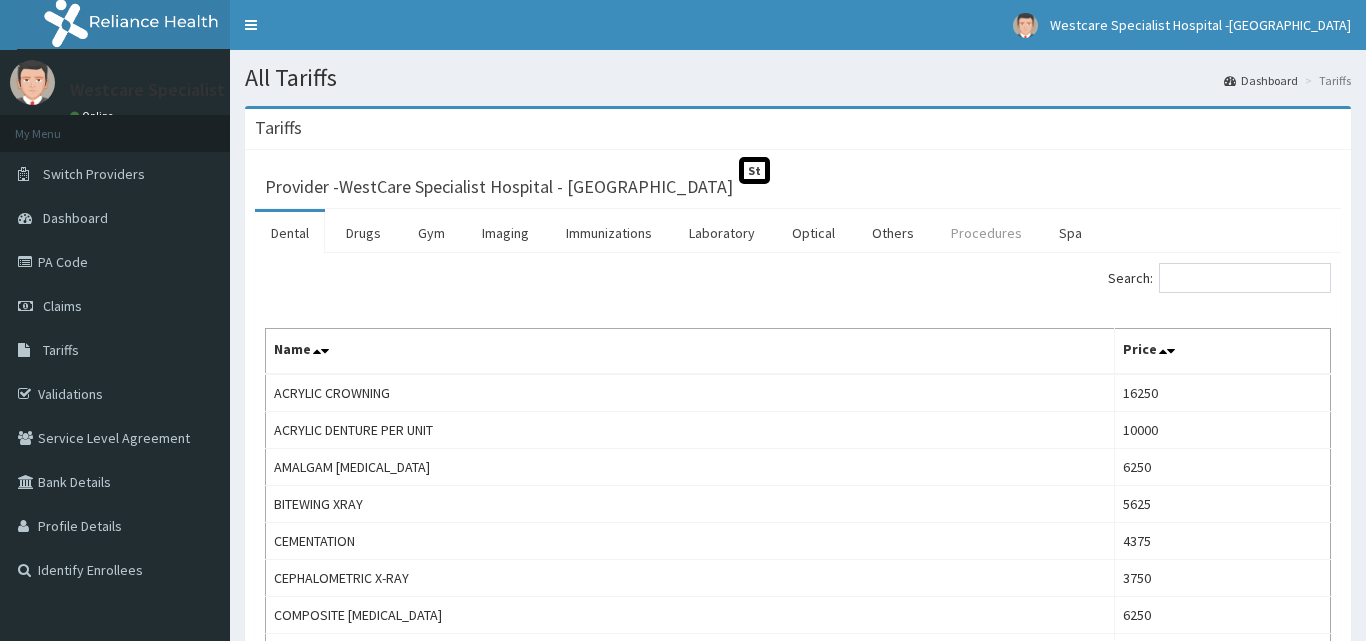 click on "Procedures" at bounding box center [986, 233] 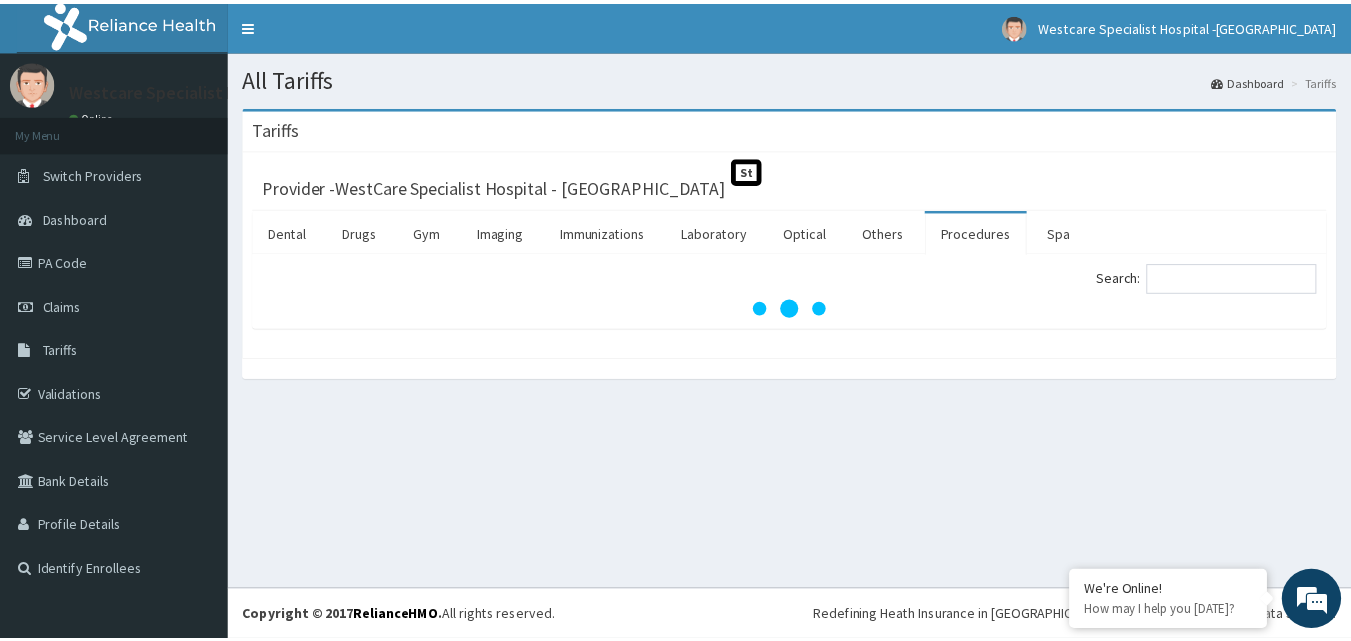 scroll, scrollTop: 0, scrollLeft: 0, axis: both 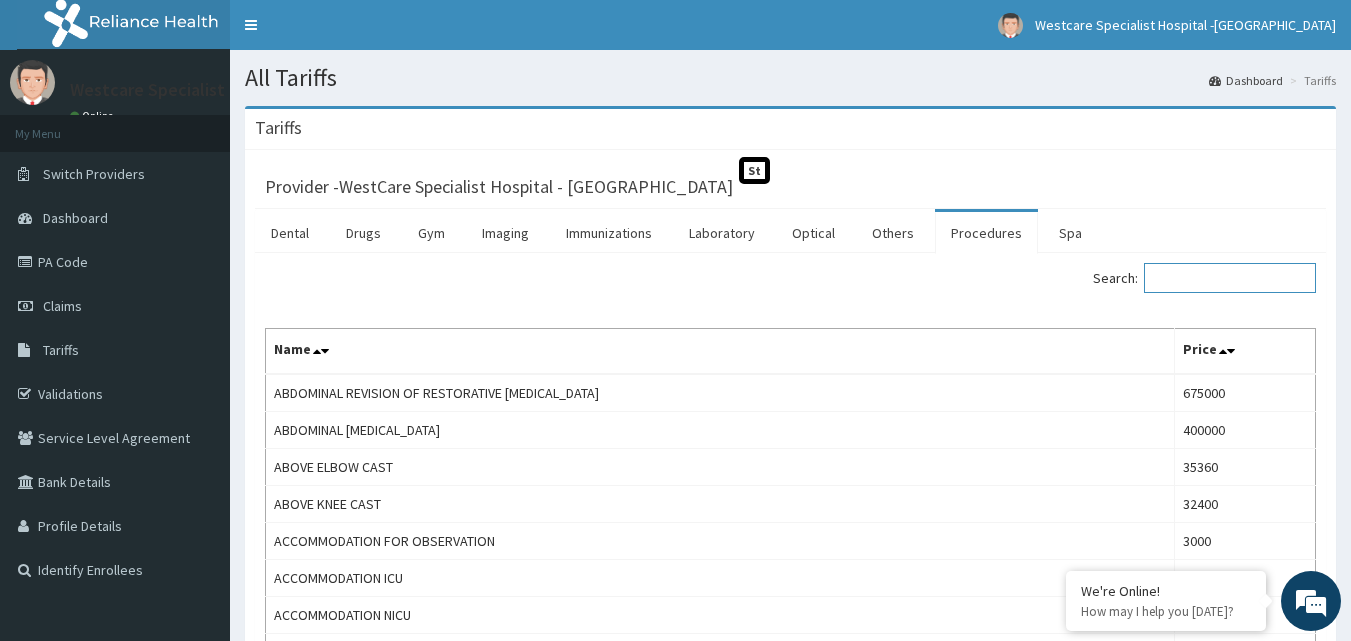 click on "Search:" at bounding box center (1230, 278) 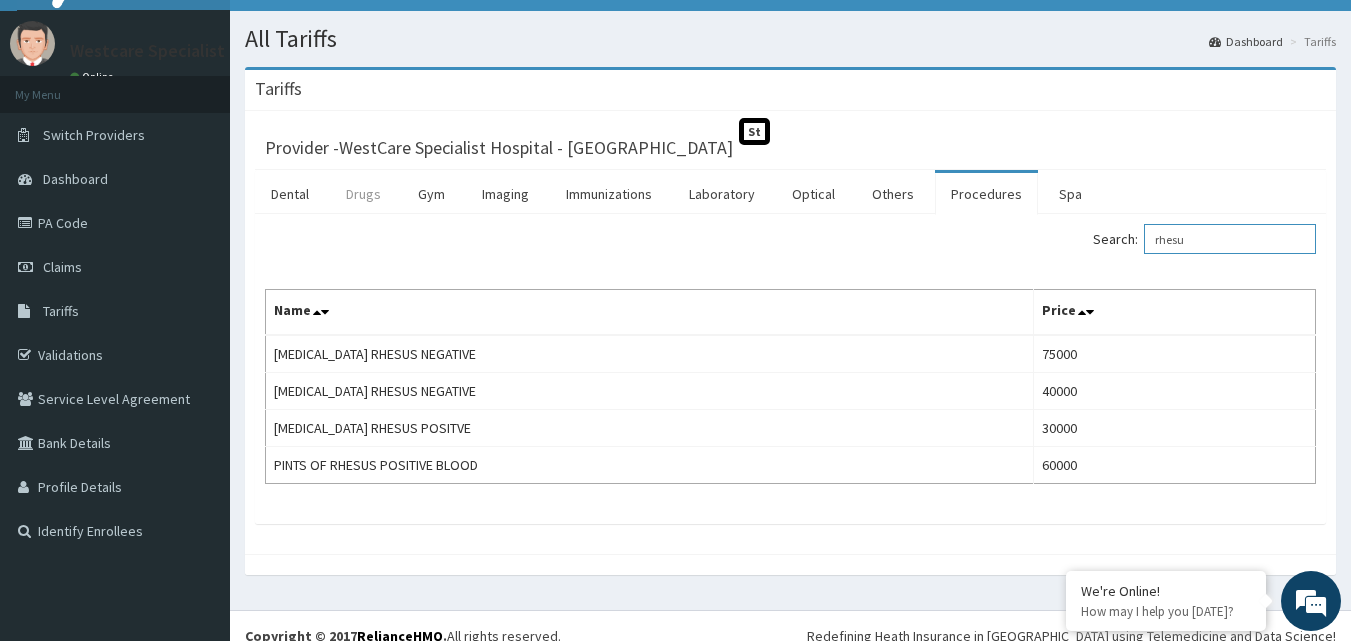 scroll, scrollTop: 59, scrollLeft: 0, axis: vertical 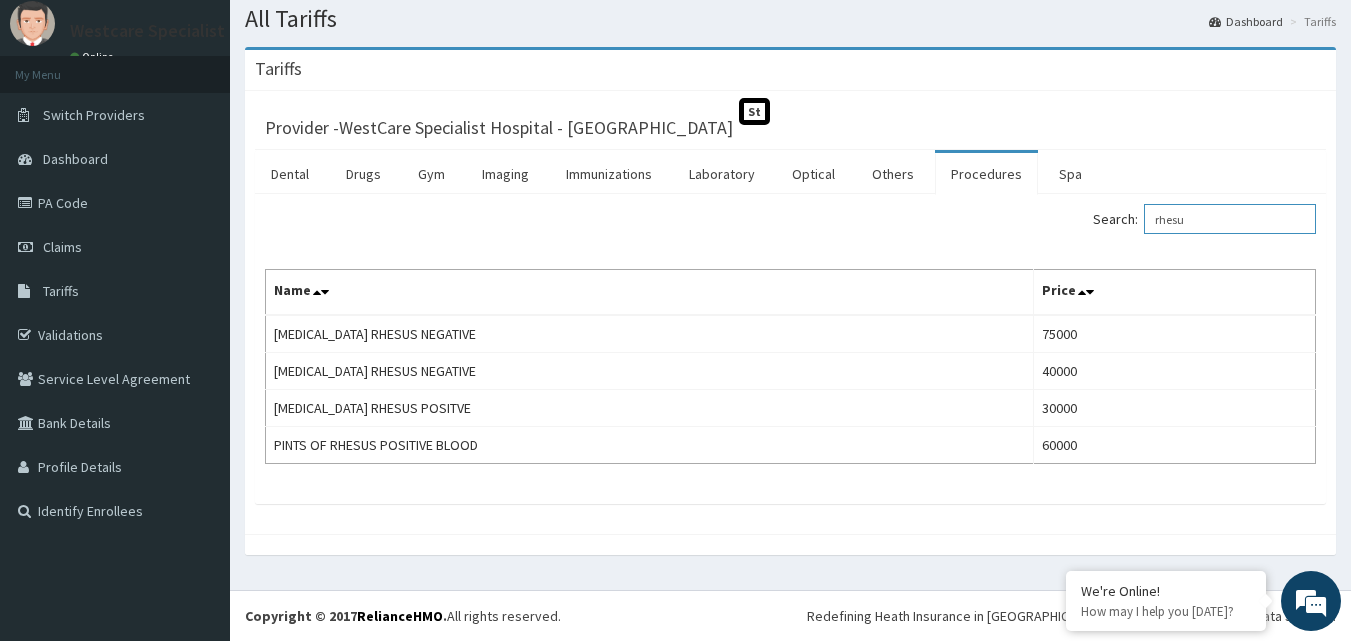 type on "rhesu" 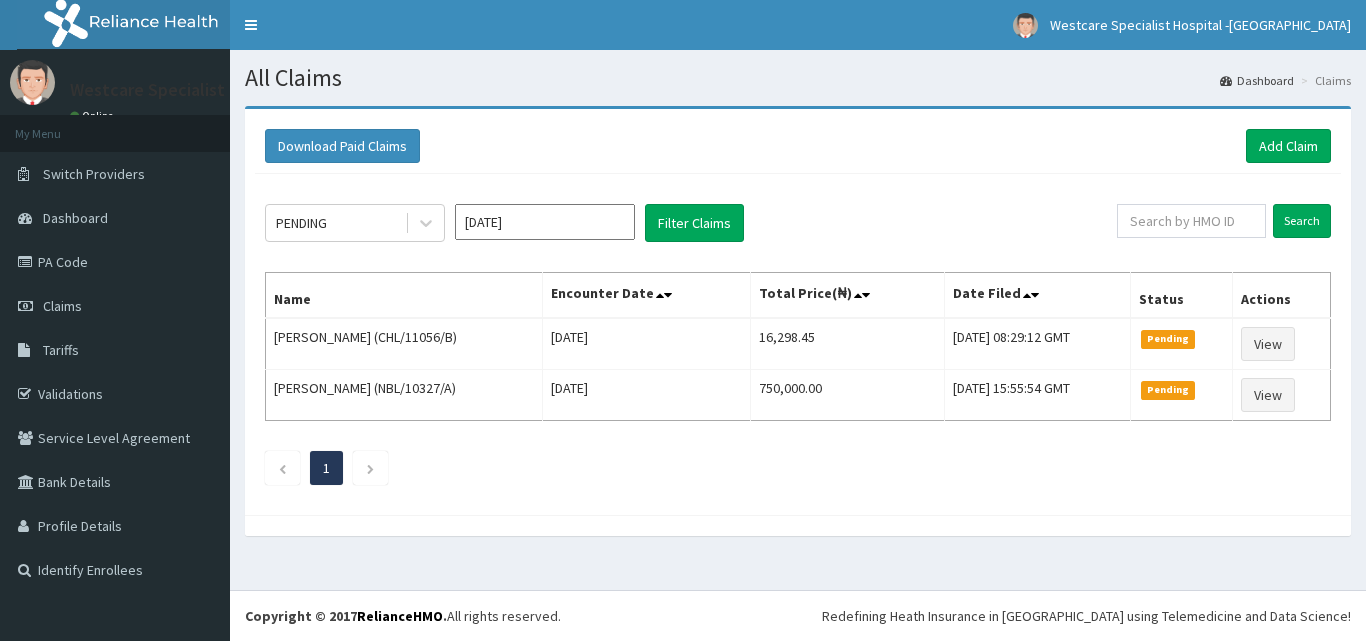 scroll, scrollTop: 0, scrollLeft: 0, axis: both 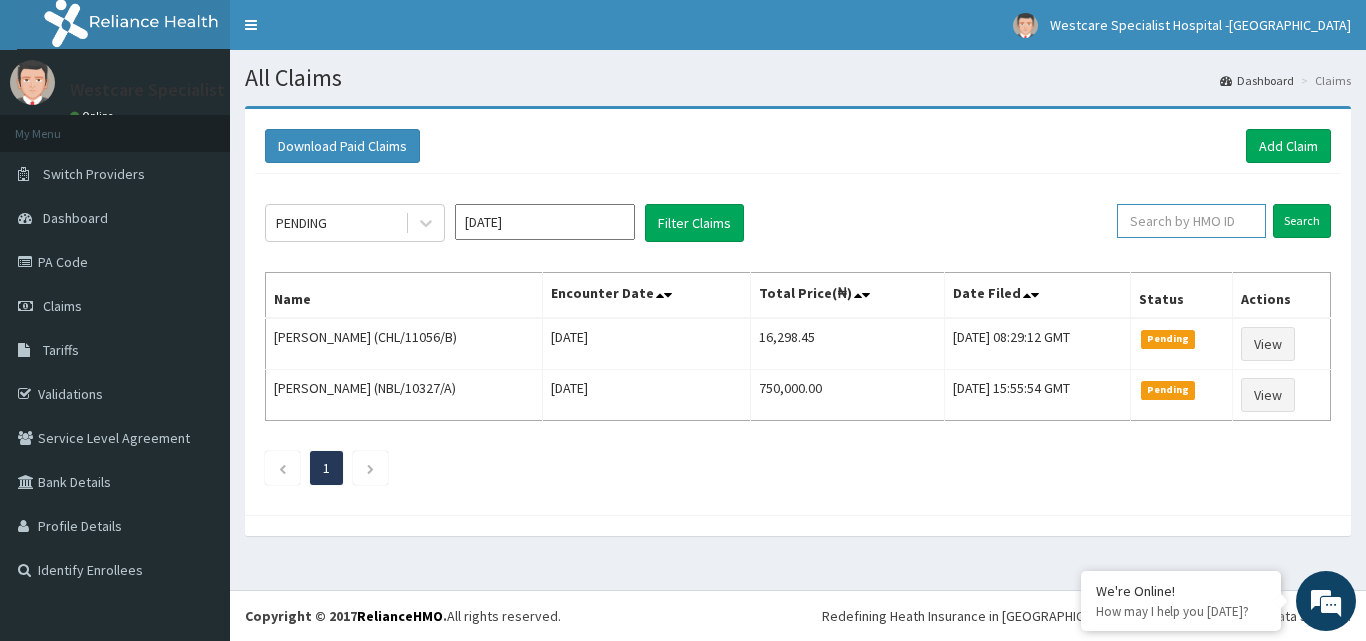 click at bounding box center [1191, 221] 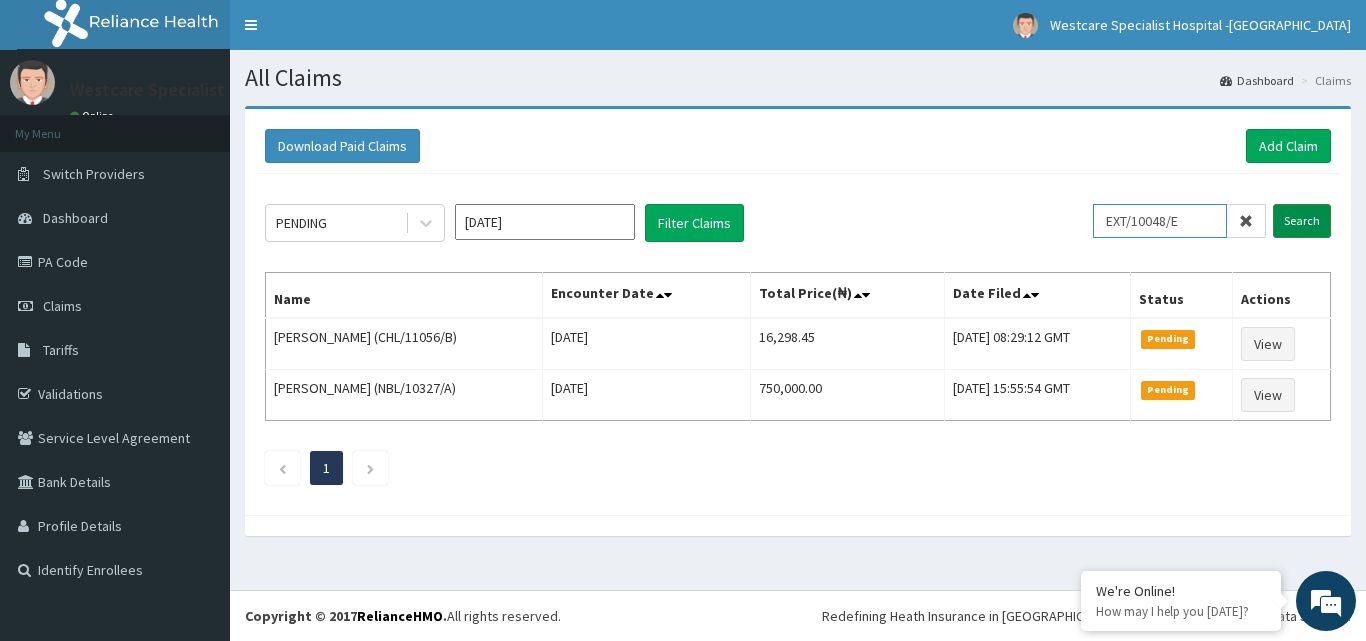 type on "EXT/10048/E" 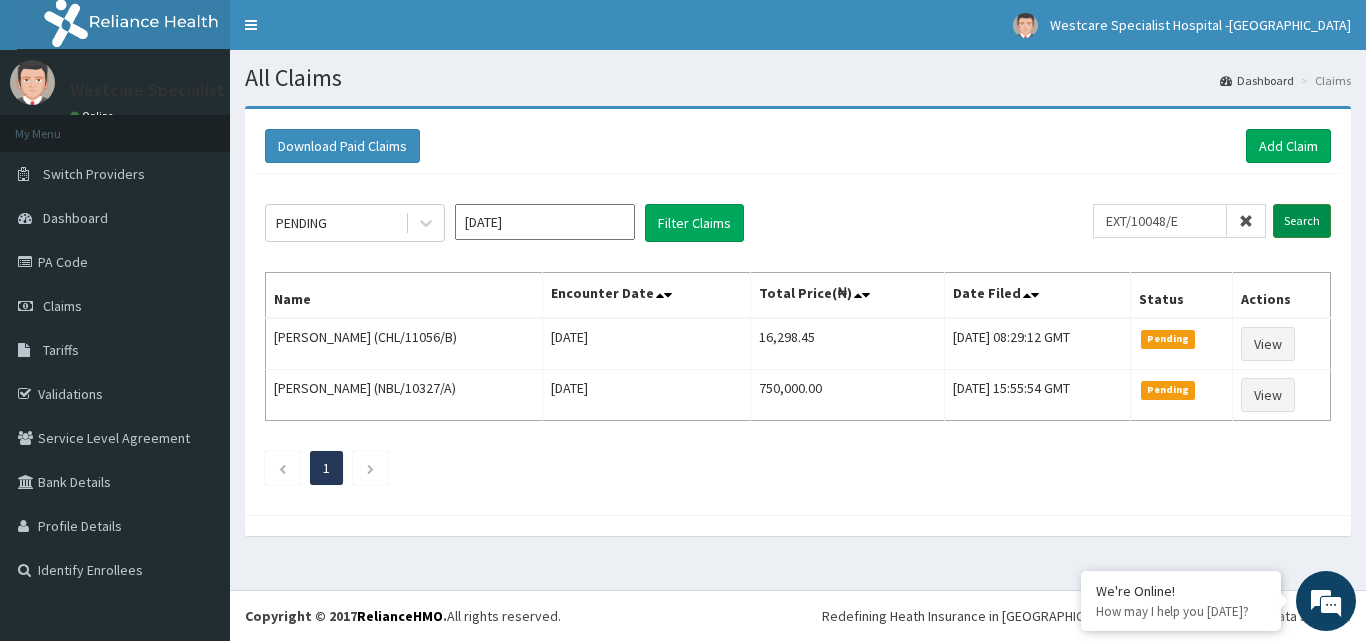 click on "Search" at bounding box center (1302, 221) 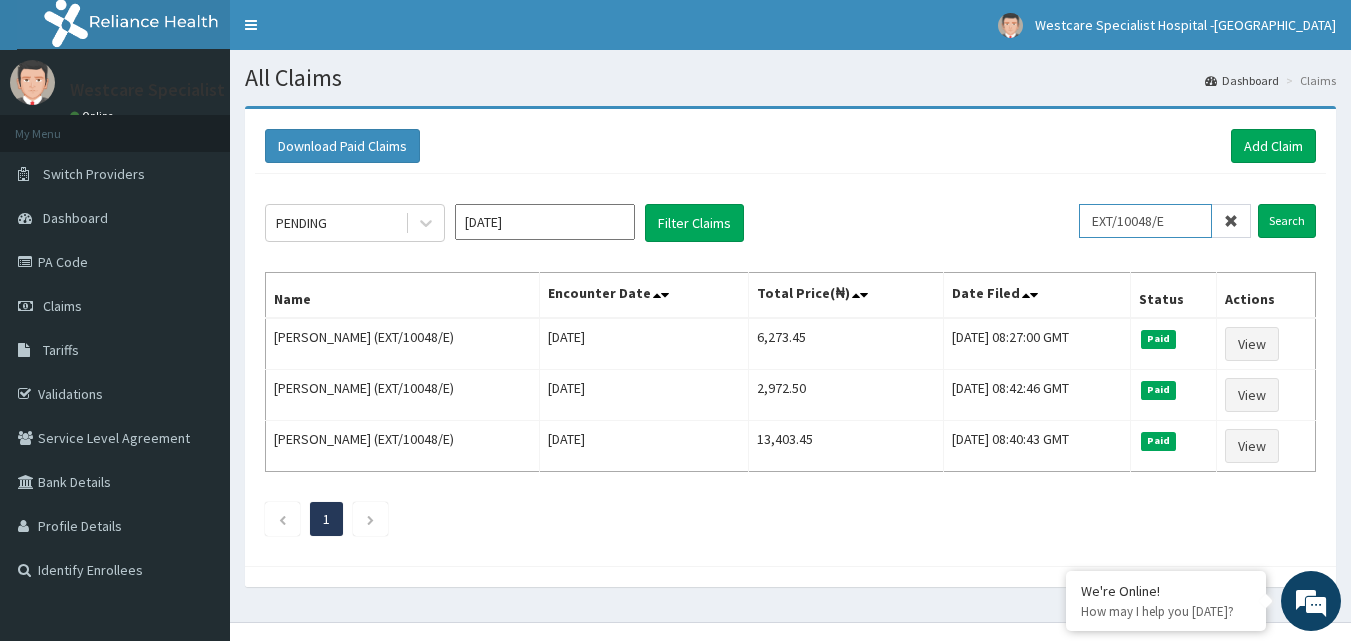 click on "EXT/10048/E" at bounding box center [1145, 221] 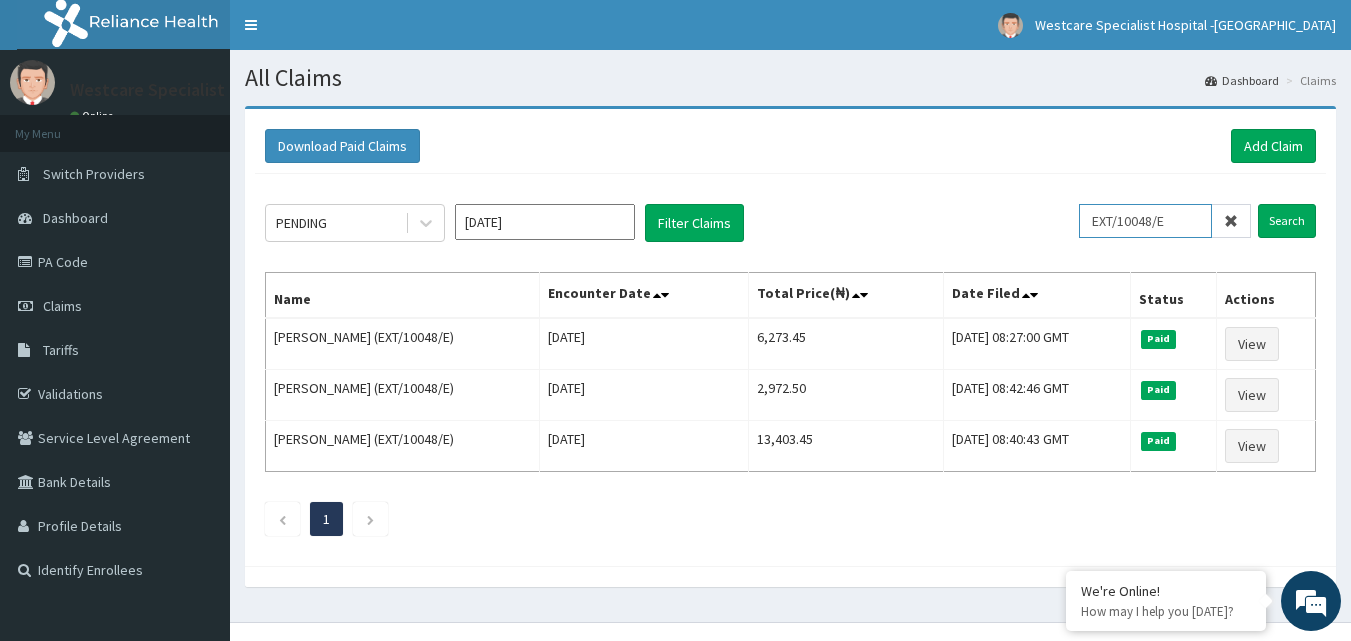 click on "EXT/10048/E" at bounding box center (1145, 221) 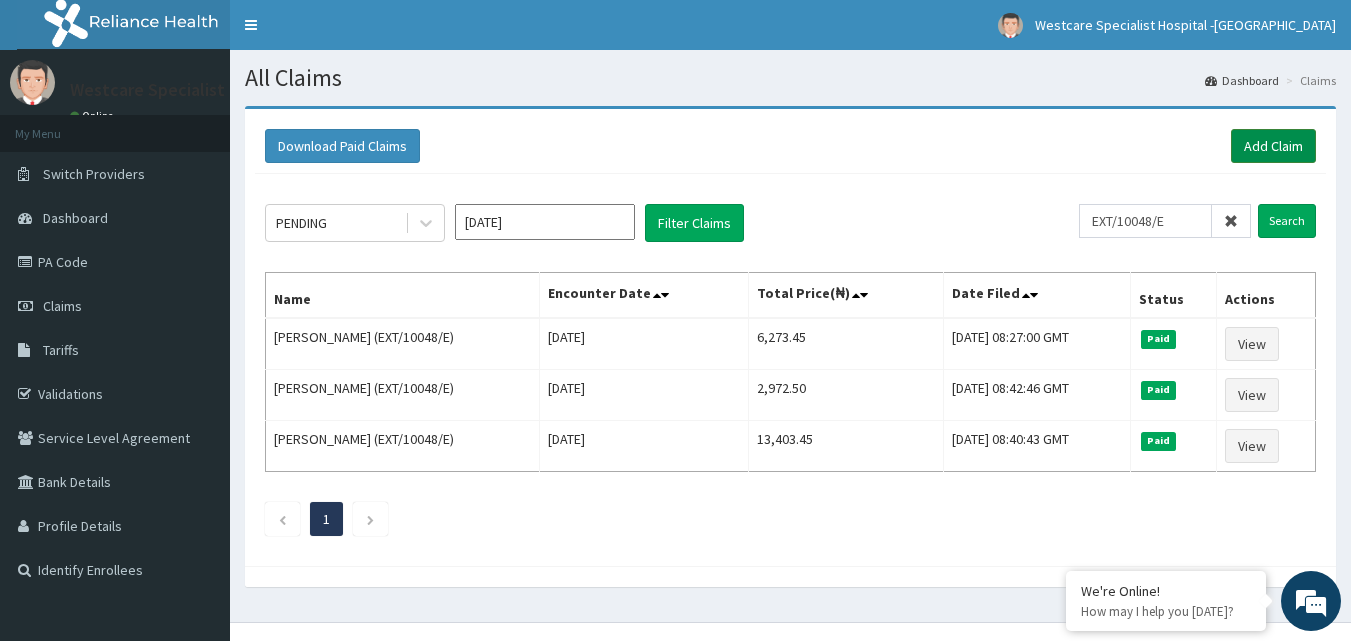 click on "Add Claim" at bounding box center [1273, 146] 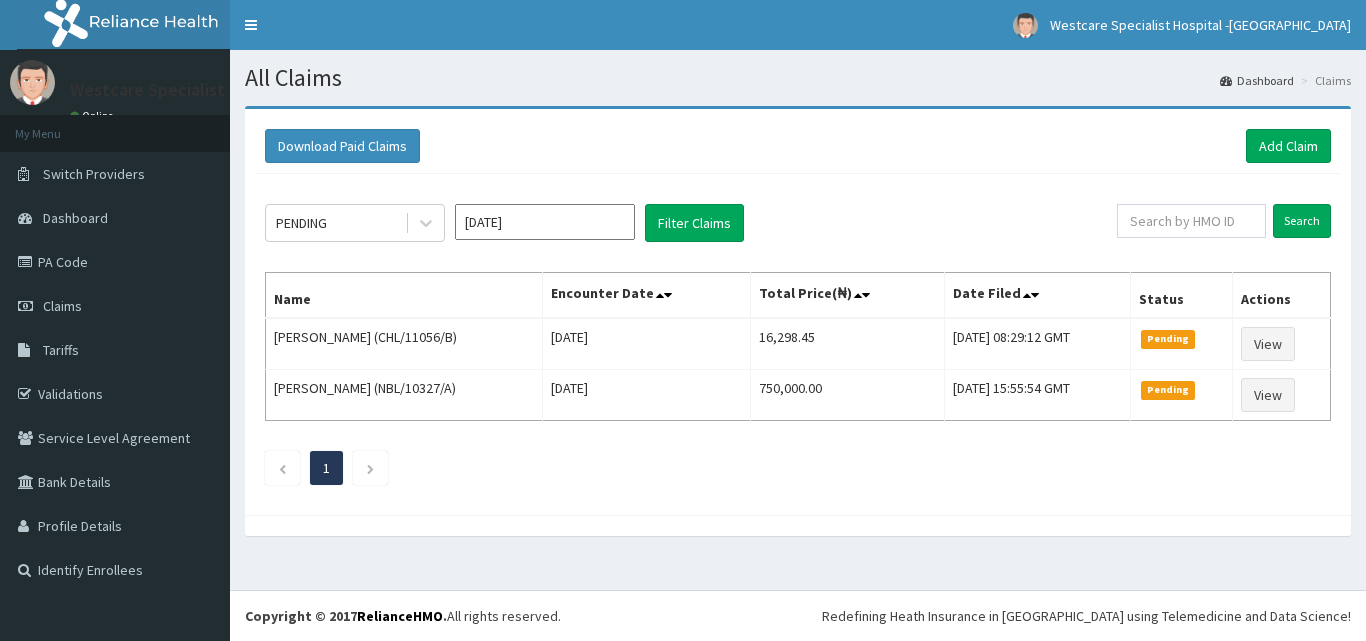 scroll, scrollTop: 0, scrollLeft: 0, axis: both 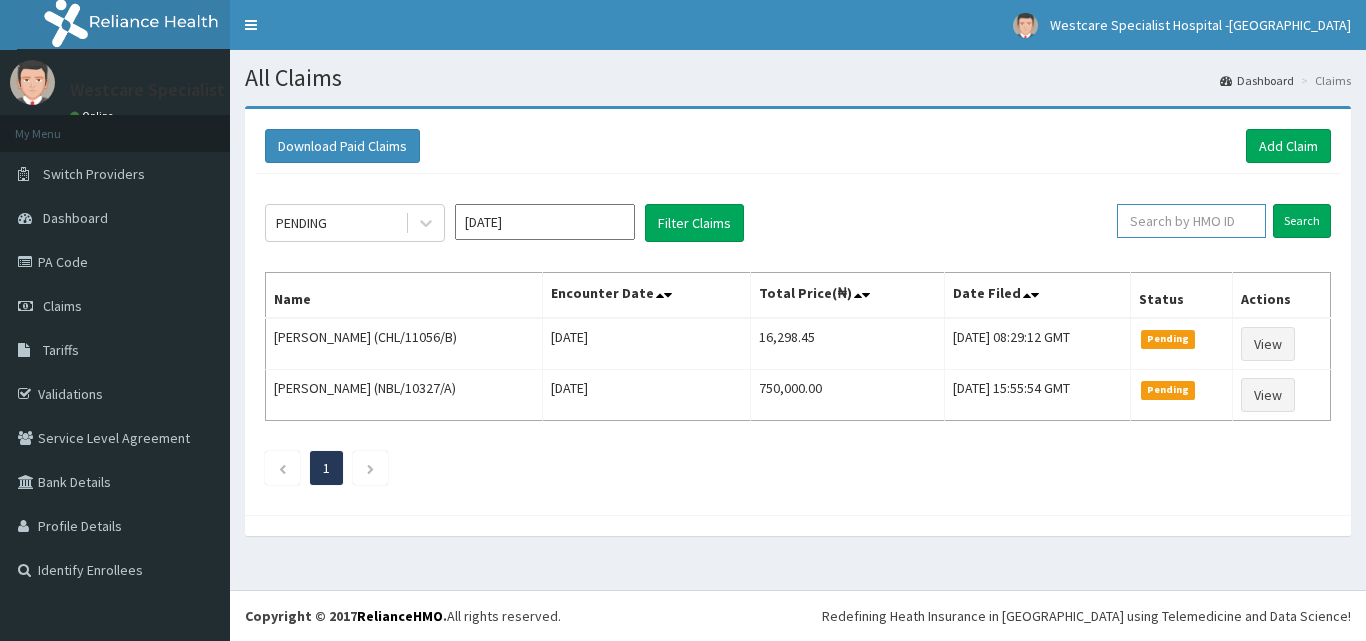 click at bounding box center (1191, 221) 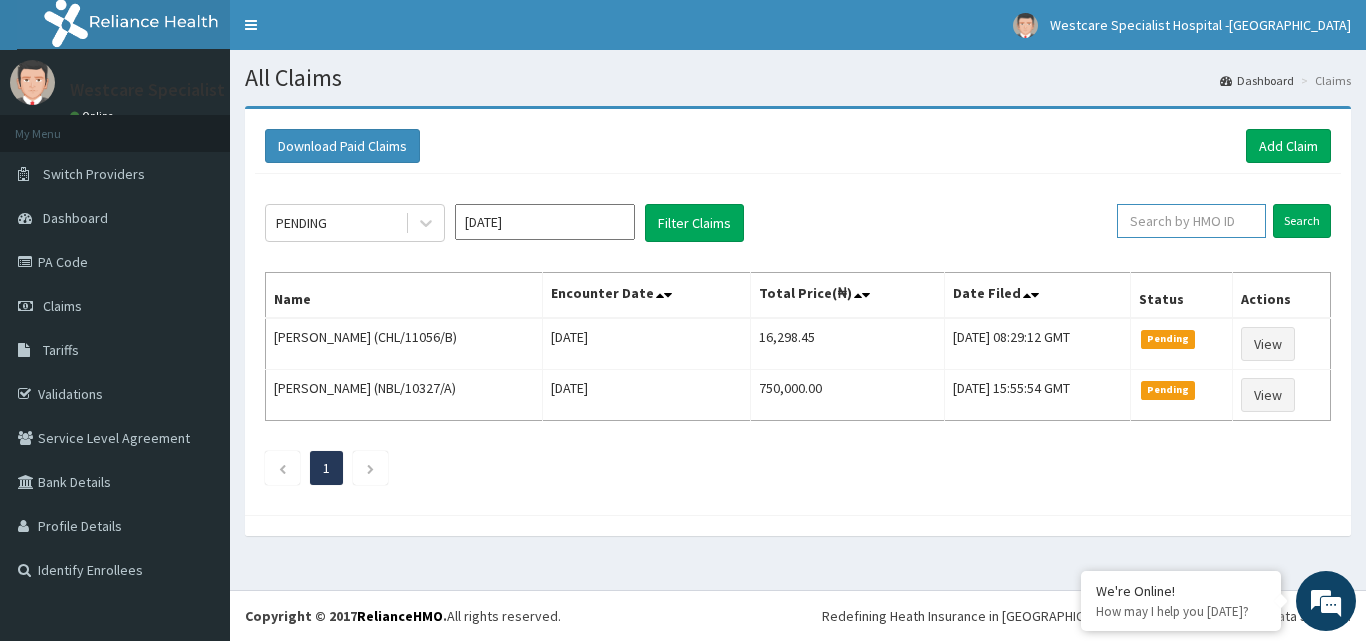 paste on "KON/10056/A" 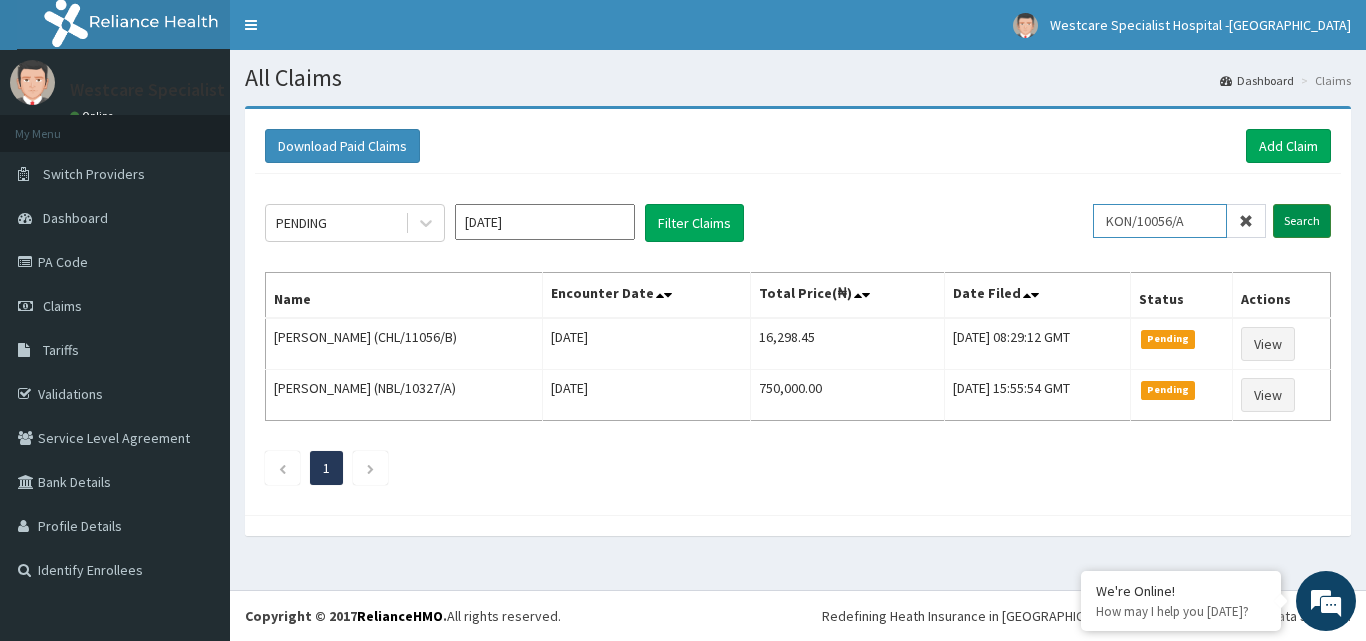 type on "KON/10056/A" 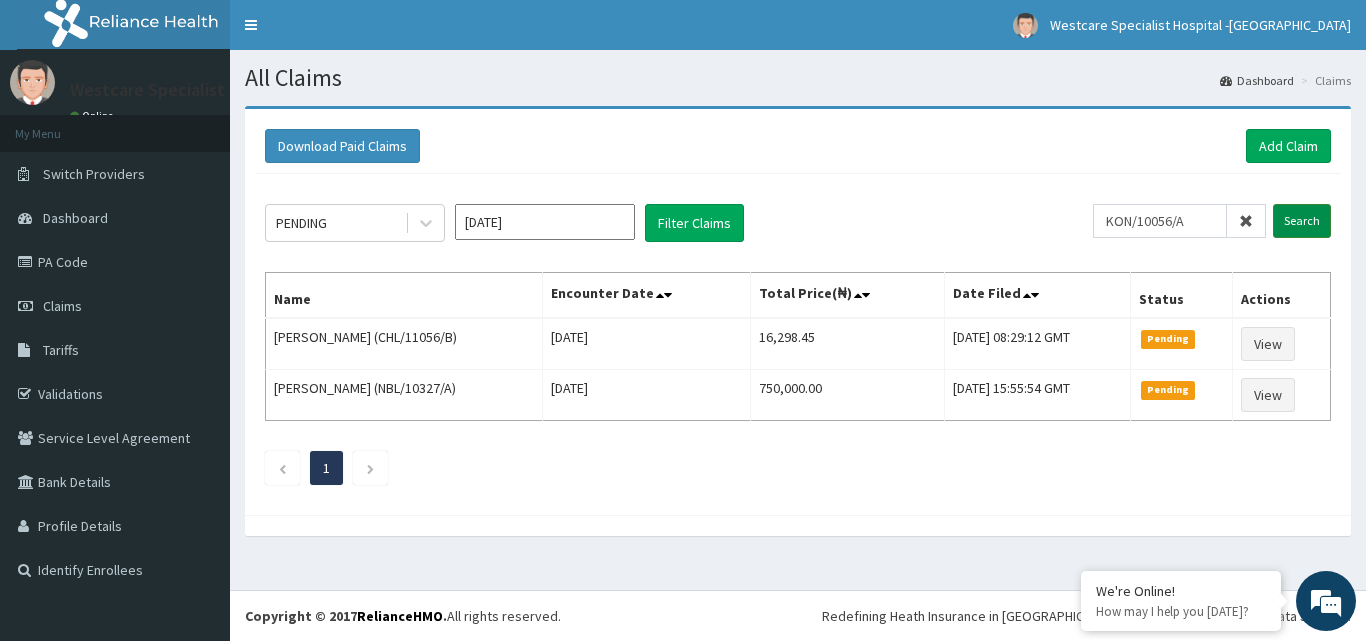 click on "Search" at bounding box center [1302, 221] 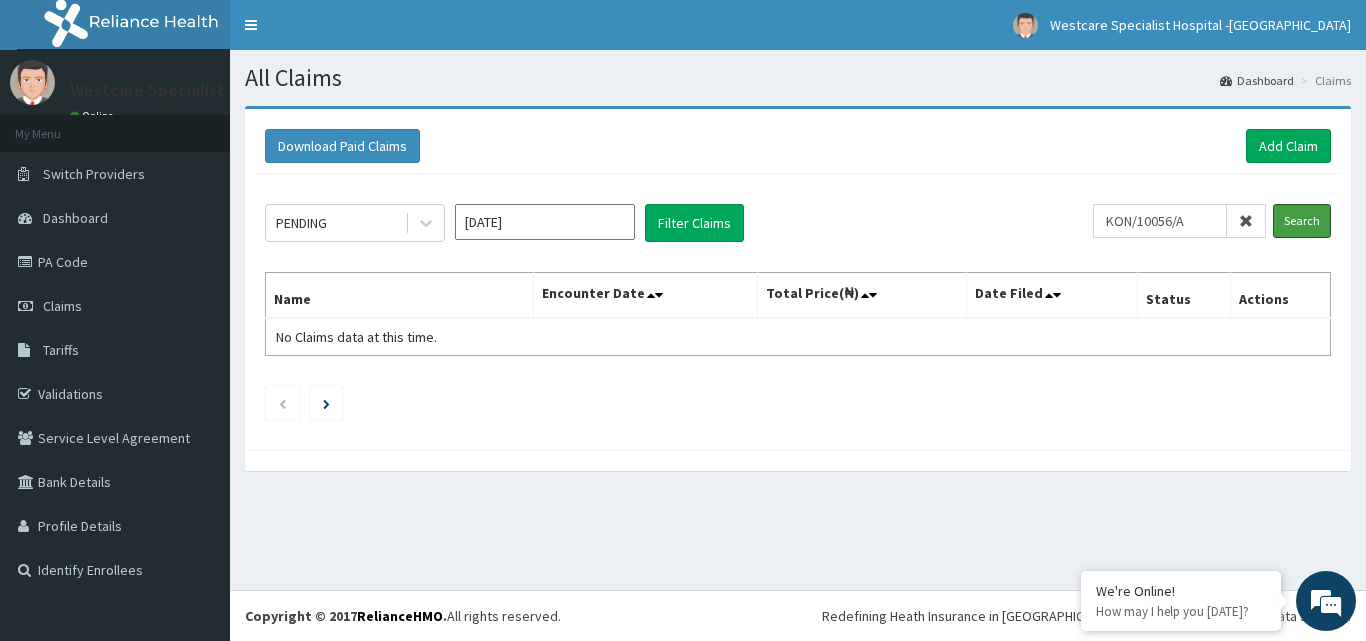 scroll, scrollTop: 0, scrollLeft: 0, axis: both 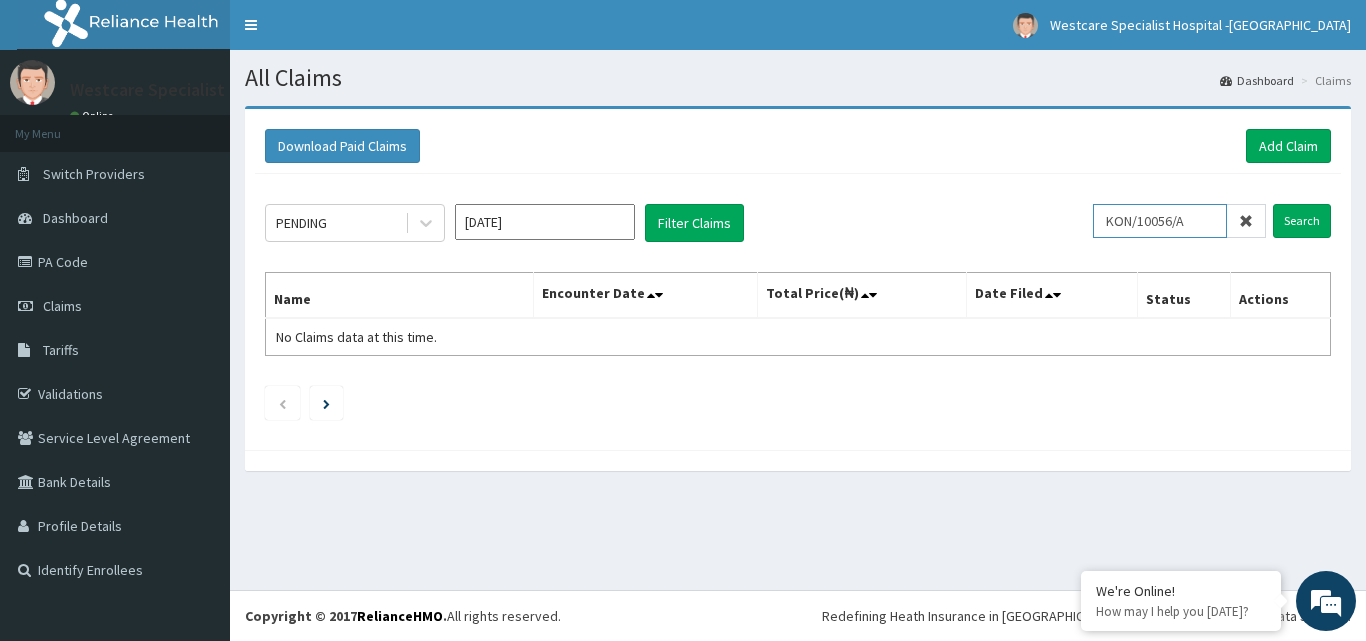 click on "KON/10056/A" at bounding box center [1160, 221] 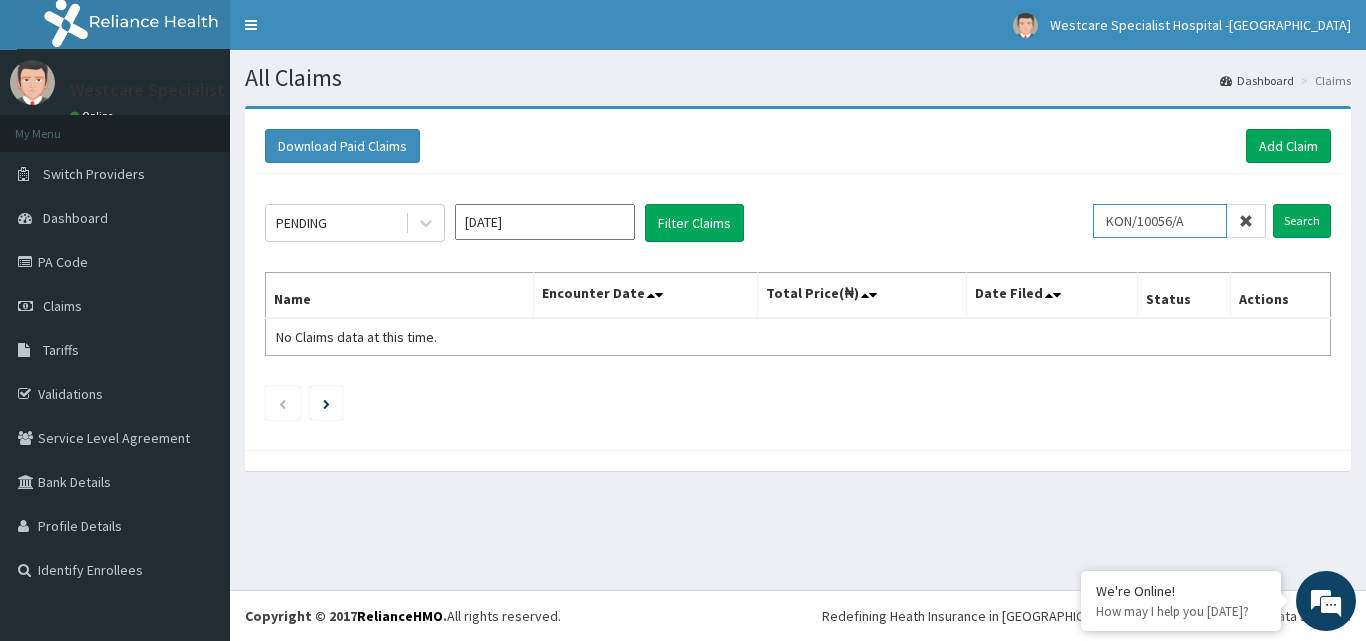 click on "KON/10056/A" at bounding box center [1160, 221] 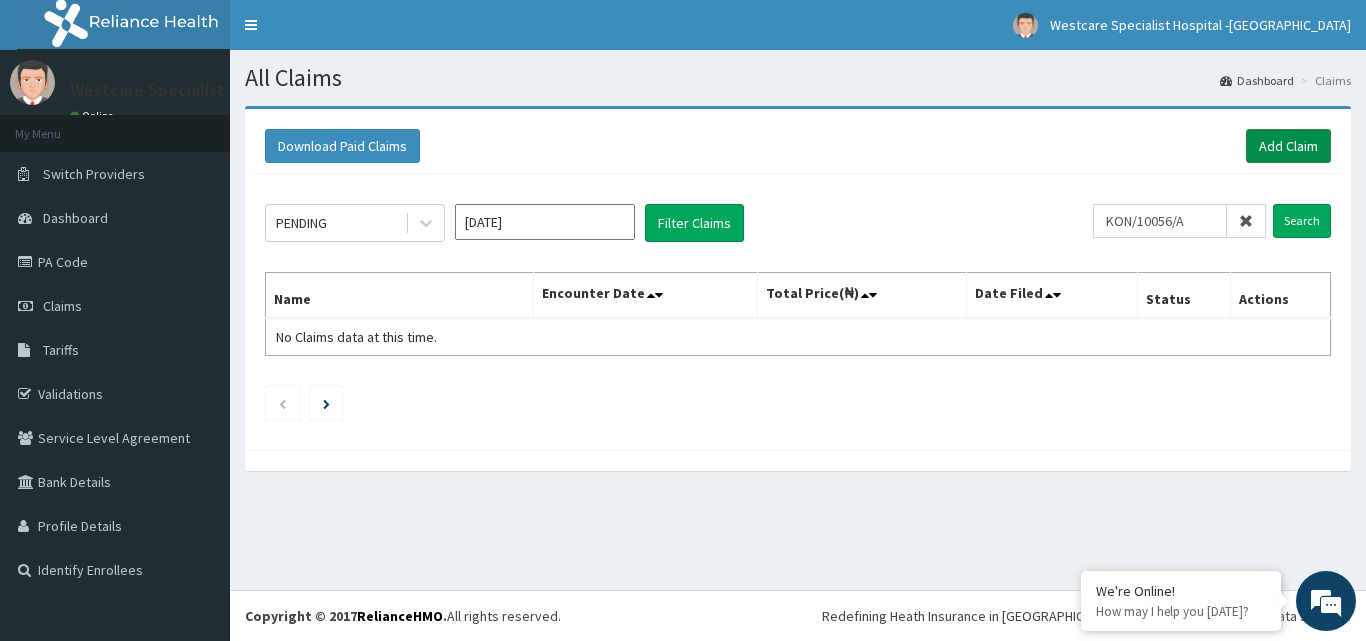 click on "Add Claim" at bounding box center (1288, 146) 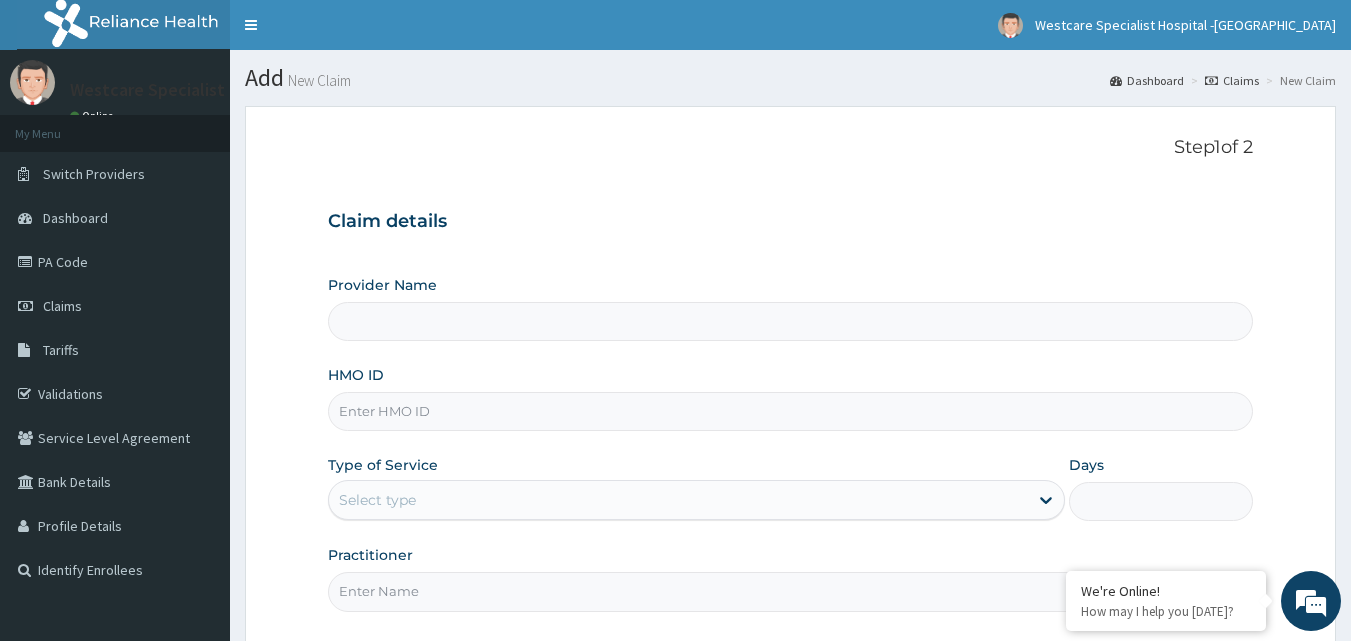 scroll, scrollTop: 0, scrollLeft: 0, axis: both 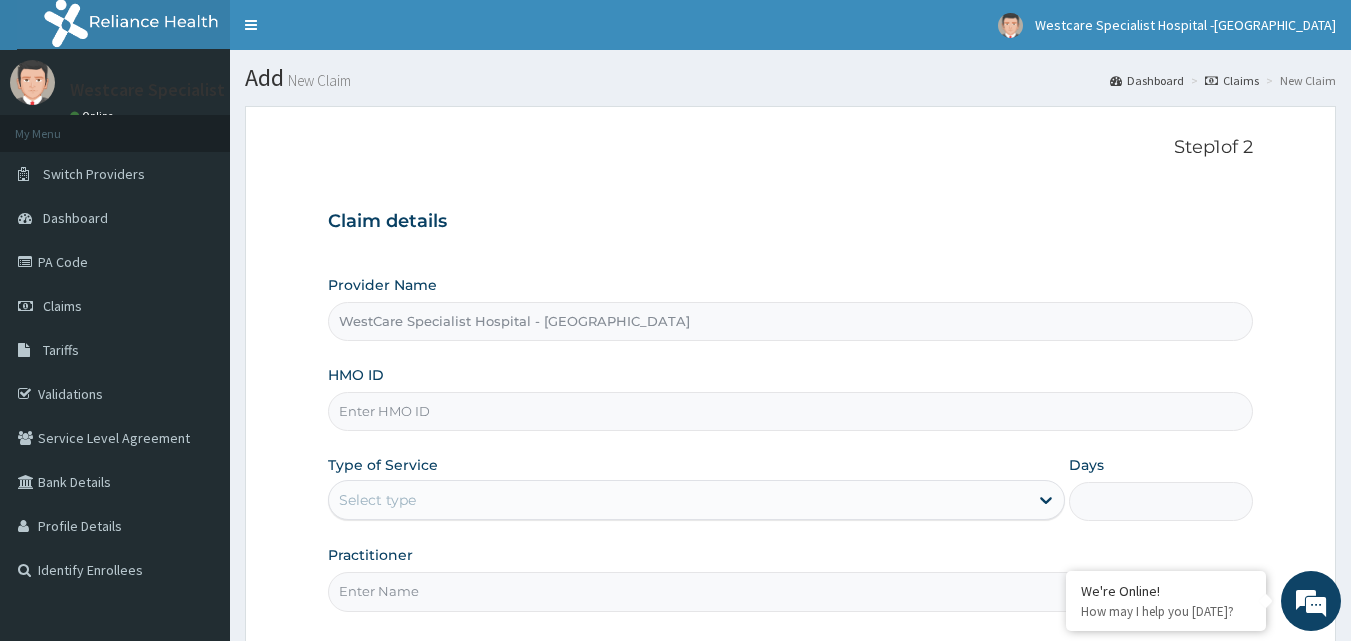 click on "HMO ID" at bounding box center [791, 411] 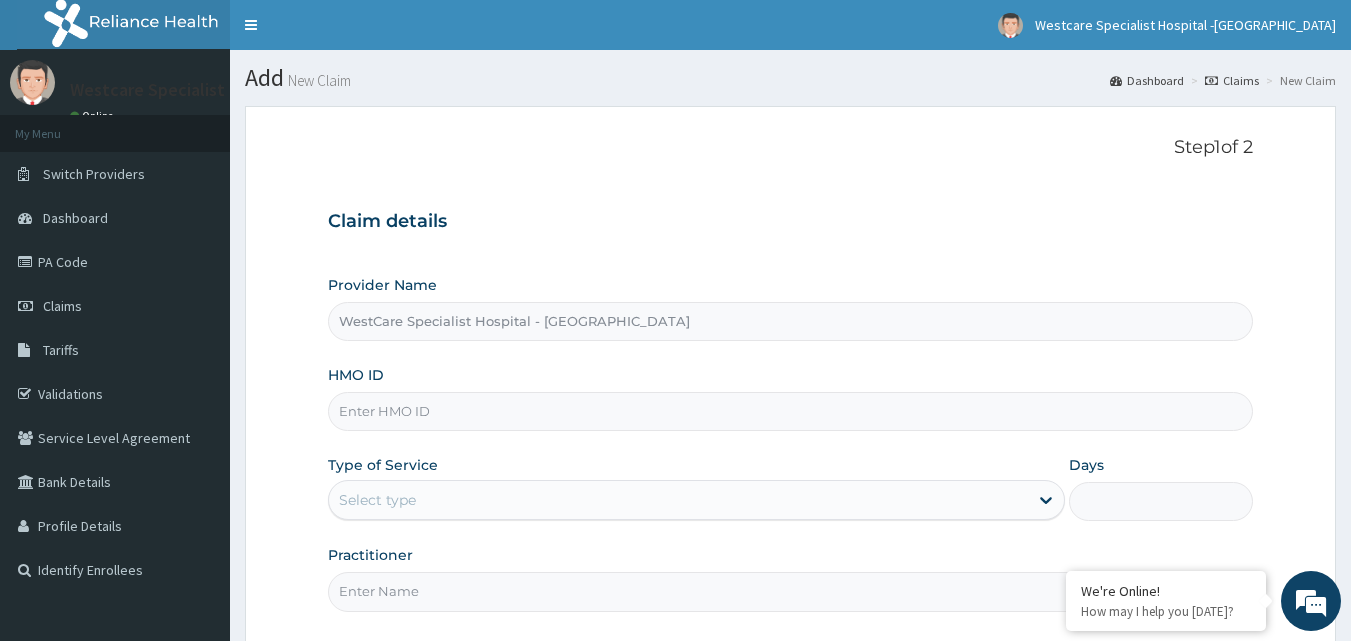paste on "KON/10056/A" 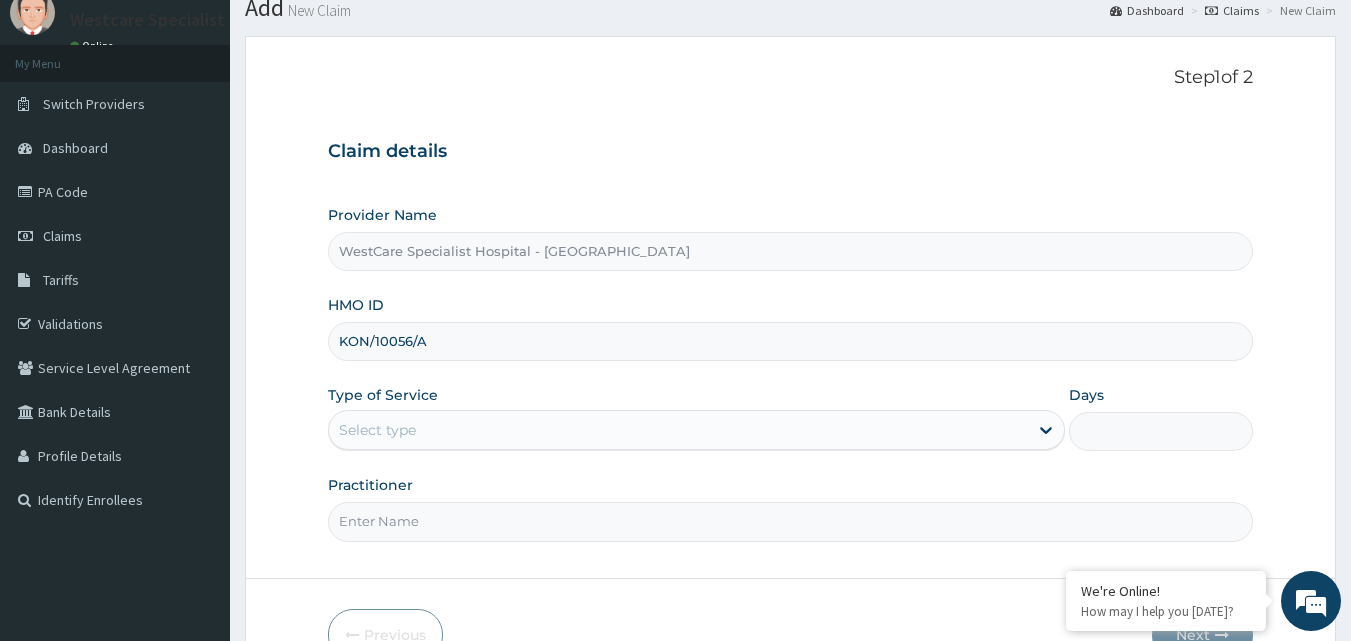 scroll, scrollTop: 187, scrollLeft: 0, axis: vertical 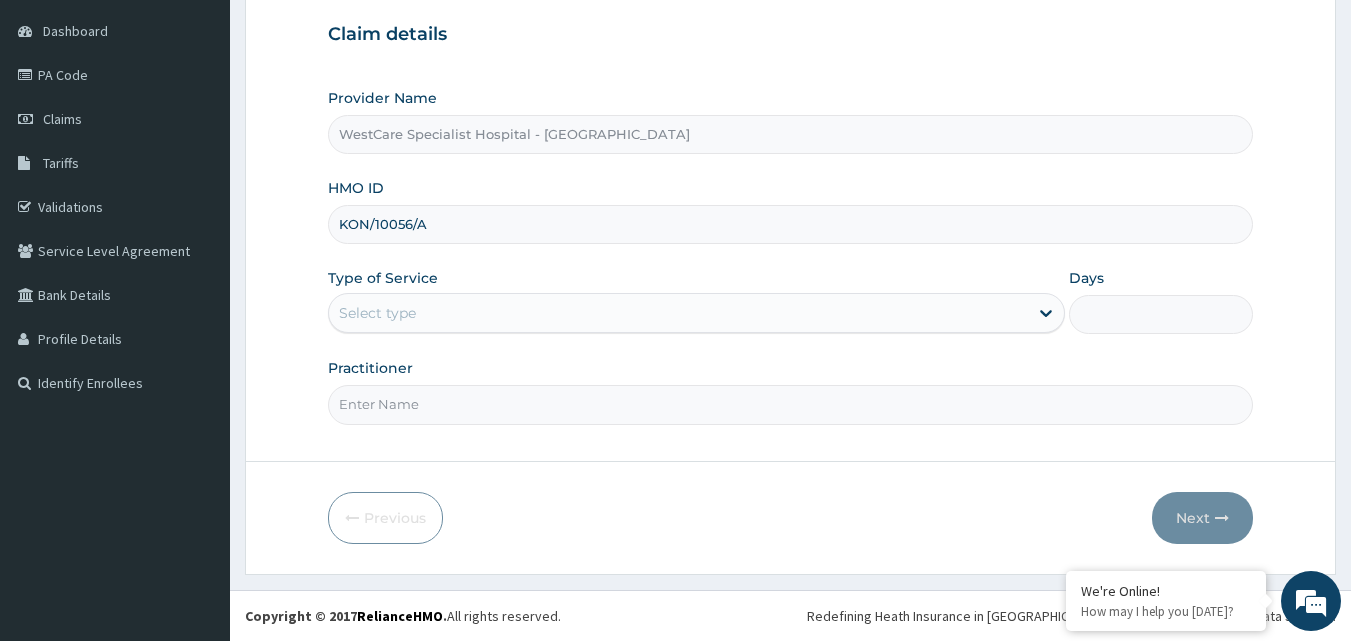type on "KON/10056/A" 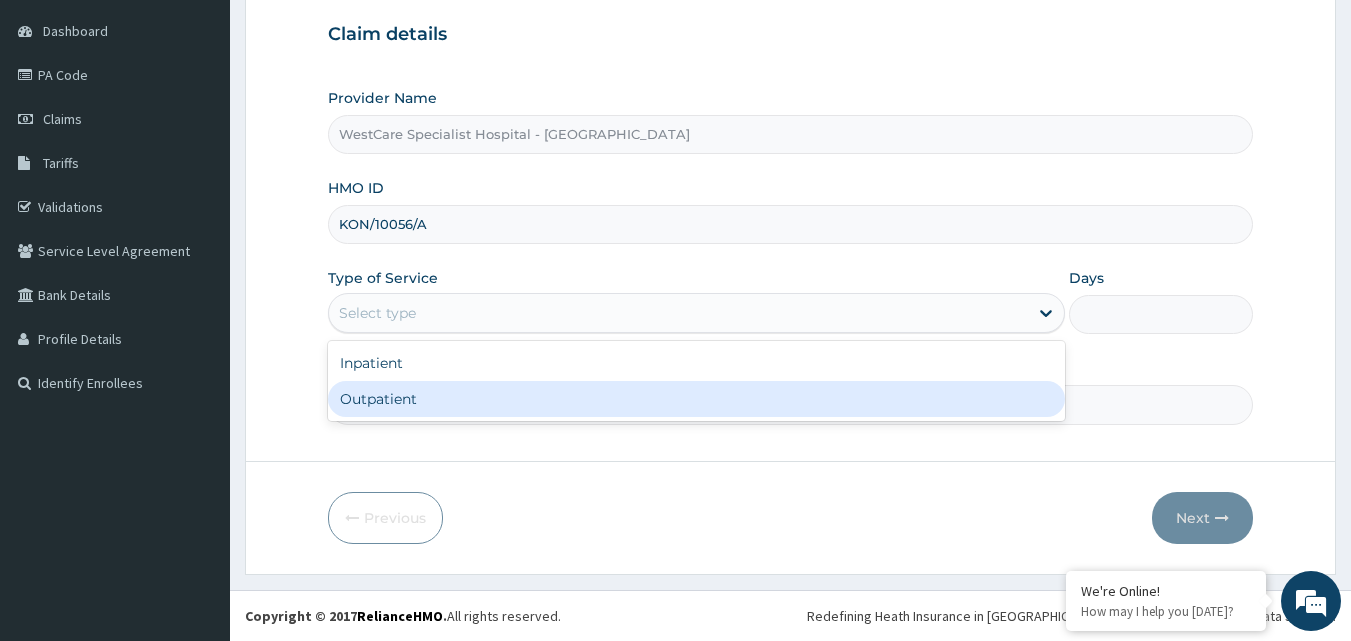 click on "Outpatient" at bounding box center (696, 399) 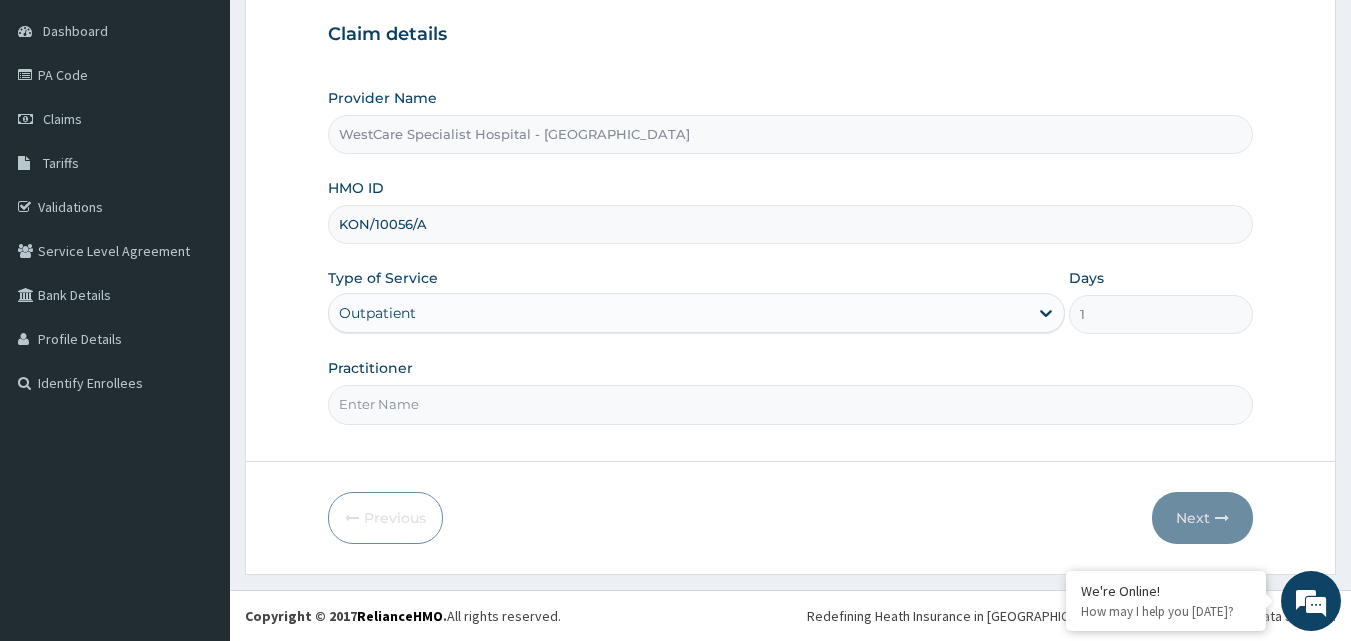 click on "Practitioner" at bounding box center [791, 404] 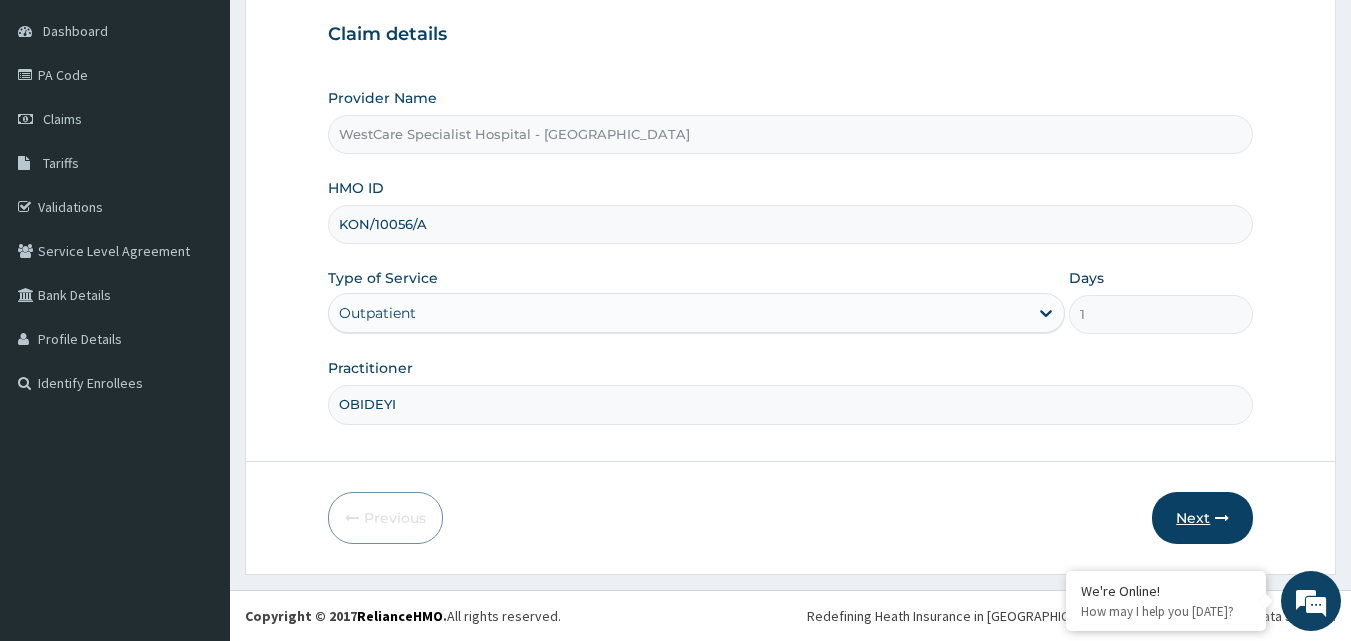 click on "Next" at bounding box center (1202, 518) 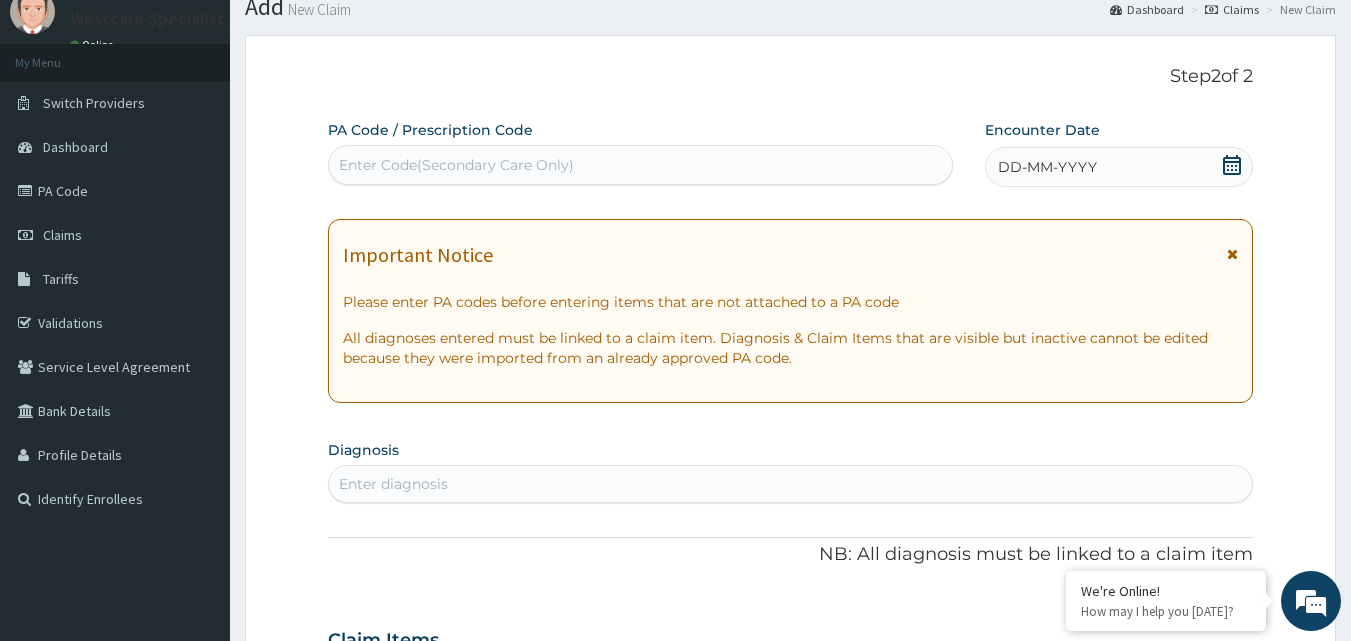 scroll, scrollTop: 0, scrollLeft: 0, axis: both 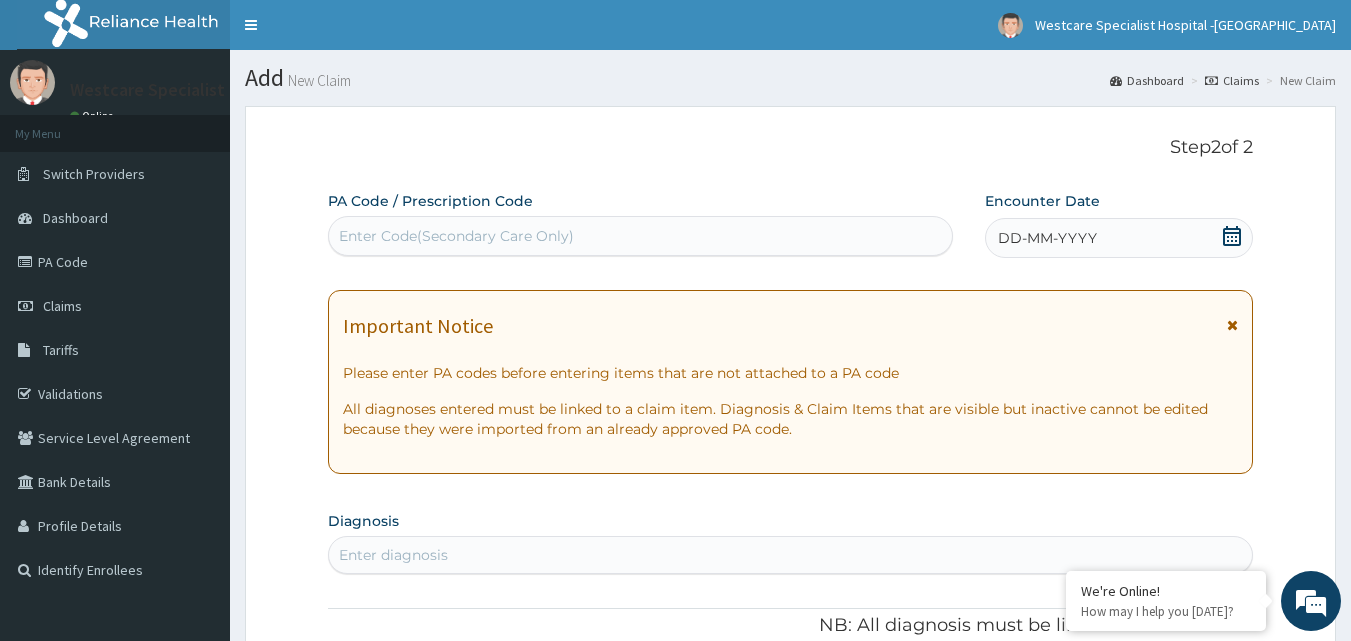 click on "Enter Code(Secondary Care Only)" at bounding box center [641, 236] 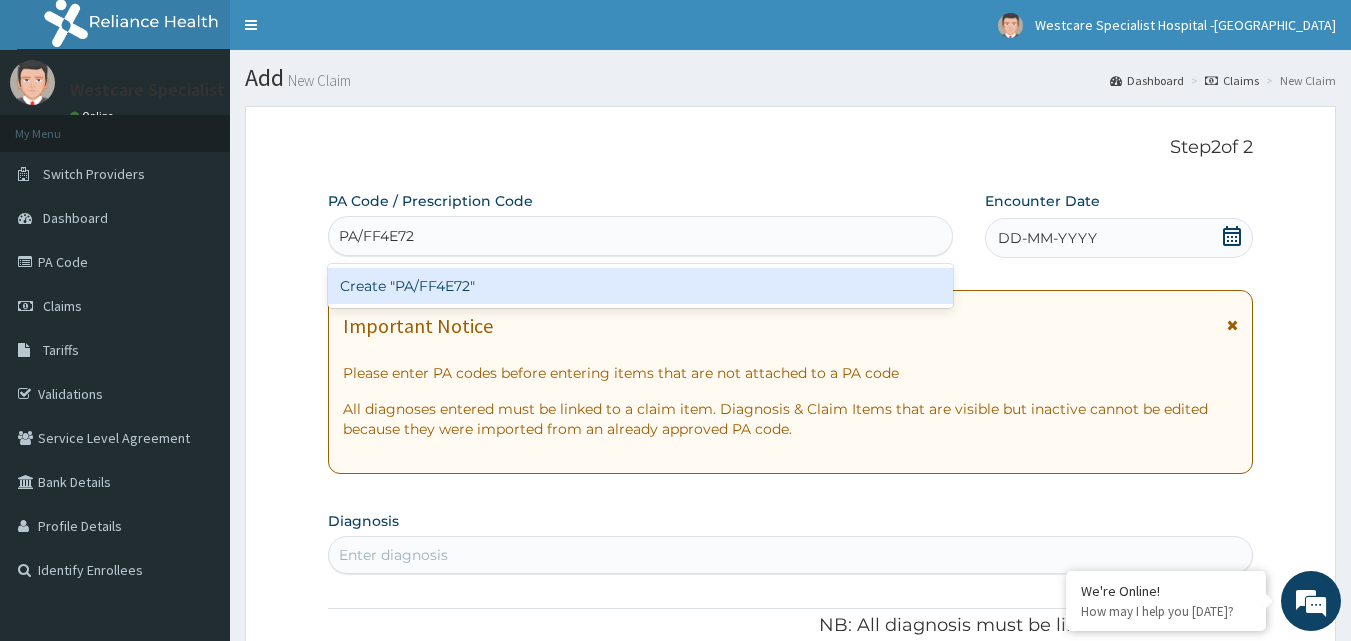 click on "Create "PA/FF4E72"" at bounding box center (641, 286) 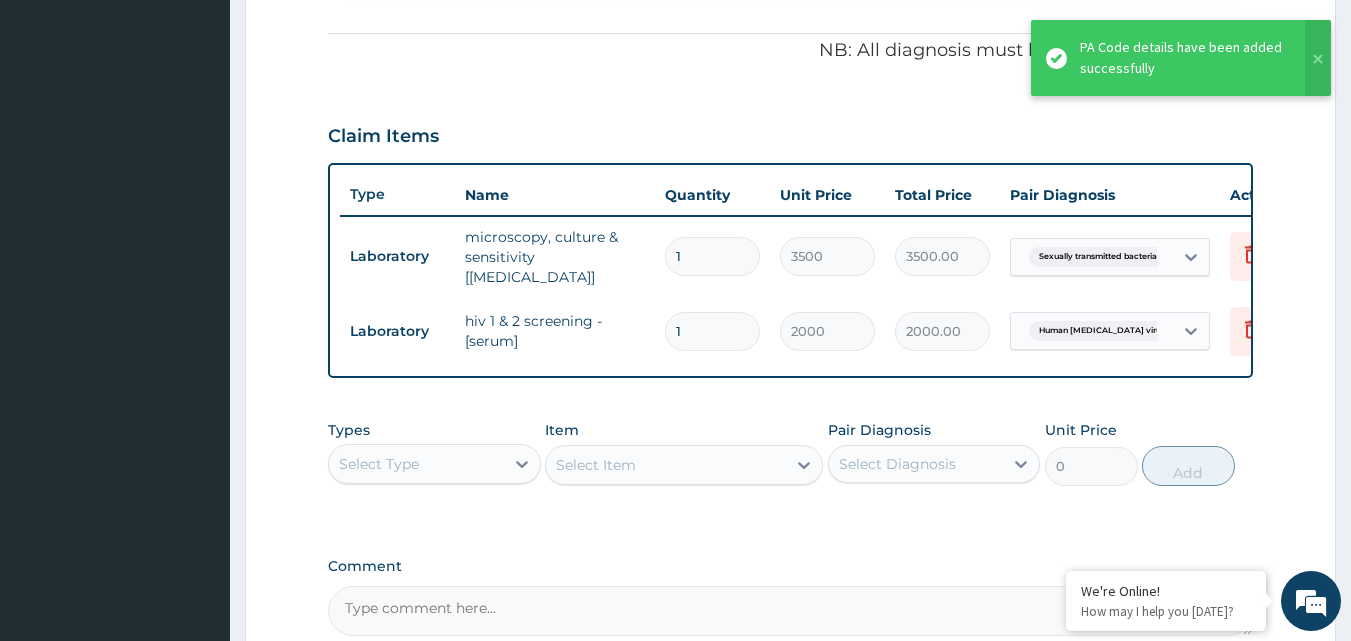 scroll, scrollTop: 181, scrollLeft: 0, axis: vertical 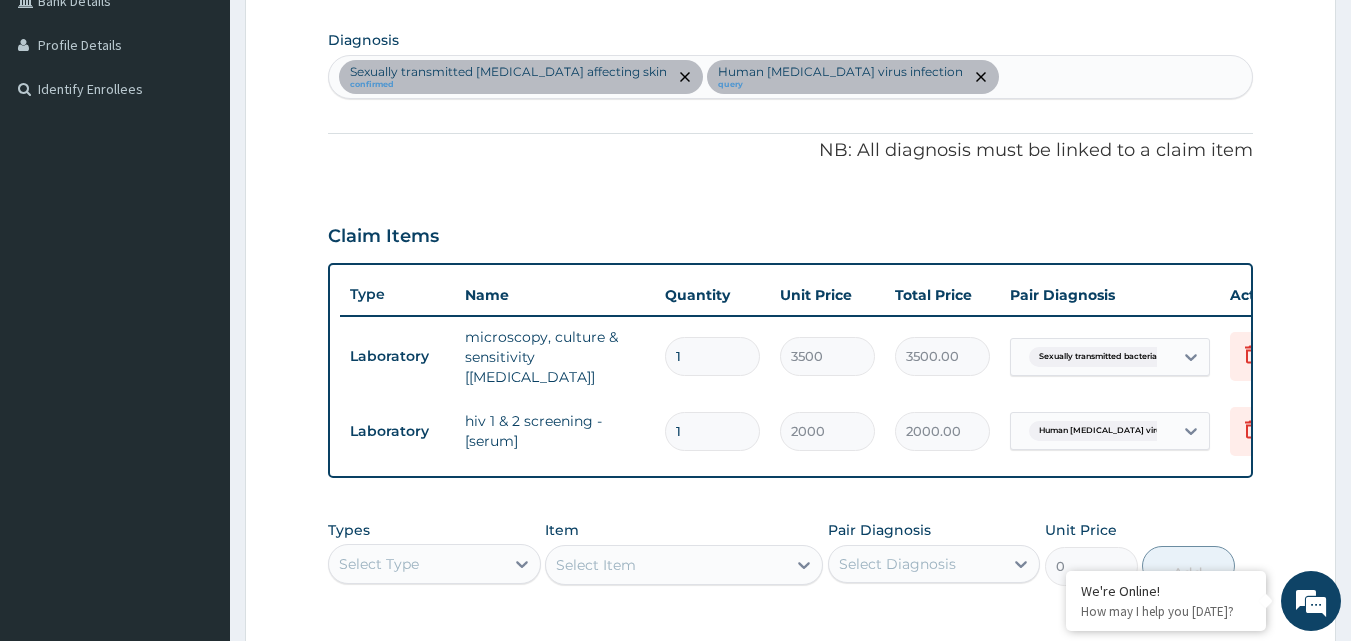 click on "Sexually transmitted bacterial disease affecting skin confirmed Human immunodeficiency virus infection query" at bounding box center (791, 77) 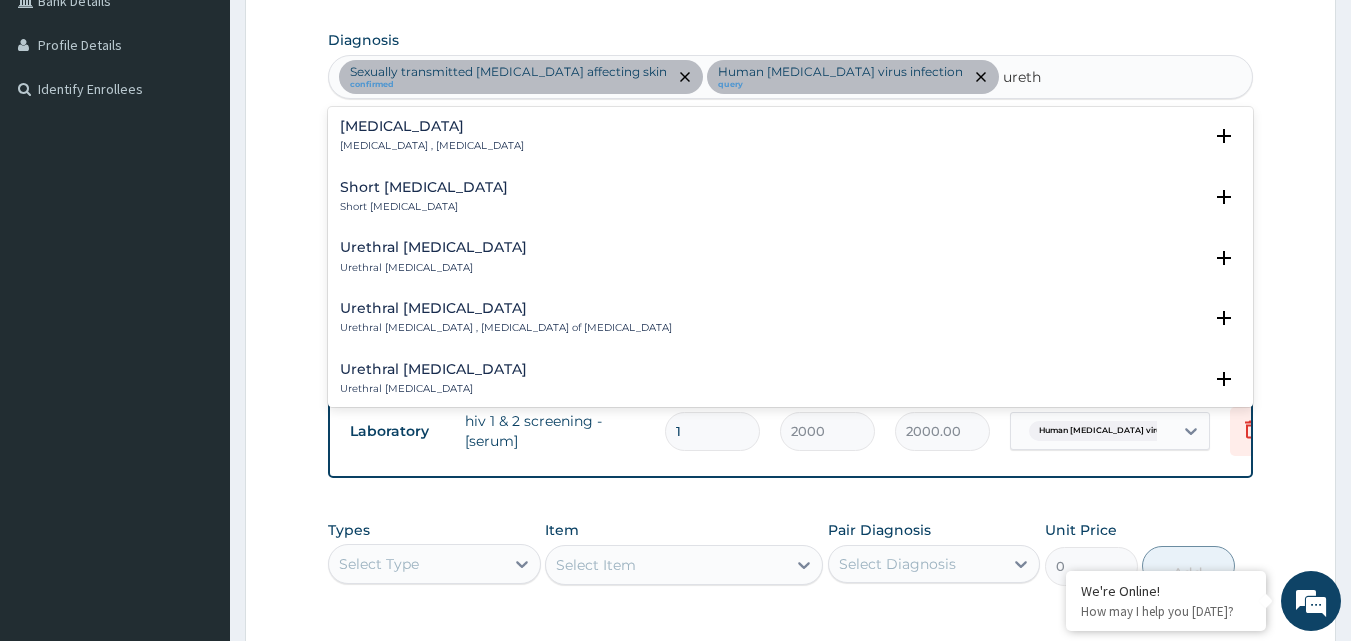 type on "urethr" 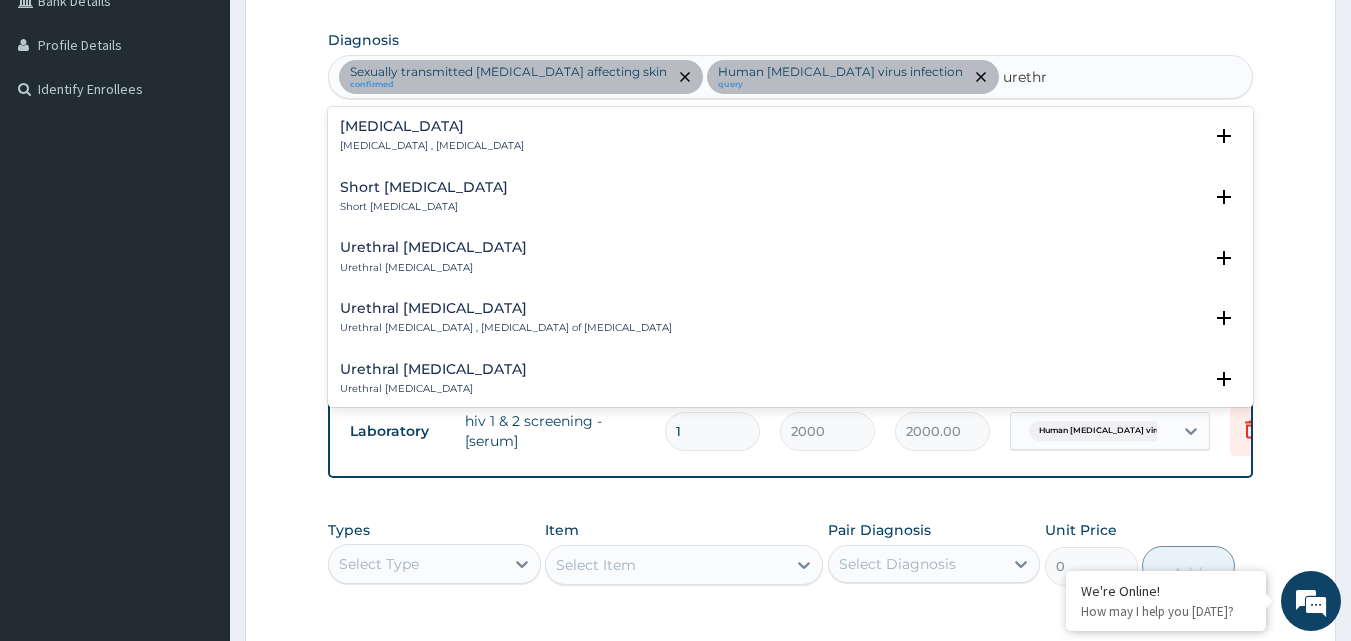 click on "Urethritis" at bounding box center [432, 126] 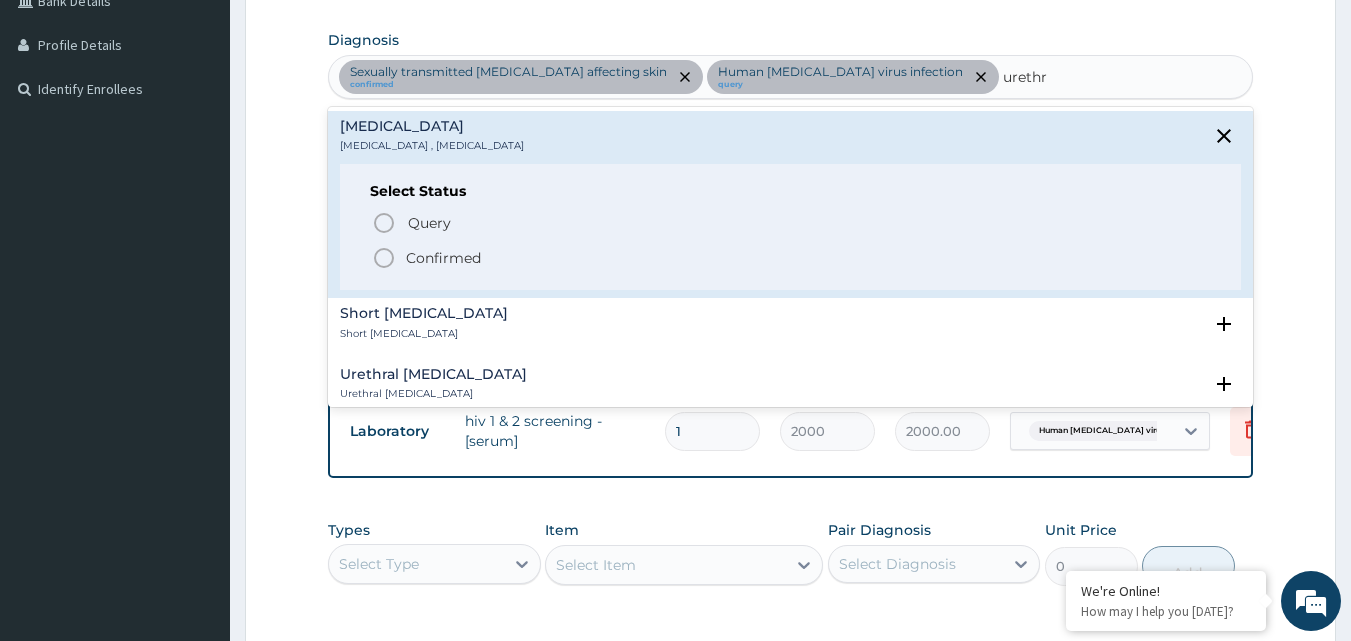 click on "Urethritis Urethritis , Inflammation of urethra" at bounding box center (432, 136) 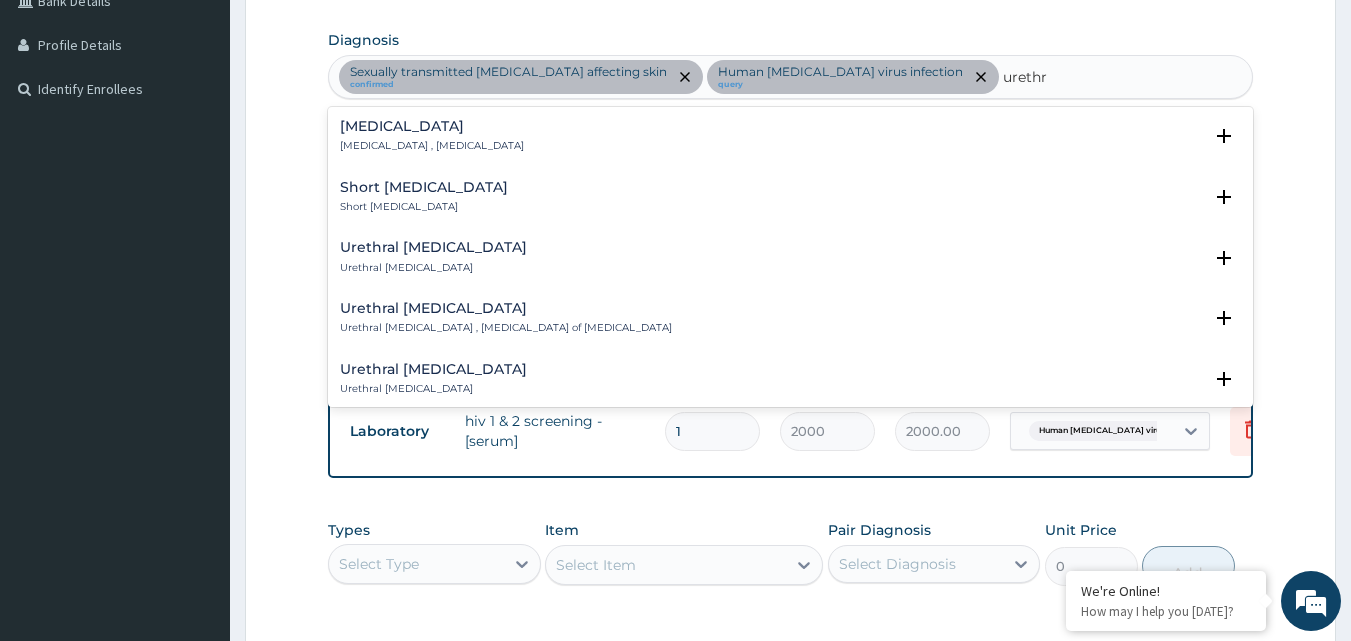 click on "Urethritis , Inflammation of urethra" at bounding box center [432, 146] 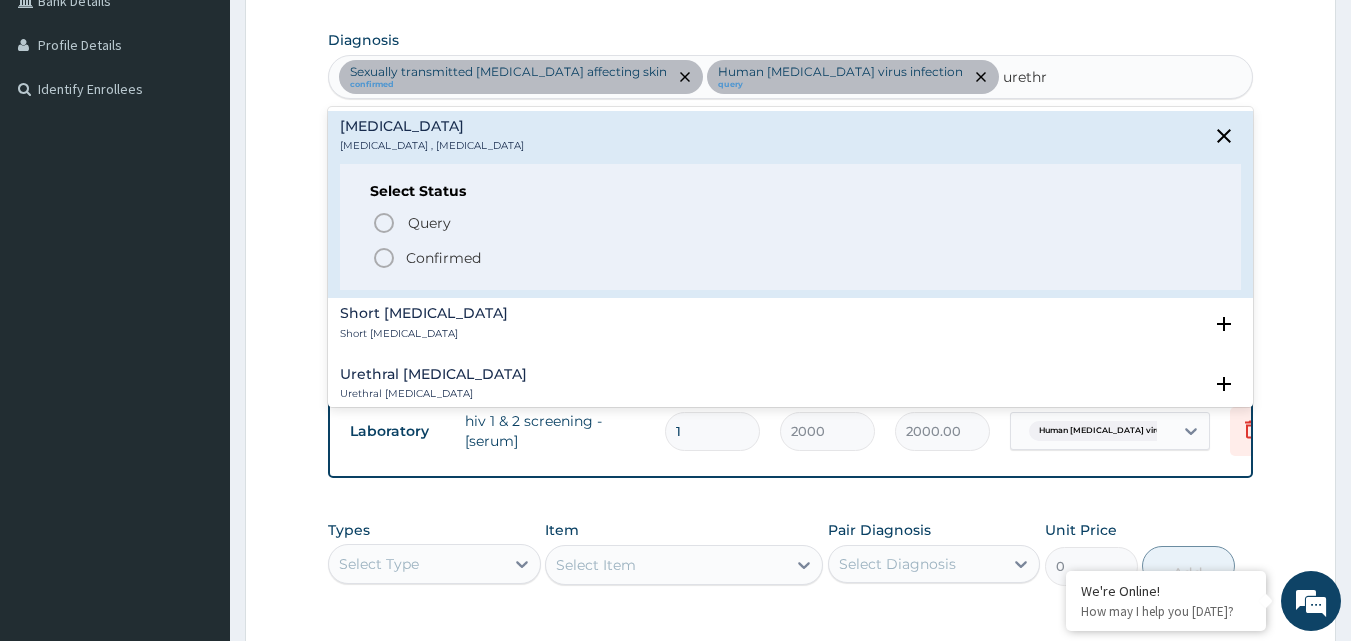 click 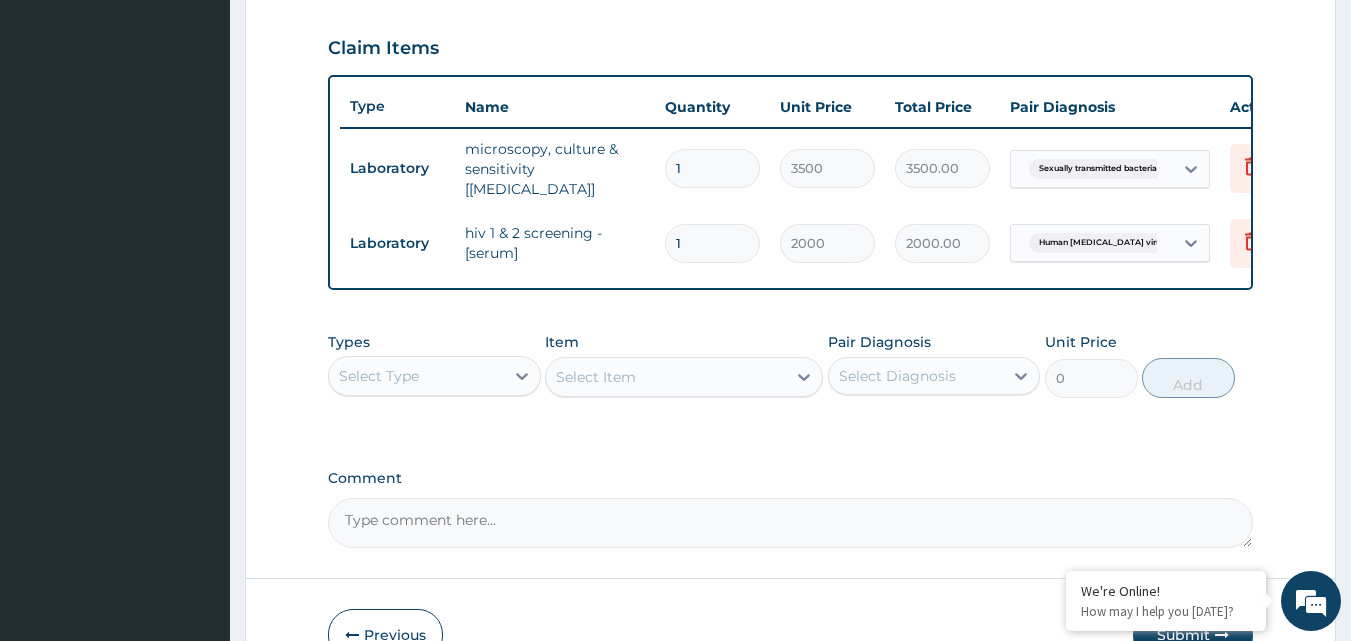 scroll, scrollTop: 681, scrollLeft: 0, axis: vertical 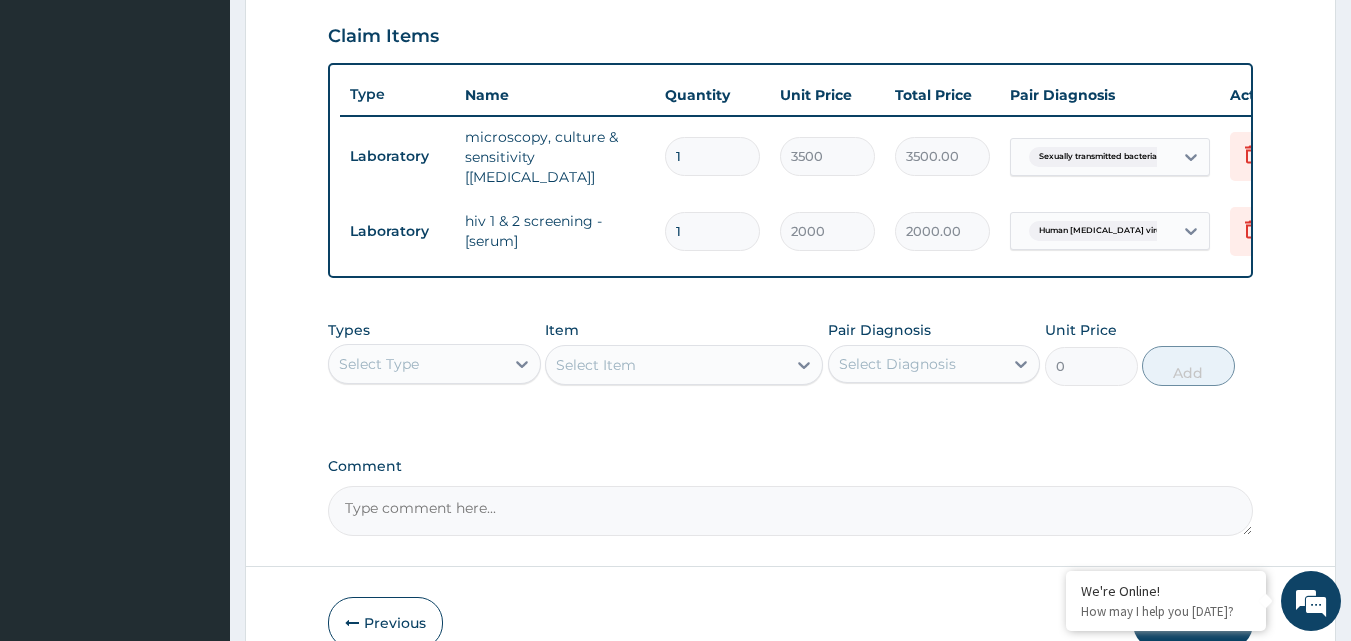 click on "Select Type" at bounding box center (416, 364) 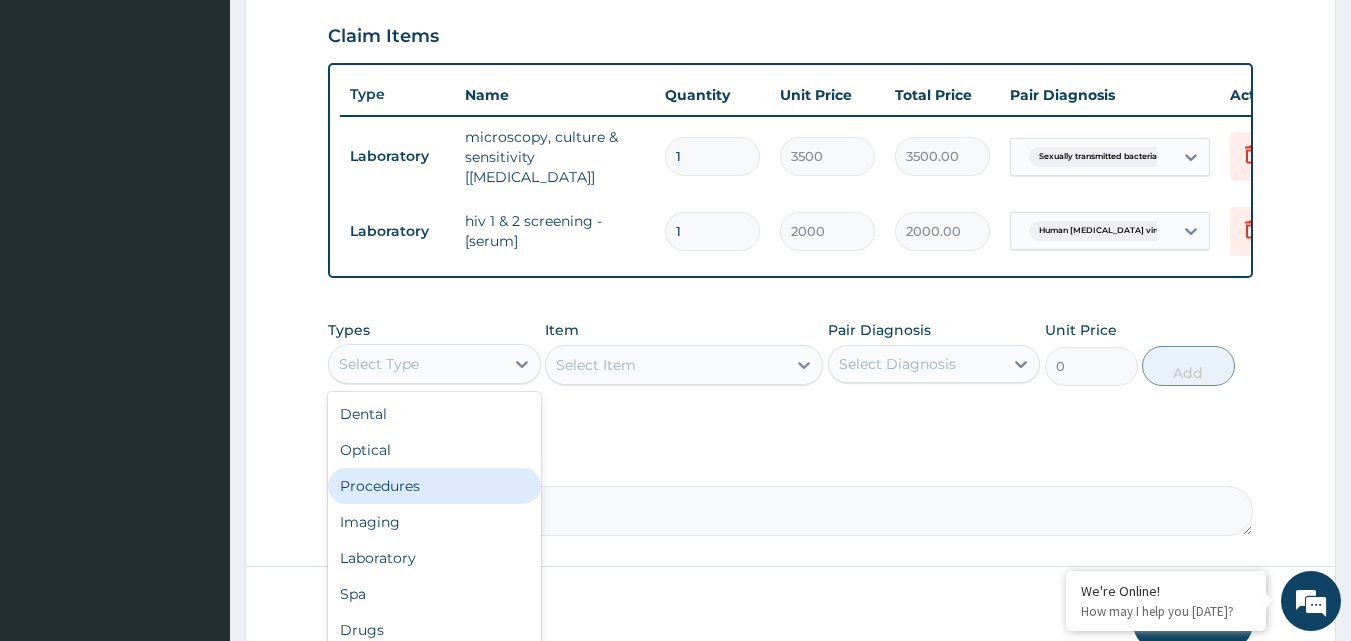 click on "Procedures" at bounding box center [434, 486] 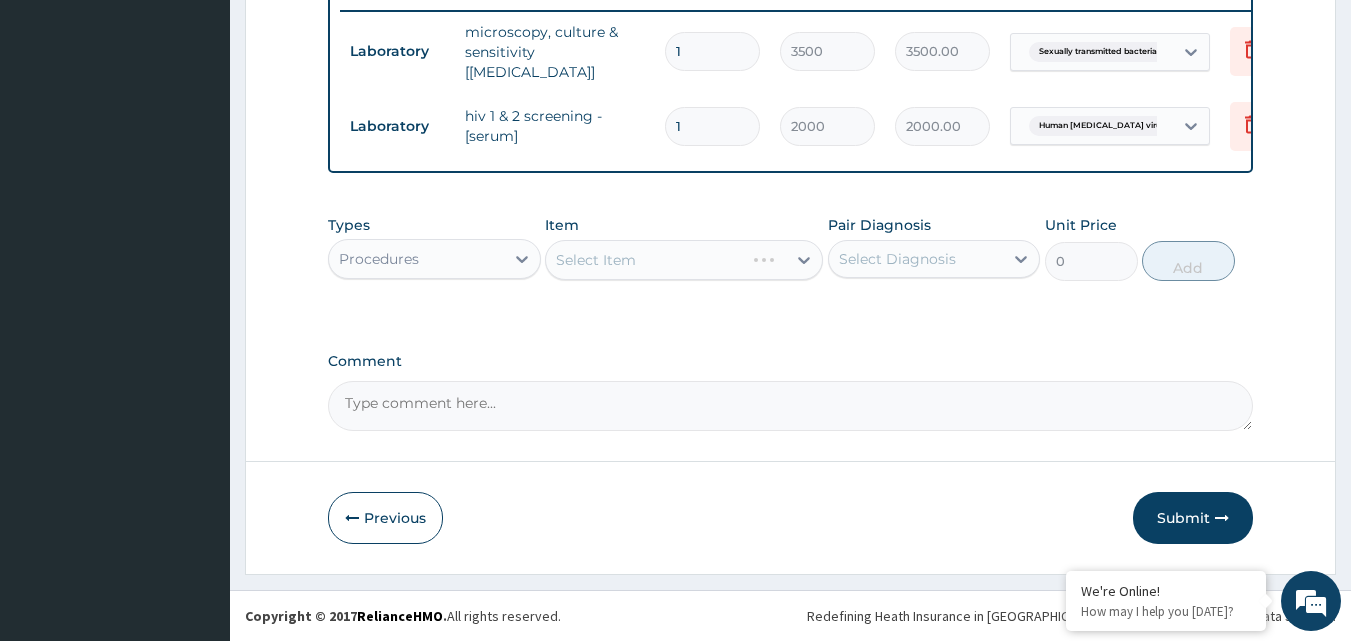 scroll, scrollTop: 790, scrollLeft: 0, axis: vertical 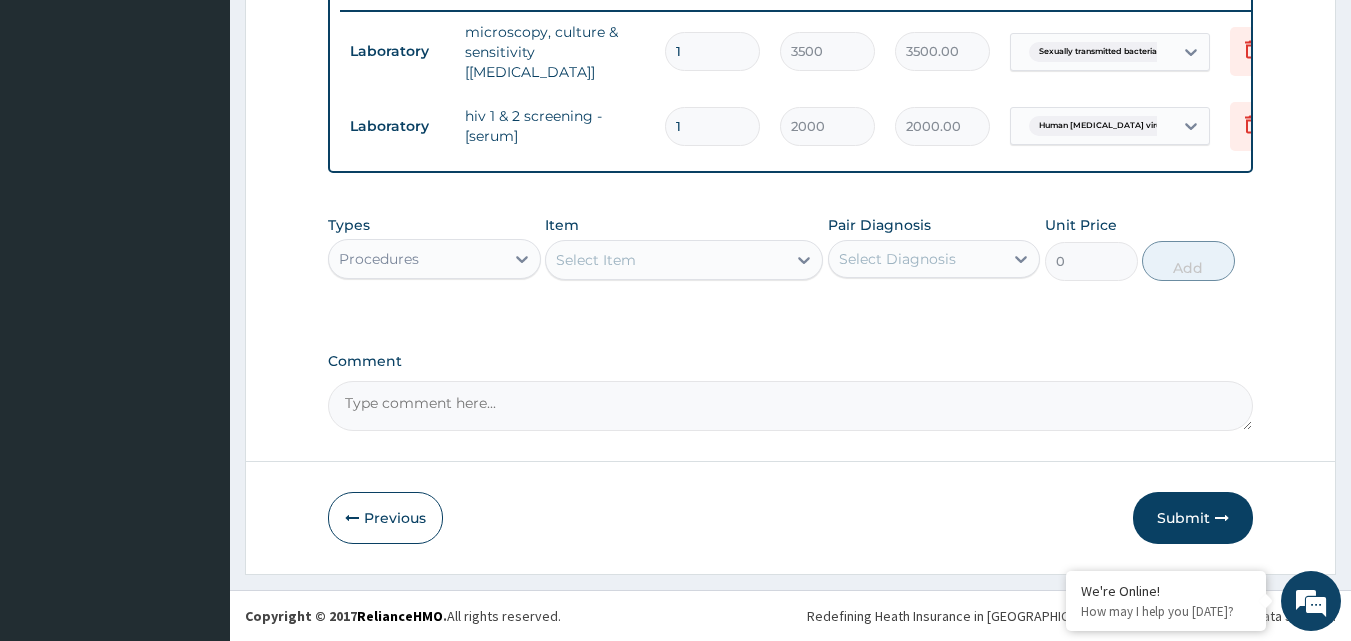 click on "Select Item" at bounding box center [666, 260] 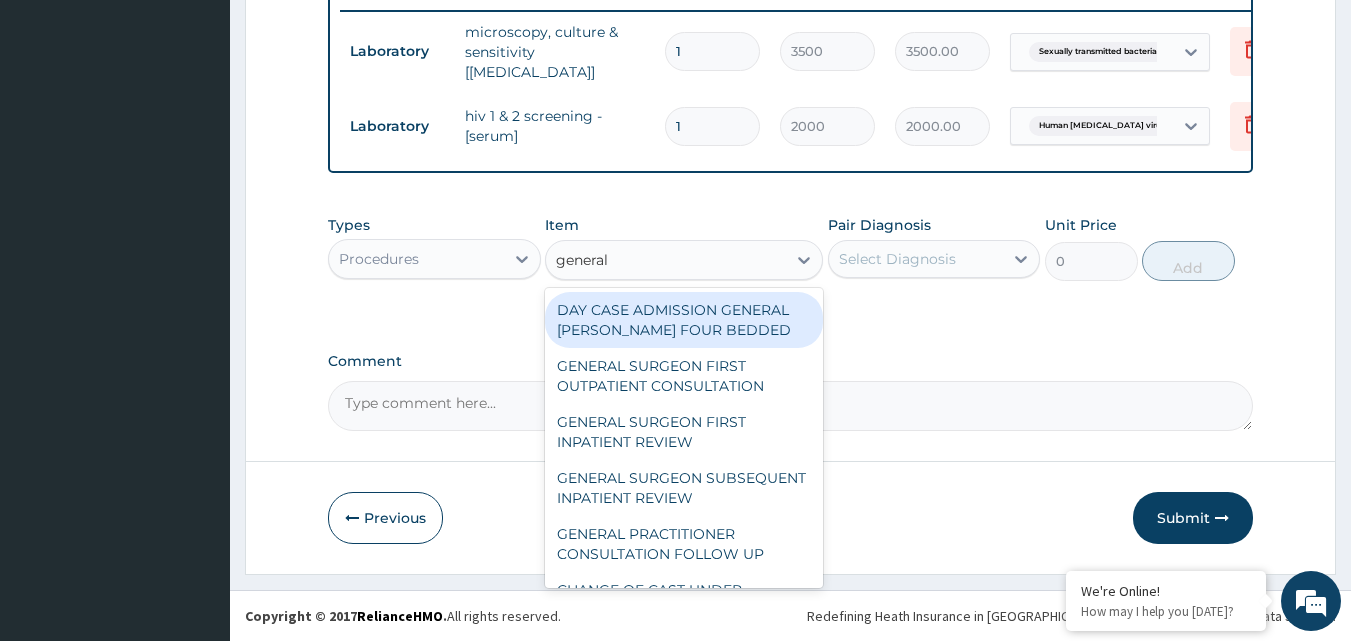 type on "general p" 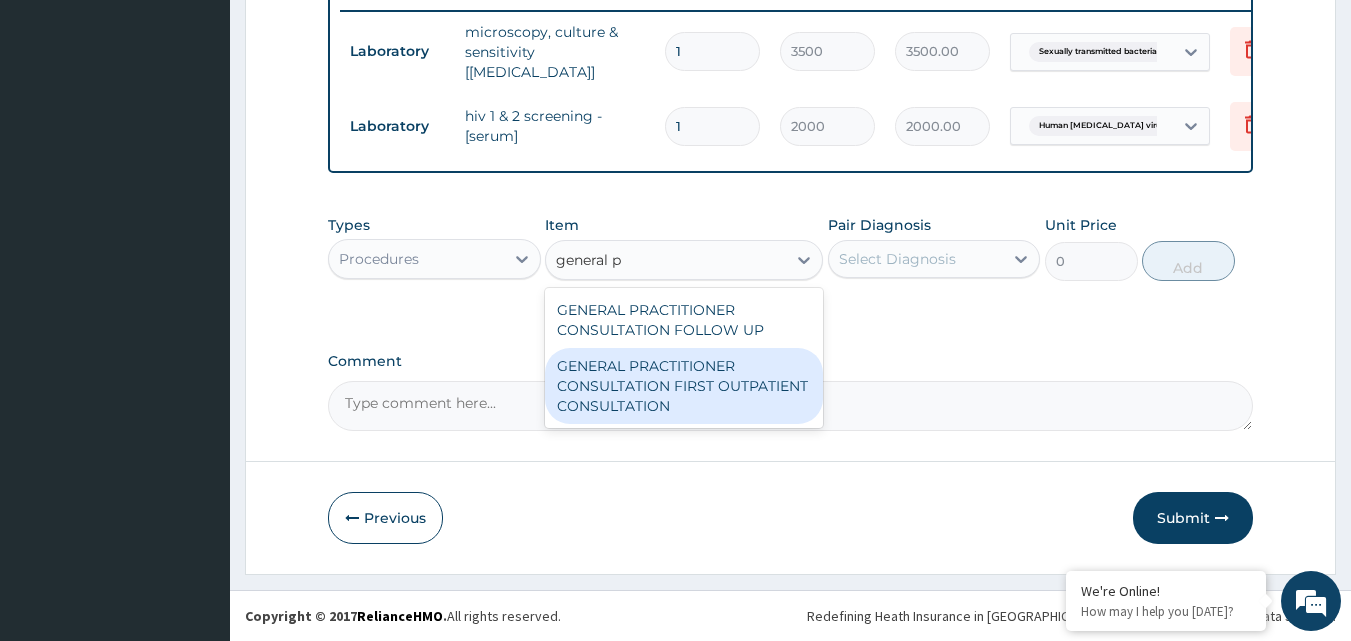 click on "GENERAL PRACTITIONER CONSULTATION FIRST OUTPATIENT CONSULTATION" at bounding box center [684, 386] 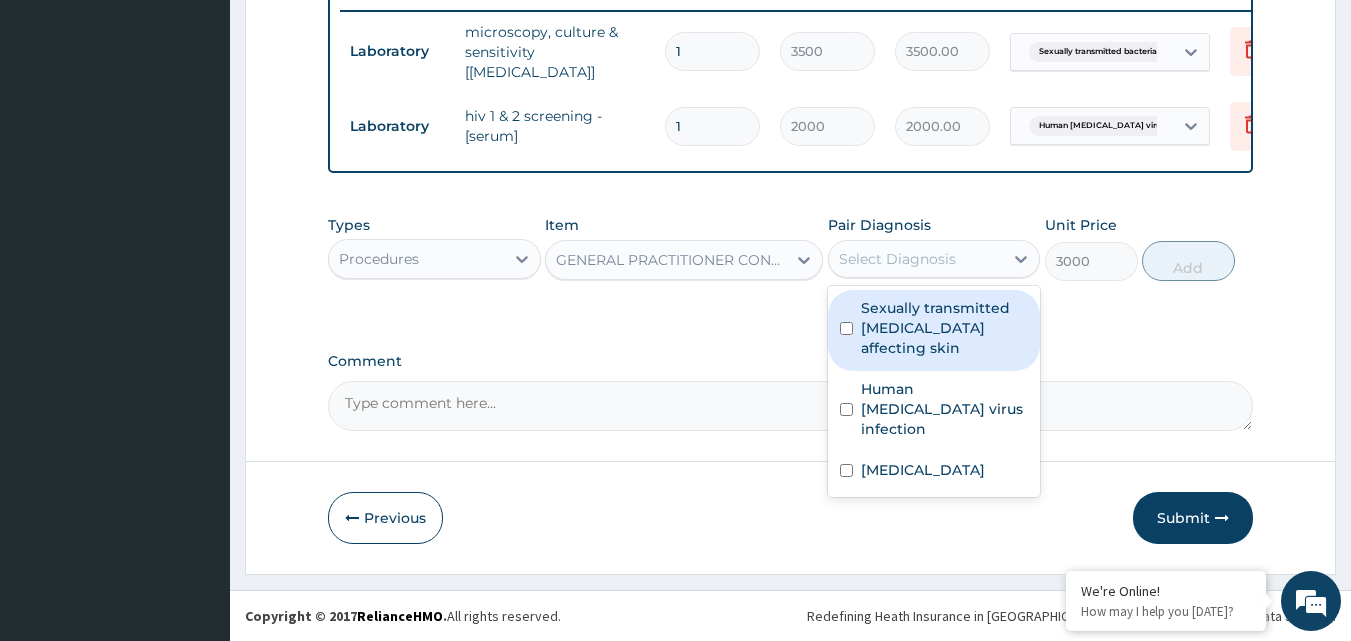 click on "Select Diagnosis" at bounding box center (916, 259) 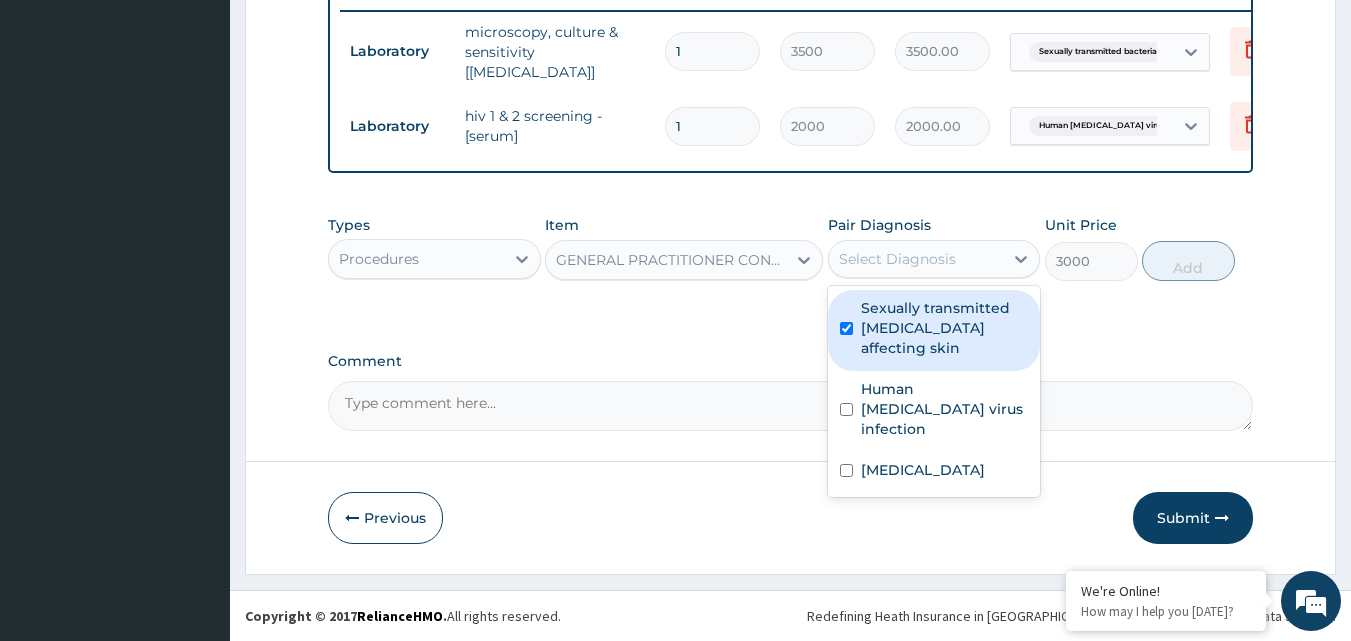 checkbox on "true" 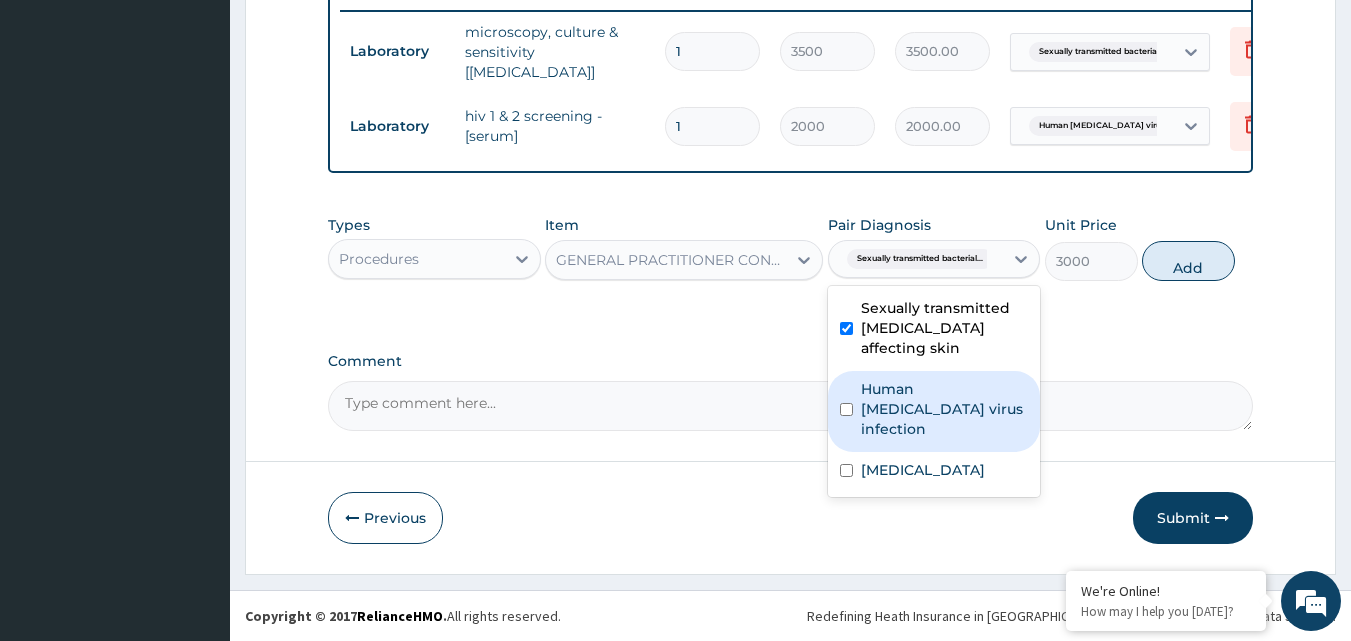 click on "Human immunodeficiency virus infection" at bounding box center (934, 411) 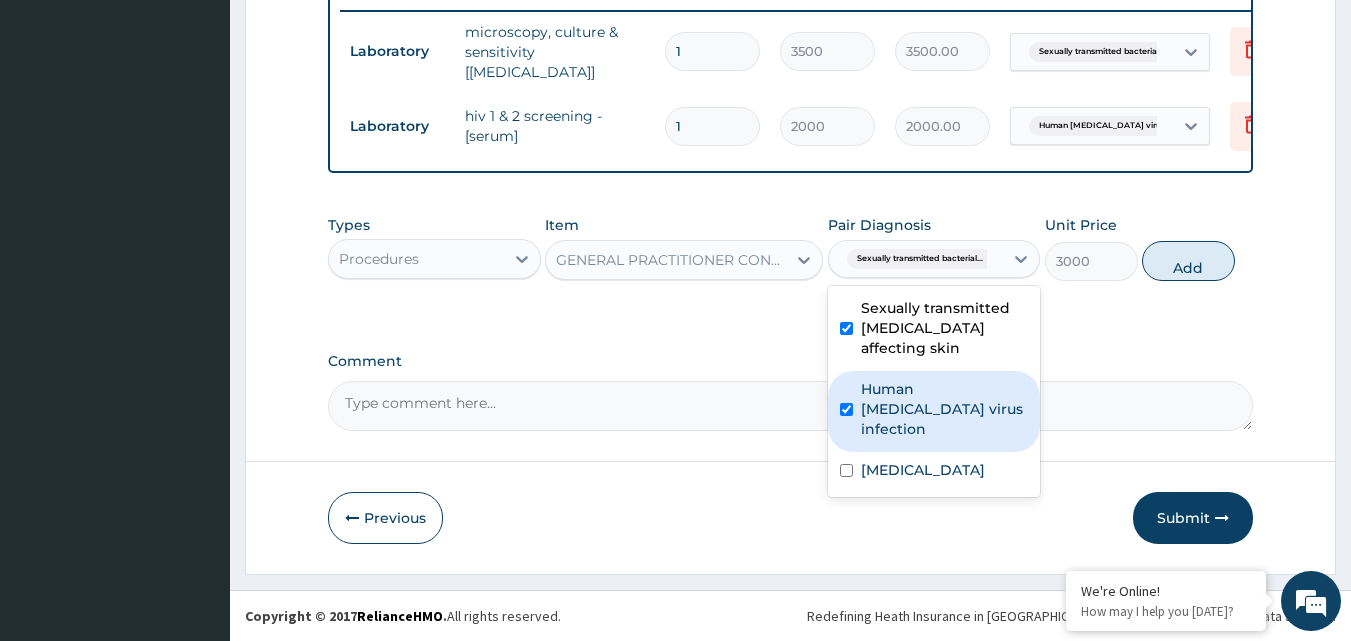 checkbox on "true" 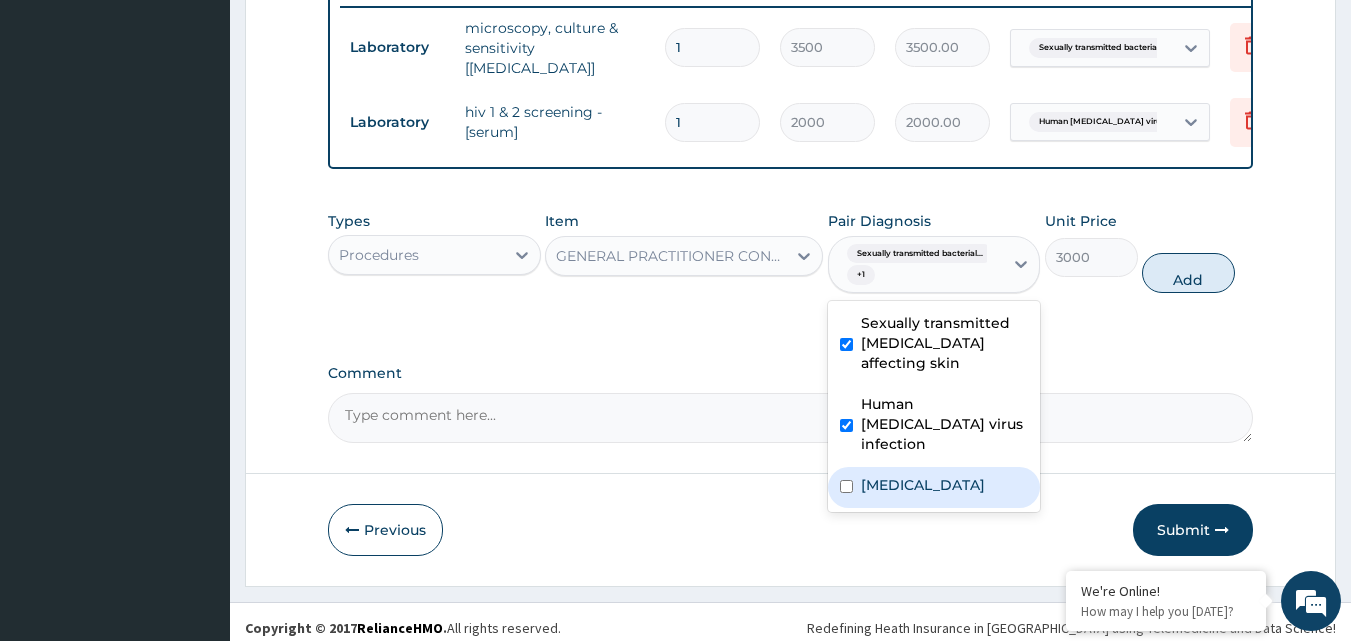 click at bounding box center [846, 486] 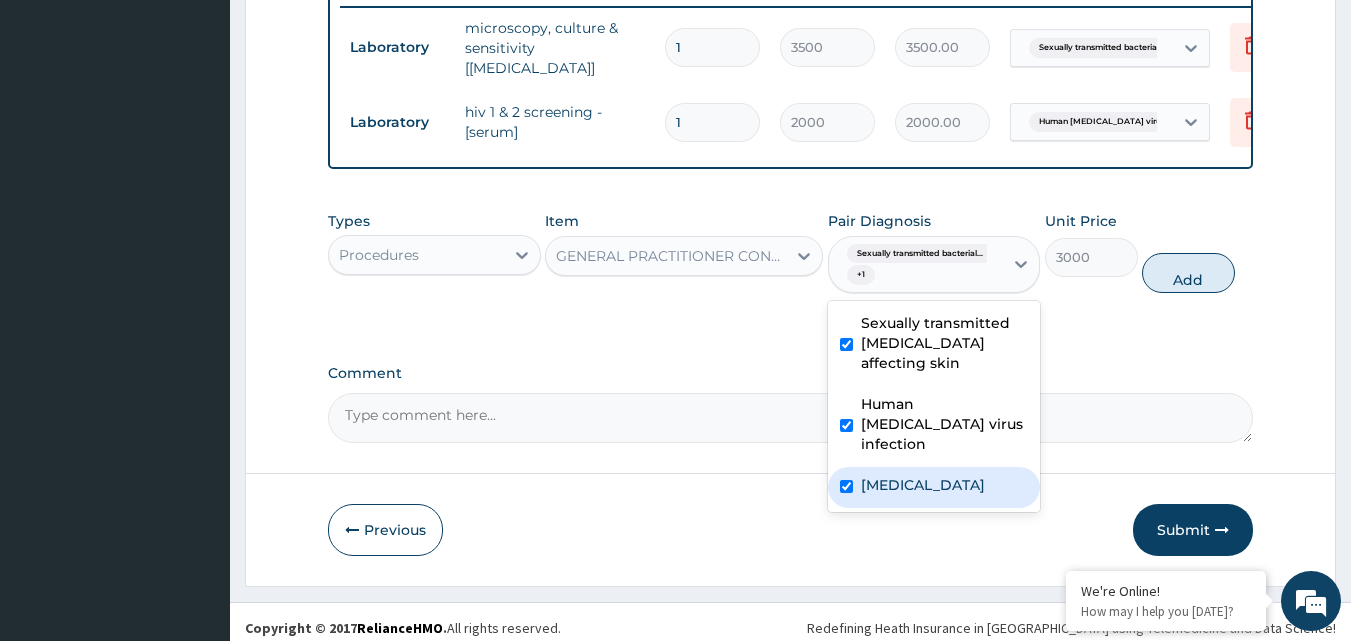 checkbox on "true" 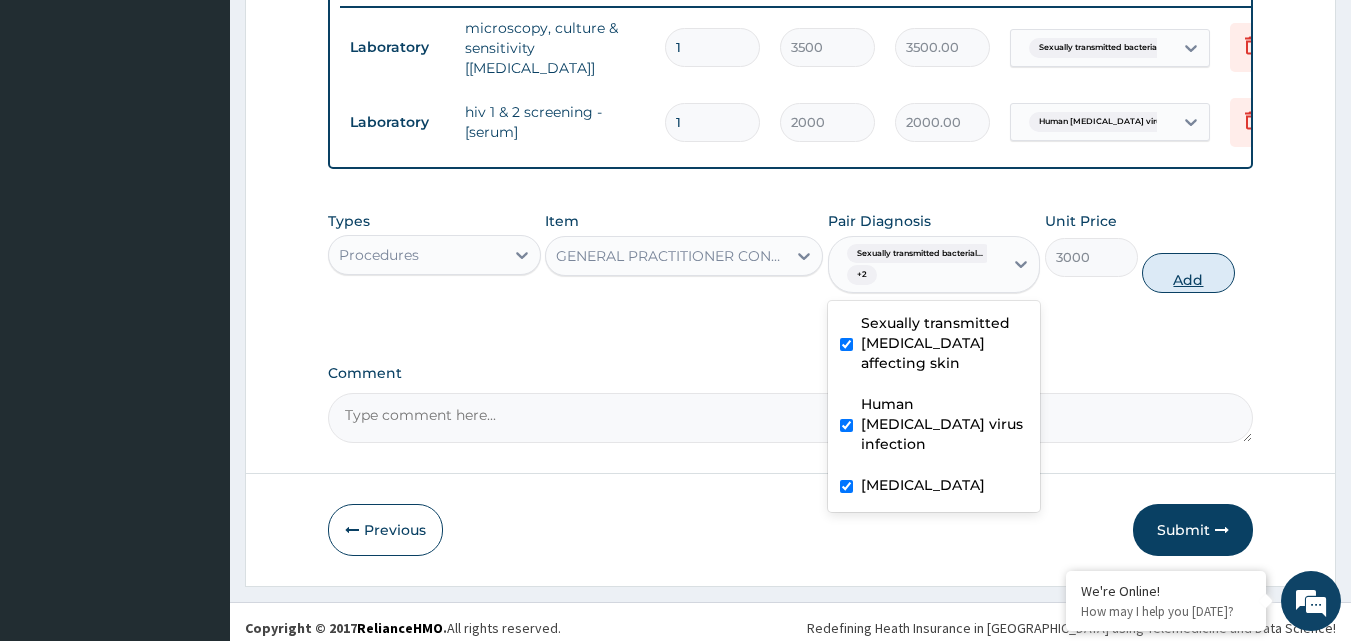 click on "Add" at bounding box center [1188, 273] 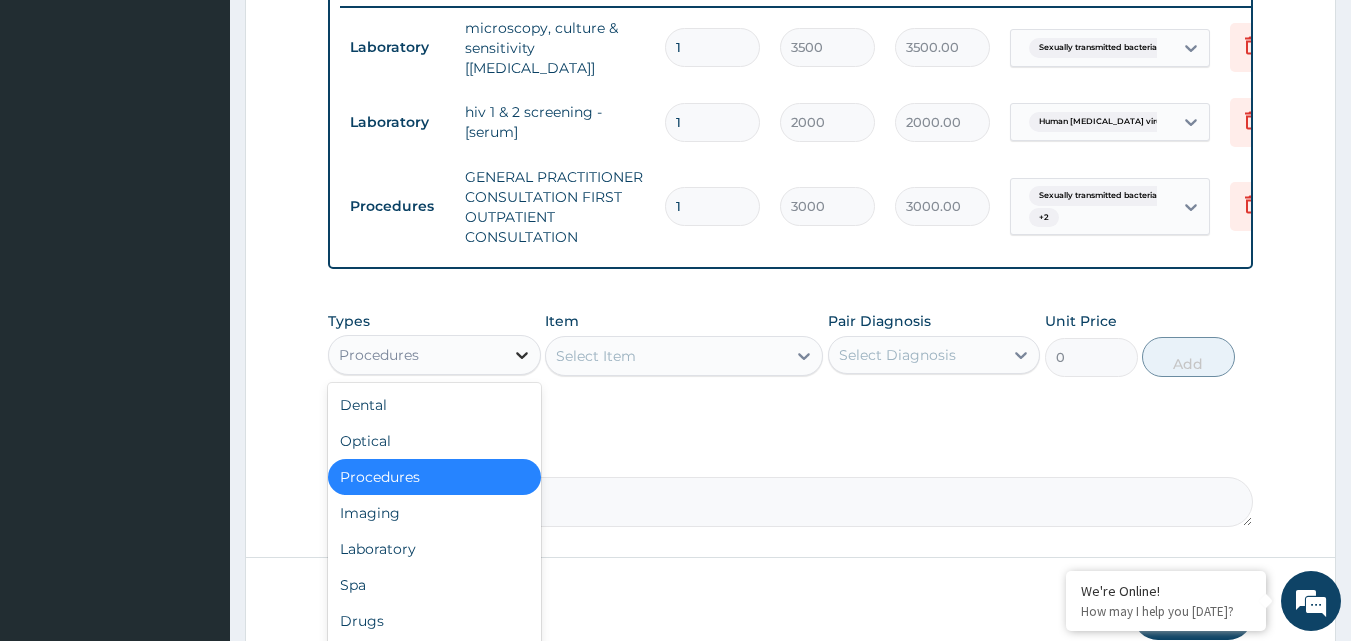 click 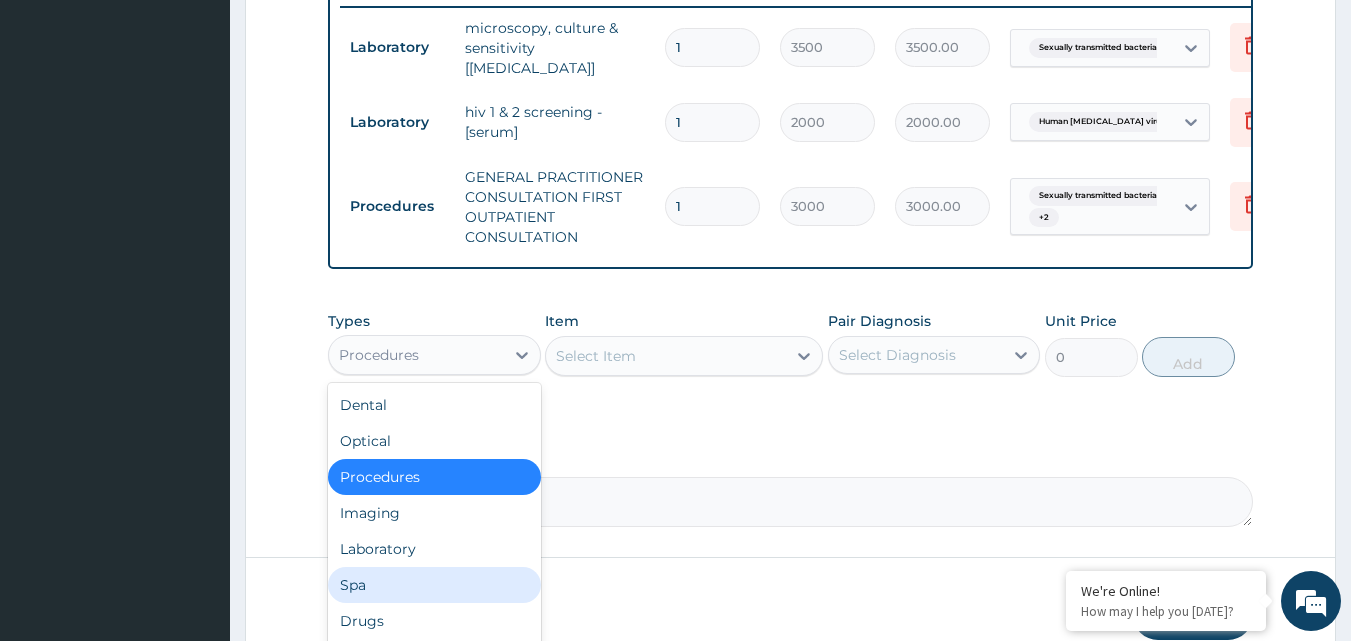 scroll, scrollTop: 68, scrollLeft: 0, axis: vertical 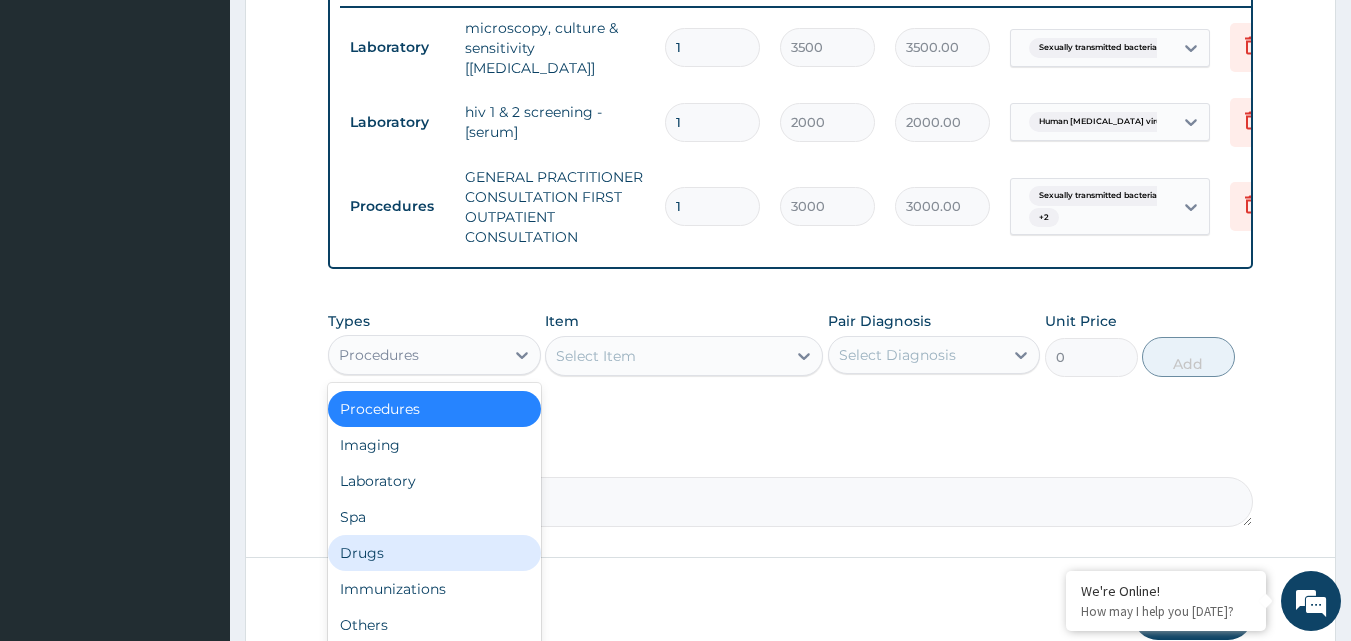 click on "Drugs" at bounding box center (434, 553) 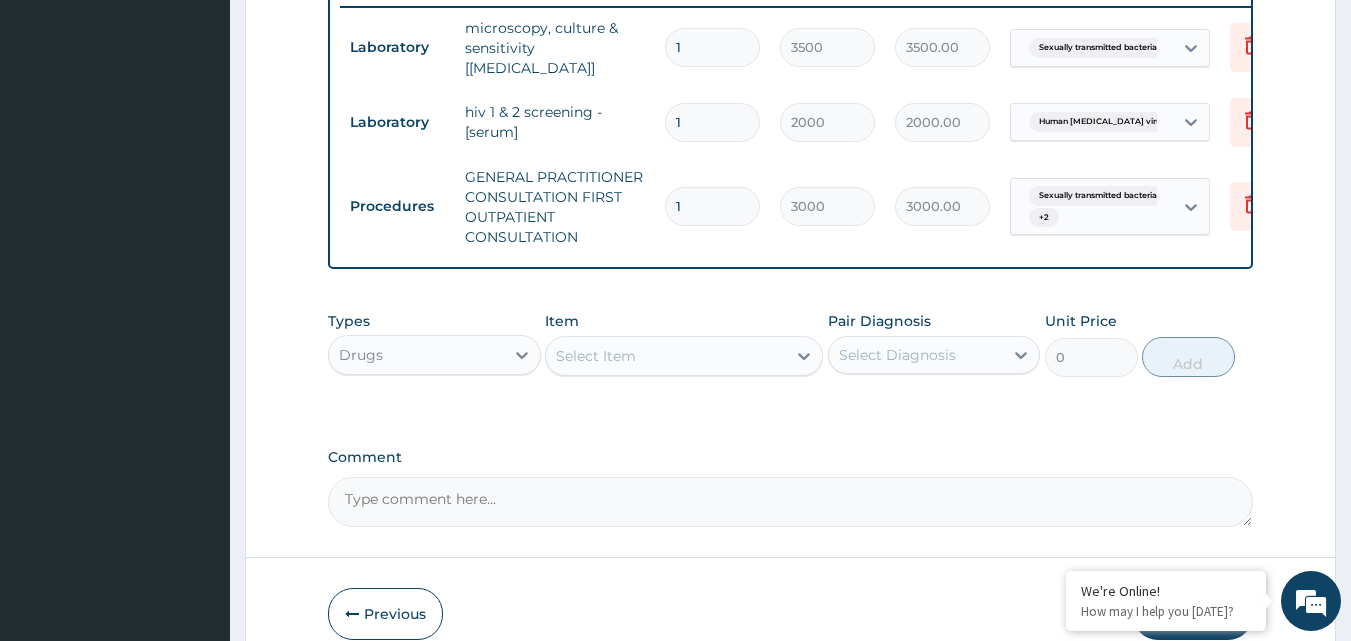 click on "Select Item" at bounding box center [596, 356] 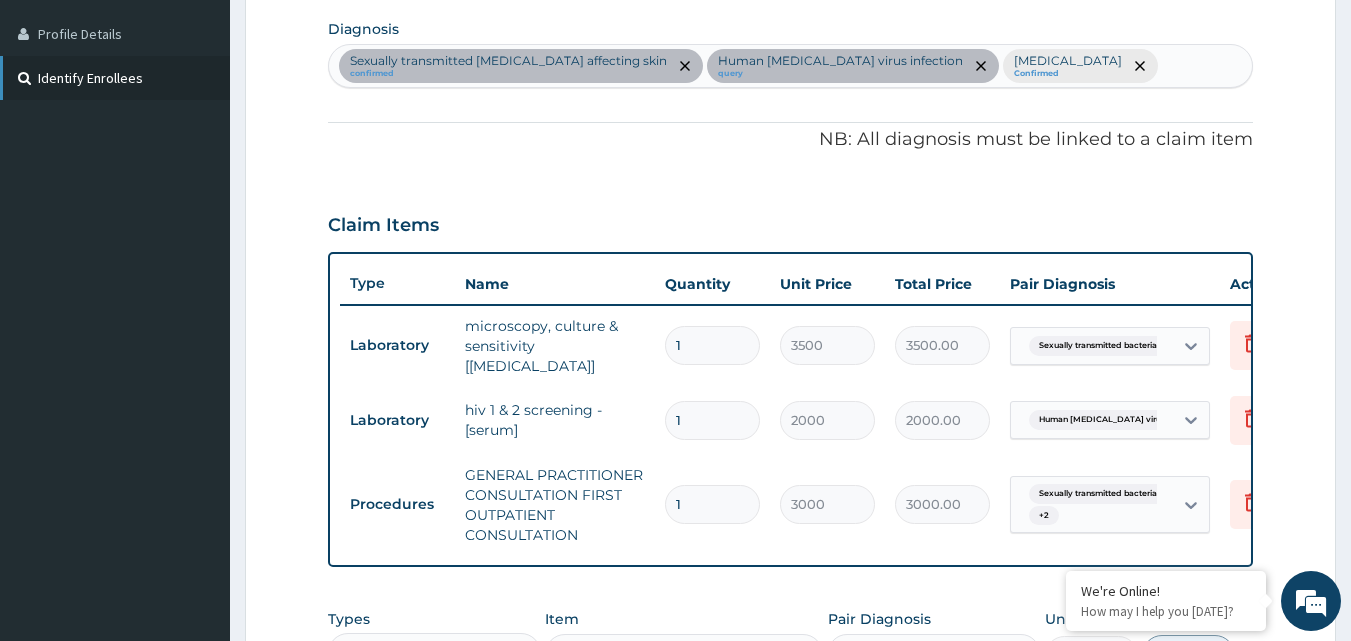 scroll, scrollTop: 490, scrollLeft: 0, axis: vertical 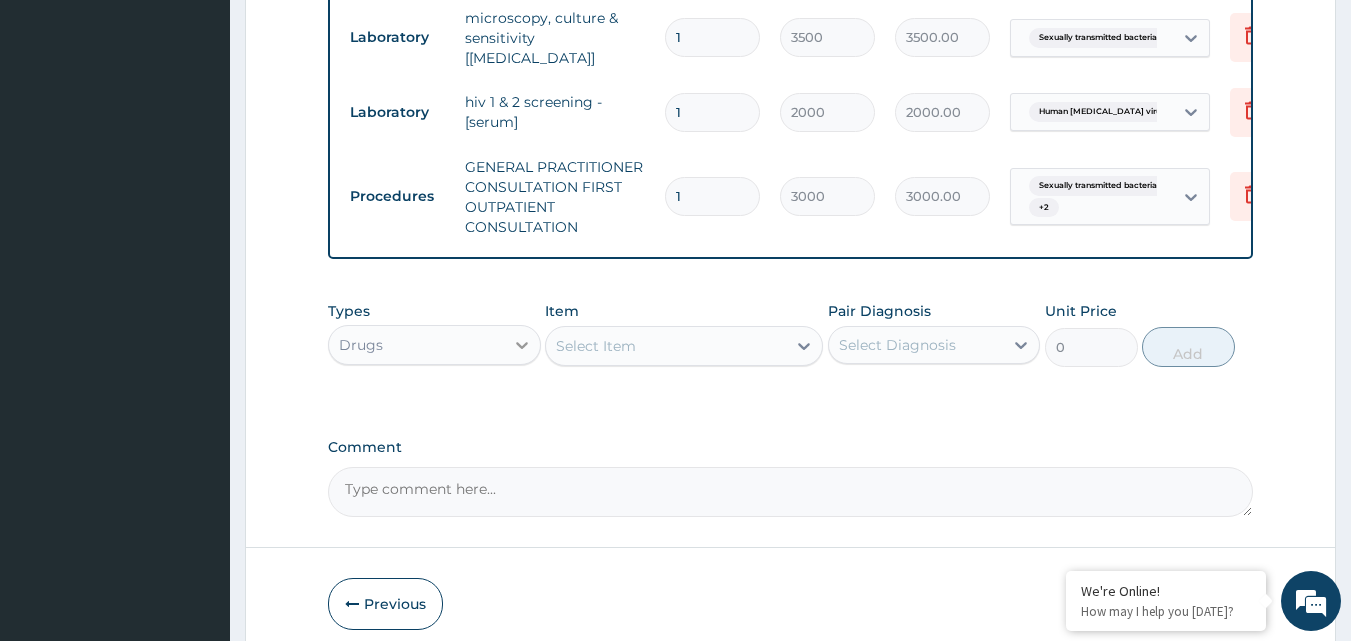 click 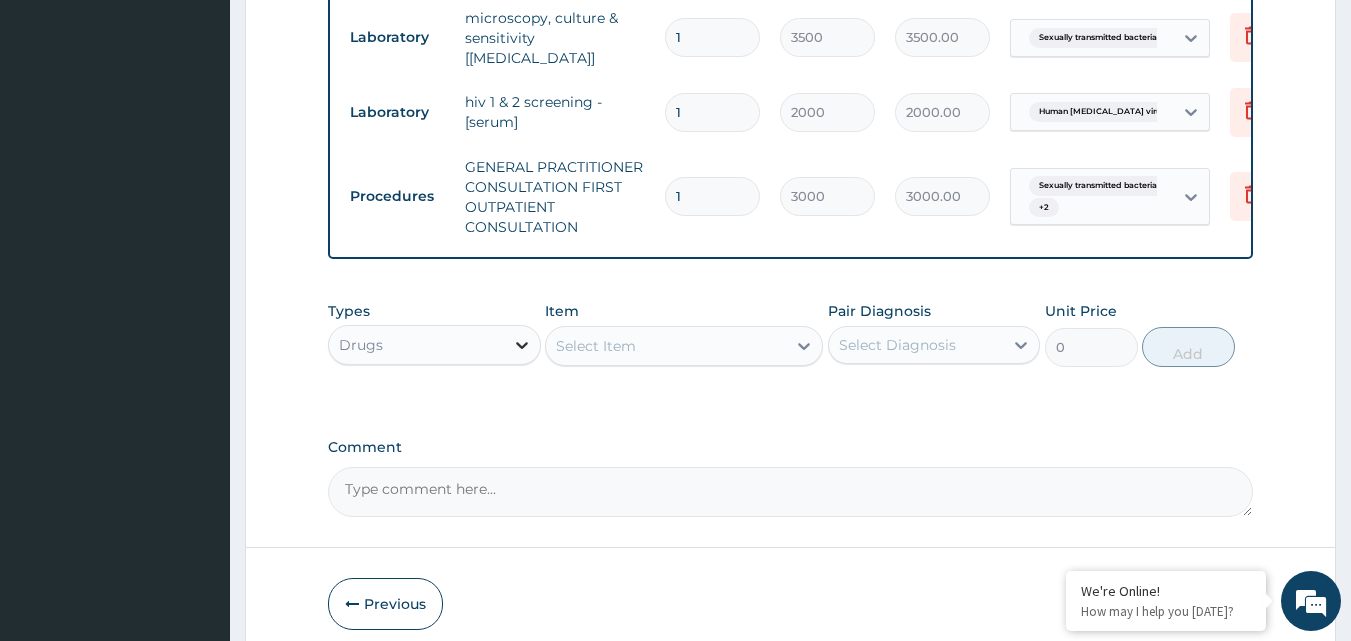 click 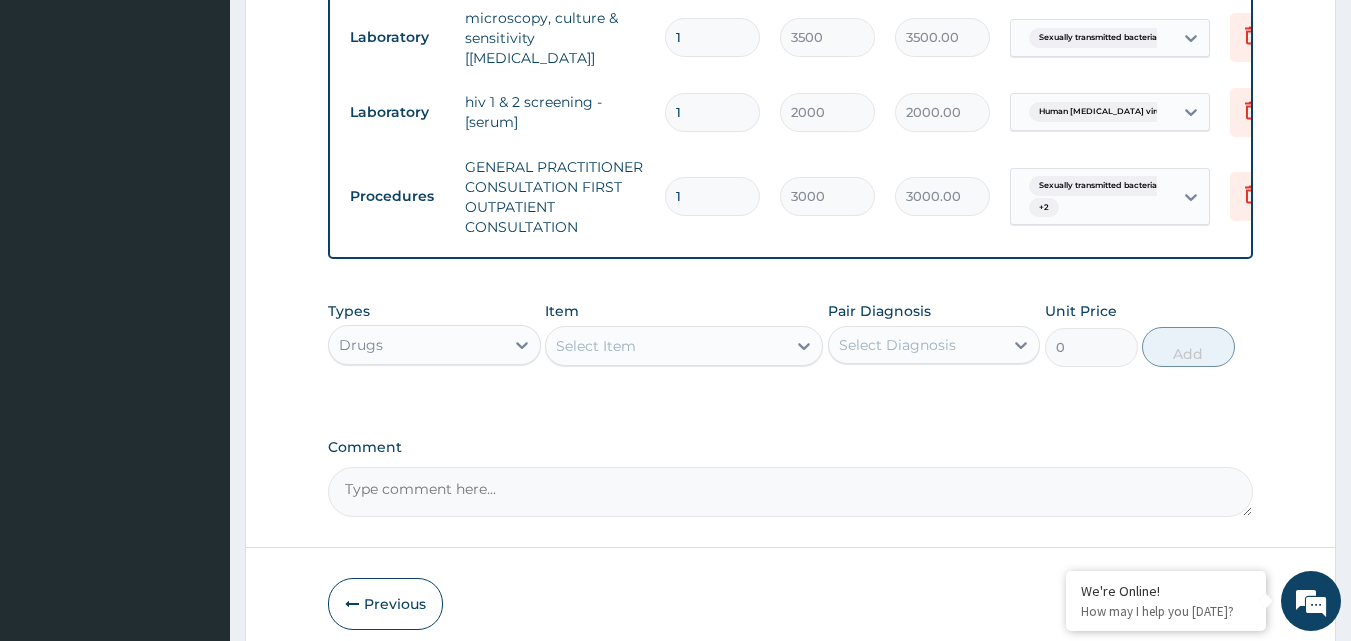 click on "Select Item" at bounding box center [666, 346] 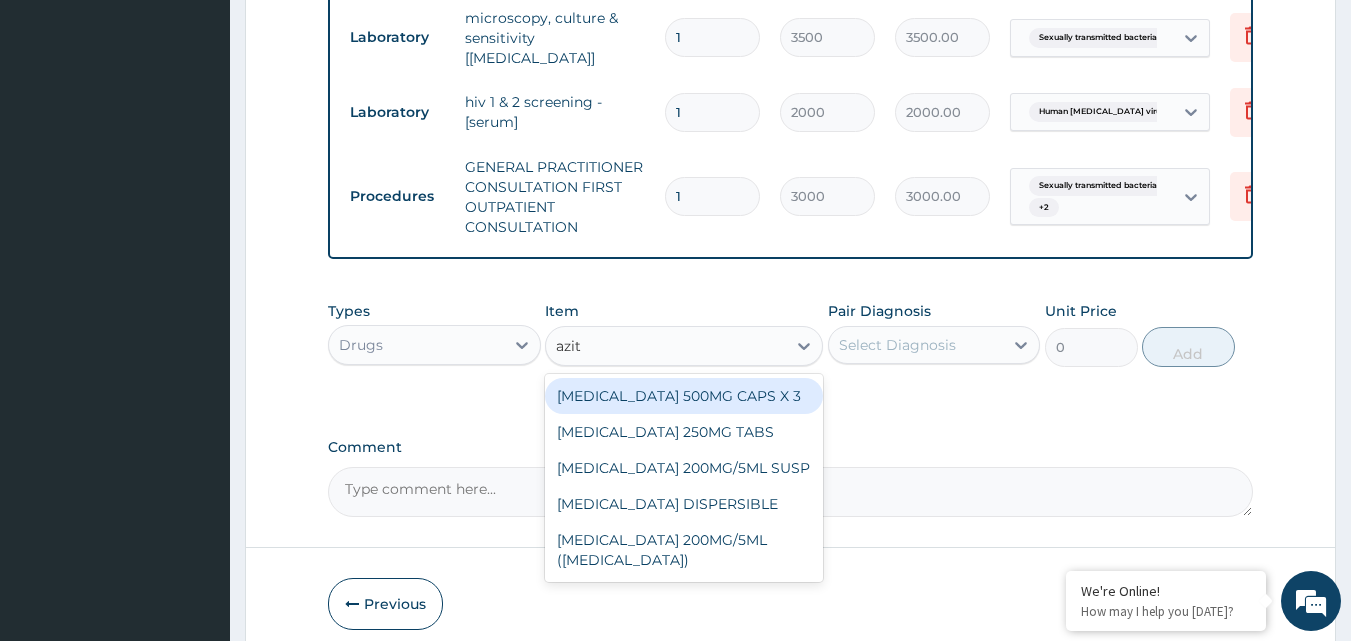 type on "azith" 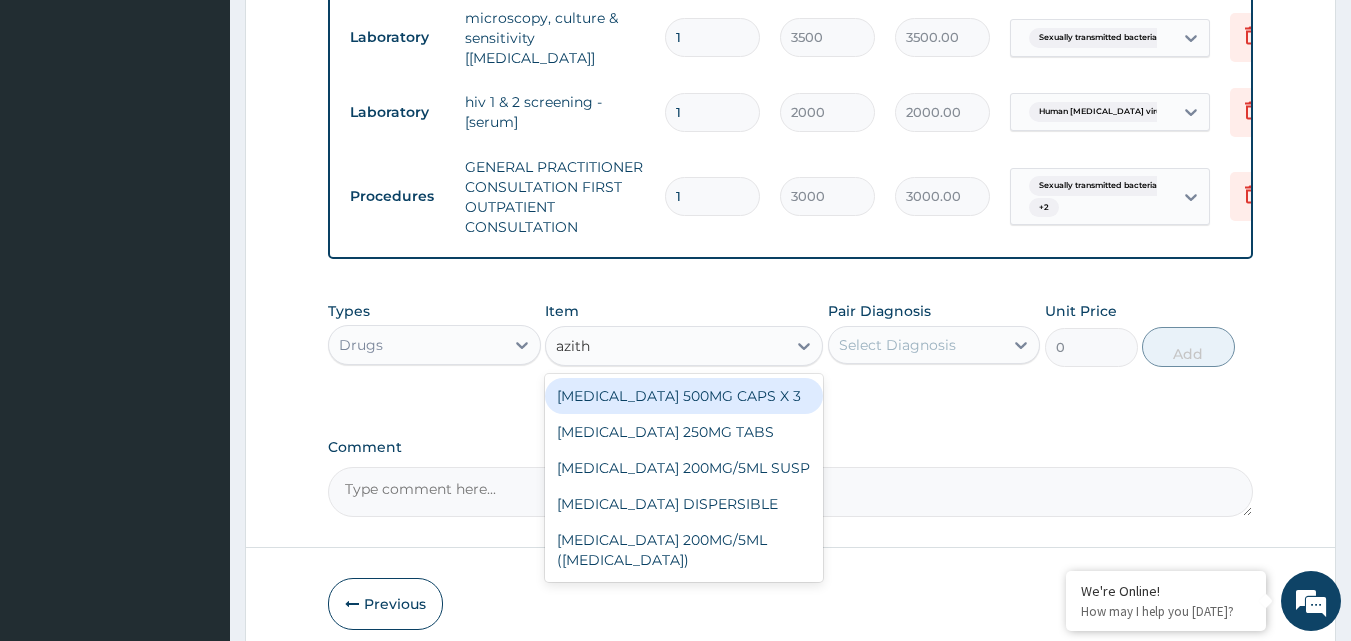 click on "AZITHROMYCIN 500MG CAPS X 3" at bounding box center (684, 396) 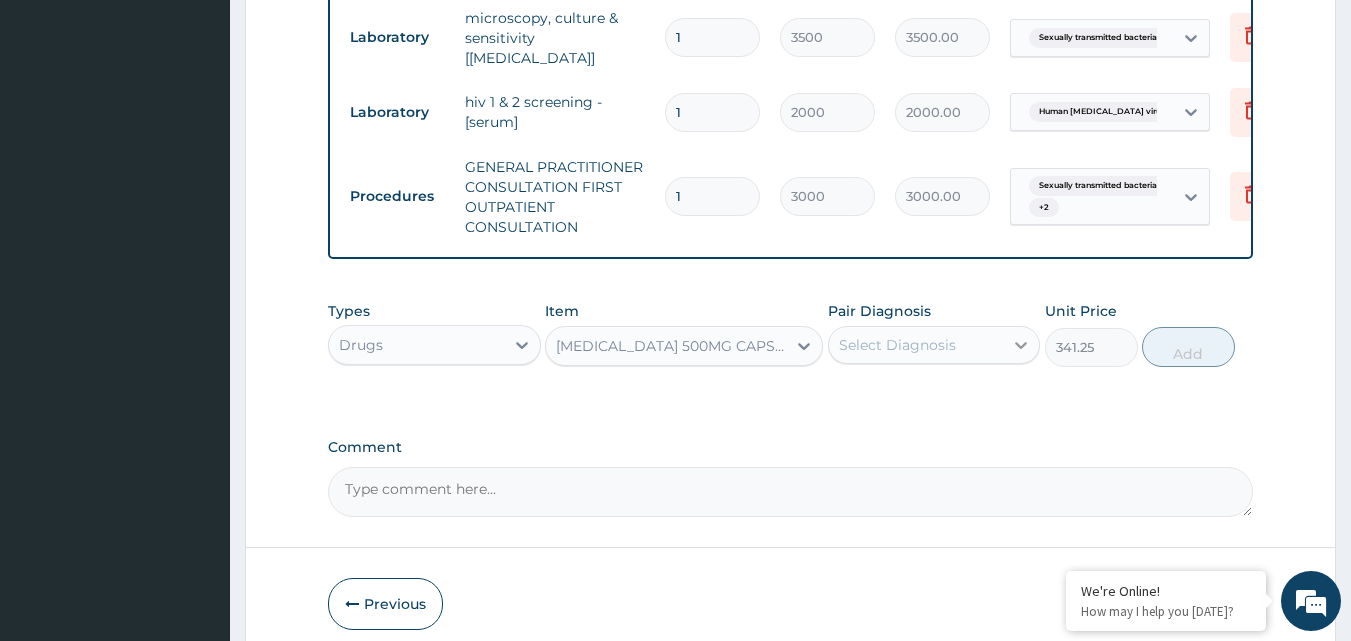 click at bounding box center [1021, 345] 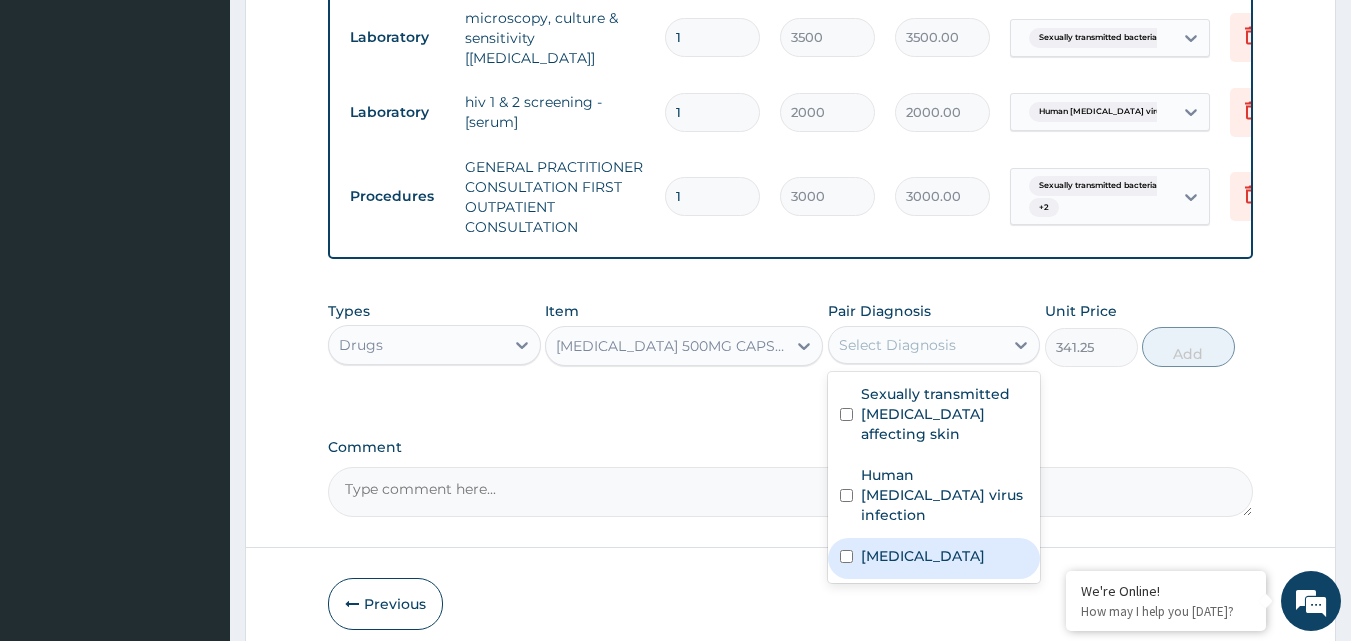 click on "Urethritis" at bounding box center [923, 556] 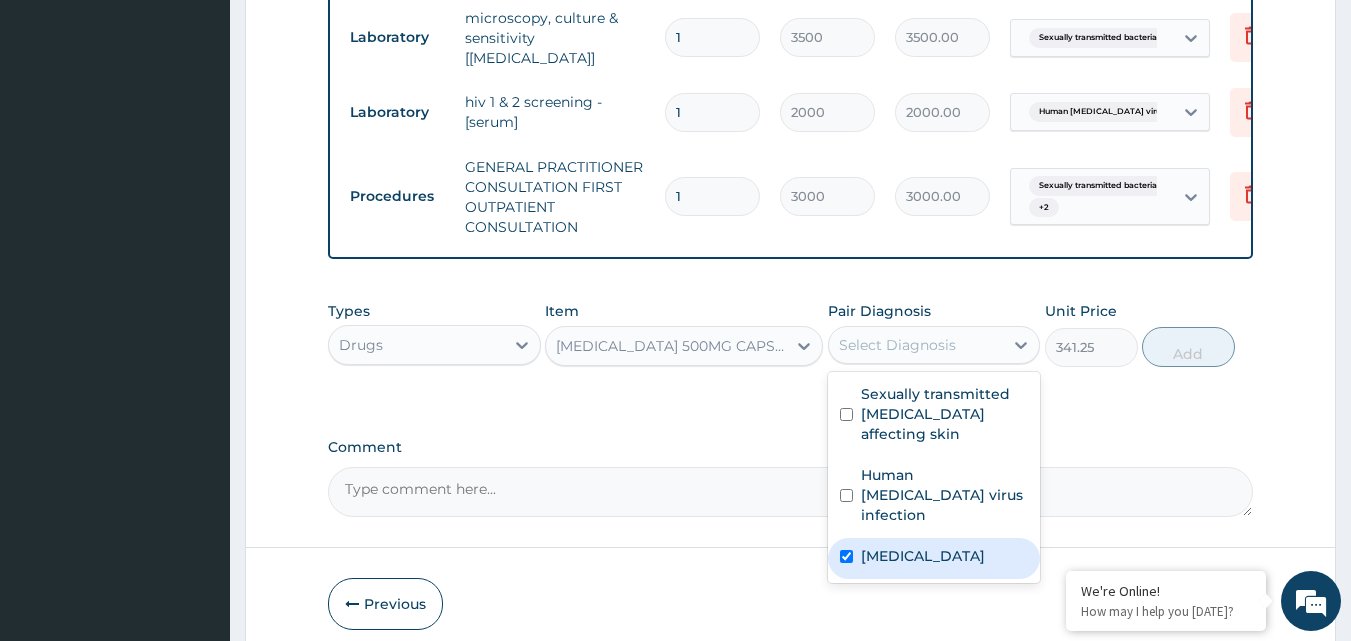 checkbox on "true" 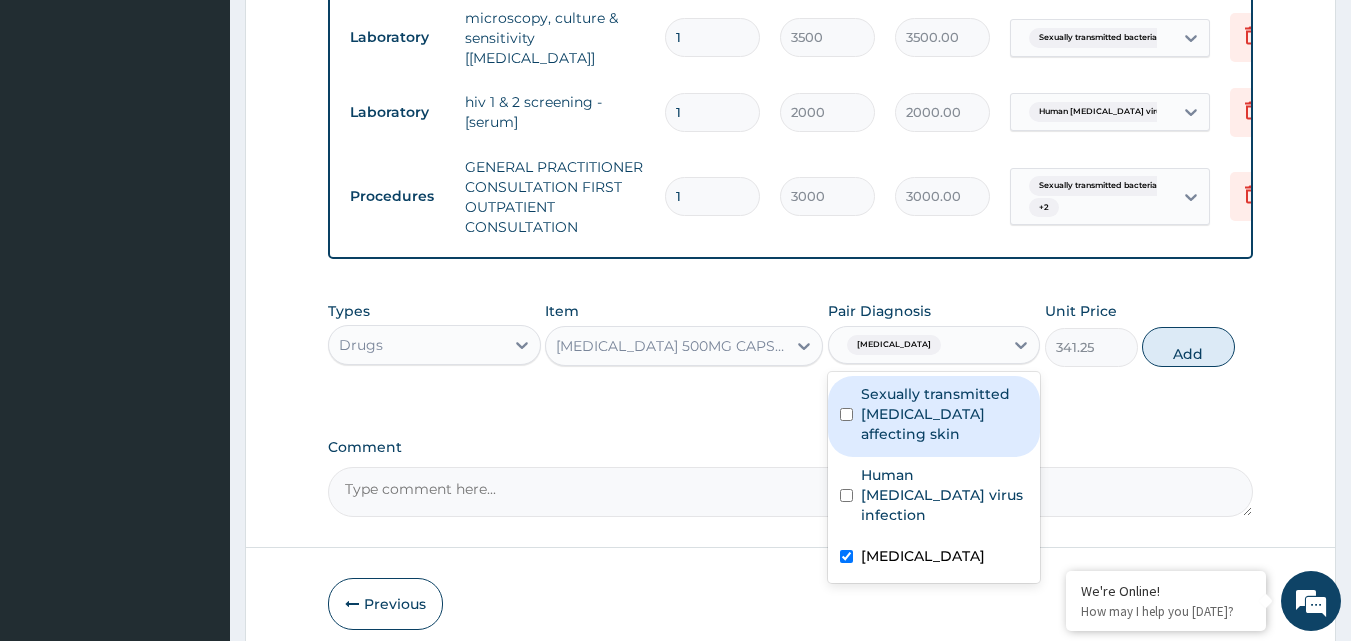 click on "Sexually transmitted bacterial disease affecting skin" at bounding box center [945, 414] 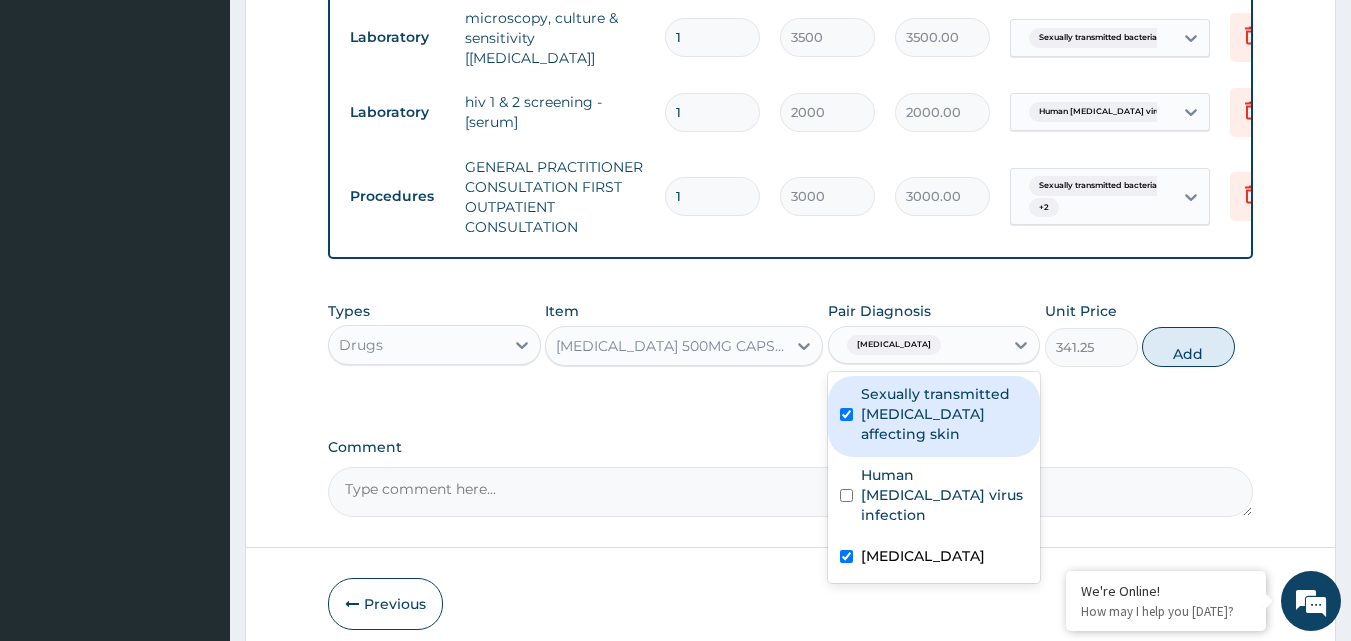 checkbox on "true" 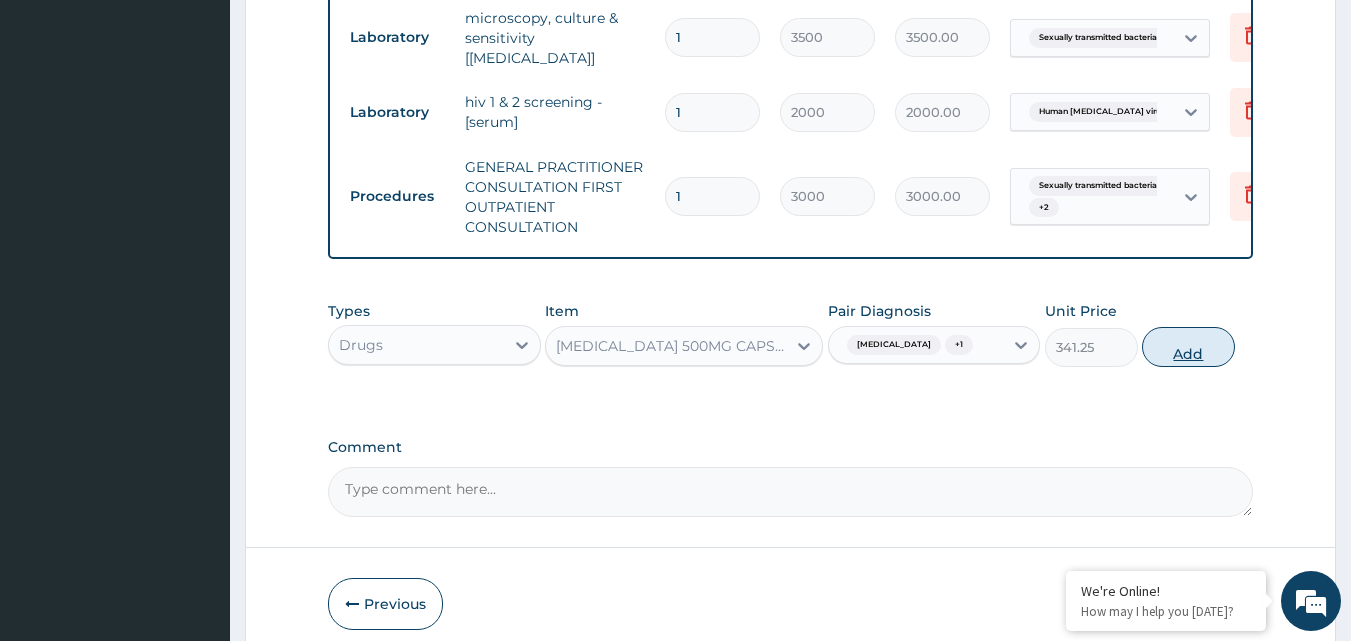 click on "Add" at bounding box center [1188, 347] 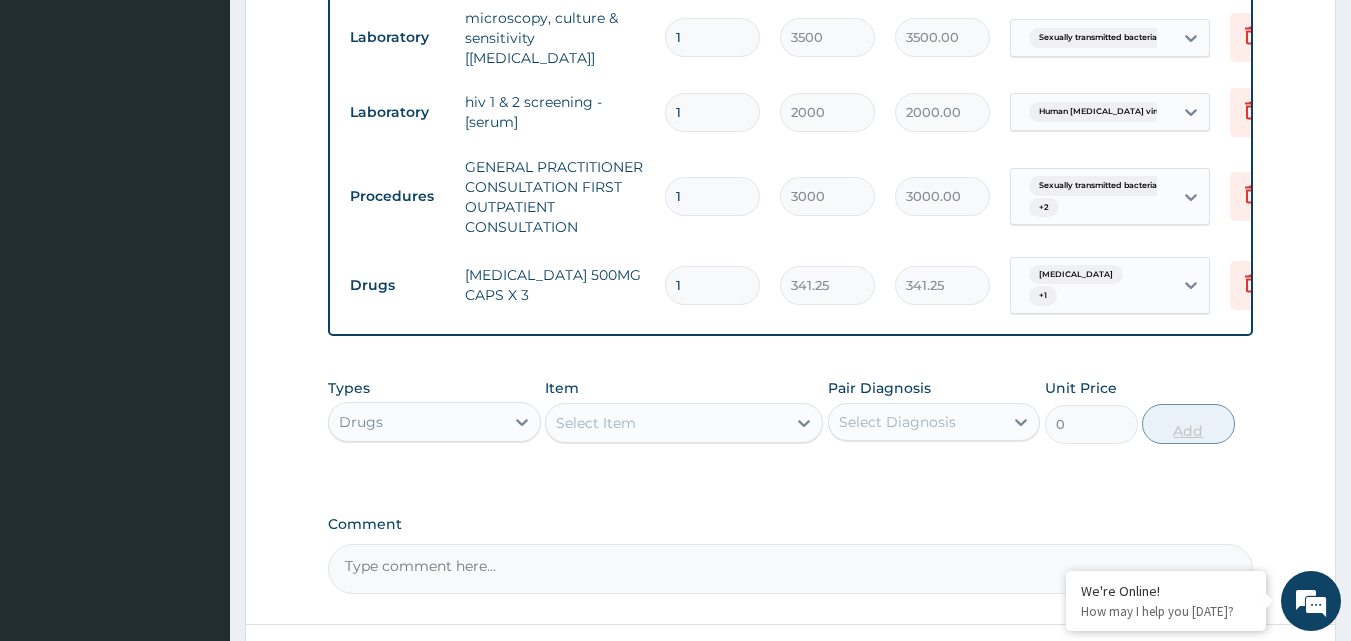 type 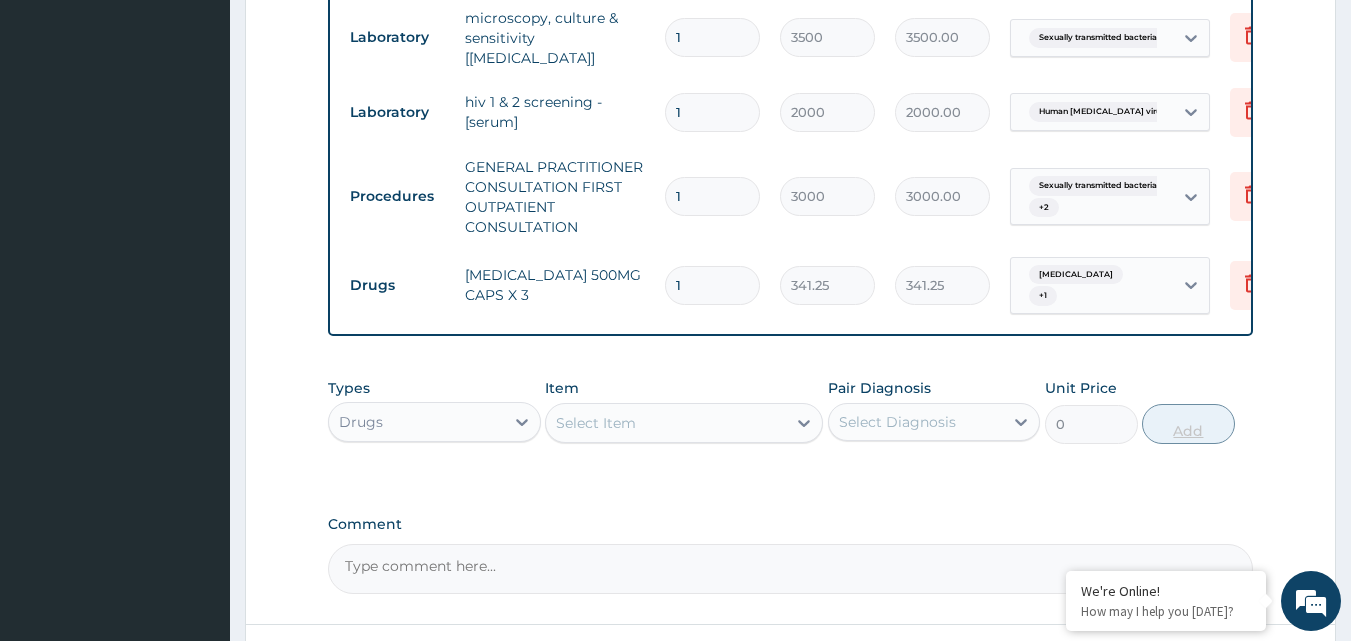 type on "0.00" 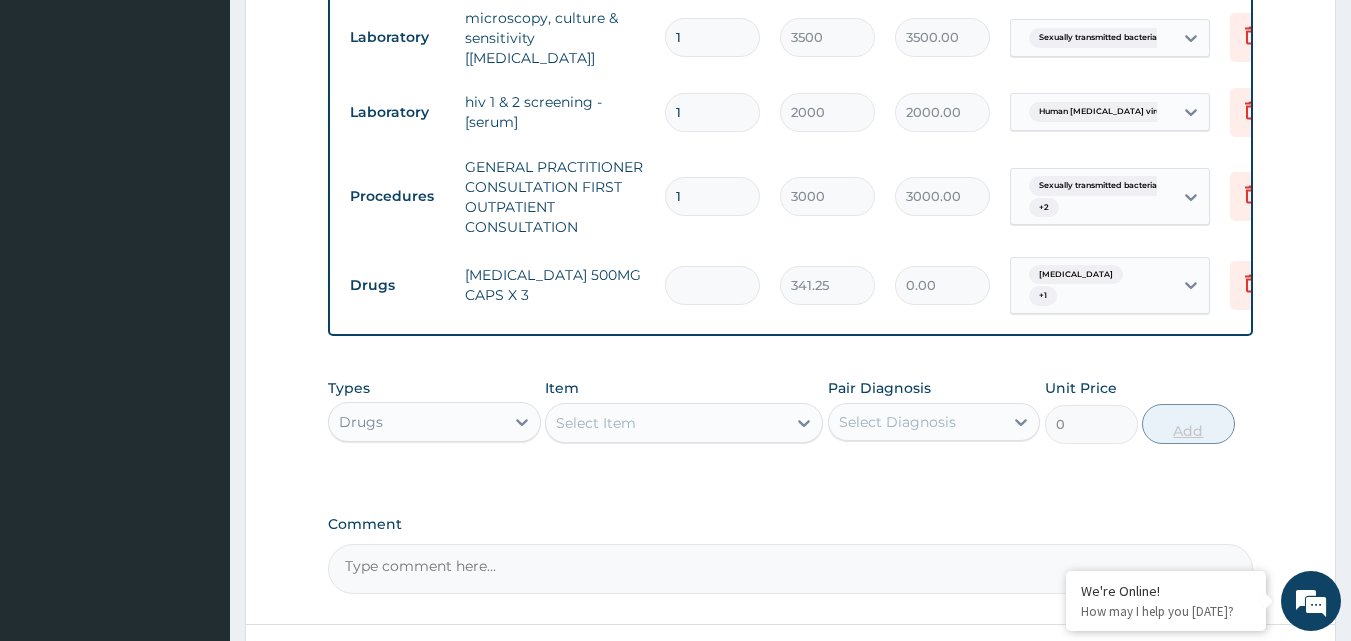 type on "3" 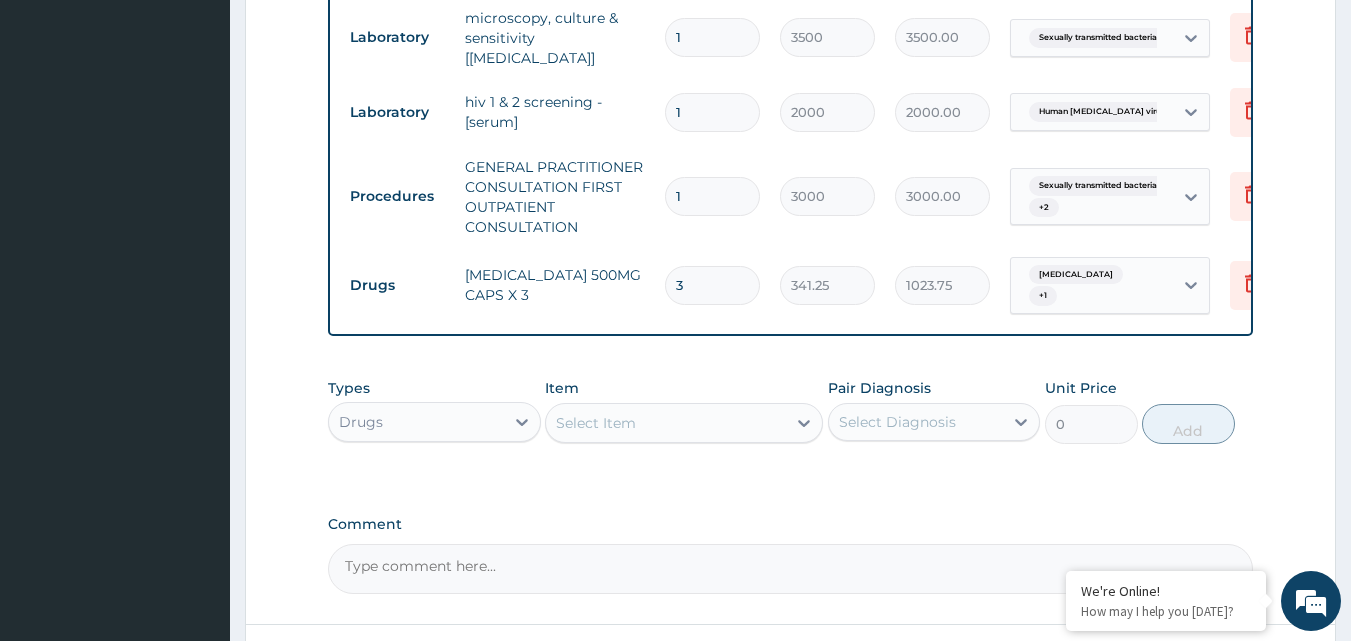 type on "3" 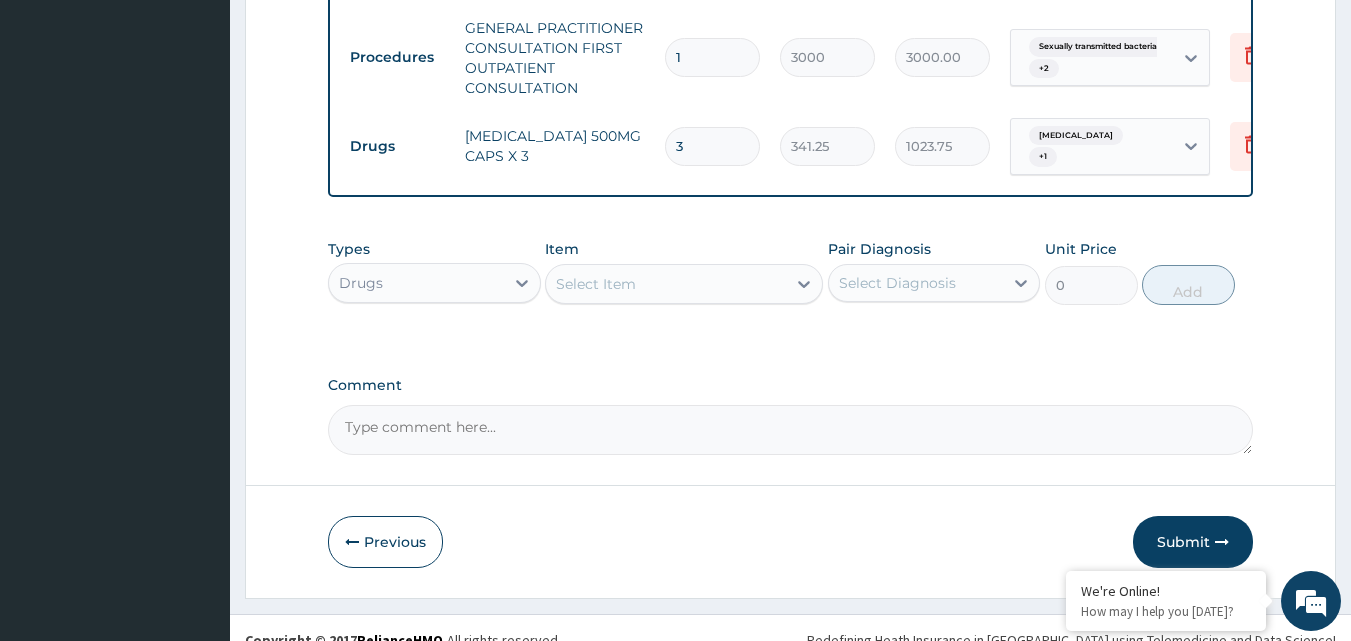scroll, scrollTop: 959, scrollLeft: 0, axis: vertical 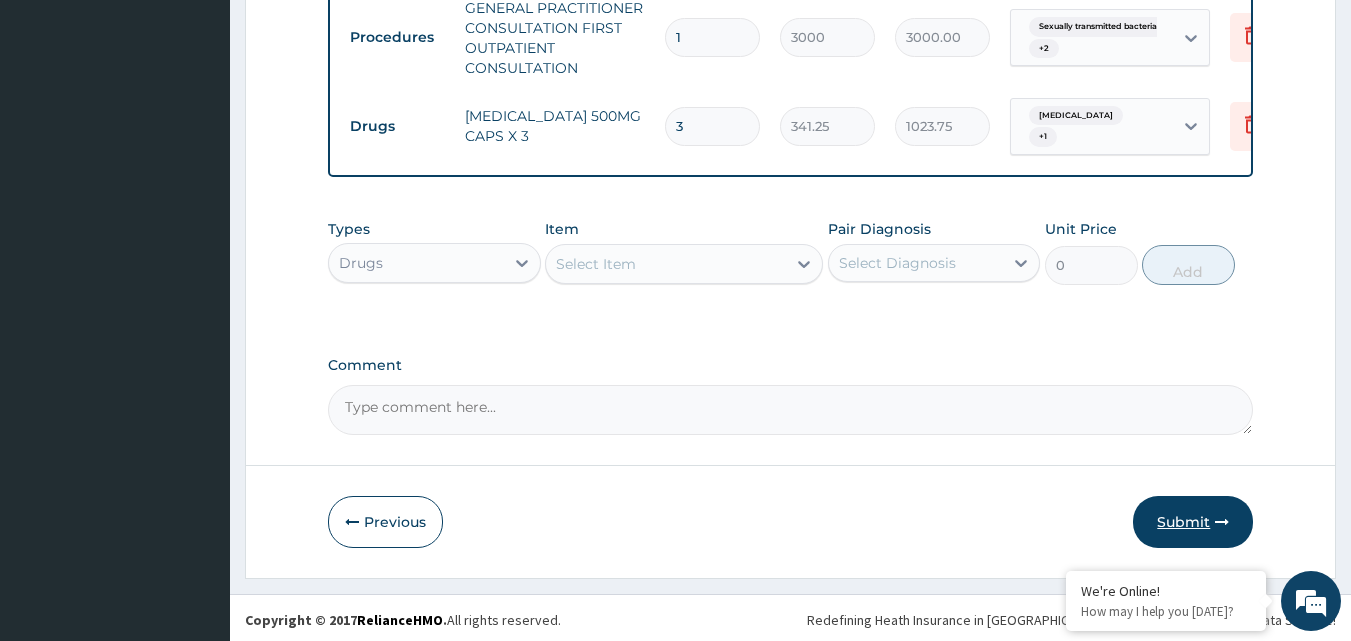click on "Submit" at bounding box center [1193, 522] 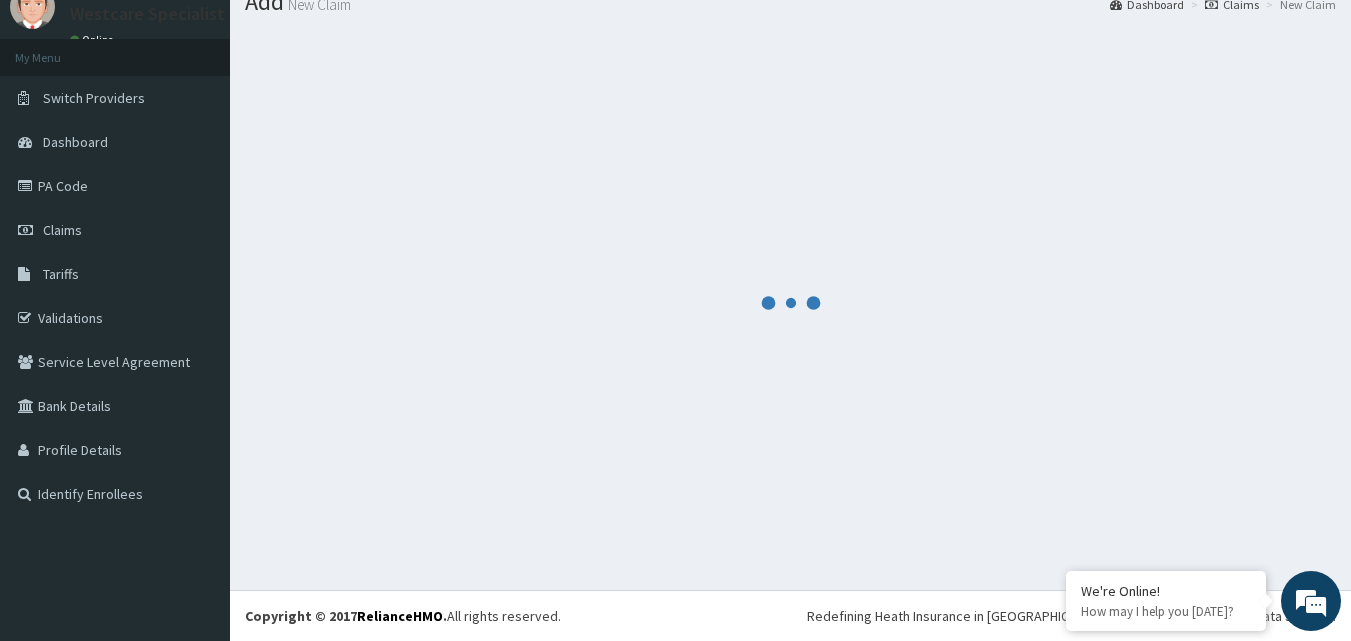 scroll, scrollTop: 0, scrollLeft: 0, axis: both 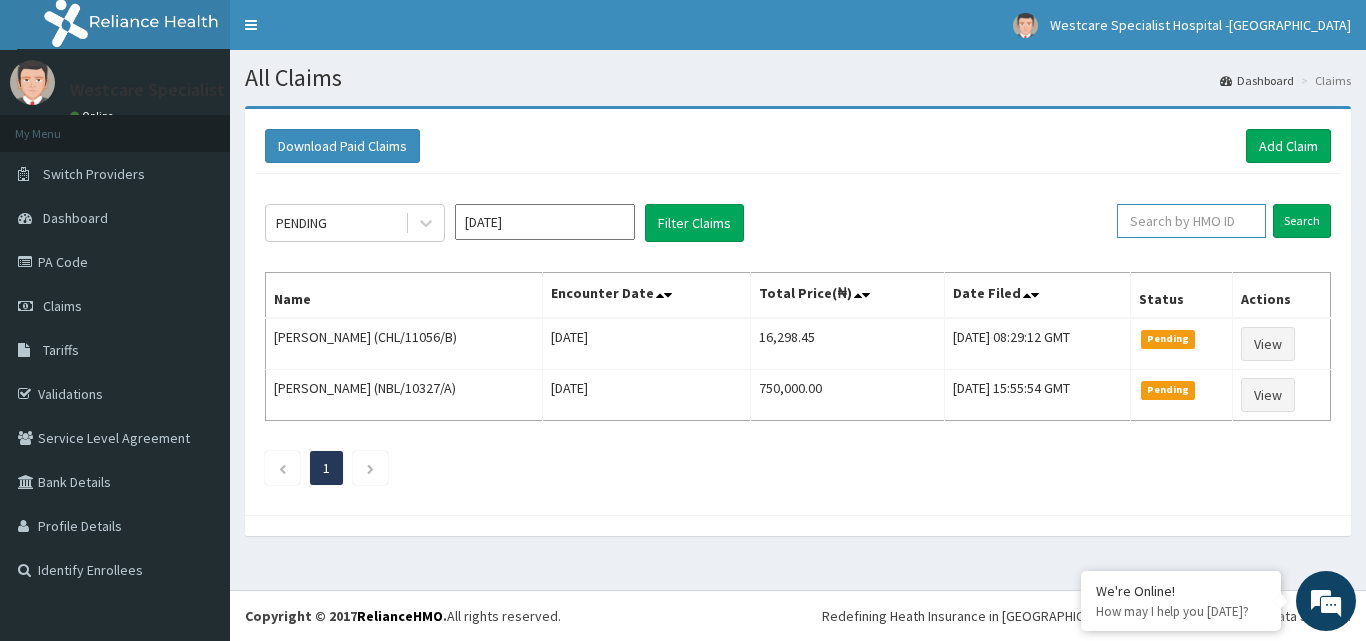 click at bounding box center (1191, 221) 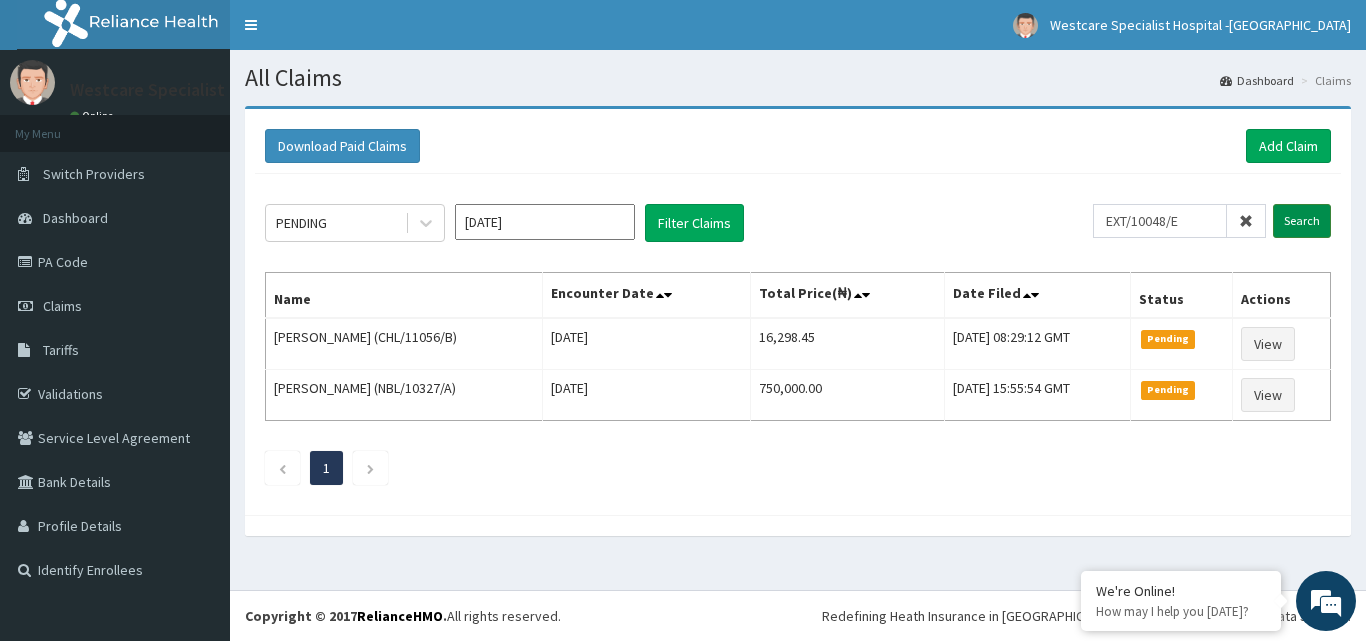 click on "Search" at bounding box center (1302, 221) 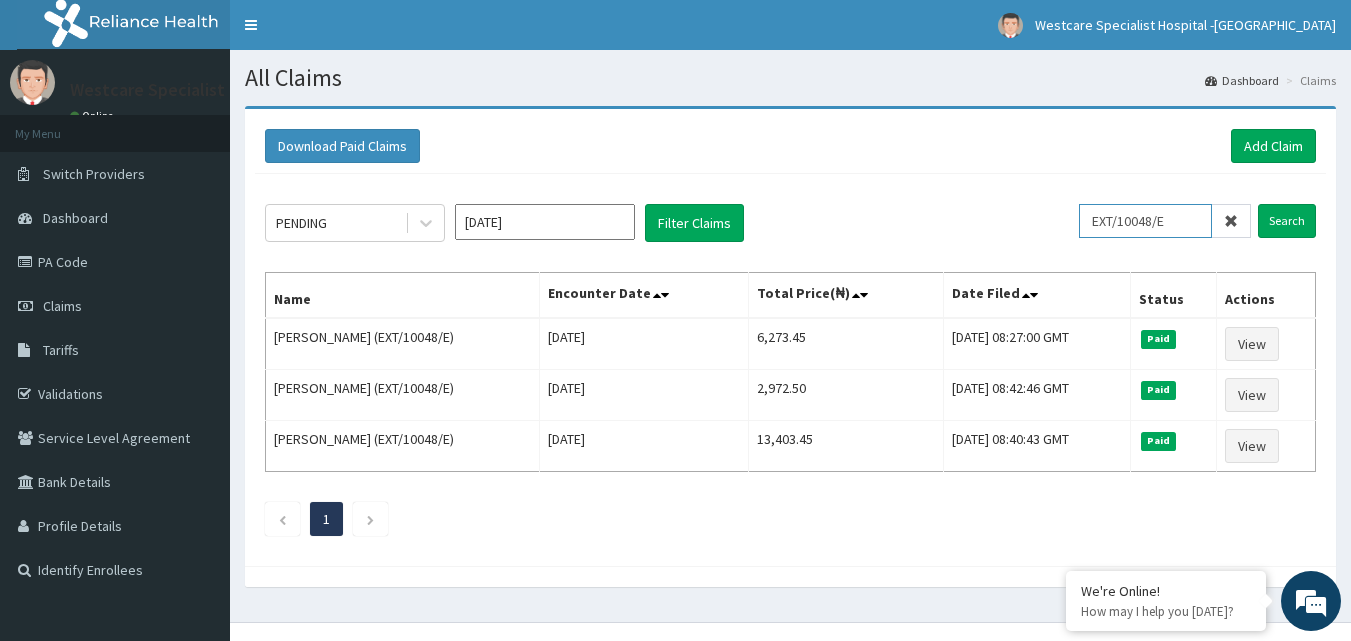 click on "EXT/10048/E" at bounding box center (1145, 221) 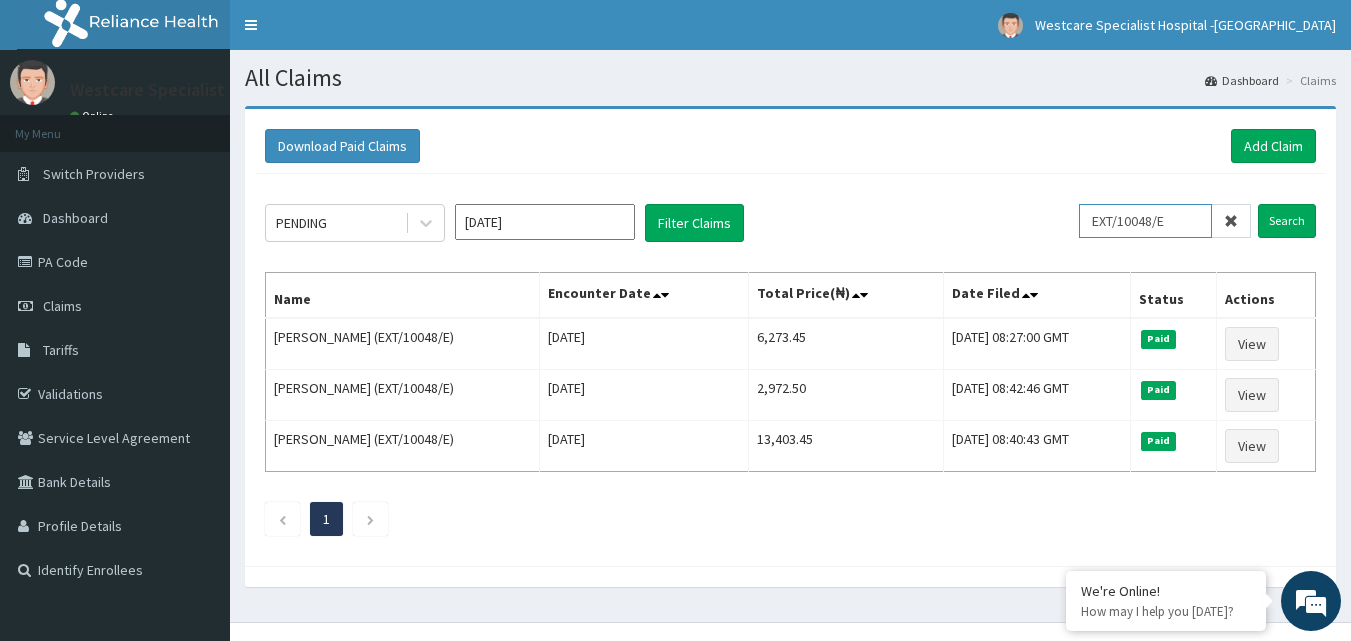 paste on "NPP/10005/A" 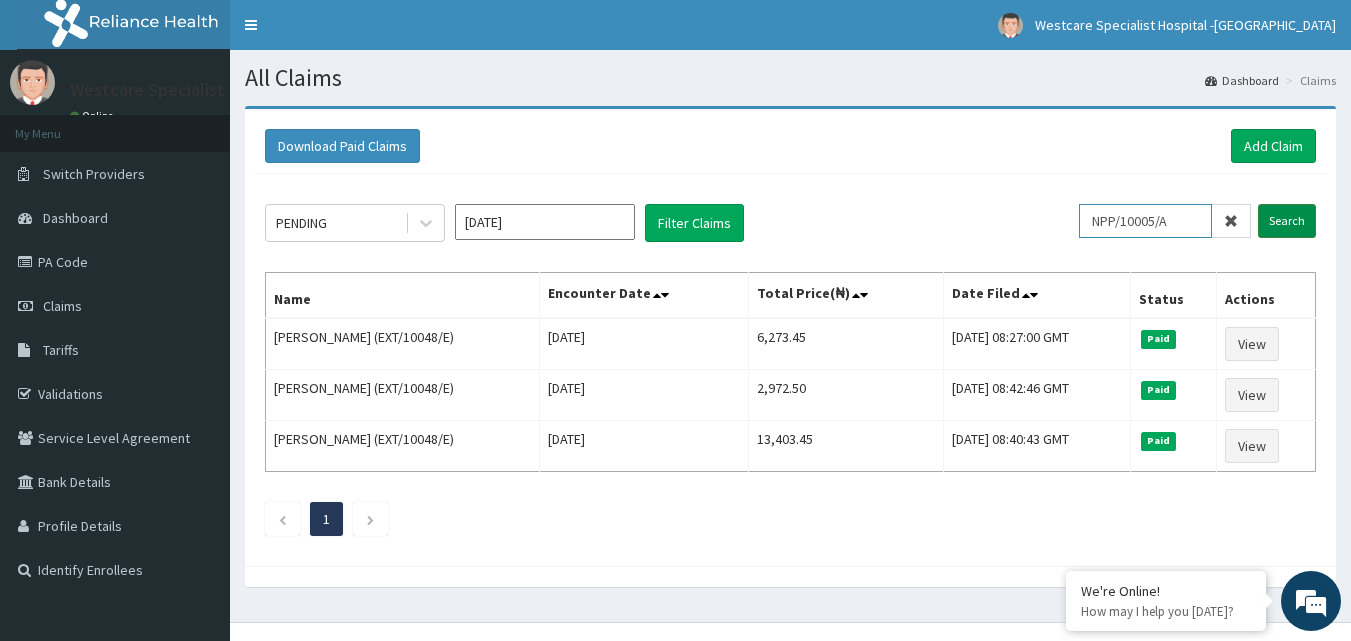 type on "NPP/10005/A" 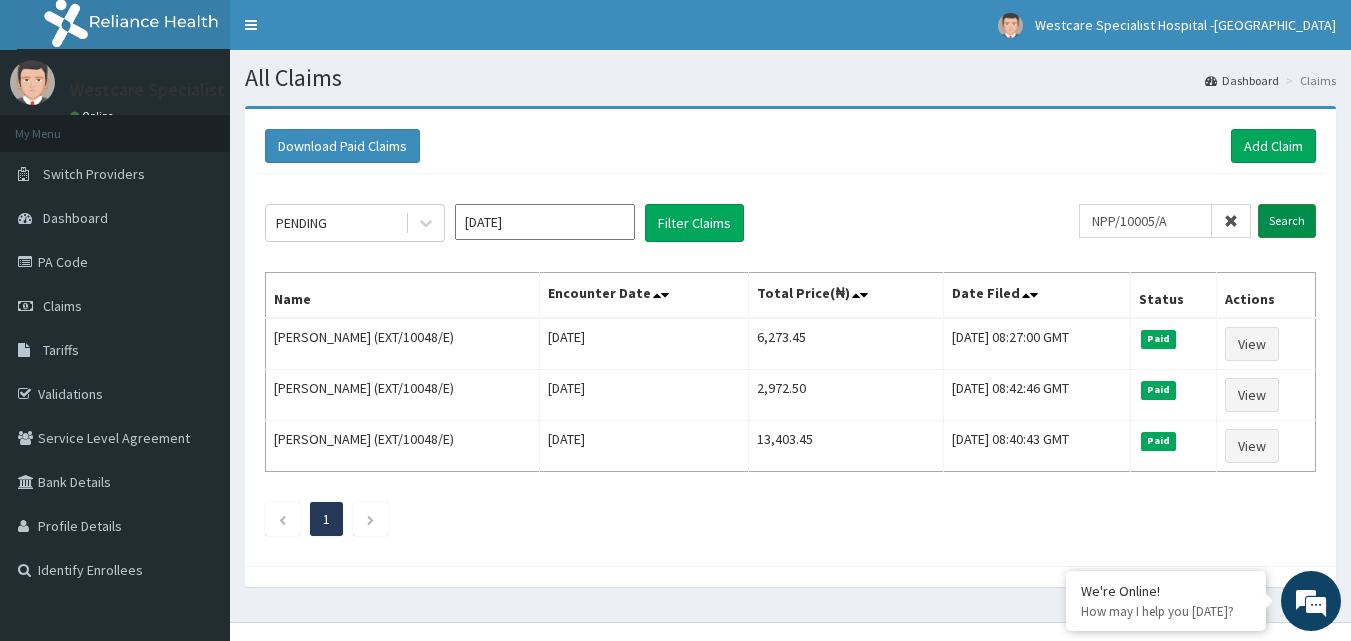 click on "Search" at bounding box center [1287, 221] 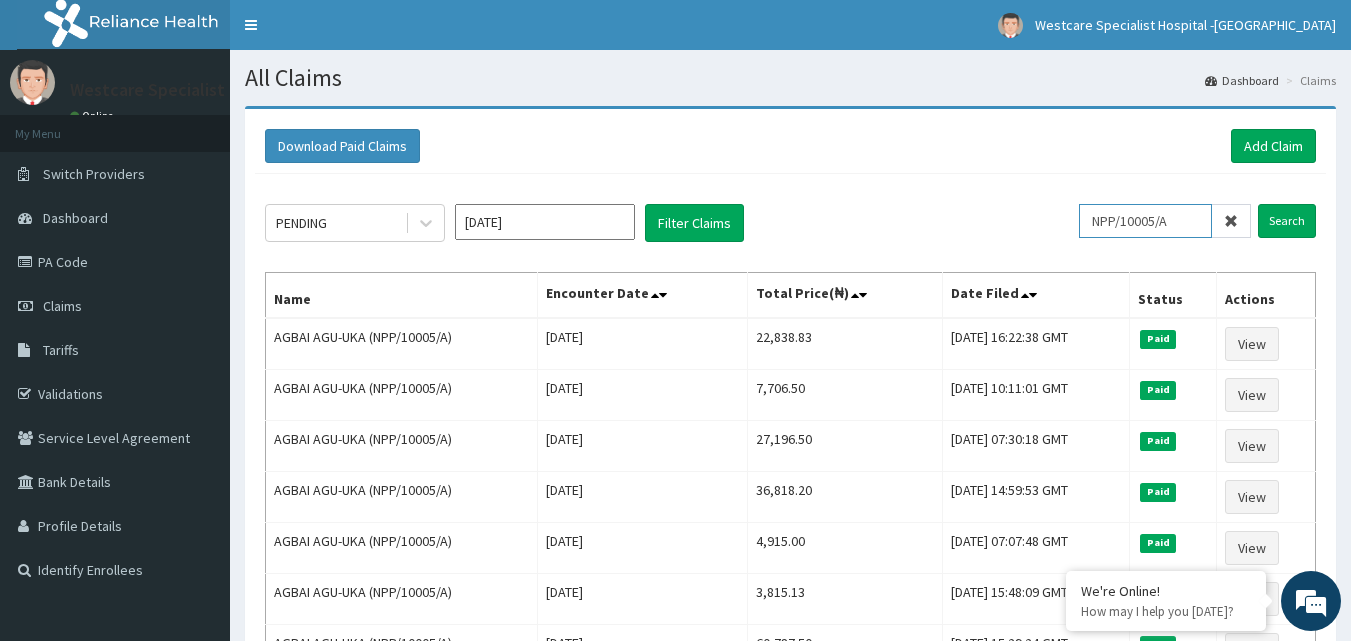 click on "NPP/10005/A" at bounding box center (1145, 221) 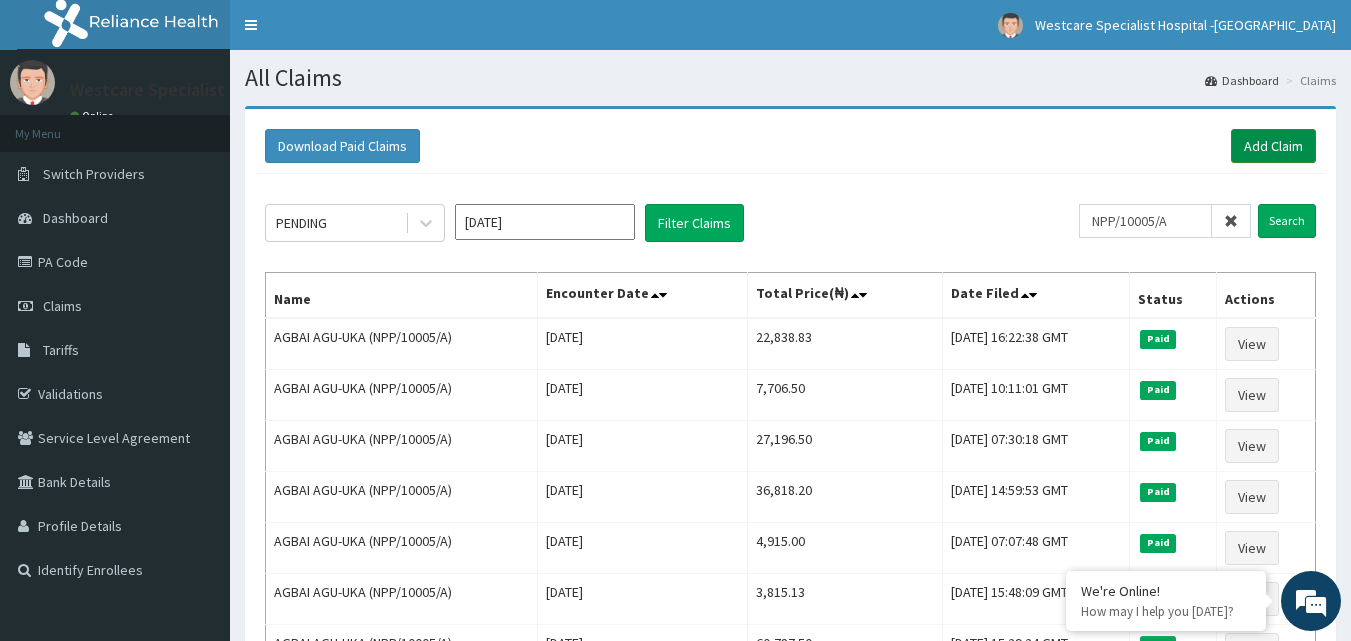 click on "Add Claim" at bounding box center [1273, 146] 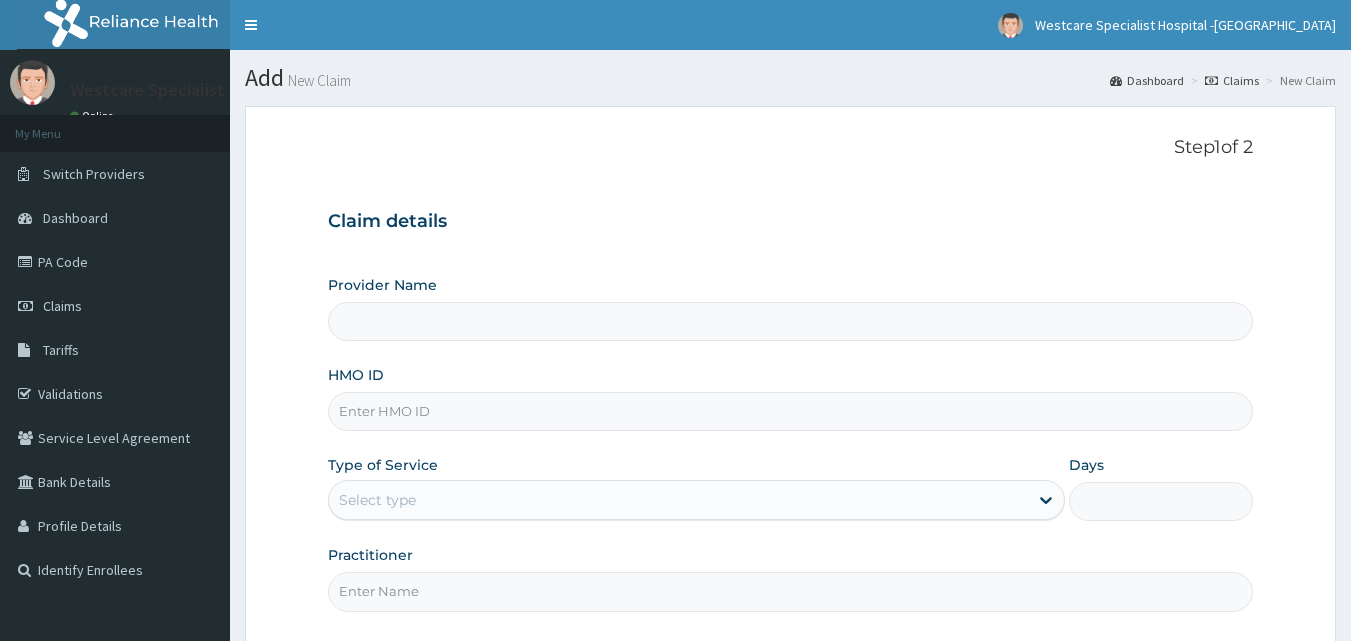 scroll, scrollTop: 0, scrollLeft: 0, axis: both 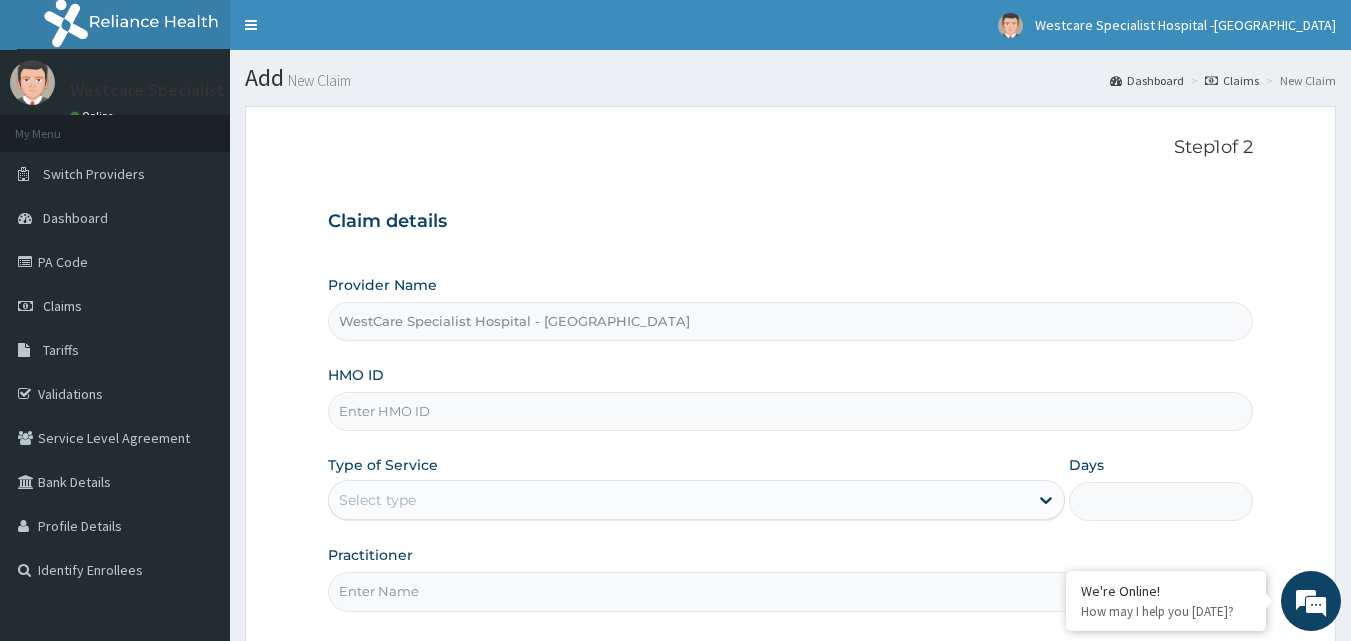 click on "HMO ID" at bounding box center [791, 411] 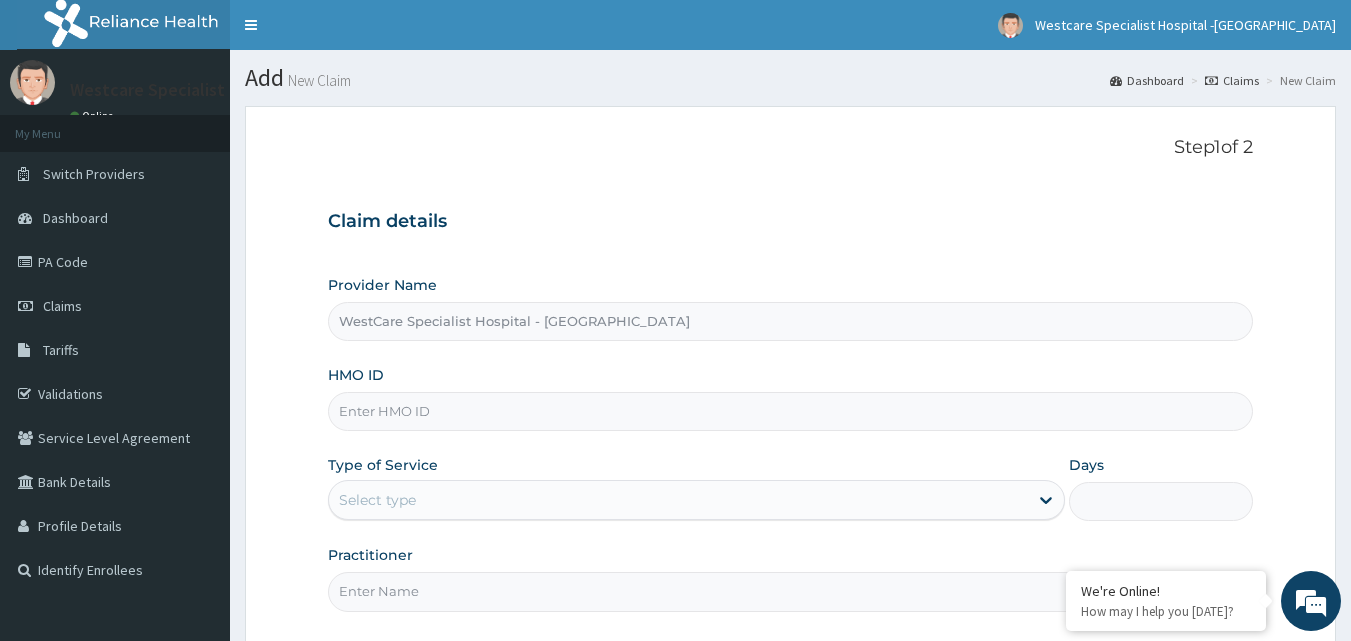 paste on "EXT/10048/E" 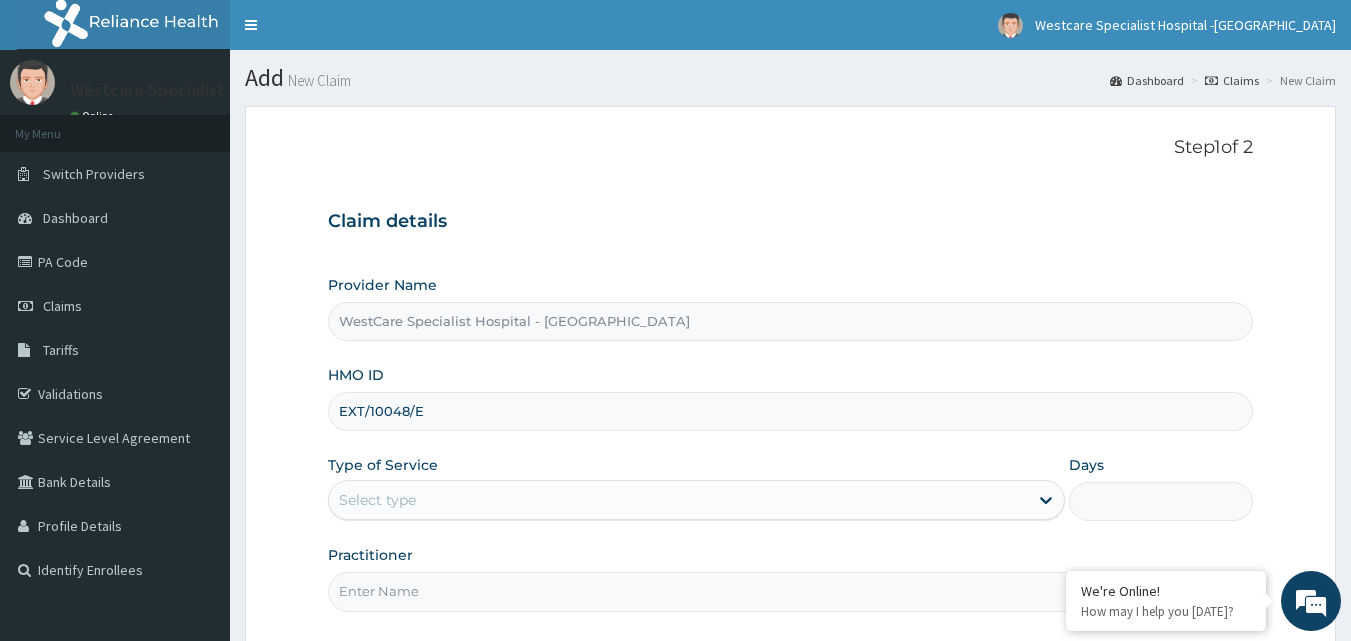 scroll, scrollTop: 0, scrollLeft: 0, axis: both 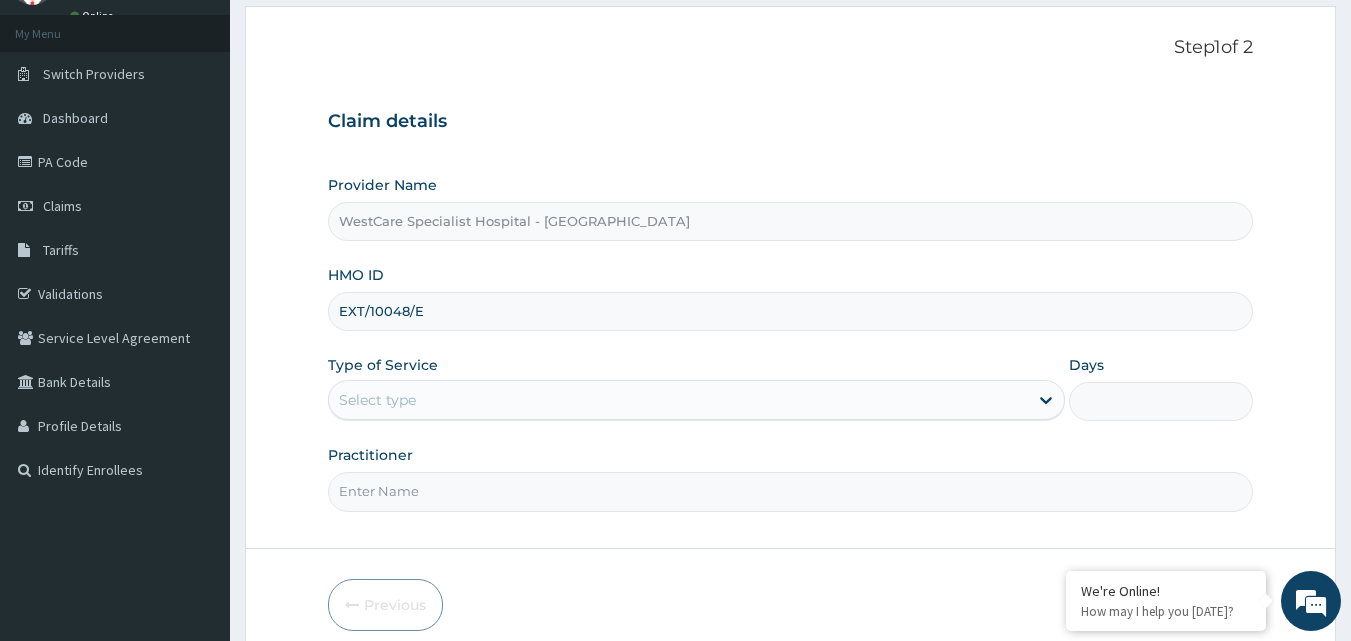 type on "EXT/10048/E" 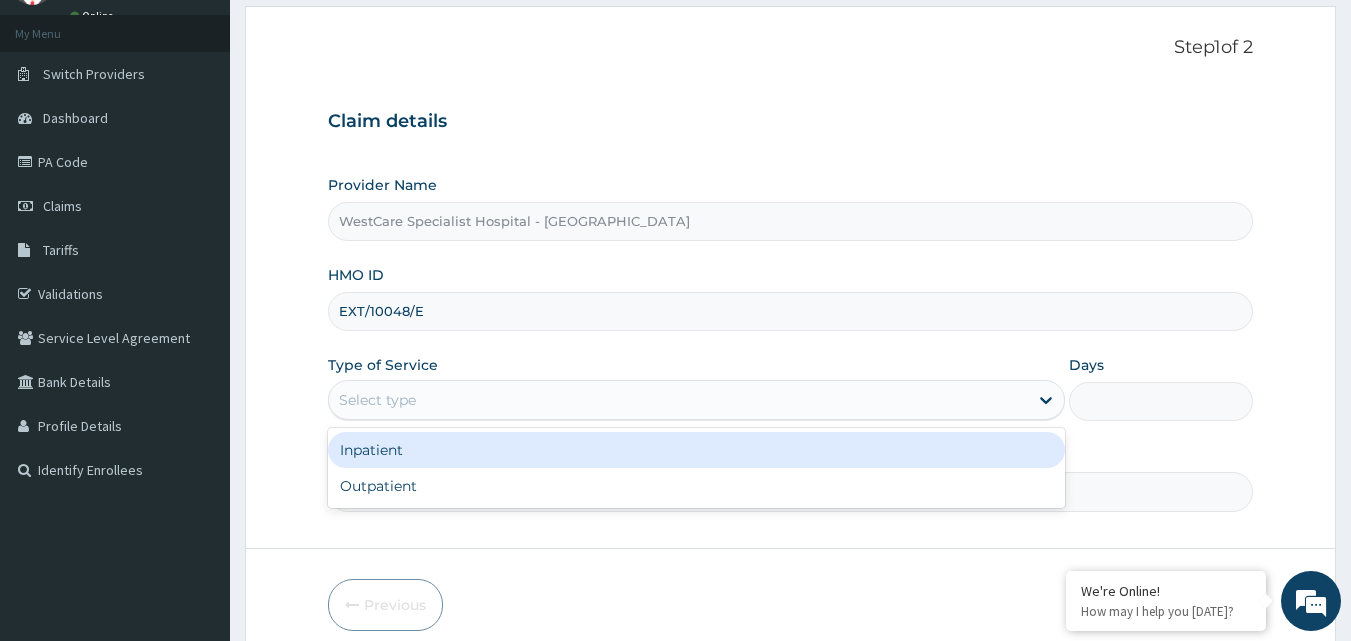 click on "Select type" at bounding box center [678, 400] 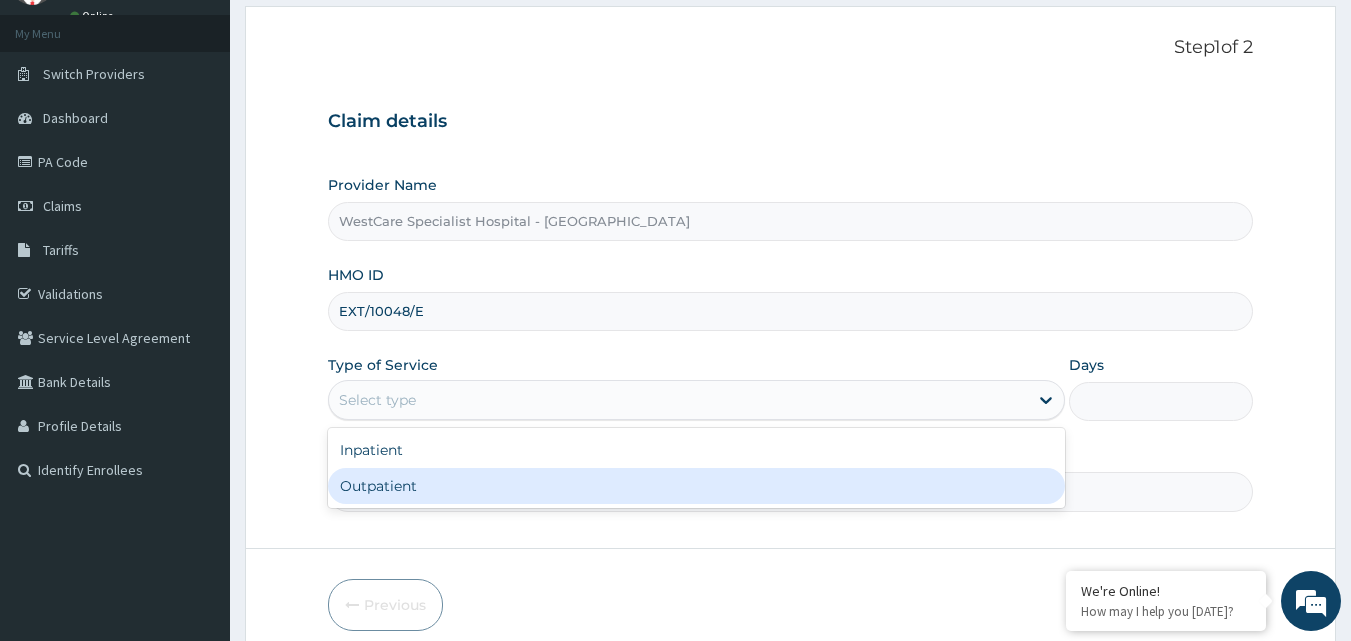 click on "Outpatient" at bounding box center (696, 486) 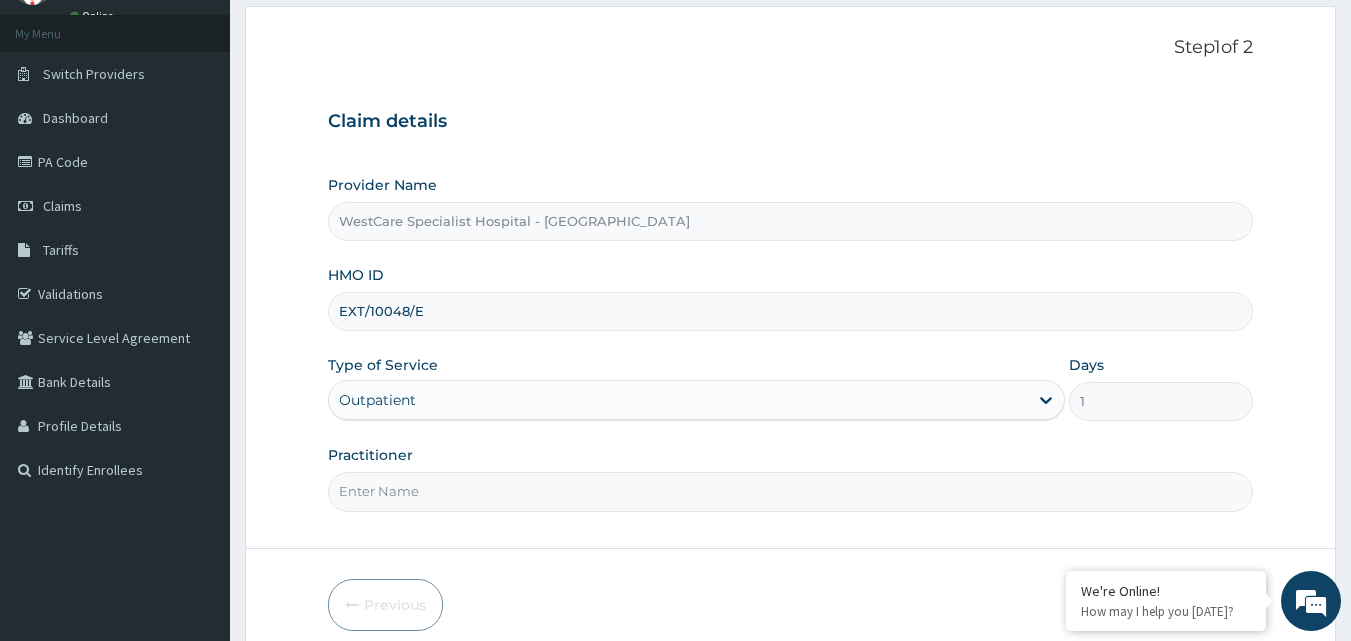 click on "Practitioner" at bounding box center [791, 491] 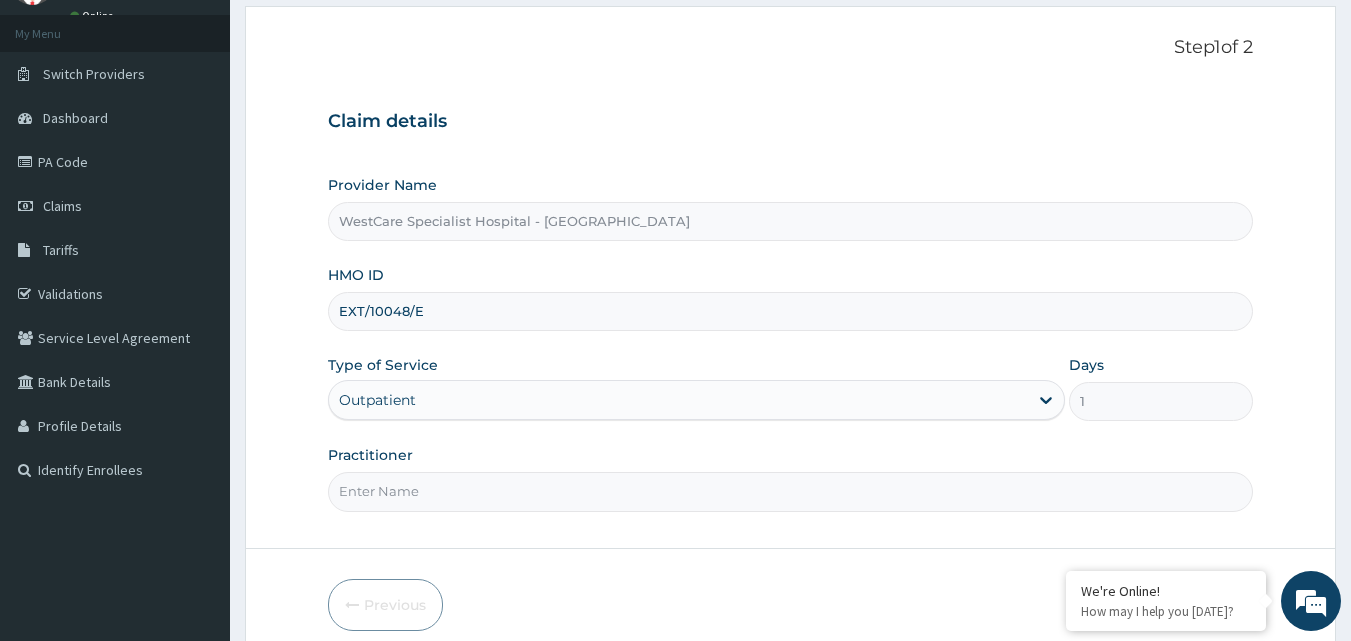 type on "OBIDEYI" 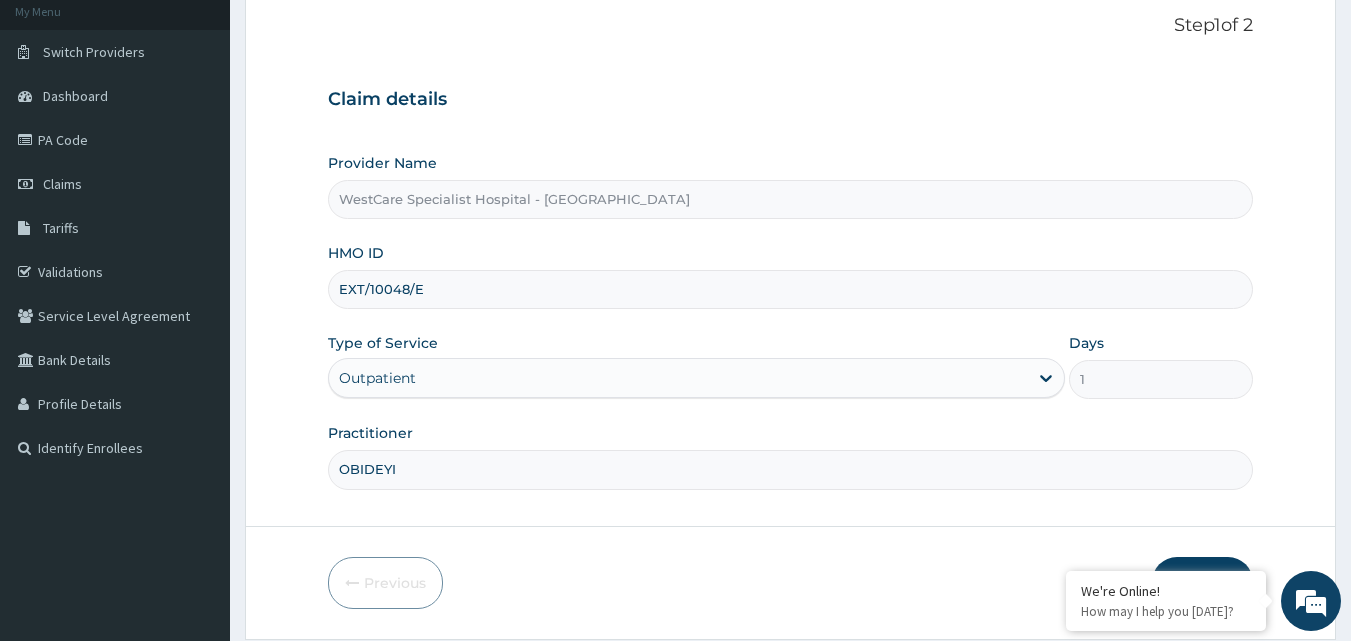 scroll, scrollTop: 187, scrollLeft: 0, axis: vertical 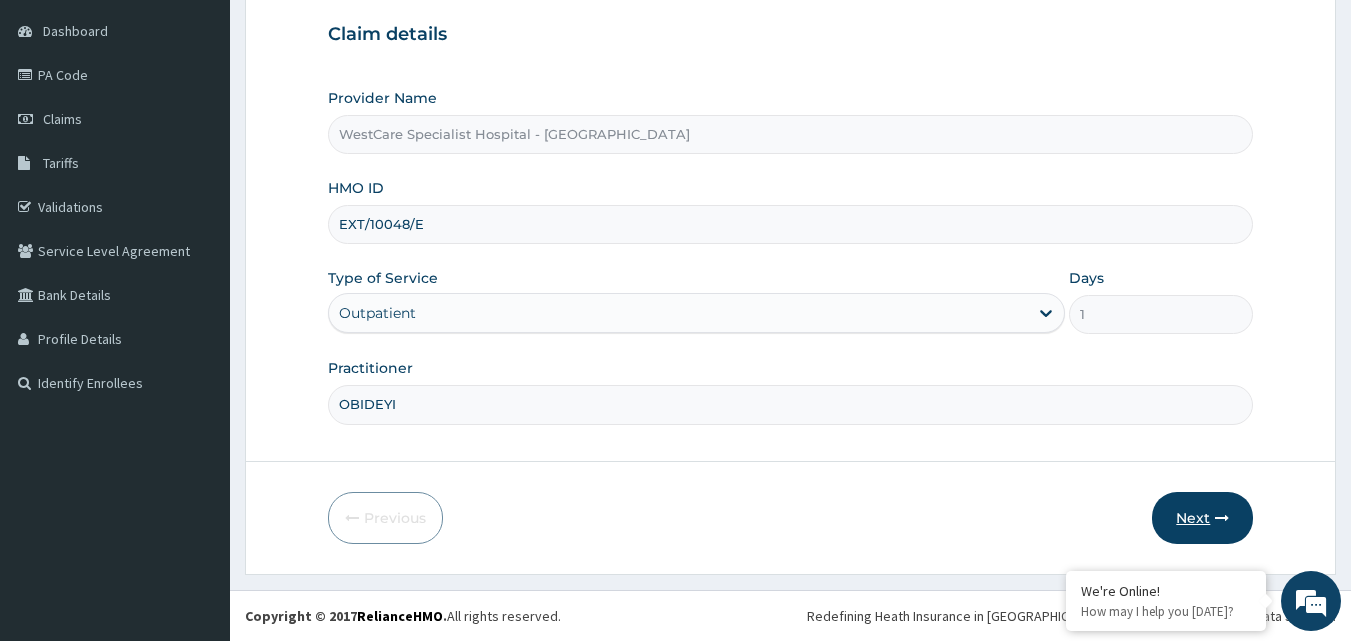 click on "Next" at bounding box center (1202, 518) 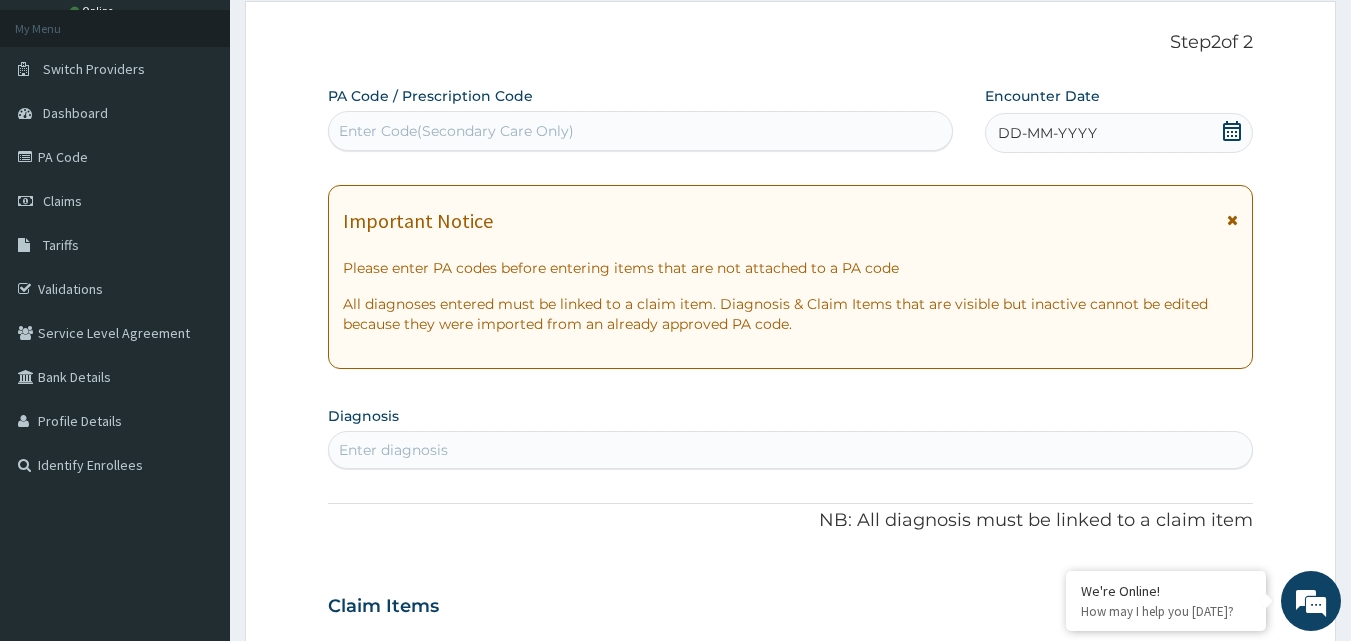scroll, scrollTop: 100, scrollLeft: 0, axis: vertical 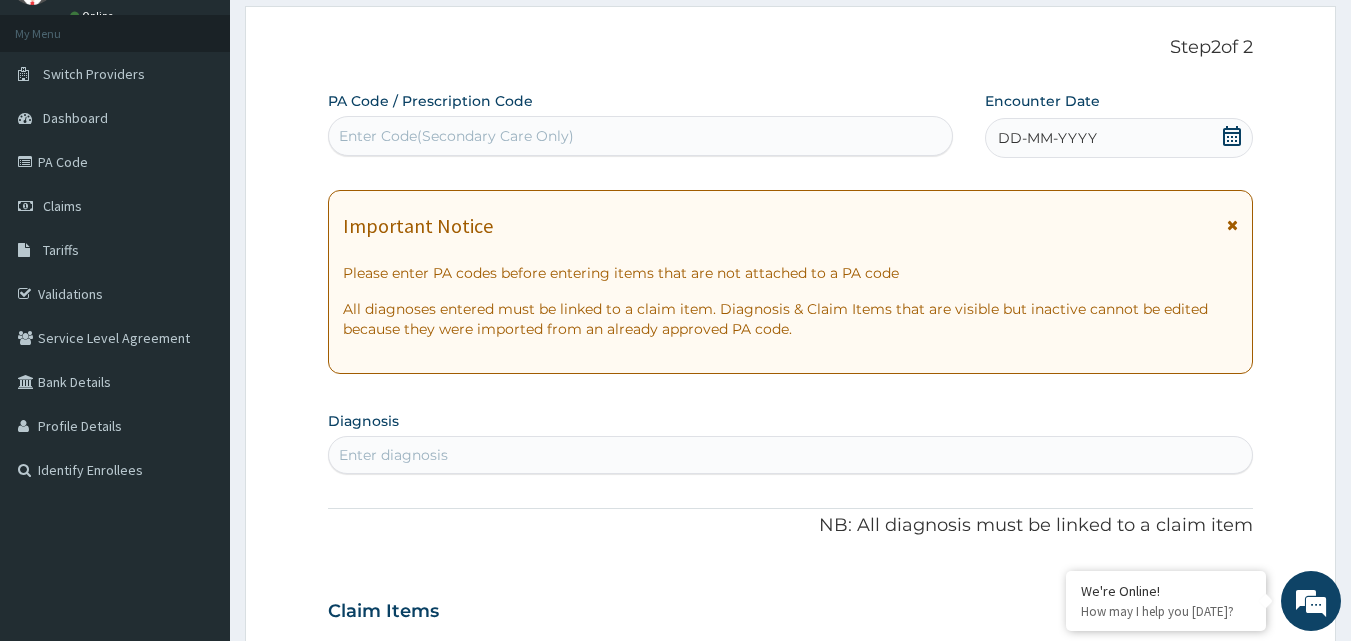 click 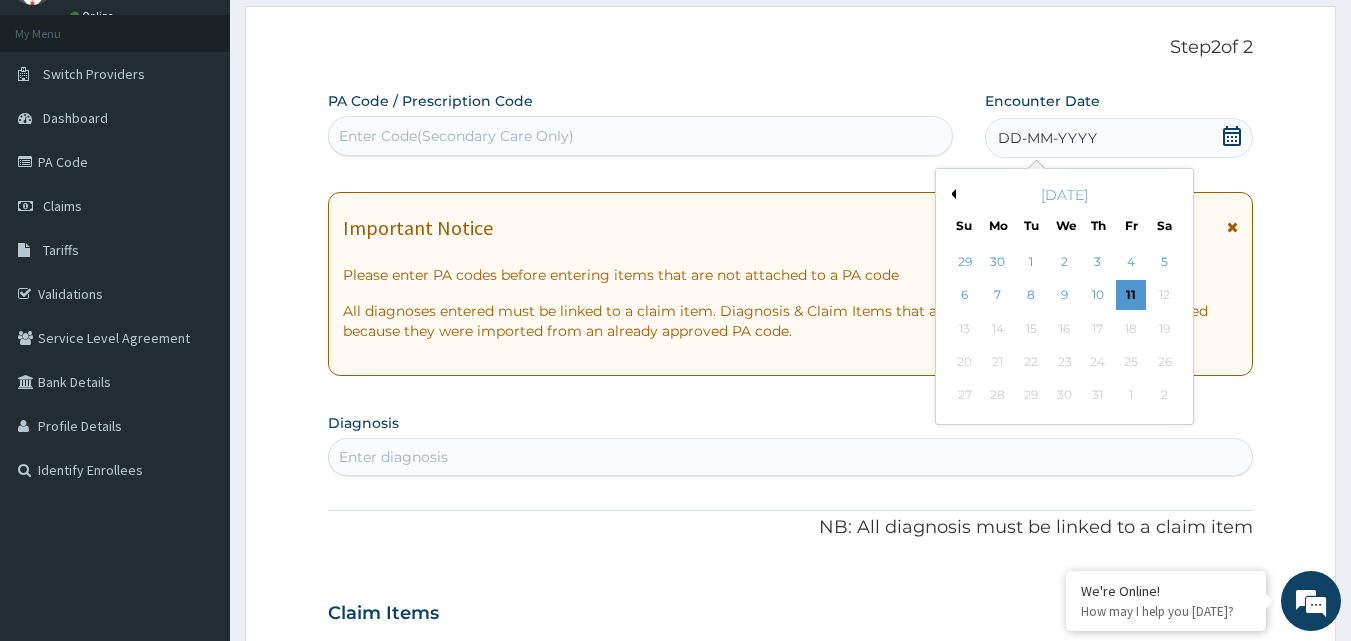 click on "Previous Month" at bounding box center [951, 194] 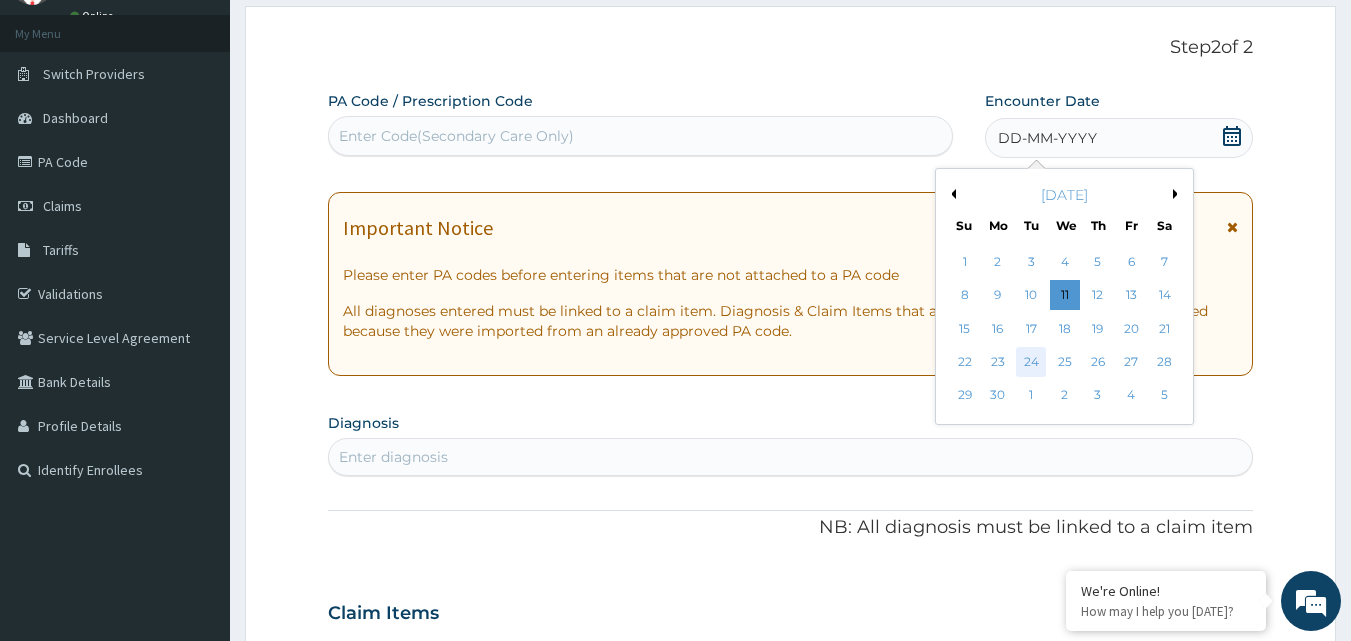 click on "24" at bounding box center (1032, 362) 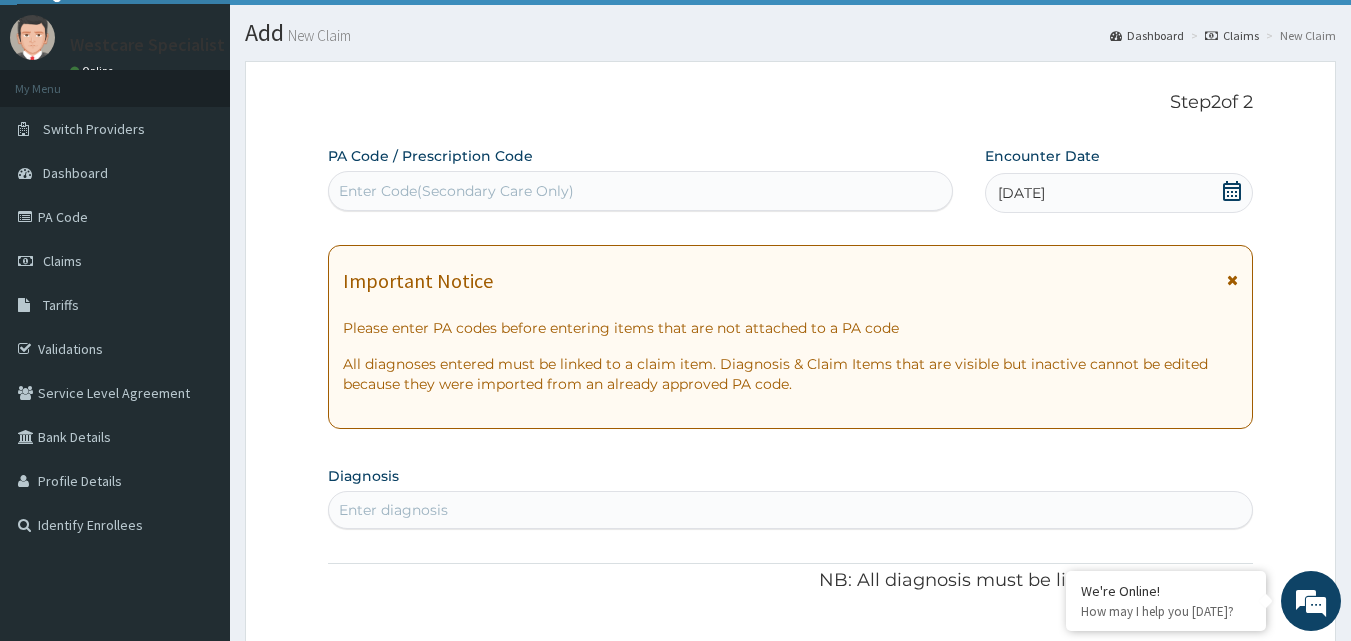 scroll, scrollTop: 0, scrollLeft: 0, axis: both 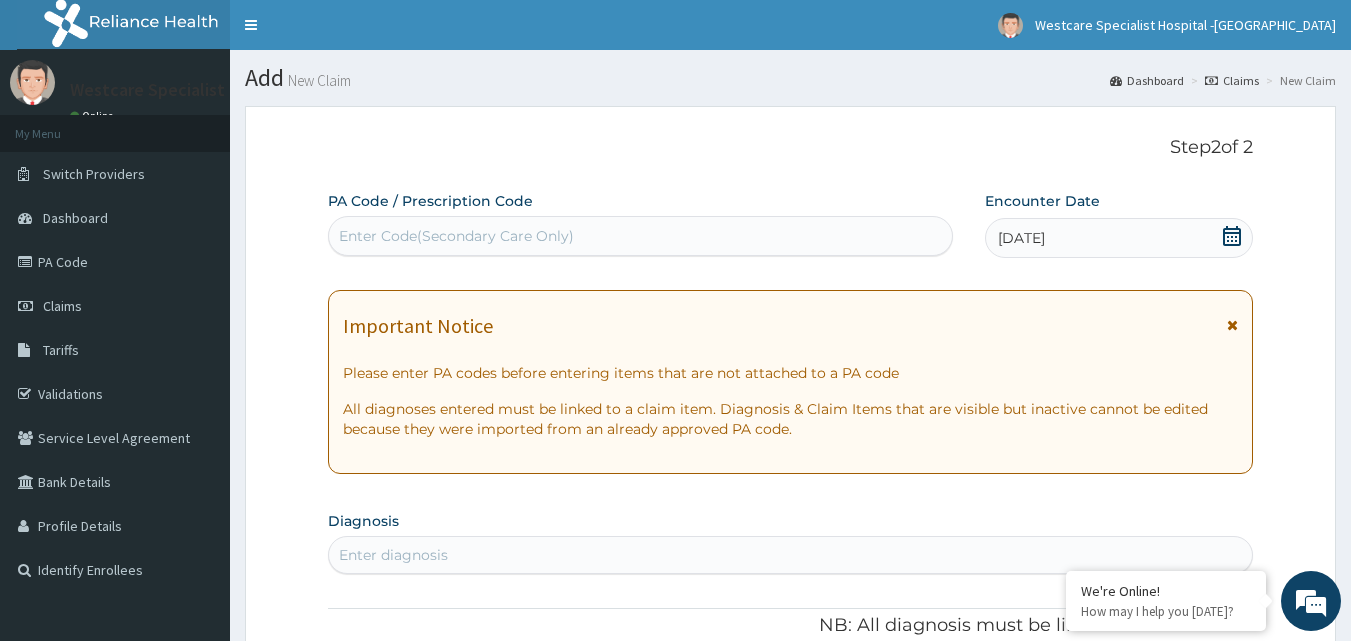 click on "Enter Code(Secondary Care Only)" at bounding box center [456, 236] 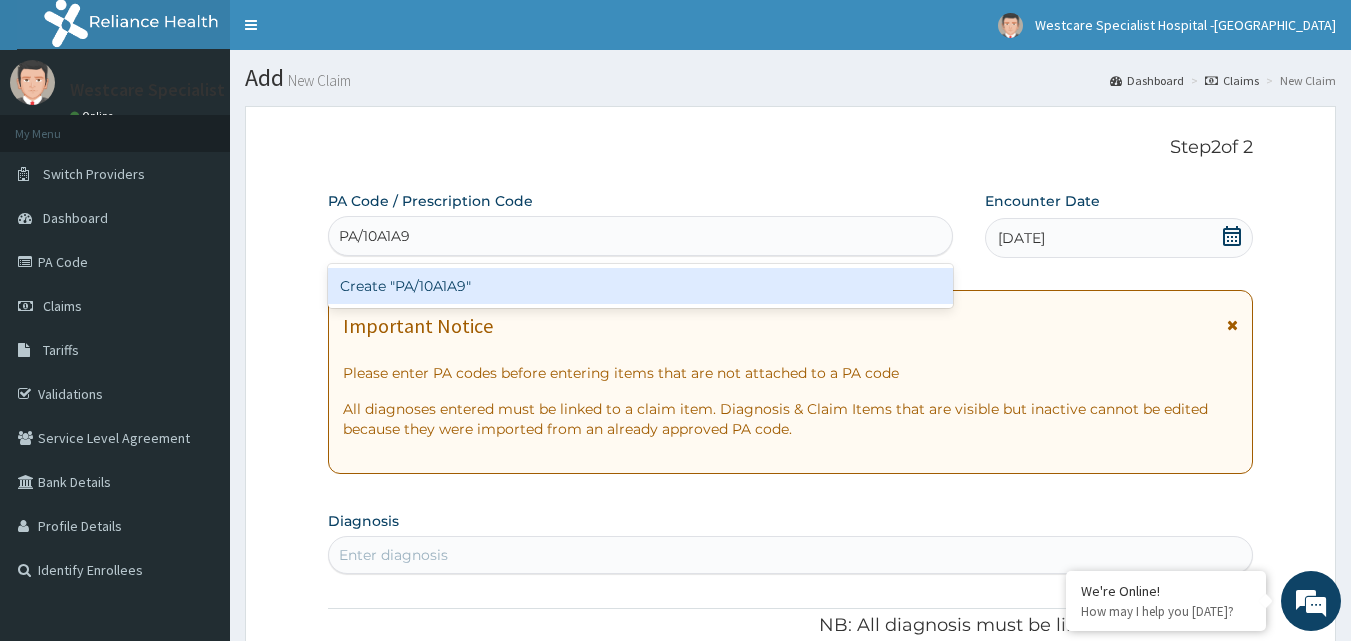 click on "Create "PA/10A1A9"" at bounding box center [641, 286] 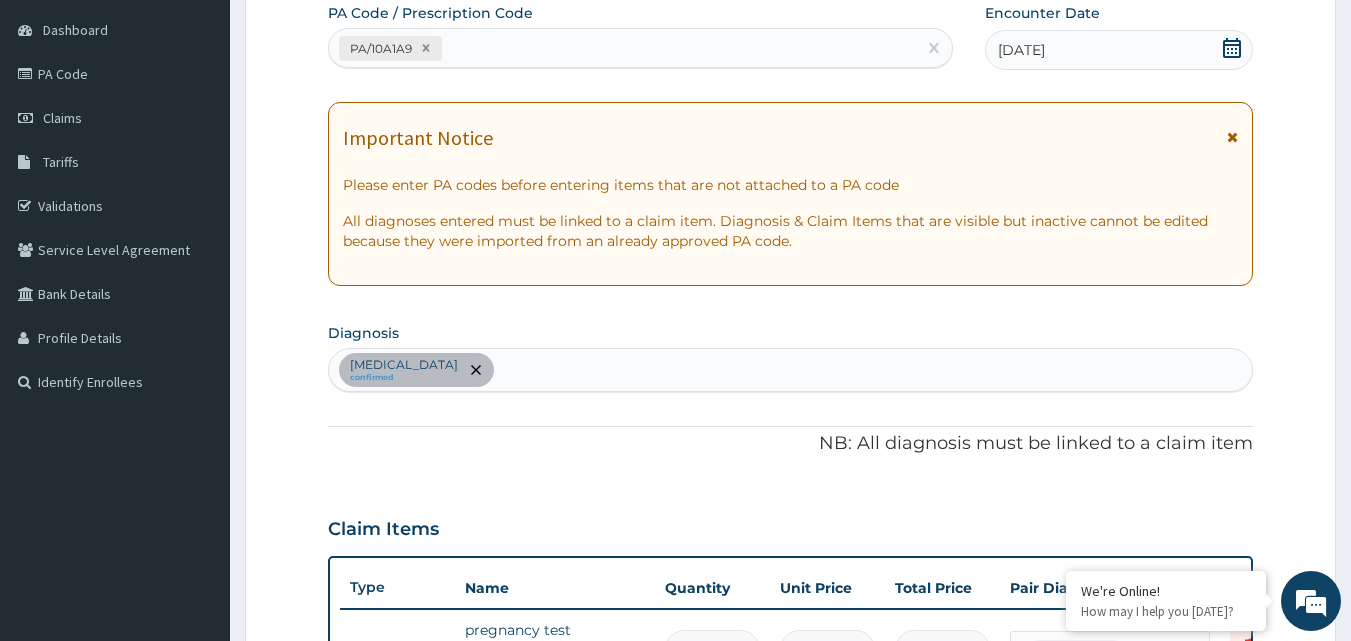 scroll, scrollTop: 200, scrollLeft: 0, axis: vertical 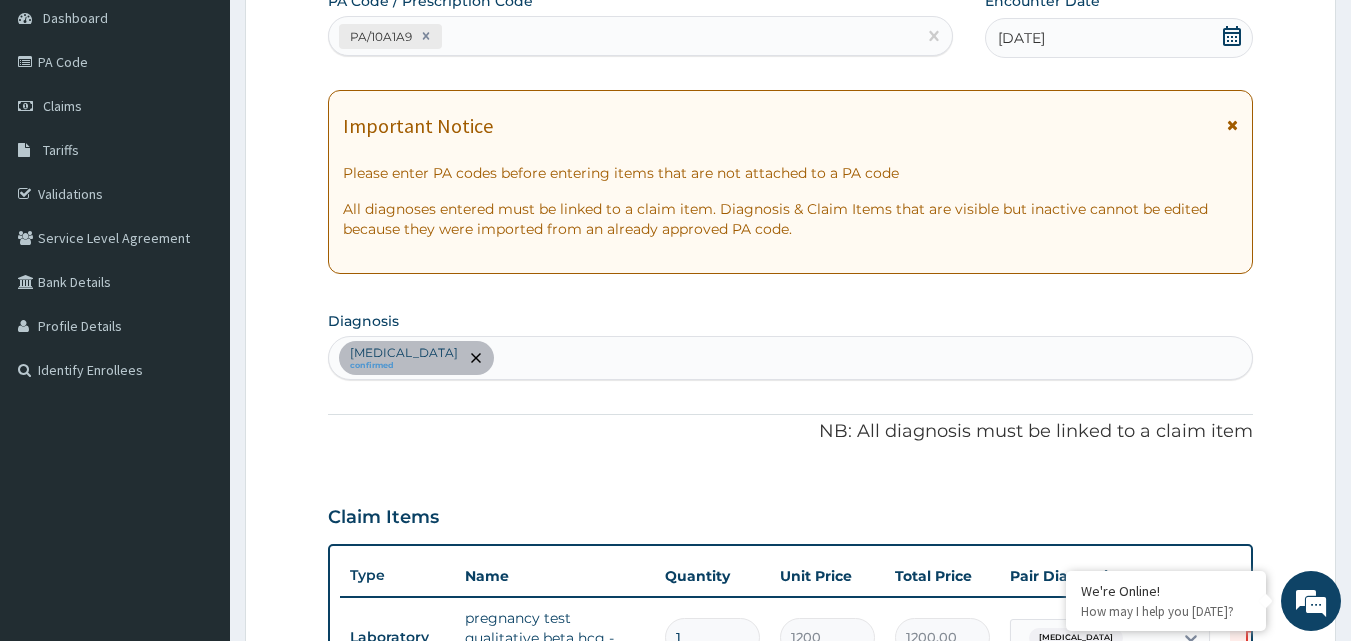 click on "Amenorrhea confirmed" at bounding box center (791, 358) 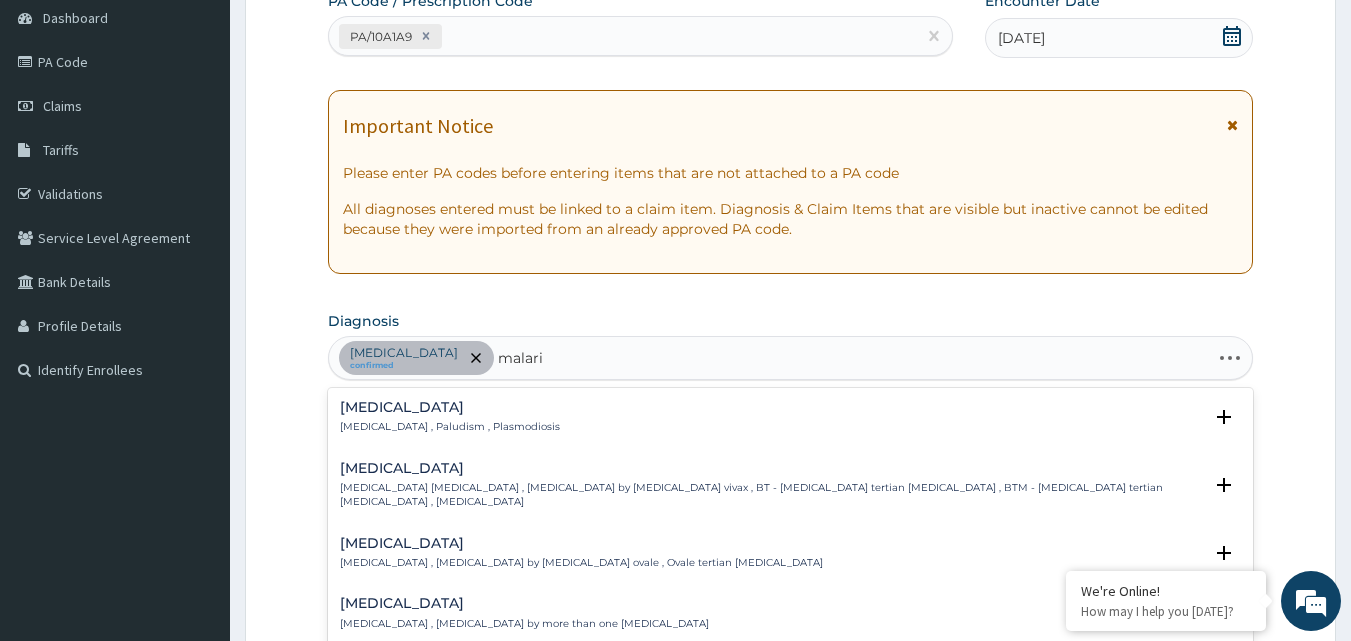 type on "malaria" 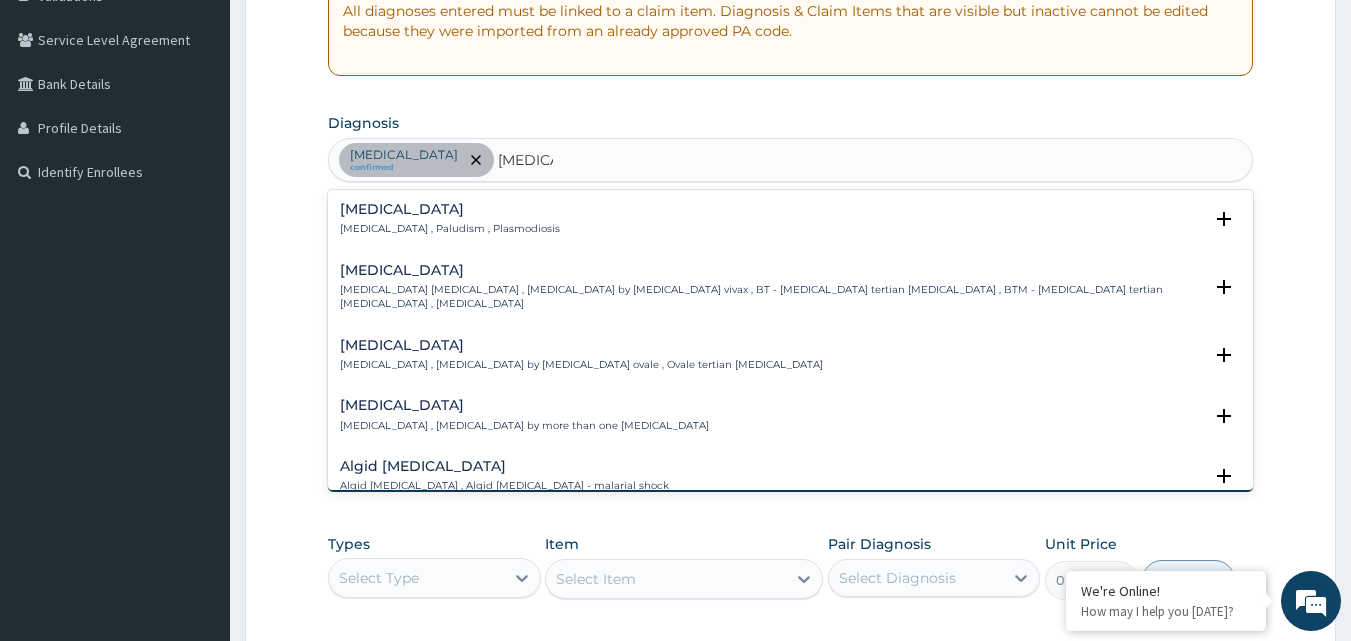 scroll, scrollTop: 400, scrollLeft: 0, axis: vertical 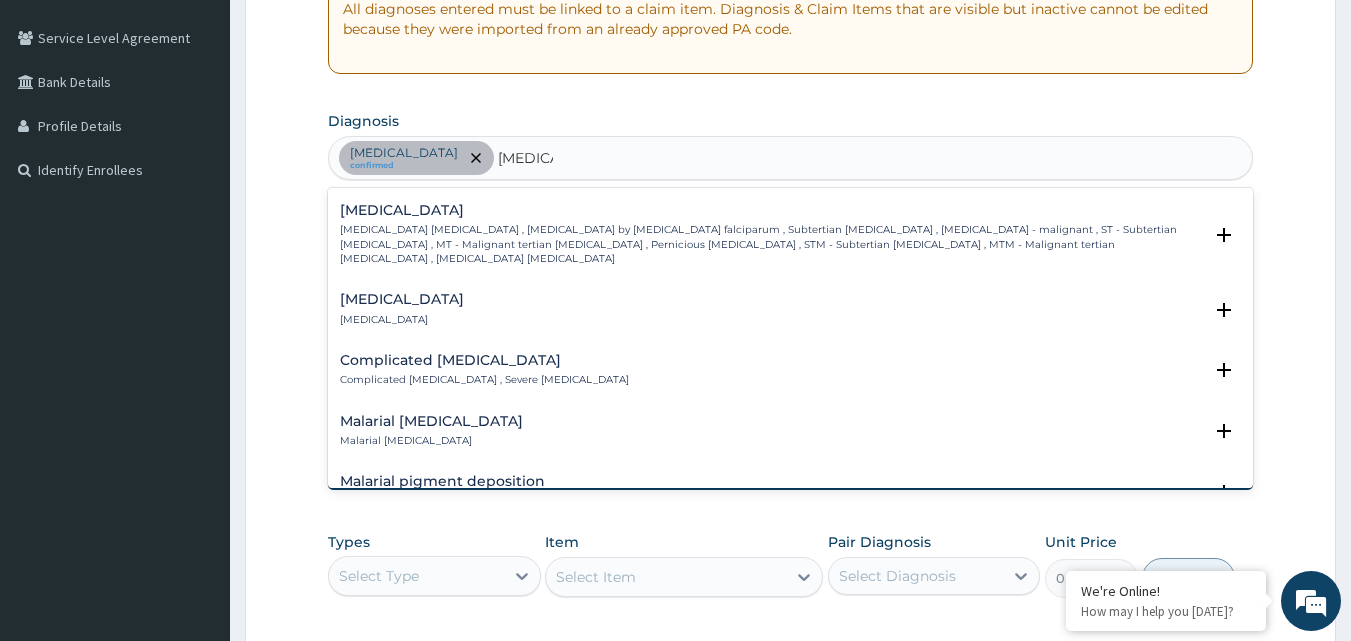 click on "Complicated malaria" at bounding box center (484, 360) 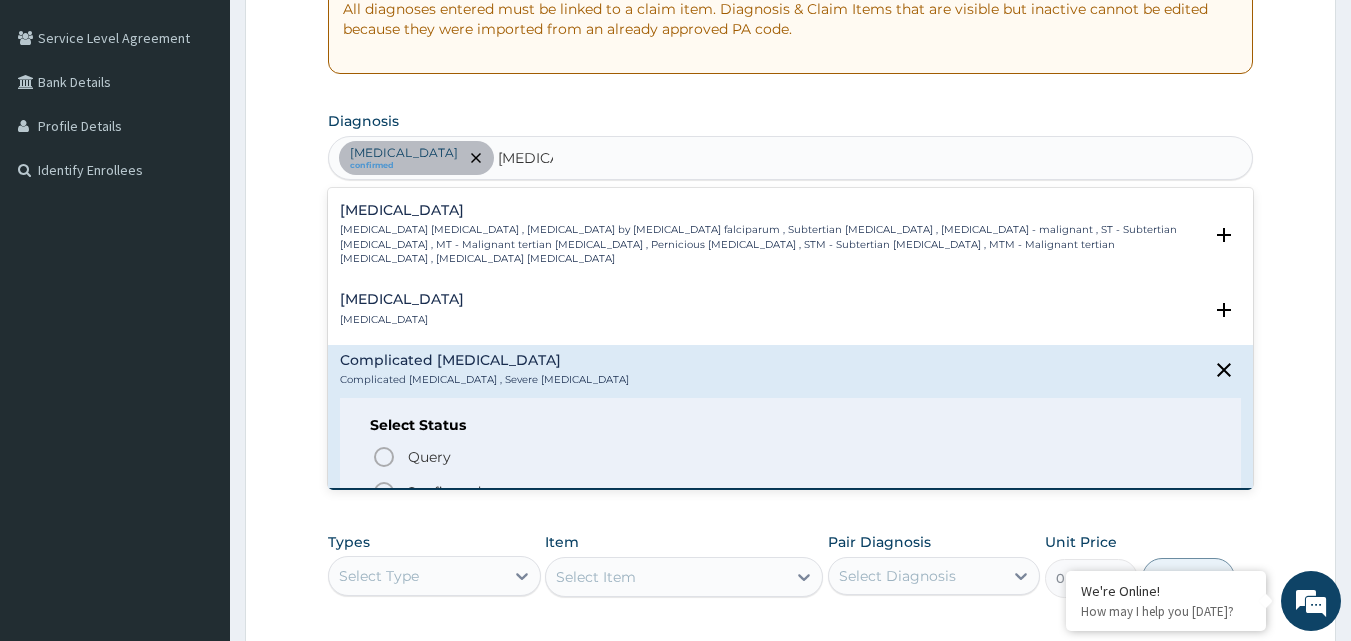 click 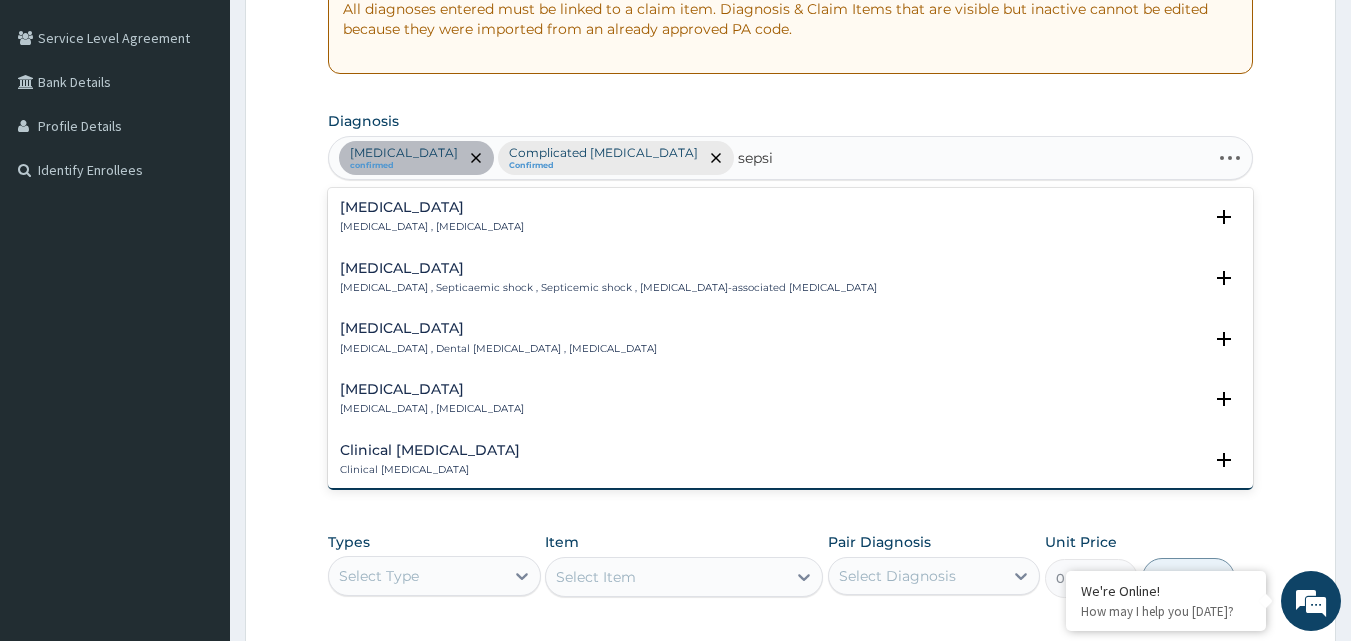 type on "sepsis" 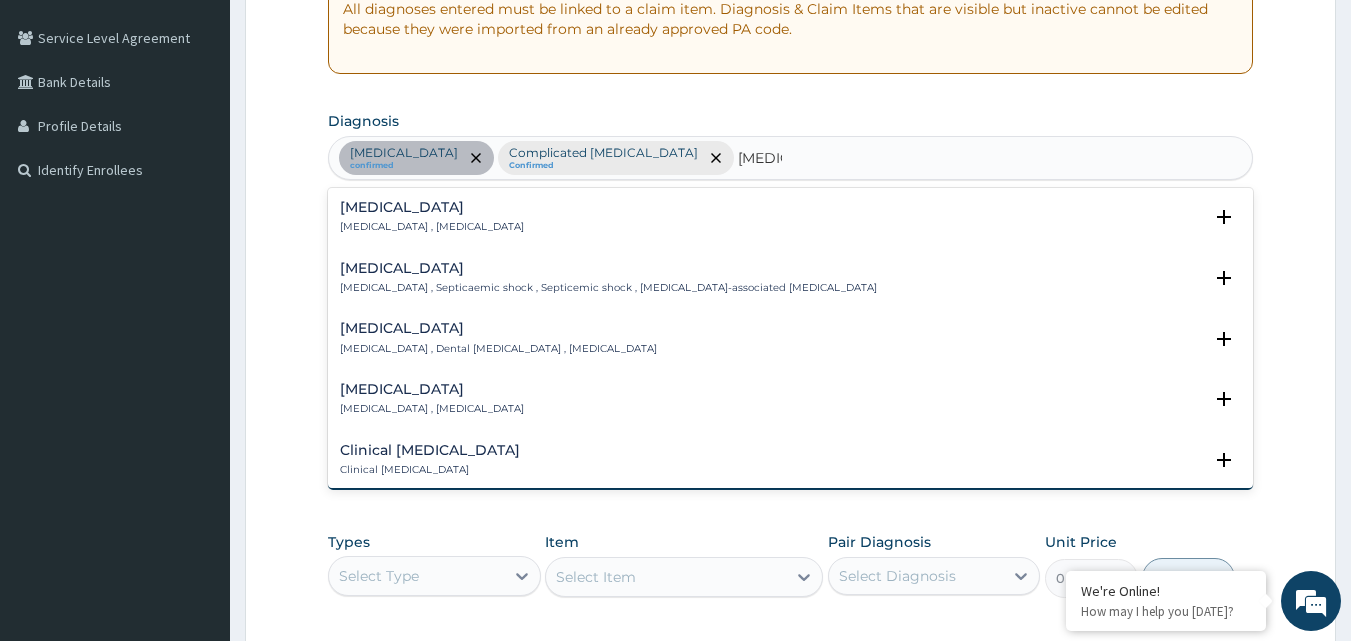 click on "Systemic infection , Sepsis" at bounding box center (432, 227) 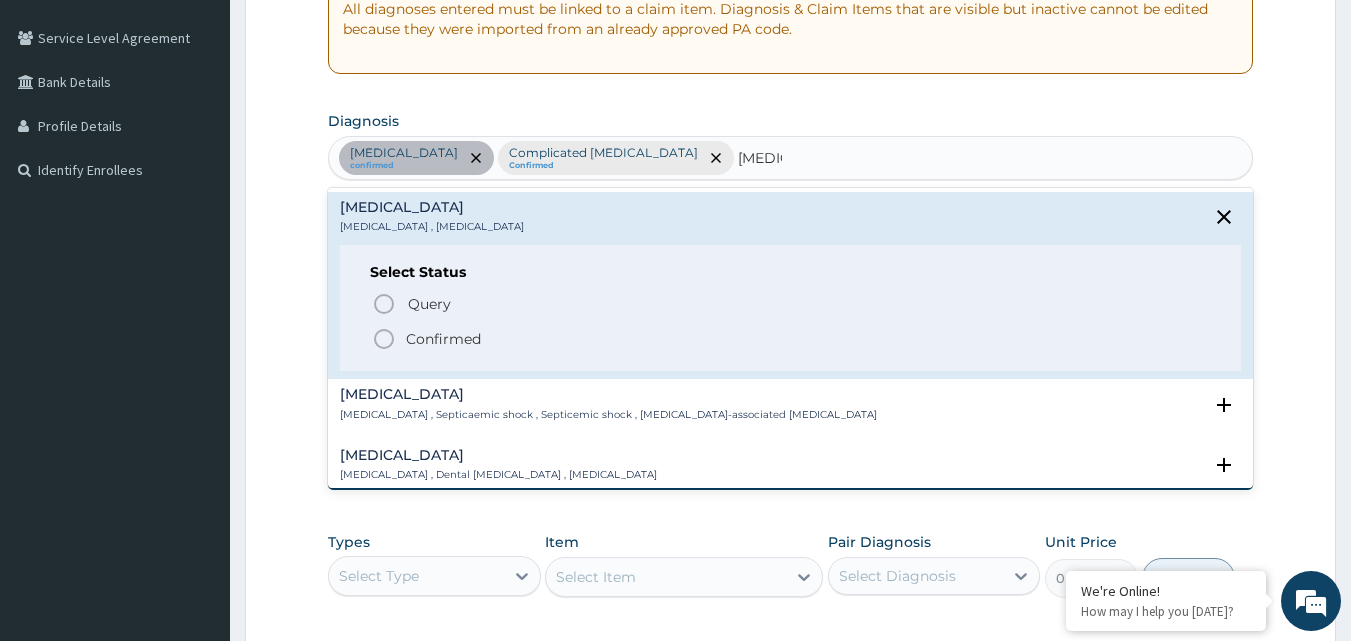 click 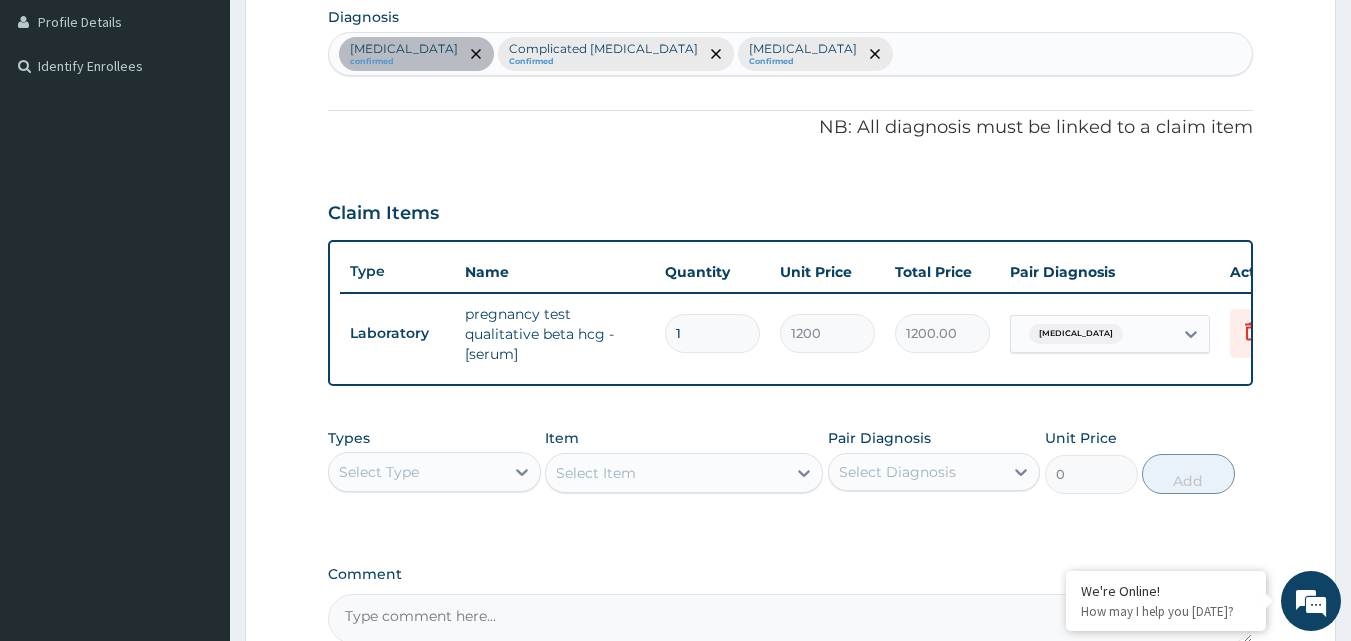 scroll, scrollTop: 600, scrollLeft: 0, axis: vertical 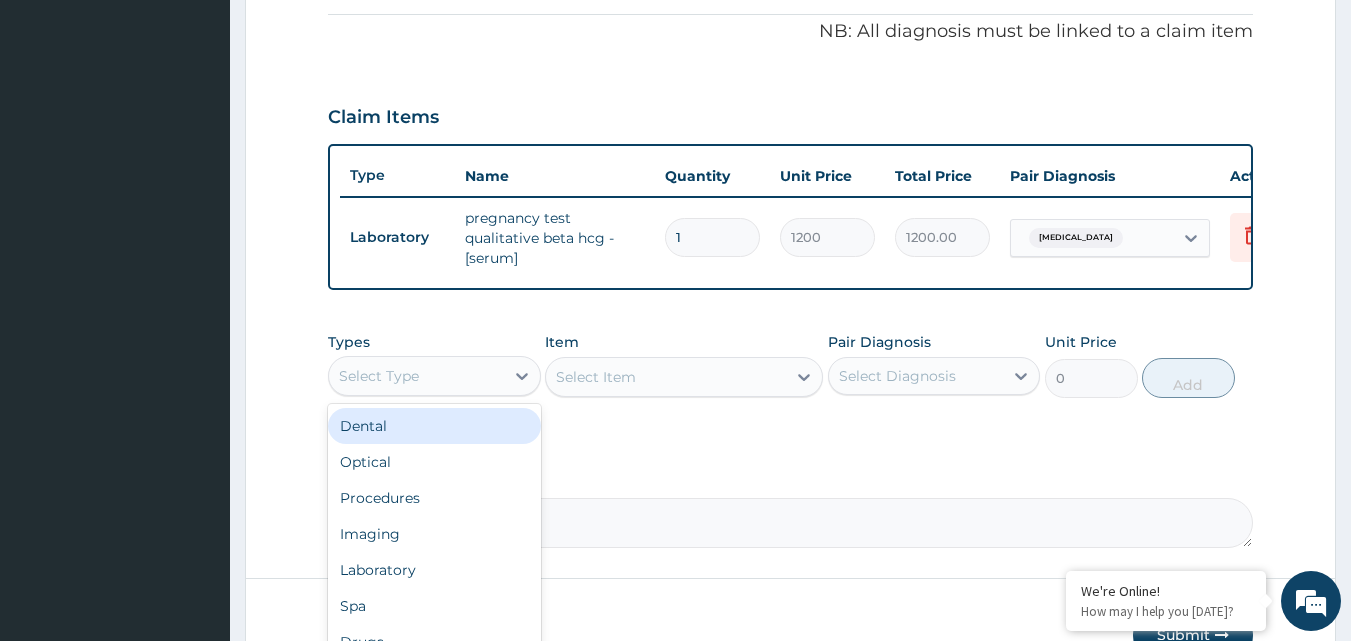 click on "Select Type" at bounding box center (416, 376) 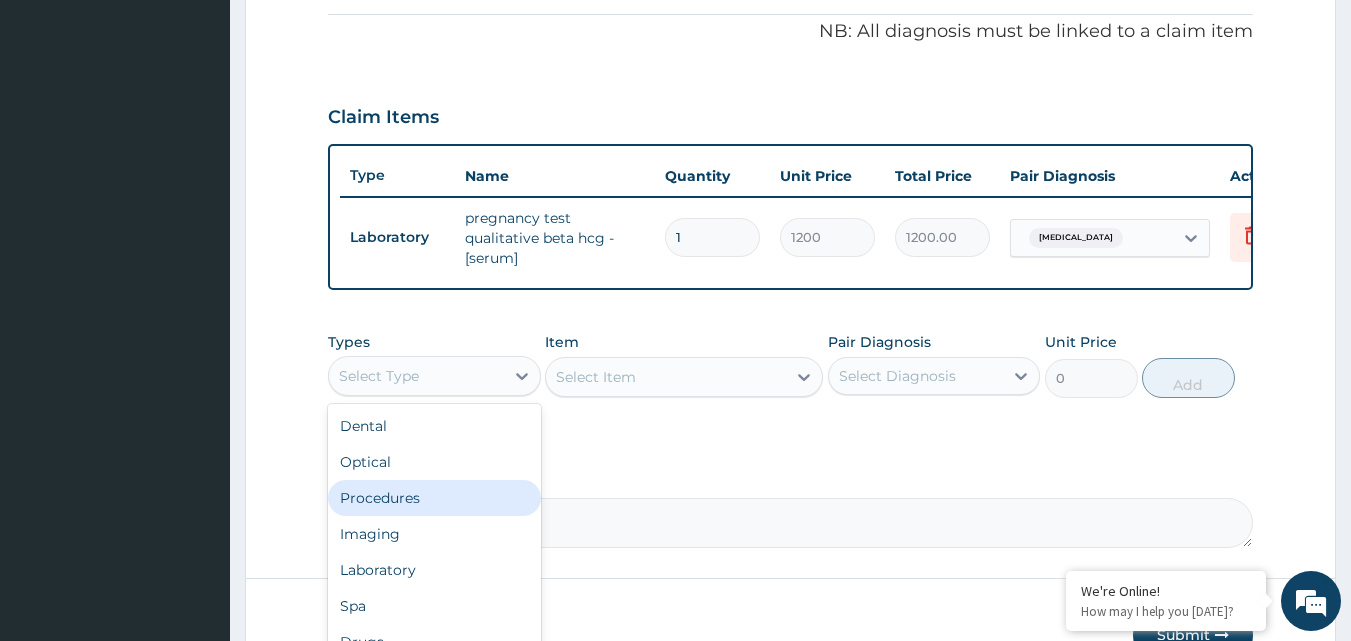 click on "Procedures" at bounding box center (434, 498) 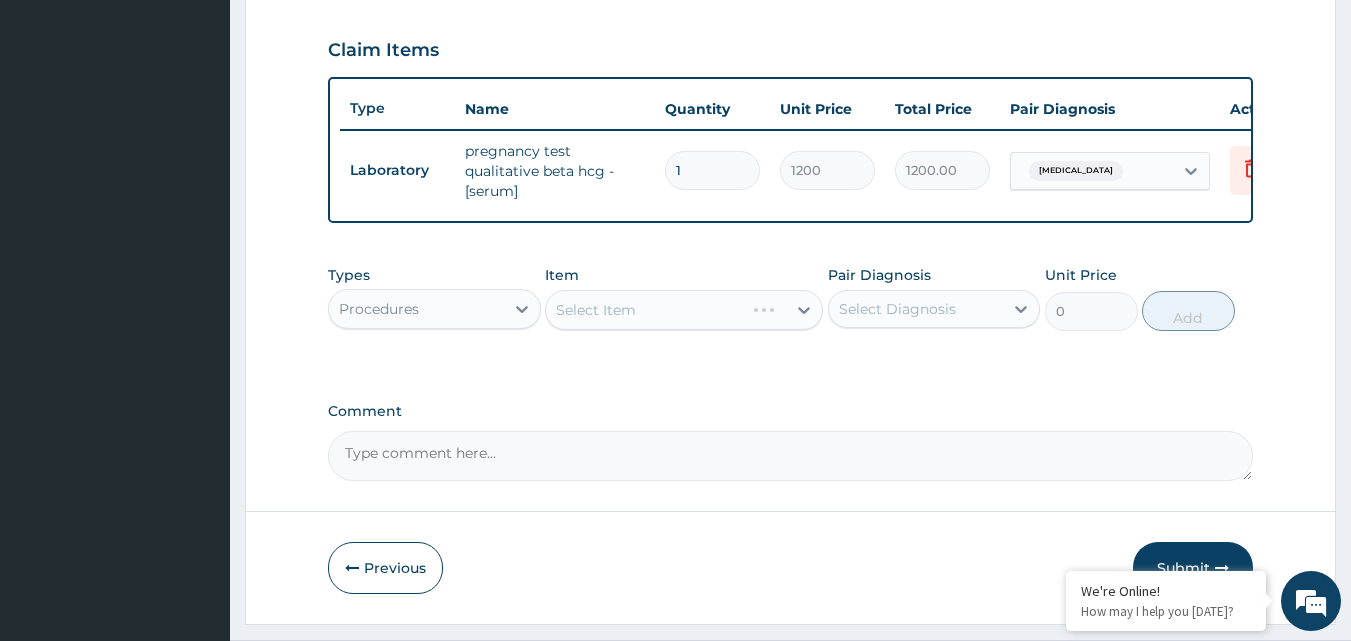 scroll, scrollTop: 632, scrollLeft: 0, axis: vertical 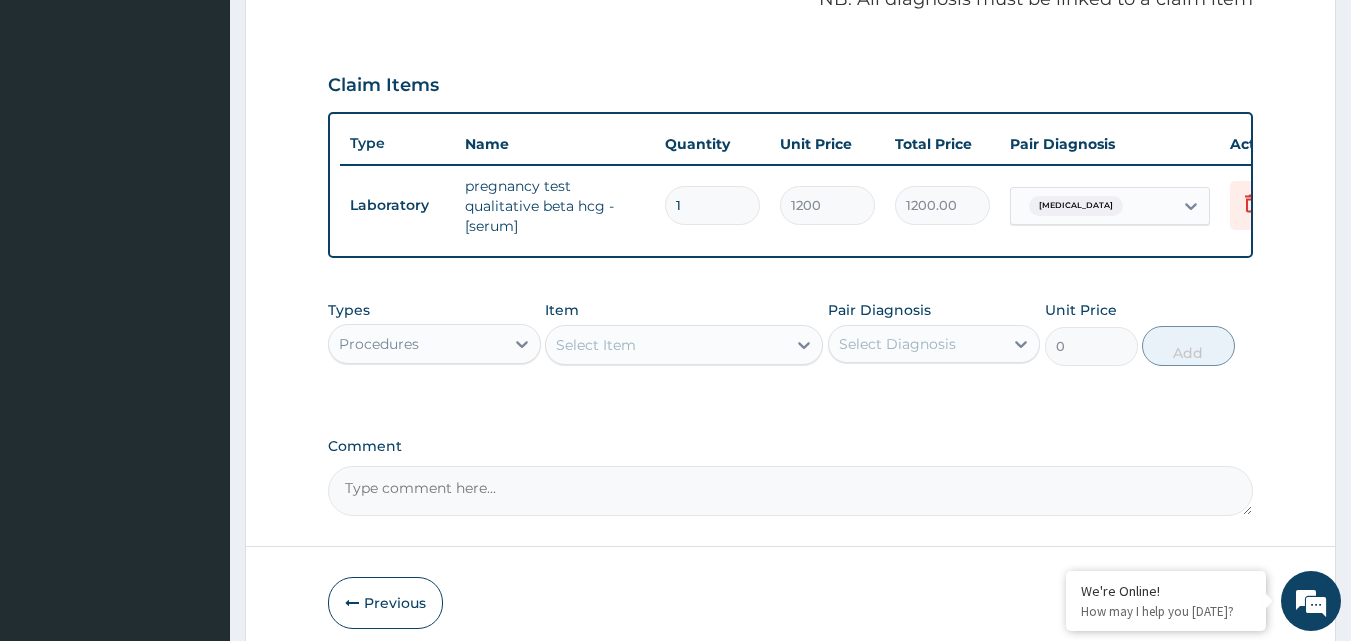 click on "Select Item" at bounding box center [684, 345] 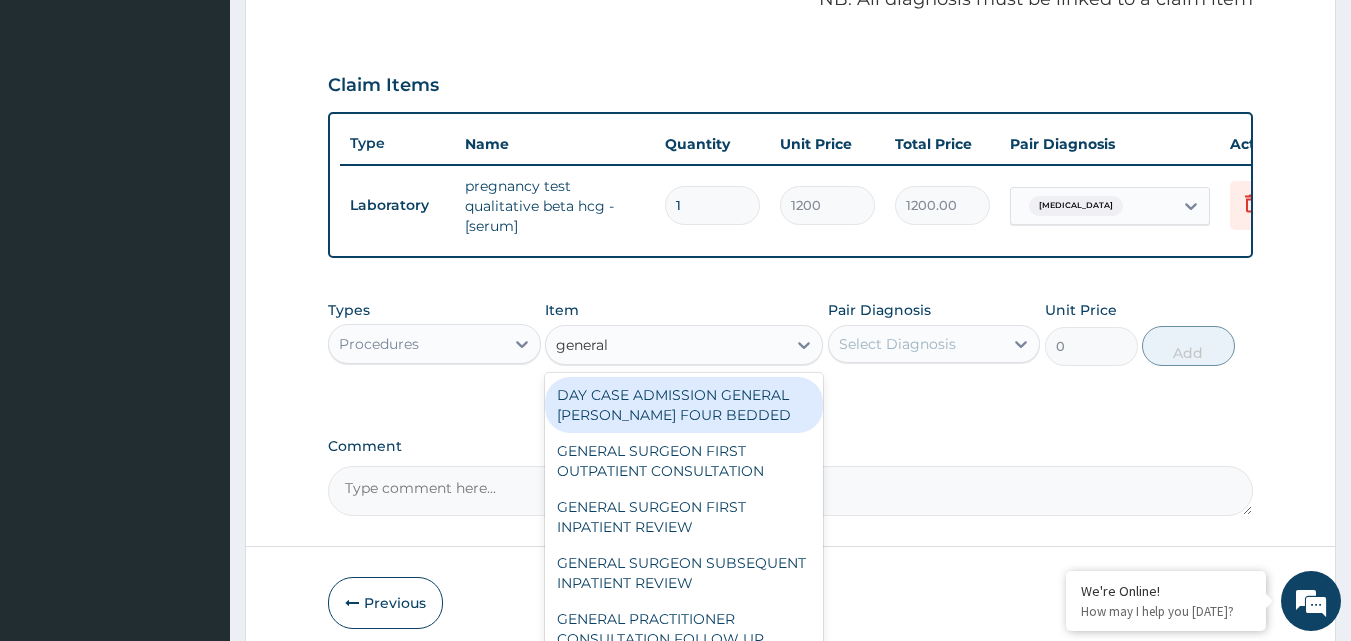 type on "general p" 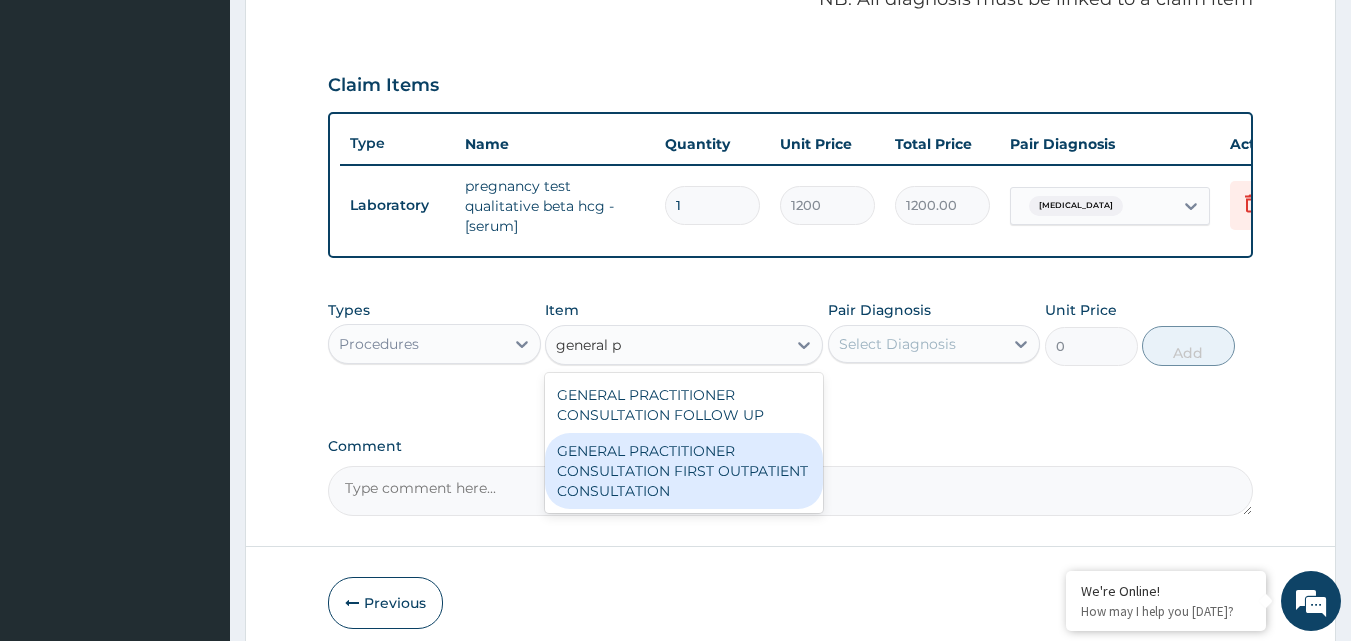 click on "GENERAL PRACTITIONER CONSULTATION FIRST OUTPATIENT CONSULTATION" at bounding box center (684, 471) 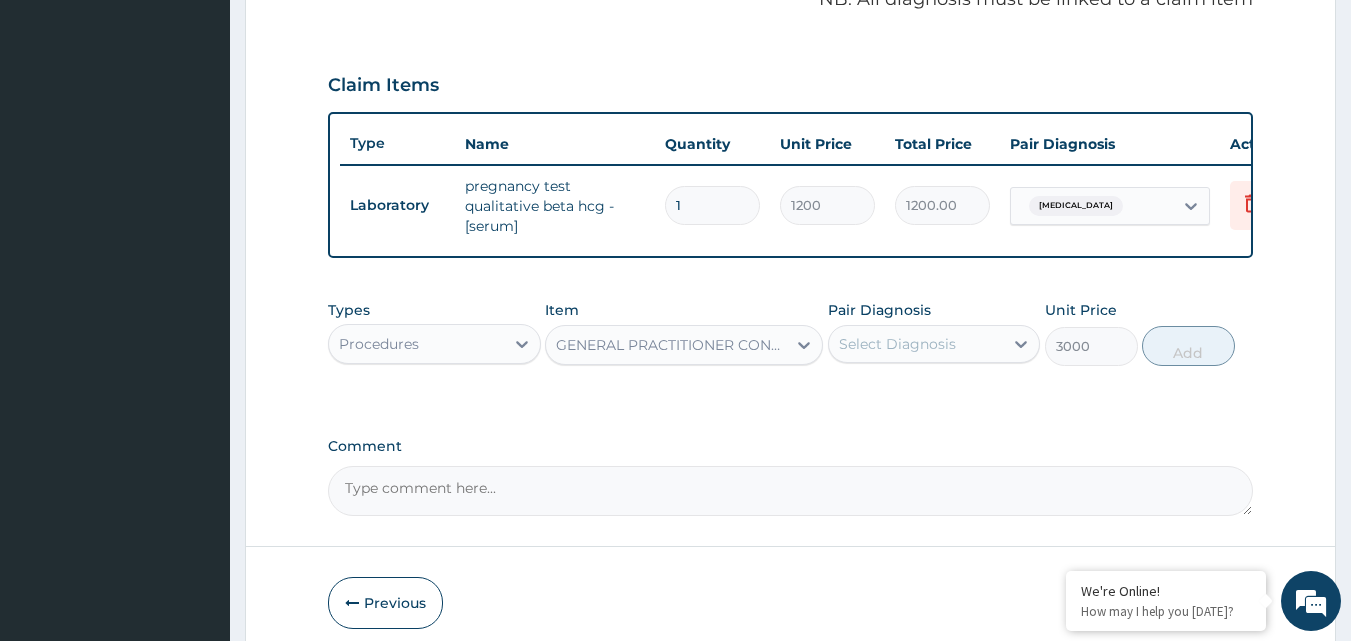 click on "Select Diagnosis" at bounding box center [897, 344] 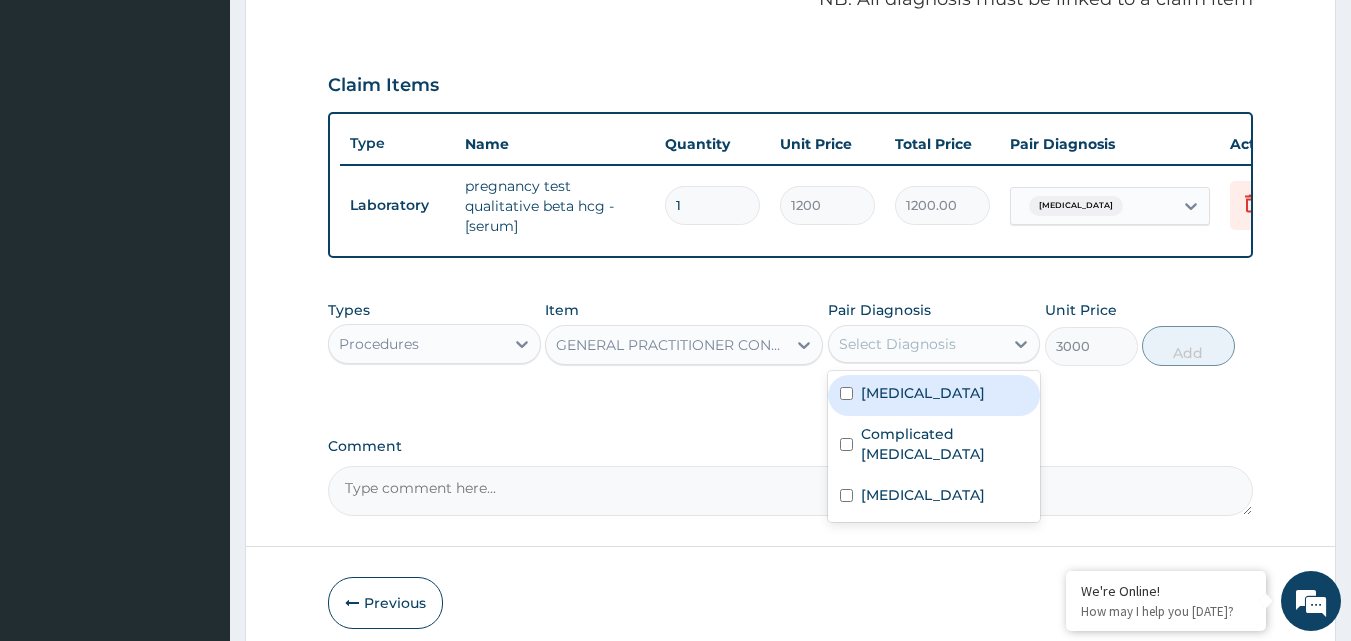 click on "Amenorrhea" at bounding box center [934, 395] 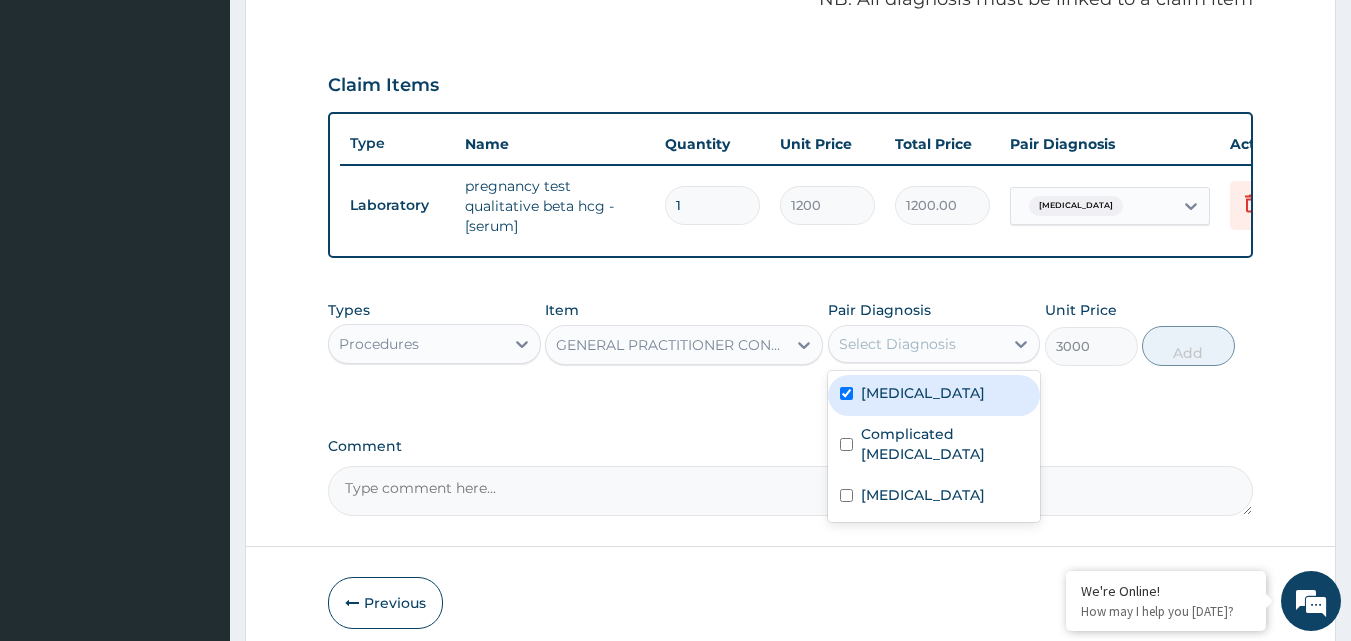 checkbox on "true" 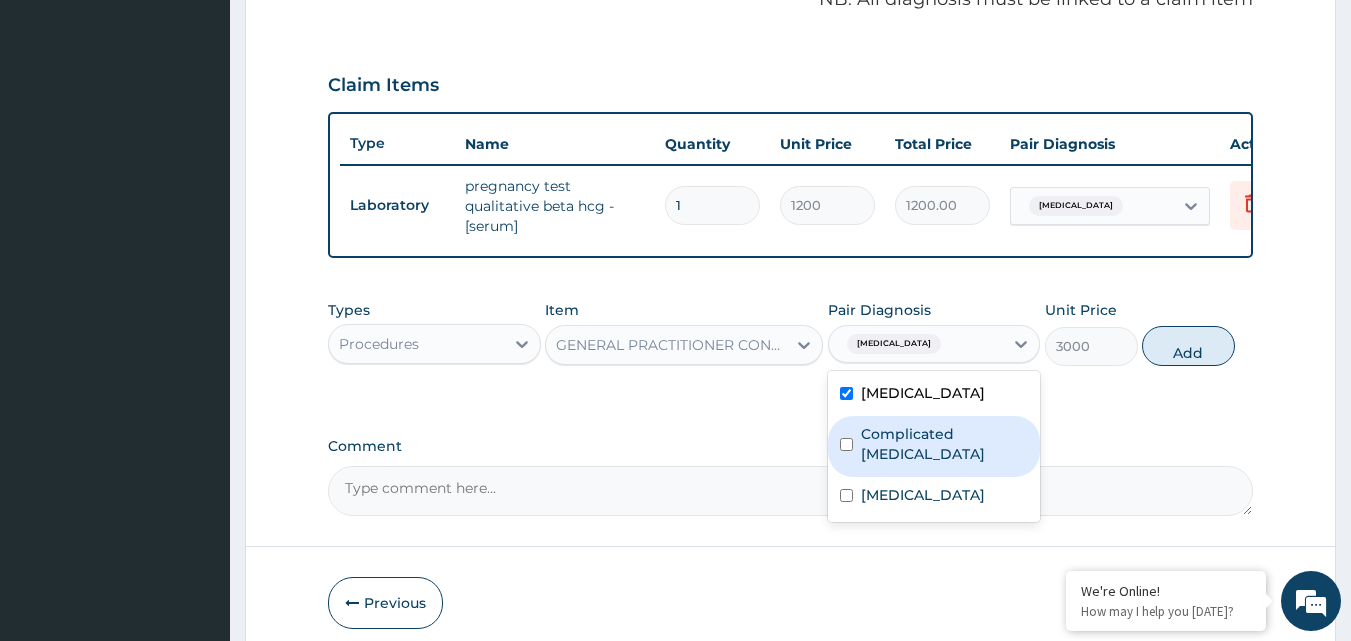 click at bounding box center [846, 444] 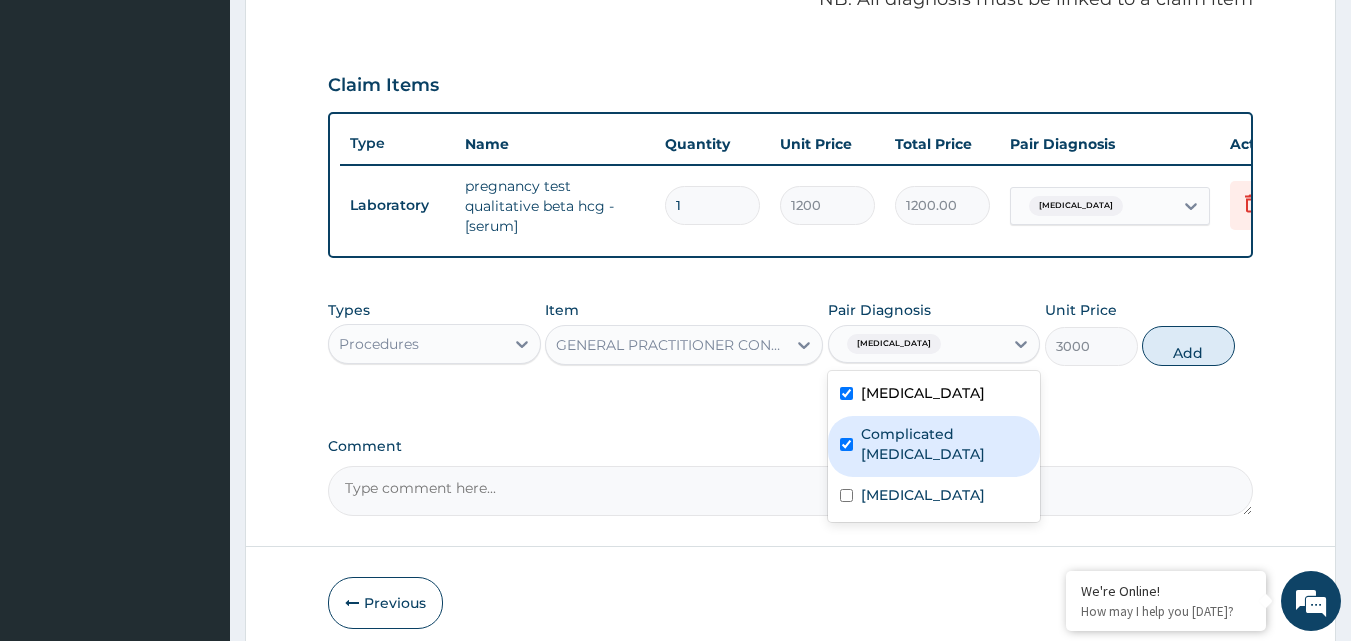 checkbox on "true" 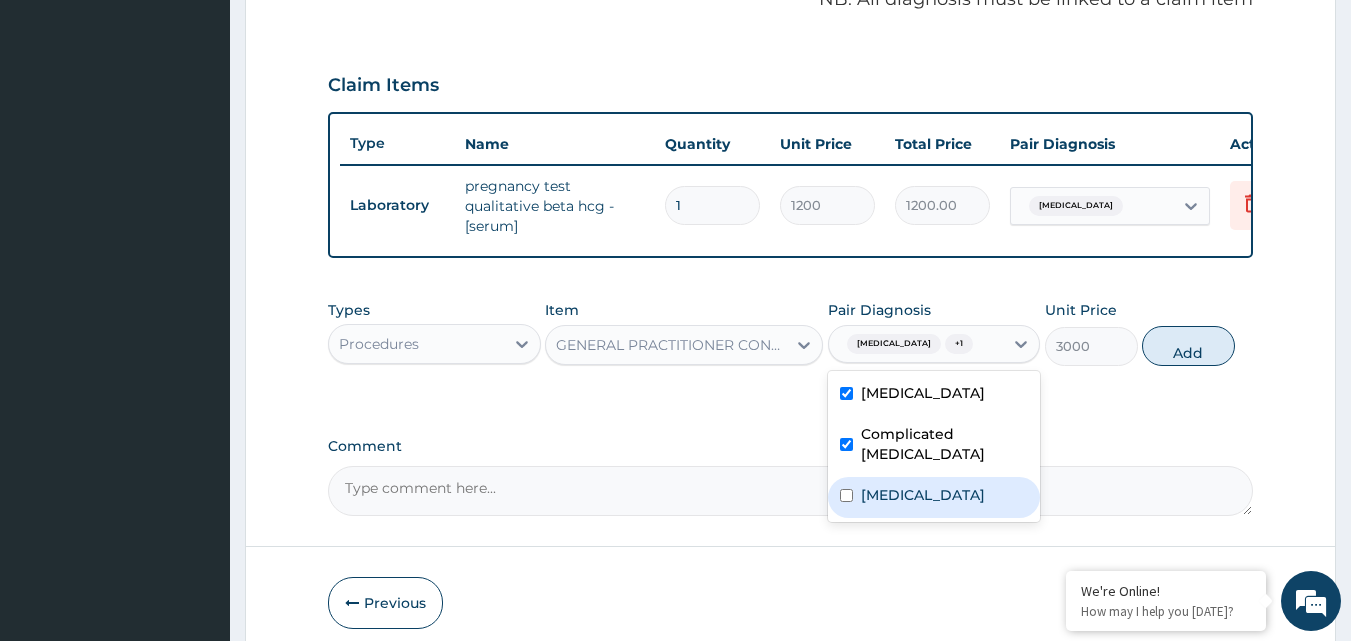 click on "Sepsis" at bounding box center (934, 497) 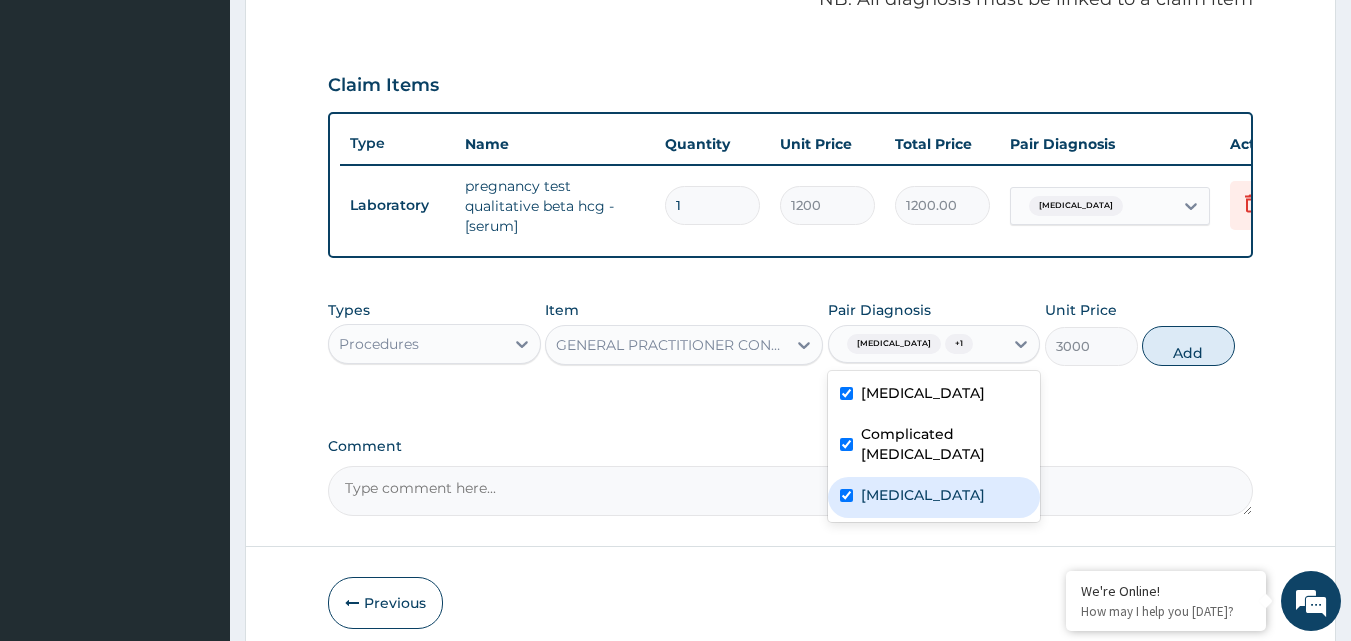 checkbox on "true" 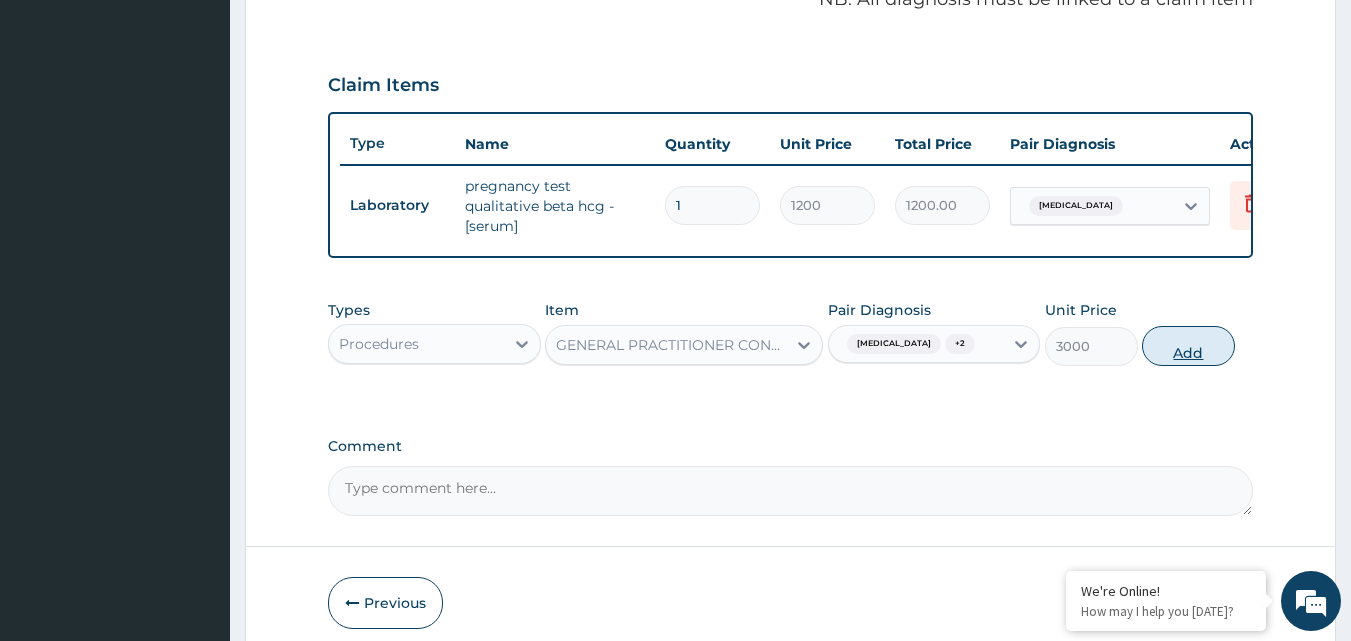 click on "Add" at bounding box center [1188, 346] 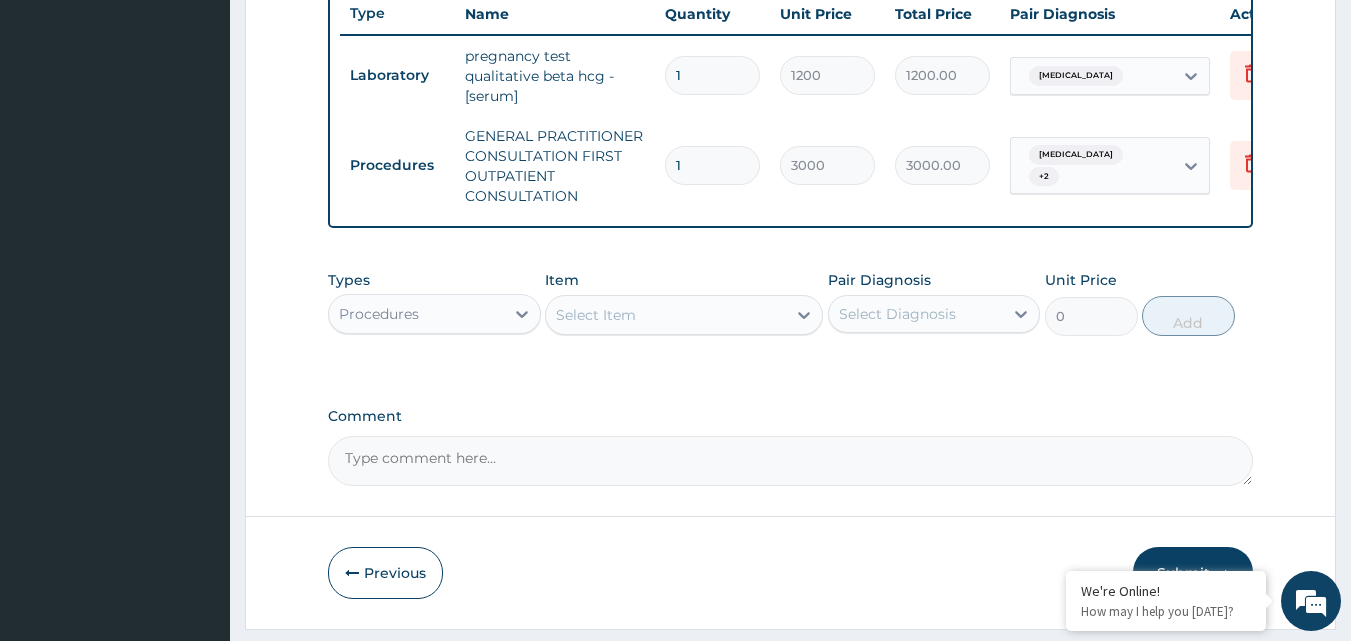 scroll, scrollTop: 832, scrollLeft: 0, axis: vertical 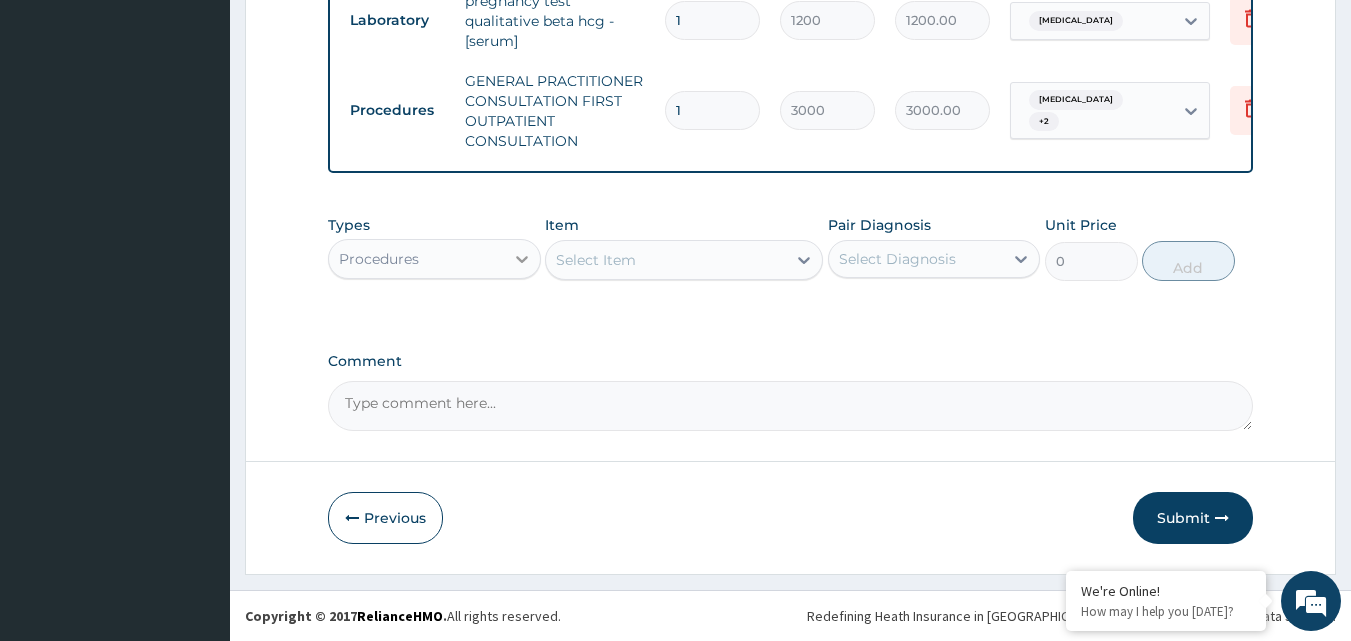 click 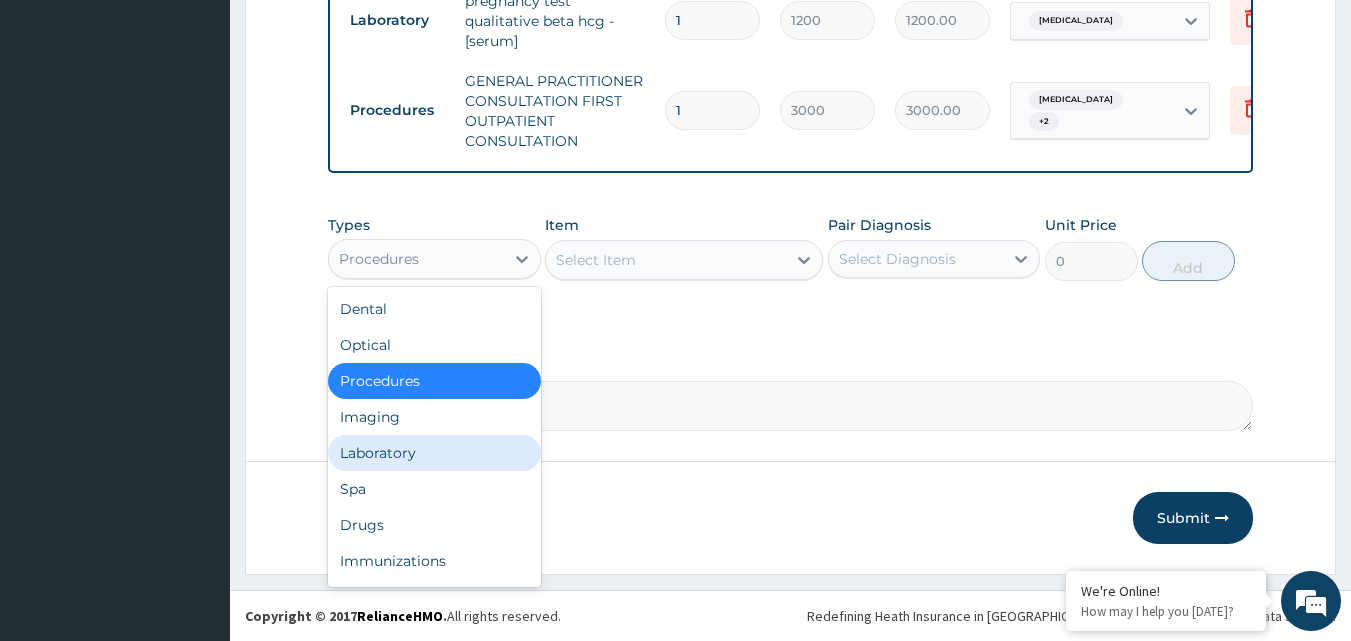click on "Laboratory" at bounding box center [434, 453] 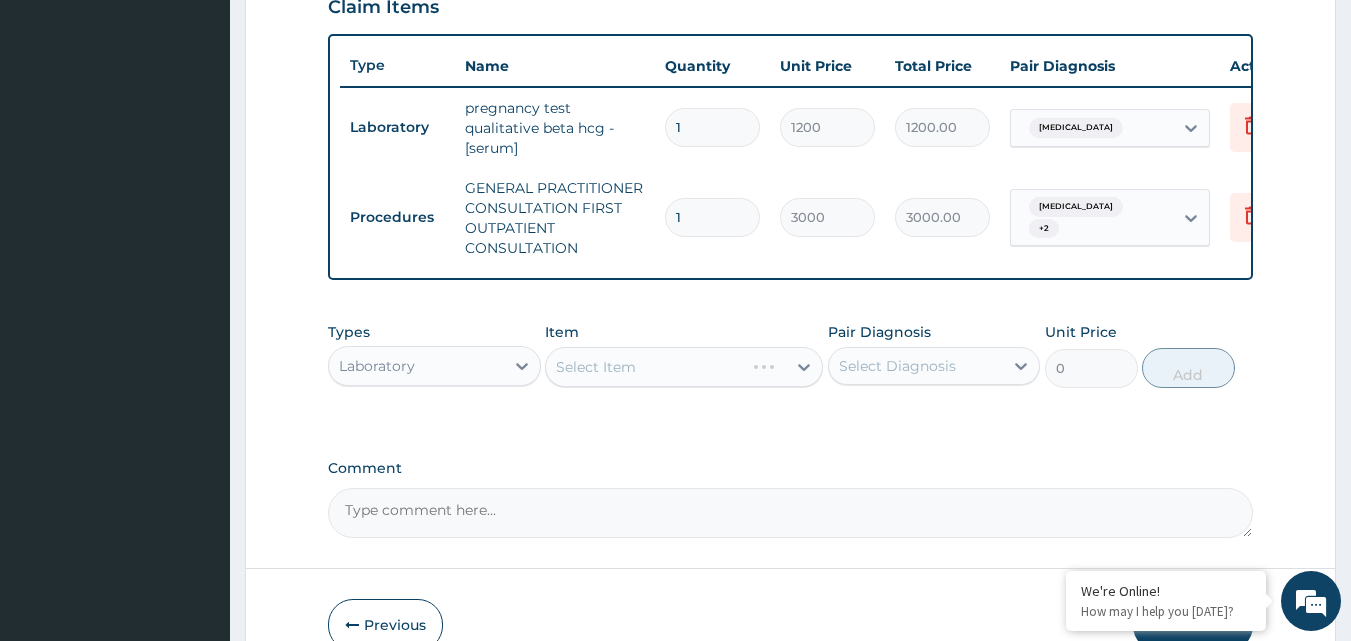 scroll, scrollTop: 732, scrollLeft: 0, axis: vertical 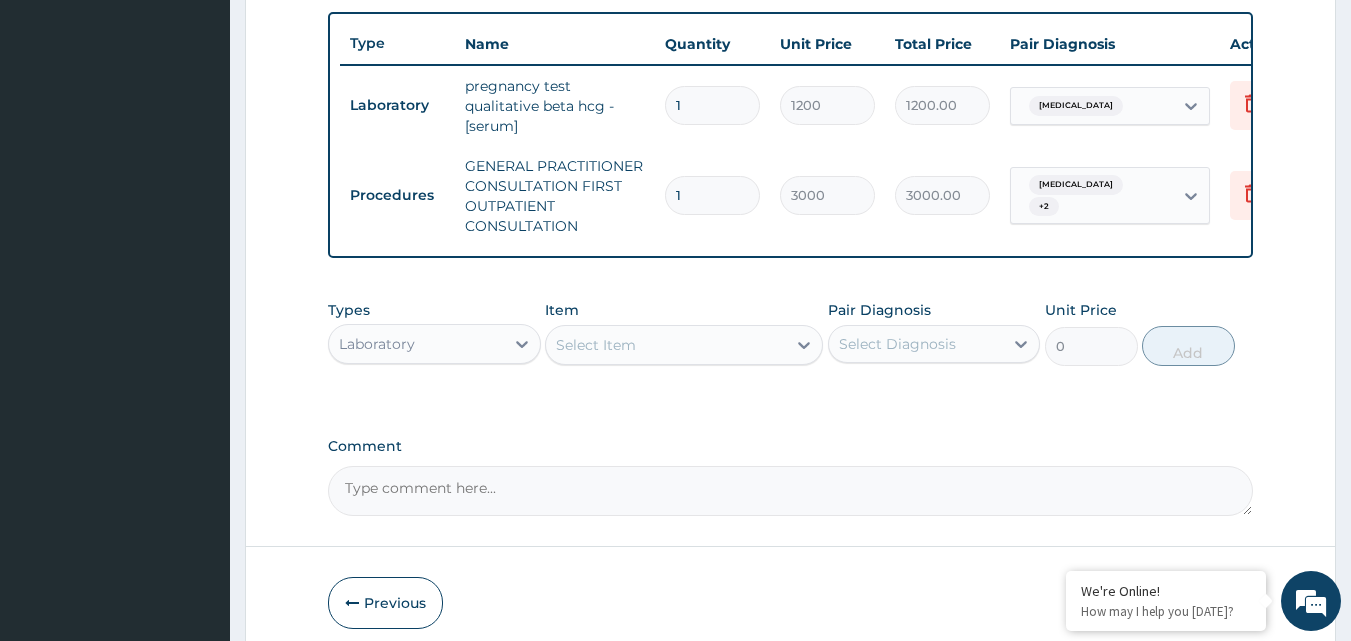 click on "Select Item" at bounding box center [666, 345] 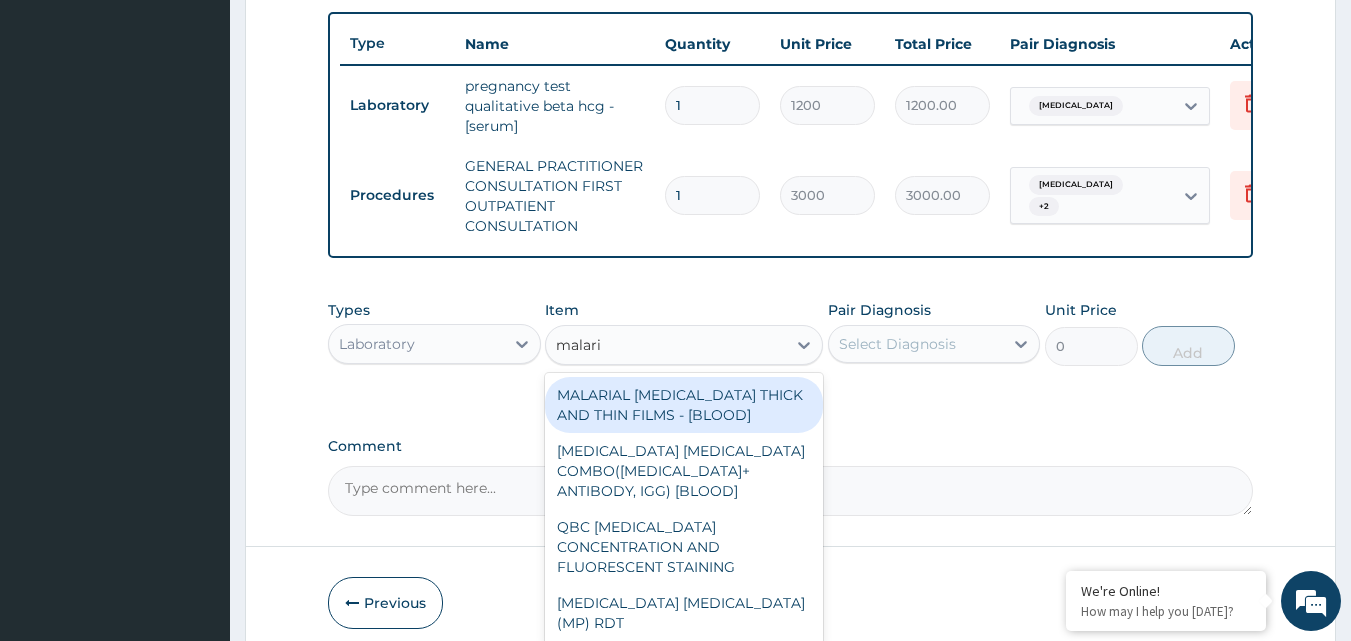 type on "malaria" 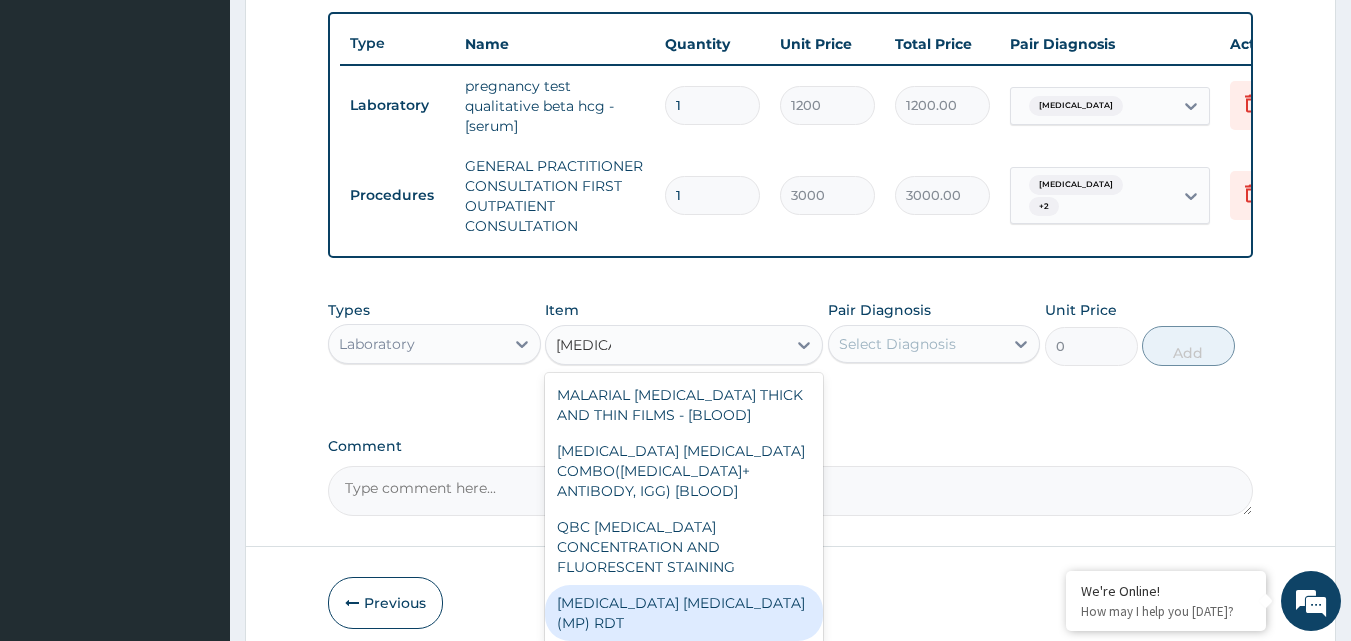click on "MALARIA PARASITE (MP) RDT" at bounding box center [684, 613] 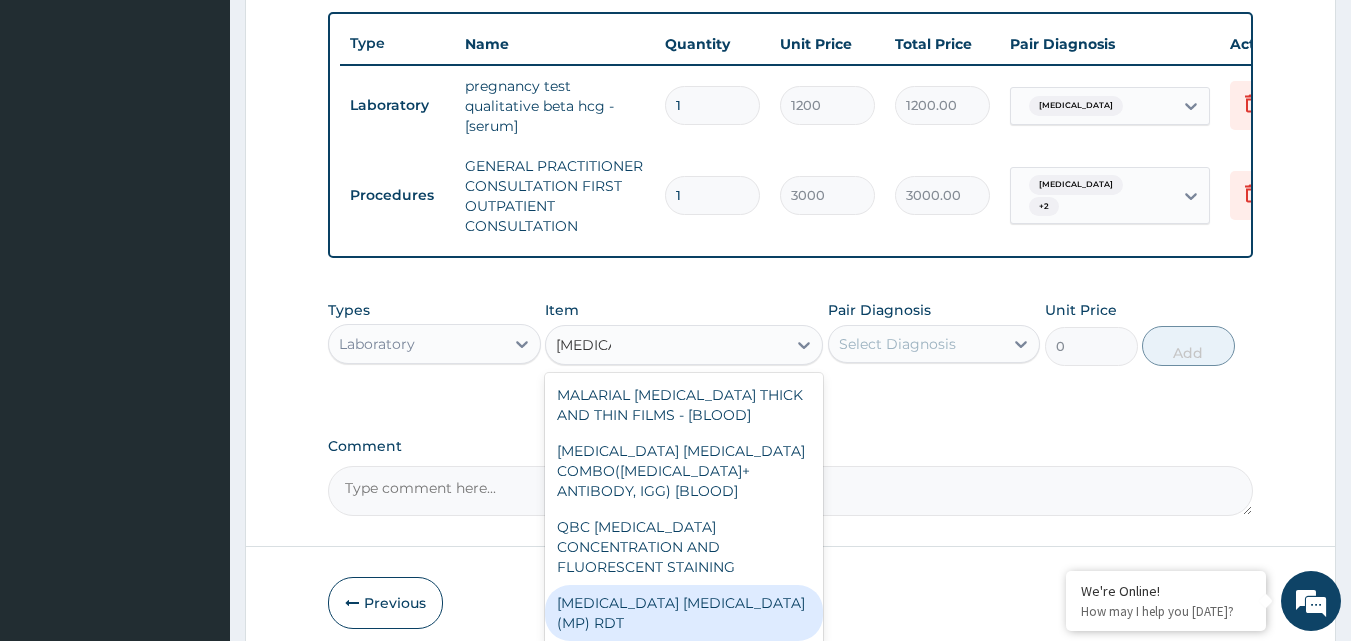 type 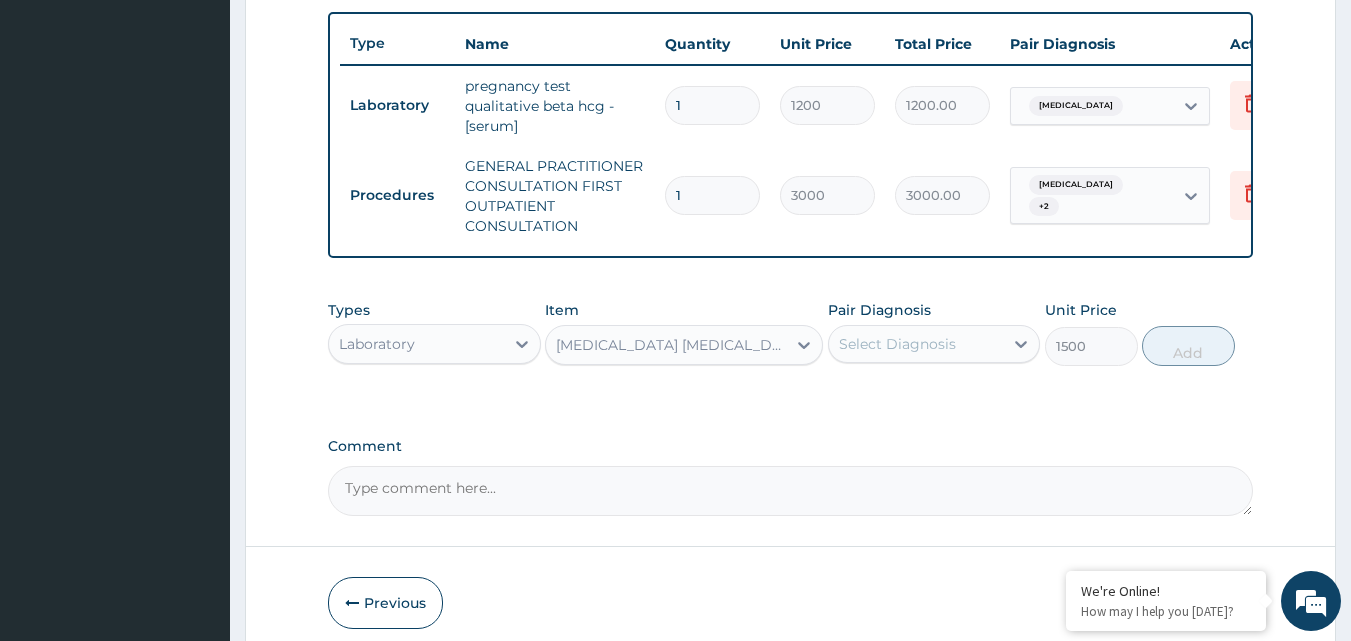 click on "Select Diagnosis" at bounding box center (897, 344) 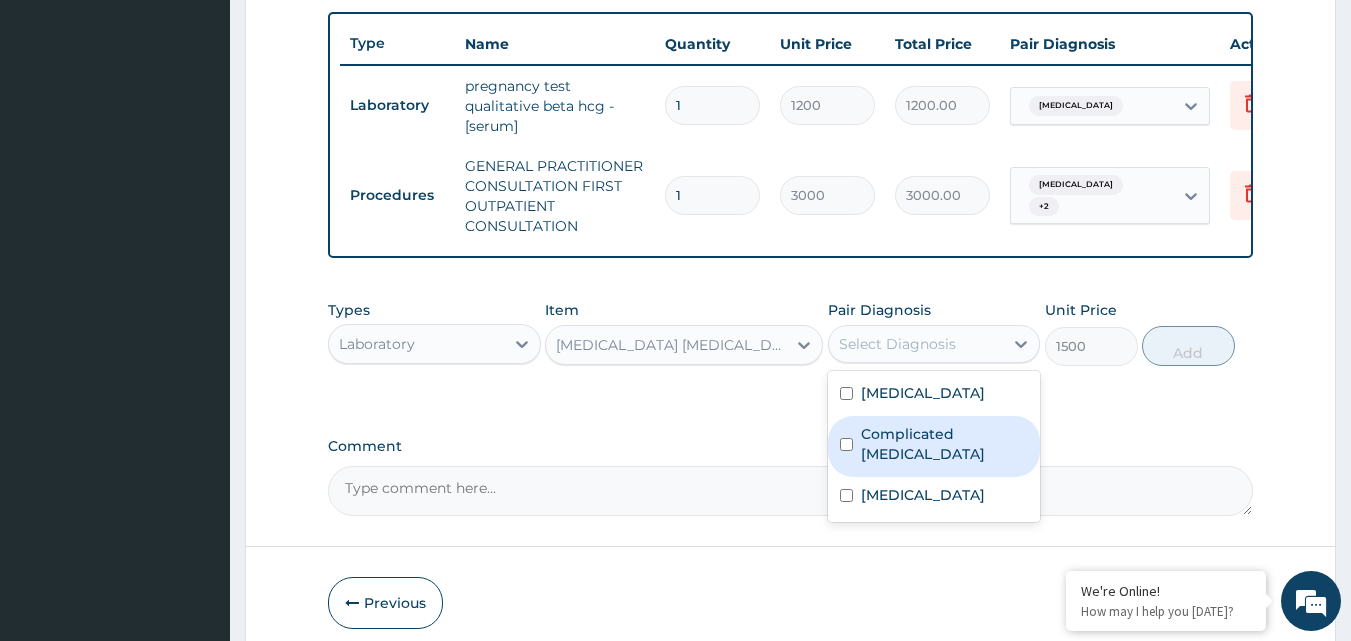 click on "Complicated malaria" at bounding box center (934, 446) 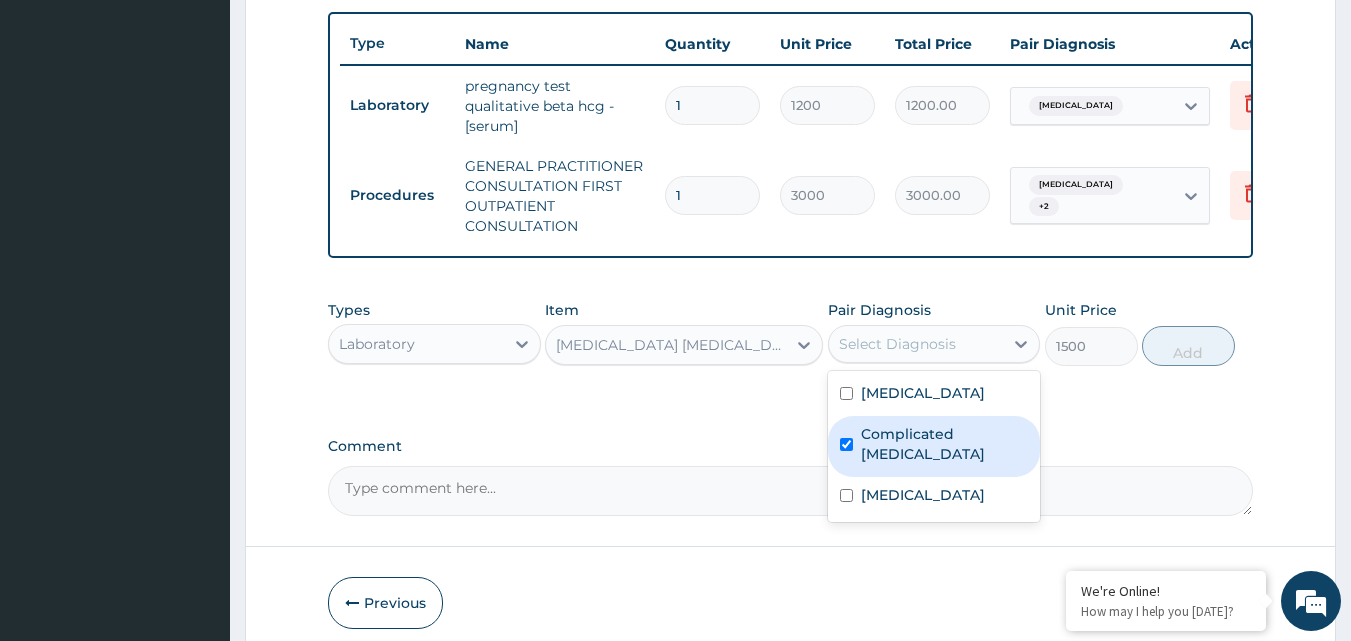 checkbox on "true" 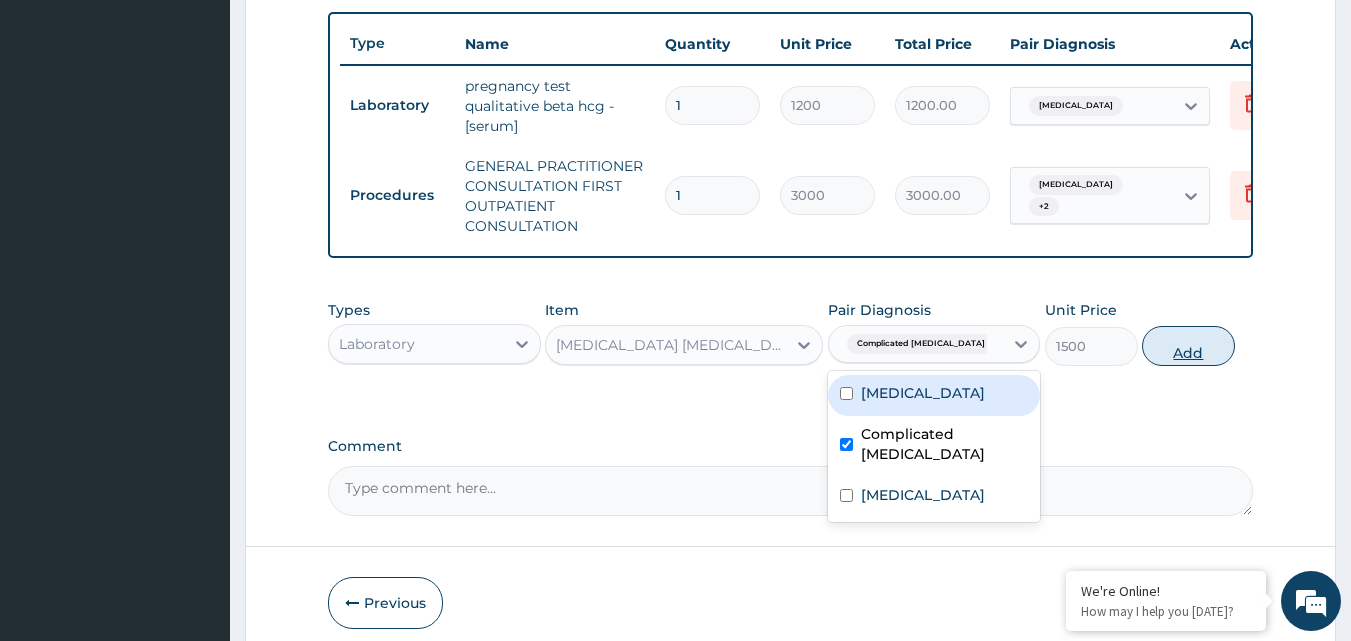 click on "Add" at bounding box center (1188, 346) 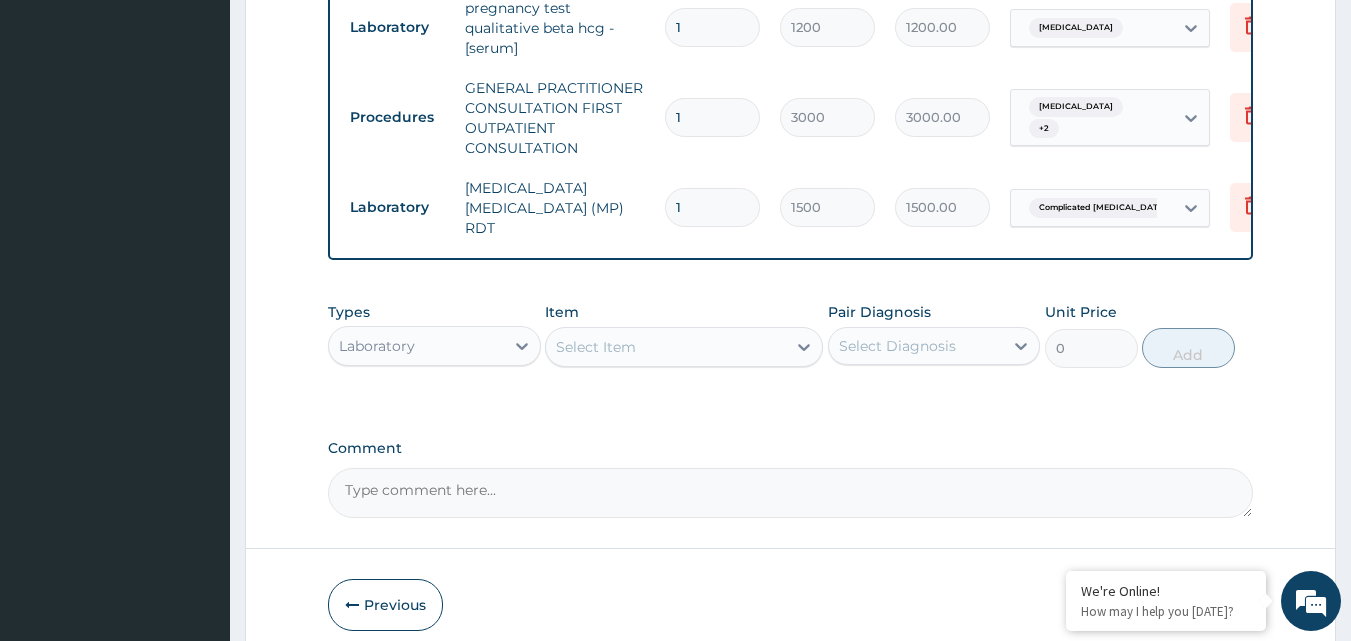 scroll, scrollTop: 901, scrollLeft: 0, axis: vertical 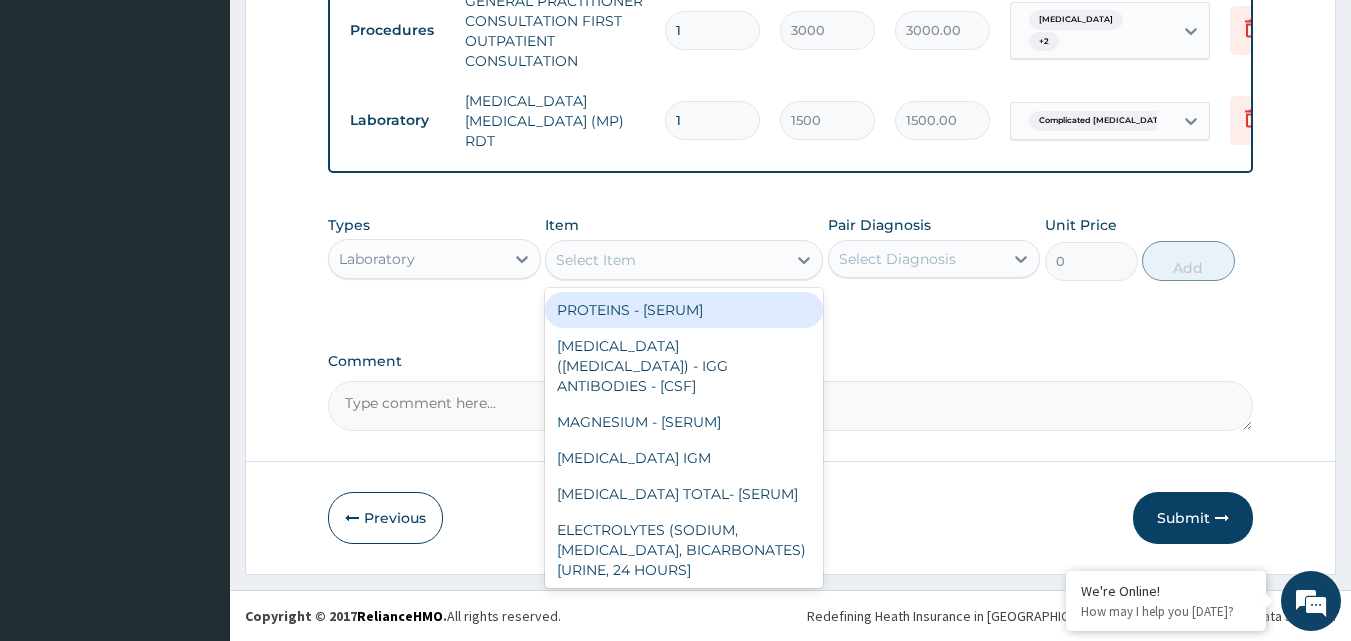 click on "Select Item" at bounding box center [596, 260] 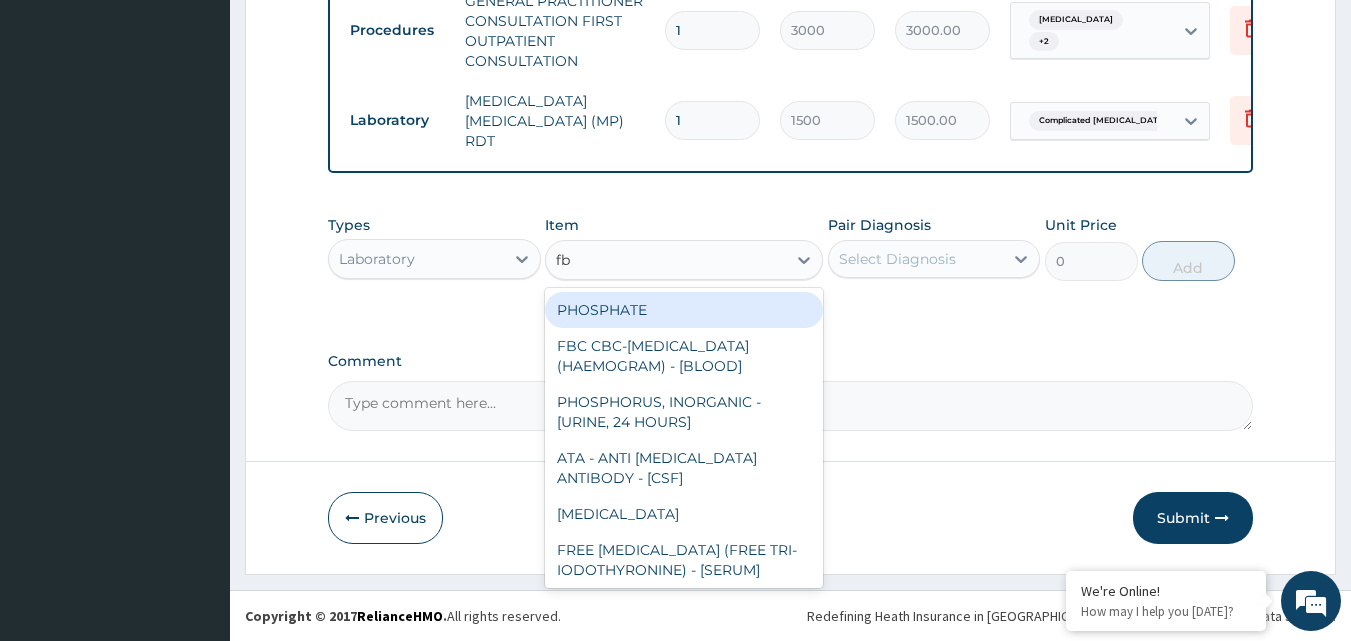 type on "fbc" 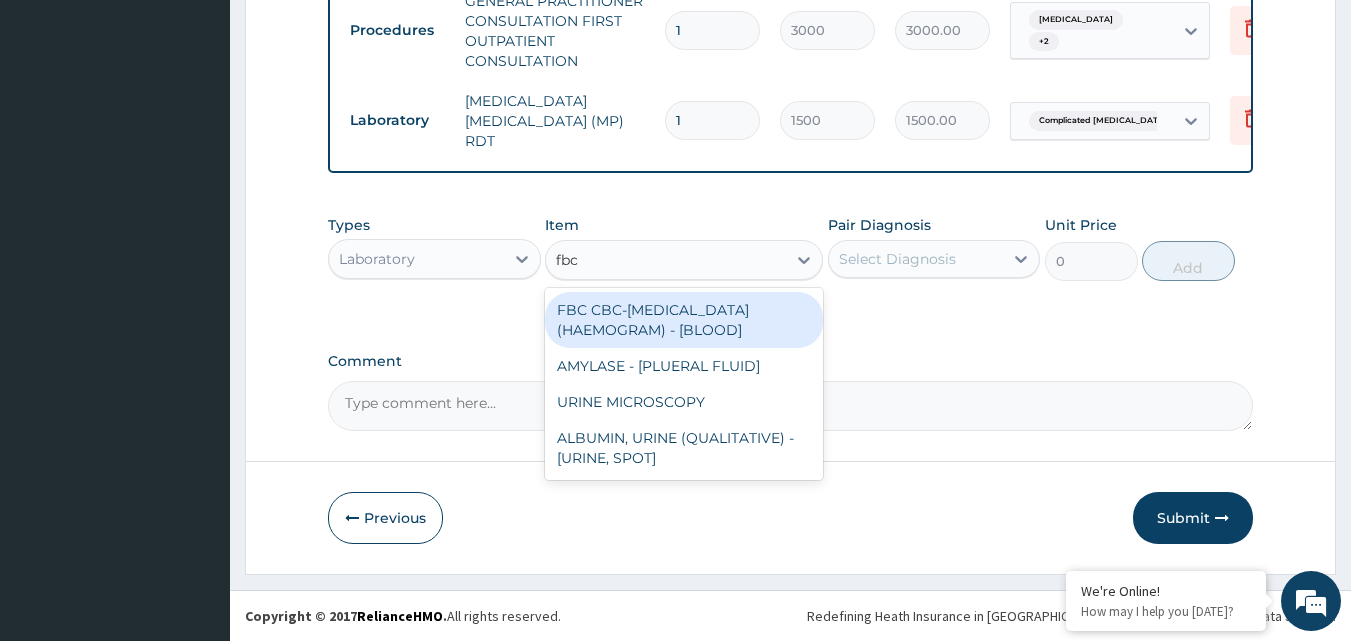 click on "FBC CBC-COMPLETE BLOOD COUNT (HAEMOGRAM) - [BLOOD]" at bounding box center (684, 320) 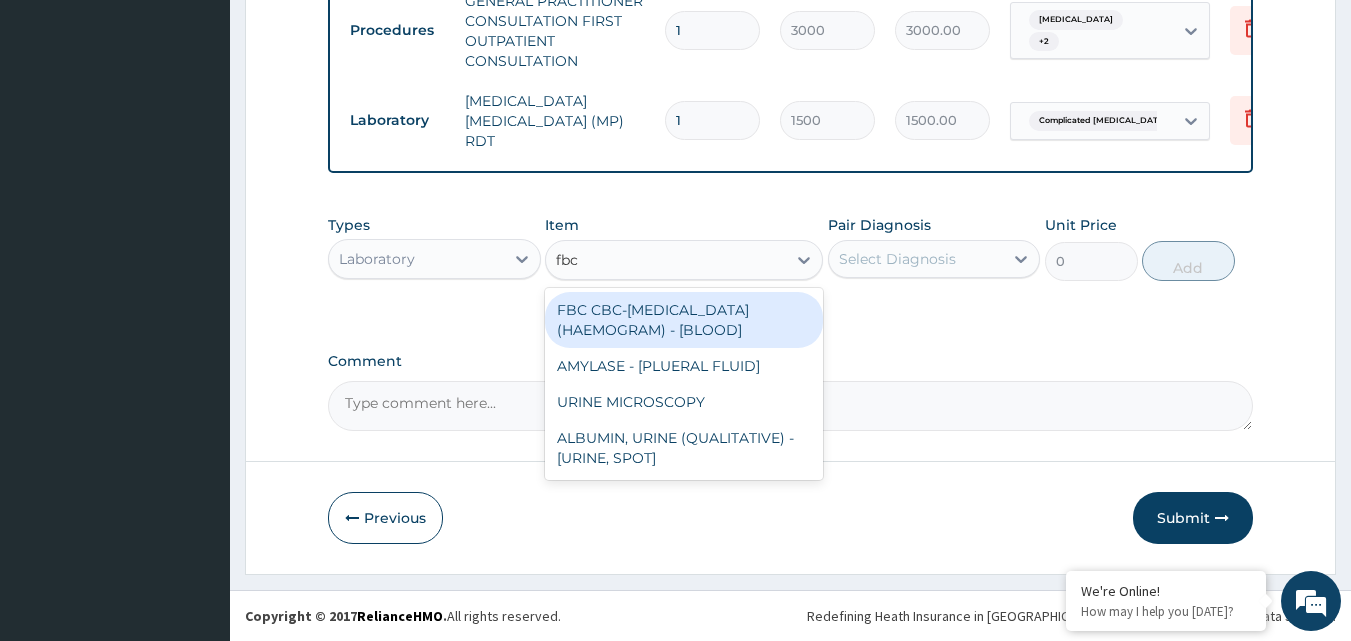 type 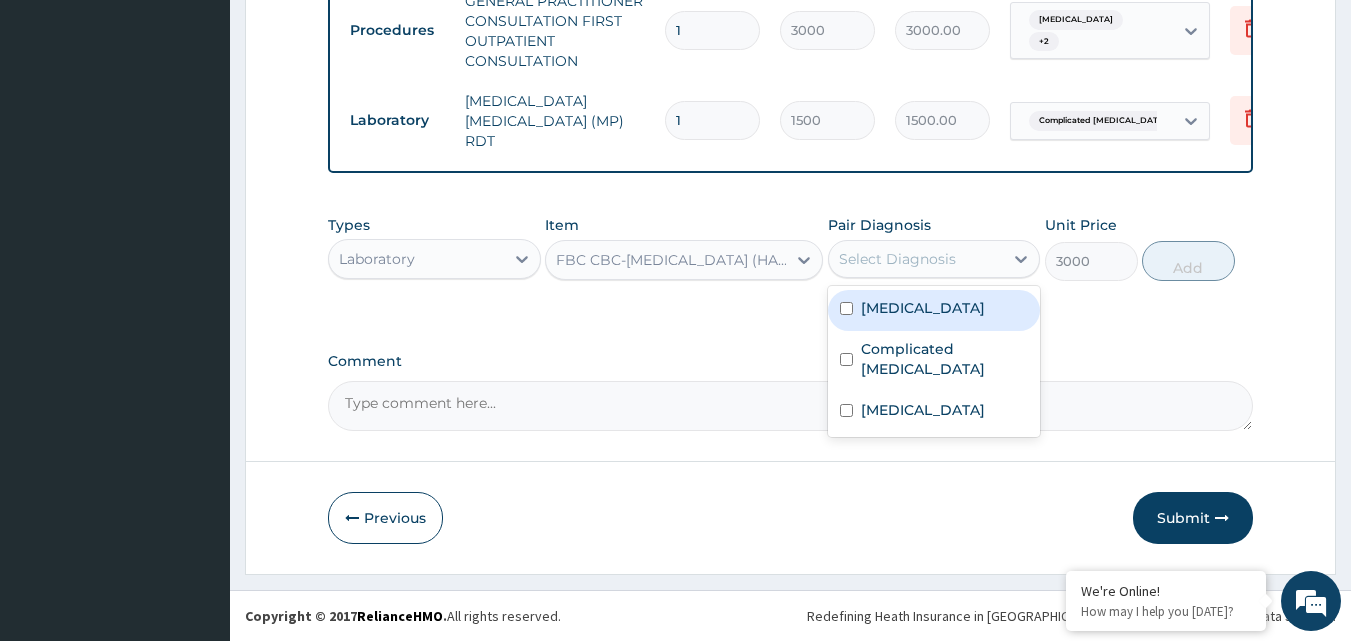 click on "Select Diagnosis" at bounding box center [897, 259] 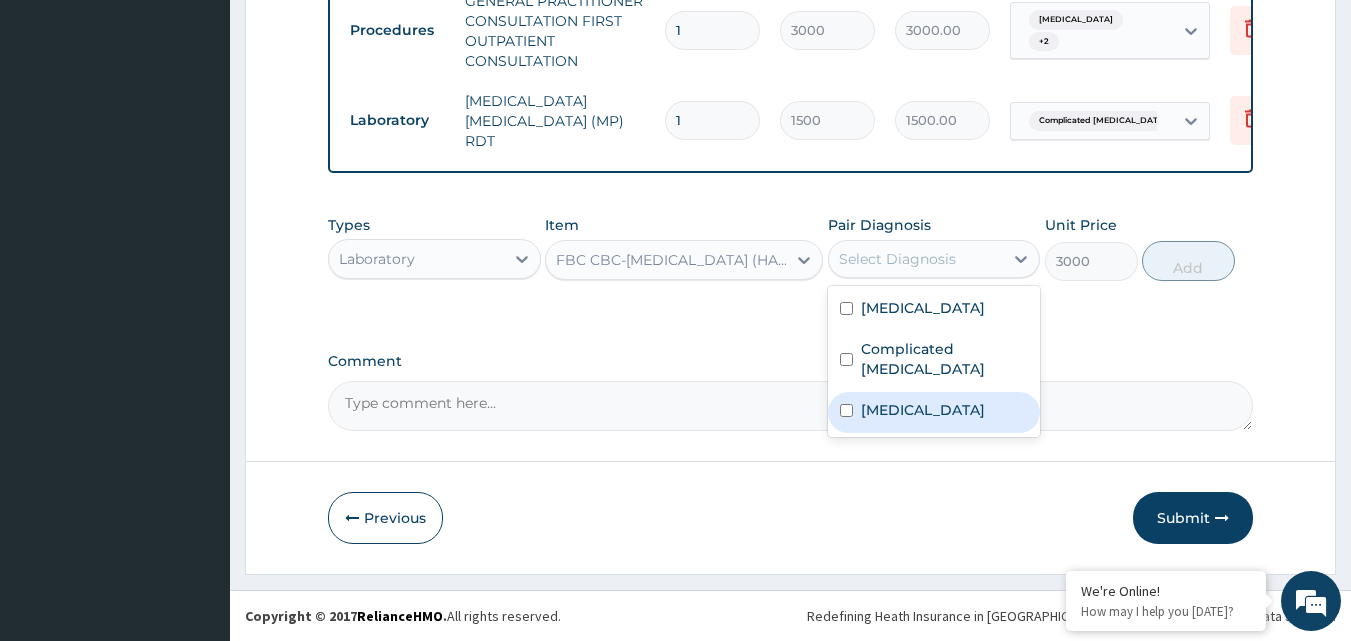 click on "Sepsis" at bounding box center (934, 412) 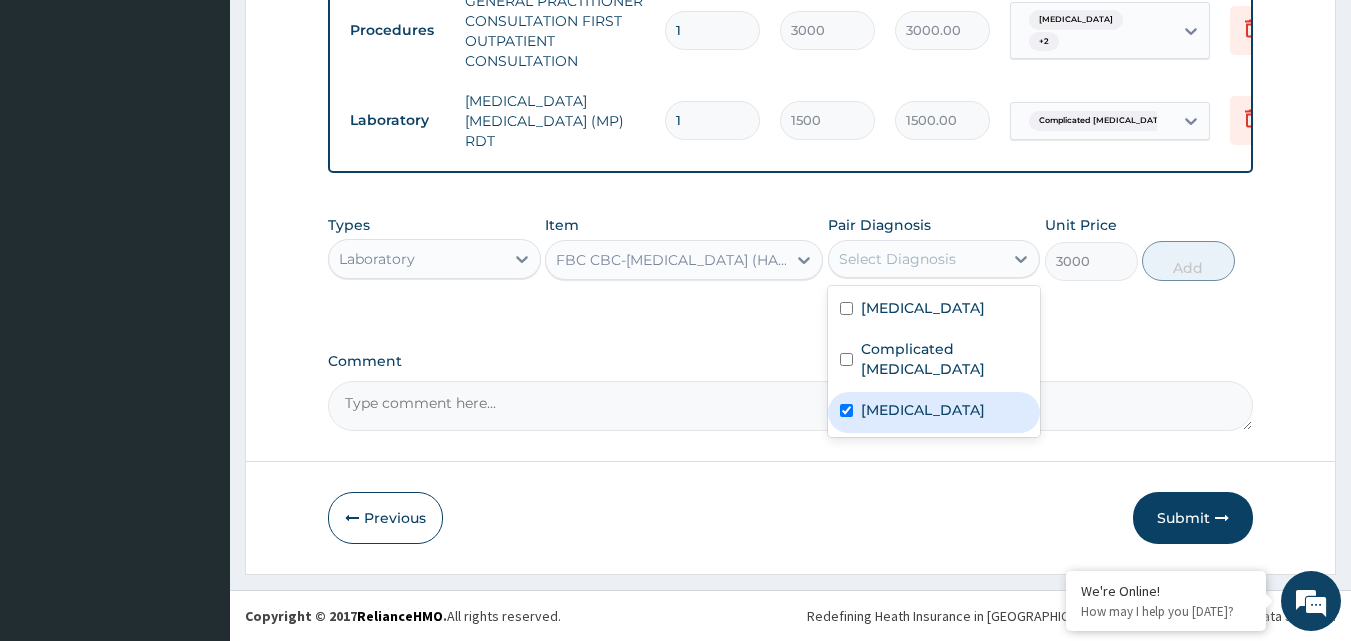 checkbox on "true" 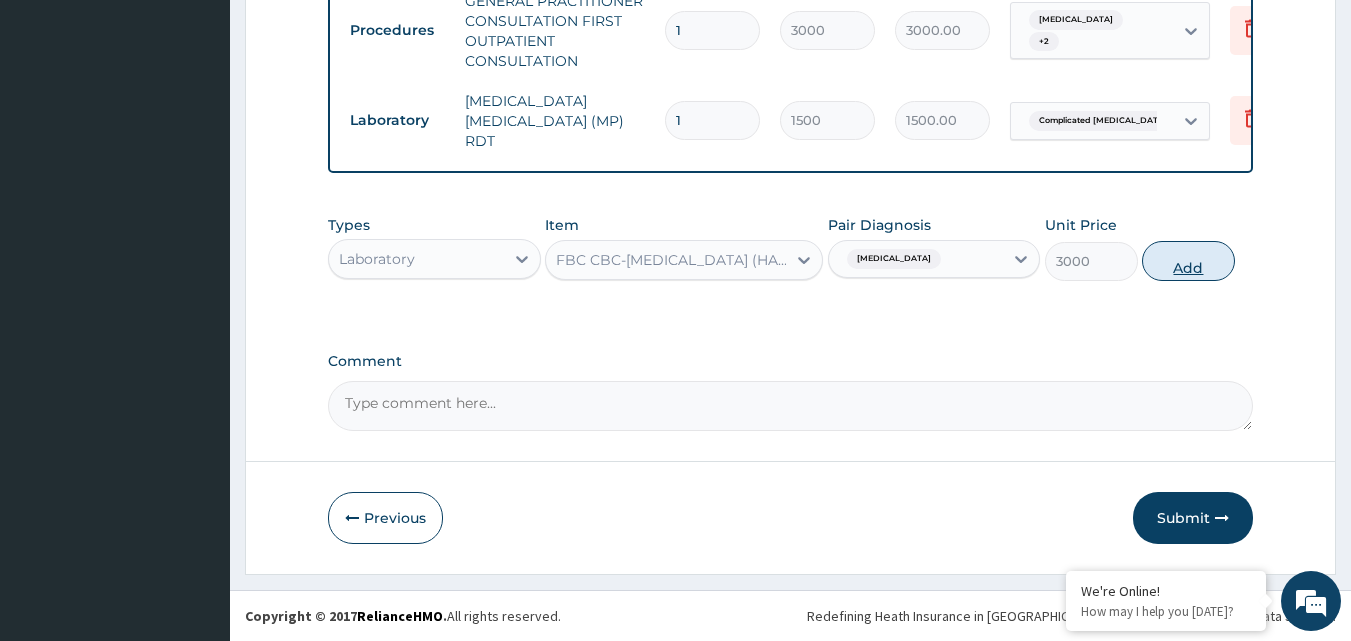 click on "Add" at bounding box center (1188, 261) 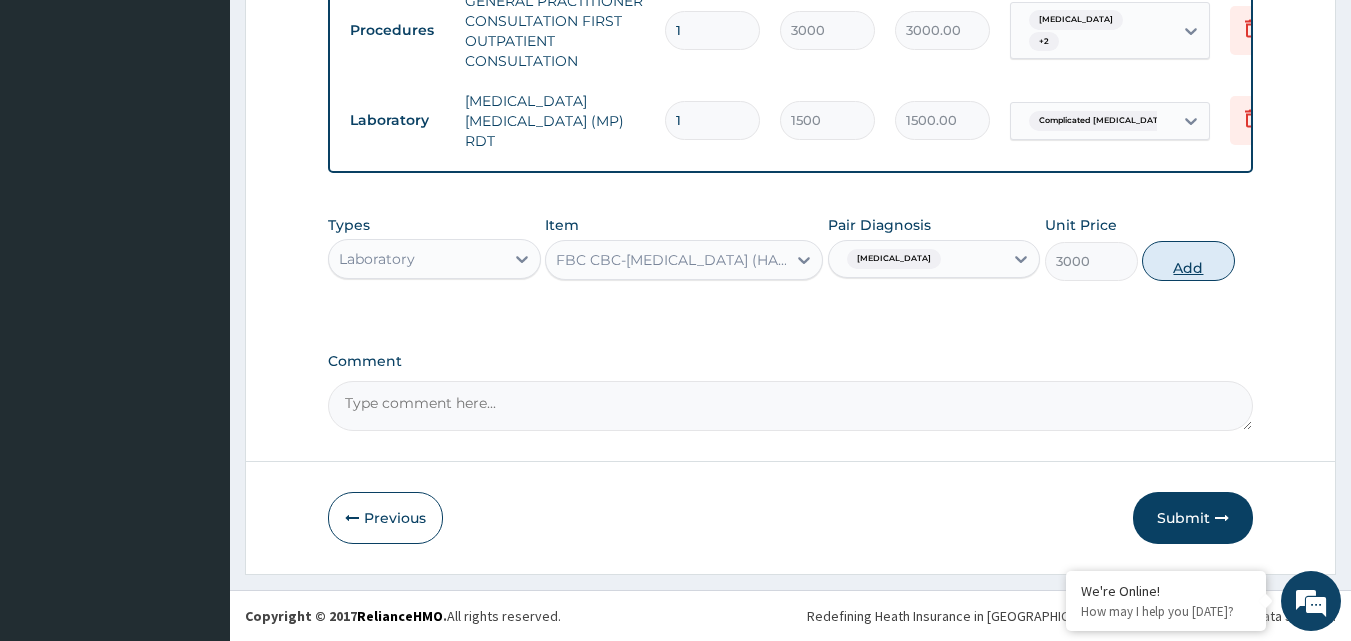 type on "0" 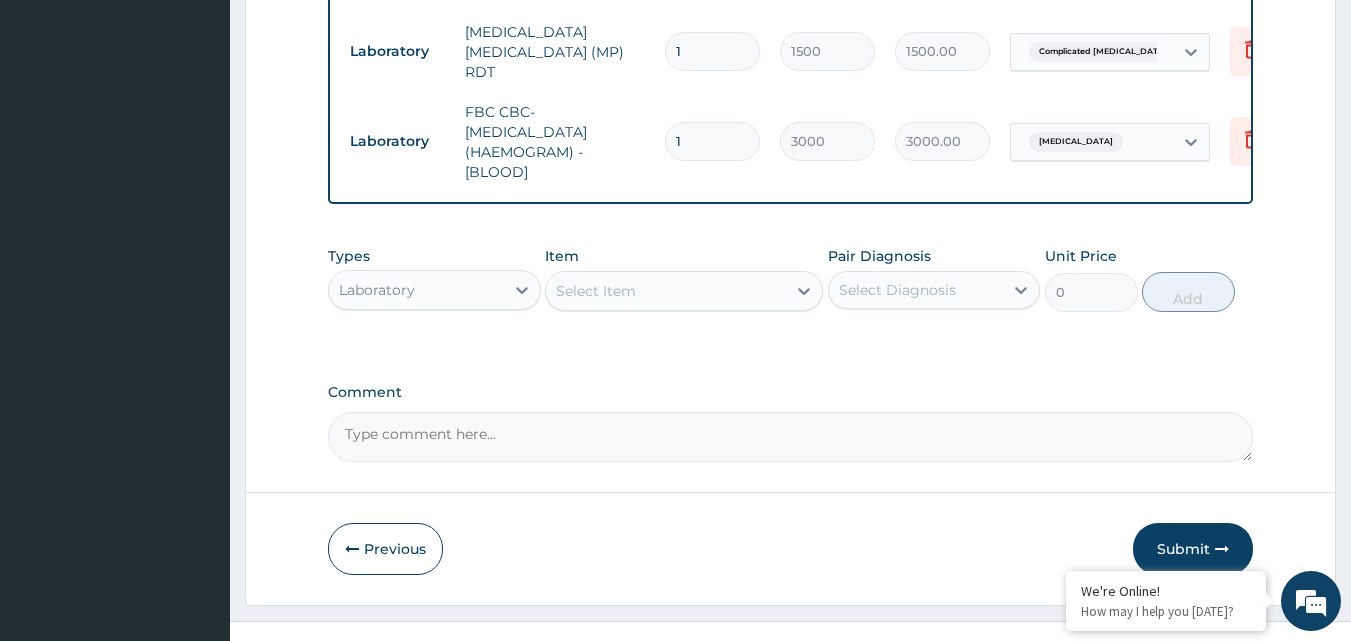 scroll, scrollTop: 1001, scrollLeft: 0, axis: vertical 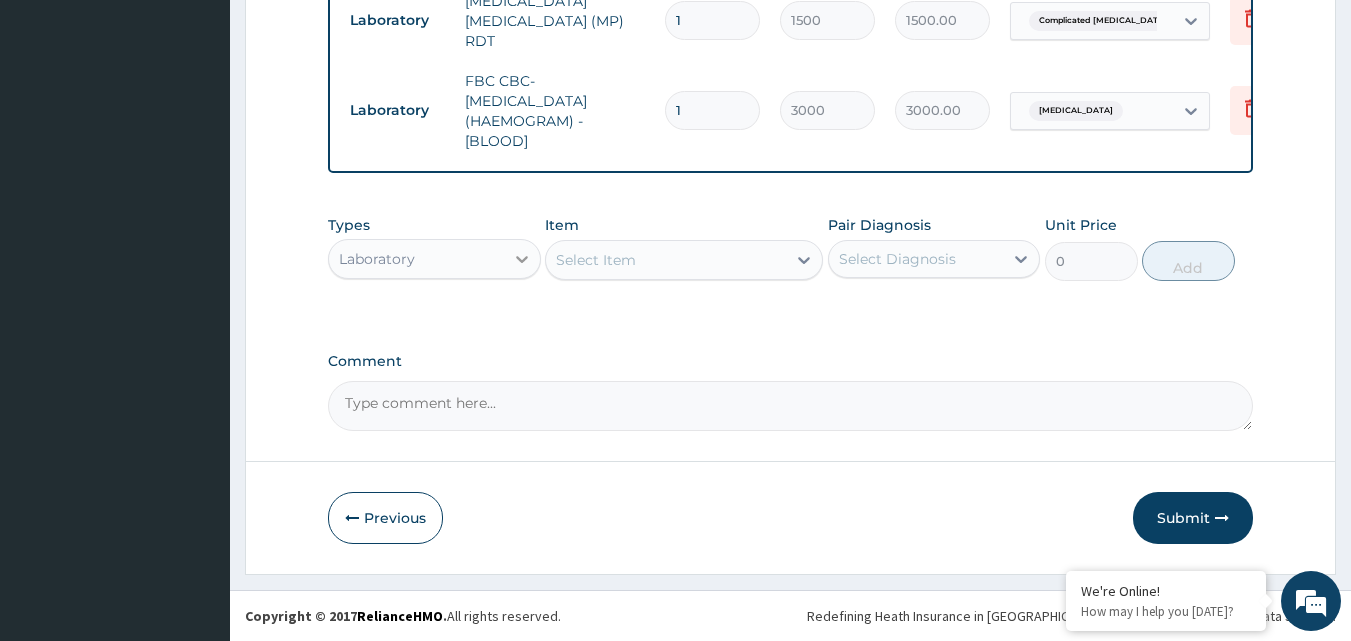 click at bounding box center (522, 259) 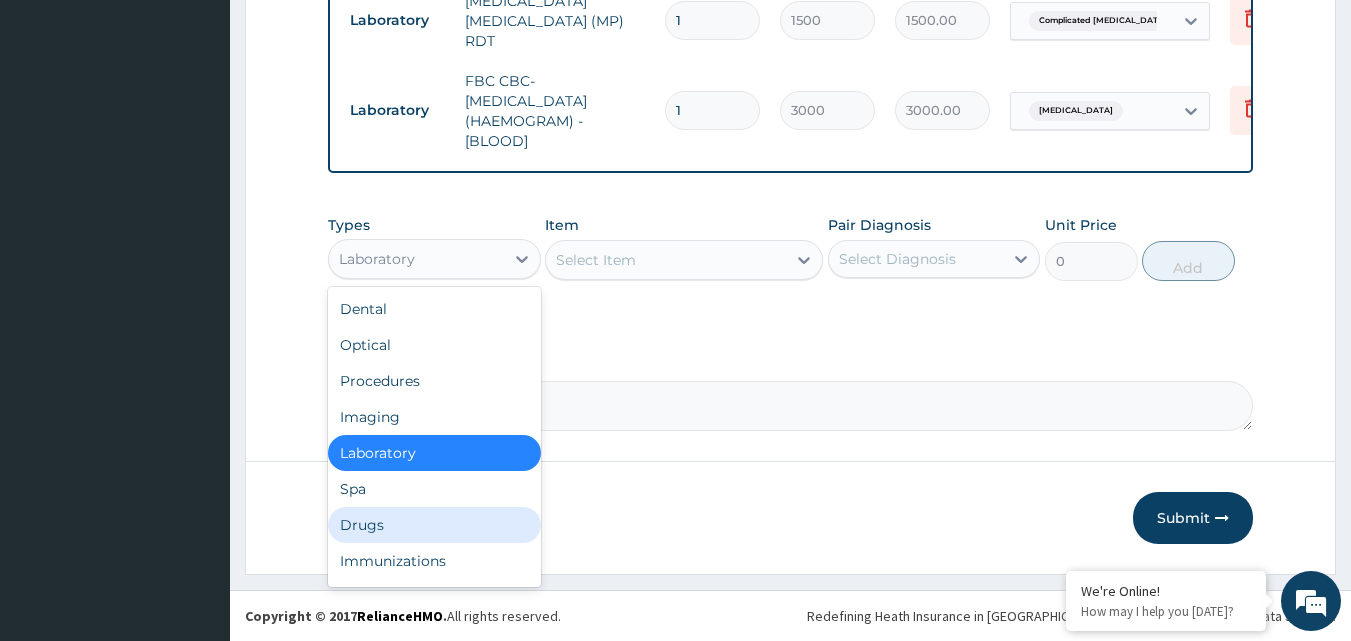click on "Drugs" at bounding box center [434, 525] 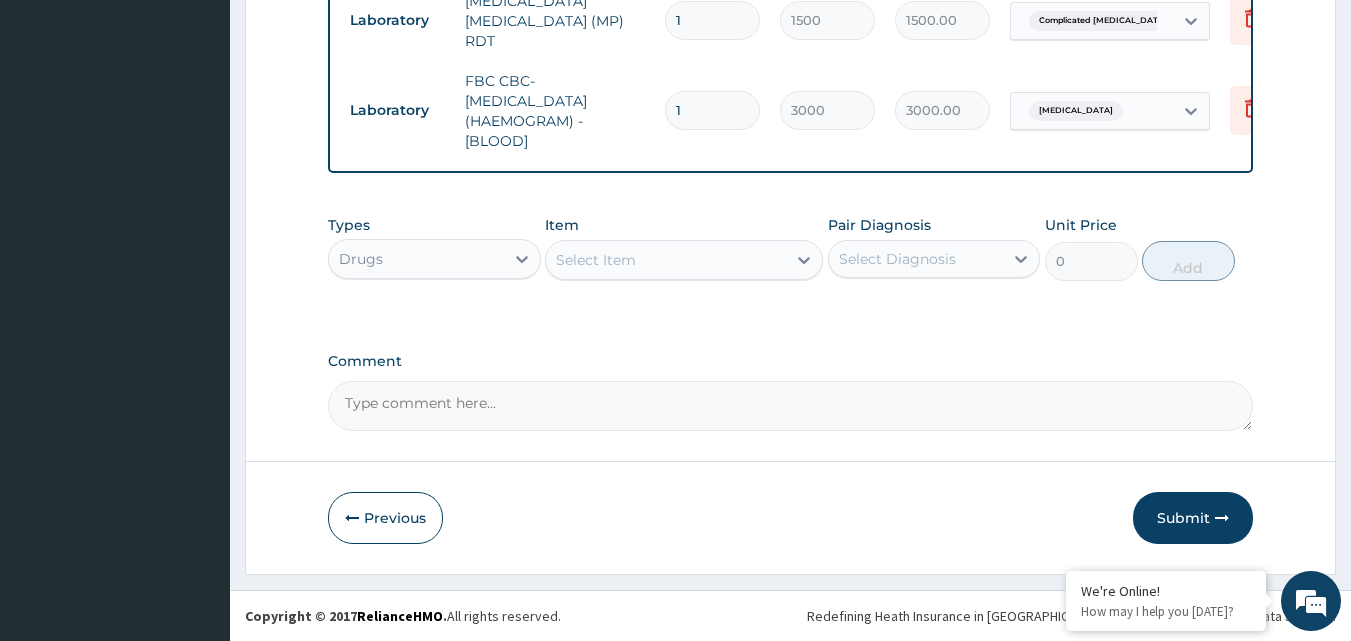 click on "Select Item" at bounding box center [666, 260] 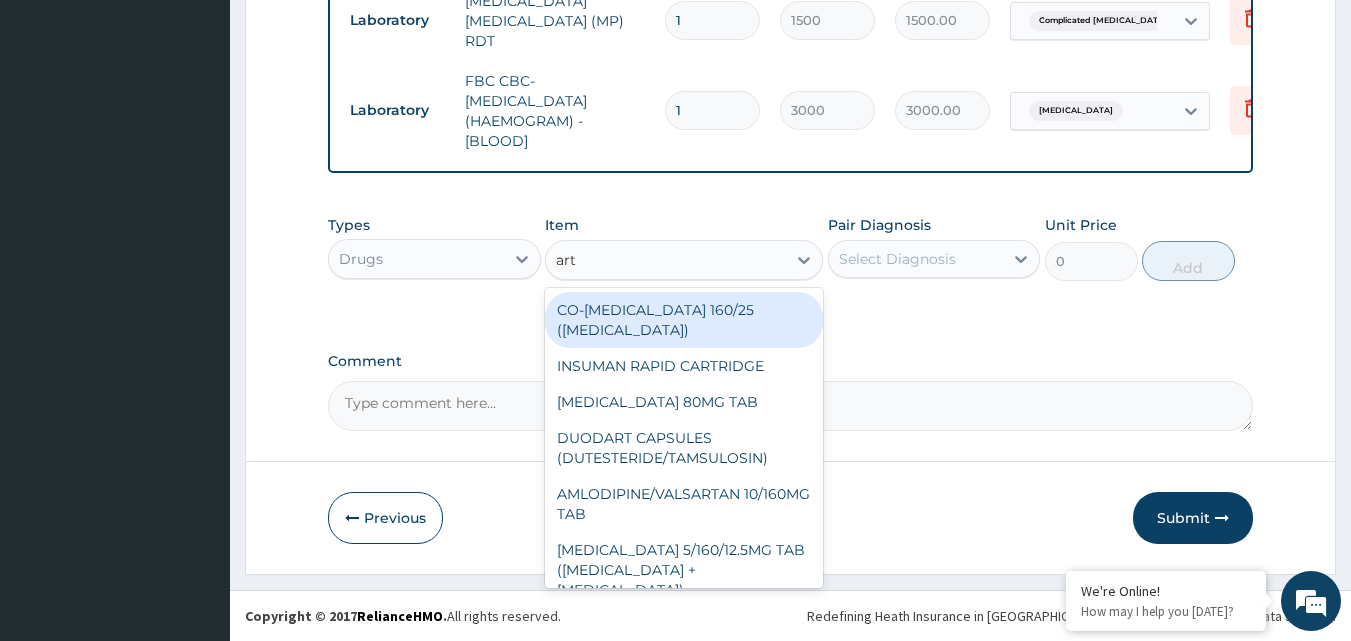 type on "arte" 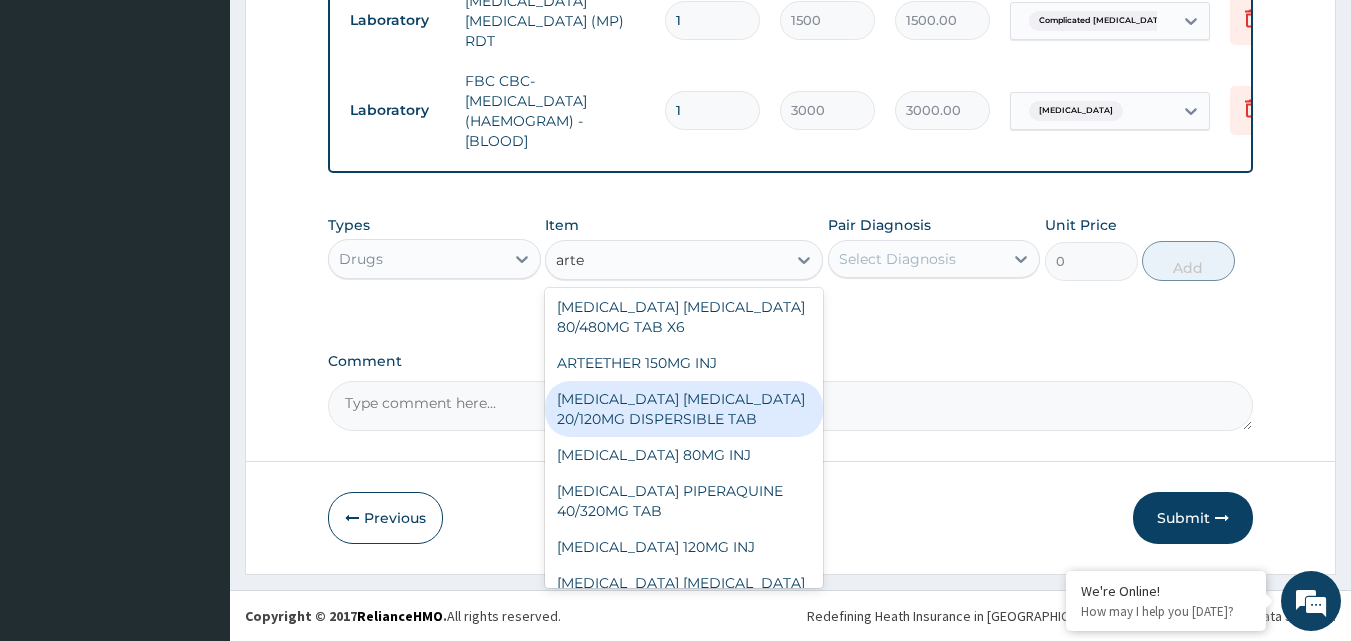 scroll, scrollTop: 163, scrollLeft: 0, axis: vertical 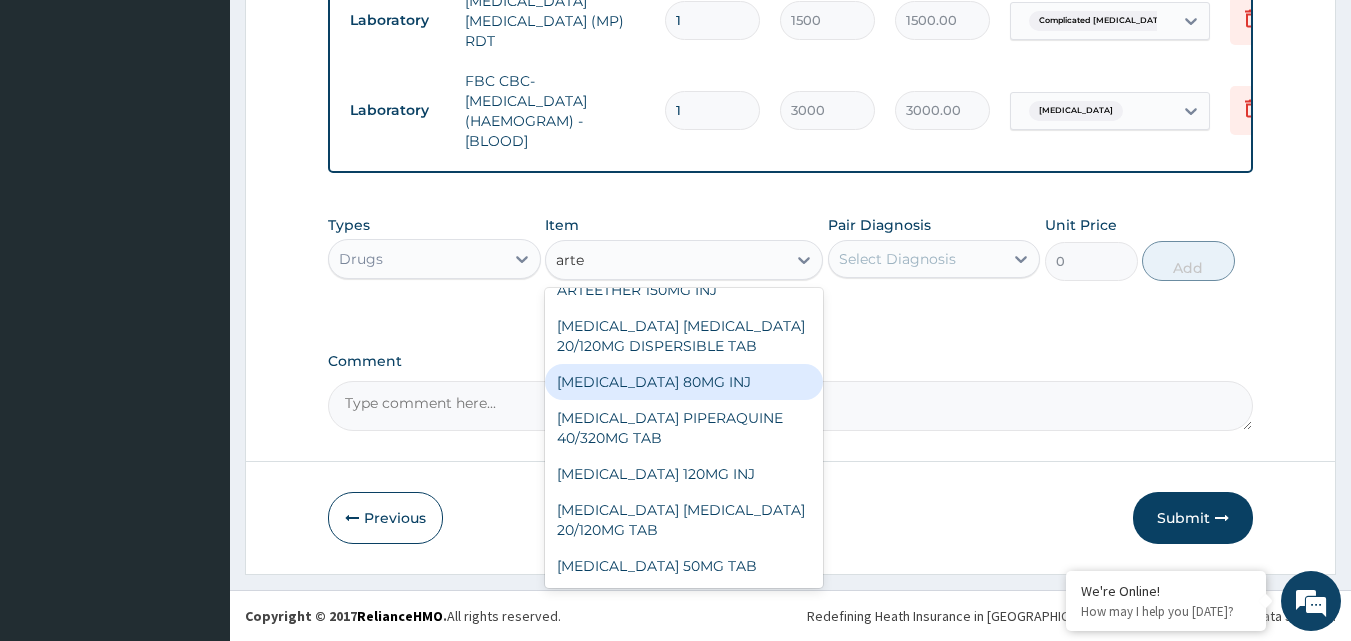 click on "ARTEMETHER 80MG INJ" at bounding box center (684, 382) 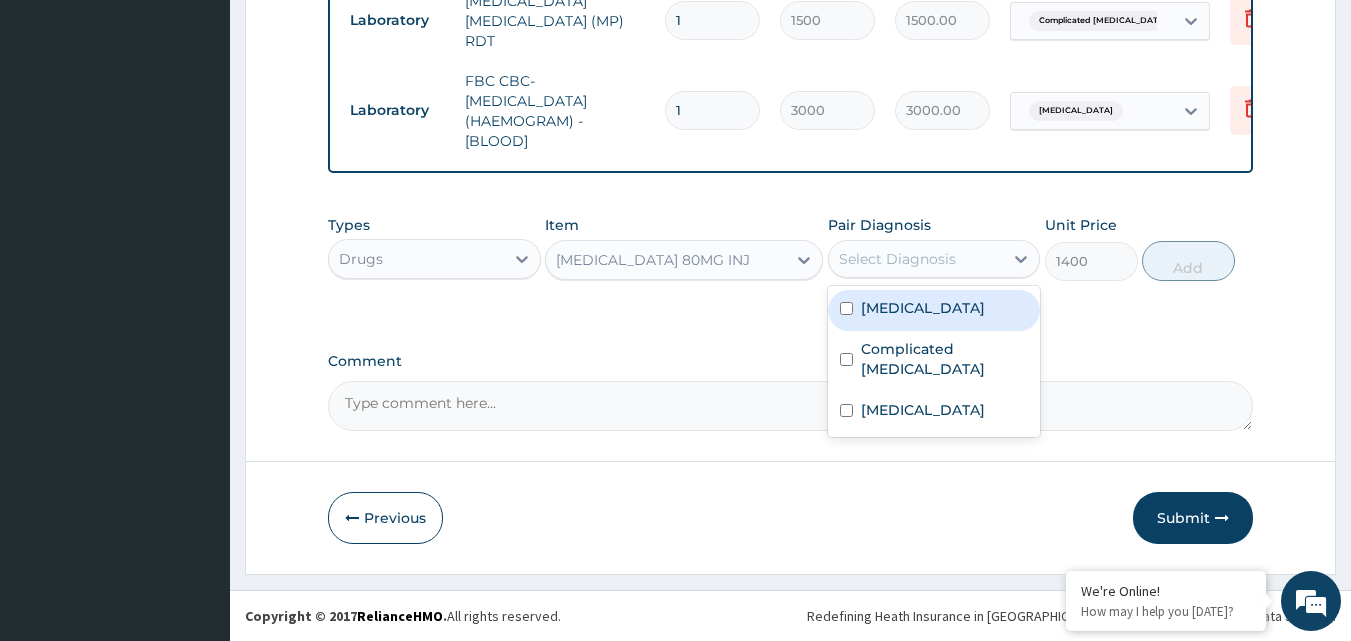 click on "Select Diagnosis" at bounding box center (916, 259) 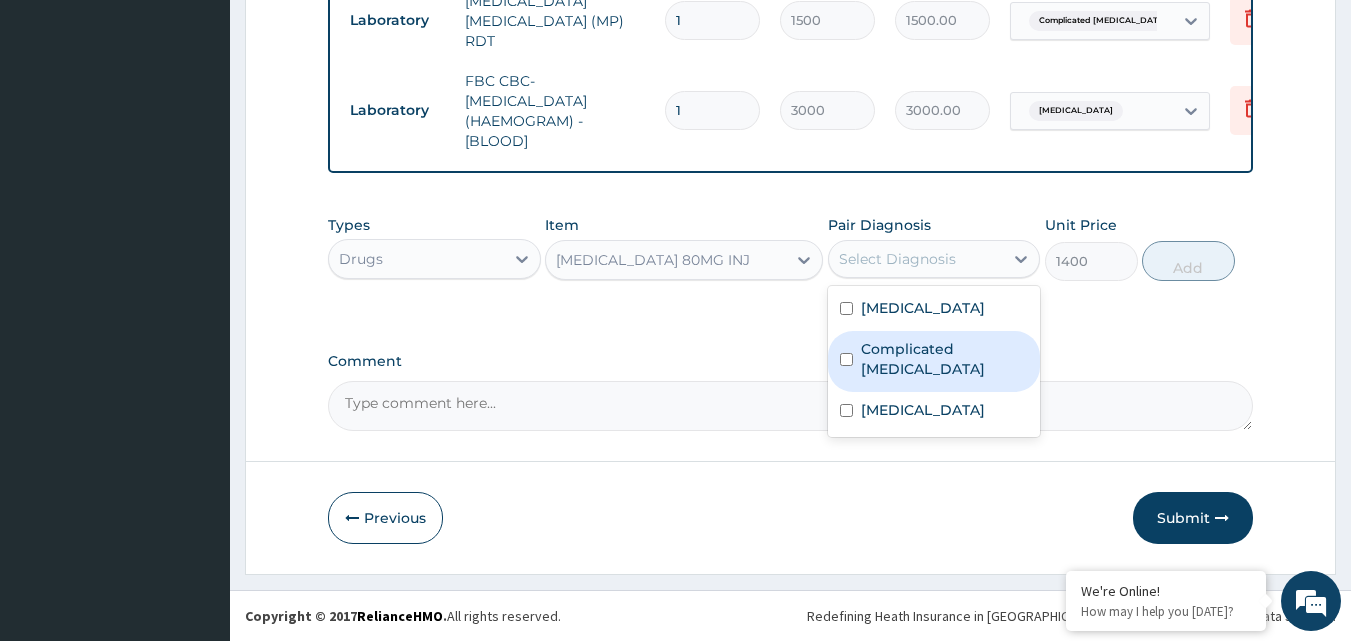 click on "Complicated malaria" at bounding box center [934, 361] 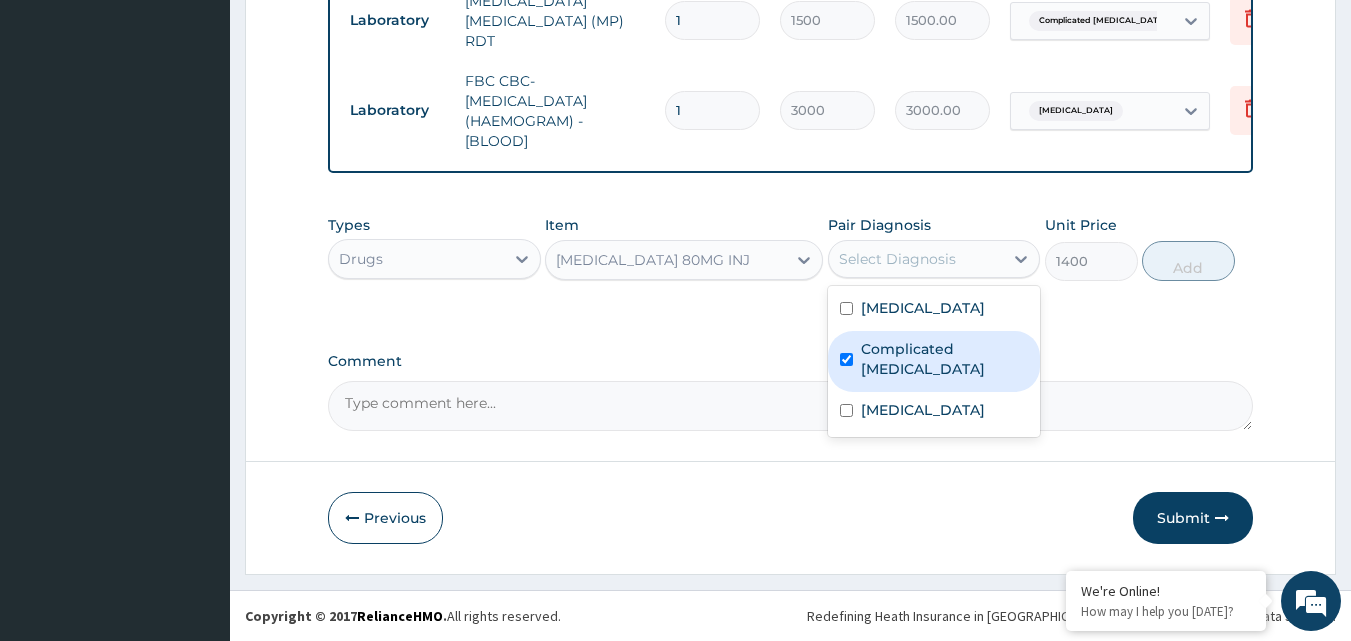 checkbox on "true" 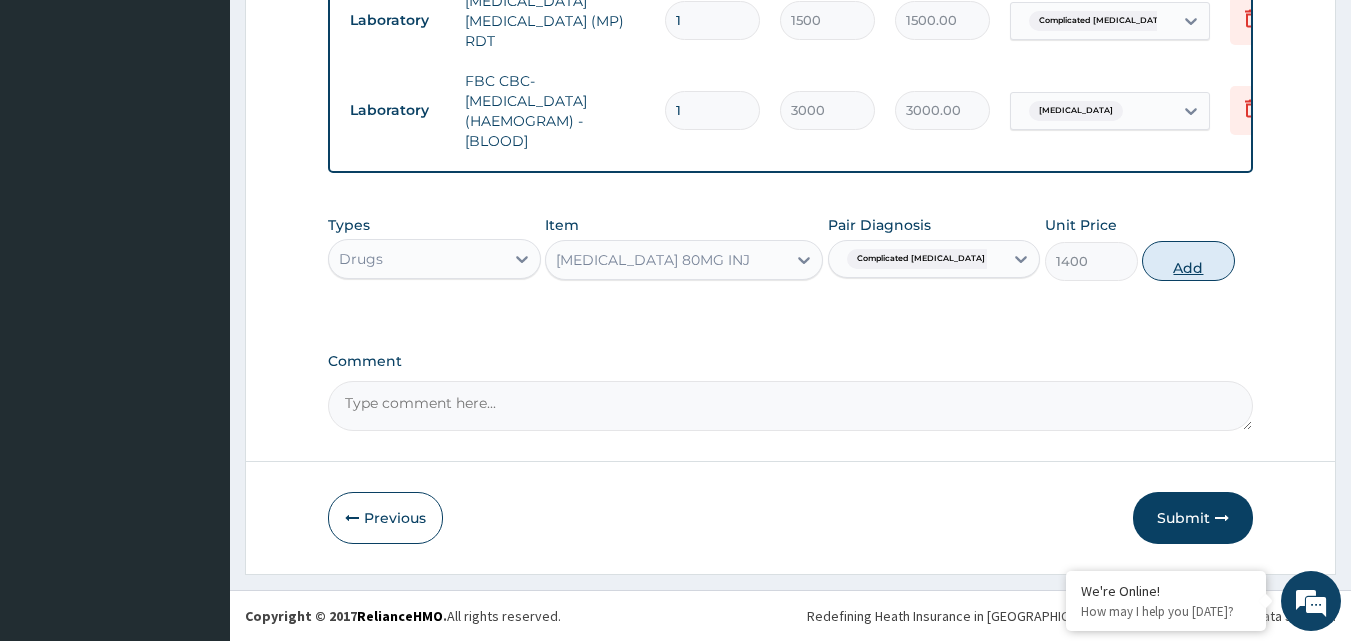 click on "Add" at bounding box center [1188, 261] 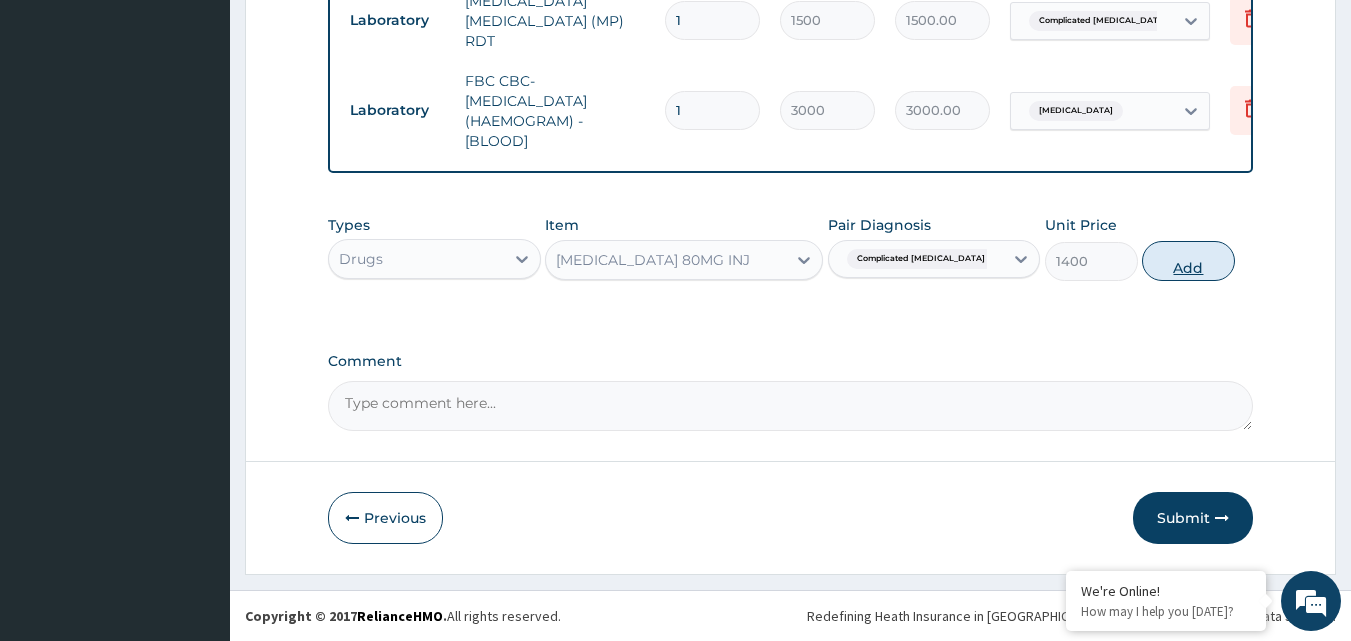 type on "0" 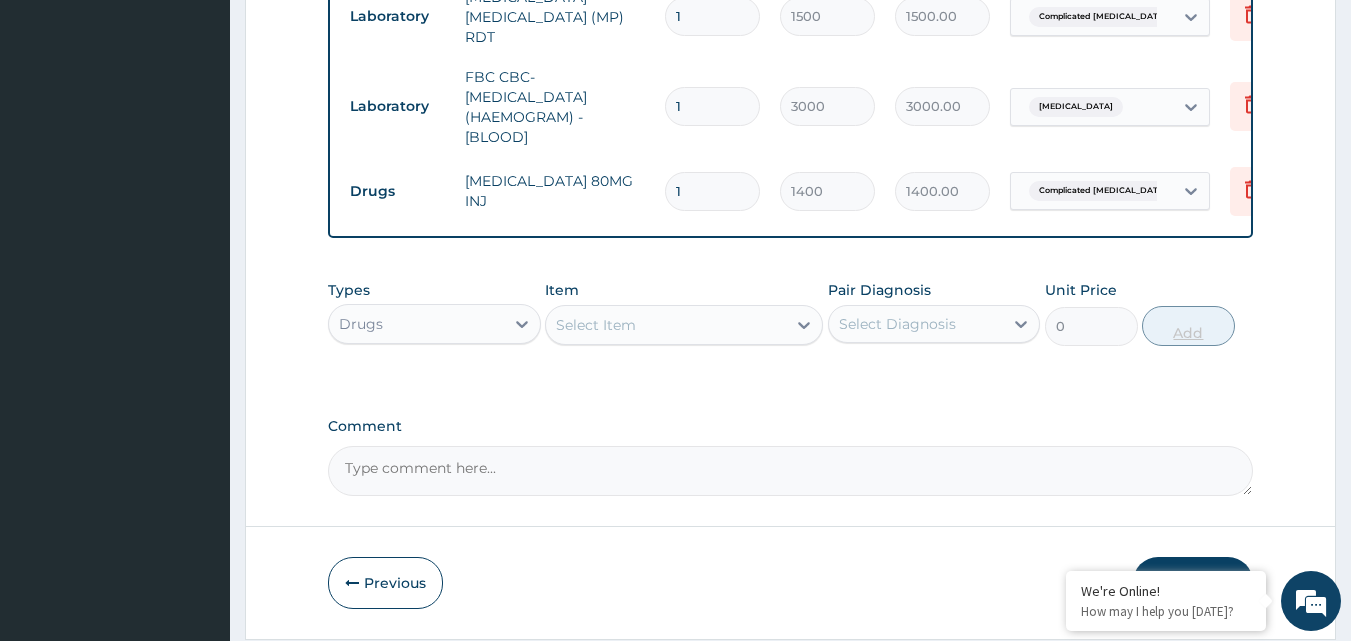 type 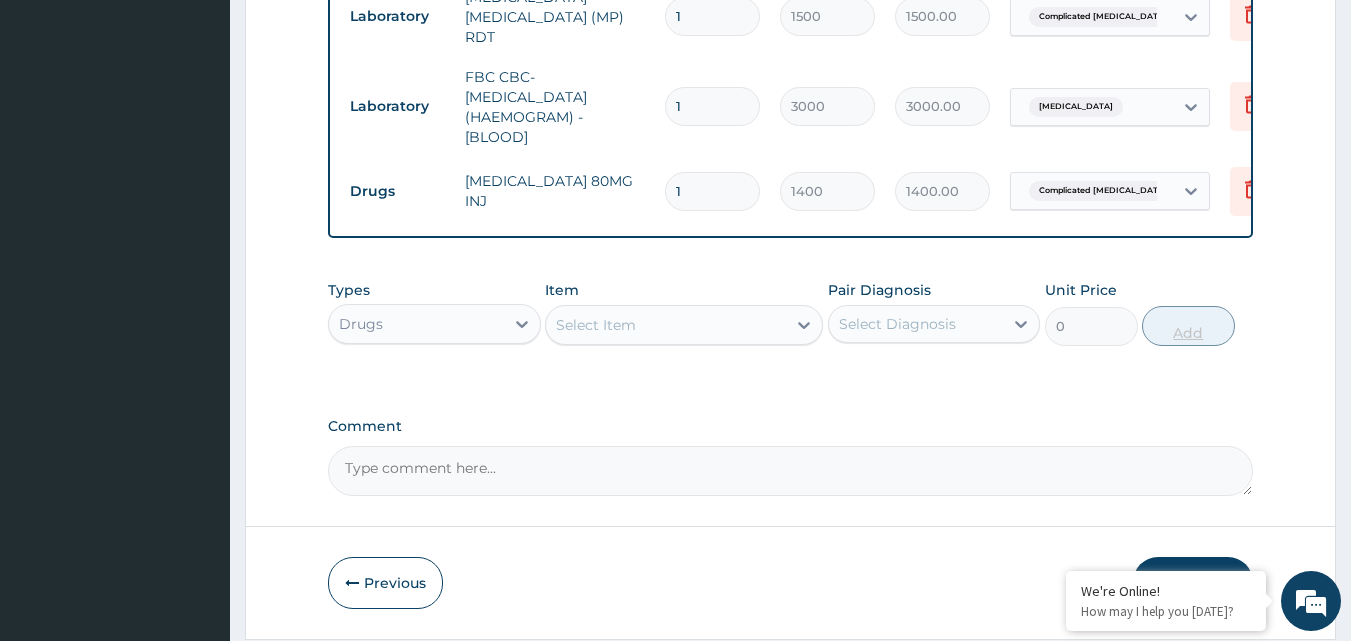 type on "0.00" 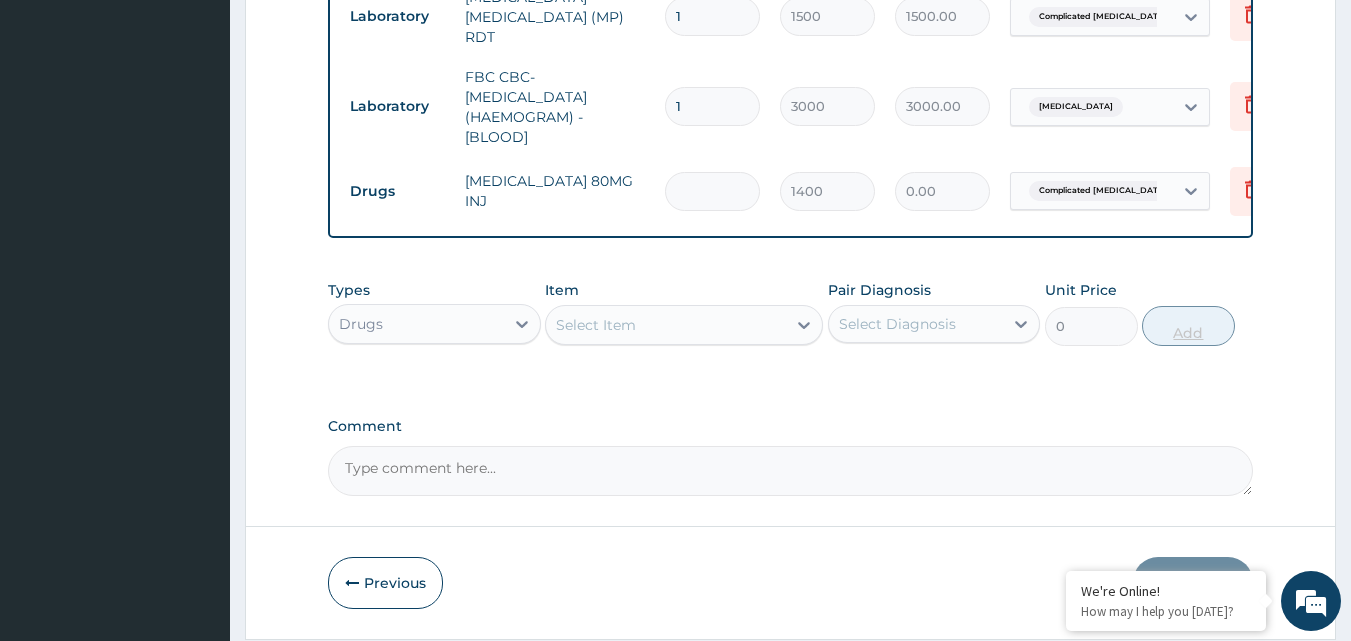 type on "6" 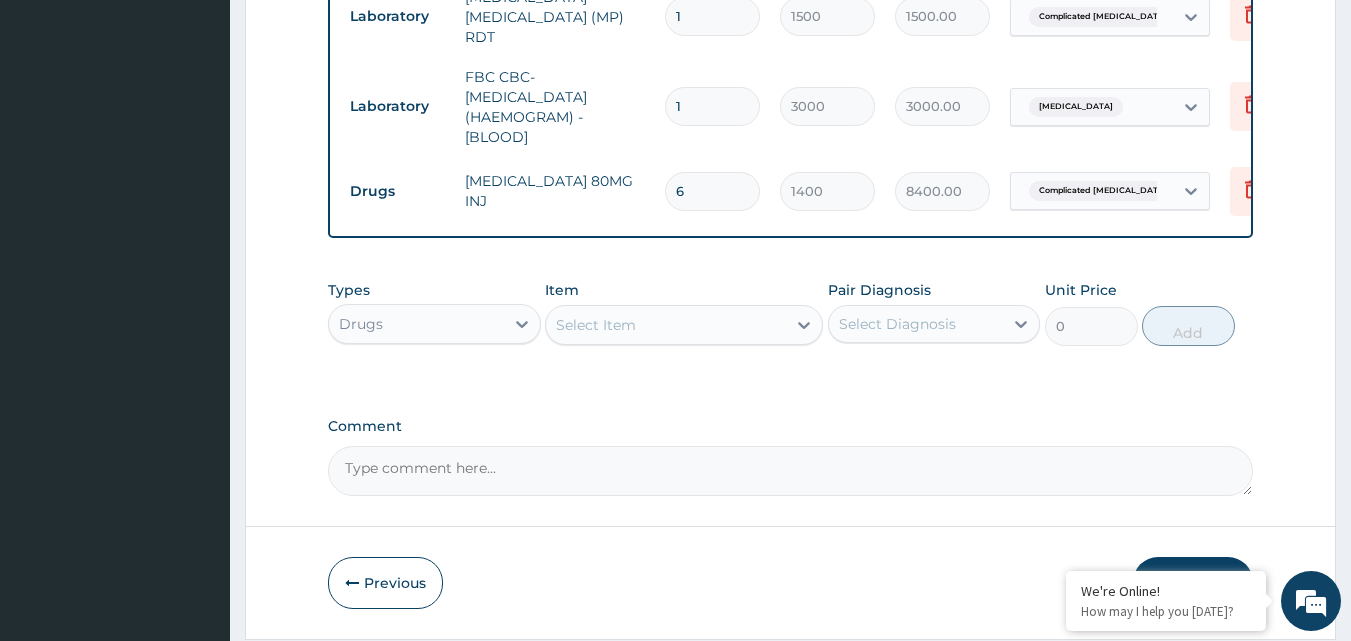 type on "6" 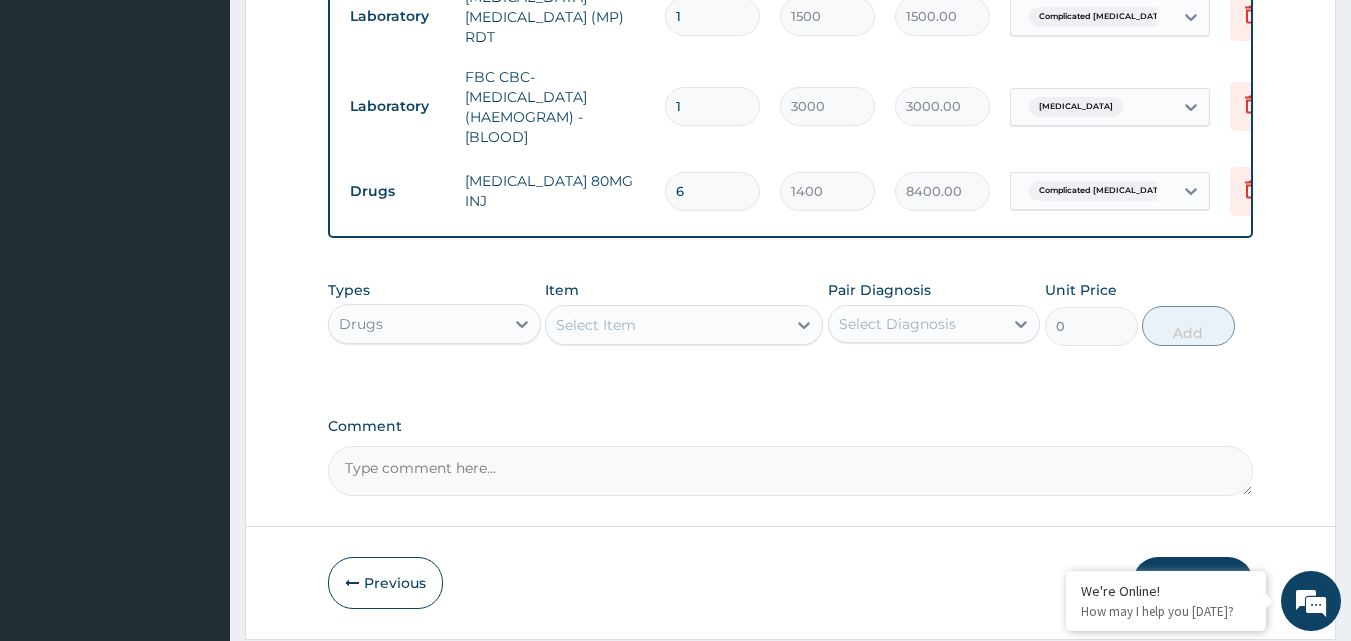 click on "Select Item" at bounding box center (596, 325) 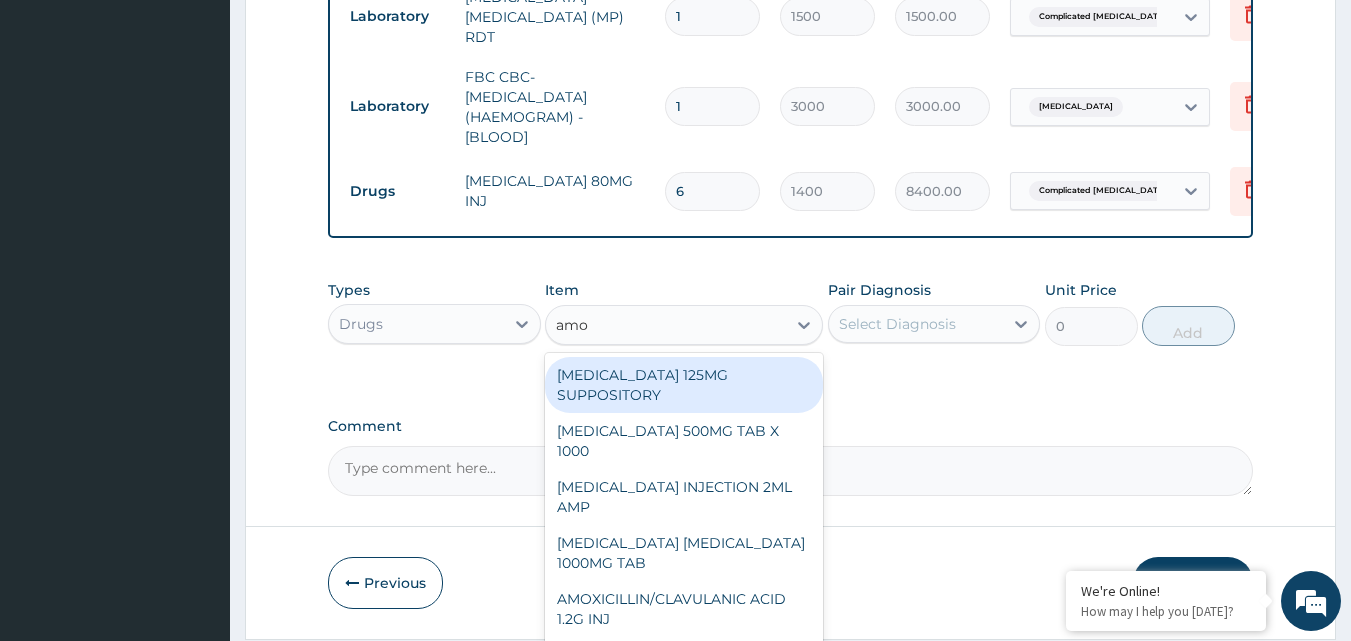 type on "amox" 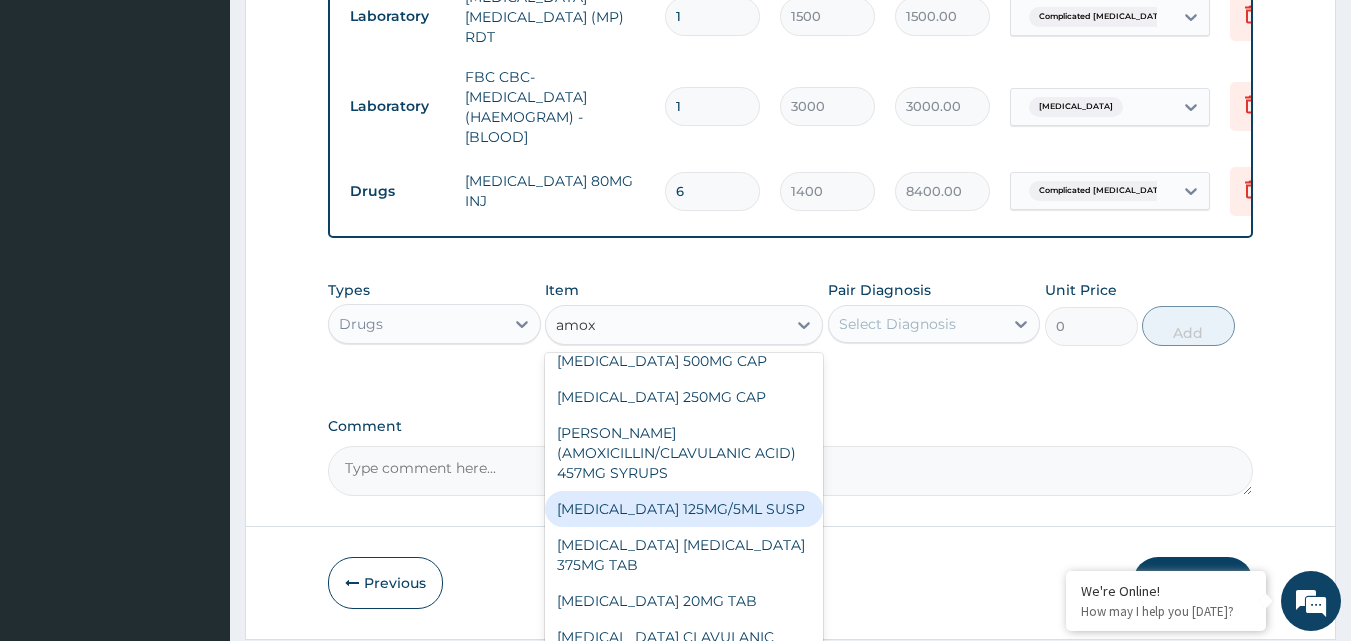 scroll, scrollTop: 300, scrollLeft: 0, axis: vertical 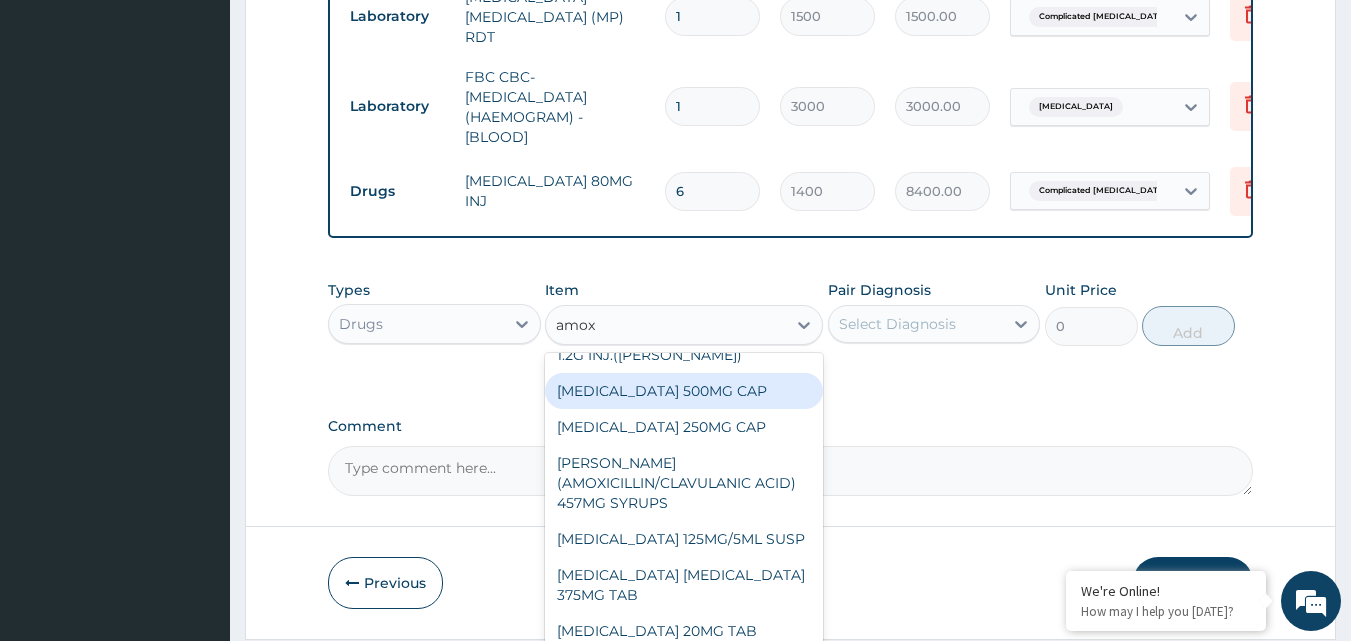 click on "AMOXICILLIN 500MG CAP" at bounding box center [684, 391] 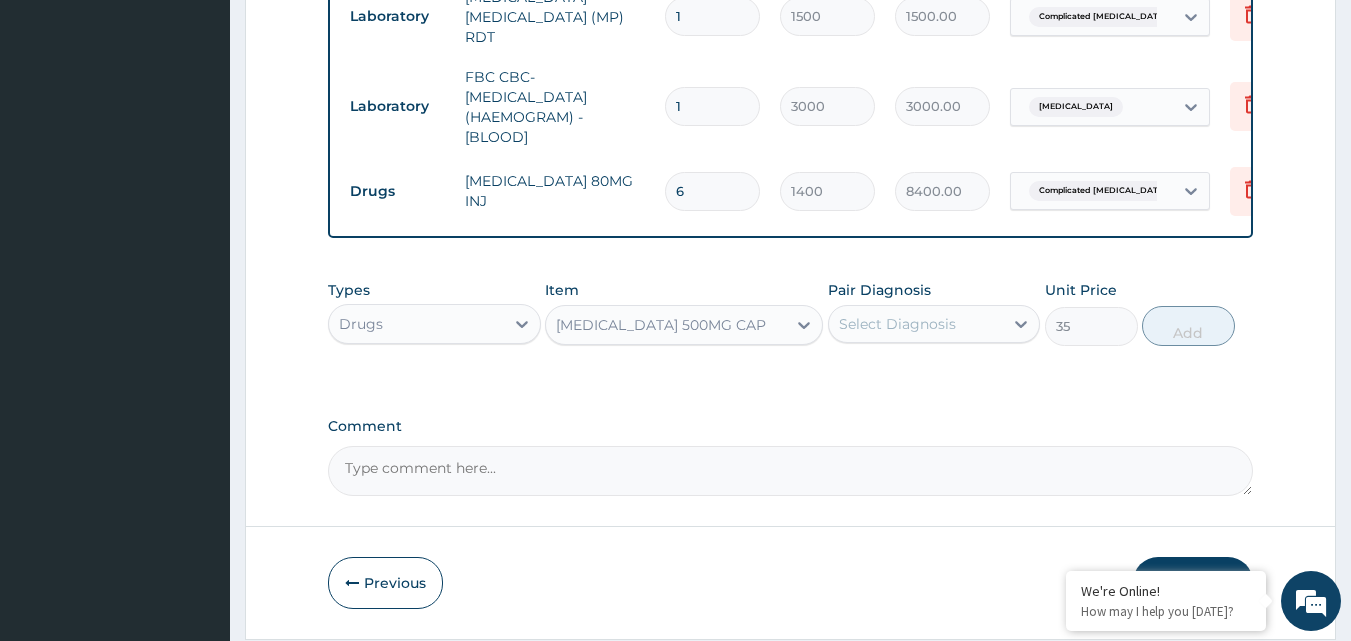 click on "Select Diagnosis" at bounding box center [934, 324] 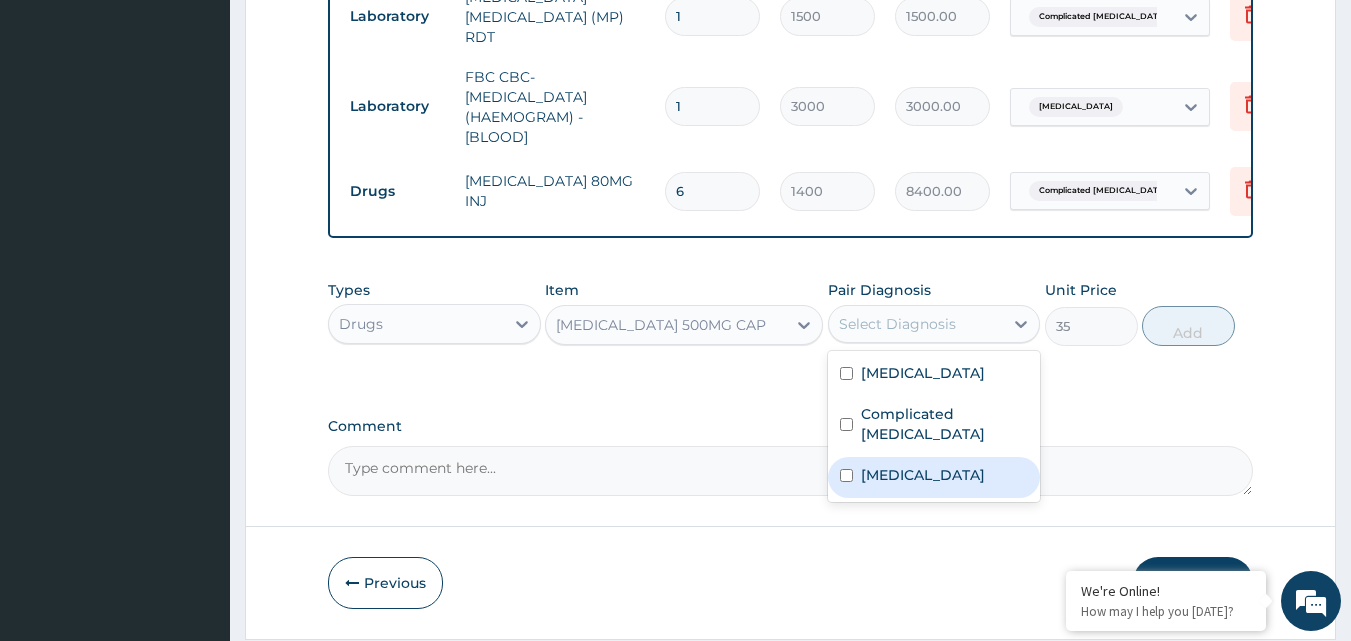 click on "Sepsis" at bounding box center (923, 475) 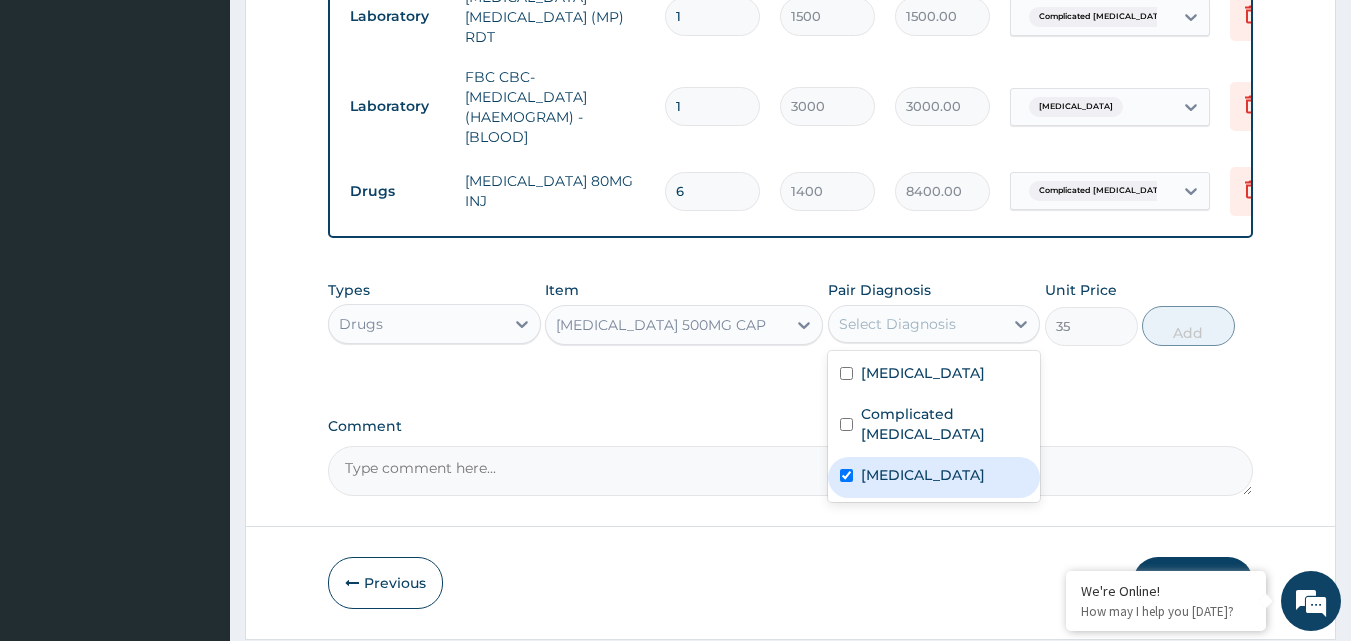 checkbox on "true" 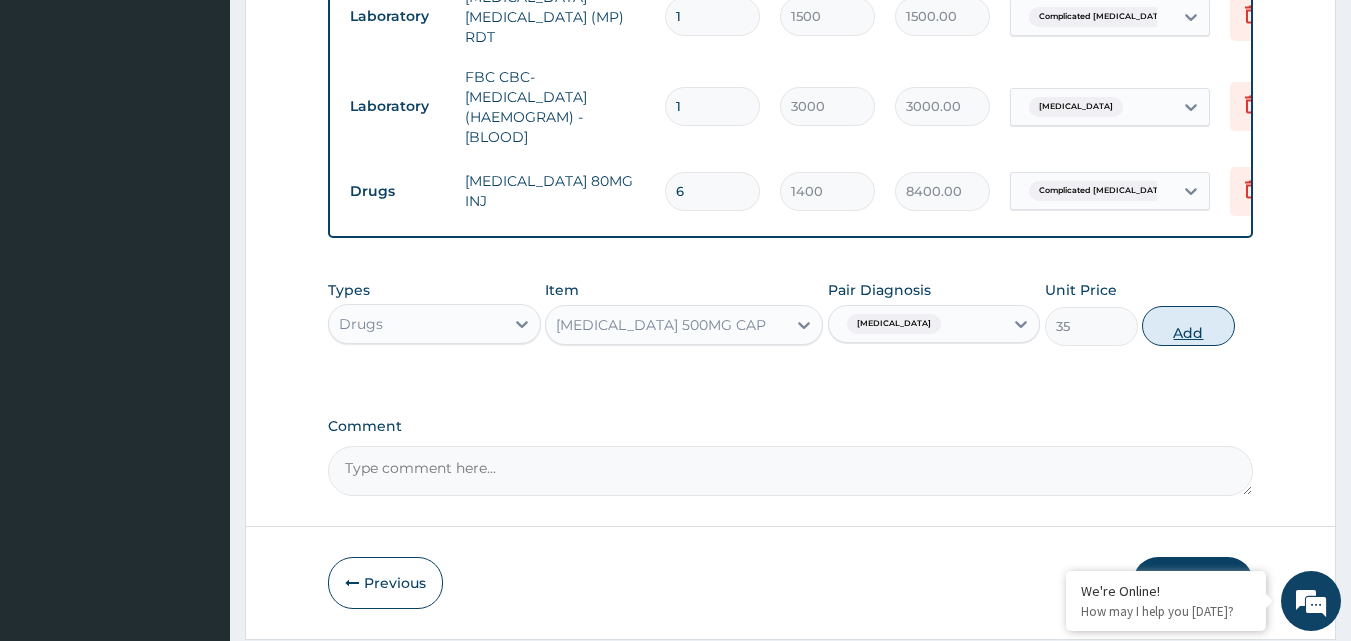 click on "Add" at bounding box center (1188, 326) 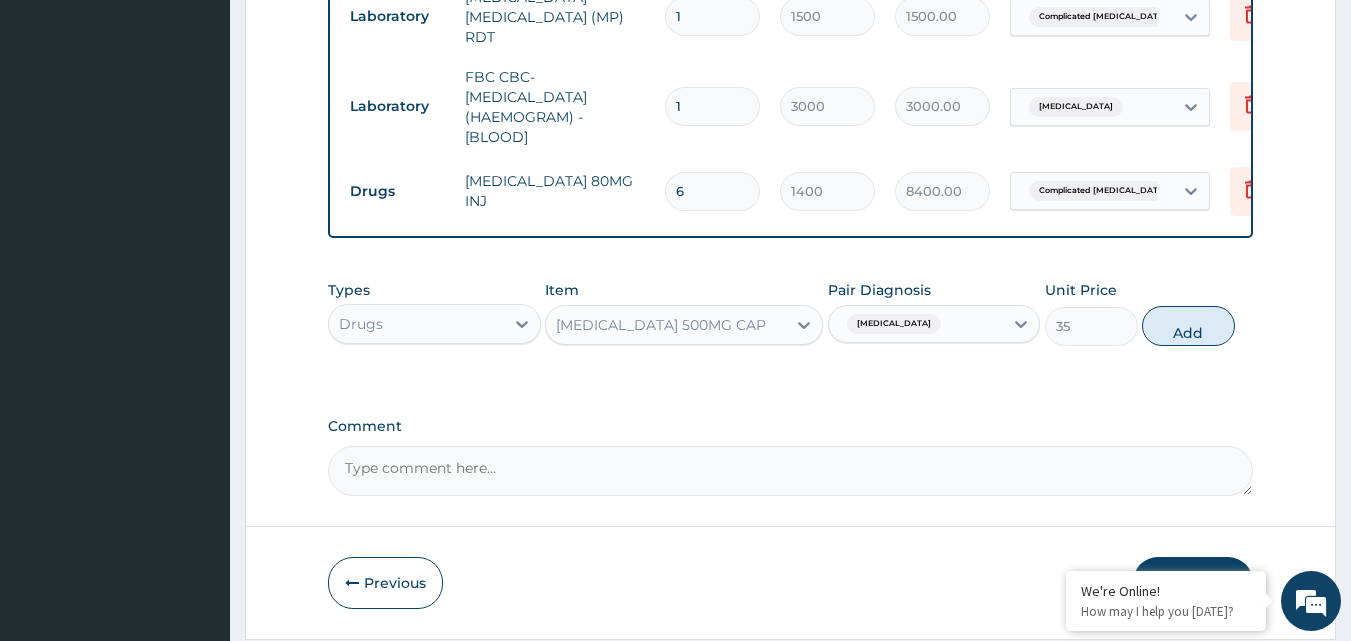 type on "0" 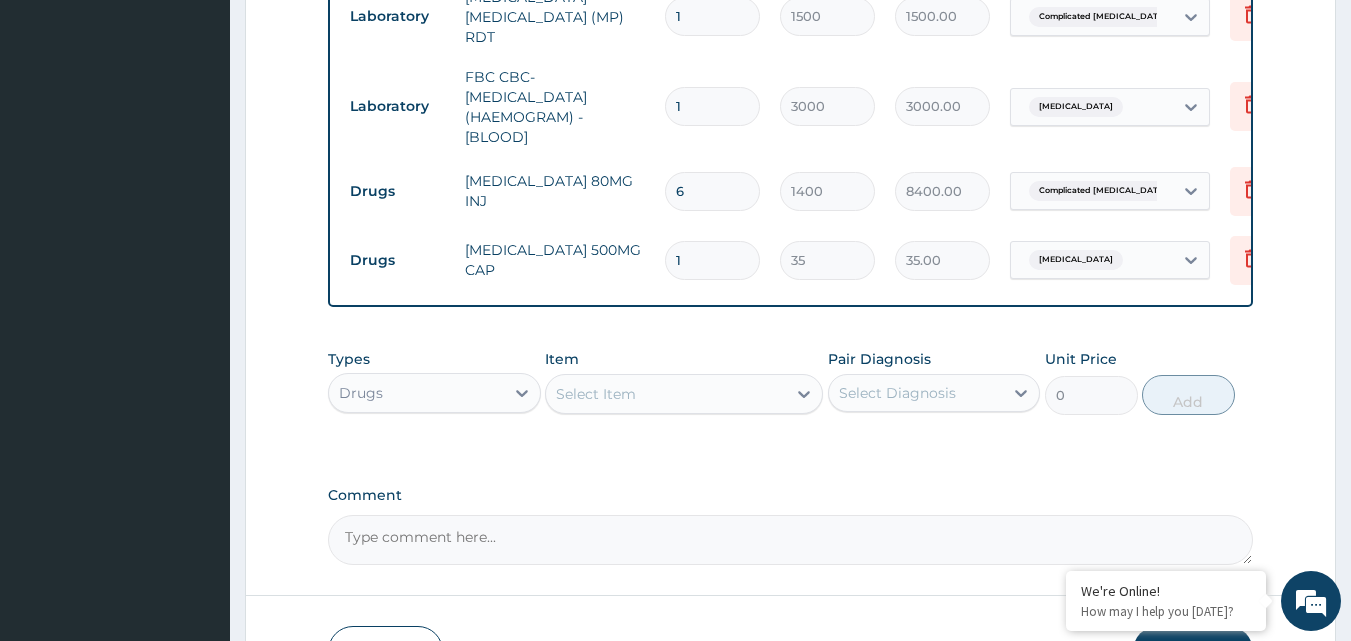type on "15" 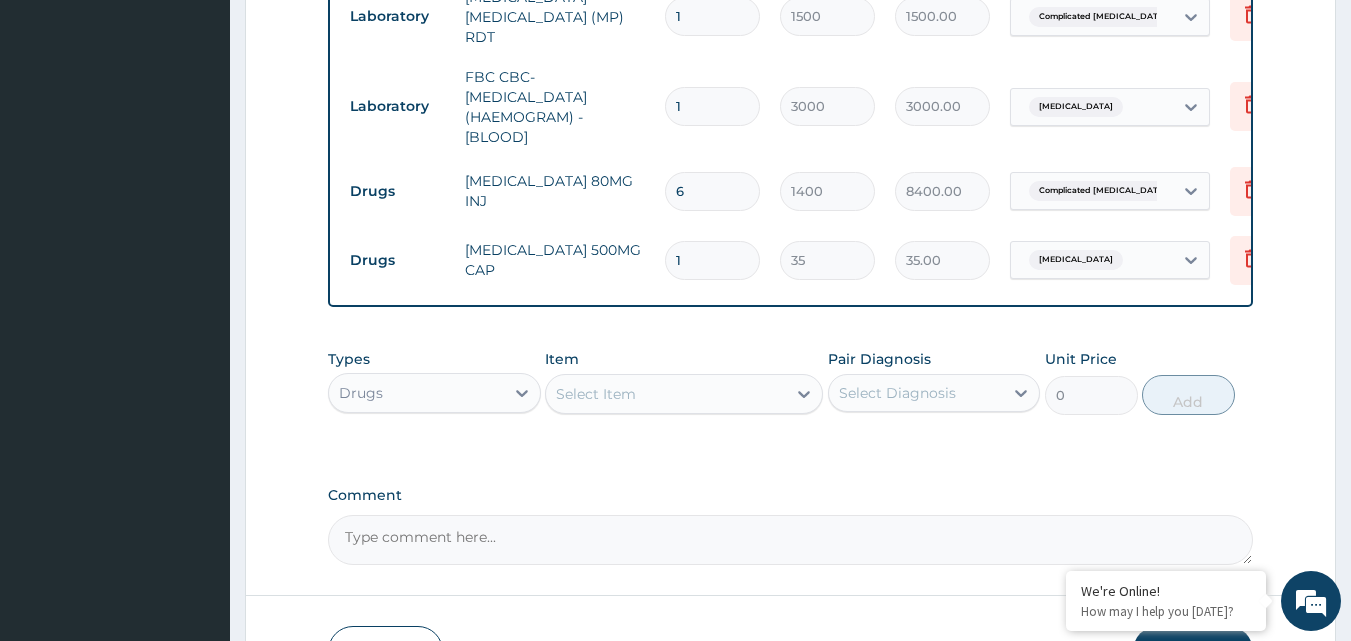 type on "525.00" 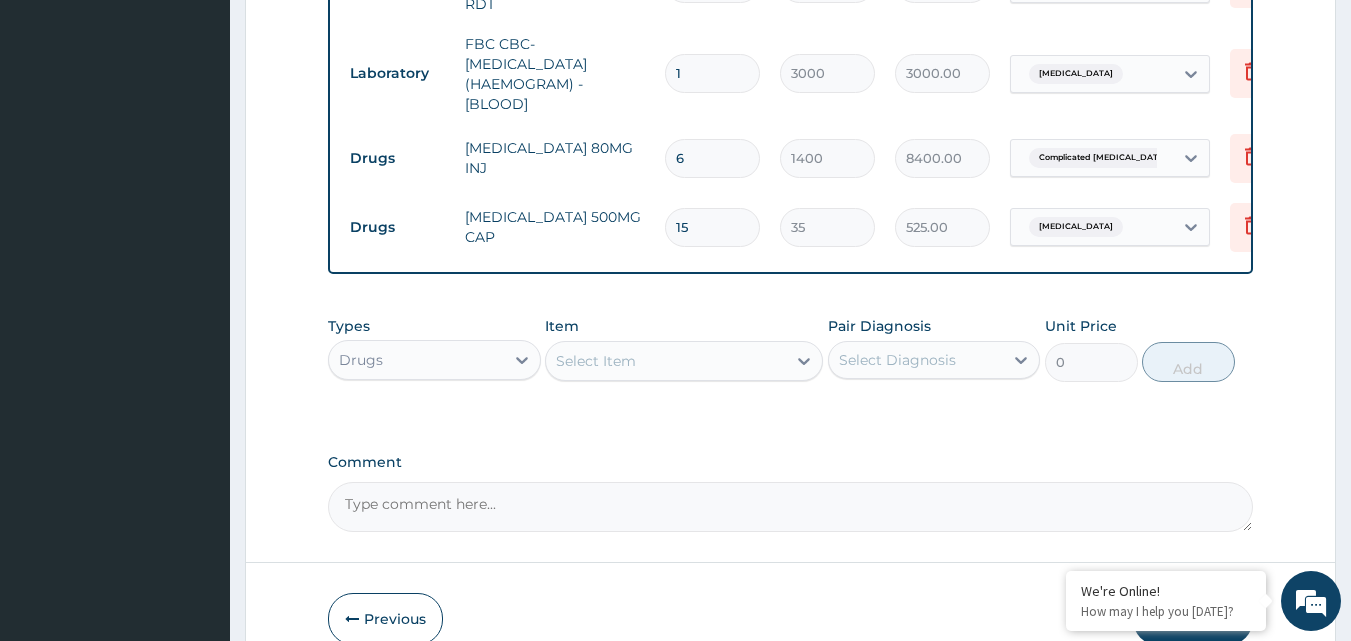 scroll, scrollTop: 1139, scrollLeft: 0, axis: vertical 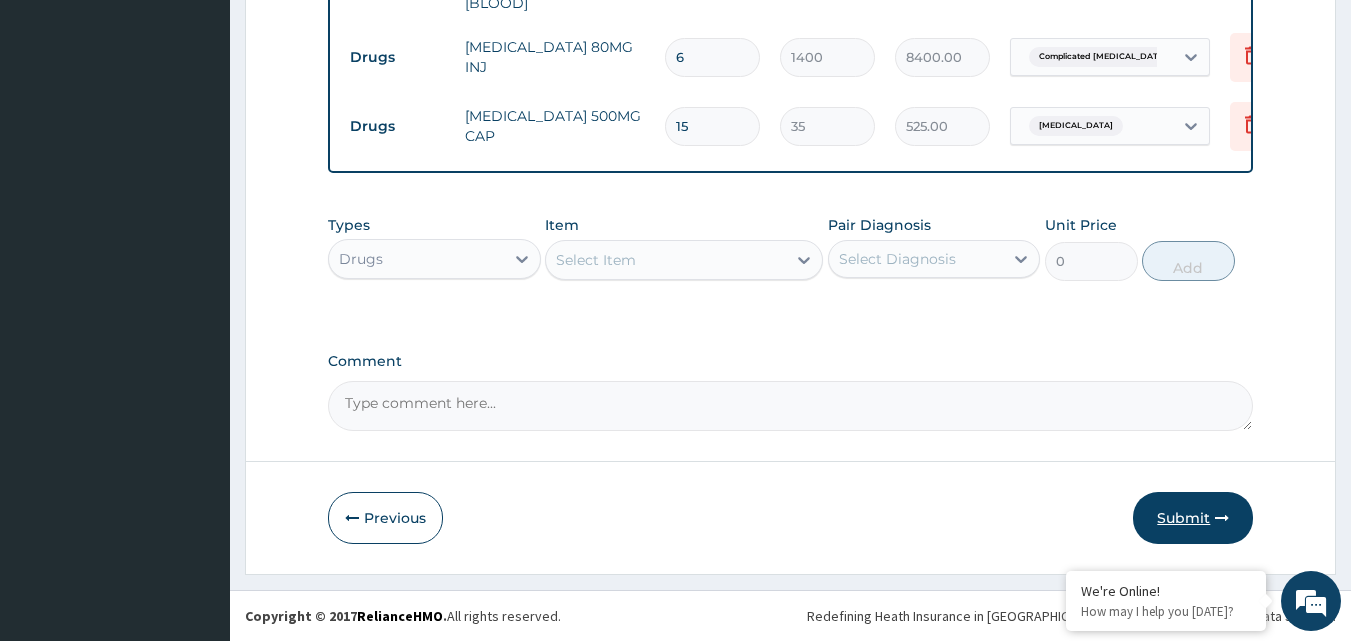 type on "15" 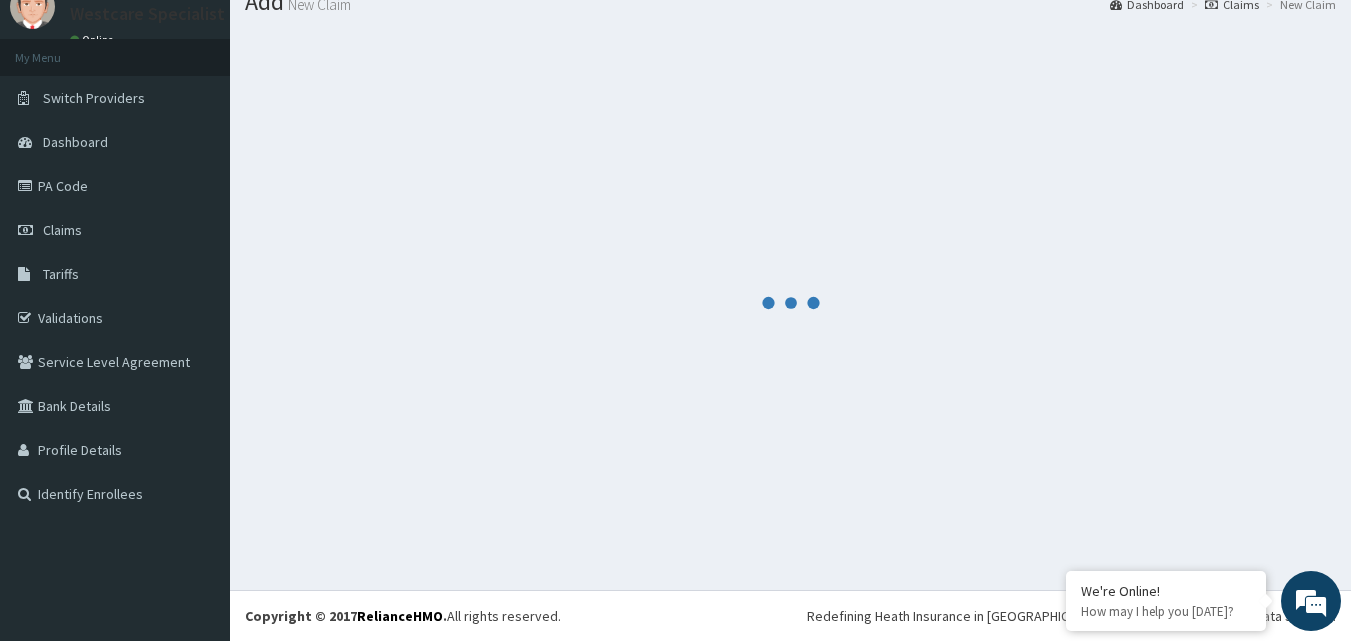 scroll, scrollTop: 76, scrollLeft: 0, axis: vertical 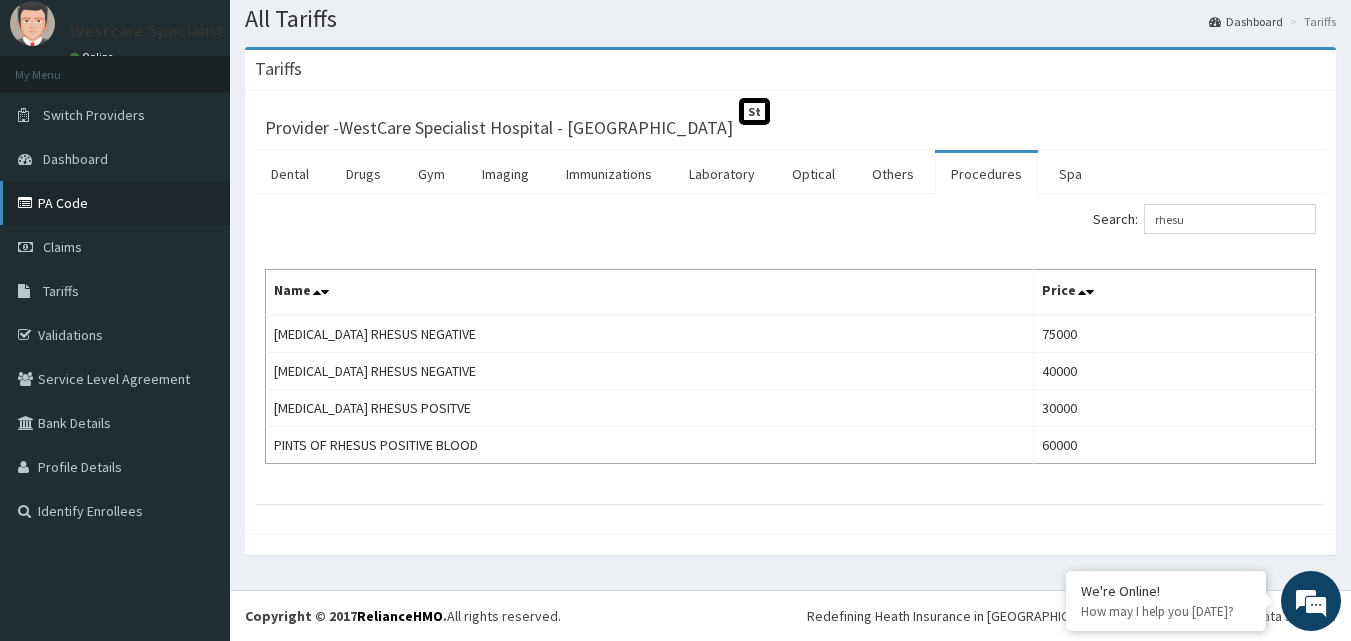 click on "PA Code" at bounding box center (115, 203) 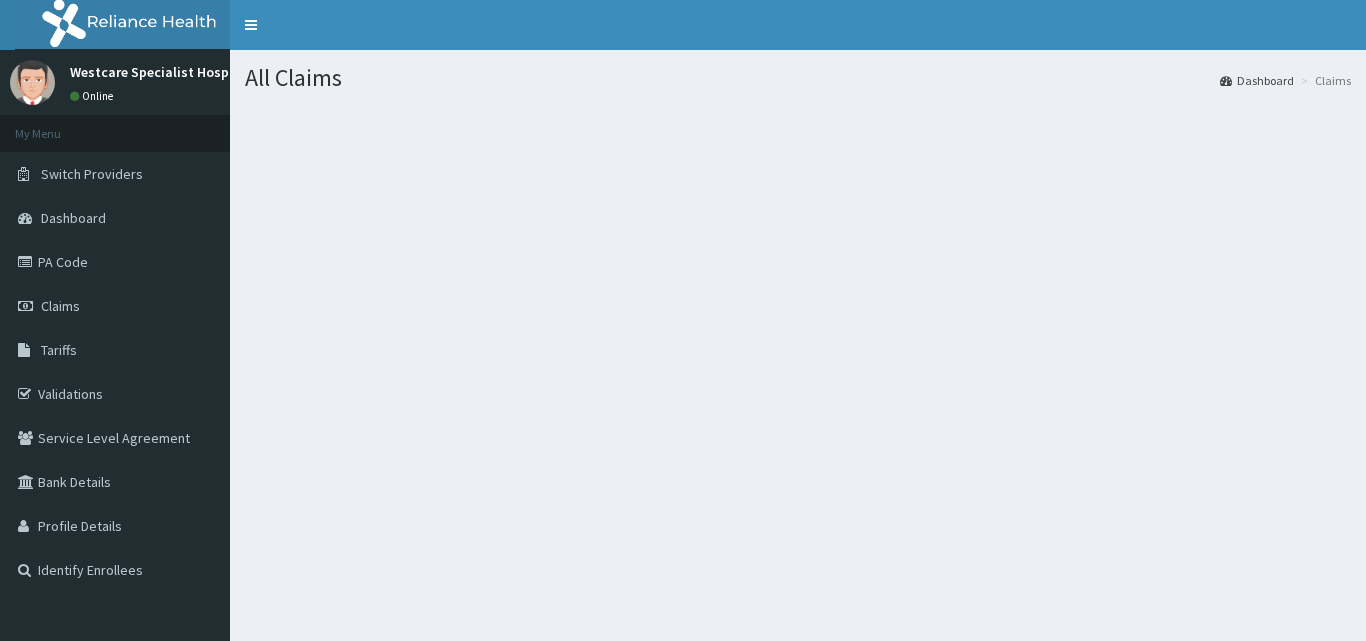 scroll, scrollTop: 0, scrollLeft: 0, axis: both 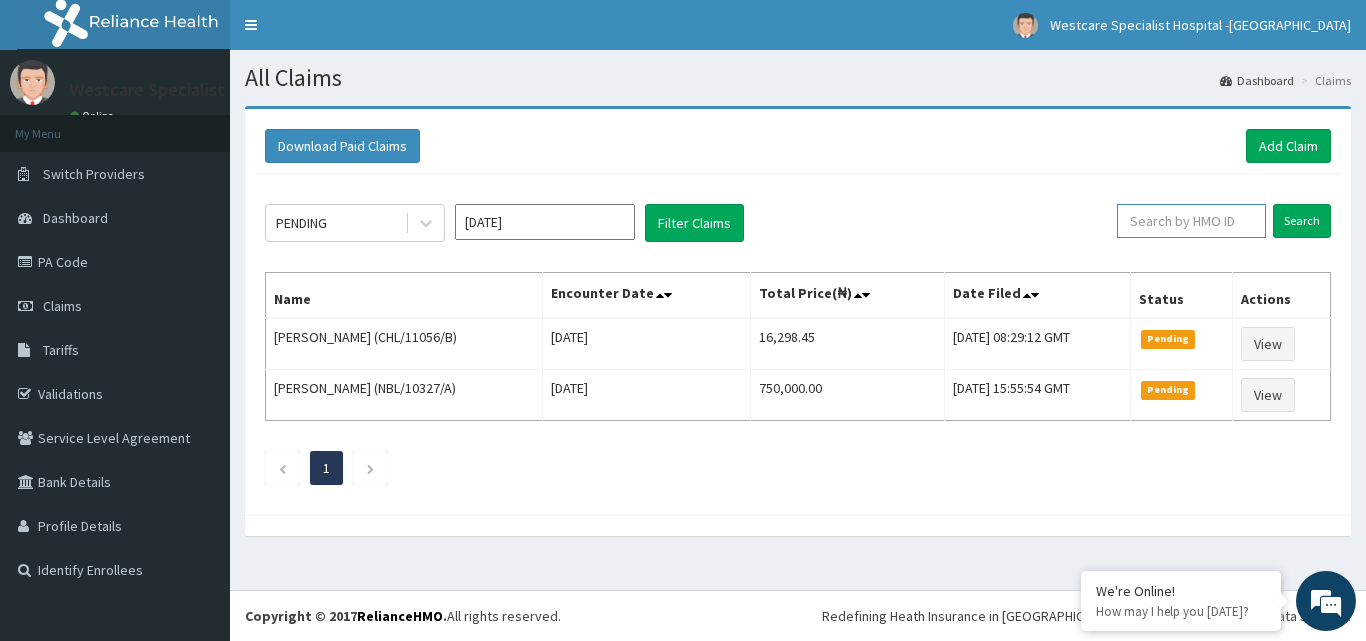 click at bounding box center (1191, 221) 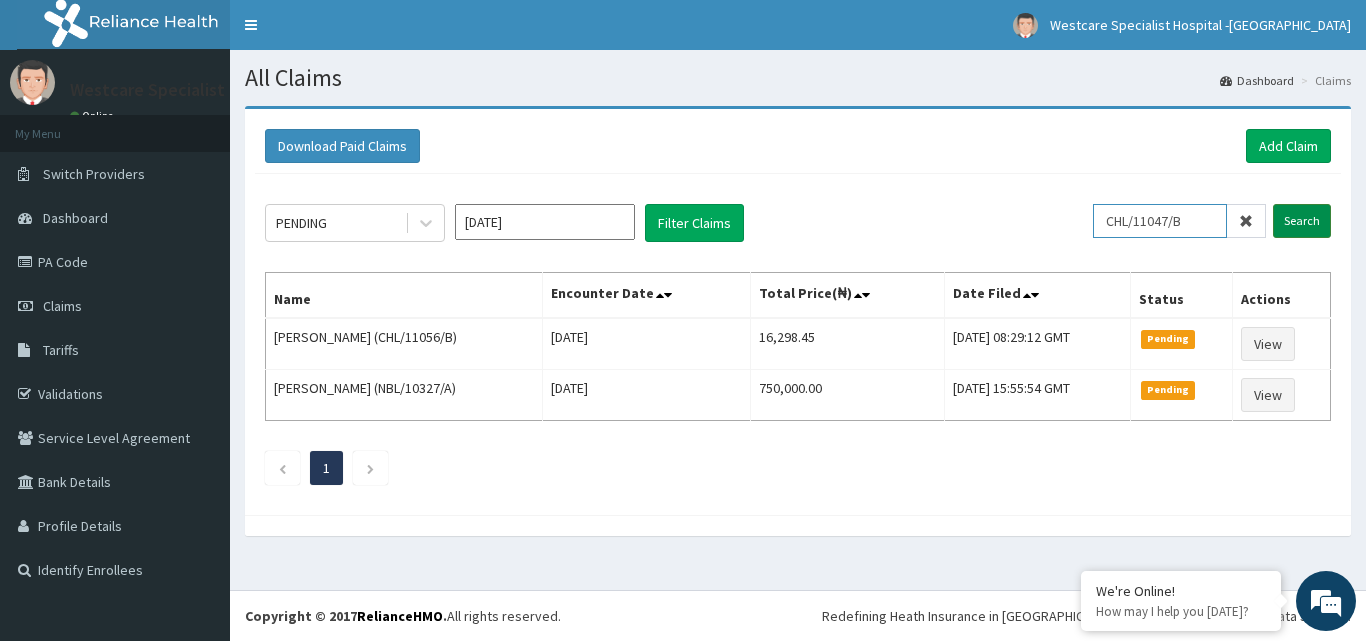 type on "CHL/11047/B" 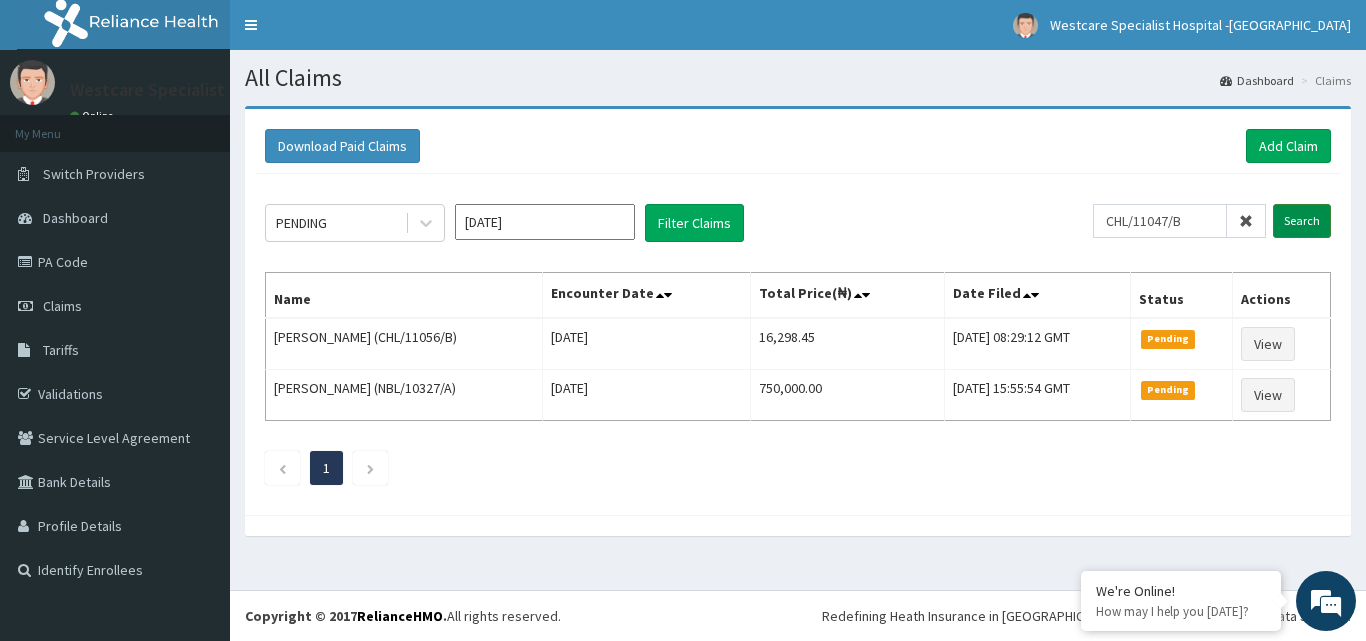 click on "Search" at bounding box center (1302, 221) 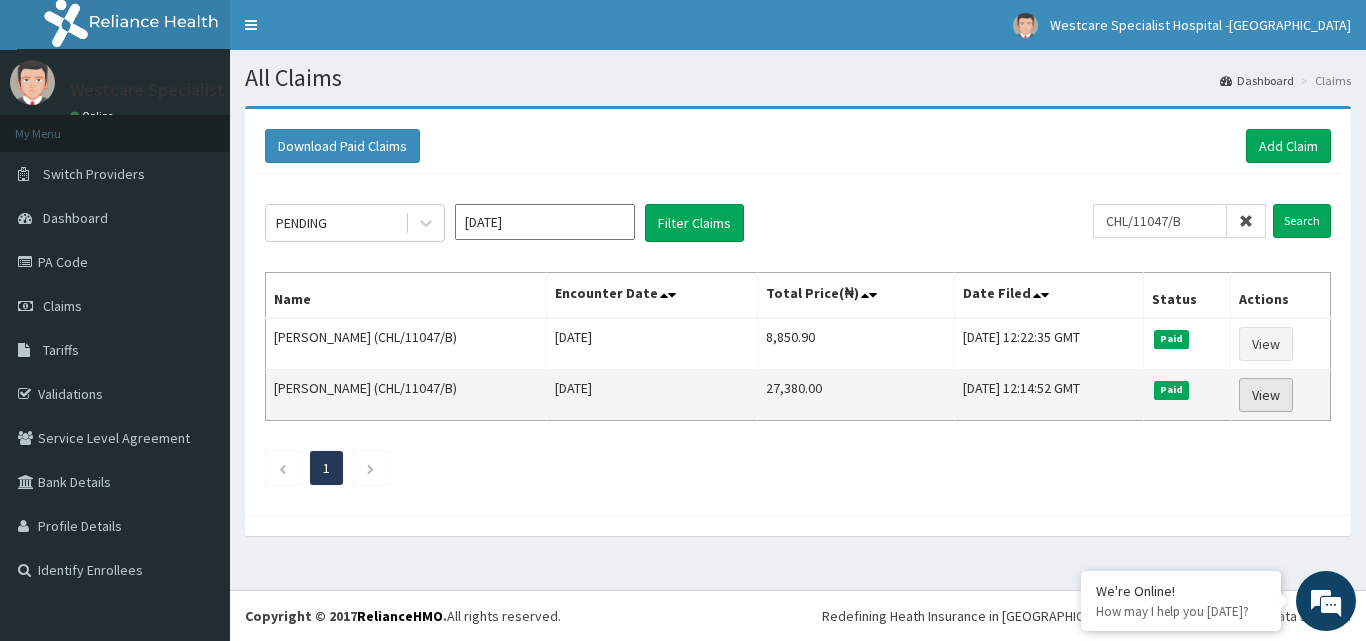 click on "View" at bounding box center (1266, 395) 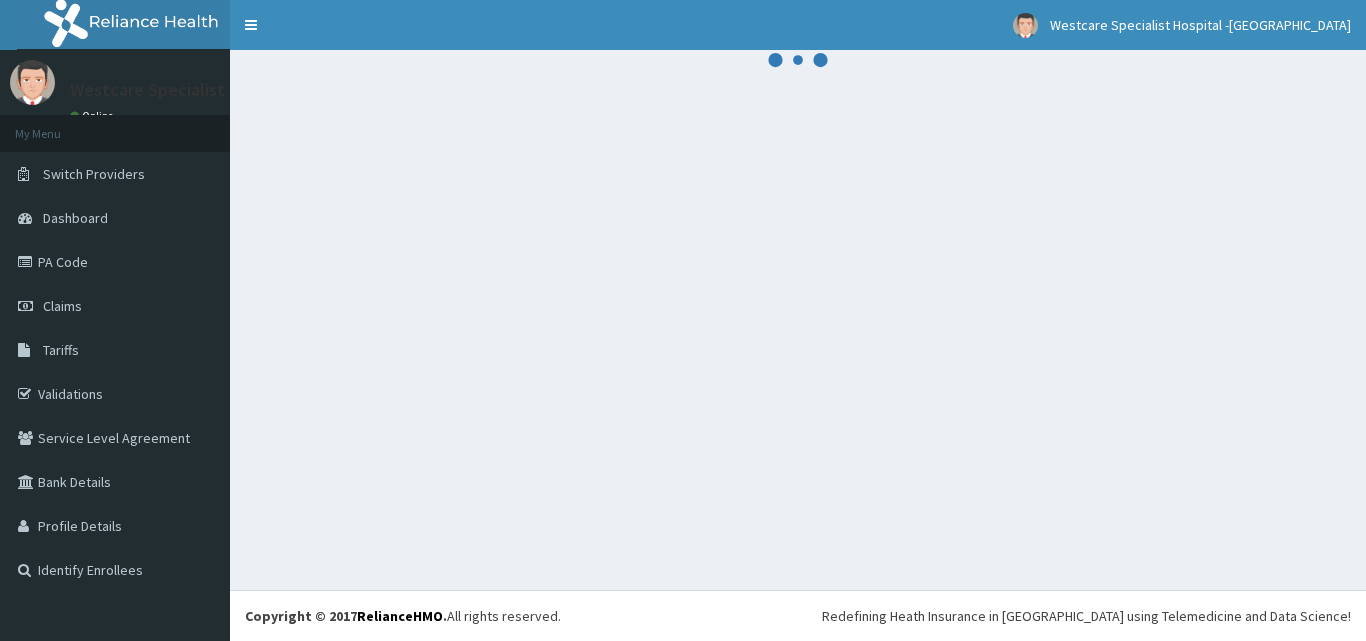 scroll, scrollTop: 0, scrollLeft: 0, axis: both 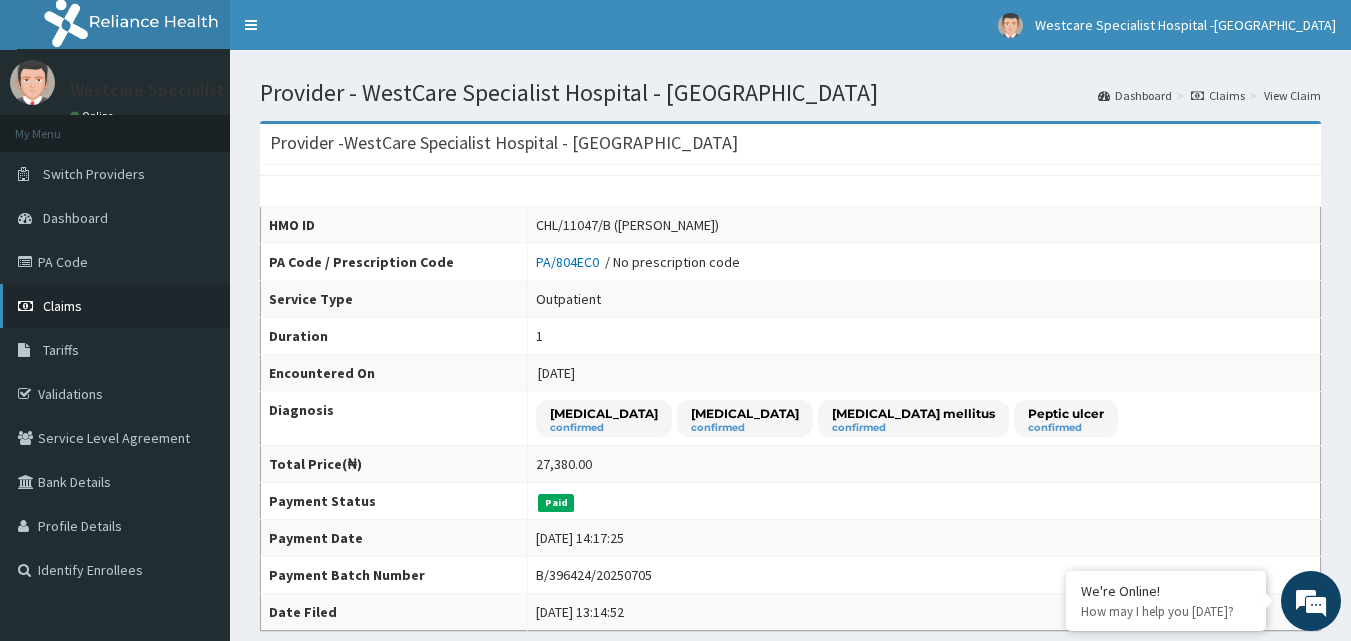 click on "Claims" at bounding box center [62, 306] 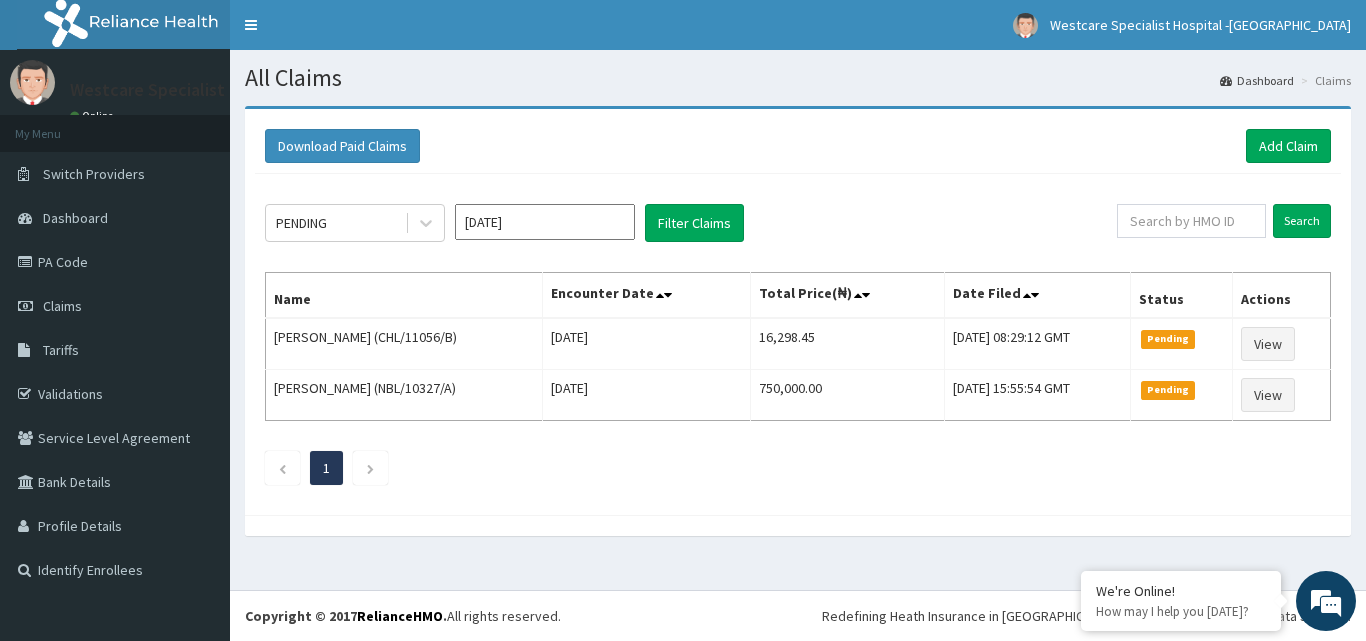 scroll, scrollTop: 0, scrollLeft: 0, axis: both 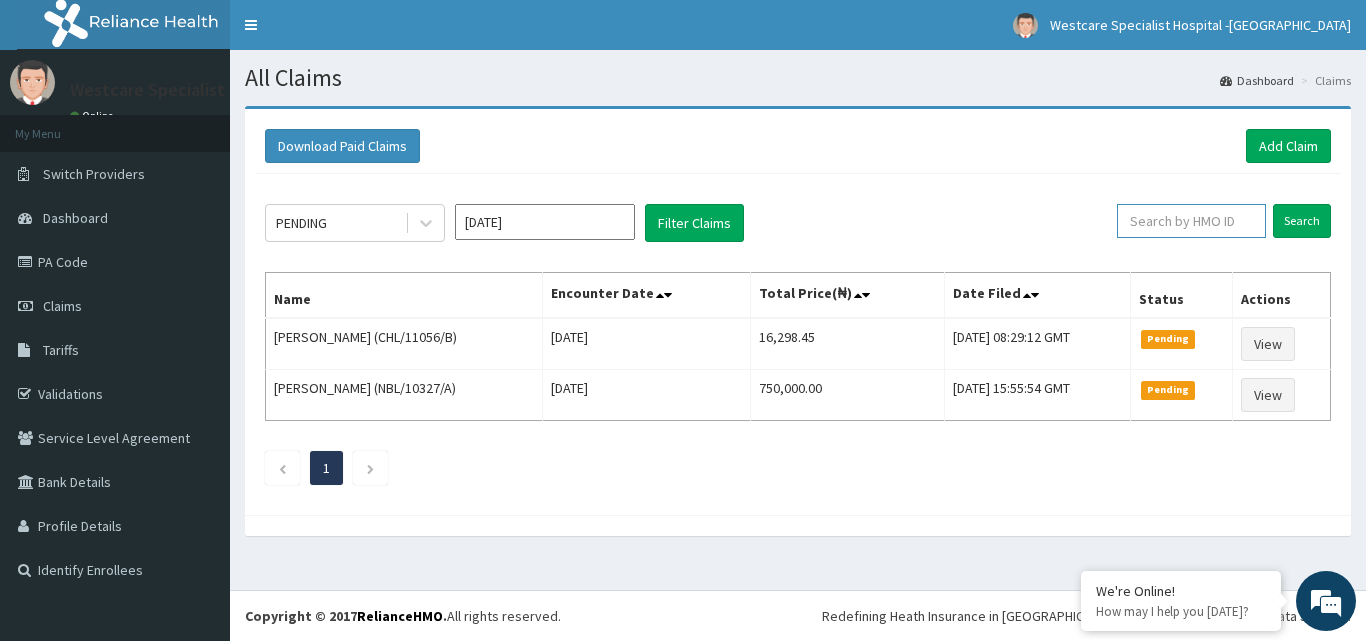 click at bounding box center (1191, 221) 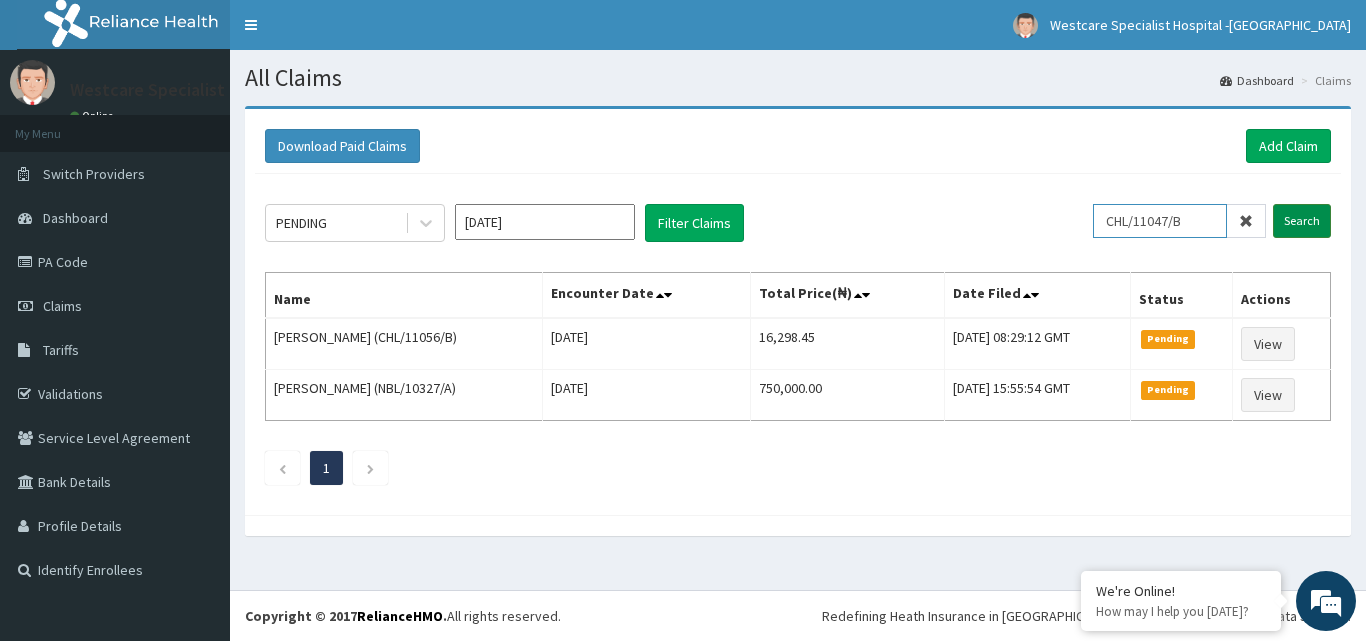 type on "CHL/11047/B" 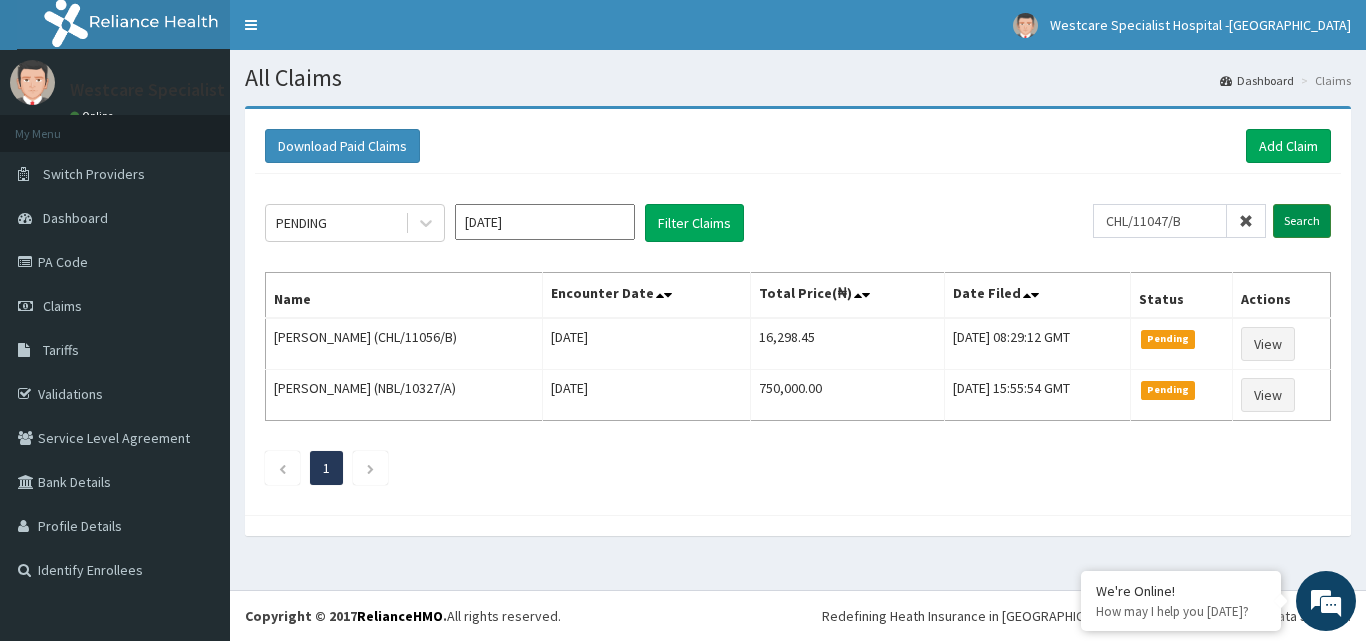 click on "Search" at bounding box center (1302, 221) 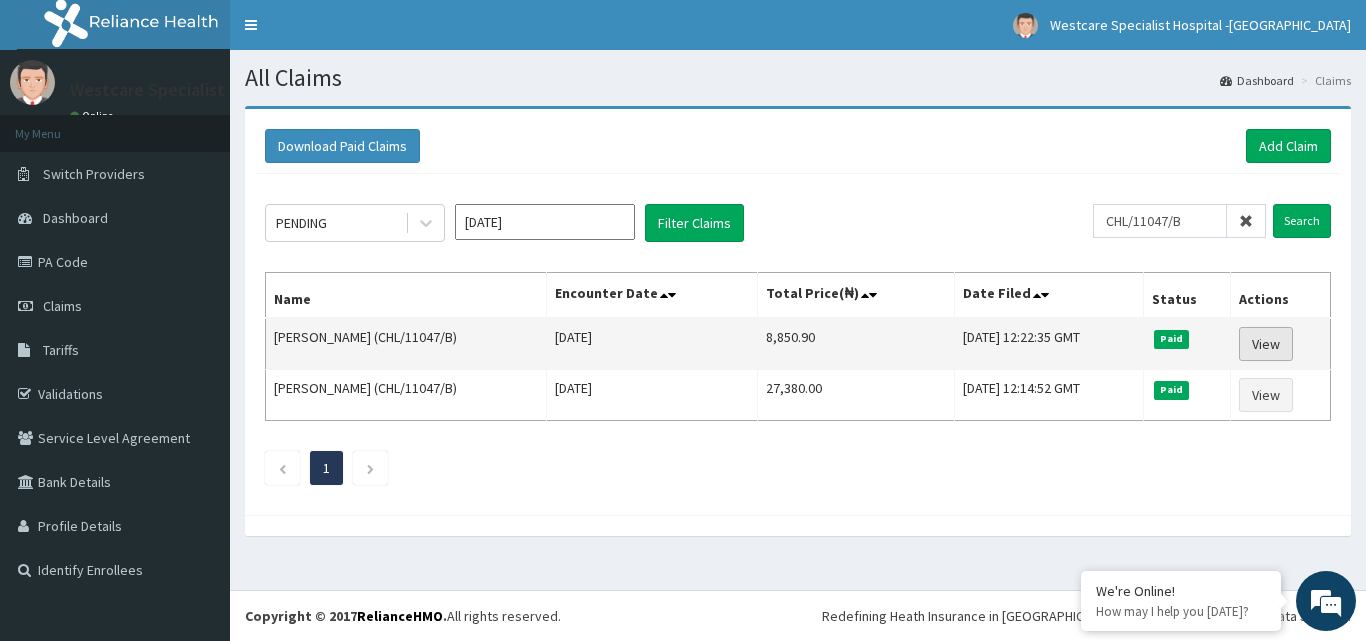 click on "View" at bounding box center [1266, 344] 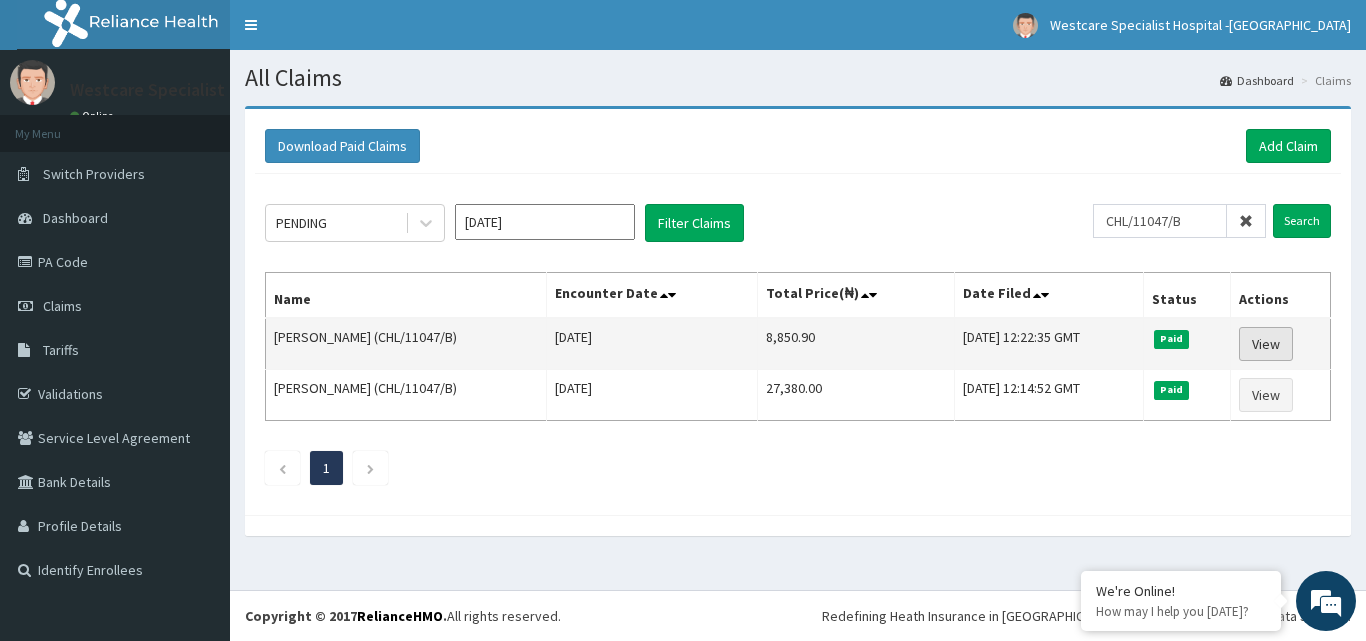 scroll, scrollTop: 0, scrollLeft: 0, axis: both 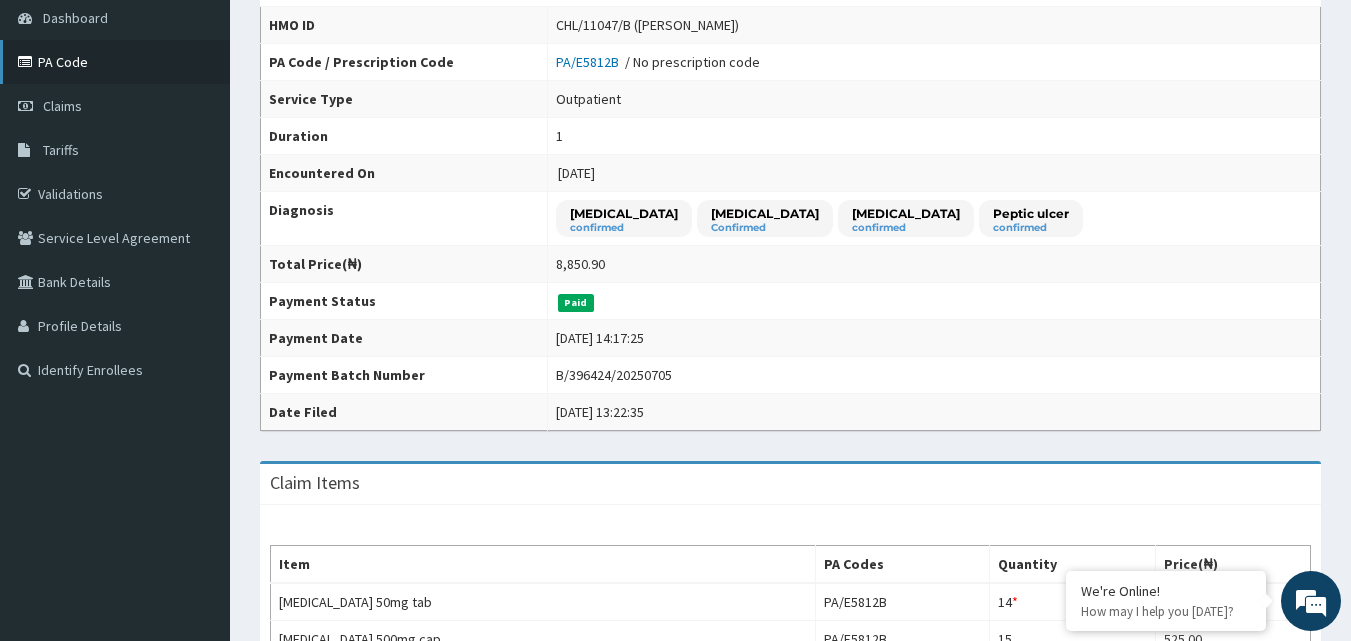 click on "PA Code" at bounding box center (115, 62) 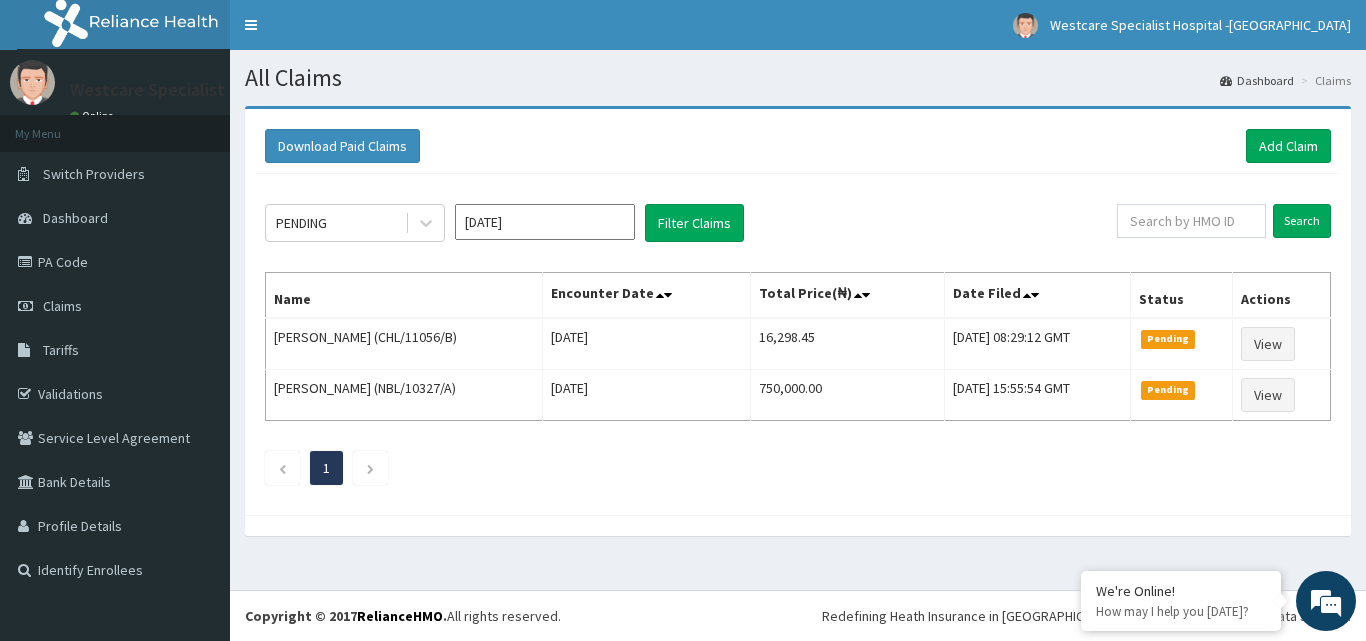 scroll, scrollTop: 0, scrollLeft: 0, axis: both 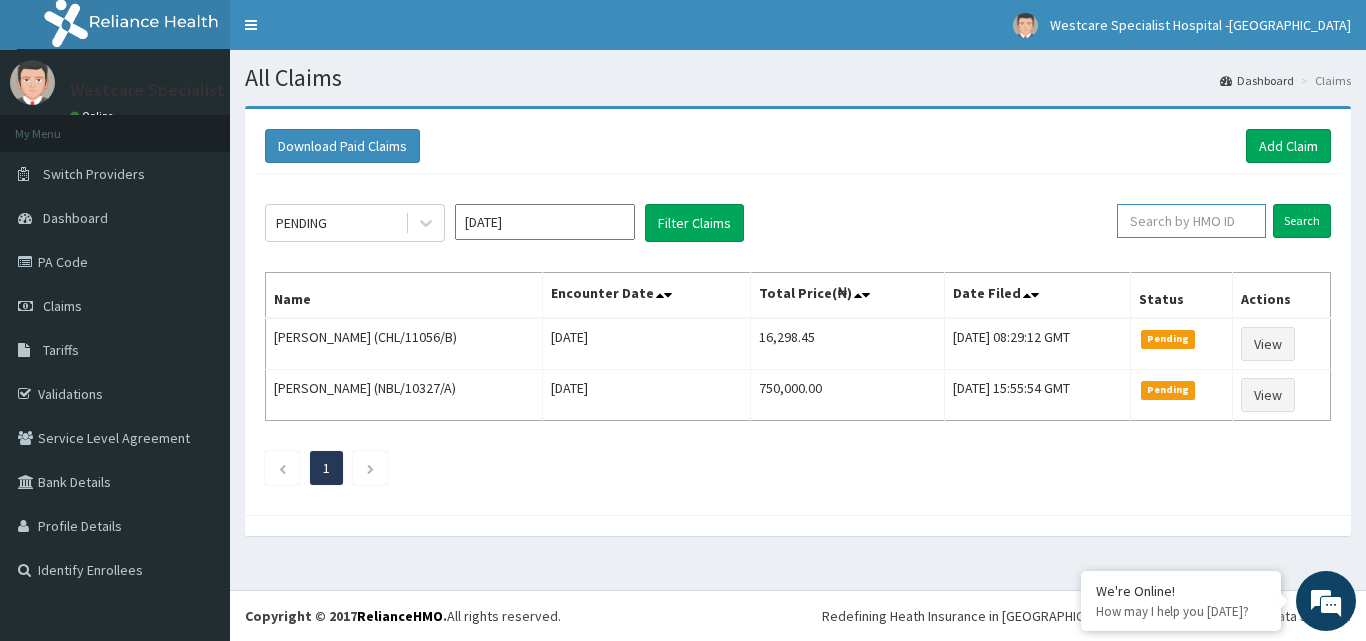 click at bounding box center (1191, 221) 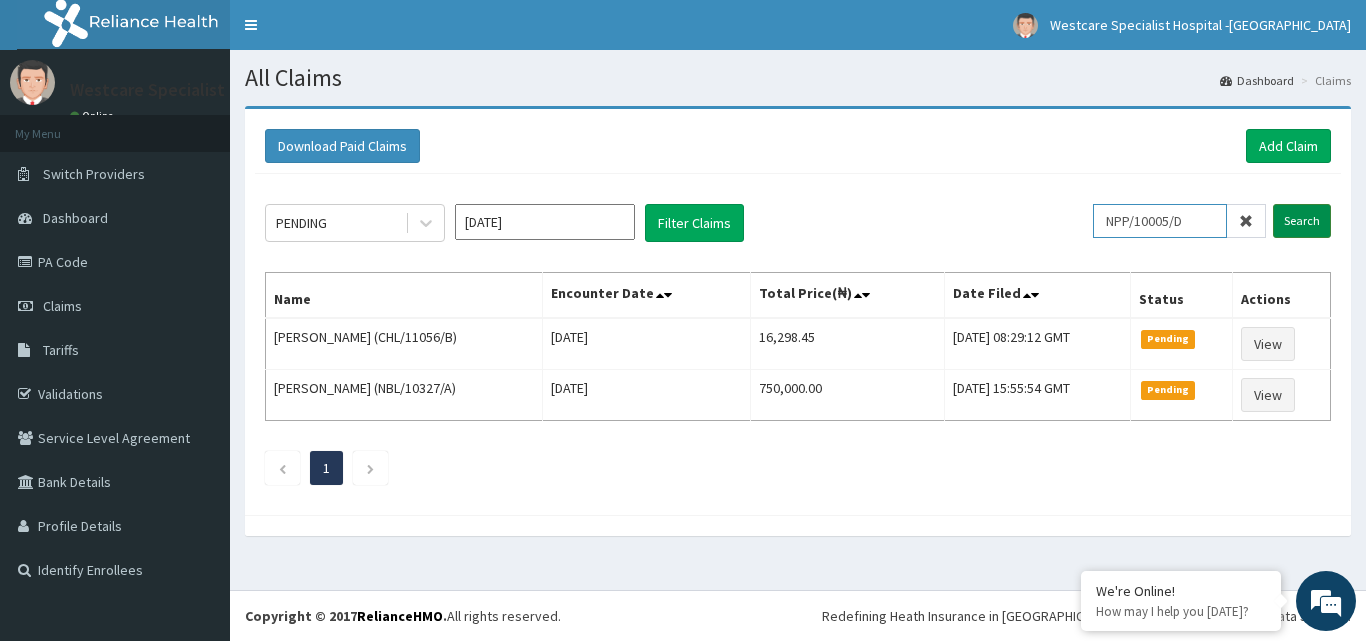 type on "NPP/10005/D" 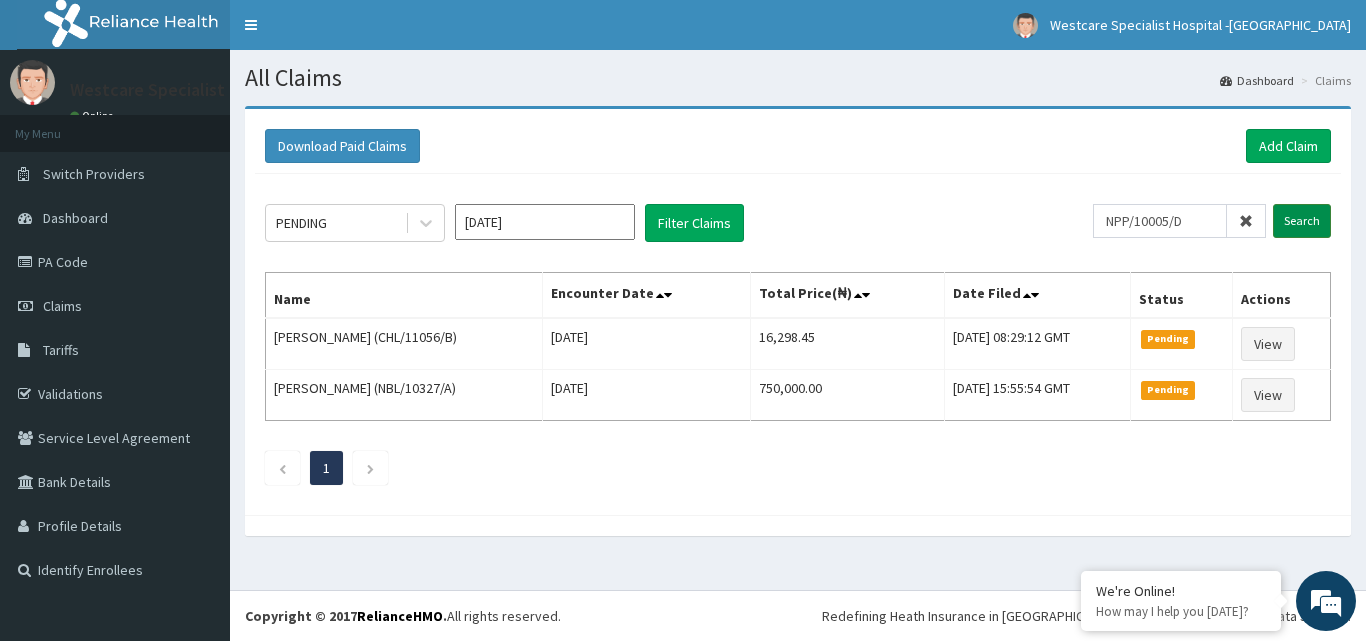 click on "Search" at bounding box center (1302, 221) 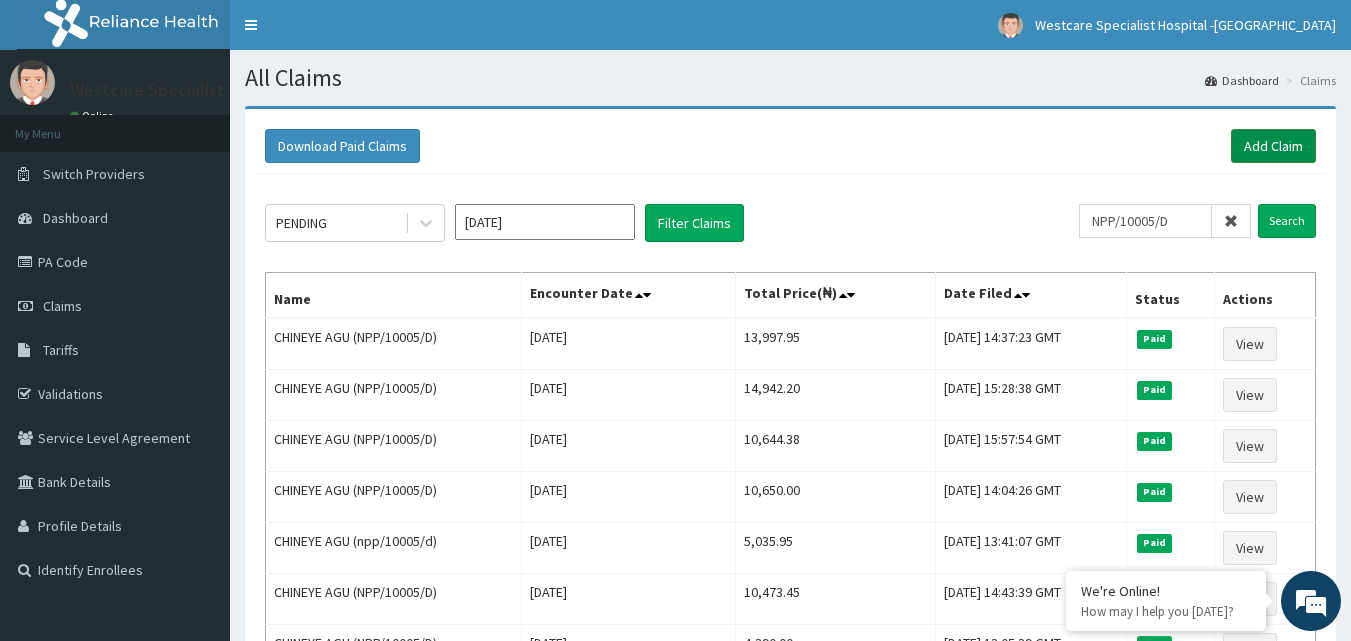 click on "Add Claim" at bounding box center [1273, 146] 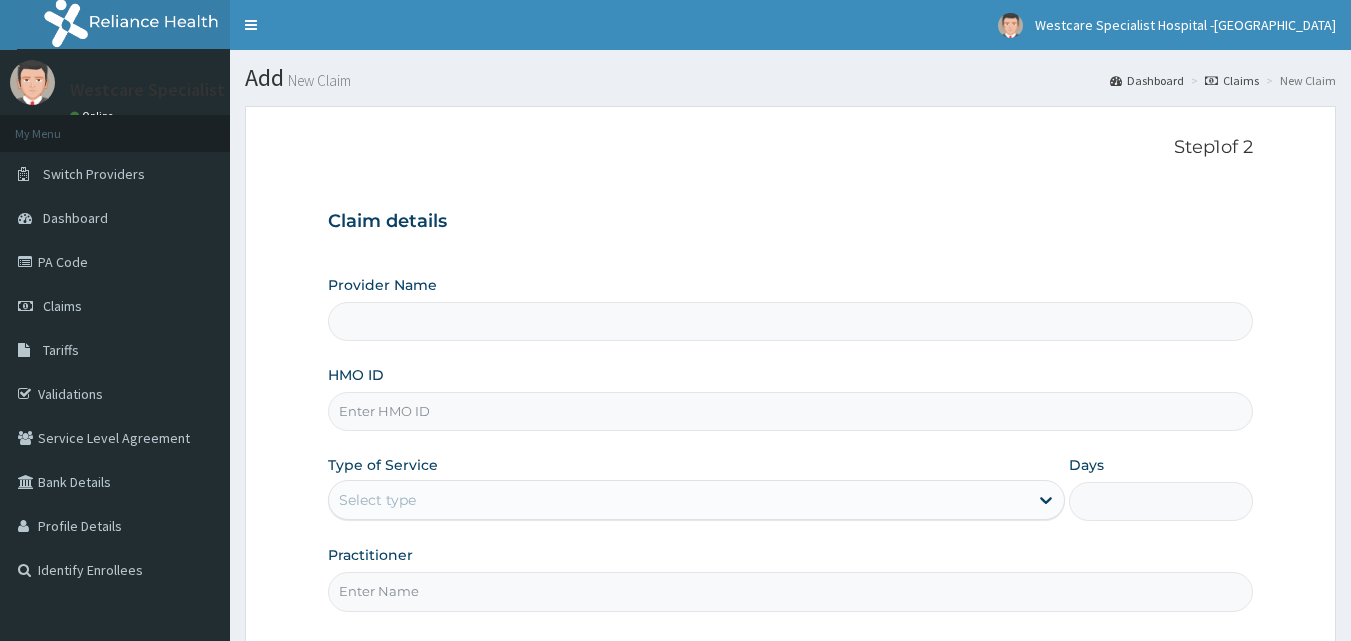 scroll, scrollTop: 0, scrollLeft: 0, axis: both 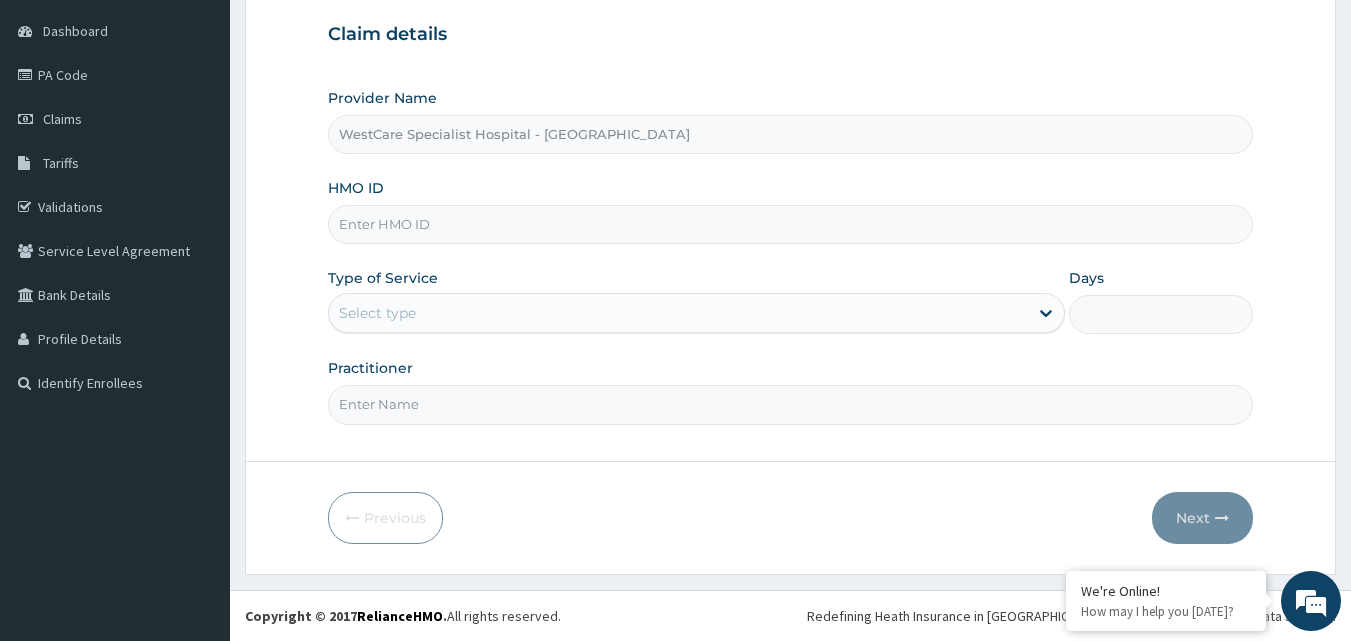 click on "HMO ID" at bounding box center [791, 224] 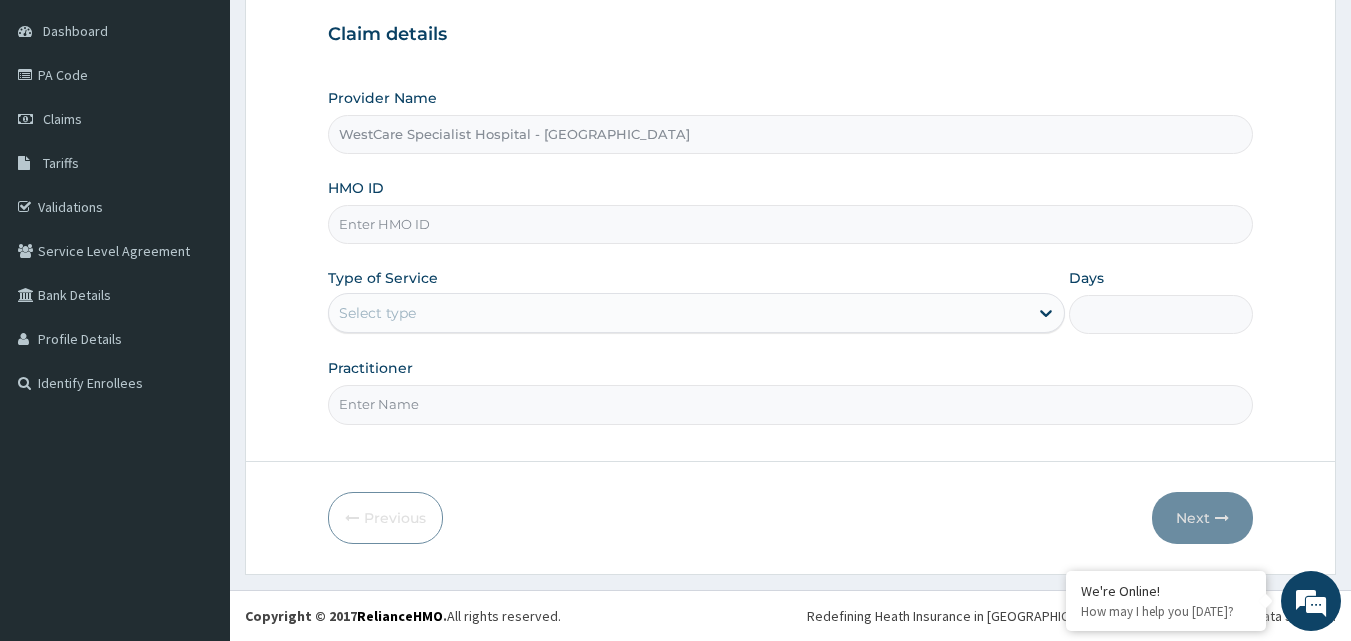 paste on "NPP/10005/D" 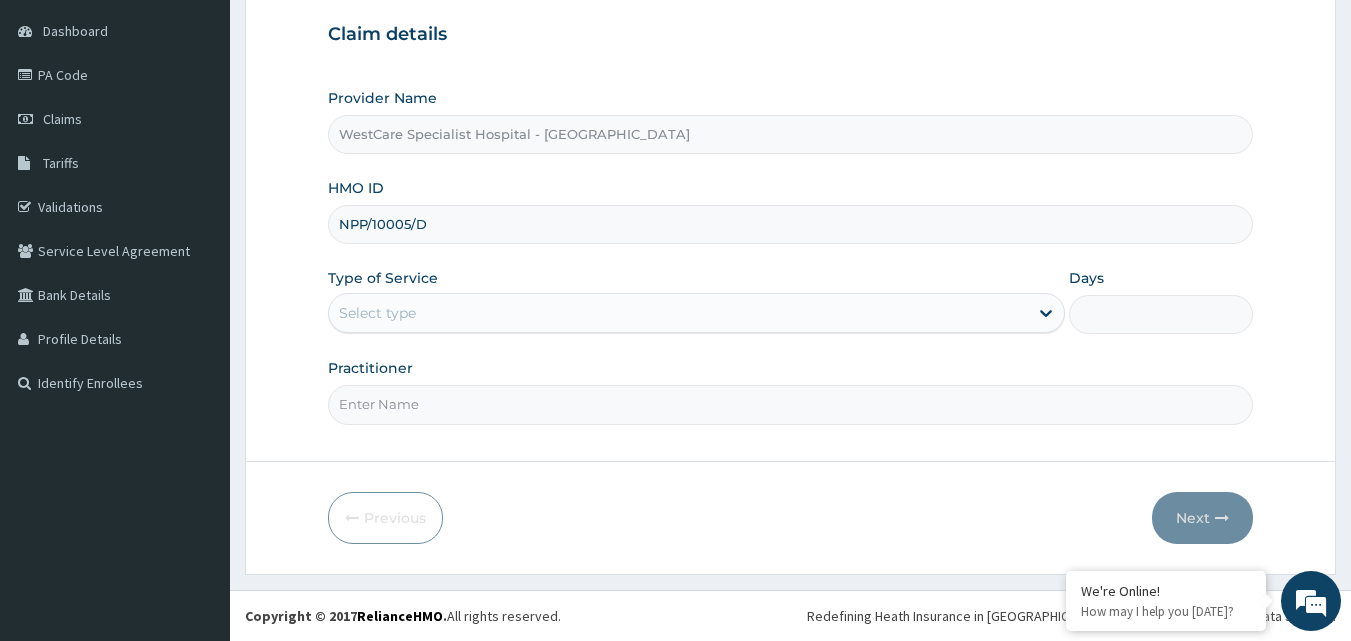 type on "NPP/10005/D" 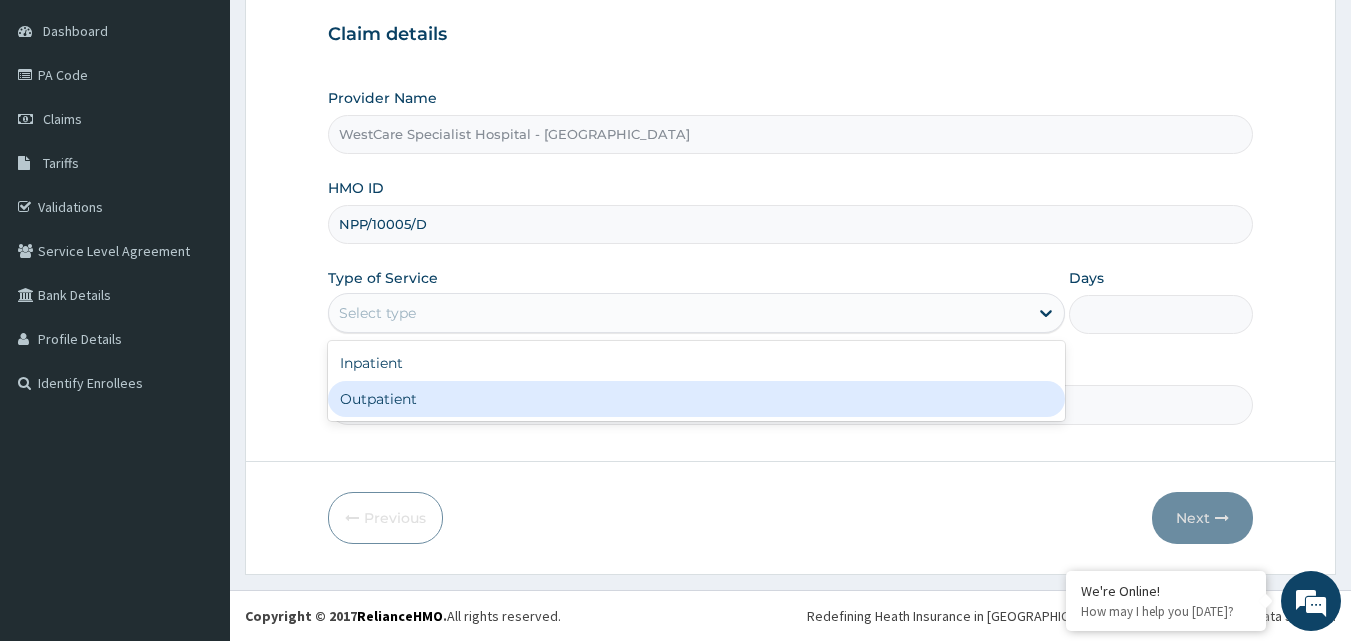 click on "Outpatient" at bounding box center [696, 399] 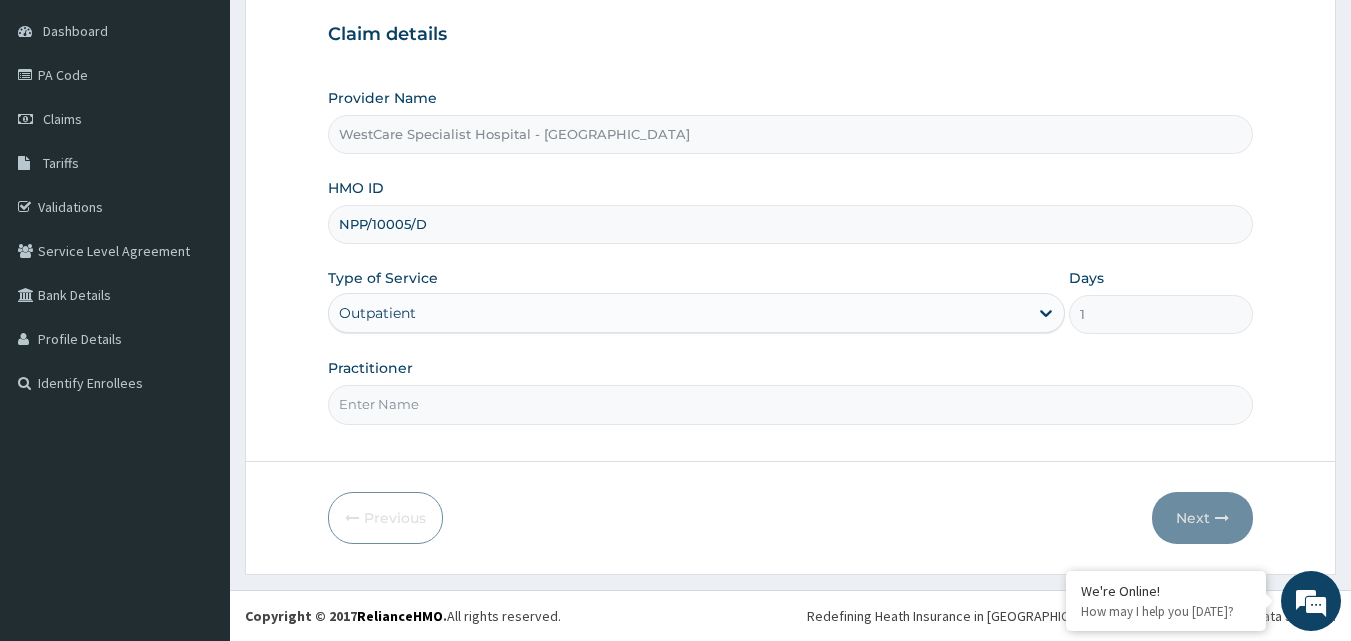 click on "Practitioner" at bounding box center [791, 404] 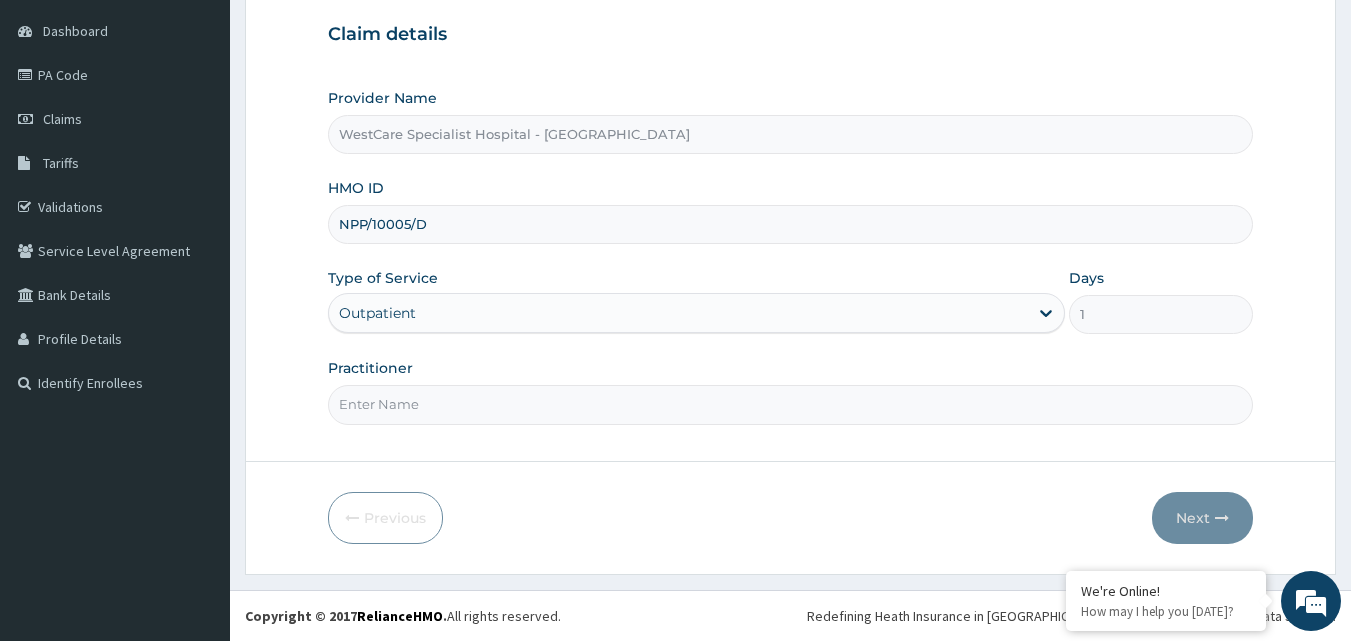 type on "OBIDEYI" 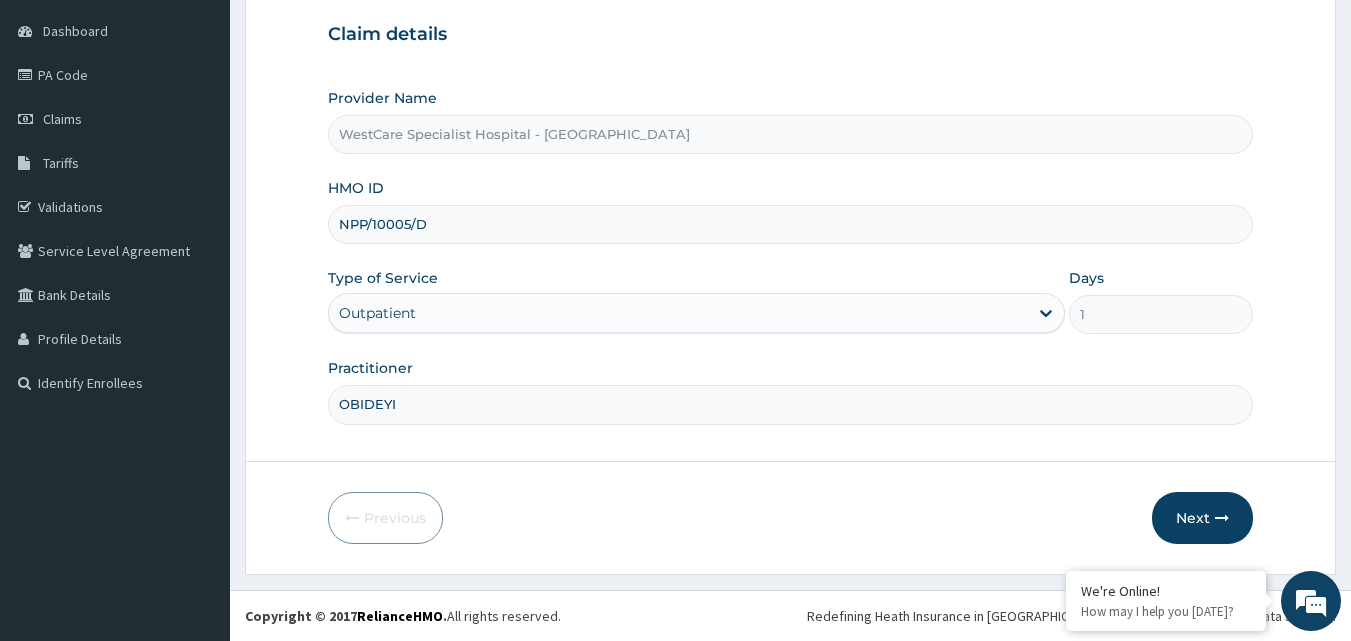 scroll, scrollTop: 0, scrollLeft: 0, axis: both 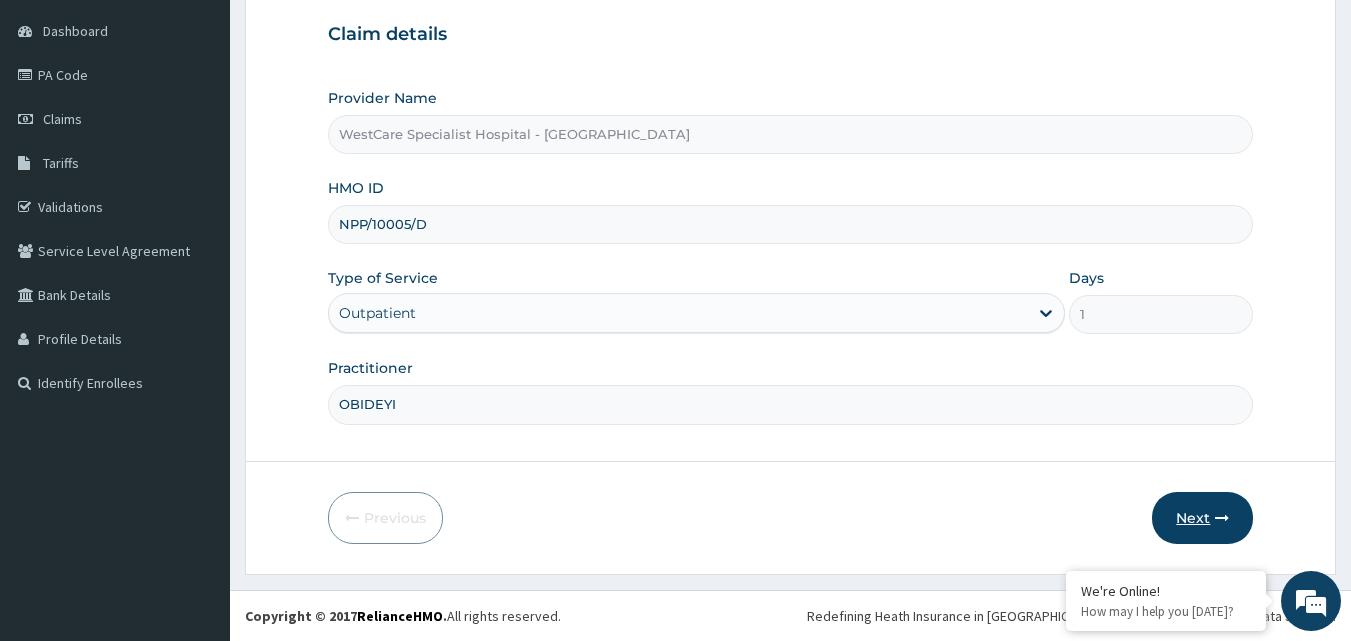 click on "Next" at bounding box center [1202, 518] 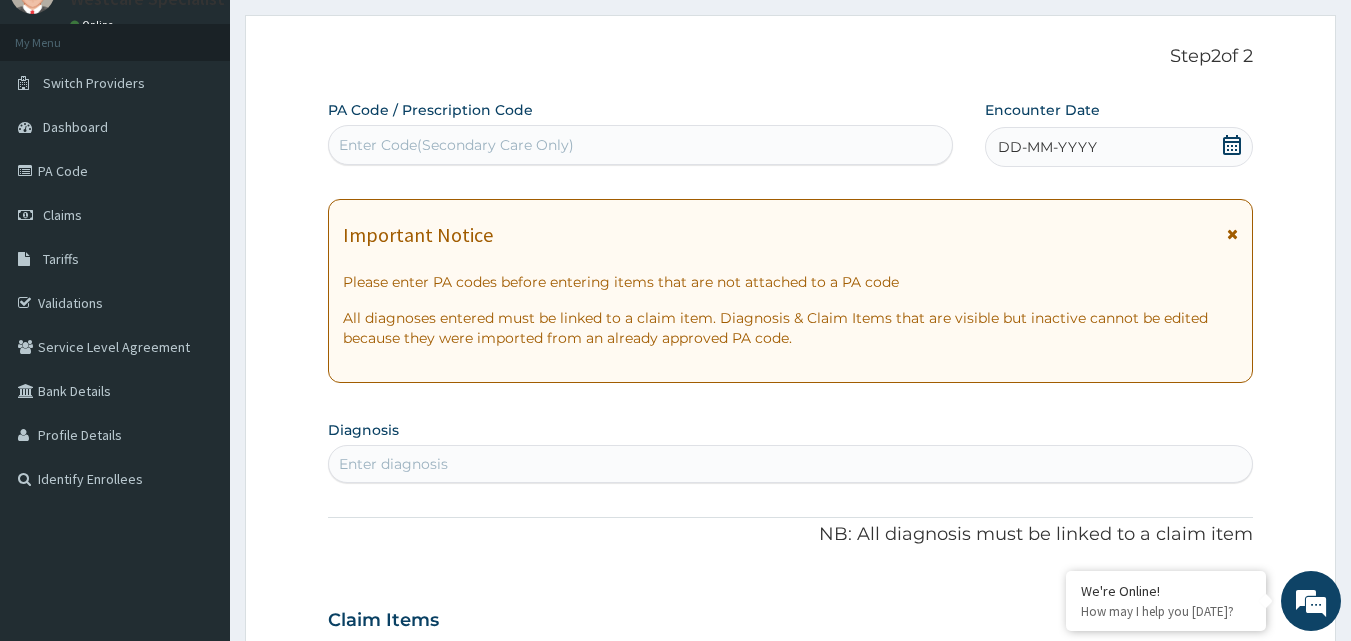scroll, scrollTop: 0, scrollLeft: 0, axis: both 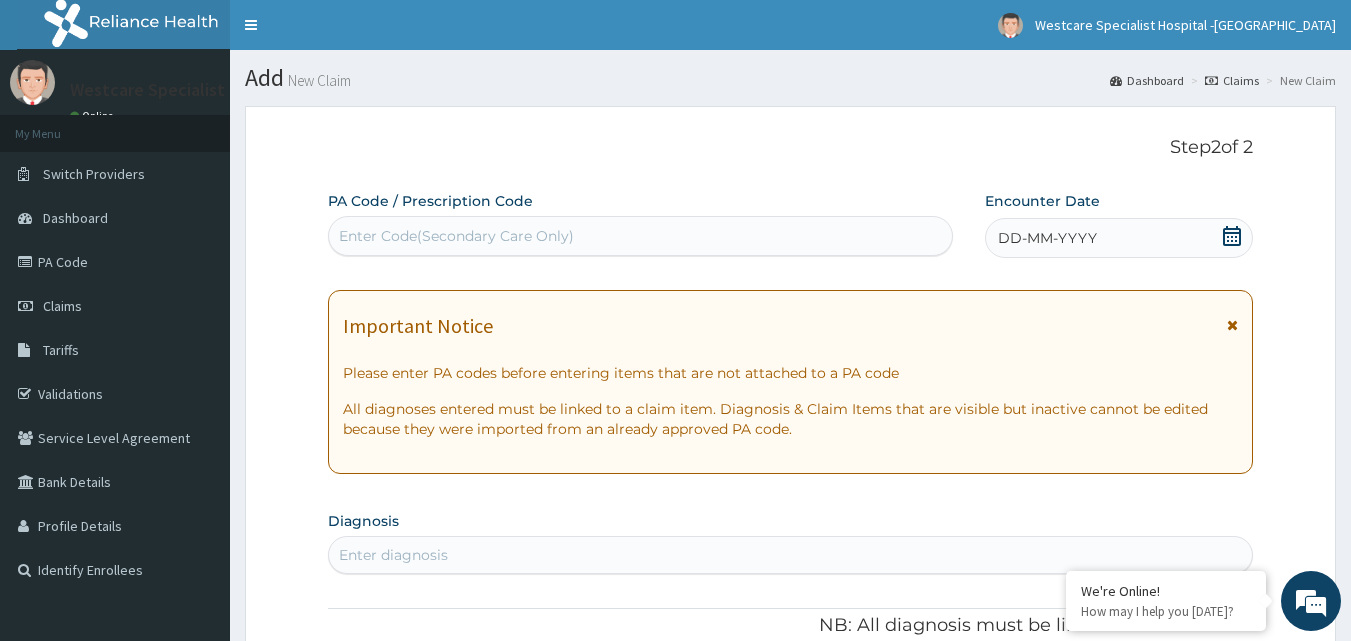 click on "Enter Code(Secondary Care Only)" at bounding box center (456, 236) 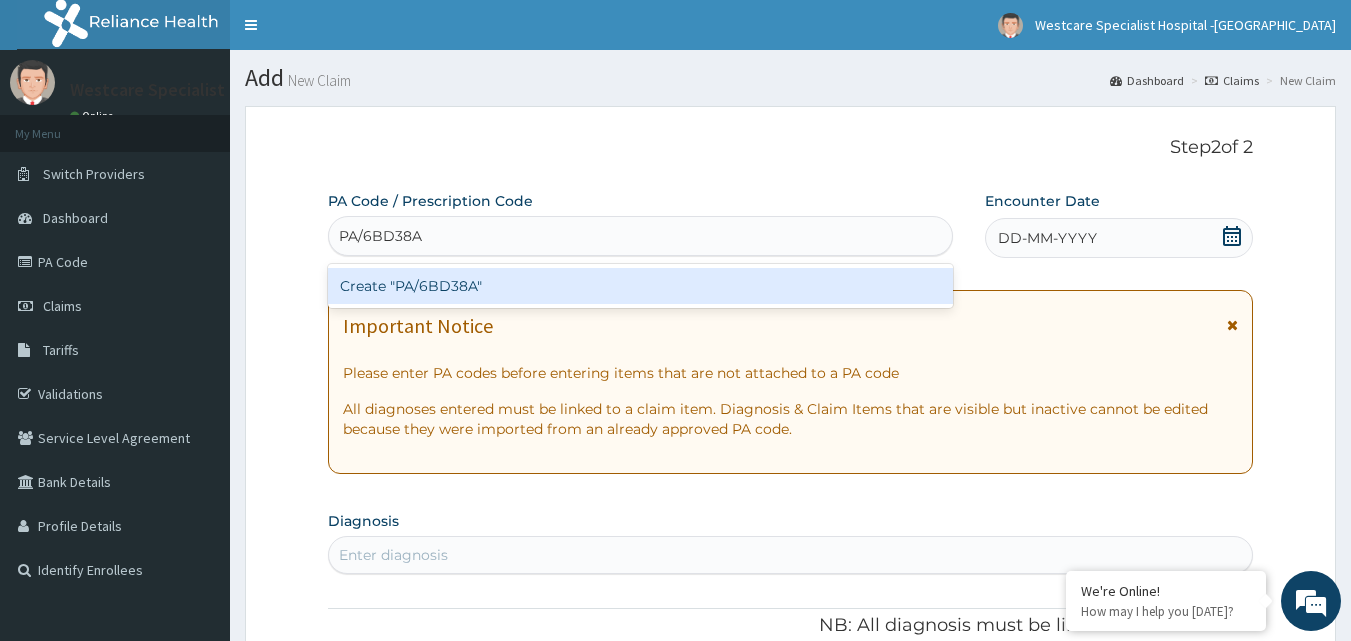 click on "Create "PA/6BD38A"" at bounding box center [641, 286] 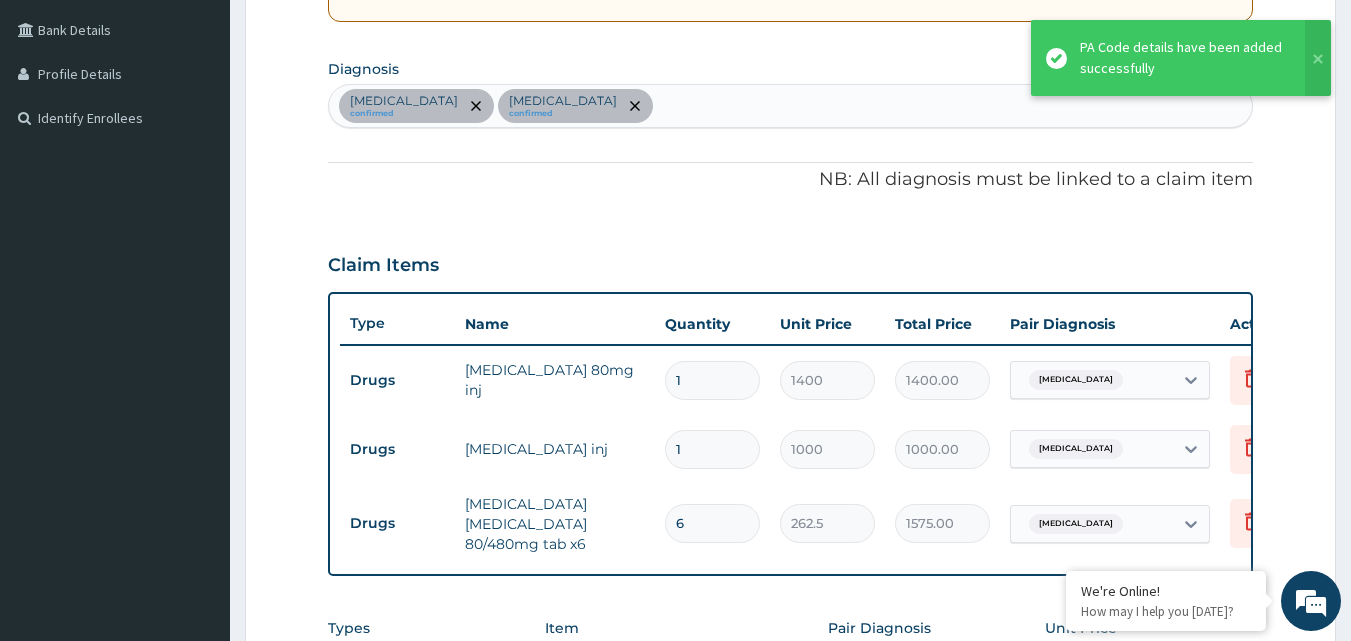 scroll, scrollTop: 450, scrollLeft: 0, axis: vertical 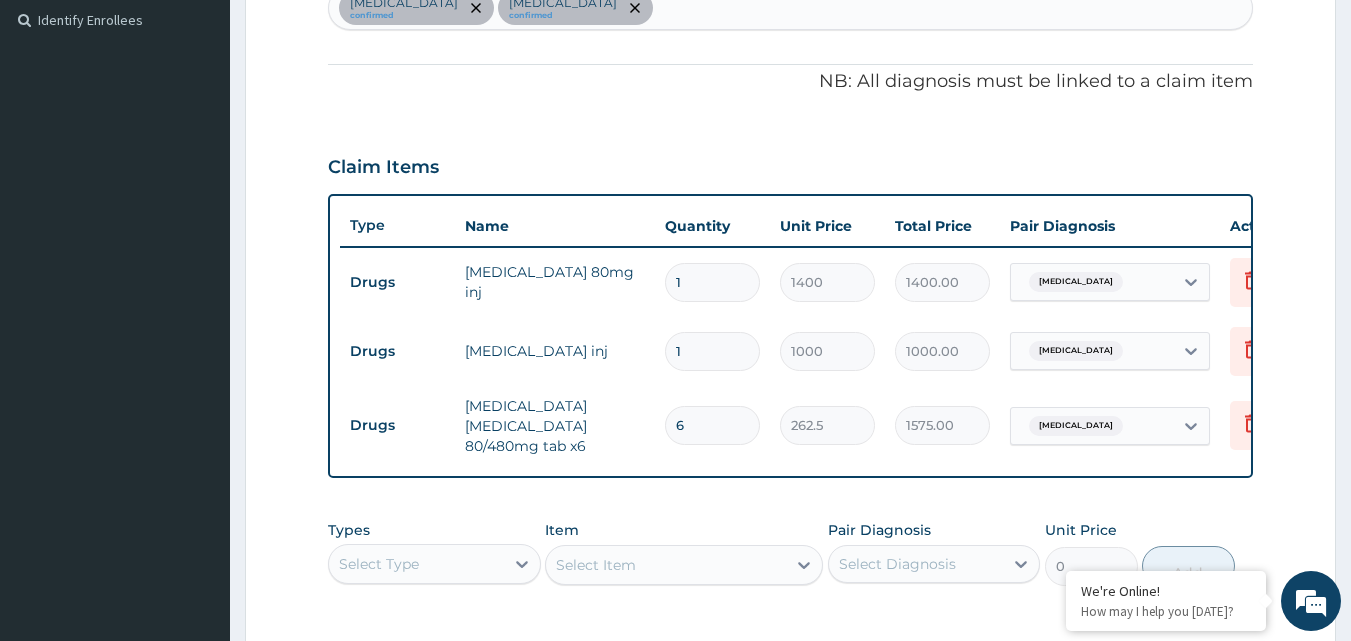 click on "1" at bounding box center [712, 282] 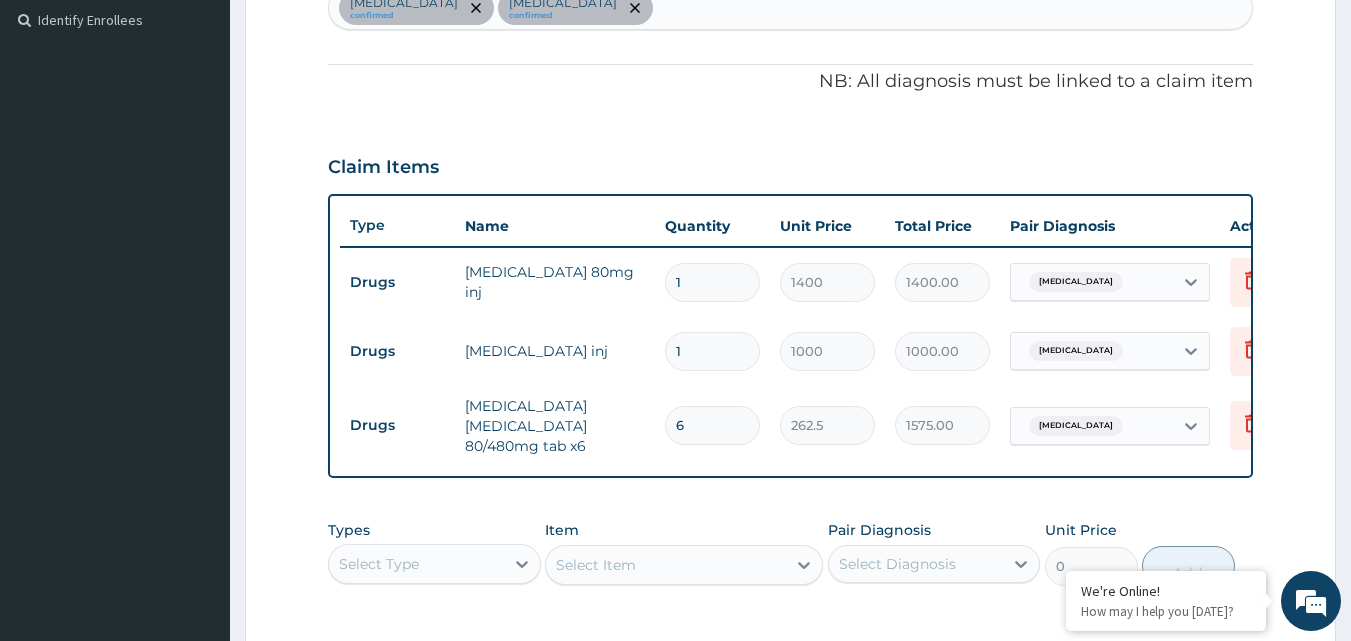 type 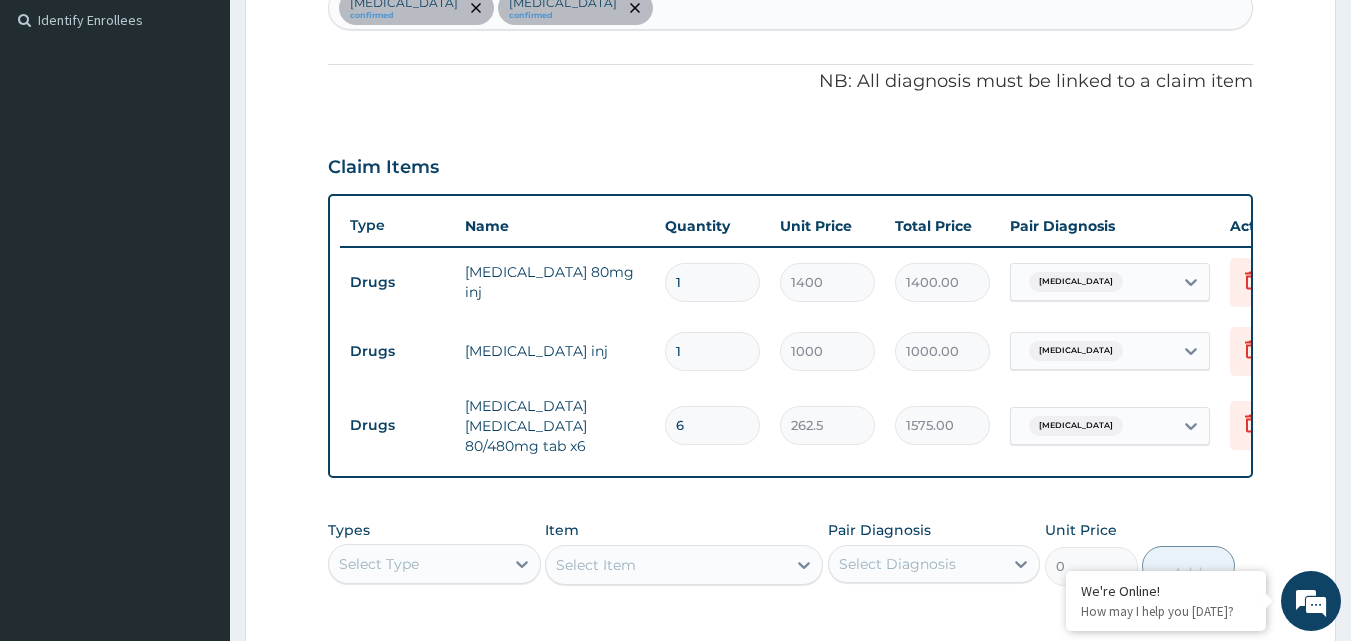 type on "0.00" 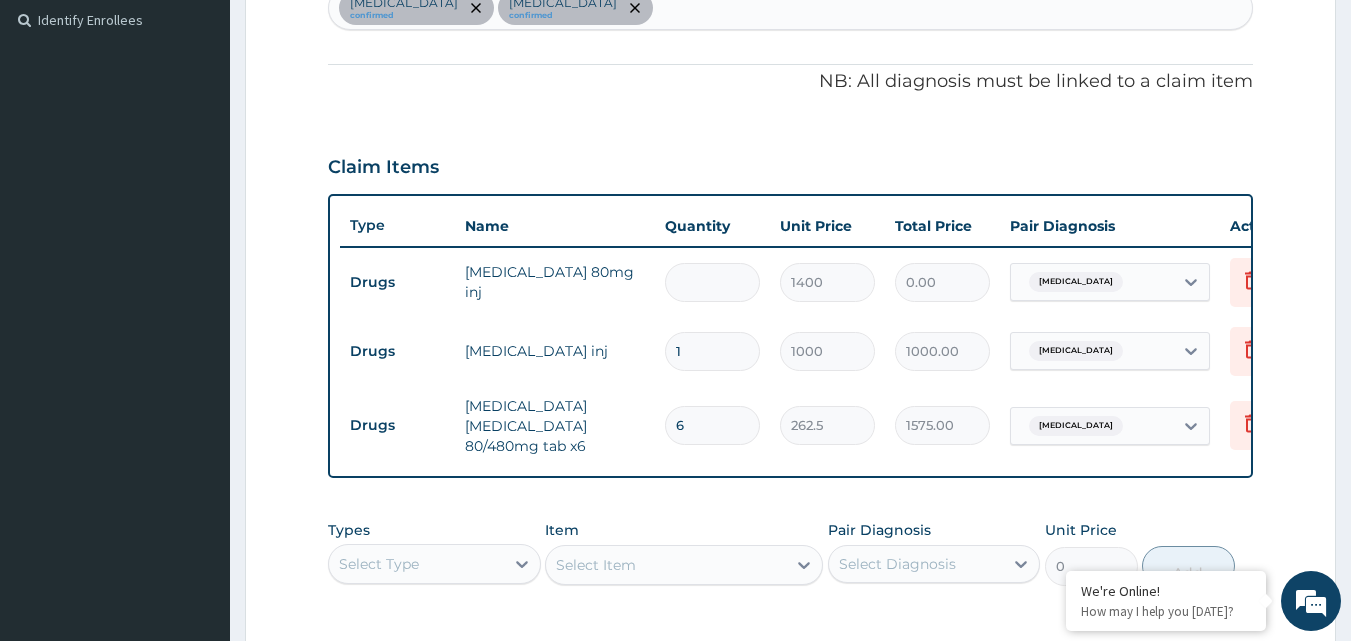type on "2" 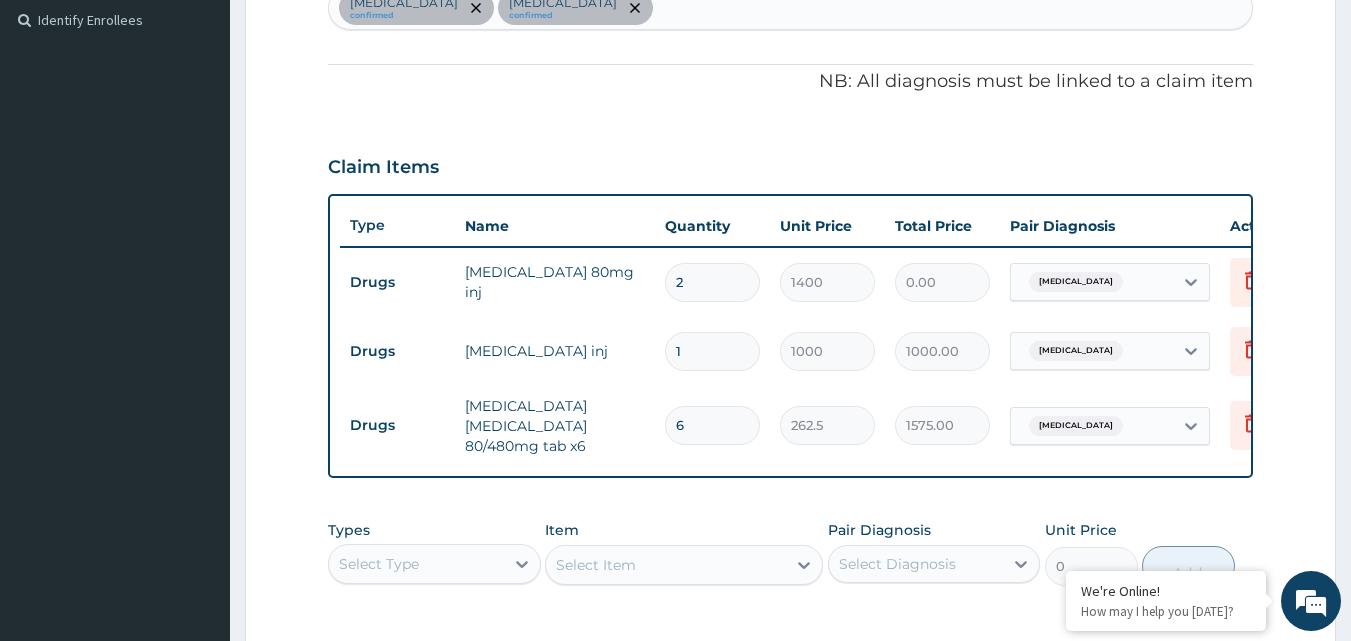 type on "2800.00" 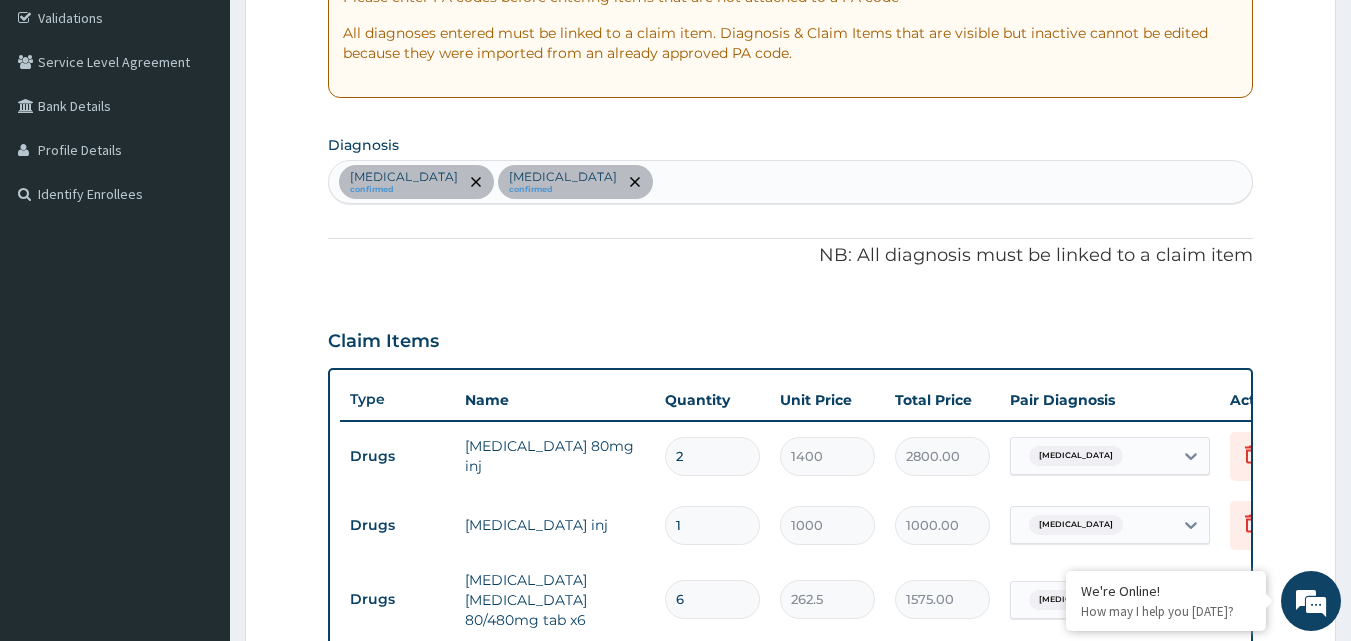scroll, scrollTop: 350, scrollLeft: 0, axis: vertical 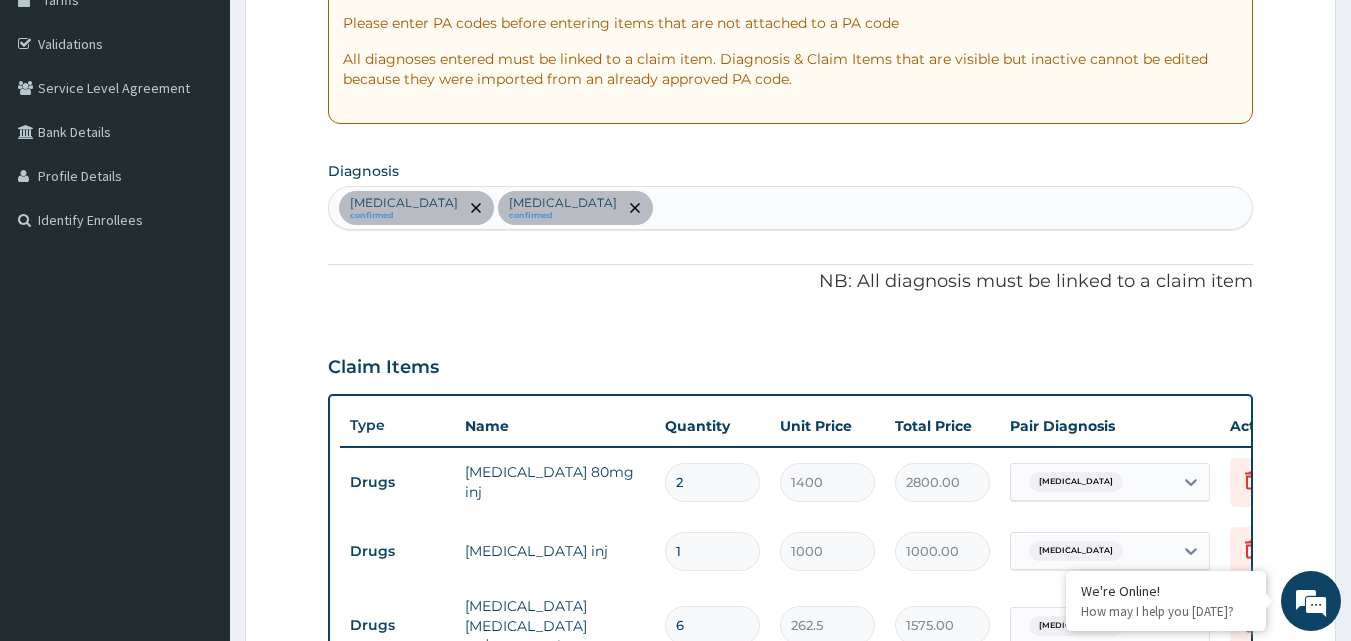 type on "2" 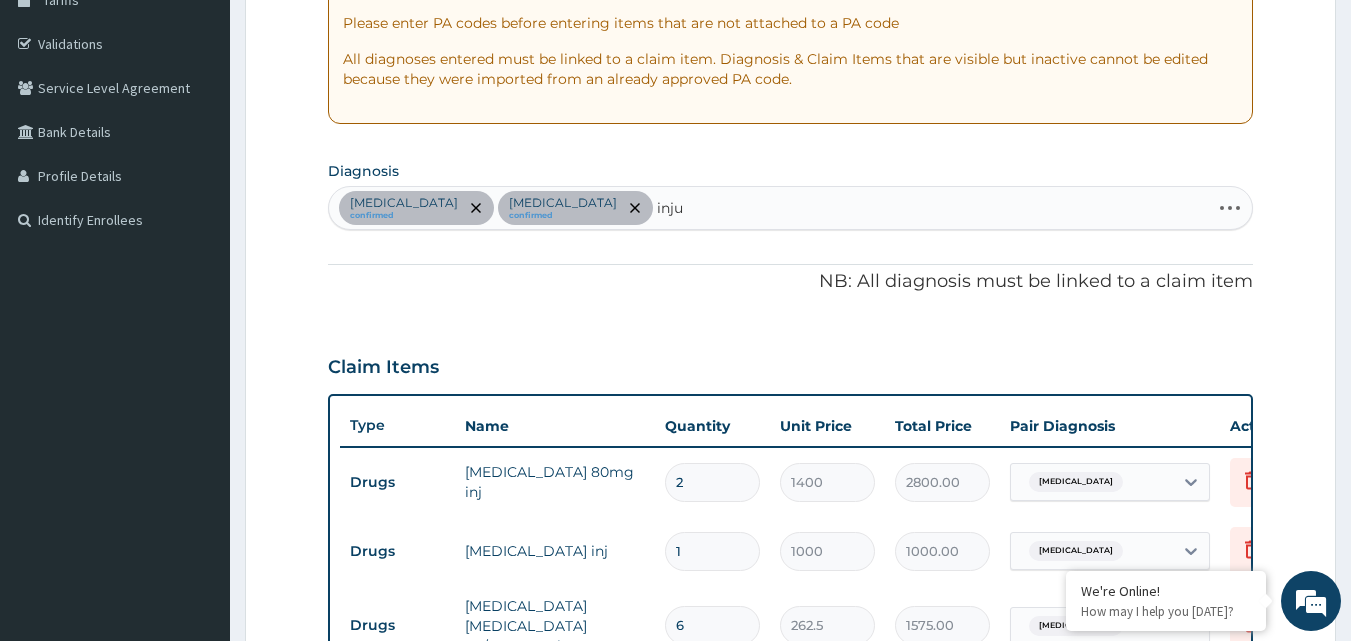 type on "injur" 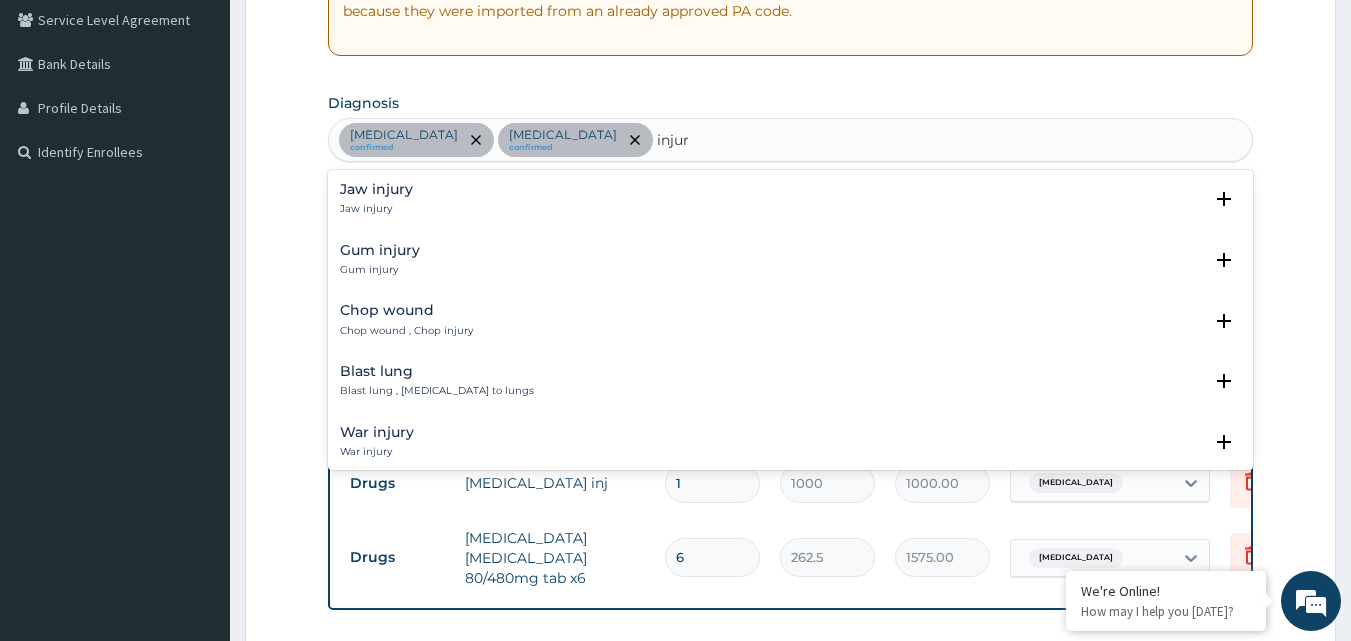 scroll, scrollTop: 450, scrollLeft: 0, axis: vertical 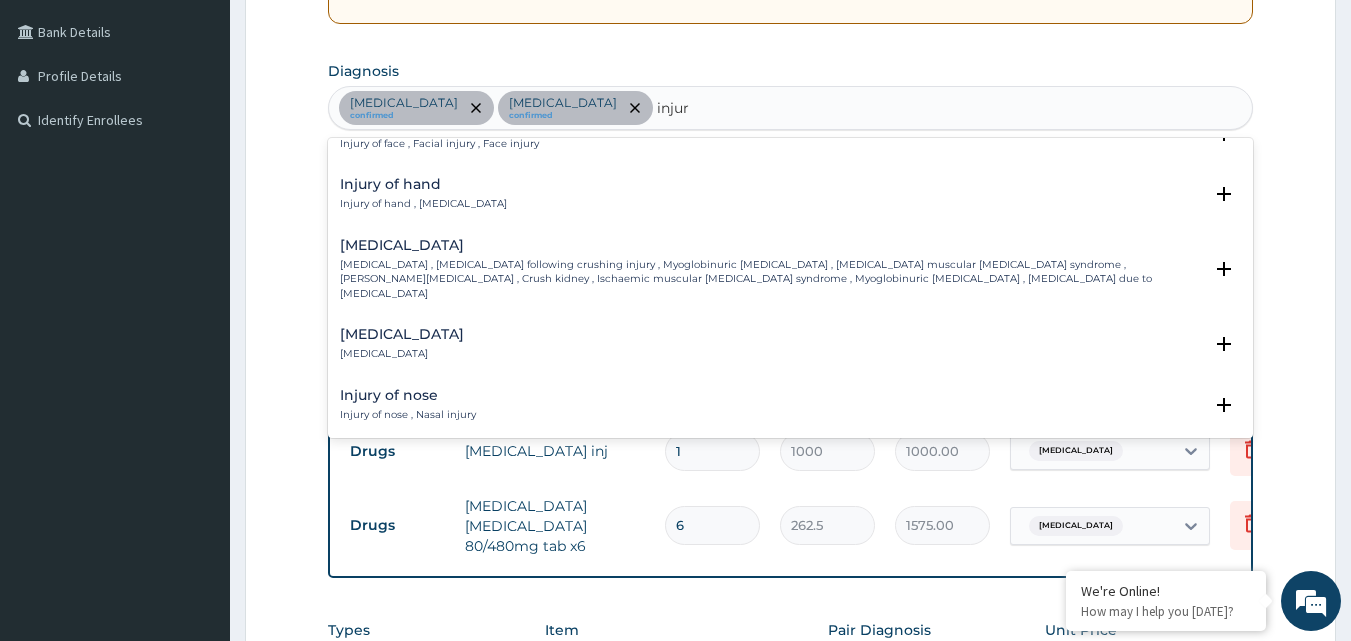 click on "Injury of hand" at bounding box center (423, 184) 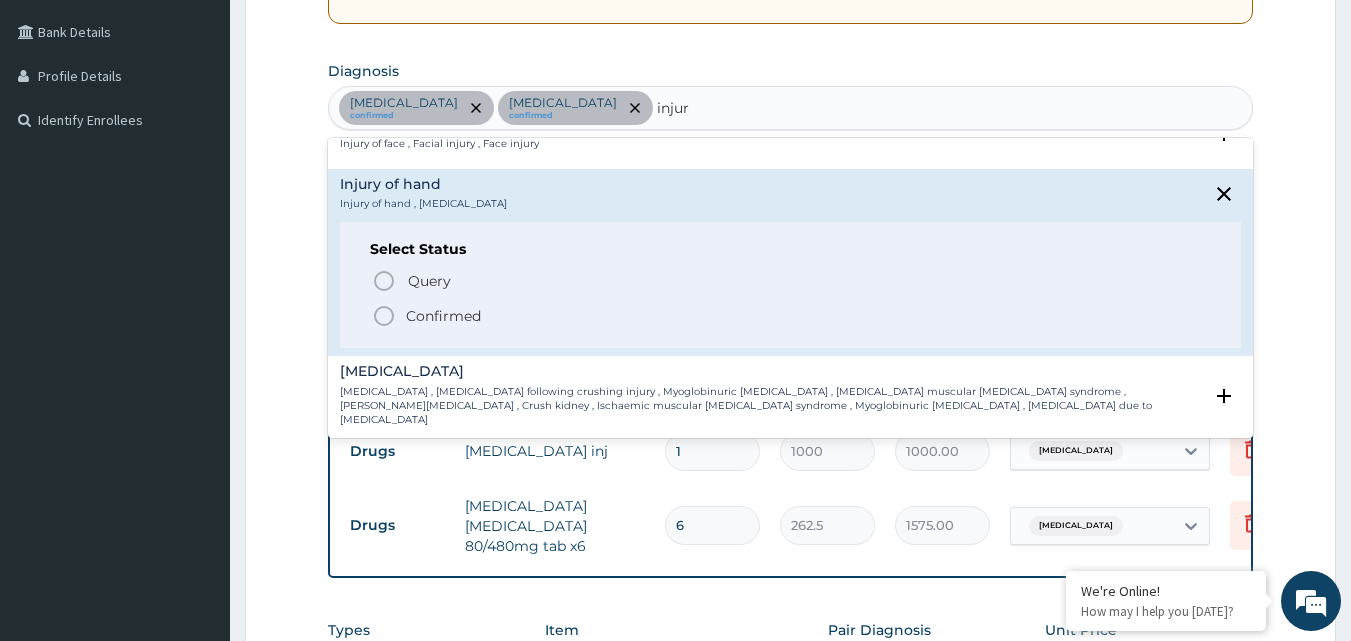 click 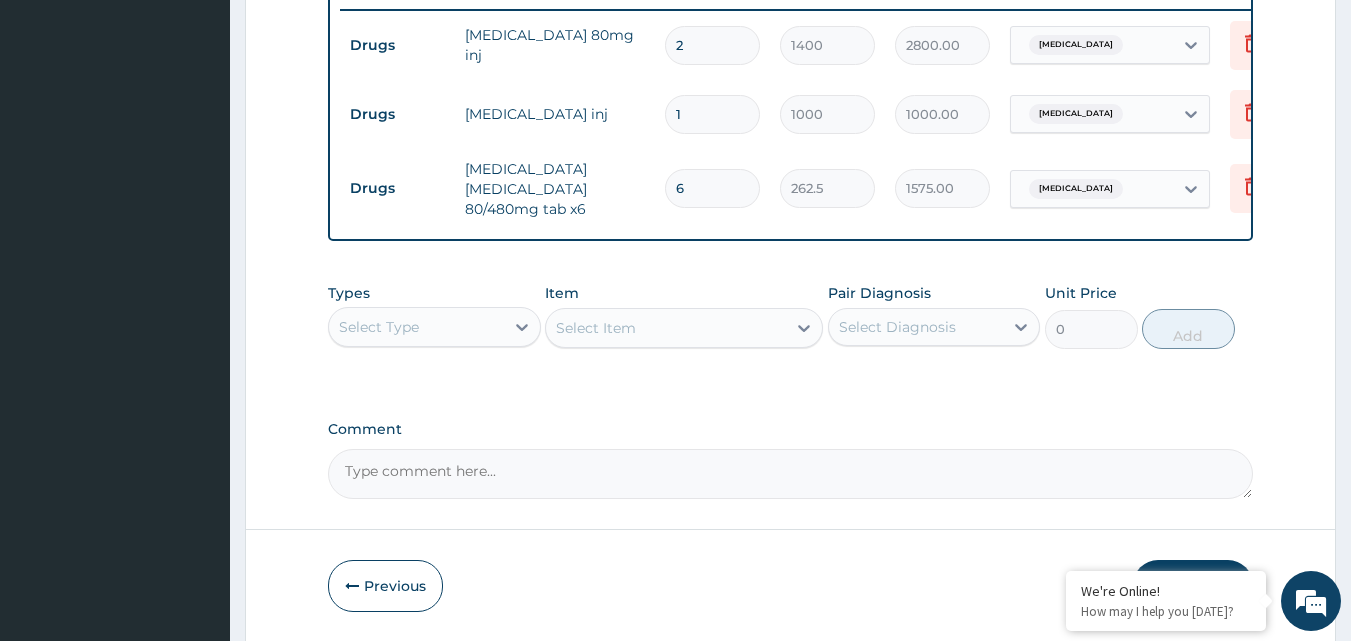 scroll, scrollTop: 850, scrollLeft: 0, axis: vertical 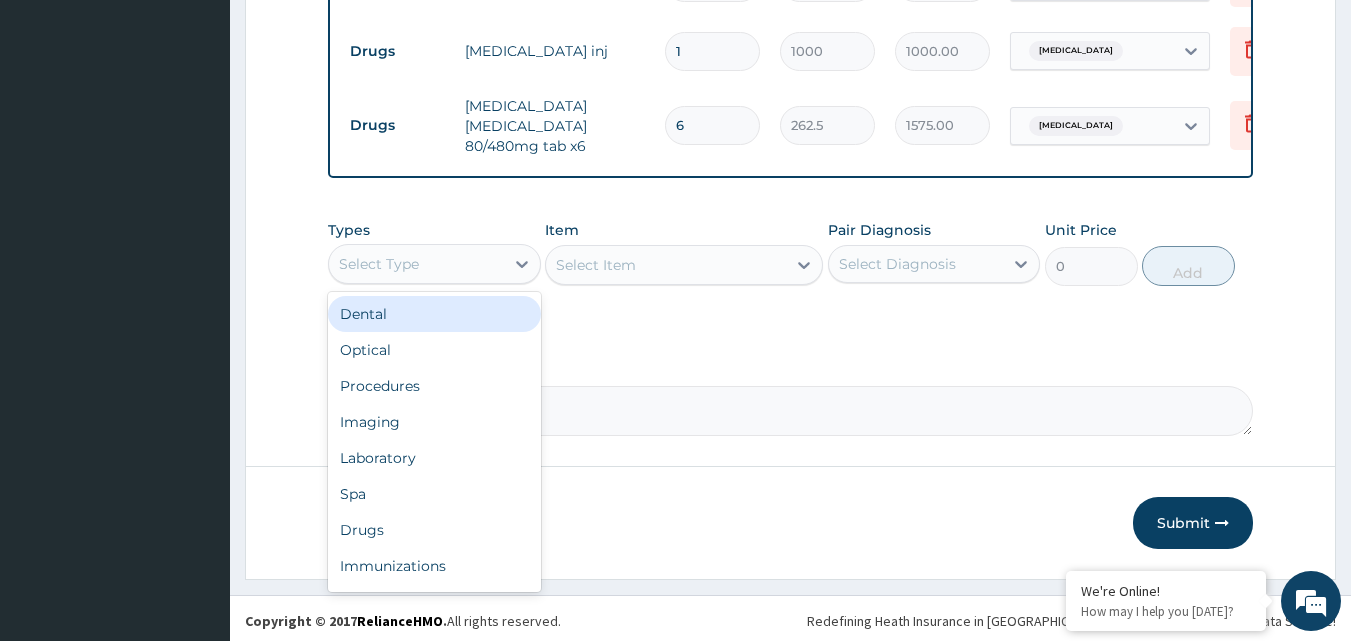 click on "Select Type" at bounding box center (416, 264) 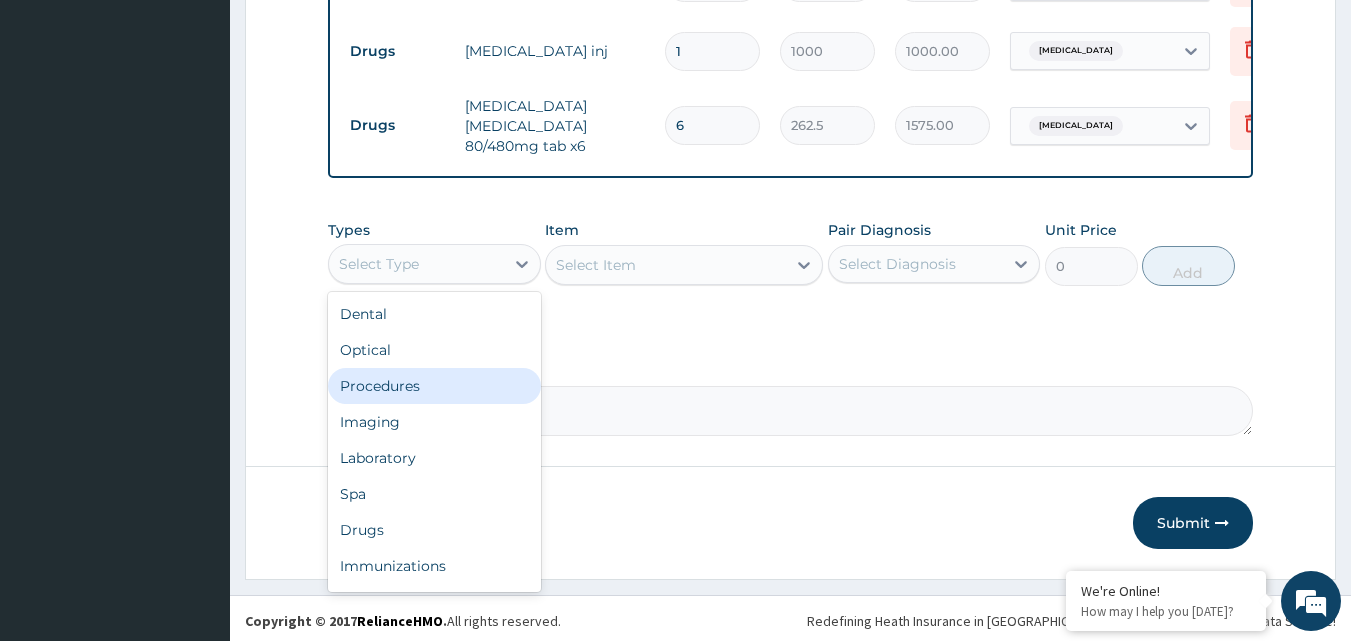 click on "Procedures" at bounding box center (434, 386) 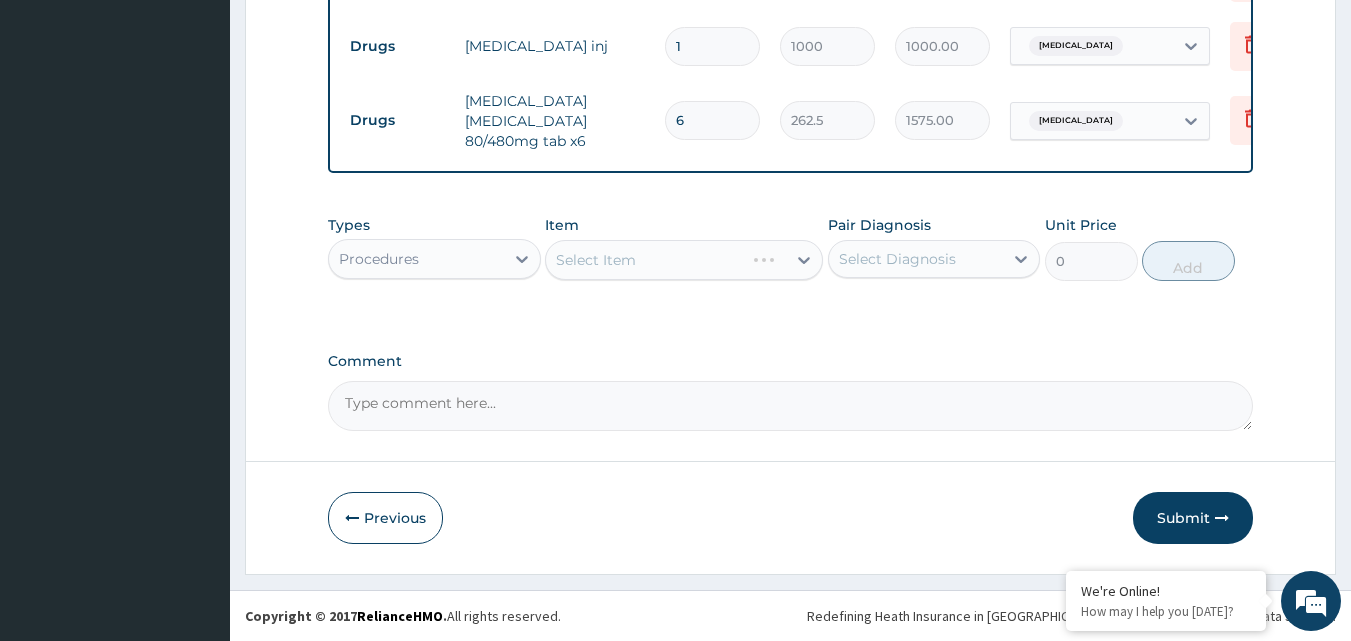 scroll, scrollTop: 759, scrollLeft: 0, axis: vertical 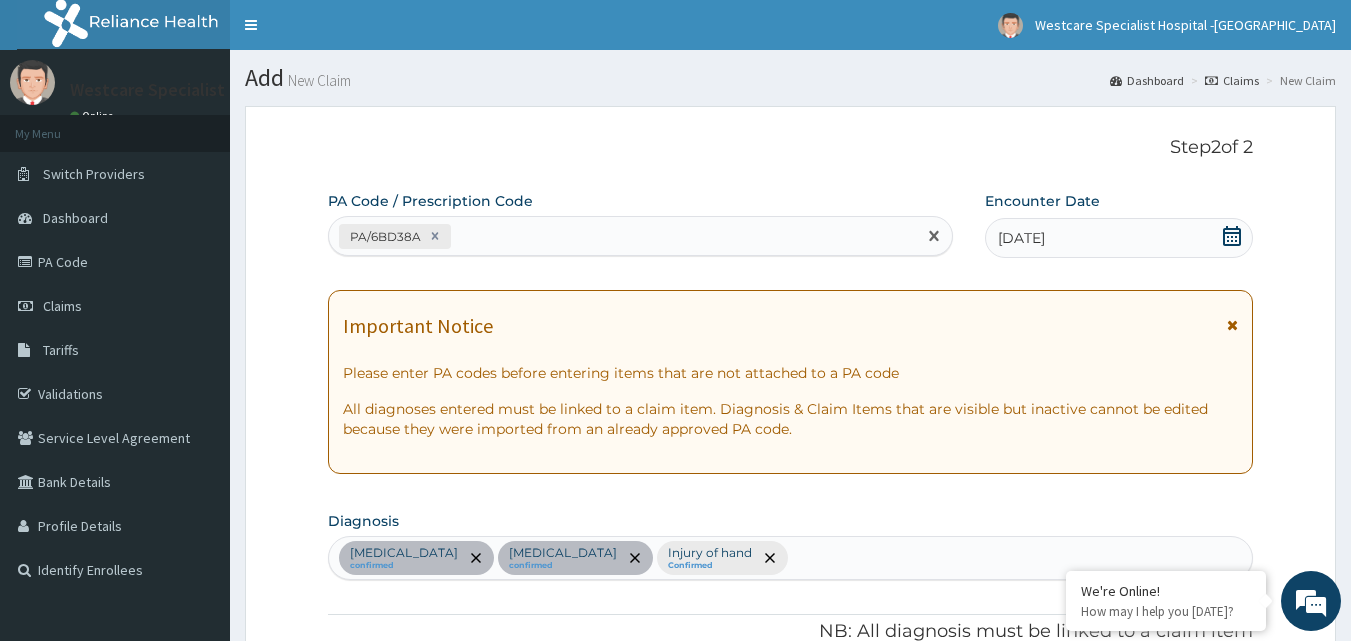 click on "PA/6BD38A" at bounding box center [623, 236] 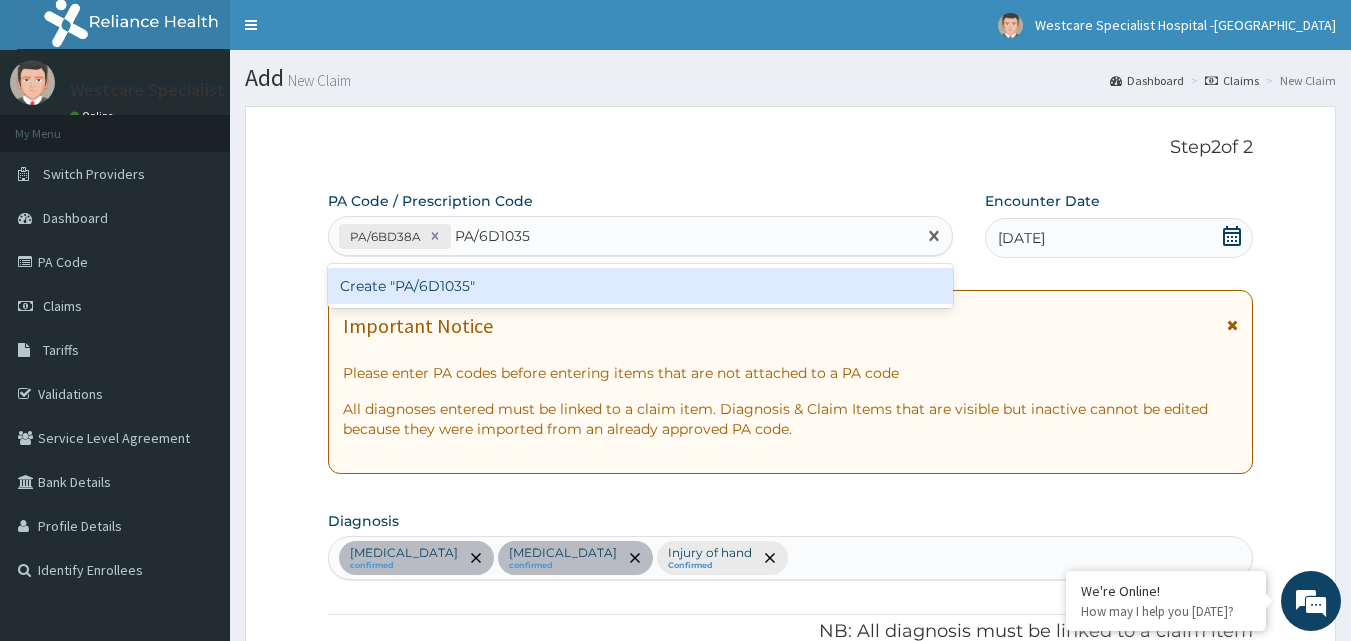 click on "Create "PA/6D1035"" at bounding box center (641, 286) 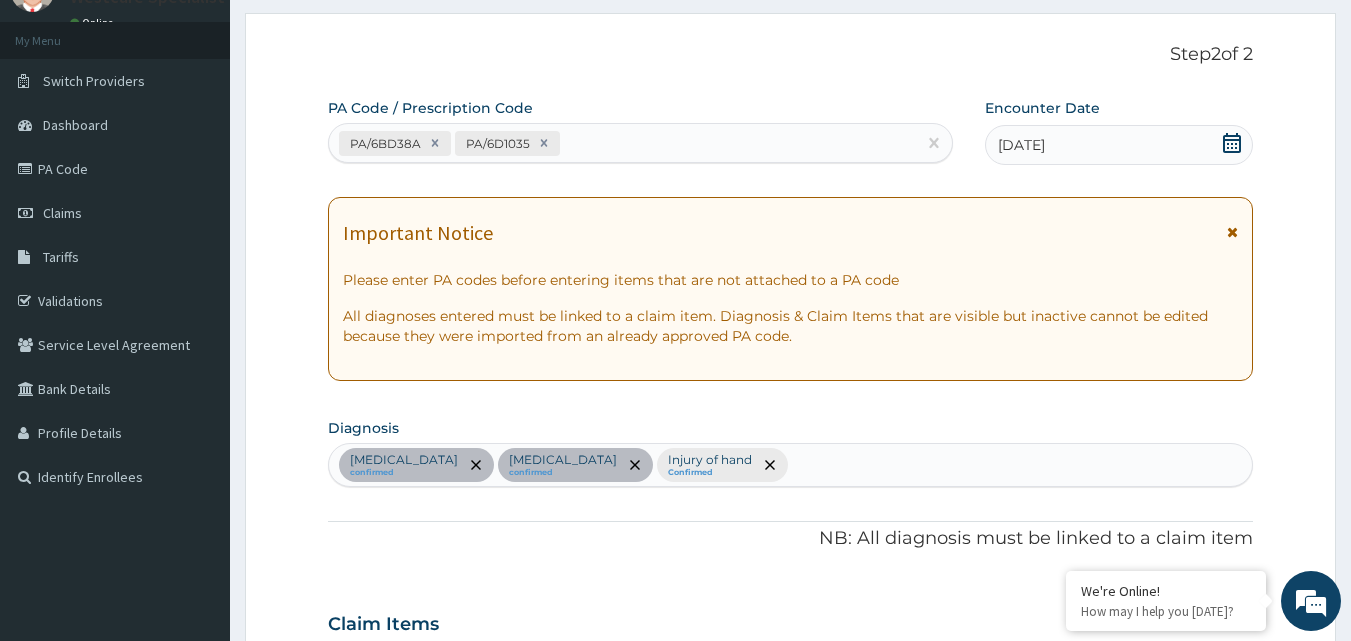 scroll, scrollTop: 0, scrollLeft: 0, axis: both 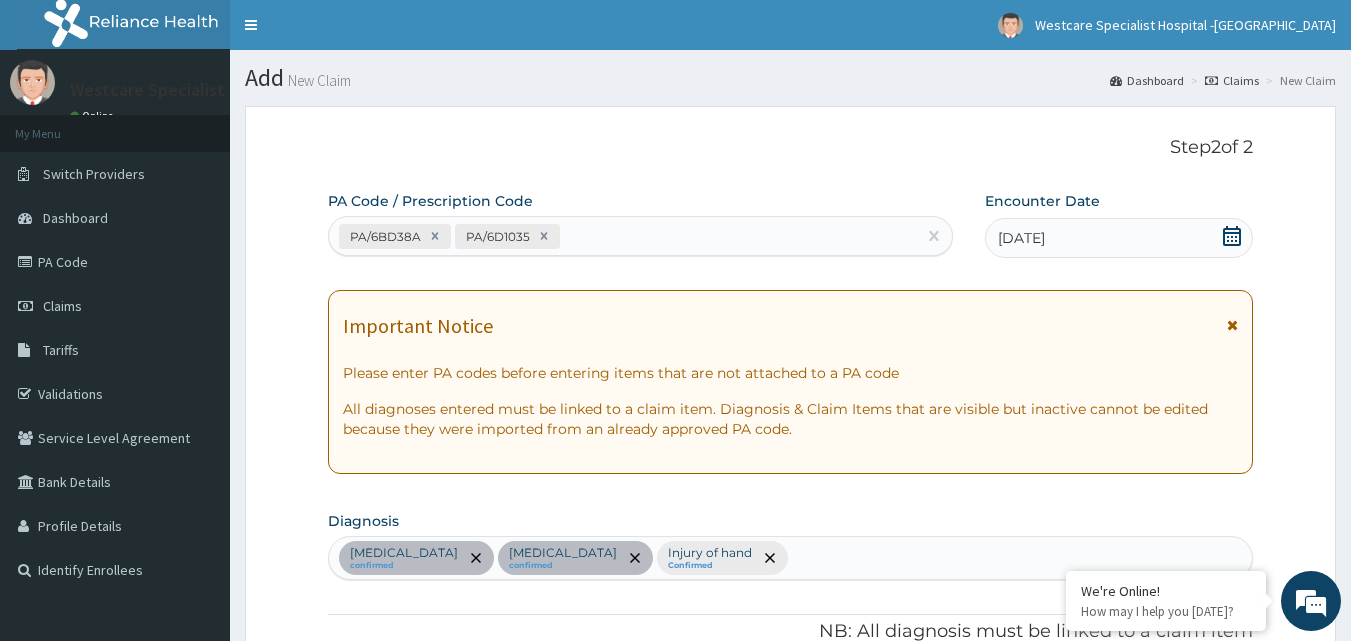 click on "PA/6BD38A PA/6D1035" at bounding box center (623, 236) 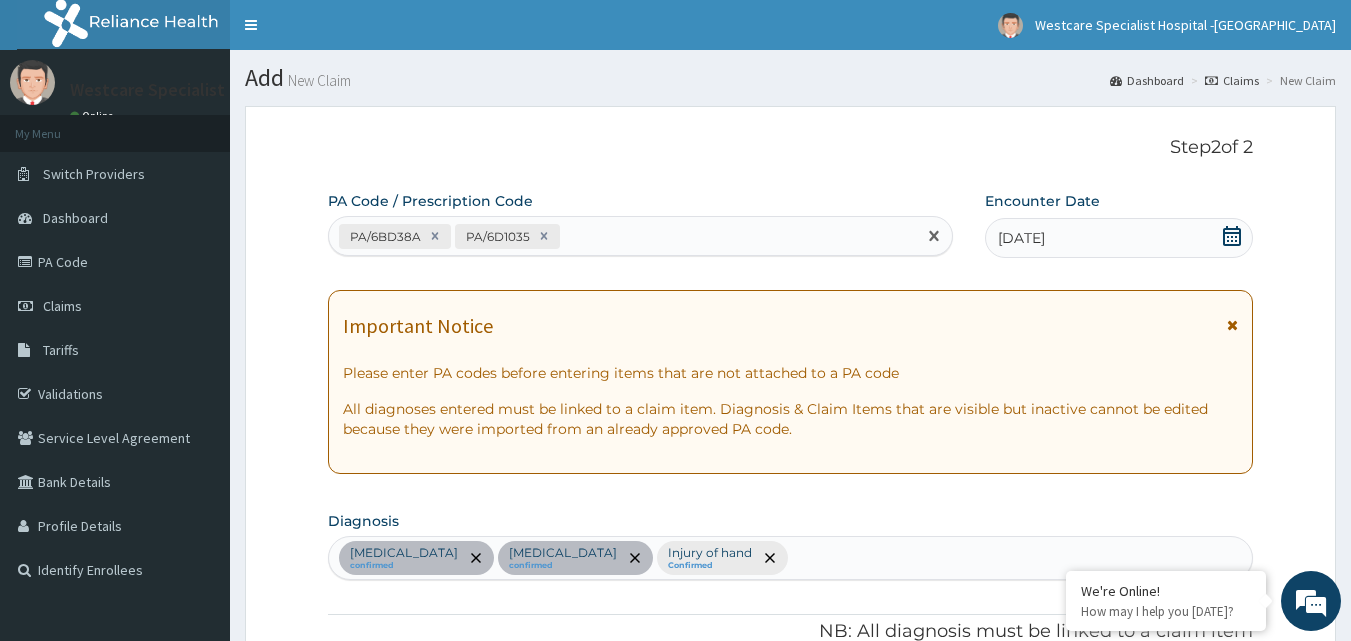 paste on "PA/ED687B" 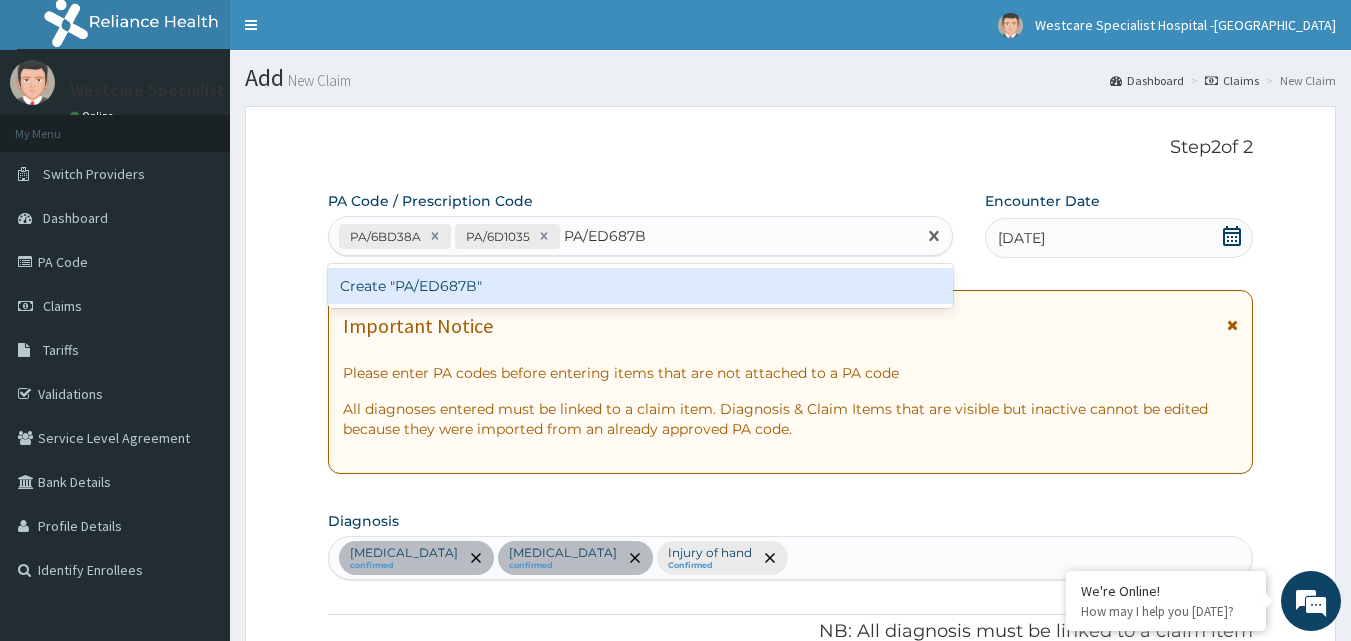 click on "Create "PA/ED687B"" at bounding box center [641, 286] 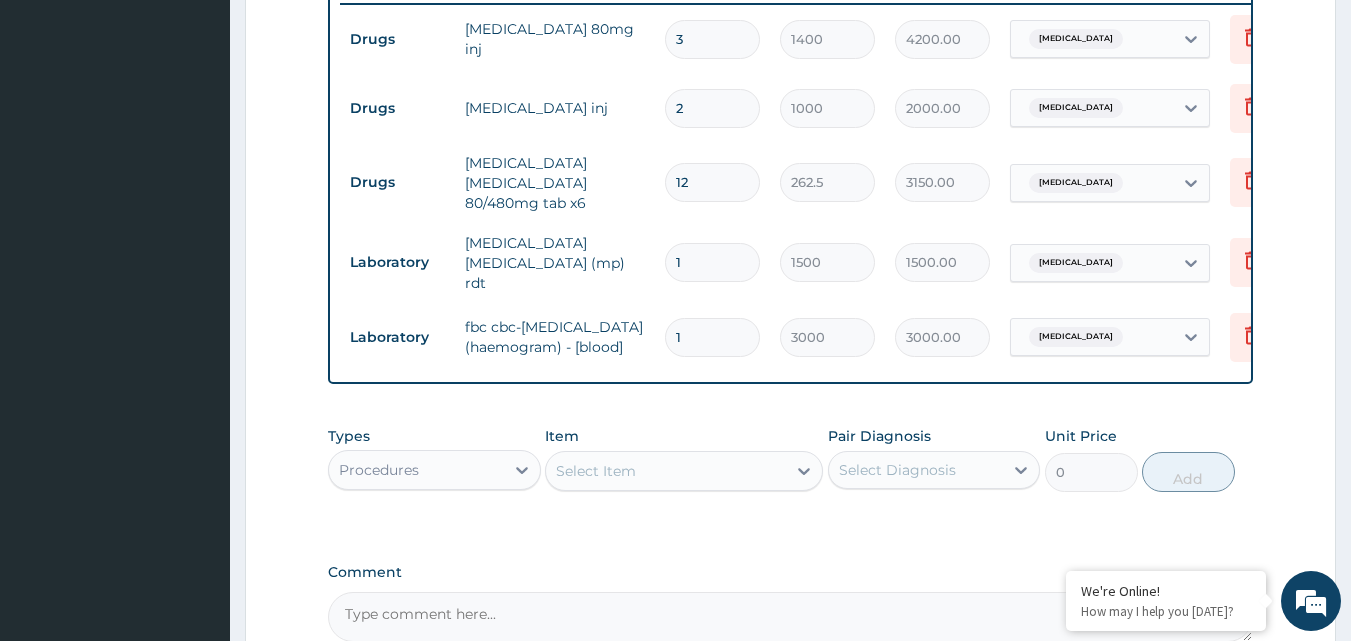 scroll, scrollTop: 693, scrollLeft: 0, axis: vertical 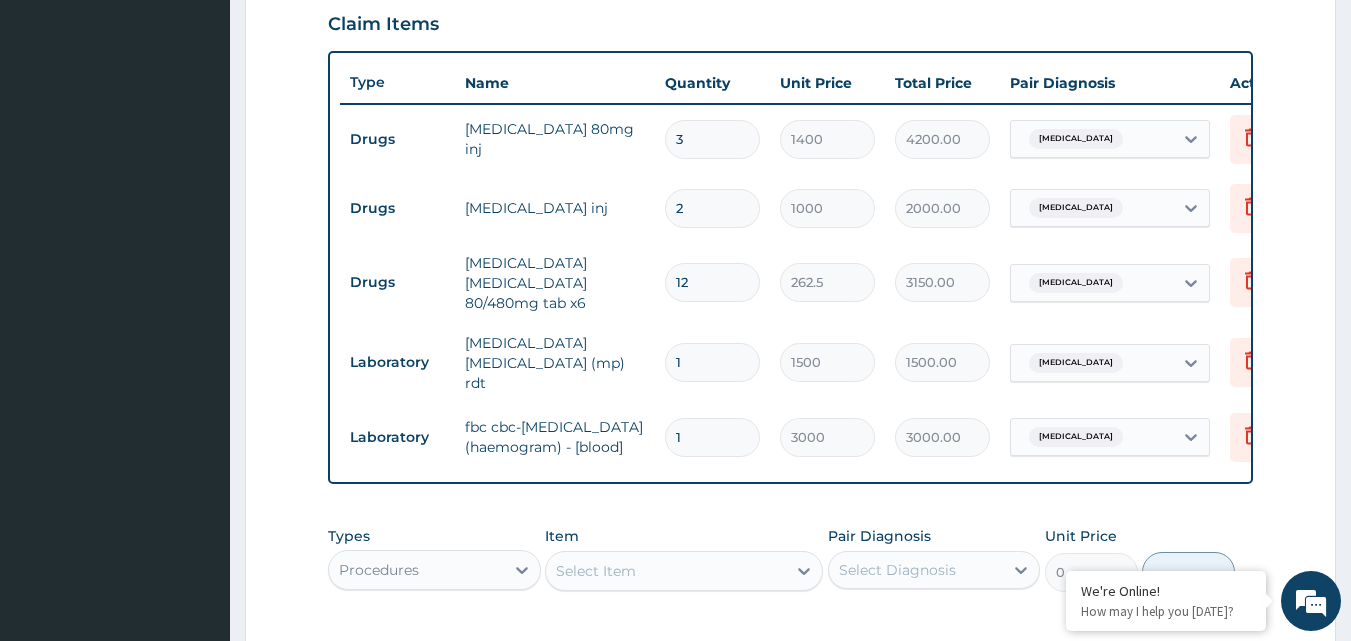 click on "12" at bounding box center [712, 282] 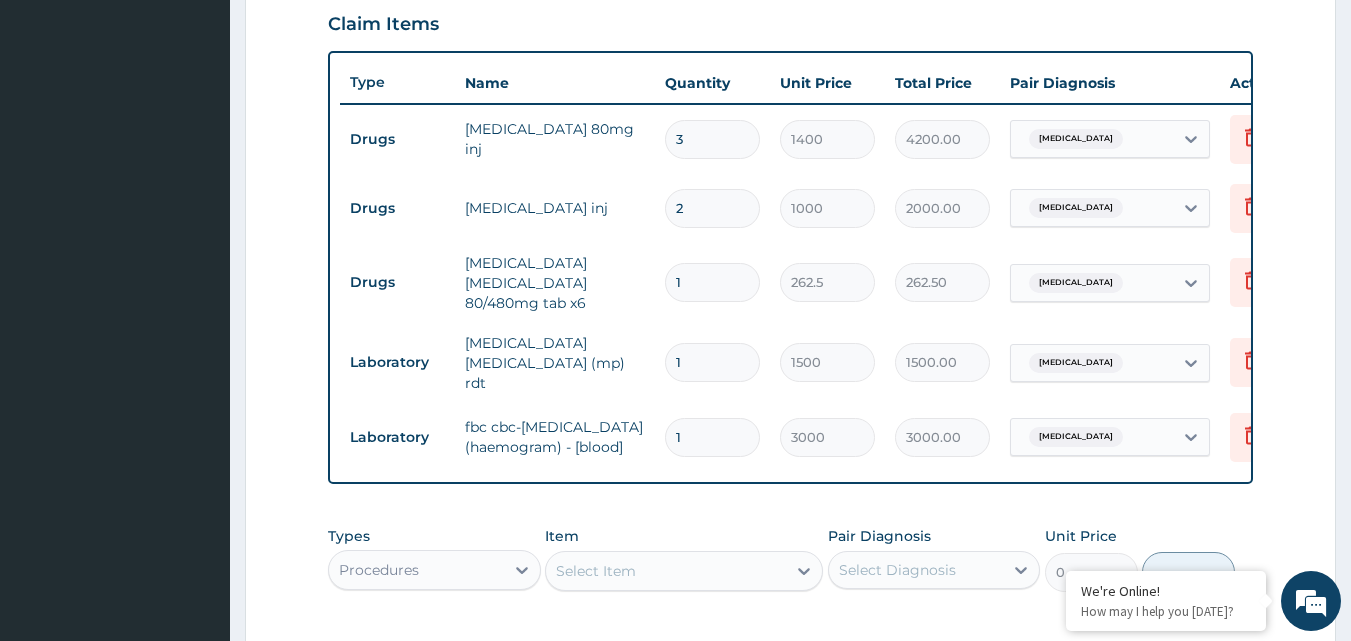 type 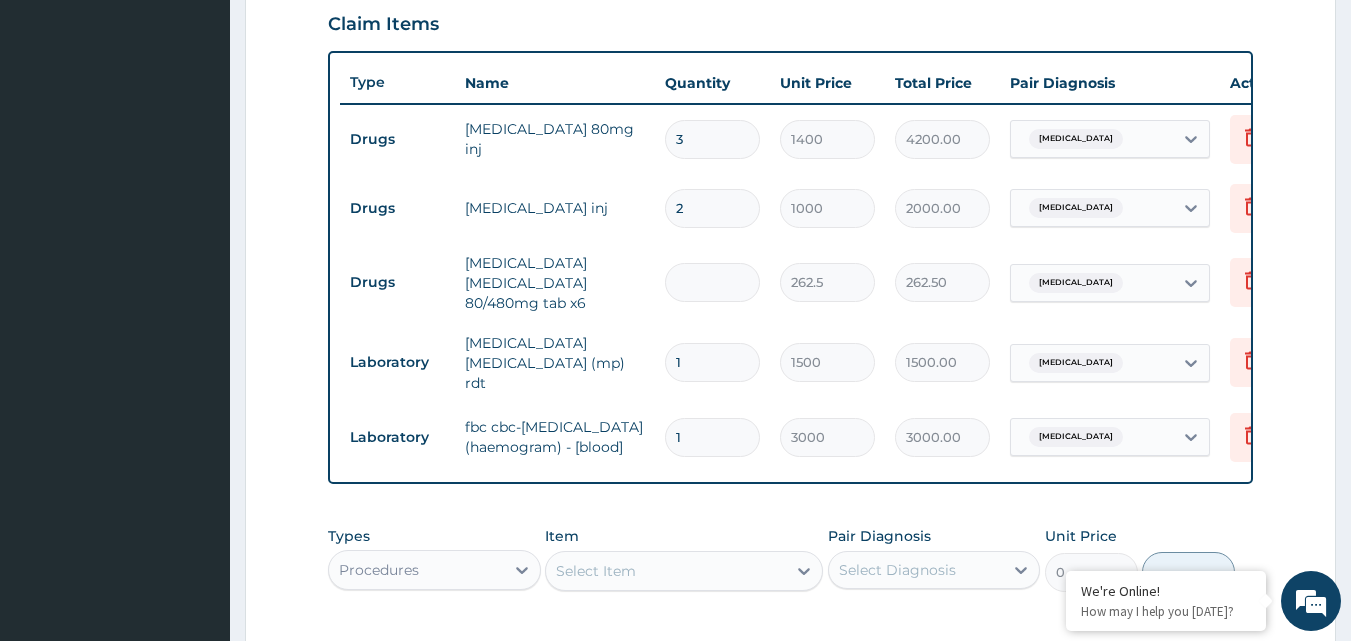 type on "0.00" 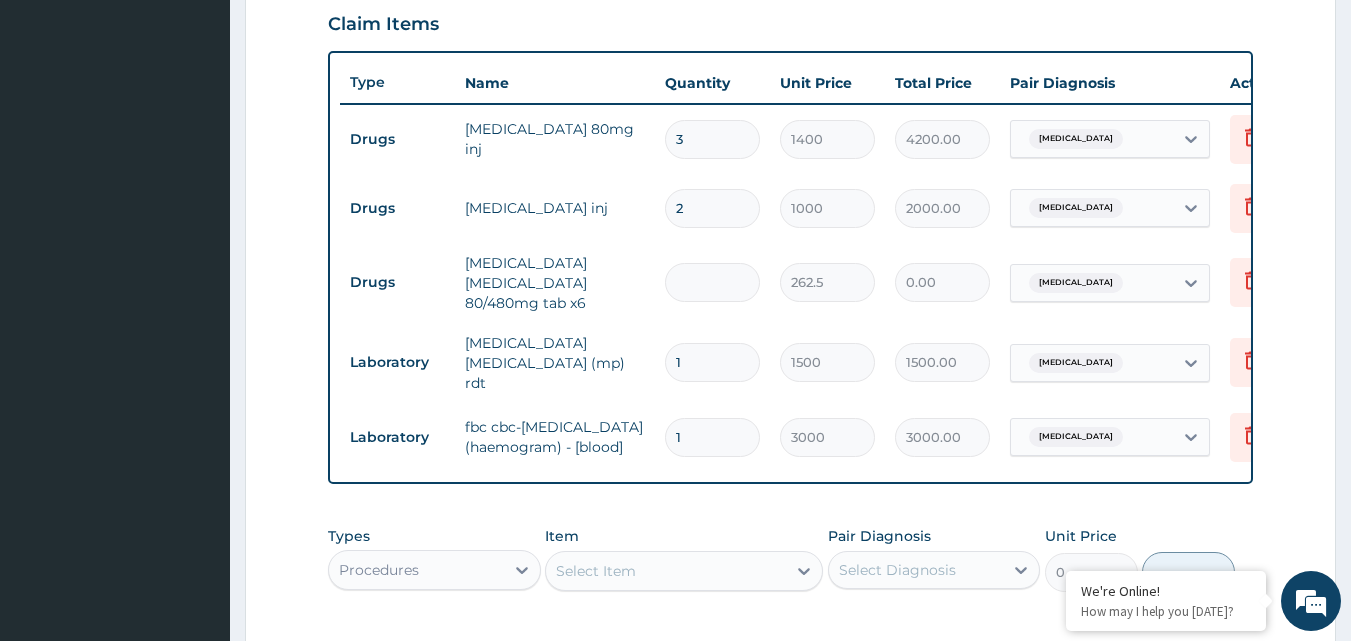 type on "6" 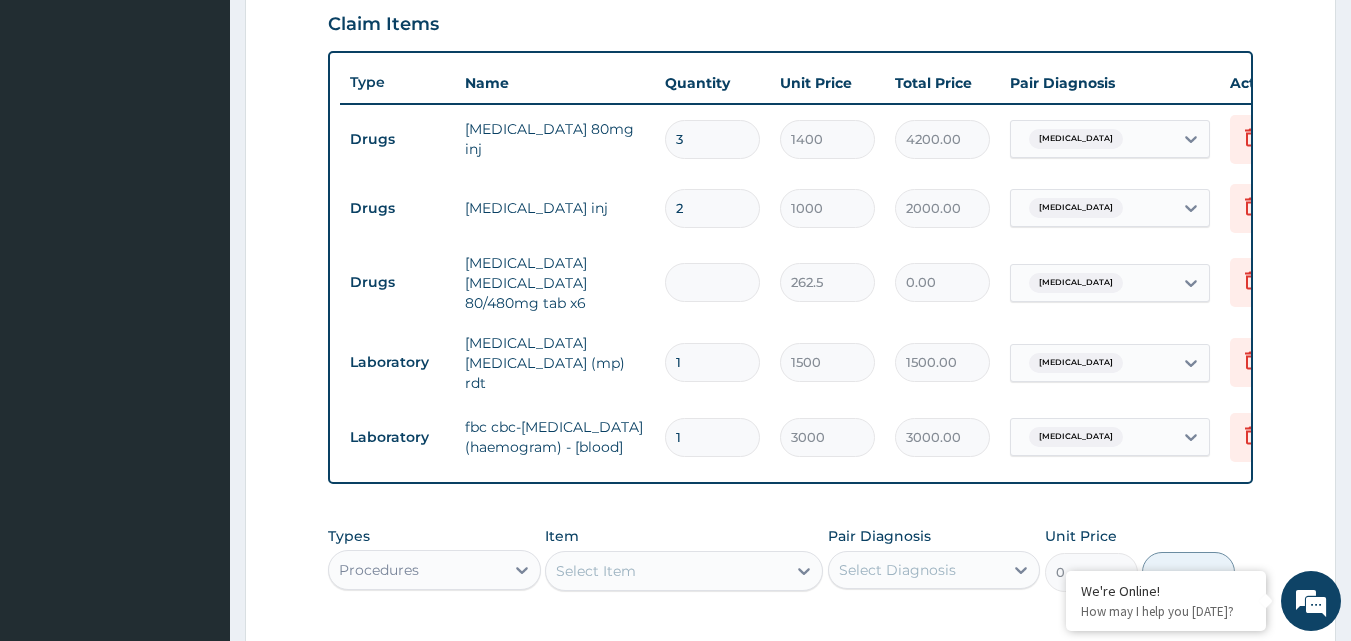type on "1575.00" 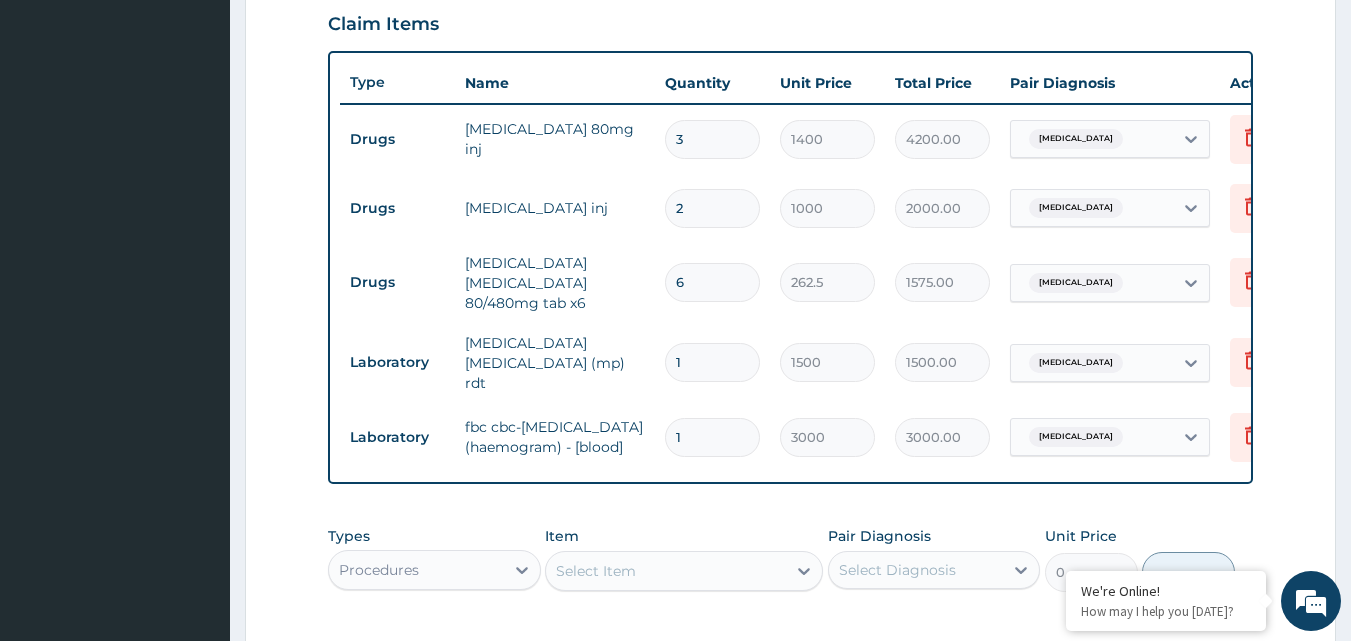 type on "6" 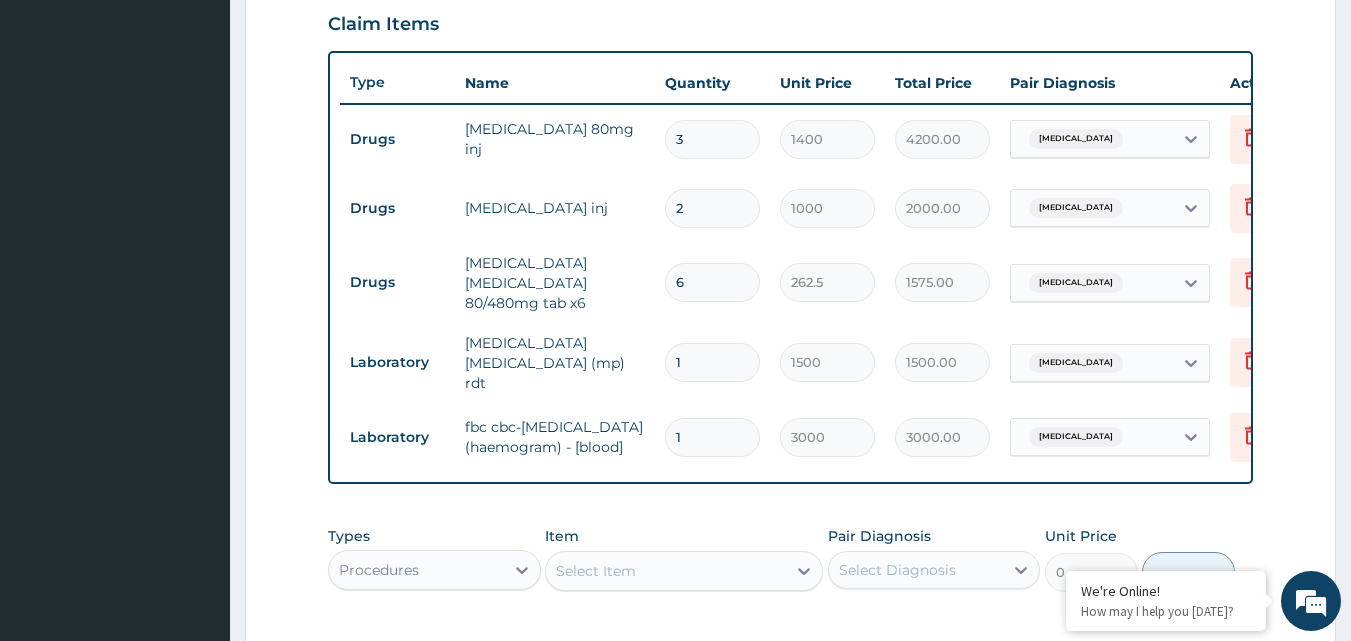 type 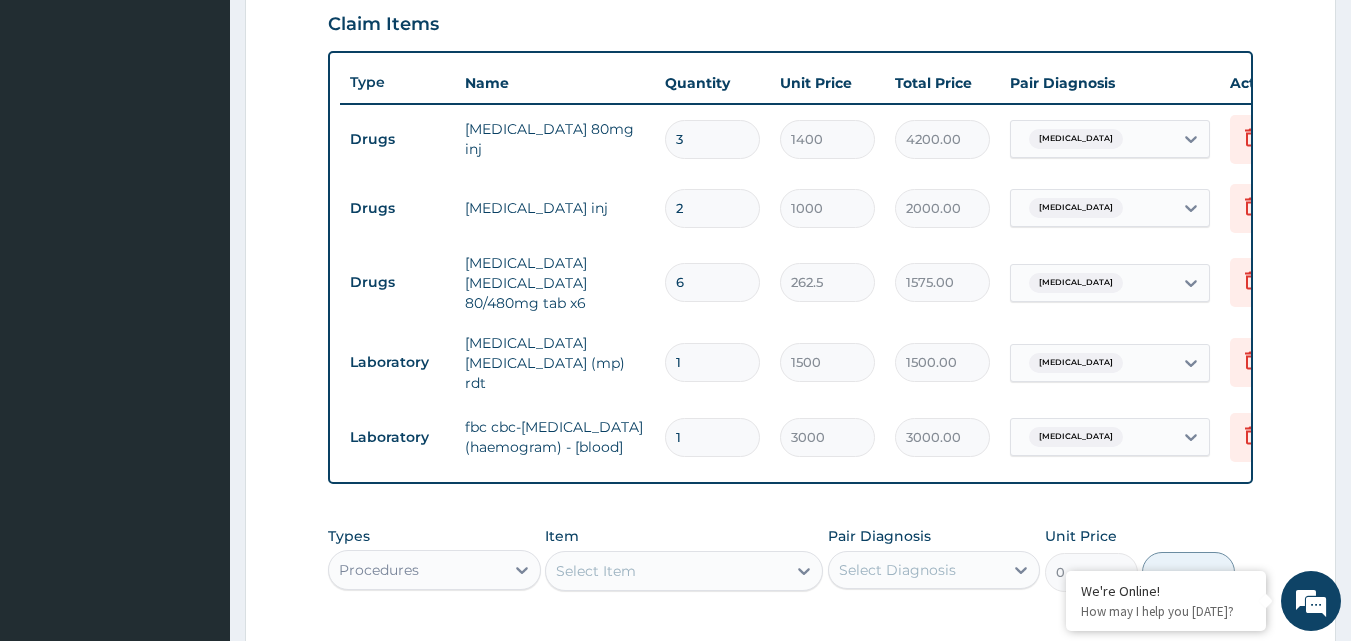 type on "0.00" 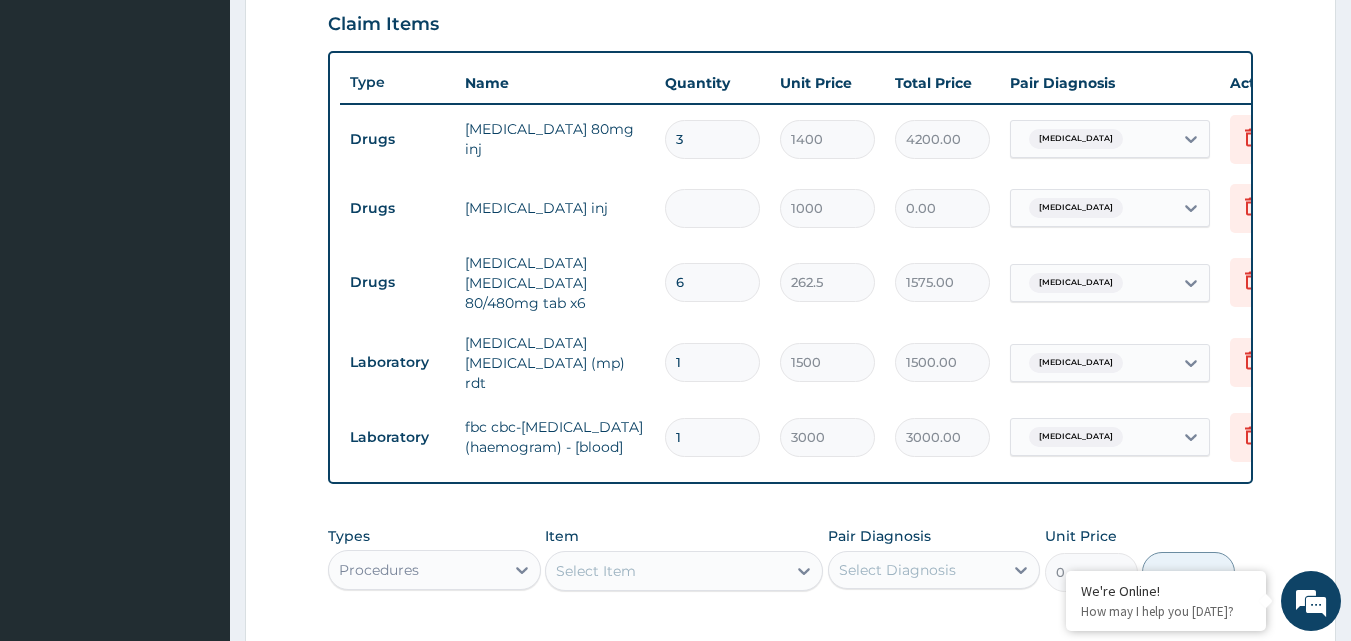 type on "1" 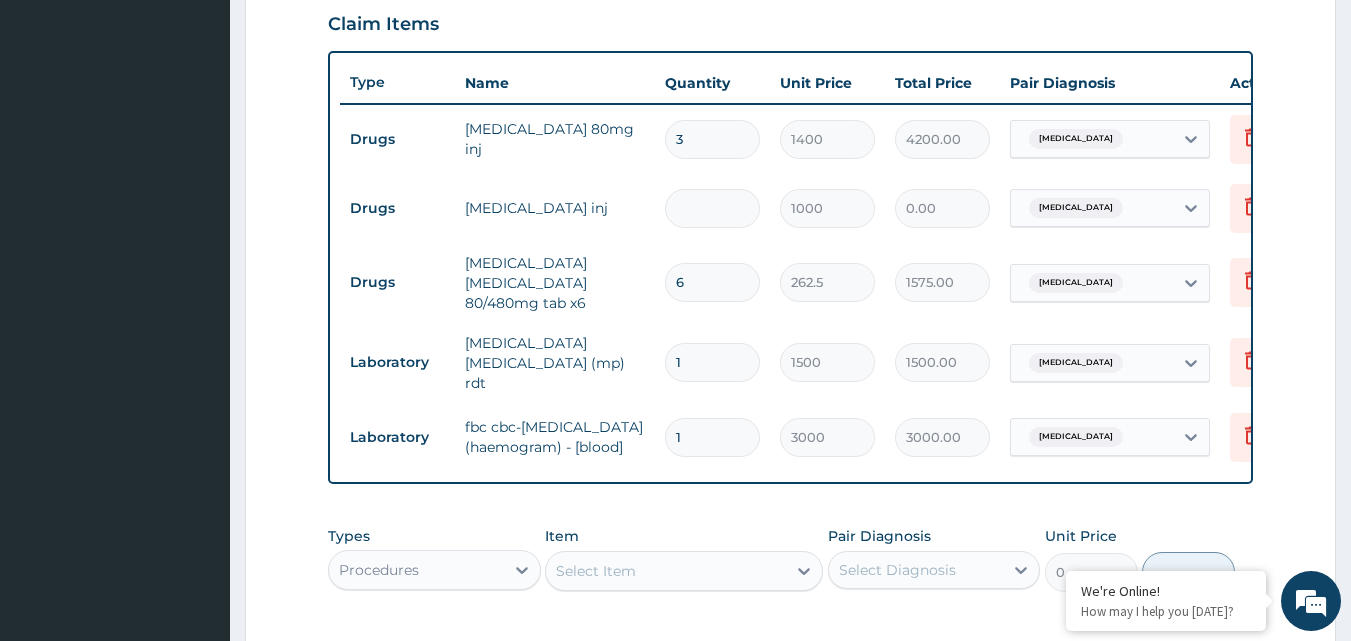 type on "1000.00" 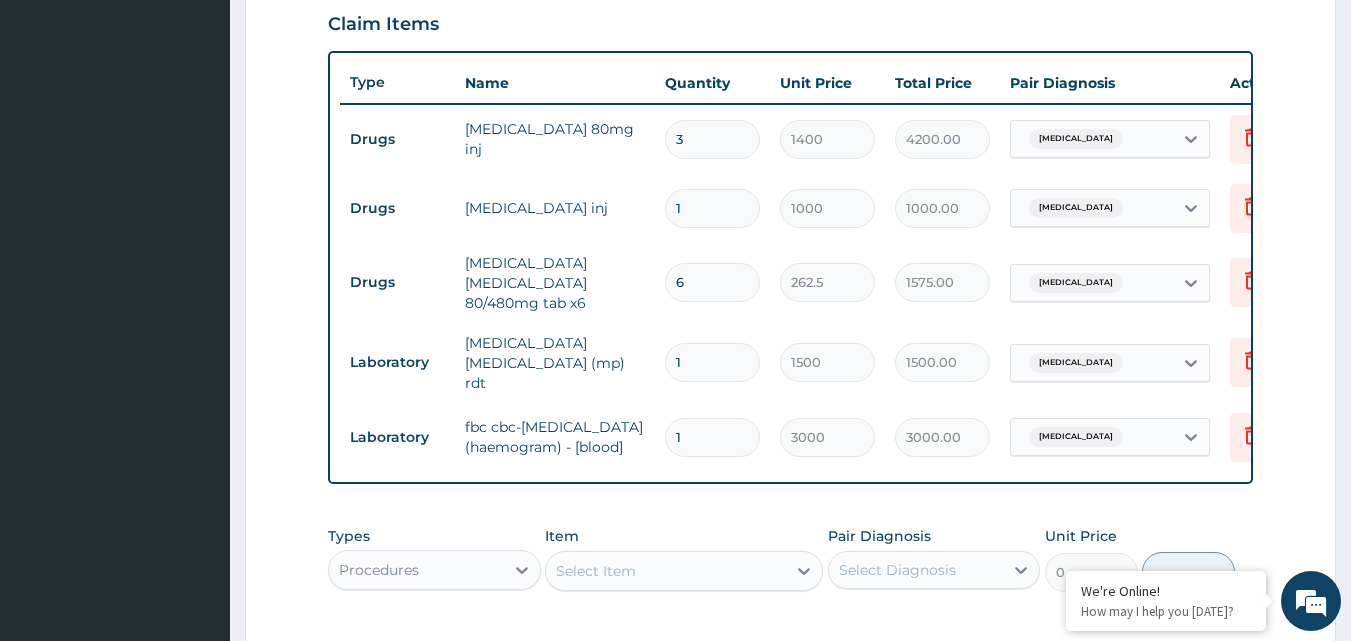 type on "1" 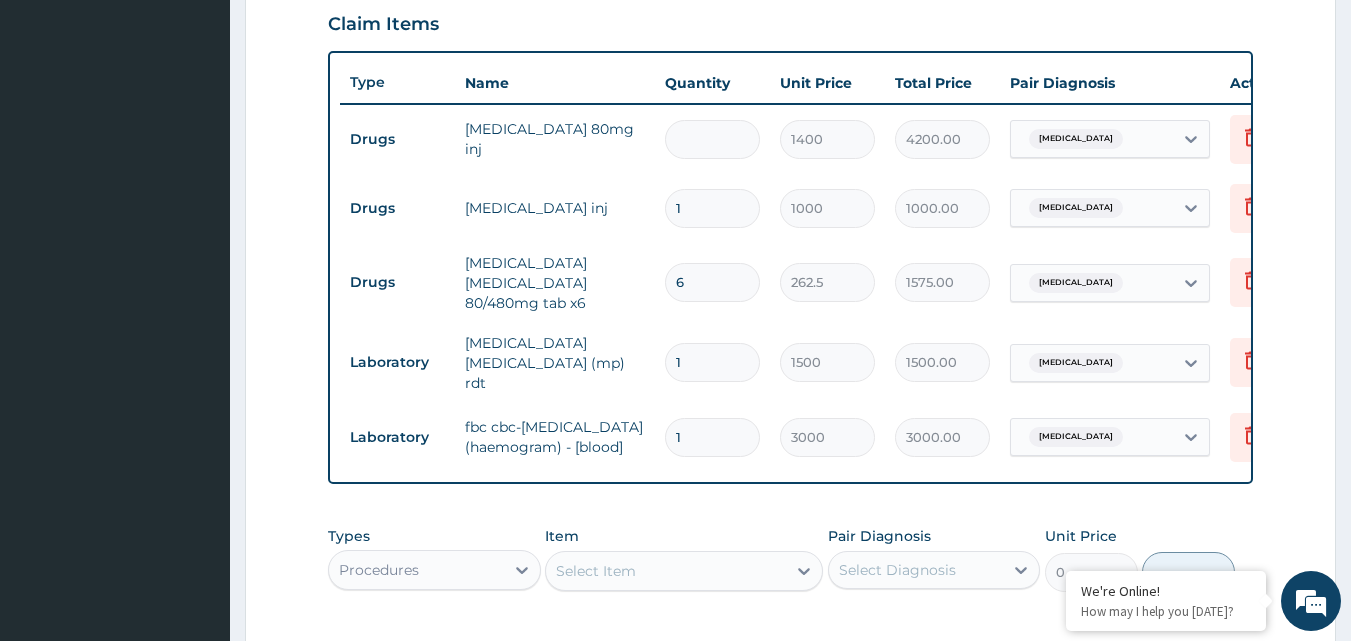type on "0.00" 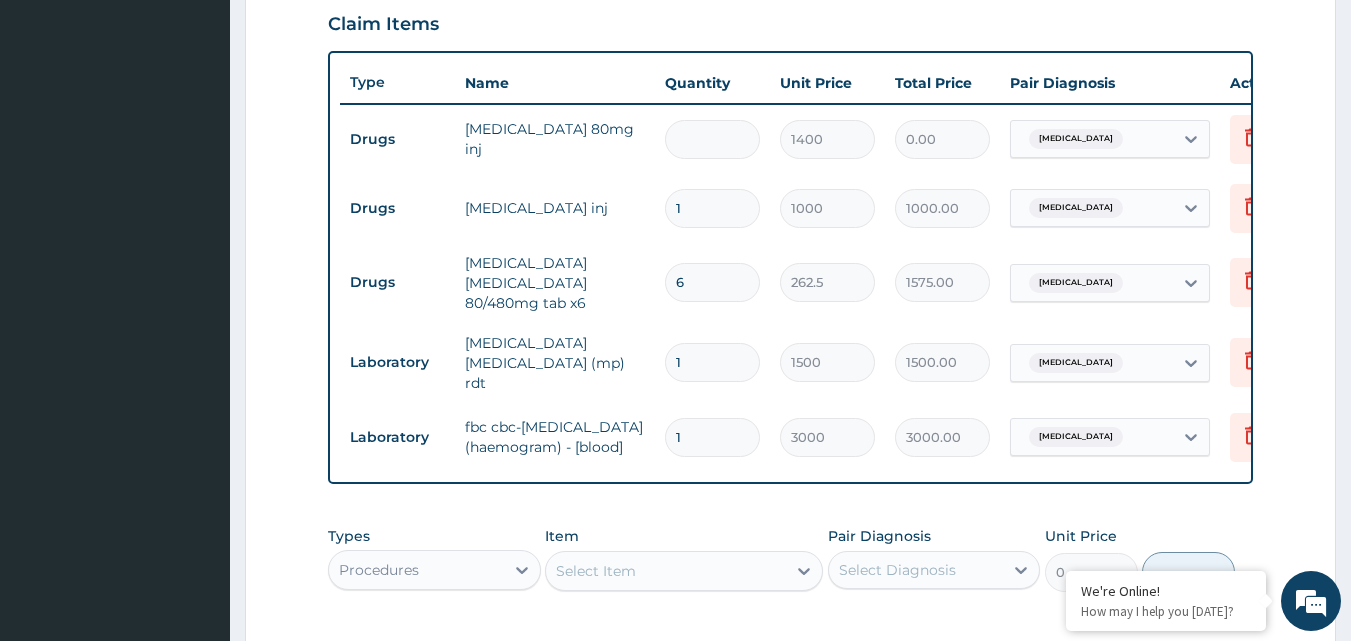 type on "2" 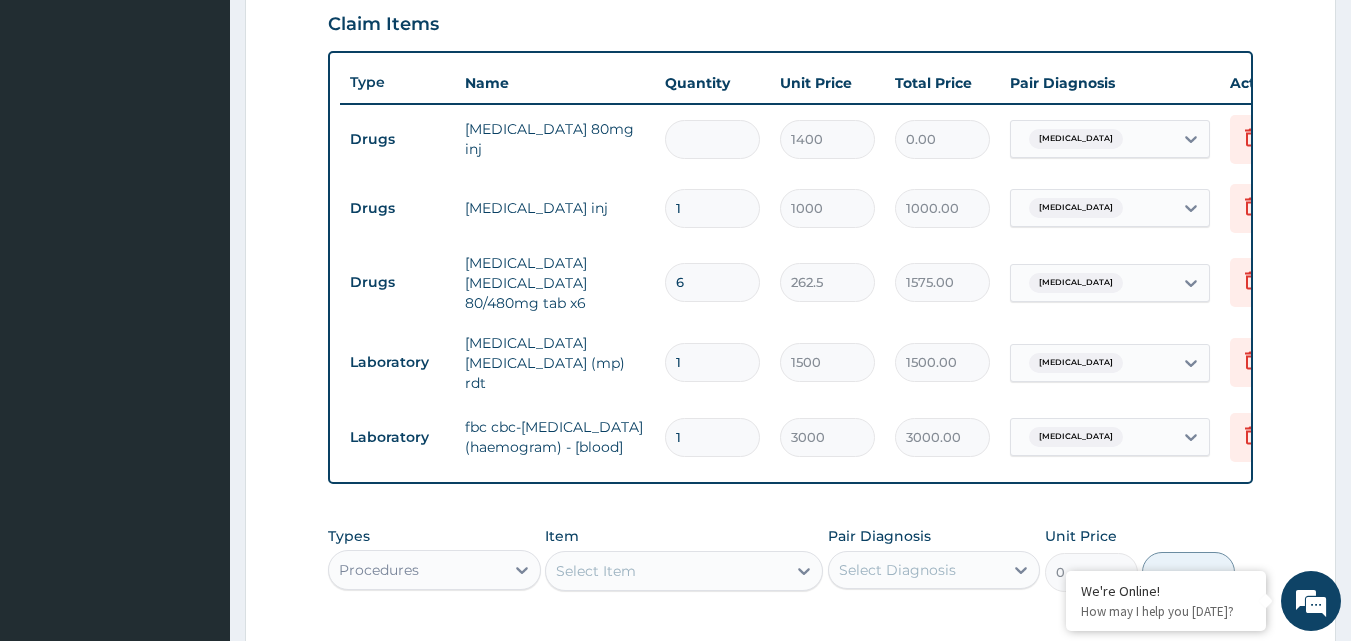type on "2800.00" 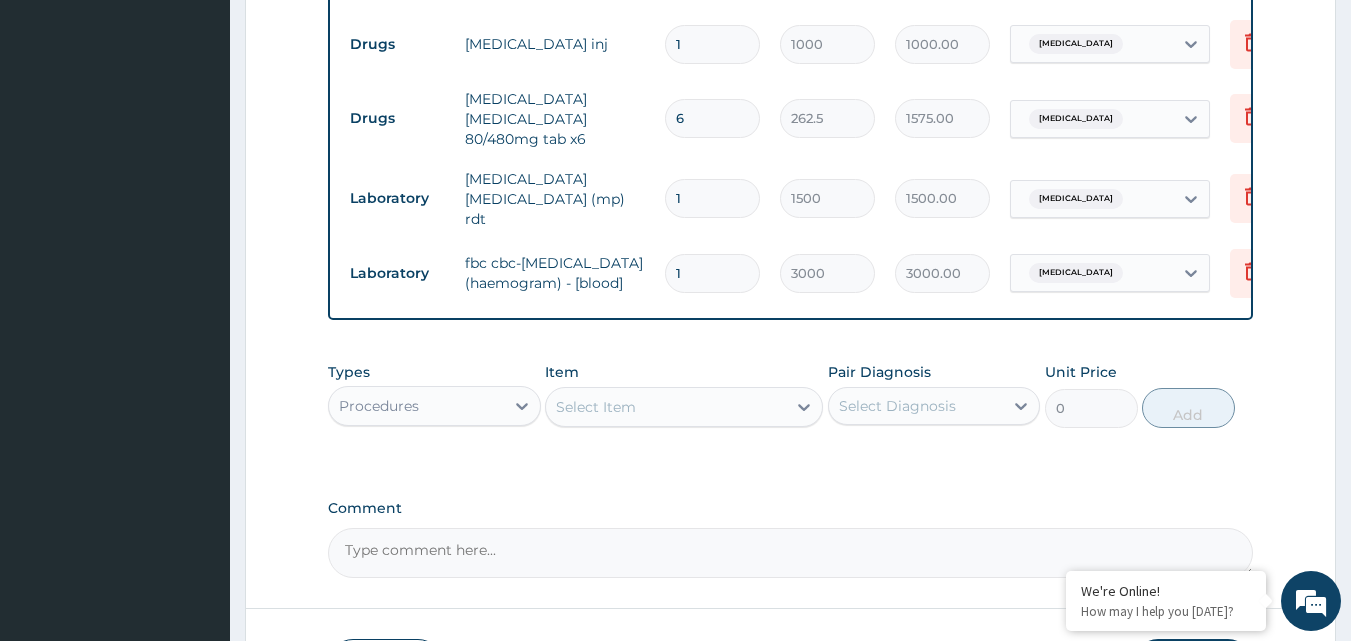 scroll, scrollTop: 893, scrollLeft: 0, axis: vertical 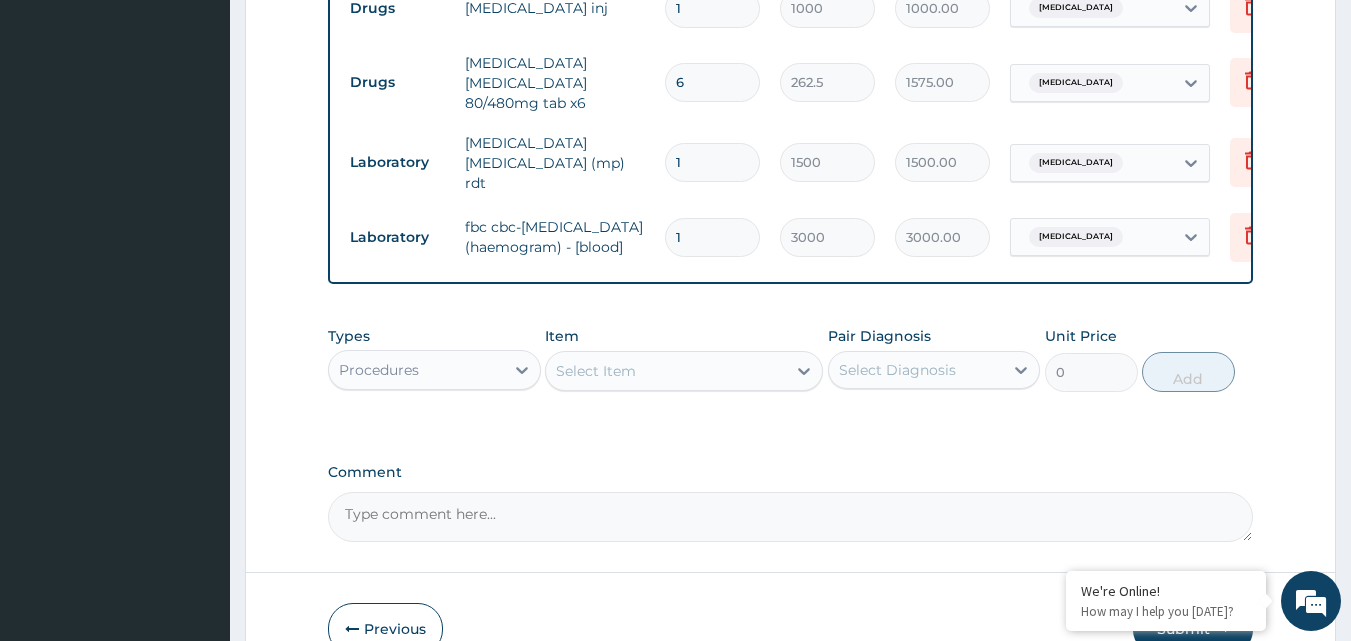 type on "2" 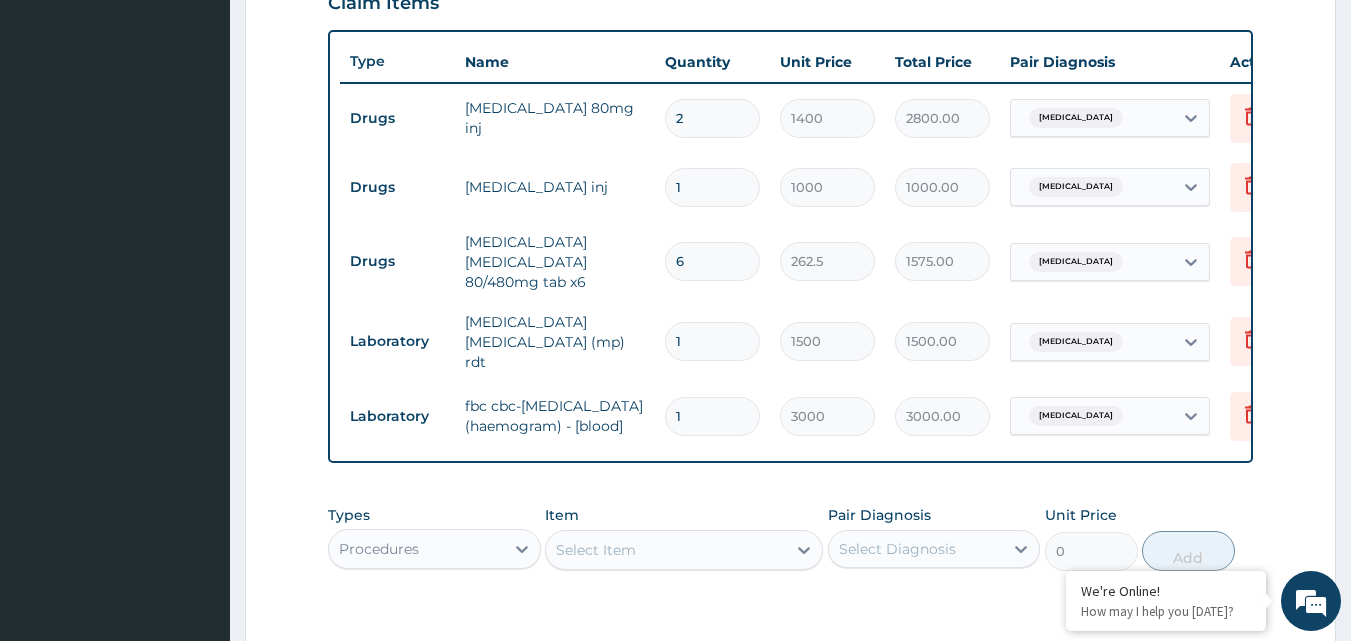 scroll, scrollTop: 908, scrollLeft: 0, axis: vertical 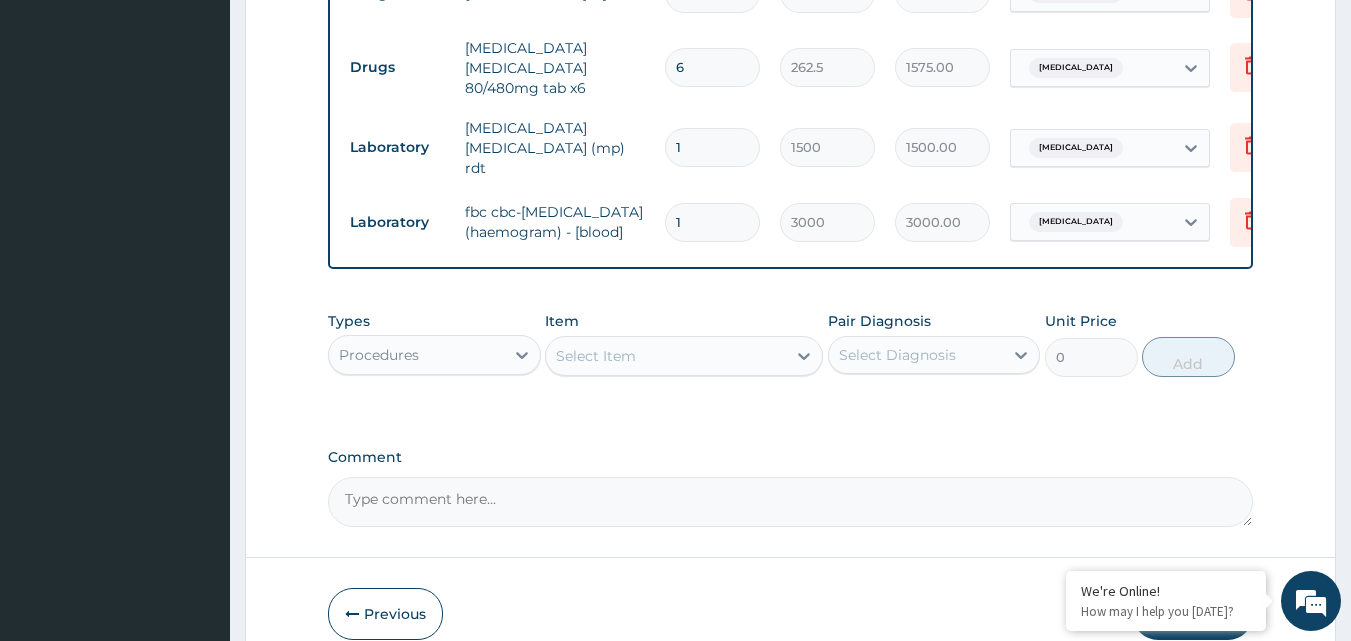 click on "Select Item" at bounding box center (666, 356) 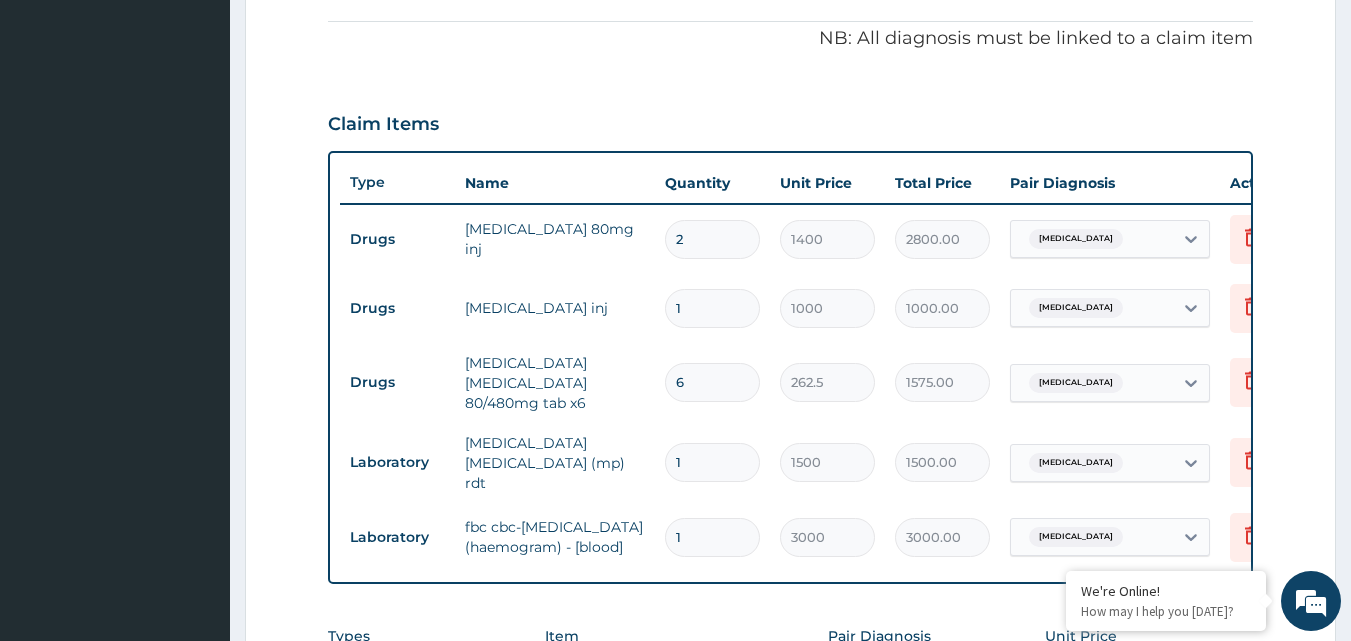 scroll, scrollTop: 708, scrollLeft: 0, axis: vertical 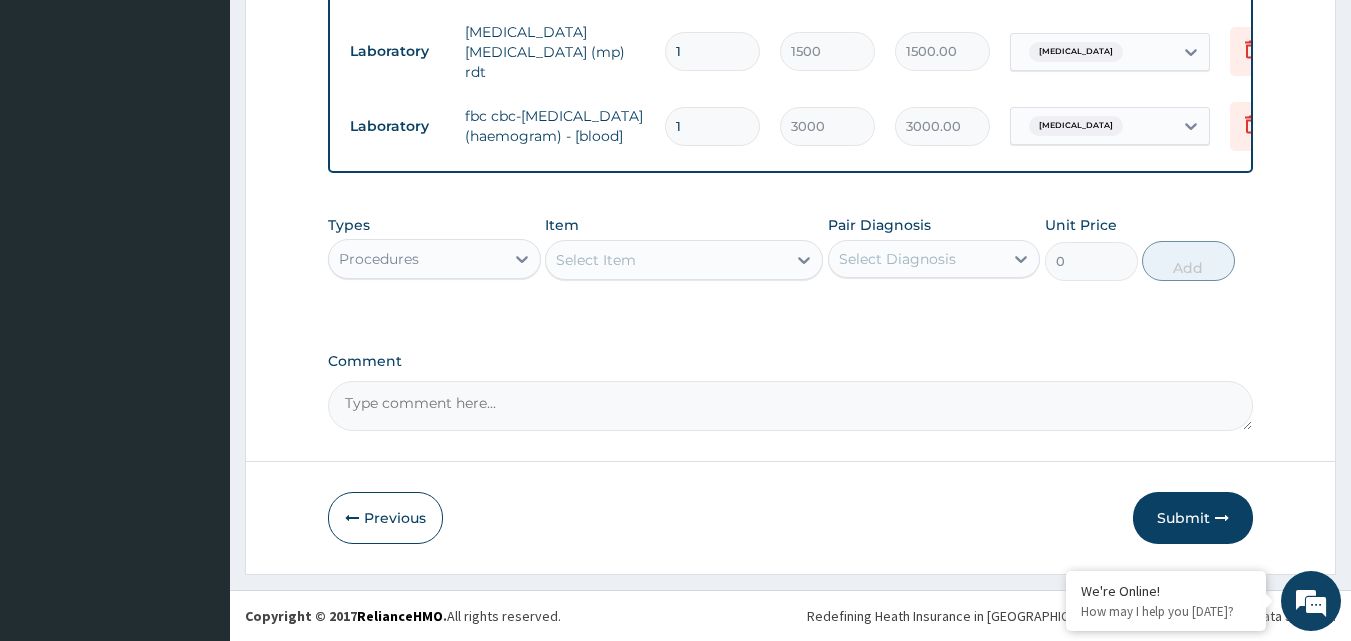 click on "Procedures" at bounding box center (416, 259) 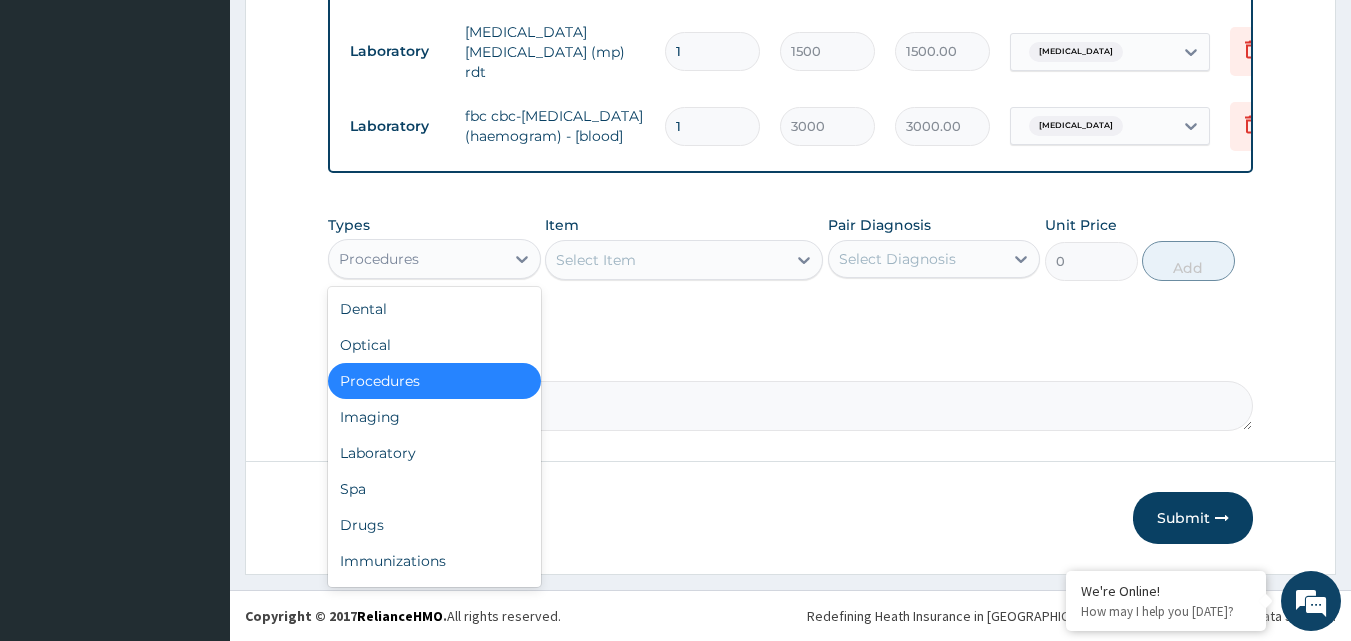 scroll, scrollTop: 908, scrollLeft: 0, axis: vertical 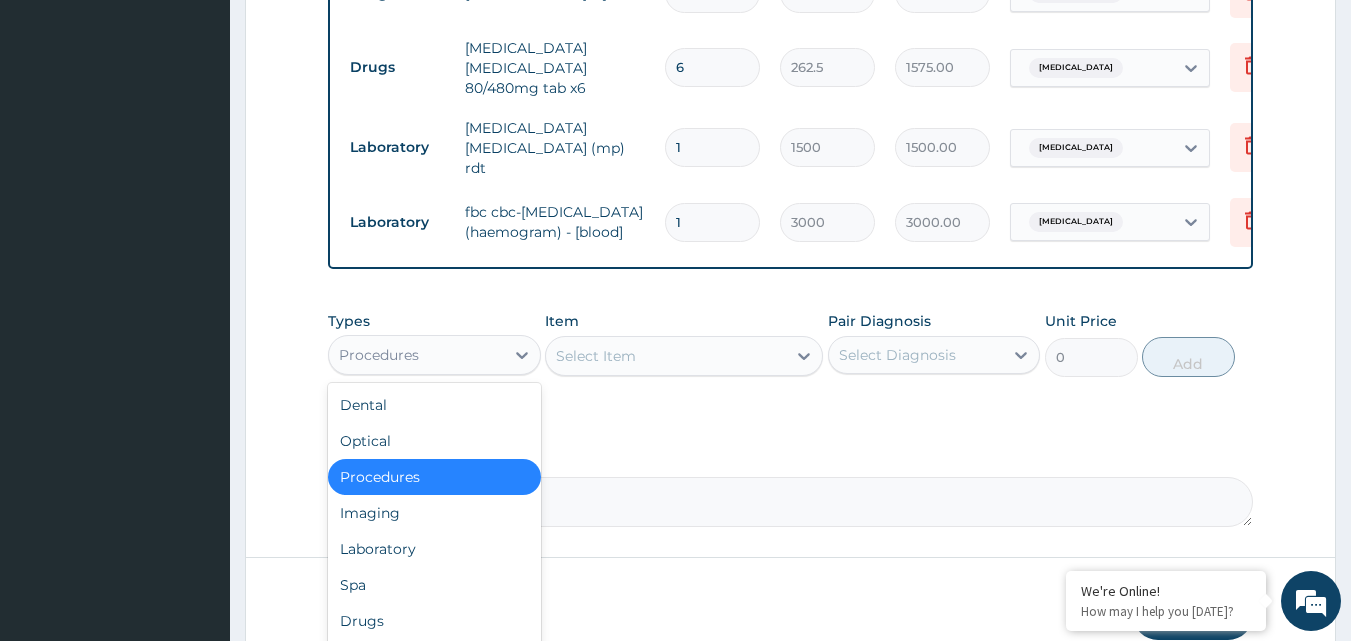 click on "Step  2  of 2 PA Code / Prescription Code PA/6BD38A PA/6D1035 PA/ED687B Encounter Date 24-06-2025 Important Notice Please enter PA codes before entering items that are not attached to a PA code   All diagnoses entered must be linked to a claim item. Diagnosis & Claim Items that are visible but inactive cannot be edited because they were imported from an already approved PA code. Diagnosis Malaria confirmed Sepsis confirmed Injury of hand Confirmed NB: All diagnosis must be linked to a claim item Claim Items Type Name Quantity Unit Price Total Price Pair Diagnosis Actions Drugs artemether 80mg inj 2 1400 2800.00 Malaria Delete Drugs tetanus toxoid inj 1 1000 1000.00 Sepsis Delete Drugs artemether lumefantrine 80/480mg tab x6 6 262.5 1575.00 Malaria Delete Laboratory malaria parasite (mp) rdt 1 1500 1500.00 Malaria Delete Laboratory fbc cbc-complete blood count (haemogram) - [blood] 1 3000 3000.00 Sepsis Delete Types option Procedures, selected. Procedures Dental Optical Procedures Imaging Laboratory Spa Drugs" at bounding box center [790, -66] 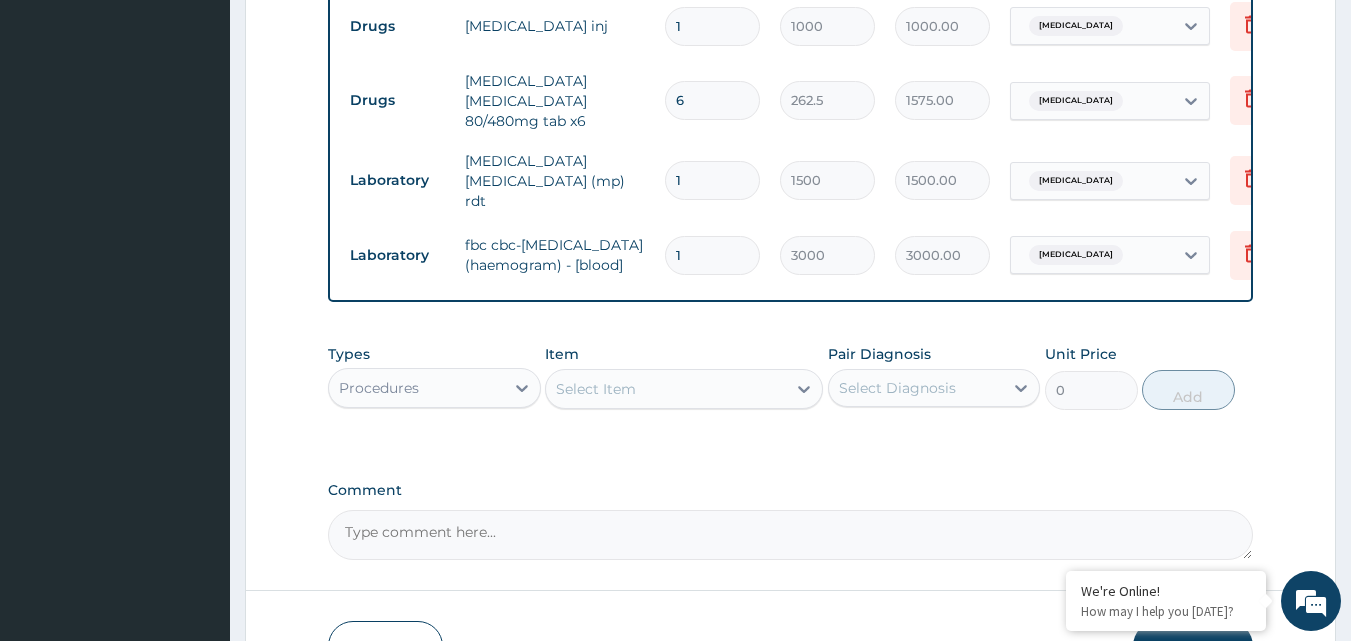 scroll, scrollTop: 908, scrollLeft: 0, axis: vertical 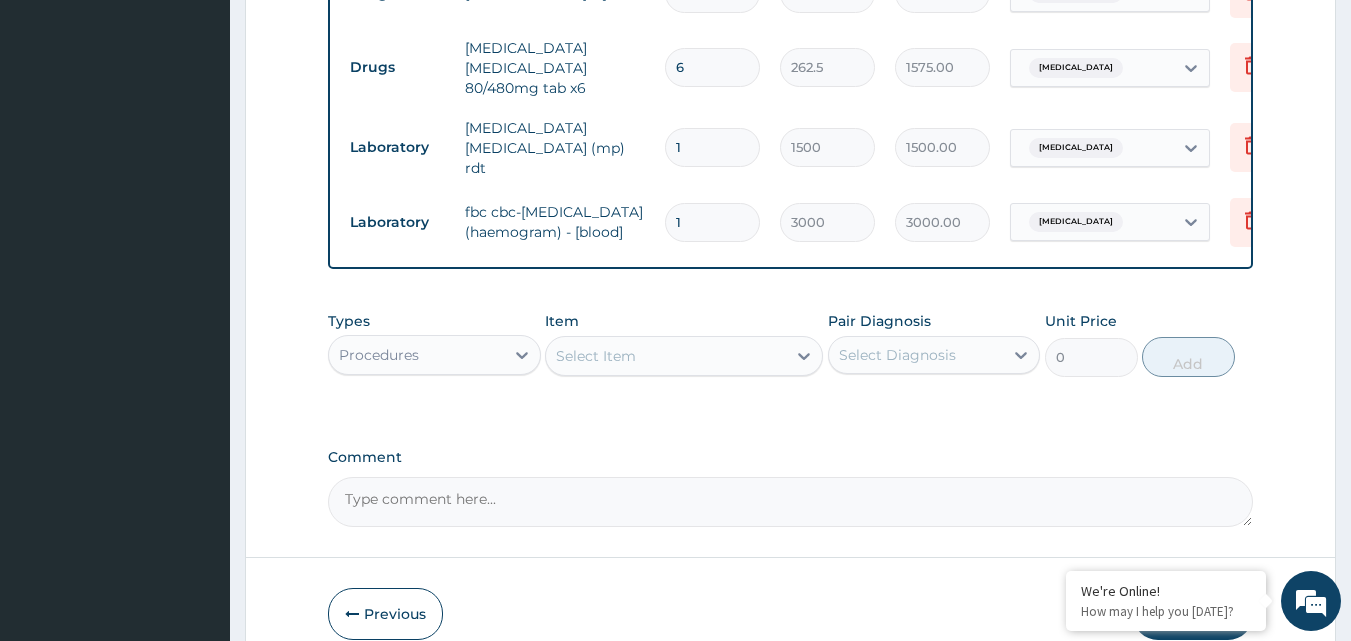 click on "Select Item" at bounding box center [596, 356] 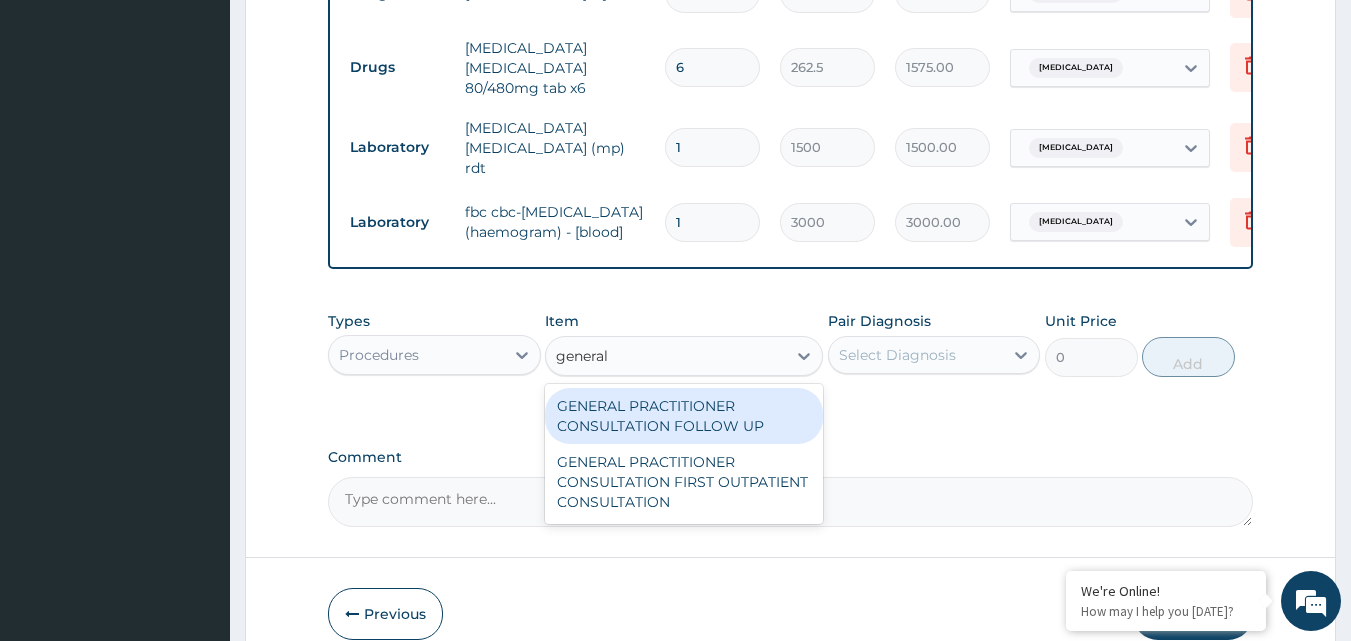 type on "general p" 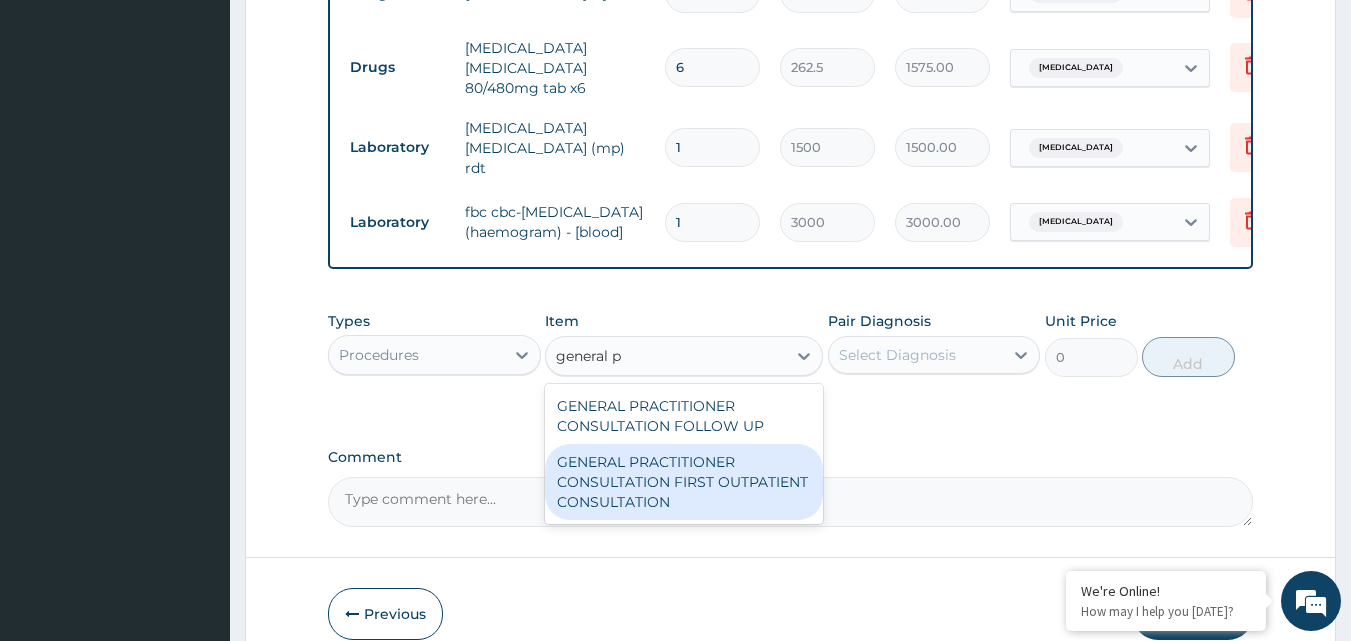 click on "GENERAL PRACTITIONER CONSULTATION FIRST OUTPATIENT CONSULTATION" at bounding box center [684, 482] 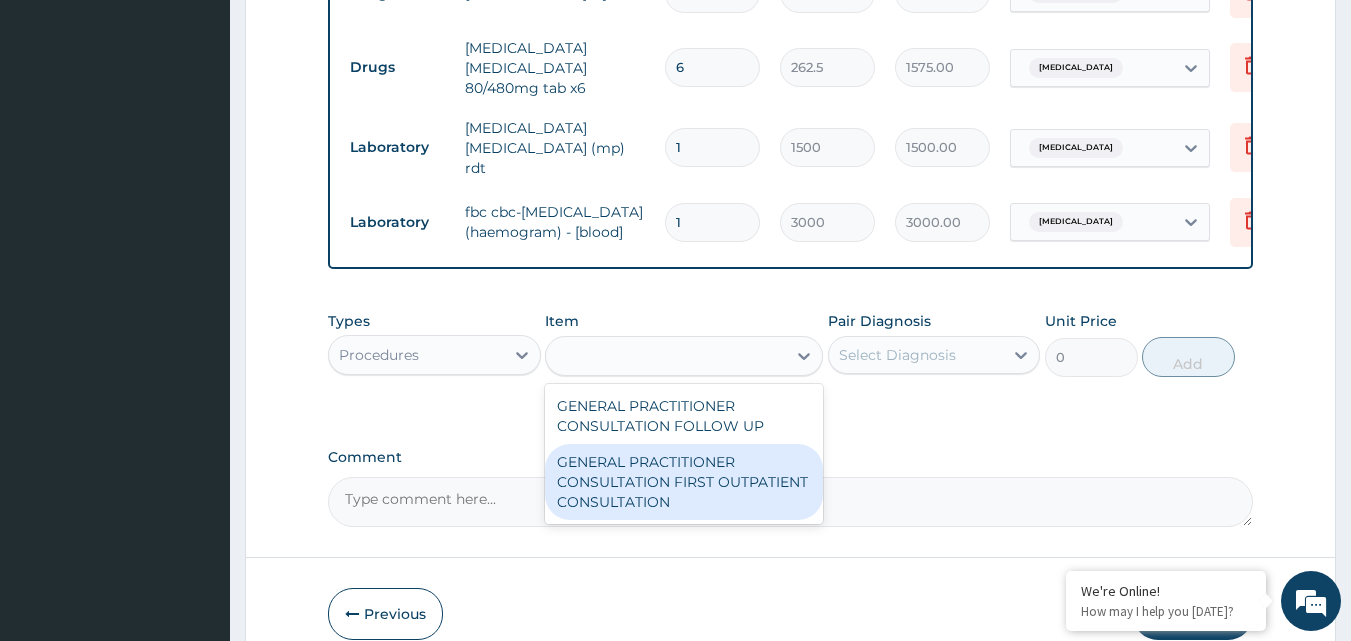 type on "3000" 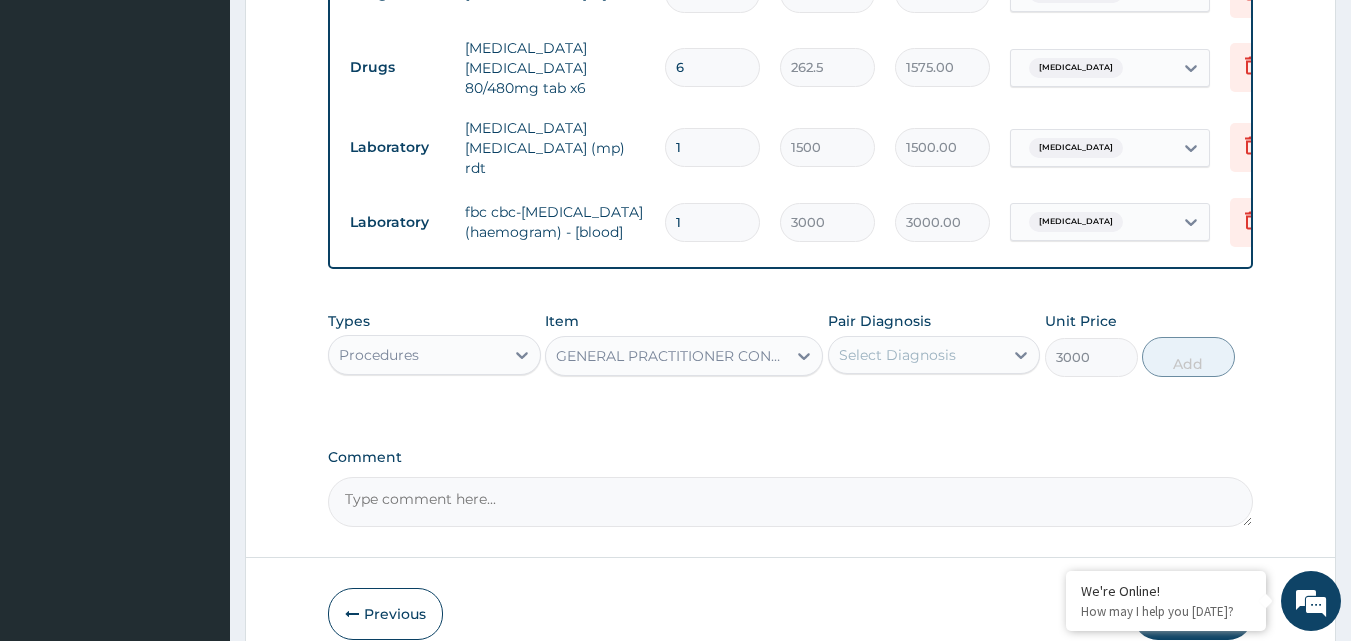 click on "Select Diagnosis" at bounding box center [897, 355] 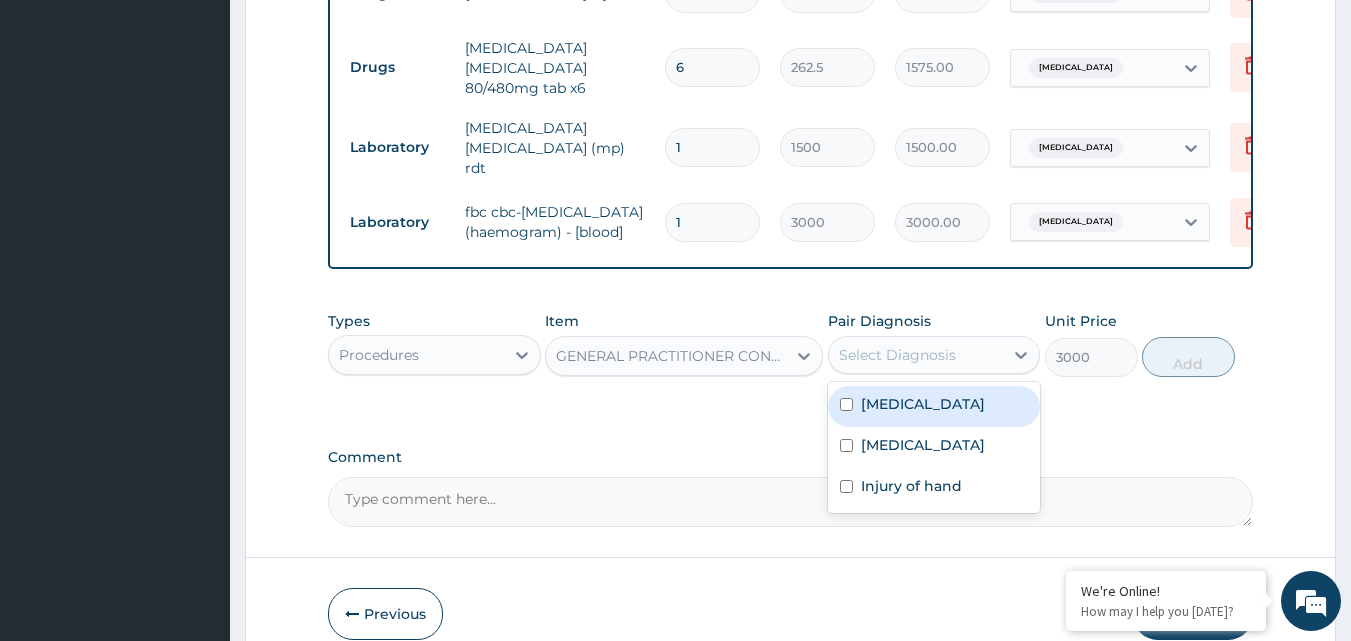 click on "Malaria" at bounding box center [923, 404] 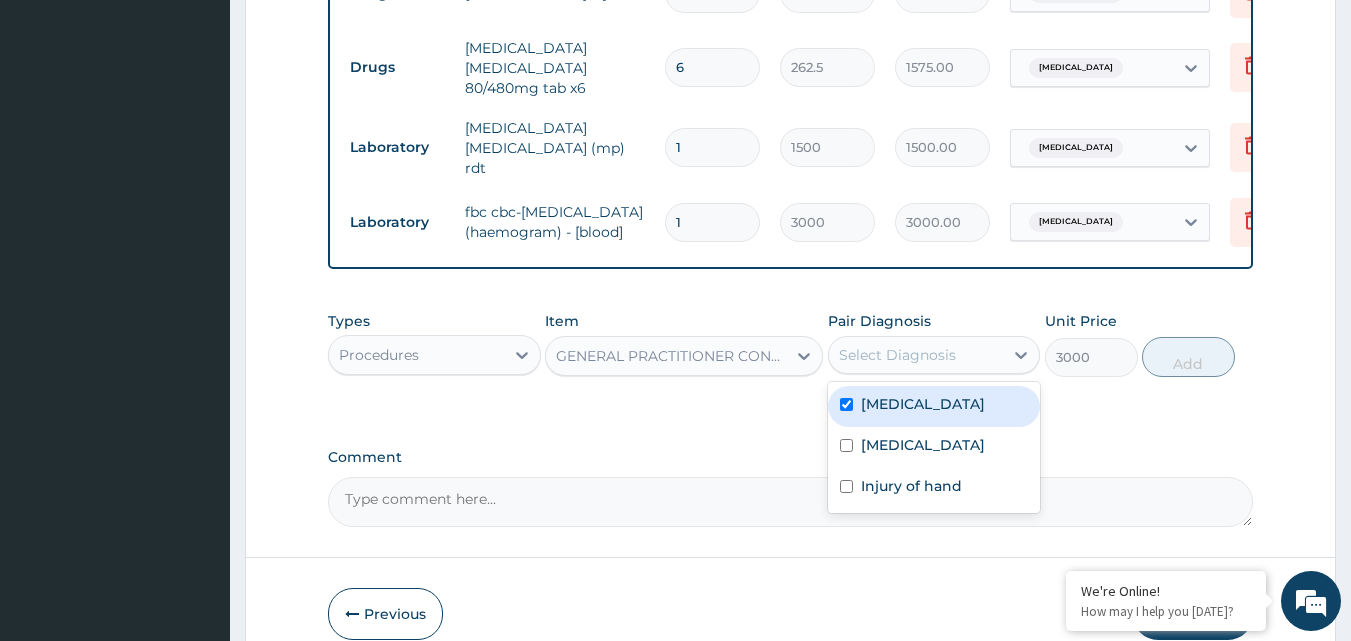 checkbox on "true" 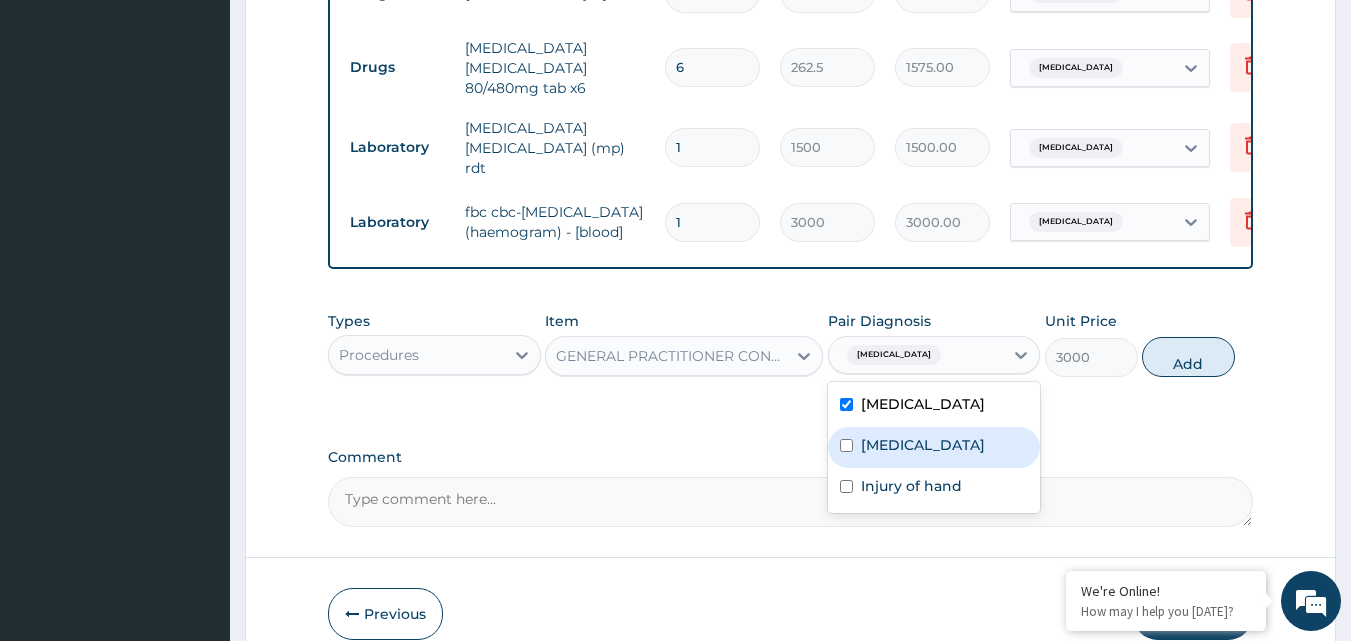 click on "Sepsis" at bounding box center (923, 445) 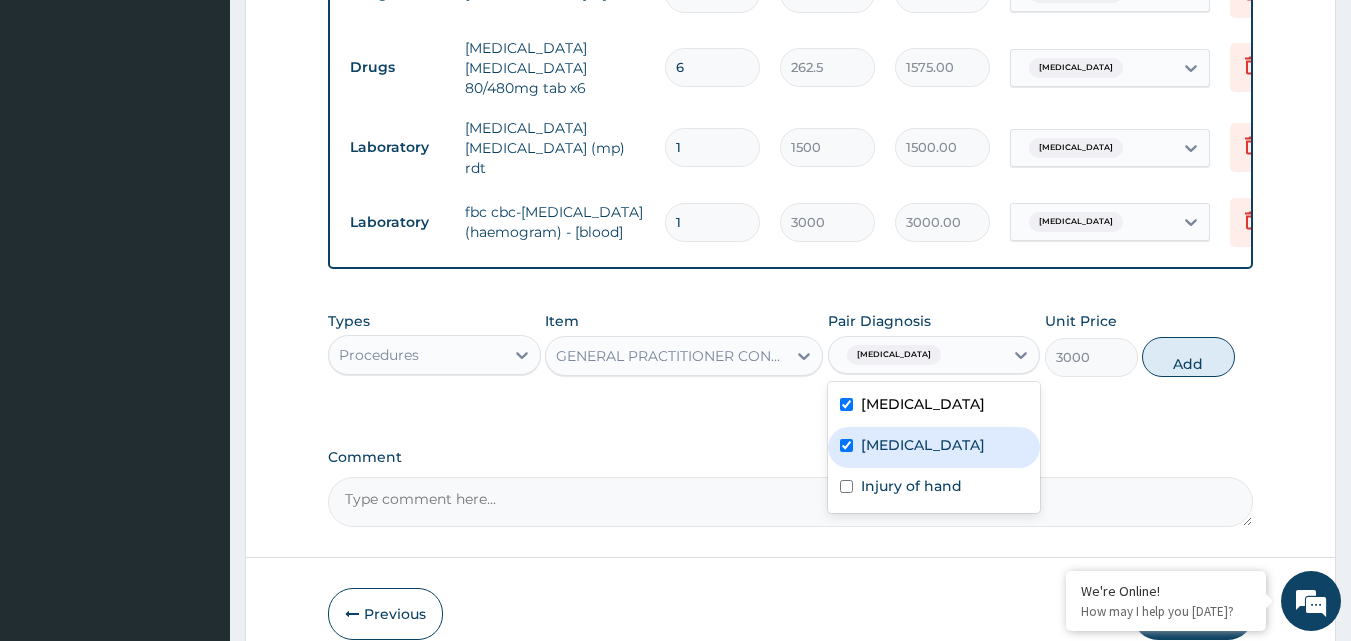 checkbox on "true" 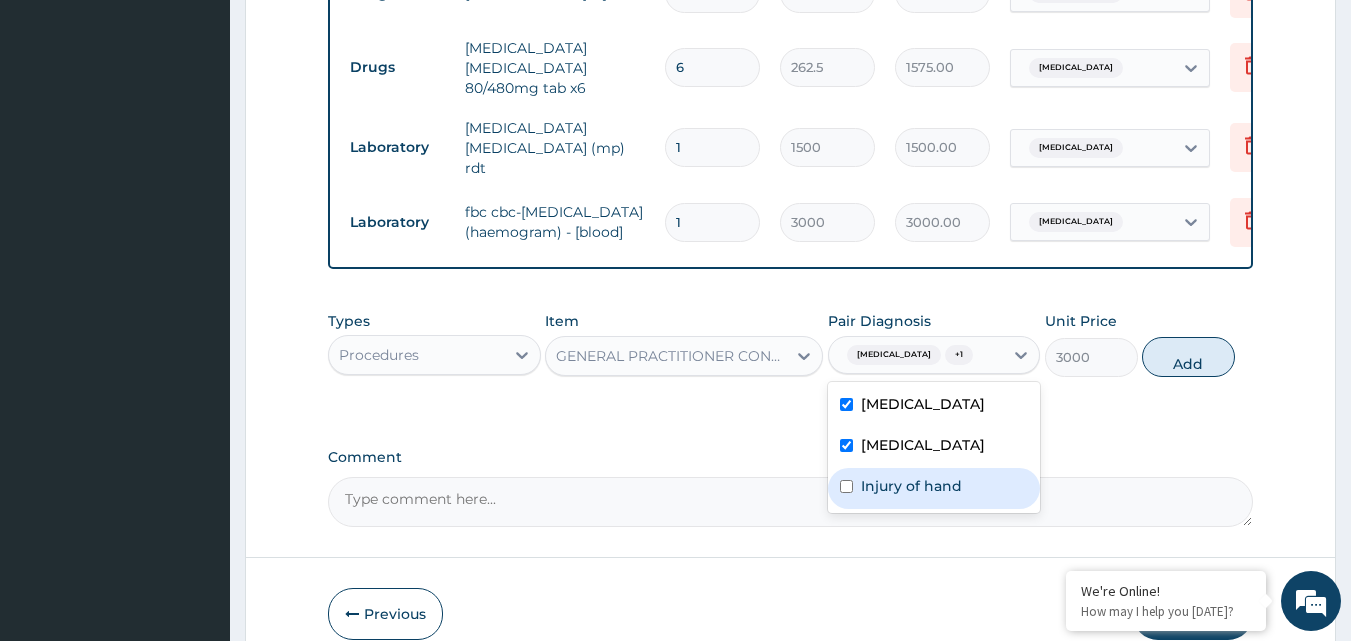 click at bounding box center [846, 486] 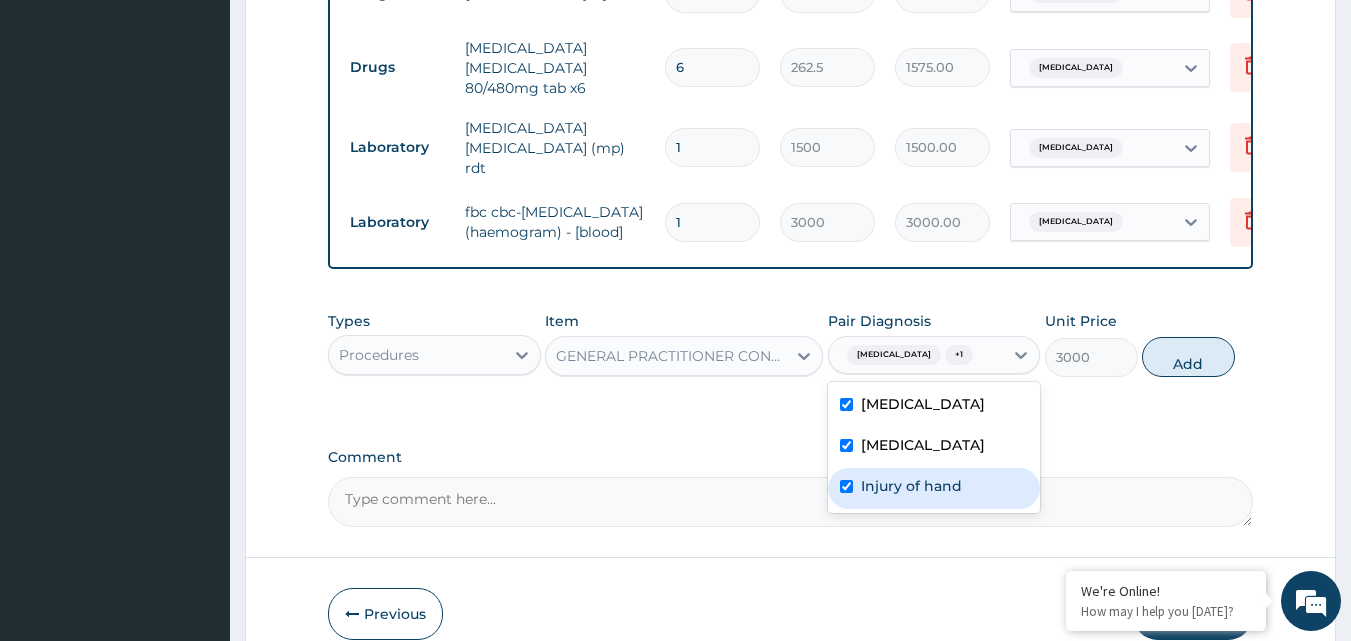 checkbox on "true" 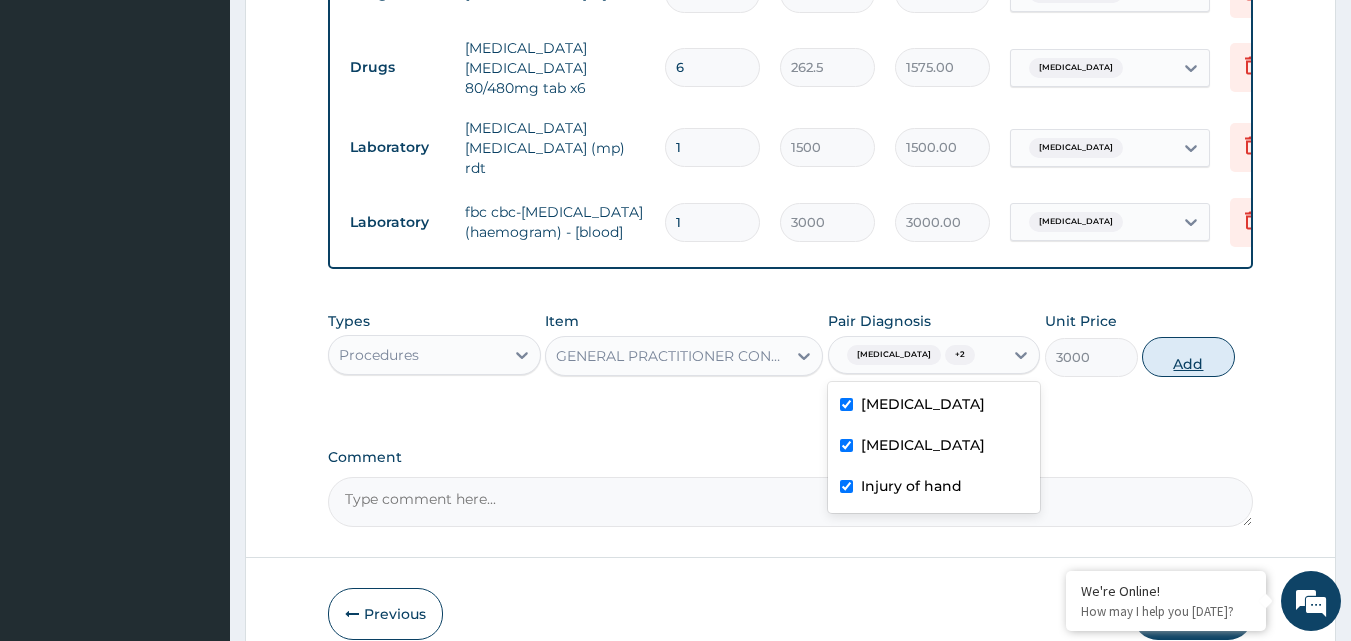 click on "Add" at bounding box center (1188, 357) 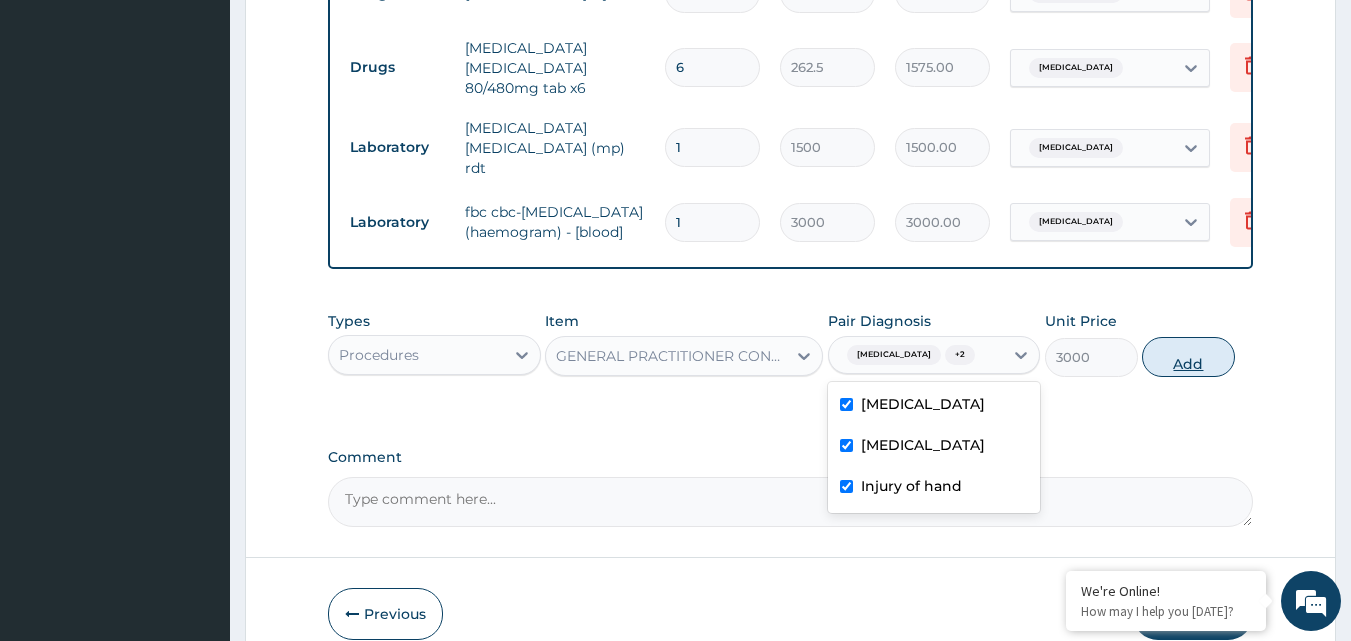 type on "0" 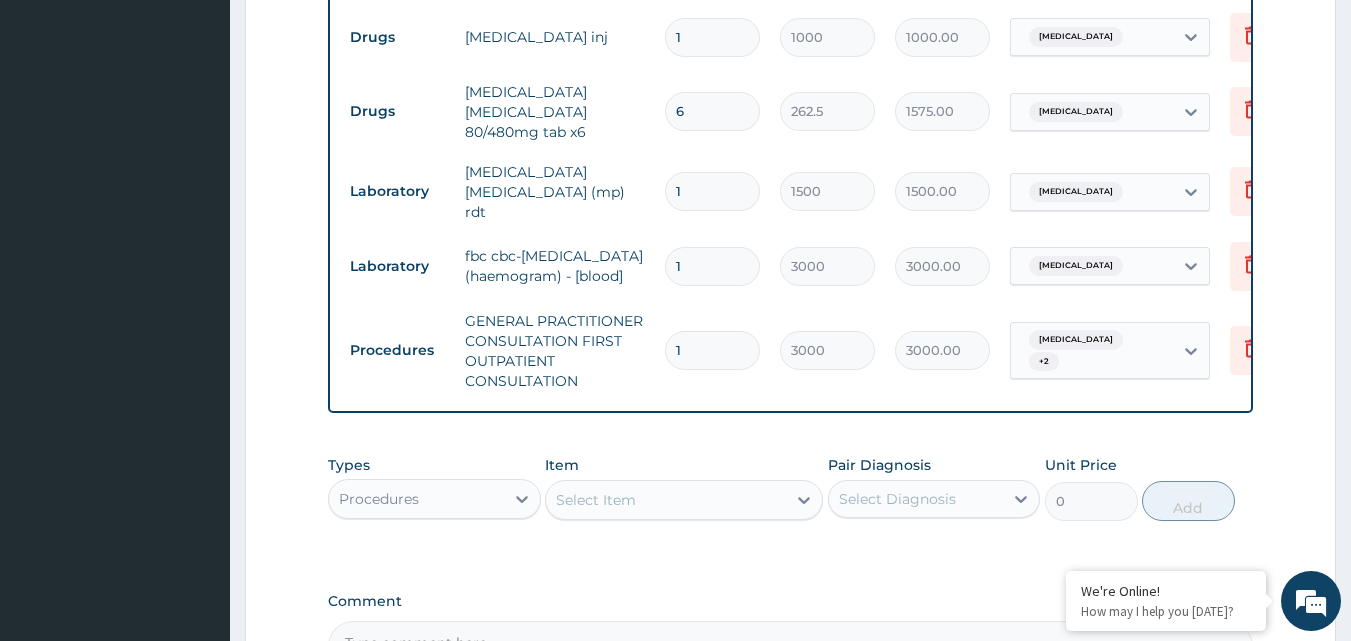 scroll, scrollTop: 908, scrollLeft: 0, axis: vertical 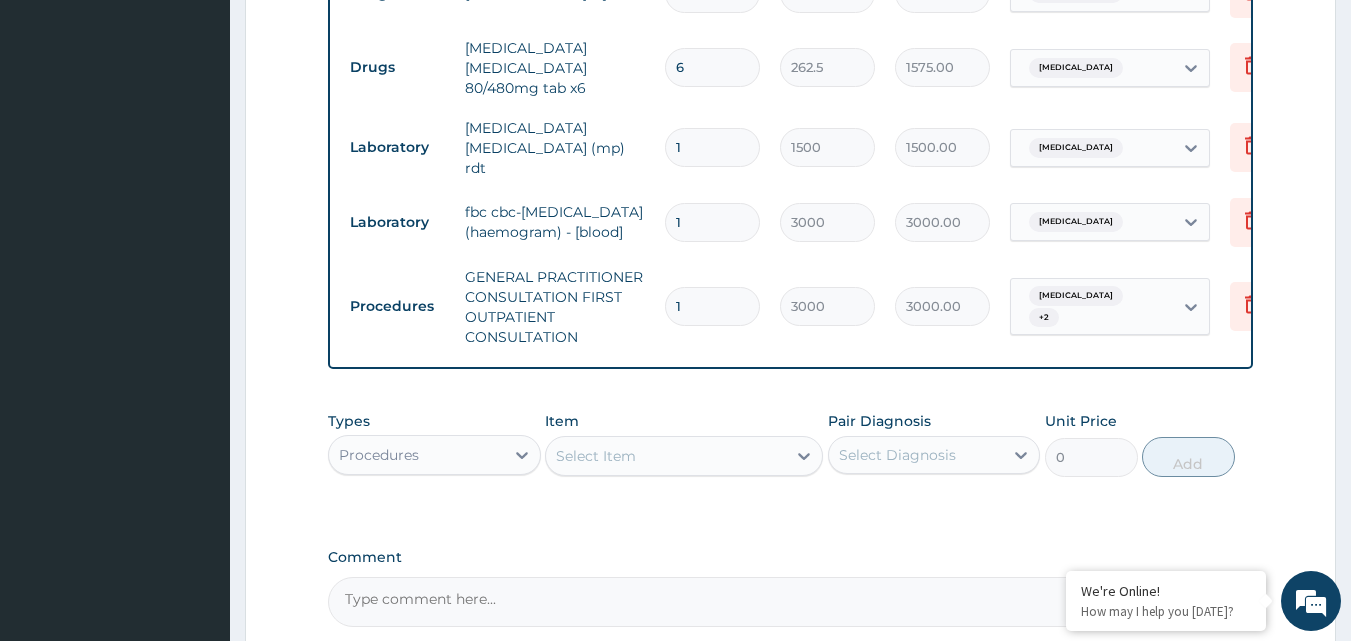 click on "Procedures" at bounding box center (416, 455) 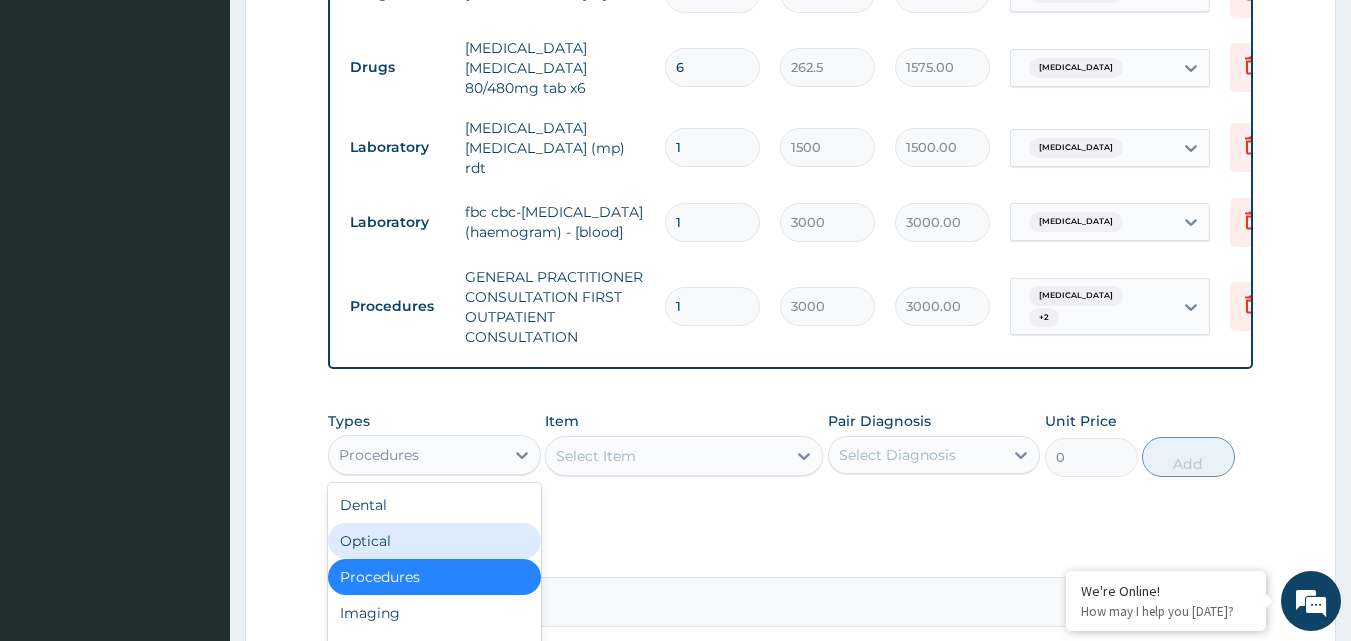 scroll, scrollTop: 68, scrollLeft: 0, axis: vertical 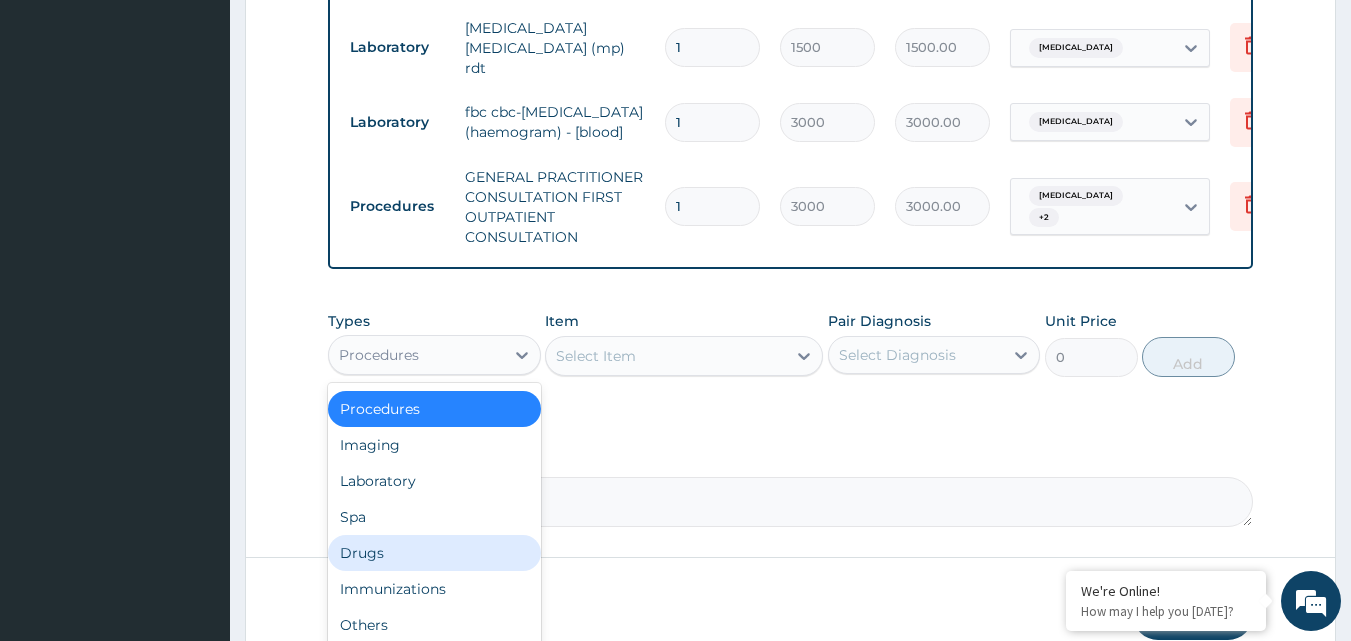 click on "Drugs" at bounding box center [434, 553] 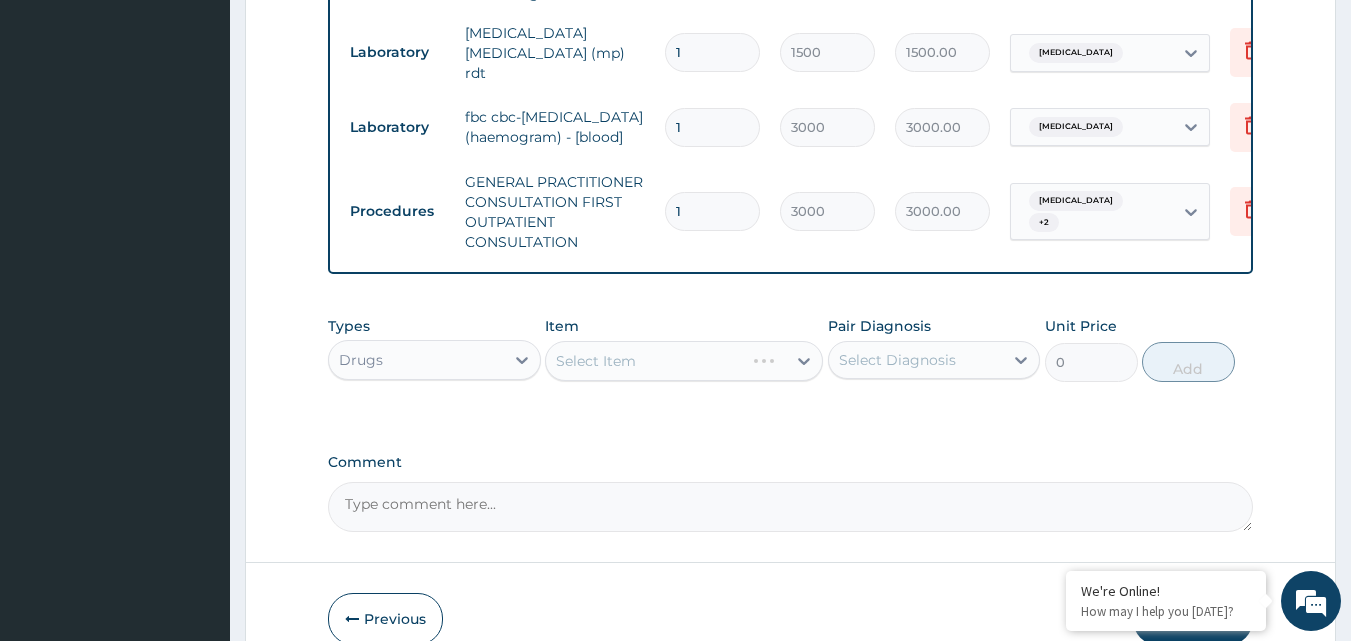 scroll, scrollTop: 1008, scrollLeft: 0, axis: vertical 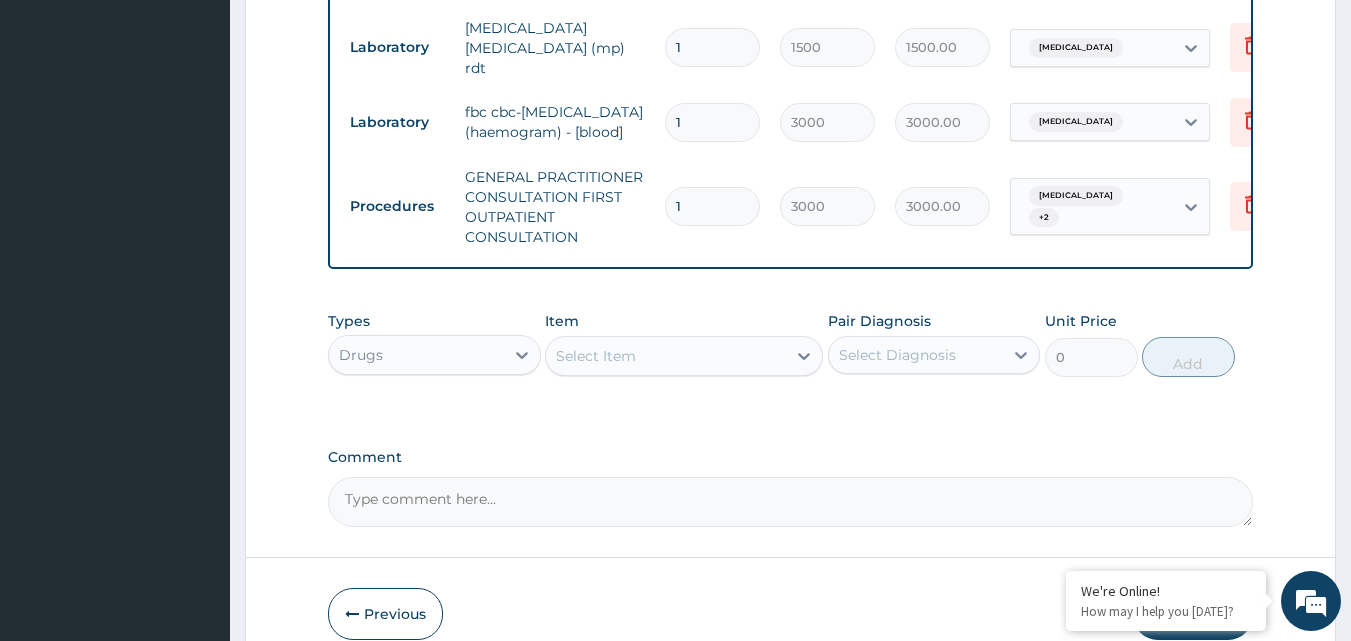 click on "Select Item" at bounding box center [666, 356] 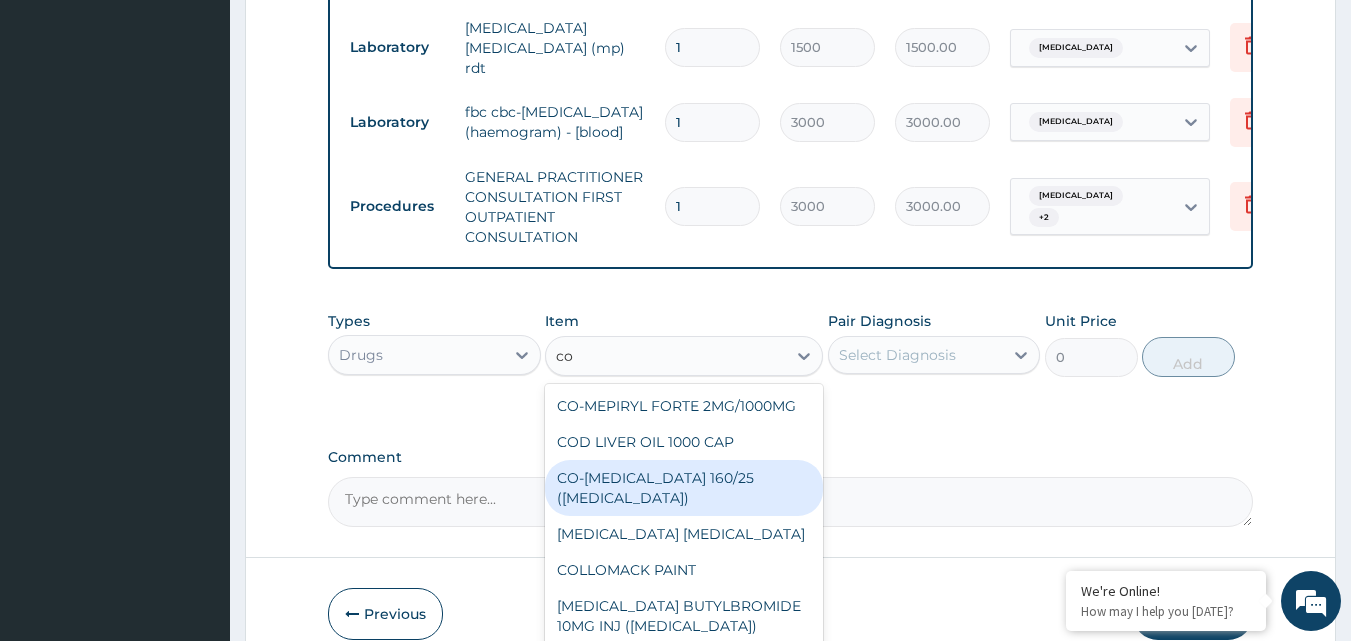 type on "c" 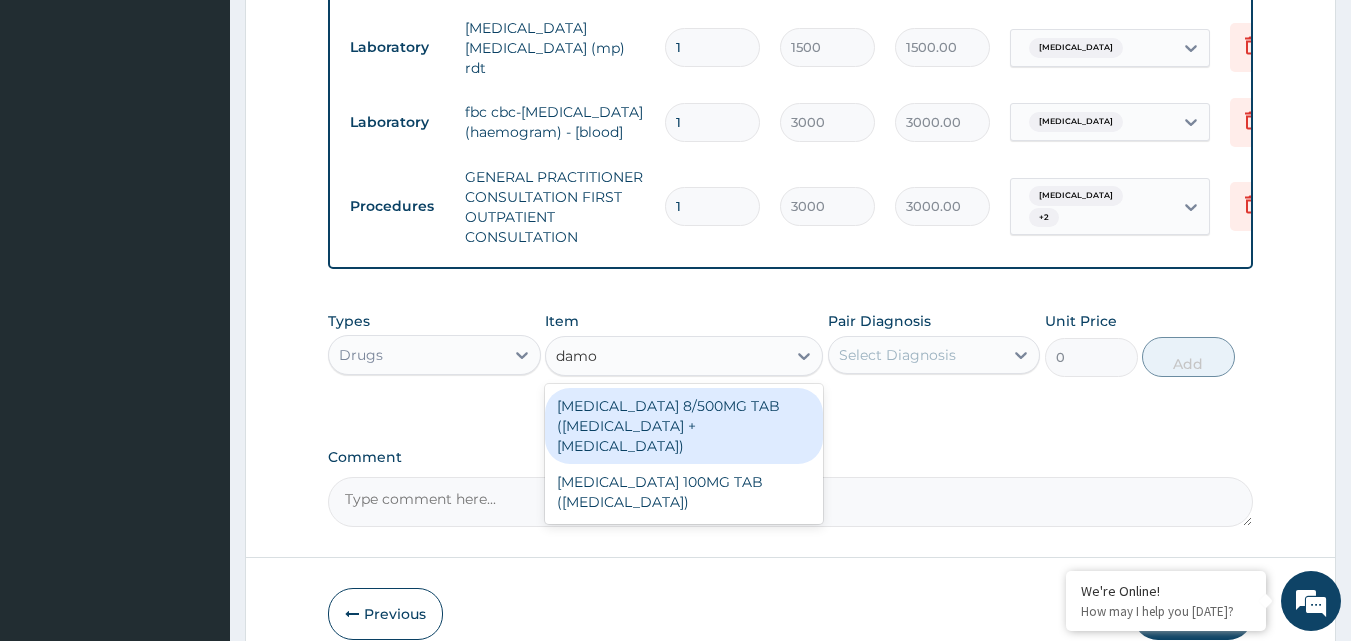 type on "damol" 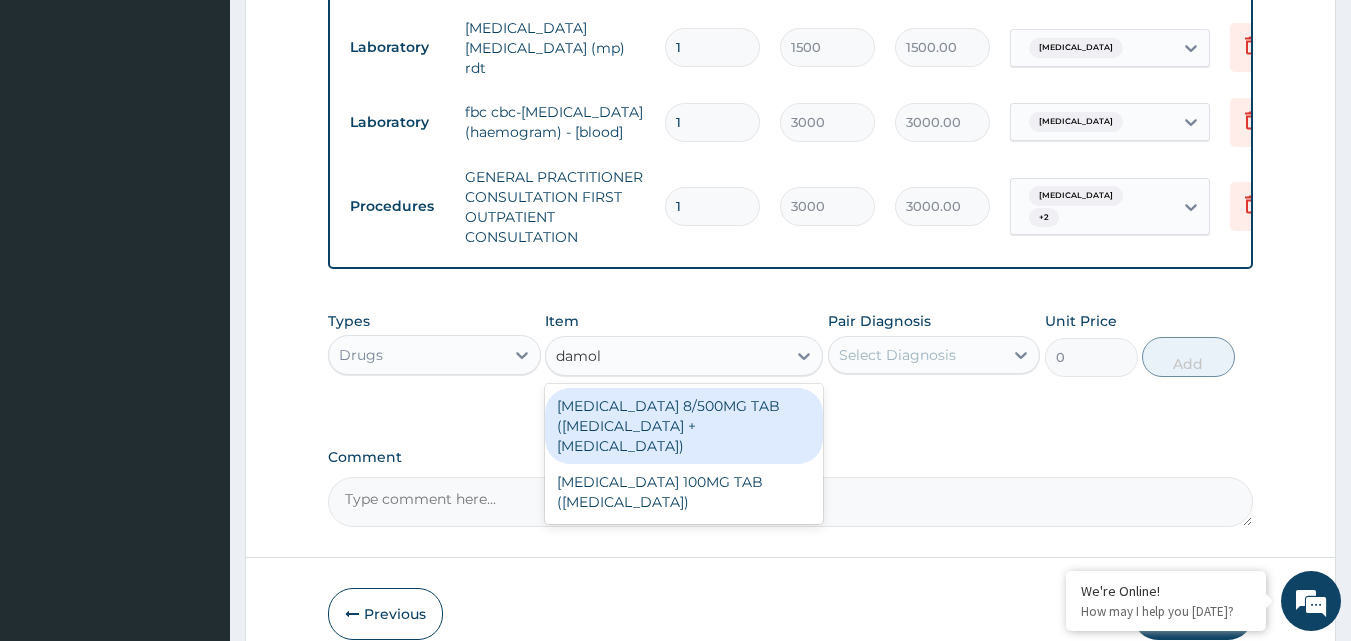 click on "CO-CODAMOL 8/500MG TAB (CODEINE PHOSPHATE + PARACETAMOL)" at bounding box center (684, 426) 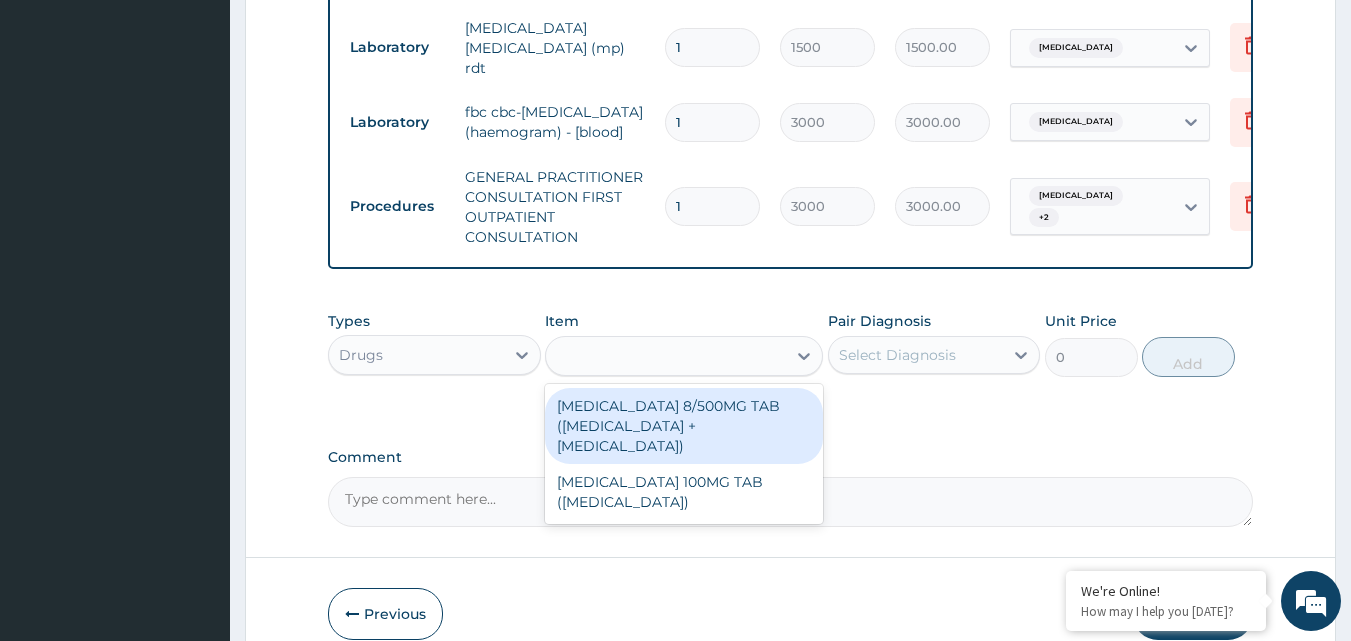 type on "189" 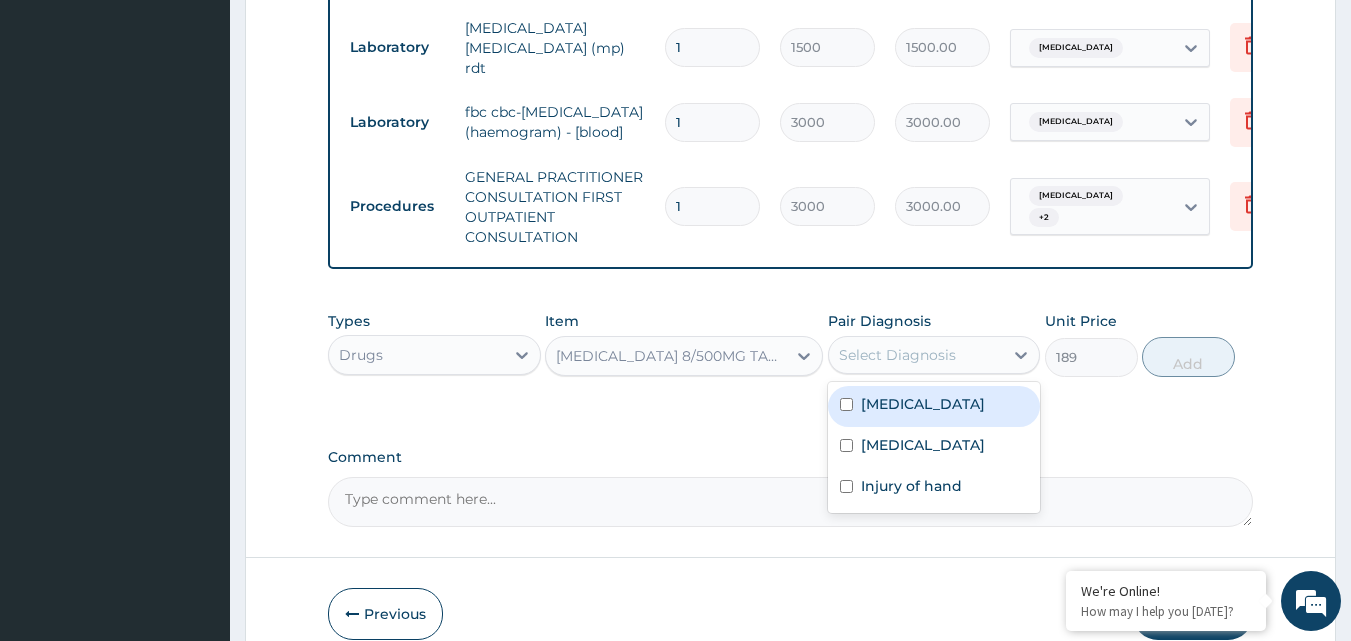 click on "Select Diagnosis" at bounding box center (916, 355) 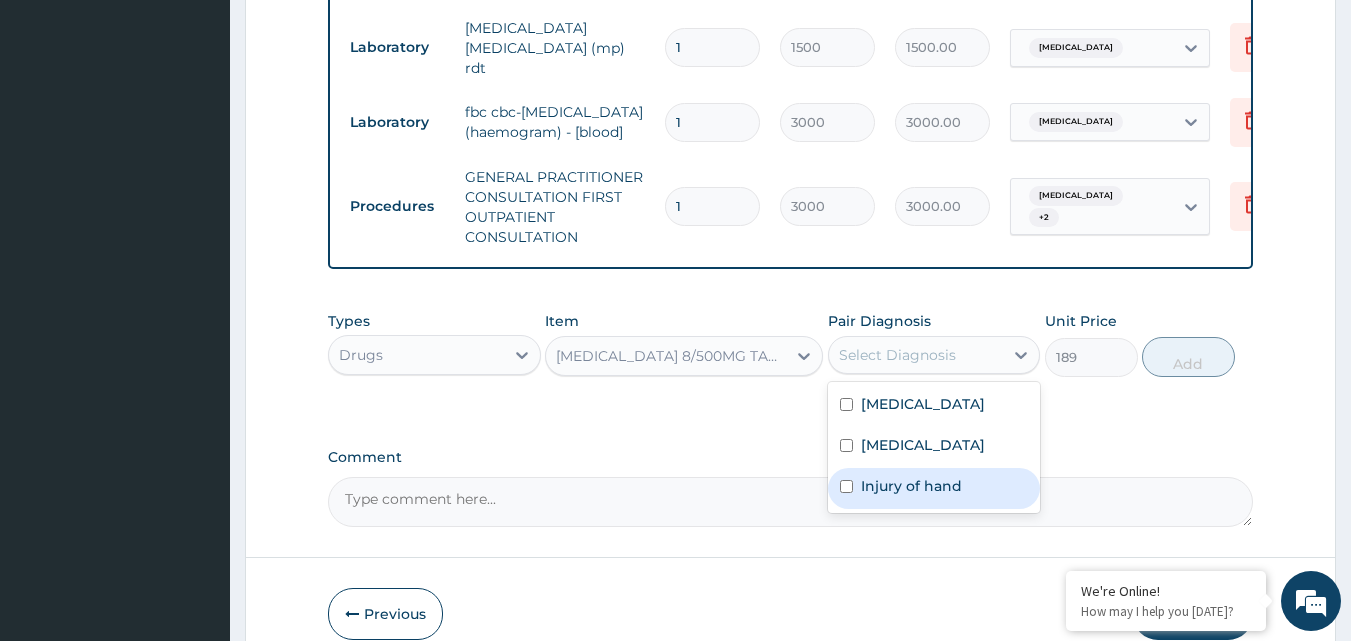 click at bounding box center [846, 486] 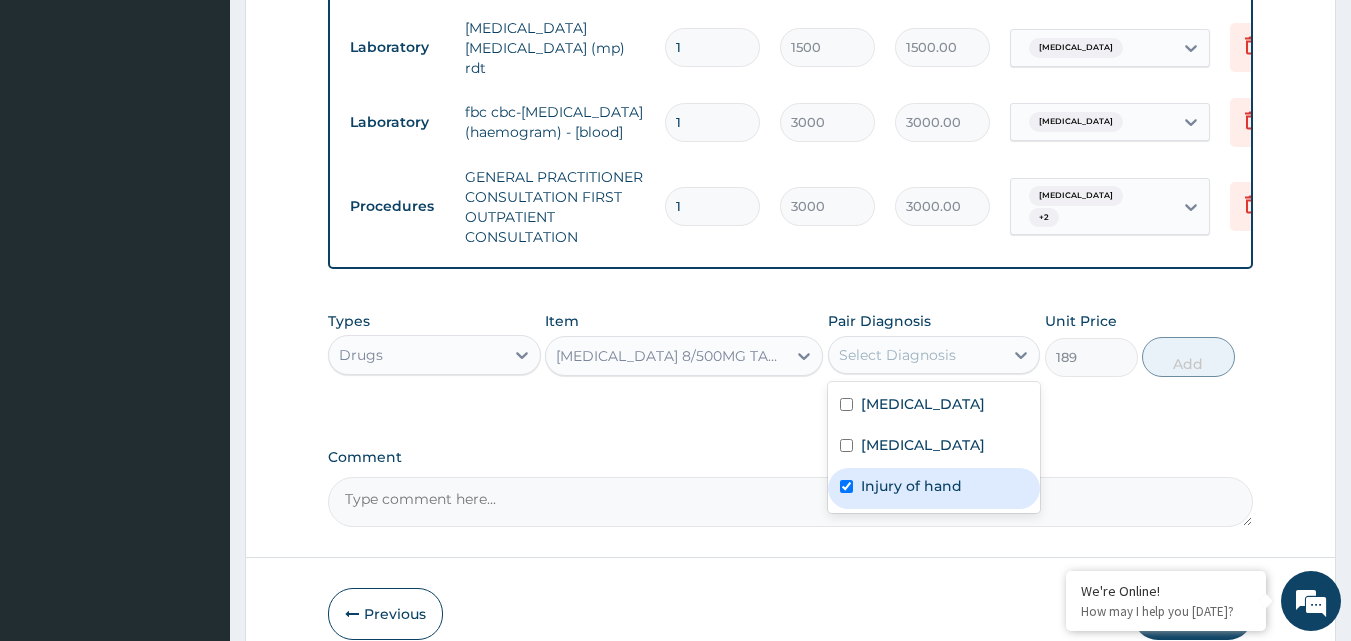 checkbox on "true" 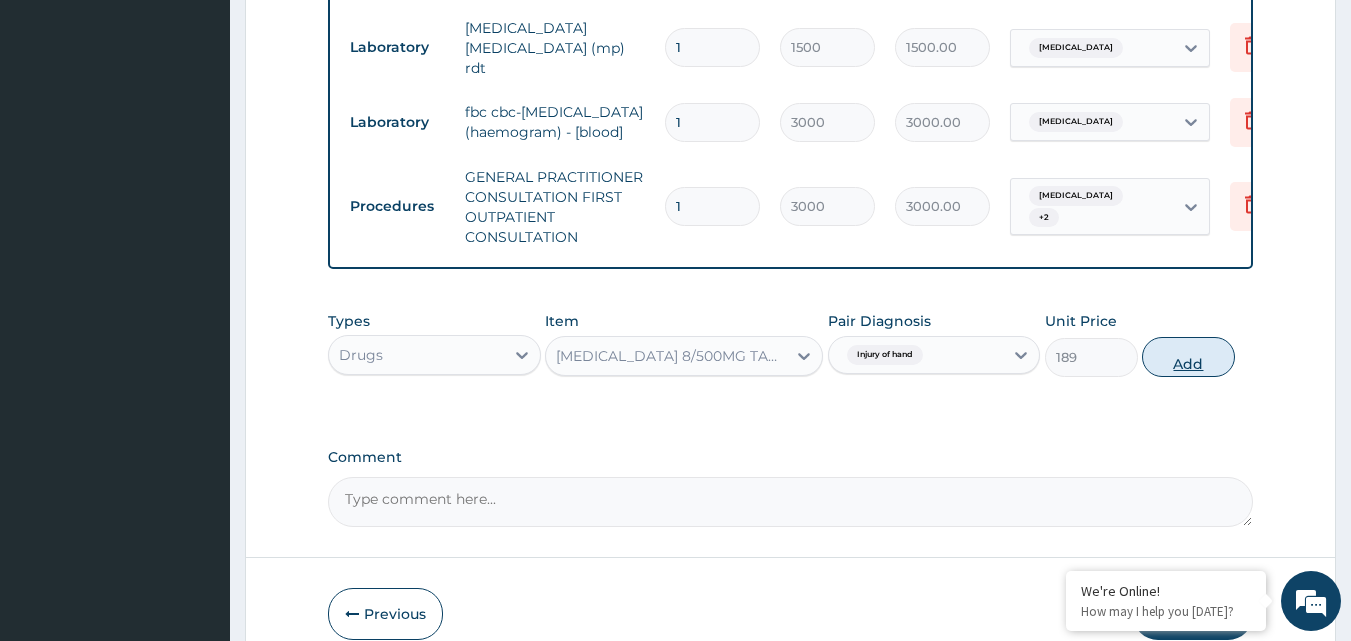 click on "Add" at bounding box center (1188, 357) 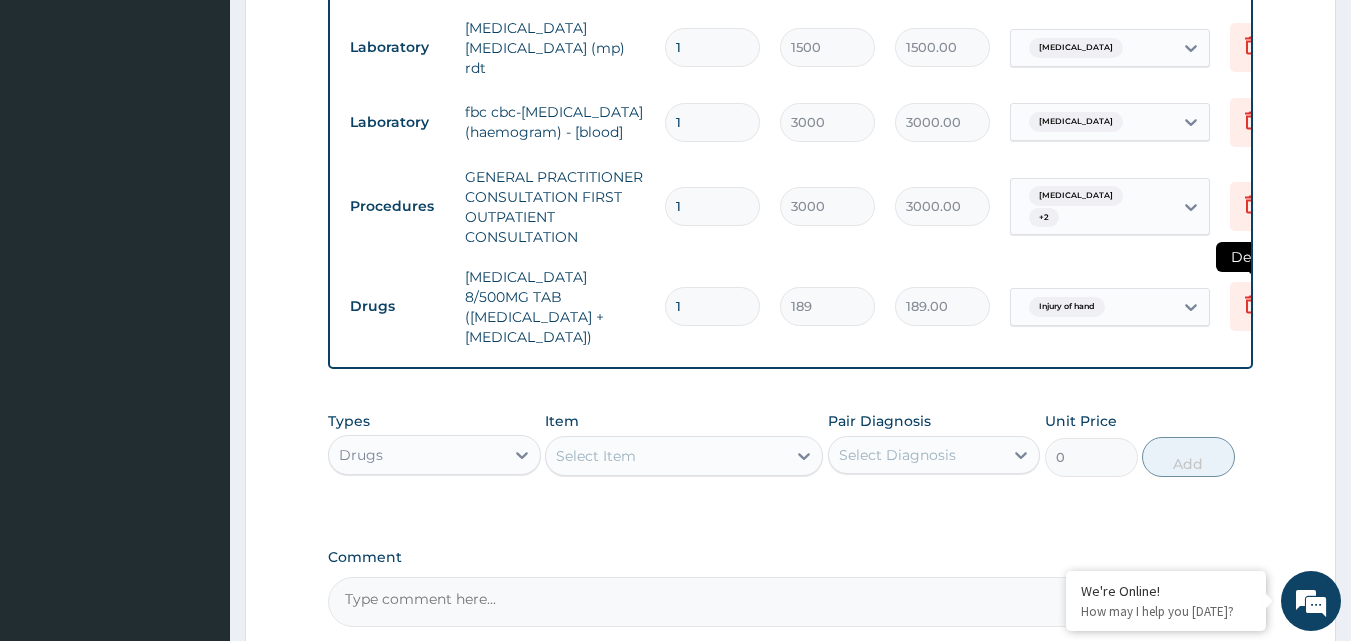 click 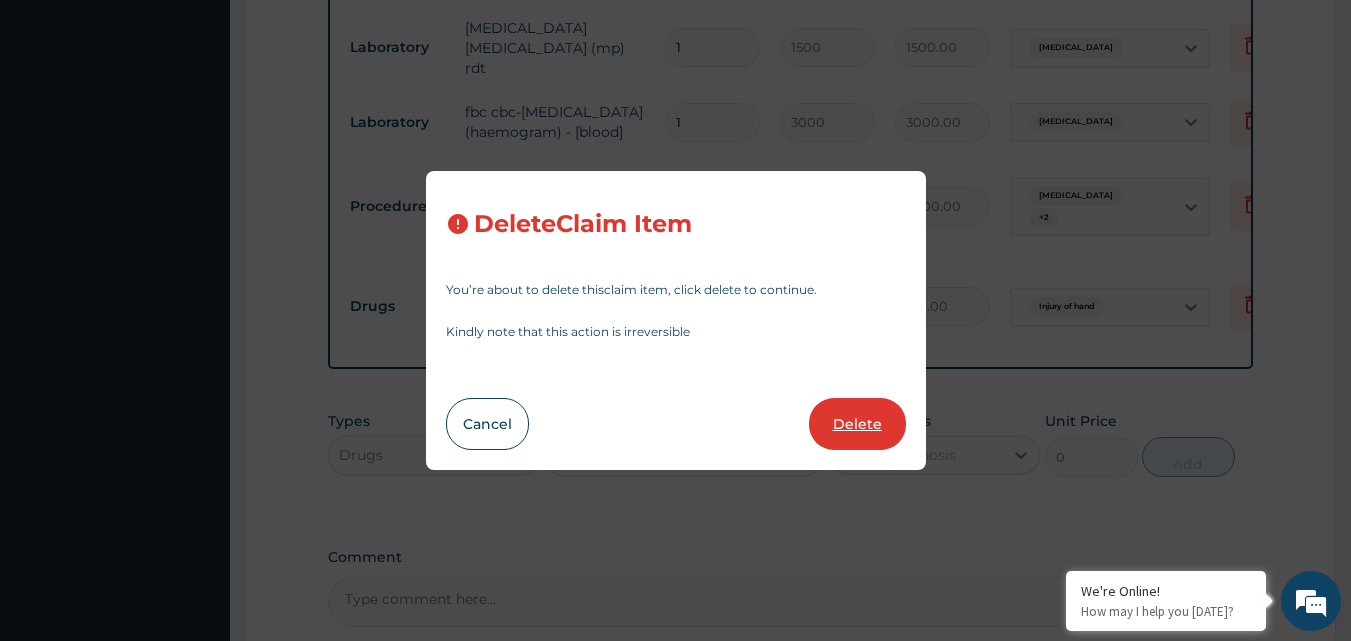 click on "Delete" at bounding box center [857, 424] 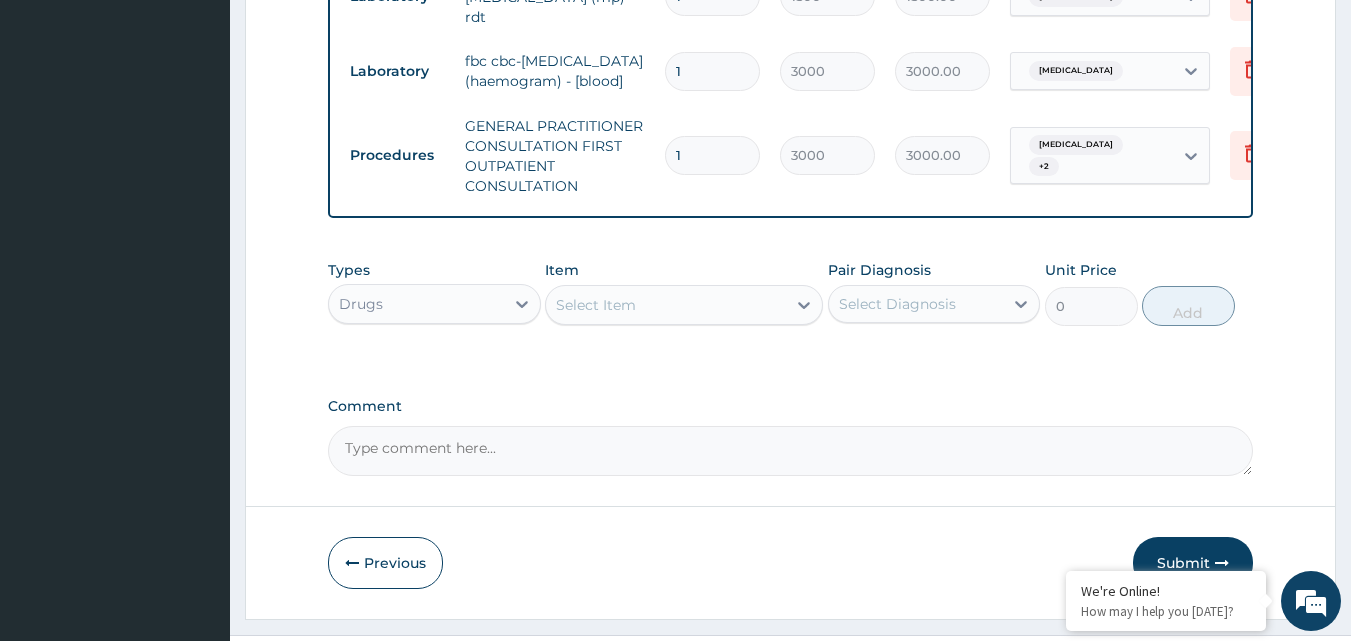 scroll, scrollTop: 1108, scrollLeft: 0, axis: vertical 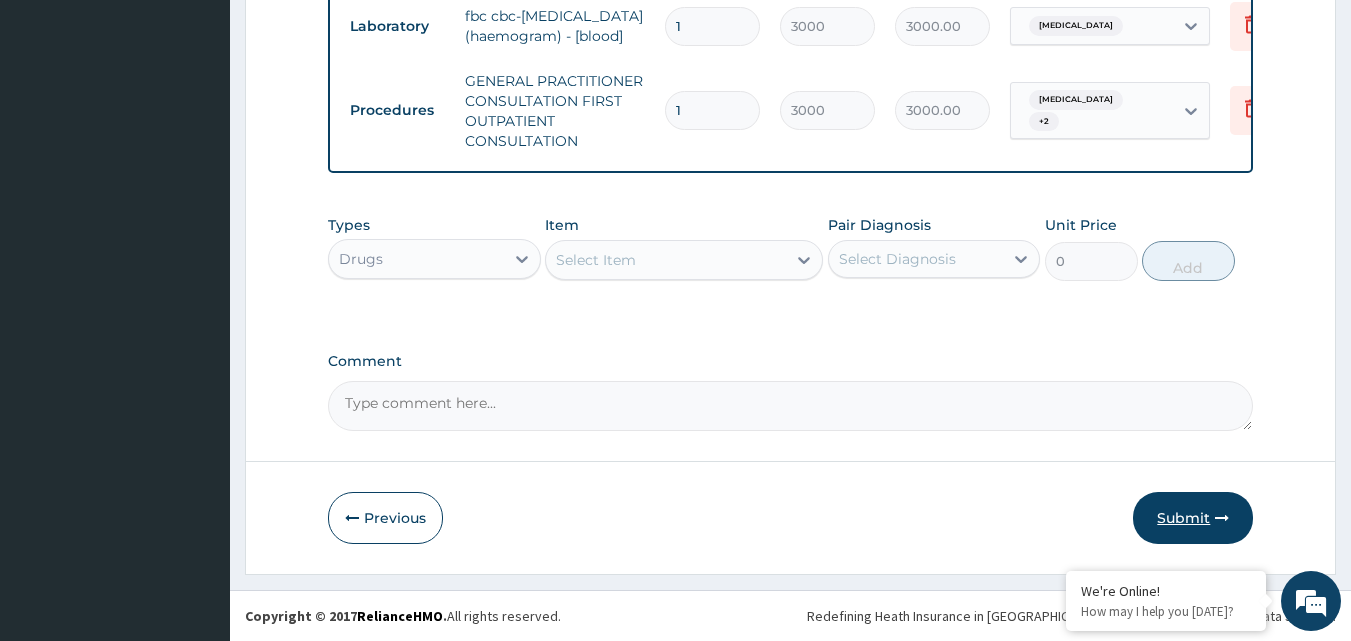click on "Submit" at bounding box center [1193, 518] 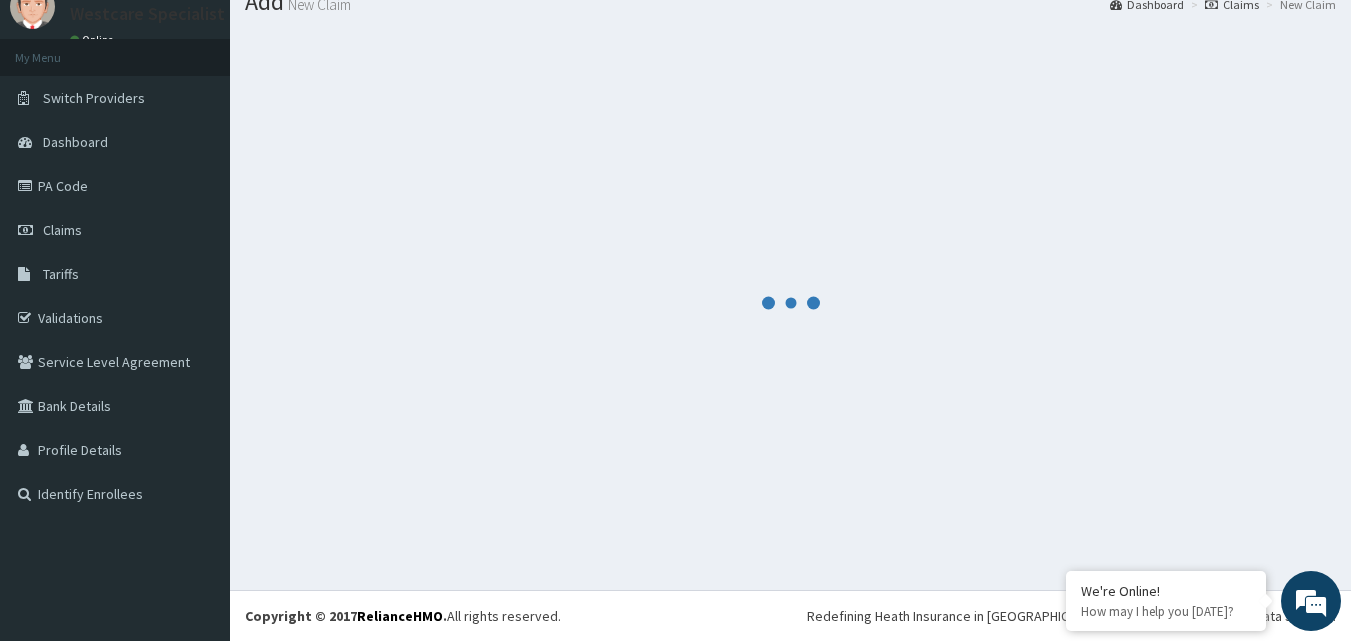 scroll, scrollTop: 1108, scrollLeft: 0, axis: vertical 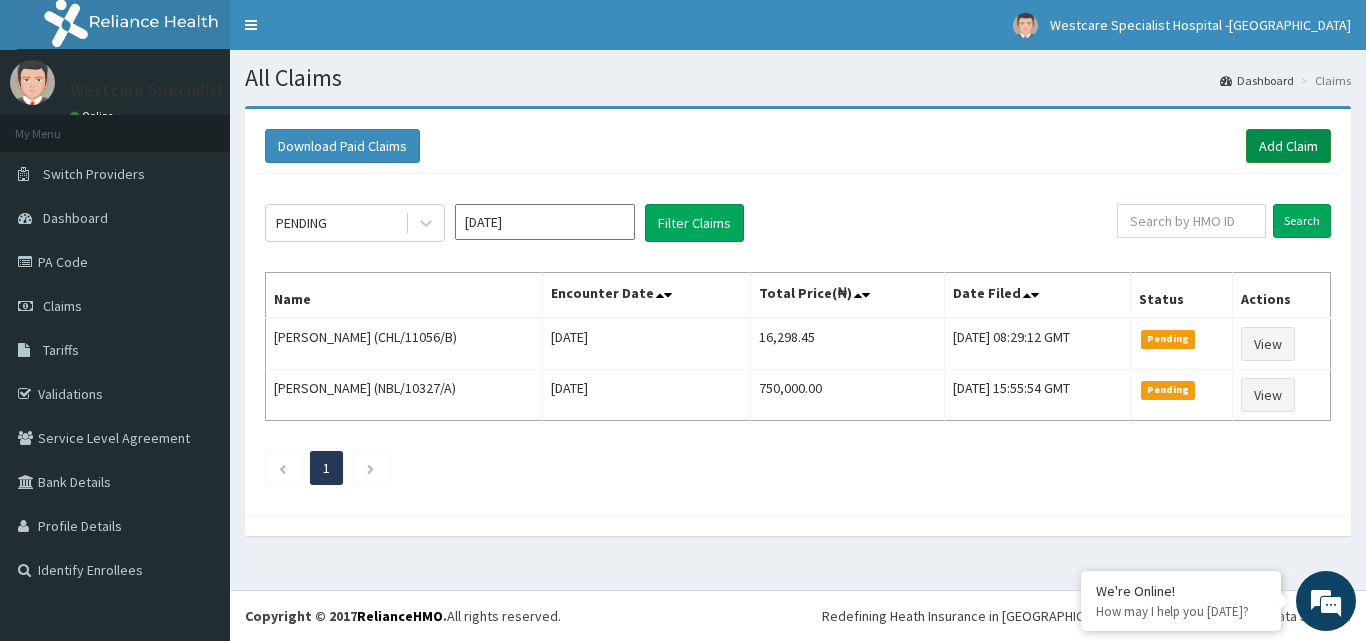click on "Add Claim" at bounding box center (1288, 146) 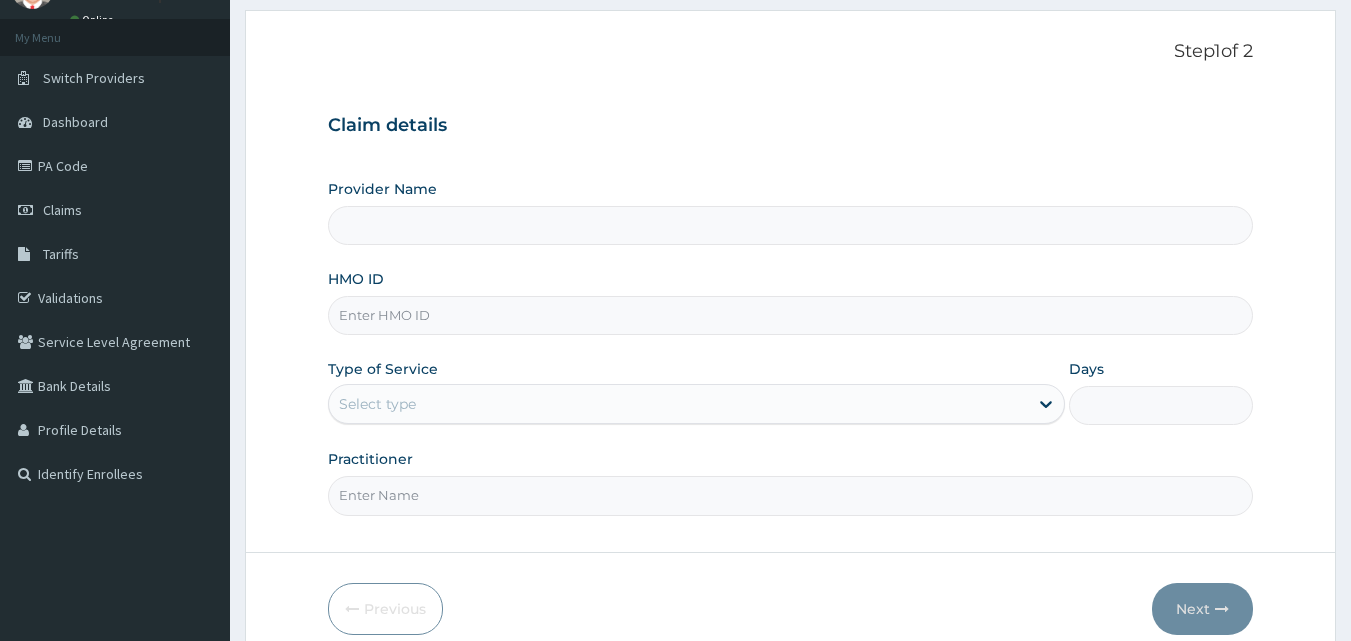 scroll, scrollTop: 0, scrollLeft: 0, axis: both 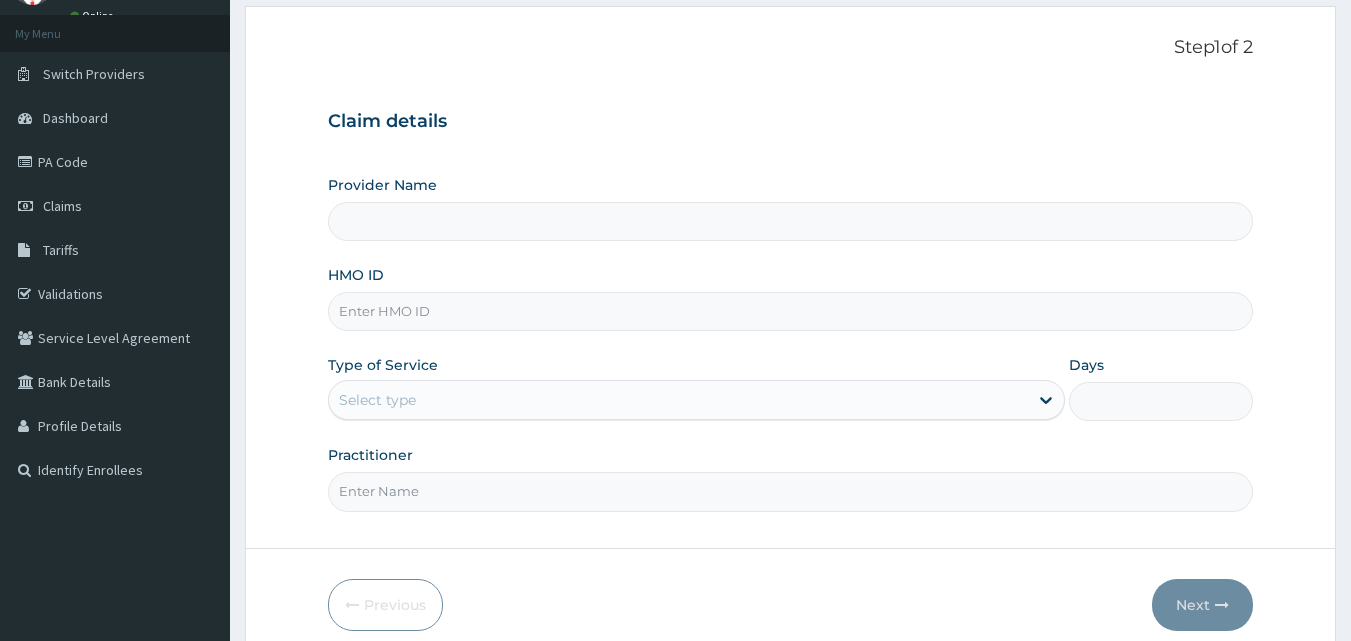 type on "WestCare Specialist Hospital - [GEOGRAPHIC_DATA]" 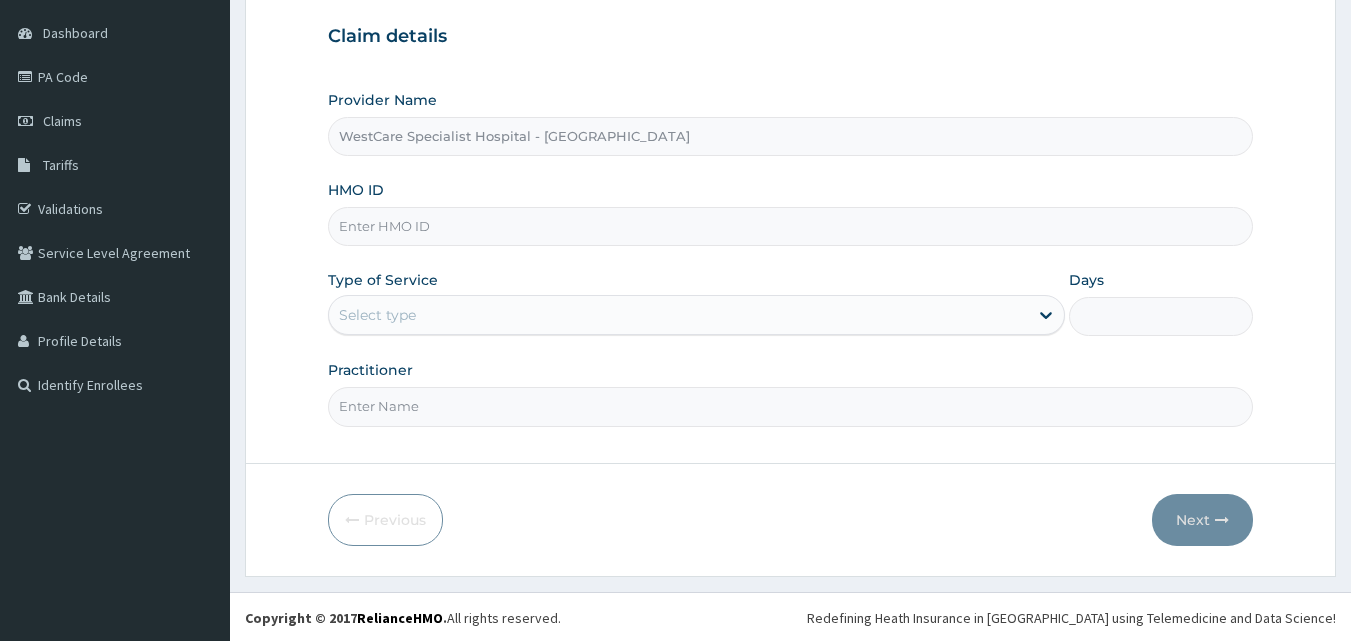 scroll, scrollTop: 187, scrollLeft: 0, axis: vertical 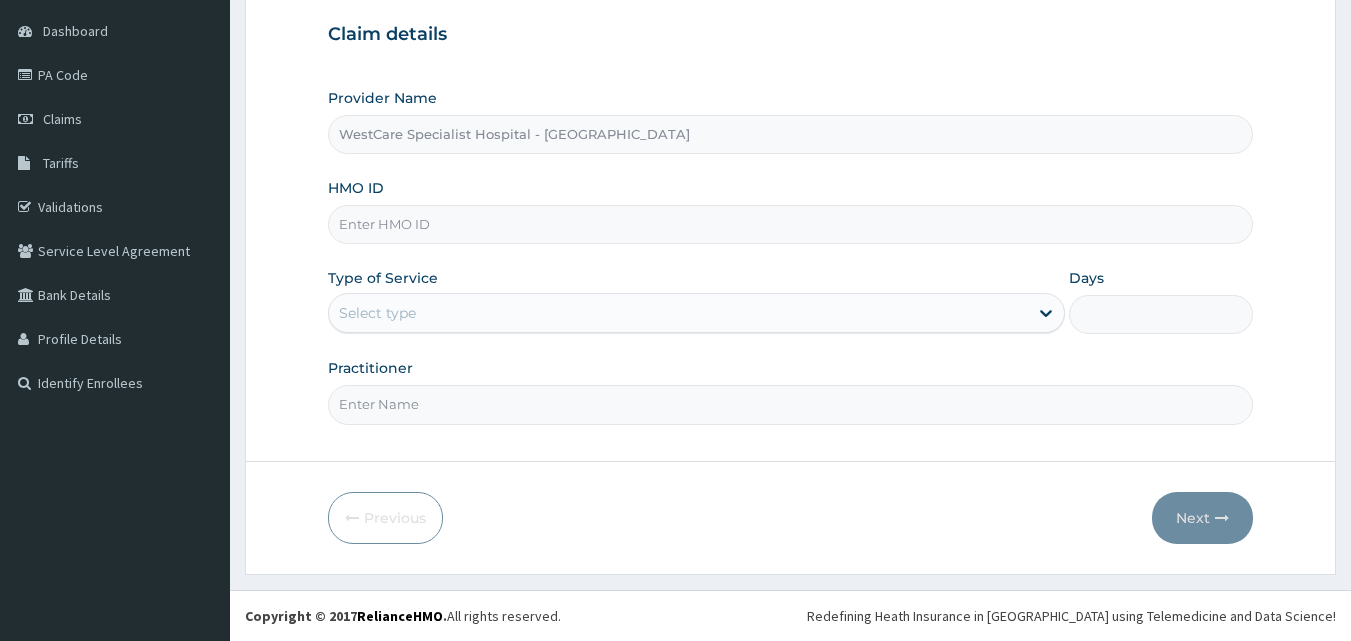 click on "HMO ID" at bounding box center [791, 224] 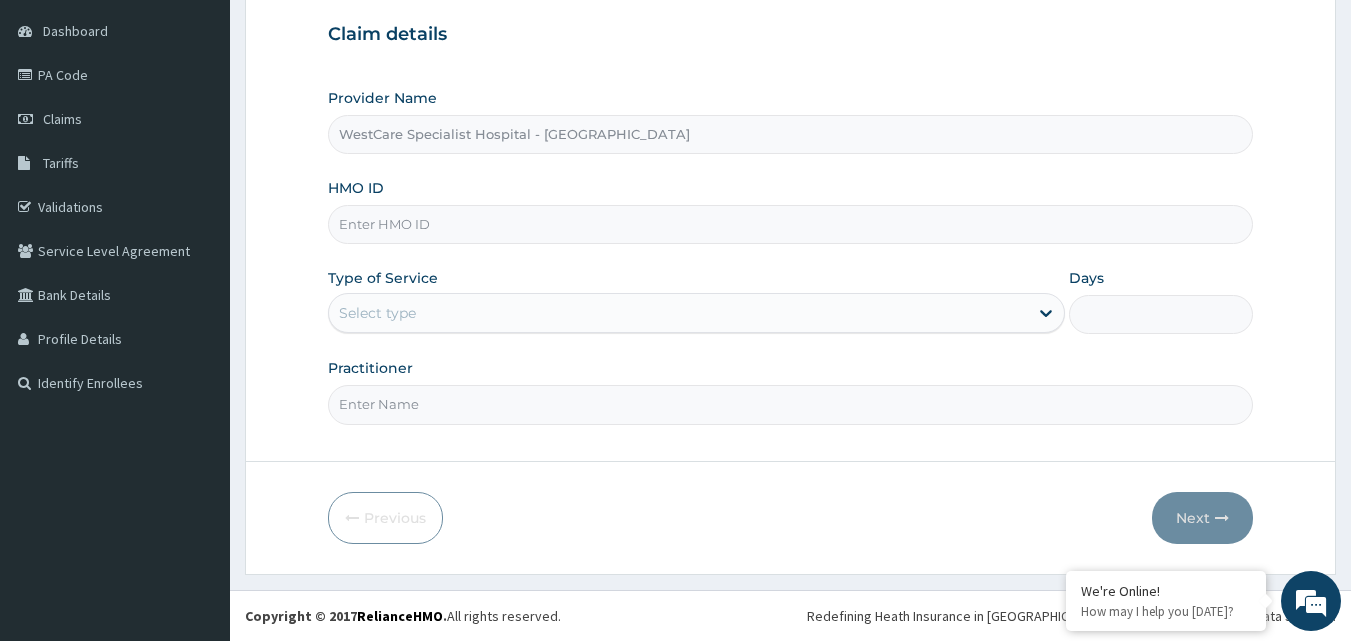 paste on "NPP/10005/D" 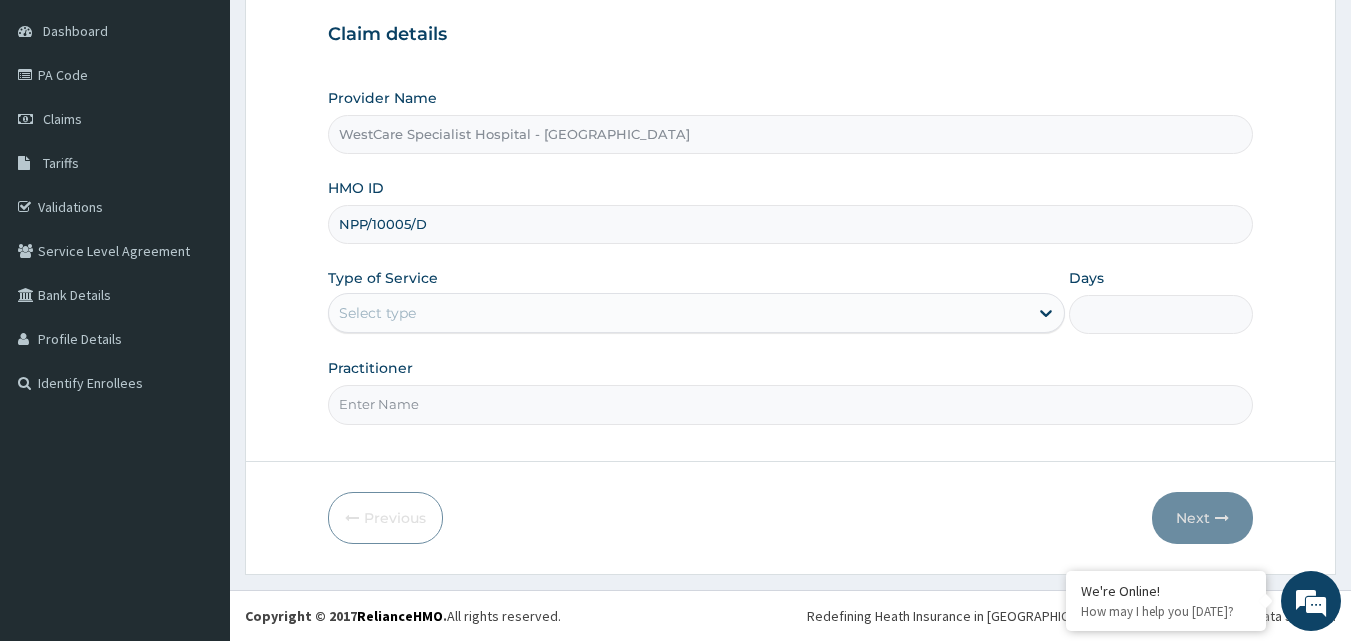 type on "NPP/10005/D" 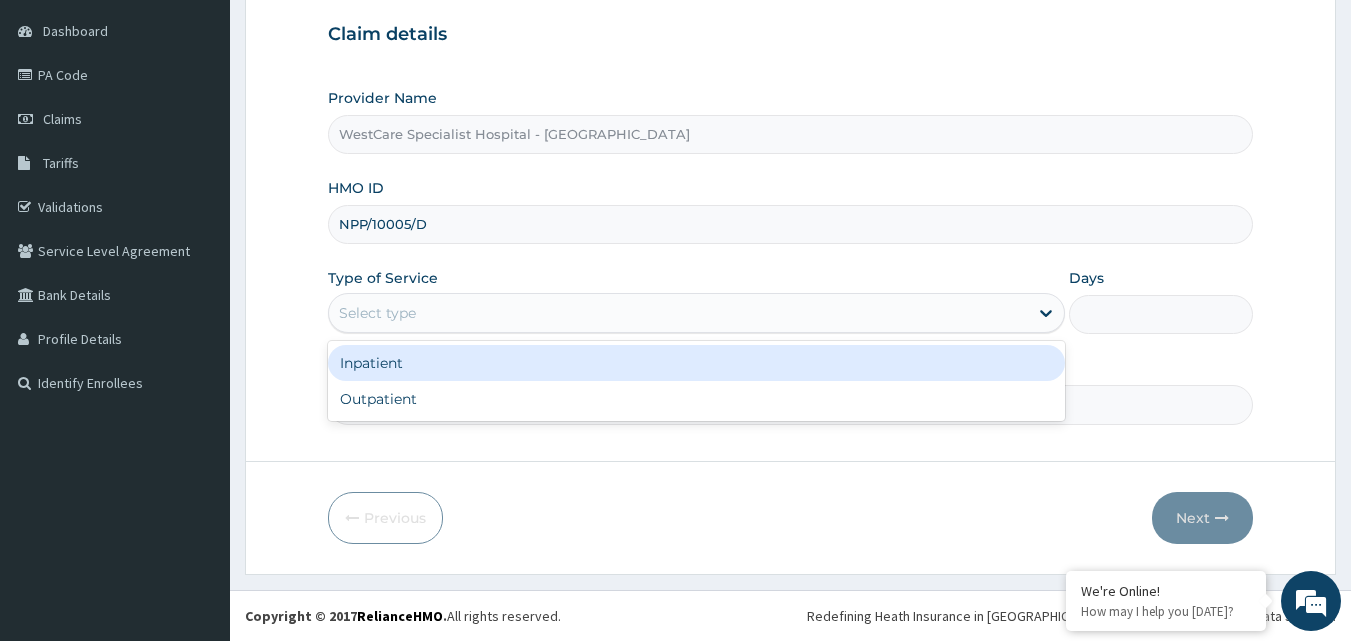 click on "Select type" at bounding box center (678, 313) 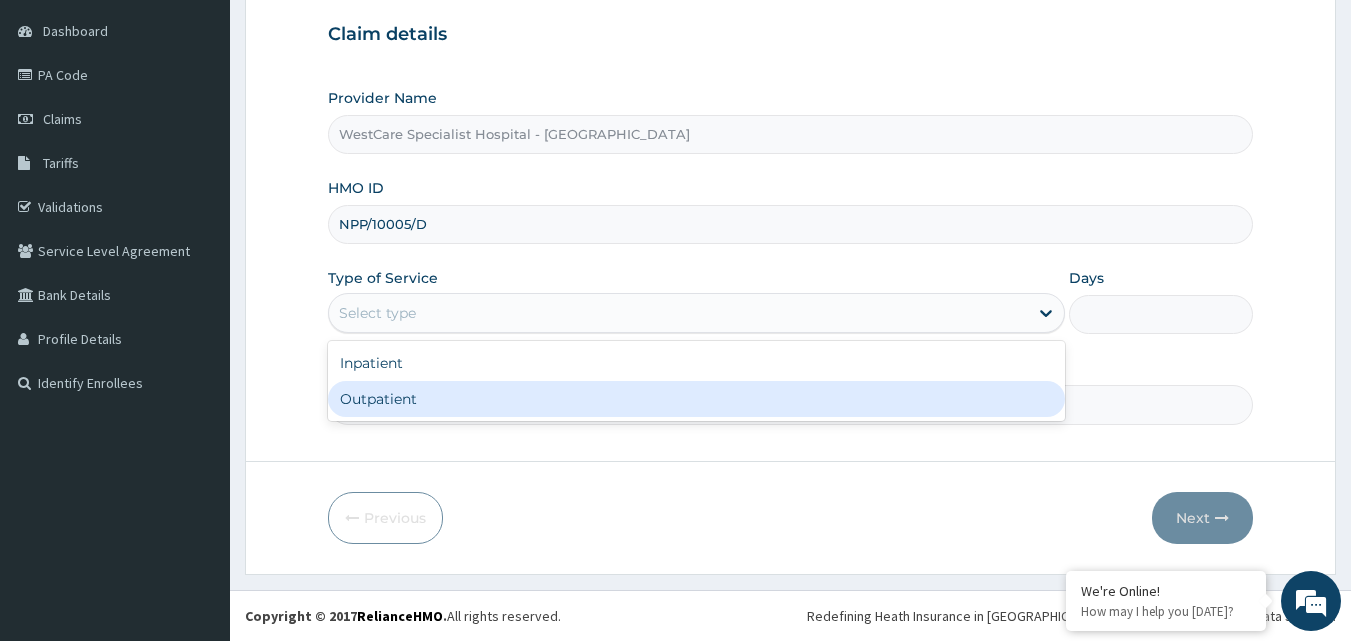 click on "Outpatient" at bounding box center [696, 399] 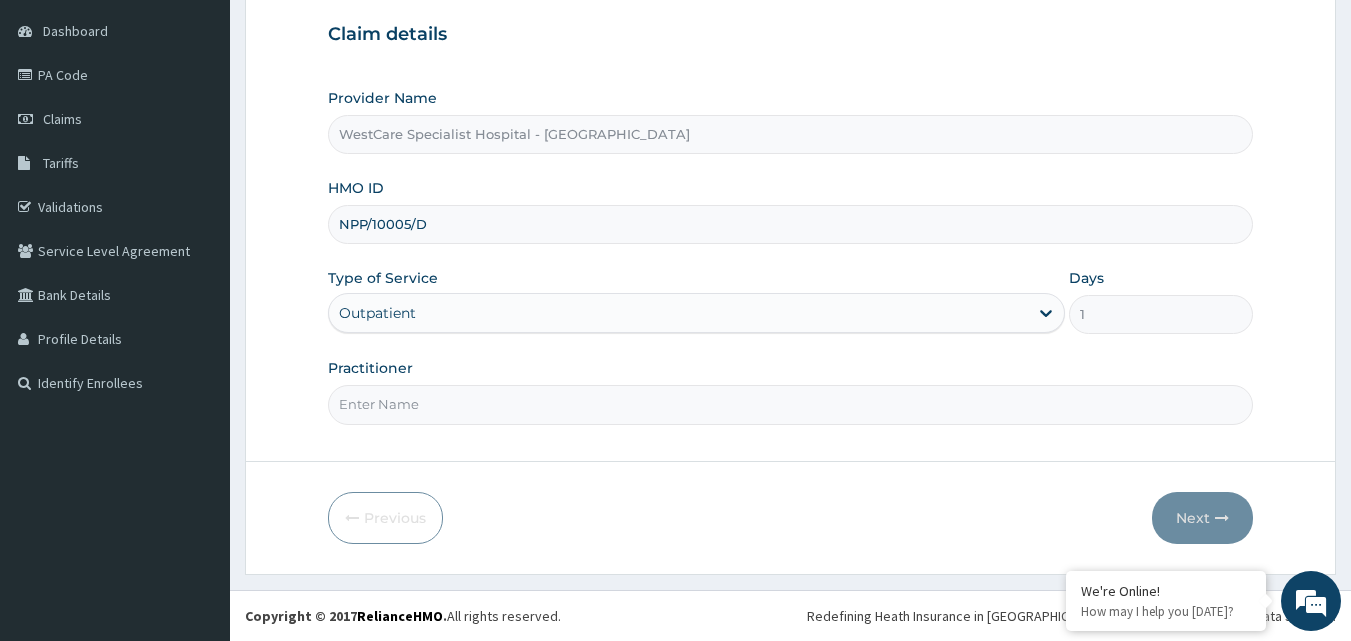 click on "Practitioner" at bounding box center (791, 404) 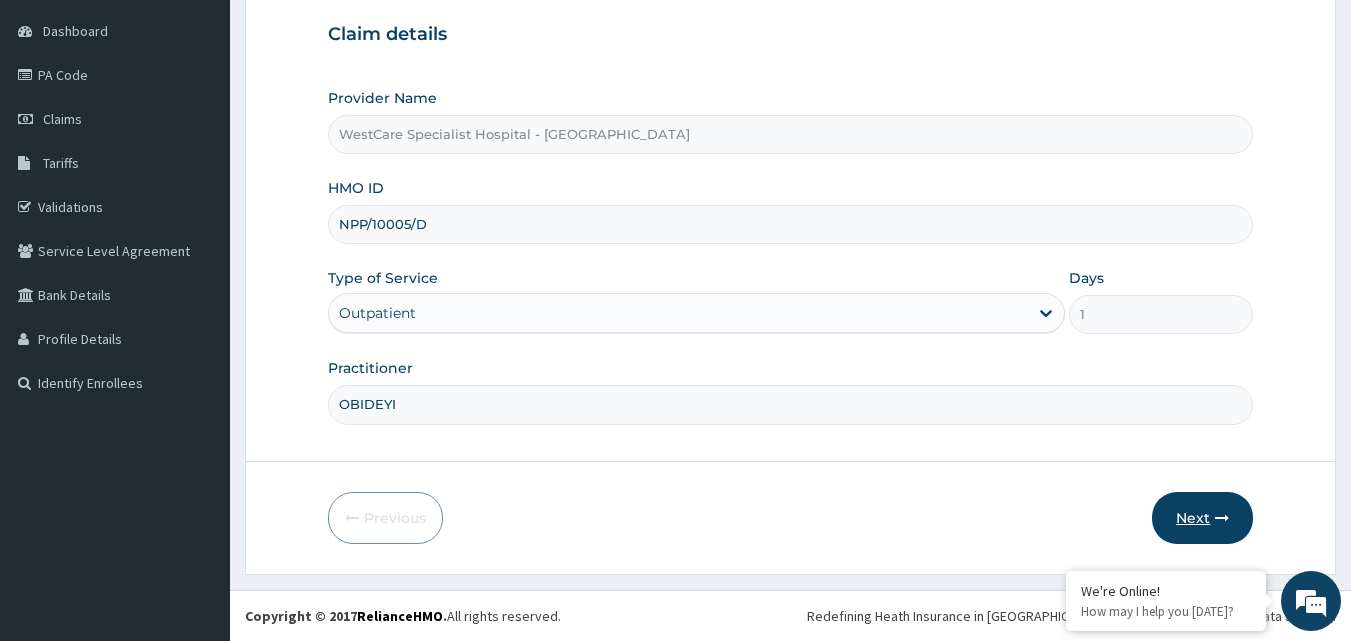 click on "Next" at bounding box center [1202, 518] 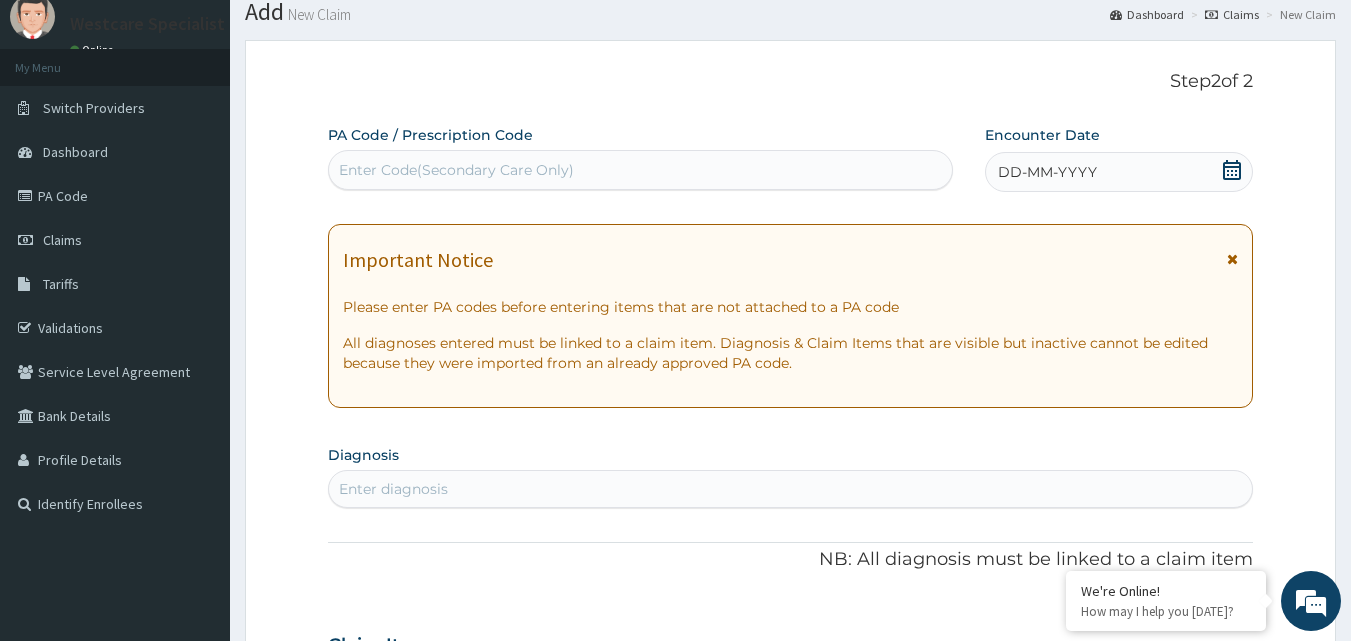 scroll, scrollTop: 0, scrollLeft: 0, axis: both 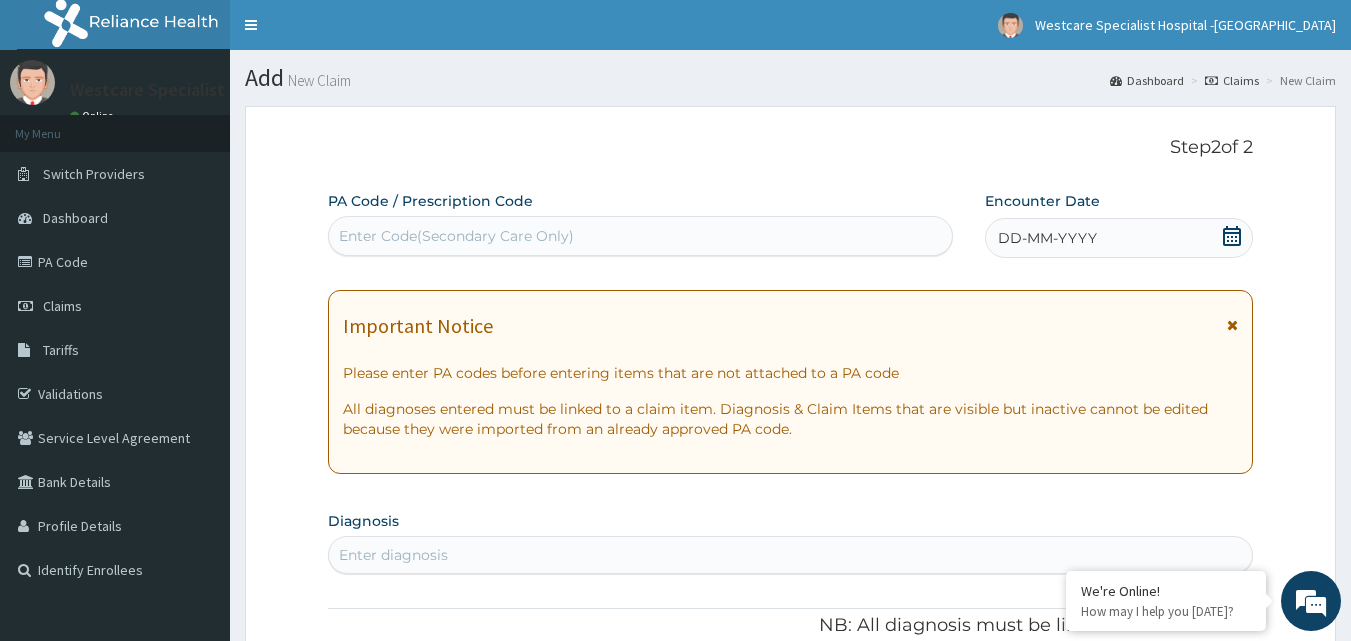 click on "Enter Code(Secondary Care Only)" at bounding box center (456, 236) 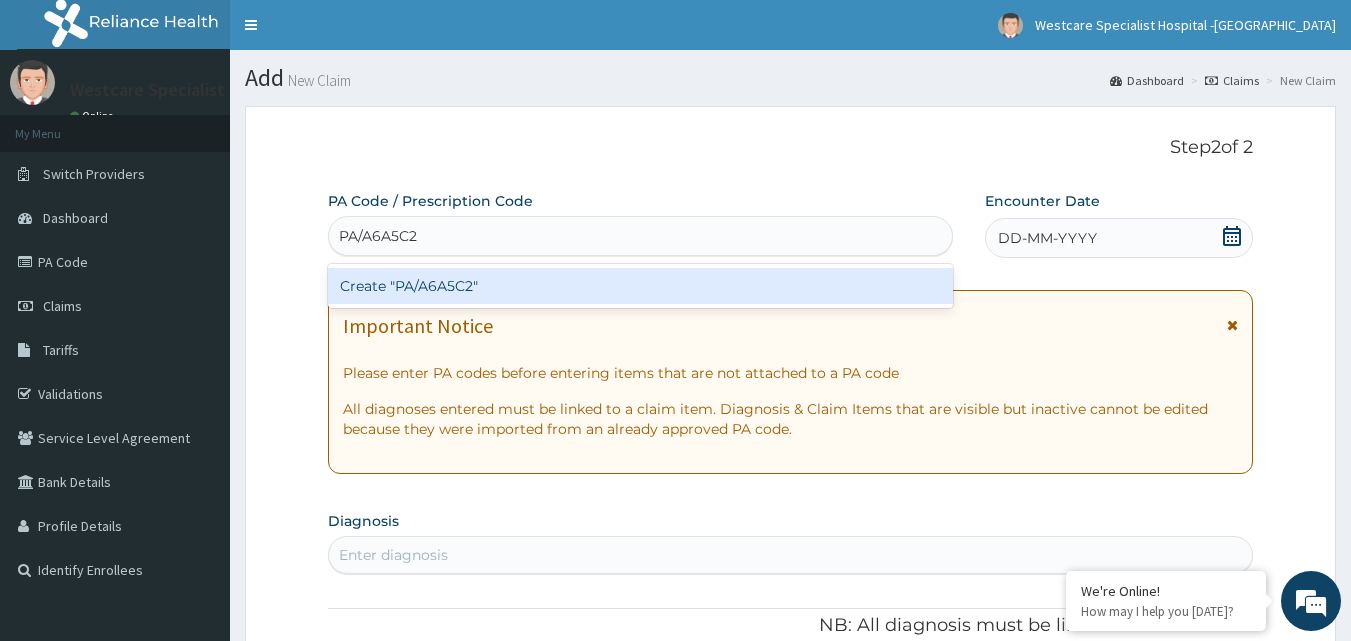 click on "Create "PA/A6A5C2"" at bounding box center [641, 286] 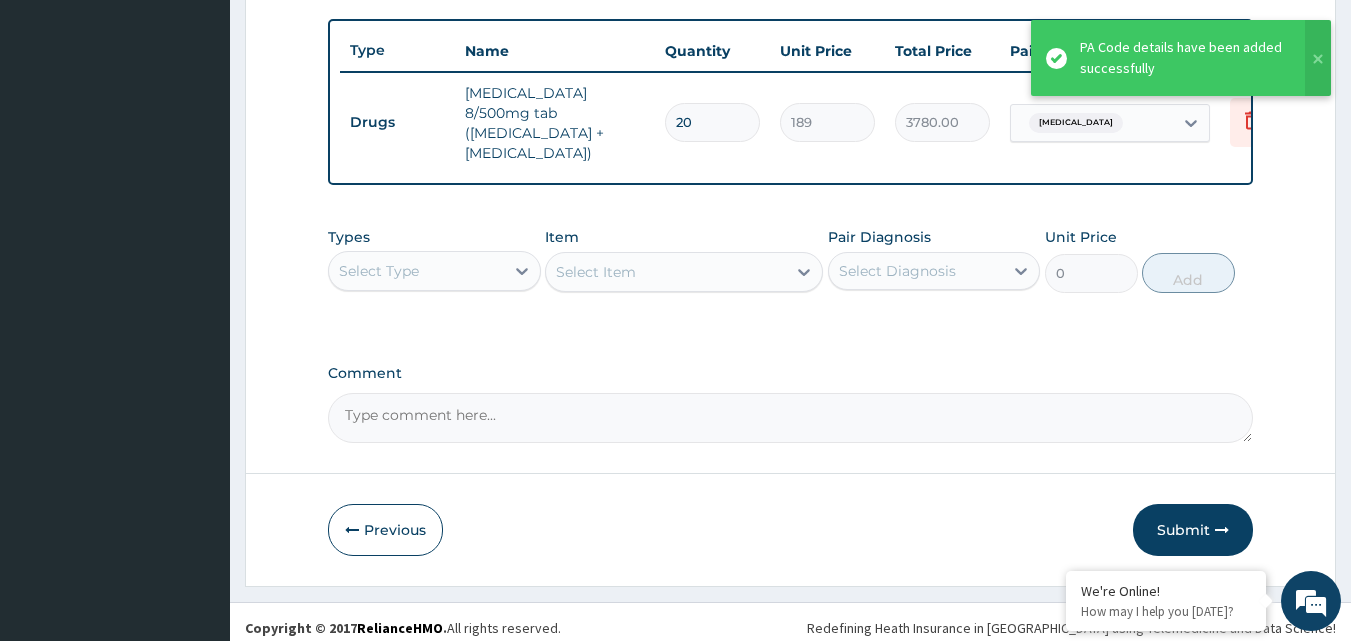 scroll, scrollTop: 732, scrollLeft: 0, axis: vertical 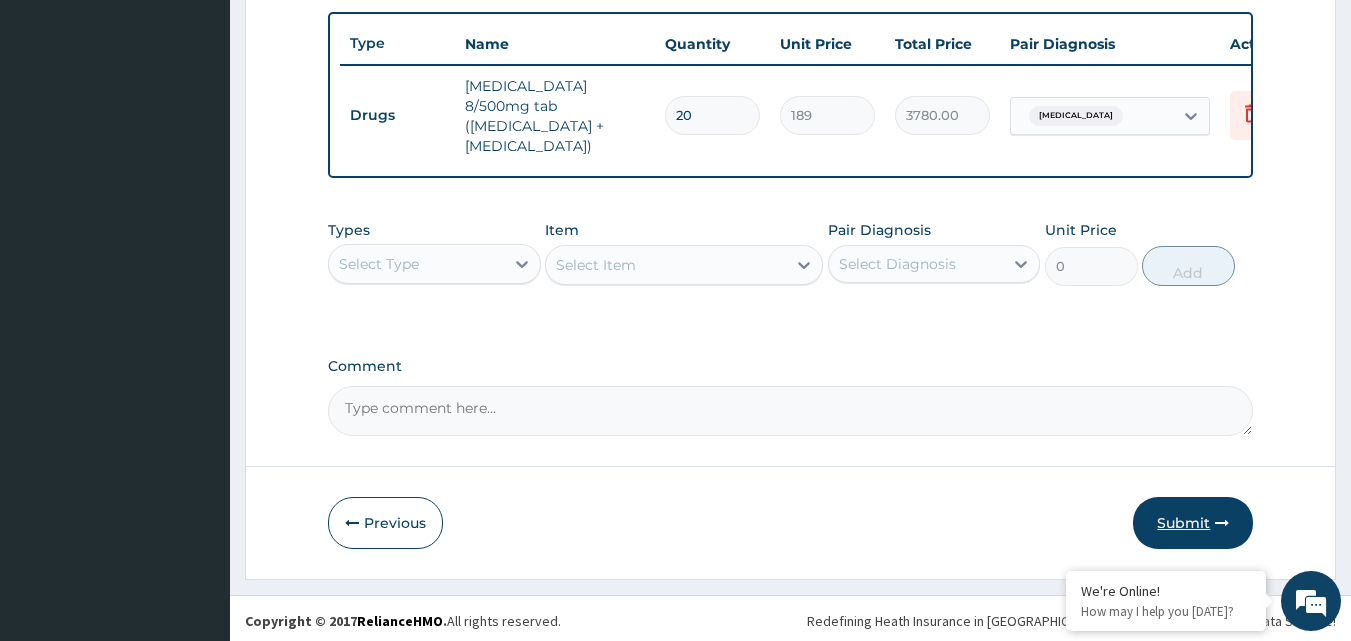click on "Submit" at bounding box center (1193, 523) 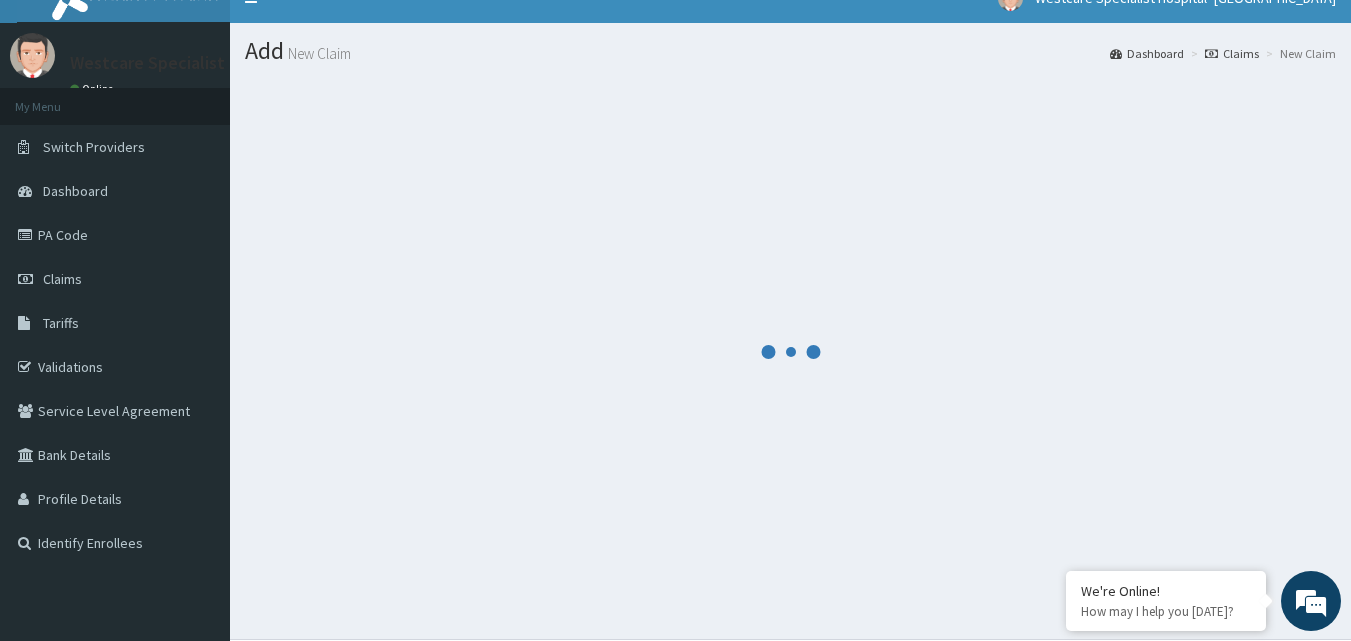 scroll, scrollTop: 0, scrollLeft: 0, axis: both 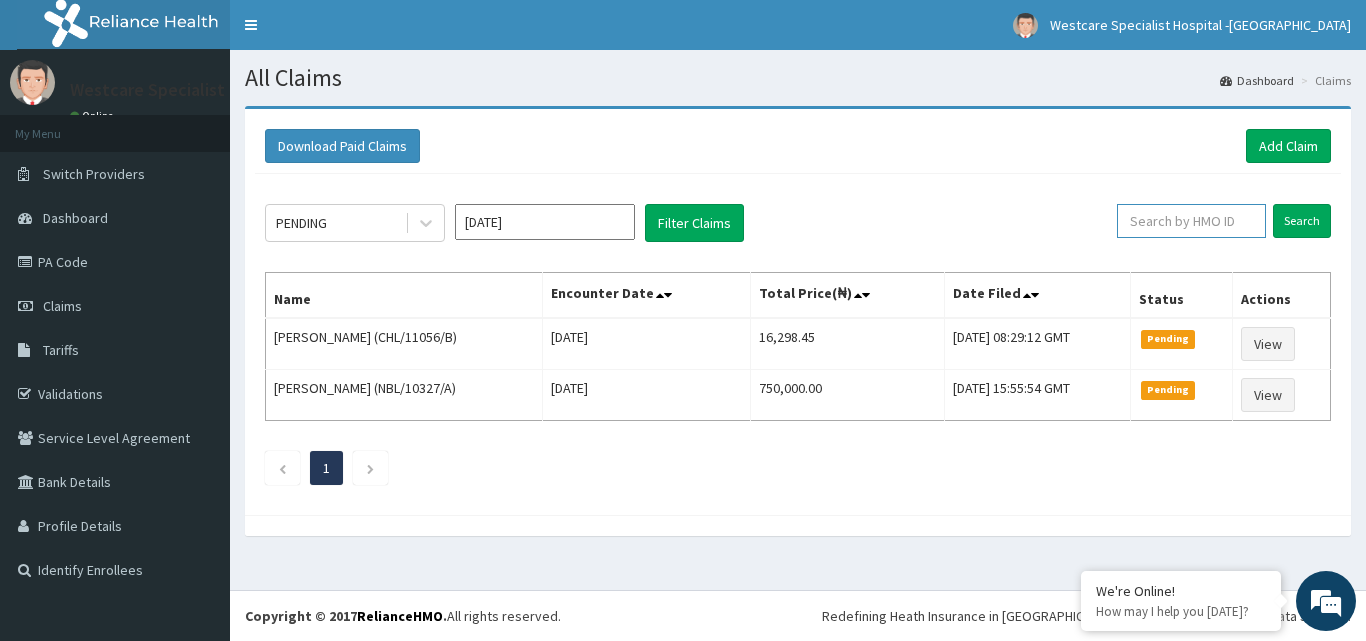click at bounding box center [1191, 221] 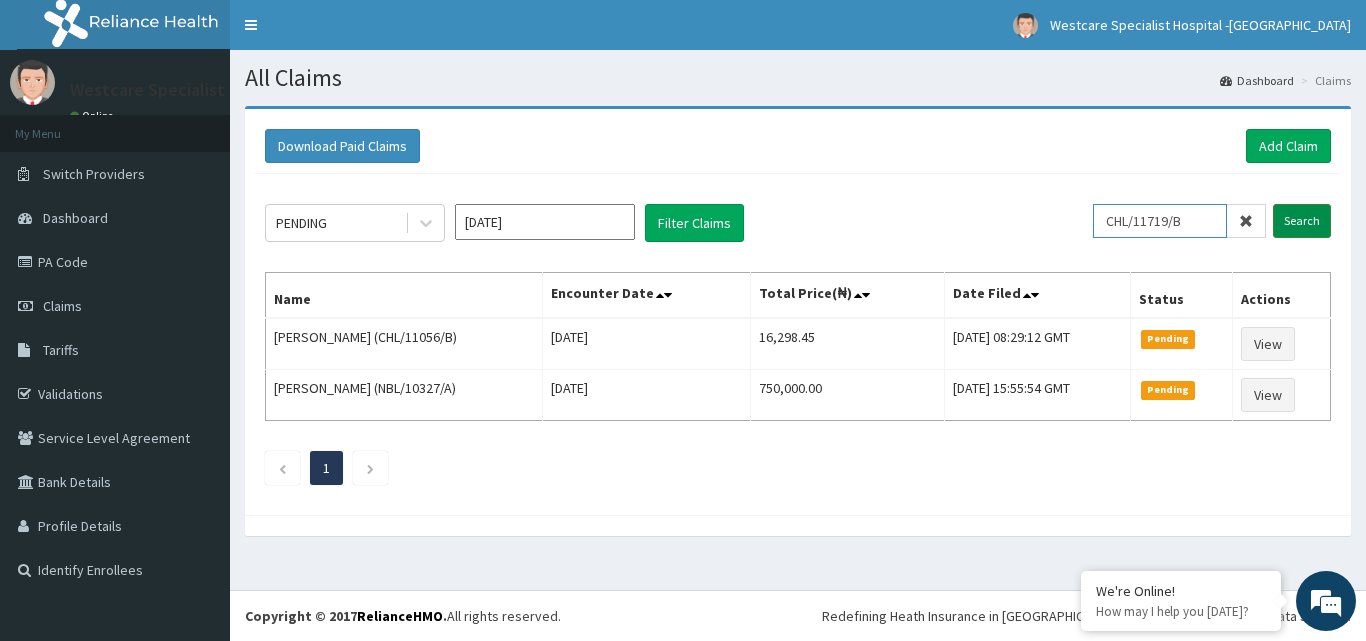 type on "CHL/11719/B" 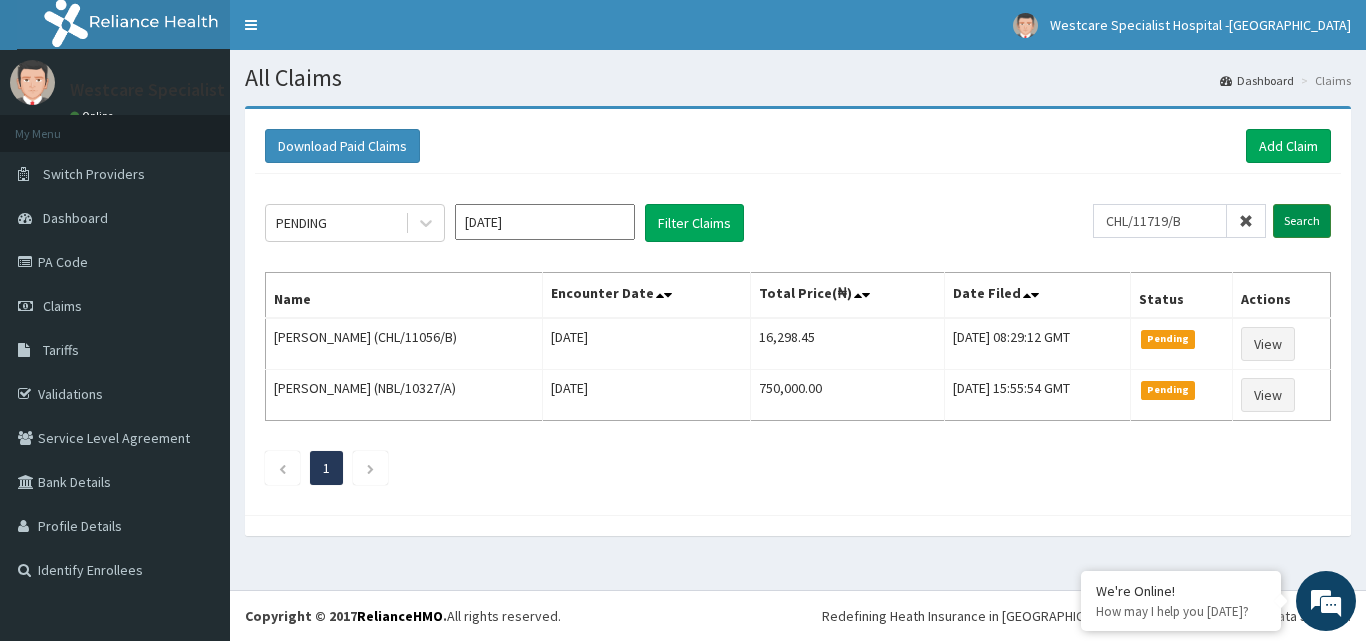 click on "Search" at bounding box center (1302, 221) 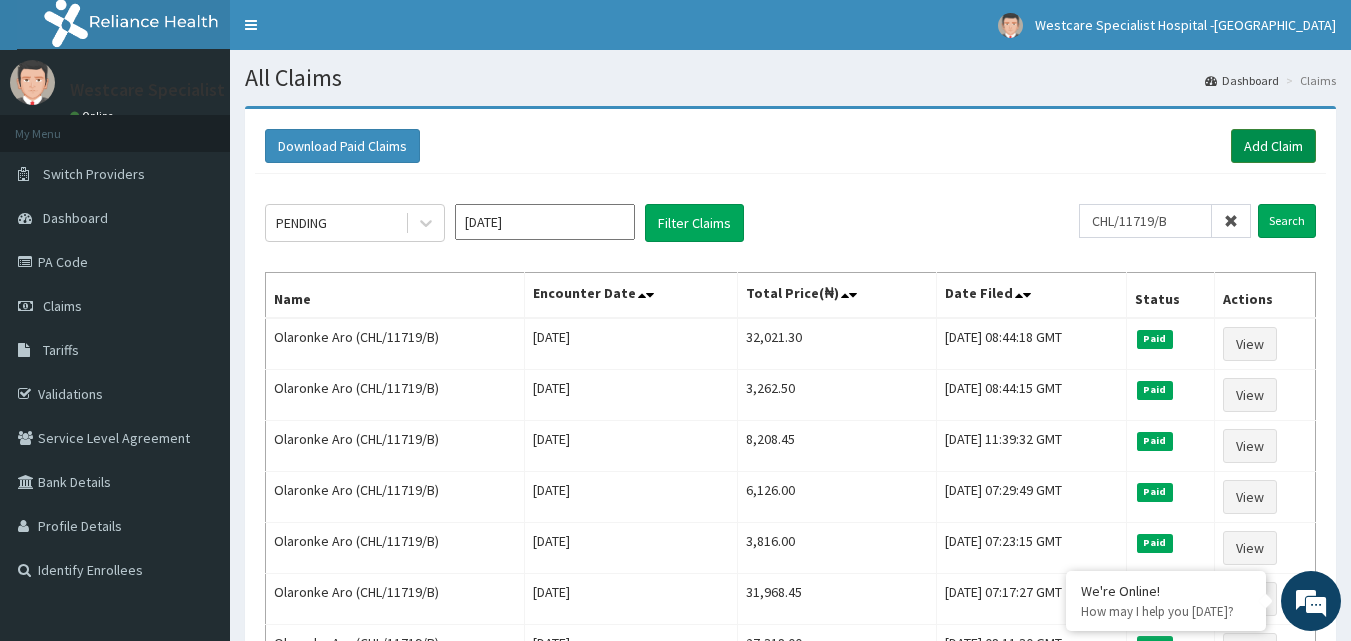 click on "Add Claim" at bounding box center (1273, 146) 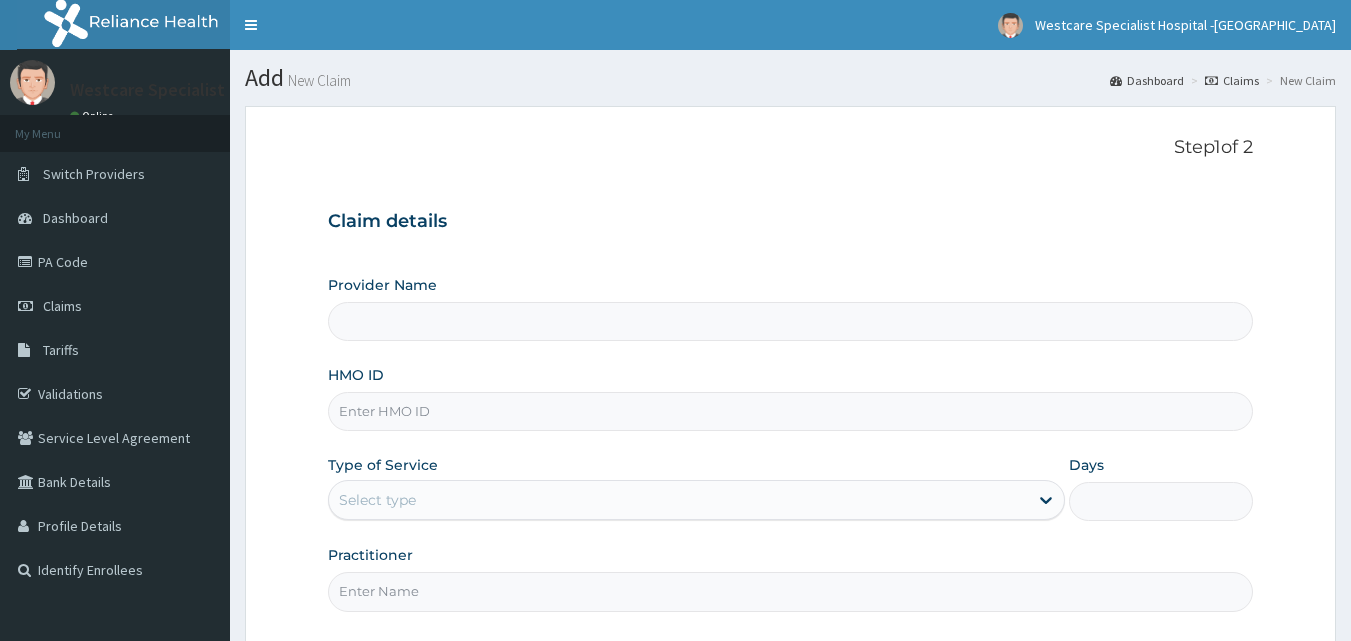scroll, scrollTop: 0, scrollLeft: 0, axis: both 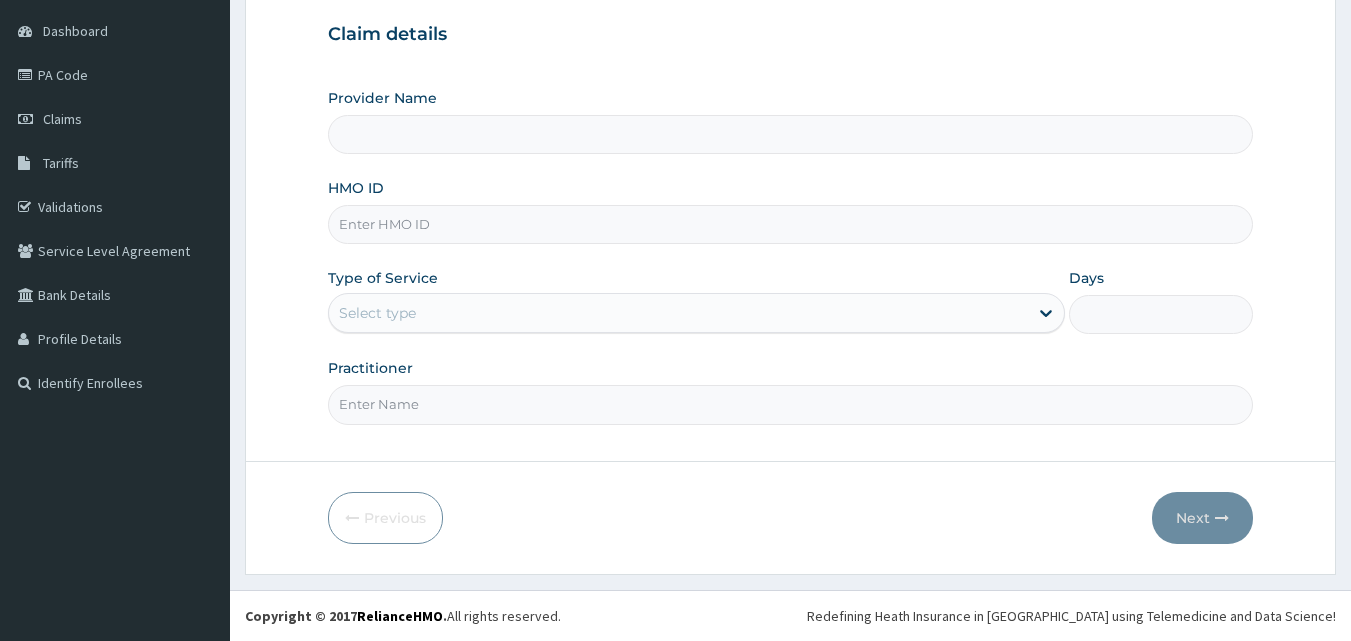 type on "WestCare Specialist Hospital - [GEOGRAPHIC_DATA]" 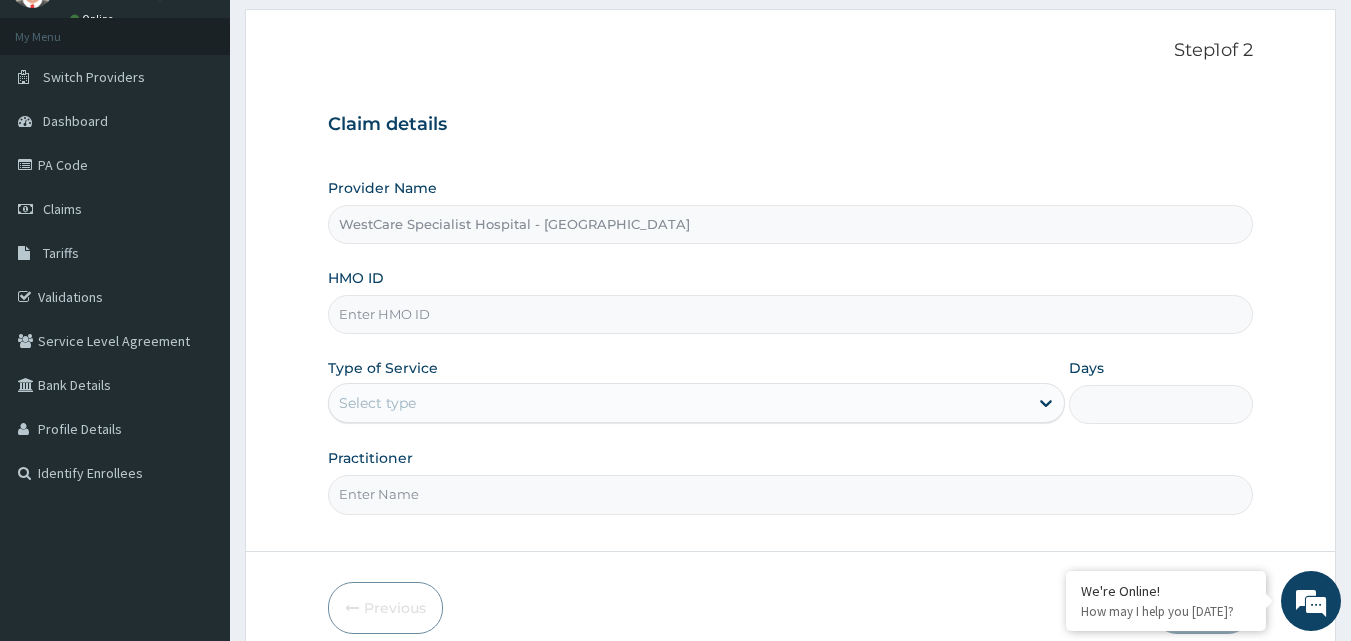 scroll, scrollTop: 87, scrollLeft: 0, axis: vertical 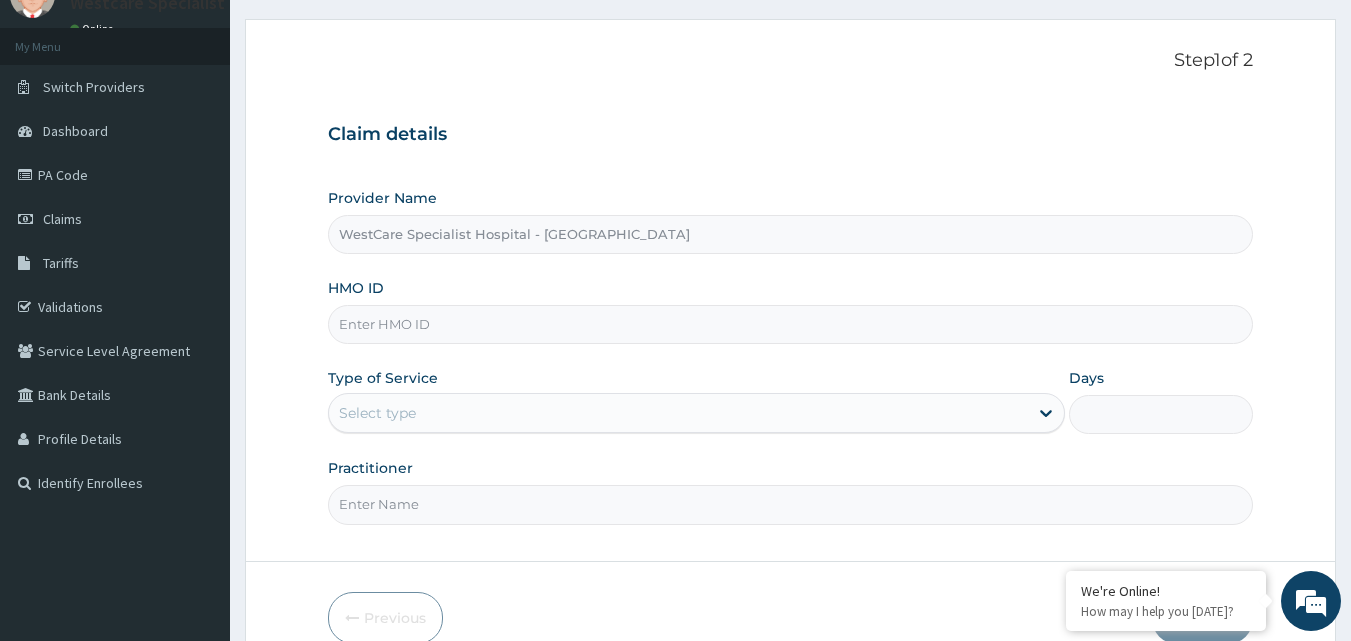 click on "HMO ID" at bounding box center (791, 324) 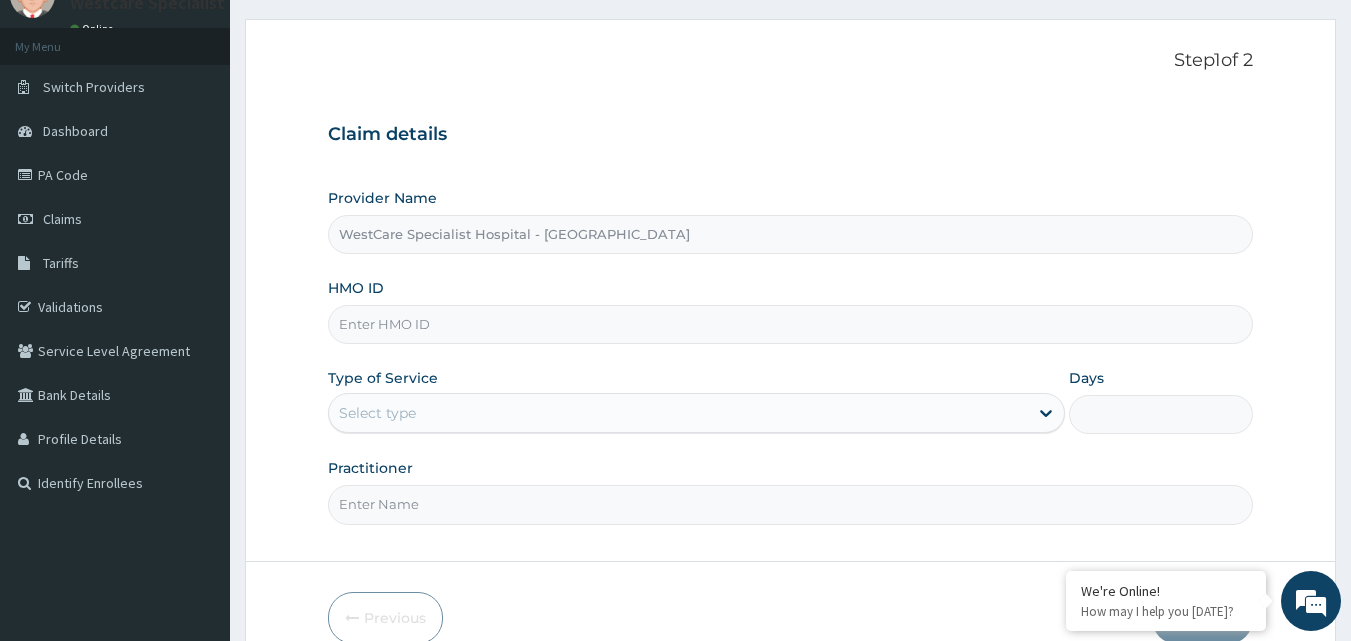paste on "CHL/11719/B" 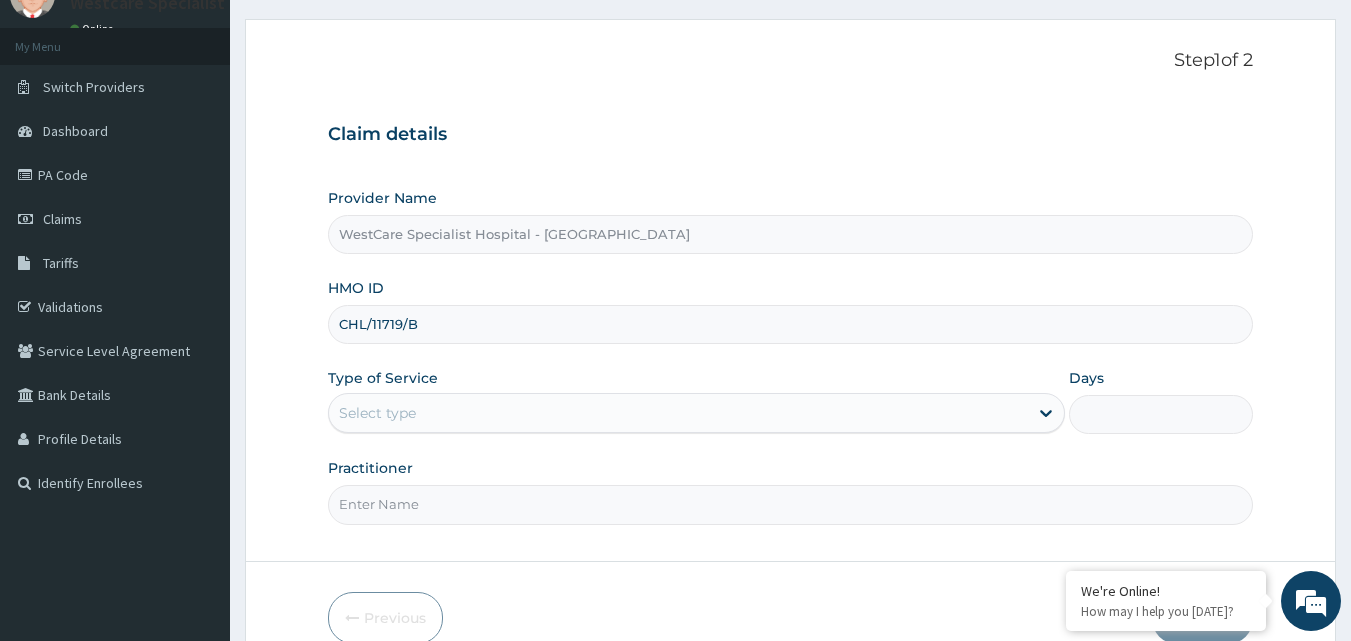 type on "CHL/11719/B" 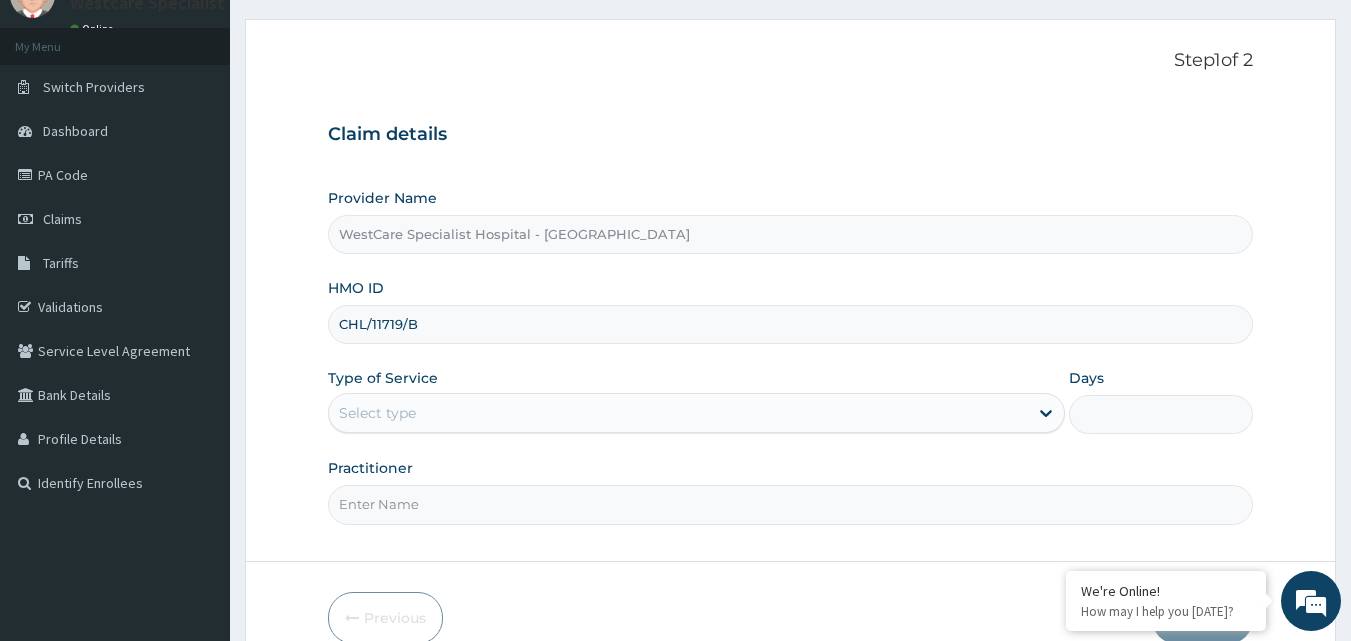 scroll, scrollTop: 0, scrollLeft: 0, axis: both 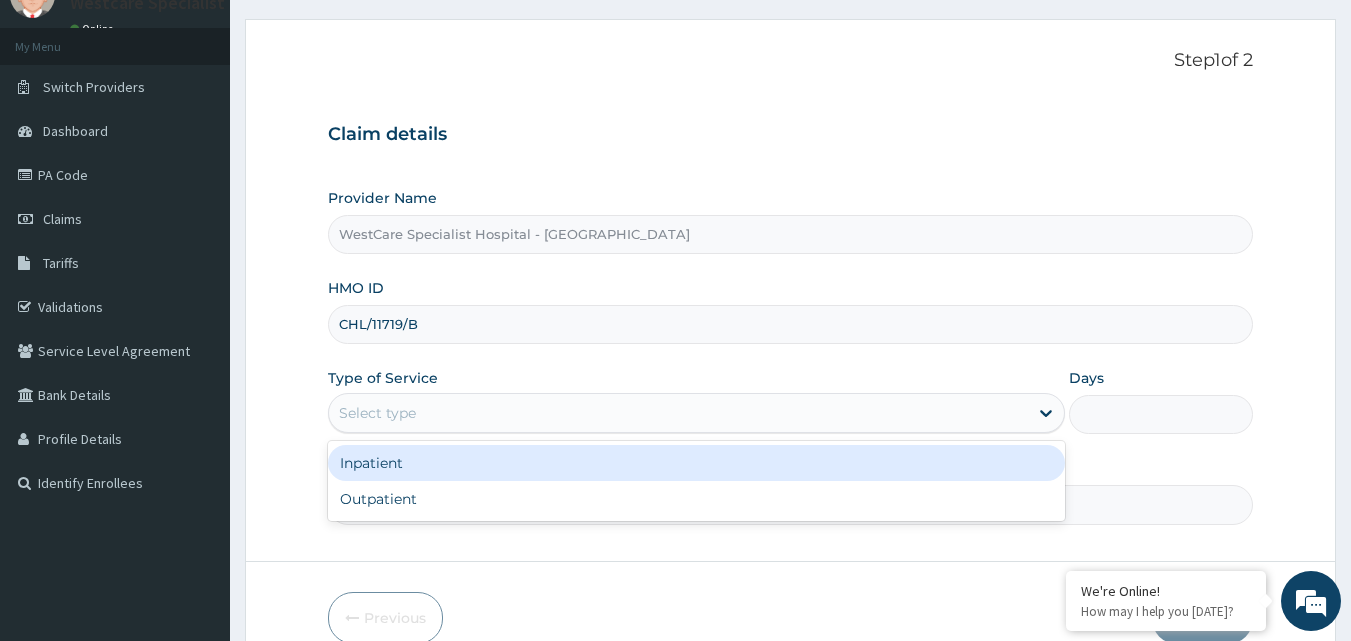 click on "Select type" at bounding box center (678, 413) 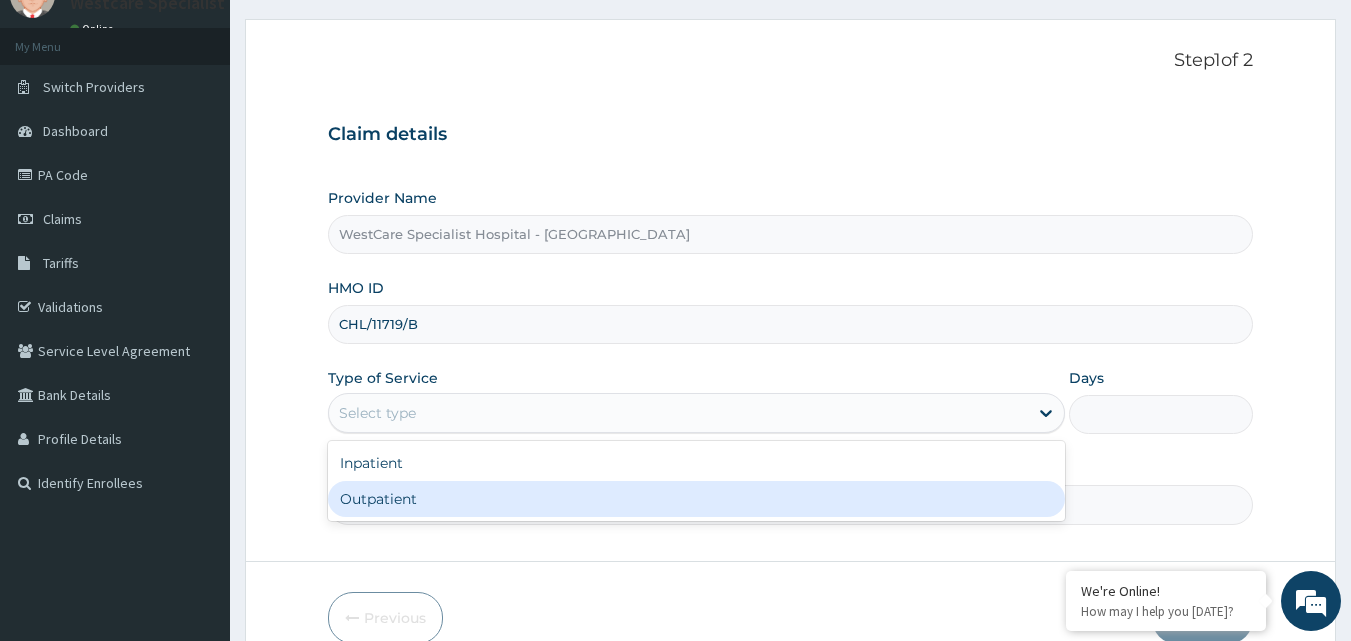 click on "Outpatient" at bounding box center [696, 499] 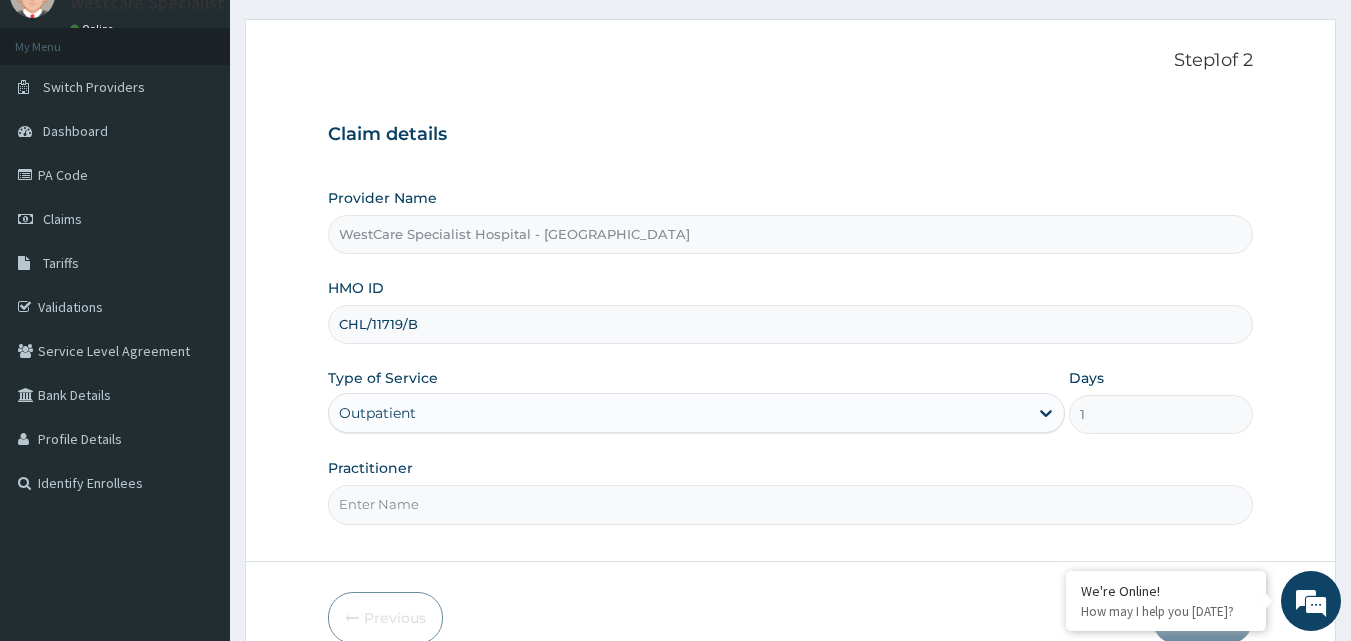 scroll, scrollTop: 187, scrollLeft: 0, axis: vertical 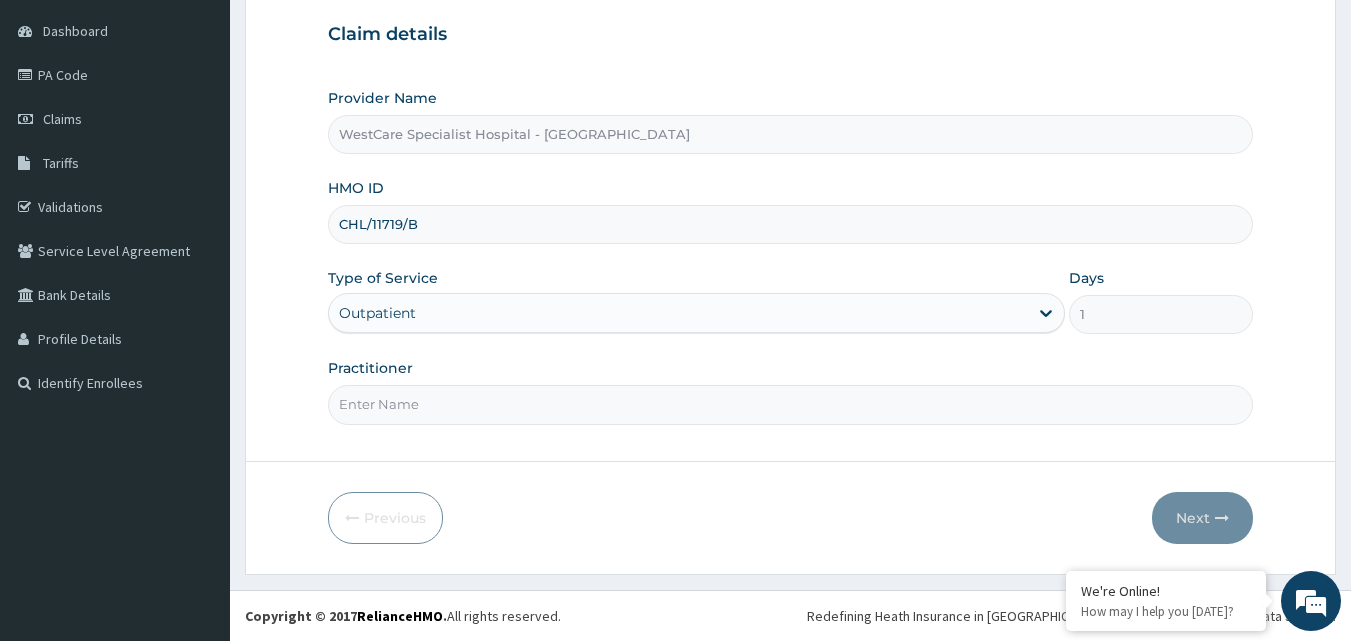click on "Practitioner" at bounding box center (791, 404) 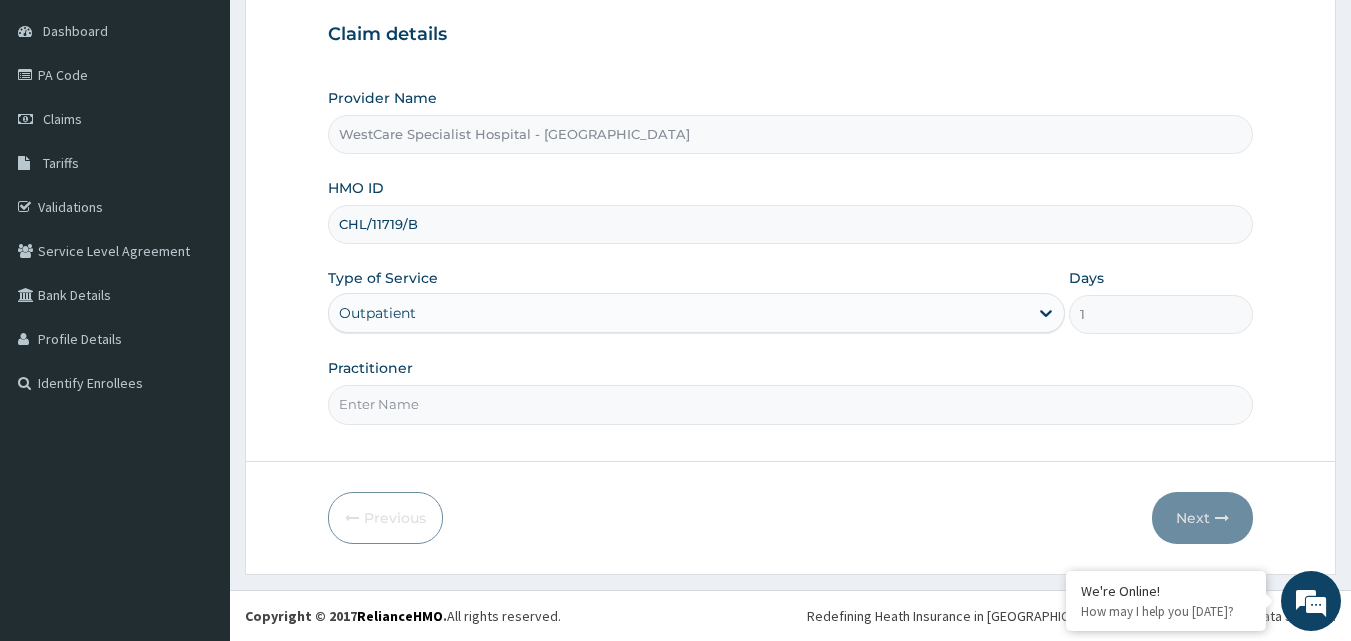 type on "OBIDEYI" 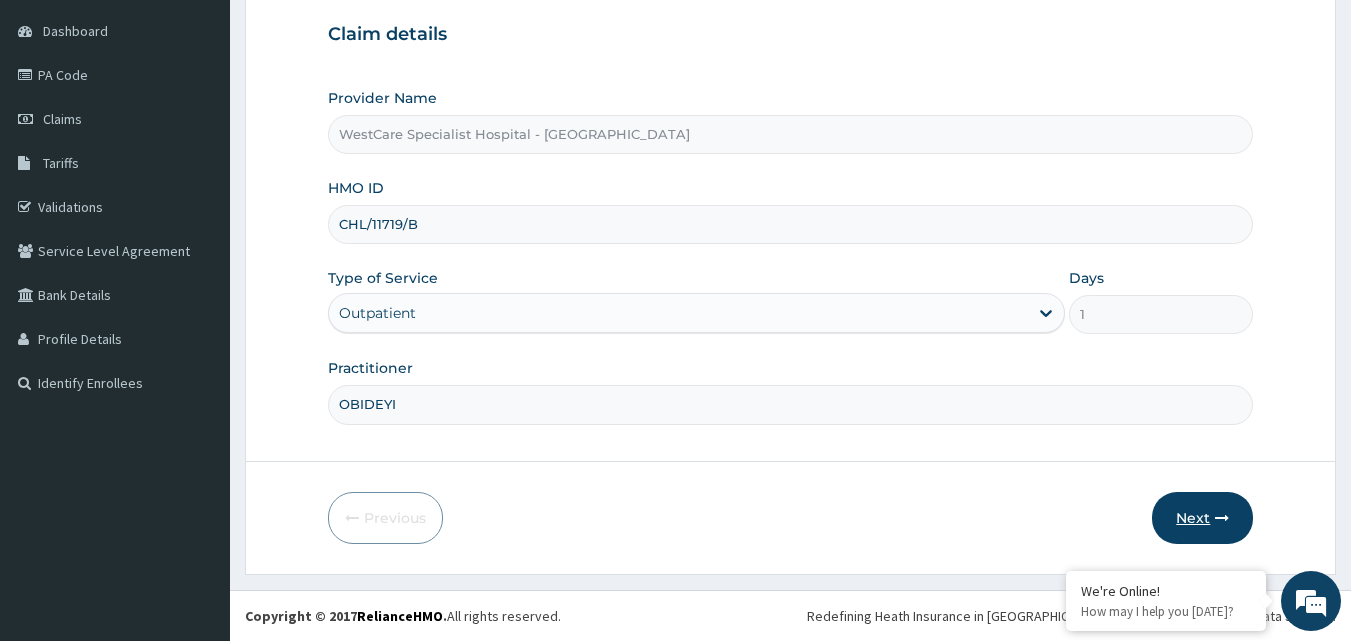 click on "Next" at bounding box center [1202, 518] 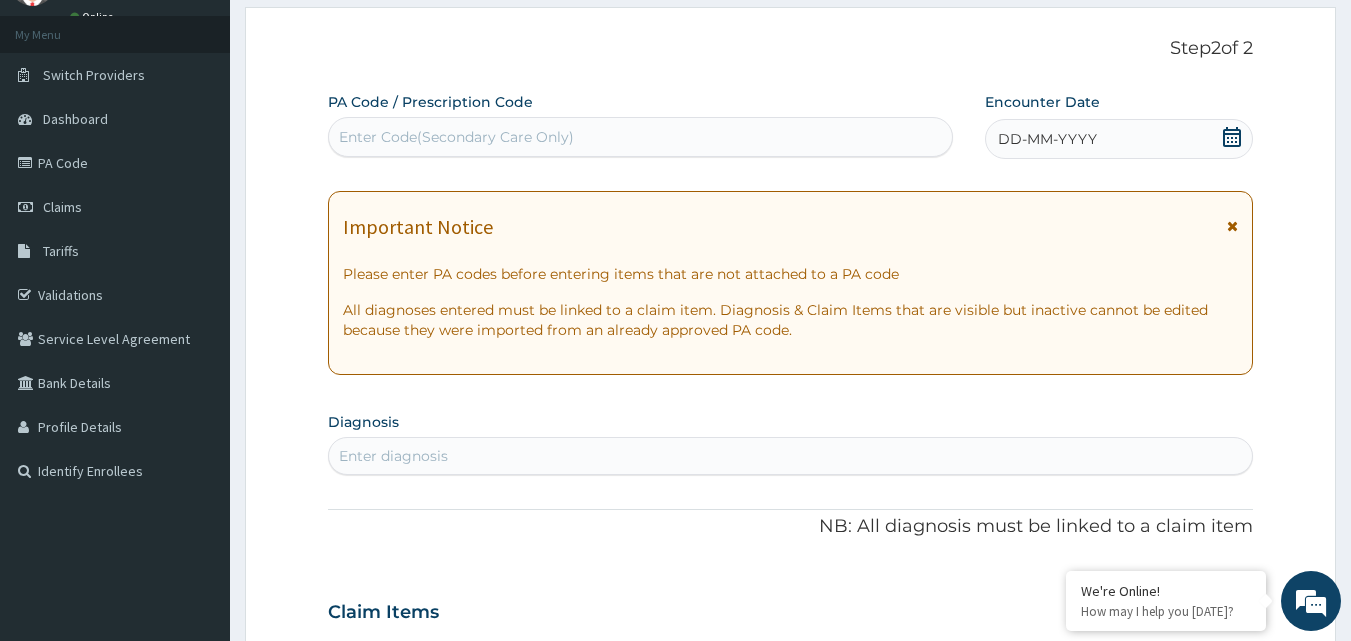 scroll, scrollTop: 0, scrollLeft: 0, axis: both 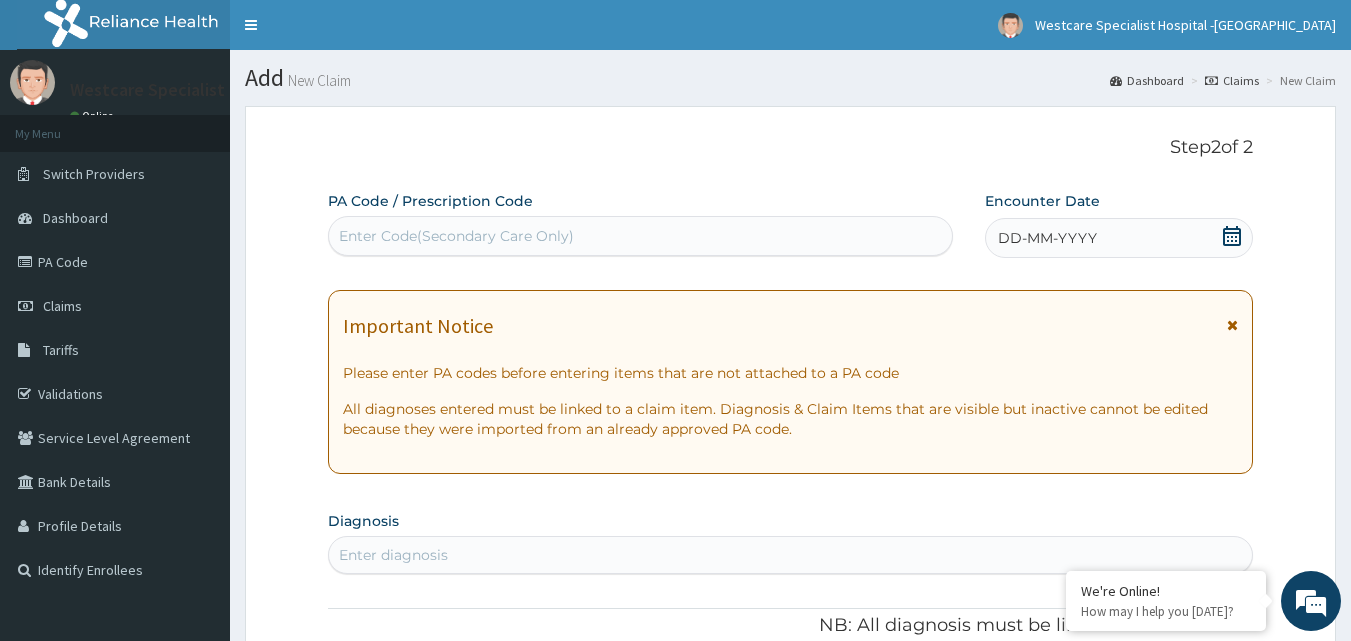 click on "Enter Code(Secondary Care Only)" at bounding box center (456, 236) 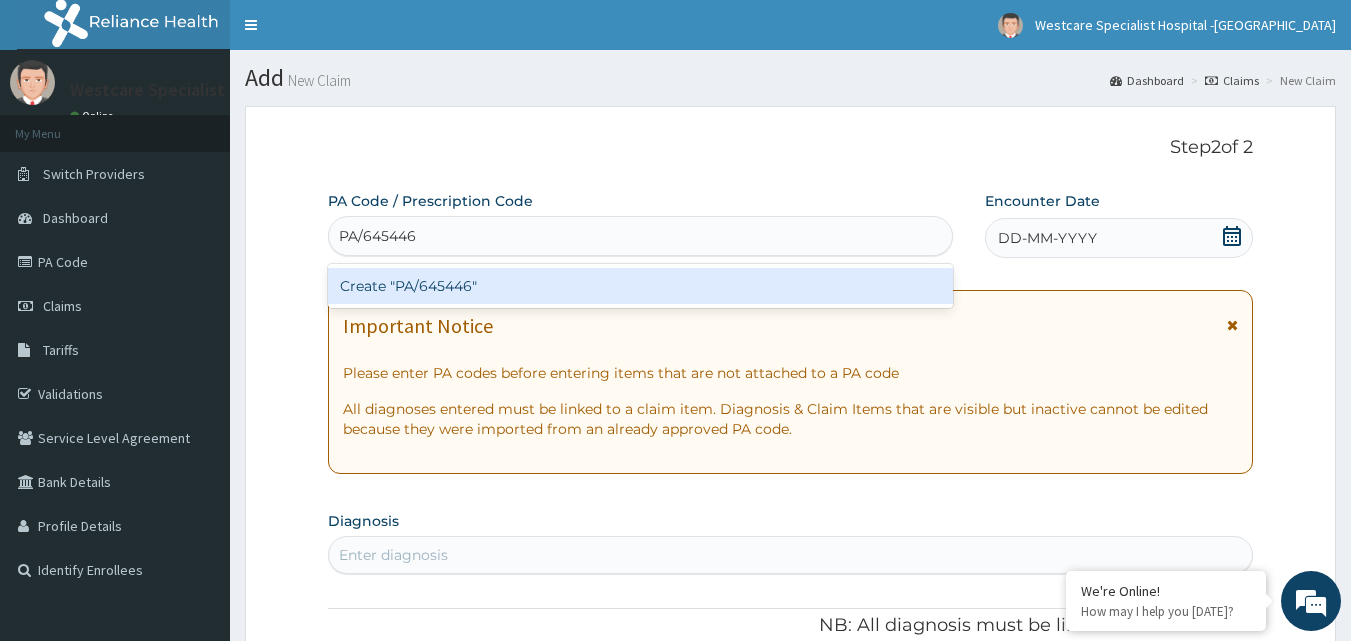 type on "PA/645446" 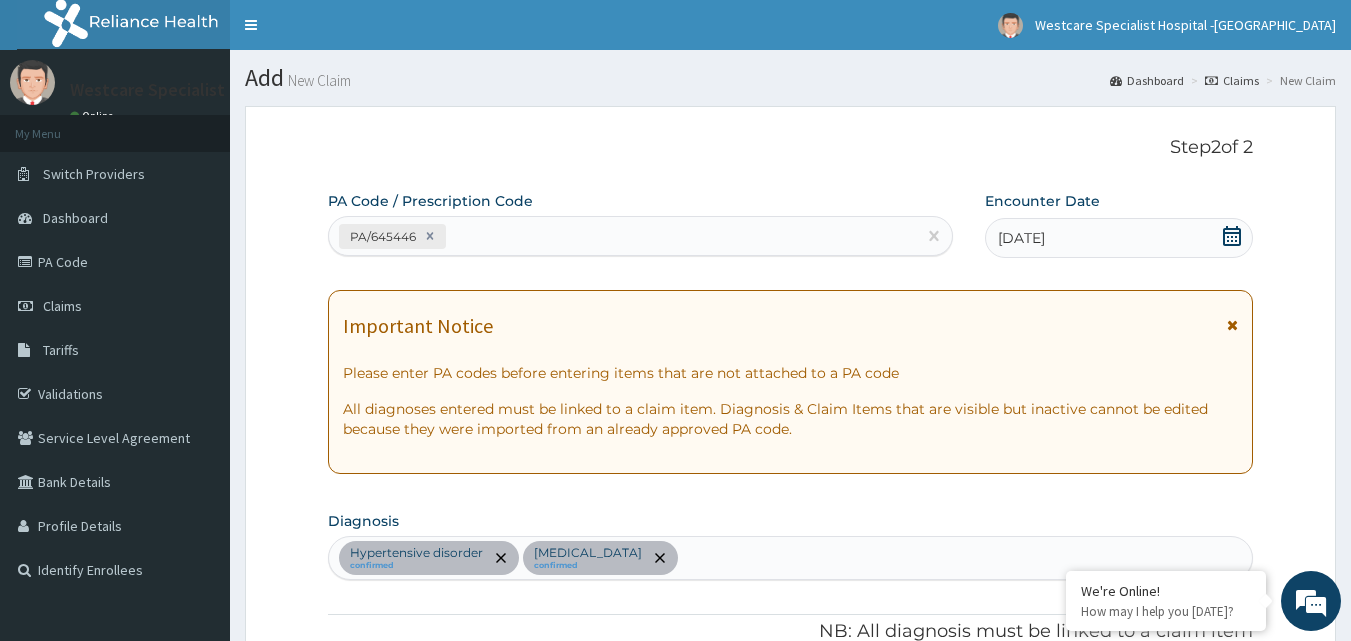 scroll, scrollTop: 581, scrollLeft: 0, axis: vertical 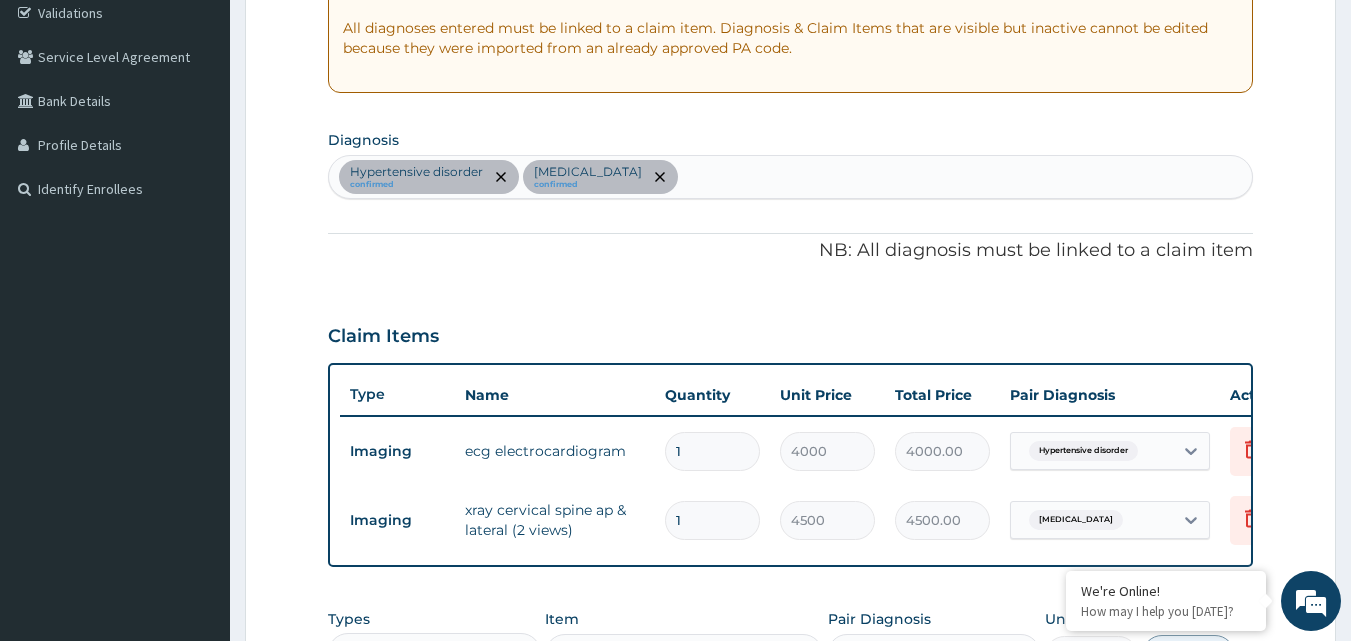 click on "Hypertensive disorder confirmed Cervical spondylosis confirmed" at bounding box center (791, 177) 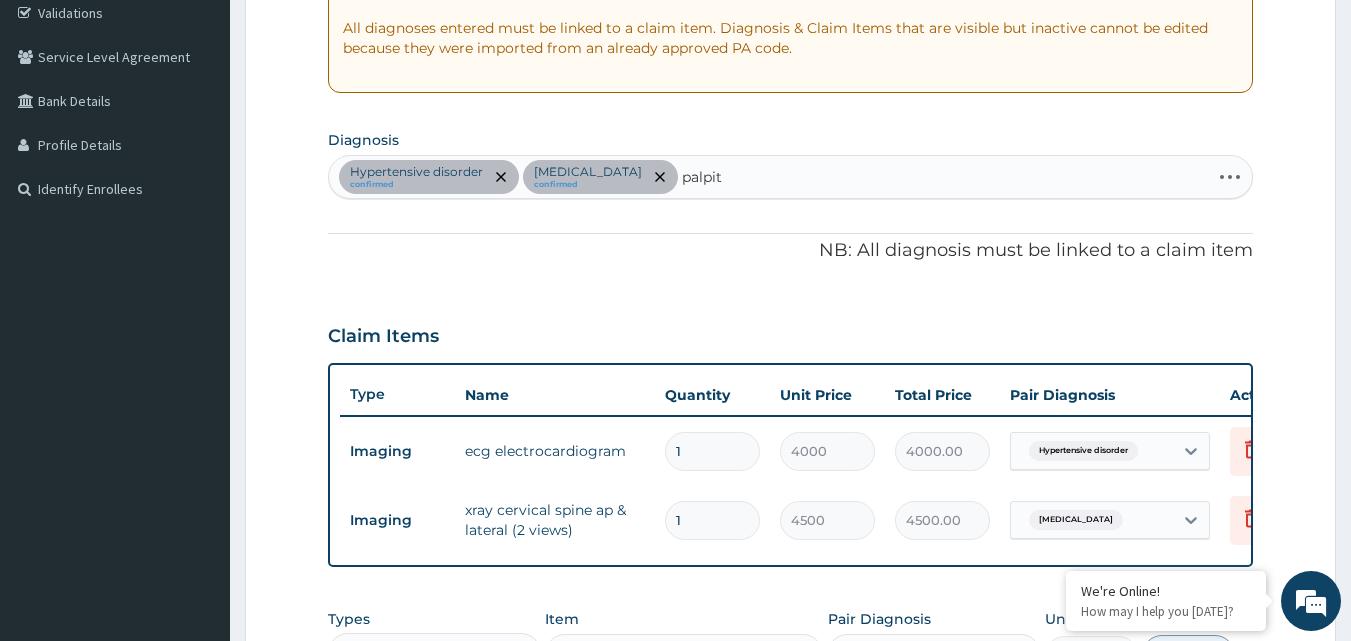 type on "palpita" 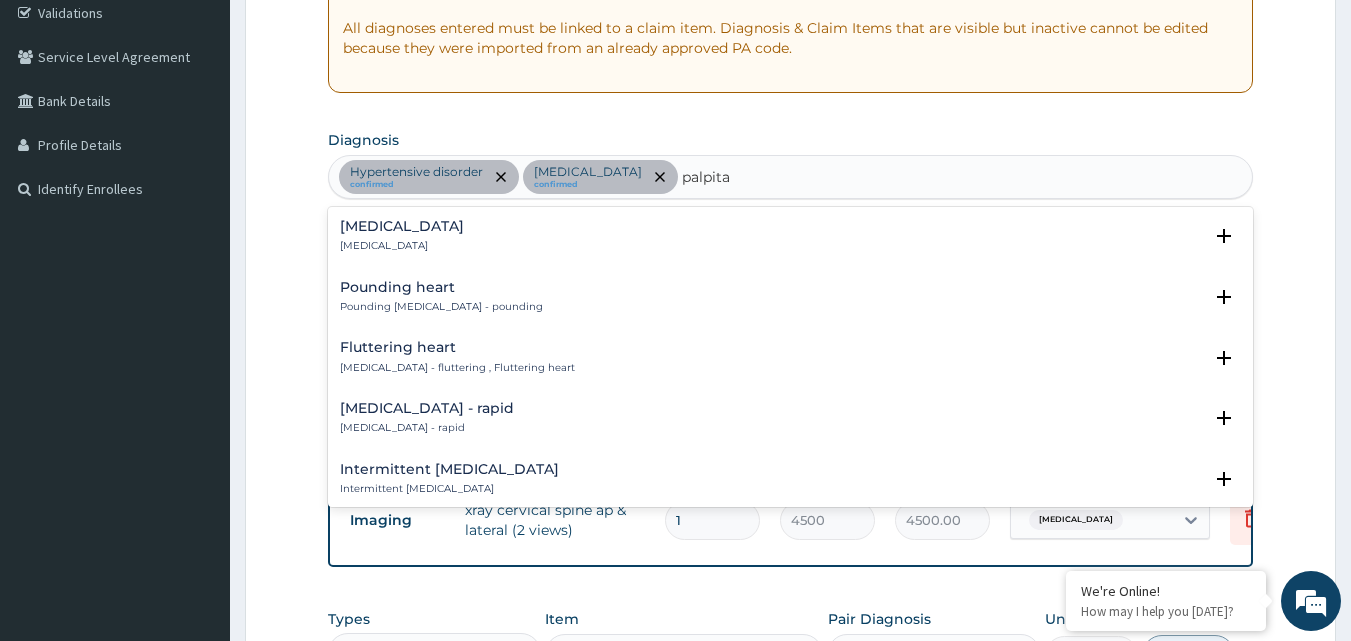 click on "Palpitations Palpitations" at bounding box center [402, 236] 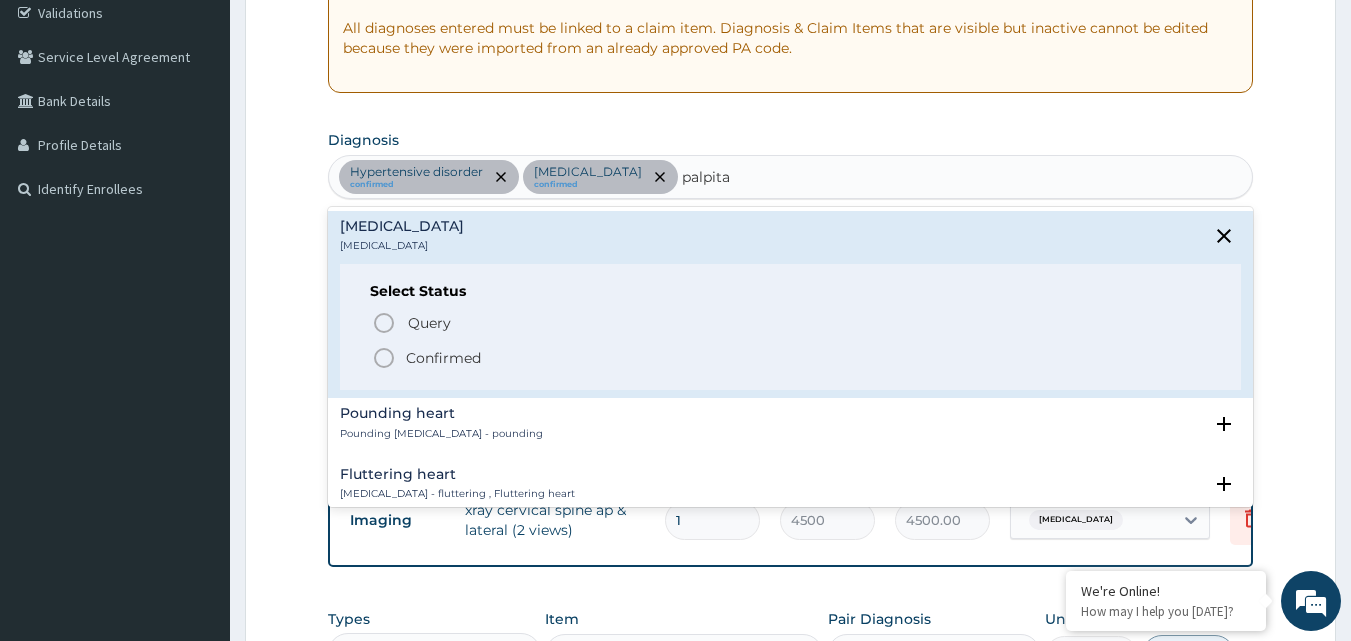 click 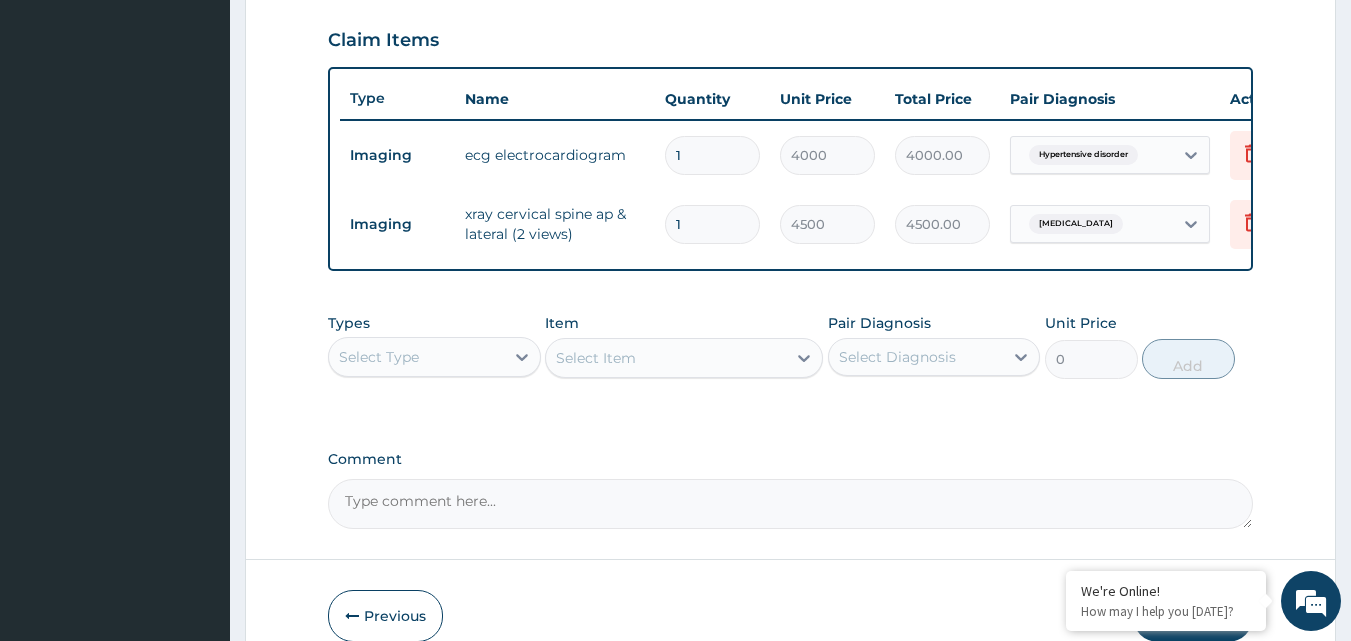 scroll, scrollTop: 681, scrollLeft: 0, axis: vertical 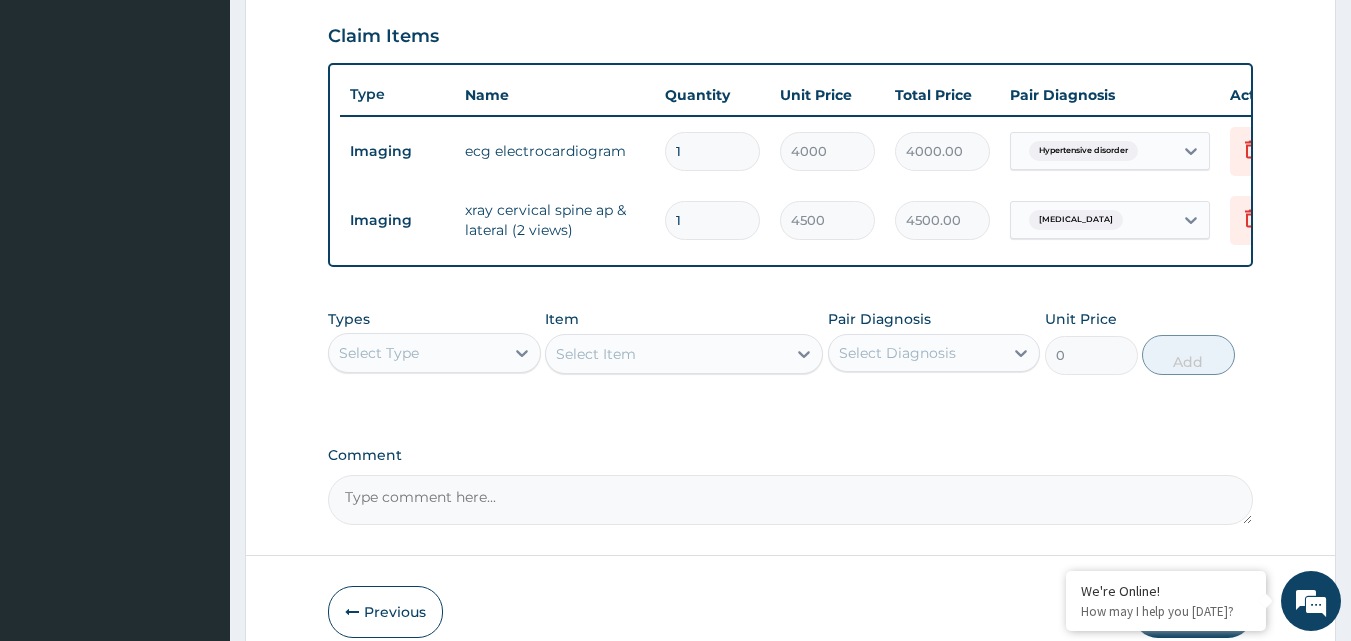 click on "Select Type" at bounding box center (416, 353) 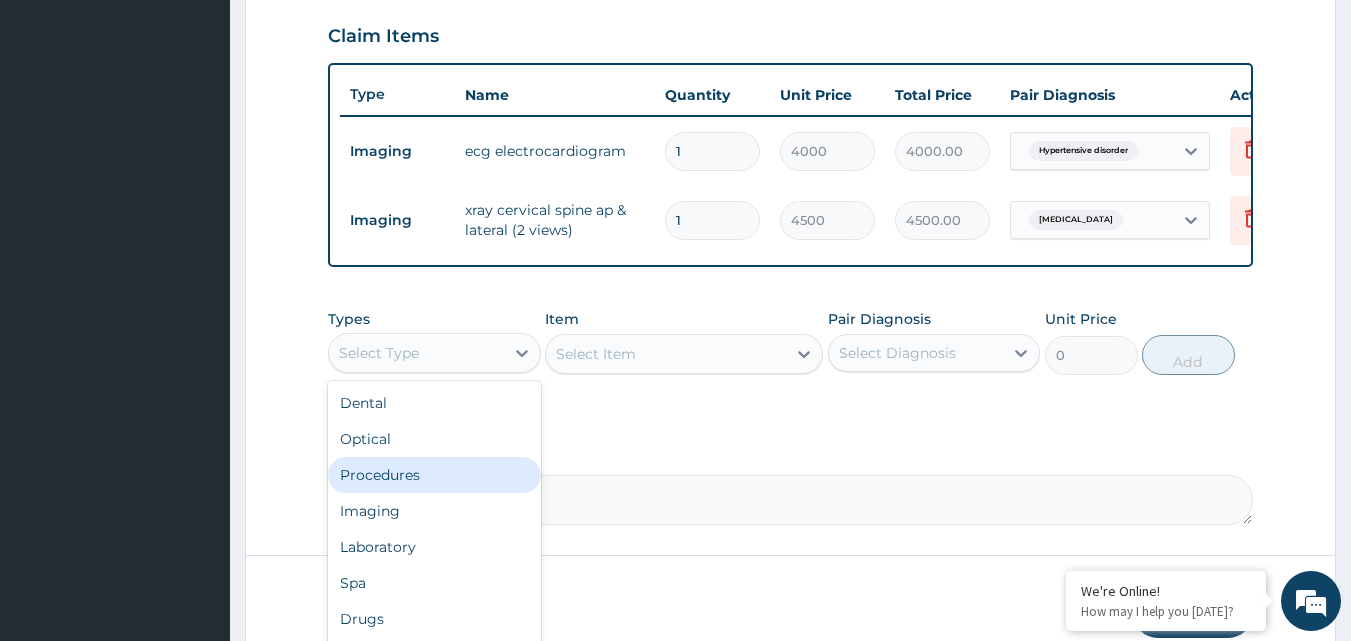 click on "Procedures" at bounding box center [434, 475] 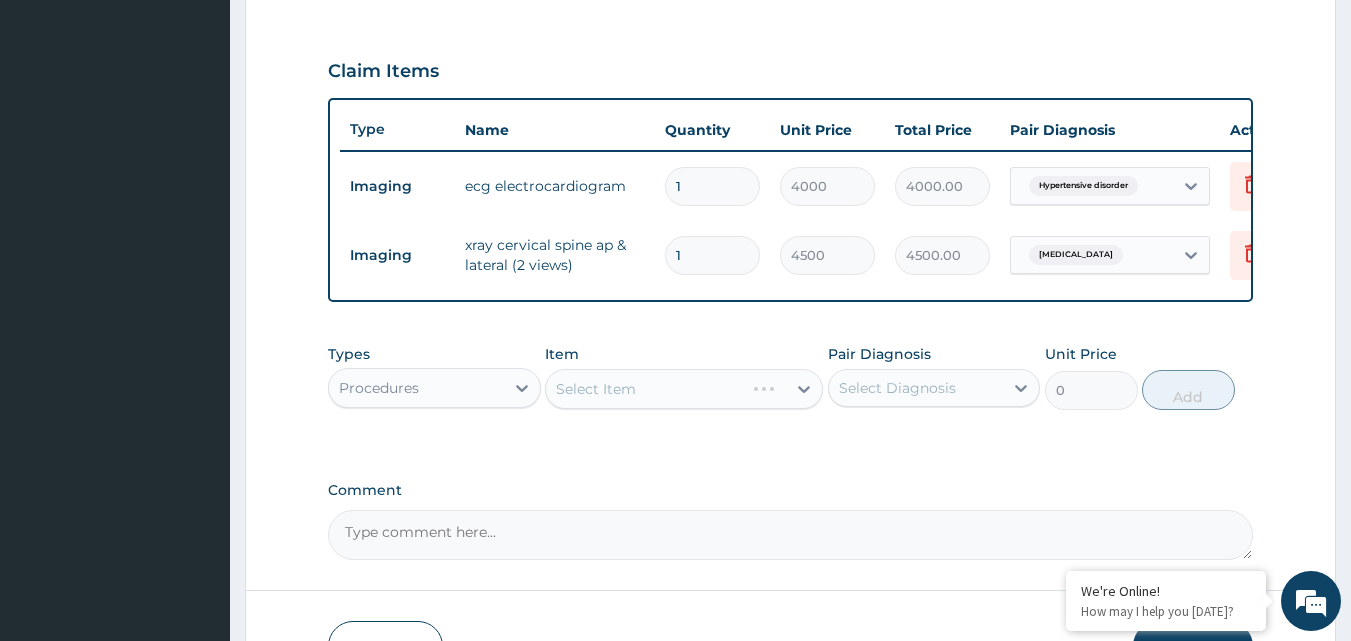 scroll, scrollTop: 681, scrollLeft: 0, axis: vertical 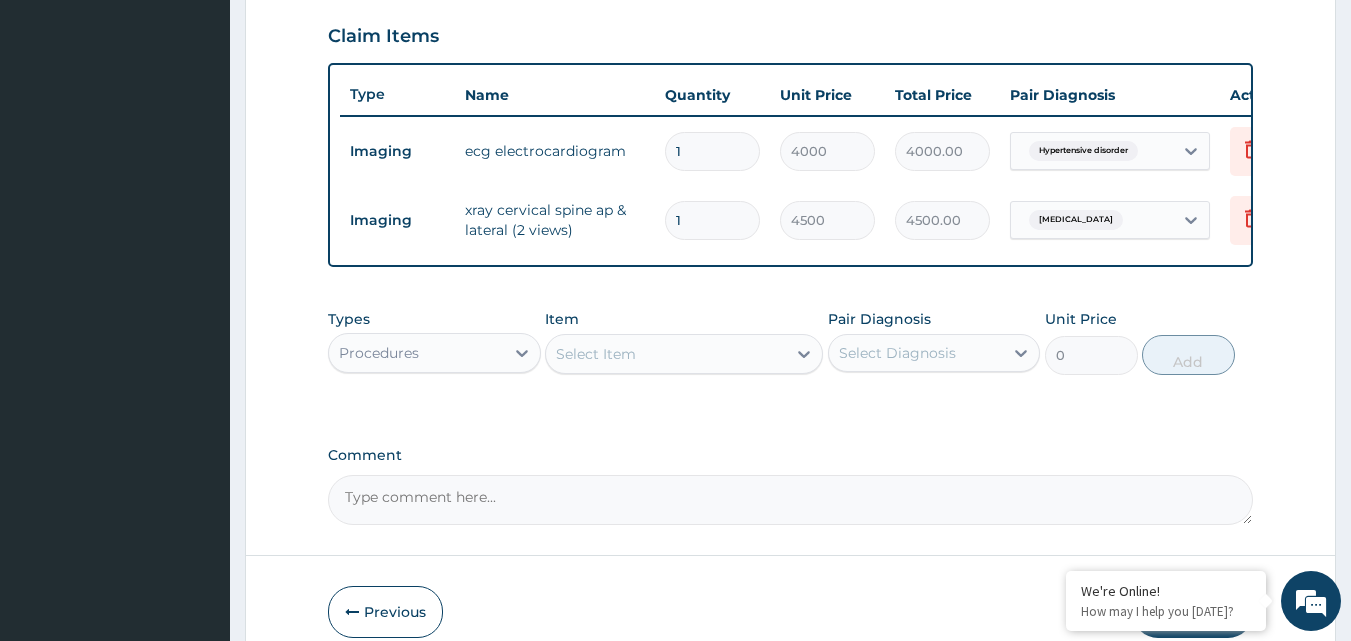 click on "Select Item" at bounding box center [666, 354] 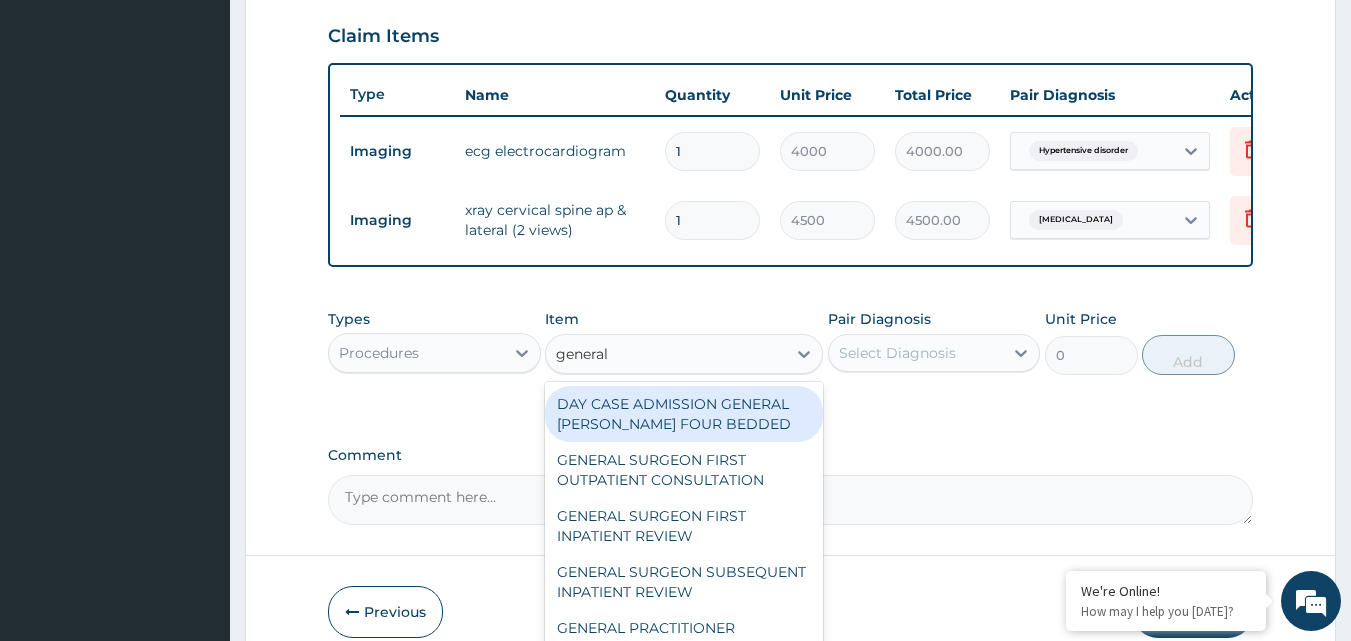 type on "general p" 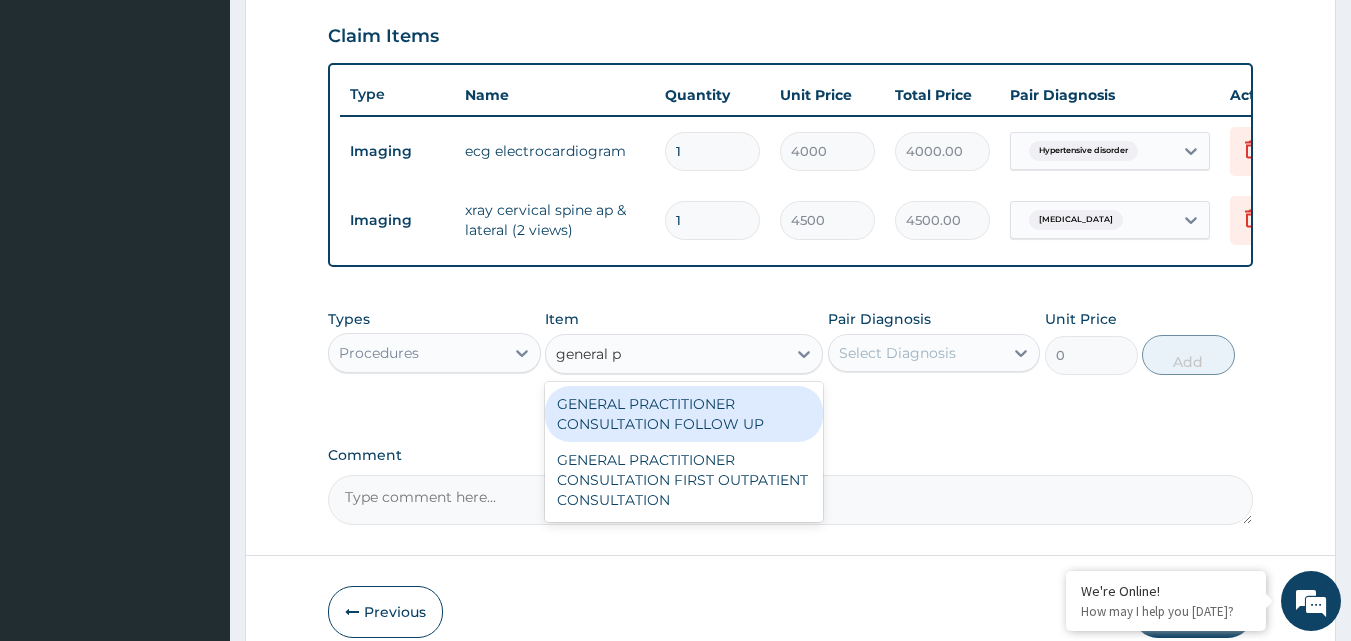 click on "GENERAL PRACTITIONER CONSULTATION FOLLOW UP" at bounding box center (684, 414) 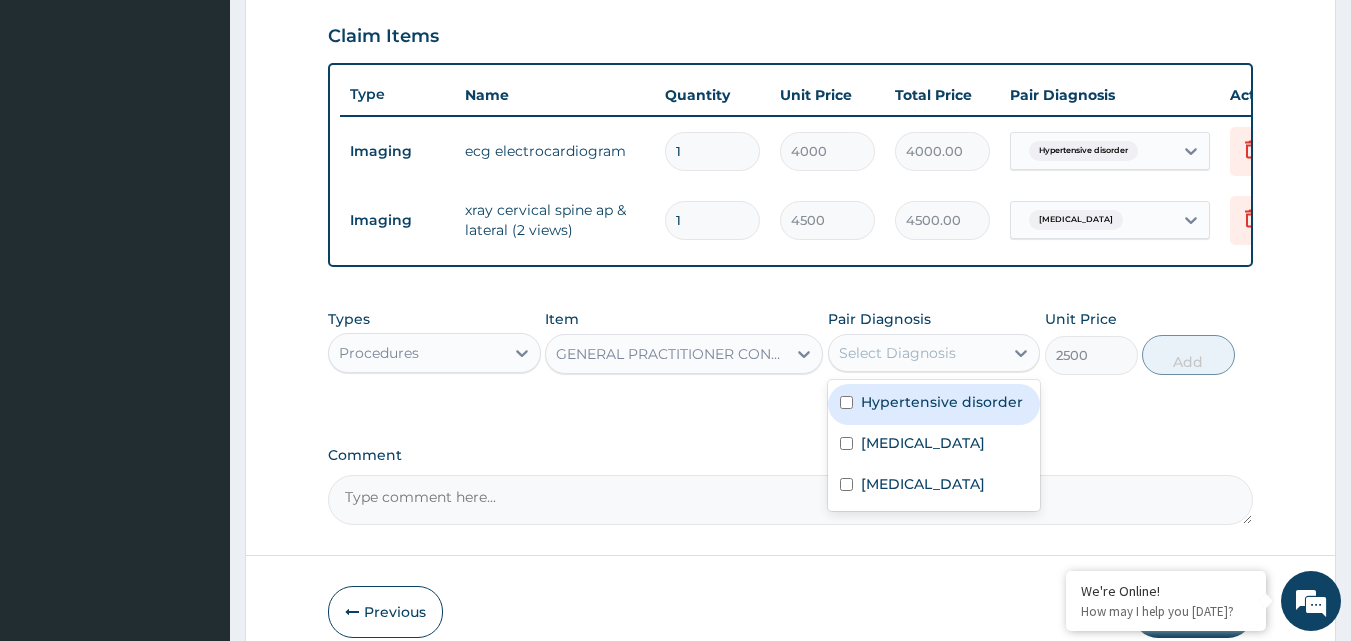 click on "Select Diagnosis" at bounding box center (897, 353) 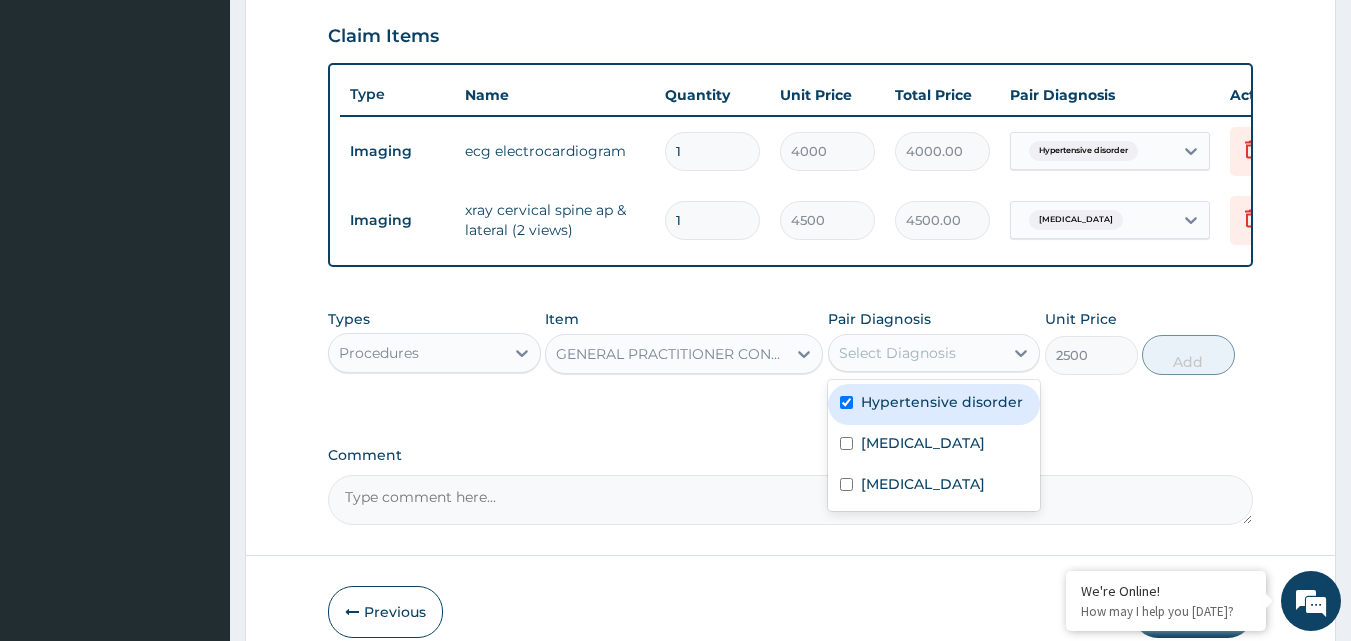 checkbox on "true" 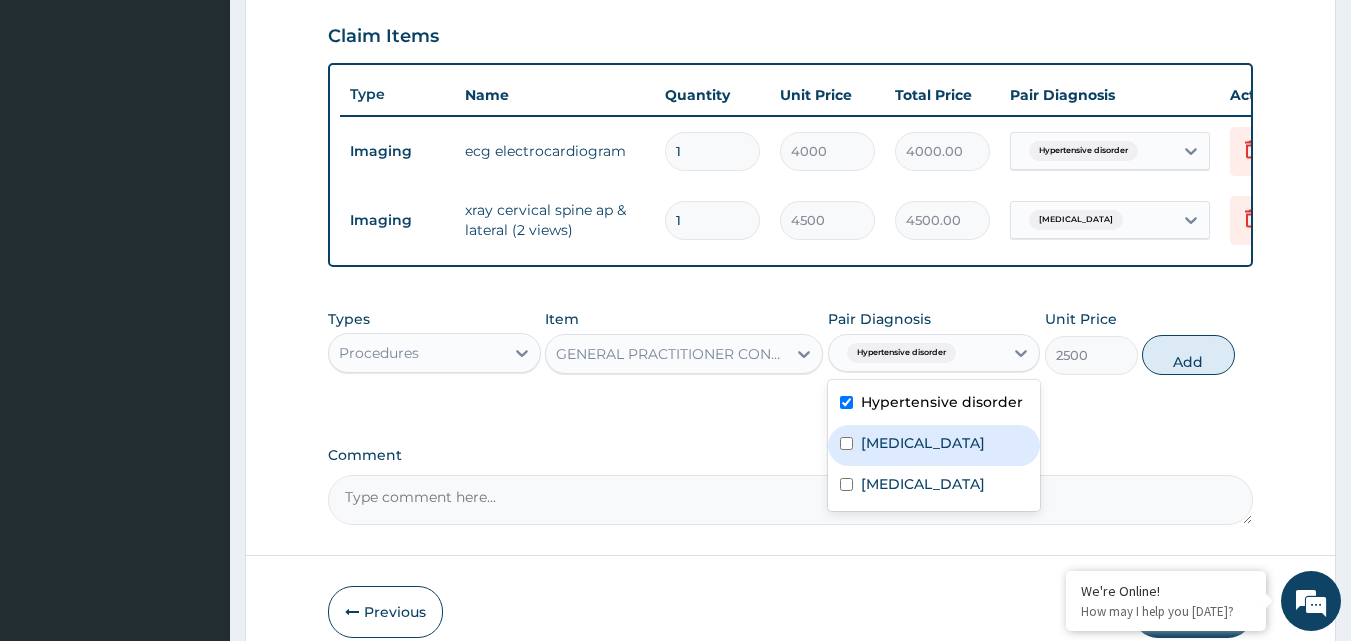 click on "Cervical spondylosis" at bounding box center (934, 445) 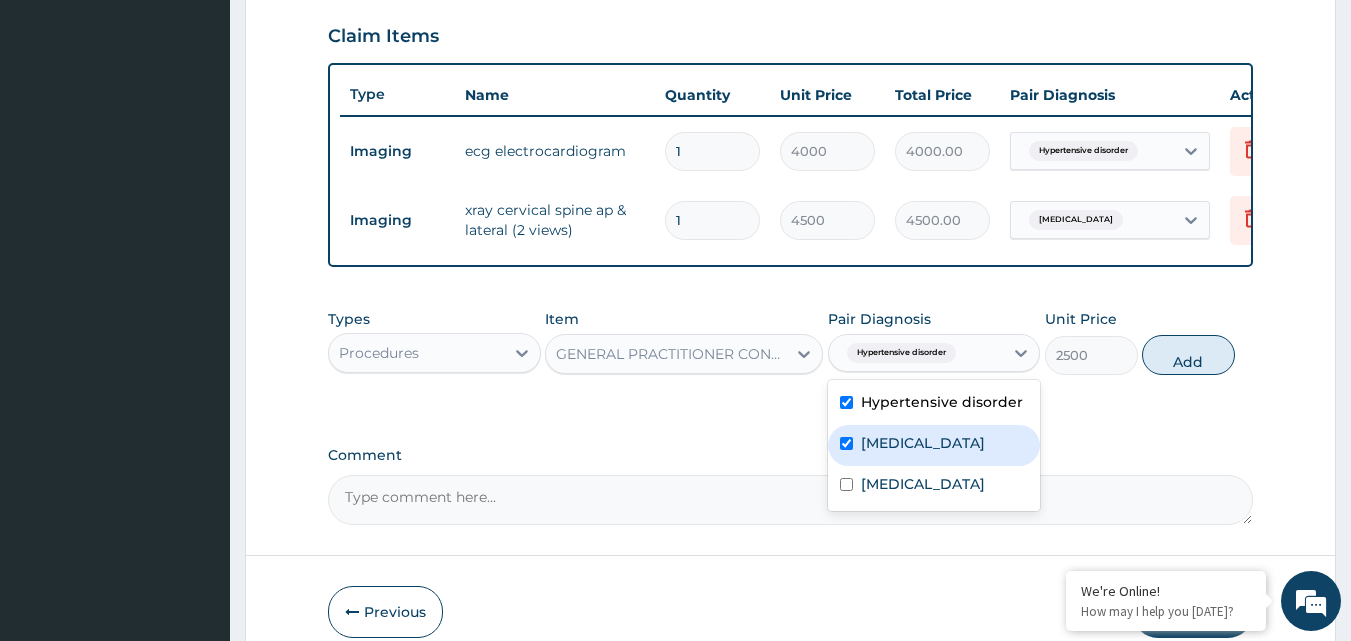 checkbox on "true" 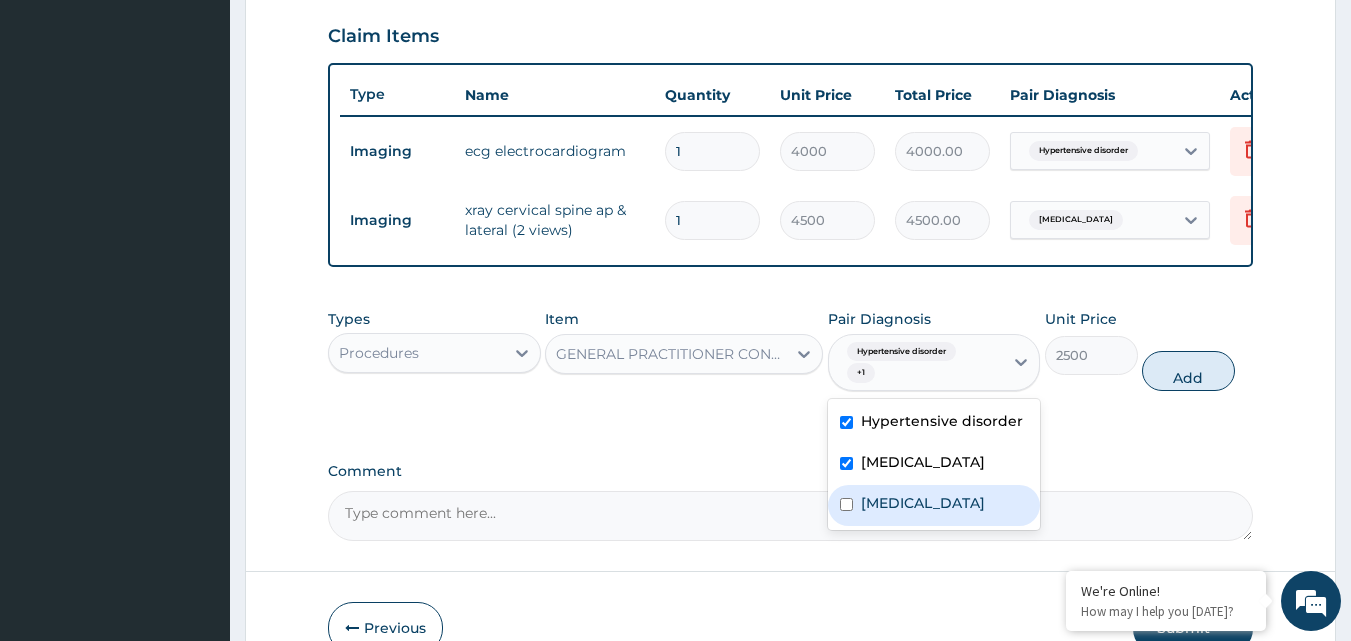 click on "Palpitations" at bounding box center (923, 503) 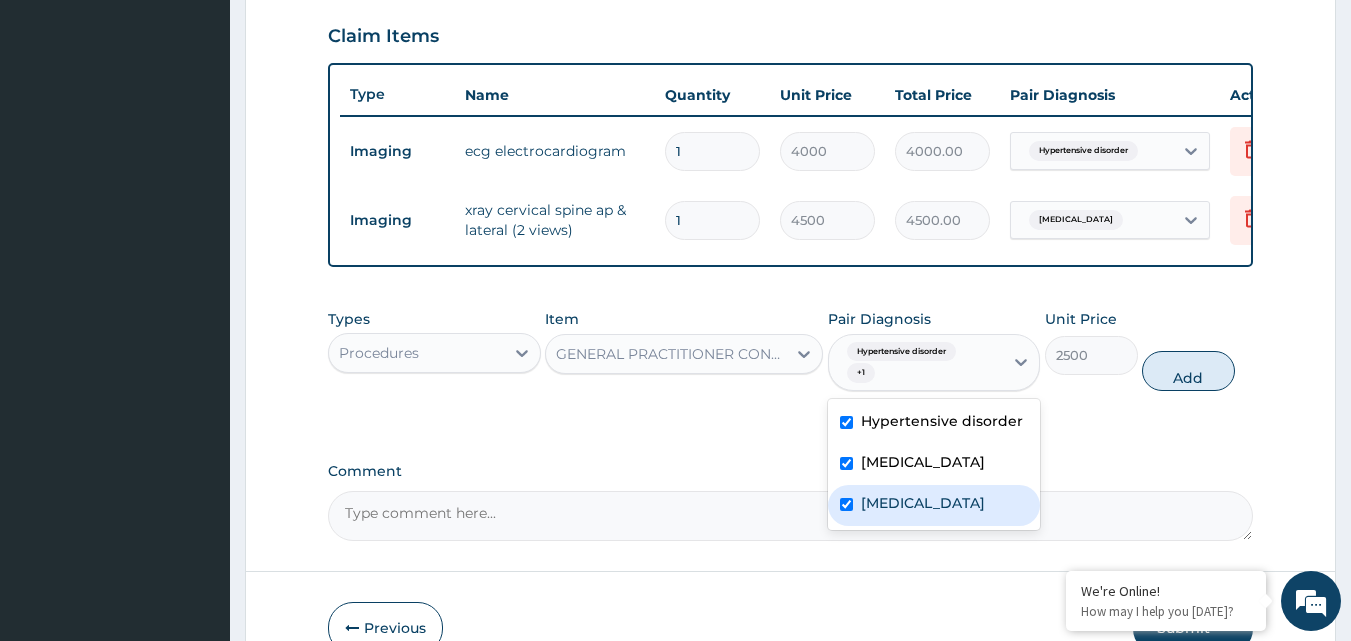 checkbox on "true" 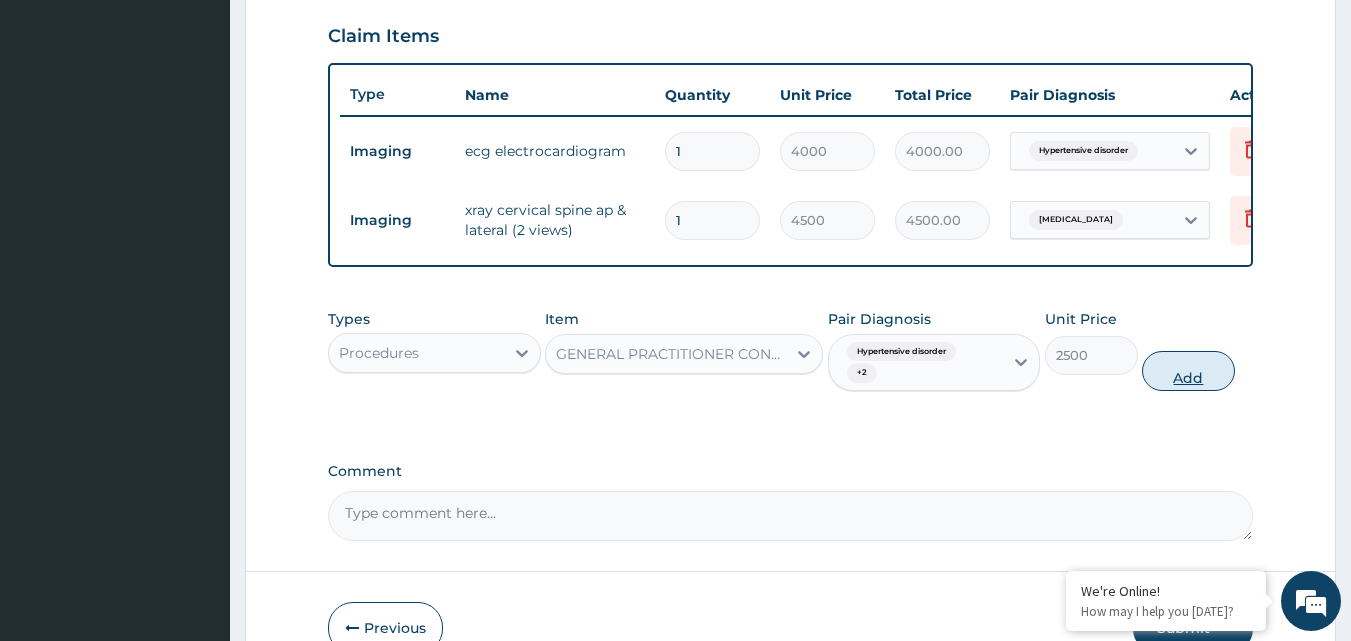 click on "Add" at bounding box center (1188, 371) 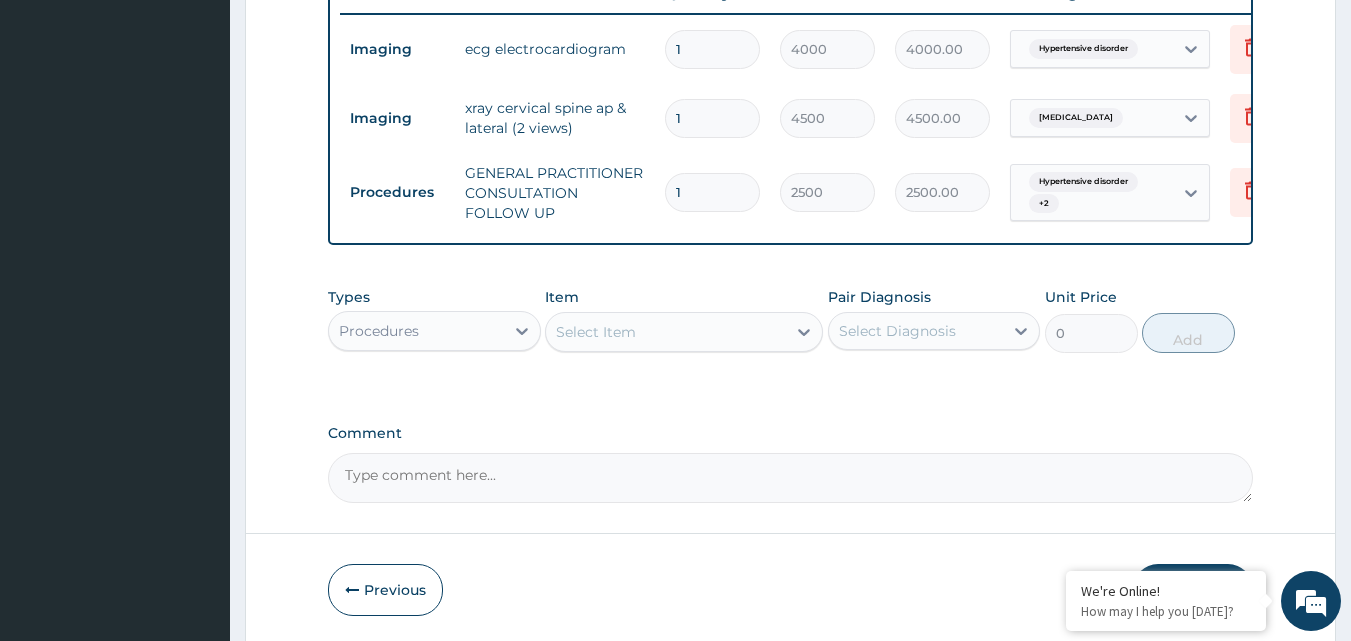 scroll, scrollTop: 870, scrollLeft: 0, axis: vertical 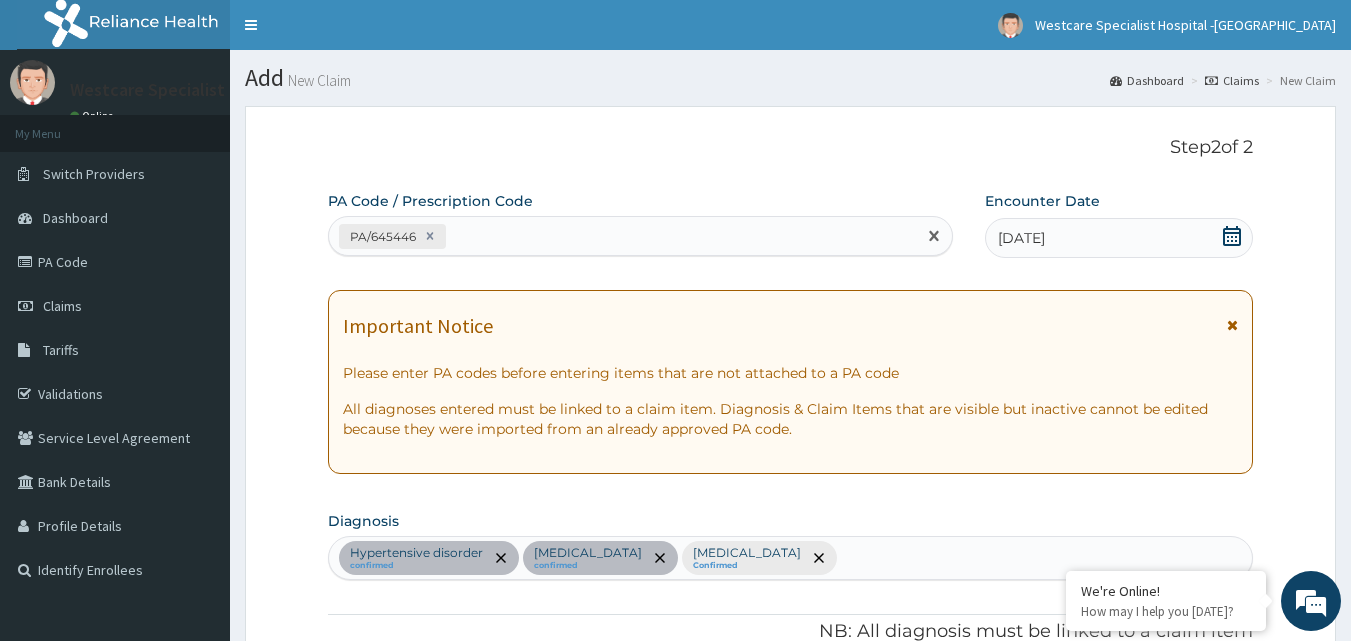 click on "PA/645446" at bounding box center [623, 236] 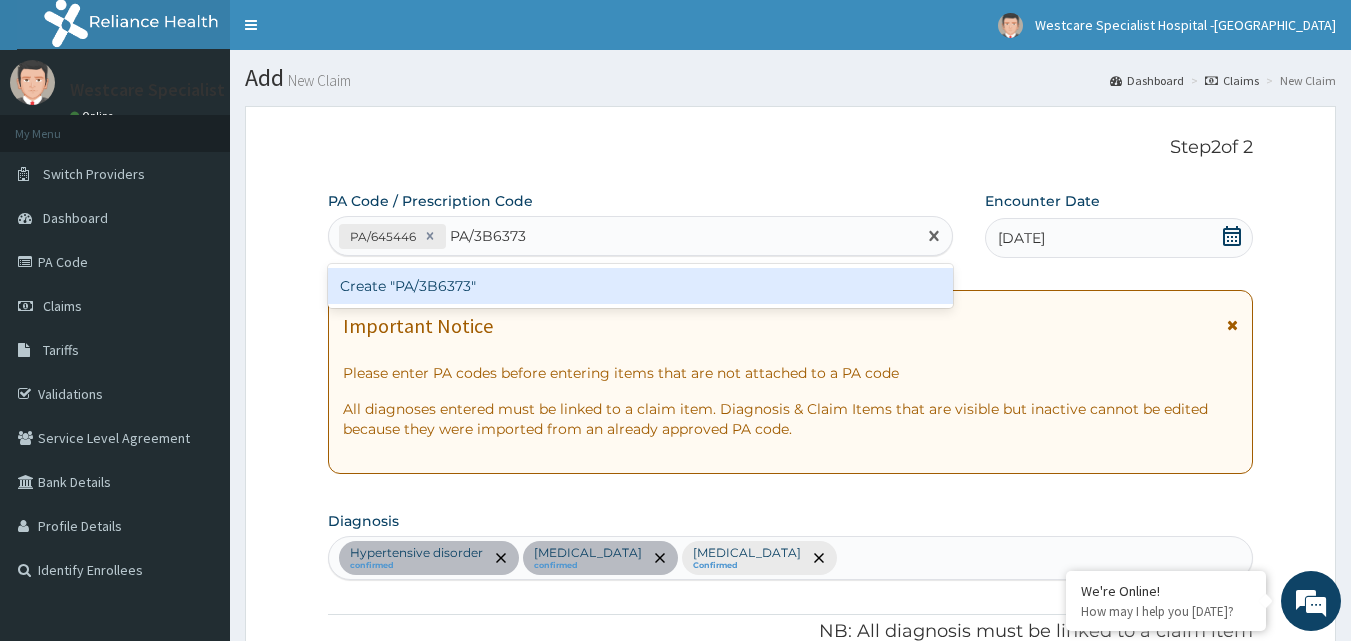 click on "Create "PA/3B6373"" at bounding box center [641, 286] 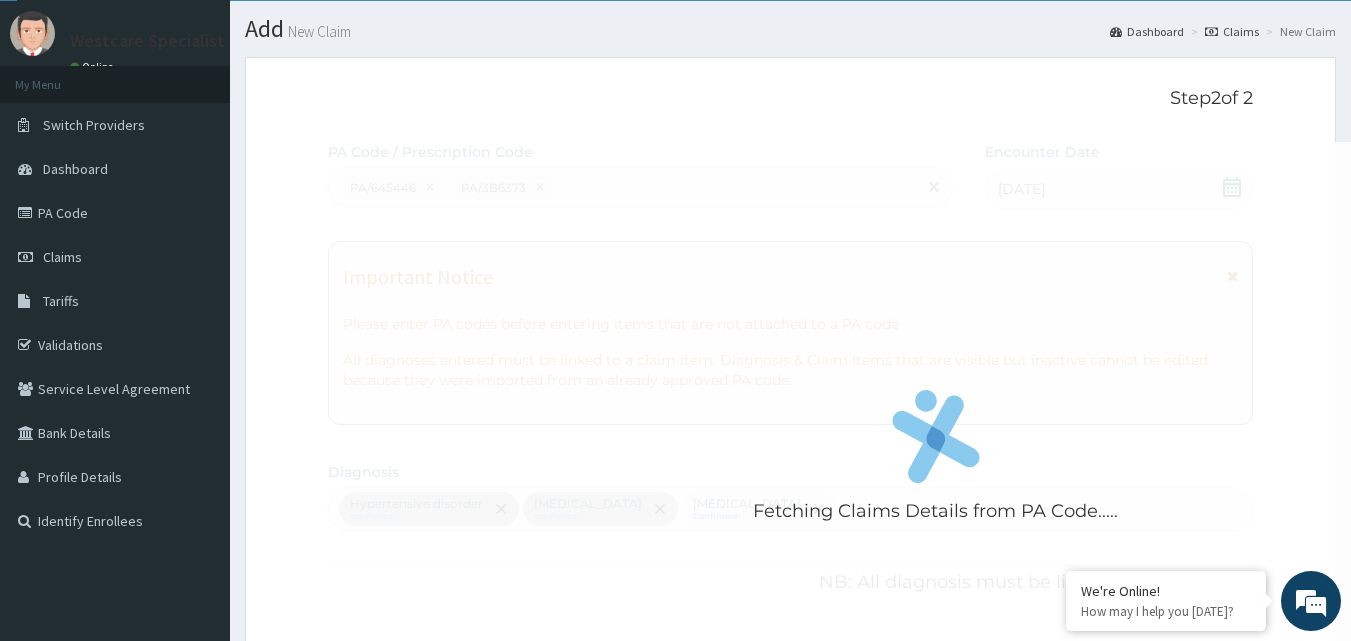 scroll, scrollTop: 0, scrollLeft: 0, axis: both 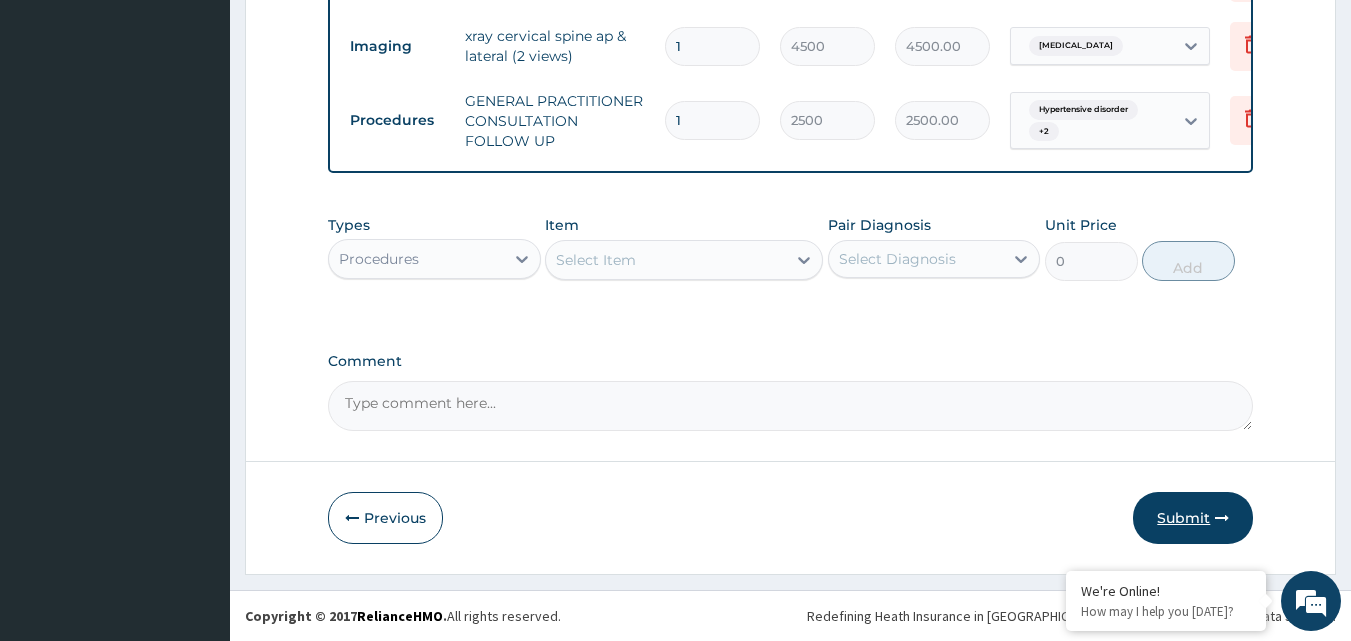 click on "Submit" at bounding box center [1193, 518] 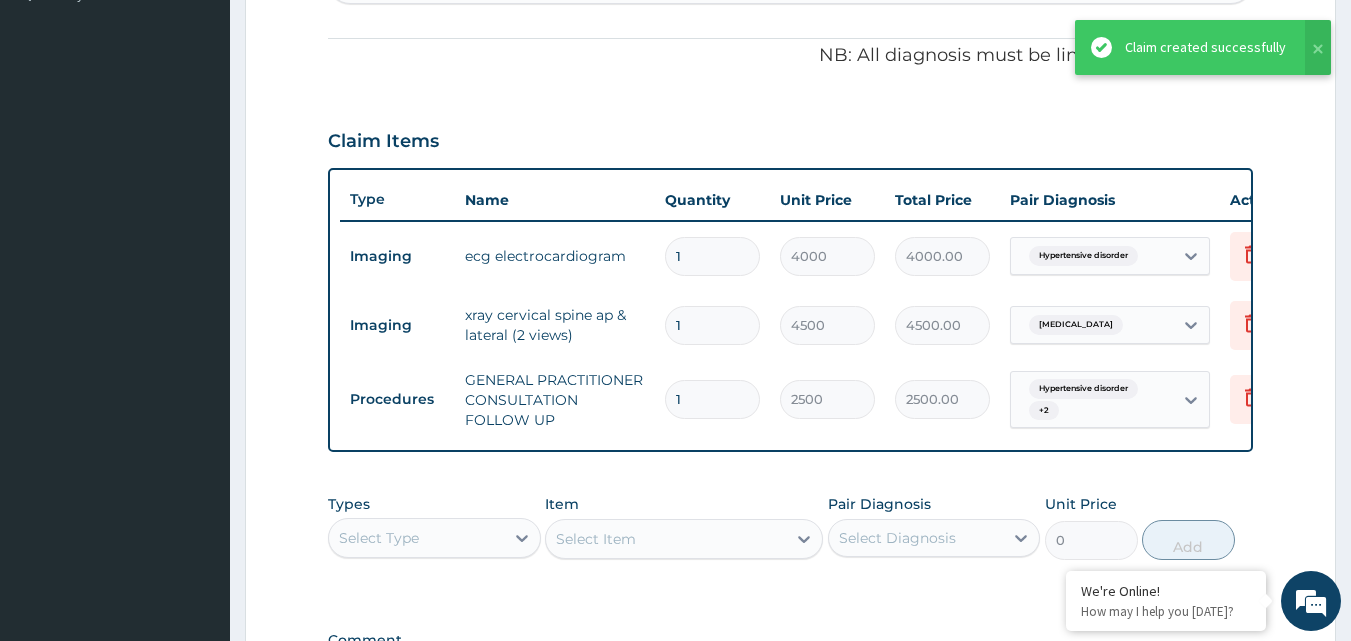 scroll, scrollTop: 800, scrollLeft: 0, axis: vertical 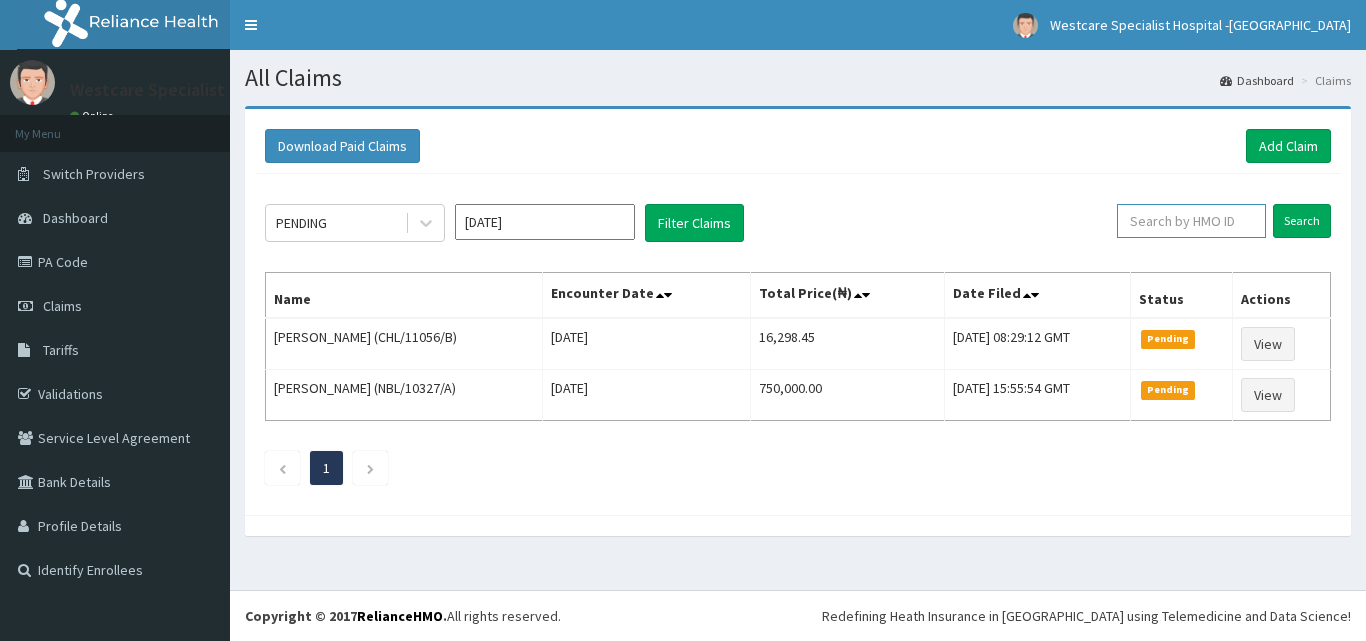 click at bounding box center (1191, 221) 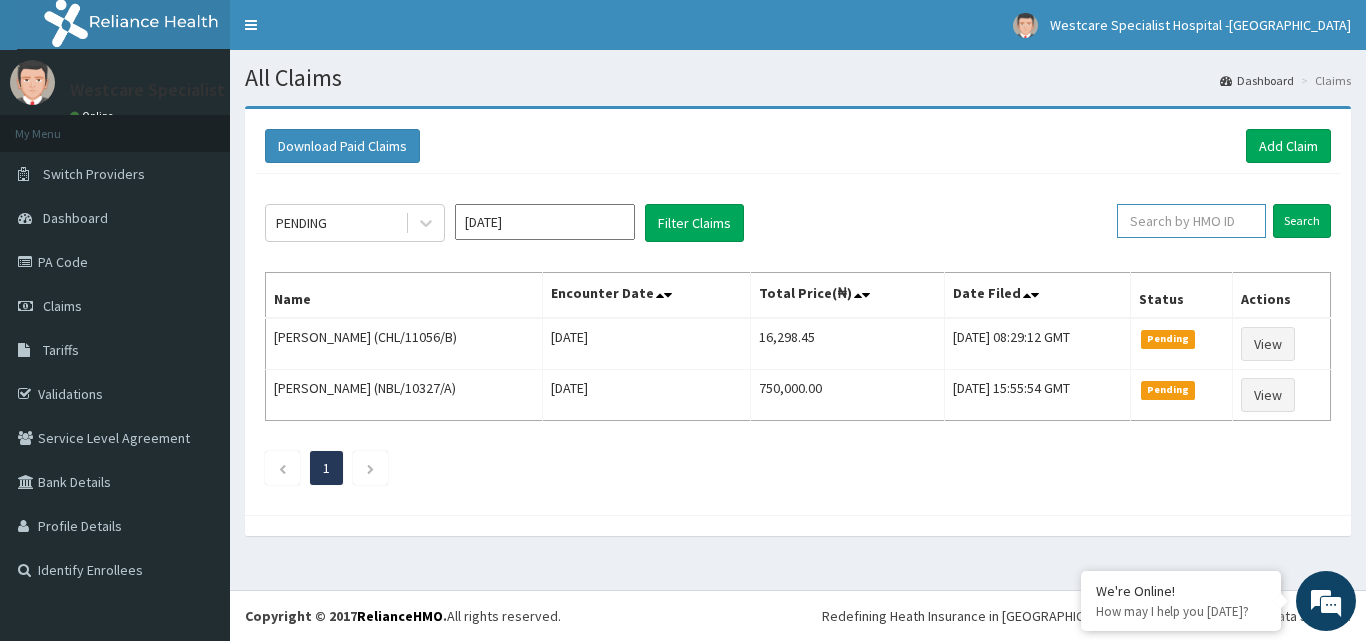 paste on "CHL/11719/B" 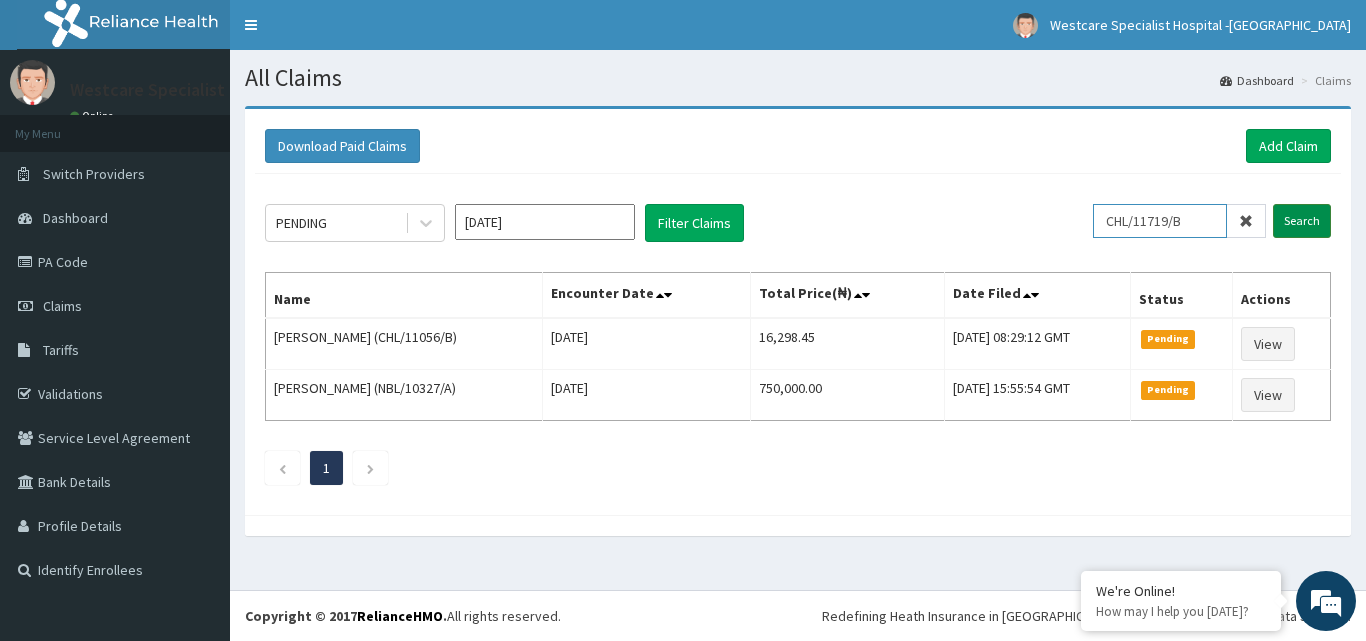 type on "CHL/11719/B" 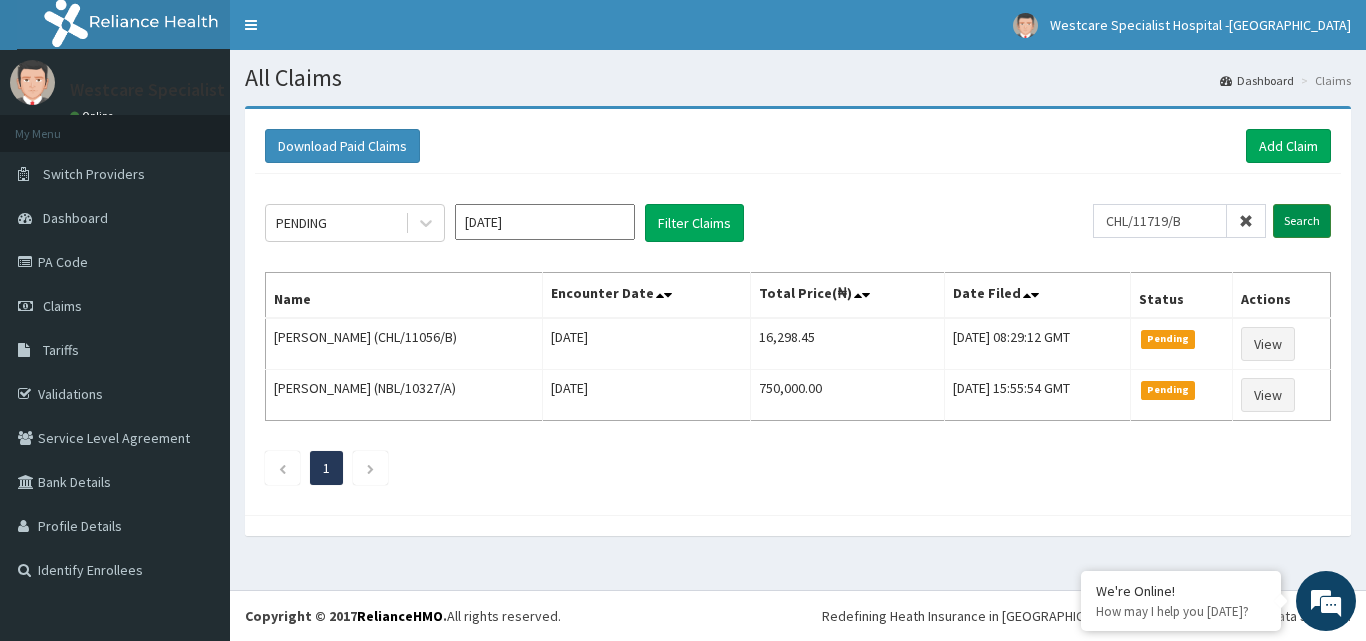 click on "Search" at bounding box center (1302, 221) 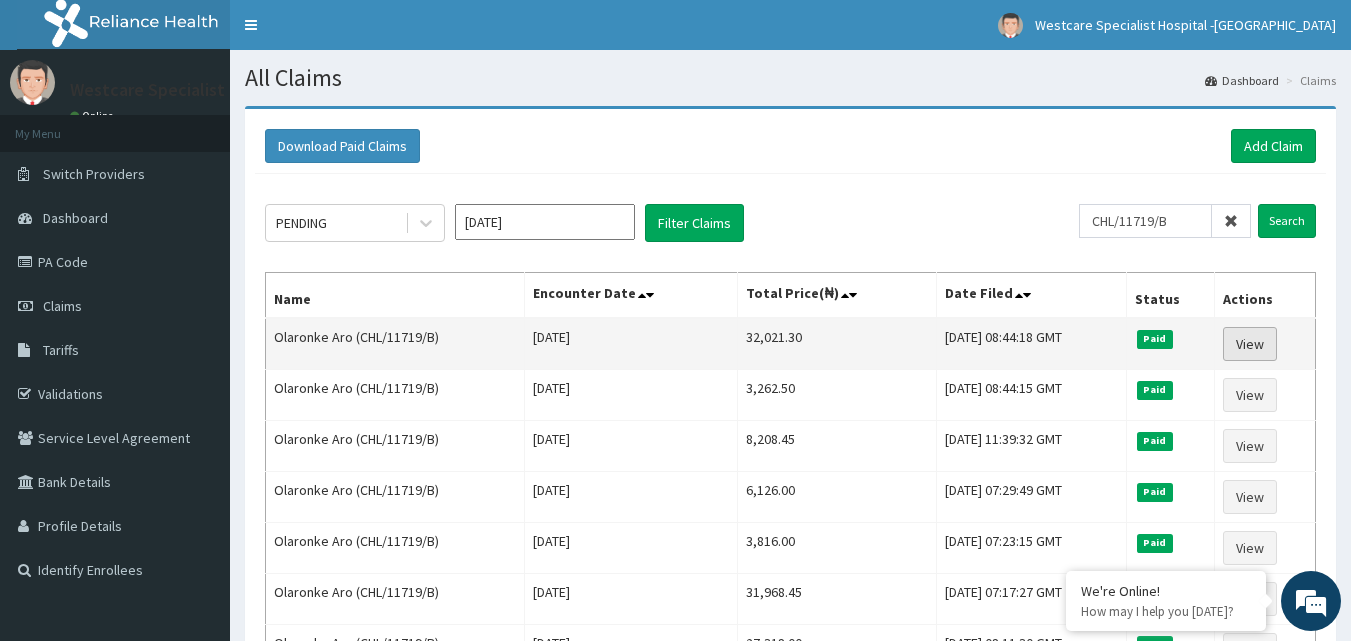 click on "View" at bounding box center [1250, 344] 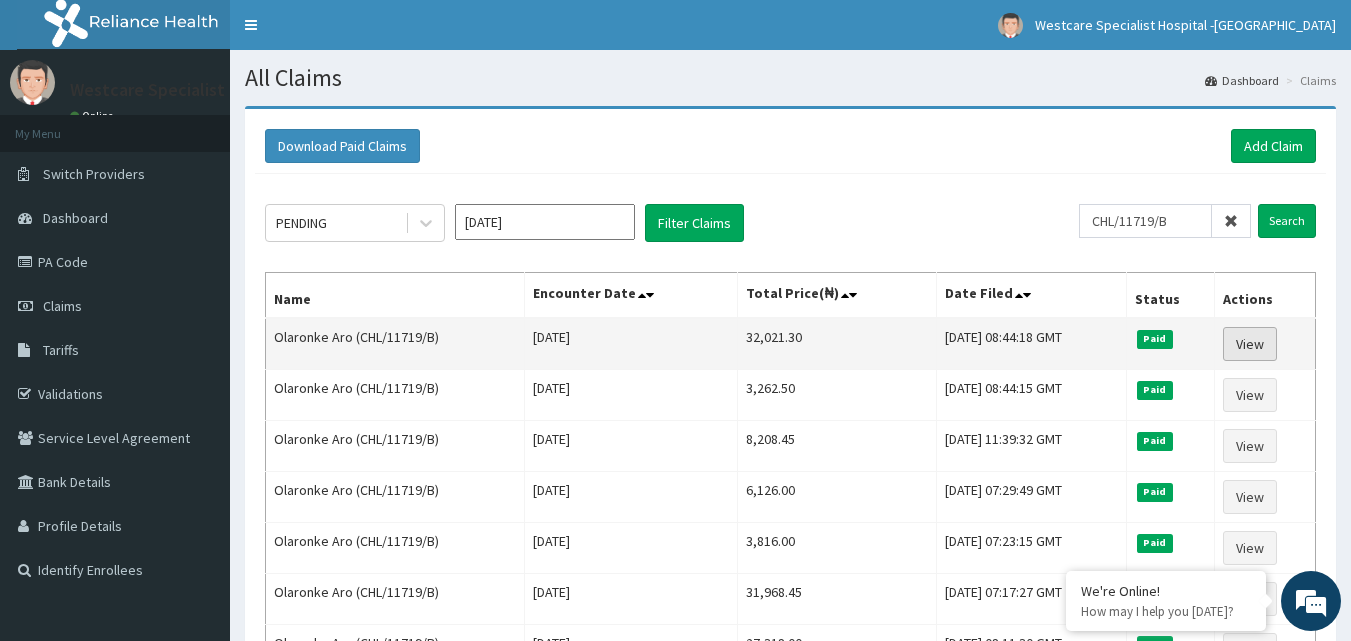 scroll, scrollTop: 0, scrollLeft: 0, axis: both 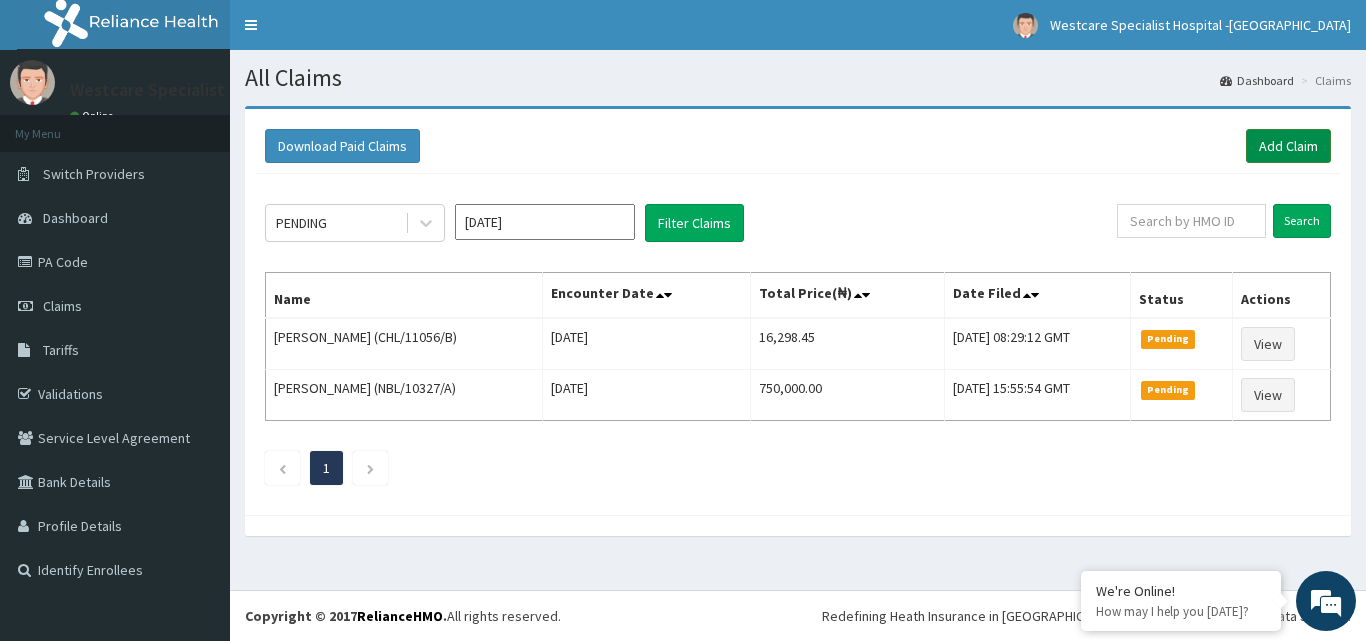 click on "Add Claim" at bounding box center (1288, 146) 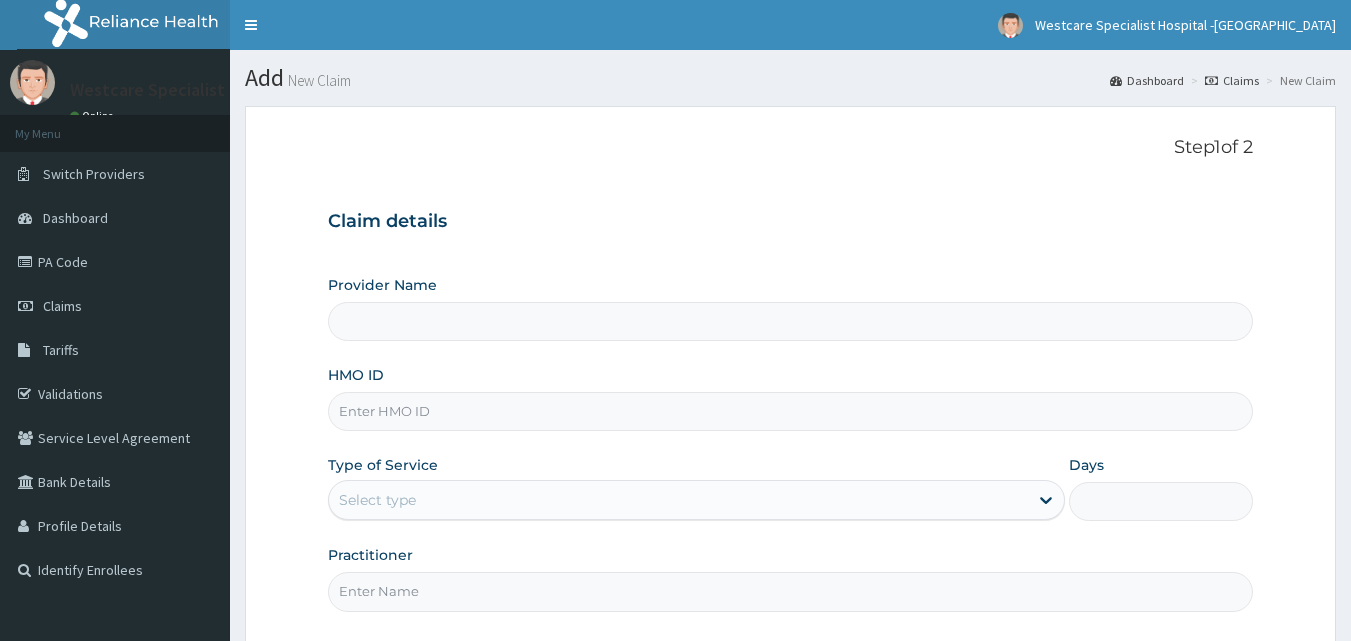 scroll, scrollTop: 0, scrollLeft: 0, axis: both 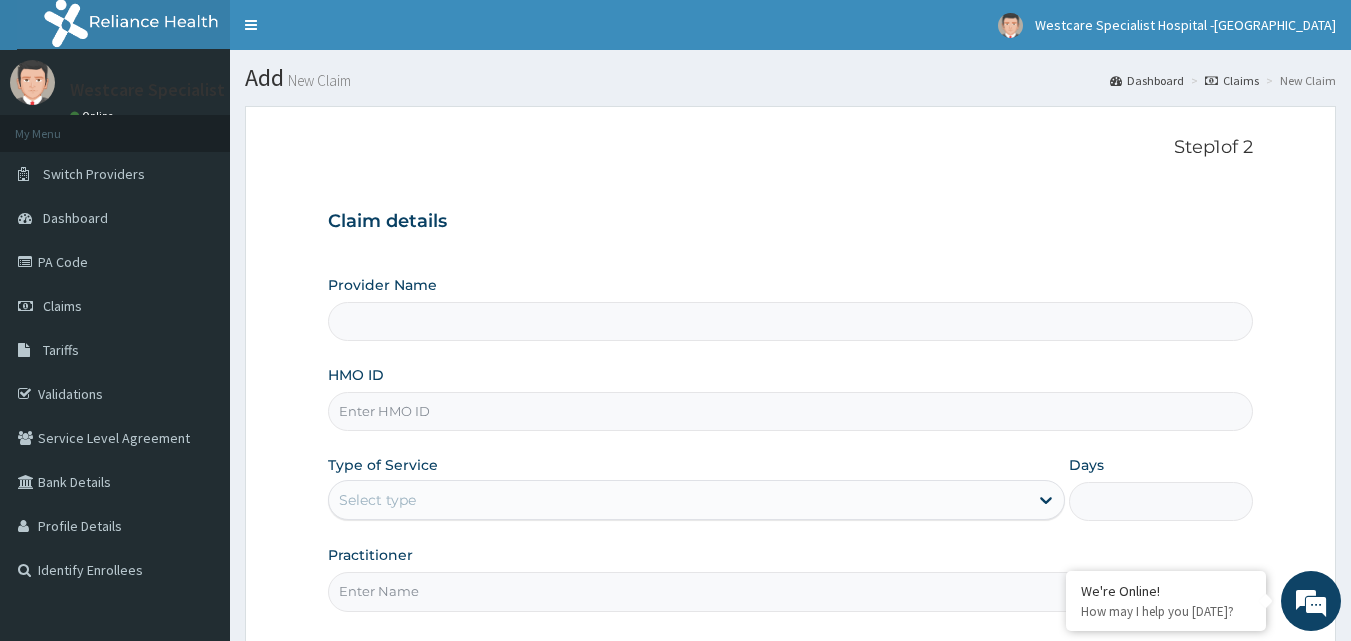 type on "WestCare Specialist Hospital - [GEOGRAPHIC_DATA]" 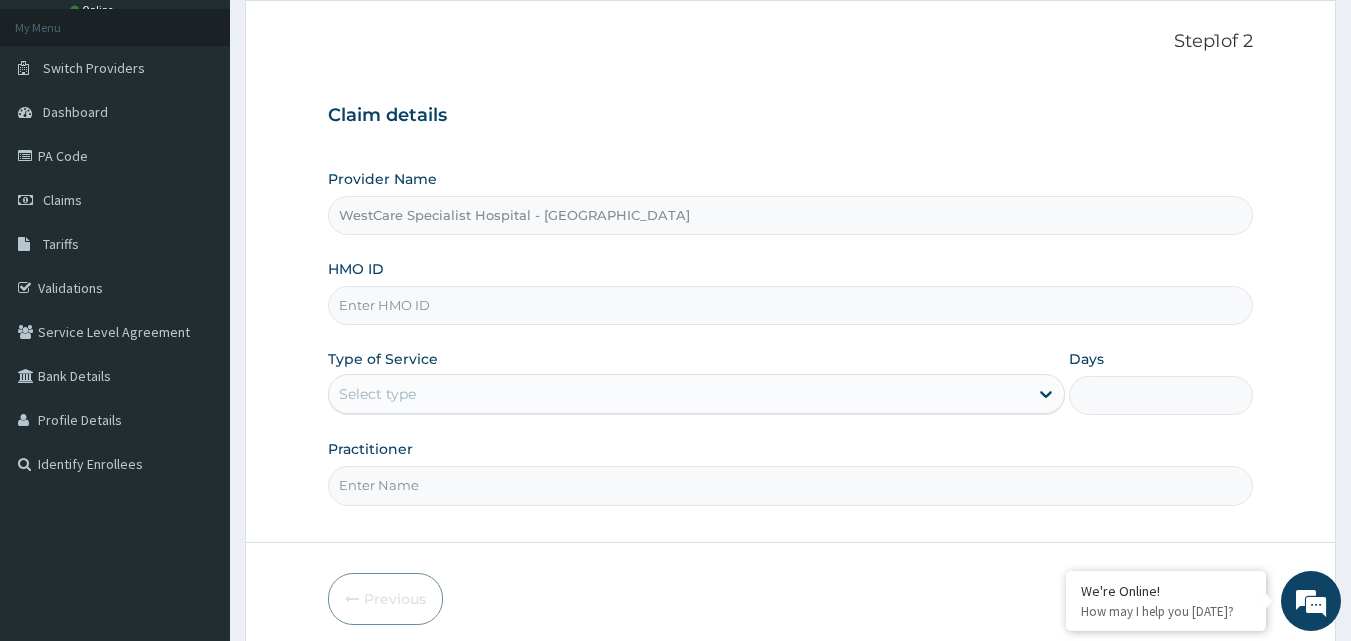 scroll, scrollTop: 187, scrollLeft: 0, axis: vertical 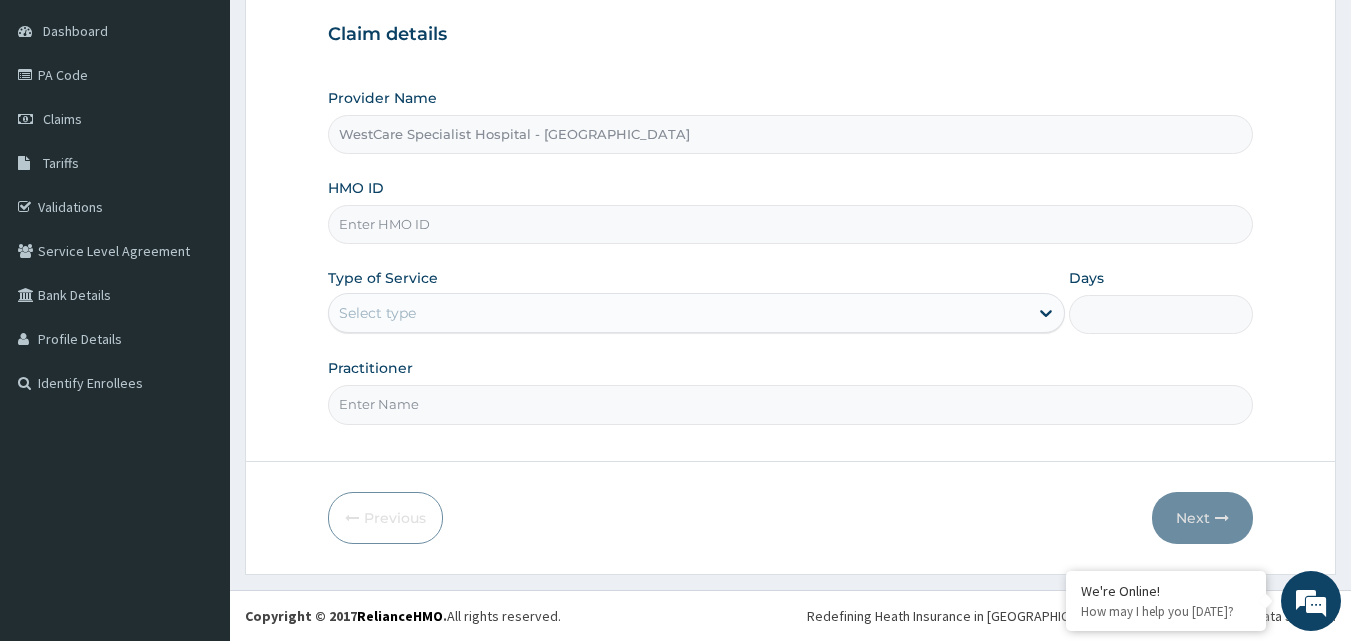 click on "HMO ID" at bounding box center (791, 224) 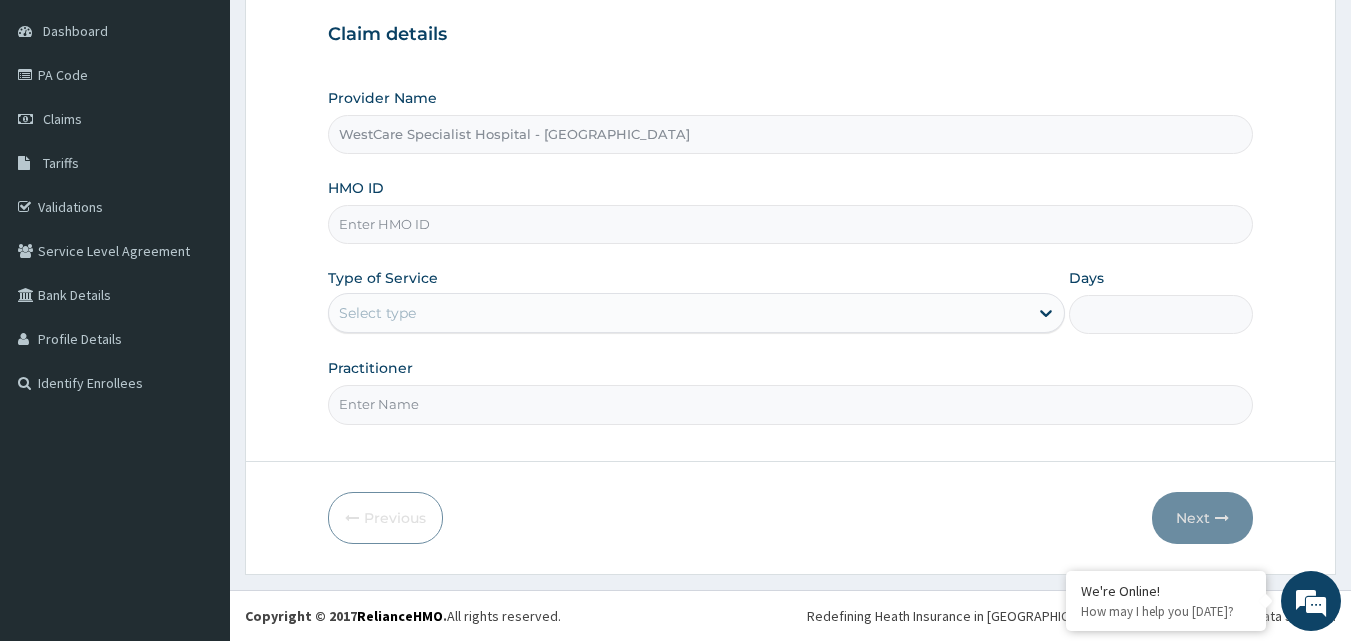 scroll, scrollTop: 0, scrollLeft: 0, axis: both 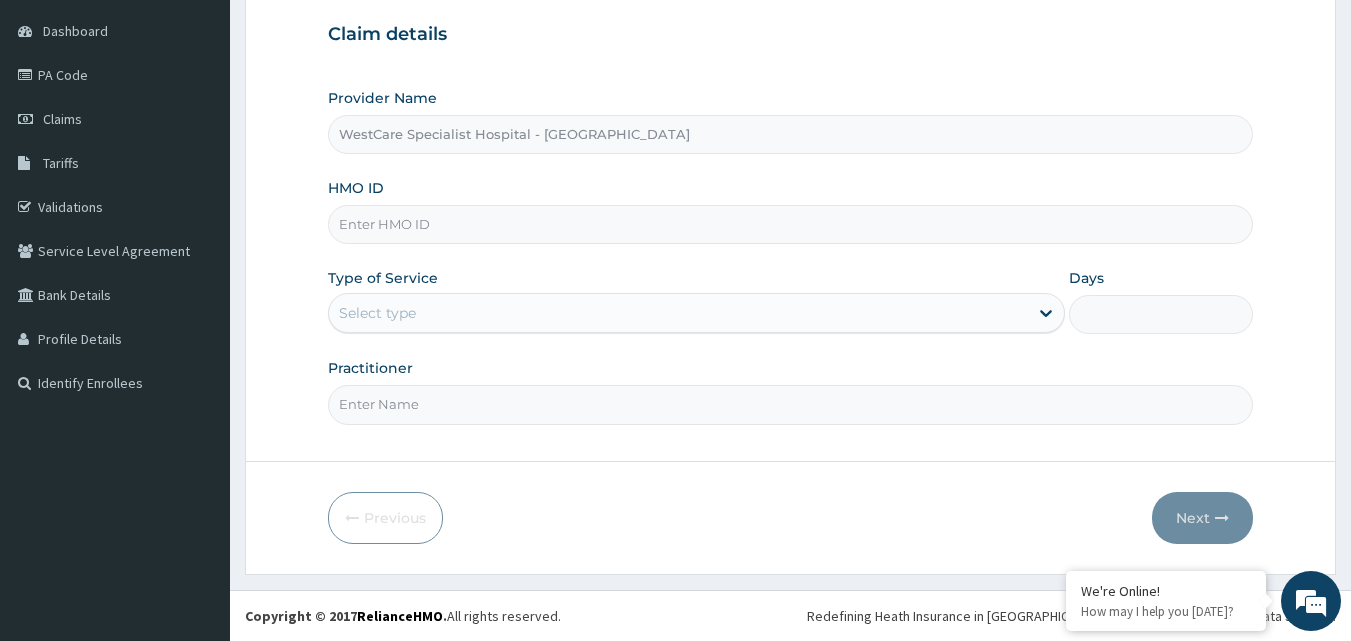 paste on "CHL/11719/B" 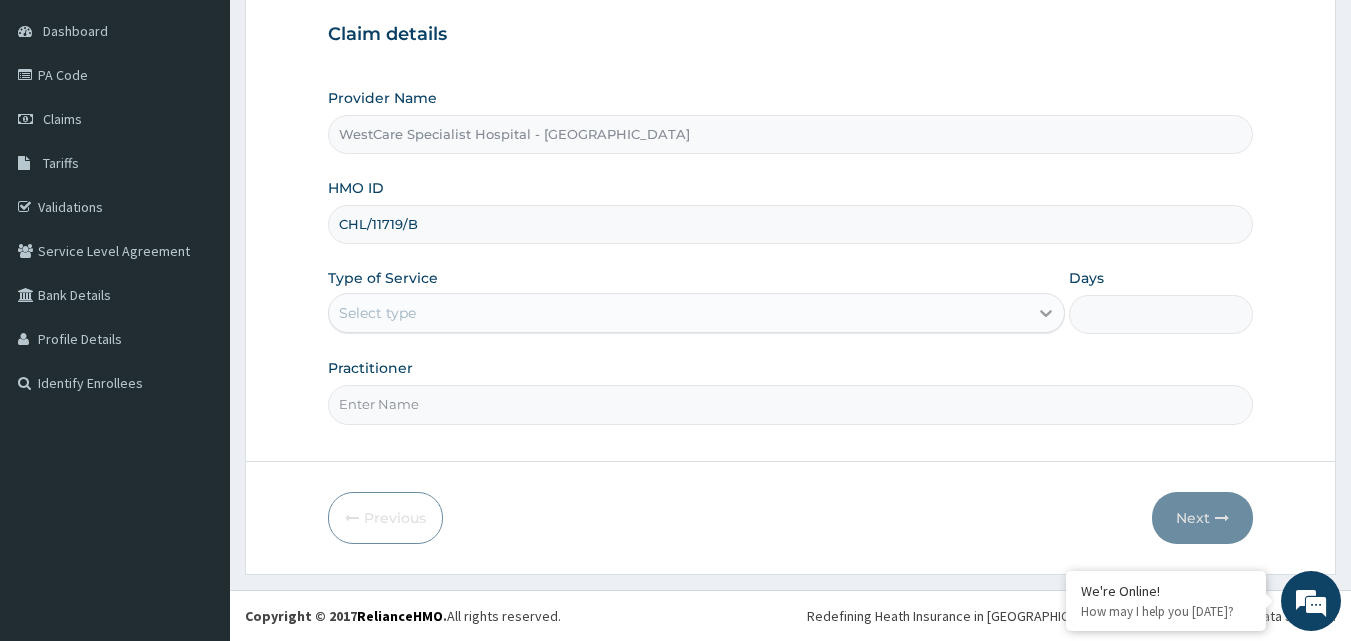type on "CHL/11719/B" 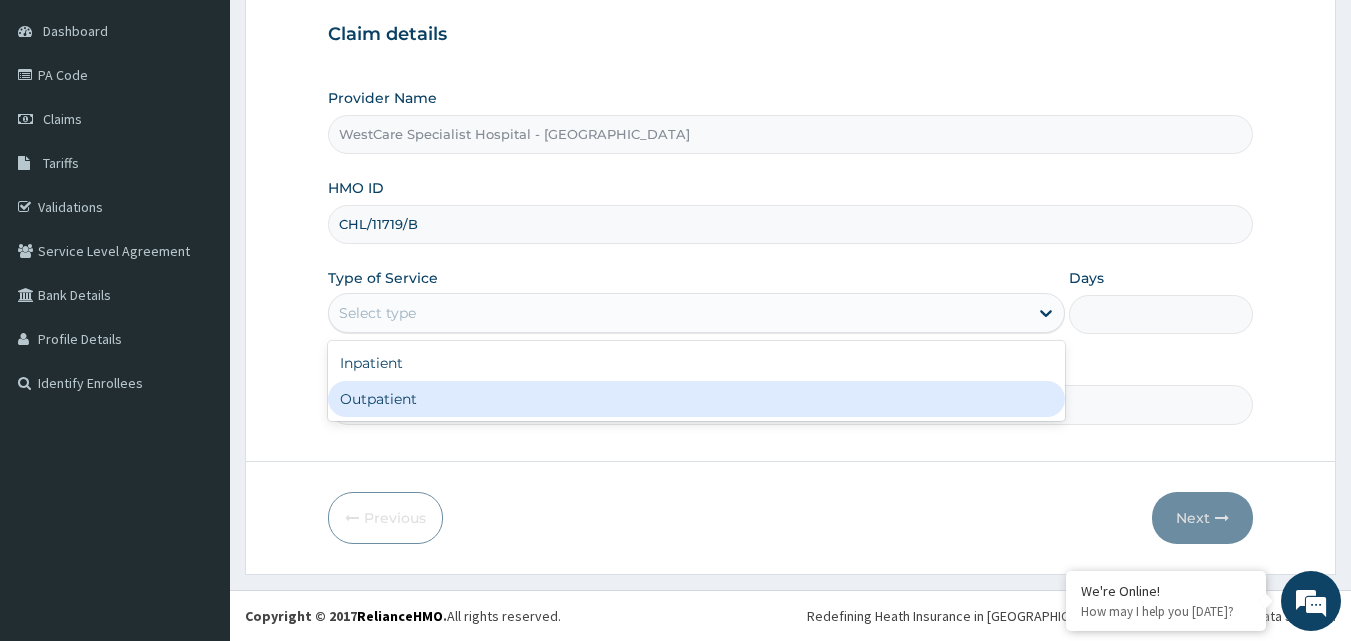 click on "Outpatient" at bounding box center (696, 399) 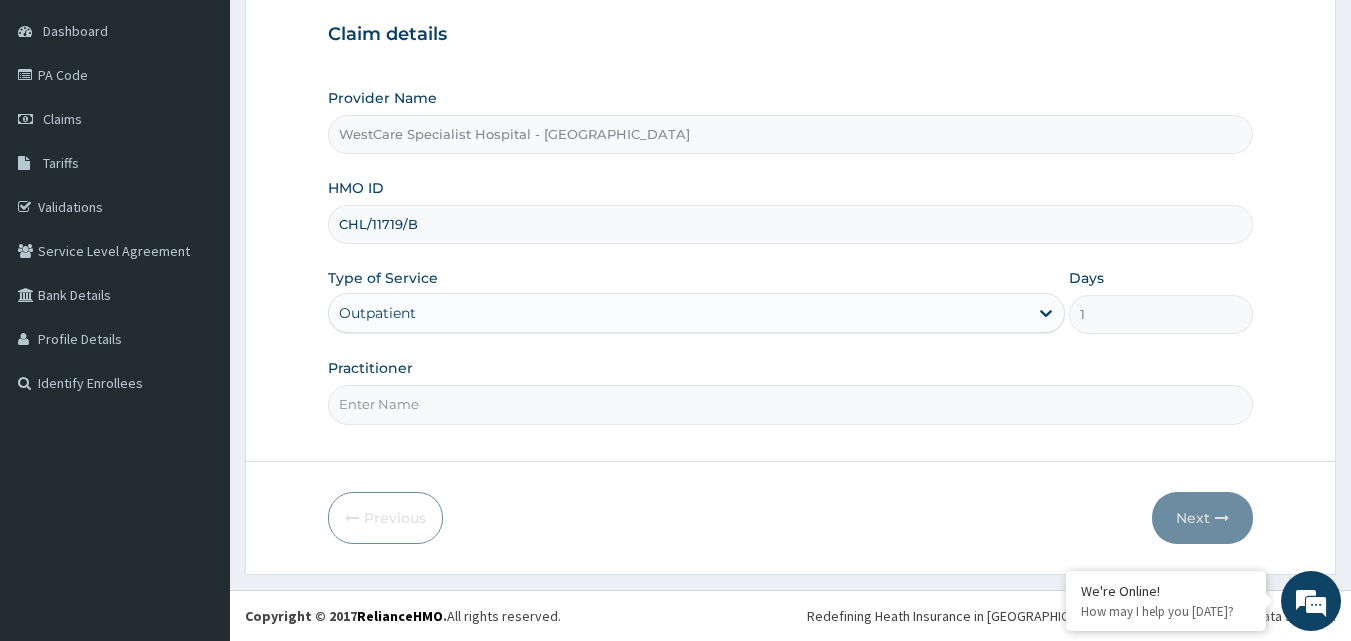click on "Practitioner" at bounding box center [791, 404] 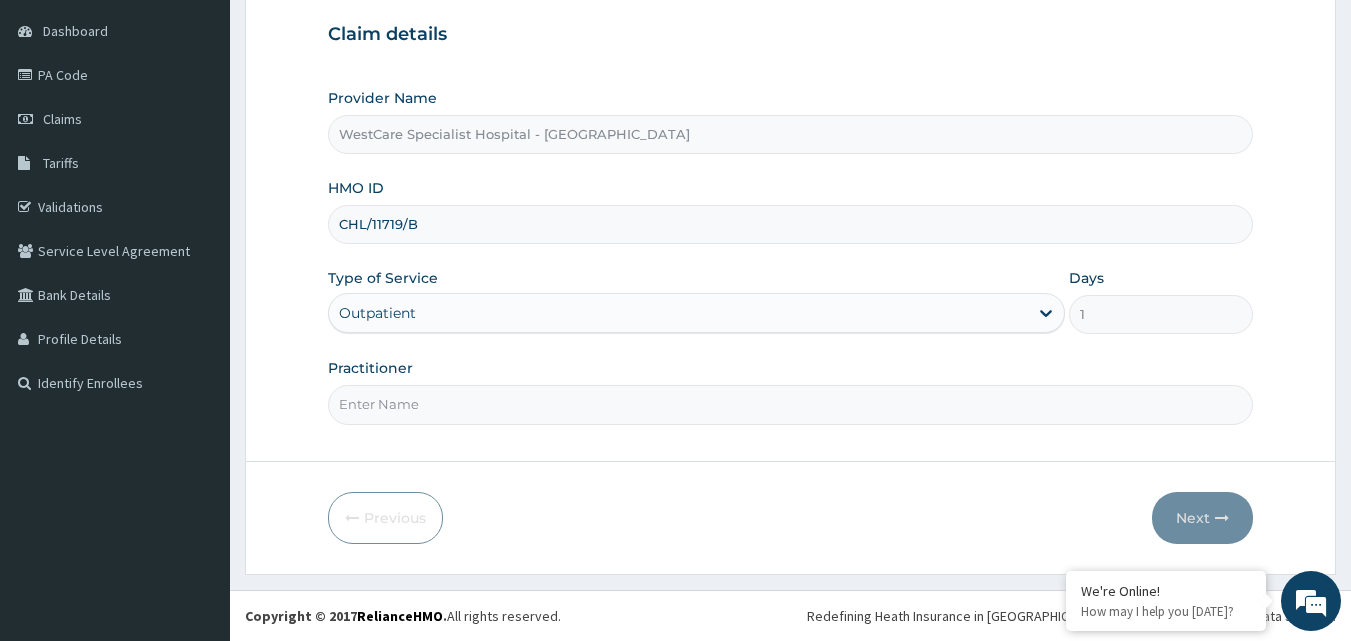 type on "OBIDEYI" 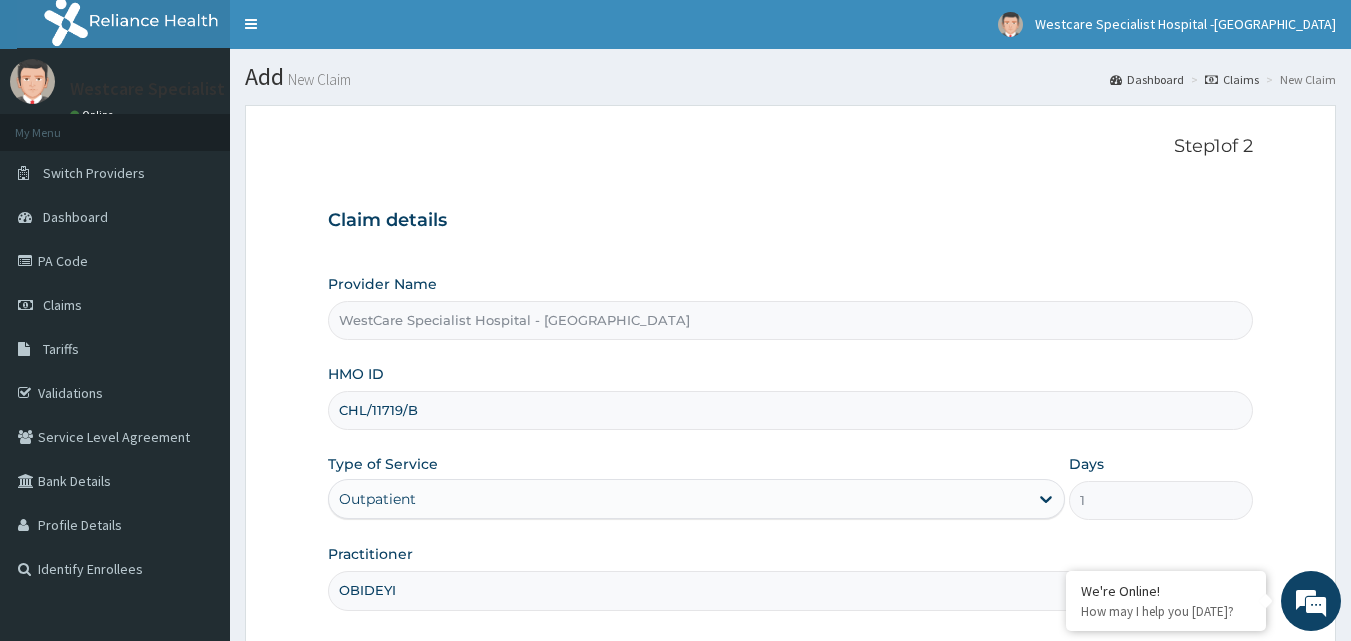 scroll, scrollTop: 0, scrollLeft: 0, axis: both 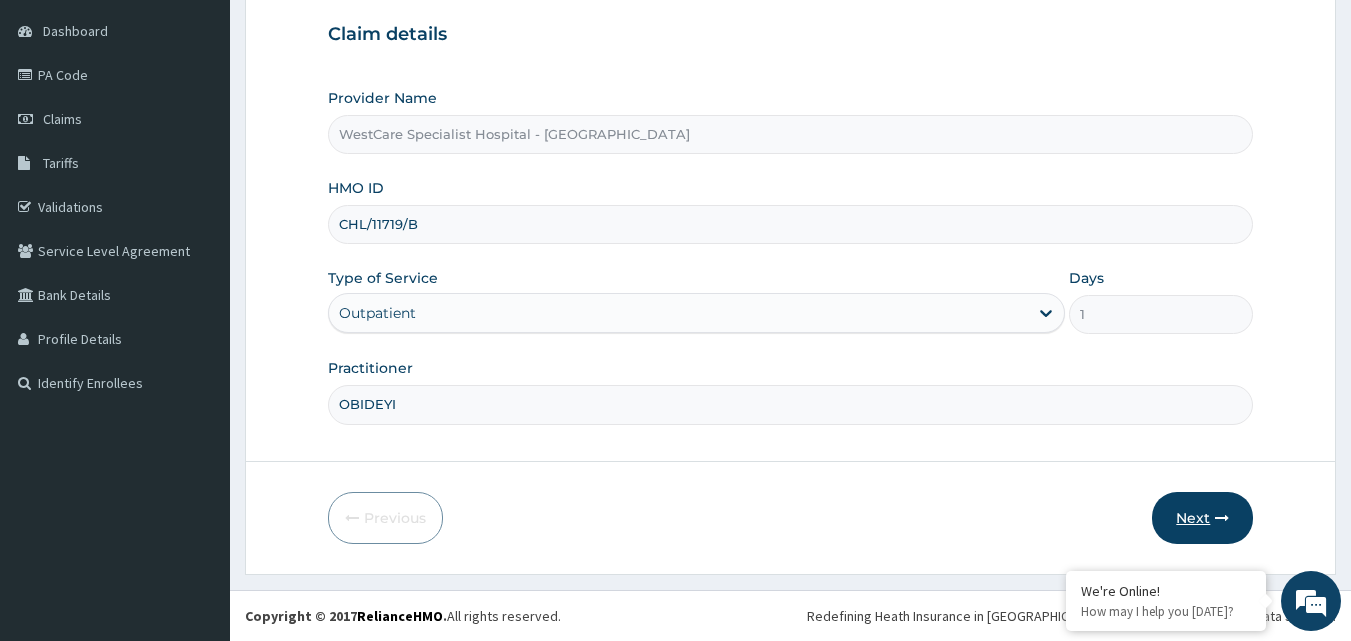 click on "Next" at bounding box center (1202, 518) 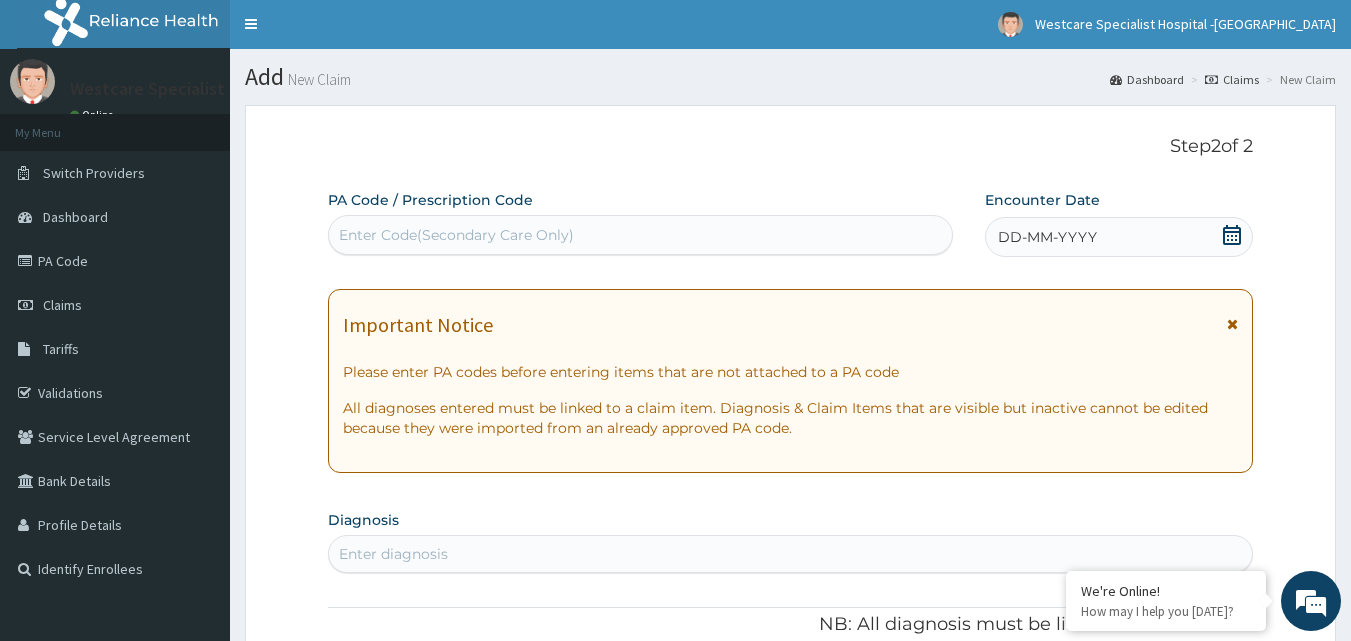 scroll, scrollTop: 0, scrollLeft: 0, axis: both 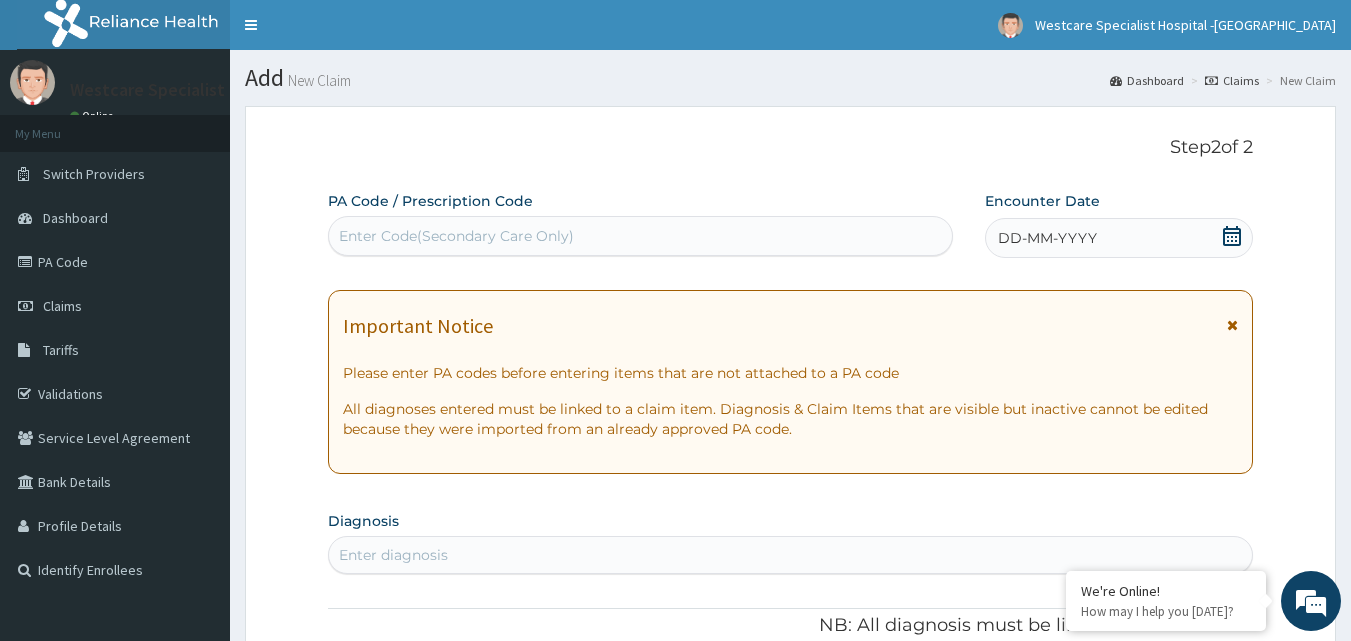 click on "Enter Code(Secondary Care Only)" at bounding box center [456, 236] 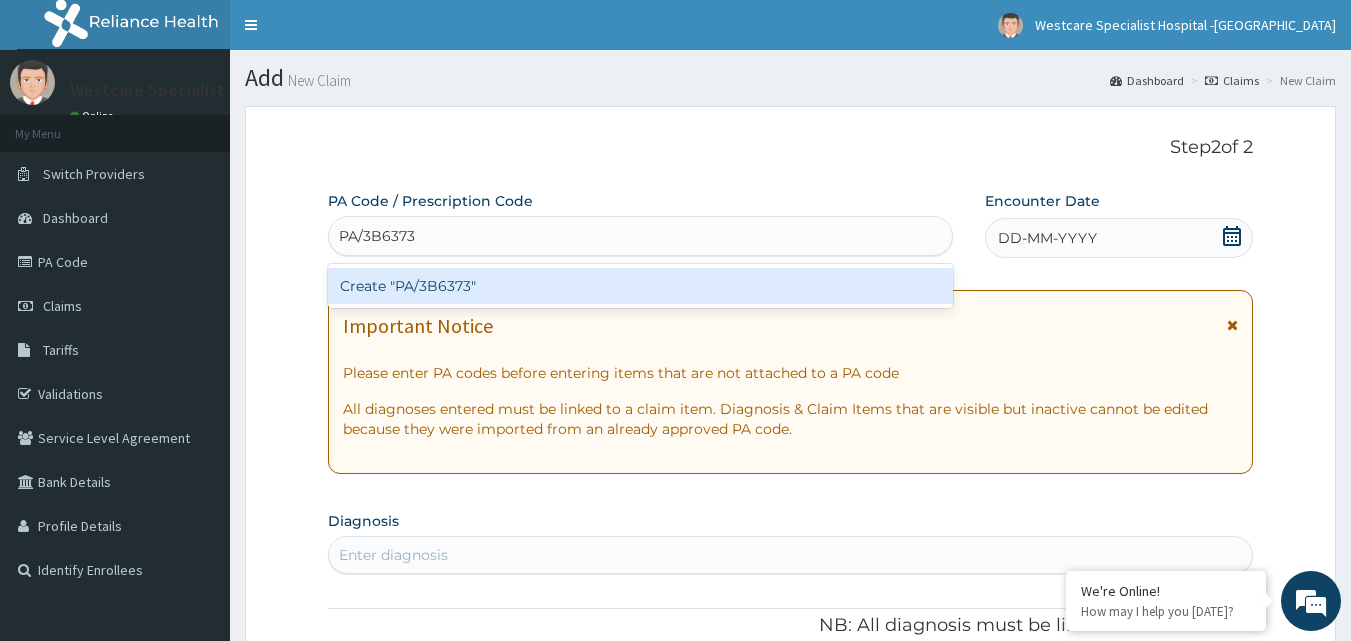 click on "Create "PA/3B6373"" at bounding box center [641, 286] 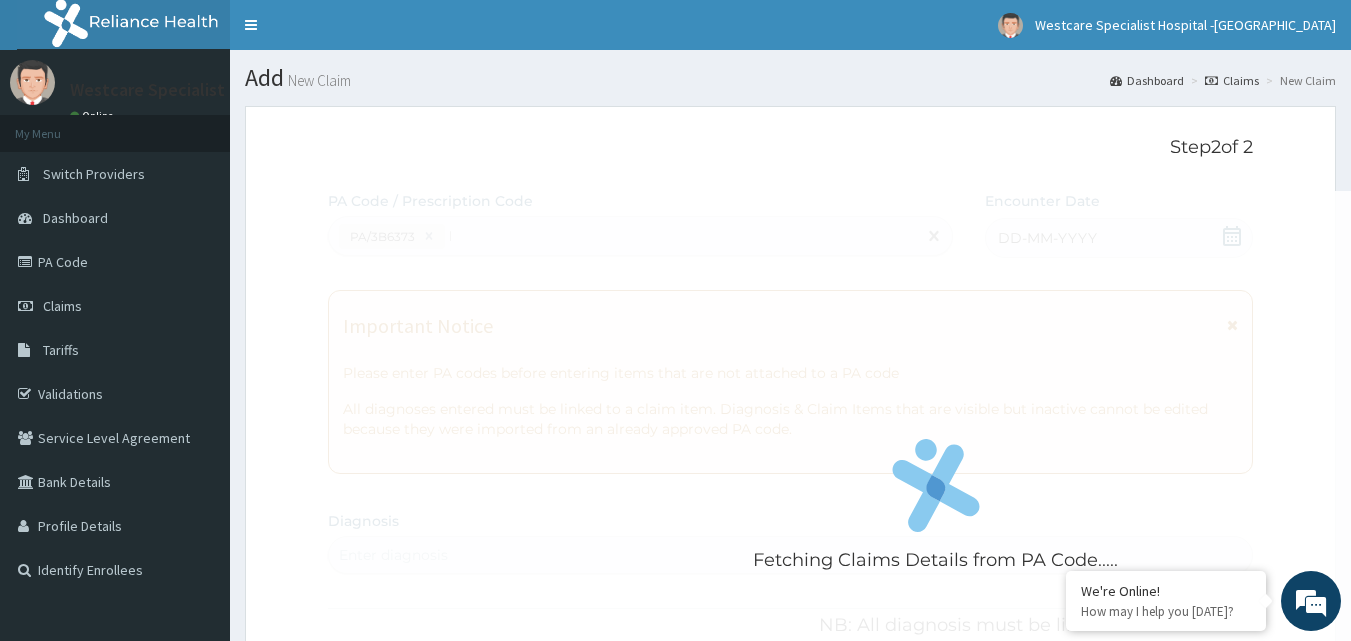 type 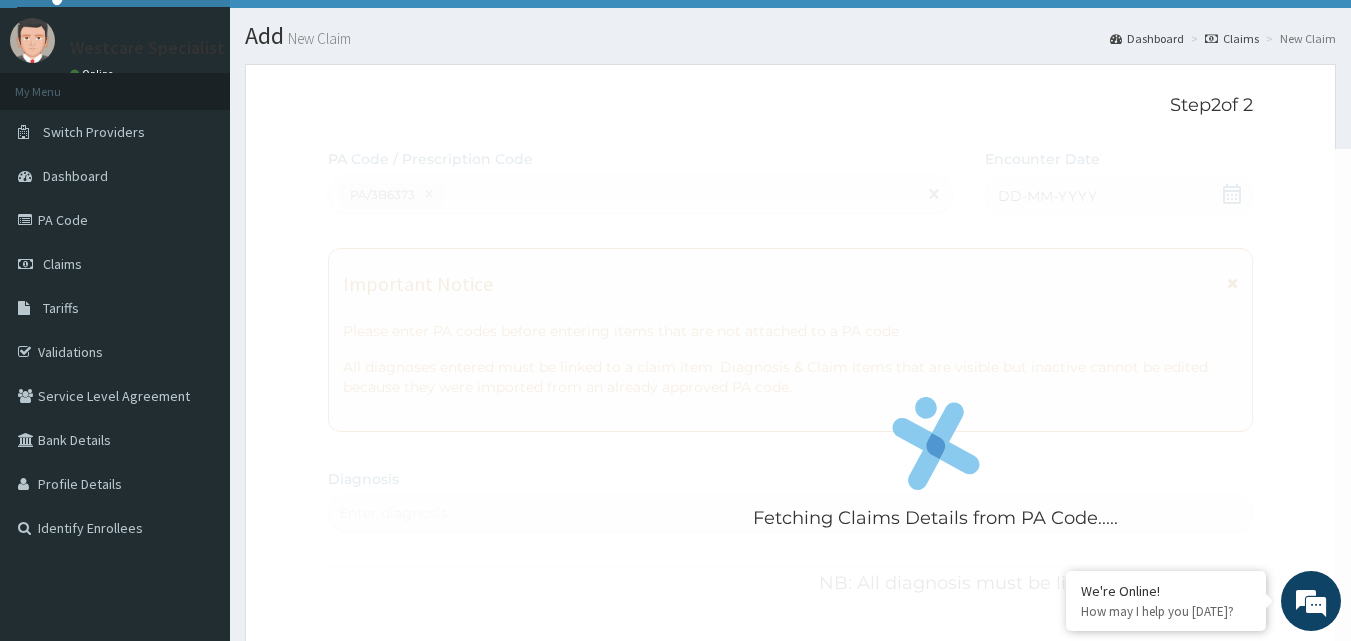 scroll, scrollTop: 0, scrollLeft: 0, axis: both 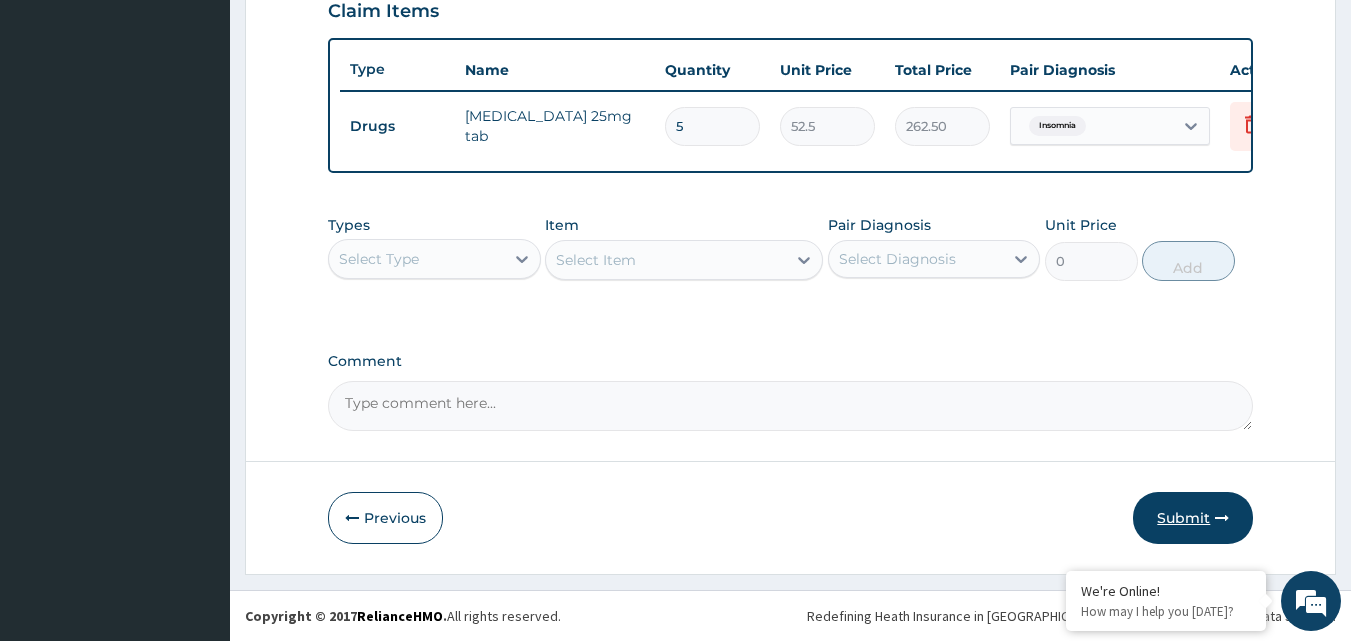 click on "Submit" at bounding box center [1193, 518] 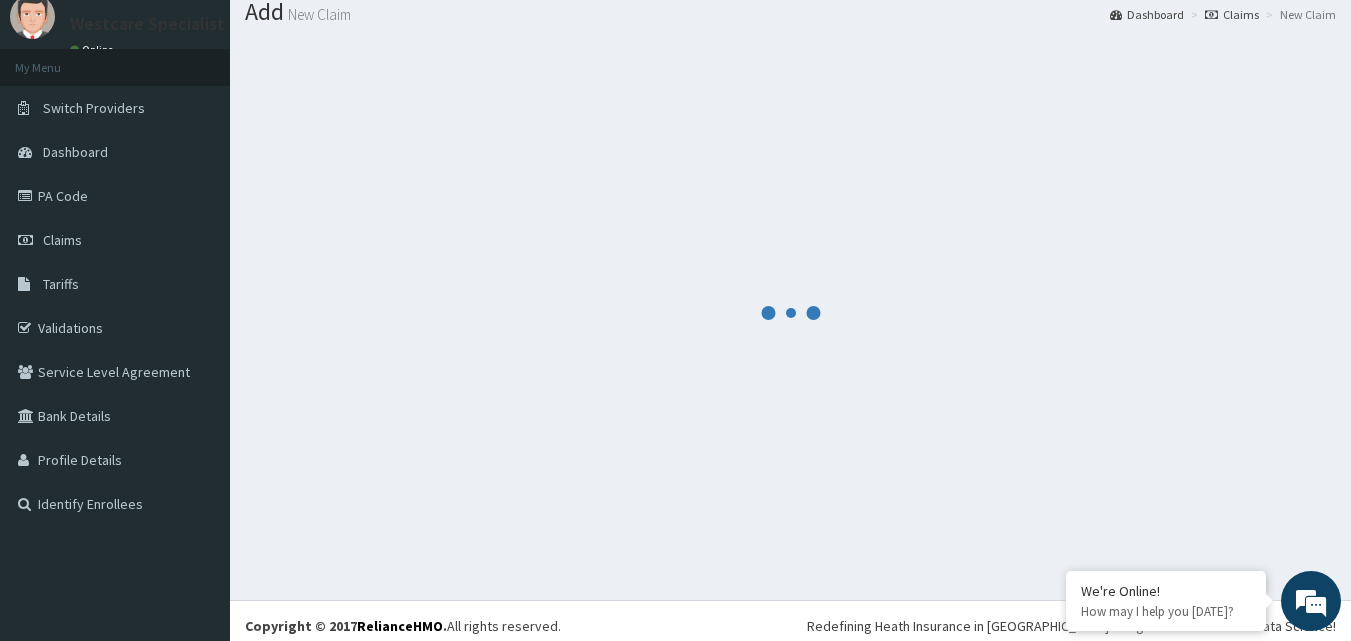 scroll, scrollTop: 0, scrollLeft: 0, axis: both 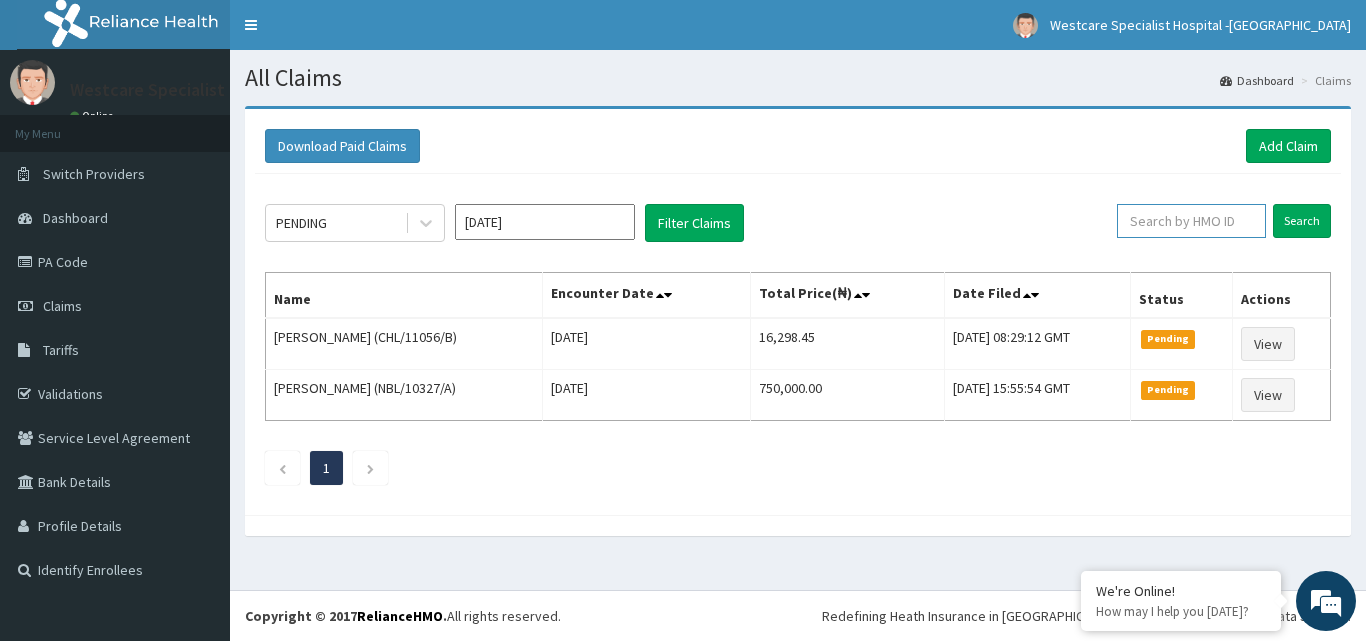 click at bounding box center [1191, 221] 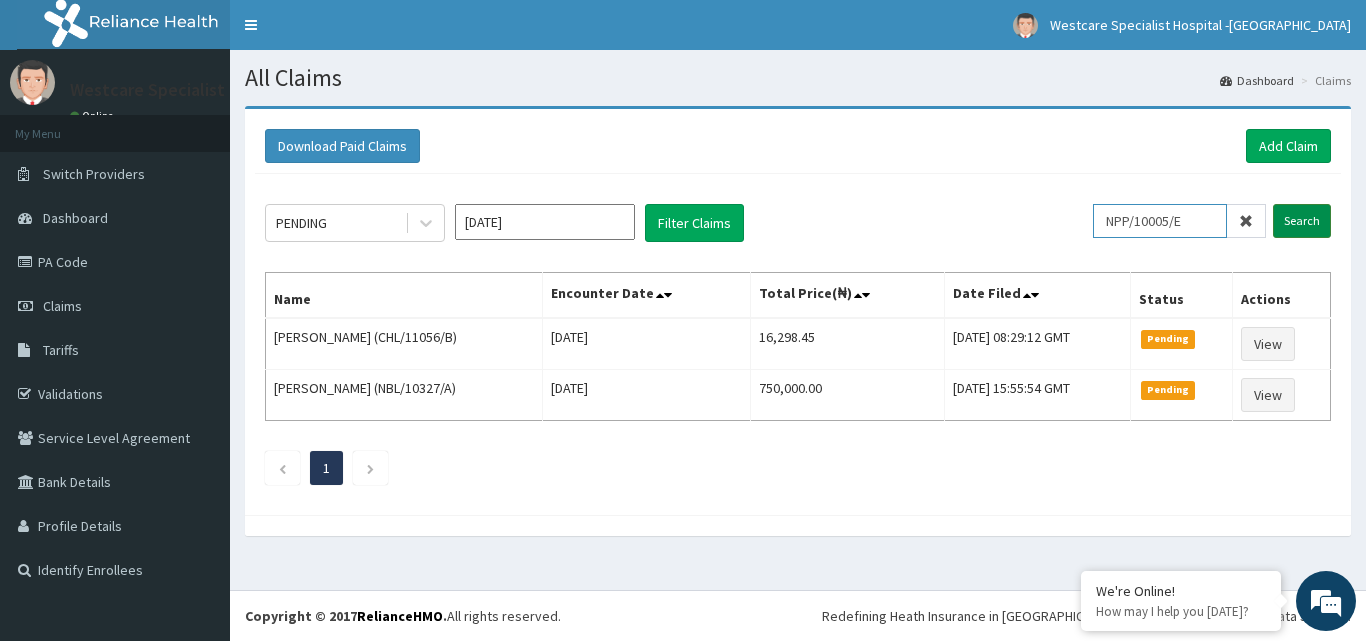 type on "NPP/10005/E" 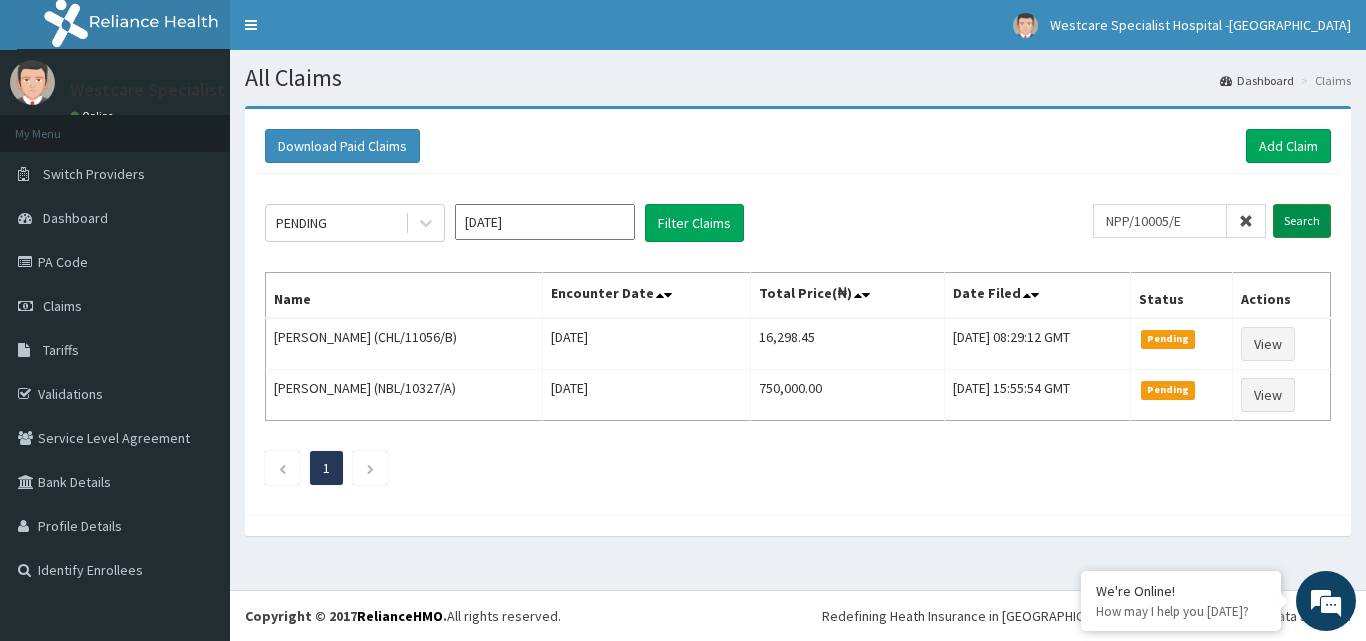 click on "Search" at bounding box center (1302, 221) 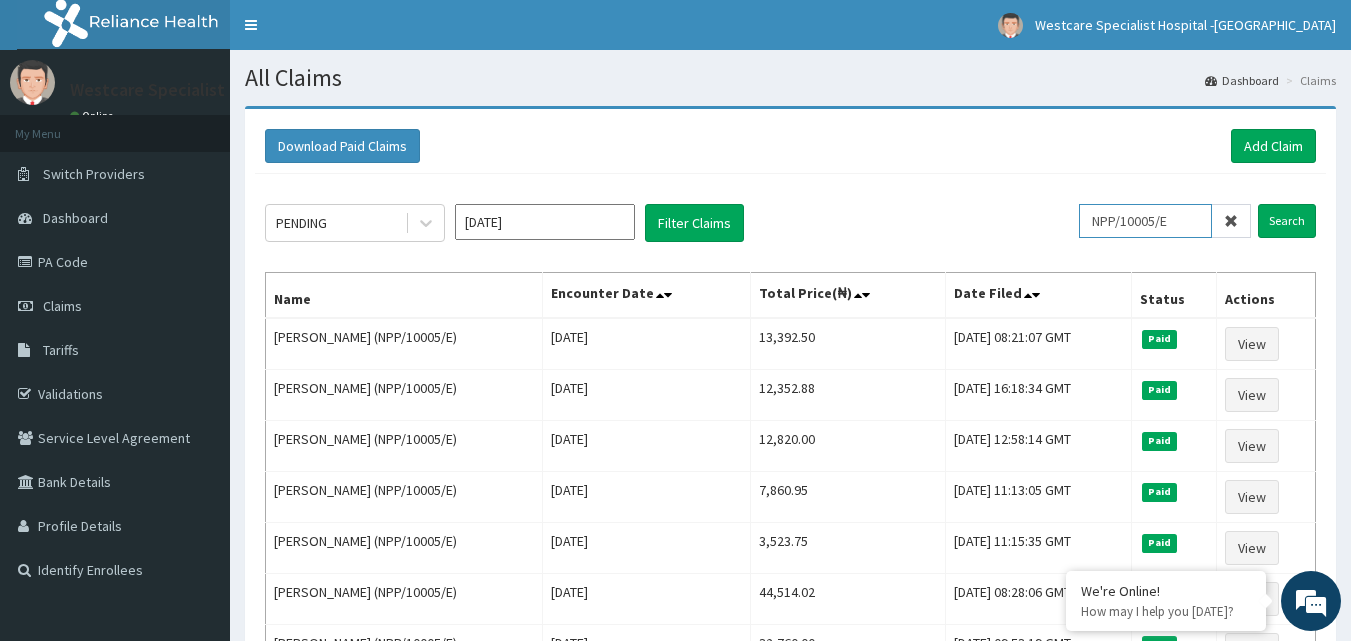 click on "NPP/10005/E" at bounding box center (1145, 221) 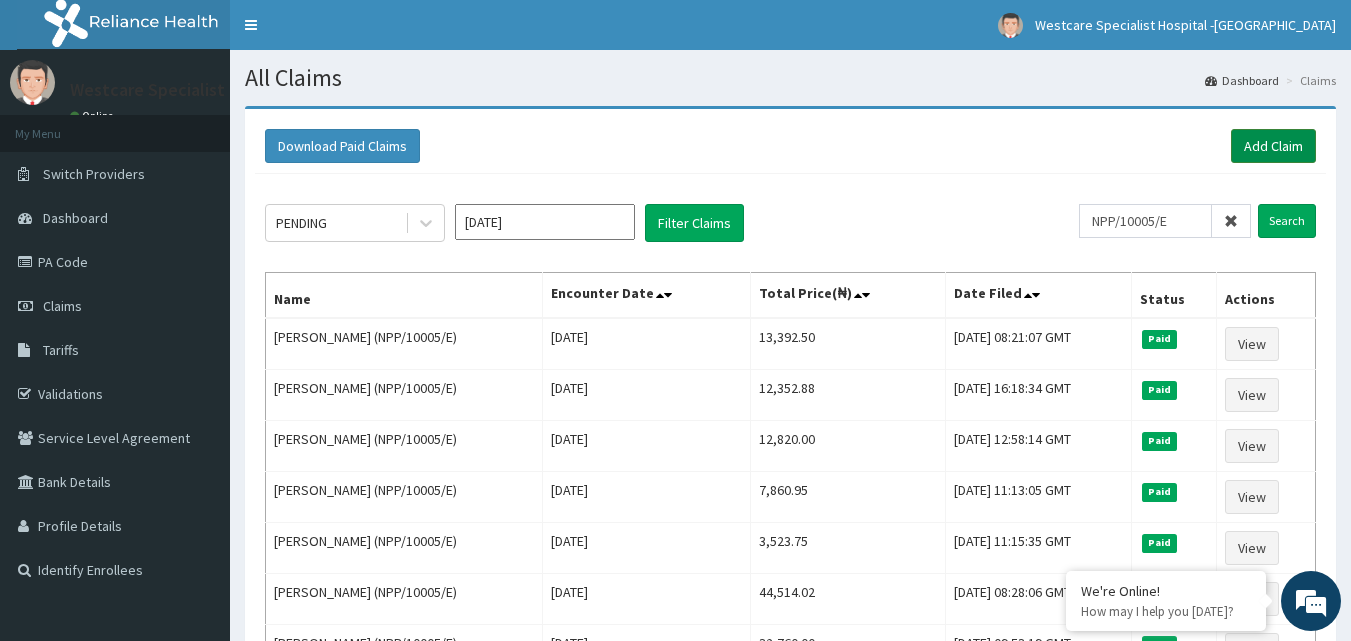click on "Add Claim" at bounding box center [1273, 146] 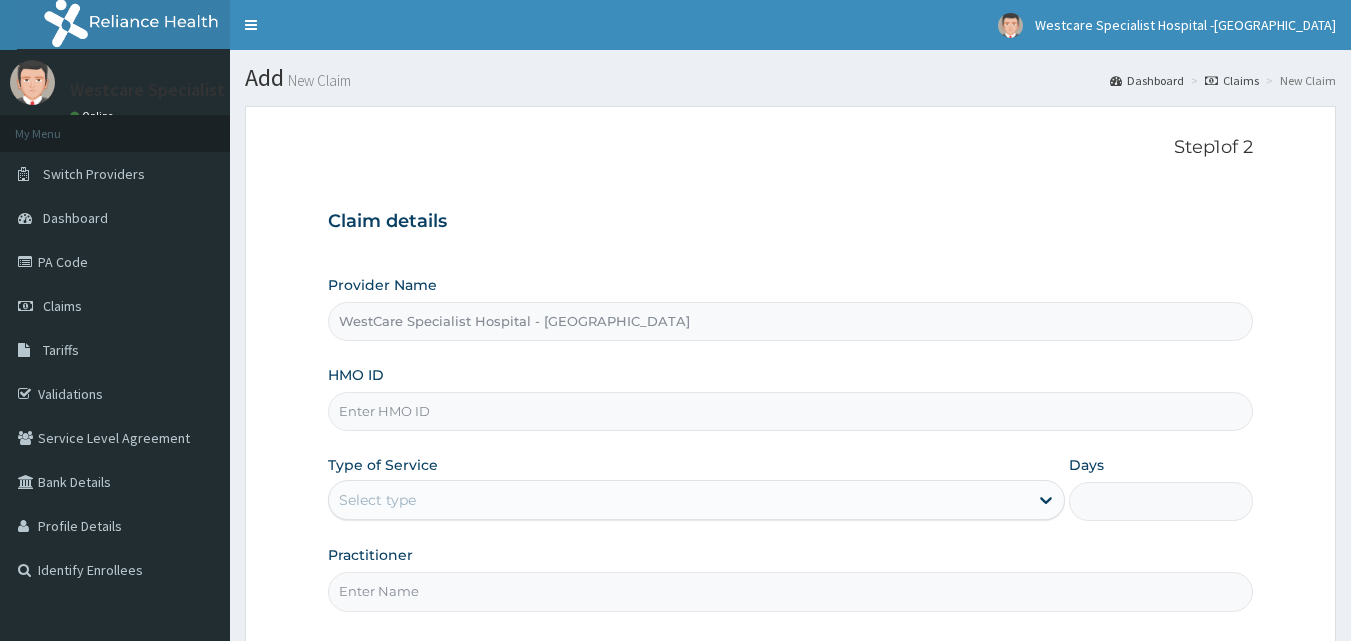 scroll, scrollTop: 0, scrollLeft: 0, axis: both 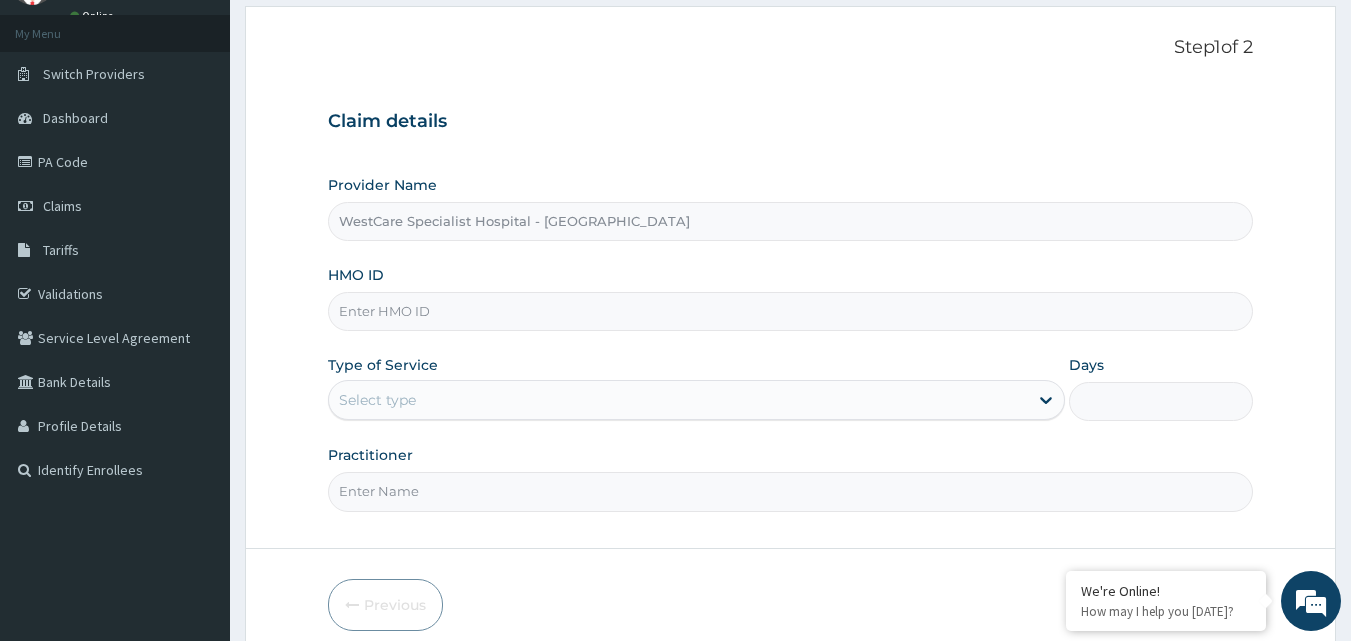 click on "HMO ID" at bounding box center (791, 311) 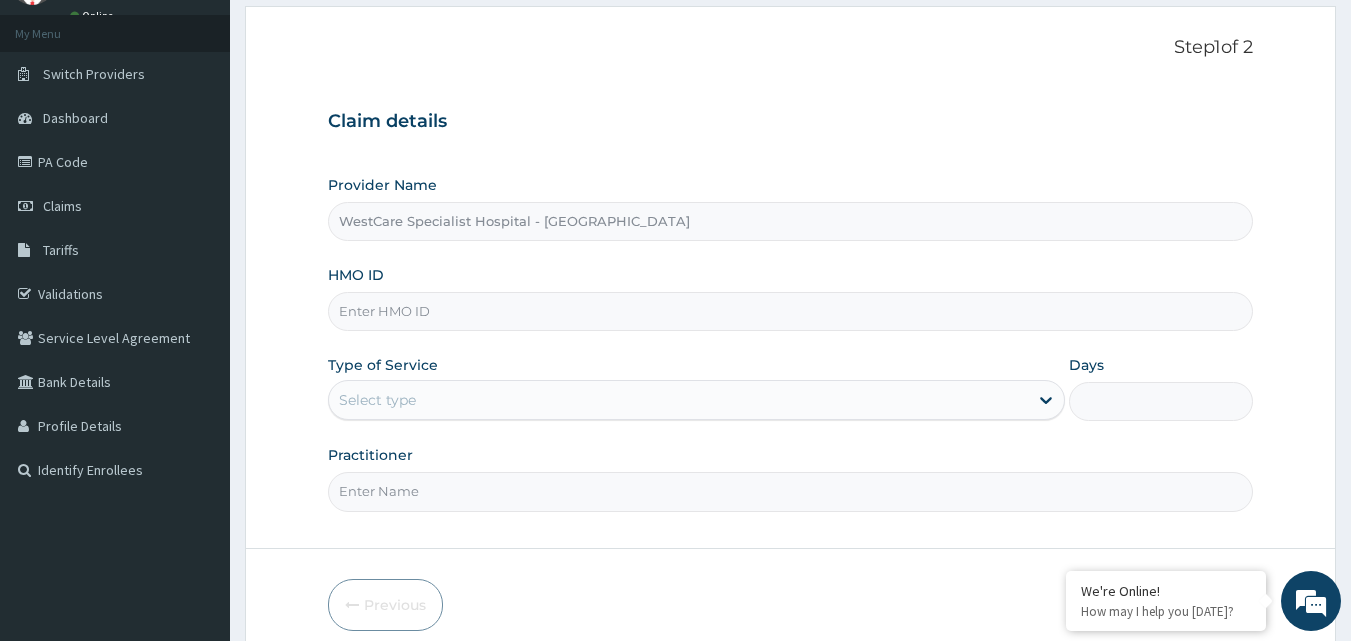 paste on "NPP/10005/A" 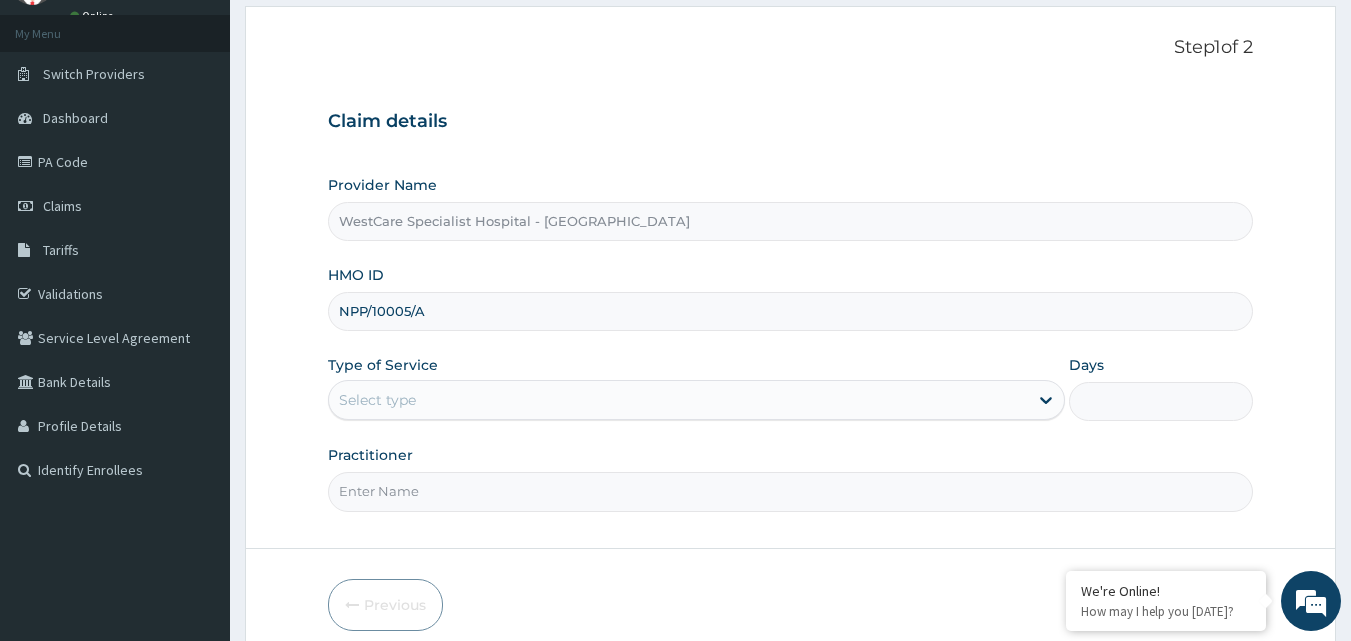 scroll, scrollTop: 0, scrollLeft: 0, axis: both 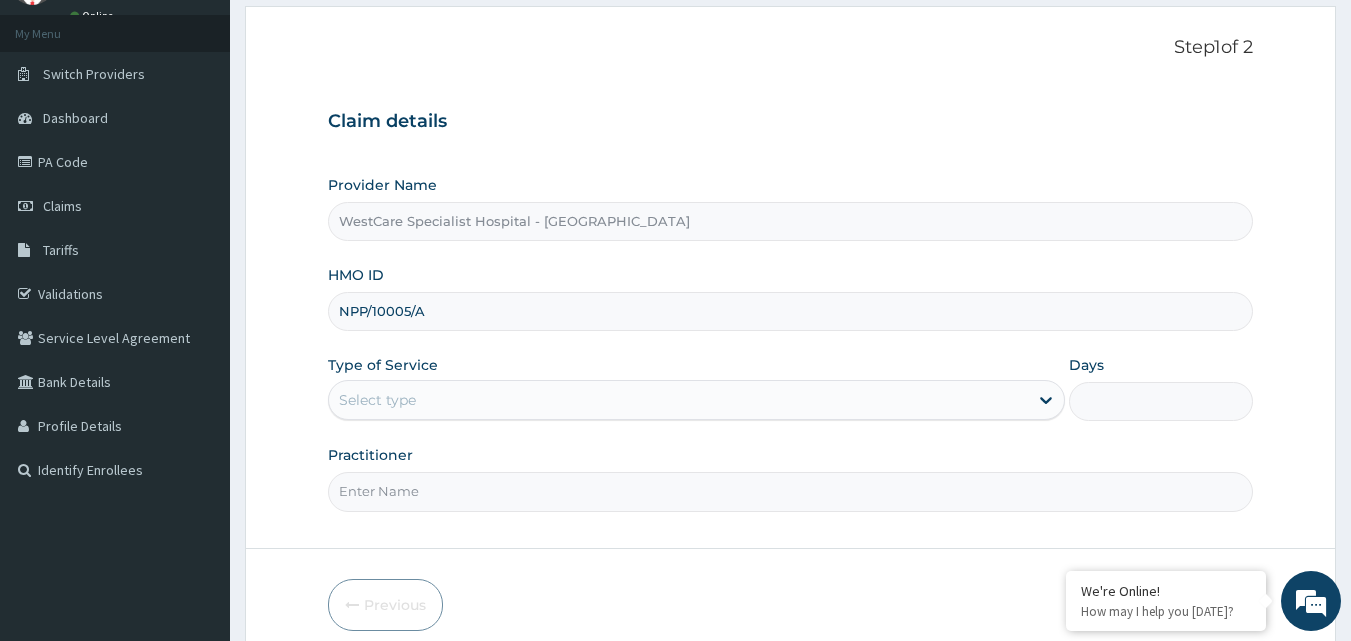 type on "NPP/10005/A" 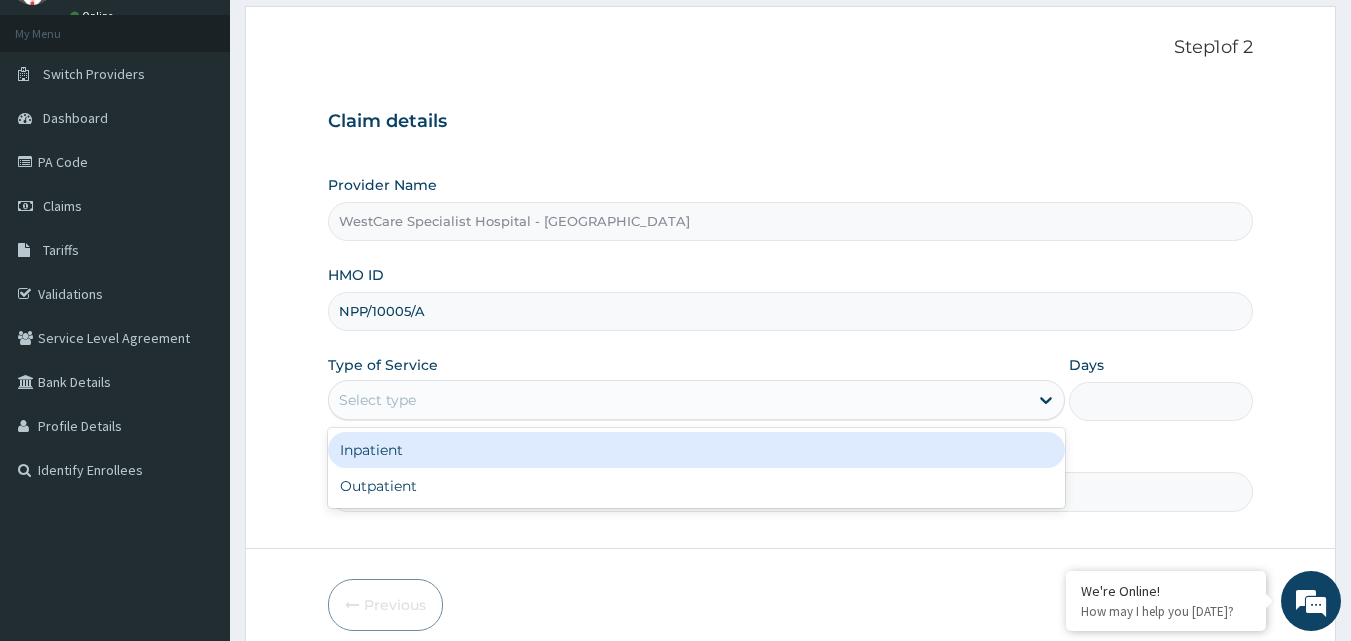click on "Select type" at bounding box center (678, 400) 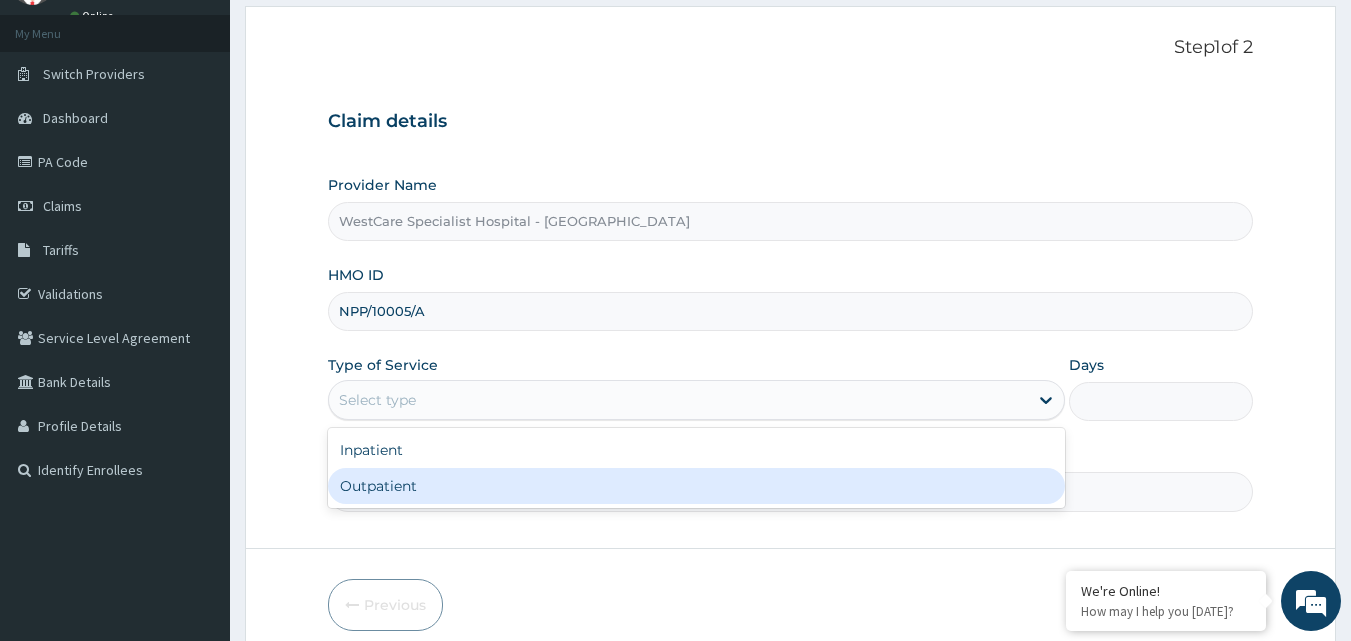 click on "Outpatient" at bounding box center (696, 486) 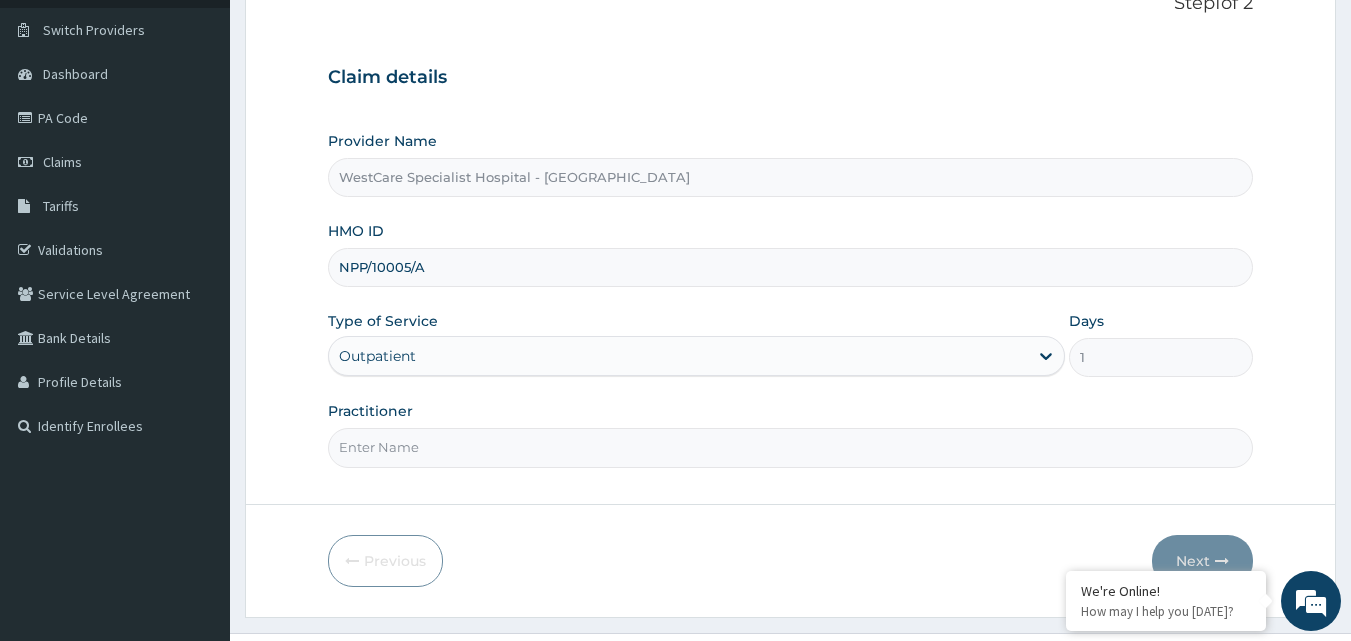 scroll, scrollTop: 187, scrollLeft: 0, axis: vertical 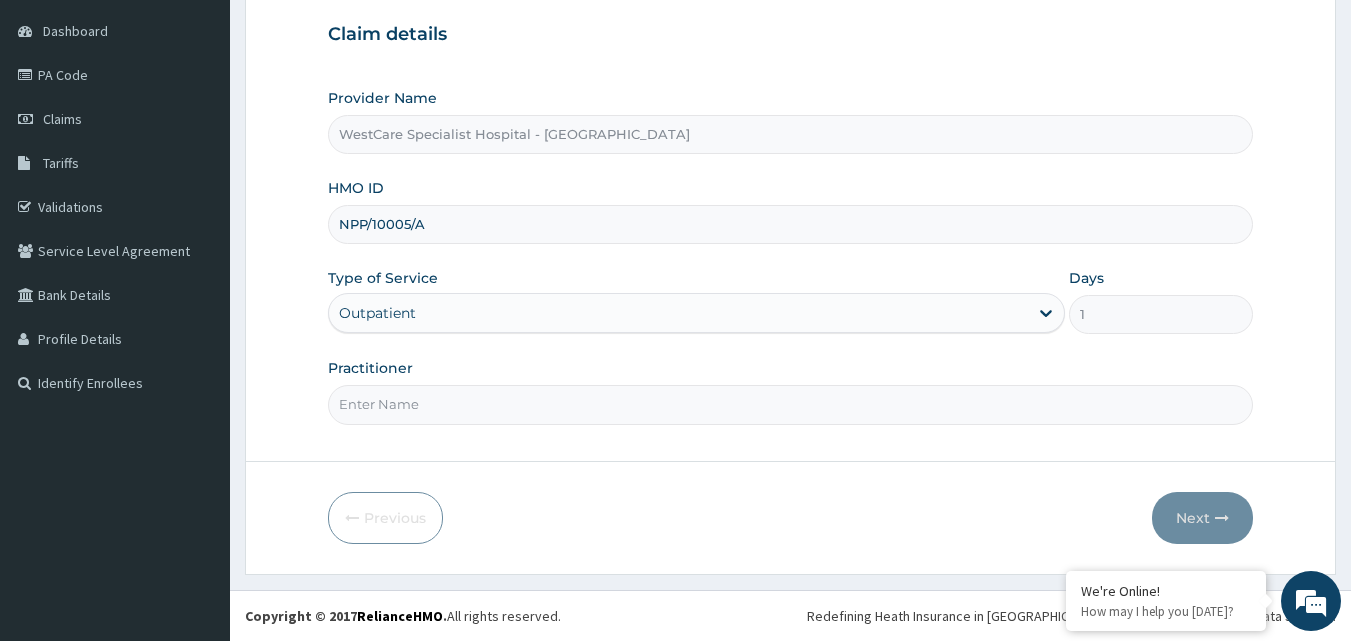 click on "Practitioner" at bounding box center [791, 404] 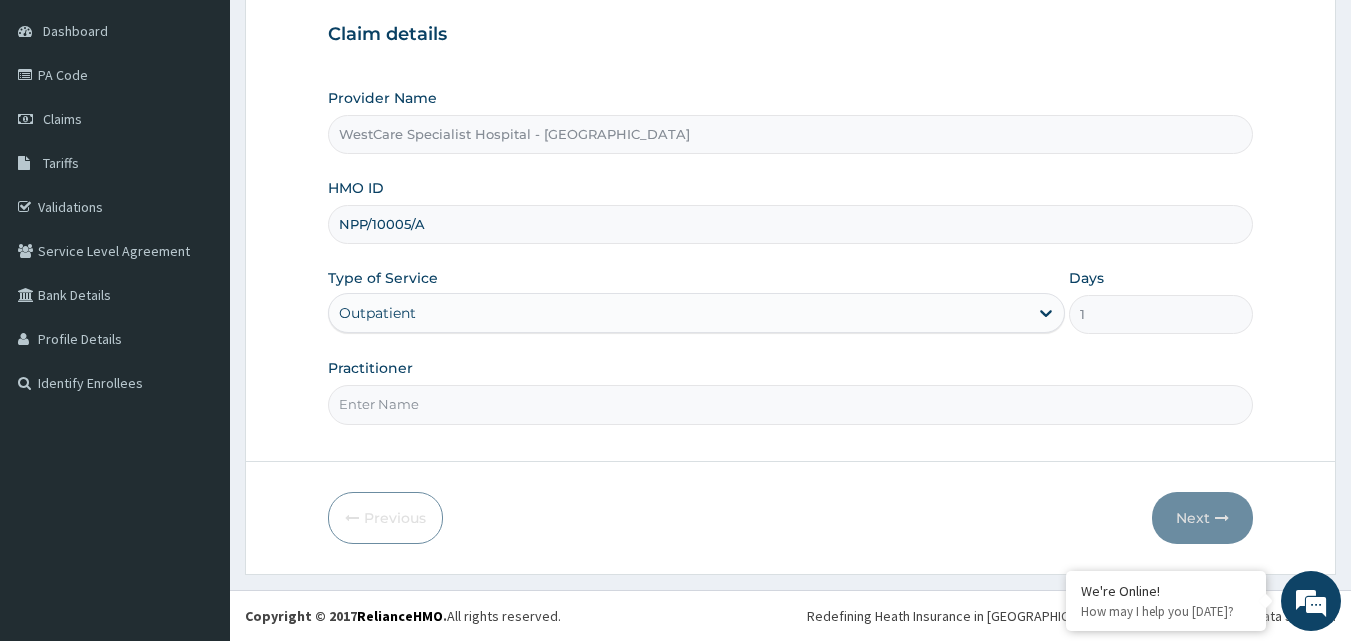 type on "OBIDEYI" 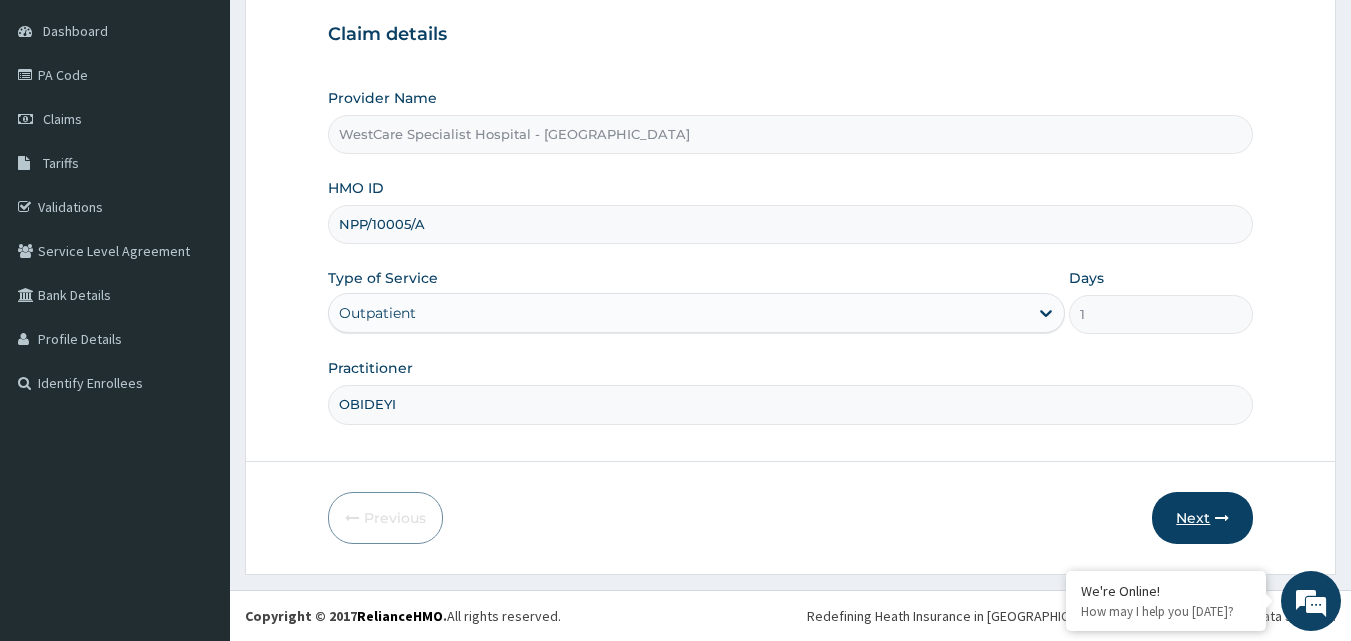 click on "Next" at bounding box center [1202, 518] 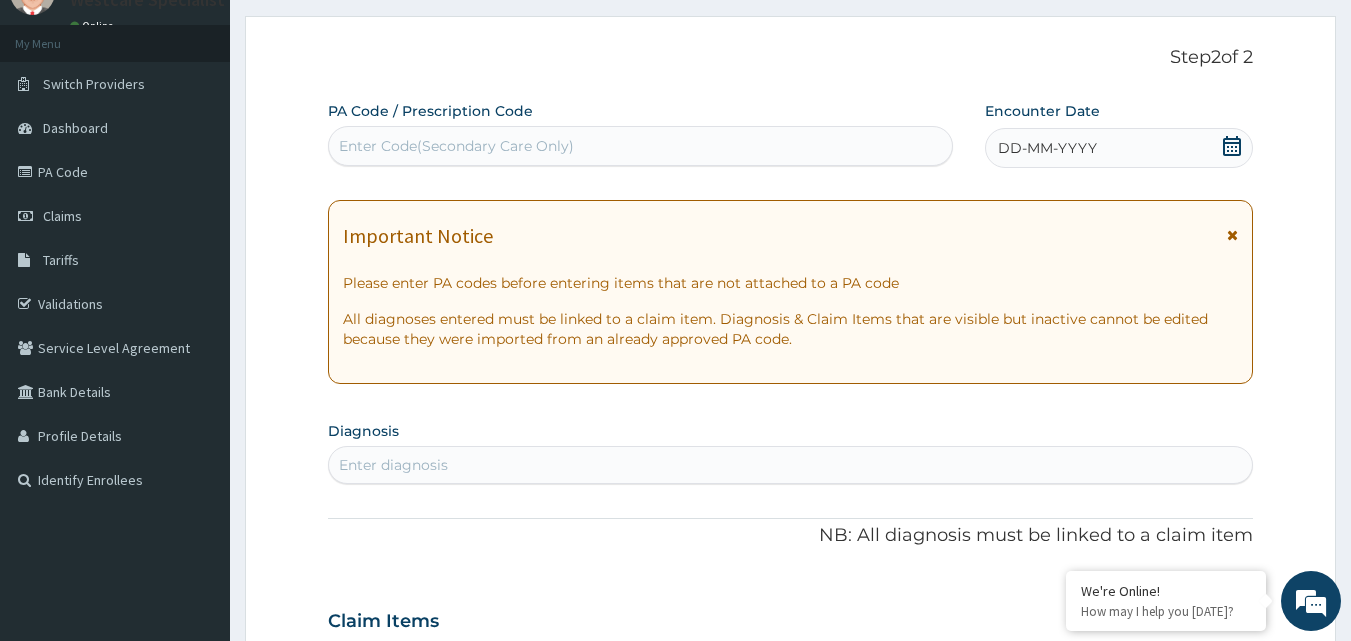 scroll, scrollTop: 0, scrollLeft: 0, axis: both 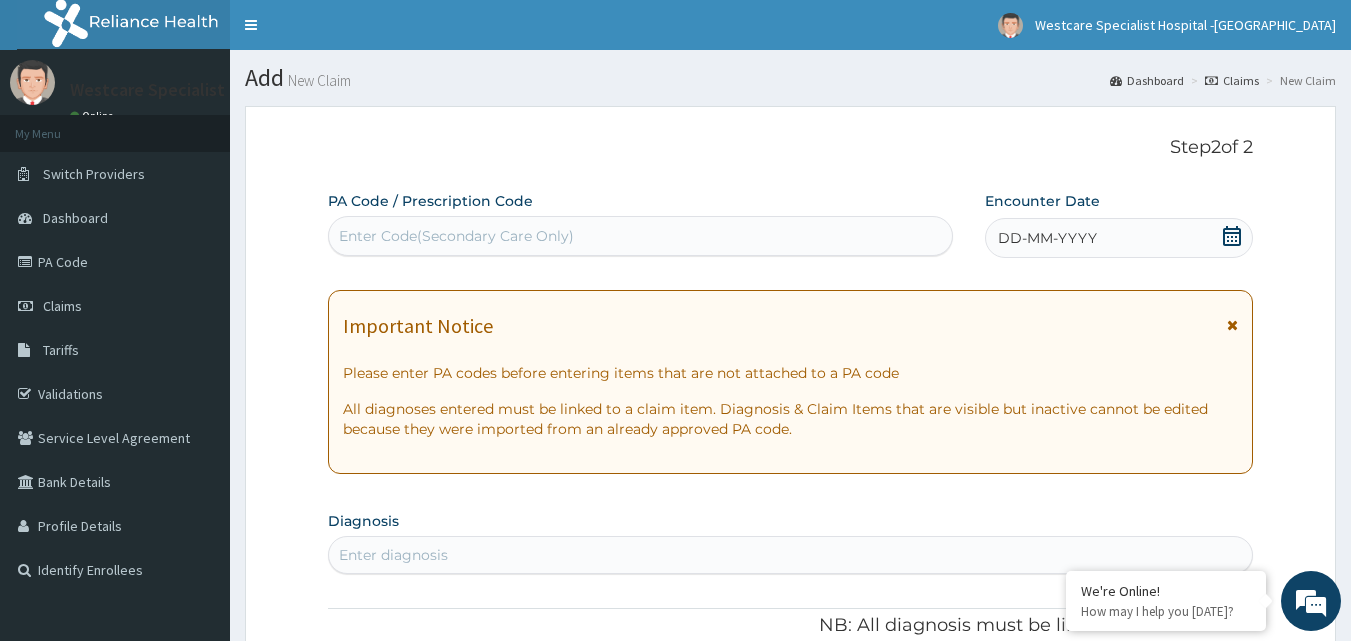 click on "Enter Code(Secondary Care Only)" at bounding box center (456, 236) 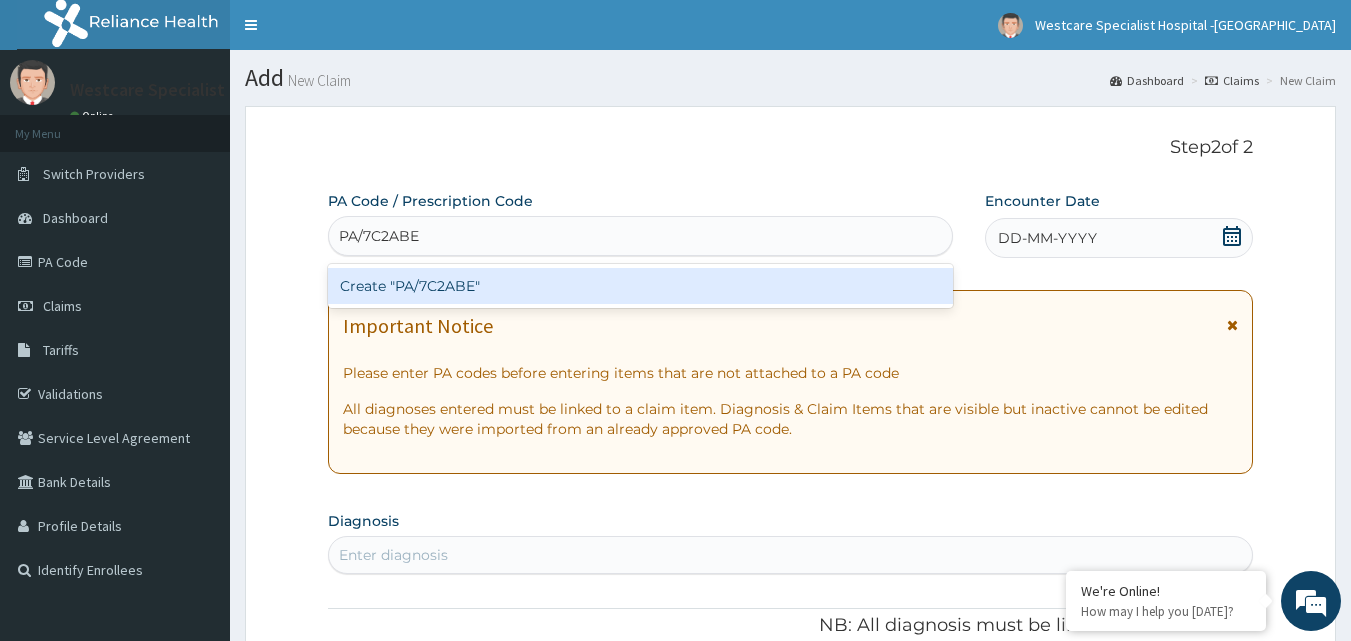 click on "Create "PA/7C2ABE"" at bounding box center [641, 286] 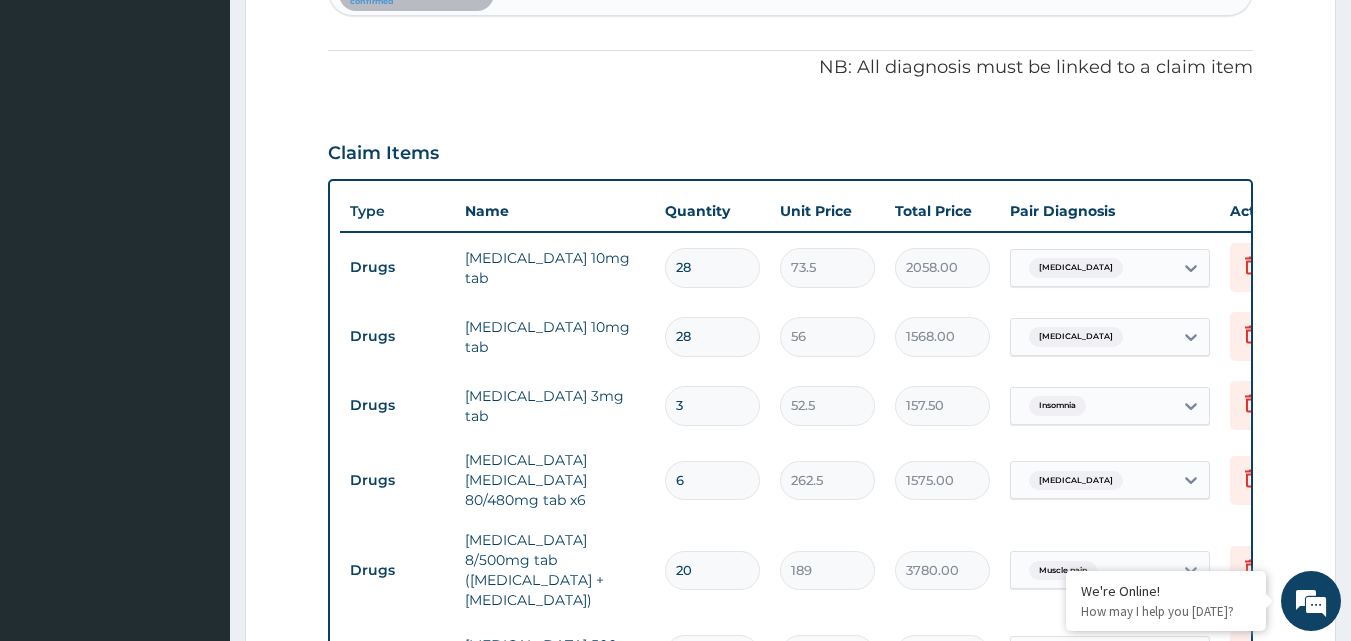 scroll, scrollTop: 486, scrollLeft: 0, axis: vertical 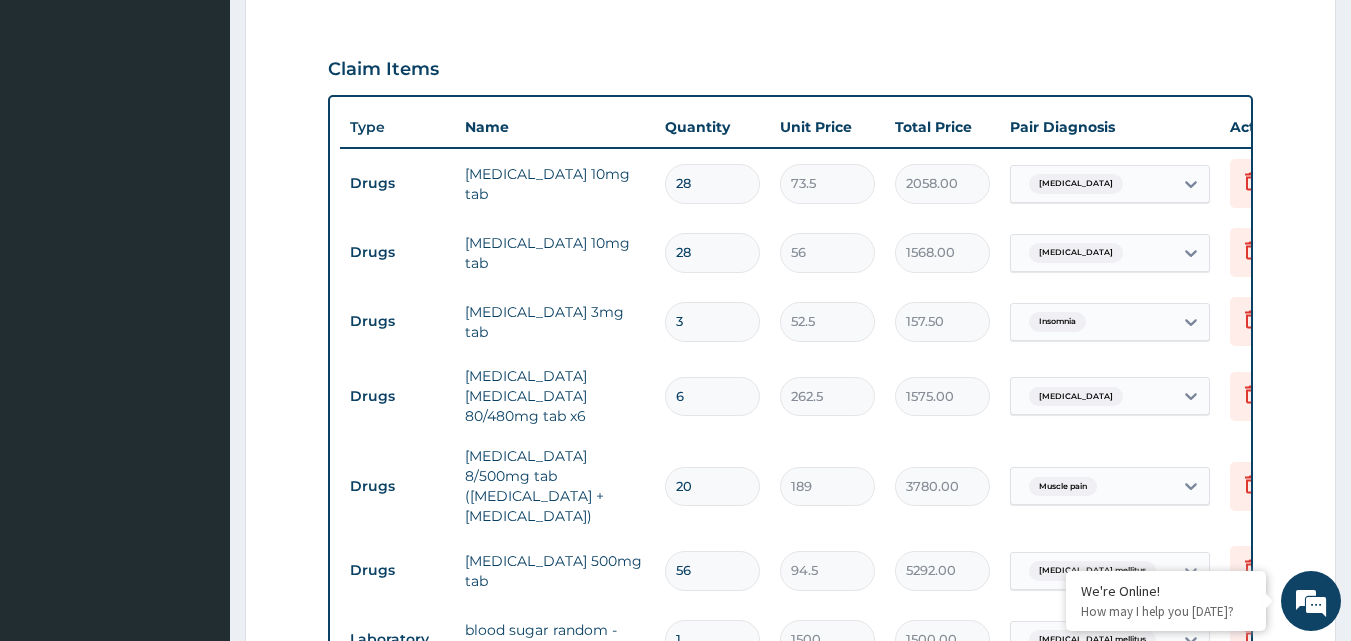 click on "28" at bounding box center [712, 183] 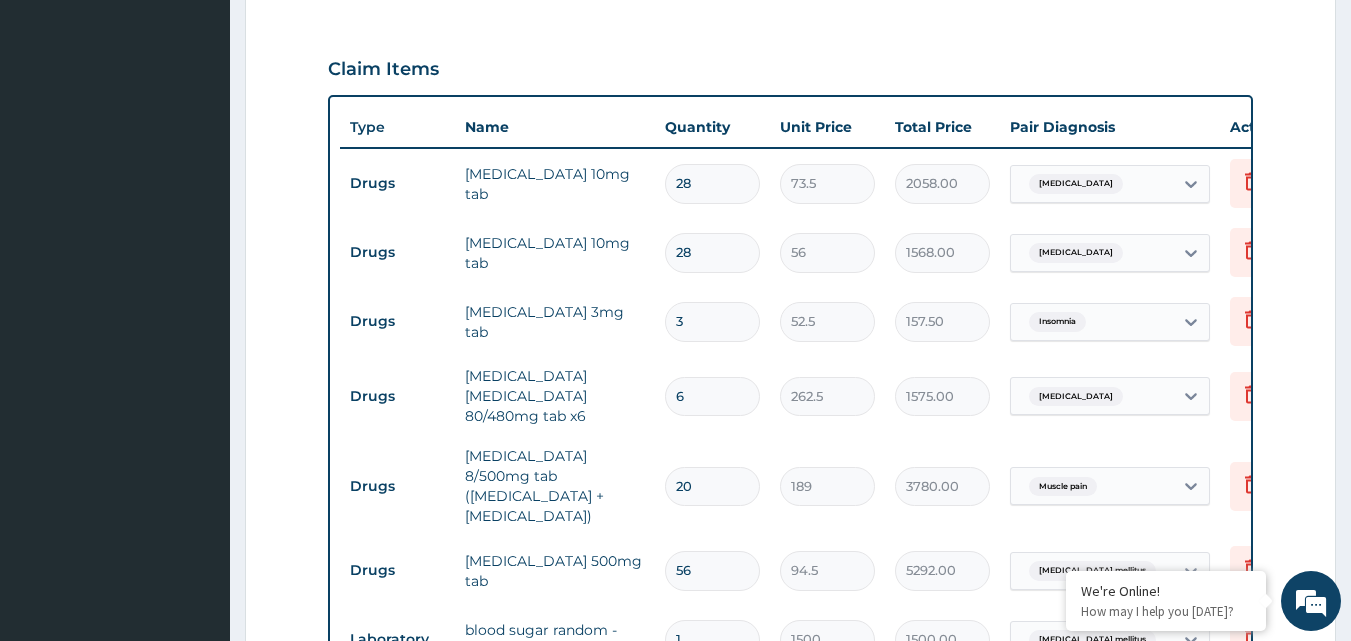 type on "2" 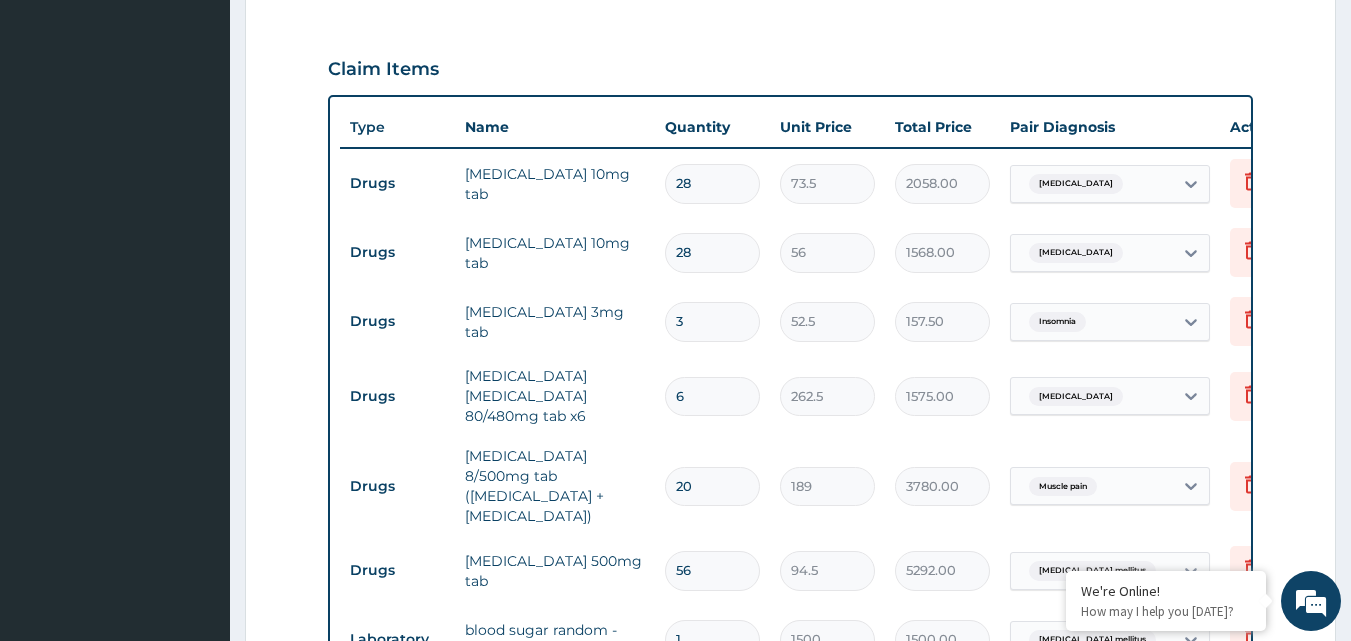 type on "147.00" 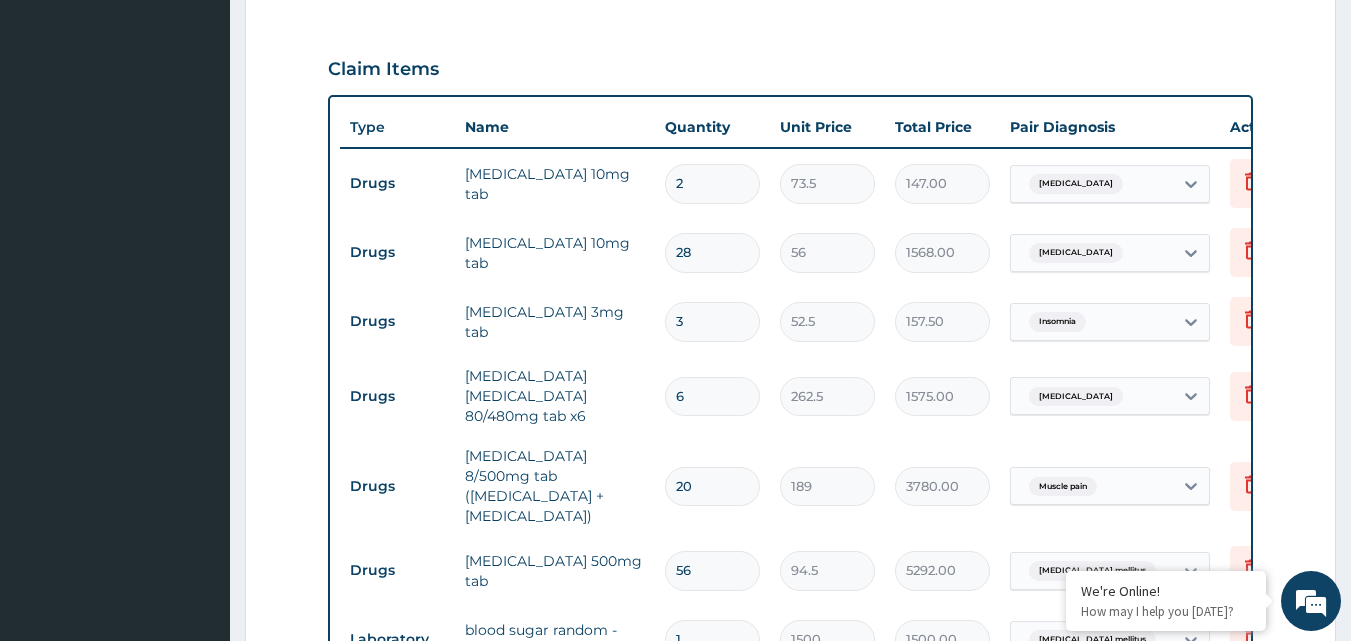 type 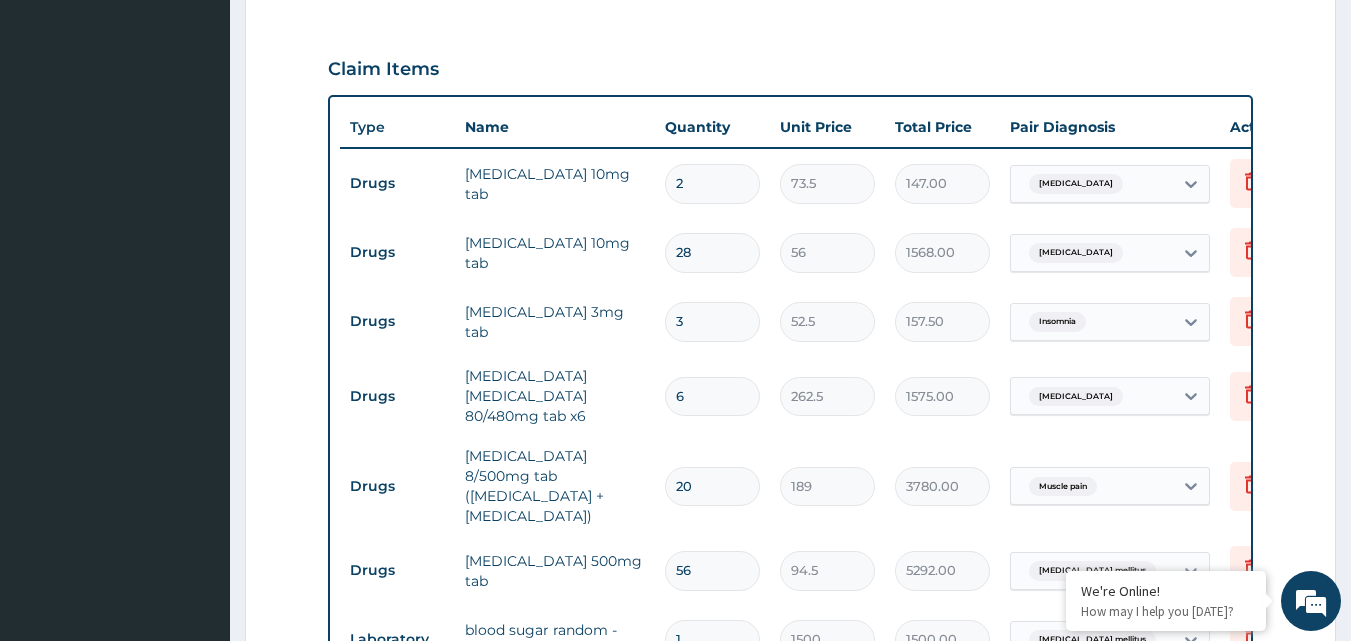 type on "0.00" 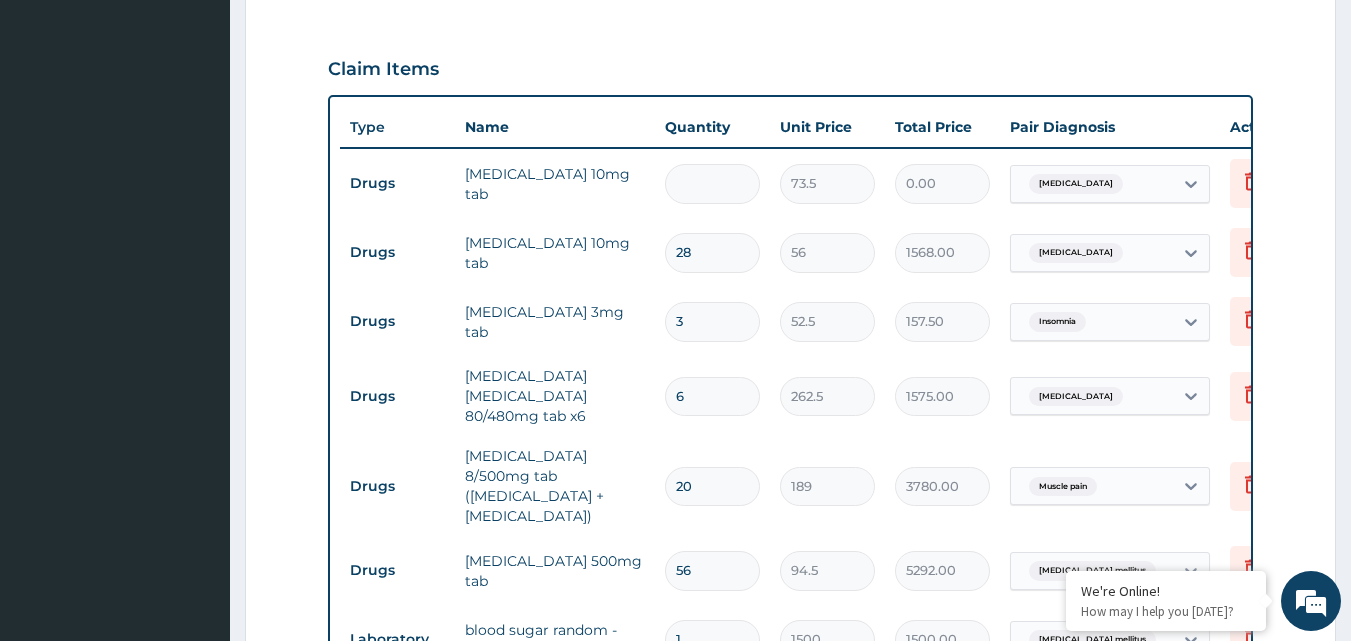 type on "1" 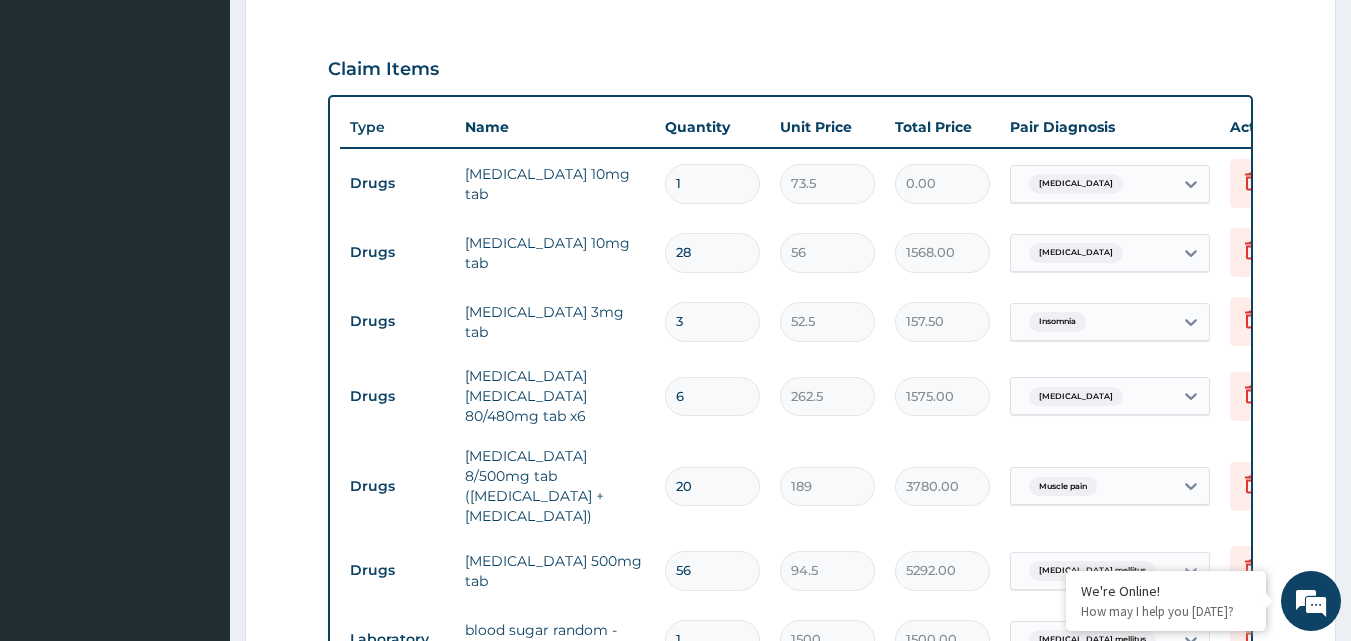 type on "73.50" 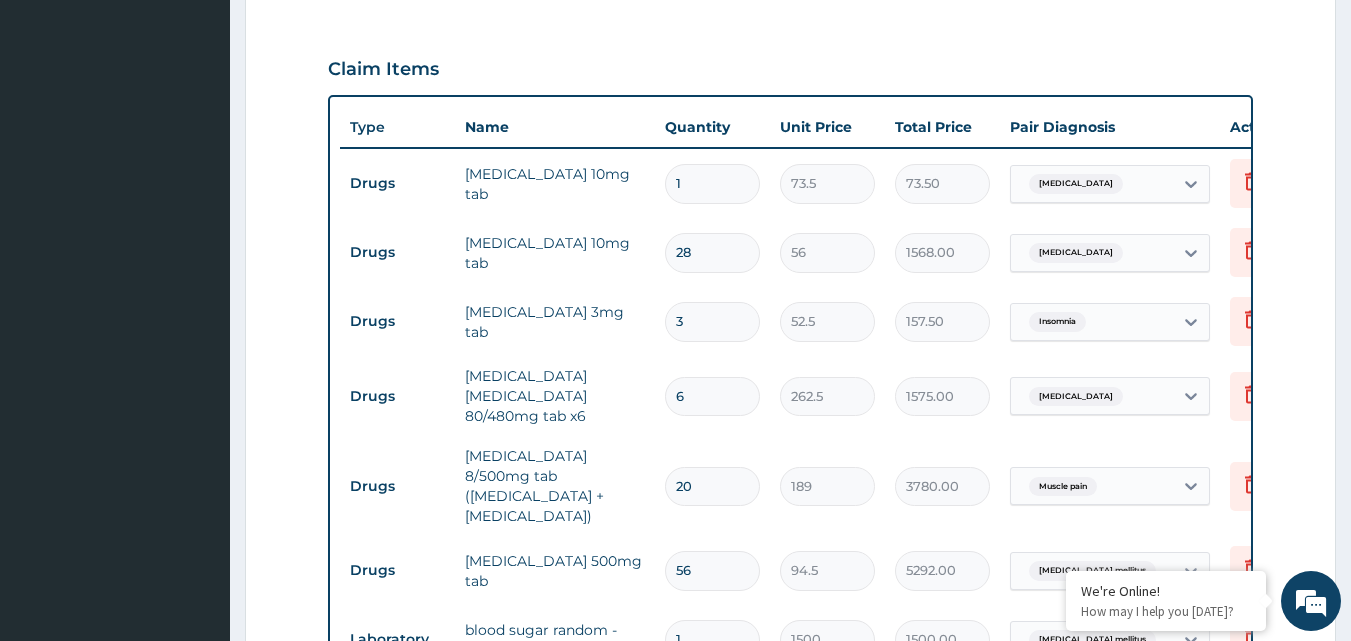 type on "14" 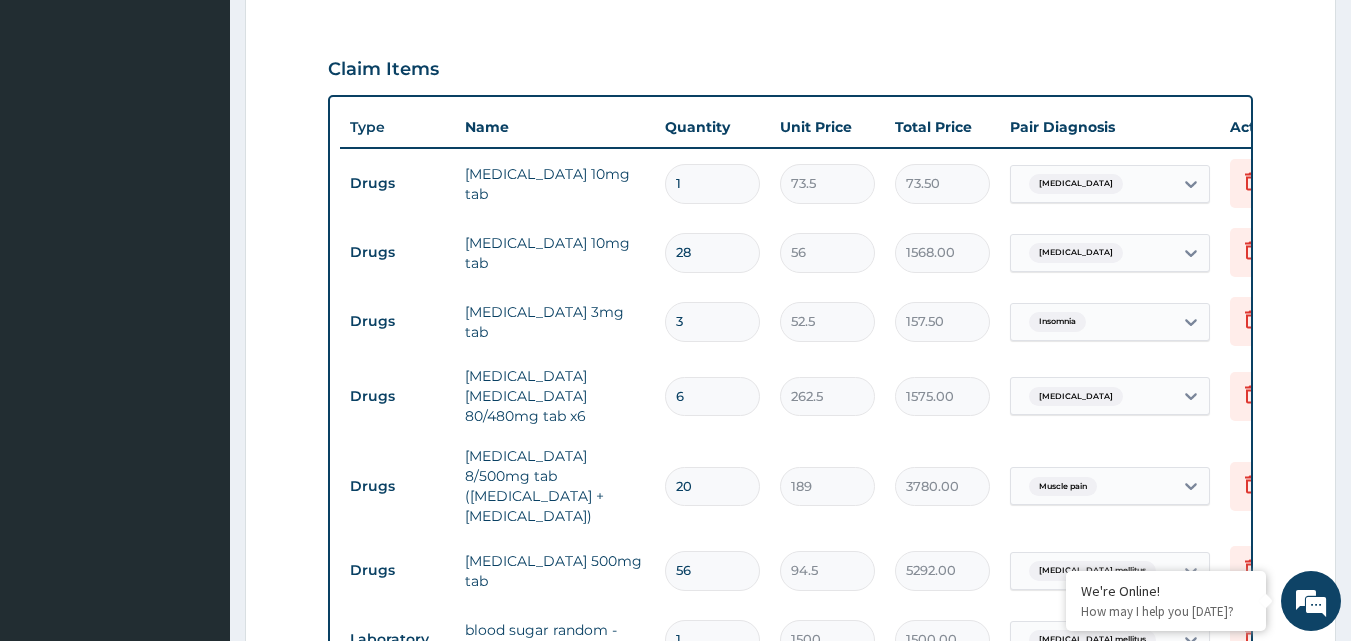 type on "1029.00" 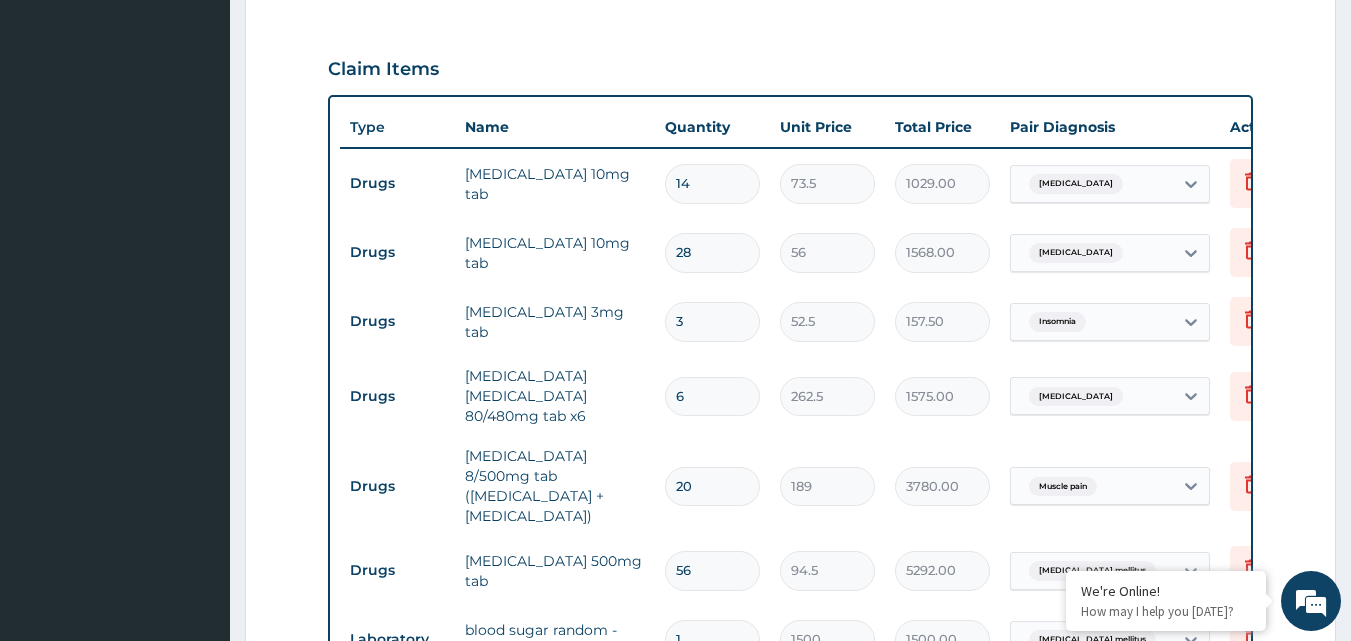 type on "14" 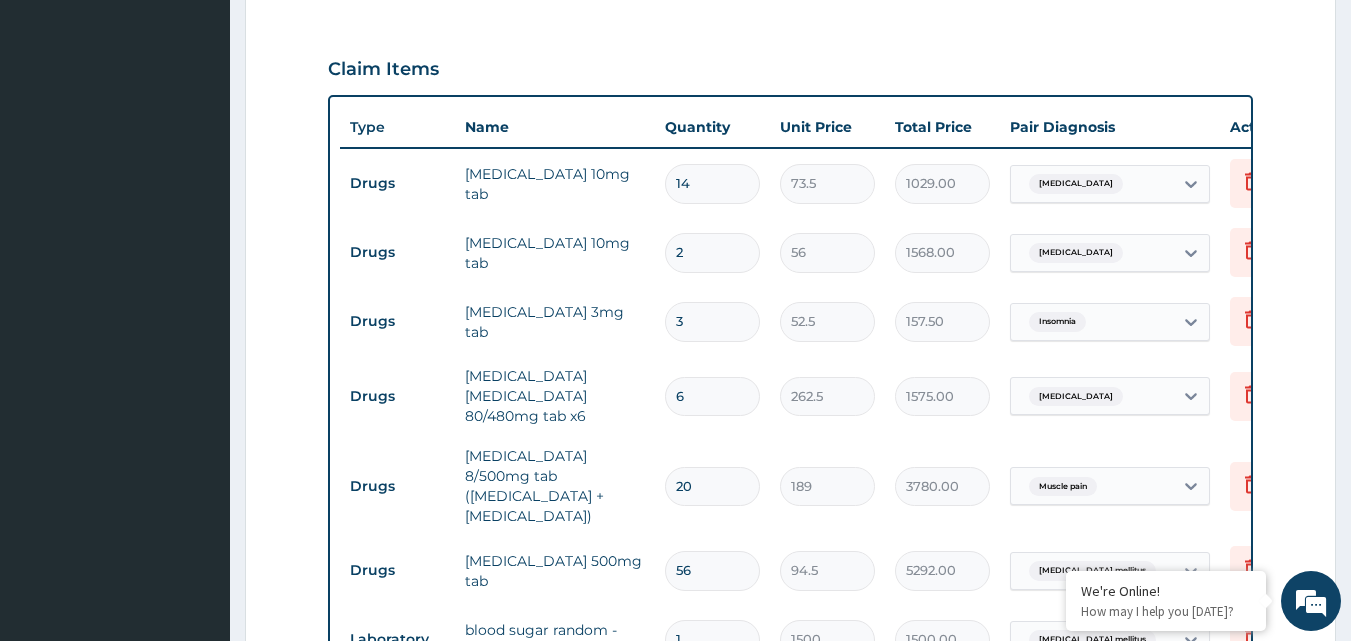 type on "112.00" 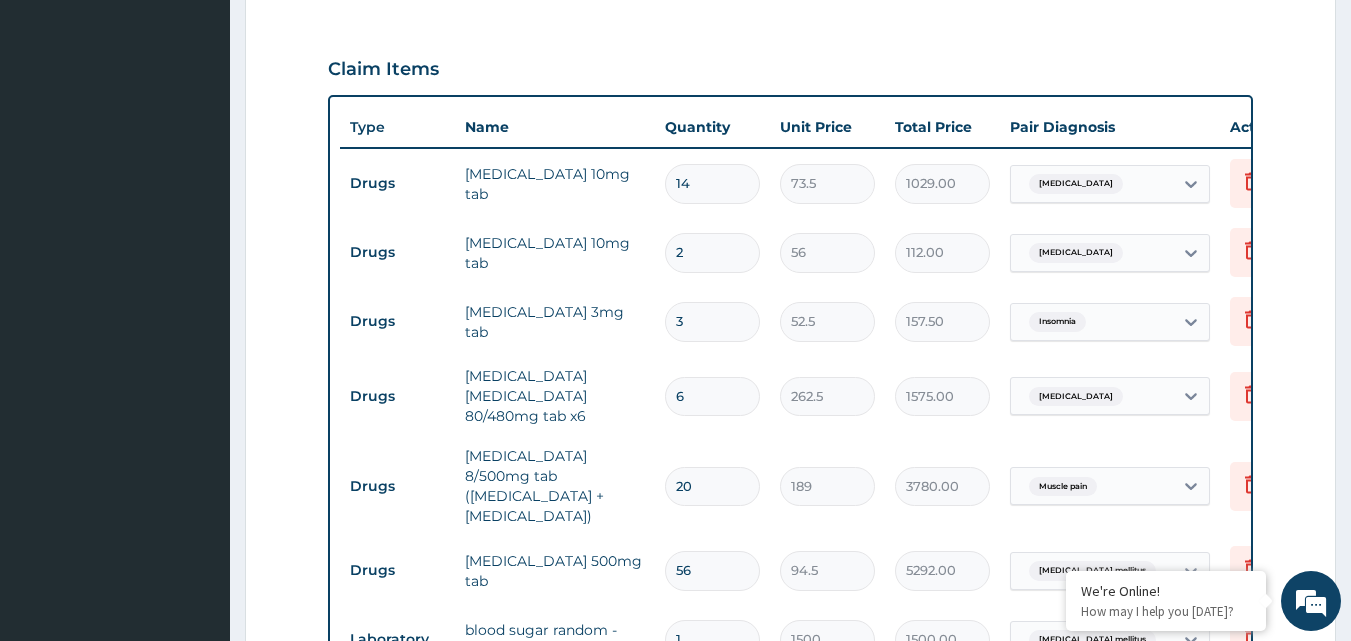 type 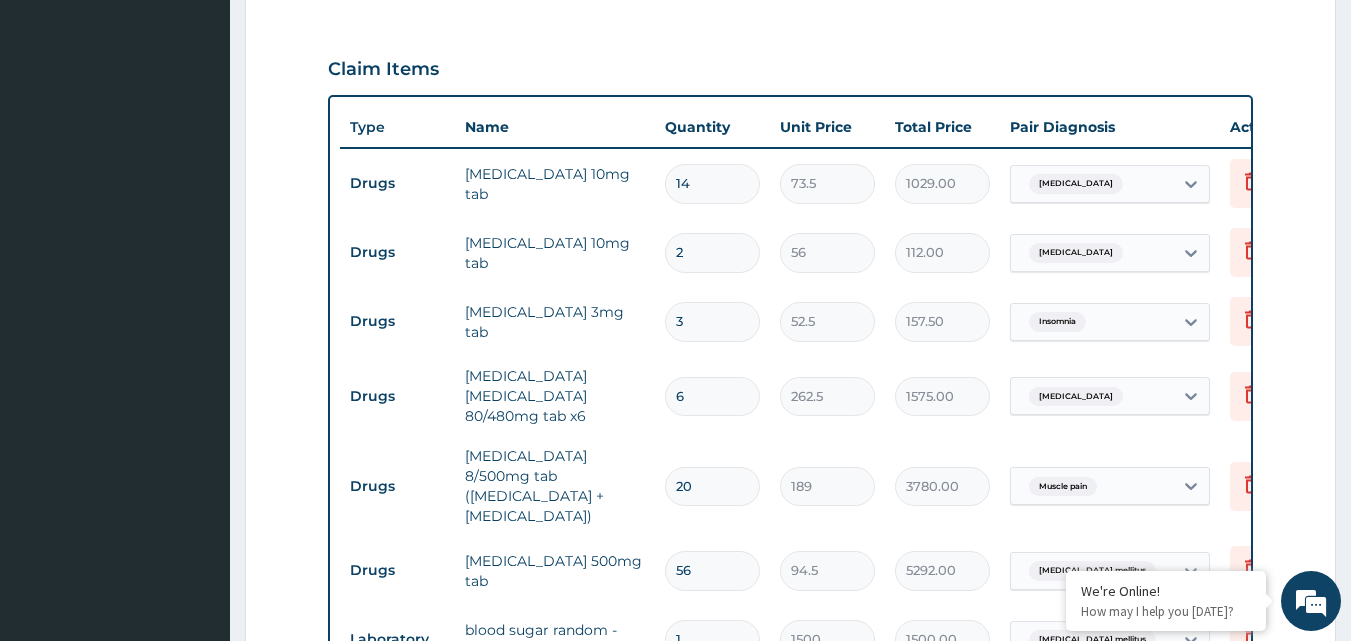 type on "0.00" 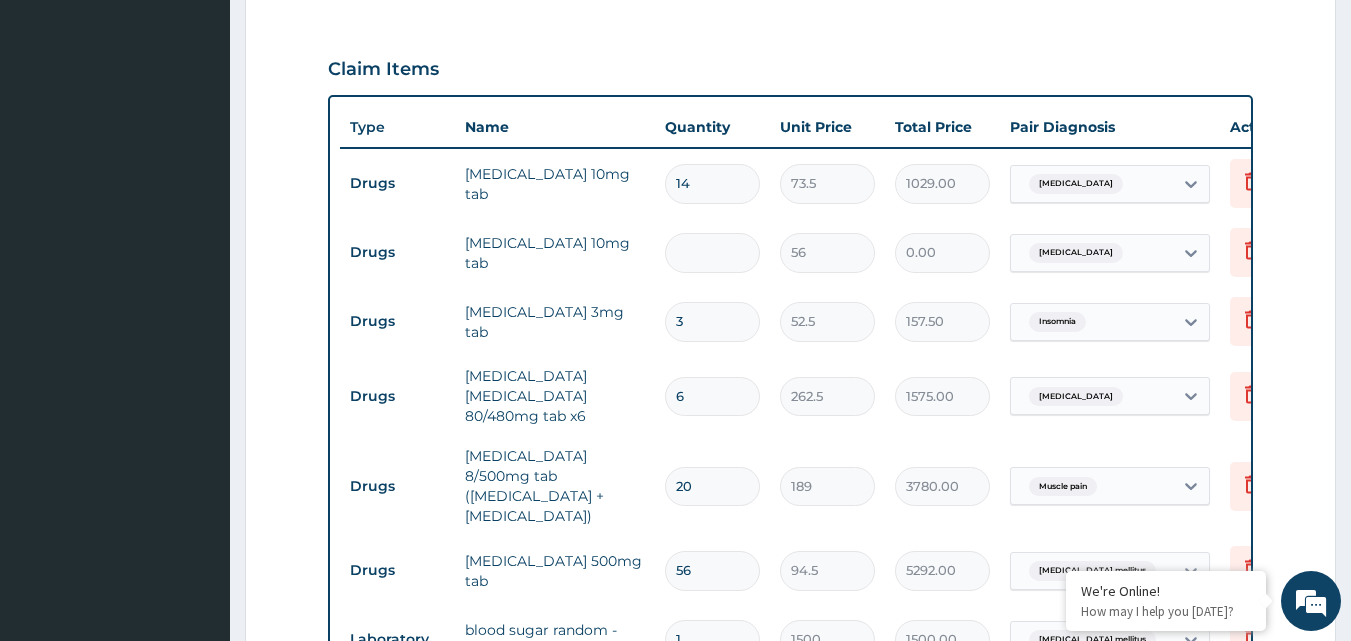 type on "1" 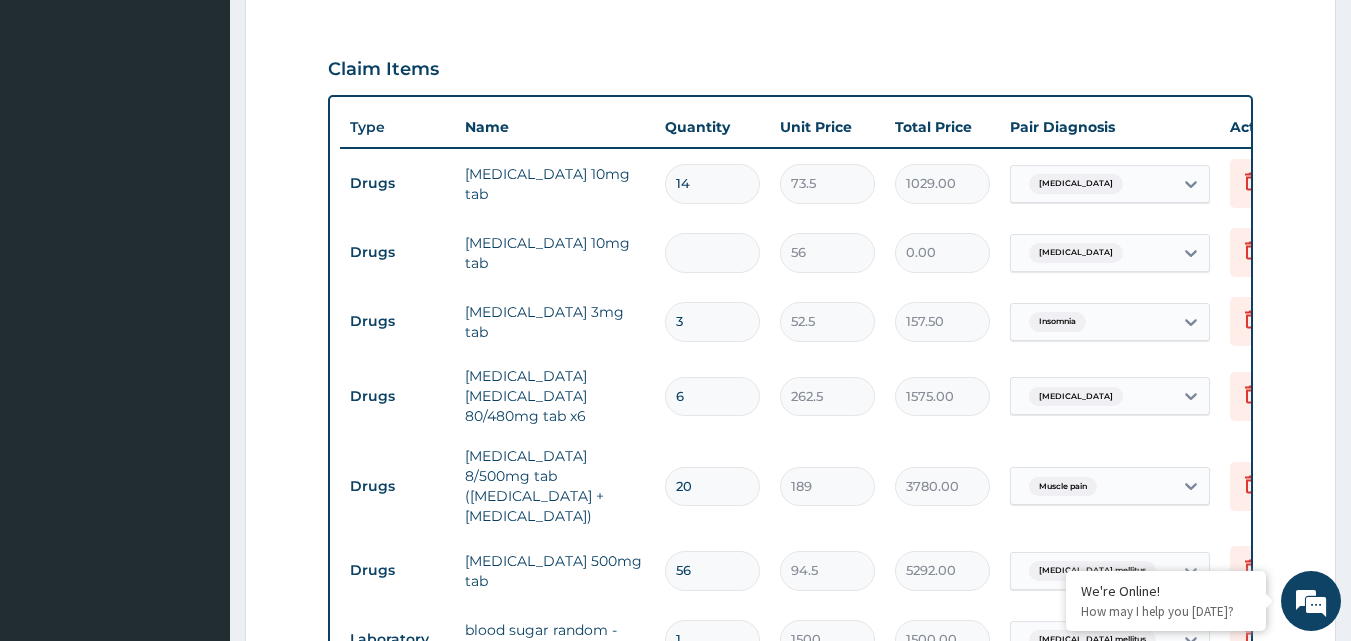 type on "56.00" 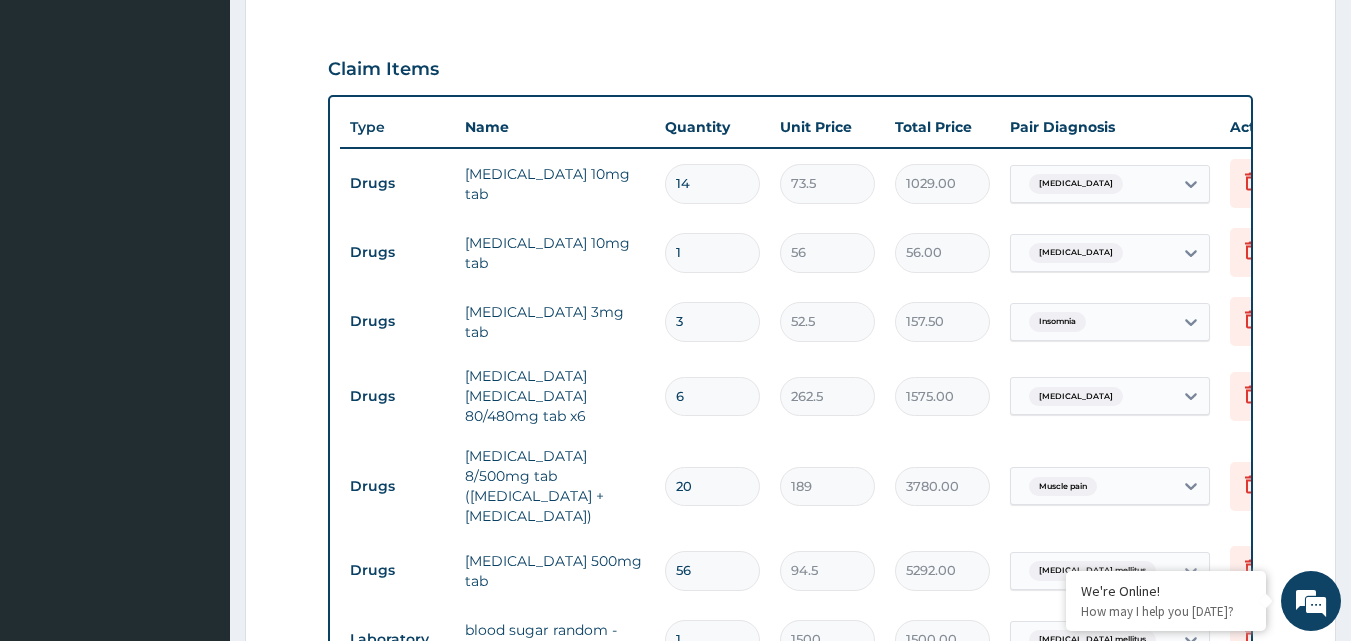 type on "14" 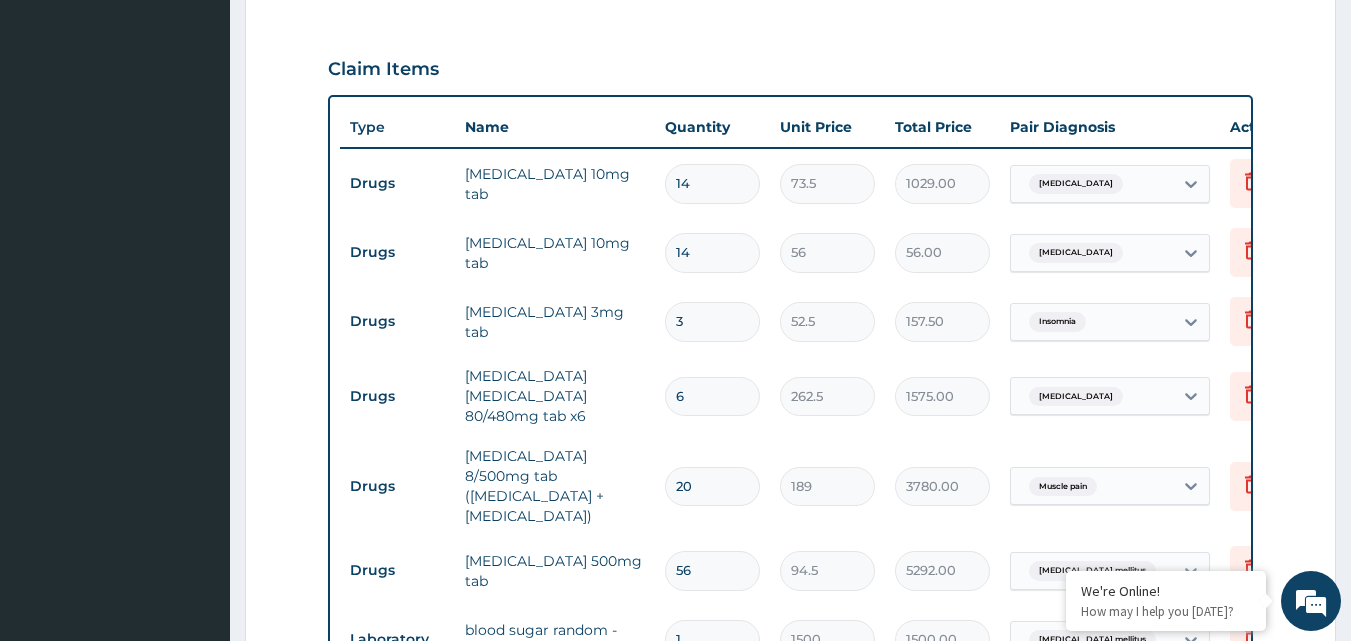 type on "784.00" 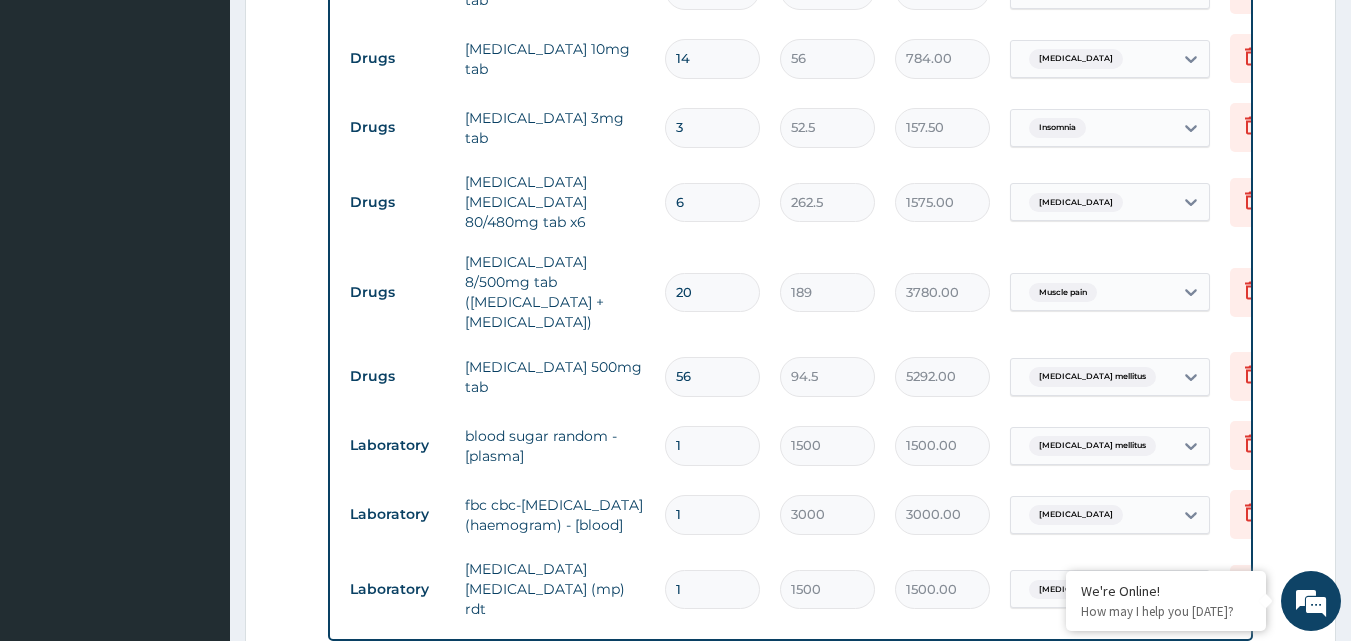 scroll, scrollTop: 886, scrollLeft: 0, axis: vertical 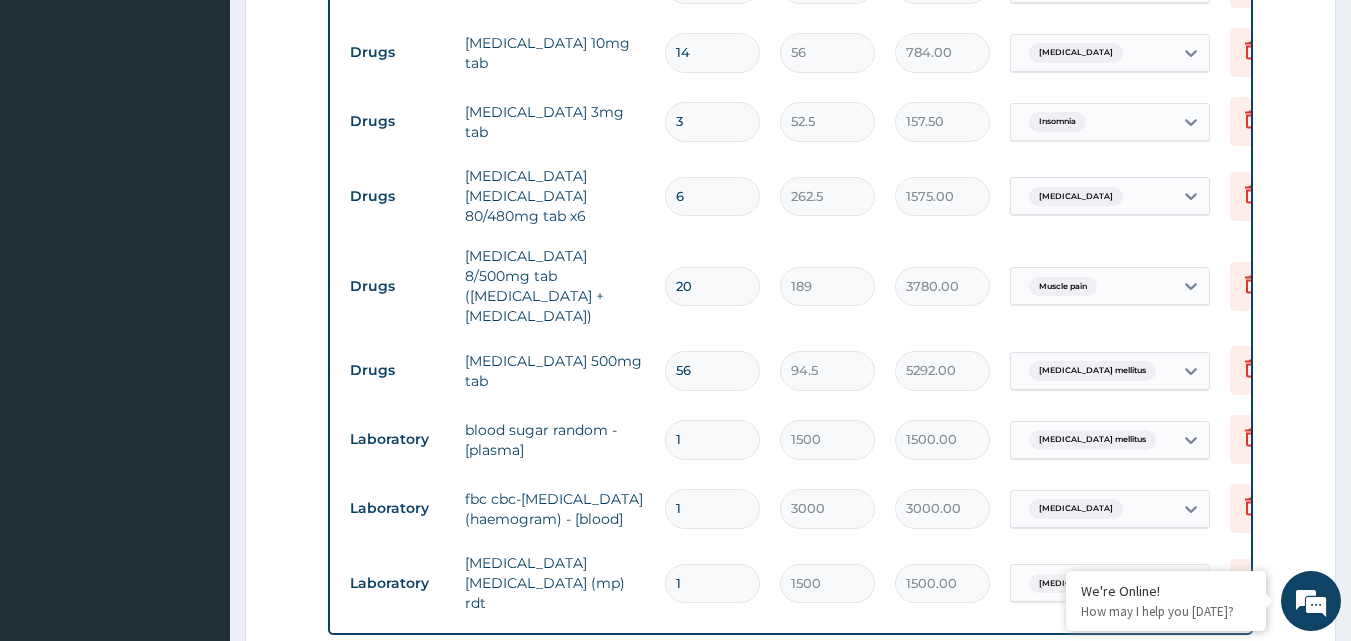 type on "14" 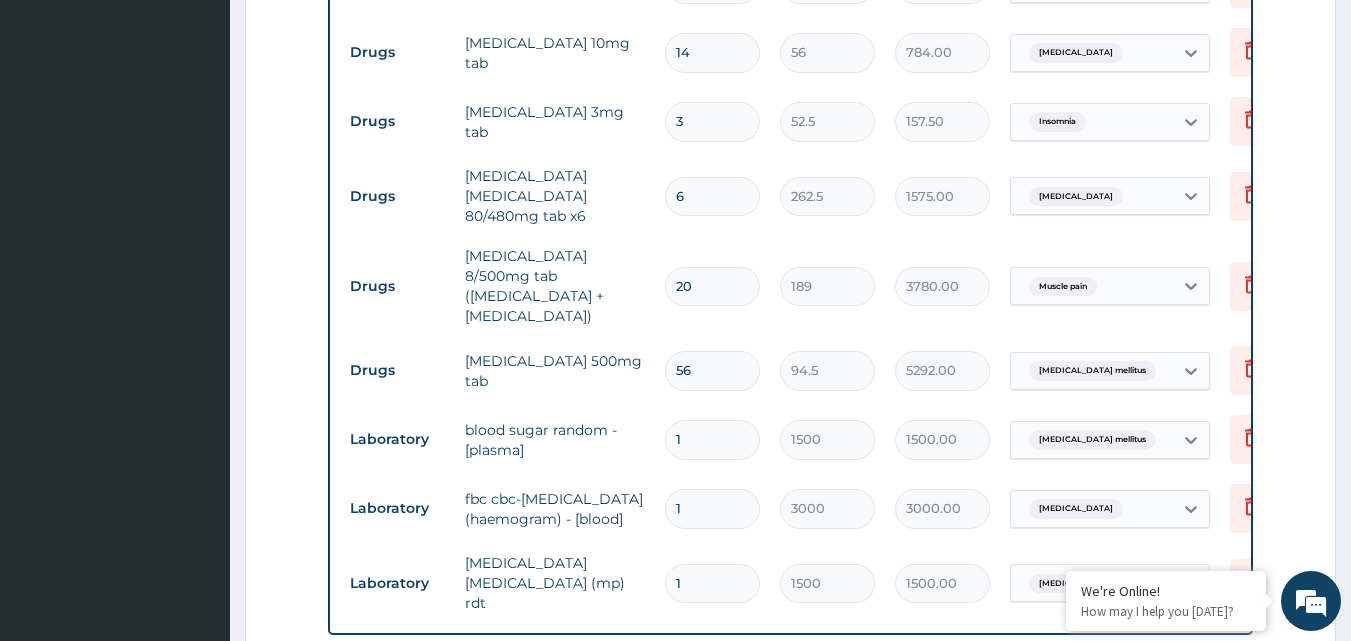 type on "5" 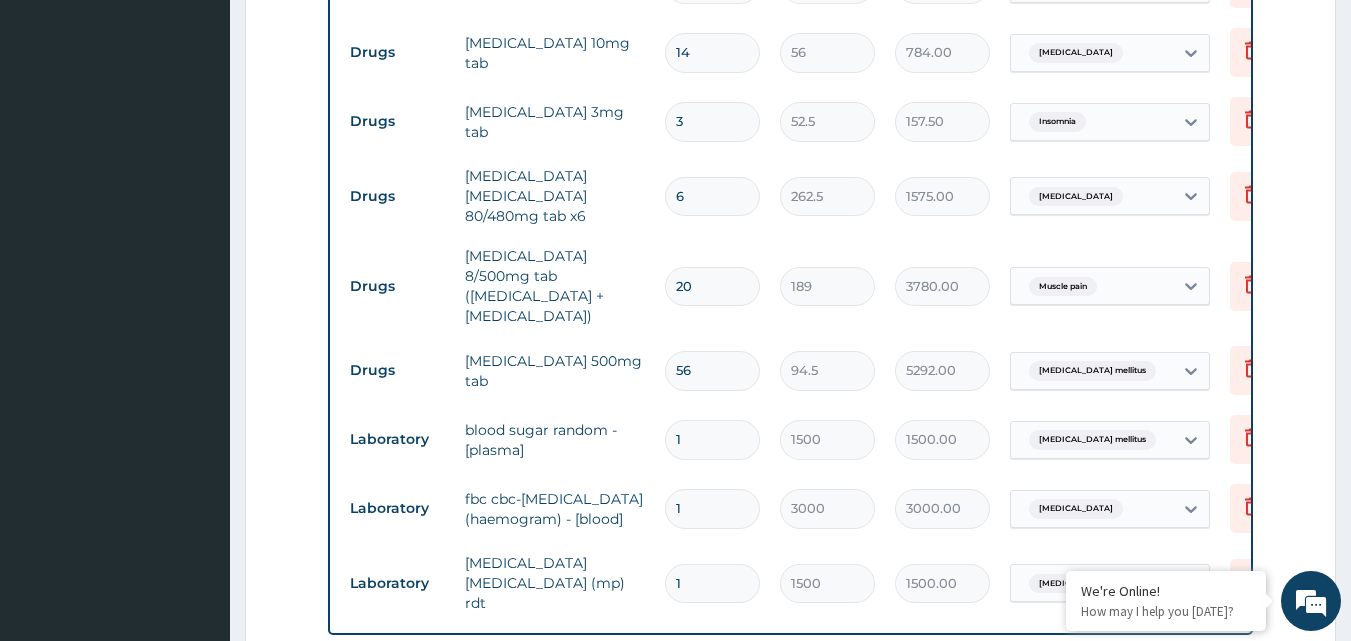 type on "472.50" 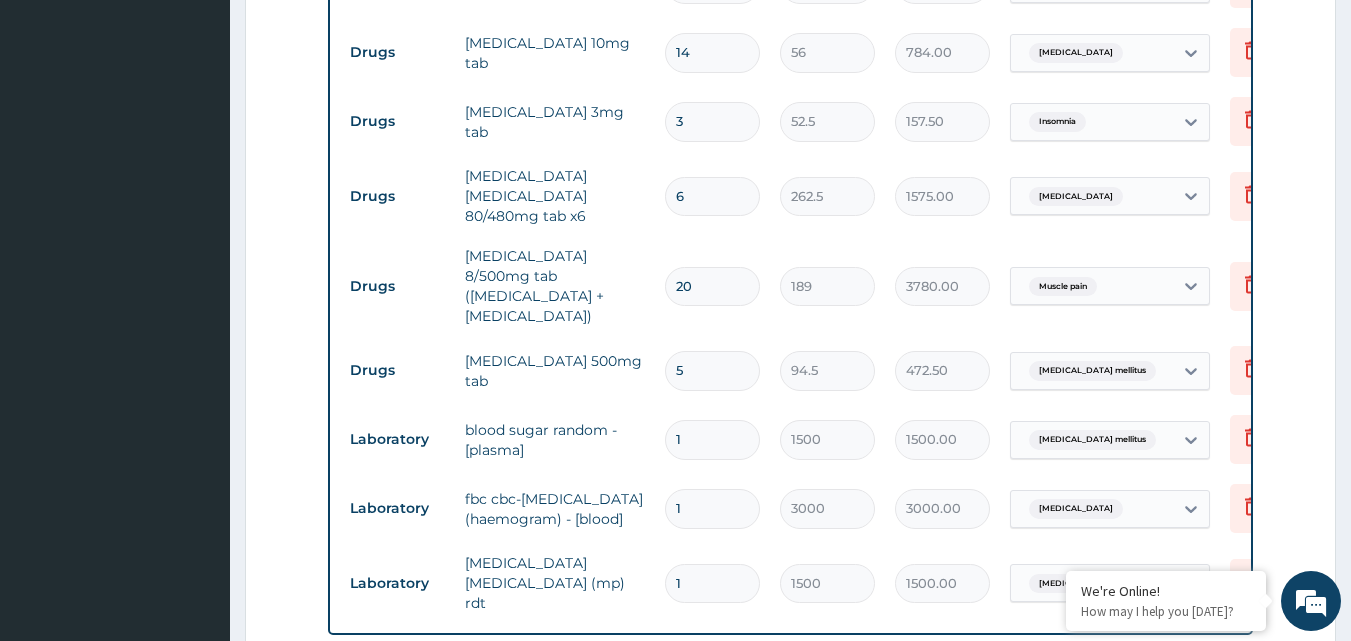 type 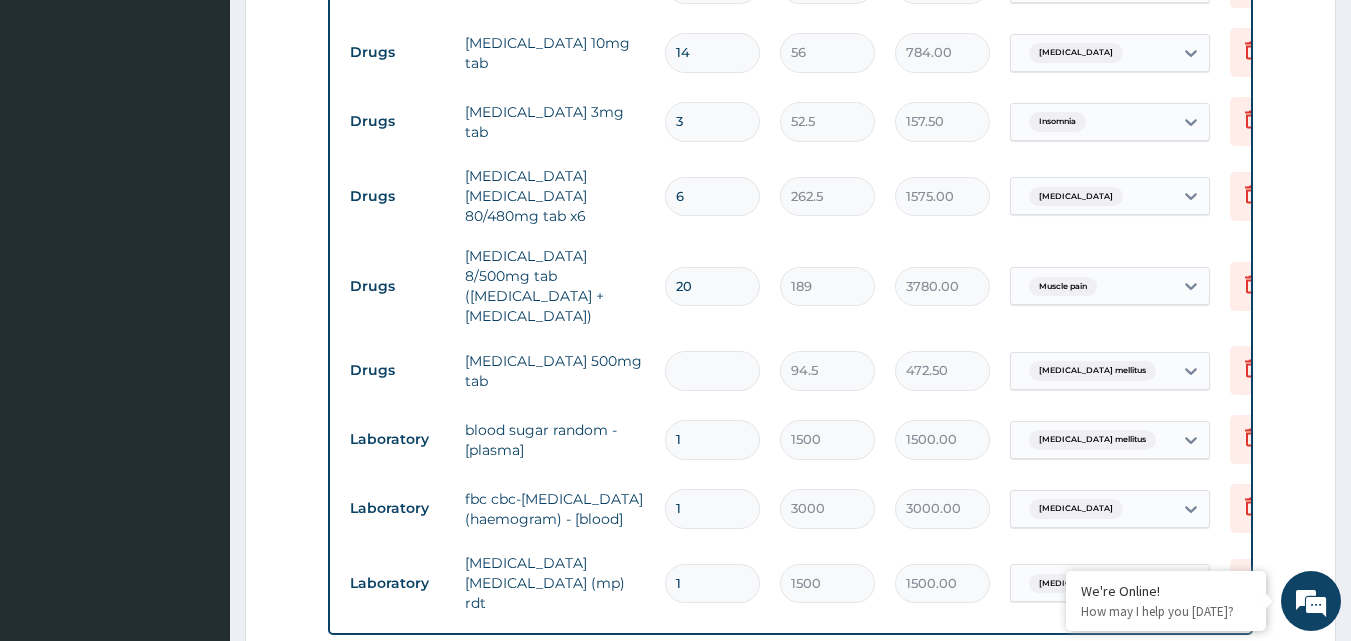 type on "0.00" 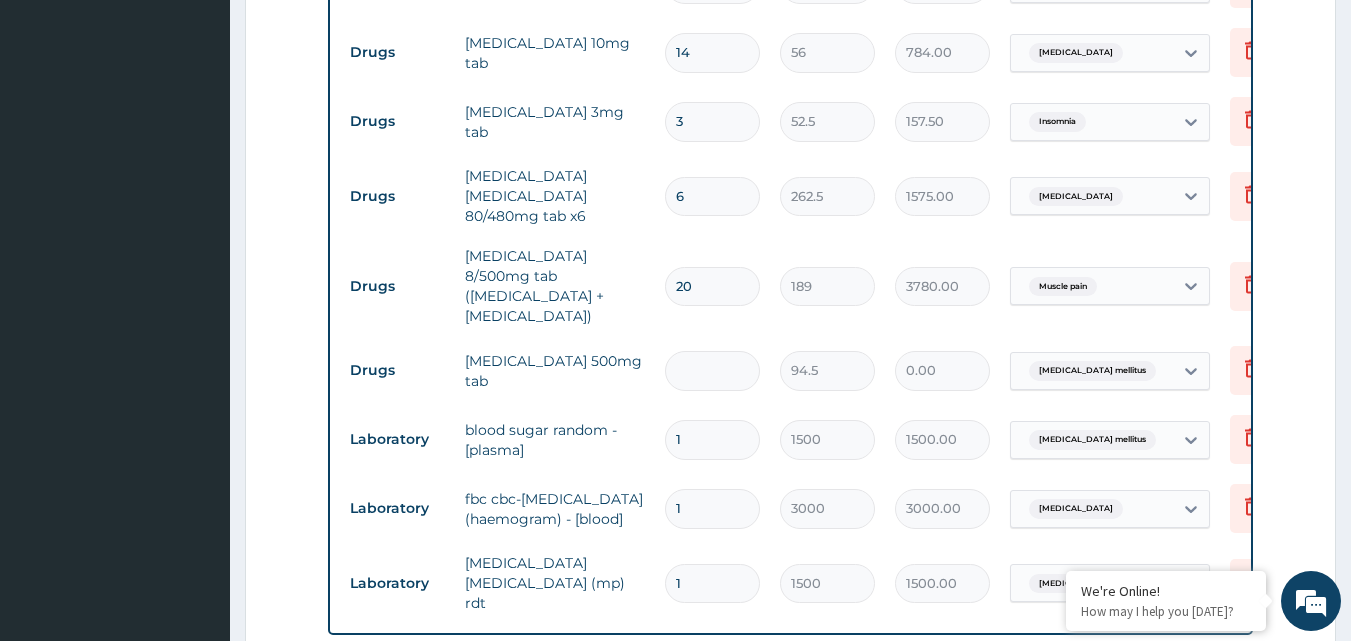 type on "2" 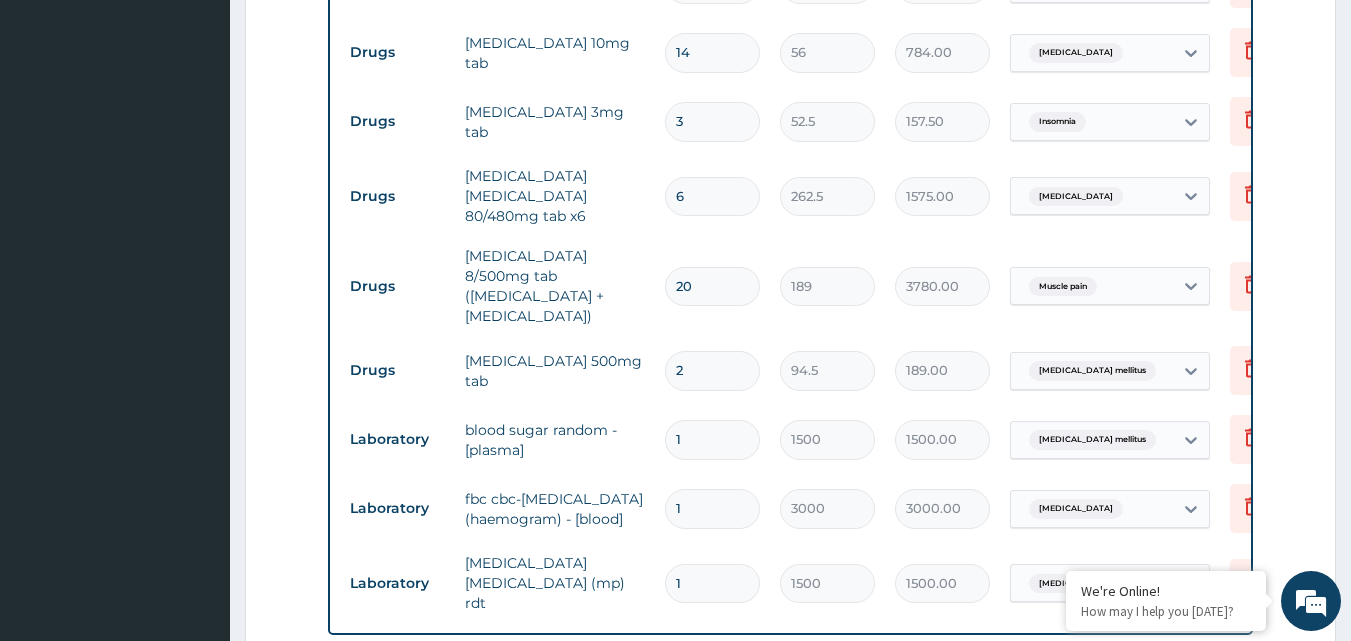 type on "28" 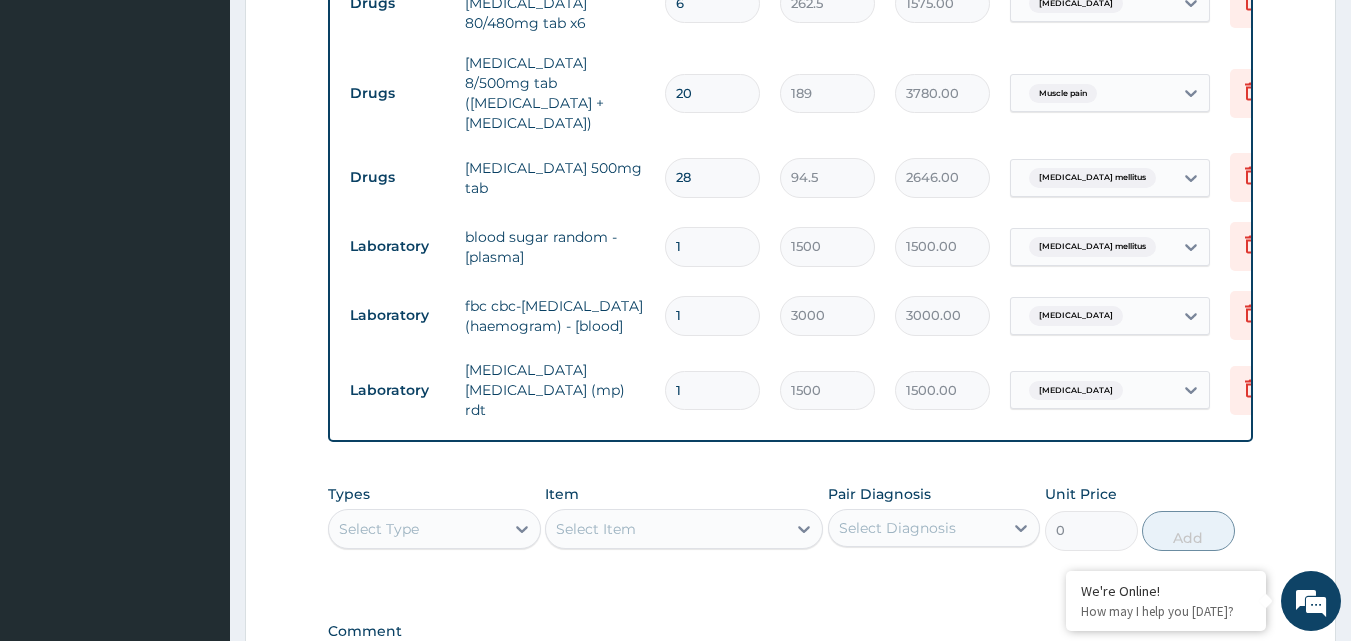 scroll, scrollTop: 1186, scrollLeft: 0, axis: vertical 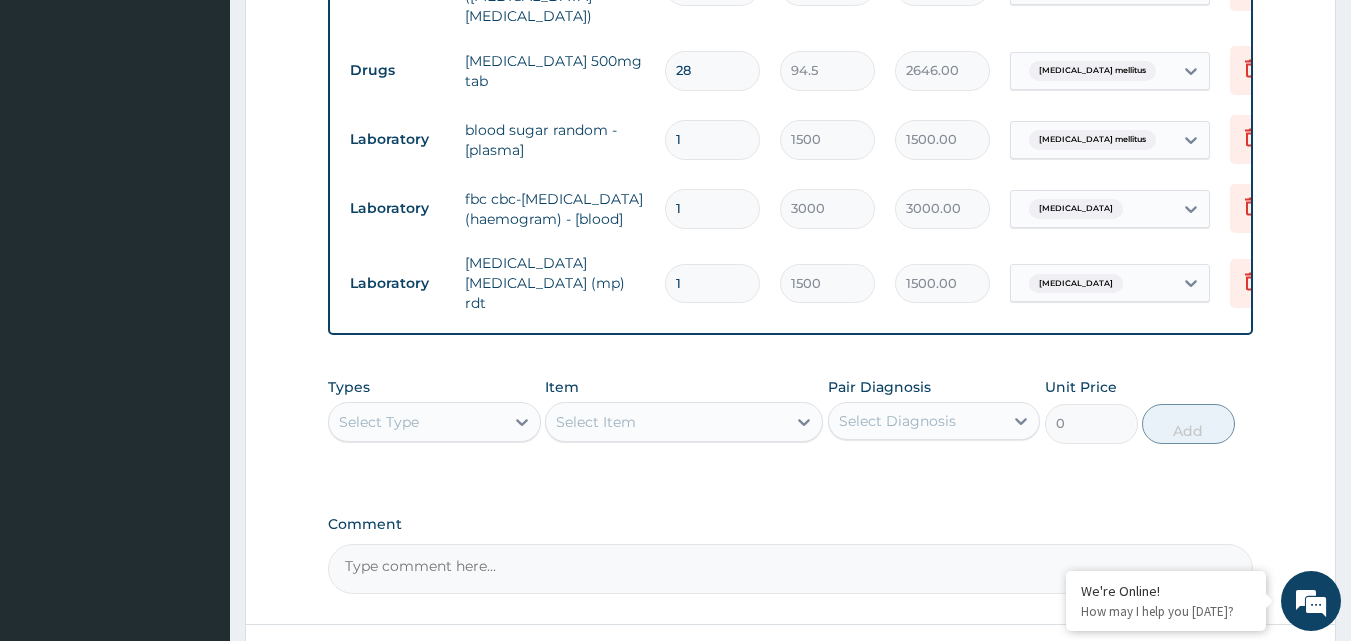 type on "28" 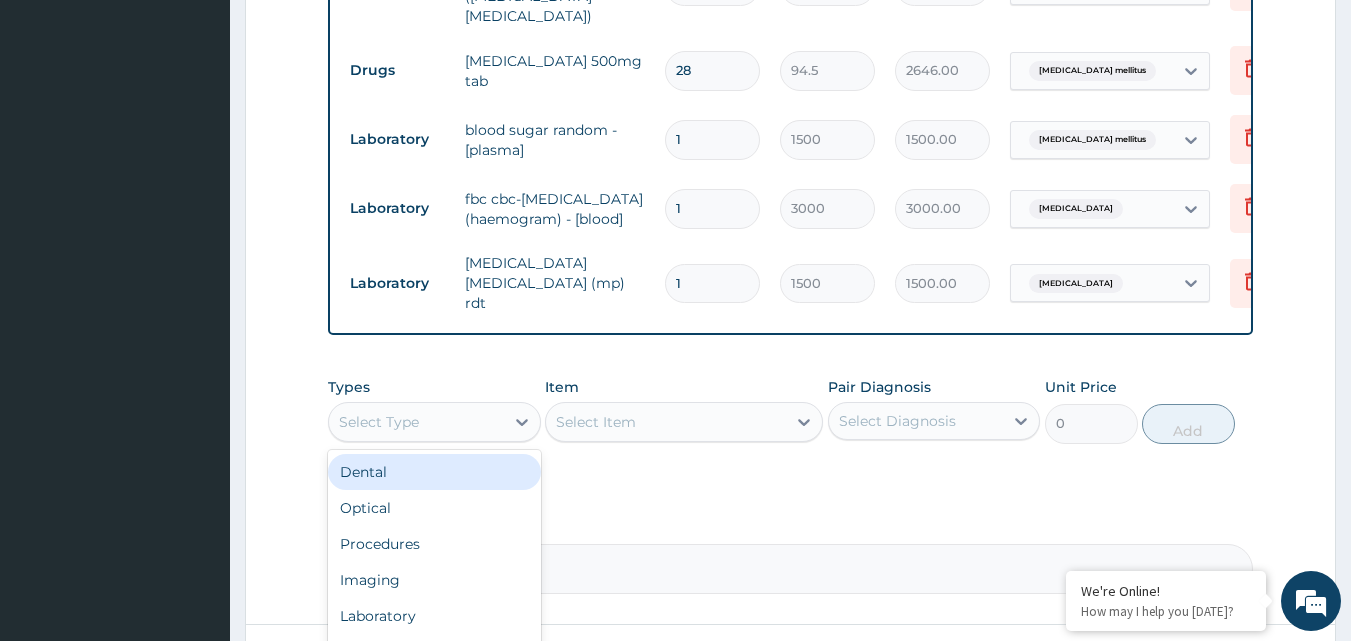 click on "Select Type" at bounding box center (416, 422) 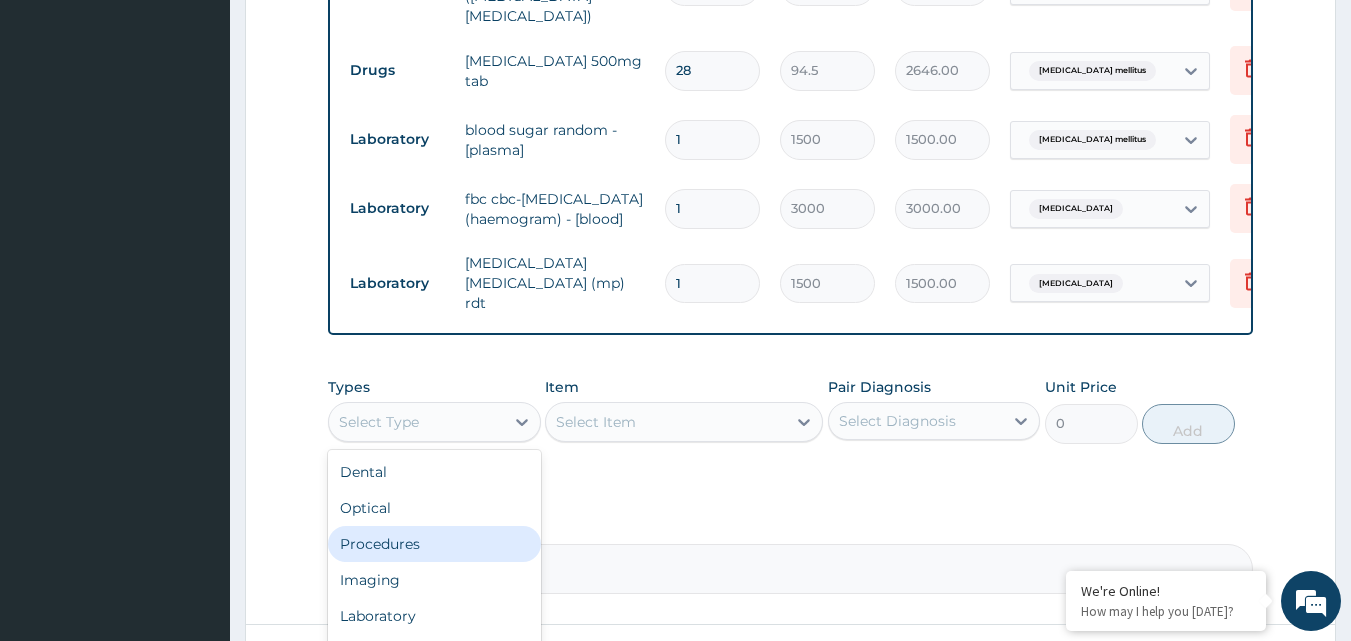 click on "Procedures" at bounding box center (434, 544) 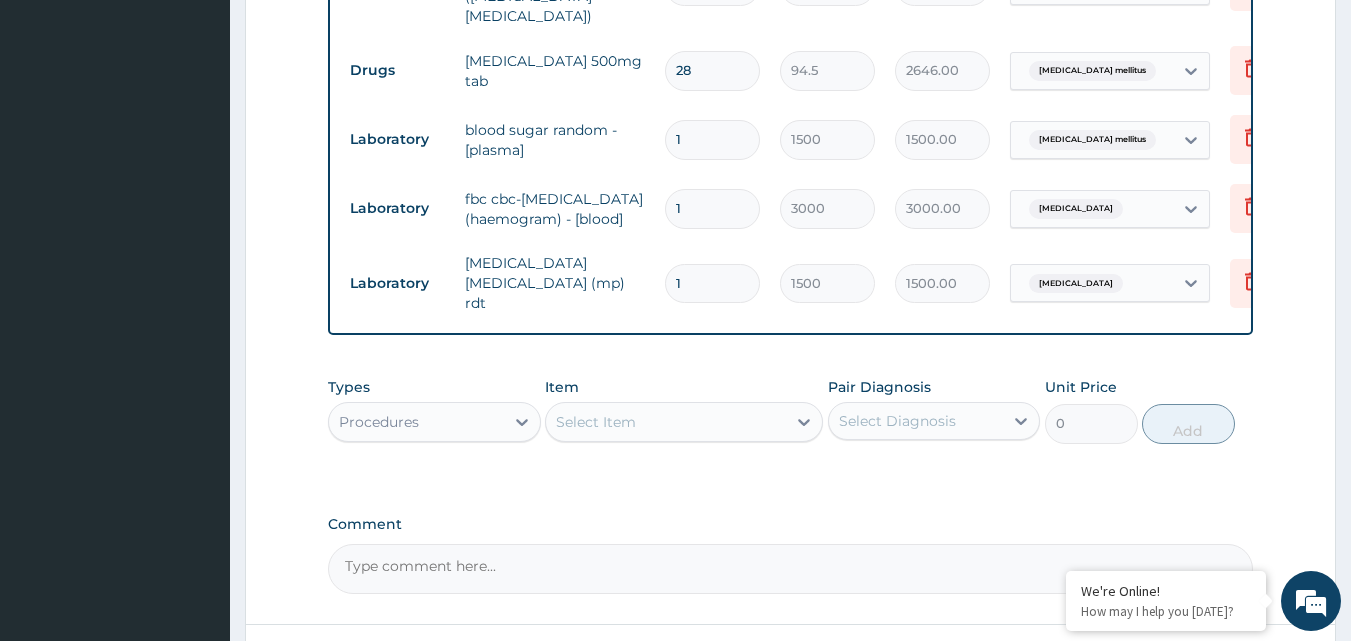 click on "Select Item" at bounding box center [596, 422] 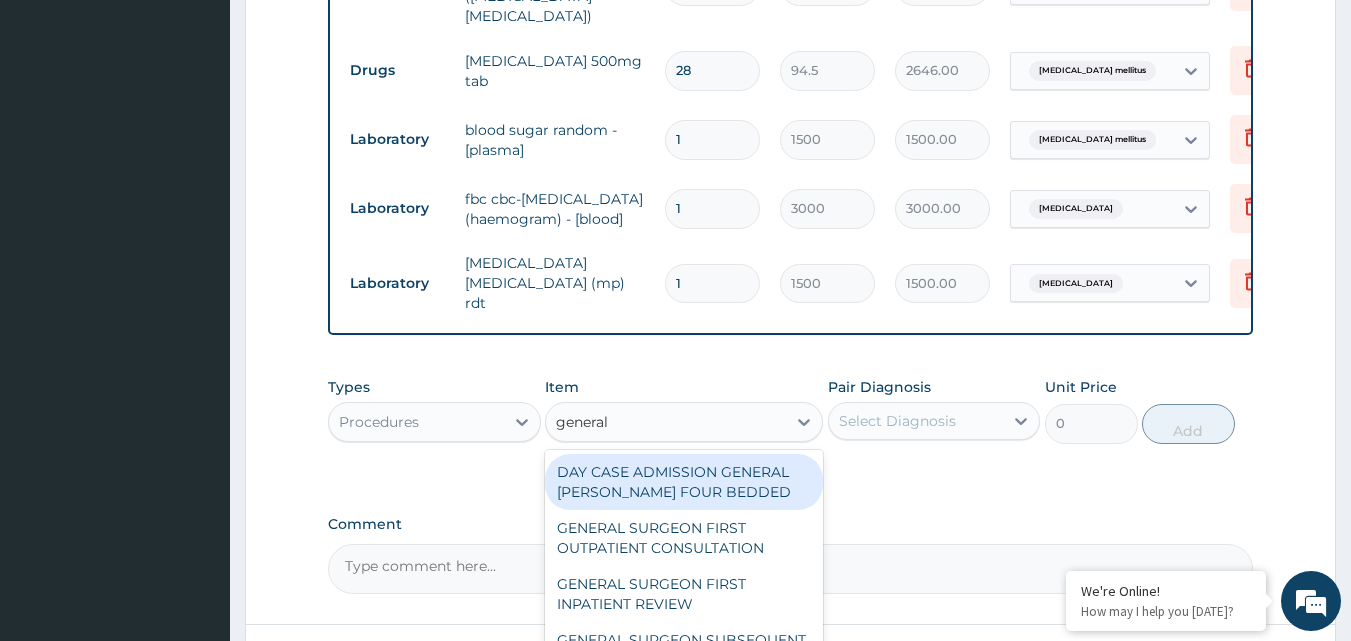 type on "general p" 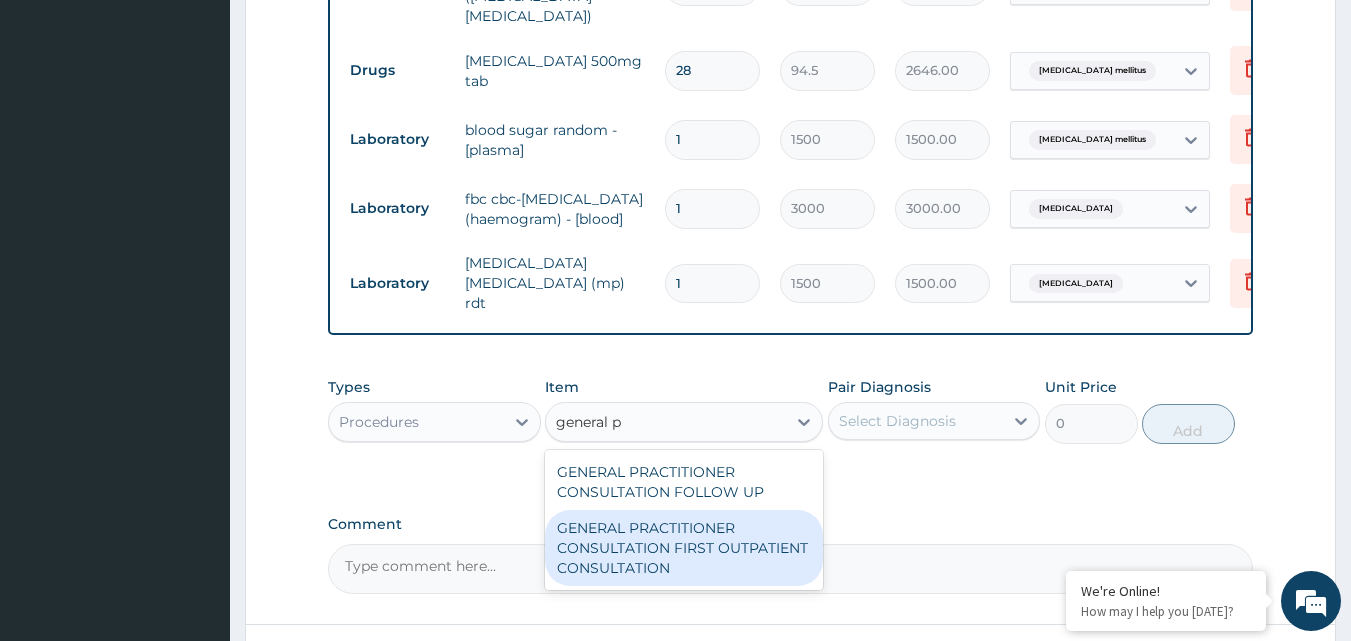 click on "GENERAL PRACTITIONER CONSULTATION FIRST OUTPATIENT CONSULTATION" at bounding box center [684, 548] 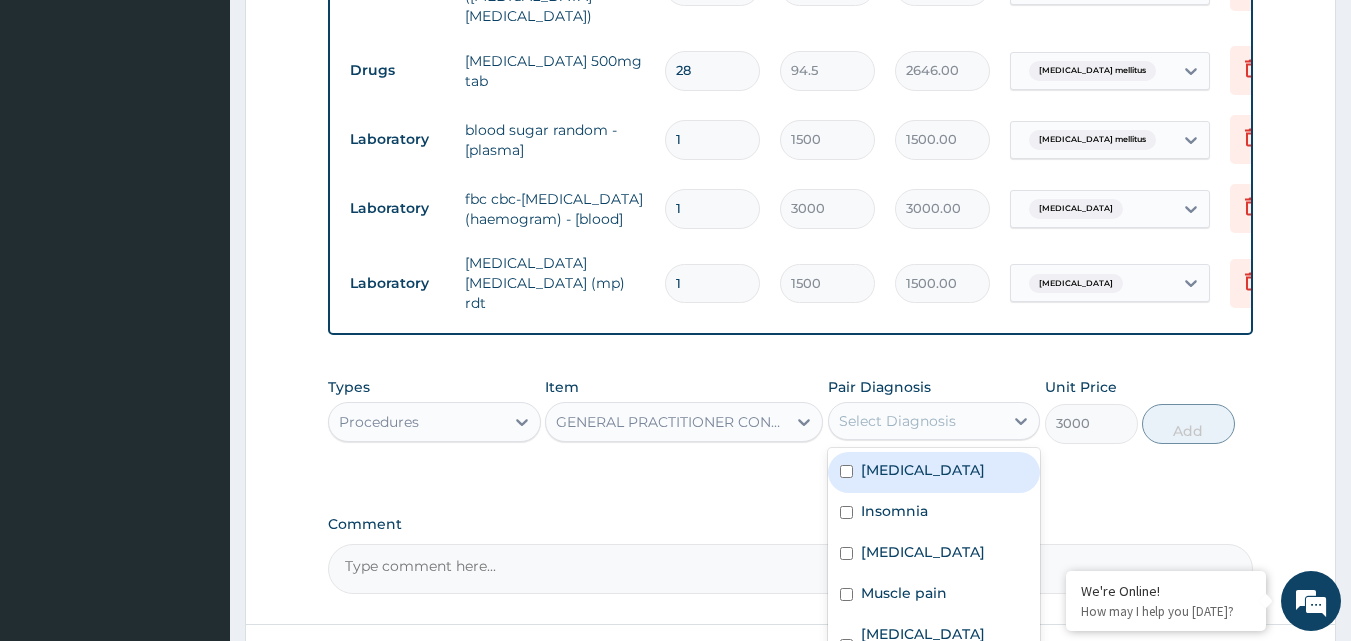 click on "Select Diagnosis" at bounding box center [897, 421] 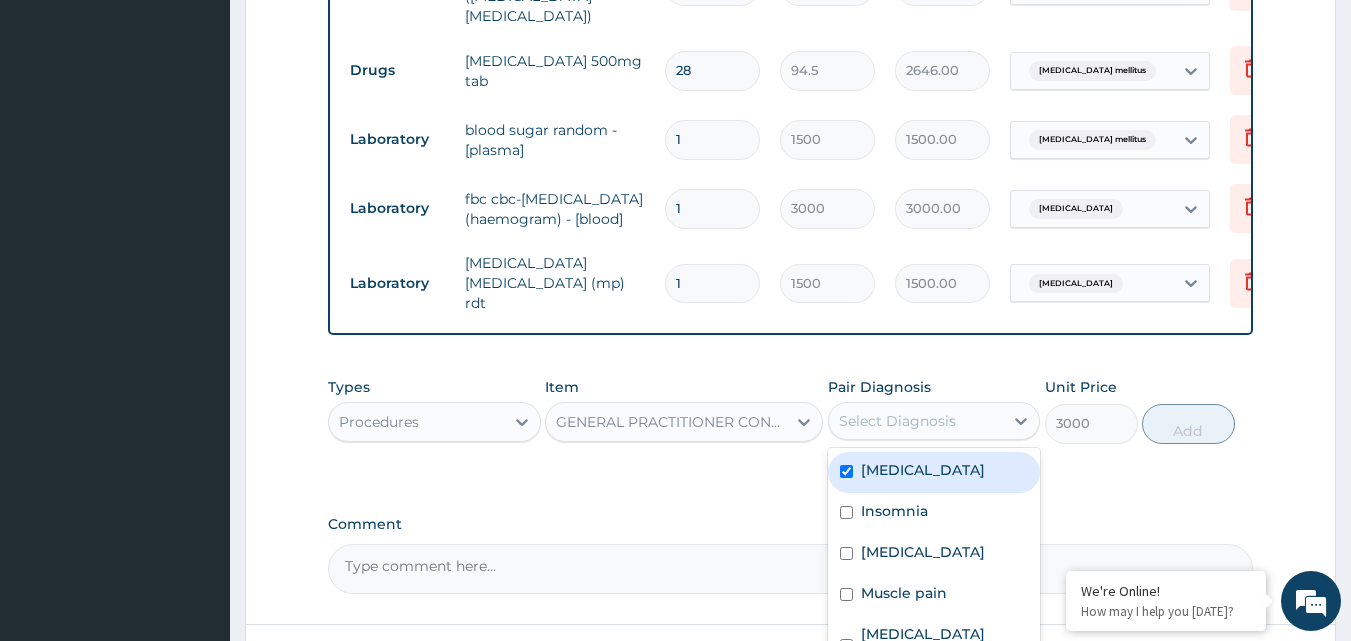 checkbox on "true" 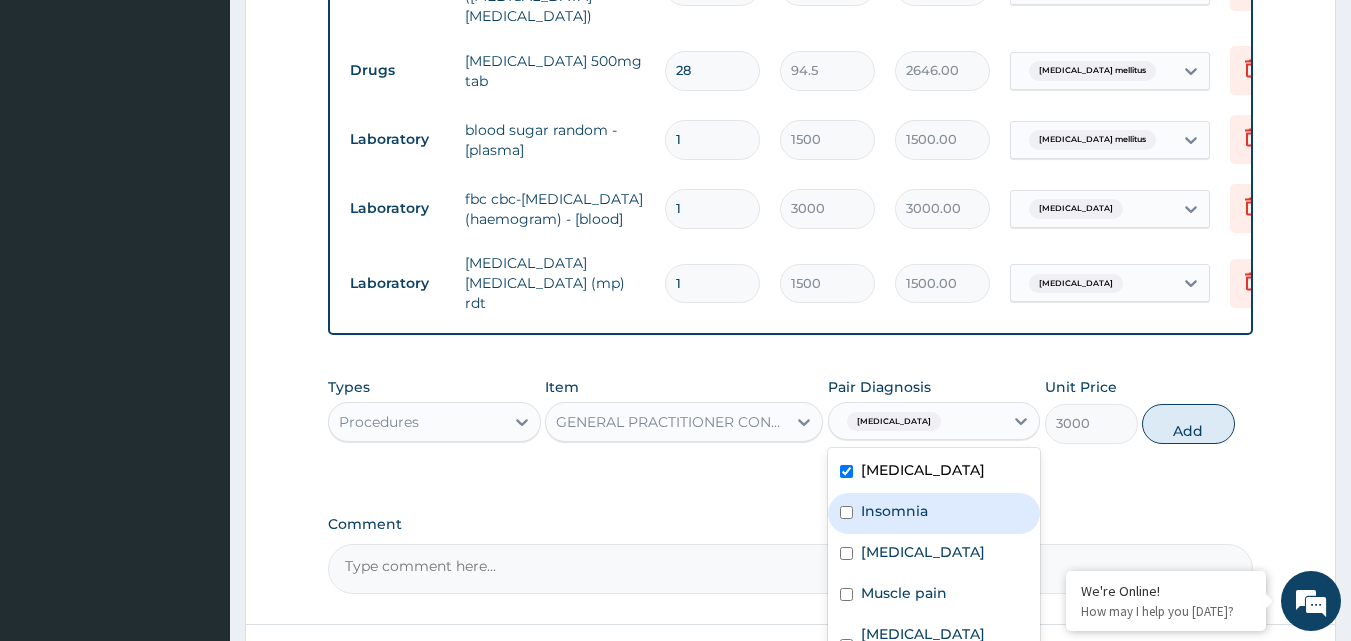 click on "Insomnia" at bounding box center (894, 511) 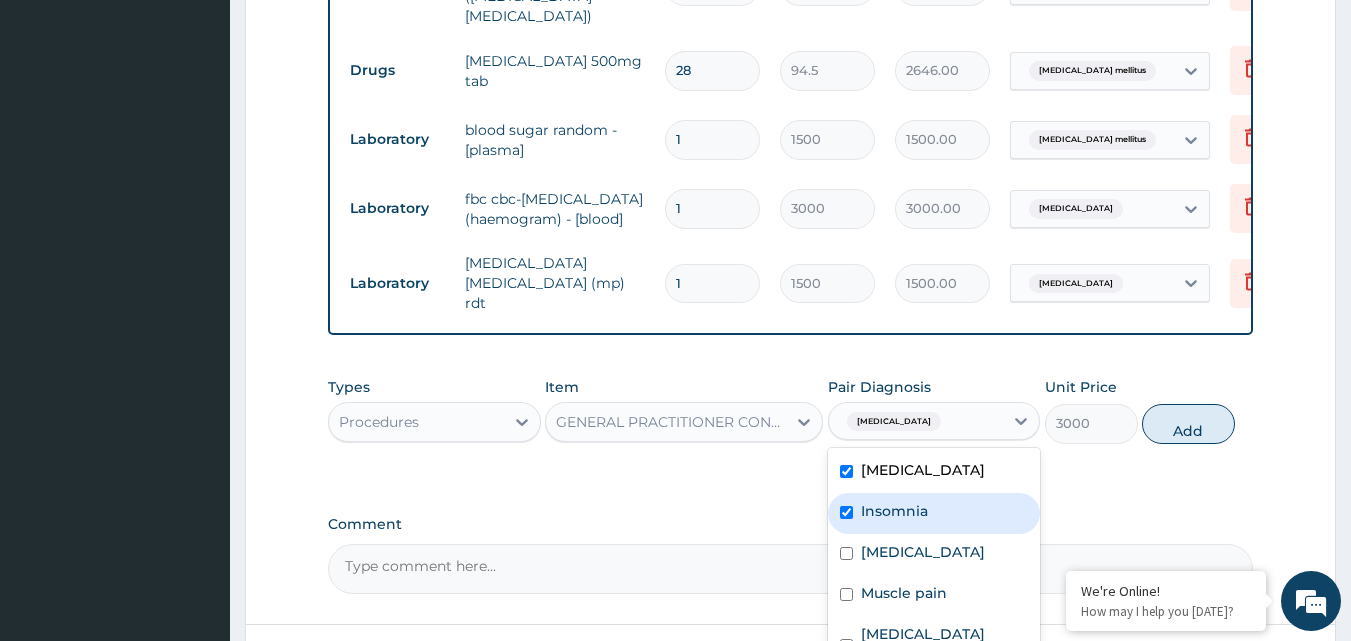 checkbox on "true" 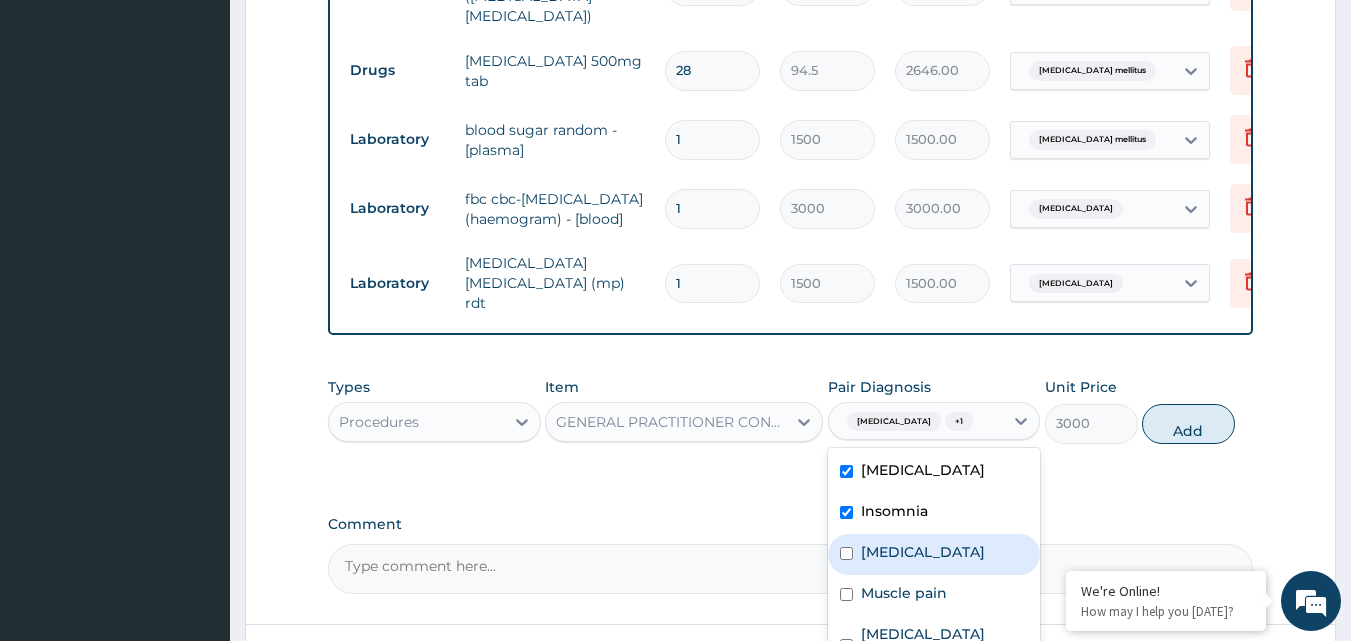 click at bounding box center [846, 553] 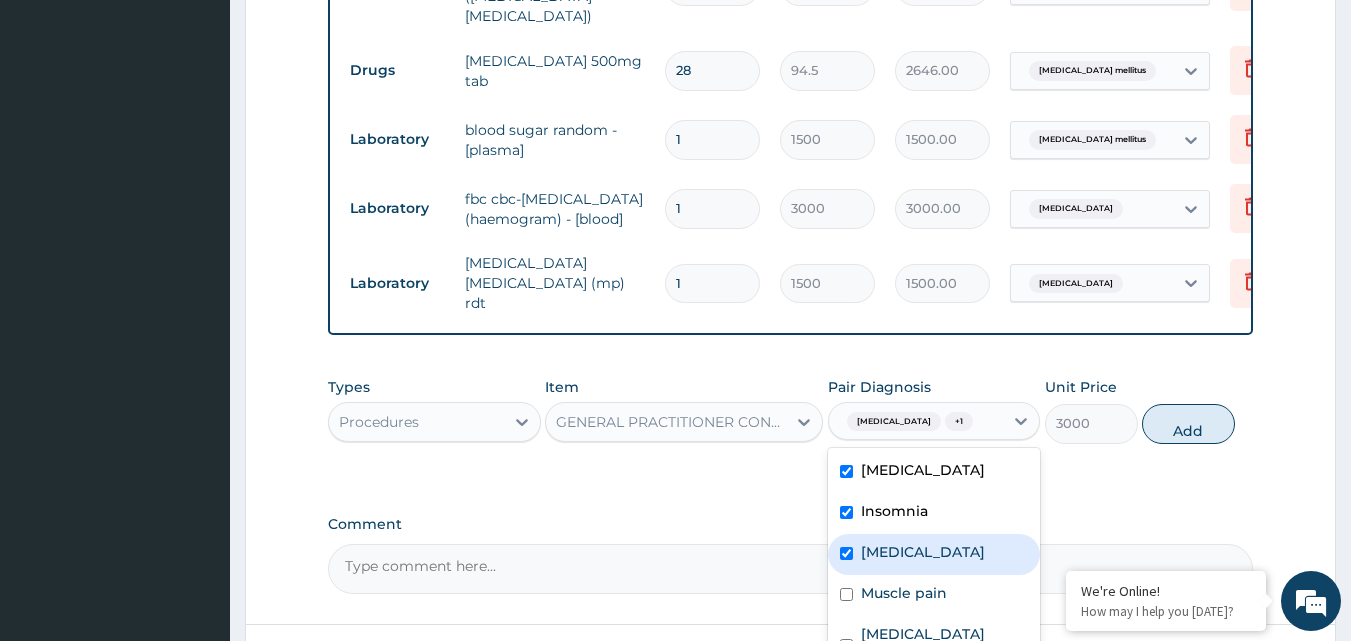checkbox on "true" 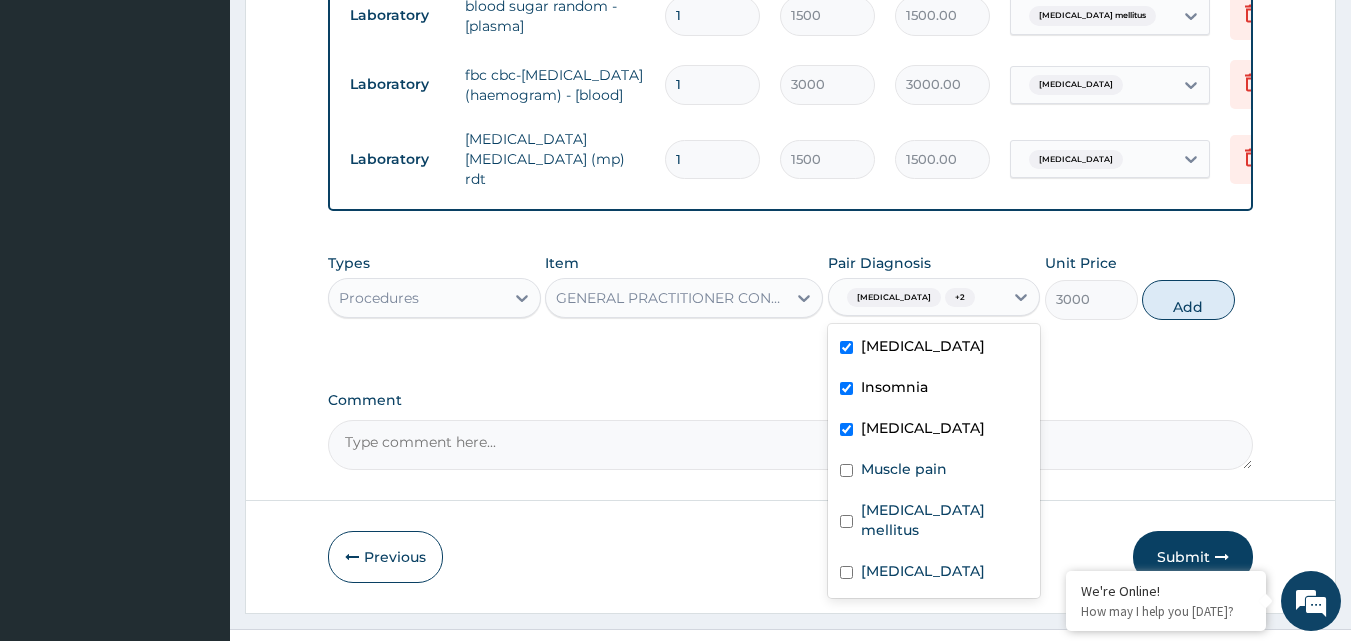 scroll, scrollTop: 1311, scrollLeft: 0, axis: vertical 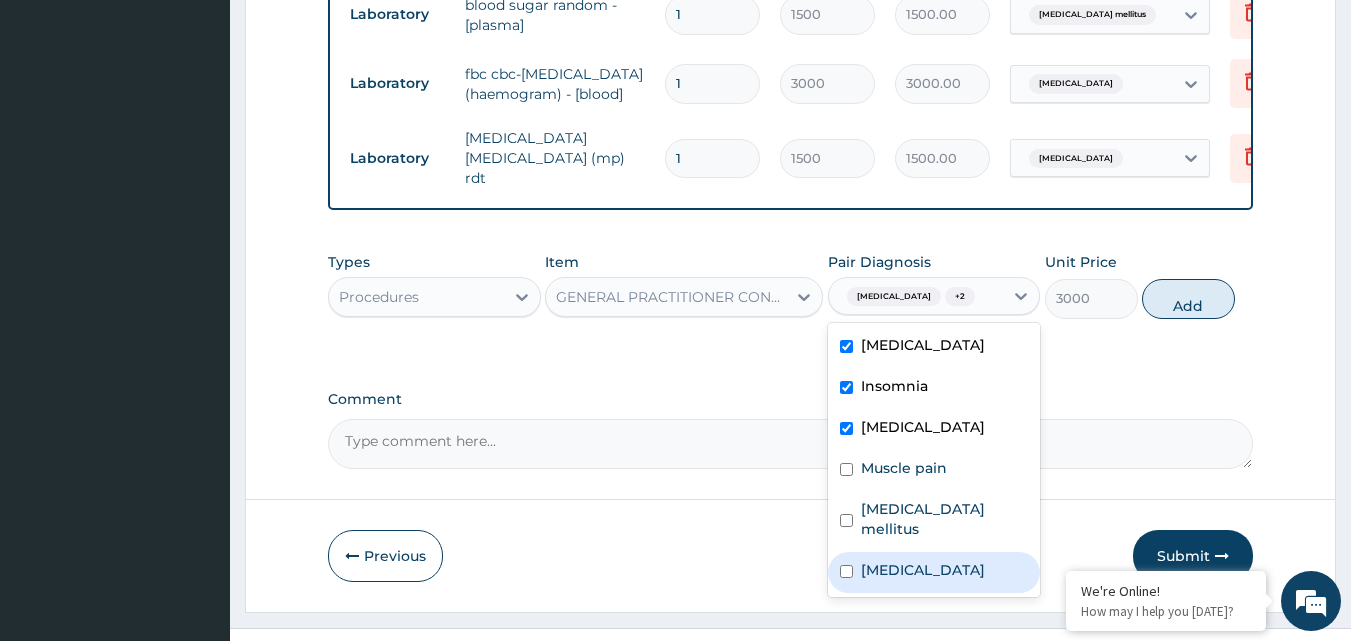 click on "Sepsis" at bounding box center (923, 570) 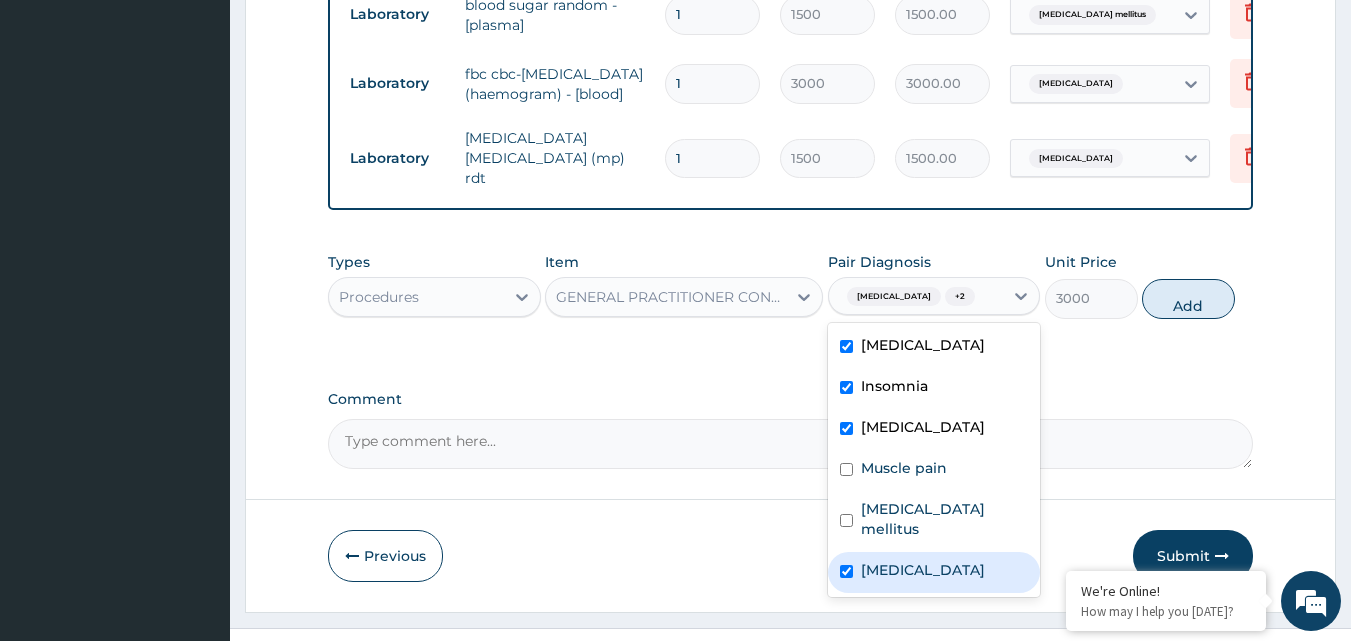 checkbox on "true" 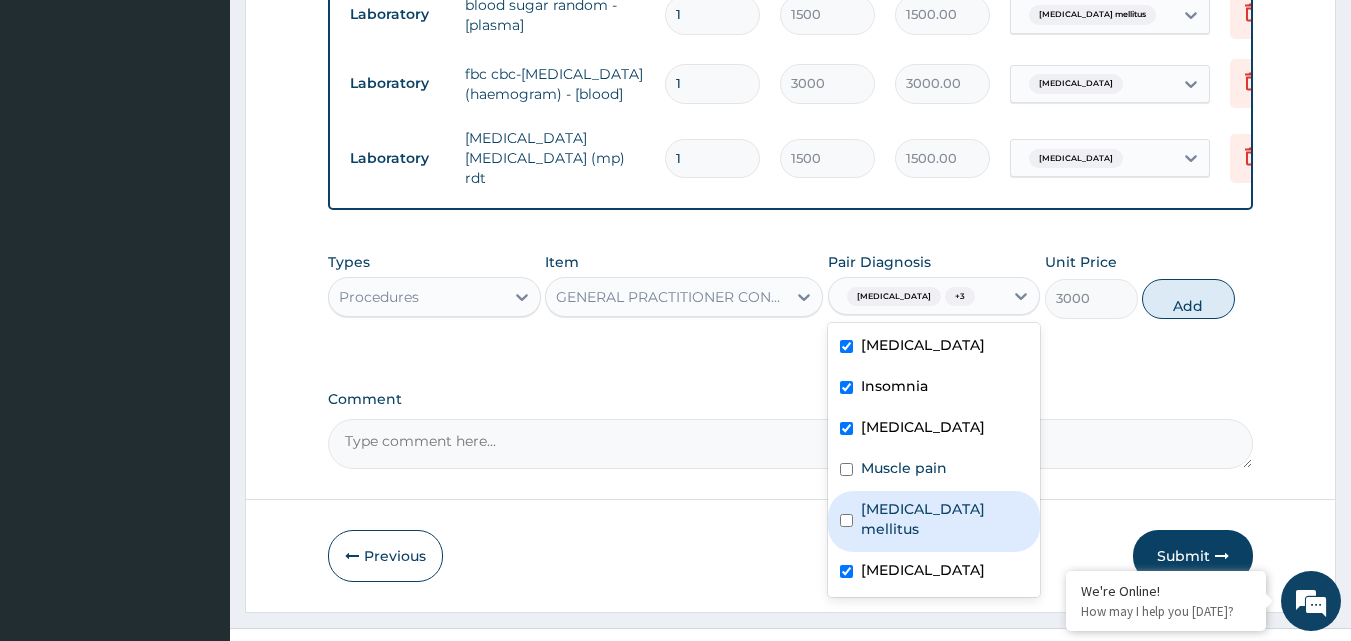 click on "Diabetes mellitus" at bounding box center [945, 519] 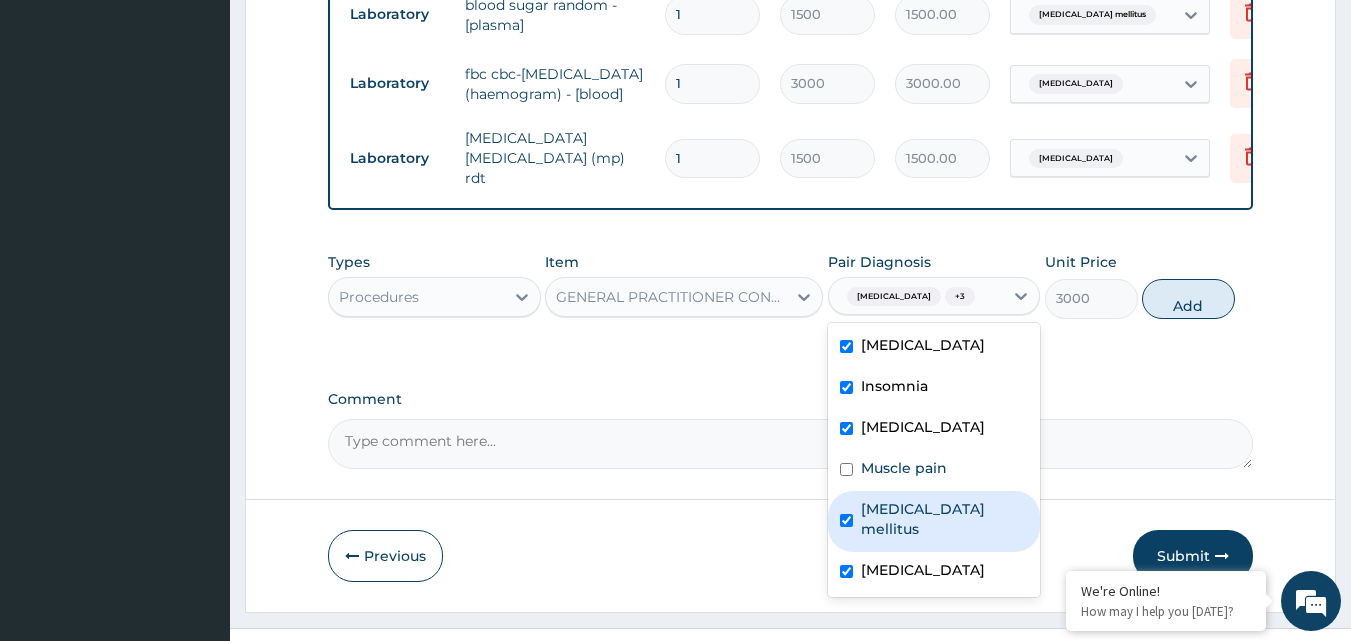 checkbox on "true" 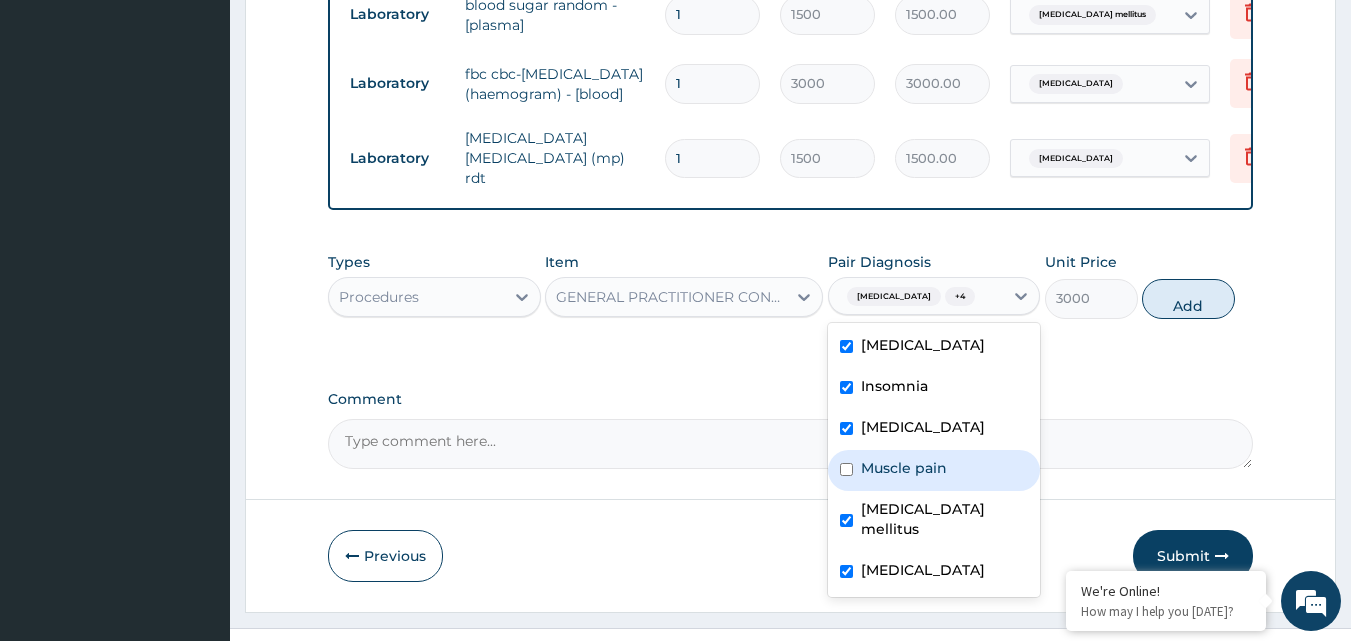 click at bounding box center (846, 469) 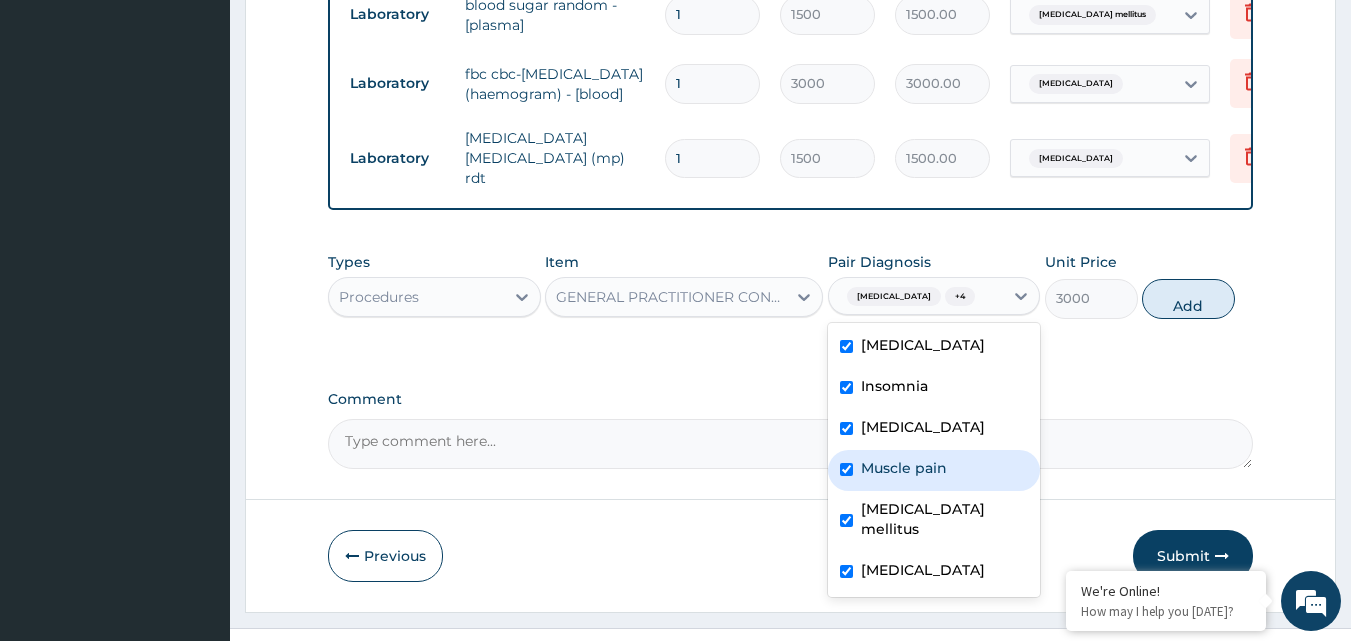 checkbox on "true" 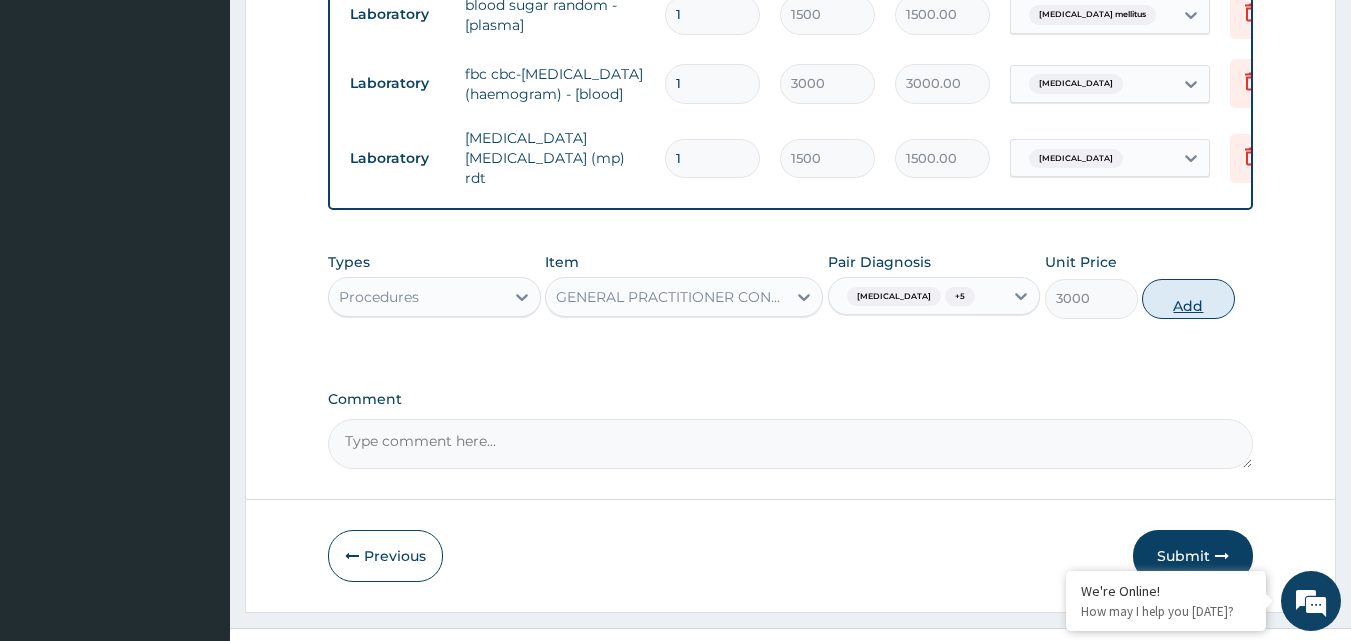 click on "Add" at bounding box center (1188, 299) 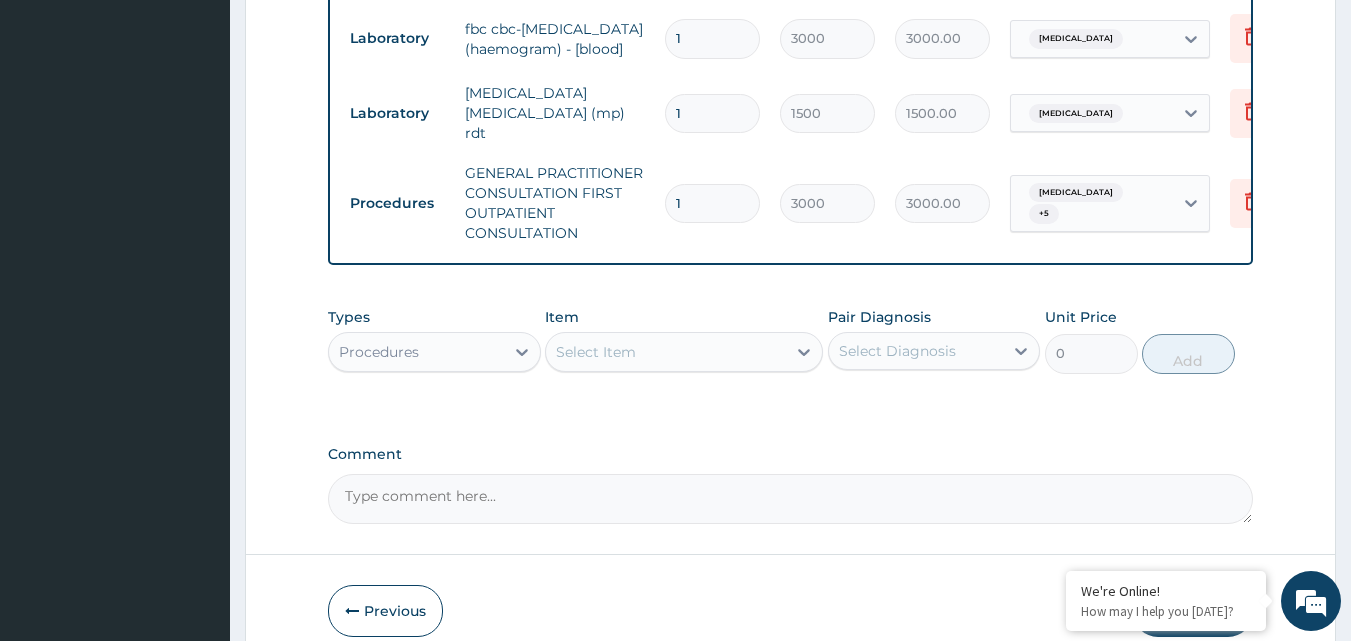 scroll, scrollTop: 1395, scrollLeft: 0, axis: vertical 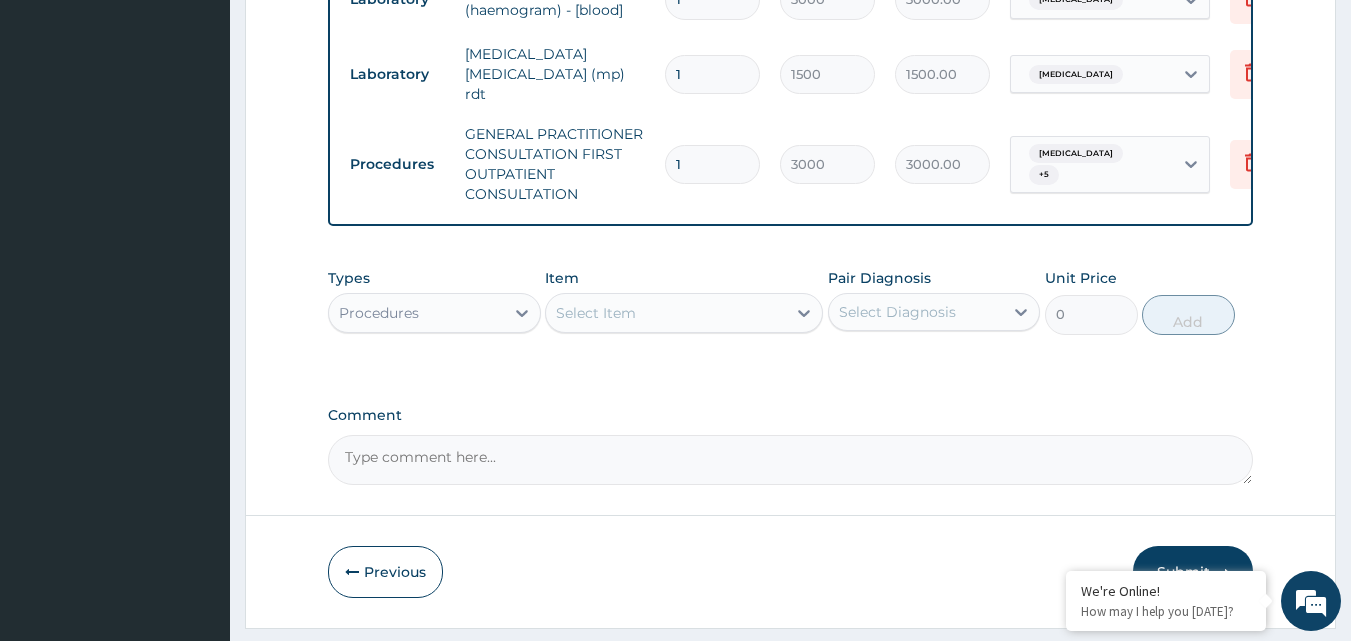 click on "Submit" at bounding box center [1193, 572] 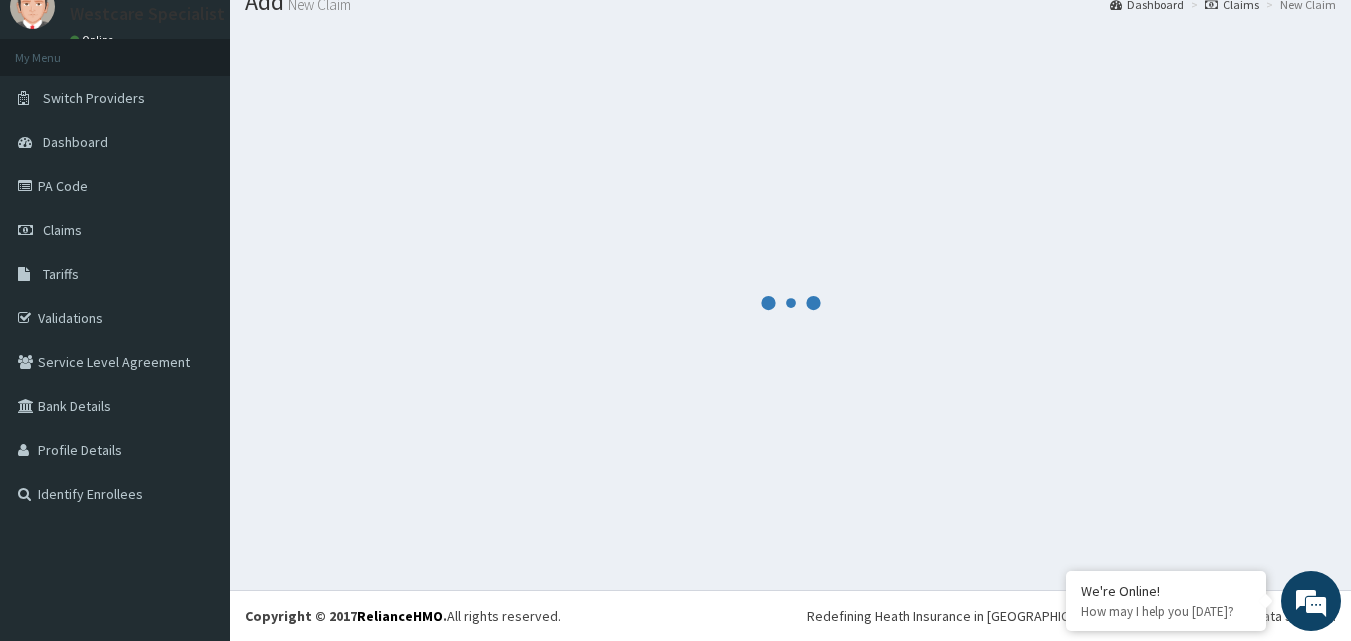 scroll, scrollTop: 76, scrollLeft: 0, axis: vertical 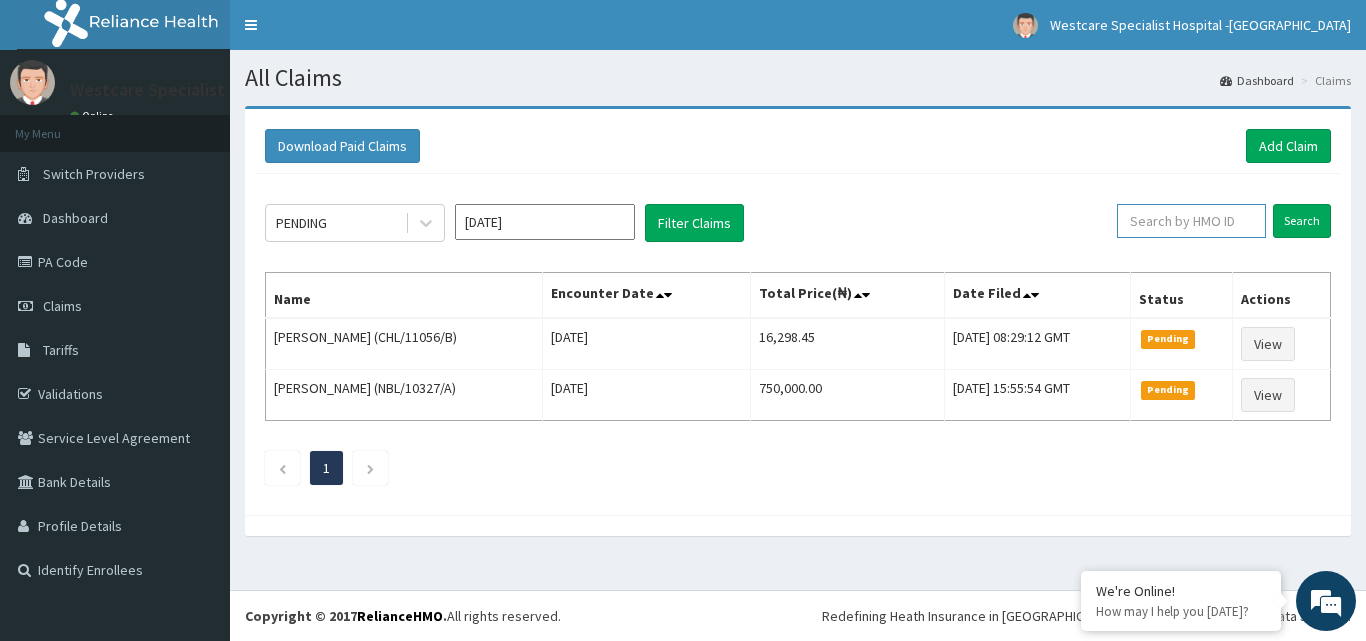 click at bounding box center [1191, 221] 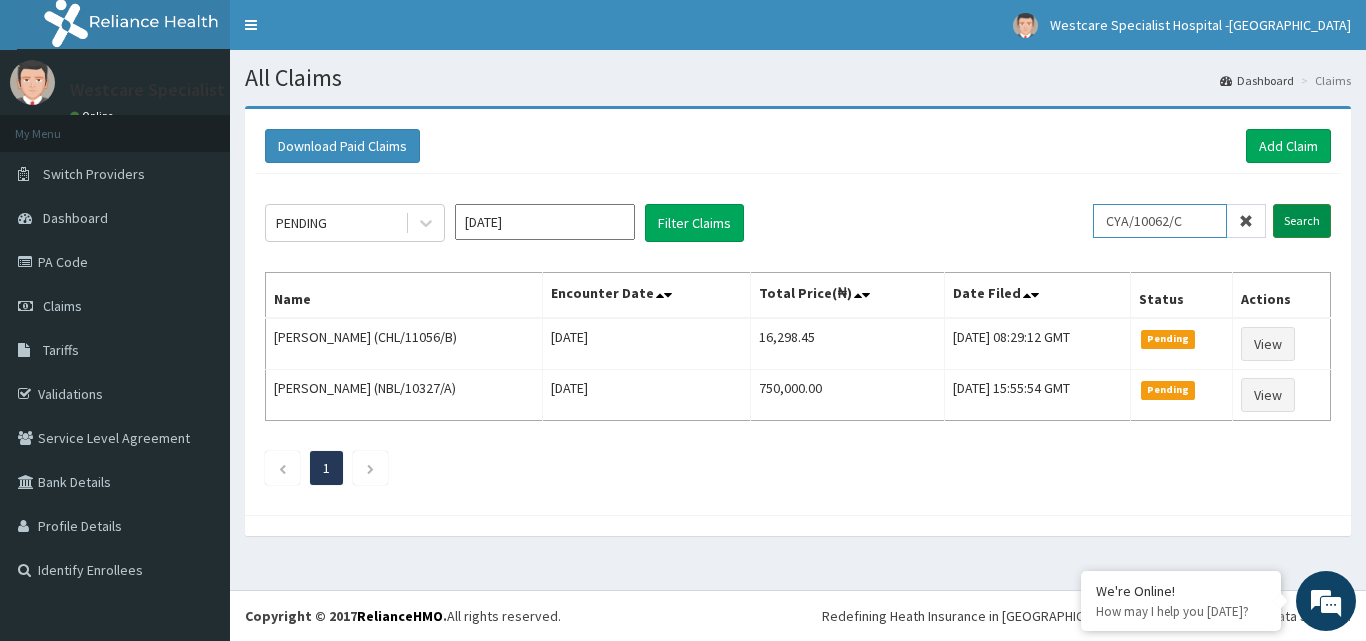 type on "CYA/10062/C" 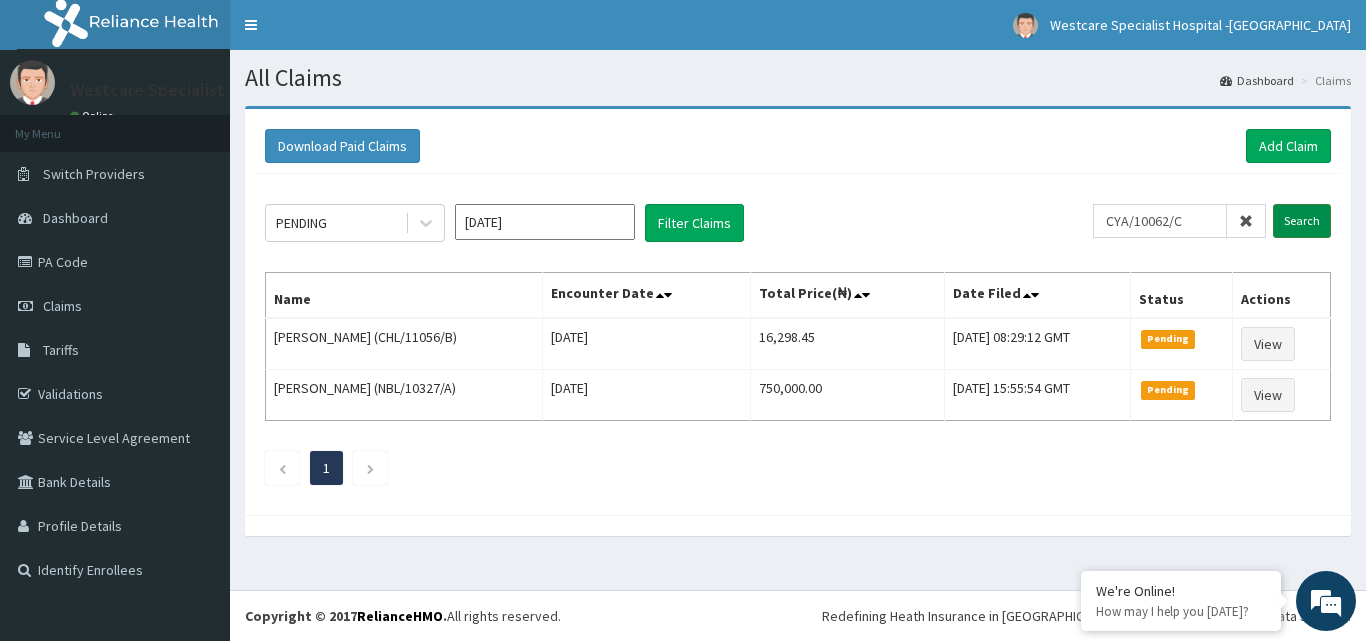 click on "Search" at bounding box center [1302, 221] 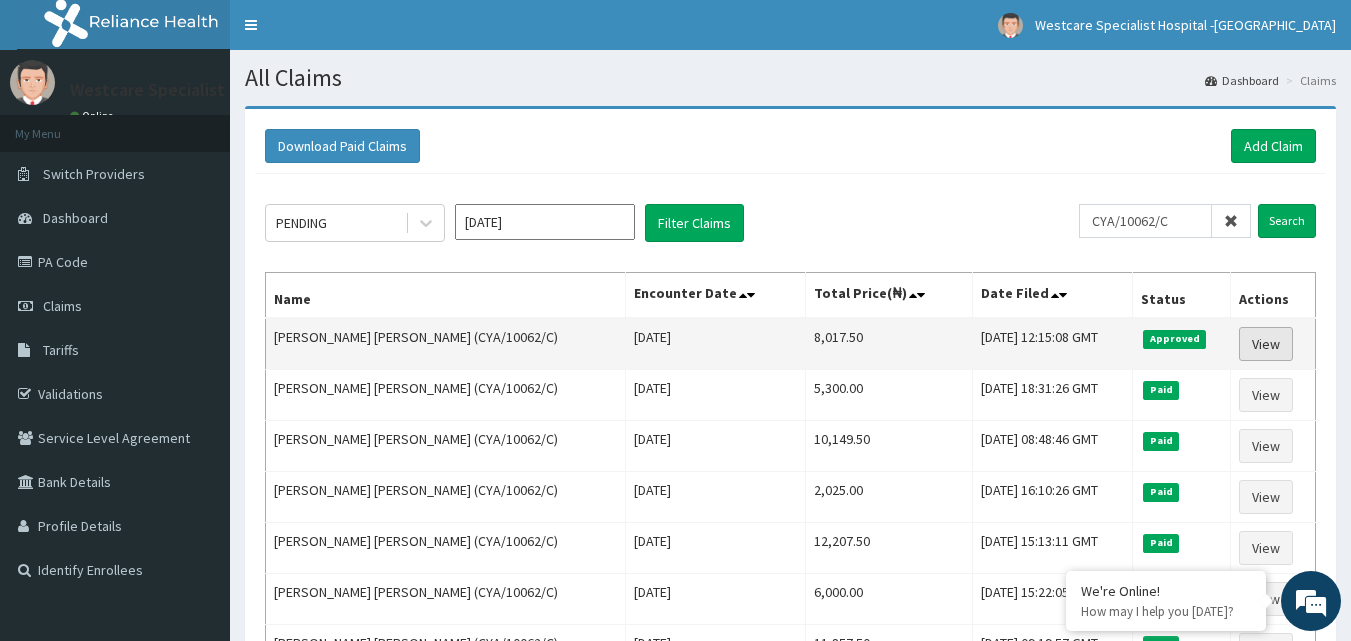 click on "View" at bounding box center [1266, 344] 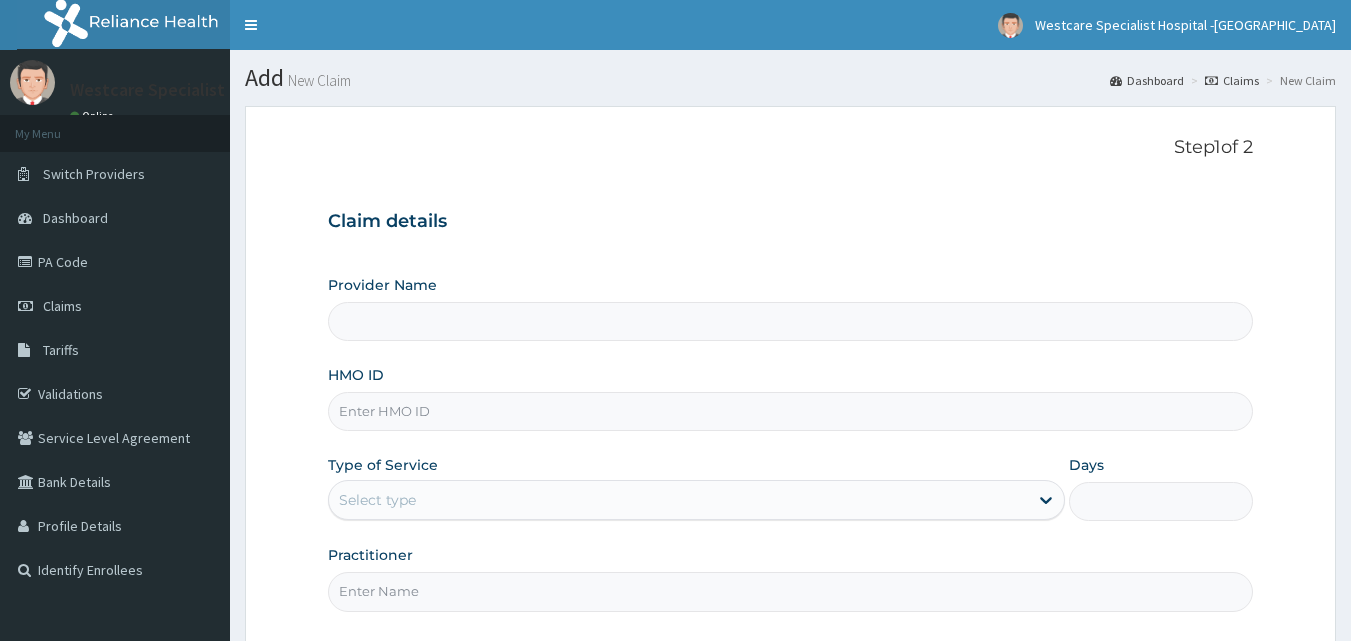 type on "WestCare Specialist Hospital - [GEOGRAPHIC_DATA]" 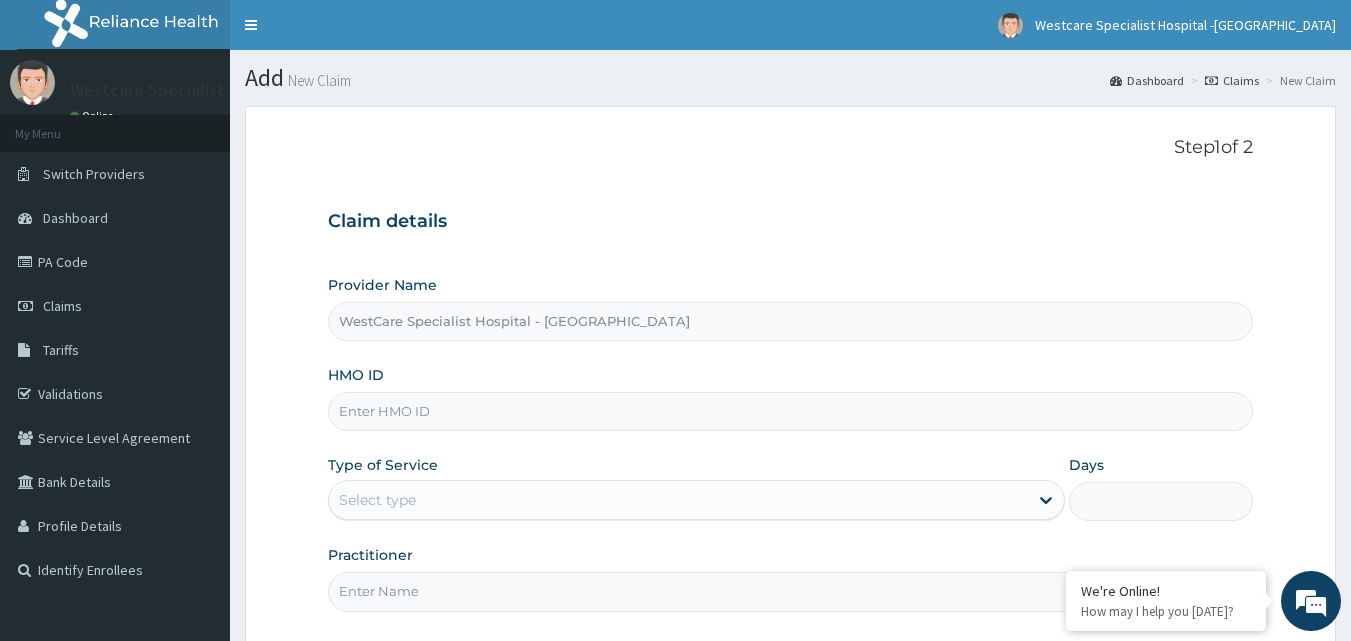 scroll, scrollTop: 0, scrollLeft: 0, axis: both 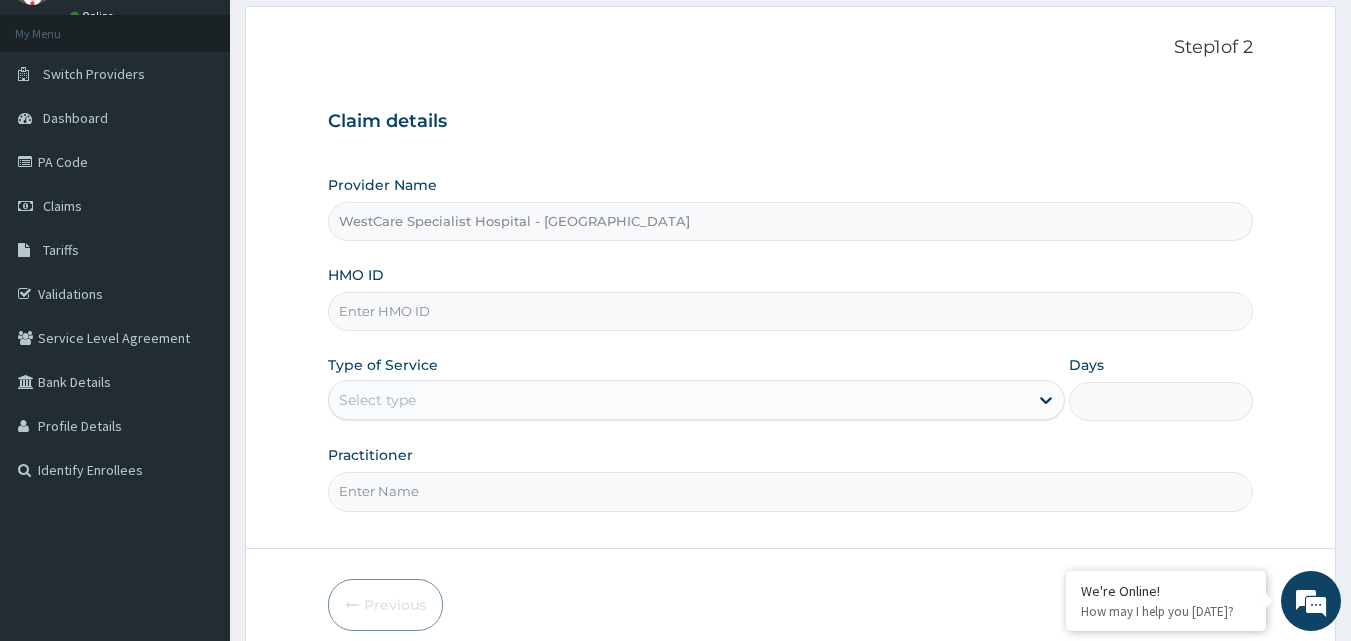 click on "HMO ID" at bounding box center (791, 311) 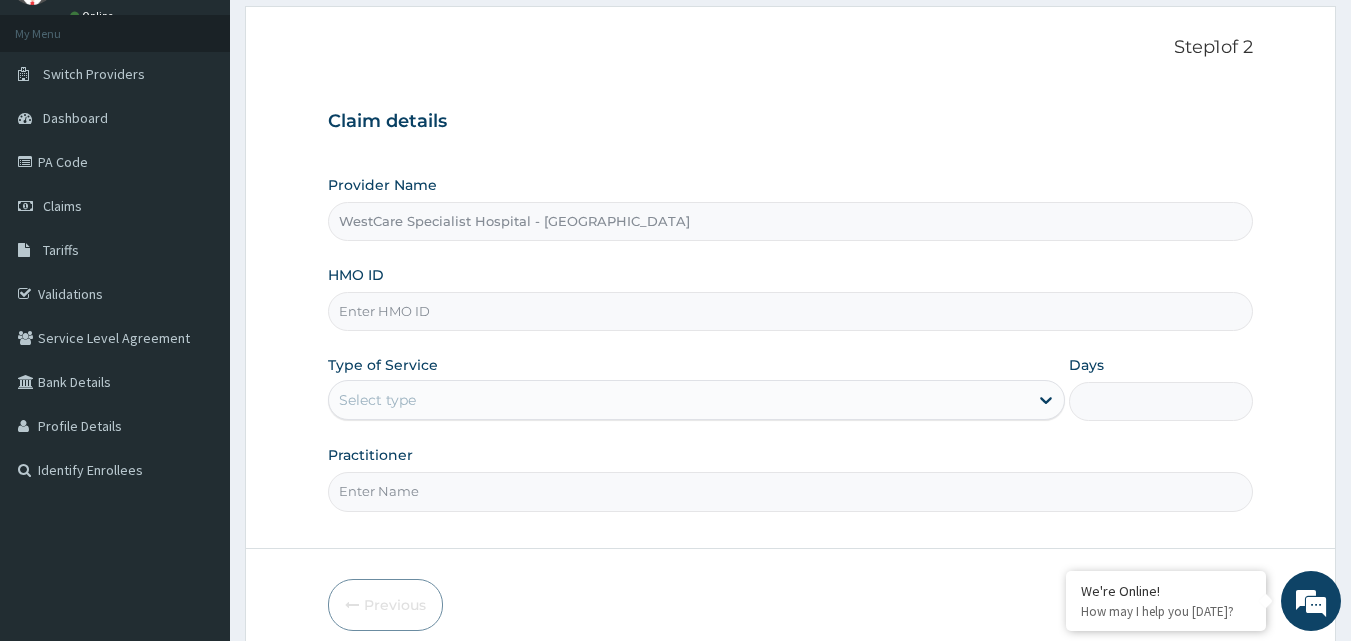 paste on "NPP/10005/E" 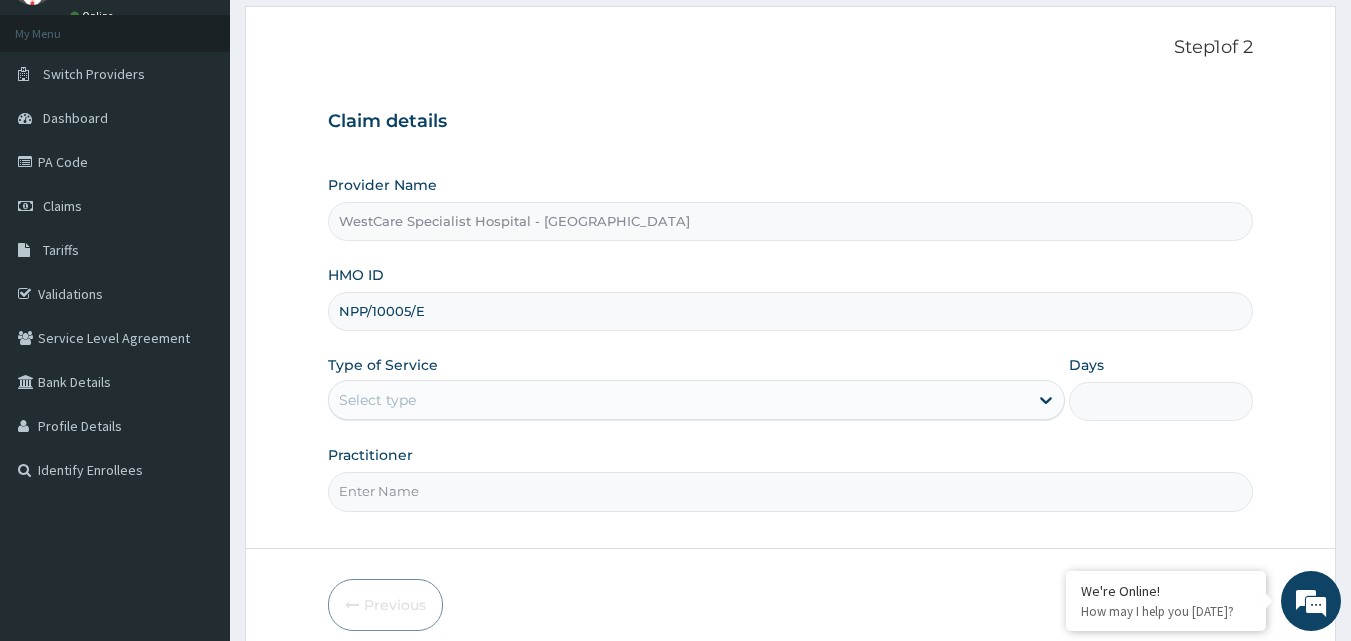 type on "NPP/10005/E" 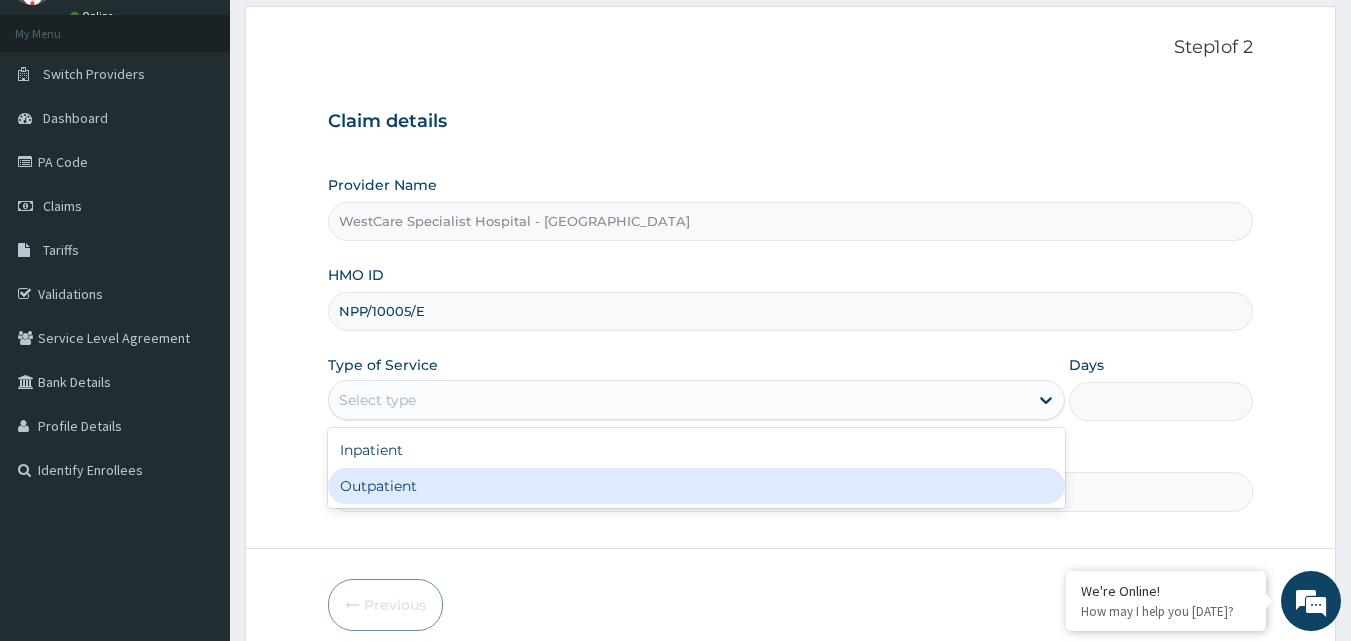 click on "Outpatient" at bounding box center (696, 486) 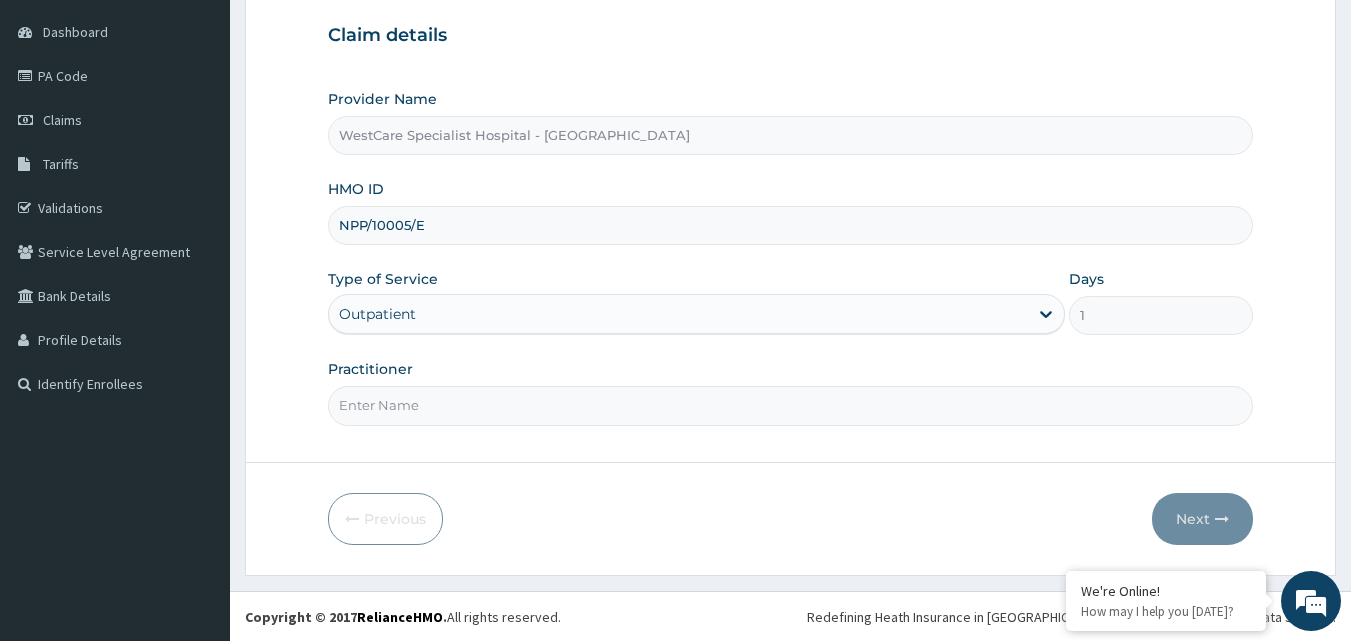 scroll, scrollTop: 187, scrollLeft: 0, axis: vertical 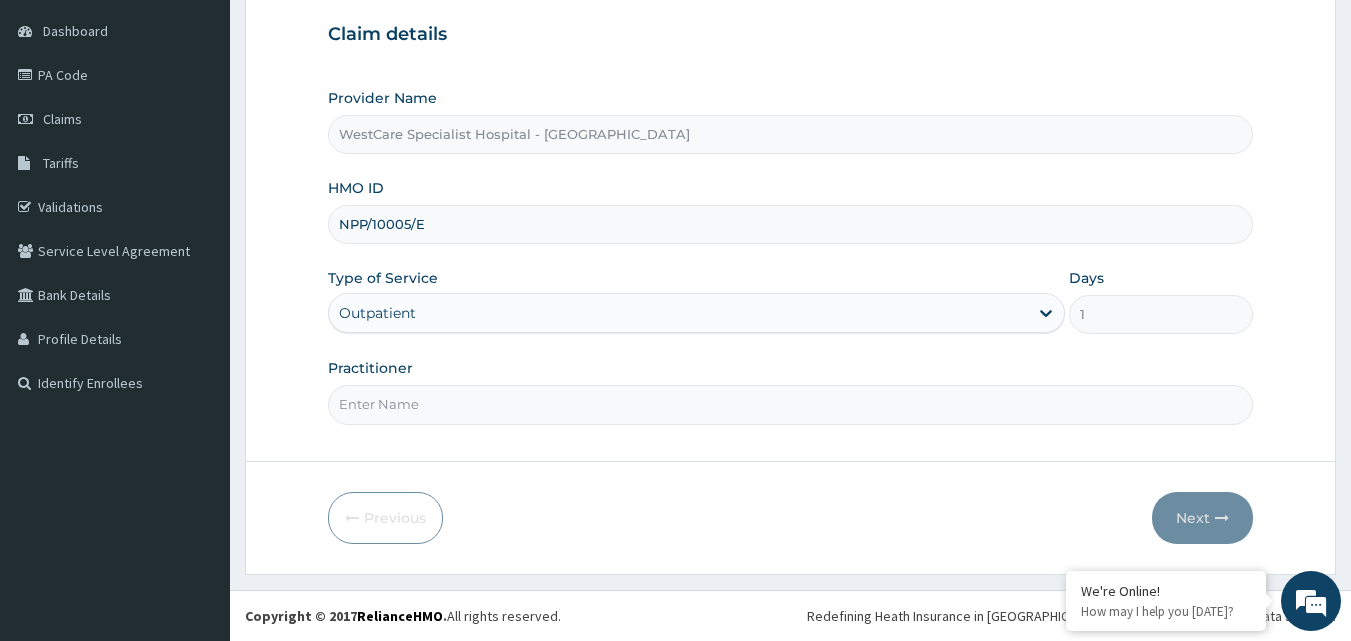 click on "Practitioner" at bounding box center [791, 404] 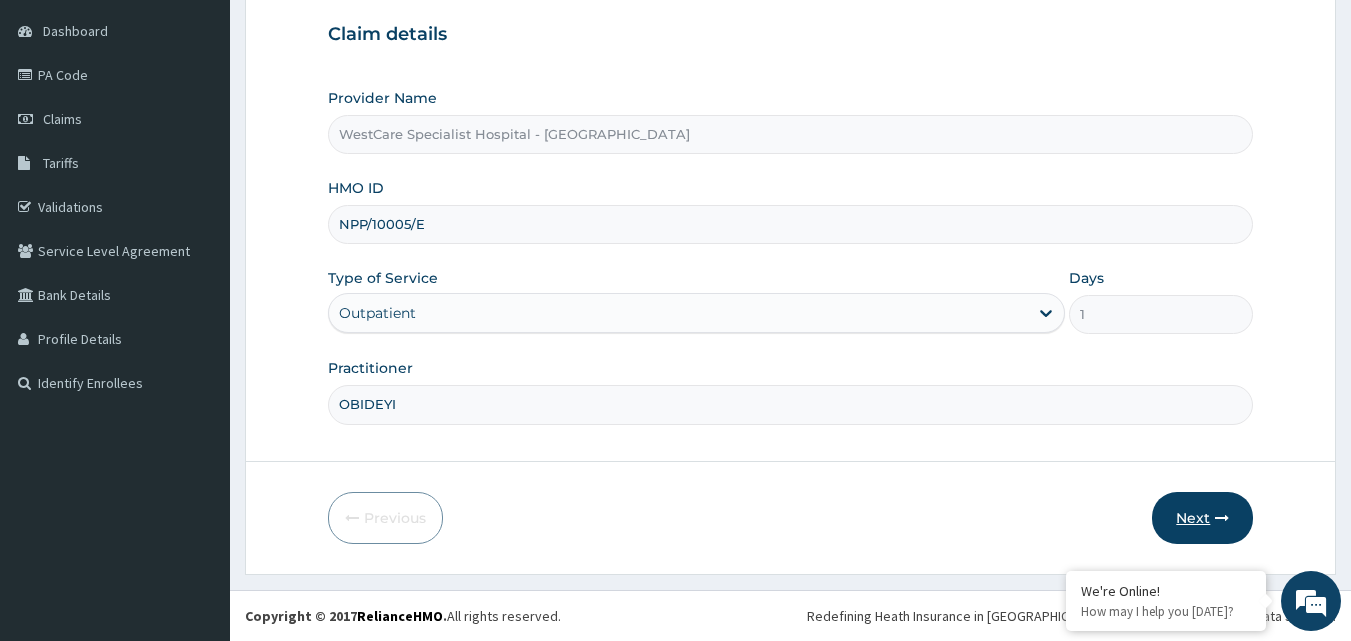 click on "Next" at bounding box center [1202, 518] 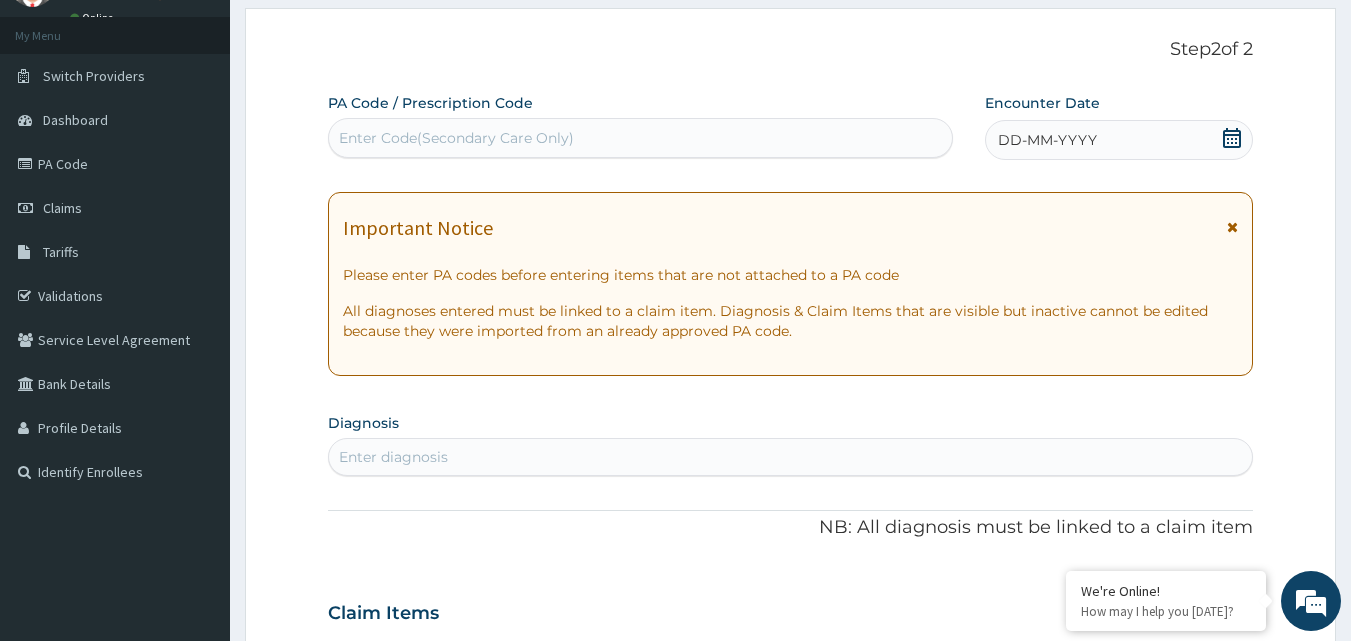 scroll, scrollTop: 0, scrollLeft: 0, axis: both 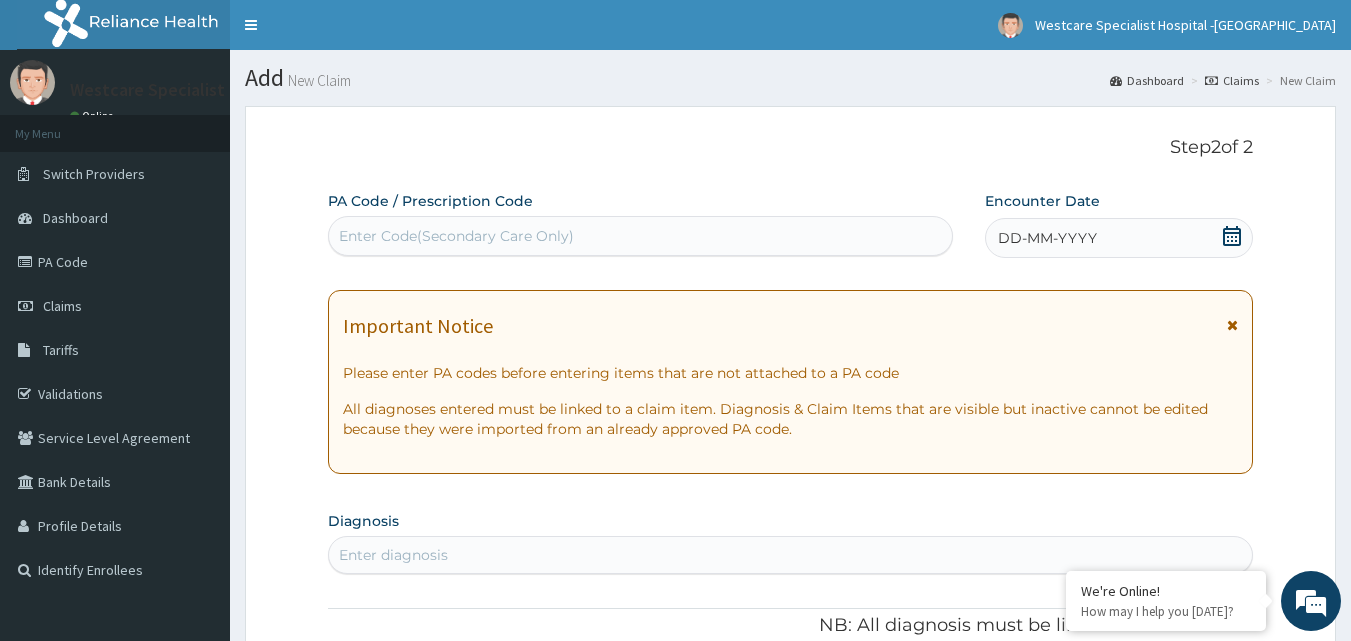 click on "Enter Code(Secondary Care Only)" at bounding box center [456, 236] 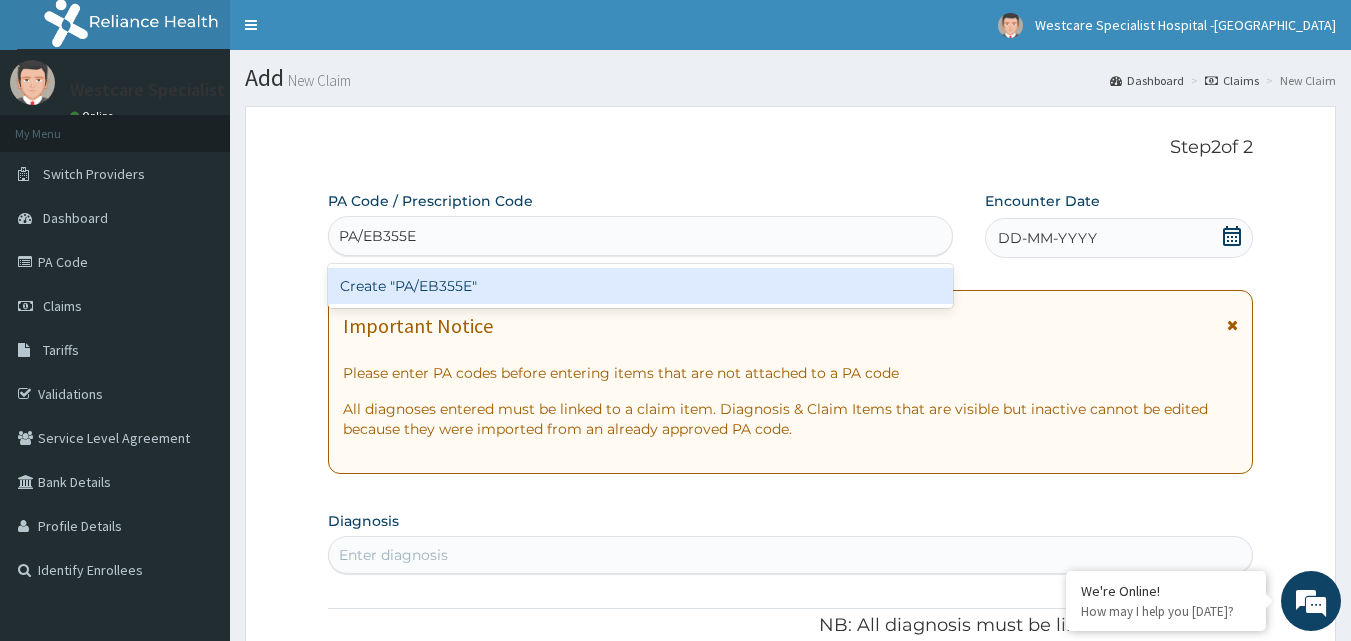click on "Create "PA/EB355E"" at bounding box center (641, 286) 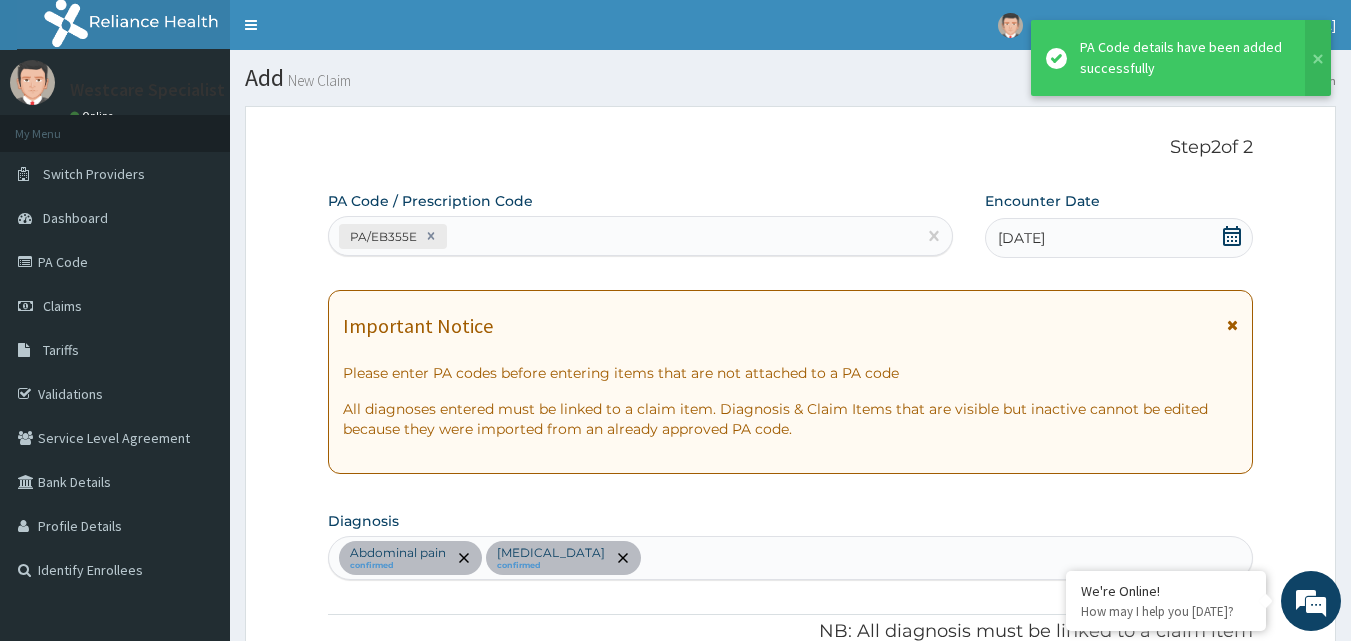 scroll, scrollTop: 581, scrollLeft: 0, axis: vertical 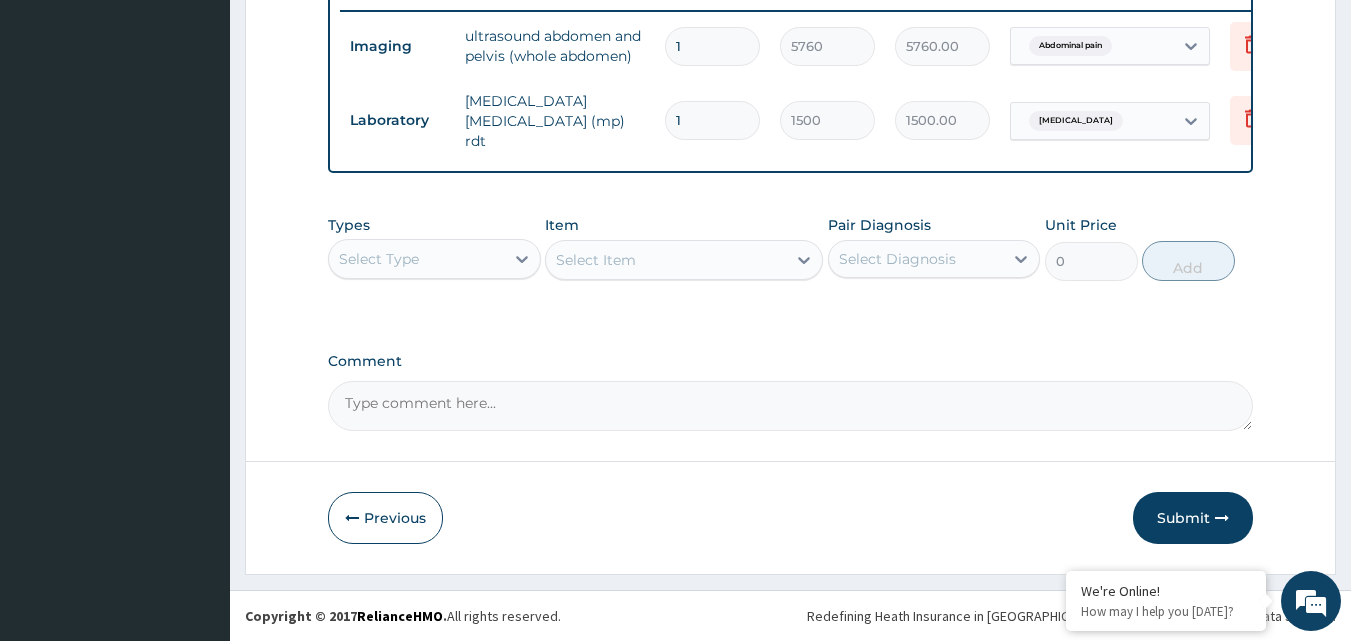 click on "Select Type" at bounding box center [416, 259] 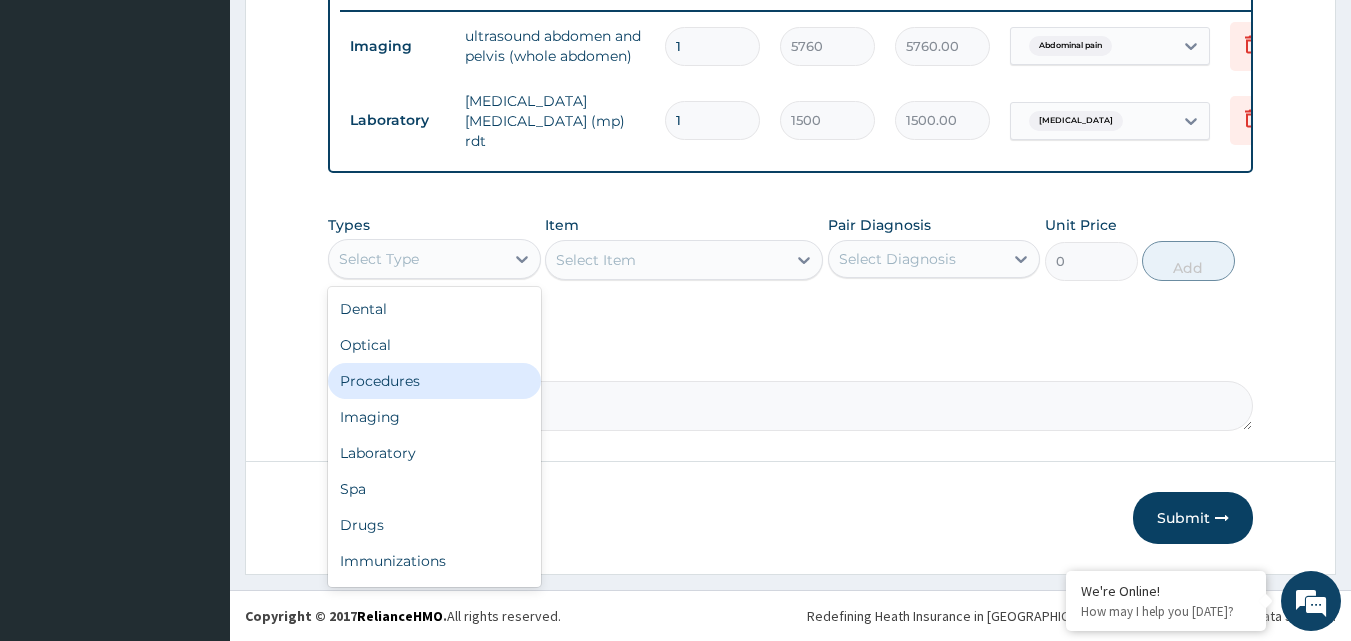 click on "Procedures" at bounding box center (434, 381) 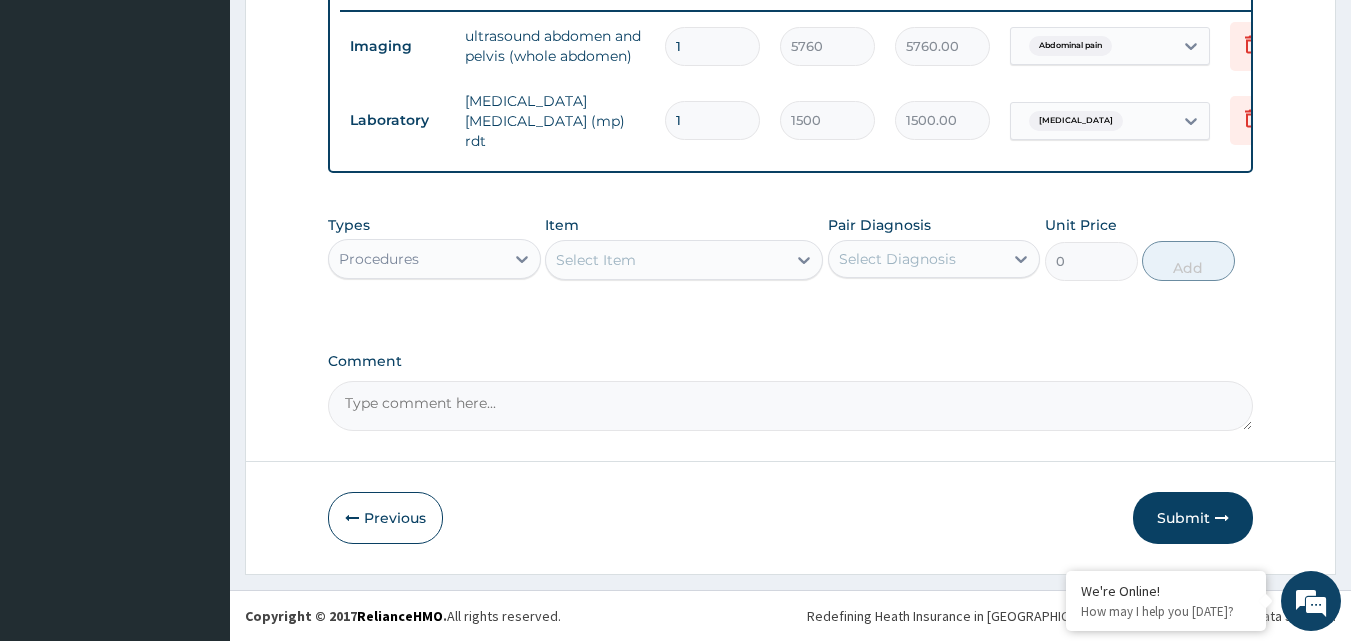 click on "Select Item" at bounding box center [666, 260] 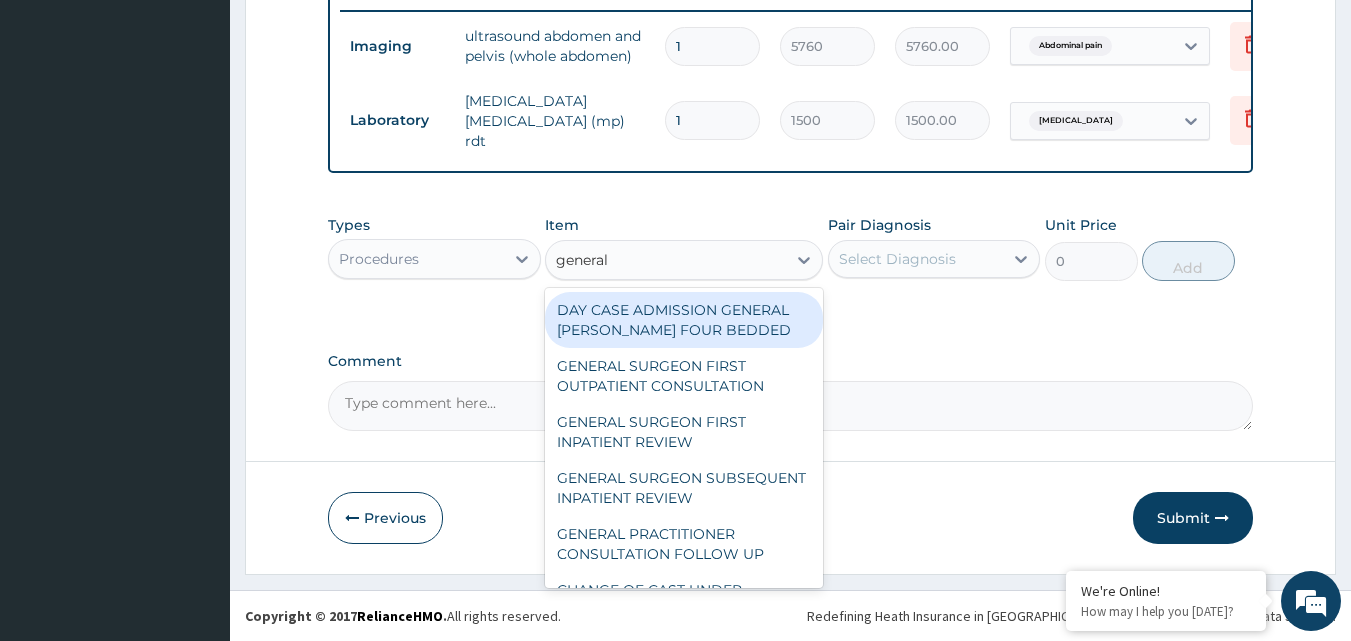 type on "general p" 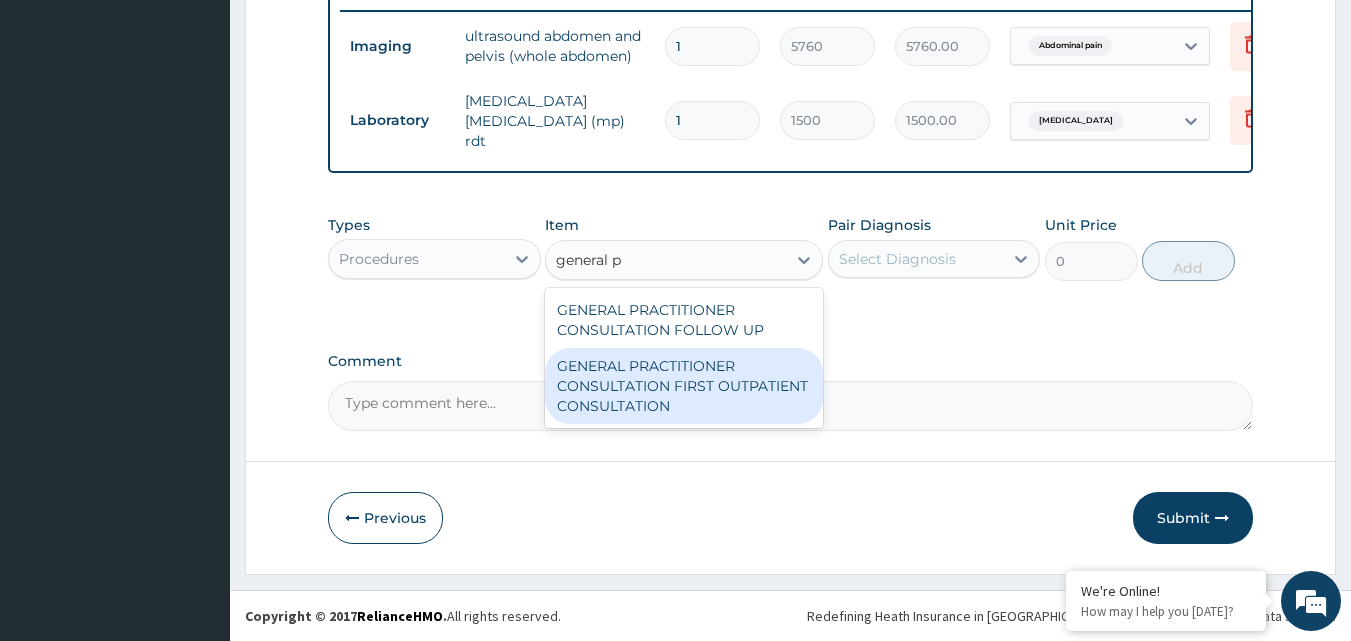 click on "GENERAL PRACTITIONER CONSULTATION FIRST OUTPATIENT CONSULTATION" at bounding box center [684, 386] 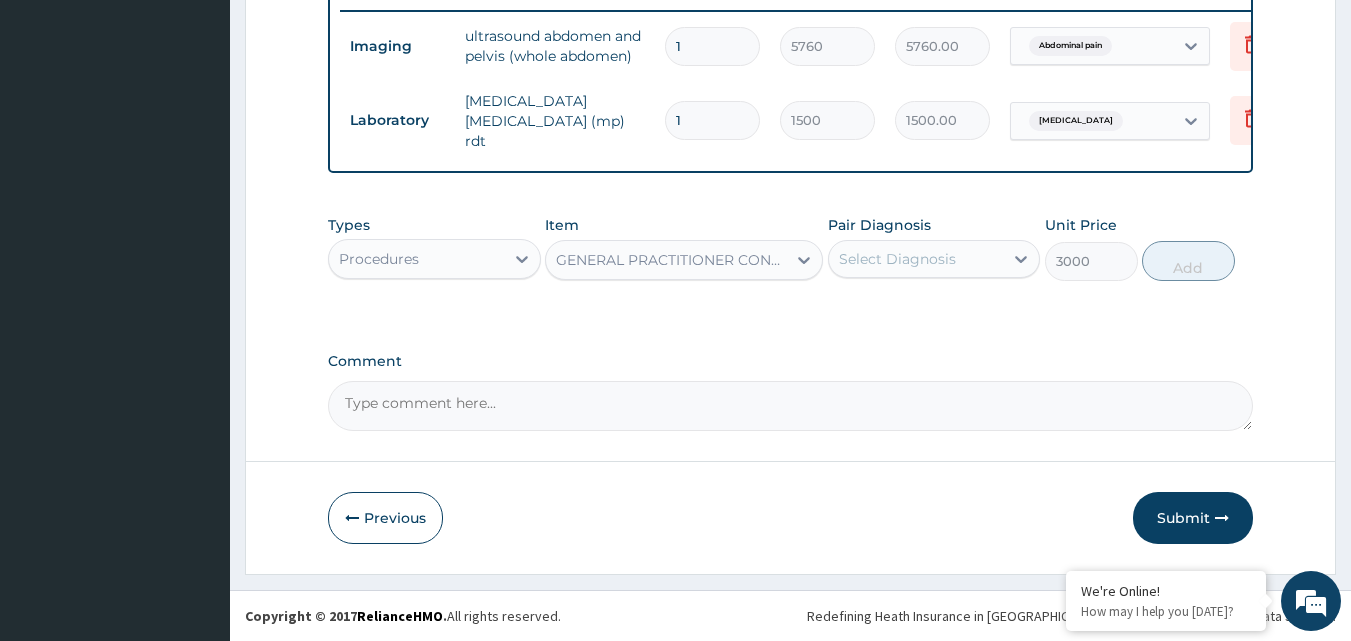 click on "Select Diagnosis" at bounding box center [897, 259] 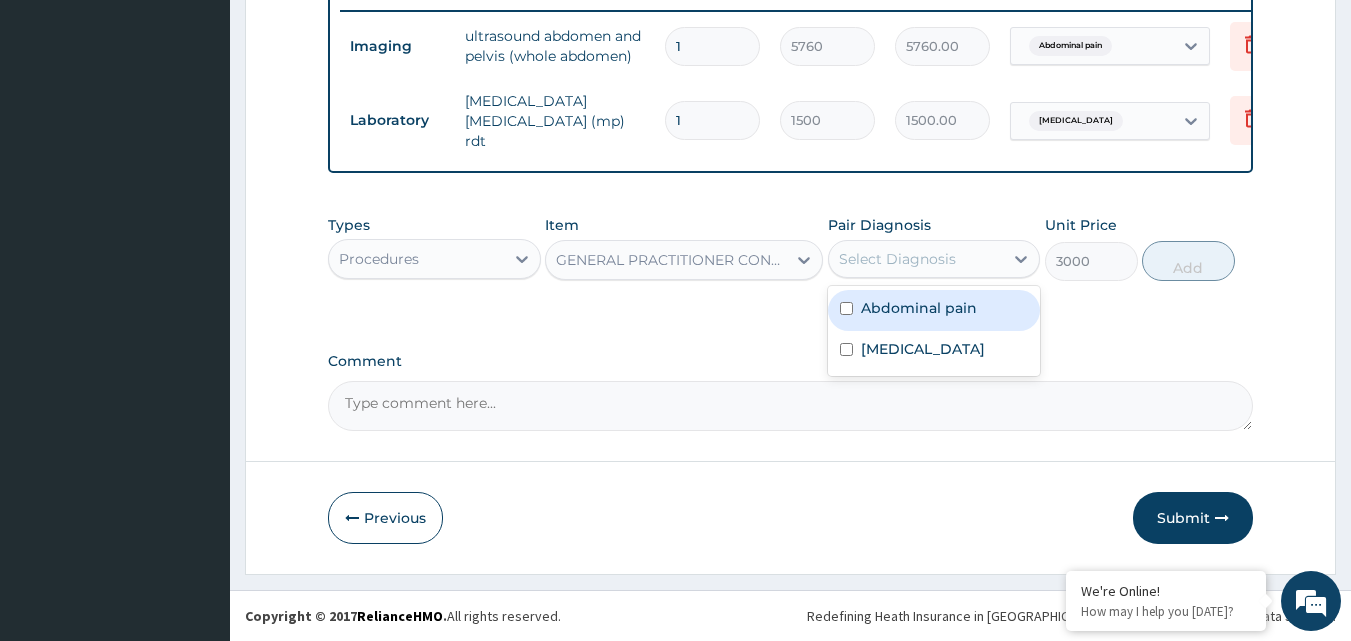 click on "Abdominal pain" at bounding box center [919, 308] 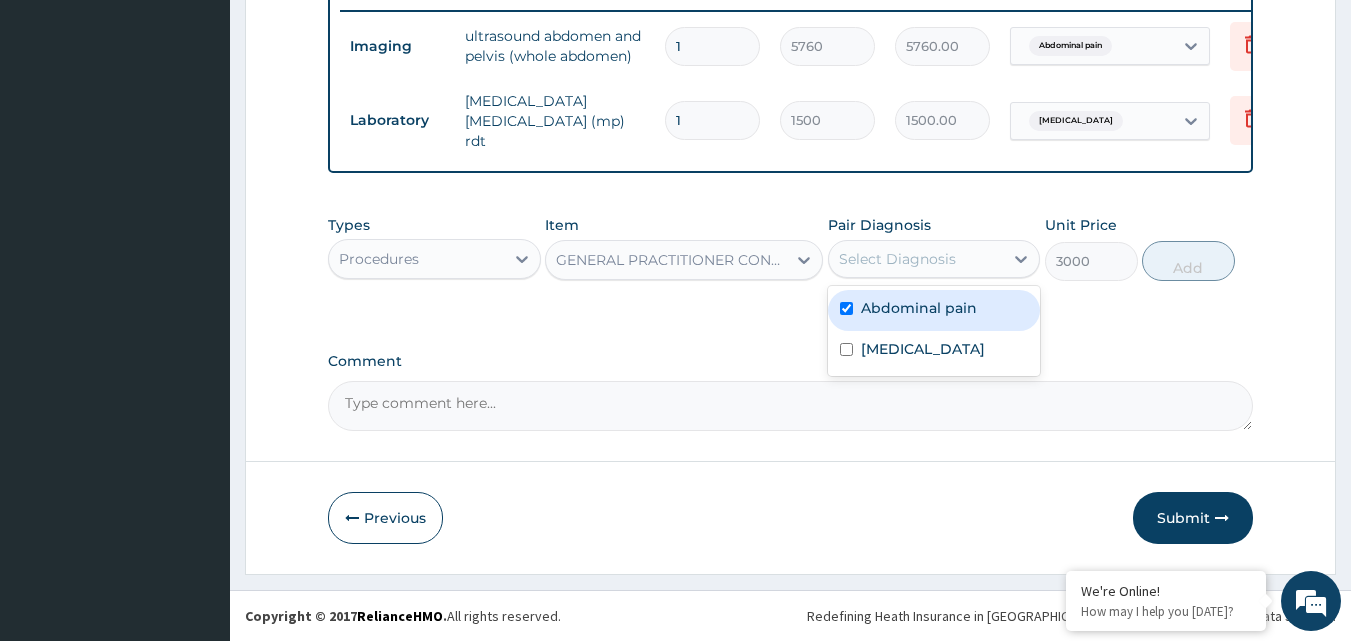 checkbox on "true" 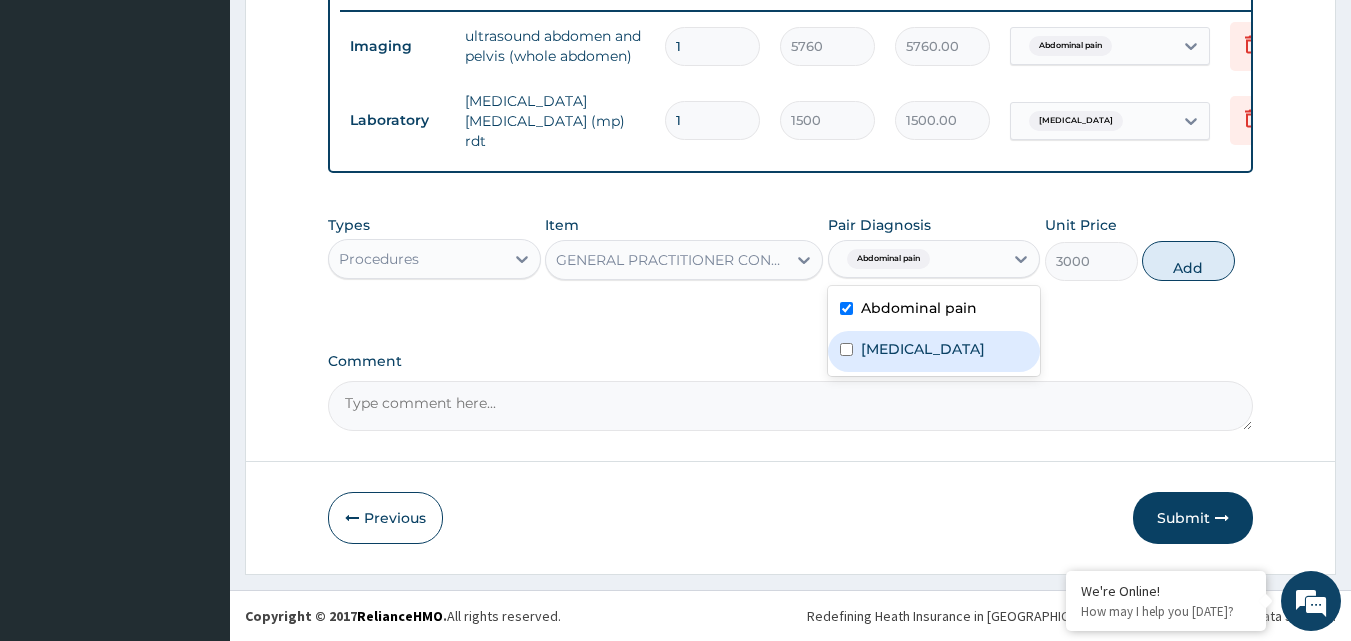 click on "[MEDICAL_DATA]" at bounding box center (934, 351) 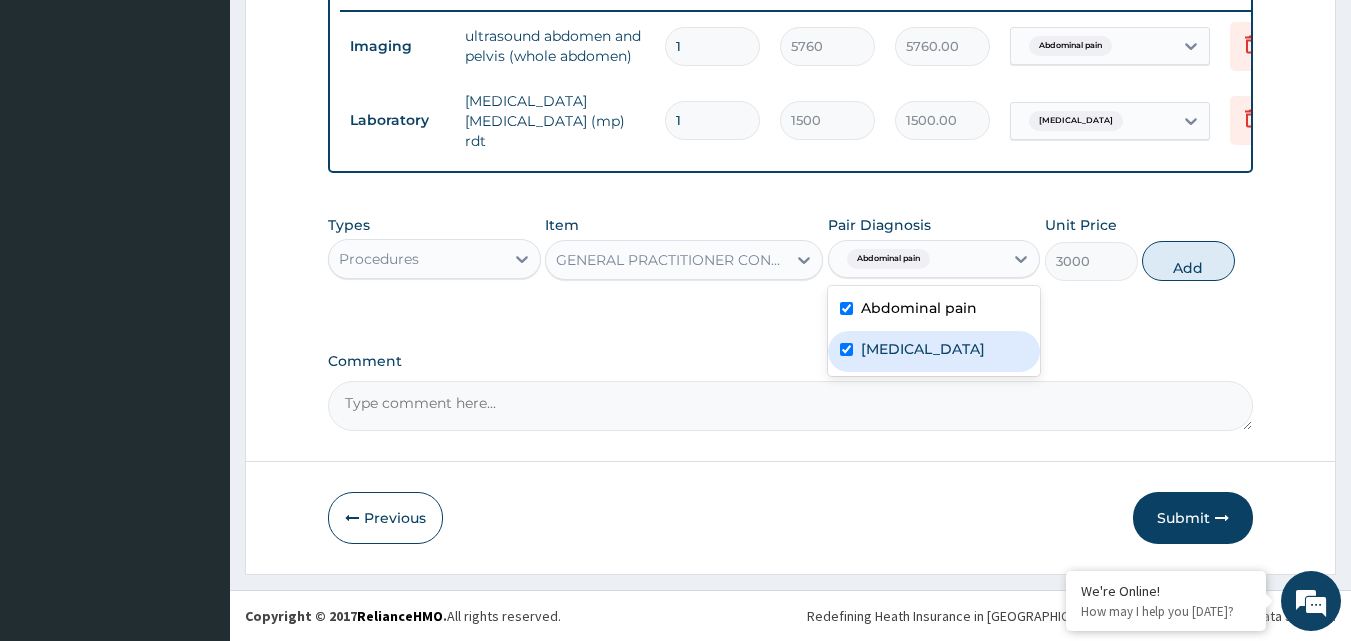 checkbox on "true" 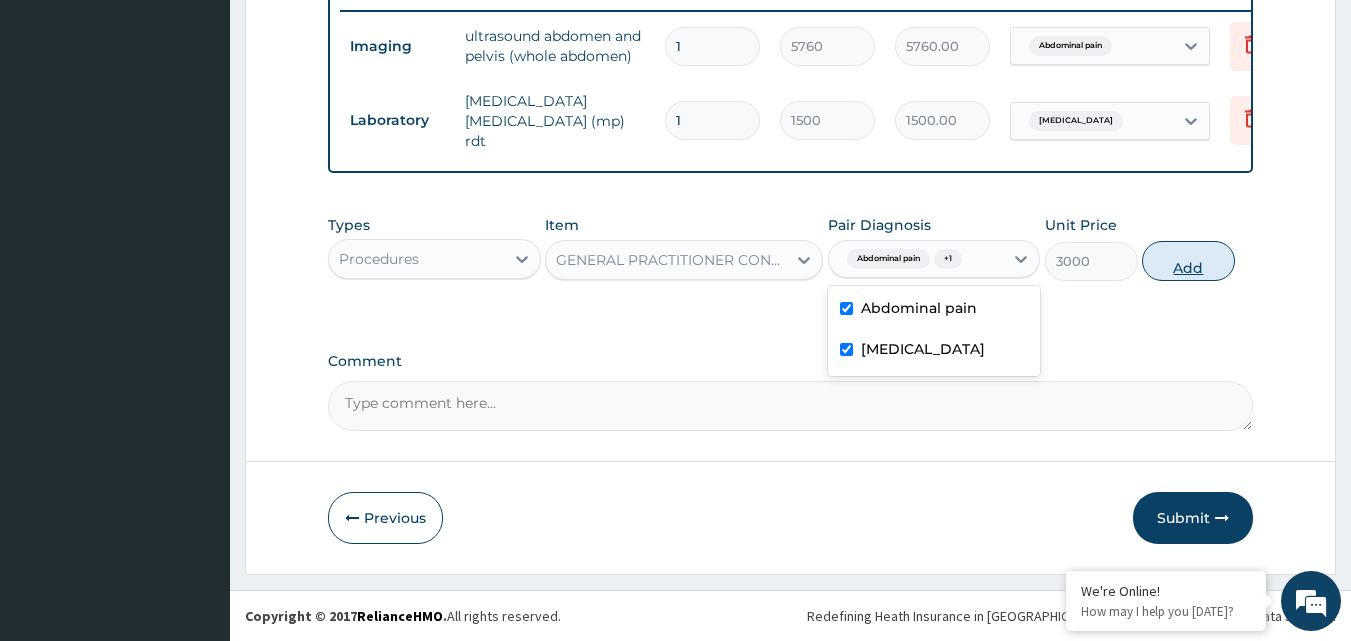 click on "Add" at bounding box center (1188, 261) 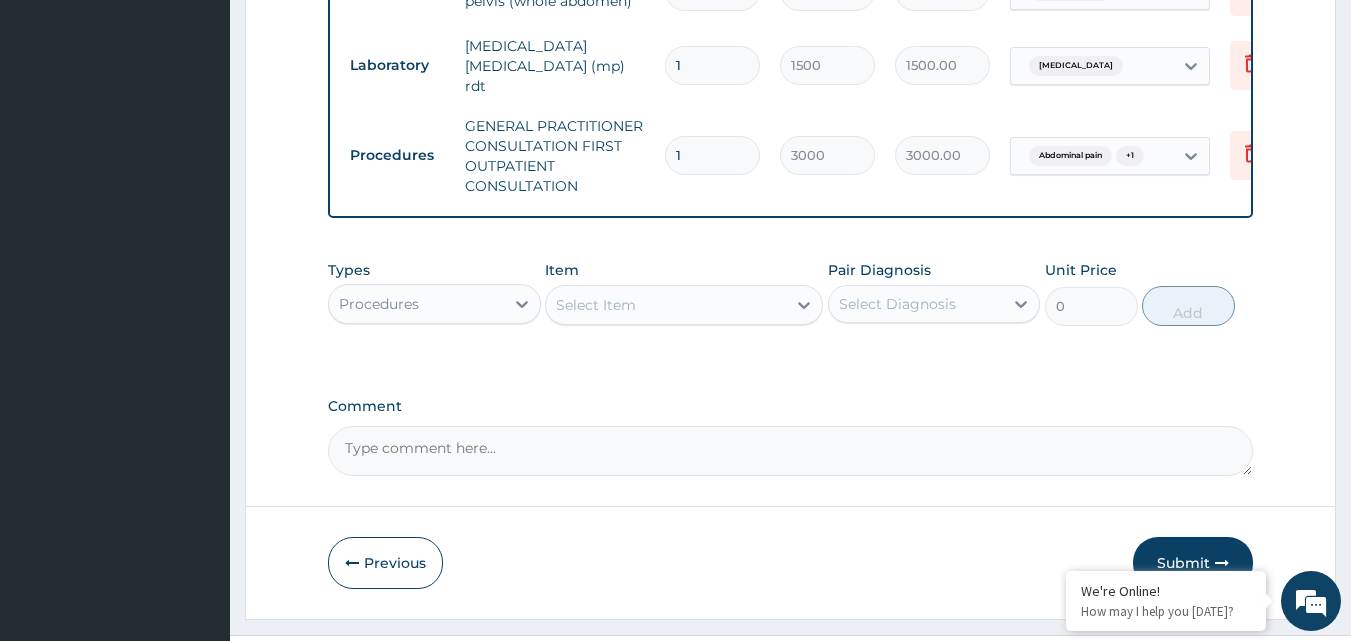 scroll, scrollTop: 890, scrollLeft: 0, axis: vertical 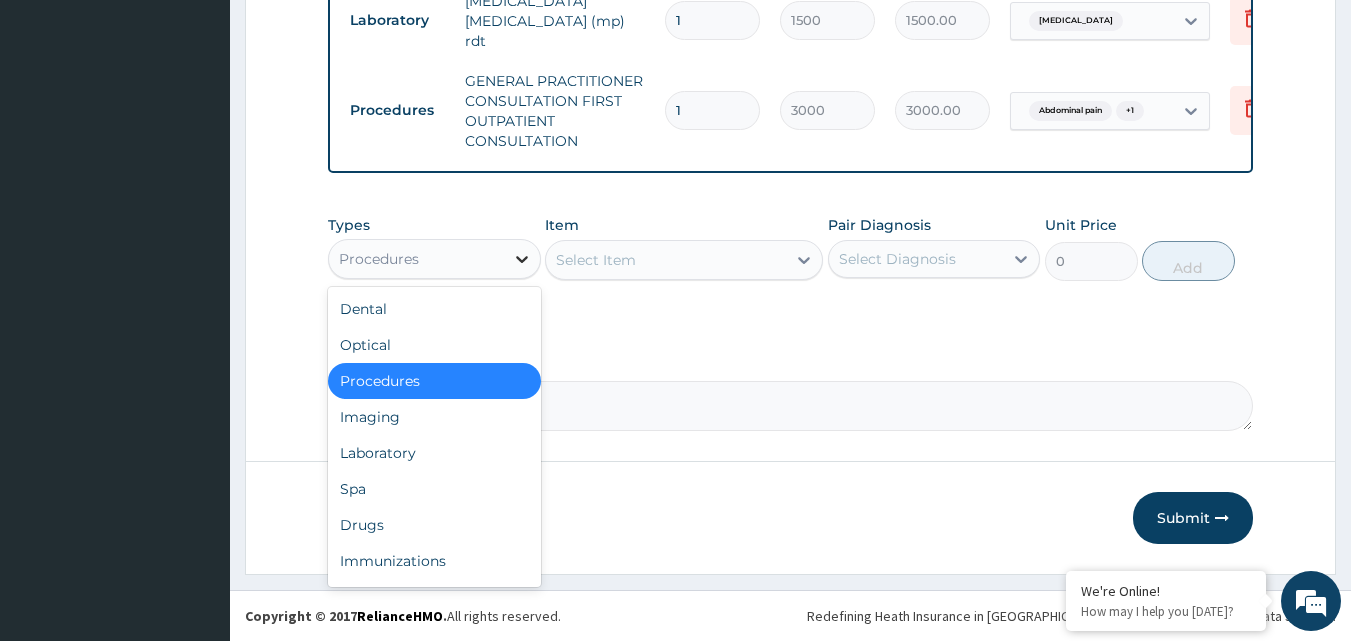 click at bounding box center [522, 259] 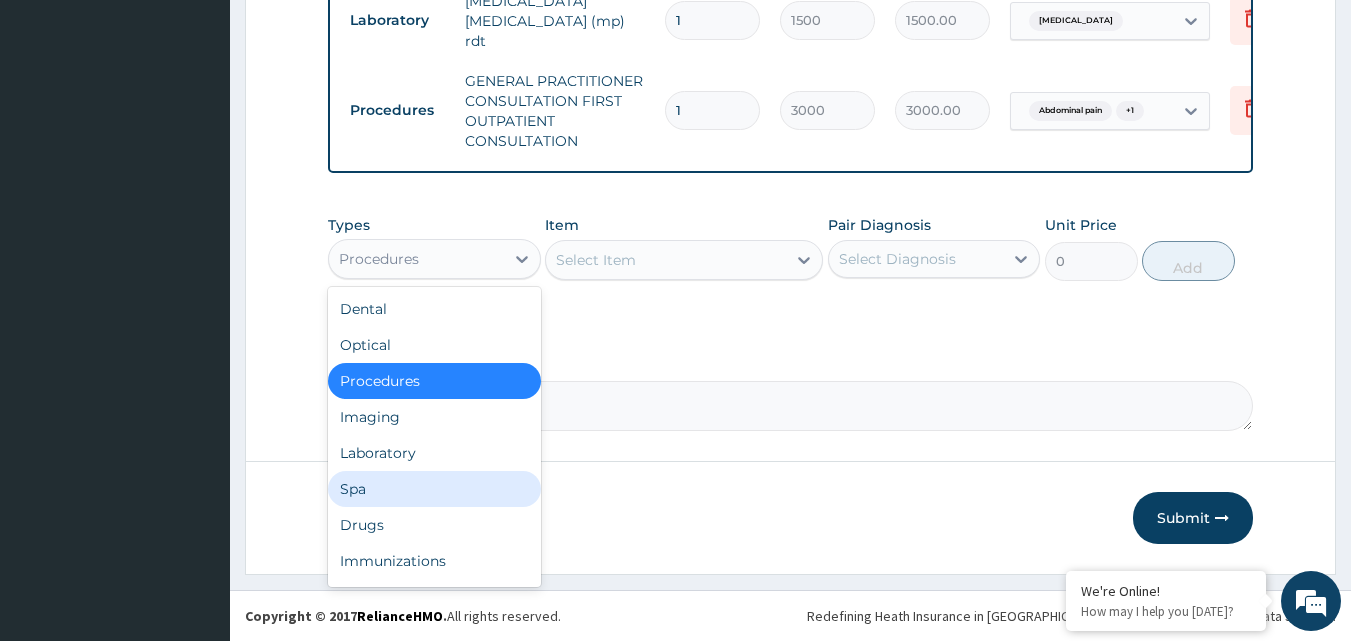 click on "Spa" at bounding box center [434, 489] 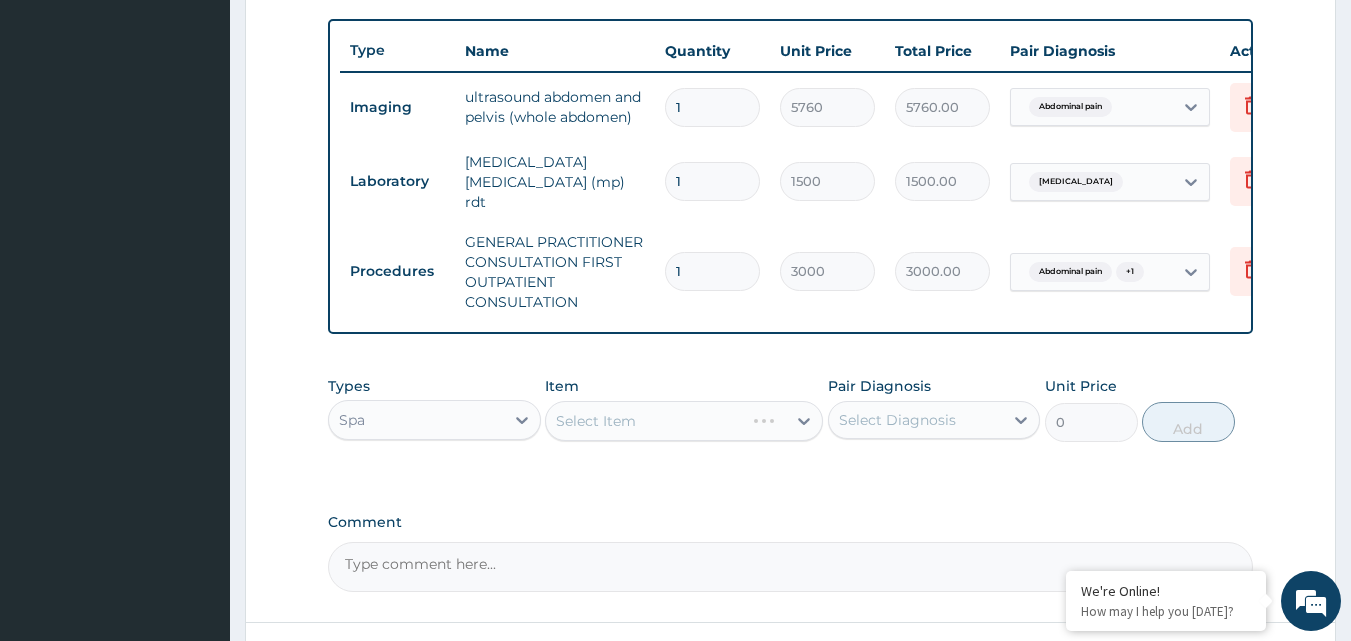 scroll, scrollTop: 890, scrollLeft: 0, axis: vertical 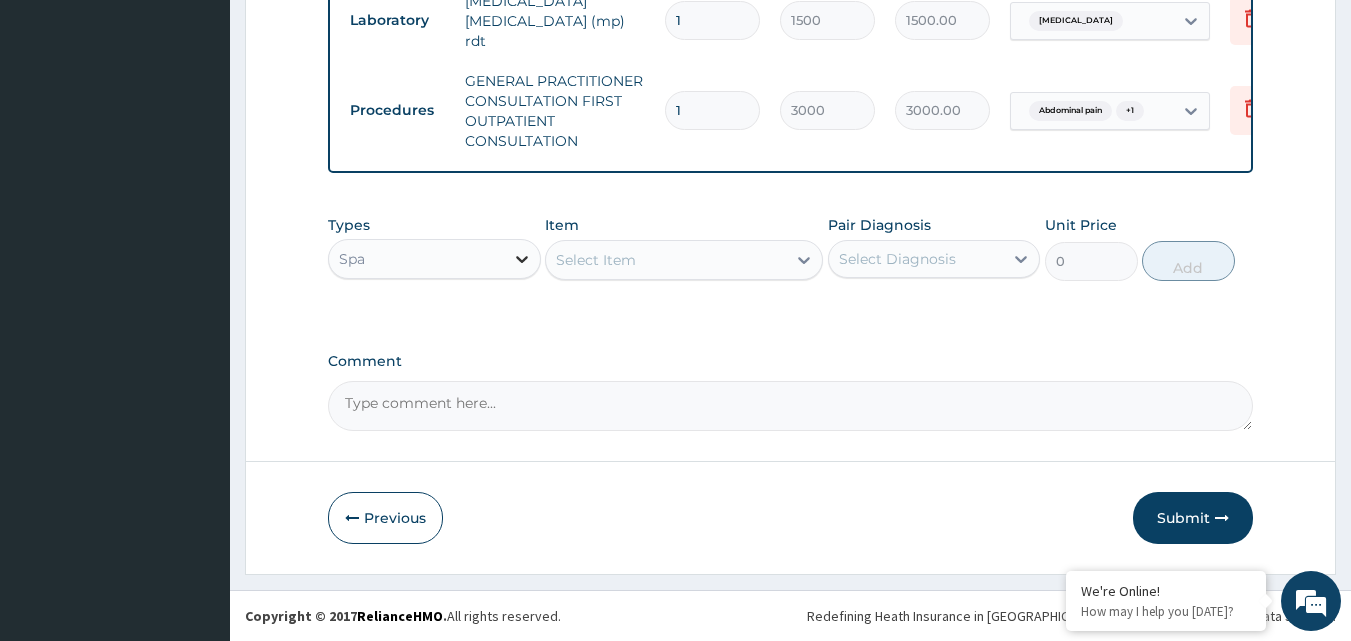 click at bounding box center (522, 259) 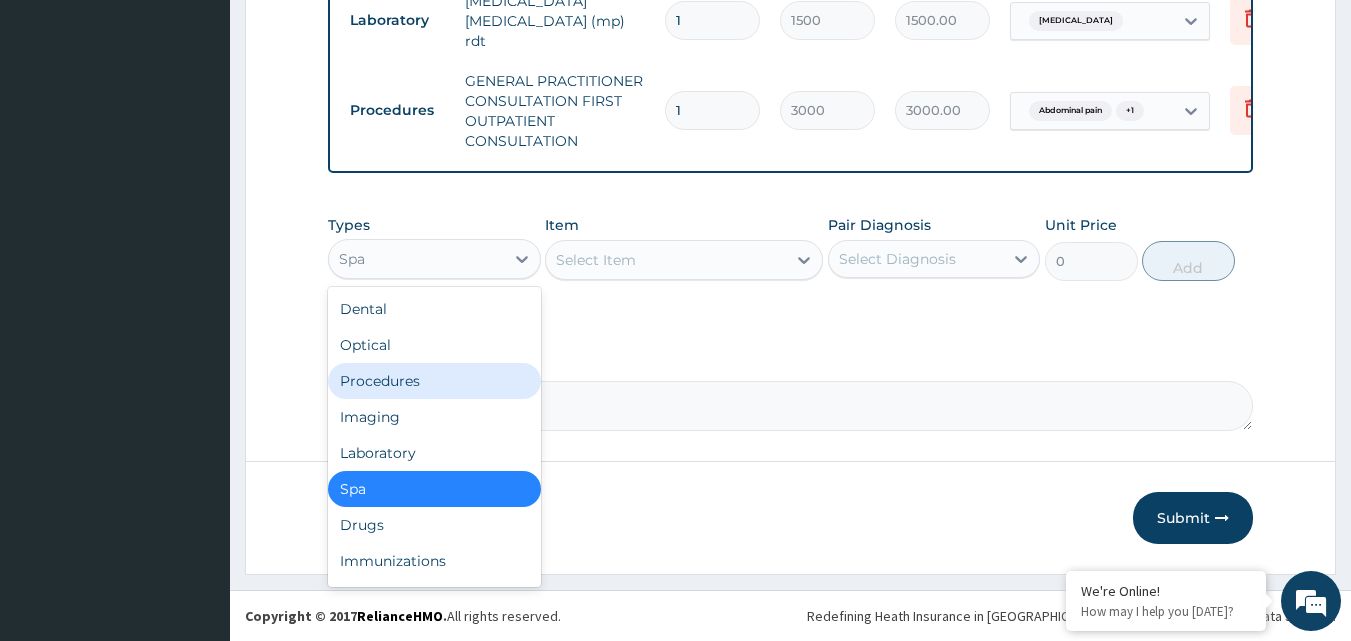 click on "Procedures" at bounding box center (434, 381) 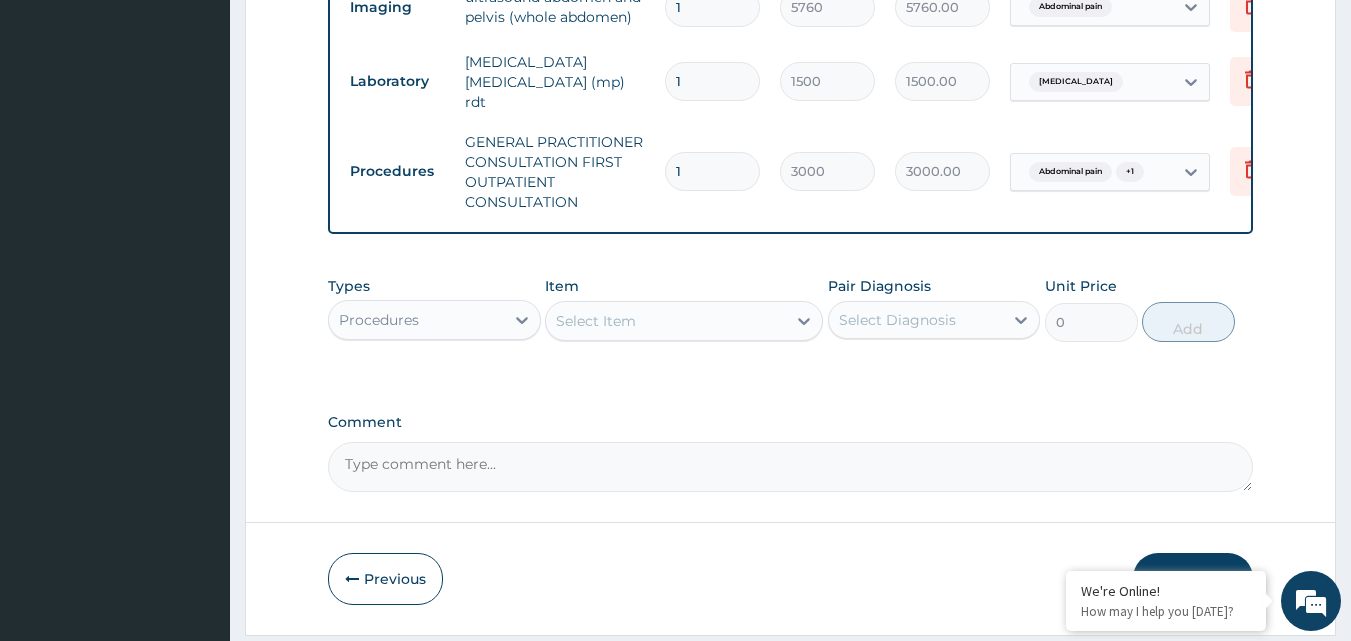 scroll, scrollTop: 790, scrollLeft: 0, axis: vertical 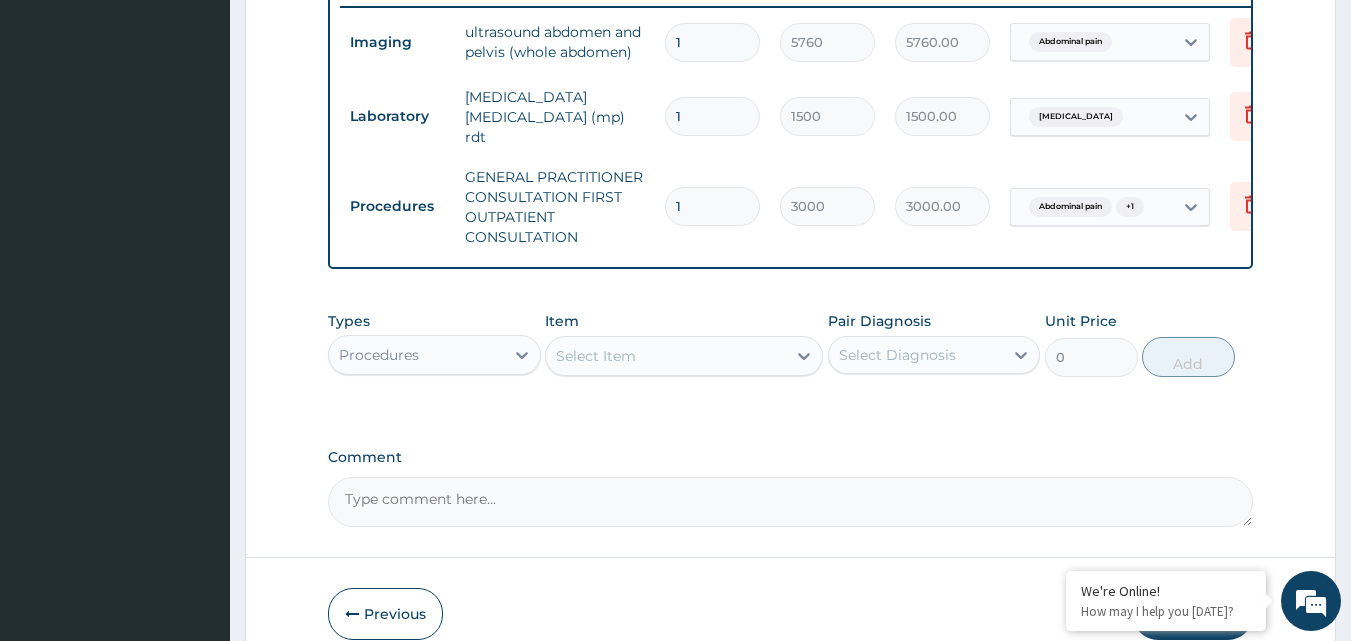 click on "Select Item" at bounding box center [596, 356] 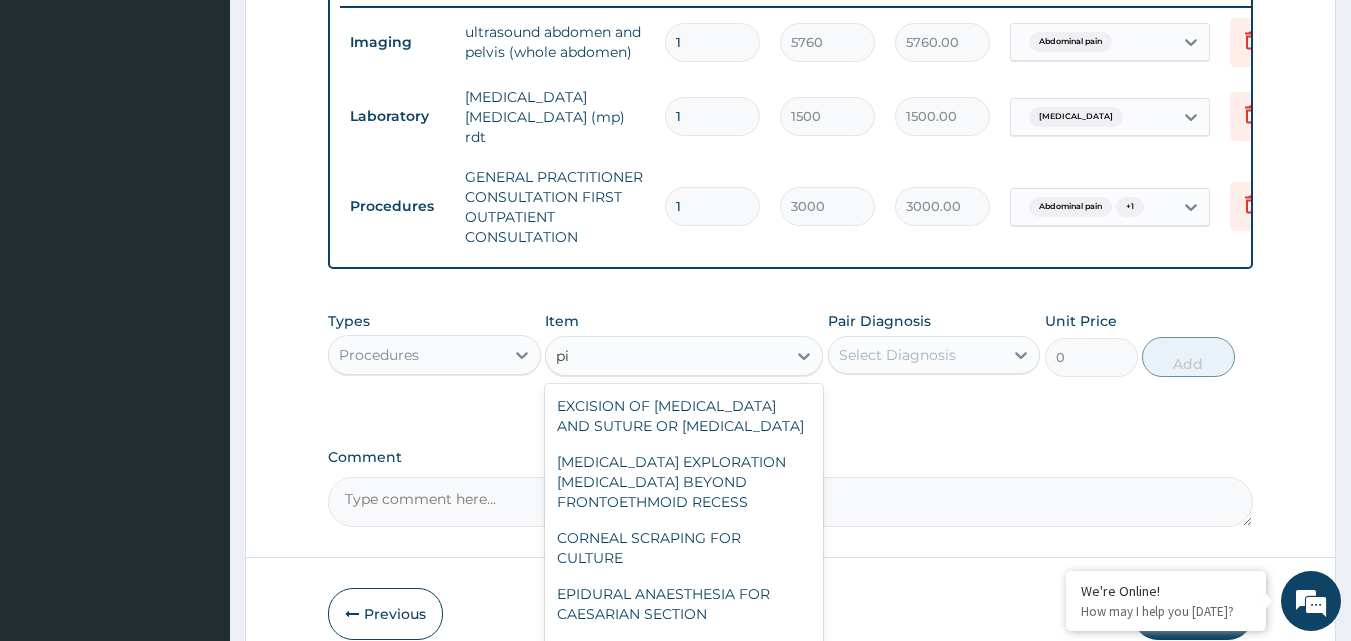 type on "p" 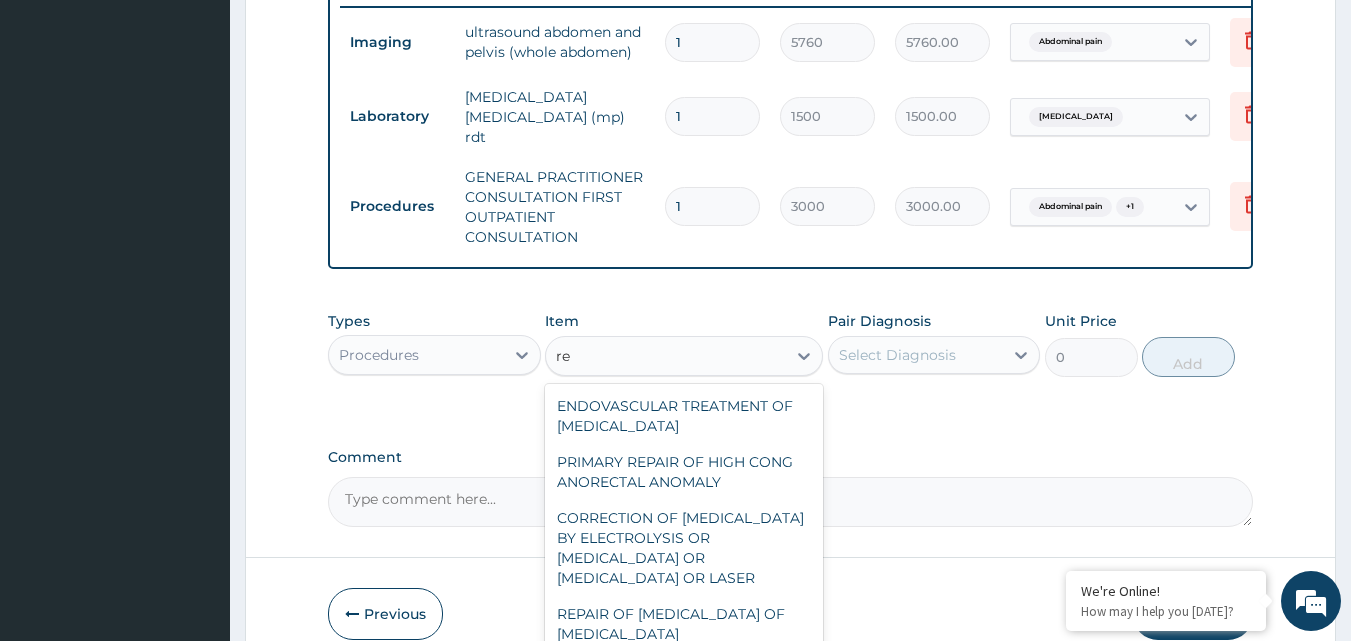 type on "r" 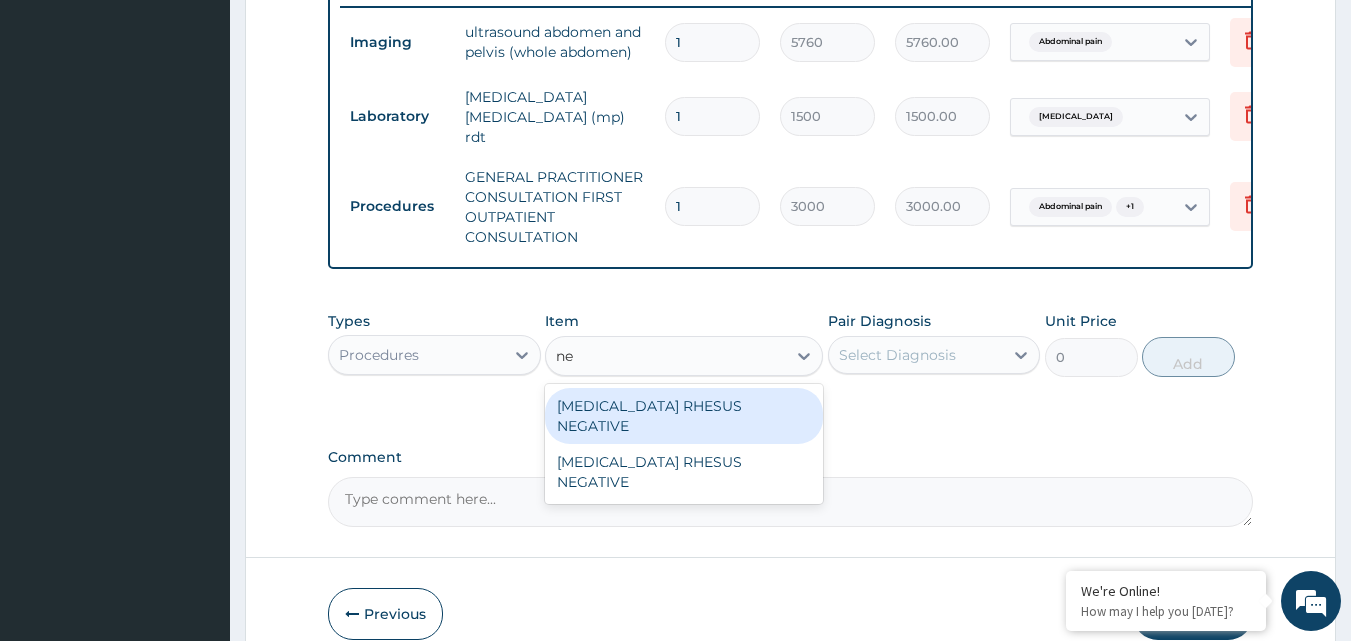 type on "n" 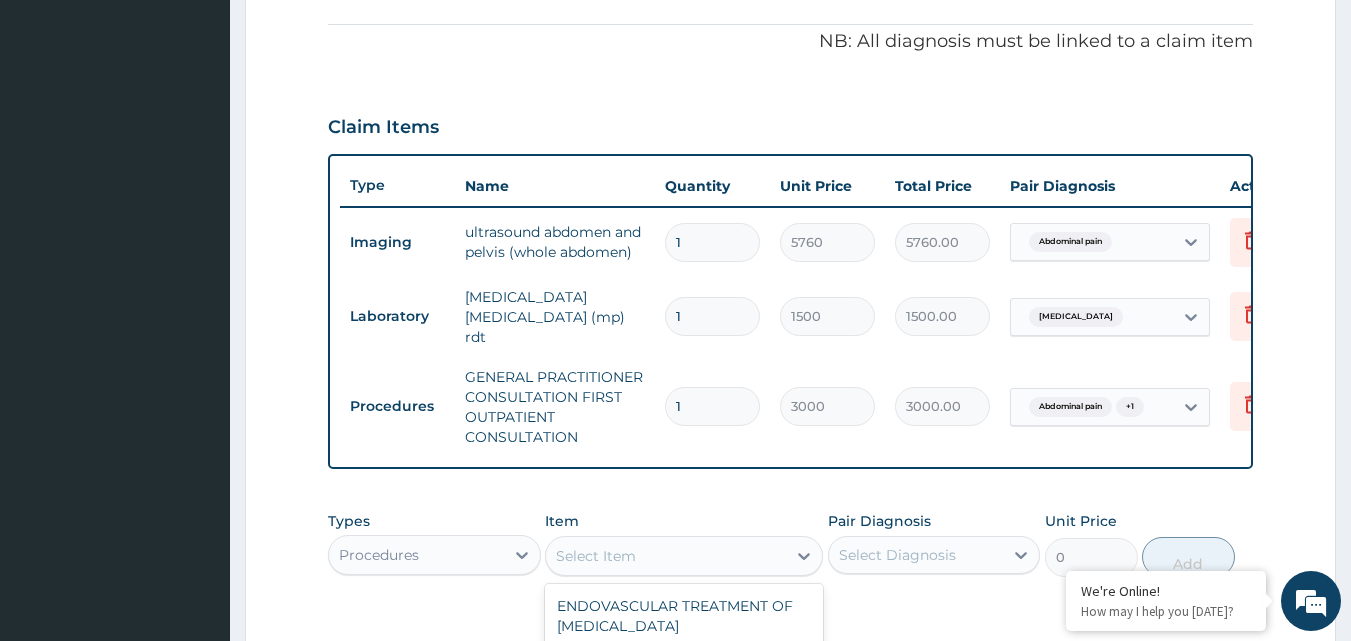 scroll, scrollTop: 890, scrollLeft: 0, axis: vertical 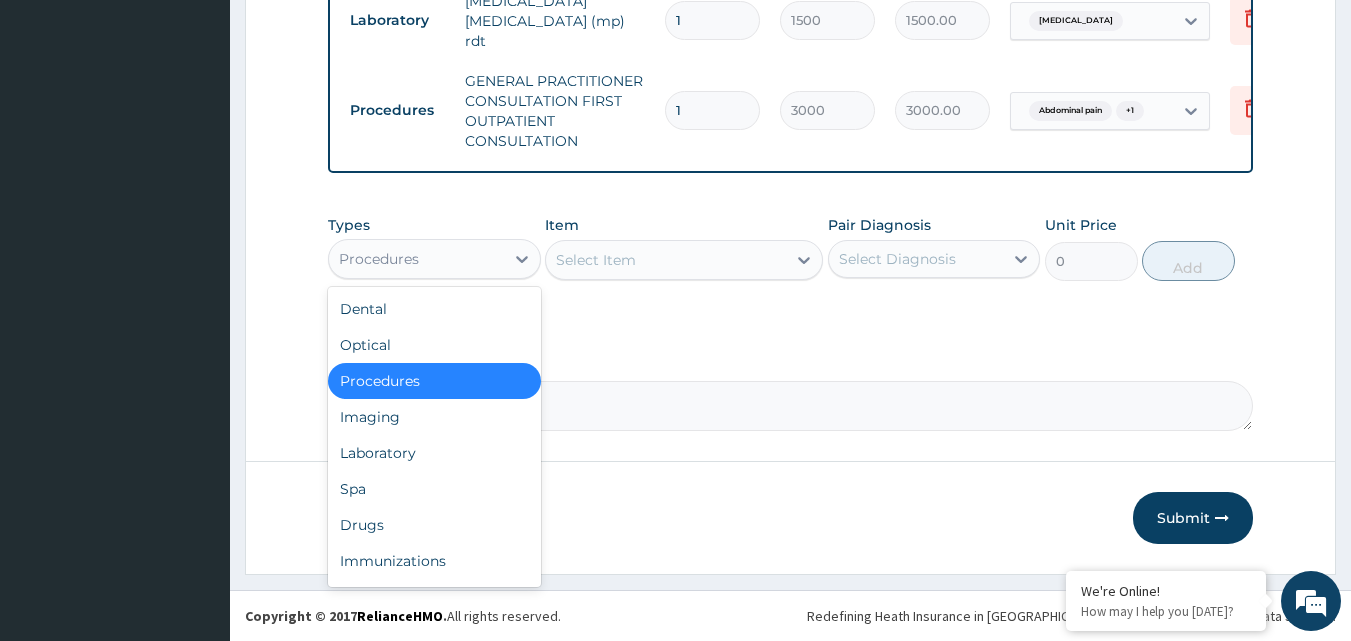 click on "Procedures" at bounding box center (416, 259) 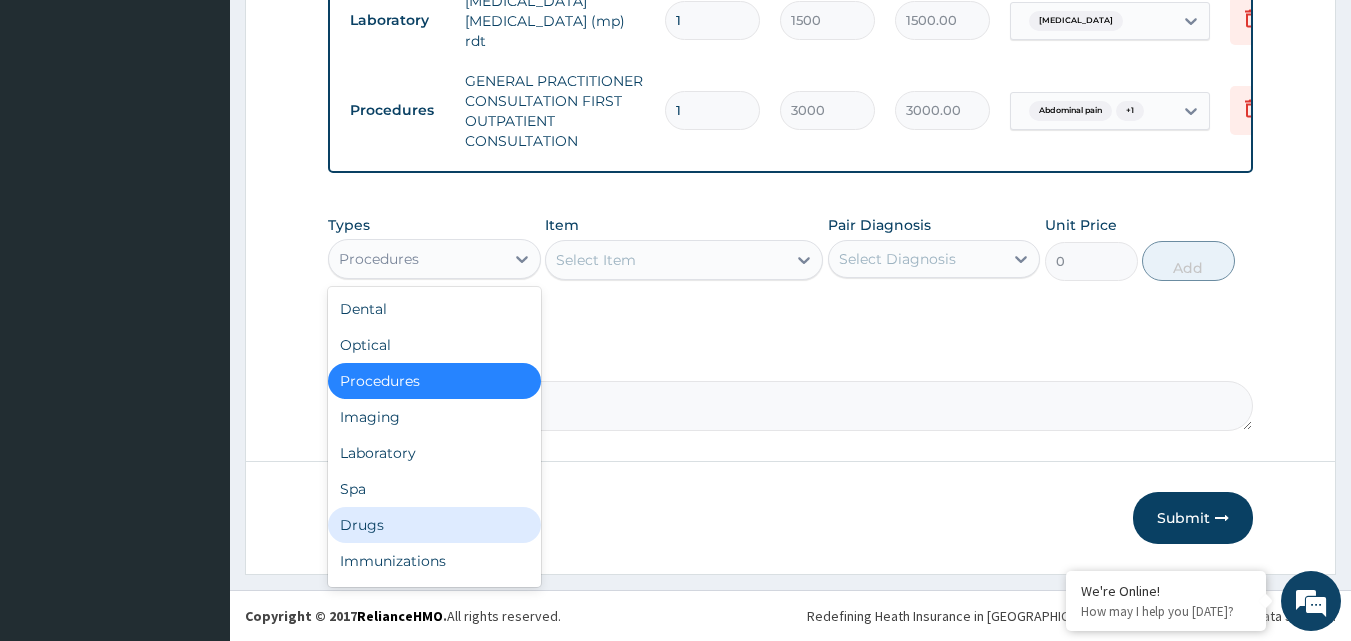 click on "Drugs" at bounding box center [434, 525] 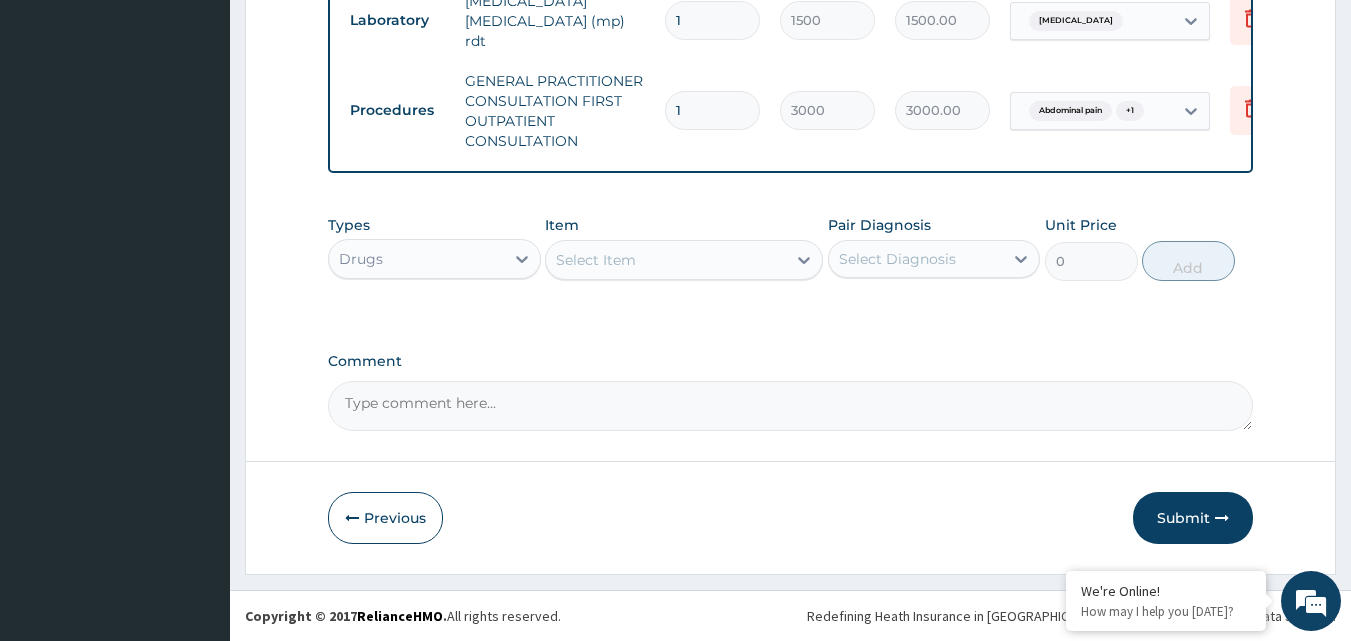 click on "Select Item" at bounding box center [666, 260] 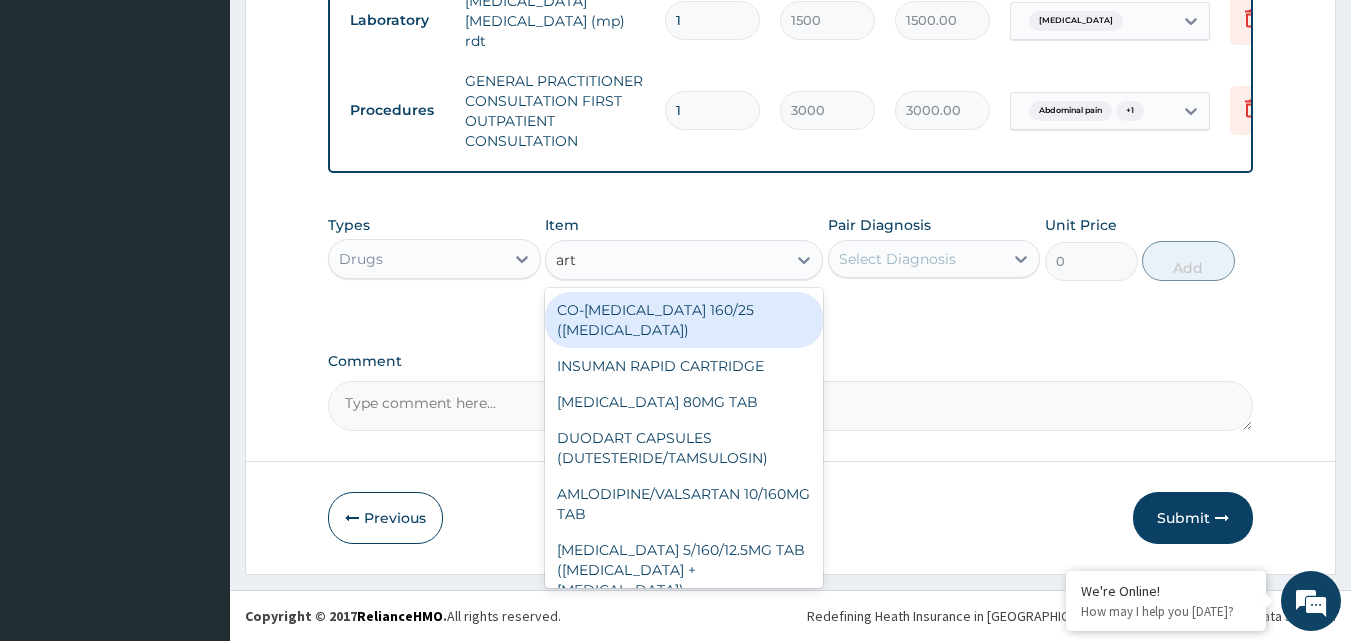 type on "arte" 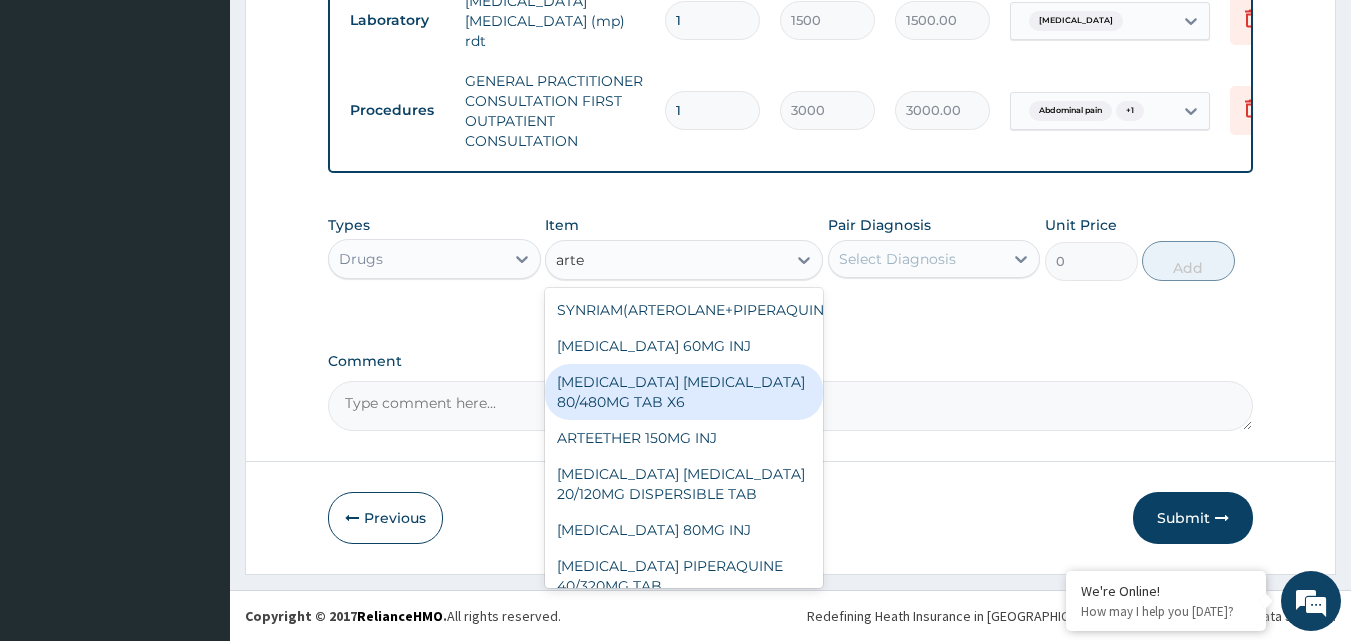 click on "[MEDICAL_DATA] [MEDICAL_DATA] 80/480MG TAB X6" at bounding box center (684, 392) 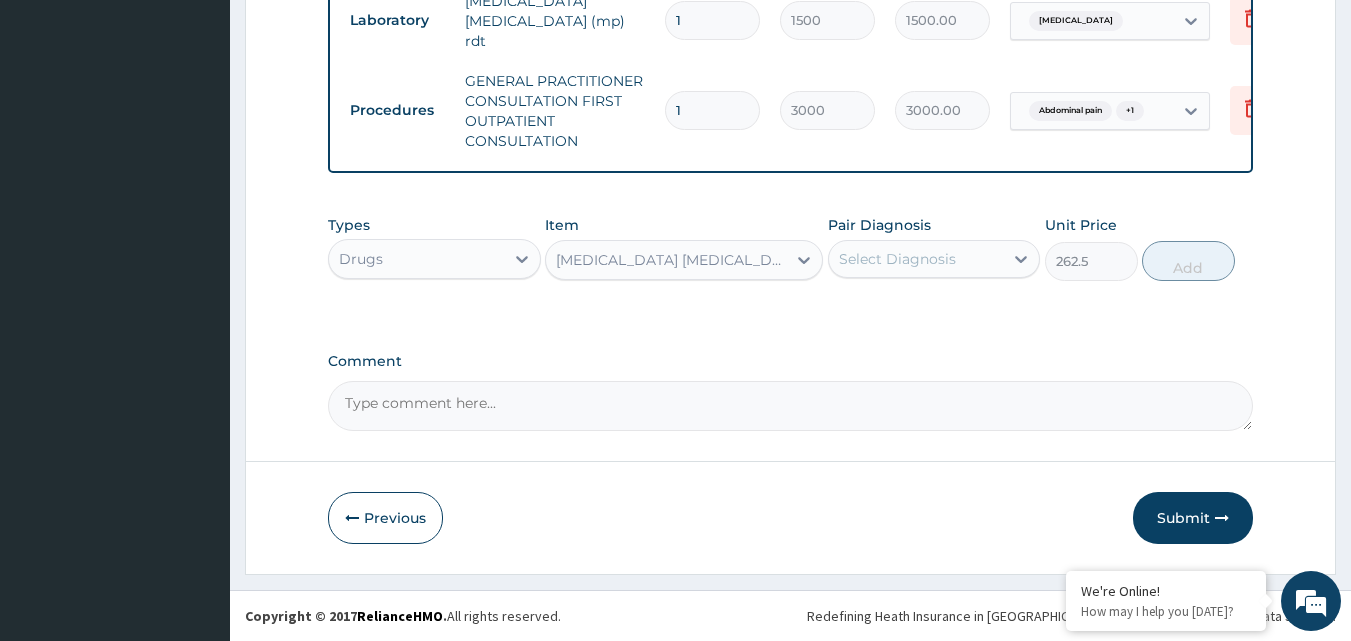 click on "Select Diagnosis" at bounding box center [897, 259] 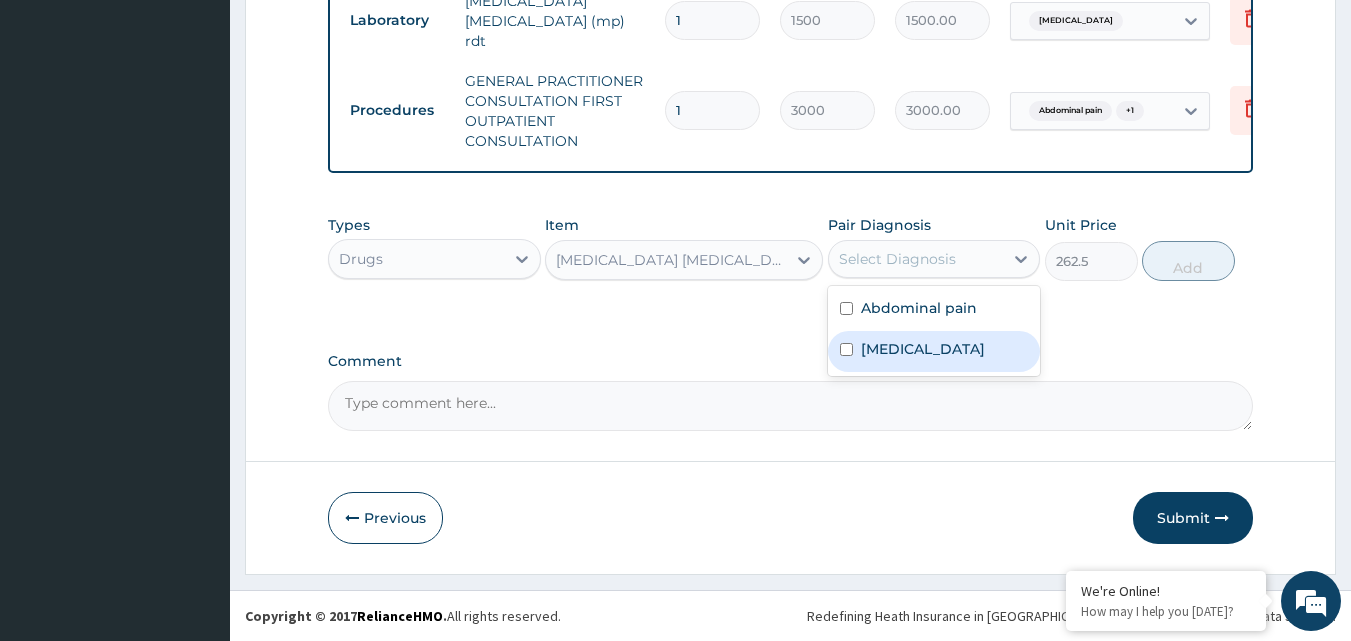 click on "[MEDICAL_DATA]" at bounding box center [934, 351] 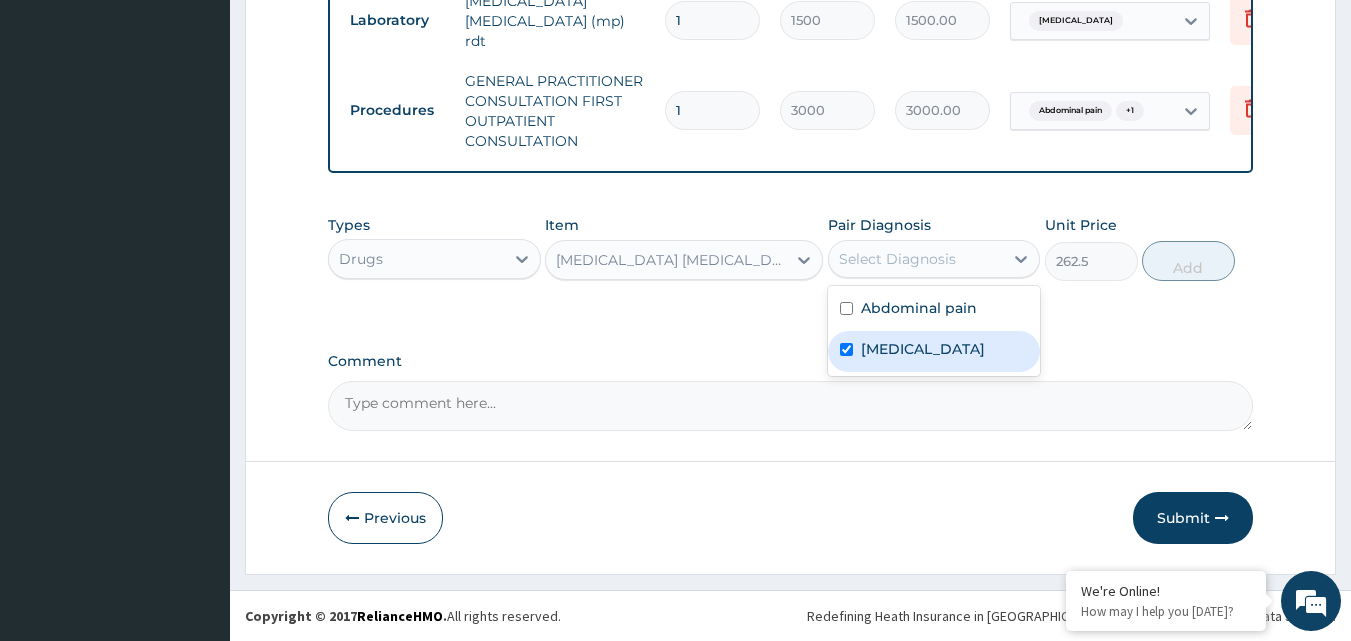 checkbox on "true" 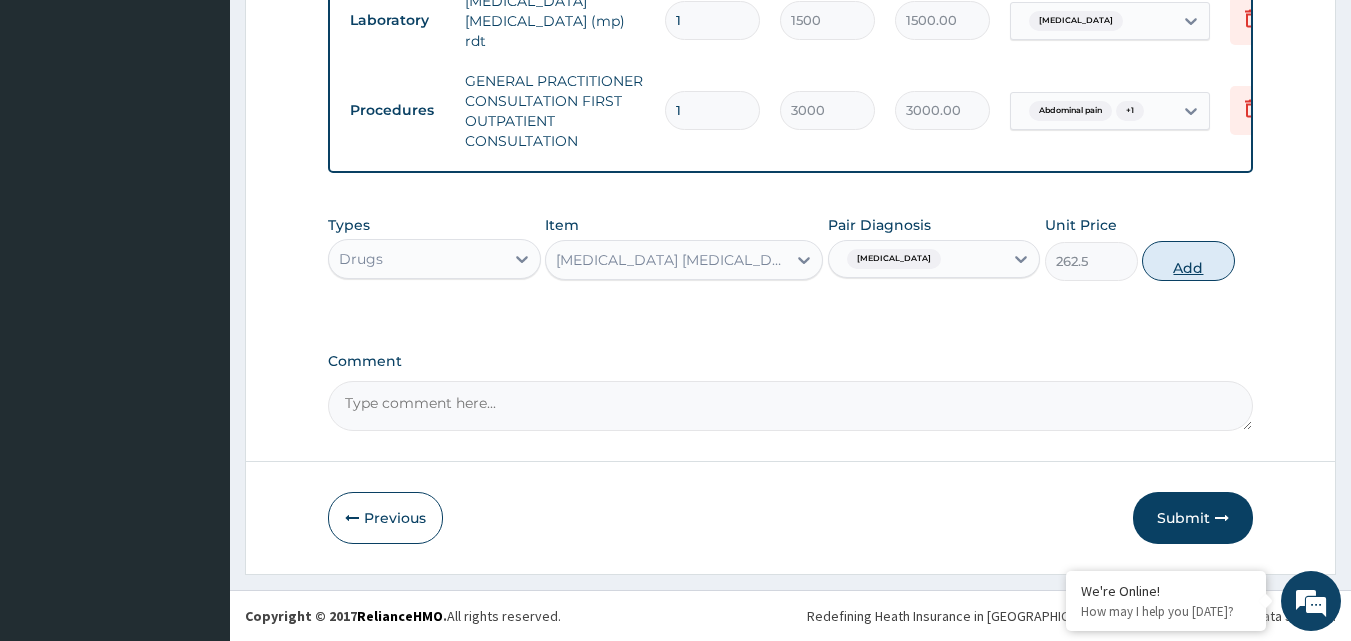 click on "Add" at bounding box center [1188, 261] 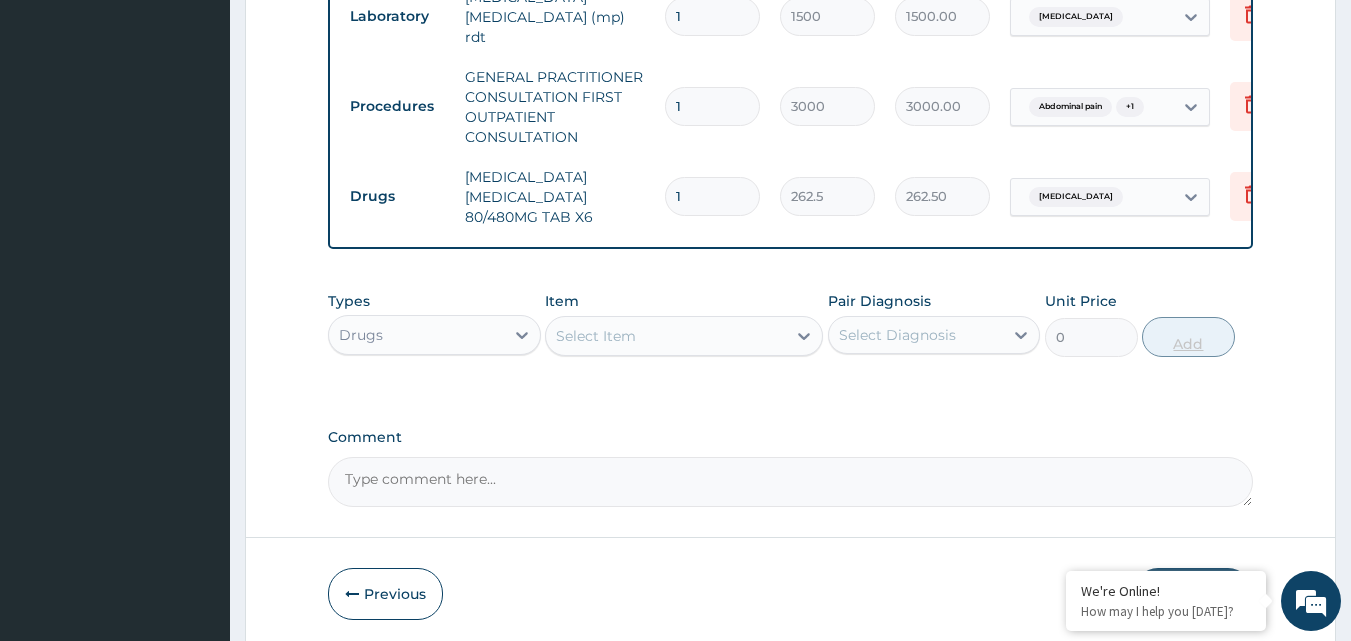 type 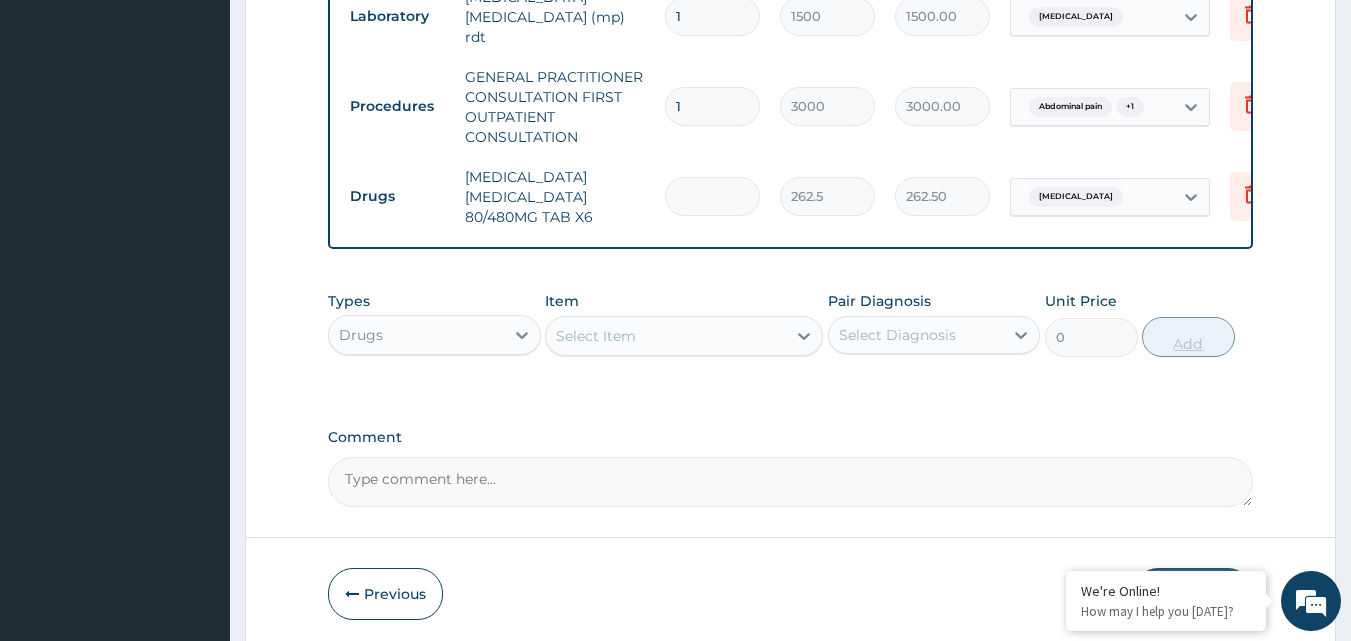 type on "0.00" 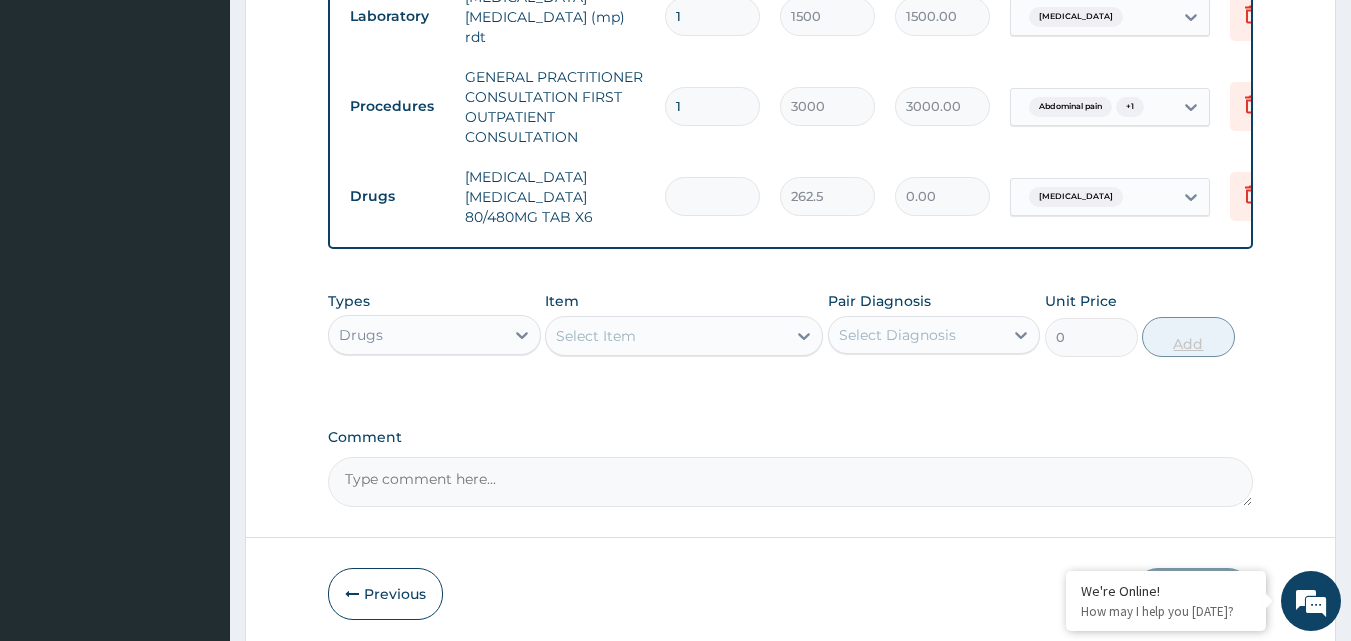 type on "6" 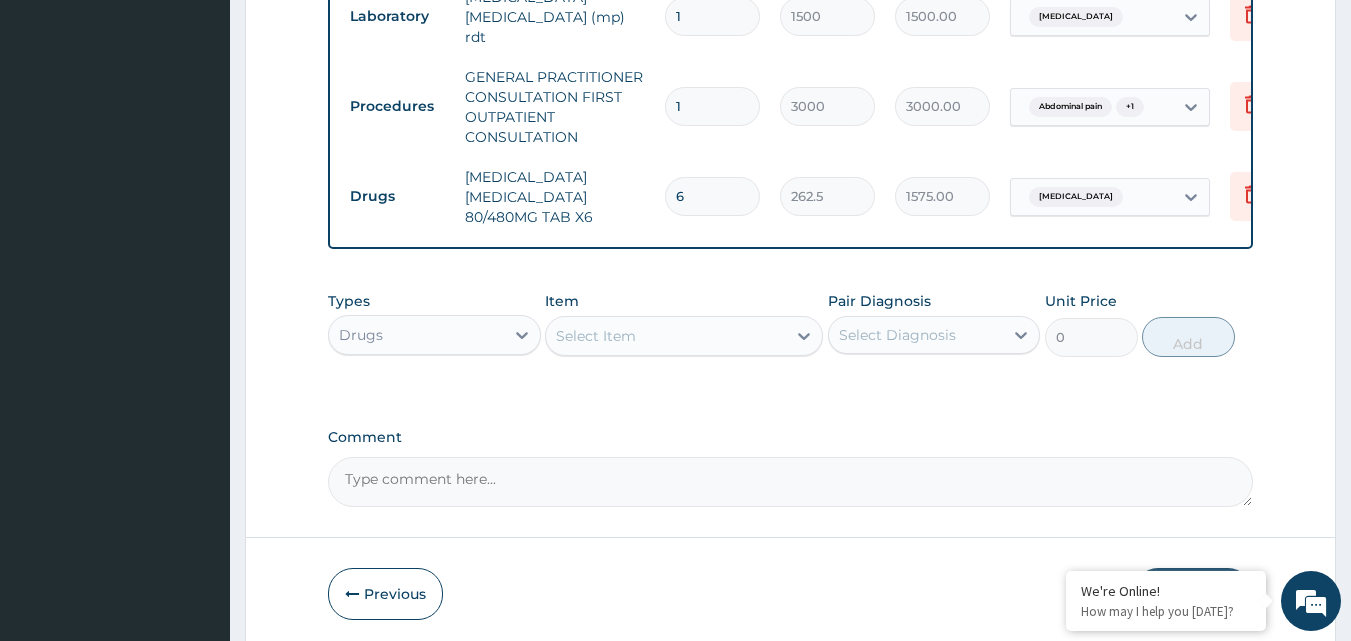 type on "6" 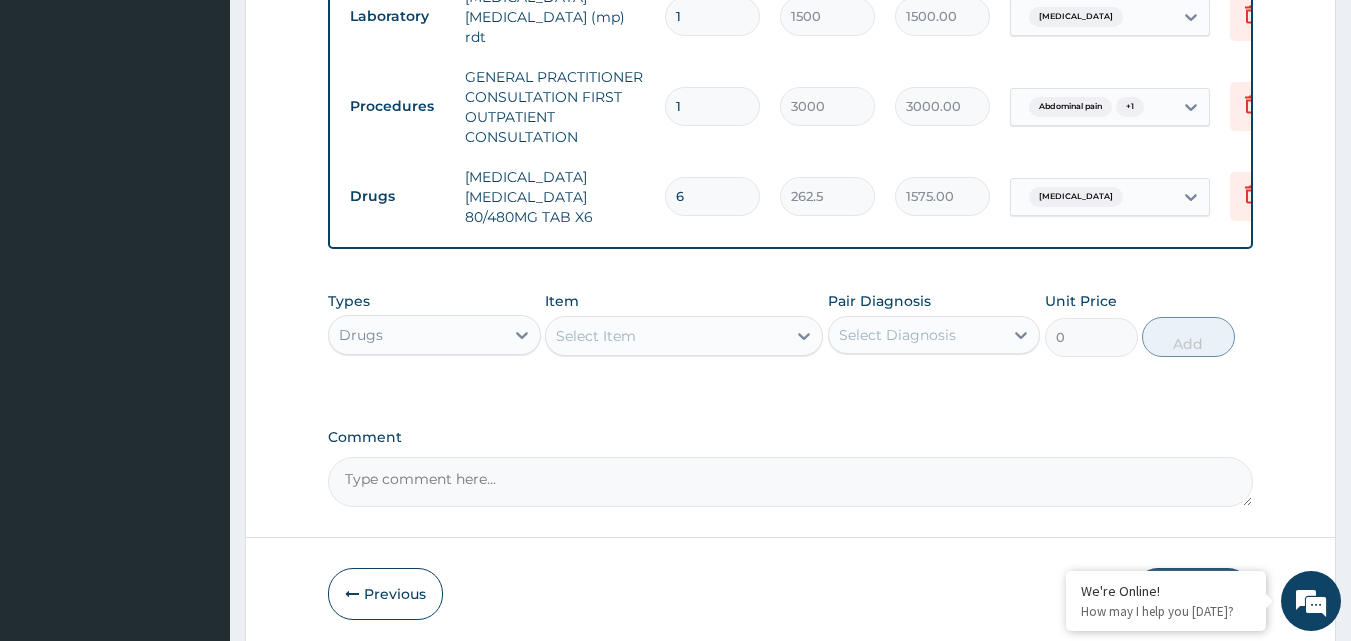 click on "Select Item" at bounding box center [596, 336] 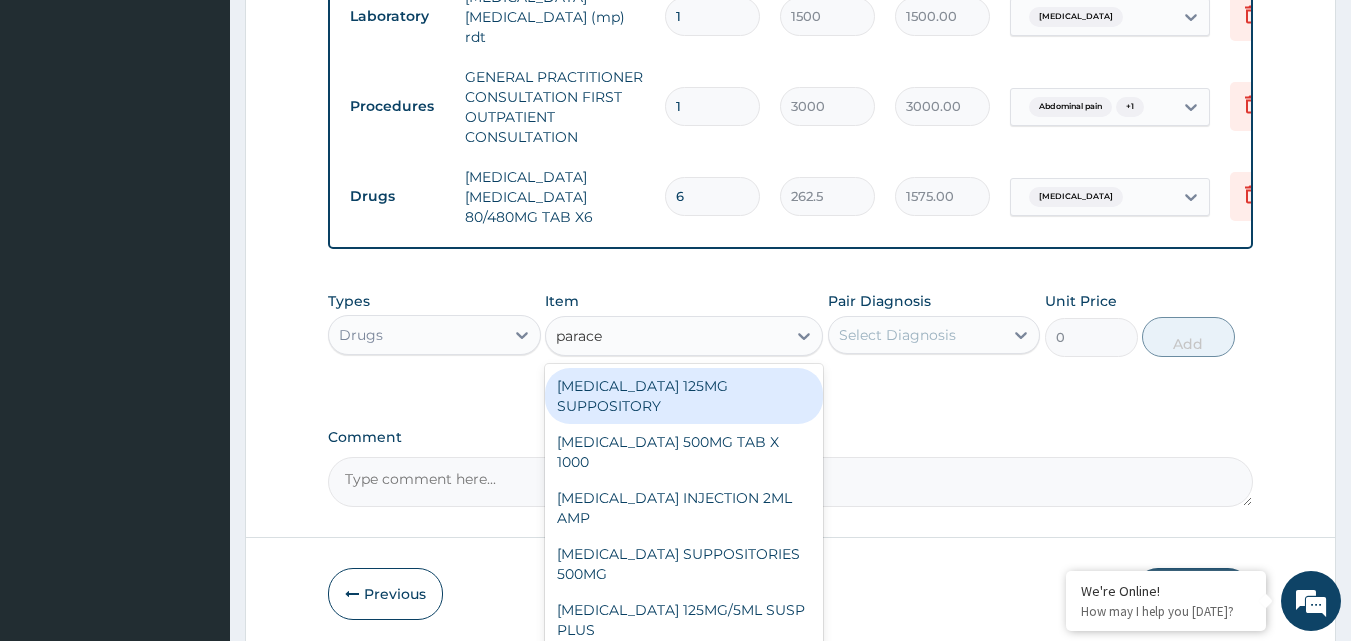 type on "paracet" 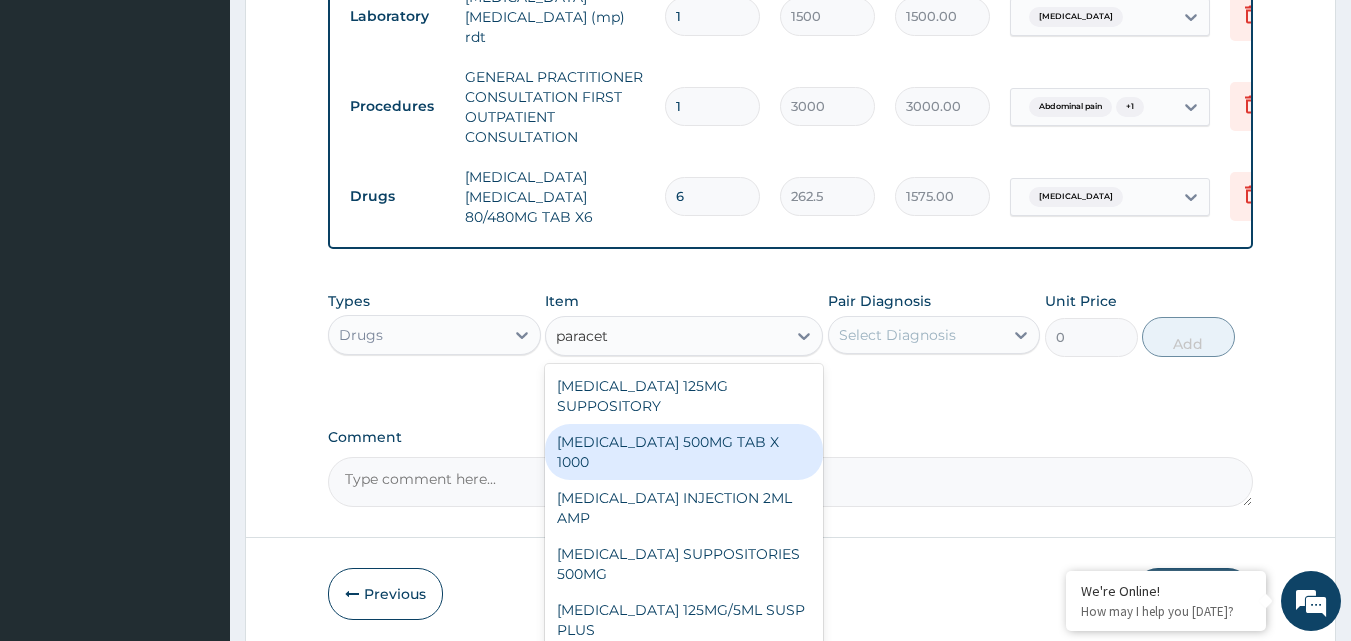 click on "PARACETAMOL 500MG TAB X 1000" at bounding box center [684, 452] 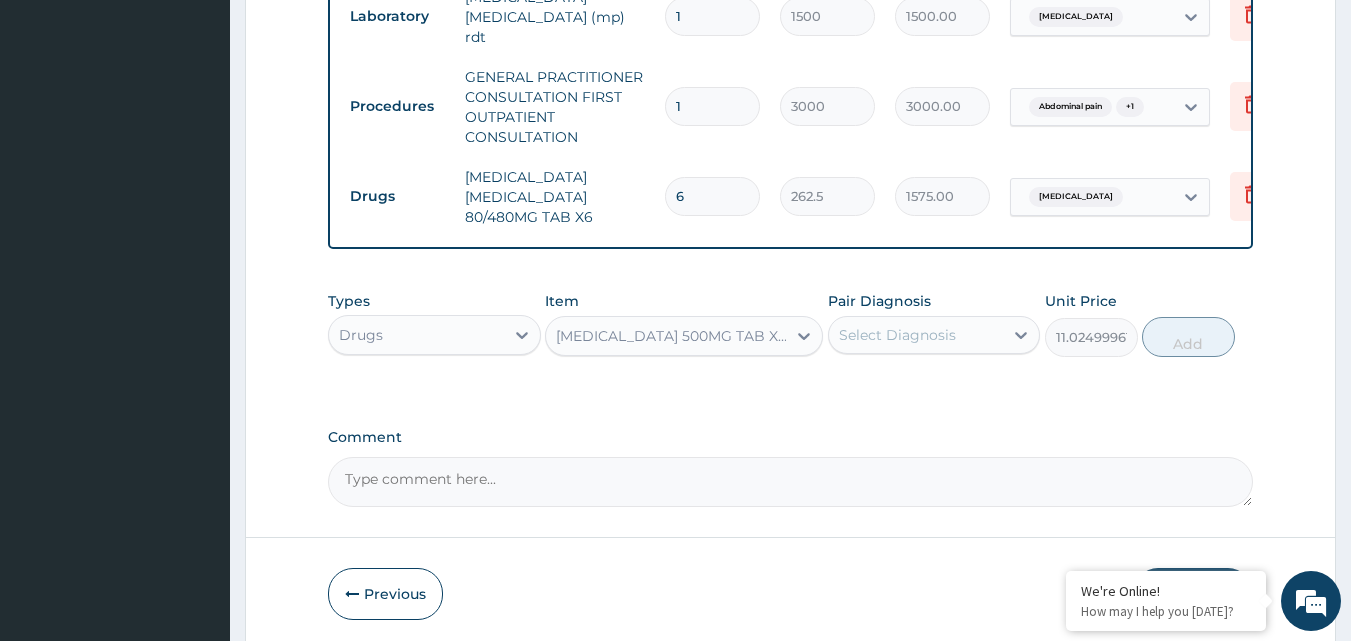 click on "Select Diagnosis" at bounding box center (897, 335) 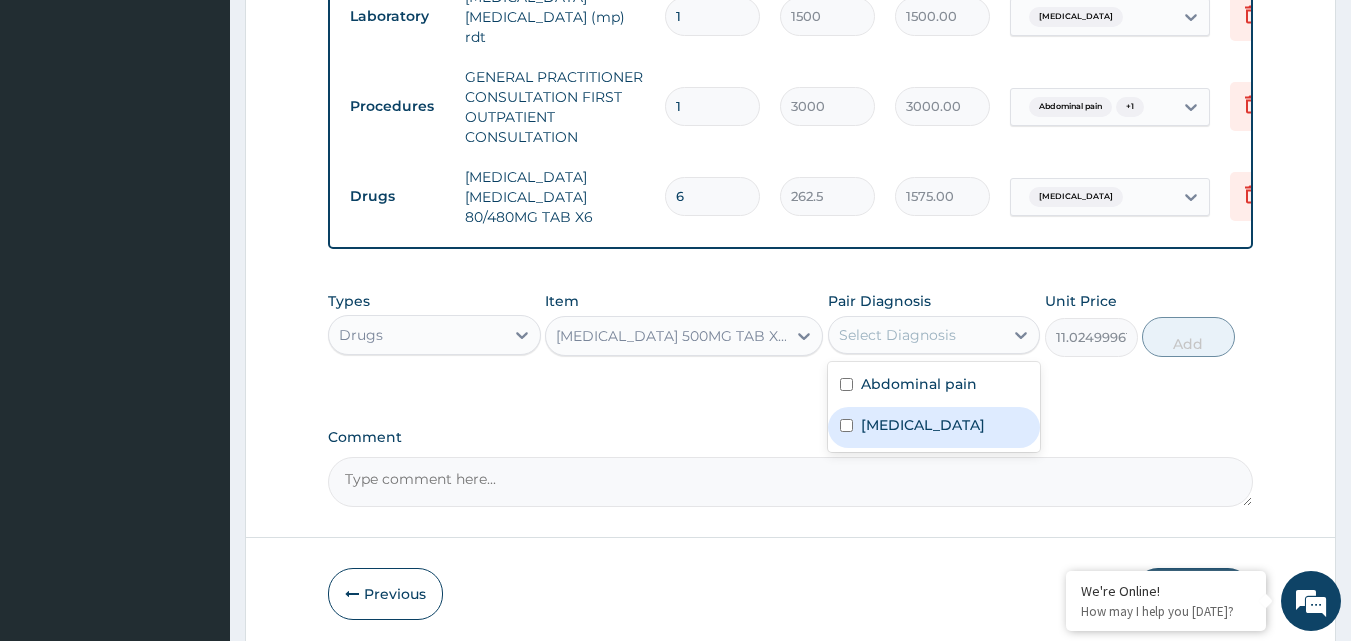 click at bounding box center [846, 425] 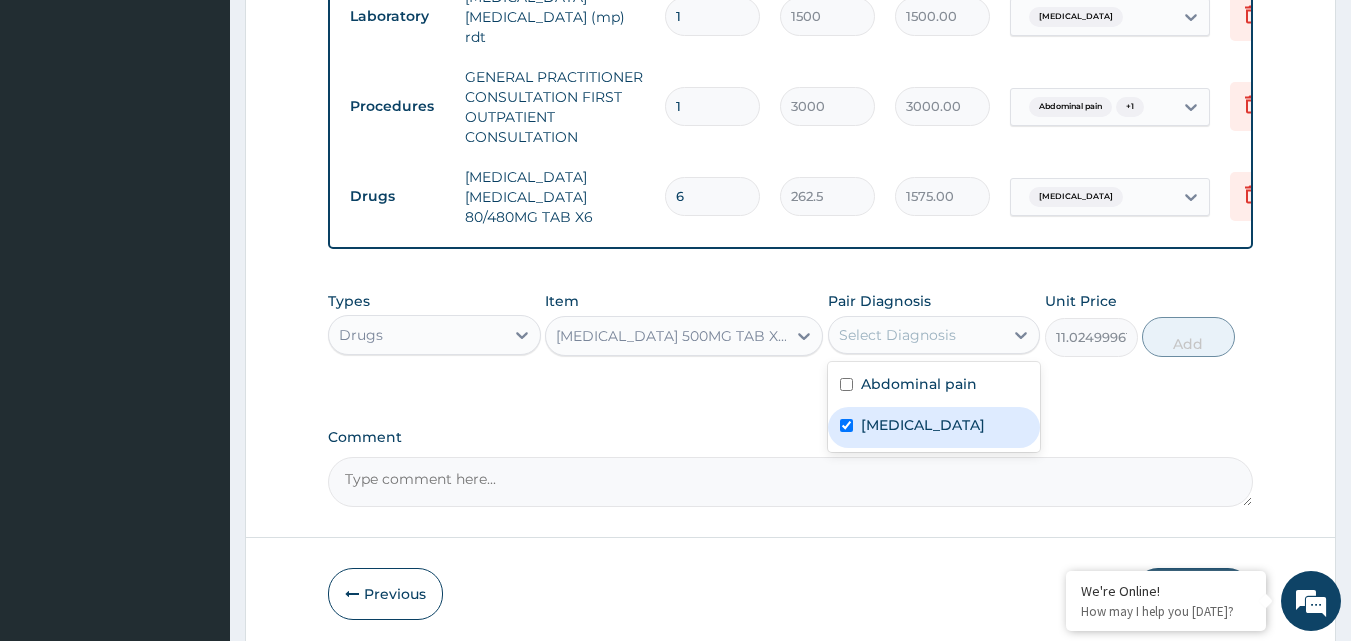 checkbox on "true" 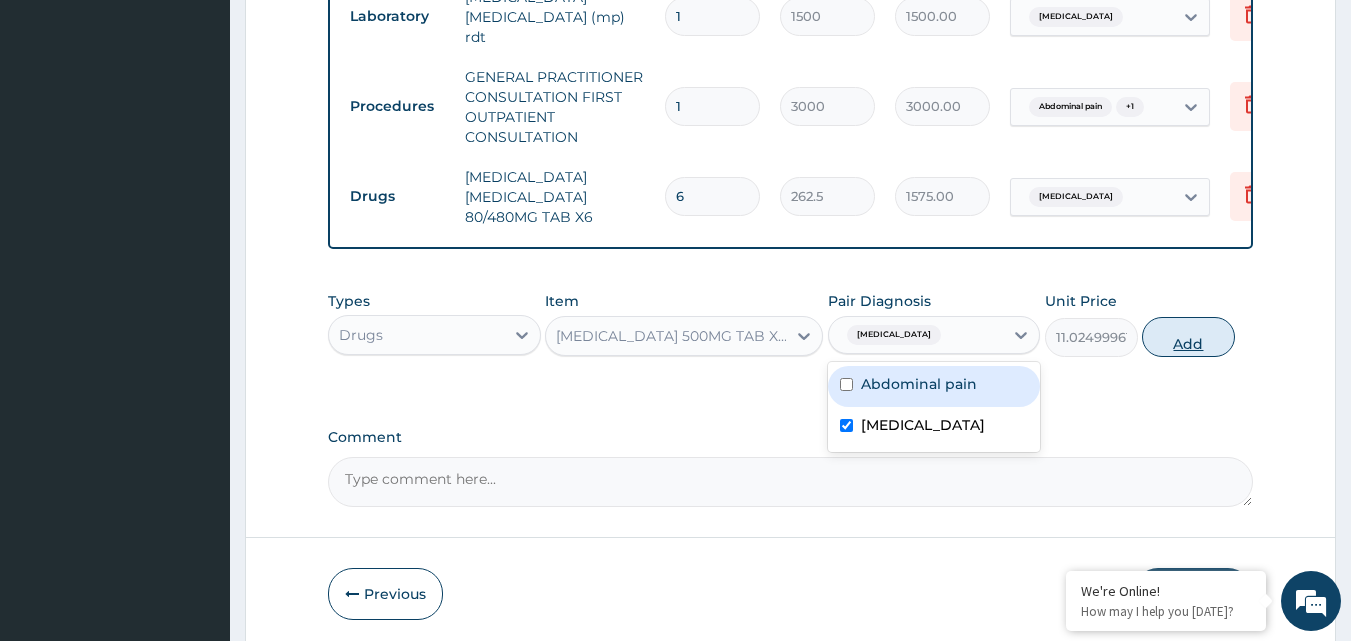 click on "Add" at bounding box center (1188, 337) 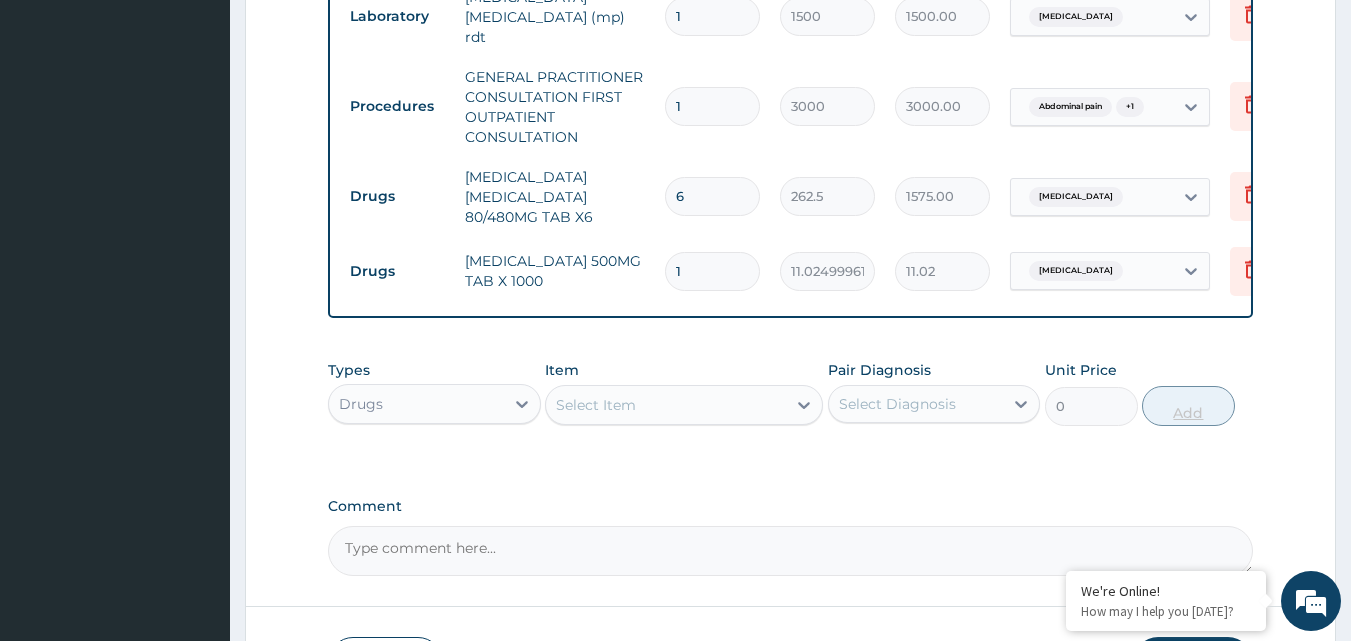 type on "18" 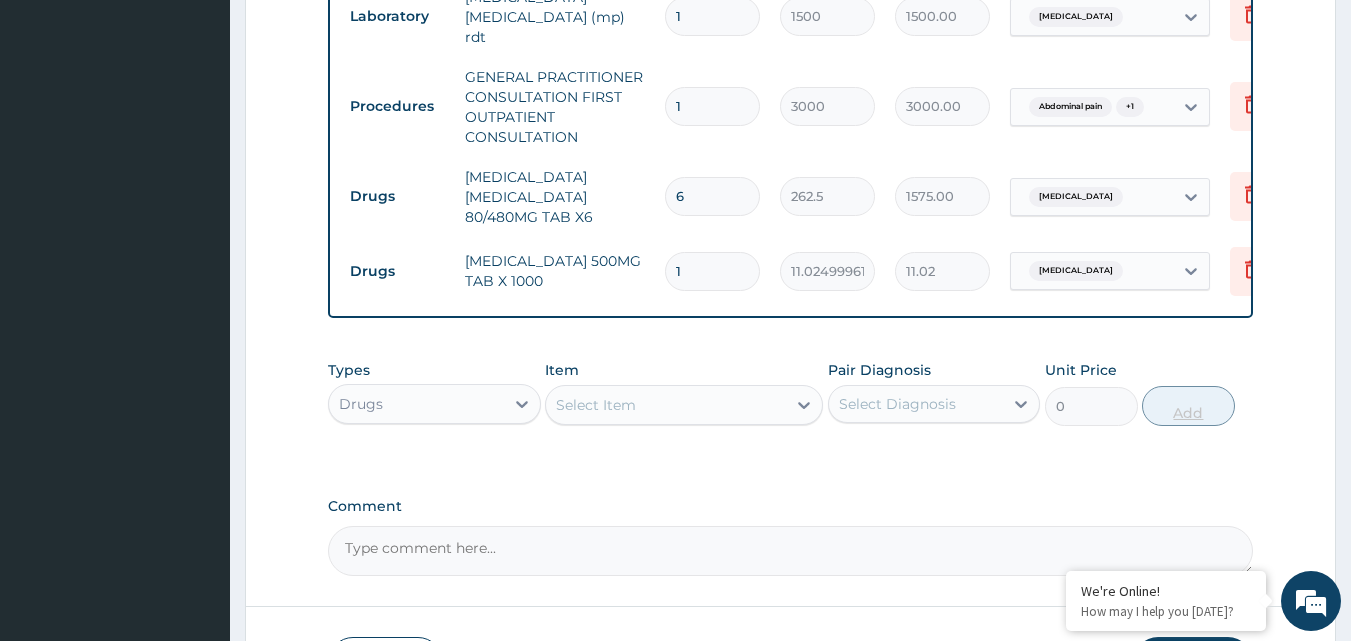 type on "198.45" 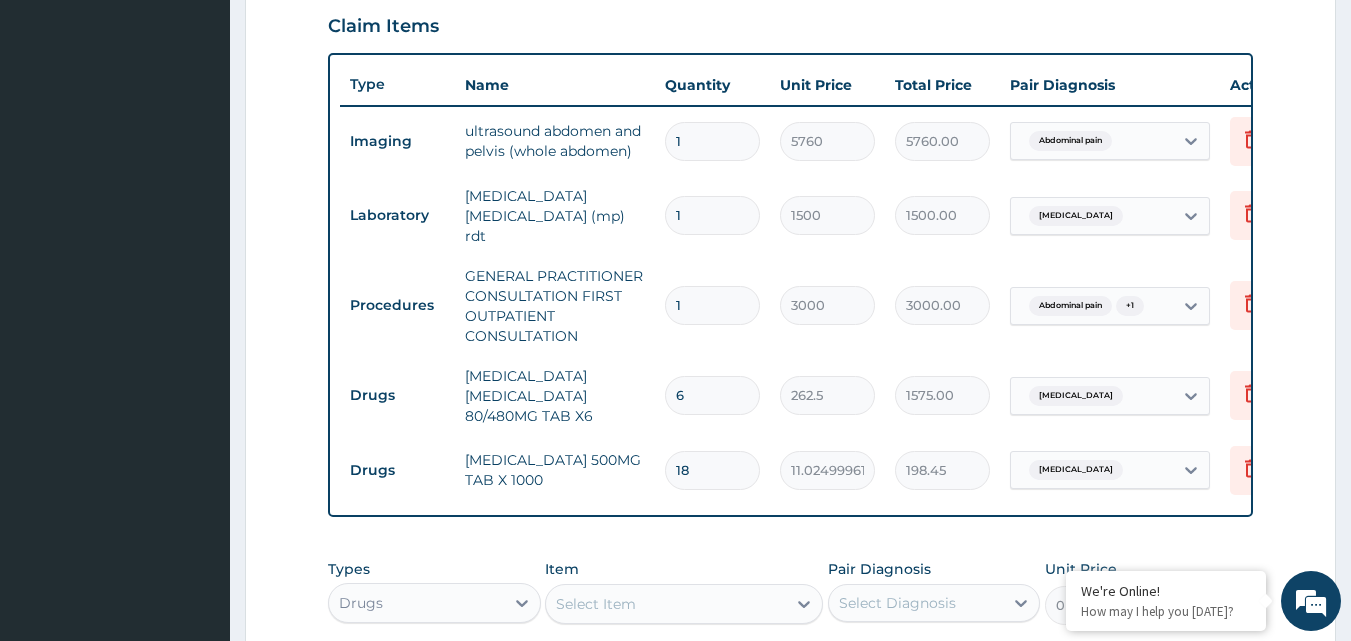 scroll, scrollTop: 690, scrollLeft: 0, axis: vertical 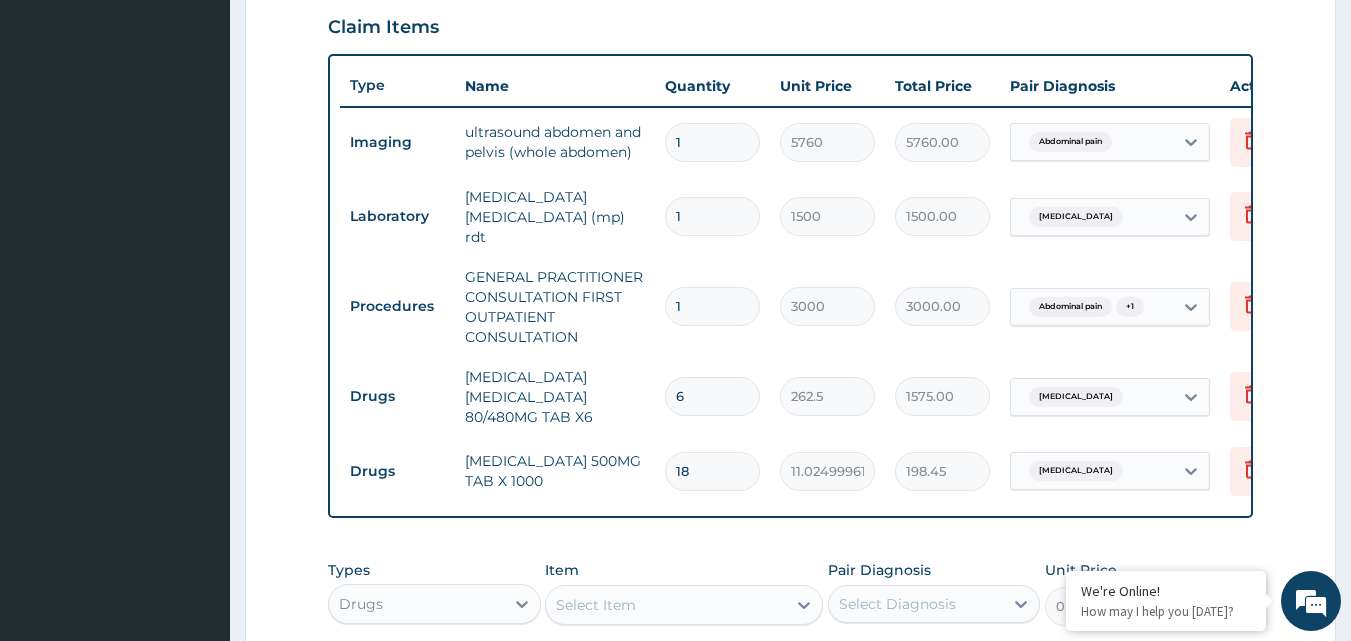 type on "18" 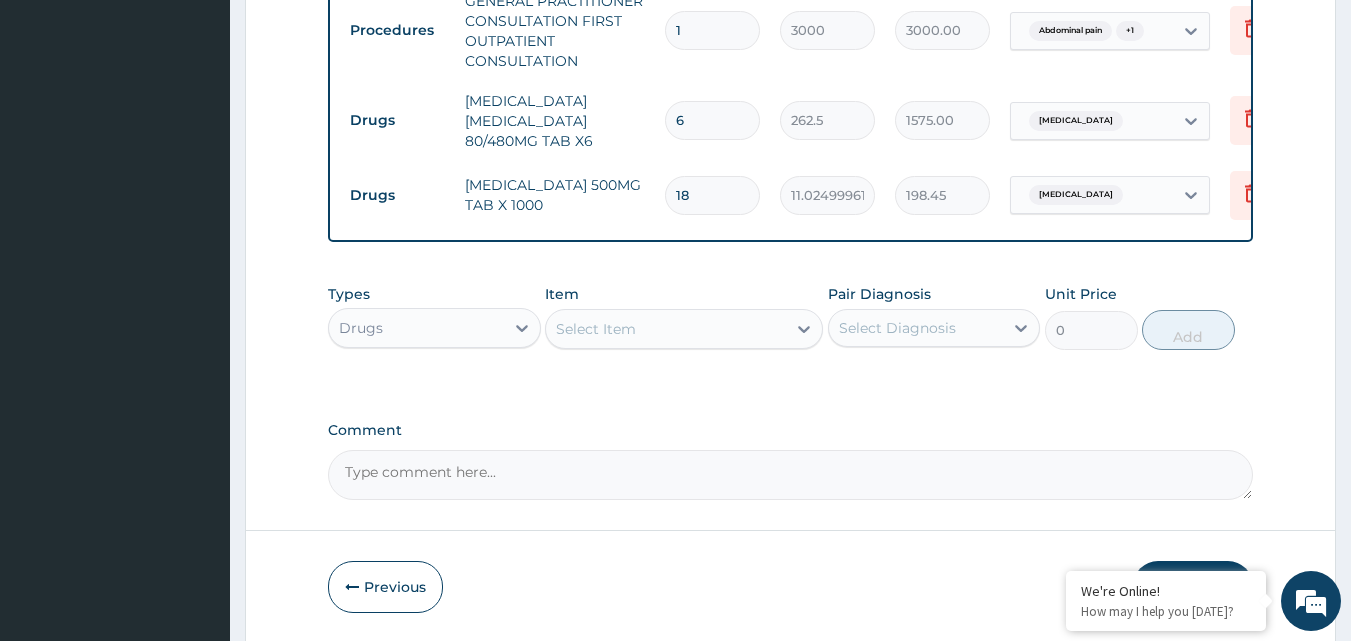 scroll, scrollTop: 1039, scrollLeft: 0, axis: vertical 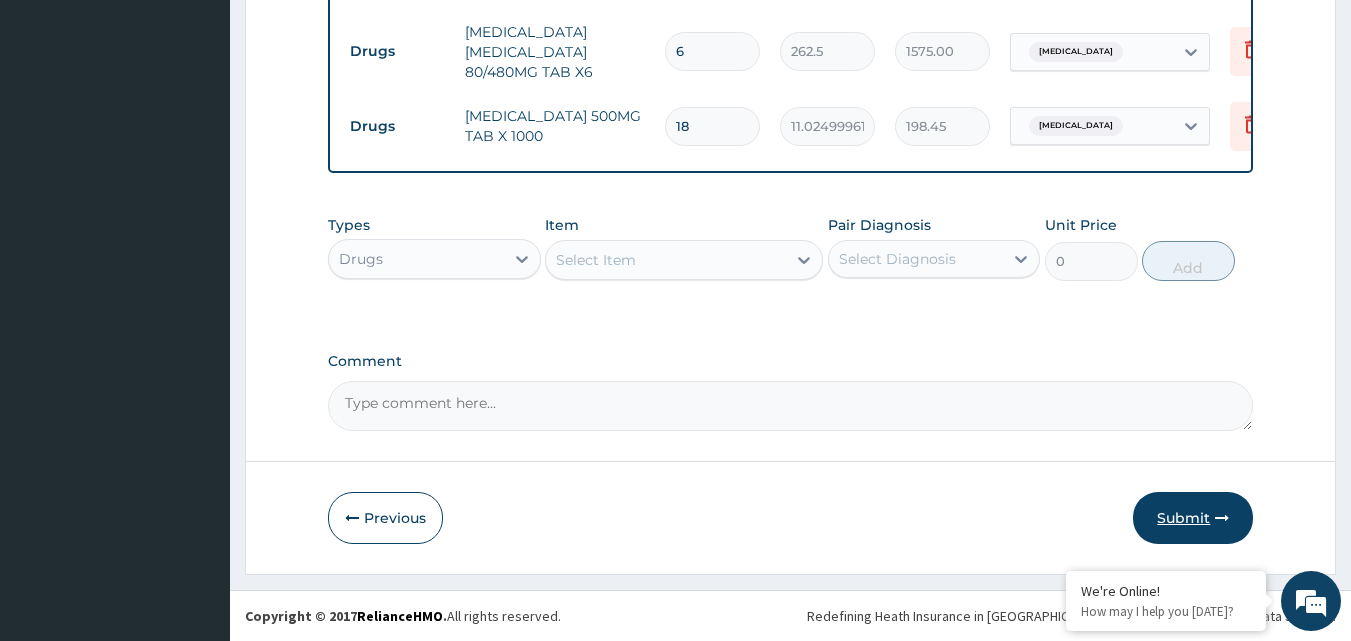 click on "Submit" at bounding box center (1193, 518) 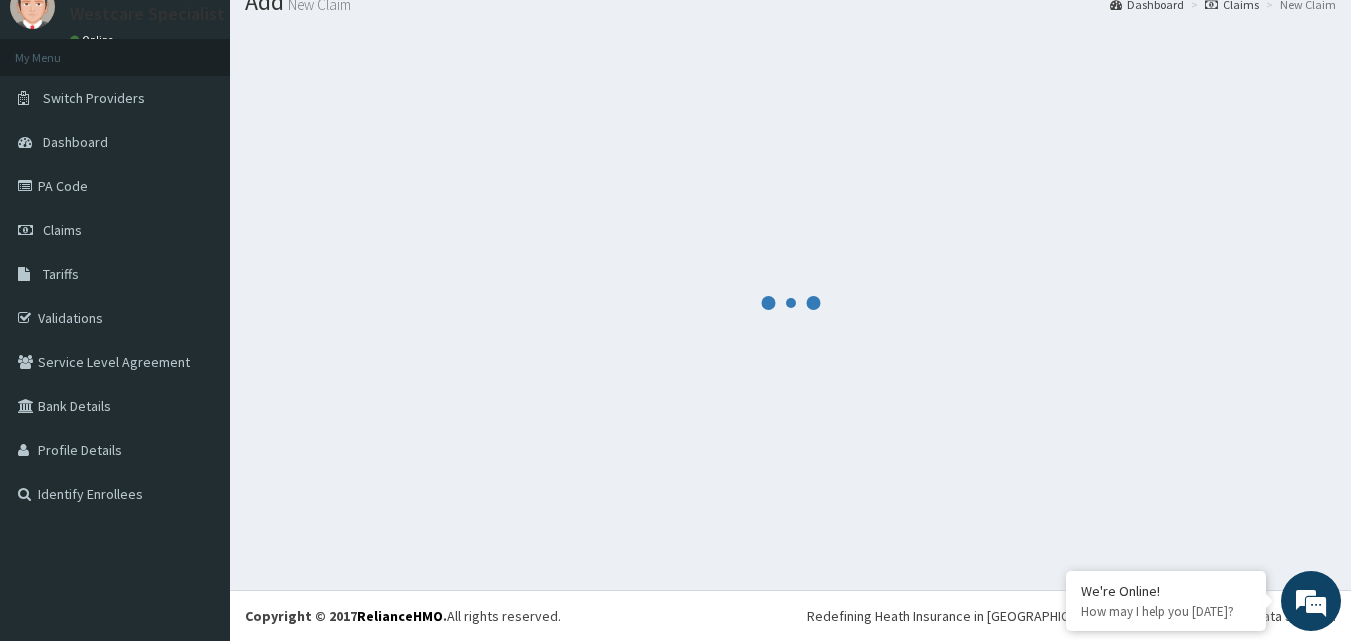 scroll, scrollTop: 76, scrollLeft: 0, axis: vertical 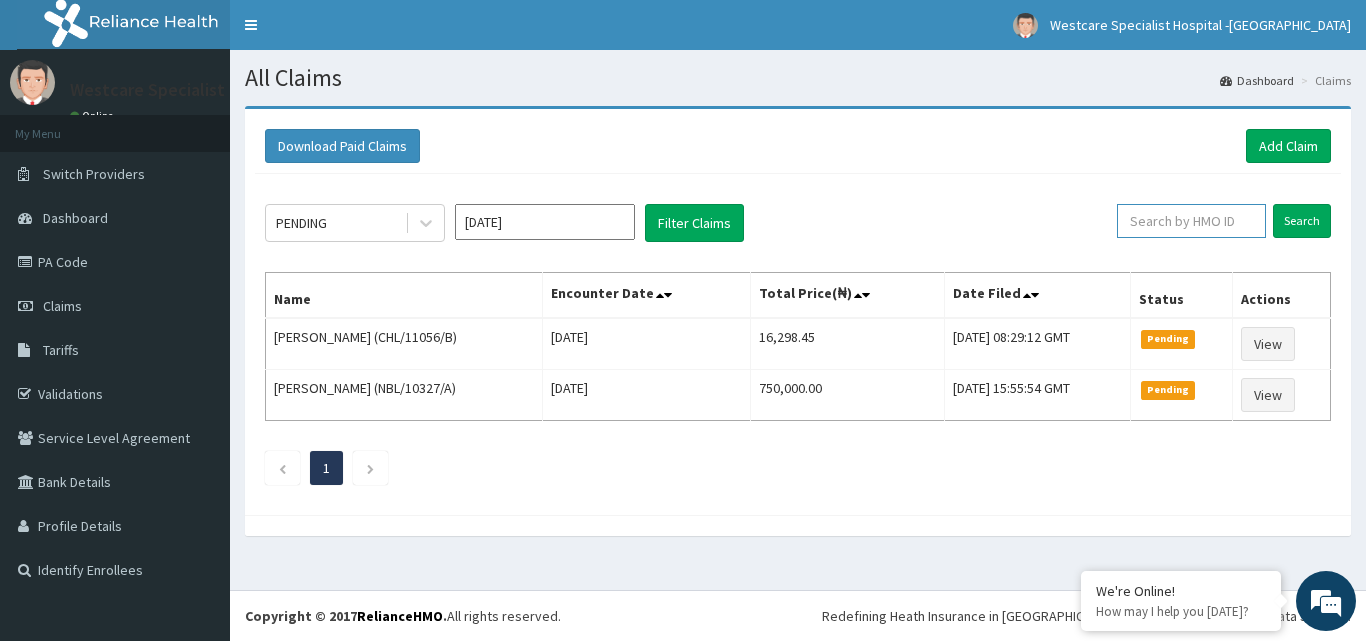 click at bounding box center (1191, 221) 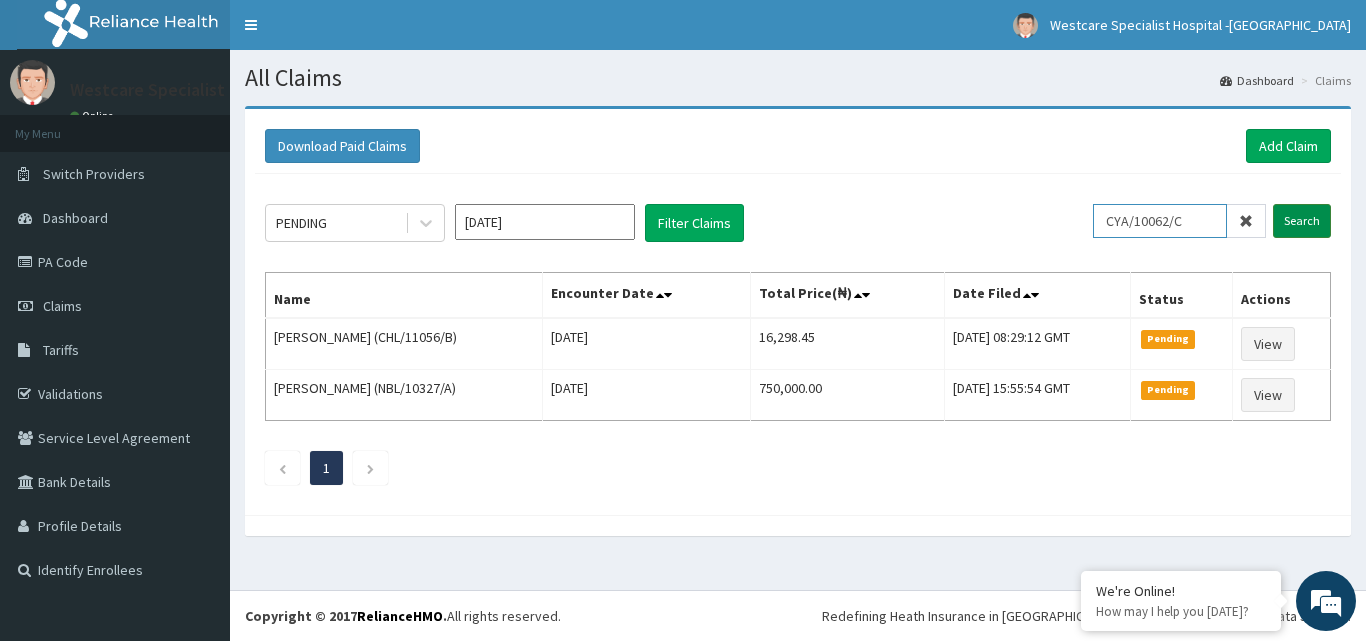 type on "CYA/10062/C" 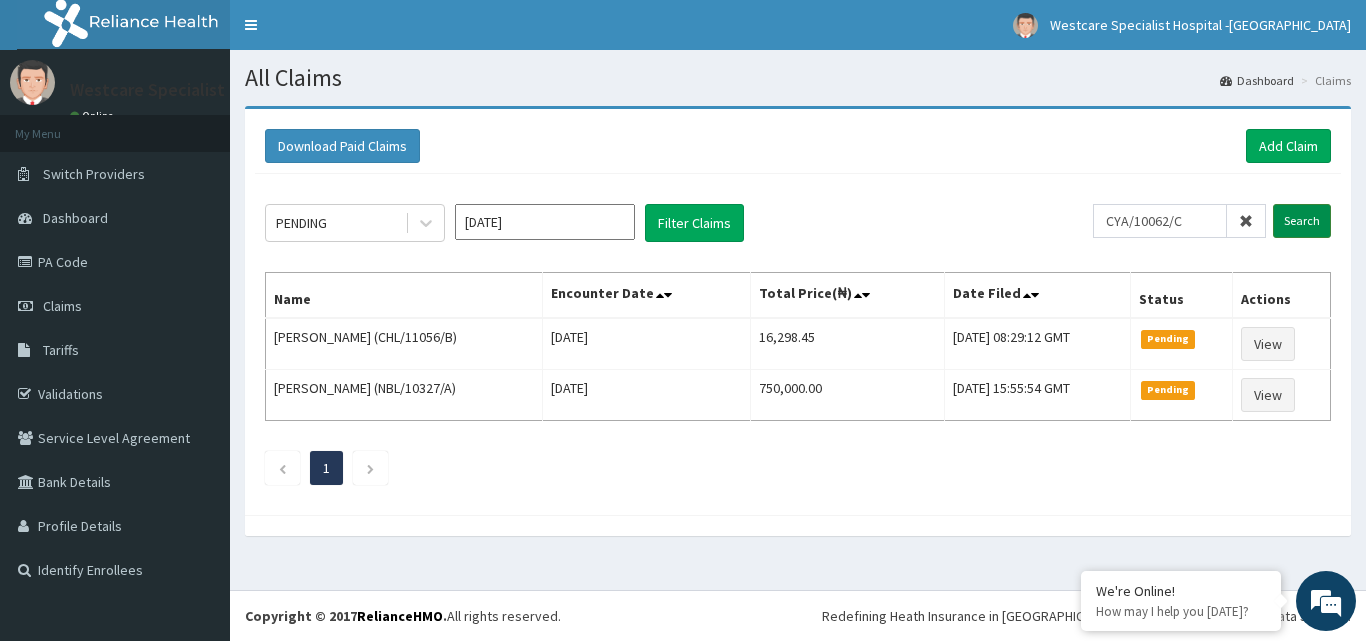 click on "Search" at bounding box center (1302, 221) 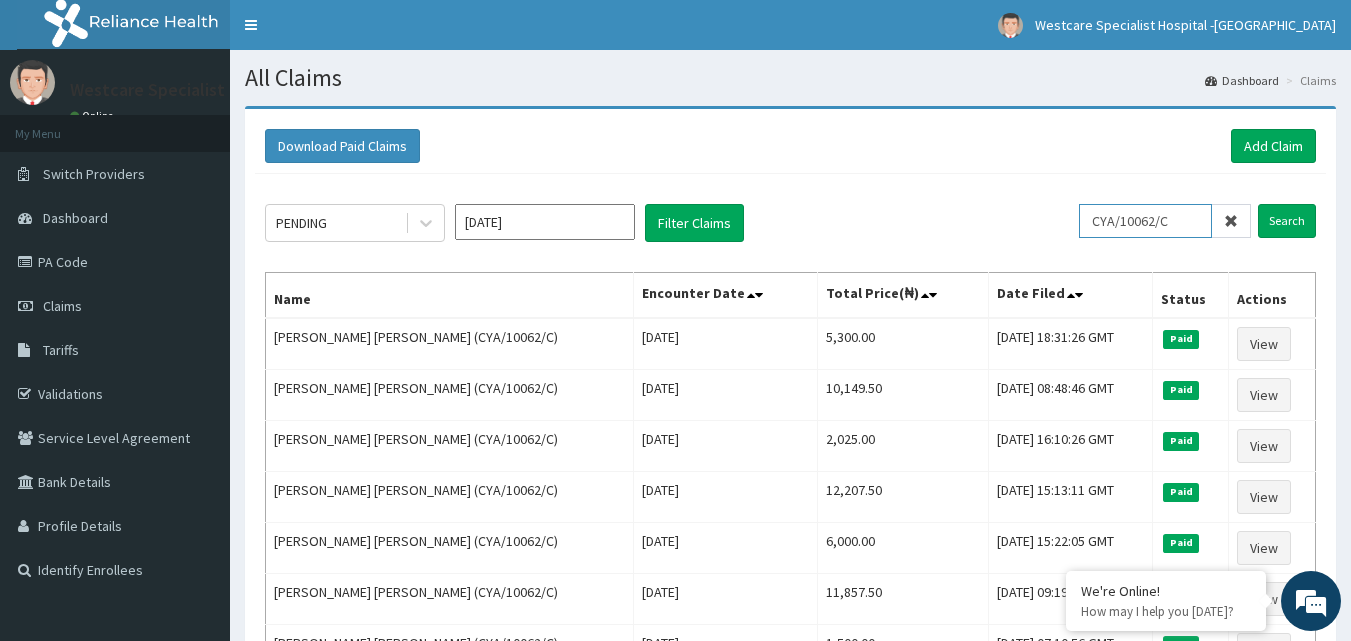 click on "CYA/10062/C" at bounding box center (1145, 221) 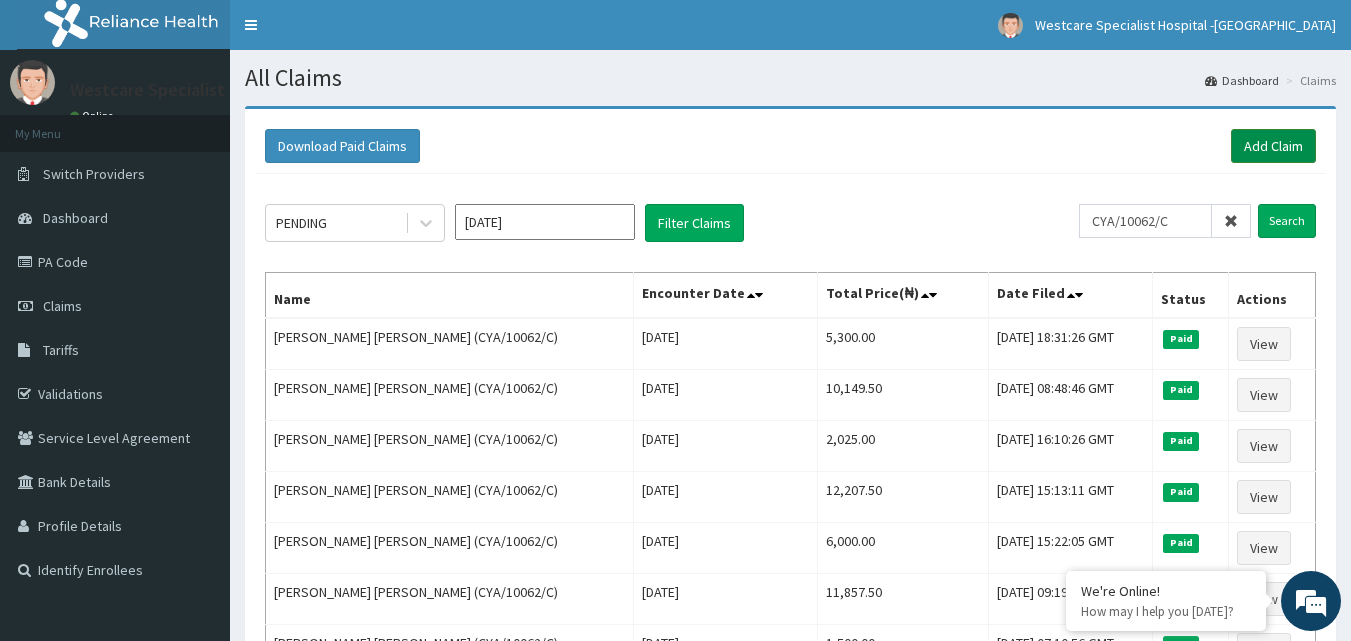click on "Add Claim" at bounding box center [1273, 146] 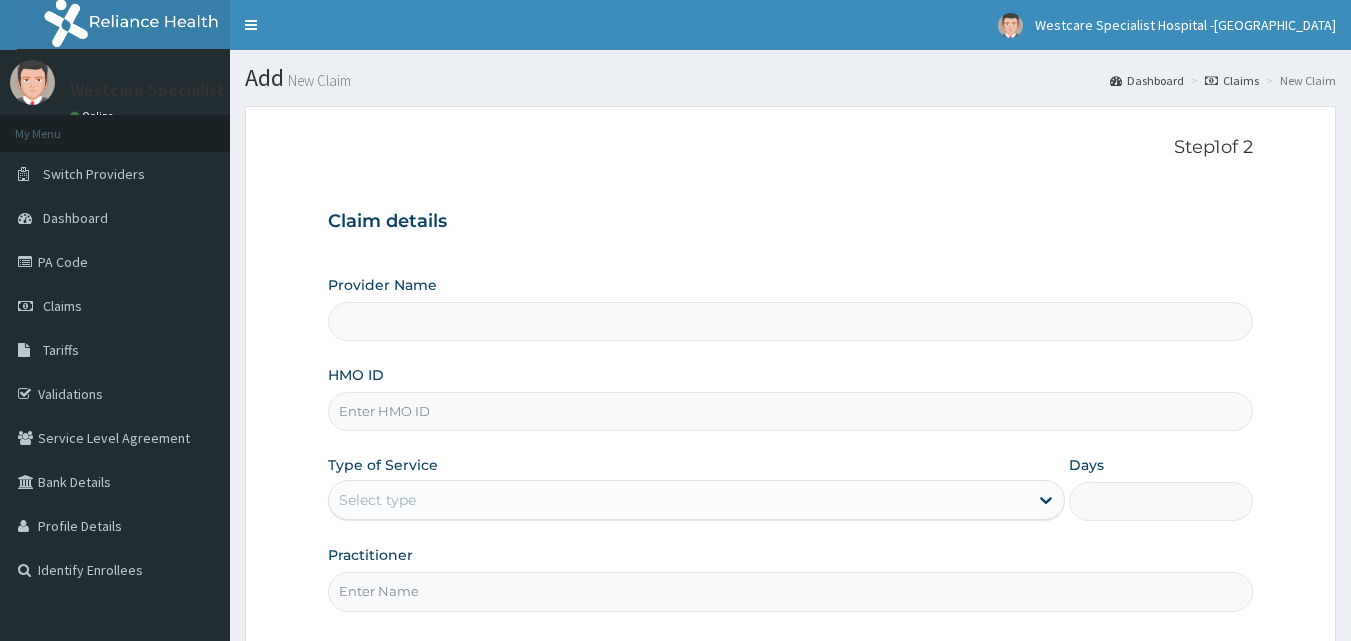scroll, scrollTop: 0, scrollLeft: 0, axis: both 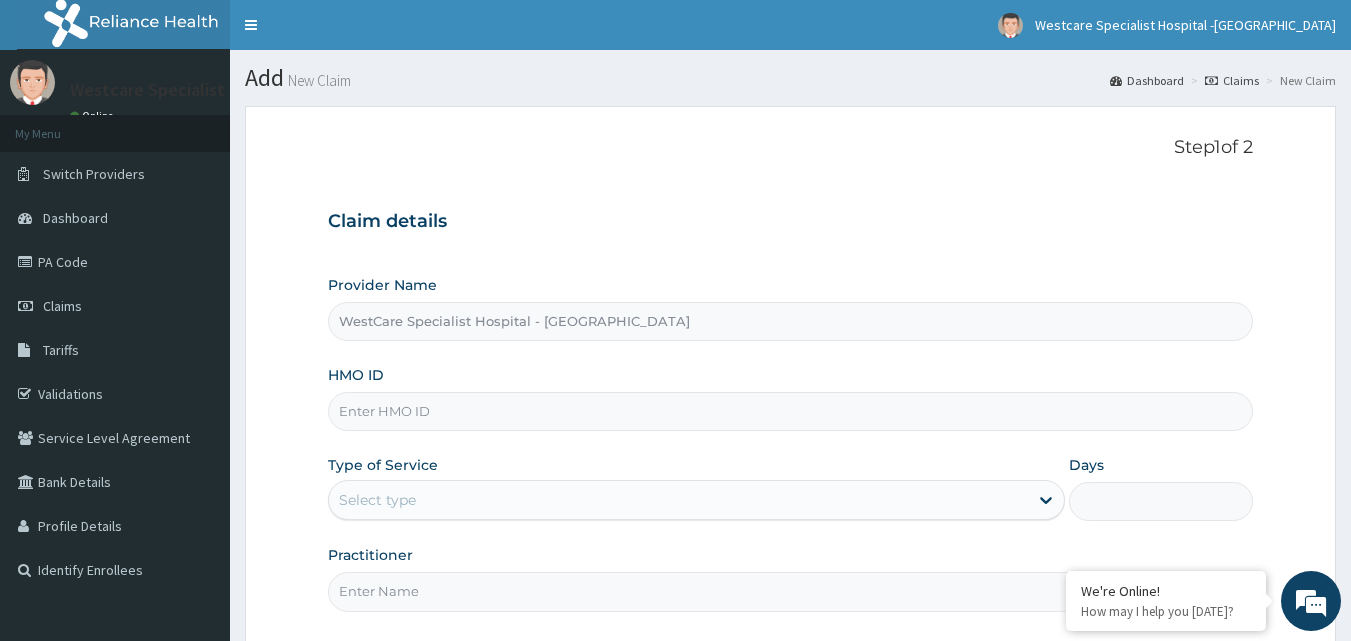 click on "HMO ID" at bounding box center (791, 411) 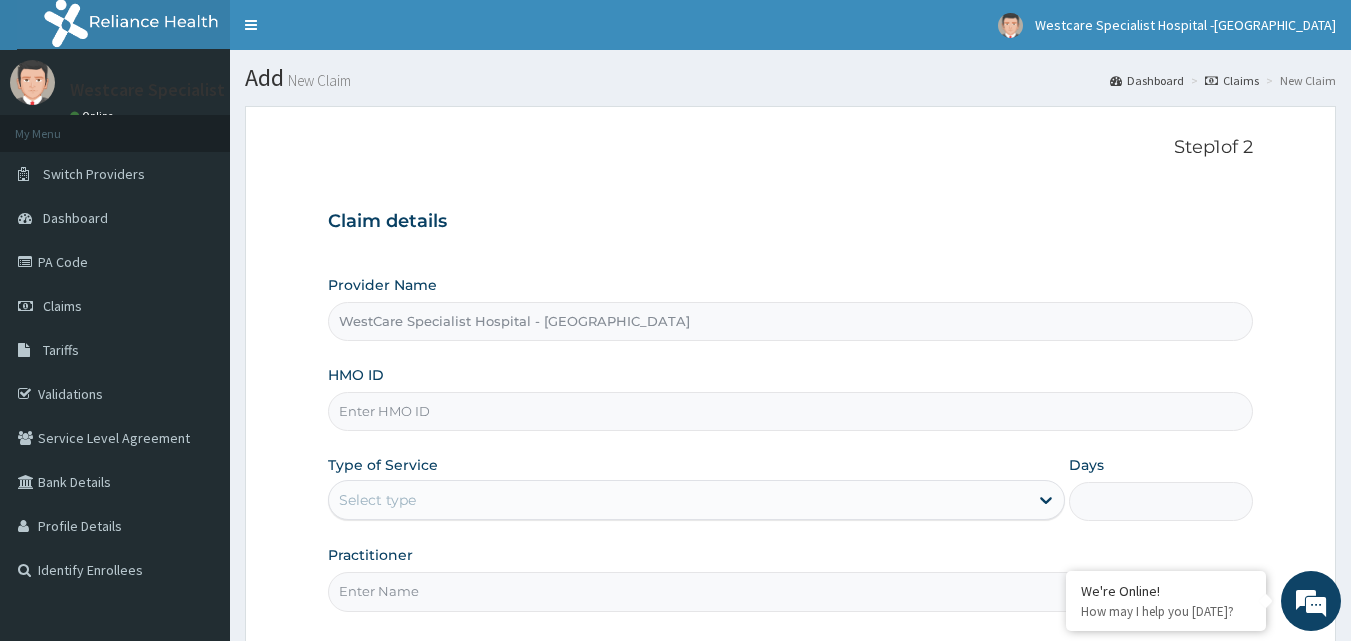 paste on "CYA/10062/C" 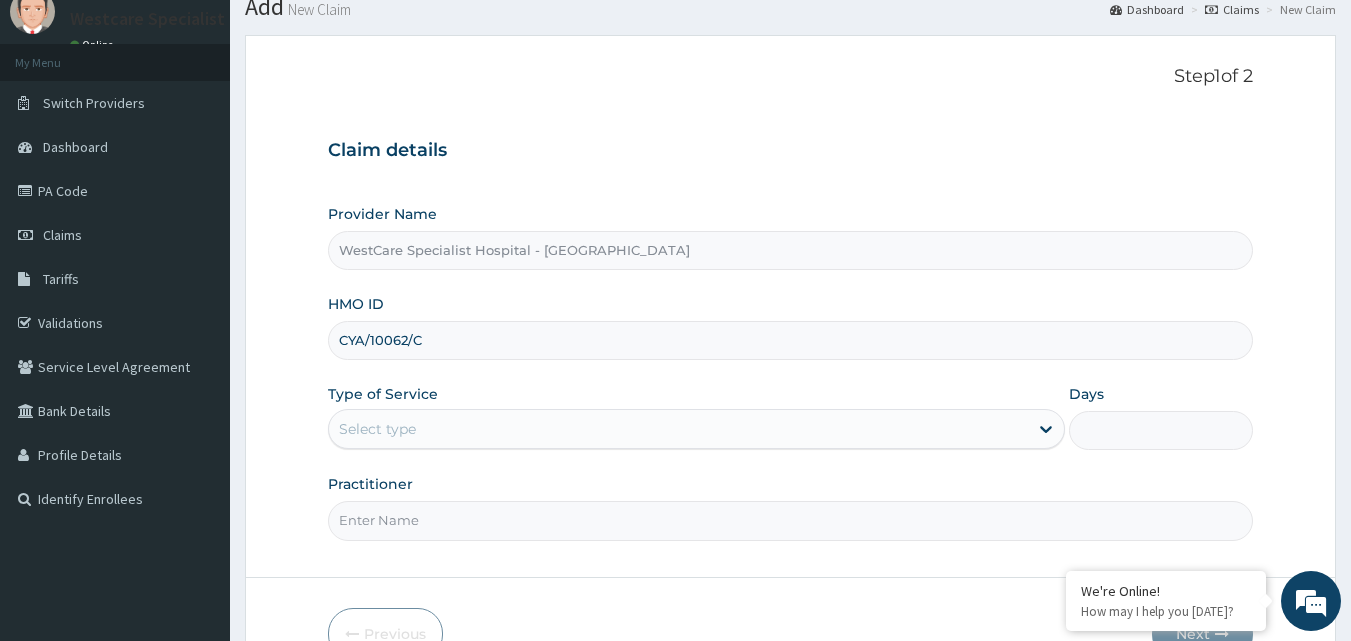 scroll, scrollTop: 187, scrollLeft: 0, axis: vertical 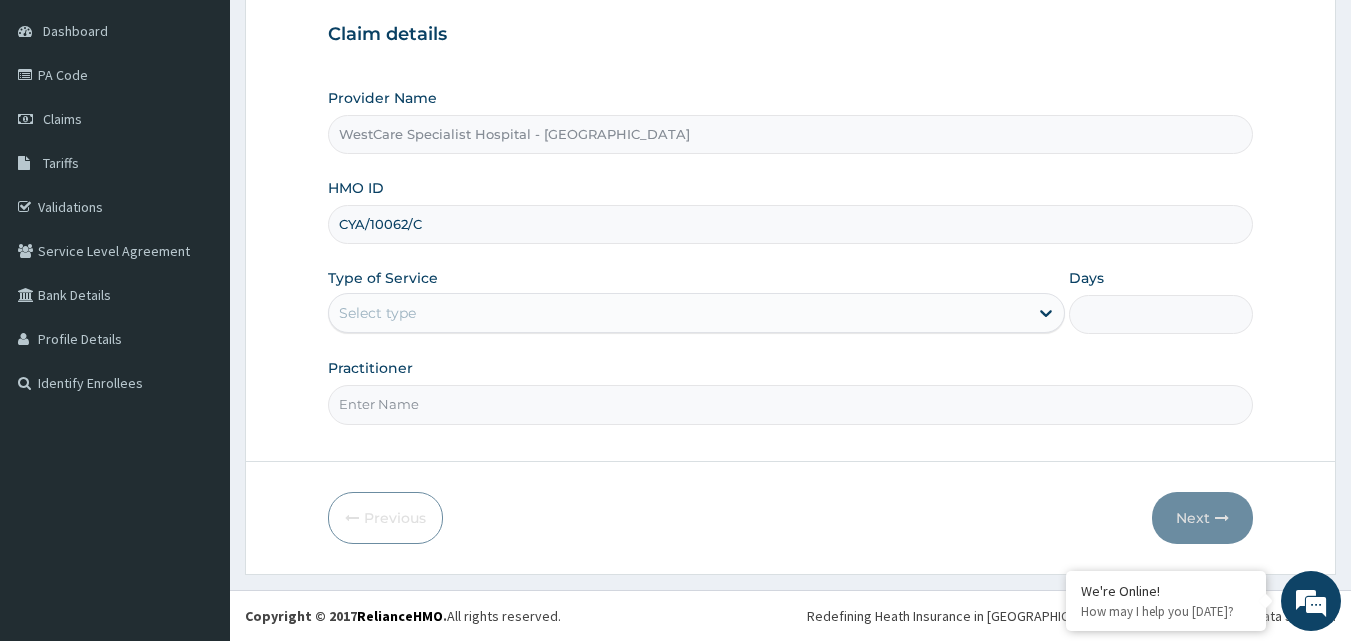 type on "CYA/10062/C" 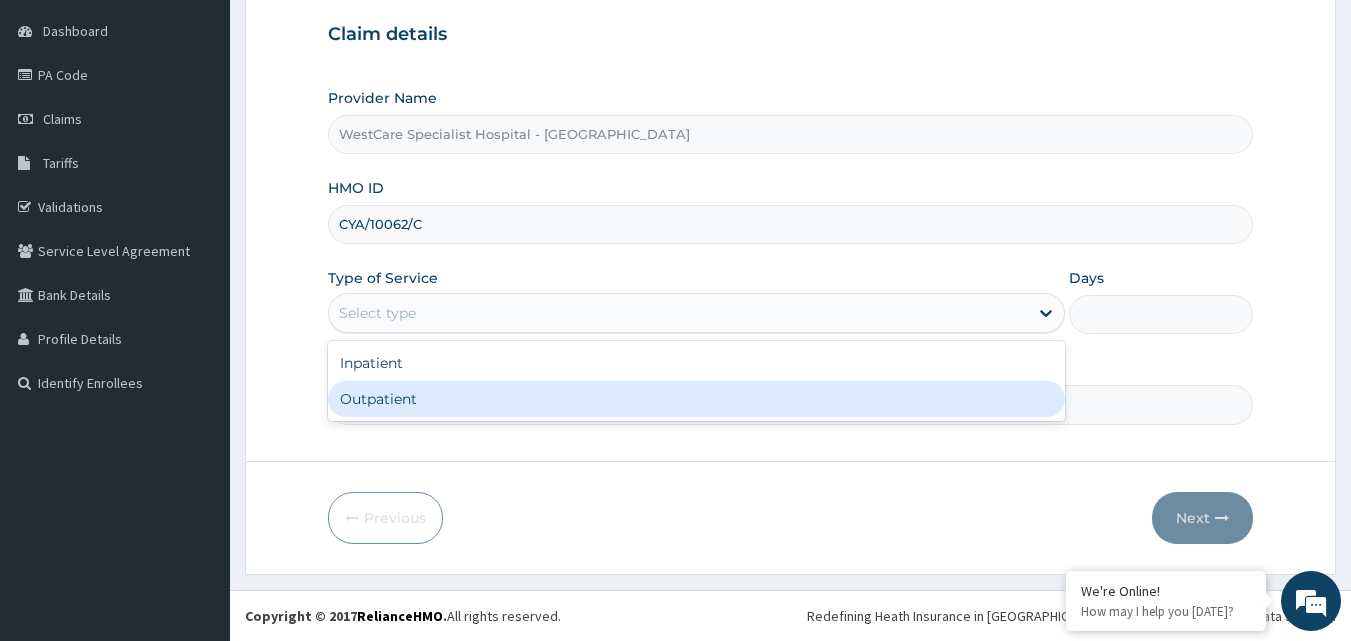 click on "Outpatient" at bounding box center (696, 399) 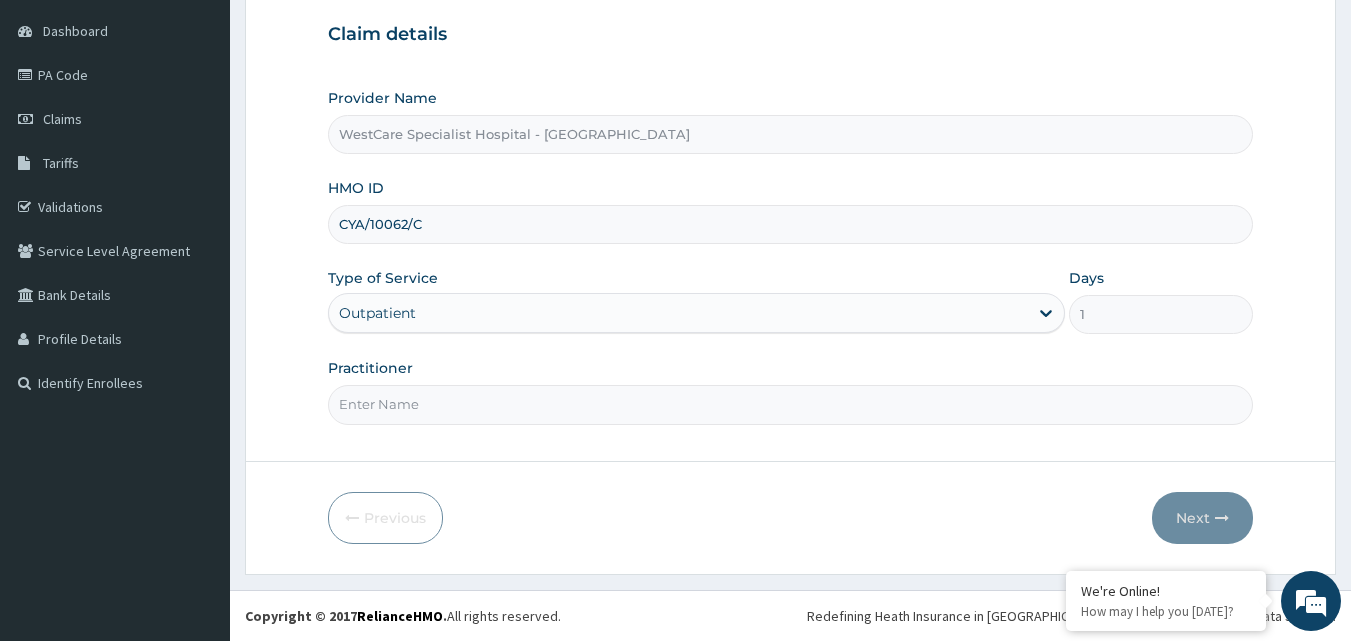 click on "Practitioner" at bounding box center [791, 404] 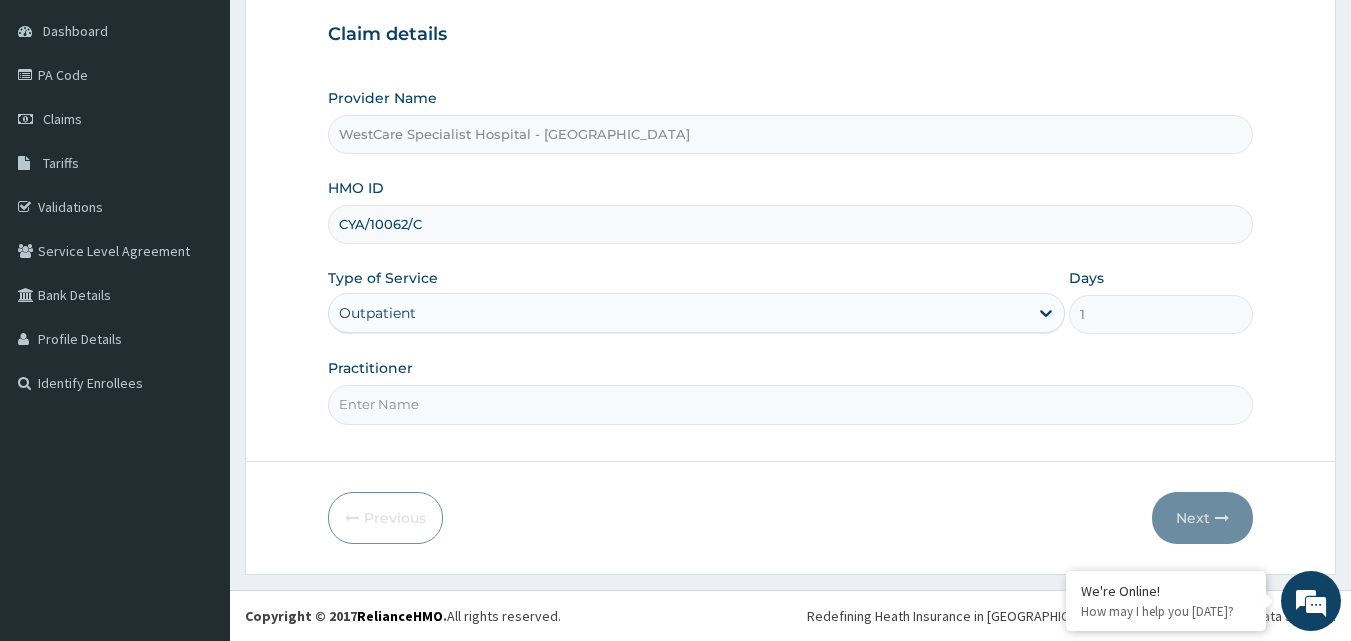 type on "OBIDEYI" 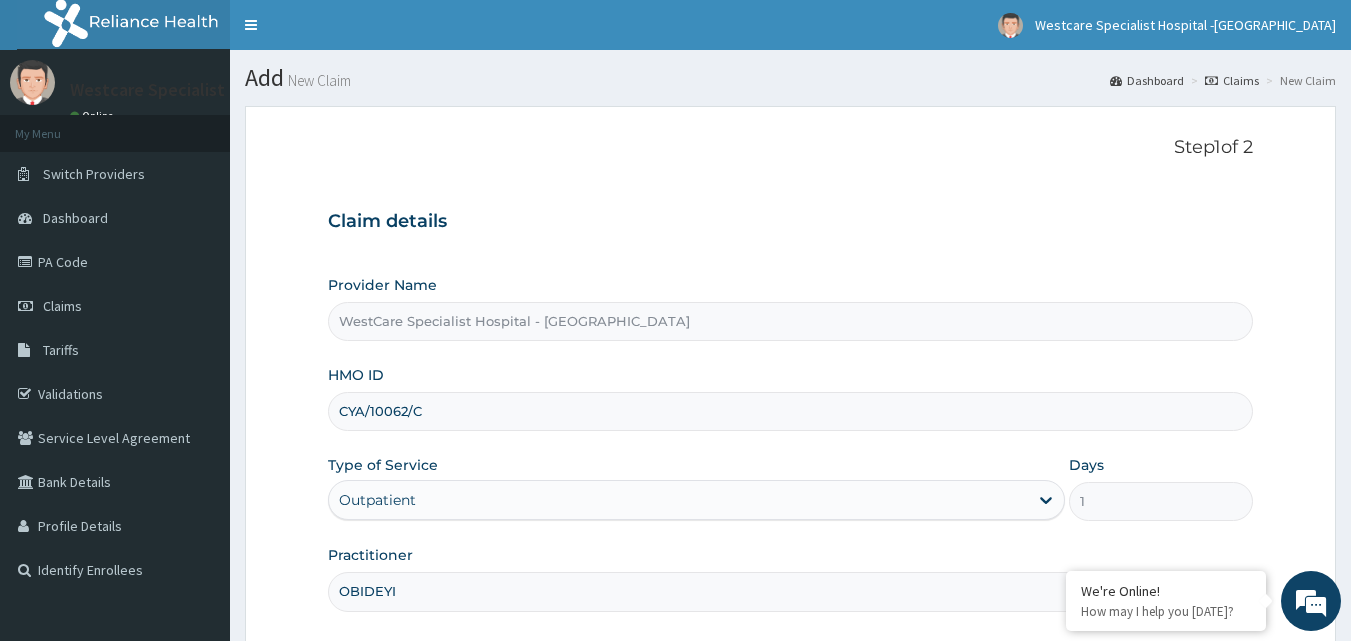 scroll, scrollTop: 187, scrollLeft: 0, axis: vertical 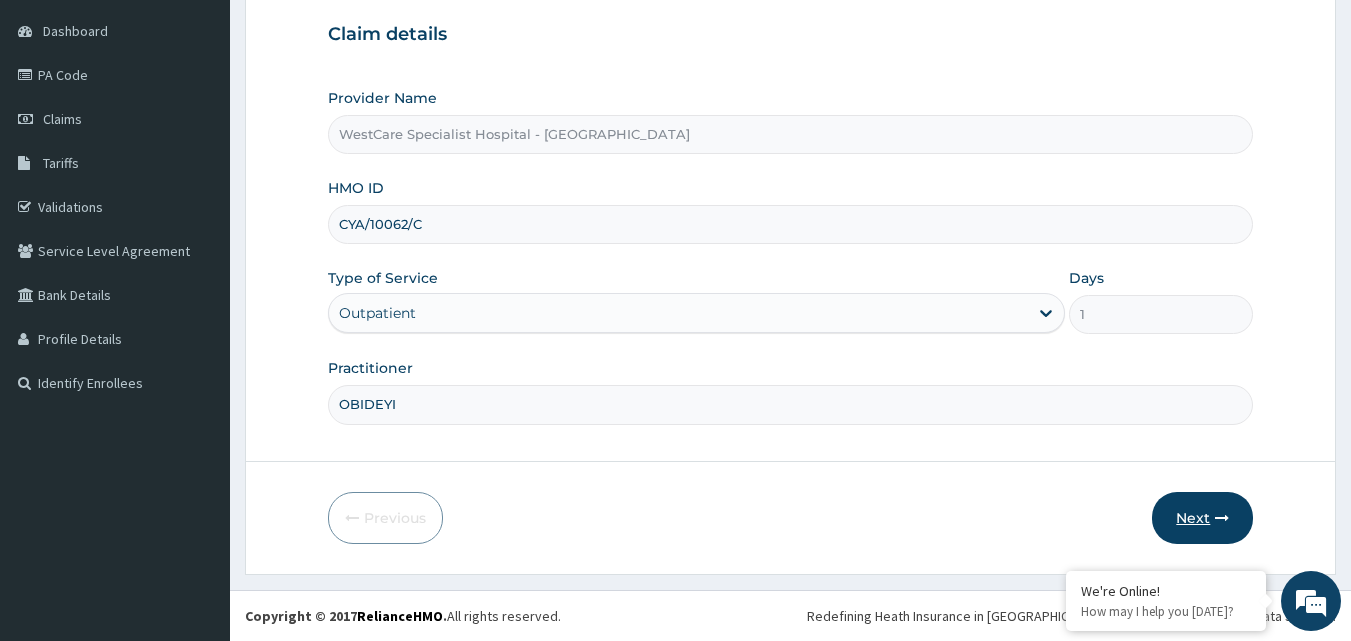 click on "Next" at bounding box center (1202, 518) 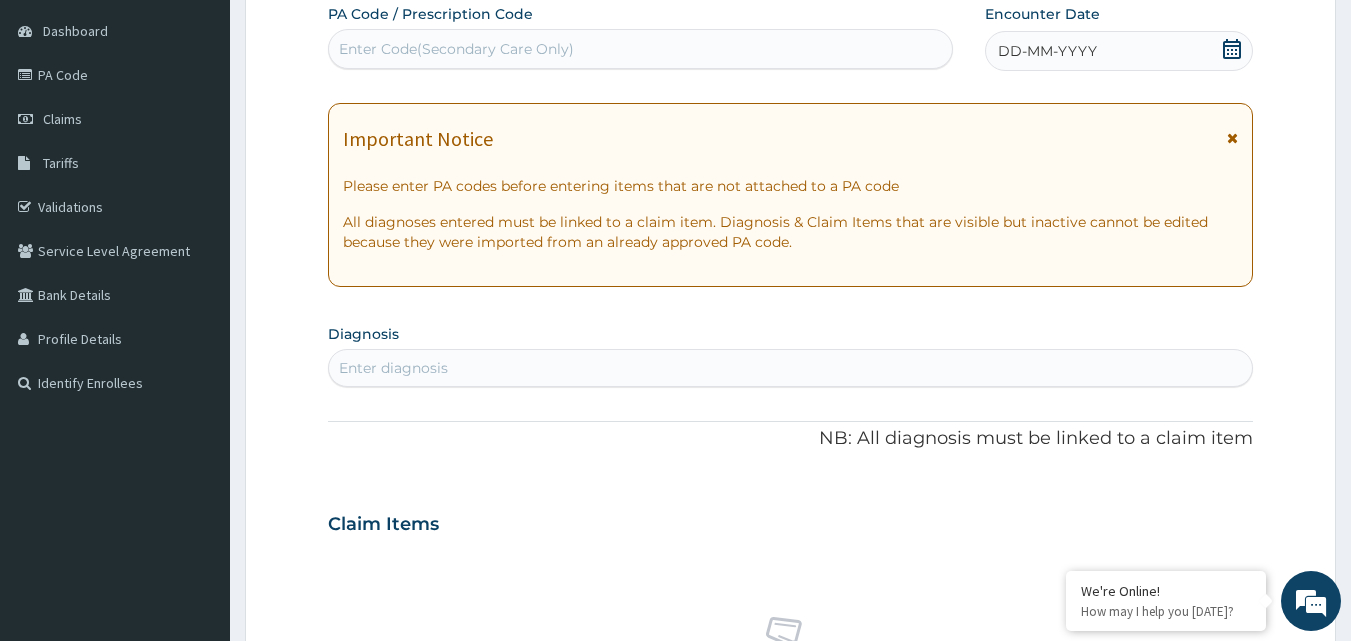 scroll, scrollTop: 0, scrollLeft: 0, axis: both 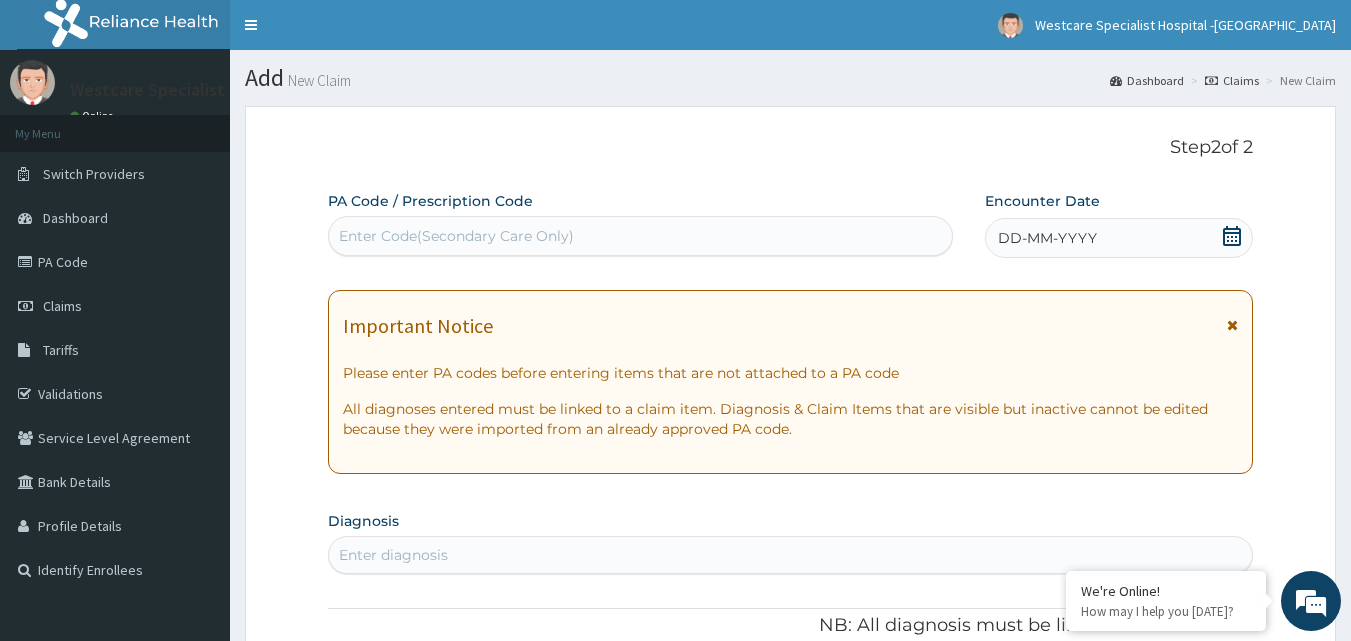 click 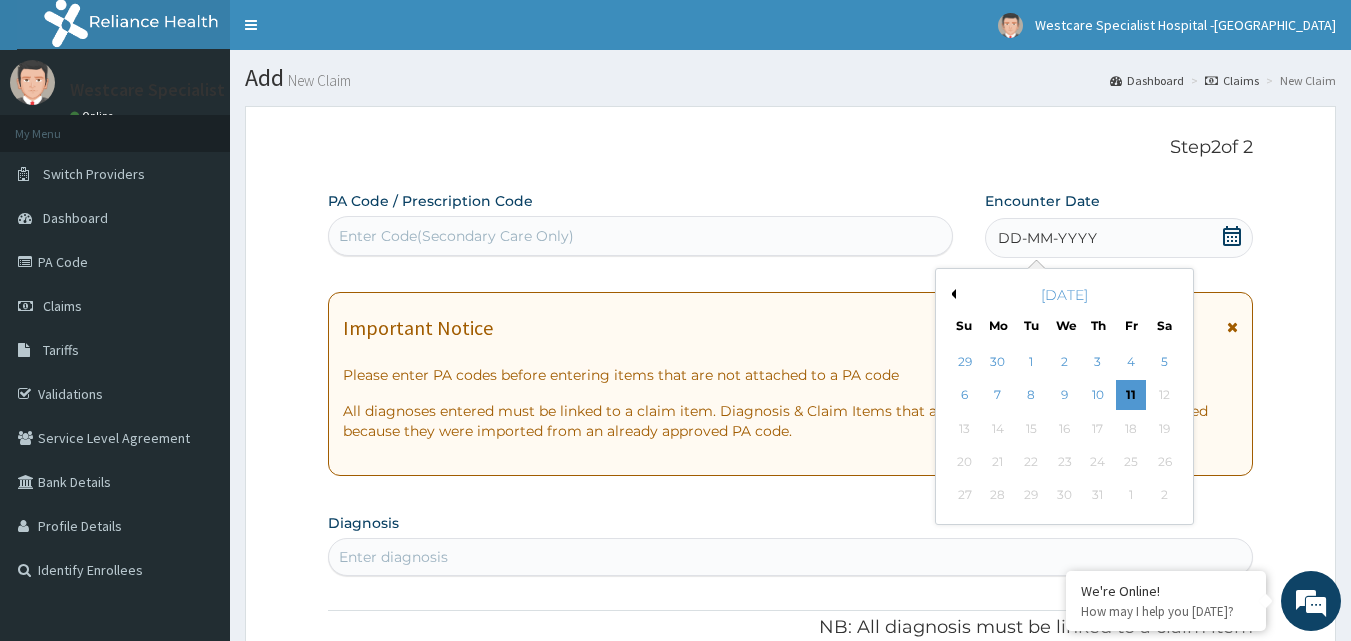 click on "Previous Month" at bounding box center [951, 294] 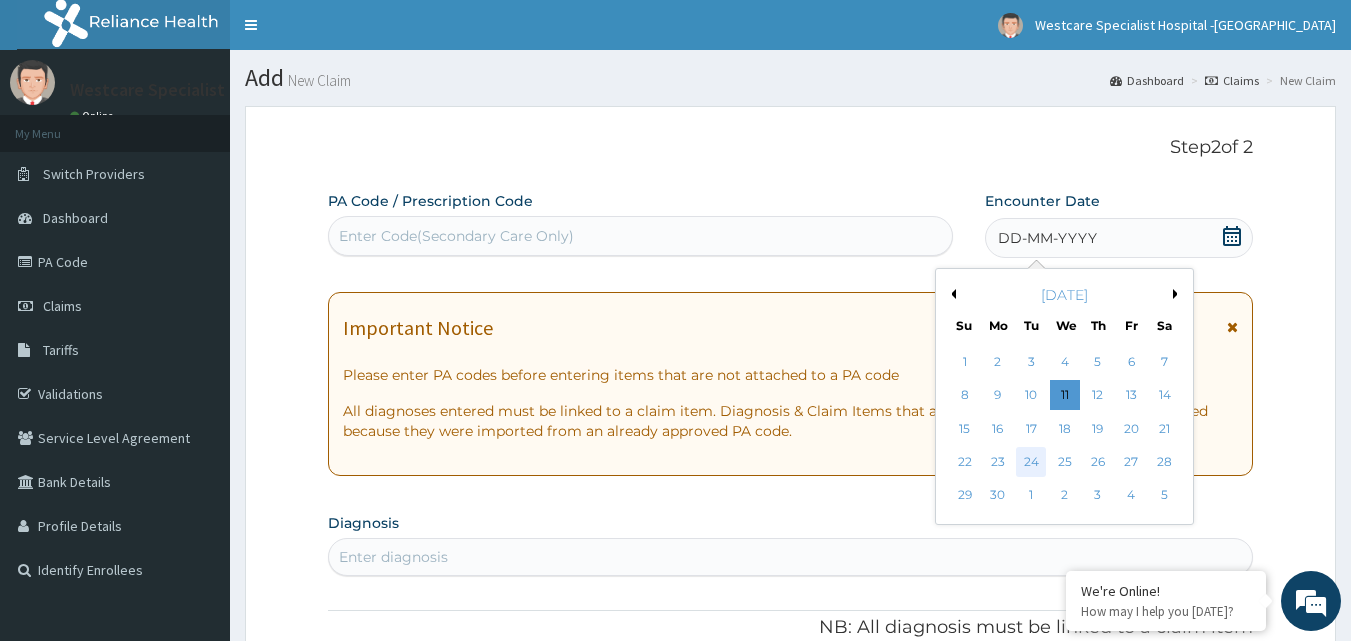 click on "24" at bounding box center (1032, 462) 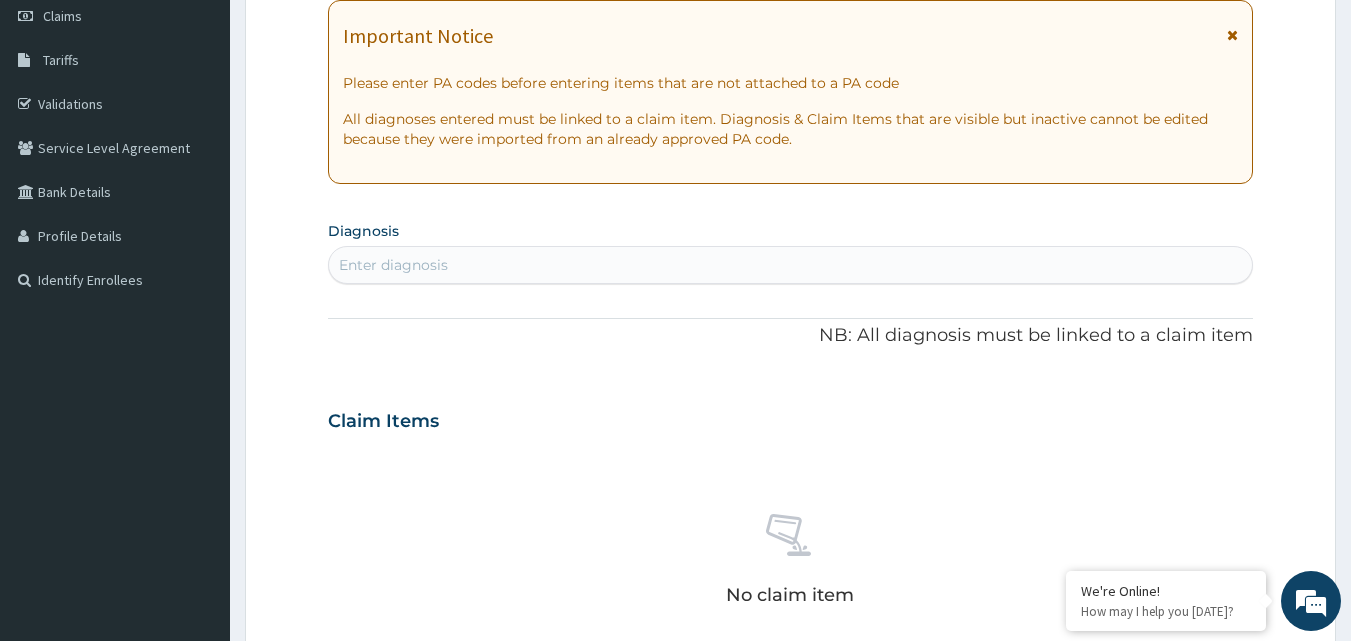 scroll, scrollTop: 300, scrollLeft: 0, axis: vertical 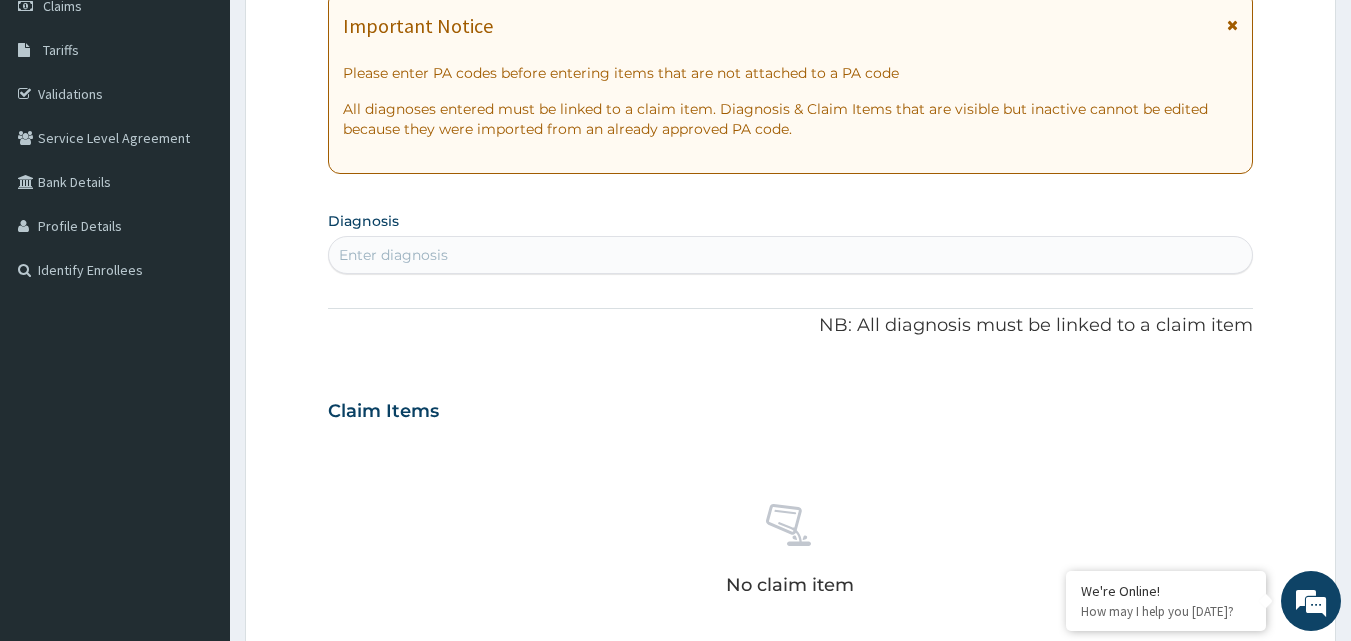 click on "Enter diagnosis" at bounding box center (791, 255) 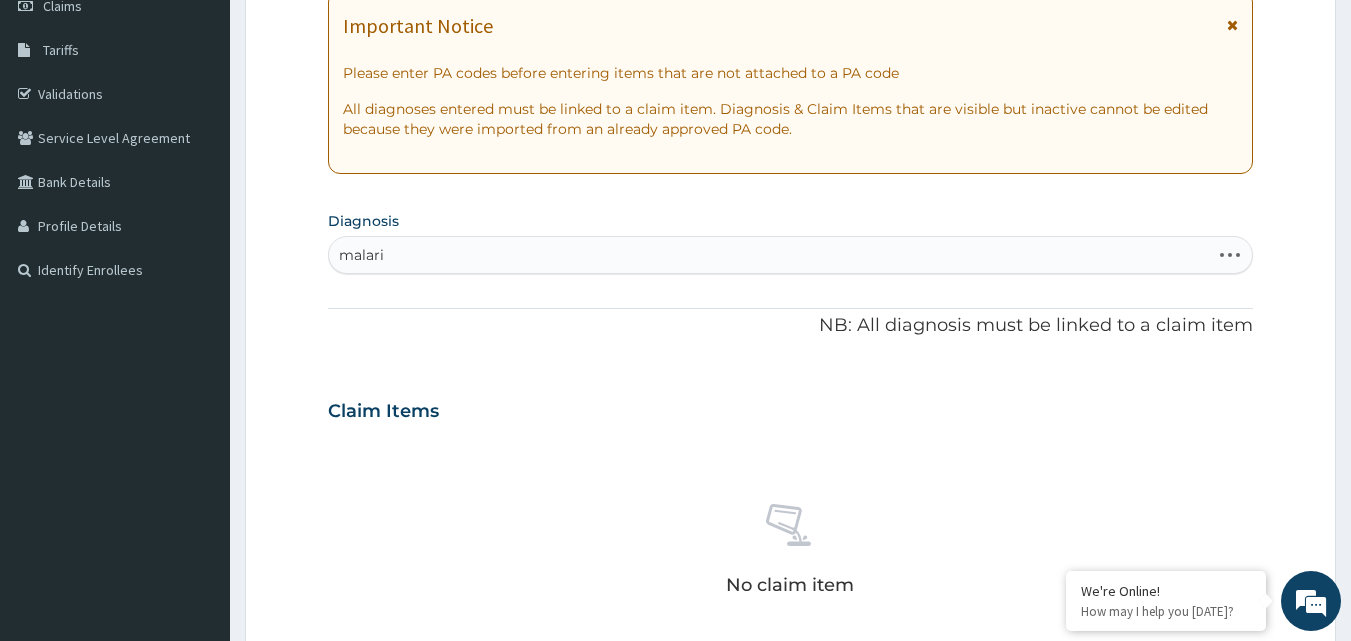 type on "[MEDICAL_DATA]" 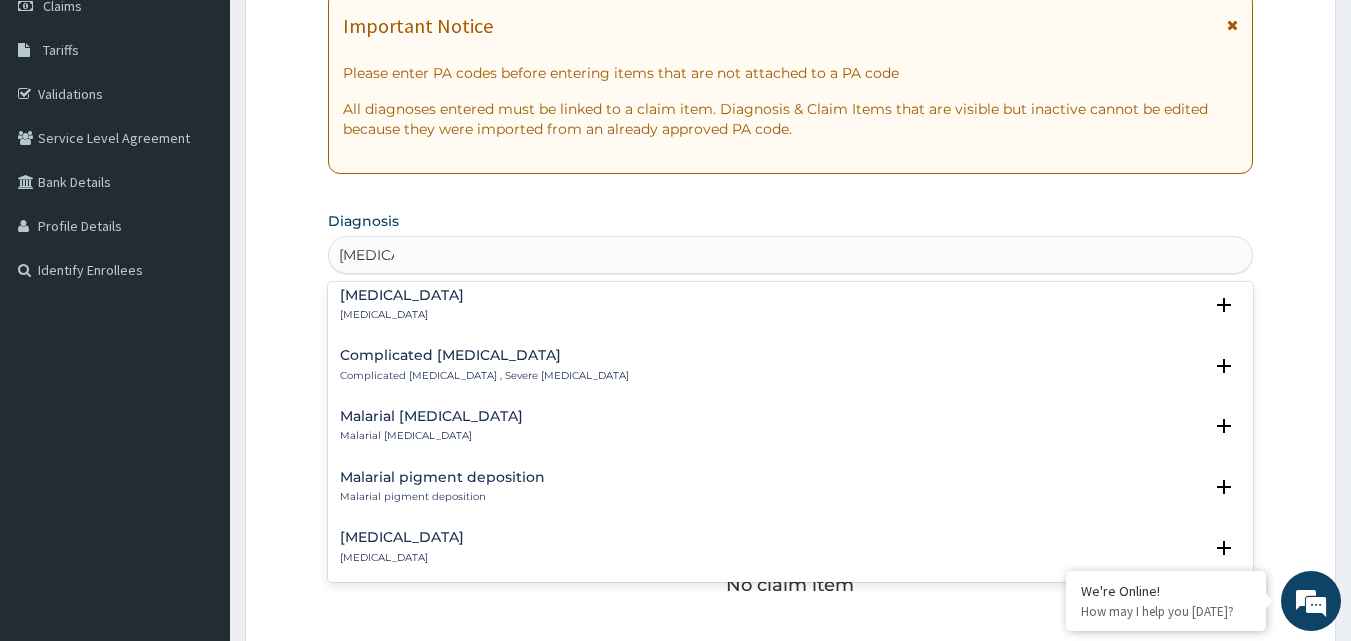 scroll, scrollTop: 900, scrollLeft: 0, axis: vertical 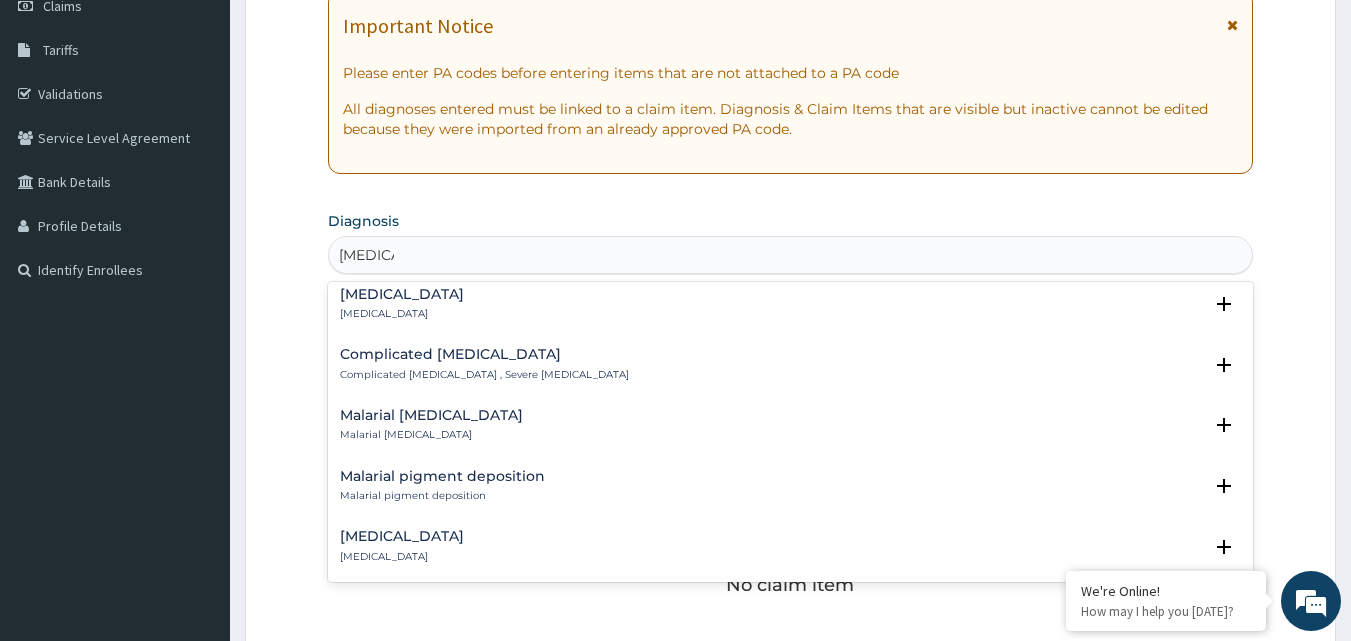 click on "Complicated [MEDICAL_DATA] Complicated [MEDICAL_DATA] , Severe [MEDICAL_DATA]" at bounding box center [484, 364] 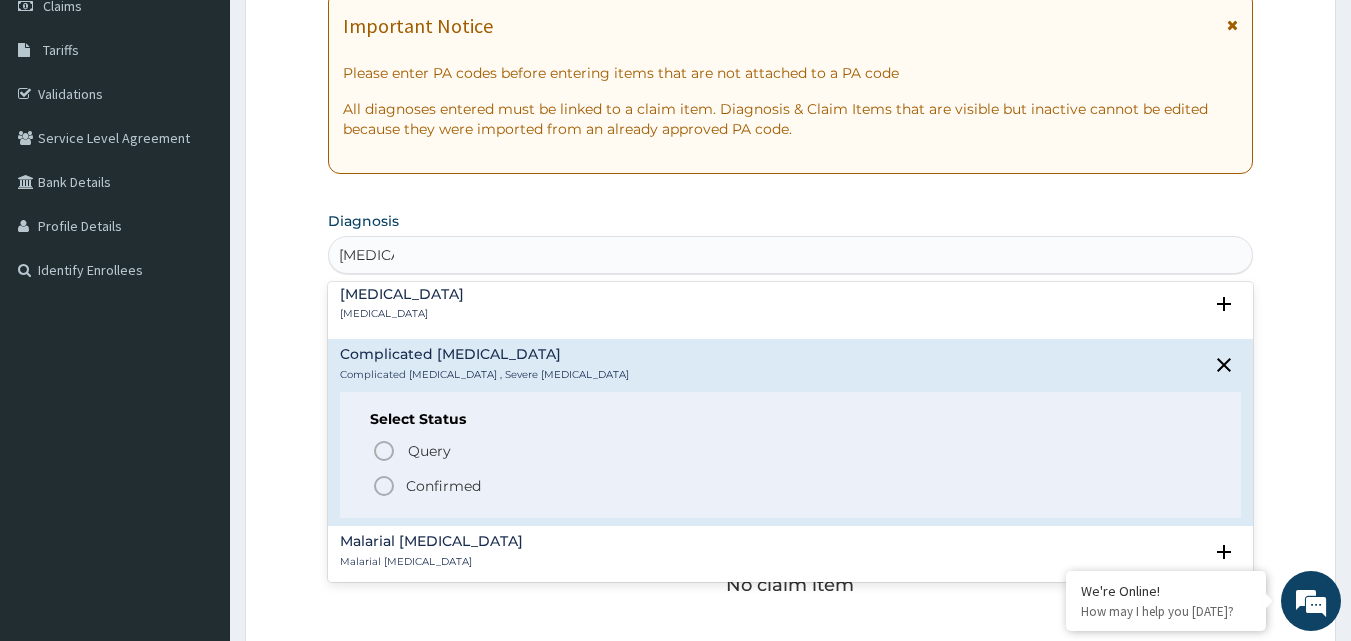 click 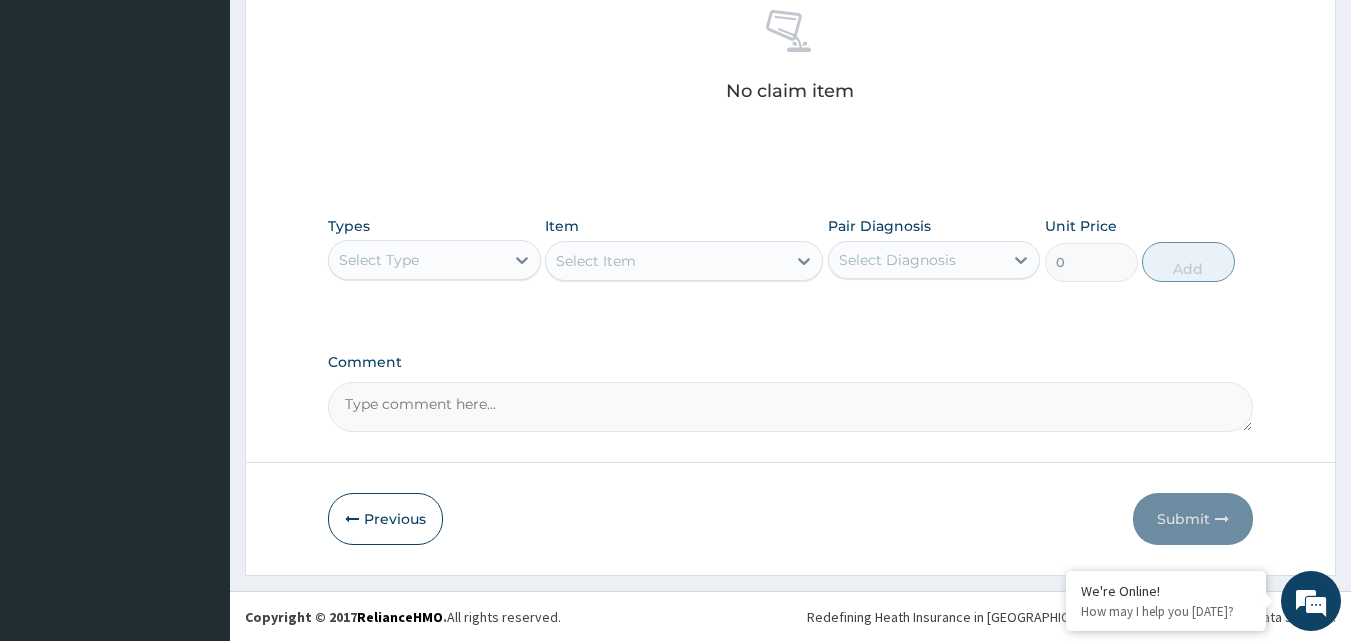 scroll, scrollTop: 801, scrollLeft: 0, axis: vertical 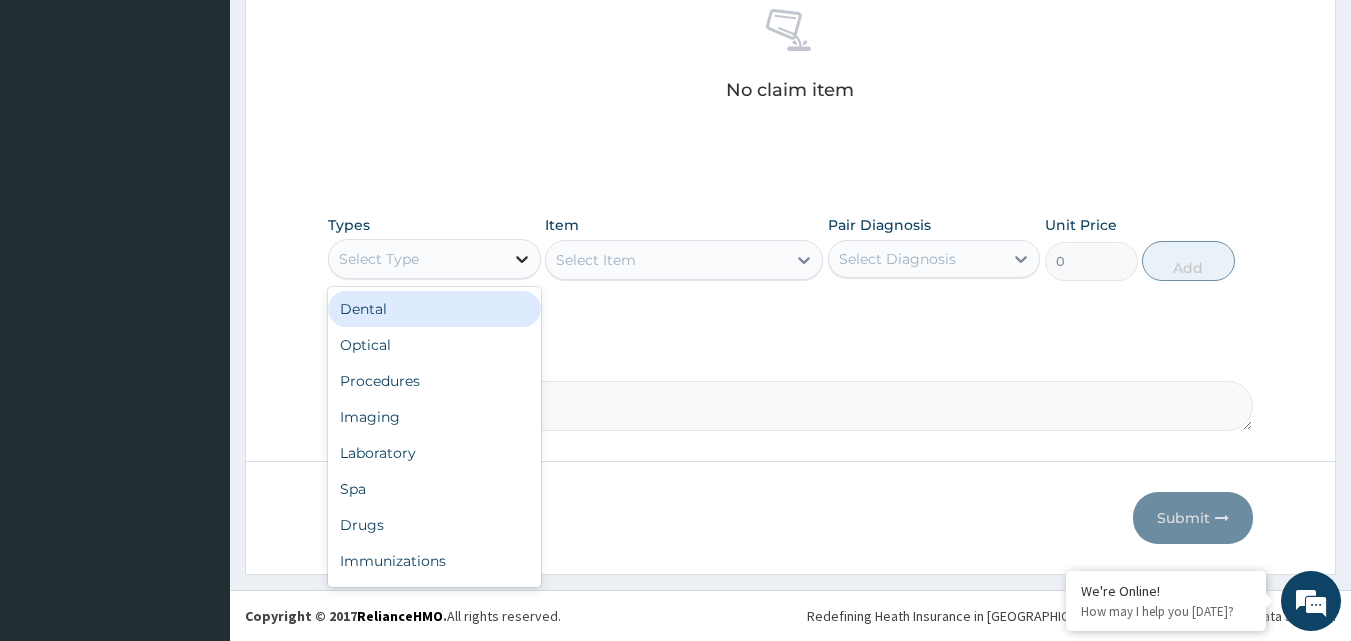 click 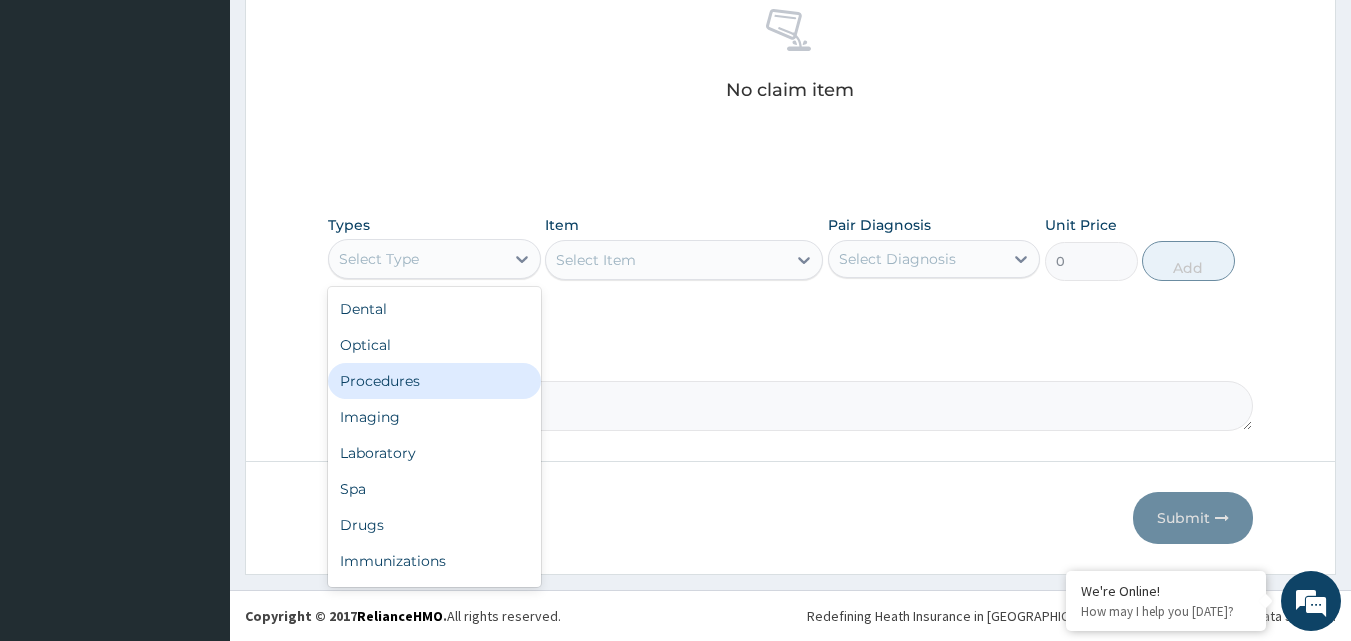 click on "Procedures" at bounding box center [434, 381] 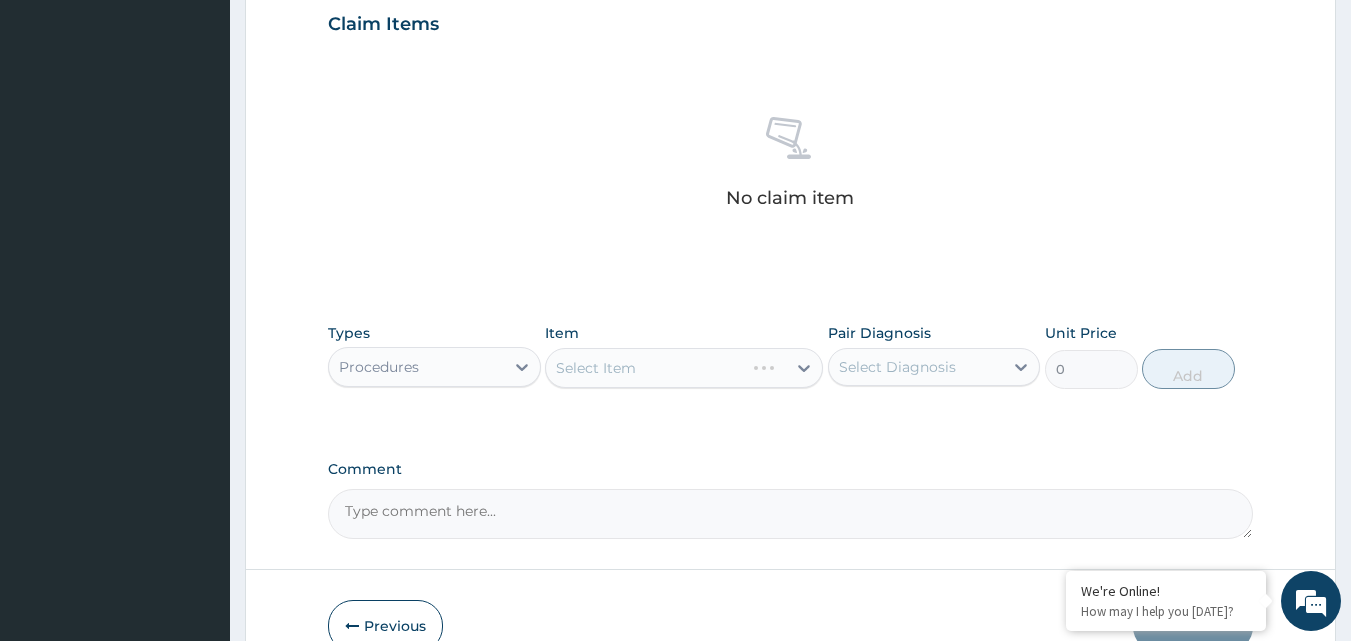 scroll, scrollTop: 801, scrollLeft: 0, axis: vertical 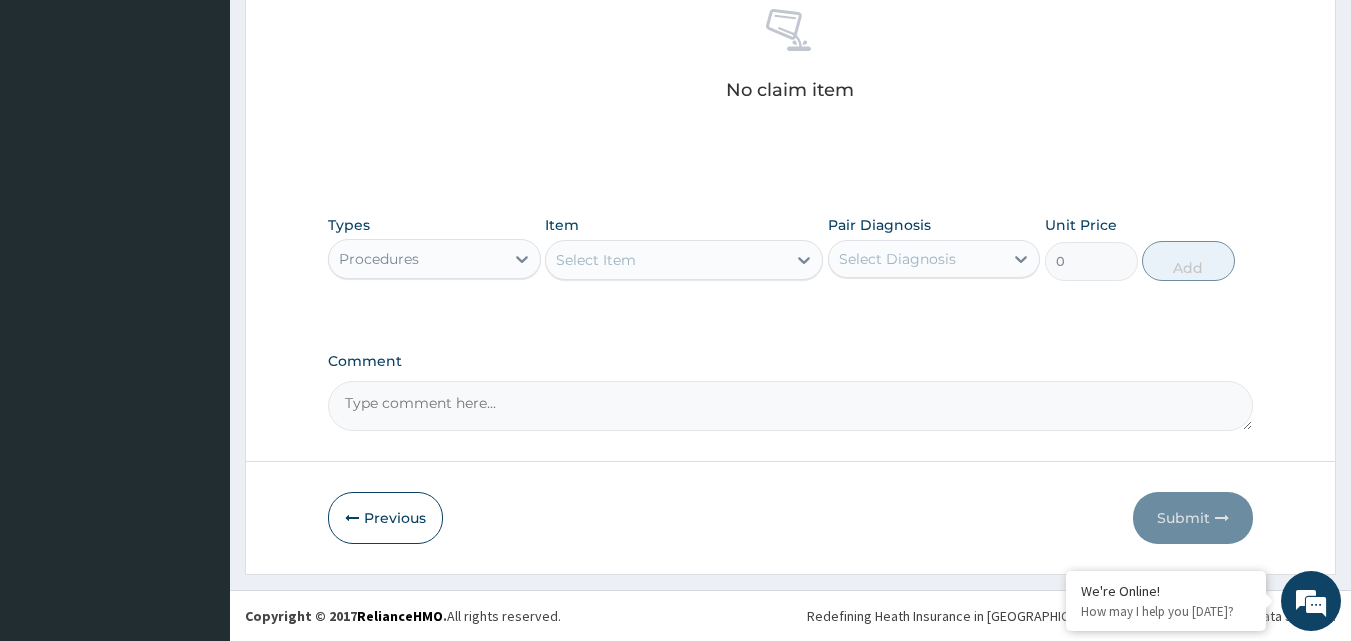 click on "Select Item" at bounding box center [666, 260] 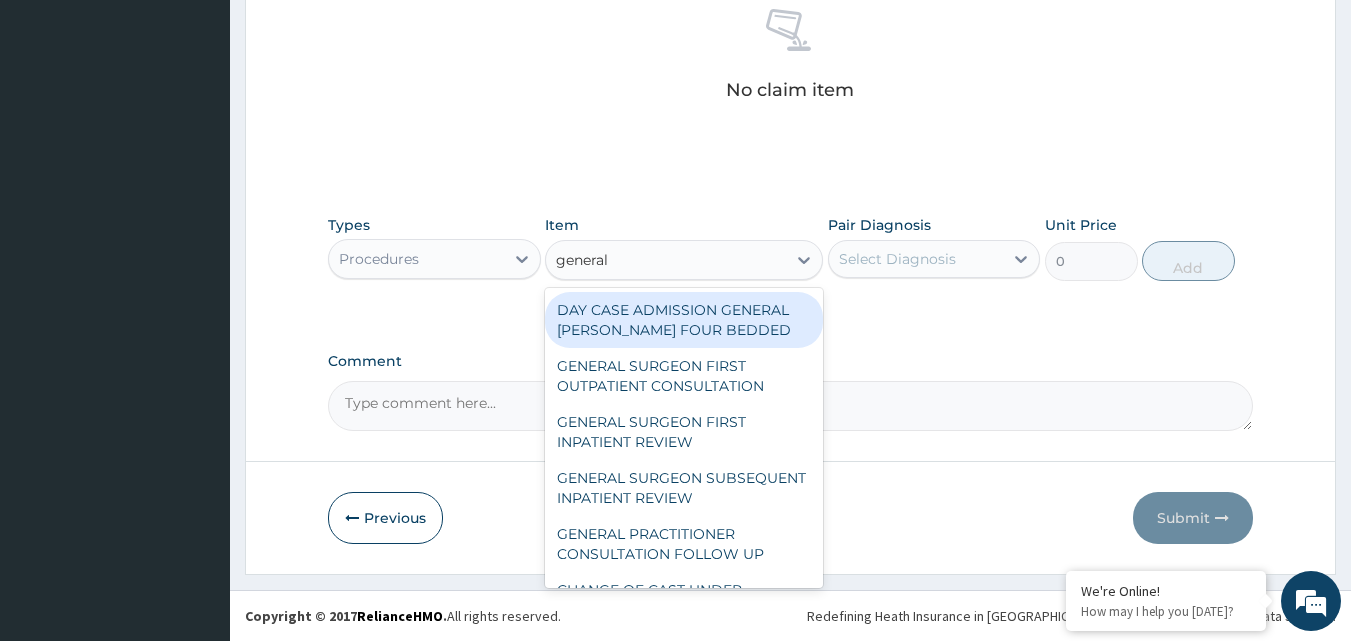 type on "general p" 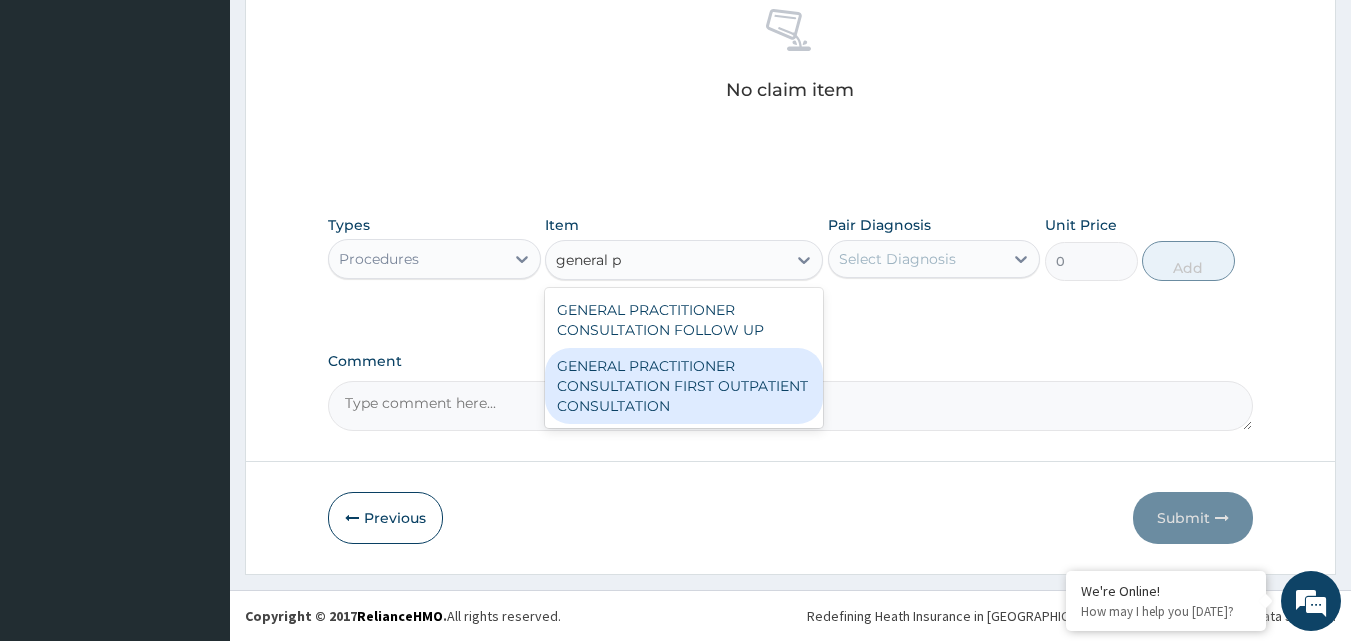 click on "GENERAL PRACTITIONER CONSULTATION FIRST OUTPATIENT CONSULTATION" at bounding box center (684, 386) 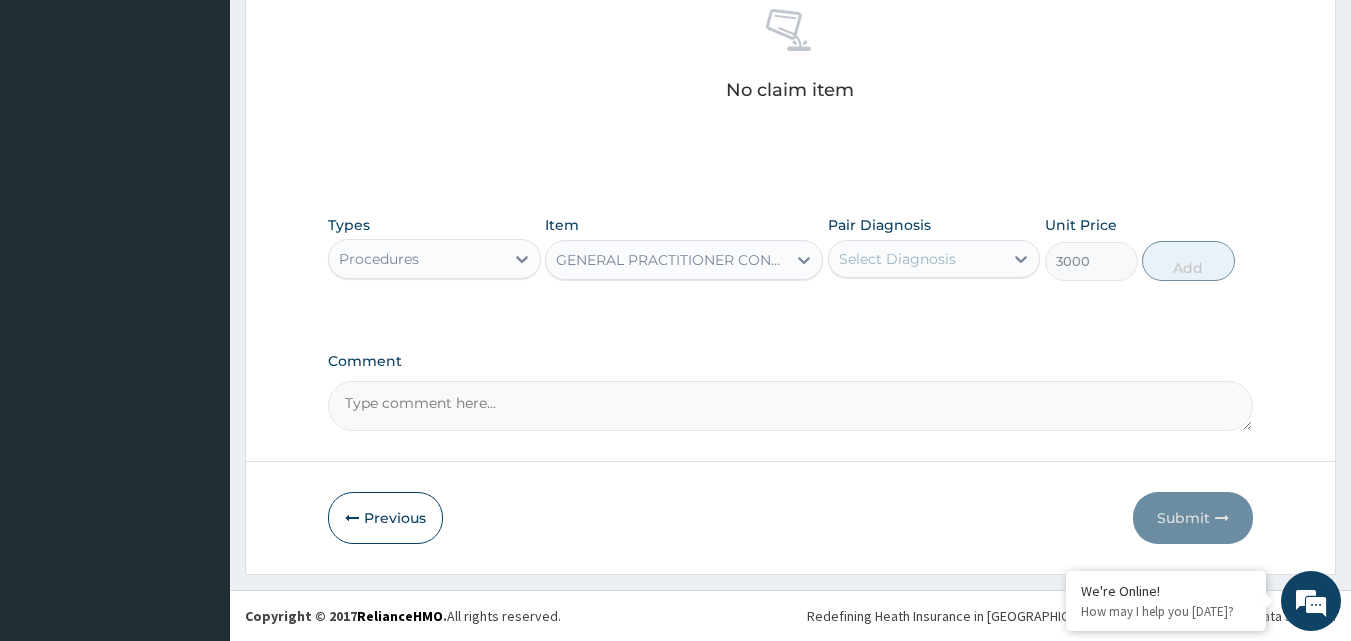 click on "Select Diagnosis" at bounding box center (897, 259) 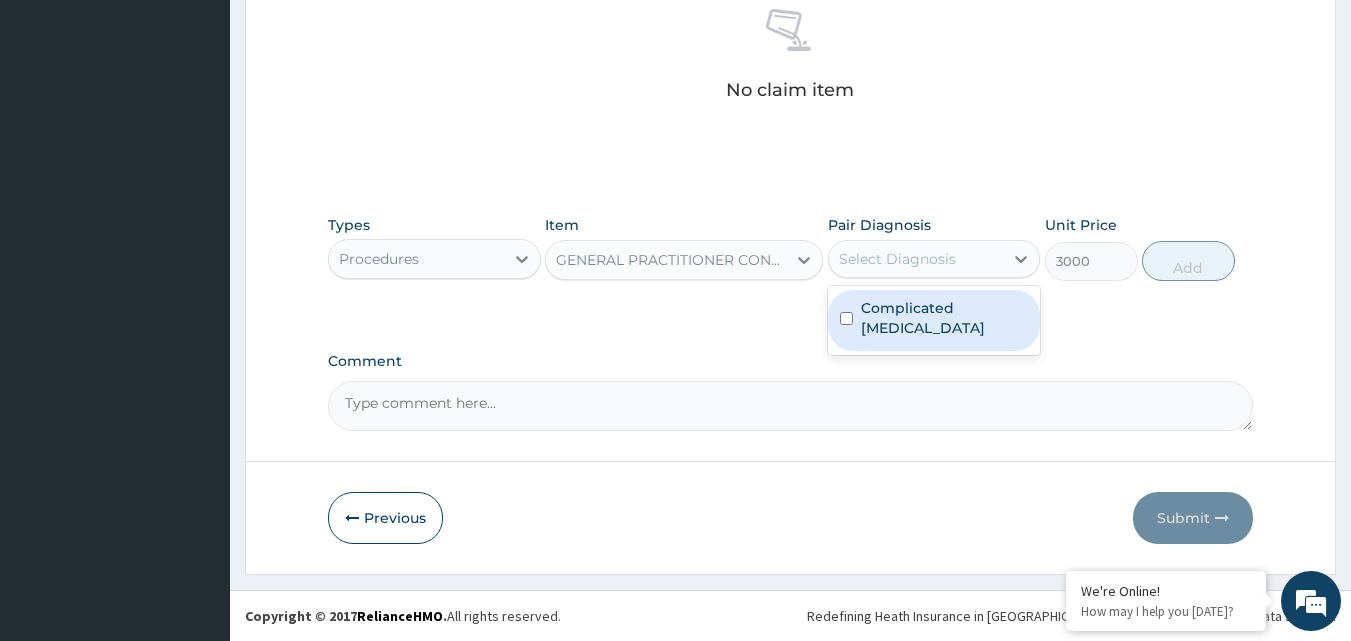 click at bounding box center (846, 318) 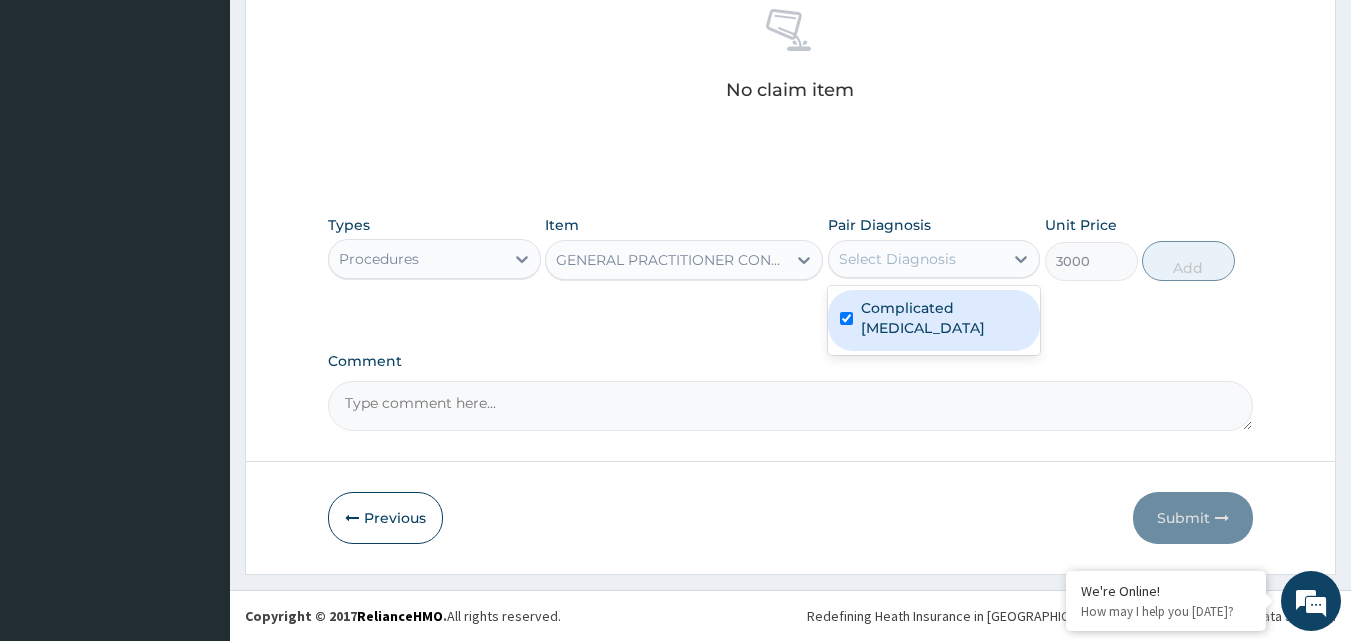 checkbox on "true" 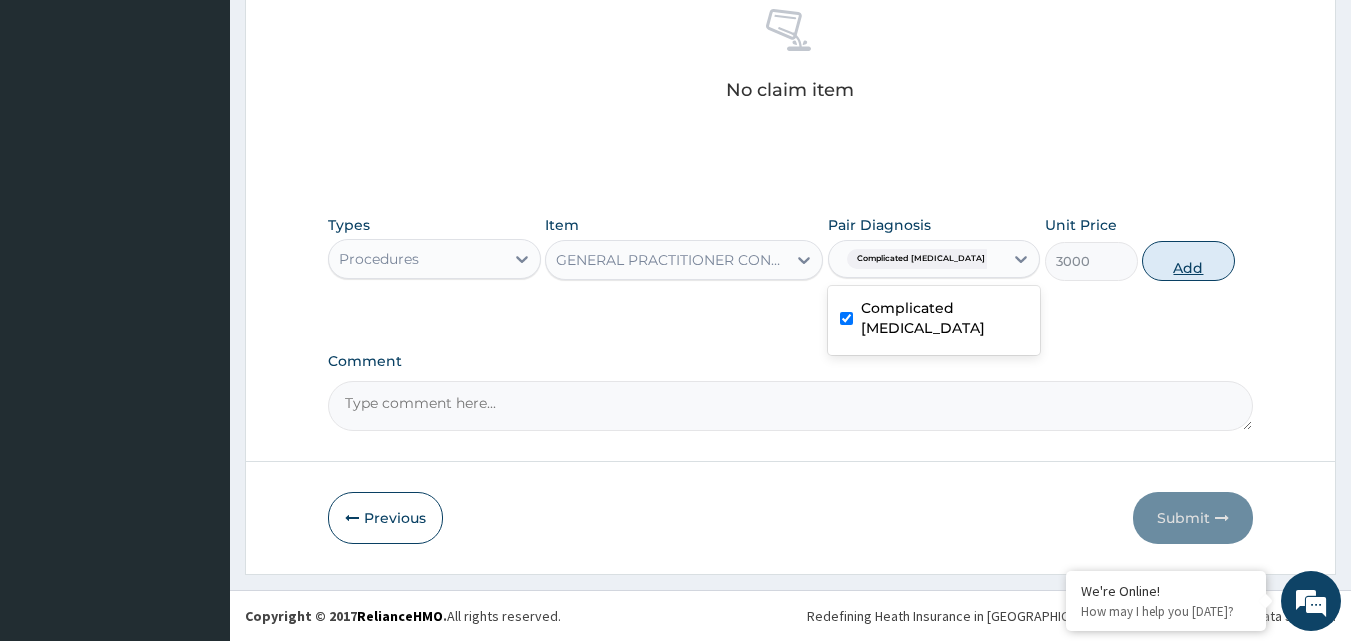 click on "Add" at bounding box center [1188, 261] 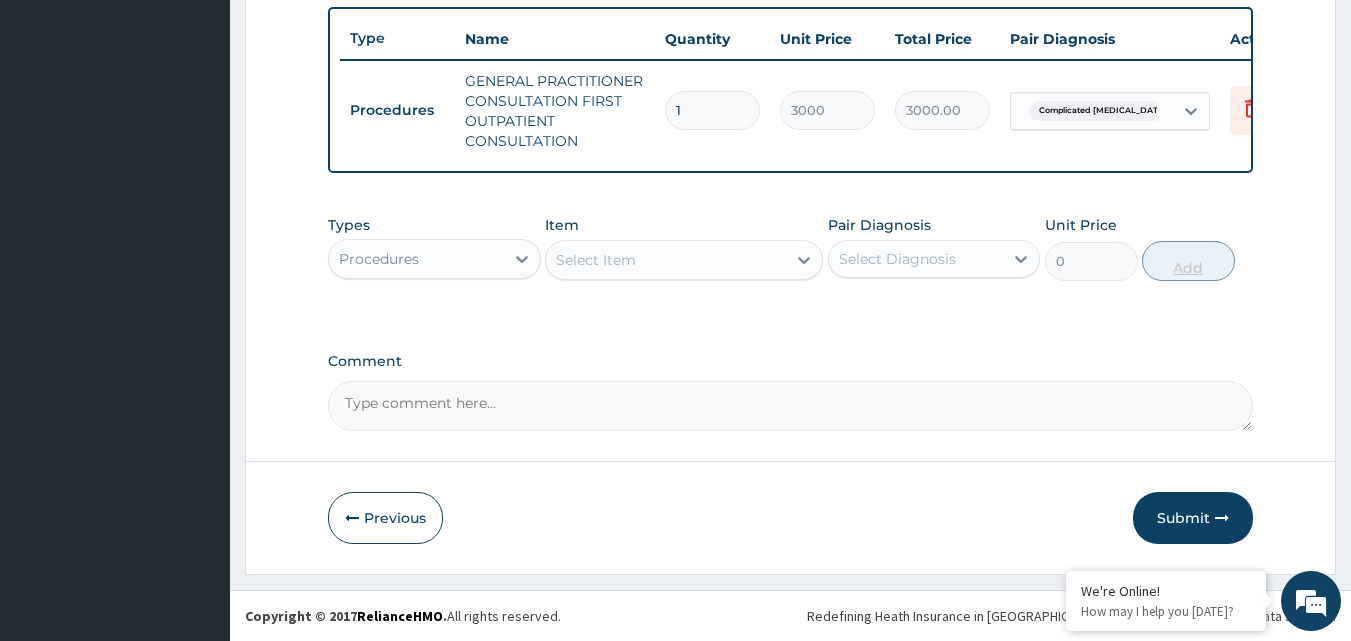 scroll, scrollTop: 752, scrollLeft: 0, axis: vertical 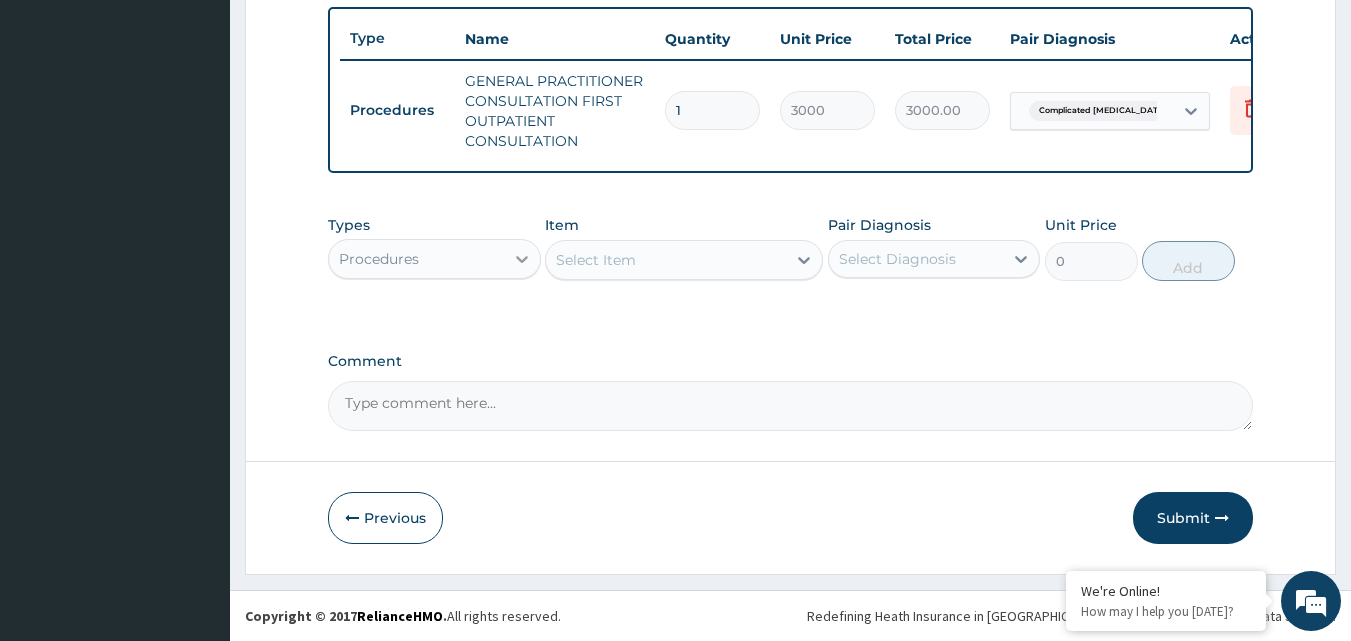 click at bounding box center (522, 259) 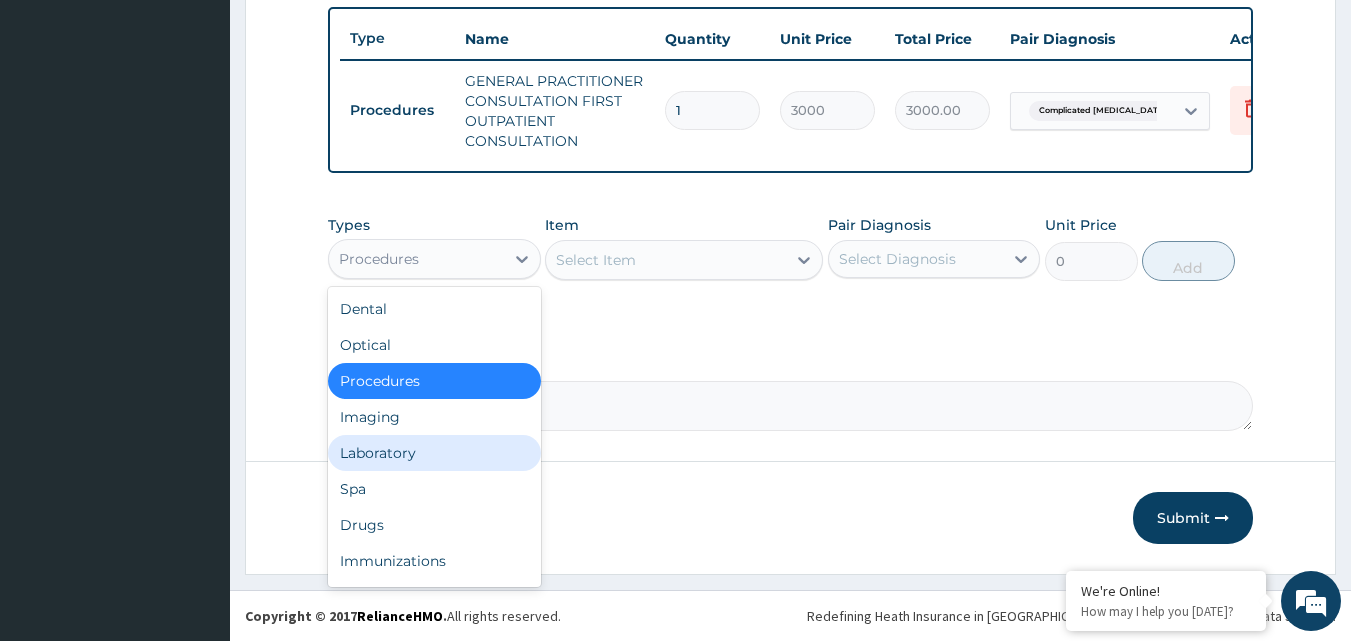 click on "Laboratory" at bounding box center (434, 453) 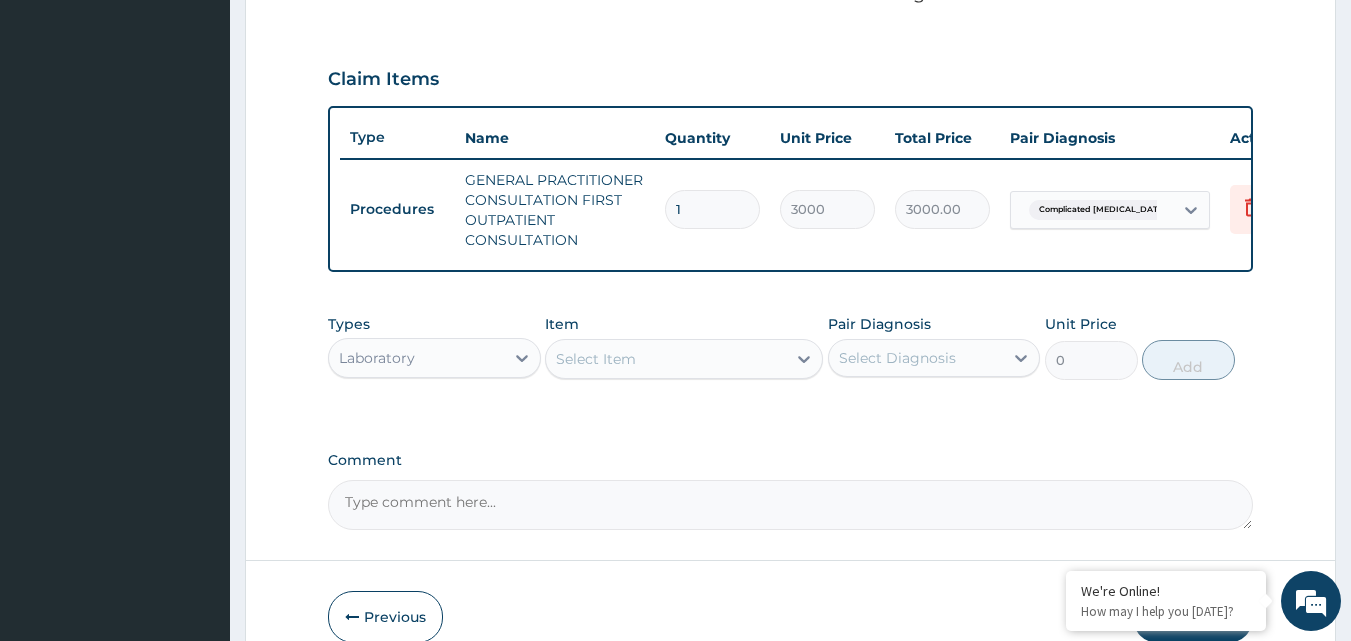 scroll, scrollTop: 752, scrollLeft: 0, axis: vertical 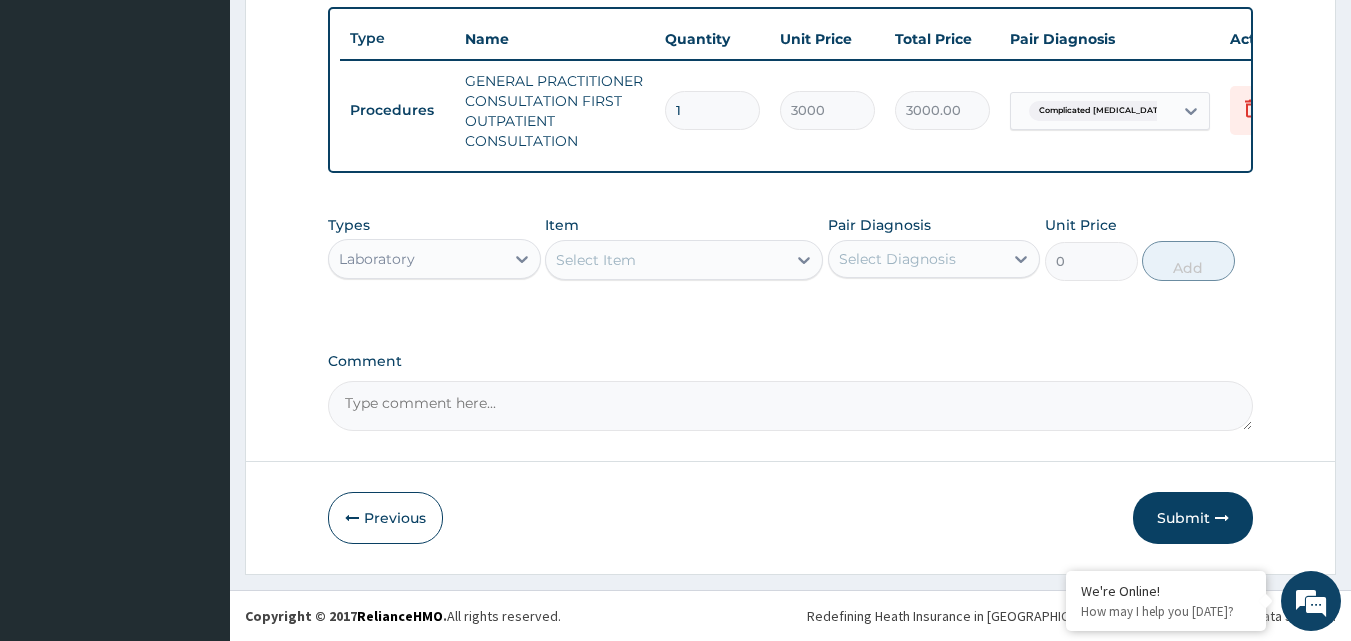 click on "Select Item" at bounding box center (666, 260) 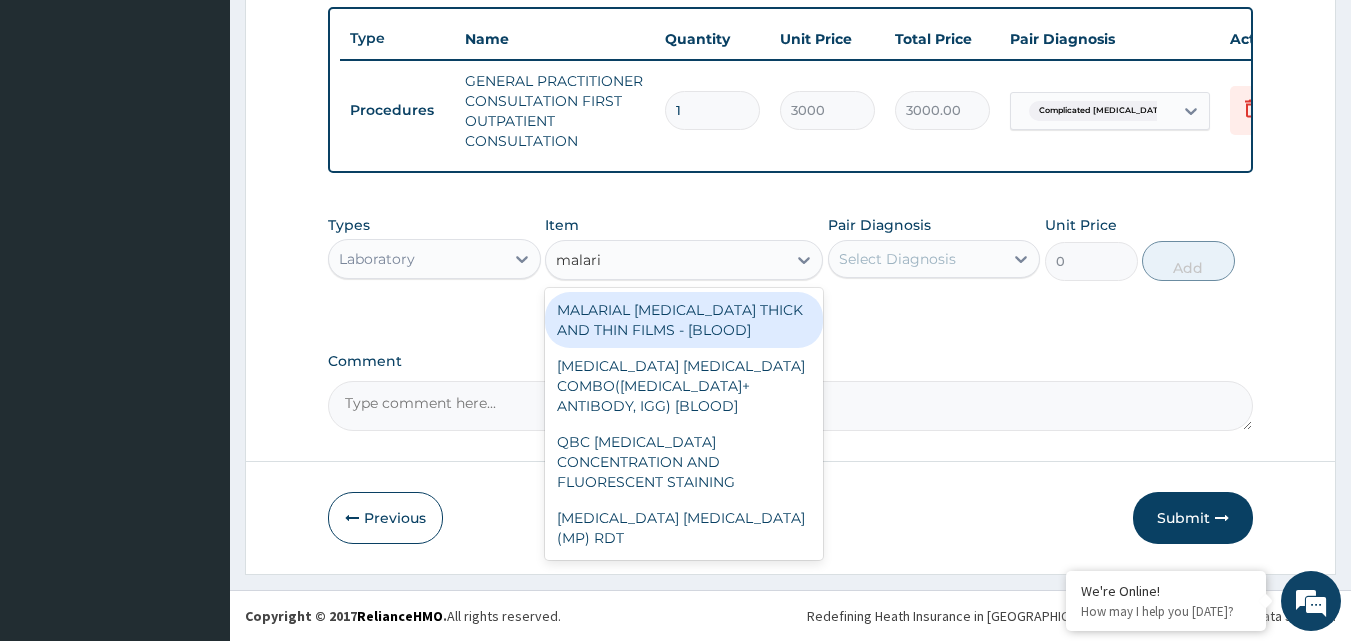 type on "[MEDICAL_DATA]" 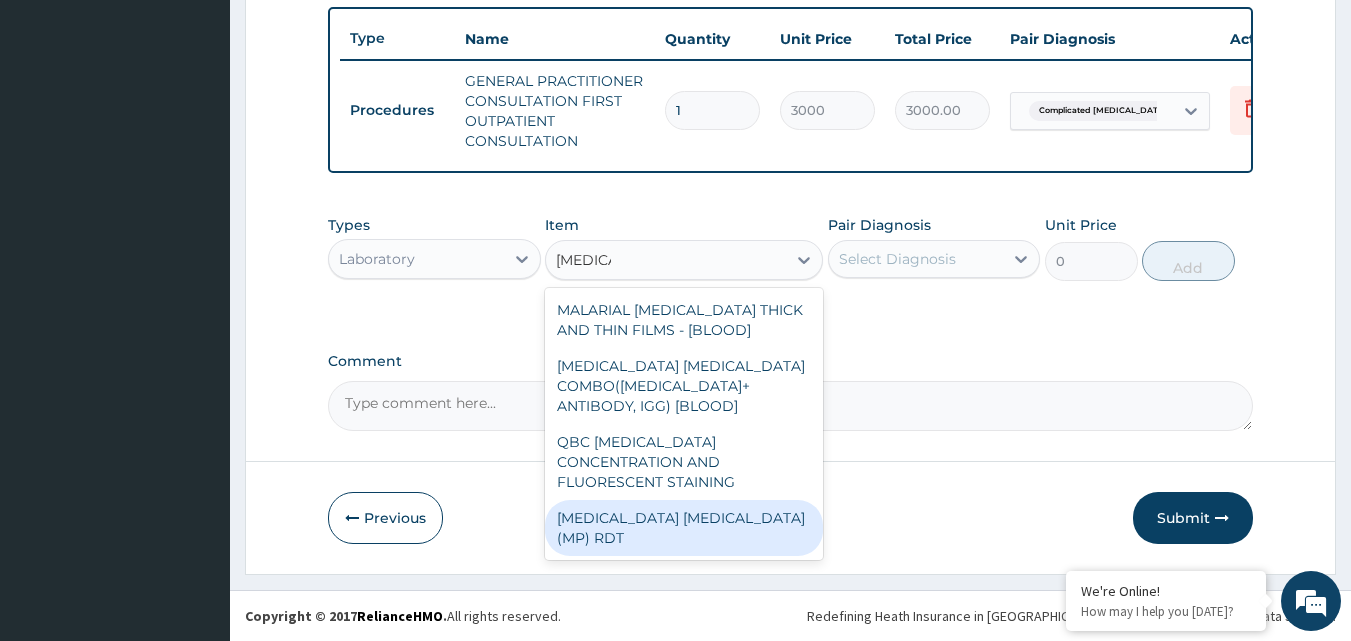 click on "[MEDICAL_DATA] [MEDICAL_DATA] (MP) RDT" at bounding box center [684, 528] 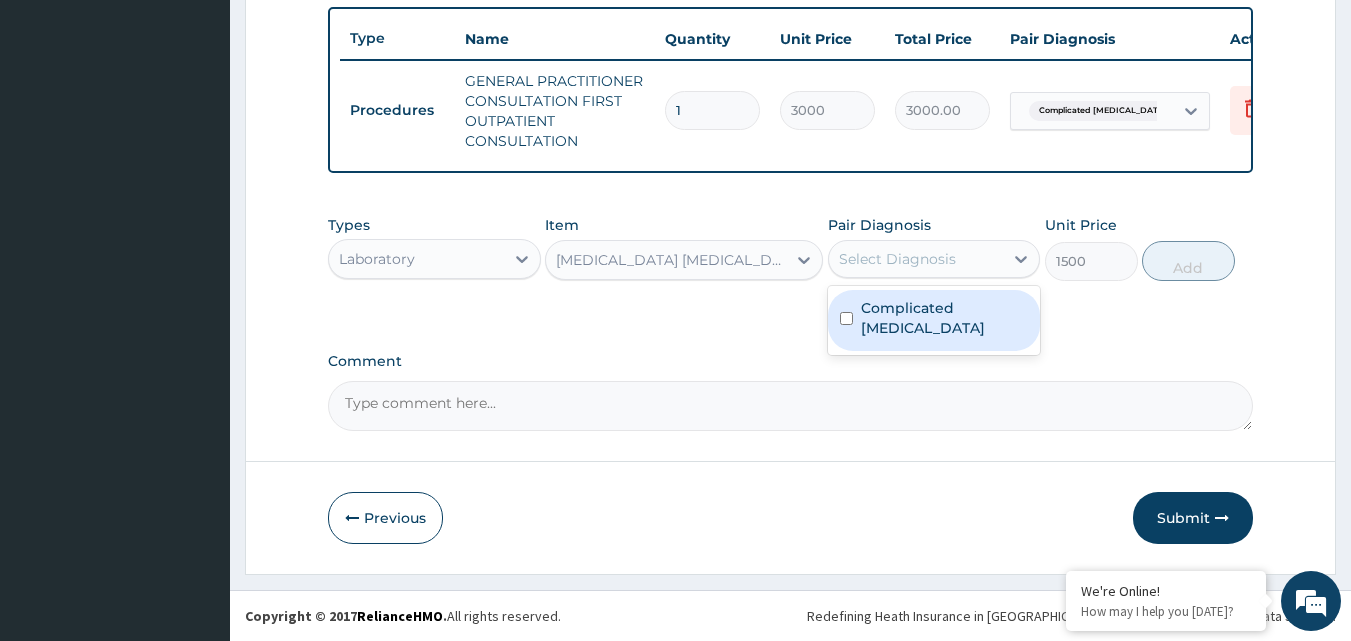 click on "Select Diagnosis" at bounding box center [897, 259] 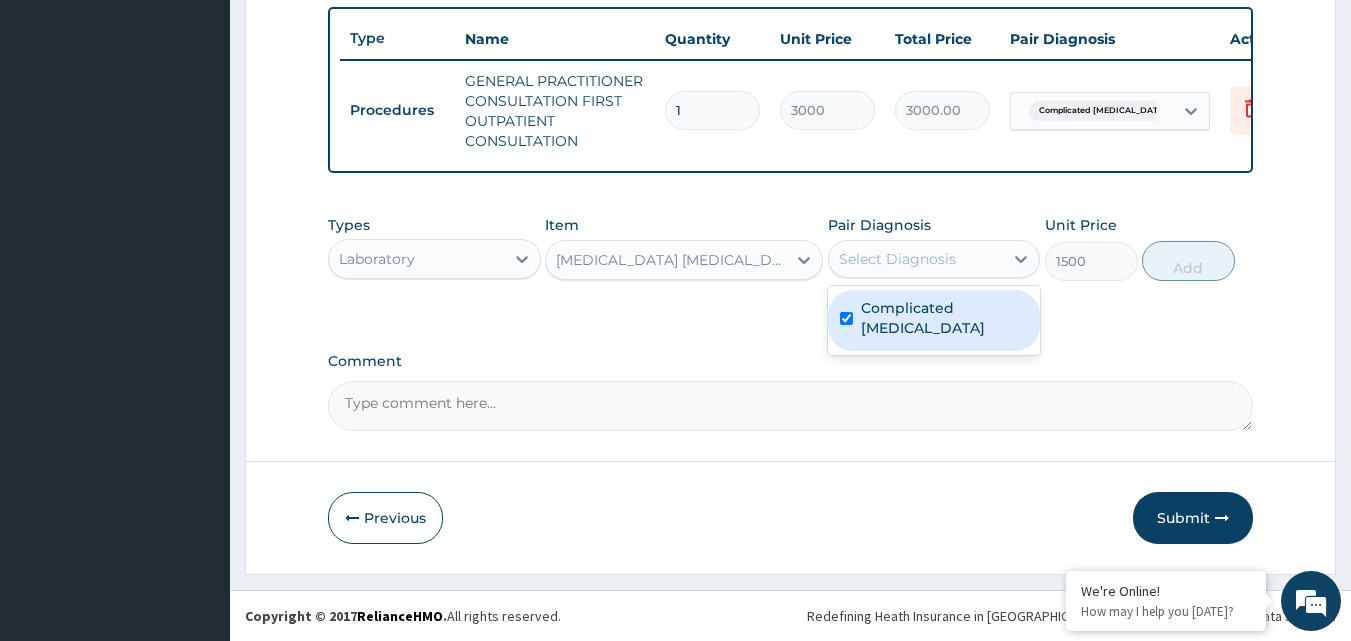 checkbox on "true" 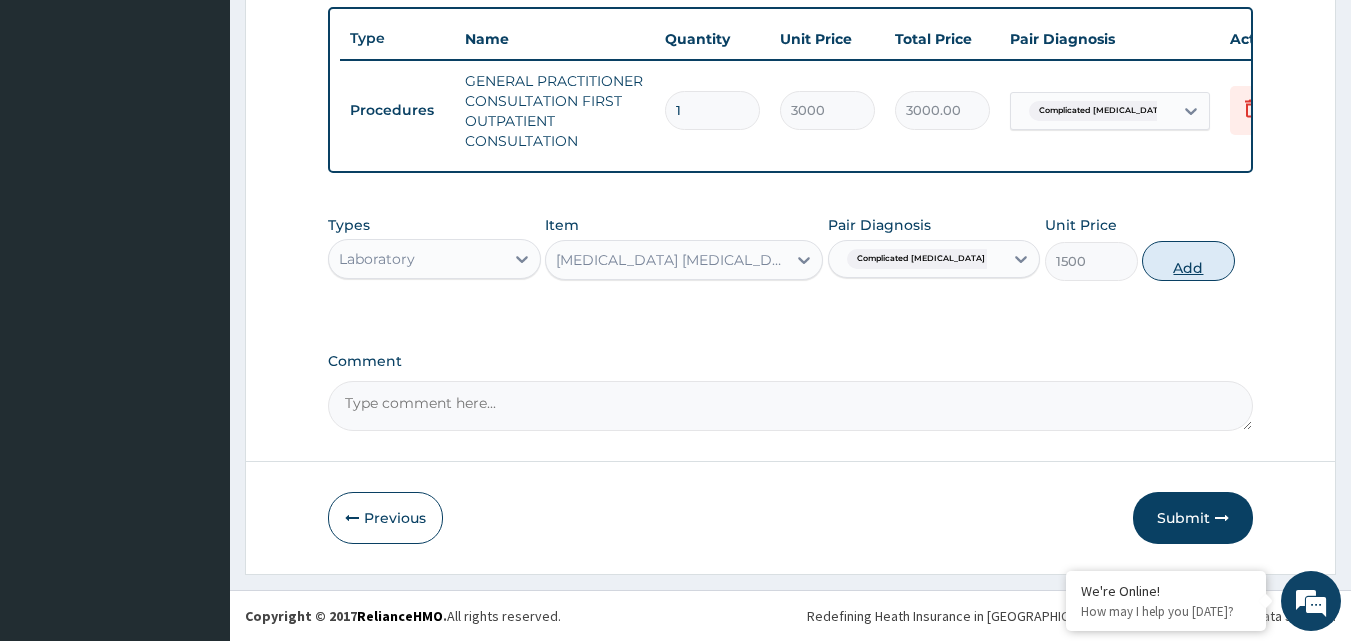 click on "Add" at bounding box center [1188, 261] 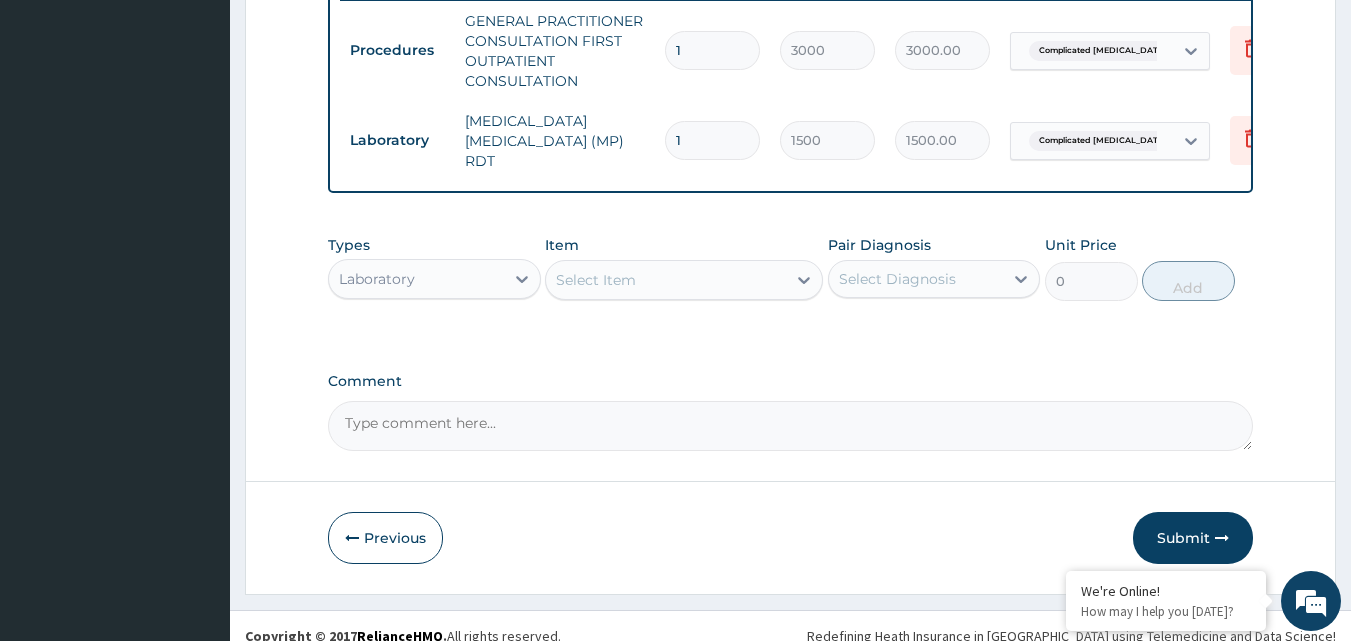 scroll, scrollTop: 821, scrollLeft: 0, axis: vertical 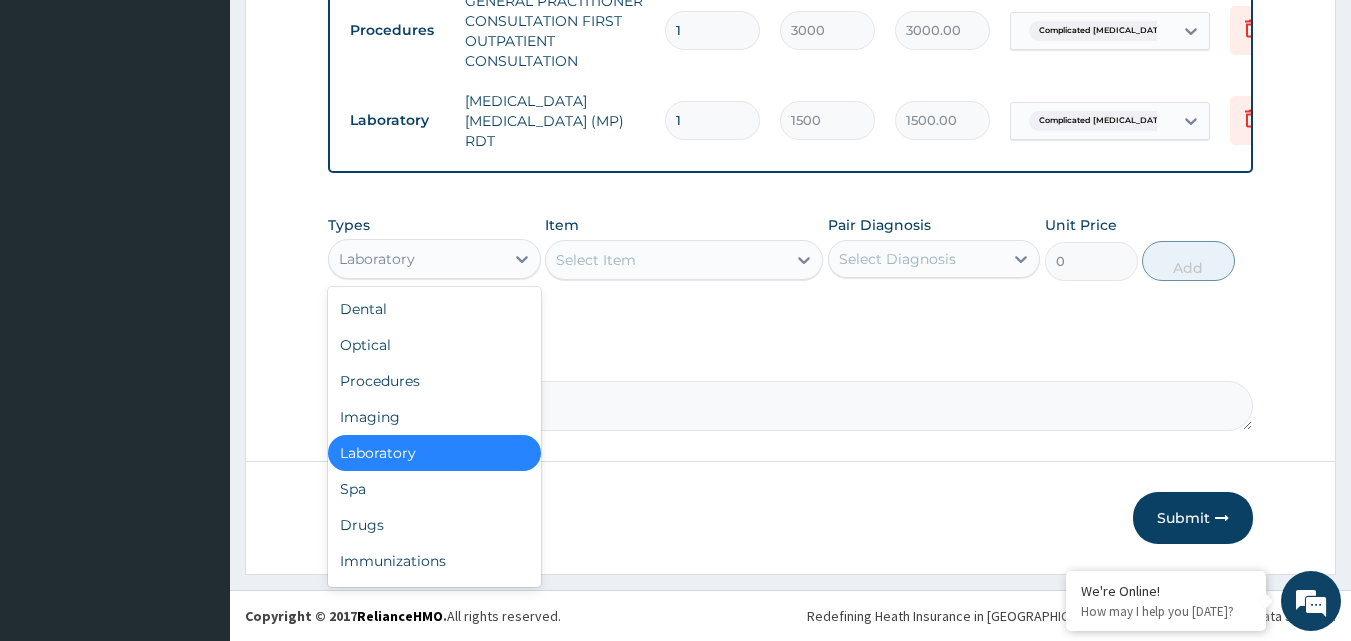 click on "Laboratory" at bounding box center (416, 259) 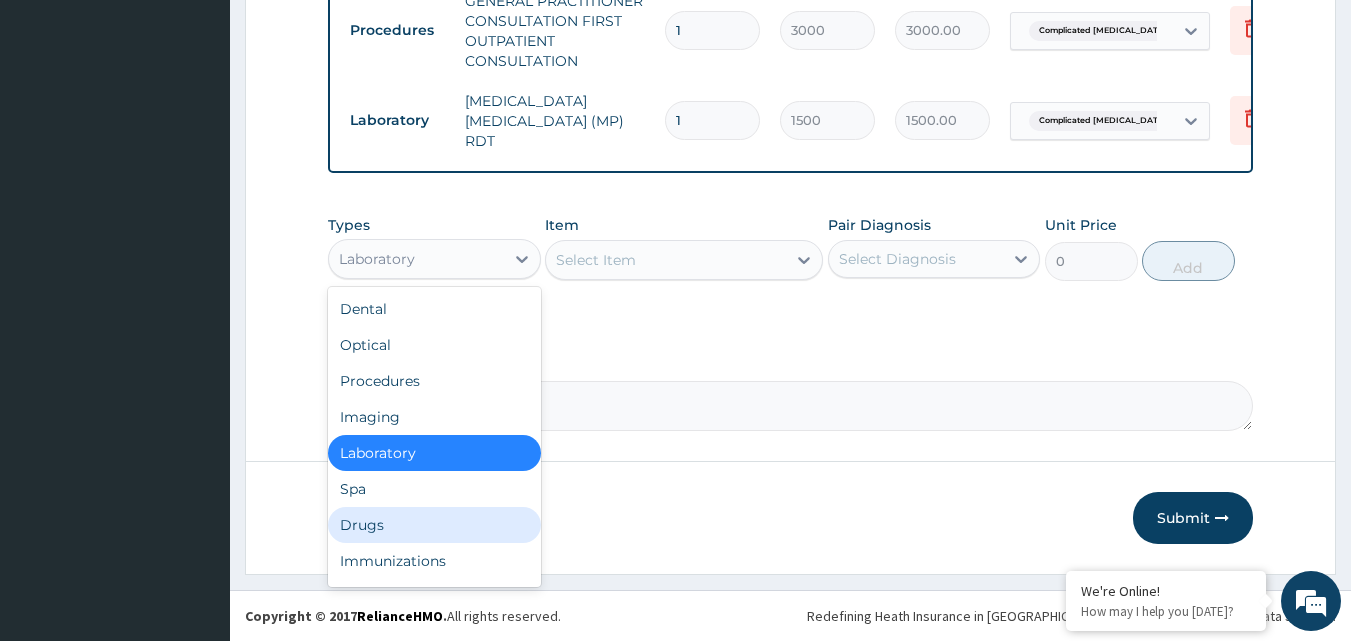 click on "Drugs" at bounding box center [434, 525] 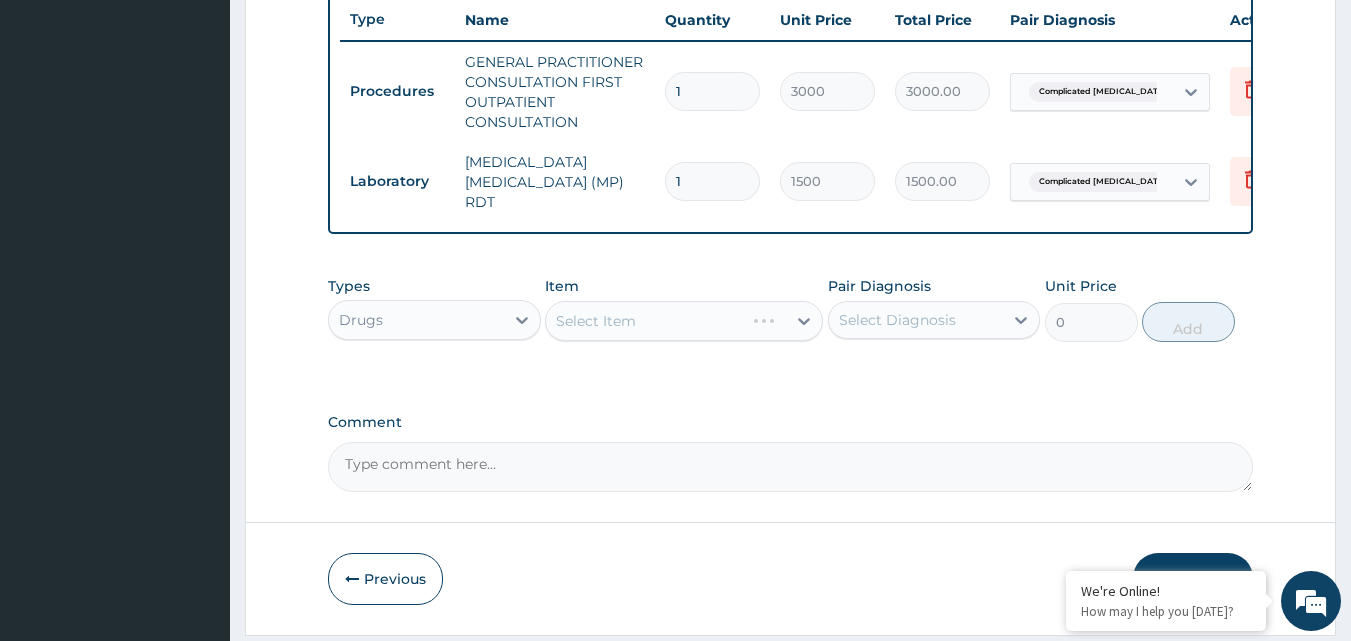 scroll, scrollTop: 721, scrollLeft: 0, axis: vertical 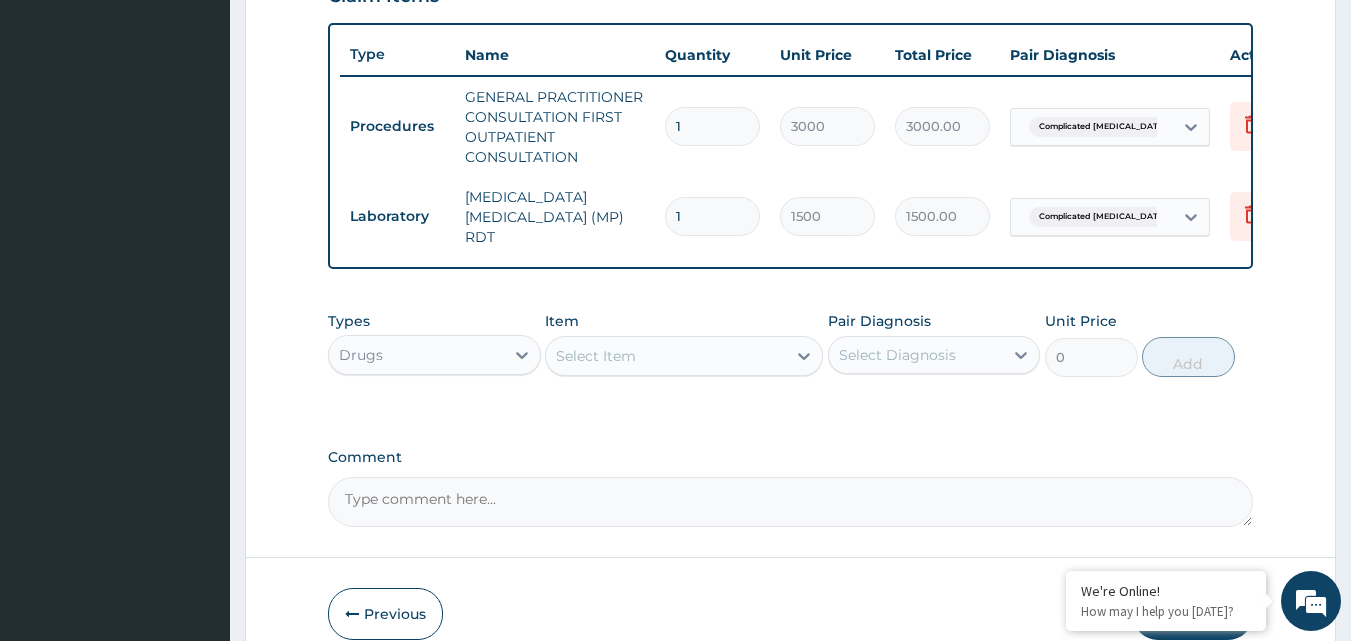 click on "Select Item" at bounding box center [666, 356] 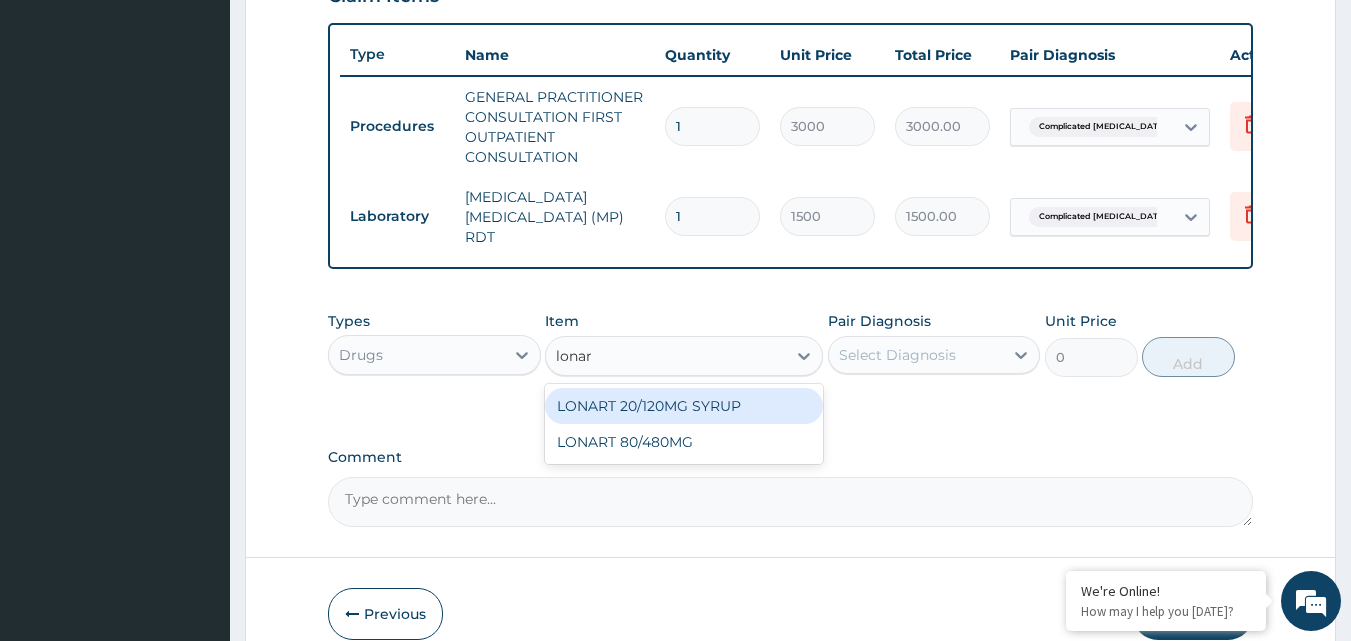 type on "lonart" 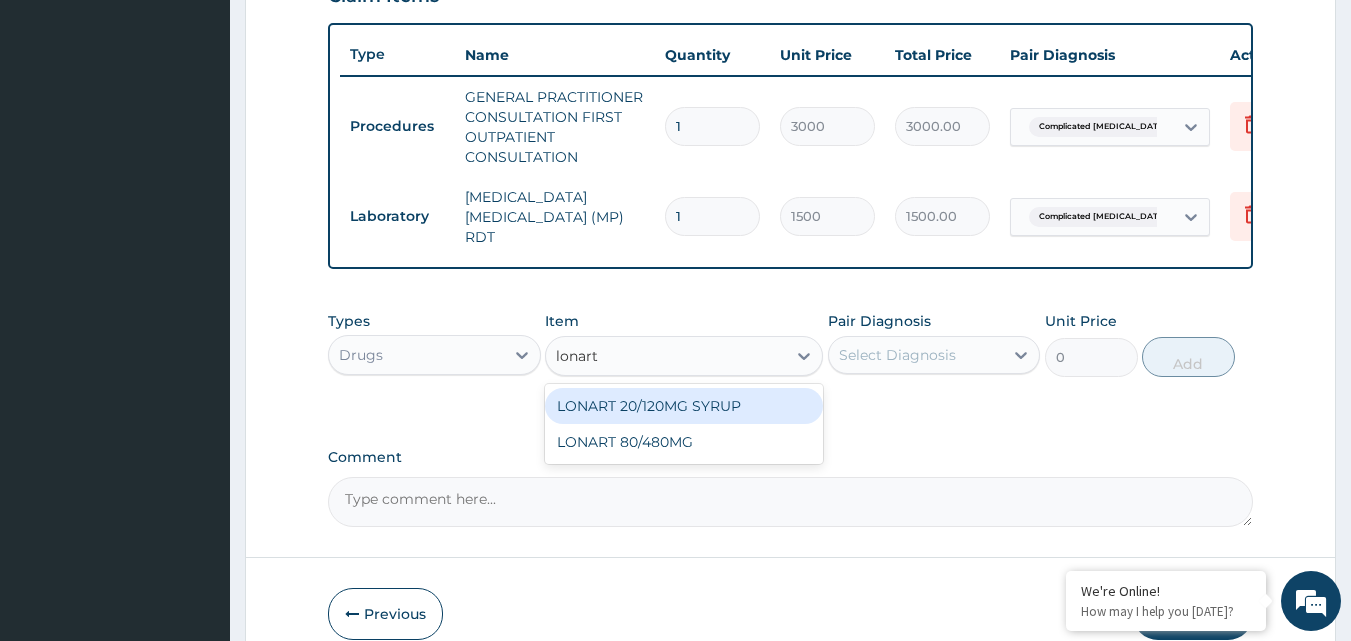 click on "LONART 20/120MG SYRUP" at bounding box center (684, 406) 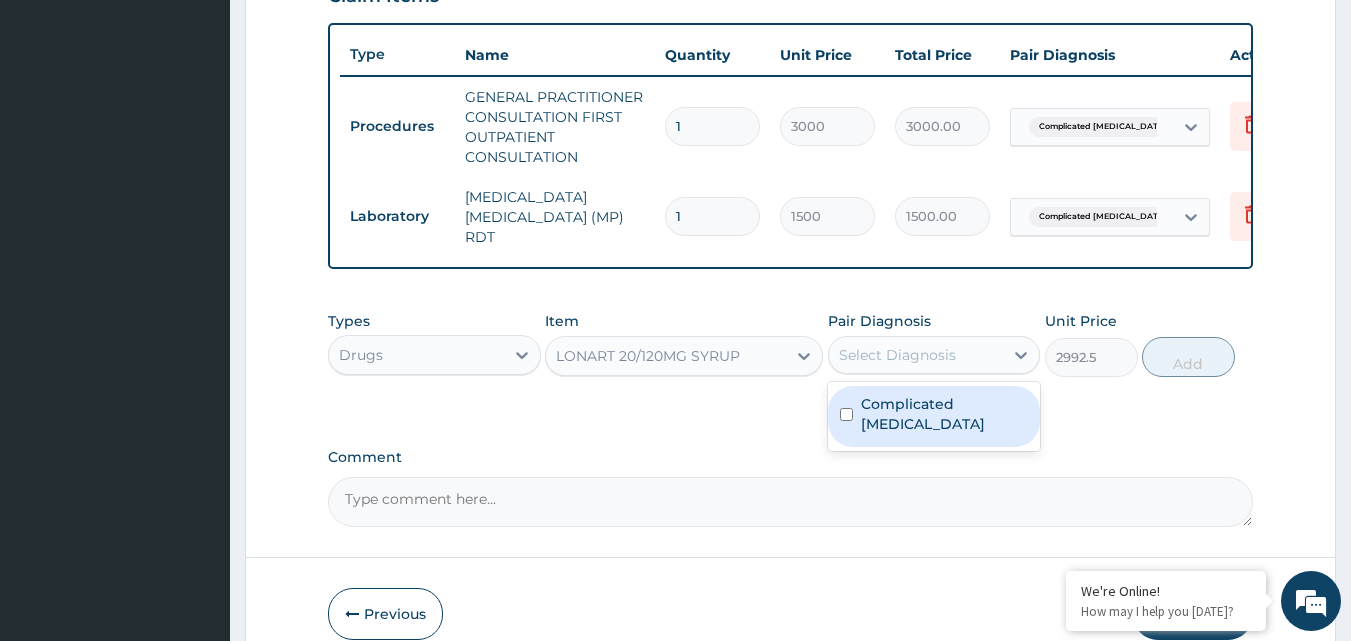 click on "Select Diagnosis" at bounding box center [897, 355] 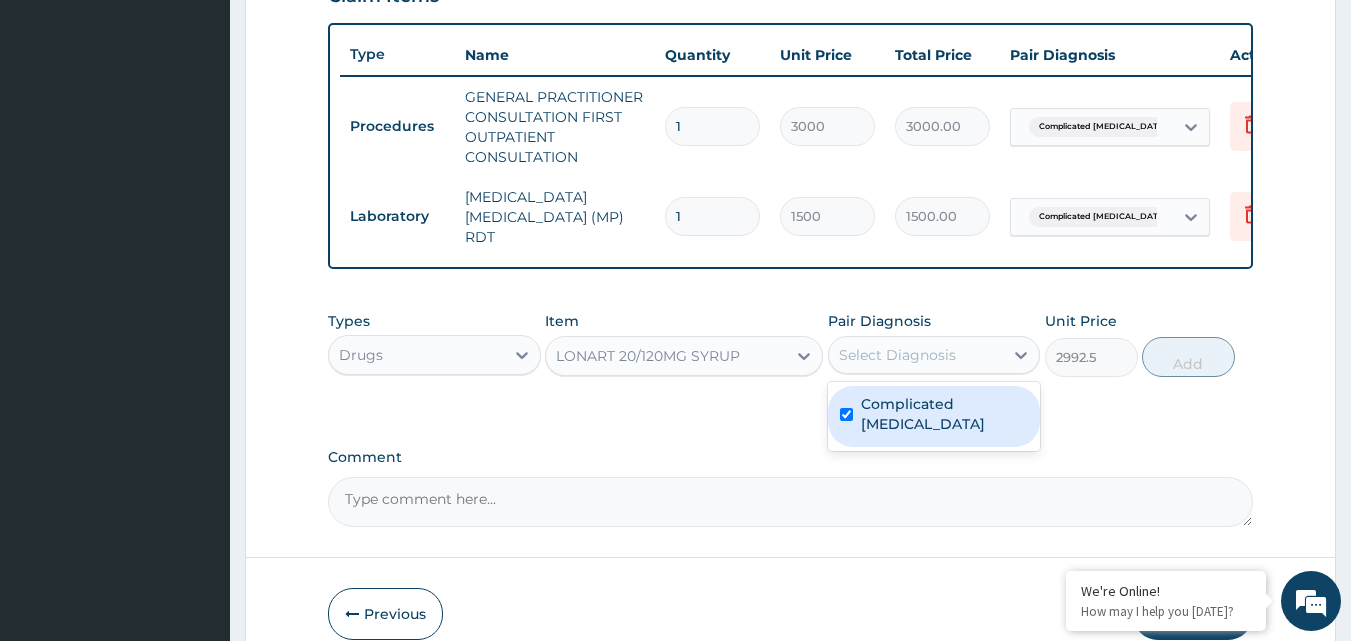 checkbox on "true" 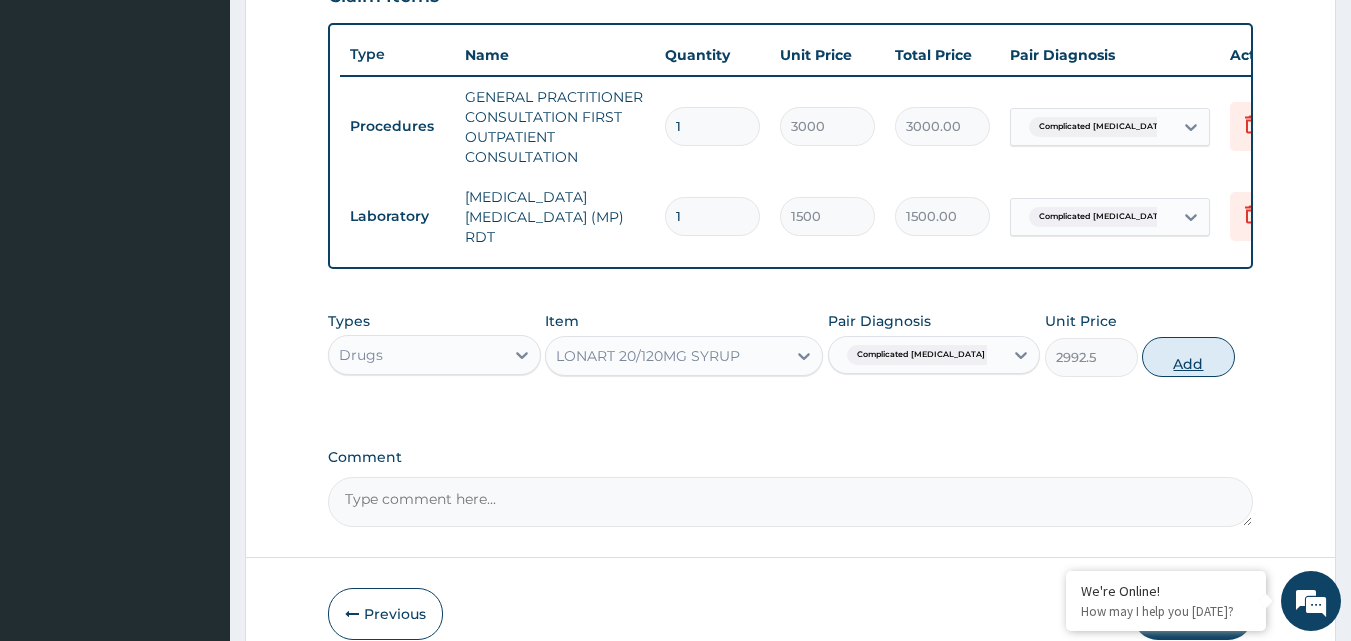 click on "Add" at bounding box center [1188, 357] 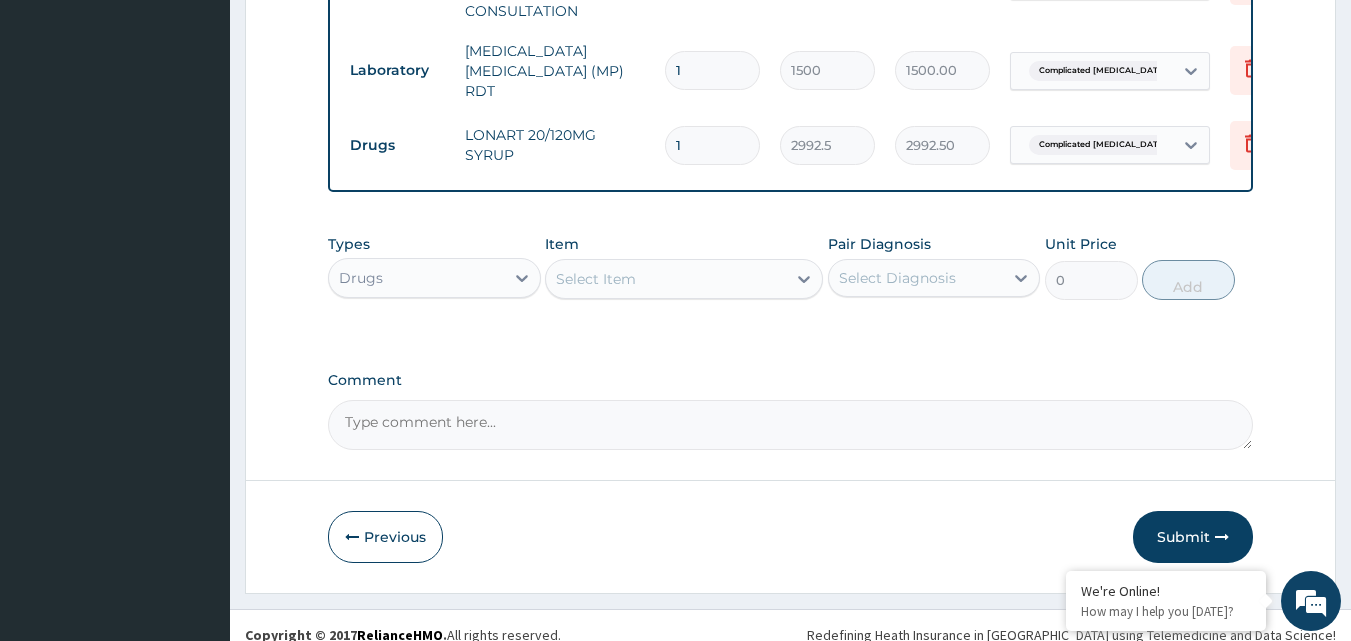 scroll, scrollTop: 890, scrollLeft: 0, axis: vertical 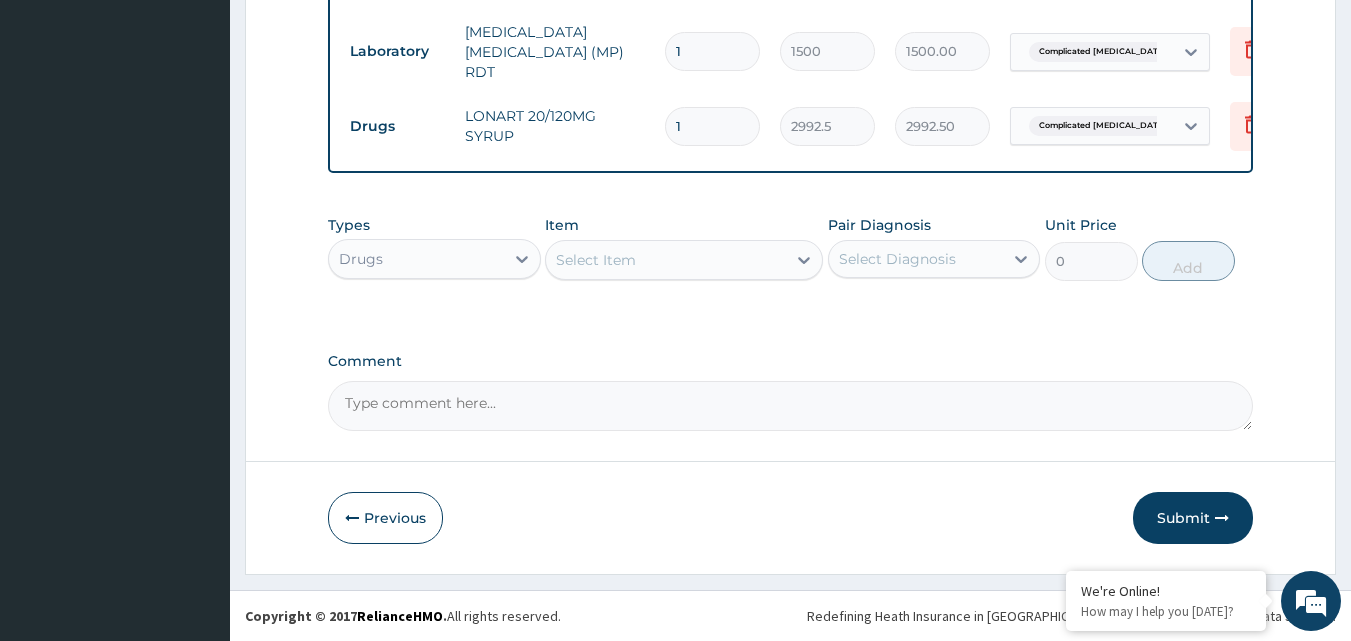 click on "Select Item" at bounding box center [666, 260] 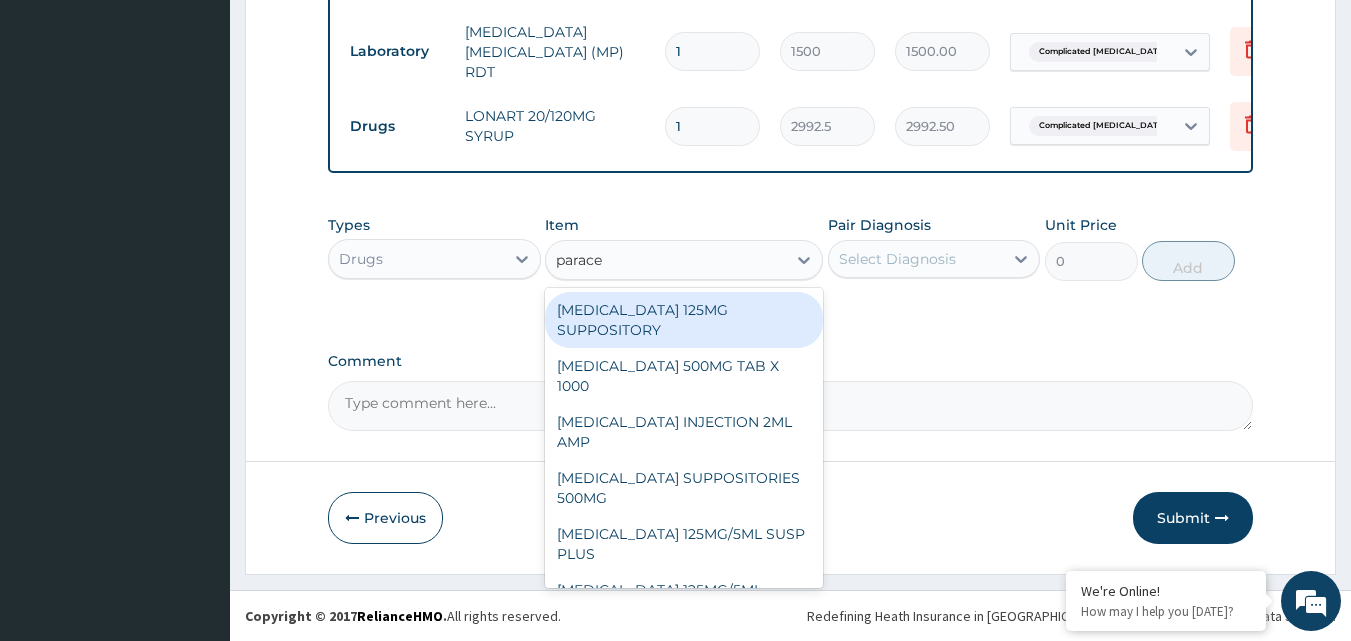 type on "paracet" 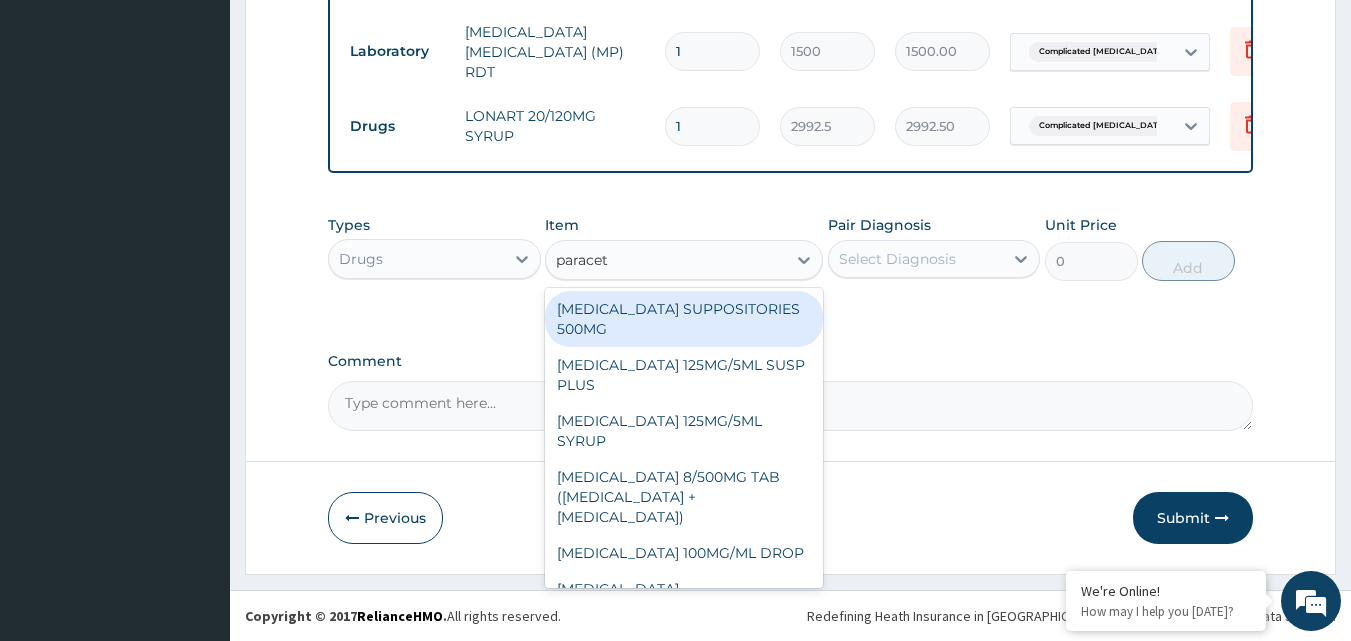 scroll, scrollTop: 200, scrollLeft: 0, axis: vertical 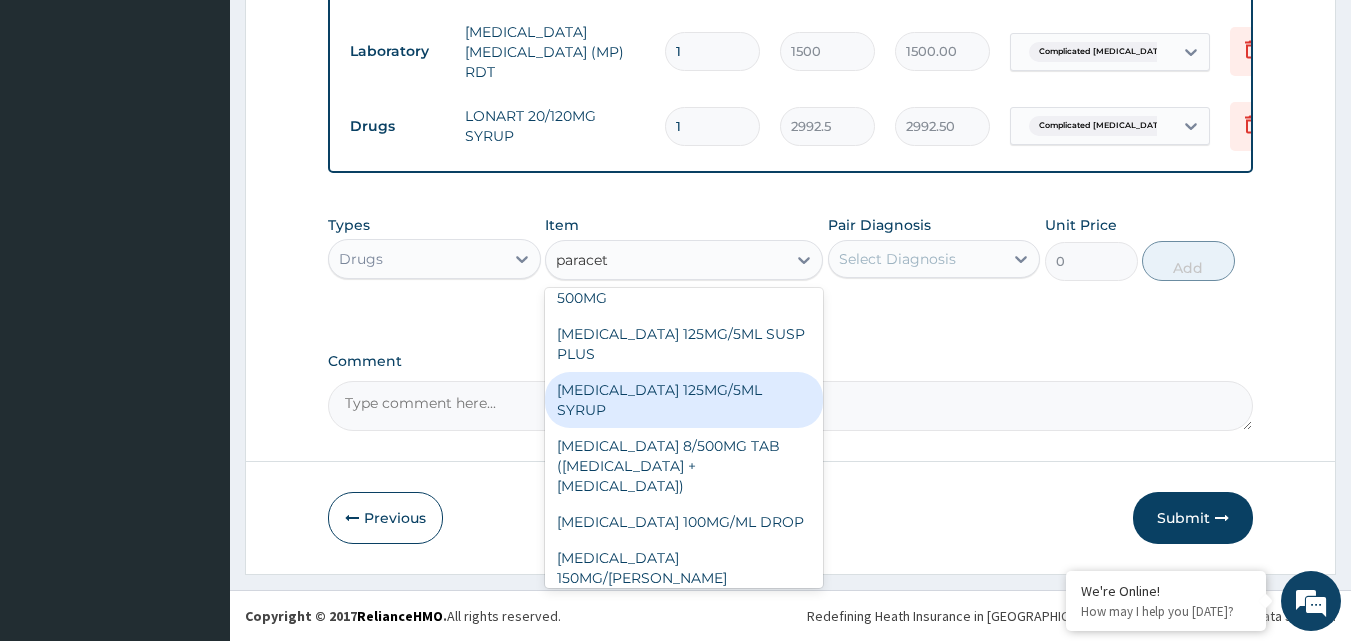 click on "PARACETAMOL 125MG/5ML SYRUP" at bounding box center (684, 400) 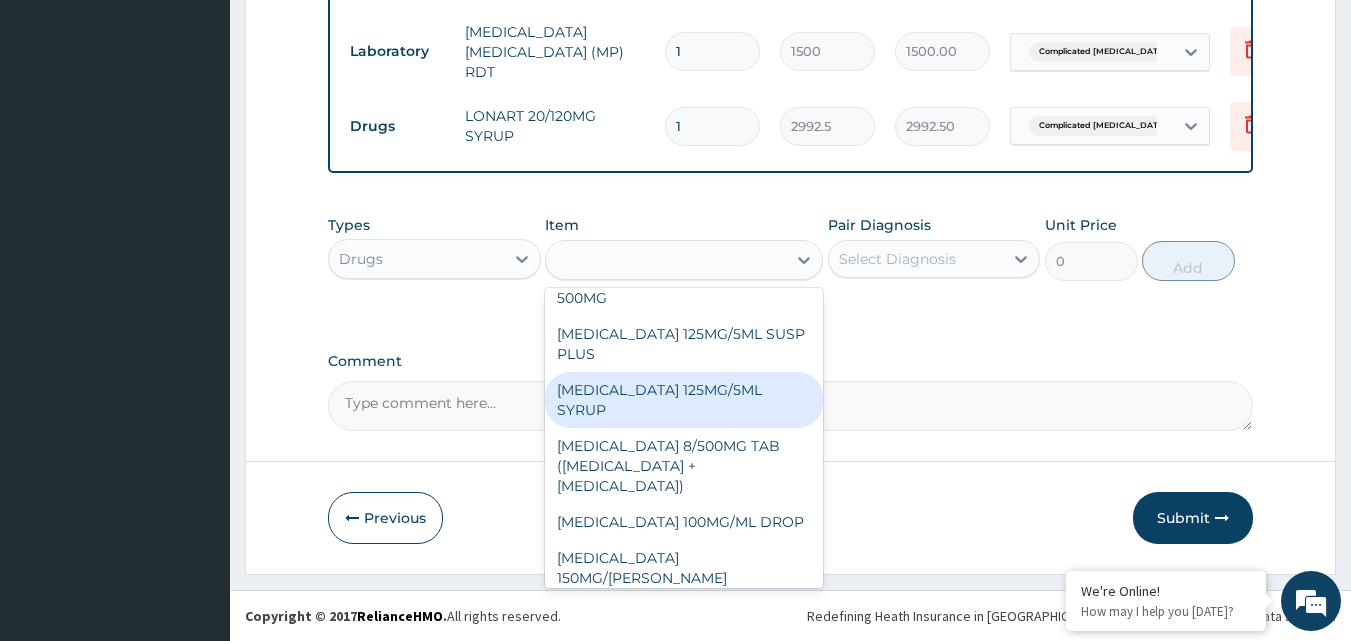 type on "525" 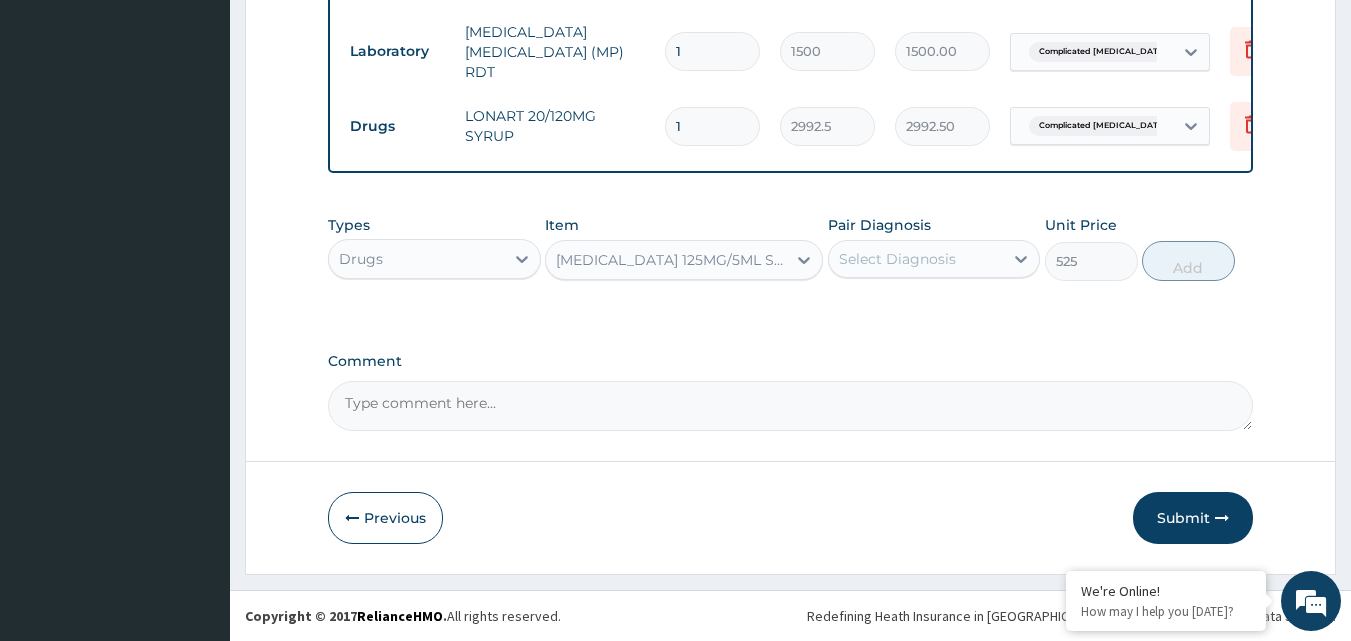 click on "Select Diagnosis" at bounding box center (897, 259) 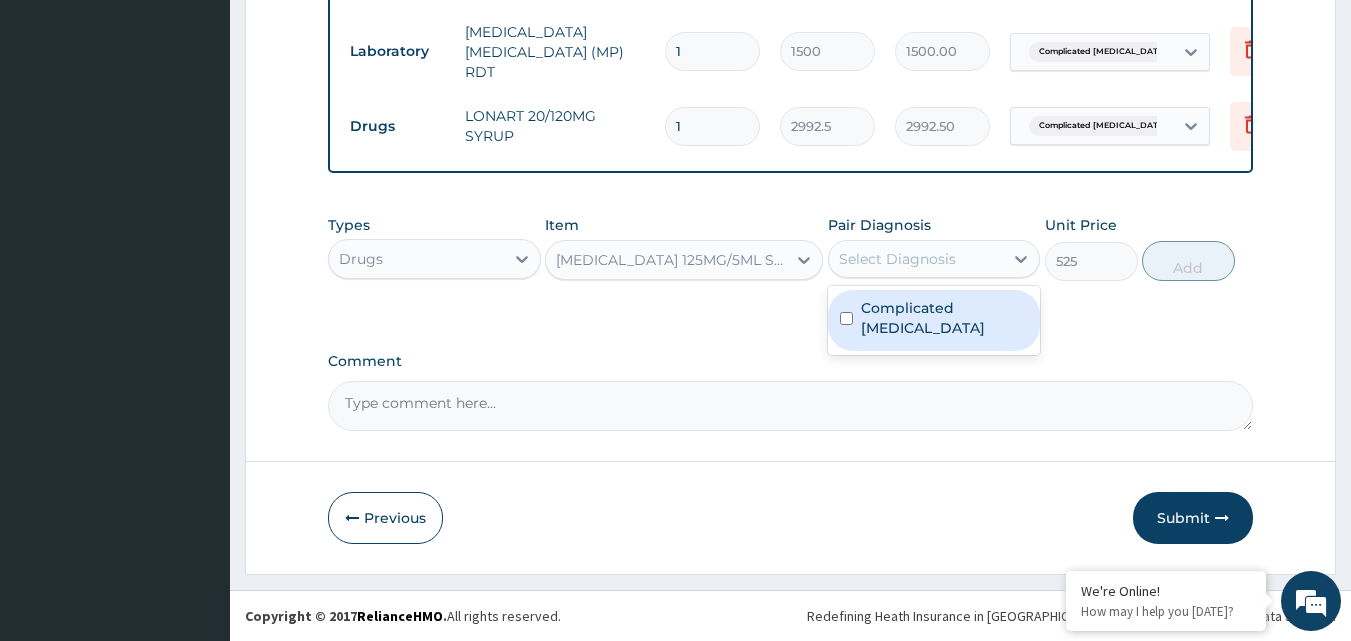 click at bounding box center [846, 318] 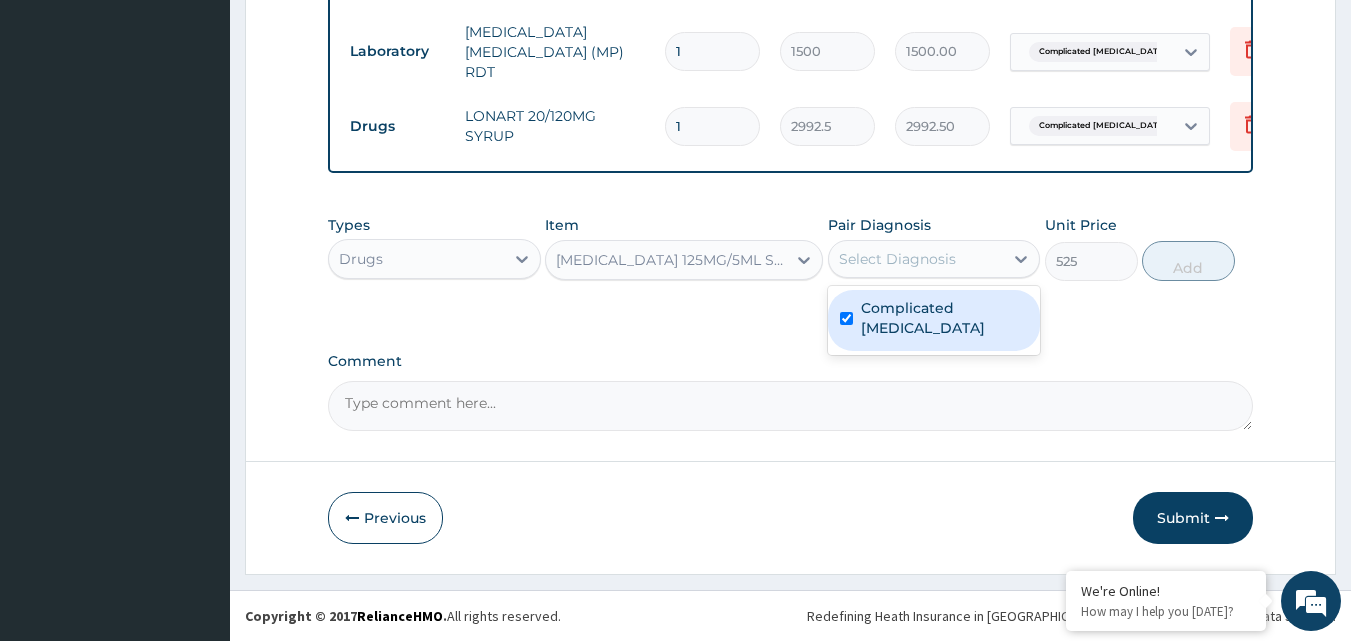 checkbox on "true" 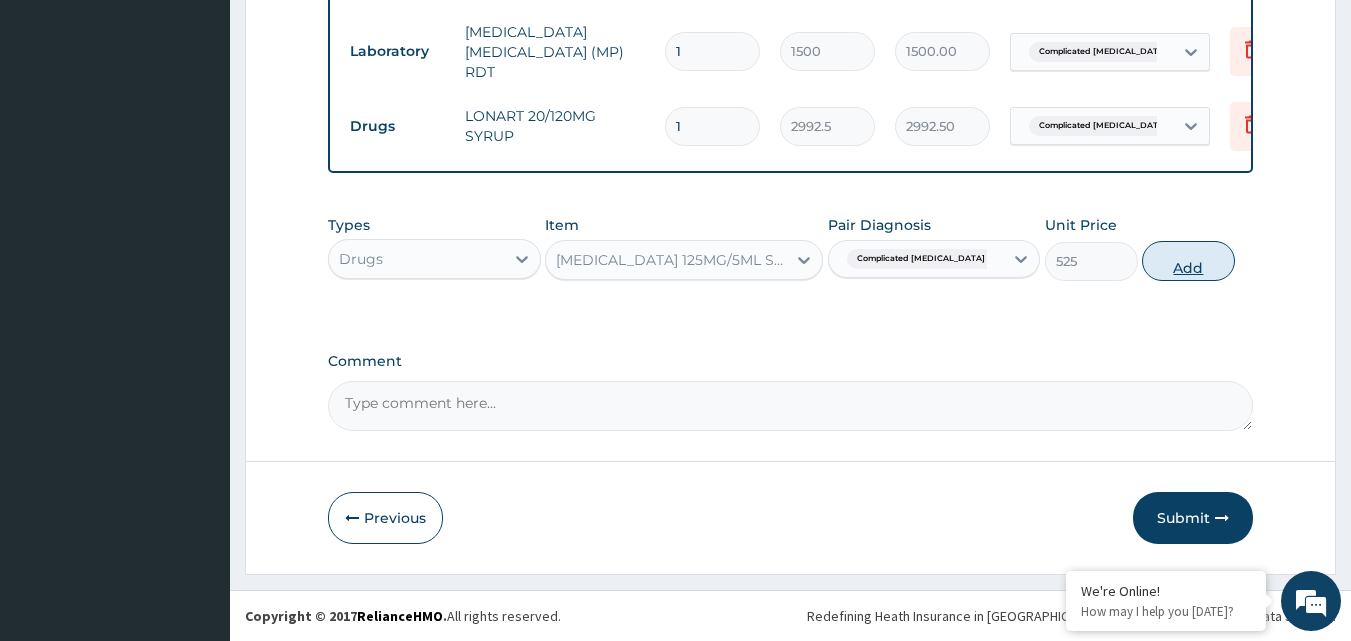 click on "Add" at bounding box center [1188, 261] 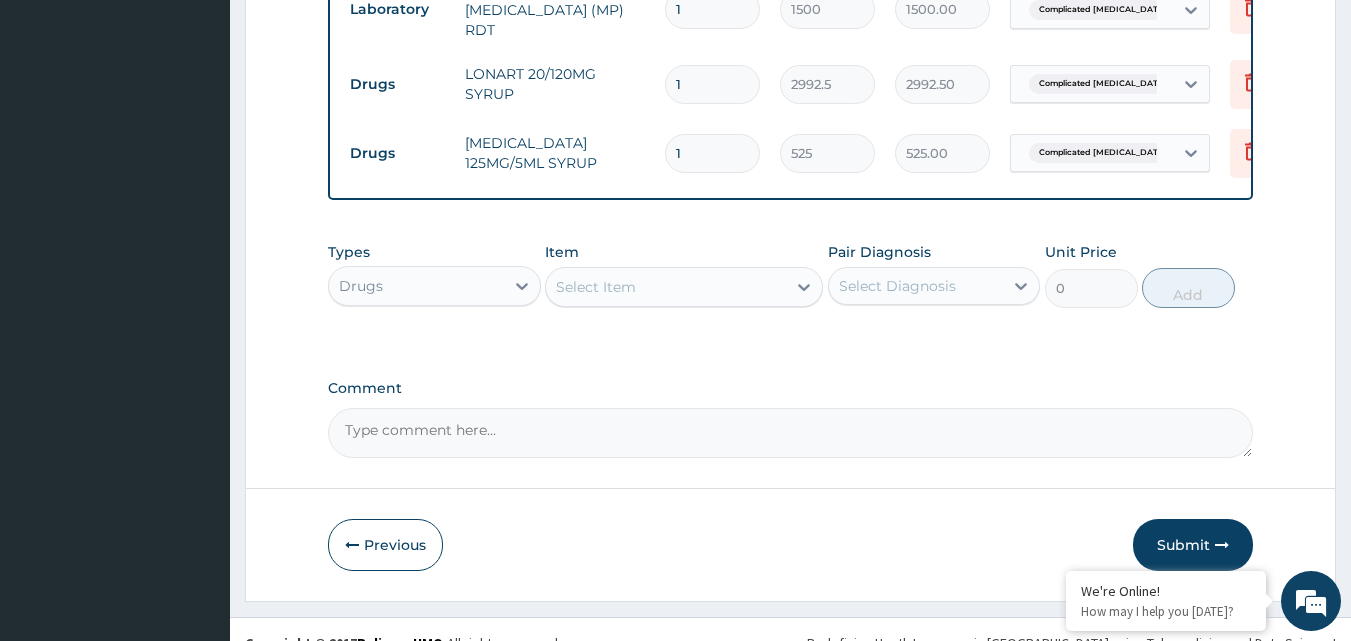 scroll, scrollTop: 959, scrollLeft: 0, axis: vertical 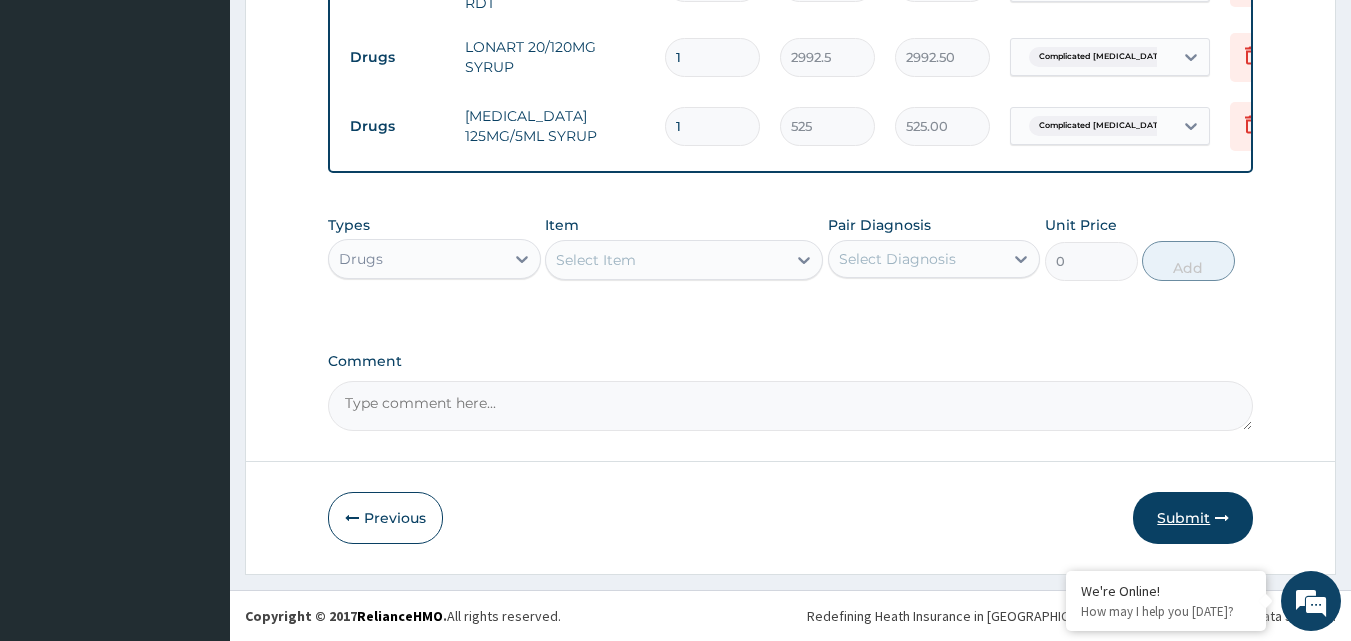 click on "Submit" at bounding box center (1193, 518) 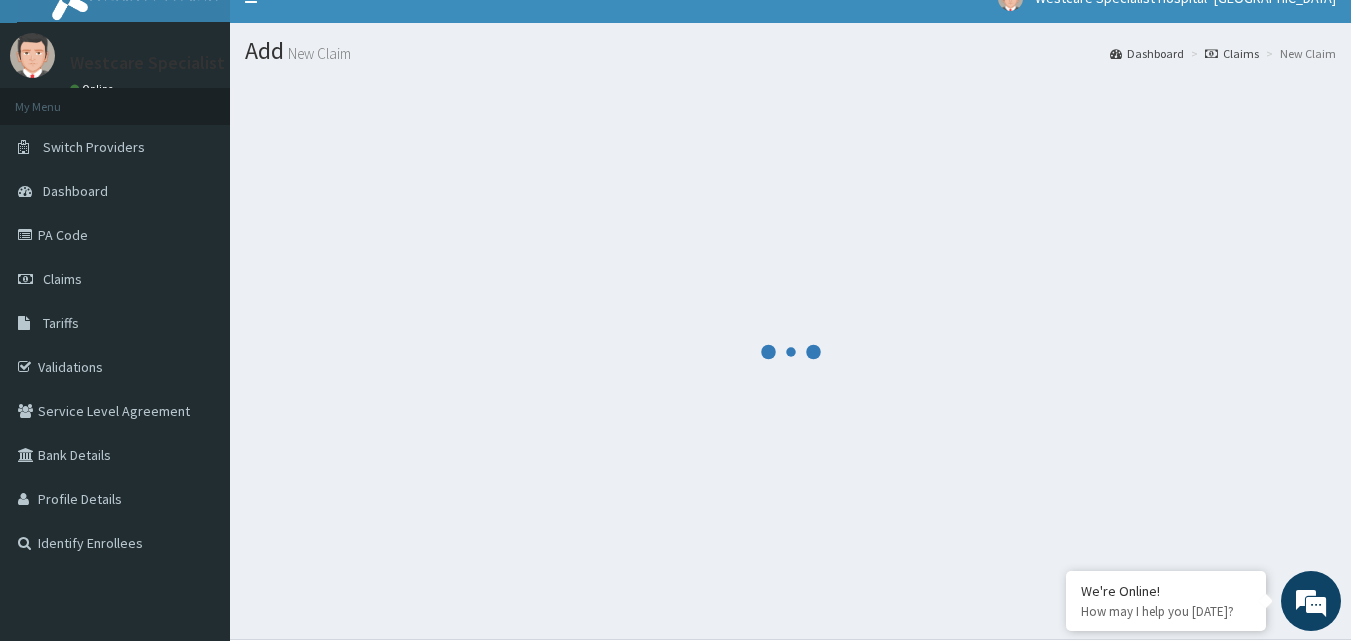 scroll, scrollTop: 0, scrollLeft: 0, axis: both 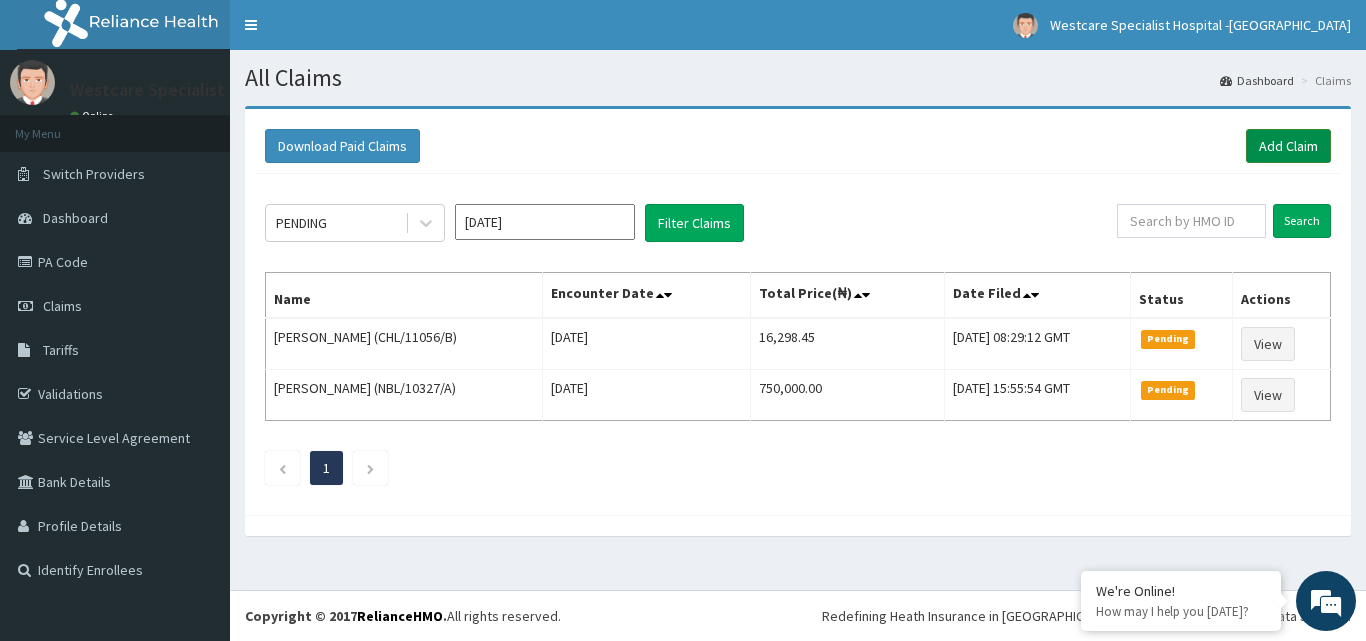 click on "Add Claim" at bounding box center [1288, 146] 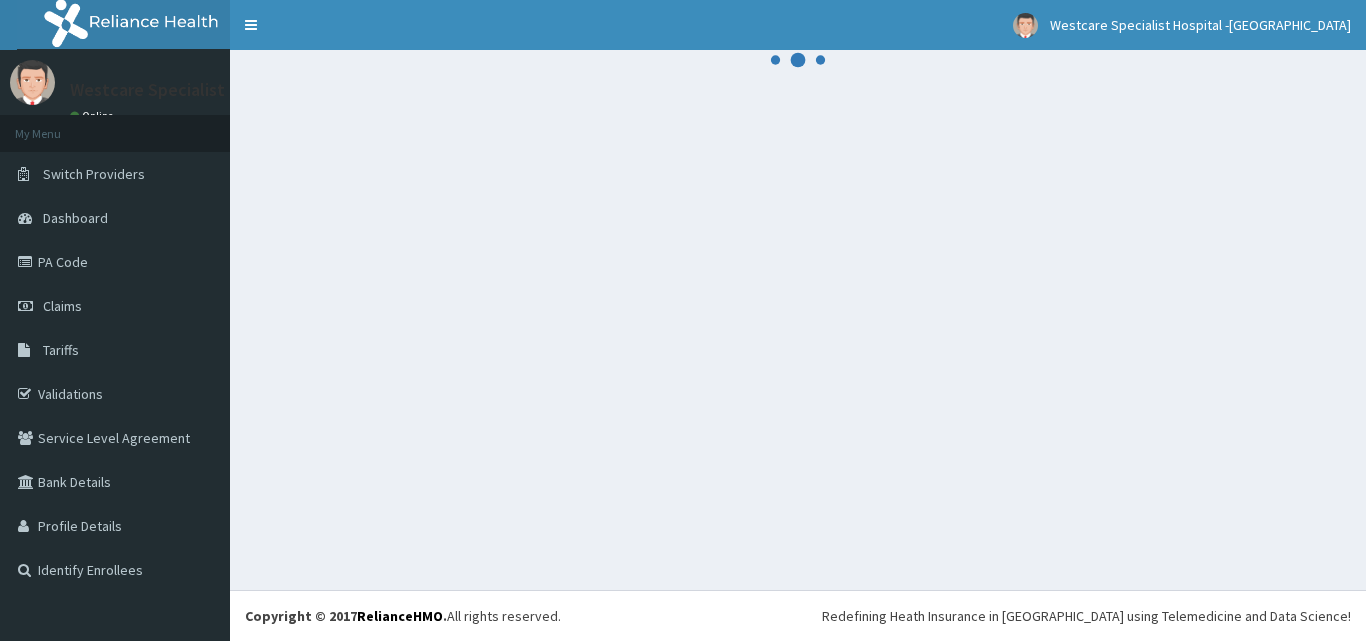 scroll, scrollTop: 0, scrollLeft: 0, axis: both 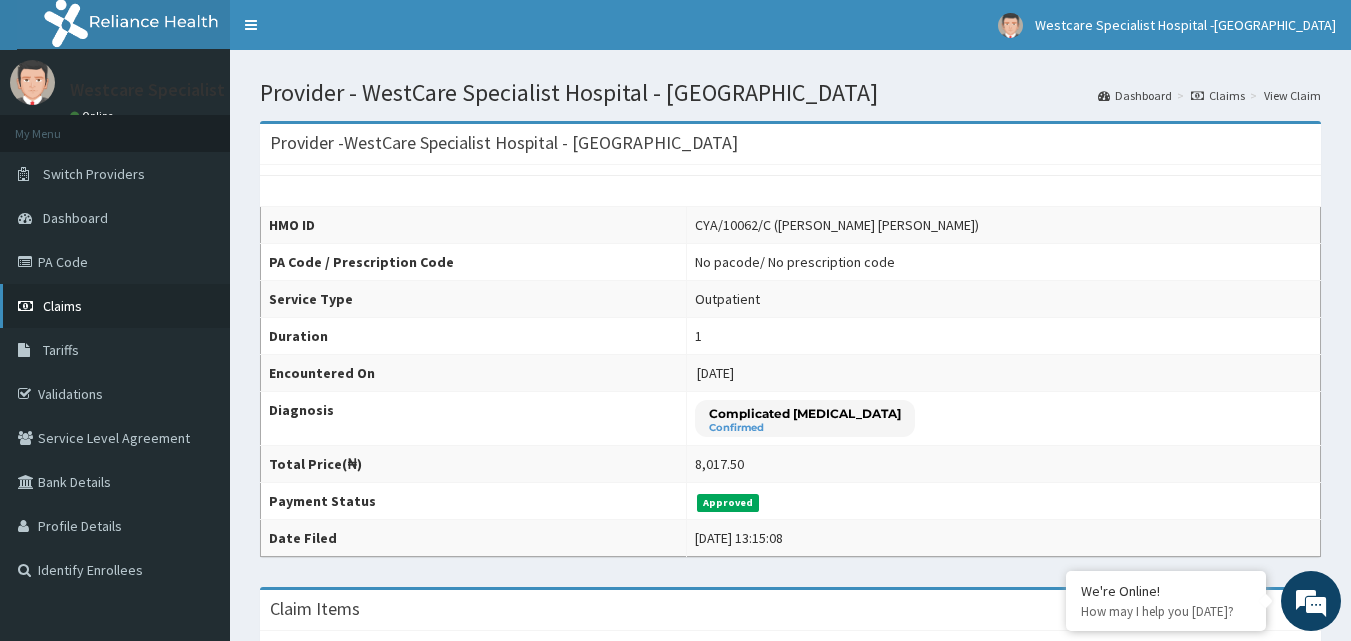 click on "Claims" at bounding box center (115, 306) 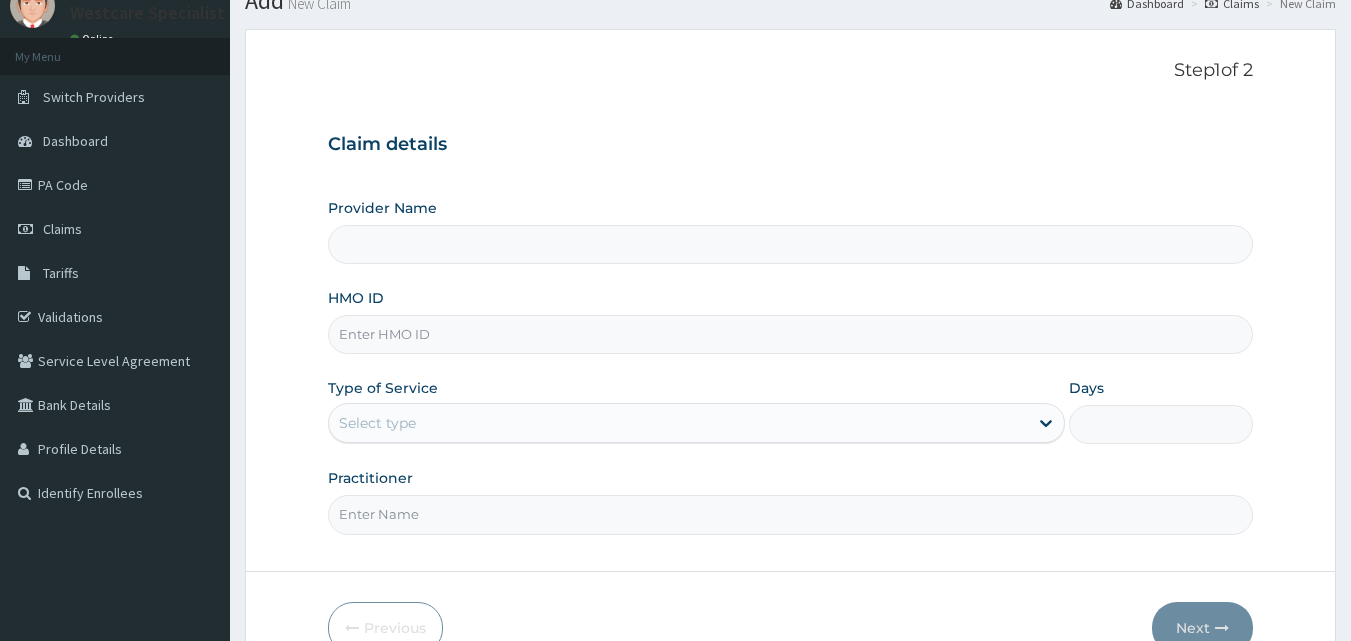 scroll, scrollTop: 100, scrollLeft: 0, axis: vertical 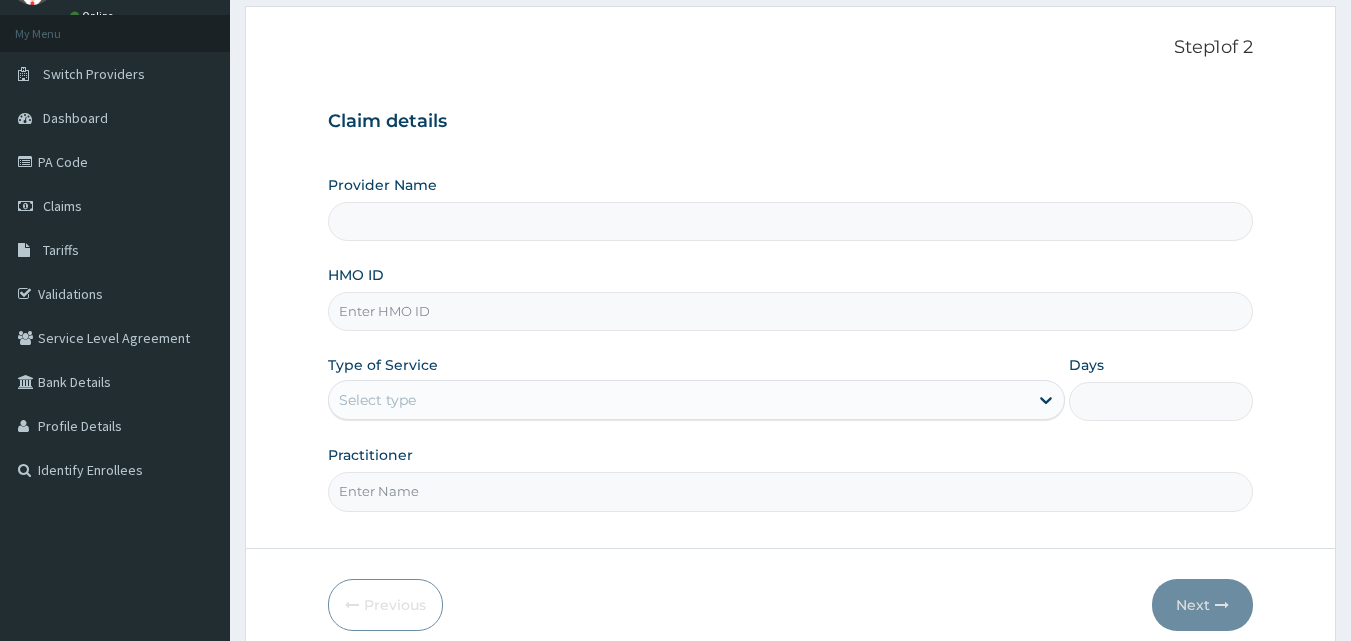 type on "WestCare Specialist Hospital - [GEOGRAPHIC_DATA]" 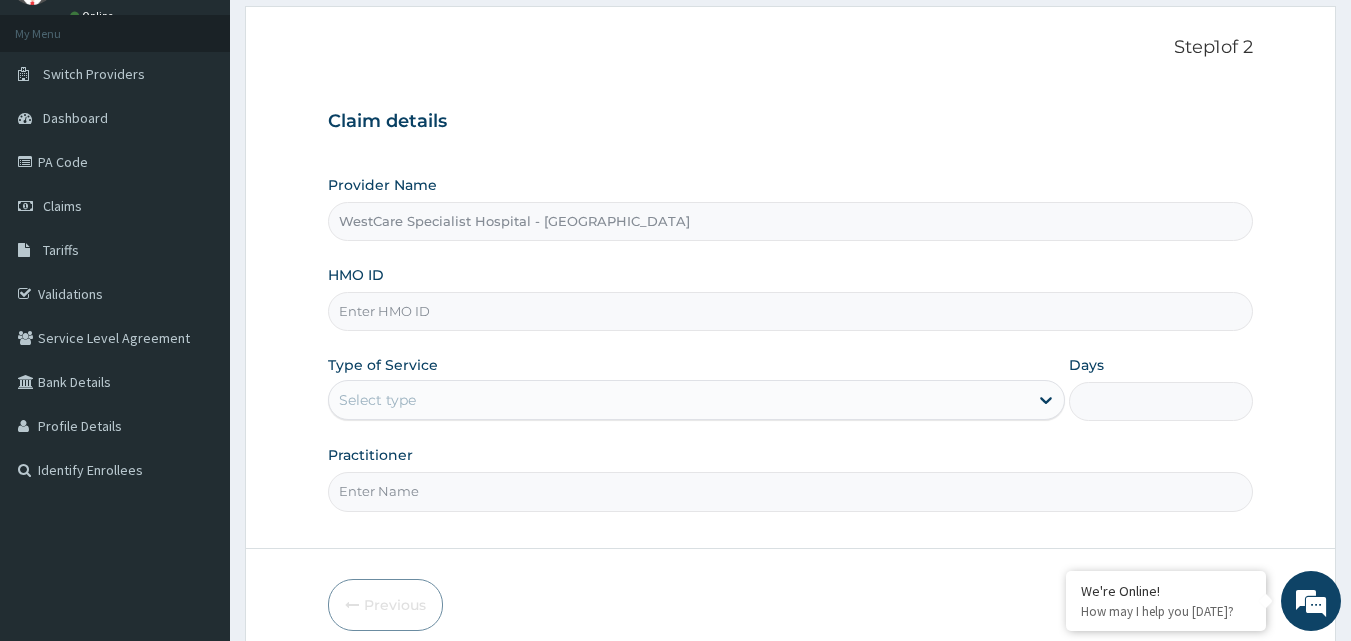 click on "HMO ID" at bounding box center (791, 311) 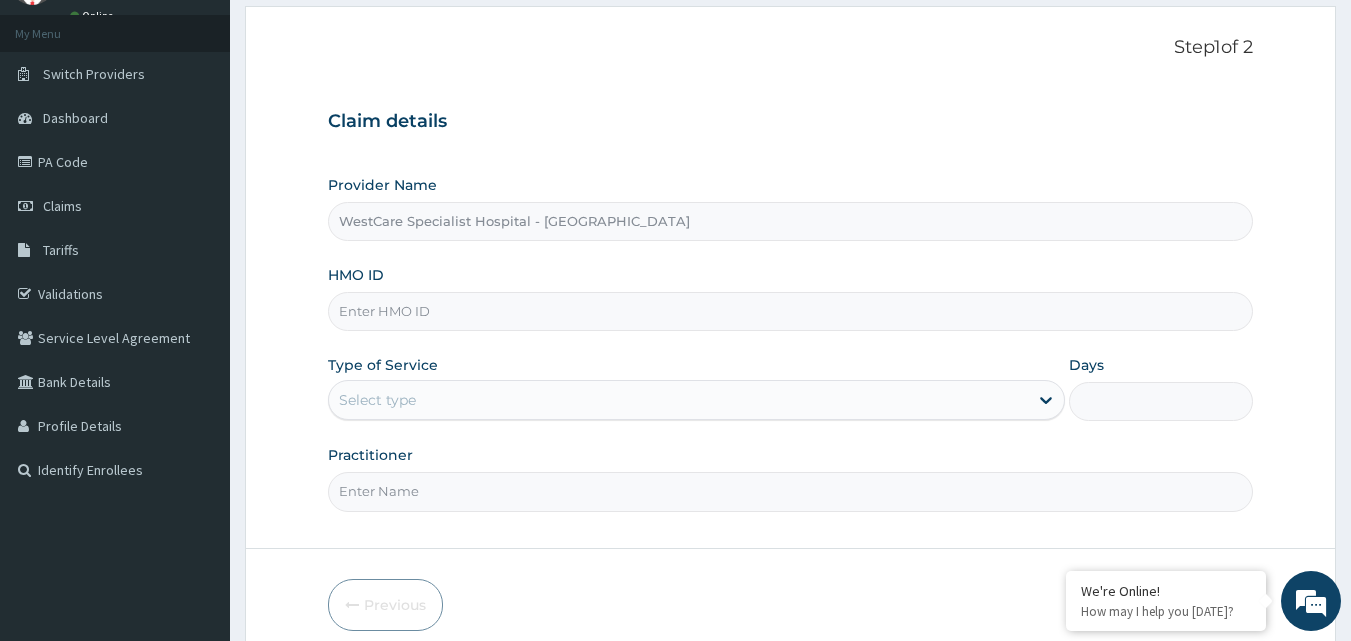 paste on "CYA/10062/C" 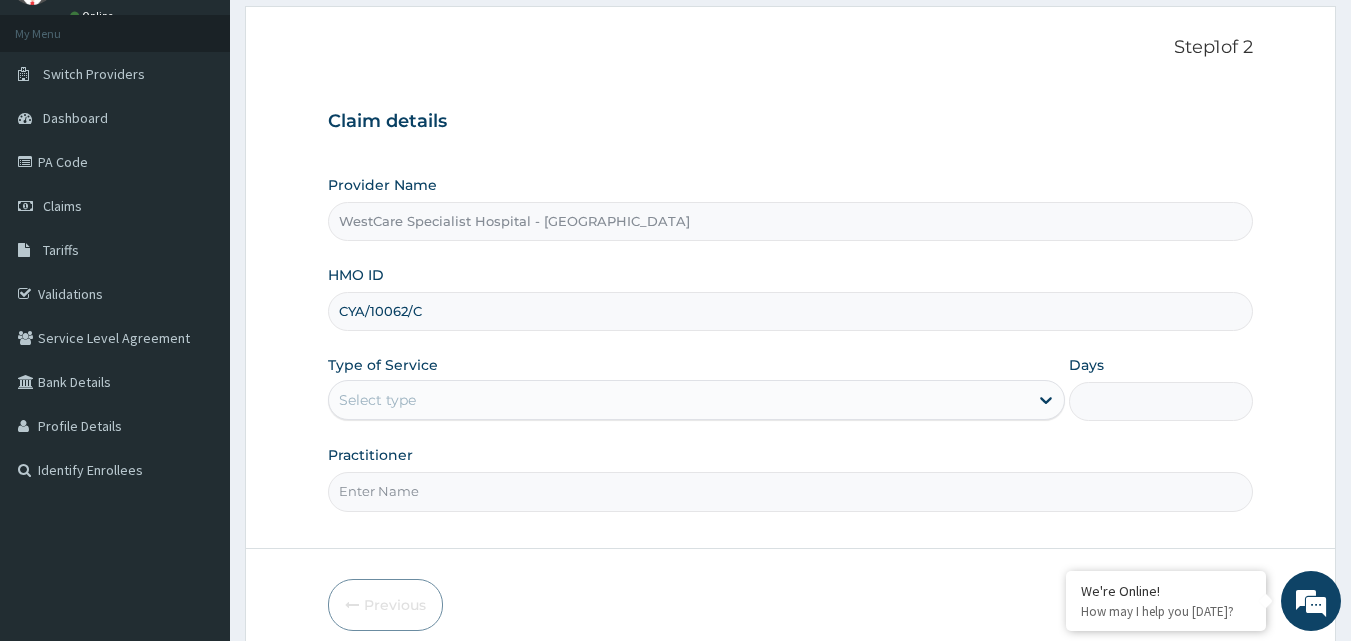 scroll, scrollTop: 187, scrollLeft: 0, axis: vertical 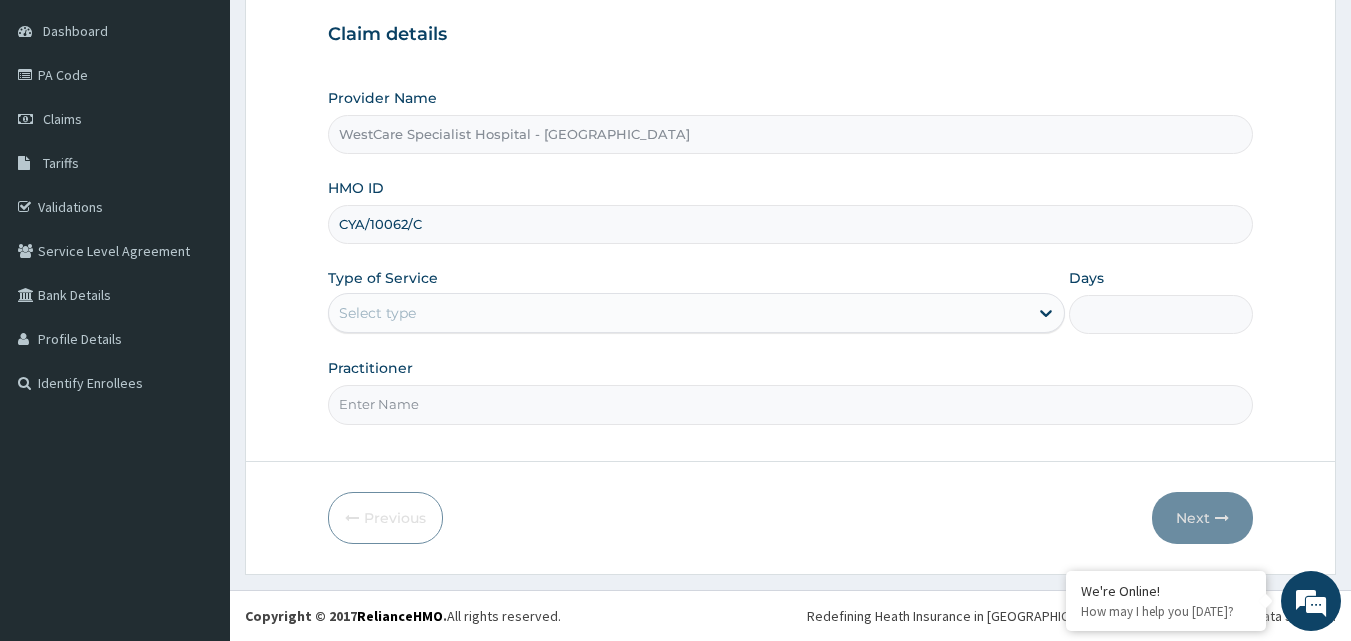 type on "CYA/10062/C" 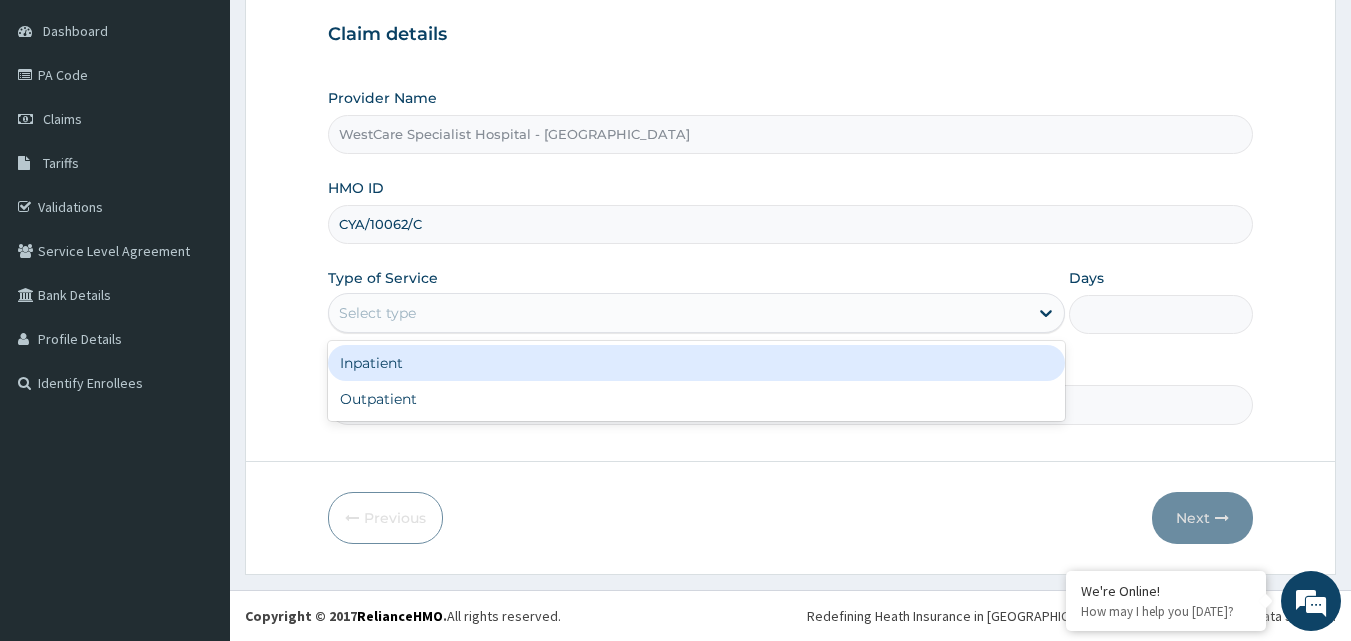 click on "Select type" at bounding box center [678, 313] 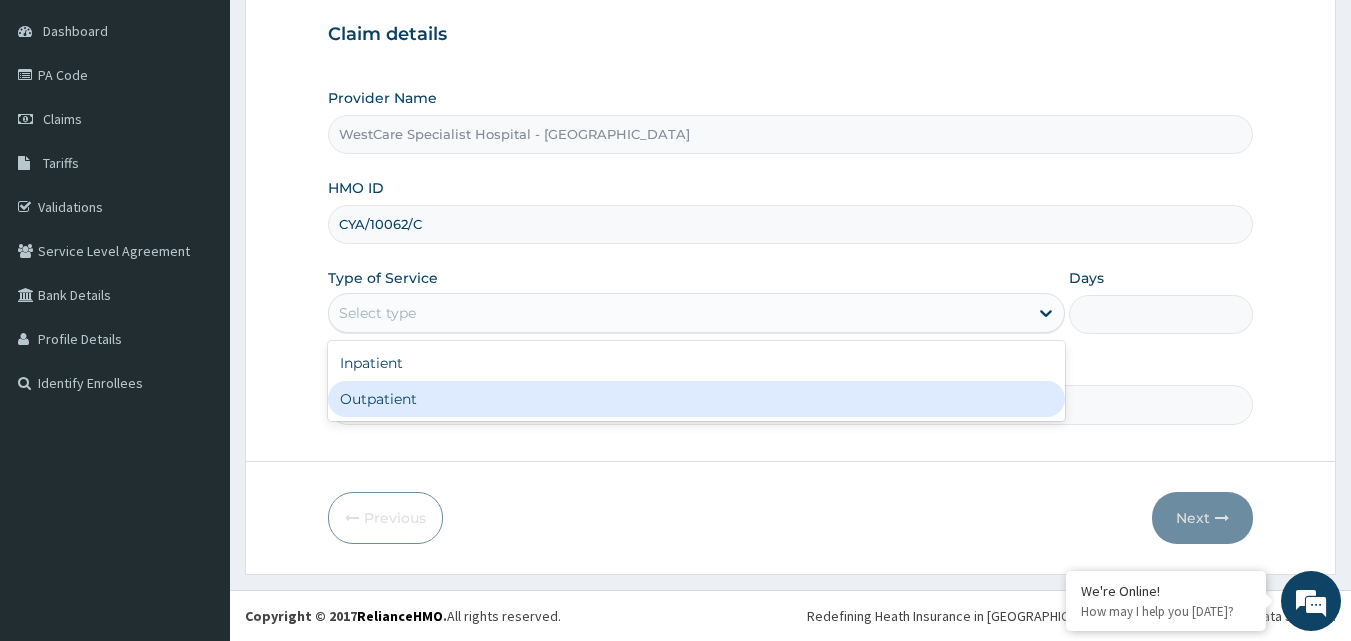 click on "Outpatient" at bounding box center [696, 399] 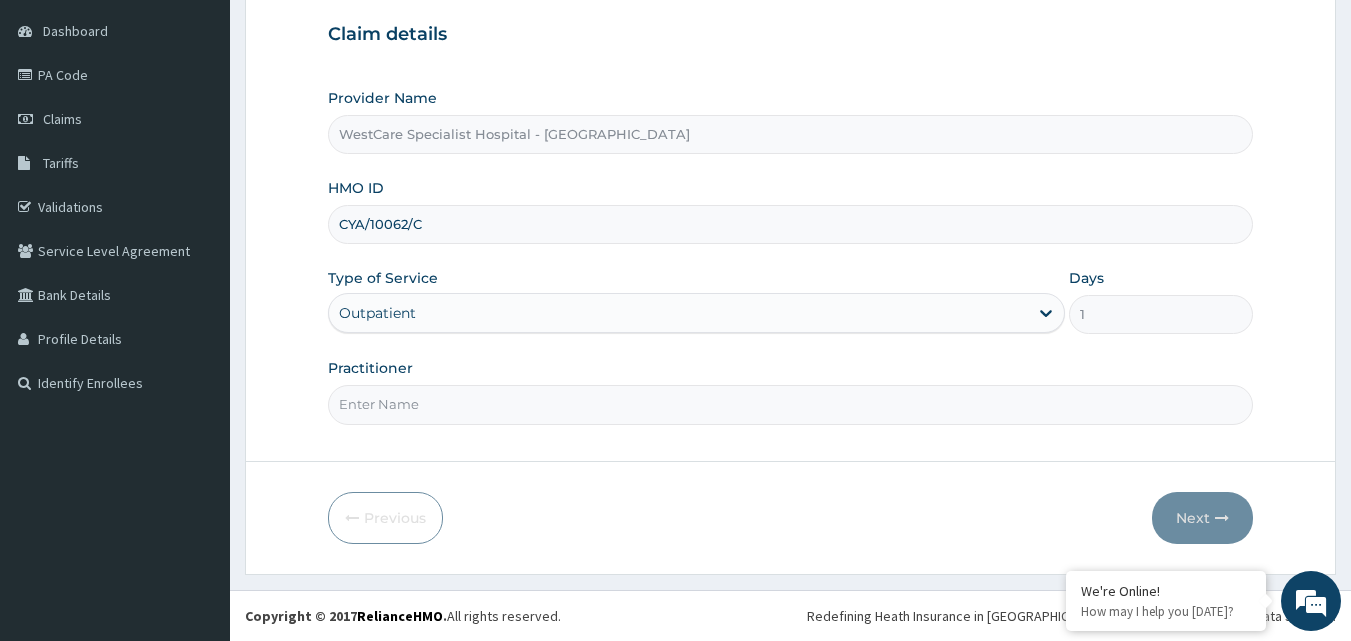 drag, startPoint x: 1016, startPoint y: 404, endPoint x: 1004, endPoint y: 408, distance: 12.649111 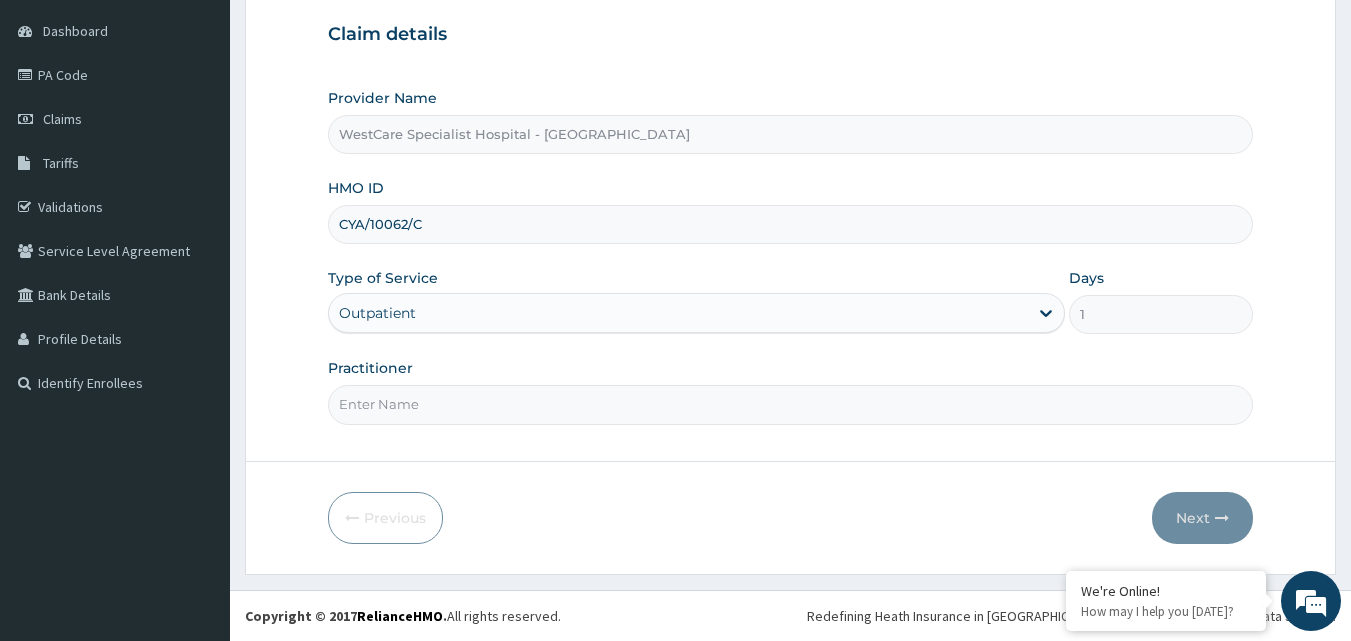 type on "OBIDEYI" 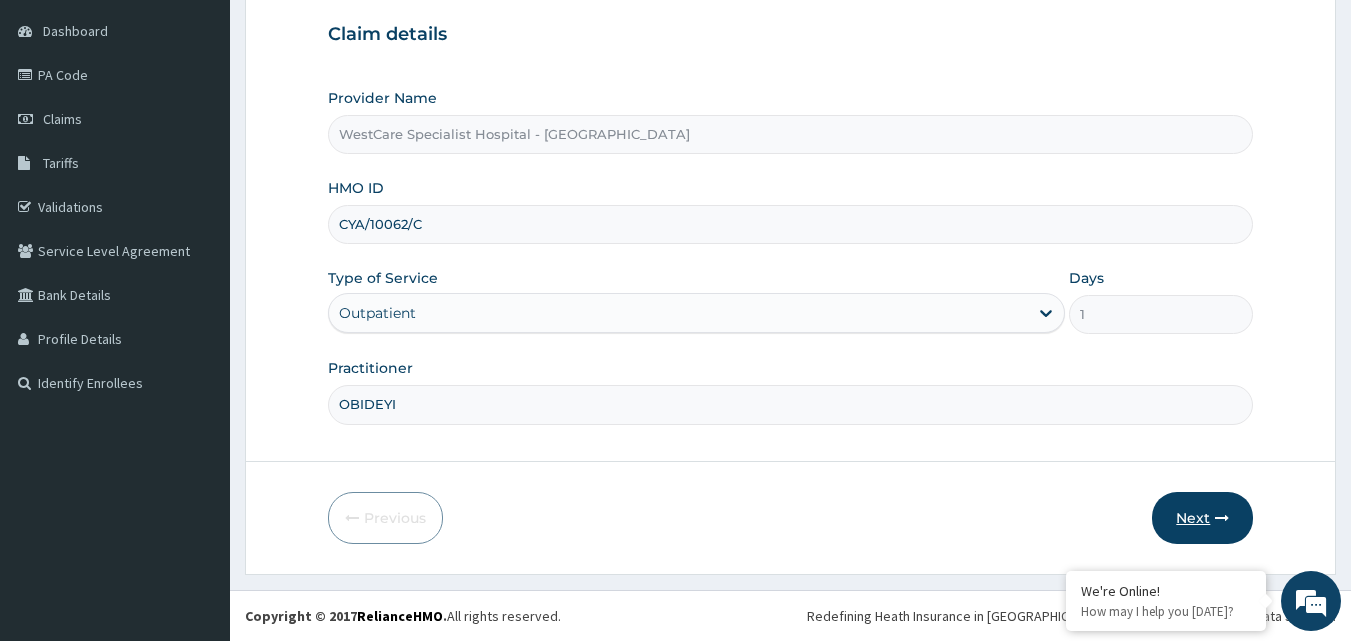 click on "Next" at bounding box center (1202, 518) 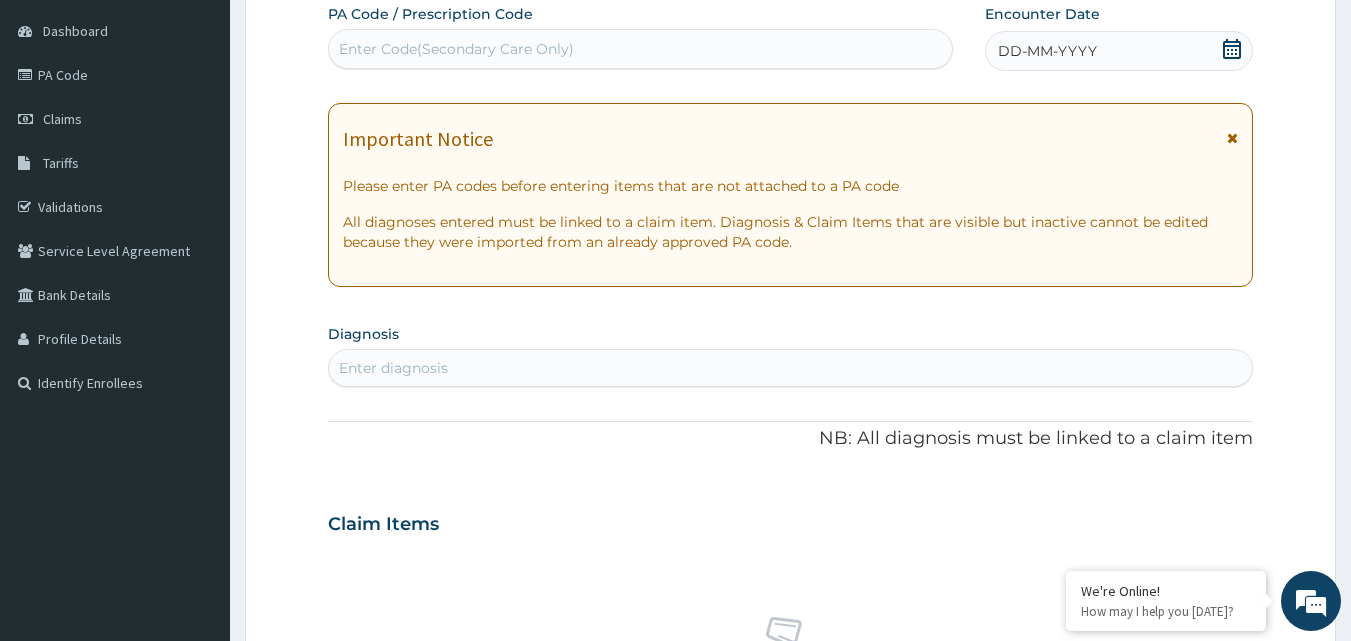 scroll, scrollTop: 0, scrollLeft: 0, axis: both 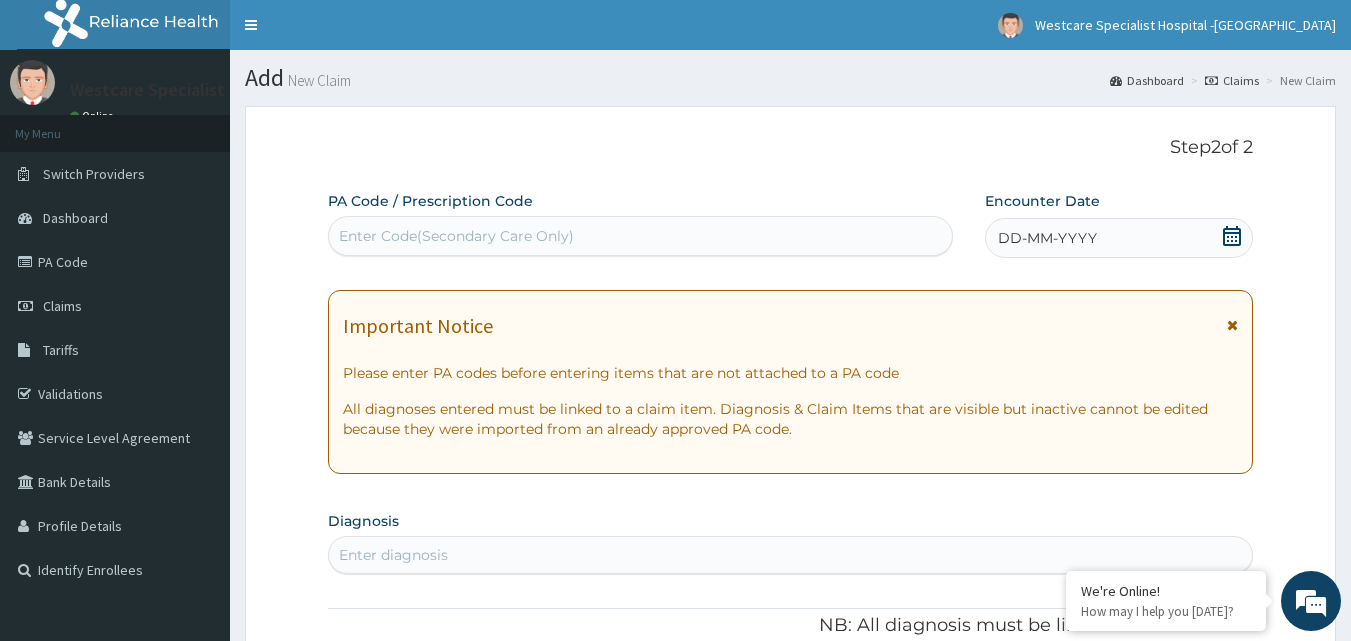 click 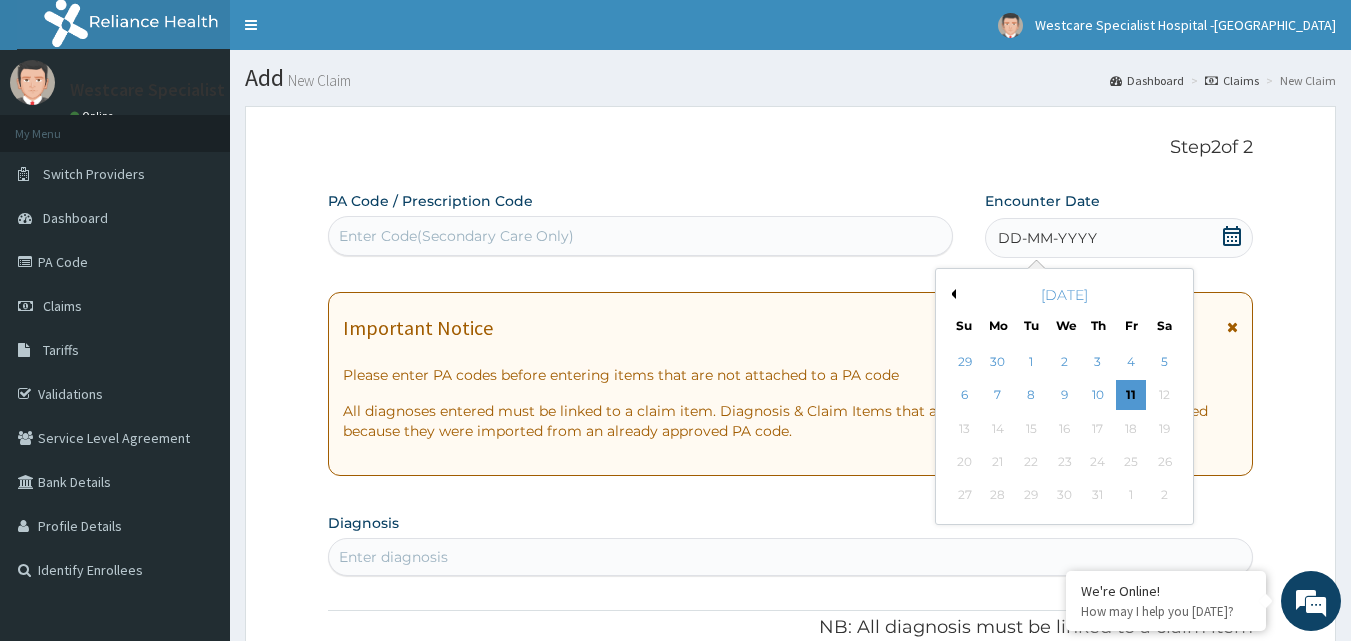click on "Previous Month" at bounding box center [951, 294] 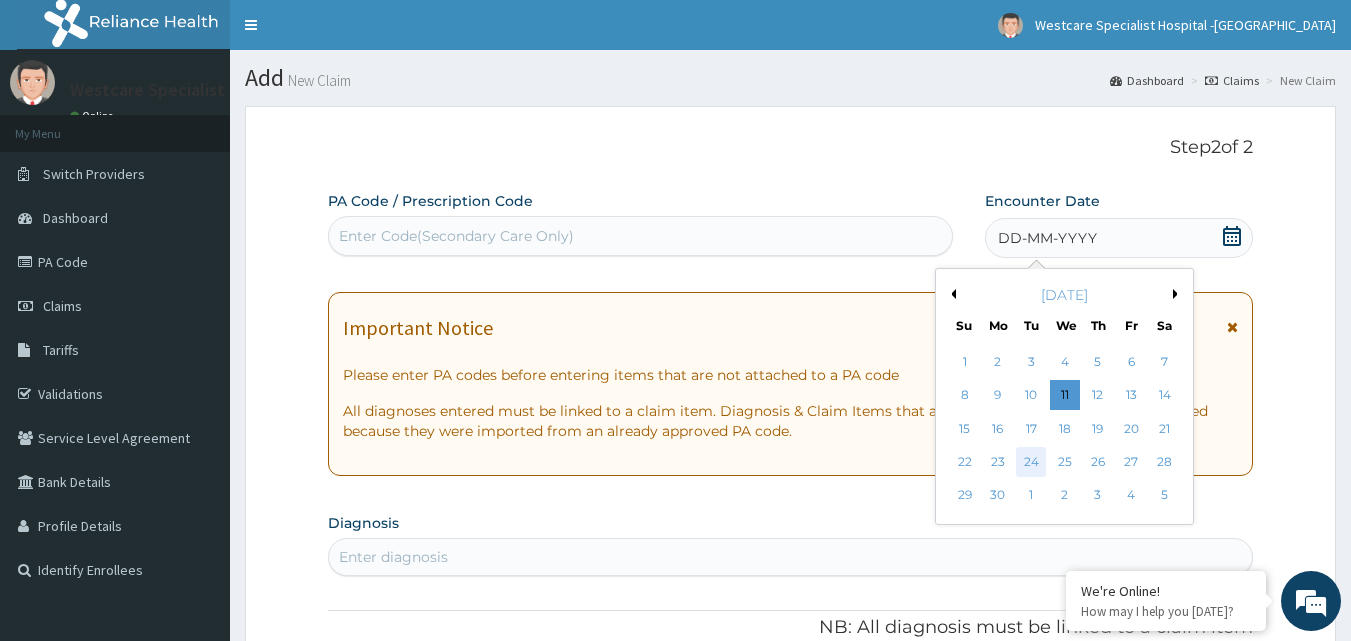 click on "24" at bounding box center (1032, 462) 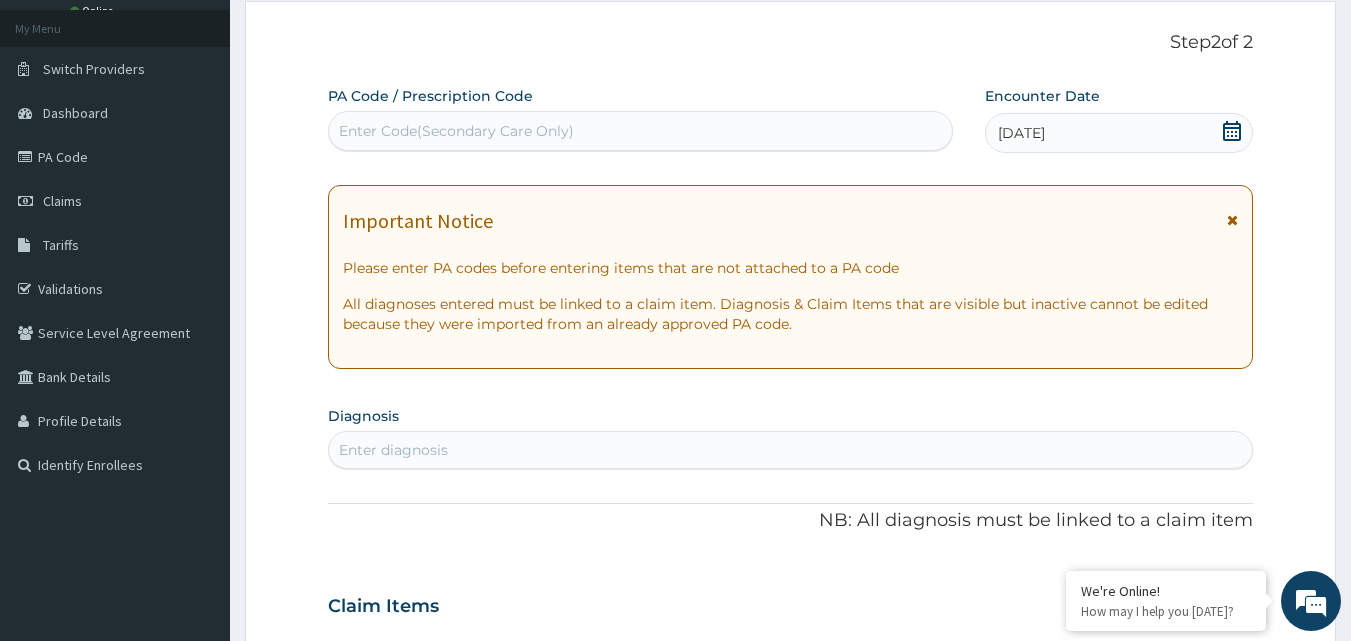 scroll, scrollTop: 200, scrollLeft: 0, axis: vertical 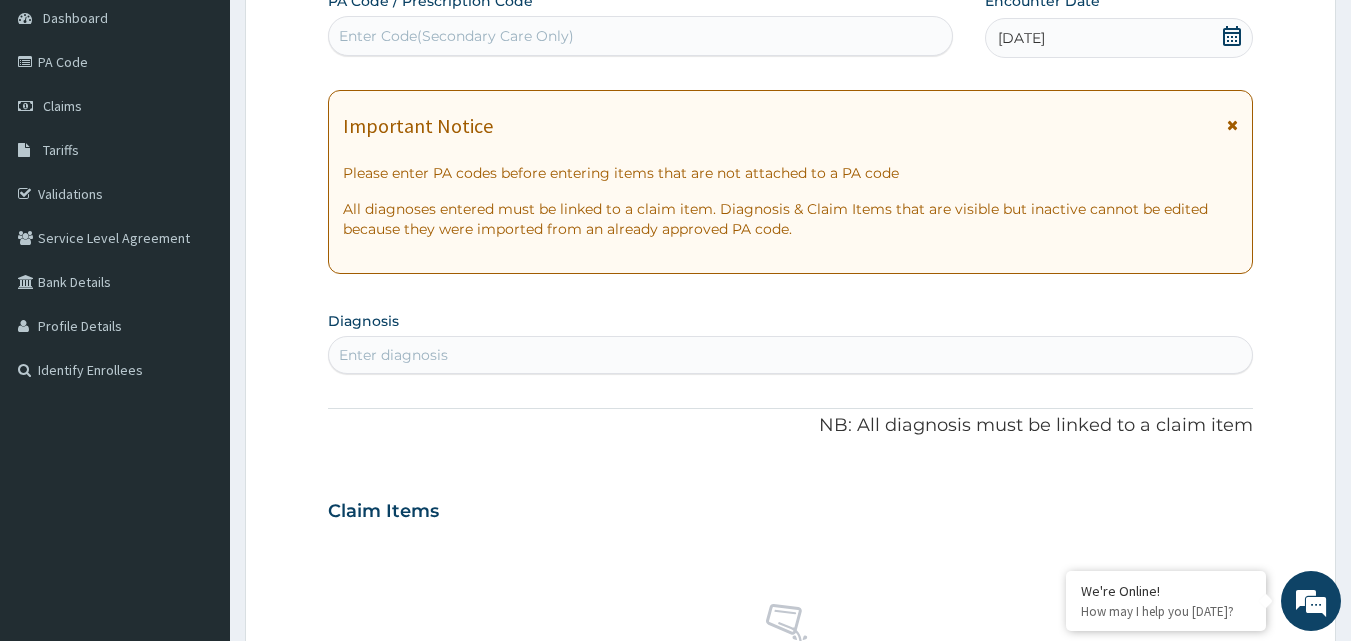 click on "Enter diagnosis" at bounding box center [791, 355] 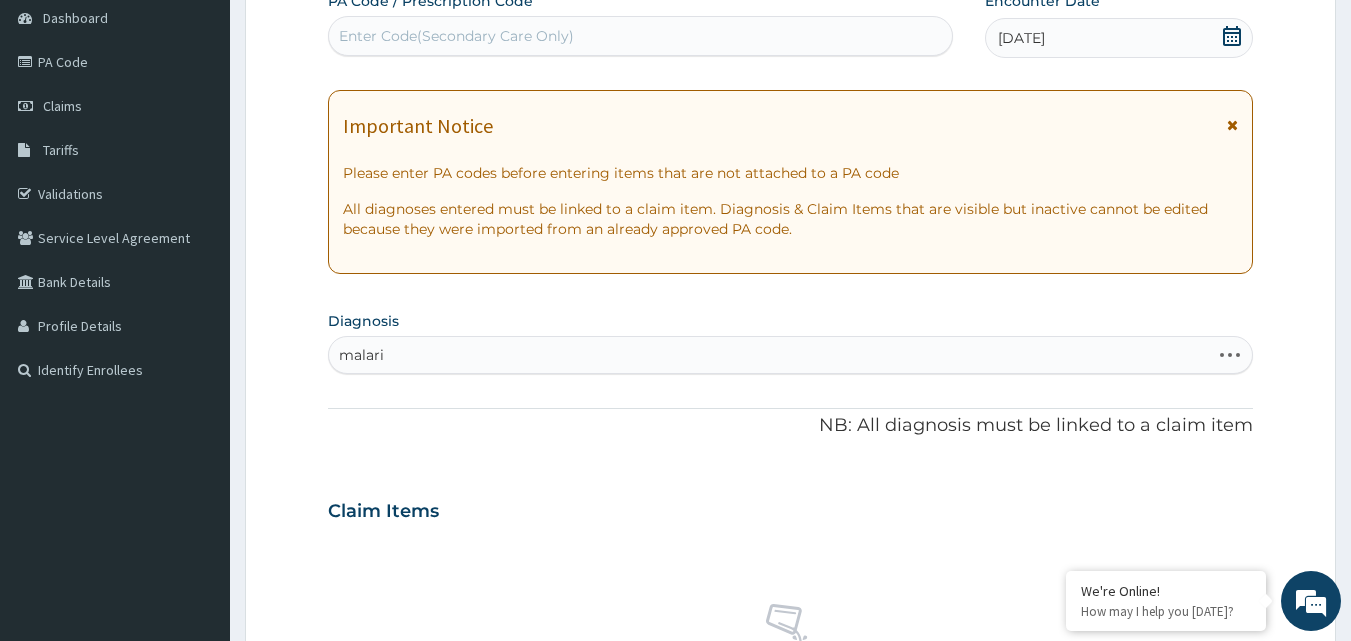 type on "malaria" 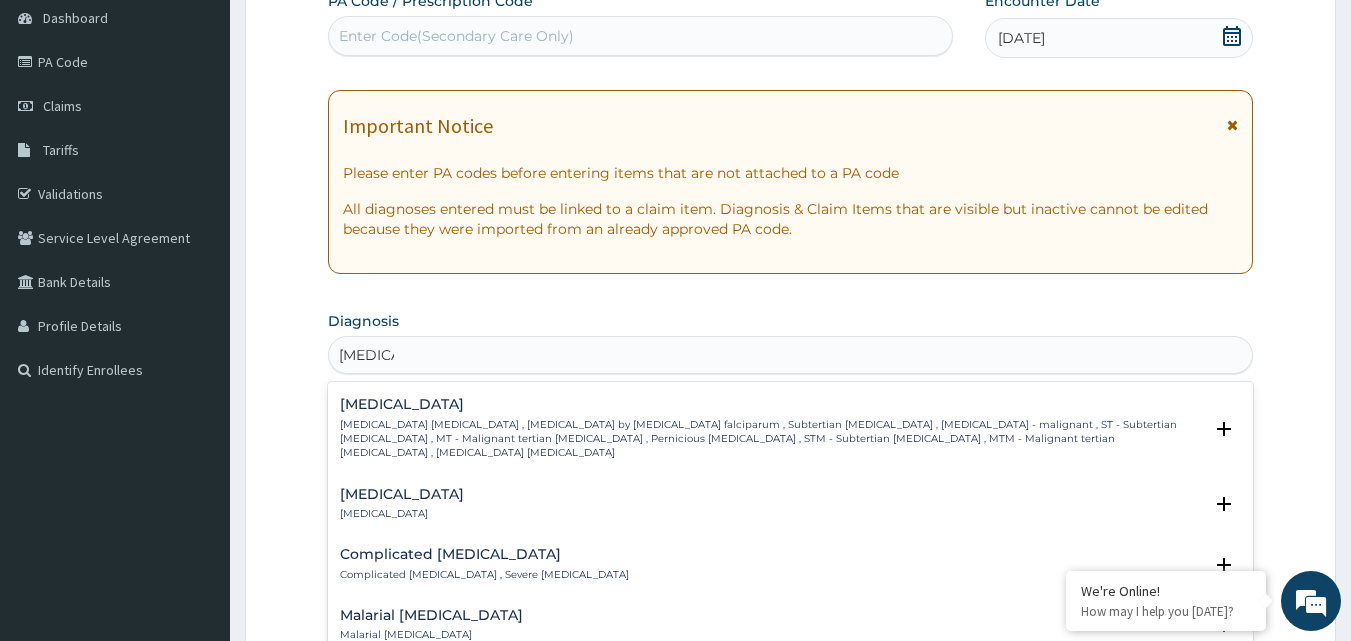 scroll, scrollTop: 900, scrollLeft: 0, axis: vertical 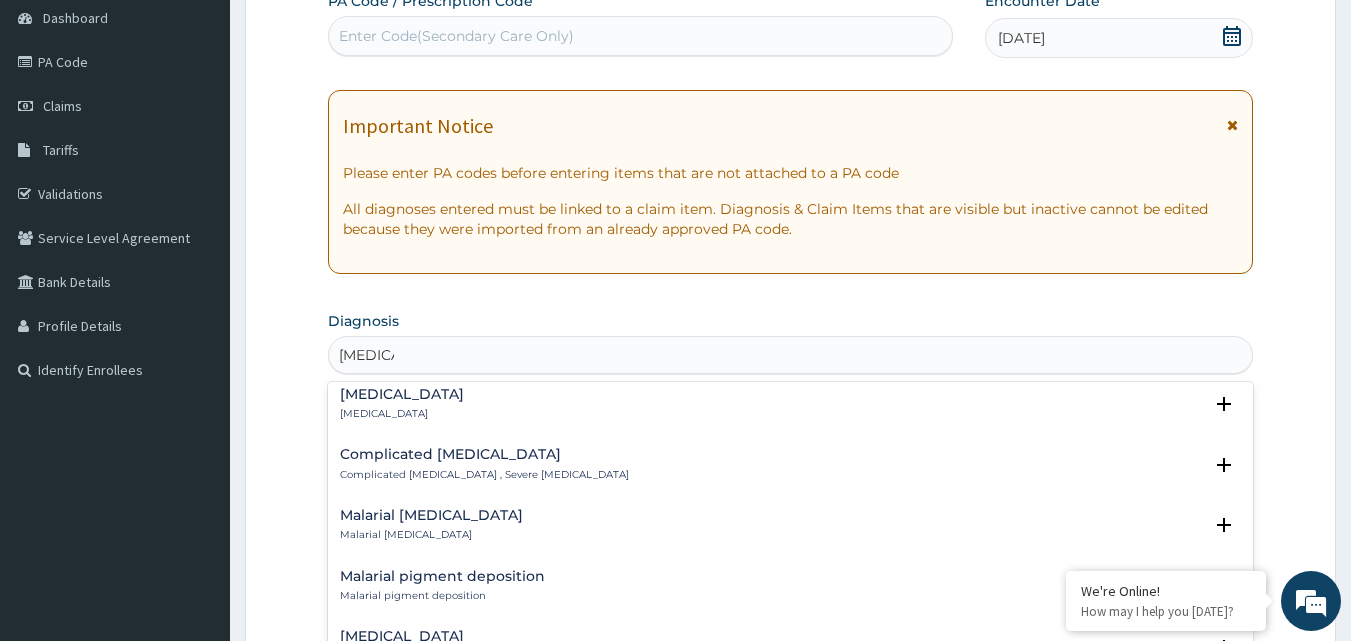 click on "Complicated malaria" at bounding box center [484, 454] 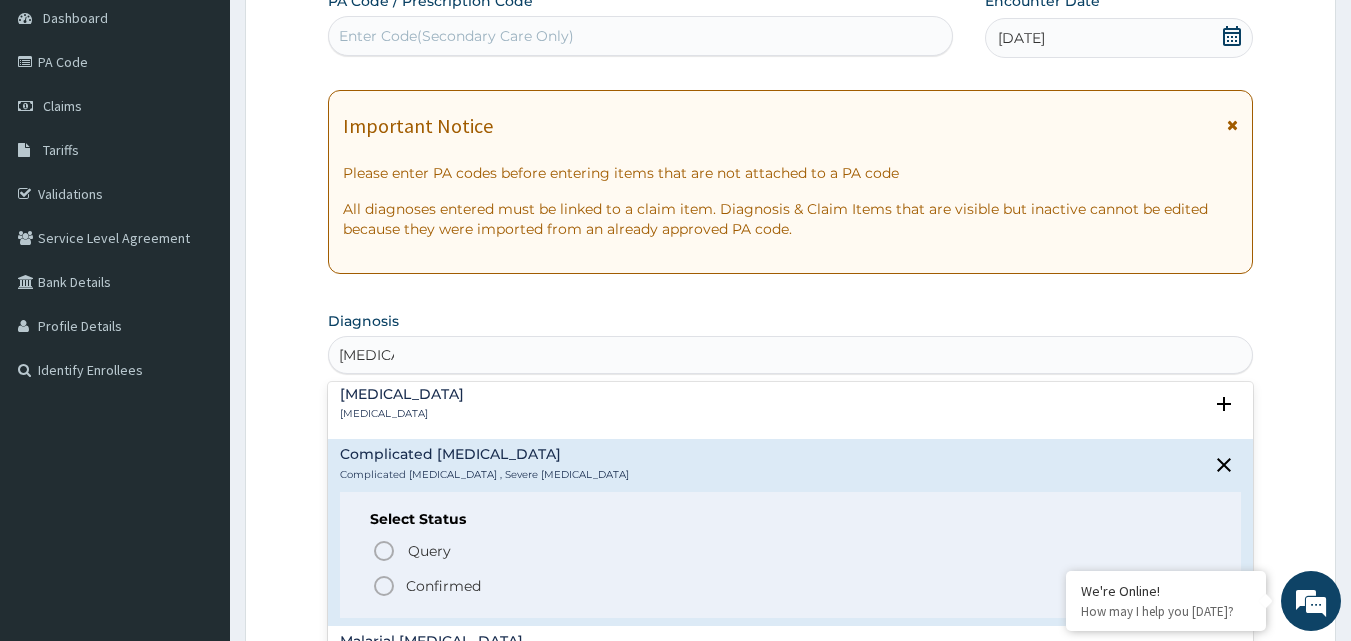 click 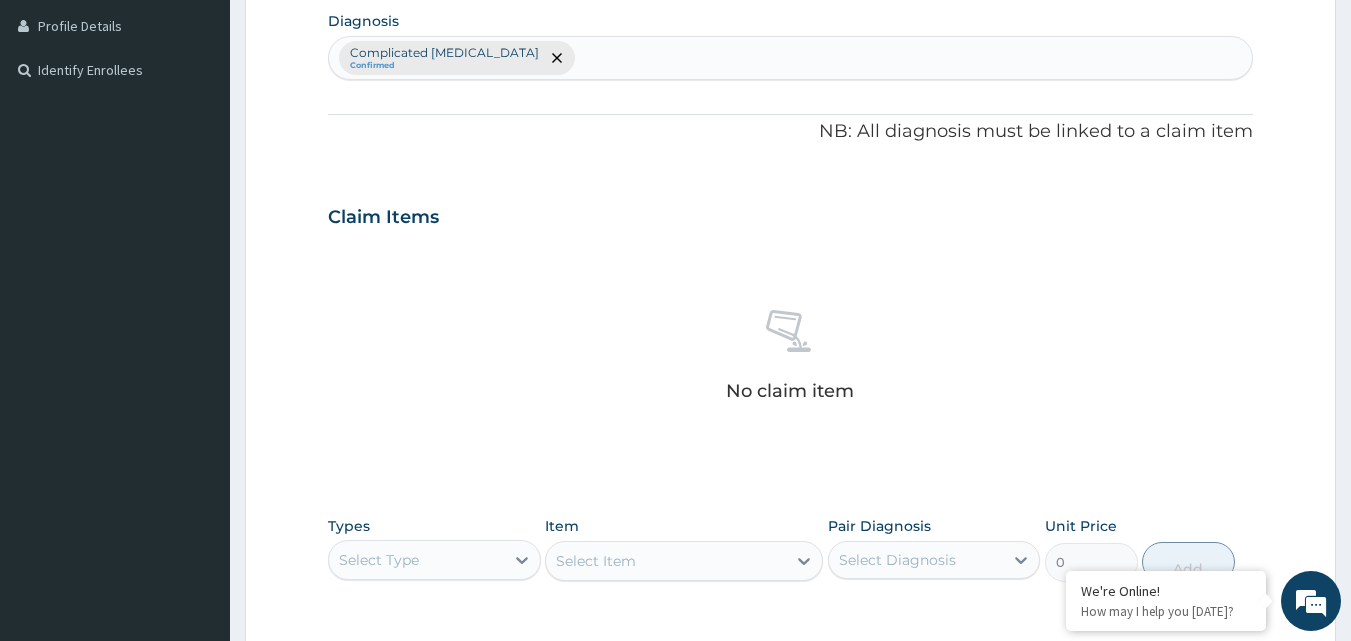 scroll, scrollTop: 600, scrollLeft: 0, axis: vertical 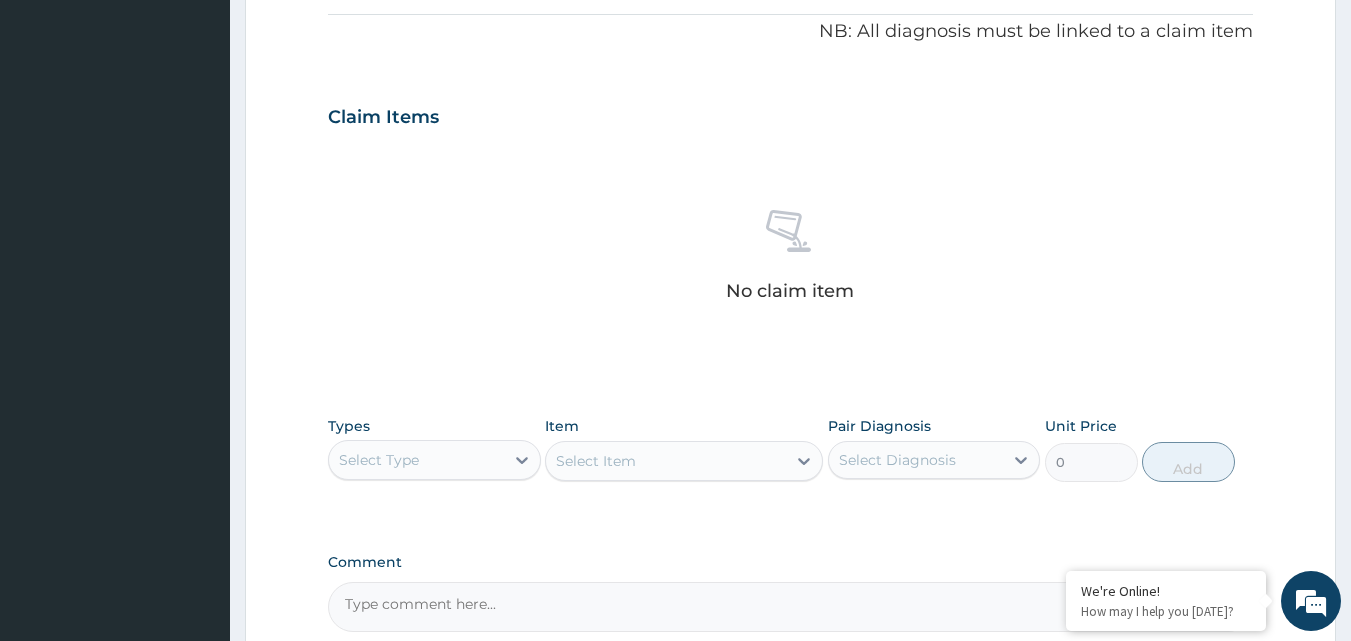 click on "Select Type" at bounding box center [416, 460] 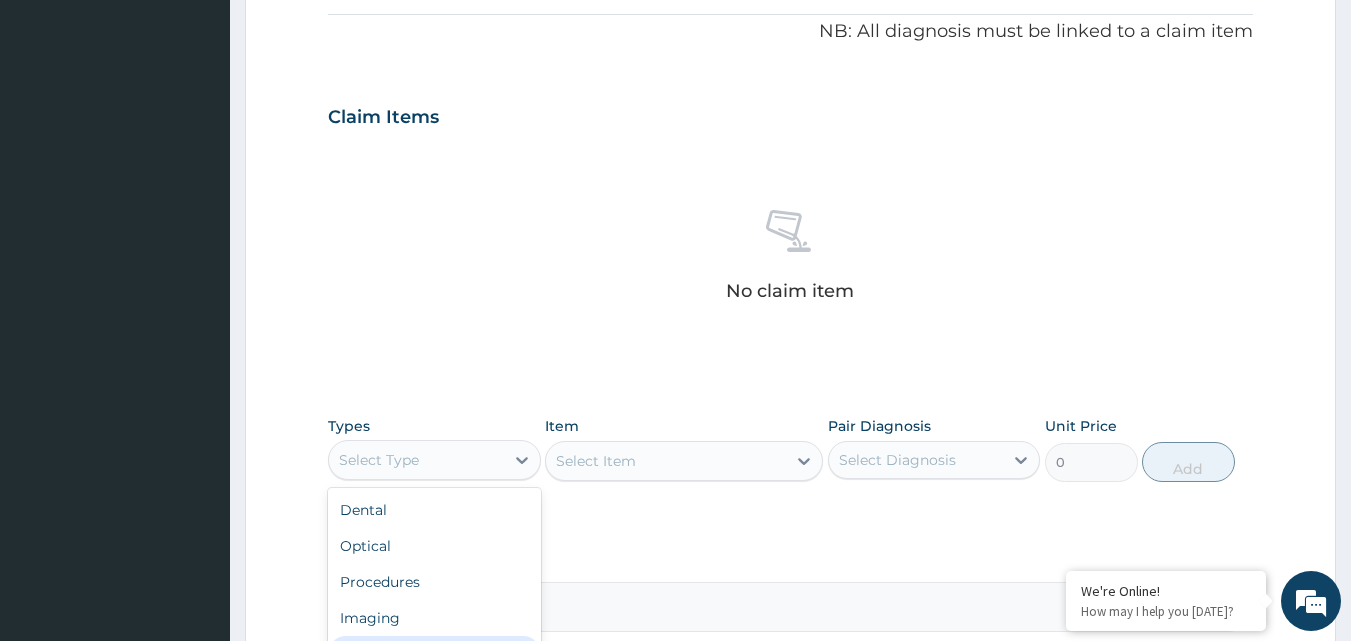 scroll, scrollTop: 68, scrollLeft: 0, axis: vertical 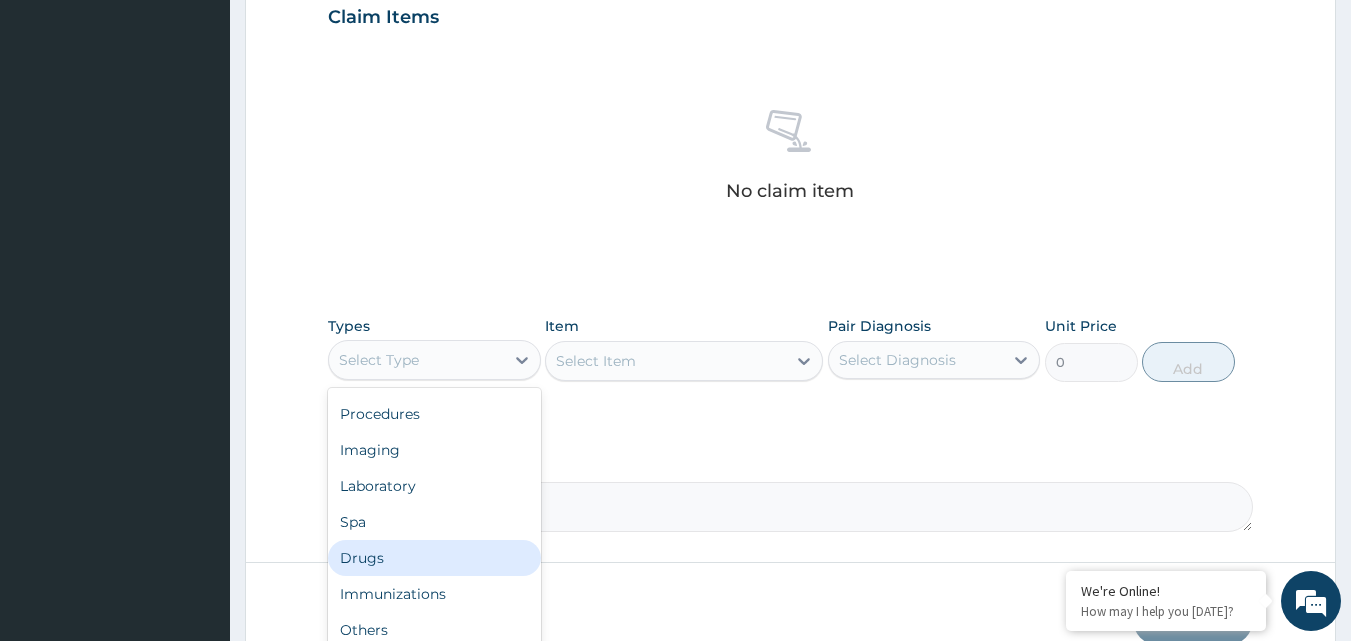 click on "Drugs" at bounding box center [434, 558] 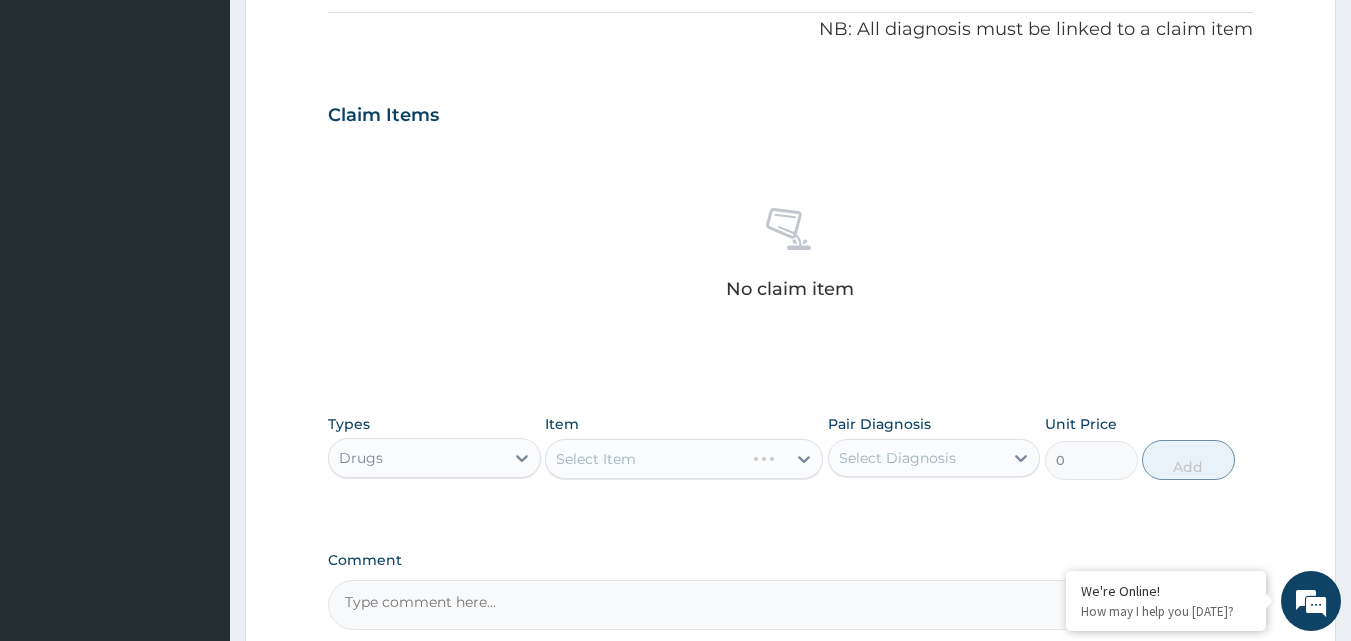 scroll, scrollTop: 801, scrollLeft: 0, axis: vertical 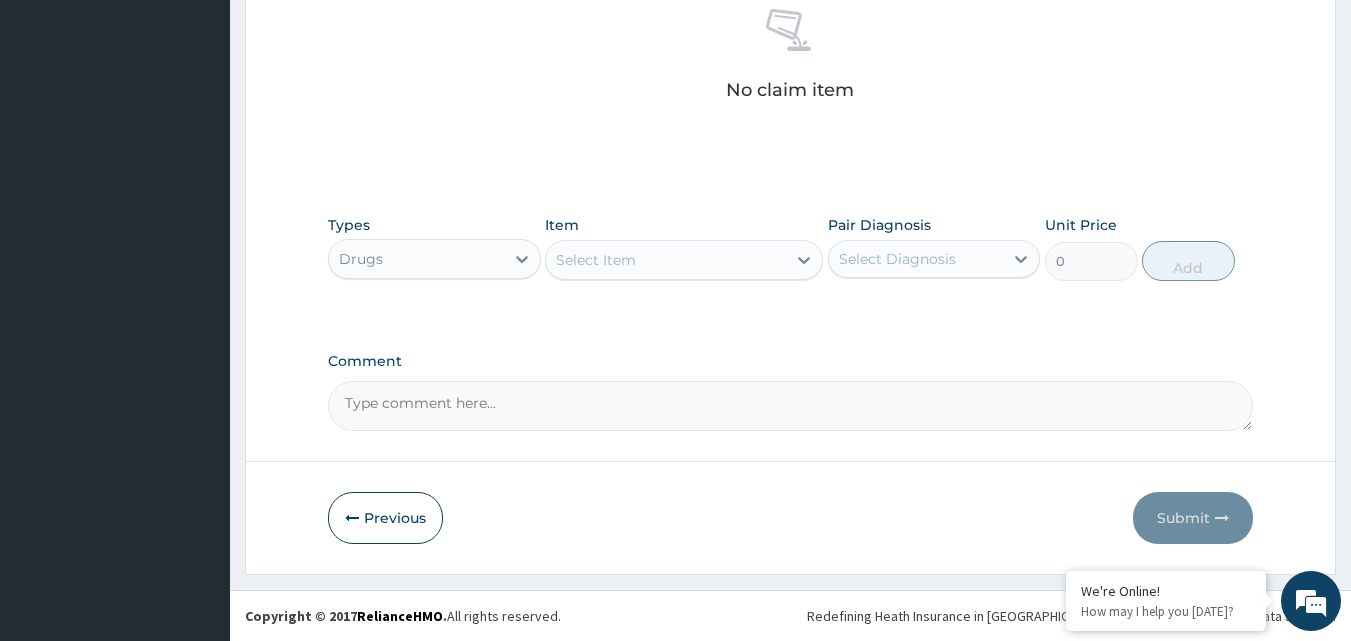 click on "Select Item" at bounding box center (666, 260) 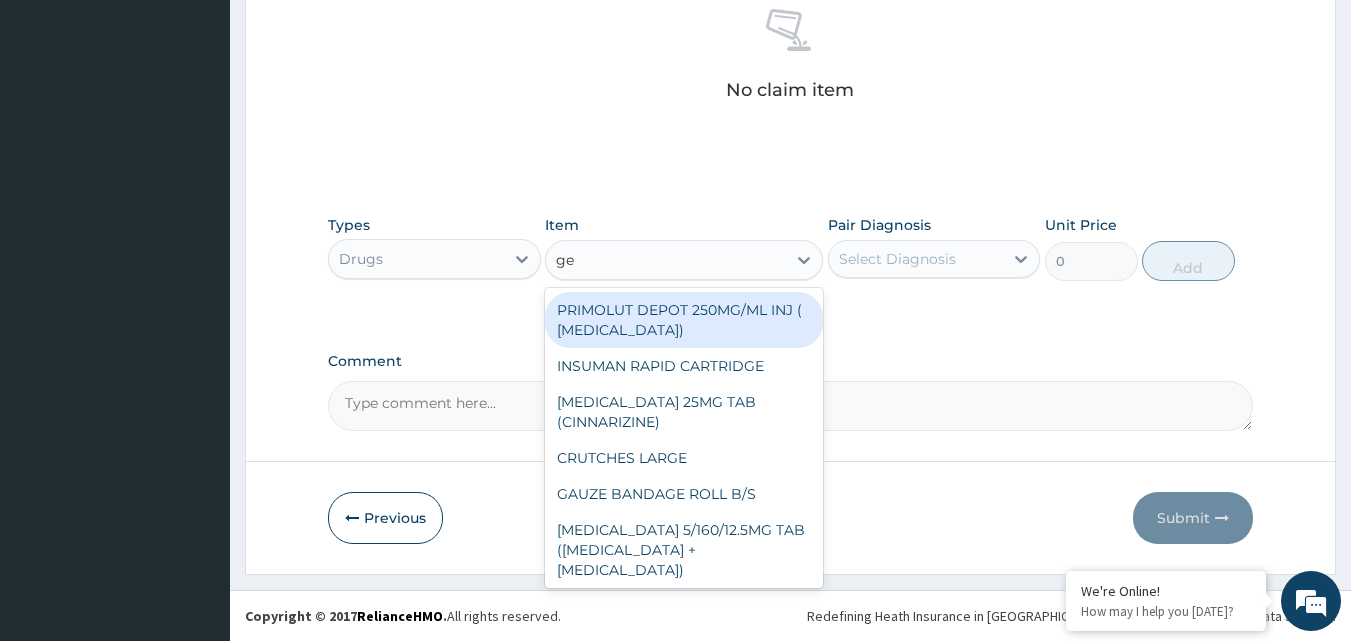 type on "g" 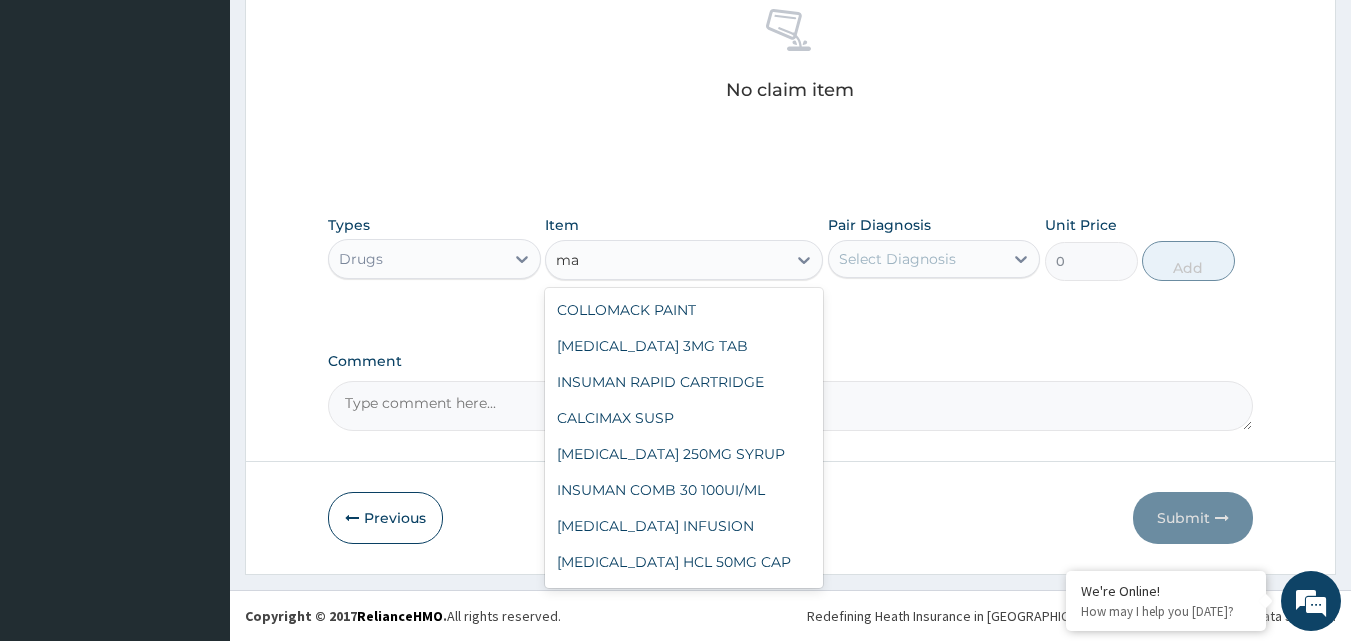 type on "m" 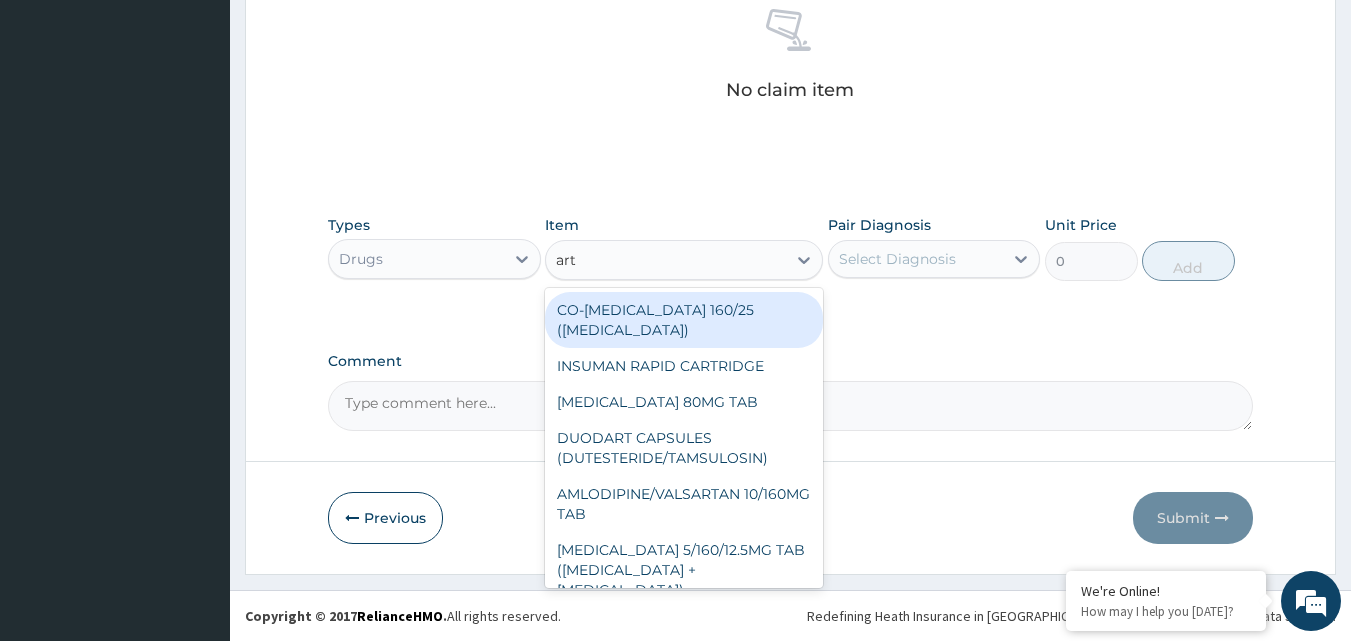type on "arte" 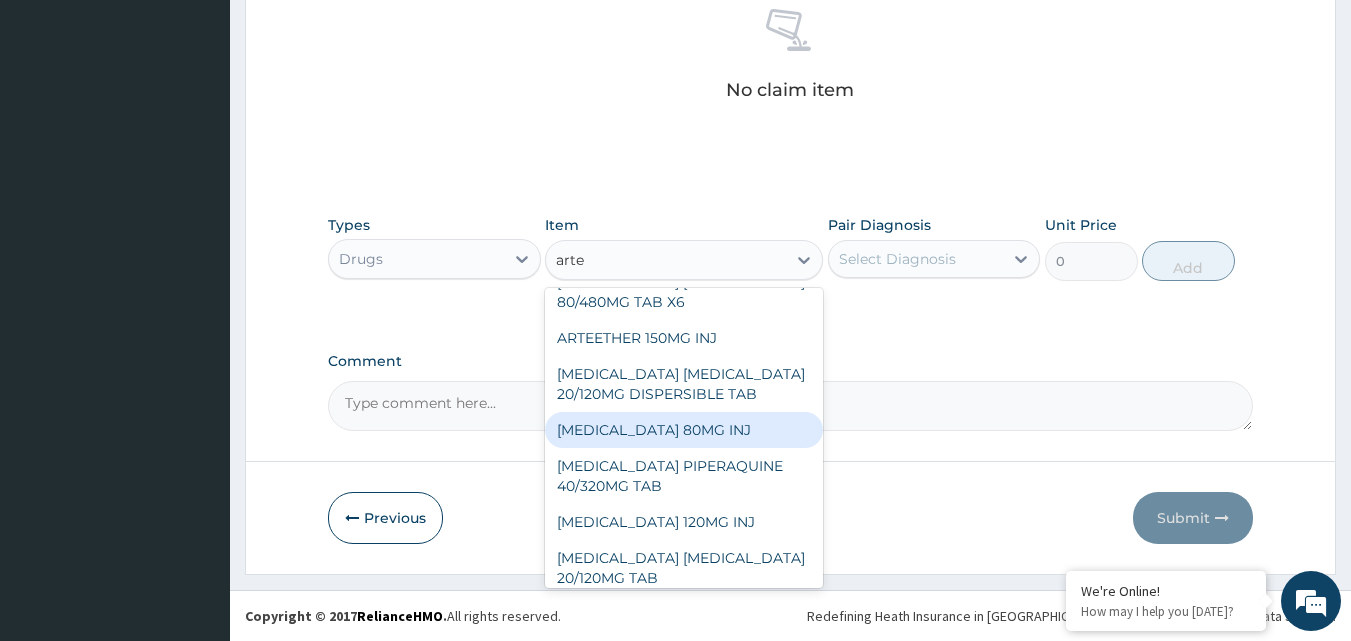 scroll, scrollTop: 163, scrollLeft: 0, axis: vertical 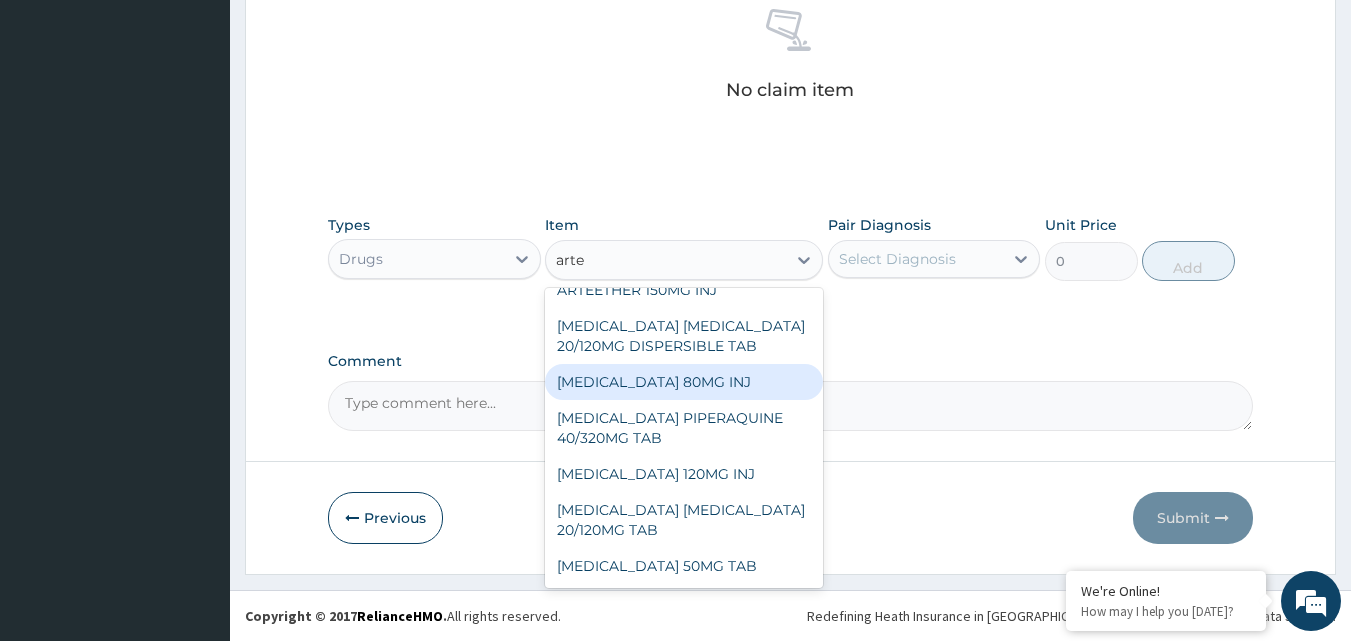 click on "ARTEMETHER 80MG INJ" at bounding box center (684, 382) 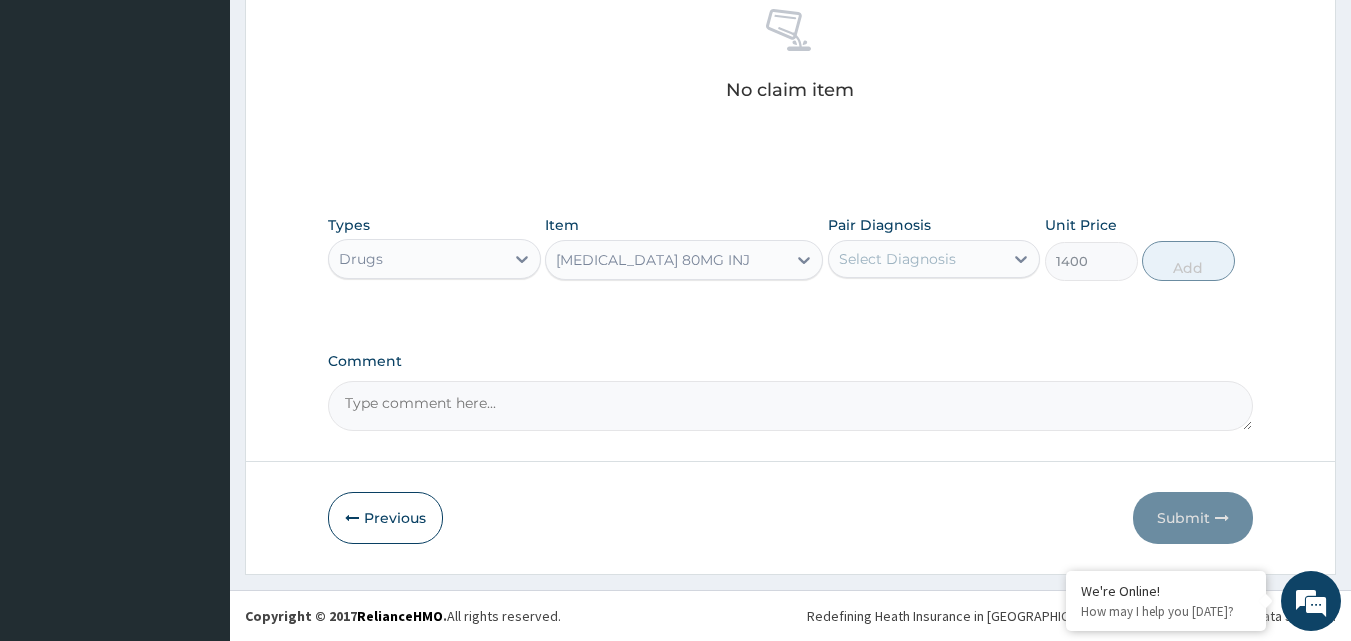 type 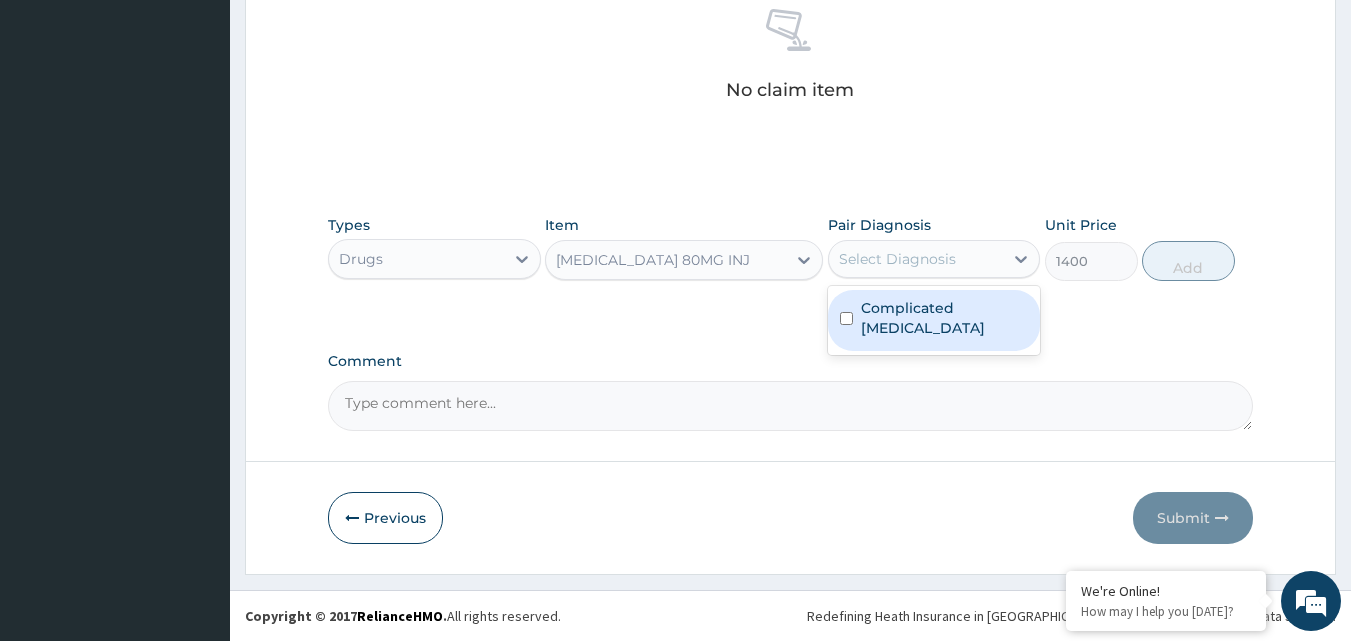 click on "Select Diagnosis" at bounding box center [897, 259] 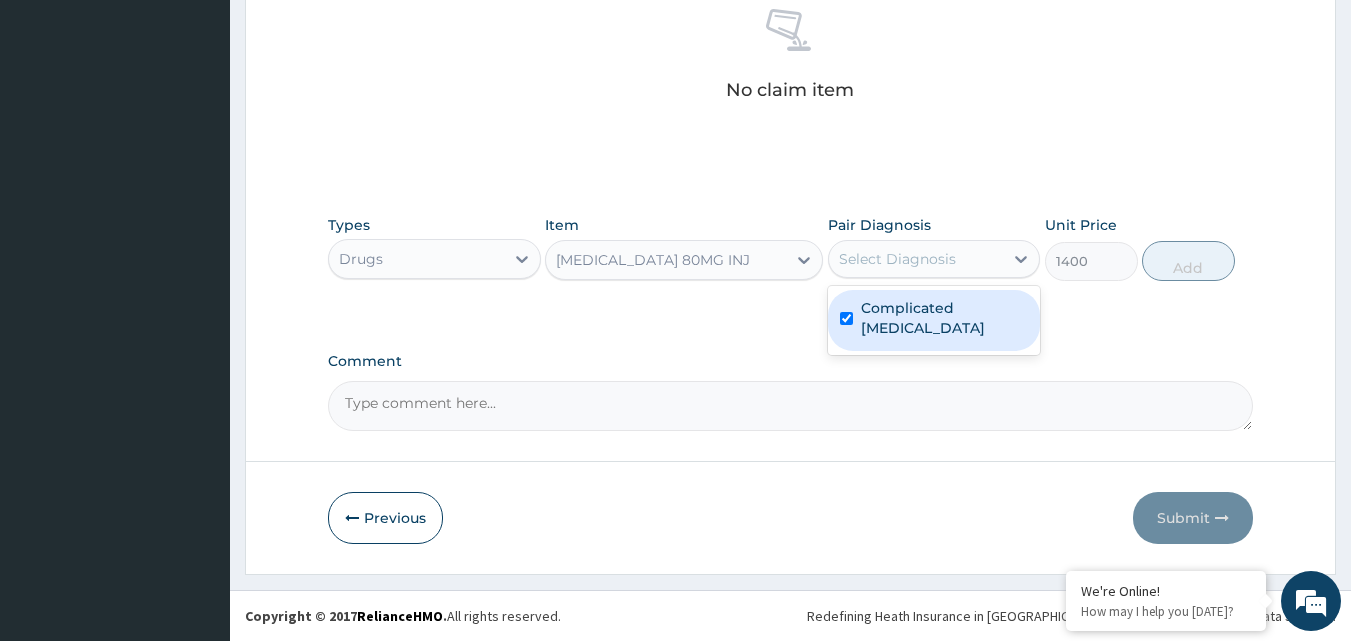 checkbox on "true" 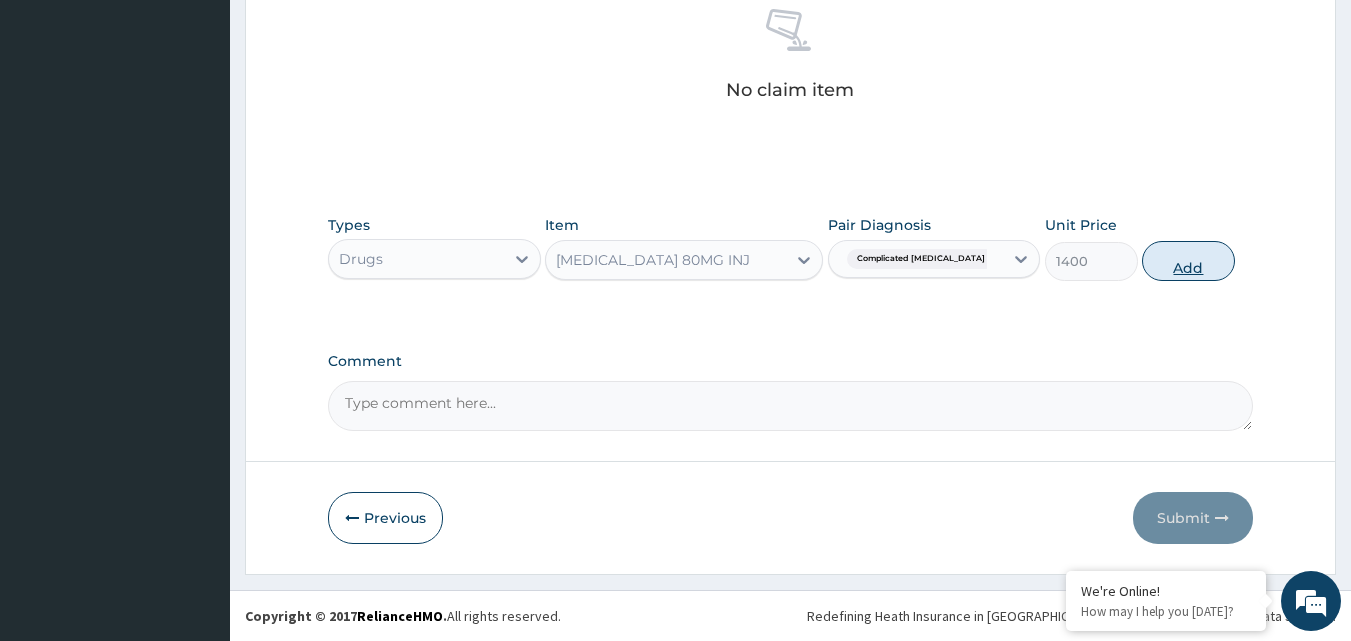 click on "Add" at bounding box center (1188, 261) 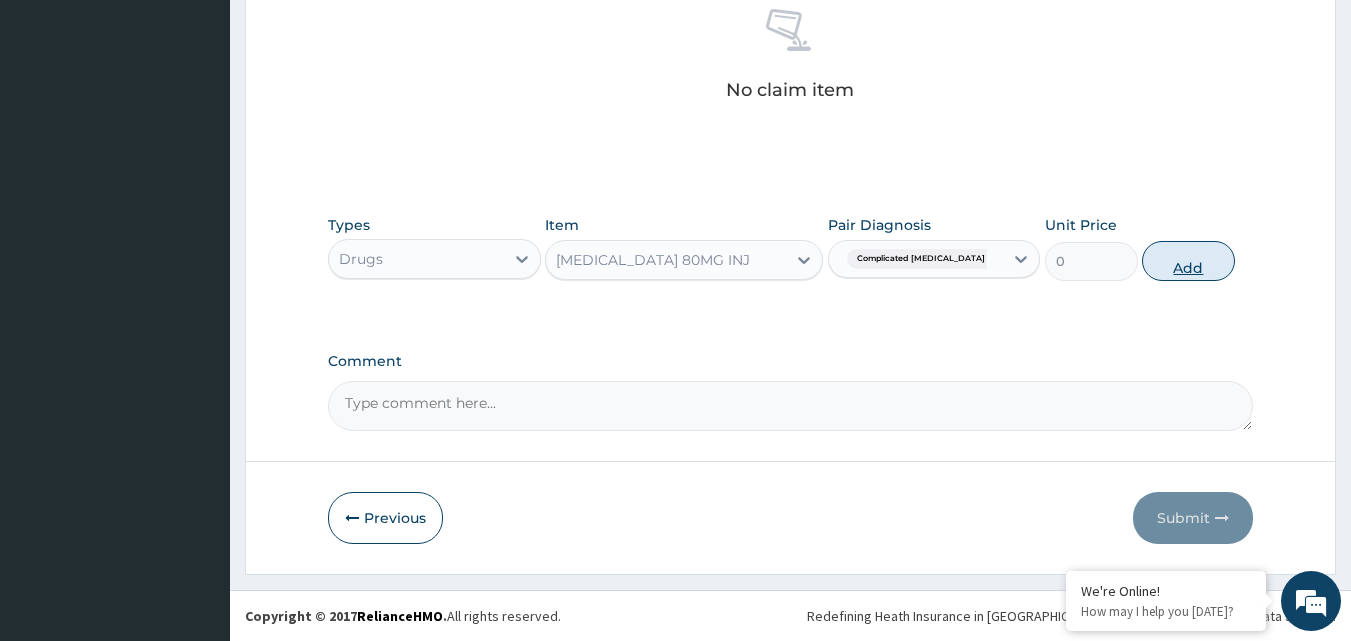 scroll, scrollTop: 721, scrollLeft: 0, axis: vertical 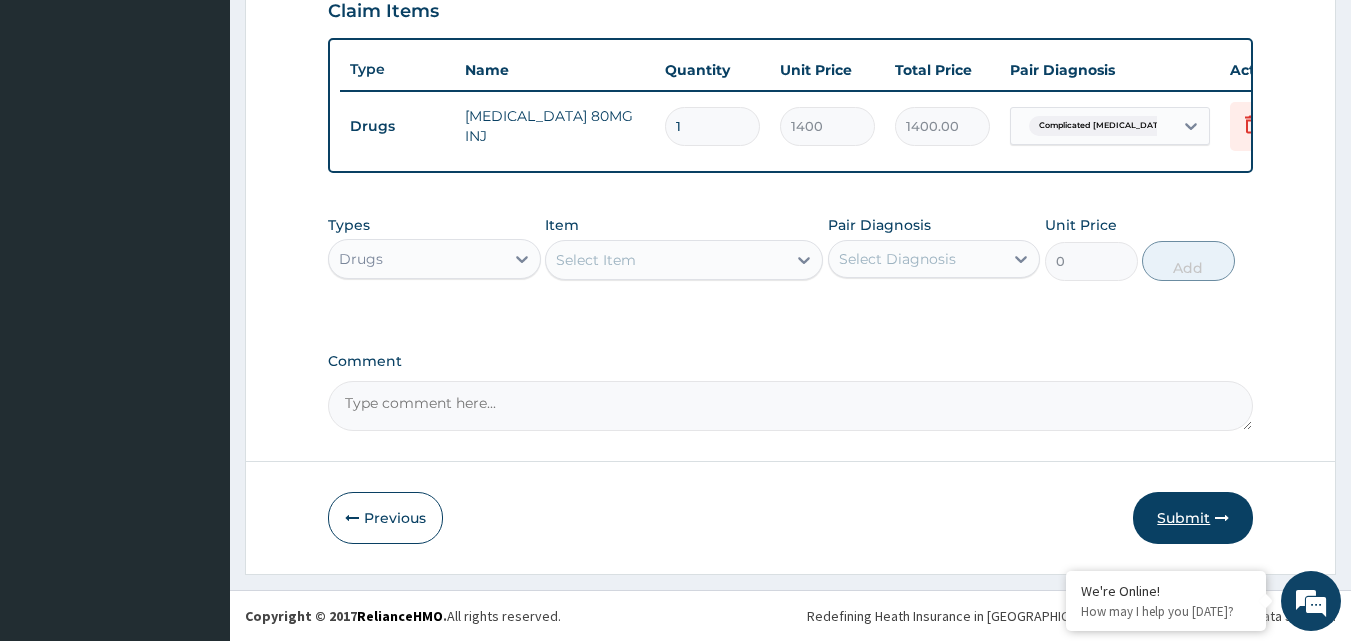 click on "Submit" at bounding box center [1193, 518] 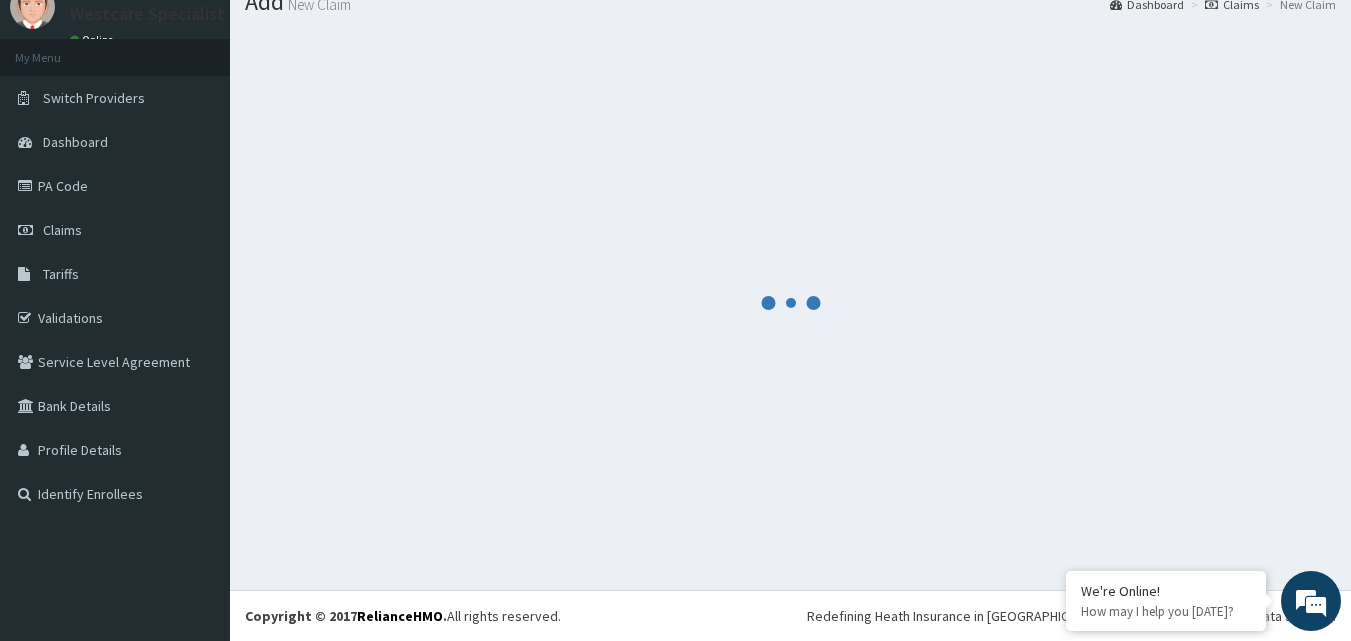 scroll, scrollTop: 0, scrollLeft: 0, axis: both 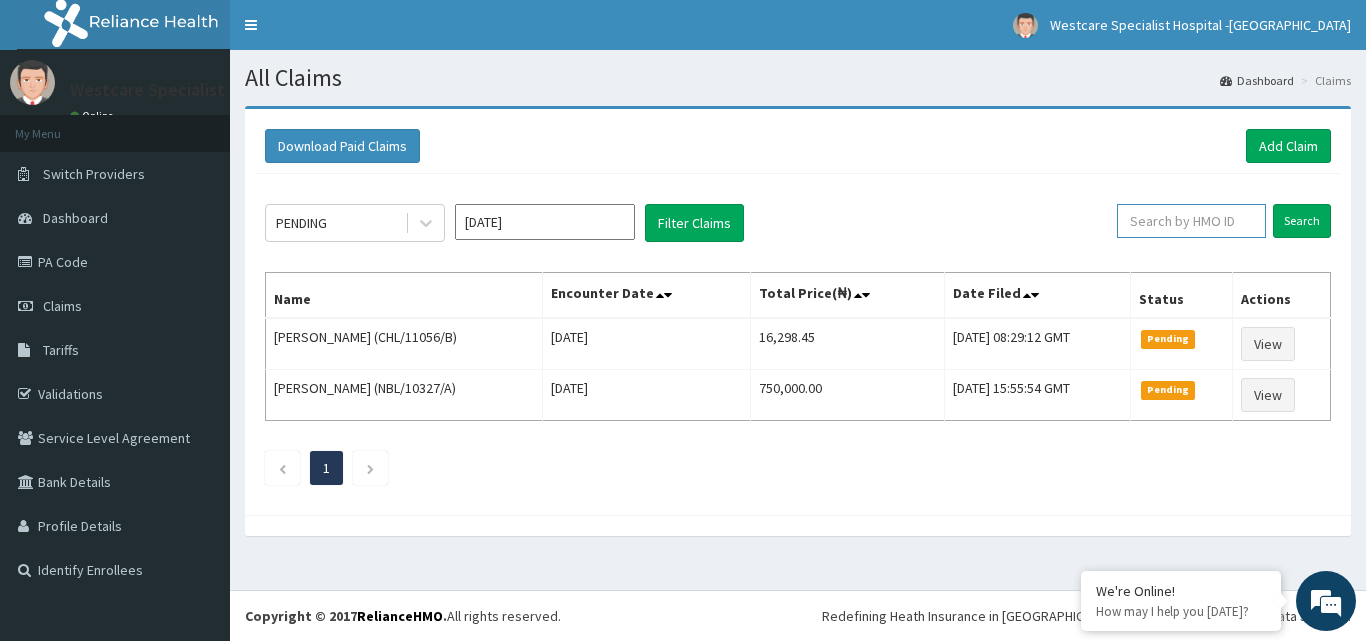 click at bounding box center [1191, 221] 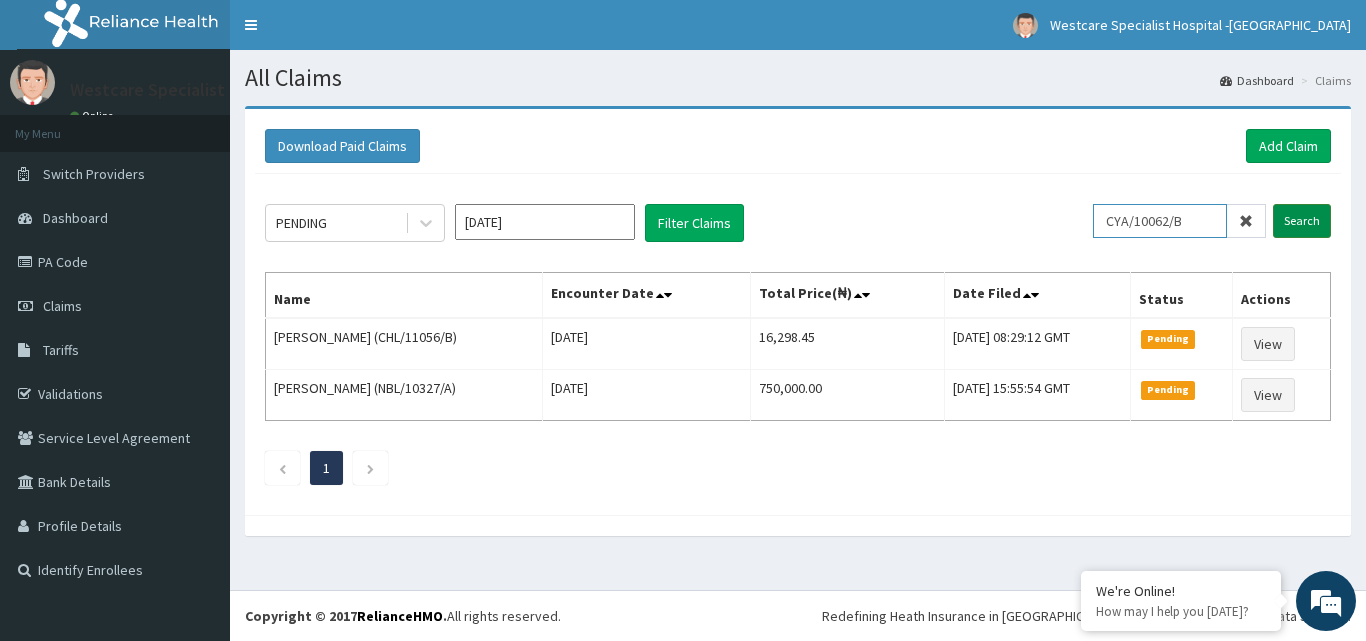 type on "CYA/10062/B" 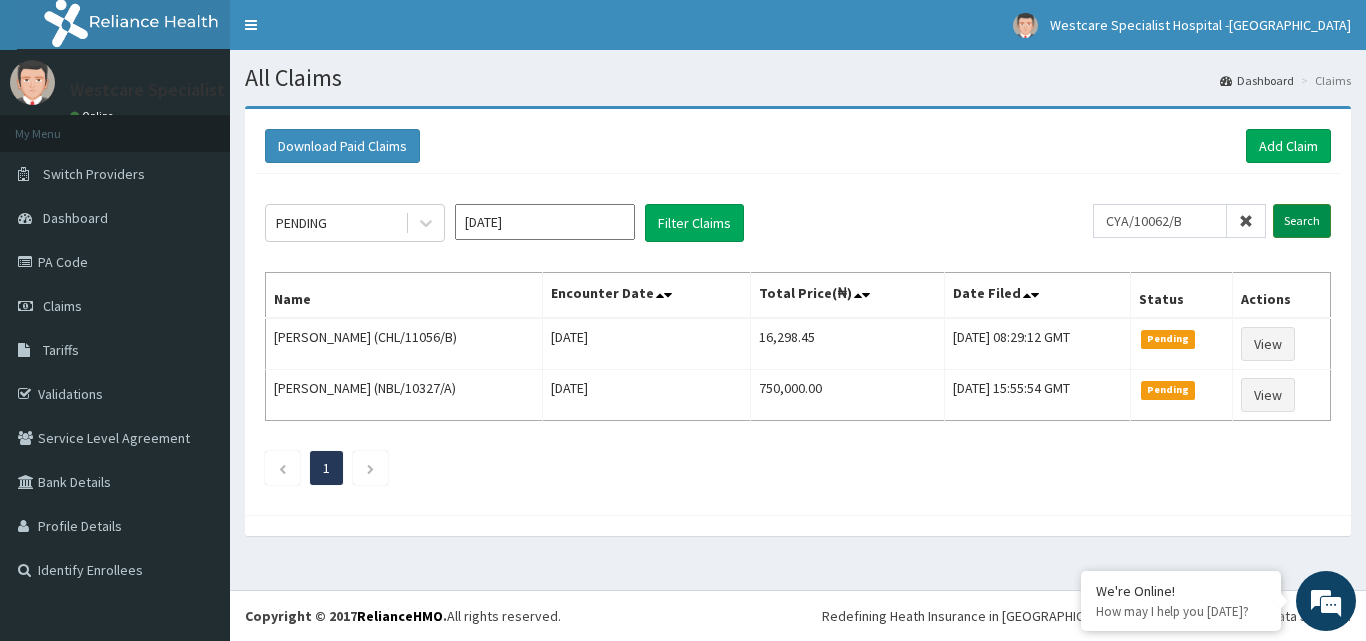 click on "Search" at bounding box center [1302, 221] 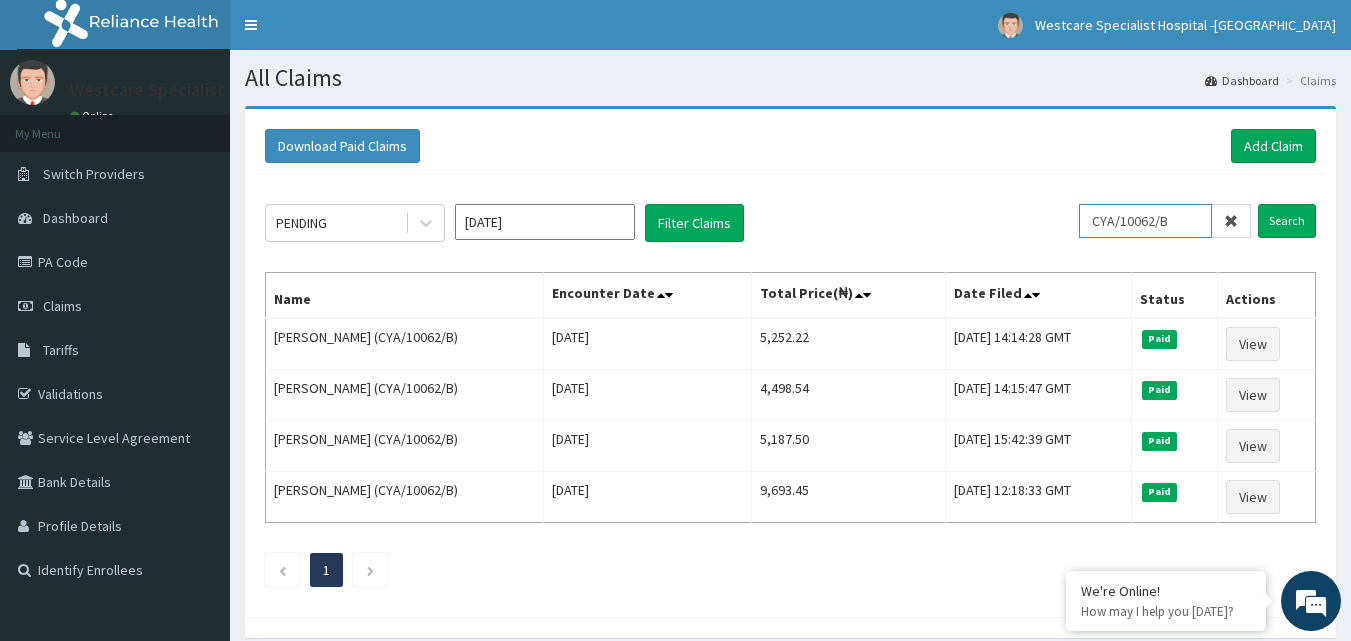 click on "CYA/10062/B" at bounding box center (1145, 221) 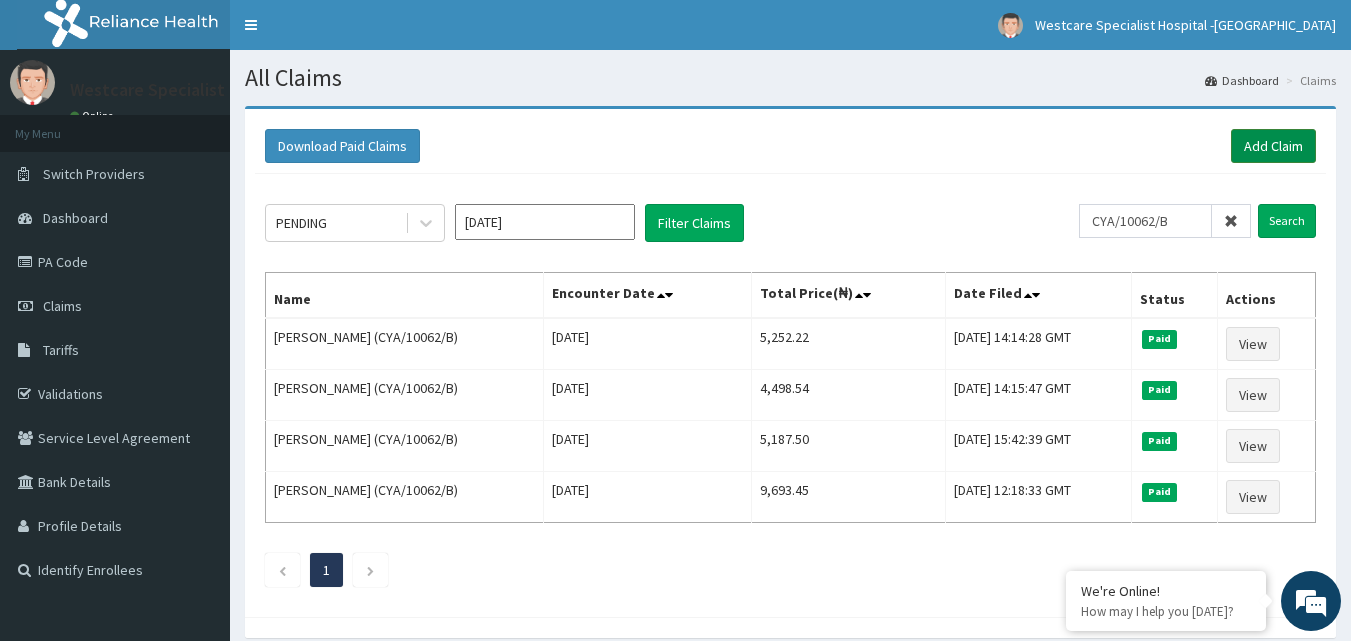 click on "Add Claim" at bounding box center (1273, 146) 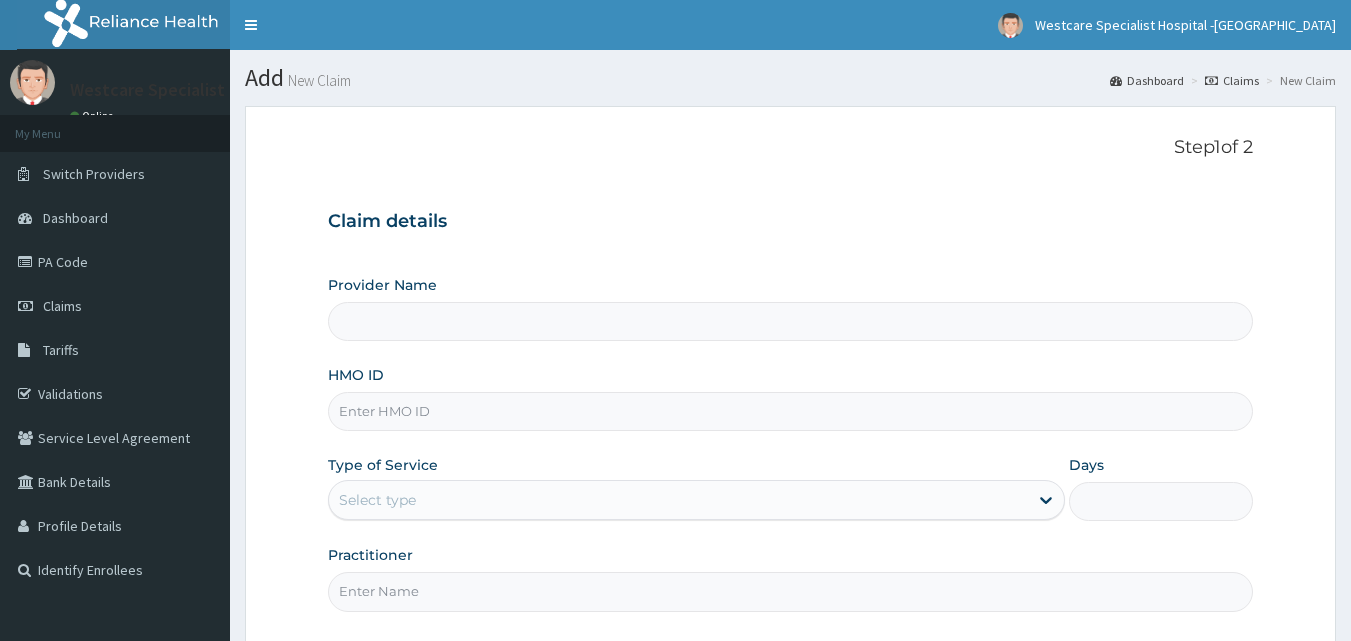 scroll, scrollTop: 0, scrollLeft: 0, axis: both 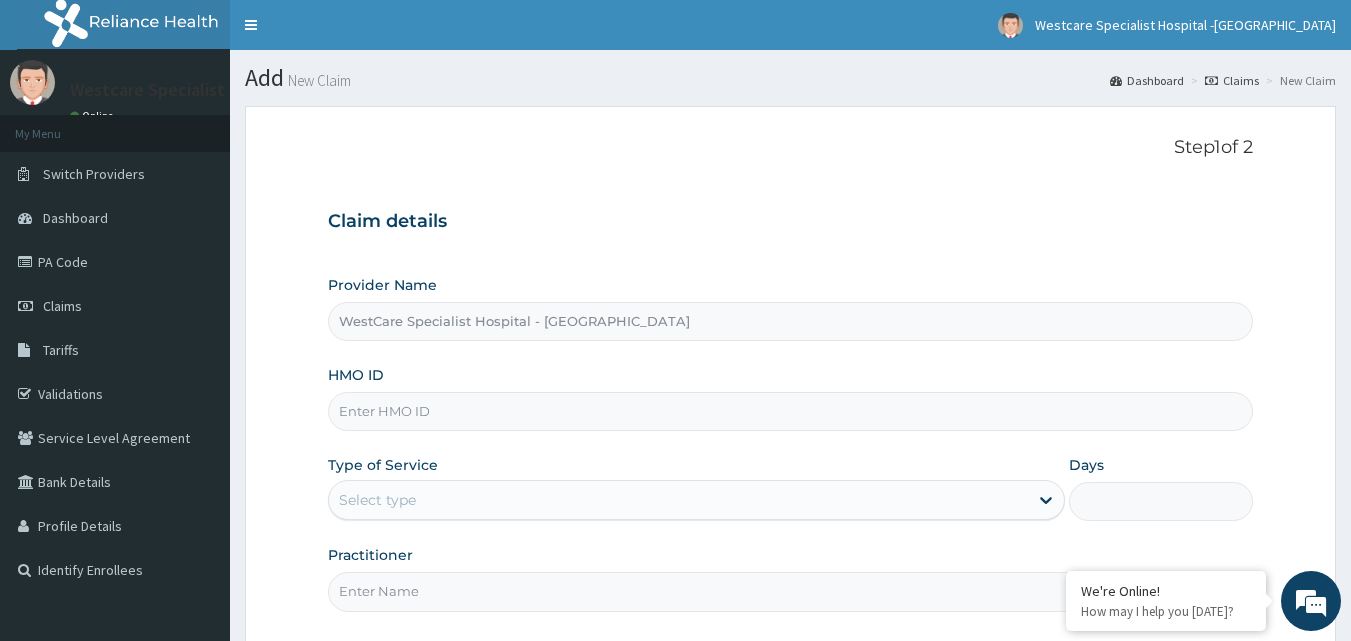 type on "WestCare Specialist Hospital - [GEOGRAPHIC_DATA]" 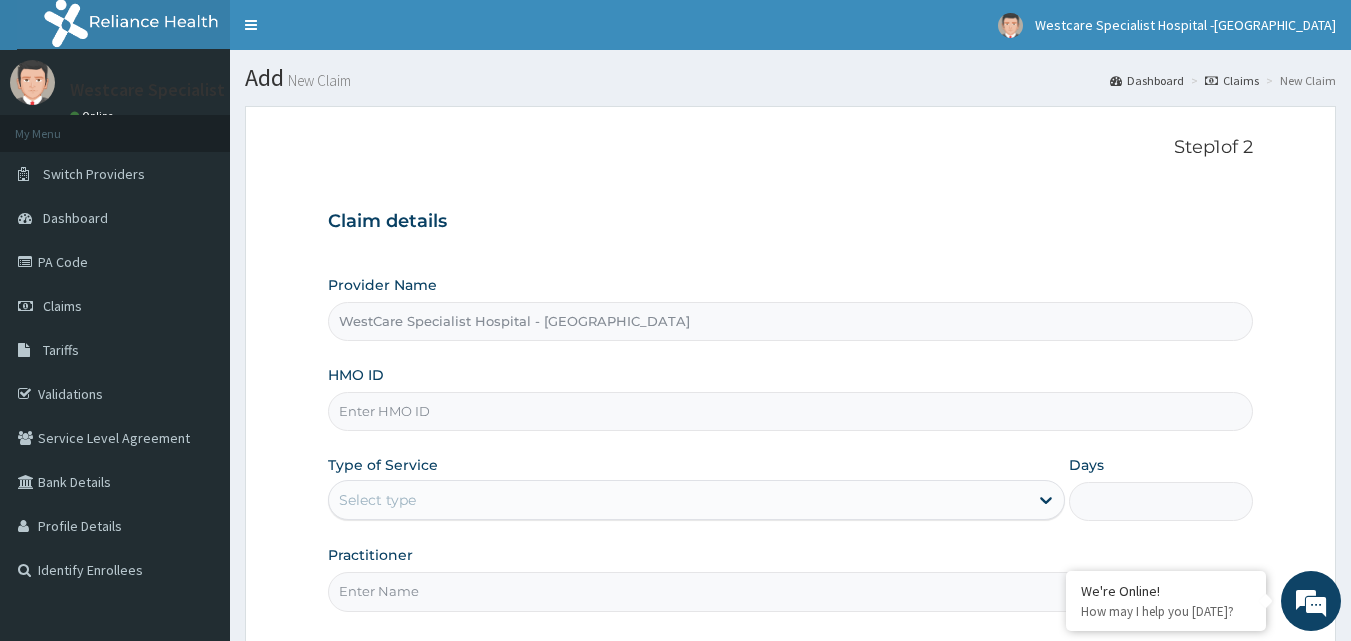 scroll, scrollTop: 100, scrollLeft: 0, axis: vertical 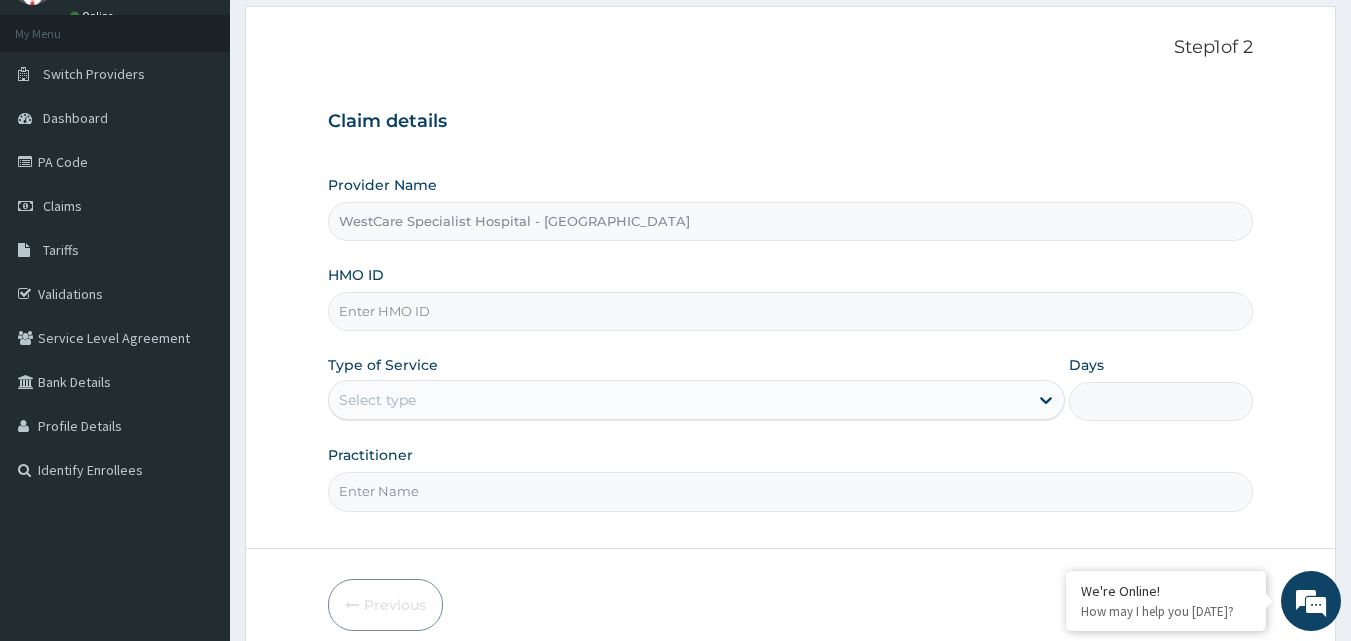 click on "HMO ID" at bounding box center (791, 311) 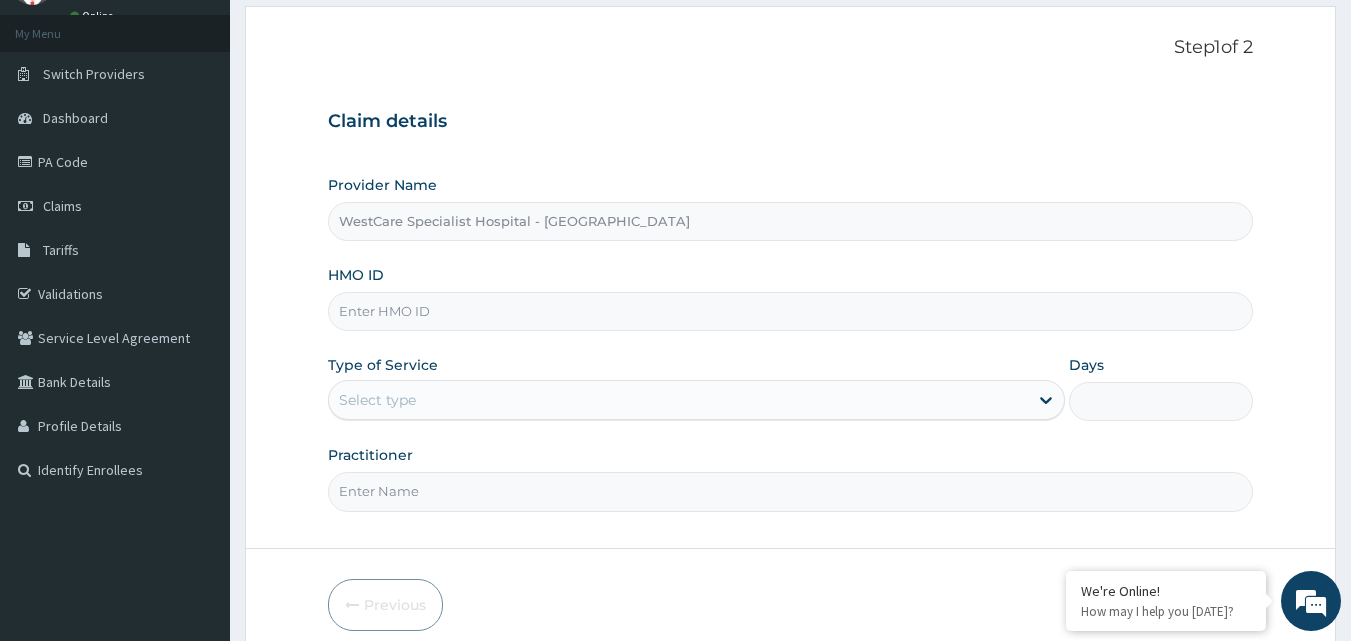 paste on "CYA/10062/B" 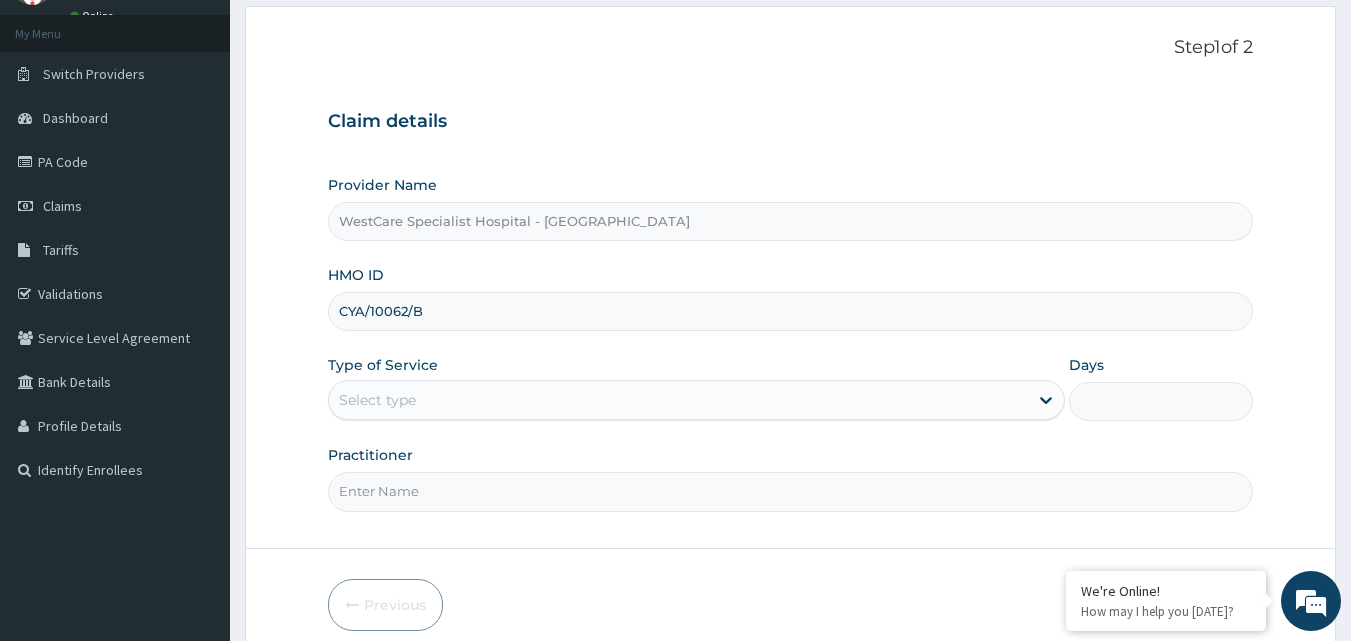 type on "CYA/10062/B" 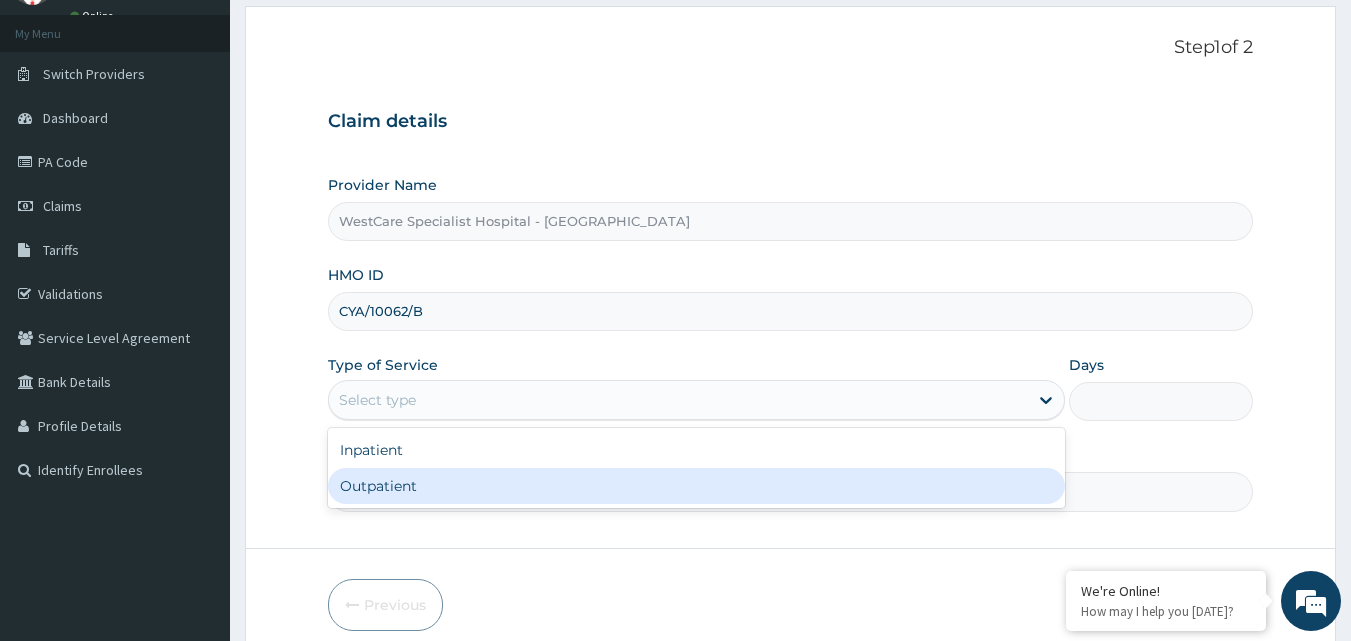 click on "Outpatient" at bounding box center [696, 486] 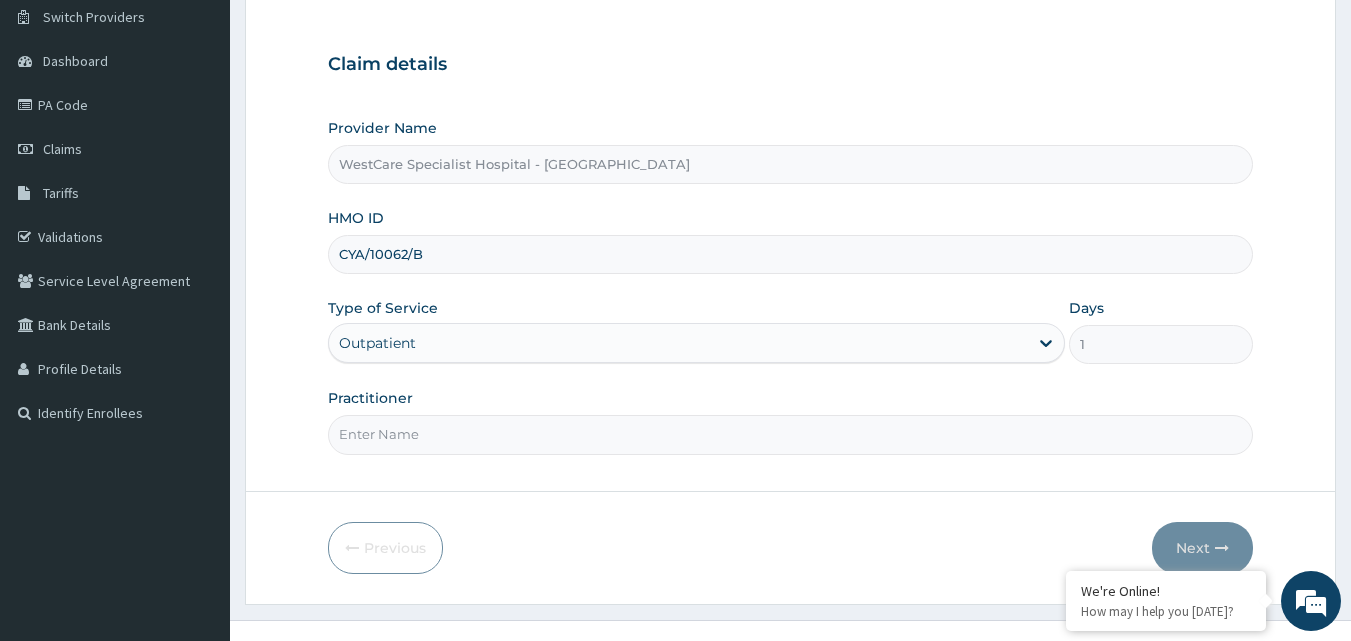 scroll, scrollTop: 187, scrollLeft: 0, axis: vertical 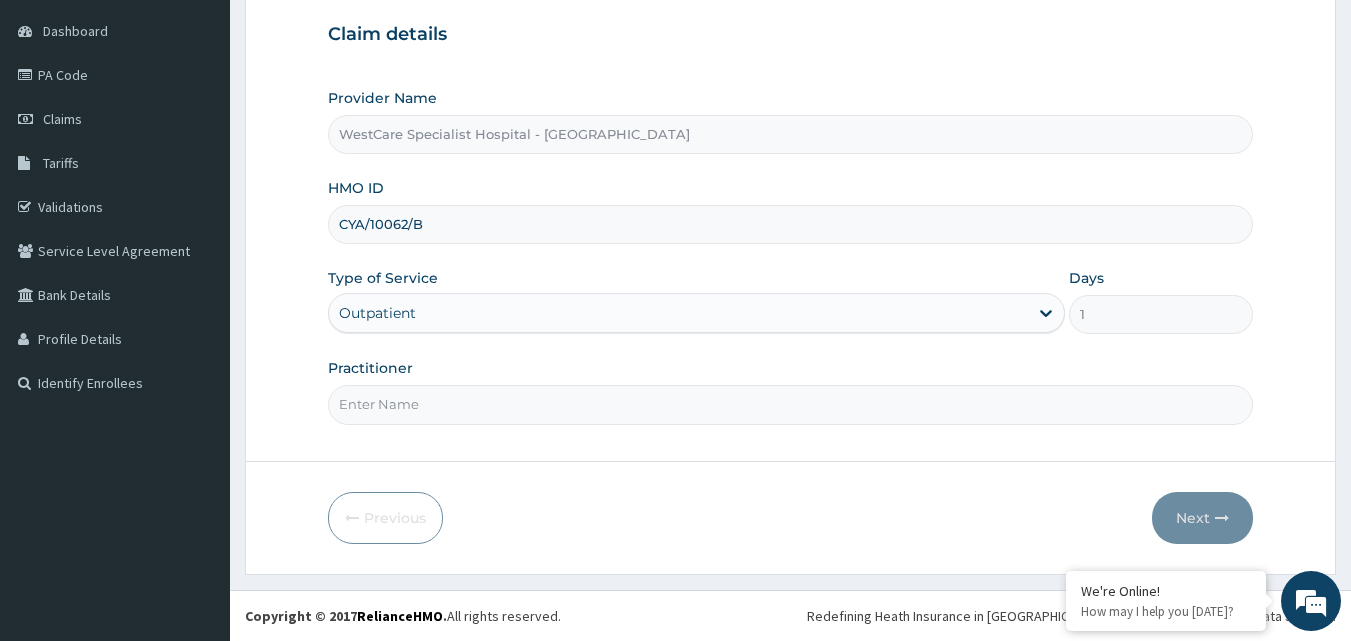 click on "Practitioner" at bounding box center [791, 404] 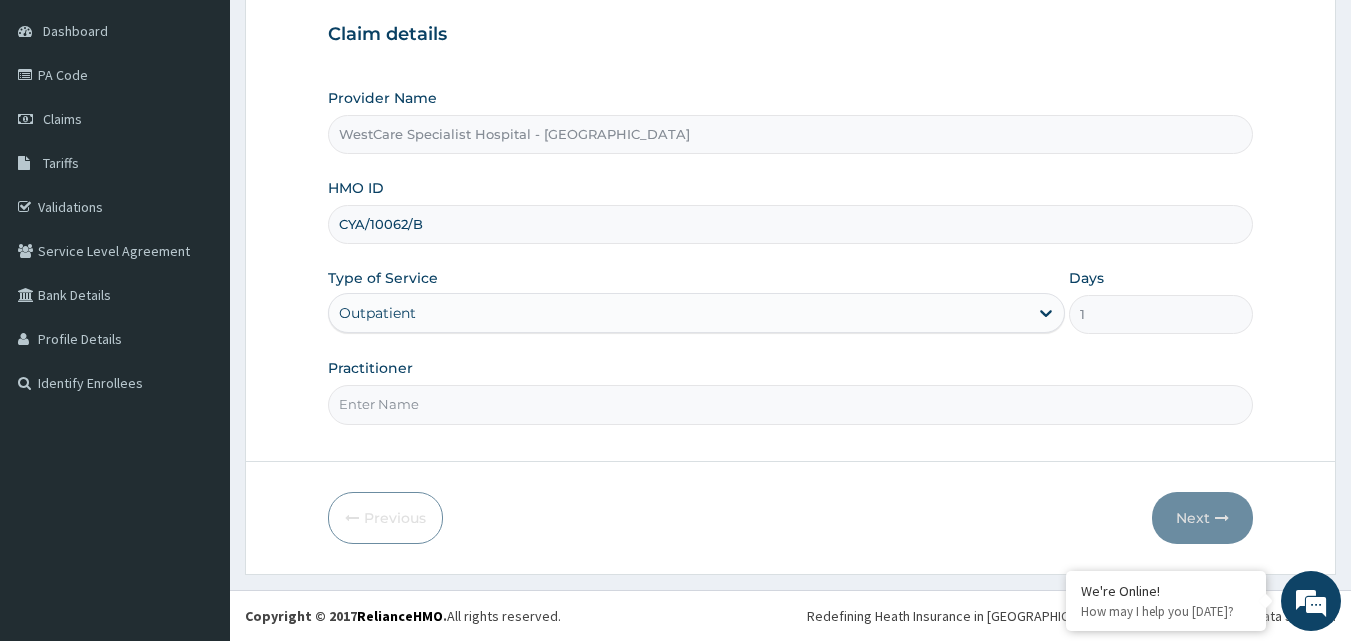 type on "OBIDEYI" 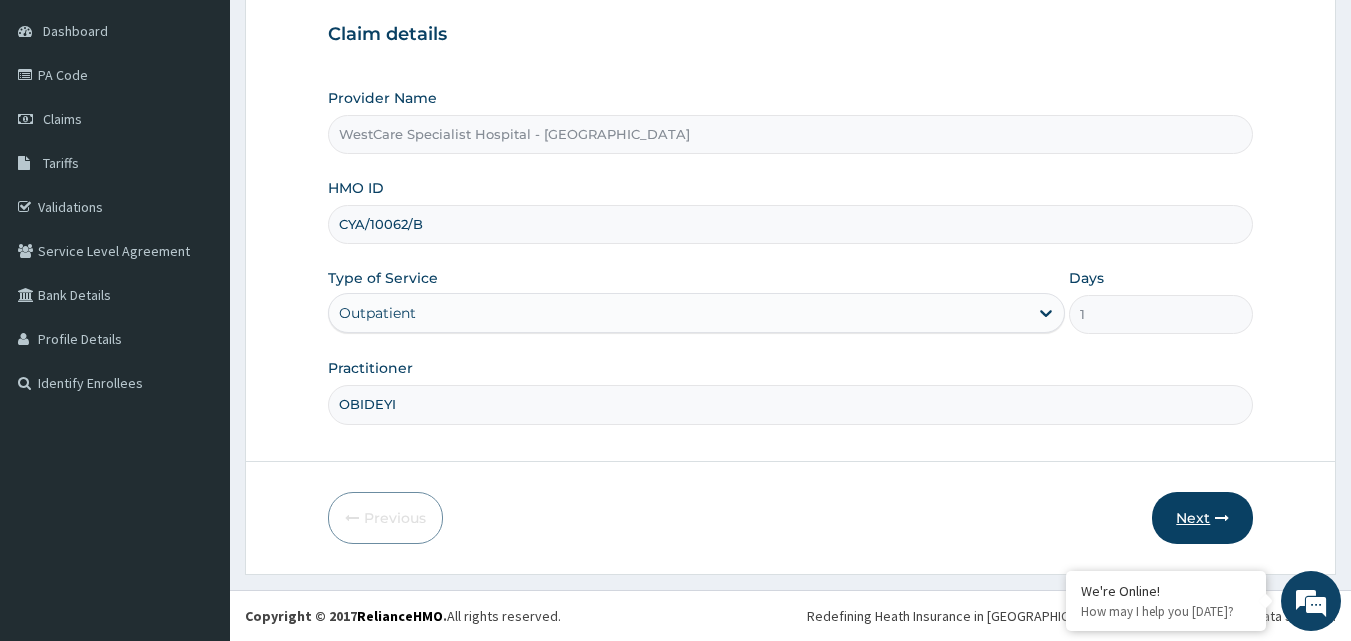 click on "Next" at bounding box center [1202, 518] 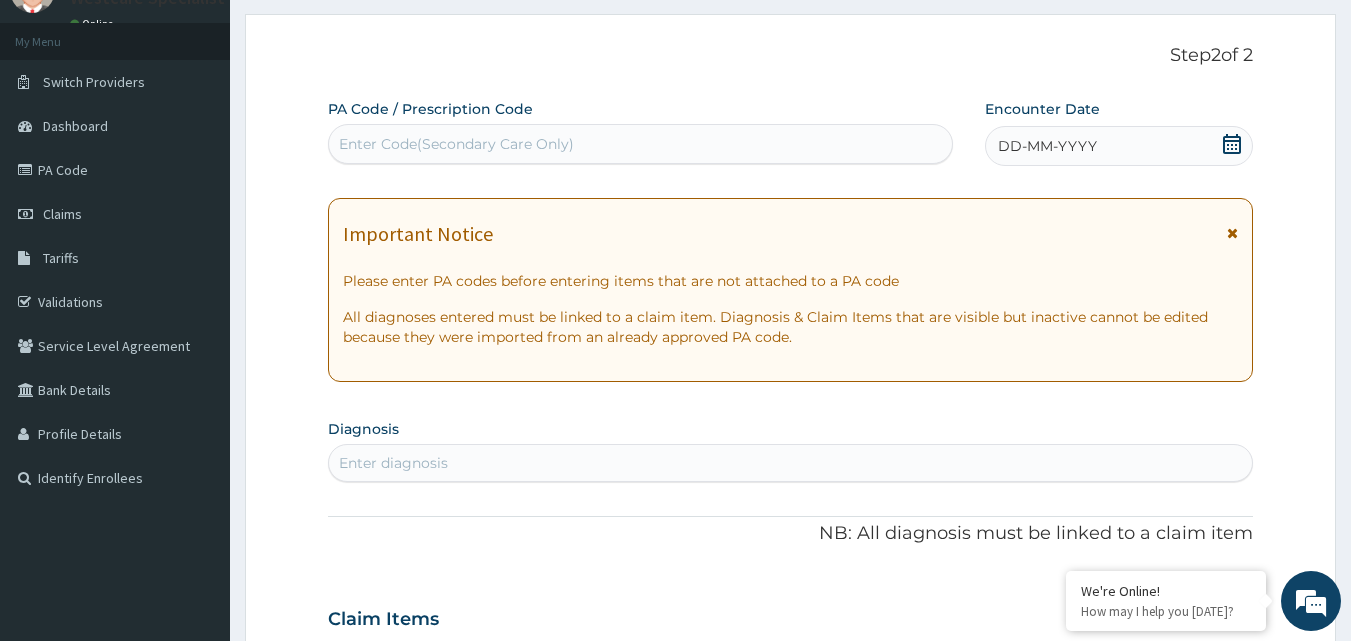scroll, scrollTop: 0, scrollLeft: 0, axis: both 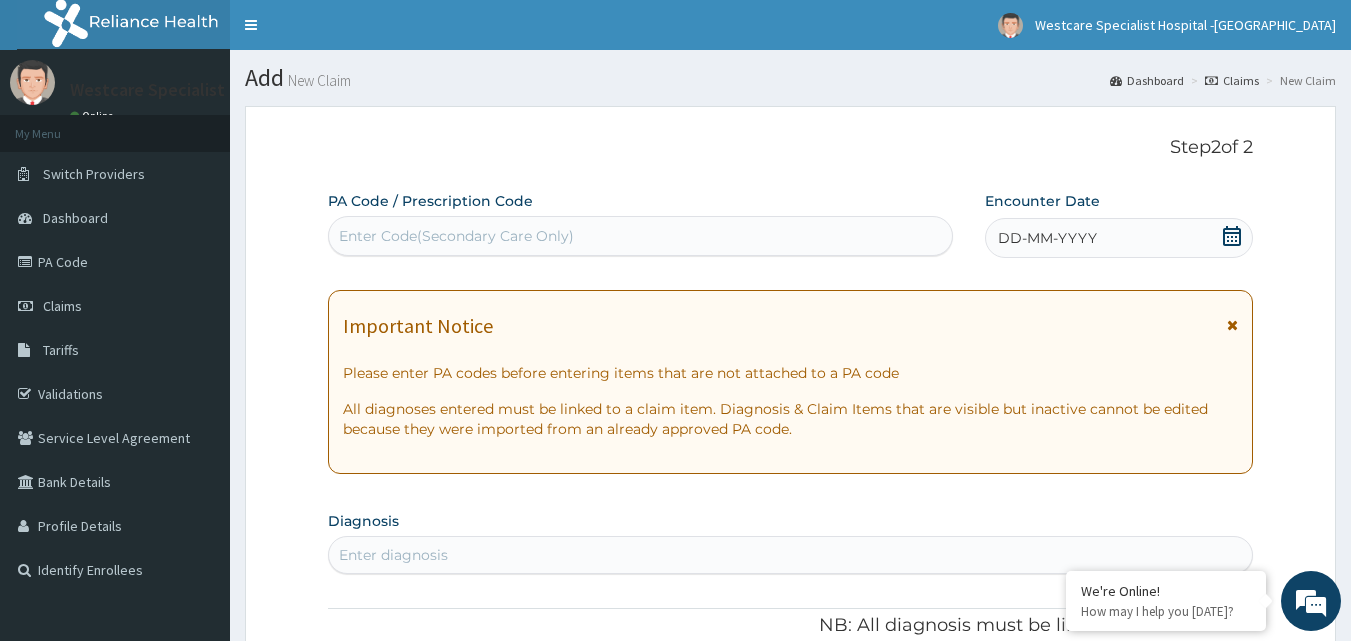 click on "Enter Code(Secondary Care Only)" at bounding box center (641, 236) 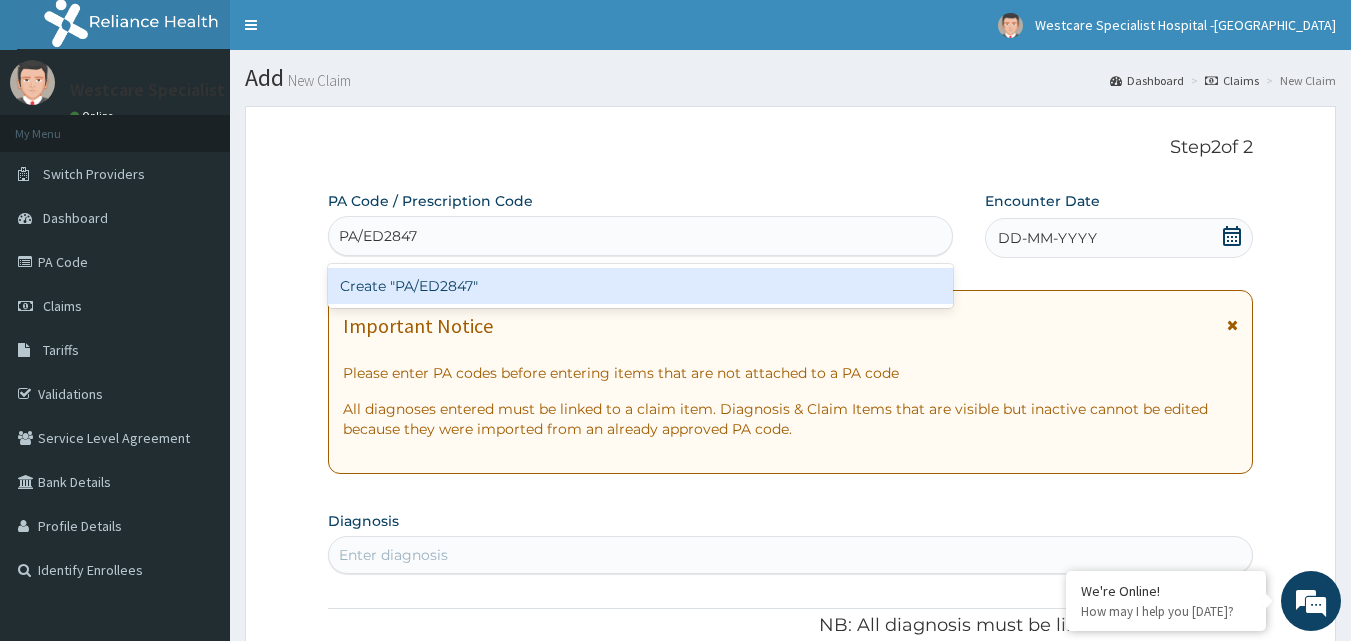 click on "Create "PA/ED2847"" at bounding box center [641, 286] 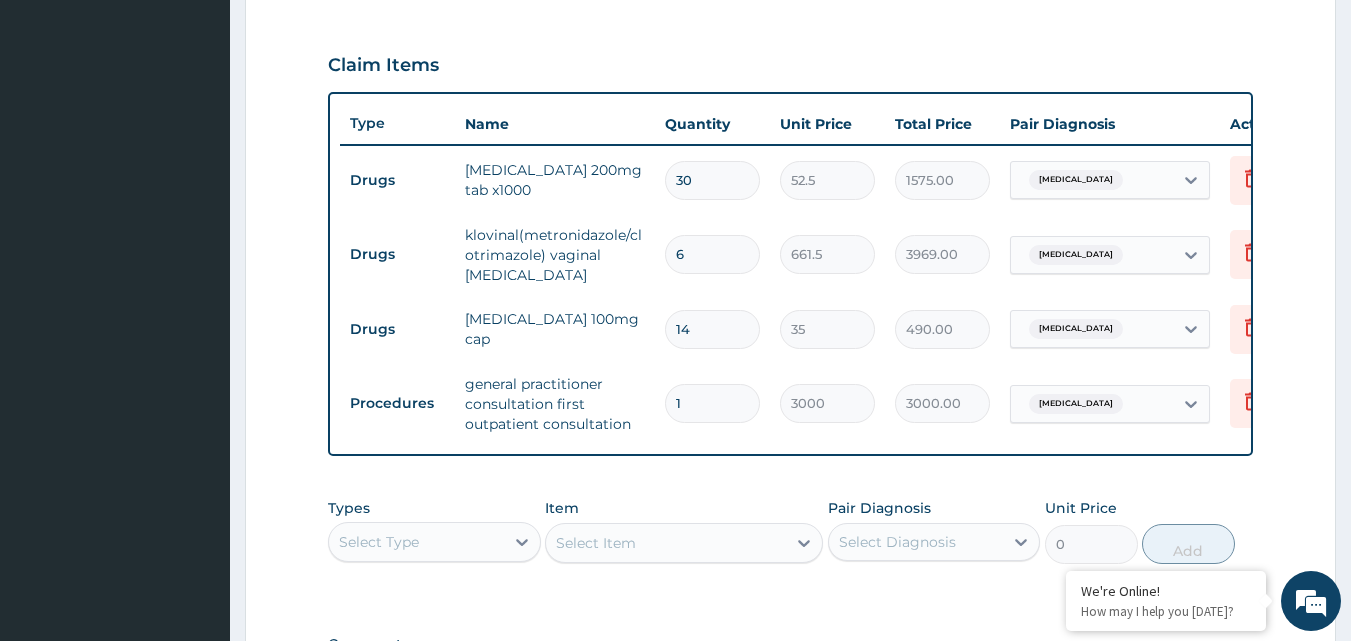 scroll, scrollTop: 650, scrollLeft: 0, axis: vertical 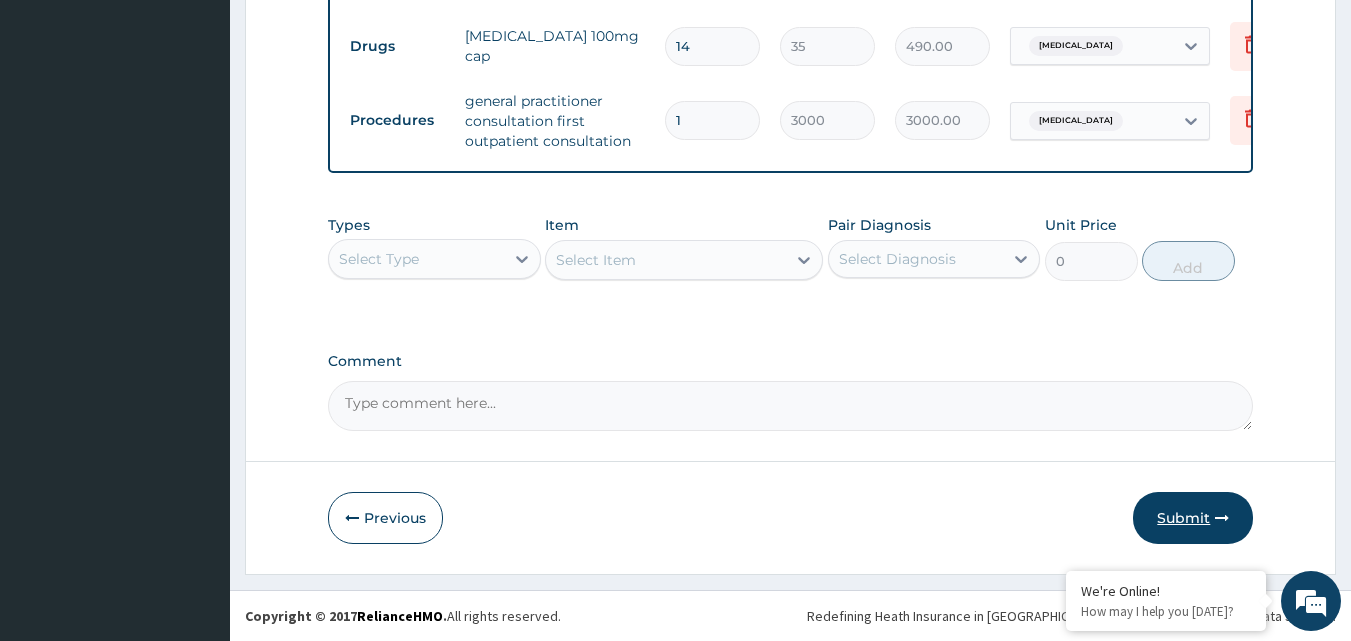 click on "Submit" at bounding box center [1193, 518] 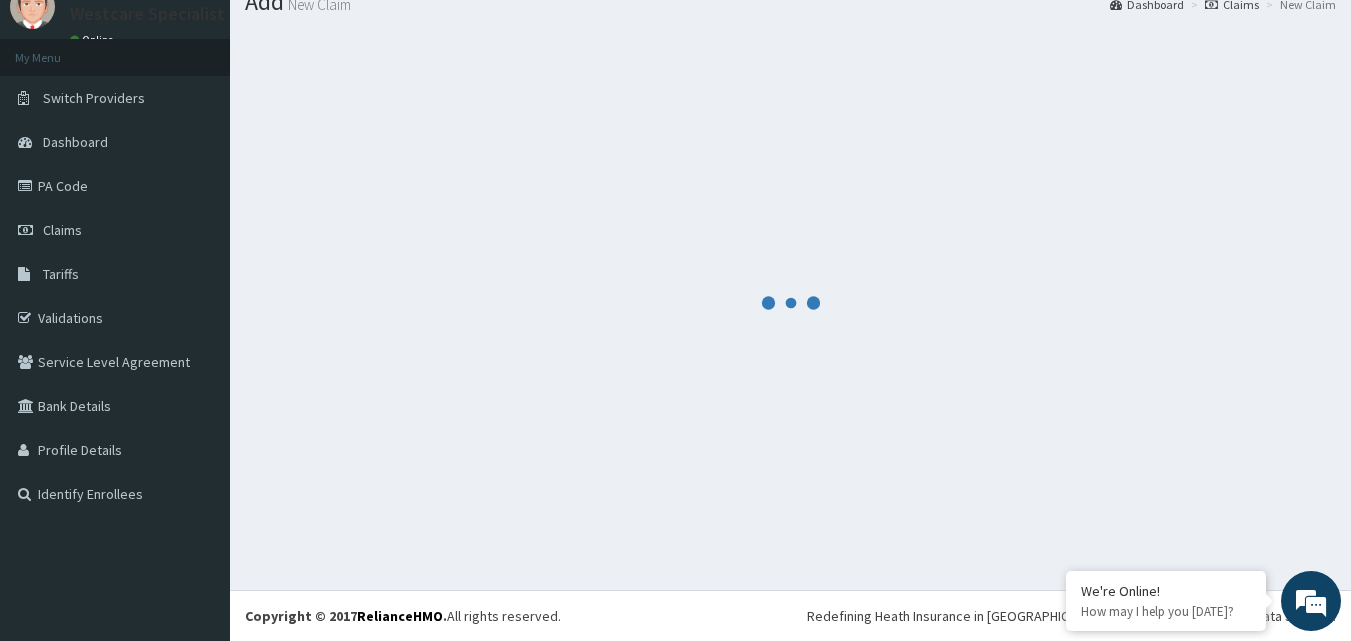 scroll, scrollTop: 0, scrollLeft: 0, axis: both 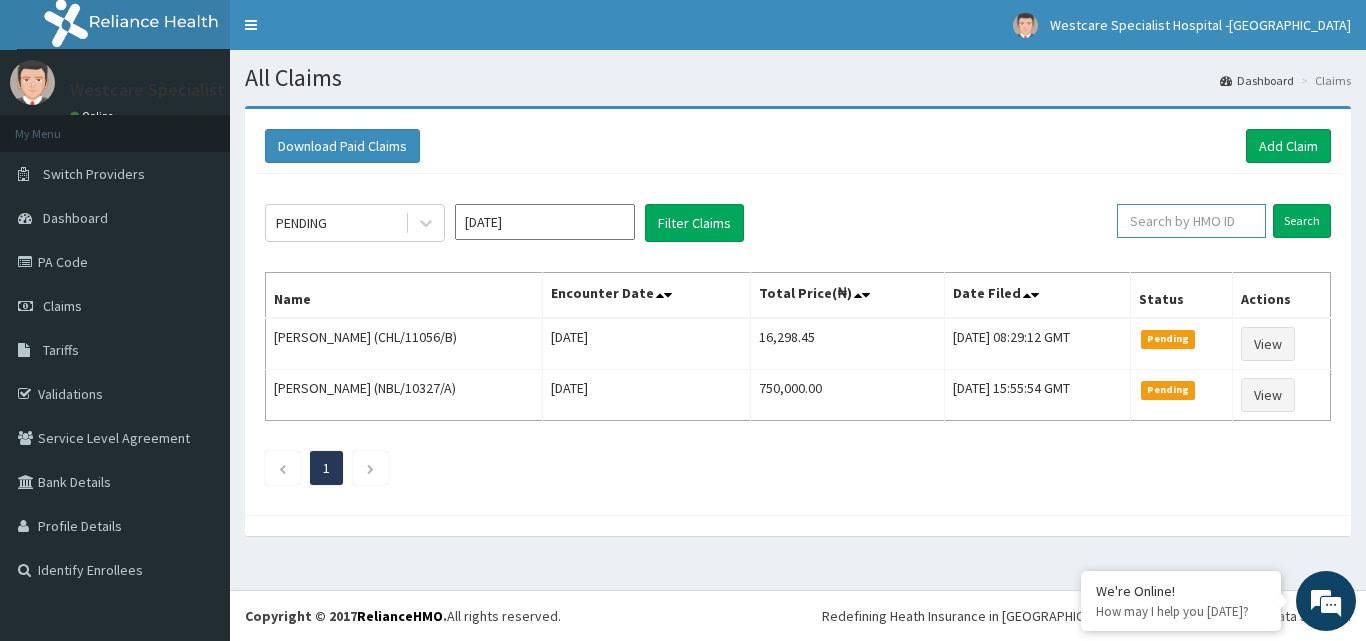 click at bounding box center (1191, 221) 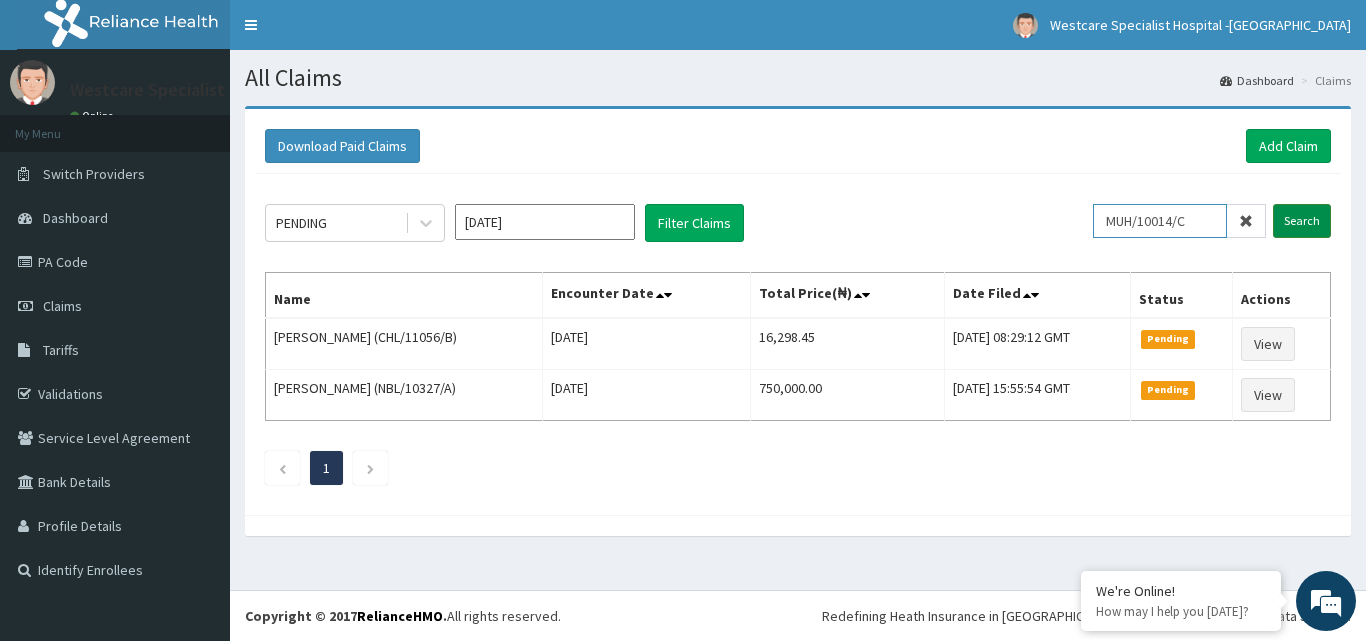 type on "MUH/10014/C" 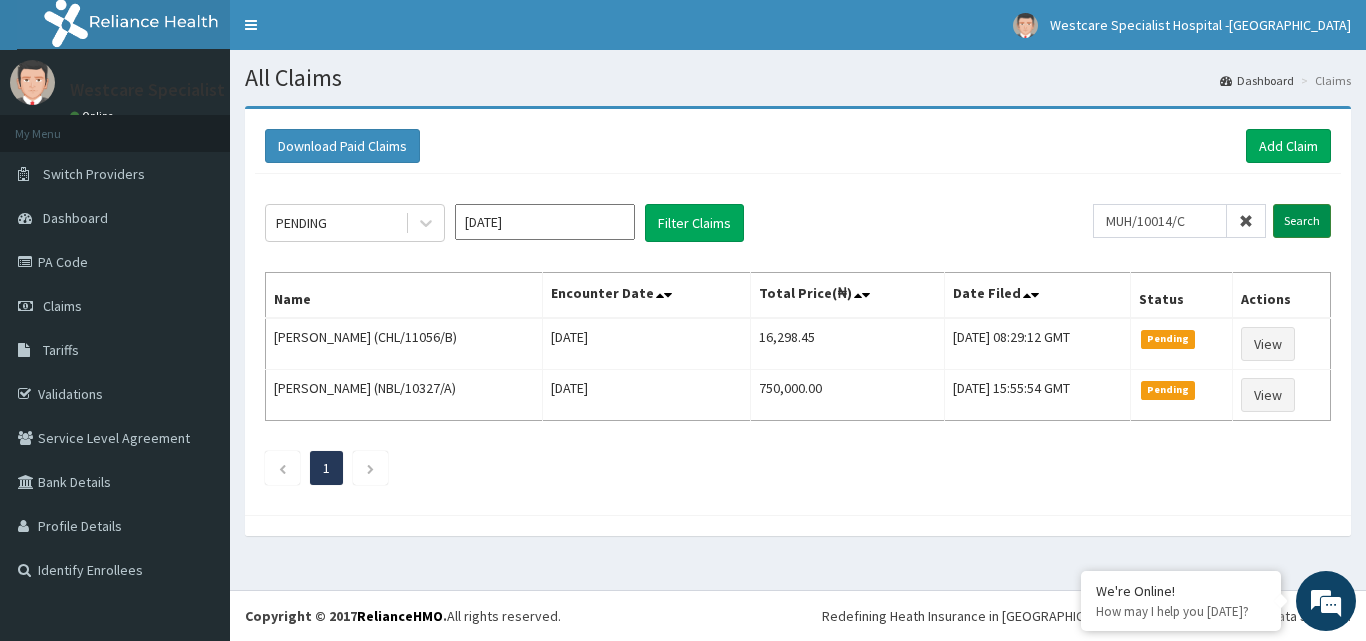 click on "Search" at bounding box center (1302, 221) 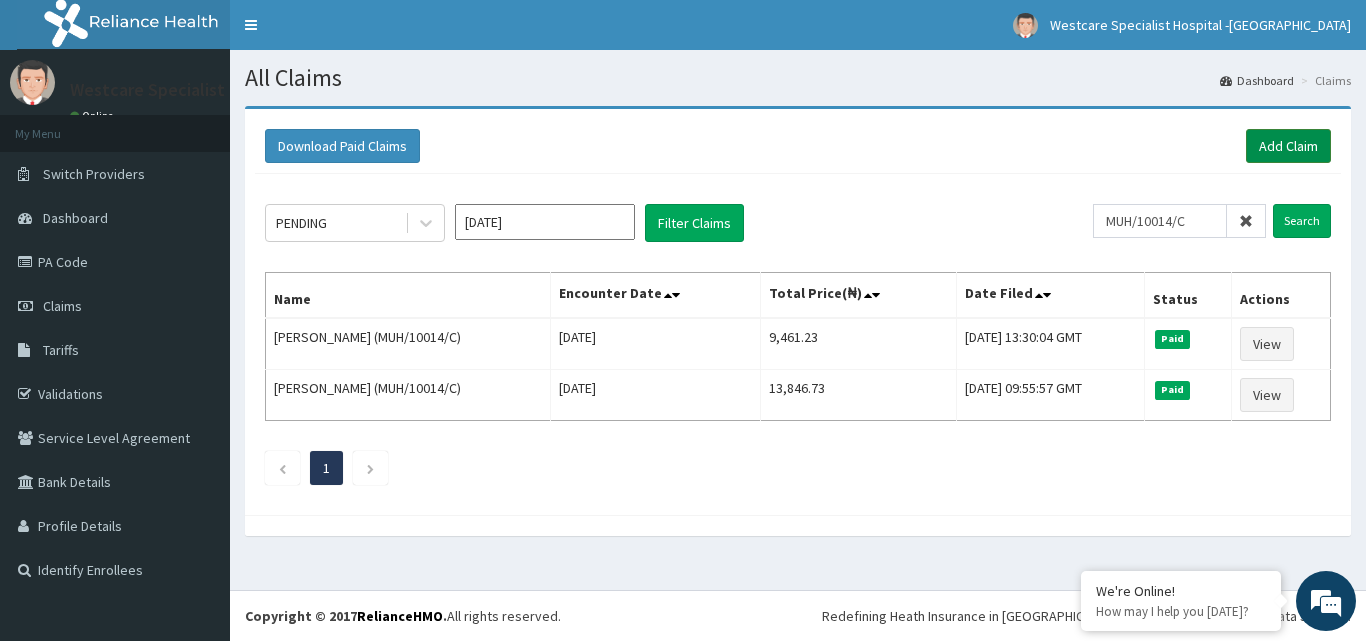 click on "Add Claim" at bounding box center [1288, 146] 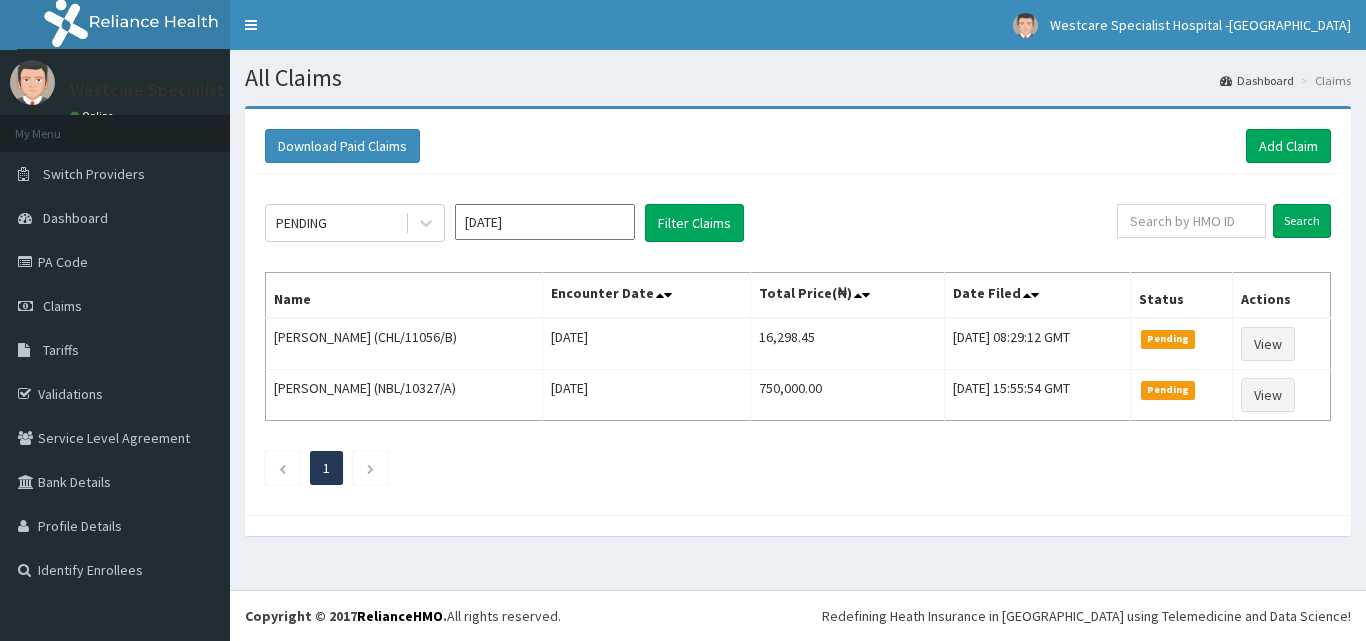 scroll, scrollTop: 0, scrollLeft: 0, axis: both 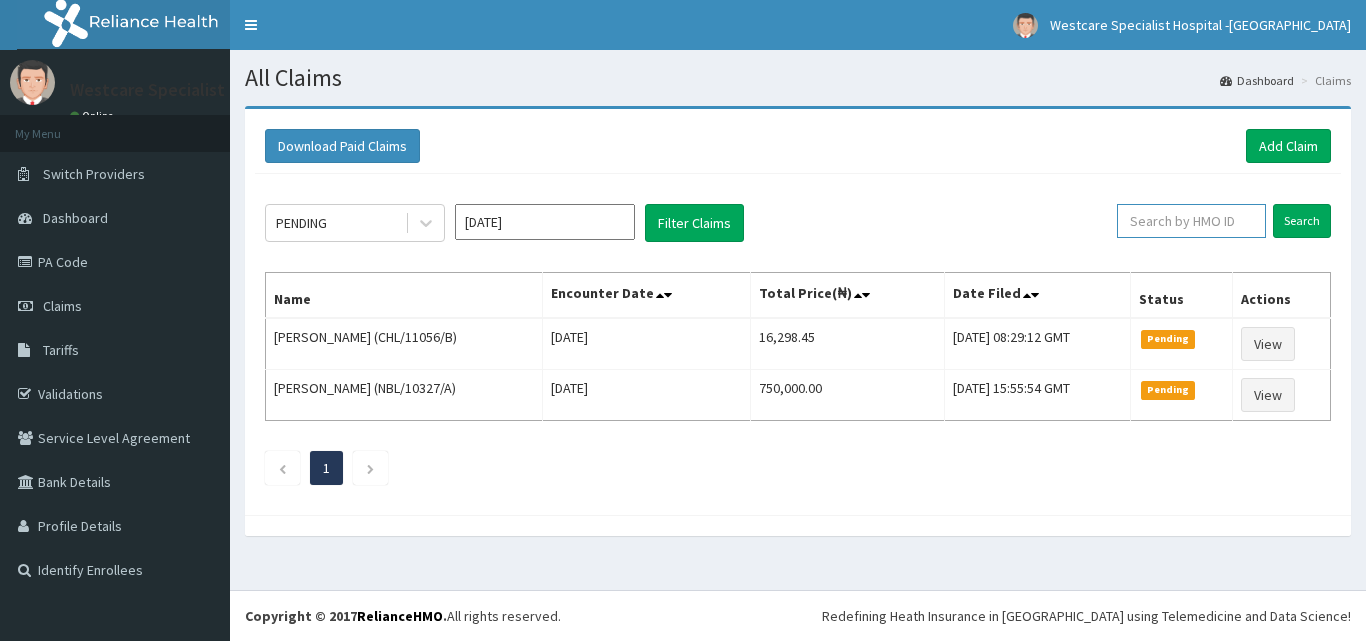 click at bounding box center (1191, 221) 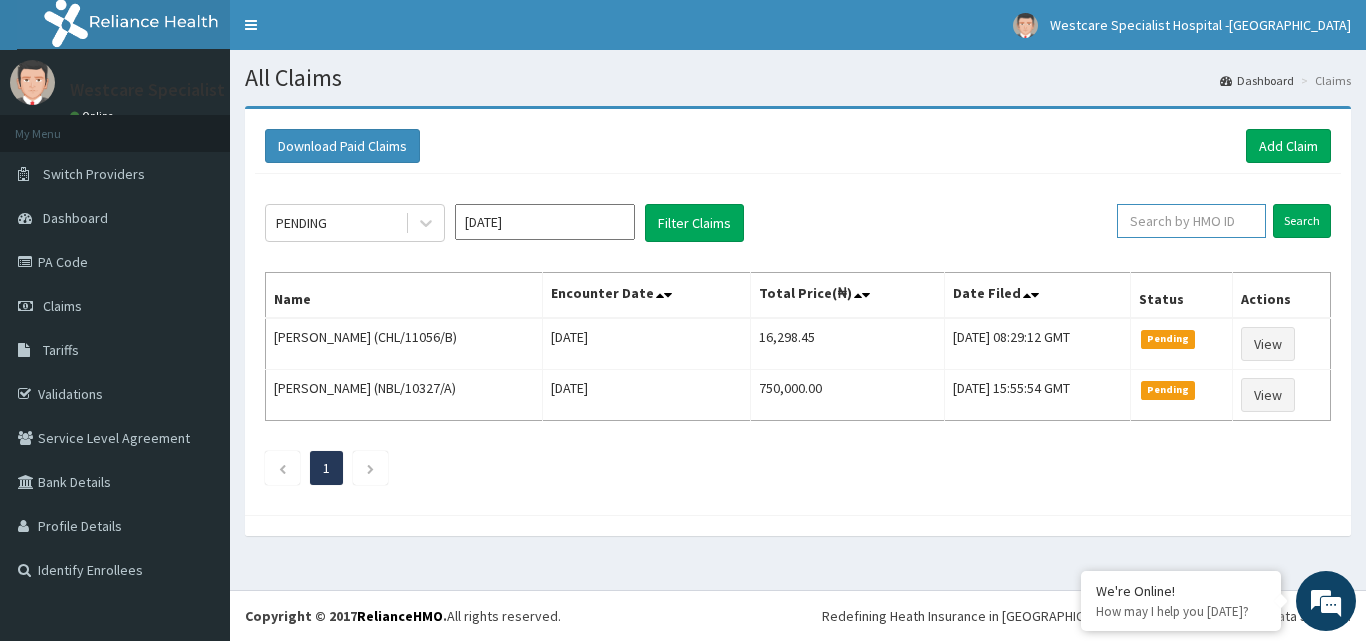 paste on "WAK/10034/A" 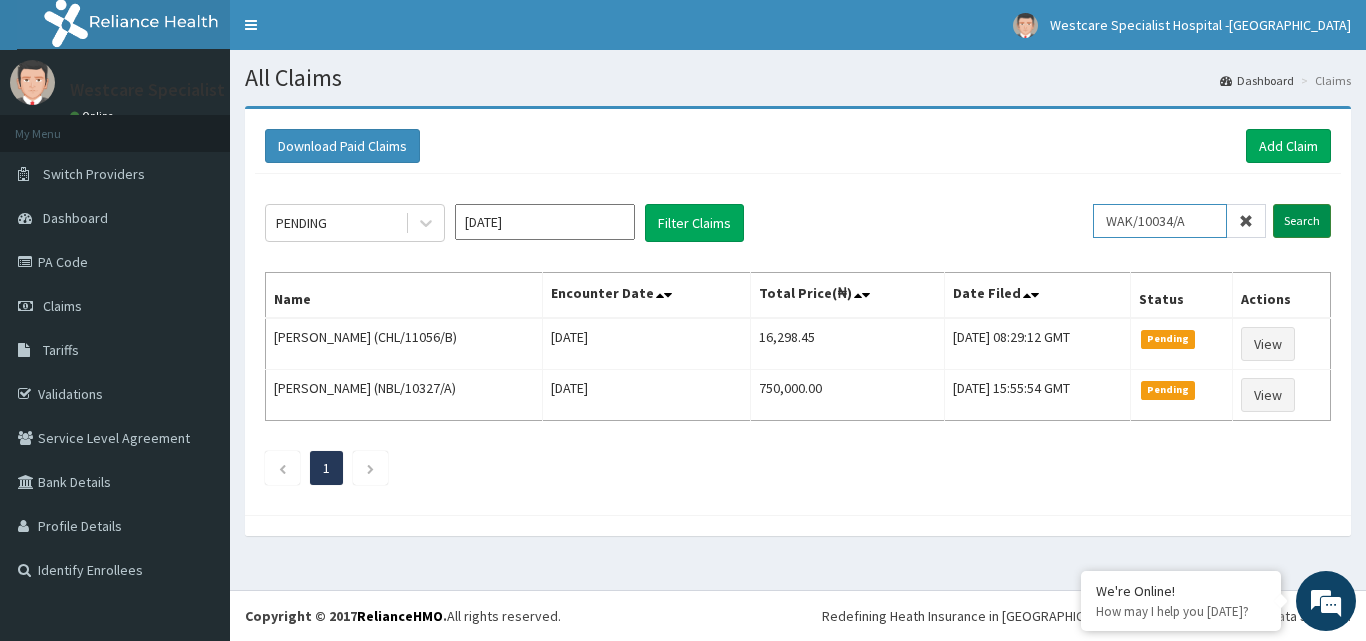 type on "WAK/10034/A" 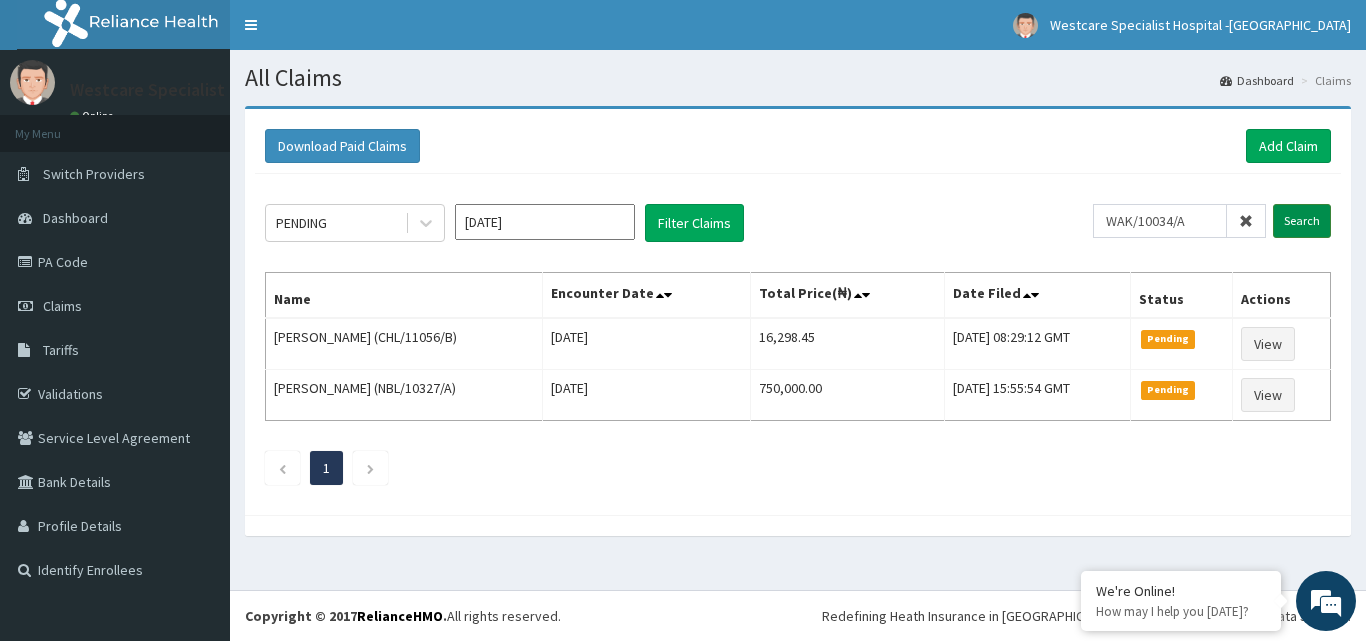 click on "Search" at bounding box center (1302, 221) 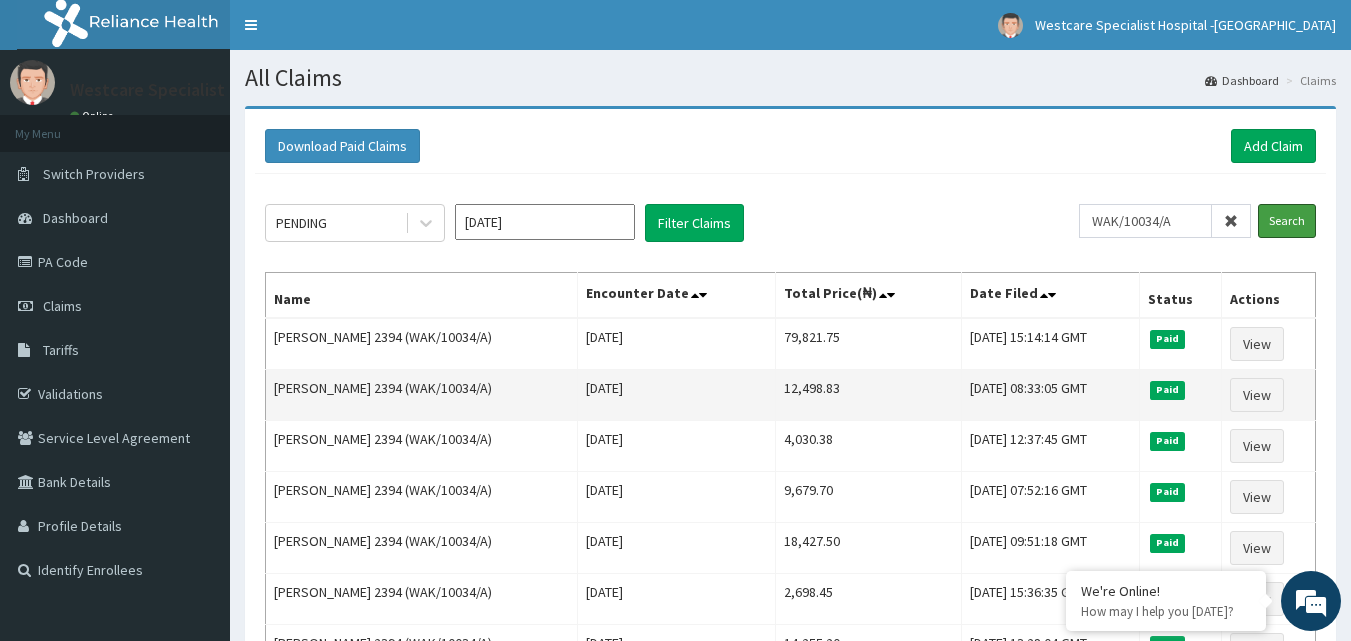 scroll, scrollTop: 0, scrollLeft: 0, axis: both 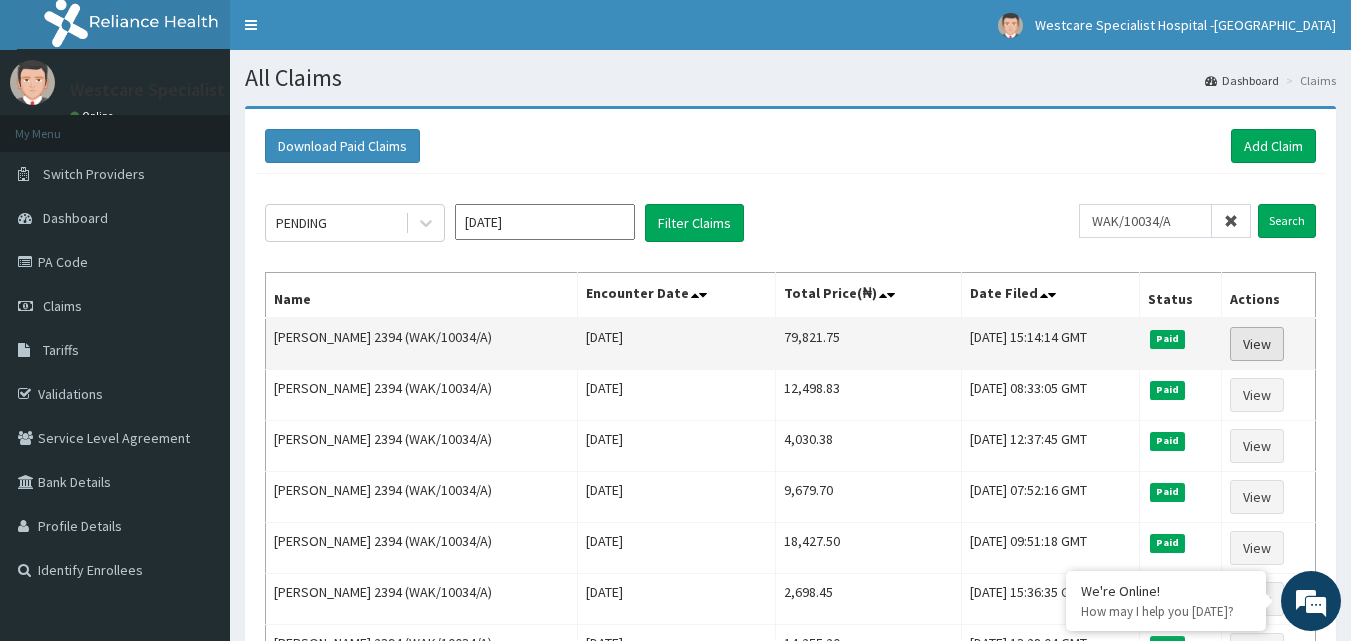 click on "View" at bounding box center [1257, 344] 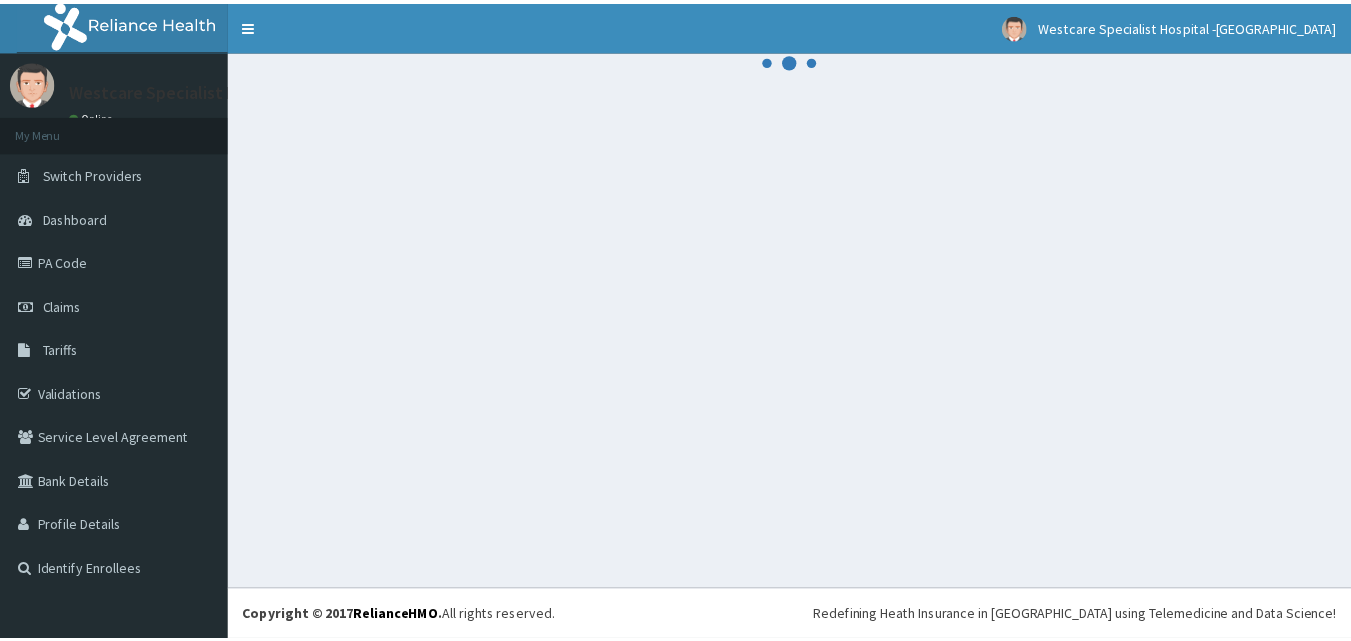 scroll, scrollTop: 0, scrollLeft: 0, axis: both 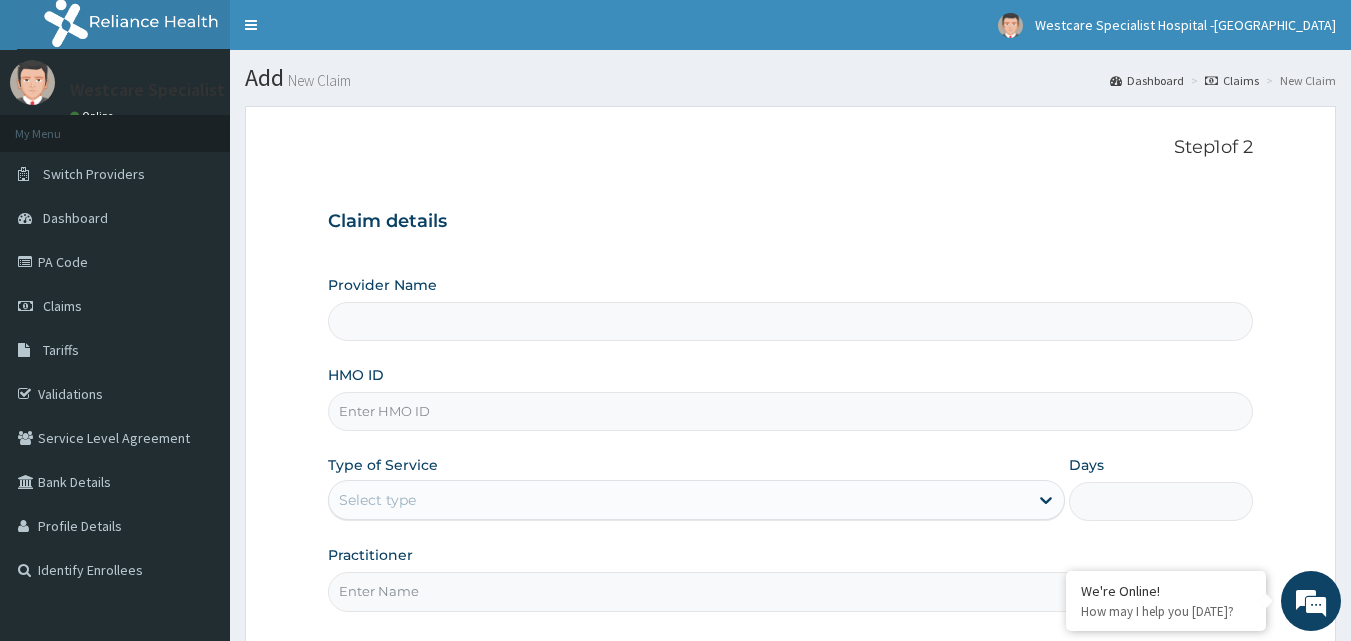 type on "WestCare Specialist Hospital - [GEOGRAPHIC_DATA]" 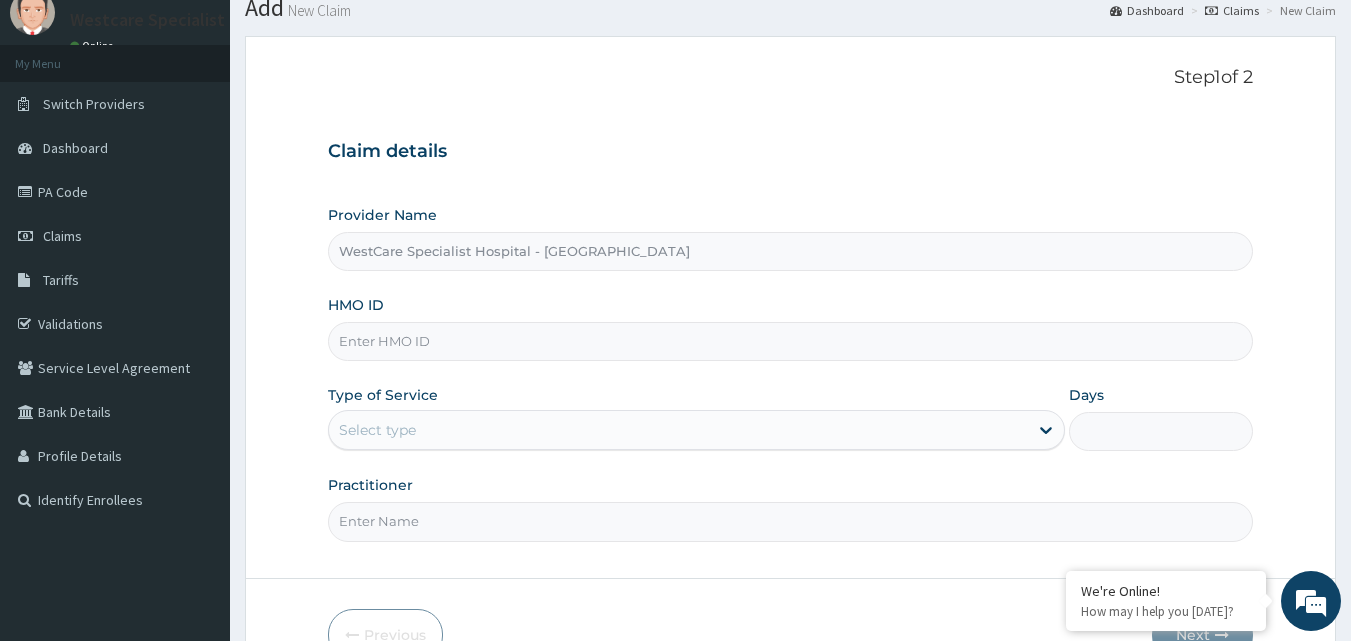 scroll, scrollTop: 187, scrollLeft: 0, axis: vertical 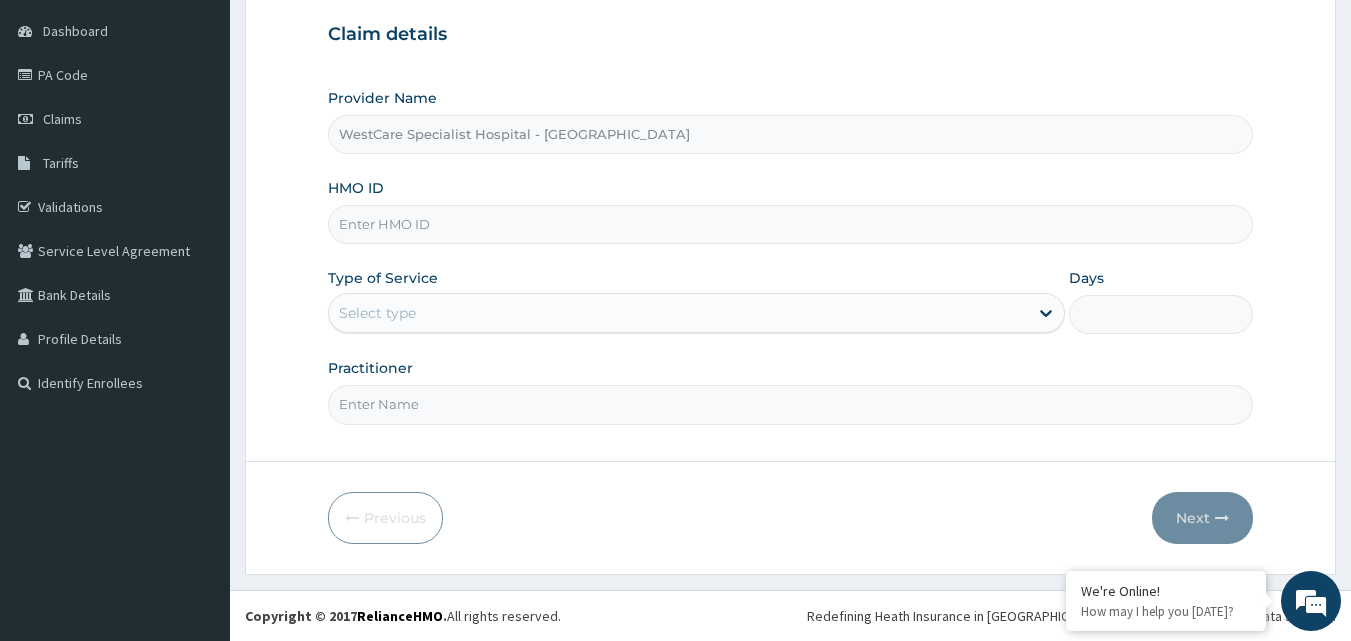 click on "HMO ID" at bounding box center [791, 224] 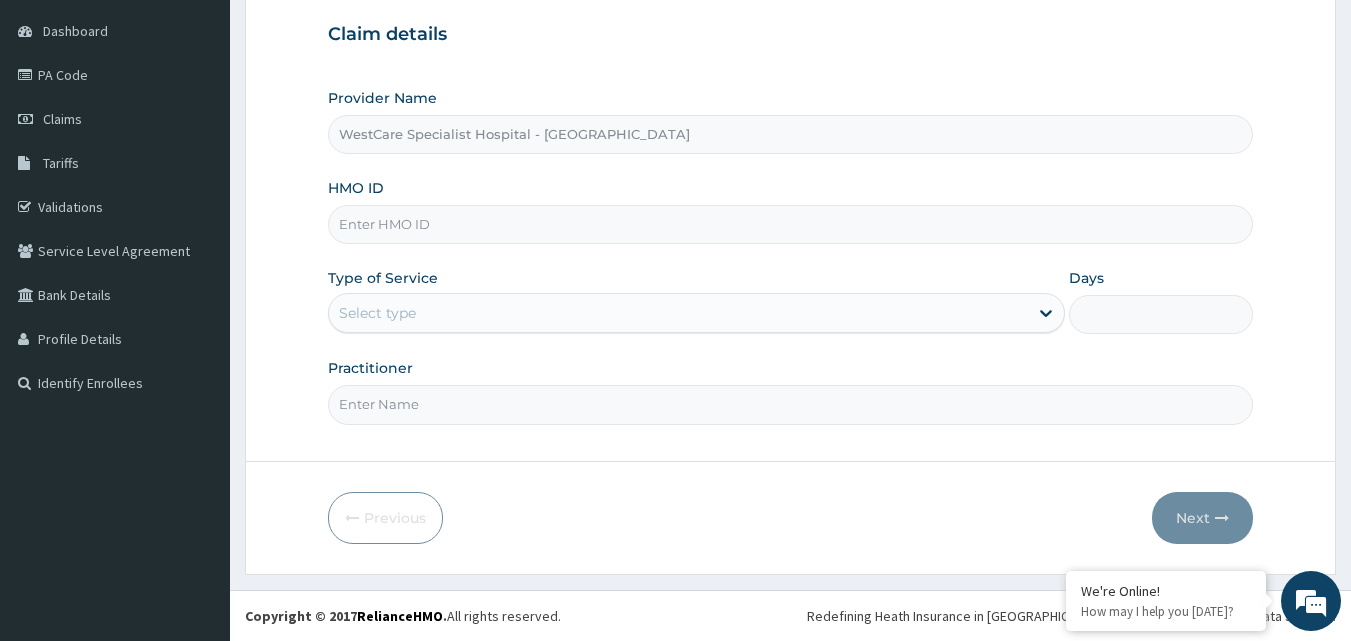scroll, scrollTop: 0, scrollLeft: 0, axis: both 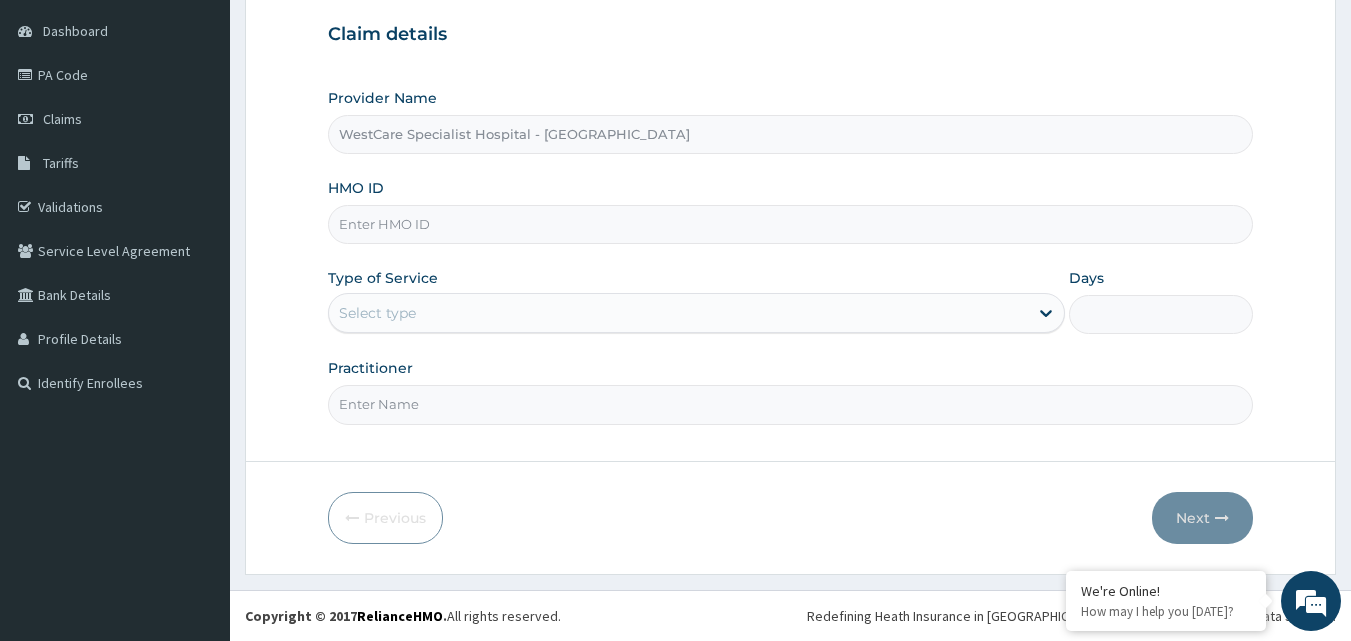 paste on "MUH/10014/C" 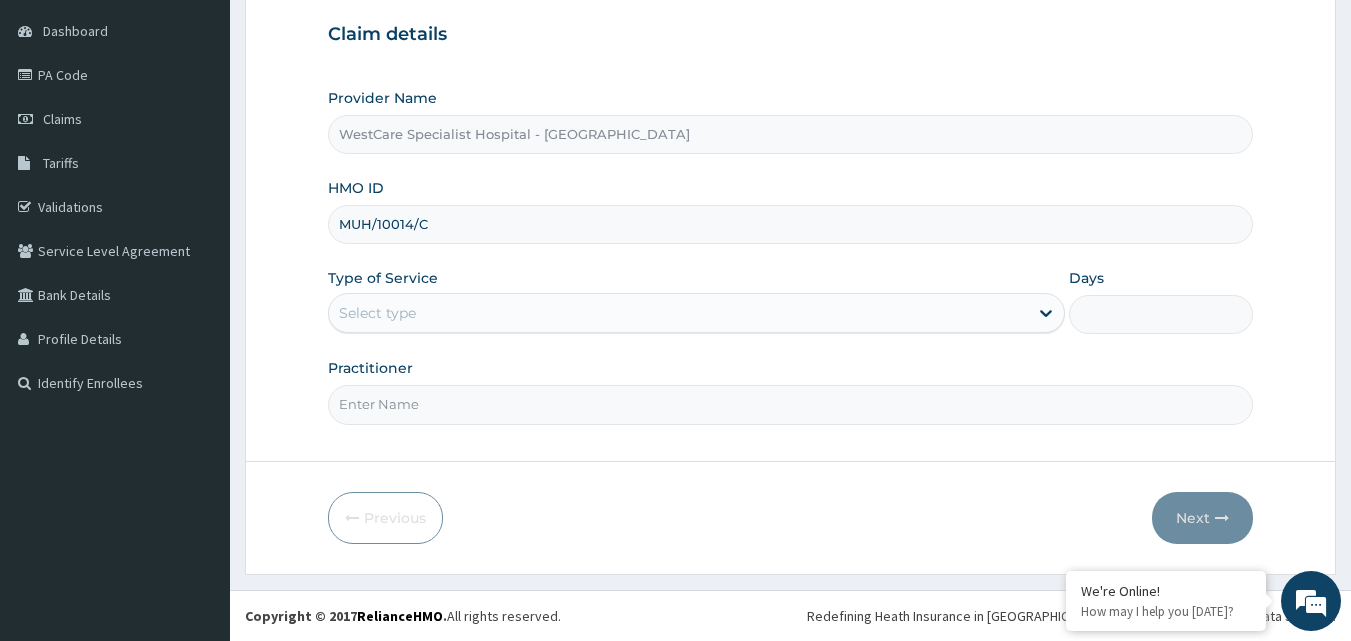 type on "MUH/10014/C" 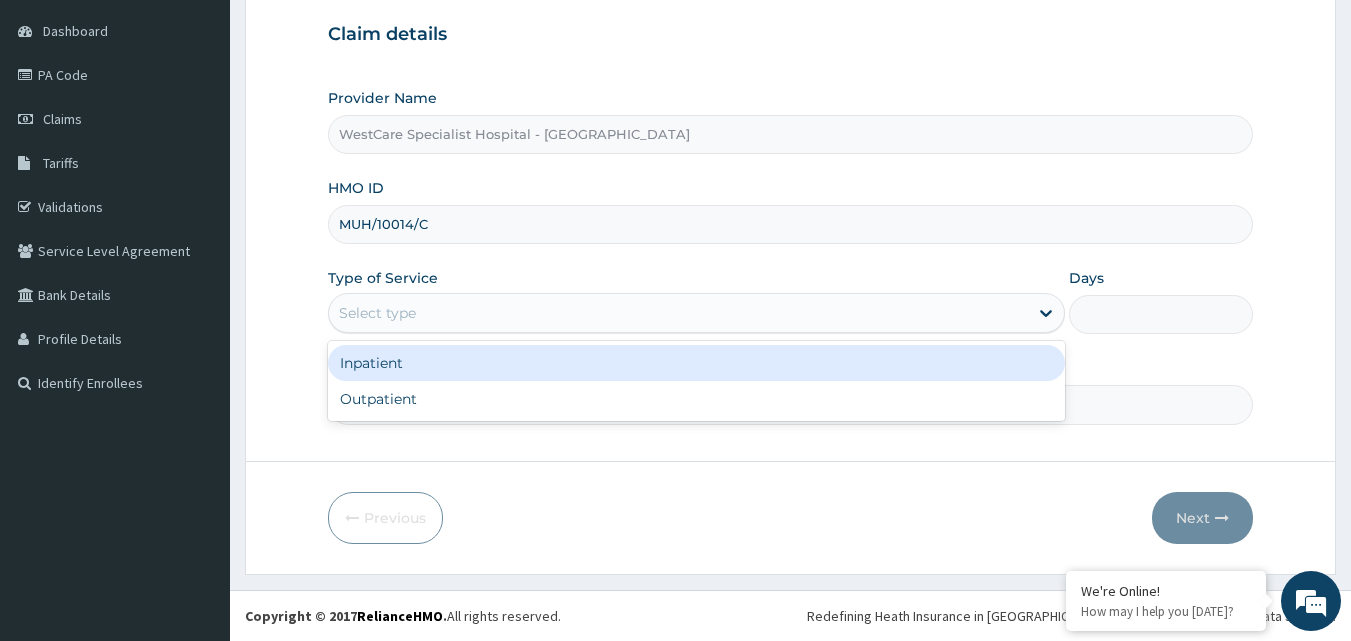 click on "Select type" at bounding box center [678, 313] 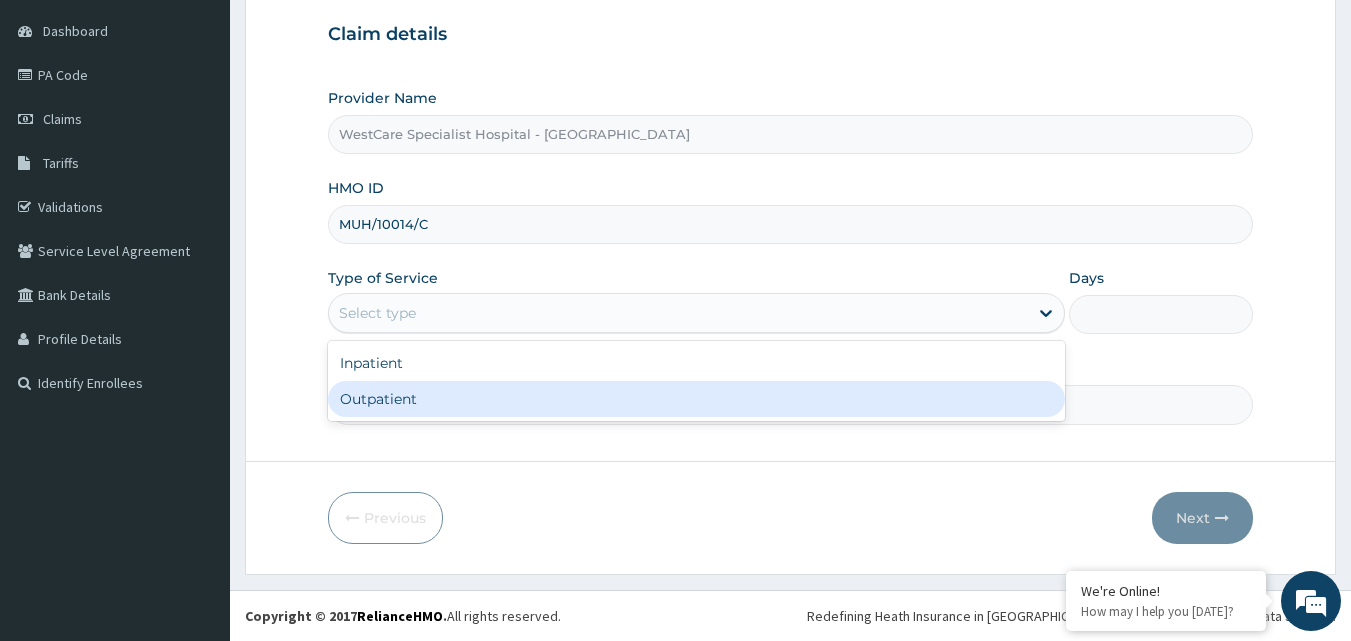 click on "Outpatient" at bounding box center (696, 399) 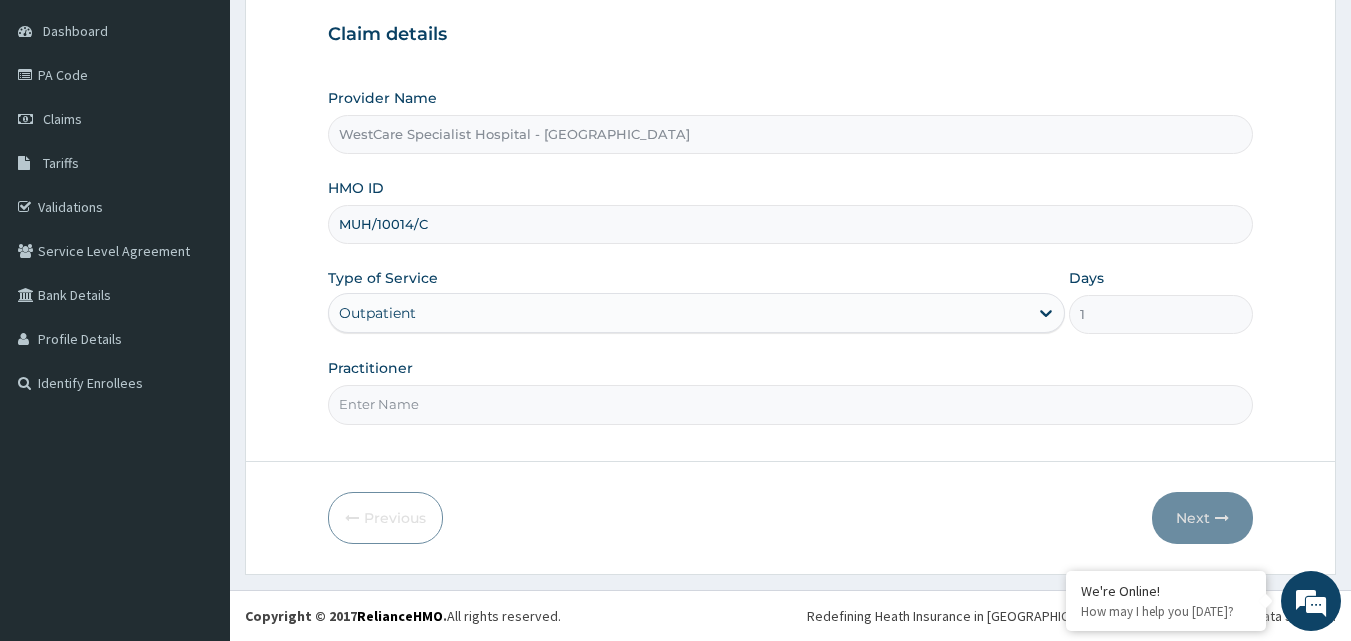 click on "Practitioner" at bounding box center [791, 404] 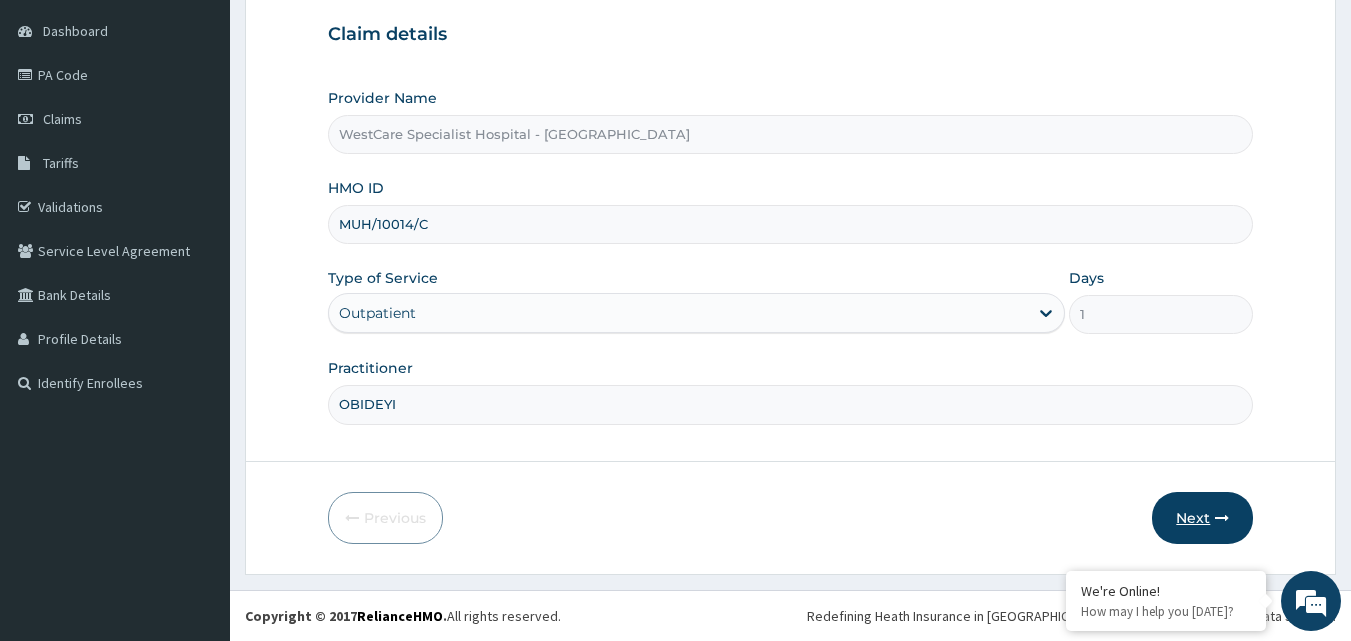 click on "Next" at bounding box center [1202, 518] 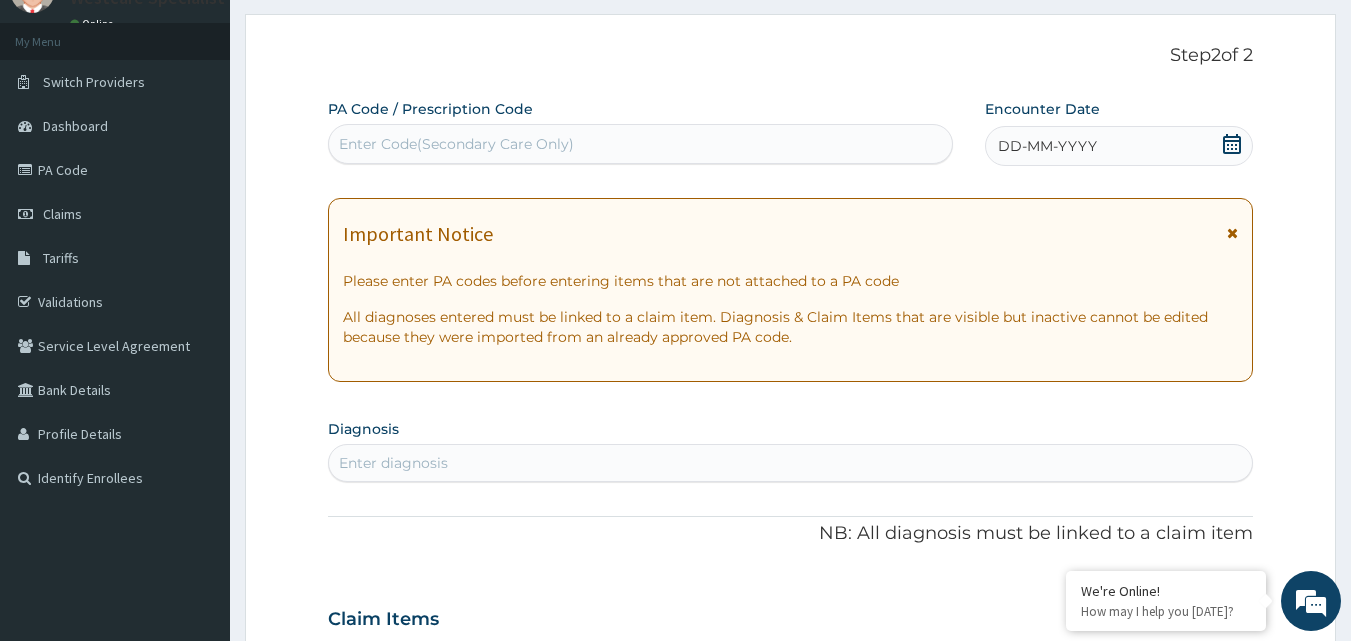 scroll, scrollTop: 0, scrollLeft: 0, axis: both 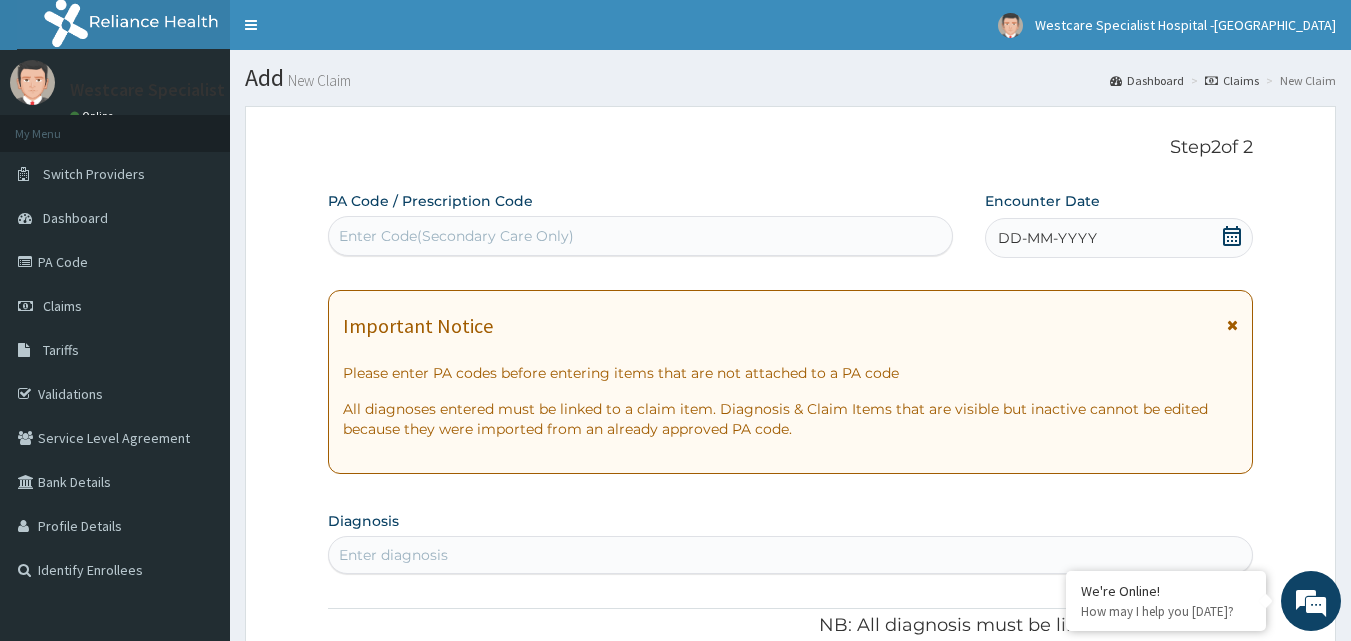 click 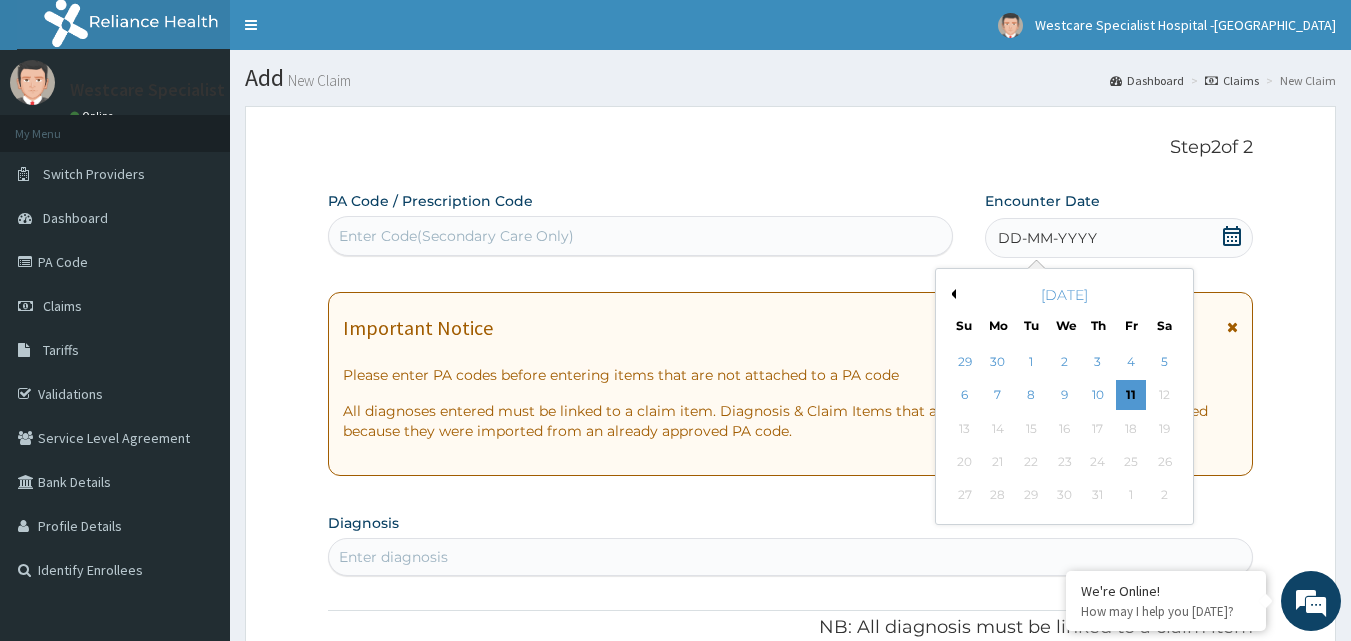 click on "[DATE]" at bounding box center (1064, 295) 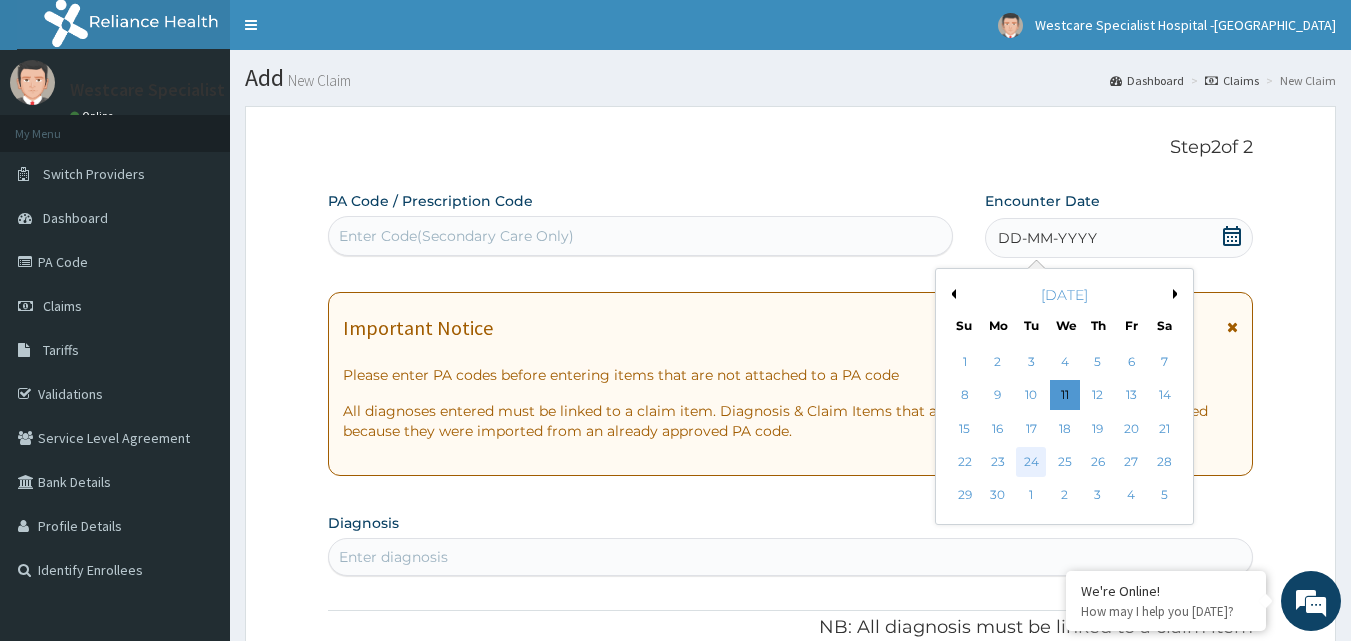 click on "24" at bounding box center (1032, 462) 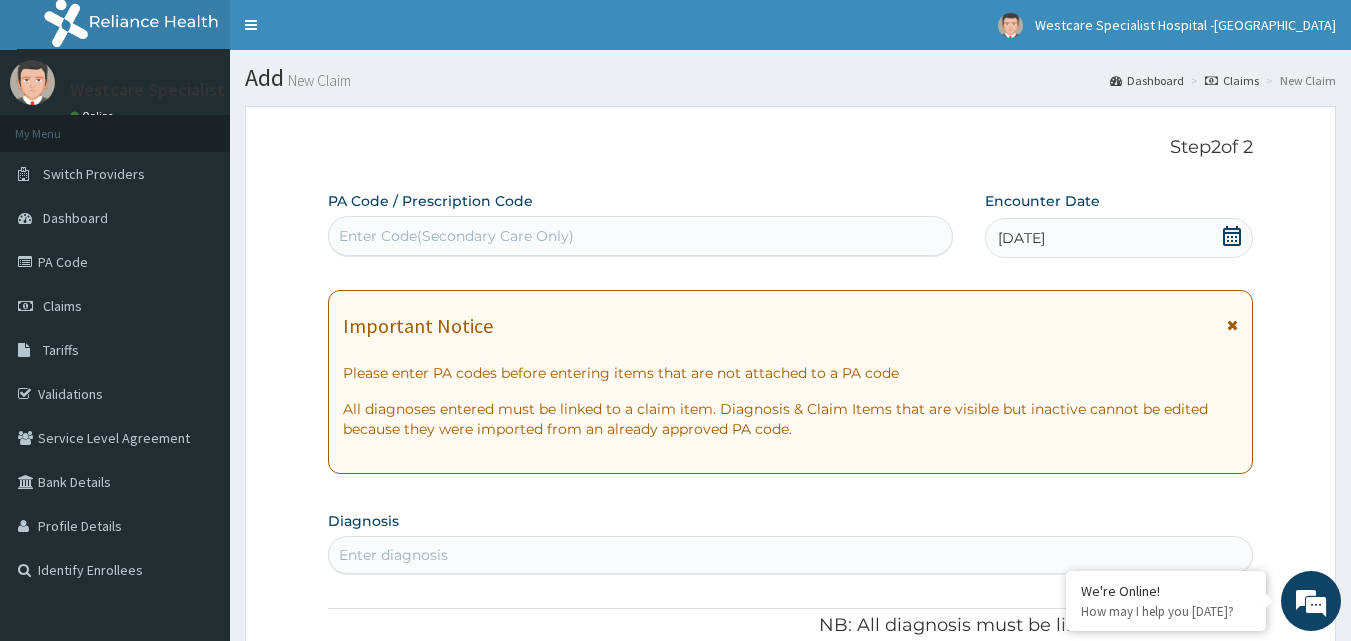 scroll, scrollTop: 300, scrollLeft: 0, axis: vertical 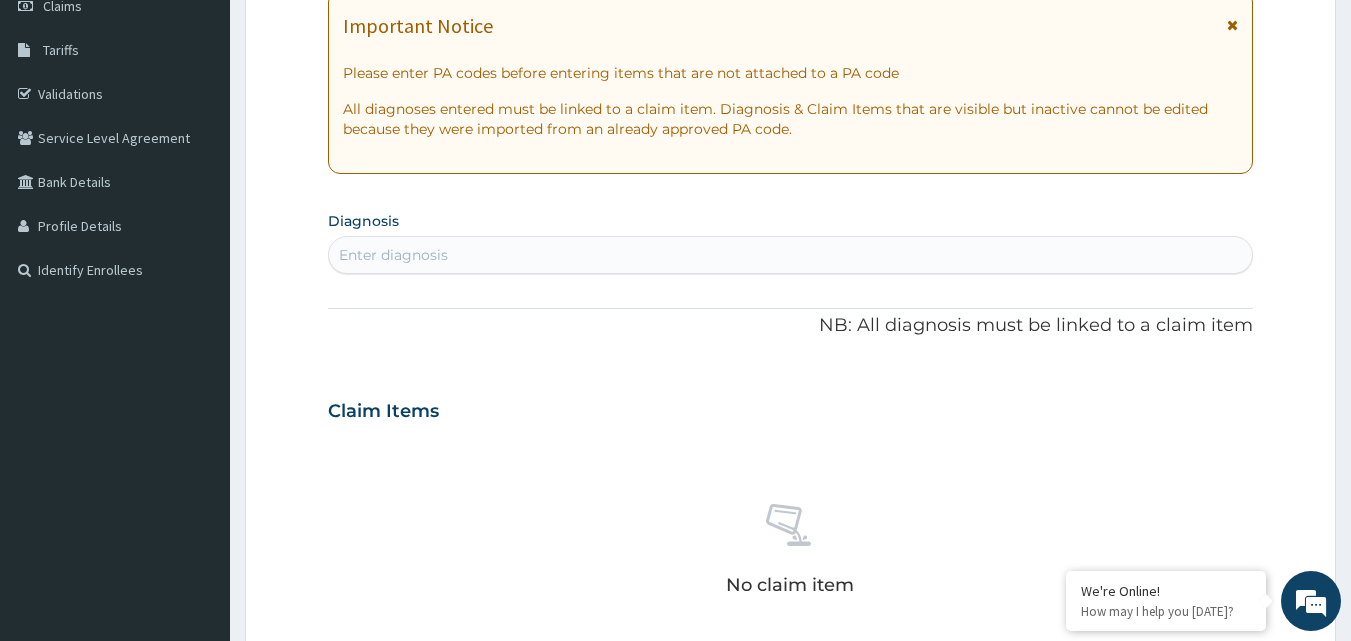 click on "Enter diagnosis" at bounding box center (791, 255) 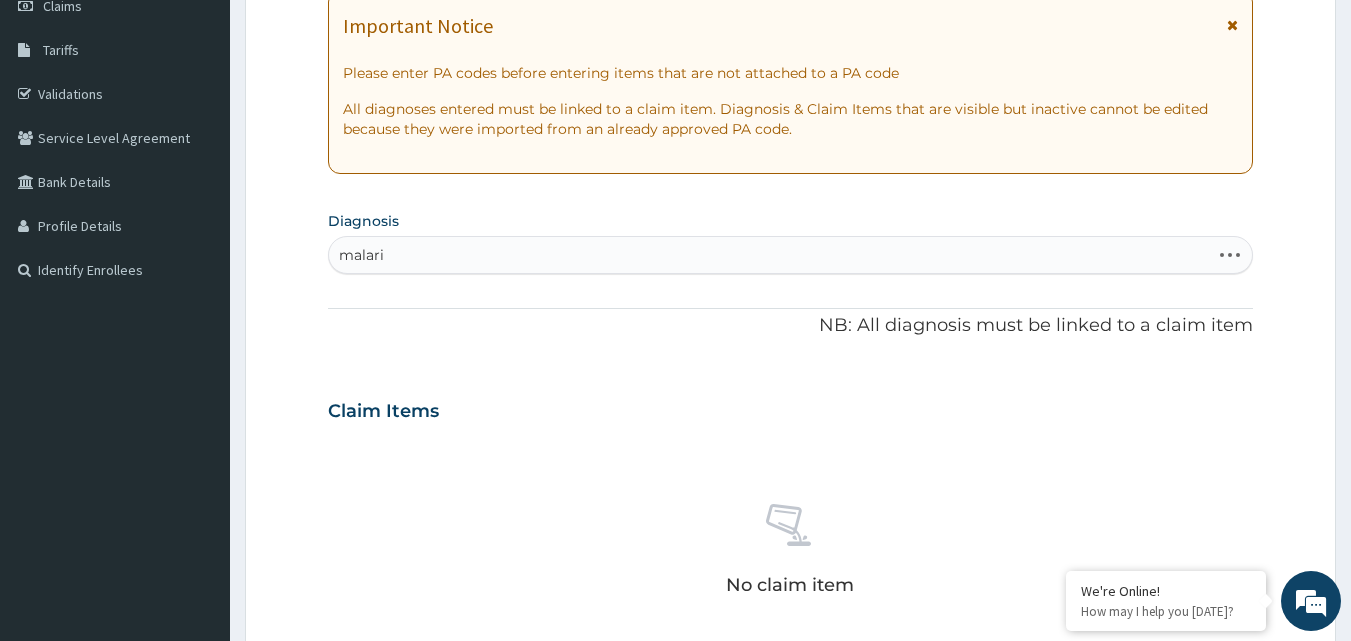 type on "[MEDICAL_DATA]" 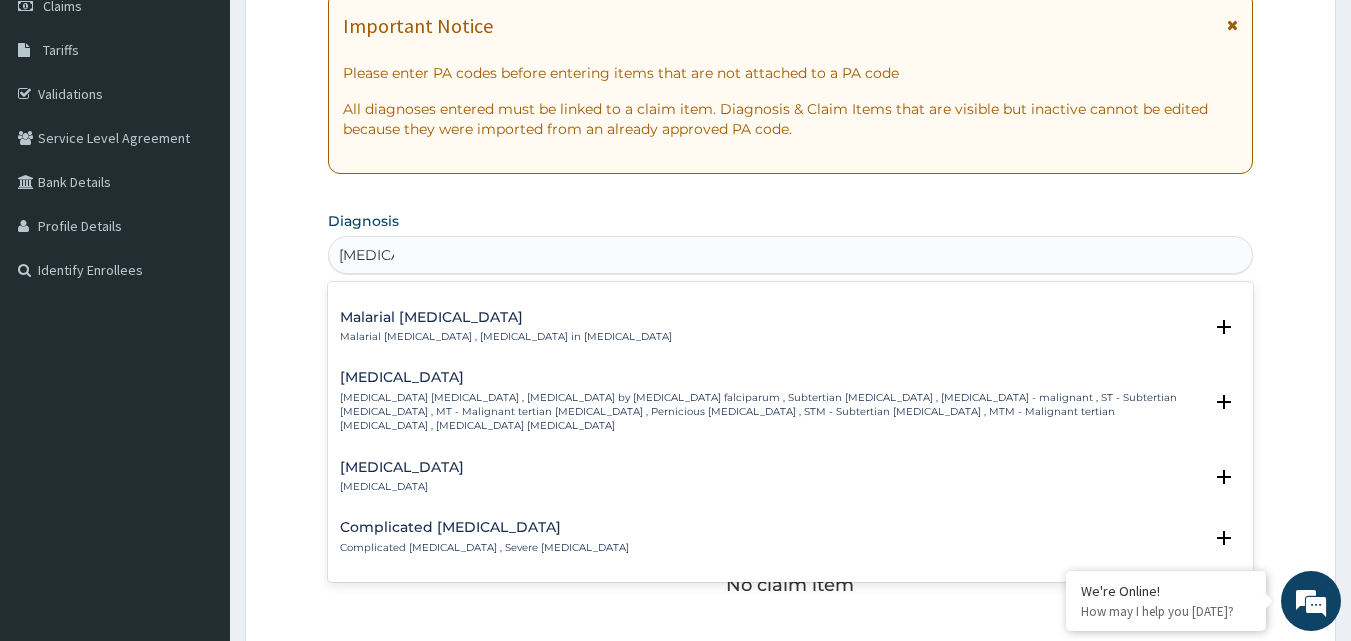 scroll, scrollTop: 800, scrollLeft: 0, axis: vertical 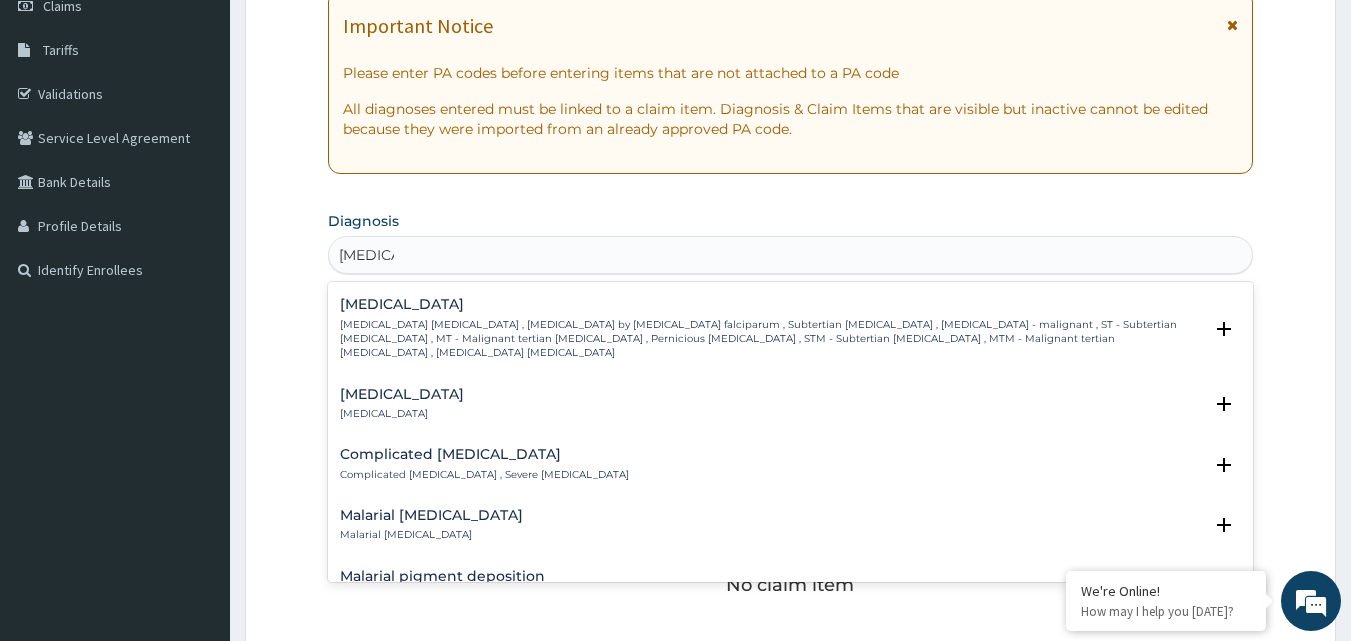 click on "Complicated [MEDICAL_DATA] , Severe [MEDICAL_DATA]" at bounding box center [484, 475] 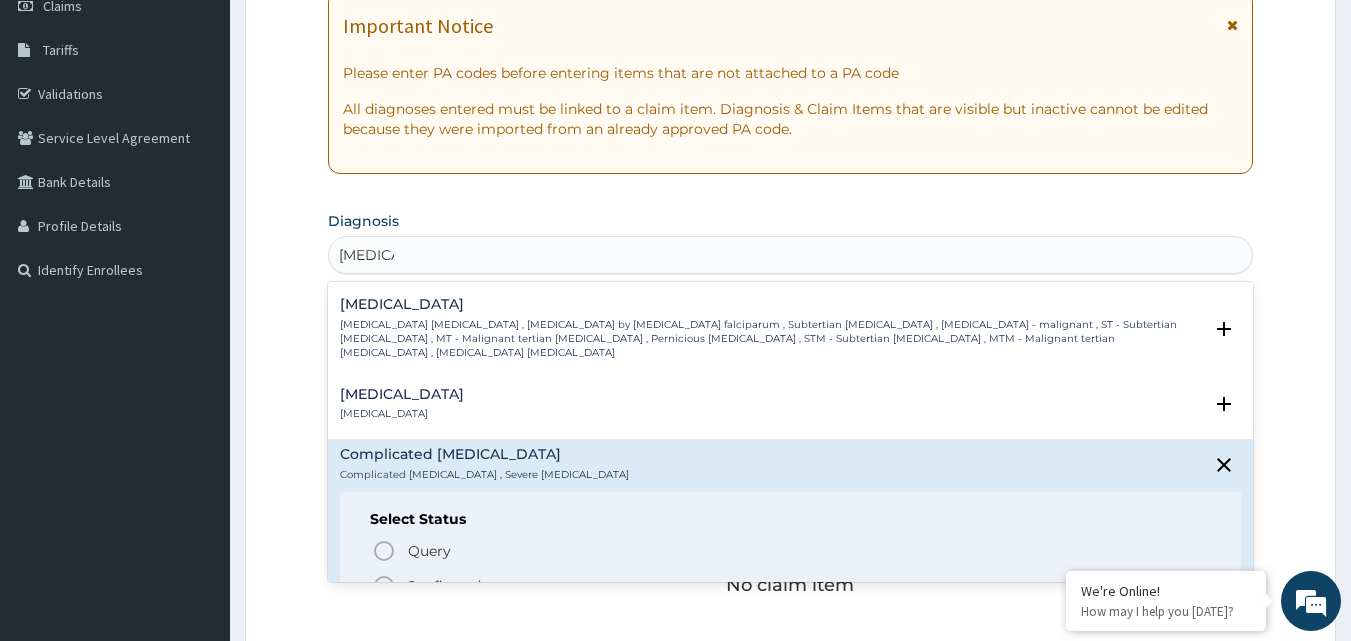 click 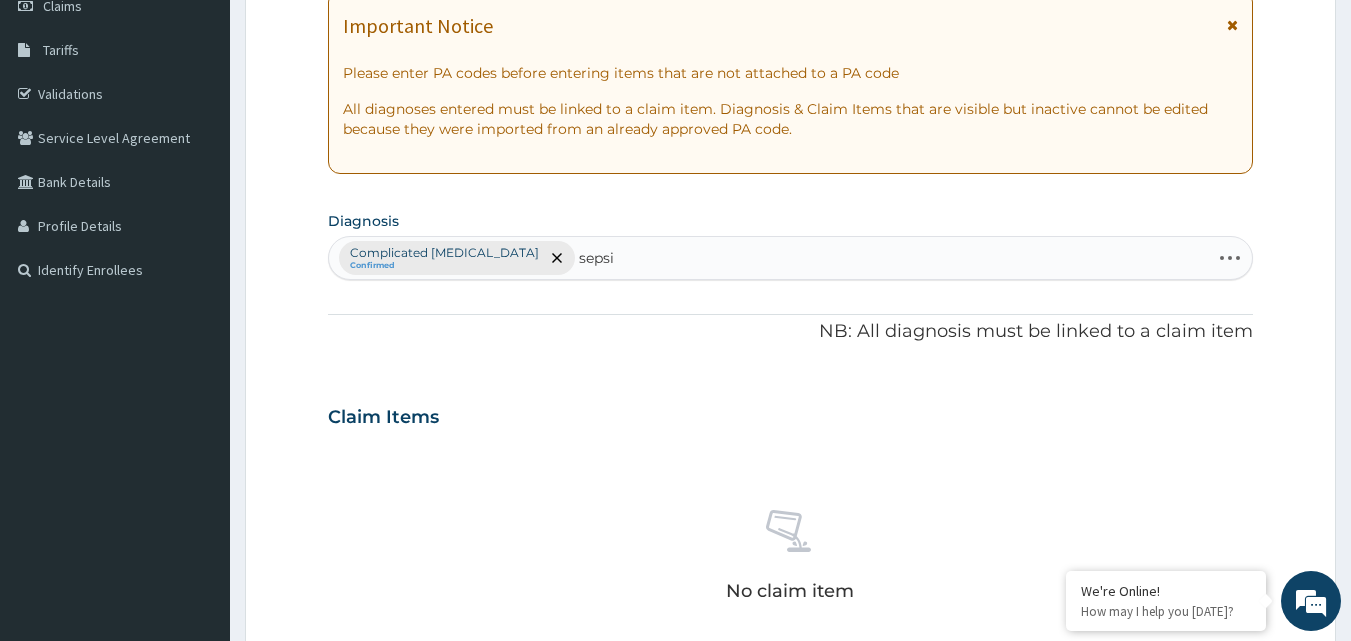 type on "[MEDICAL_DATA]" 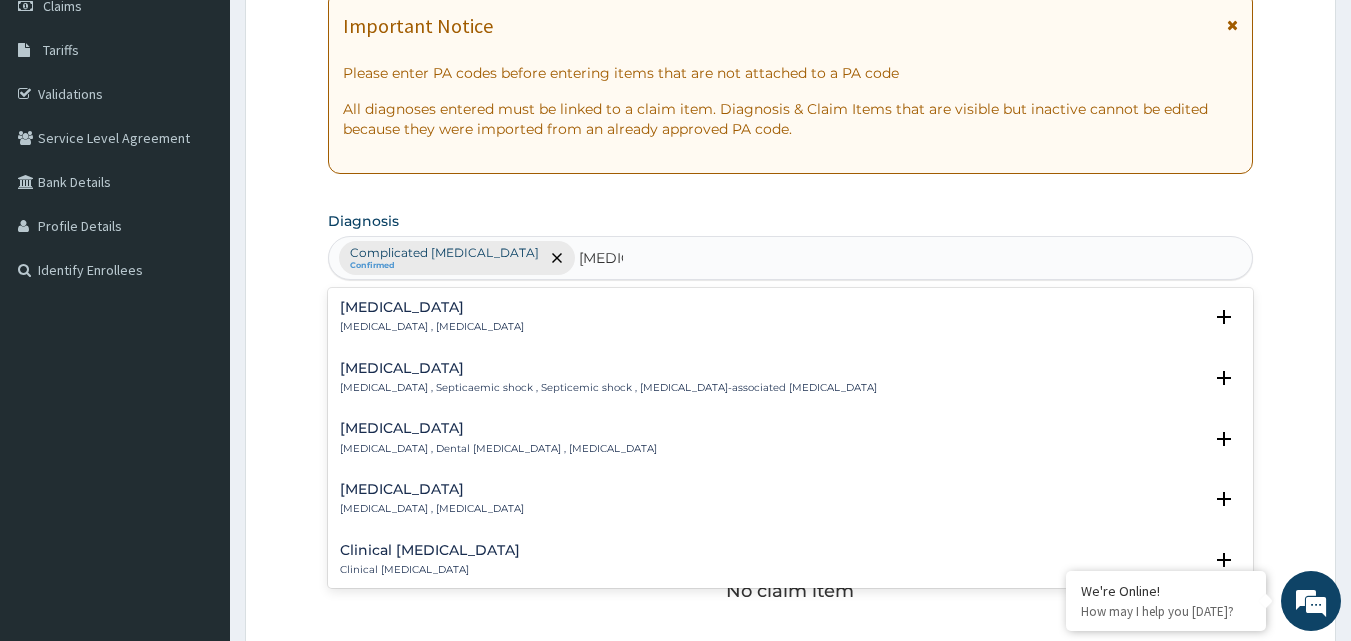 click on "[MEDICAL_DATA]" at bounding box center [432, 307] 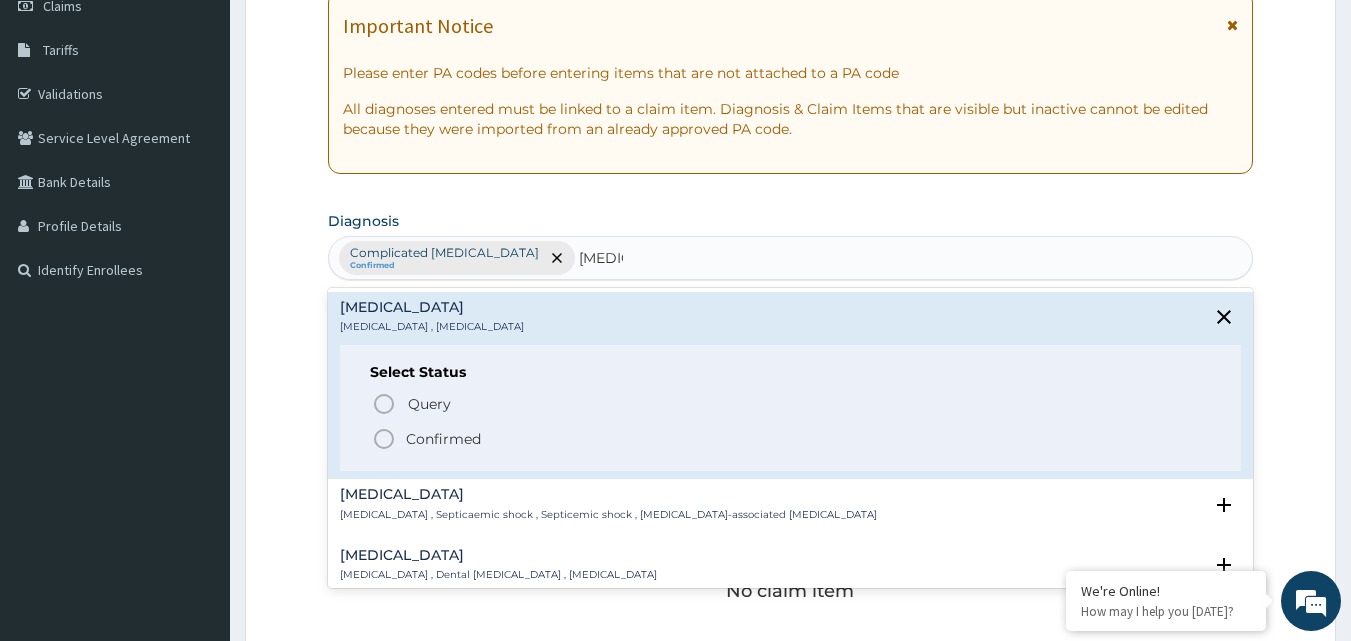 click 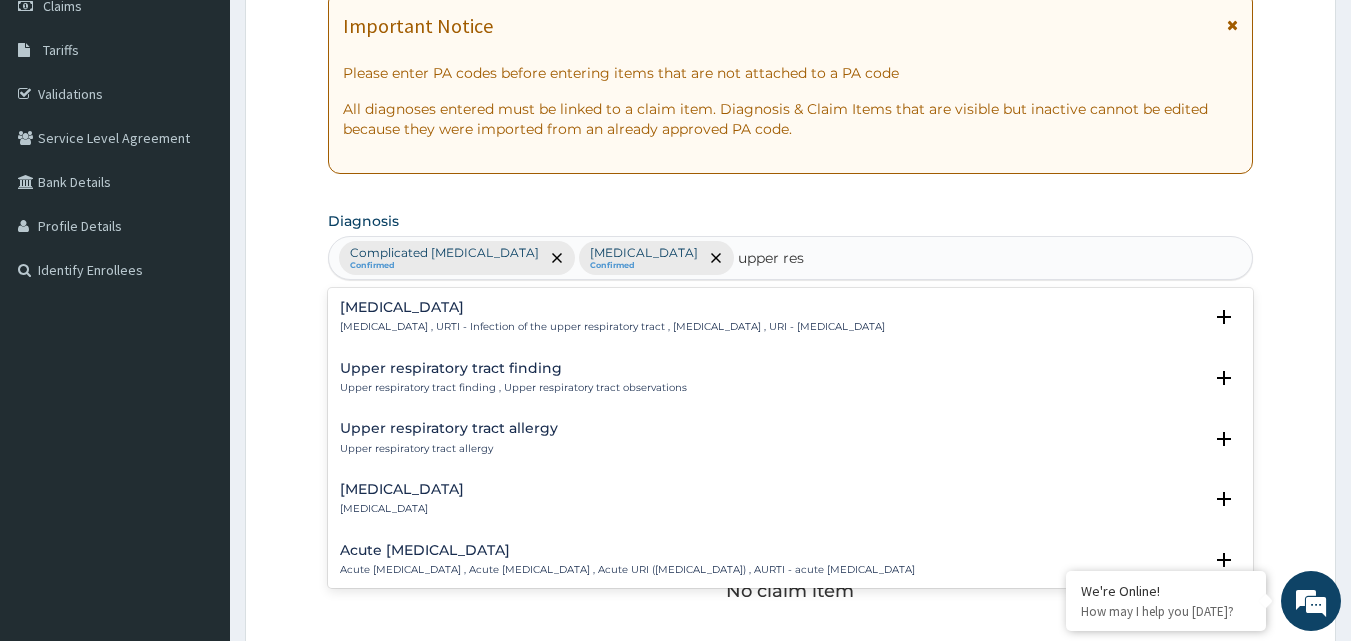type on "upper resp" 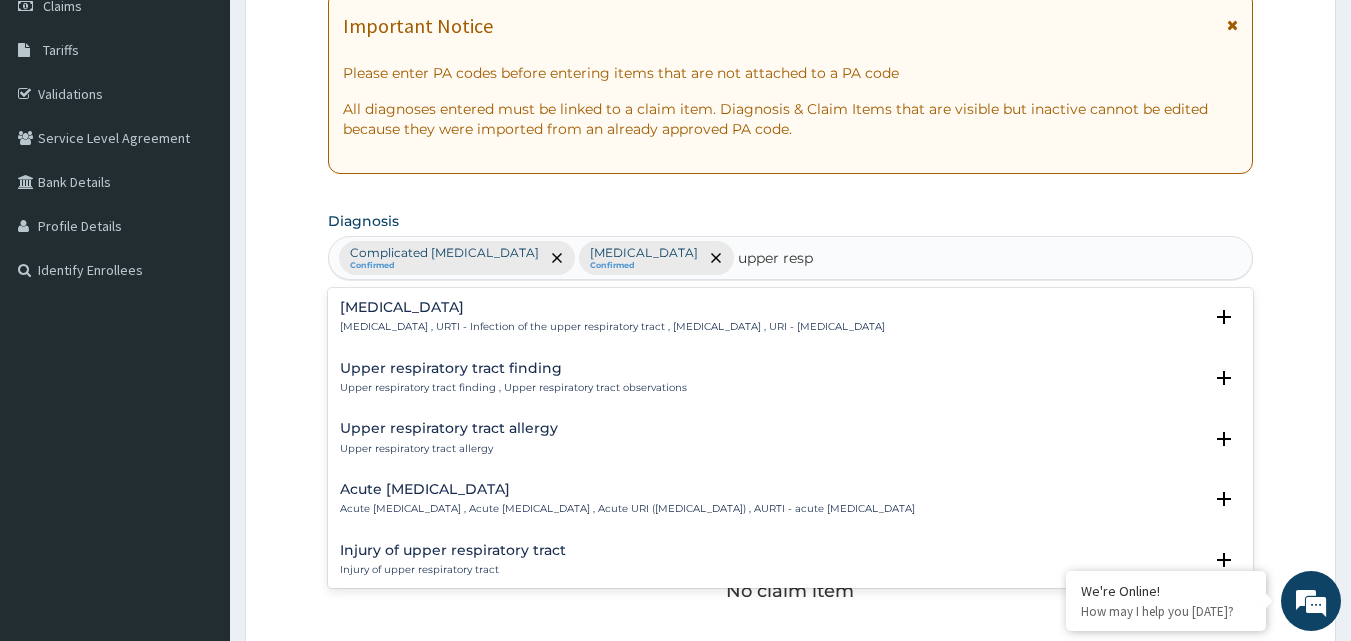 click on "[MEDICAL_DATA] , URTI - Infection of the upper respiratory tract , [MEDICAL_DATA] , URI - [MEDICAL_DATA]" at bounding box center (612, 327) 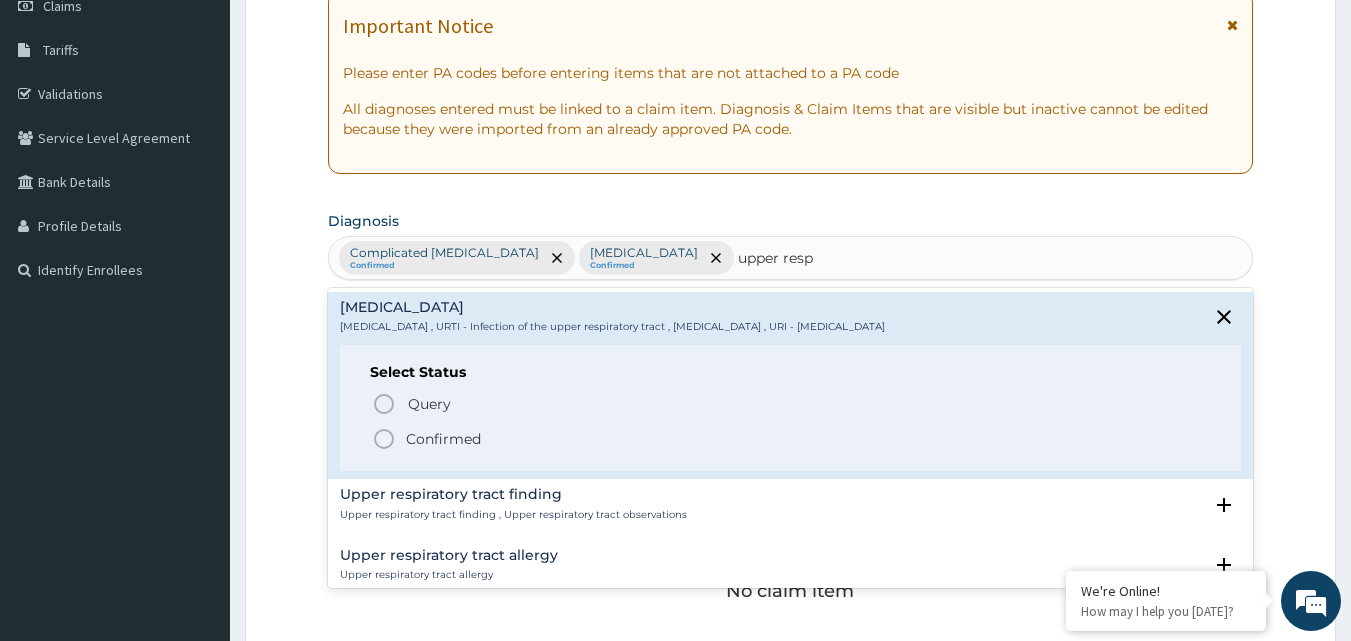 click 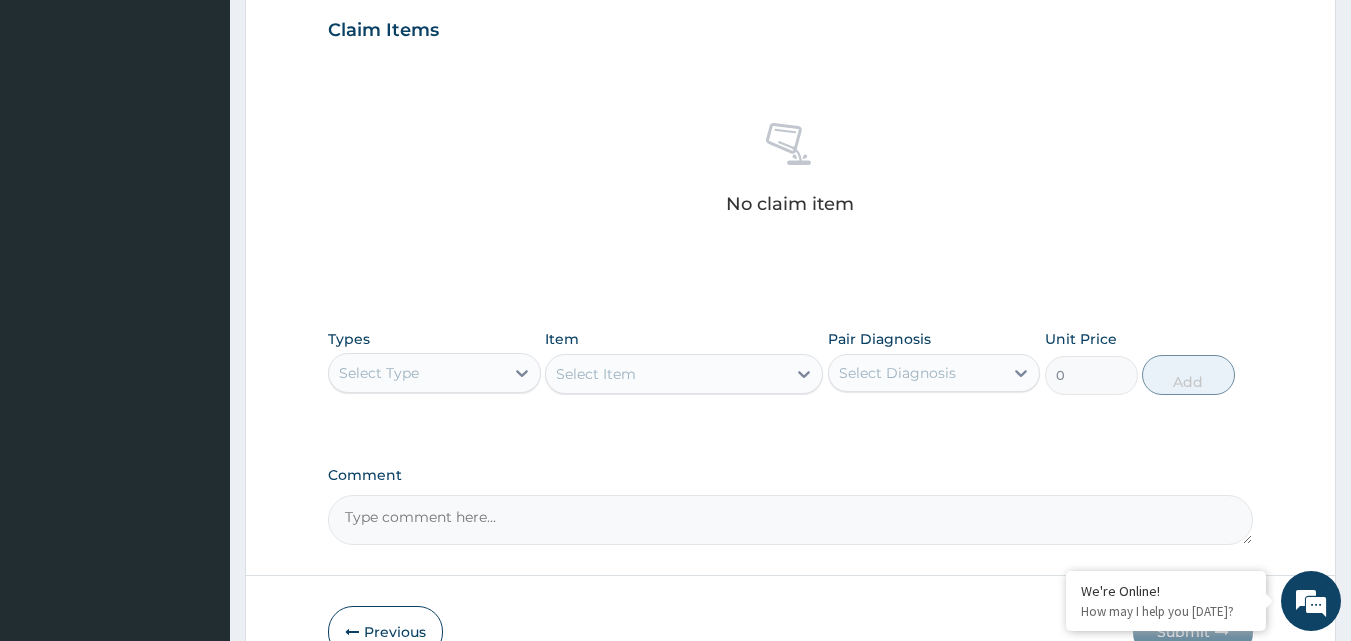 scroll, scrollTop: 700, scrollLeft: 0, axis: vertical 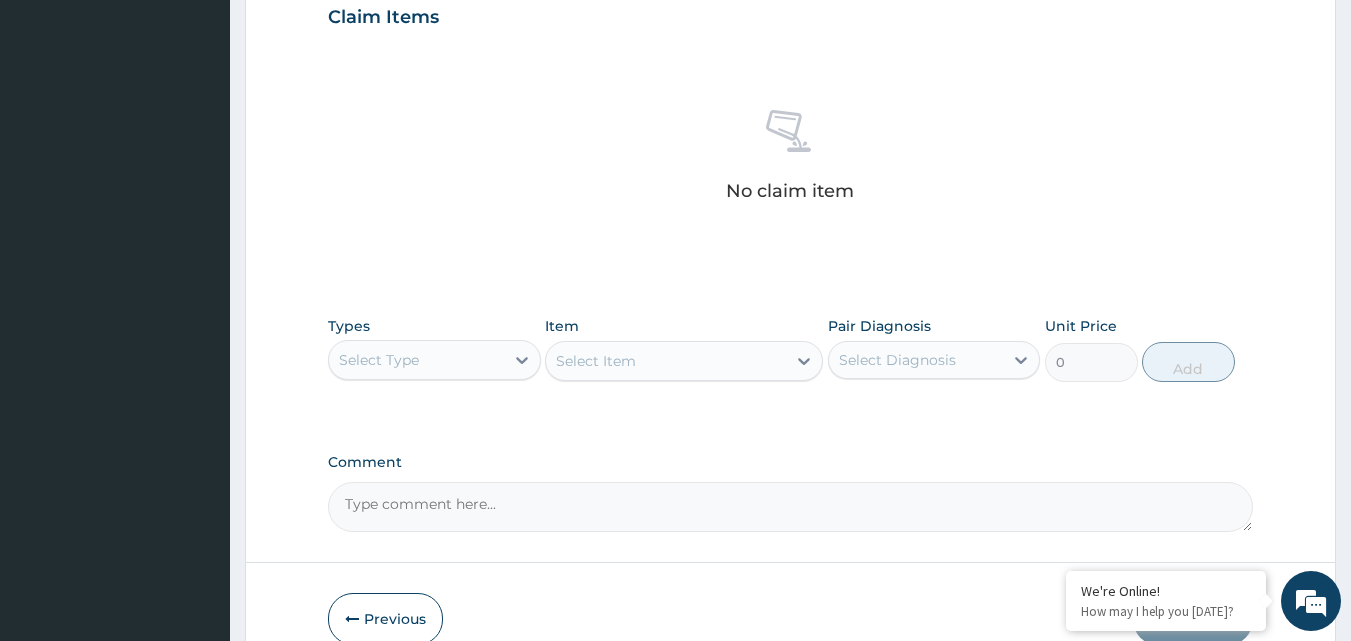 click on "Select Type" at bounding box center (416, 360) 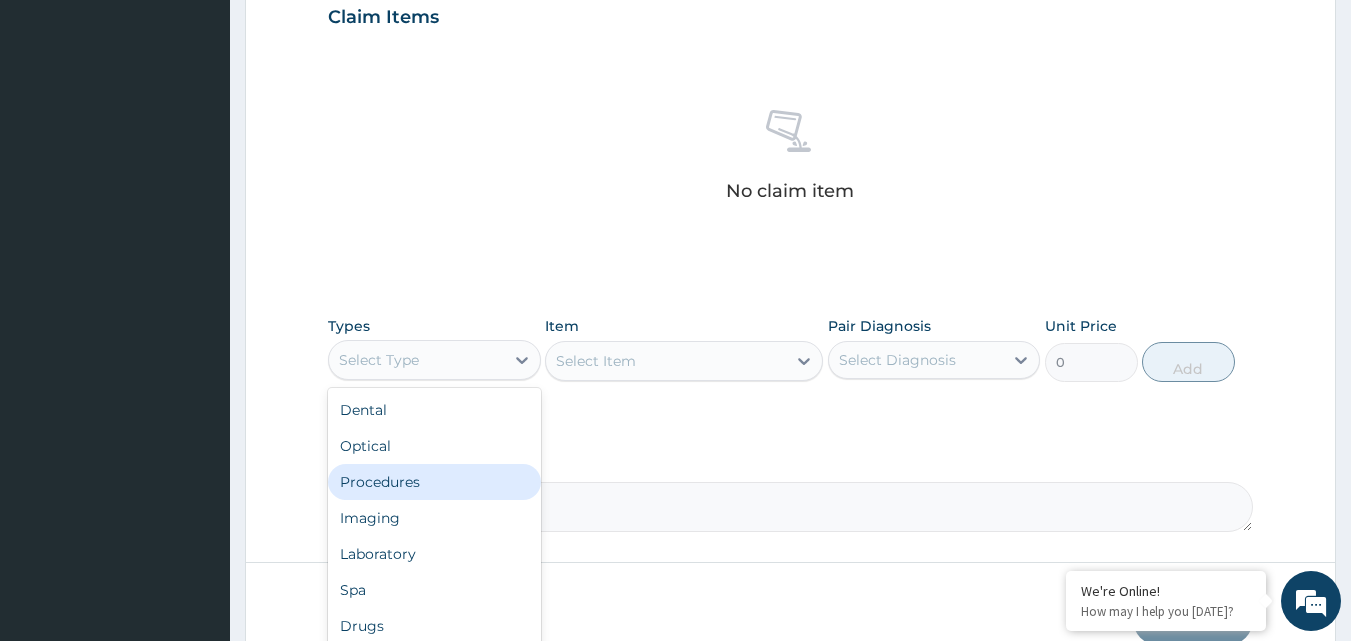 click on "Procedures" at bounding box center (434, 482) 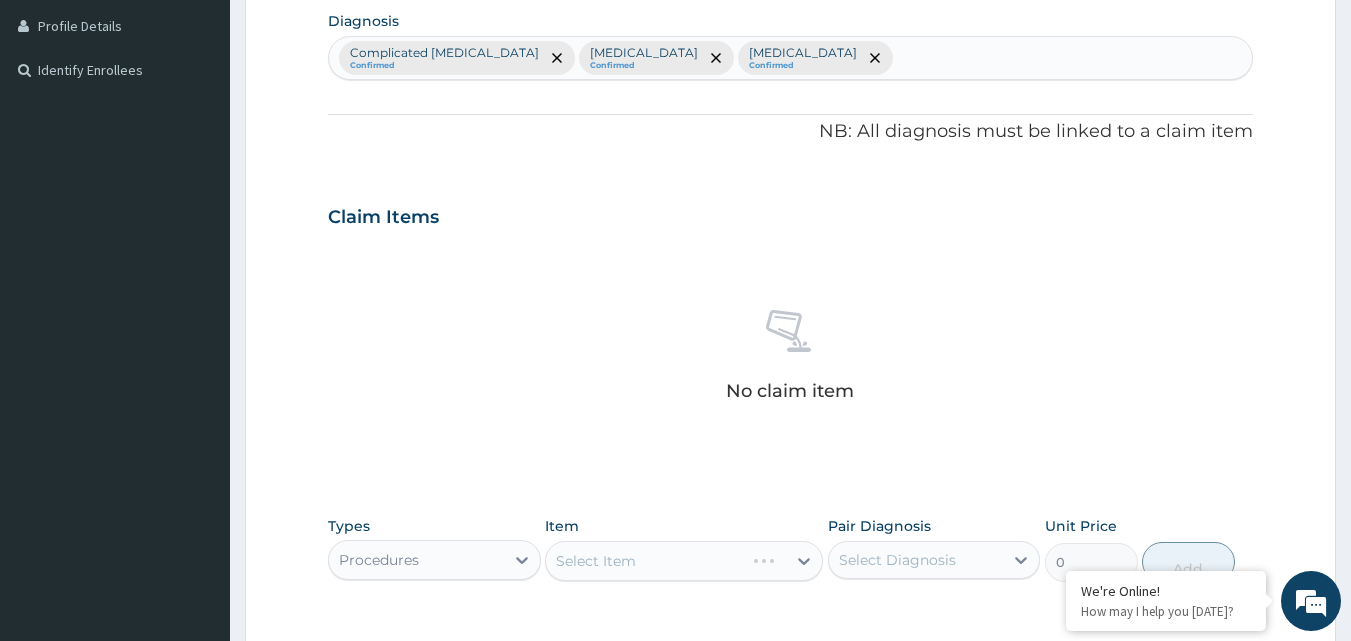 scroll, scrollTop: 801, scrollLeft: 0, axis: vertical 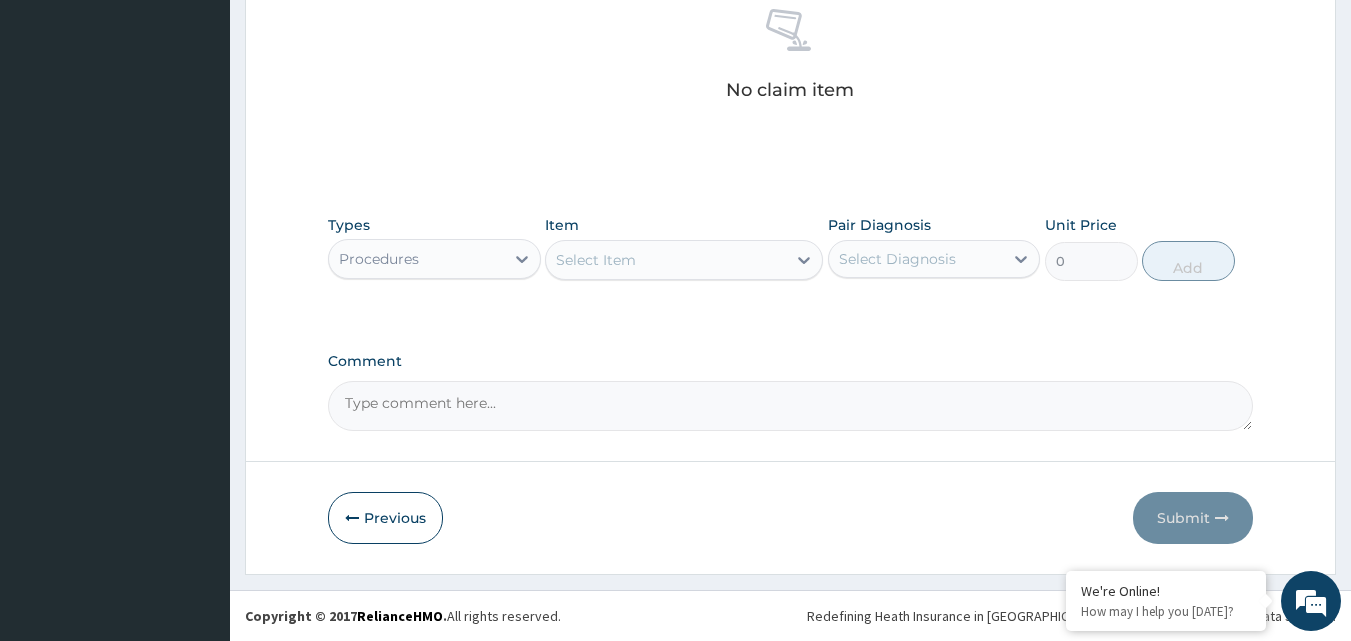 click on "Select Item" at bounding box center [666, 260] 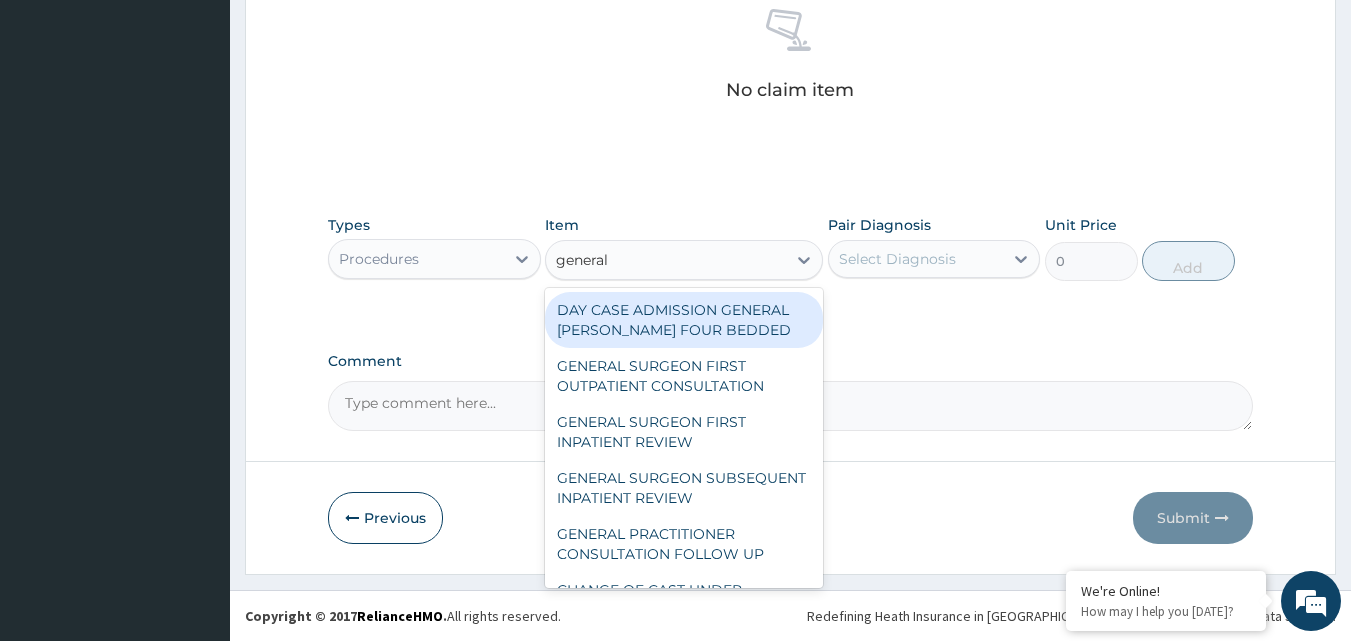 type on "general p" 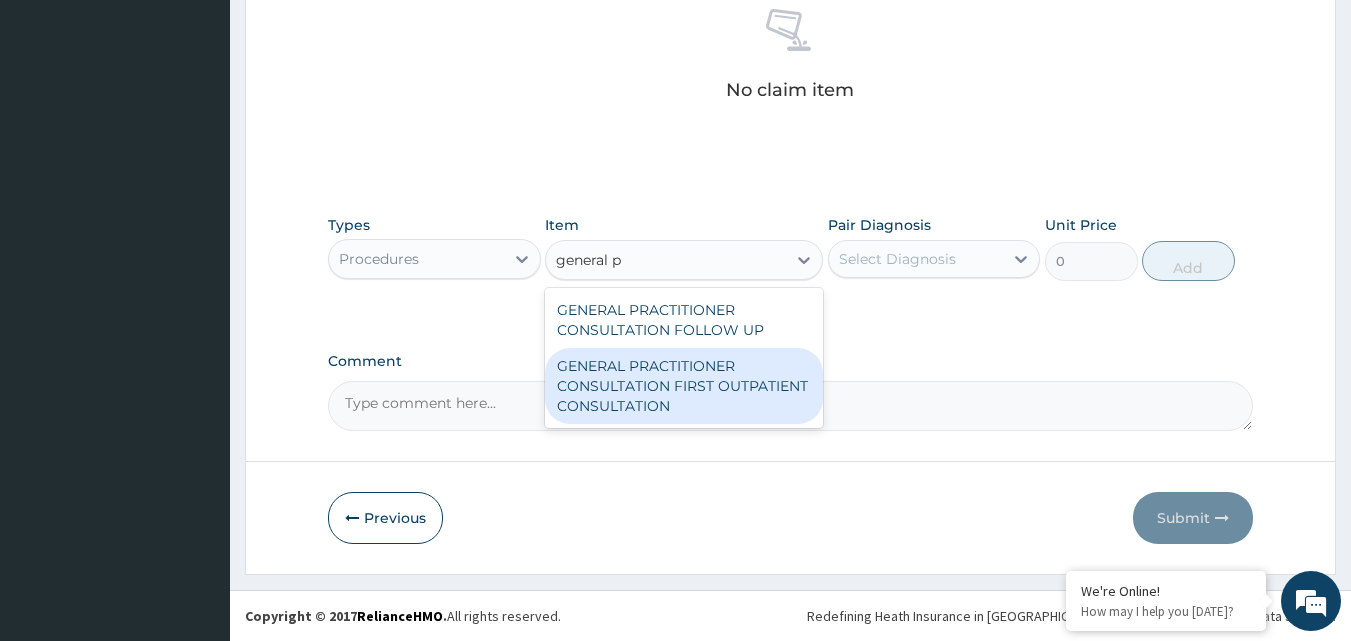click on "GENERAL PRACTITIONER CONSULTATION FIRST OUTPATIENT CONSULTATION" at bounding box center (684, 386) 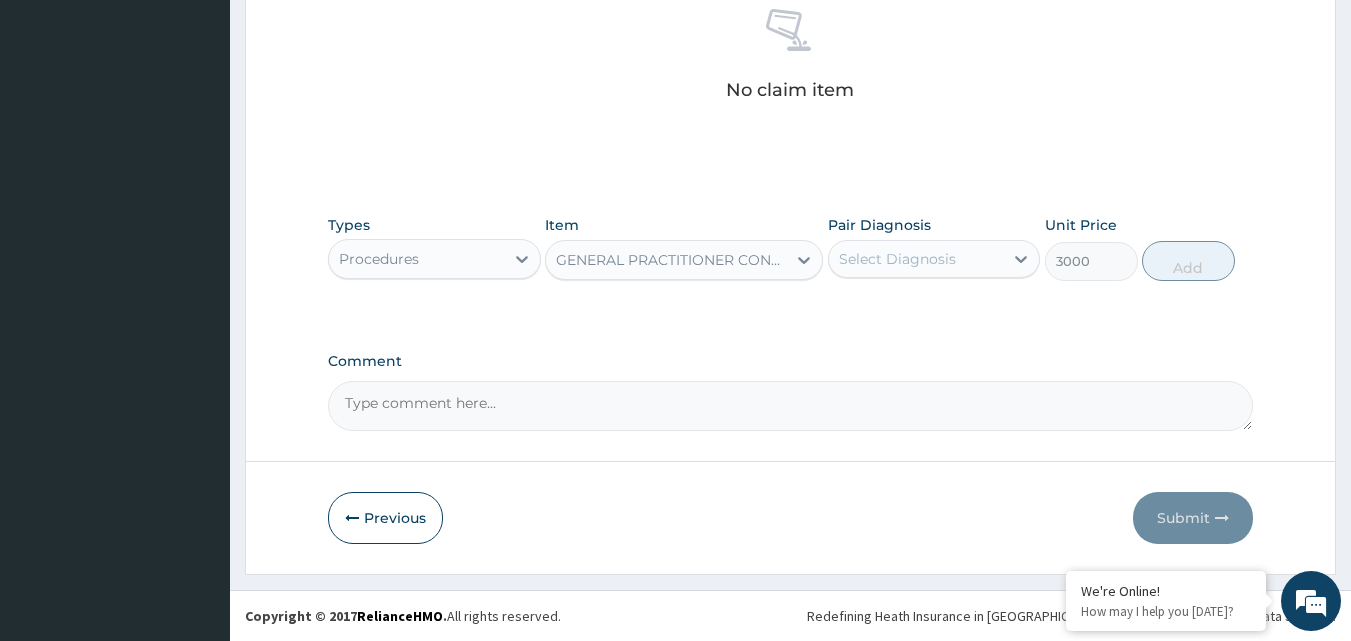 click on "Select Diagnosis" at bounding box center [897, 259] 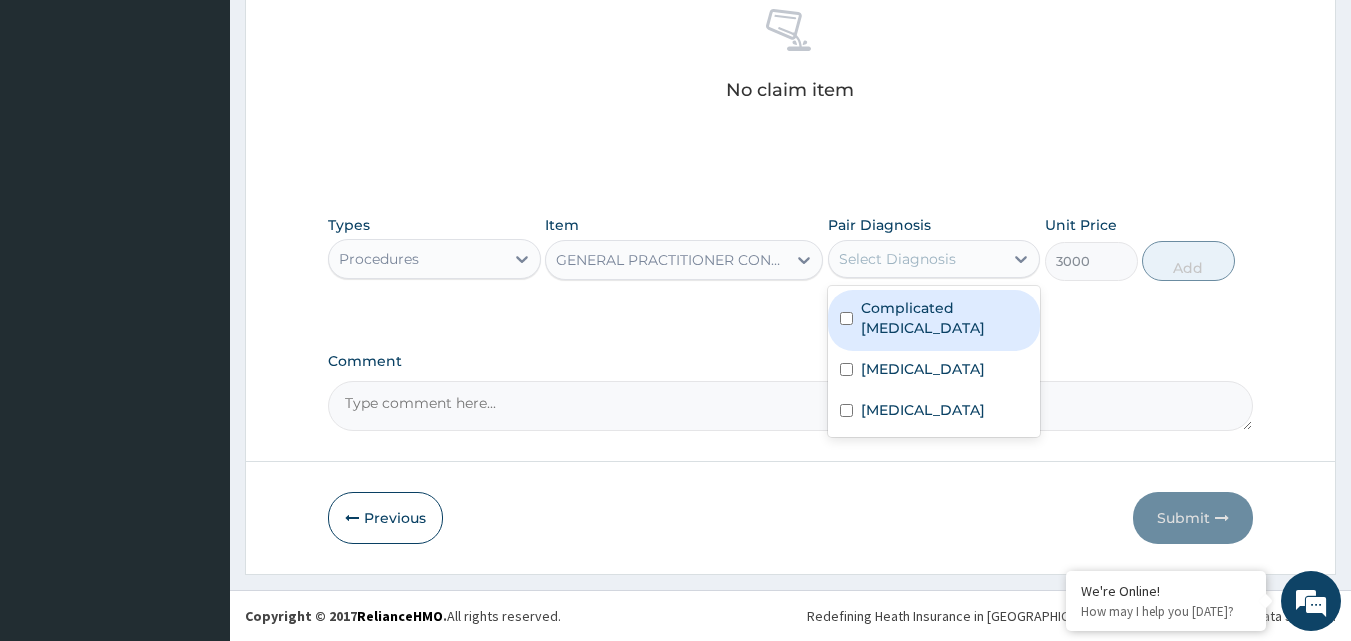 click on "Complicated [MEDICAL_DATA]" at bounding box center [945, 318] 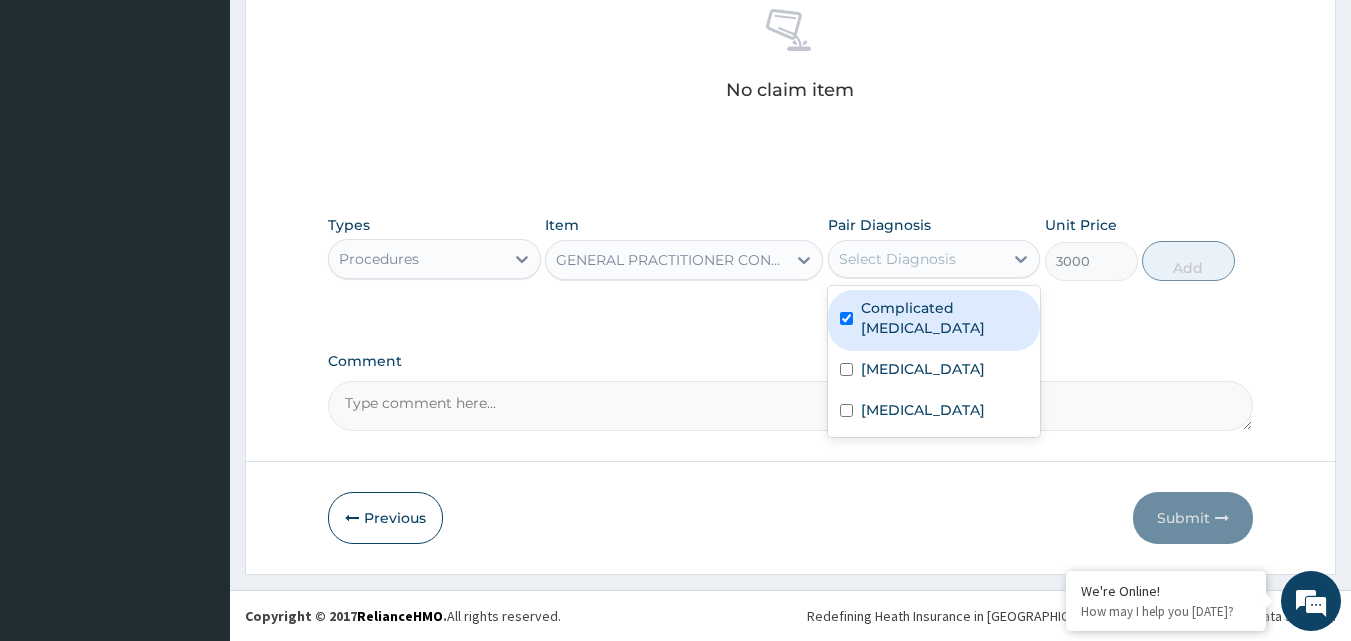 checkbox on "true" 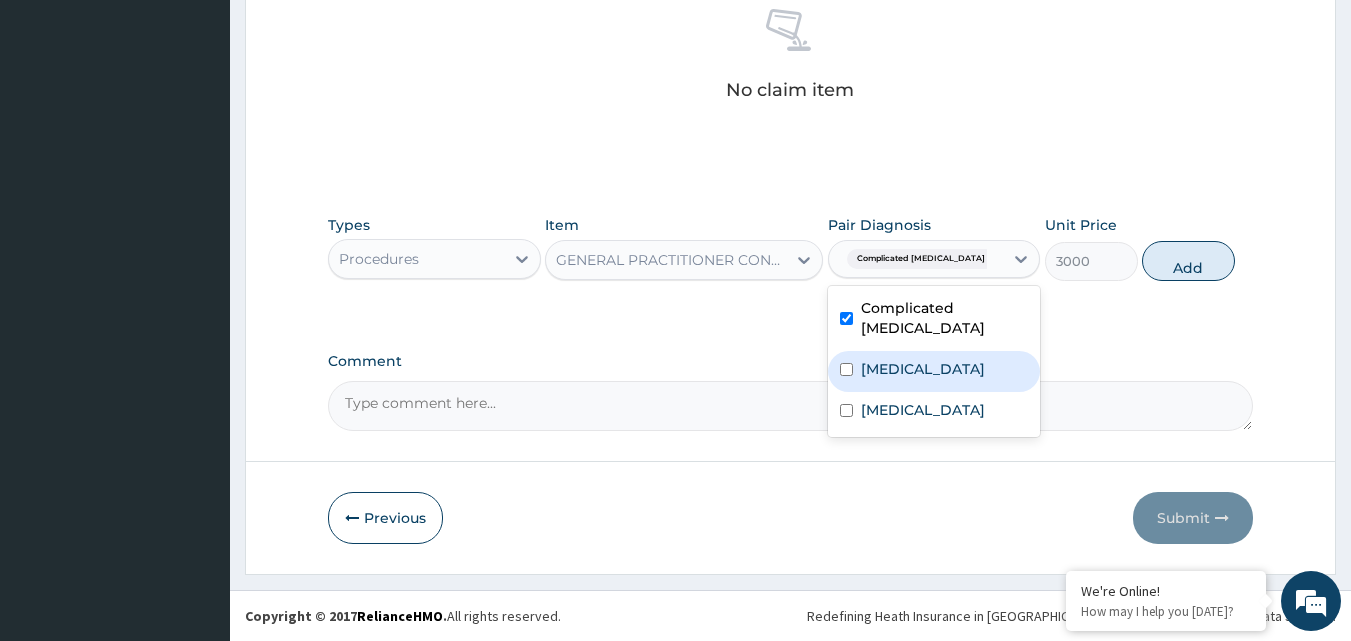 click on "[MEDICAL_DATA]" at bounding box center (923, 369) 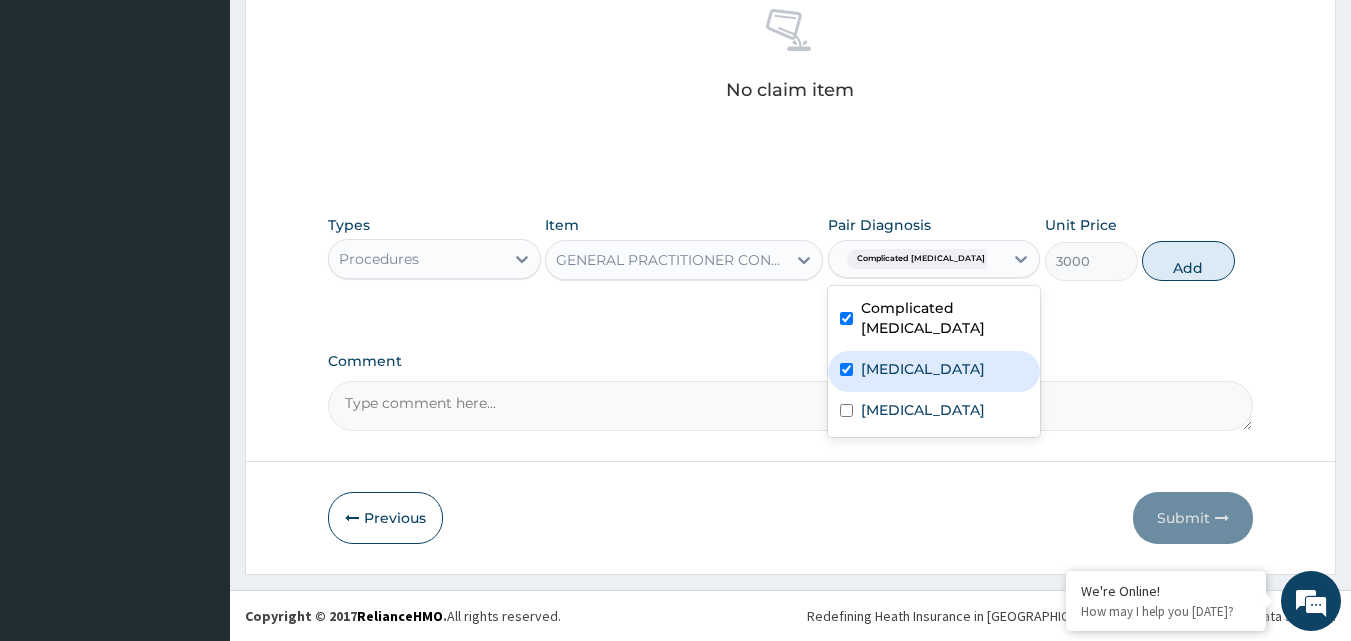 checkbox on "true" 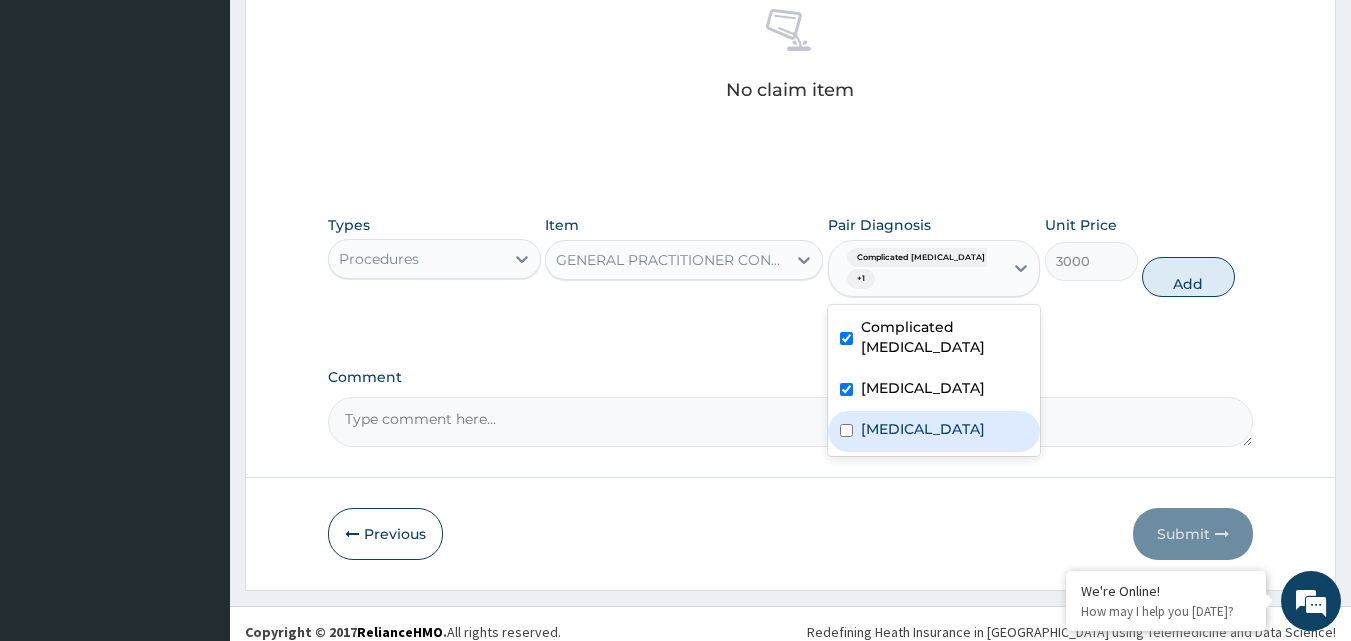click on "[MEDICAL_DATA]" at bounding box center [934, 431] 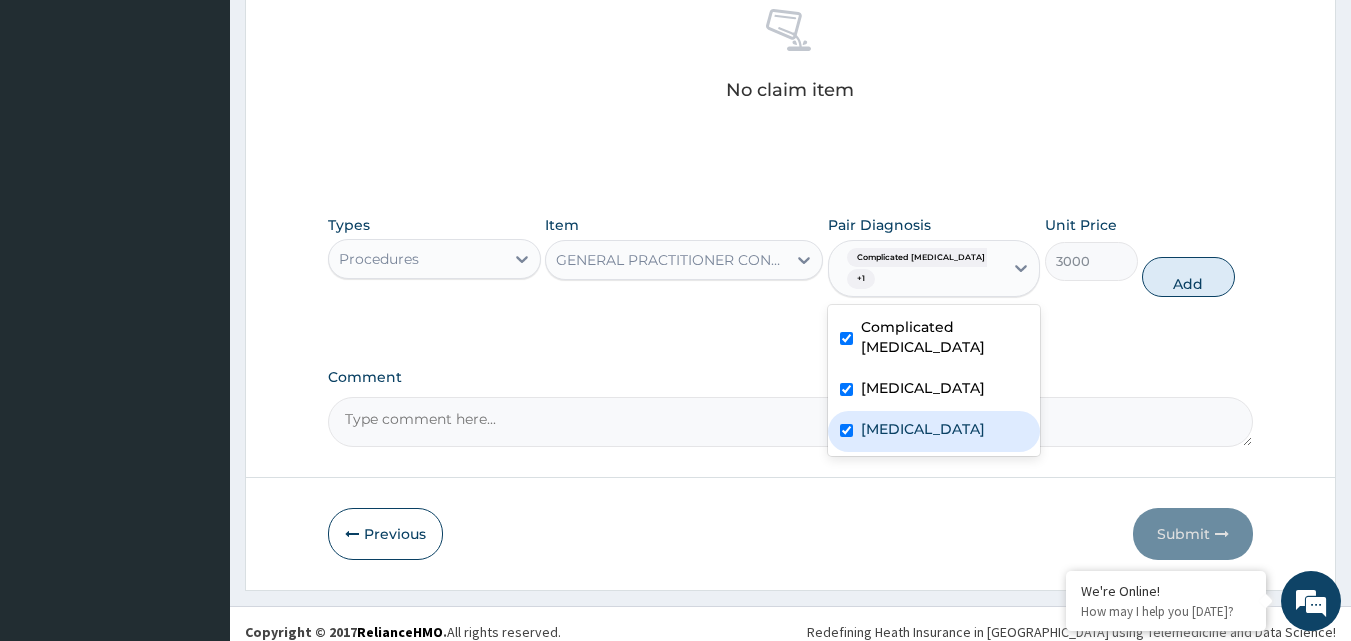 checkbox on "true" 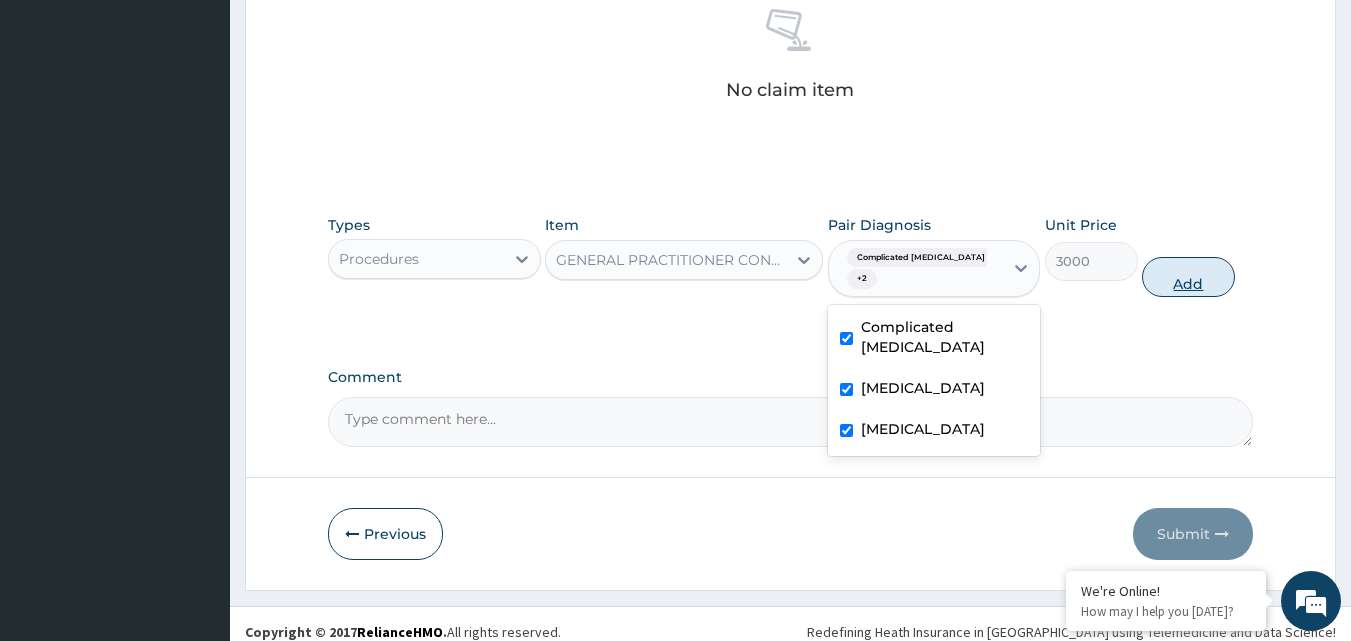 click on "Add" at bounding box center [1188, 277] 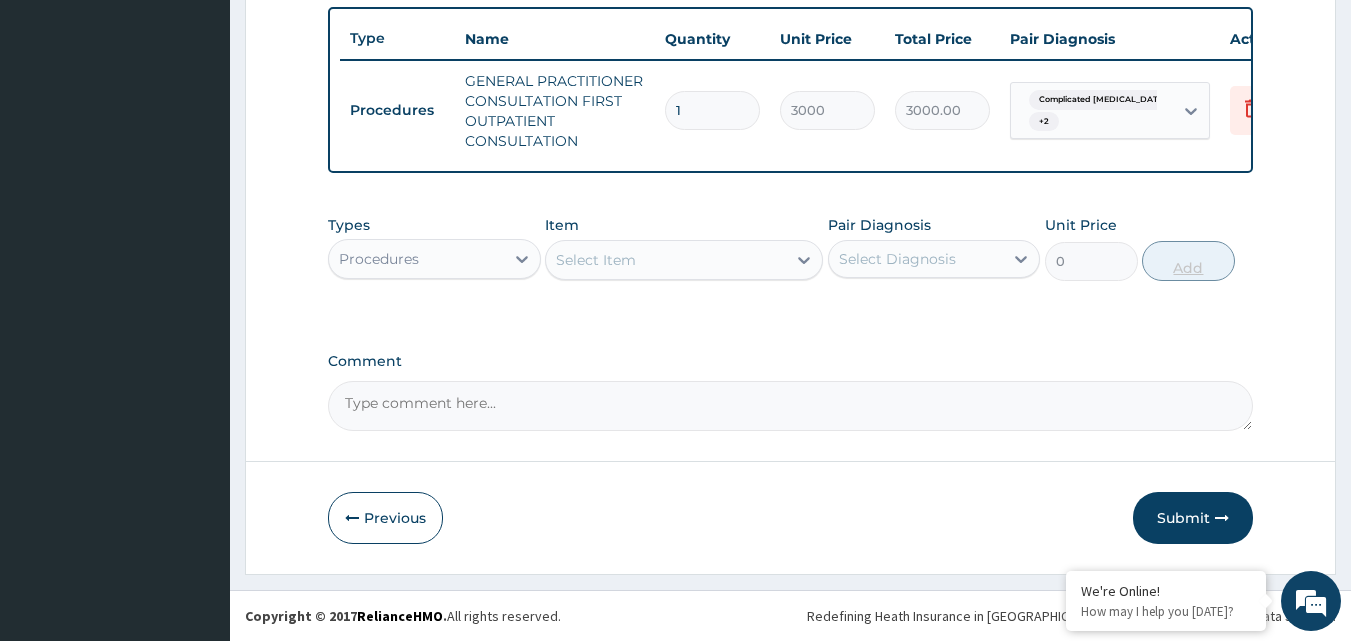 scroll, scrollTop: 752, scrollLeft: 0, axis: vertical 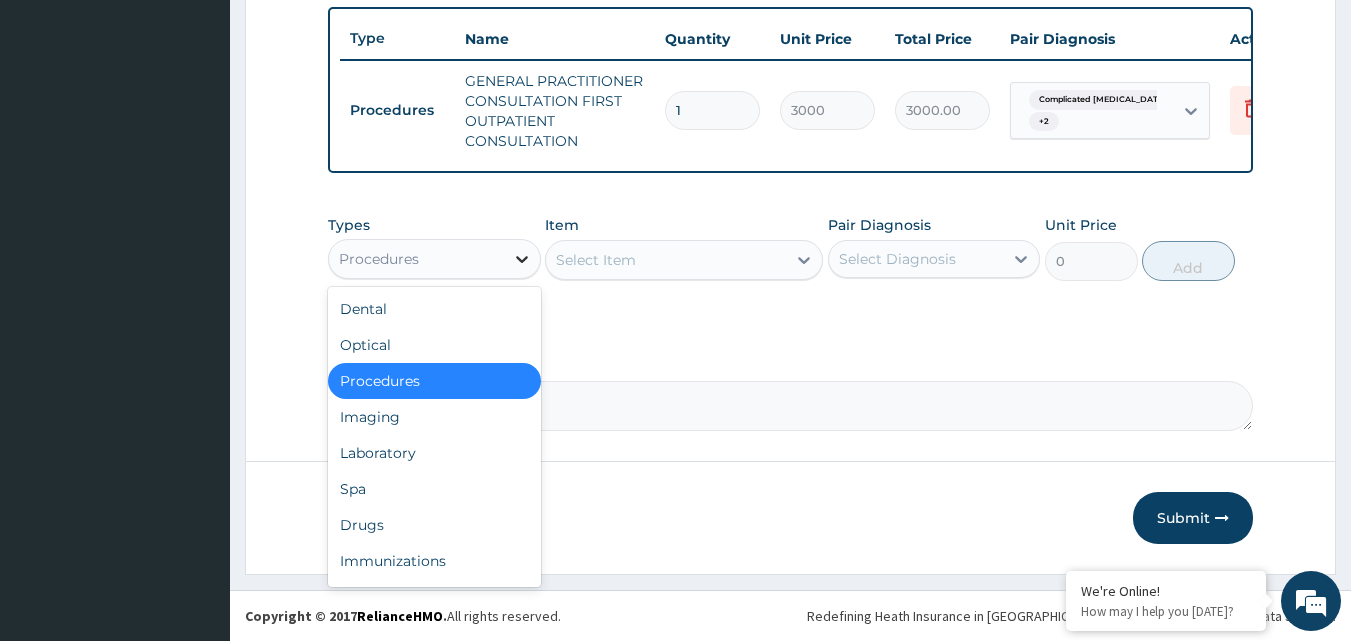 click 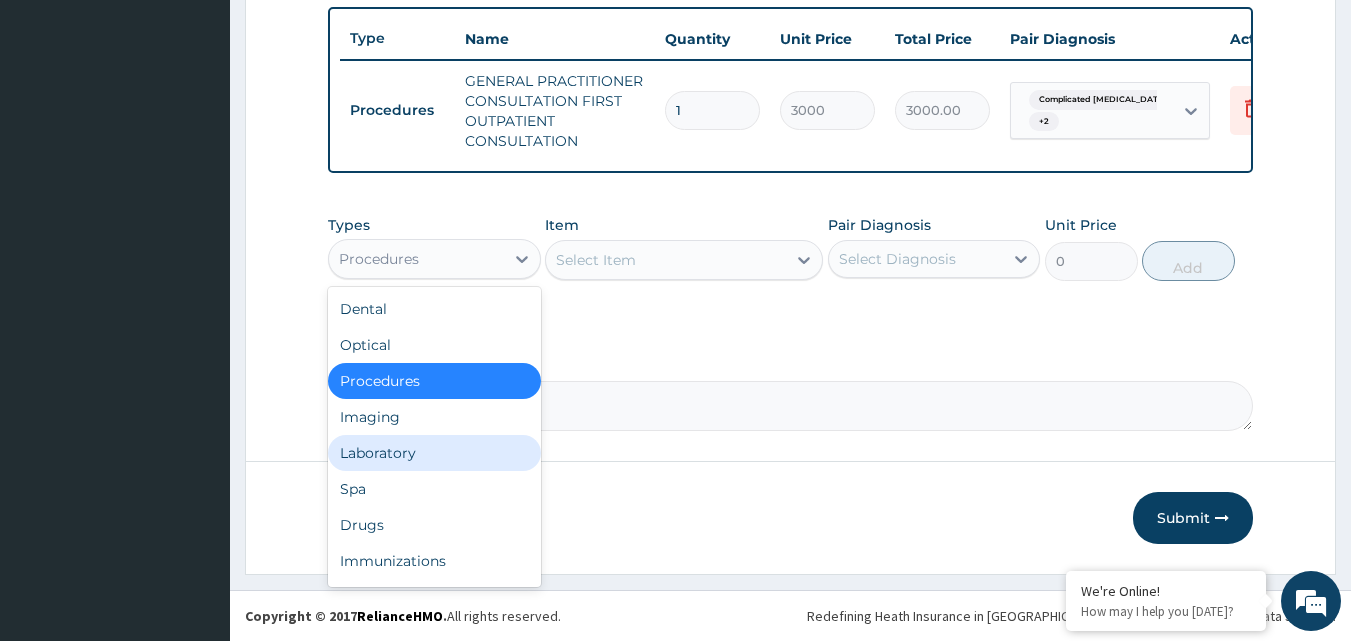 click on "Laboratory" at bounding box center (434, 453) 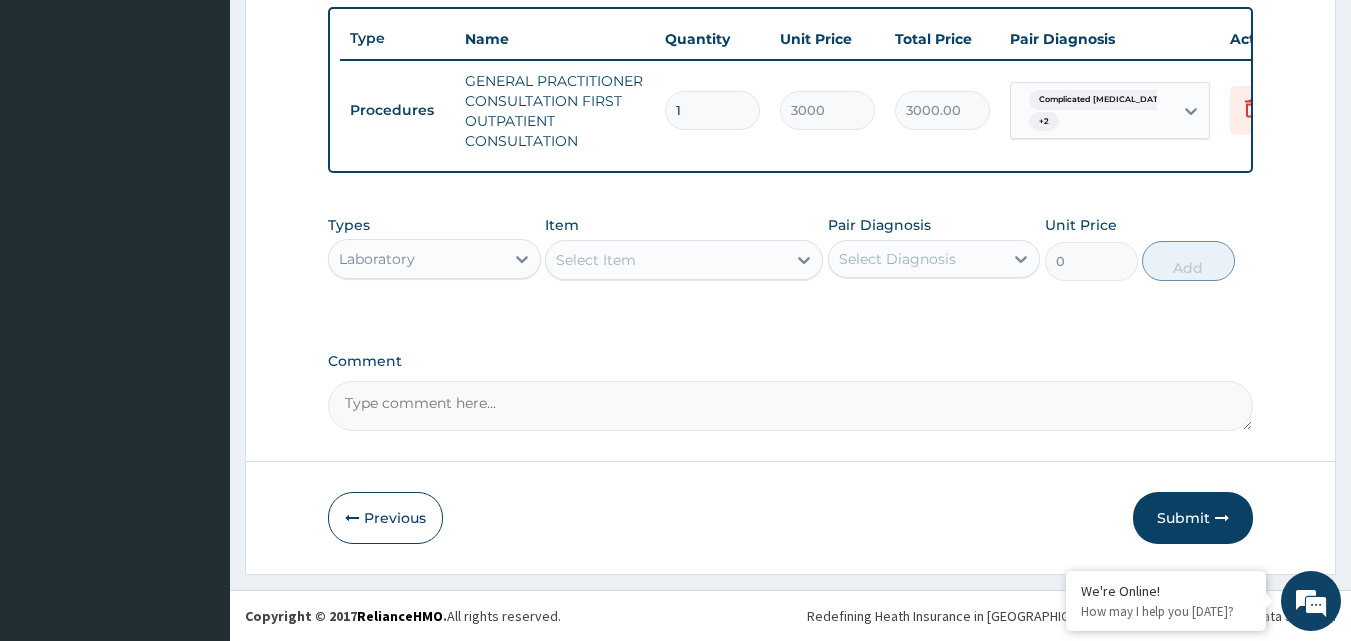 click on "Select Item" at bounding box center (666, 260) 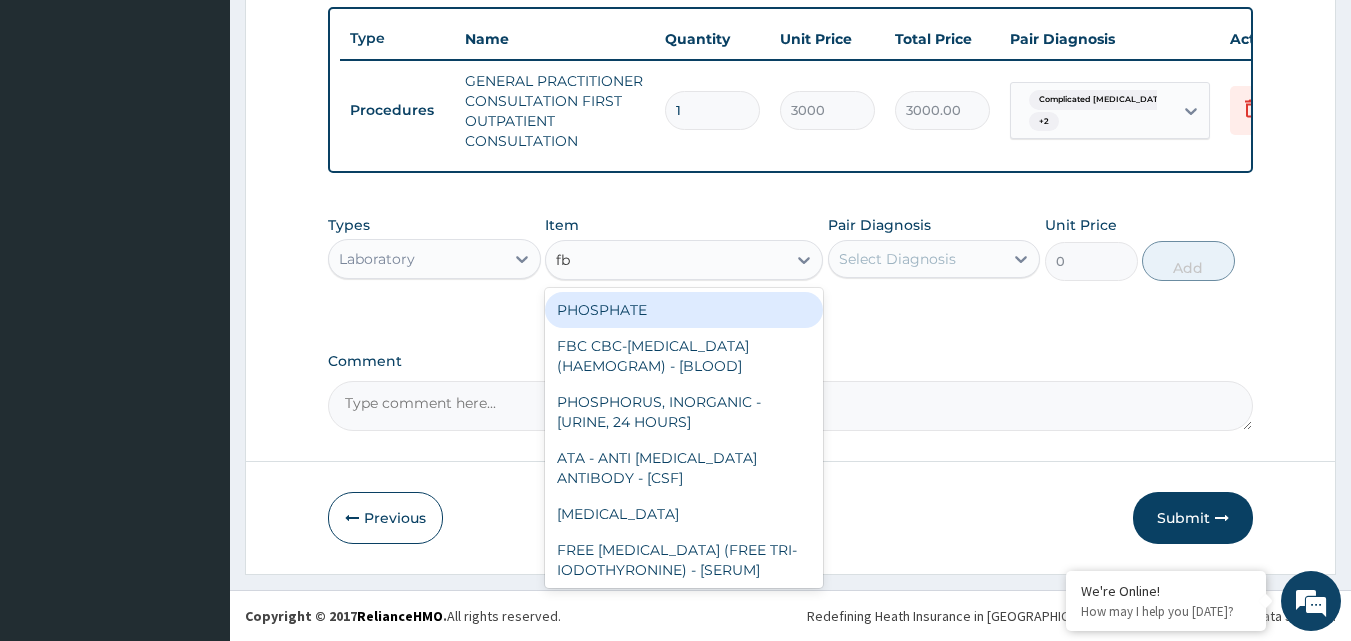 type on "fbc" 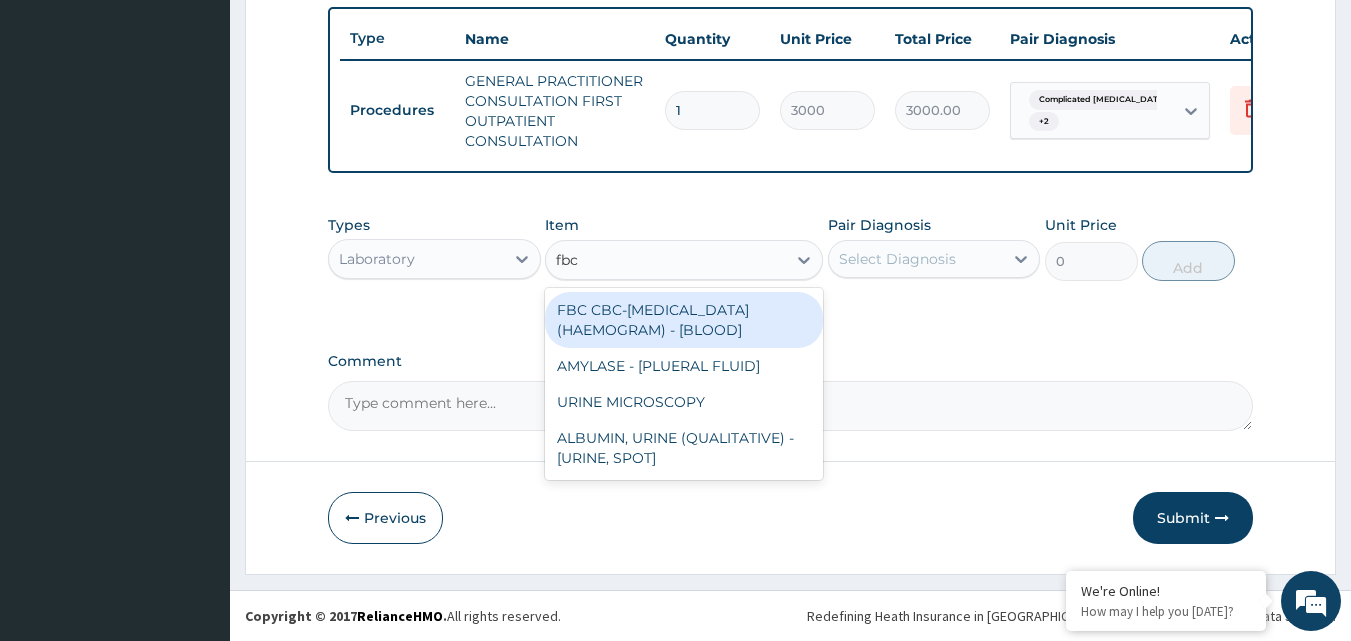 click on "FBC CBC-[MEDICAL_DATA] (HAEMOGRAM) - [BLOOD]" at bounding box center (684, 320) 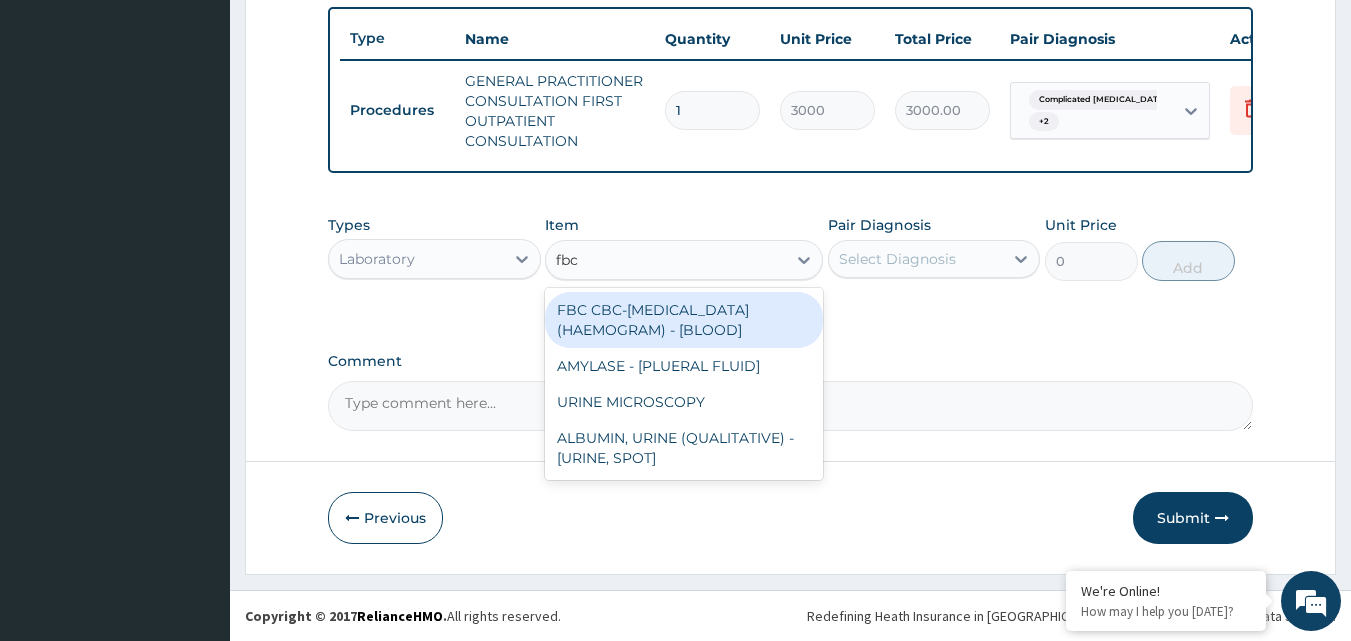 type 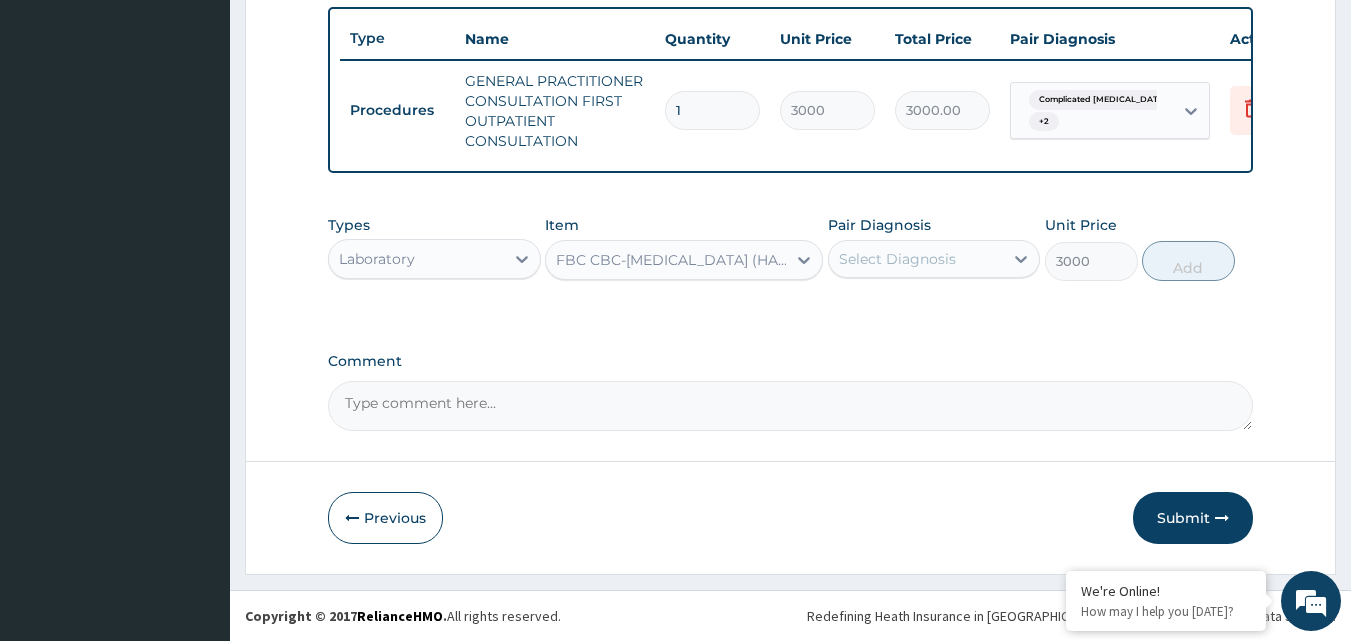 click on "Select Diagnosis" at bounding box center [897, 259] 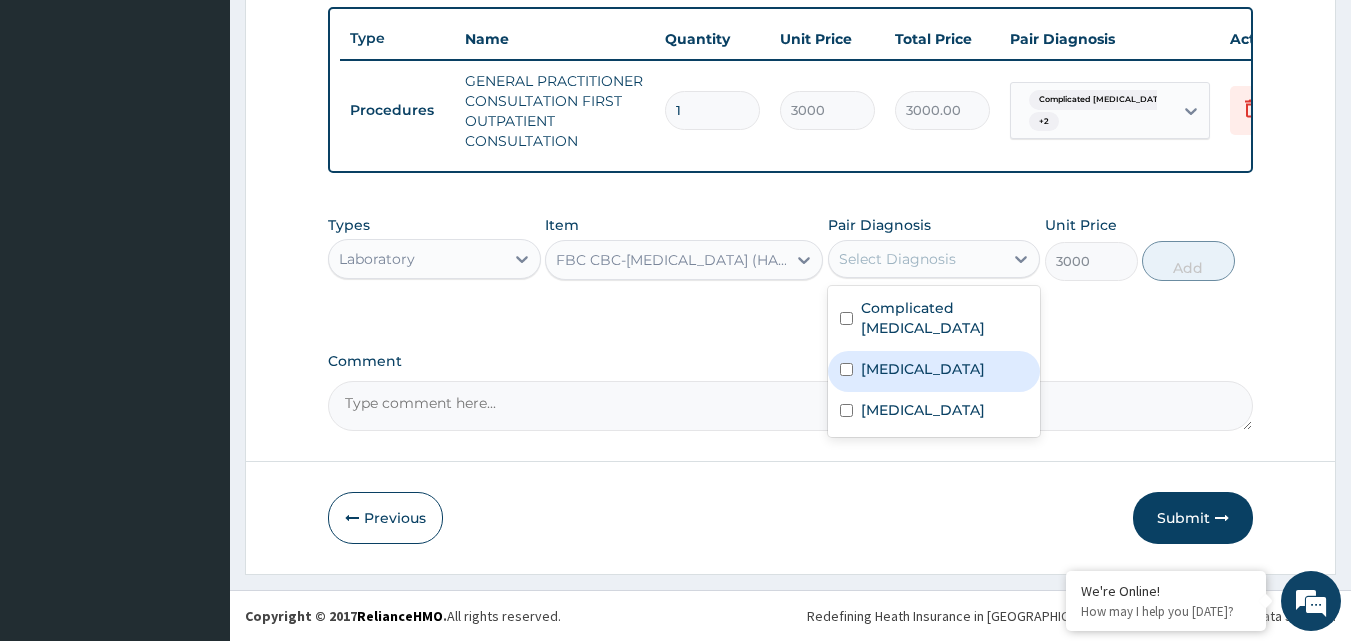 drag, startPoint x: 856, startPoint y: 346, endPoint x: 844, endPoint y: 348, distance: 12.165525 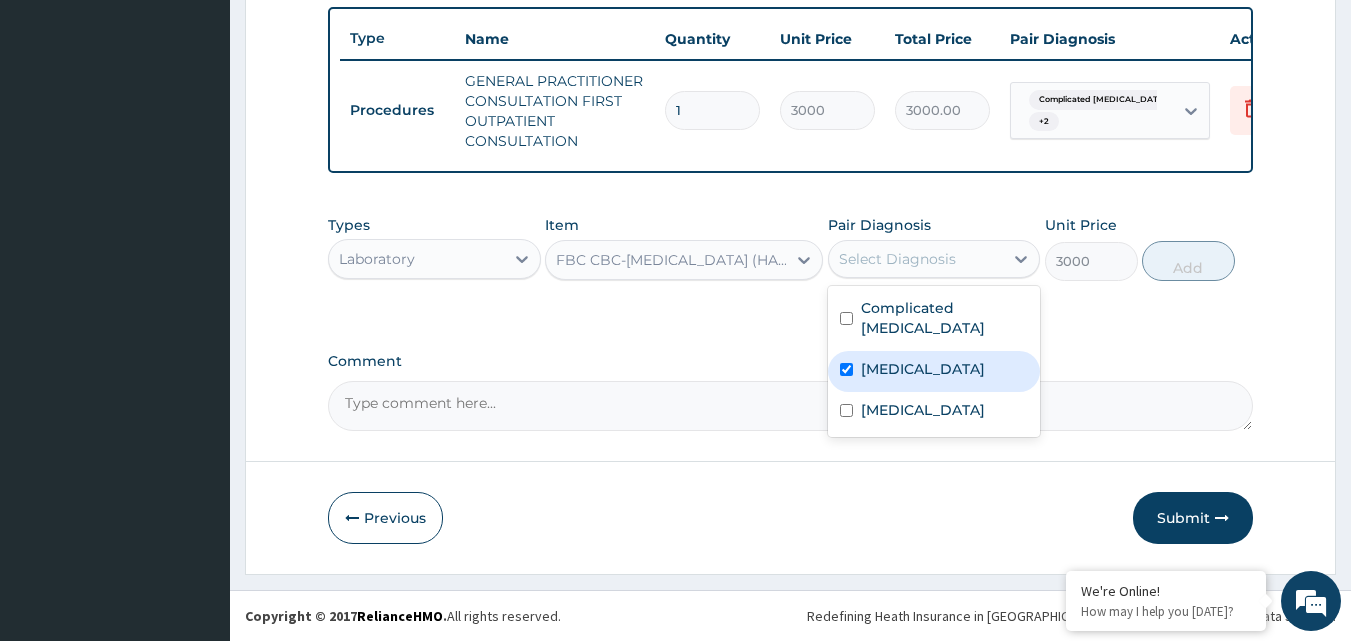 checkbox on "true" 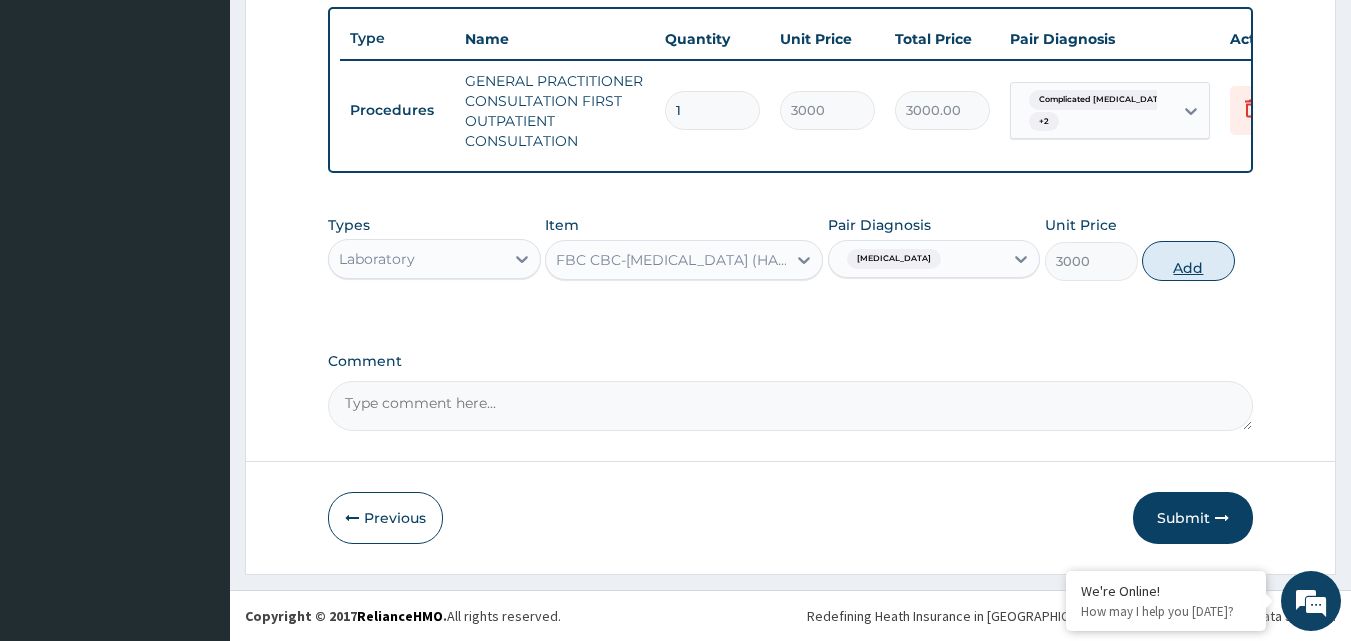 click on "Add" at bounding box center [1188, 261] 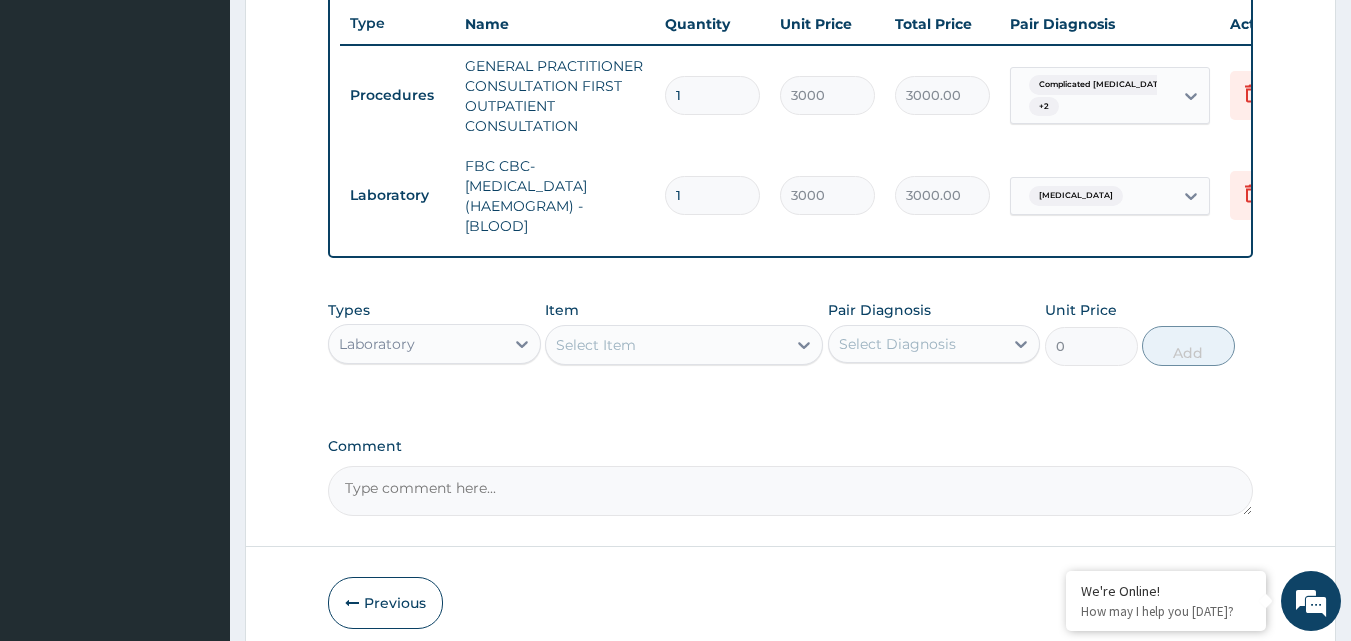 click on "Select Item" at bounding box center (666, 345) 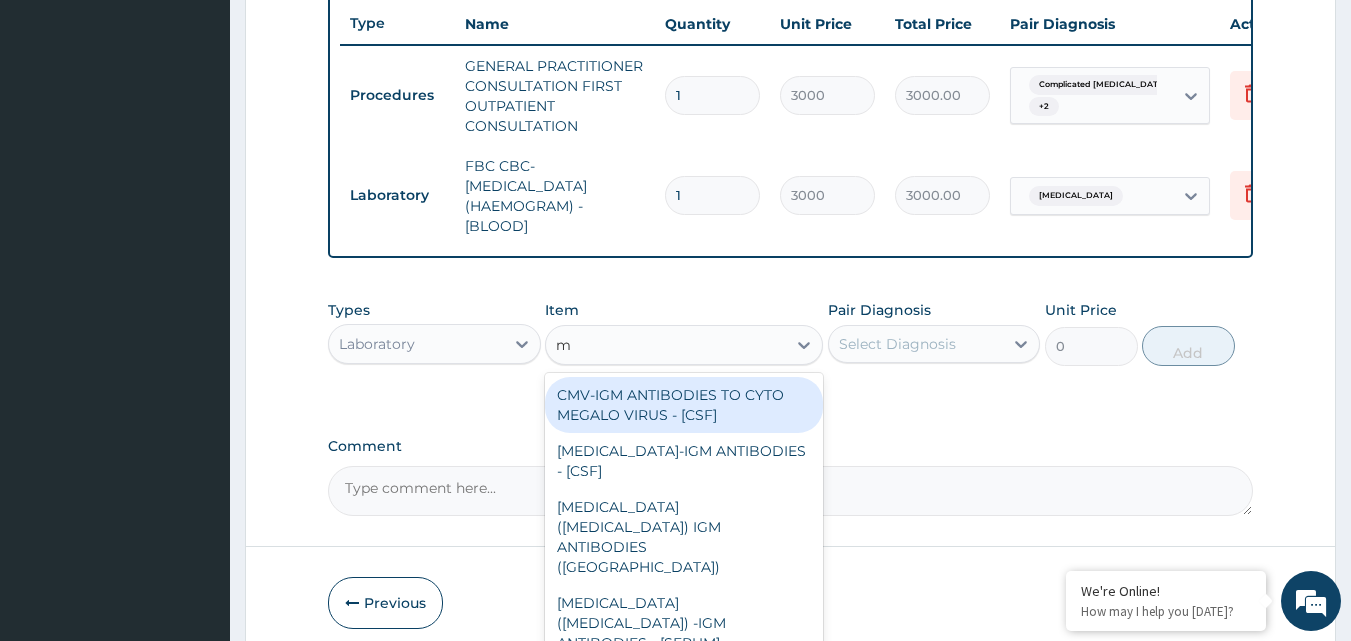 type on "m" 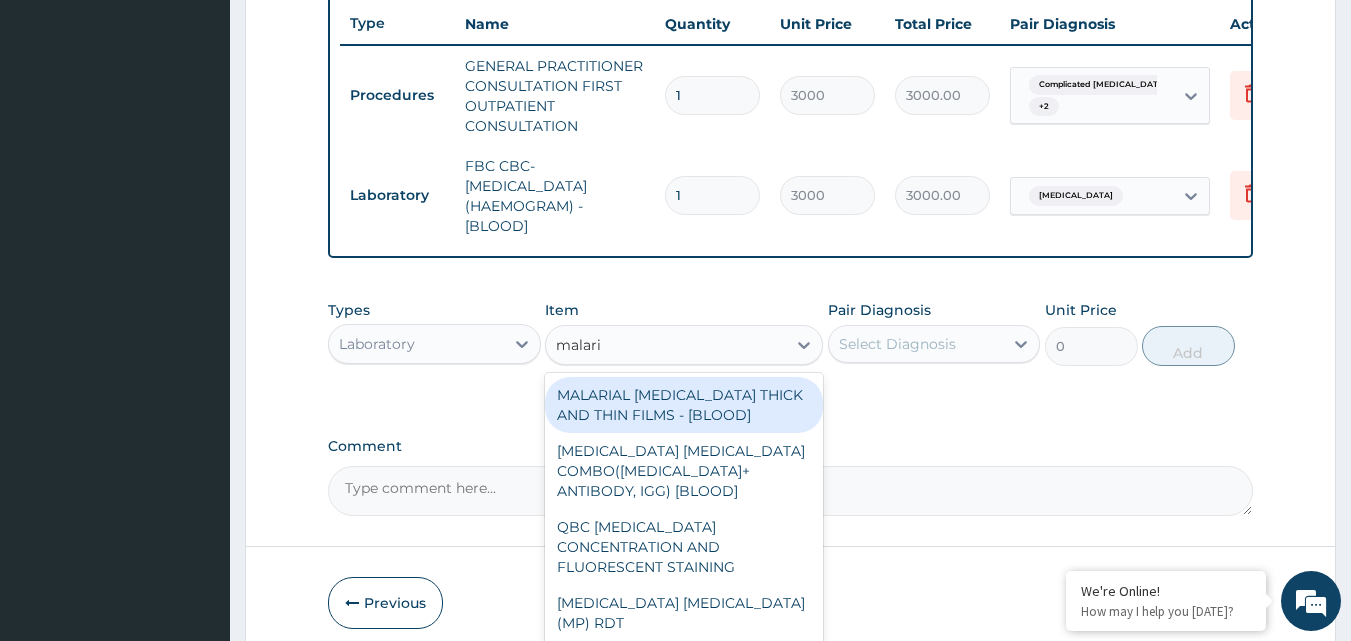 type on "[MEDICAL_DATA]" 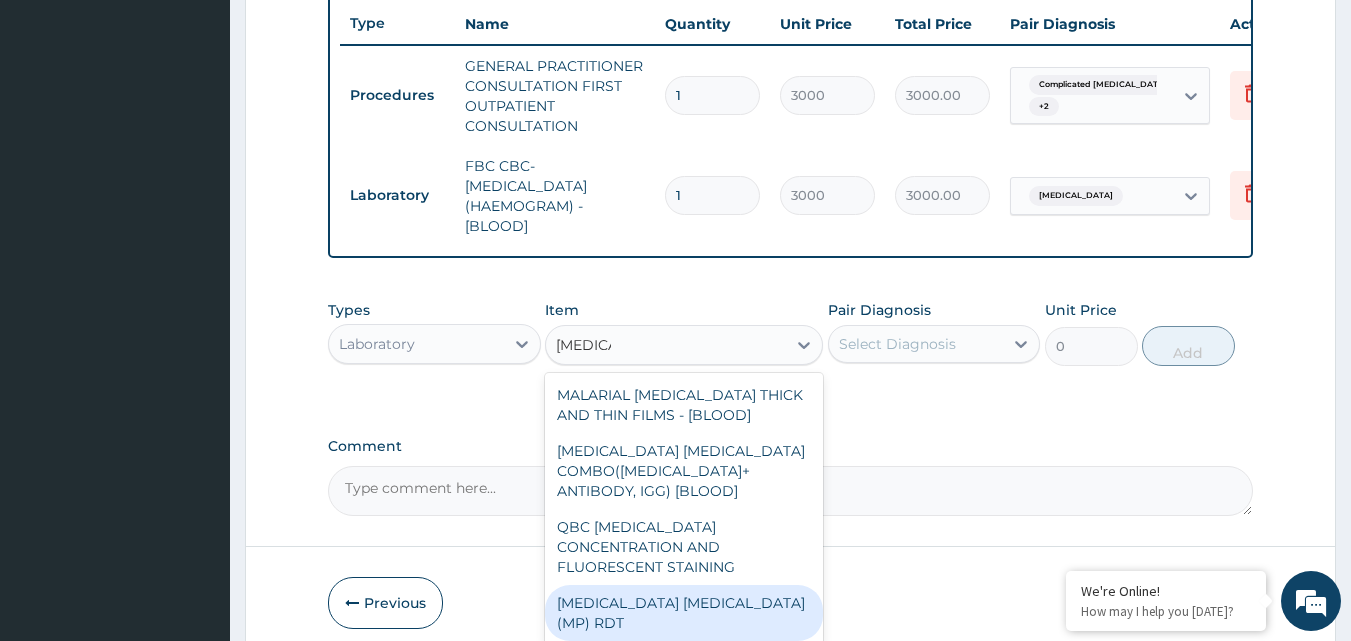 click on "[MEDICAL_DATA] [MEDICAL_DATA] (MP) RDT" at bounding box center [684, 613] 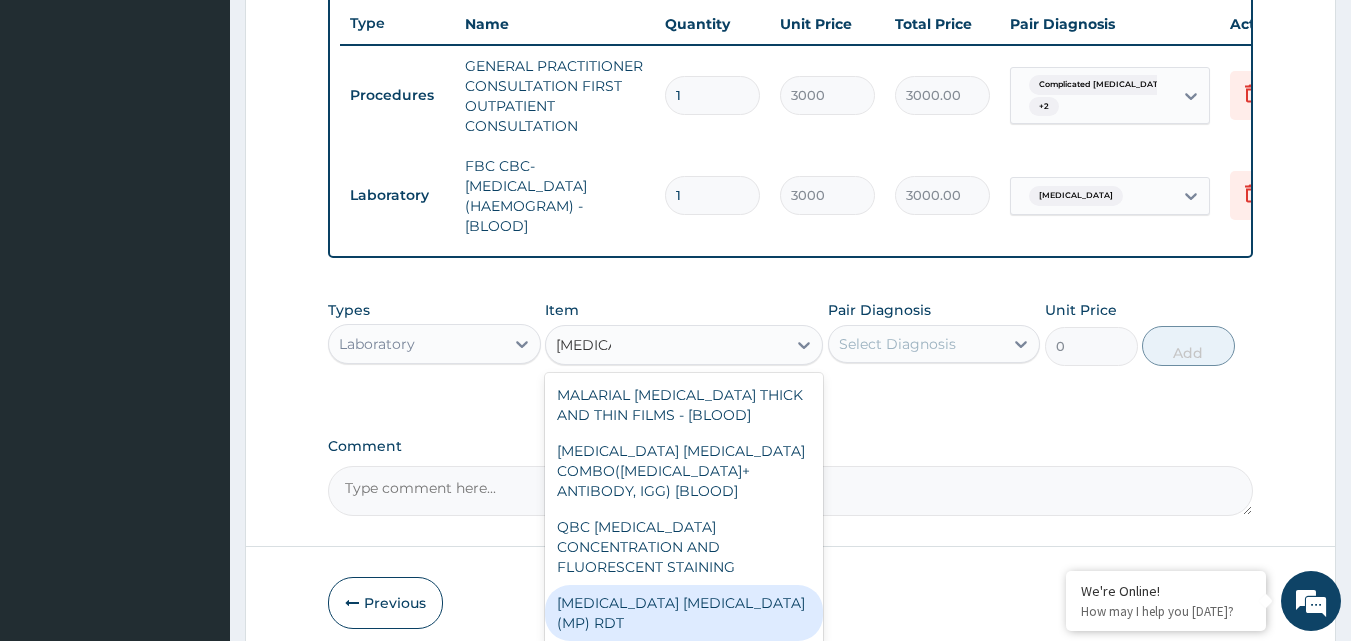 type 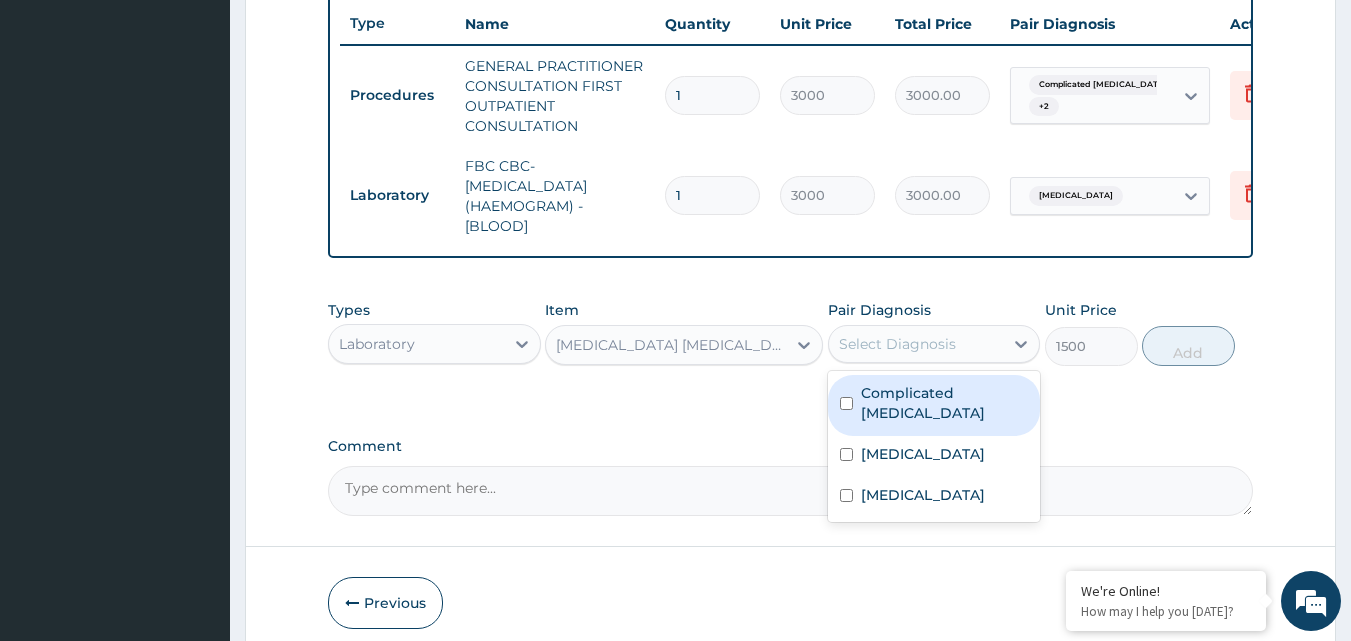 click on "Select Diagnosis" at bounding box center [916, 344] 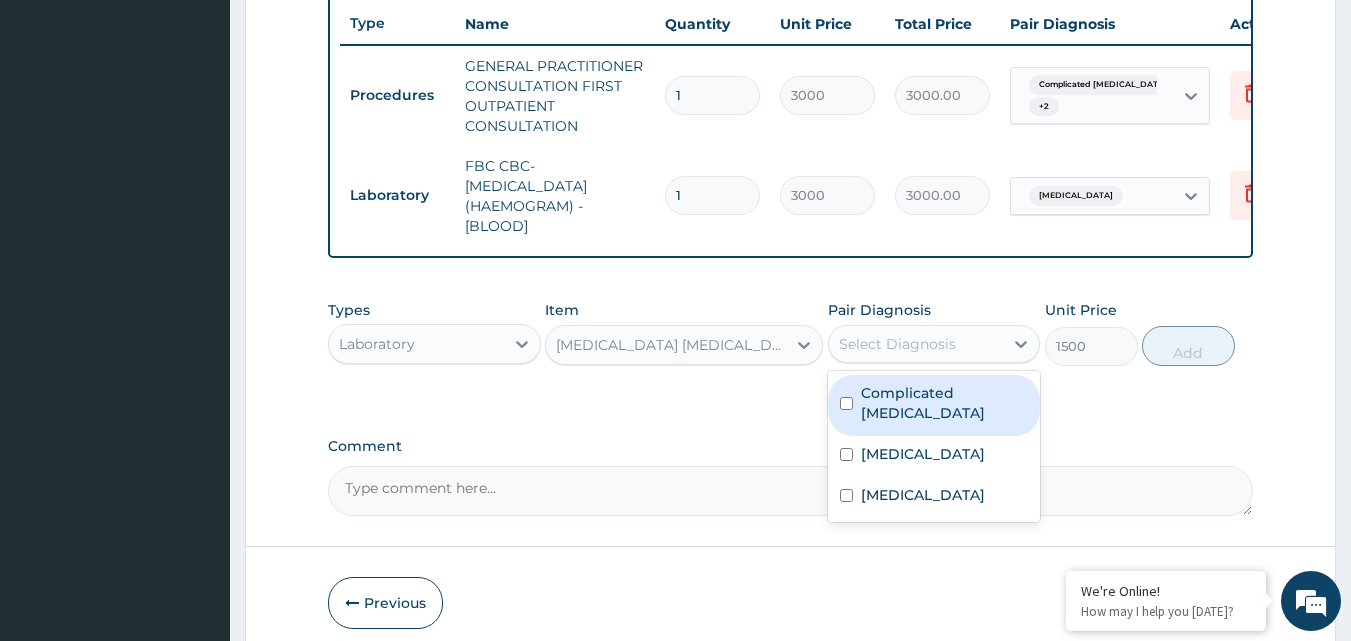 click on "Complicated [MEDICAL_DATA]" at bounding box center [945, 403] 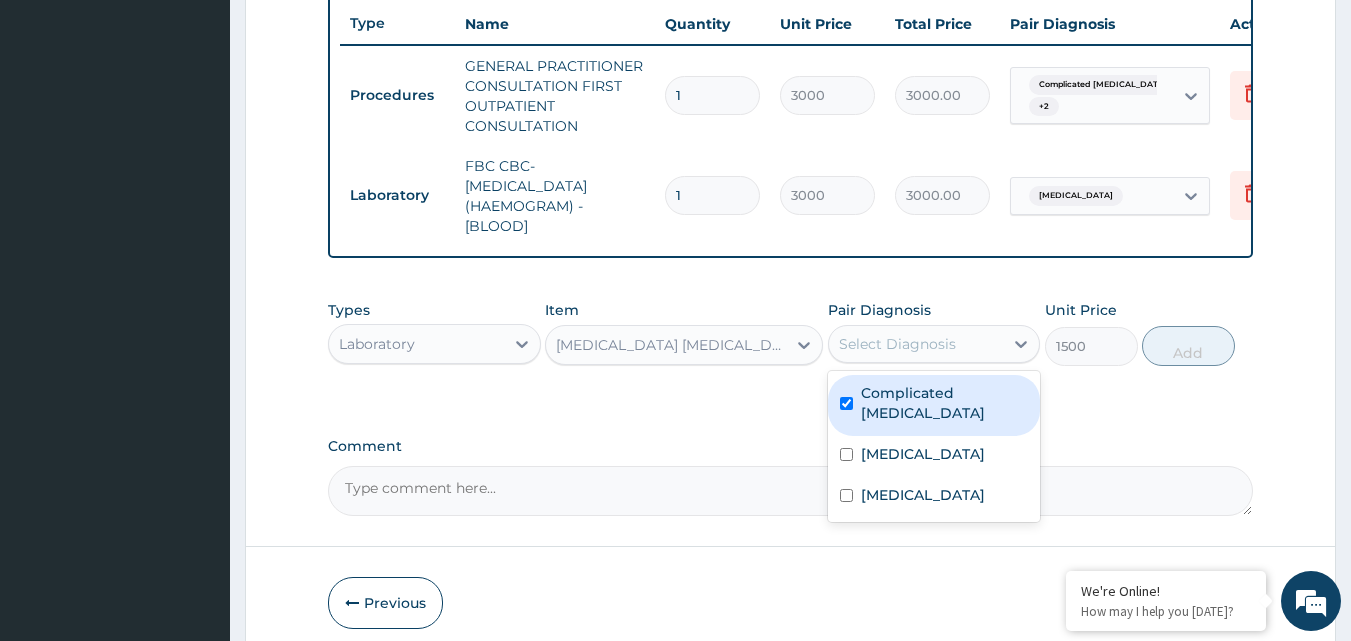 checkbox on "true" 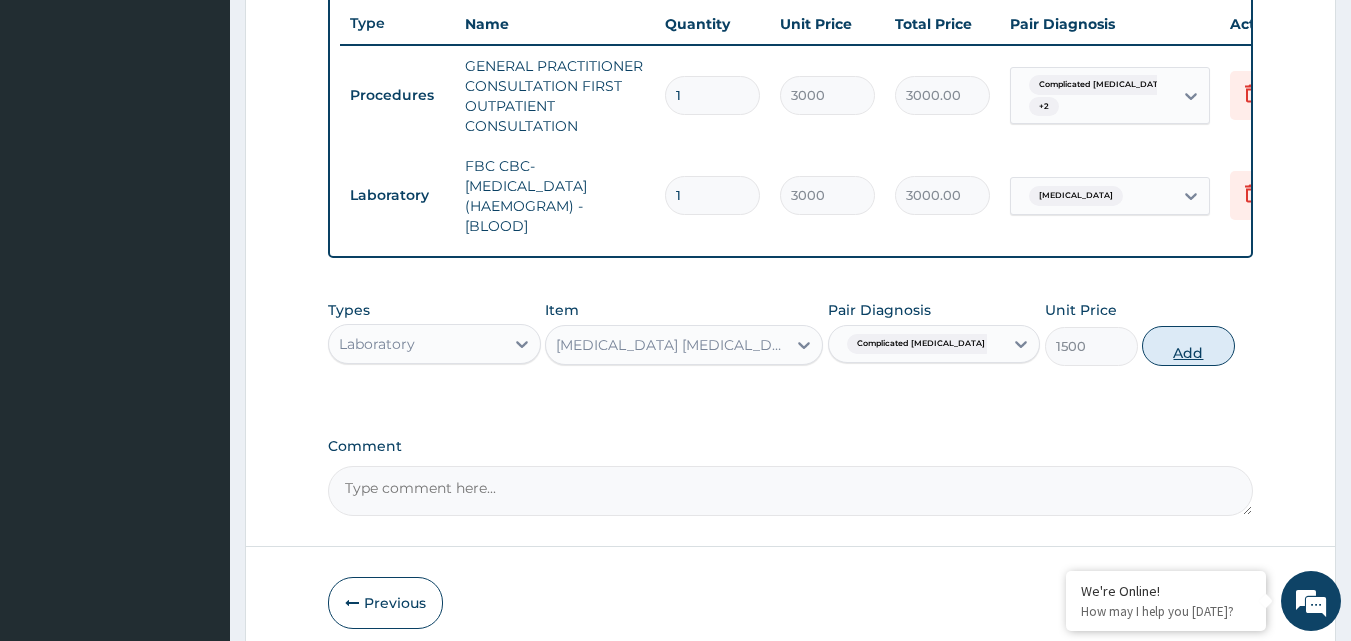 click on "Add" at bounding box center (1188, 346) 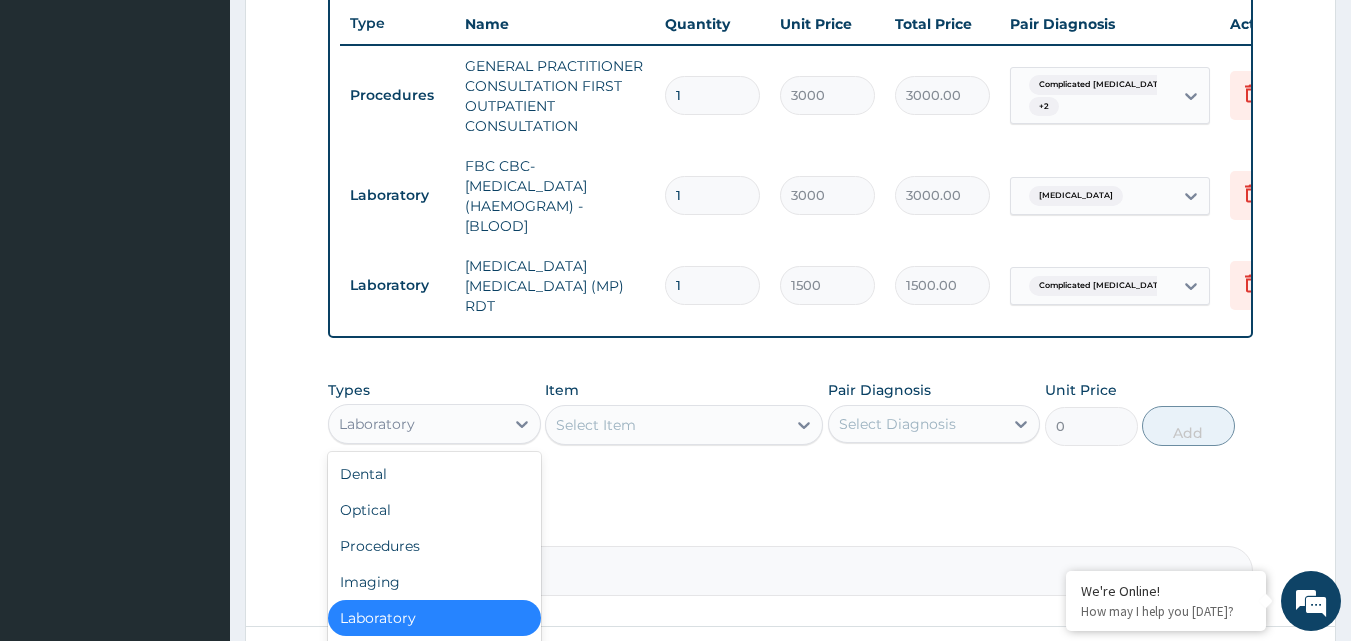 click on "Laboratory" at bounding box center [416, 424] 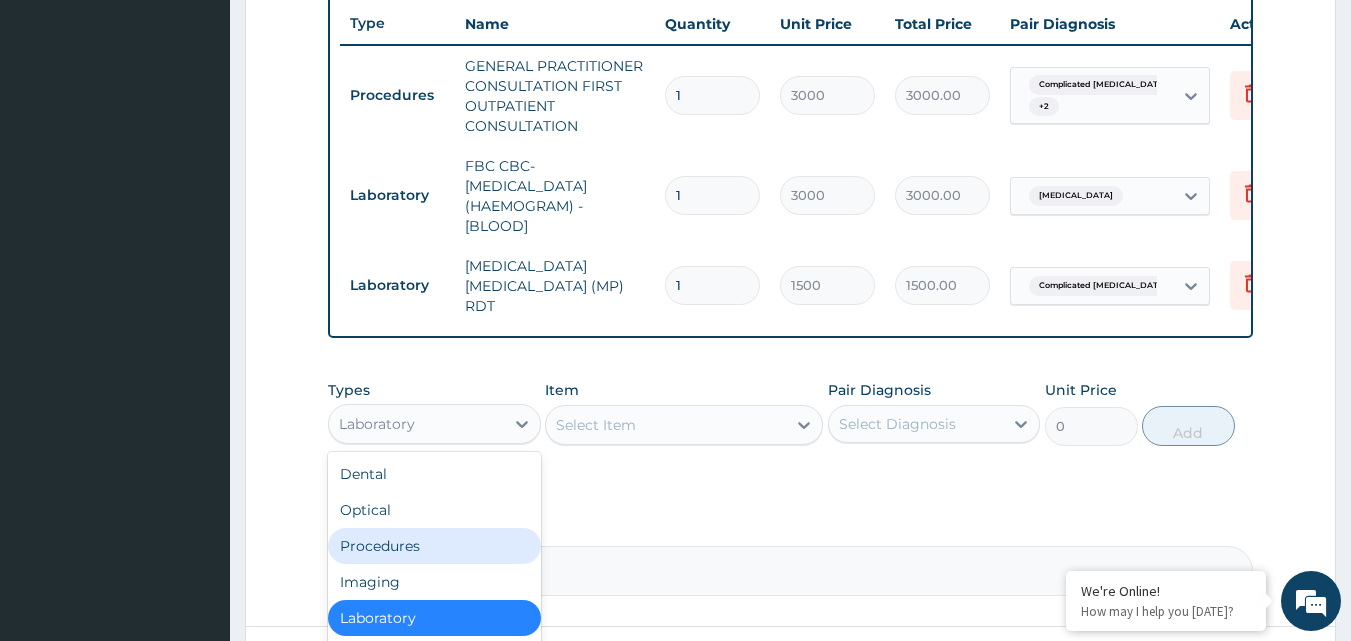 scroll, scrollTop: 68, scrollLeft: 0, axis: vertical 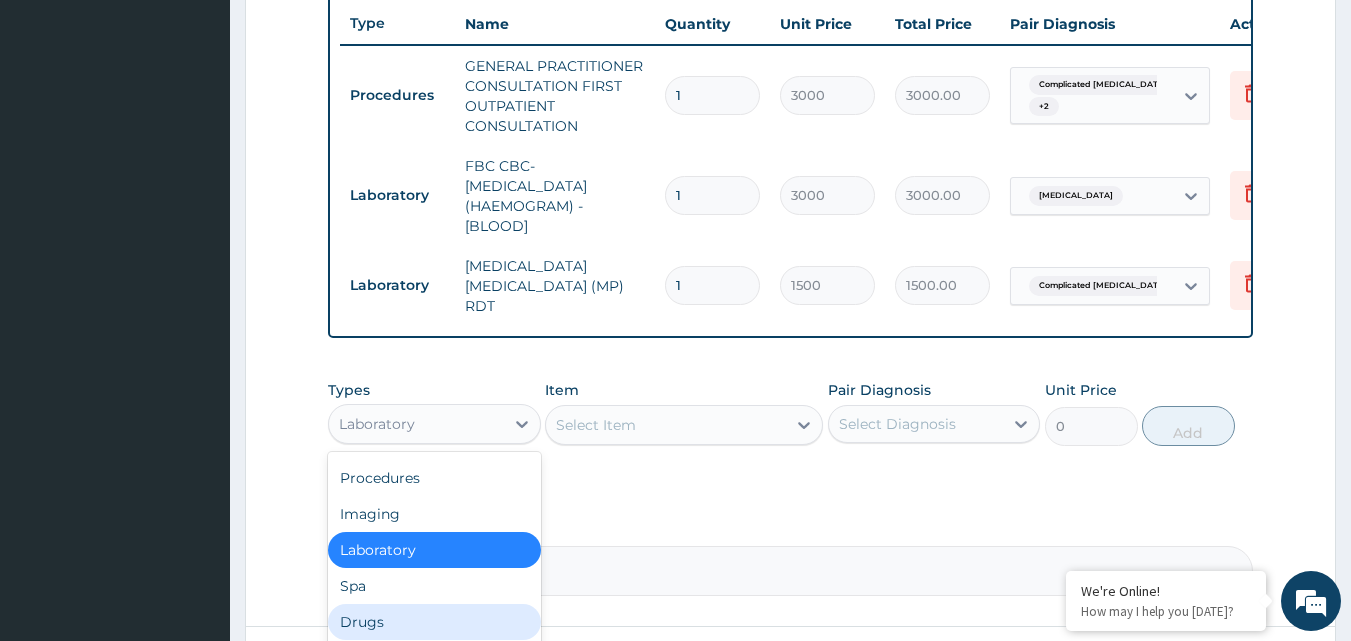 click on "Drugs" at bounding box center [434, 622] 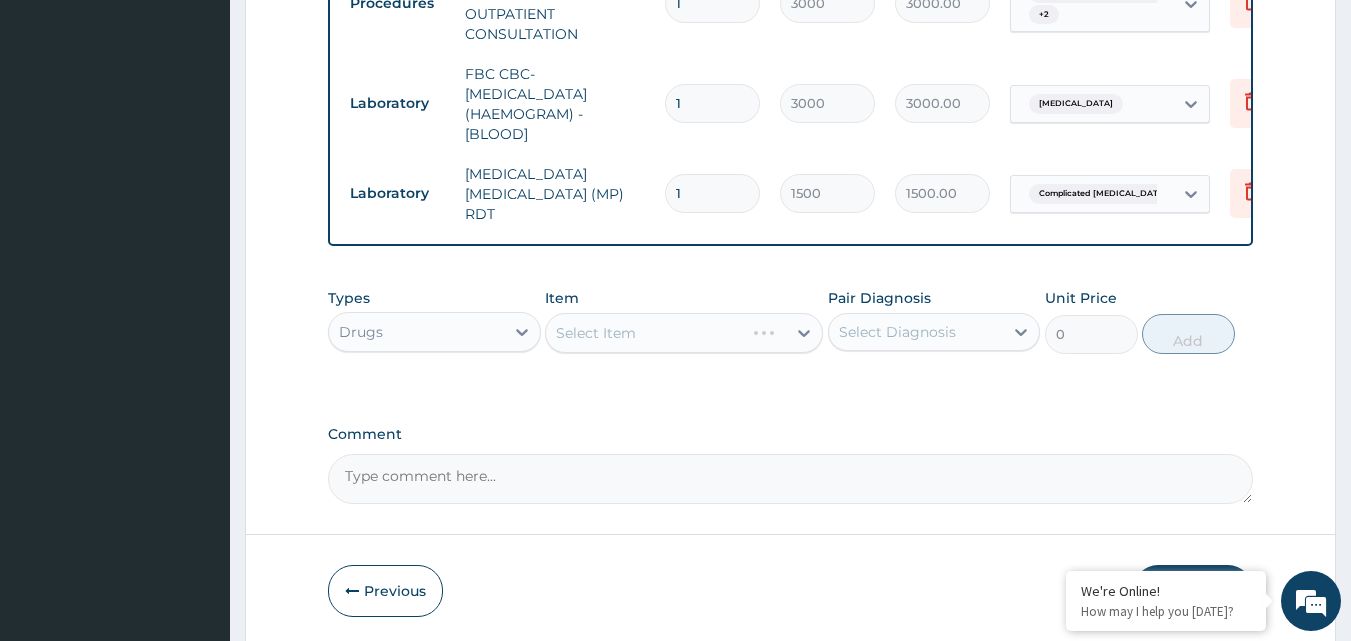 scroll, scrollTop: 921, scrollLeft: 0, axis: vertical 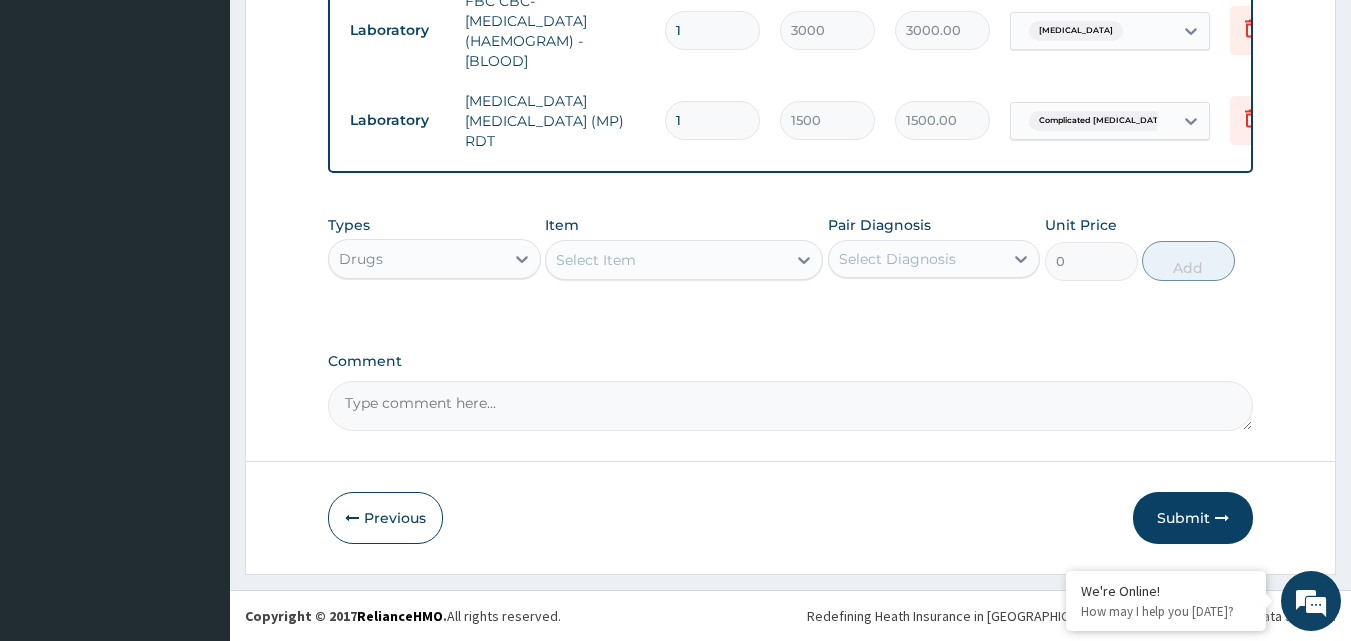 click on "Select Item" at bounding box center [666, 260] 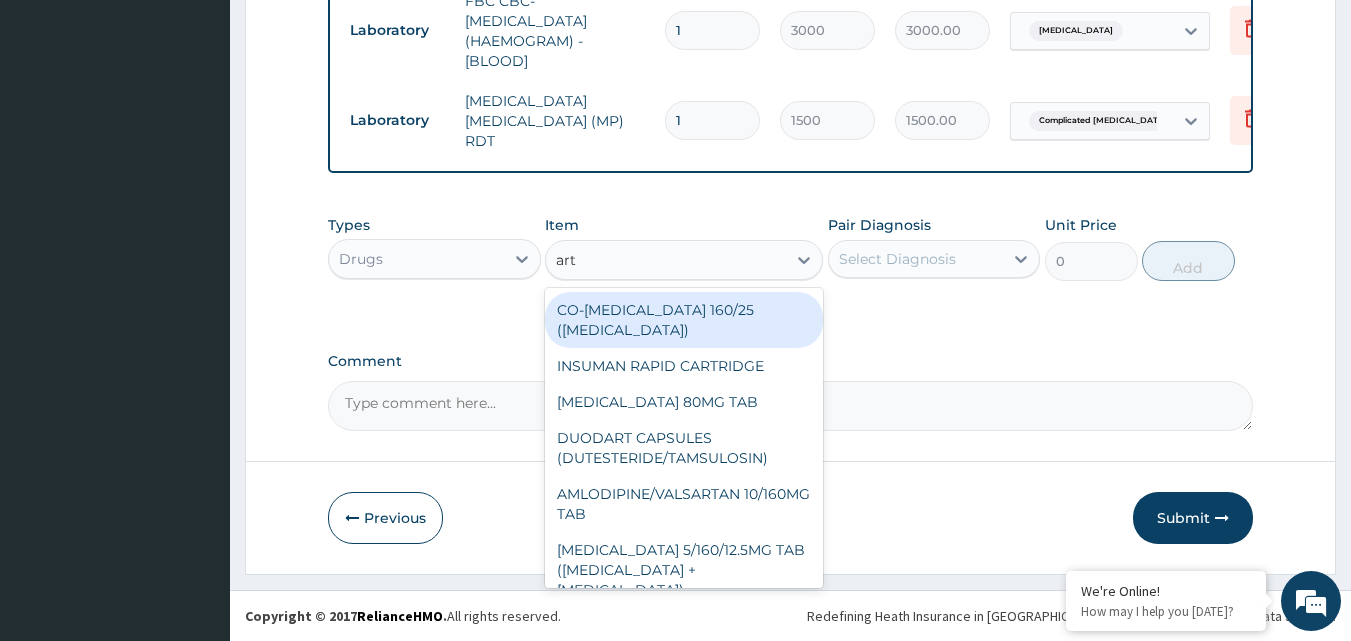 type on "arte" 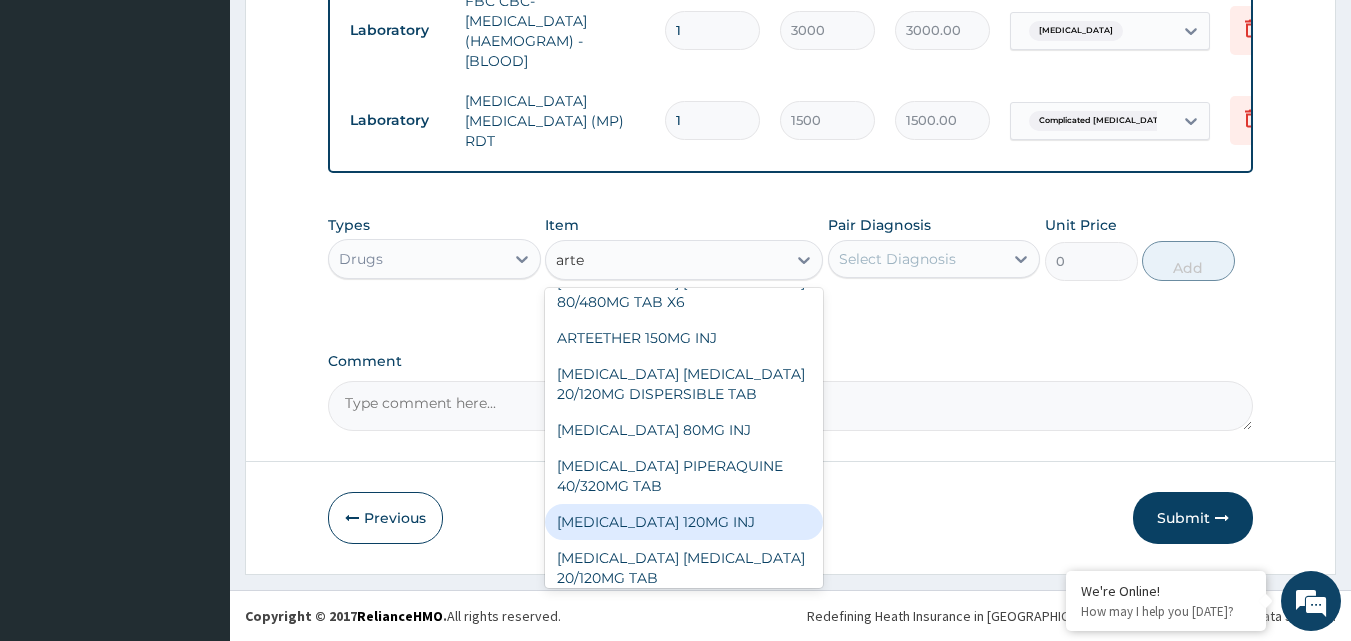 scroll, scrollTop: 163, scrollLeft: 0, axis: vertical 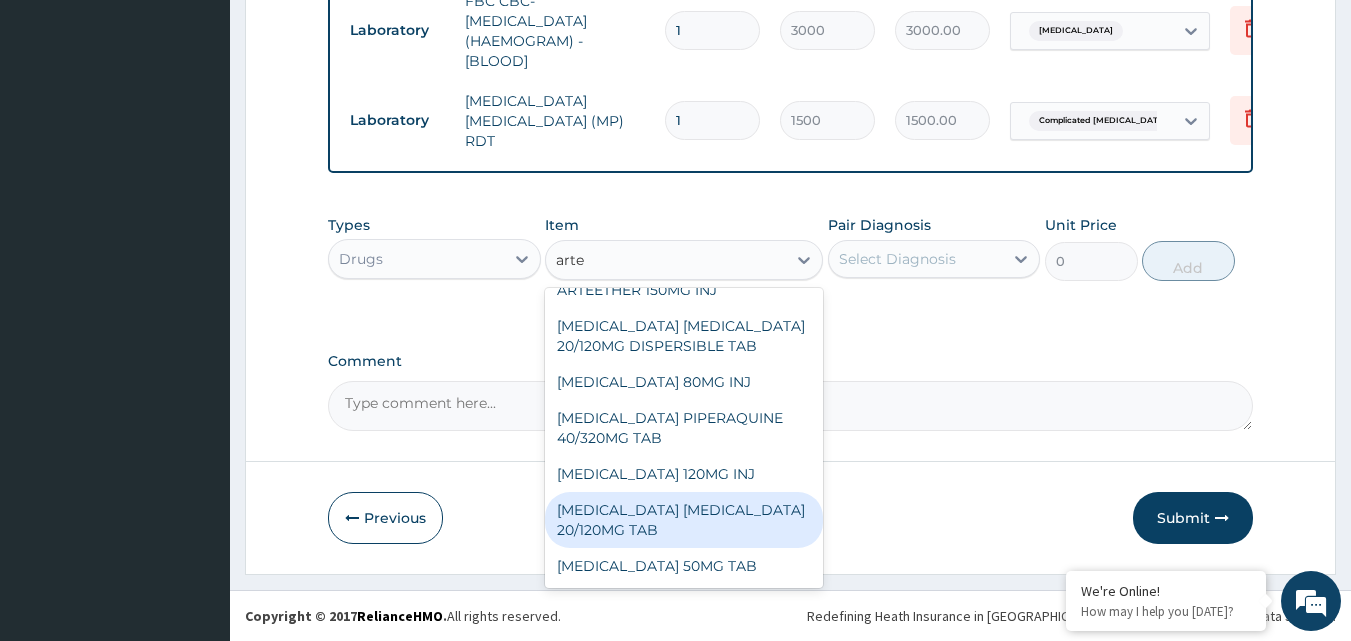 click on "[MEDICAL_DATA] [MEDICAL_DATA] 20/120MG TAB" at bounding box center (684, 520) 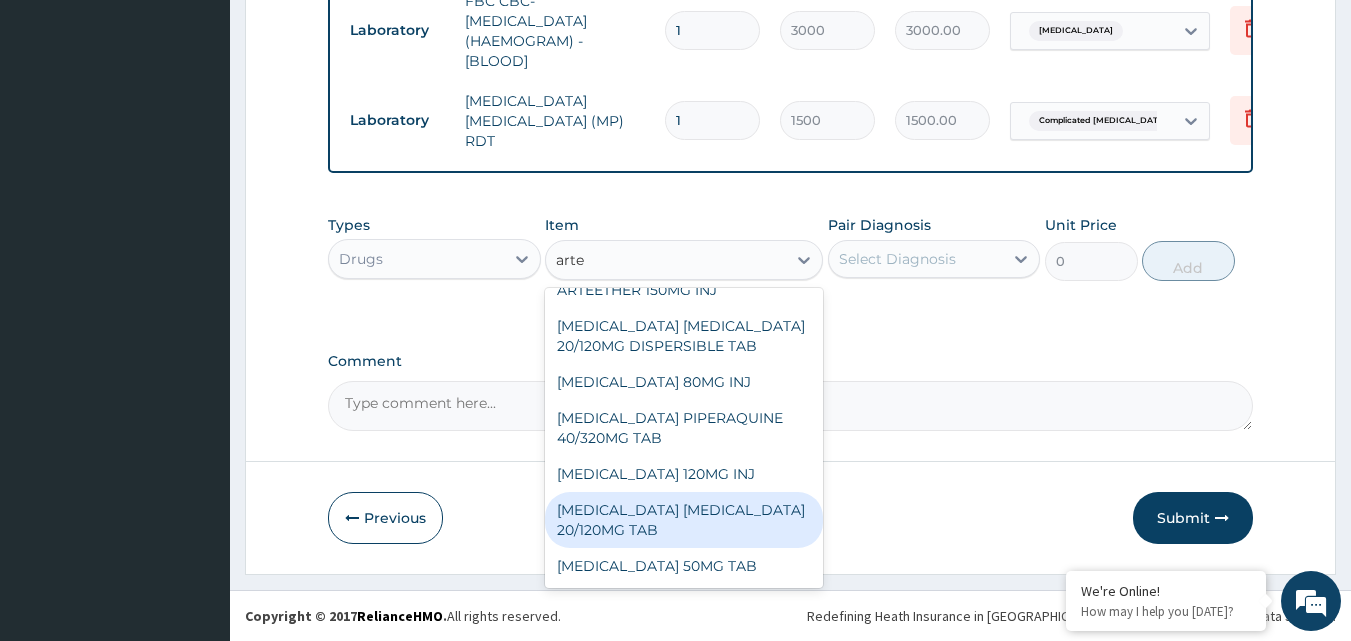 type 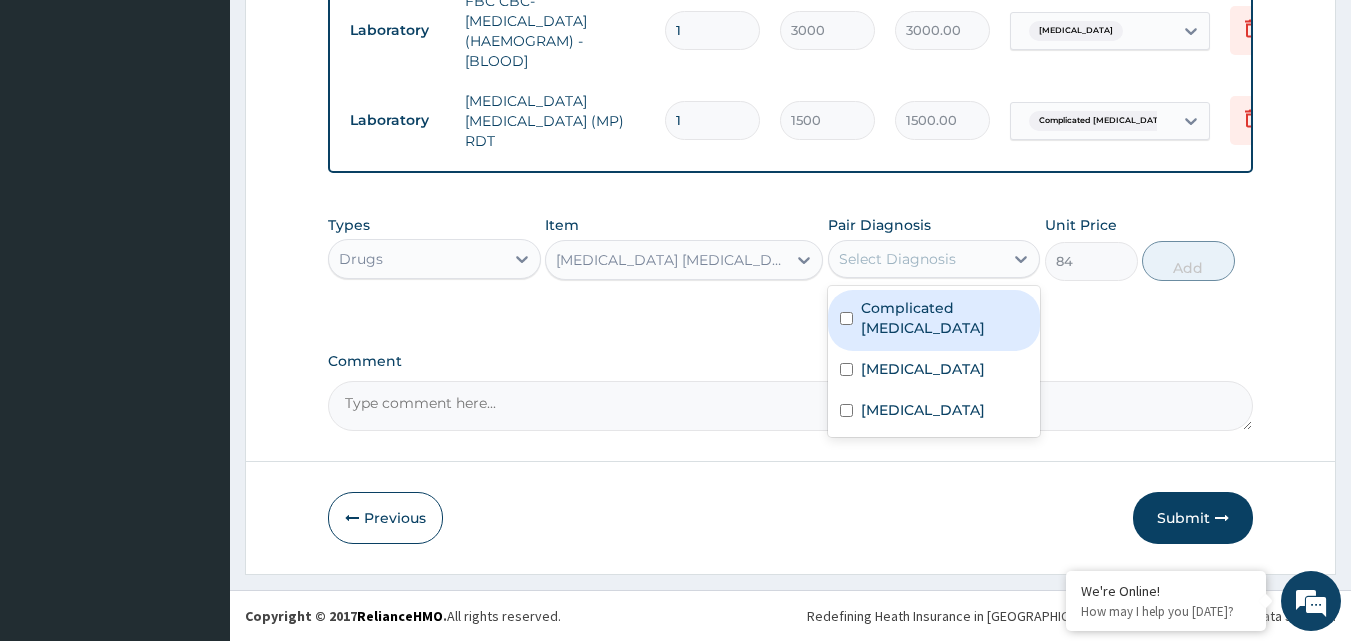 click on "Select Diagnosis" at bounding box center [916, 259] 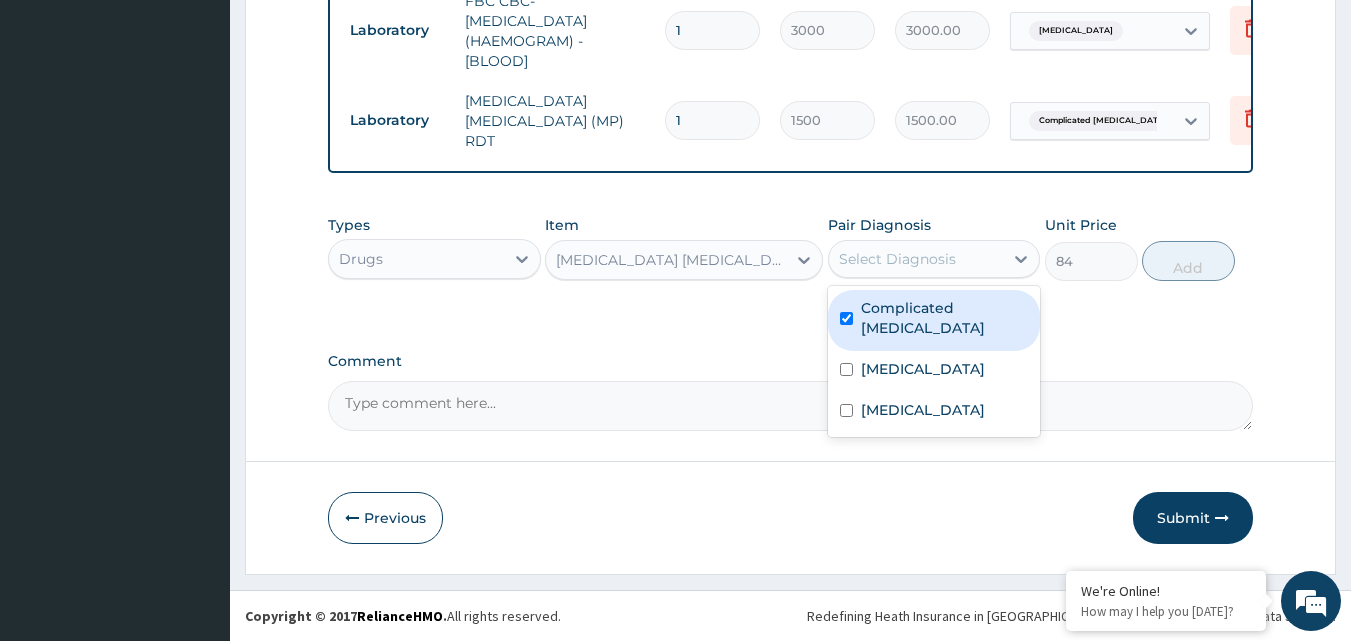 checkbox on "true" 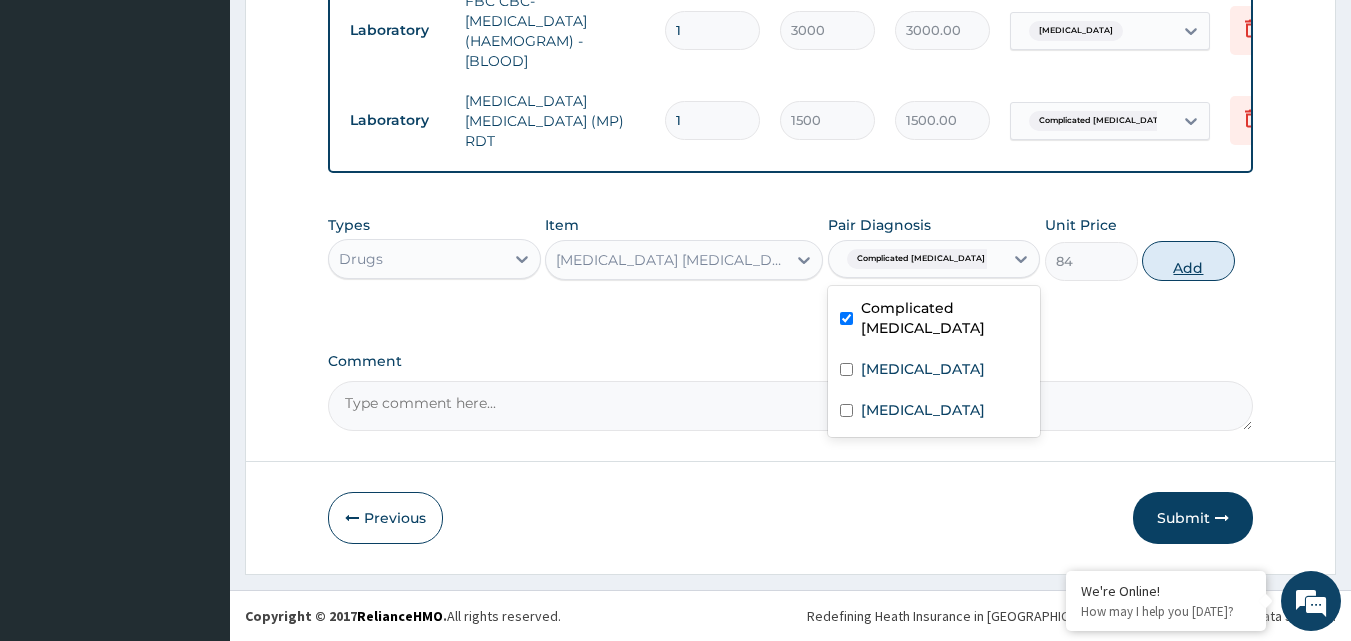 click on "Add" at bounding box center [1188, 261] 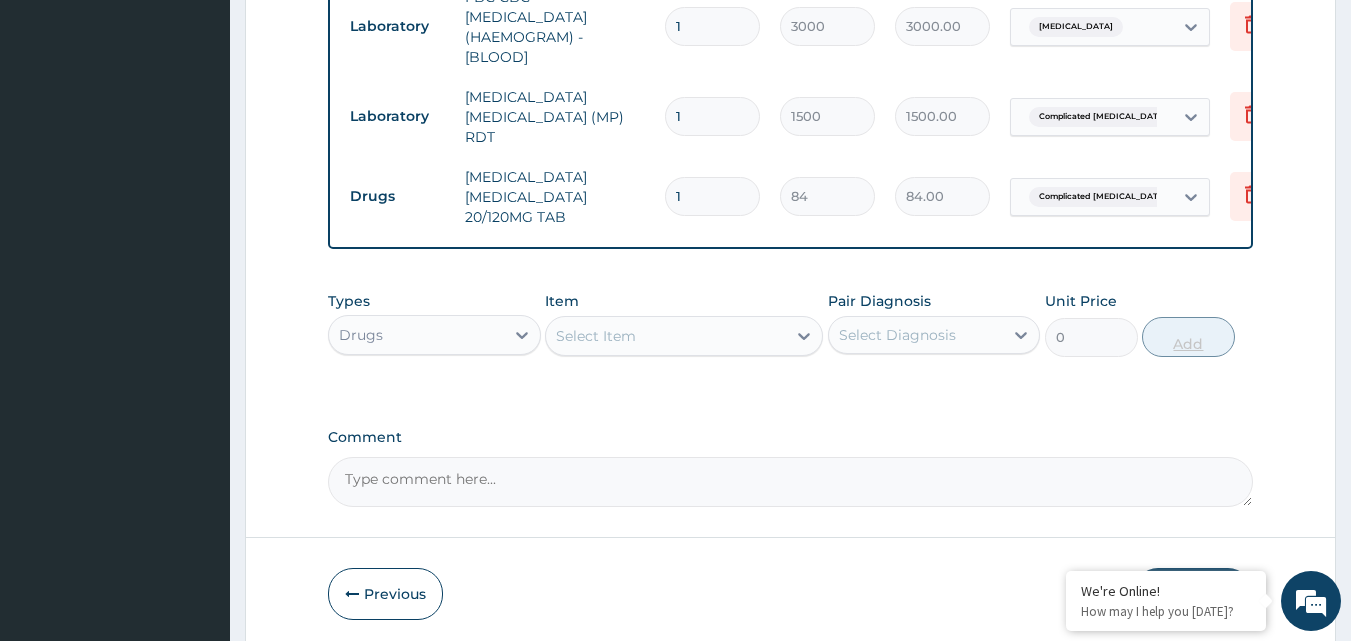 type on "18" 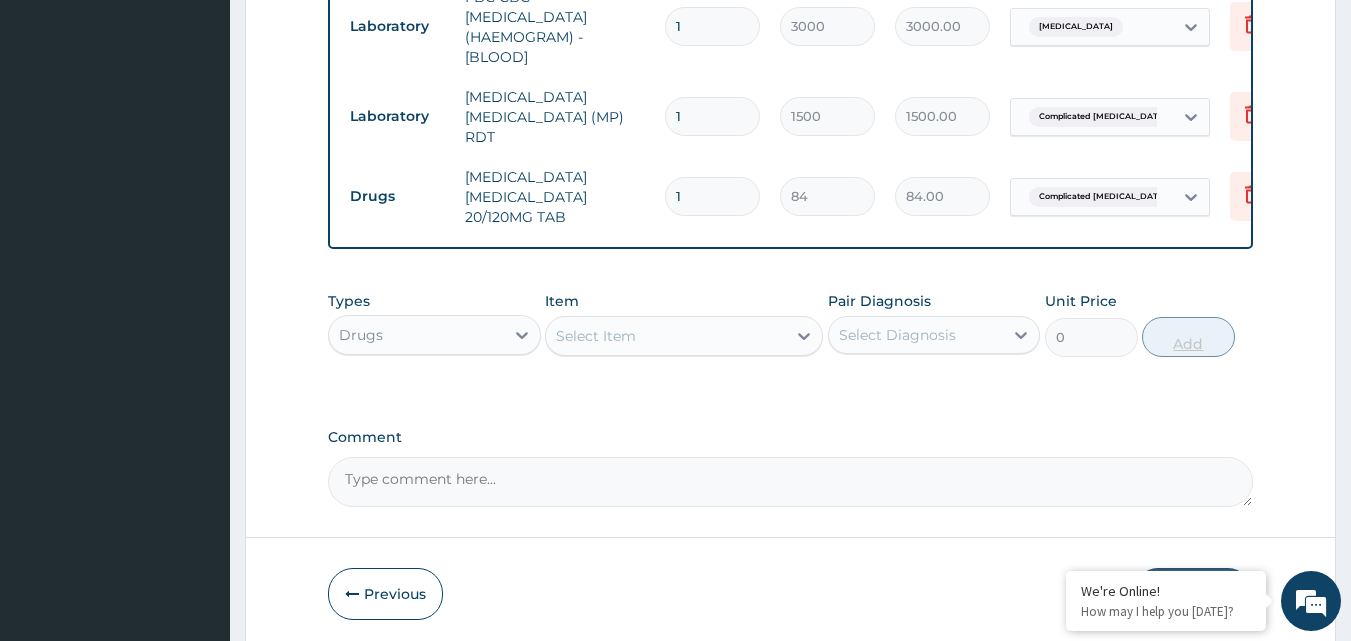type on "1512.00" 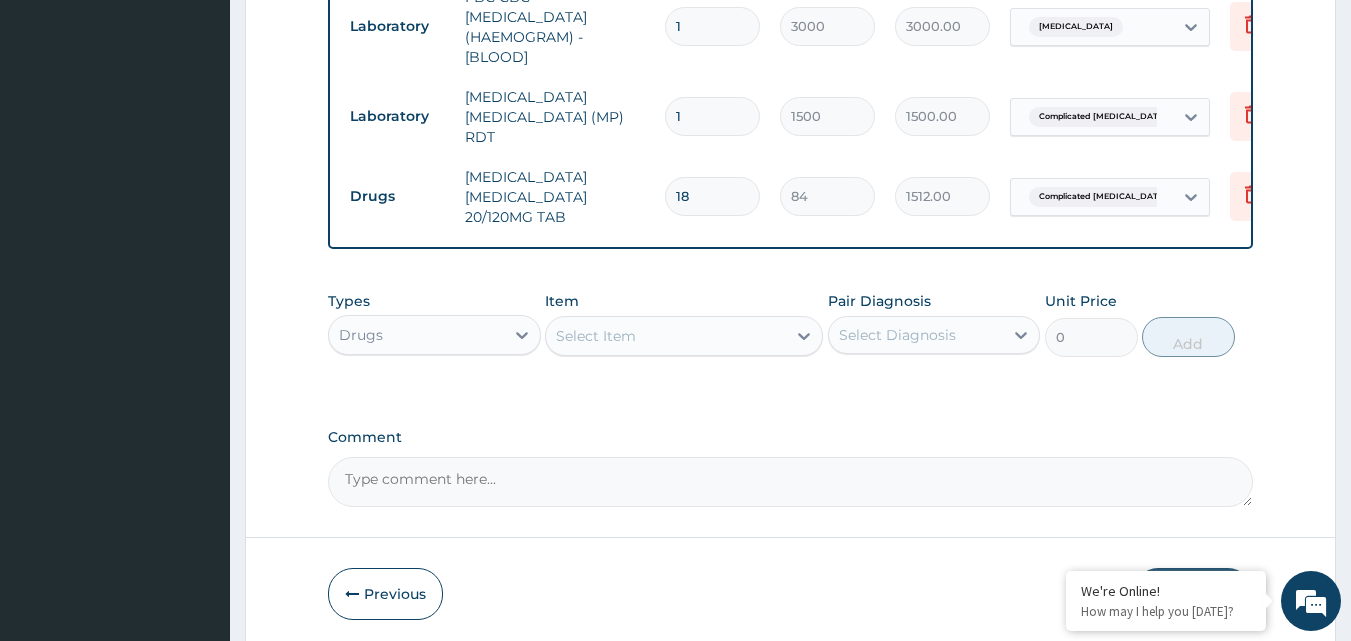 type on "18" 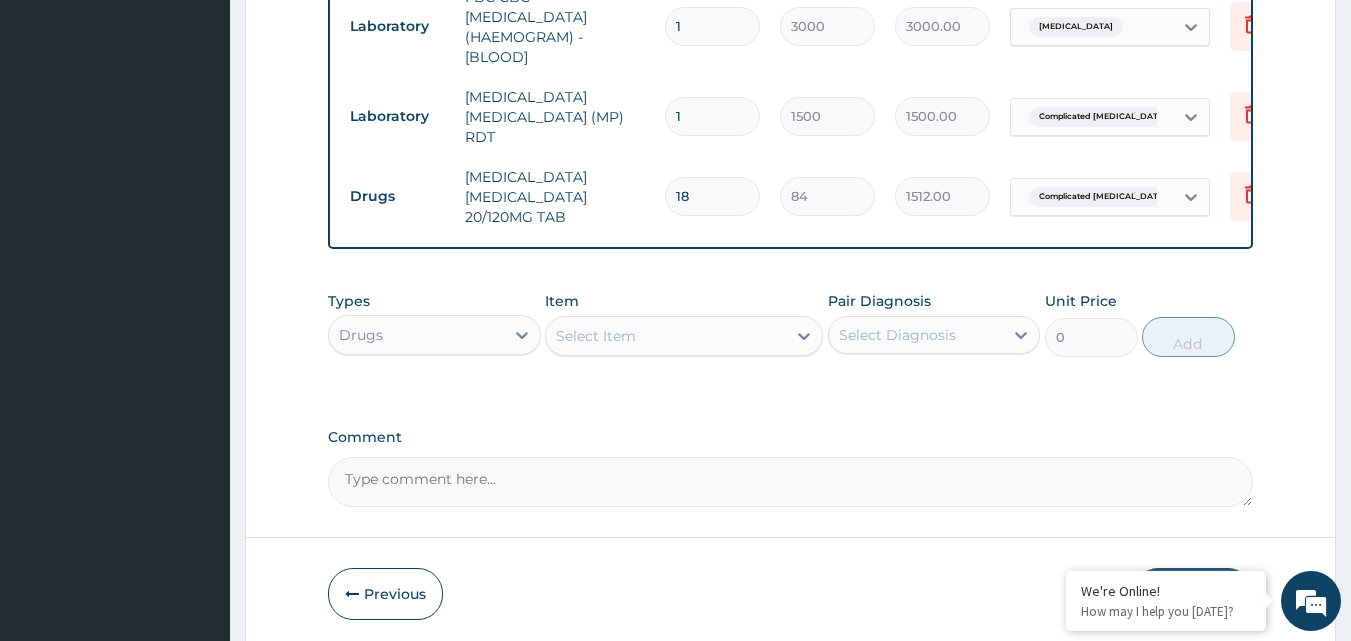 click on "Select Item" at bounding box center [666, 336] 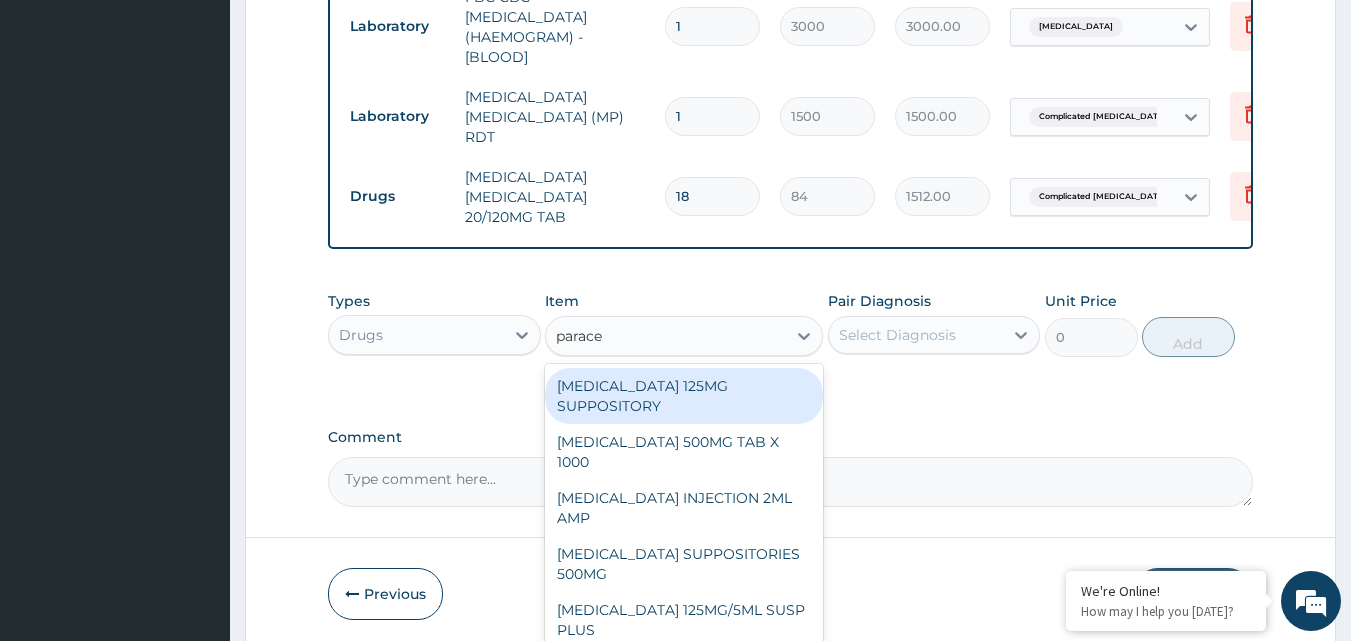 type on "paracet" 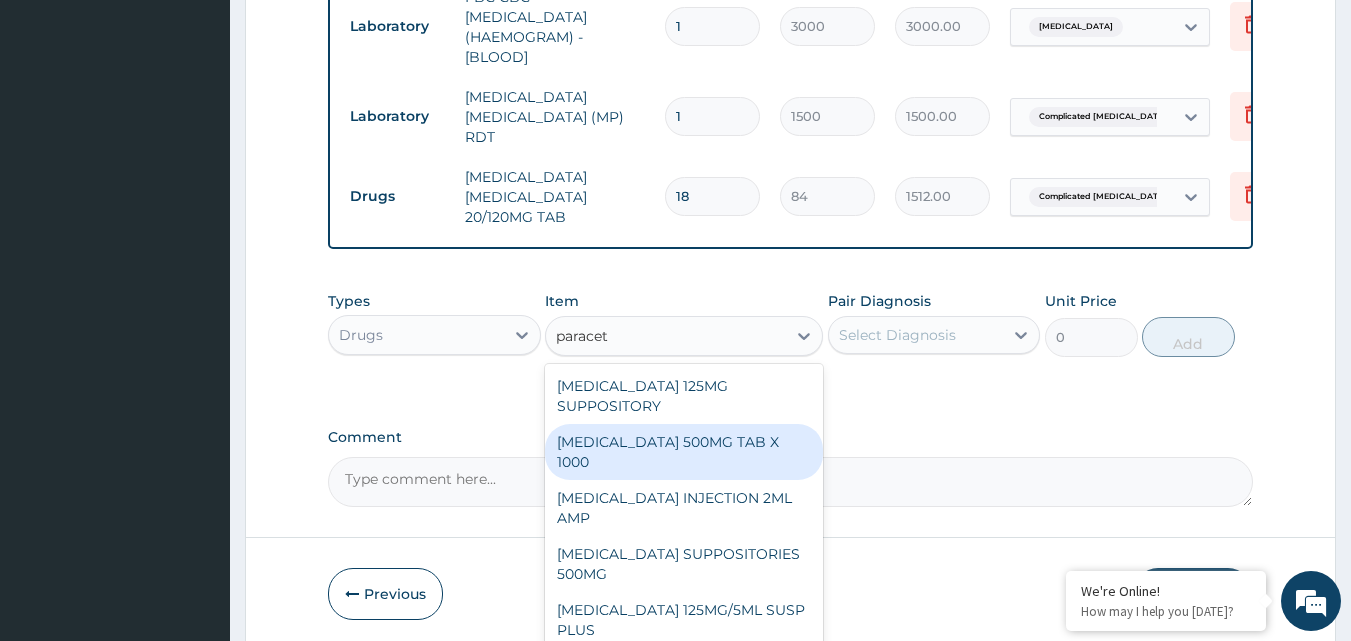click on "[MEDICAL_DATA] 500MG TAB X 1000" at bounding box center [684, 452] 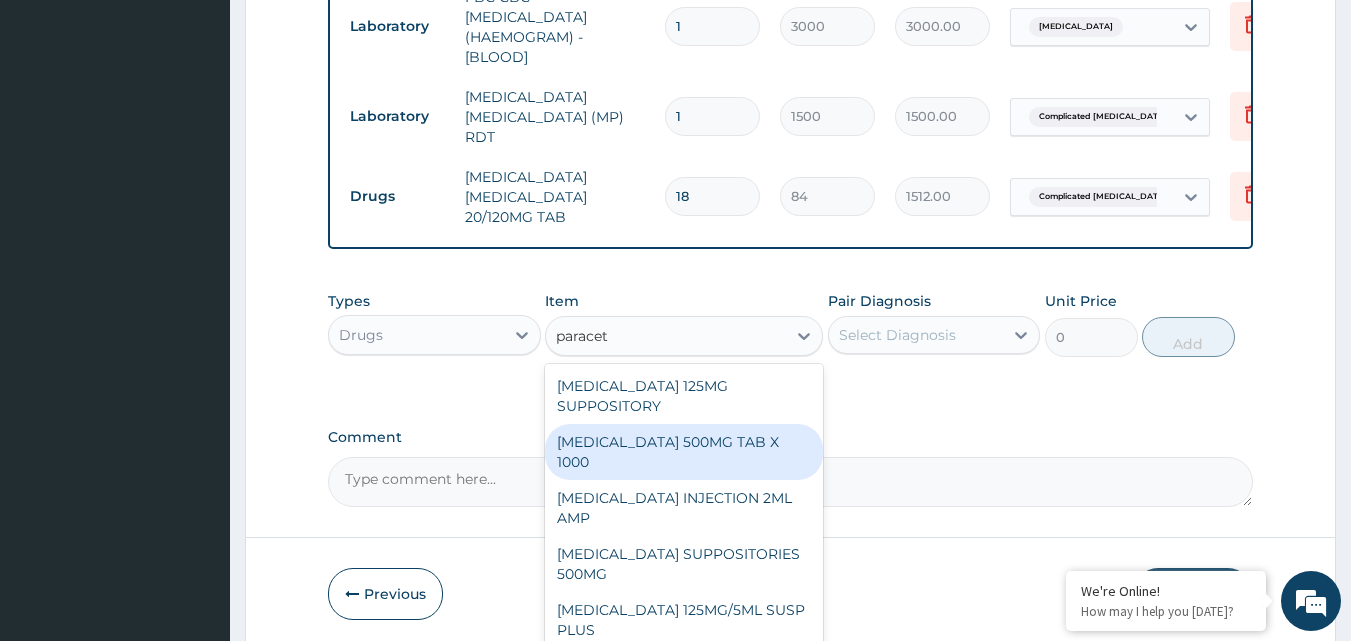 type 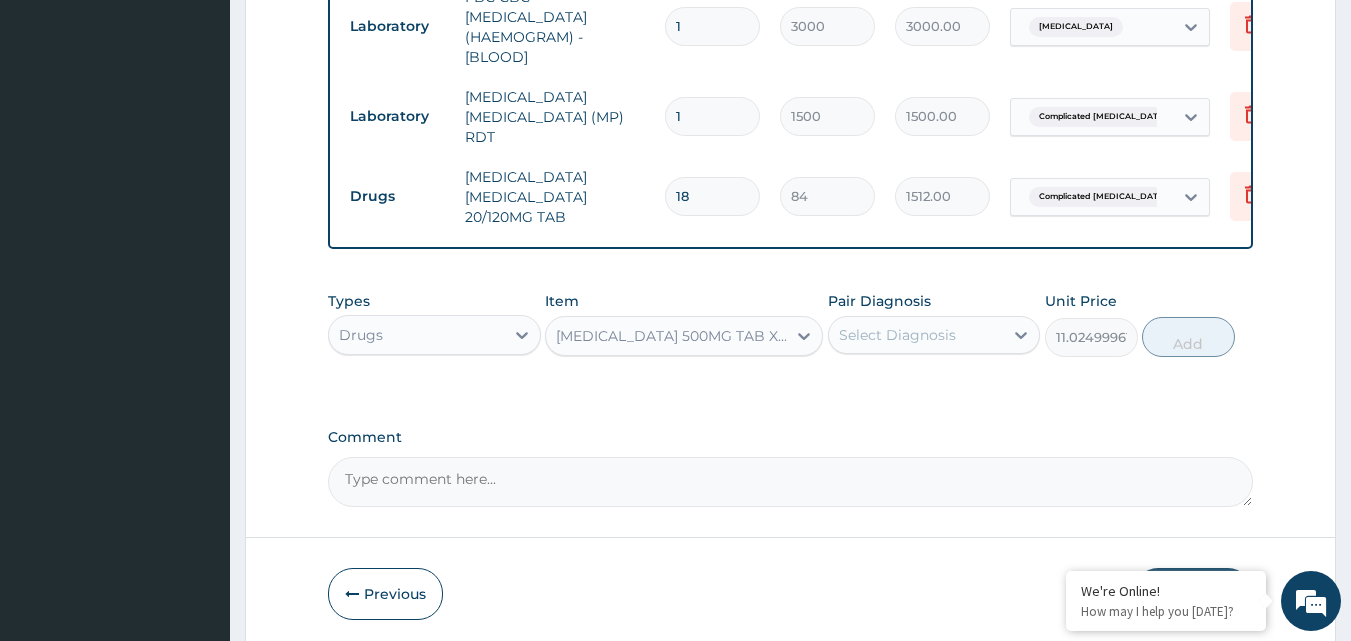 click on "Select Diagnosis" at bounding box center [897, 335] 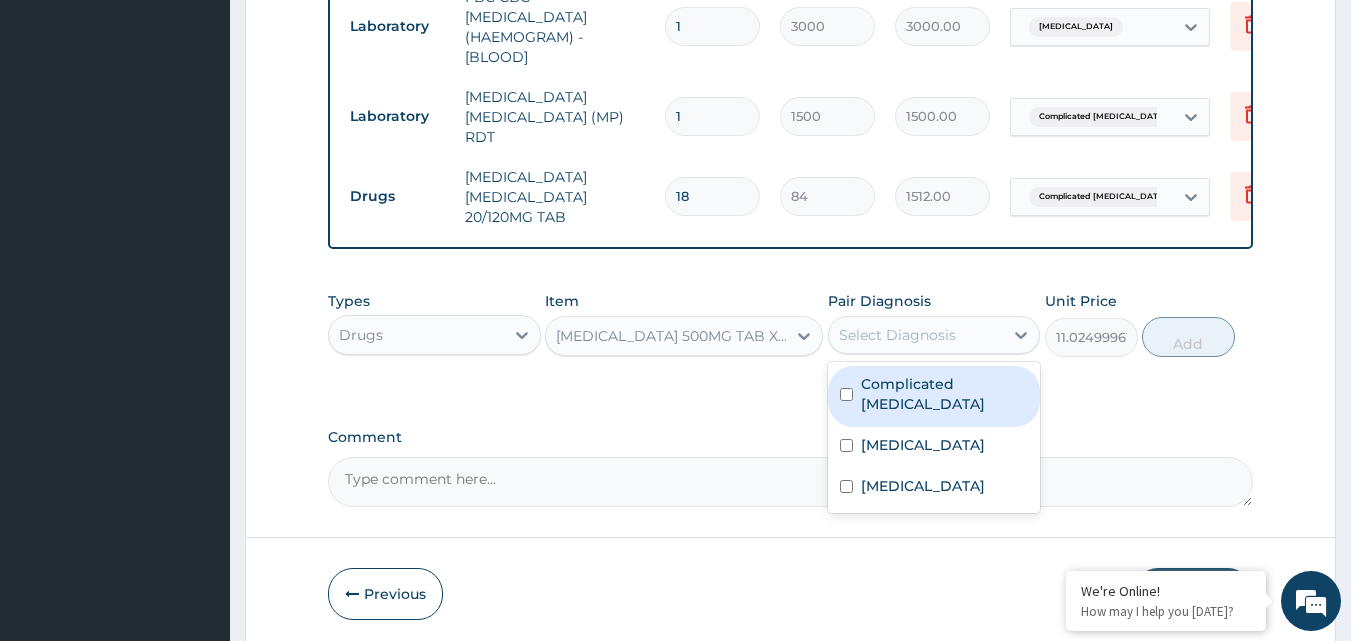 click on "Complicated [MEDICAL_DATA]" at bounding box center [945, 394] 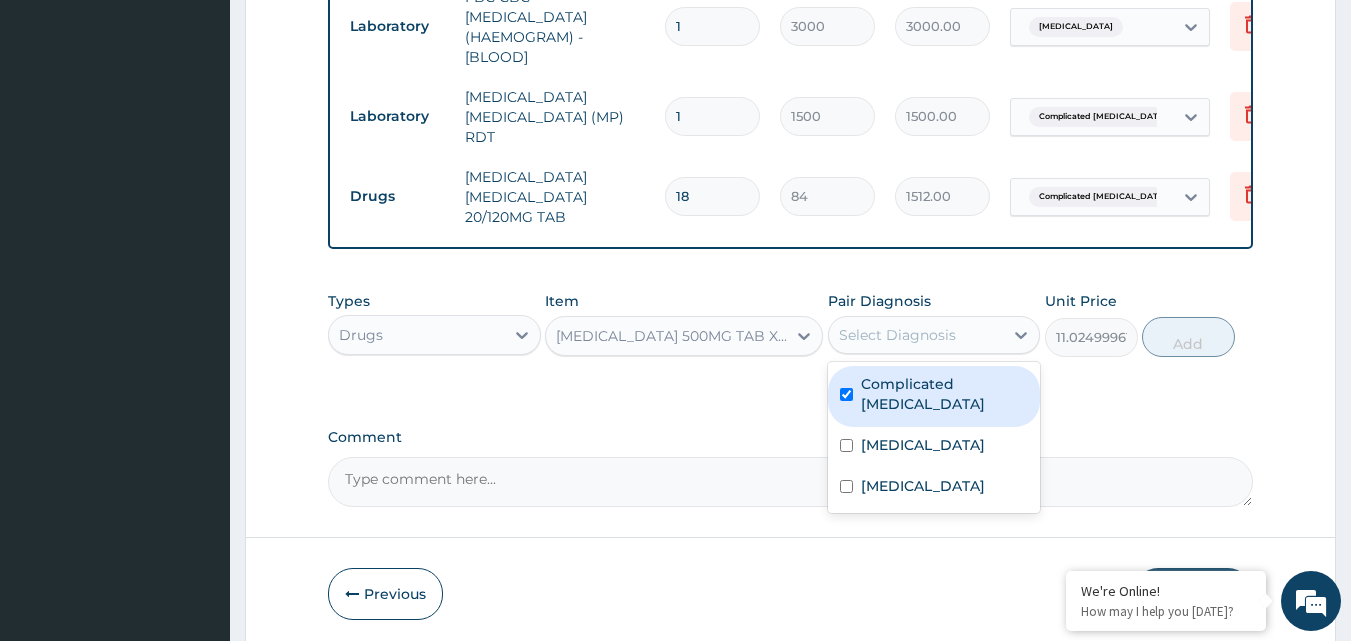 checkbox on "true" 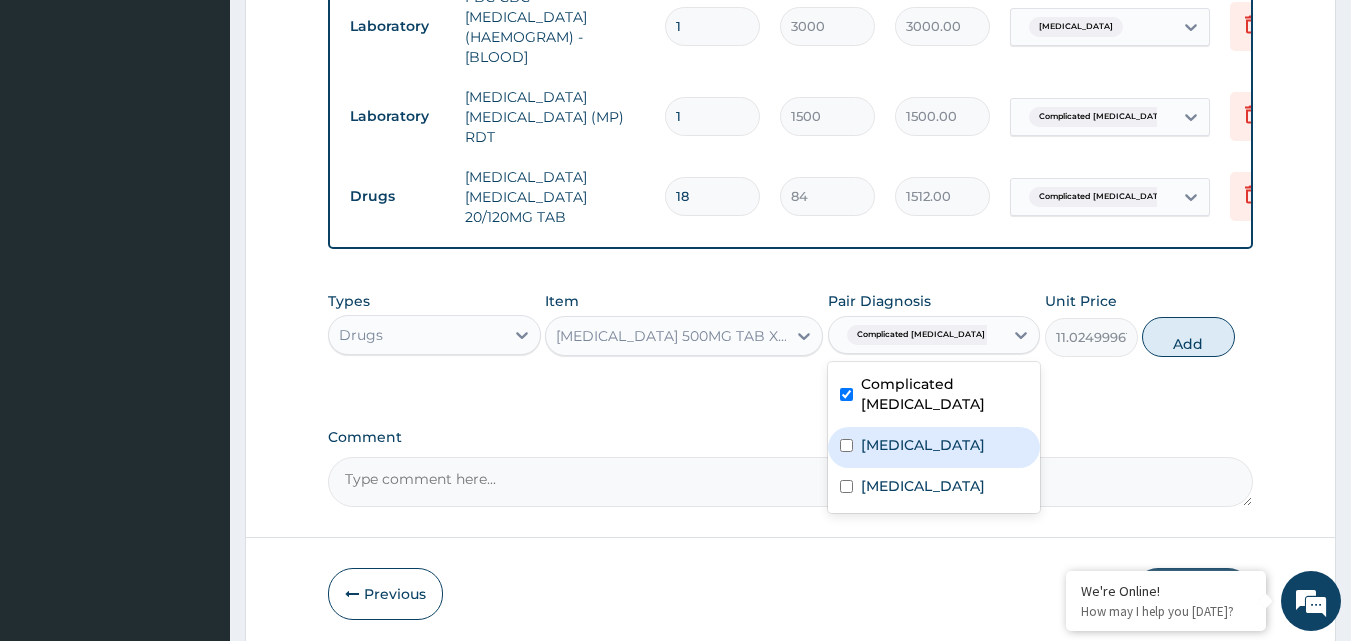 click on "[MEDICAL_DATA]" at bounding box center (923, 445) 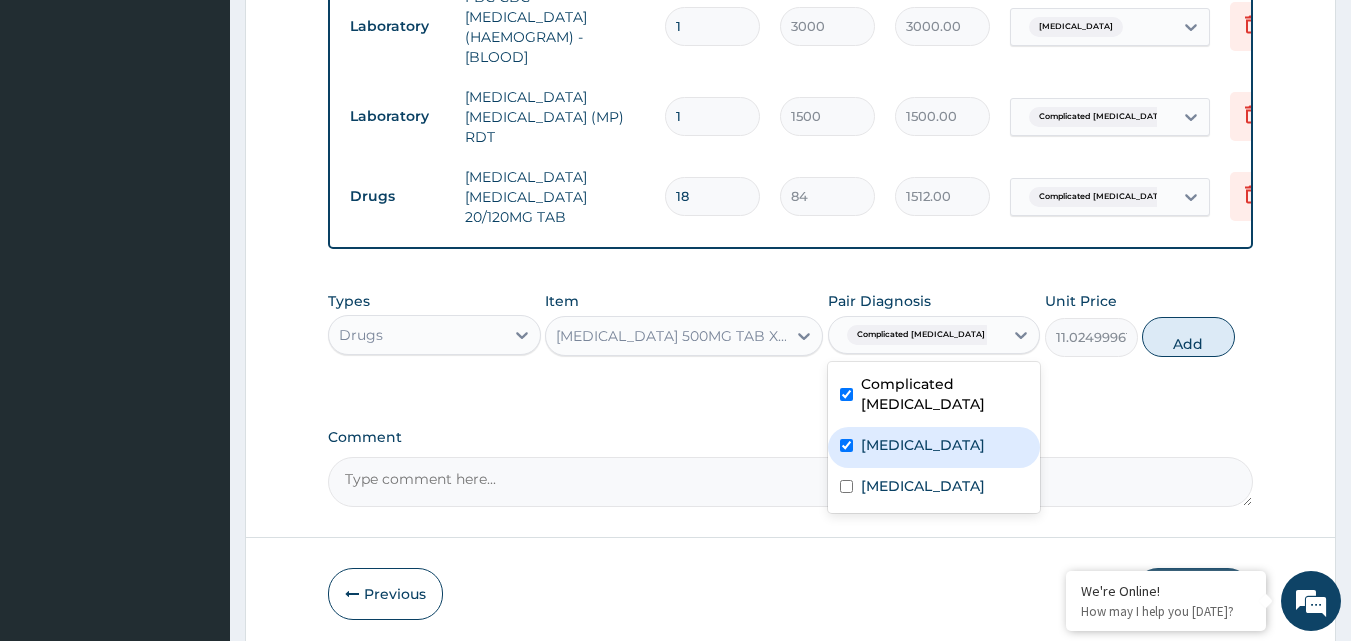checkbox on "true" 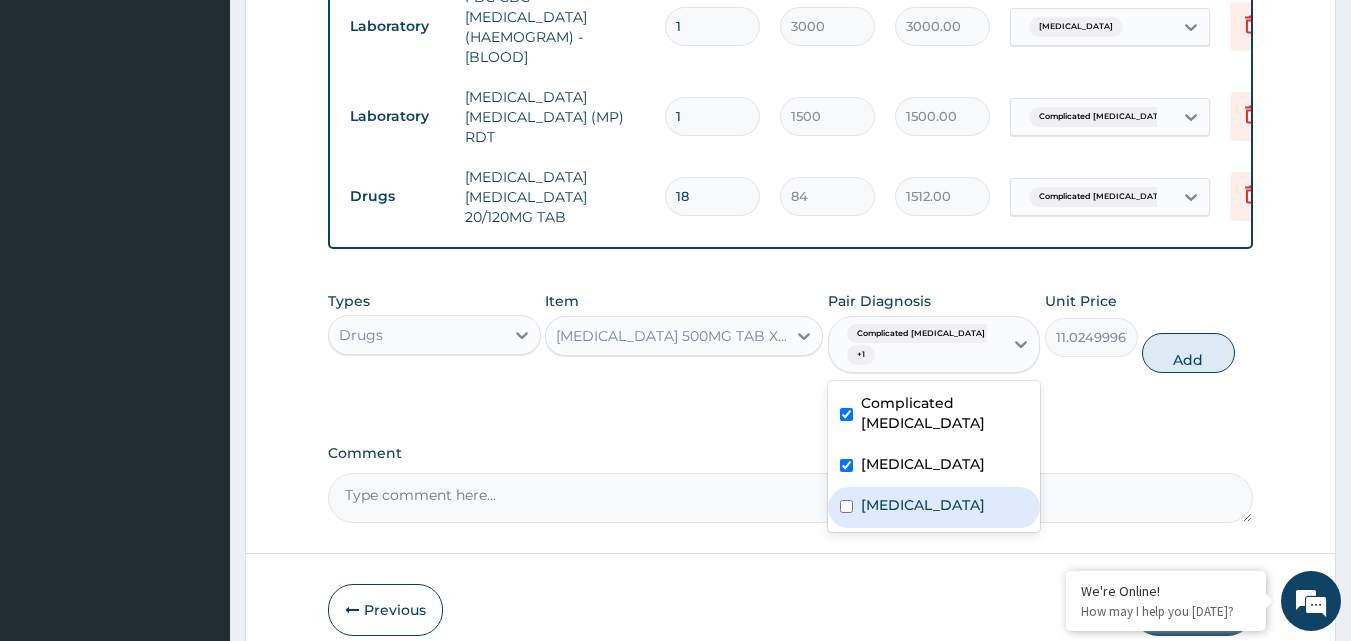click on "[MEDICAL_DATA]" at bounding box center (923, 505) 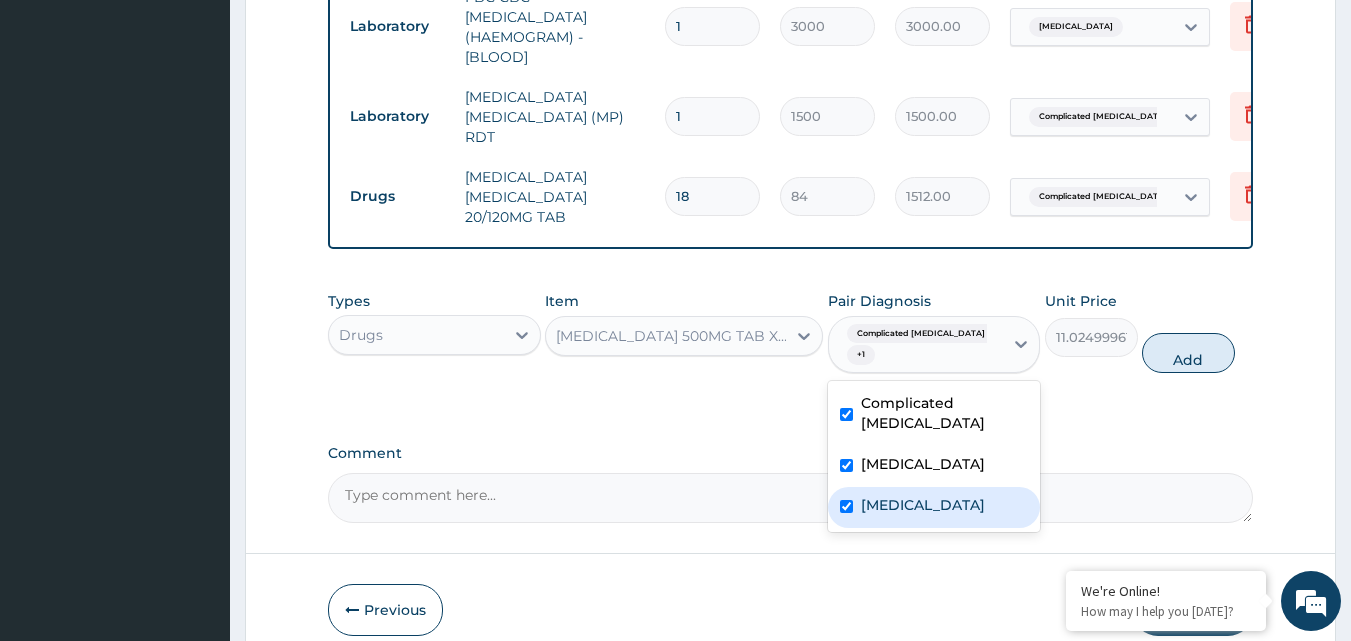 checkbox on "true" 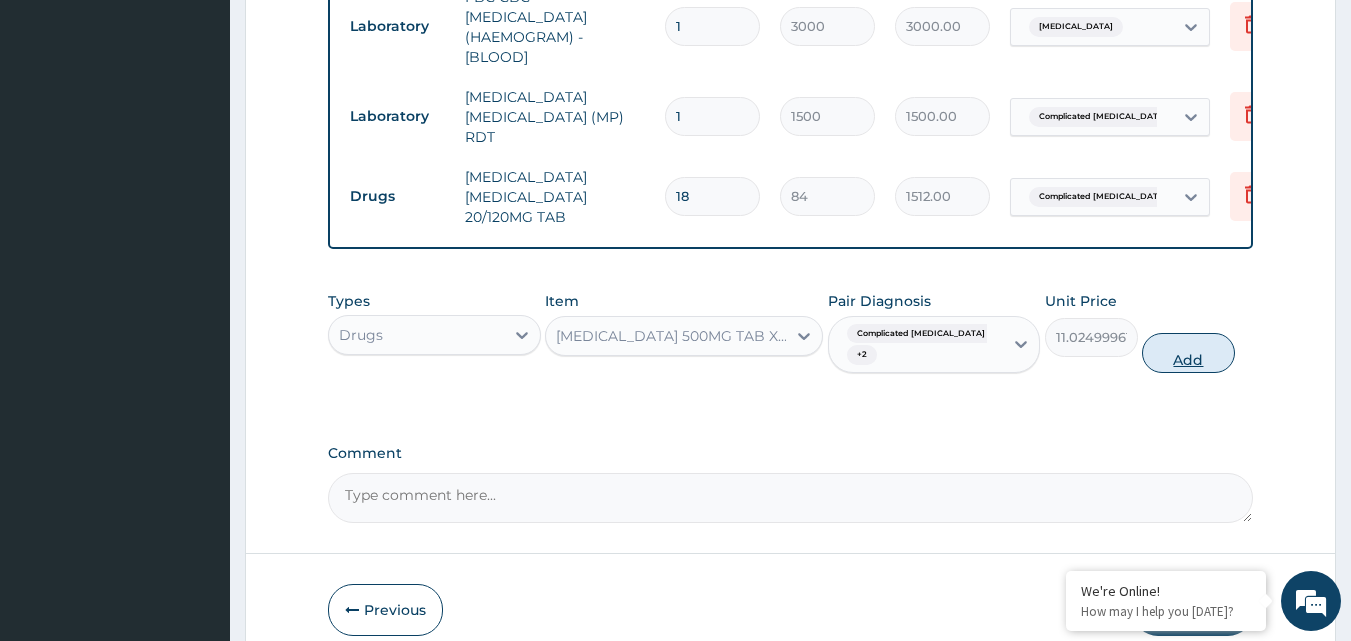 click on "Add" at bounding box center [1188, 353] 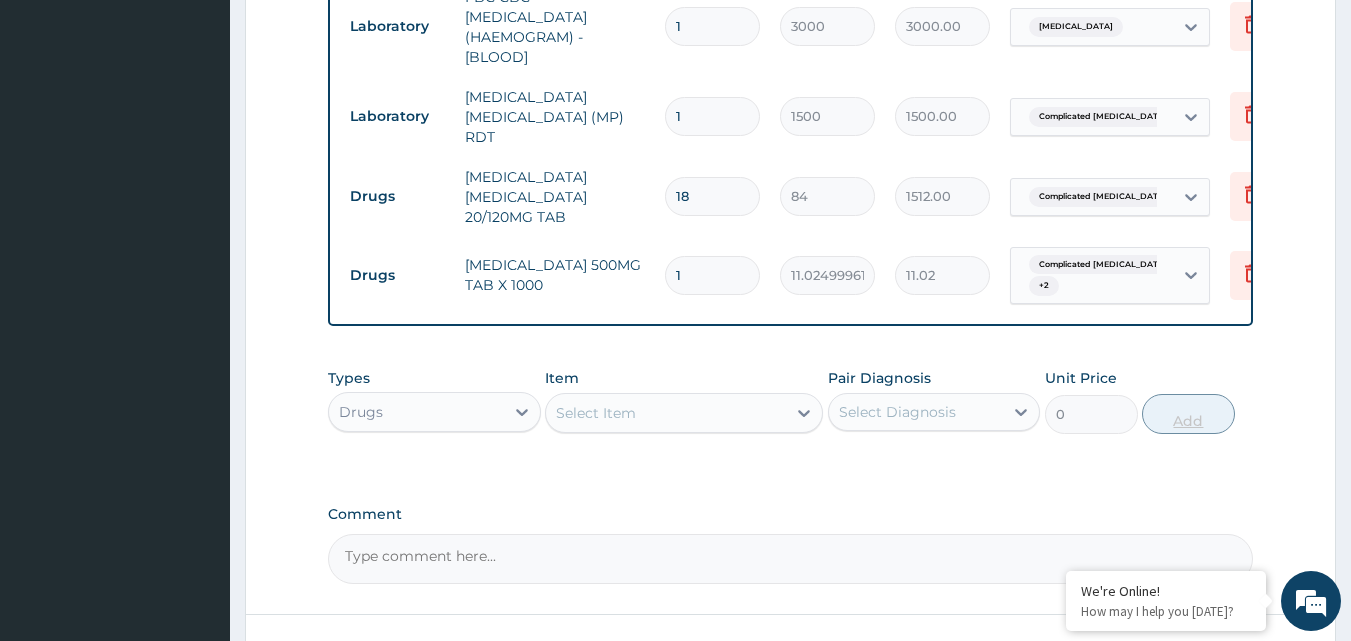 type 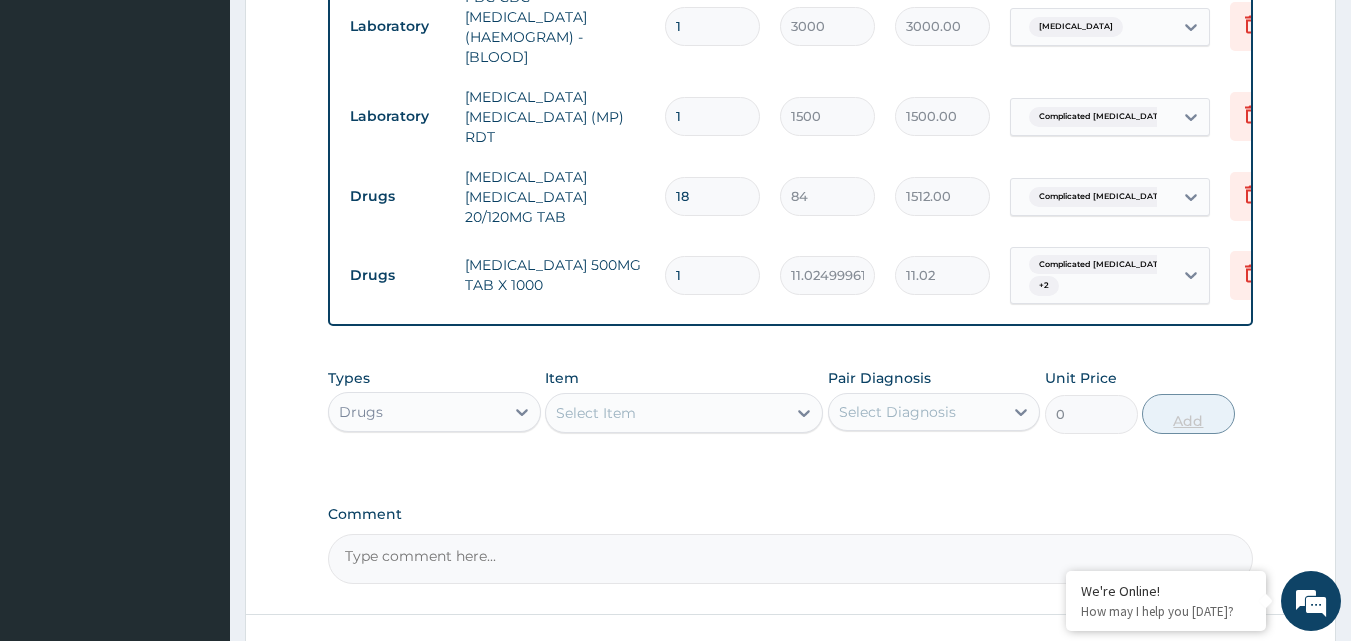 type on "0.00" 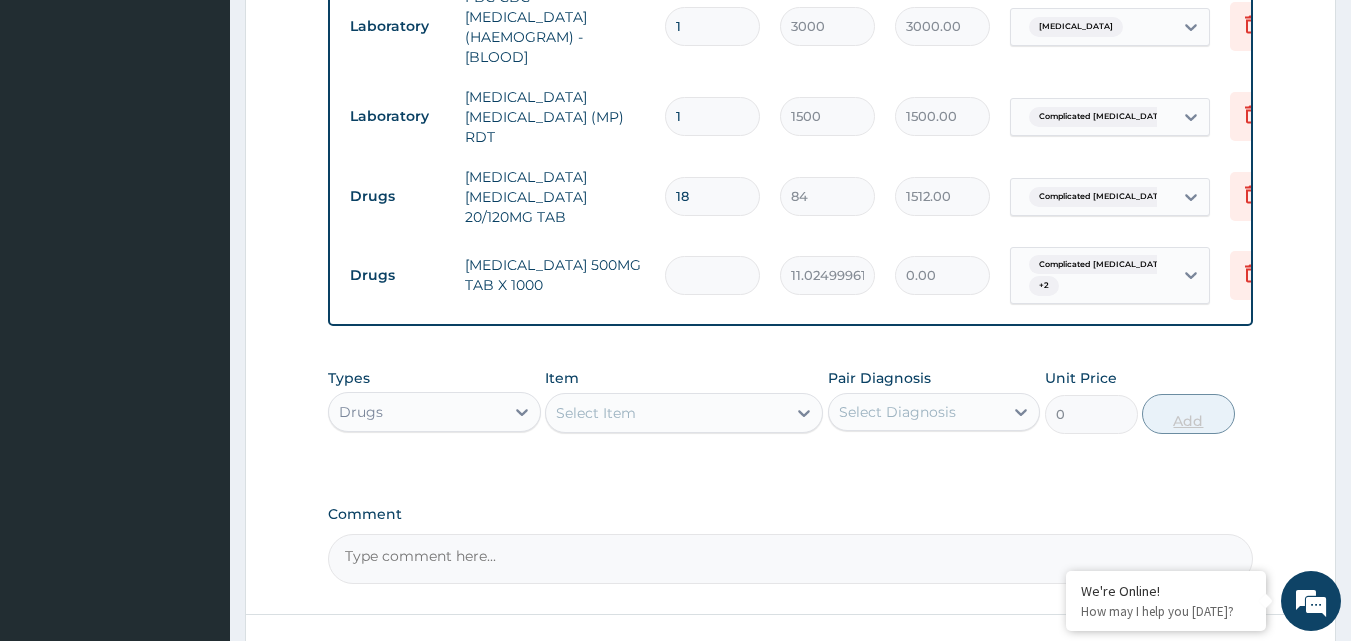 type on "9" 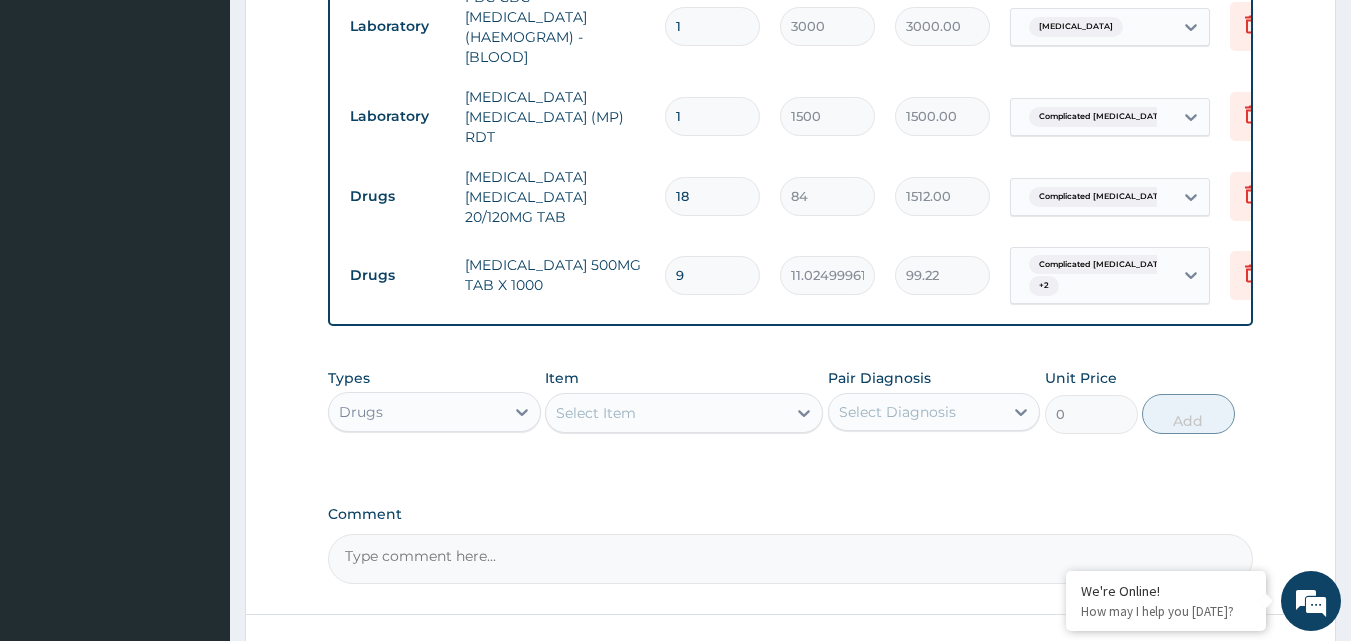 type on "9" 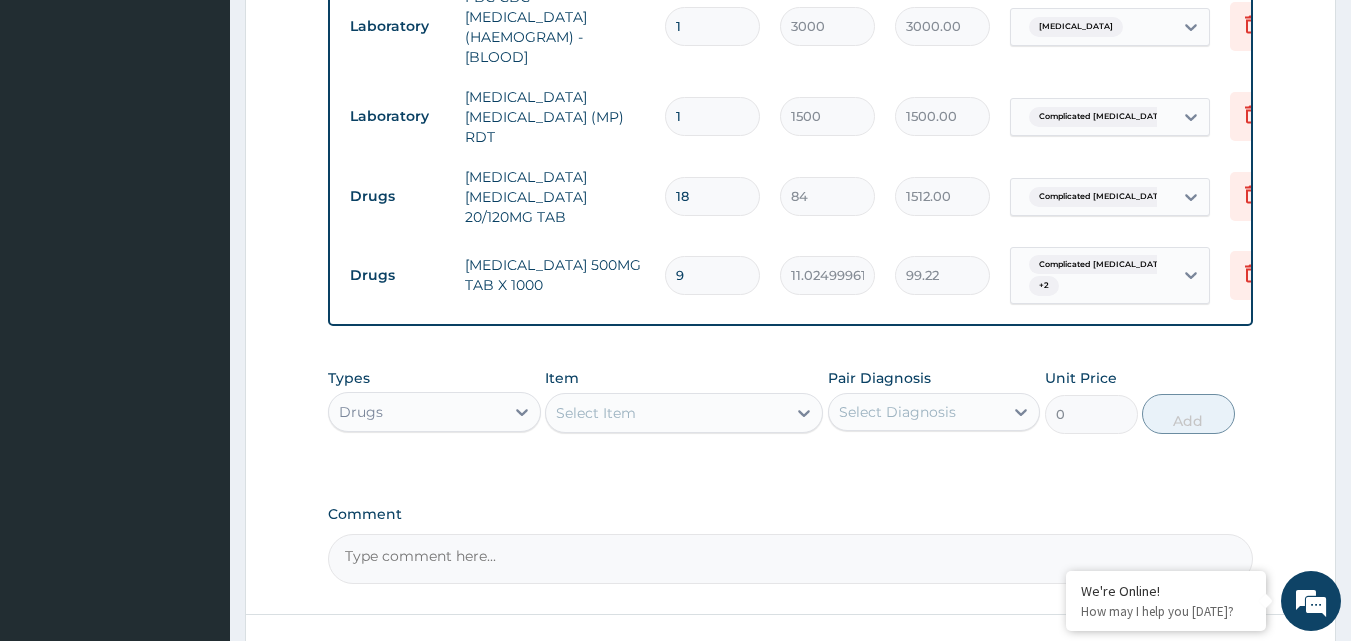 click on "Select Item" at bounding box center [596, 413] 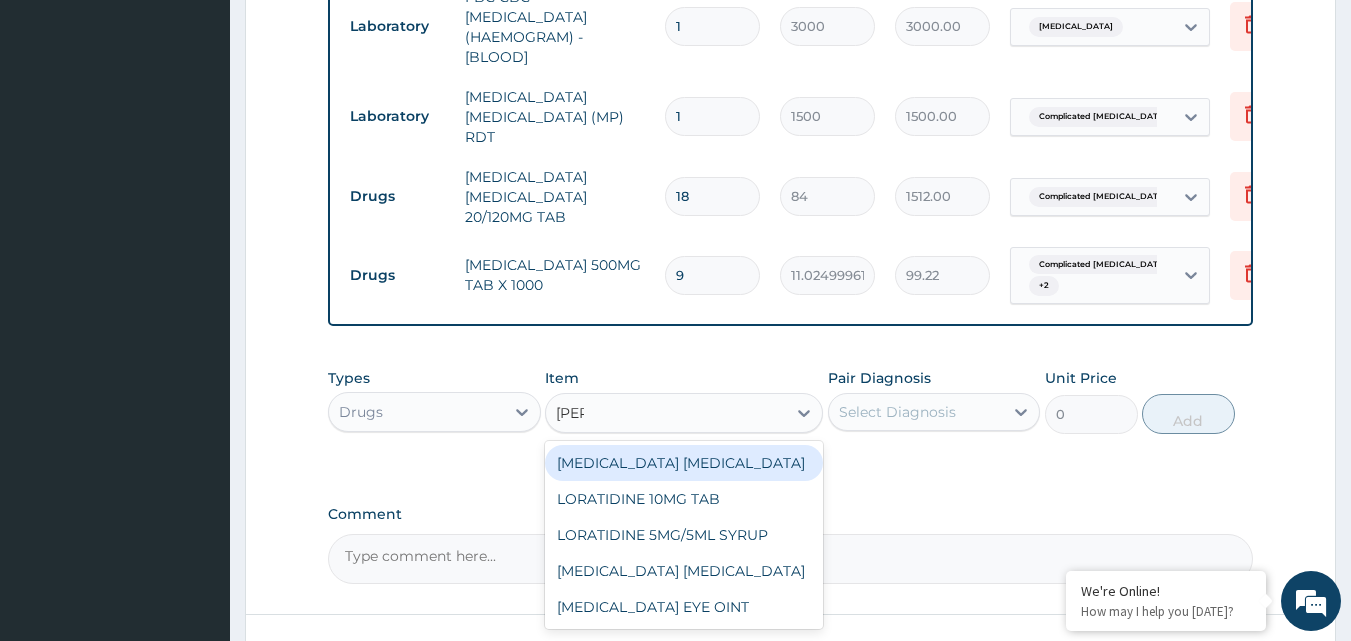 type on "lorat" 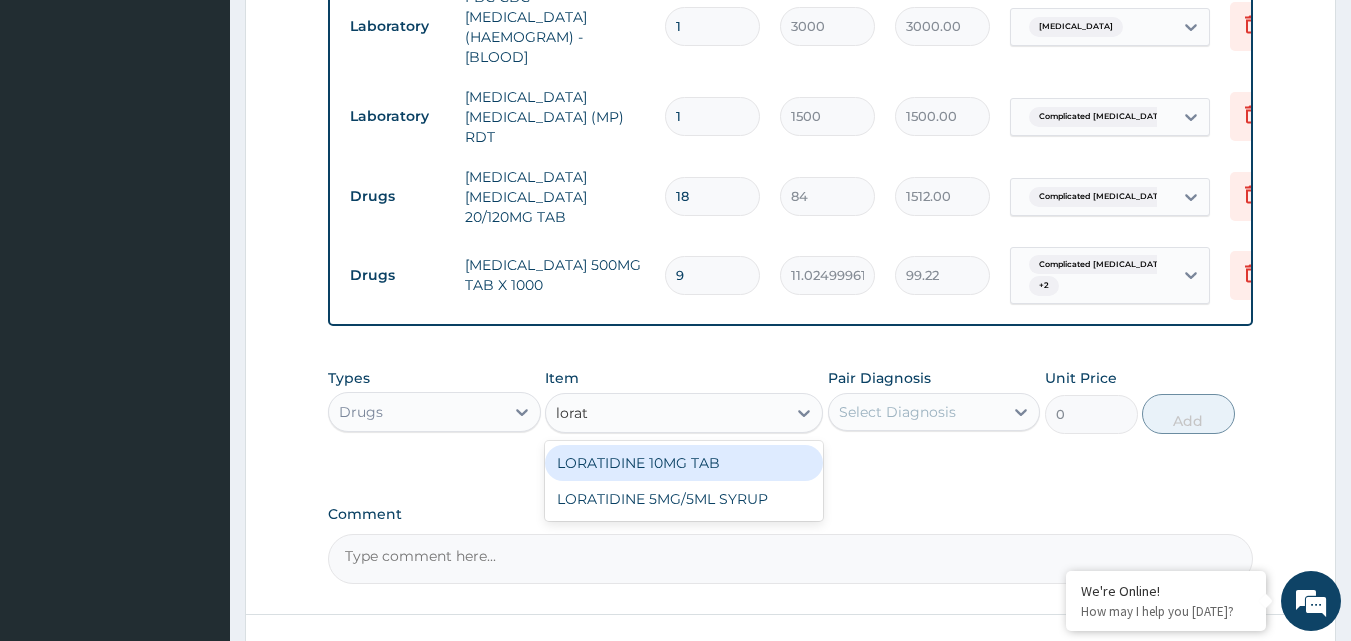 click on "LORATIDINE 10MG TAB" at bounding box center [684, 463] 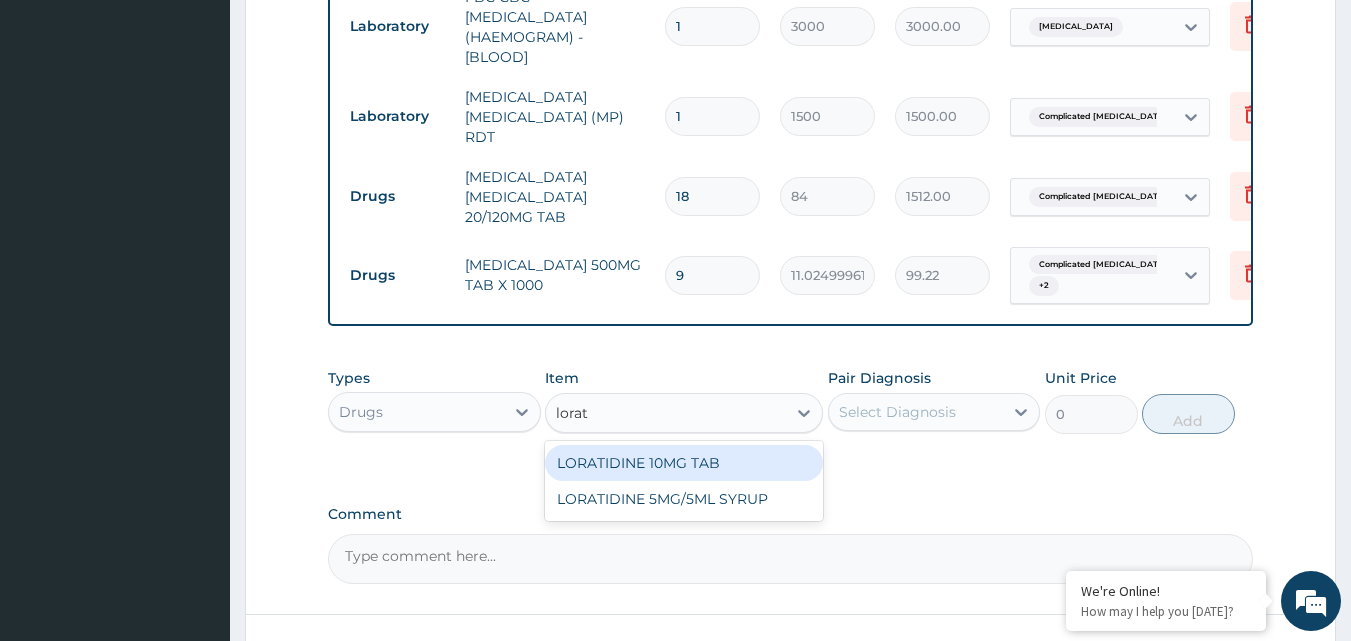 type 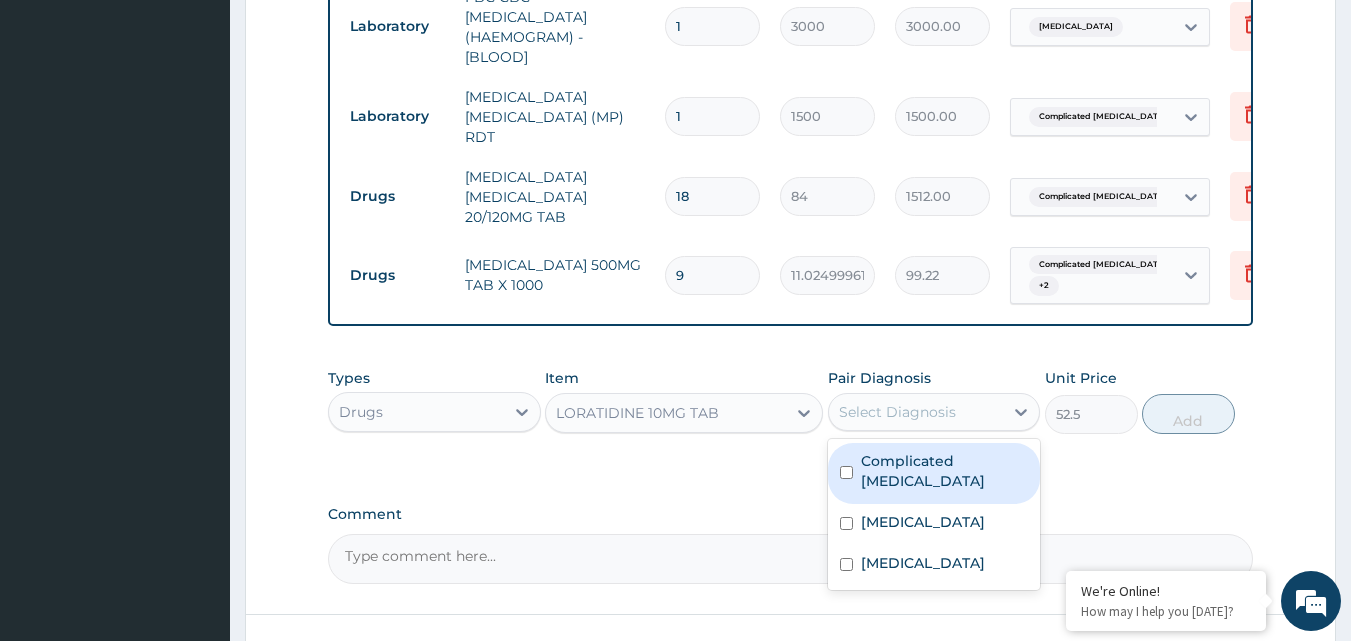 click on "Select Diagnosis" at bounding box center [897, 412] 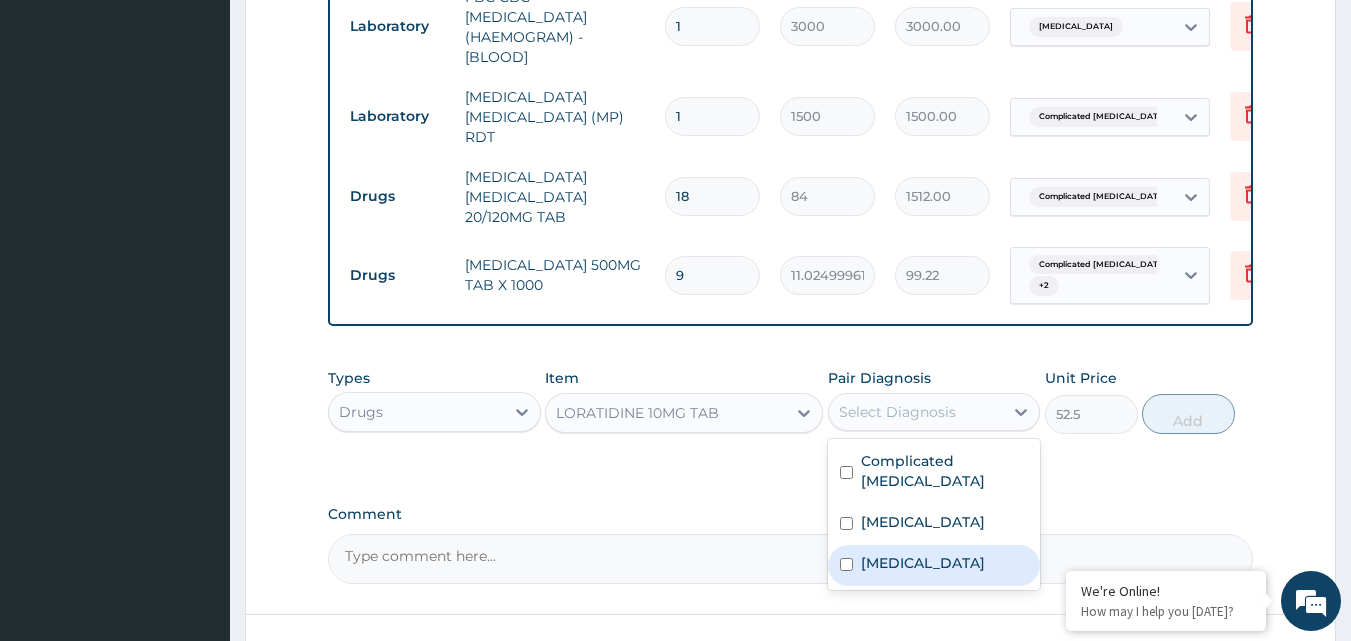 click on "[MEDICAL_DATA]" at bounding box center [923, 563] 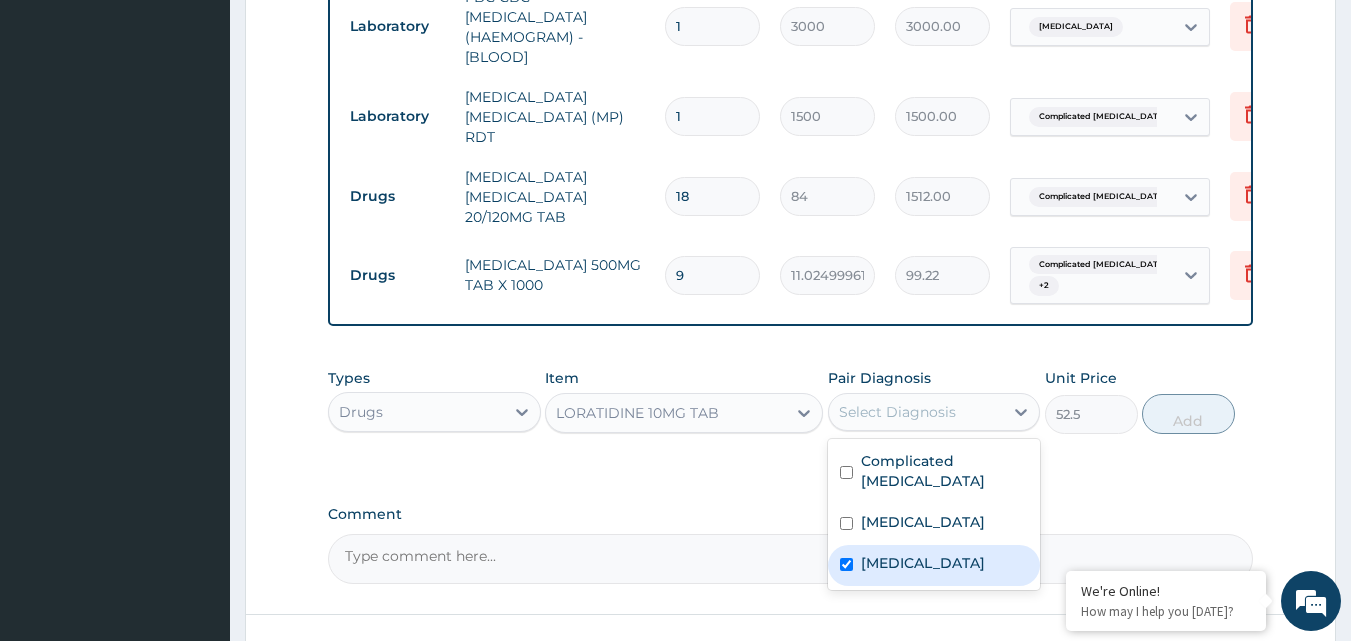 checkbox on "true" 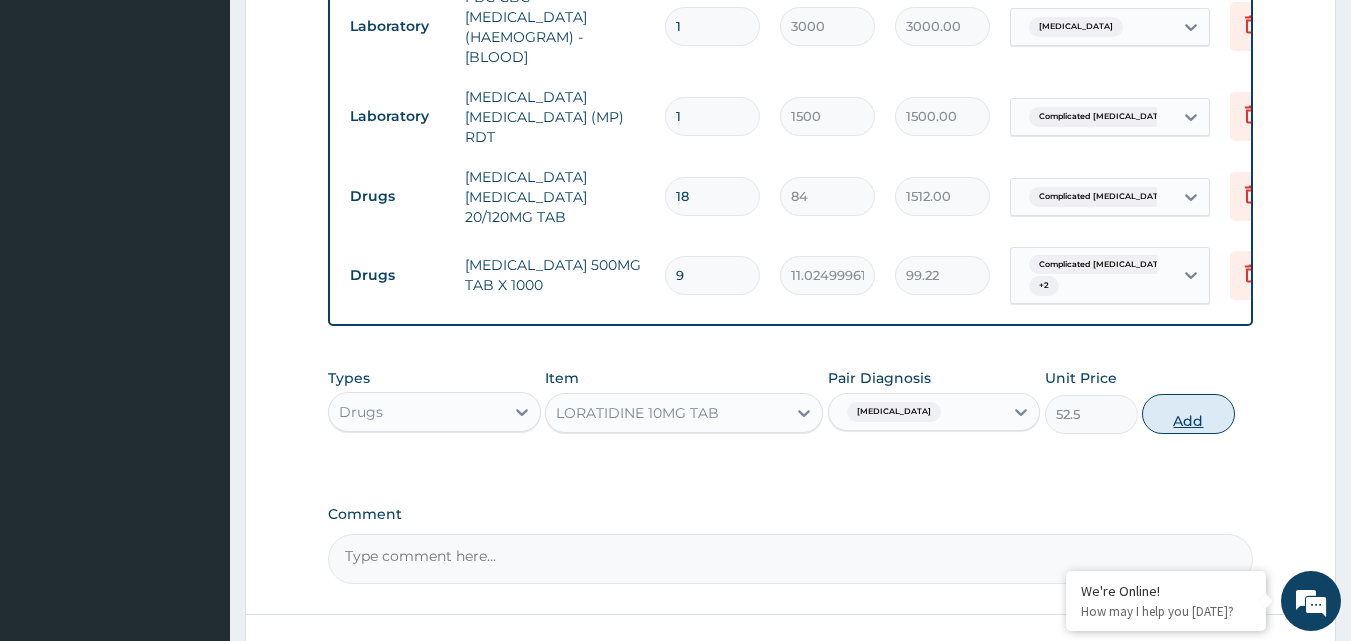 click on "Add" at bounding box center (1188, 414) 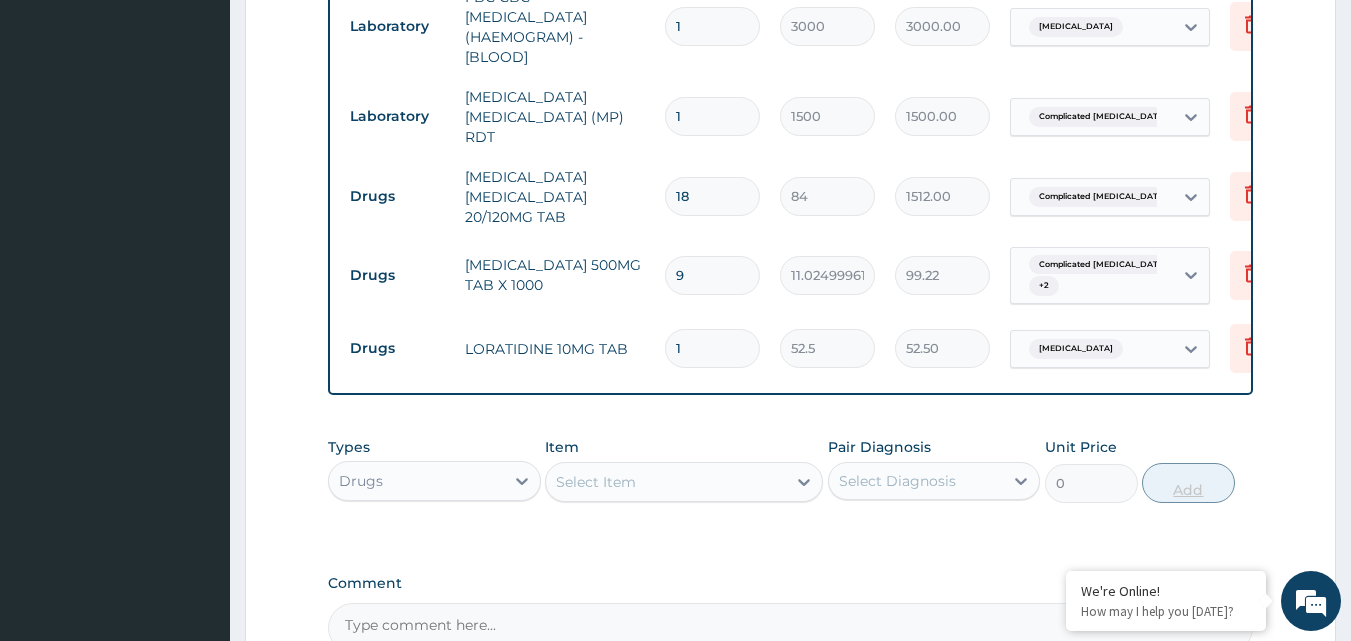 type 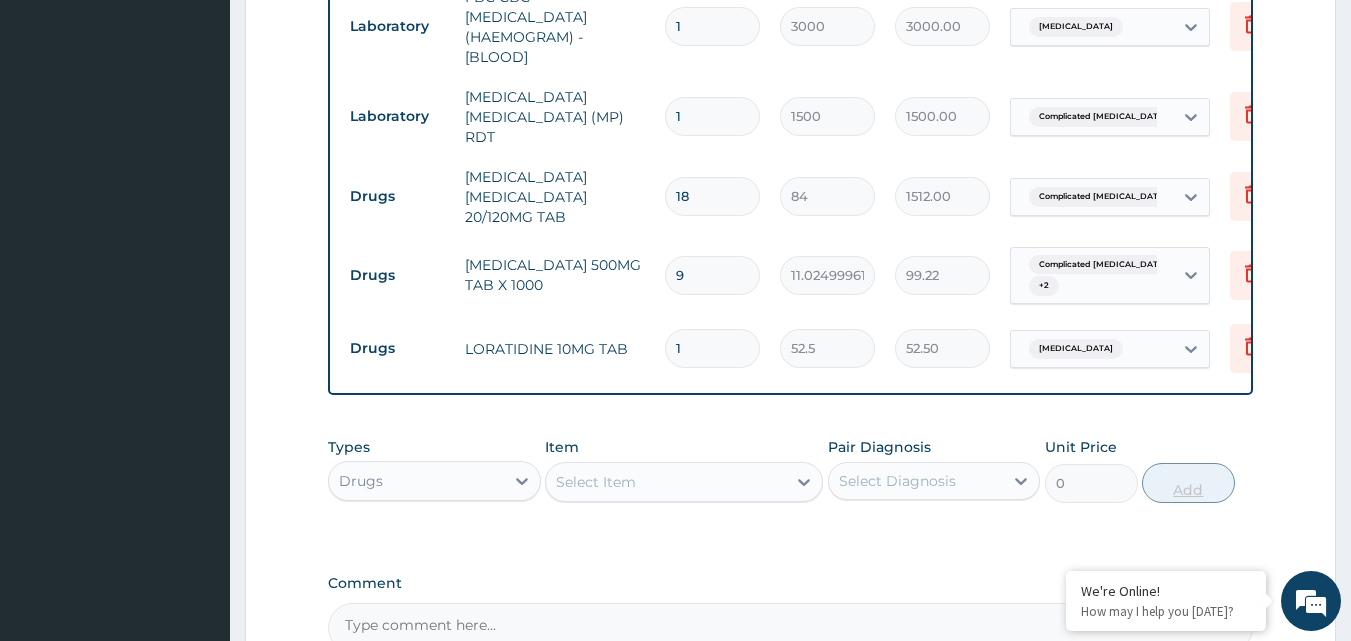 type on "0.00" 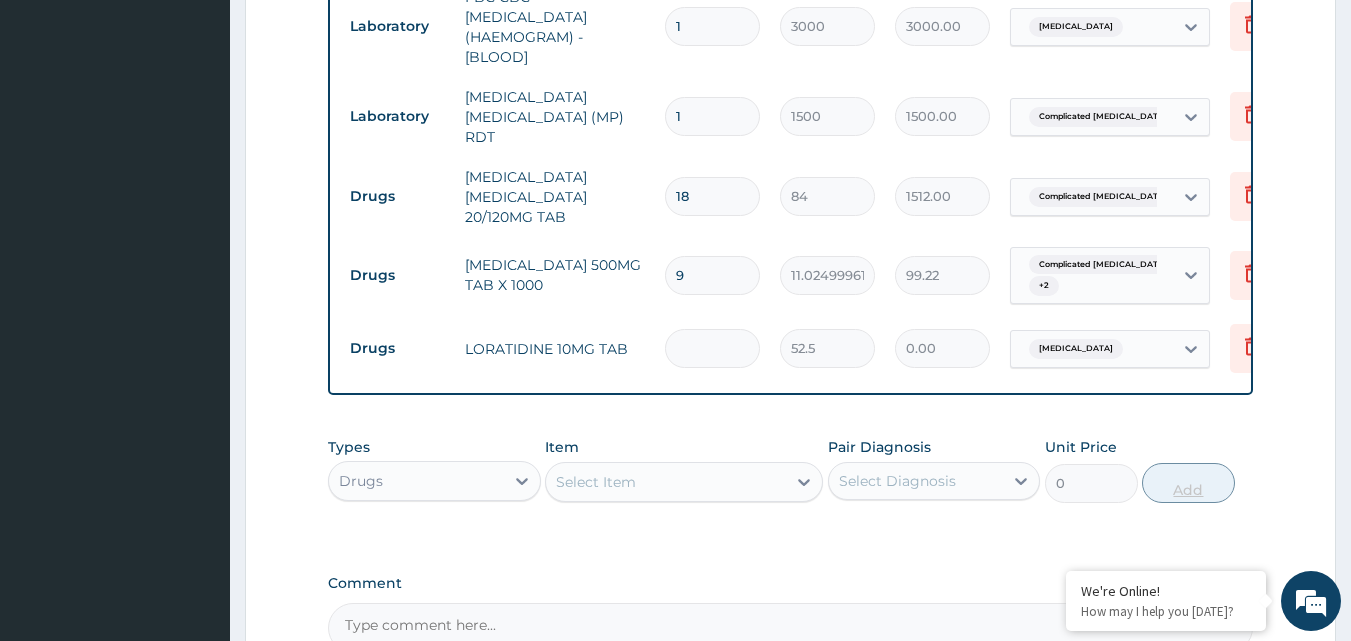 type on "5" 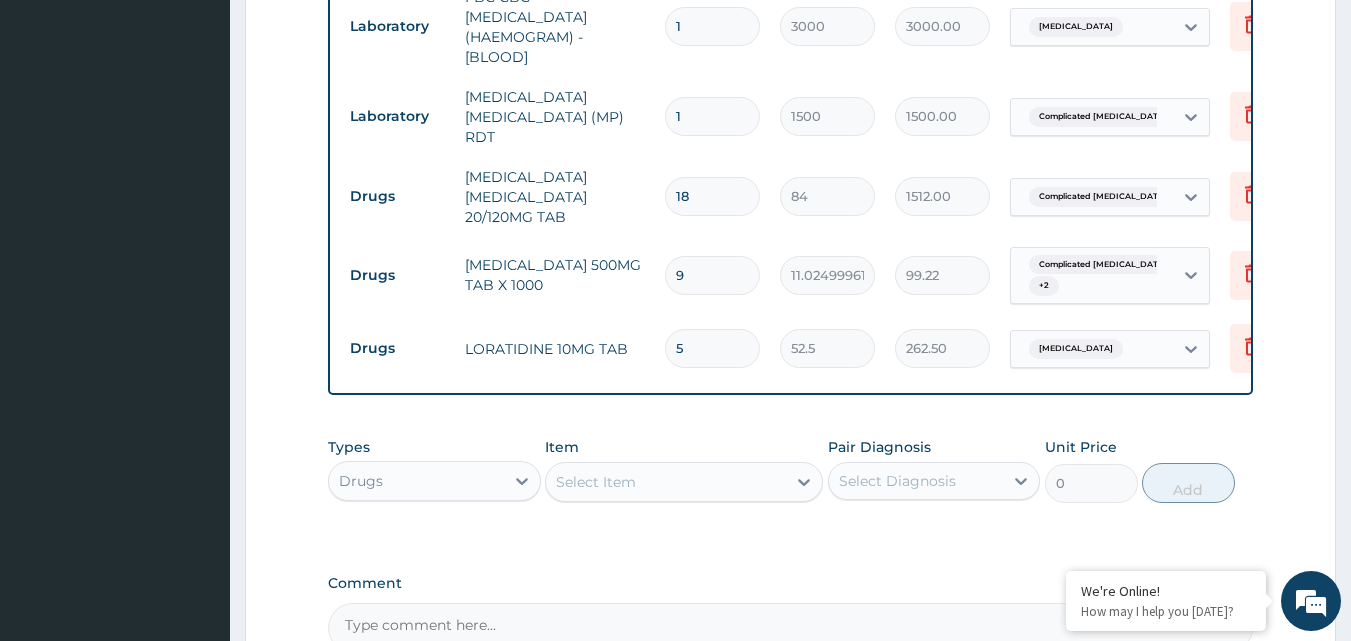 type on "5" 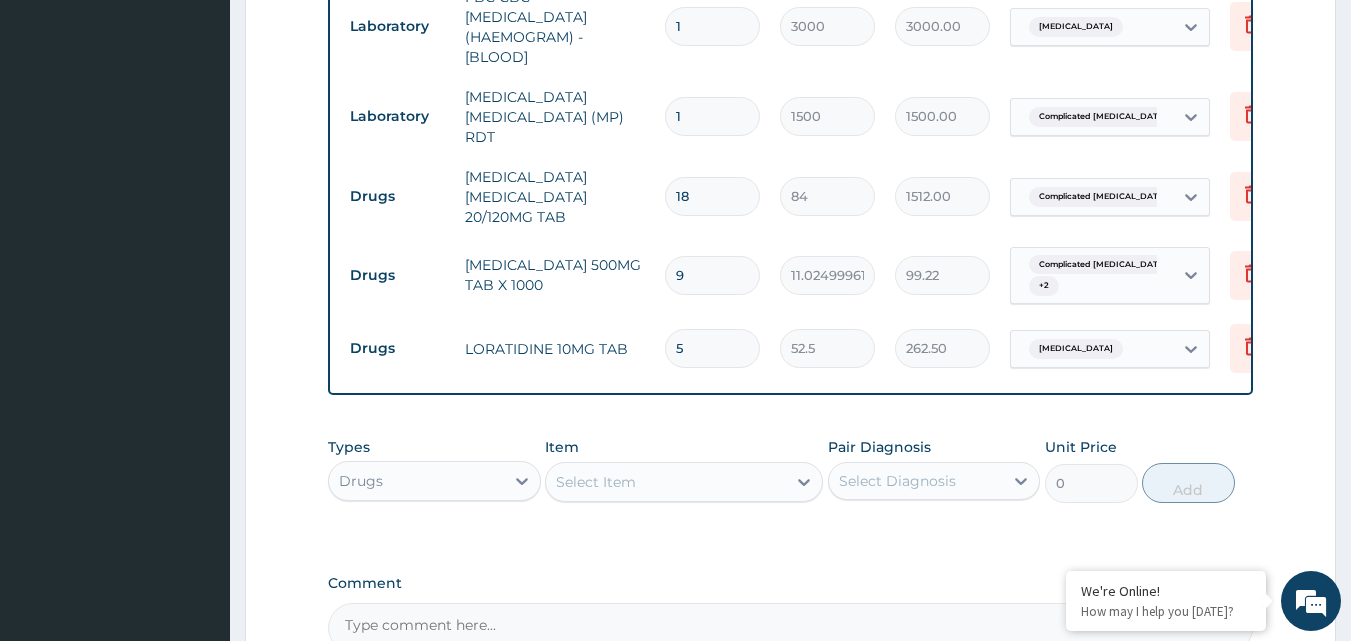click on "Select Item" at bounding box center [666, 482] 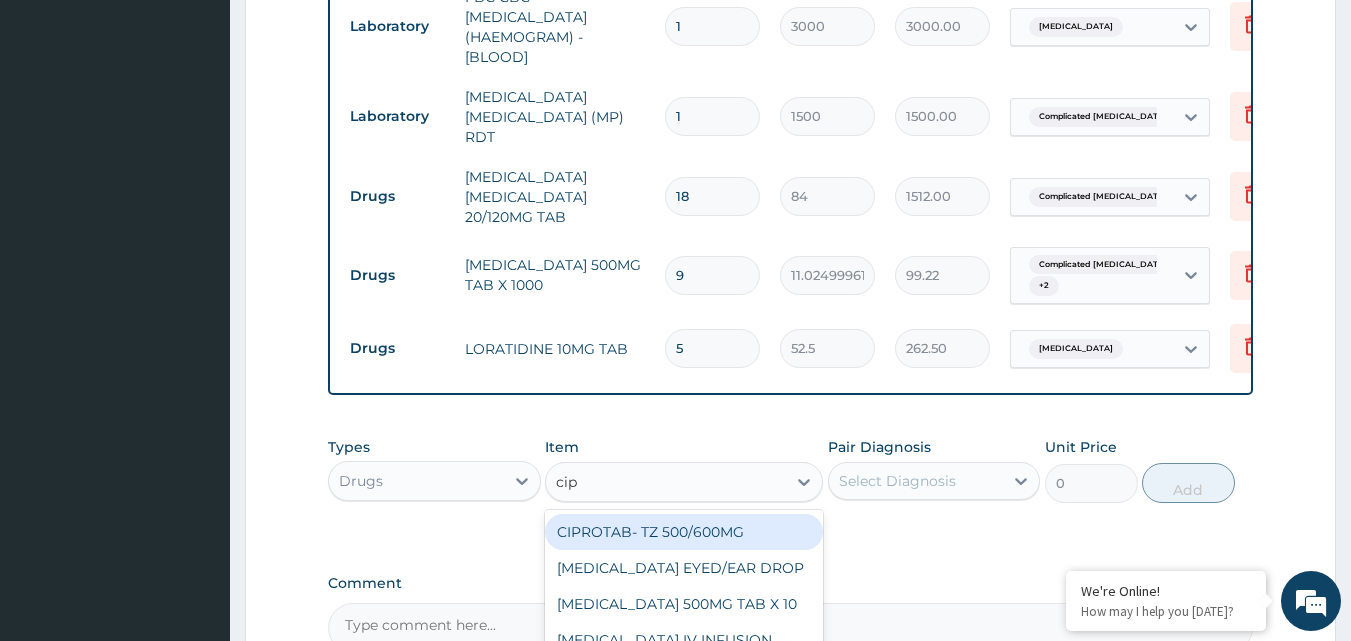 type on "cipr" 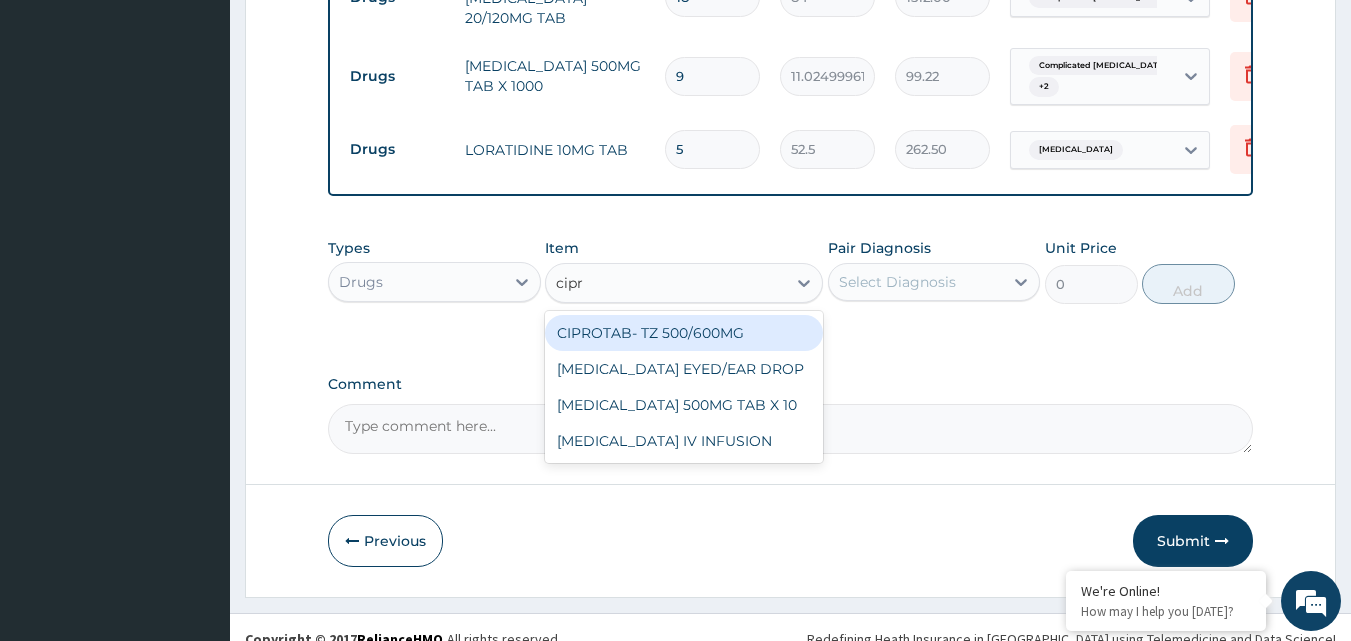 scroll, scrollTop: 1121, scrollLeft: 0, axis: vertical 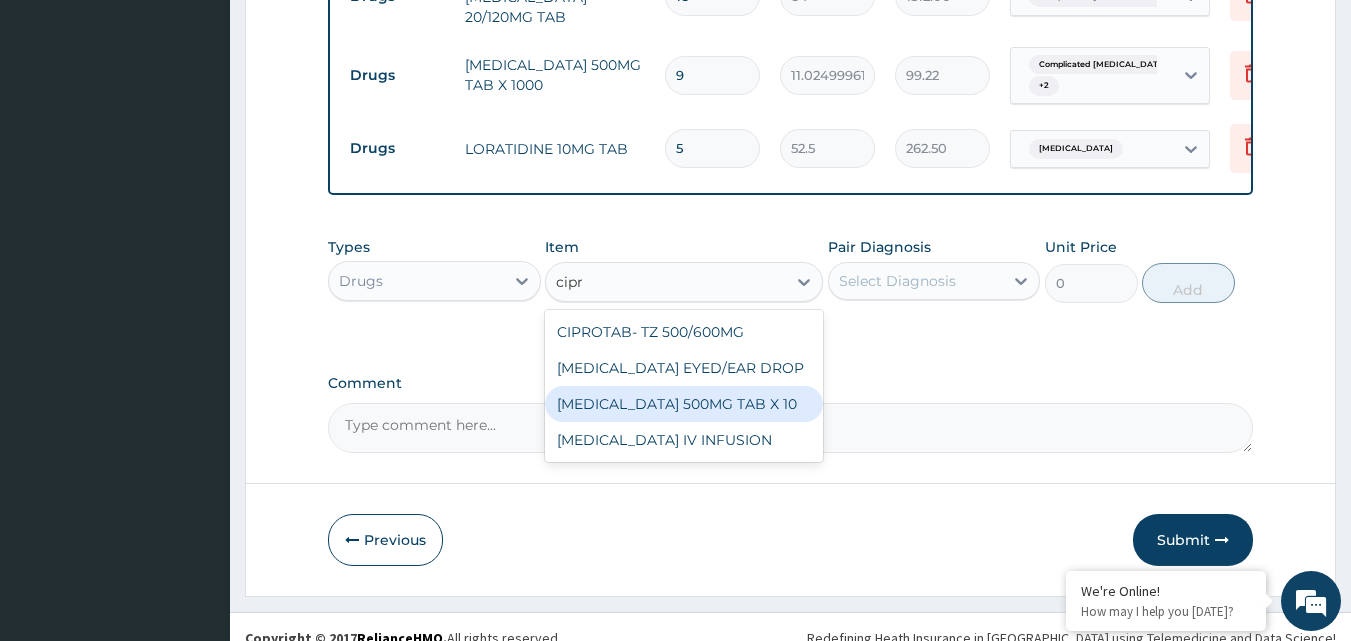 click on "[MEDICAL_DATA] 500MG TAB X 10" at bounding box center (684, 404) 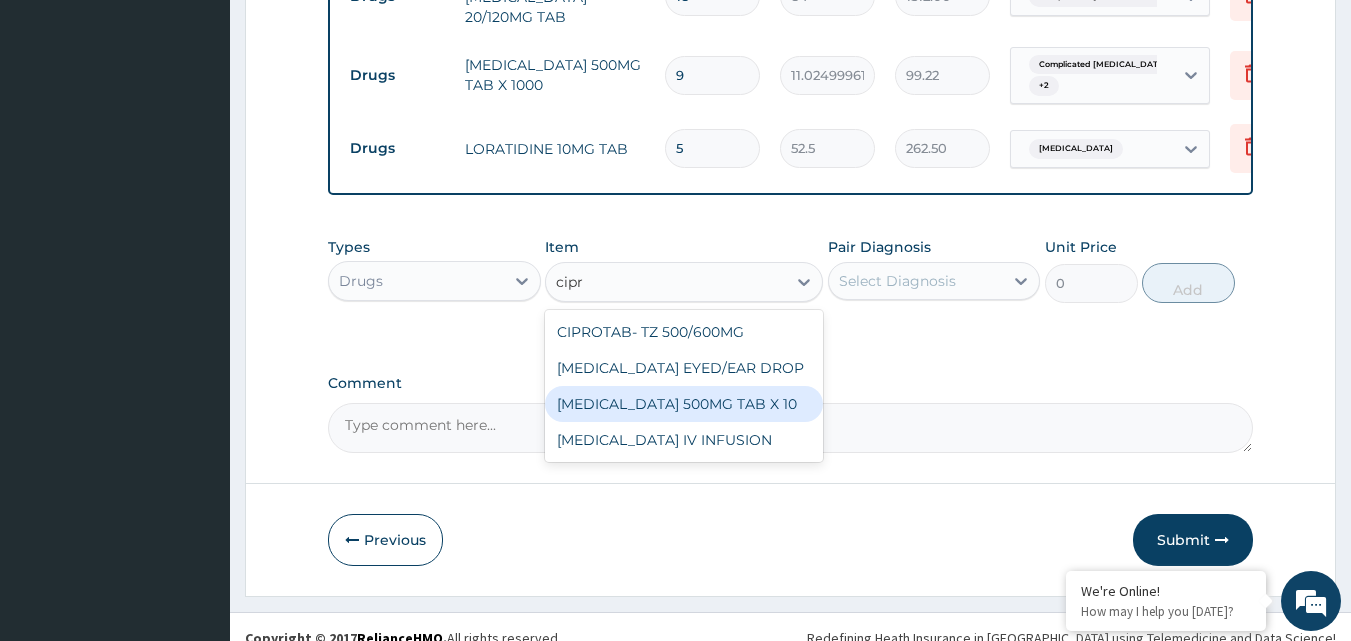 type 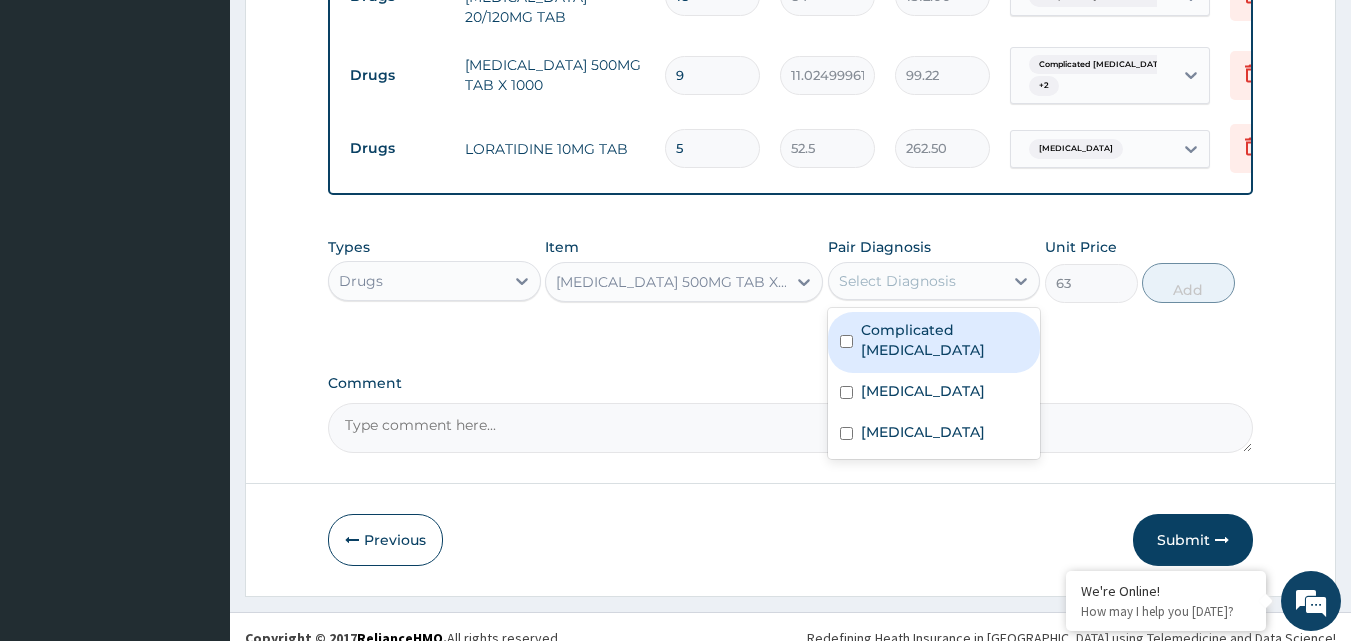 click on "Select Diagnosis" at bounding box center (916, 281) 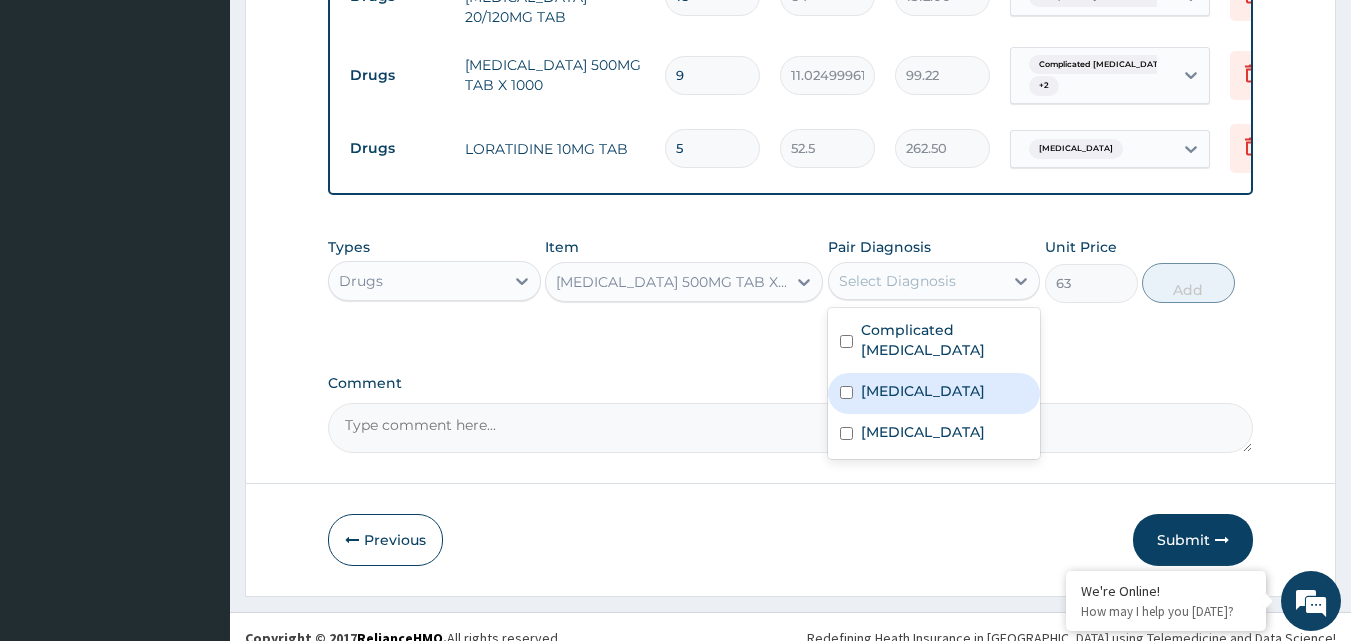 click on "[MEDICAL_DATA]" at bounding box center [934, 393] 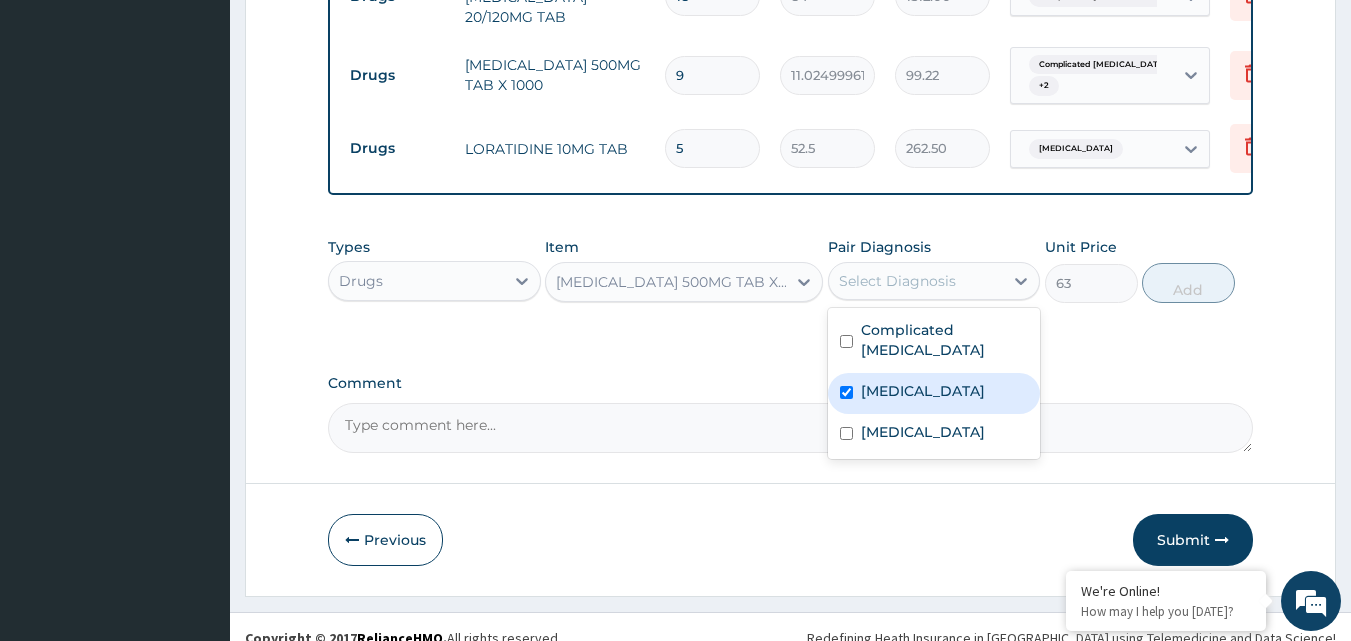 checkbox on "true" 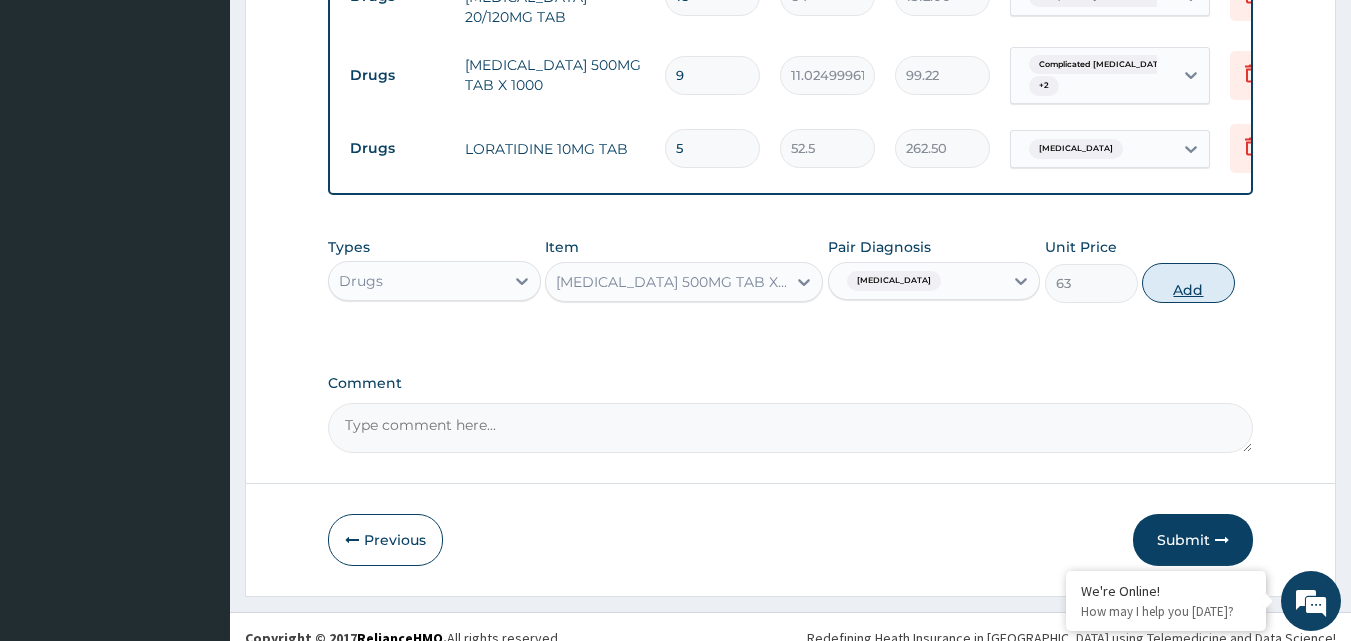 click on "Add" at bounding box center (1188, 283) 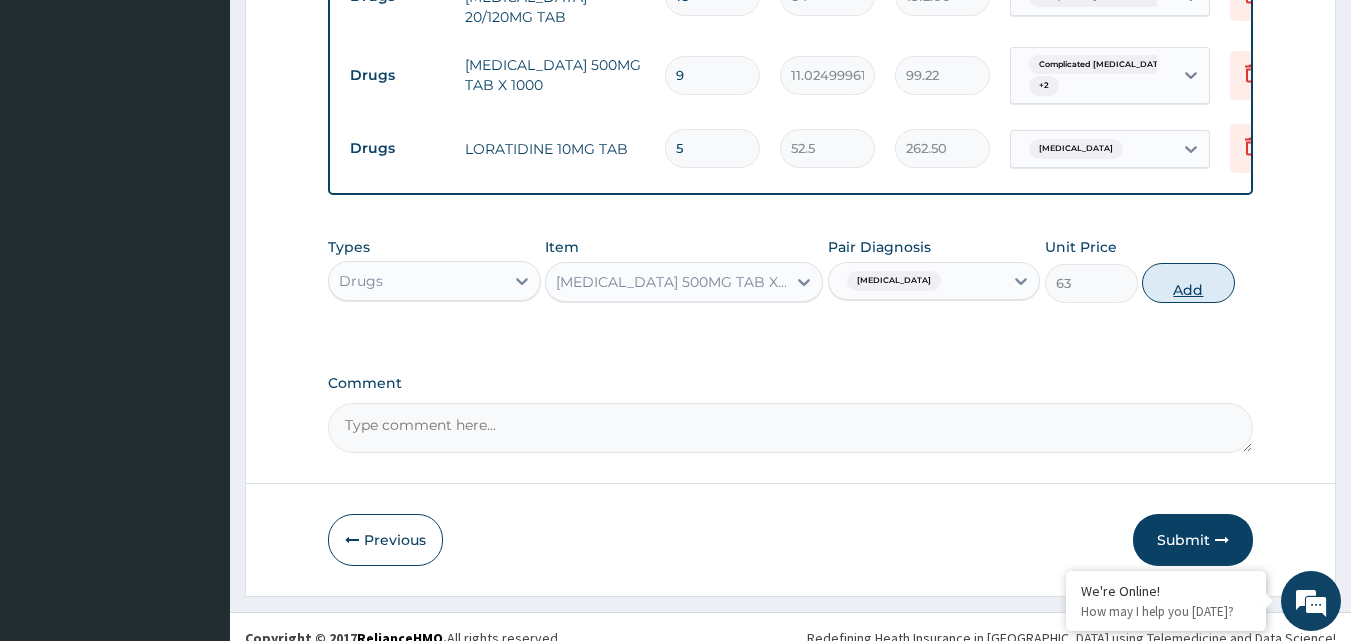 type on "0" 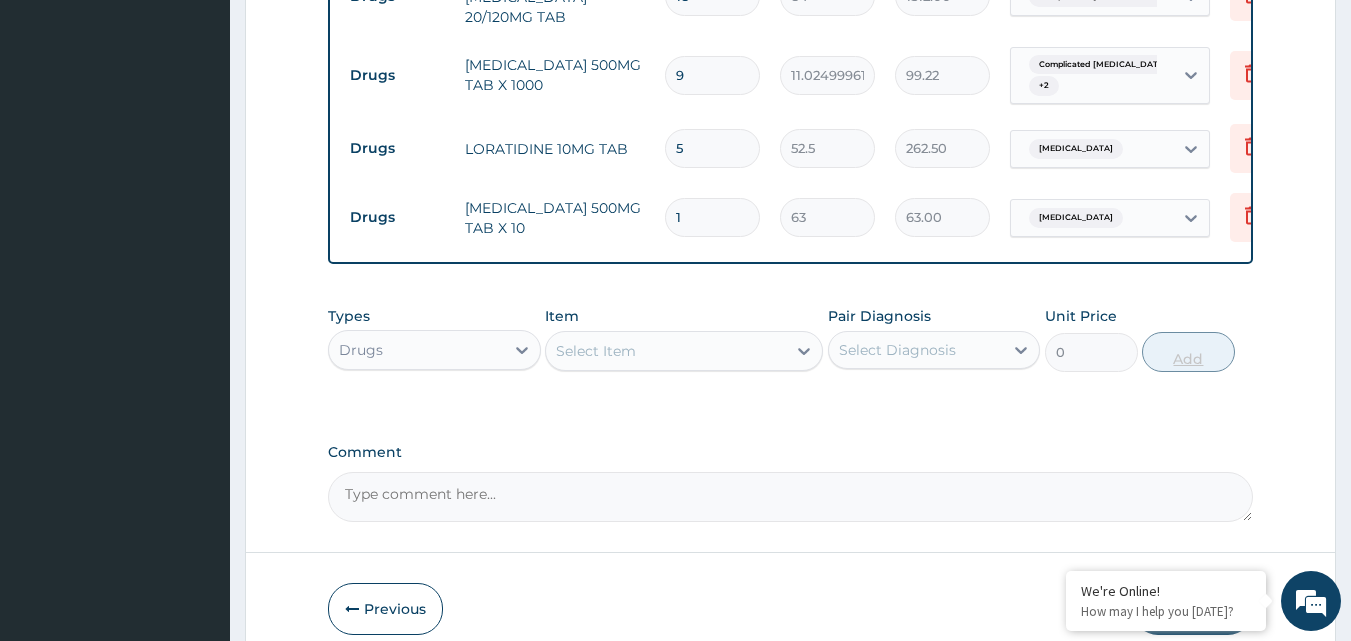 type 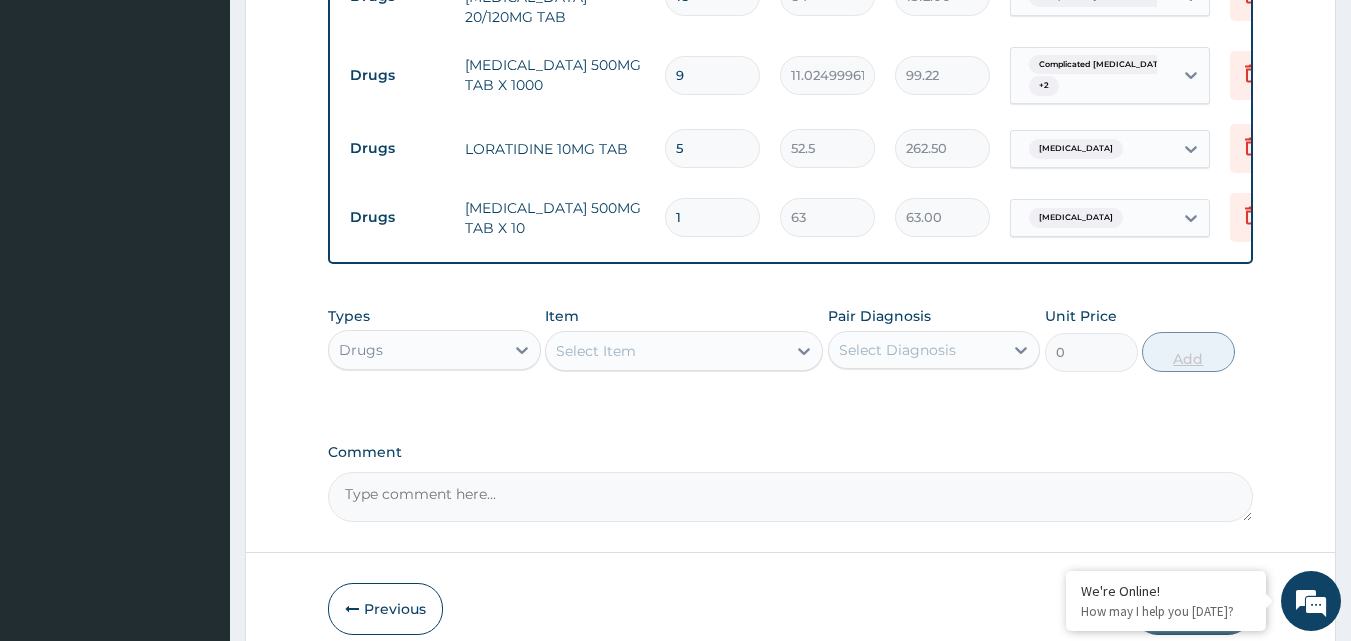 type on "0.00" 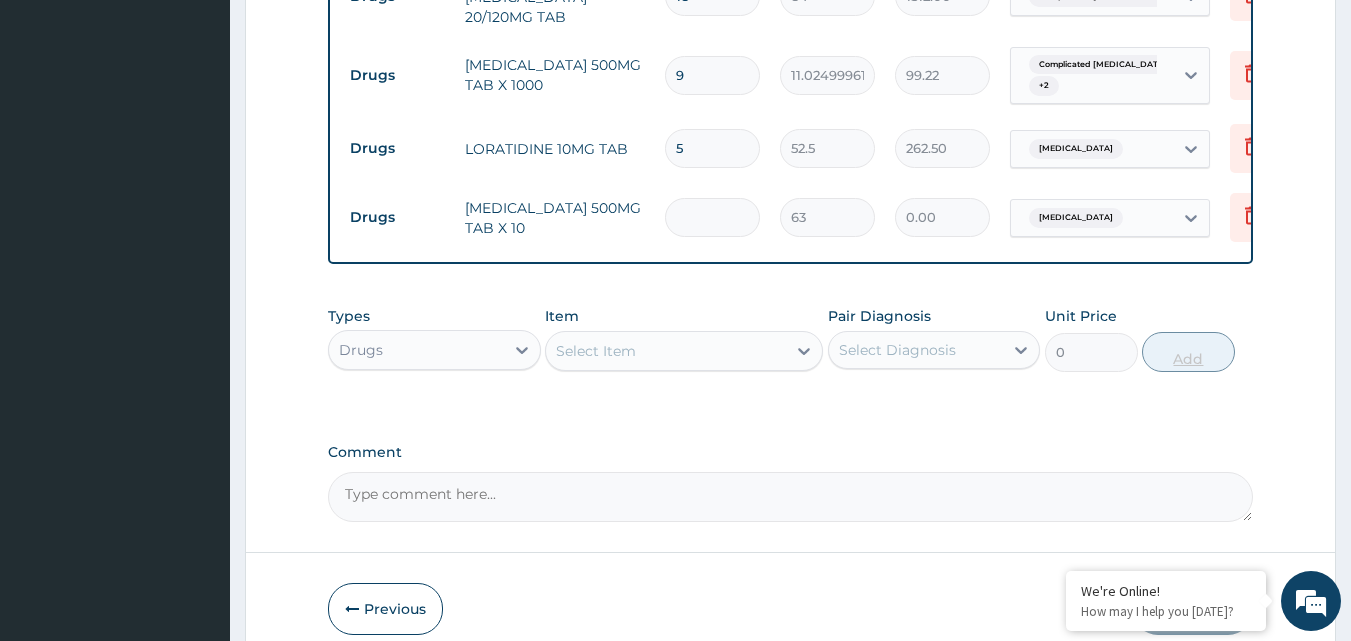 type on "5" 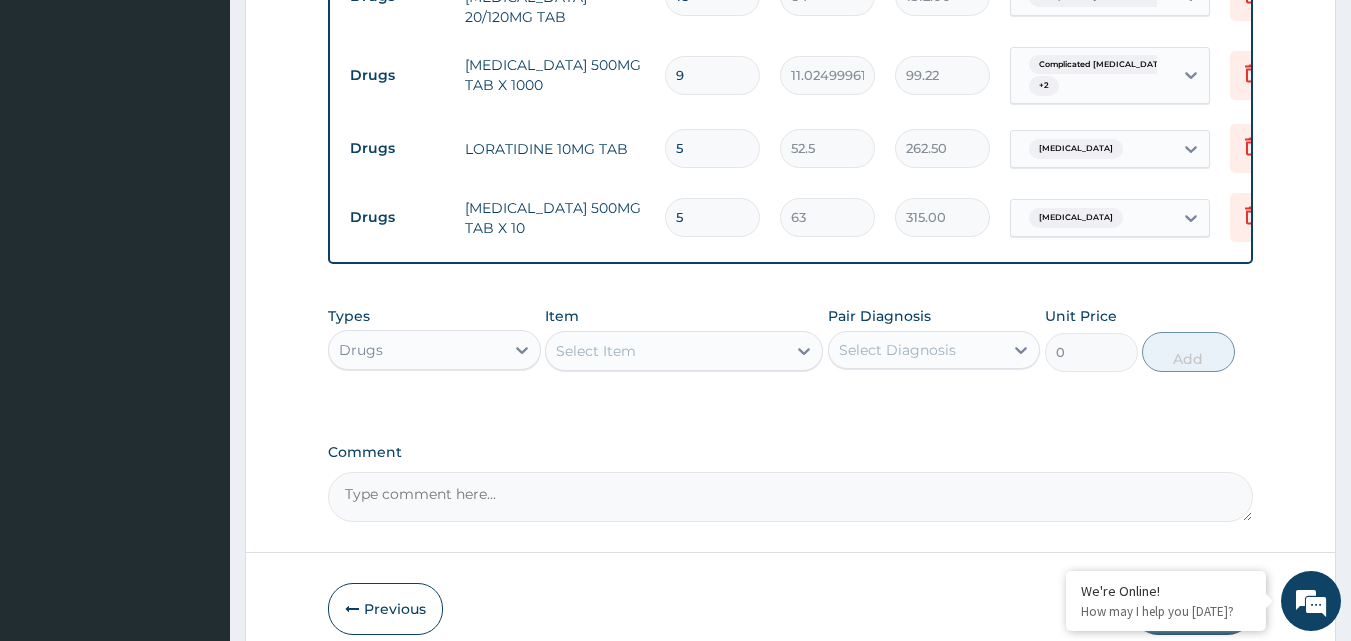 scroll, scrollTop: 1216, scrollLeft: 0, axis: vertical 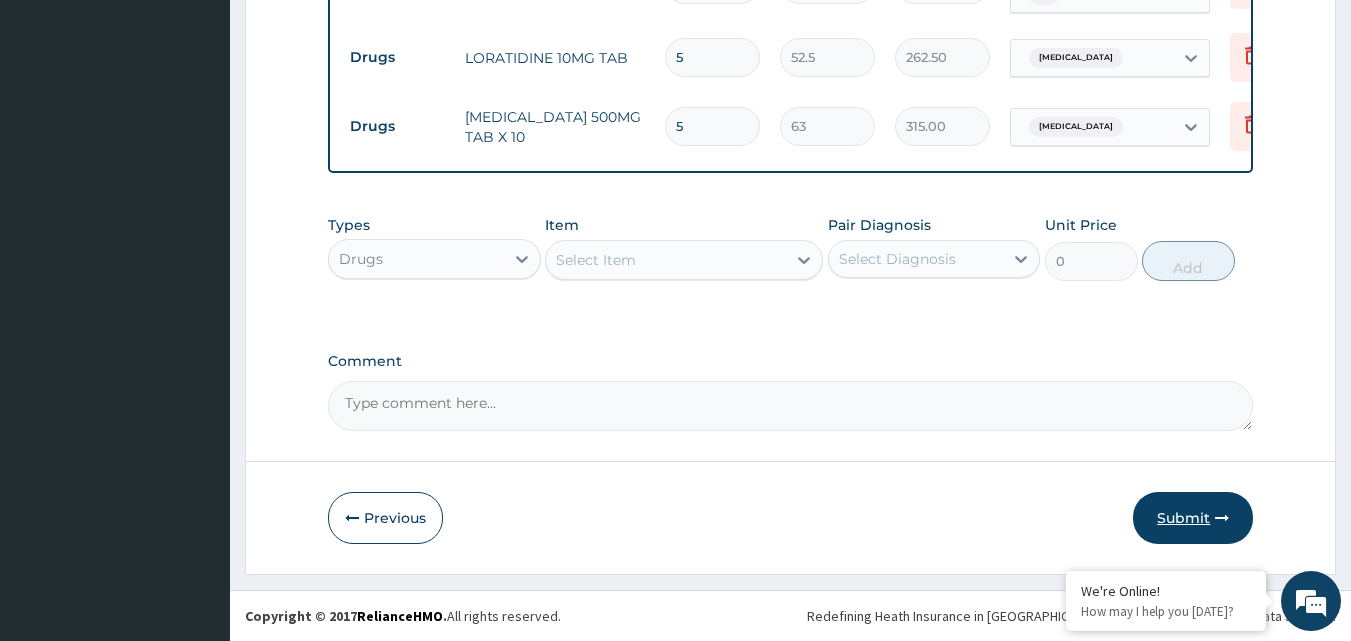 type on "5" 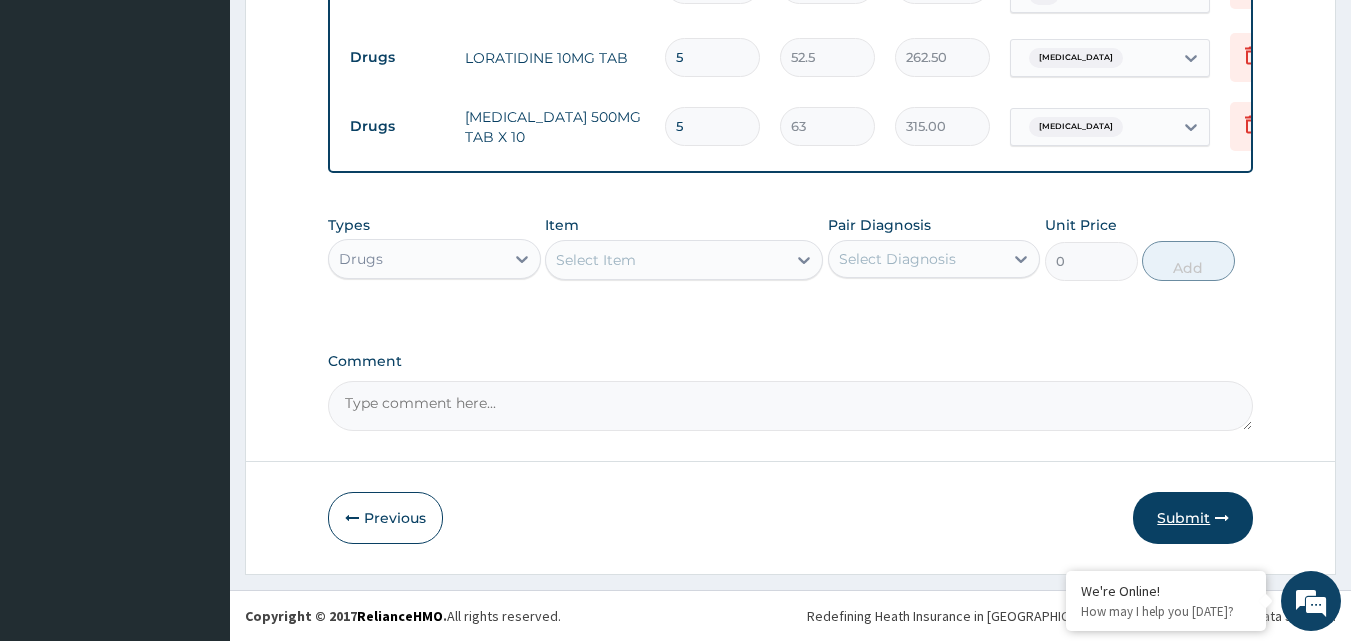 click on "Submit" at bounding box center [1193, 518] 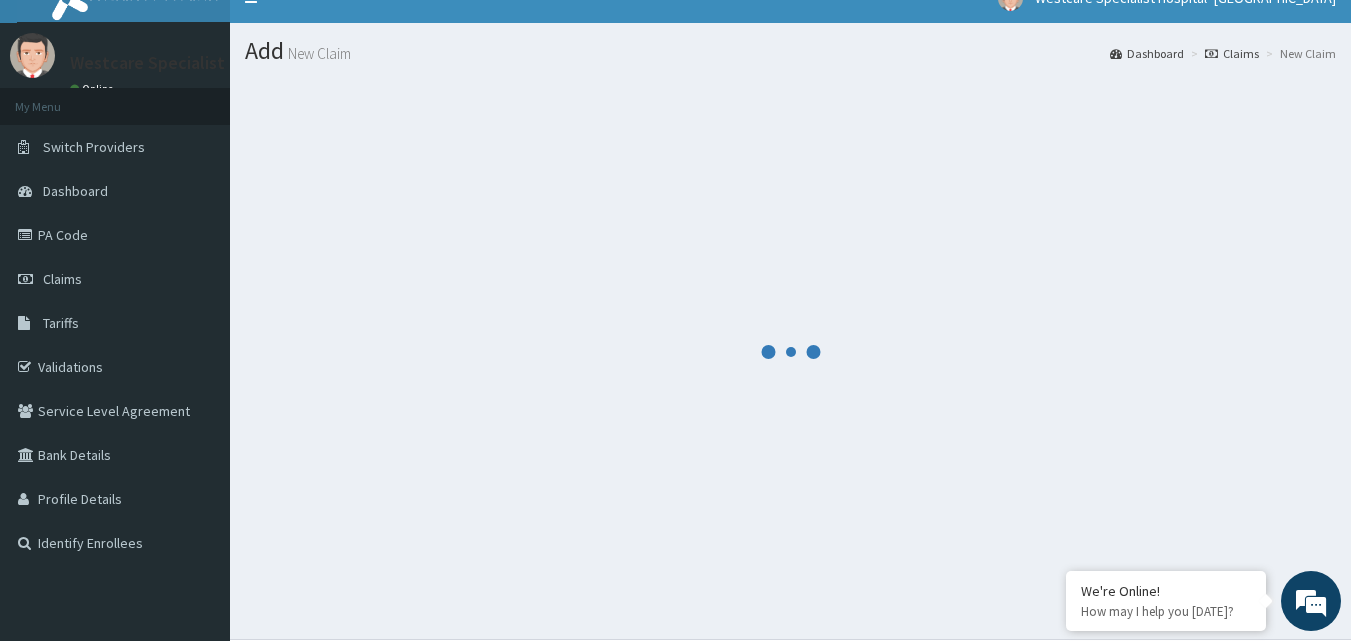 scroll, scrollTop: 0, scrollLeft: 0, axis: both 